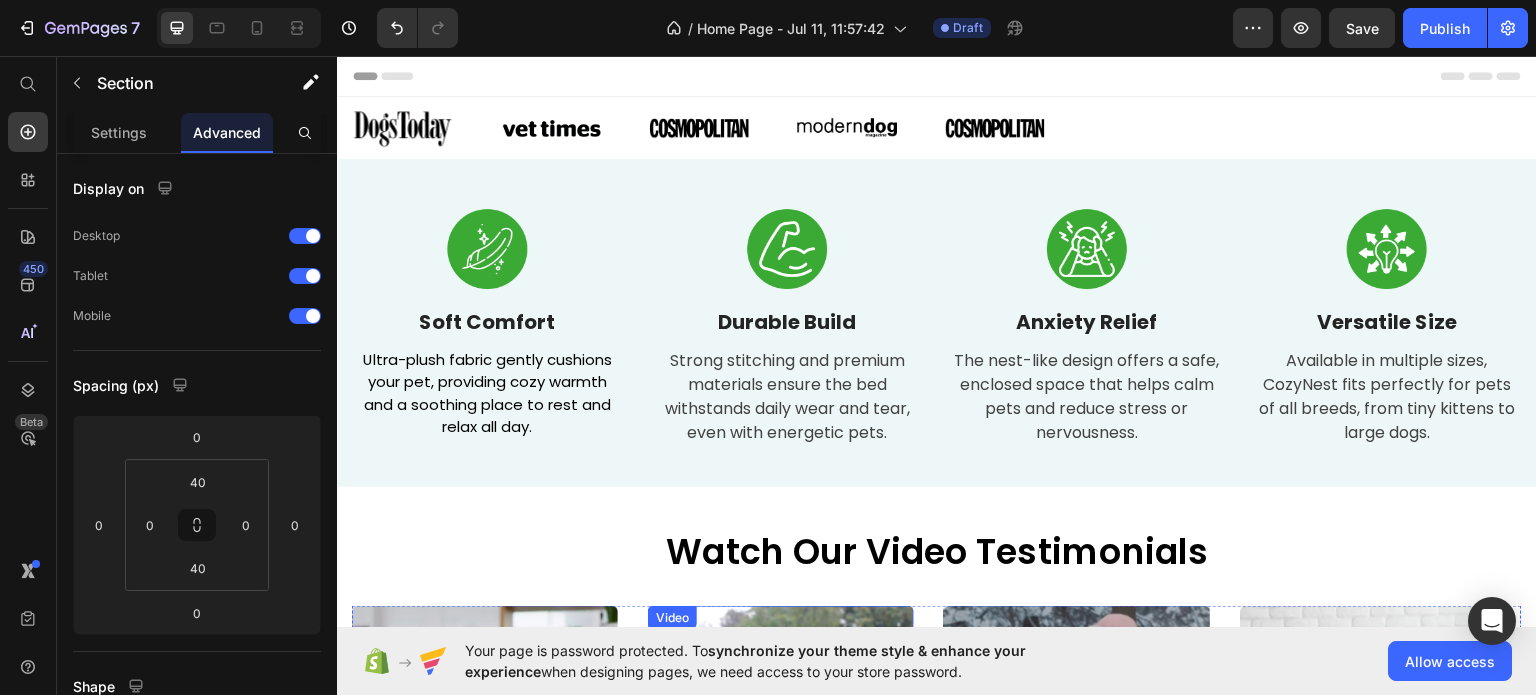 scroll, scrollTop: 300, scrollLeft: 0, axis: vertical 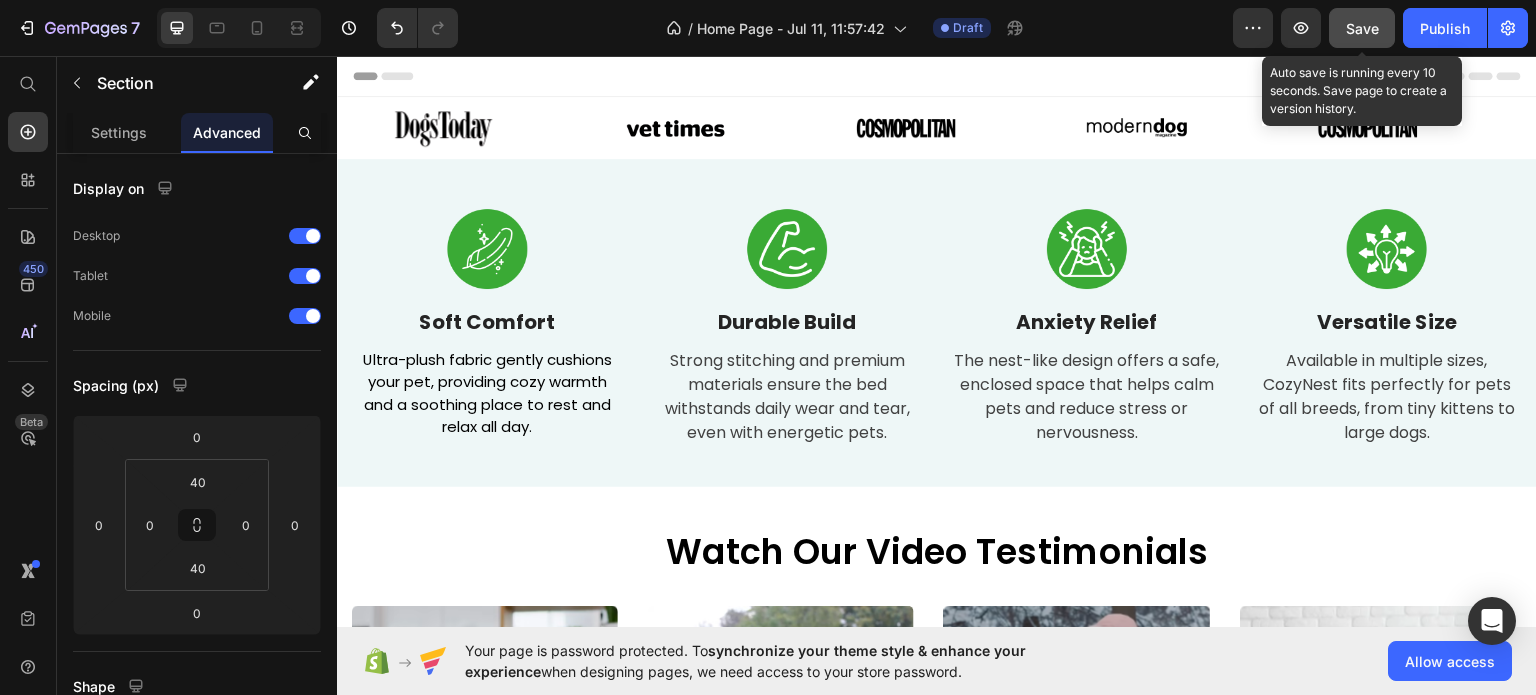 click on "Save" at bounding box center [1362, 28] 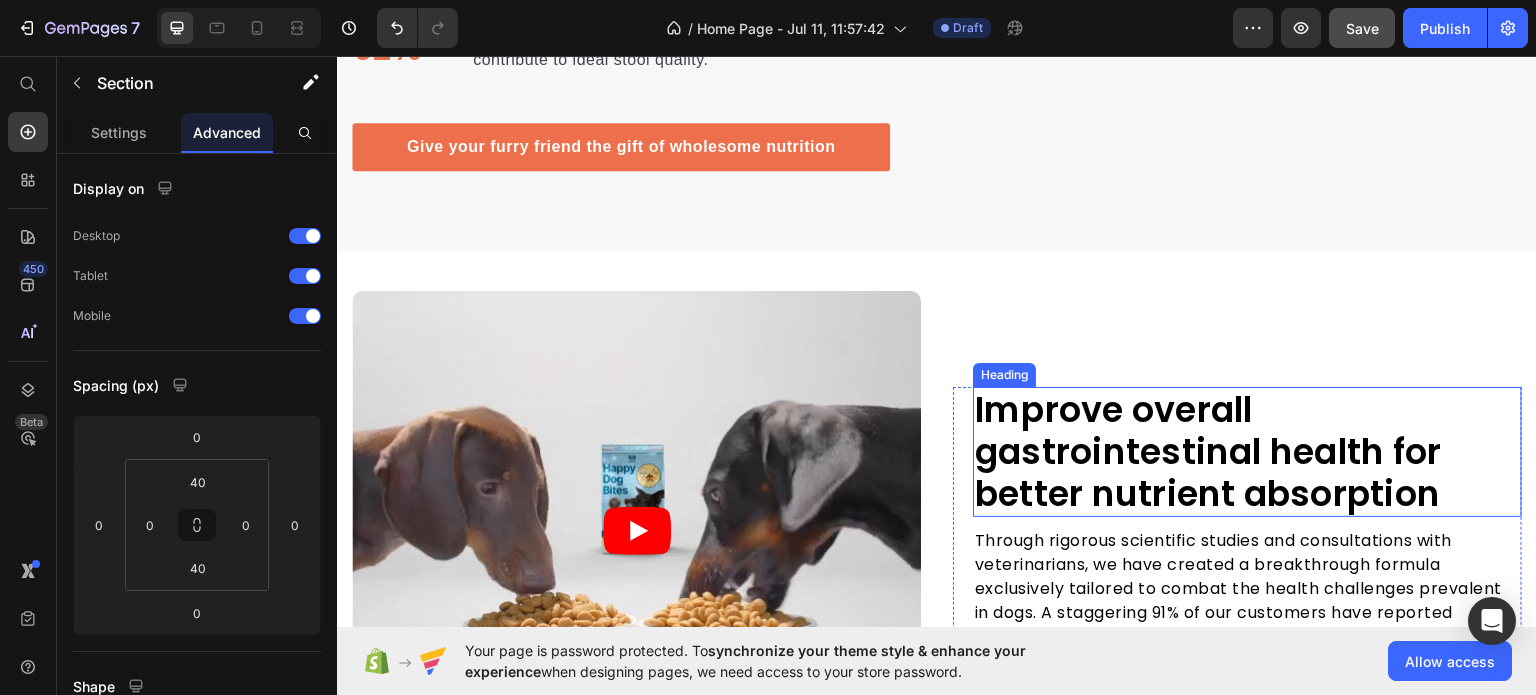 scroll, scrollTop: 2900, scrollLeft: 0, axis: vertical 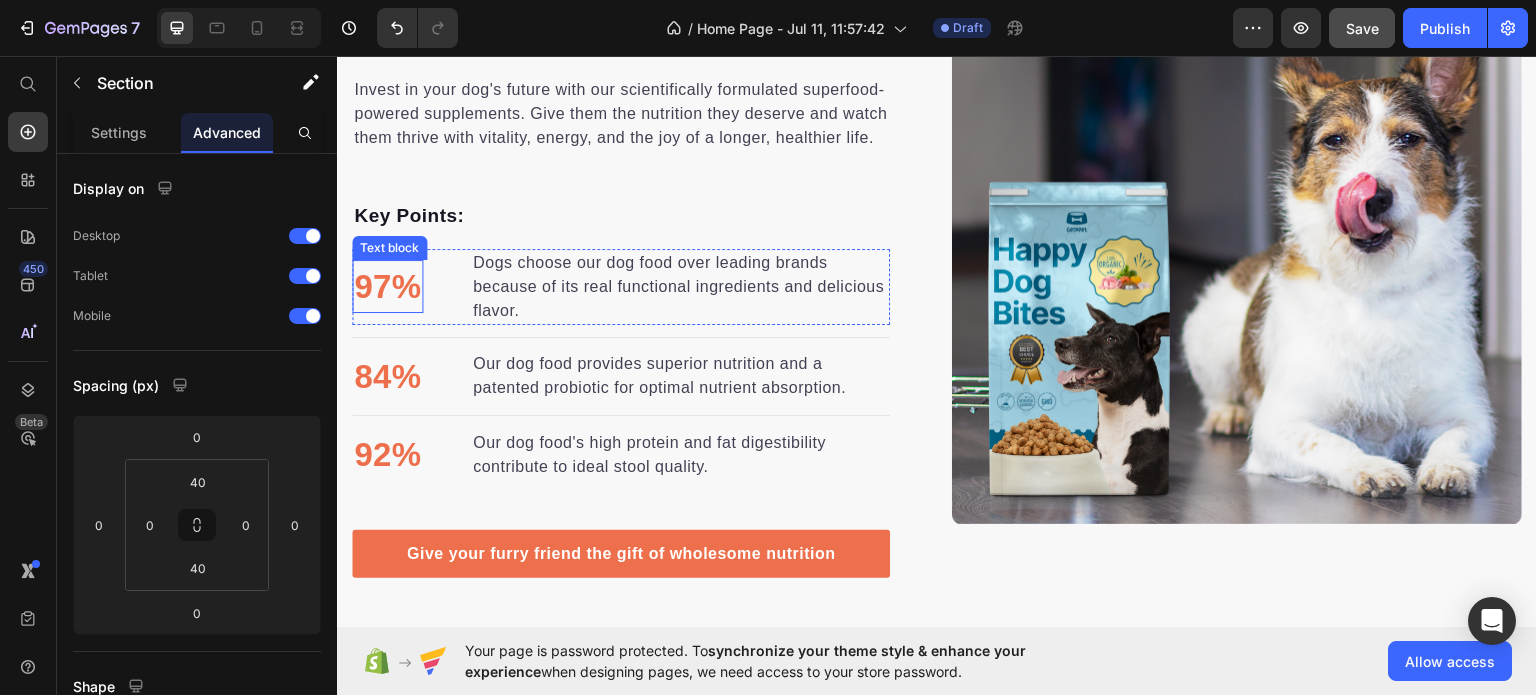 click on "97%" at bounding box center (387, 286) 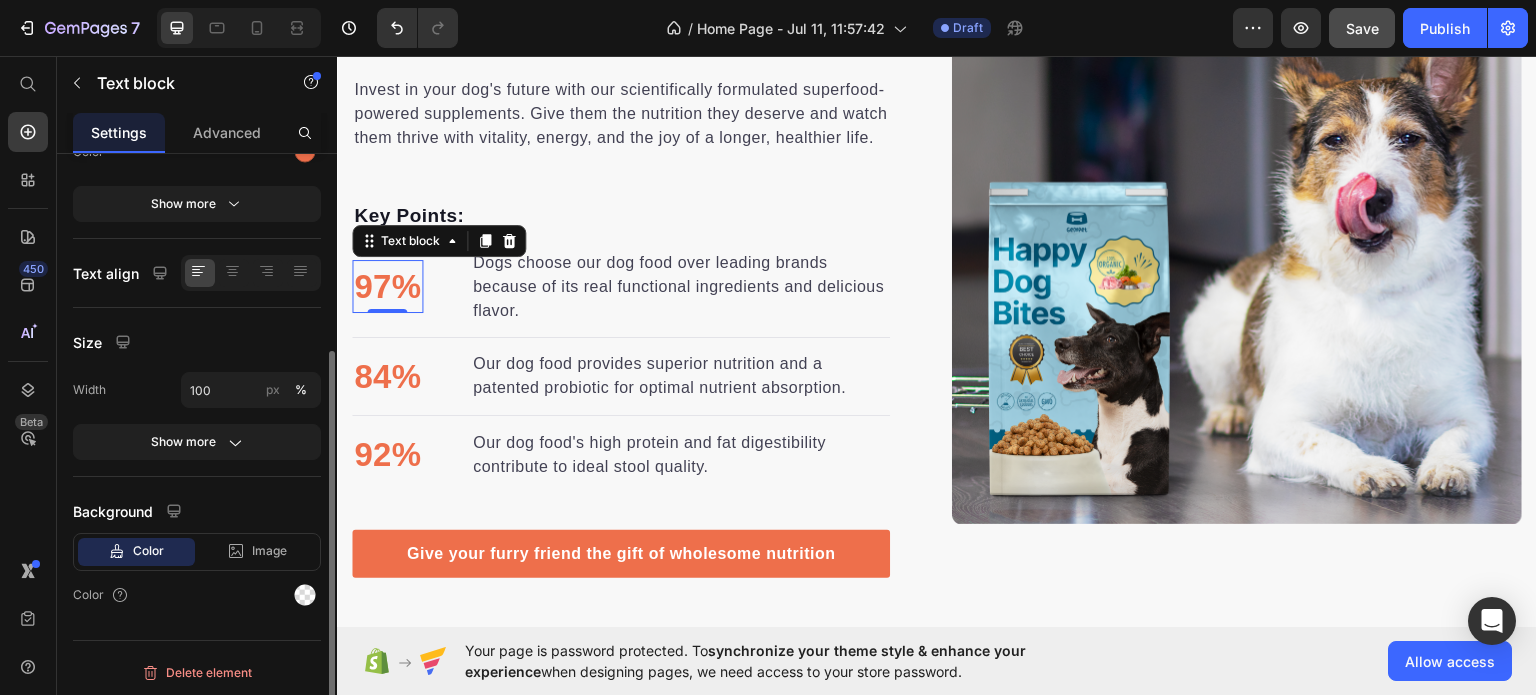 scroll, scrollTop: 0, scrollLeft: 0, axis: both 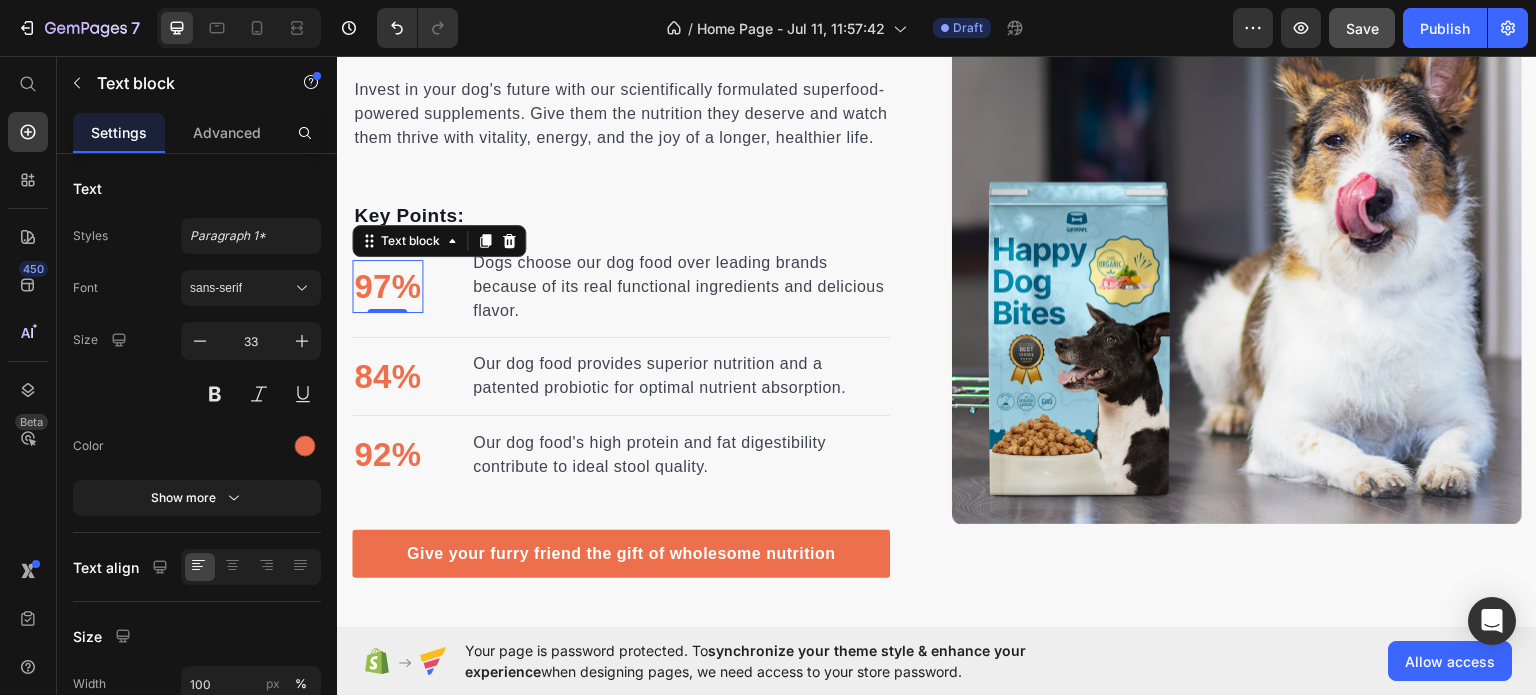 click on "97%" at bounding box center (387, 286) 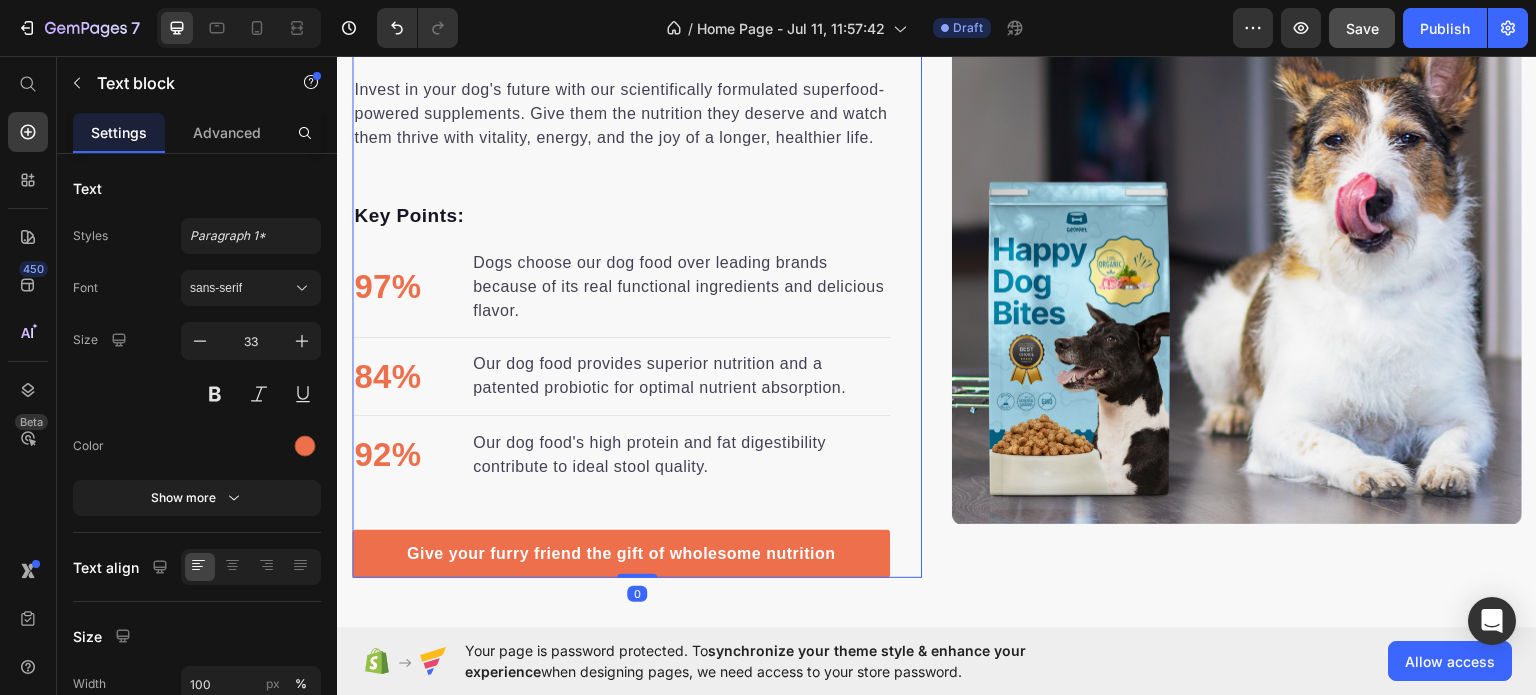click on "Nutrition is the foundation for longer, healthier lives in dogs. Heading Invest in your dog's future with our scientifically formulated superfood-powered supplements. Give them the nutrition they deserve and watch them thrive with vitality, energy, and the joy of a longer, healthier life. Text block Key Points: Text block 97% Text block Dogs choose our dog food over leading brands because of its real functional ingredients and delicious flavor. Text block Advanced list                Title Line 84% Text block Our dog food provides superior nutrition and a patented probiotic for optimal nutrient absorption. Text block Advanced list                Title Line 92% Text block Our dog food's high protein and fat digestibility contribute to ideal stool quality. Text block Advanced list Give your furry friend the gift of wholesome nutrition Button Row   0" at bounding box center [637, 238] 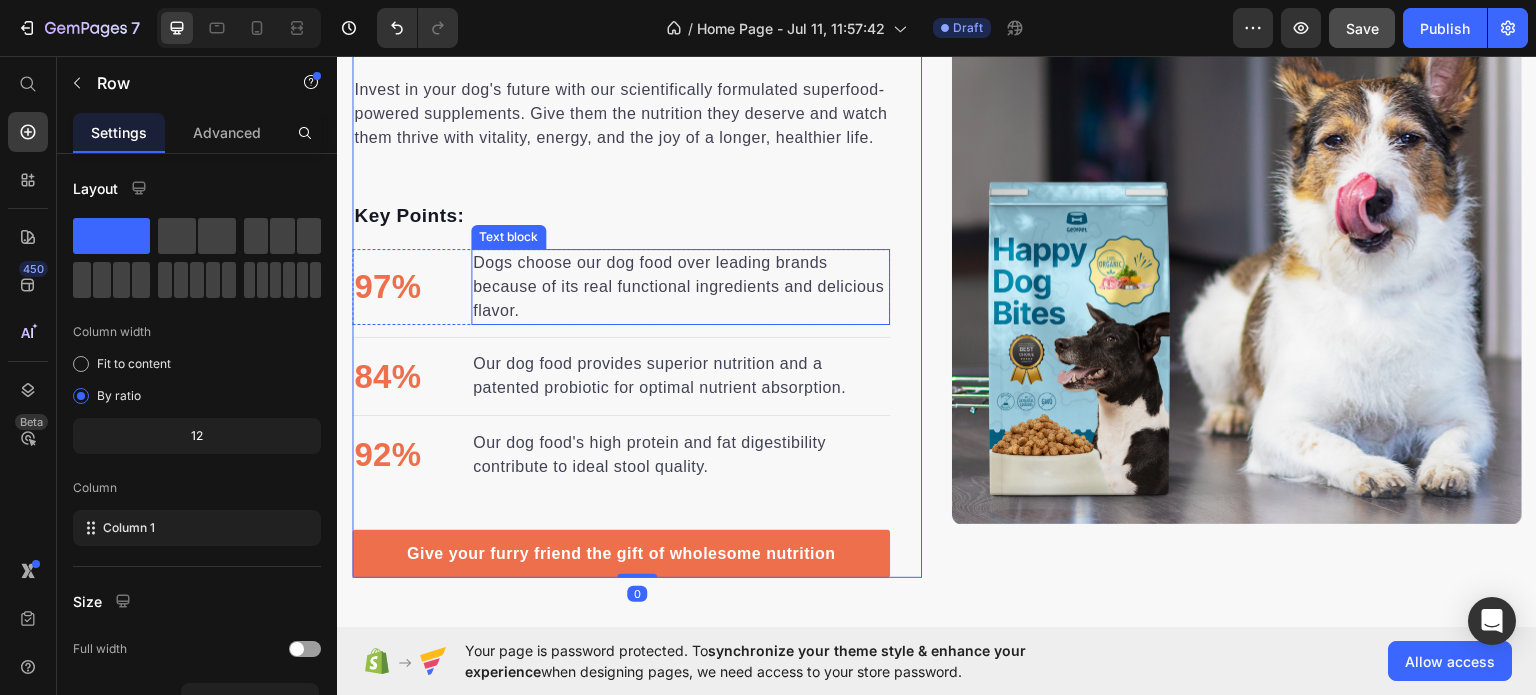 click on "Dogs choose our dog food over leading brands because of its real functional ingredients and delicious flavor." at bounding box center [680, 286] 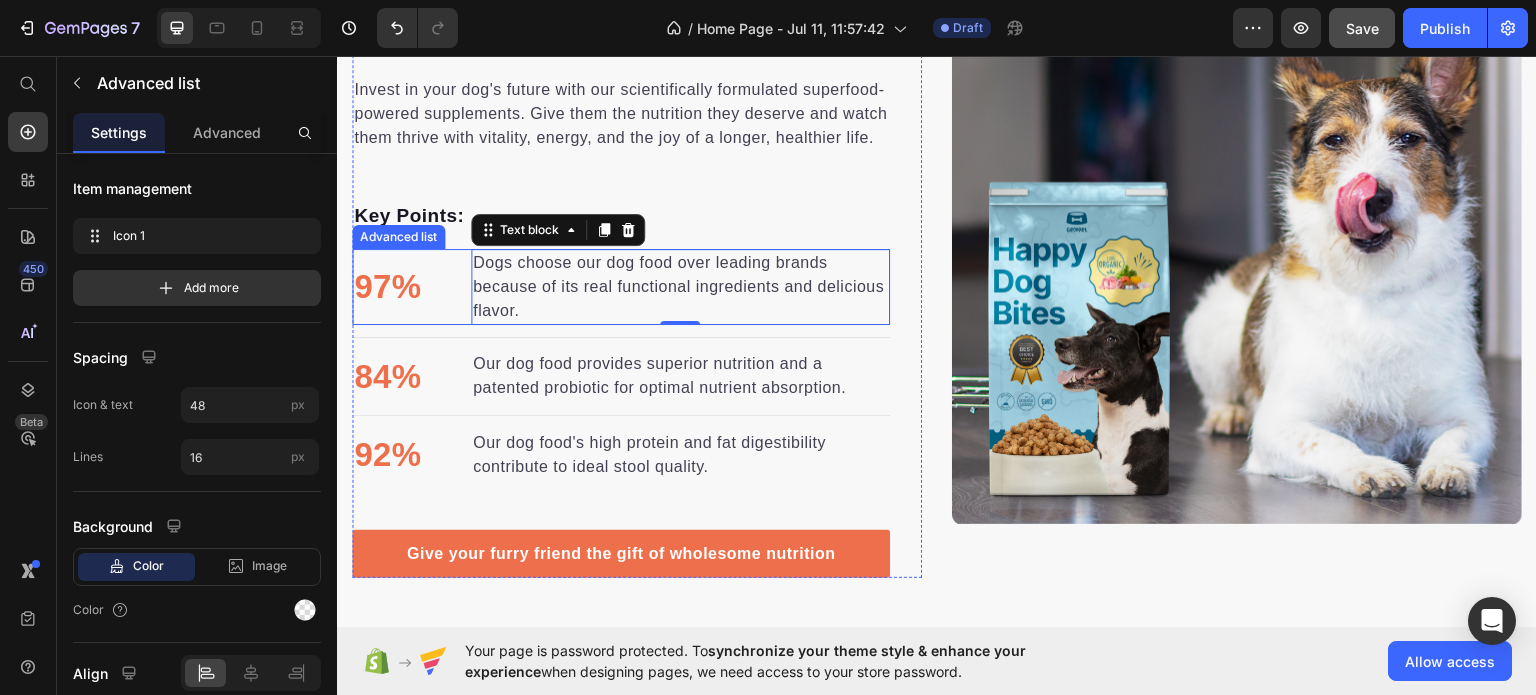 click on "97% Text block Dogs choose our dog food over leading brands because of its real functional ingredients and delicious flavor. Text block   0" at bounding box center (621, 286) 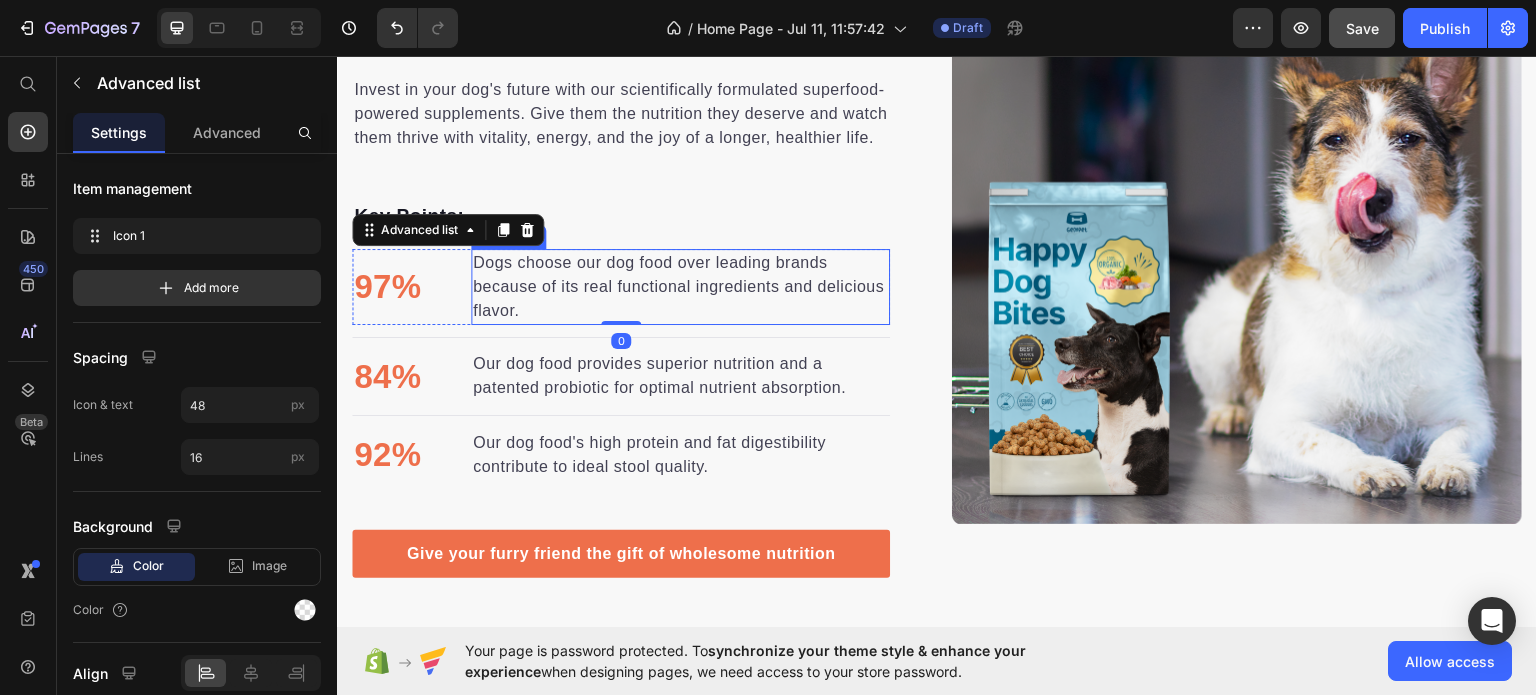click on "Dogs choose our dog food over leading brands because of its real functional ingredients and delicious flavor." at bounding box center [680, 286] 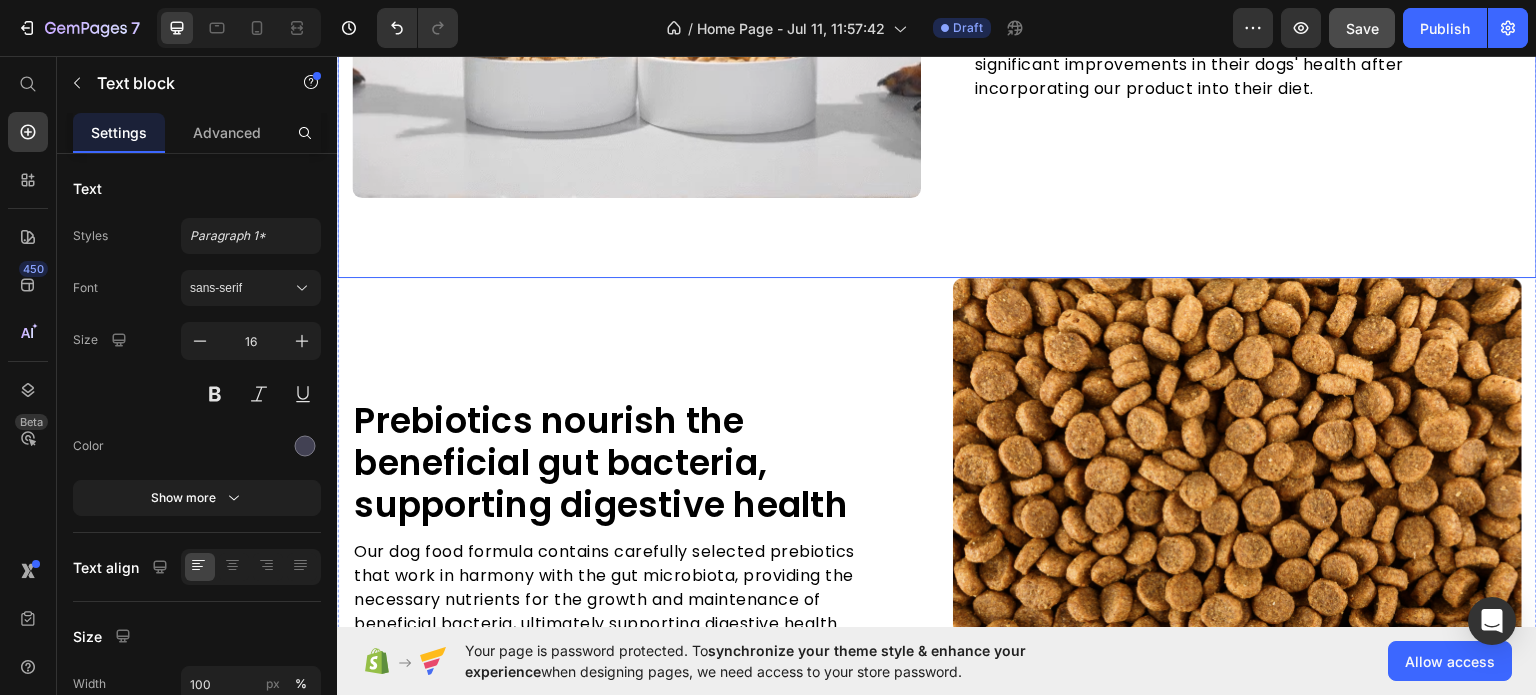 scroll, scrollTop: 1500, scrollLeft: 0, axis: vertical 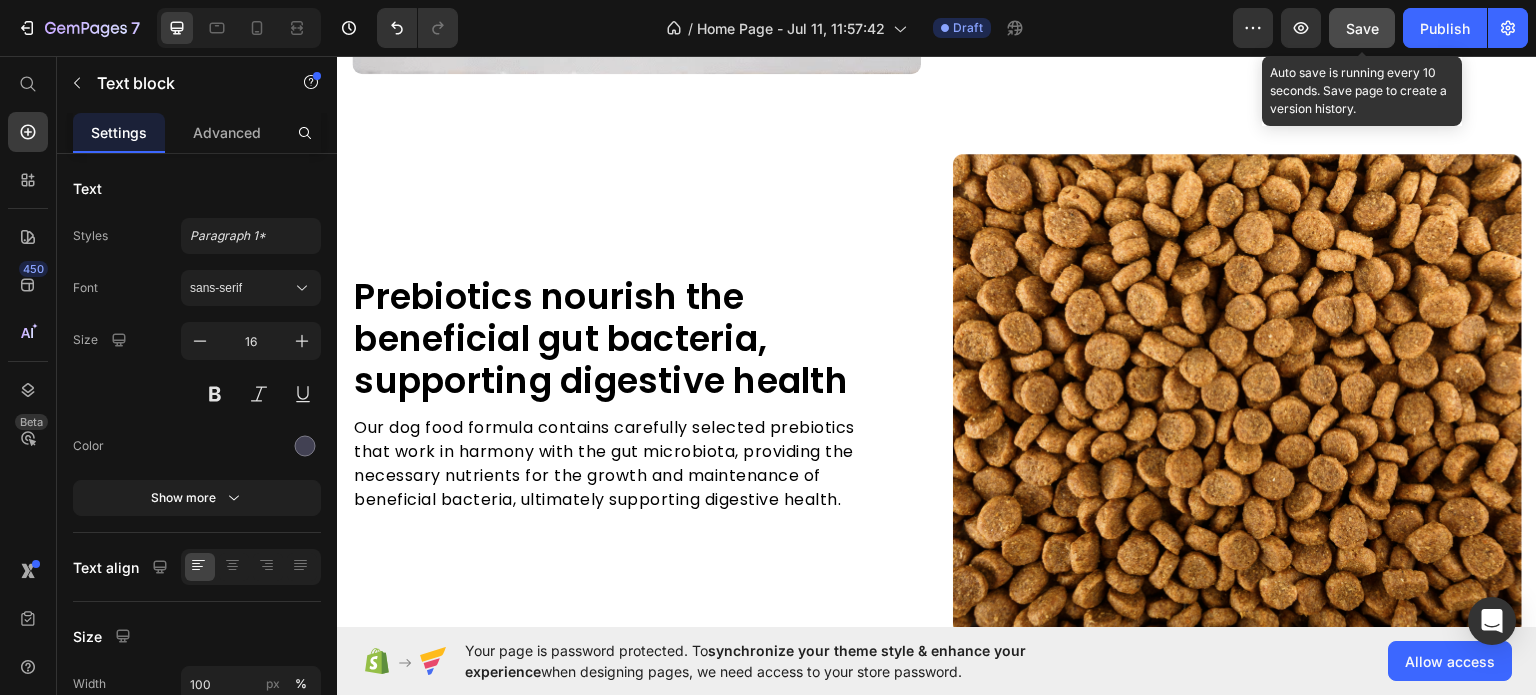 click on "Save" at bounding box center (1362, 28) 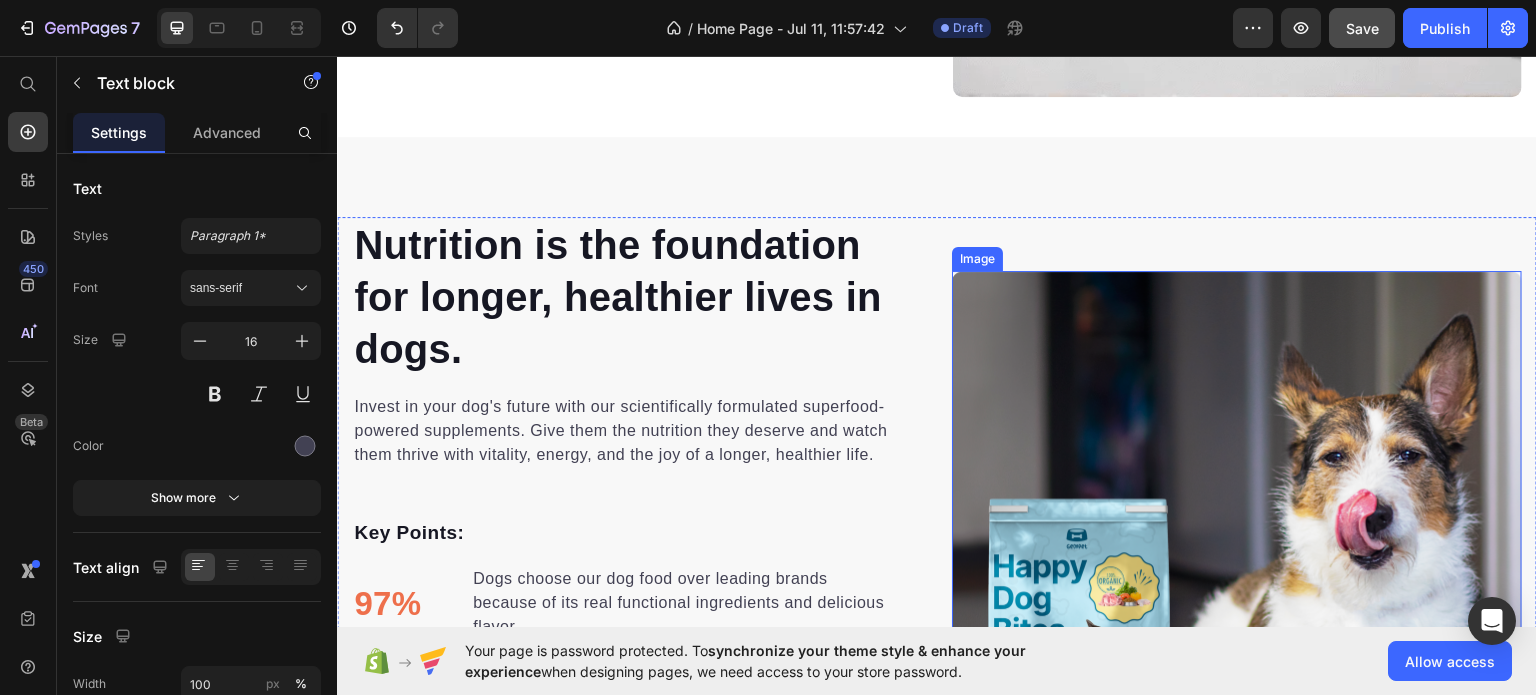 scroll, scrollTop: 2400, scrollLeft: 0, axis: vertical 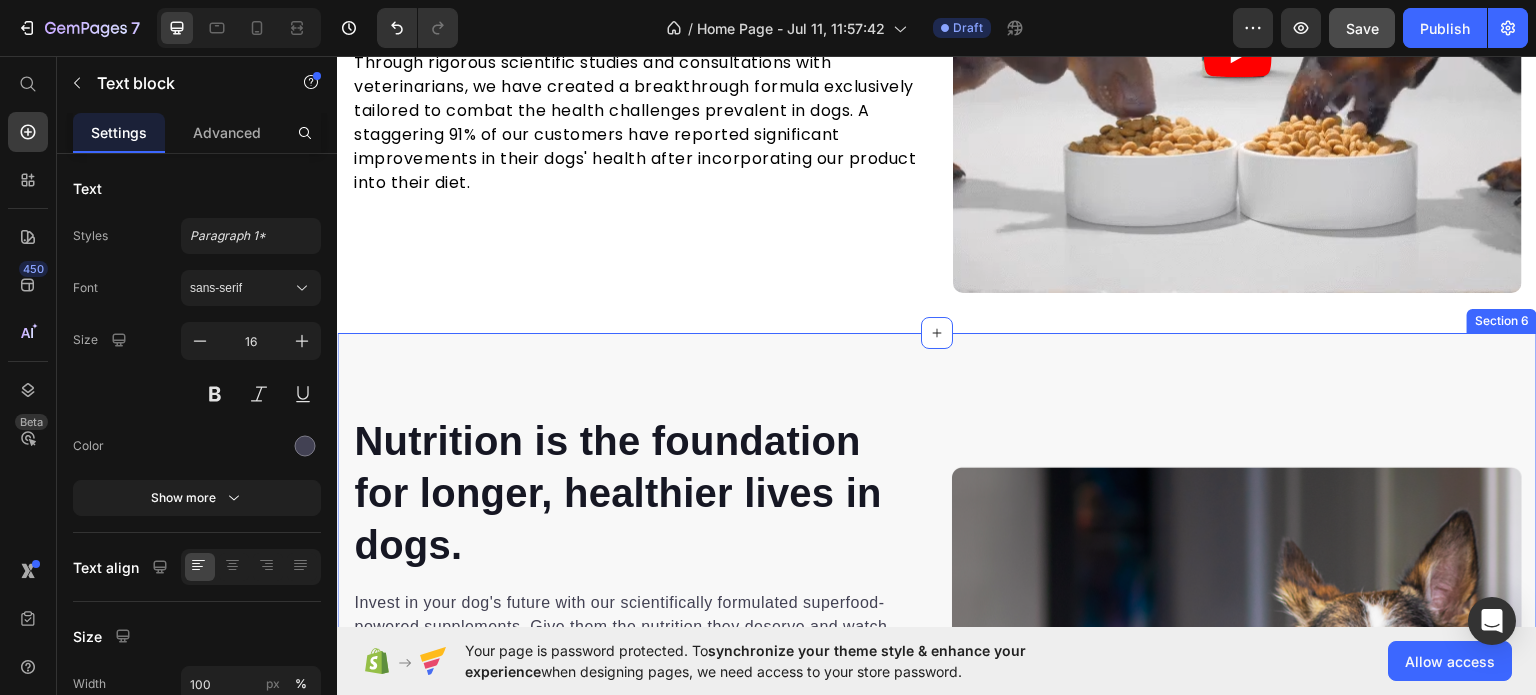 click on "Nutrition is the foundation for longer, healthier lives in dogs. Heading Invest in your dog's future with our scientifically formulated superfood-powered supplements. Give them the nutrition they deserve and watch them thrive with vitality, energy, and the joy of a longer, healthier life. Text block Key Points: Text block 97% Text block Dogs choose our dog food over leading brands because of its real functional ingredients and delicious flavor. Text block Advanced list                Title Line 84% Text block Our dog food provides superior nutrition and a patented probiotic for optimal nutrient absorption. Text block Advanced list                Title Line 92% Text block Our dog food's high protein and fat digestibility contribute to ideal stool quality. Text block Advanced list Give your furry friend the gift of wholesome nutrition Button Row Image Image Row Section 6" at bounding box center (937, 751) 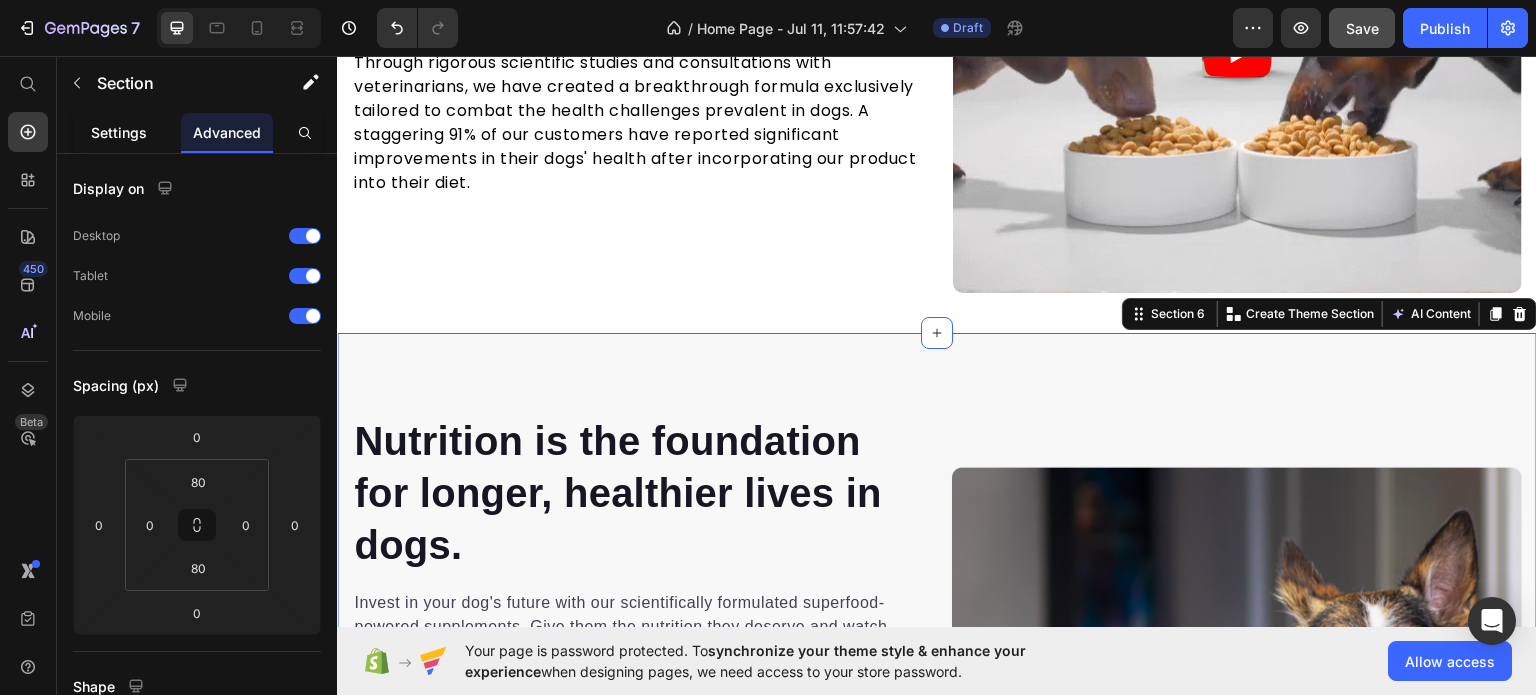 click on "Settings" at bounding box center [119, 132] 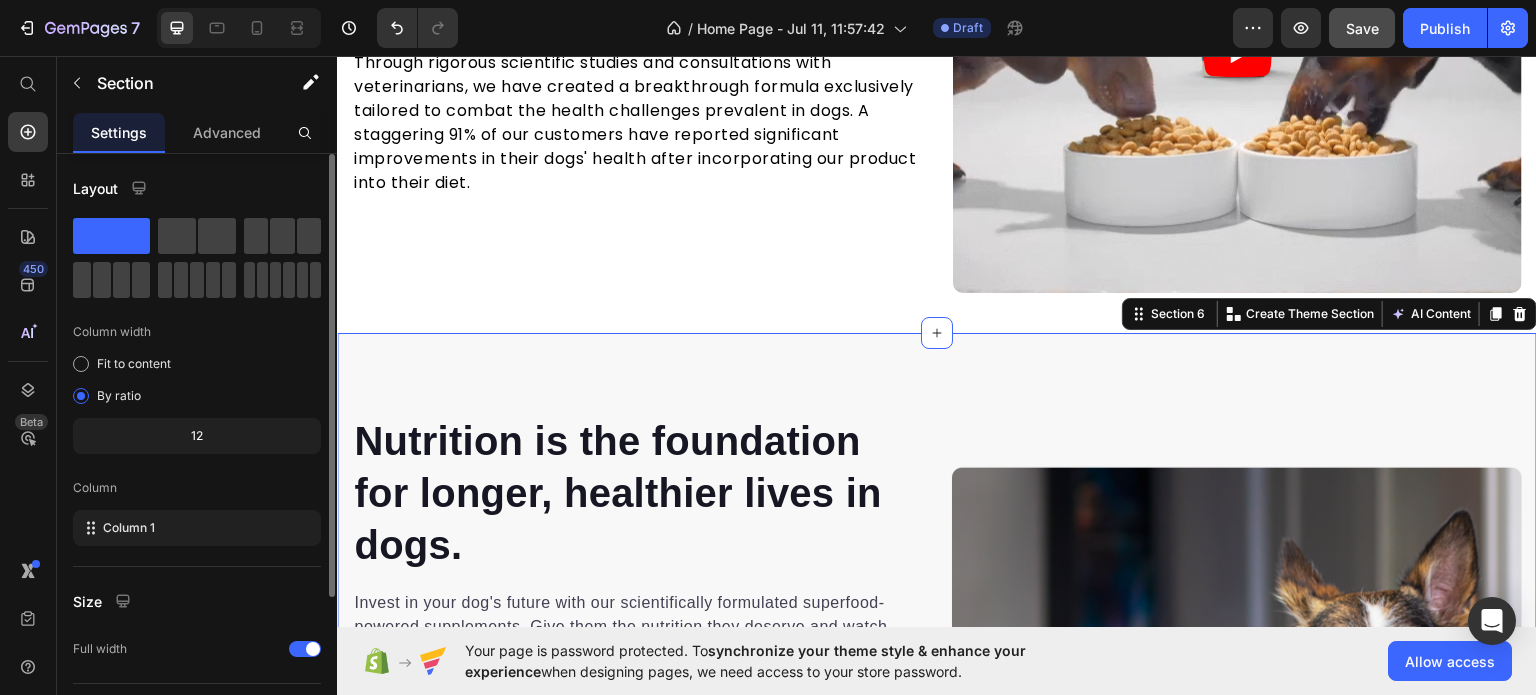 scroll, scrollTop: 208, scrollLeft: 0, axis: vertical 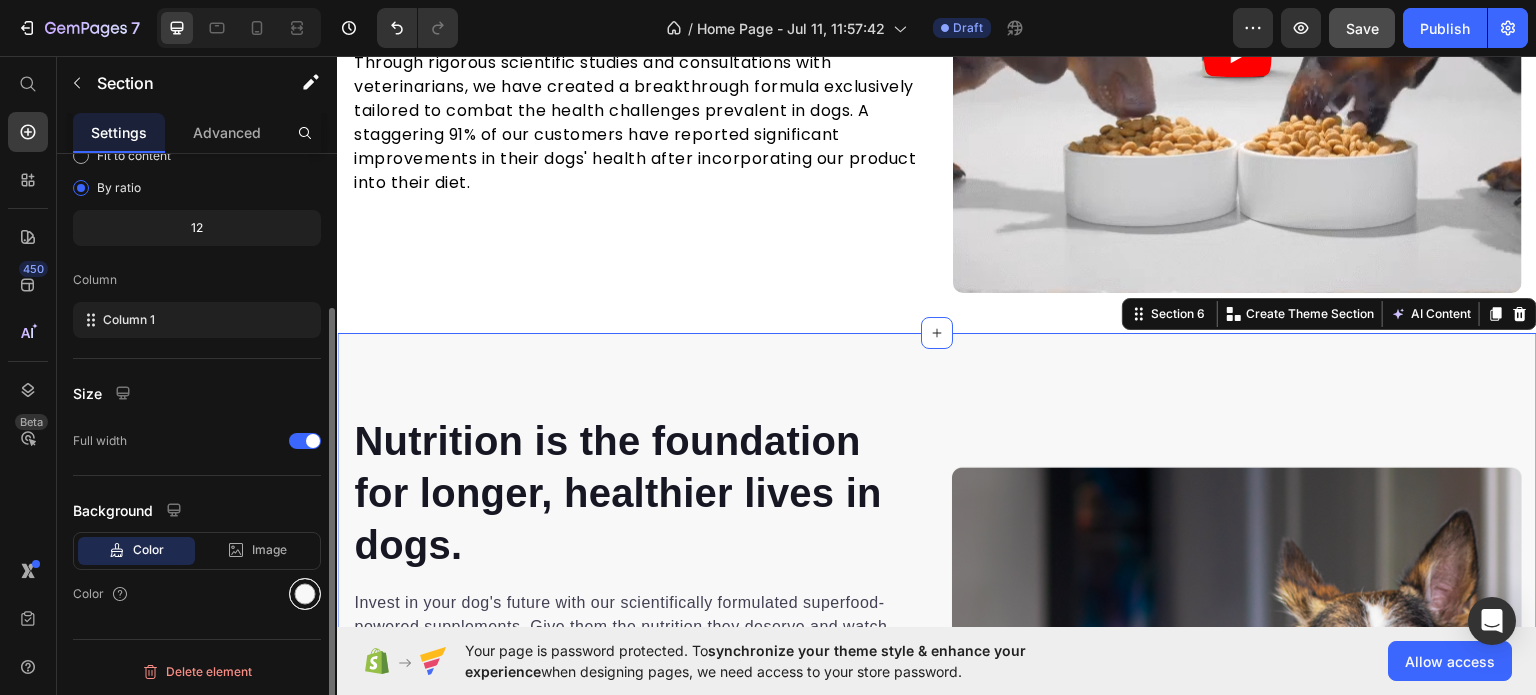 click at bounding box center [305, 594] 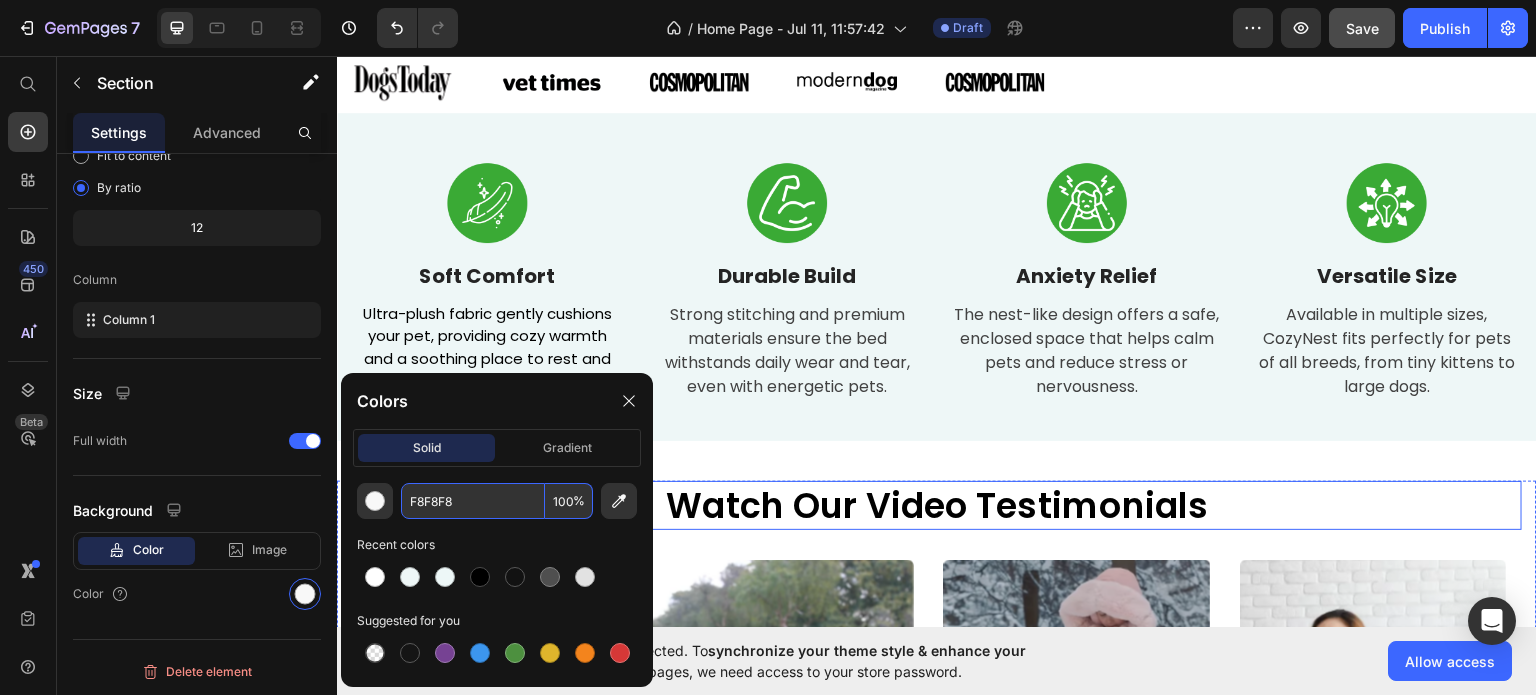 scroll, scrollTop: 0, scrollLeft: 0, axis: both 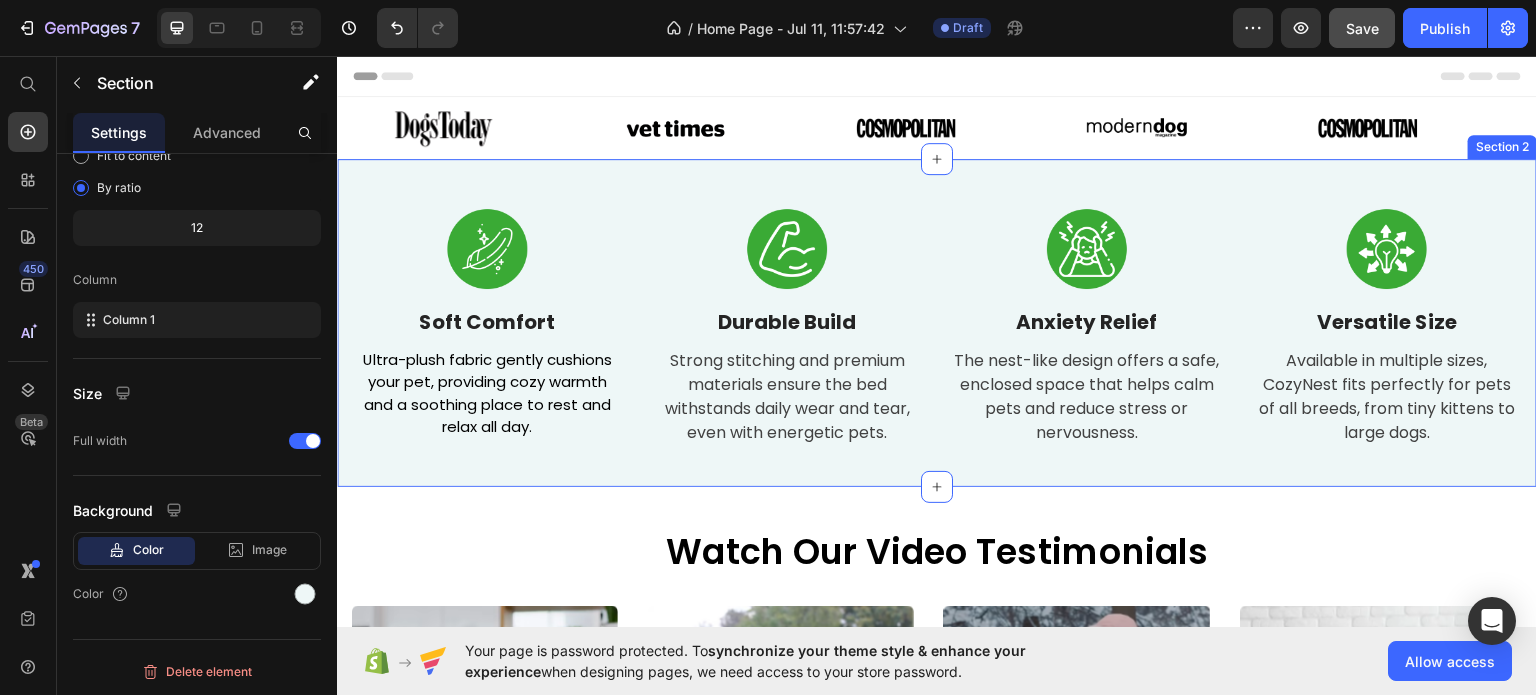 click on "Image Soft Comfort Text Block Ultra-plush fabric gently cushions your pet, providing cozy warmth and a soothing place to rest and relax all day. Text Image Durable Build Text Block Strong stitching and premium materials ensure the bed withstands daily wear and tear, even with energetic pets. Text Image Anxiety Relief Text Block The nest-like design offers a safe, enclosed space that helps calm pets and reduce stress or nervousness. Text Image Versatile Size Text Block Available in multiple sizes, CozyNest fits perfectly for pets of all breeds, from tiny kittens to large dogs. Text Row Section 2" at bounding box center [937, 322] 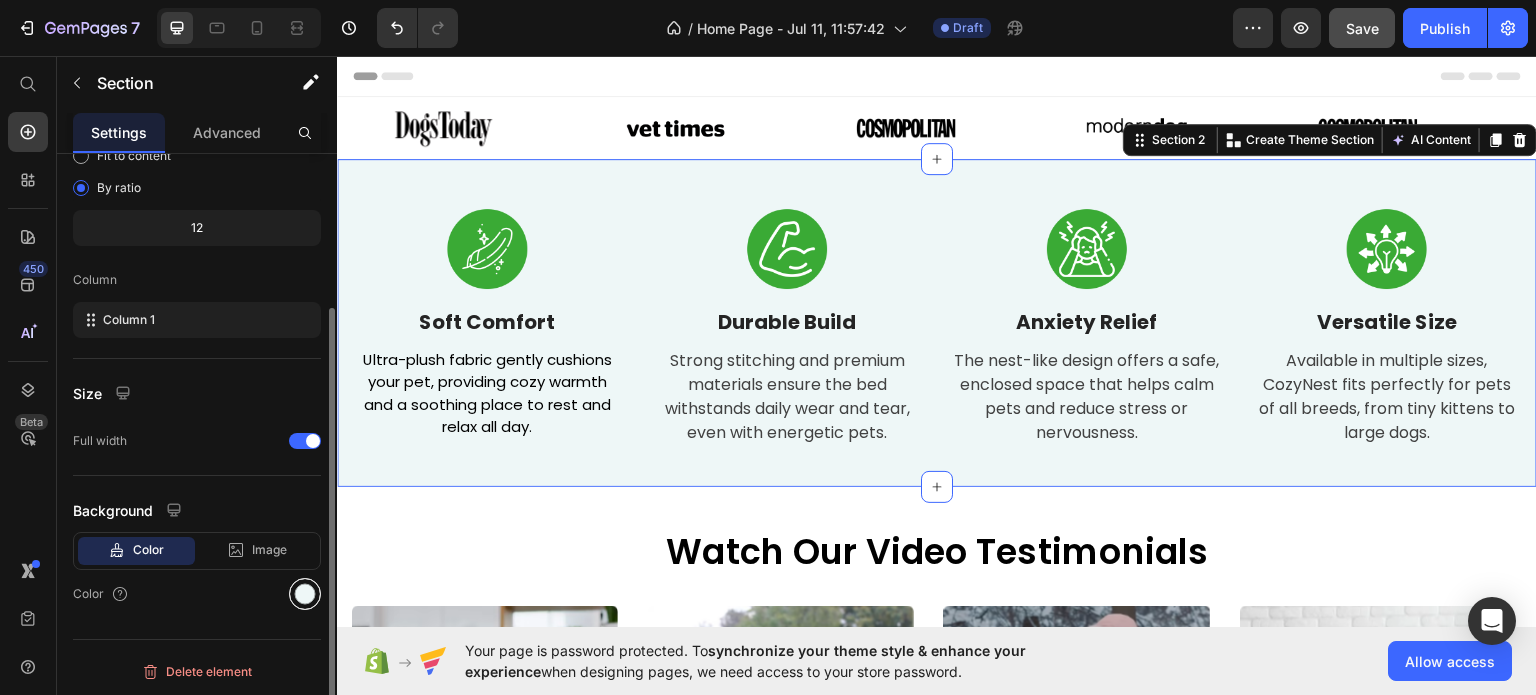 click at bounding box center [305, 594] 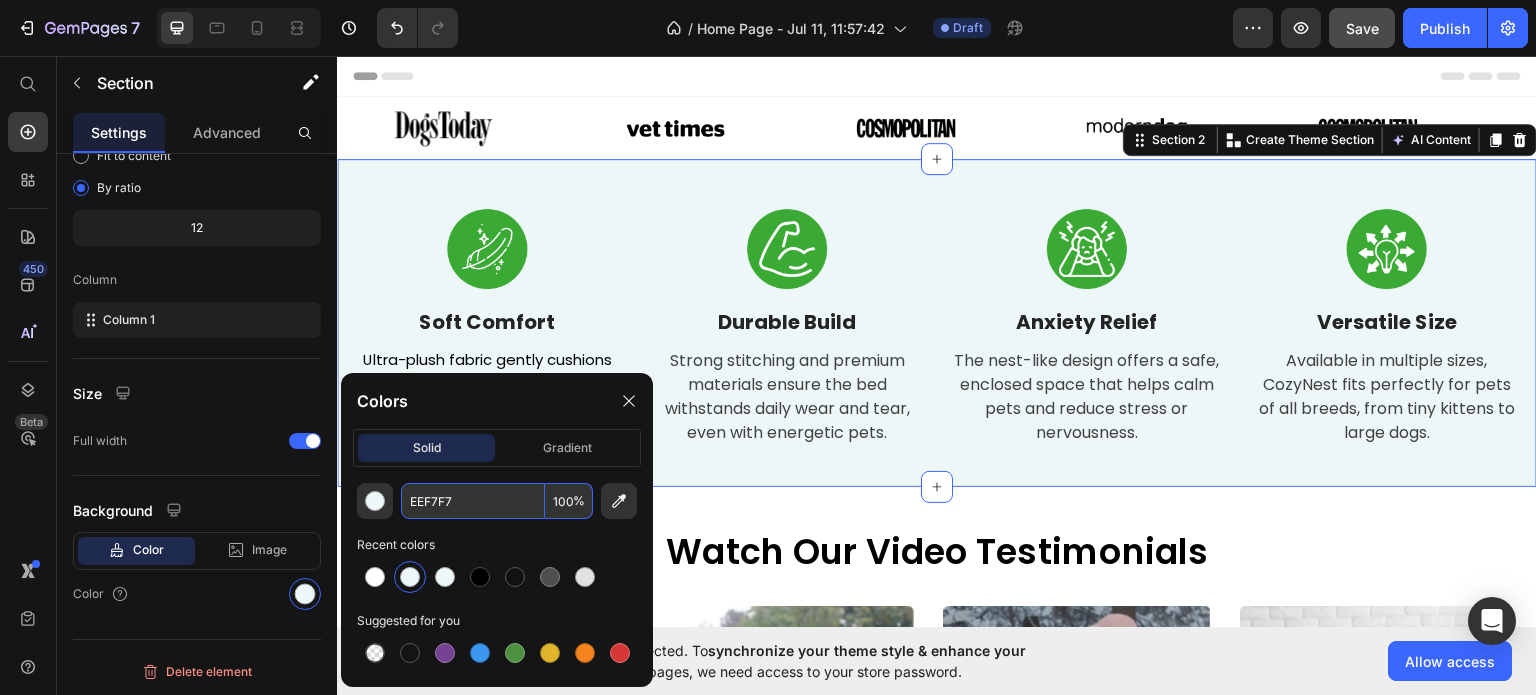 click on "EEF7F7" at bounding box center (473, 501) 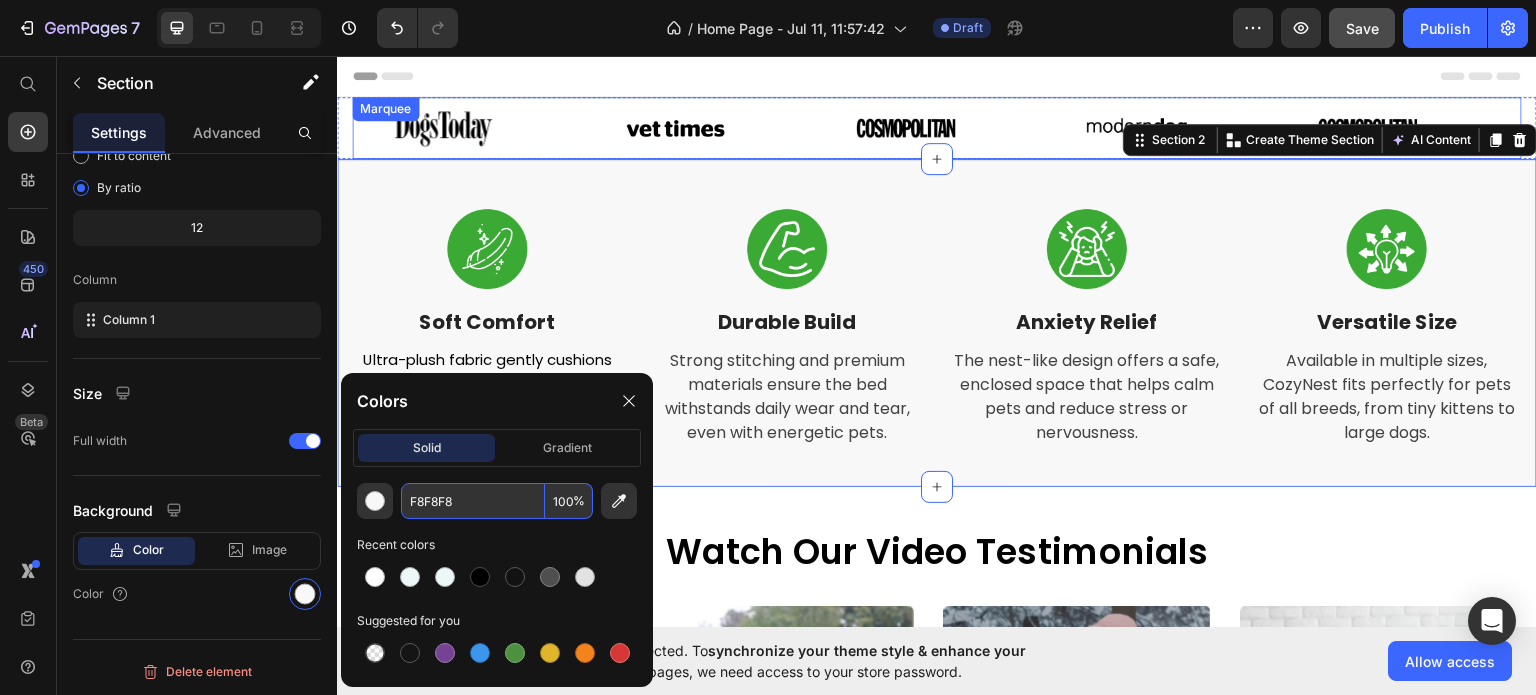 click on "Image" at bounding box center [930, 126] 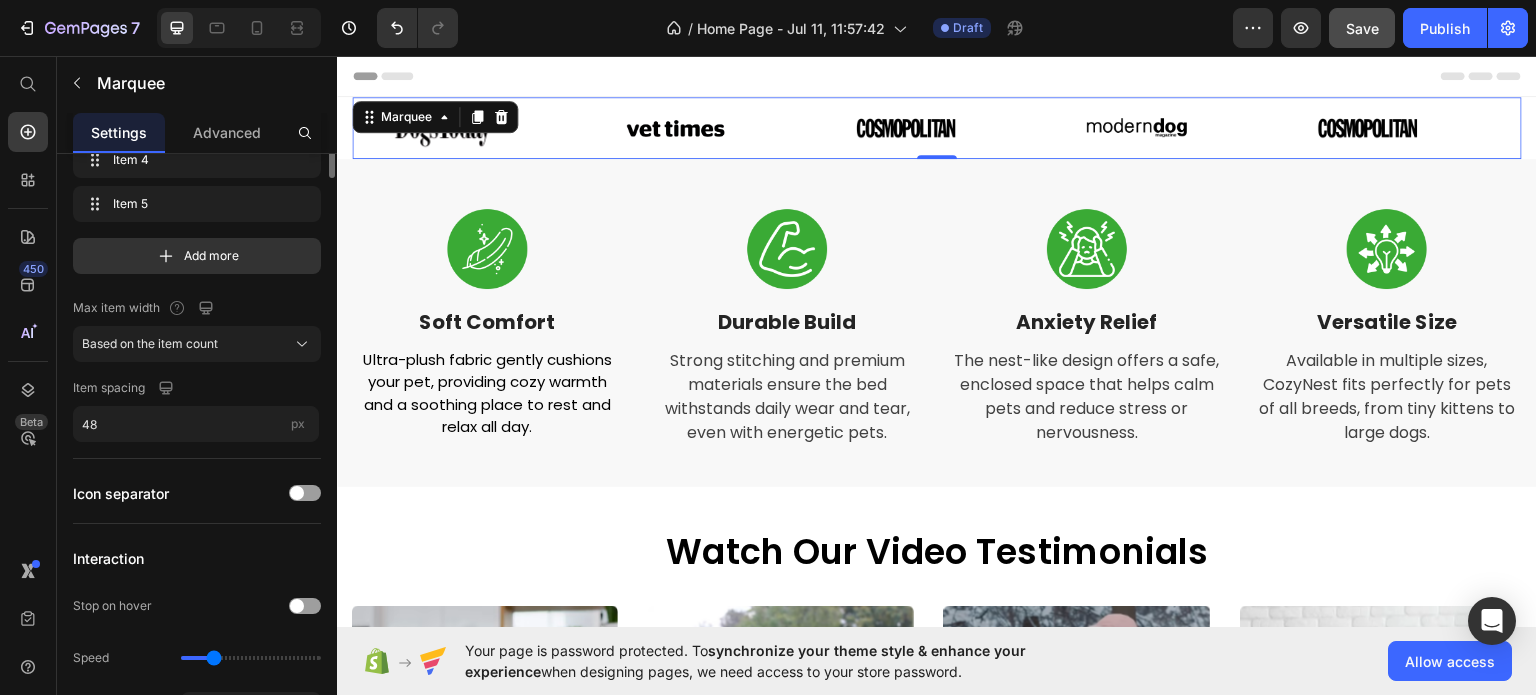 scroll, scrollTop: 0, scrollLeft: 0, axis: both 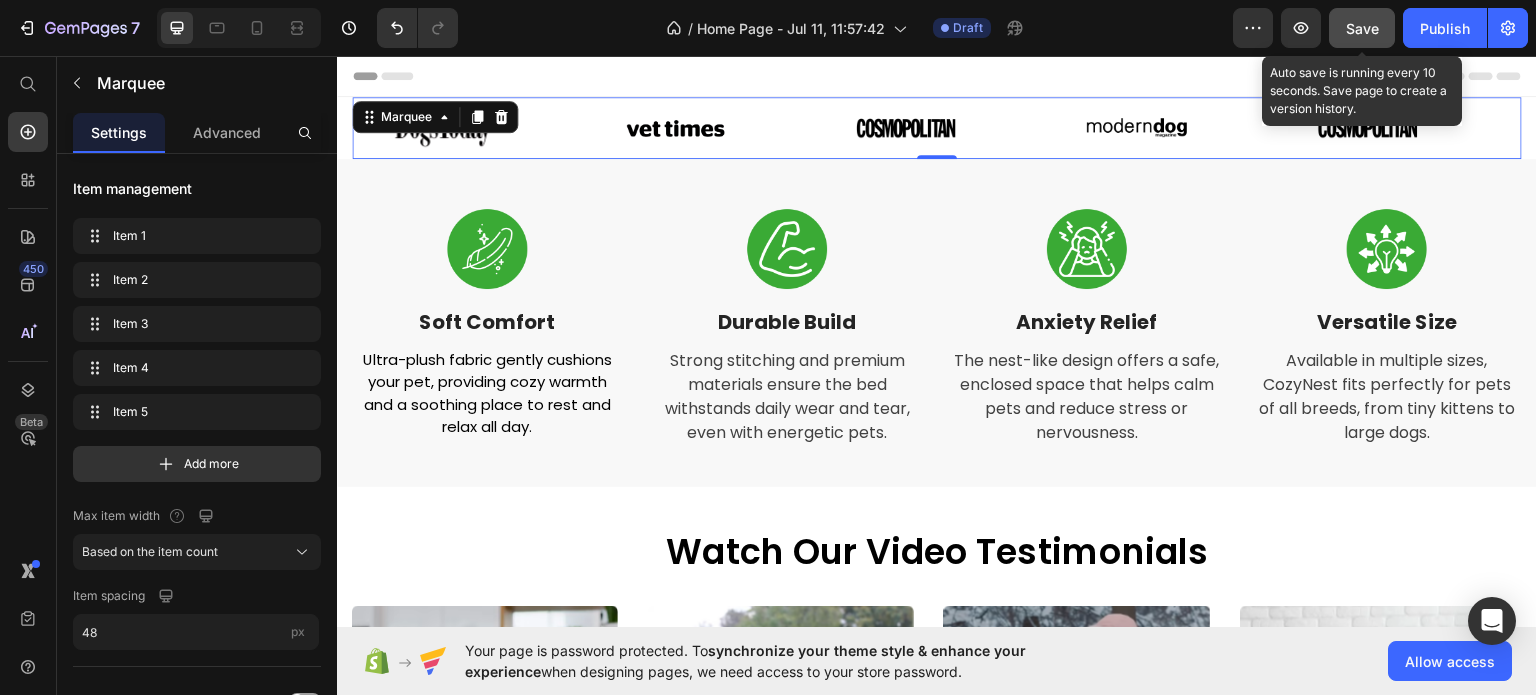 click on "Save" 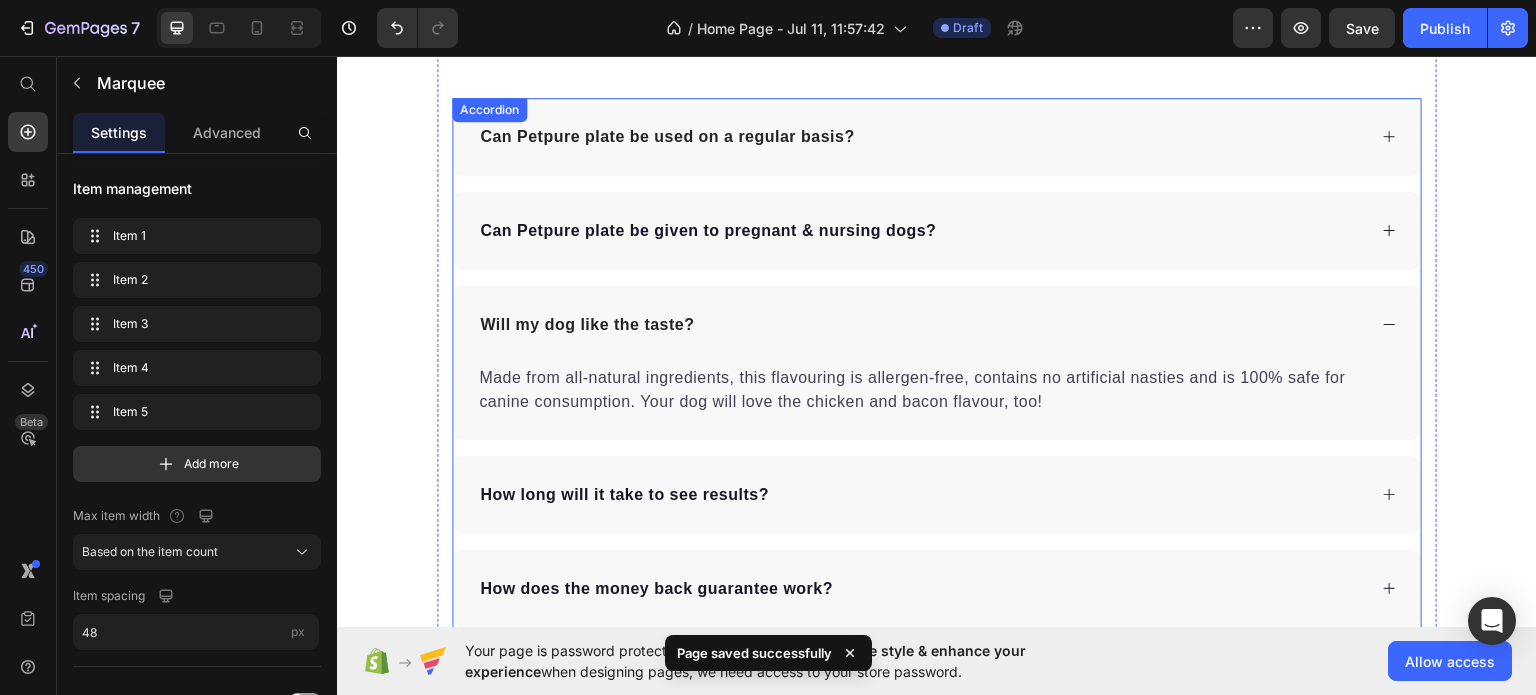 scroll, scrollTop: 4000, scrollLeft: 0, axis: vertical 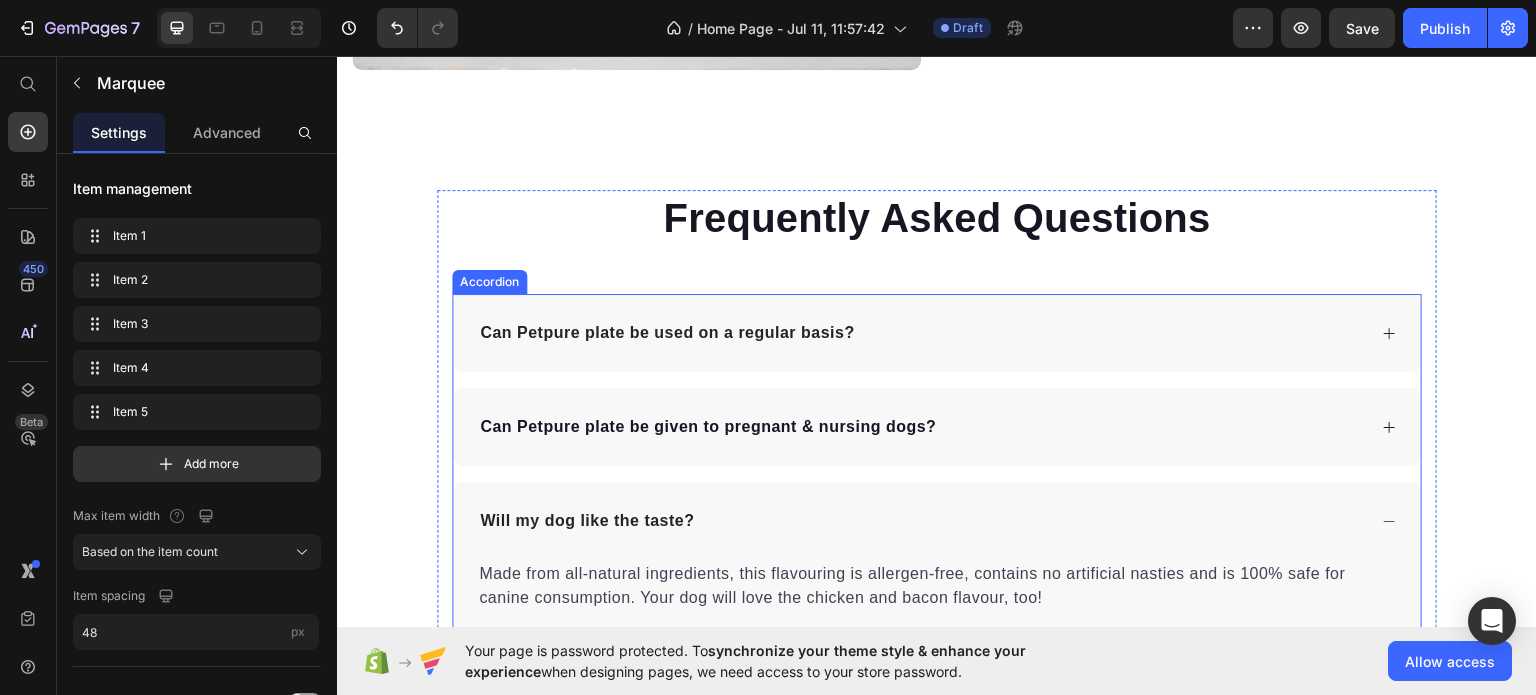 click on "Can Petpure plate be used on a regular basis?" at bounding box center (921, 332) 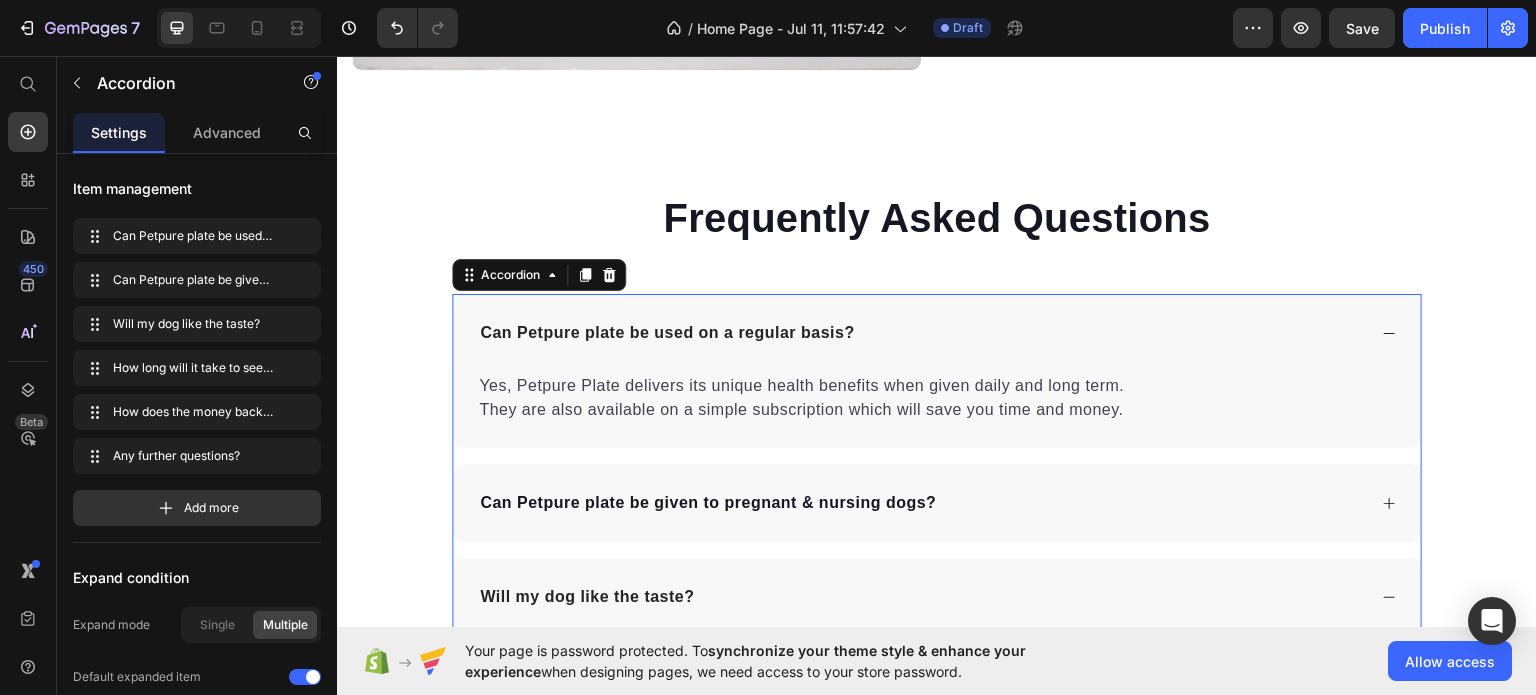 click on "Can Petpure plate be used on a regular basis?" at bounding box center [921, 332] 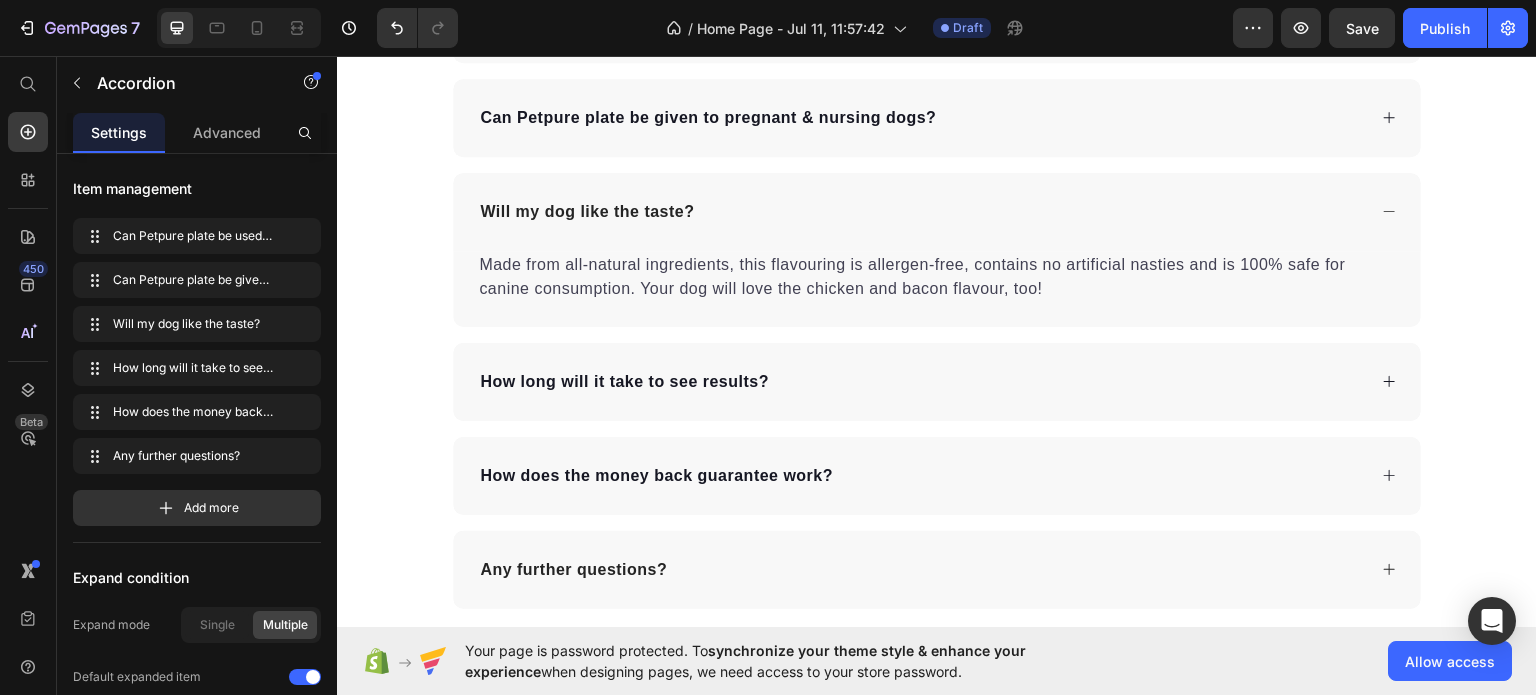 scroll, scrollTop: 4572, scrollLeft: 0, axis: vertical 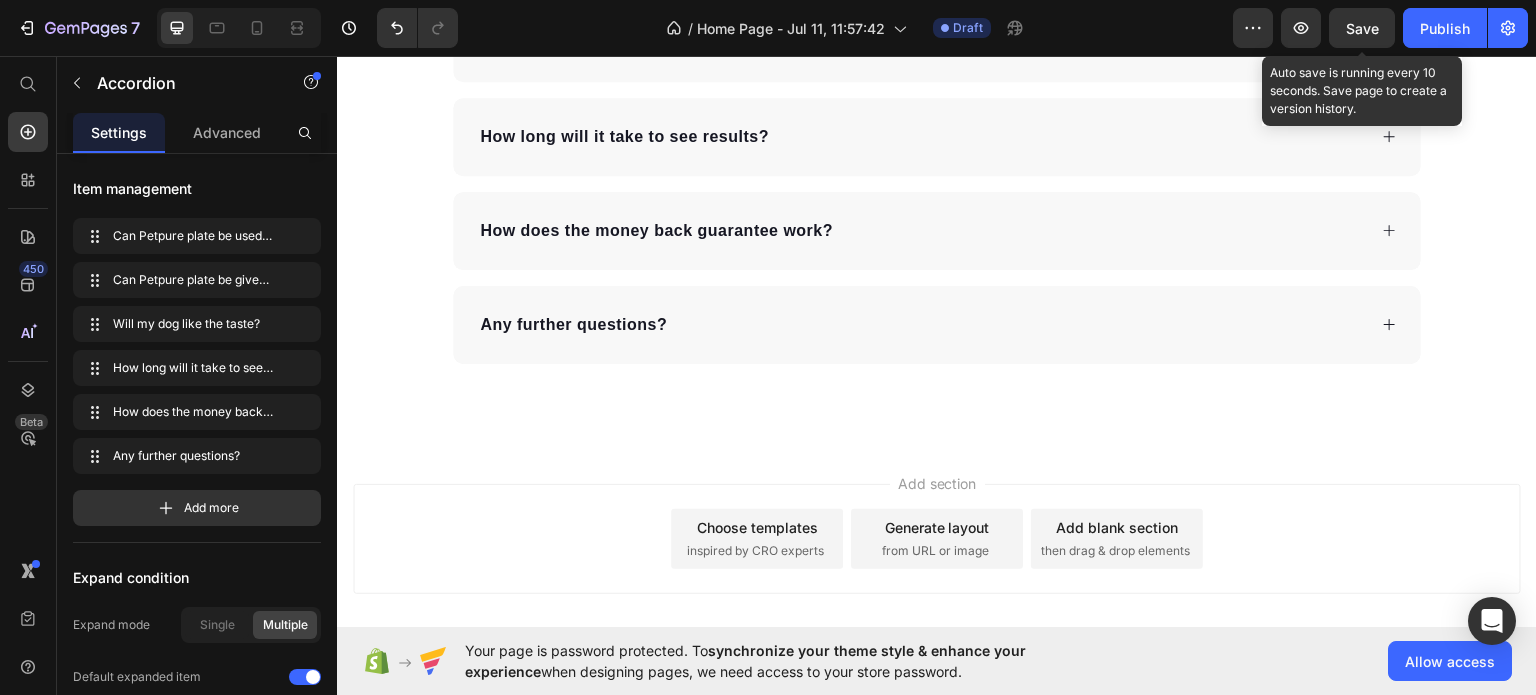 click on "Save" 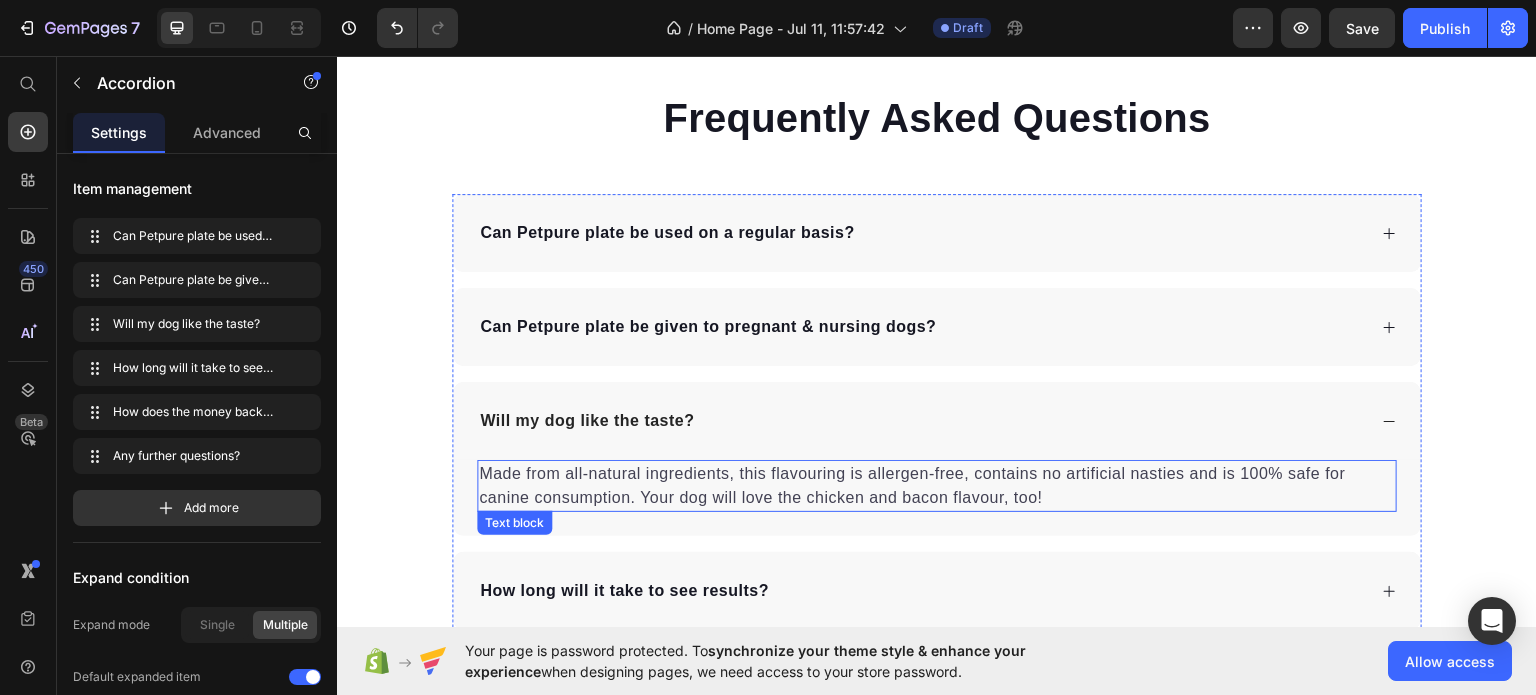 scroll, scrollTop: 3700, scrollLeft: 0, axis: vertical 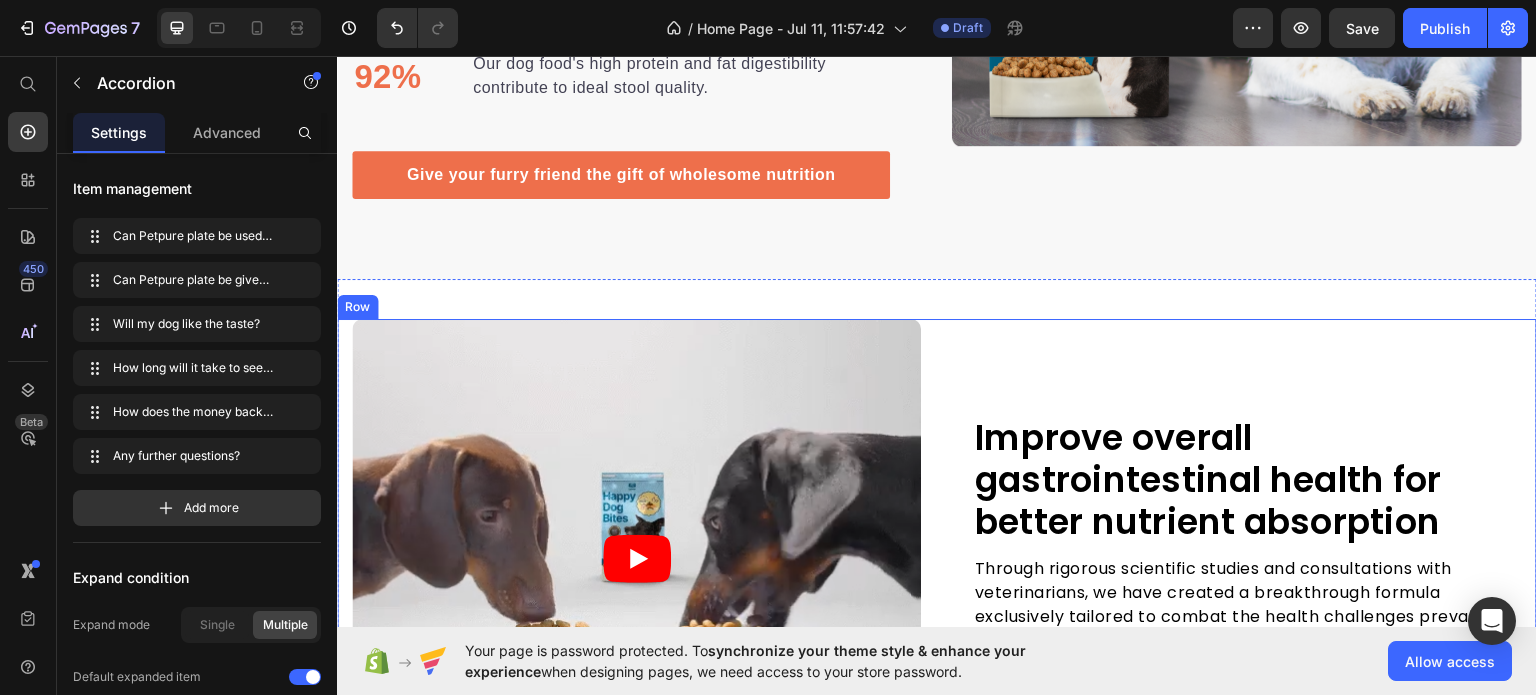 click on "Improve overall gastrointestinal health for better nutrient absorption Heading Through rigorous scientific studies and consultations with veterinarians, we have created a breakthrough formula exclusively tailored to combat the health challenges prevalent in dogs. A staggering 91% of our customers have reported significant improvements in their dogs' health after incorporating our product into their diet. Text block Row" at bounding box center [1237, 557] 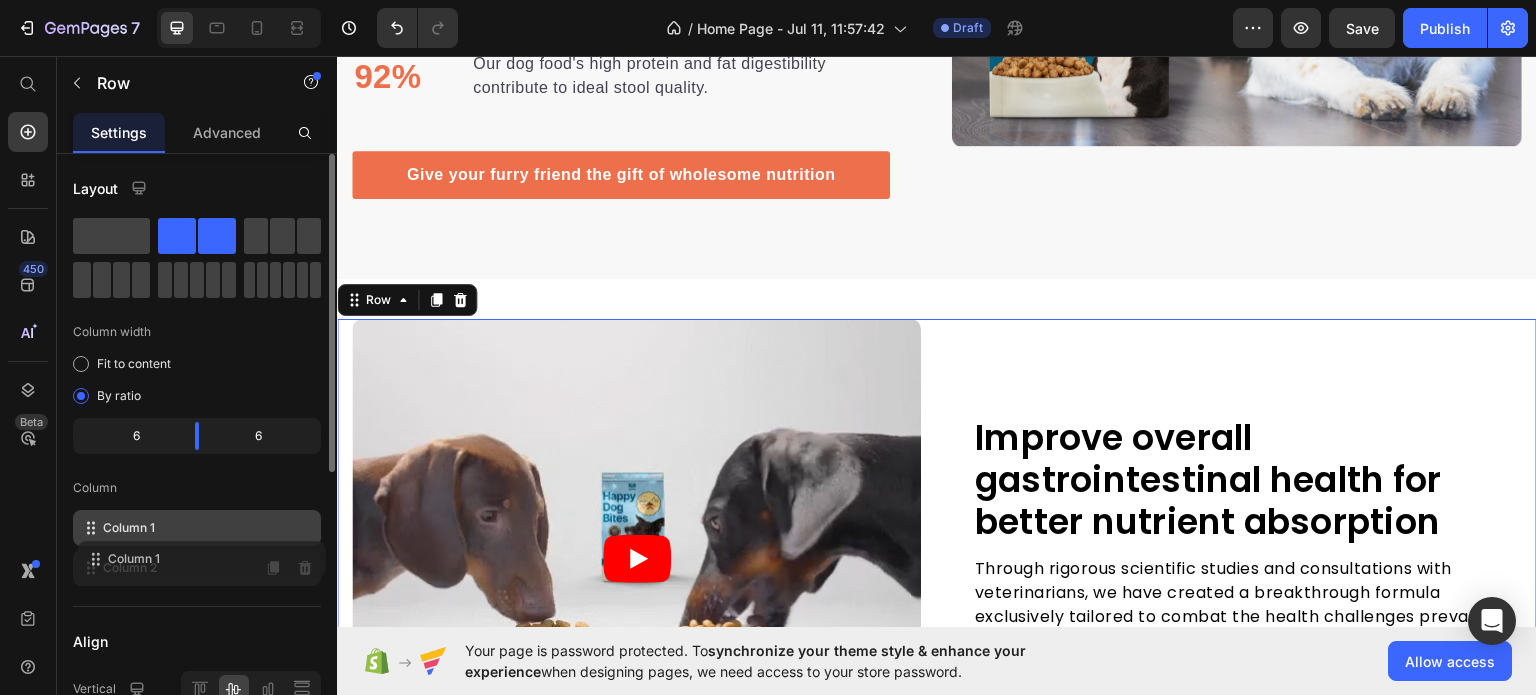 type 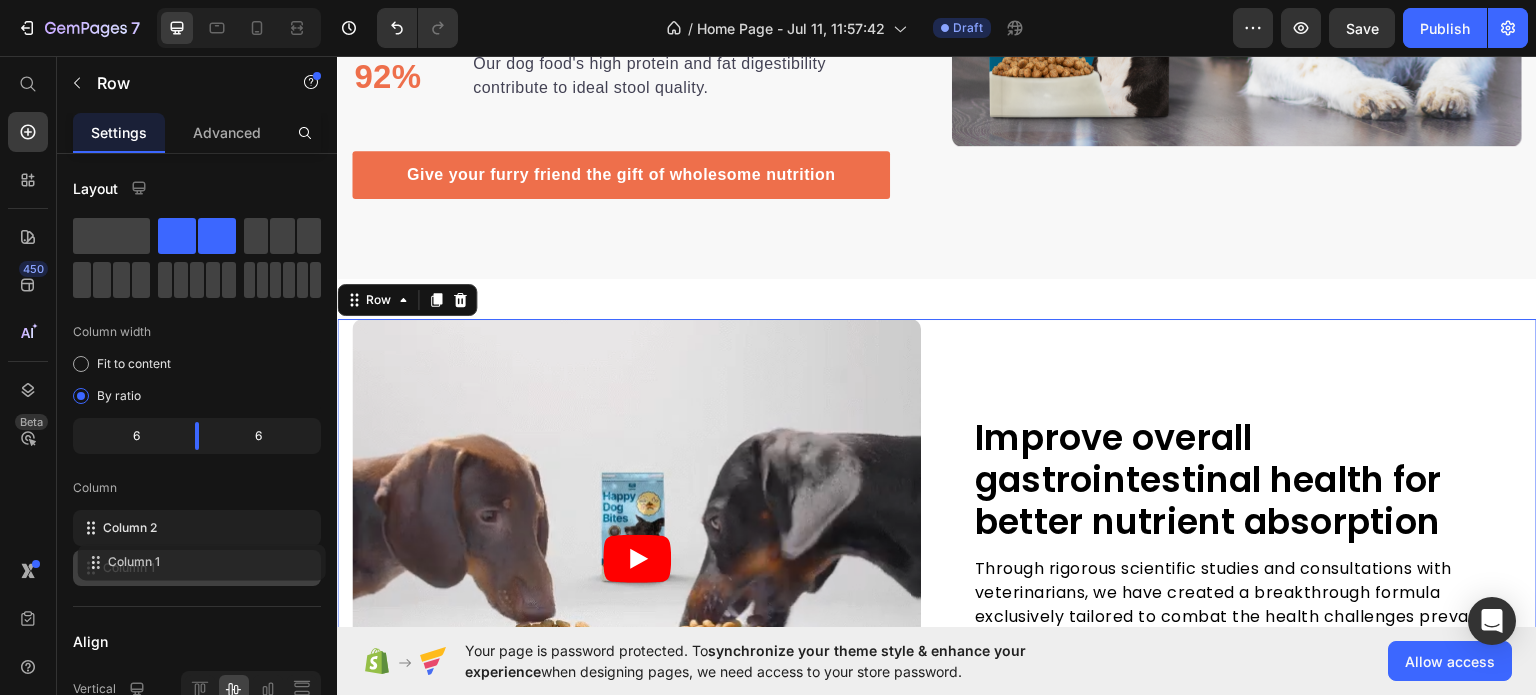 drag, startPoint x: 88, startPoint y: 527, endPoint x: 93, endPoint y: 557, distance: 30.413813 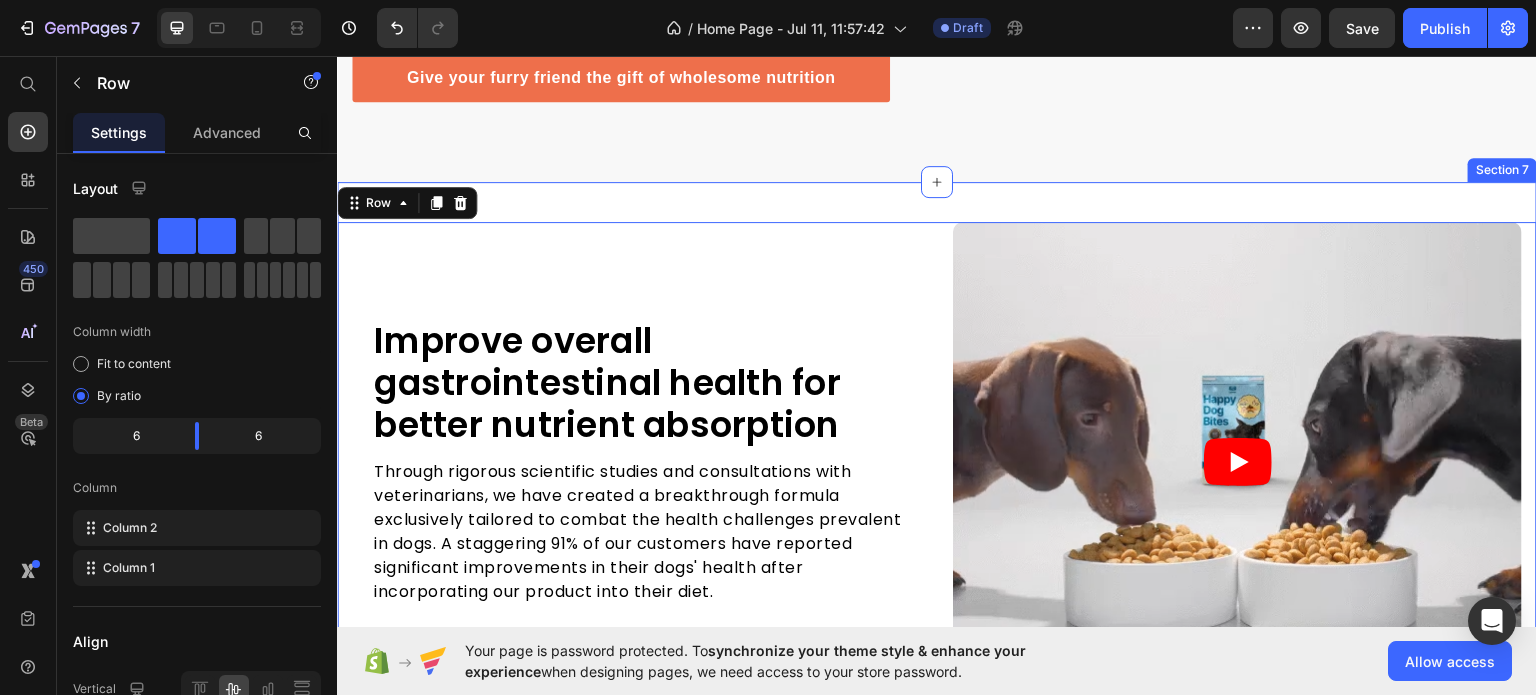 scroll, scrollTop: 3372, scrollLeft: 0, axis: vertical 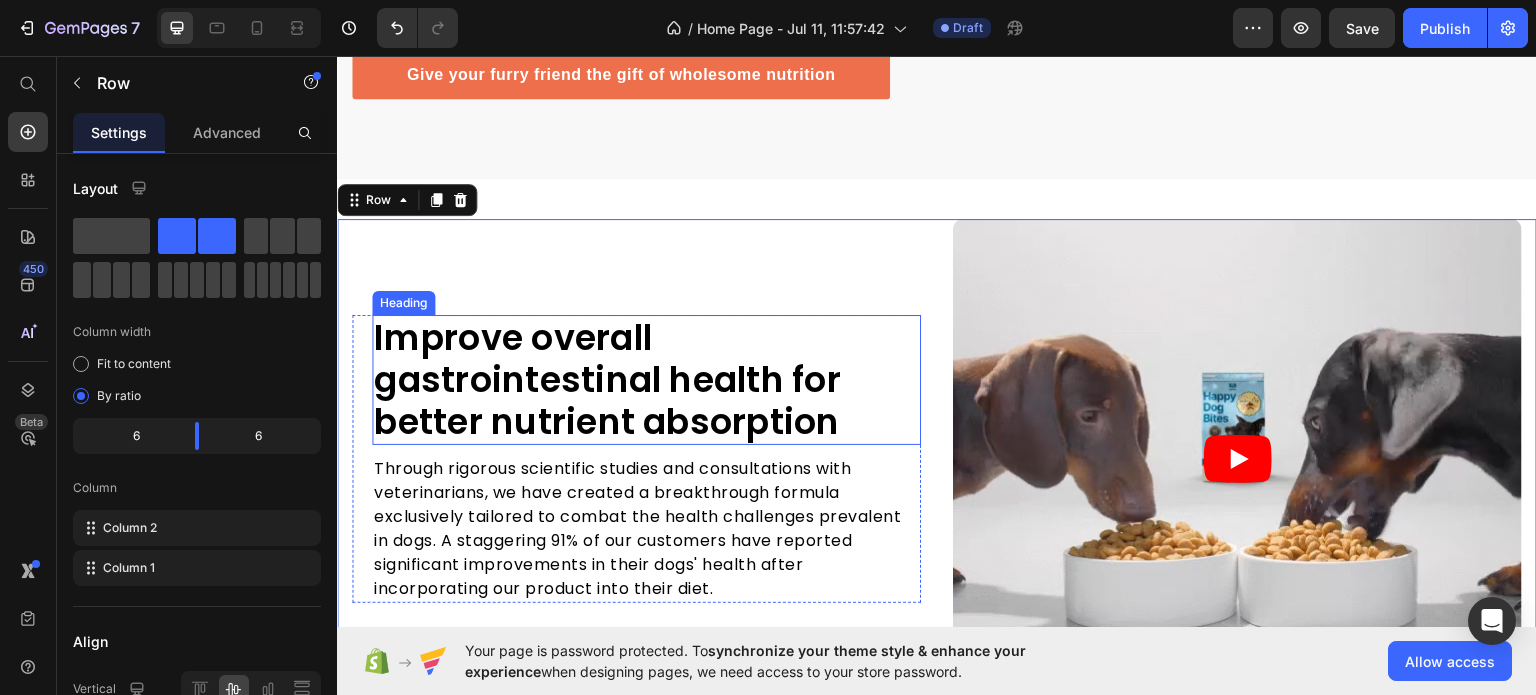 click on "Improve overall gastrointestinal health for better nutrient absorption" at bounding box center (646, 379) 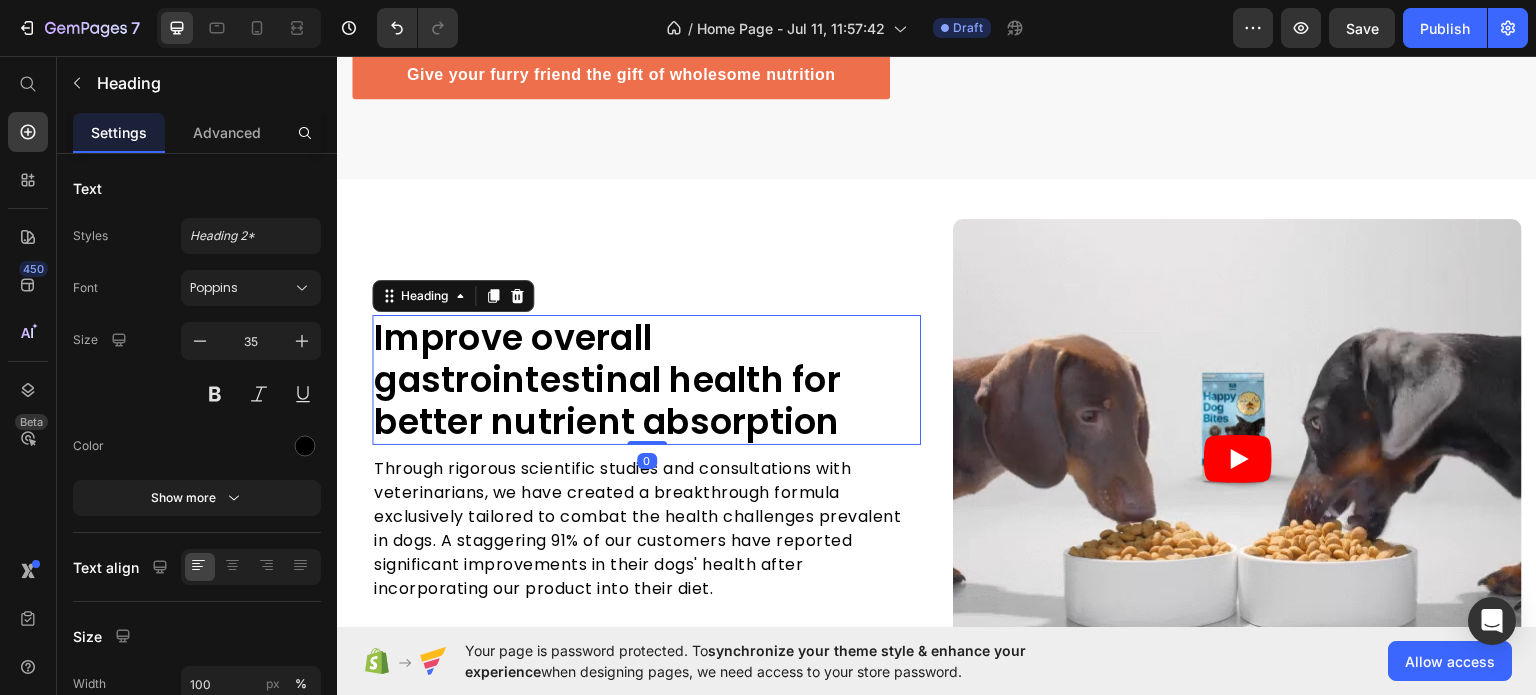 click on "Improve overall gastrointestinal health for better nutrient absorption" at bounding box center [646, 379] 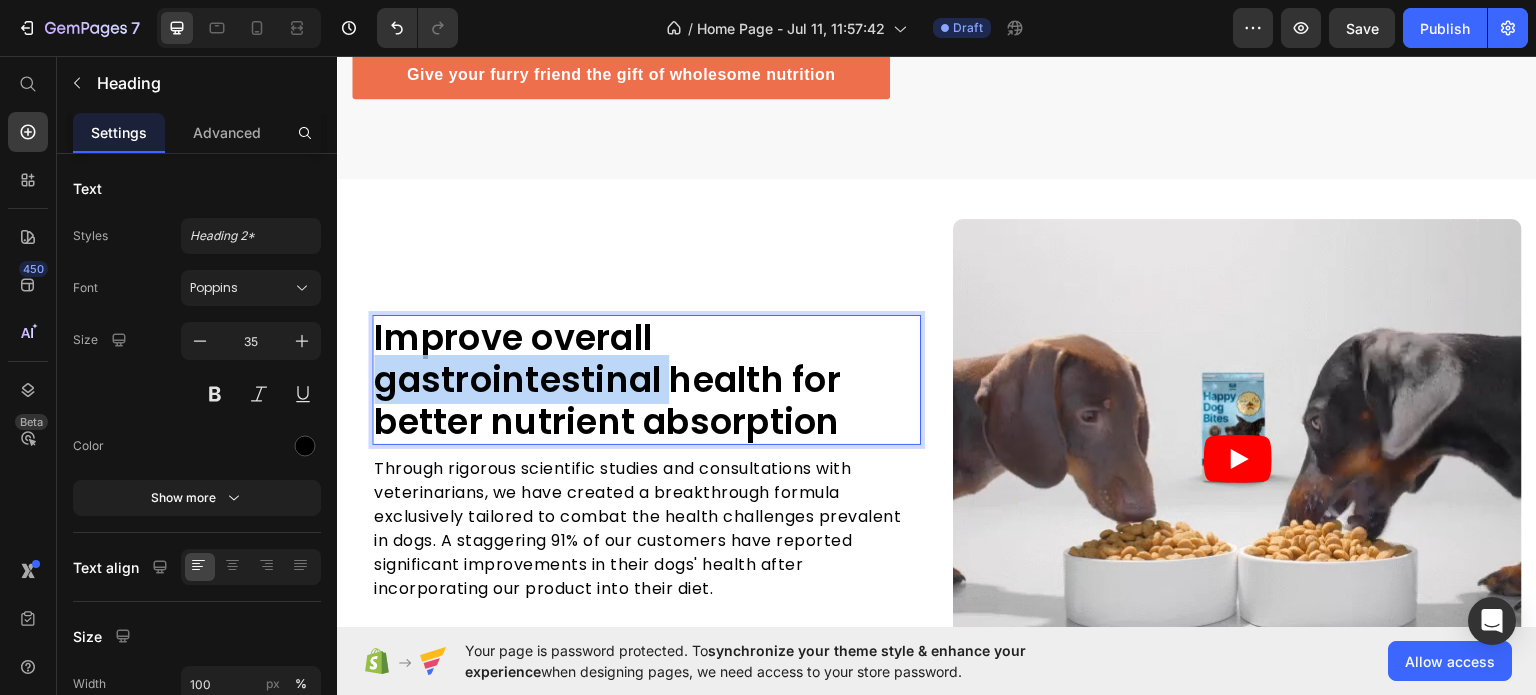 click on "Improve overall gastrointestinal health for better nutrient absorption" at bounding box center (646, 379) 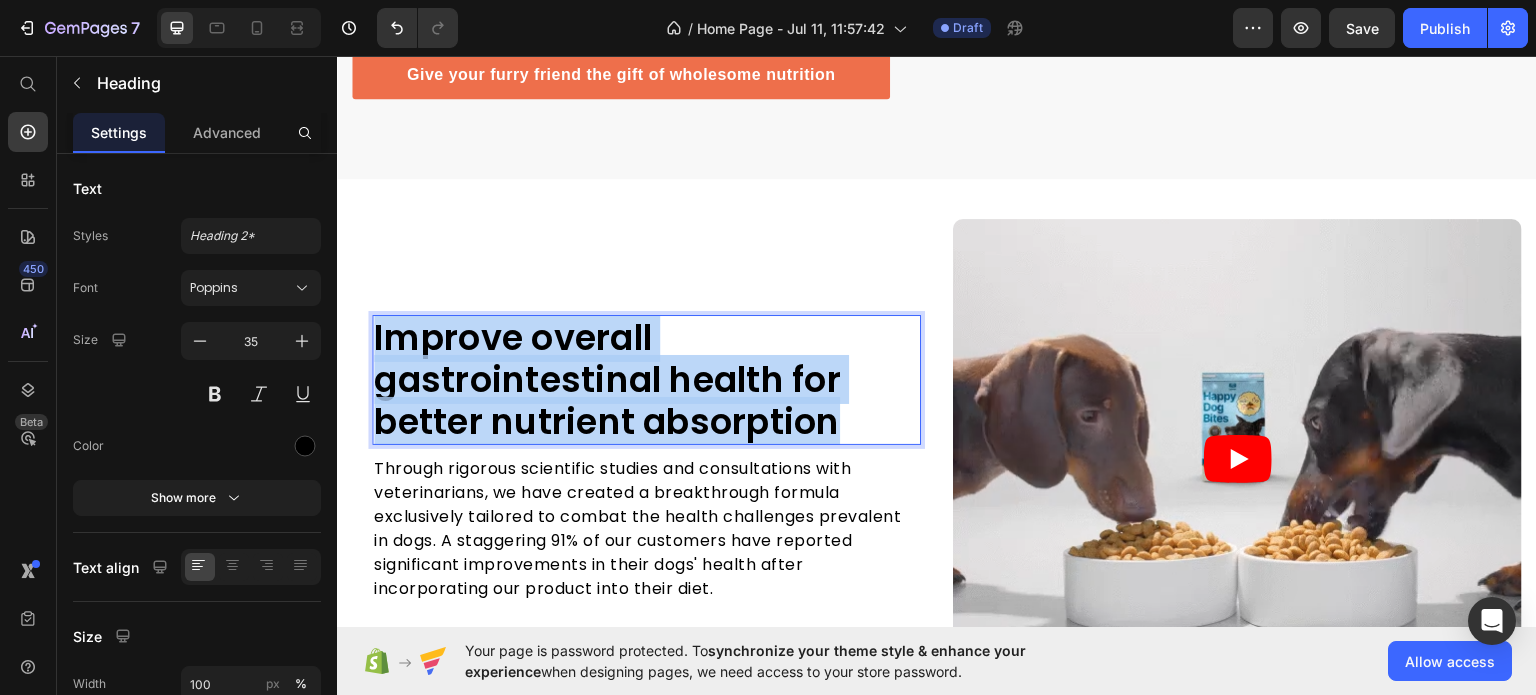 click on "Improve overall gastrointestinal health for better nutrient absorption" at bounding box center (646, 379) 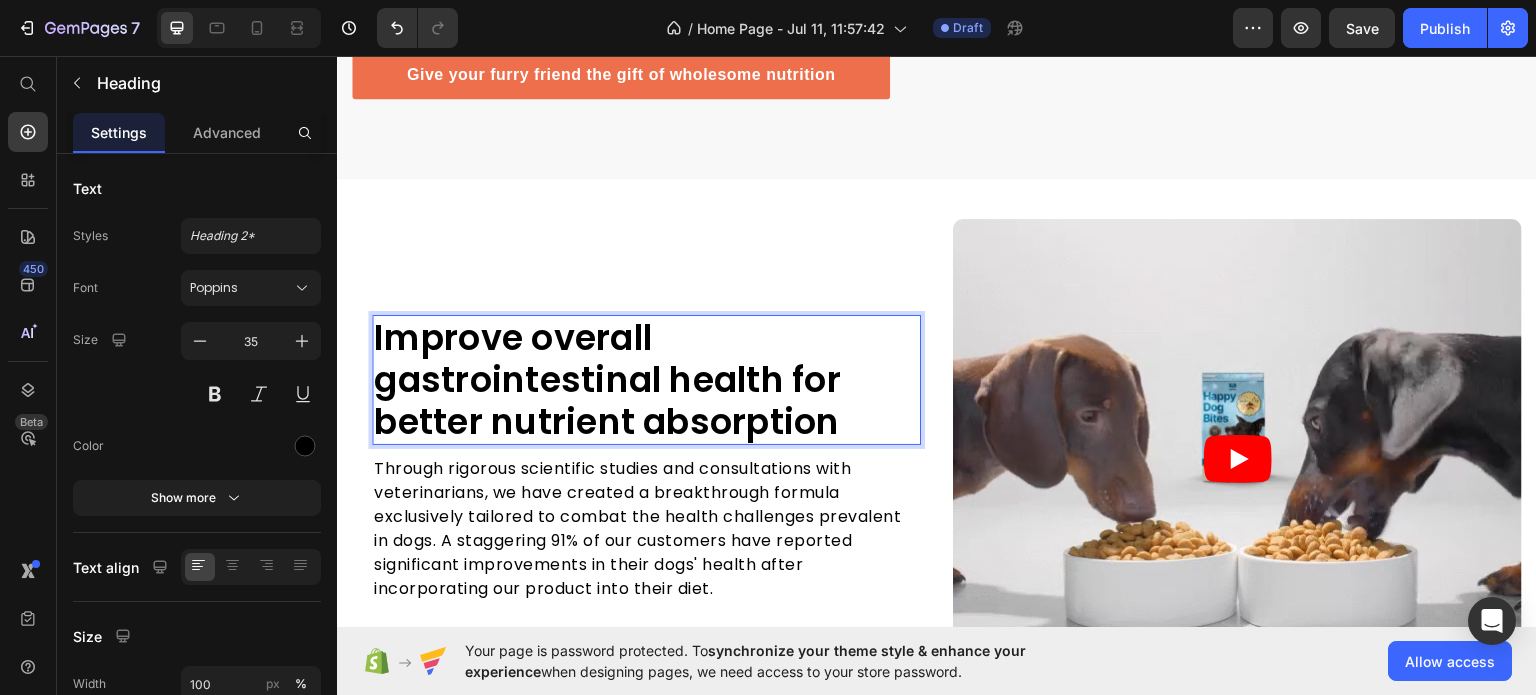 scroll, scrollTop: 0, scrollLeft: 0, axis: both 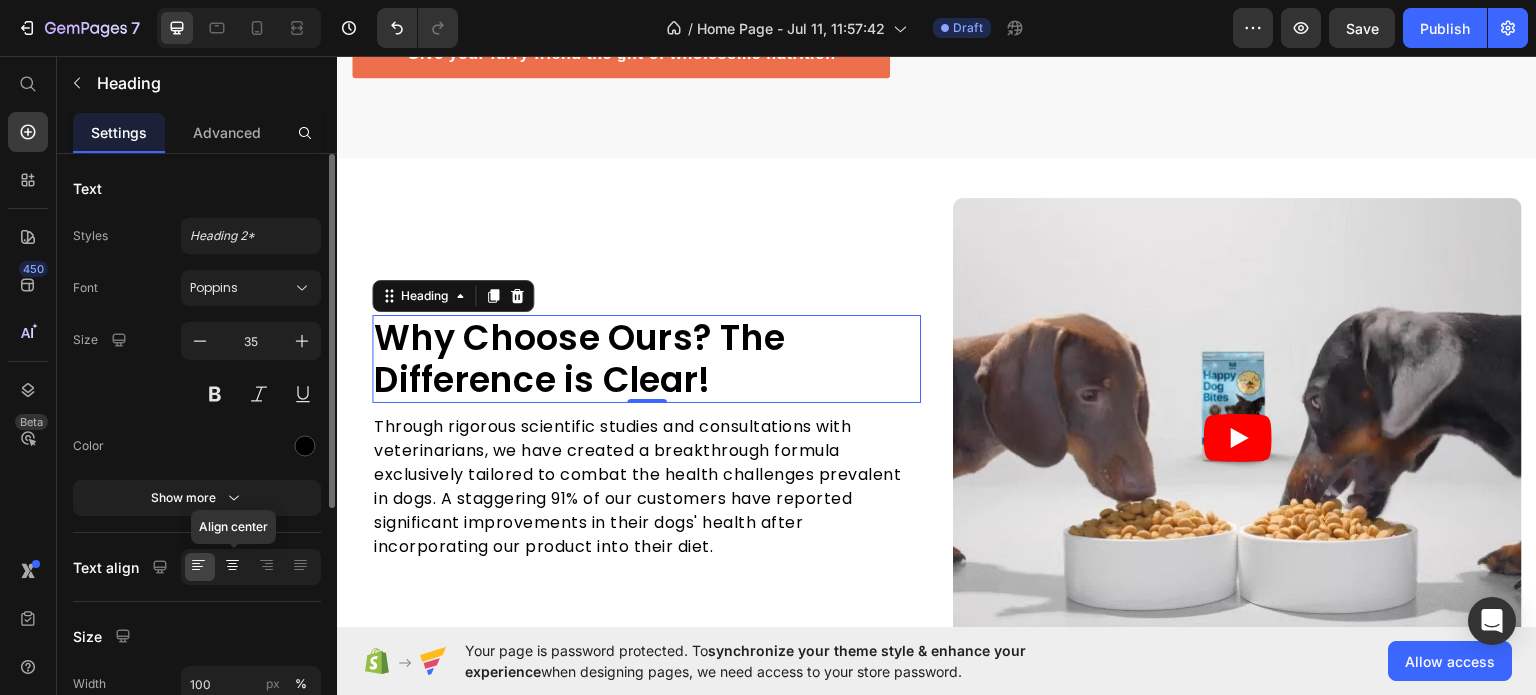 click 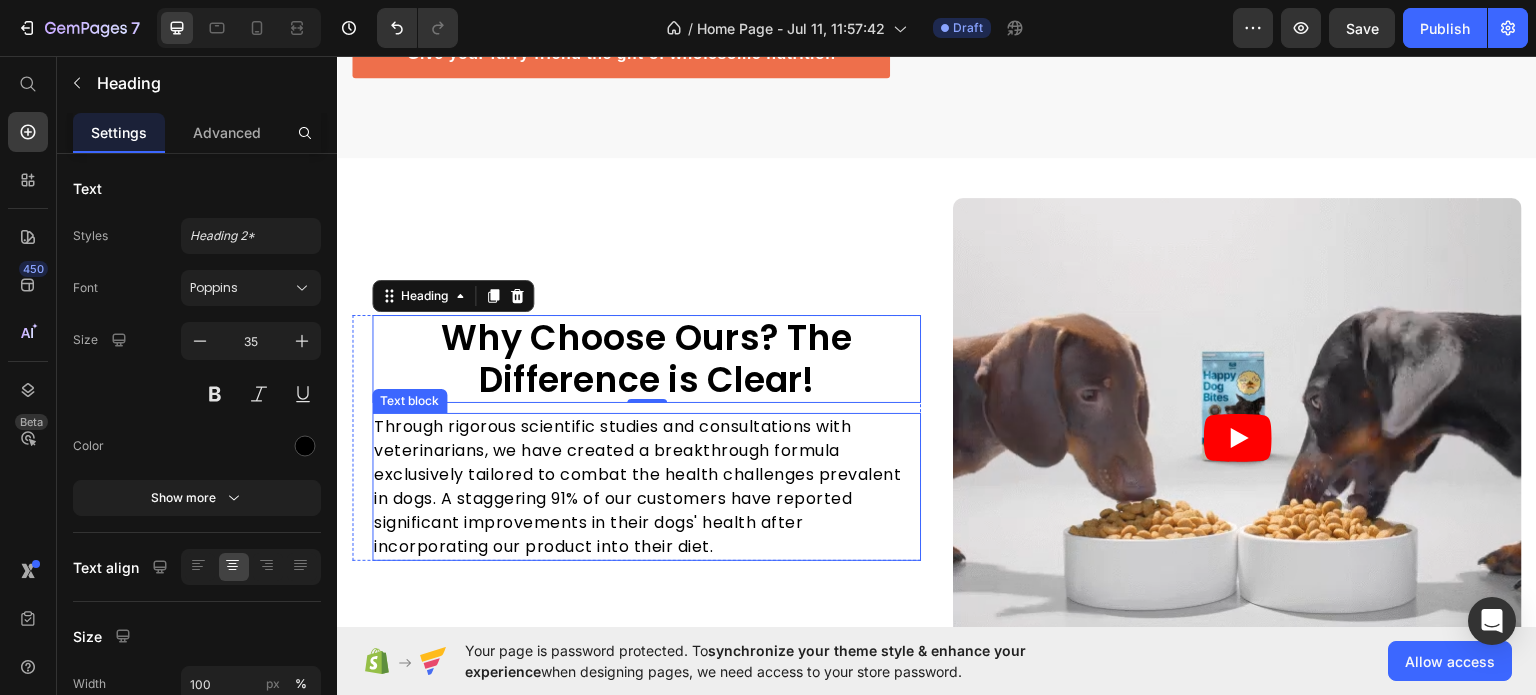 click on "Through rigorous scientific studies and consultations with veterinarians, we have created a breakthrough formula exclusively tailored to combat the health challenges prevalent in dogs. A staggering 91% of our customers have reported significant improvements in their dogs' health after incorporating our product into their diet." at bounding box center (646, 486) 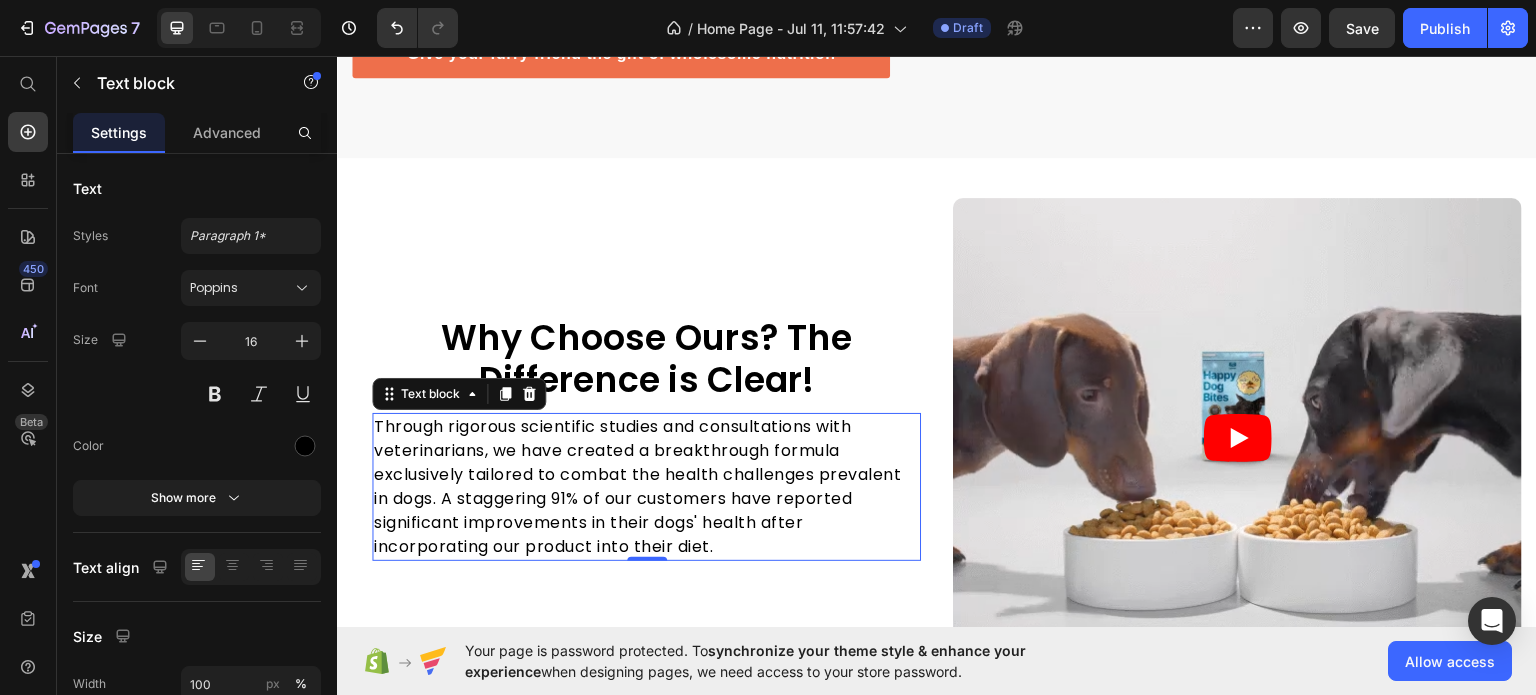 click on "Through rigorous scientific studies and consultations with veterinarians, we have created a breakthrough formula exclusively tailored to combat the health challenges prevalent in dogs. A staggering 91% of our customers have reported significant improvements in their dogs' health after incorporating our product into their diet." at bounding box center (646, 486) 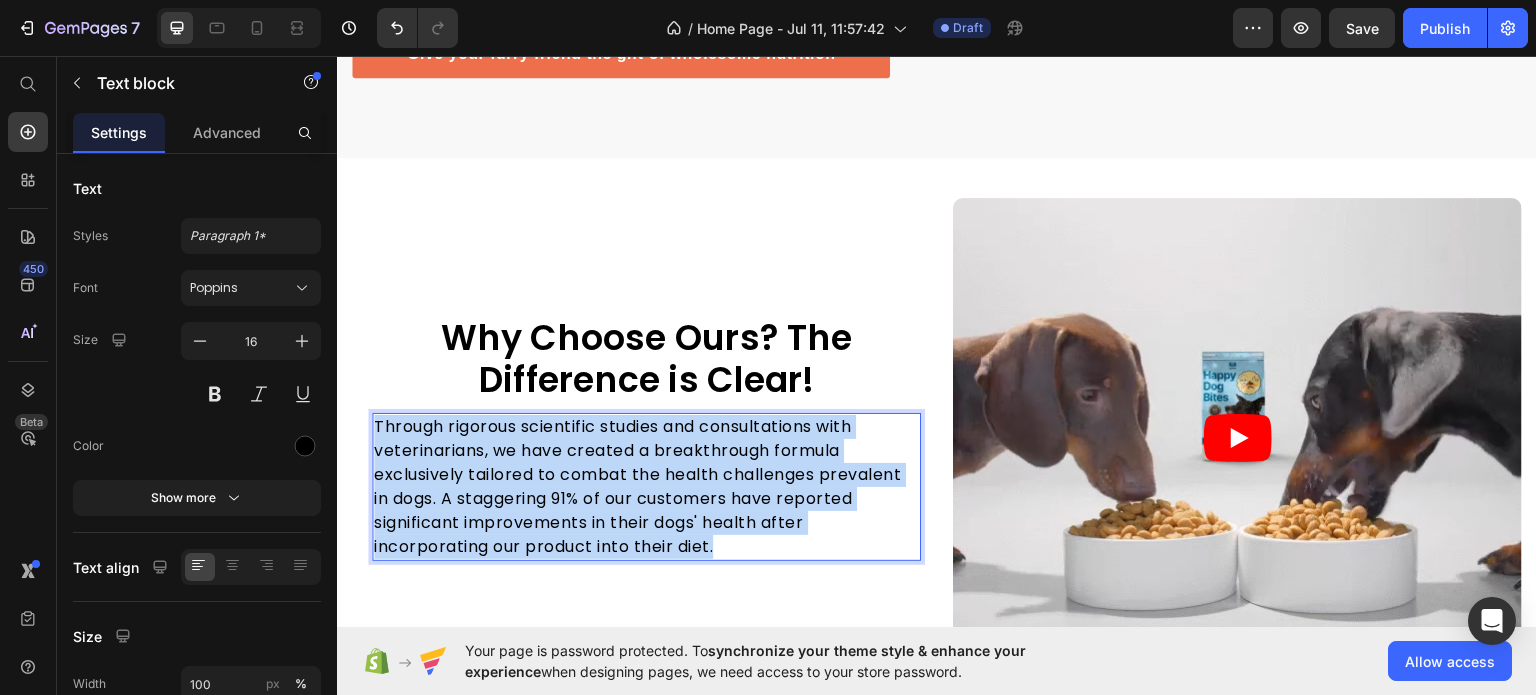 click on "Through rigorous scientific studies and consultations with veterinarians, we have created a breakthrough formula exclusively tailored to combat the health challenges prevalent in dogs. A staggering 91% of our customers have reported significant improvements in their dogs' health after incorporating our product into their diet." at bounding box center (646, 486) 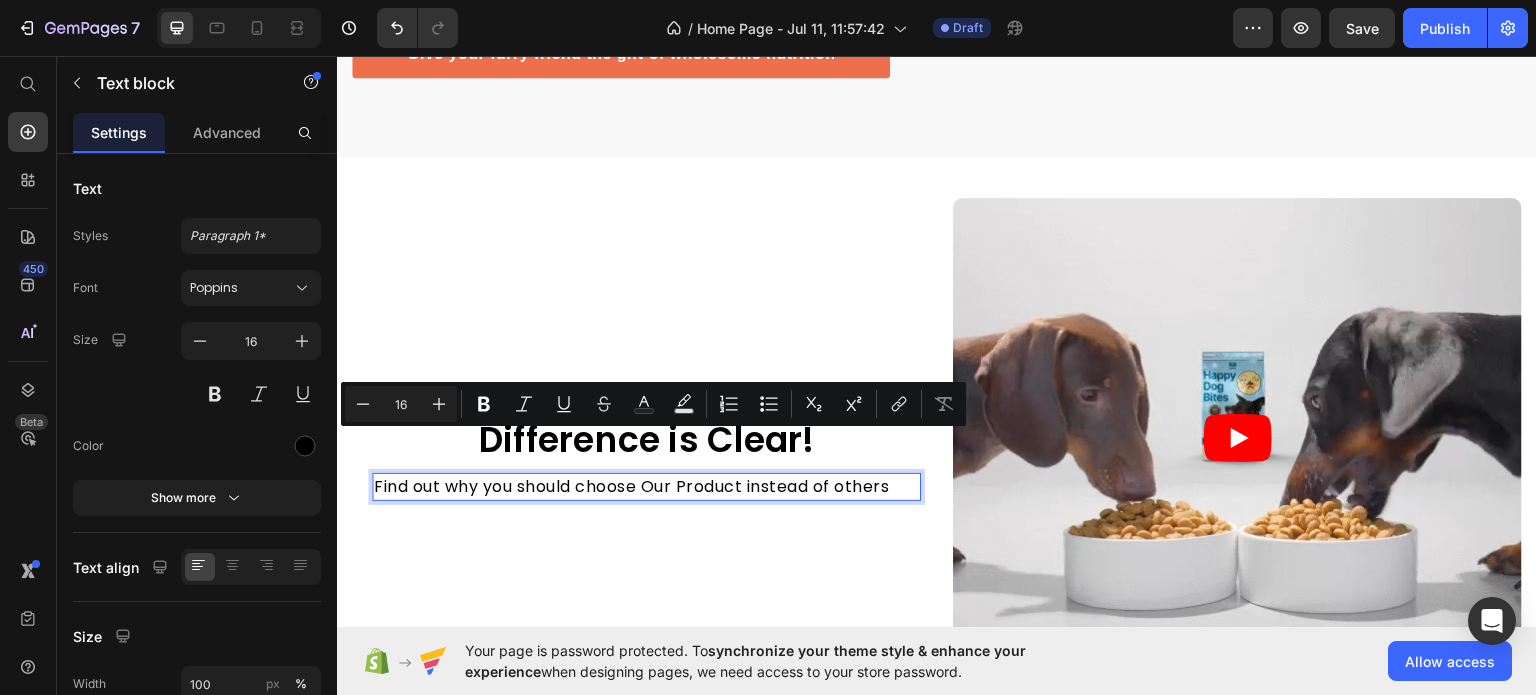 scroll, scrollTop: 3453, scrollLeft: 0, axis: vertical 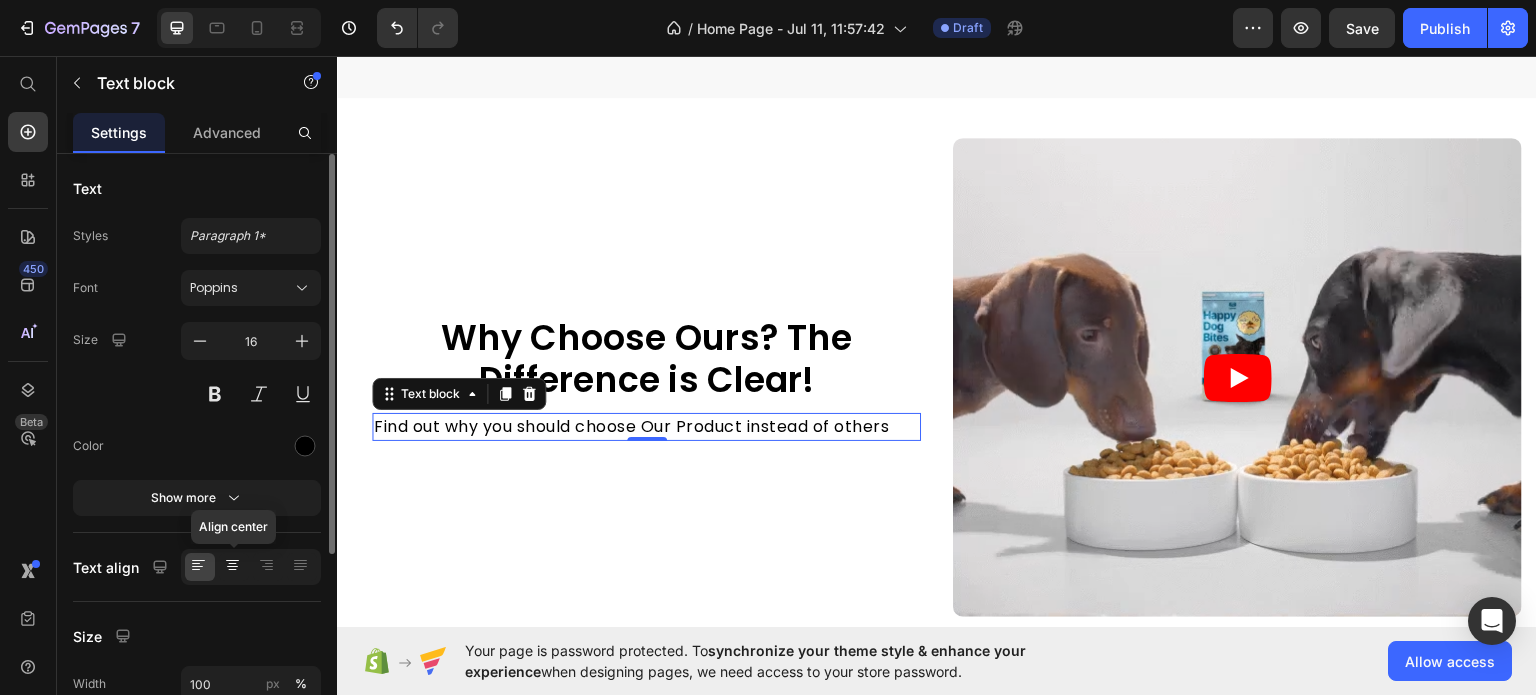 click 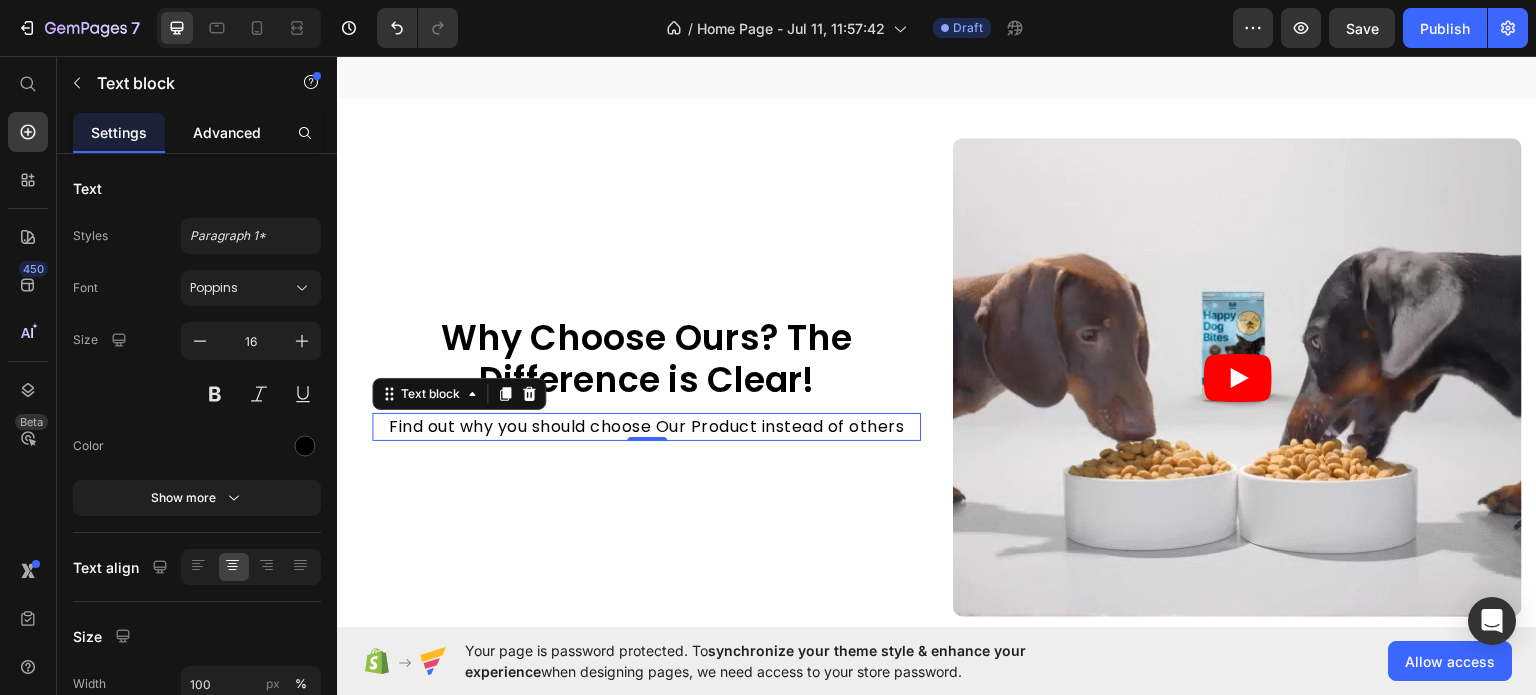 click on "Advanced" at bounding box center [227, 132] 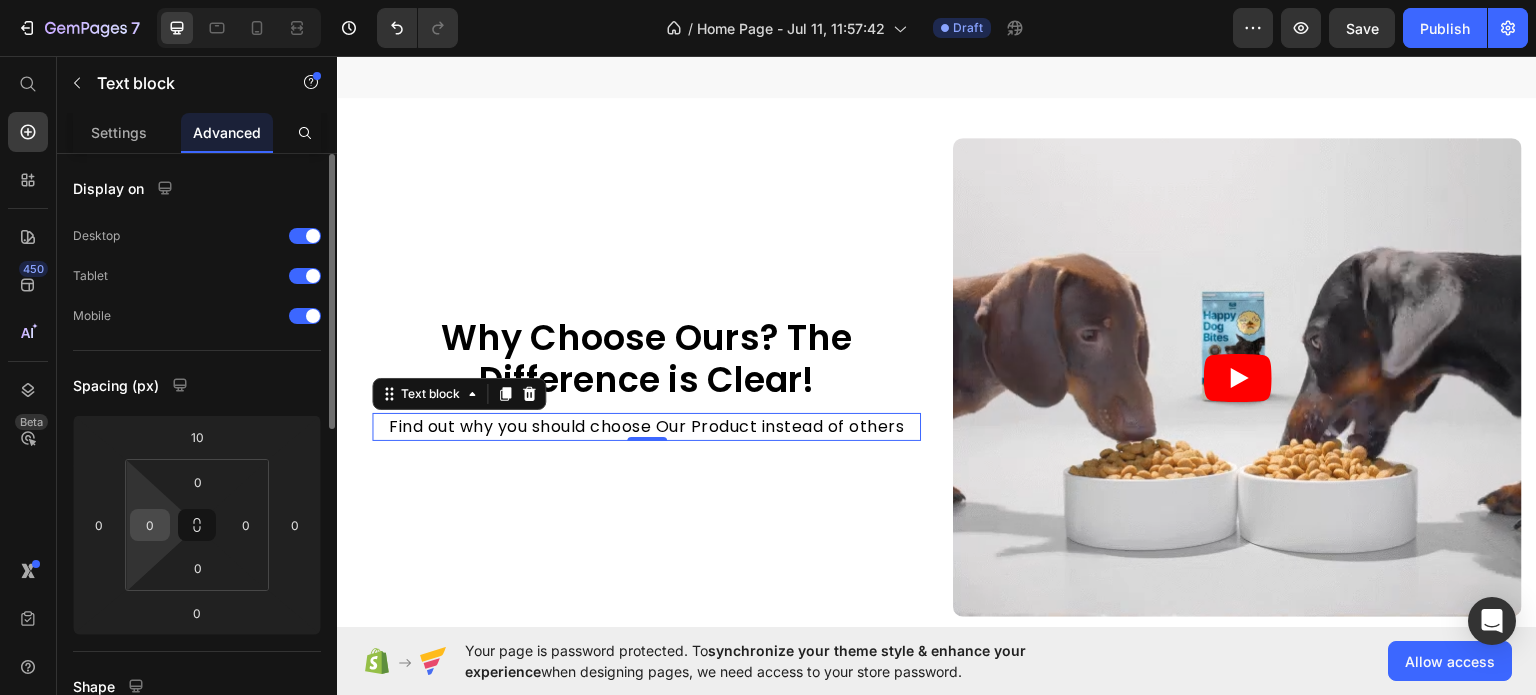 click on "0" at bounding box center (150, 525) 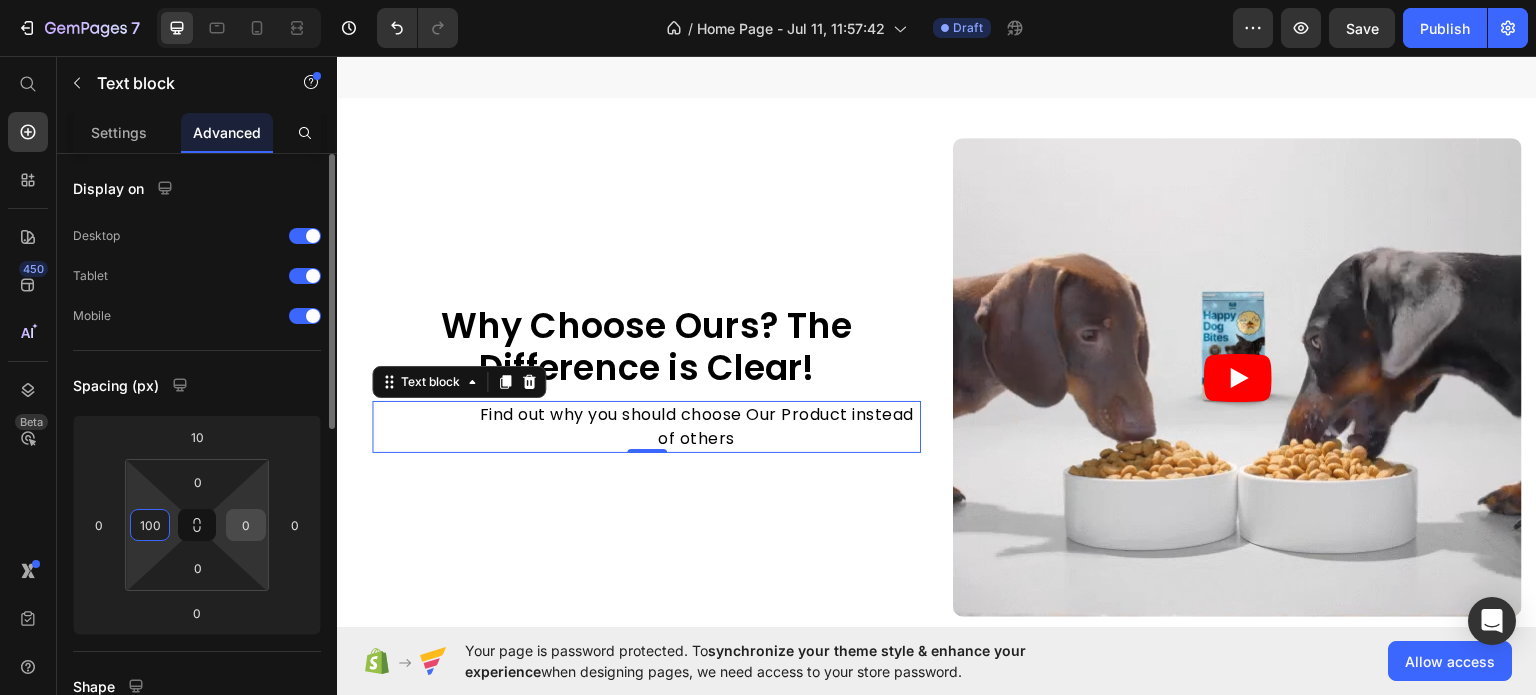type on "100" 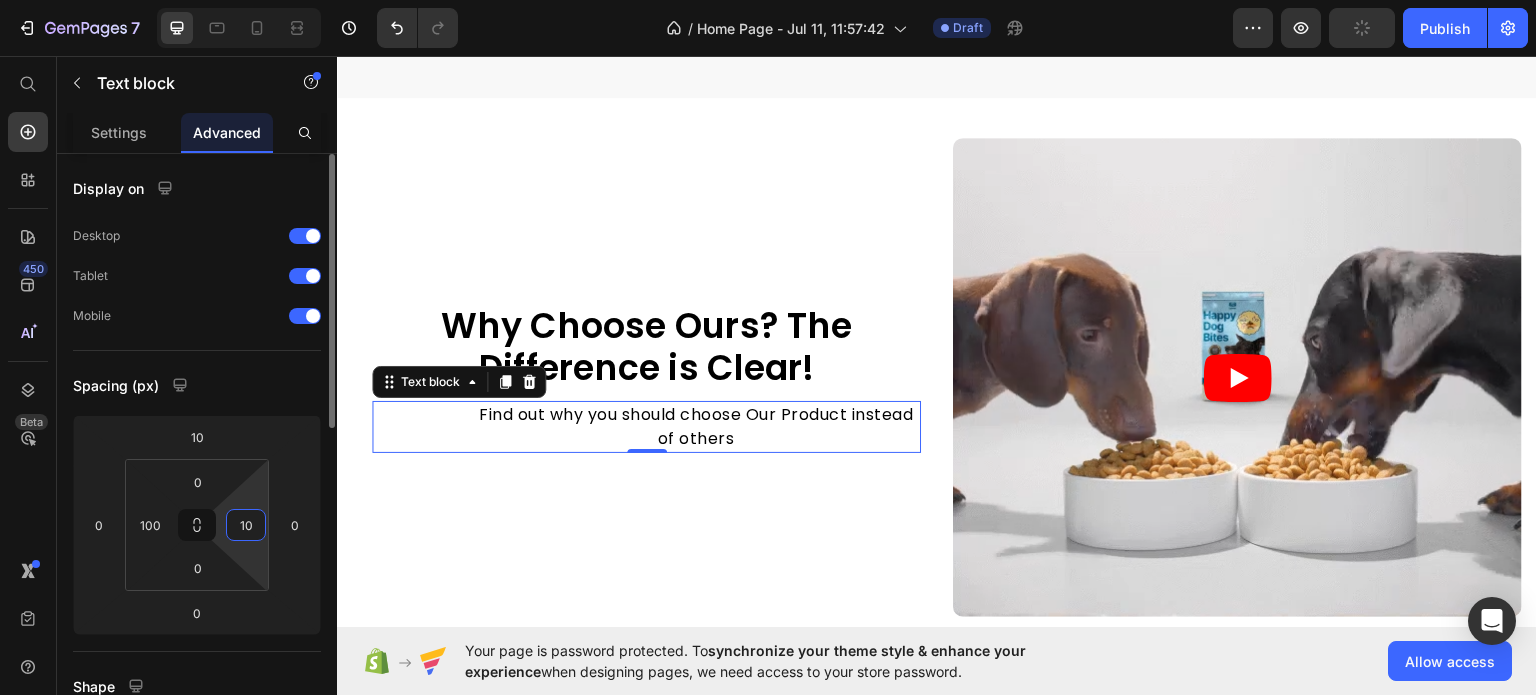 type on "100" 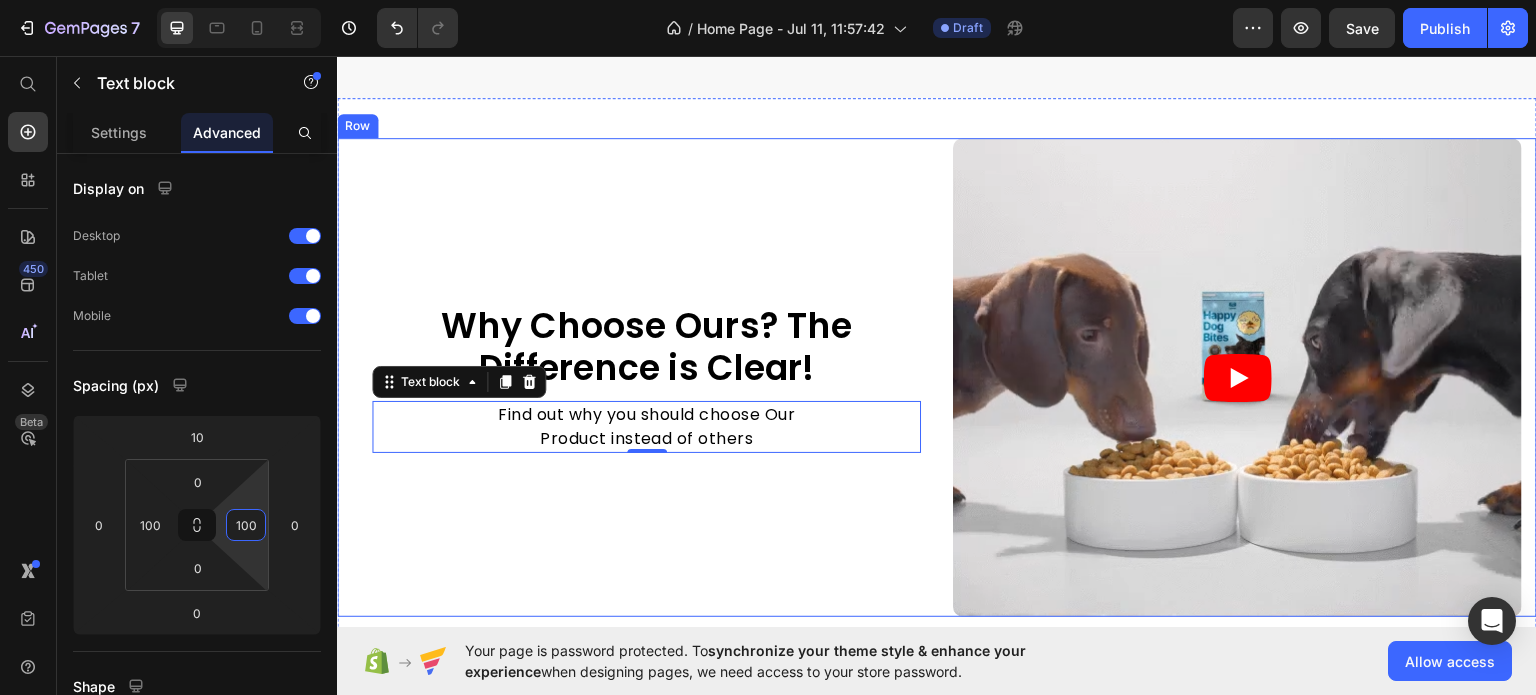 click on "Why Choose Ours? The Difference is Clear! Heading Find out why you should choose Our Product instead of others Text block   0 Row" at bounding box center (636, 376) 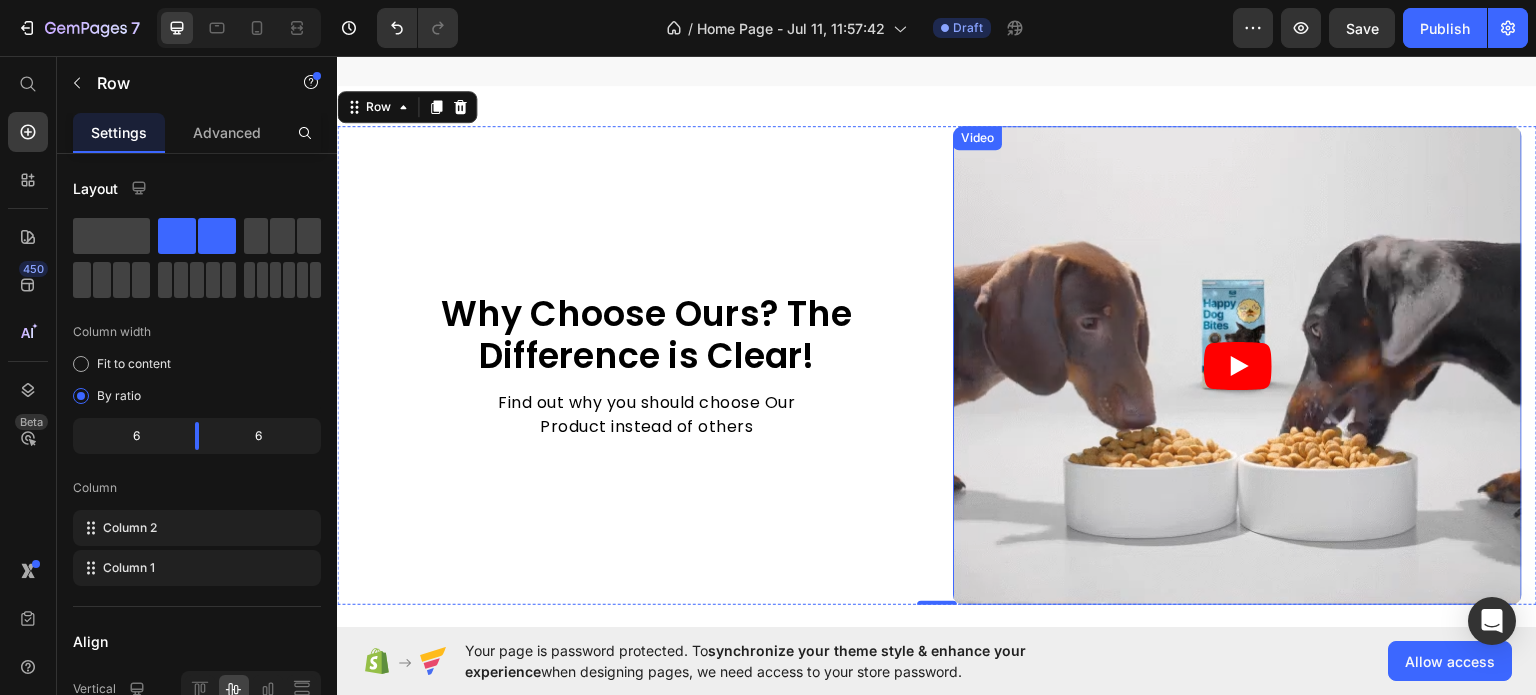 scroll, scrollTop: 3353, scrollLeft: 0, axis: vertical 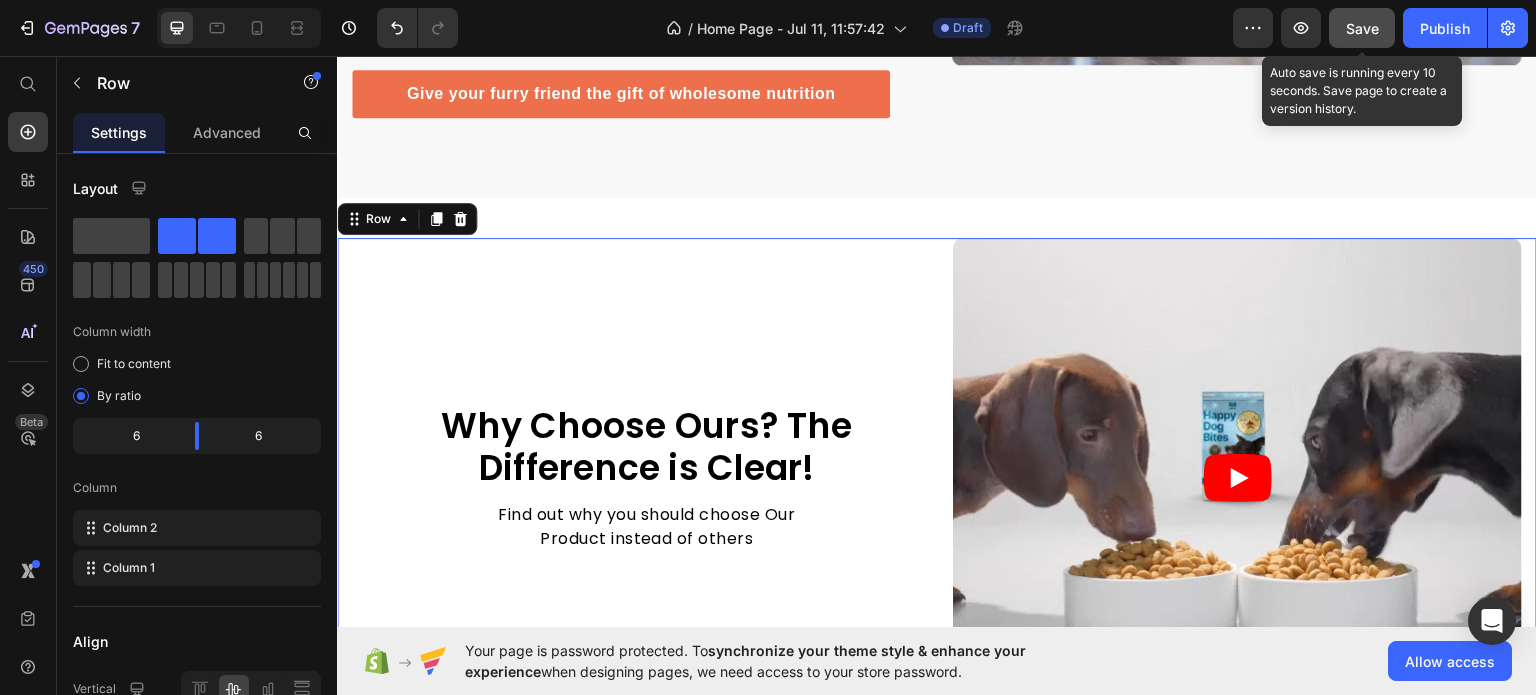 click on "Save" at bounding box center [1362, 28] 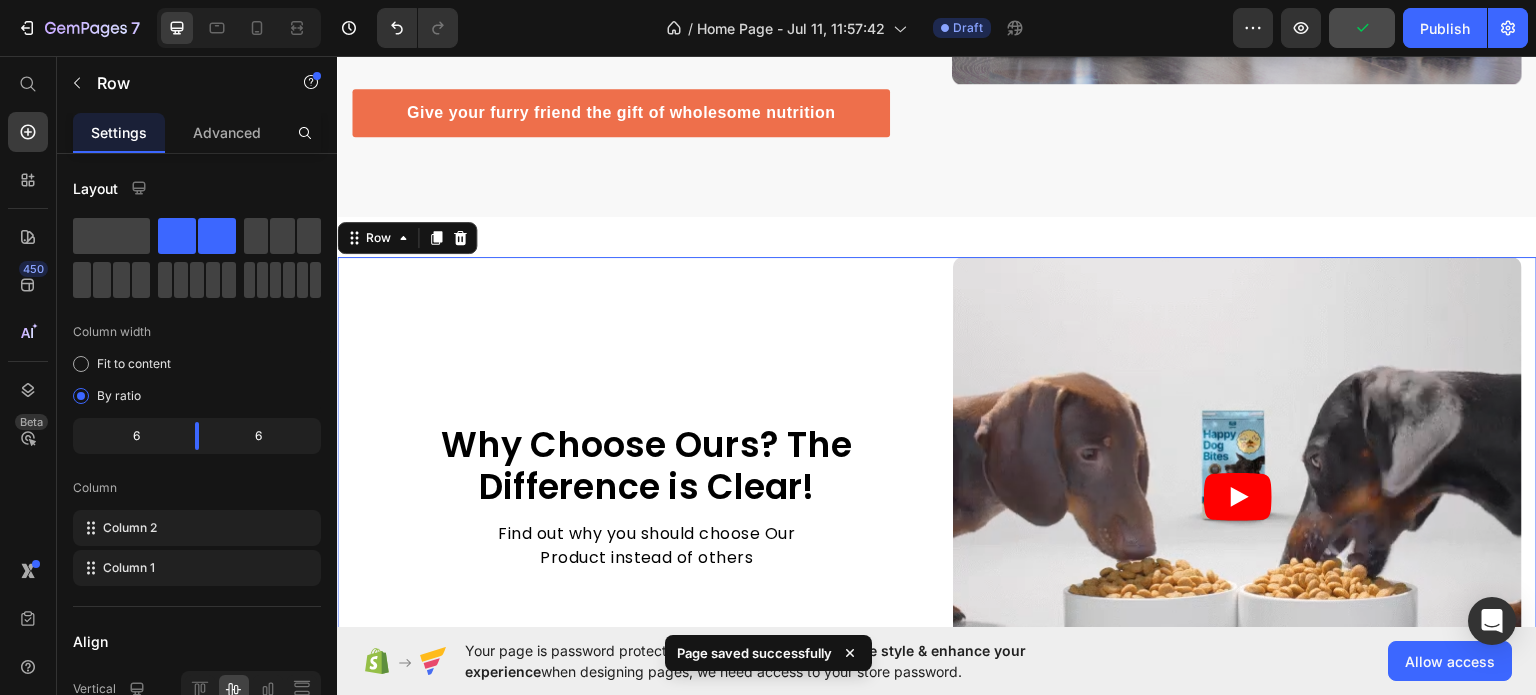 scroll, scrollTop: 3453, scrollLeft: 0, axis: vertical 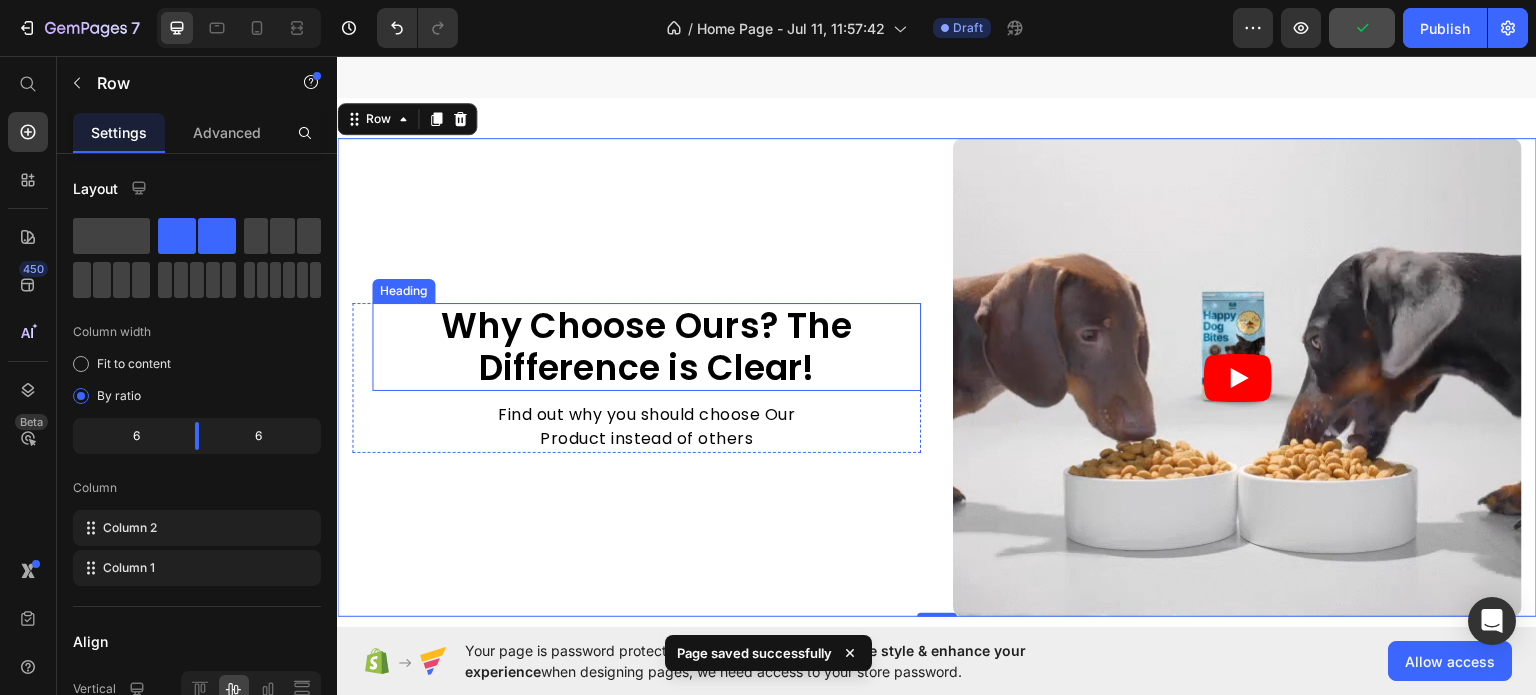 click on "Why Choose Ours? The Difference is Clear!" at bounding box center (646, 346) 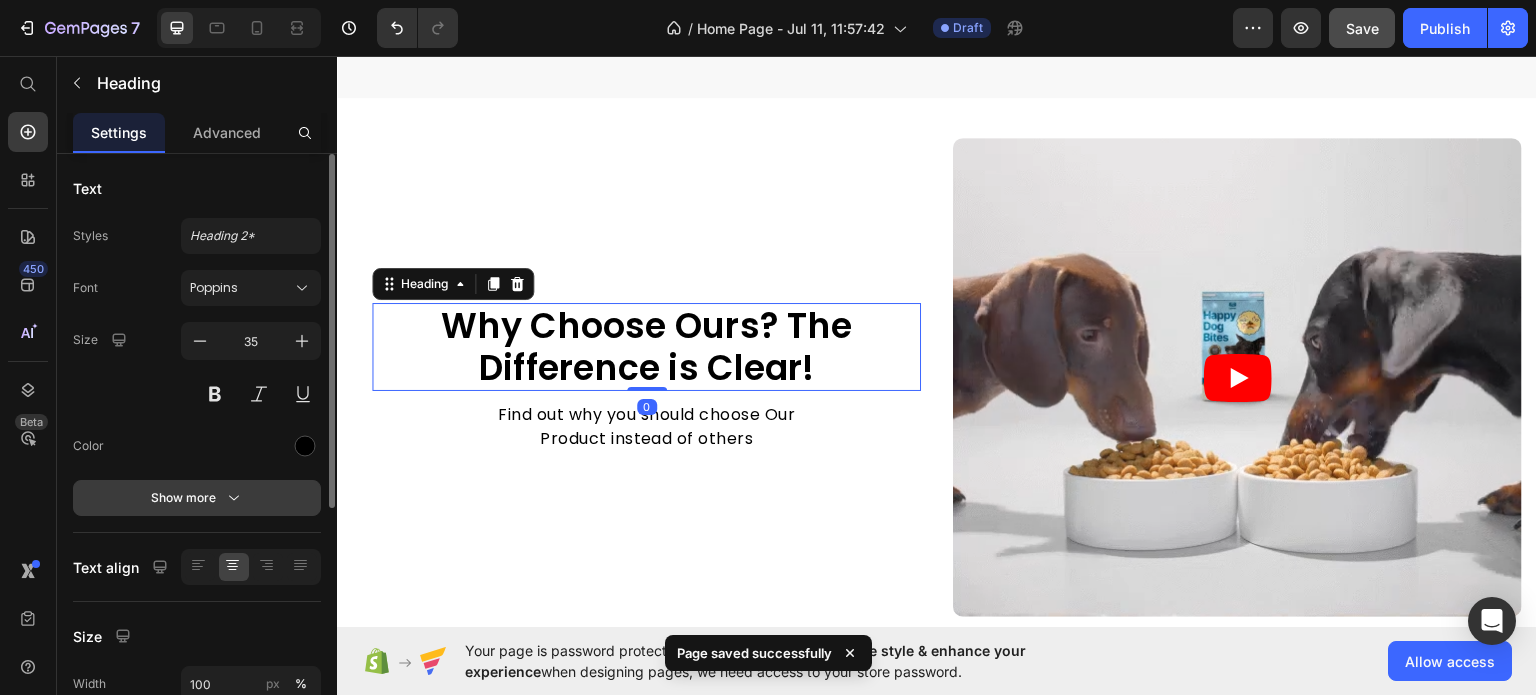 click 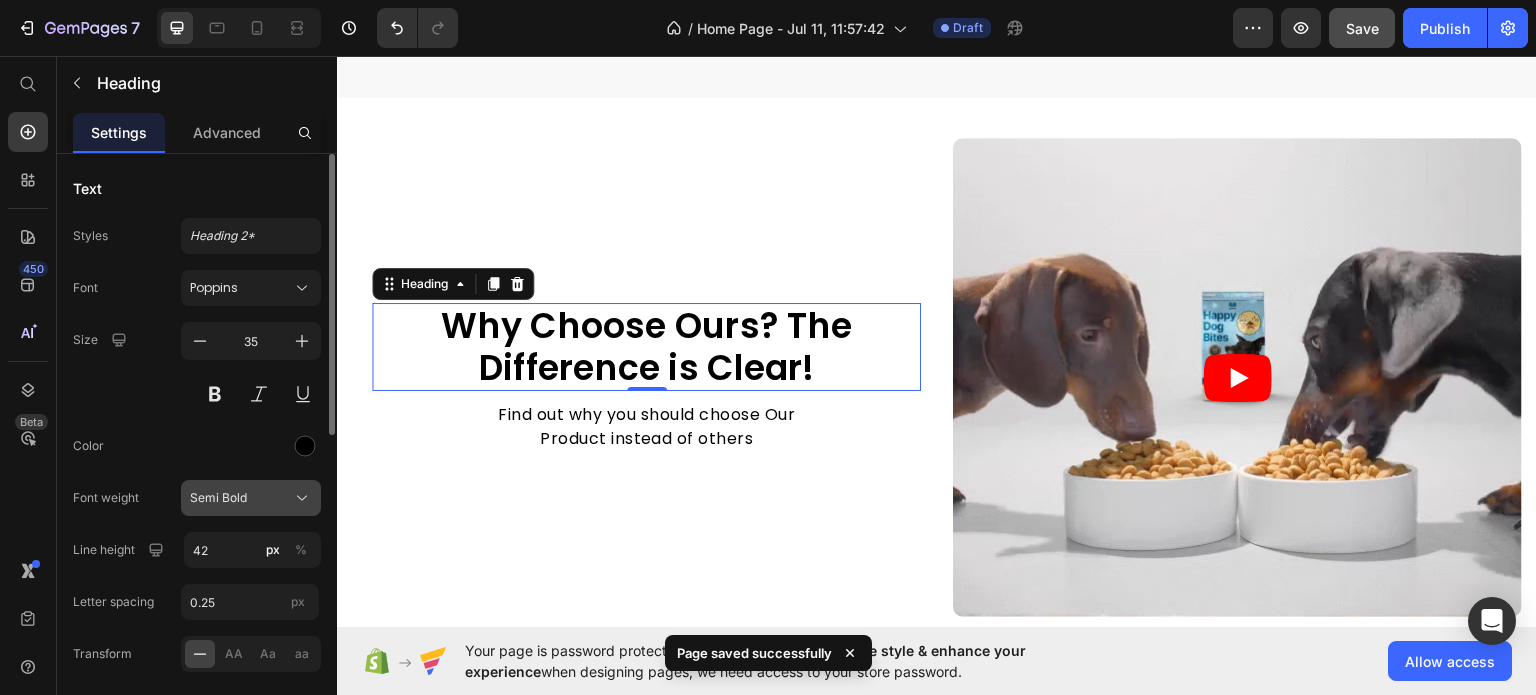 click on "Semi Bold" 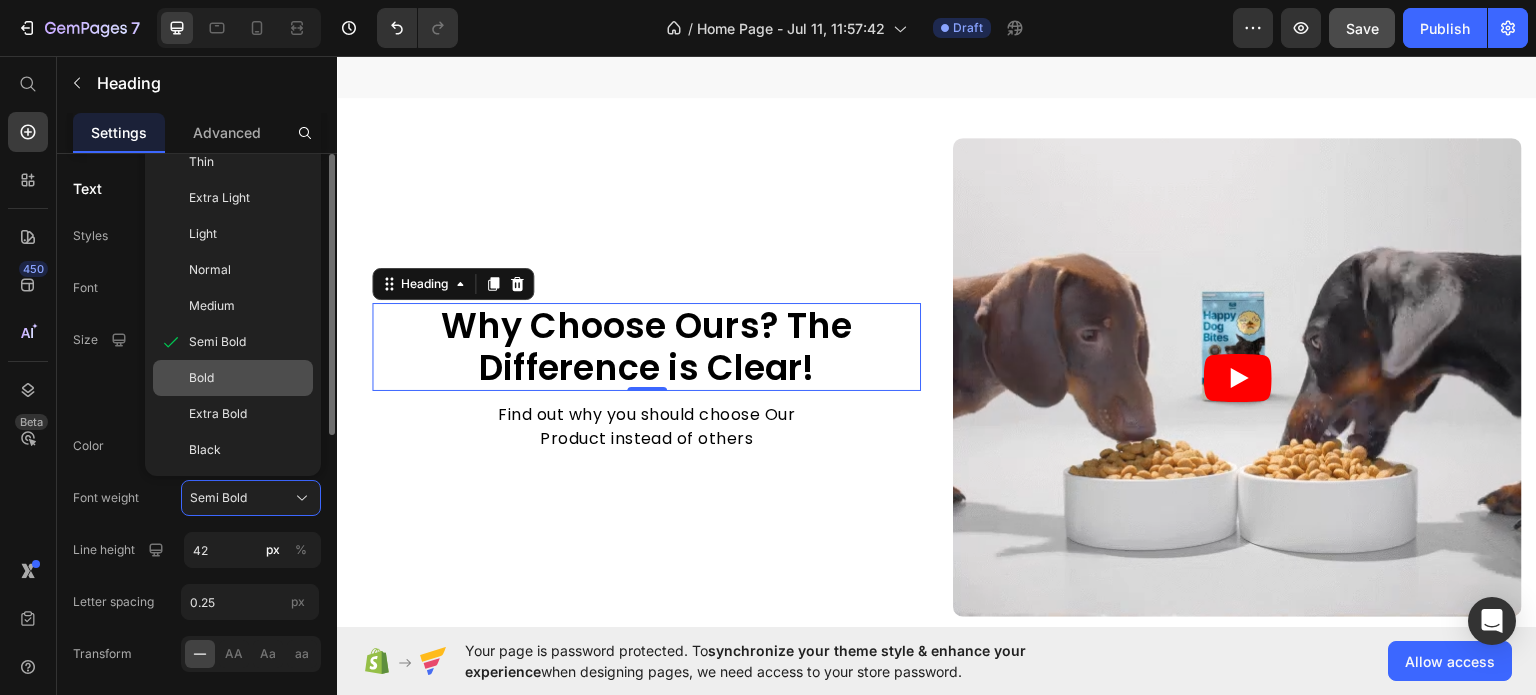 click on "Bold" at bounding box center (201, 378) 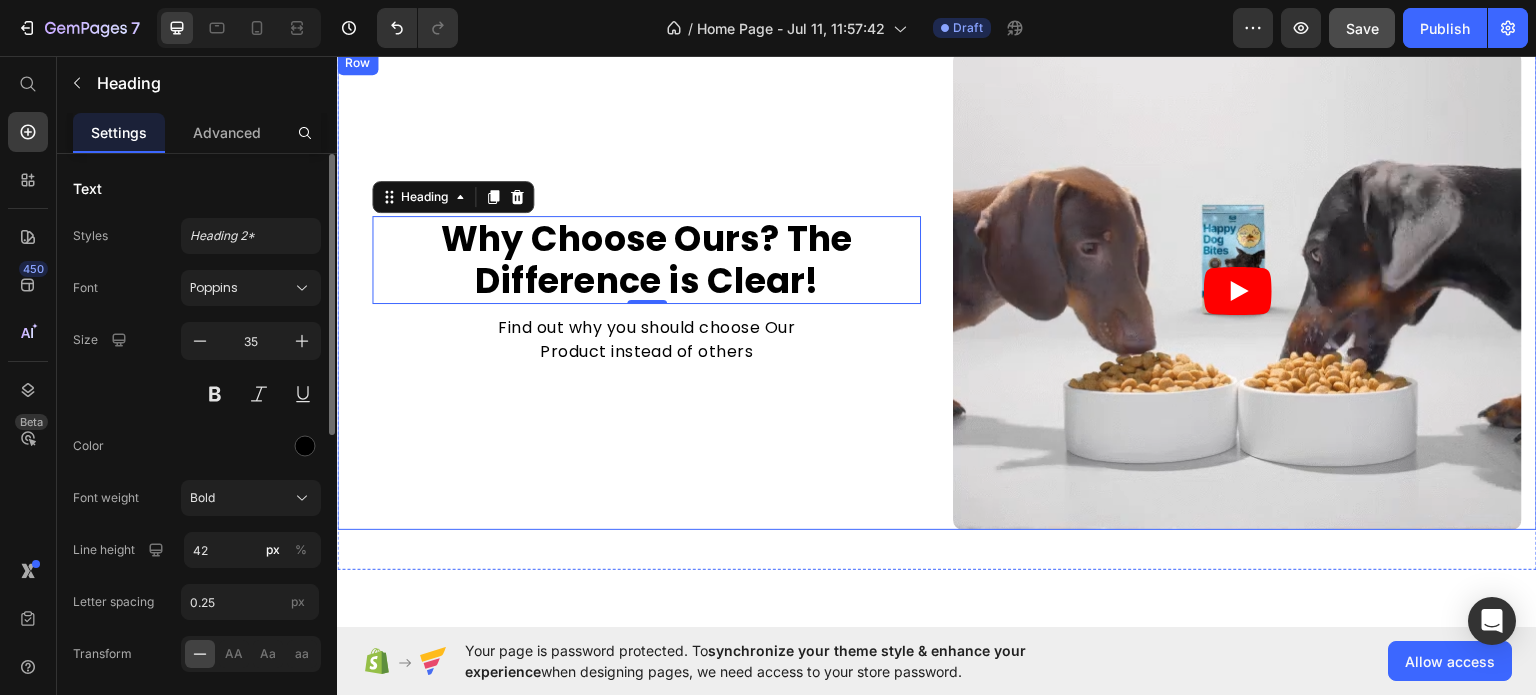 scroll, scrollTop: 3553, scrollLeft: 0, axis: vertical 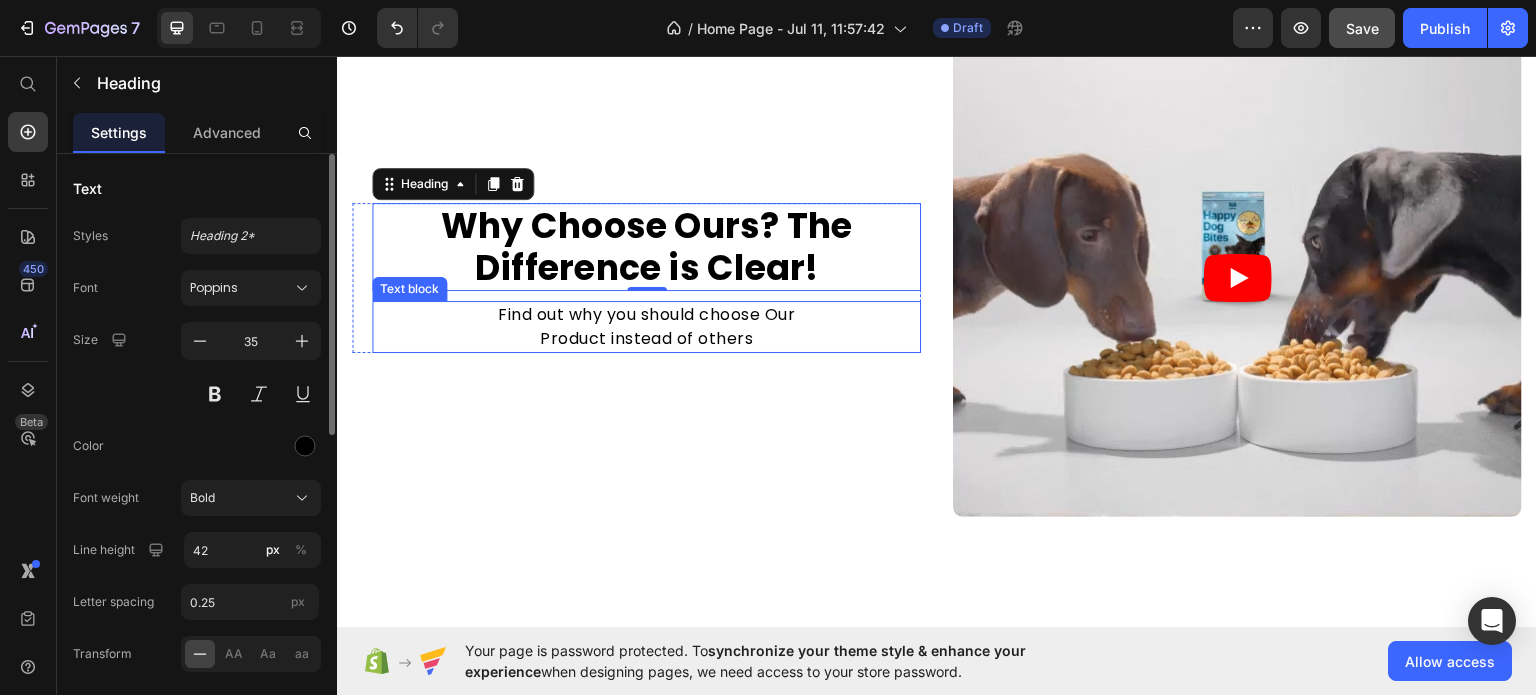 click on "Find out why you should choose Our Product instead of others" at bounding box center (646, 326) 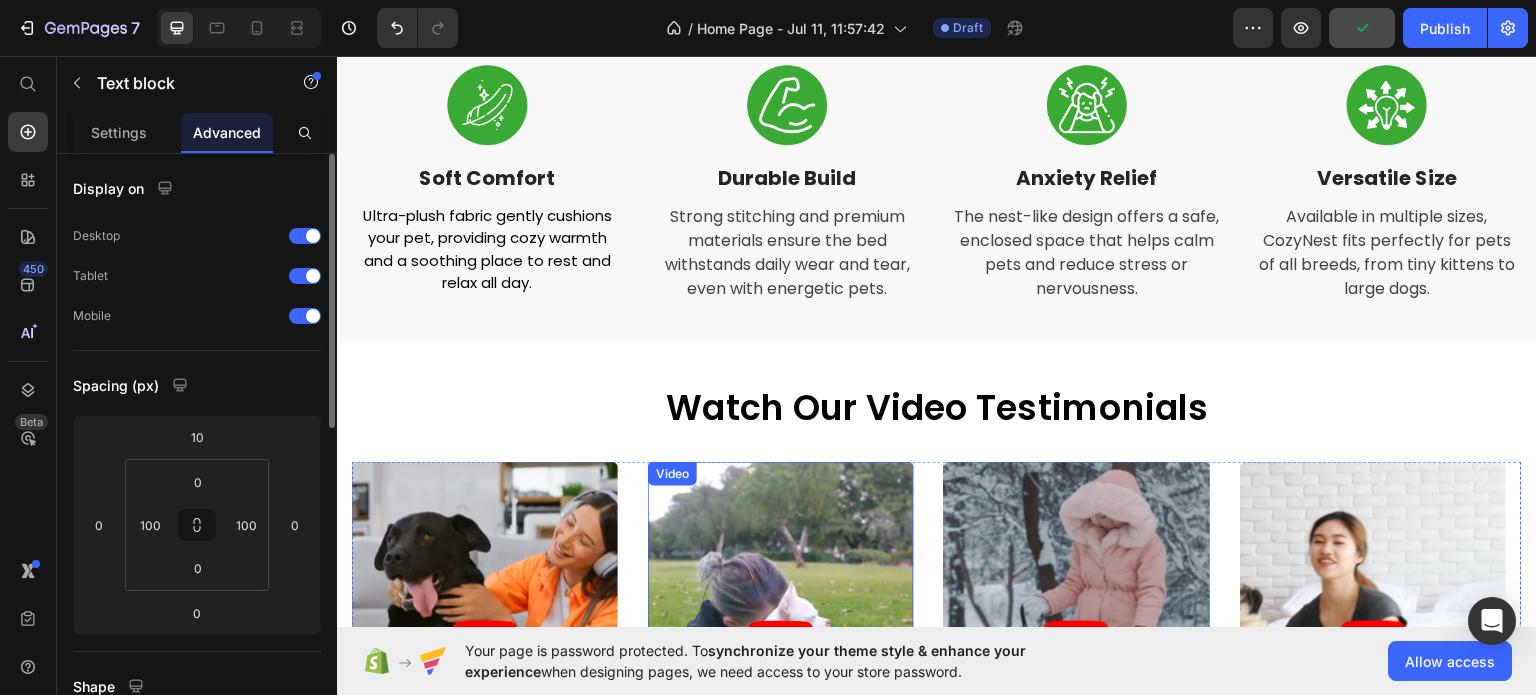 scroll, scrollTop: 400, scrollLeft: 0, axis: vertical 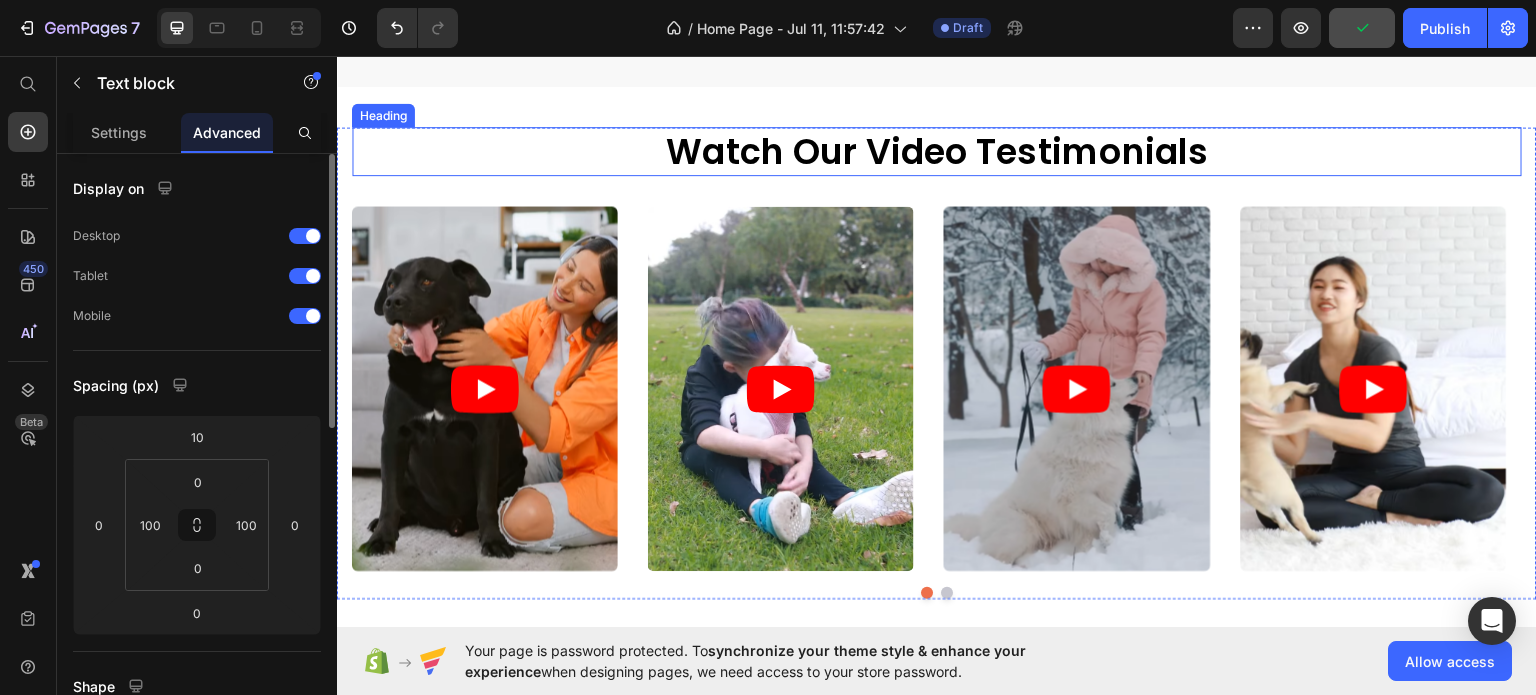 click on "Watch Our Video Testimonials" at bounding box center [937, 151] 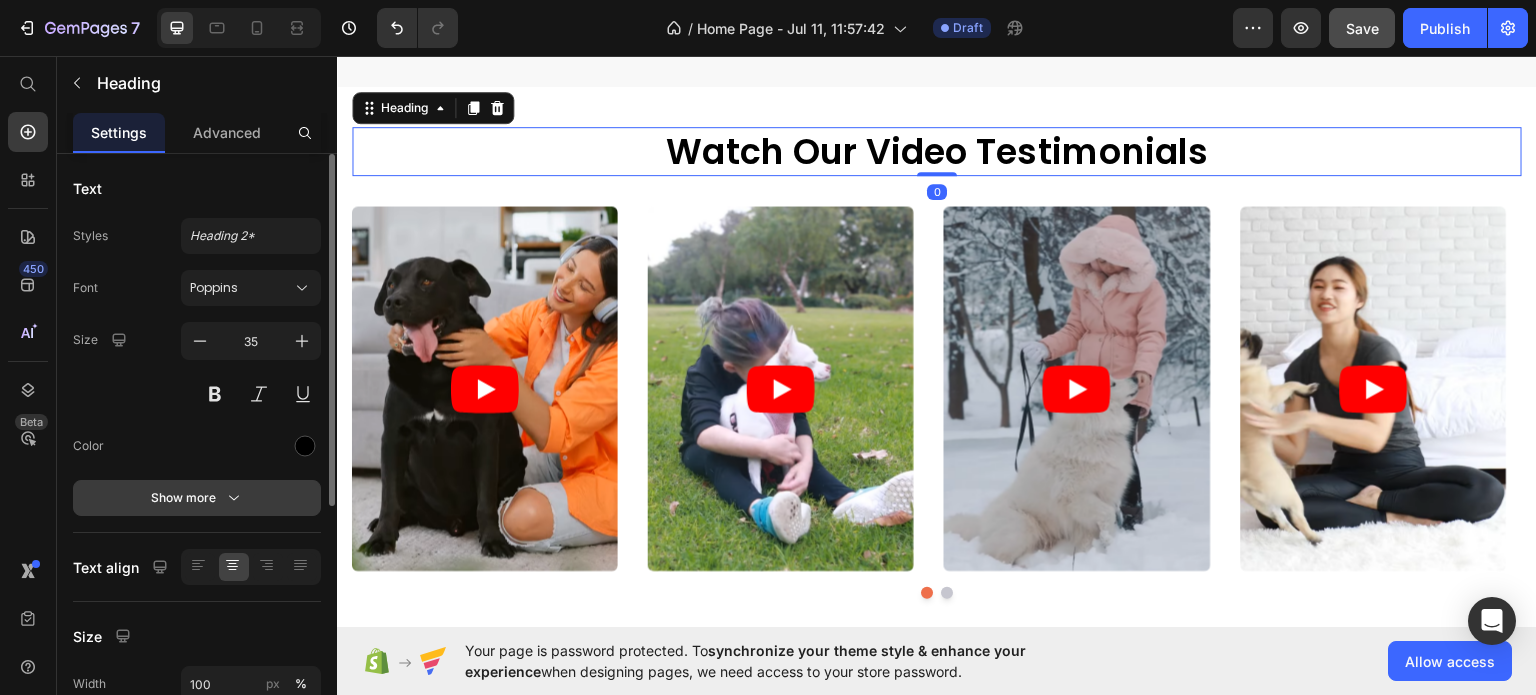 click 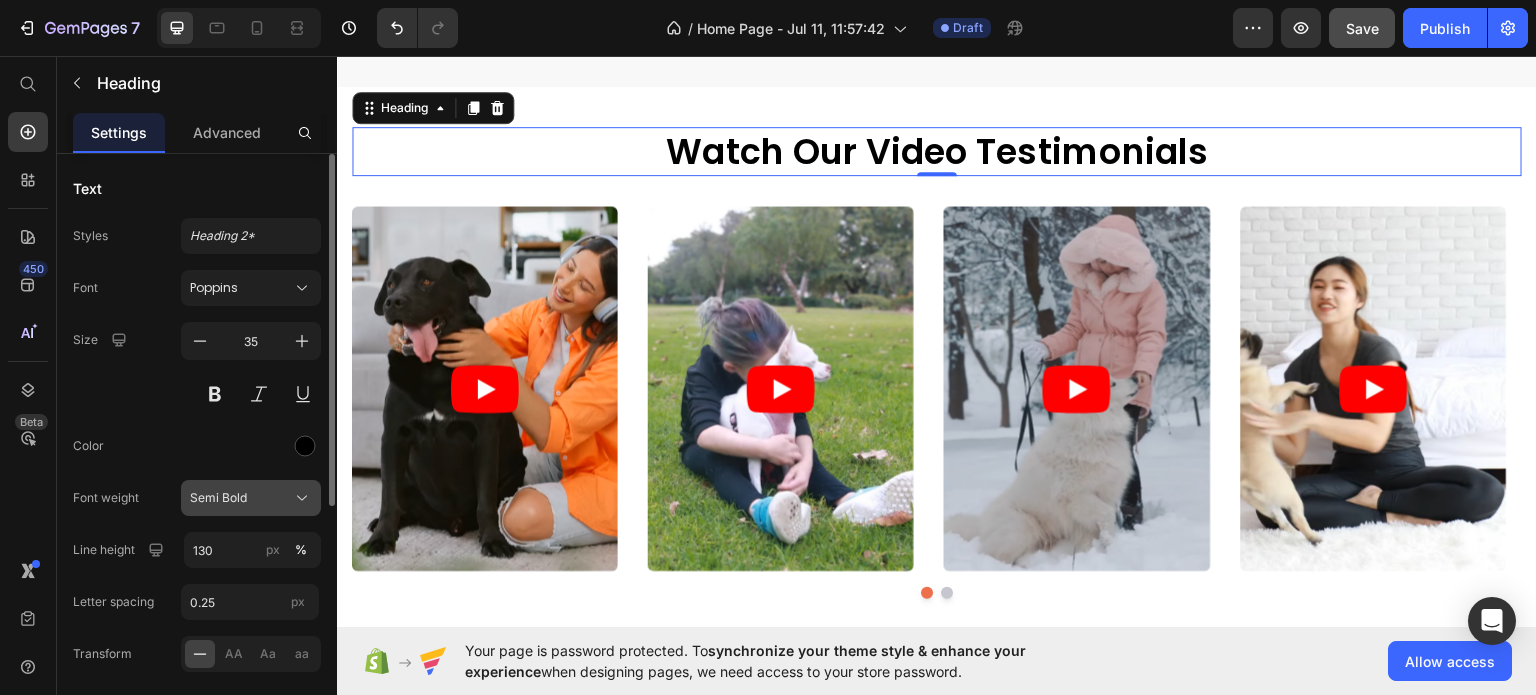 click on "Semi Bold" 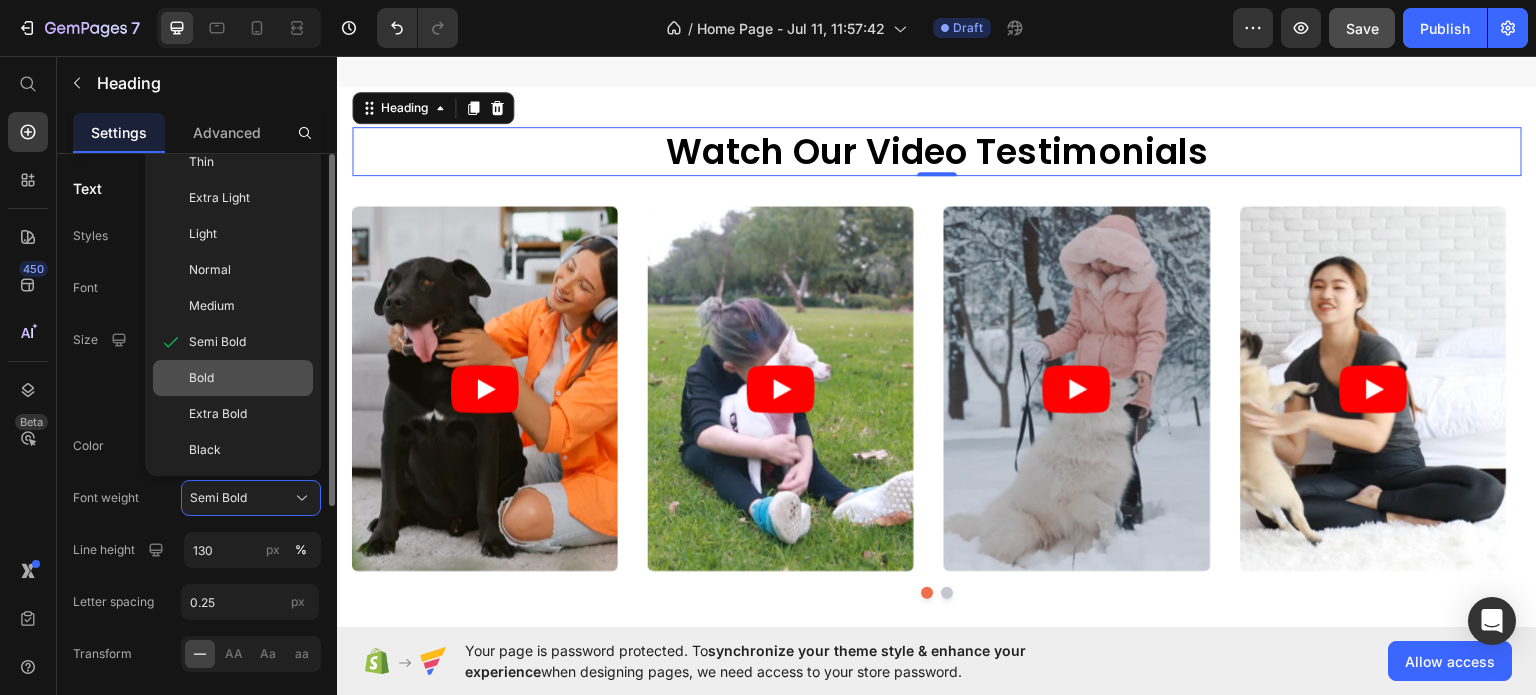 click on "Bold" at bounding box center [201, 378] 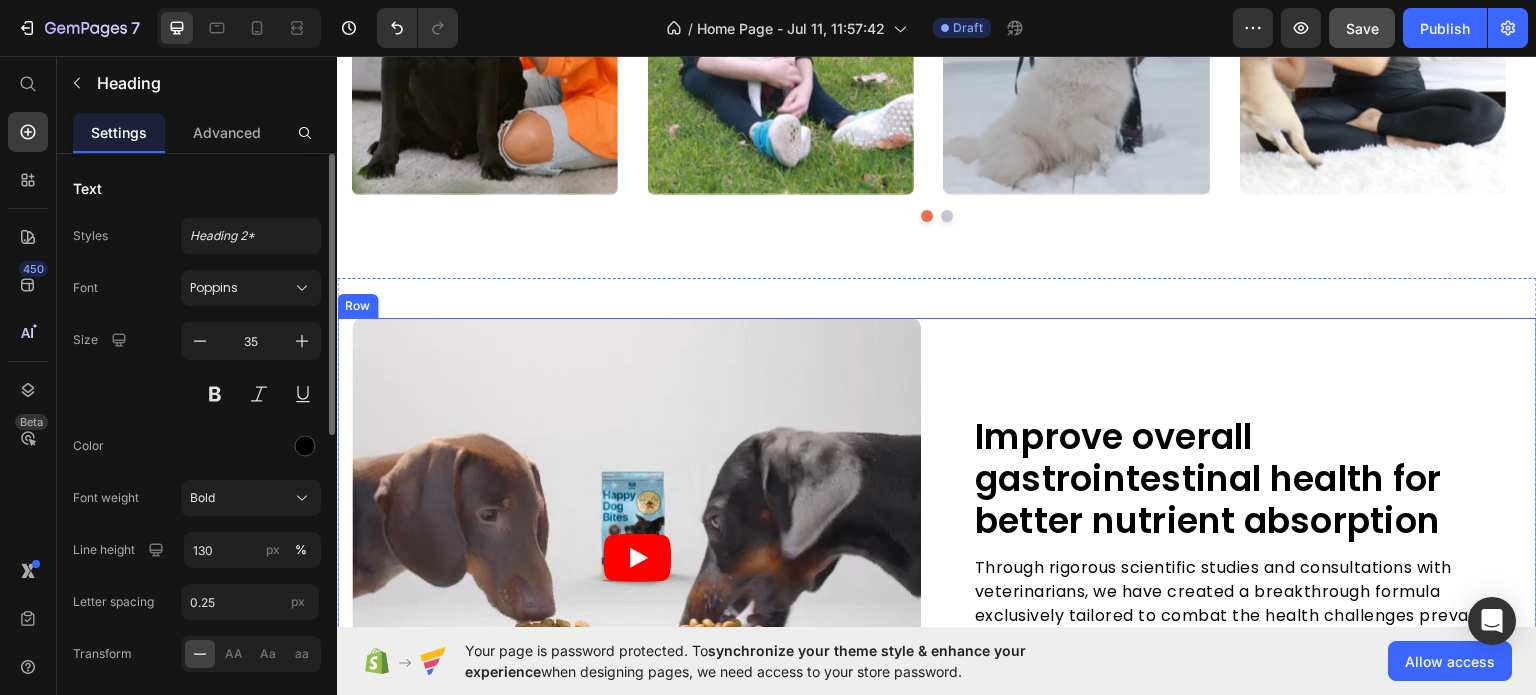 scroll, scrollTop: 1000, scrollLeft: 0, axis: vertical 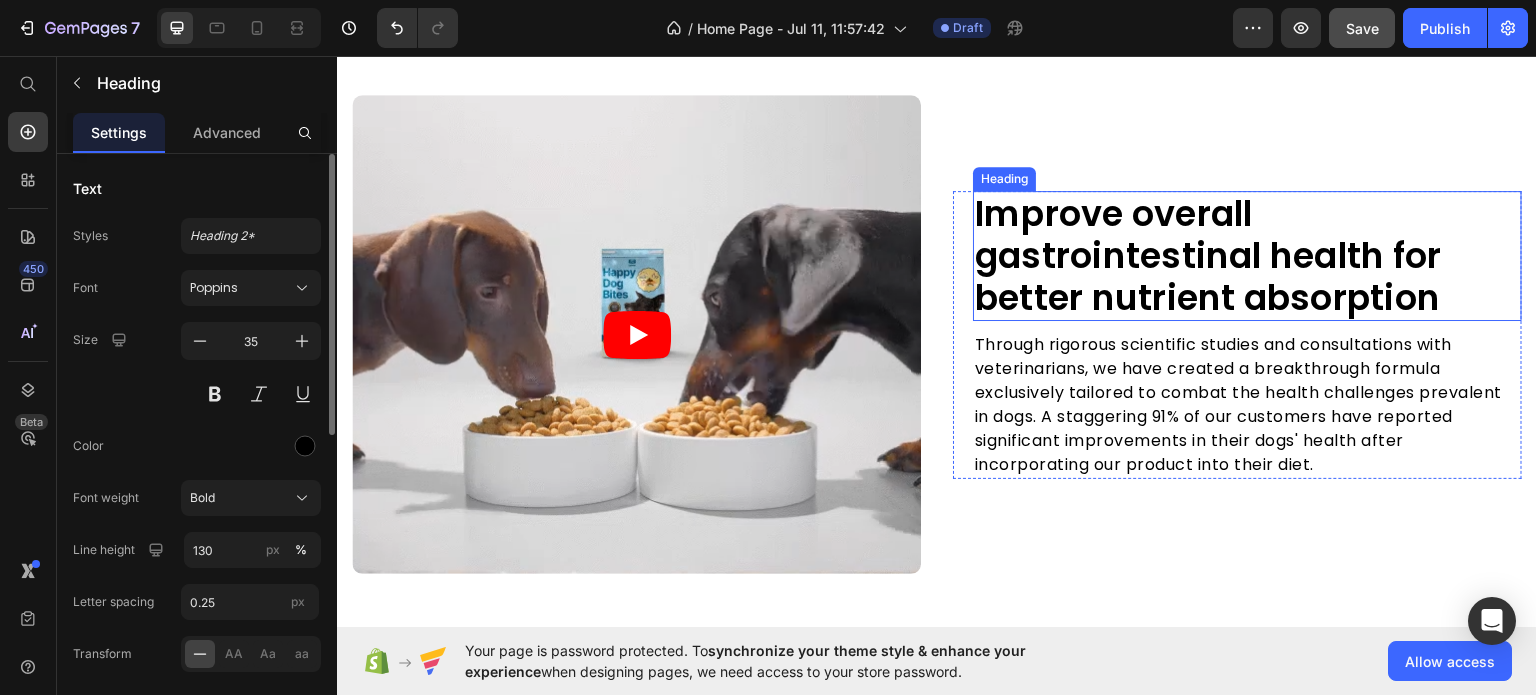 click on "Improve overall gastrointestinal health for better nutrient absorption" at bounding box center (1247, 255) 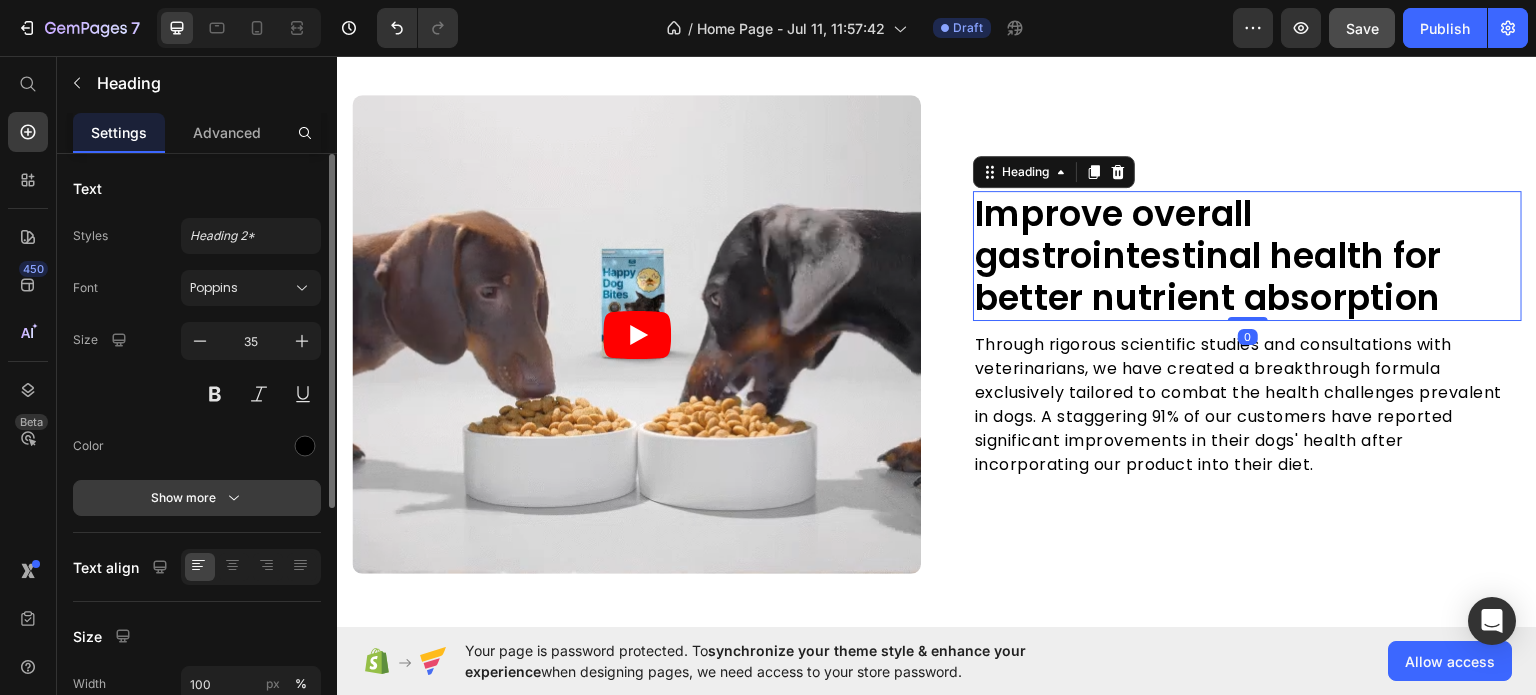click on "Show more" at bounding box center (197, 498) 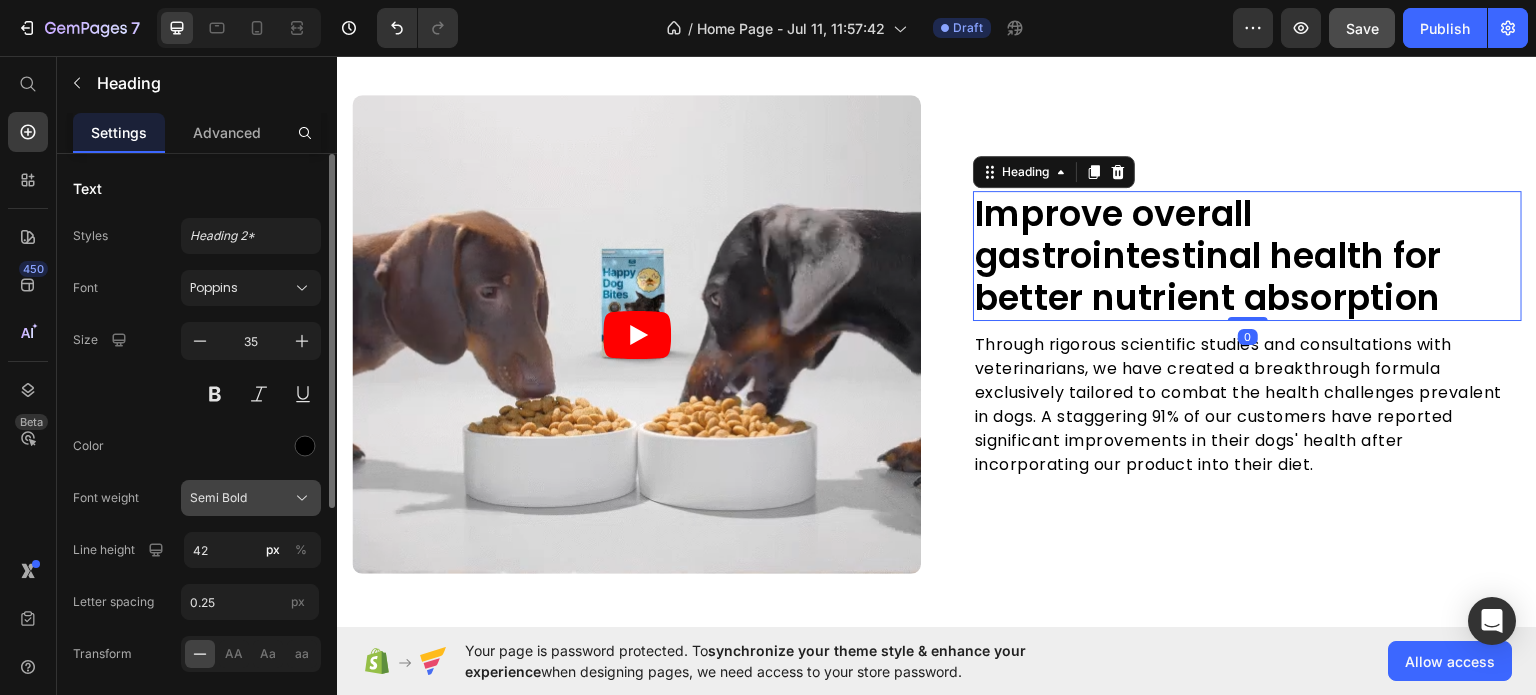 click on "Semi Bold" 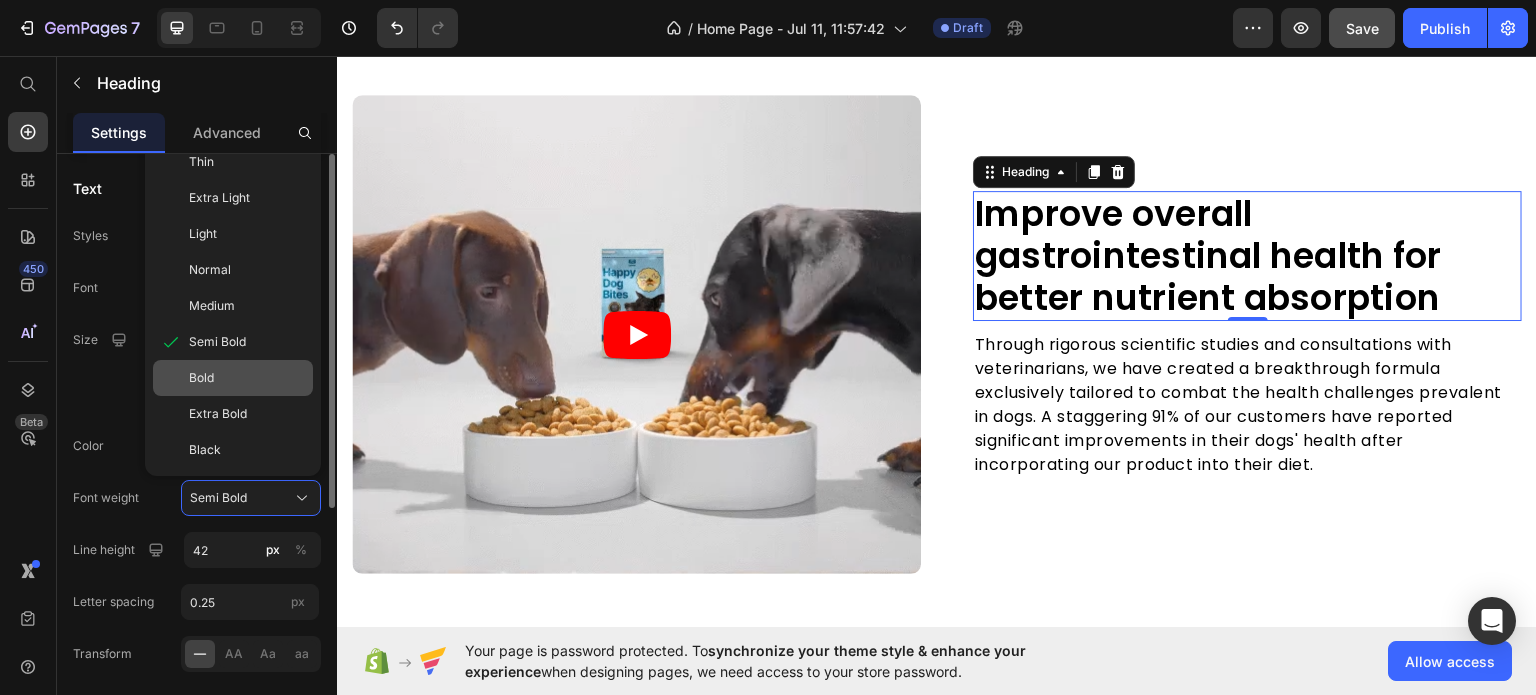 click on "Bold" at bounding box center [247, 378] 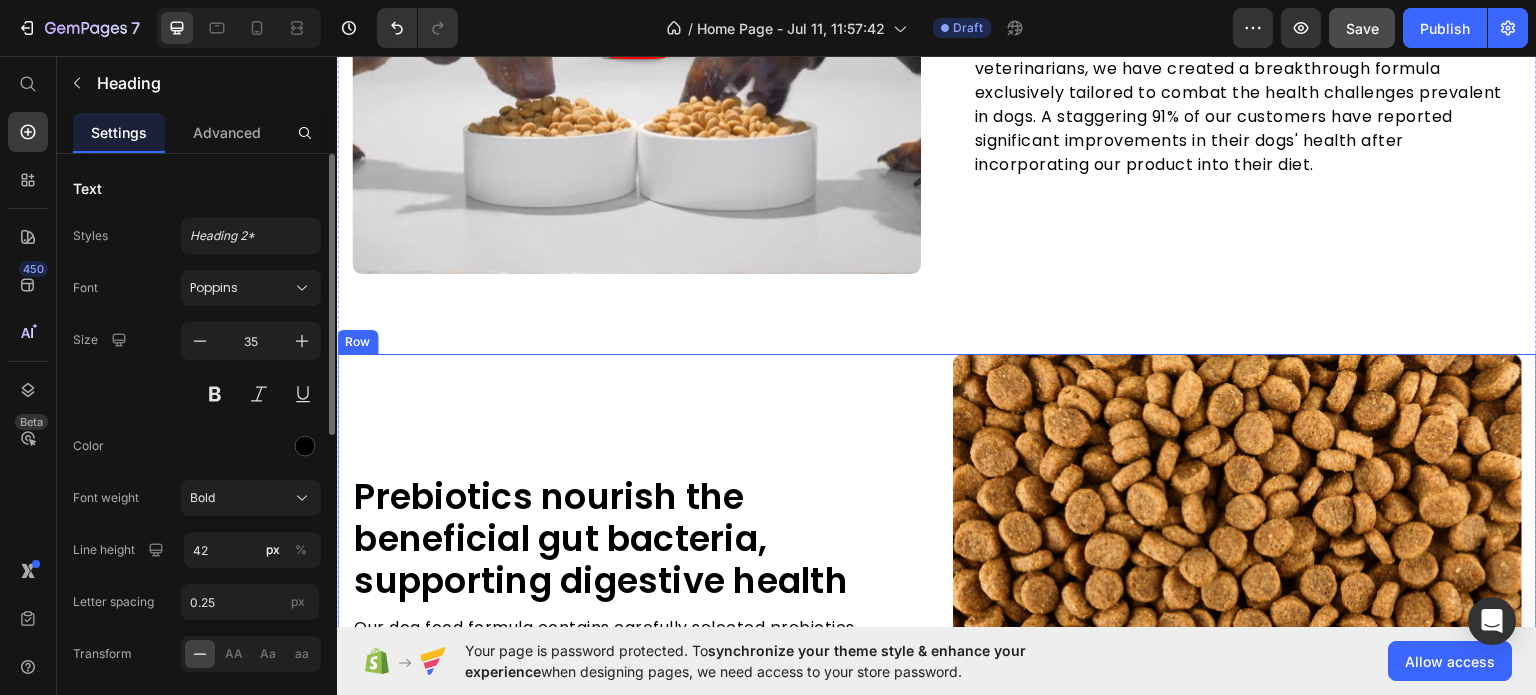 scroll, scrollTop: 1400, scrollLeft: 0, axis: vertical 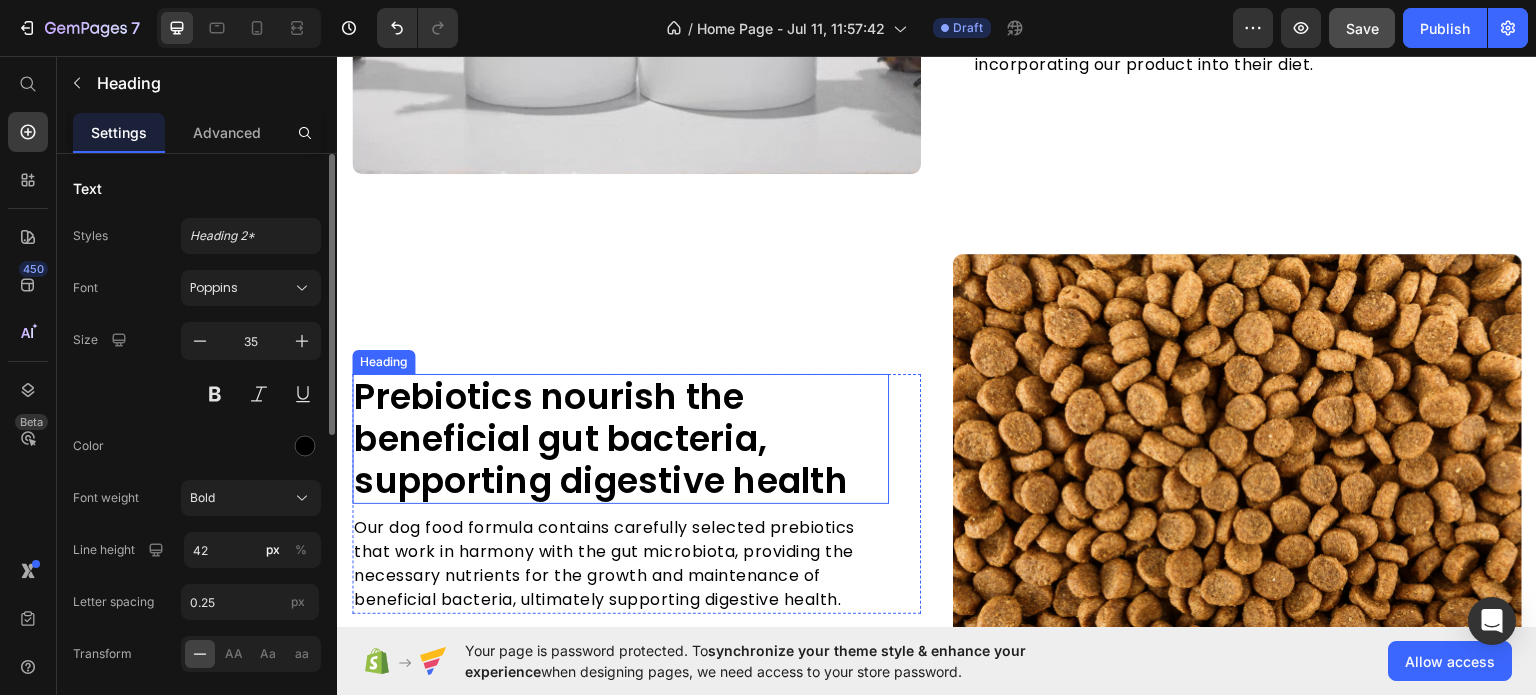 click on "Prebiotics nourish the beneficial gut bacteria, supporting digestive health" at bounding box center (620, 438) 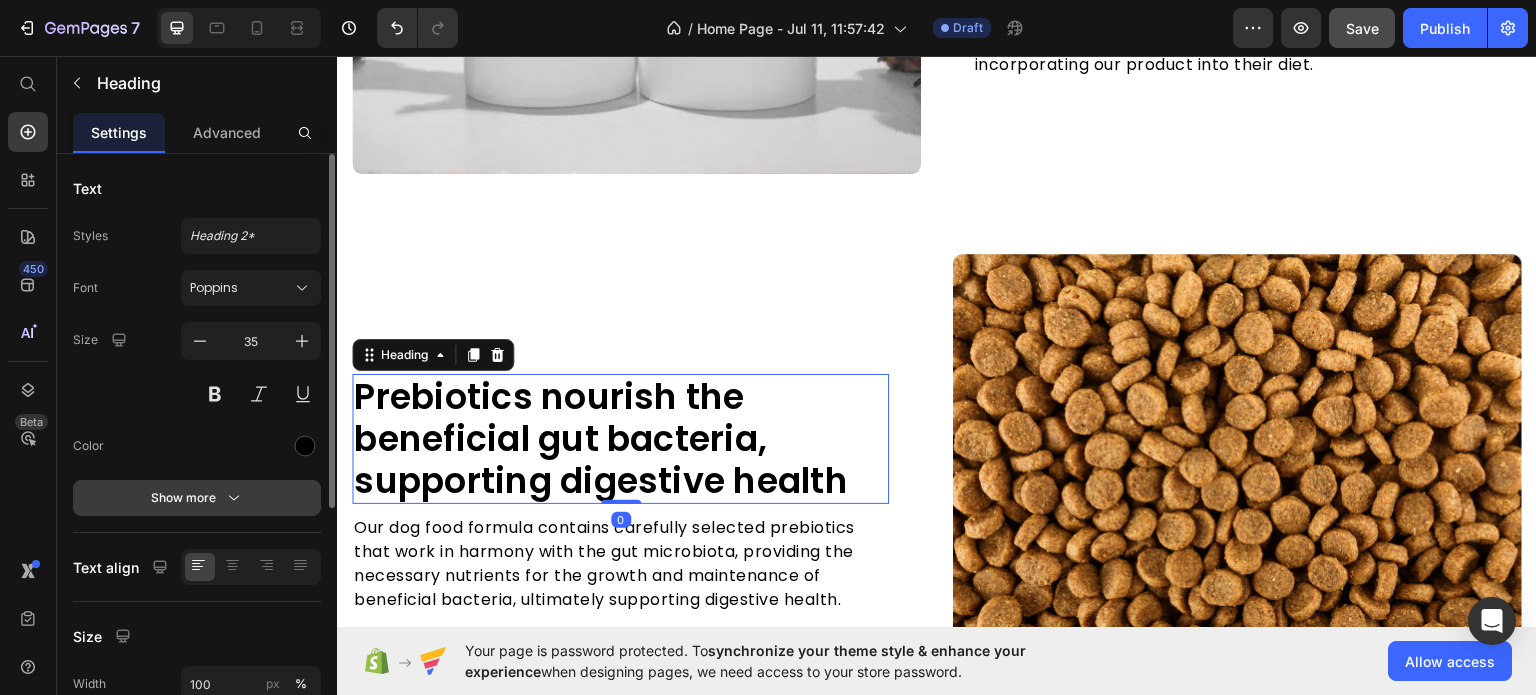 click on "Show more" at bounding box center [197, 498] 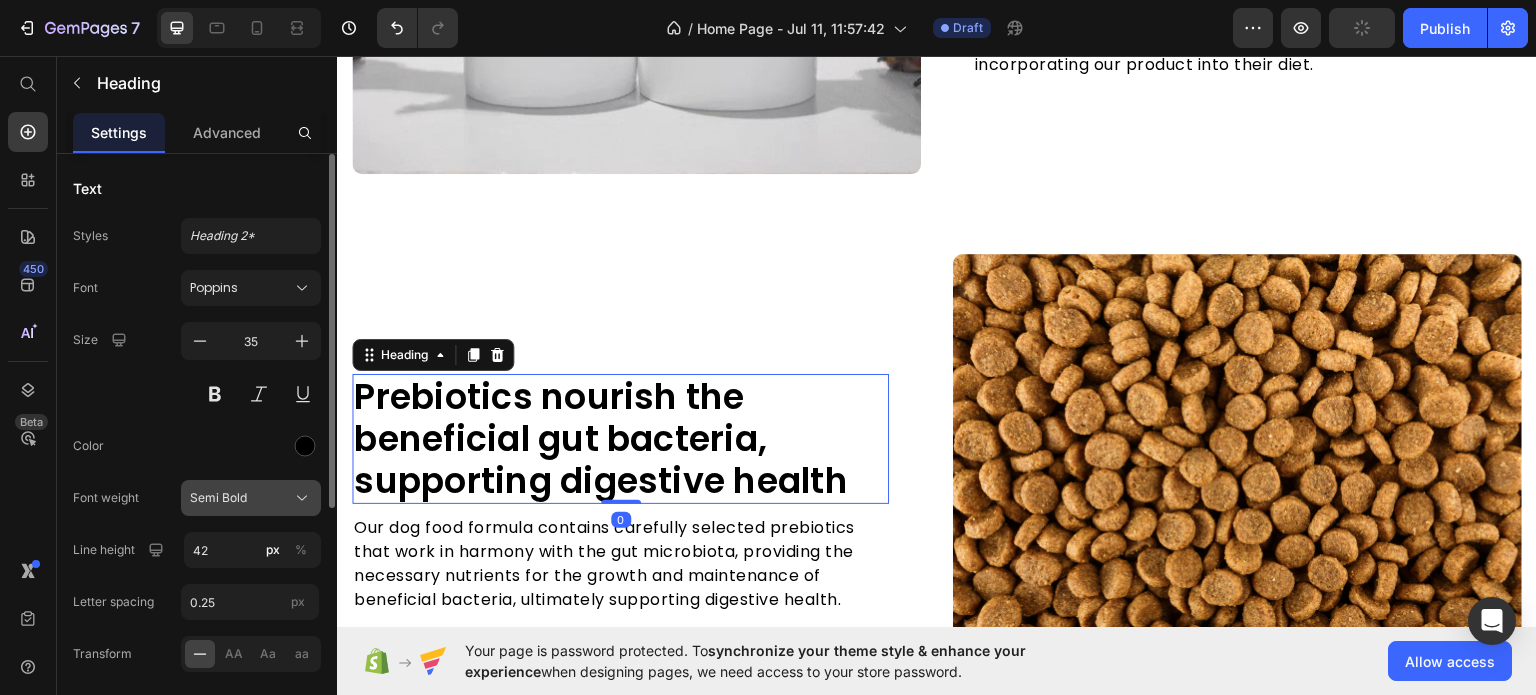 click on "Semi Bold" 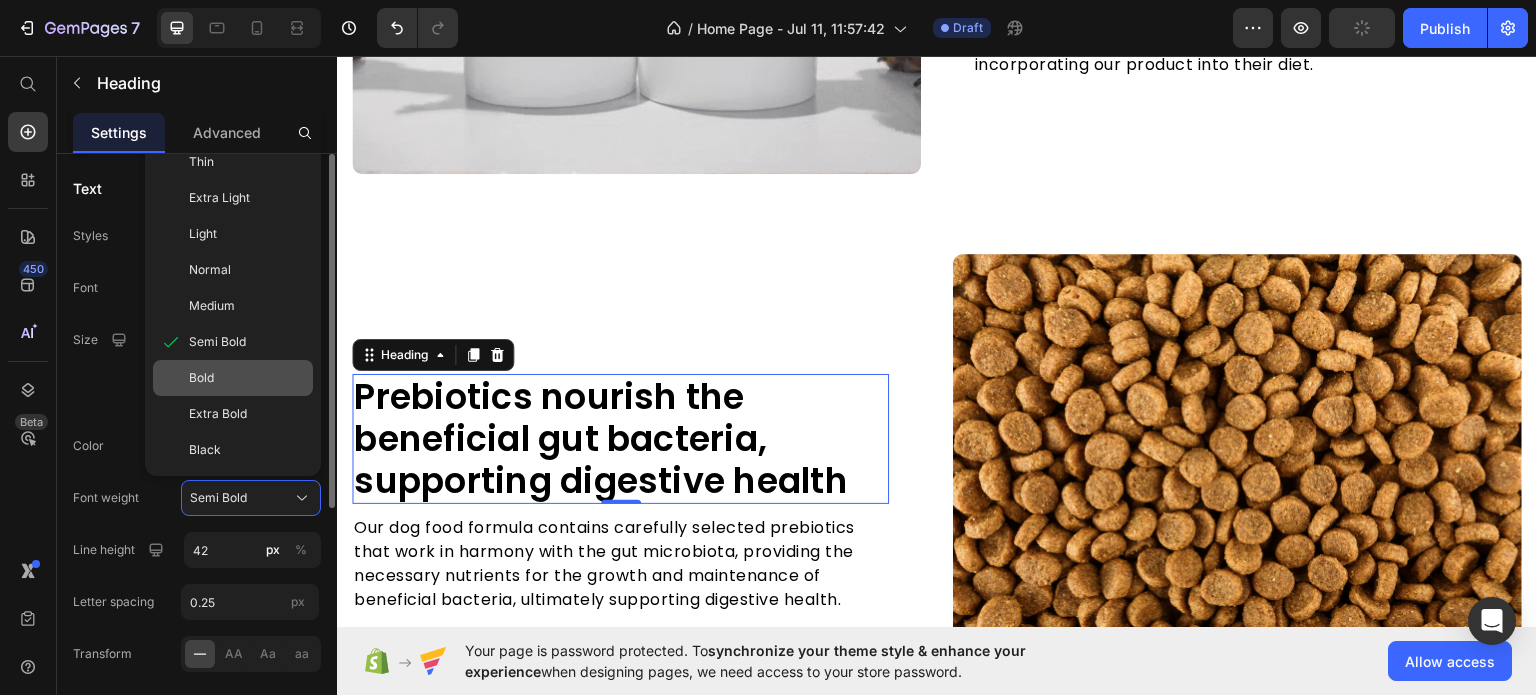 click on "Bold" at bounding box center [247, 378] 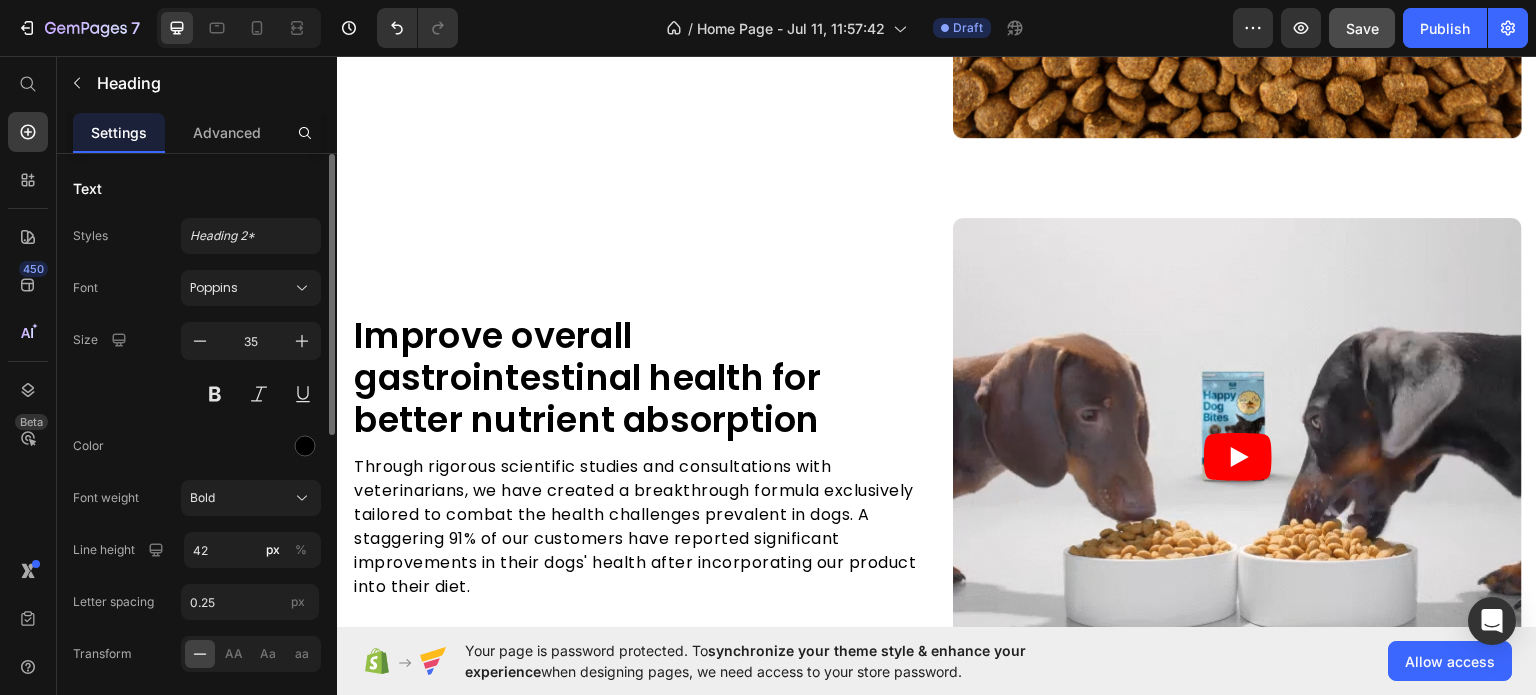 scroll, scrollTop: 2000, scrollLeft: 0, axis: vertical 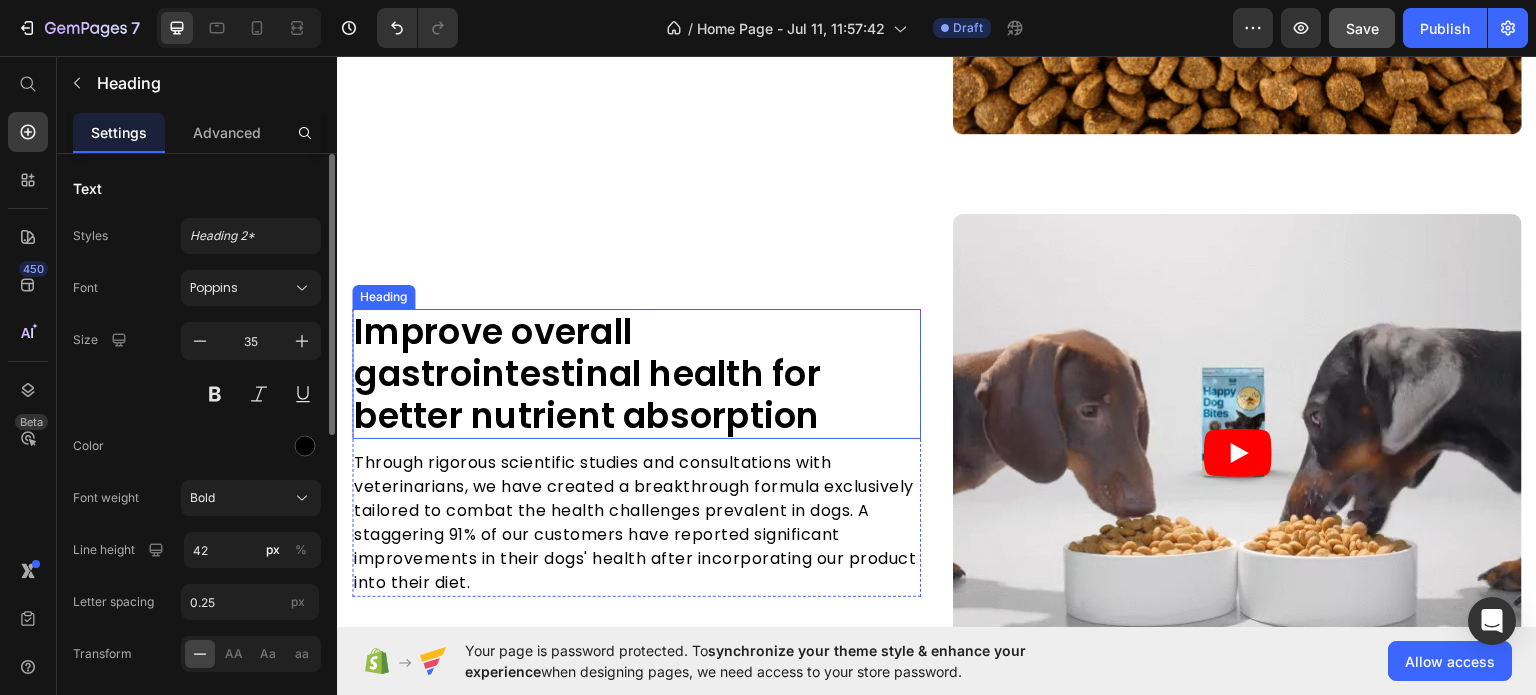 click on "Improve overall gastrointestinal health for better nutrient absorption" at bounding box center (636, 373) 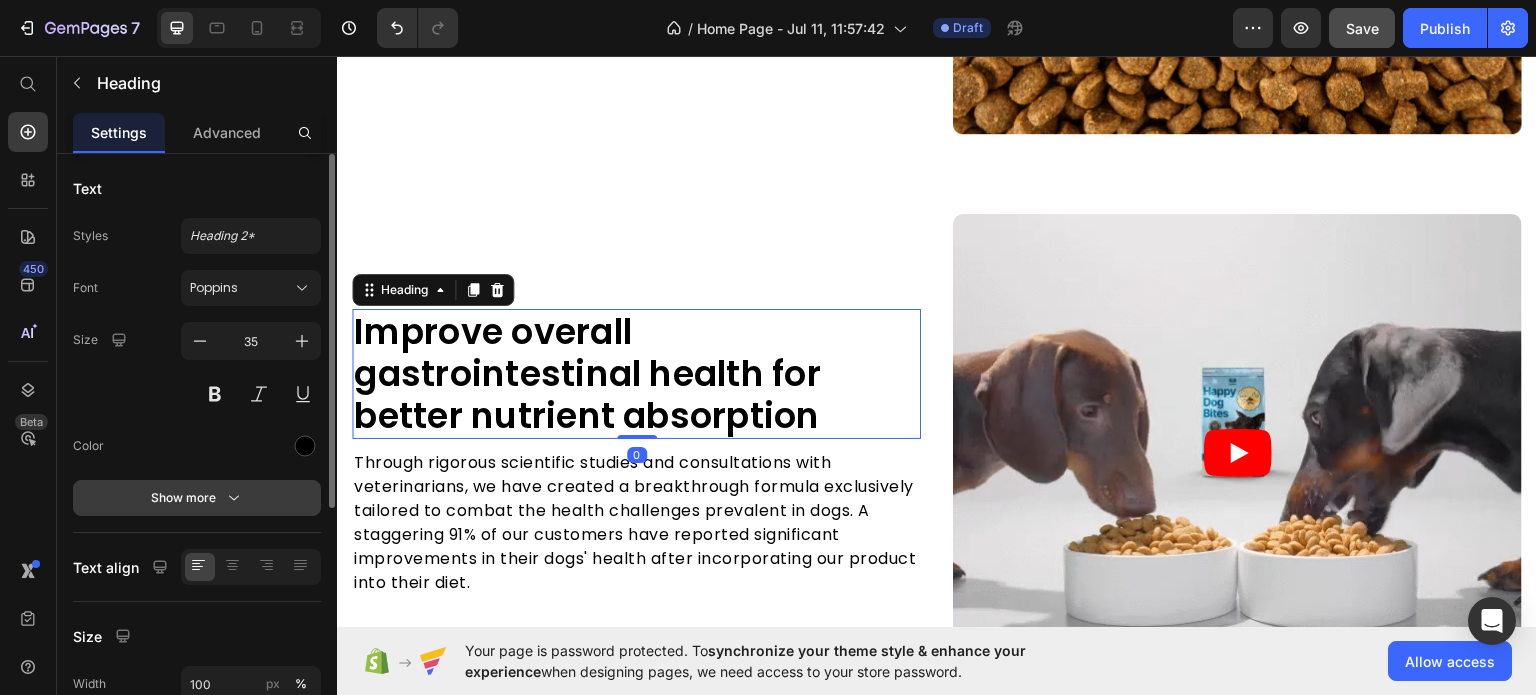 click on "Show more" at bounding box center [197, 498] 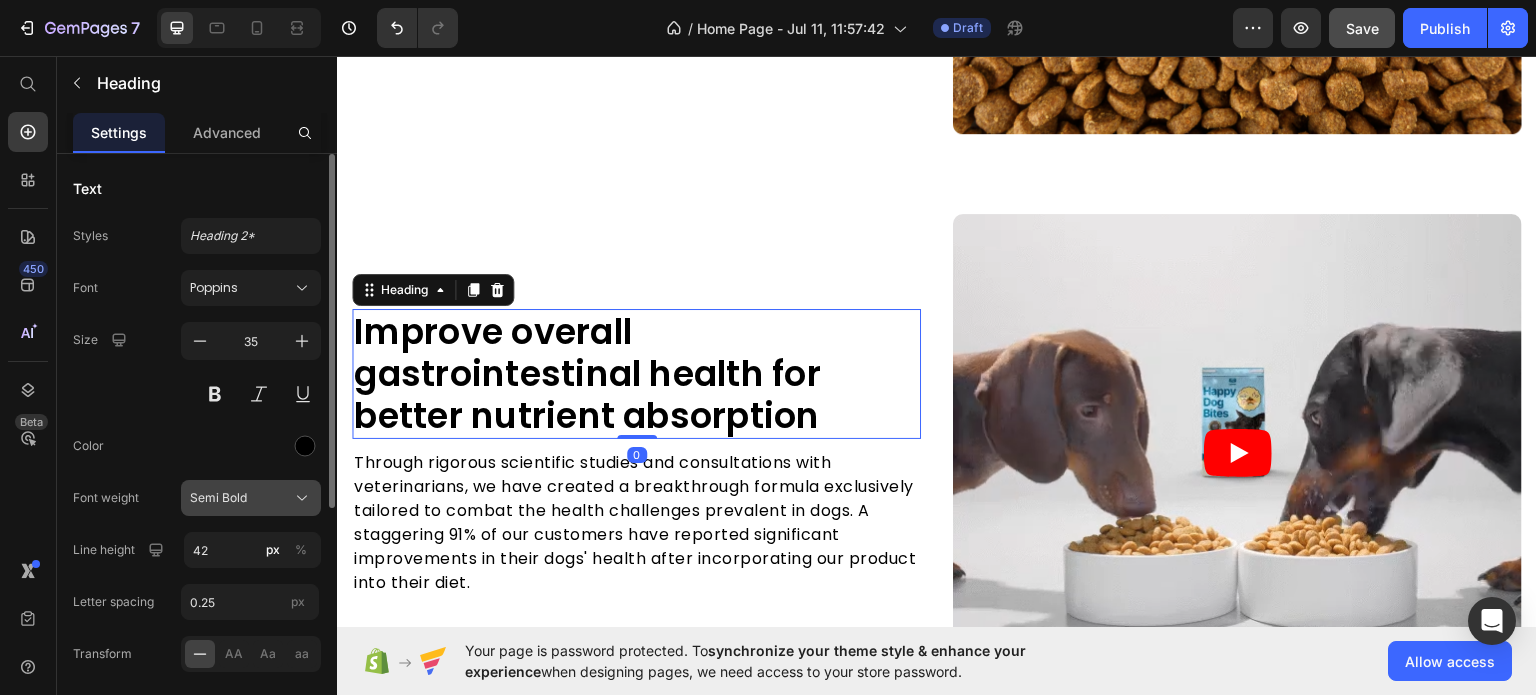 click on "Semi Bold" at bounding box center [251, 498] 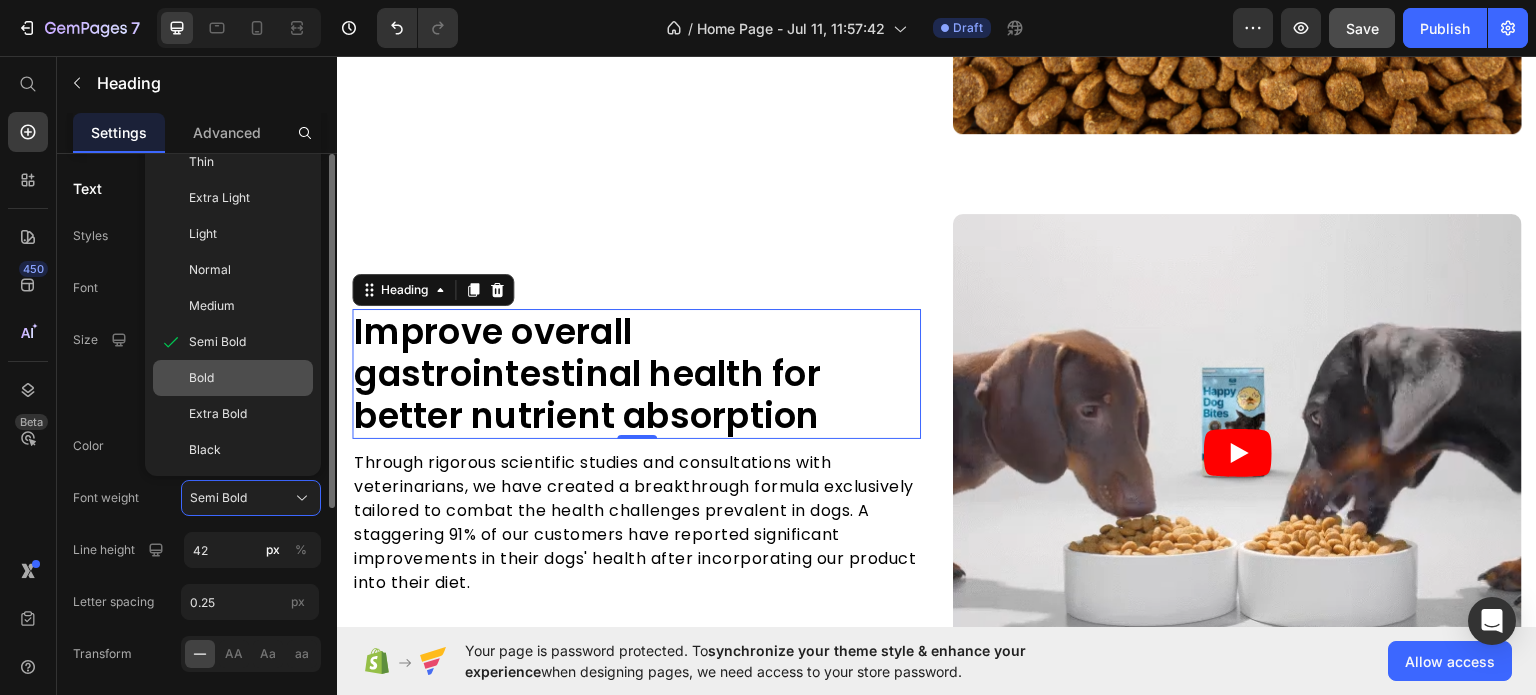 click on "Bold" at bounding box center [247, 378] 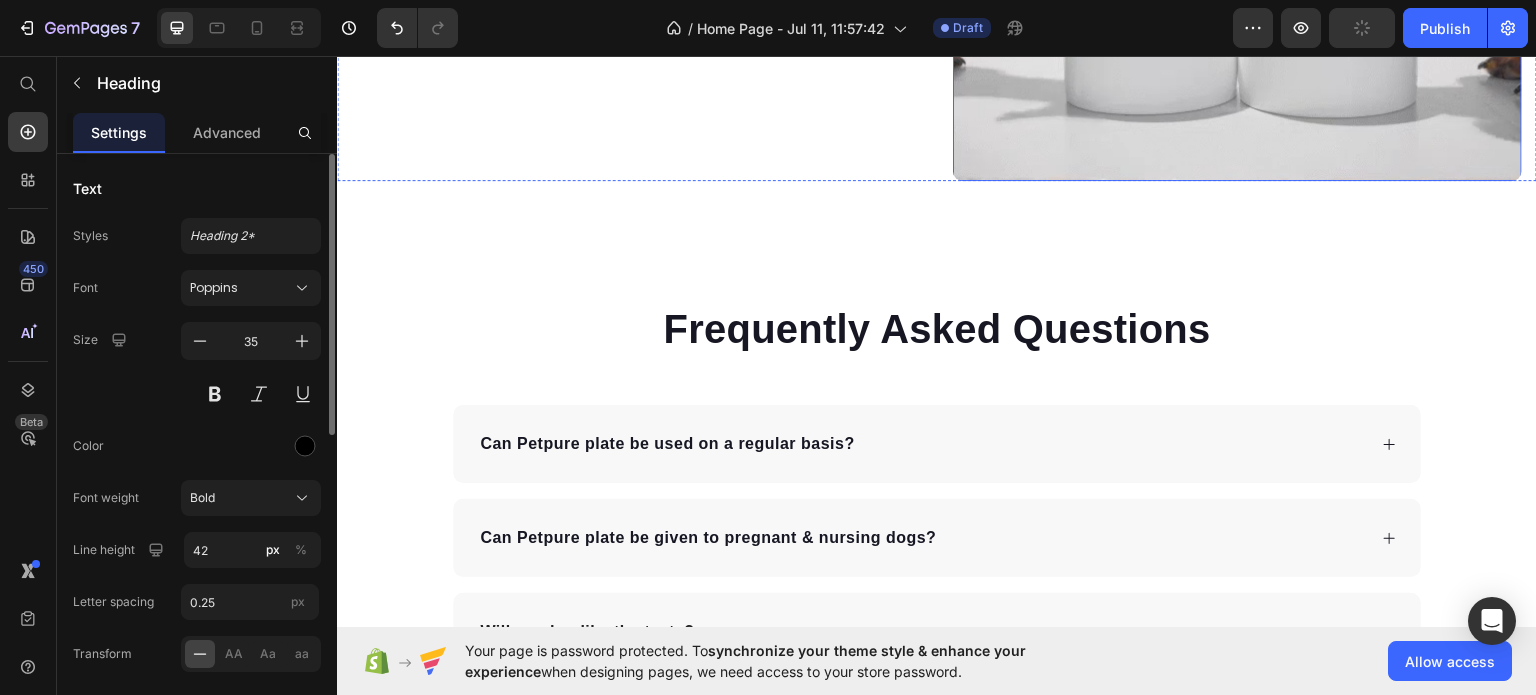 scroll, scrollTop: 3900, scrollLeft: 0, axis: vertical 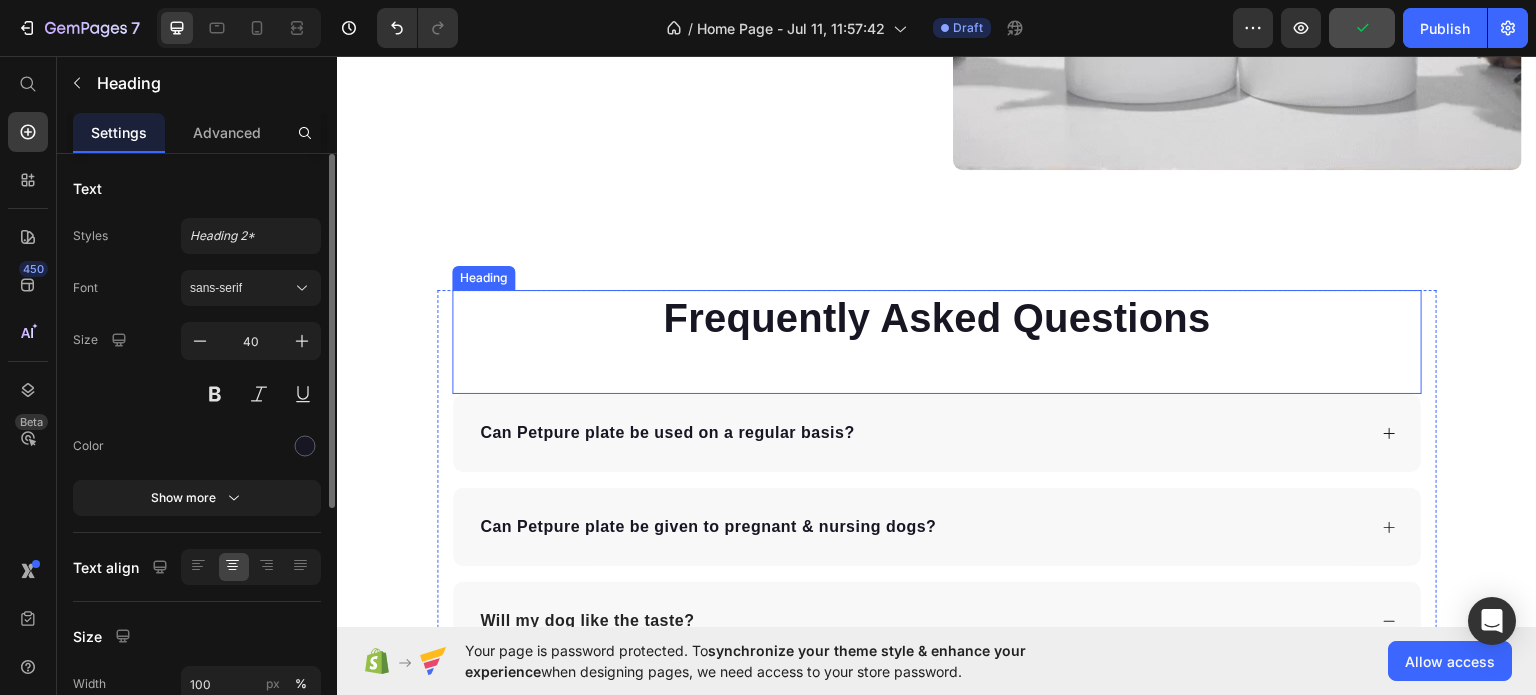 click on "Frequently Asked Questions" at bounding box center [937, 317] 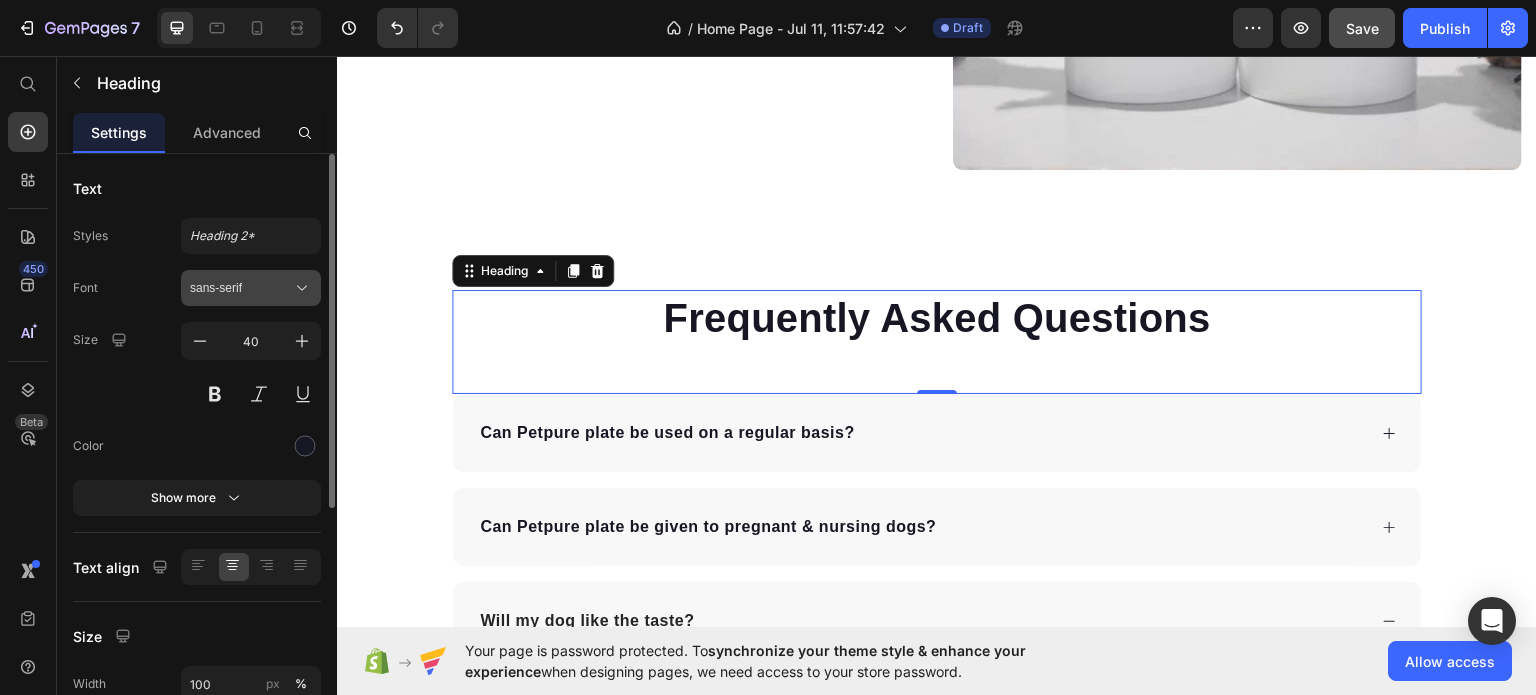 click on "sans-serif" at bounding box center (241, 288) 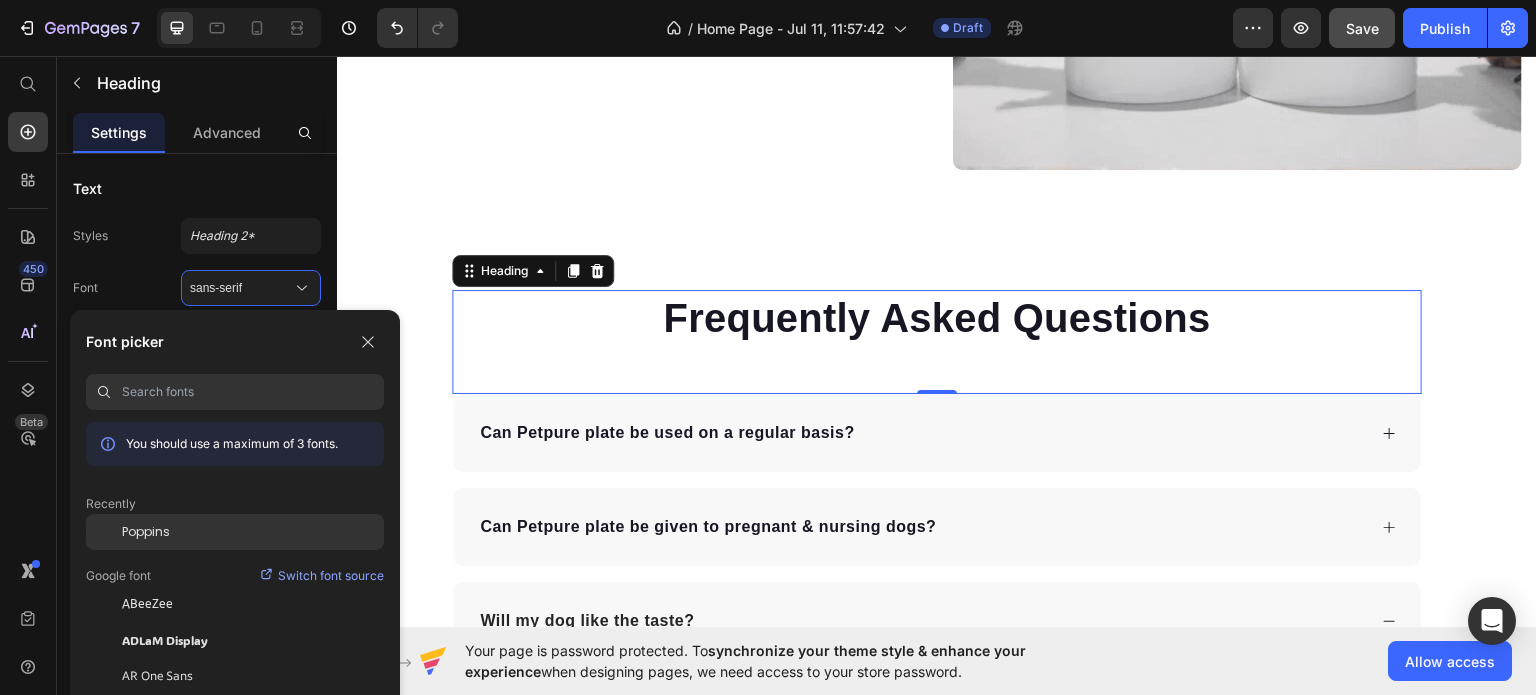 click on "Poppins" 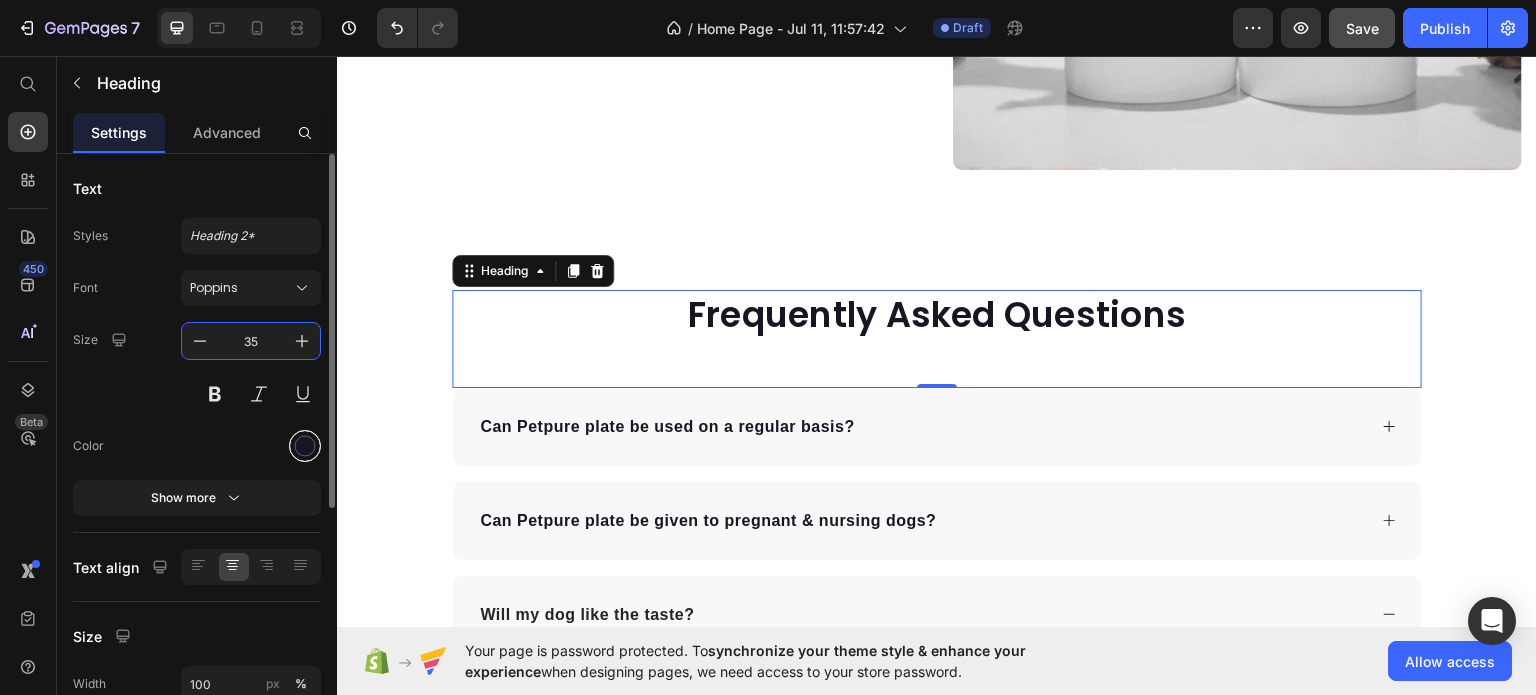 type on "35" 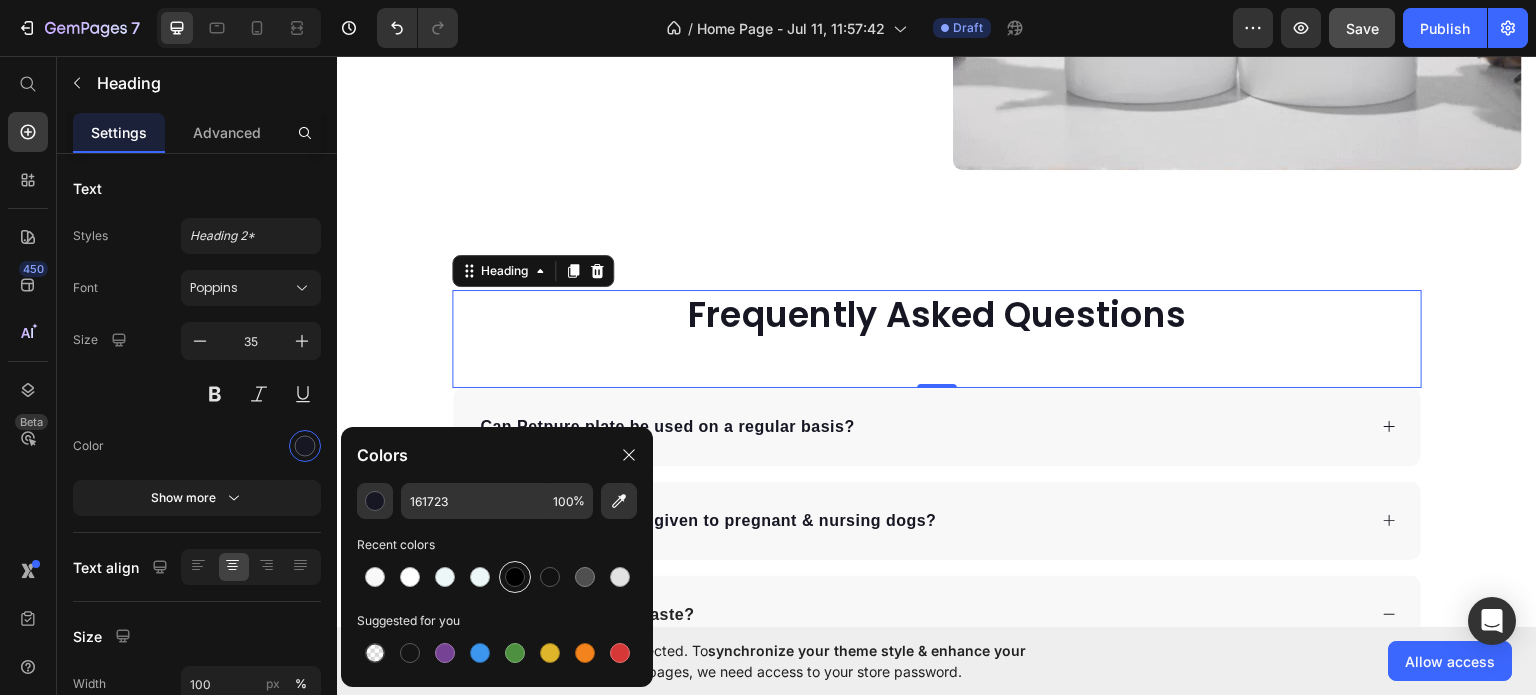 click at bounding box center [515, 577] 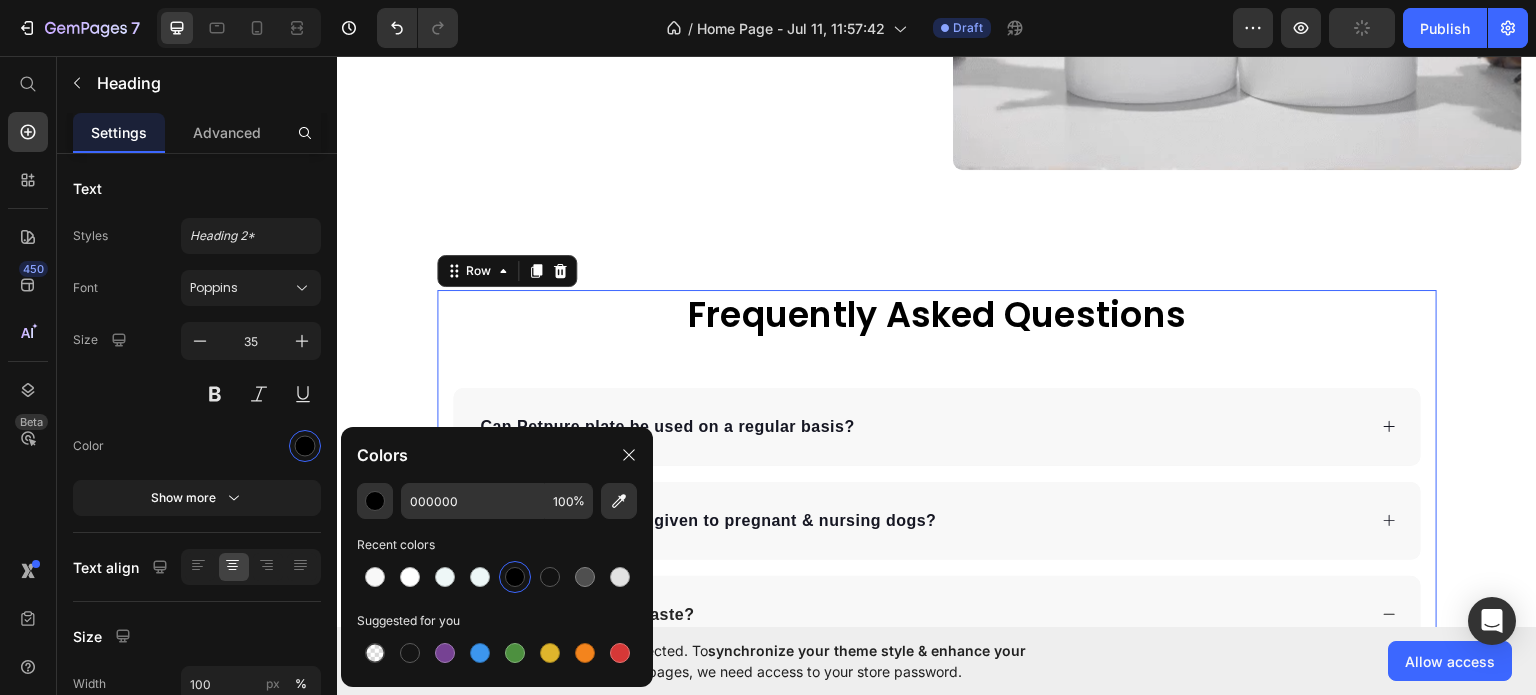click on "Frequently Asked Questions Heading
Can Petpure plate be used on a regular basis?
Can Petpure plate be given to pregnant & nursing dogs?
Will my dog like the taste? Made from all-natural ingredients, this flavouring is allergen-free, contains no artificial nasties and is 100% safe for canine consumption. Your dog will love the chicken and bacon flavour, too! Text block
How long will it take to see results?
How does the money back guarantee work?
Any further questions? Accordion Row   0" at bounding box center [937, 650] 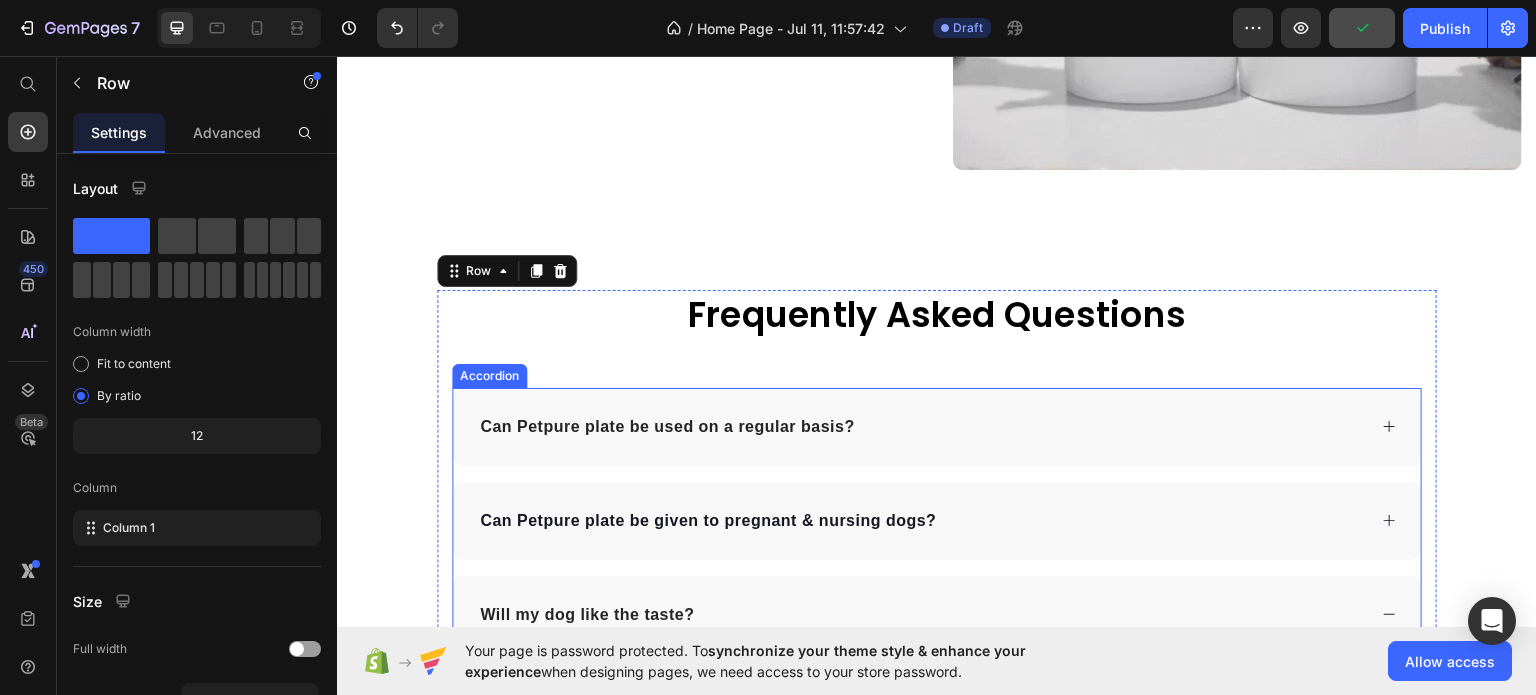click on "Can Petpure plate be used on a regular basis?" at bounding box center [667, 426] 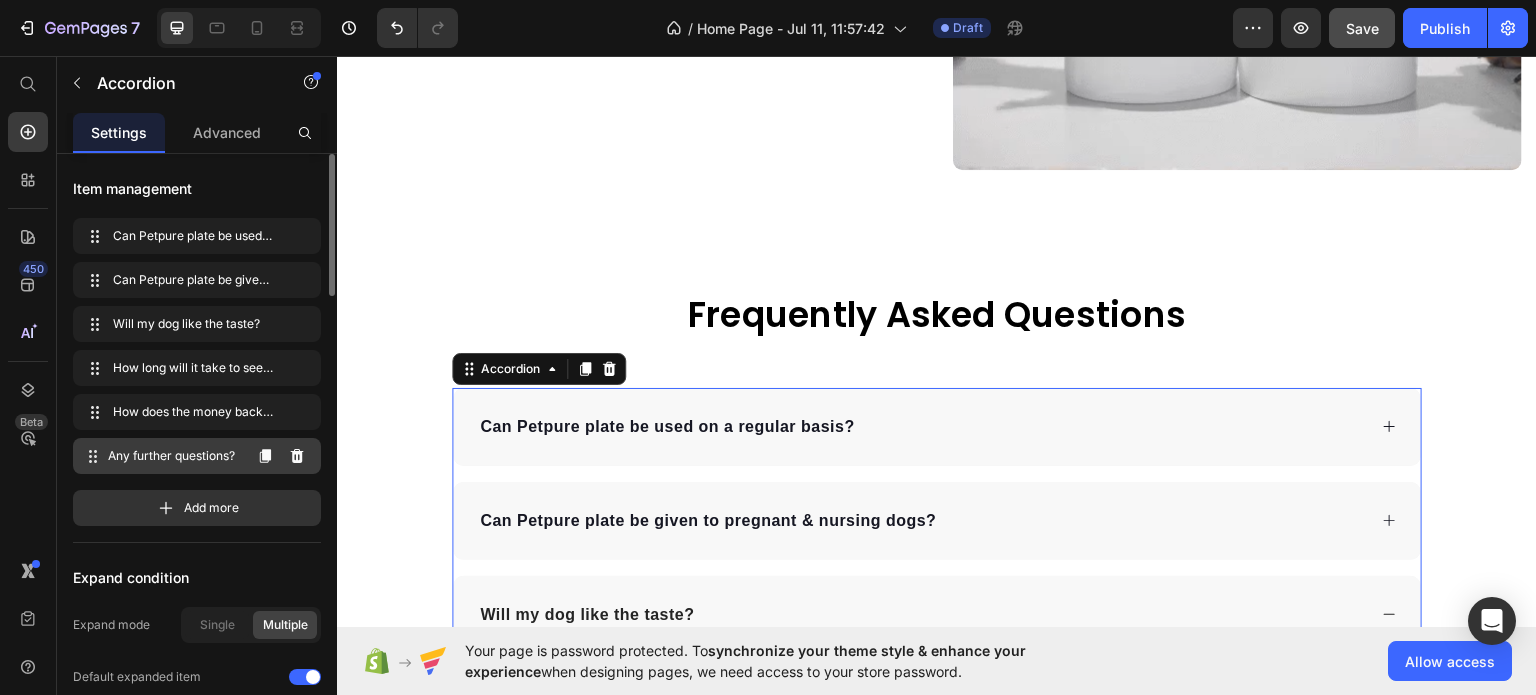 scroll, scrollTop: 200, scrollLeft: 0, axis: vertical 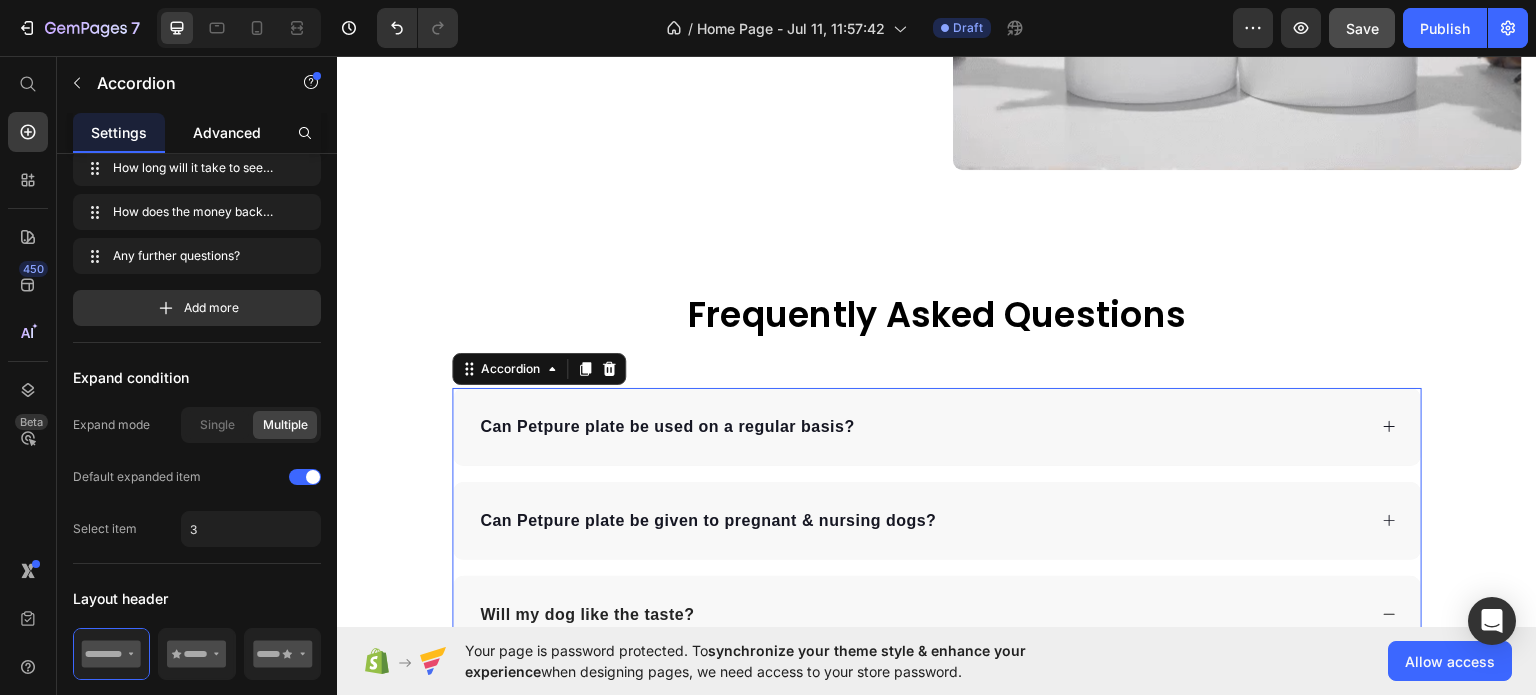 click on "Advanced" at bounding box center (227, 132) 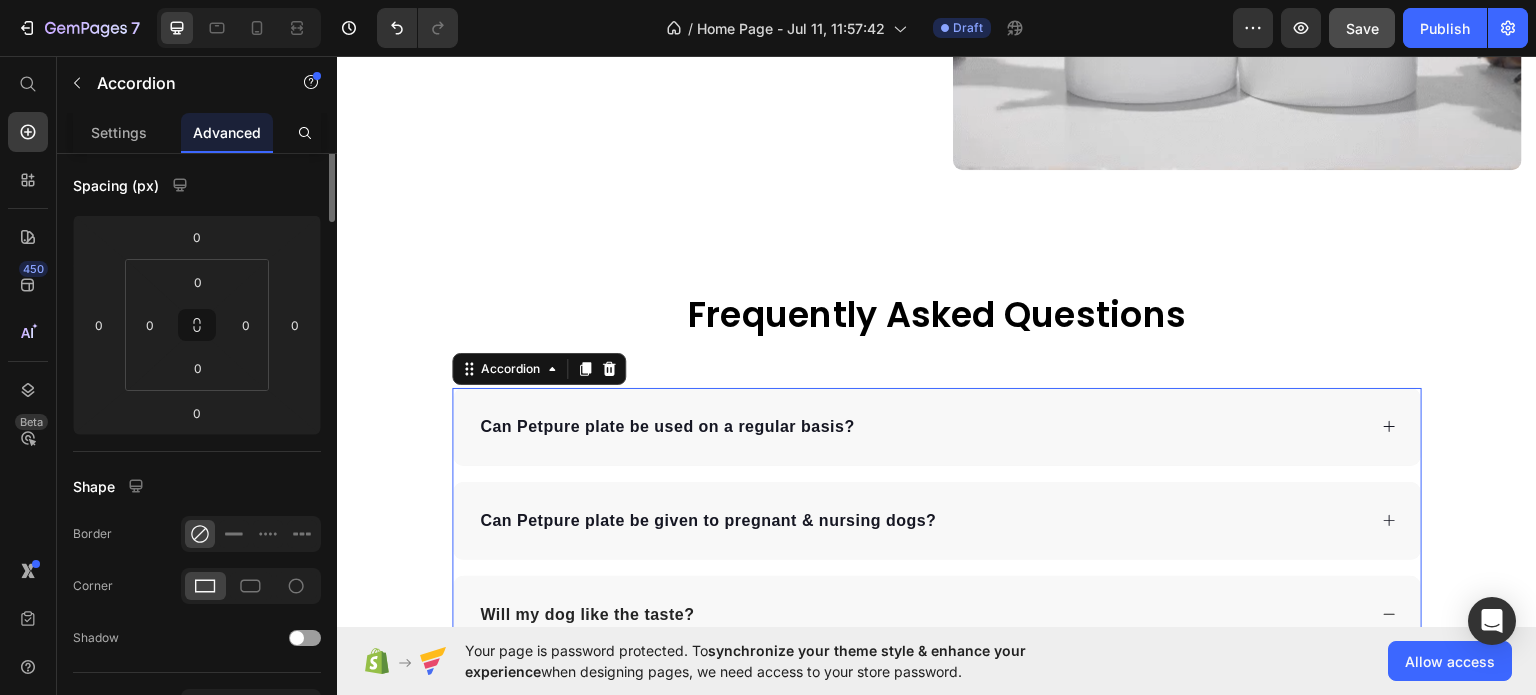scroll, scrollTop: 0, scrollLeft: 0, axis: both 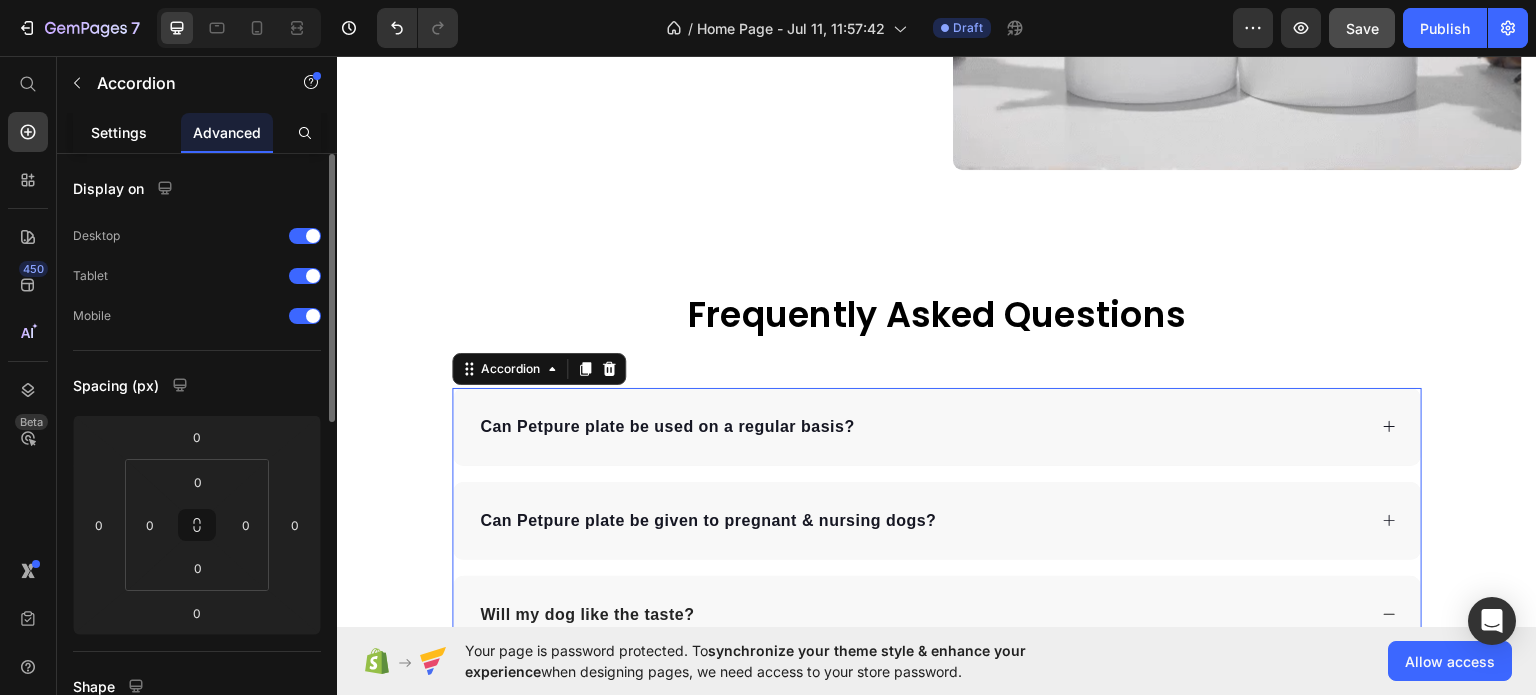 click on "Settings" at bounding box center (119, 132) 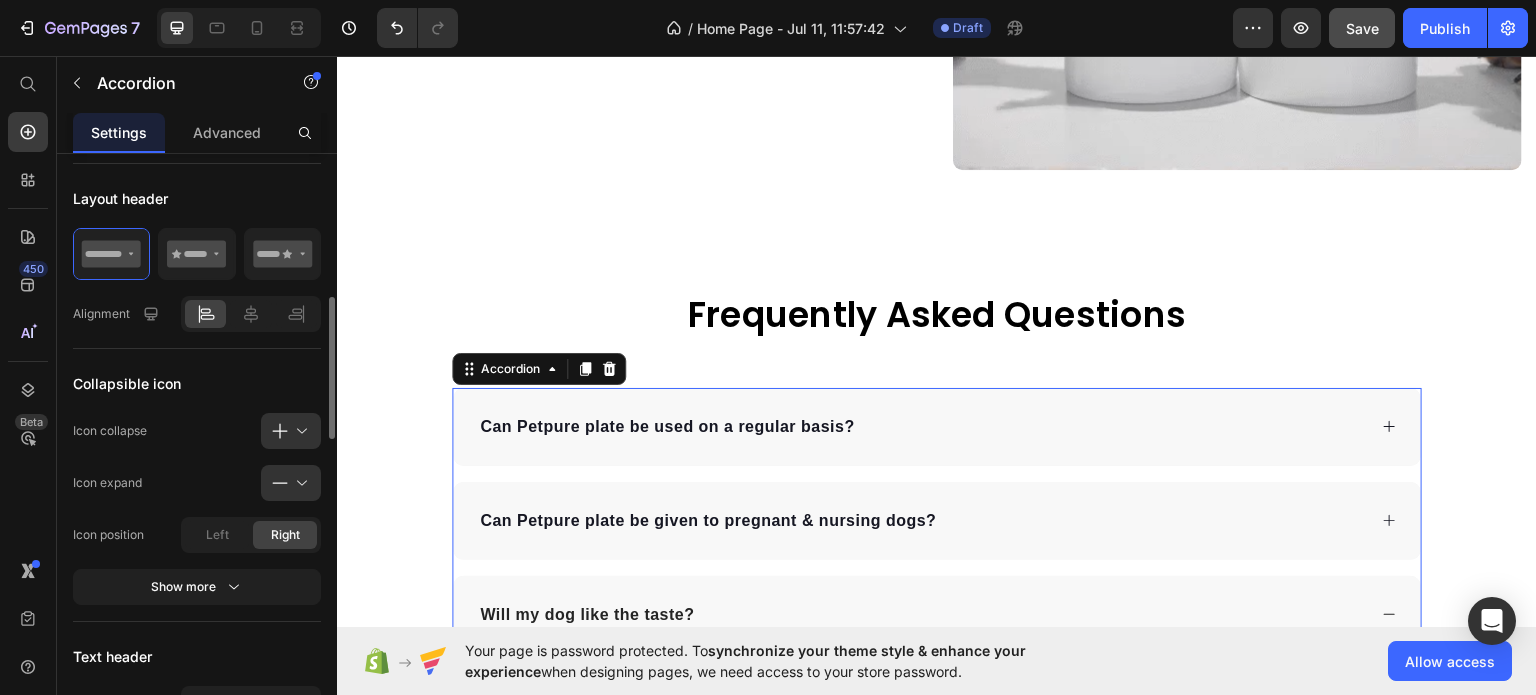 scroll, scrollTop: 800, scrollLeft: 0, axis: vertical 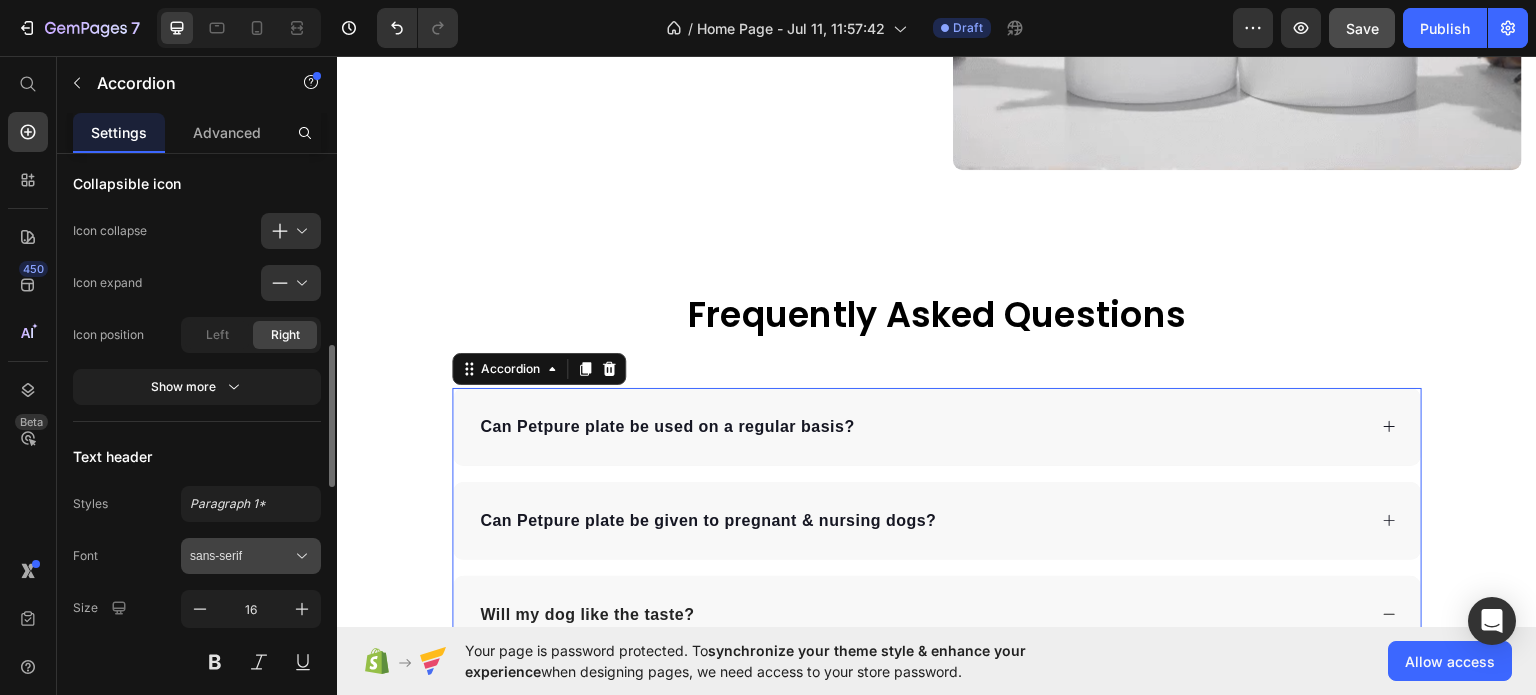 click on "sans-serif" at bounding box center [241, 556] 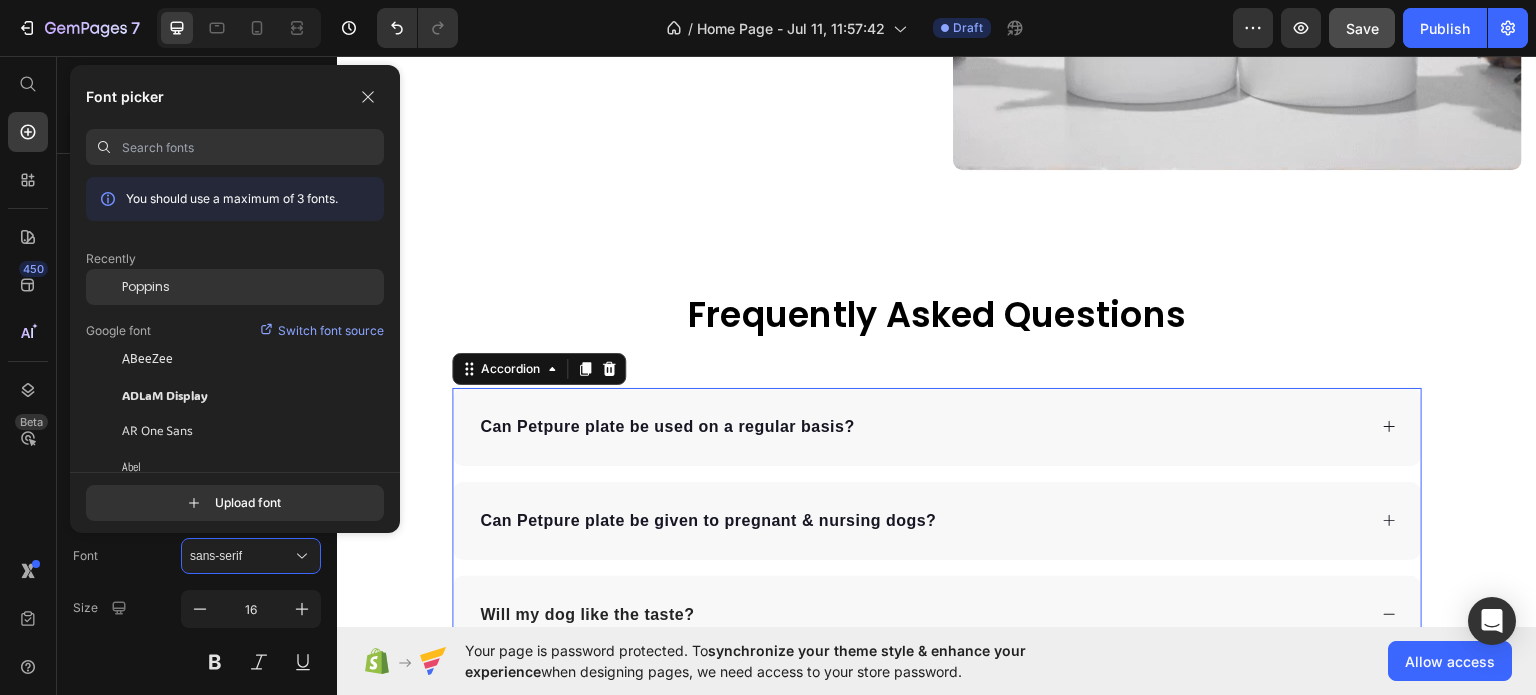 click on "Poppins" at bounding box center [146, 287] 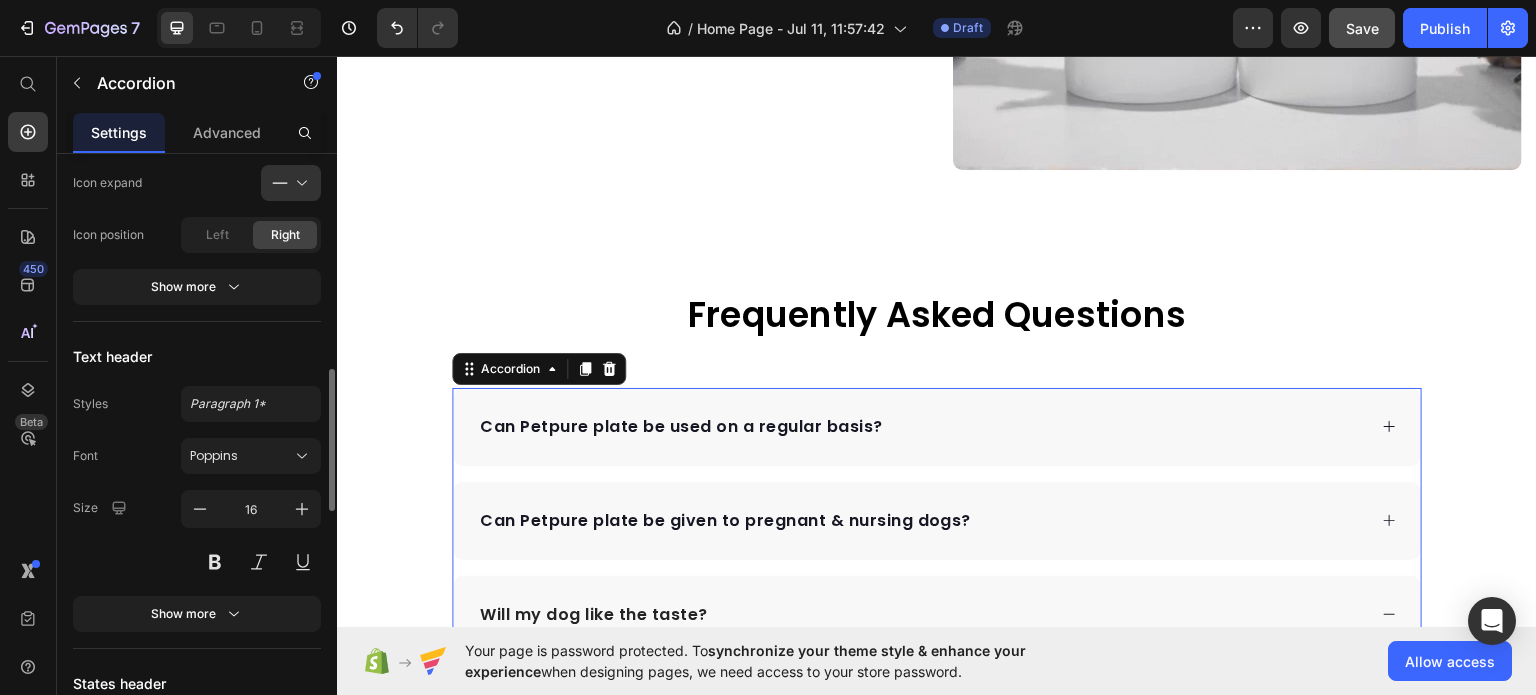 scroll, scrollTop: 1000, scrollLeft: 0, axis: vertical 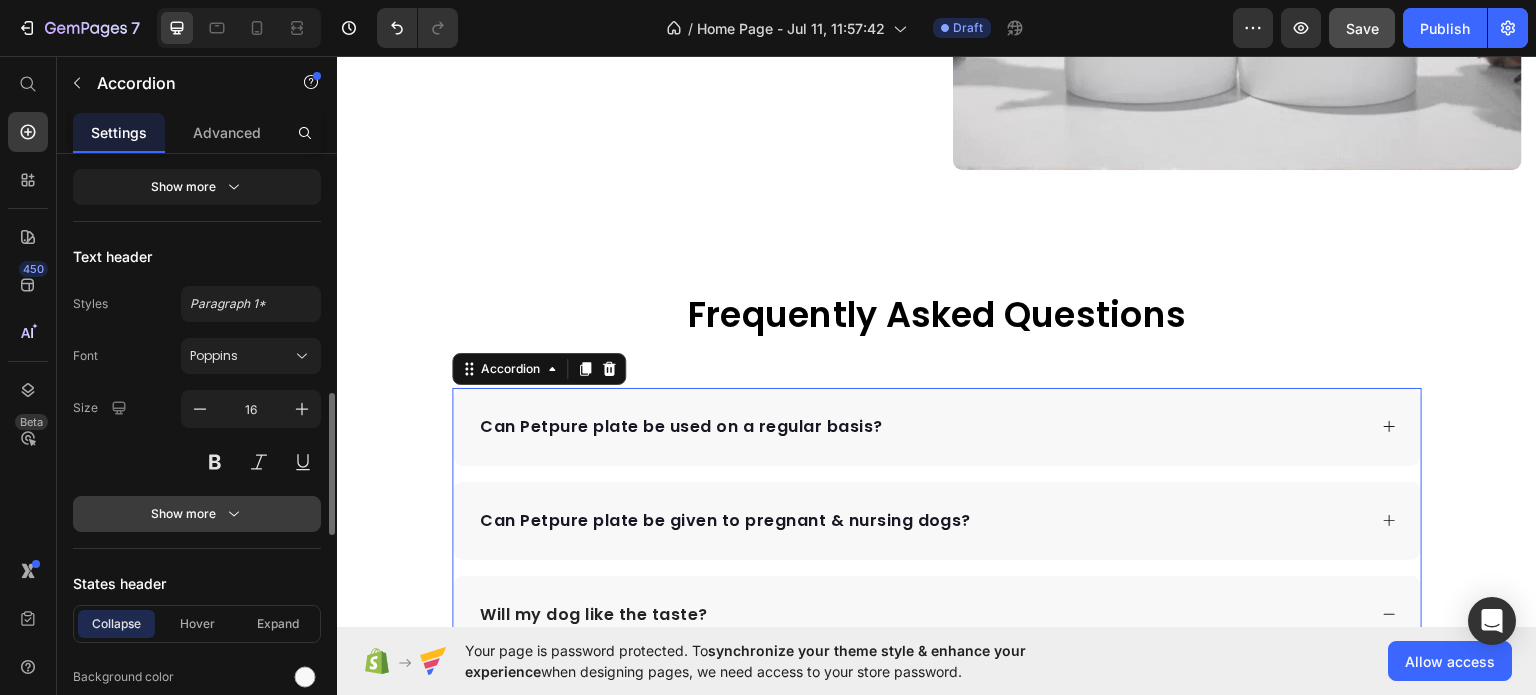 click on "Show more" at bounding box center [197, 514] 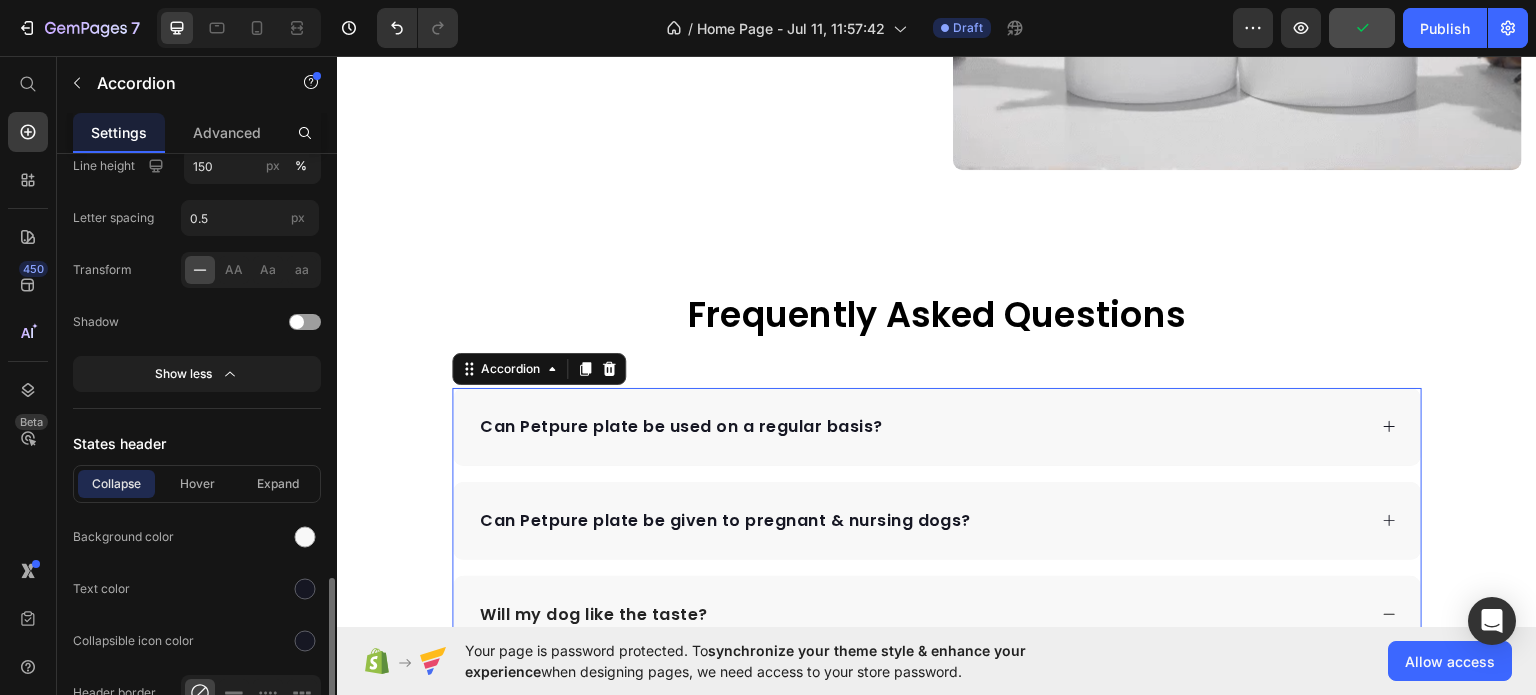 scroll, scrollTop: 1500, scrollLeft: 0, axis: vertical 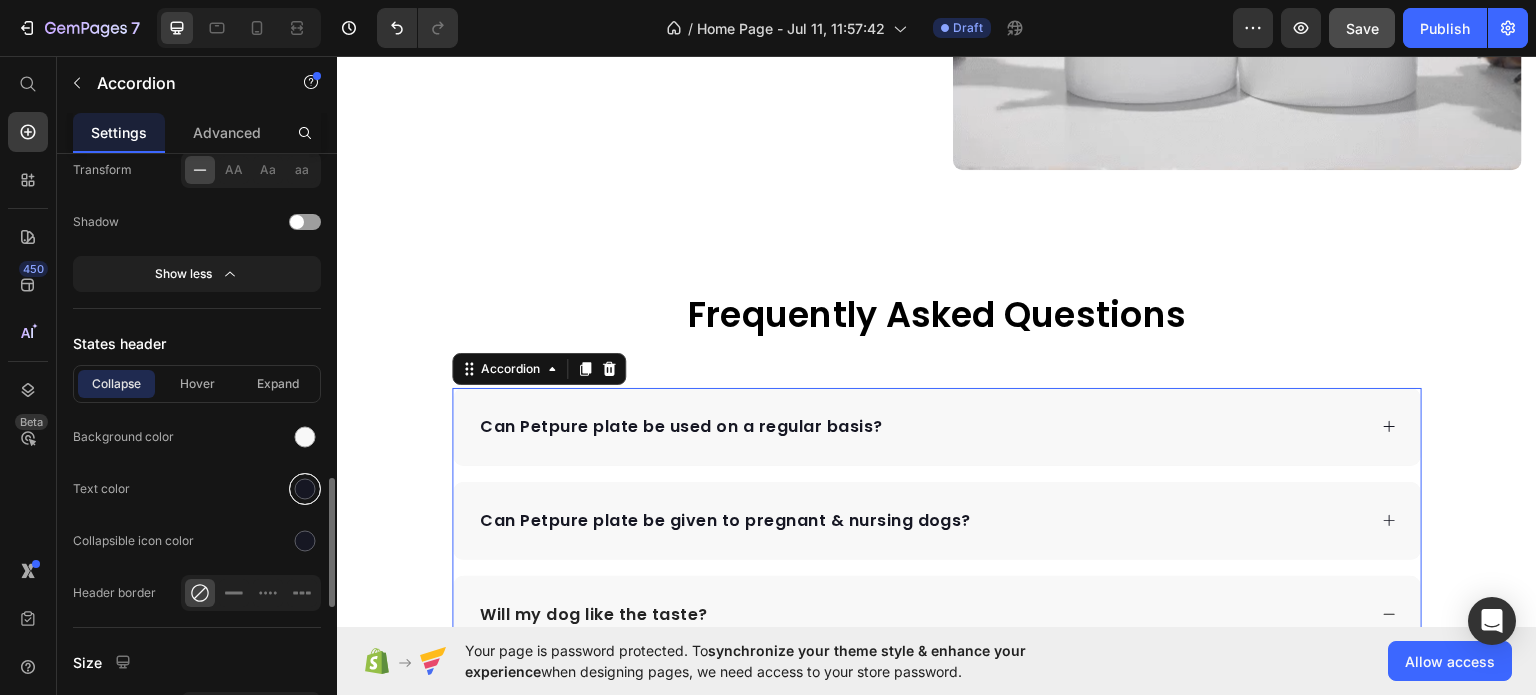 click at bounding box center [305, 489] 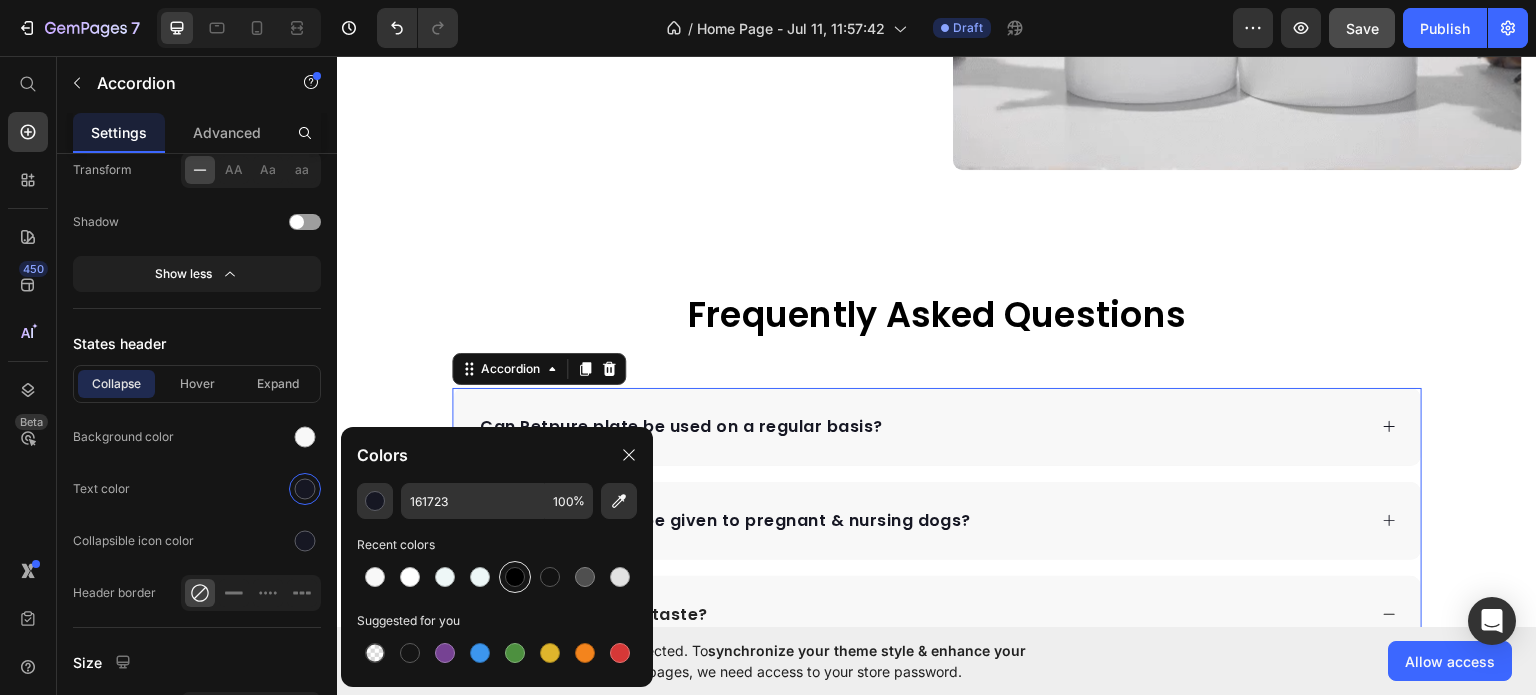 click at bounding box center (515, 577) 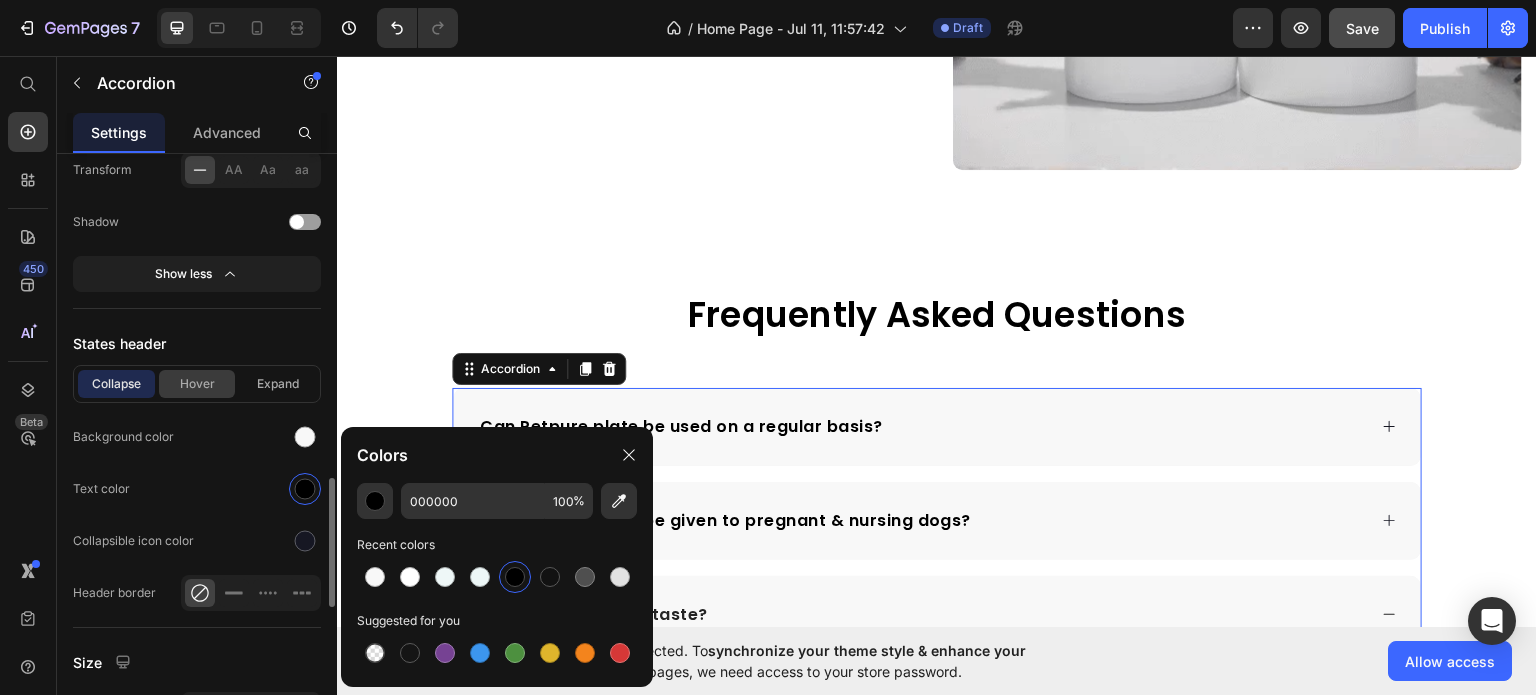 click on "Hover" at bounding box center [197, 384] 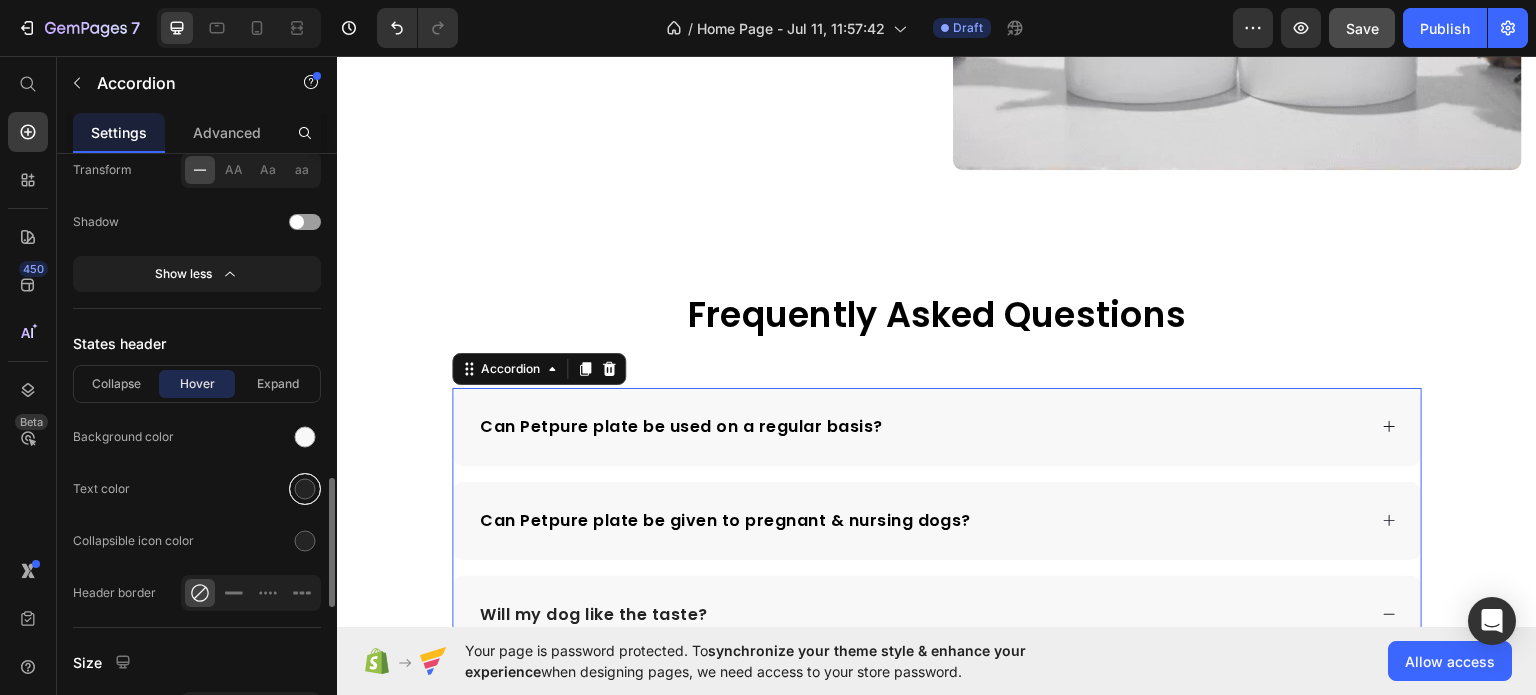 click at bounding box center (305, 489) 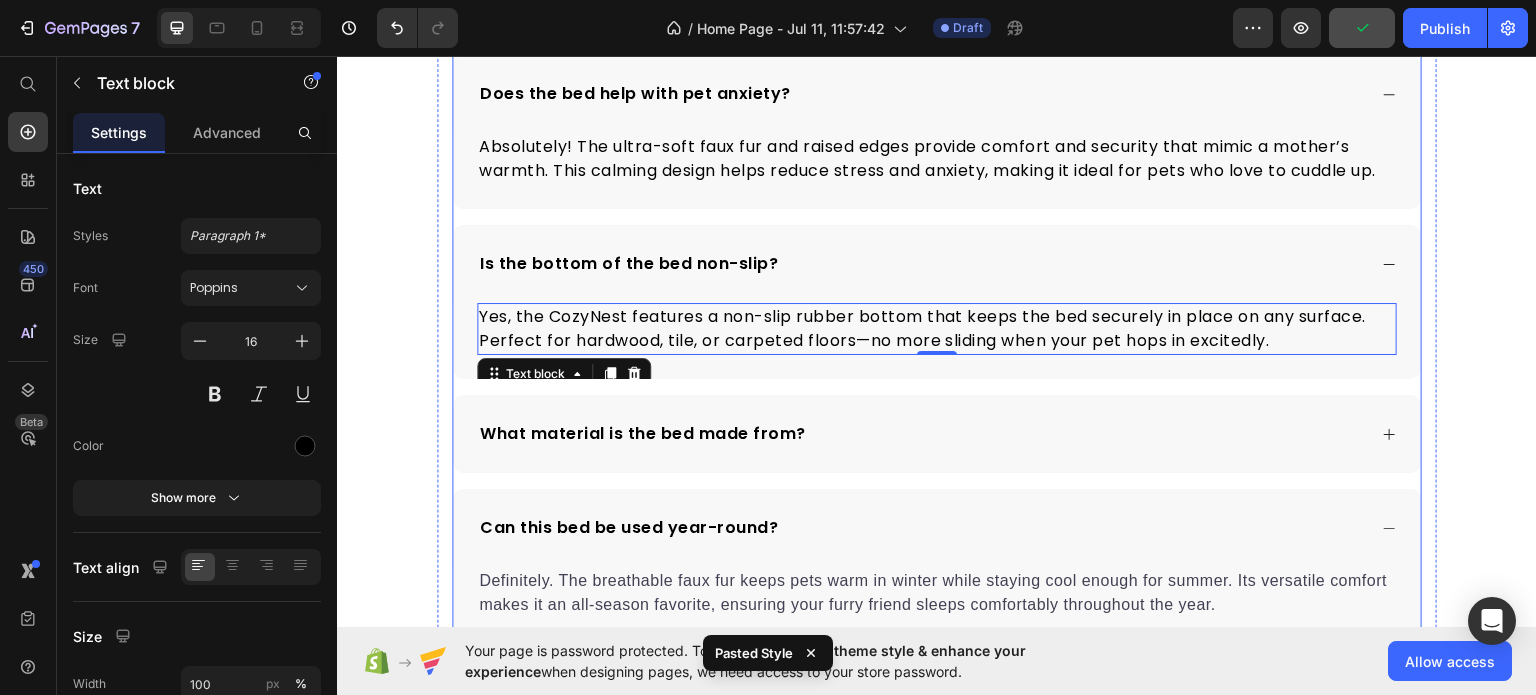 click on "What material is the bed made from?" at bounding box center [921, 433] 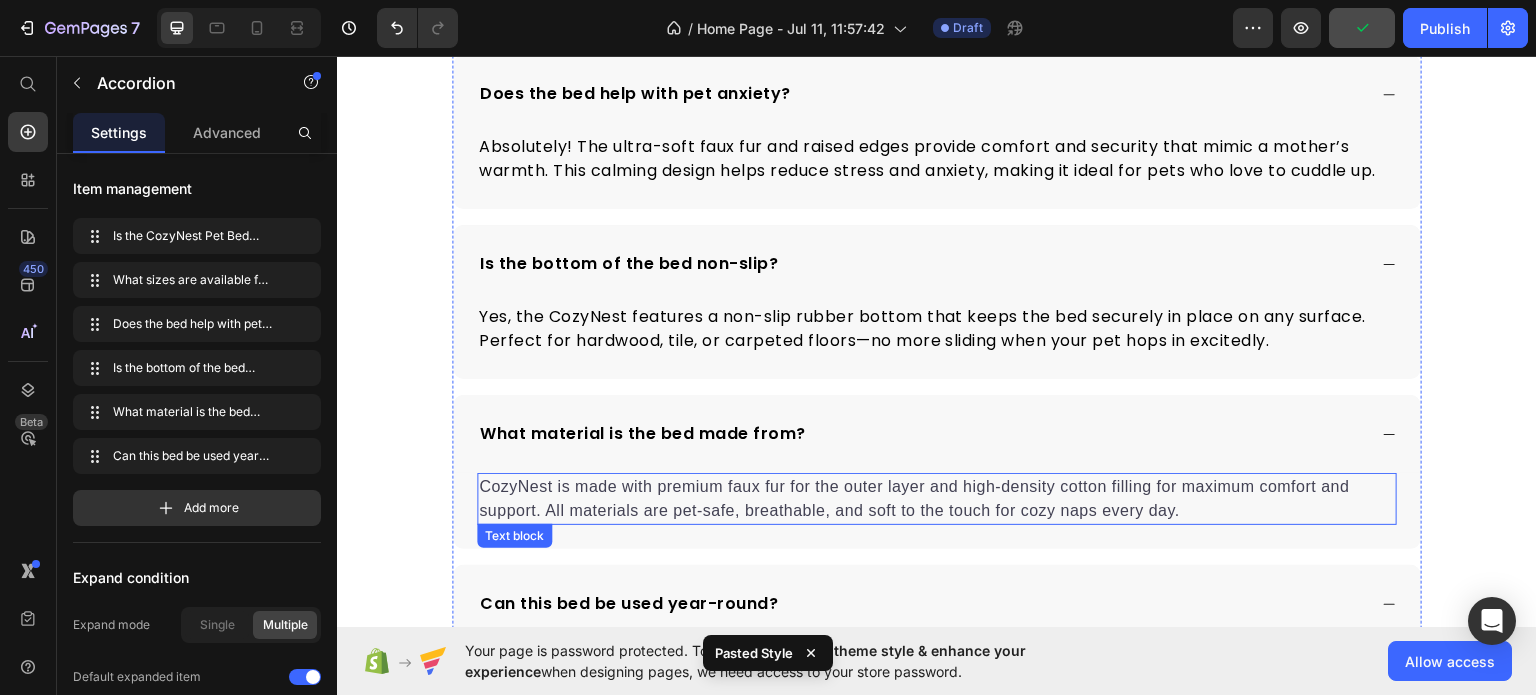 click on "CozyNest is made with premium faux fur for the outer layer and high-density cotton filling for maximum comfort and support. All materials are pet-safe, breathable, and soft to the touch for cozy naps every day." at bounding box center [937, 498] 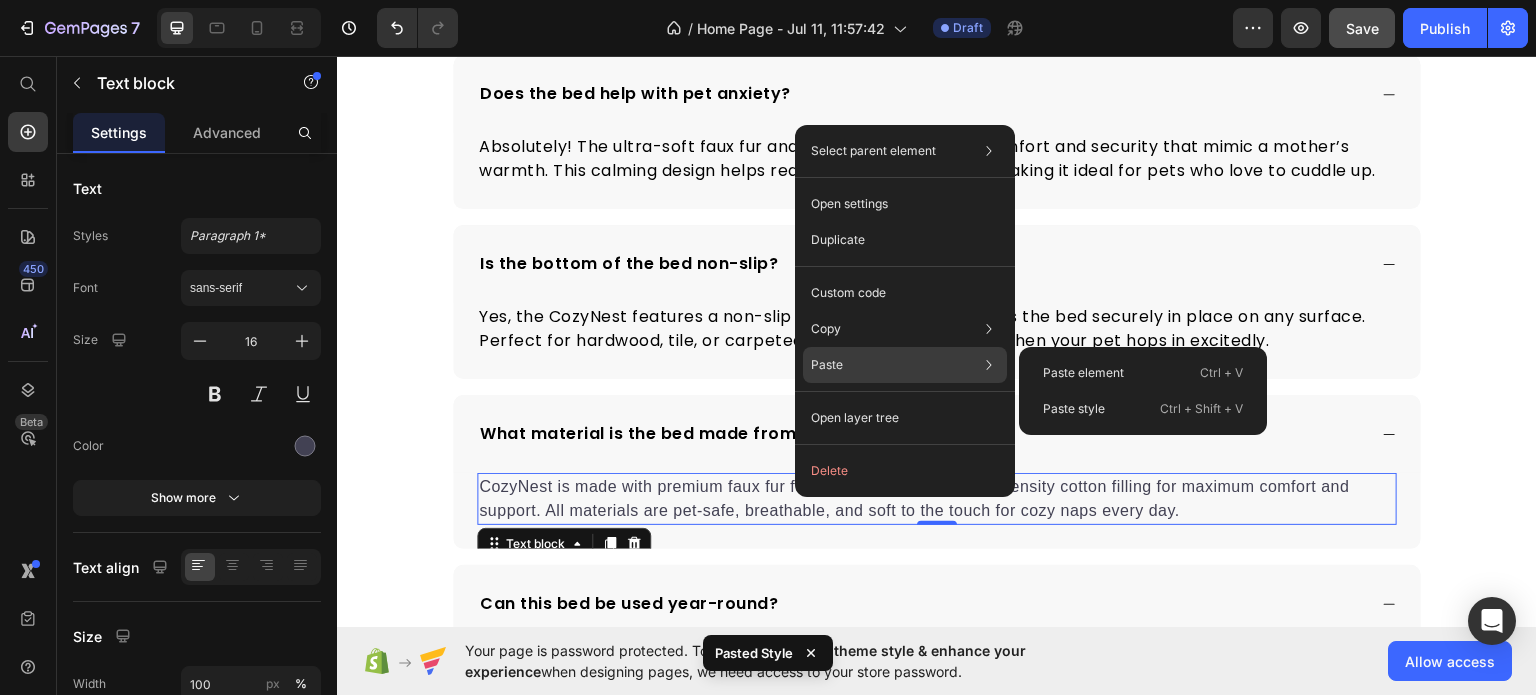 click on "Paste Paste element  Ctrl + V Paste style  Ctrl + Shift + V" 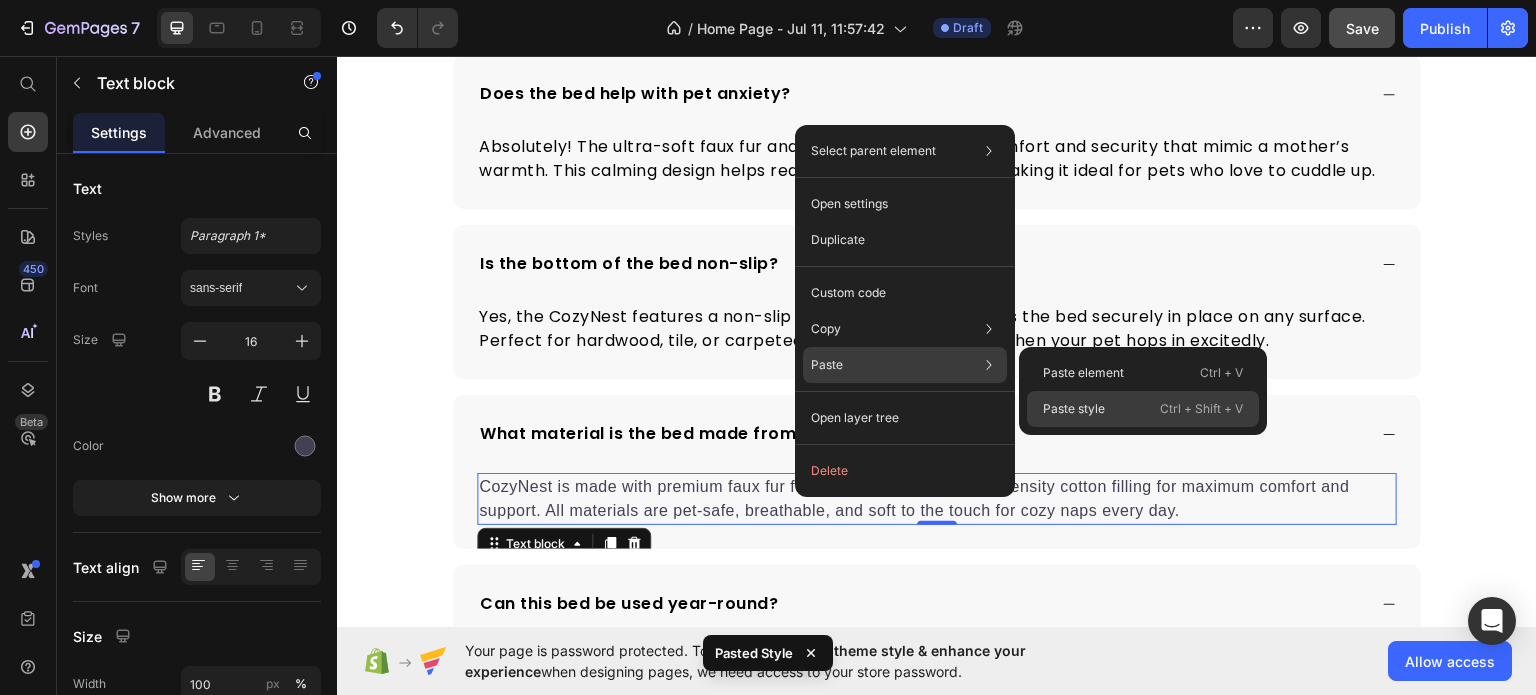 click on "Paste style" at bounding box center [1074, 409] 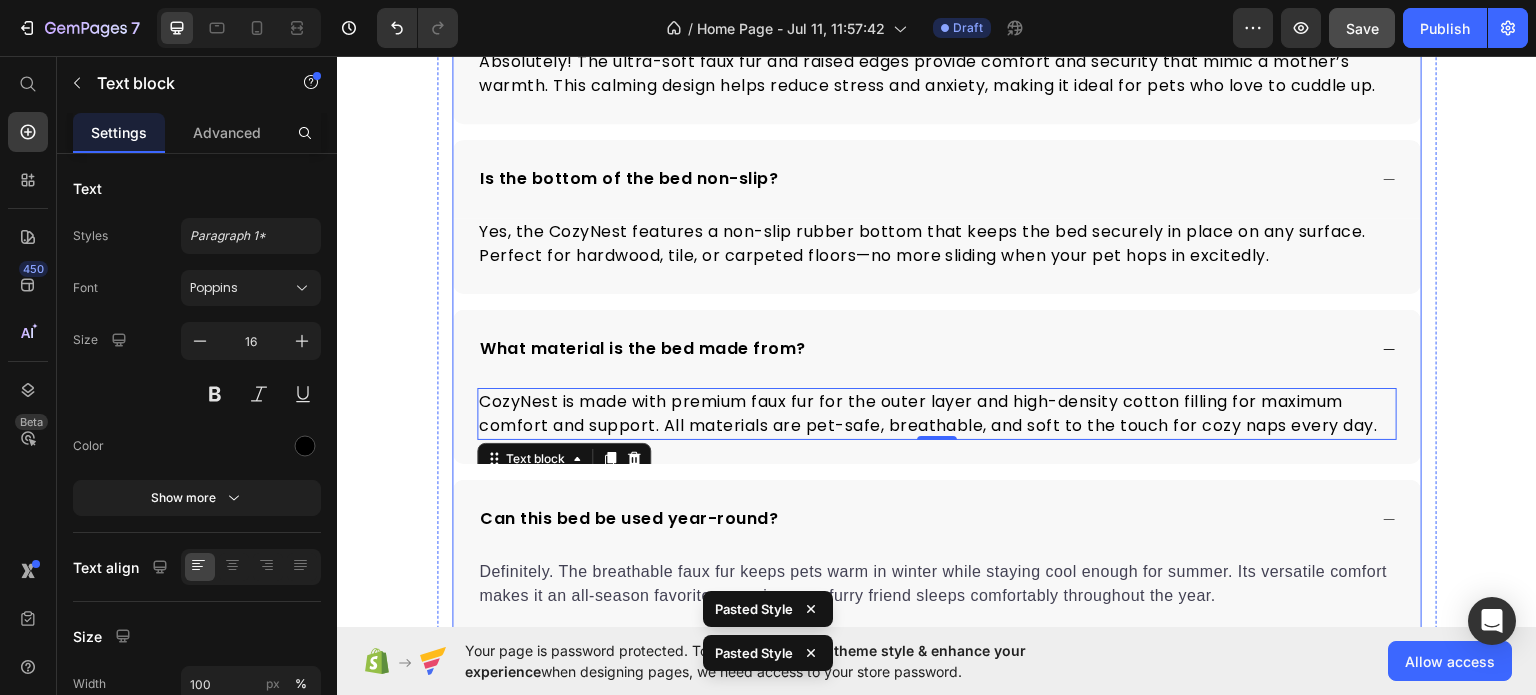 scroll, scrollTop: 4890, scrollLeft: 0, axis: vertical 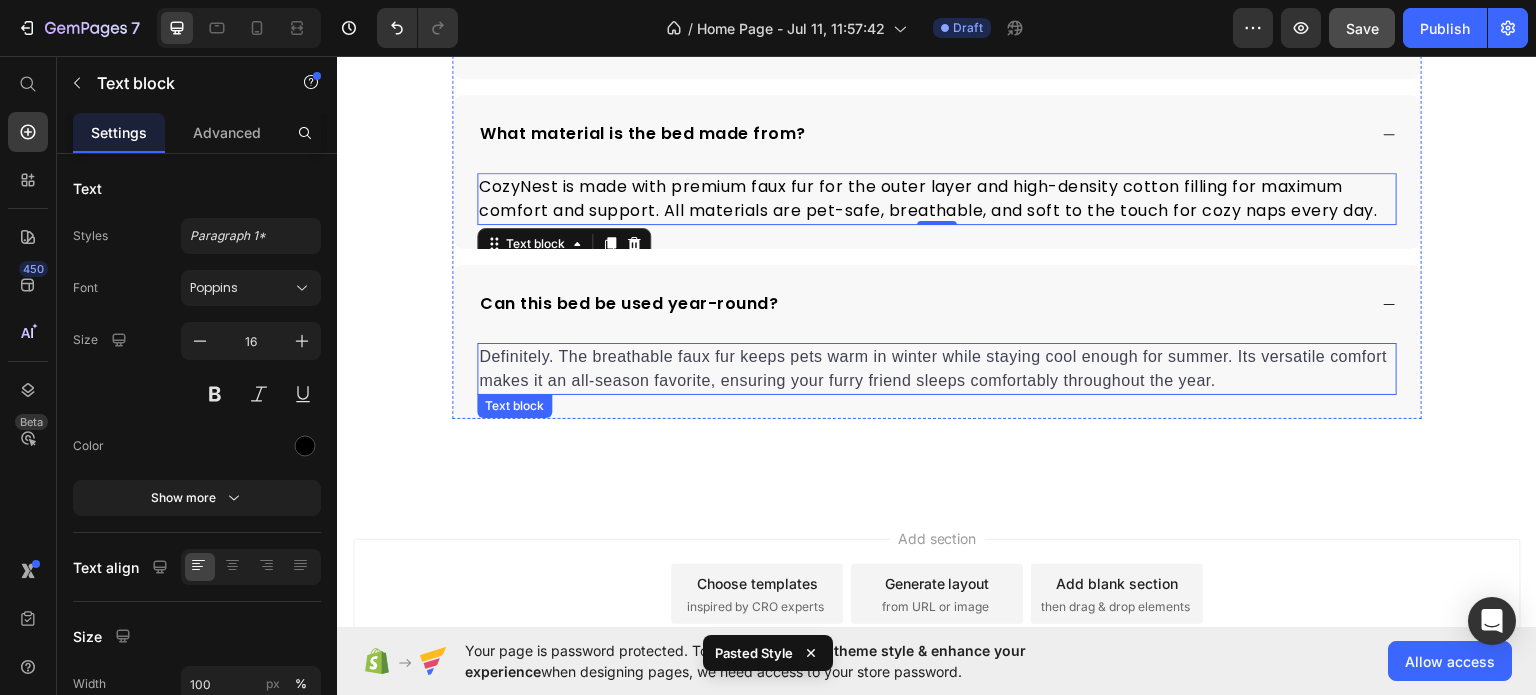 click on "Definitely. The breathable faux fur keeps pets warm in winter while staying cool enough for summer. Its versatile comfort makes it an all-season favorite, ensuring your furry friend sleeps comfortably throughout the year." at bounding box center [937, 368] 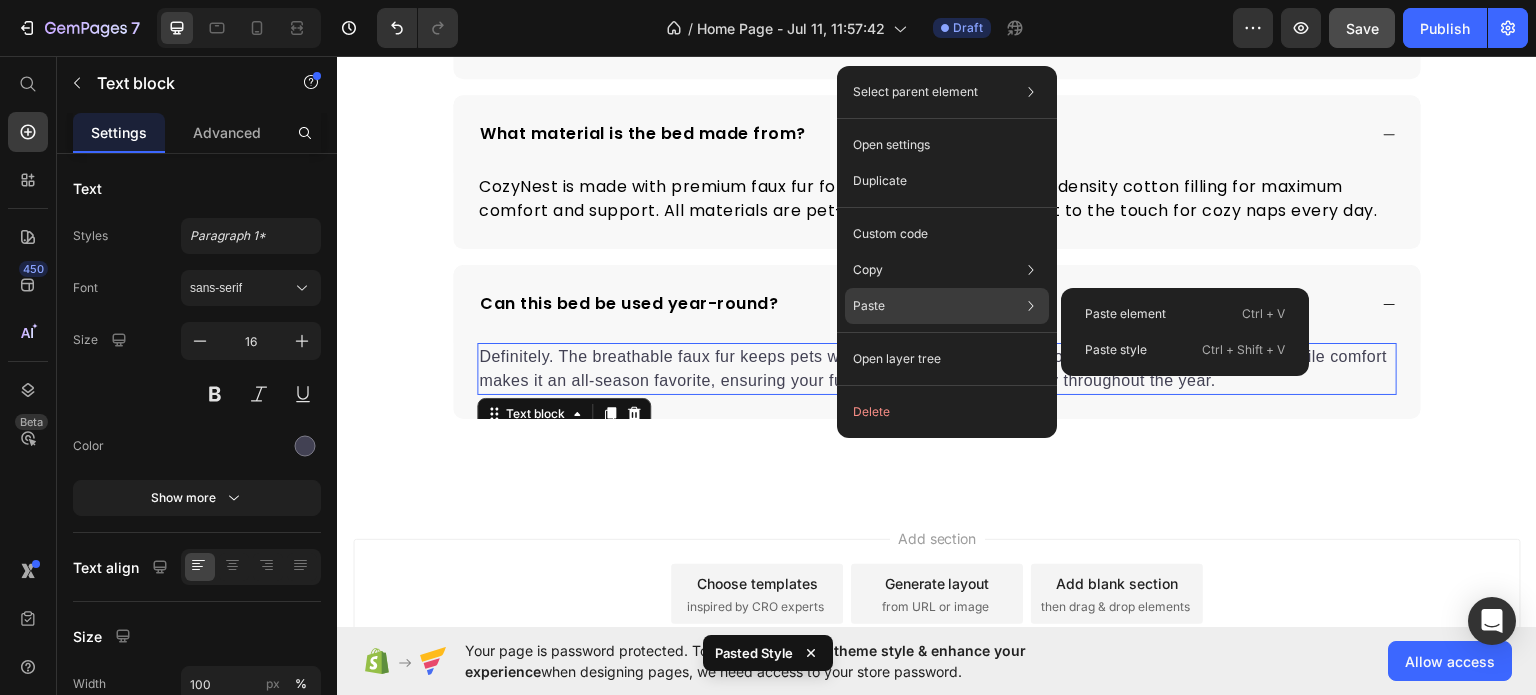 click on "Paste Paste element  Ctrl + V Paste style  Ctrl + Shift + V" 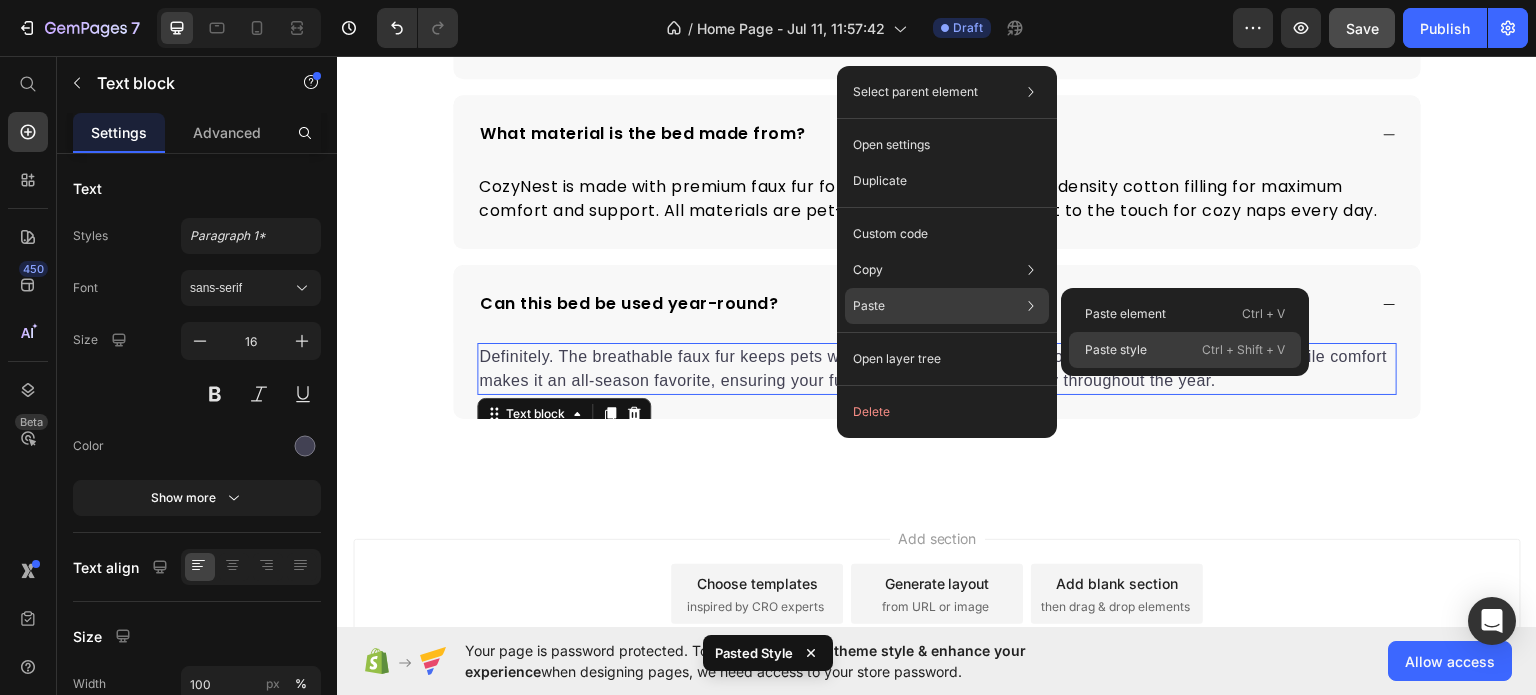 click on "Paste style" at bounding box center [1116, 350] 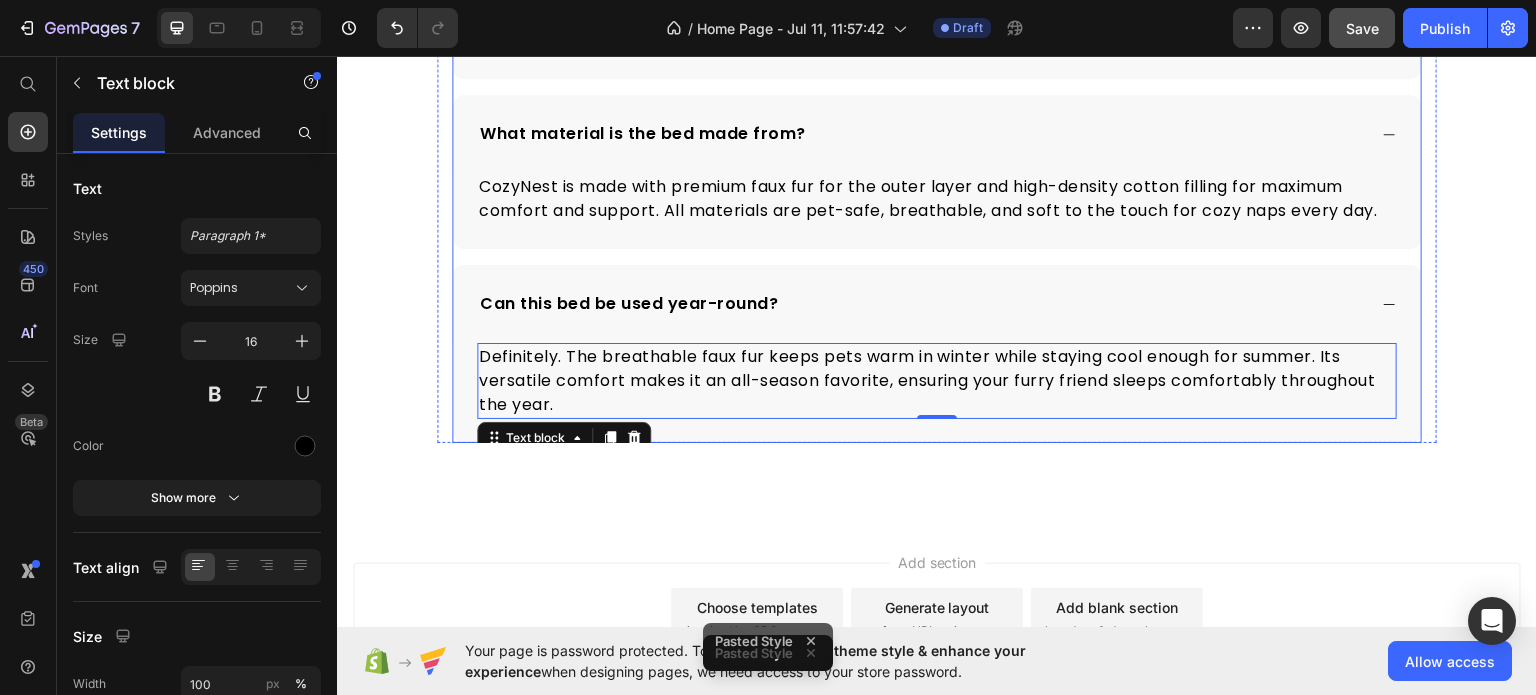 click on "Can this bed be used year-round?" at bounding box center [937, 303] 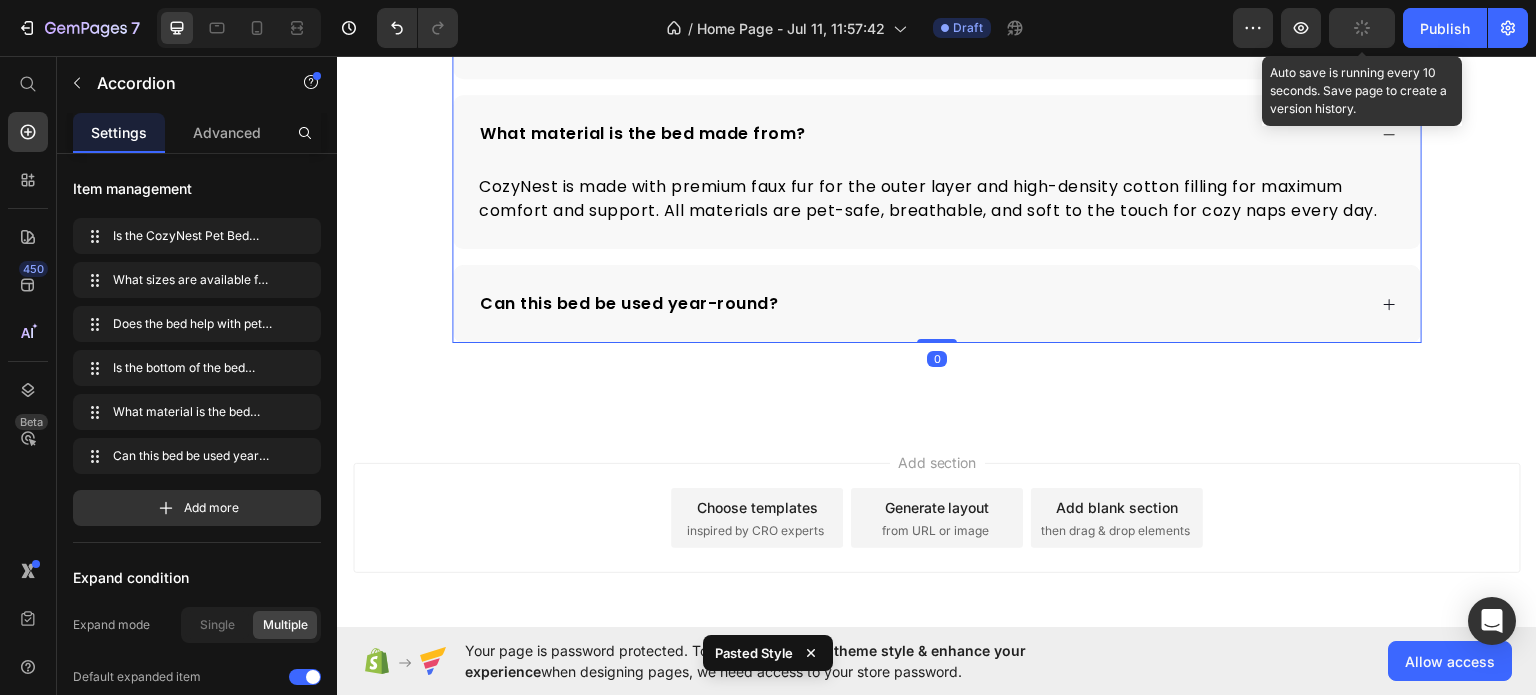 click 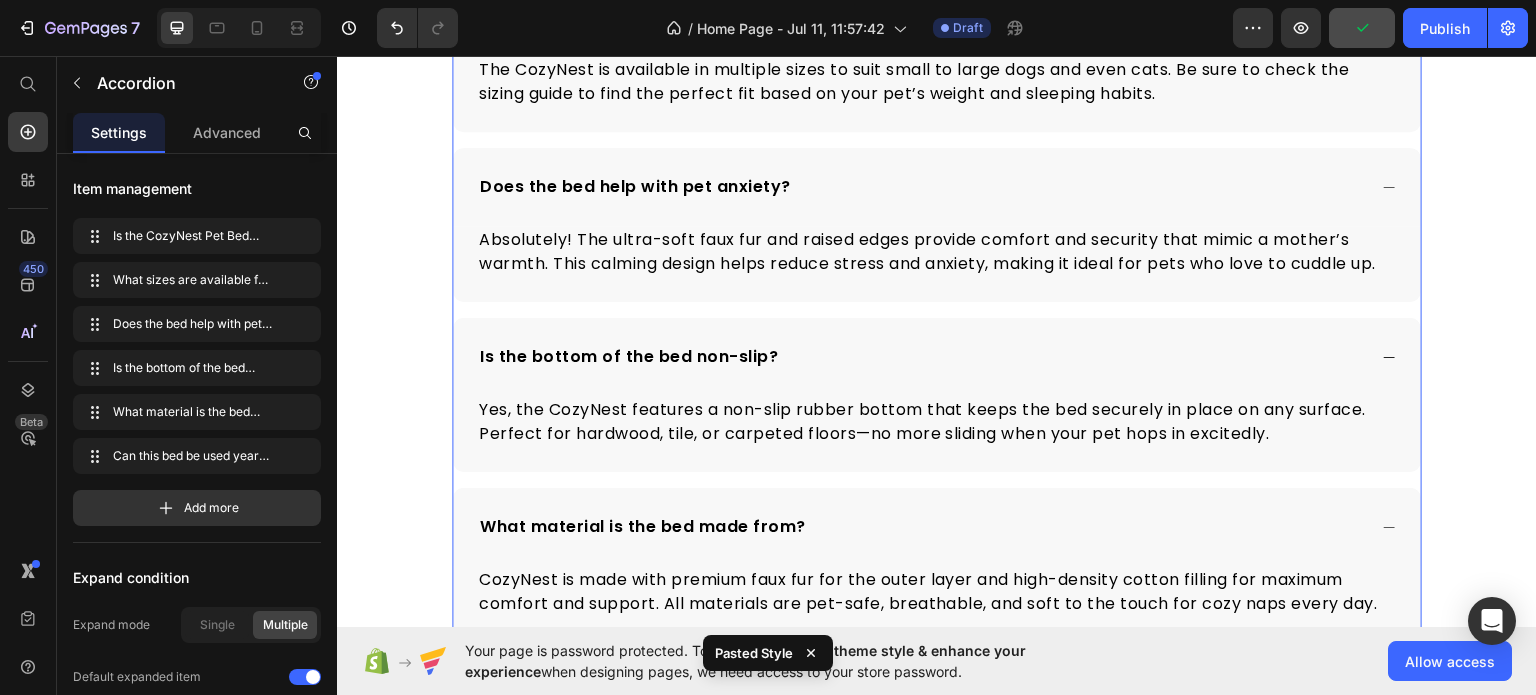 scroll, scrollTop: 4590, scrollLeft: 0, axis: vertical 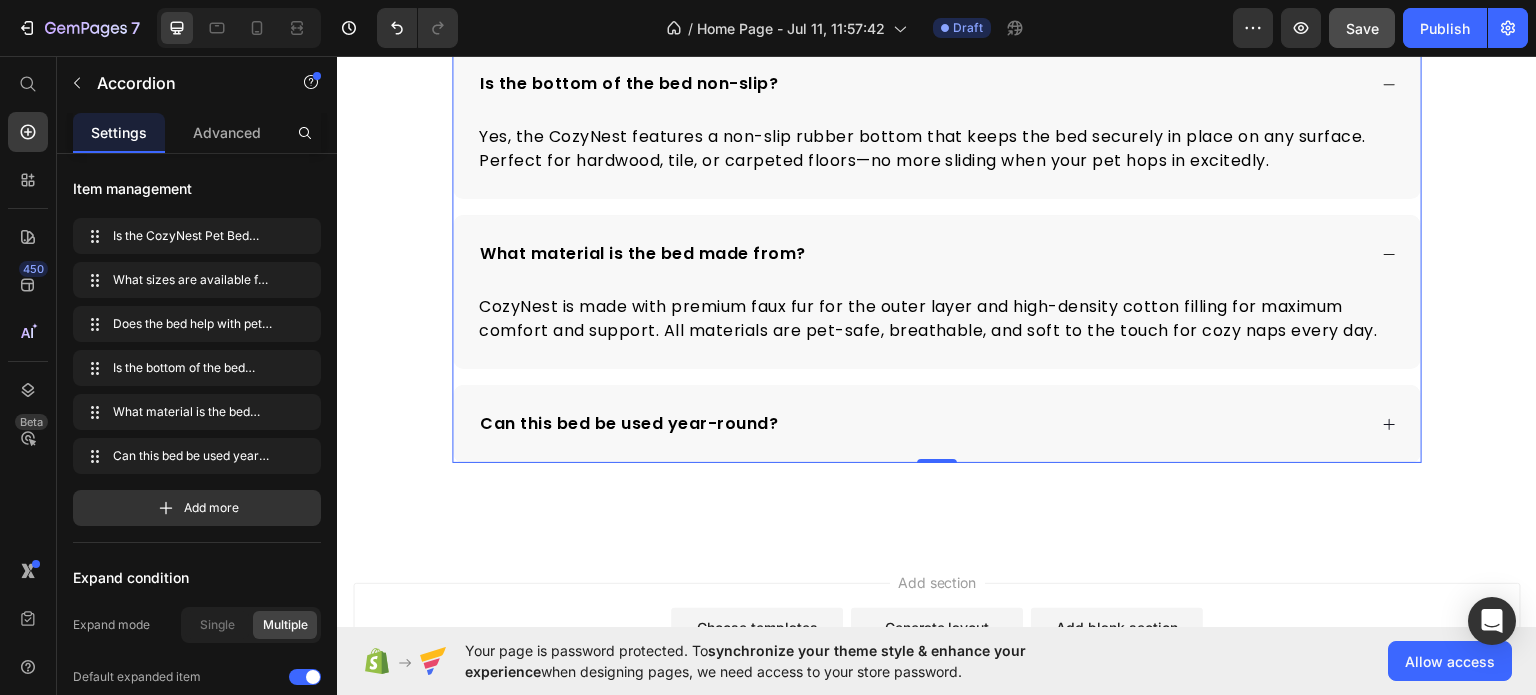 click on "What material is the bed made from?" at bounding box center [921, 253] 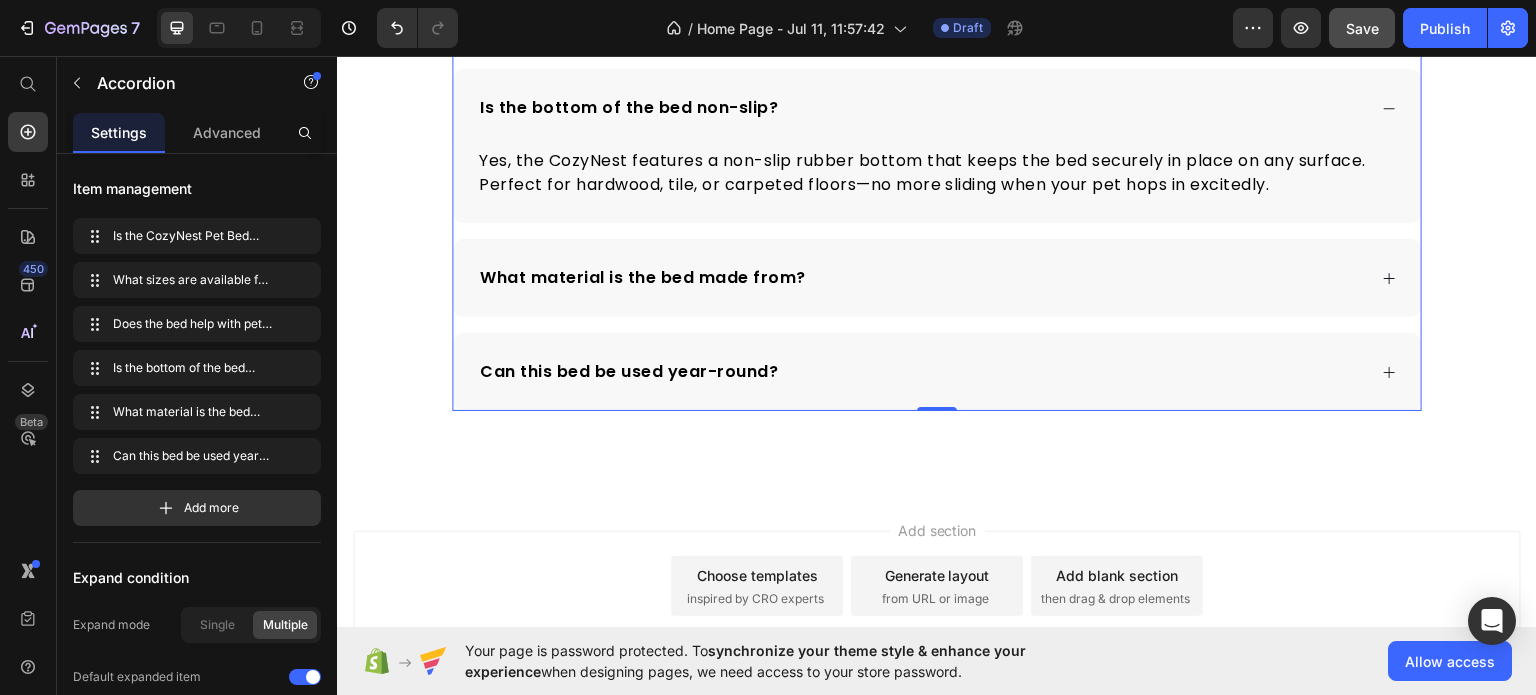 scroll, scrollTop: 4570, scrollLeft: 0, axis: vertical 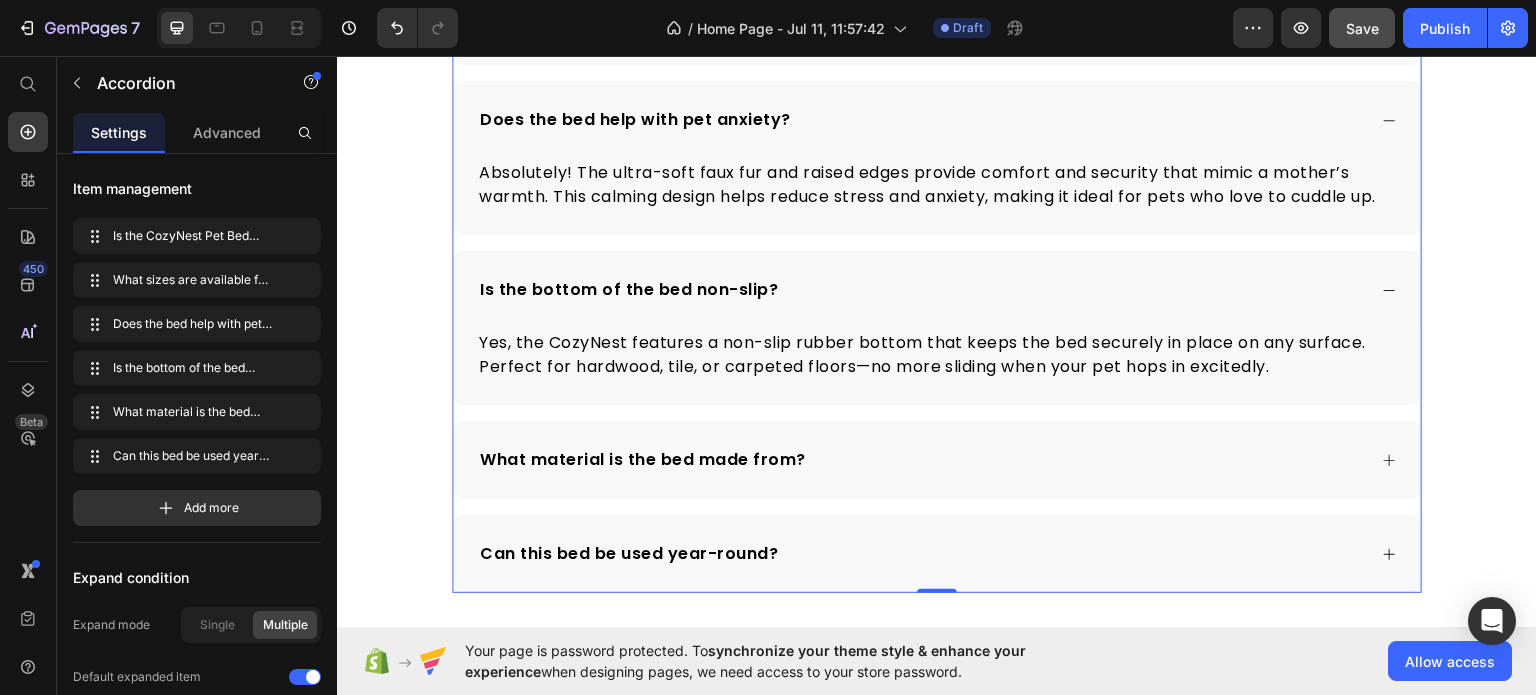 click on "Is the bottom of the bed non-slip?" at bounding box center [921, 289] 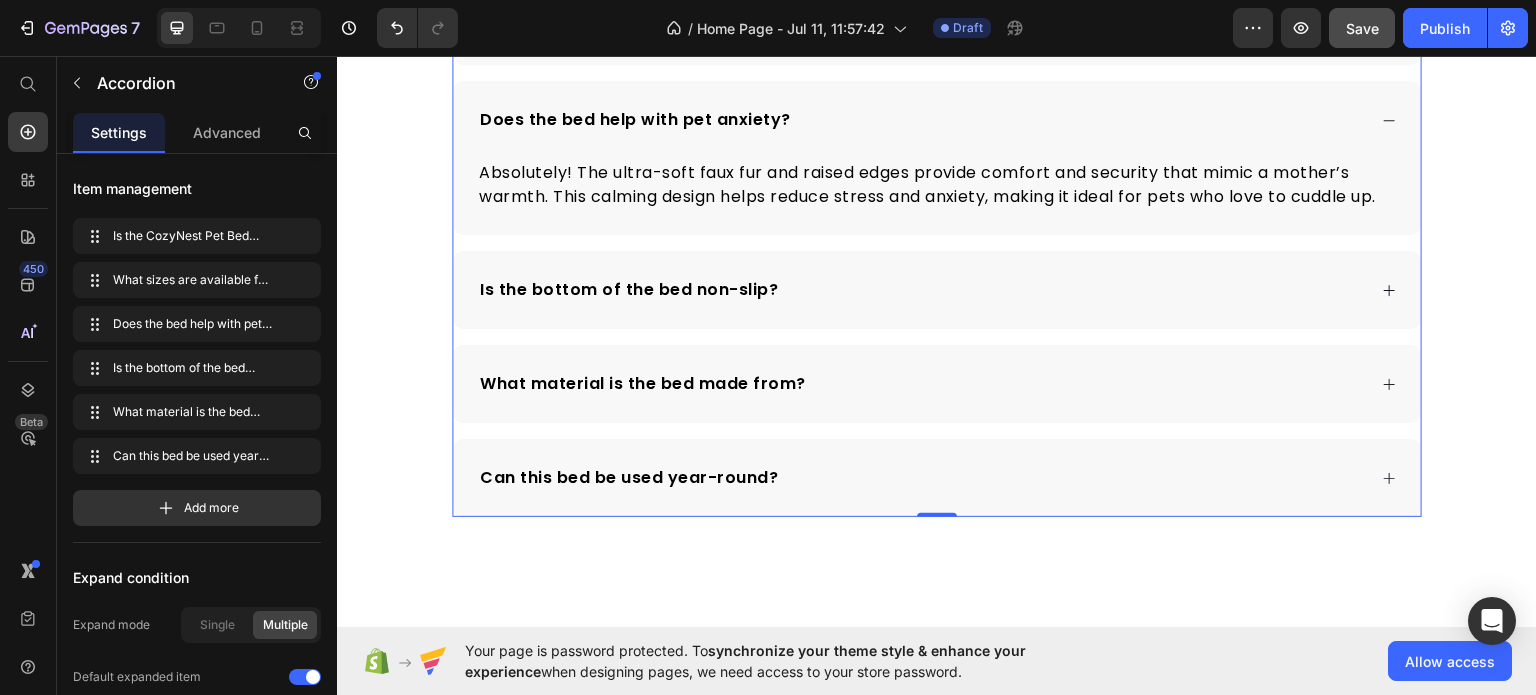 scroll, scrollTop: 4270, scrollLeft: 0, axis: vertical 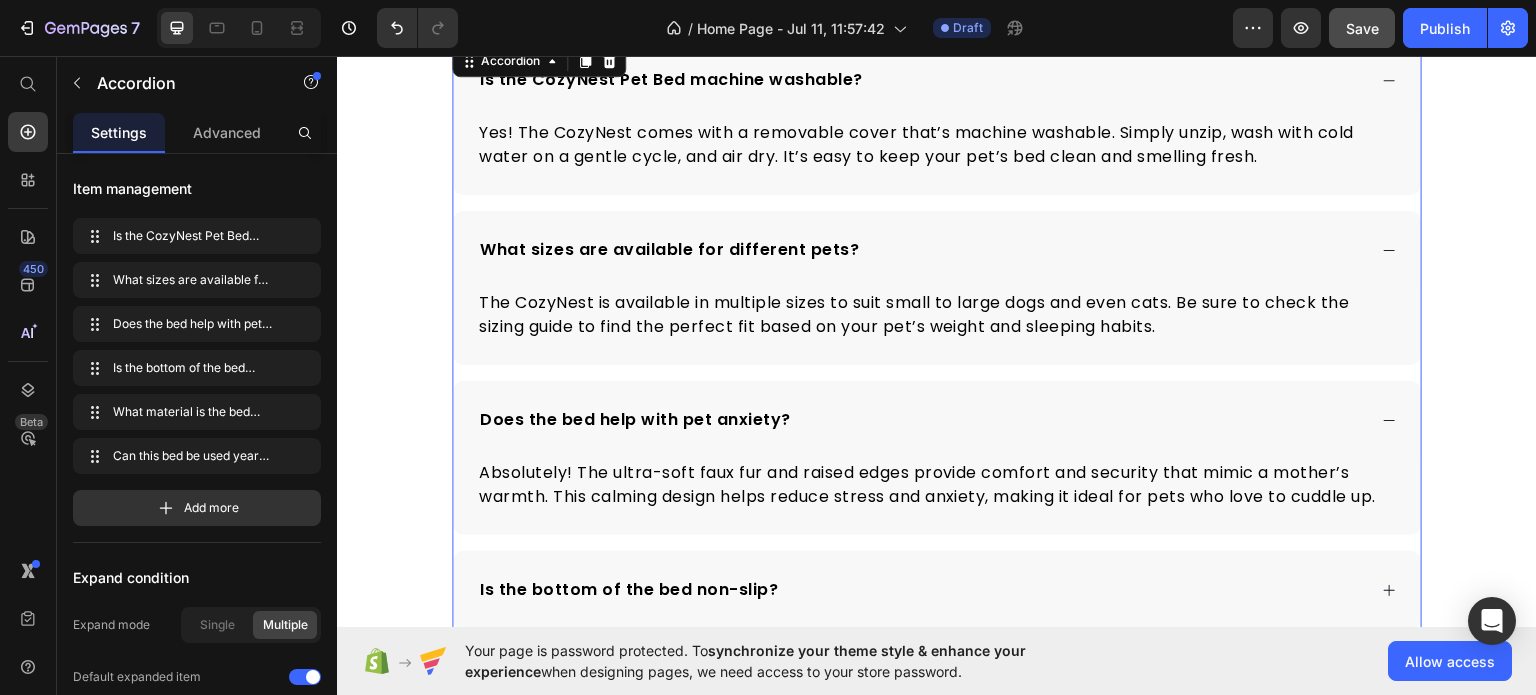 click on "Is the CozyNest Pet Bed machine washable? Yes! The CozyNest comes with a removable cover that’s machine washable. Simply unzip, wash with cold water on a gentle cycle, and air dry. It’s easy to keep your pet’s bed clean and smelling fresh. Text block
What sizes are available for different pets? The CozyNest is available in multiple sizes to suit small to large dogs and even cats. Be sure to check the sizing guide to find the perfect fit based on your pet’s weight and sleeping habits. Text block
Does the bed help with pet anxiety? Absolutely! The ultra-soft faux fur and raised edges provide comfort and security that mimic a mother’s warmth. This calming design helps reduce stress and anxiety, making it ideal for pets who love to cuddle up. Text block
Is the bottom of the bed non-slip?
What material is the bed made from?
Can this bed be used year-round?" at bounding box center (937, 428) 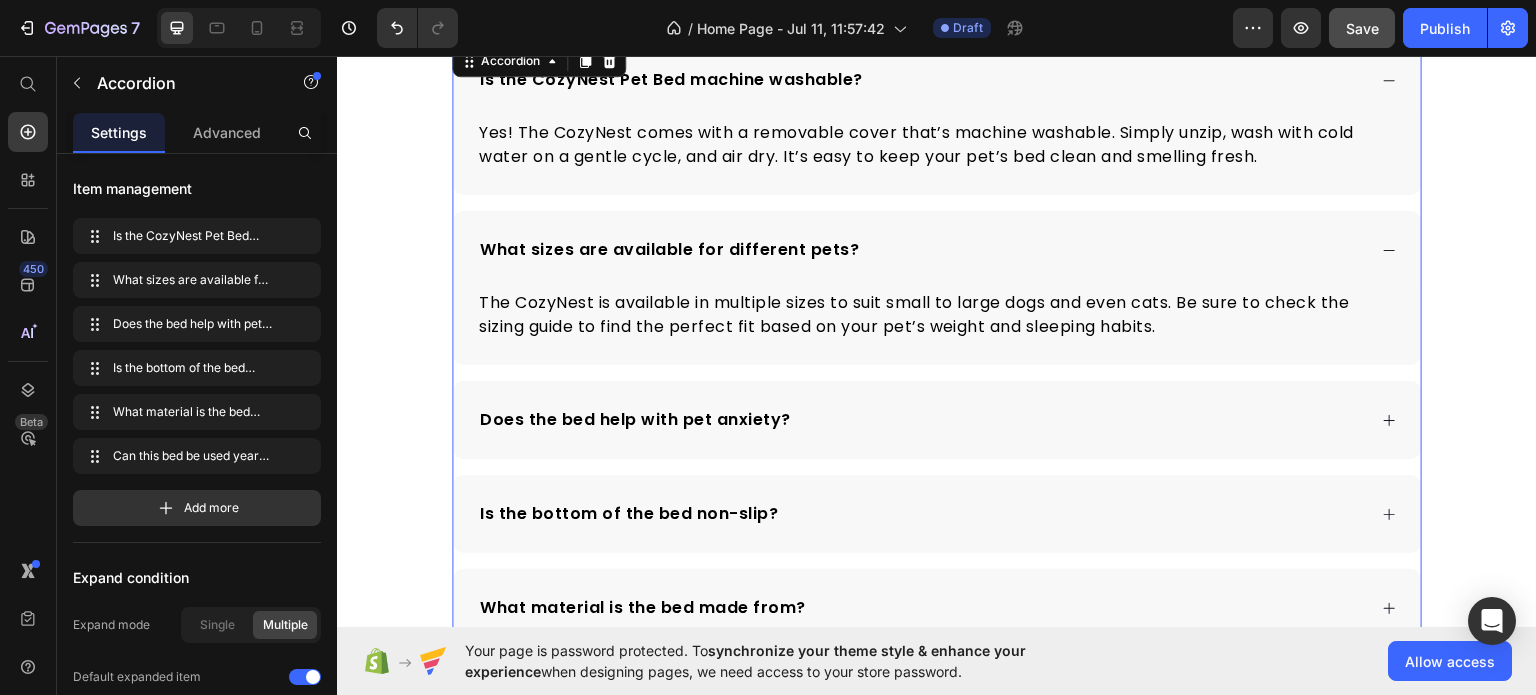 click on "What sizes are available for different pets?" at bounding box center [921, 249] 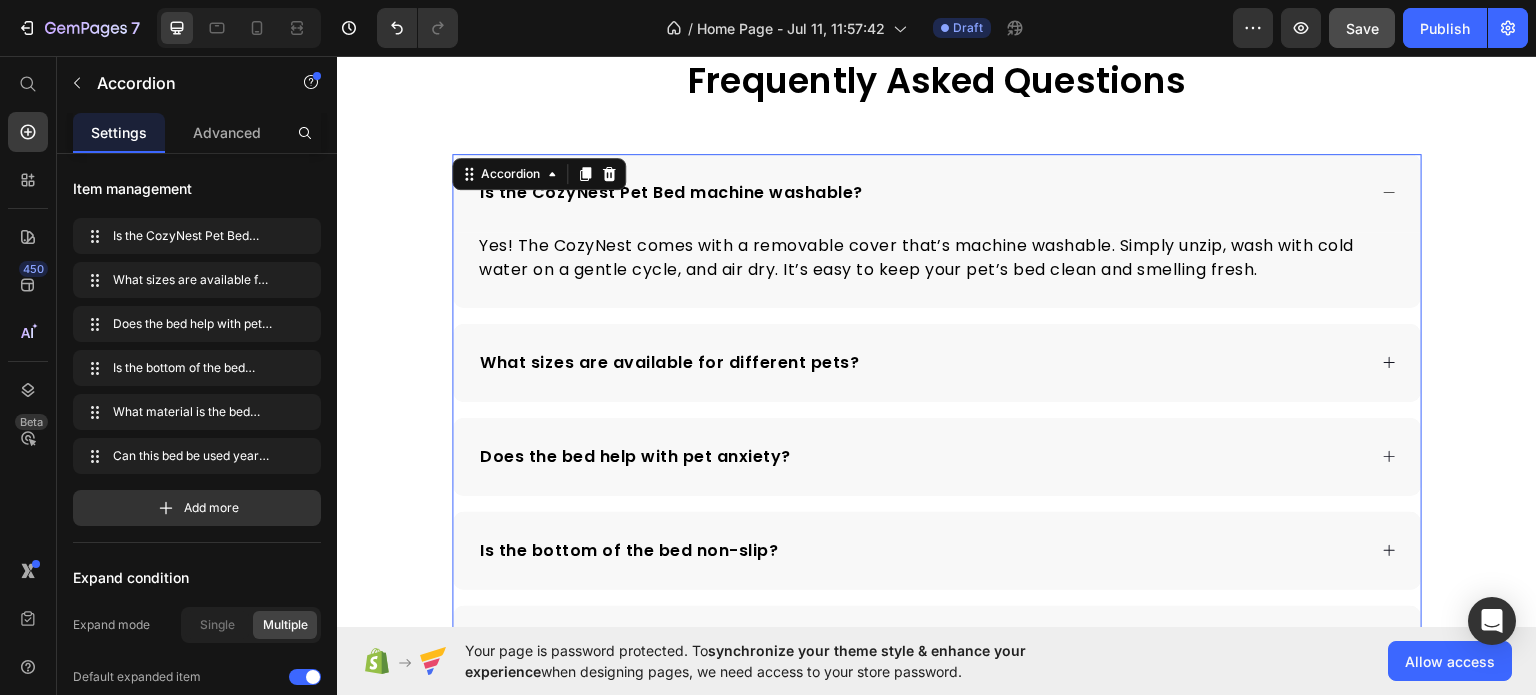 scroll, scrollTop: 3970, scrollLeft: 0, axis: vertical 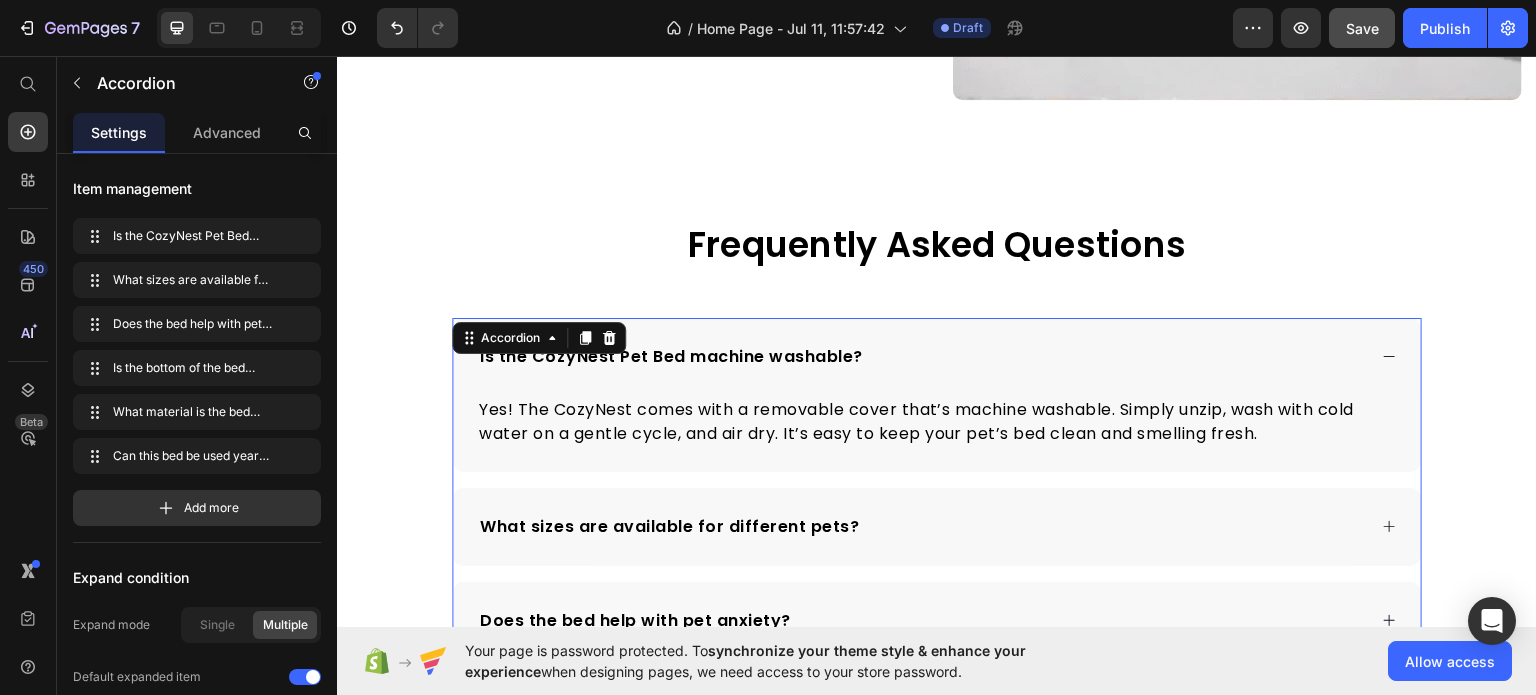 click on "Is the CozyNest Pet Bed machine washable?" at bounding box center [937, 356] 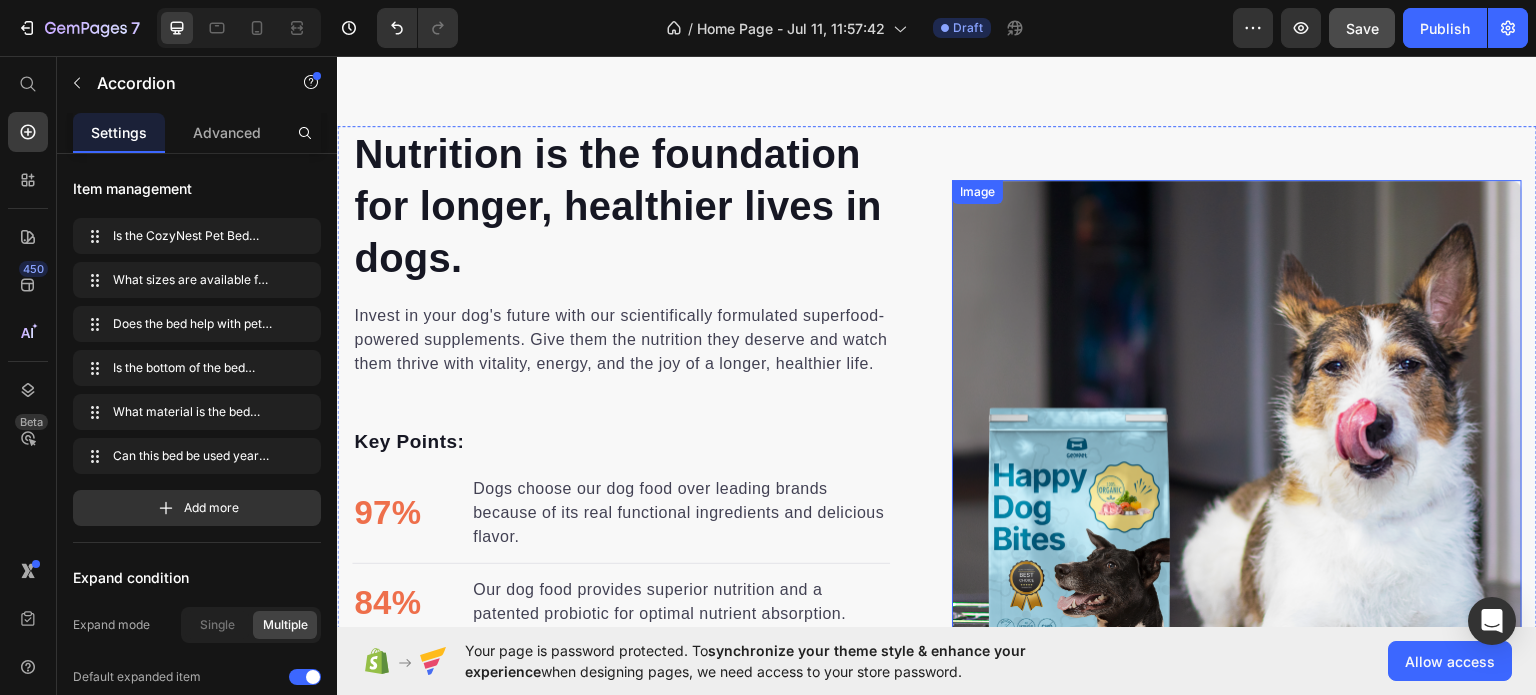 scroll, scrollTop: 2470, scrollLeft: 0, axis: vertical 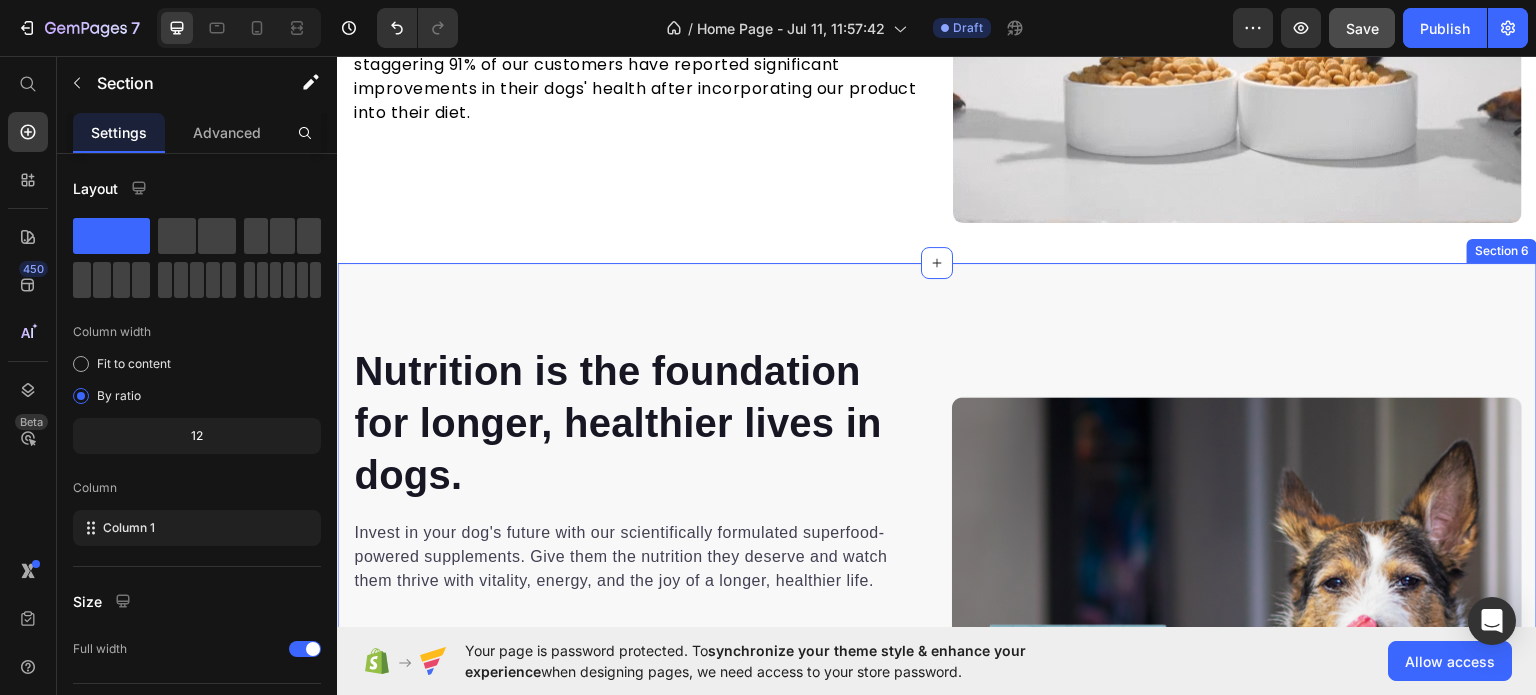 click on "Nutrition is the foundation for longer, healthier lives in dogs. Heading Invest in your dog's future with our scientifically formulated superfood-powered supplements. Give them the nutrition they deserve and watch them thrive with vitality, energy, and the joy of a longer, healthier life. Text block Key Points: Text block 97% Text block Dogs choose our dog food over leading brands because of its real functional ingredients and delicious flavor. Text block Advanced list                Title Line 84% Text block Our dog food provides superior nutrition and a patented probiotic for optimal nutrient absorption. Text block Advanced list                Title Line 92% Text block Our dog food's high protein and fat digestibility contribute to ideal stool quality. Text block Advanced list Give your furry friend the gift of wholesome nutrition Button Row Image Image Row Section 6" at bounding box center (937, 681) 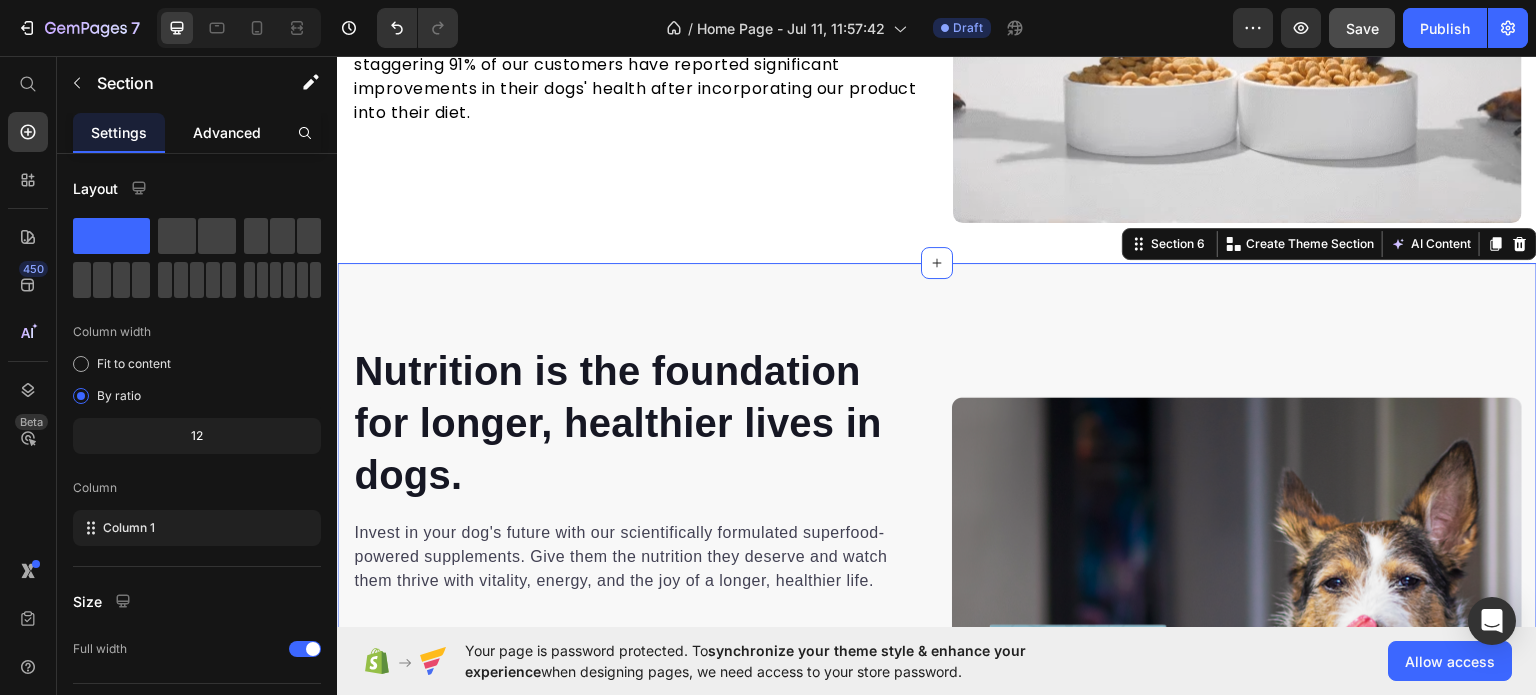 click on "Advanced" at bounding box center [227, 132] 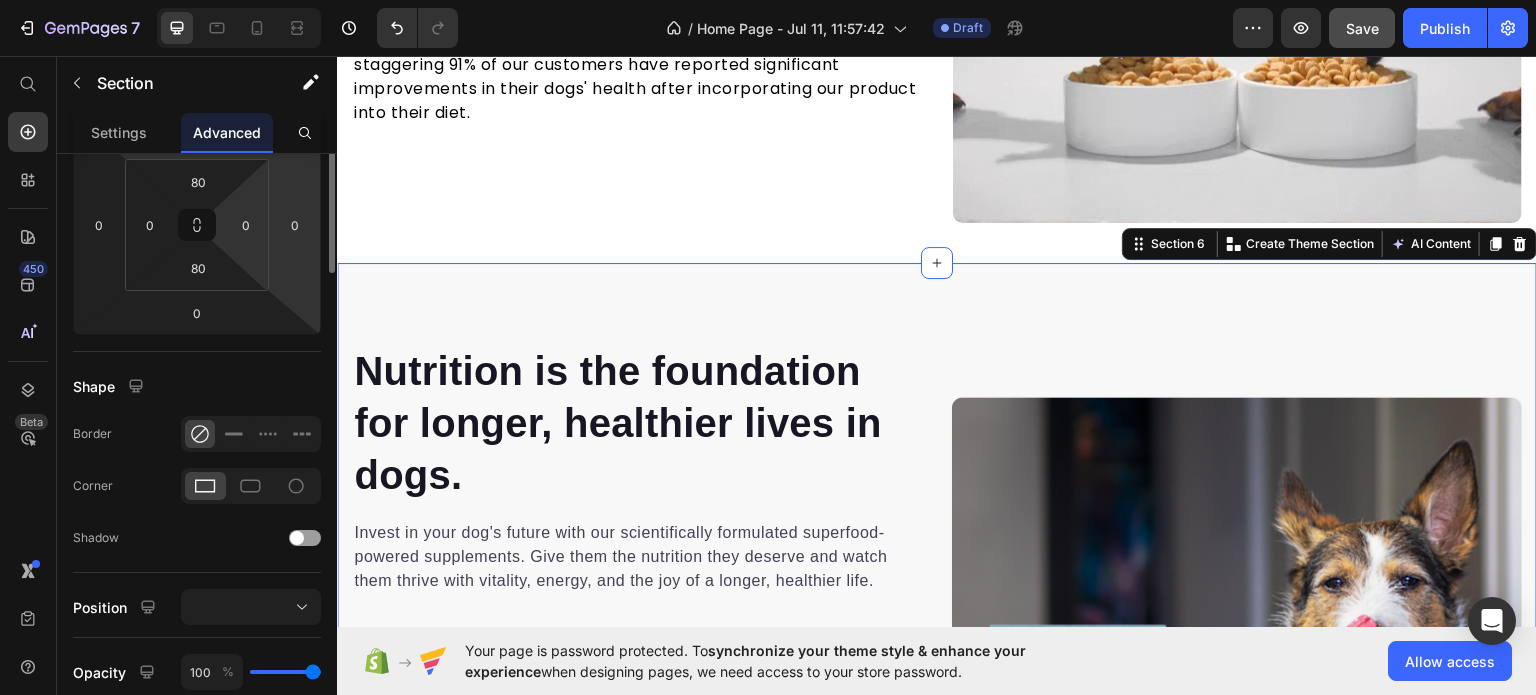 scroll, scrollTop: 0, scrollLeft: 0, axis: both 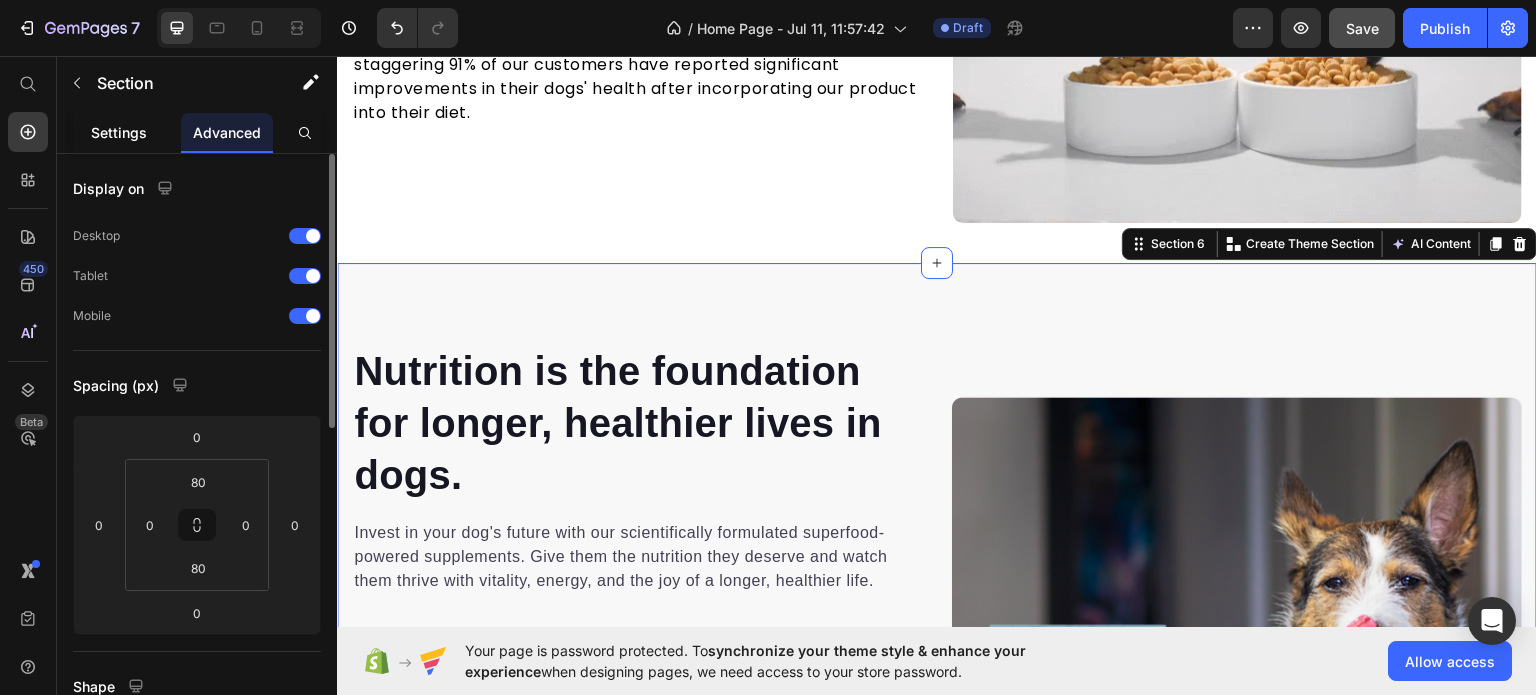 click on "Settings" at bounding box center (119, 132) 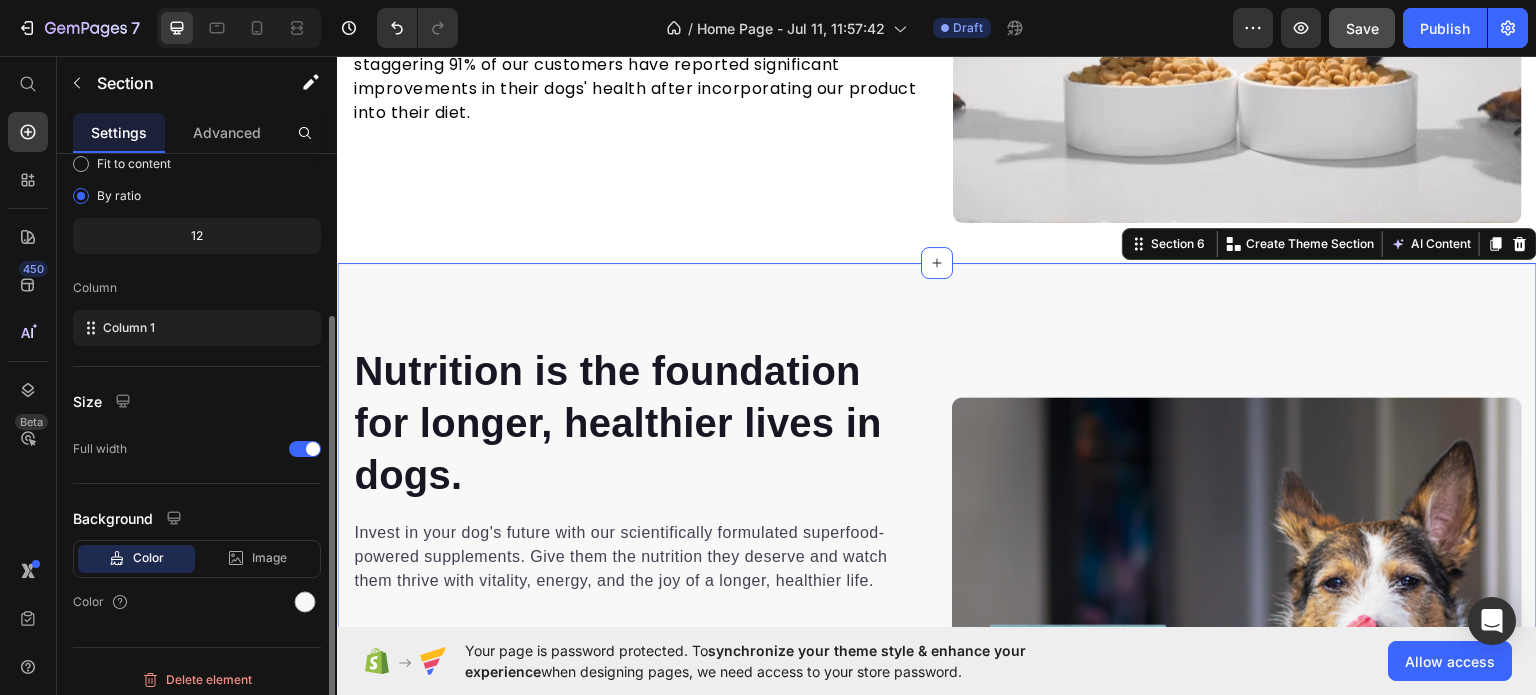 scroll, scrollTop: 208, scrollLeft: 0, axis: vertical 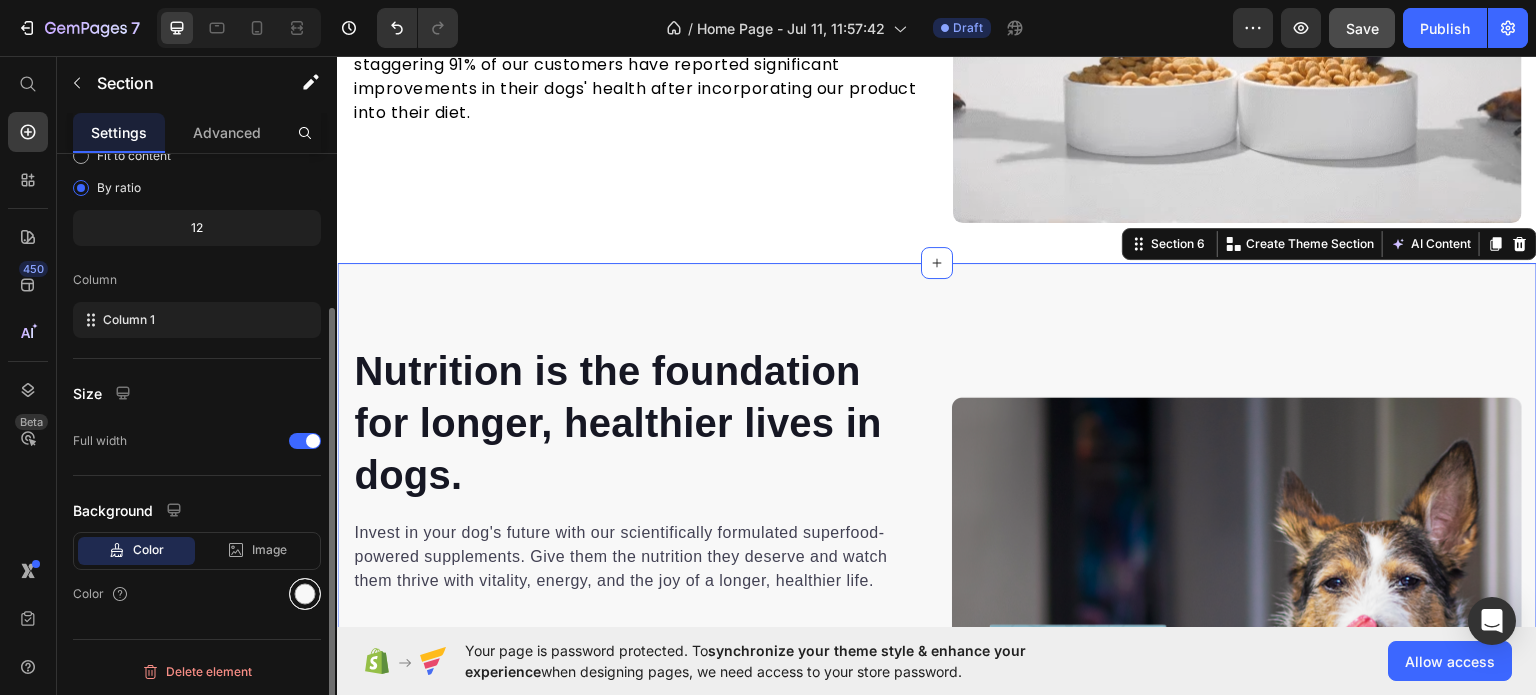 click at bounding box center [305, 594] 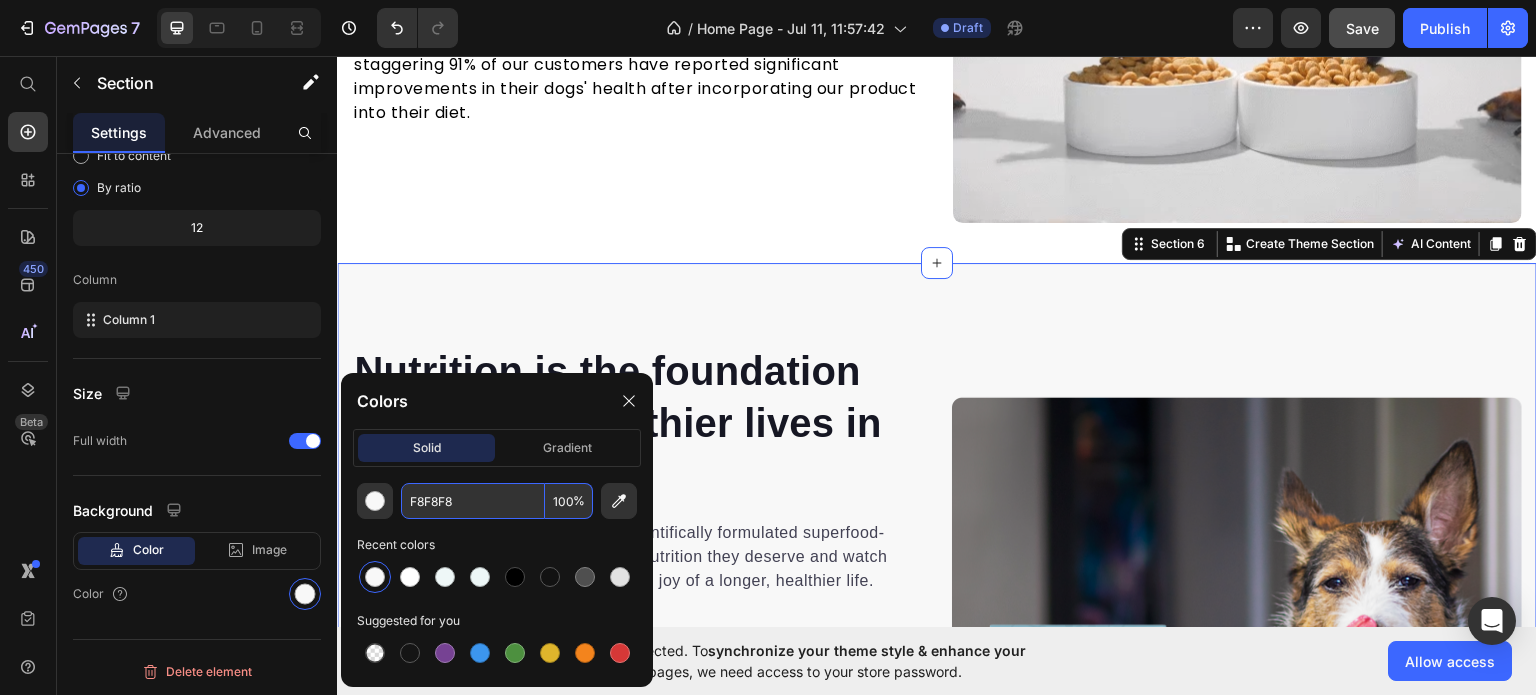 click on "F8F8F8" at bounding box center (473, 501) 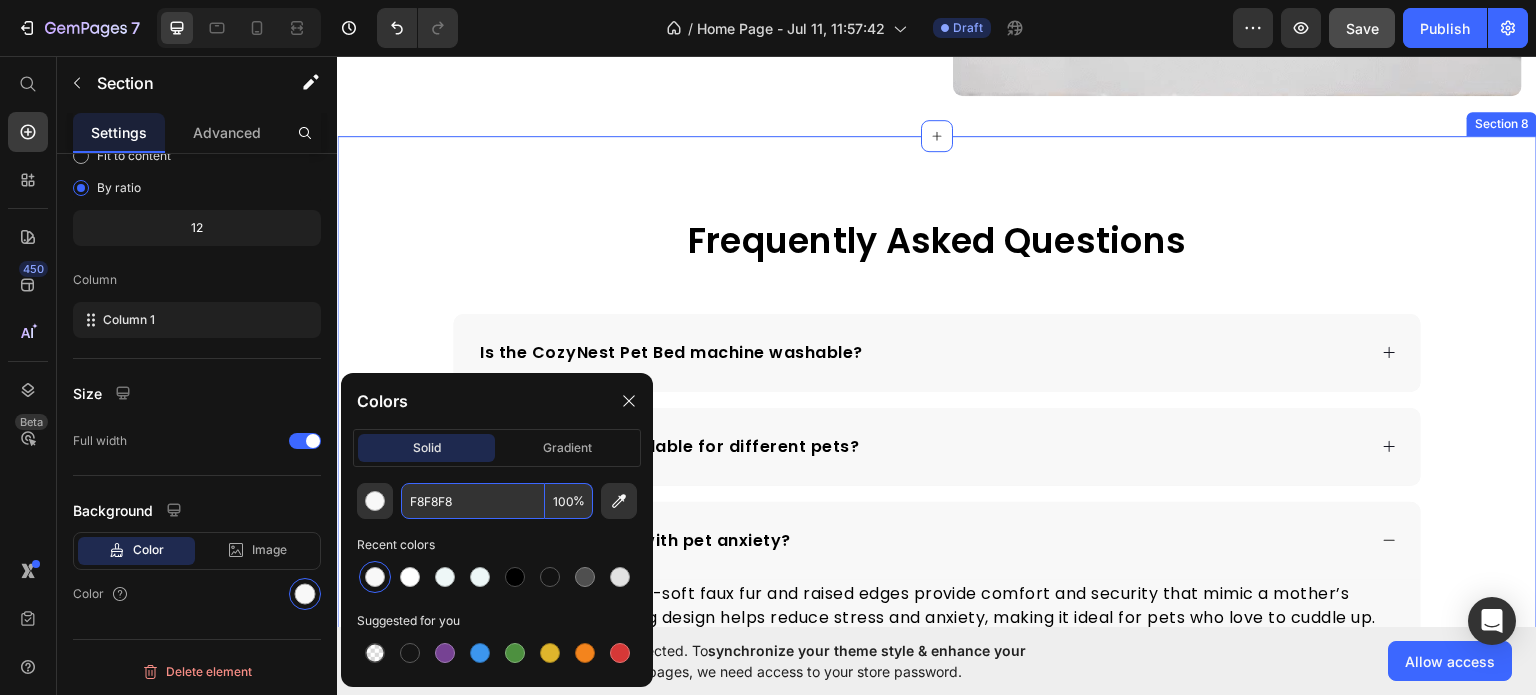 scroll, scrollTop: 3870, scrollLeft: 0, axis: vertical 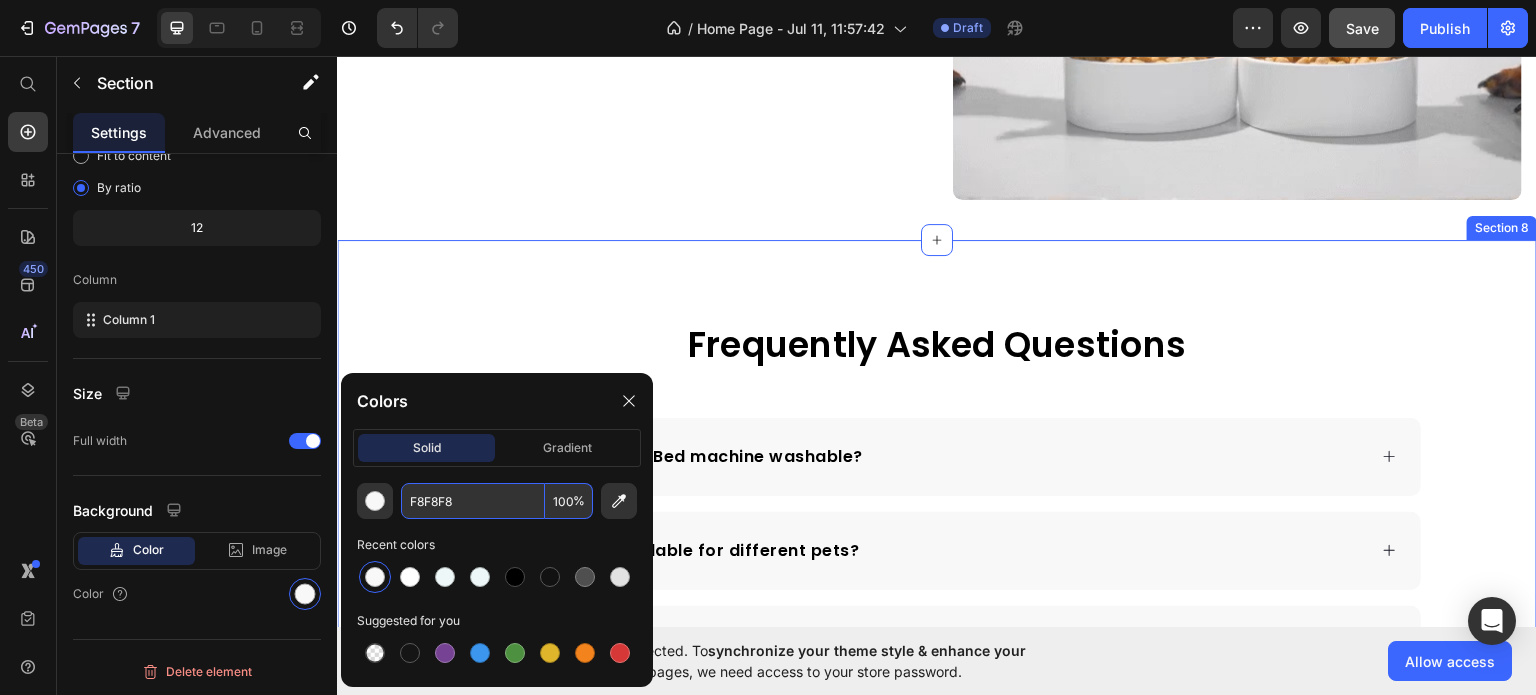 click on "Frequently Asked Questions Heading
Is the CozyNest Pet Bed machine washable?
What sizes are available for different pets?
Does the bed help with pet anxiety? Absolutely! The ultra-soft faux fur and raised edges provide comfort and security that mimic a mother’s warmth. This calming design helps reduce stress and anxiety, making it ideal for pets who love to cuddle up. Text block
Is the bottom of the bed non-slip?
What material is the bed made from?
Can this bed be used year-round? Accordion Row Section 8" at bounding box center (937, 680) 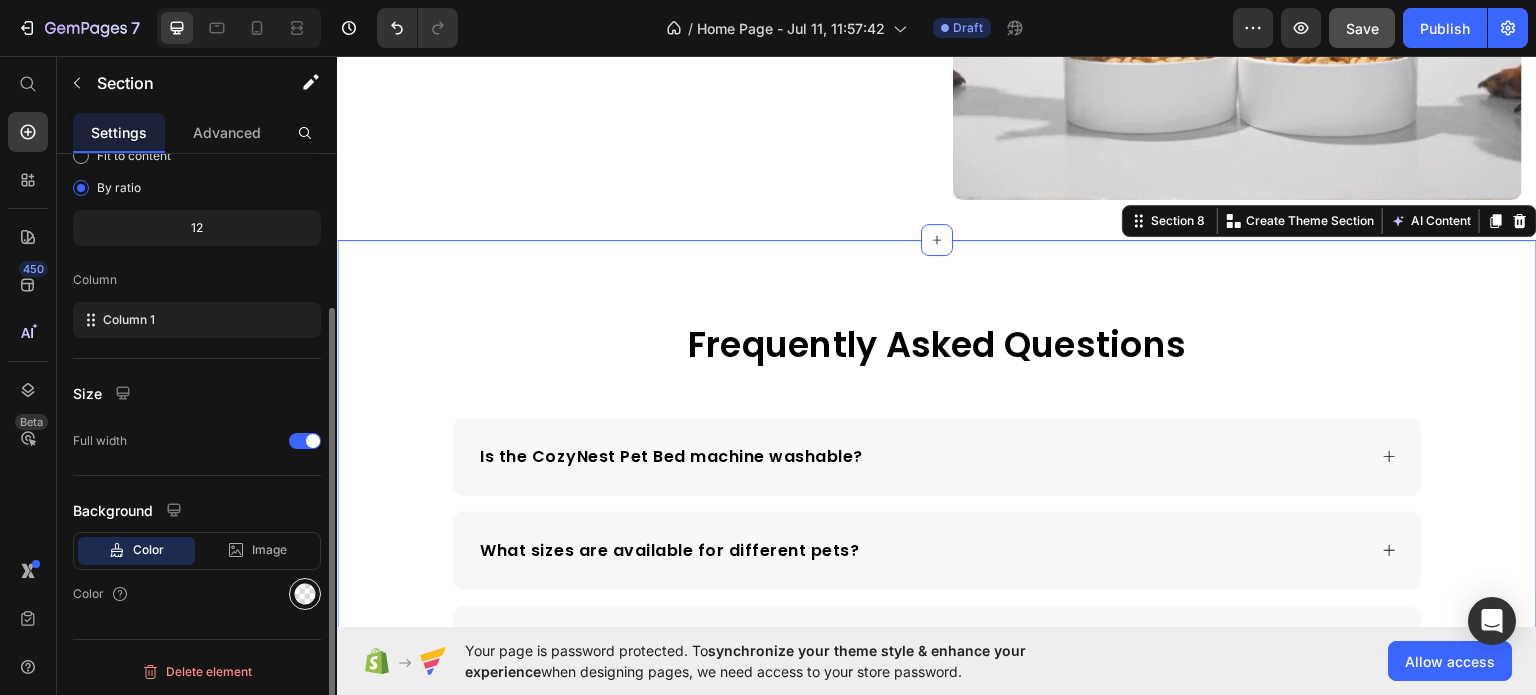 click at bounding box center [305, 594] 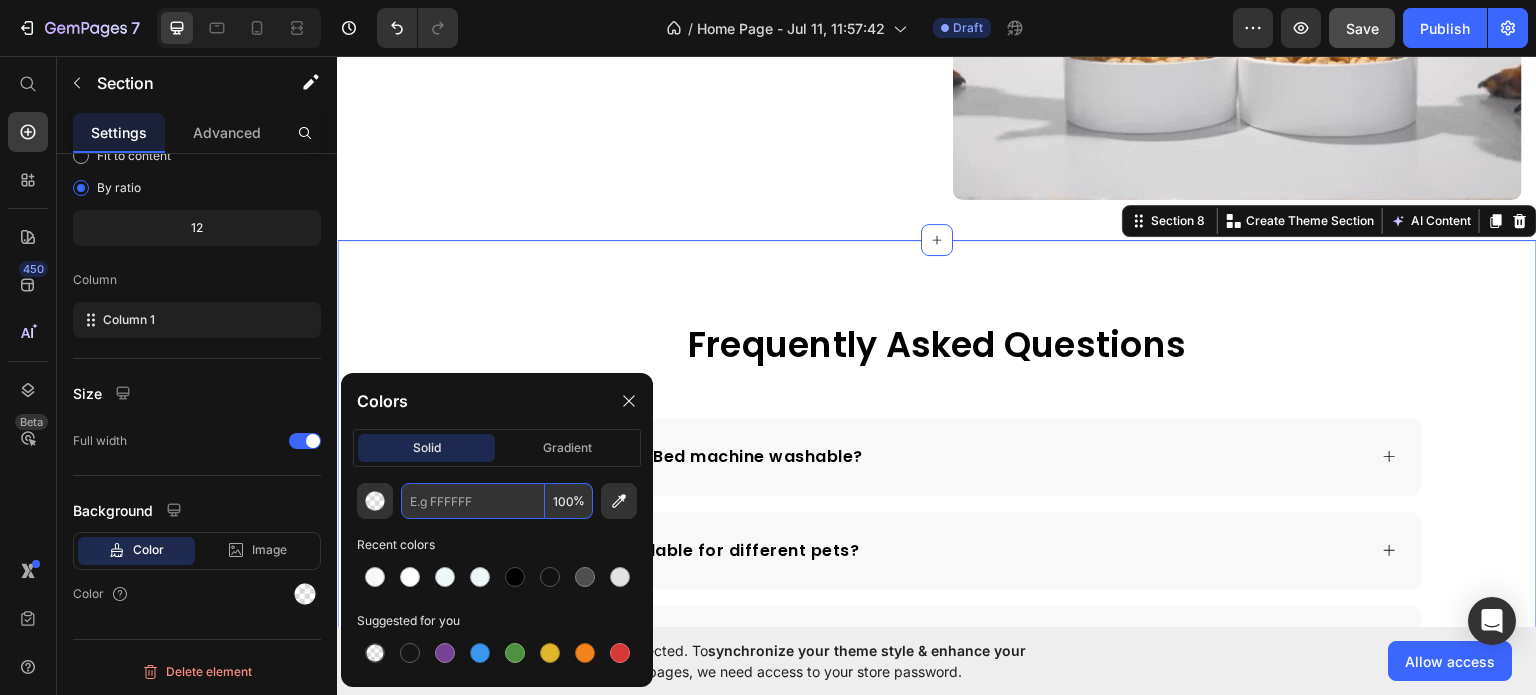 click at bounding box center [473, 501] 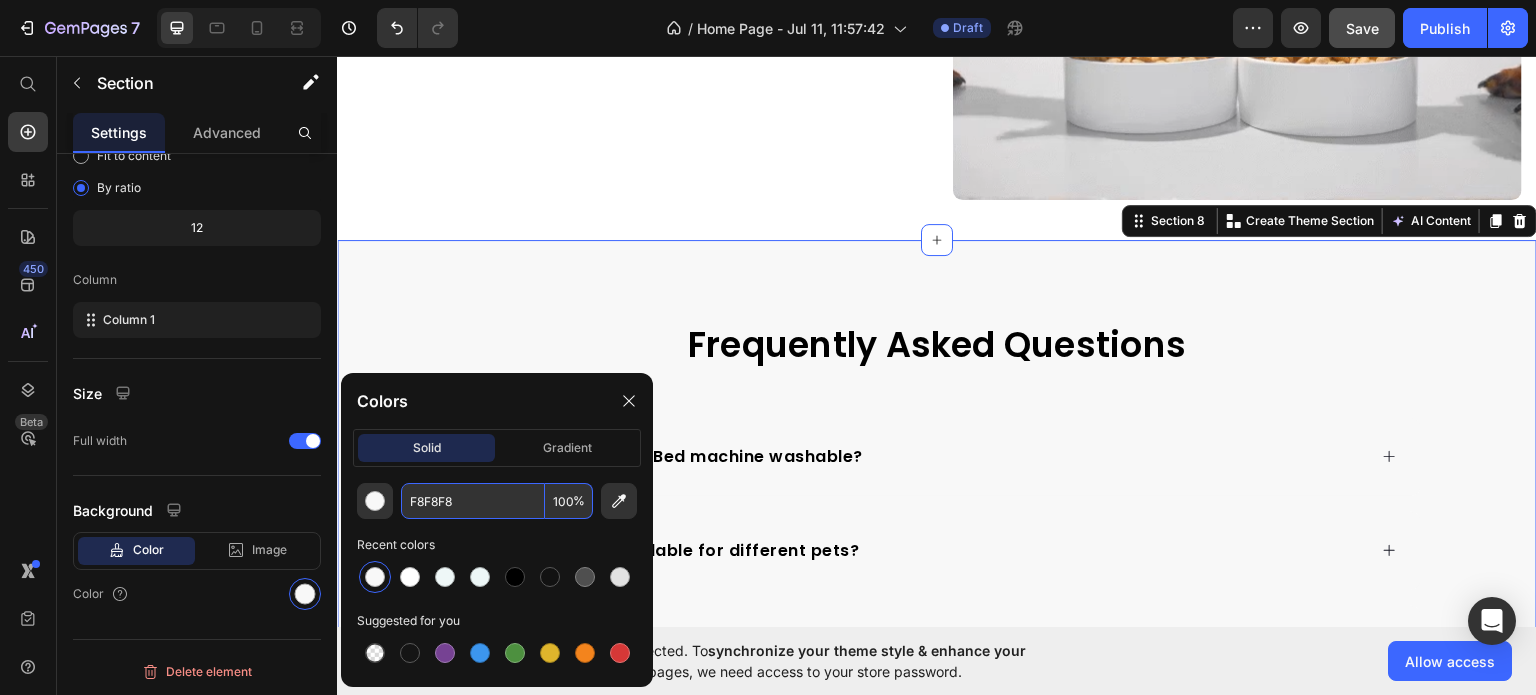 type on "F8F8F8" 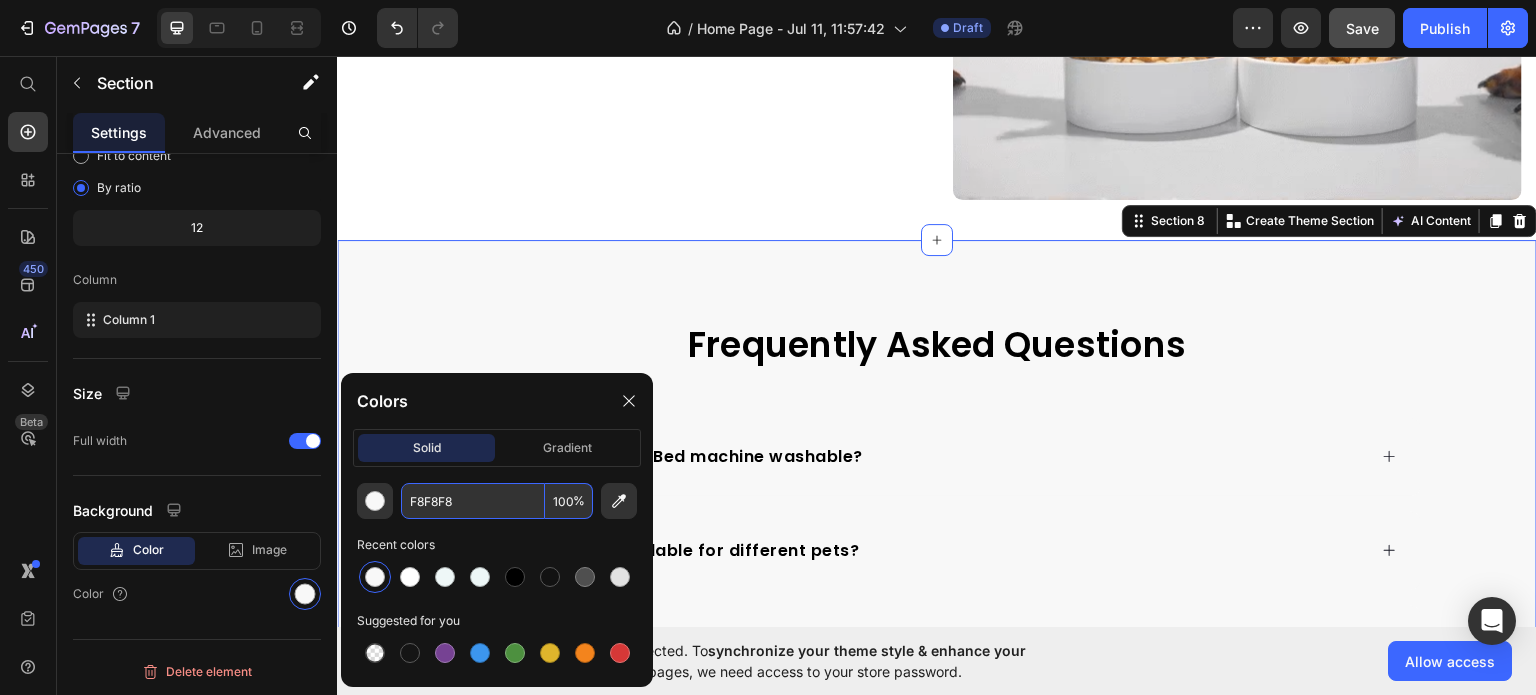 click on "Frequently Asked Questions Heading
Is the CozyNest Pet Bed machine washable?
What sizes are available for different pets?
Does the bed help with pet anxiety? Absolutely! The ultra-soft faux fur and raised edges provide comfort and security that mimic a mother’s warmth. This calming design helps reduce stress and anxiety, making it ideal for pets who love to cuddle up. Text block
Is the bottom of the bed non-slip?
What material is the bed made from?
Can this bed be used year-round? Accordion Row" at bounding box center [937, 680] 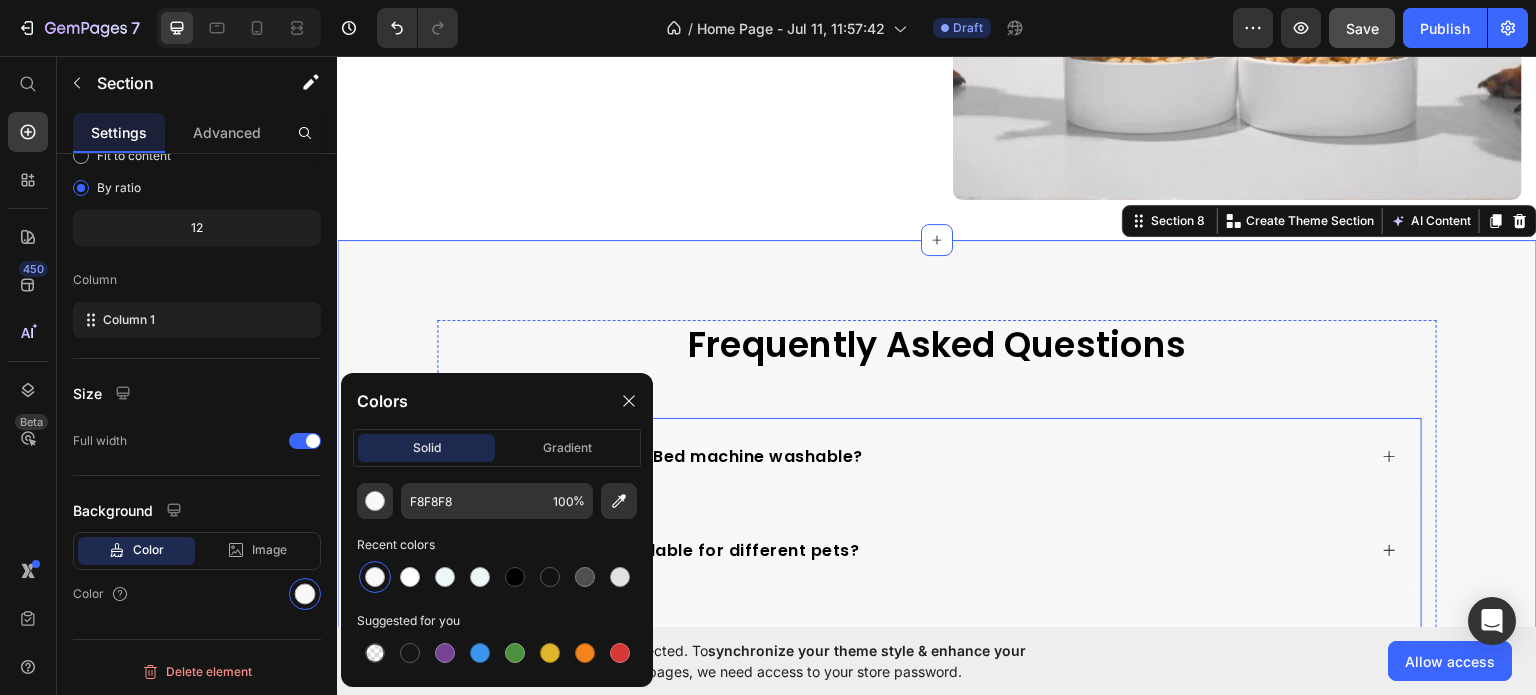 click on "Is the CozyNest Pet Bed machine washable?" at bounding box center (921, 456) 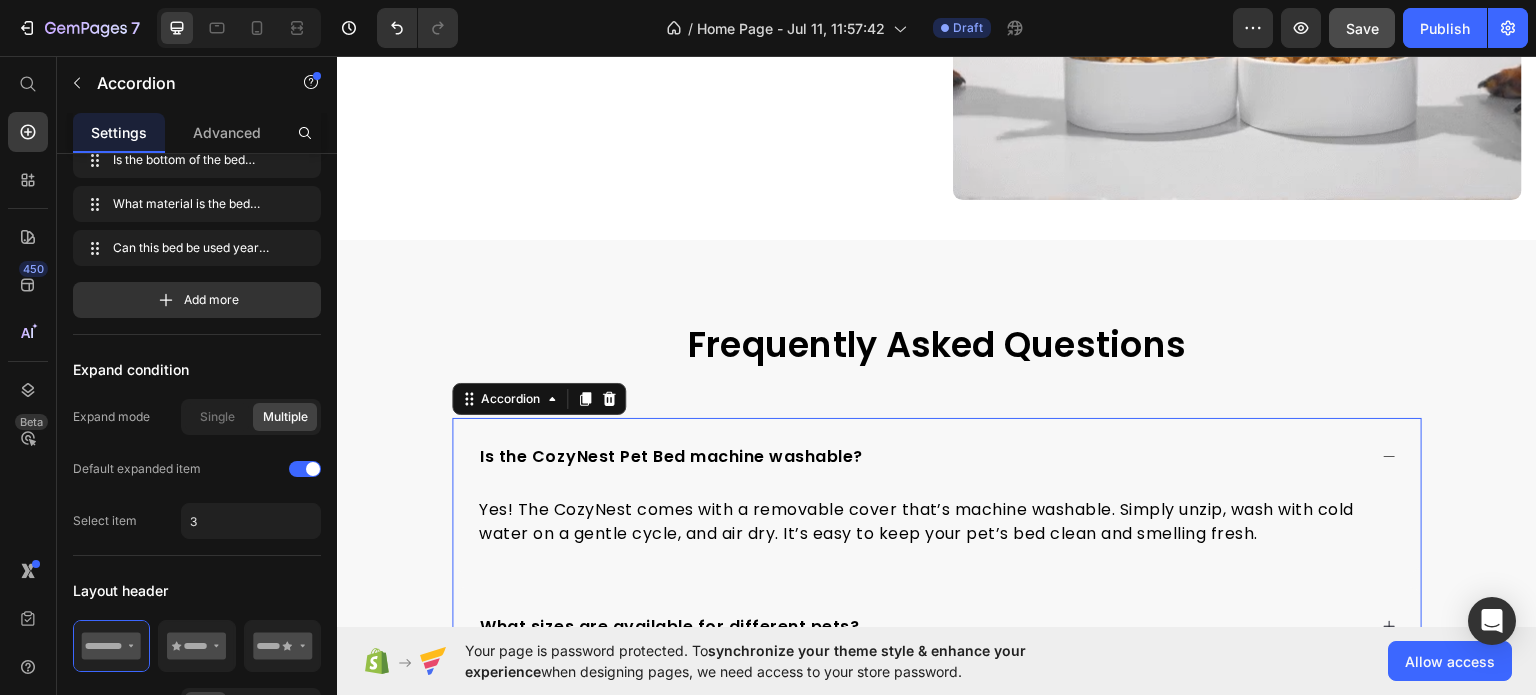 scroll, scrollTop: 0, scrollLeft: 0, axis: both 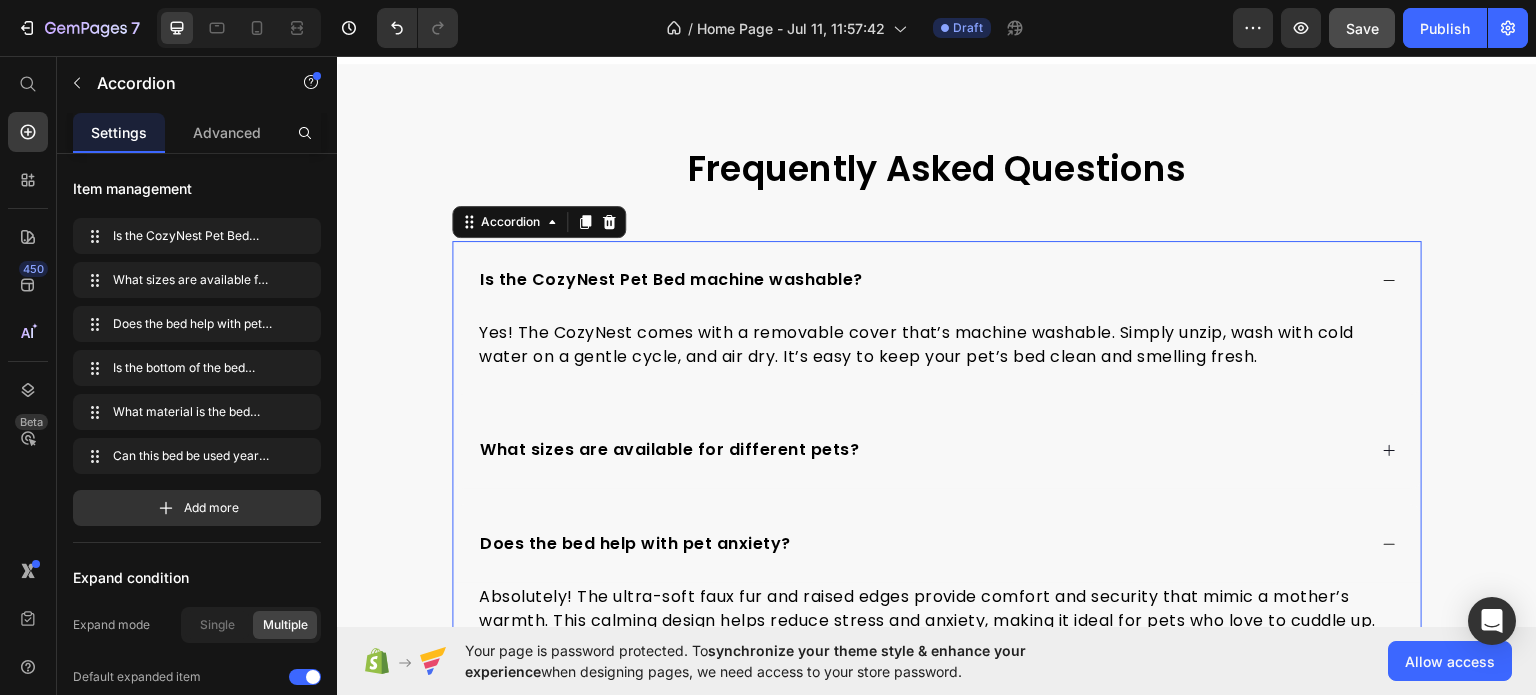 click on "Is the CozyNest Pet Bed machine washable?" at bounding box center [921, 279] 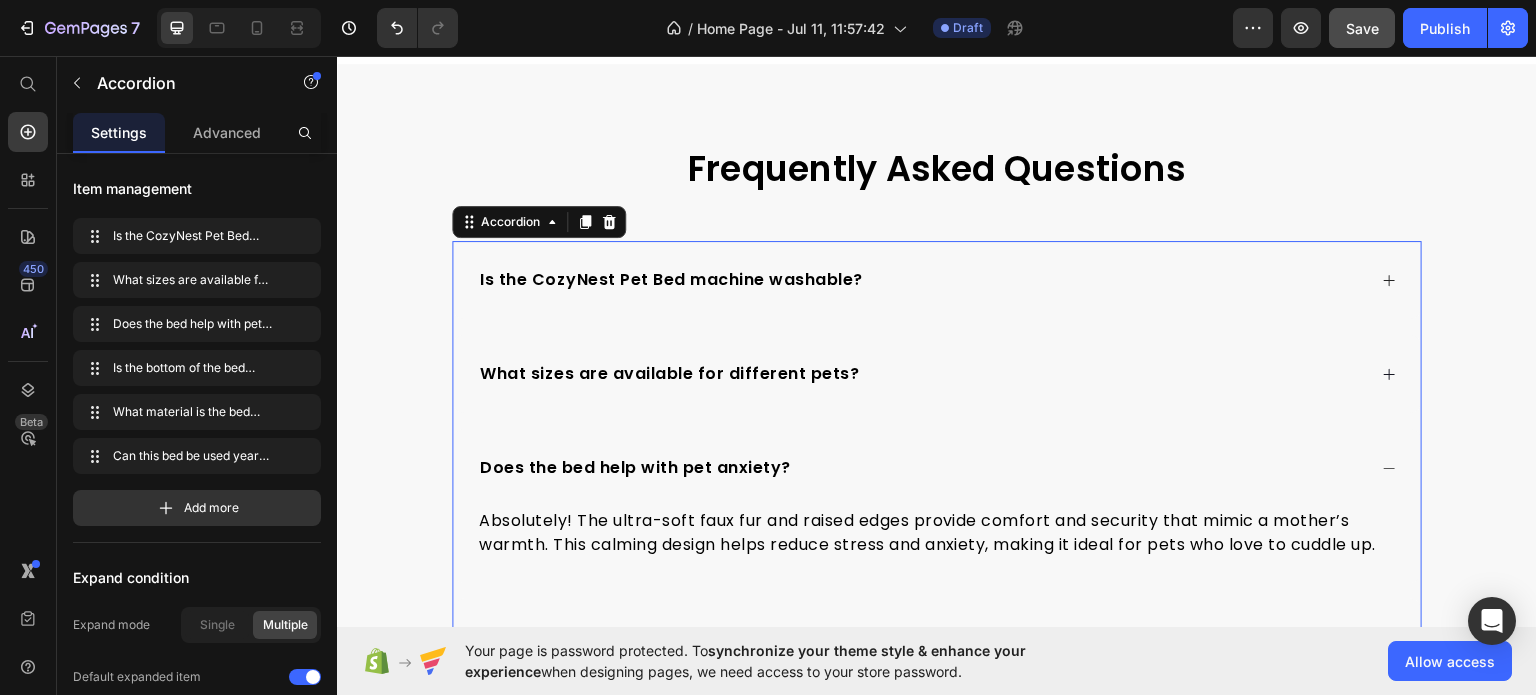 click on "Is the CozyNest Pet Bed machine washable?" at bounding box center (937, 279) 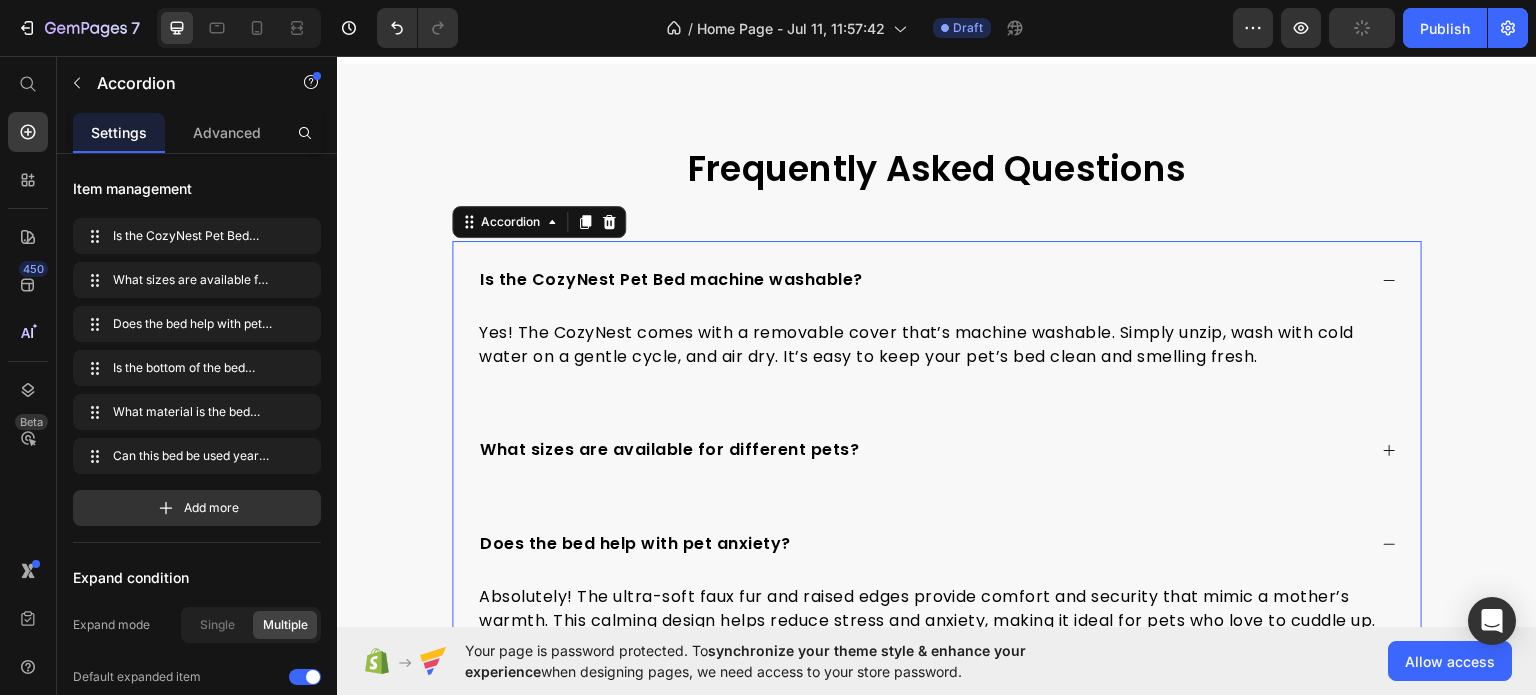 click on "Is the CozyNest Pet Bed machine washable?" at bounding box center (937, 279) 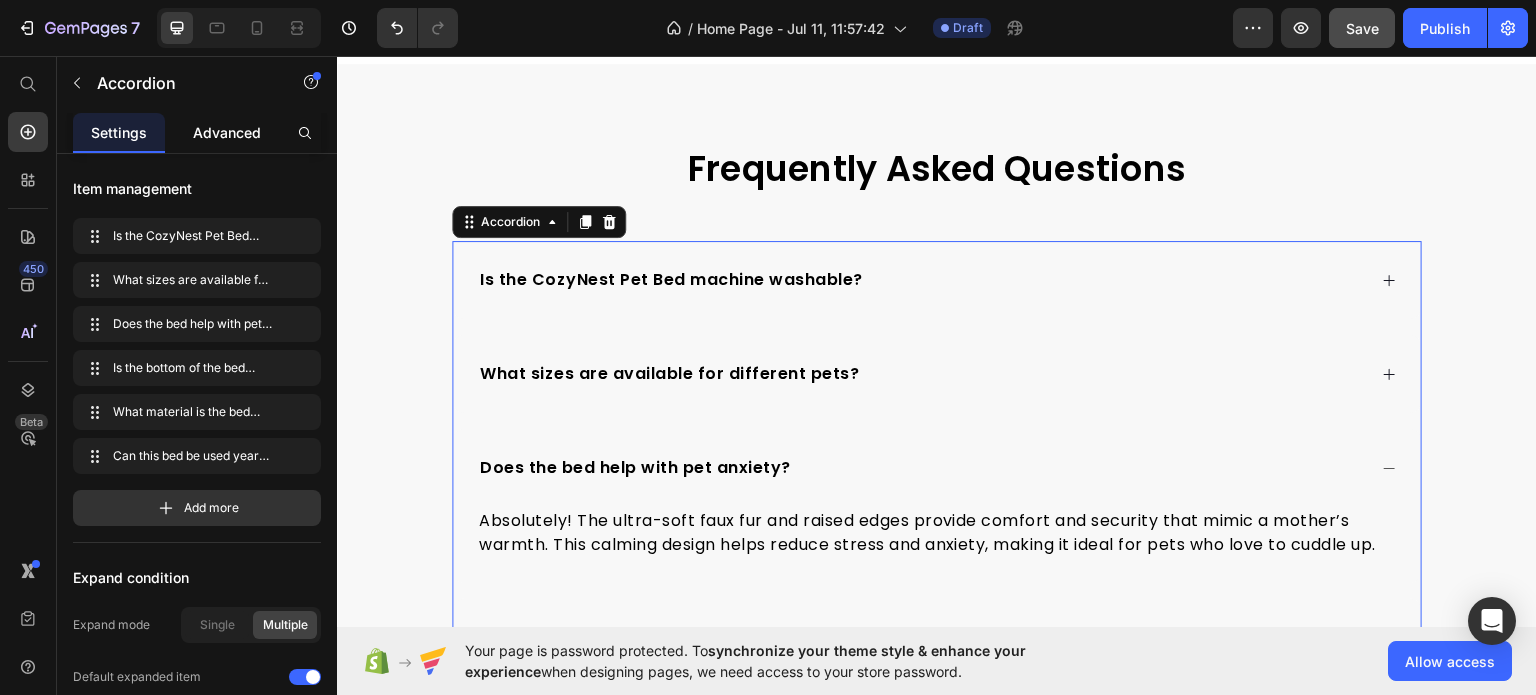 click on "Advanced" at bounding box center [227, 132] 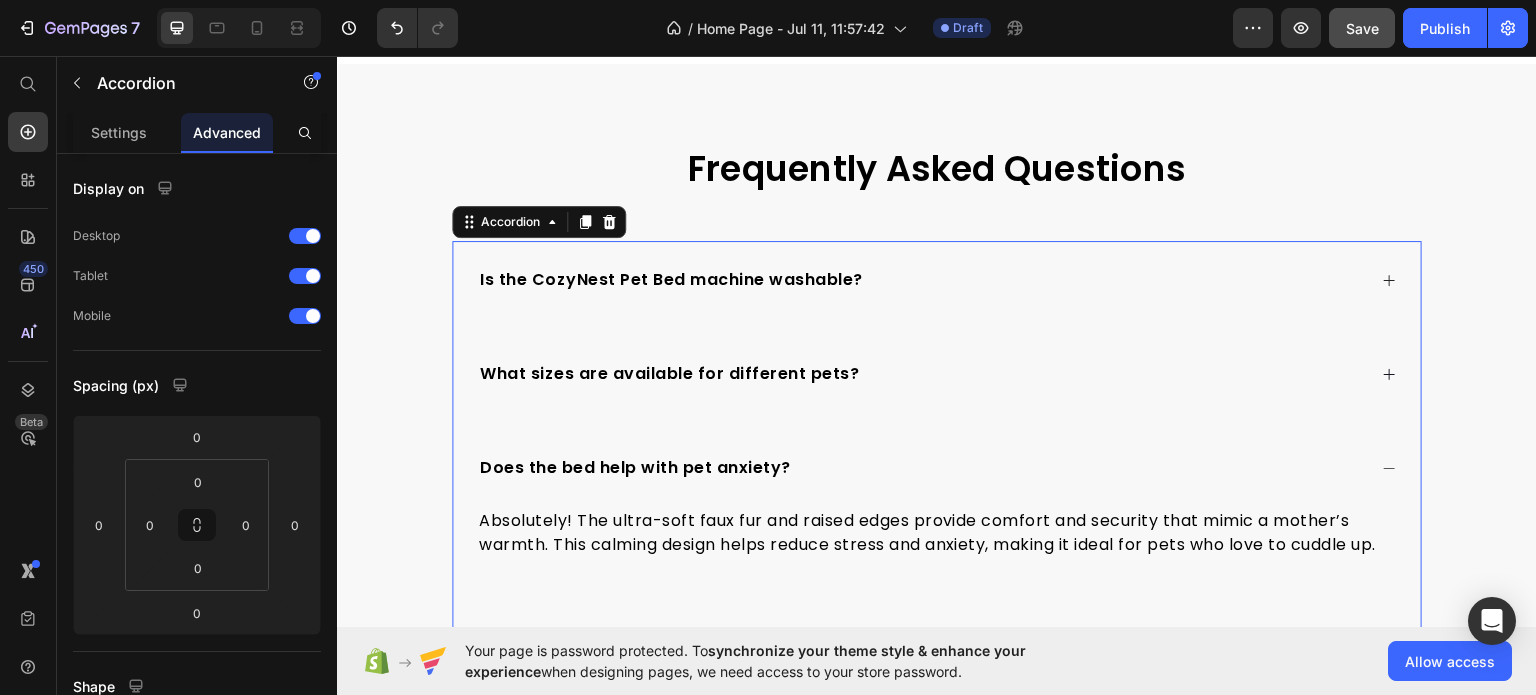 click on "Is the CozyNest Pet Bed machine washable?" at bounding box center (921, 279) 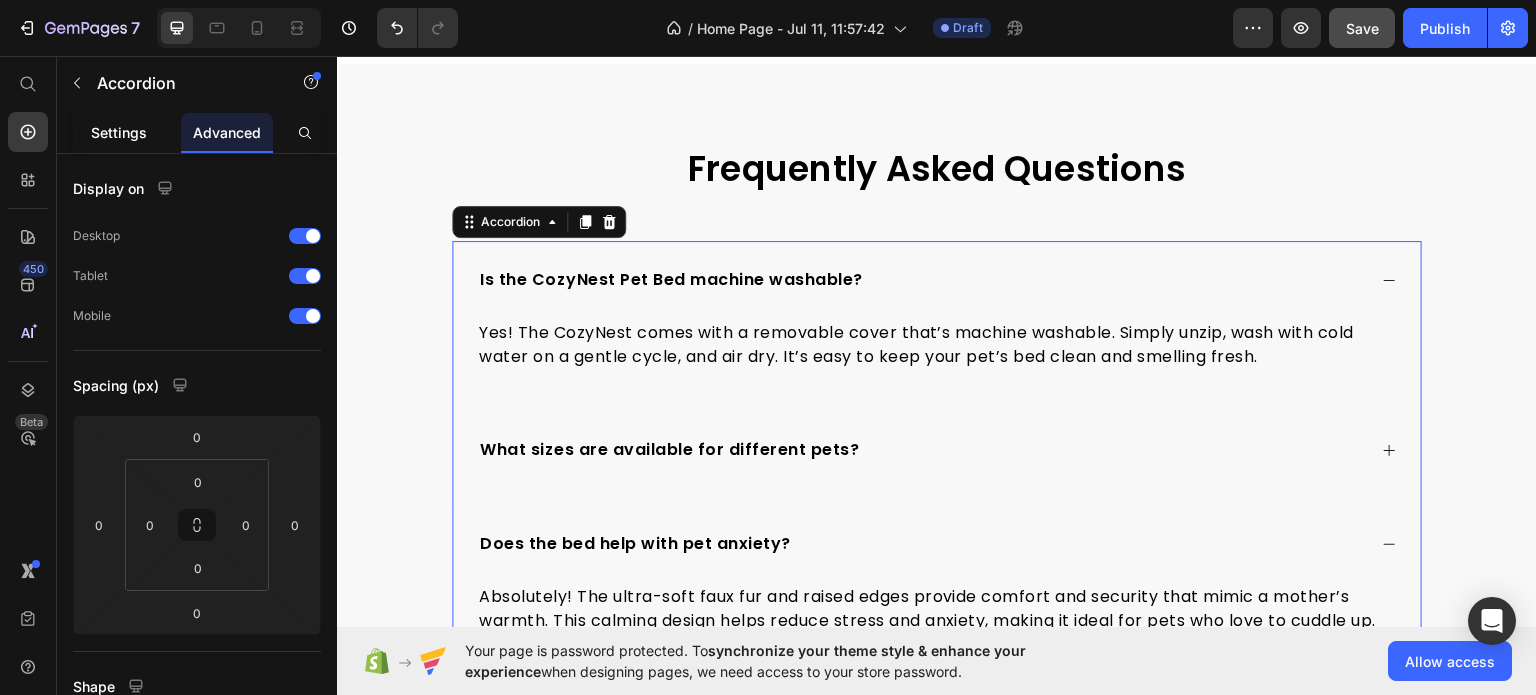 click on "Settings" at bounding box center (119, 132) 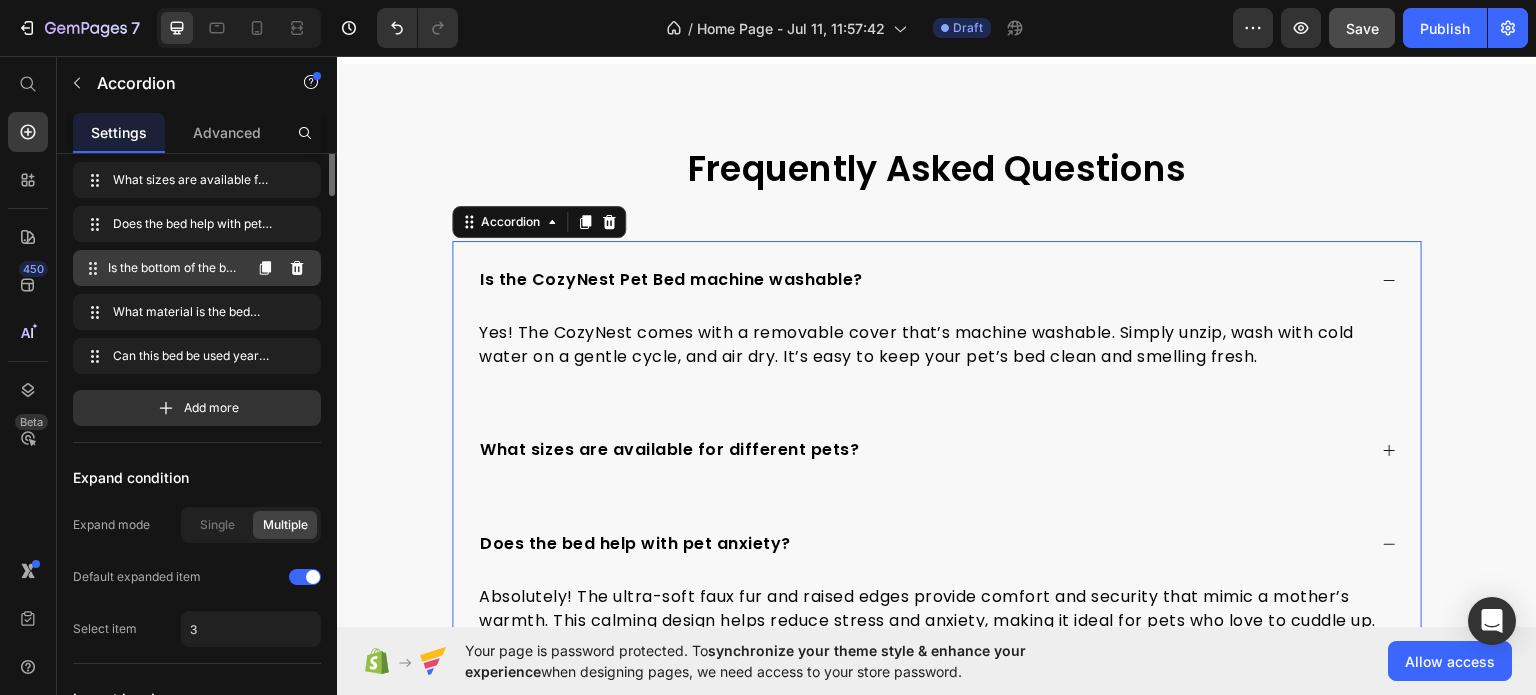 scroll, scrollTop: 0, scrollLeft: 0, axis: both 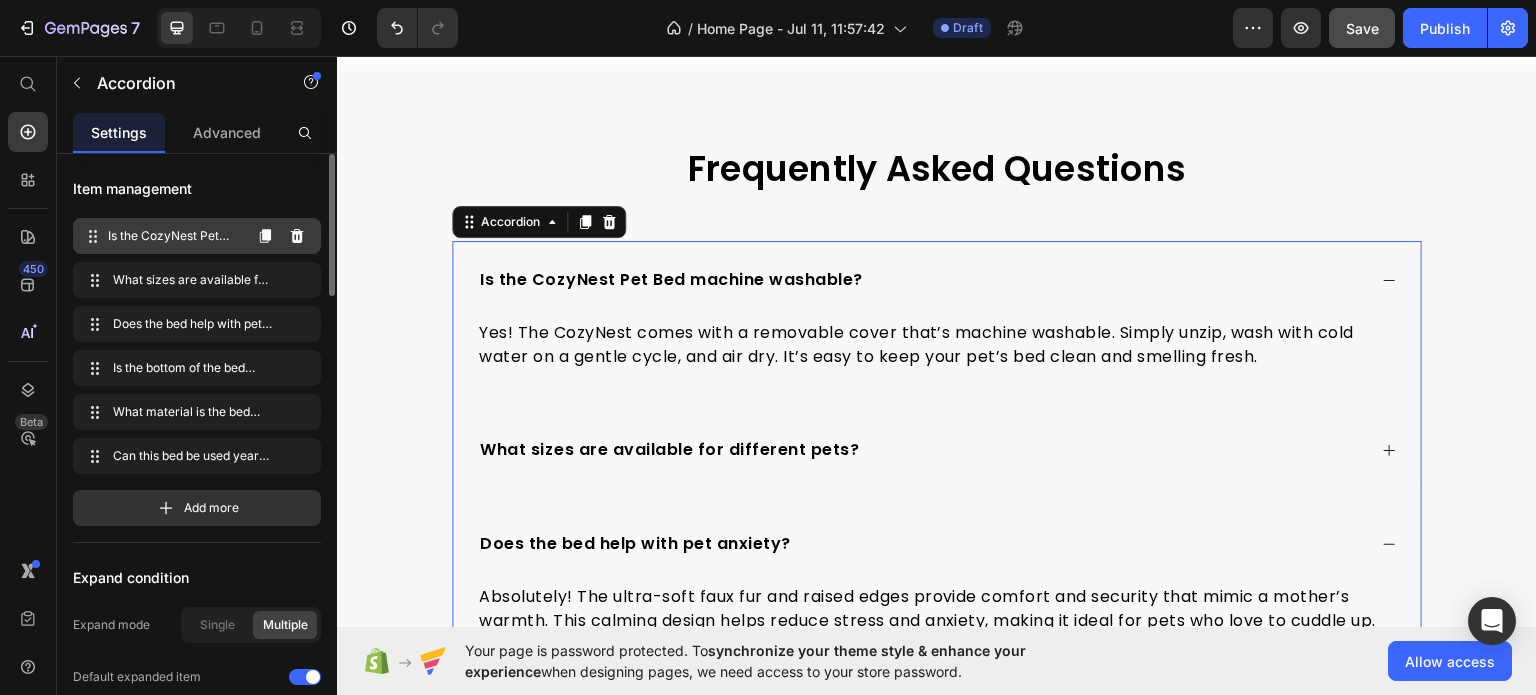 click on "Is the CozyNest Pet Bed machine washable?" at bounding box center (174, 236) 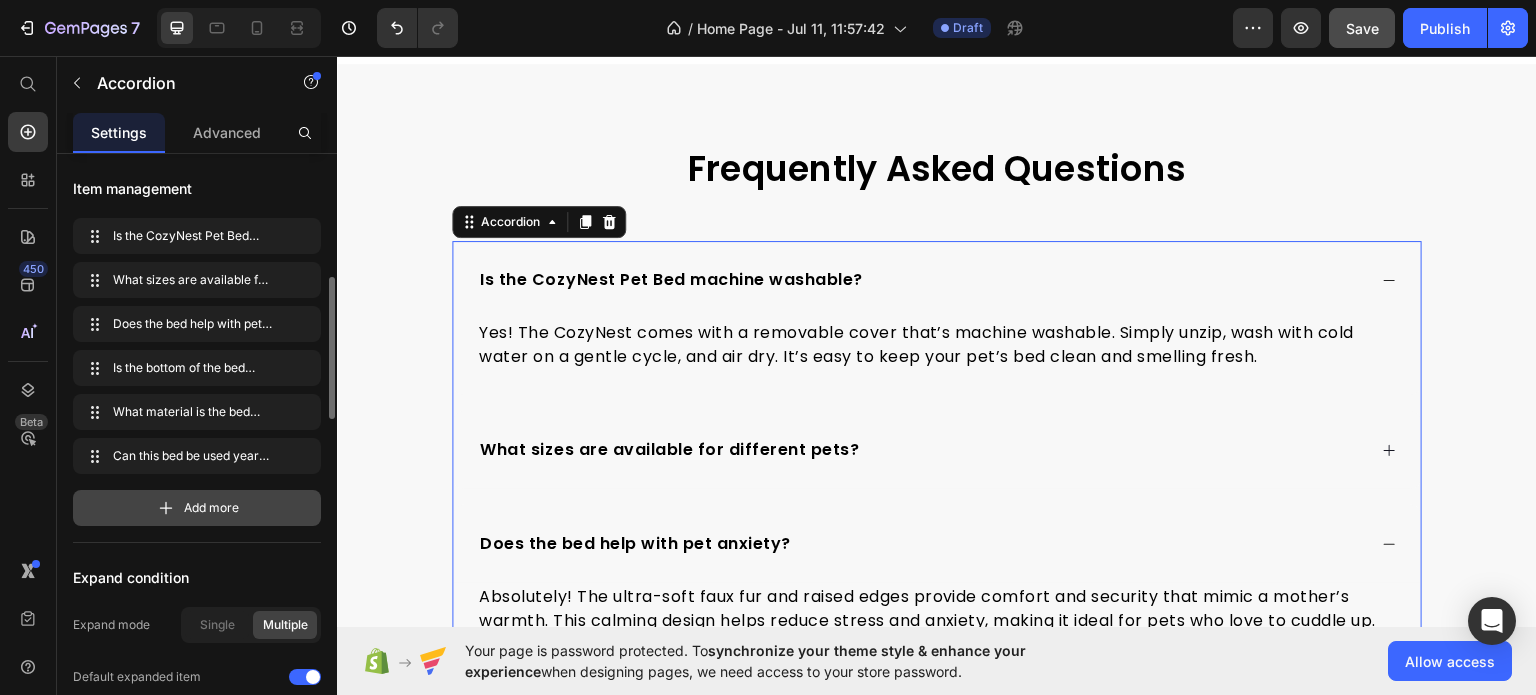 scroll, scrollTop: 100, scrollLeft: 0, axis: vertical 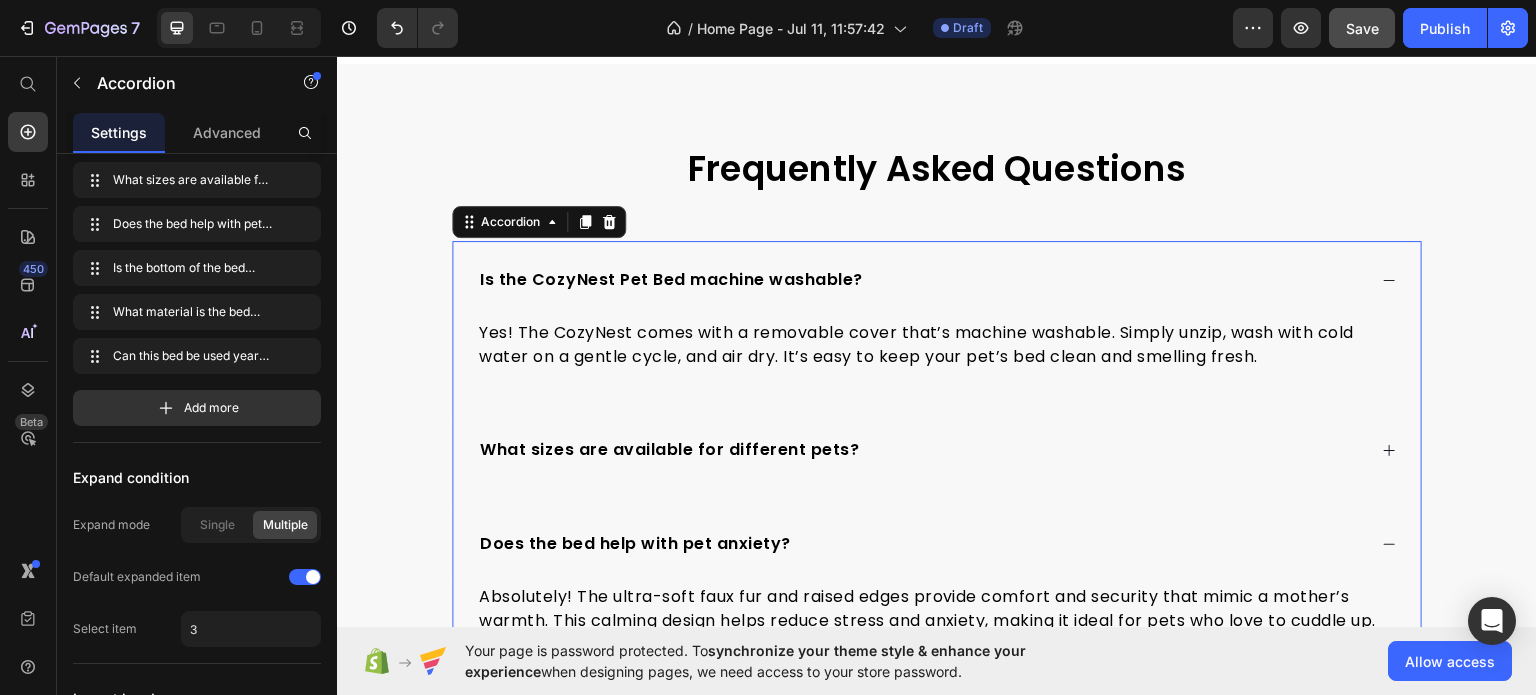click on "Is the CozyNest Pet Bed machine washable?" at bounding box center [921, 279] 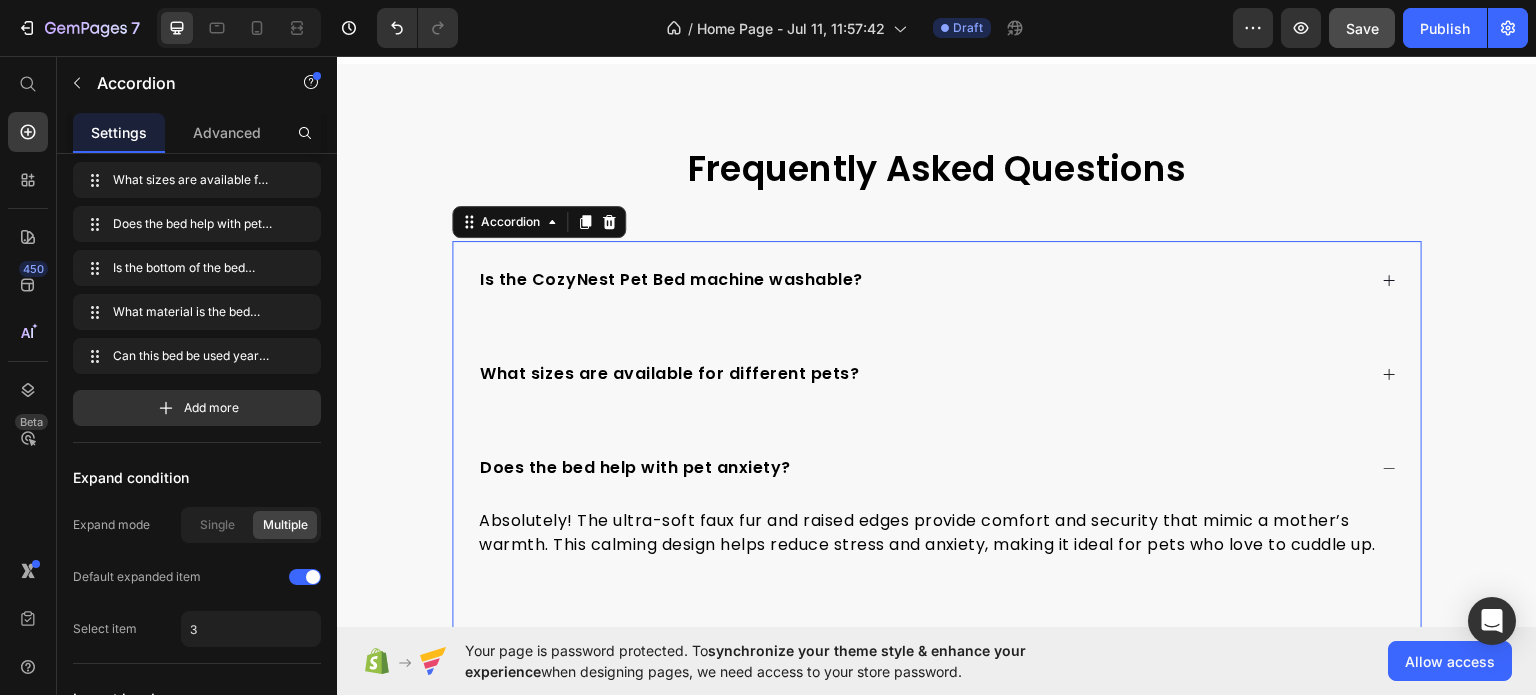 click on "What sizes are available for different pets?" at bounding box center [921, 373] 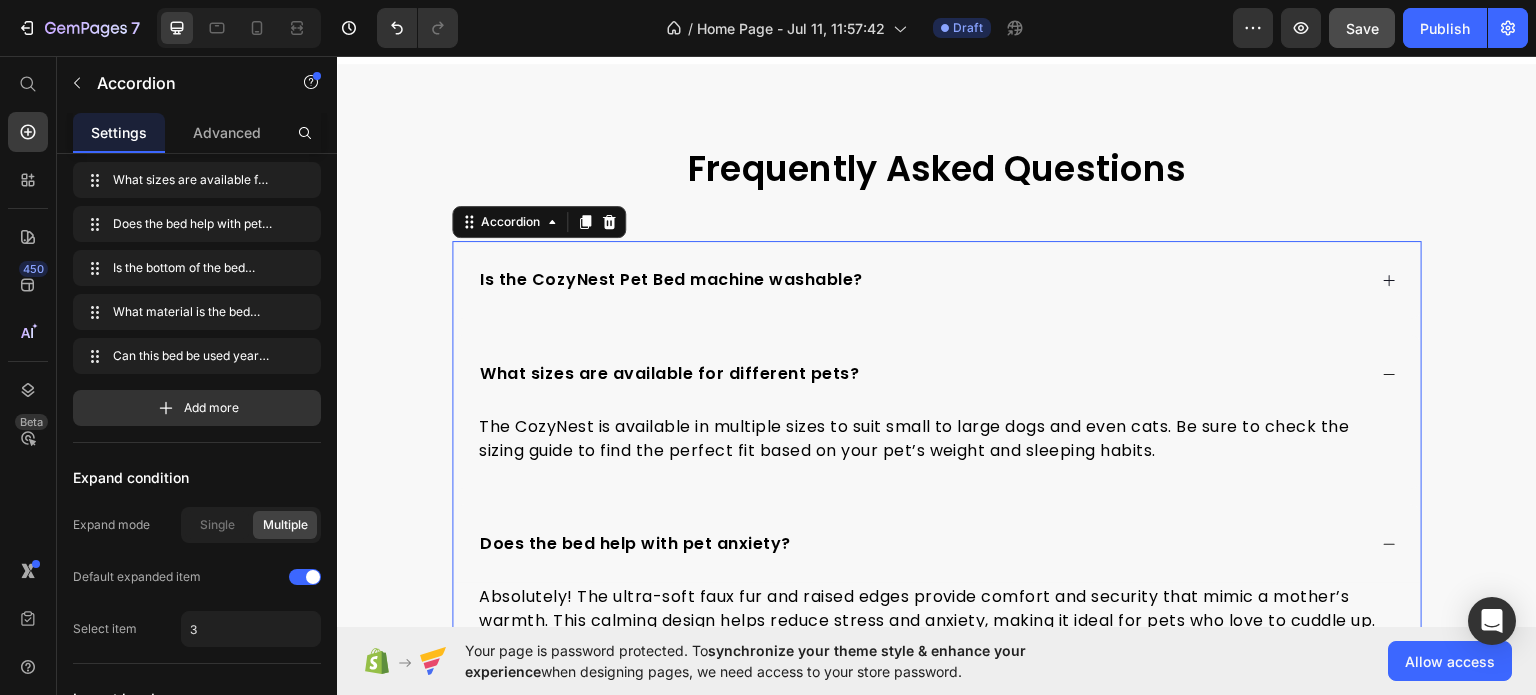 click on "What sizes are available for different pets?" at bounding box center [921, 373] 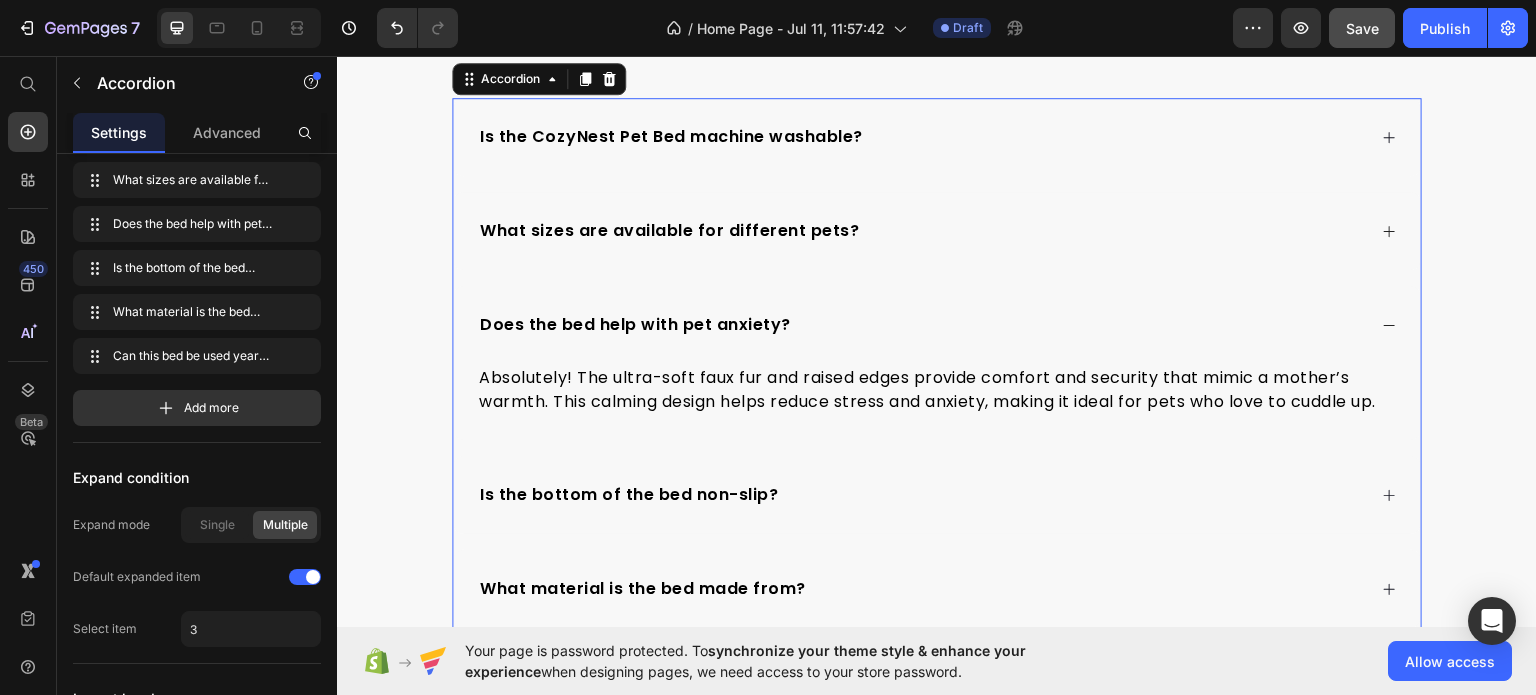 scroll, scrollTop: 4270, scrollLeft: 0, axis: vertical 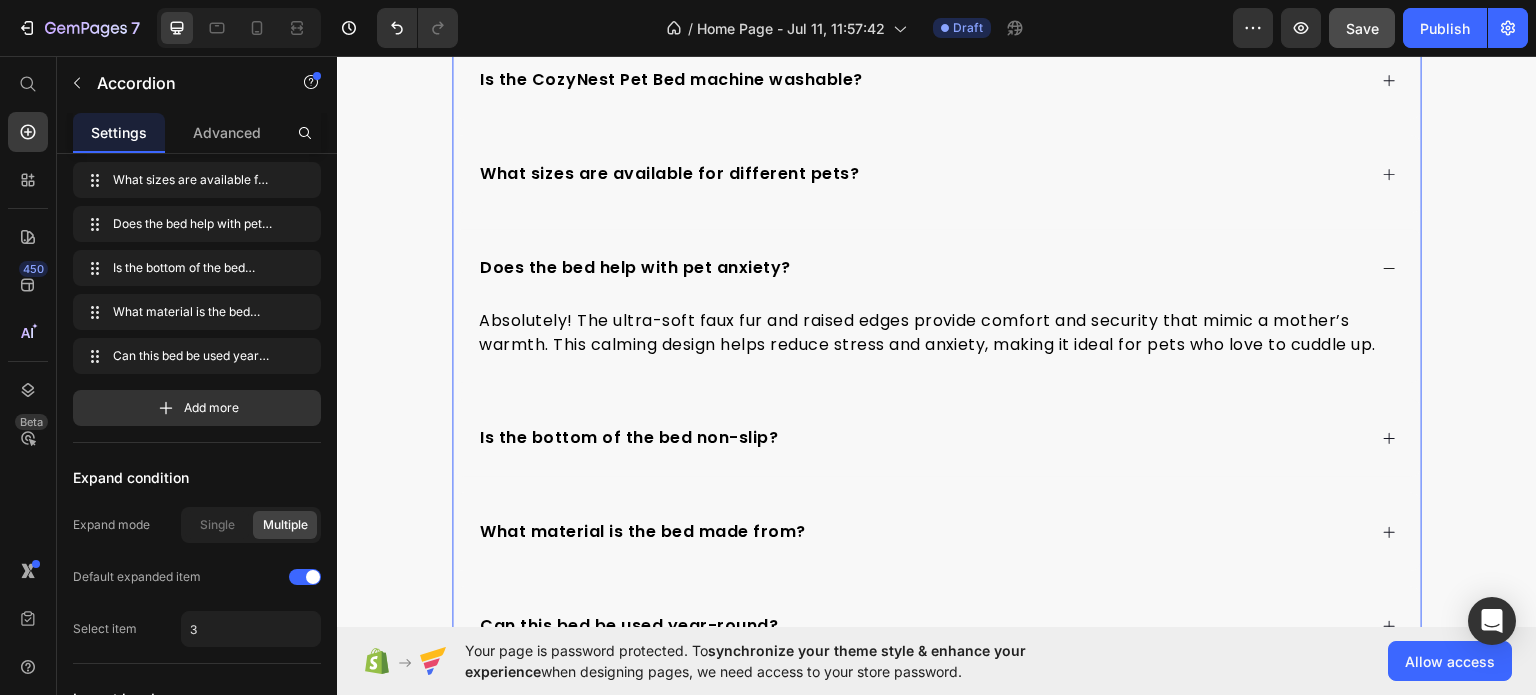 click on "Does the bed help with pet anxiety?" at bounding box center (921, 267) 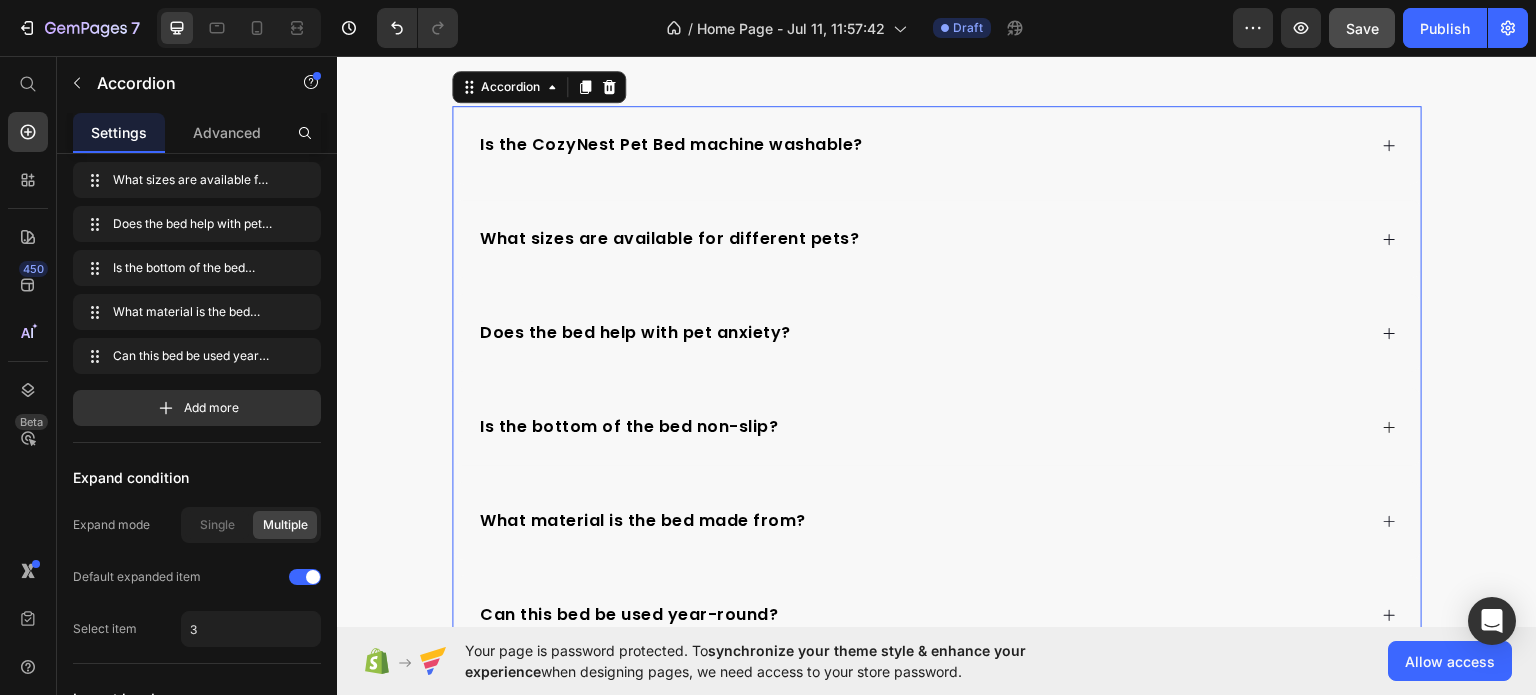 scroll, scrollTop: 4170, scrollLeft: 0, axis: vertical 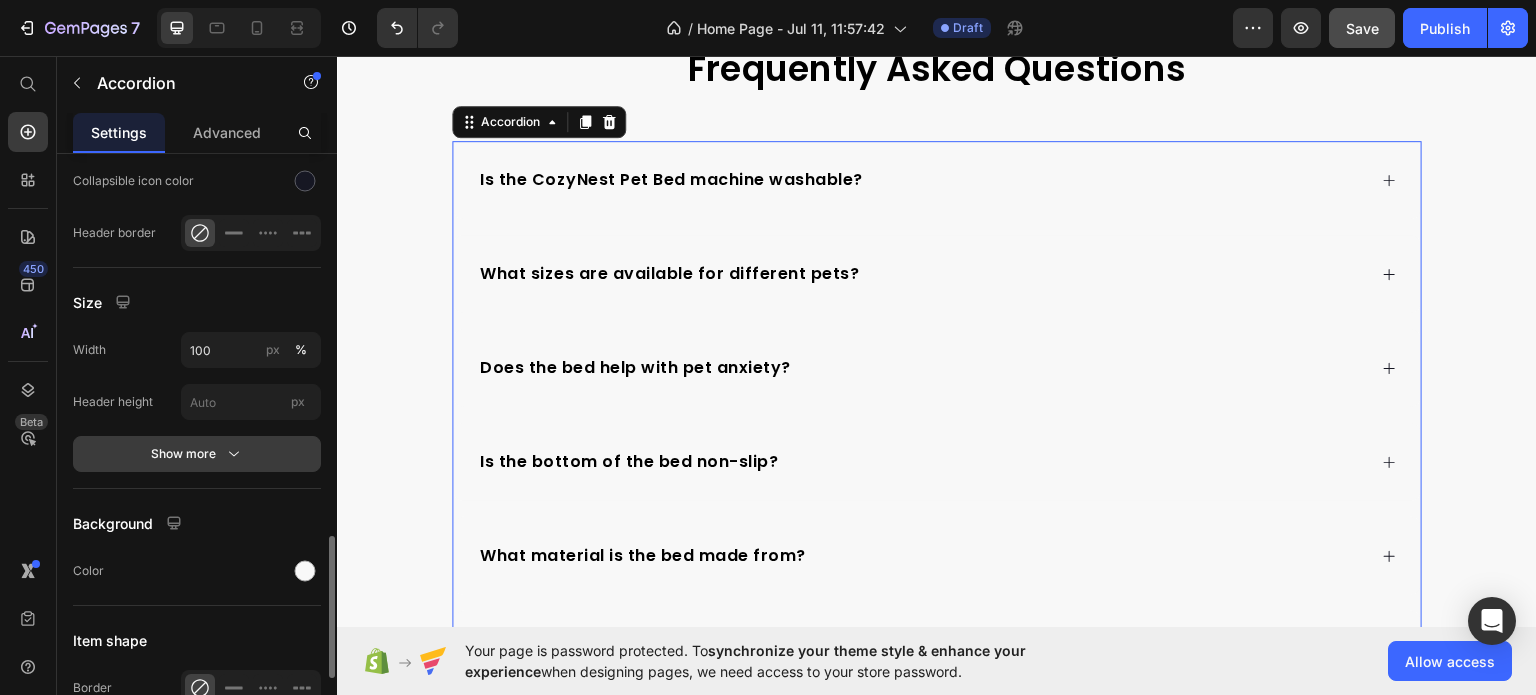 click on "Show more" at bounding box center [197, 454] 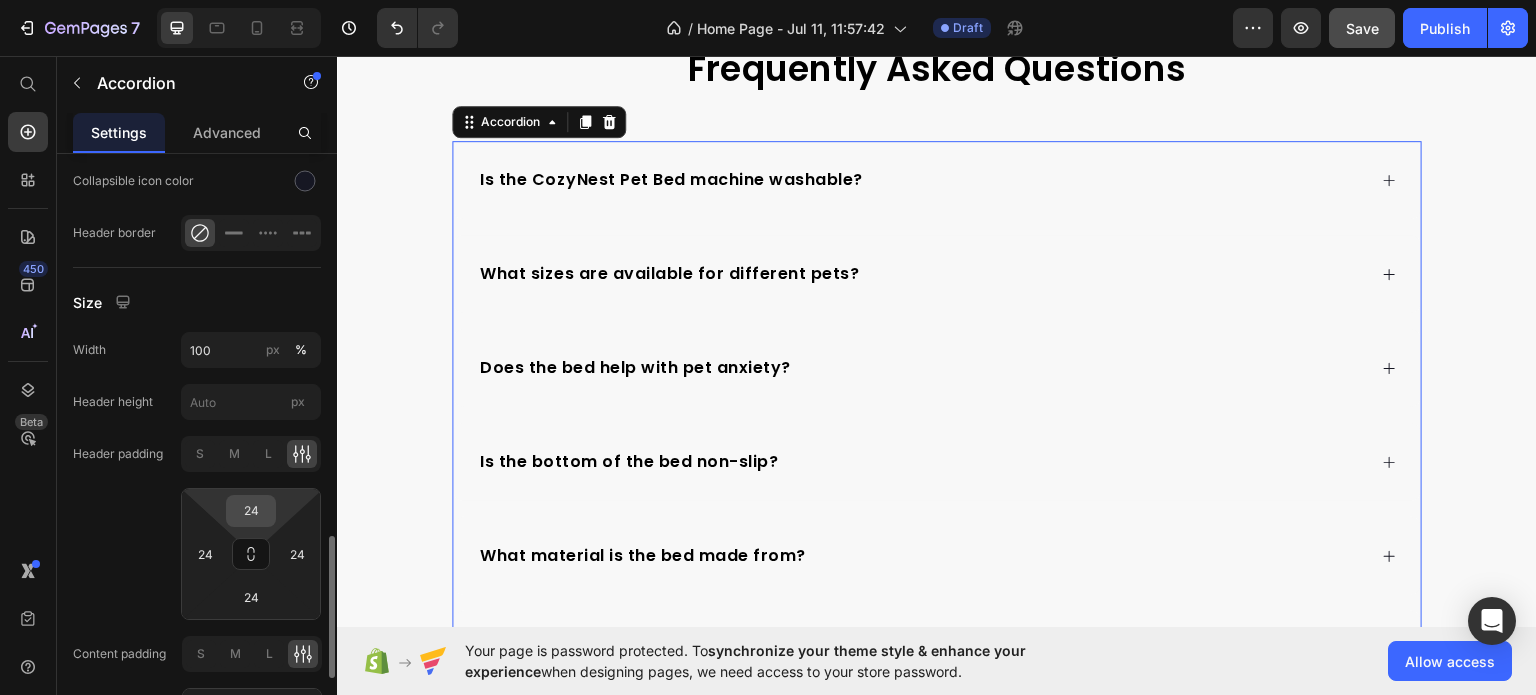 click on "24" at bounding box center [251, 511] 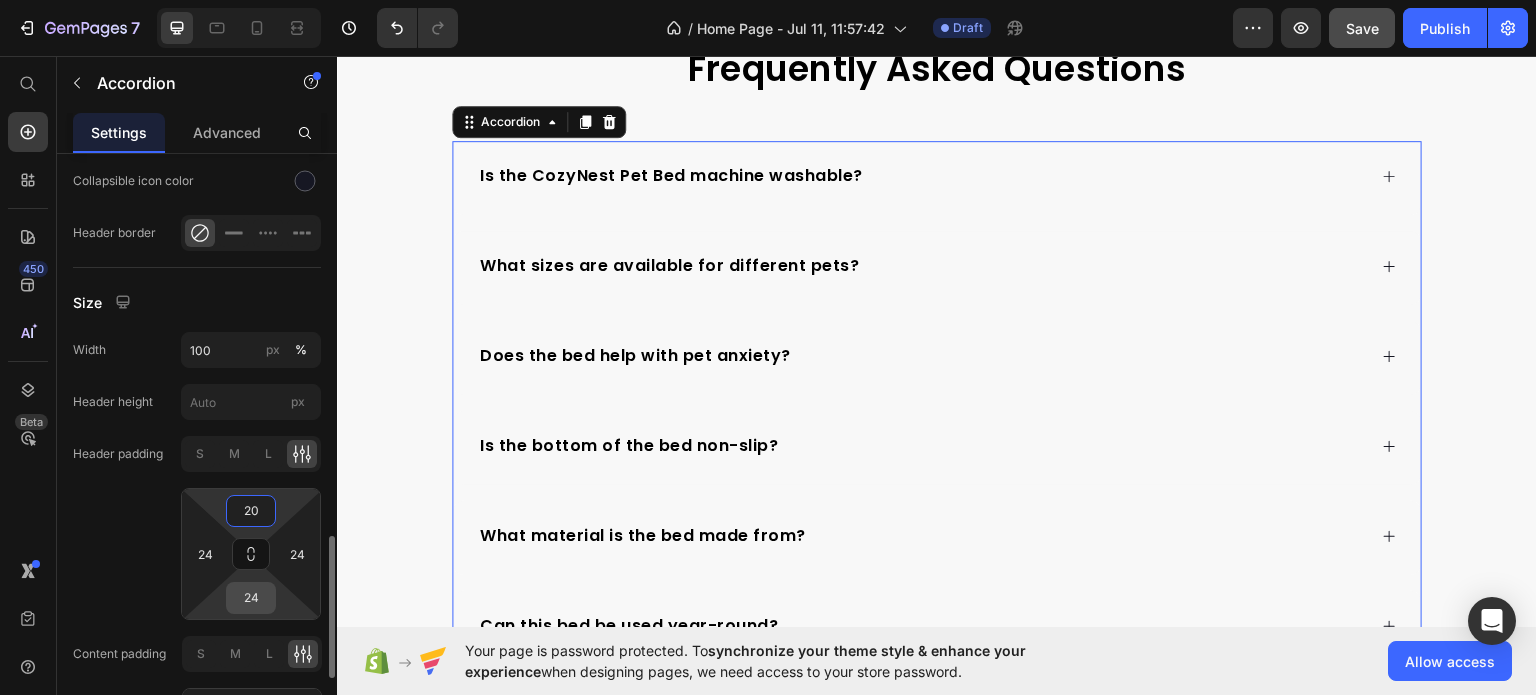 type on "20" 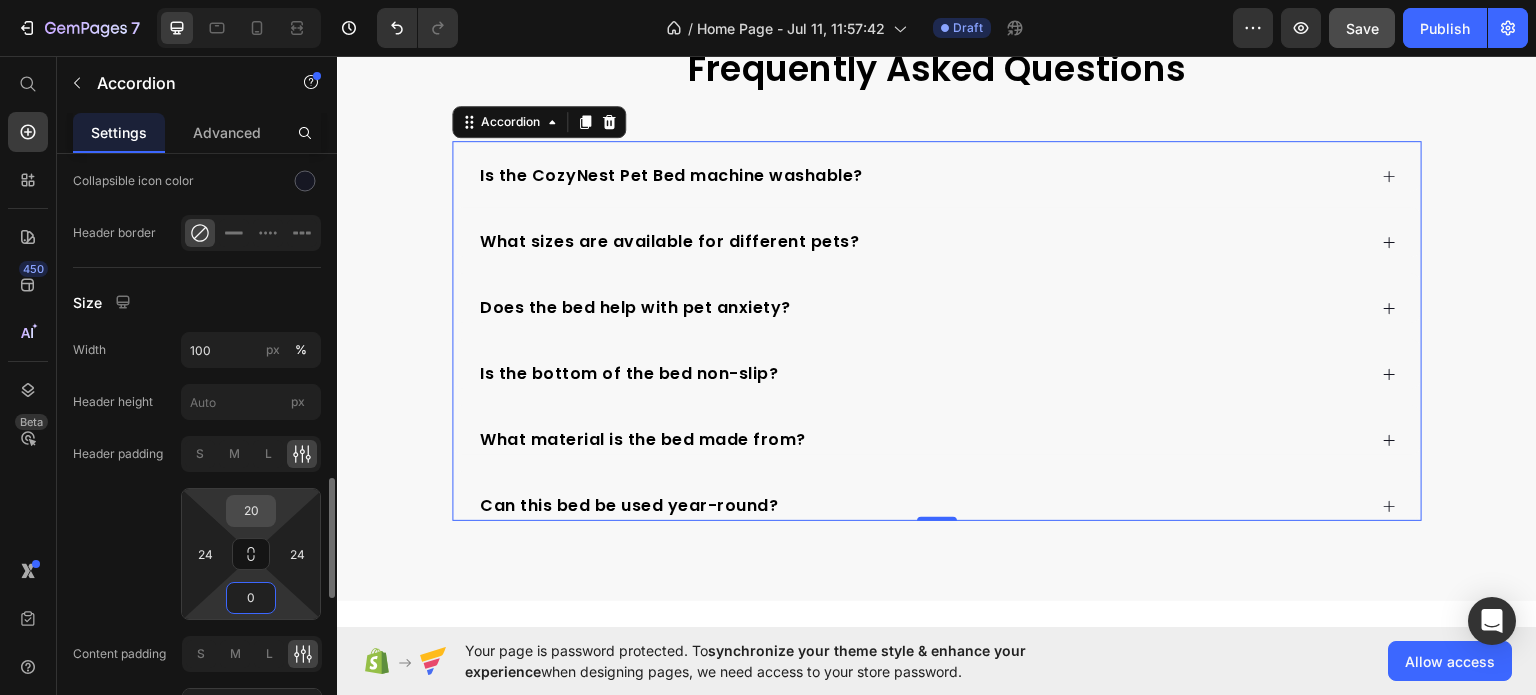 type on "0" 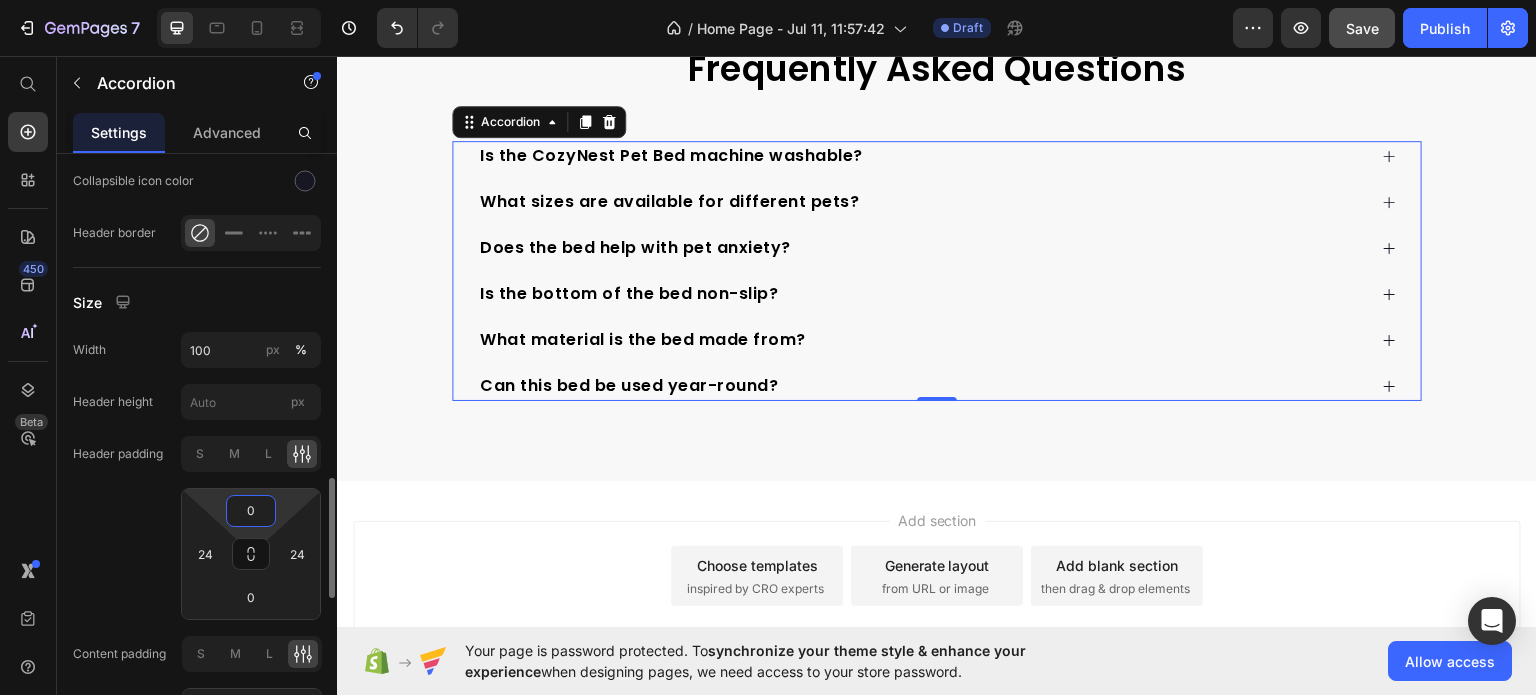 drag, startPoint x: 263, startPoint y: 510, endPoint x: 241, endPoint y: 512, distance: 22.090721 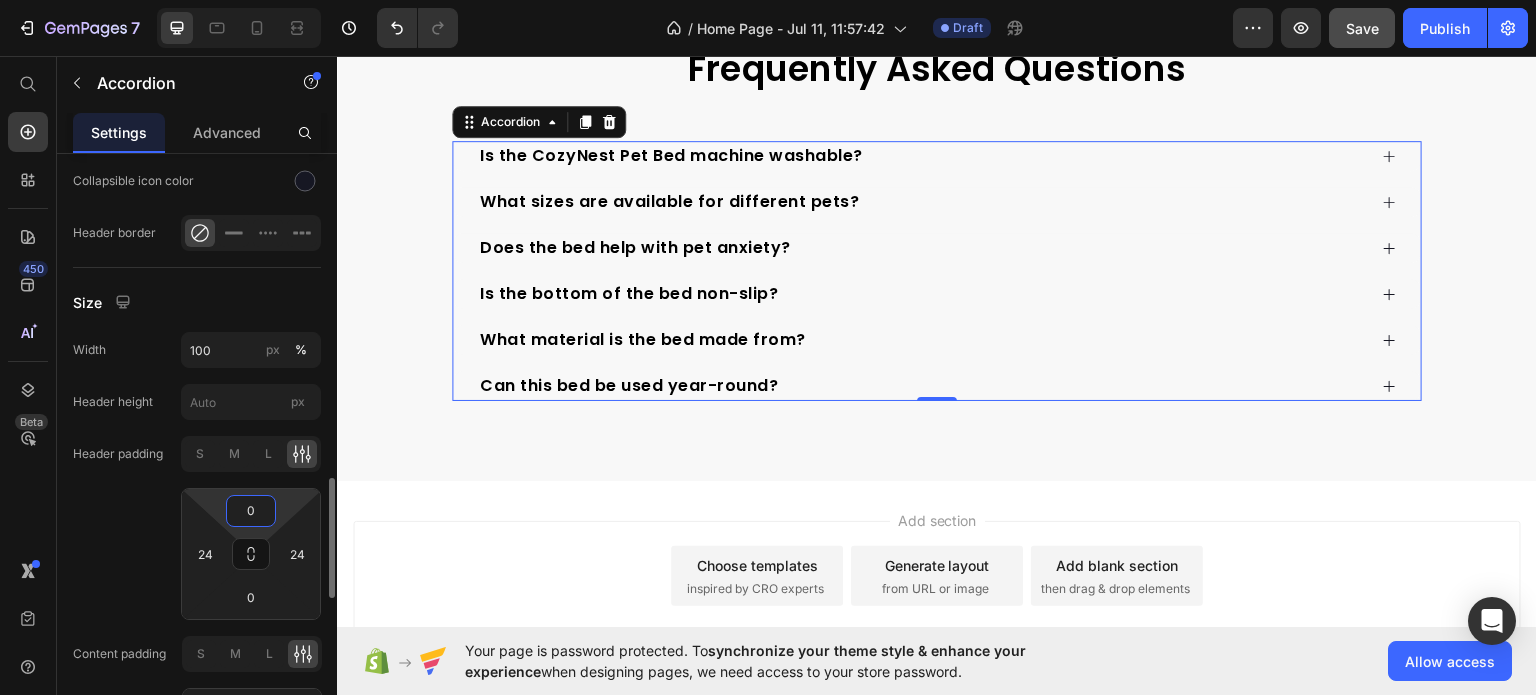 click on "0" at bounding box center [251, 511] 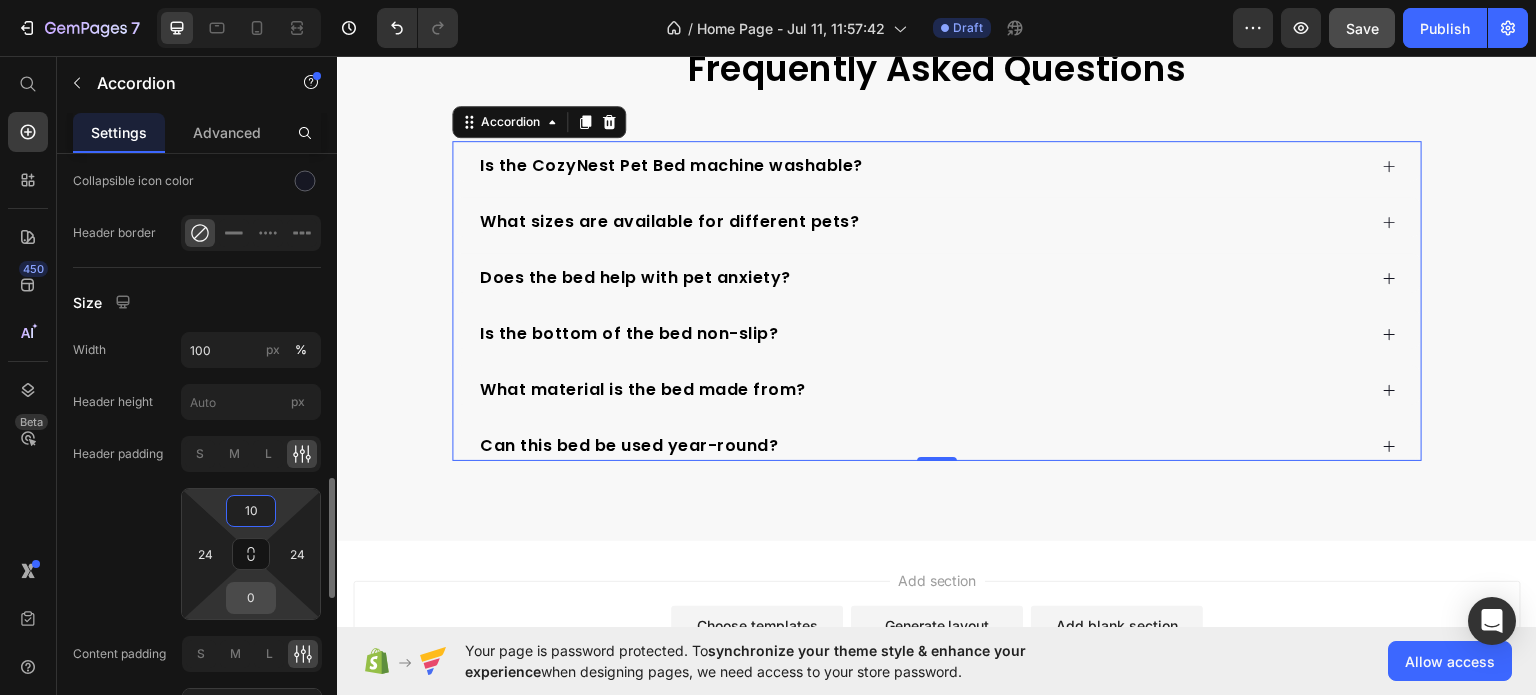 type on "10" 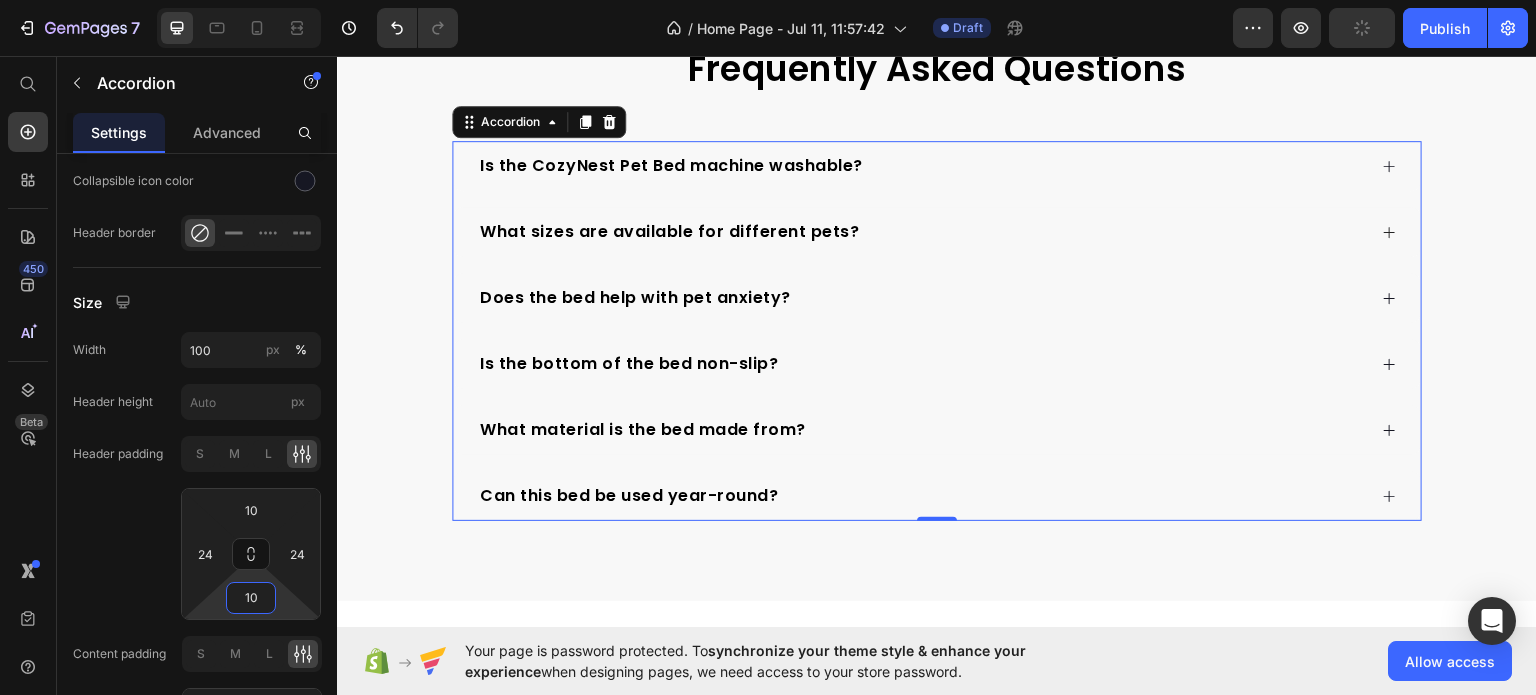 type on "10" 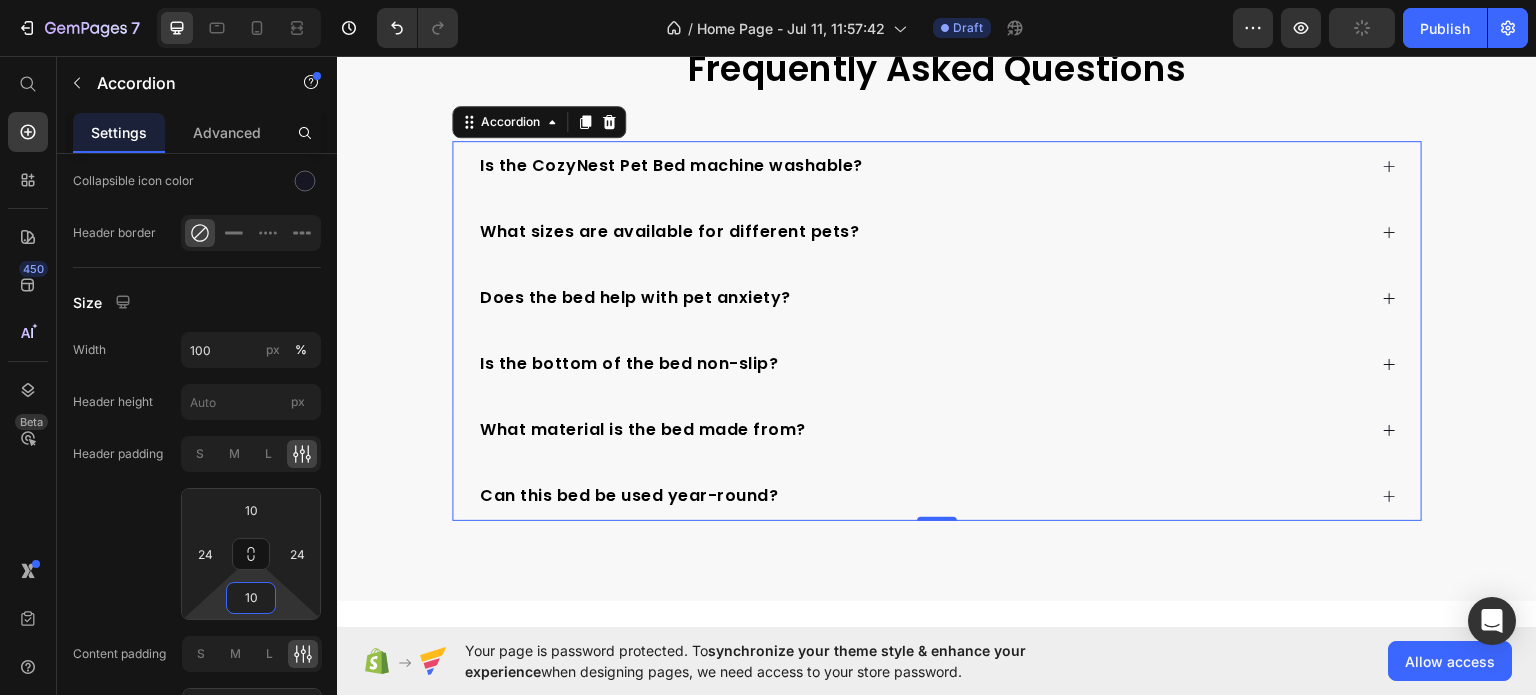click on "What sizes are available for different pets?" at bounding box center (921, 231) 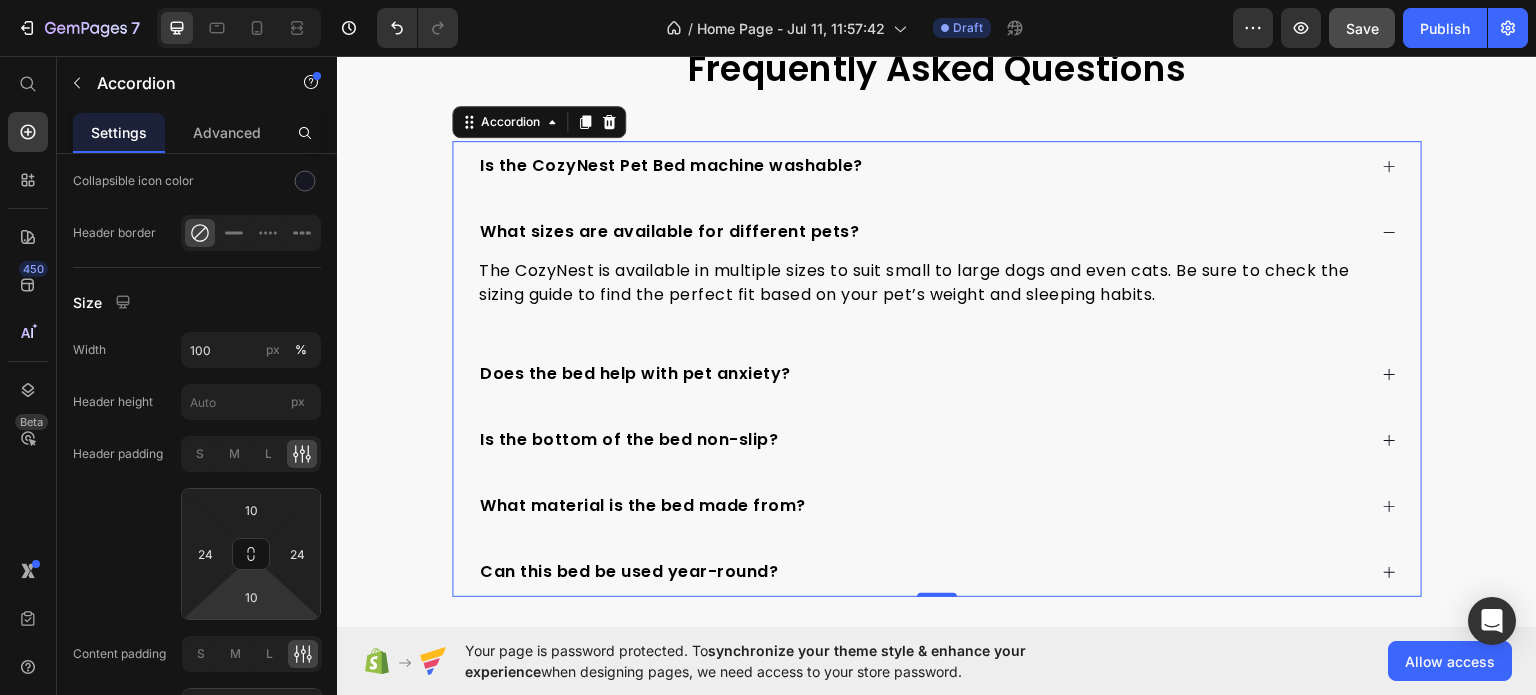 click on "What sizes are available for different pets?" at bounding box center (921, 231) 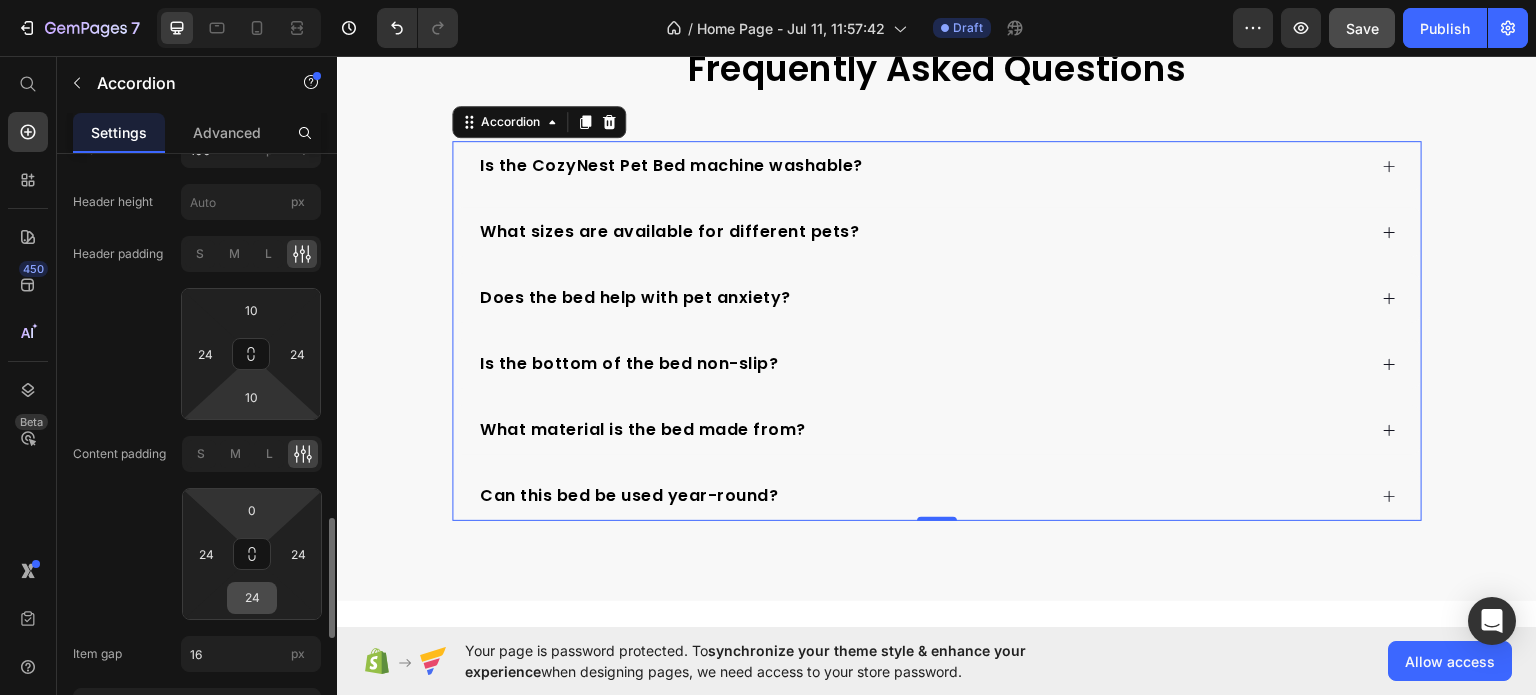 scroll, scrollTop: 1900, scrollLeft: 0, axis: vertical 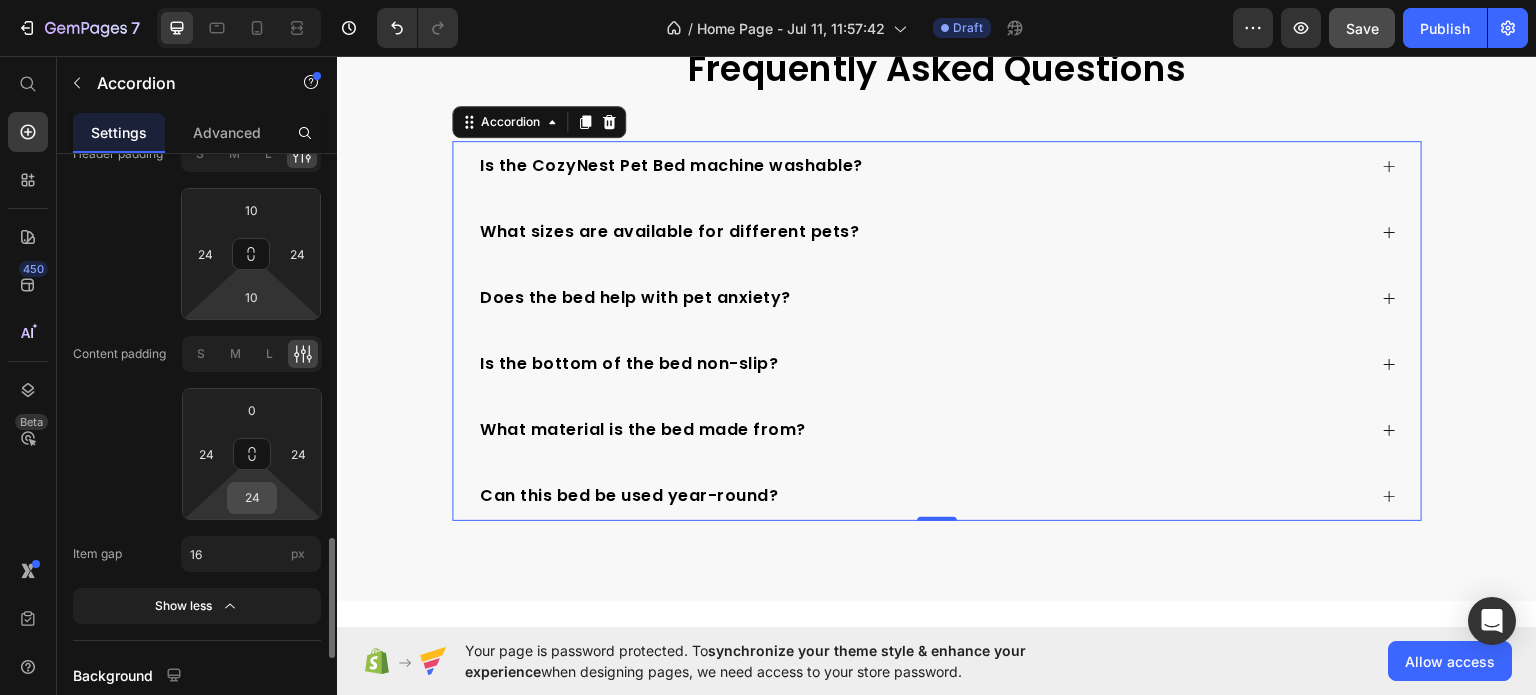 click on "24" at bounding box center [252, 498] 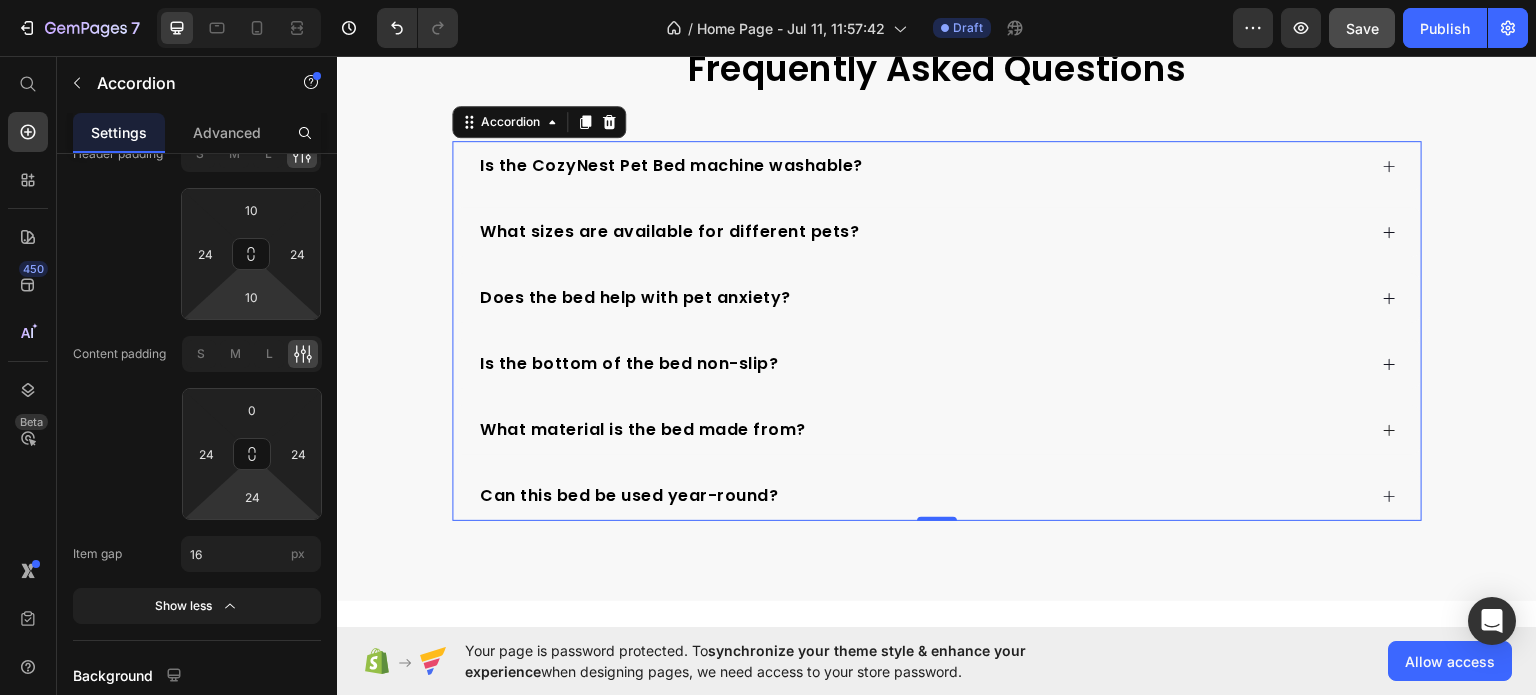 click on "What material is the bed made from?" at bounding box center [921, 429] 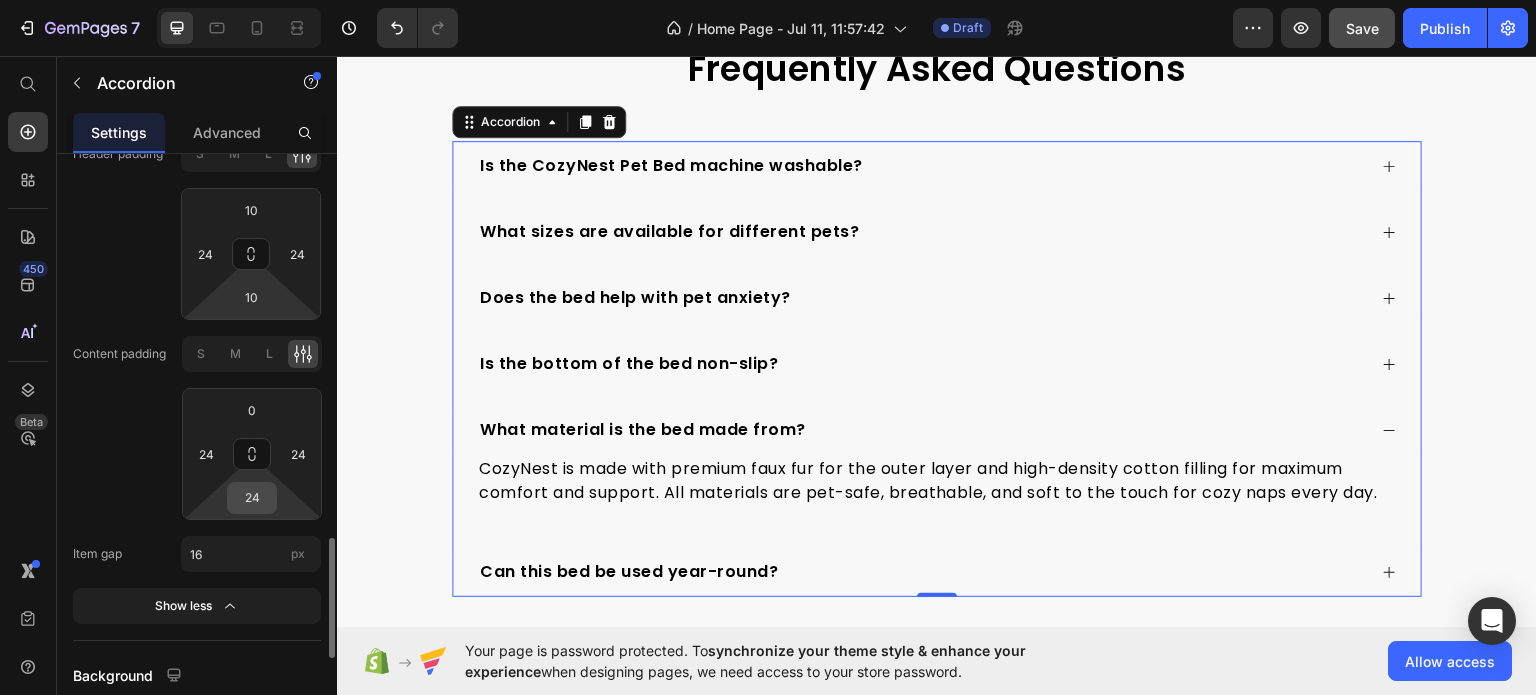 click on "24" at bounding box center (252, 498) 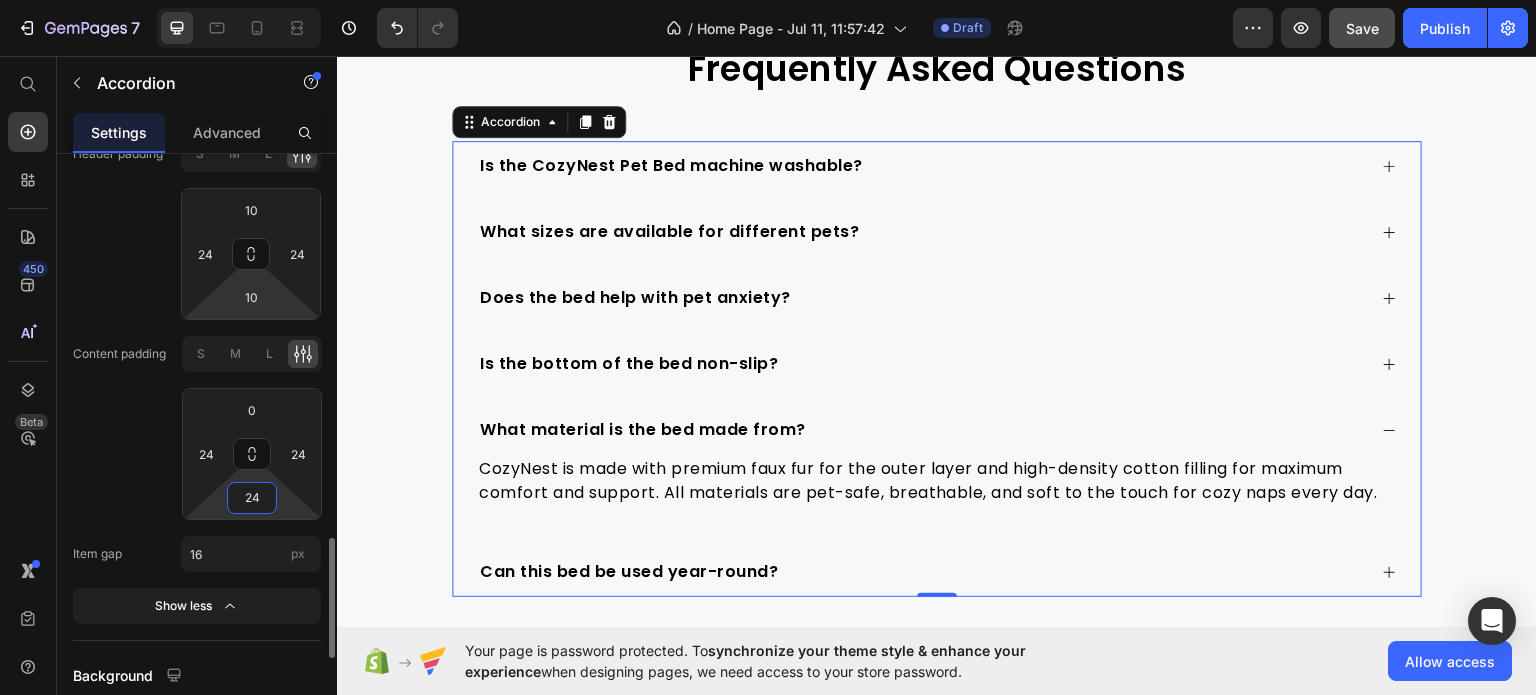 drag, startPoint x: 268, startPoint y: 494, endPoint x: 245, endPoint y: 499, distance: 23.537205 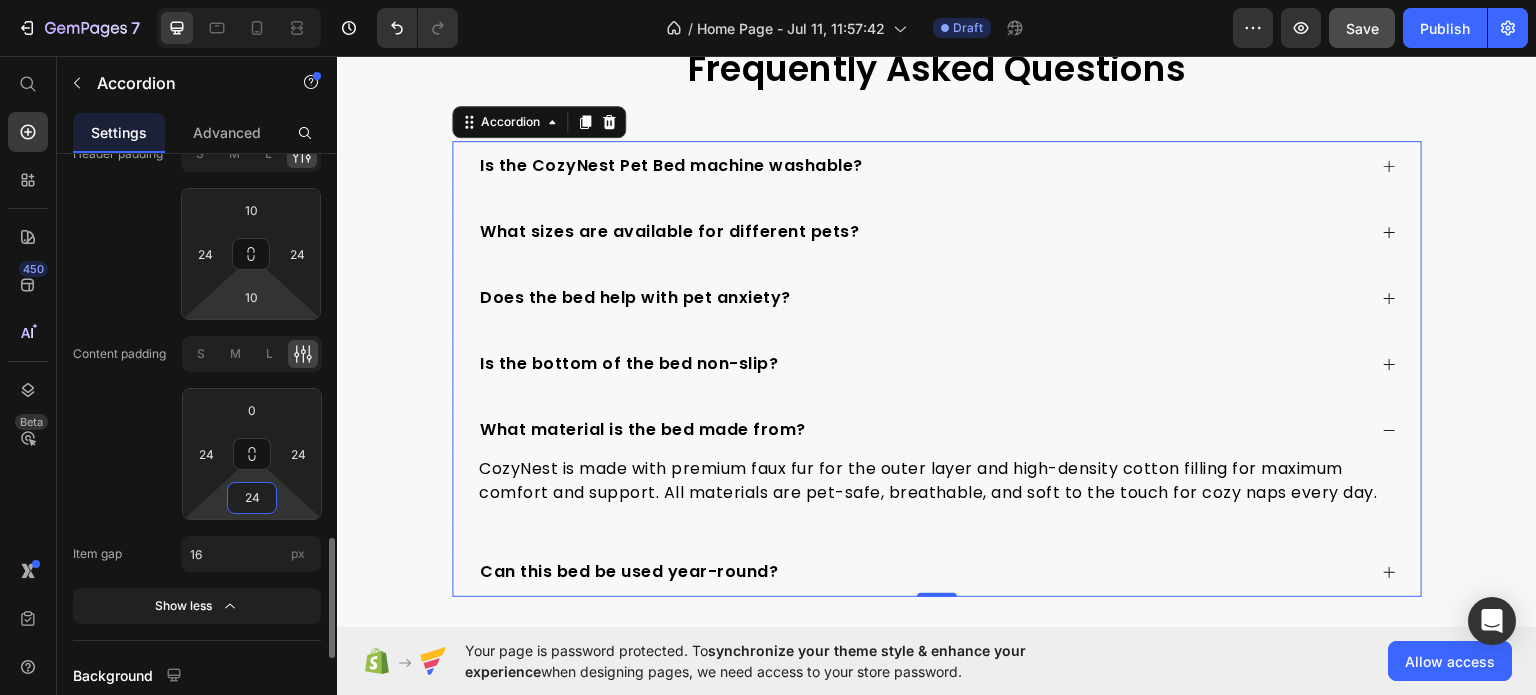 click on "24" at bounding box center (252, 498) 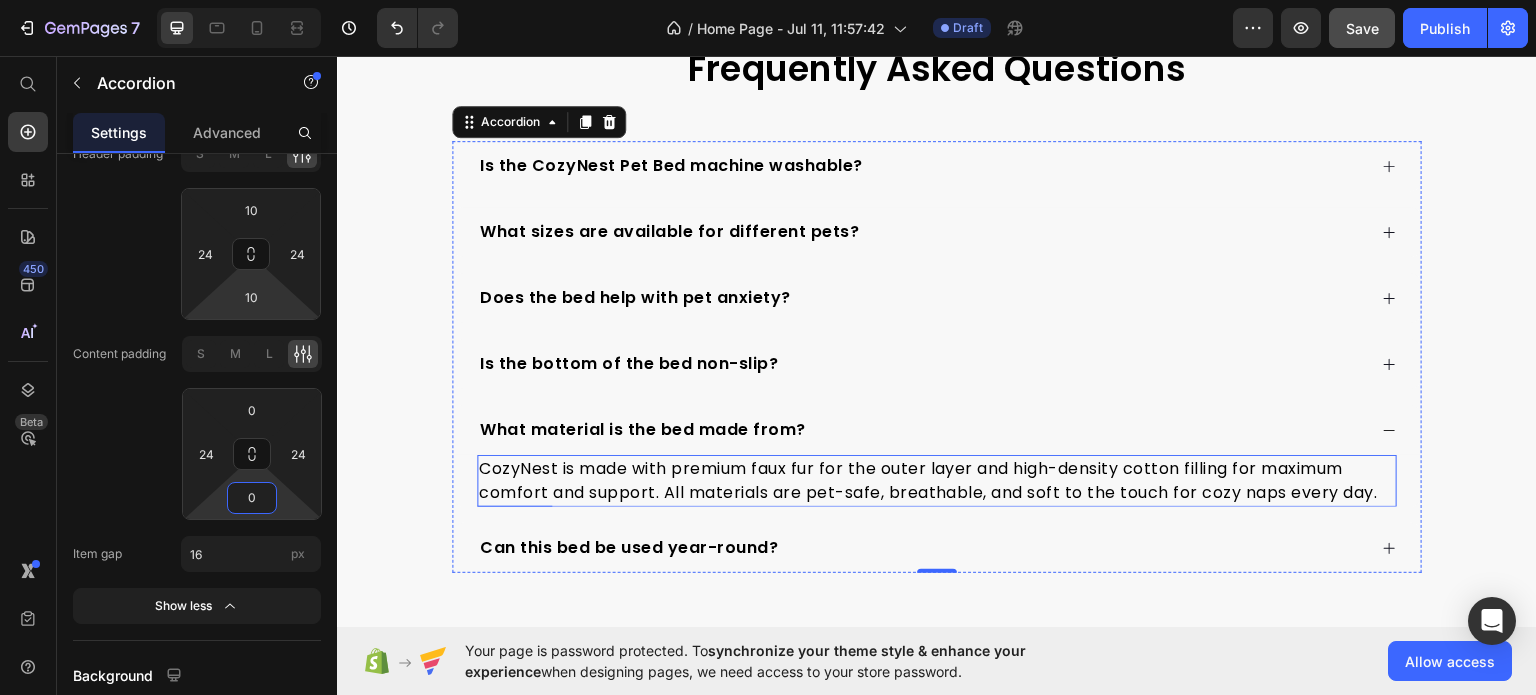 scroll, scrollTop: 4270, scrollLeft: 0, axis: vertical 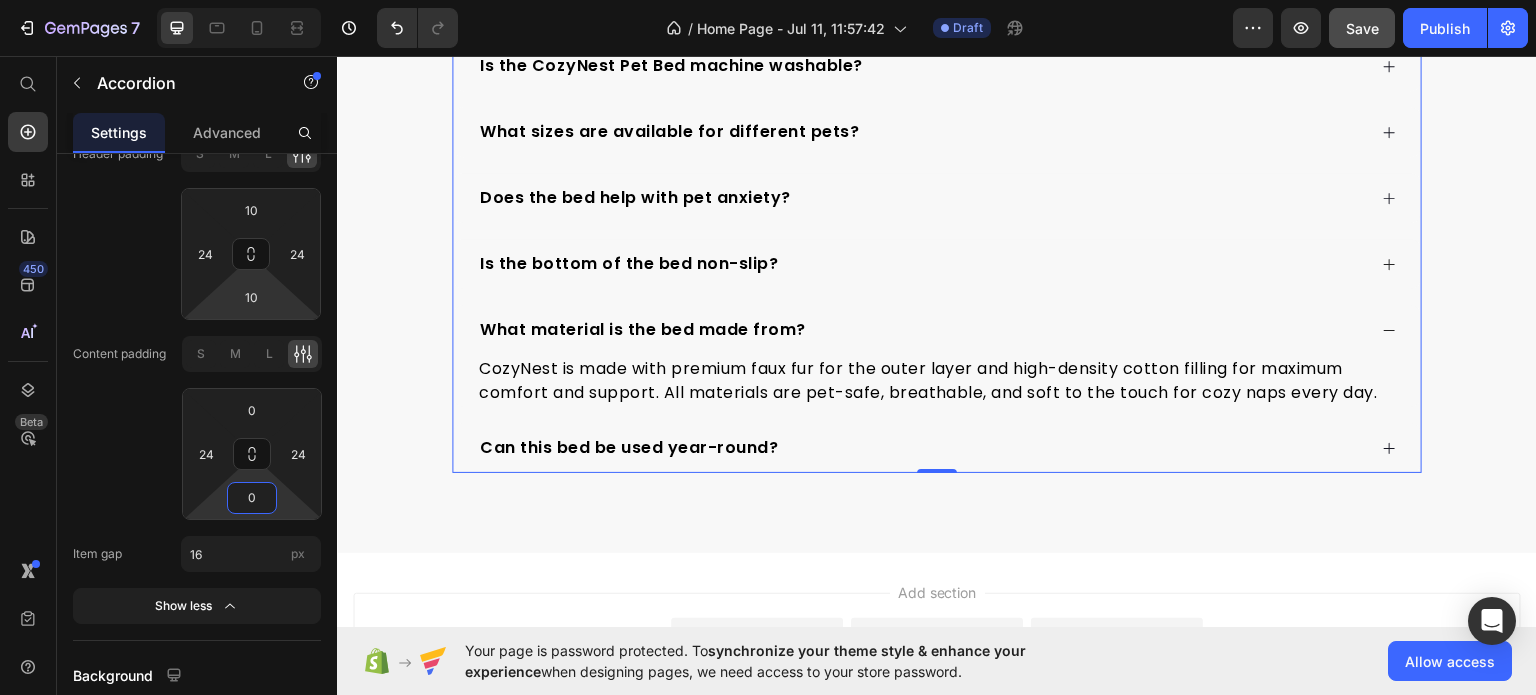 type on "0" 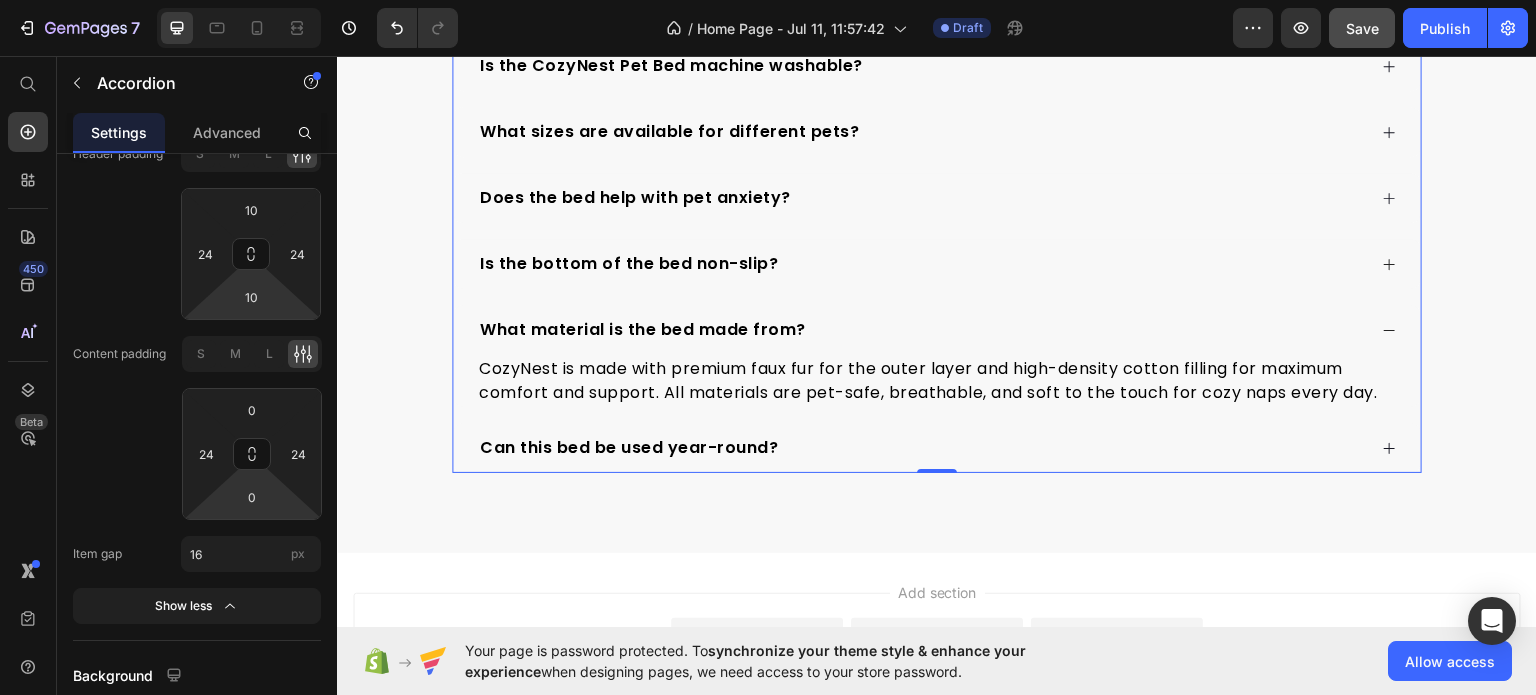 click on "Is the bottom of the bed non-slip?" at bounding box center [921, 263] 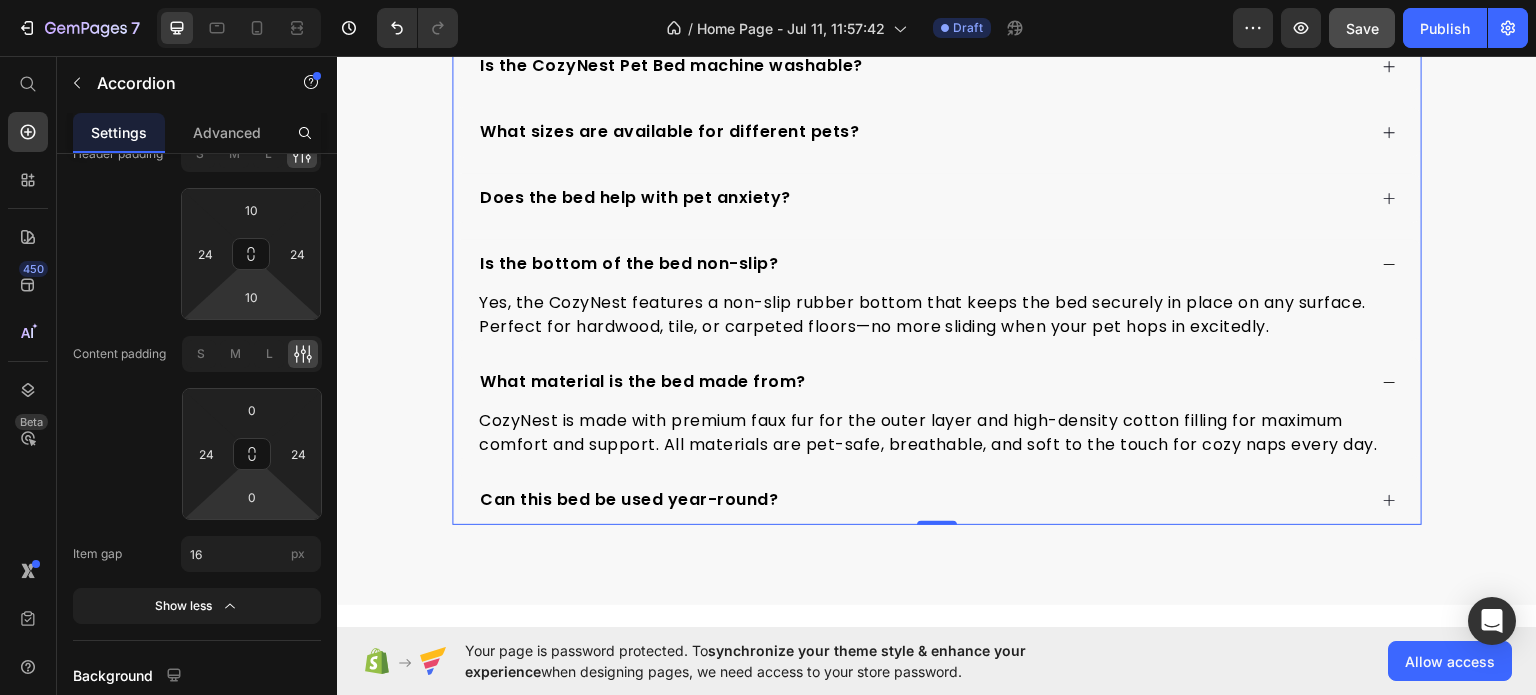 click on "Is the bottom of the bed non-slip?" at bounding box center [921, 263] 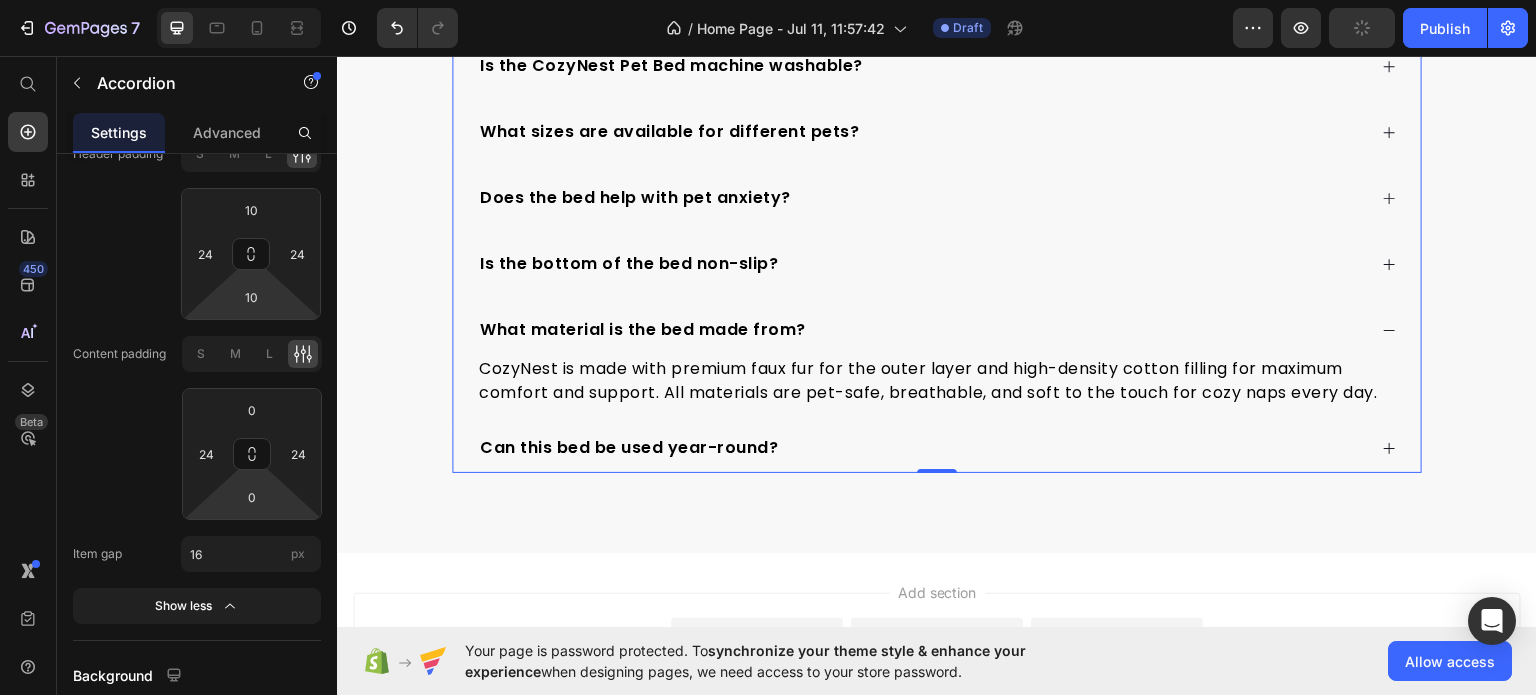 click on "What material is the bed made from?" at bounding box center [921, 329] 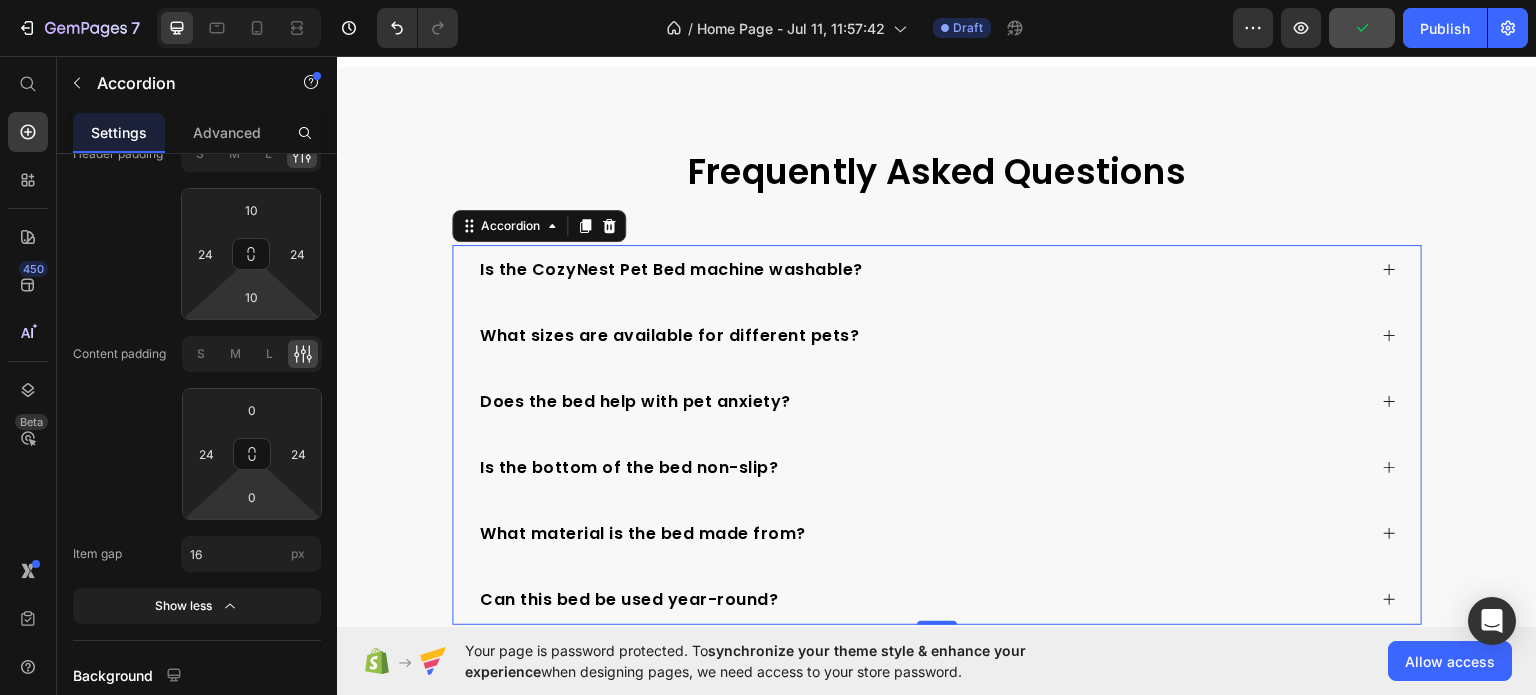 scroll, scrollTop: 3870, scrollLeft: 0, axis: vertical 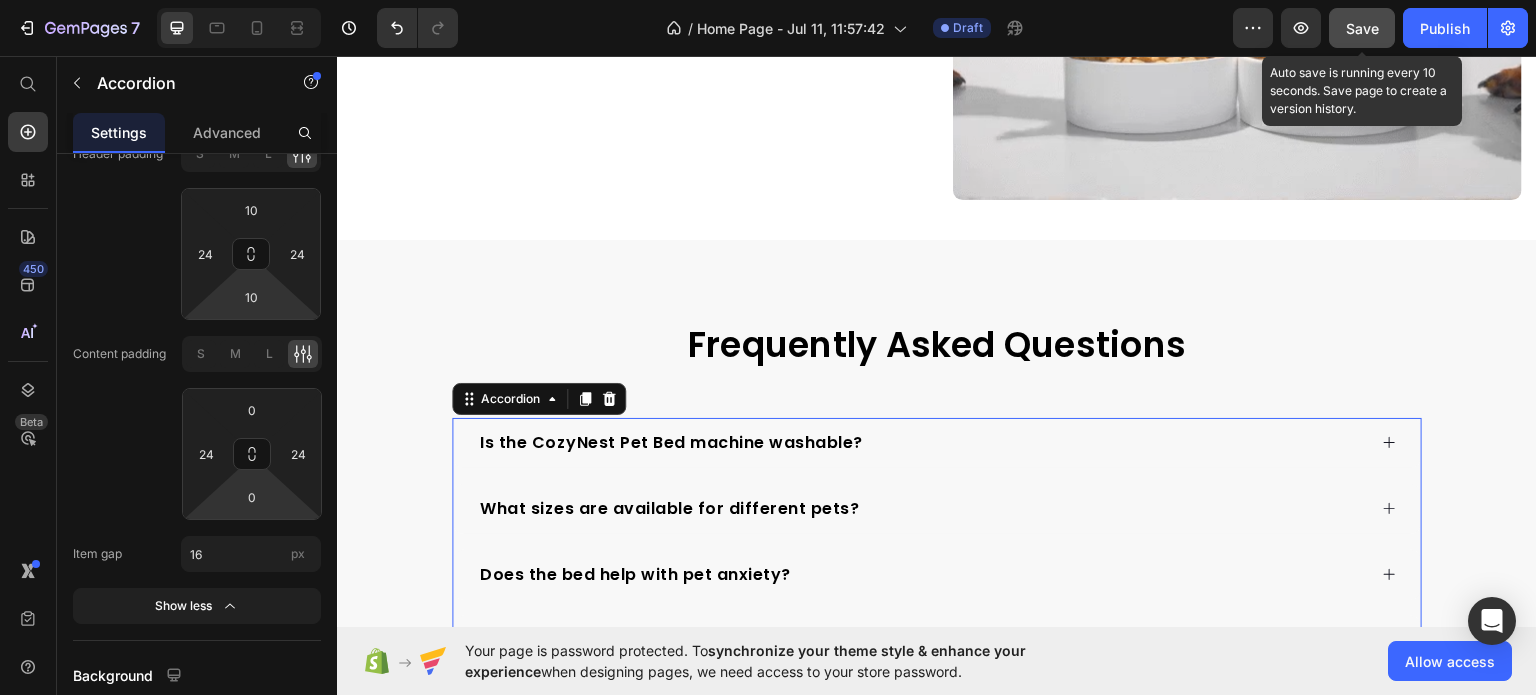 click on "Save" at bounding box center [1362, 28] 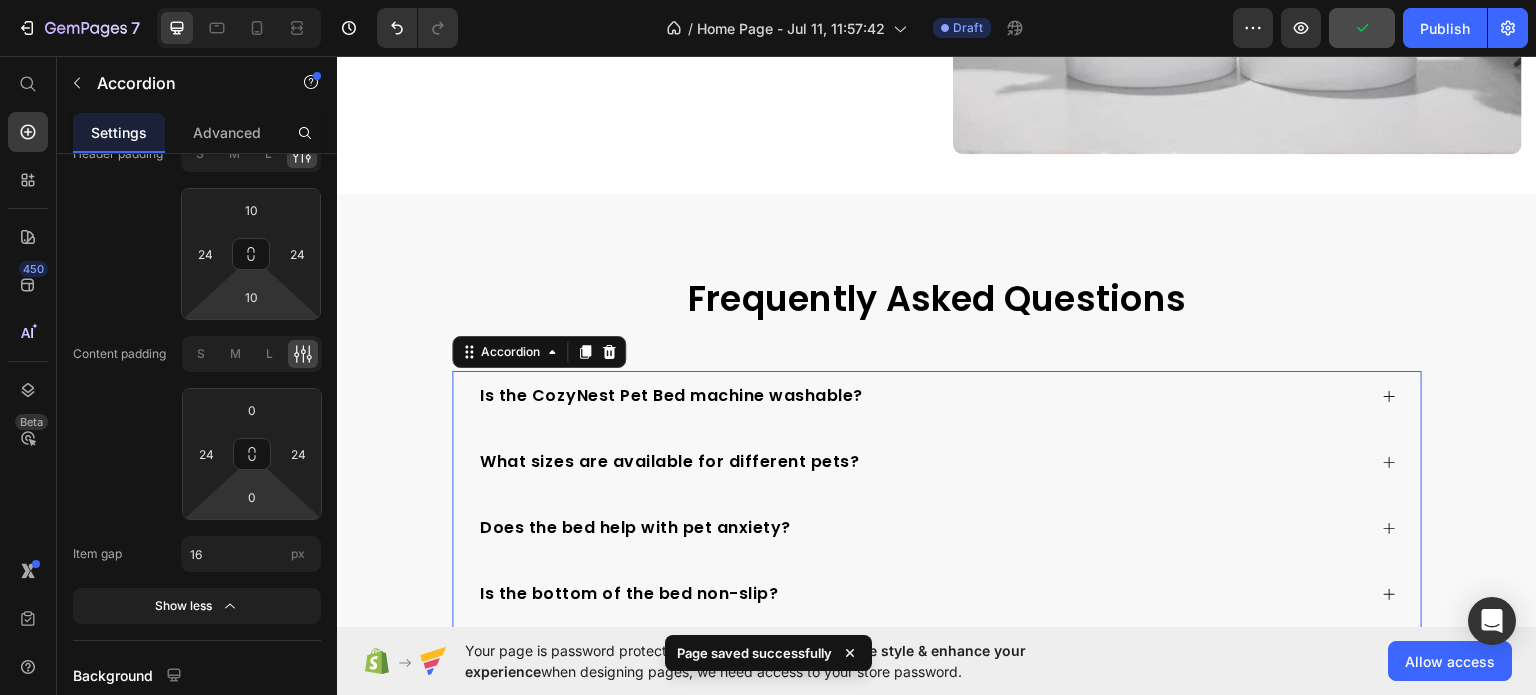 scroll, scrollTop: 4070, scrollLeft: 0, axis: vertical 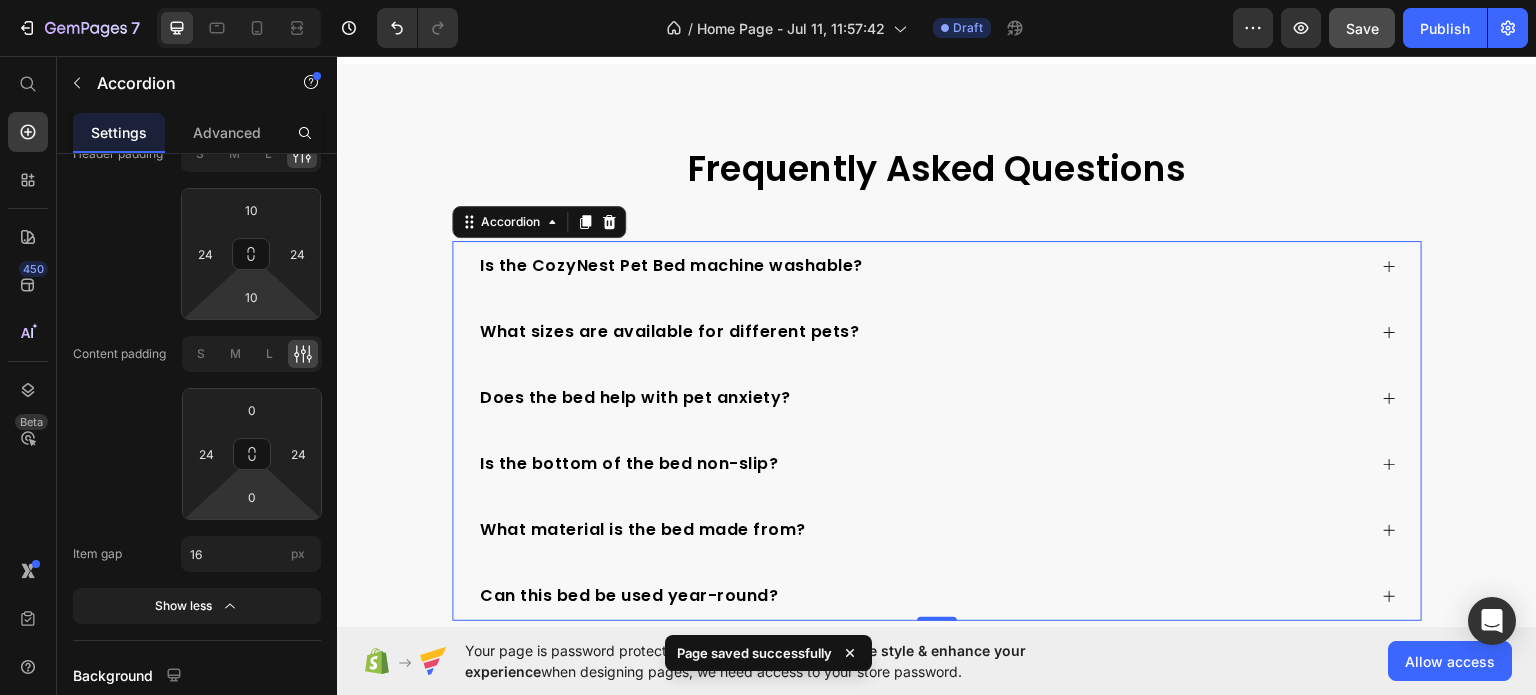 click on "Is the CozyNest Pet Bed machine washable?" at bounding box center [921, 265] 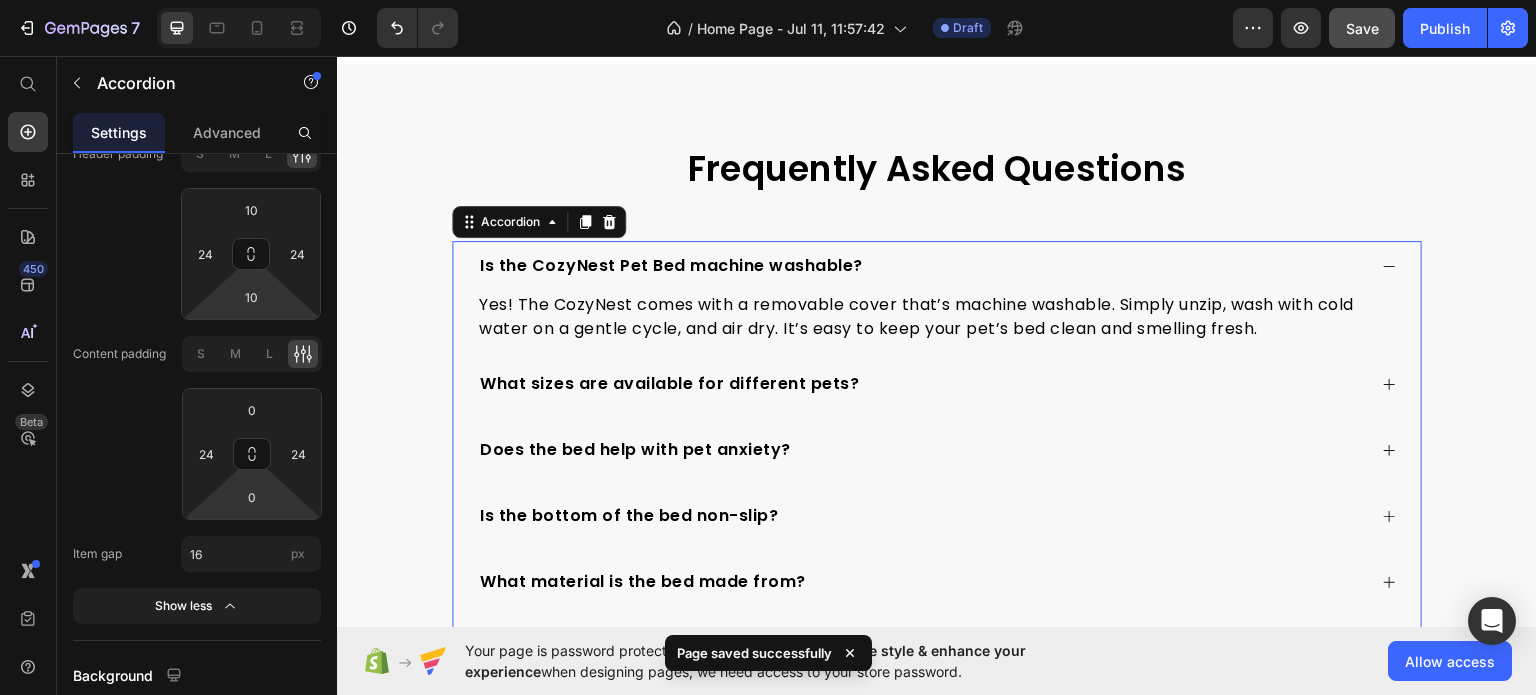 click on "Is the CozyNest Pet Bed machine washable?" at bounding box center [921, 265] 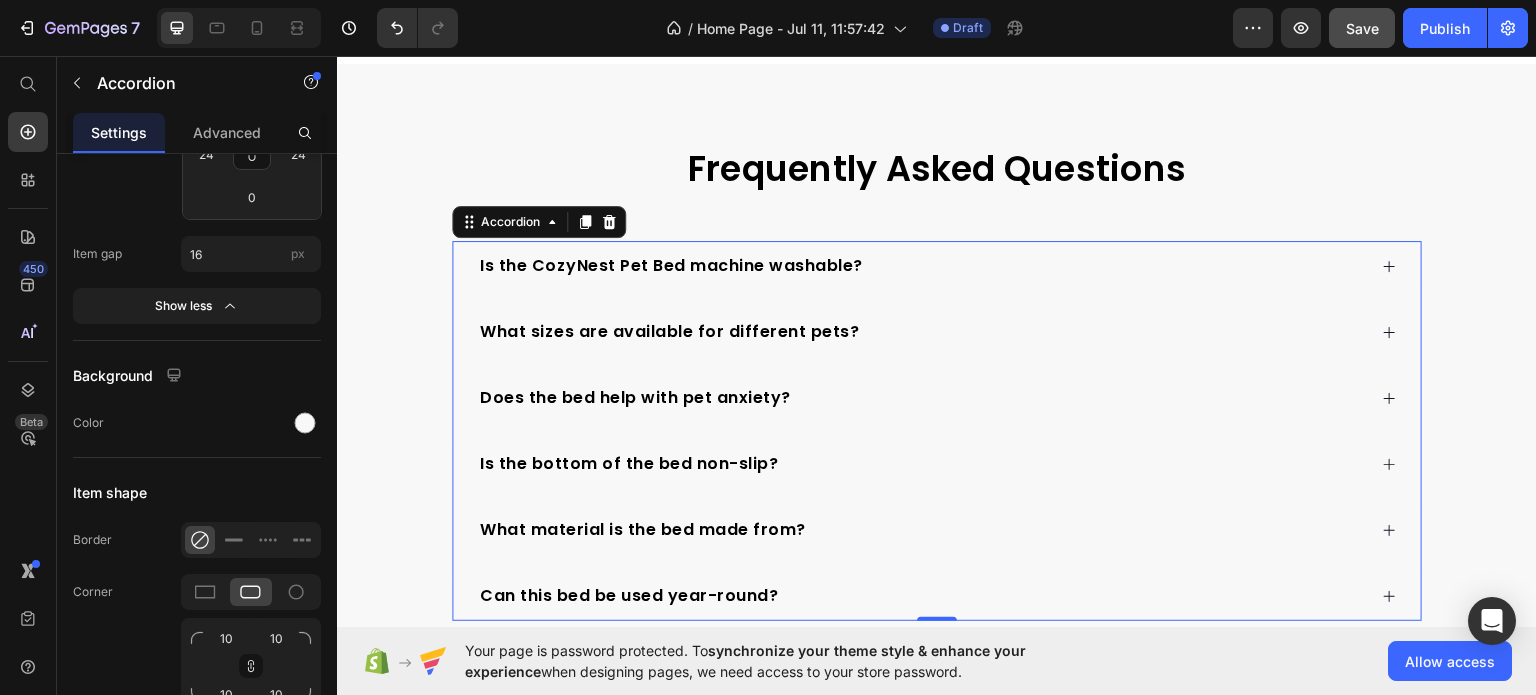 scroll, scrollTop: 2300, scrollLeft: 0, axis: vertical 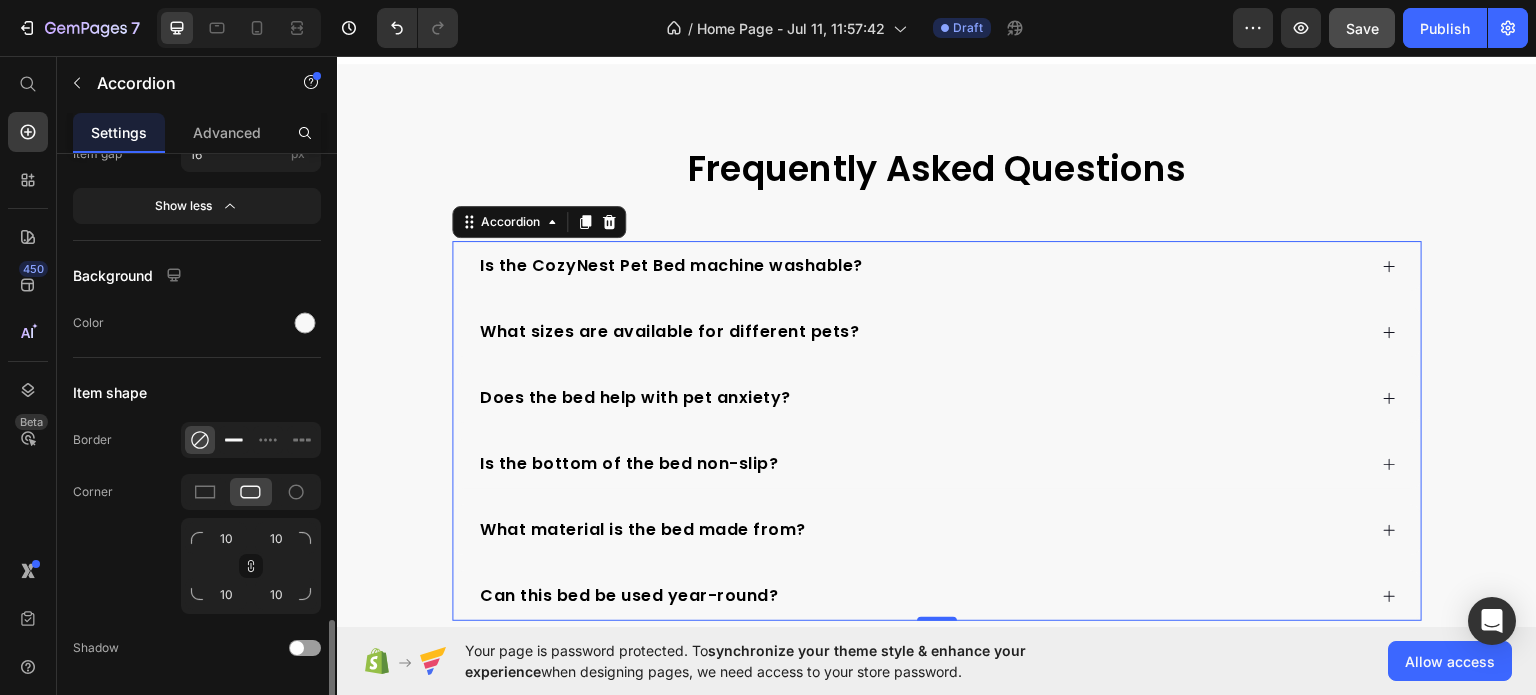 click 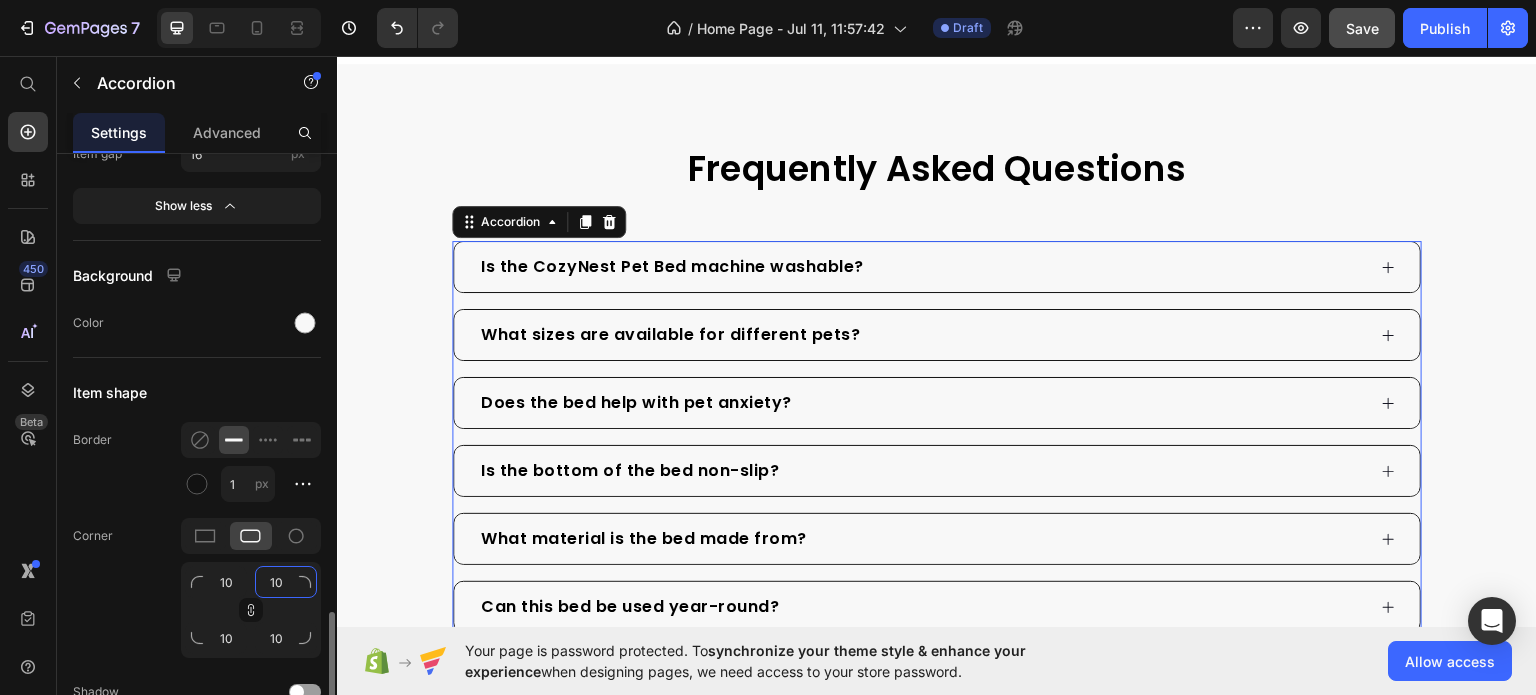click on "10" 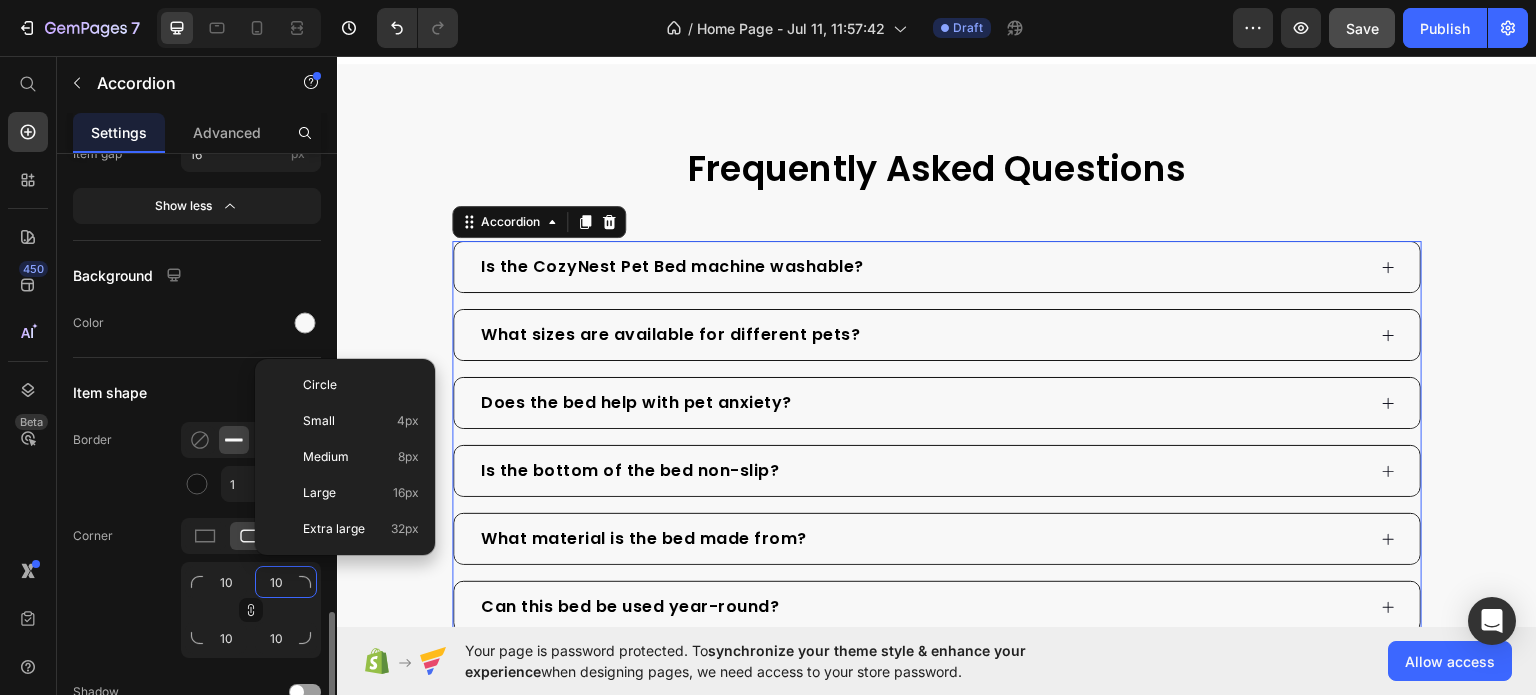 type on "0" 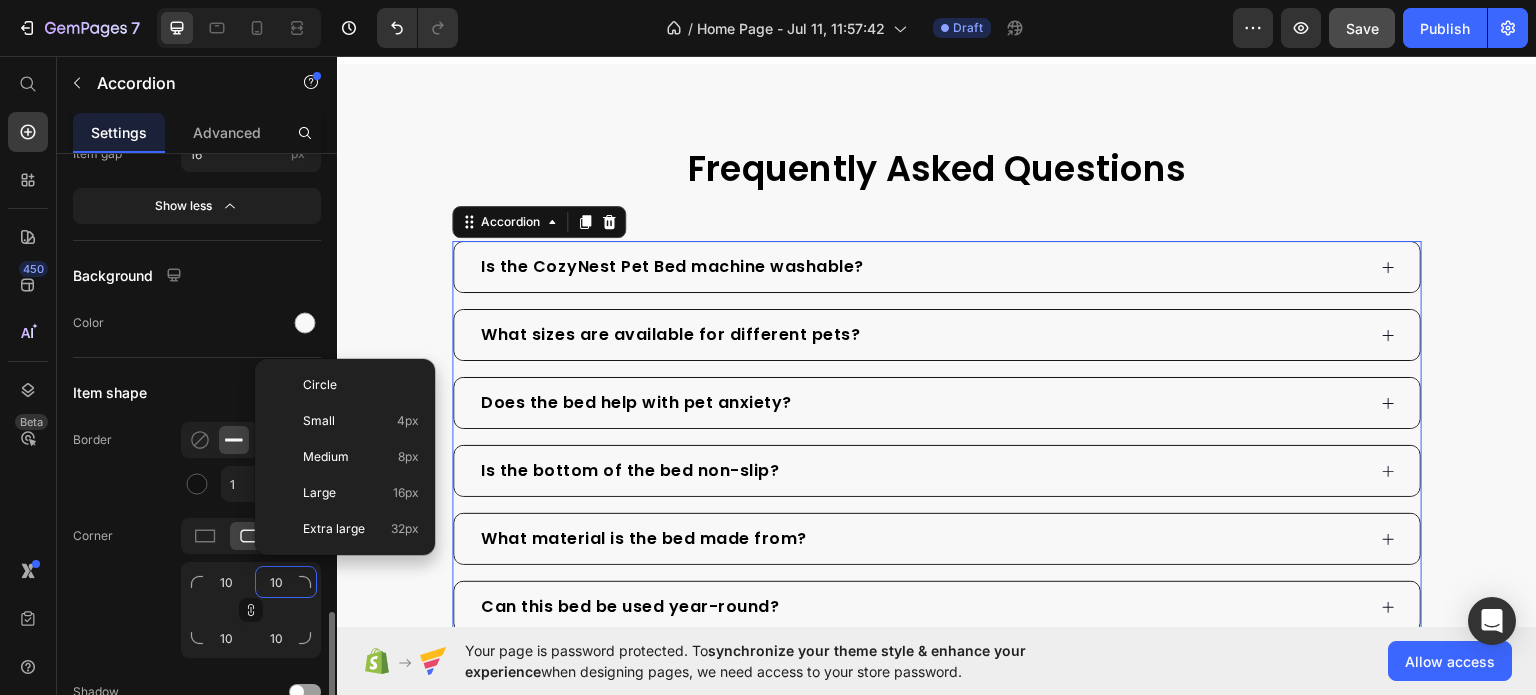 type on "0" 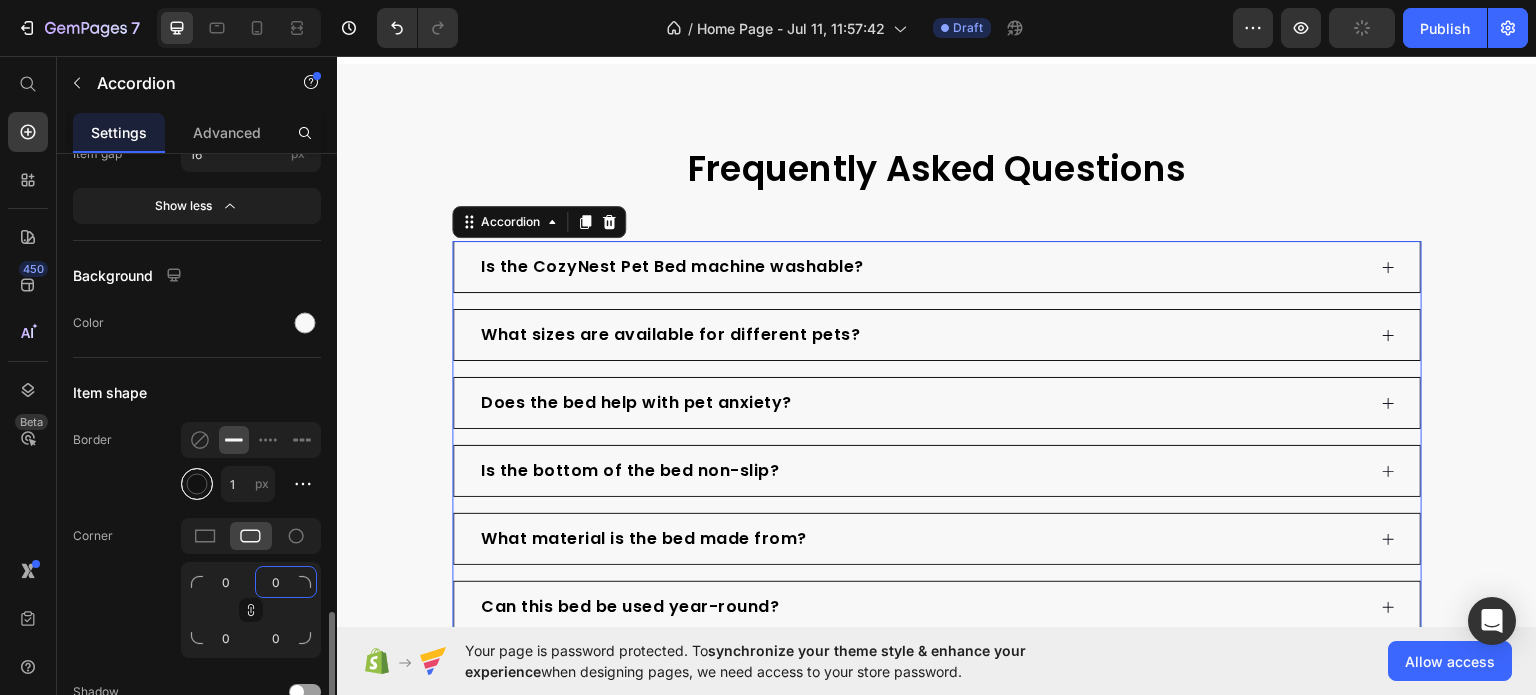 click at bounding box center (197, 484) 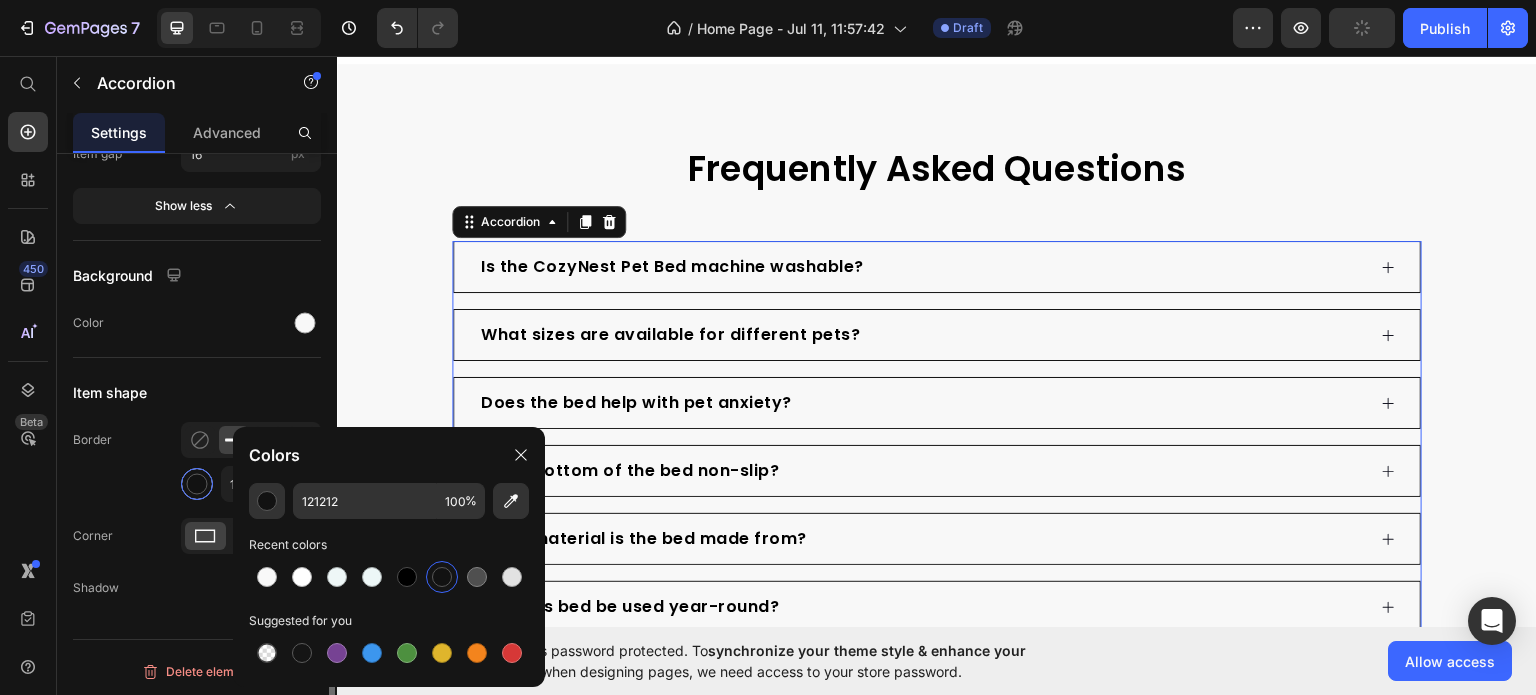 scroll, scrollTop: 2299, scrollLeft: 0, axis: vertical 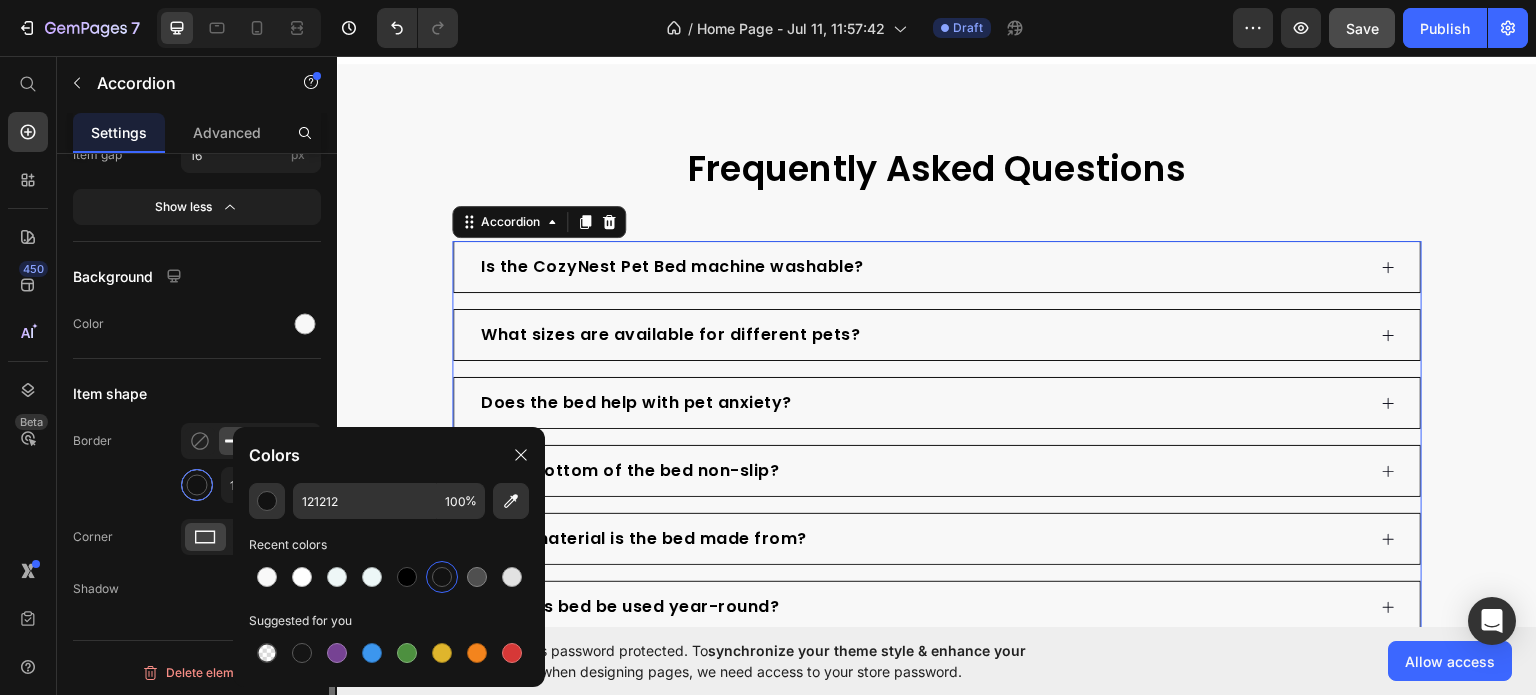 click at bounding box center (197, 485) 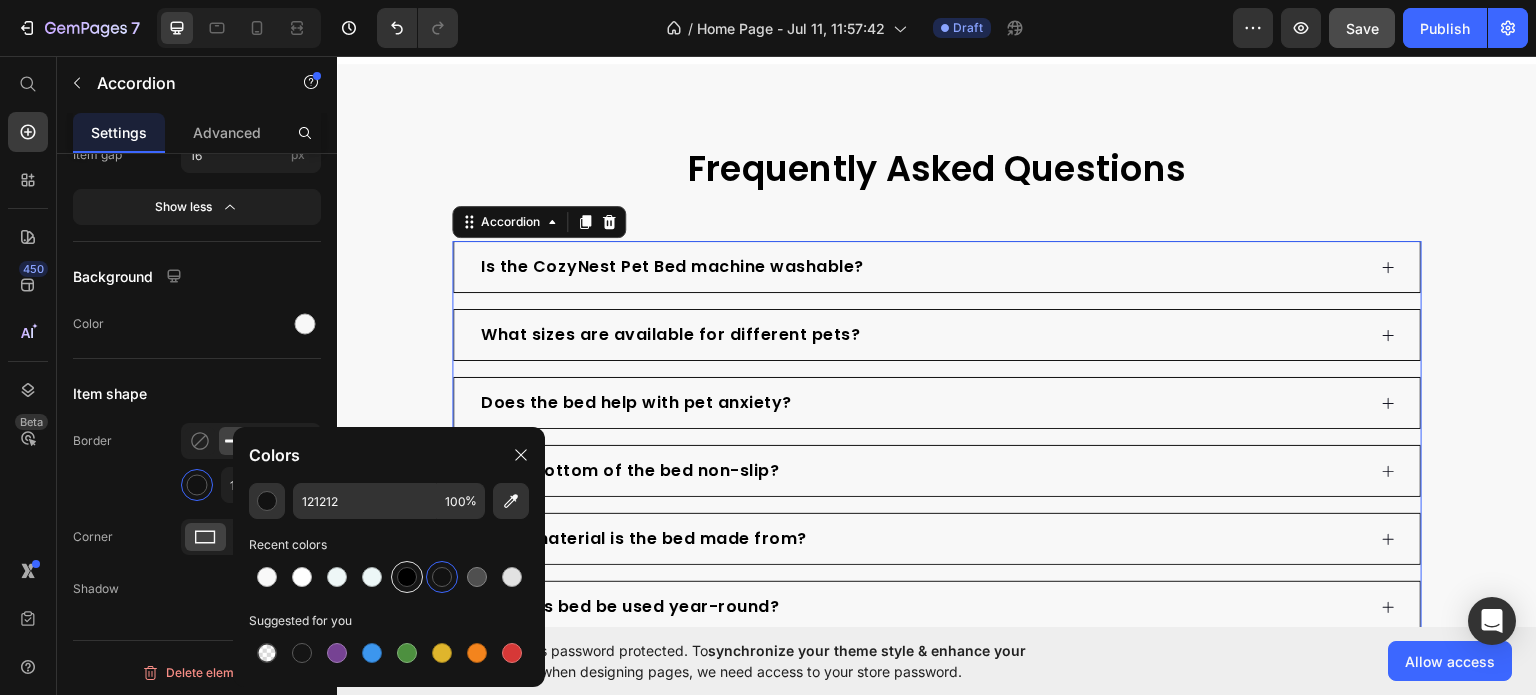 click at bounding box center [407, 577] 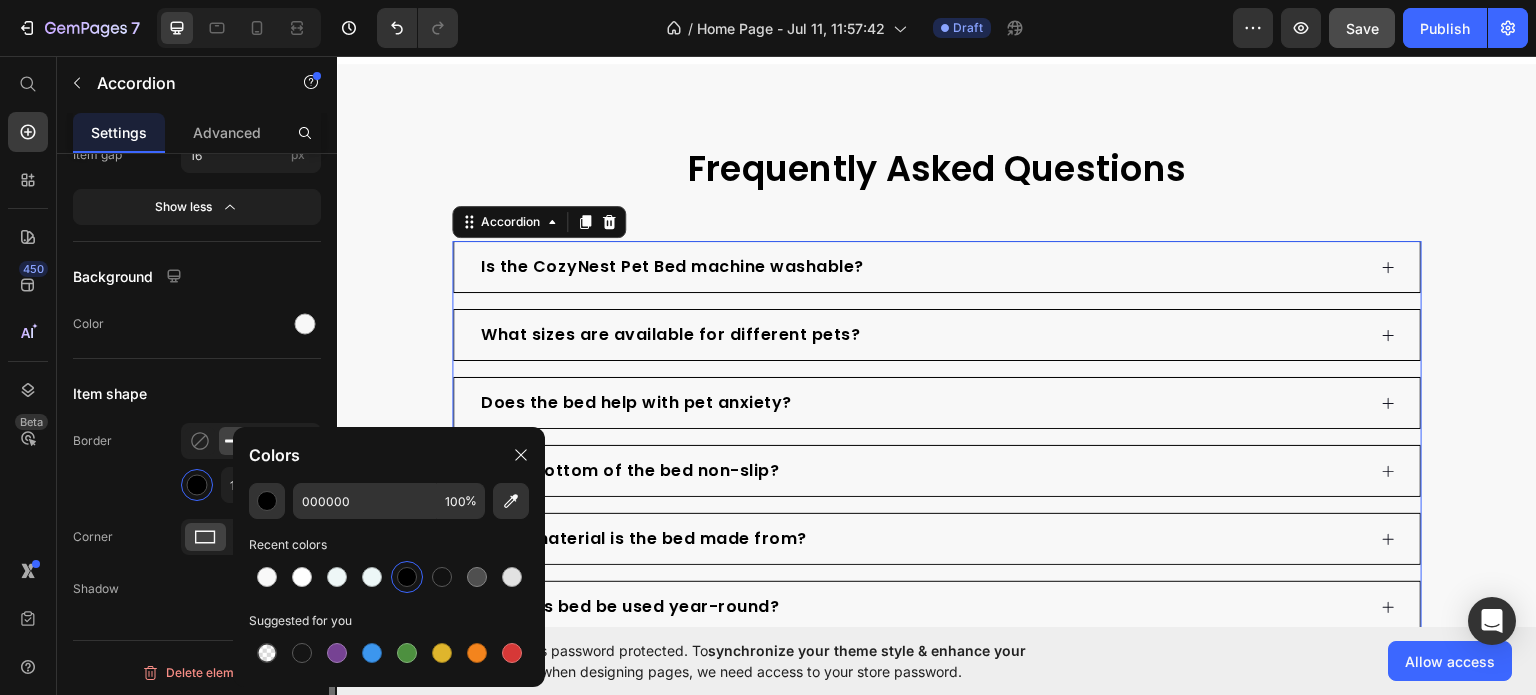click on "Border 1 px" 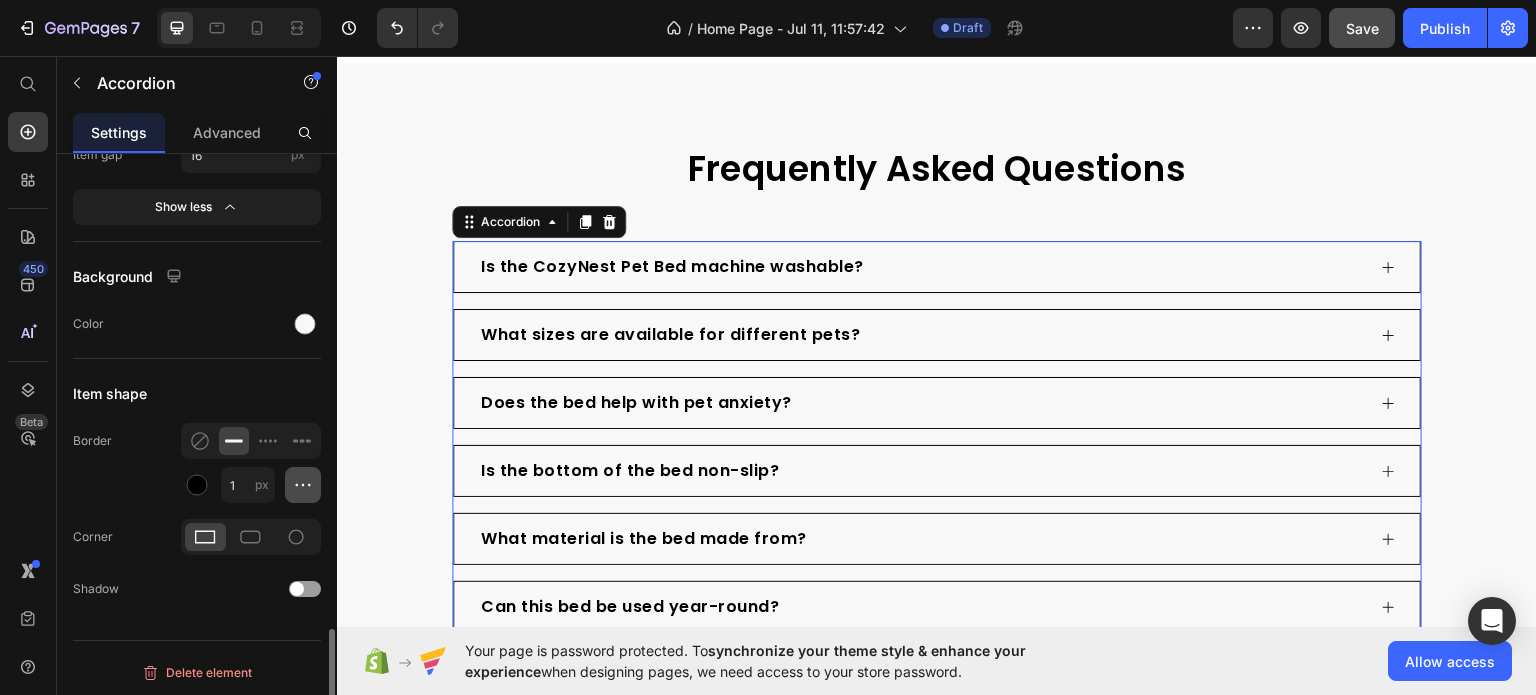 click 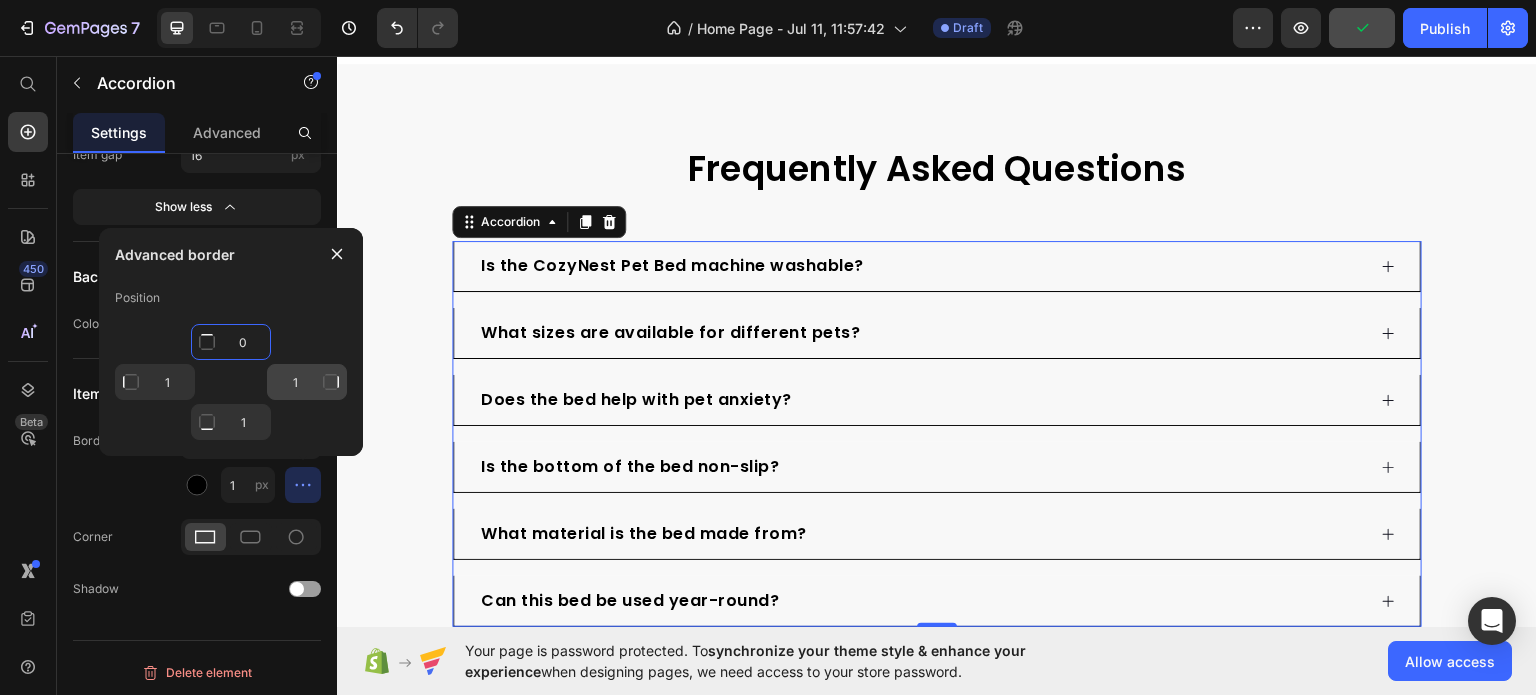 type on "0" 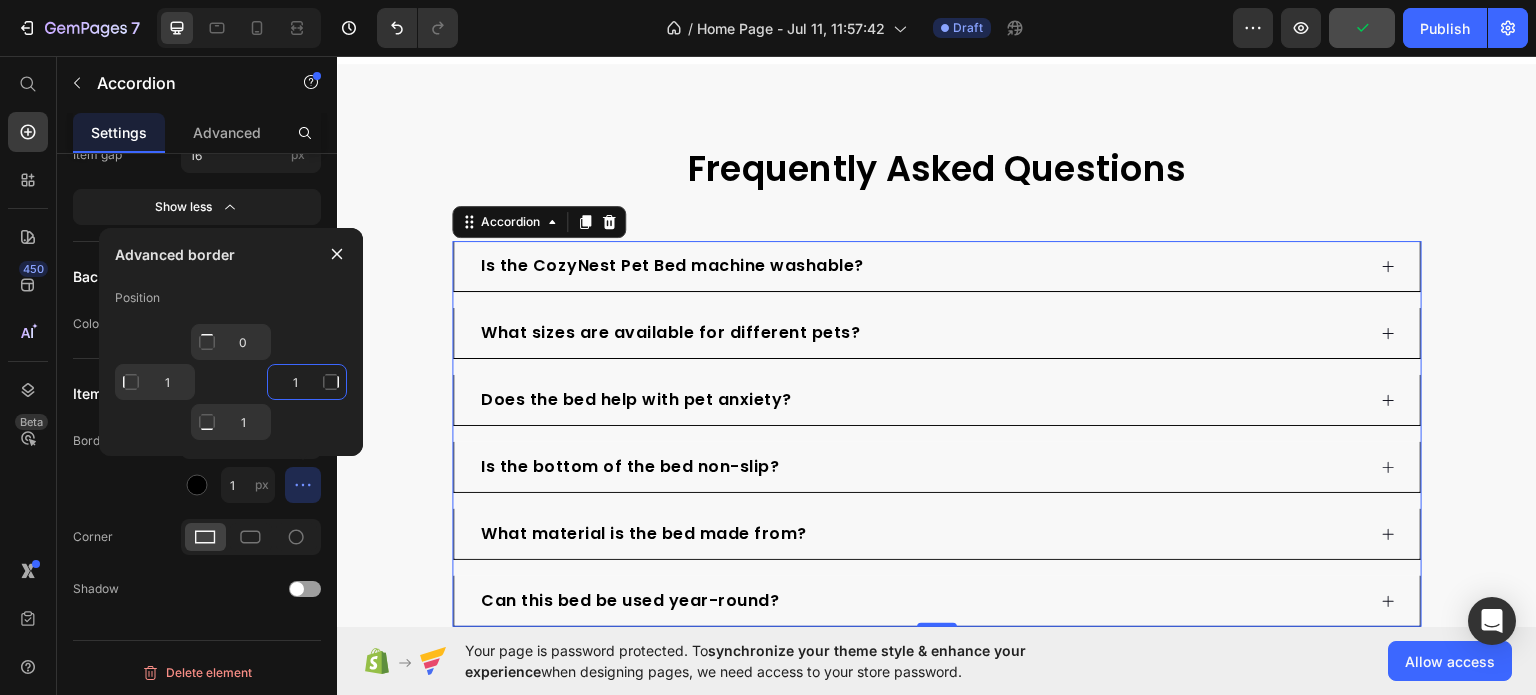 click on "1" 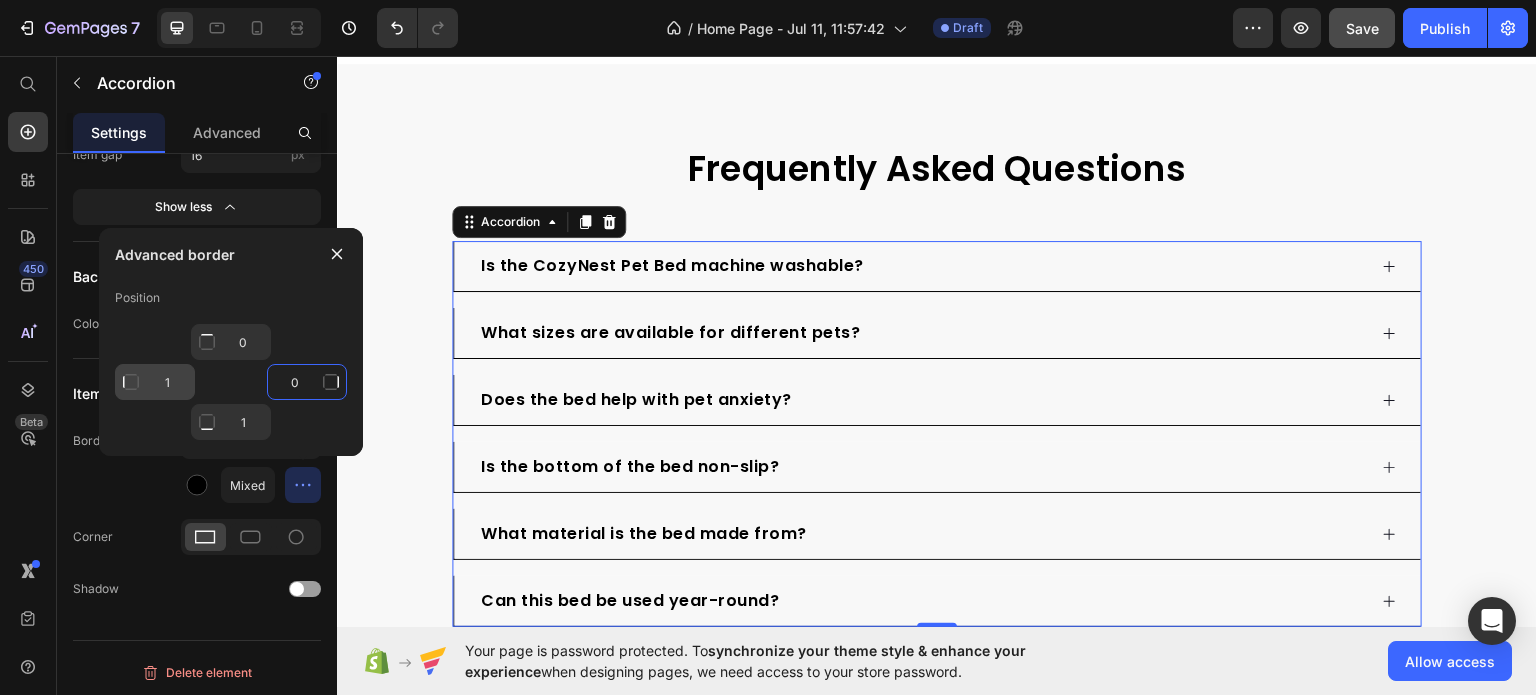 type on "0" 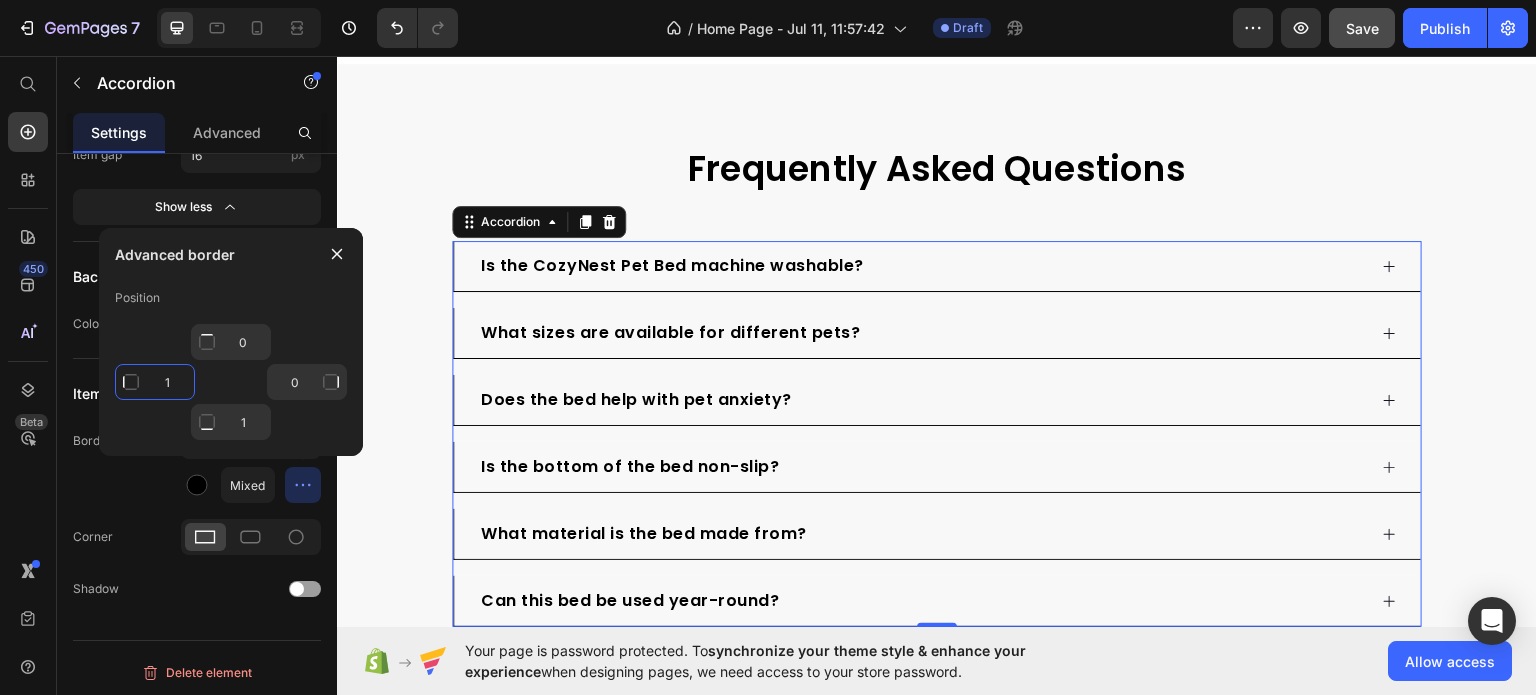 click on "1" 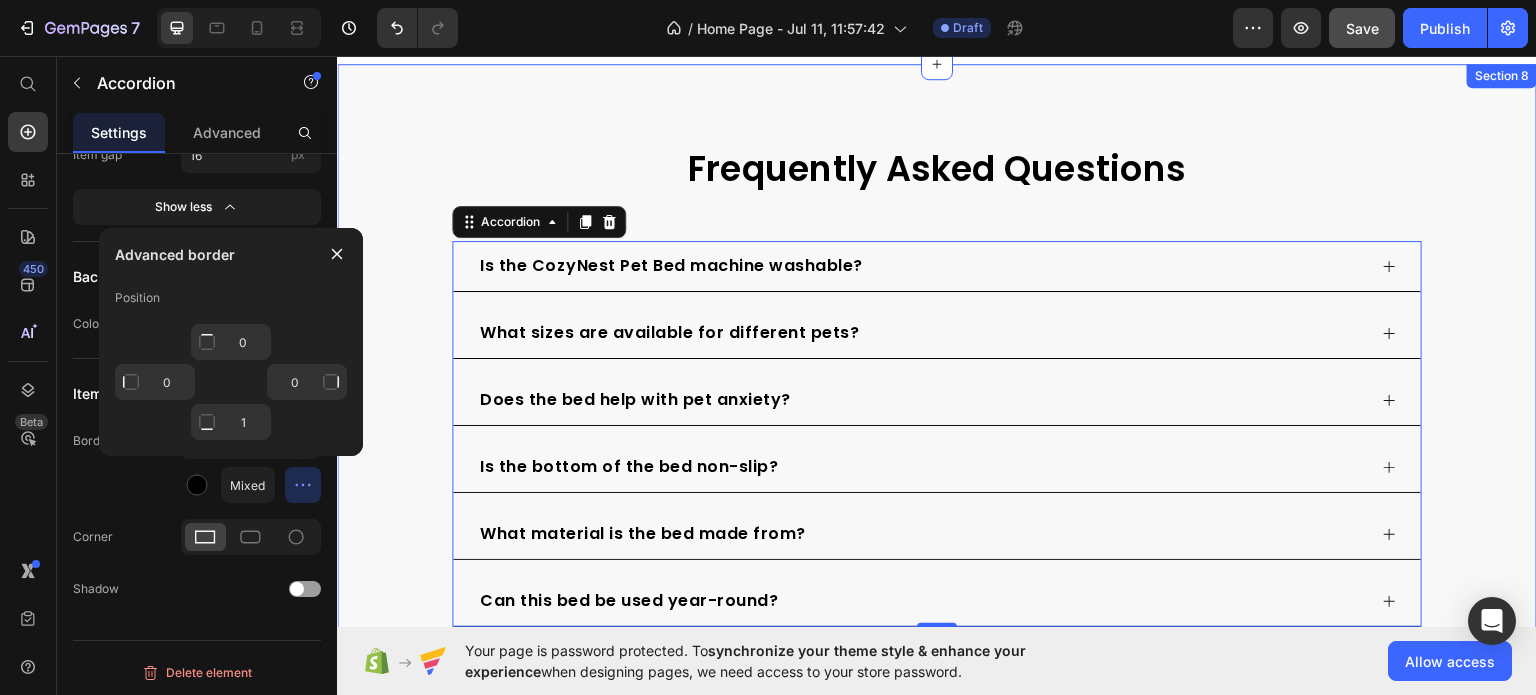 click on "Frequently Asked Questions Heading
Is the CozyNest Pet Bed machine washable?
What sizes are available for different pets?
Does the bed help with pet anxiety?
Is the bottom of the bed non-slip?
What material is the bed made from?
Can this bed be used year-round? Accordion   0 Row" at bounding box center (937, 385) 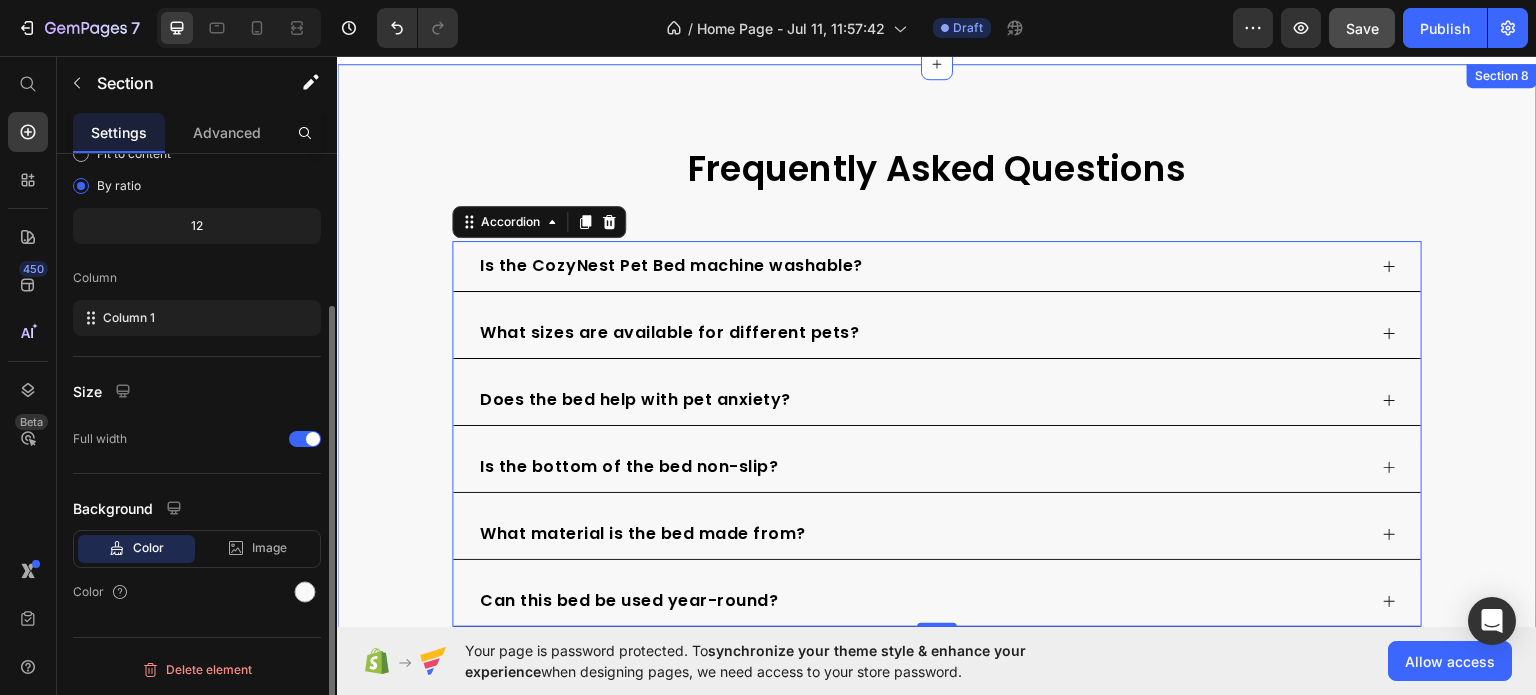 scroll, scrollTop: 0, scrollLeft: 0, axis: both 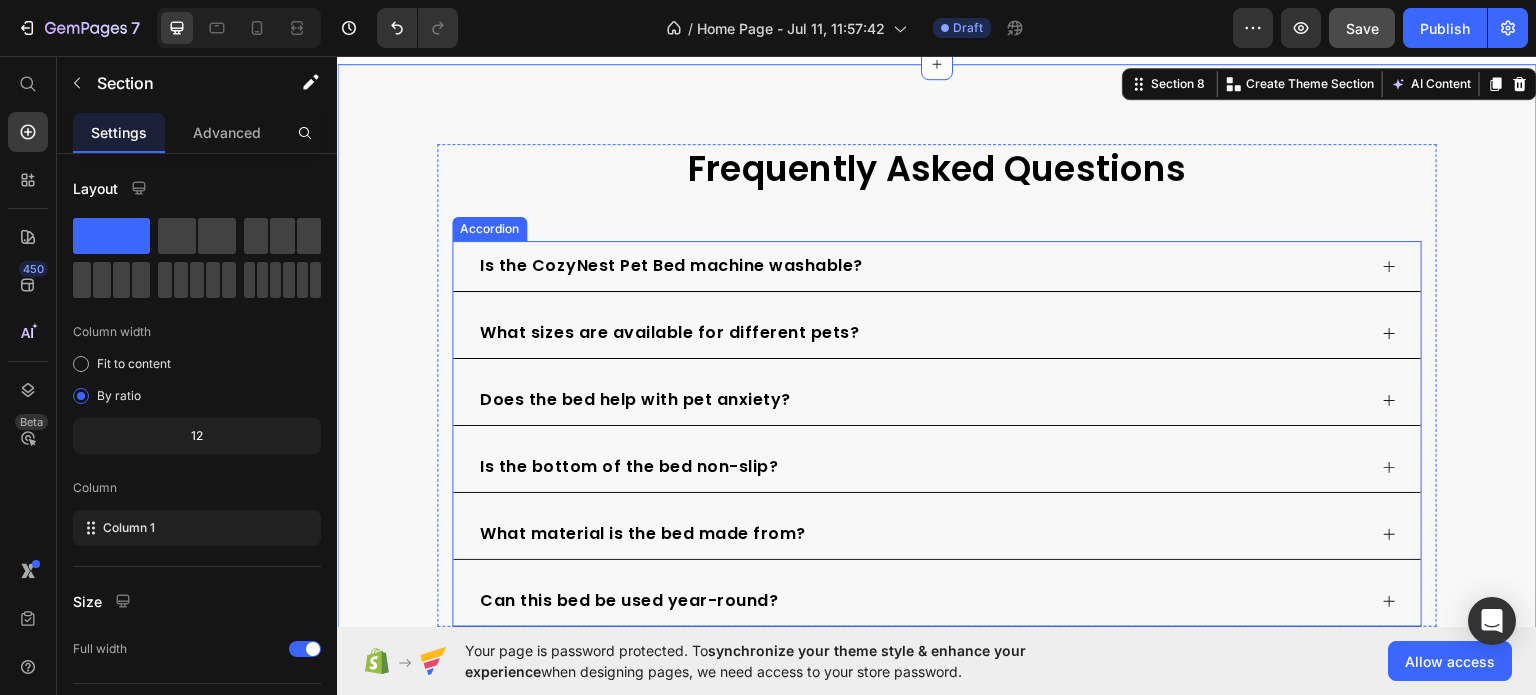 click on "Is the CozyNest Pet Bed machine washable?" at bounding box center [671, 265] 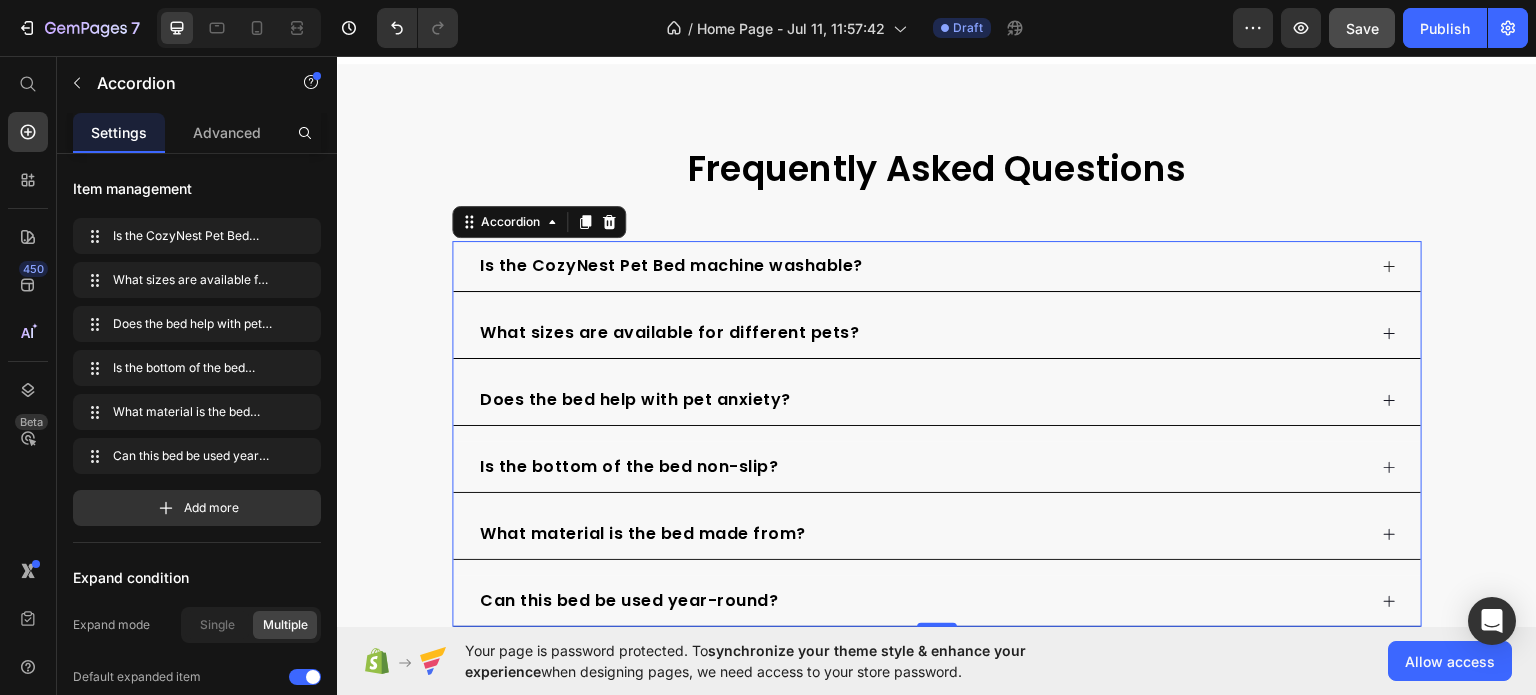 click on "Is the CozyNest Pet Bed machine washable?" at bounding box center [921, 265] 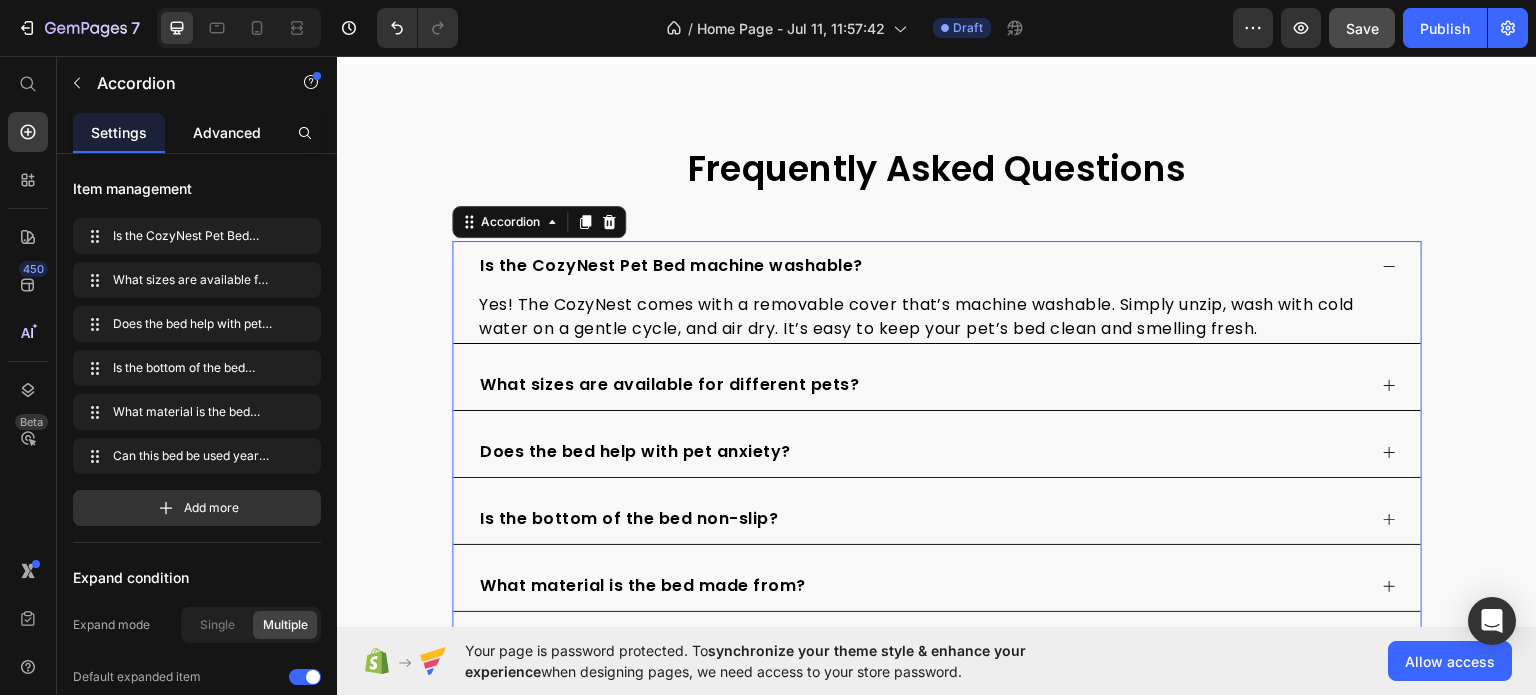 click on "Advanced" at bounding box center [227, 132] 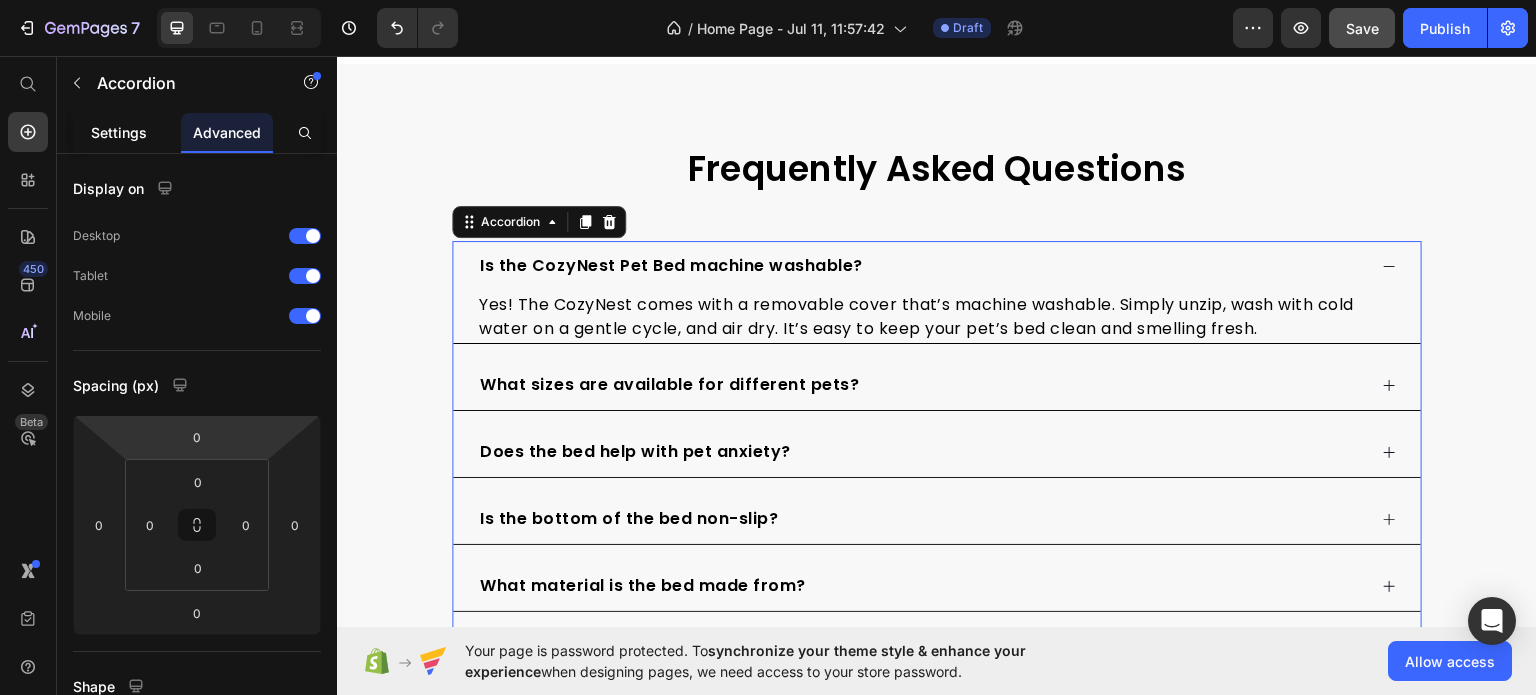 click on "Settings" at bounding box center [119, 132] 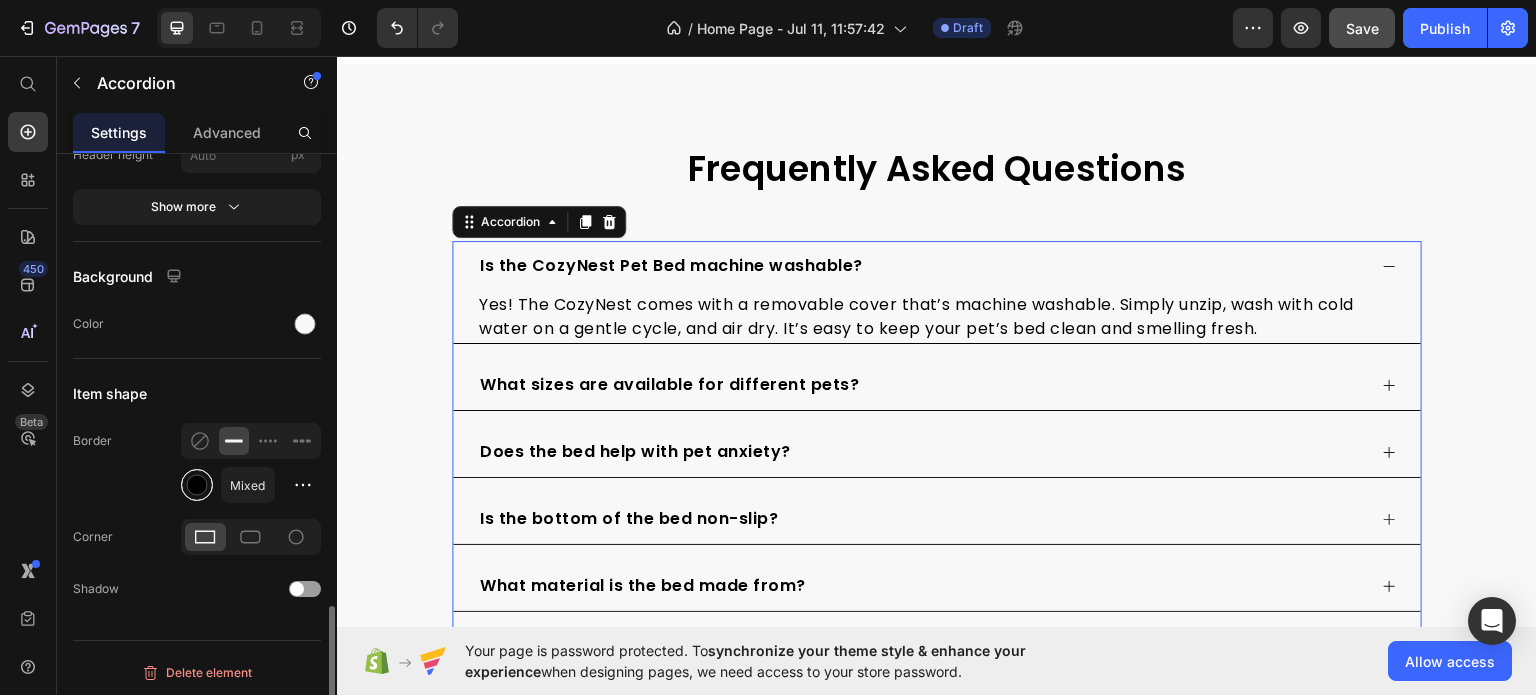 scroll, scrollTop: 1647, scrollLeft: 0, axis: vertical 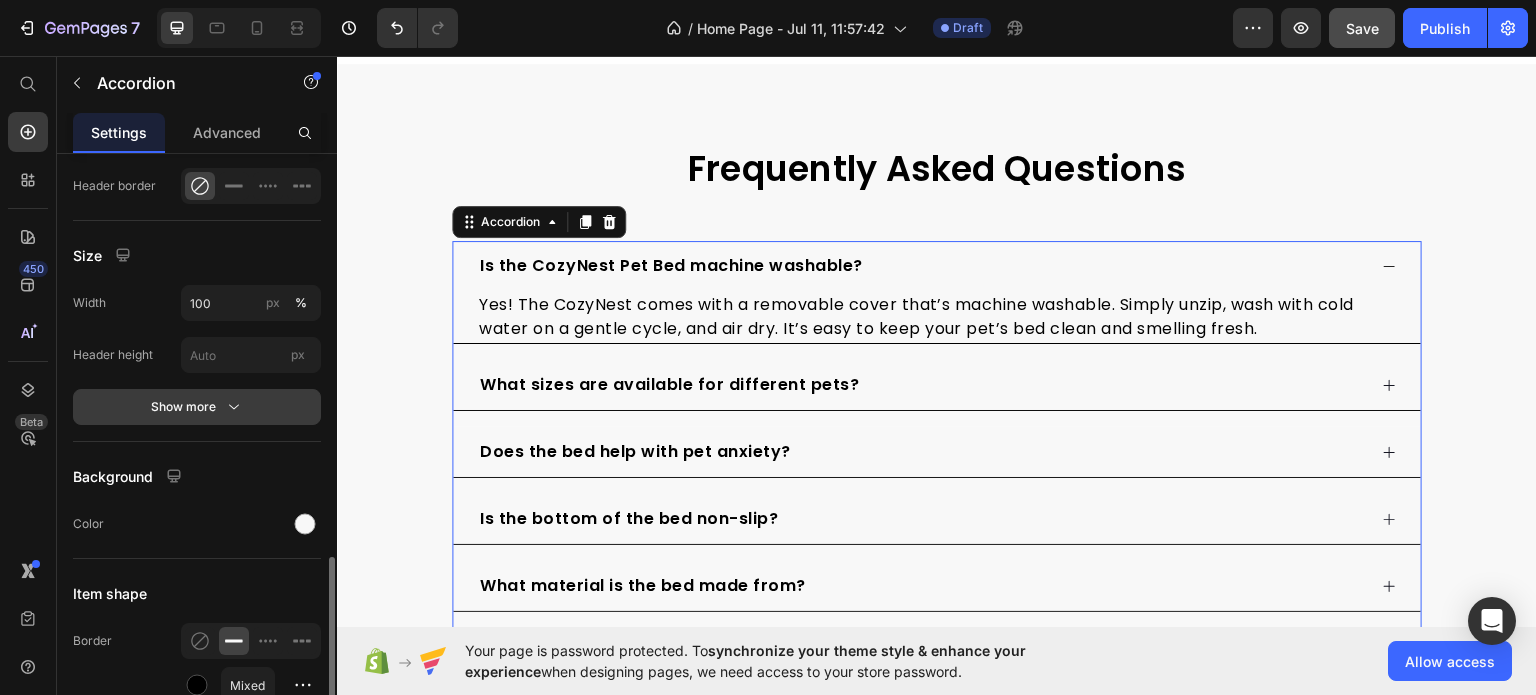 click on "Show more" at bounding box center (197, 407) 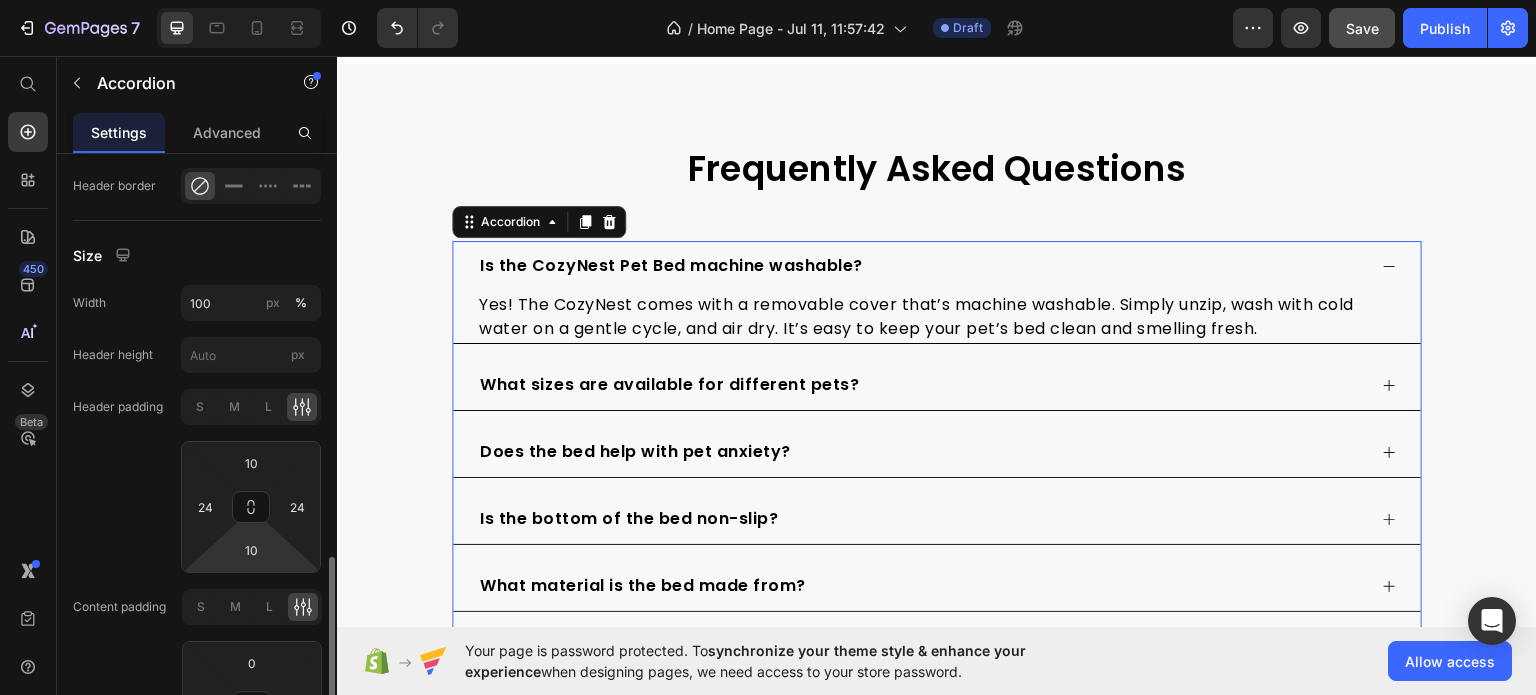 scroll, scrollTop: 1747, scrollLeft: 0, axis: vertical 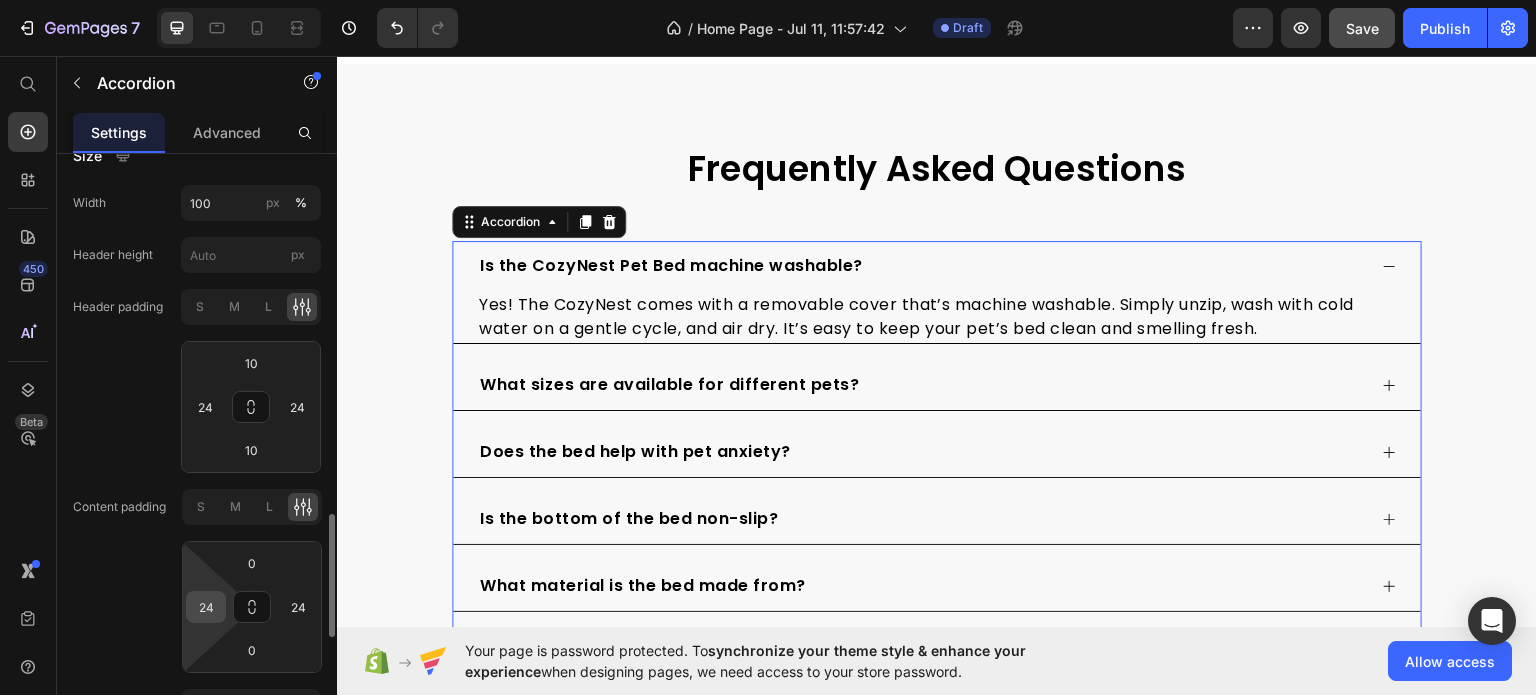click on "24" at bounding box center (206, 607) 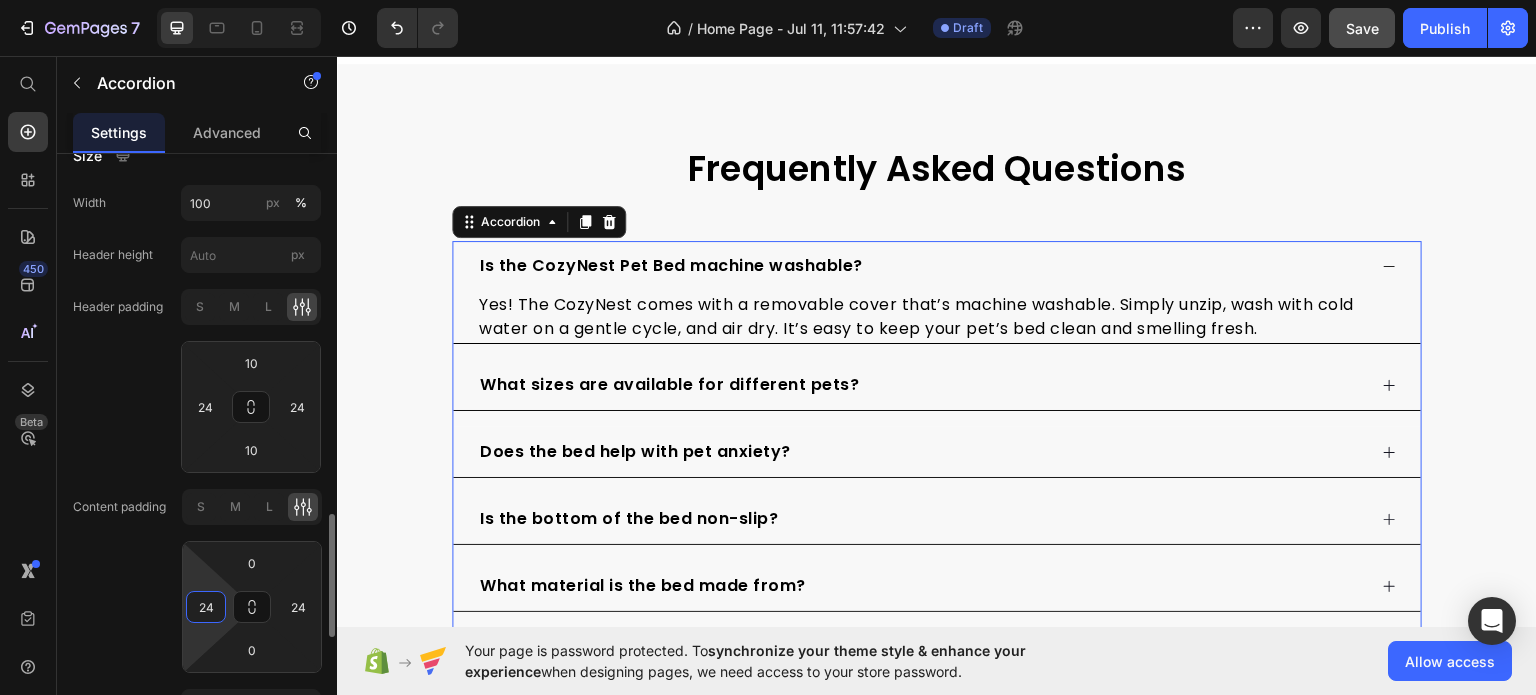 click on "24" at bounding box center (206, 607) 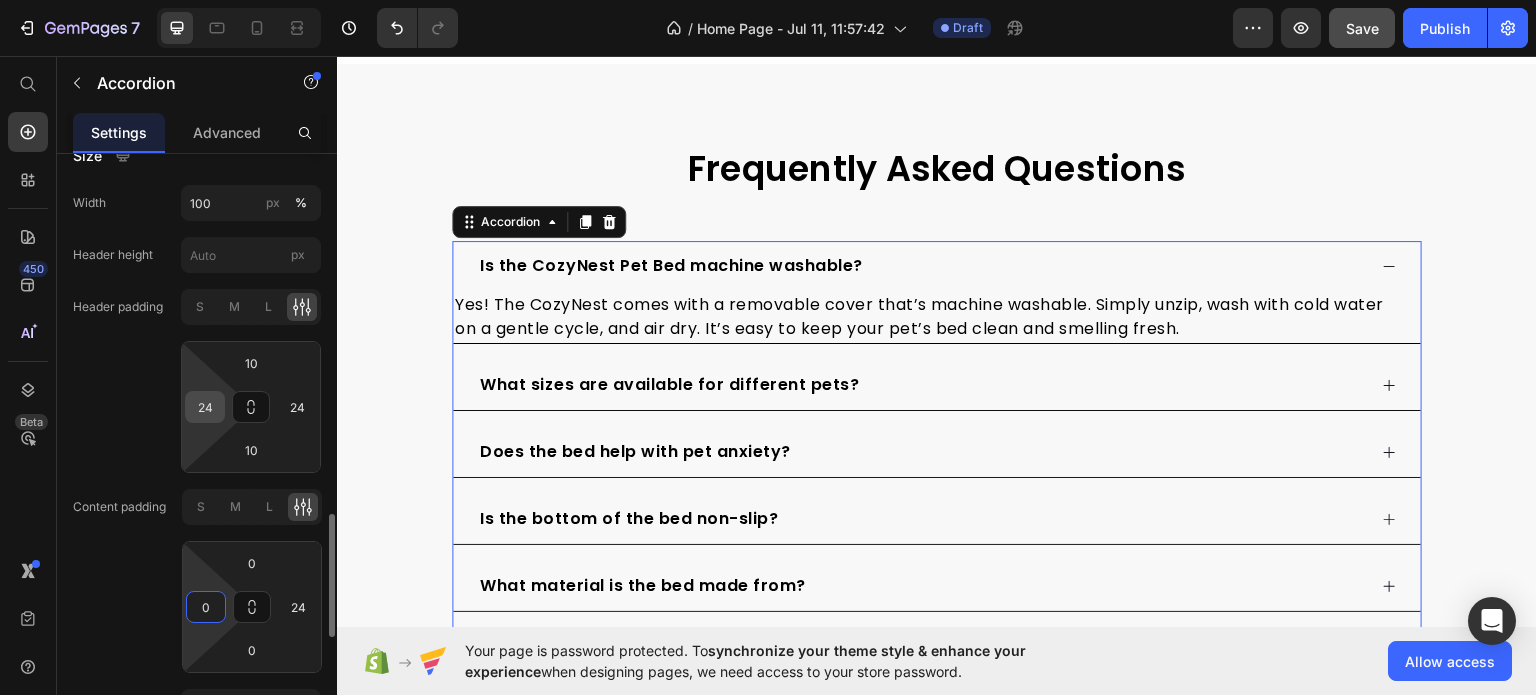 type on "0" 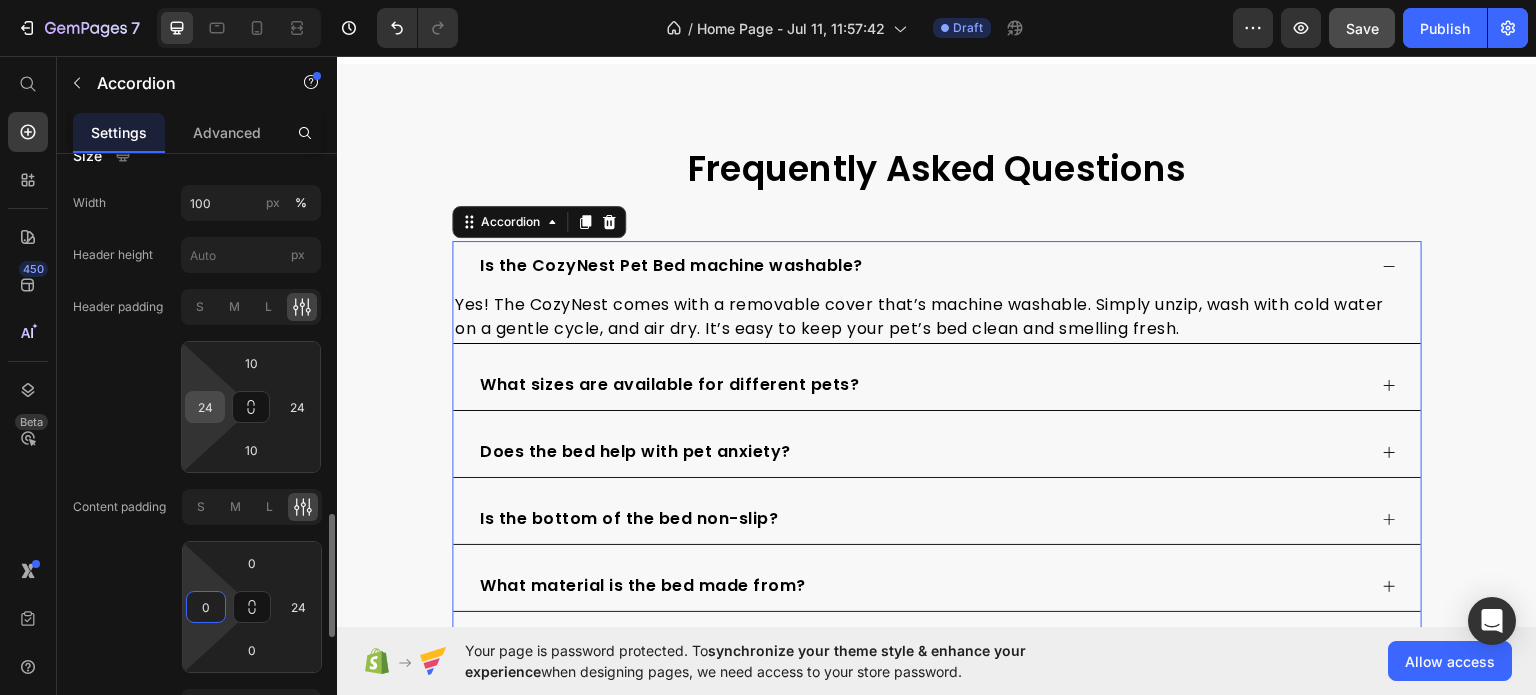 click on "24" at bounding box center [205, 407] 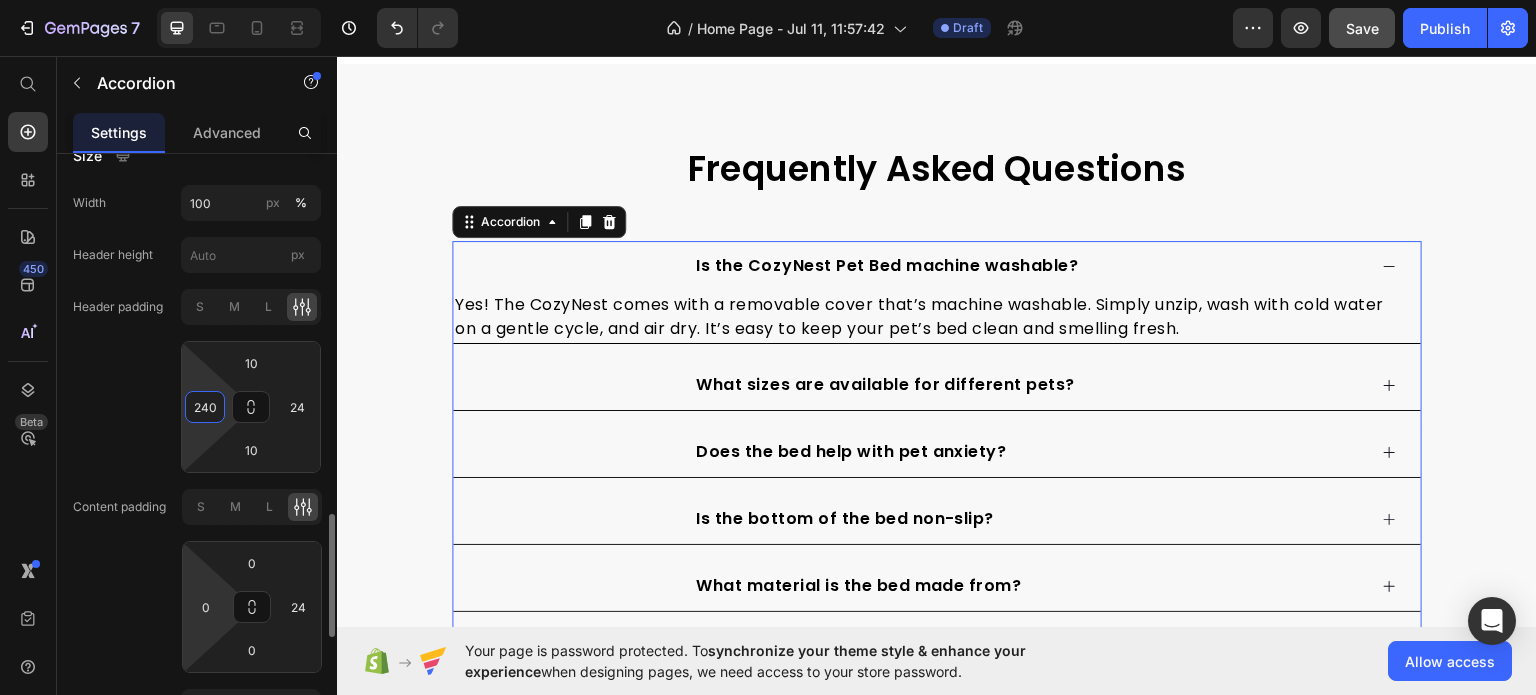 click on "240" at bounding box center [205, 407] 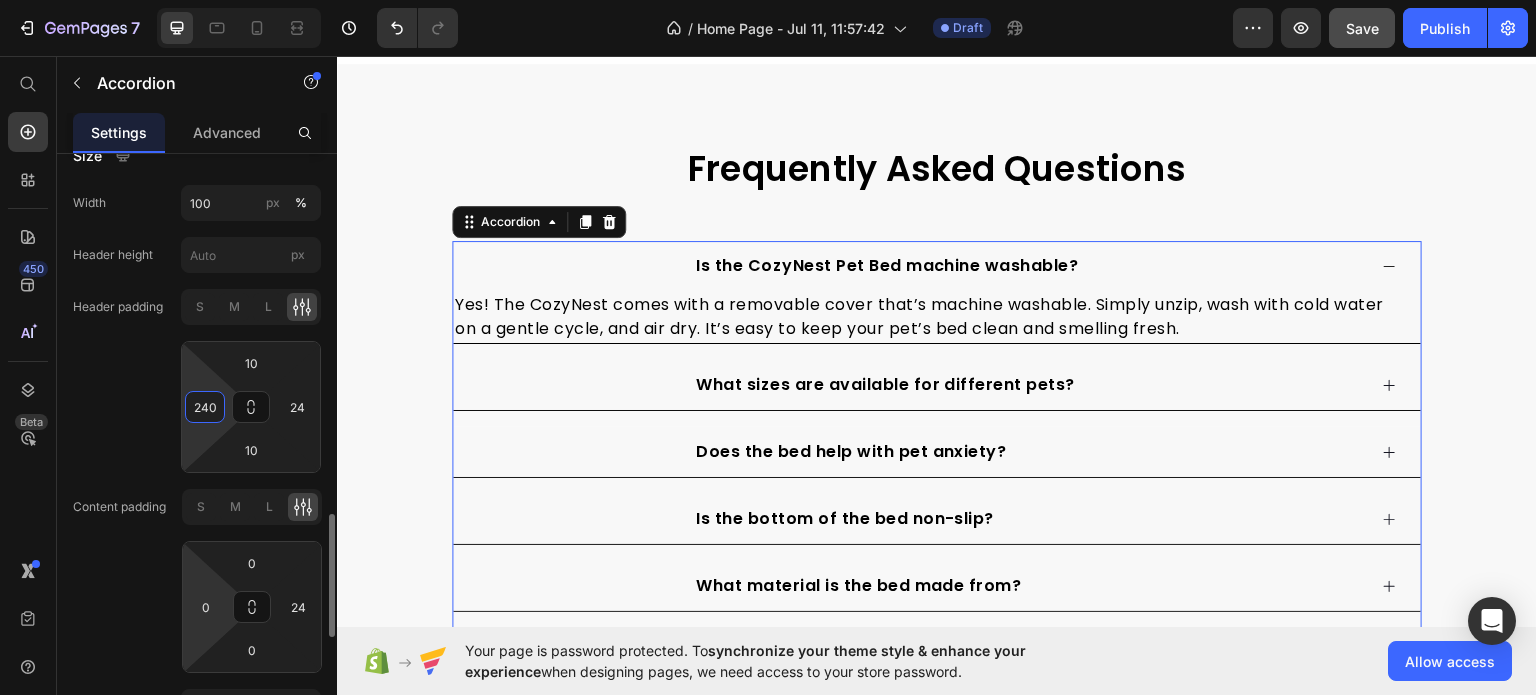 click on "240" at bounding box center (205, 407) 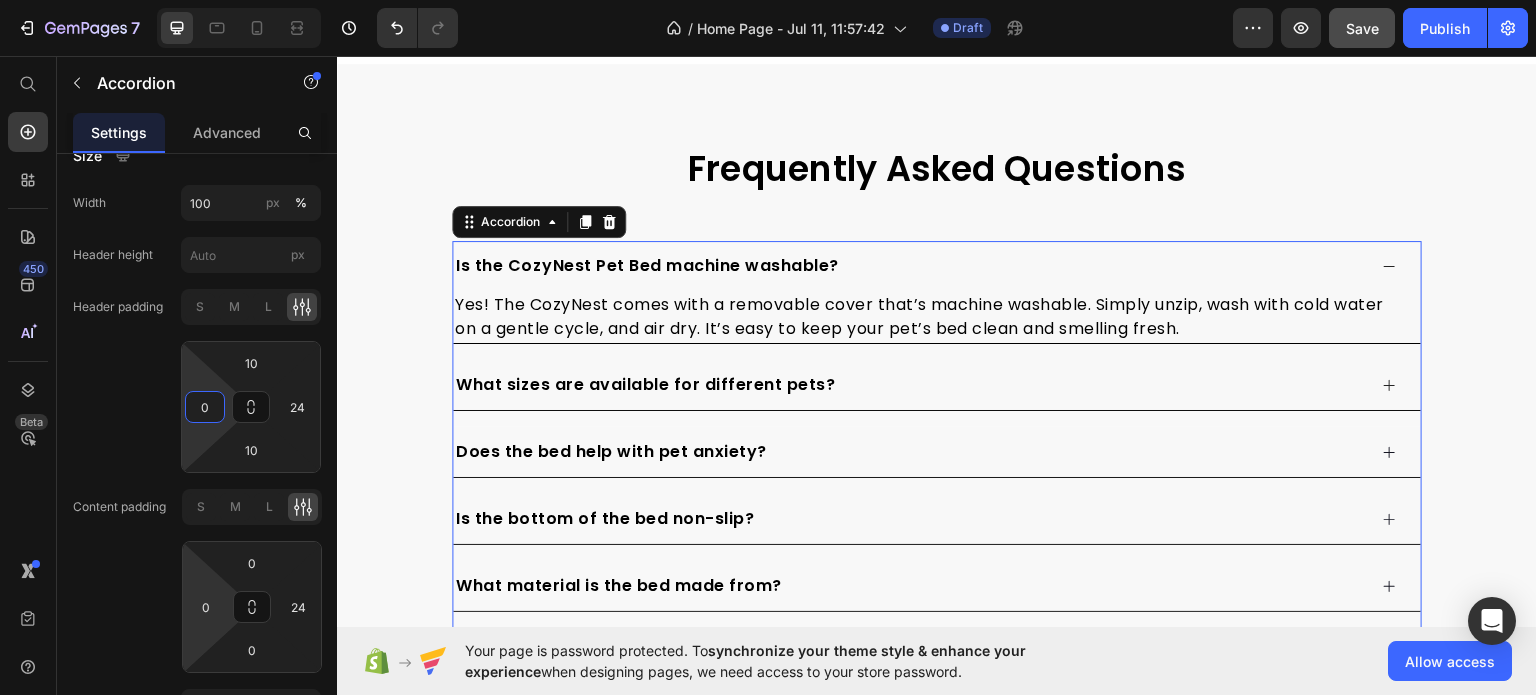 type on "0" 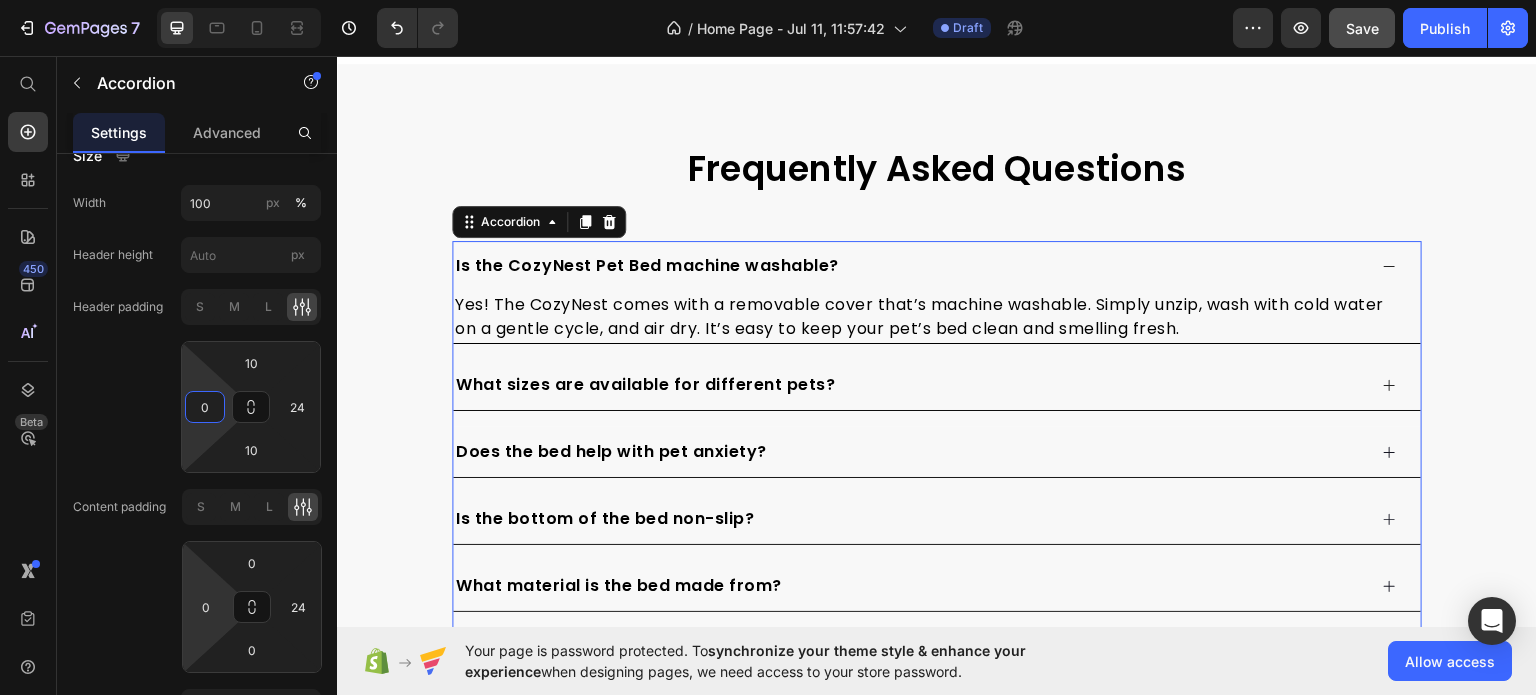 click on "What sizes are available for different pets?" at bounding box center [909, 384] 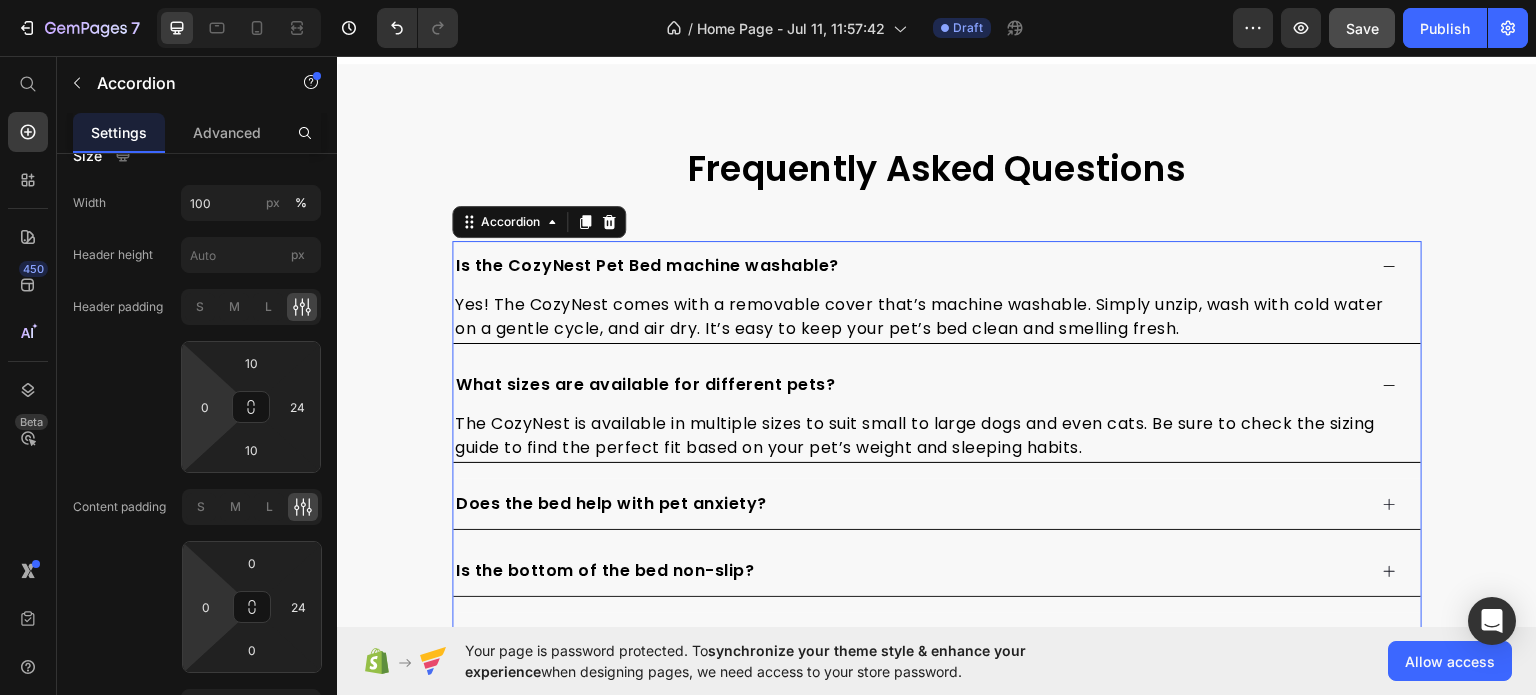 click on "What sizes are available for different pets?" at bounding box center (909, 384) 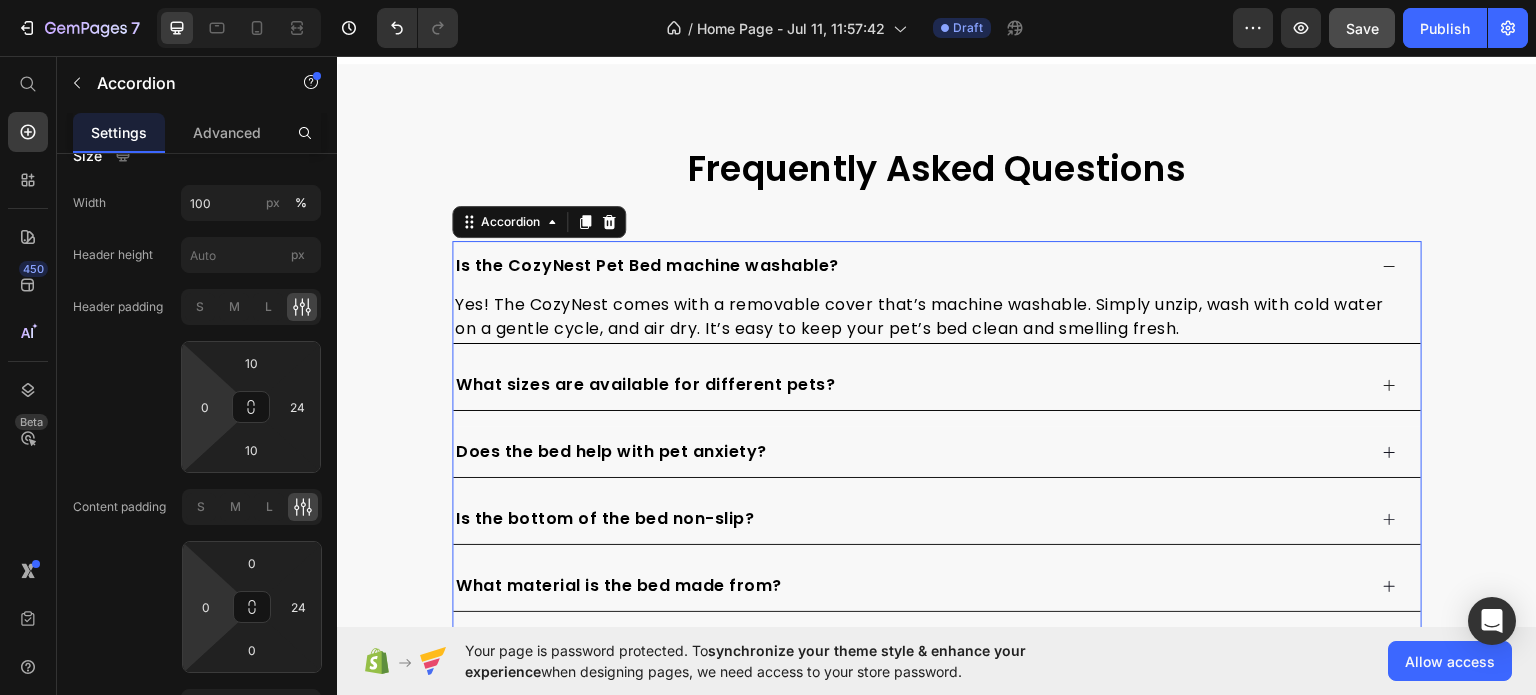 click on "What sizes are available for different pets?" at bounding box center (909, 384) 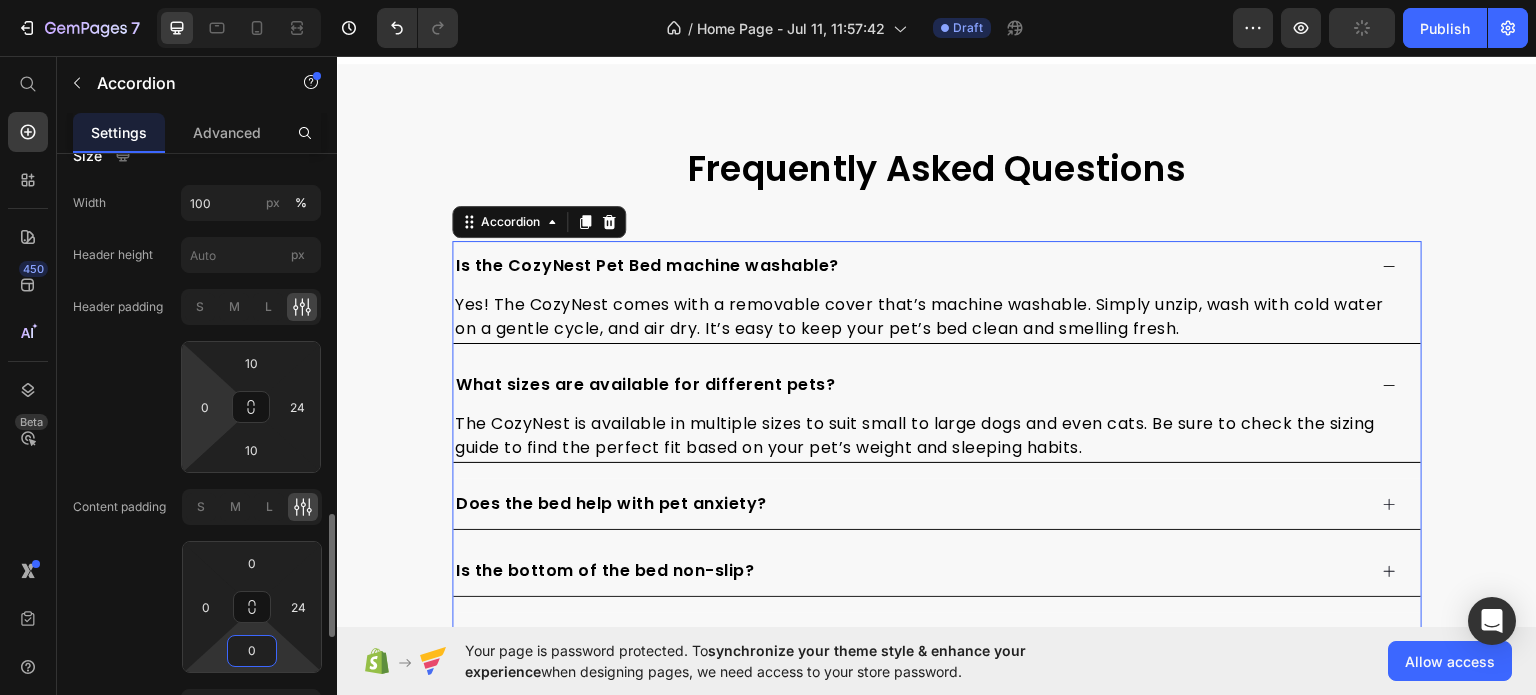 click on "0" at bounding box center (252, 651) 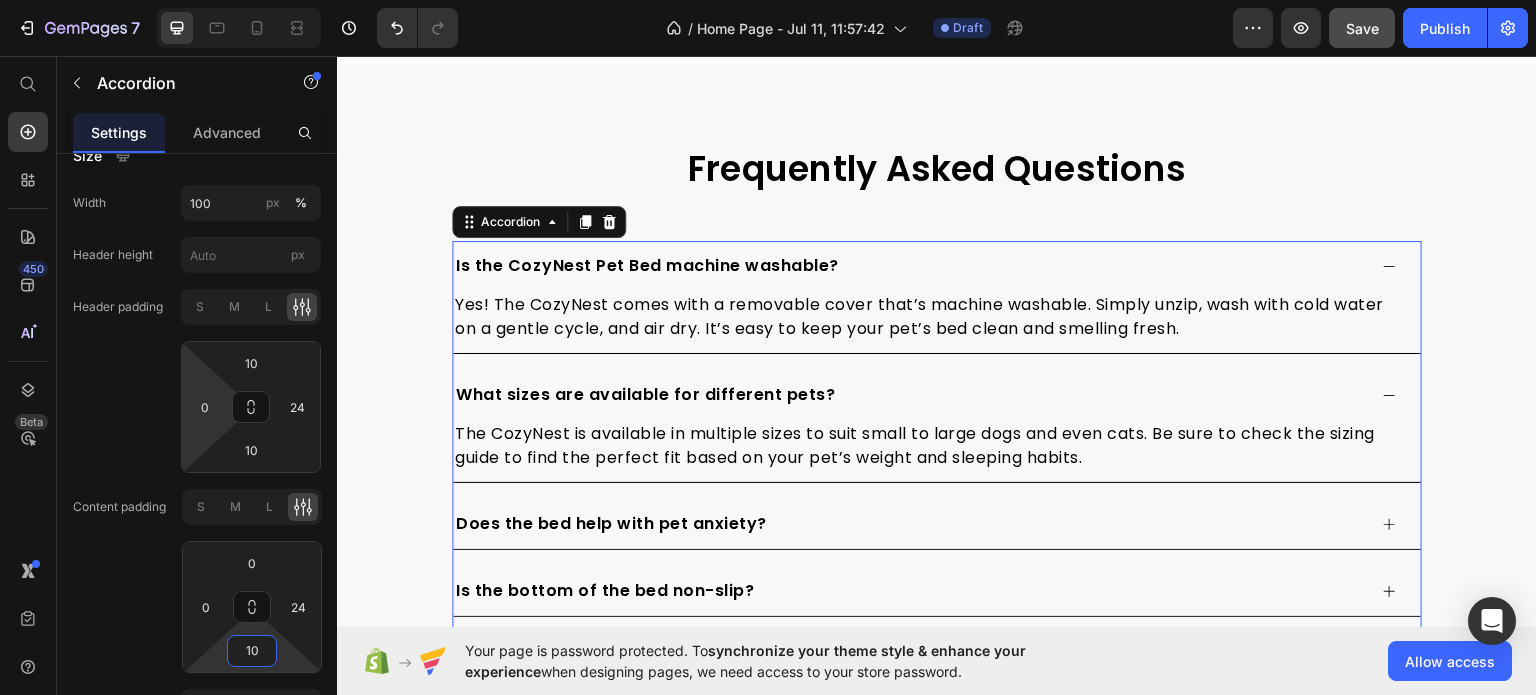 click on "Is the CozyNest Pet Bed machine washable?" at bounding box center (909, 265) 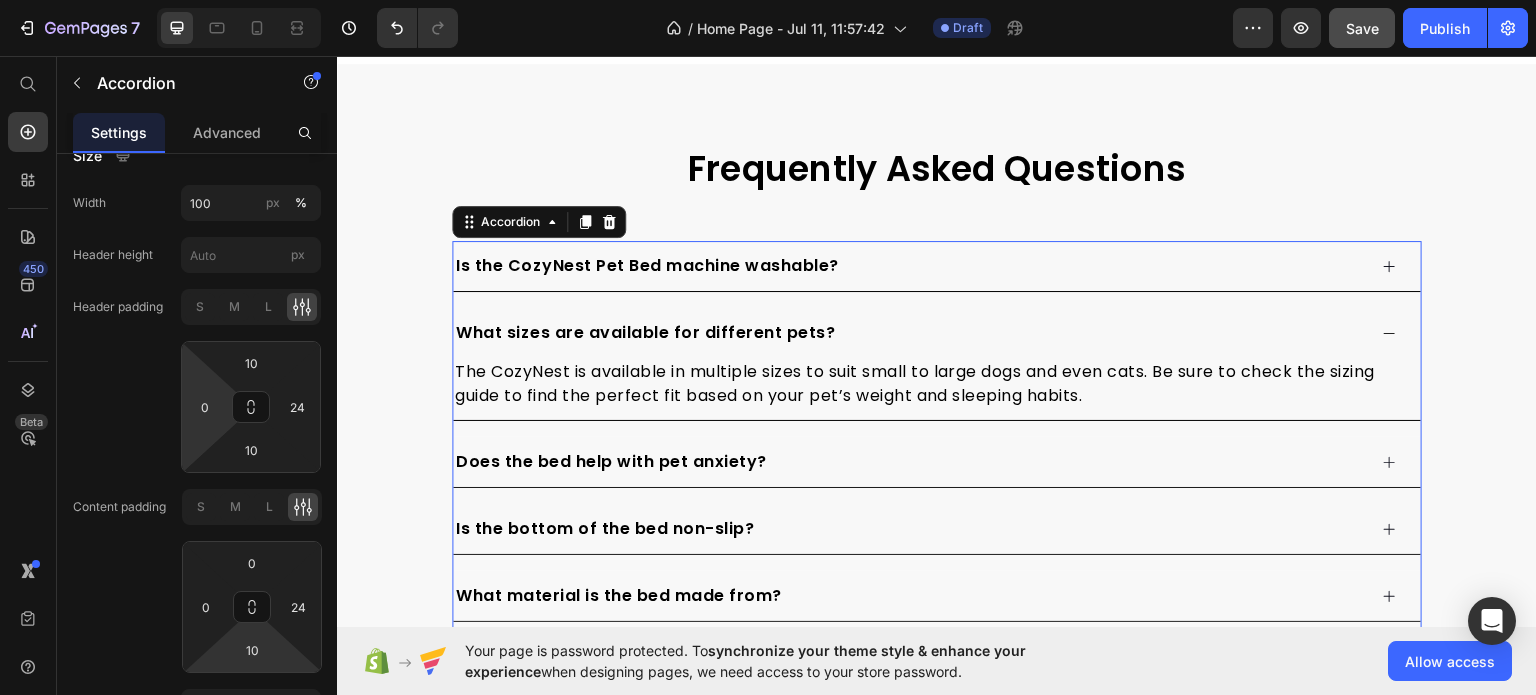 click on "What sizes are available for different pets?" at bounding box center (909, 332) 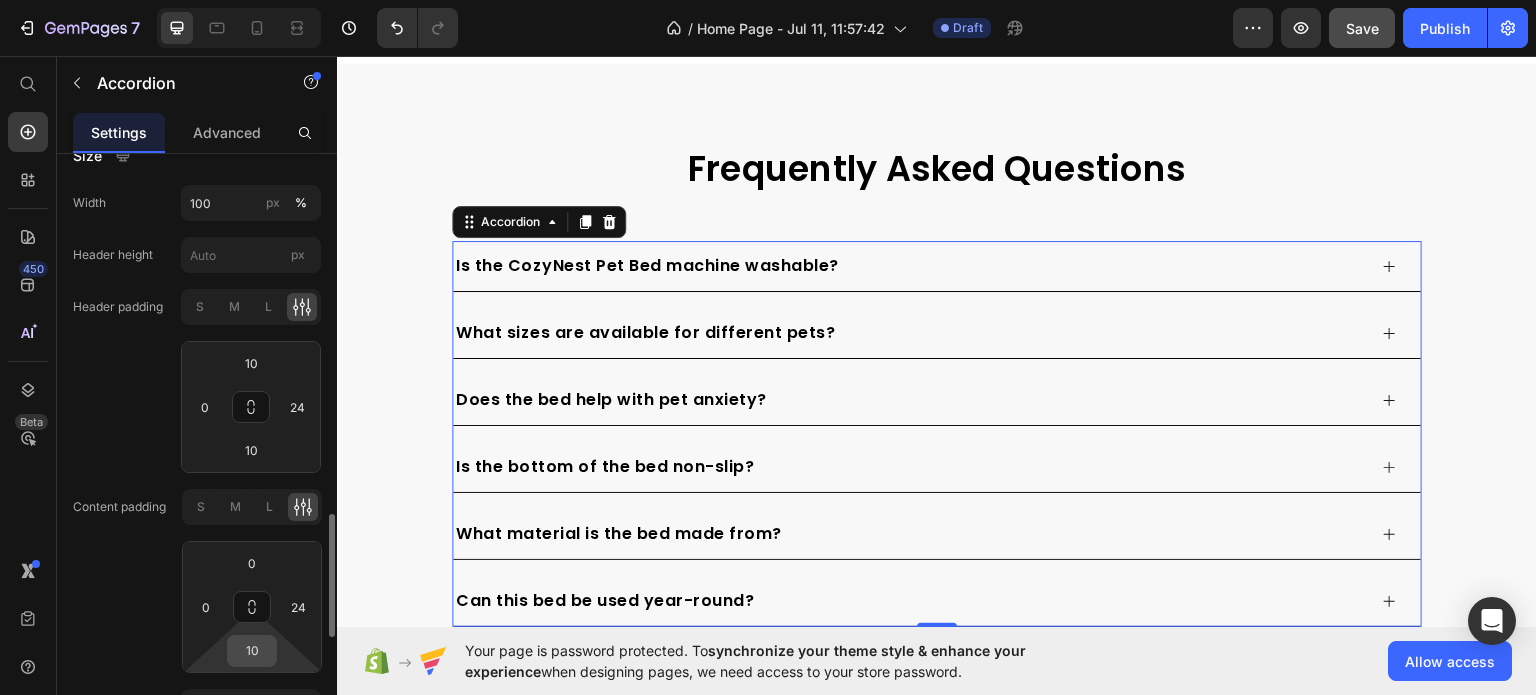click on "10" at bounding box center (252, 651) 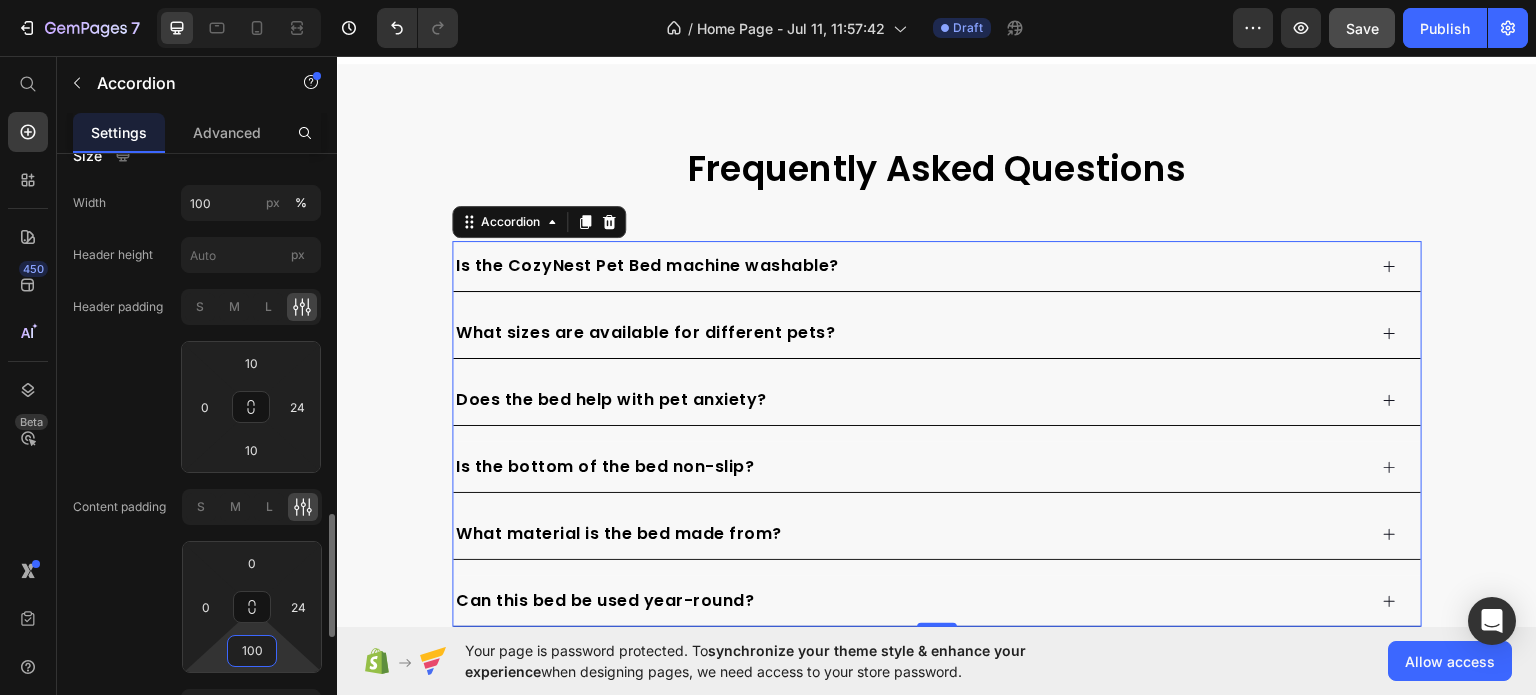 click on "100" at bounding box center (252, 651) 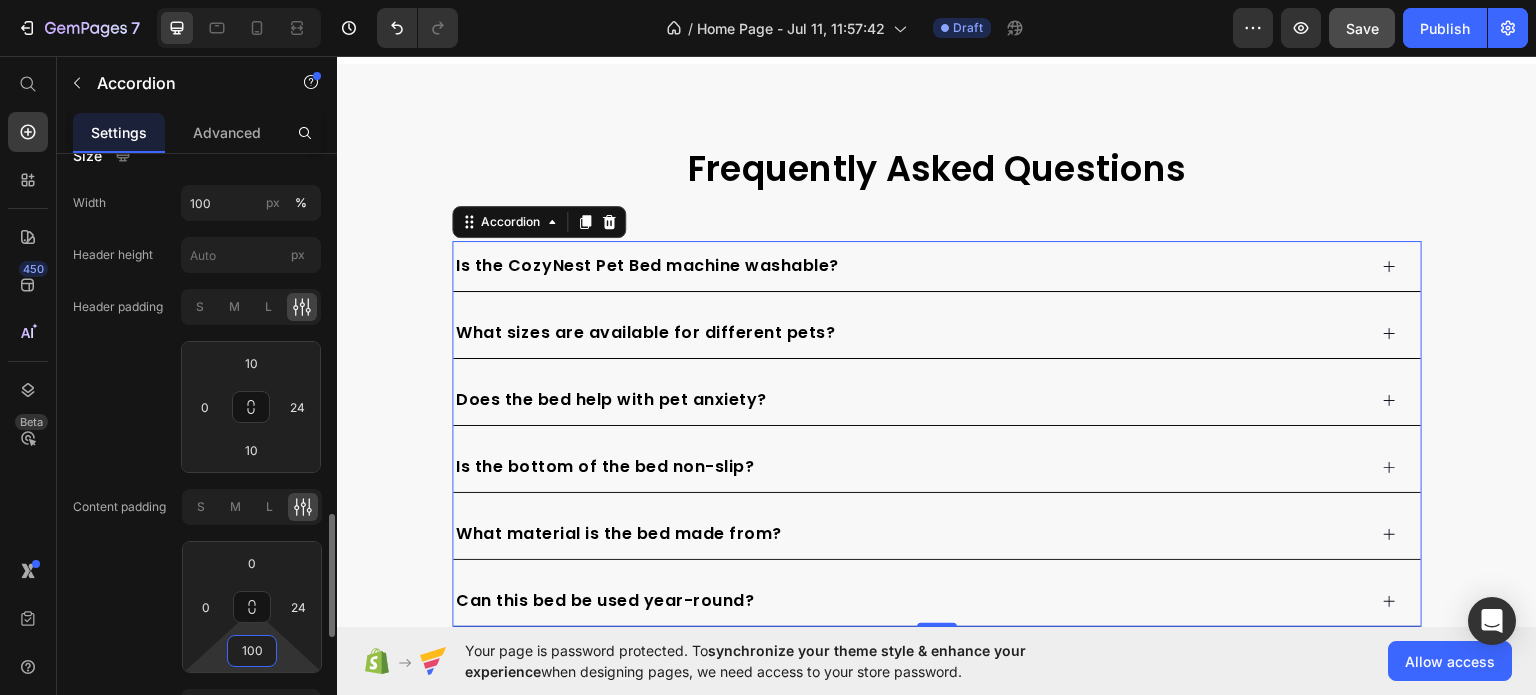 click on "100" at bounding box center (252, 651) 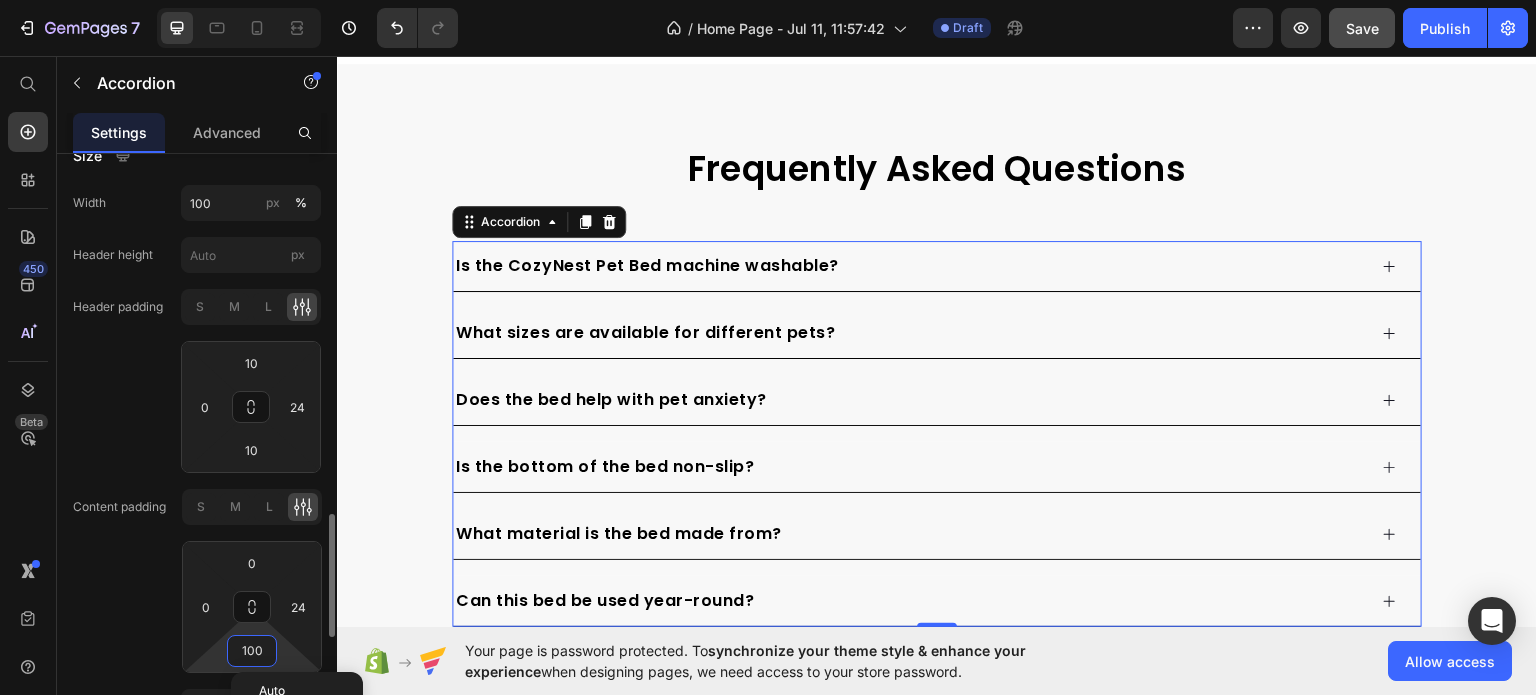 click on "100" at bounding box center [252, 651] 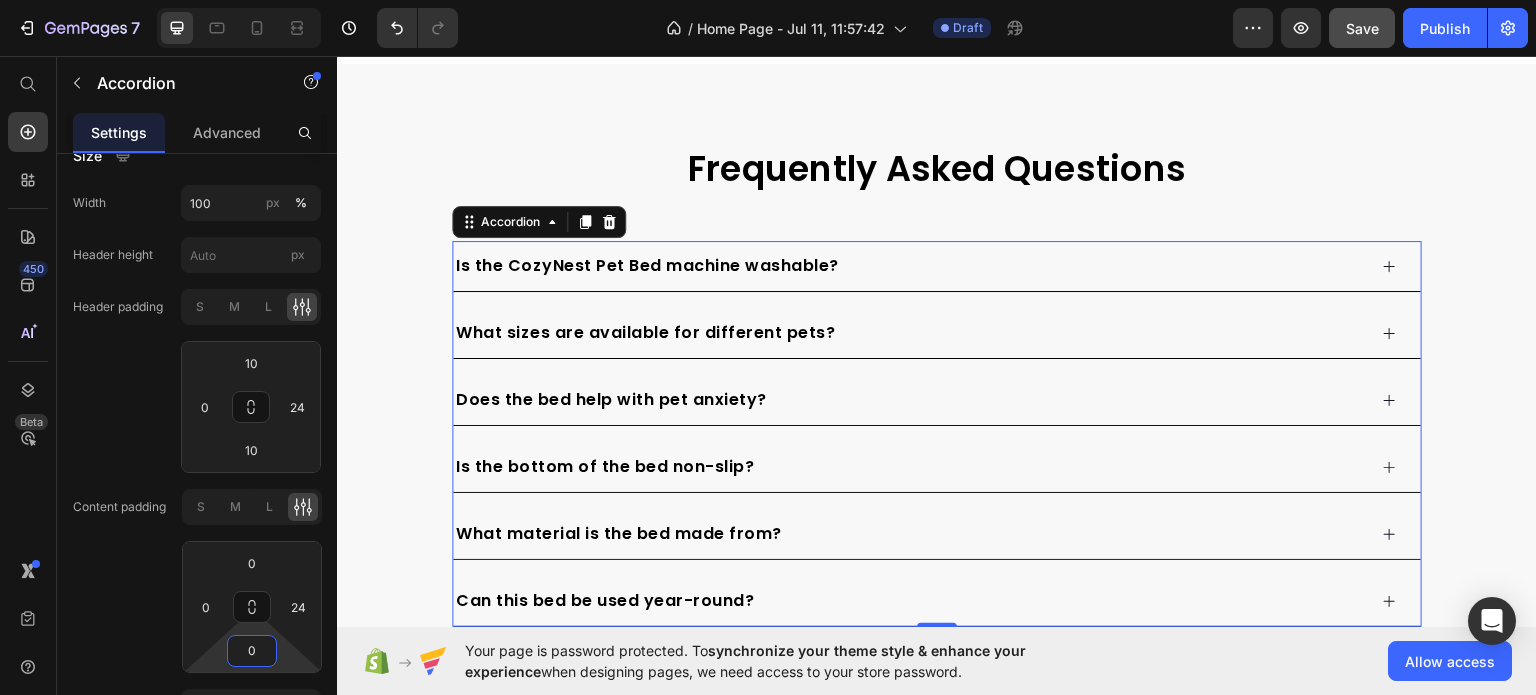 type on "0" 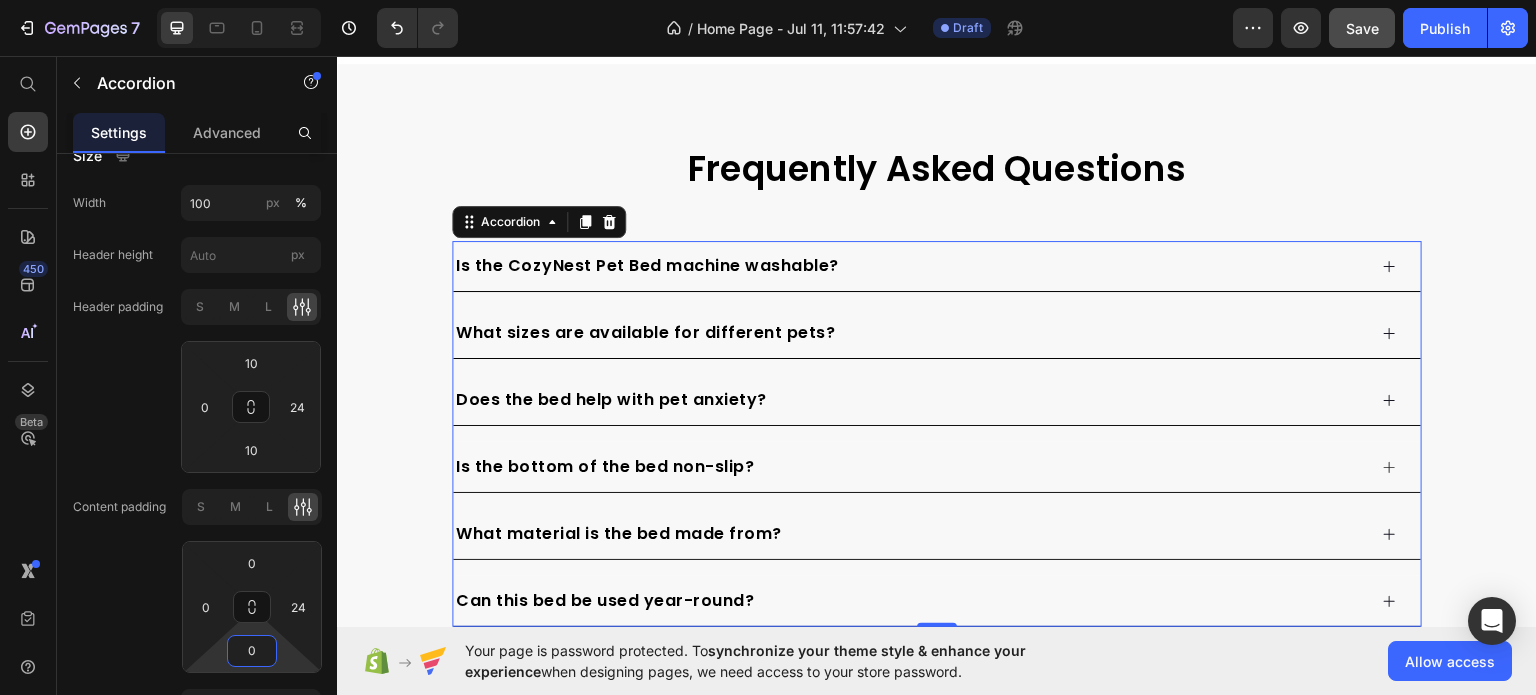 click on "Is the bottom of the bed non-slip?" at bounding box center [605, 466] 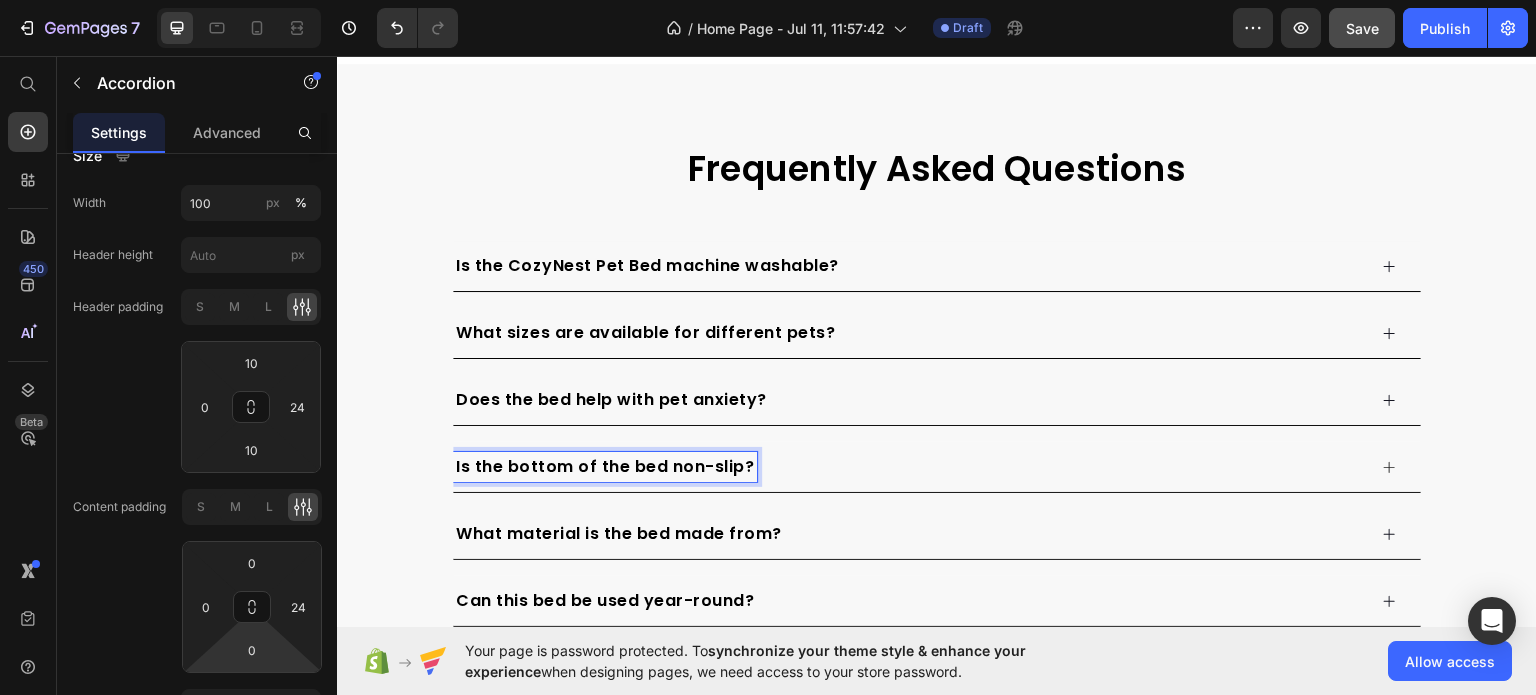 click on "Is the bottom of the bed non-slip?" at bounding box center [909, 466] 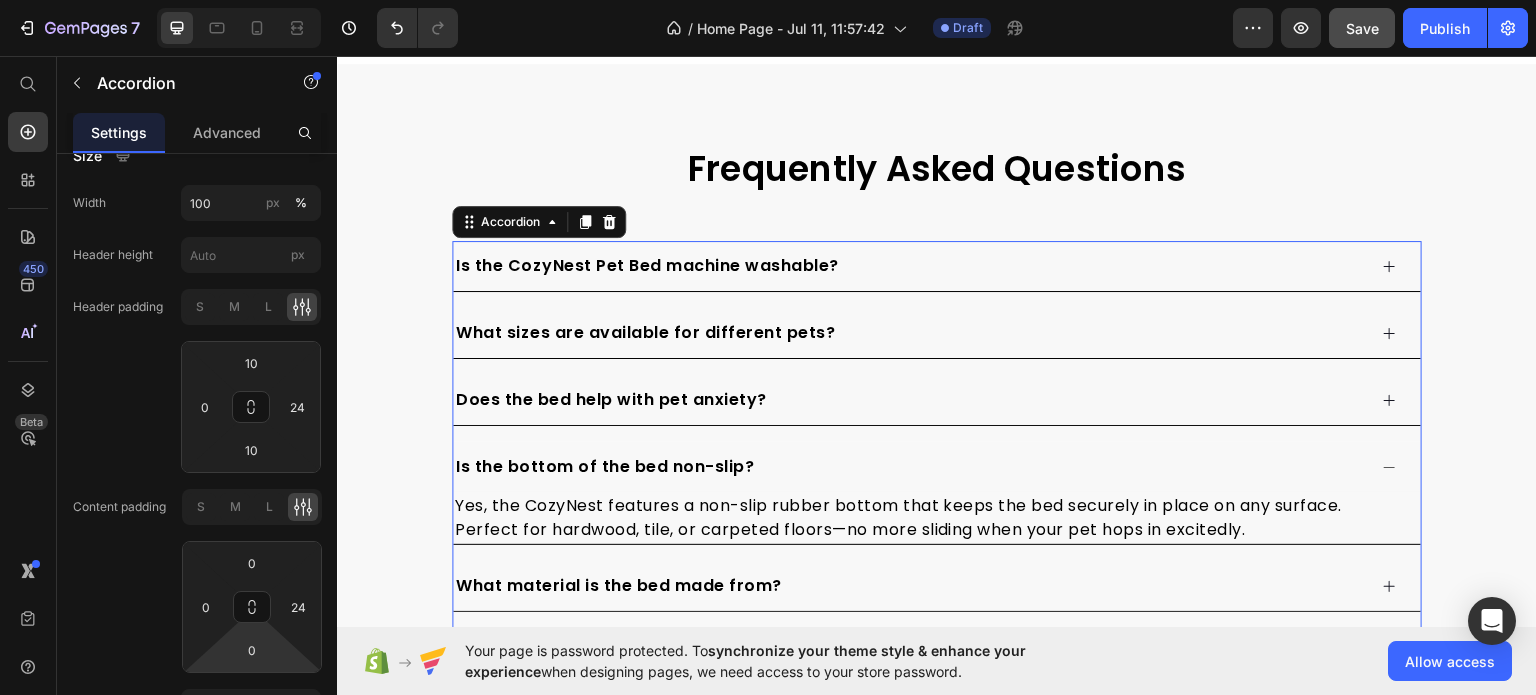 click on "Is the bottom of the bed non-slip?" at bounding box center [909, 466] 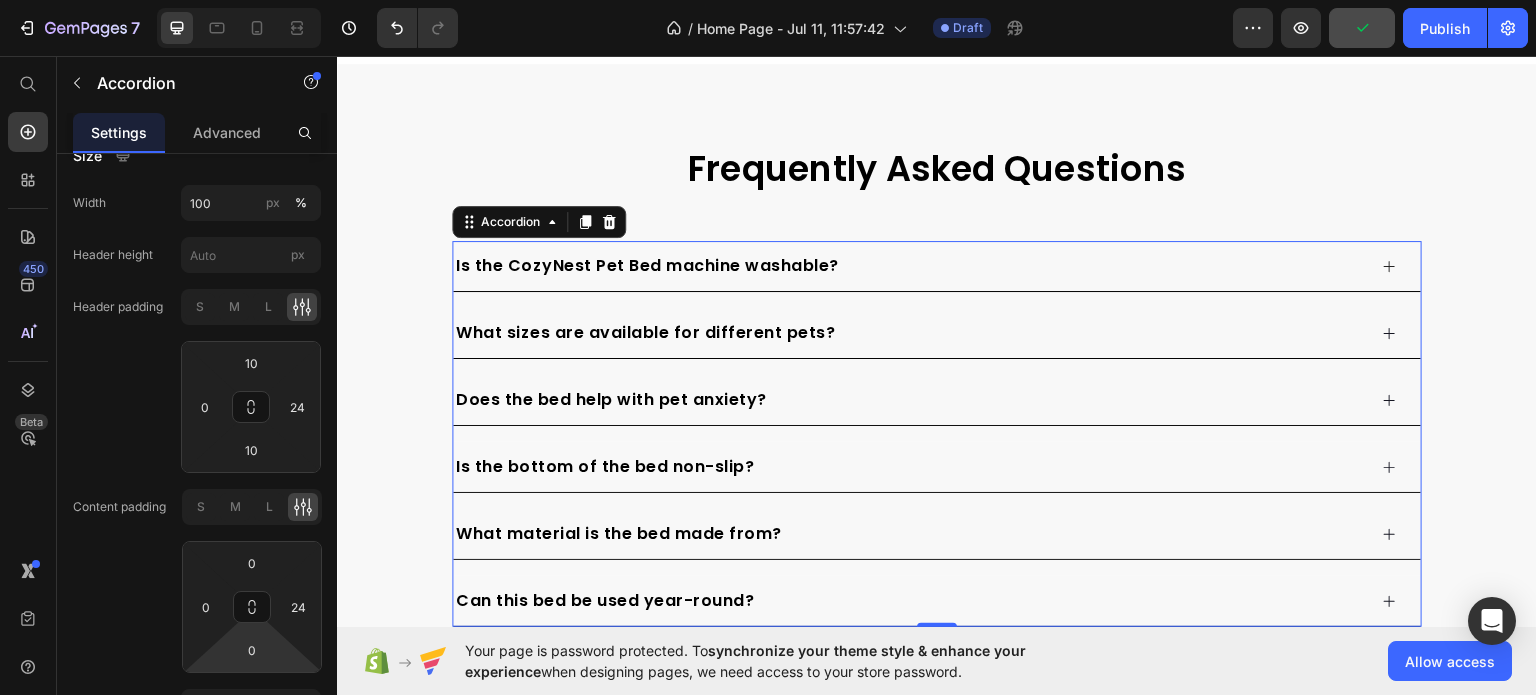 click on "Is the CozyNest Pet Bed machine washable?" at bounding box center [937, 265] 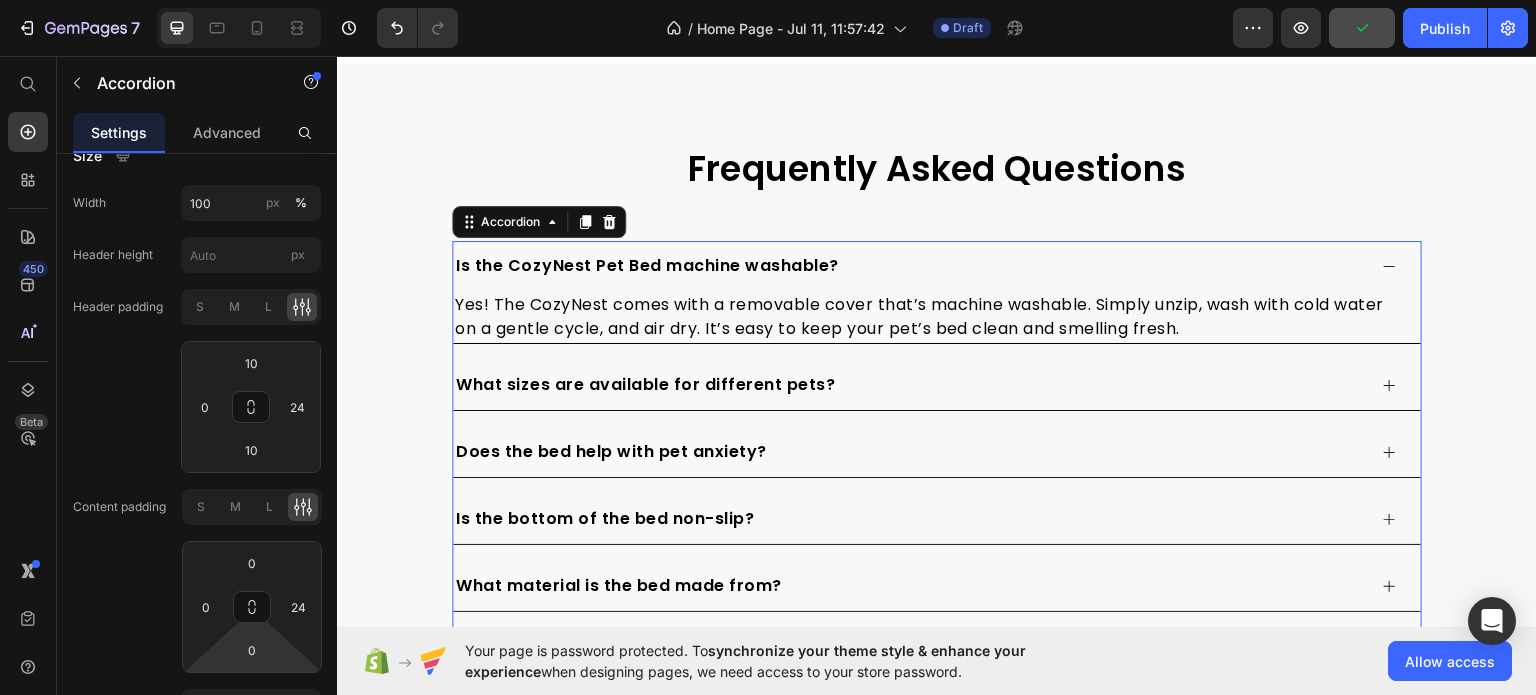 click on "Is the CozyNest Pet Bed machine washable?" at bounding box center (937, 265) 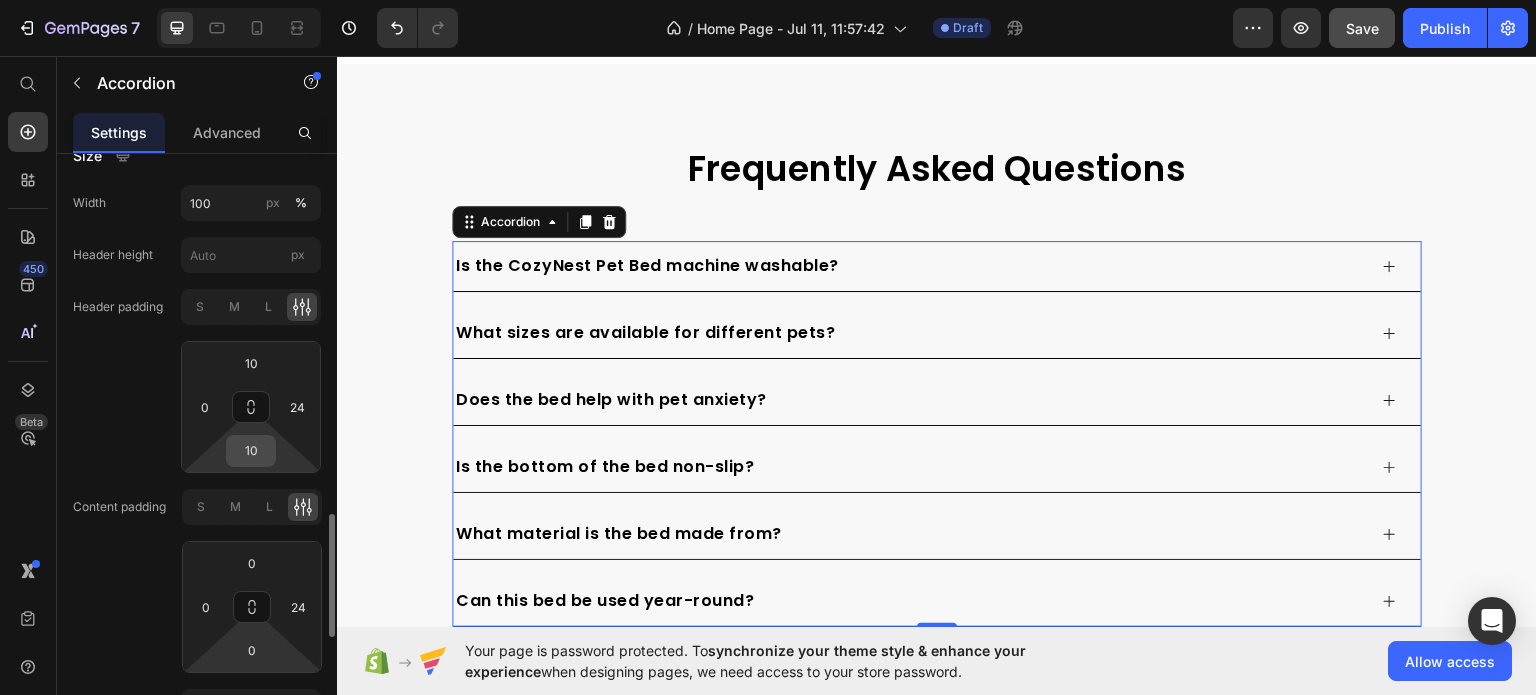 click on "10" at bounding box center [251, 451] 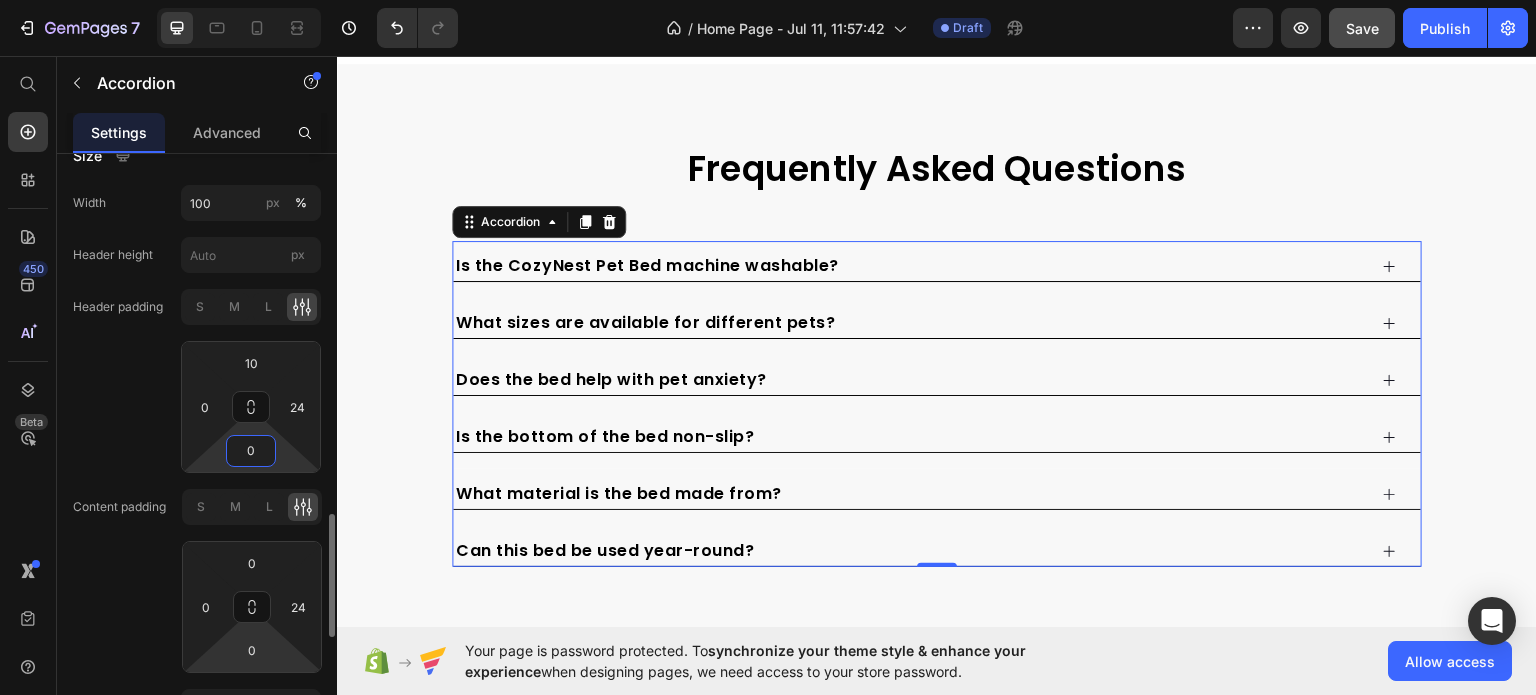 drag, startPoint x: 257, startPoint y: 439, endPoint x: 226, endPoint y: 451, distance: 33.24154 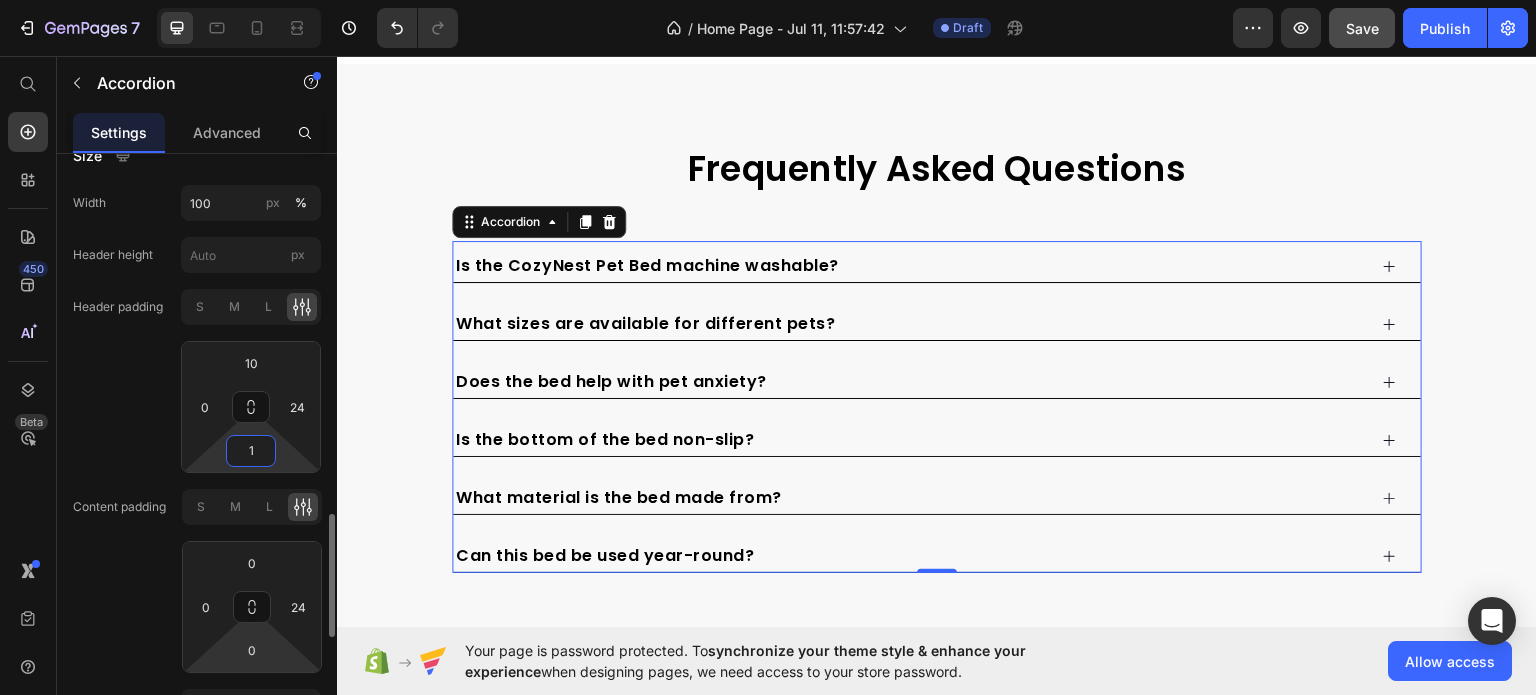 type on "10" 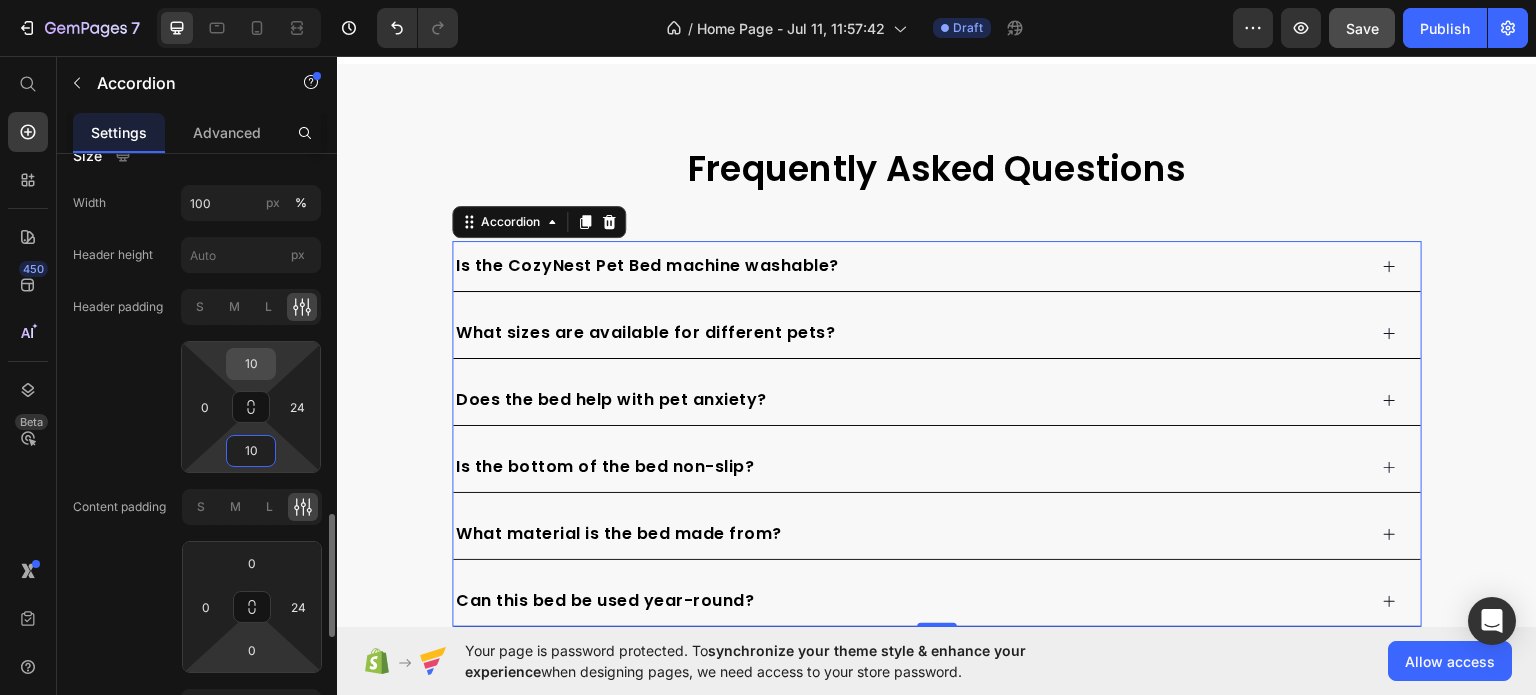 click on "10" at bounding box center [251, 364] 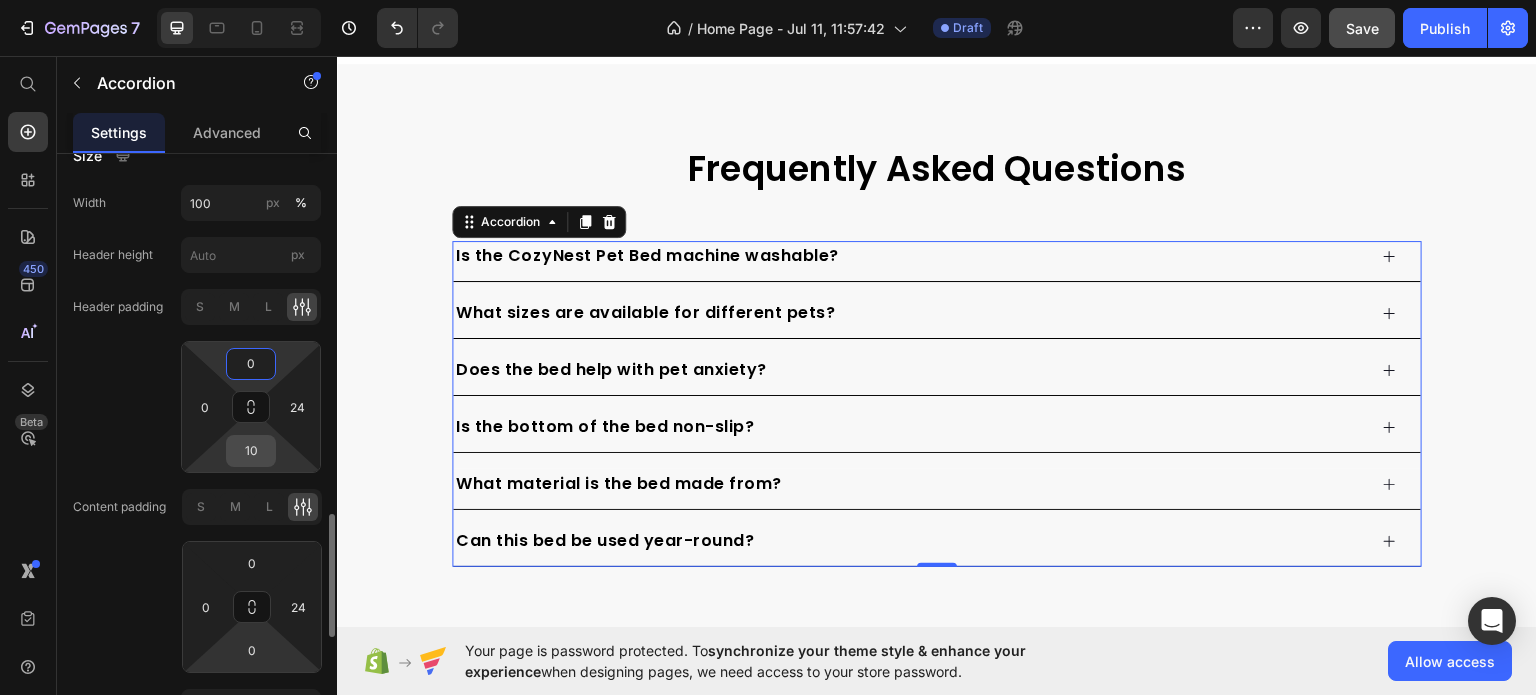 type on "0" 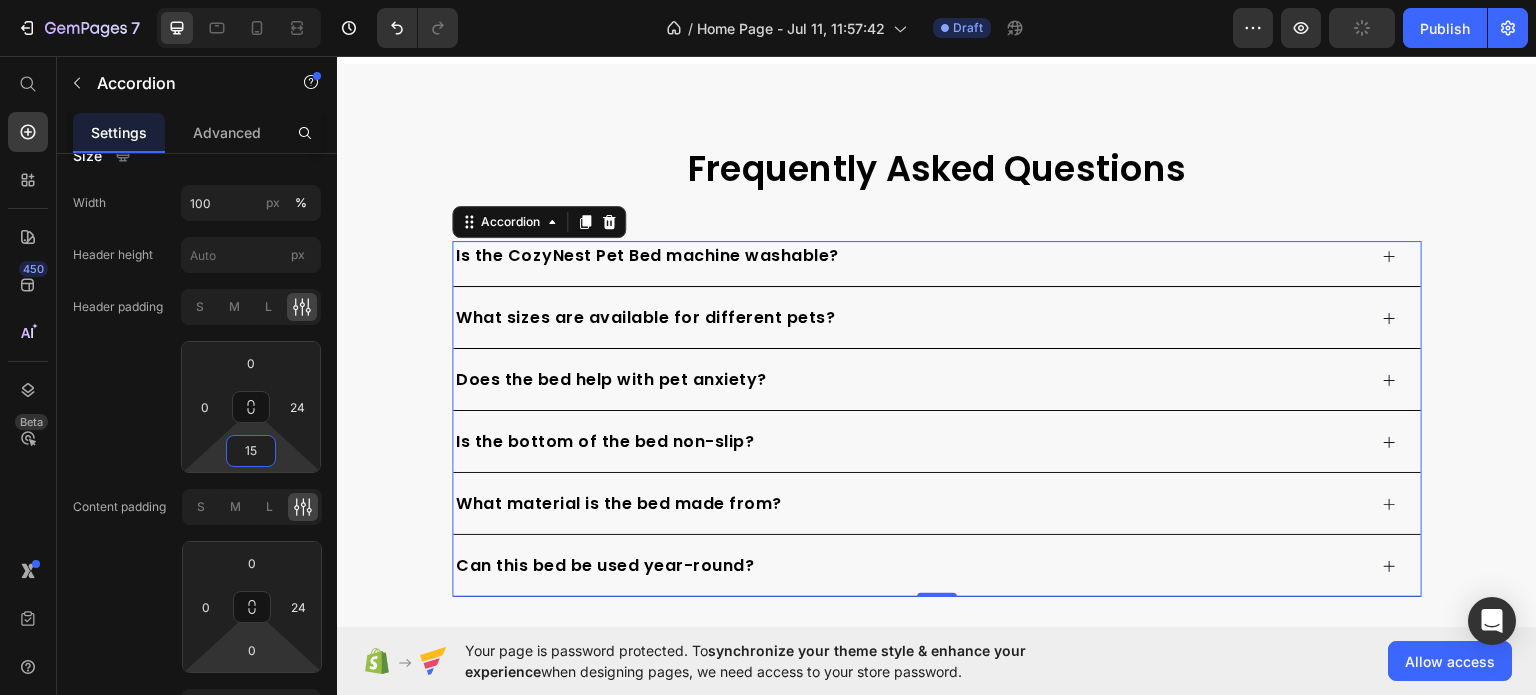 type on "15" 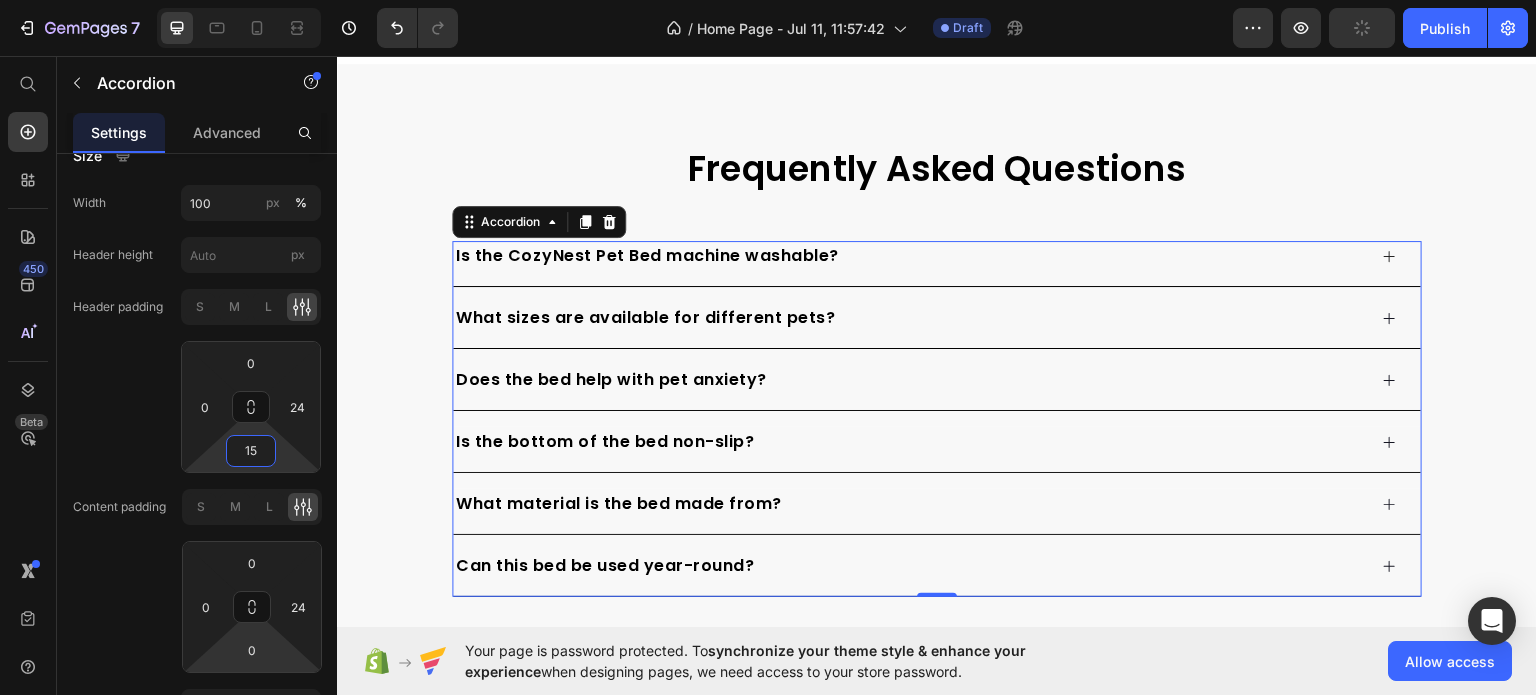 click on "Is the CozyNest Pet Bed machine washable?" at bounding box center (909, 255) 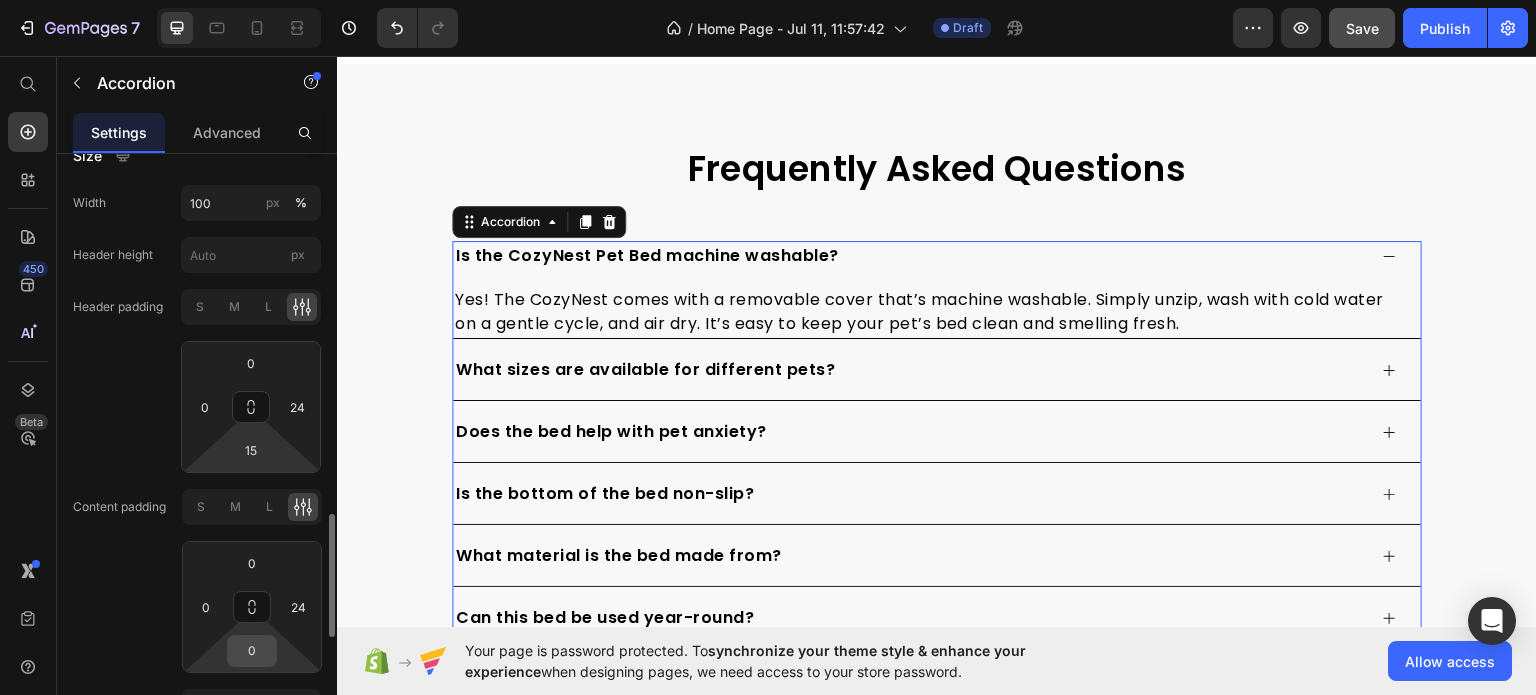 click on "0" at bounding box center (252, 651) 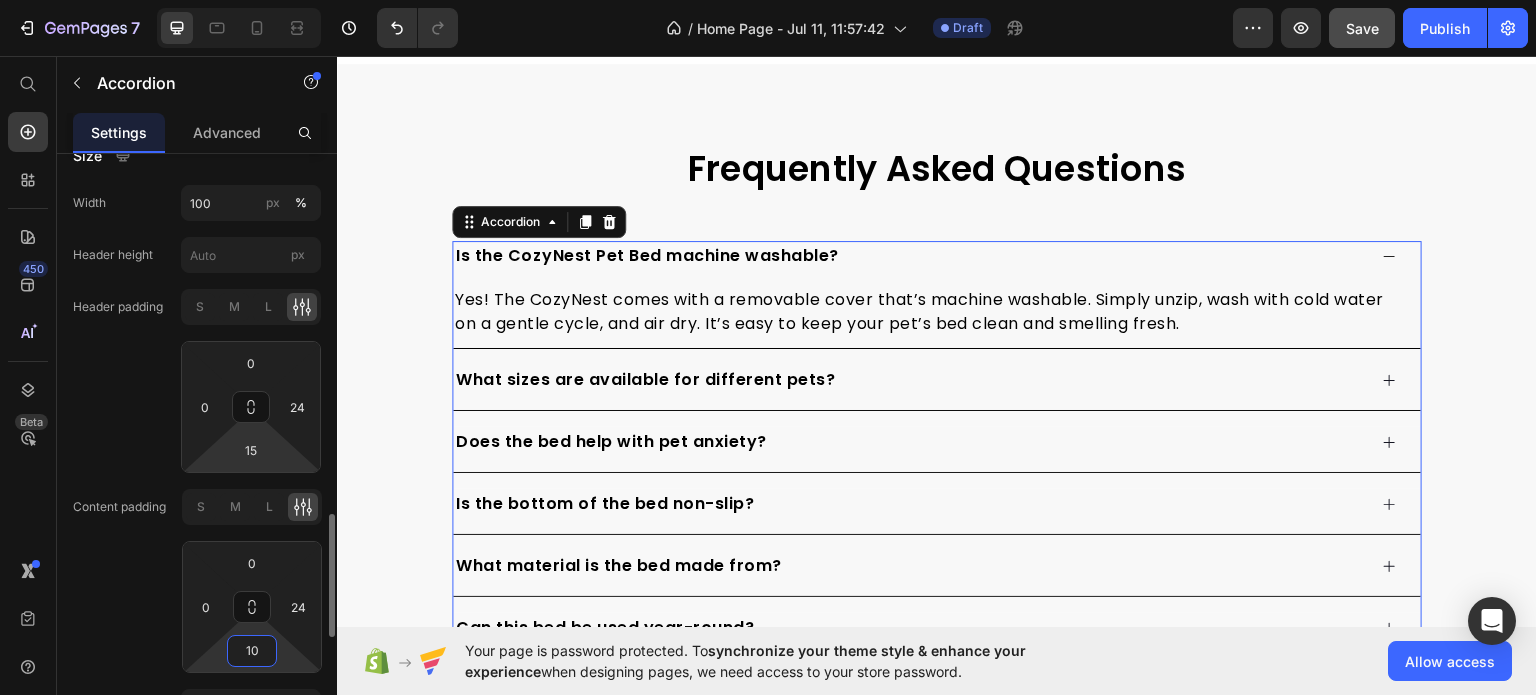 drag, startPoint x: 261, startPoint y: 637, endPoint x: 241, endPoint y: 649, distance: 23.323807 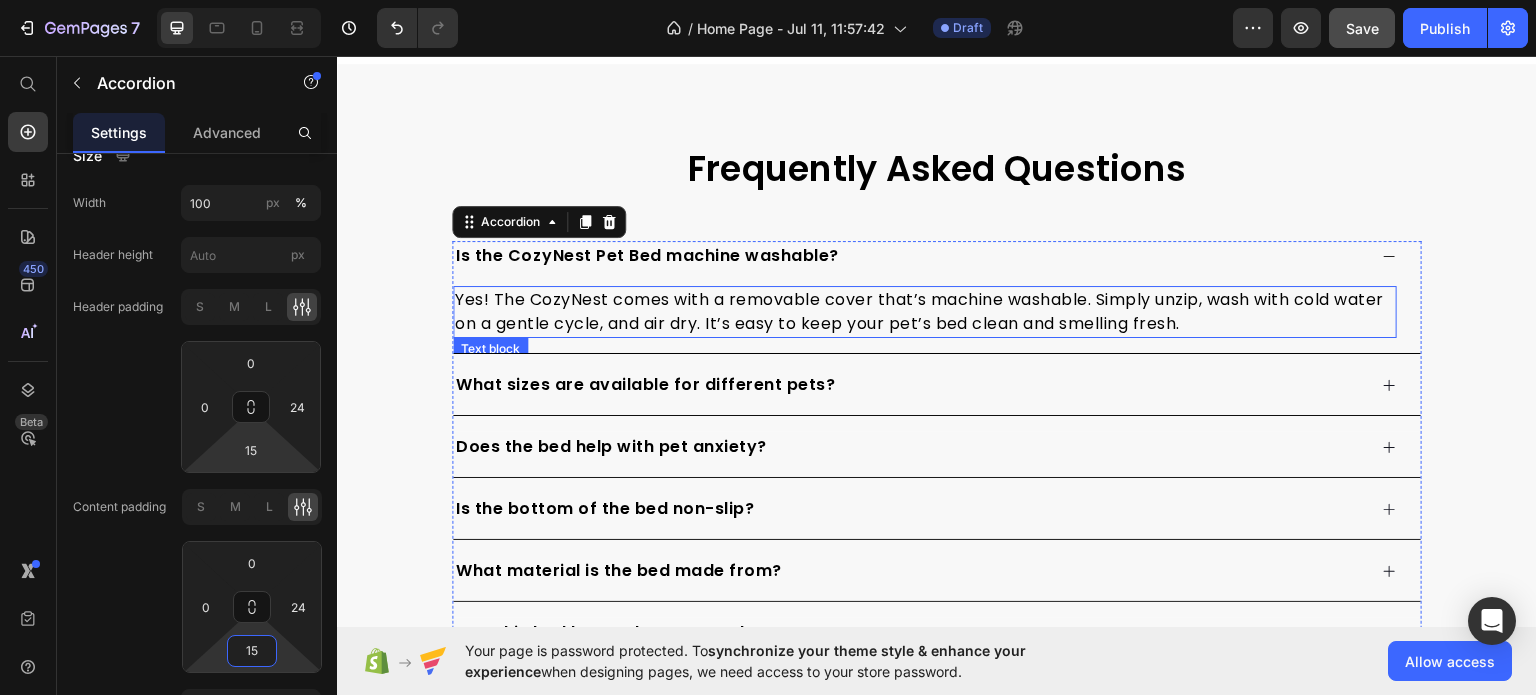 type on "15" 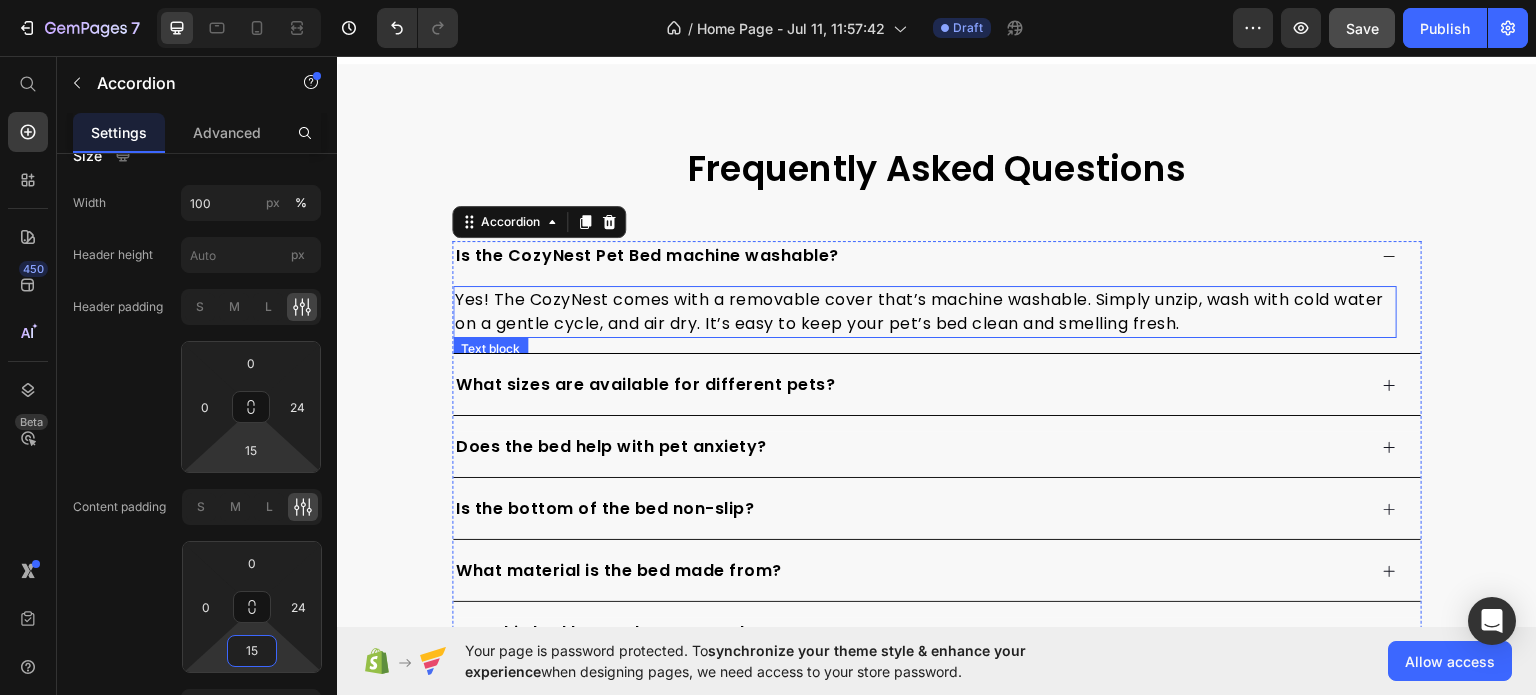 click on "Is the CozyNest Pet Bed machine washable?" at bounding box center [909, 255] 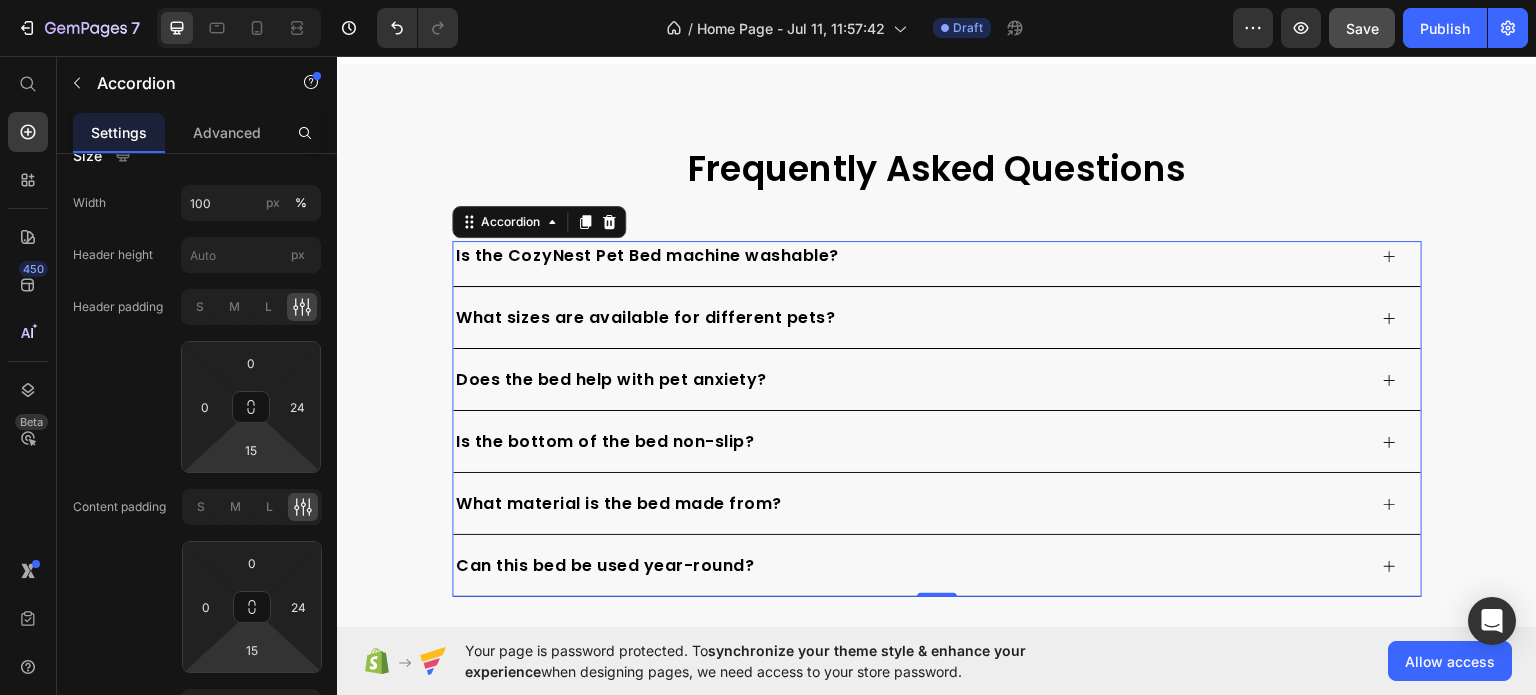 click on "Is the CozyNest Pet Bed machine washable?" at bounding box center (909, 255) 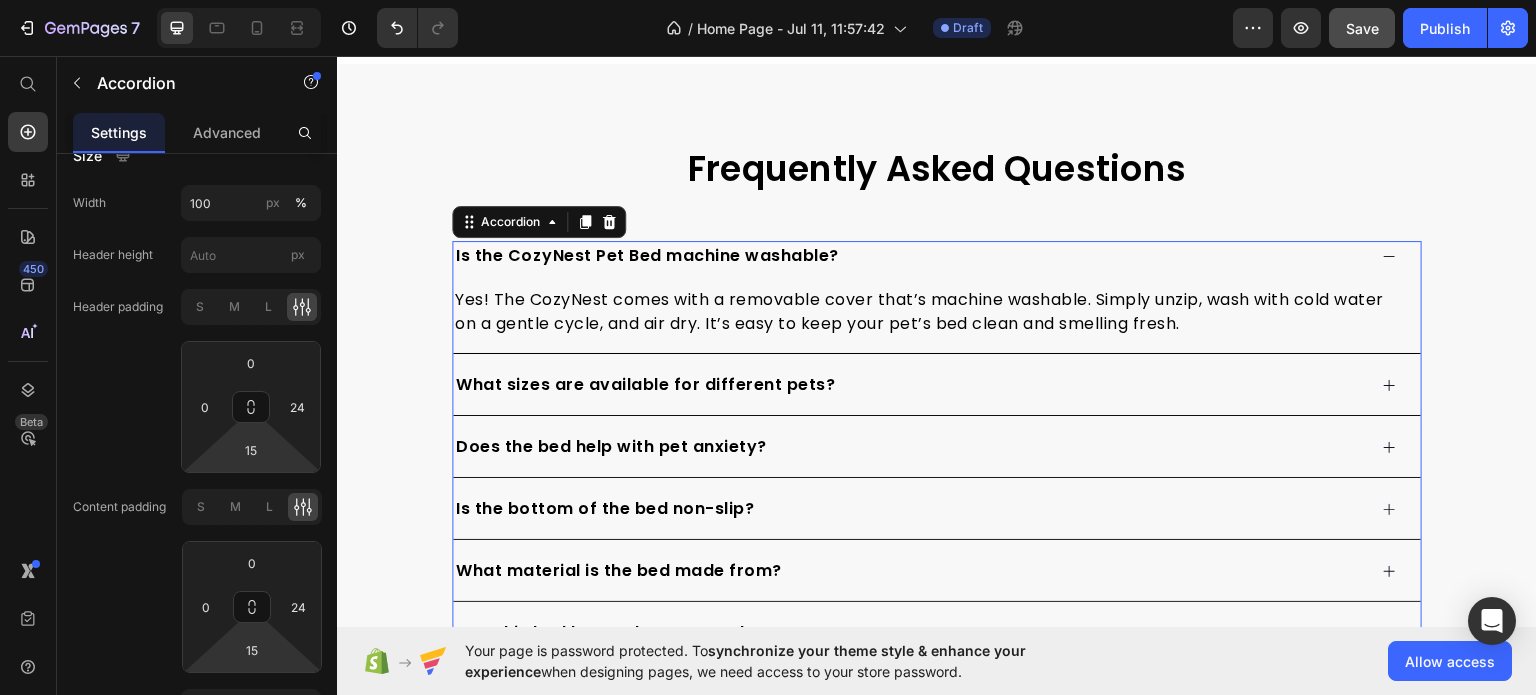 click on "Is the CozyNest Pet Bed machine washable?" at bounding box center (909, 255) 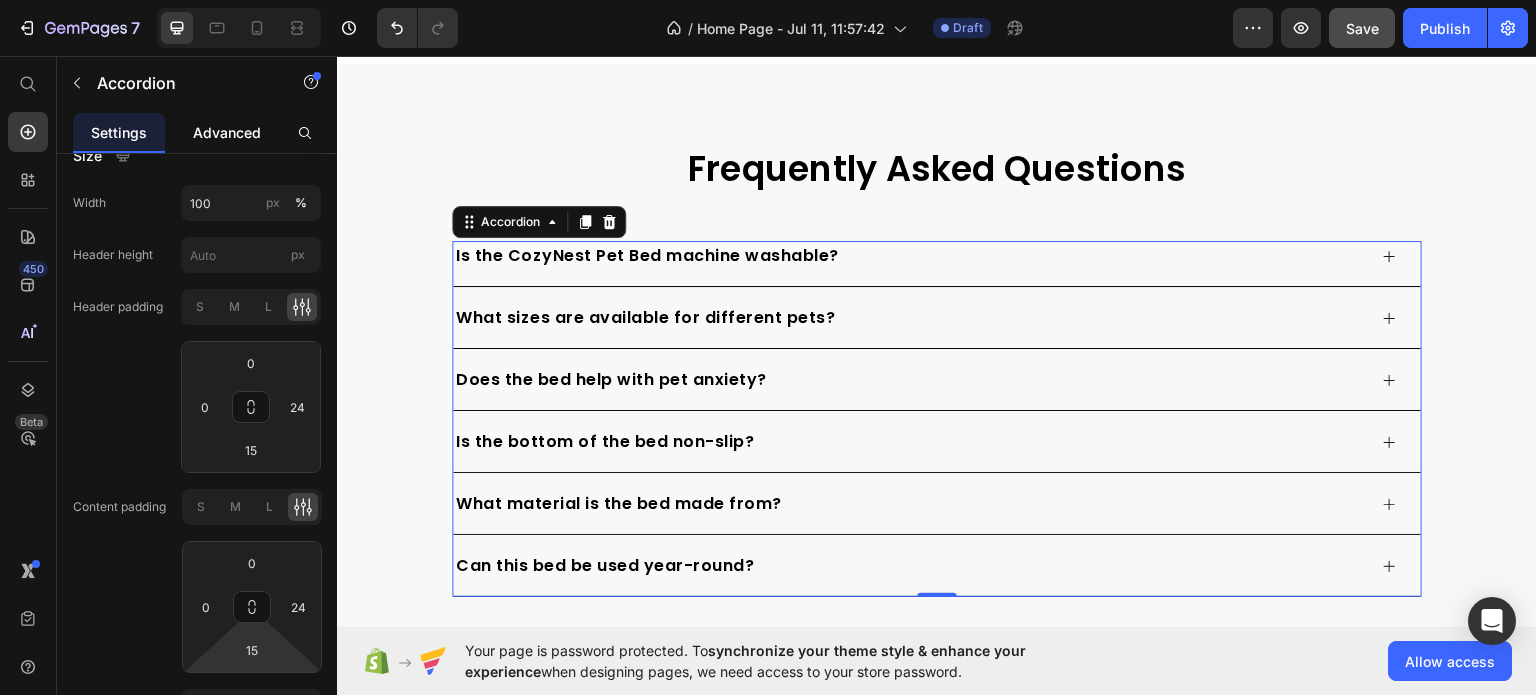 click on "Advanced" at bounding box center (227, 132) 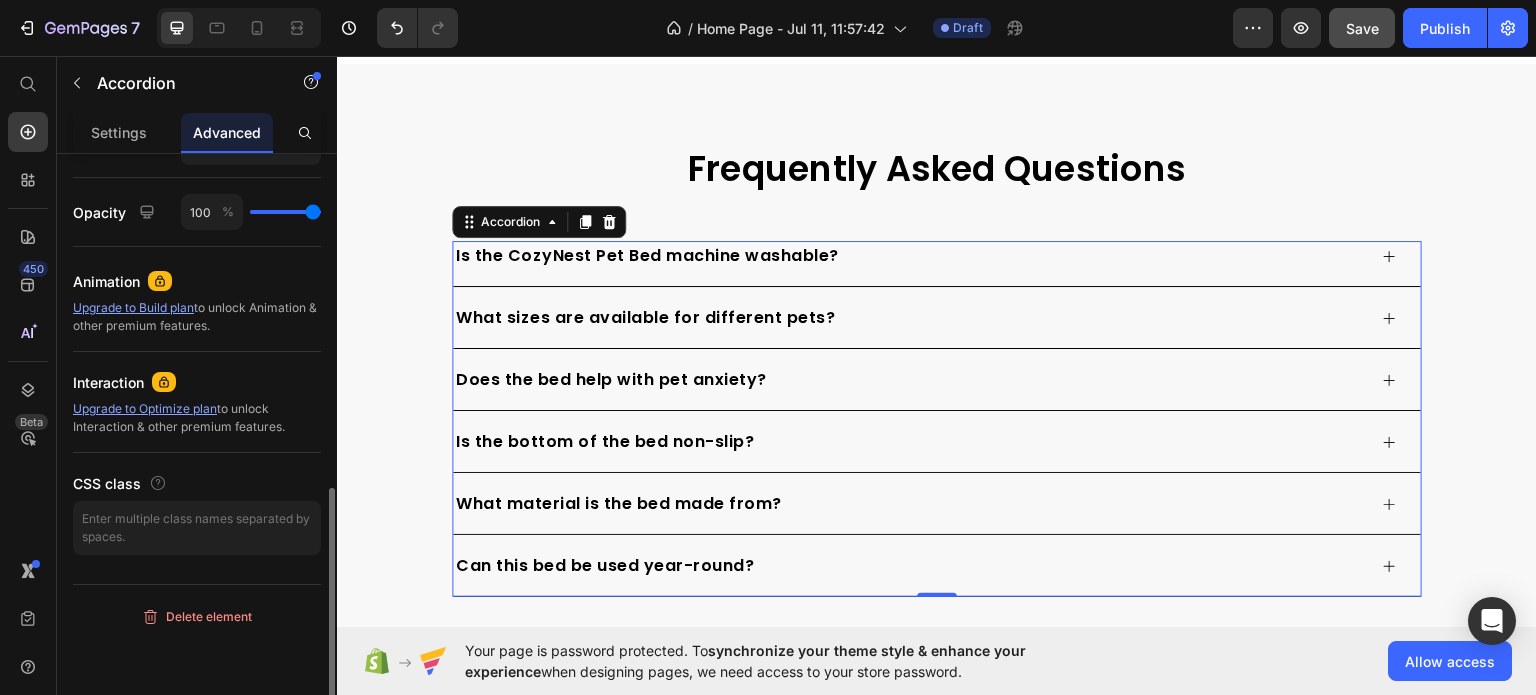 scroll, scrollTop: 0, scrollLeft: 0, axis: both 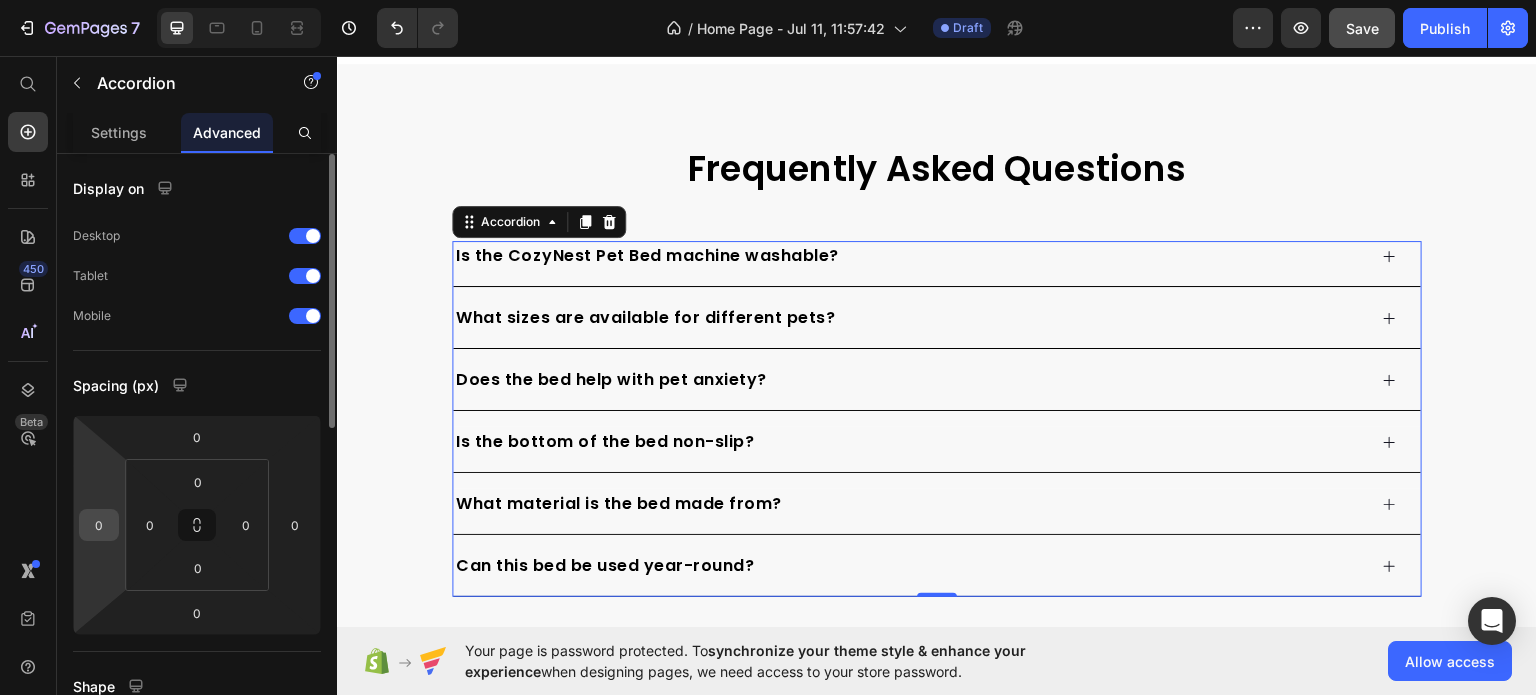 click on "0" at bounding box center (99, 525) 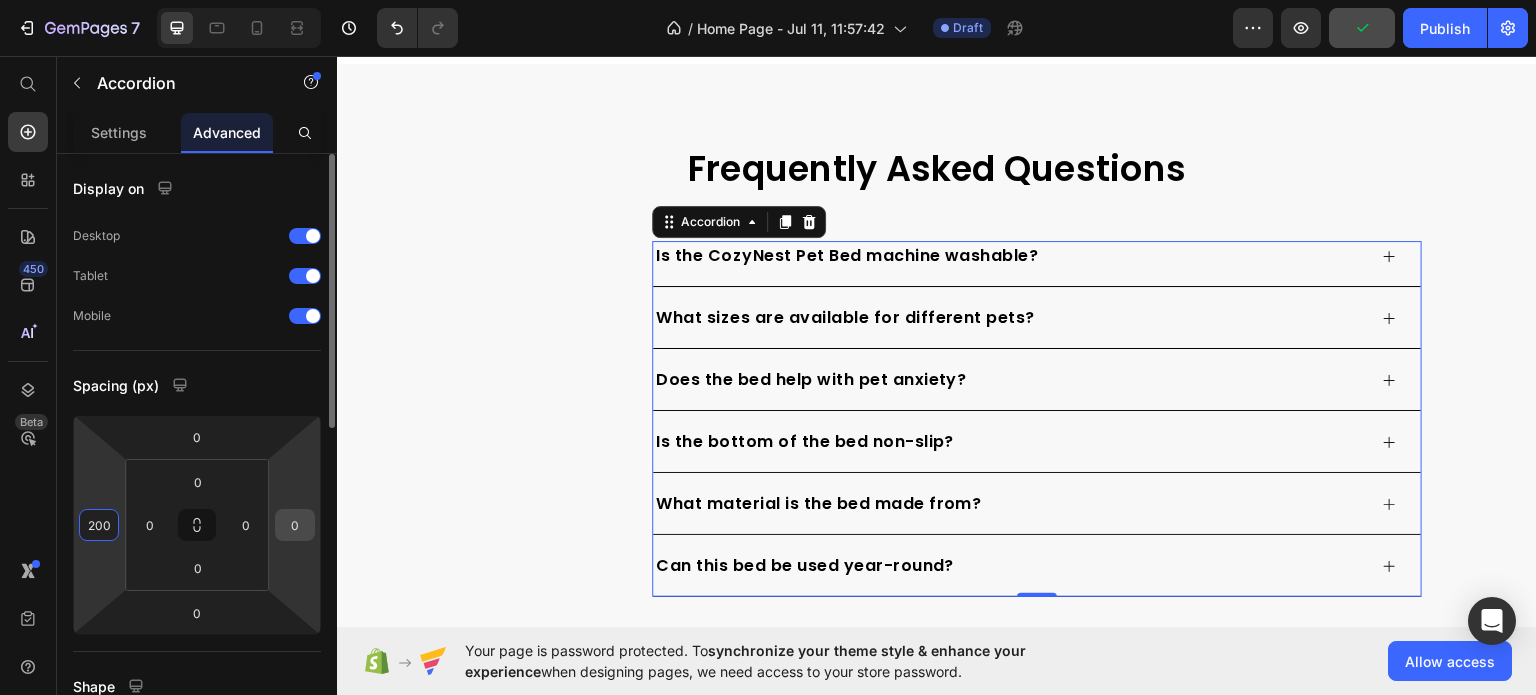 type on "200" 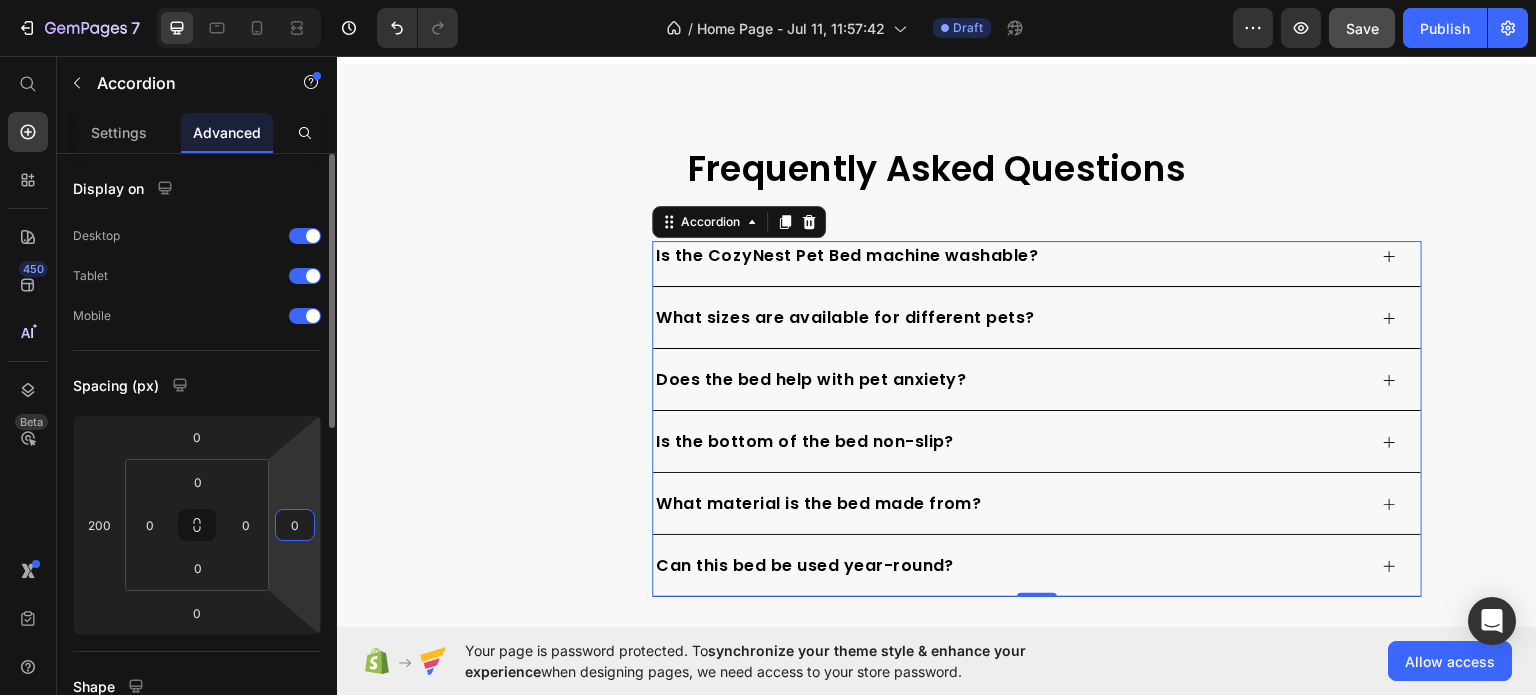 click on "0" at bounding box center (295, 525) 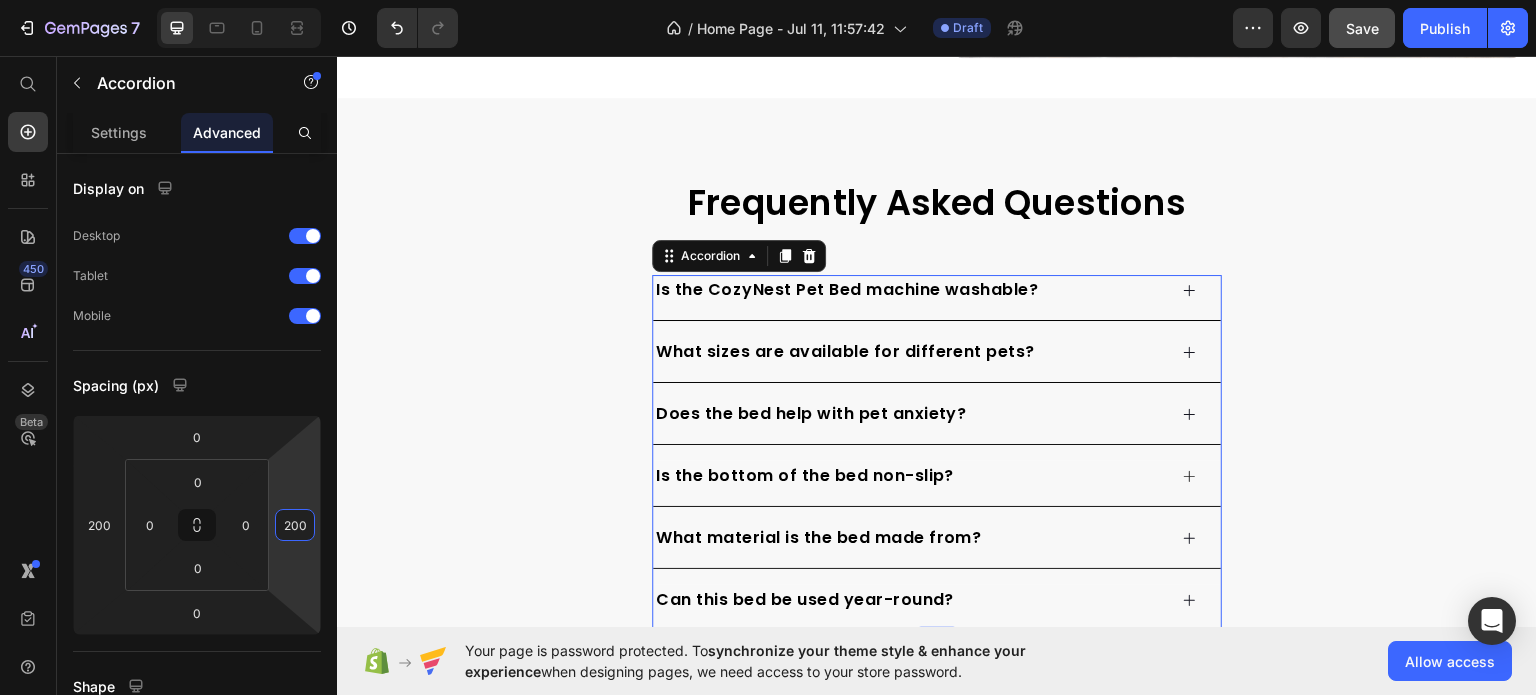 scroll, scrollTop: 4070, scrollLeft: 0, axis: vertical 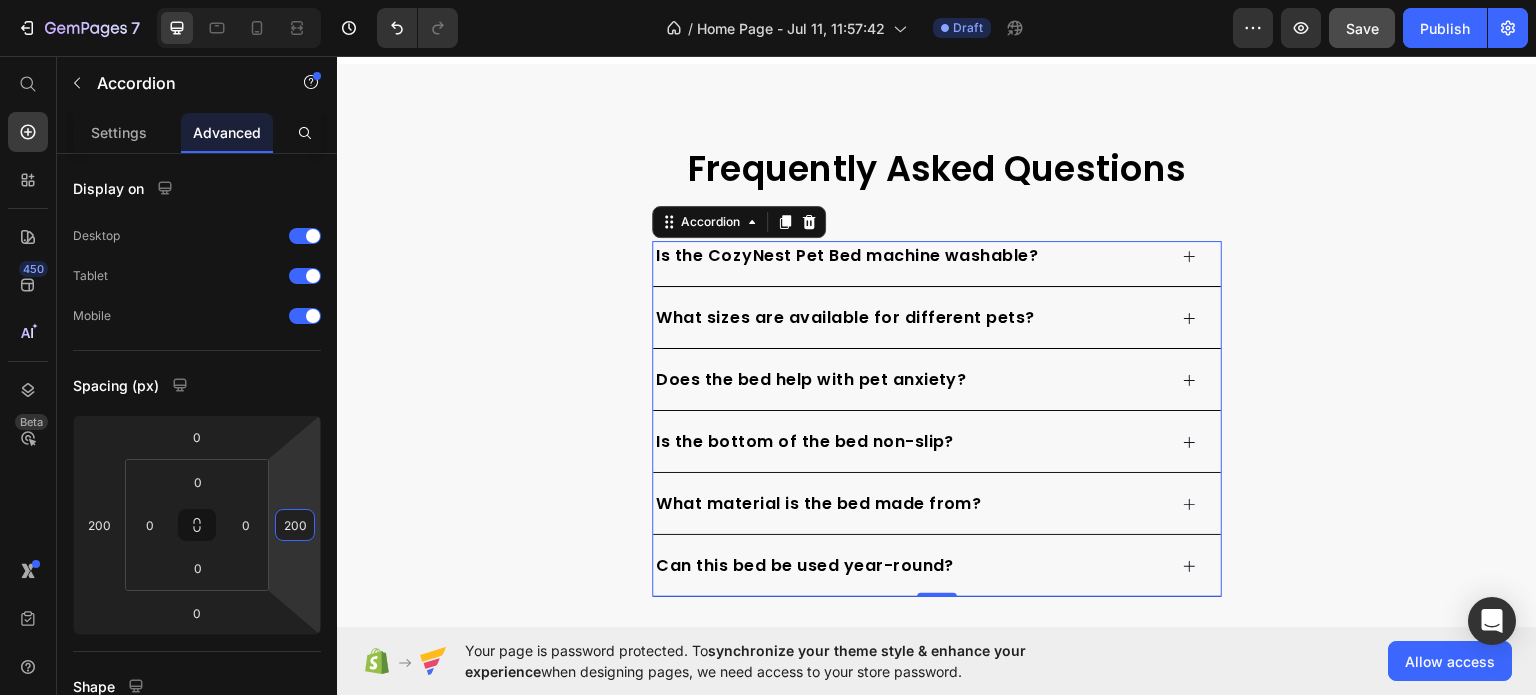 type on "200" 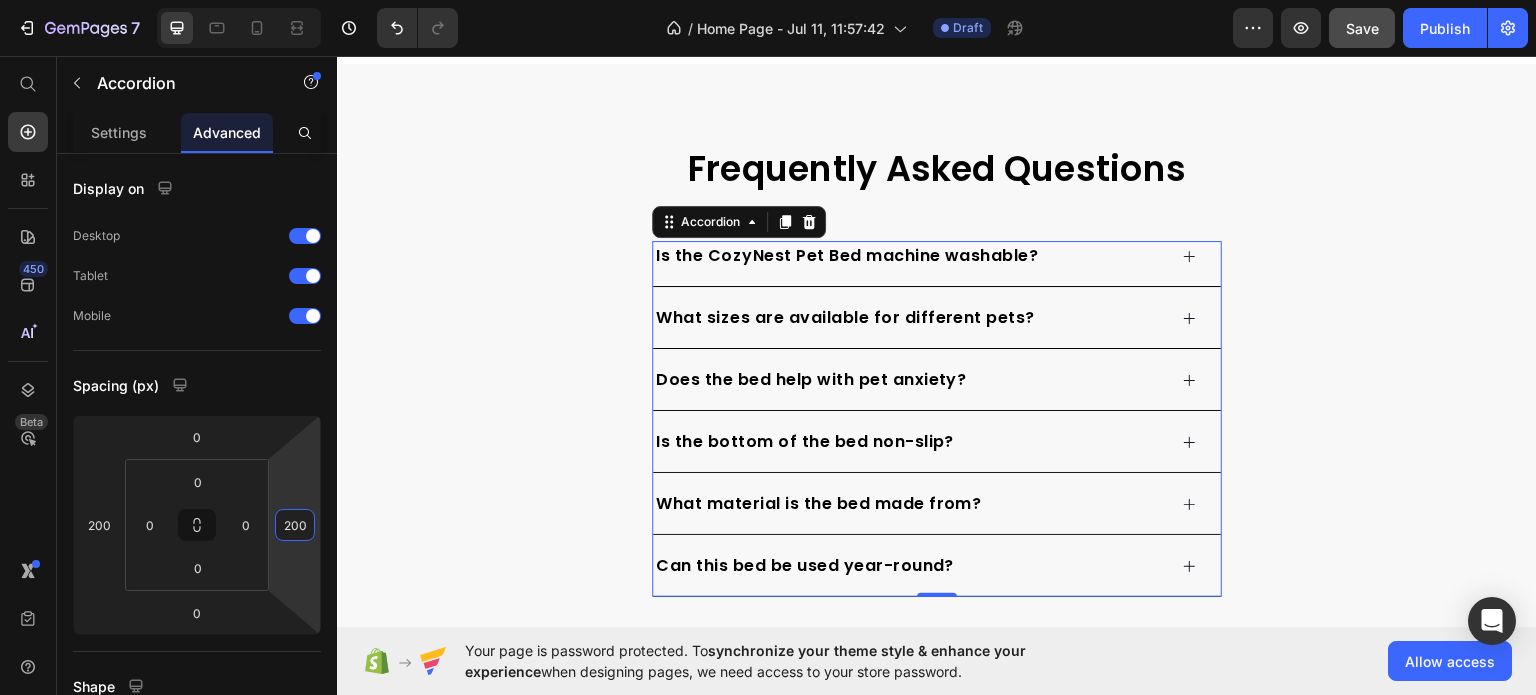 click on "Is the CozyNest Pet Bed machine washable?" at bounding box center [937, 262] 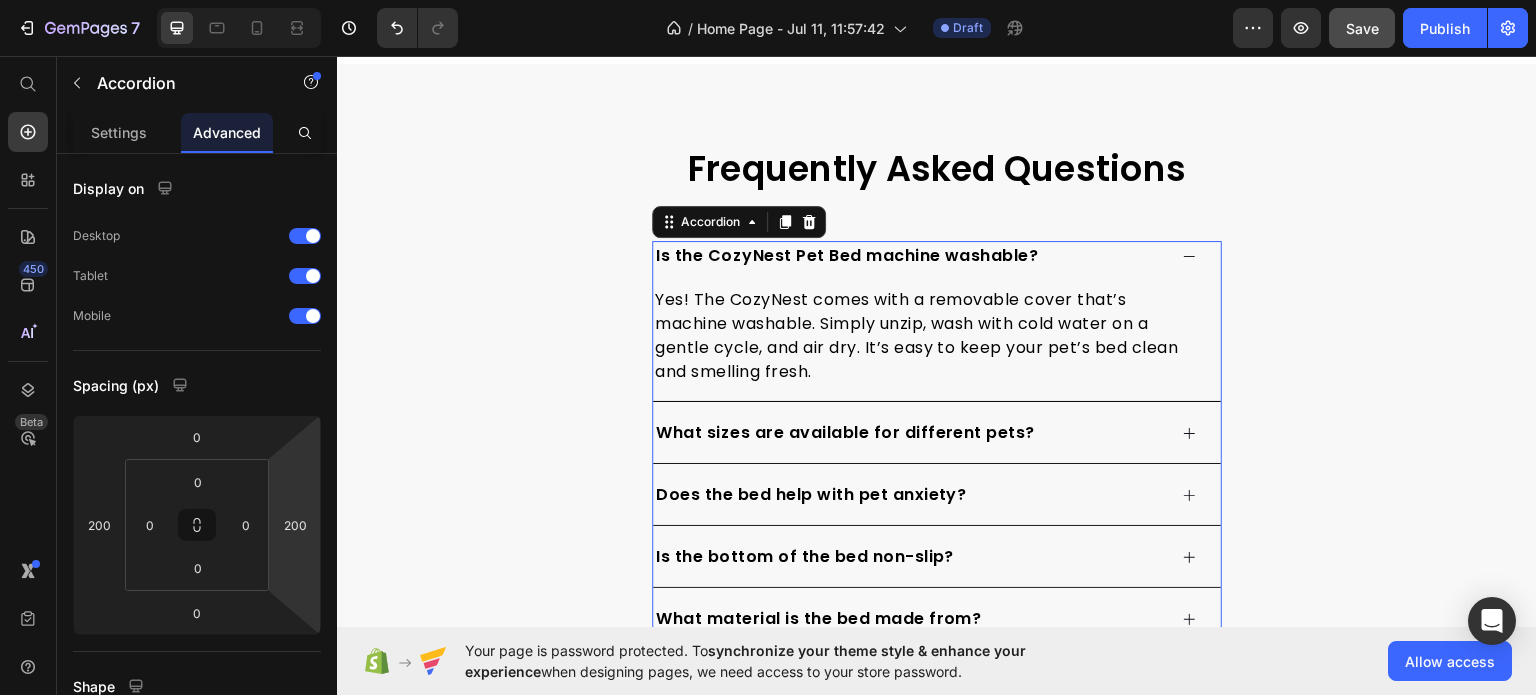 click on "Is the CozyNest Pet Bed machine washable?" at bounding box center (937, 262) 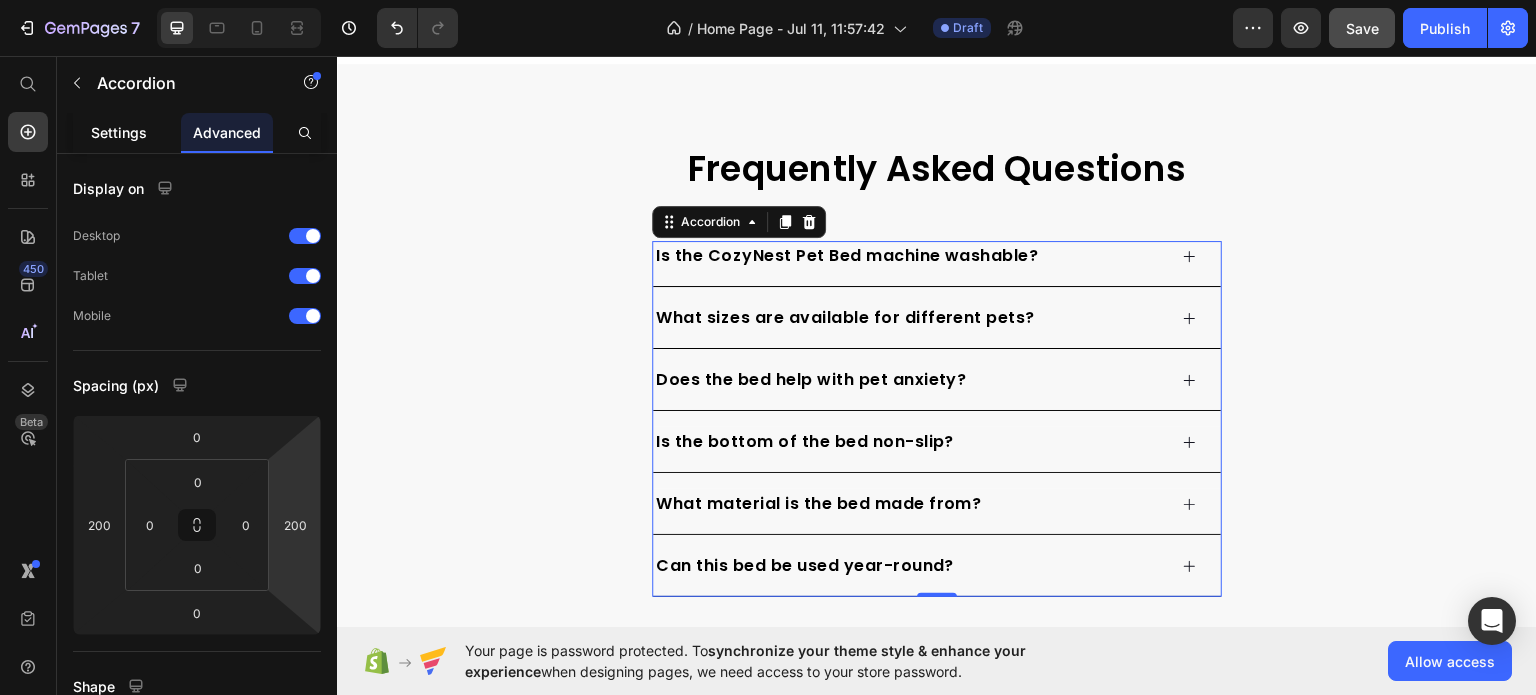 click on "Settings" at bounding box center (119, 132) 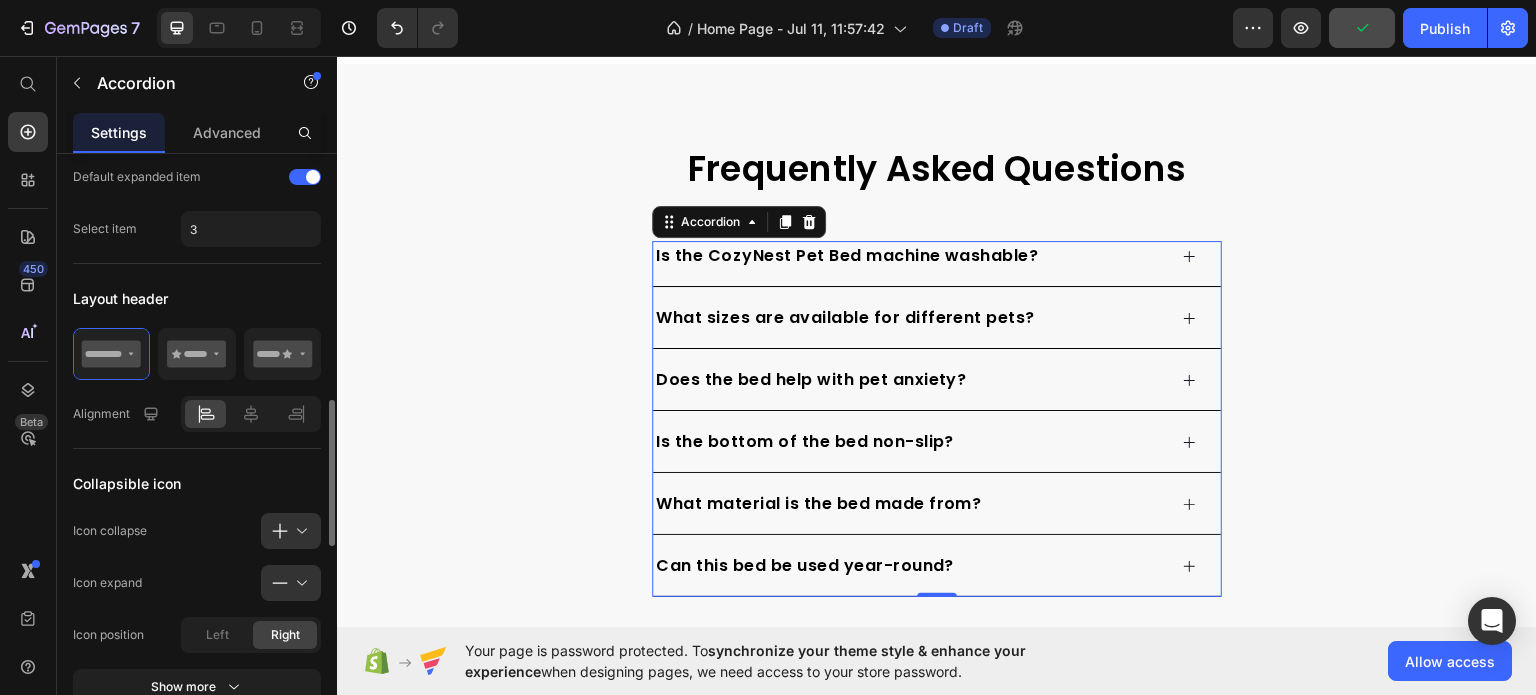 scroll, scrollTop: 600, scrollLeft: 0, axis: vertical 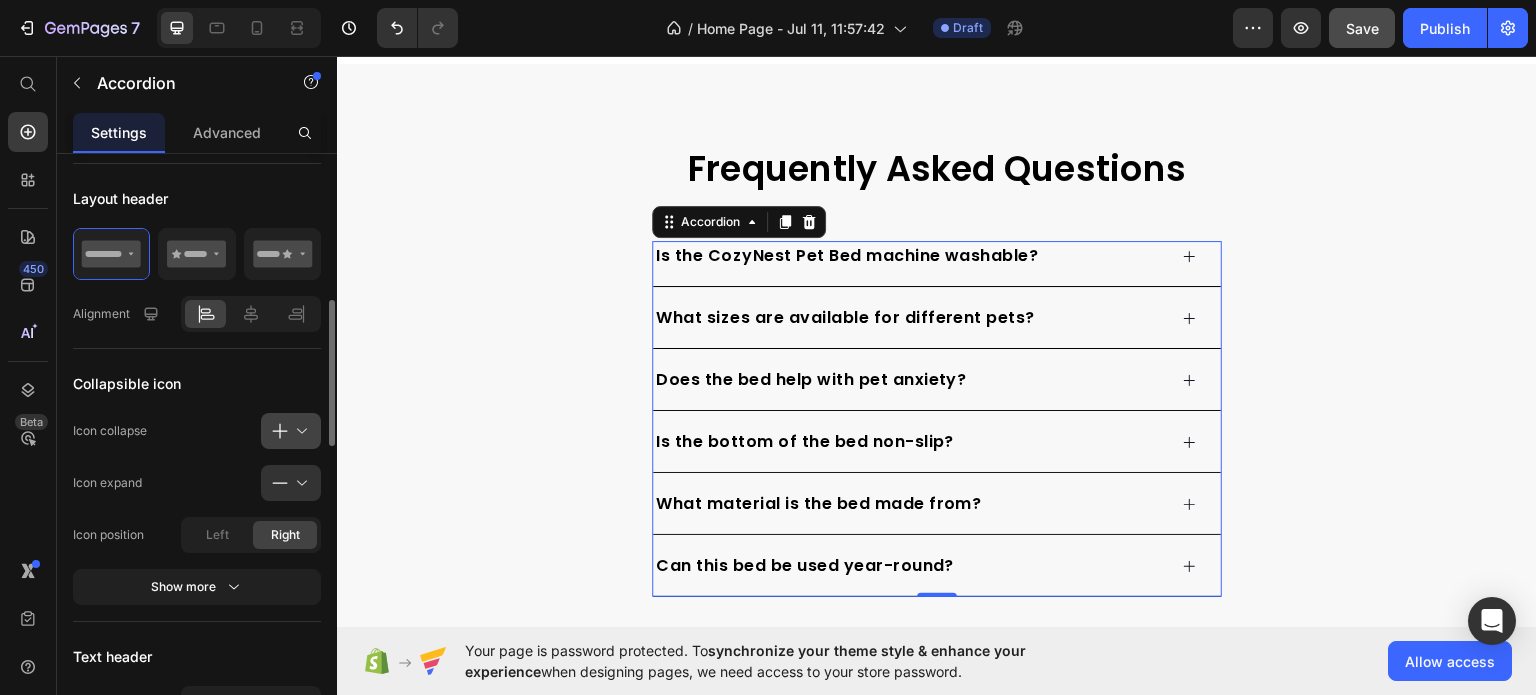 click at bounding box center (299, 431) 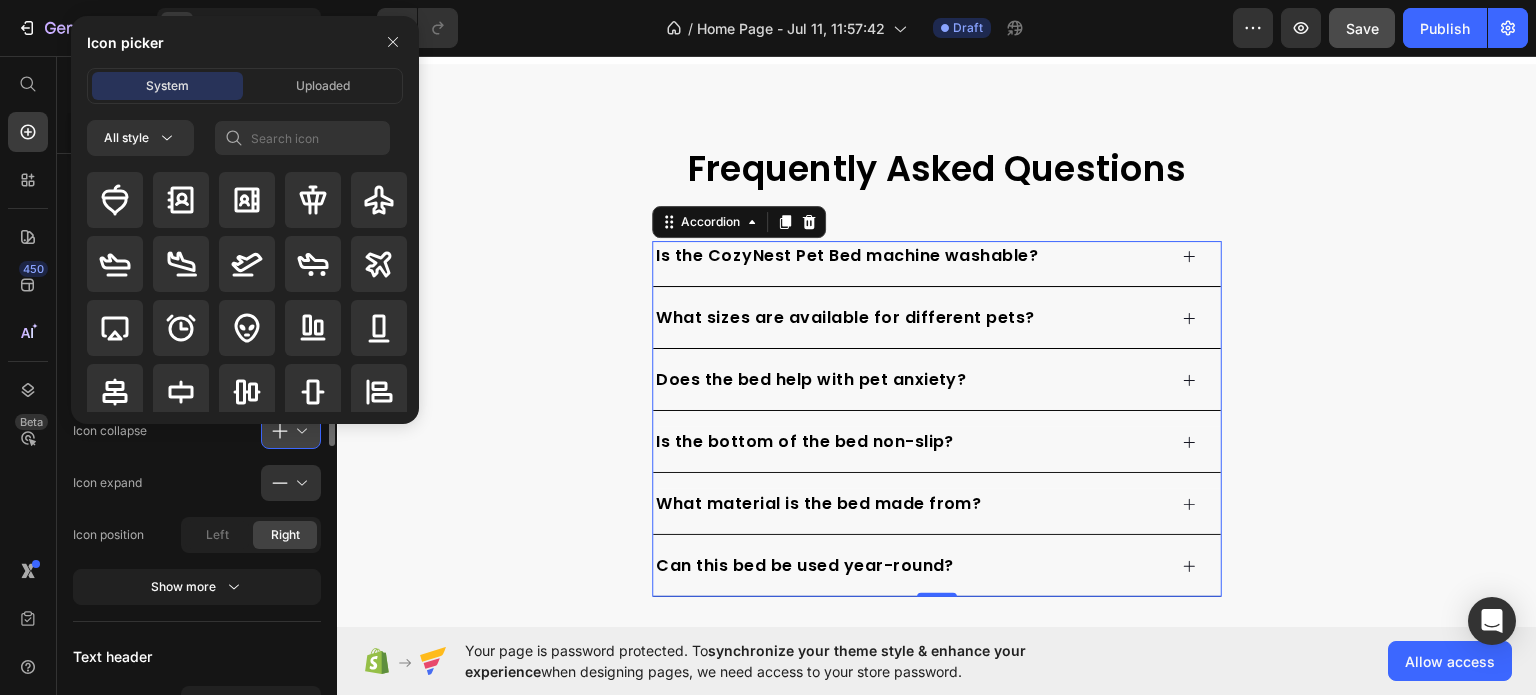 click at bounding box center (299, 431) 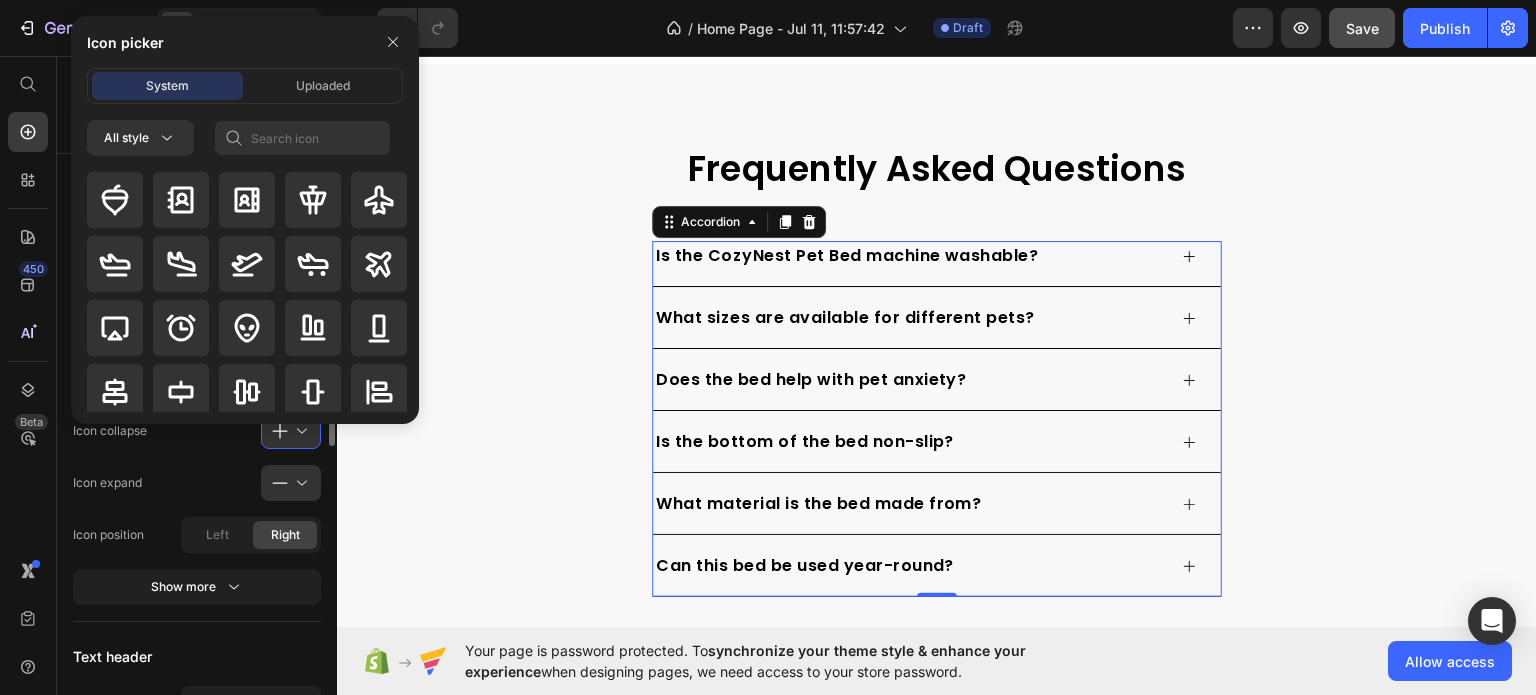 click 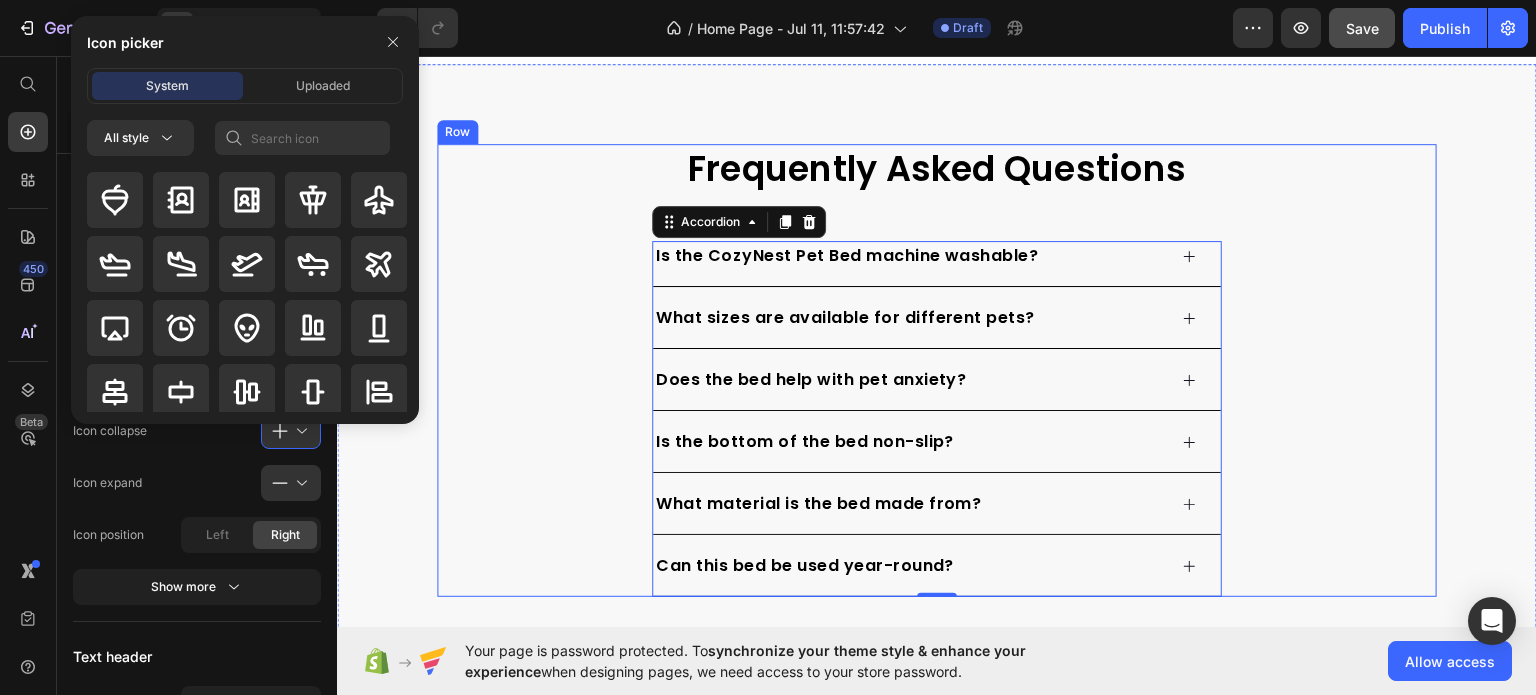 click on "Frequently Asked Questions Heading
Is the CozyNest Pet Bed machine washable?
What sizes are available for different pets?
Does the bed help with pet anxiety?
Is the bottom of the bed non-slip?
What material is the bed made from?
Can this bed be used year-round? Accordion   0 Row" at bounding box center (937, 370) 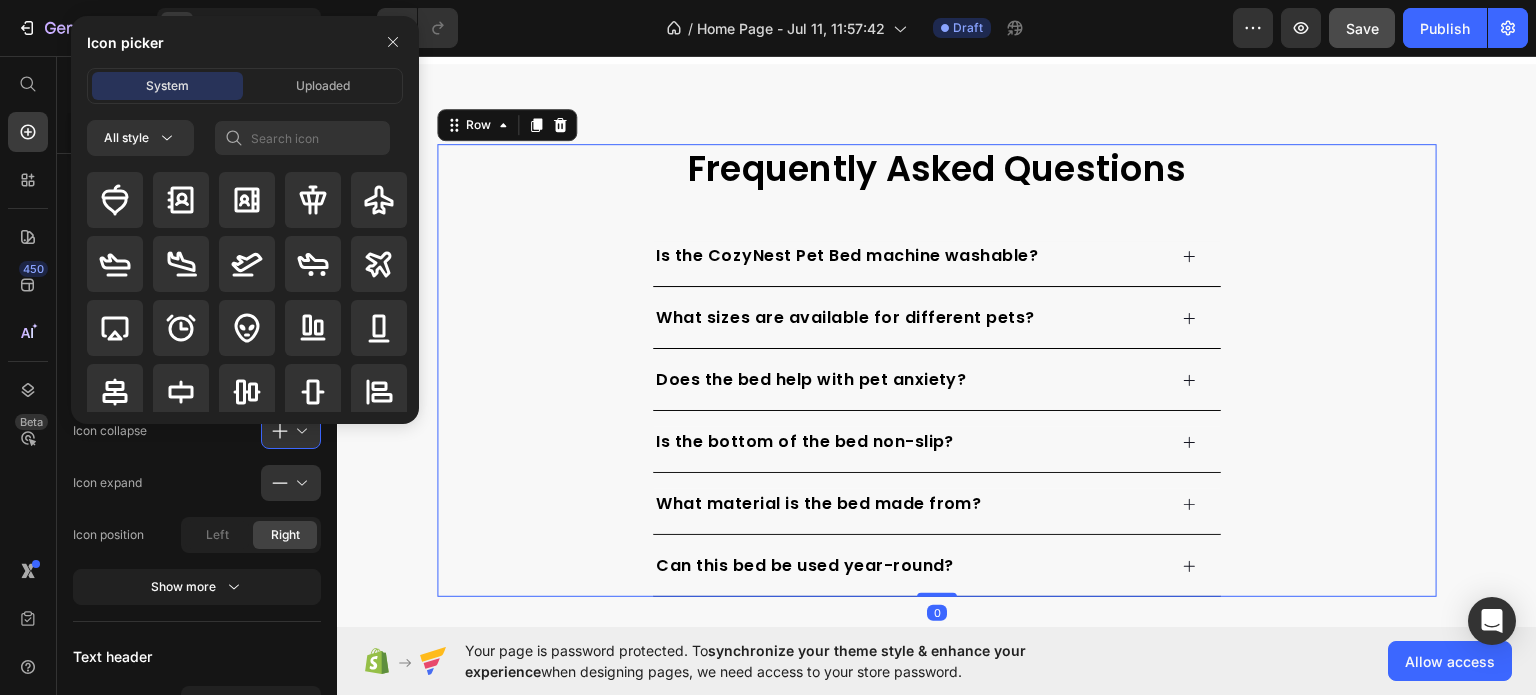 scroll, scrollTop: 0, scrollLeft: 0, axis: both 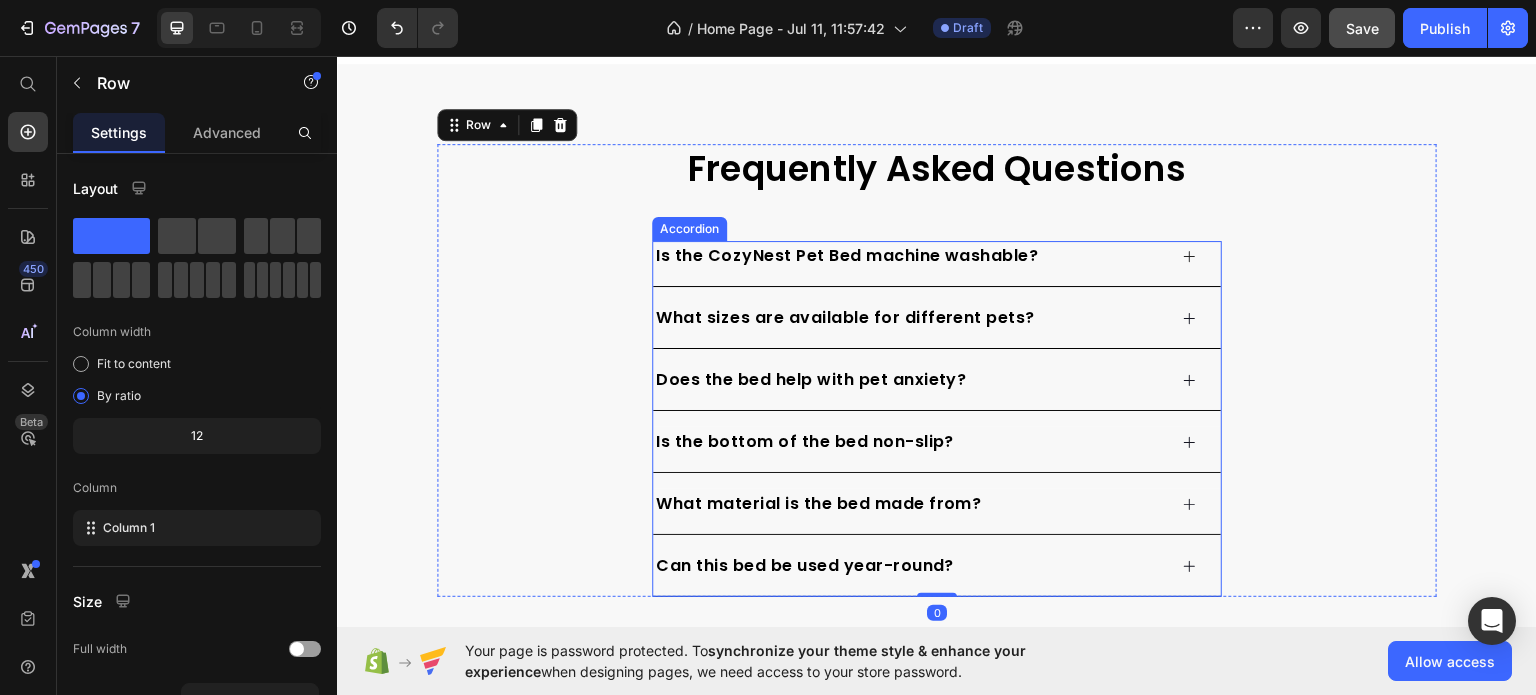 click on "Is the CozyNest Pet Bed machine washable?" at bounding box center (847, 255) 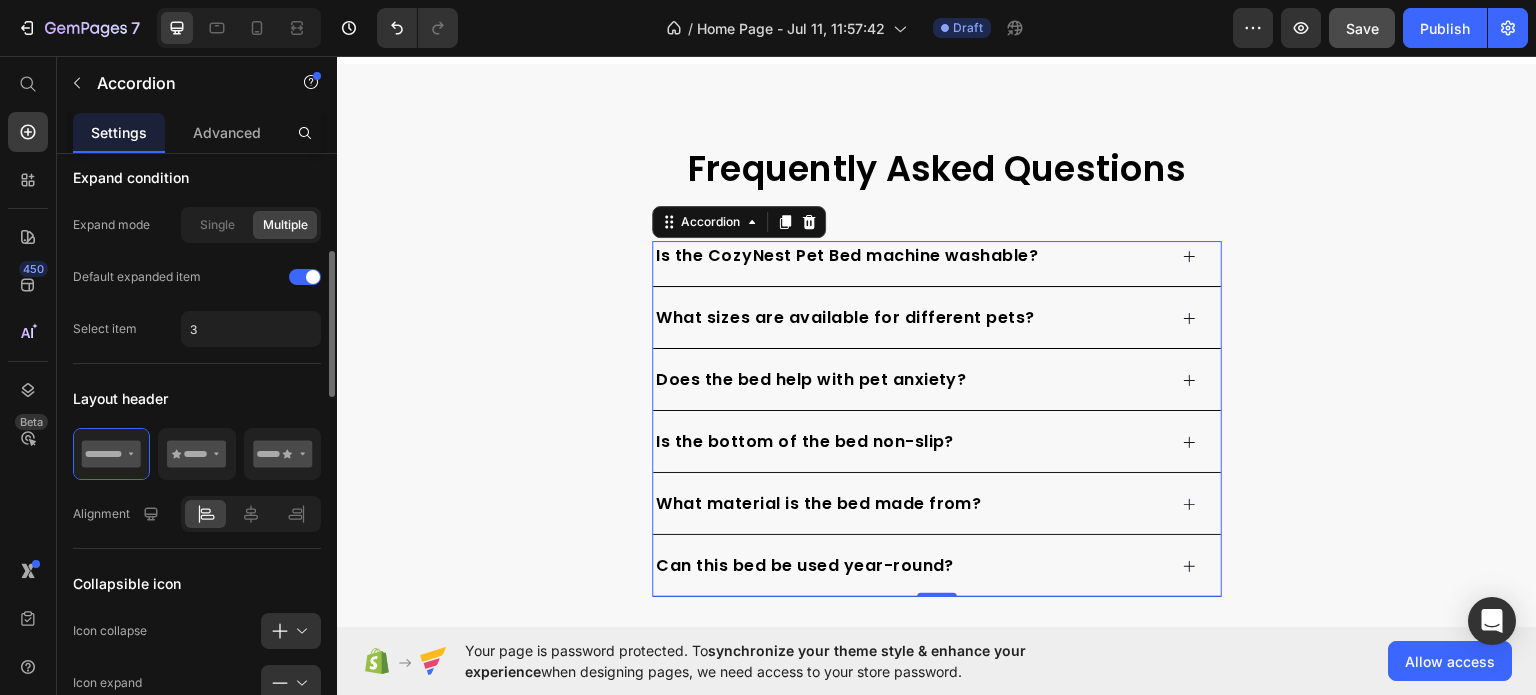 scroll, scrollTop: 600, scrollLeft: 0, axis: vertical 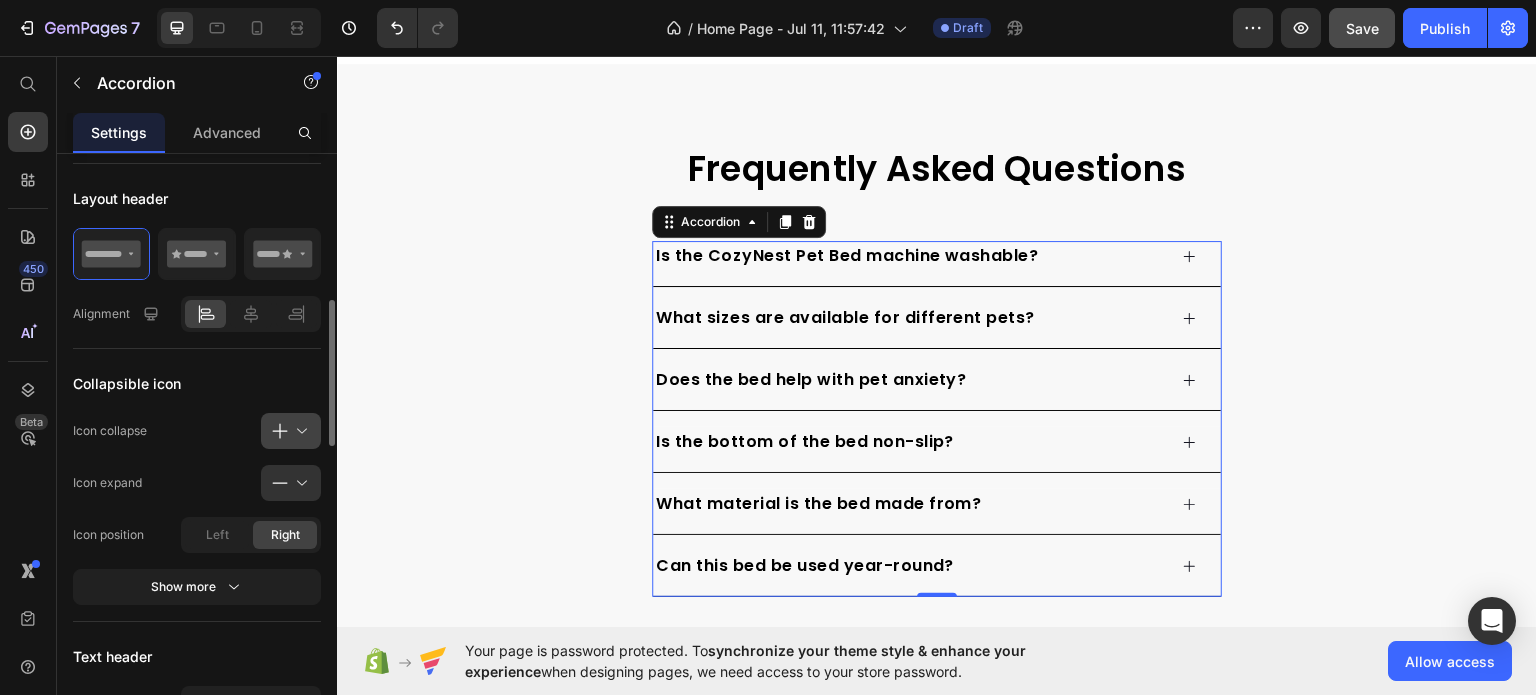 click at bounding box center (299, 431) 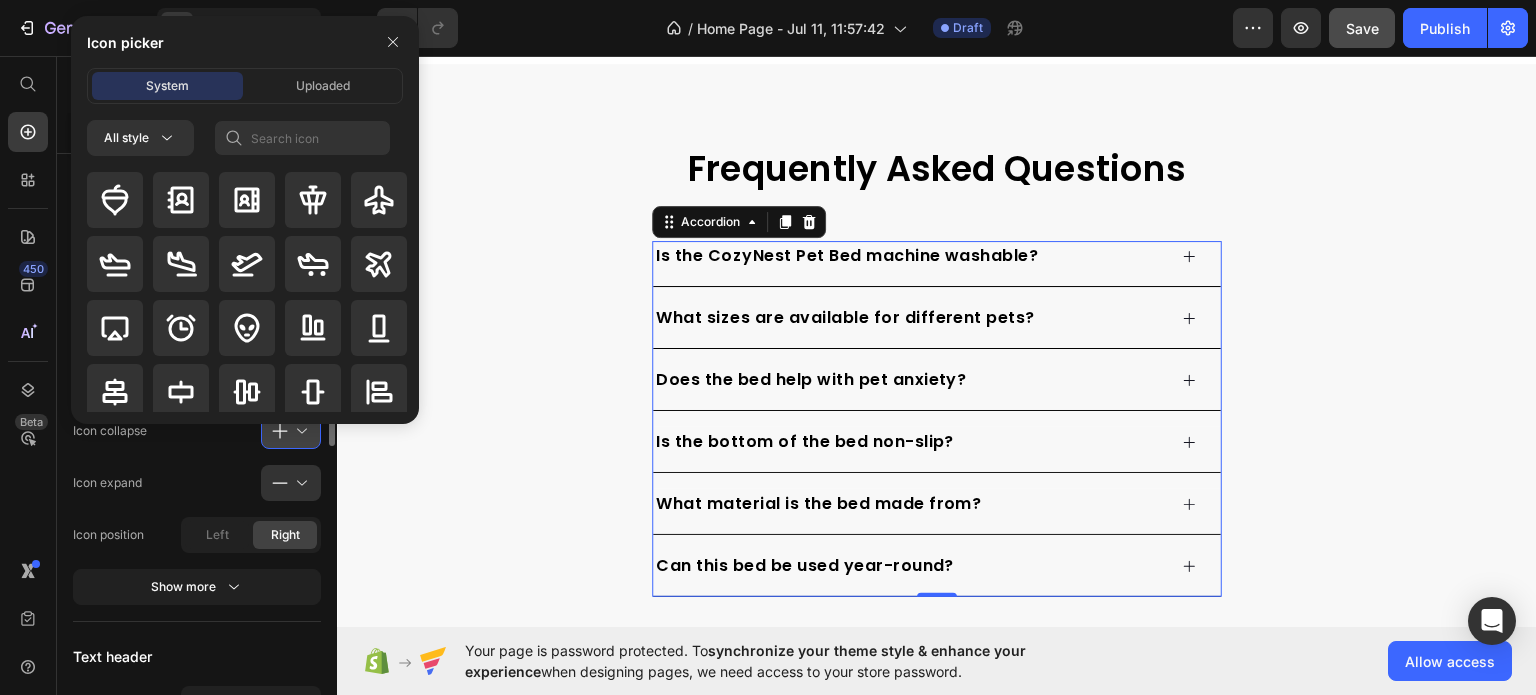click on "Icon picker System Uploaded All style" at bounding box center [237, 220] 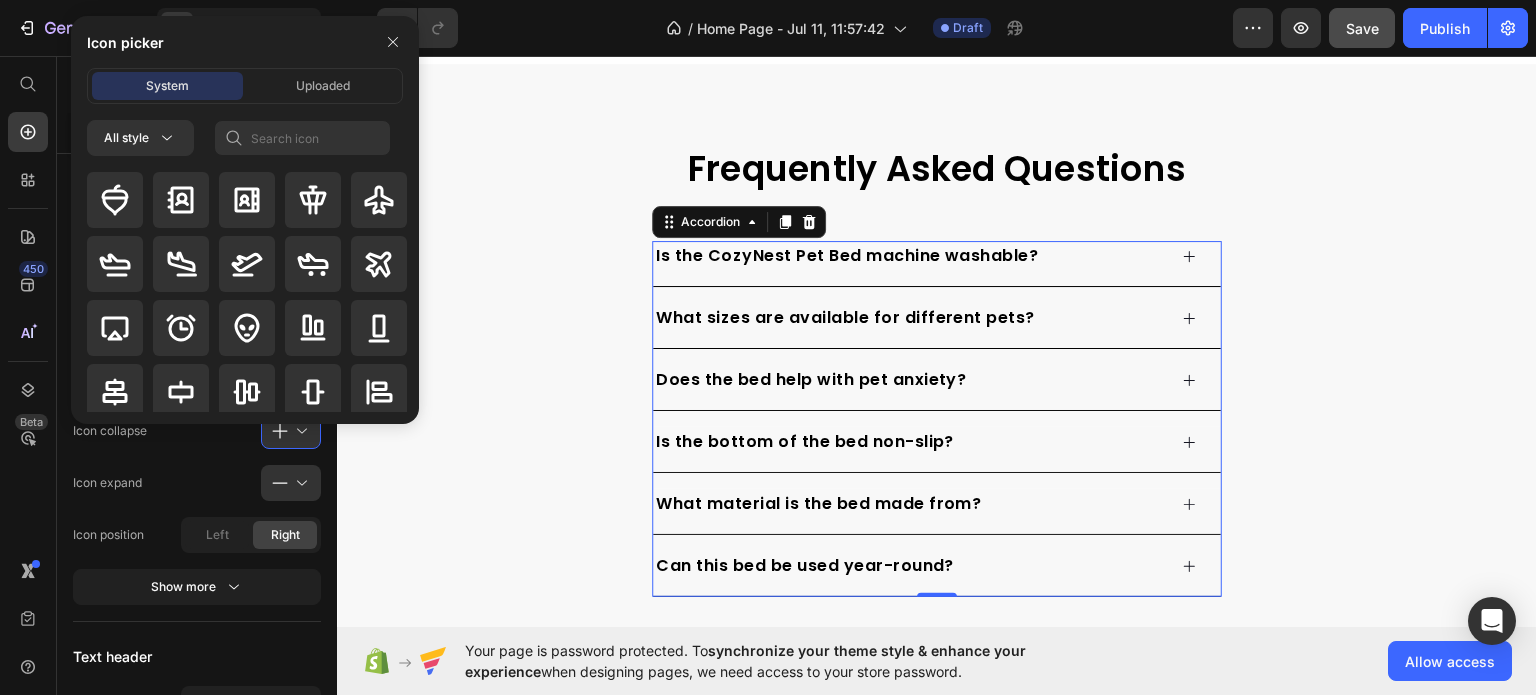 click on "Icon picker System Uploaded All style" at bounding box center [237, 220] 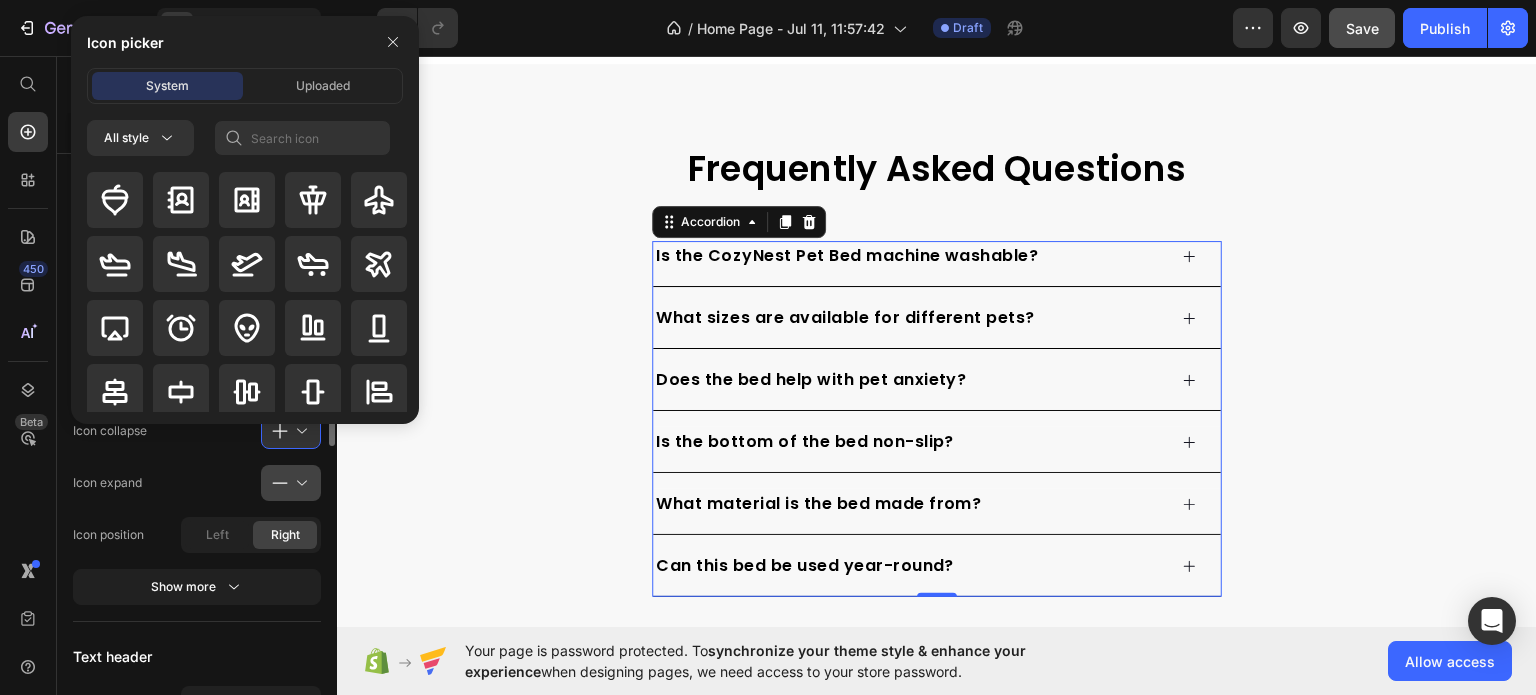 click at bounding box center (299, 483) 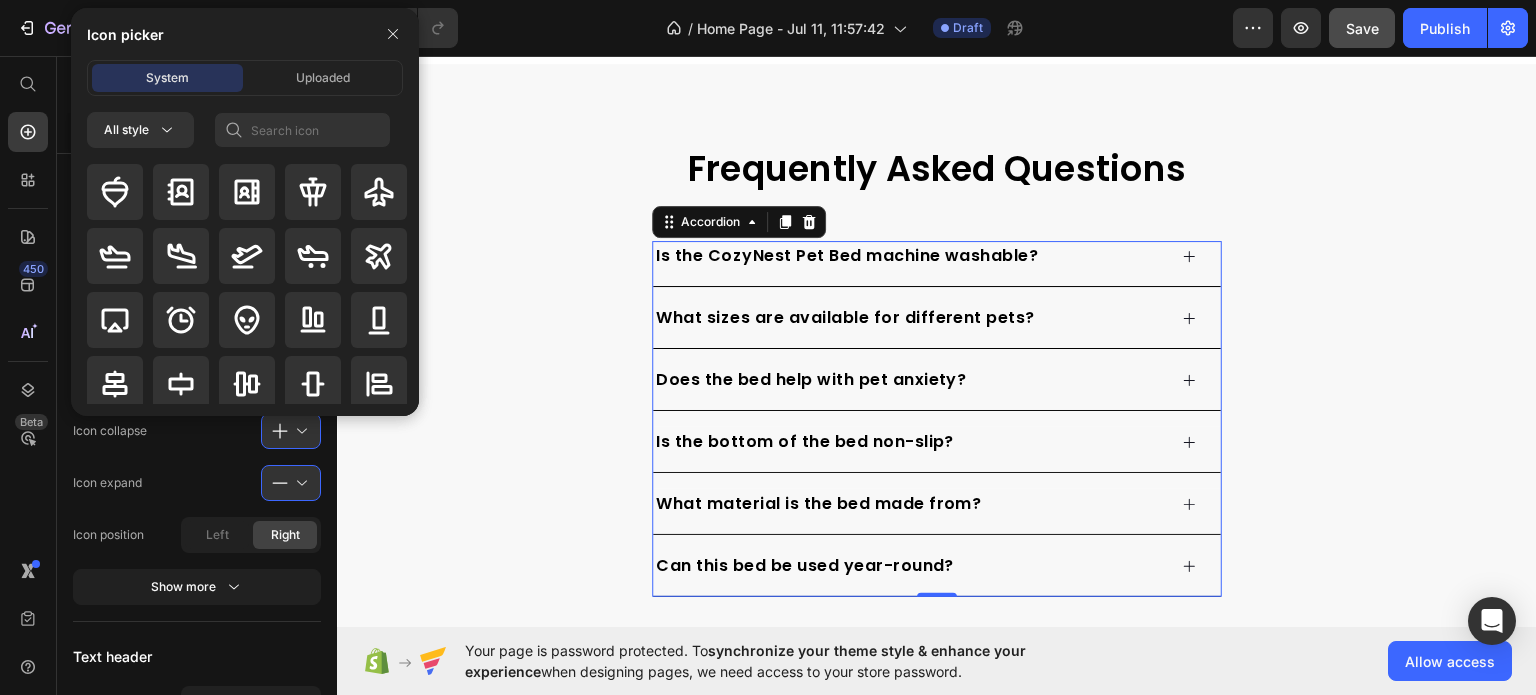 scroll, scrollTop: 1198, scrollLeft: 0, axis: vertical 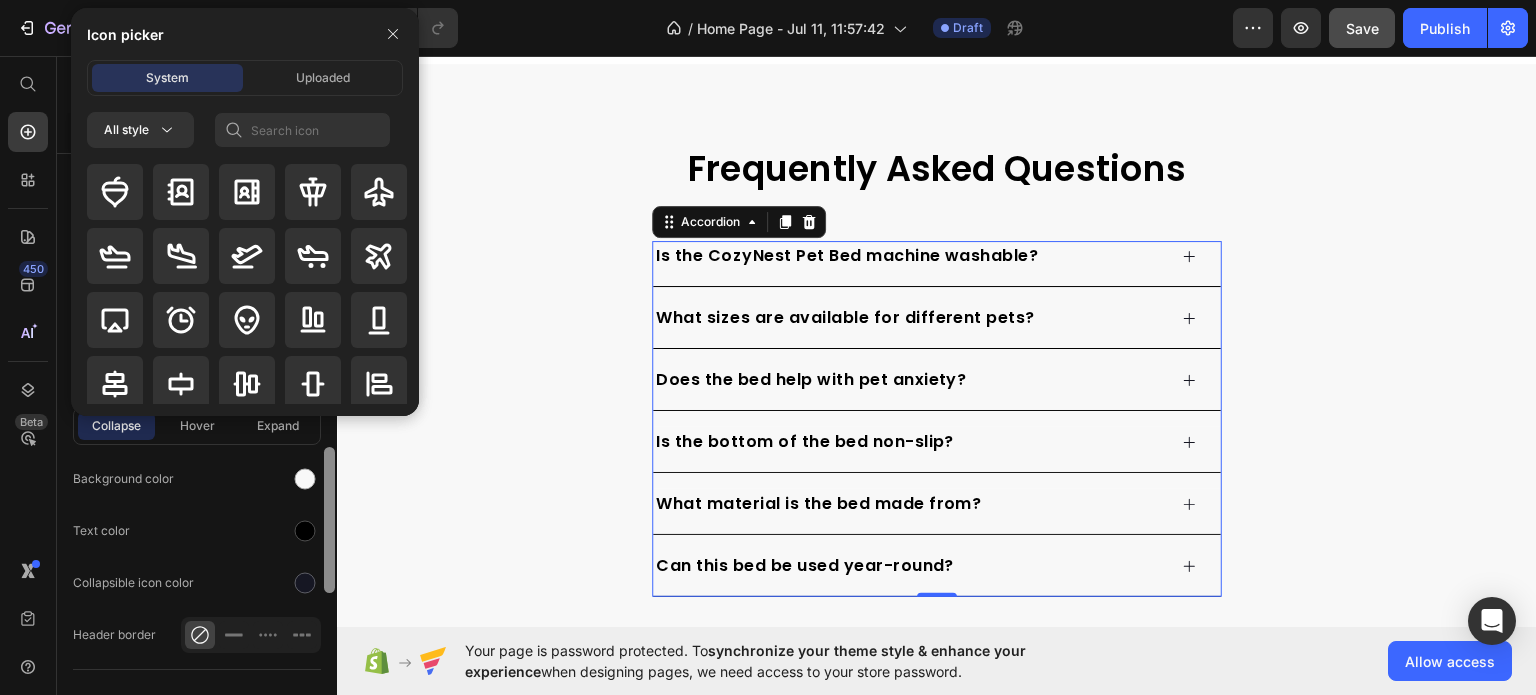 click at bounding box center (329, 453) 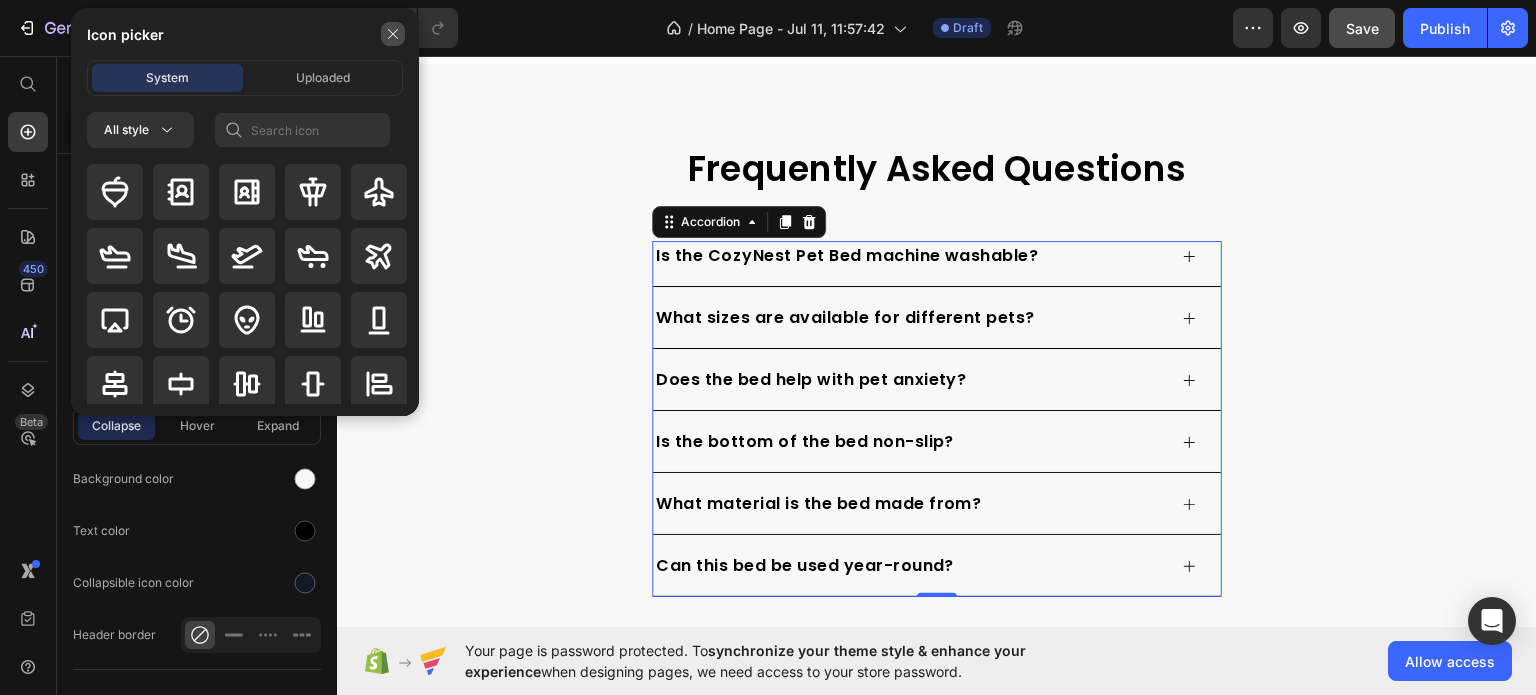 click 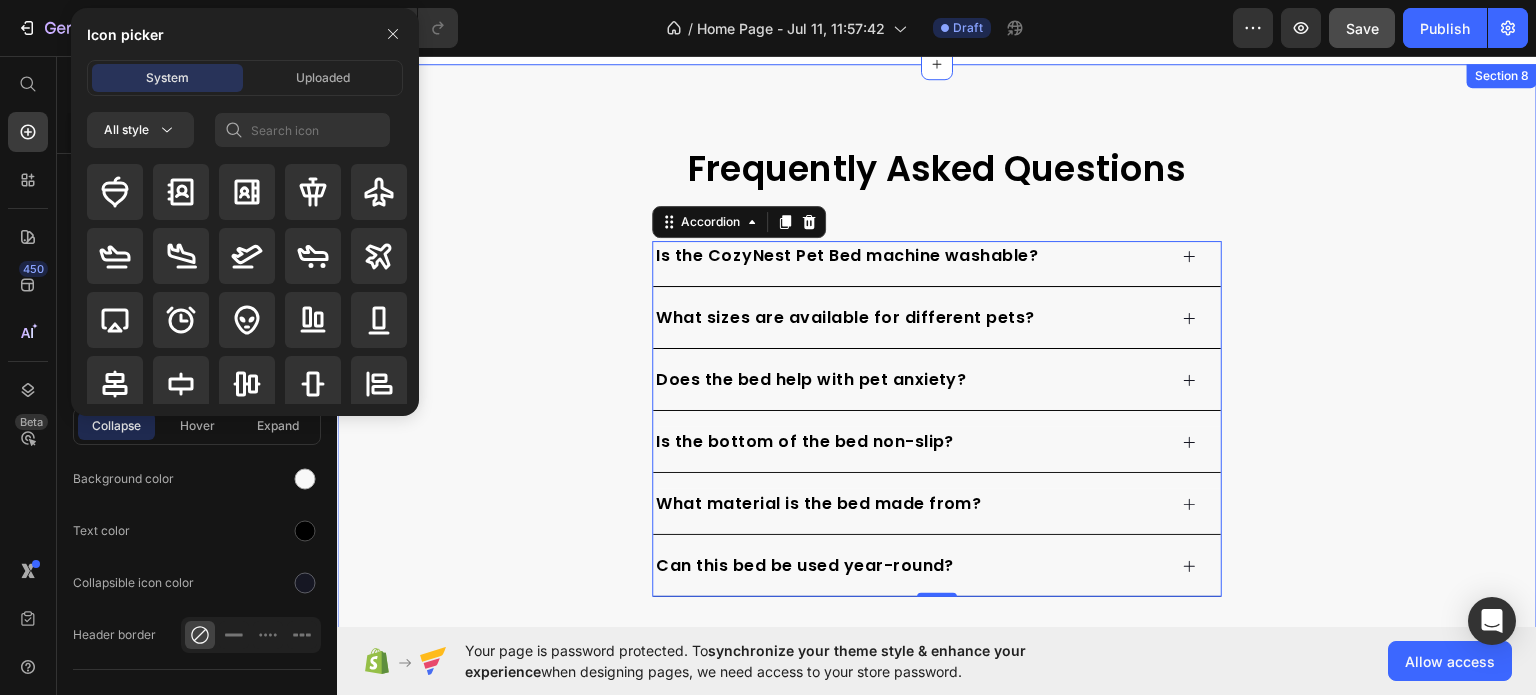 click on "Frequently Asked Questions" at bounding box center [937, 168] 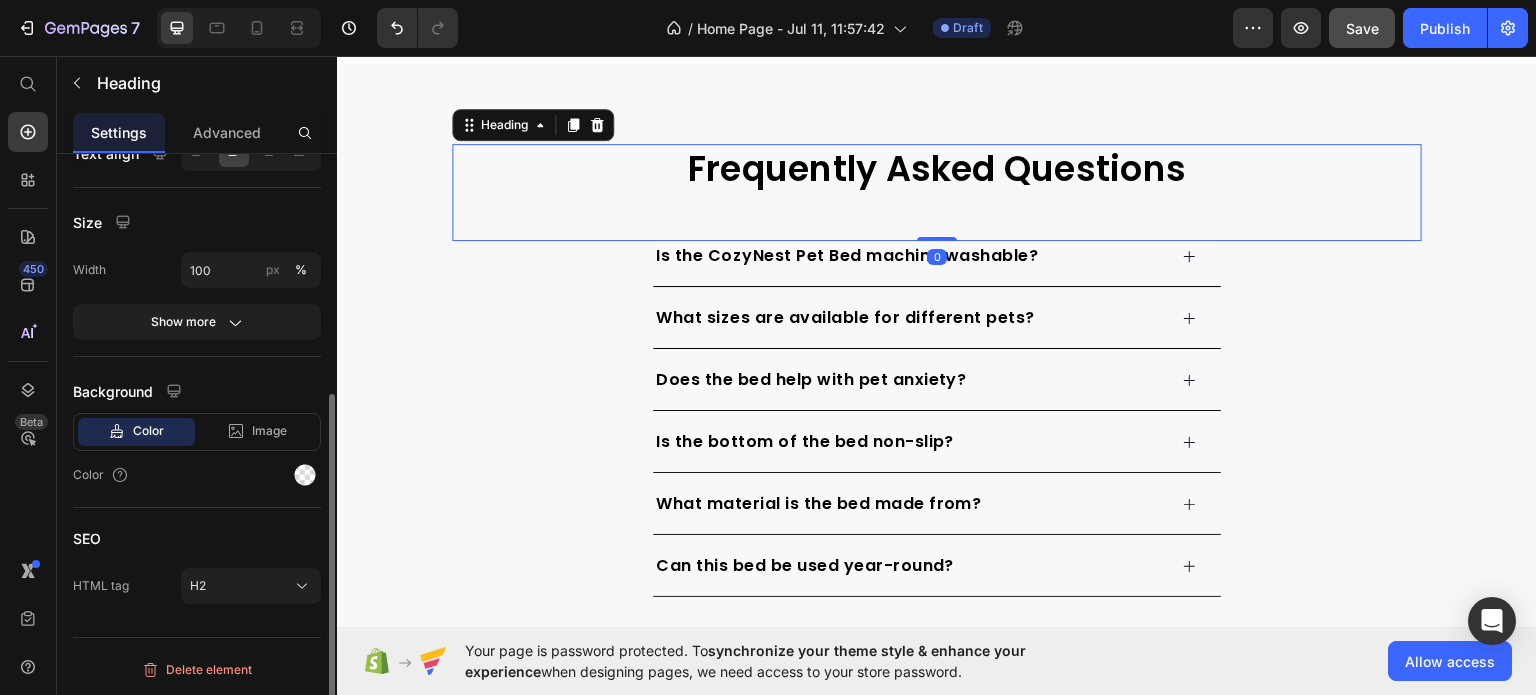 scroll, scrollTop: 0, scrollLeft: 0, axis: both 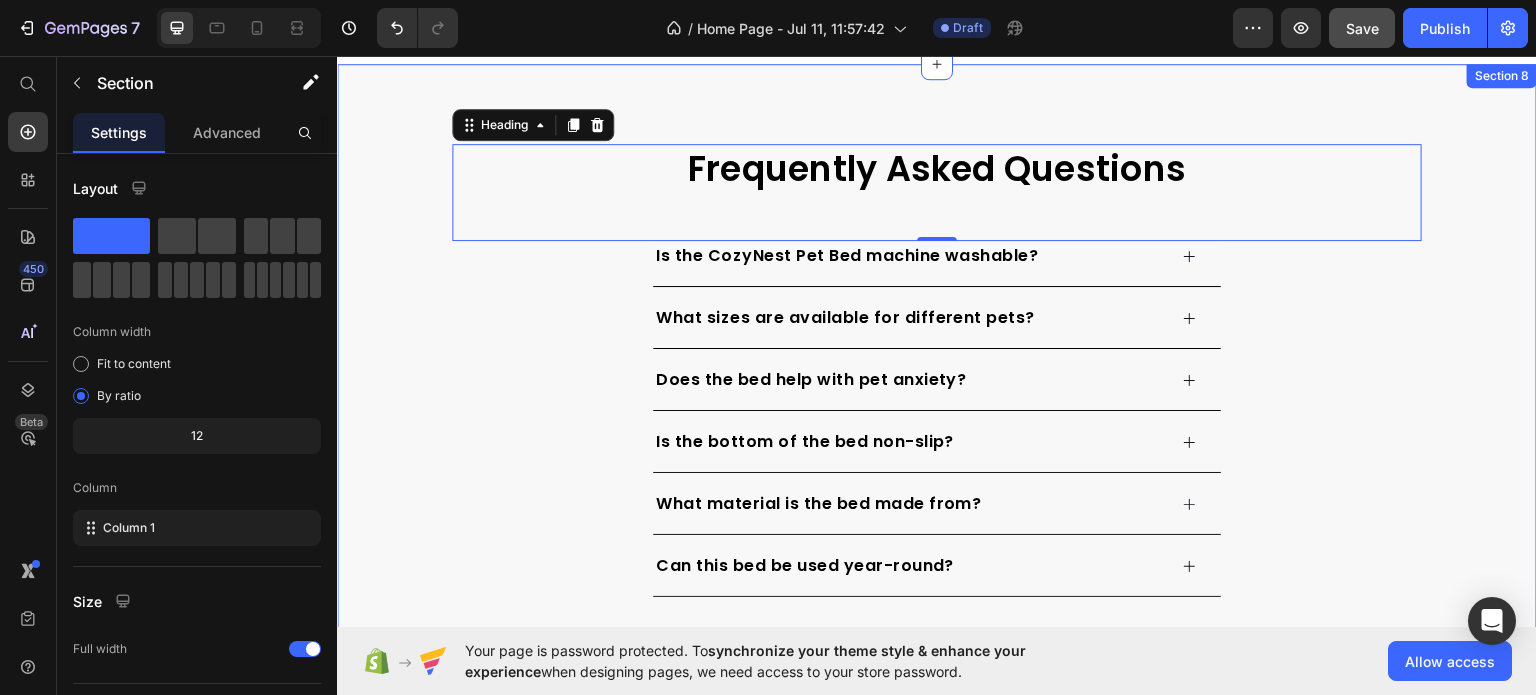 click on "Frequently Asked Questions Heading   0
Is the CozyNest Pet Bed machine washable?
What sizes are available for different pets?
Does the bed help with pet anxiety?
Is the bottom of the bed non-slip?
What material is the bed made from?
Can this bed be used year-round? Accordion Row" at bounding box center (937, 370) 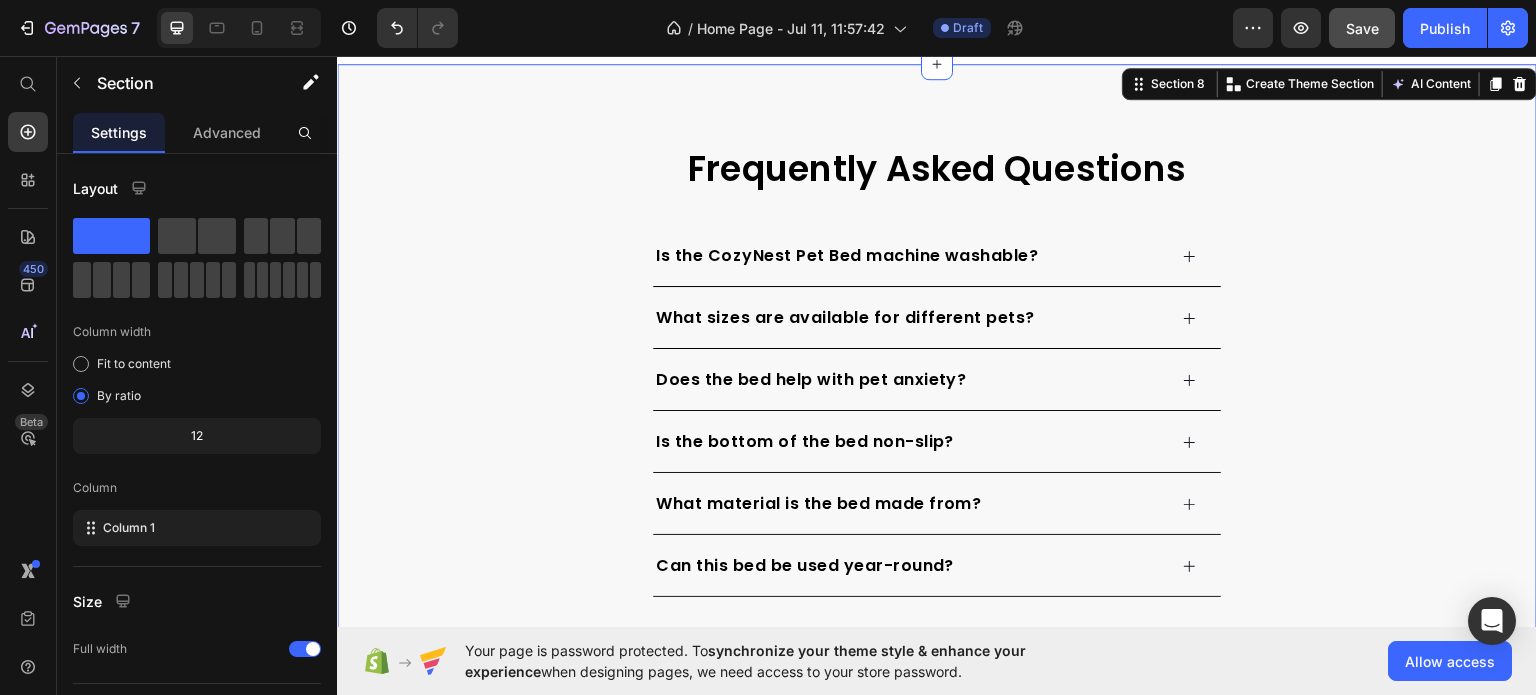 click on "Frequently Asked Questions Heading
Is the CozyNest Pet Bed machine washable?
What sizes are available for different pets?
Does the bed help with pet anxiety?
Is the bottom of the bed non-slip?
What material is the bed made from?
Can this bed be used year-round? Accordion Row" at bounding box center [937, 370] 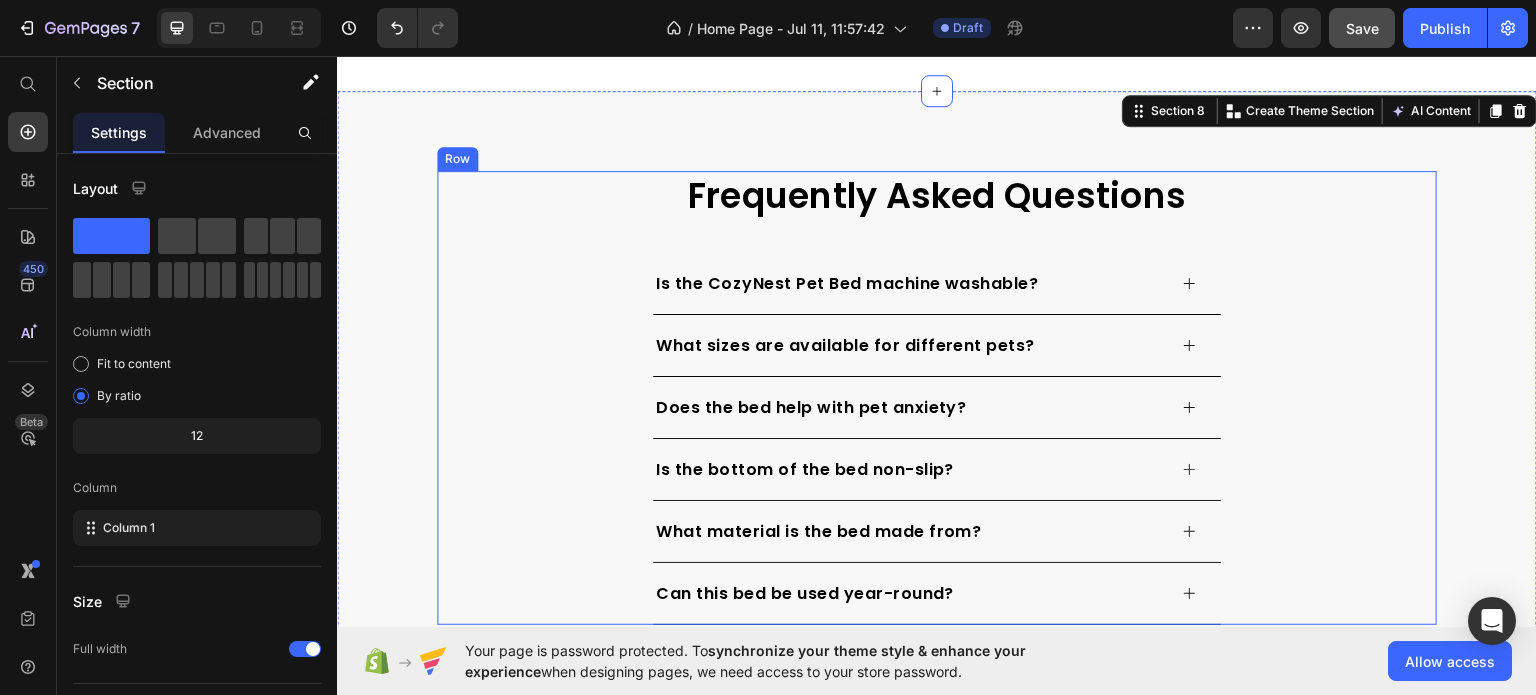 scroll, scrollTop: 3970, scrollLeft: 0, axis: vertical 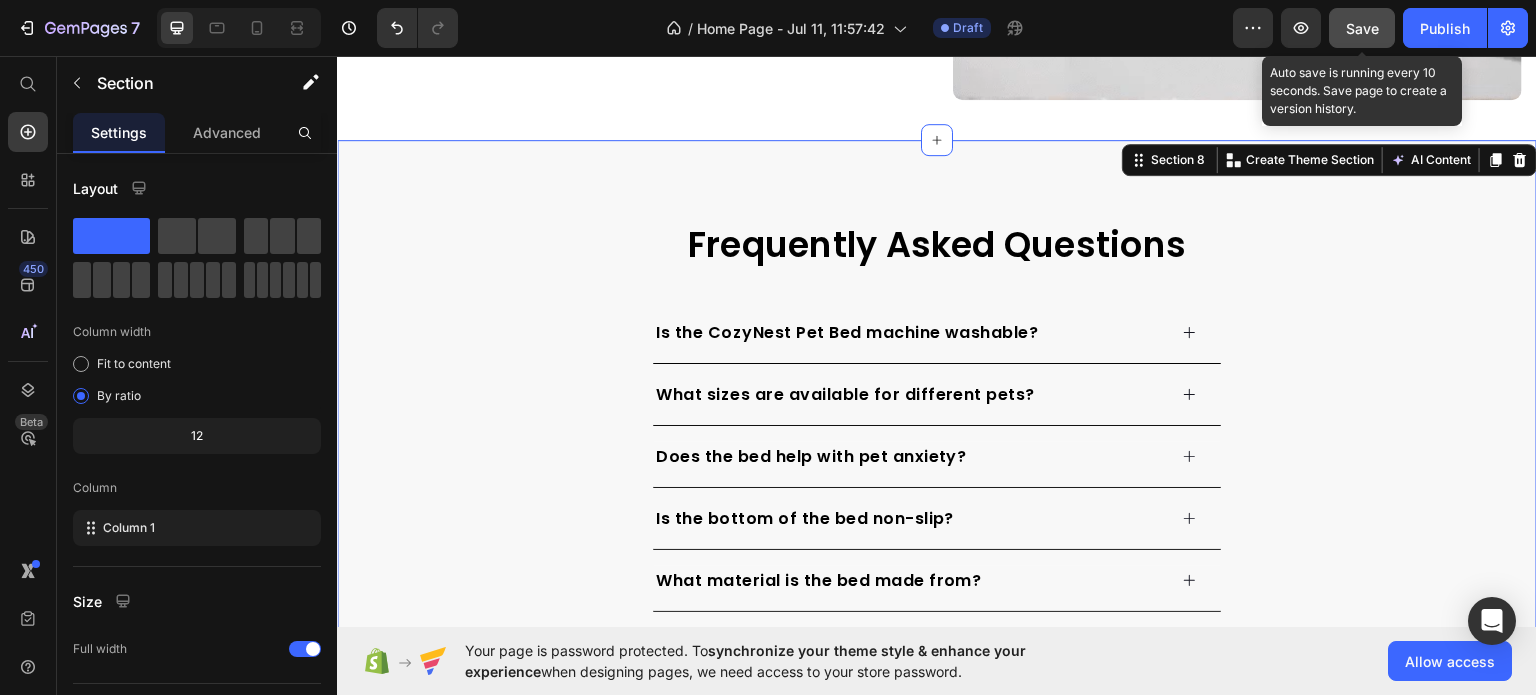 click on "Save" at bounding box center (1362, 28) 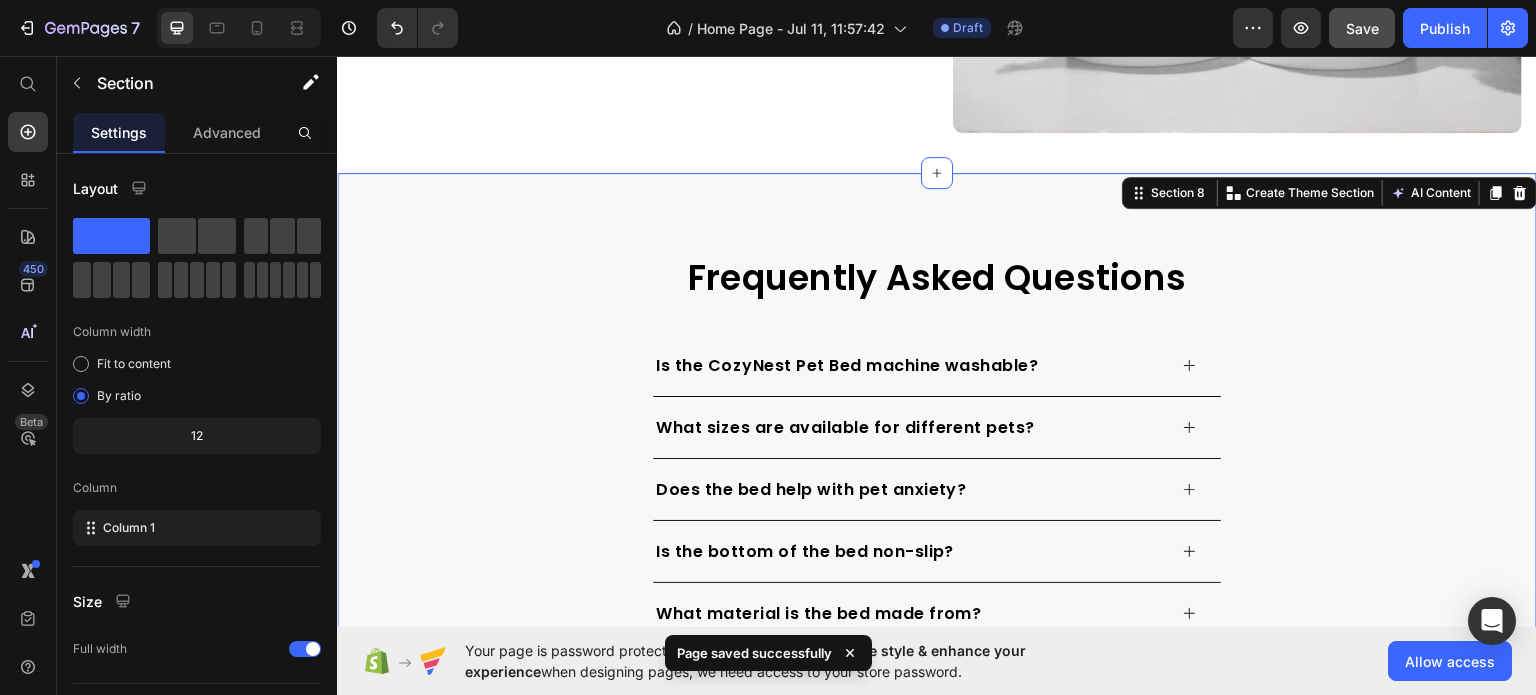 scroll, scrollTop: 3970, scrollLeft: 0, axis: vertical 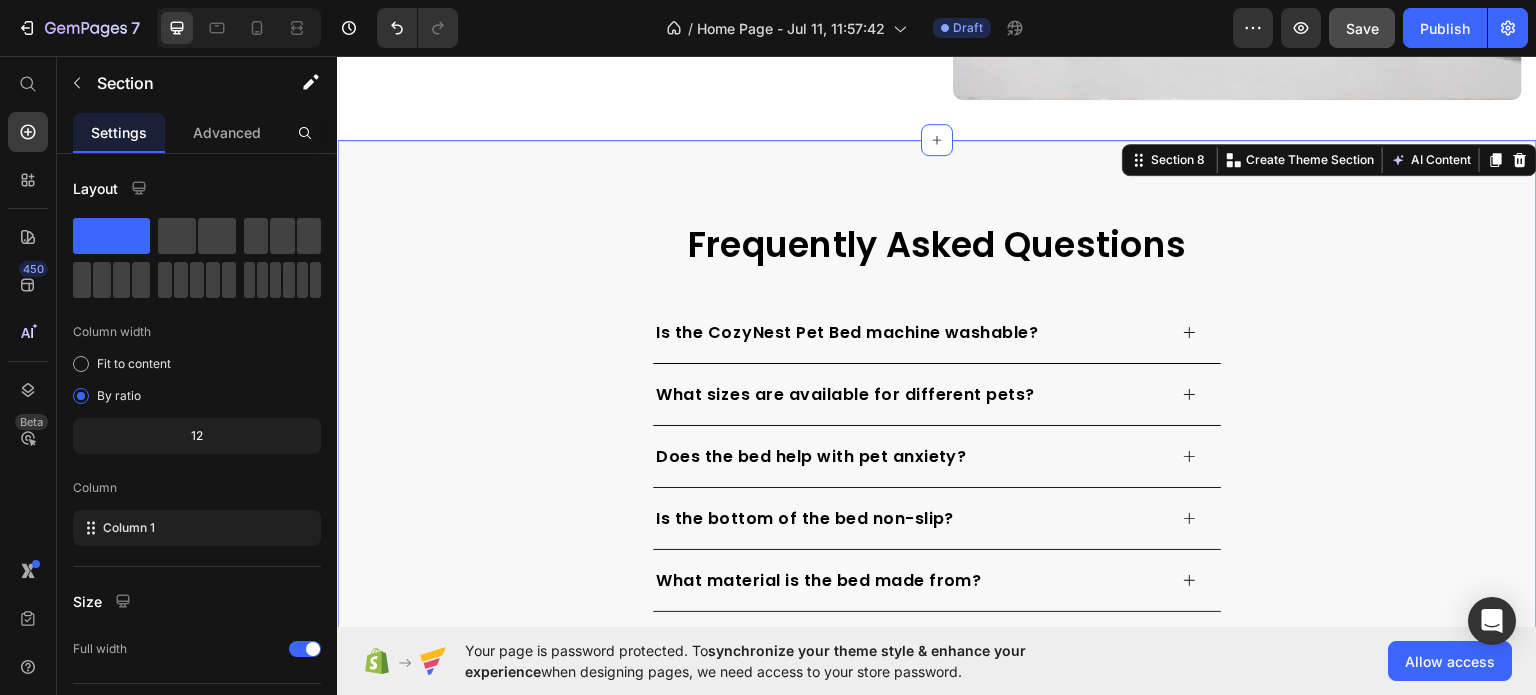 click on "Frequently Asked Questions Heading
Is the CozyNest Pet Bed machine washable?
What sizes are available for different pets?
Does the bed help with pet anxiety?
Is the bottom of the bed non-slip?
What material is the bed made from?
Can this bed be used year-round? Accordion Row Section 8   You can create reusable sections Create Theme Section AI Content Write with GemAI What would you like to describe here? Tone and Voice Persuasive Product CozyNest Pet Bed Show more Generate" at bounding box center (937, 446) 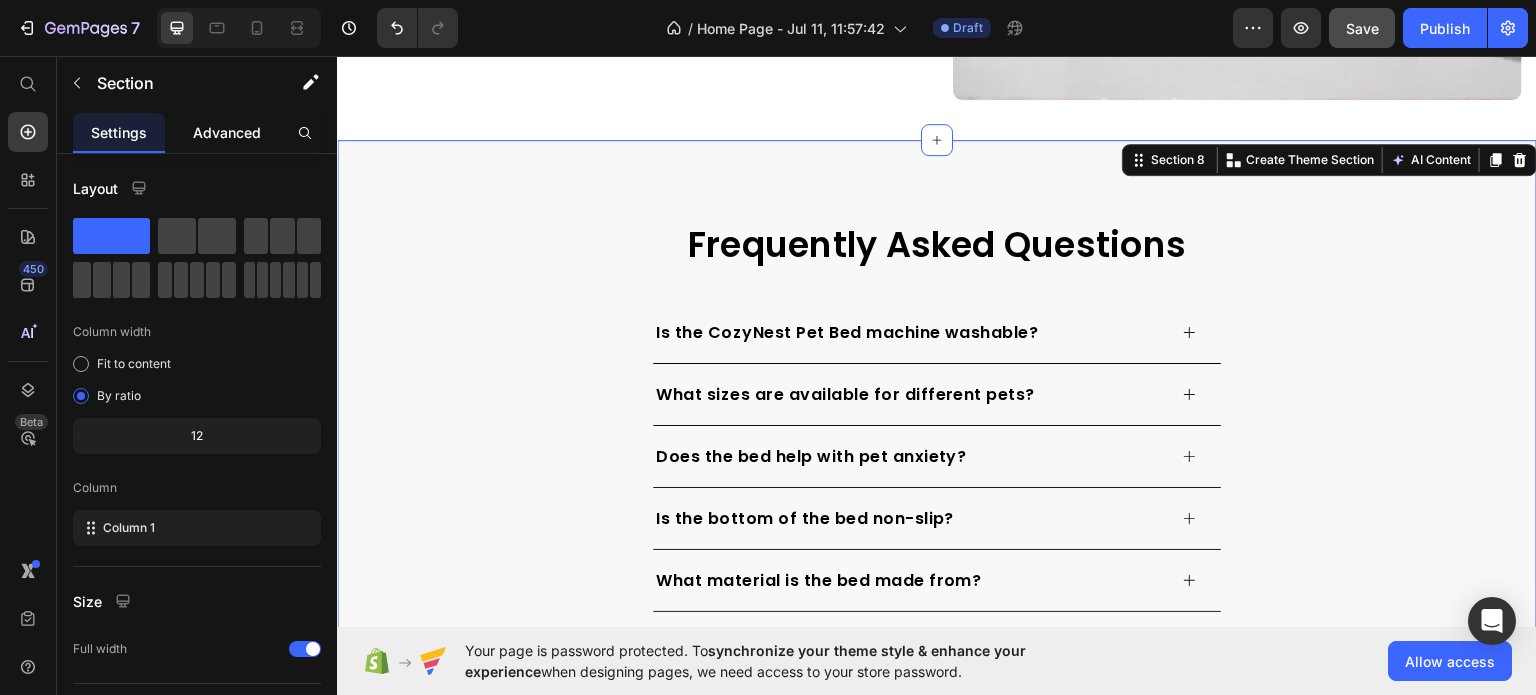 click on "Advanced" 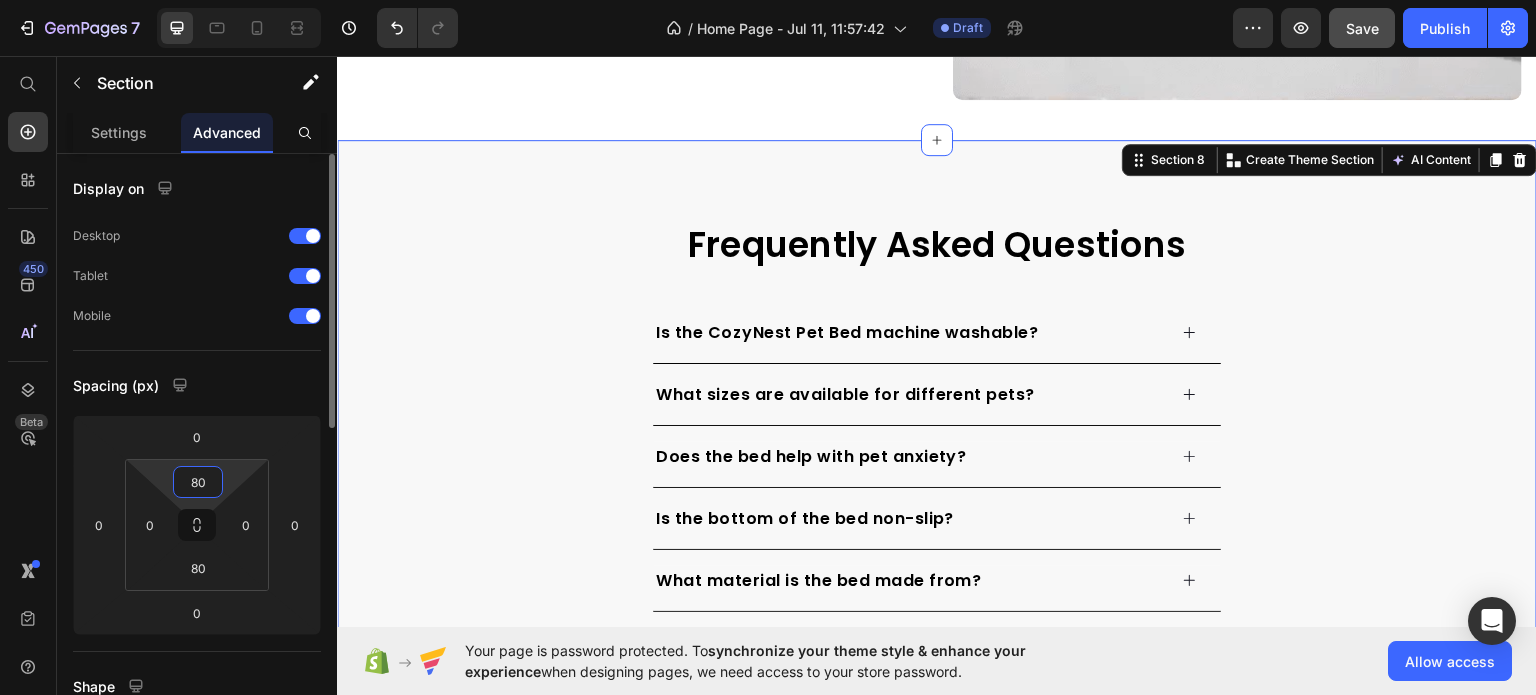 click on "80" at bounding box center [198, 482] 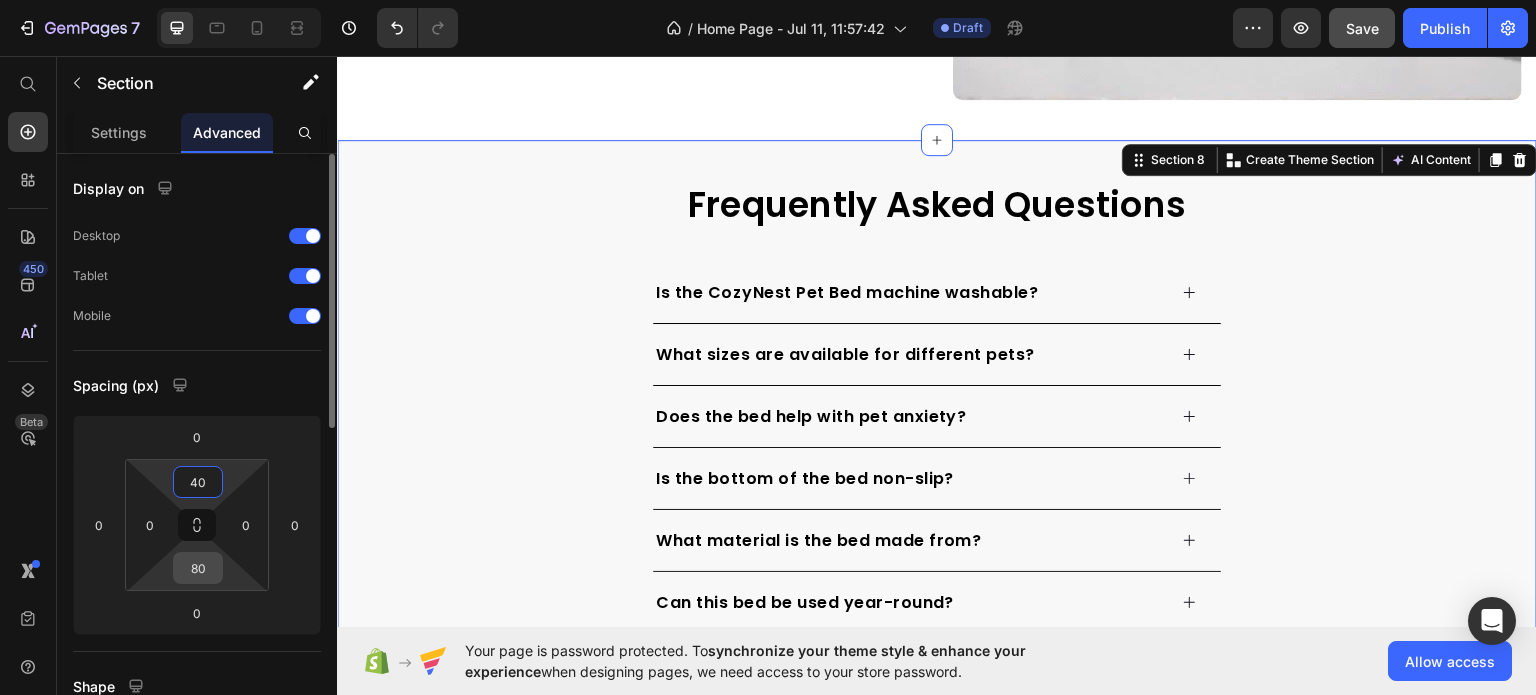 type on "40" 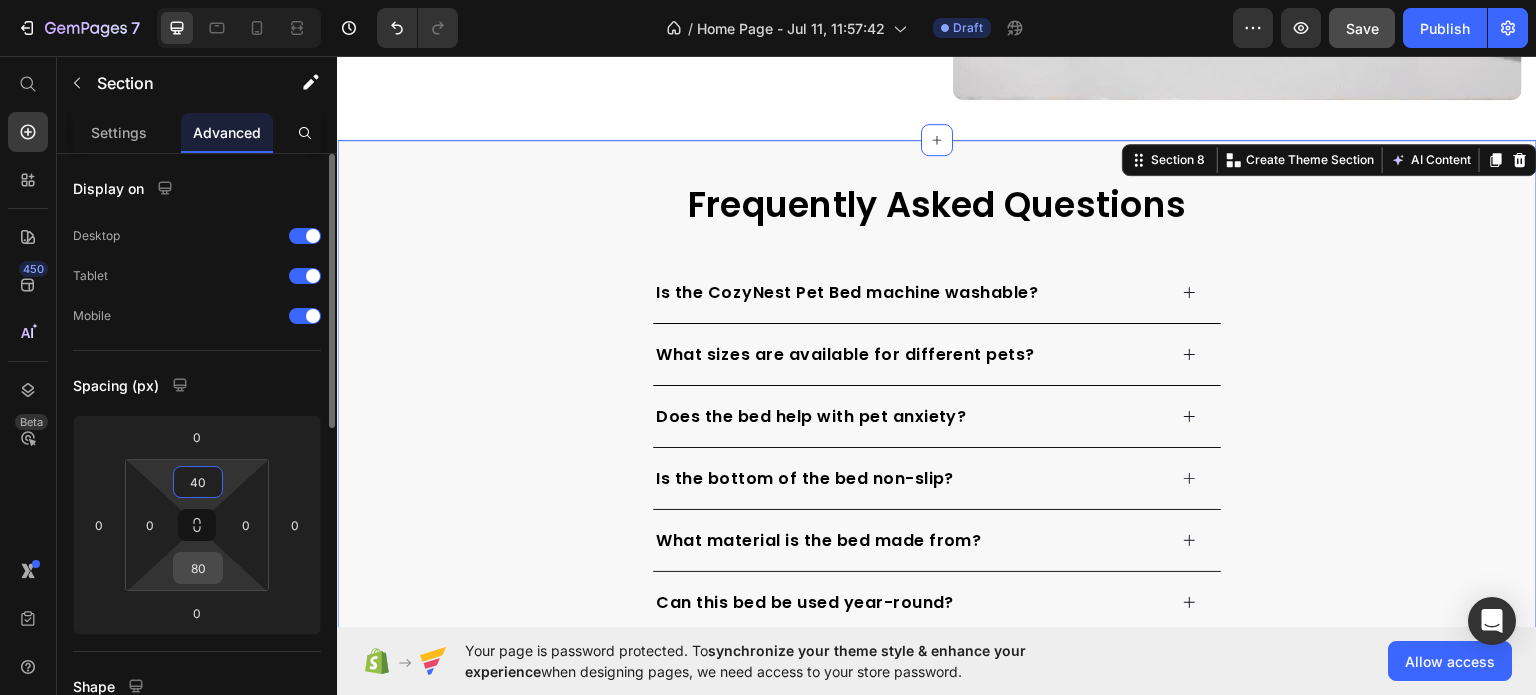 click on "80" at bounding box center (198, 568) 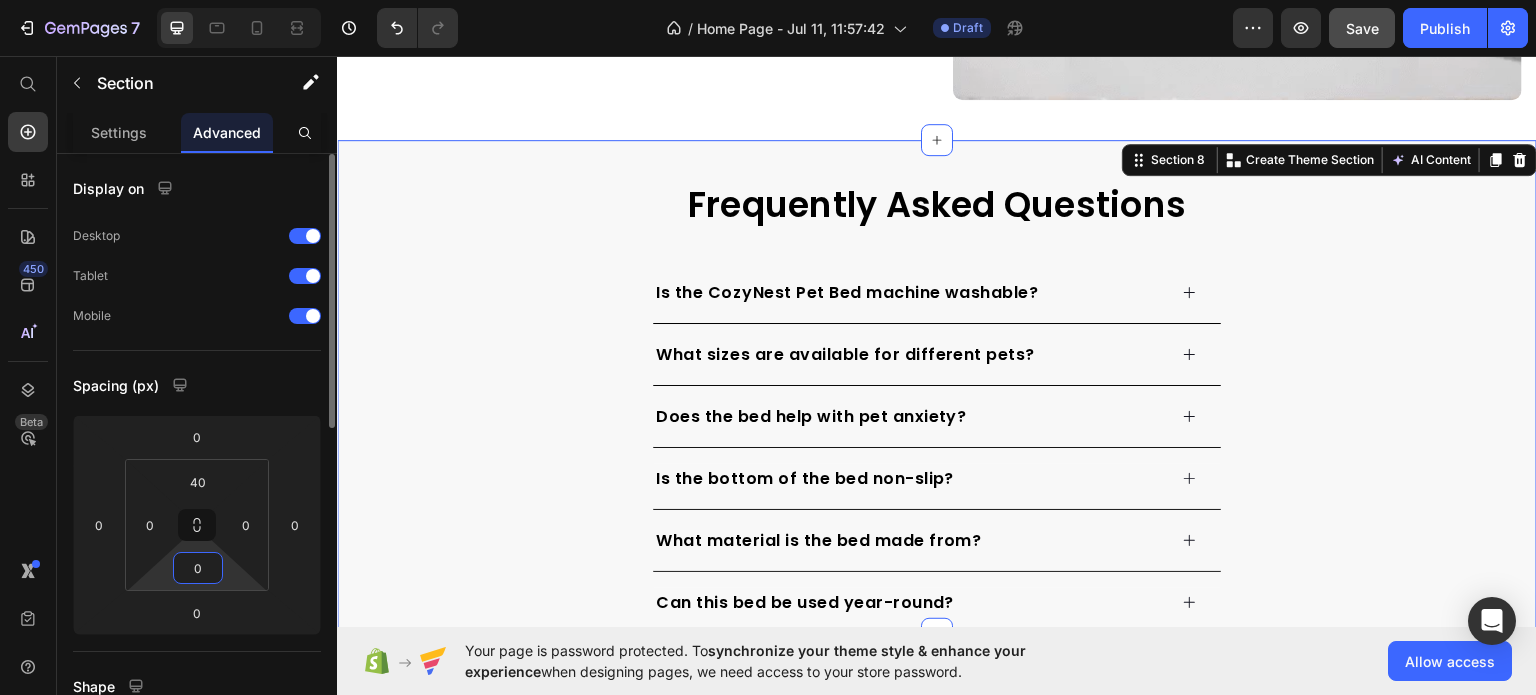 drag, startPoint x: 208, startPoint y: 566, endPoint x: 189, endPoint y: 573, distance: 20.248457 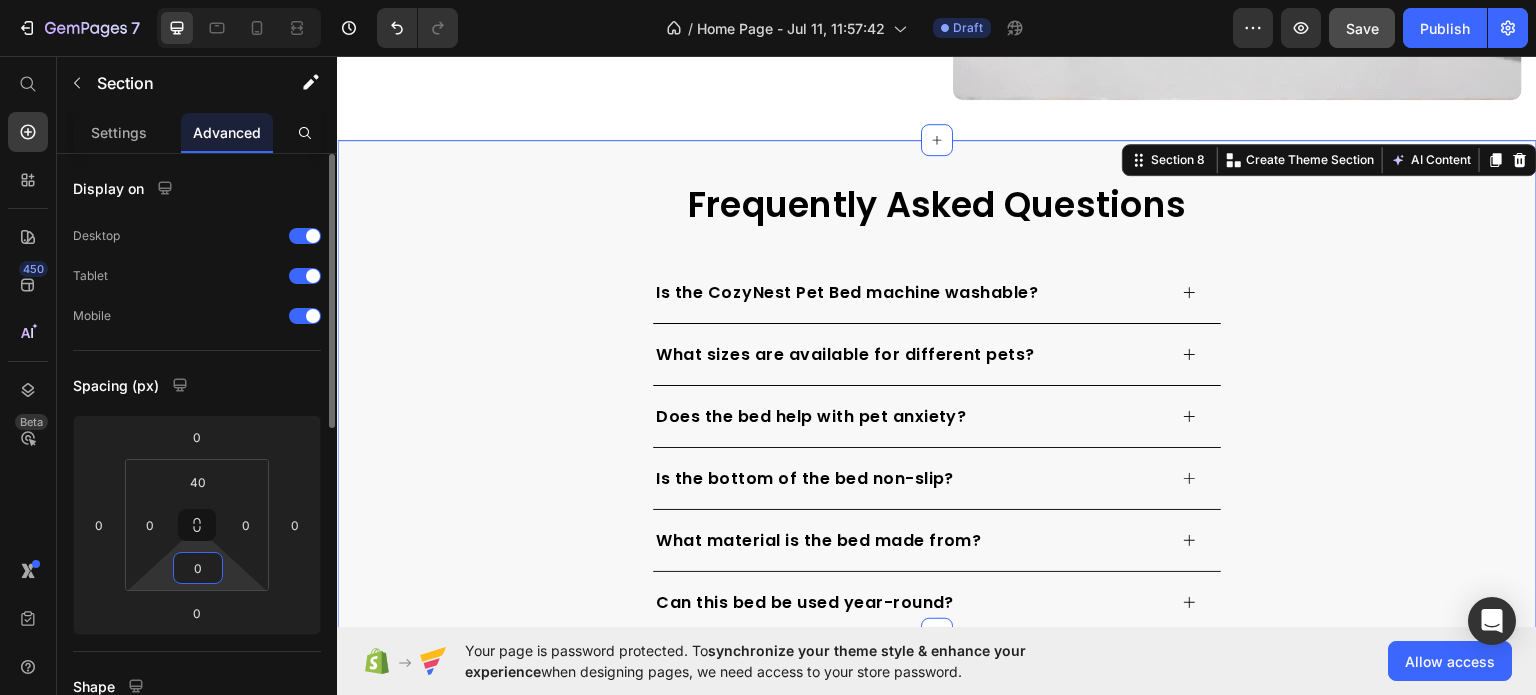 click on "0" at bounding box center (198, 568) 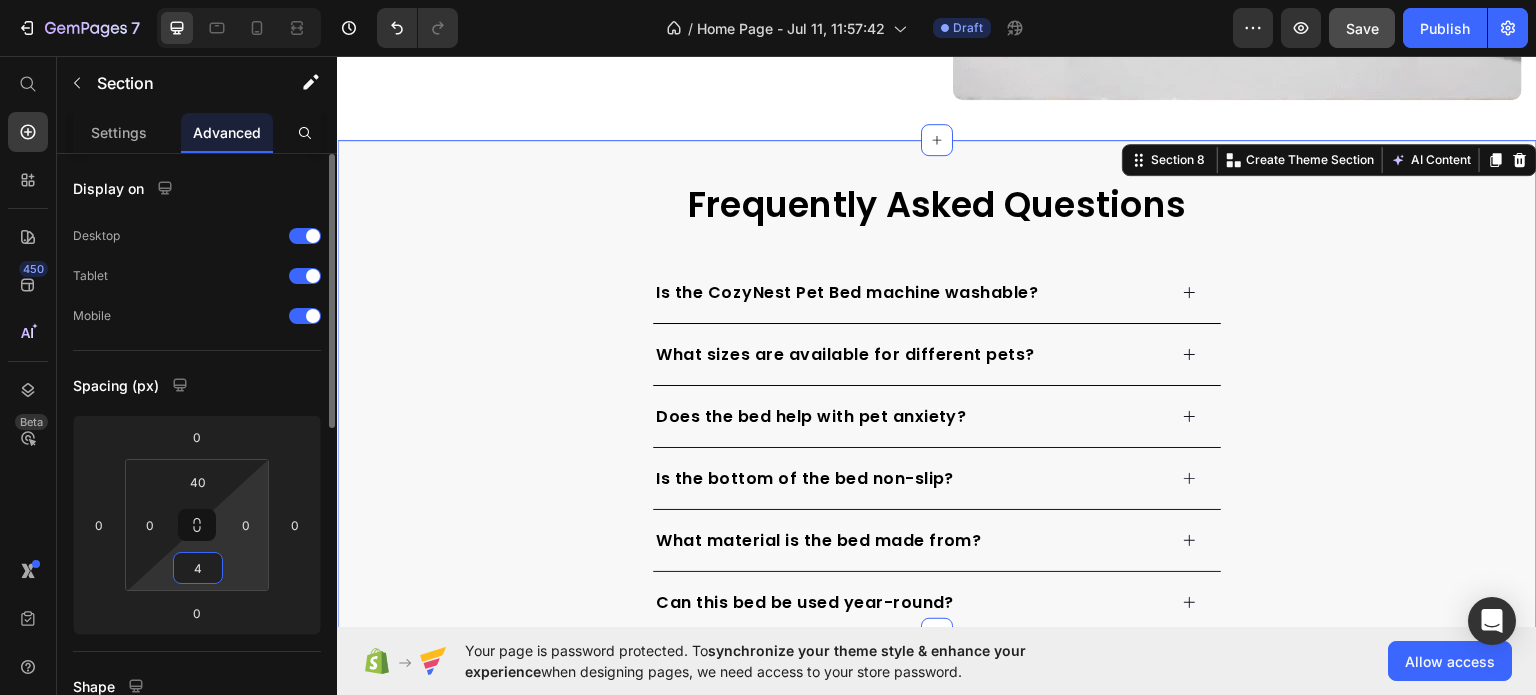 type on "40" 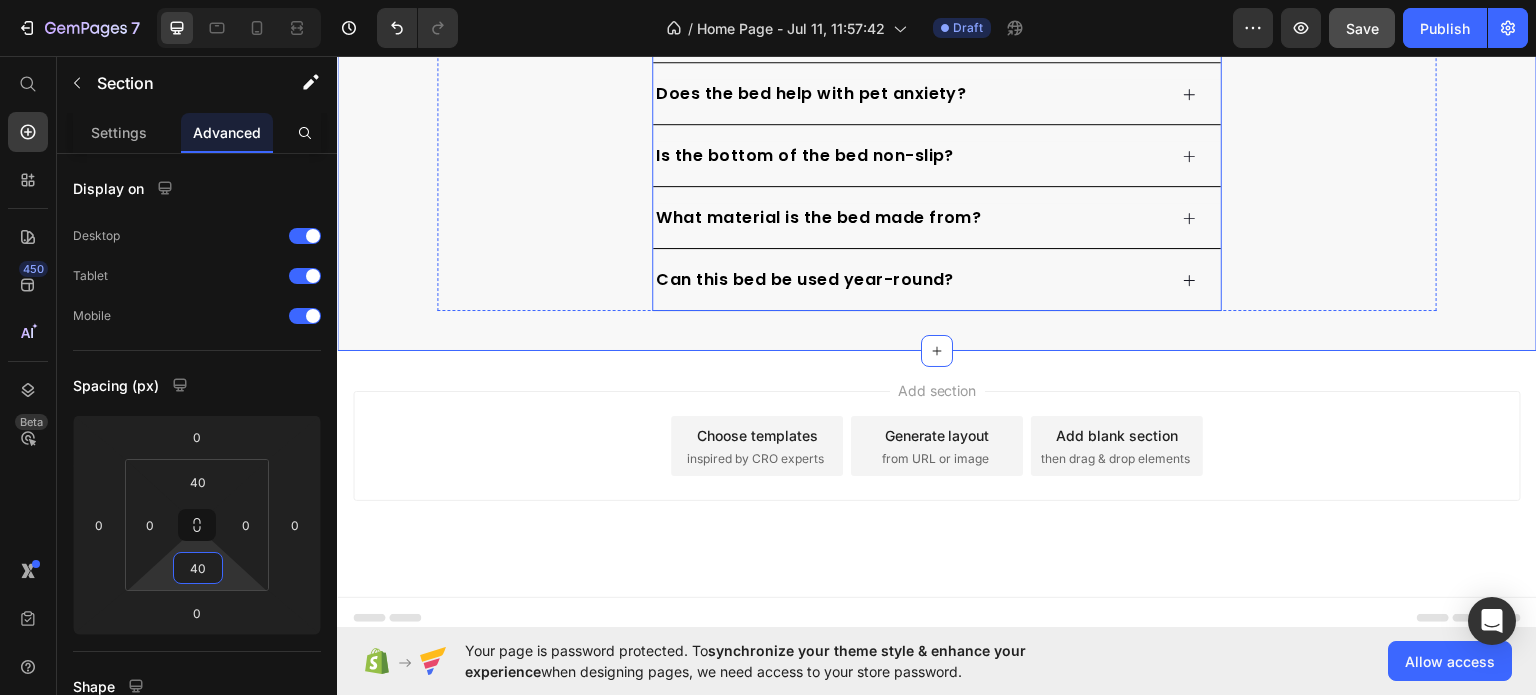 scroll, scrollTop: 4317, scrollLeft: 0, axis: vertical 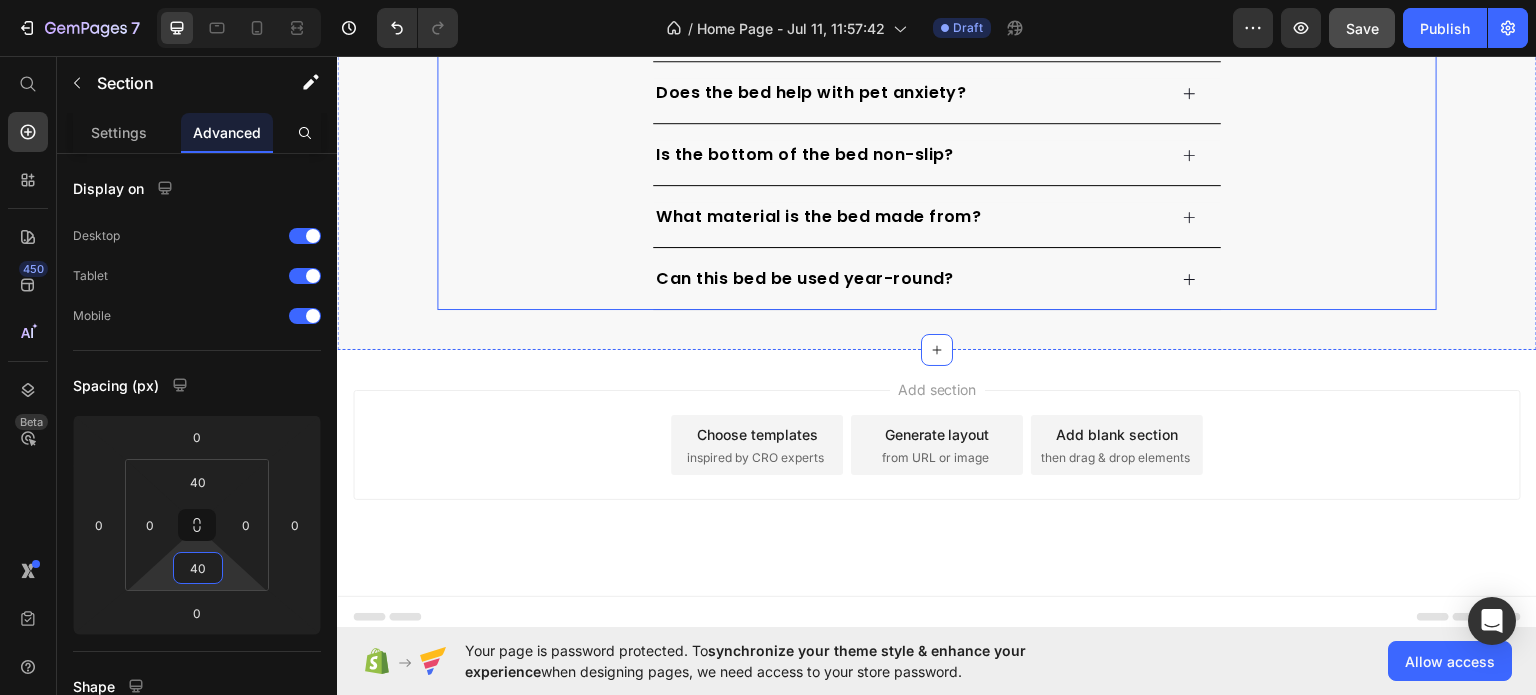 click on "Frequently Asked Questions Heading
Is the CozyNest Pet Bed machine washable?
What sizes are available for different pets?
Does the bed help with pet anxiety?
Is the bottom of the bed non-slip?
What material is the bed made from?
Can this bed be used year-round? Accordion Row" at bounding box center (937, 83) 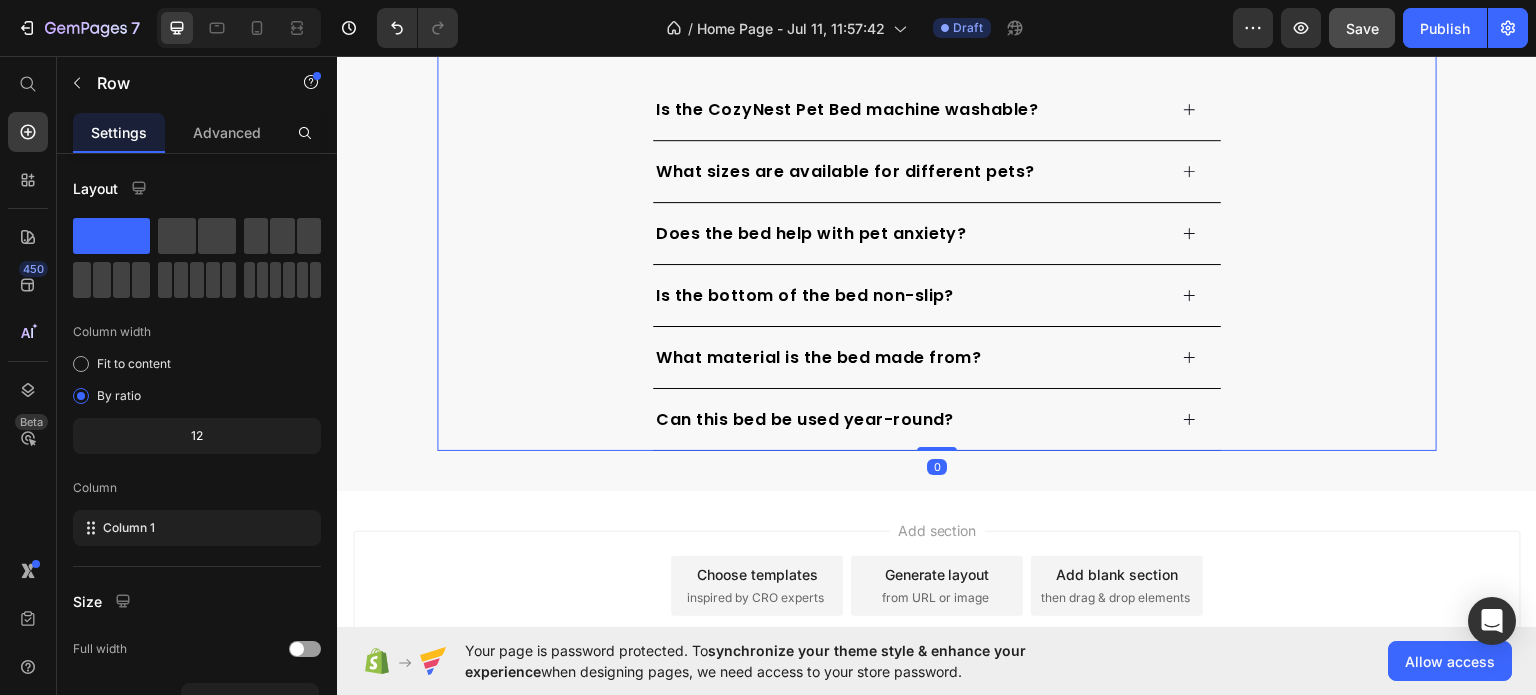 scroll, scrollTop: 4017, scrollLeft: 0, axis: vertical 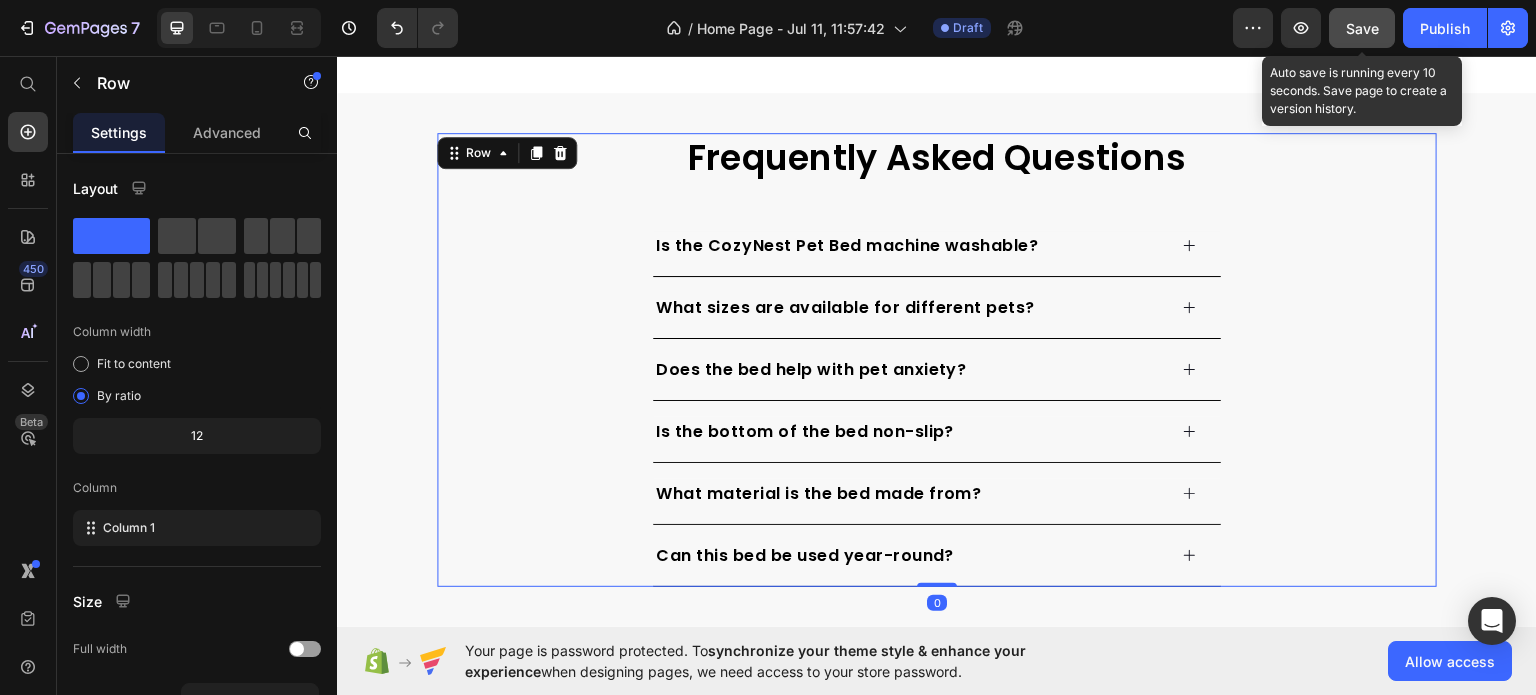 click on "Save" at bounding box center (1362, 28) 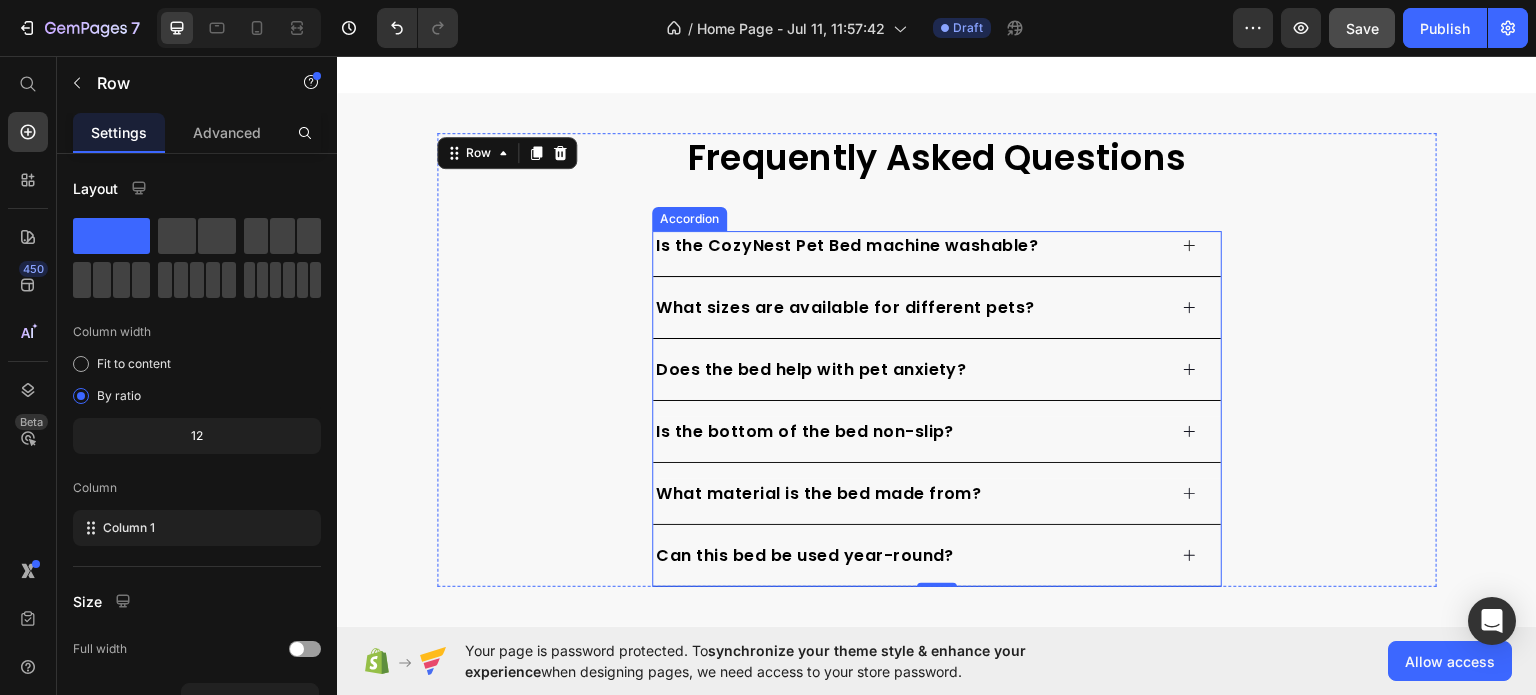 click on "Is the CozyNest Pet Bed machine washable?" at bounding box center [937, 252] 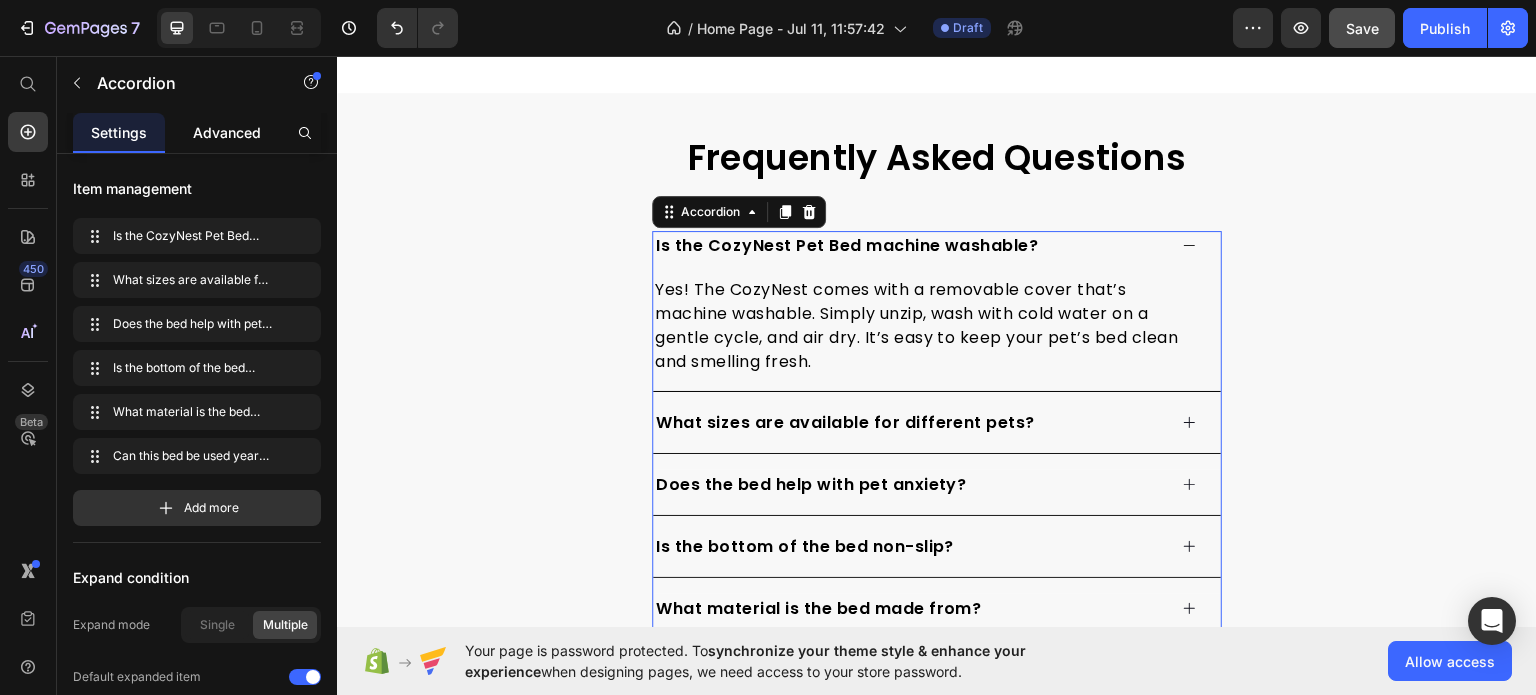 click on "Advanced" at bounding box center (227, 132) 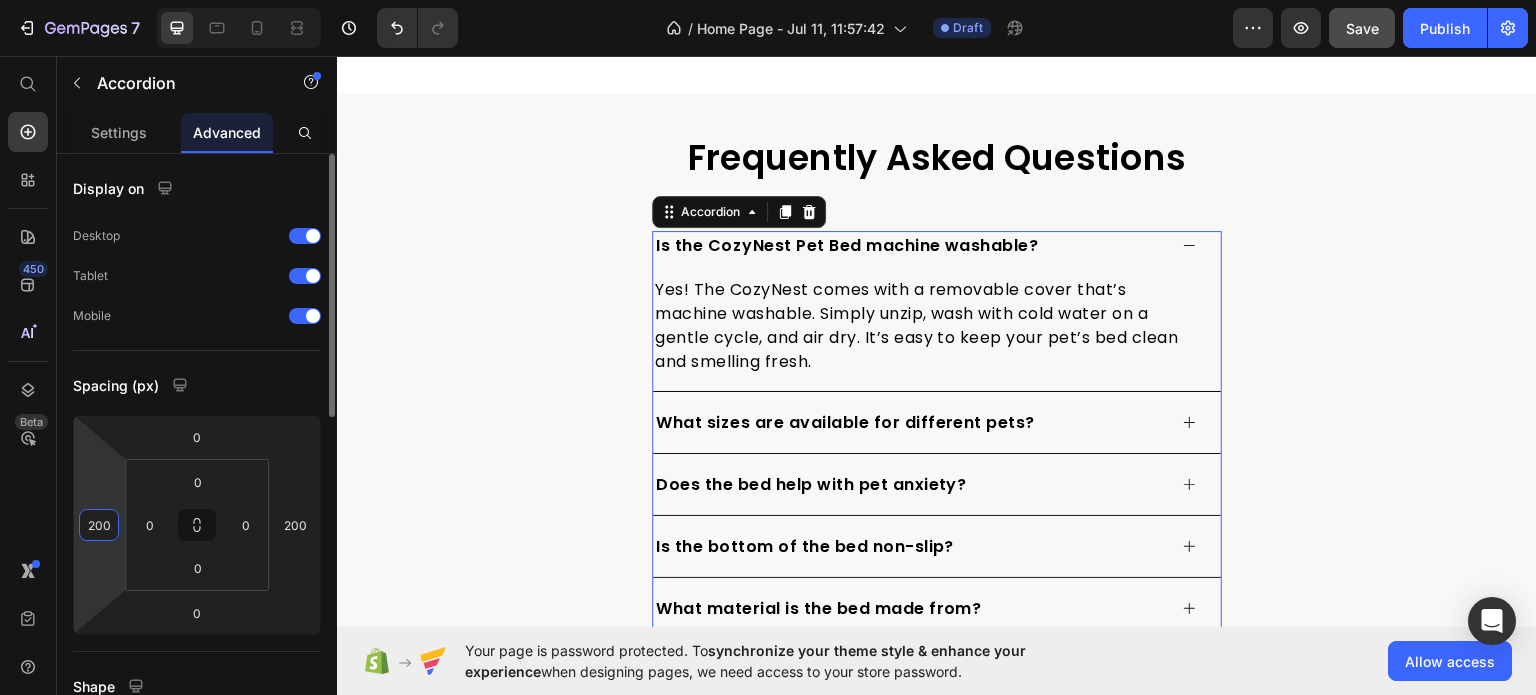 click on "200" at bounding box center (99, 525) 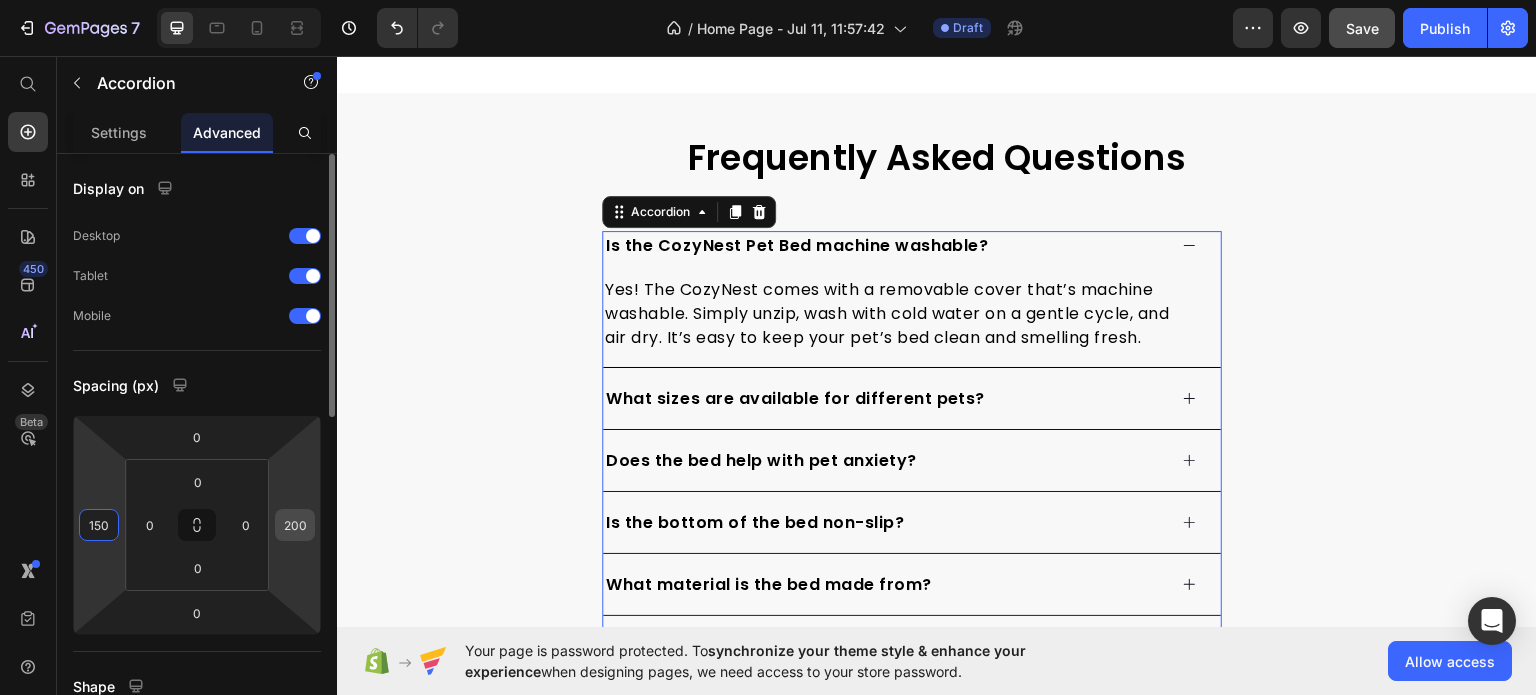 type on "150" 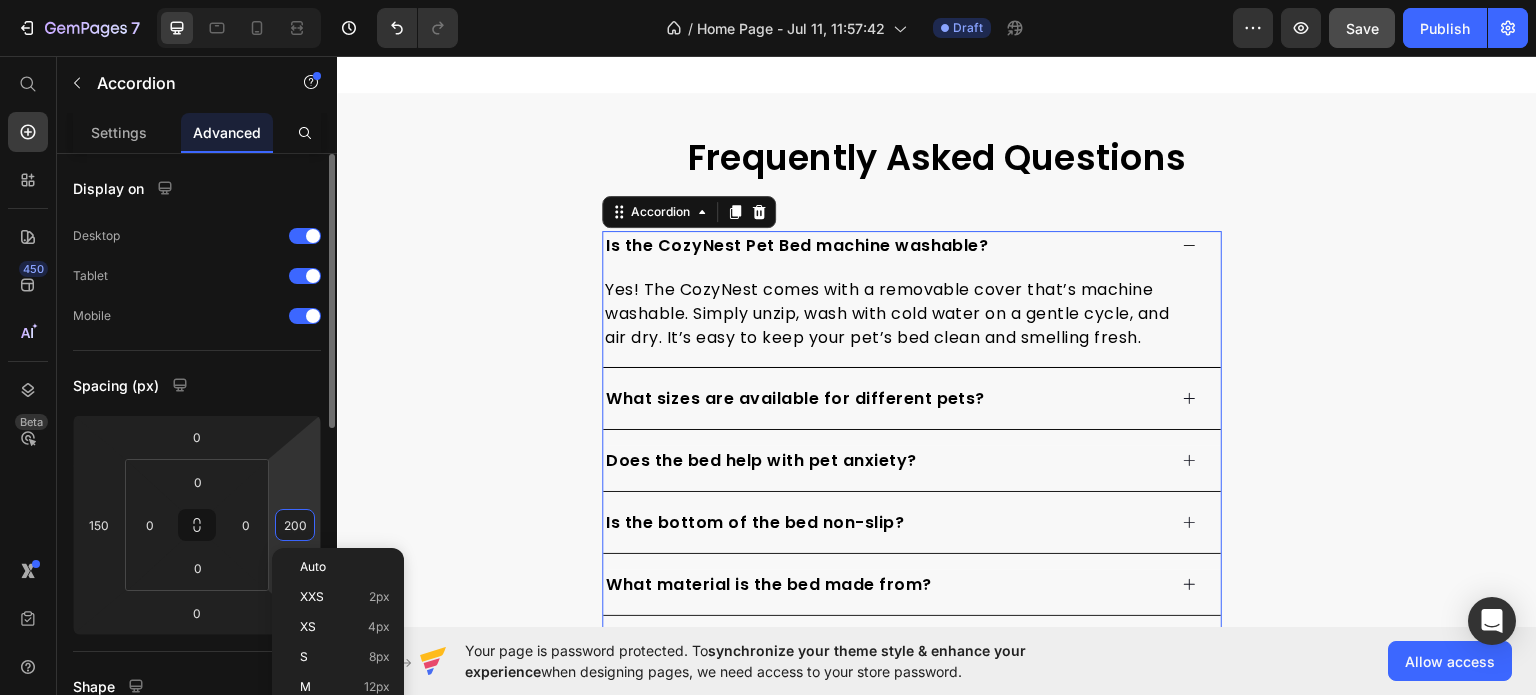 click on "200" at bounding box center (295, 525) 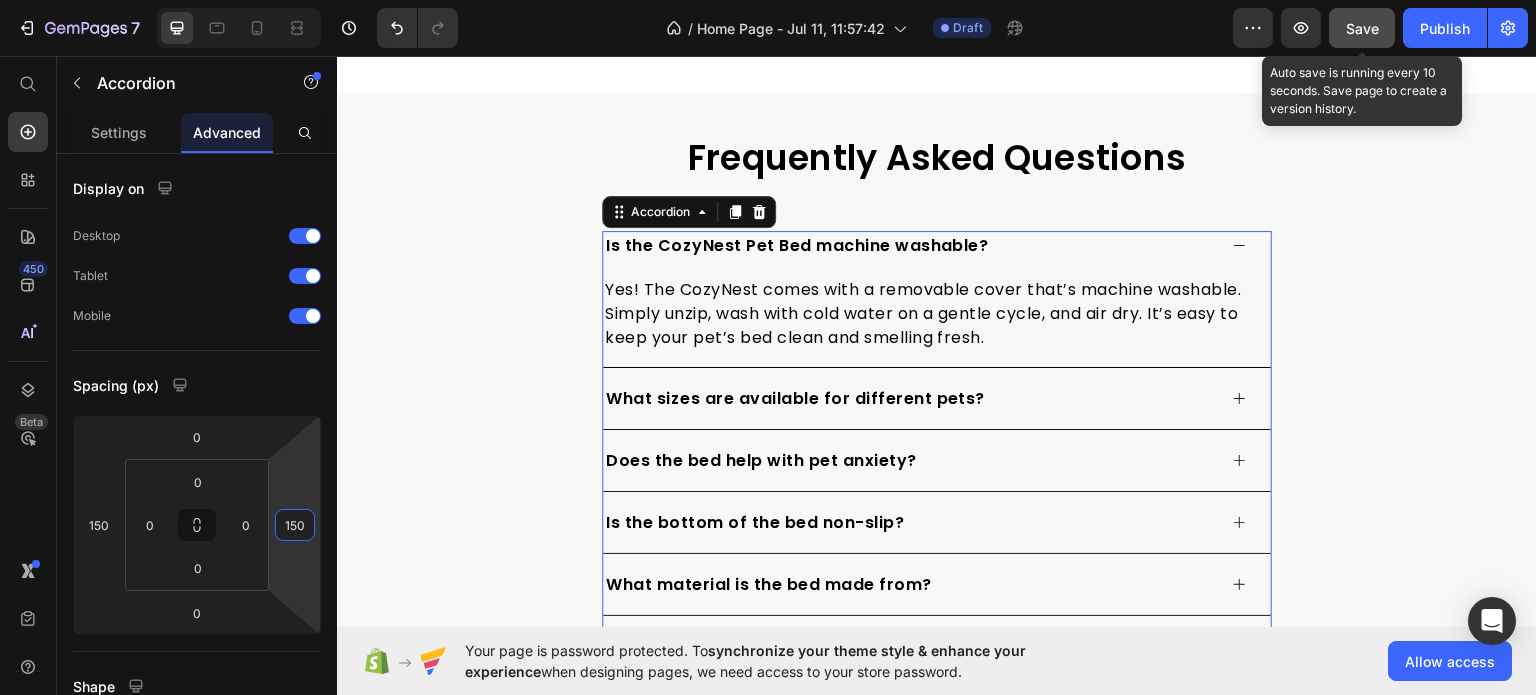 type on "150" 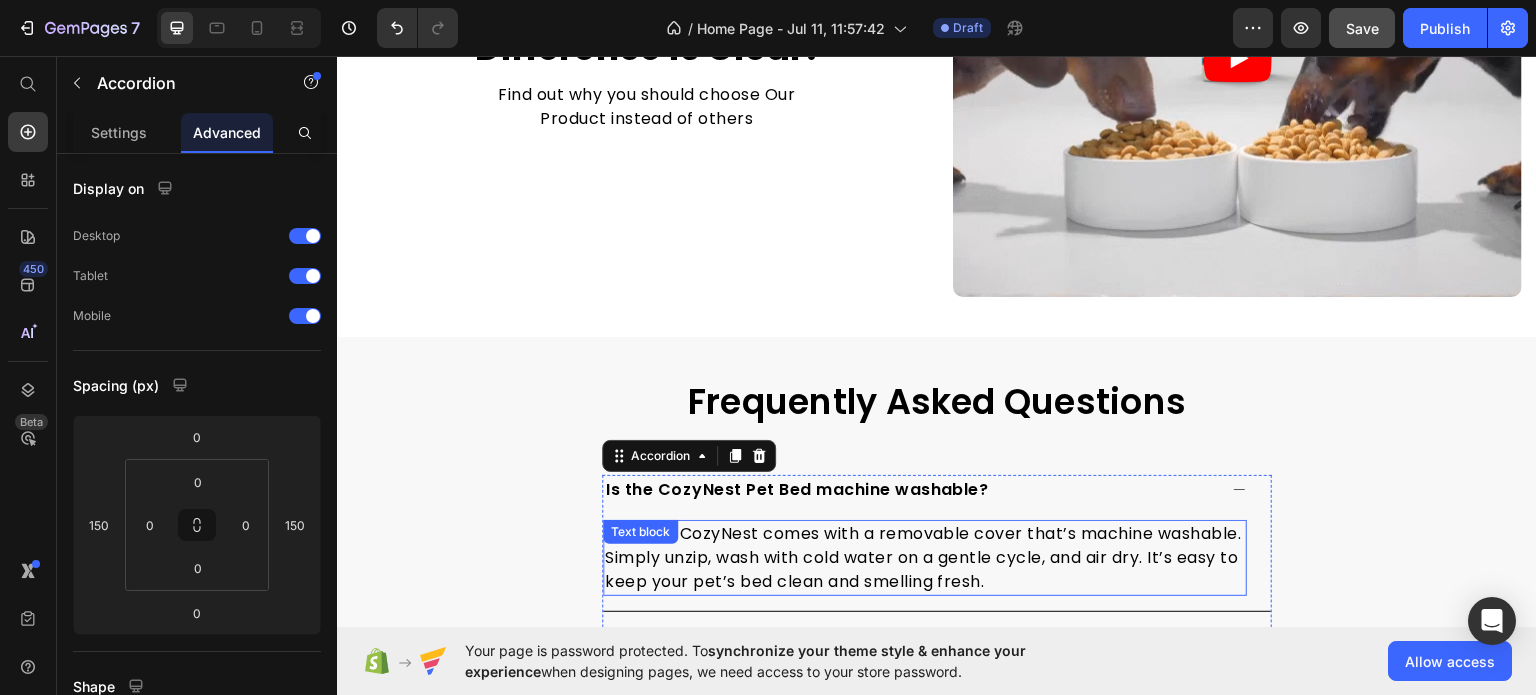 scroll, scrollTop: 3717, scrollLeft: 0, axis: vertical 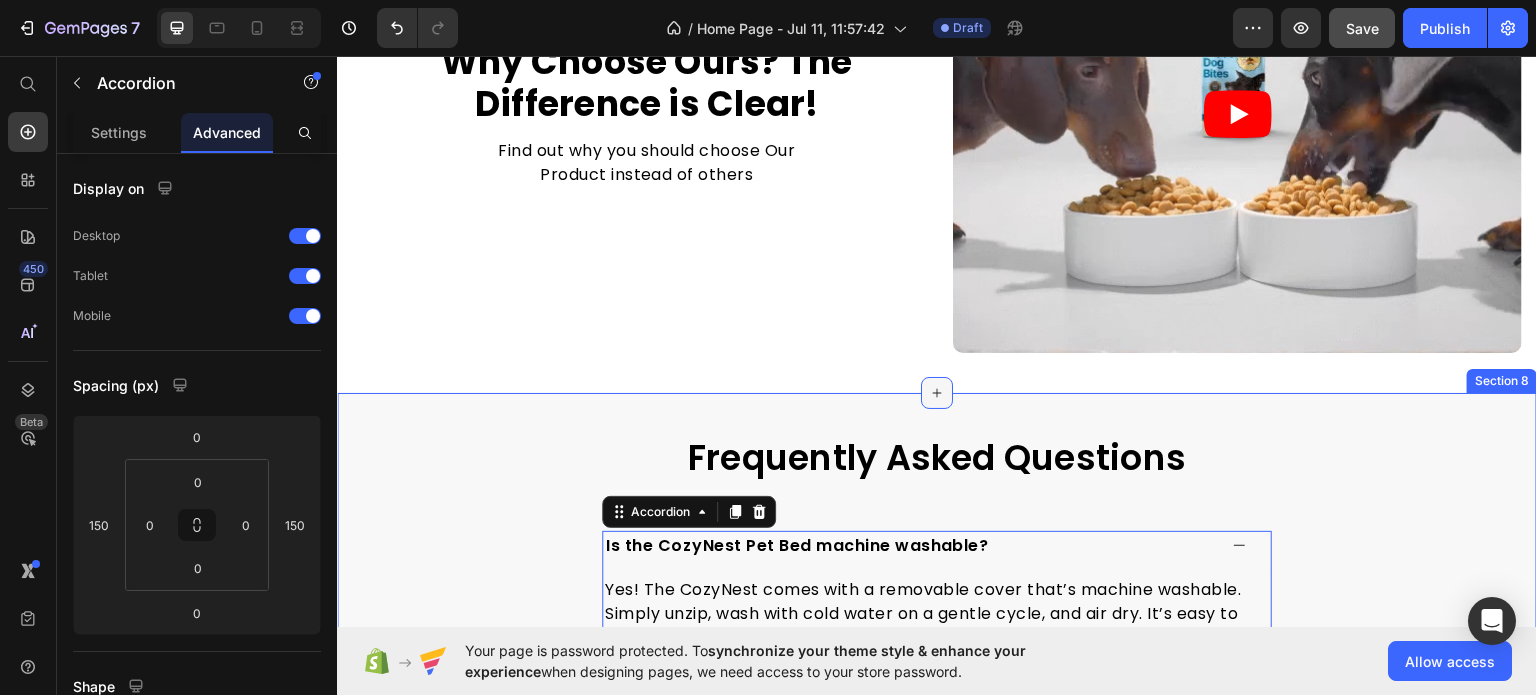 click 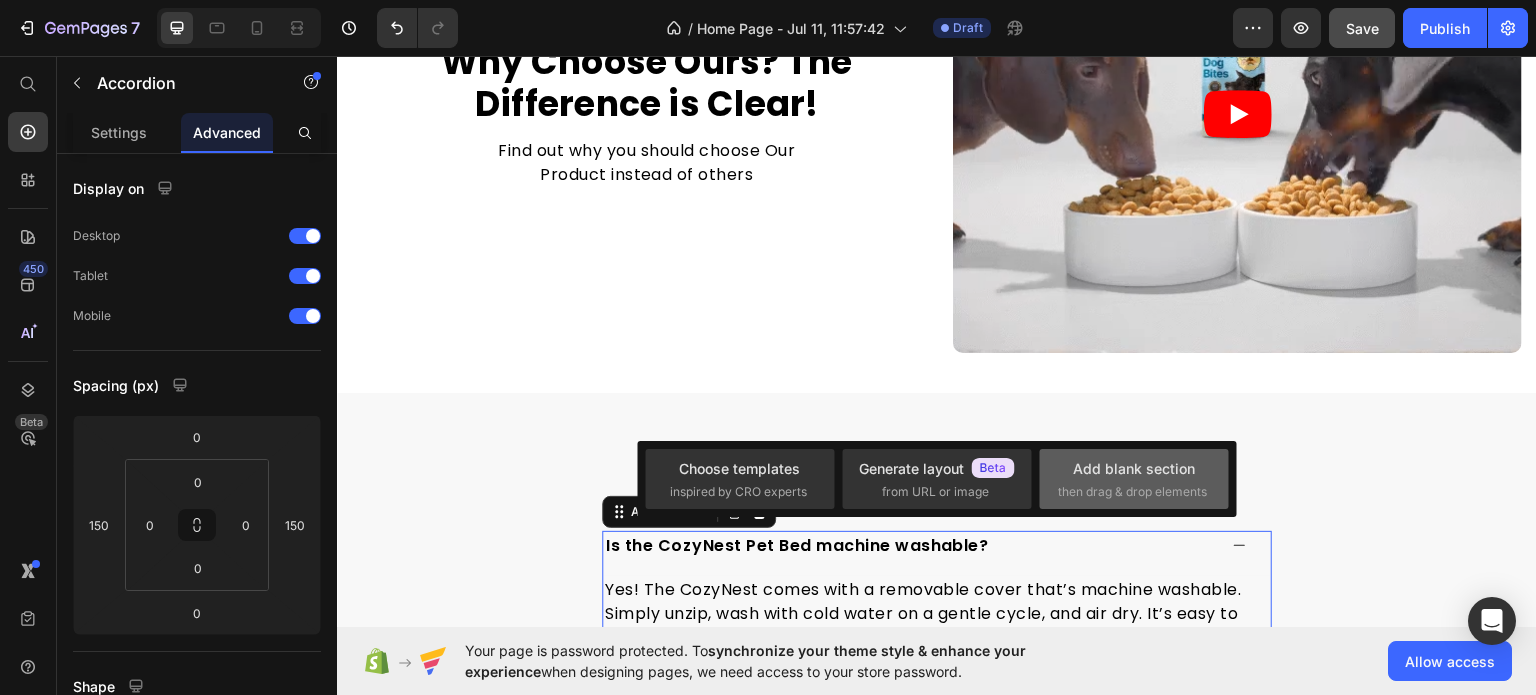 click on "then drag & drop elements" at bounding box center (1132, 492) 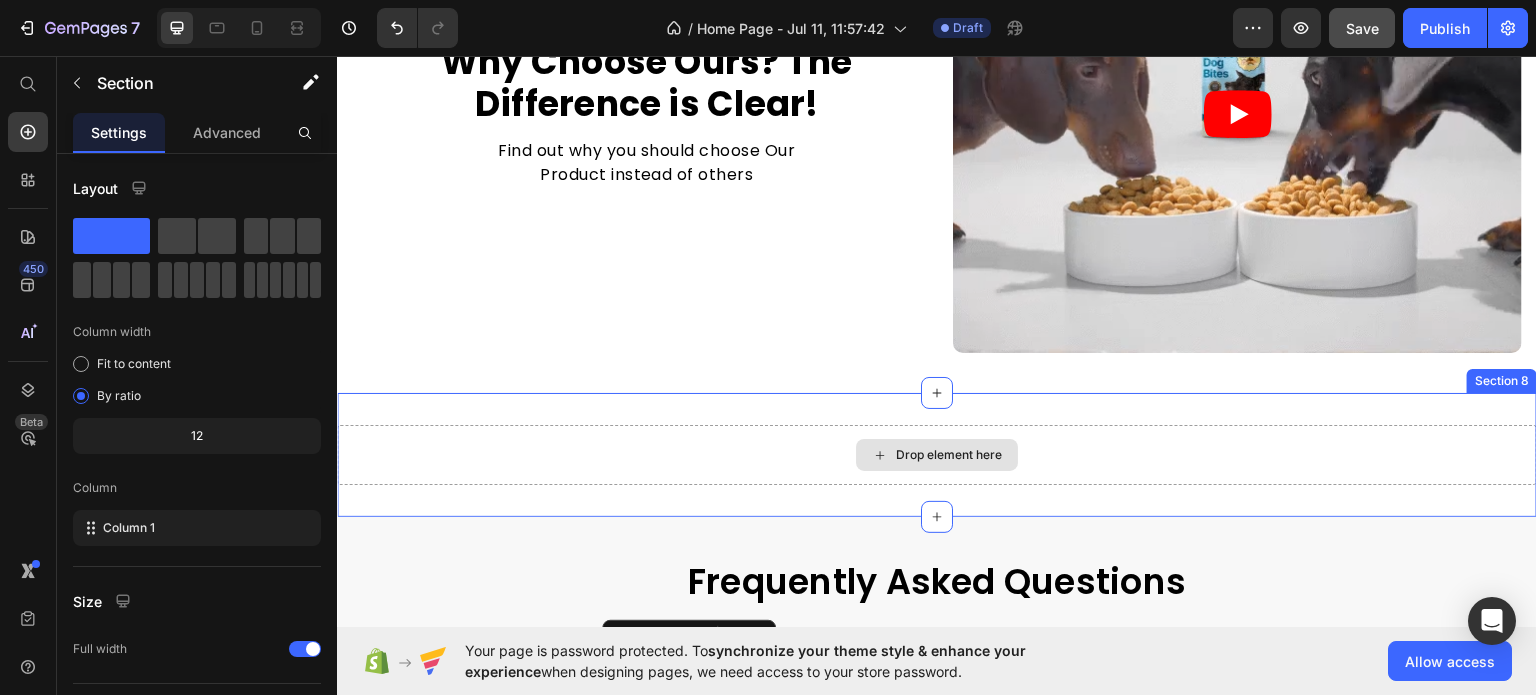 click on "Drop element here" at bounding box center (937, 454) 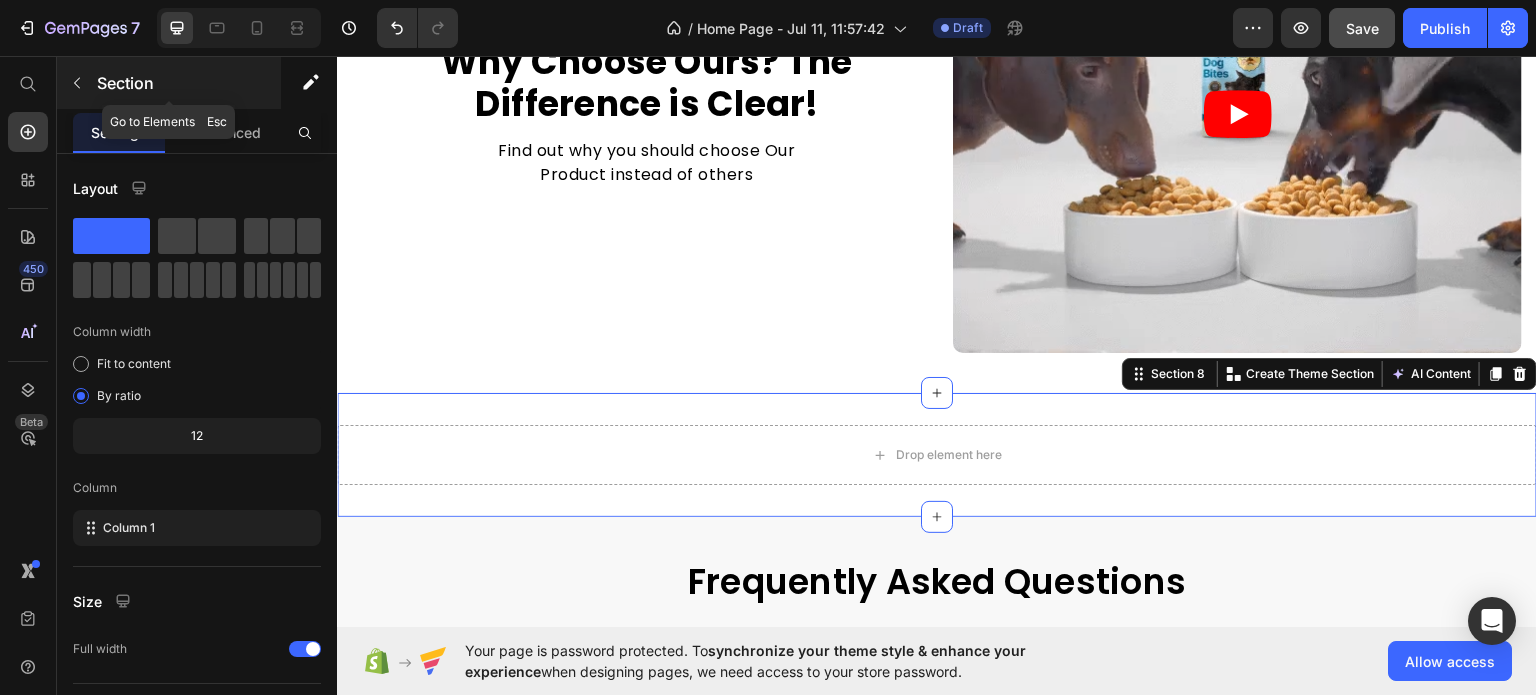 click 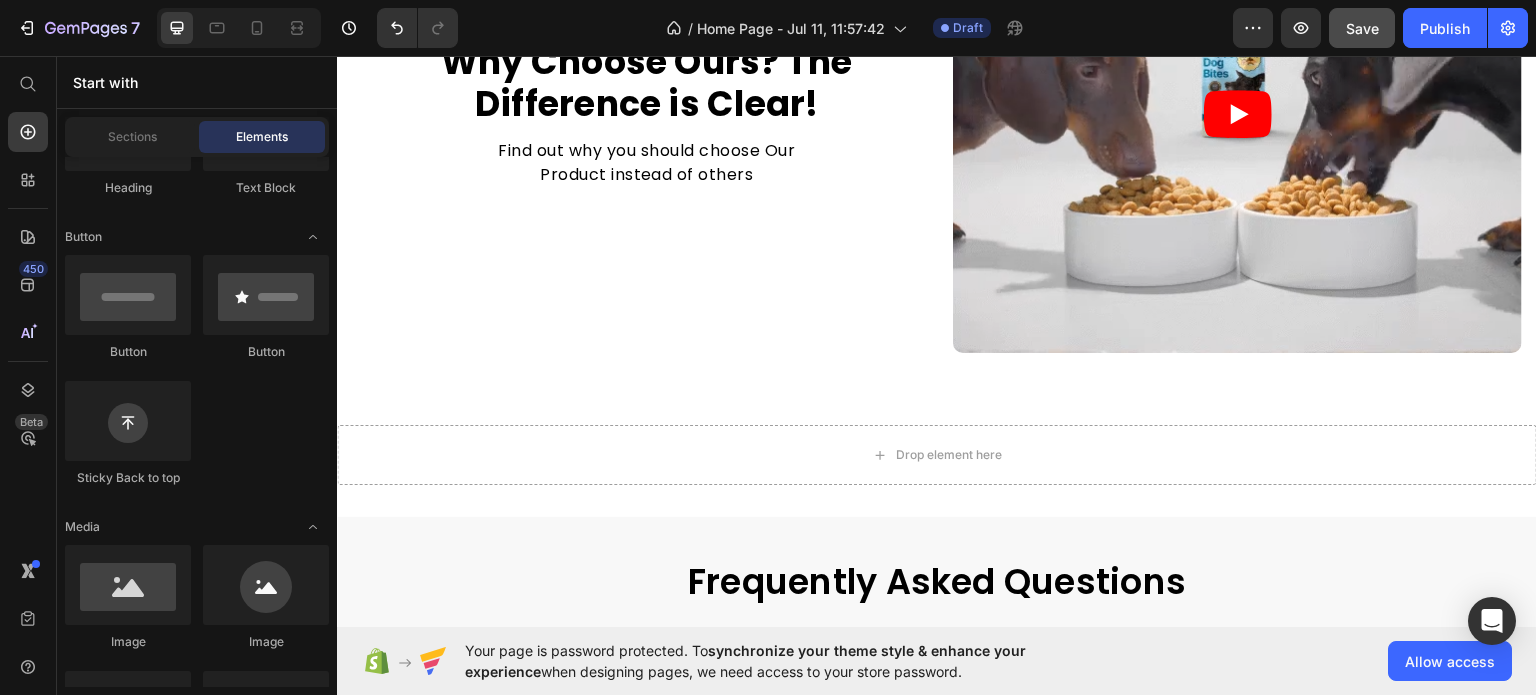 scroll, scrollTop: 0, scrollLeft: 0, axis: both 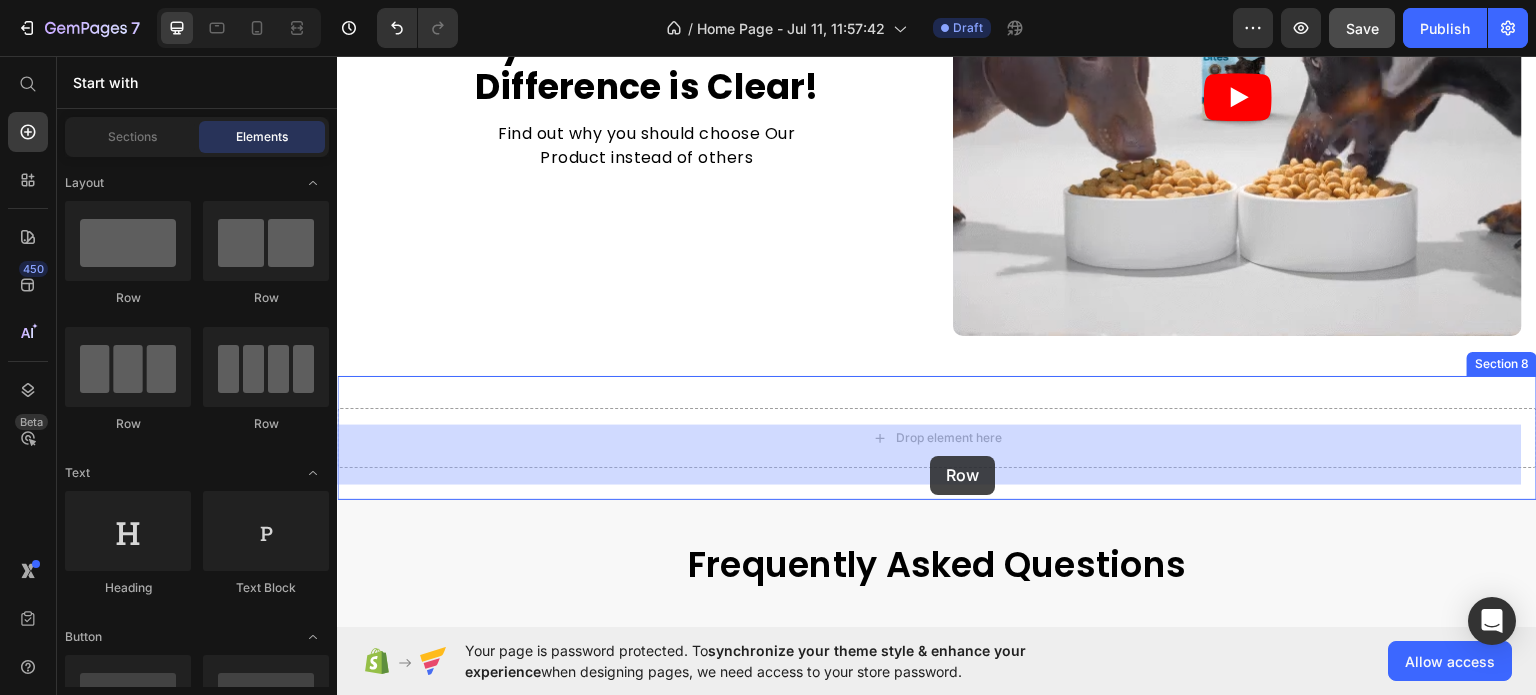drag, startPoint x: 466, startPoint y: 307, endPoint x: 930, endPoint y: 455, distance: 487.03183 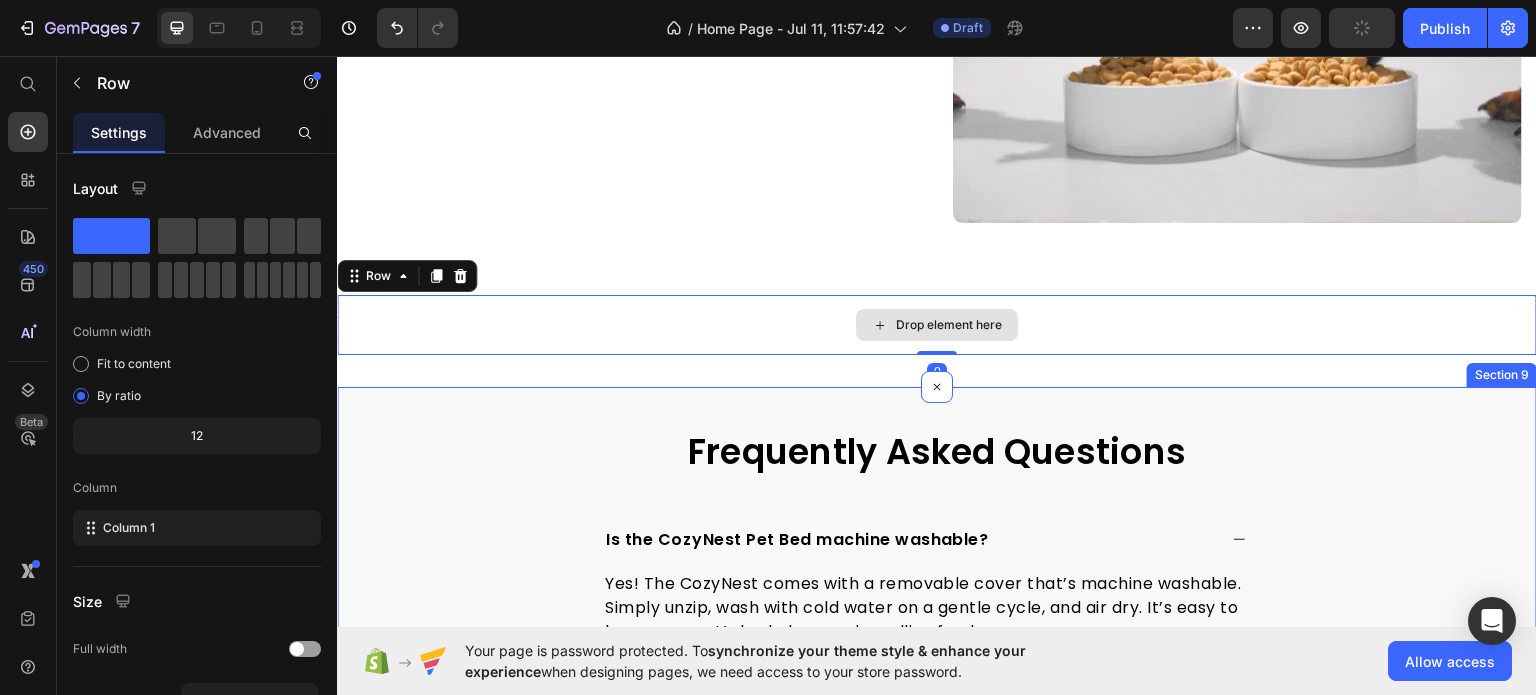 scroll, scrollTop: 3934, scrollLeft: 0, axis: vertical 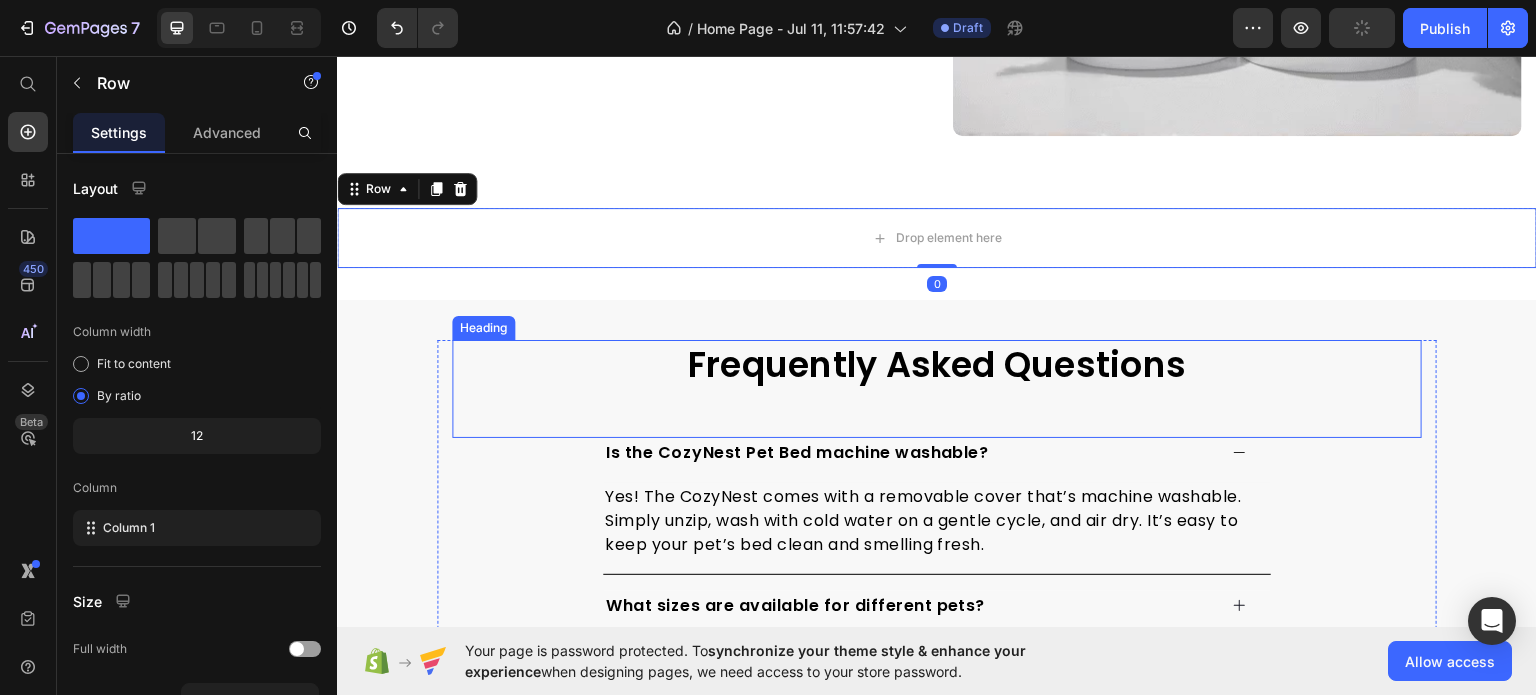 click on "Frequently Asked Questions" at bounding box center (937, 364) 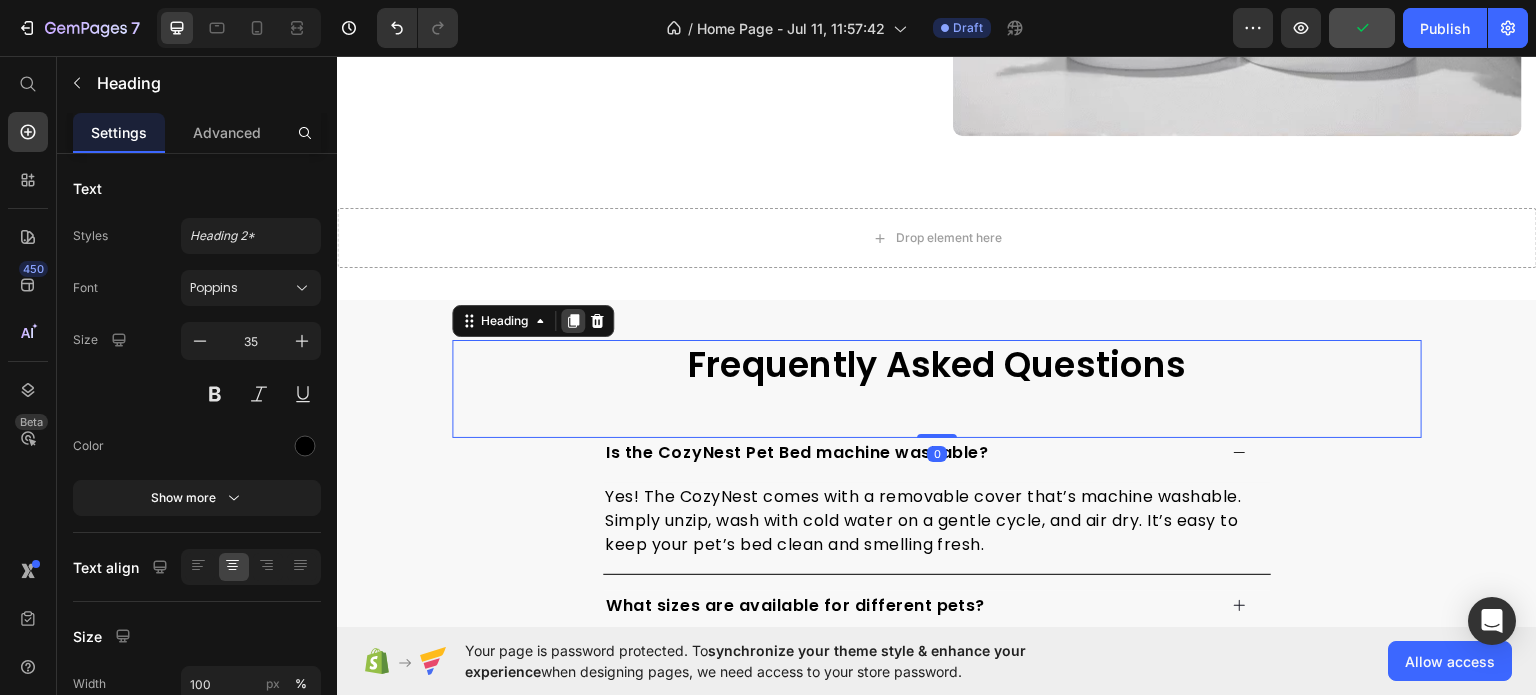 click 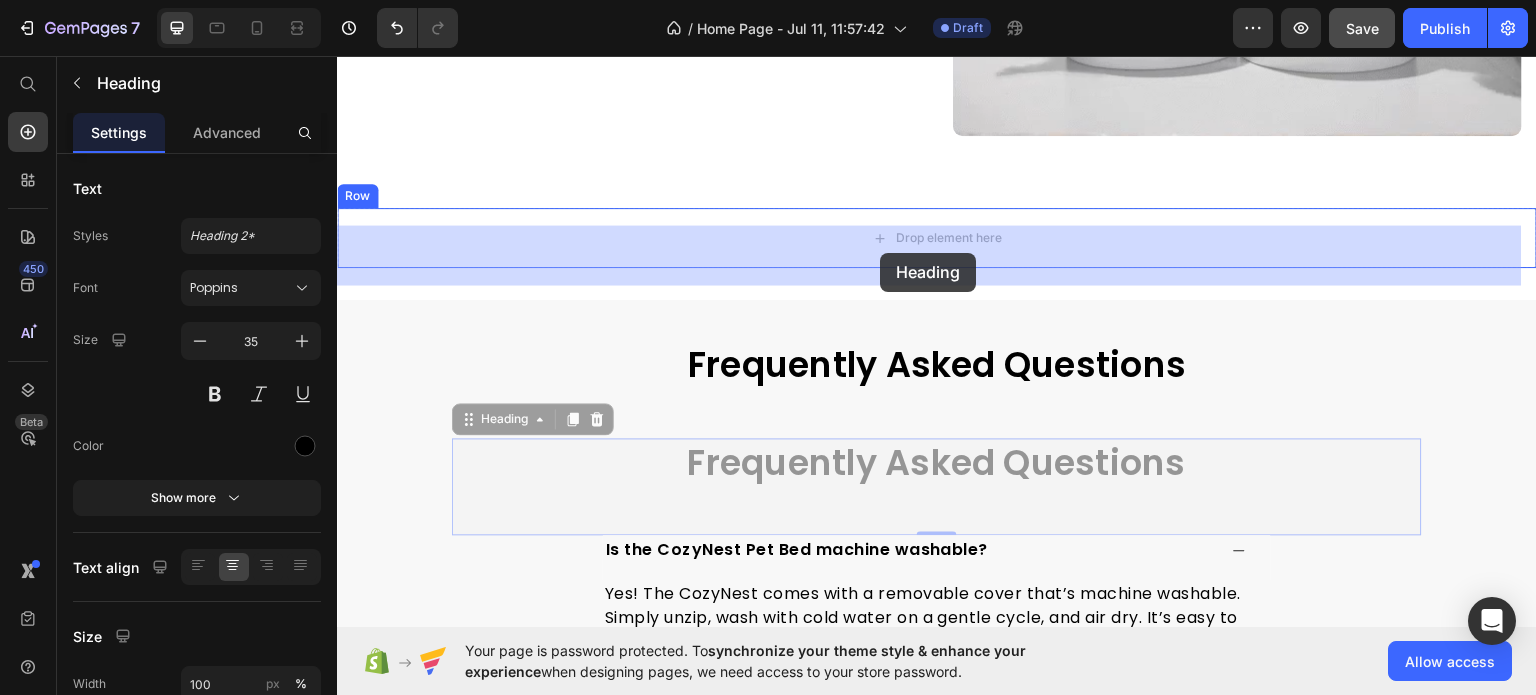 drag, startPoint x: 458, startPoint y: 431, endPoint x: 880, endPoint y: 252, distance: 458.39392 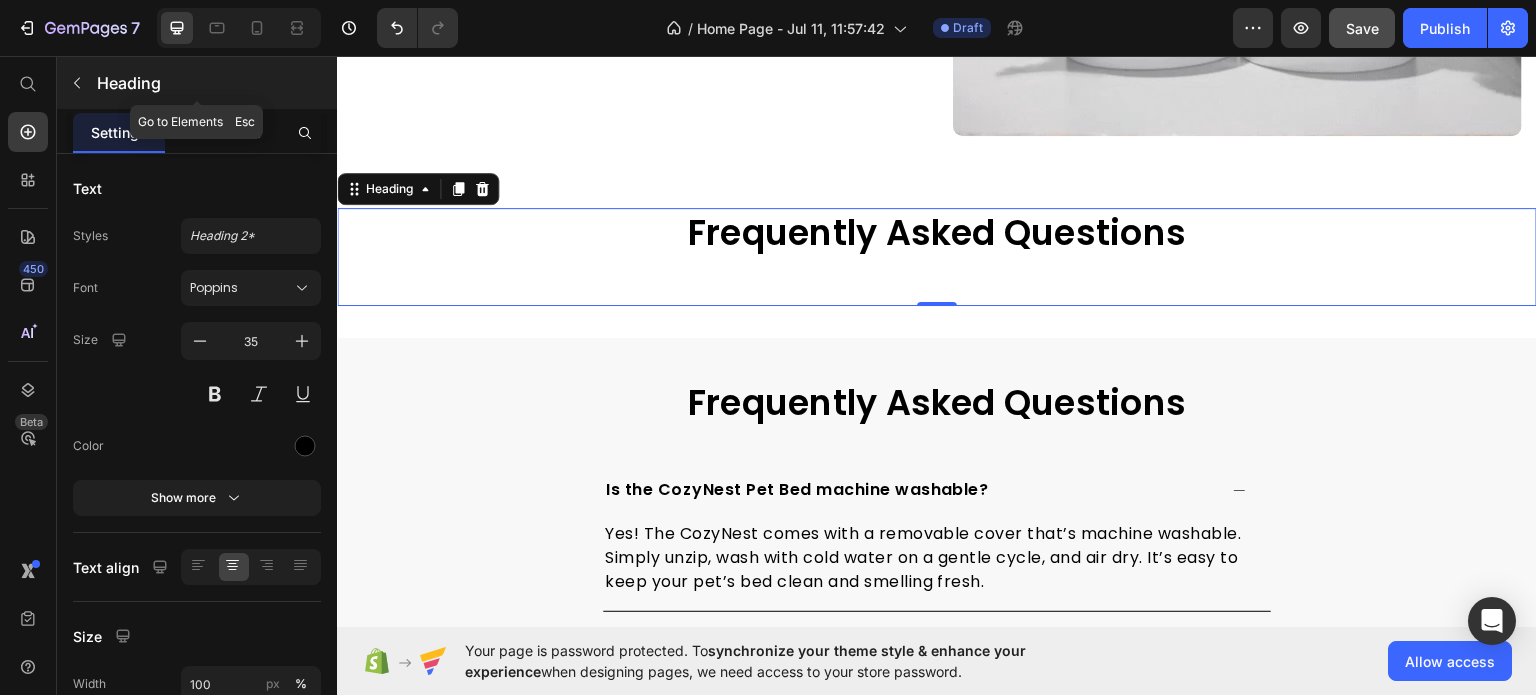 click 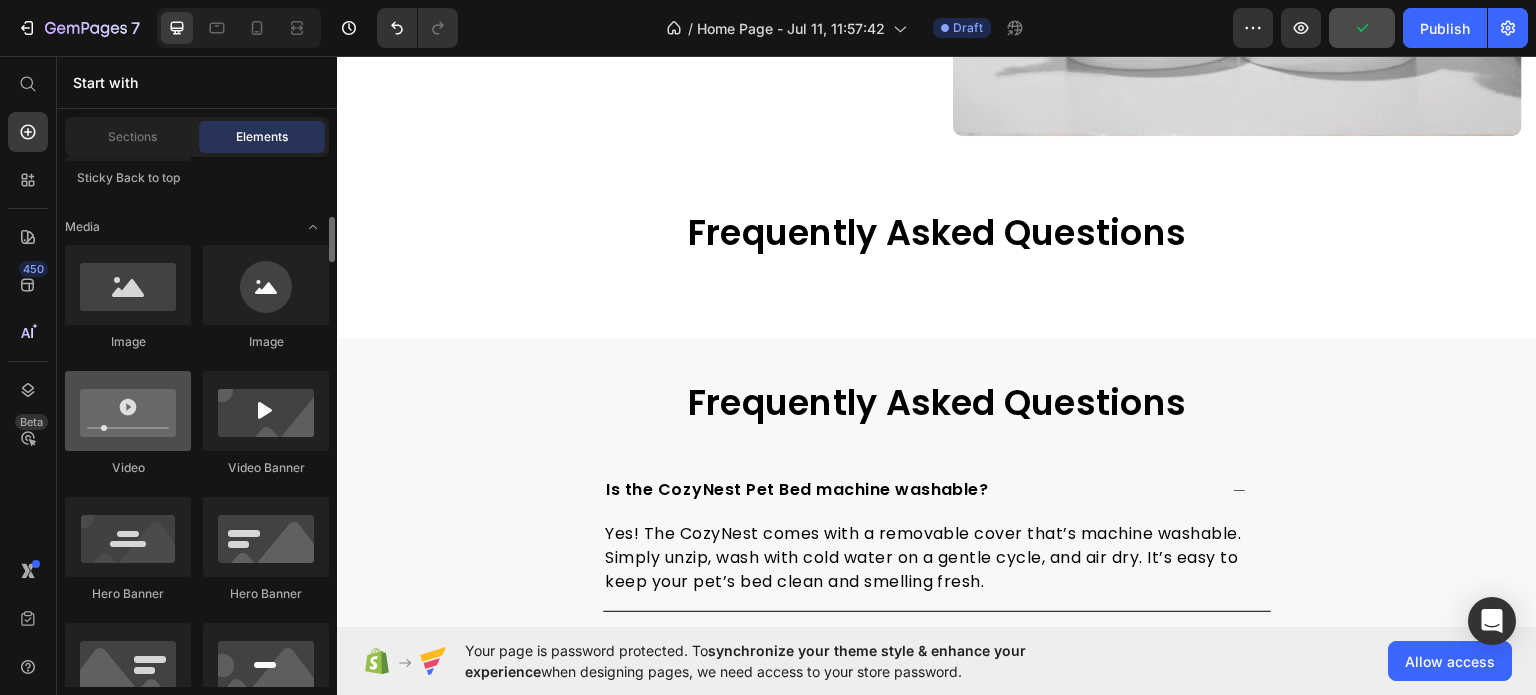 scroll, scrollTop: 600, scrollLeft: 0, axis: vertical 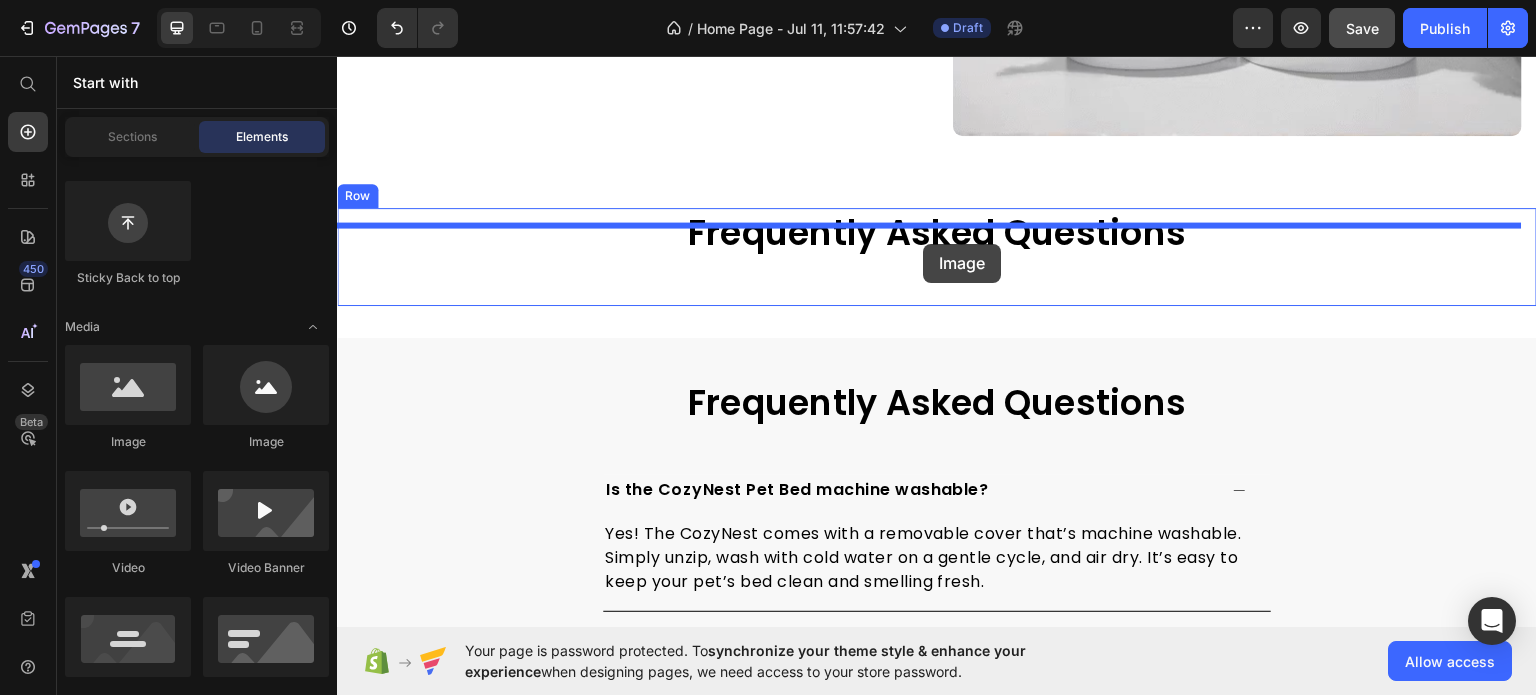 drag, startPoint x: 461, startPoint y: 454, endPoint x: 923, endPoint y: 243, distance: 507.90256 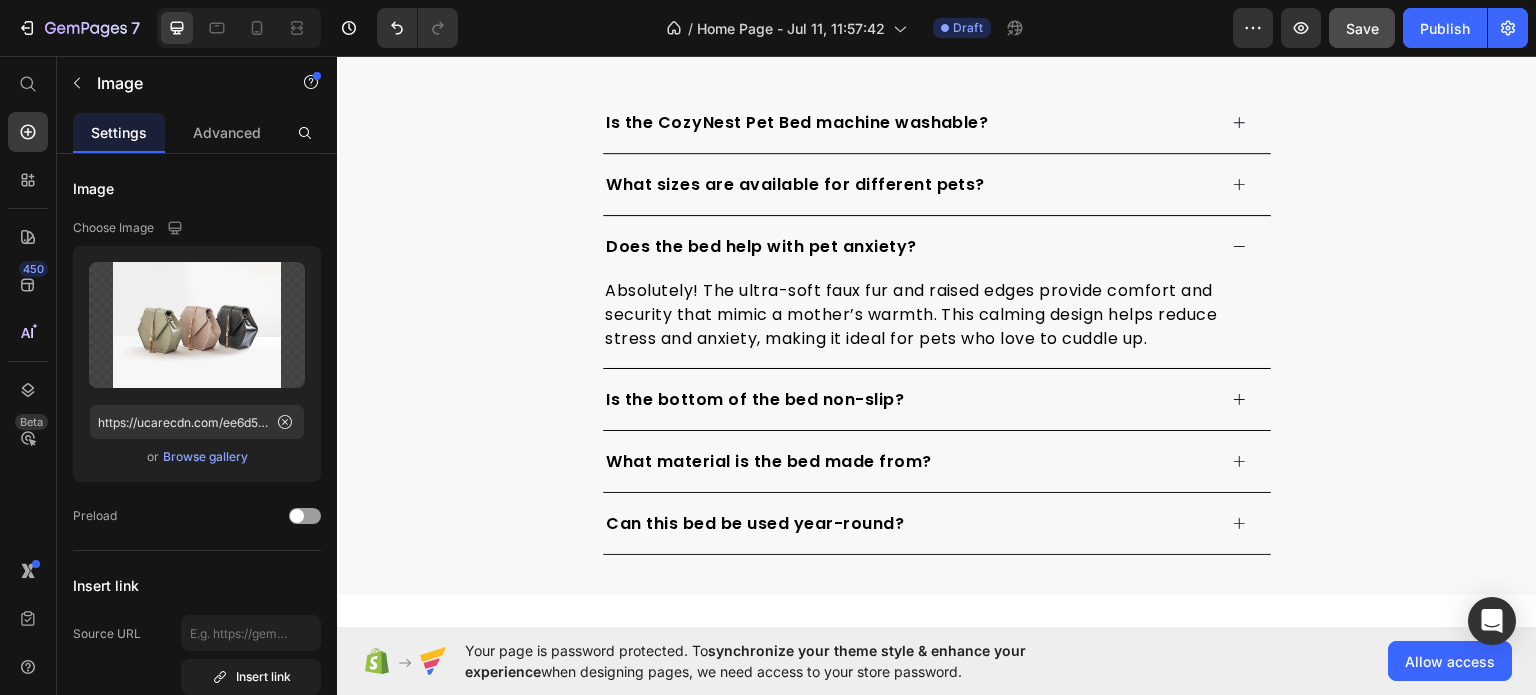 scroll, scrollTop: 4334, scrollLeft: 0, axis: vertical 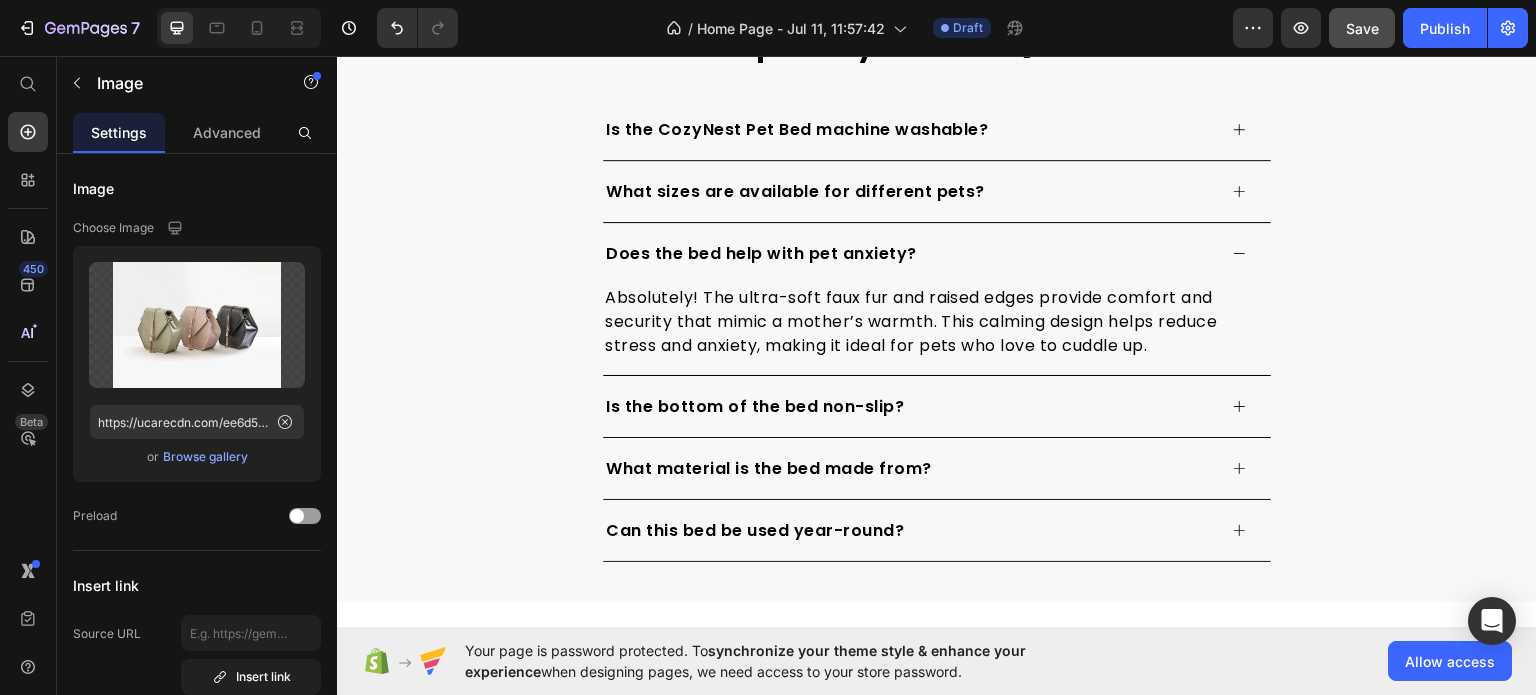 click at bounding box center (937, -169) 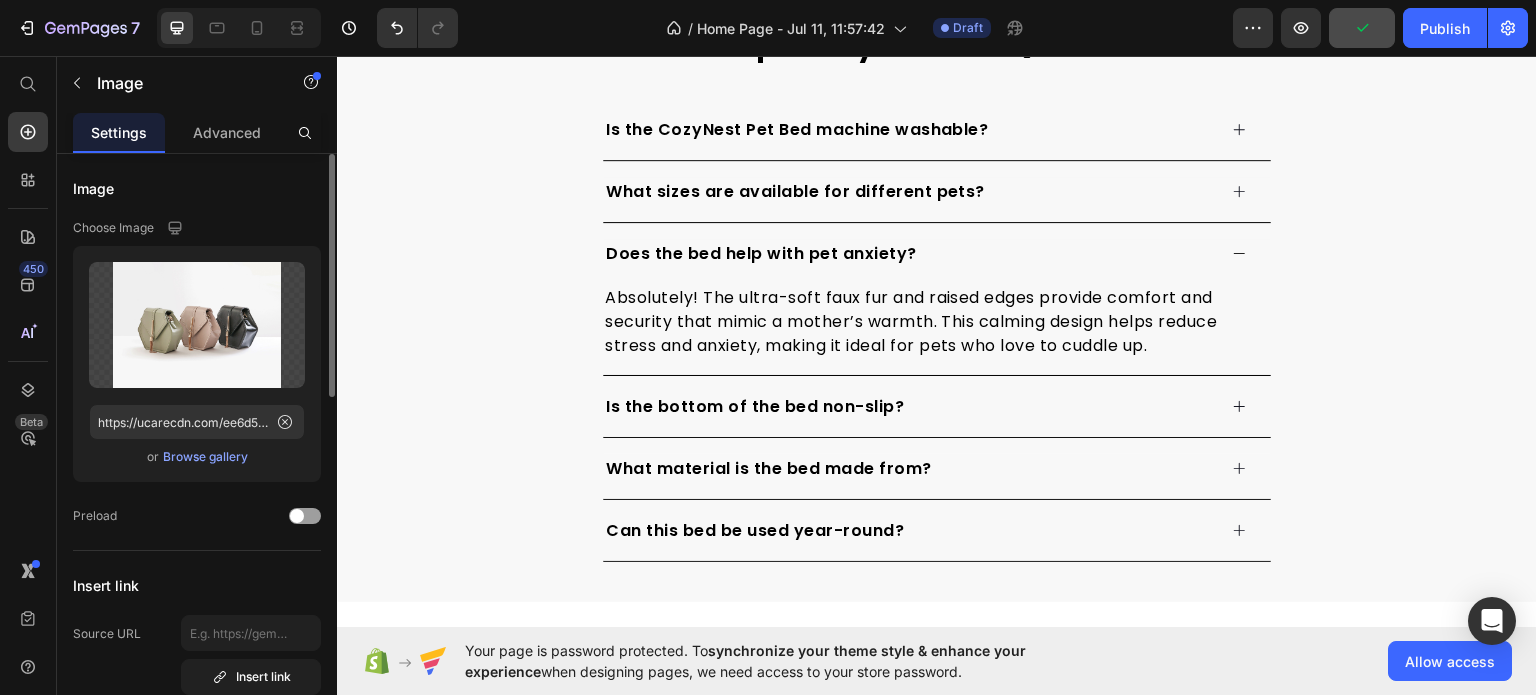 click on "Browse gallery" at bounding box center (205, 457) 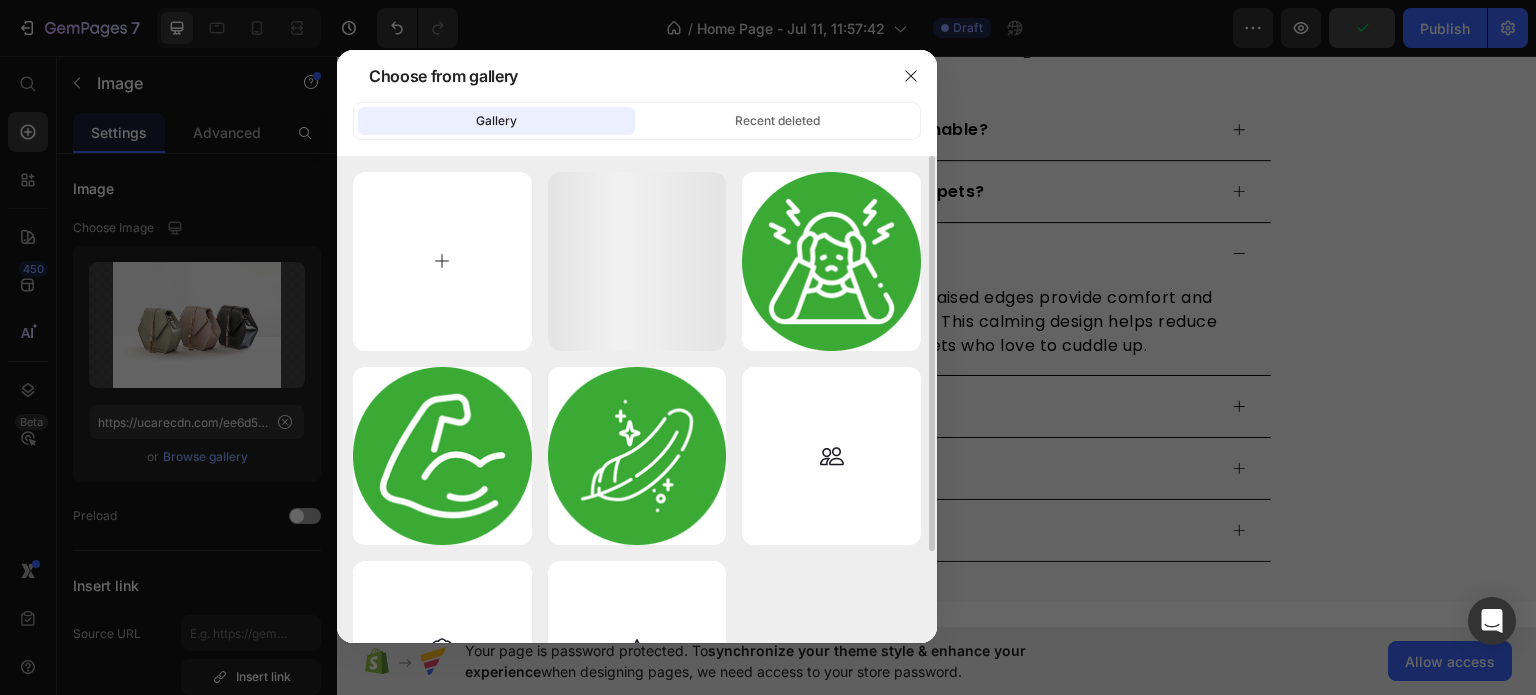 click at bounding box center (442, 261) 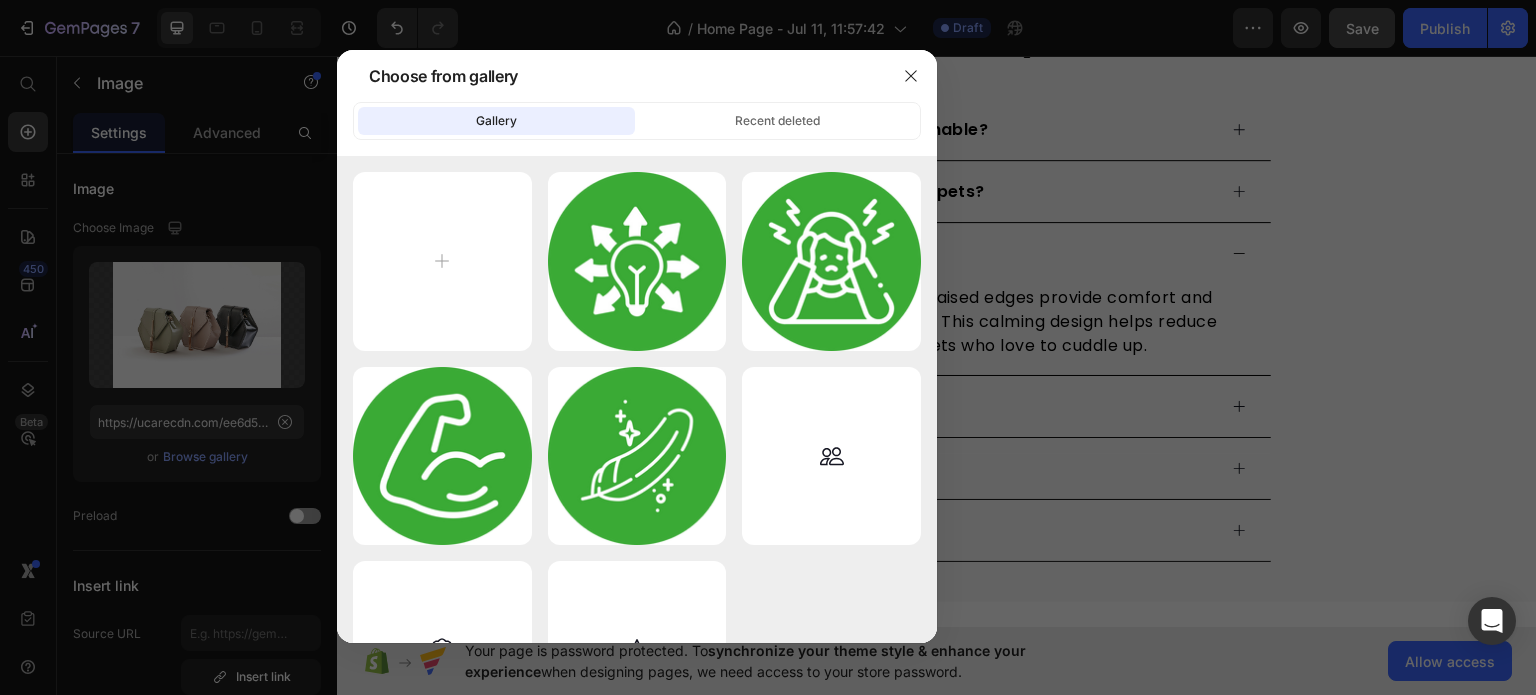 drag, startPoint x: 912, startPoint y: 76, endPoint x: 832, endPoint y: 86, distance: 80.622574 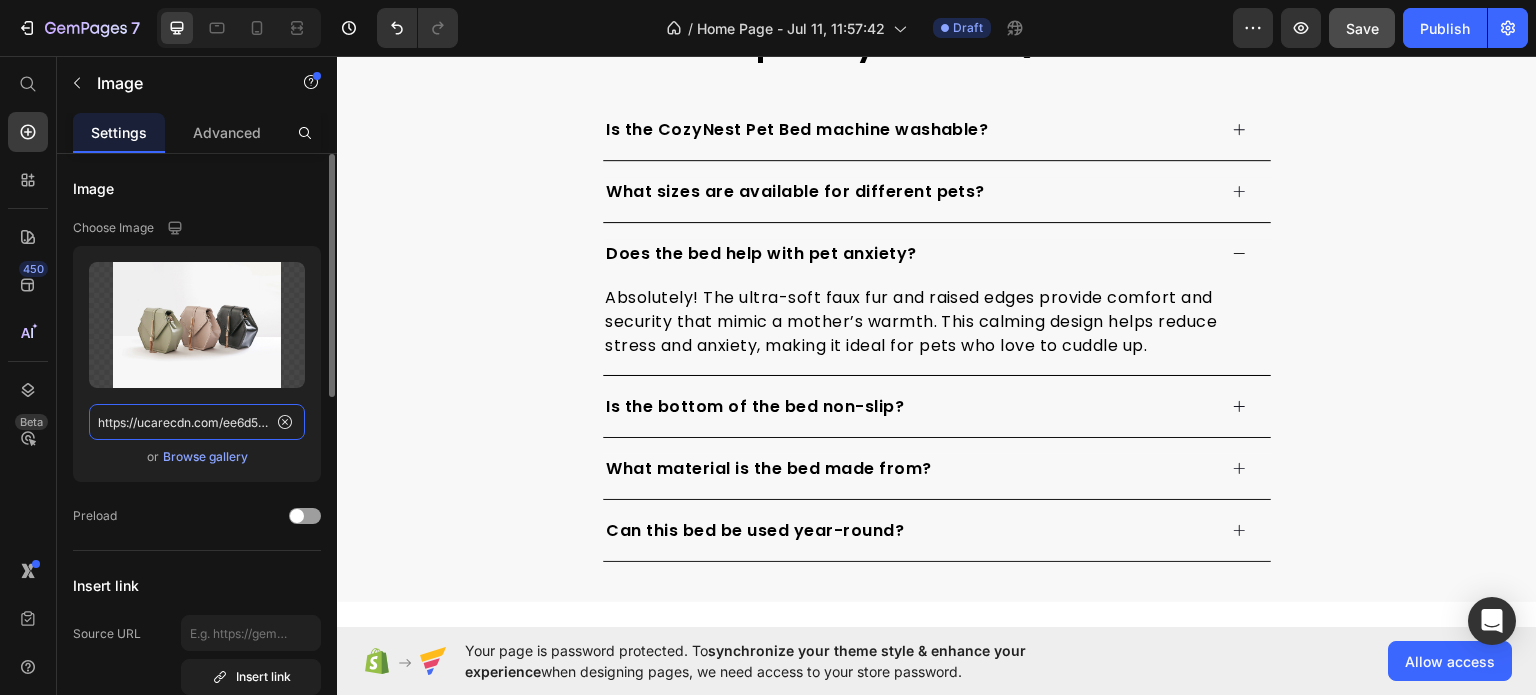click on "https://ucarecdn.com/ee6d5074-1640-4cc7-8933-47c8589c3dee/-/format/auto/" 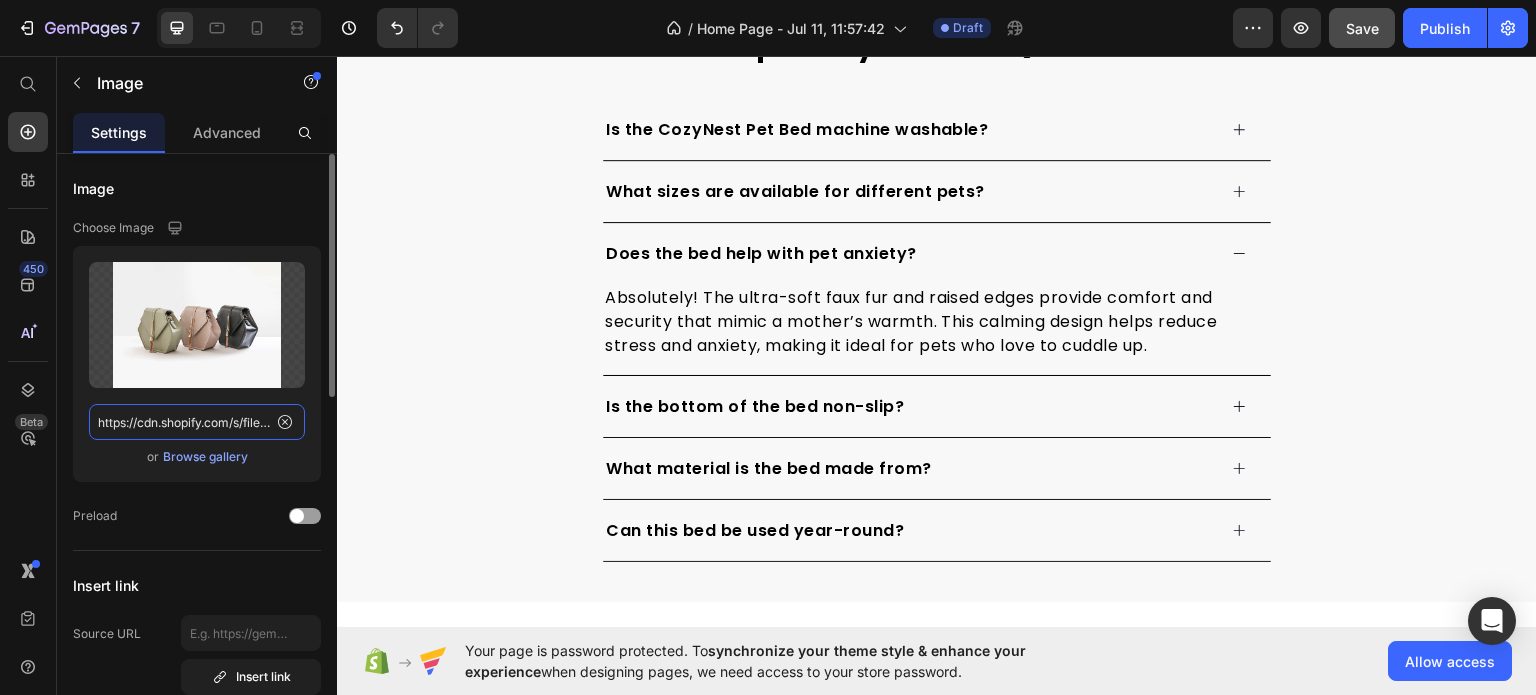 scroll, scrollTop: 0, scrollLeft: 631, axis: horizontal 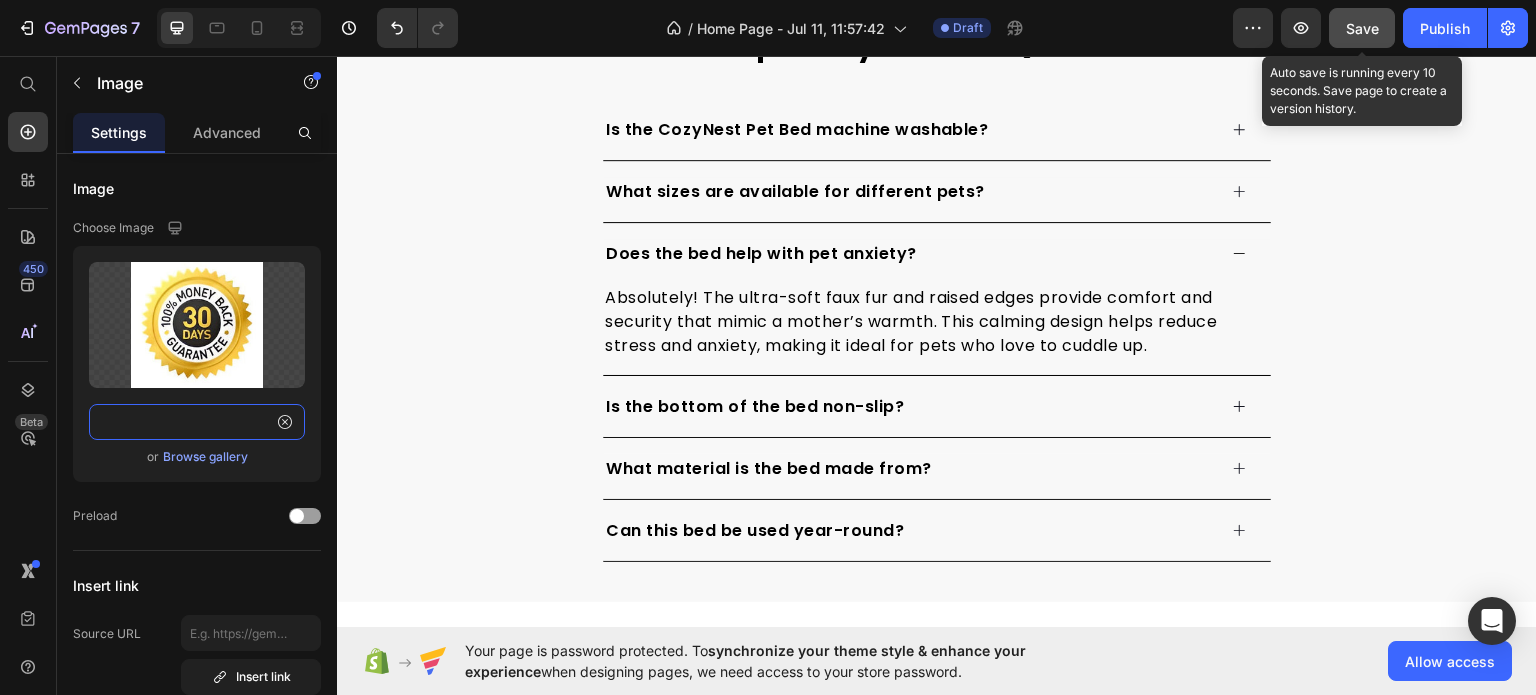 type on "https://cdn.shopify.com/s/files/1/0617/2763/7709/files/download_1_a0f9db2b-ac14-49b6-a5d9-6413e3dff165.jpg?v=1752144964&width=1440" 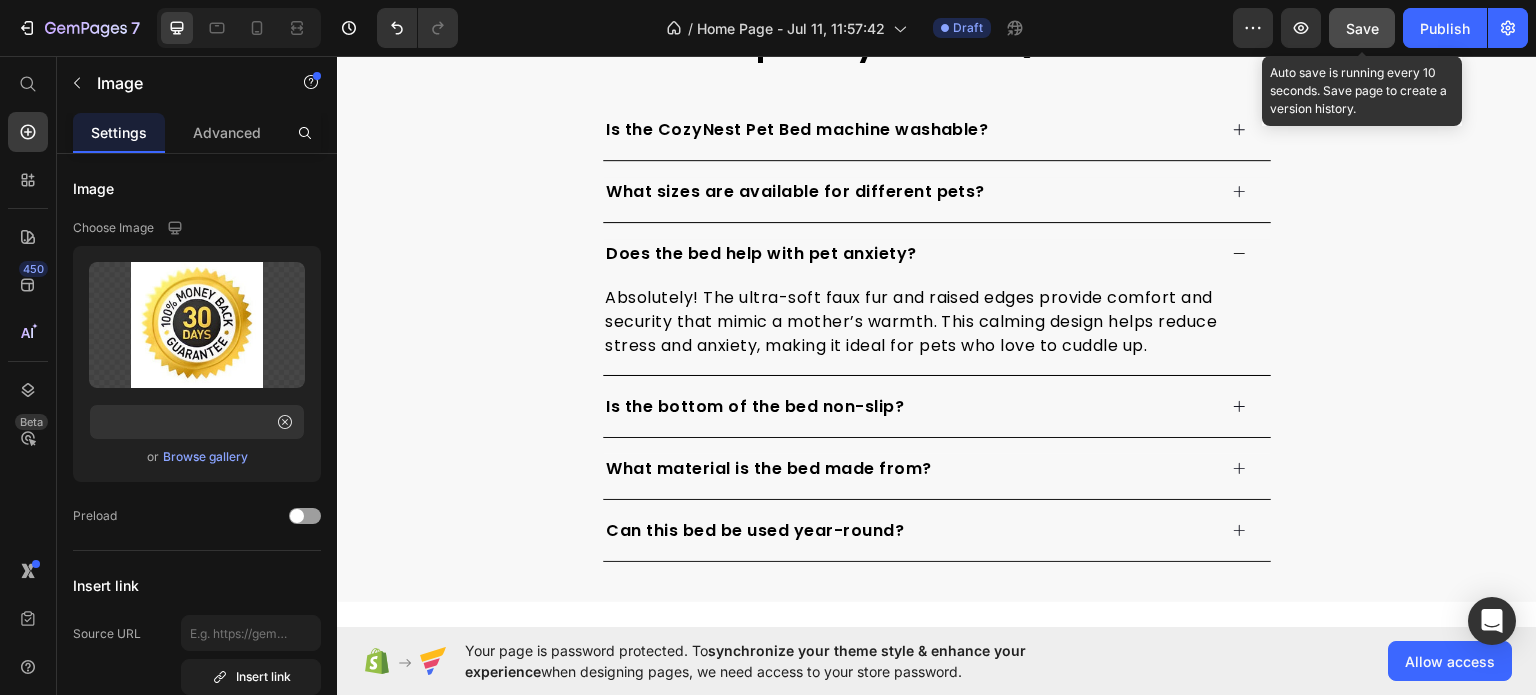 scroll, scrollTop: 0, scrollLeft: 0, axis: both 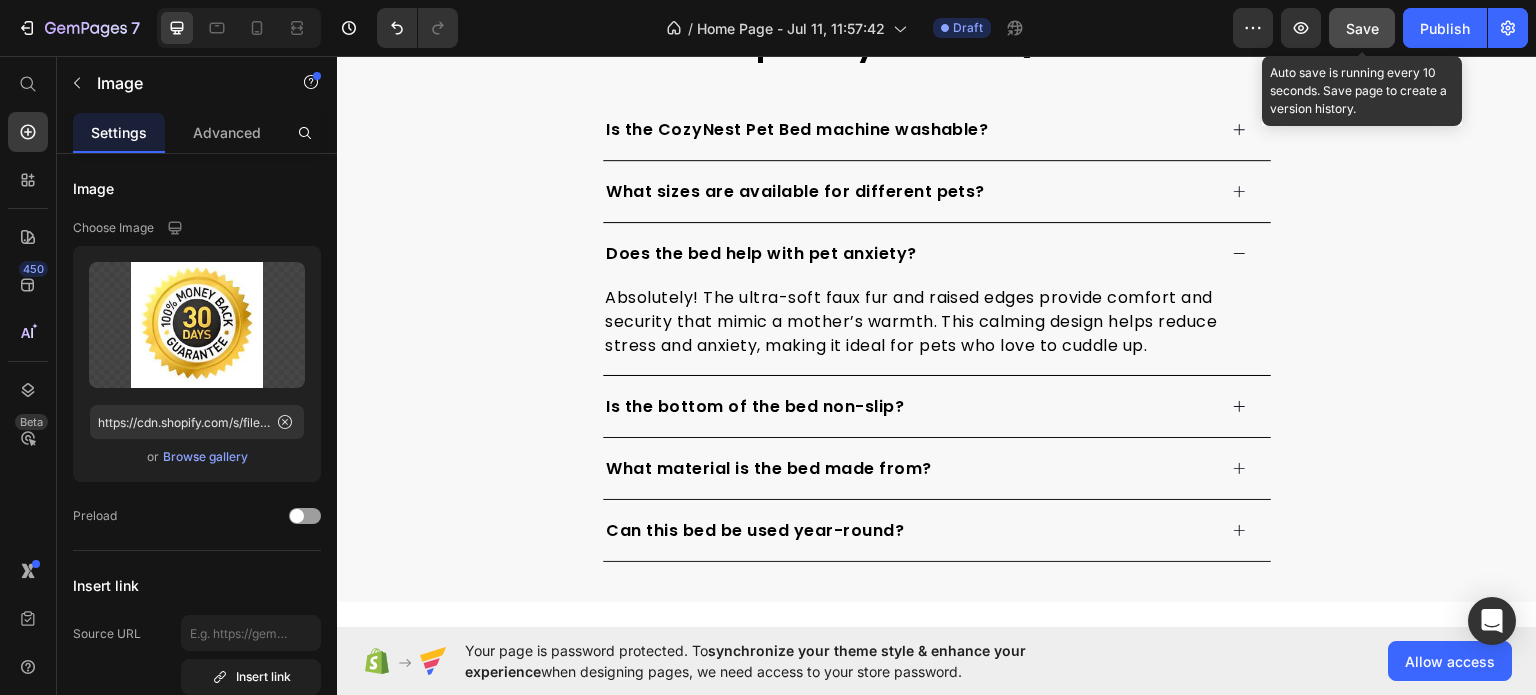 click on "Save" at bounding box center (1362, 28) 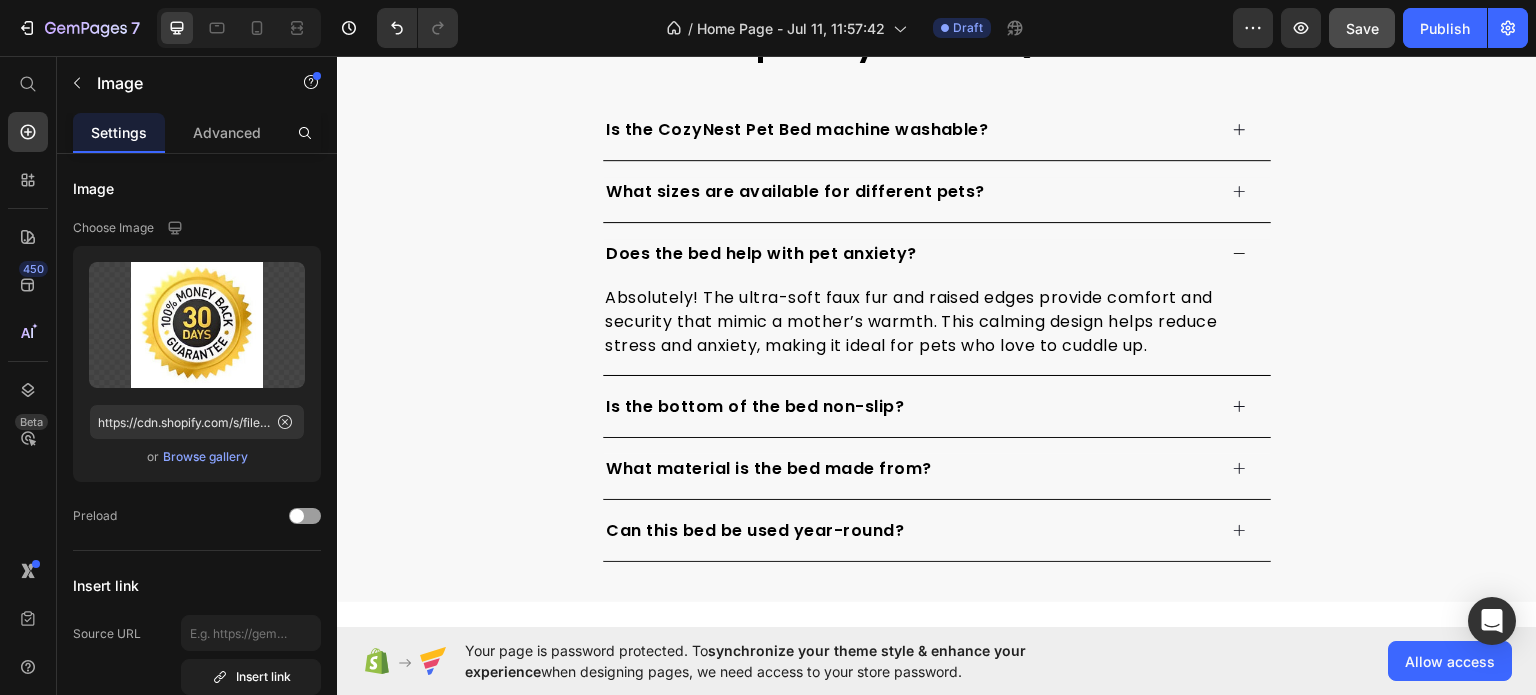 click at bounding box center (937, -169) 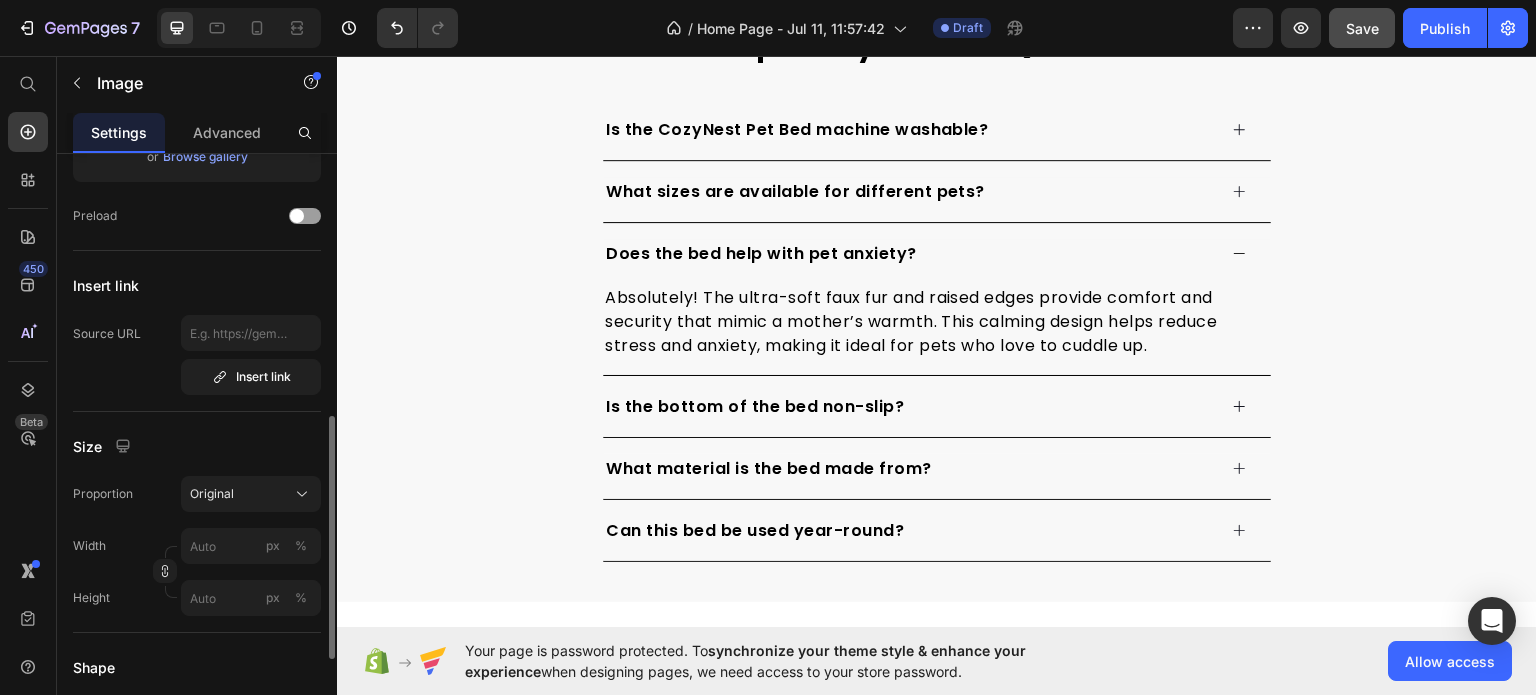 scroll, scrollTop: 400, scrollLeft: 0, axis: vertical 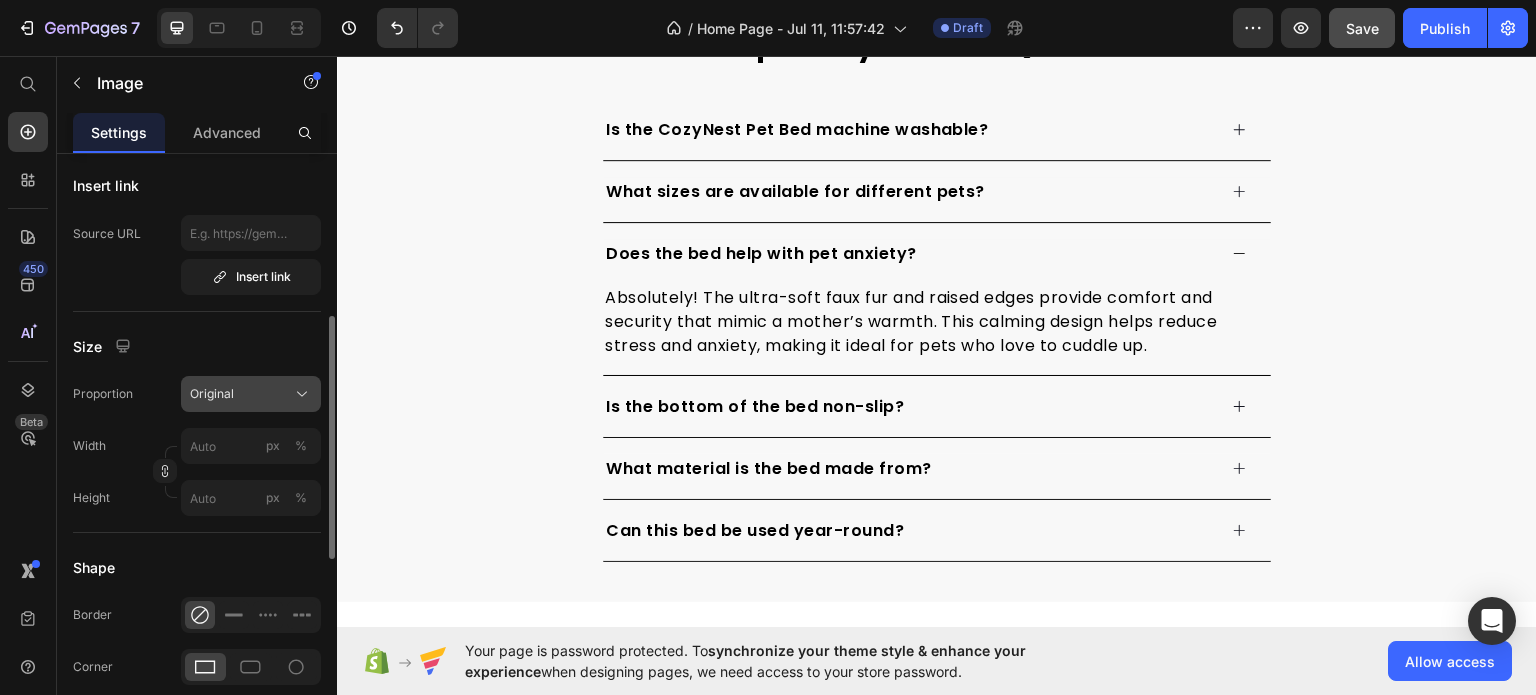 click on "Original" 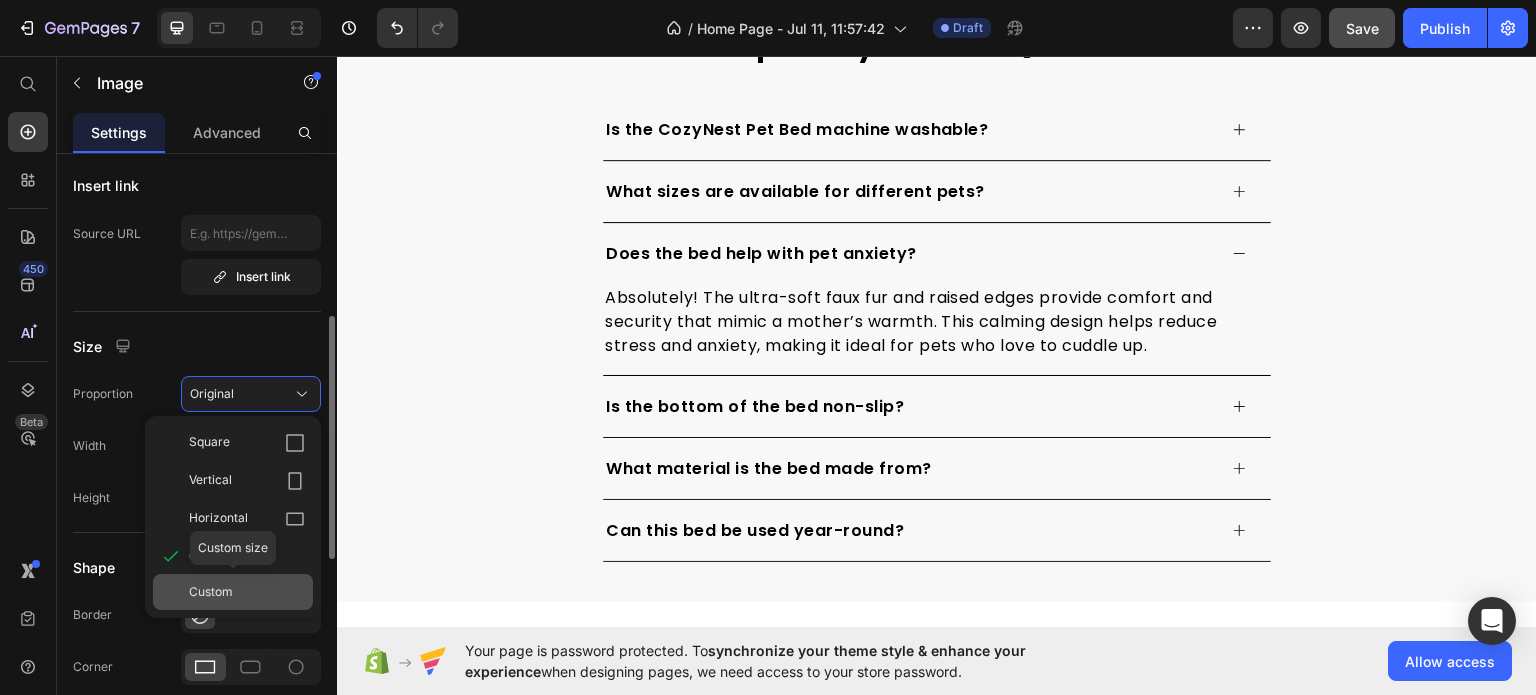 click on "Custom" at bounding box center (211, 592) 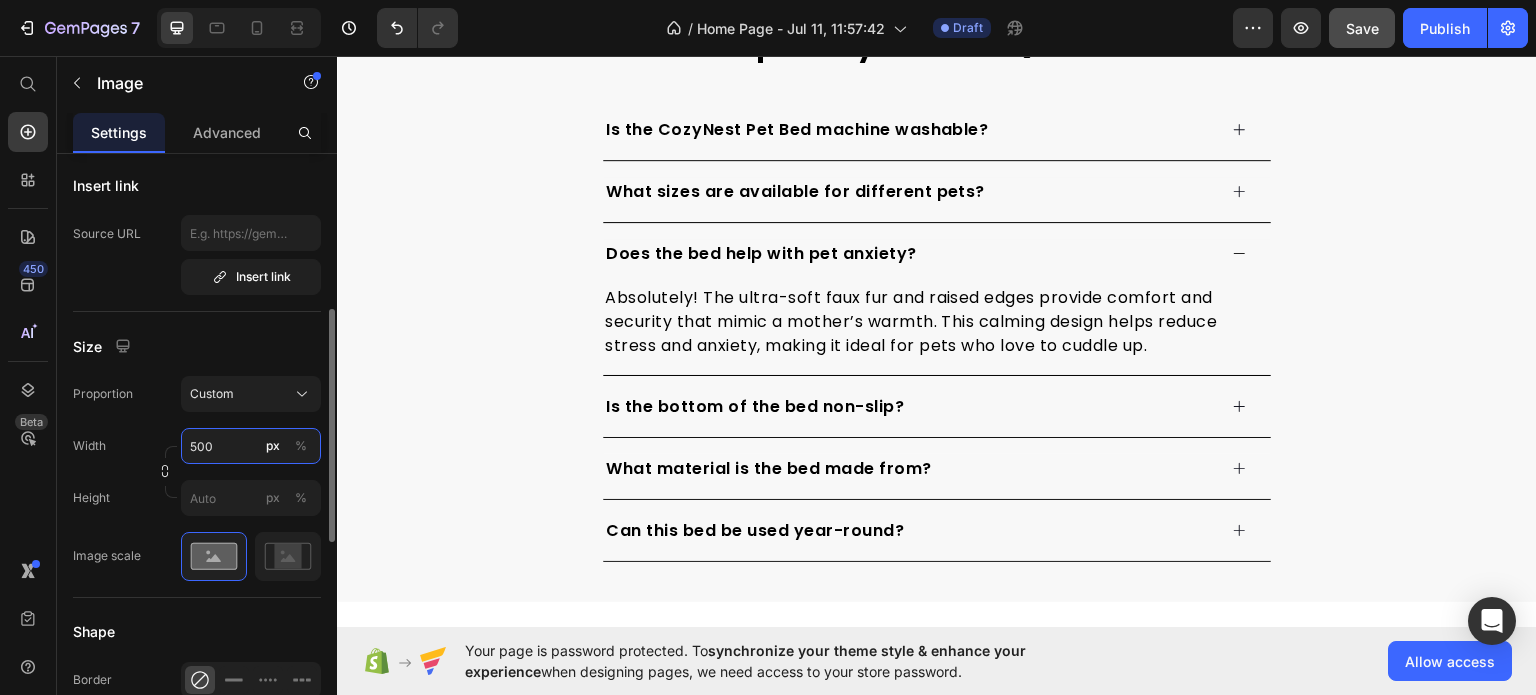 drag, startPoint x: 216, startPoint y: 444, endPoint x: 180, endPoint y: 450, distance: 36.496574 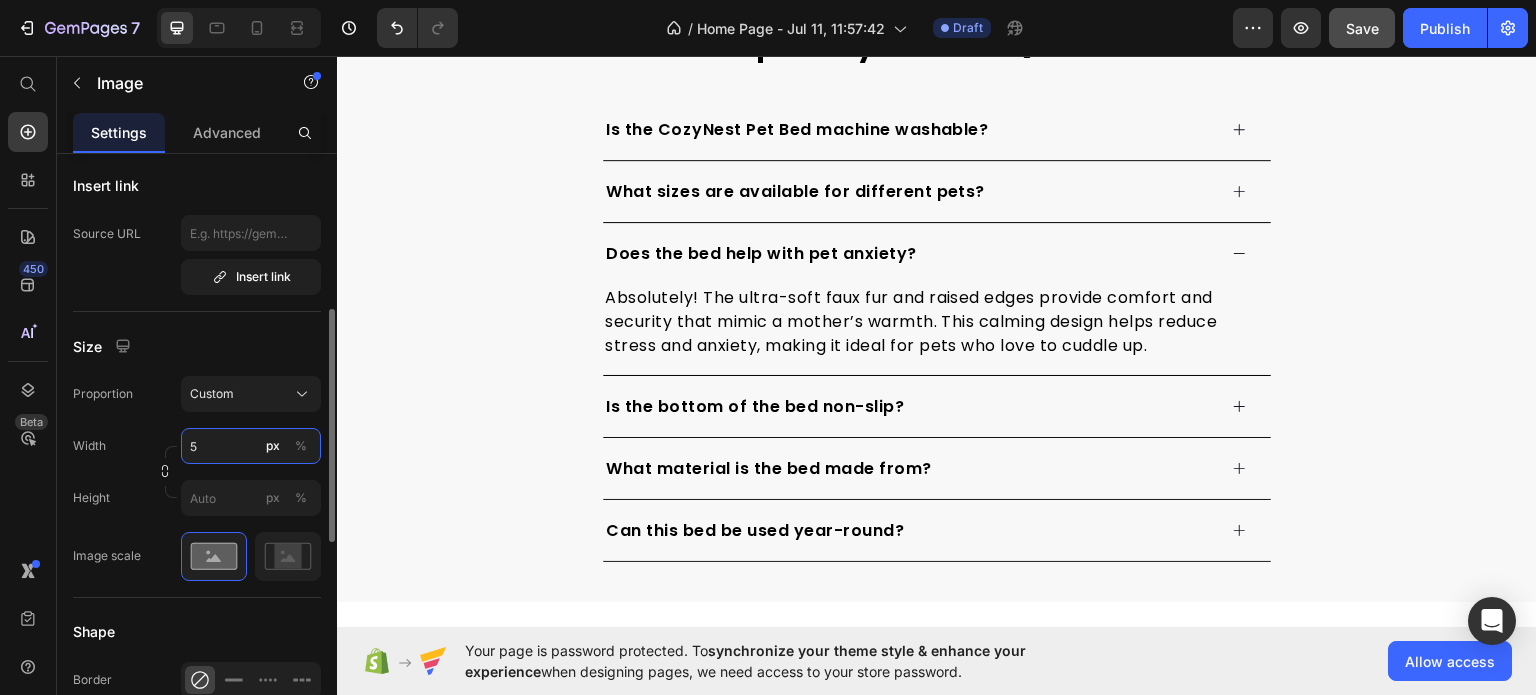 type on "50" 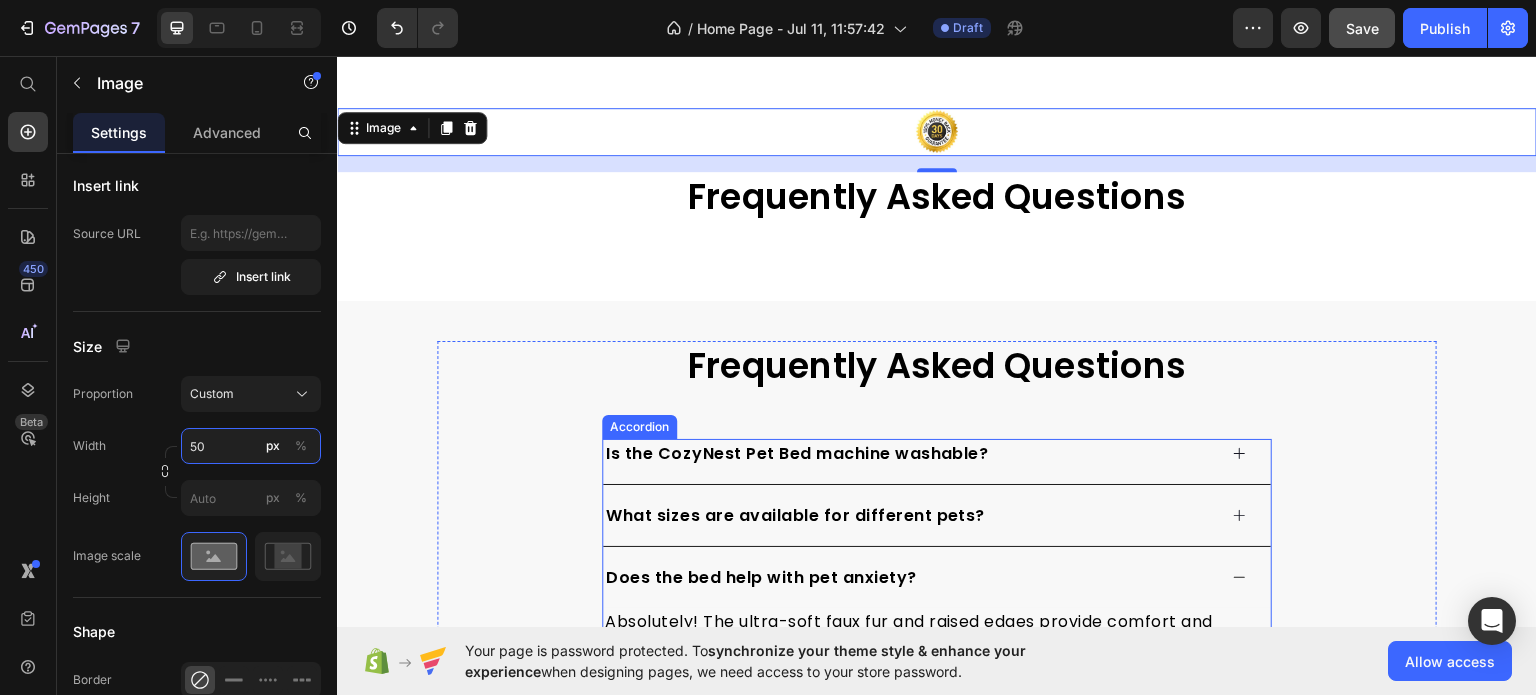scroll, scrollTop: 3834, scrollLeft: 0, axis: vertical 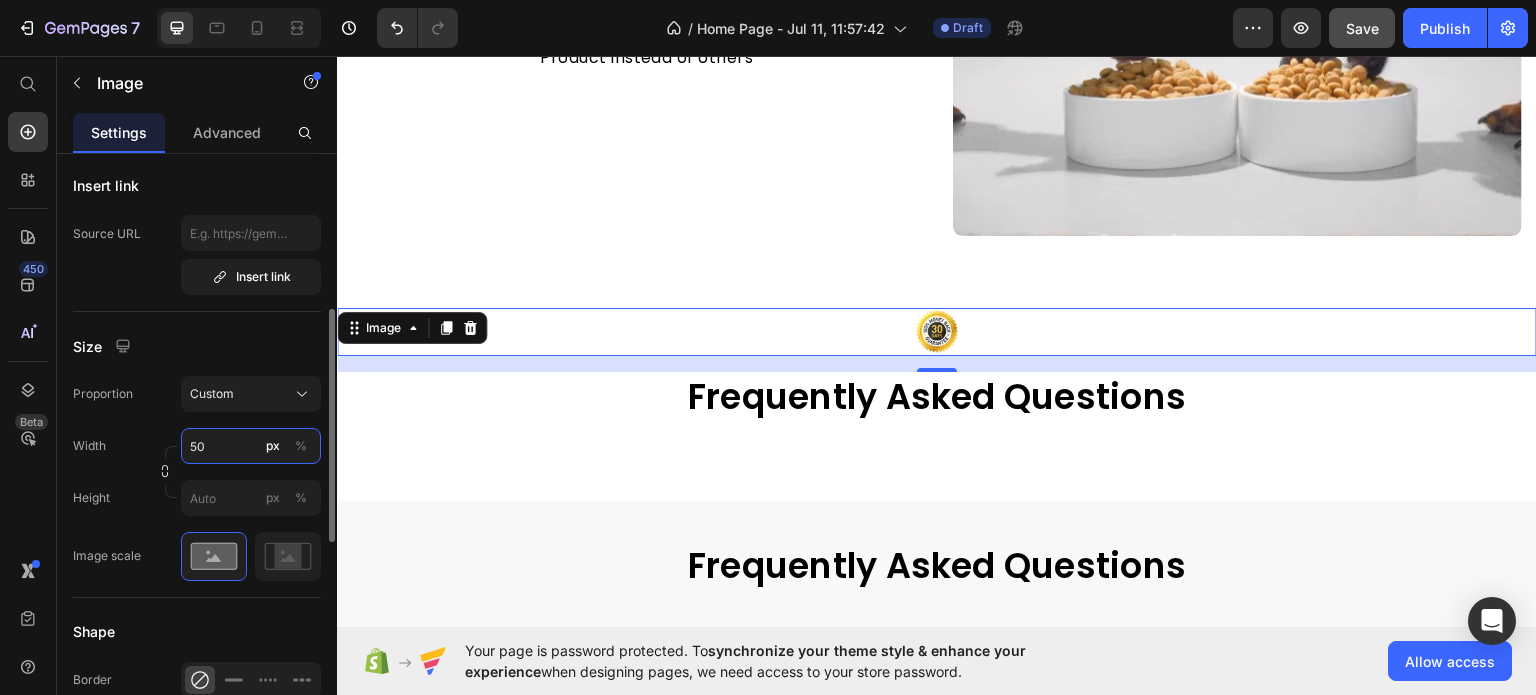 drag, startPoint x: 212, startPoint y: 435, endPoint x: 183, endPoint y: 454, distance: 34.669872 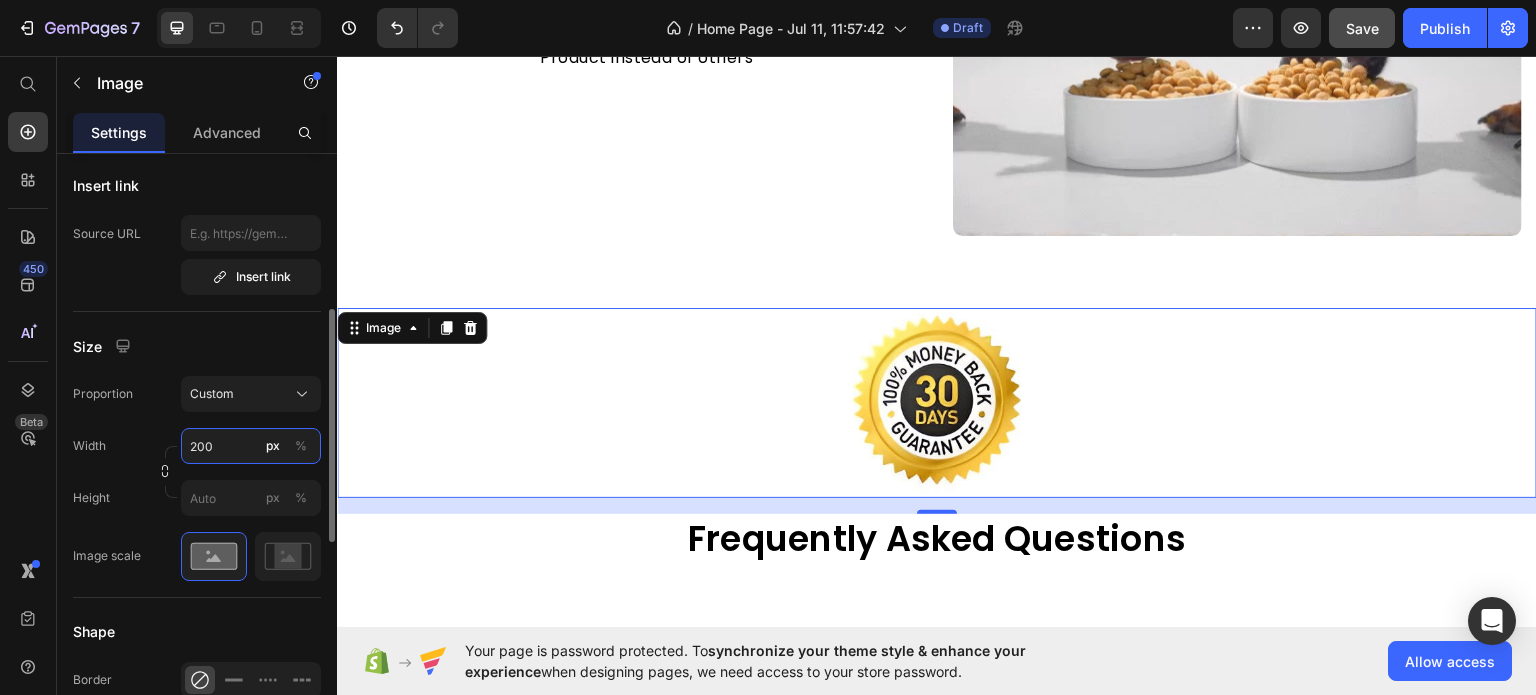drag, startPoint x: 237, startPoint y: 437, endPoint x: 176, endPoint y: 449, distance: 62.169125 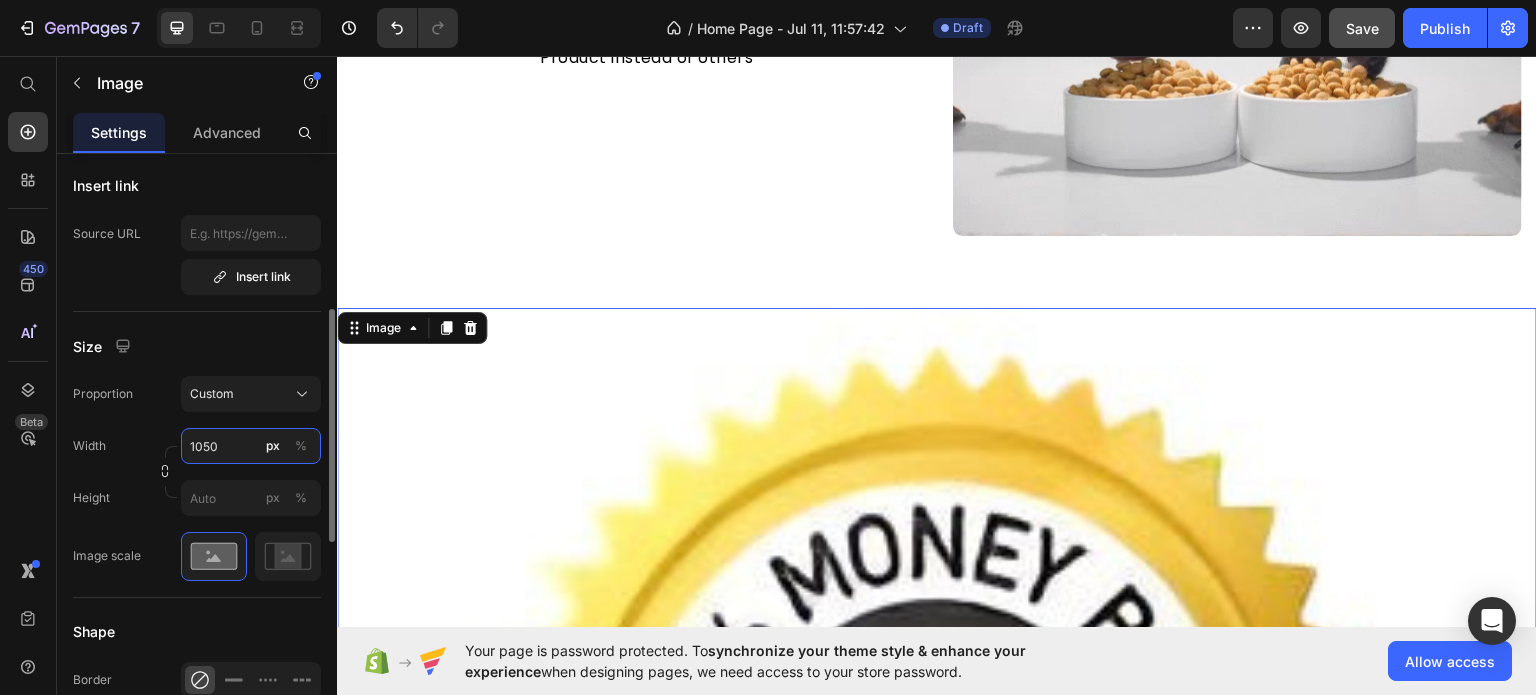 click on "1050" at bounding box center [251, 446] 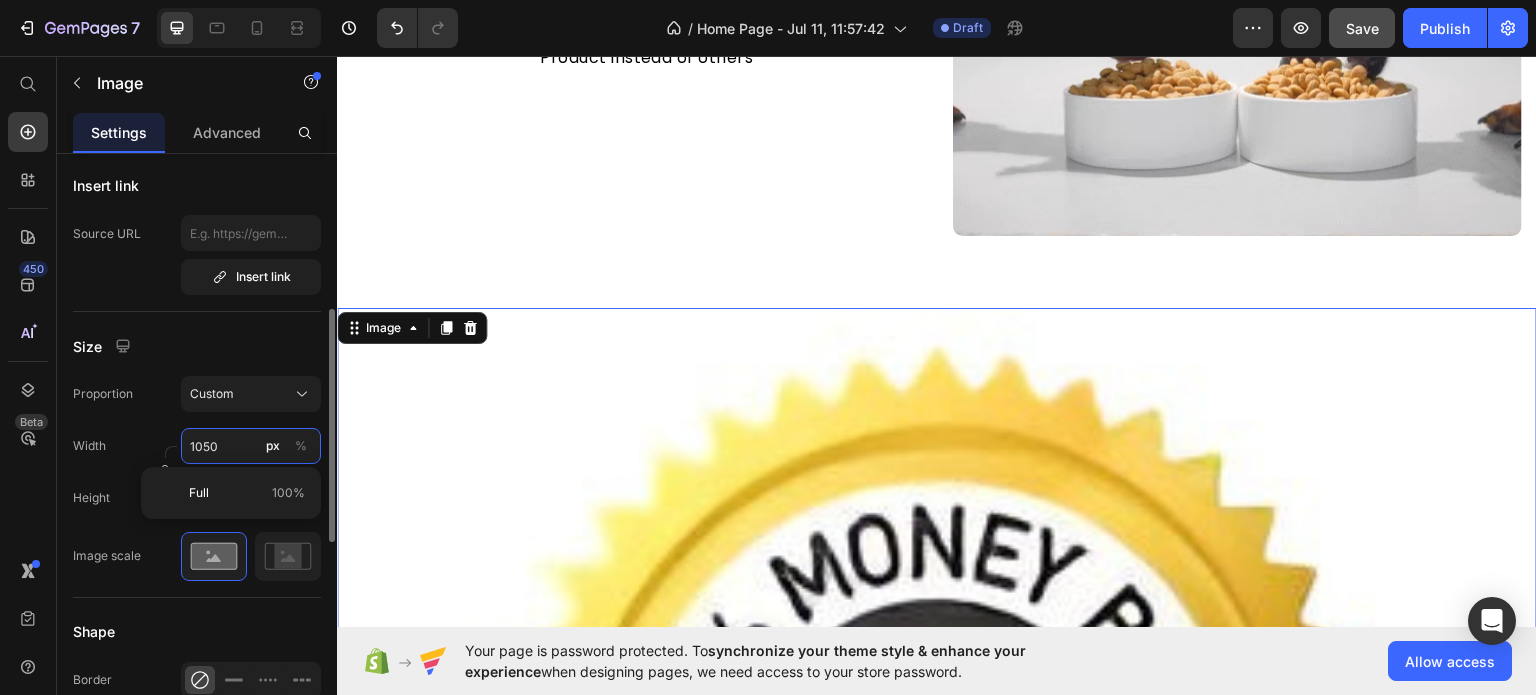type on "150" 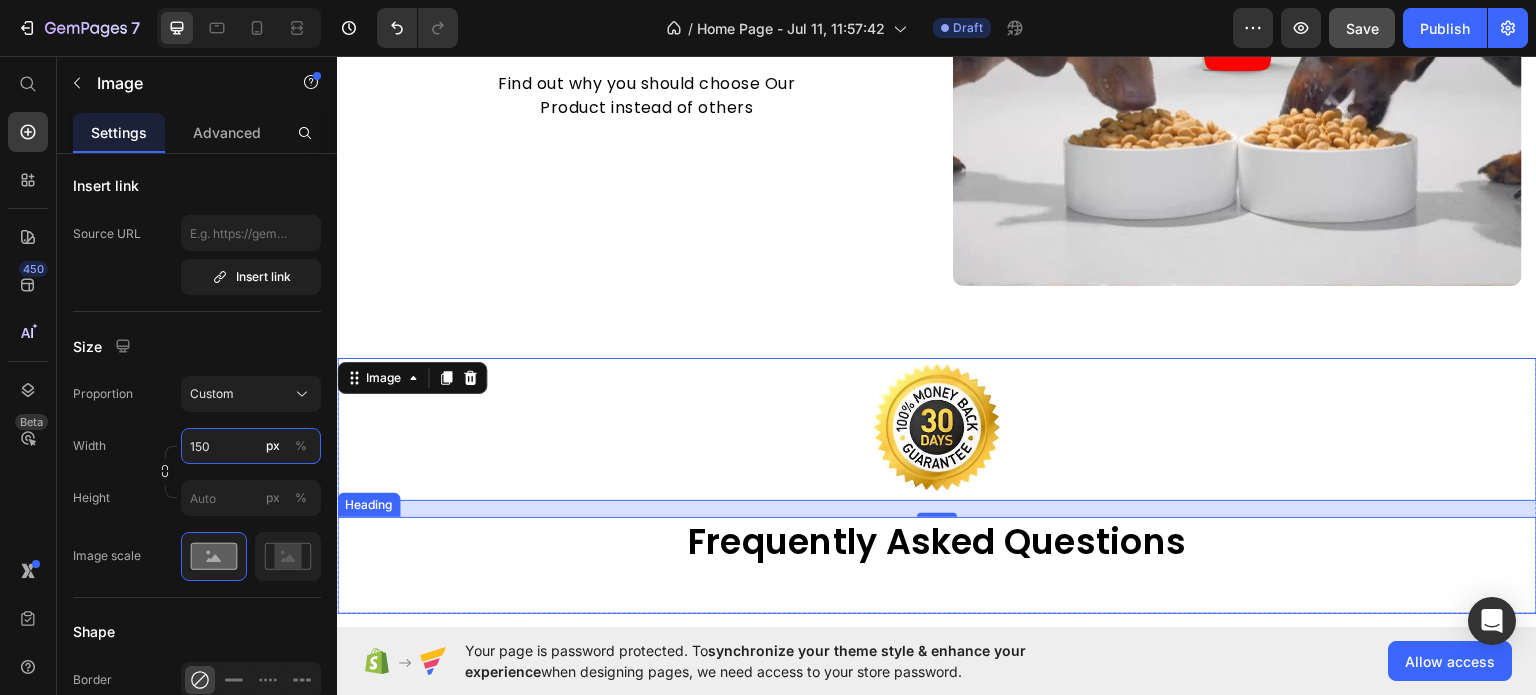 scroll, scrollTop: 3734, scrollLeft: 0, axis: vertical 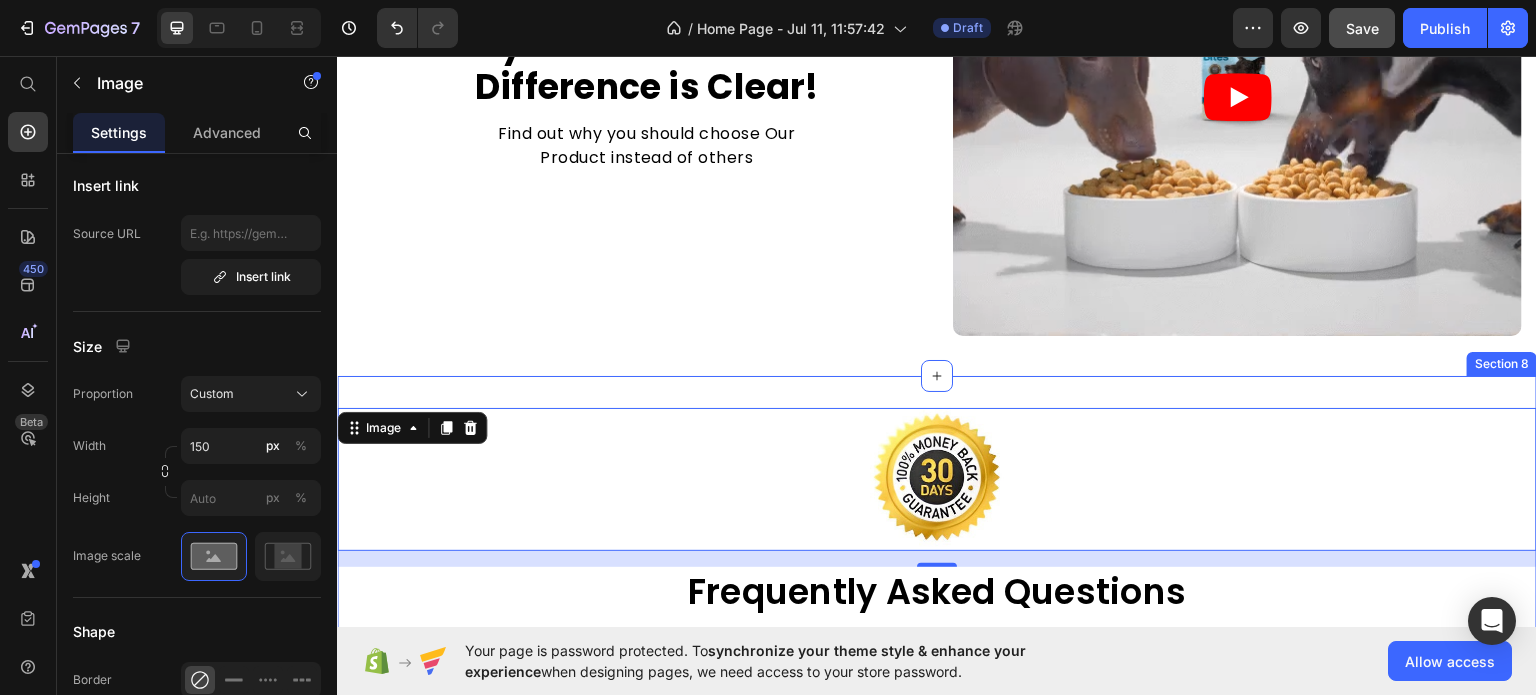 click on "Image   16 Frequently Asked Questions Heading Row Section 8" at bounding box center (937, 535) 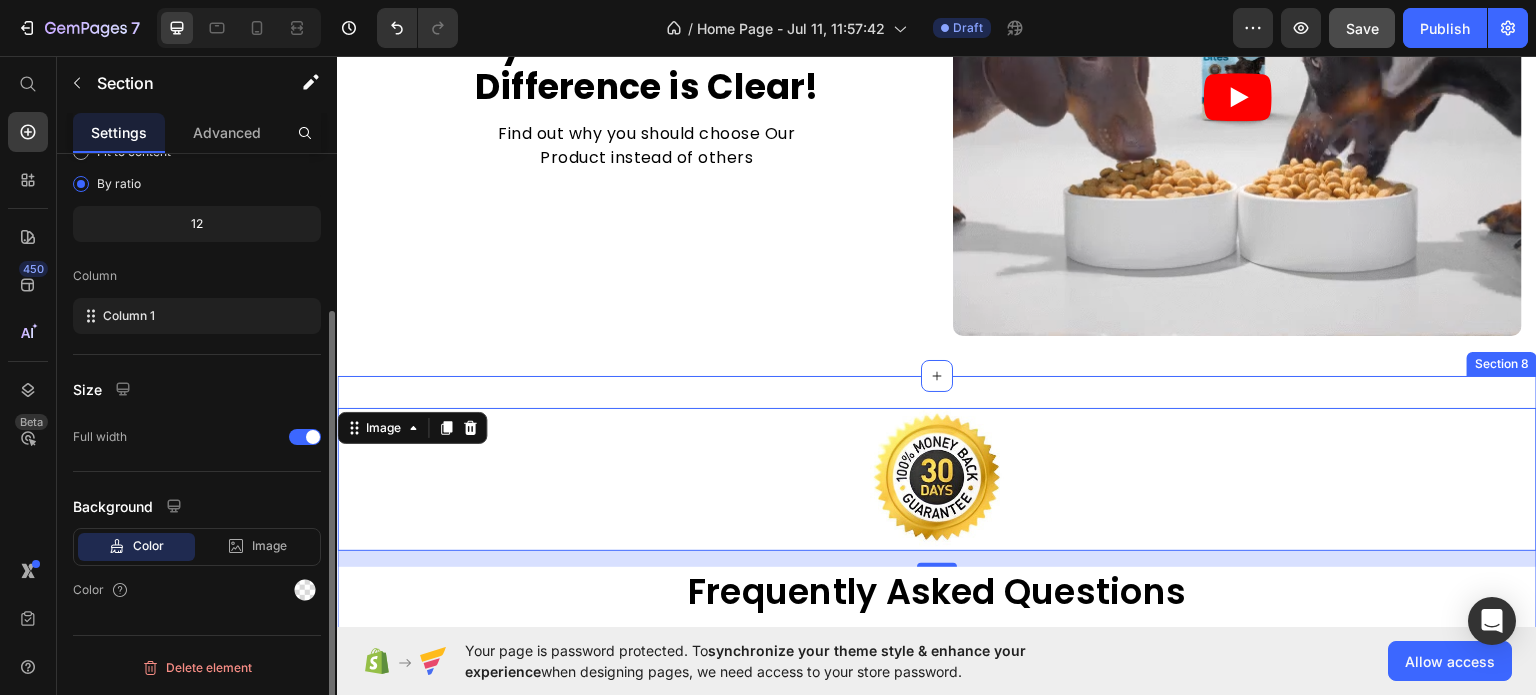 scroll, scrollTop: 0, scrollLeft: 0, axis: both 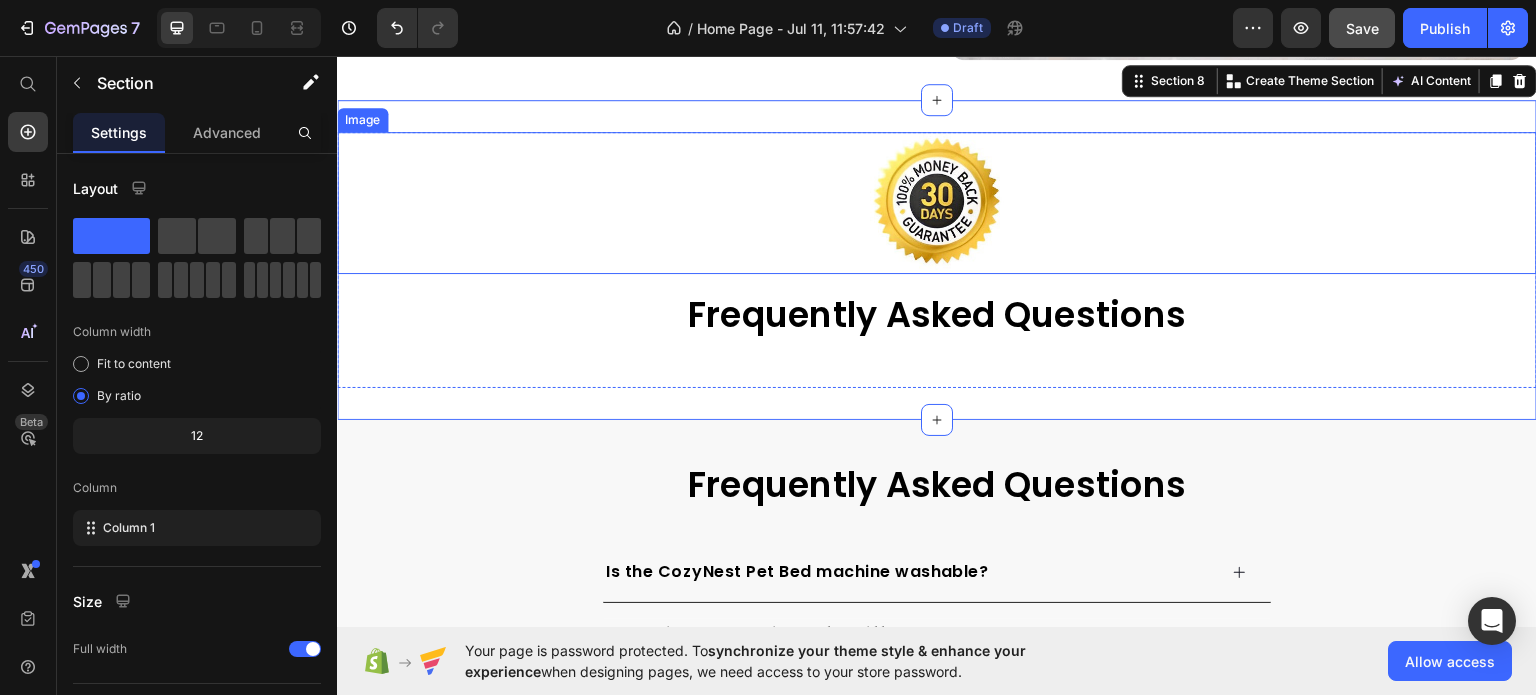 click at bounding box center (937, 202) 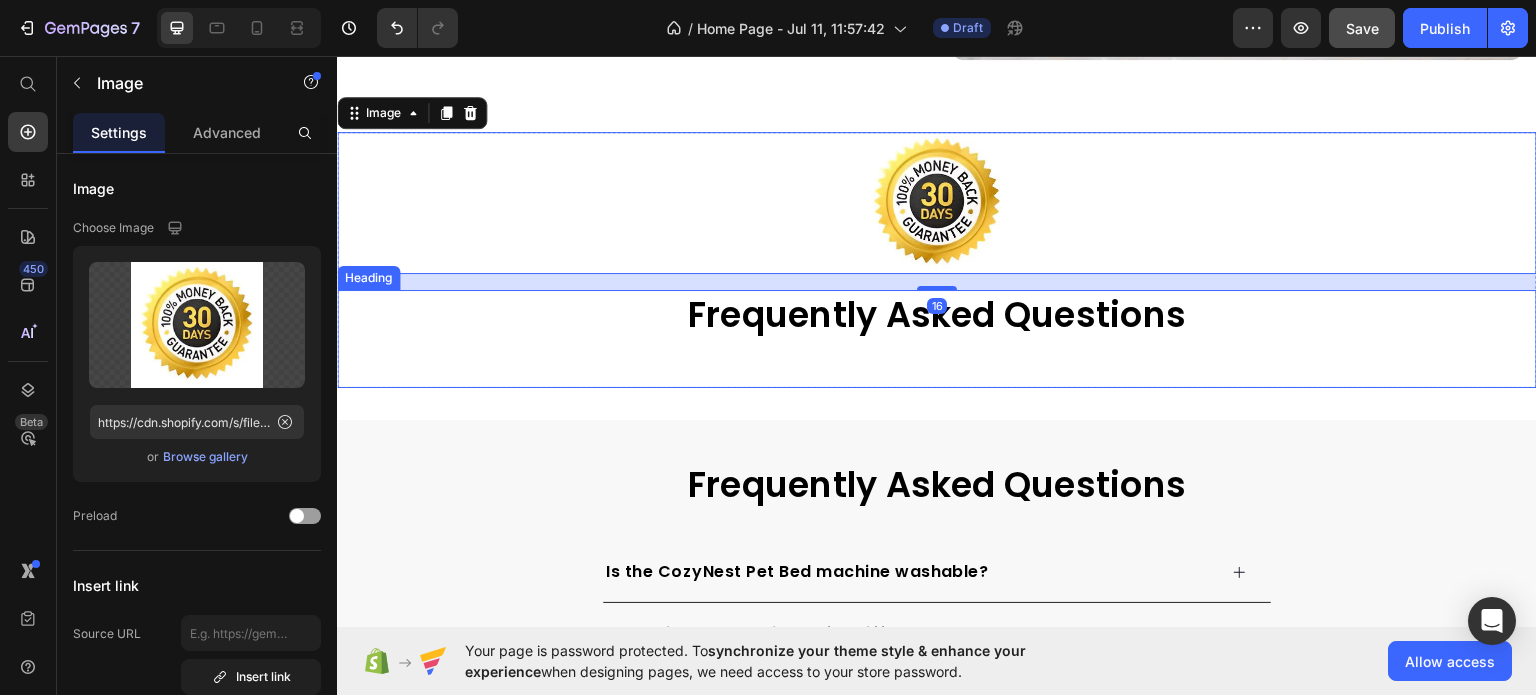 click on "Frequently Asked Questions" at bounding box center [937, 314] 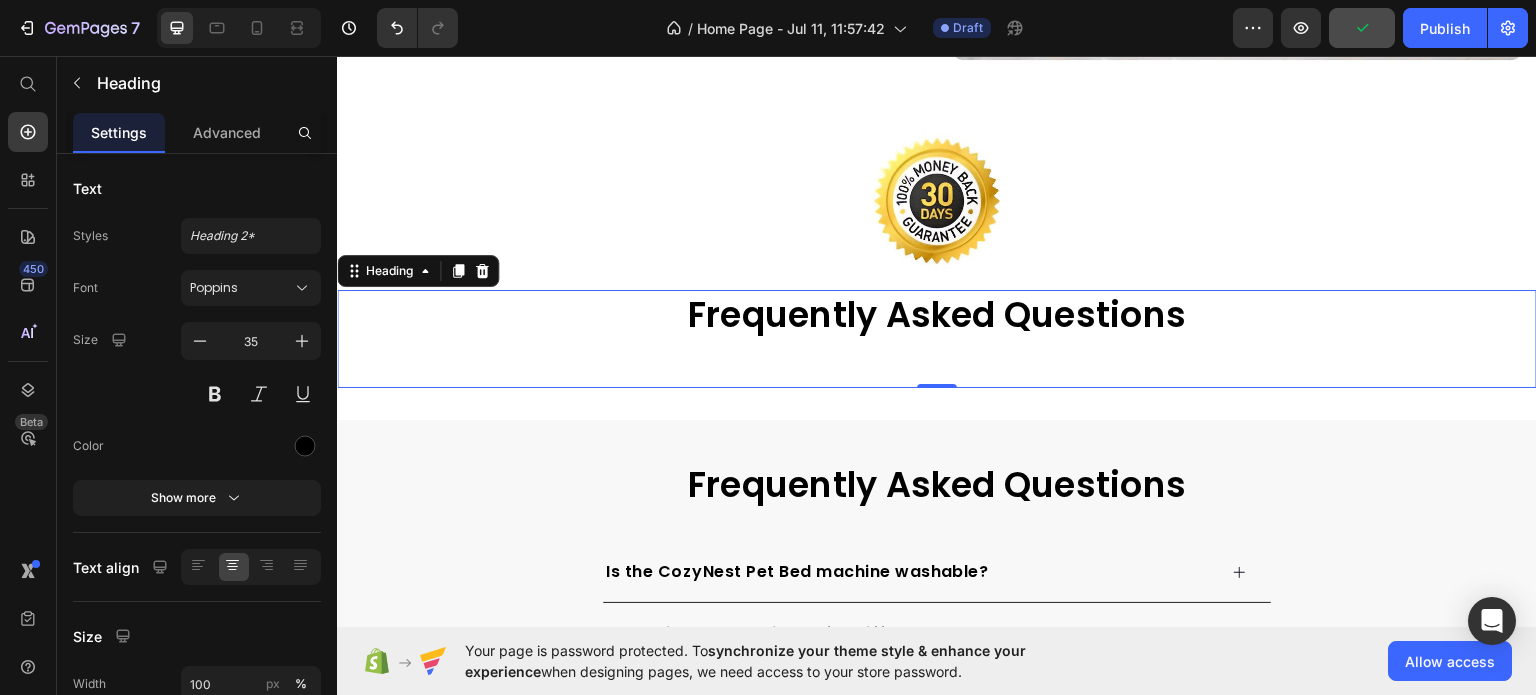 click on "Frequently Asked Questions" at bounding box center (937, 314) 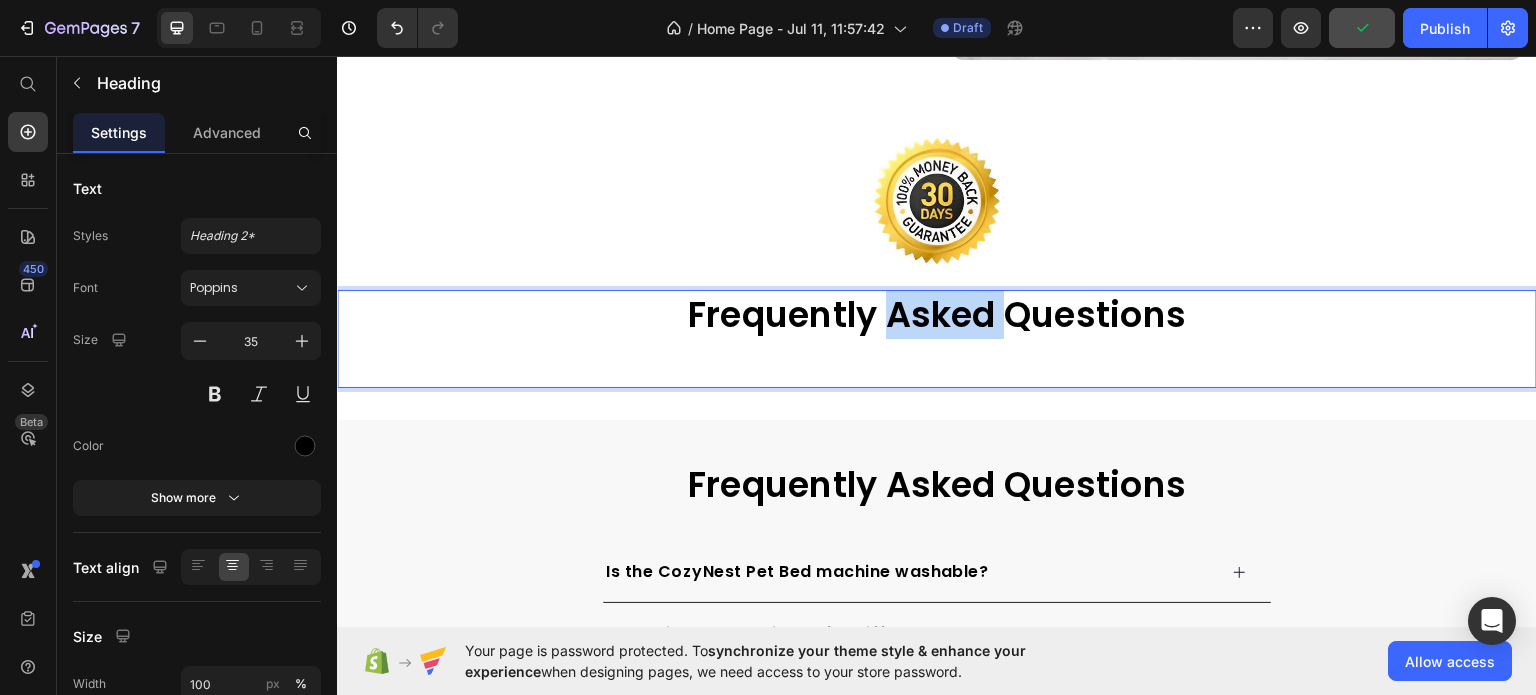 click on "Frequently Asked Questions" at bounding box center [937, 314] 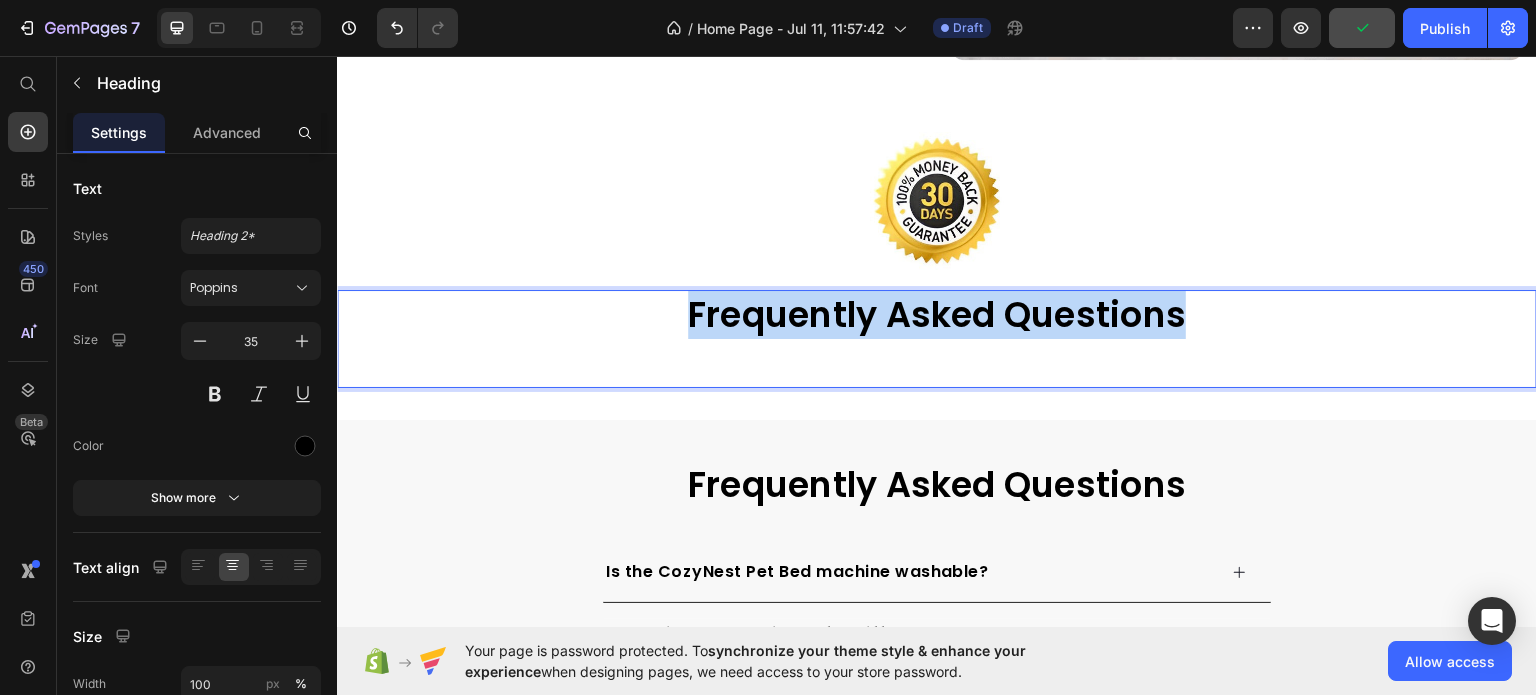 click on "Frequently Asked Questions" at bounding box center (937, 314) 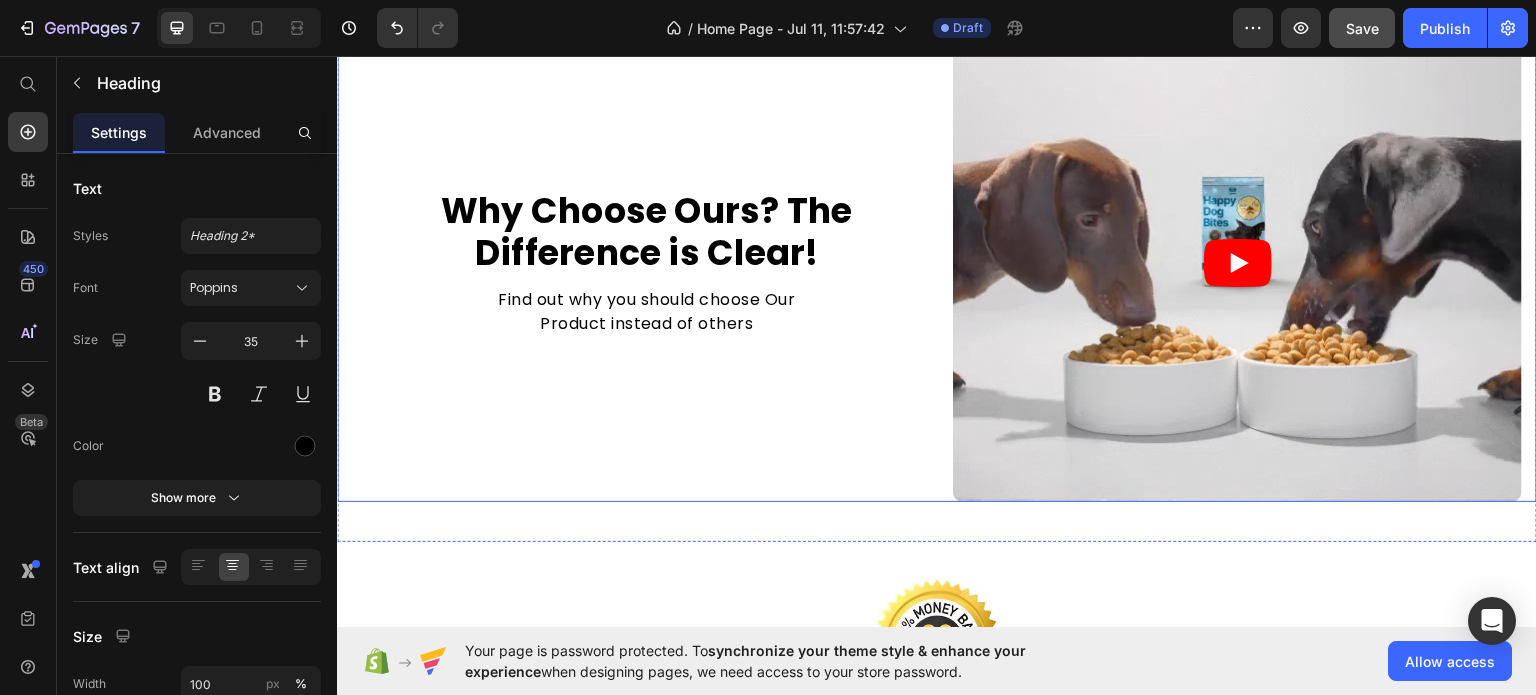 scroll, scrollTop: 3534, scrollLeft: 0, axis: vertical 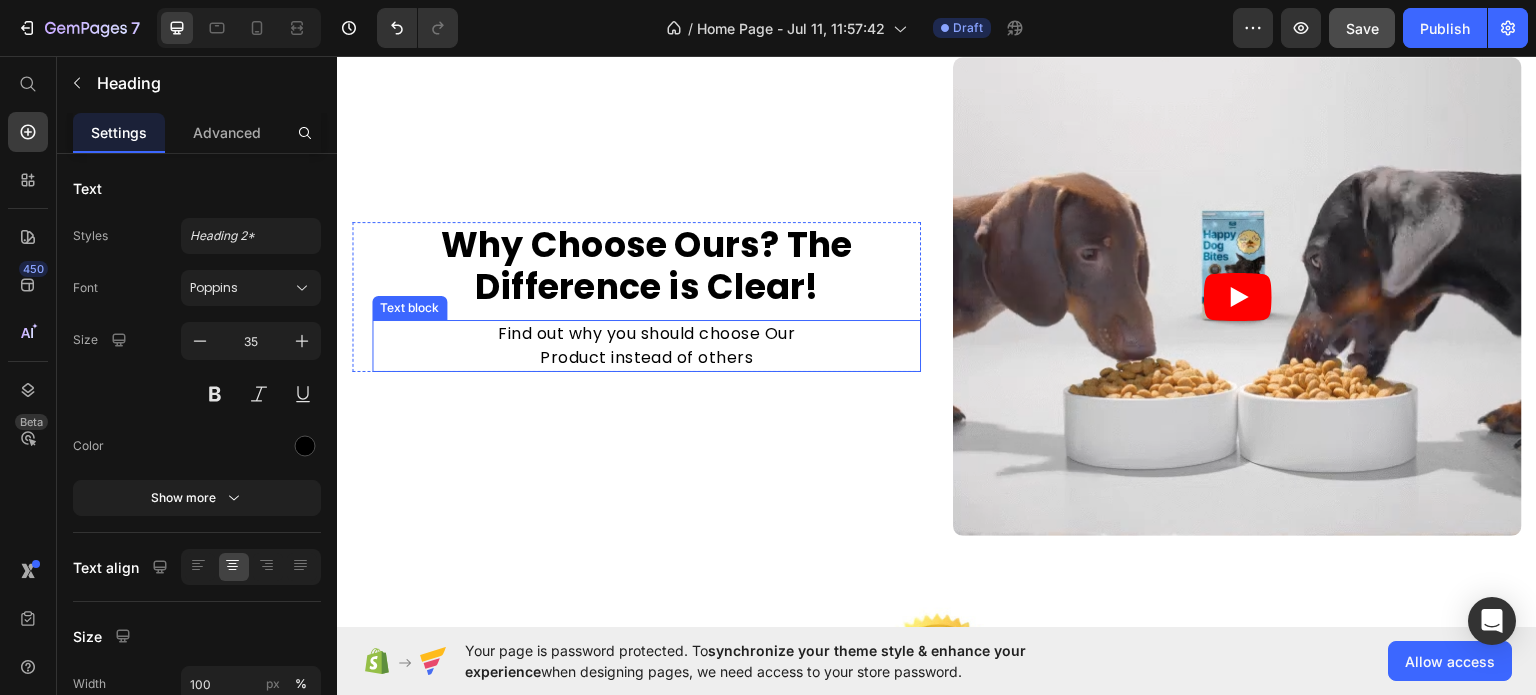 click on "Find out why you should choose Our Product instead of others" at bounding box center [646, 345] 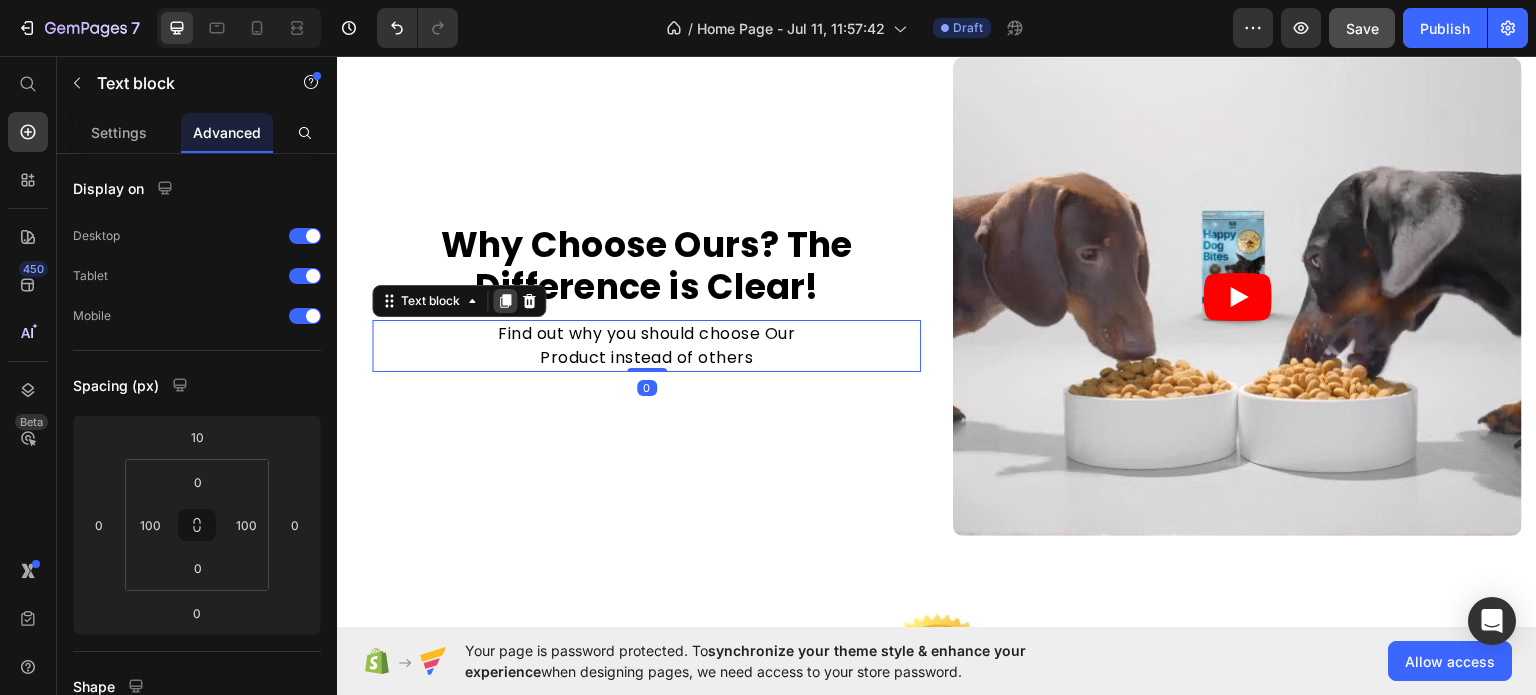 click 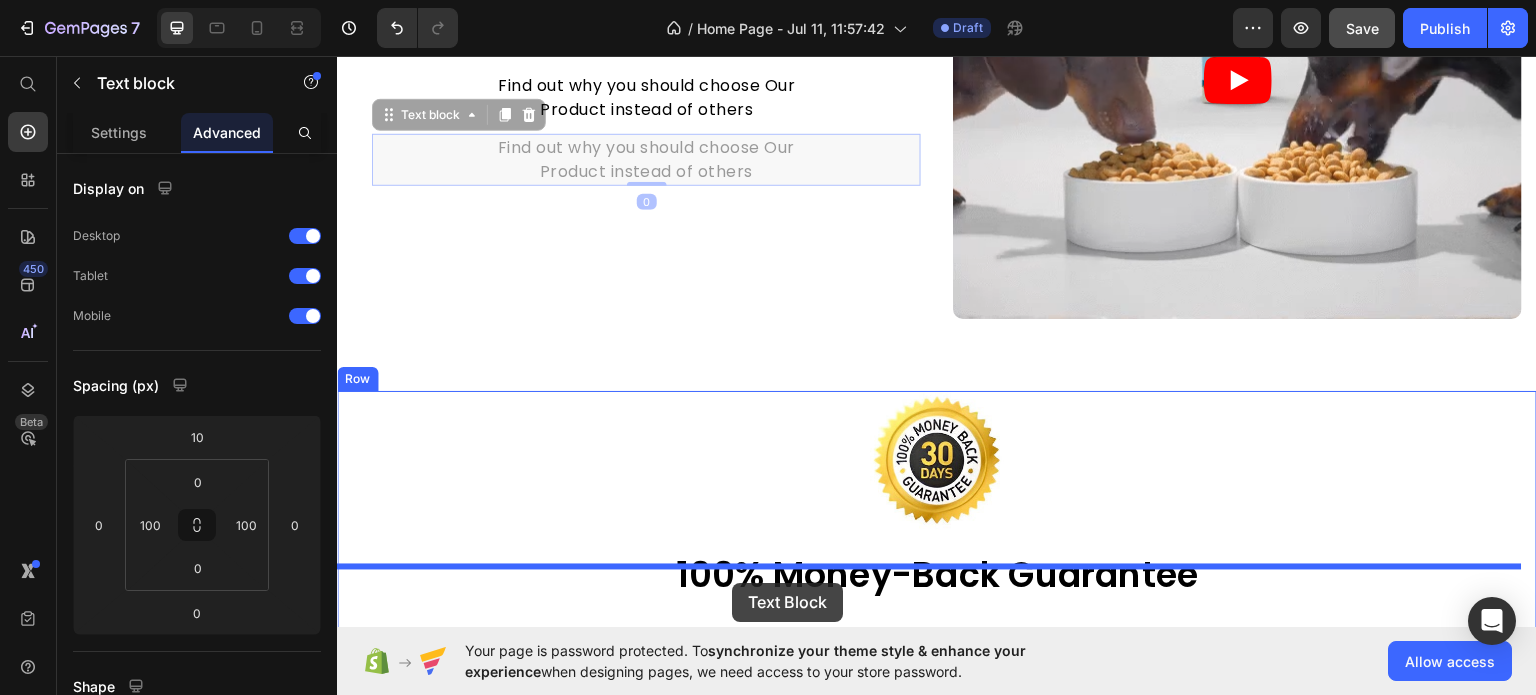 scroll, scrollTop: 3878, scrollLeft: 0, axis: vertical 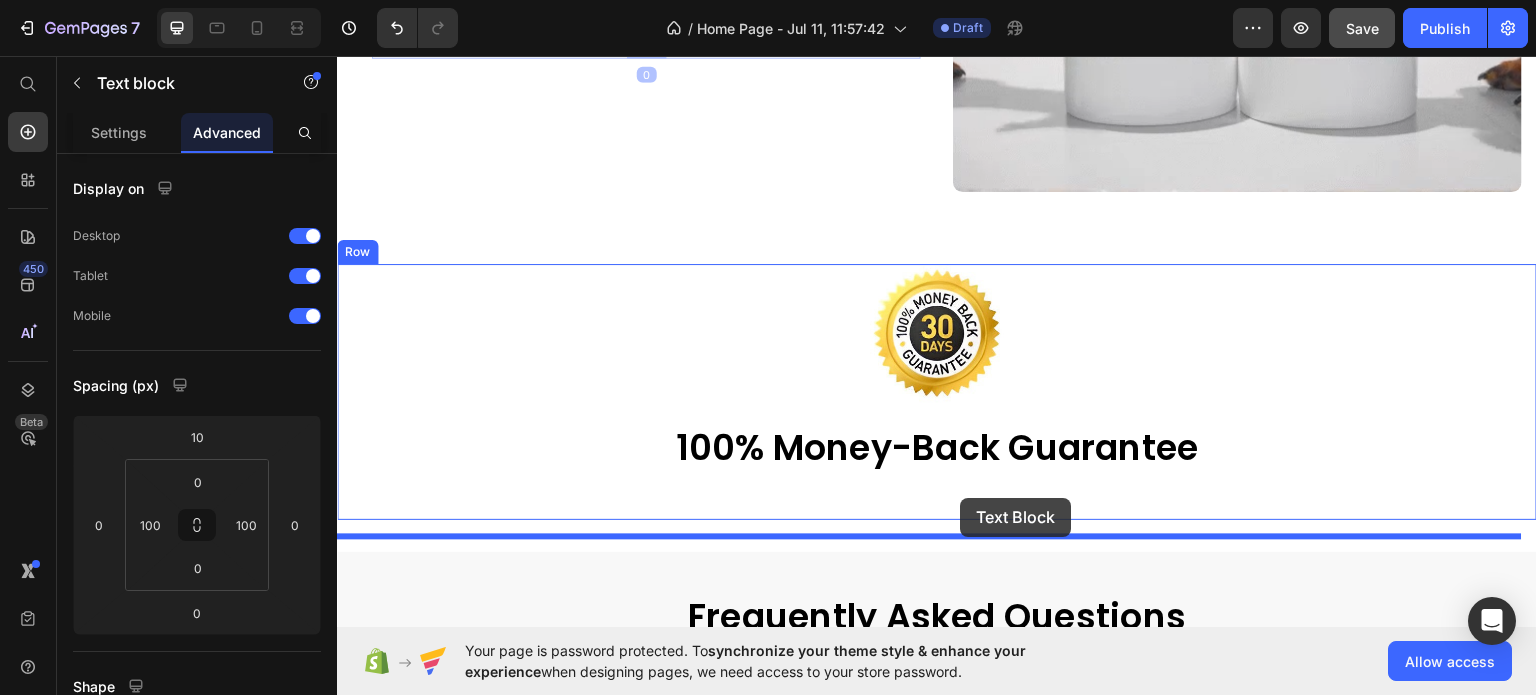 drag, startPoint x: 381, startPoint y: 357, endPoint x: 961, endPoint y: 497, distance: 596.65735 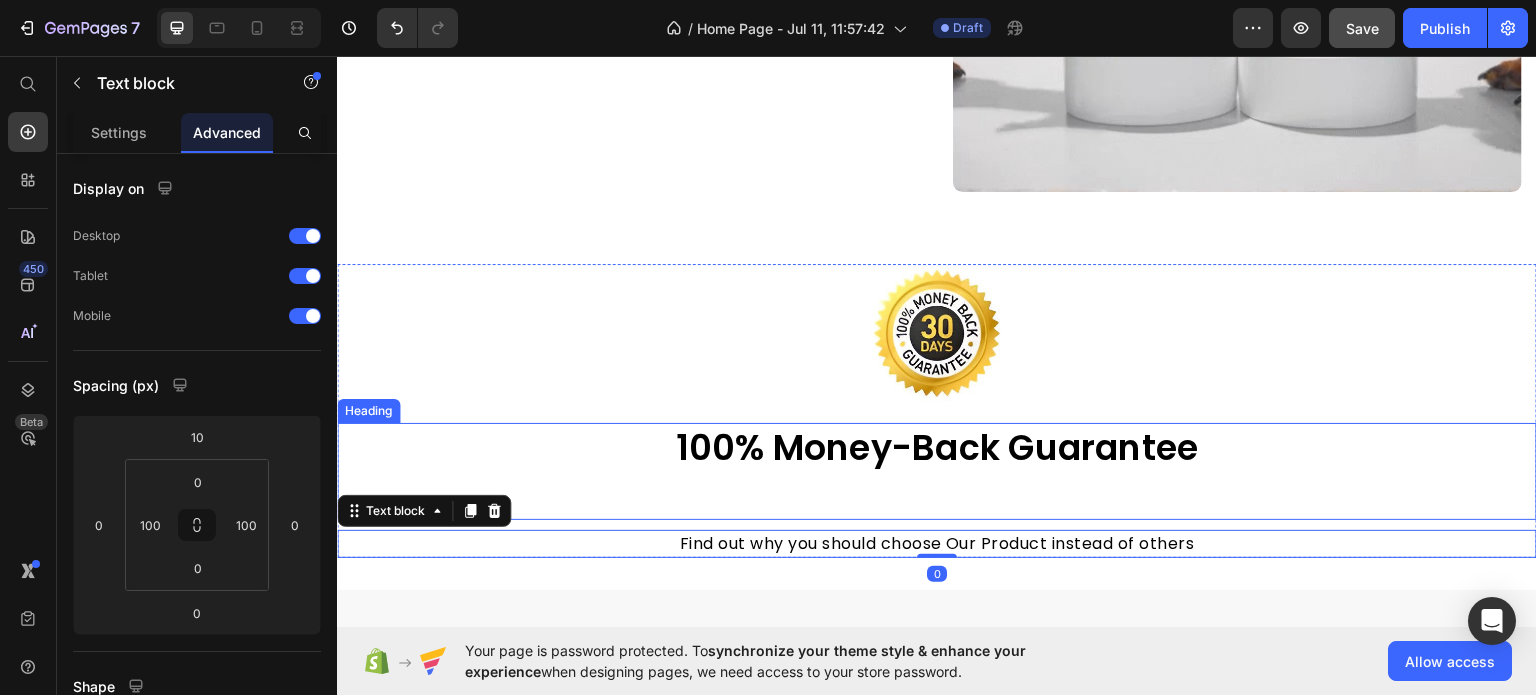 click on "100% Money-Back Guarantee Heading" at bounding box center (937, 471) 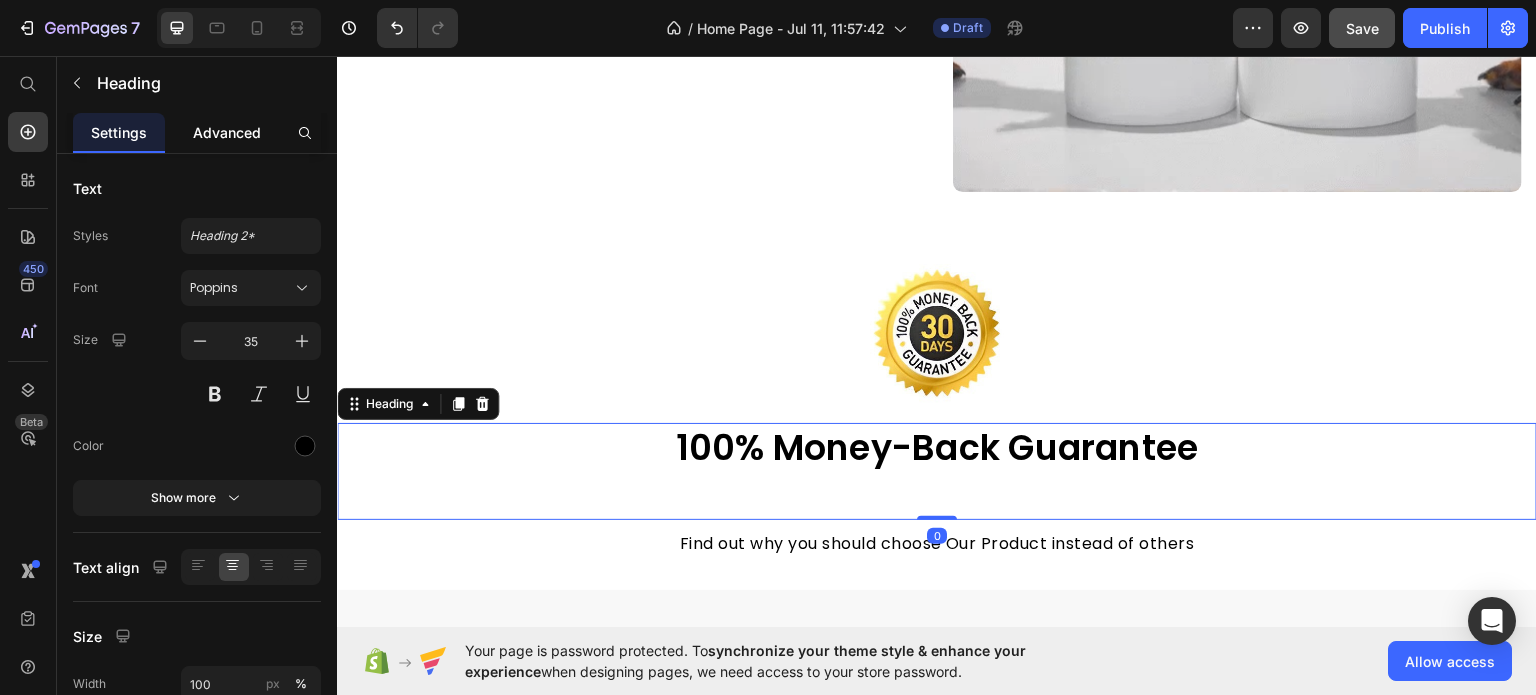 click on "Advanced" at bounding box center [227, 132] 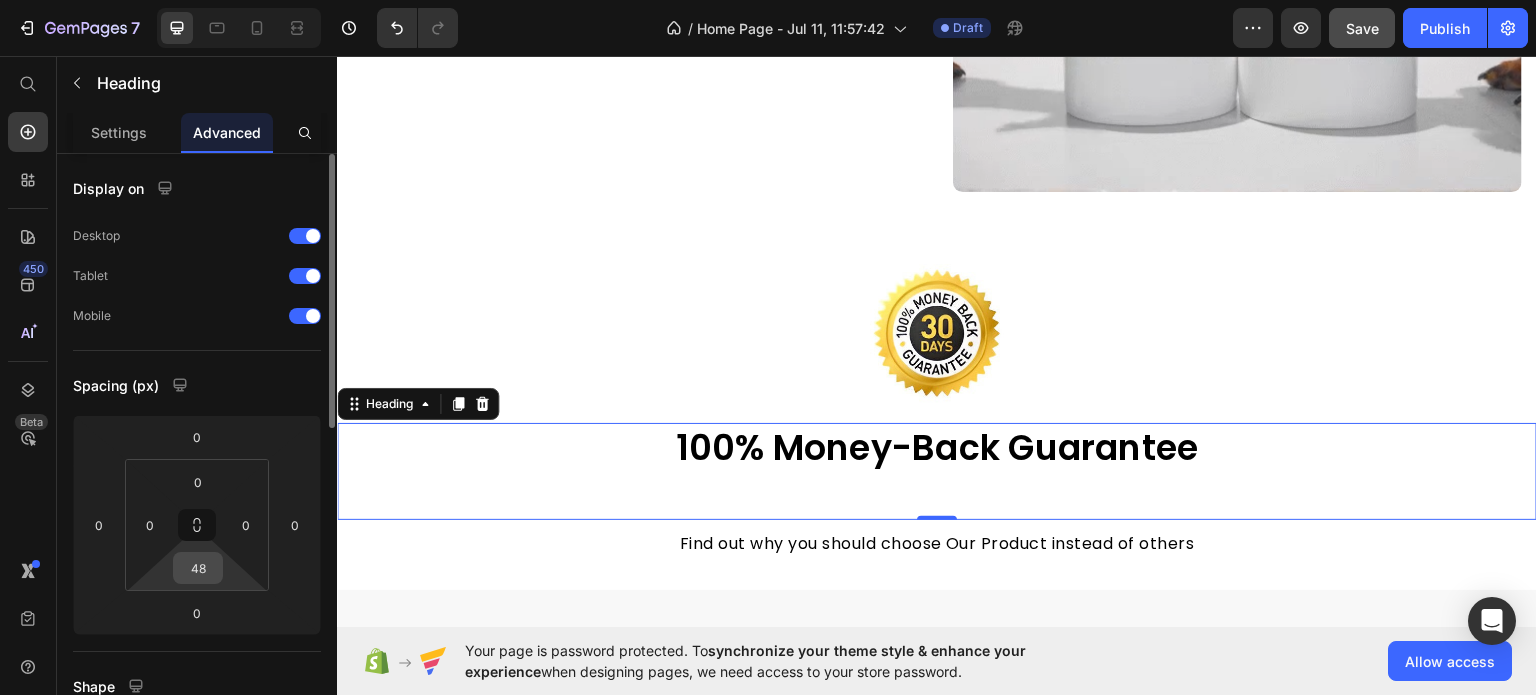click on "48" at bounding box center [198, 568] 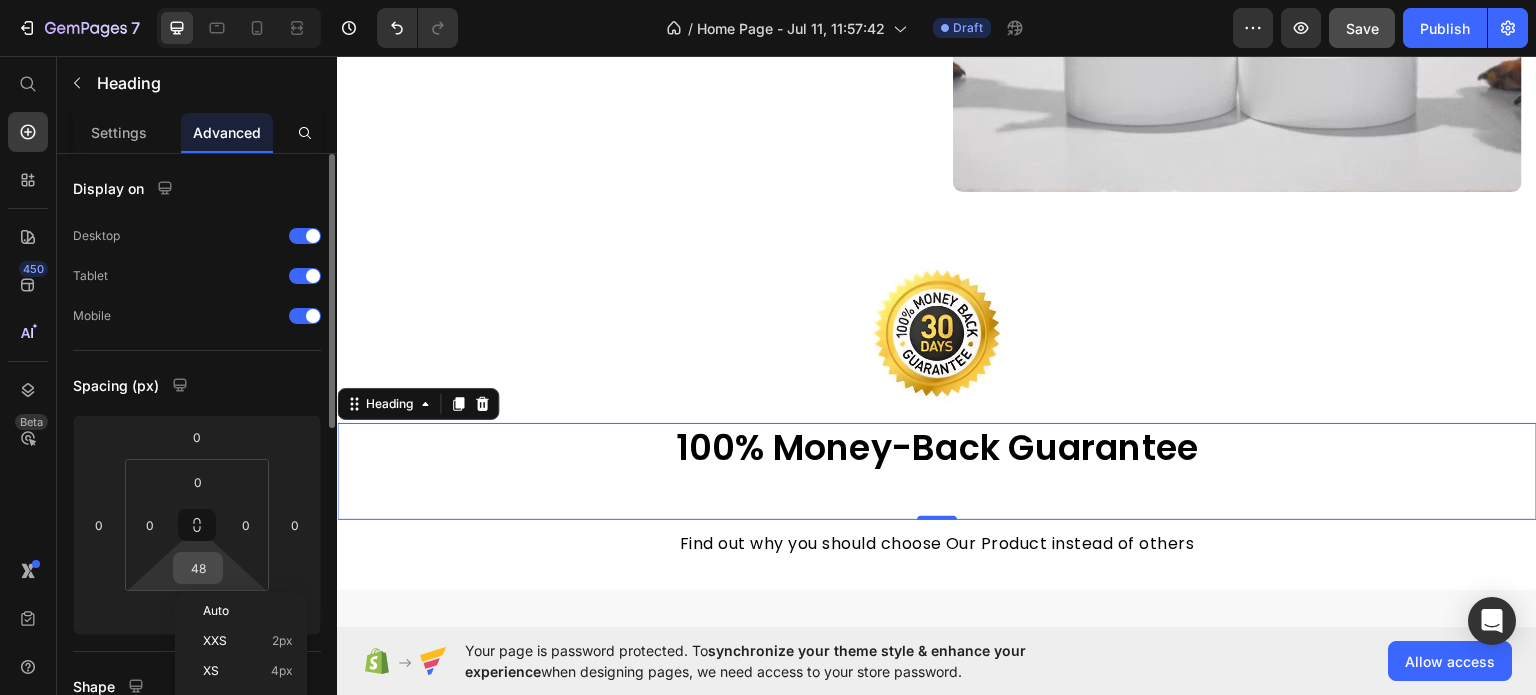 click on "48" at bounding box center (198, 568) 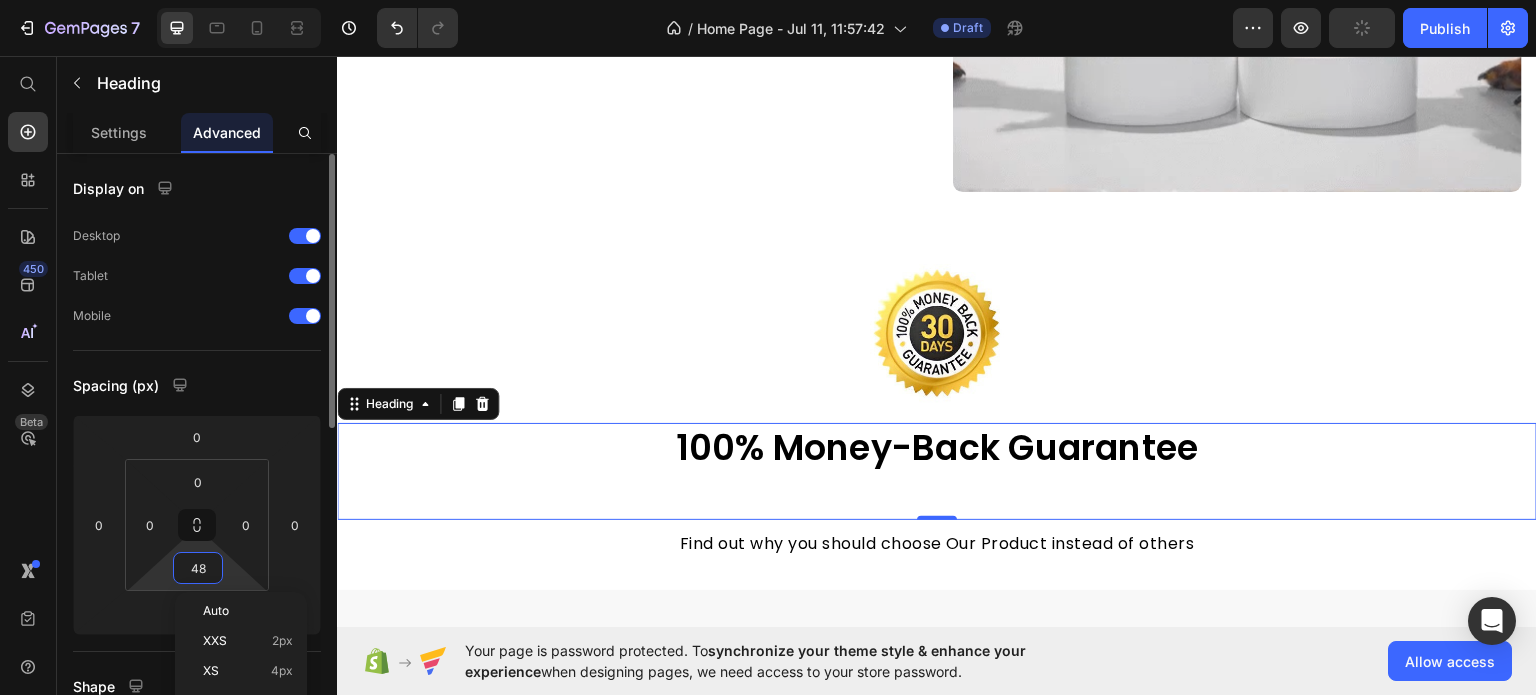 type on "0" 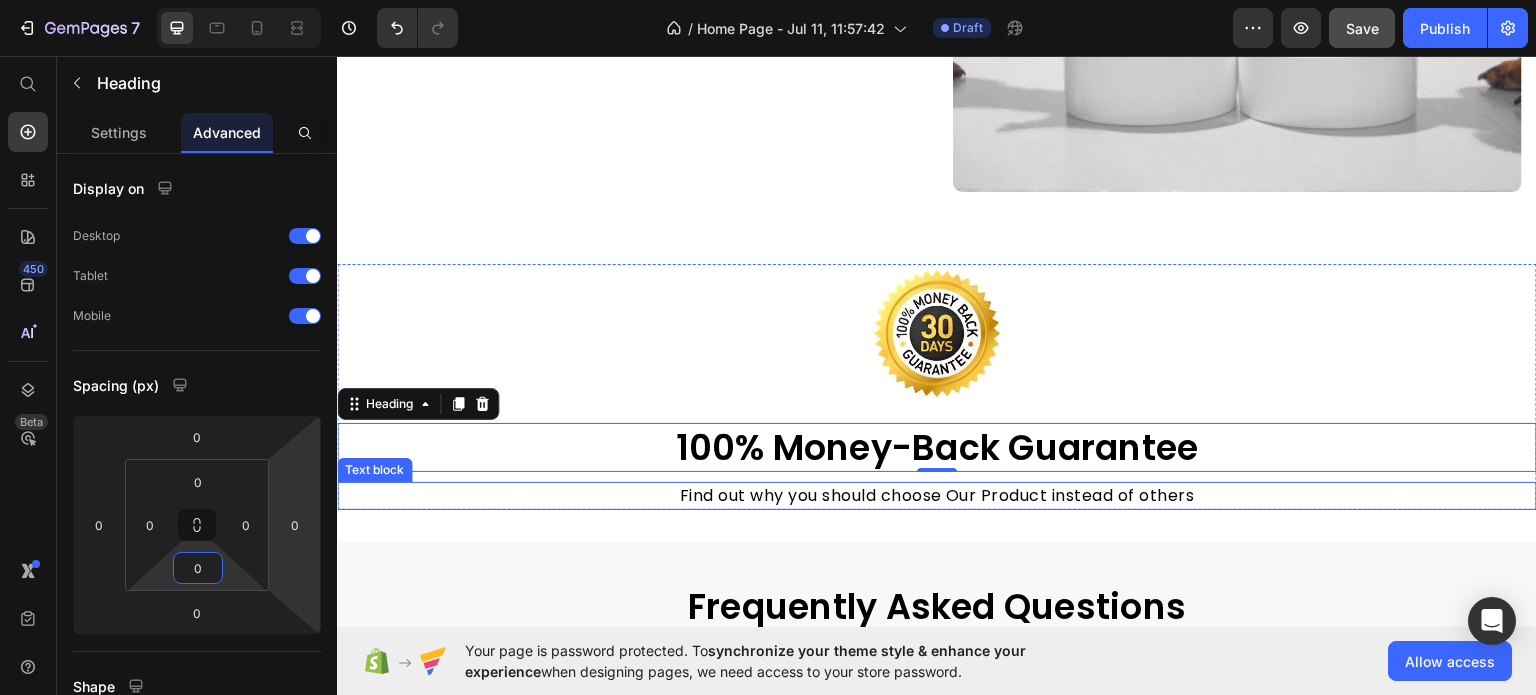 click on "Find out why you should choose Our Product instead of others" at bounding box center [937, 495] 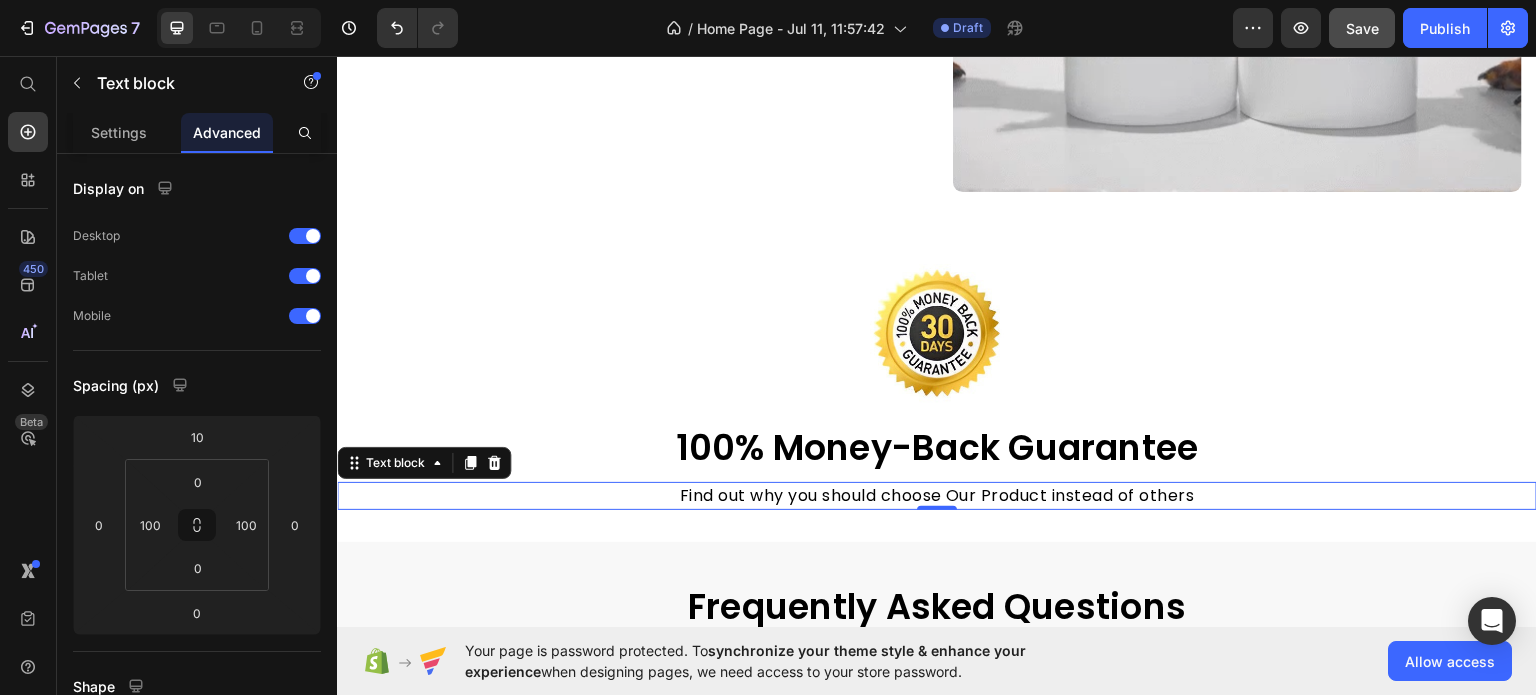 click on "Find out why you should choose Our Product instead of others" at bounding box center (937, 495) 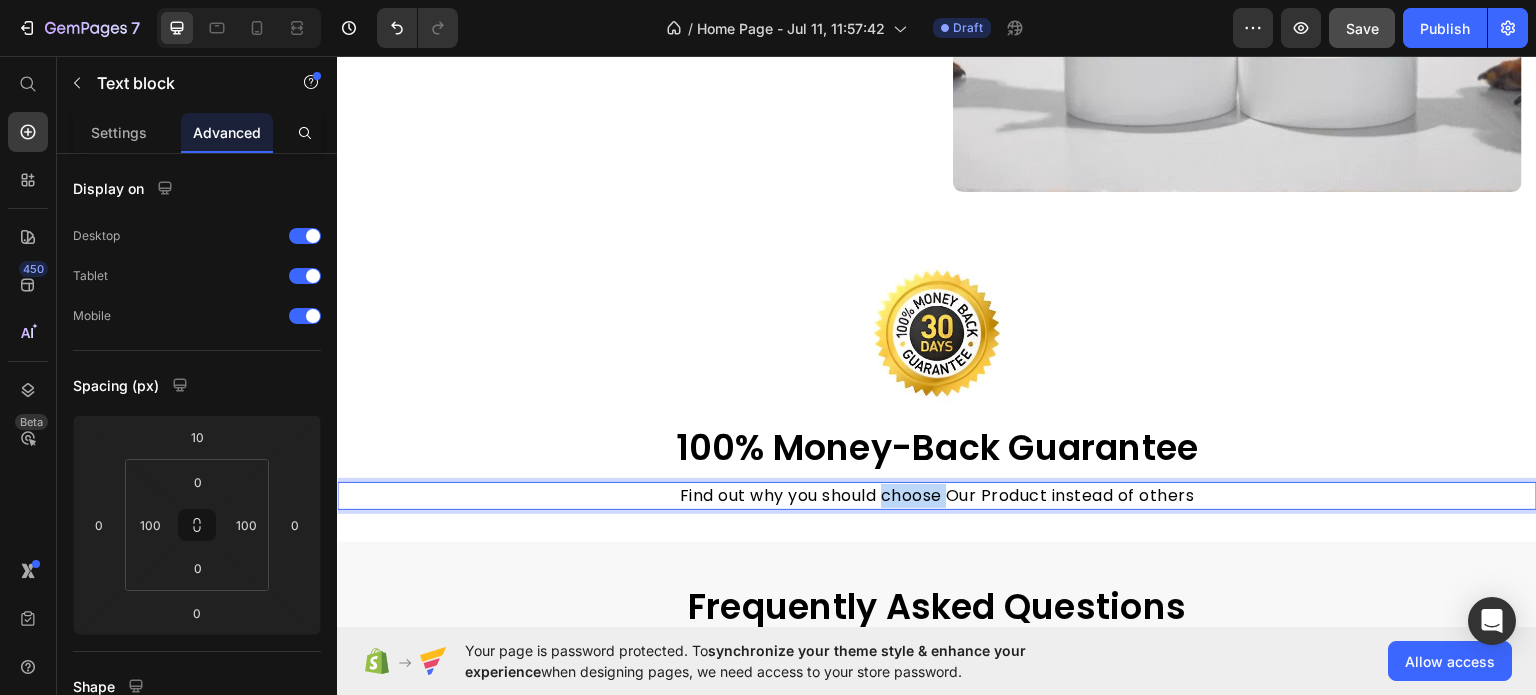 click on "Find out why you should choose Our Product instead of others" at bounding box center [937, 495] 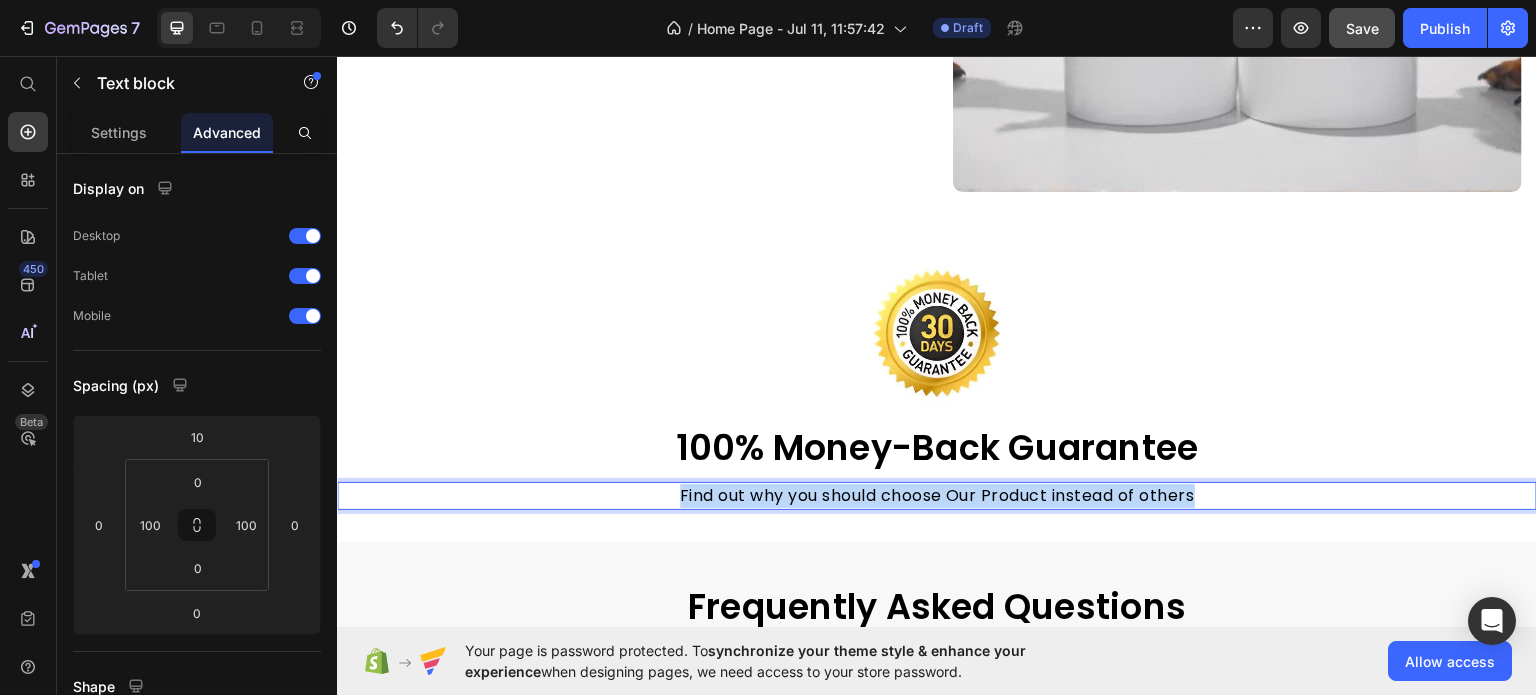 click on "Find out why you should choose Our Product instead of others" at bounding box center (937, 495) 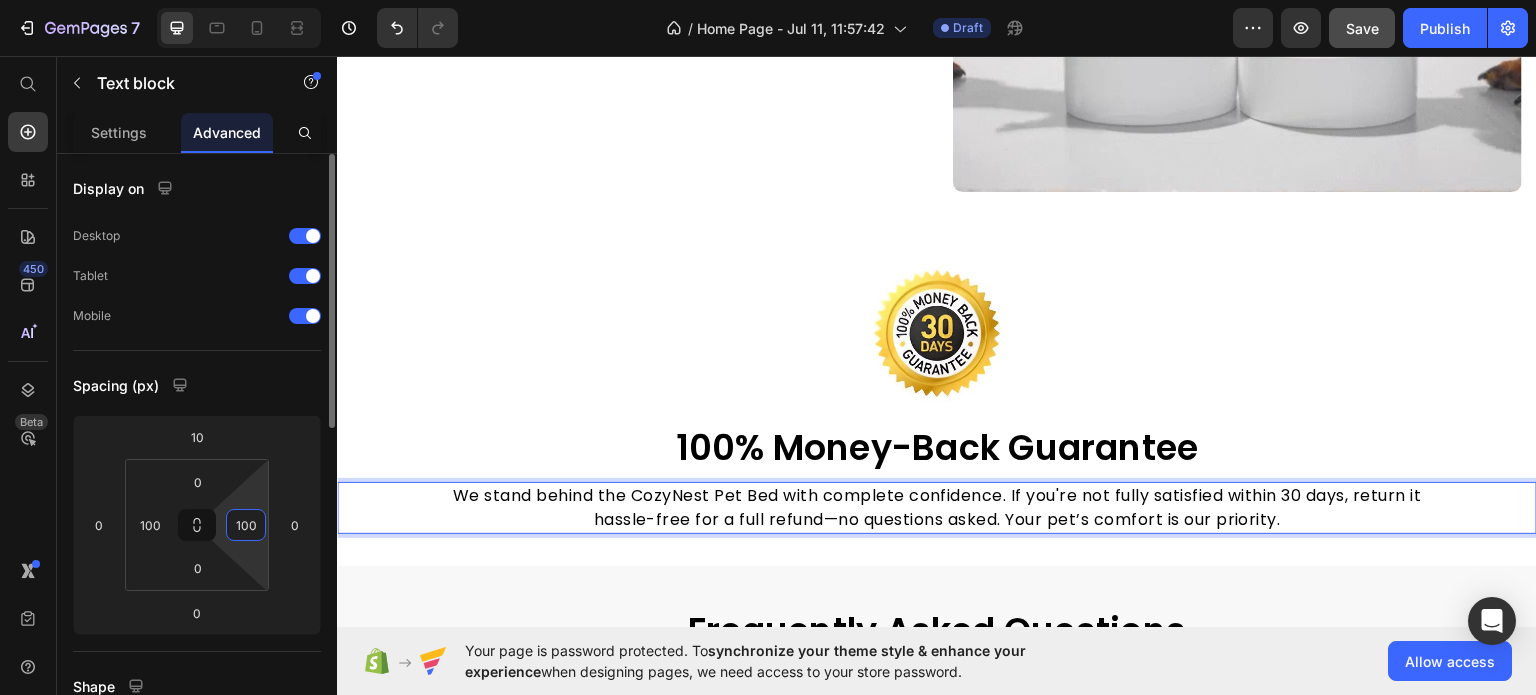 click on "100" at bounding box center [246, 525] 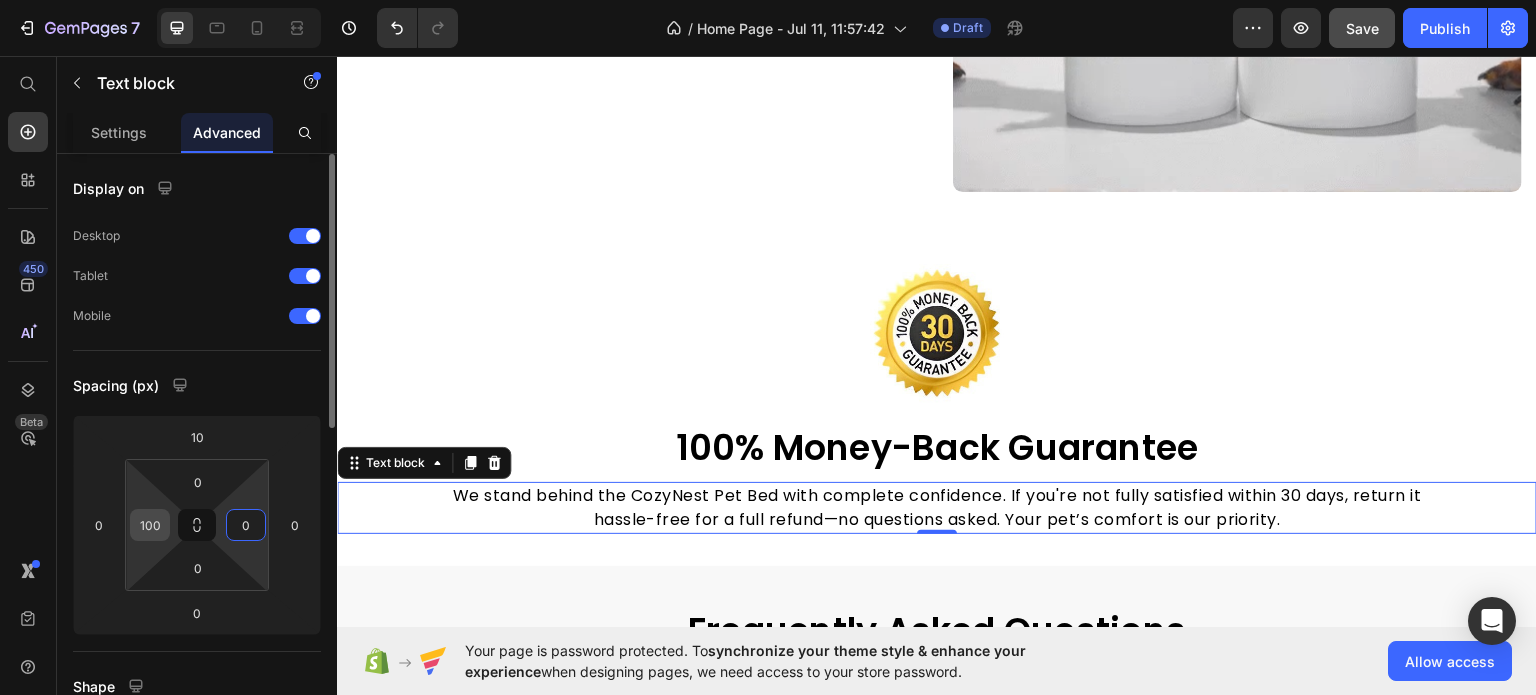 type on "0" 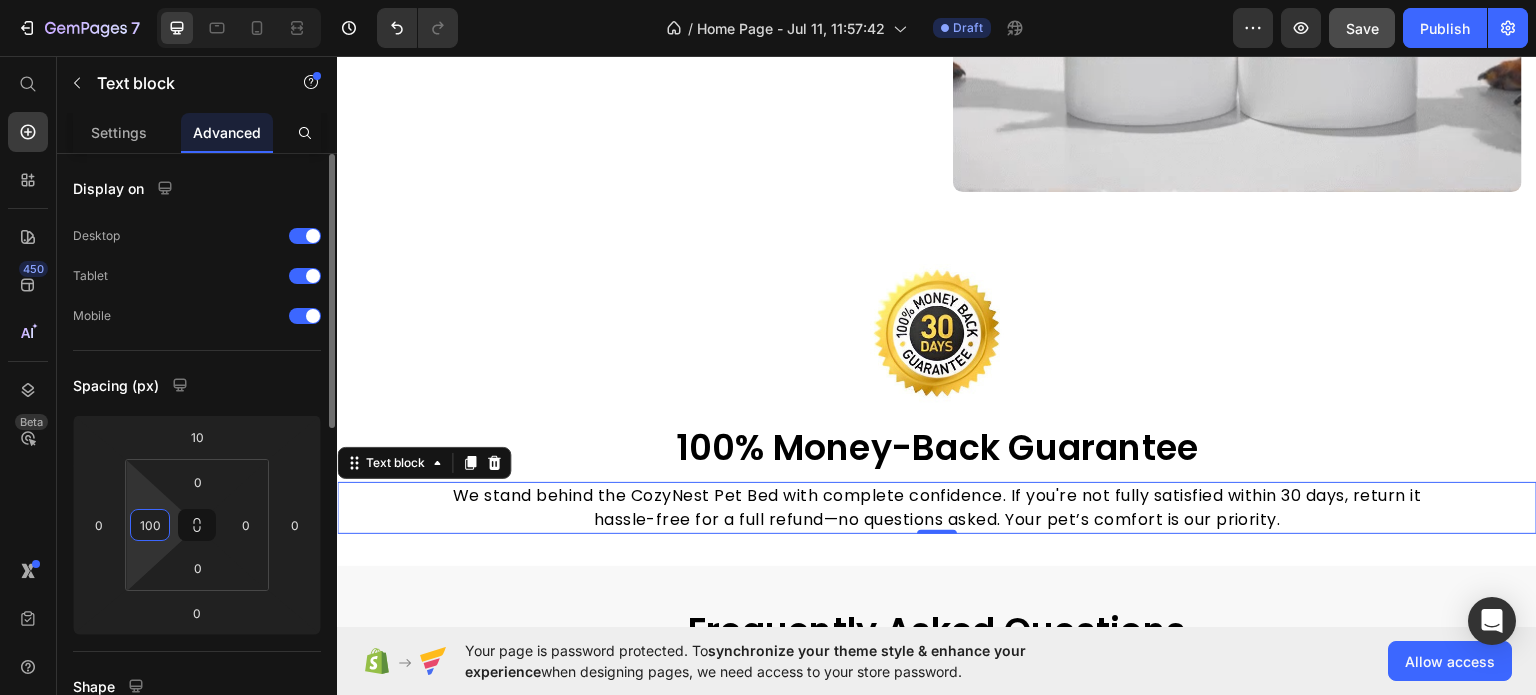 click on "100" at bounding box center [150, 525] 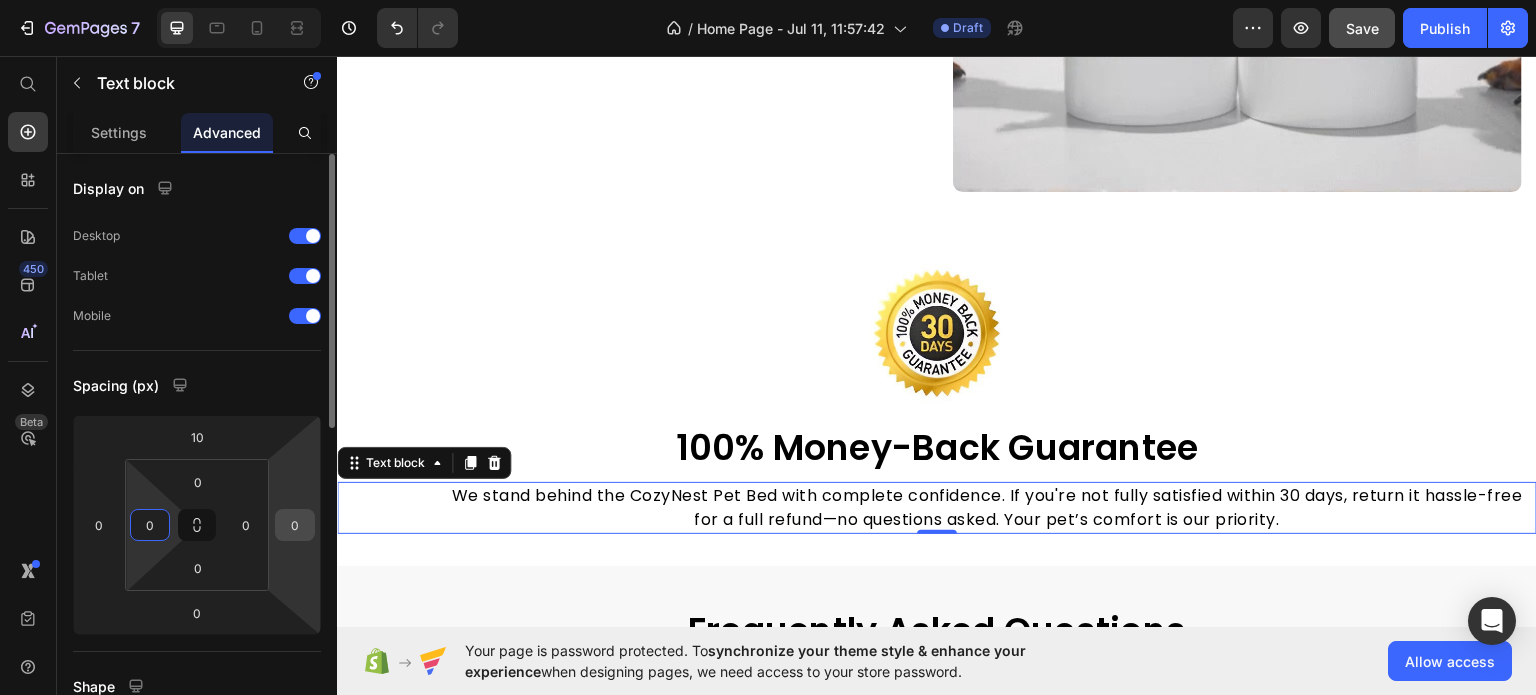 type on "0" 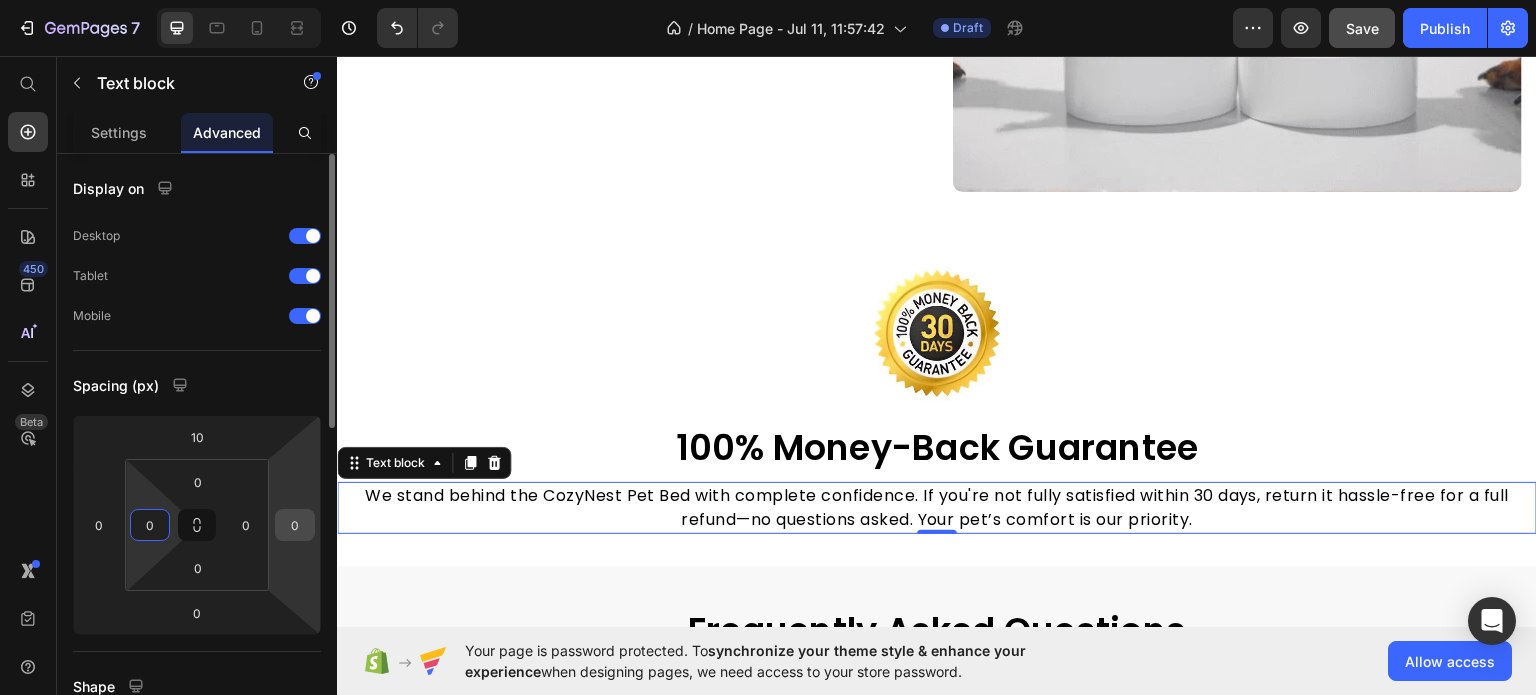 click on "0" at bounding box center (295, 525) 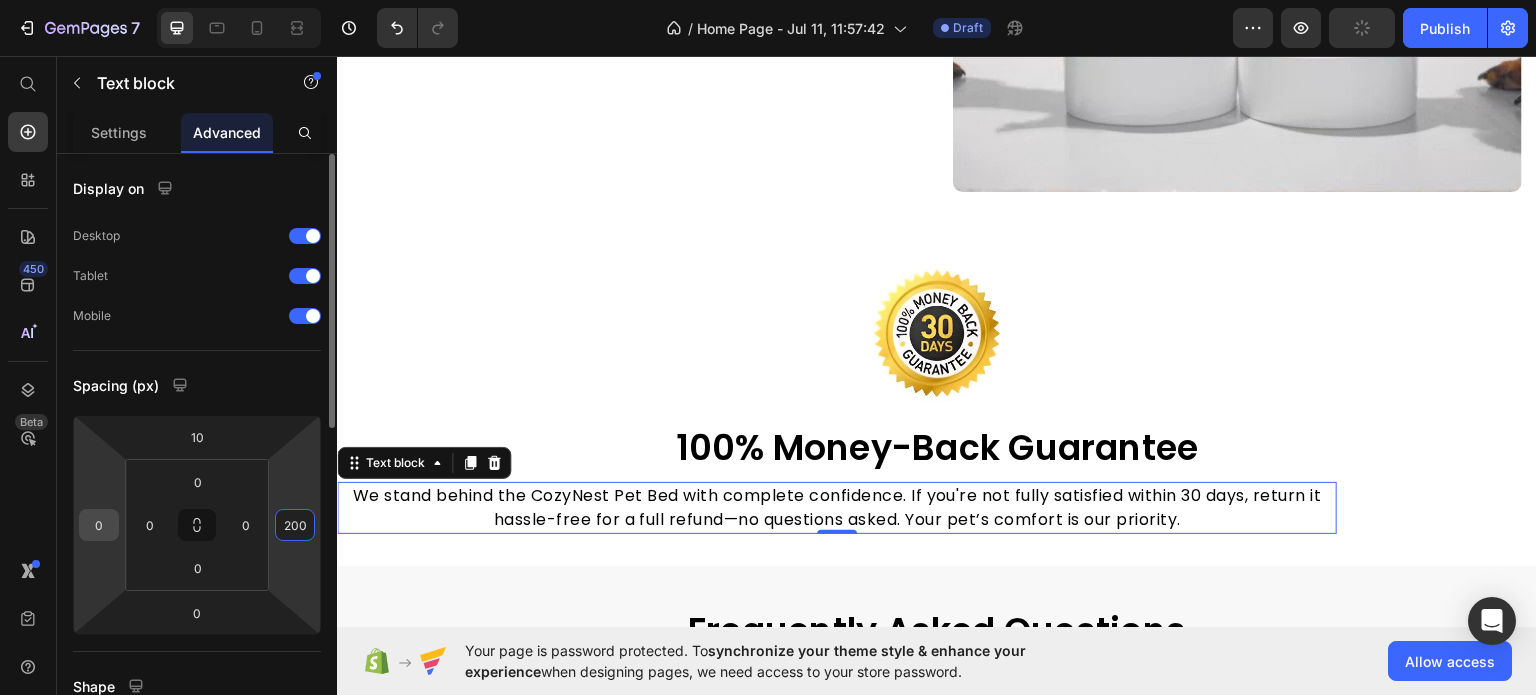 type on "200" 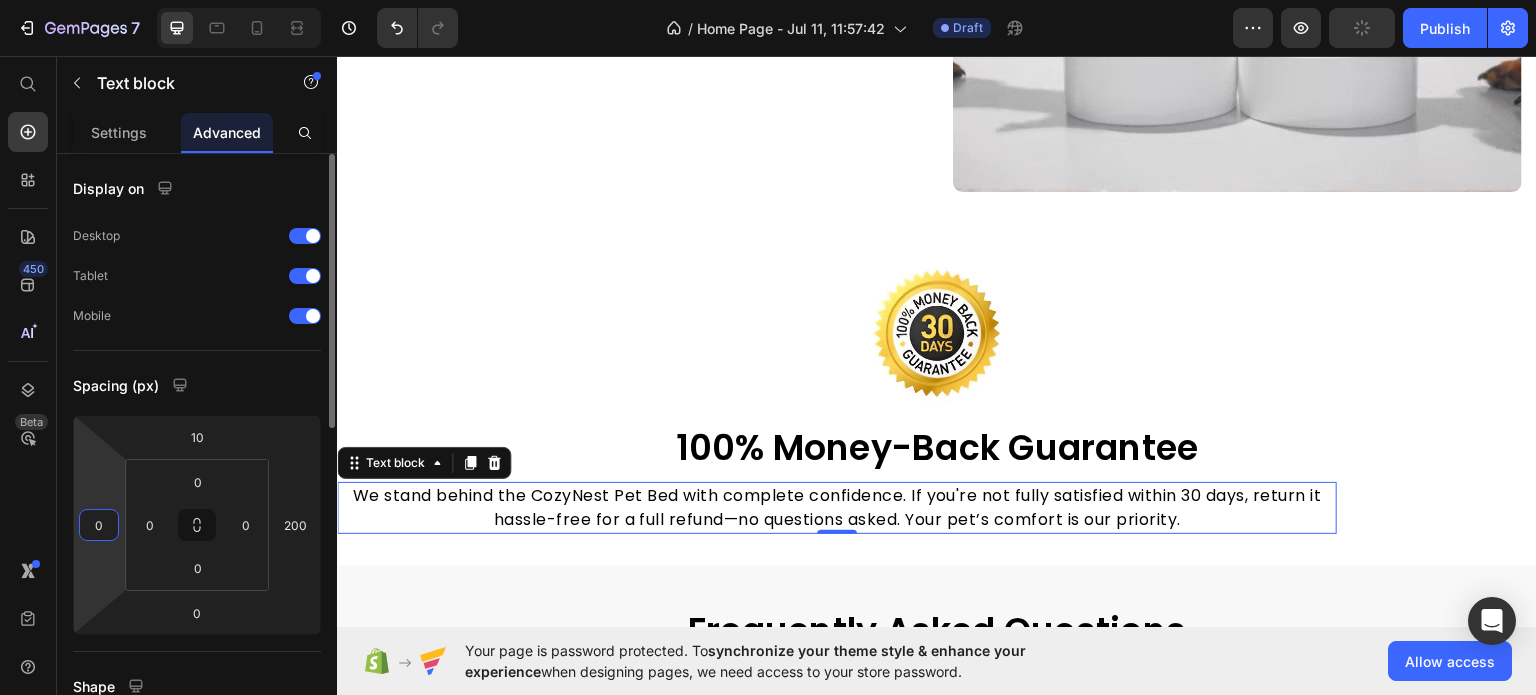 click on "0" at bounding box center (99, 525) 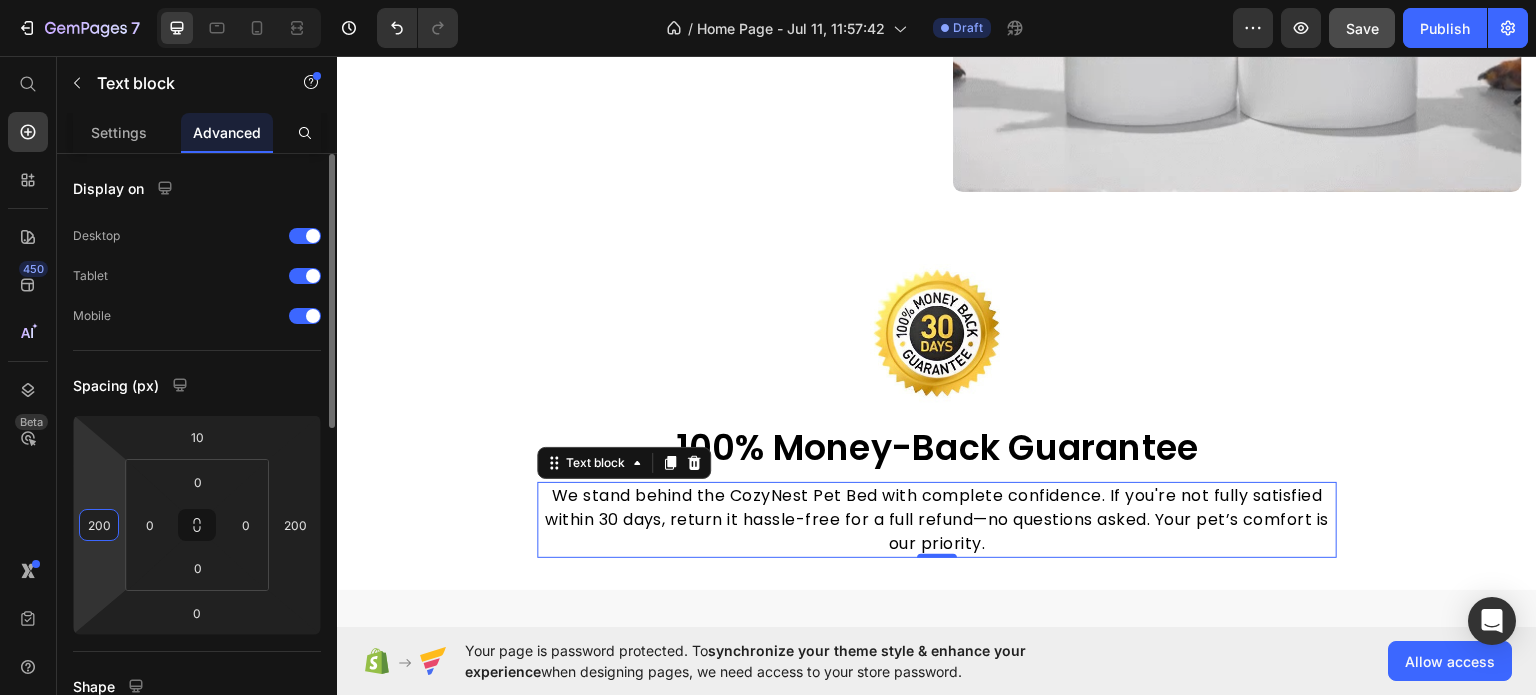 click on "200" at bounding box center [99, 525] 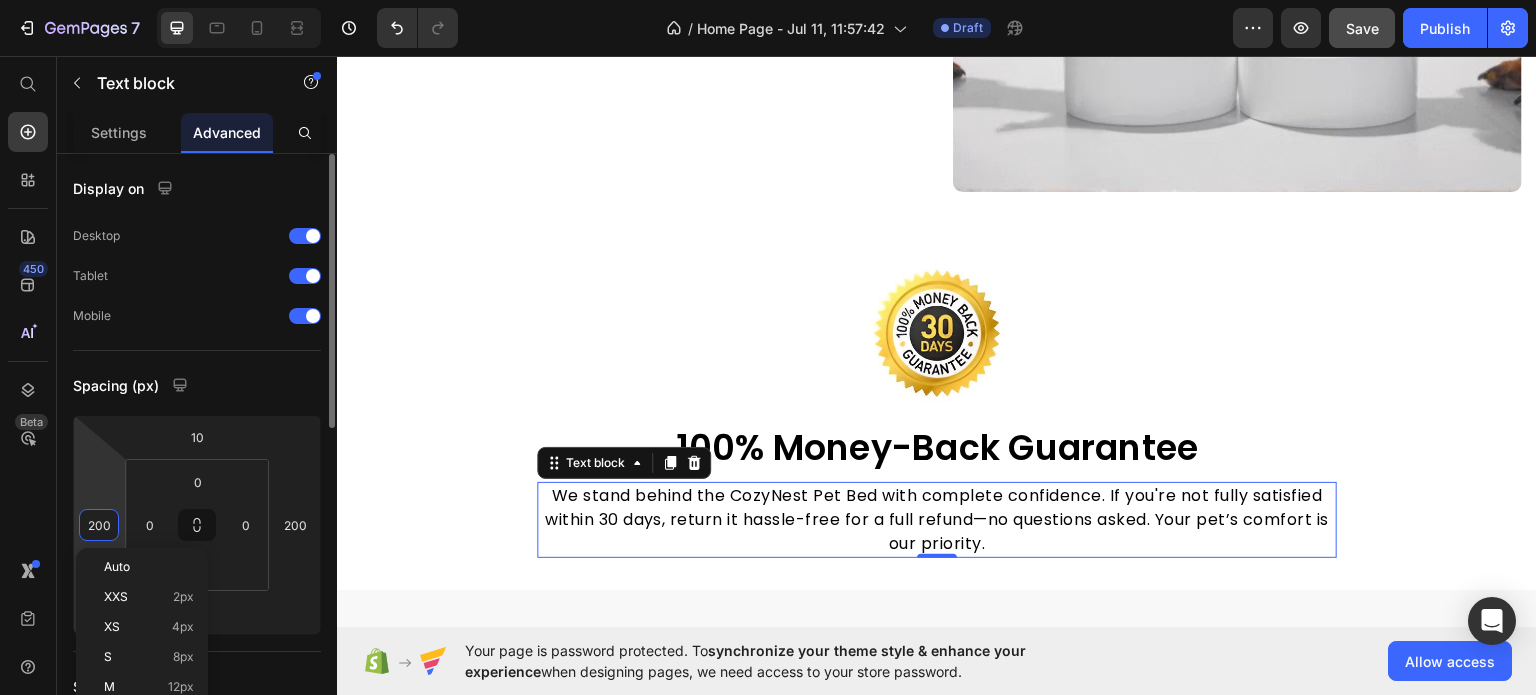 click on "200" at bounding box center [99, 525] 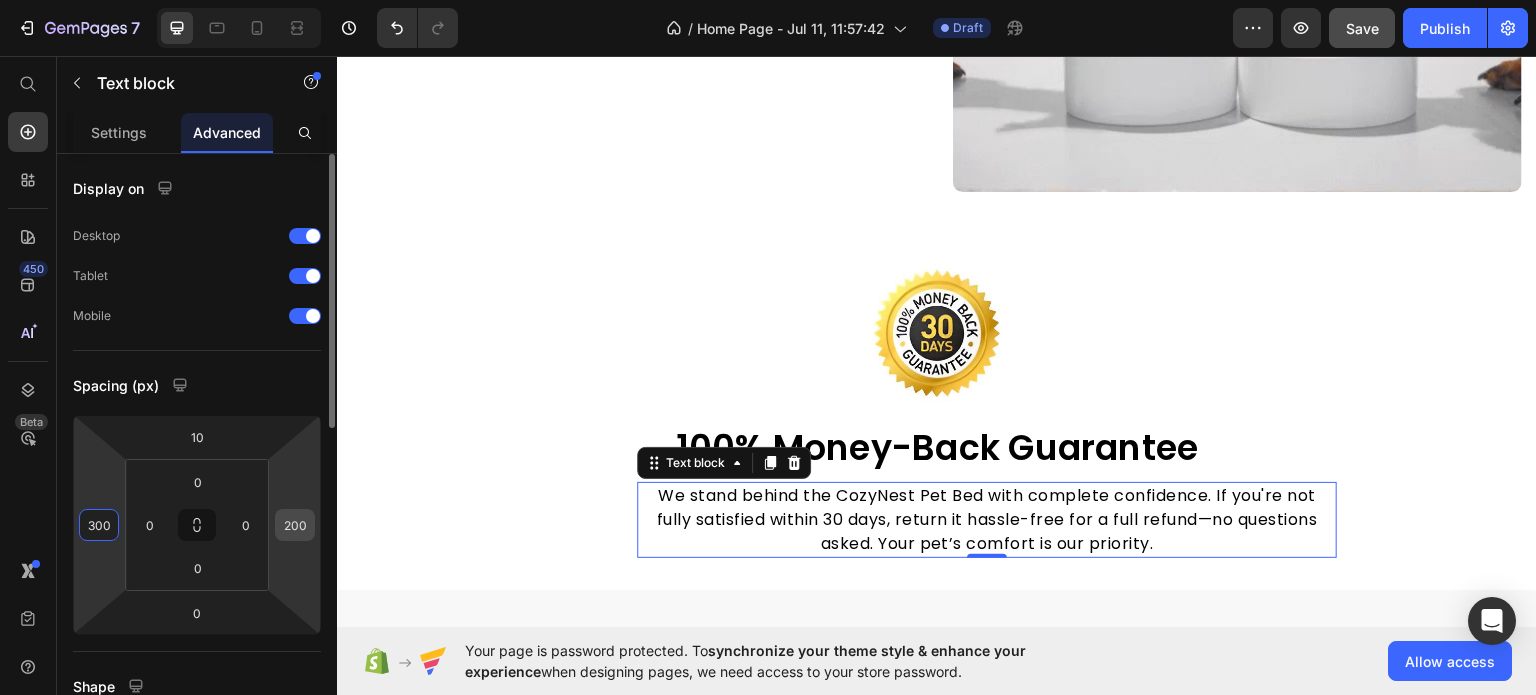 type on "300" 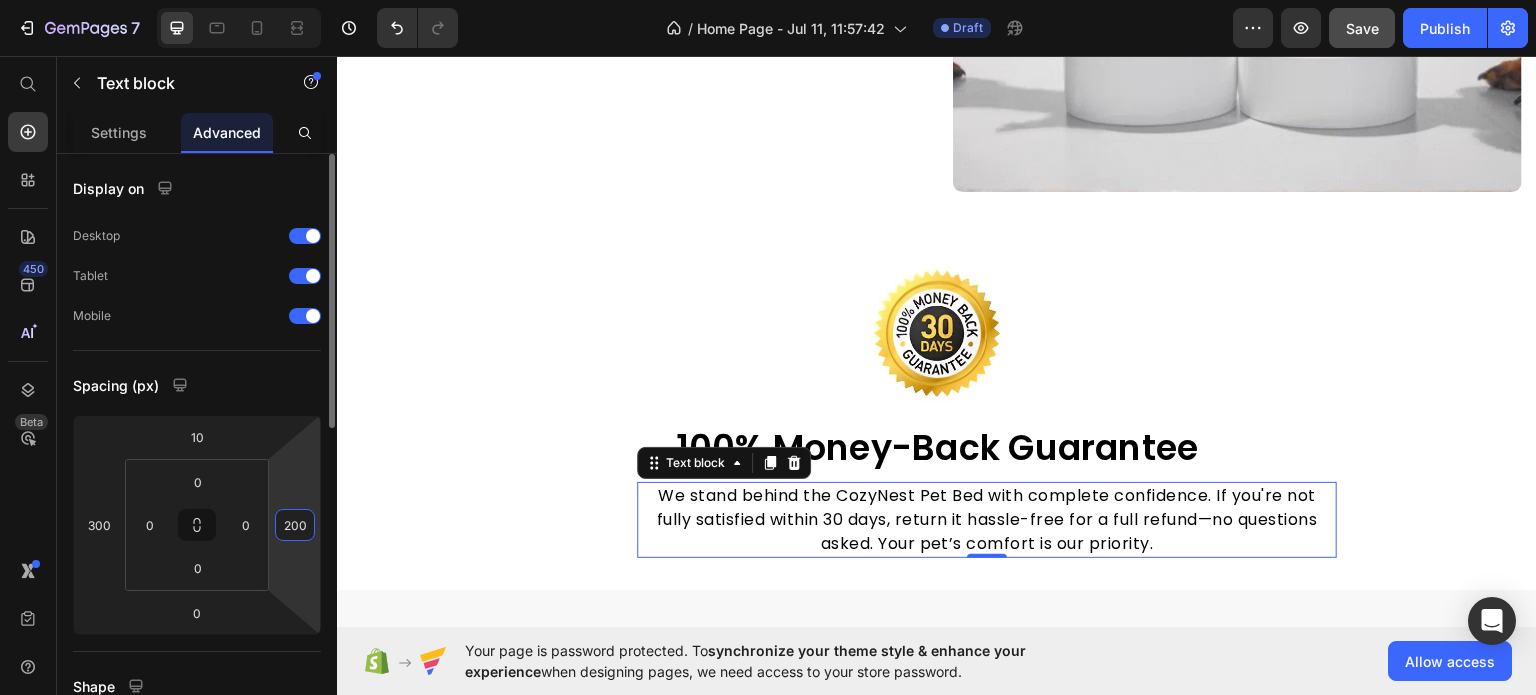 click on "200" at bounding box center (295, 525) 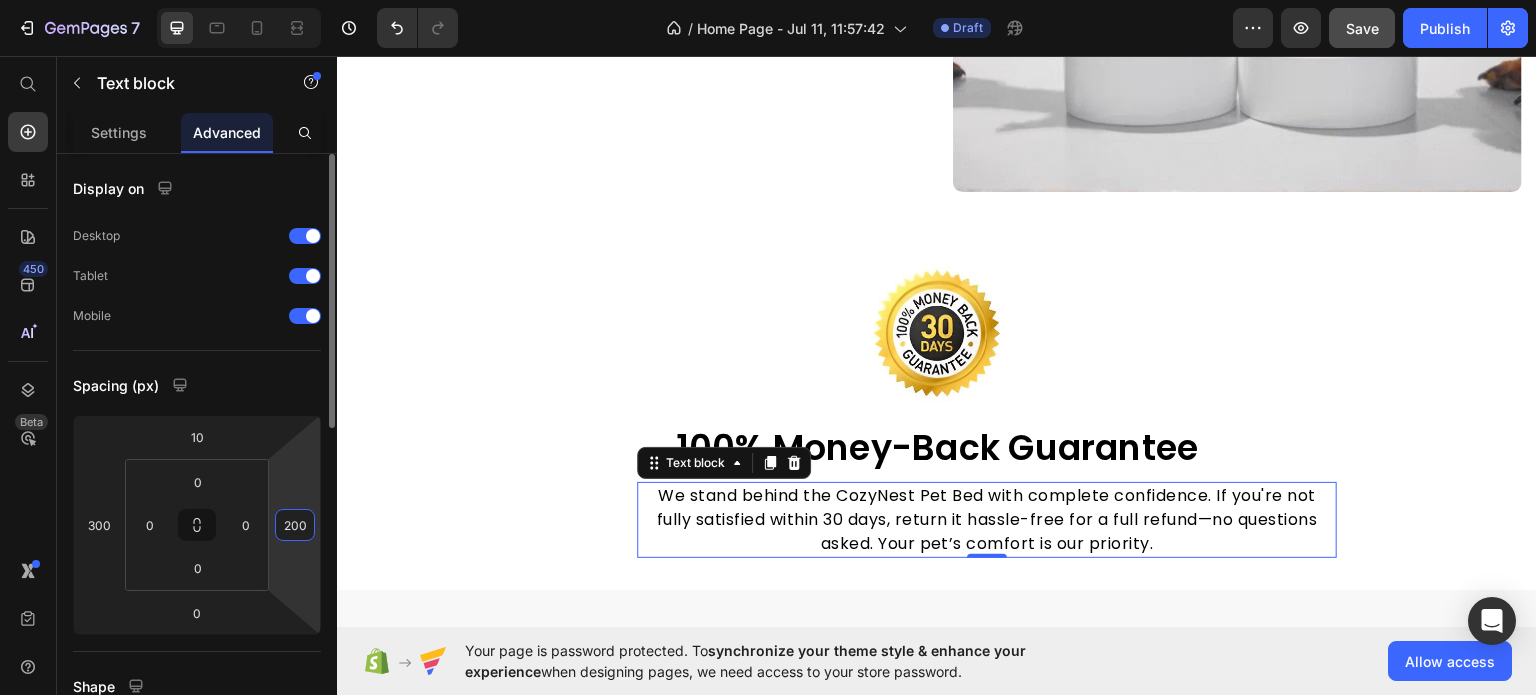 click on "200" at bounding box center [295, 525] 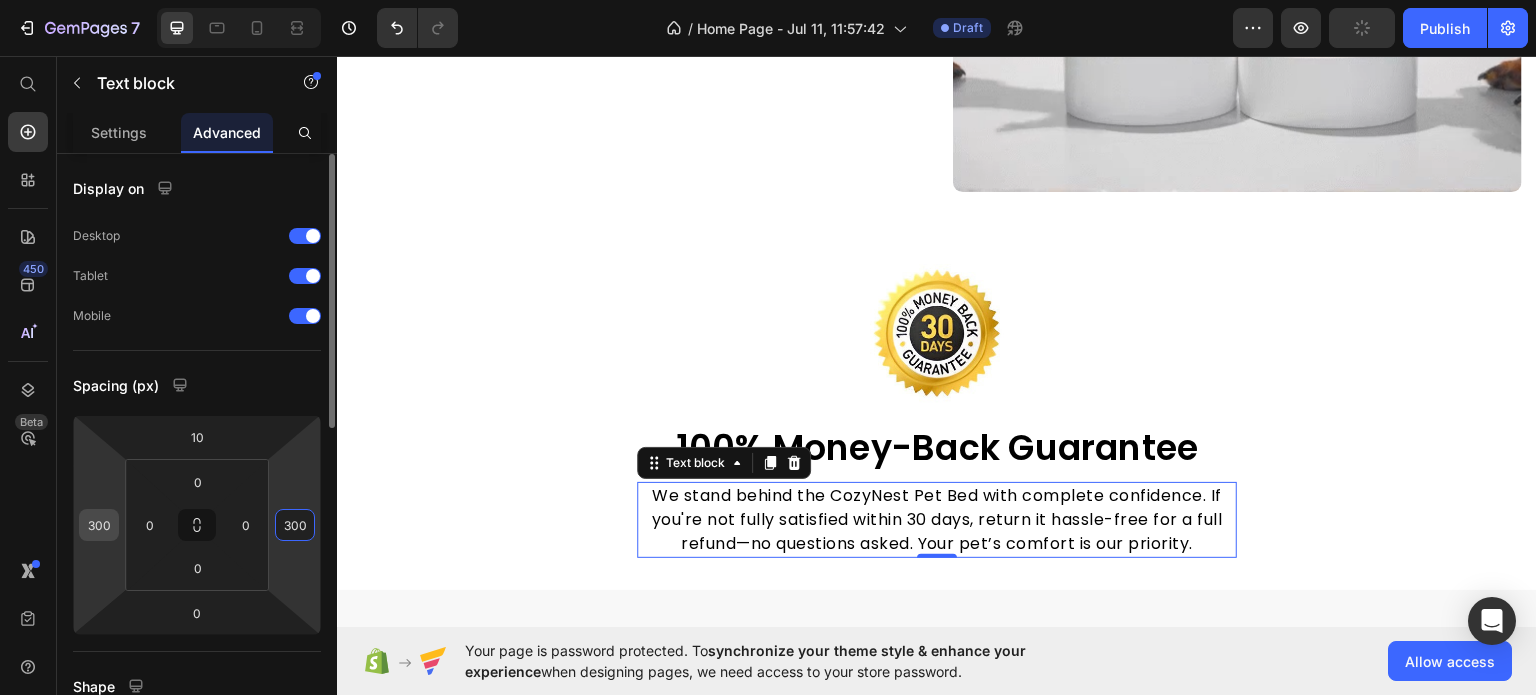 type on "300" 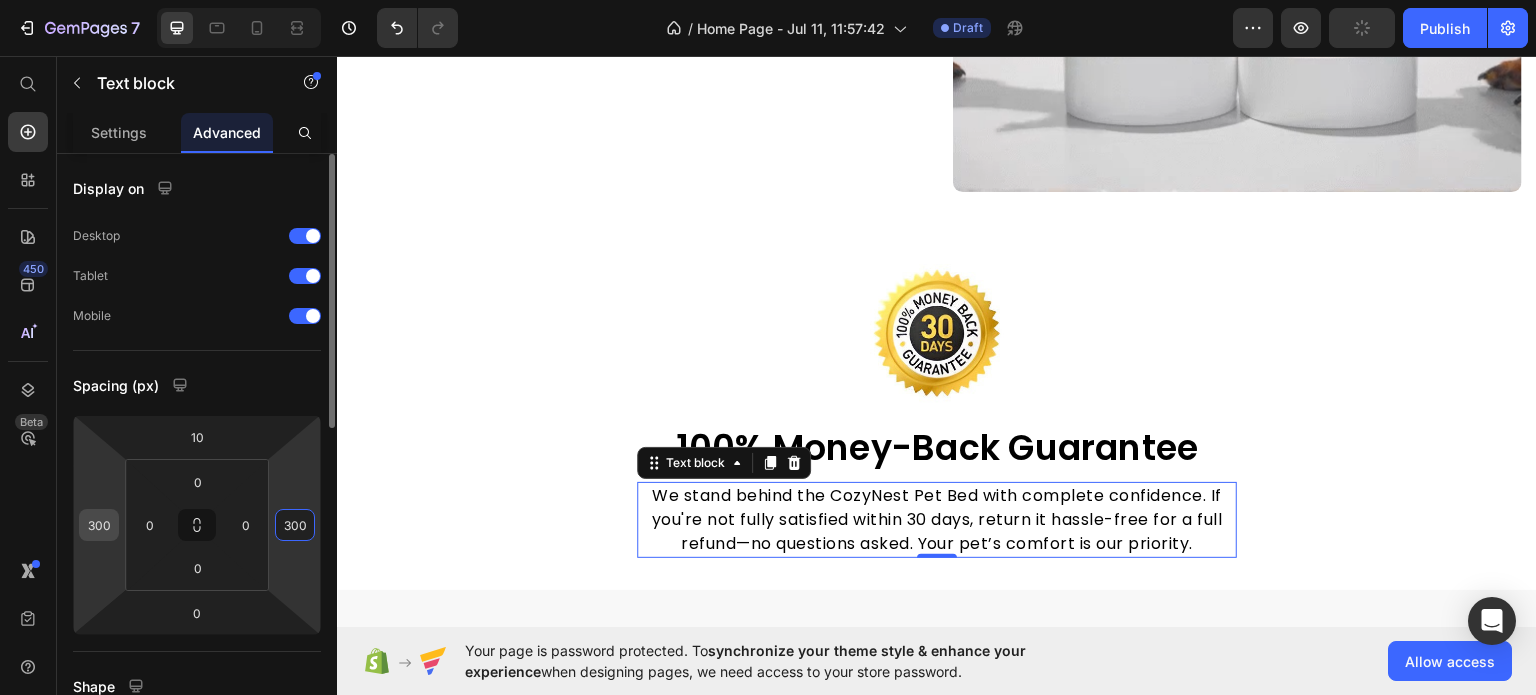click on "300" at bounding box center [99, 525] 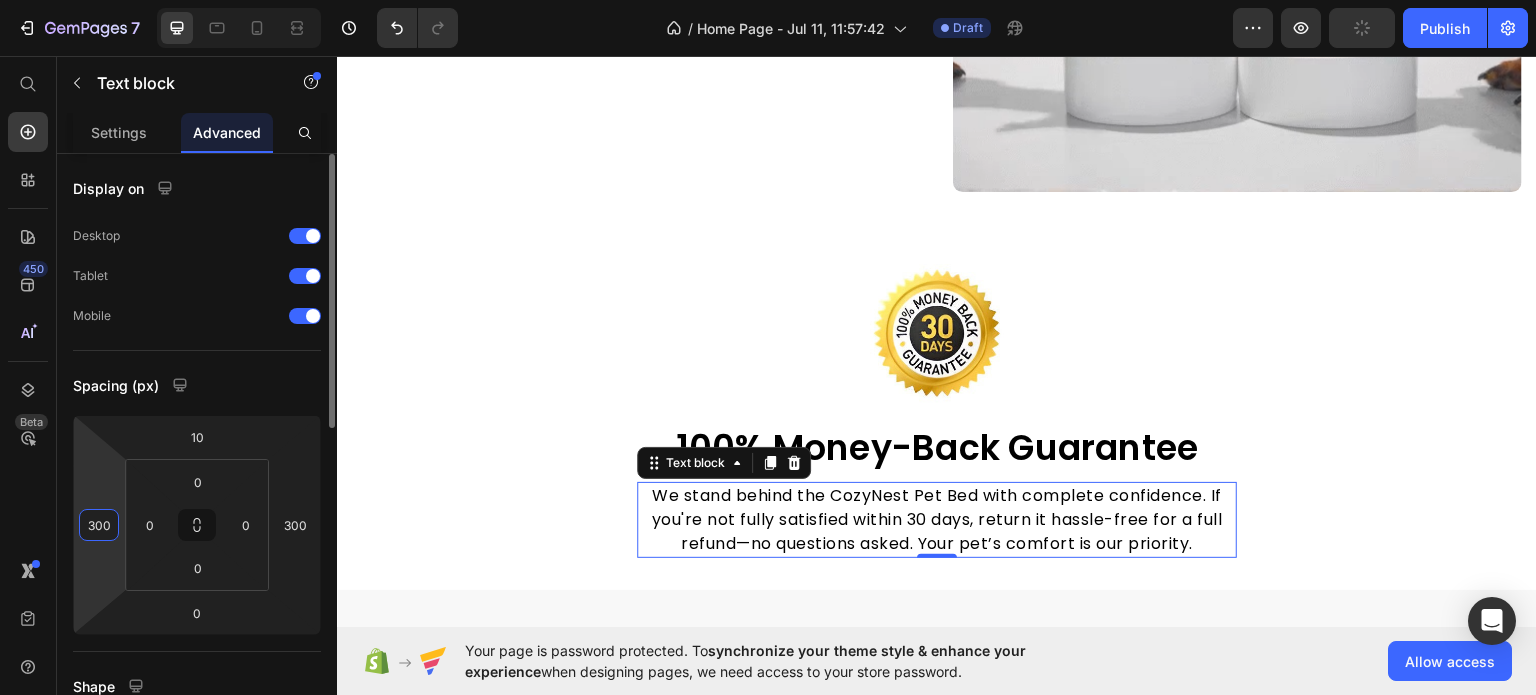 click on "300" at bounding box center (99, 525) 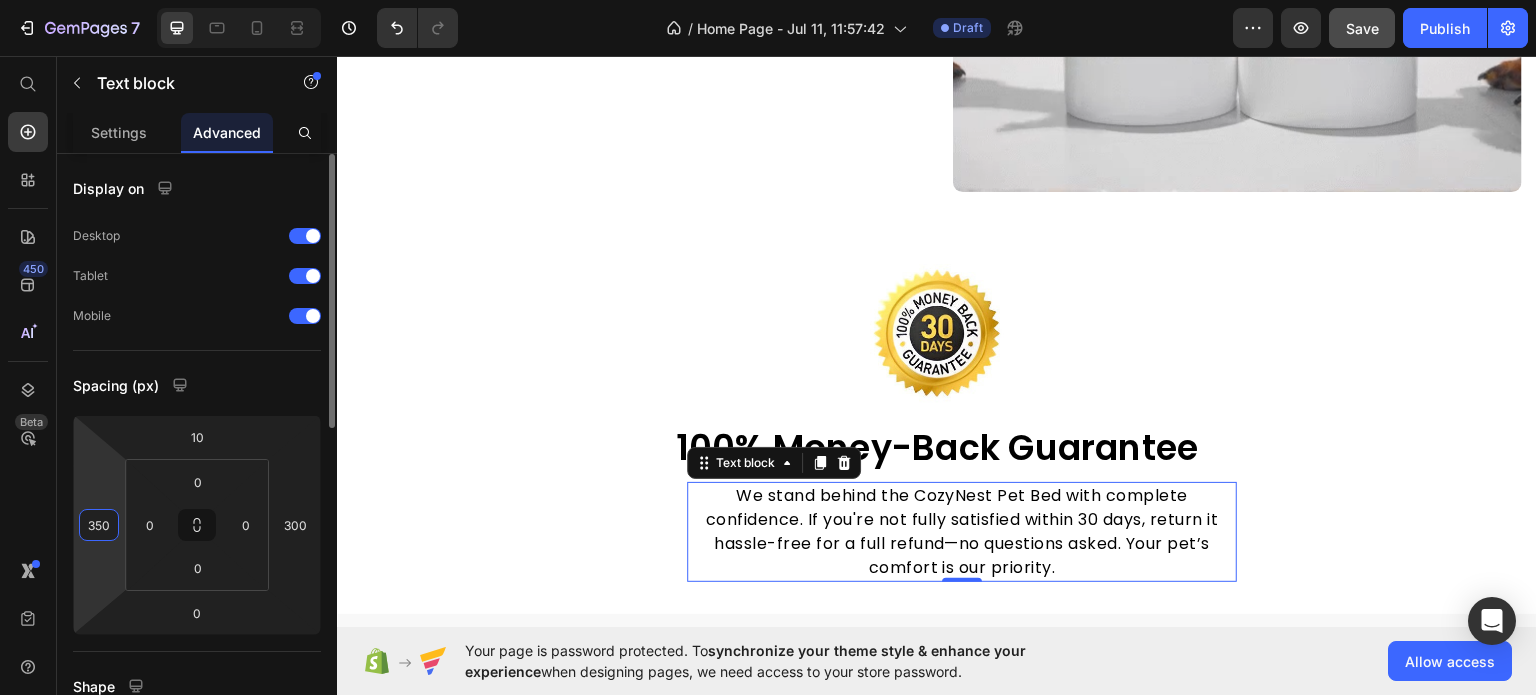 click on "350" at bounding box center [99, 525] 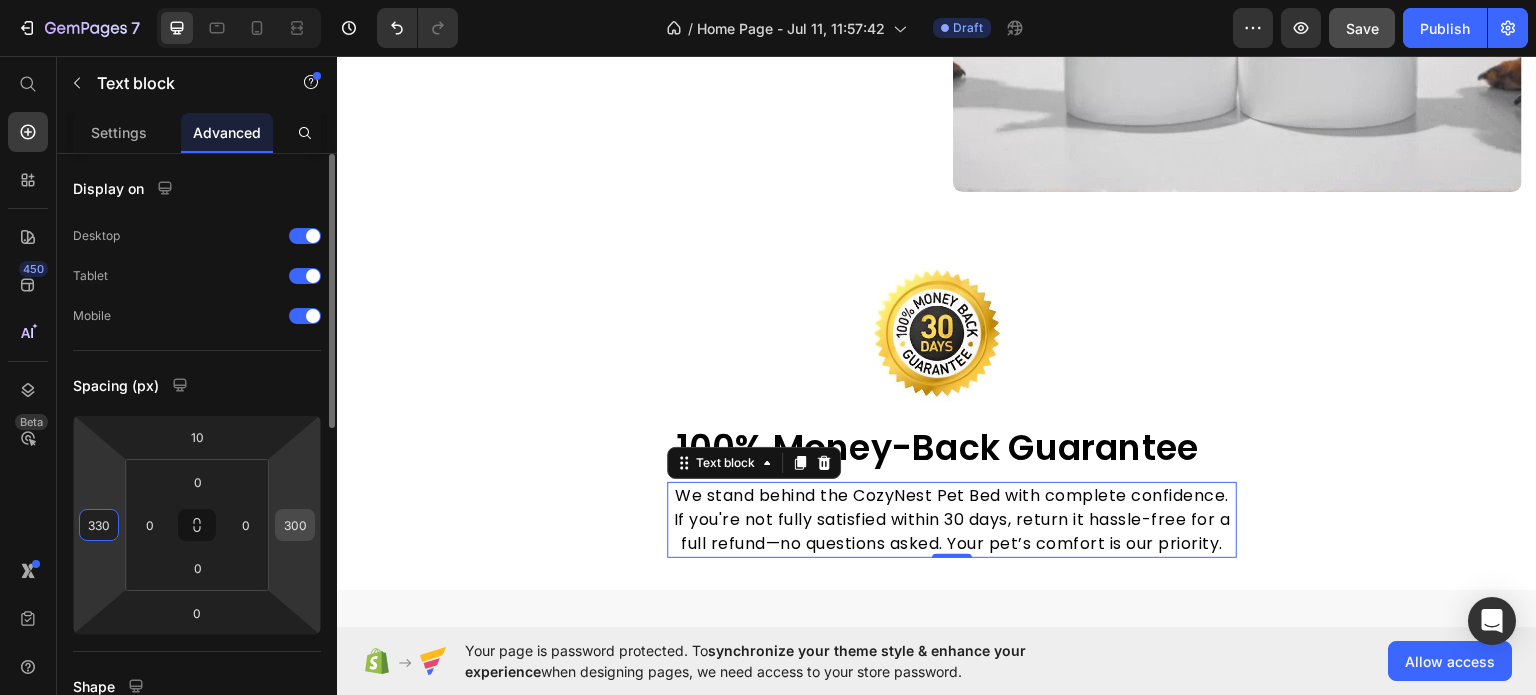 type on "330" 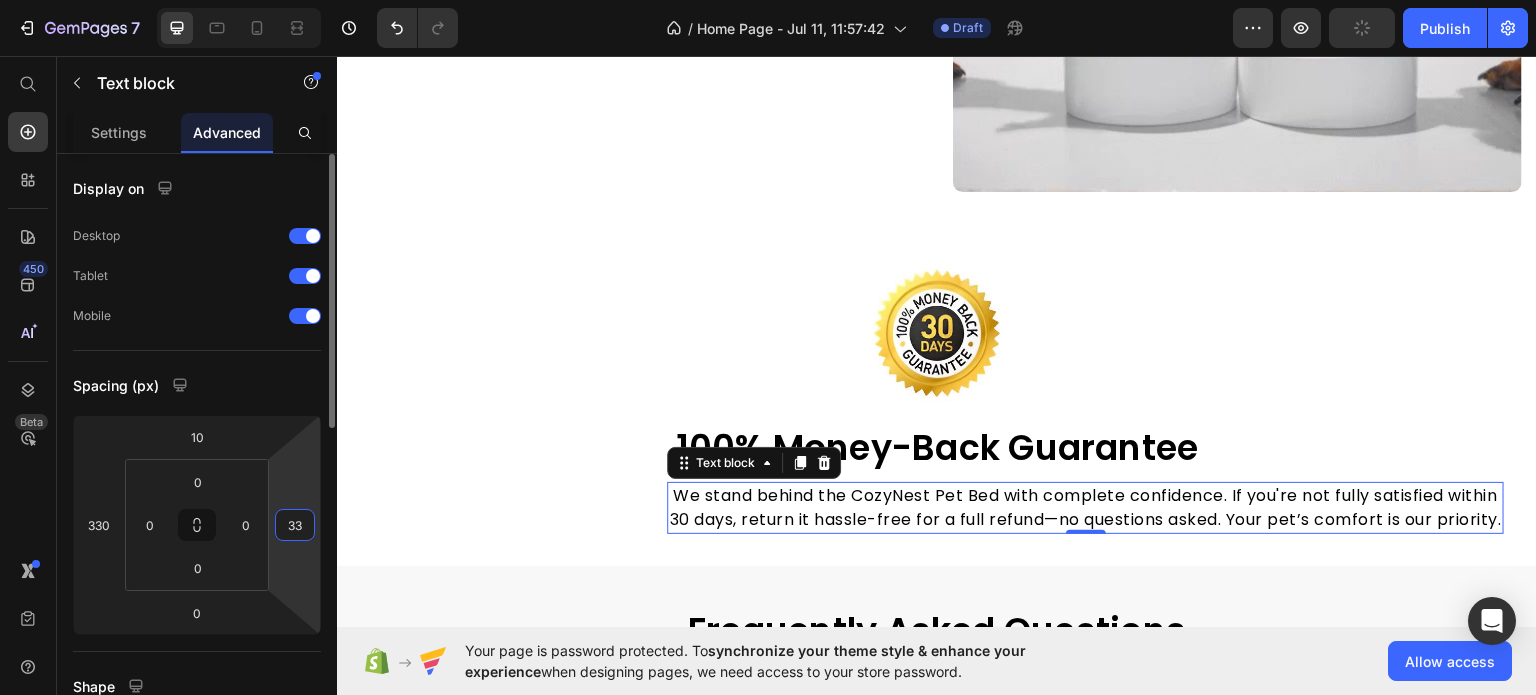 type on "330" 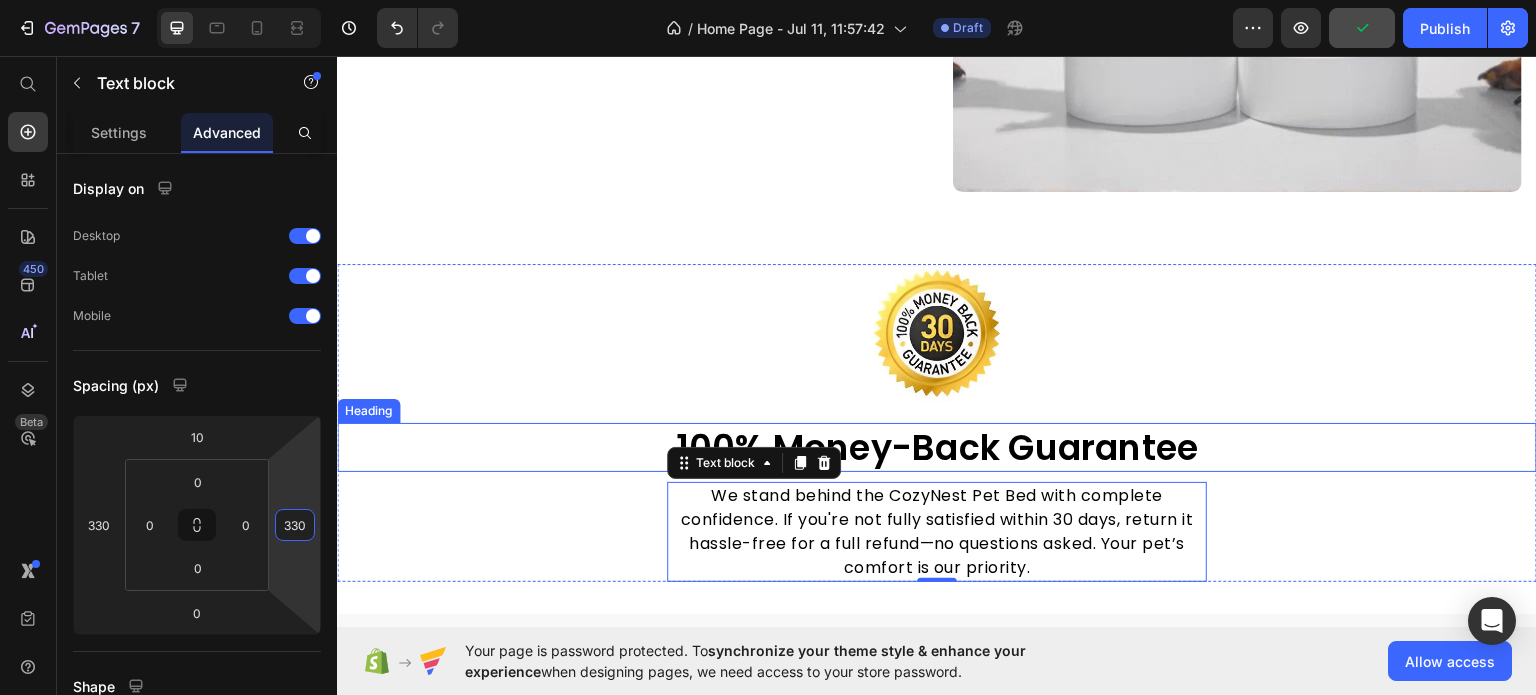 click on "100% Money-Back Guarantee" at bounding box center [937, 447] 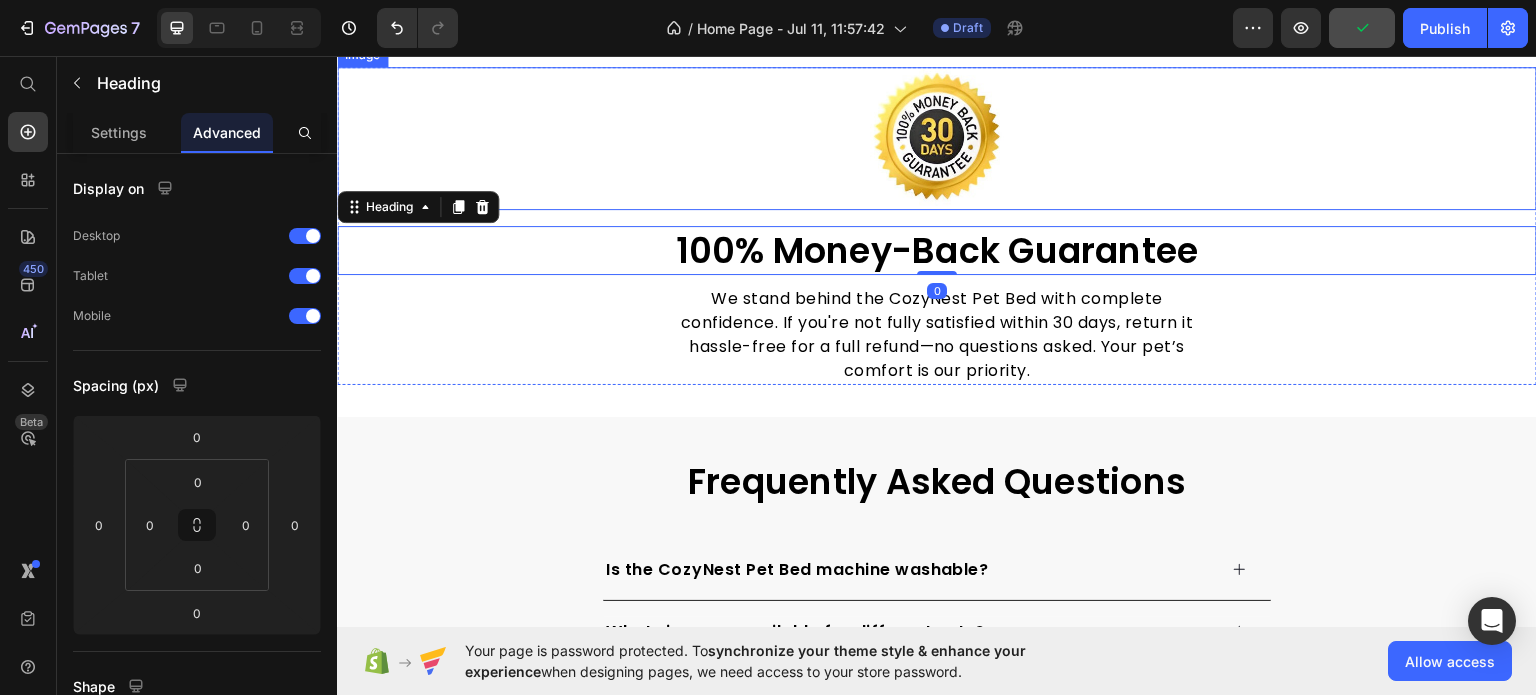 scroll, scrollTop: 4078, scrollLeft: 0, axis: vertical 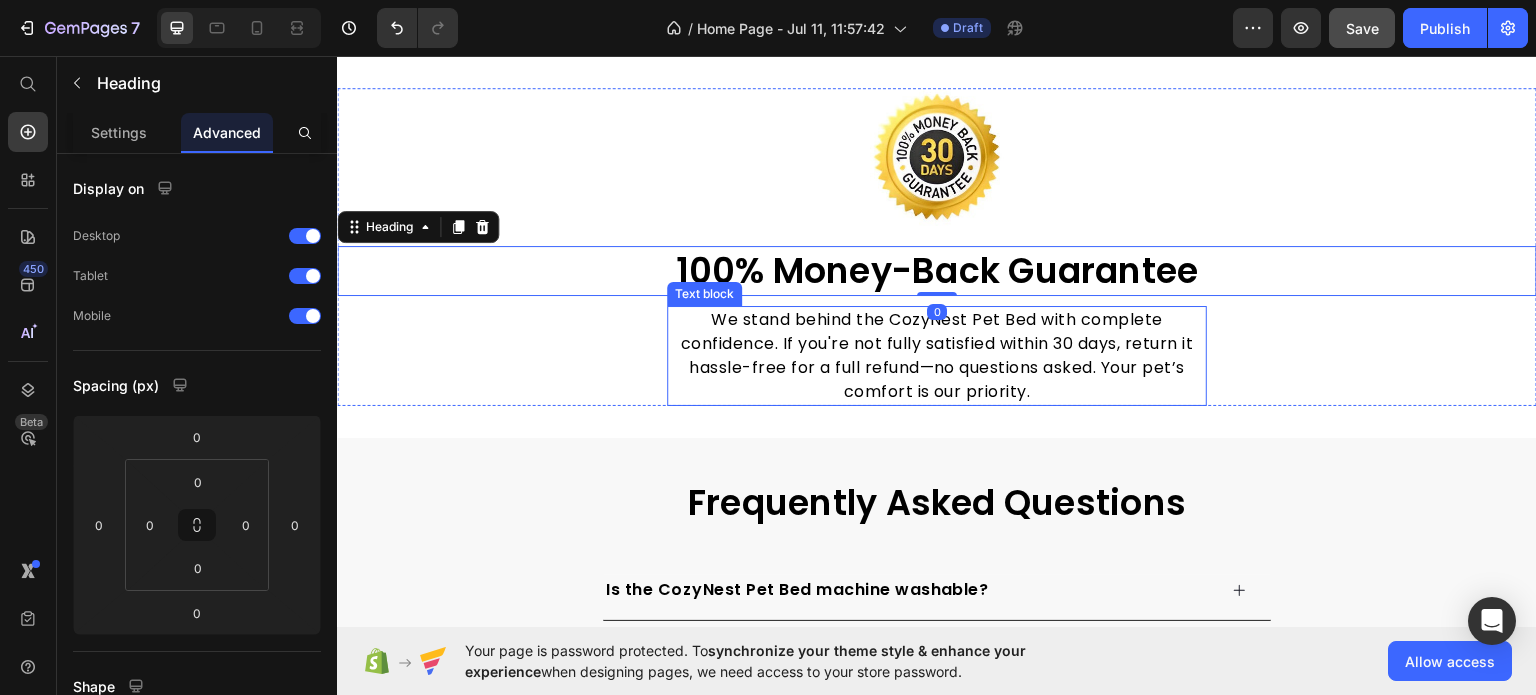 click on "We stand behind the CozyNest Pet Bed with complete confidence. If you're not fully satisfied within 30 days, return it hassle-free for a full refund—no questions asked. Your pet’s comfort is our priority." at bounding box center [937, 355] 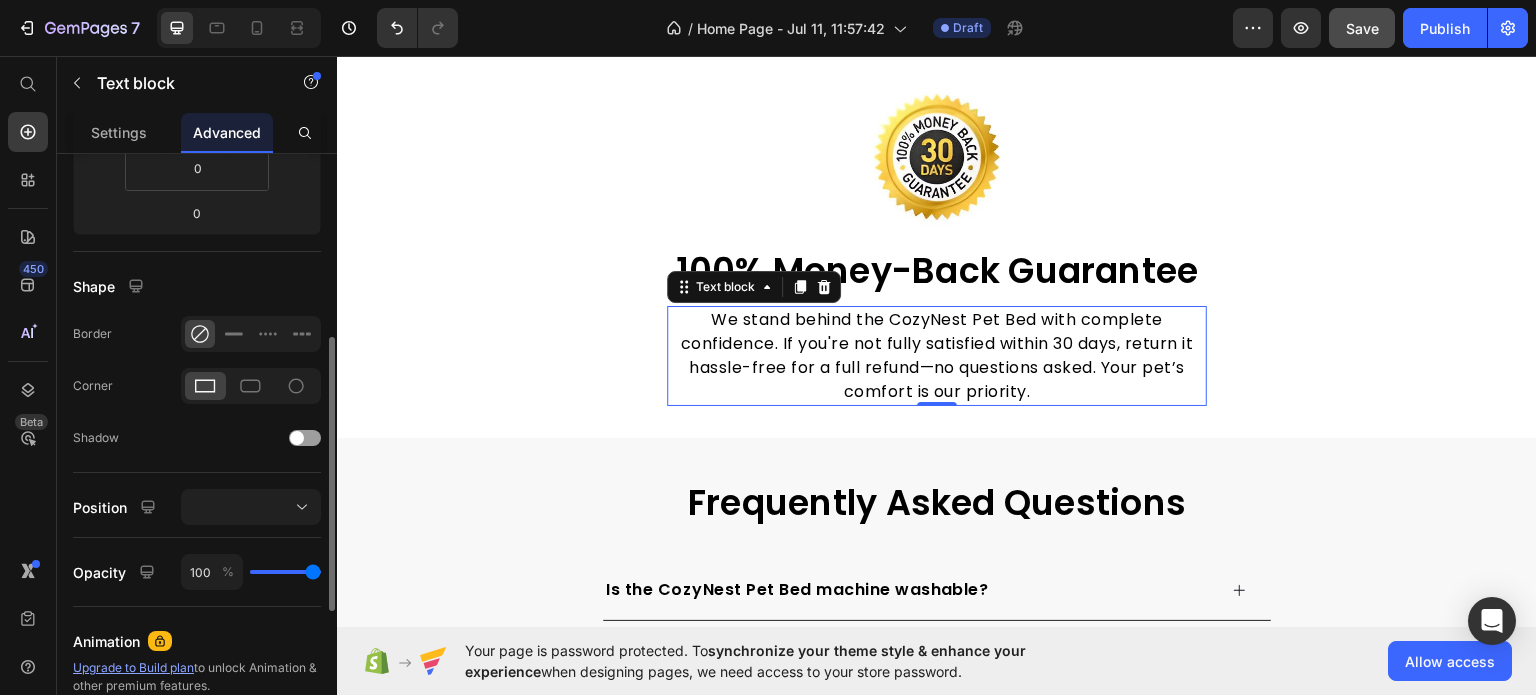 scroll, scrollTop: 600, scrollLeft: 0, axis: vertical 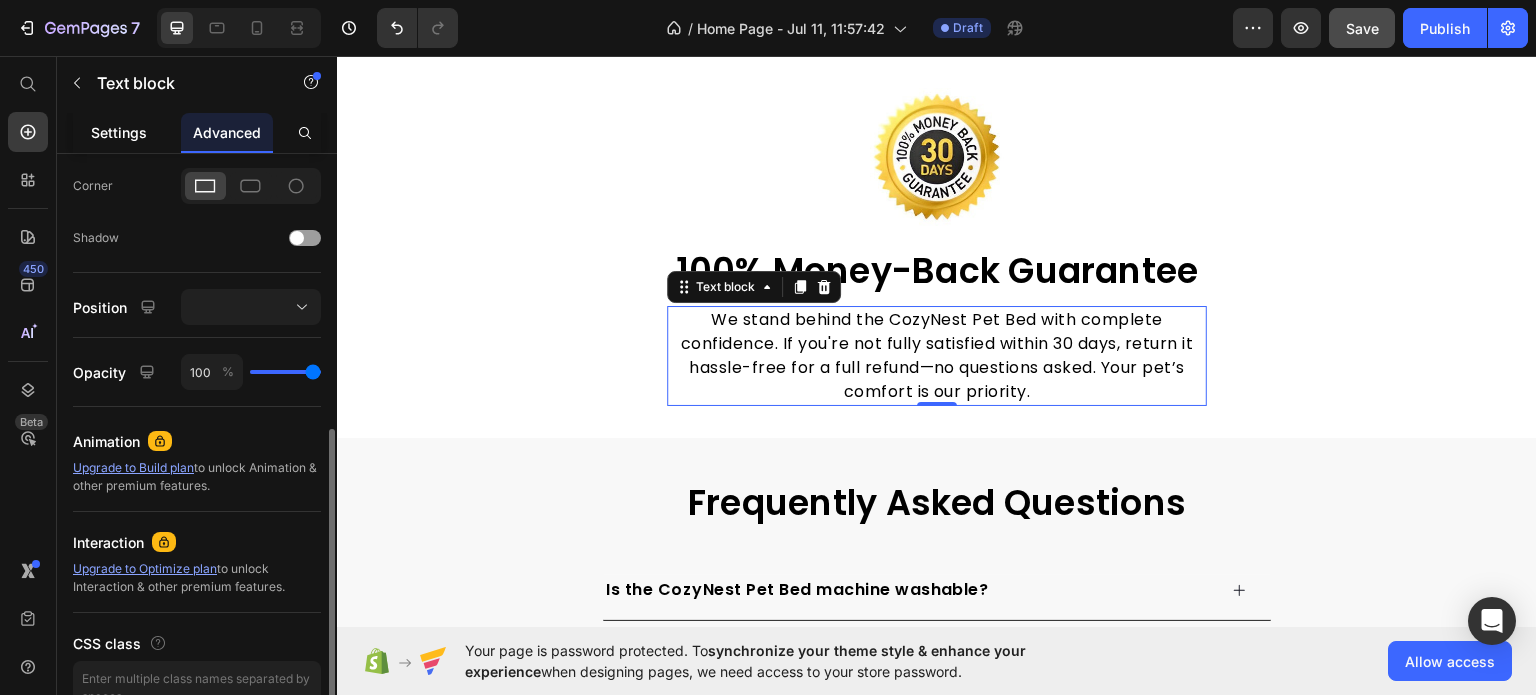 click on "Settings" at bounding box center [119, 132] 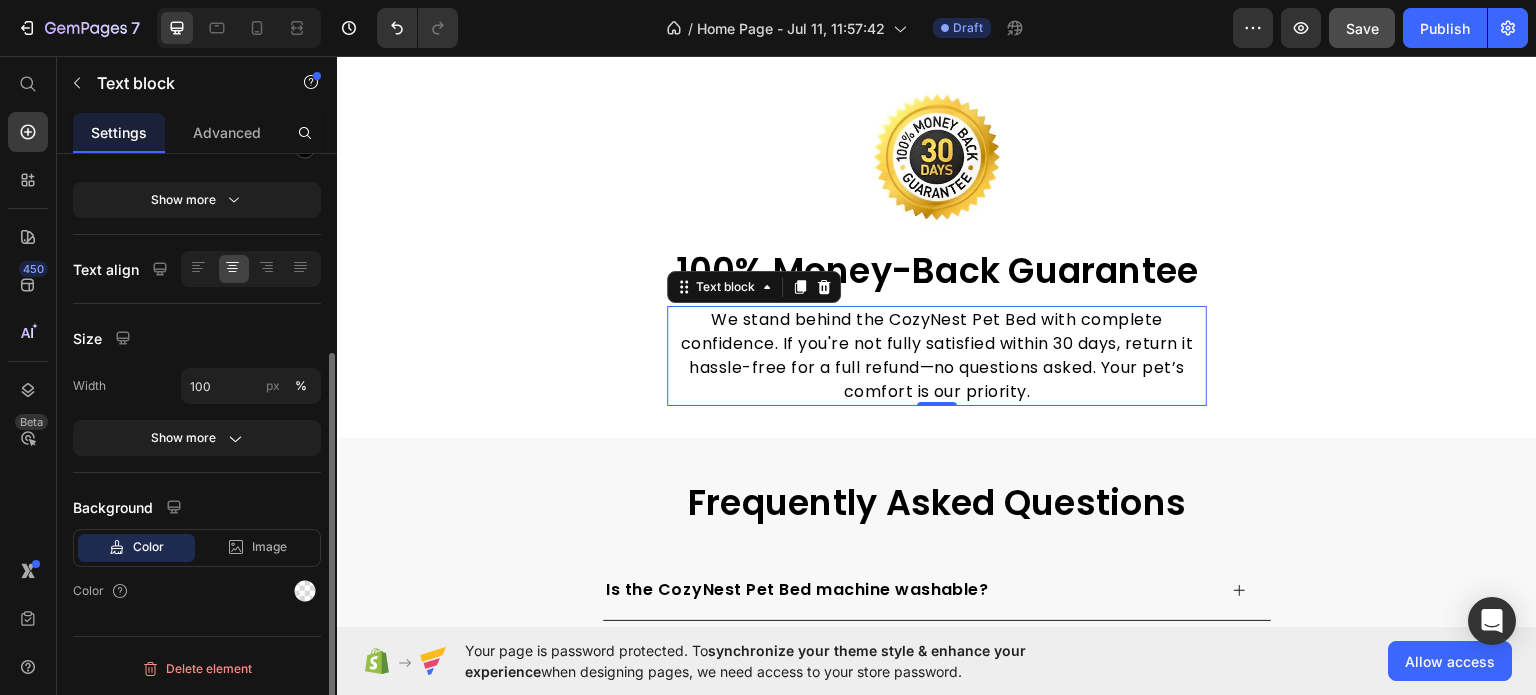 scroll, scrollTop: 0, scrollLeft: 0, axis: both 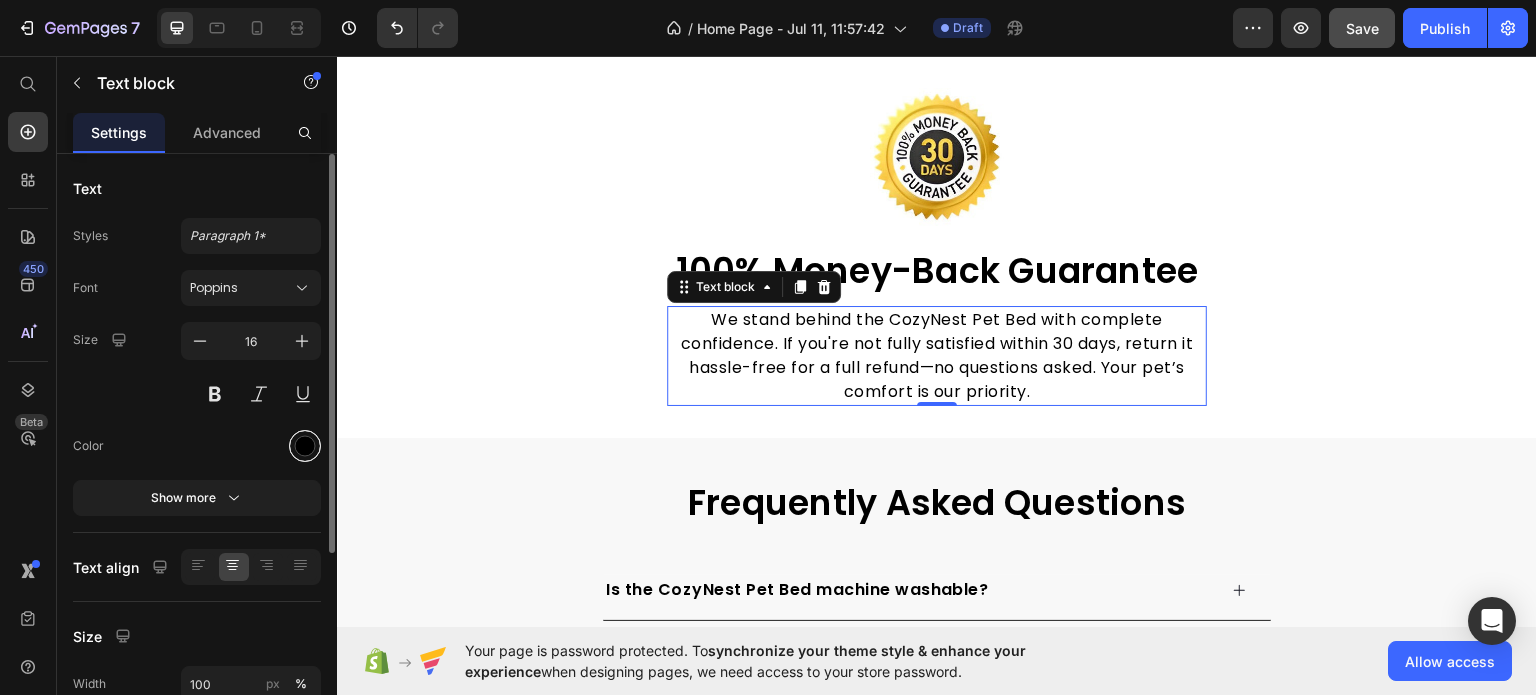 click at bounding box center (305, 446) 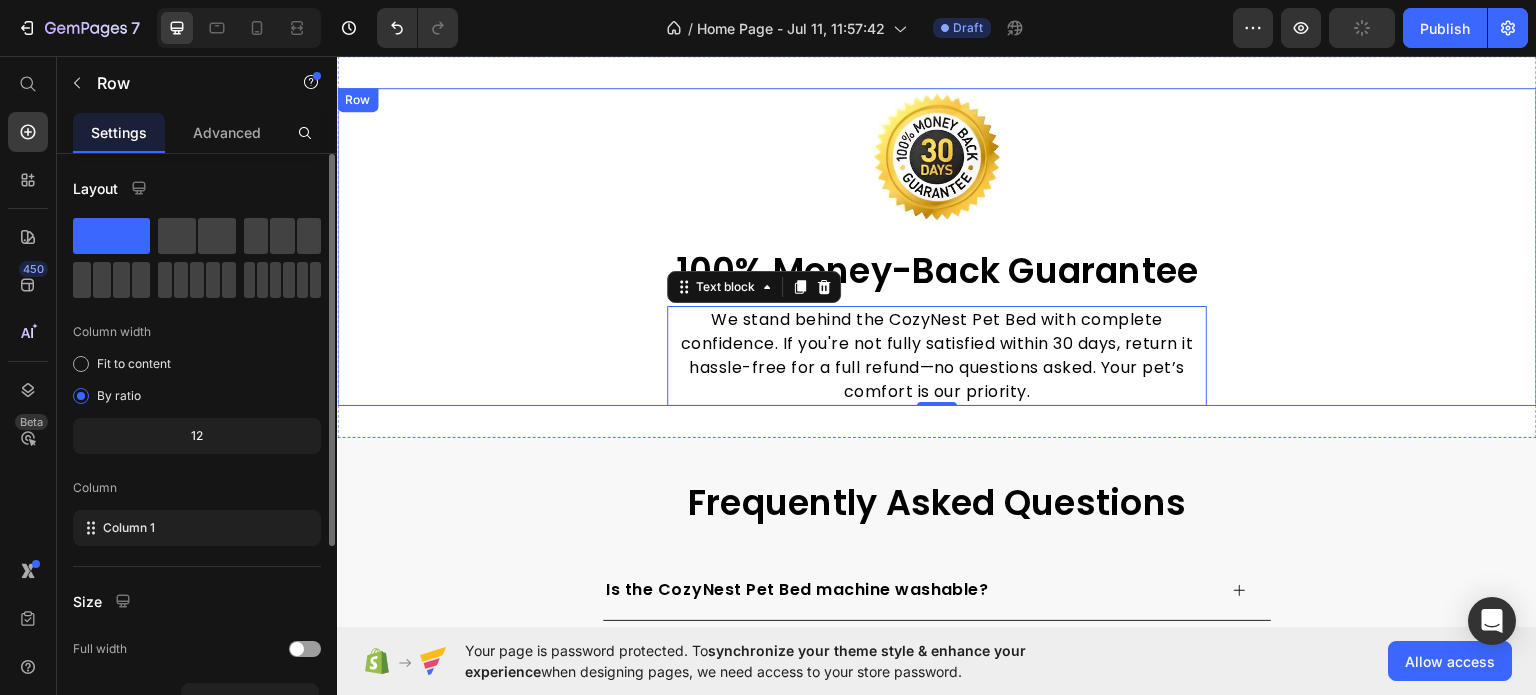 click on "Image 100% Money-Back Guarantee Heading We stand behind the CozyNest Pet Bed with complete confidence. If you're not fully satisfied within 30 days, return it hassle-free for a full refund—no questions asked. Your pet’s comfort is our priority. Text block   0" at bounding box center (937, 246) 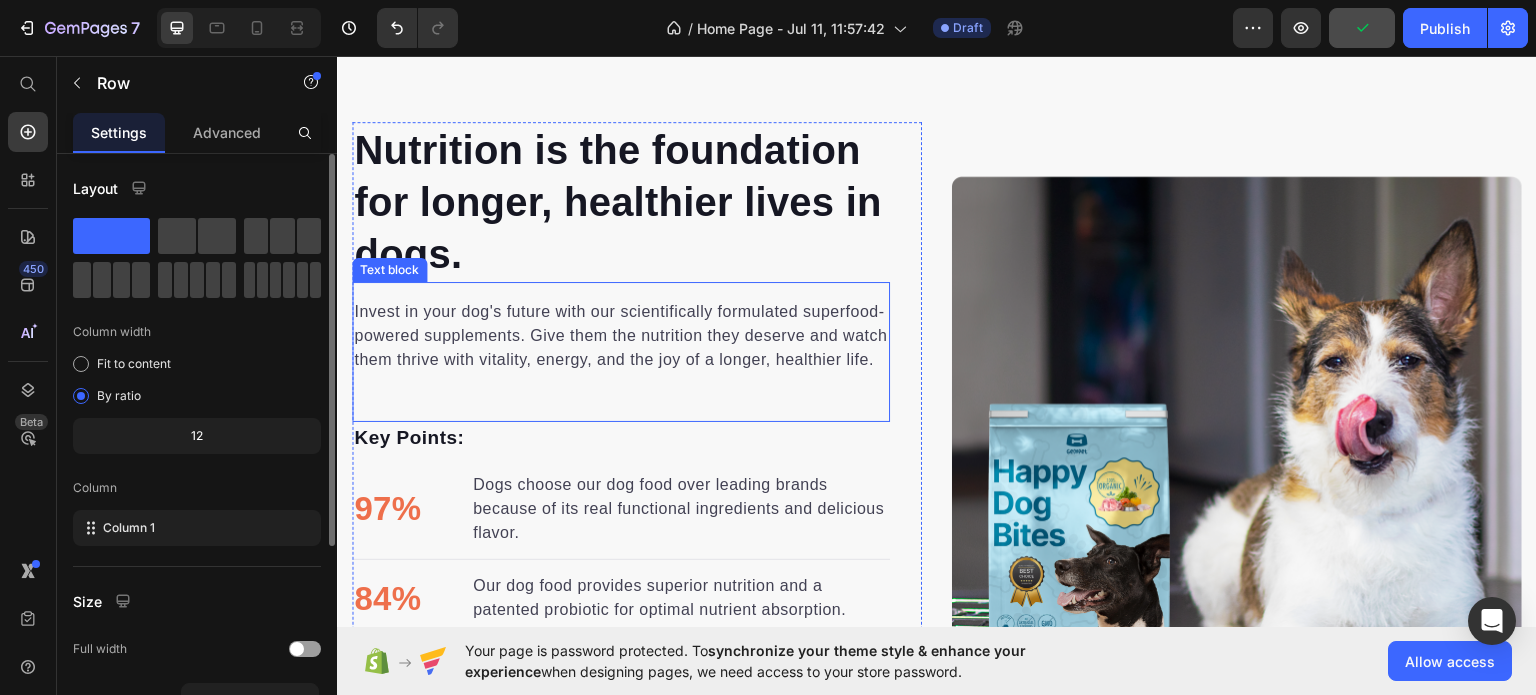 scroll, scrollTop: 2978, scrollLeft: 0, axis: vertical 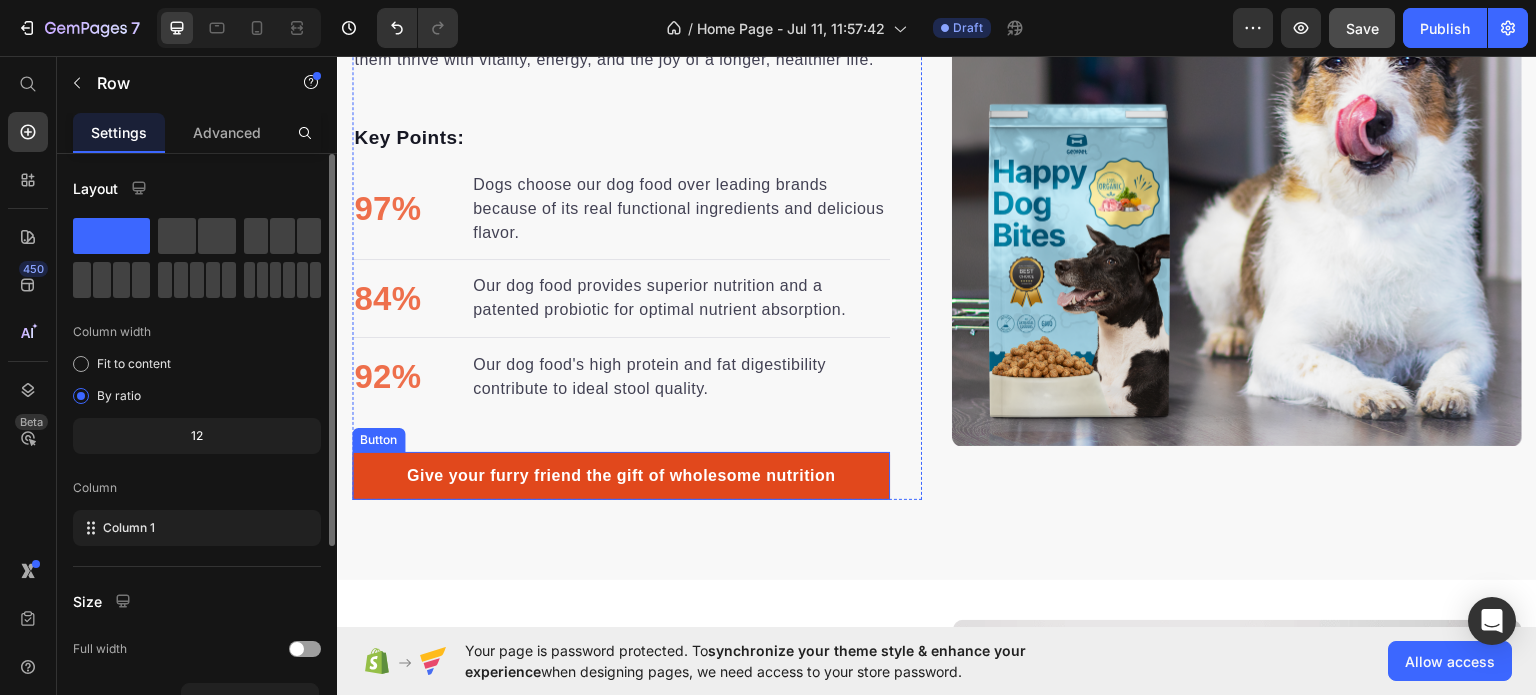 click on "Give your furry friend the gift of wholesome nutrition" at bounding box center (621, 475) 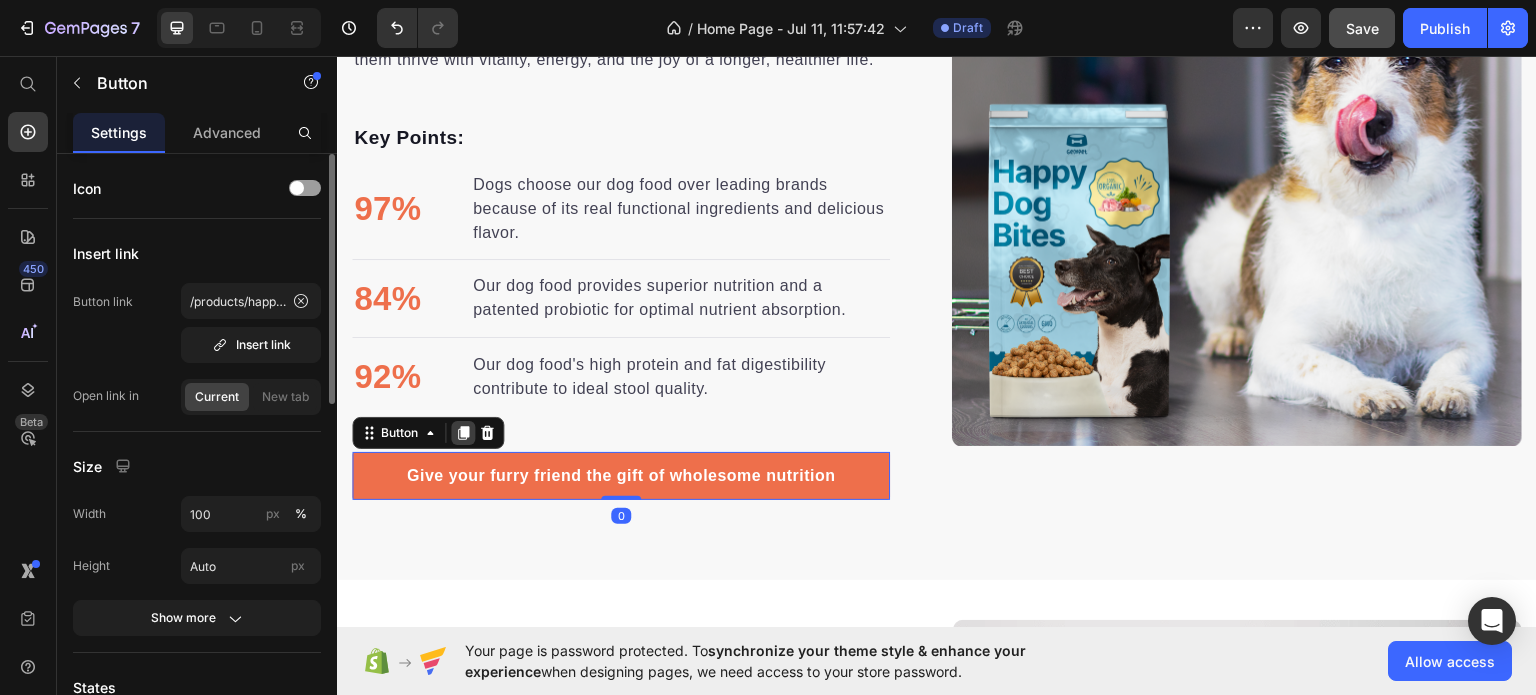 click 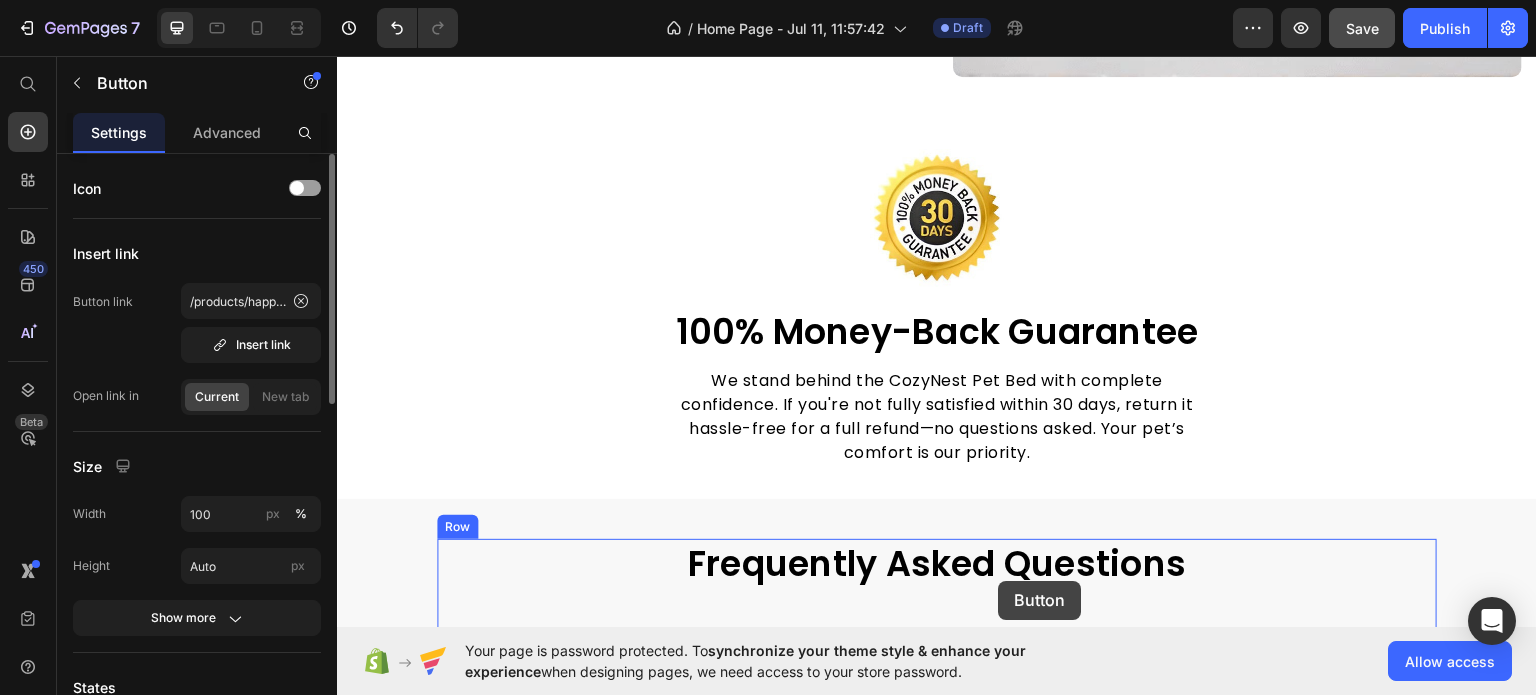 scroll, scrollTop: 4152, scrollLeft: 0, axis: vertical 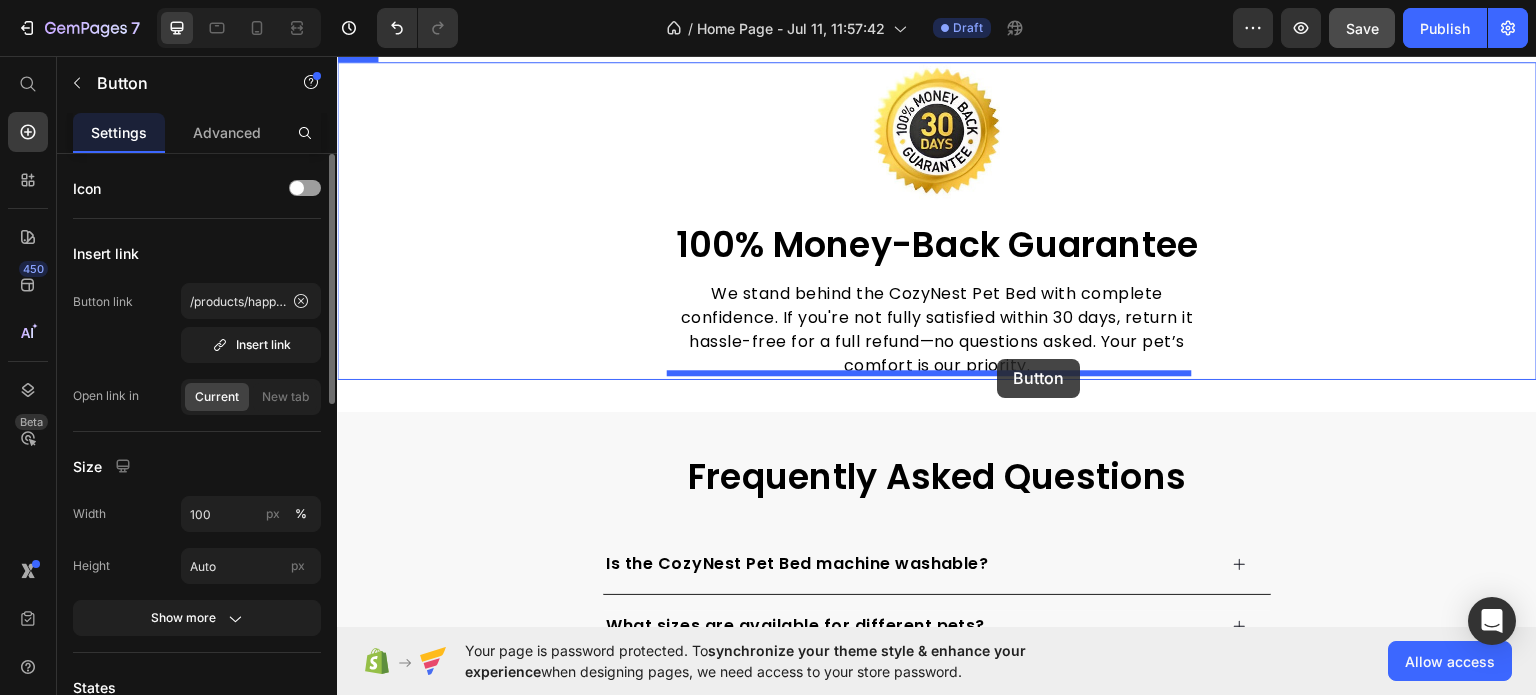 drag, startPoint x: 369, startPoint y: 499, endPoint x: 998, endPoint y: 358, distance: 644.61 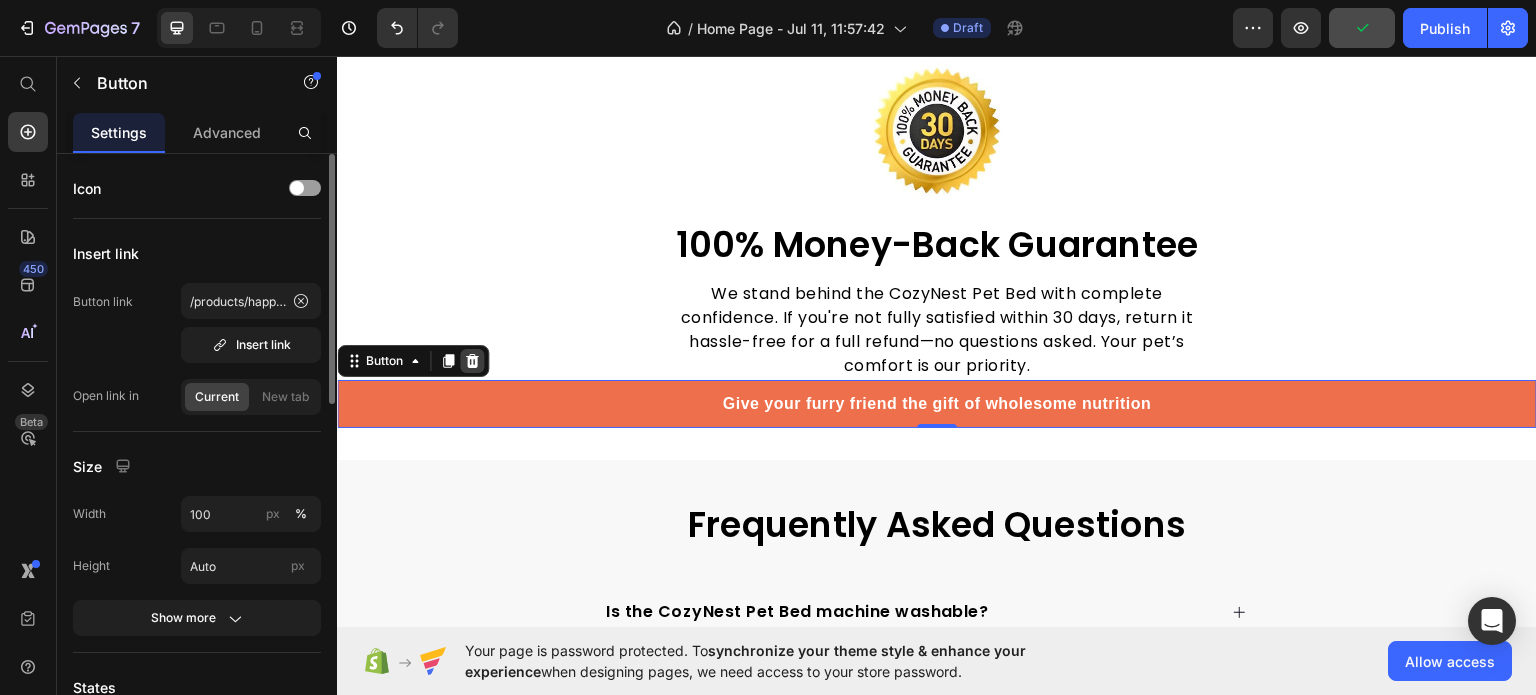 click 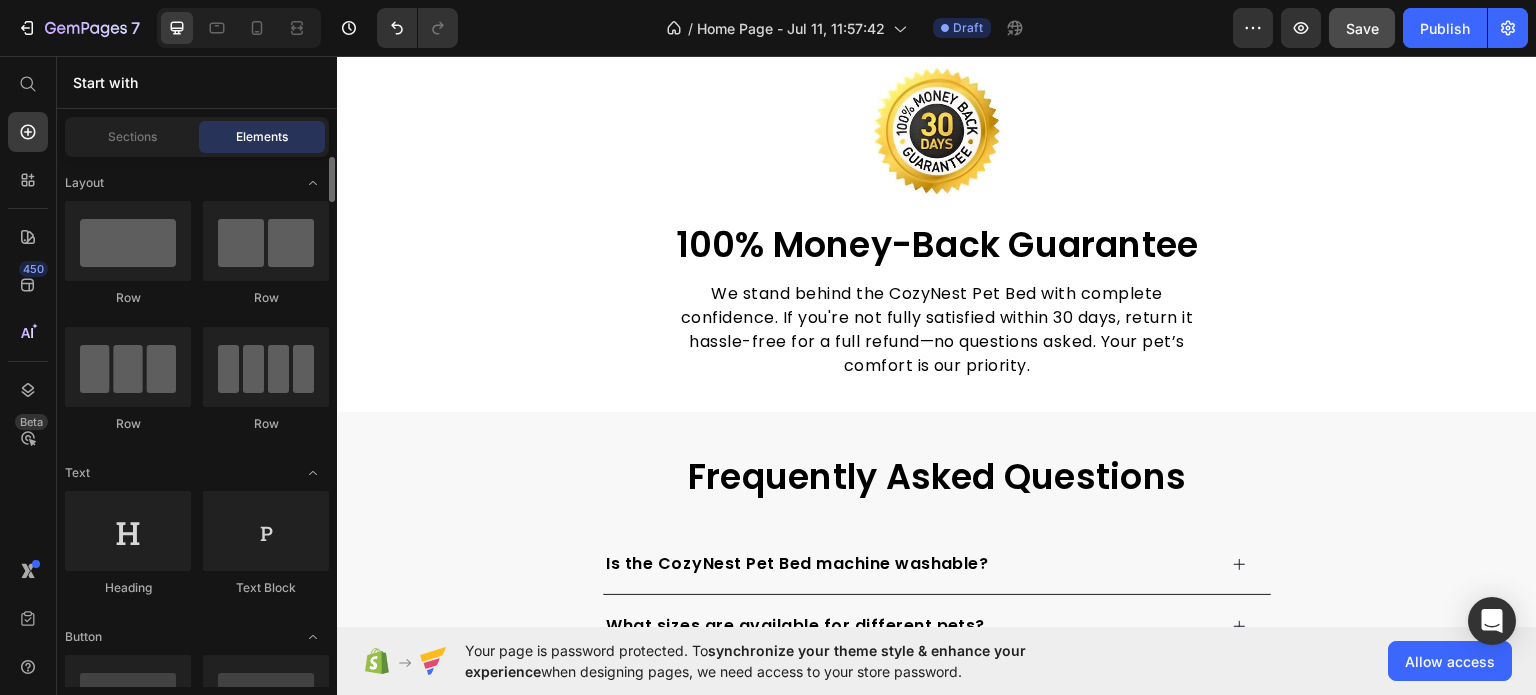 scroll, scrollTop: 300, scrollLeft: 0, axis: vertical 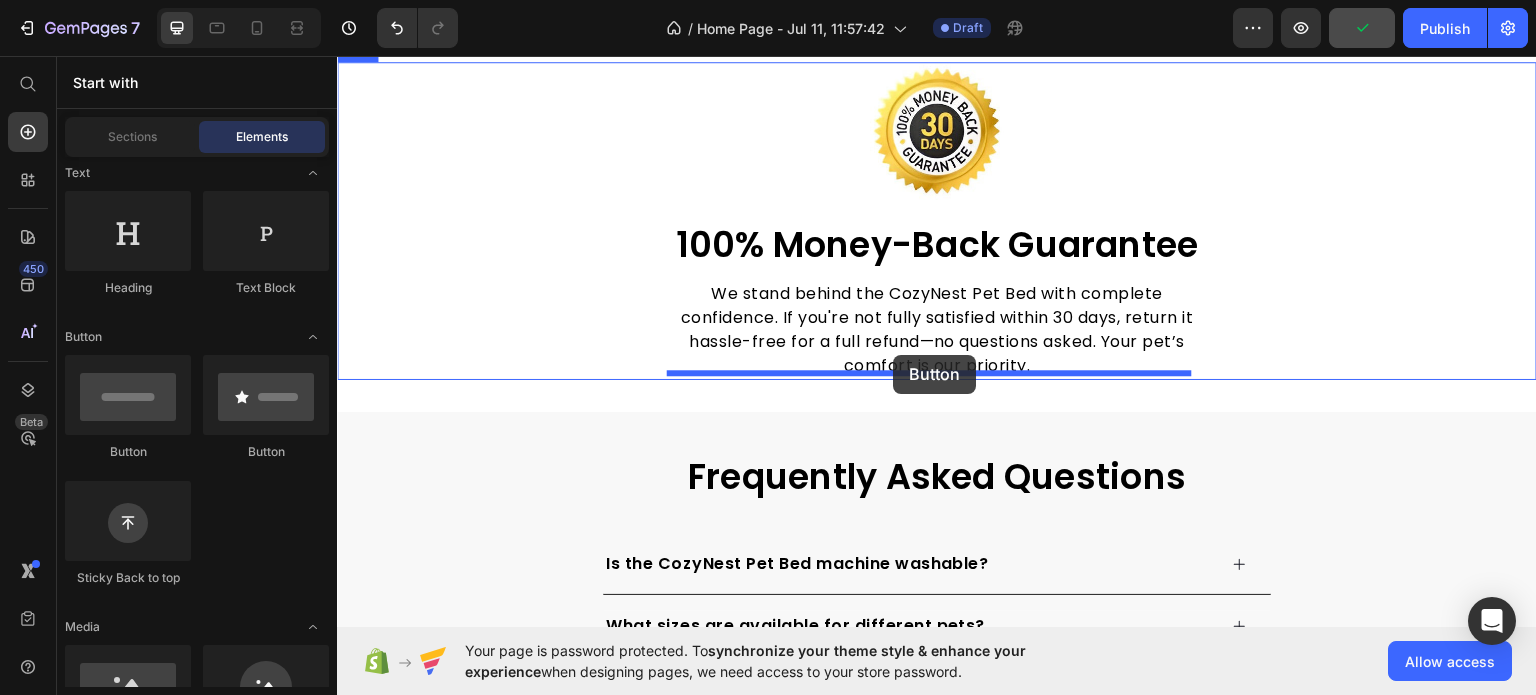 drag, startPoint x: 466, startPoint y: 472, endPoint x: 893, endPoint y: 354, distance: 443.00452 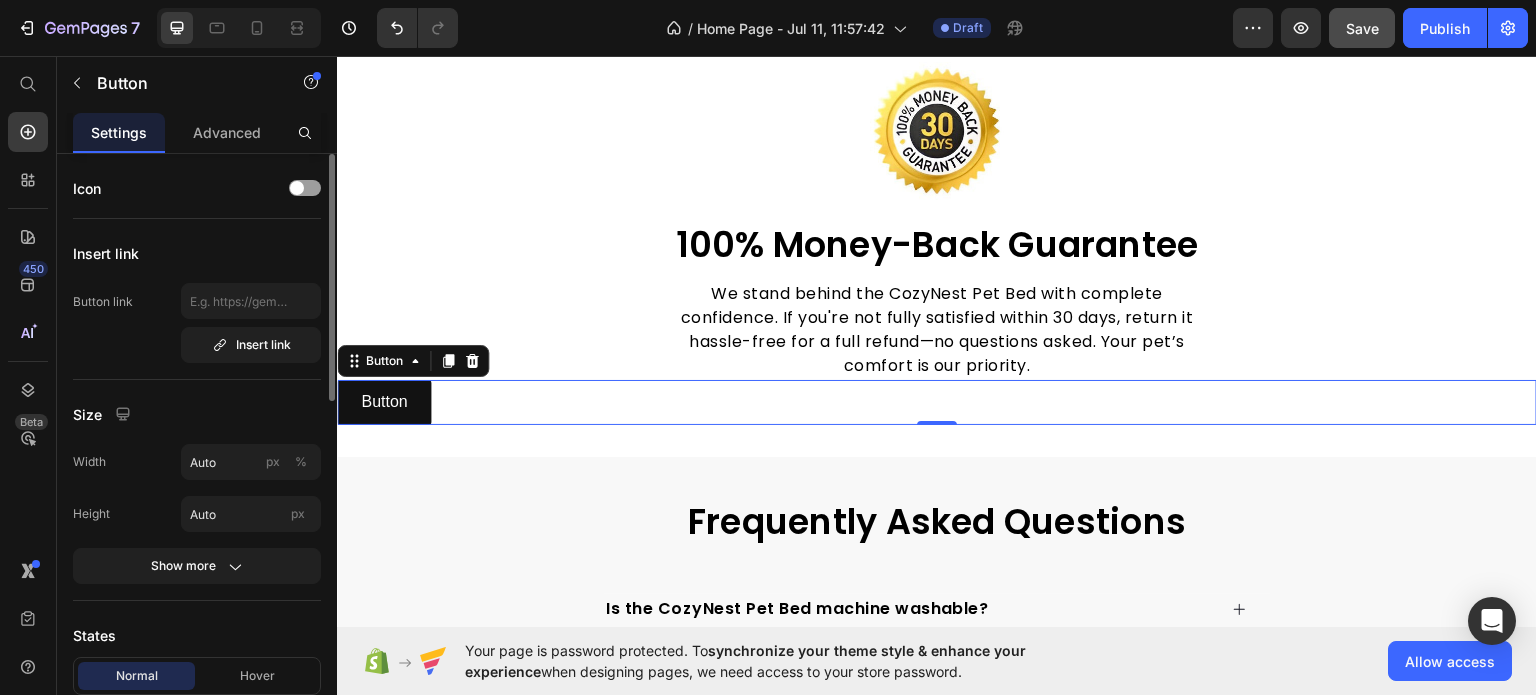 click on "Button Button   0" at bounding box center [937, 401] 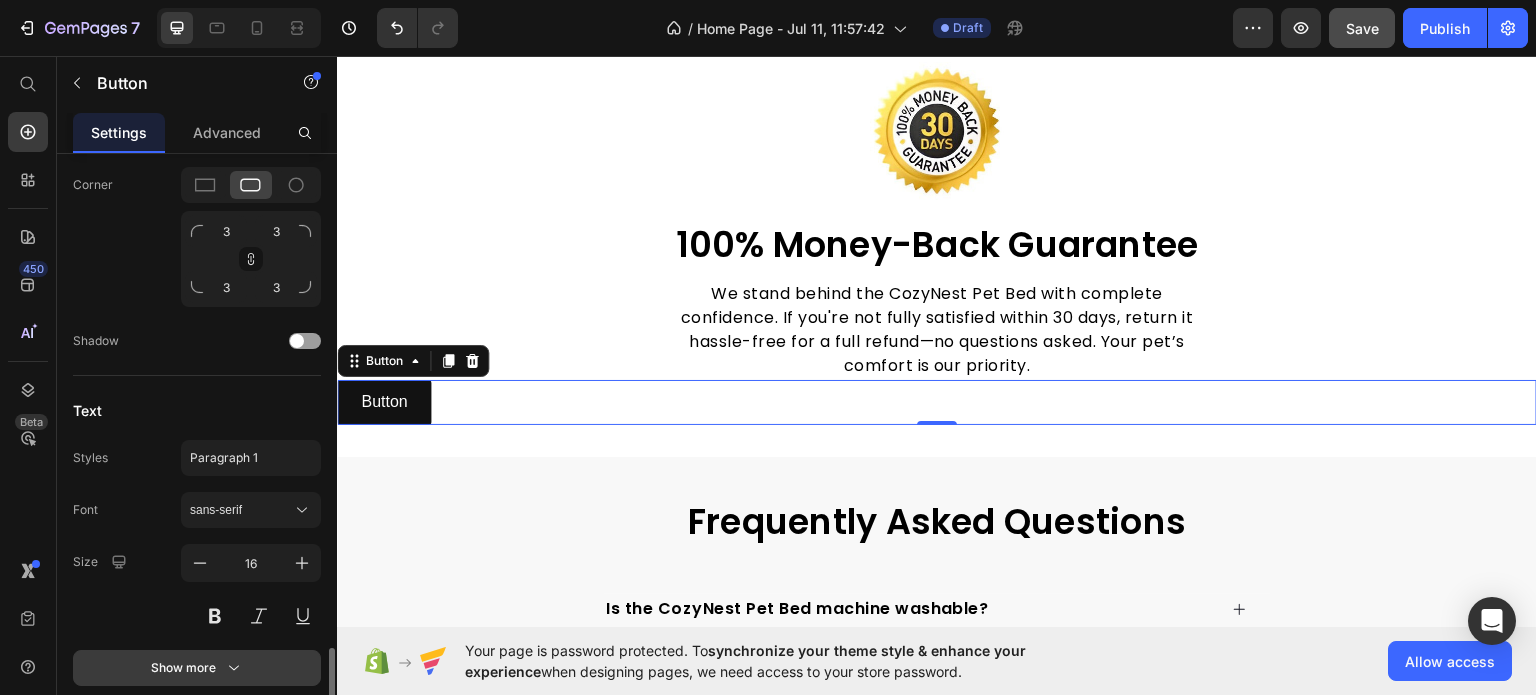 scroll, scrollTop: 844, scrollLeft: 0, axis: vertical 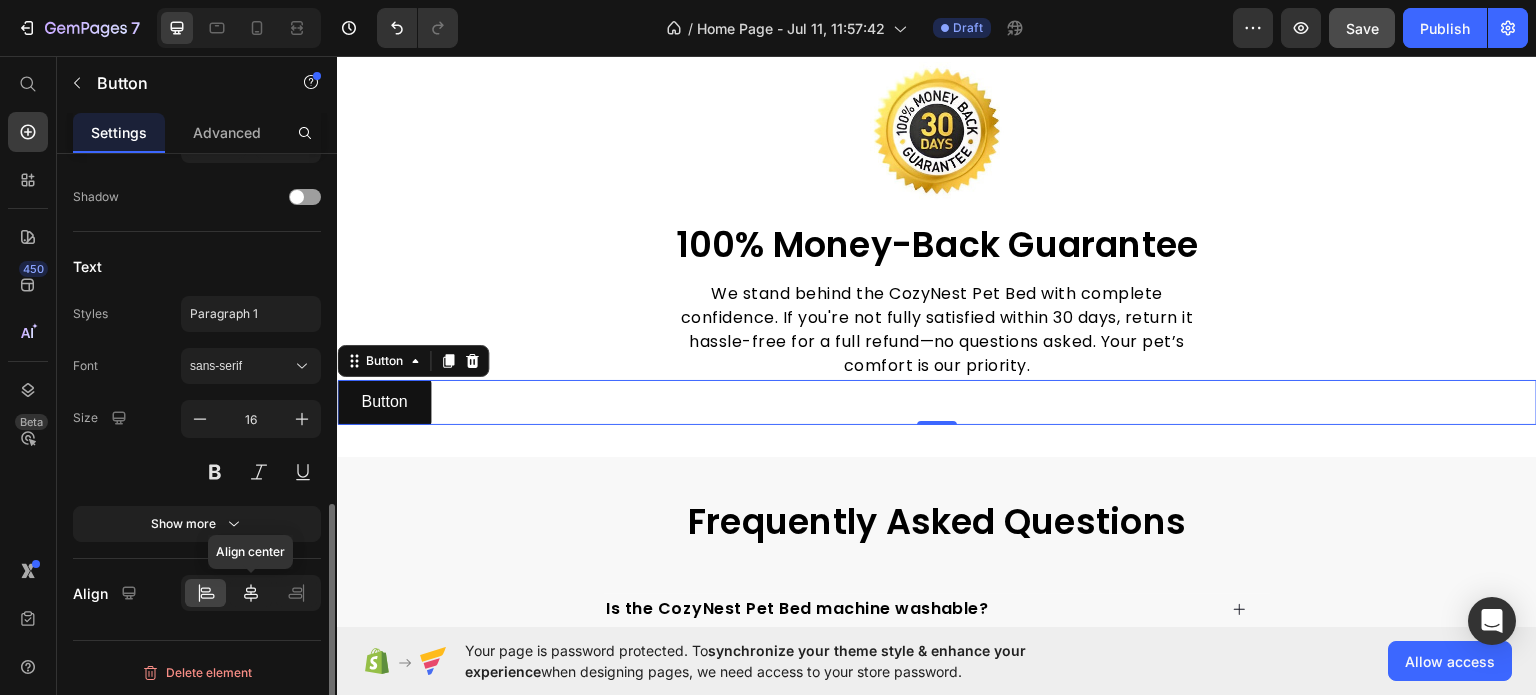 click 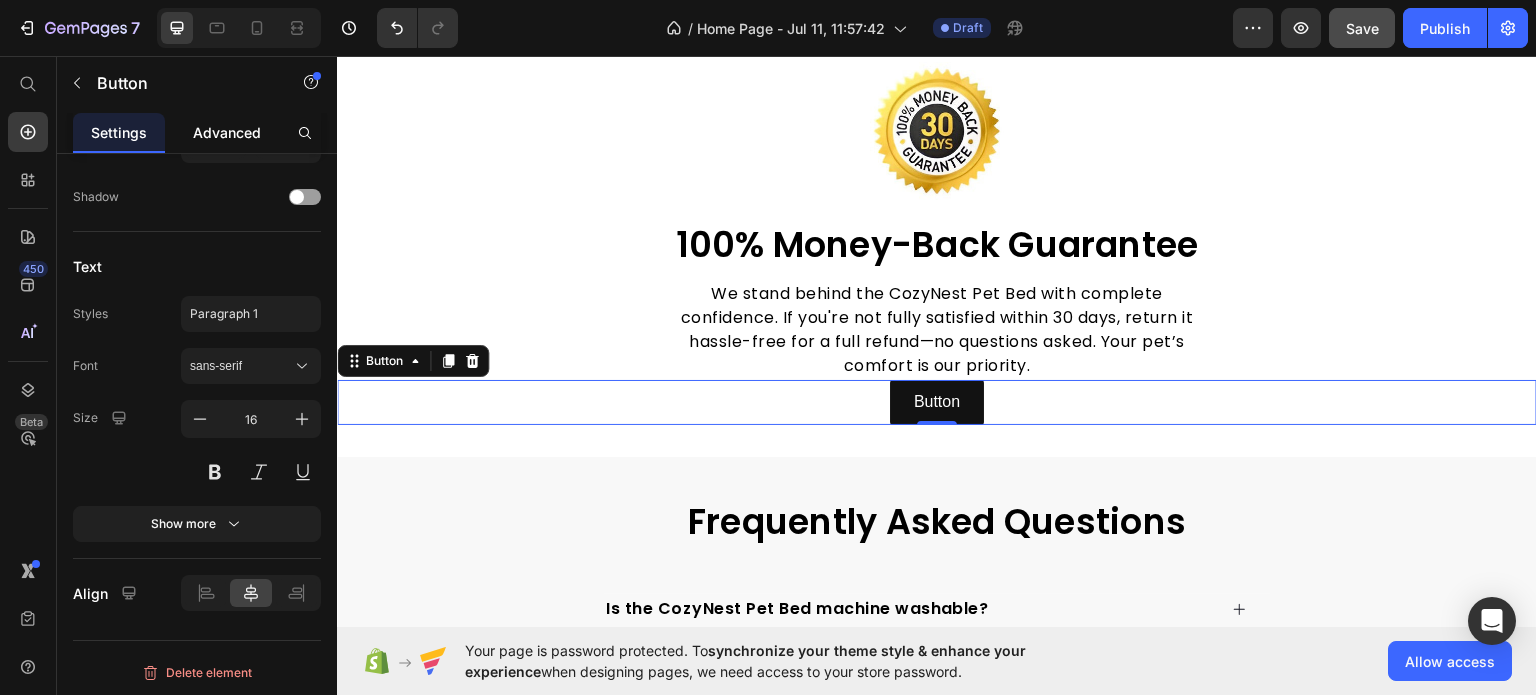 click on "Advanced" at bounding box center (227, 132) 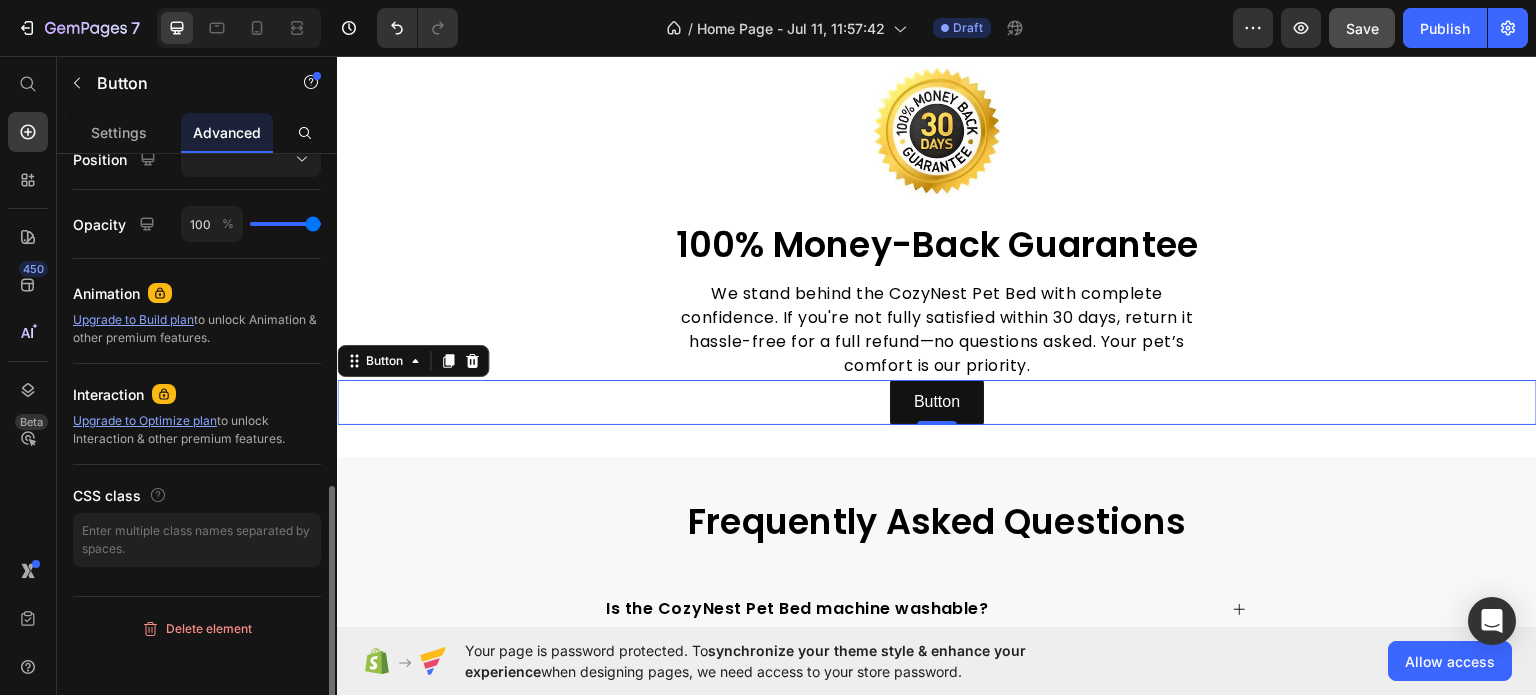 scroll, scrollTop: 0, scrollLeft: 0, axis: both 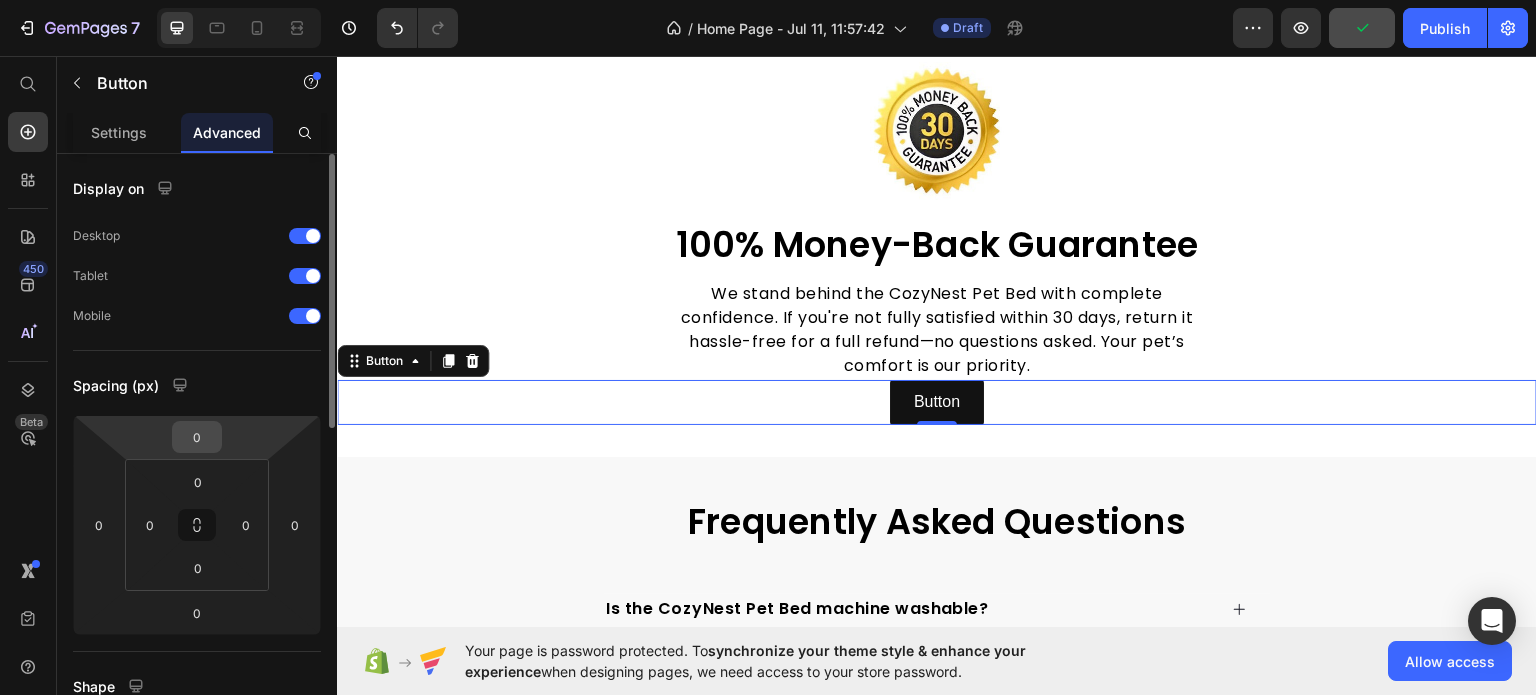 click on "0" at bounding box center (197, 437) 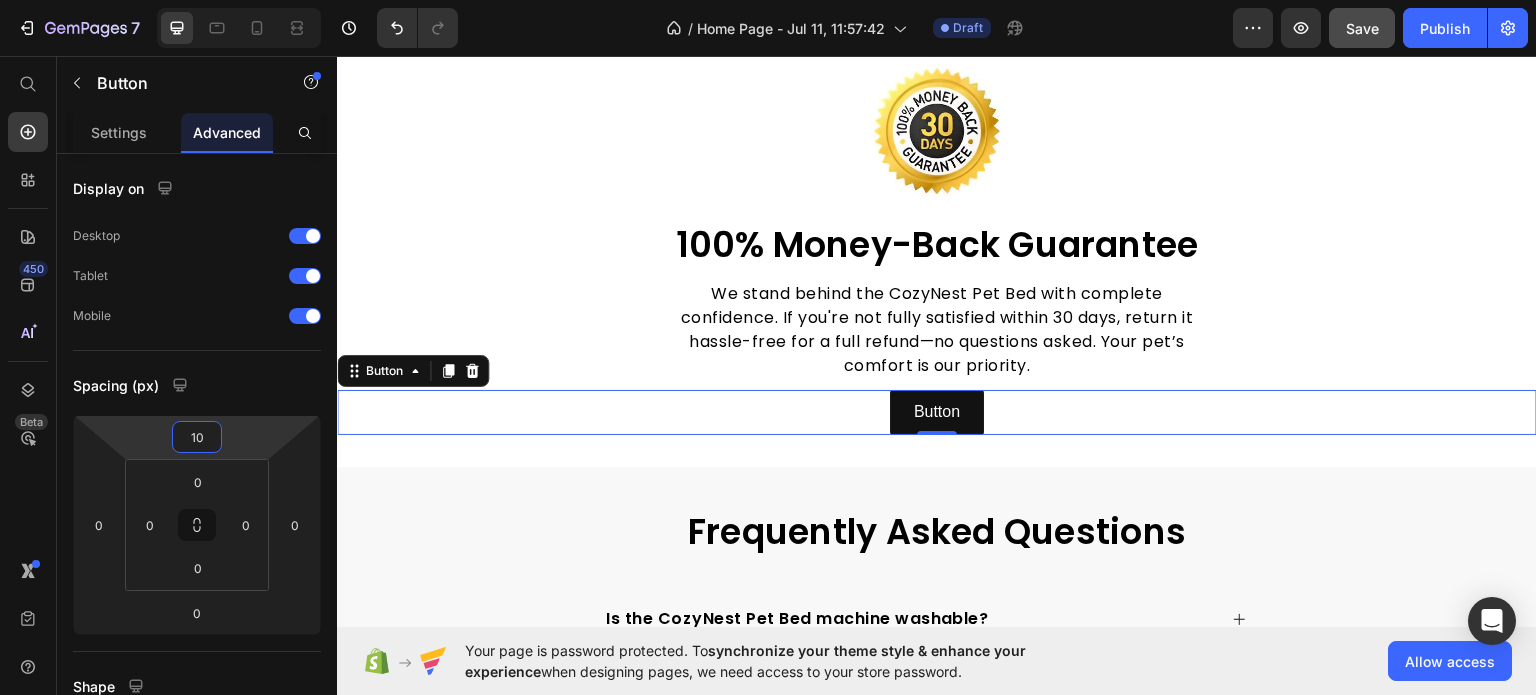 type on "10" 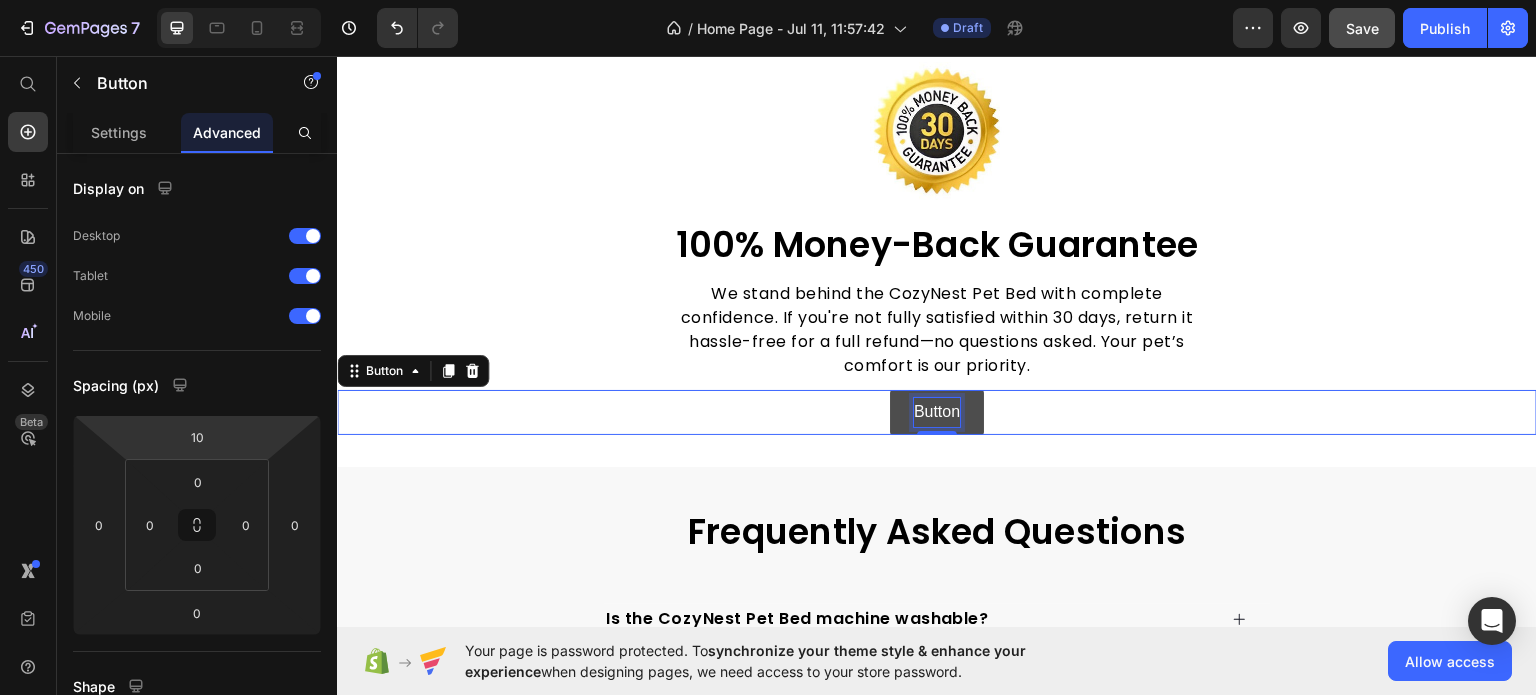click on "Button" at bounding box center [937, 411] 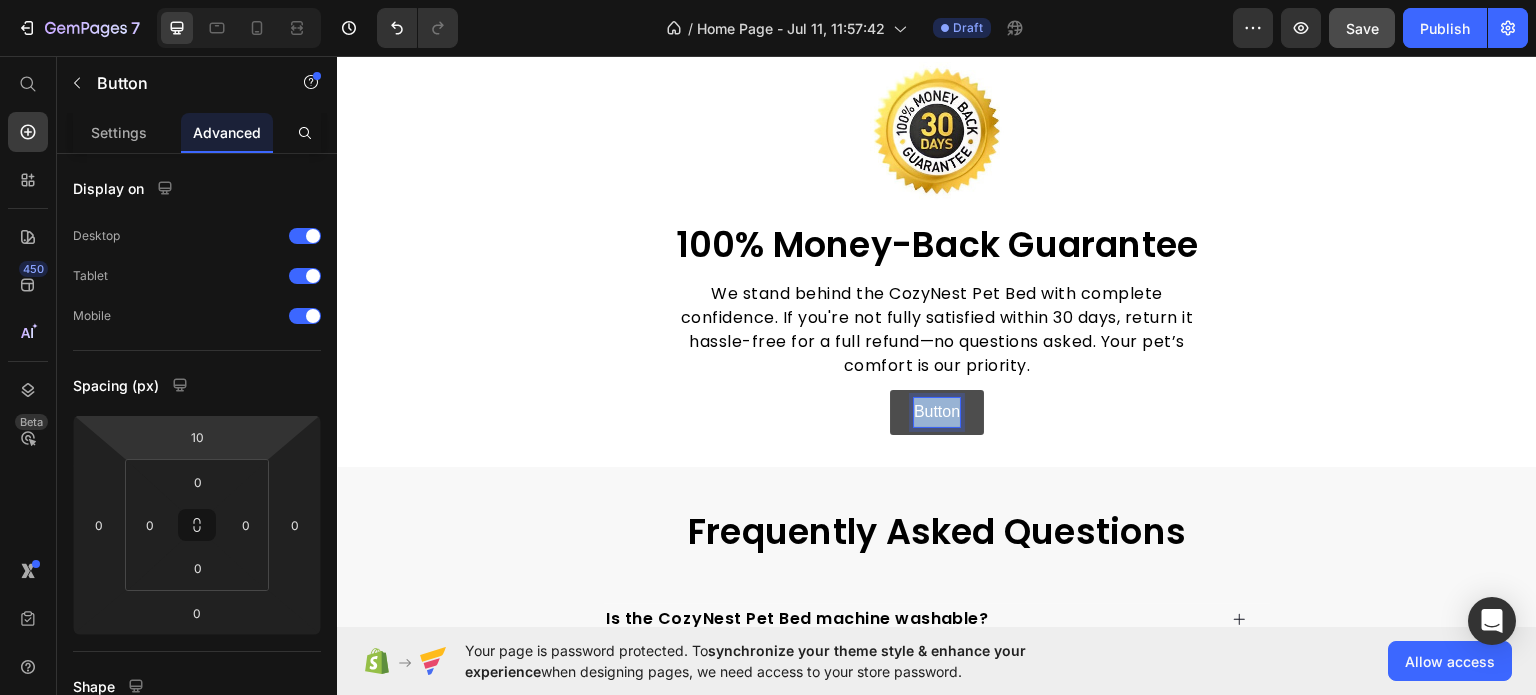 click on "Button" at bounding box center (937, 411) 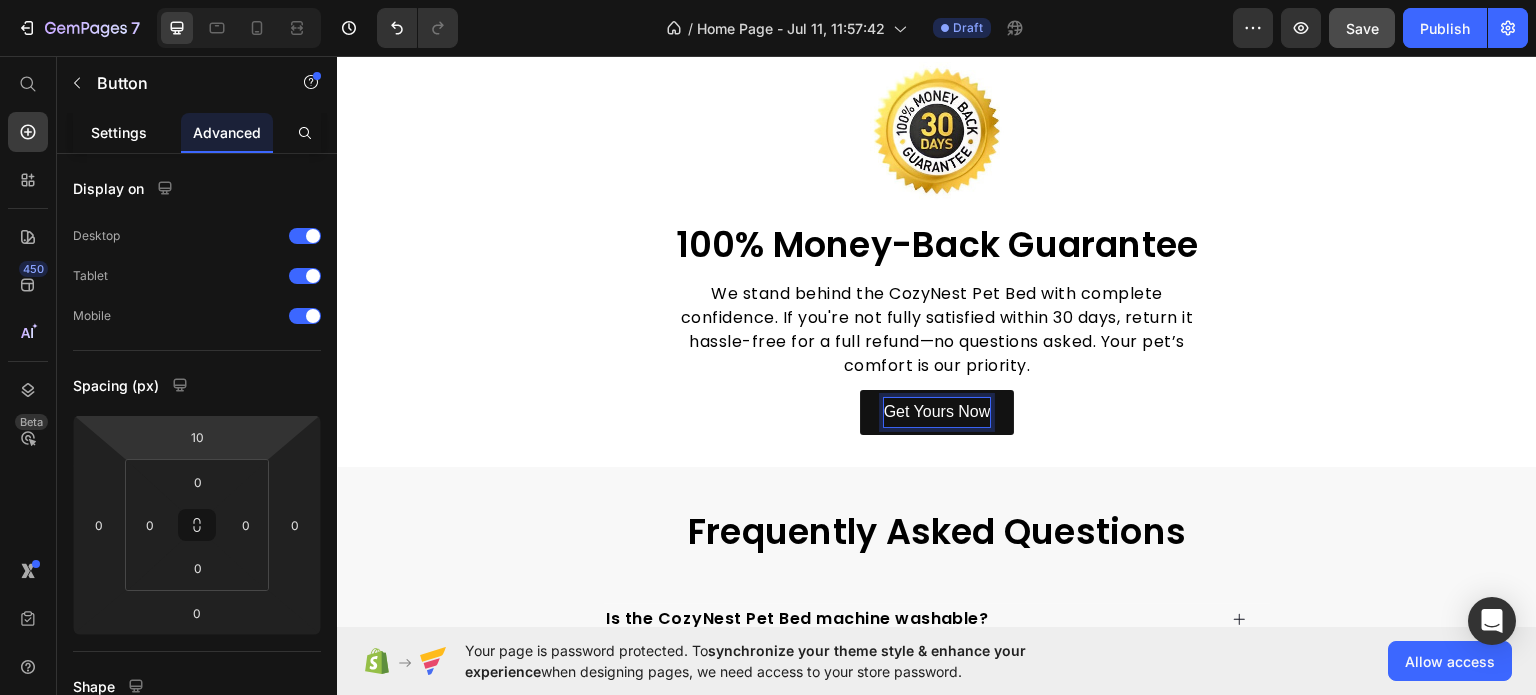 click on "Settings" 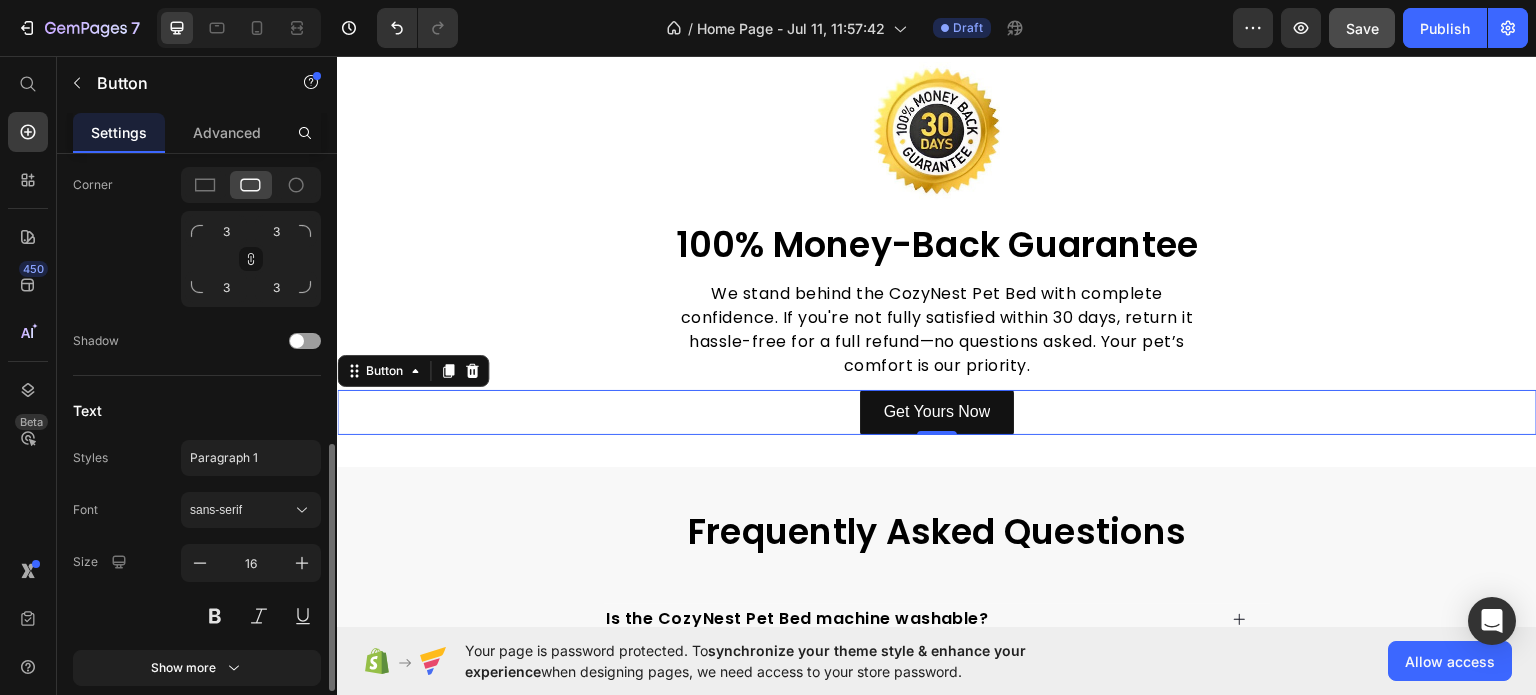 scroll, scrollTop: 800, scrollLeft: 0, axis: vertical 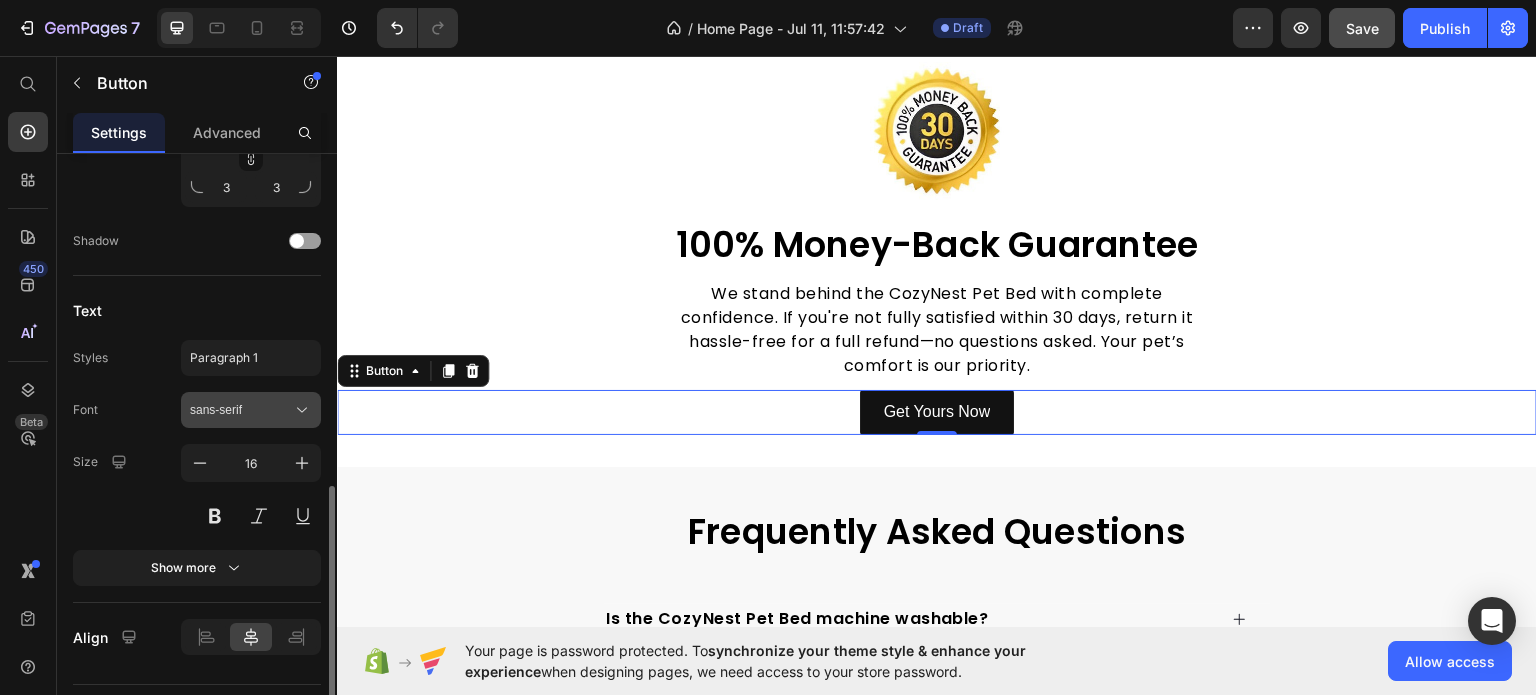 click on "sans-serif" at bounding box center (241, 410) 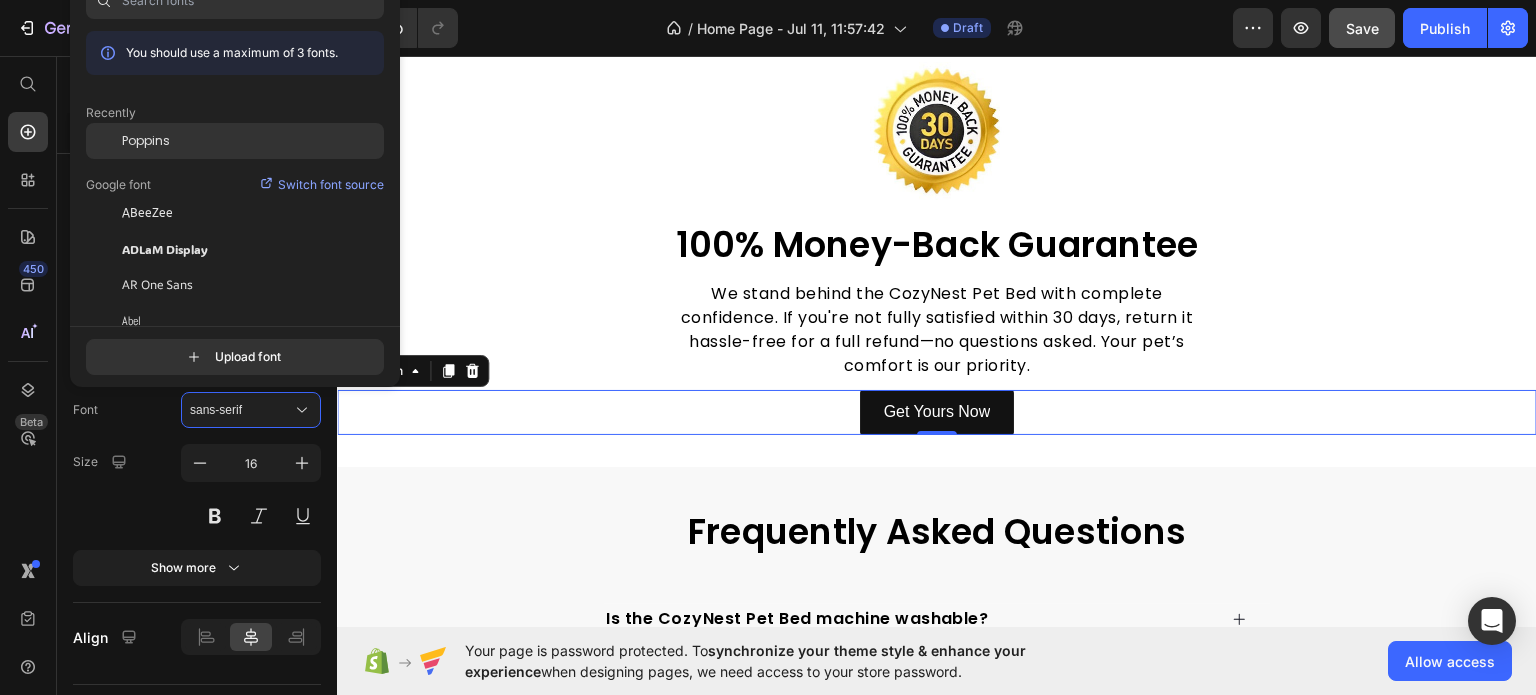 click on "Poppins" at bounding box center [146, 141] 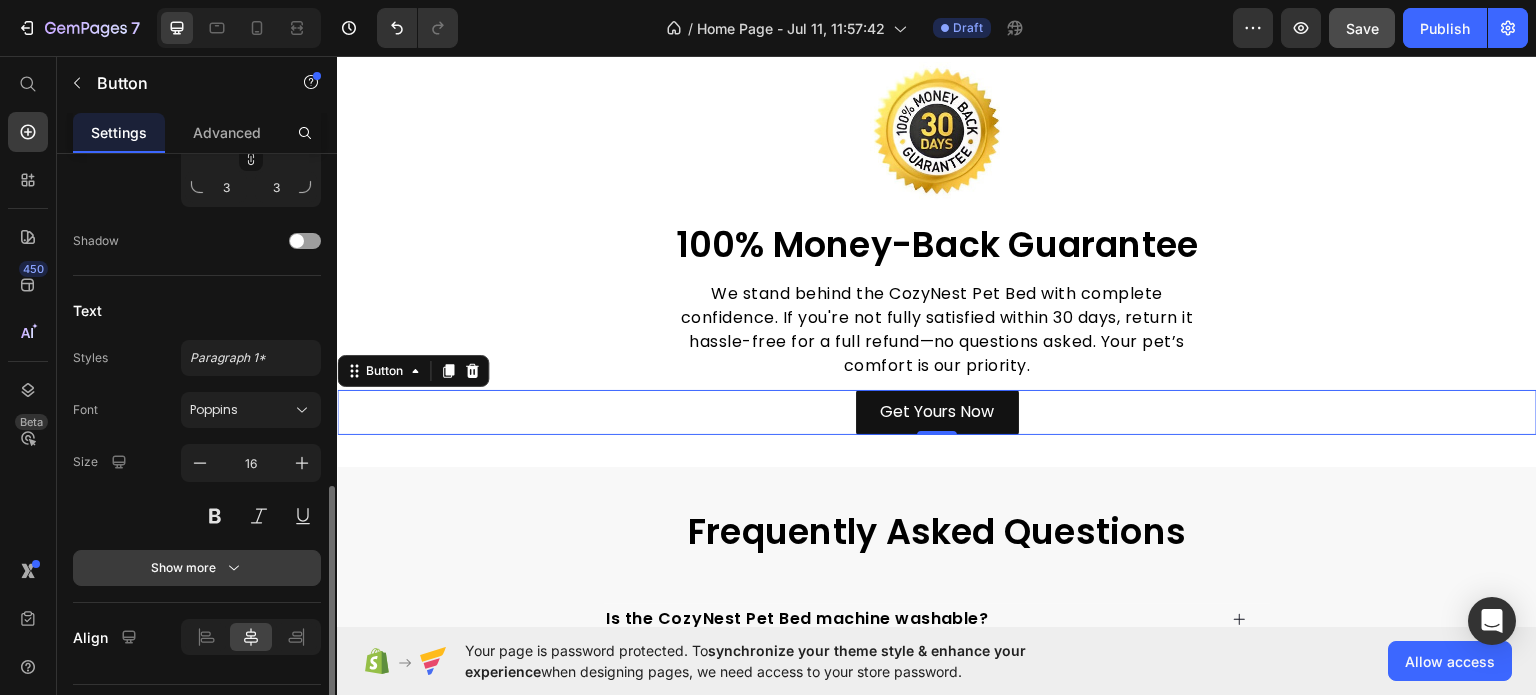 click on "Show more" at bounding box center (197, 568) 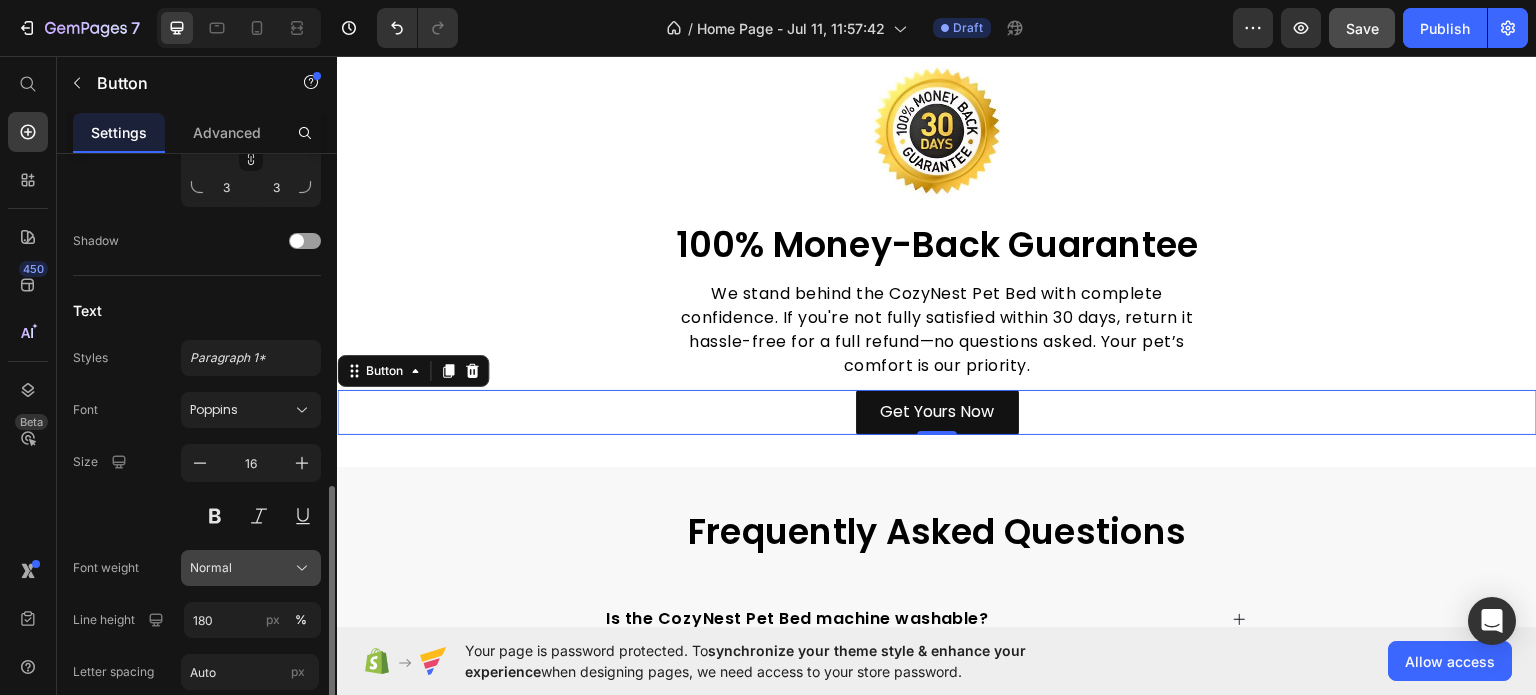 click on "Normal" 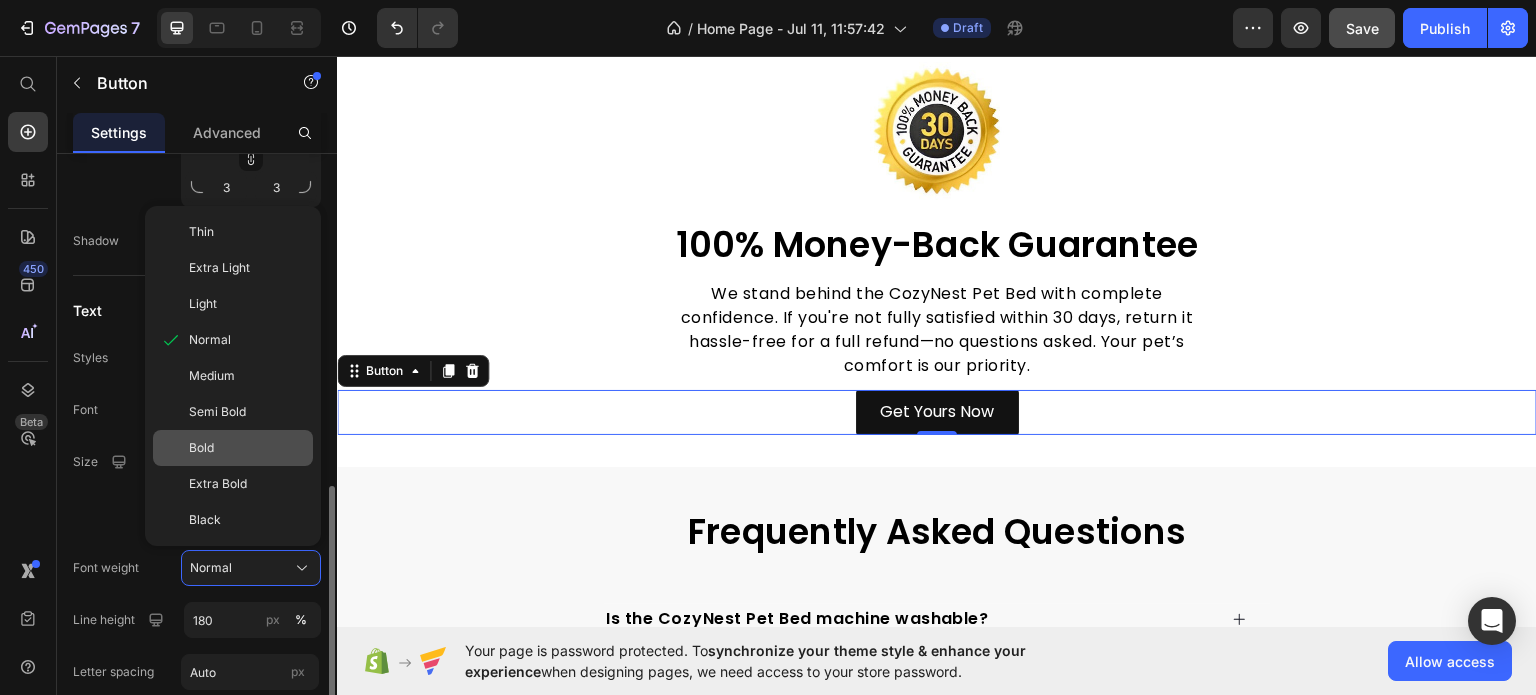 click on "Bold" at bounding box center [247, 448] 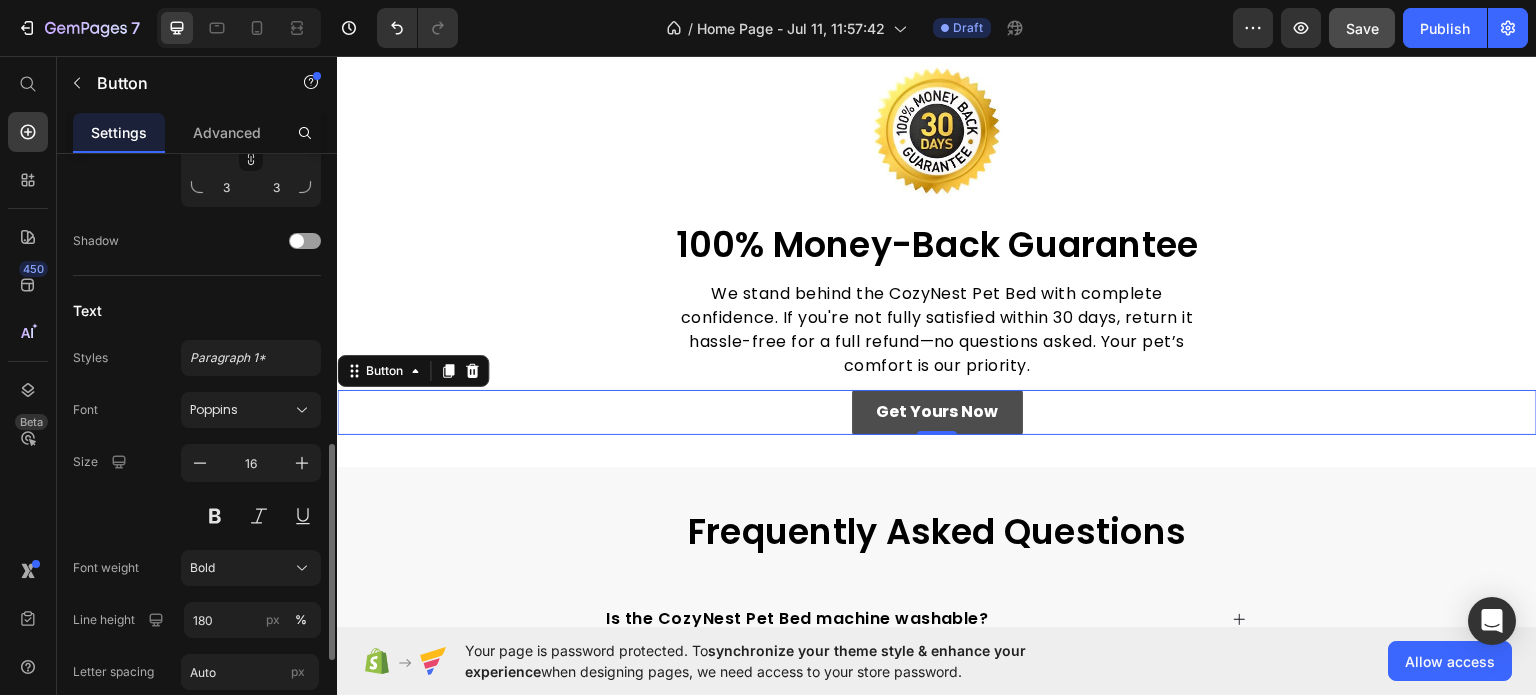 click on "Get Yours Now" at bounding box center [937, 411] 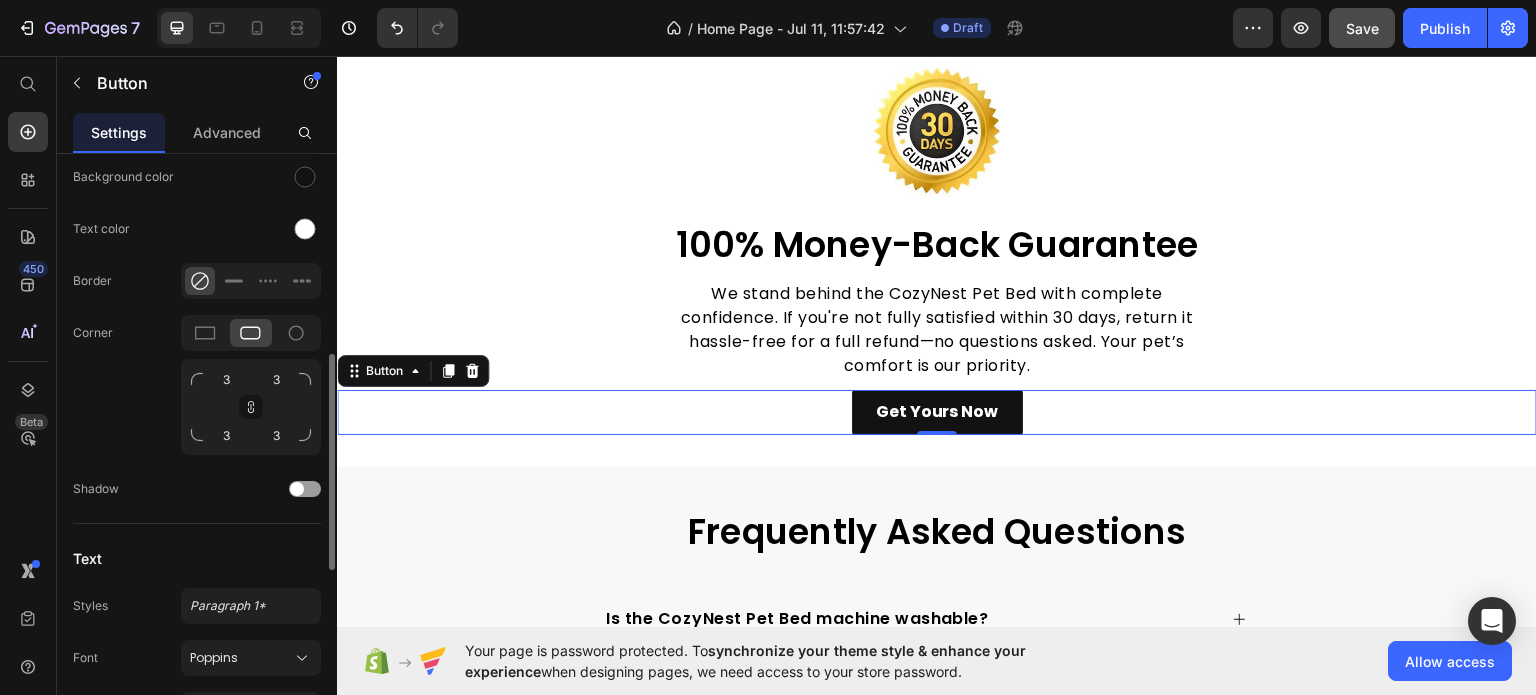 scroll, scrollTop: 352, scrollLeft: 0, axis: vertical 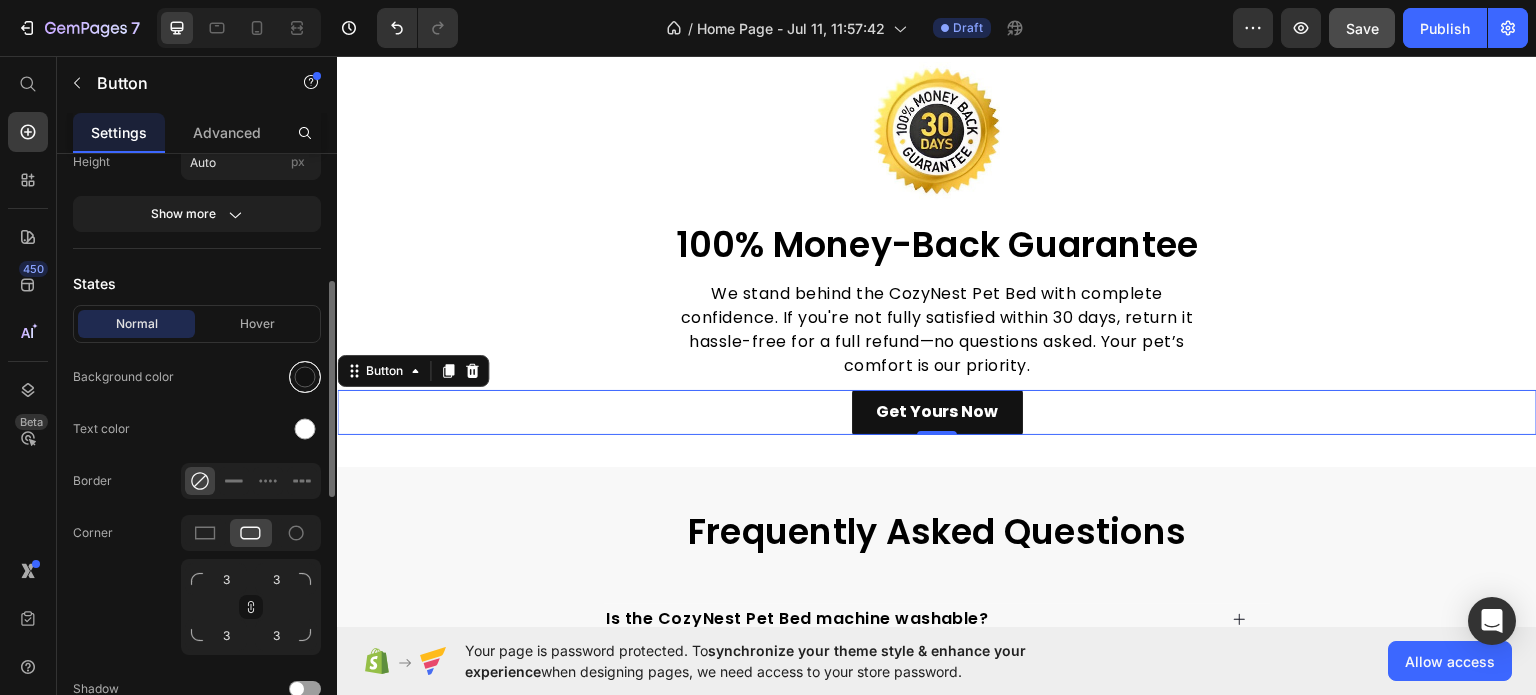click at bounding box center (305, 377) 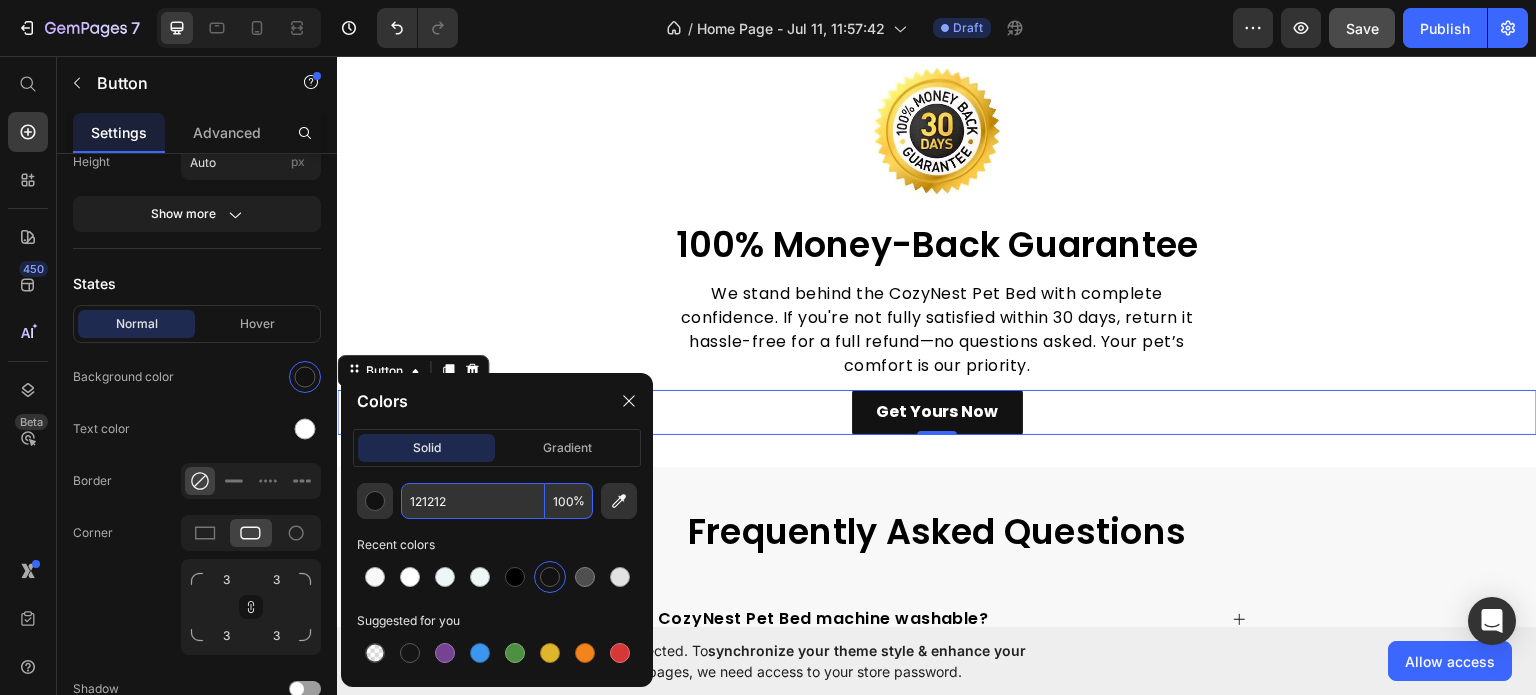 click on "121212" at bounding box center (473, 501) 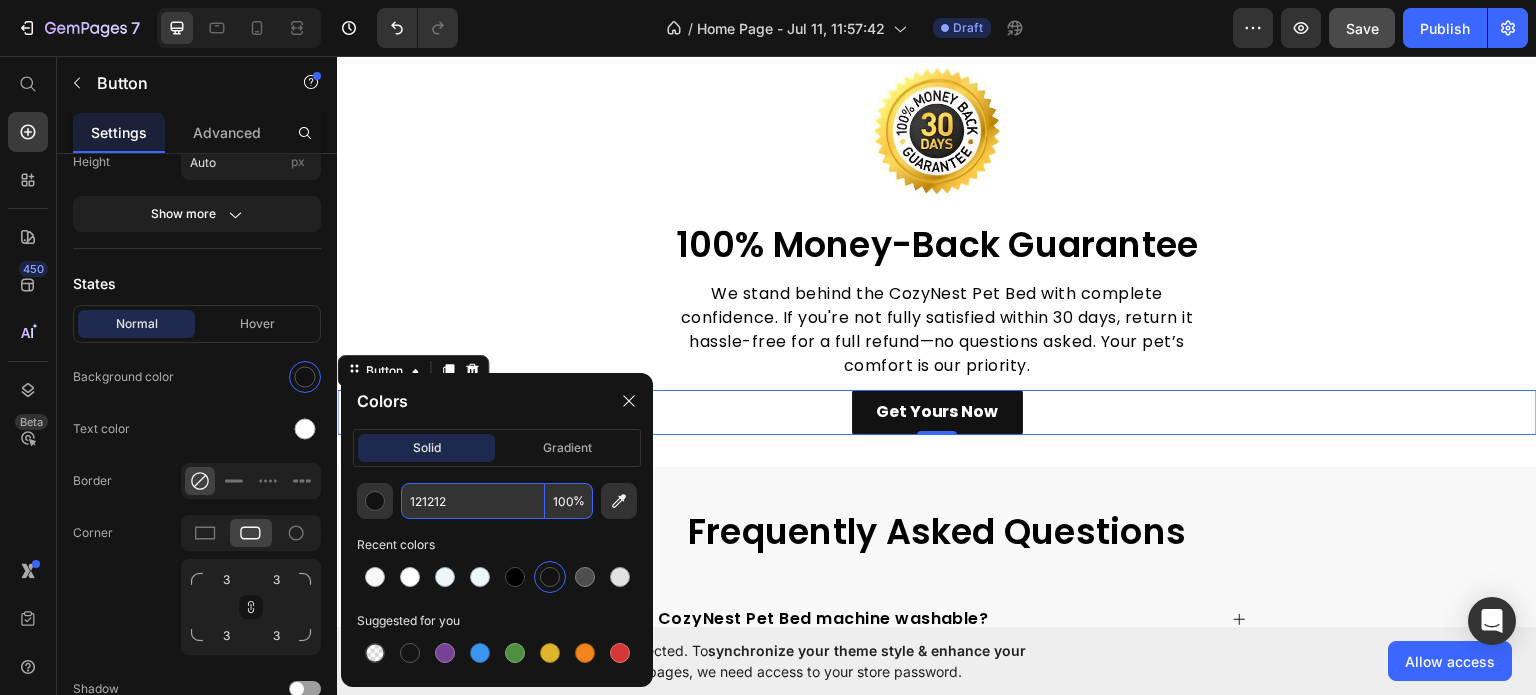 paste on "#3aaa35" 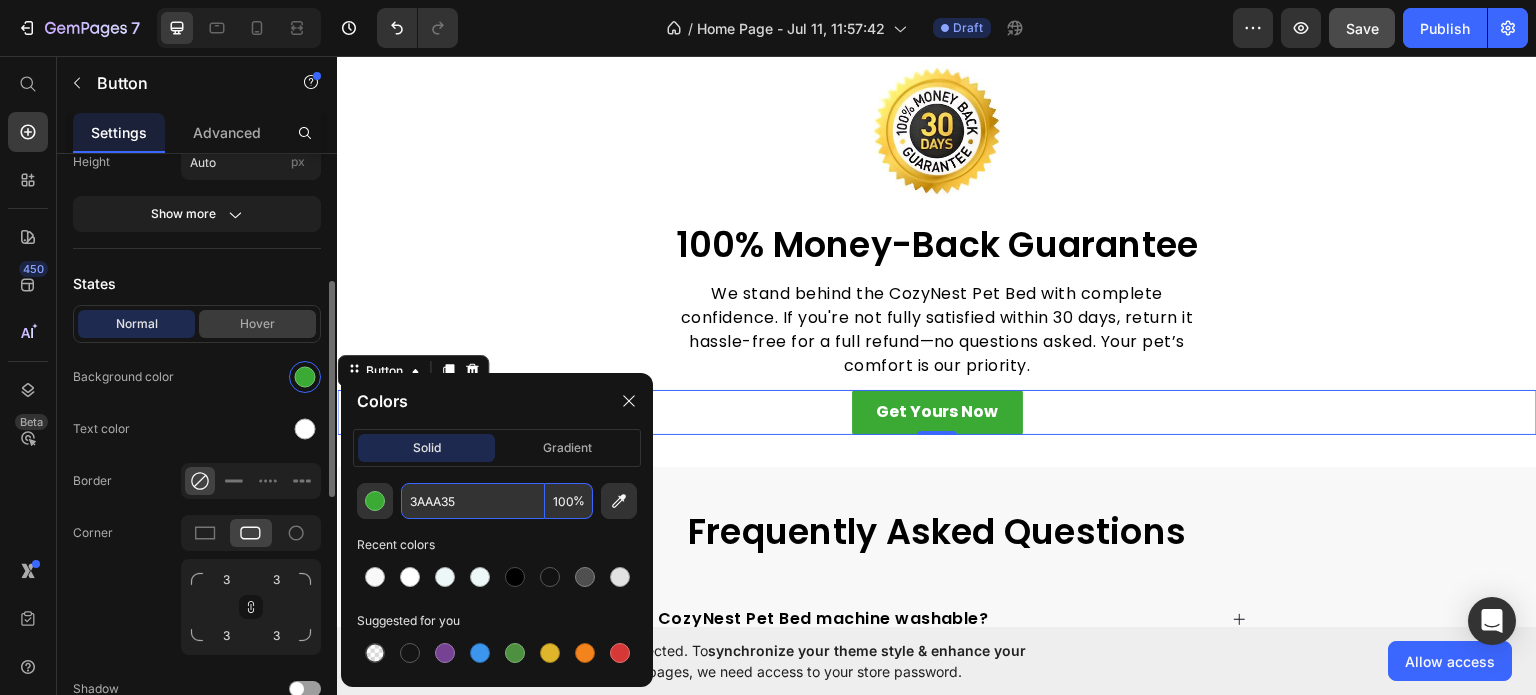 type on "3AAA35" 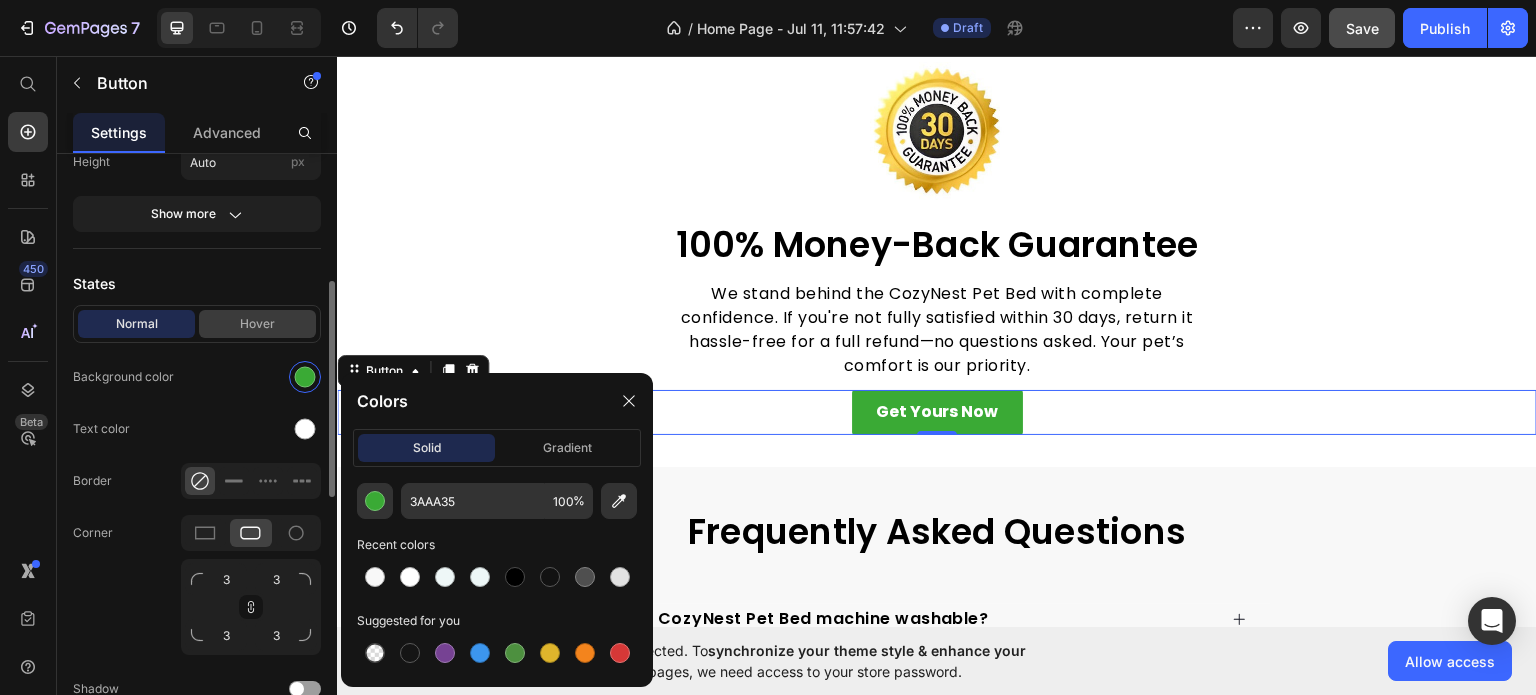 click on "Hover" at bounding box center [257, 324] 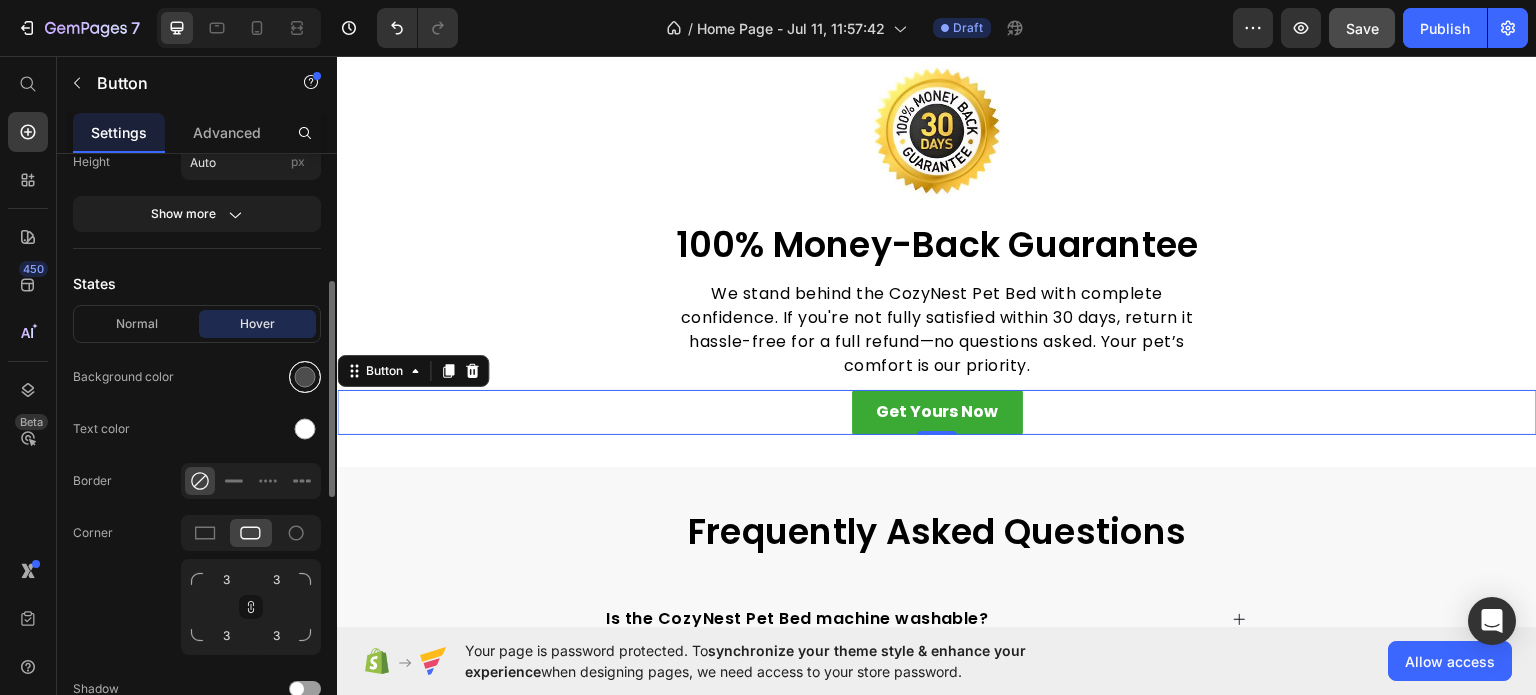 click at bounding box center (305, 377) 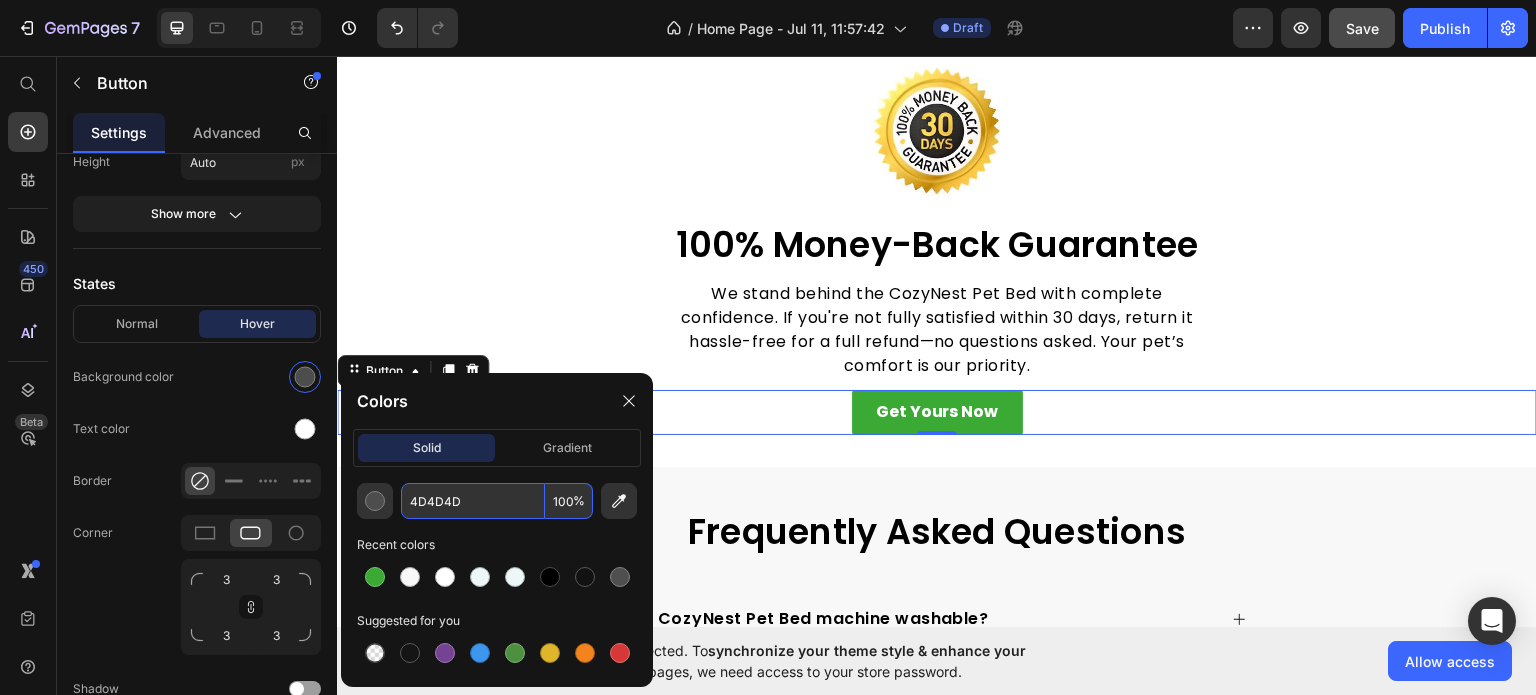 click on "4D4D4D" at bounding box center (473, 501) 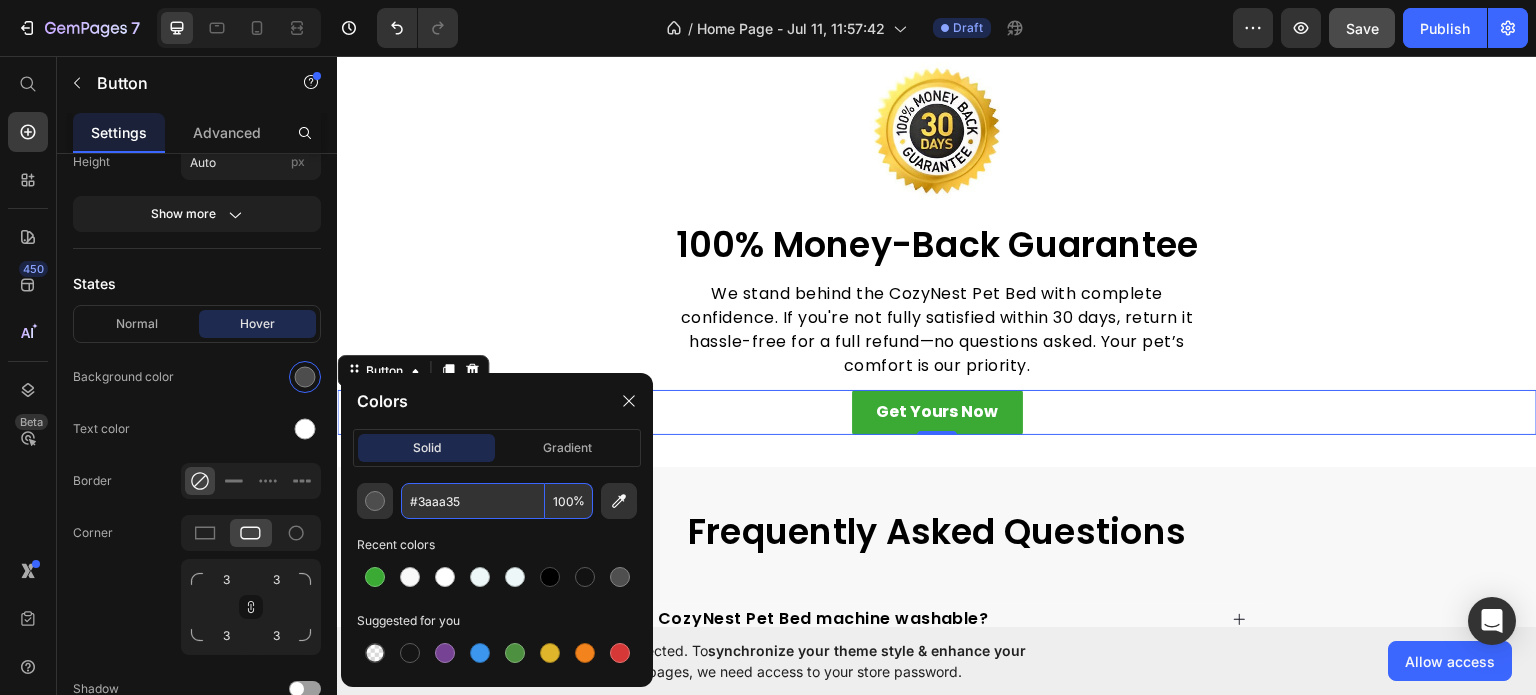 type on "3AAA35" 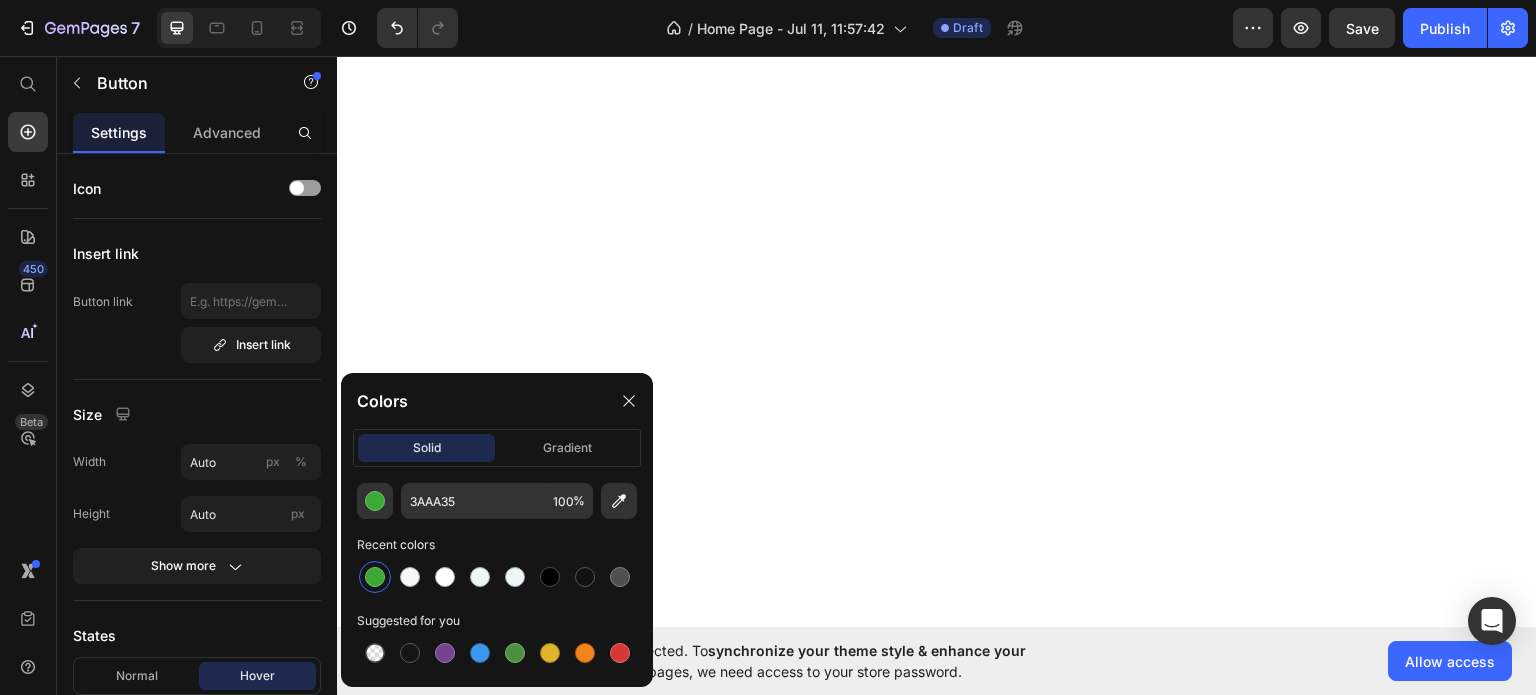 scroll, scrollTop: 0, scrollLeft: 0, axis: both 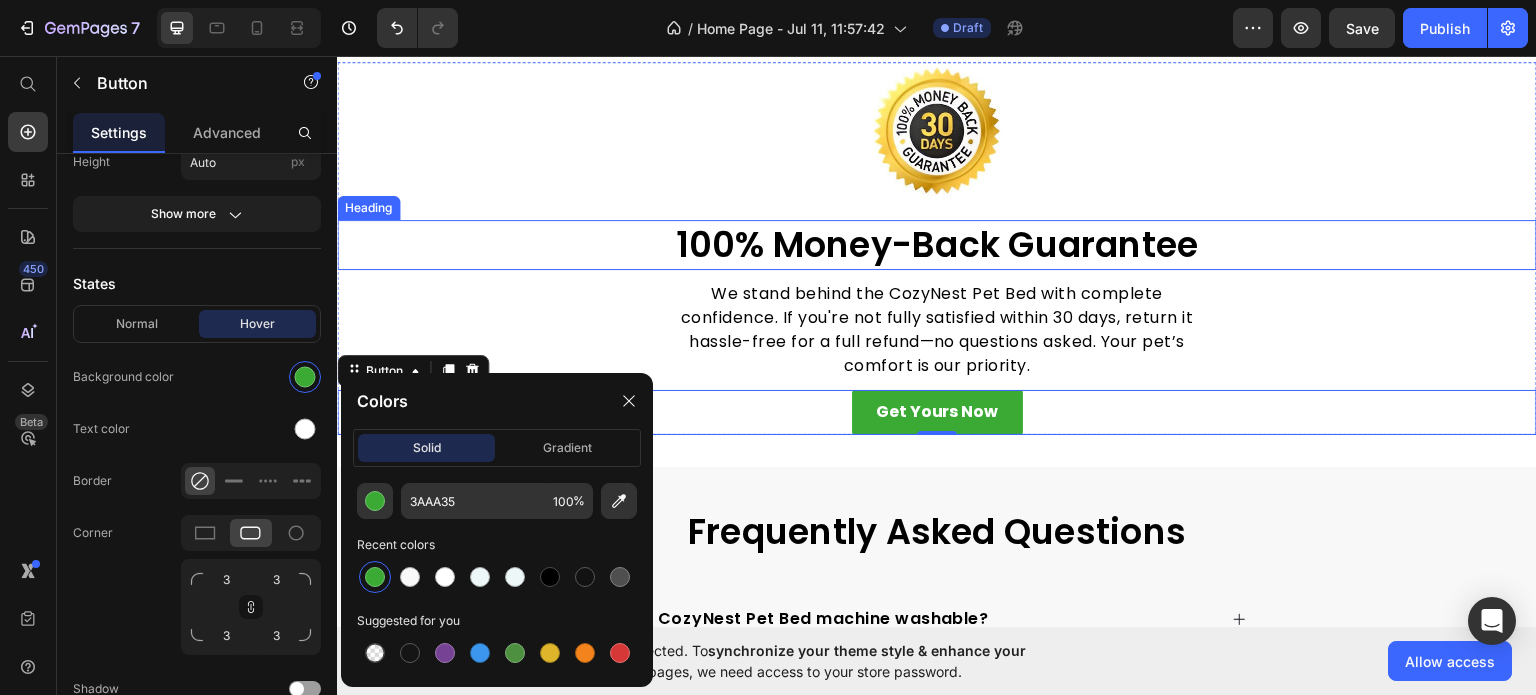 click on "100% Money-Back Guarantee" at bounding box center (937, 244) 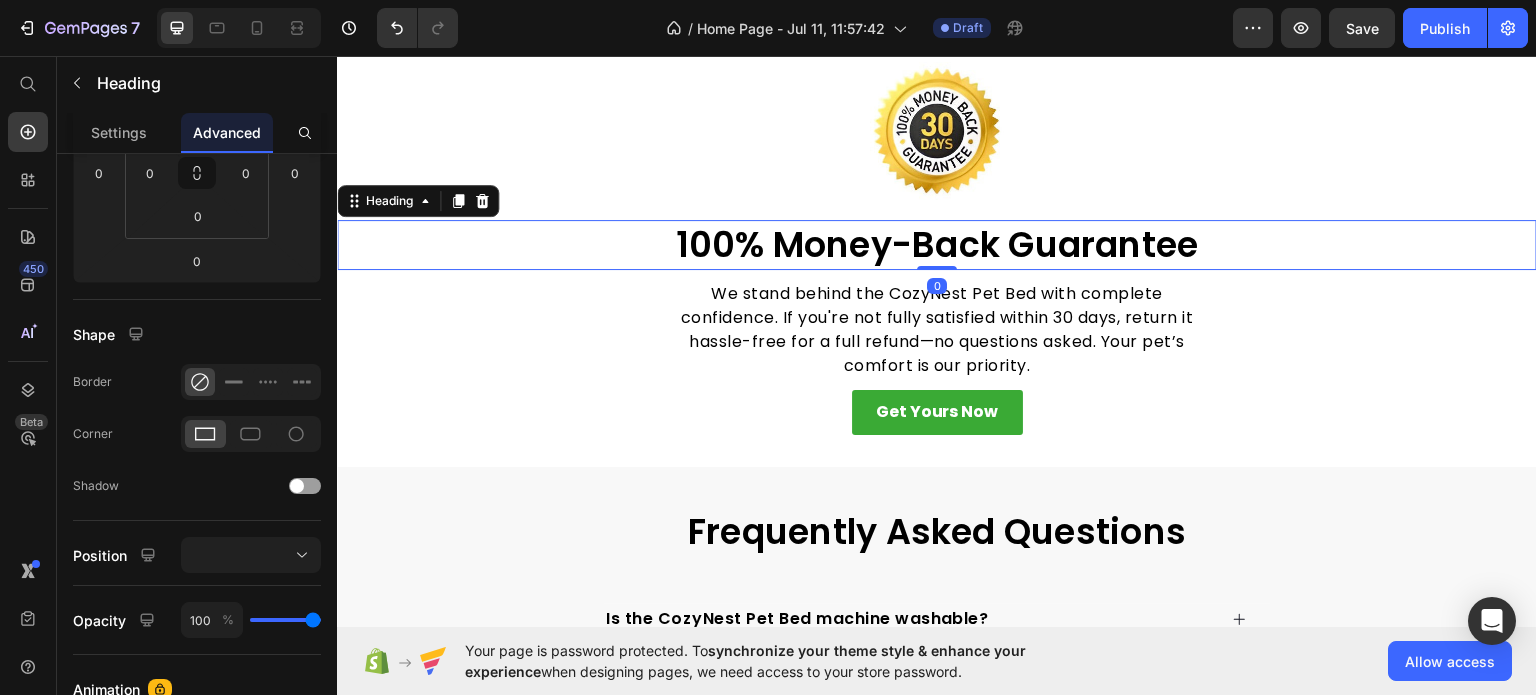 scroll, scrollTop: 0, scrollLeft: 0, axis: both 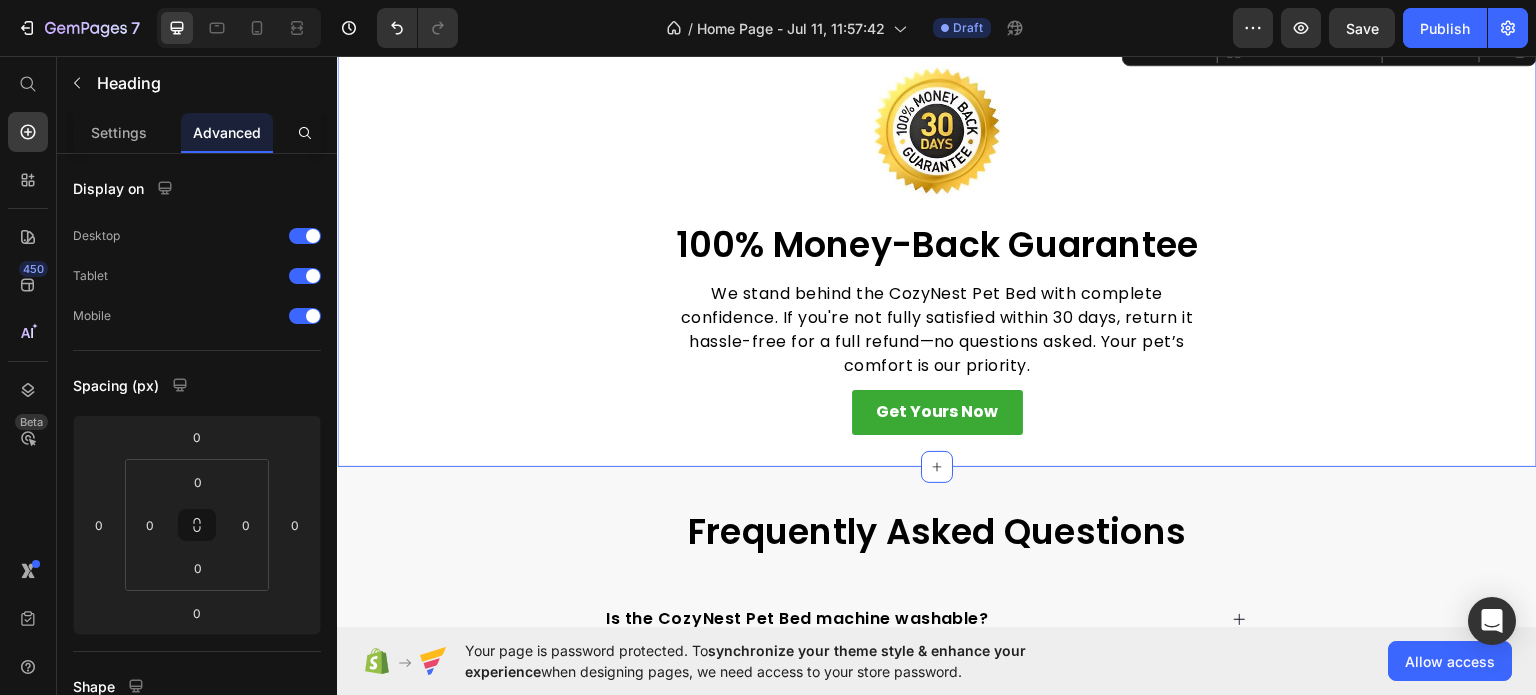 click on "Image 100% Money-Back Guarantee Heading We stand behind the CozyNest Pet Bed with complete confidence. If you're not fully satisfied within 30 days, return it hassle-free for a full refund—no questions asked. Your pet’s comfort is our priority. Text block Get Yours Now Button Row Section 8   You can create reusable sections Create Theme Section AI Content Write with GemAI What would you like to describe here? Tone and Voice Persuasive Product Show more Generate" at bounding box center (937, 247) 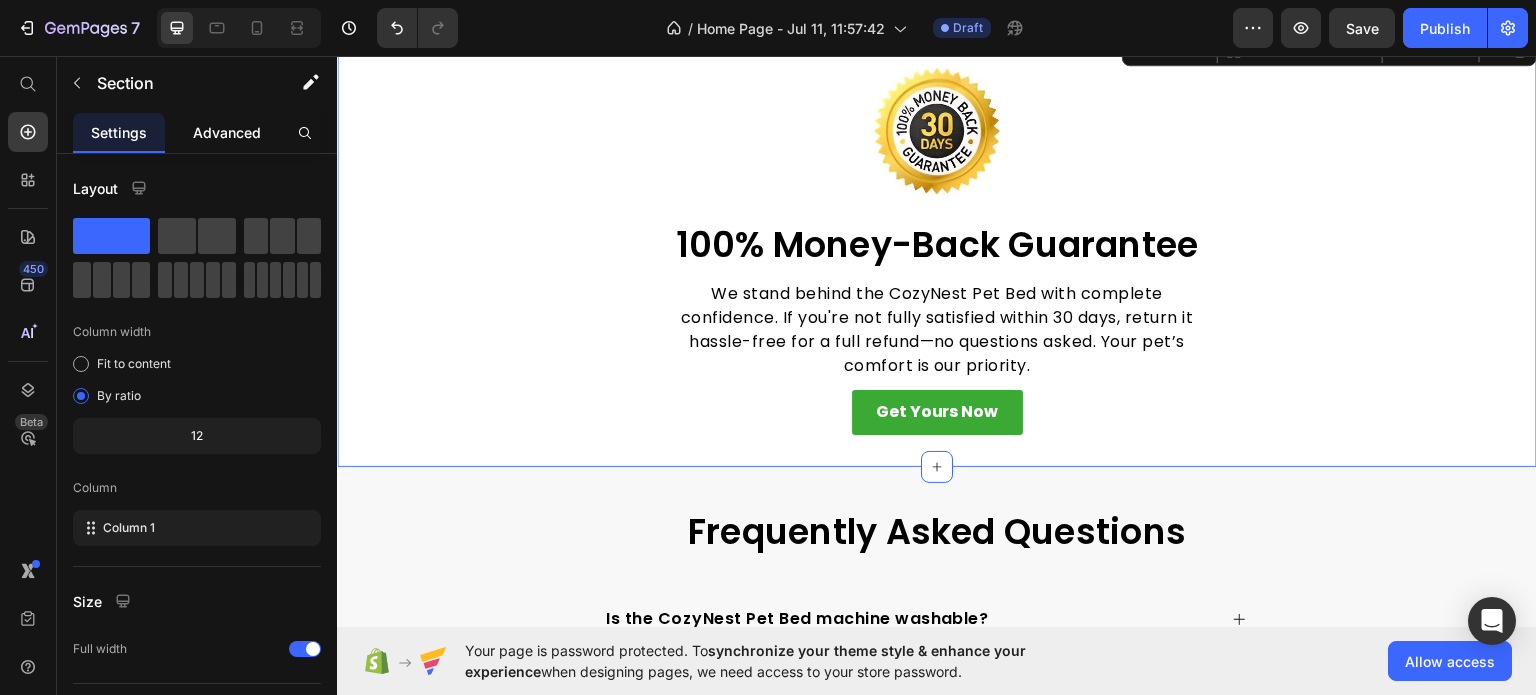 click on "Advanced" at bounding box center [227, 132] 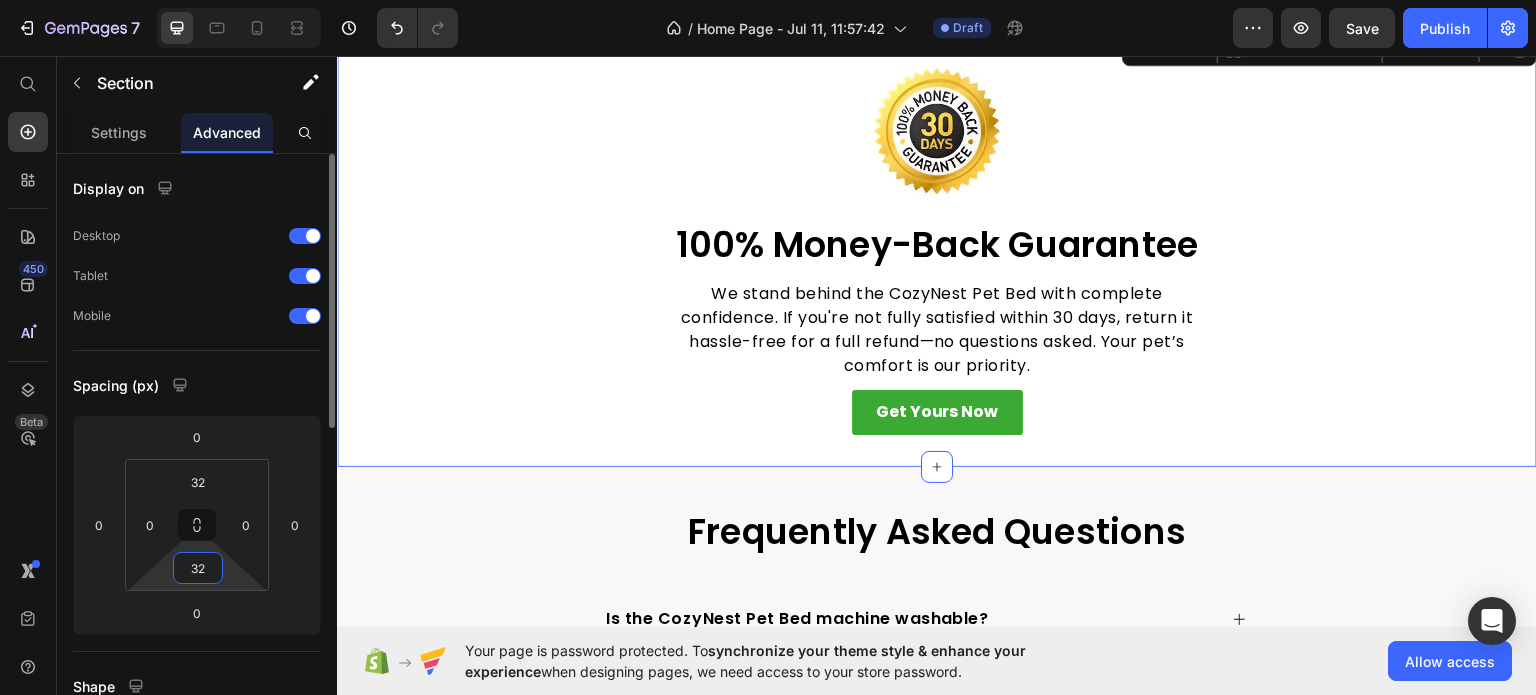 click on "32" at bounding box center [198, 568] 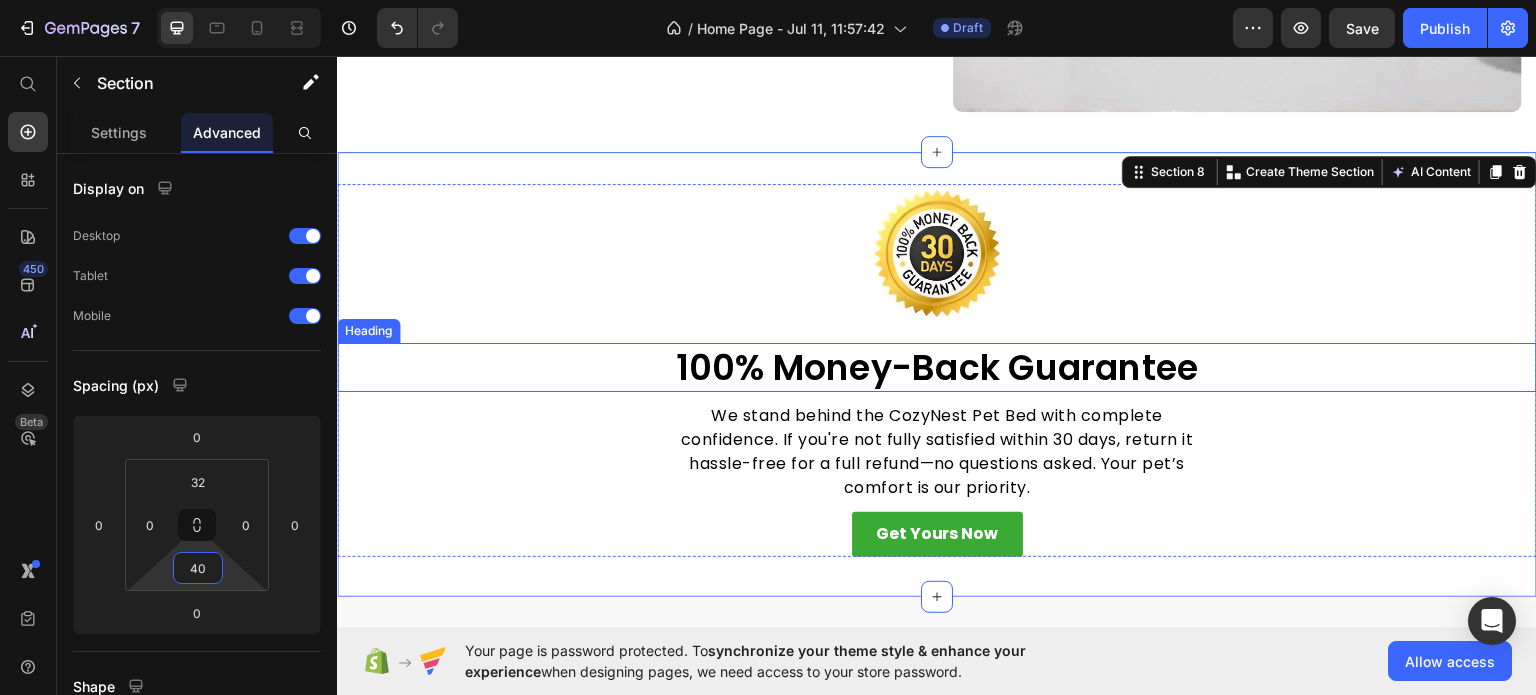 scroll, scrollTop: 3804, scrollLeft: 0, axis: vertical 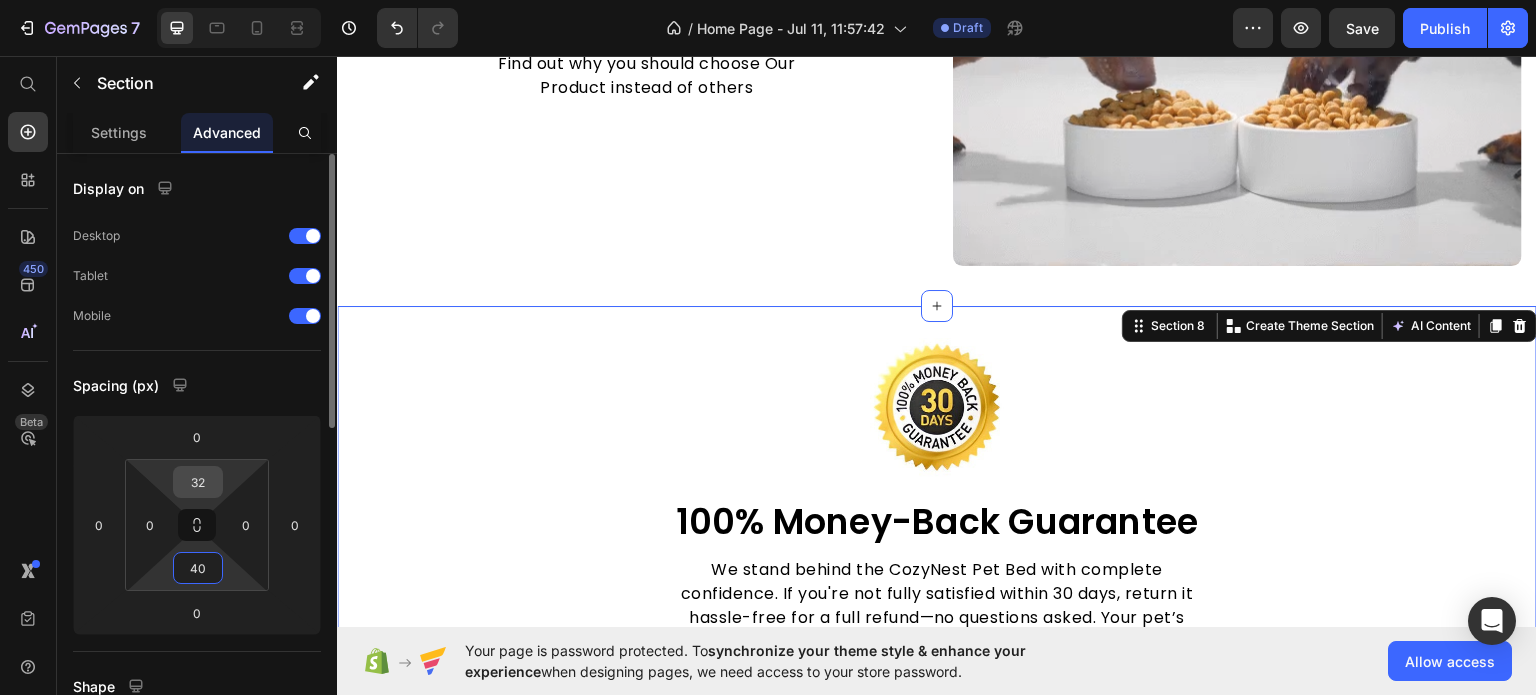 type on "40" 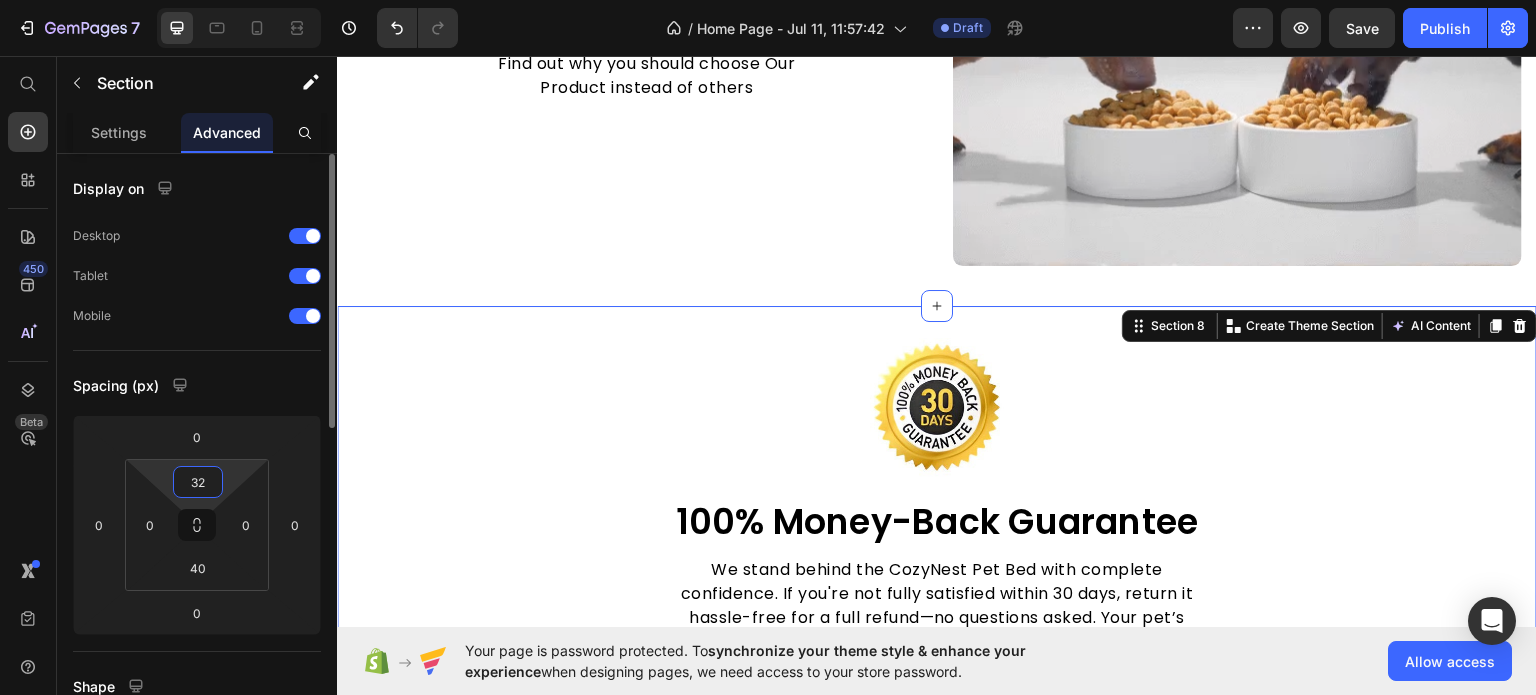 click on "32" at bounding box center (198, 482) 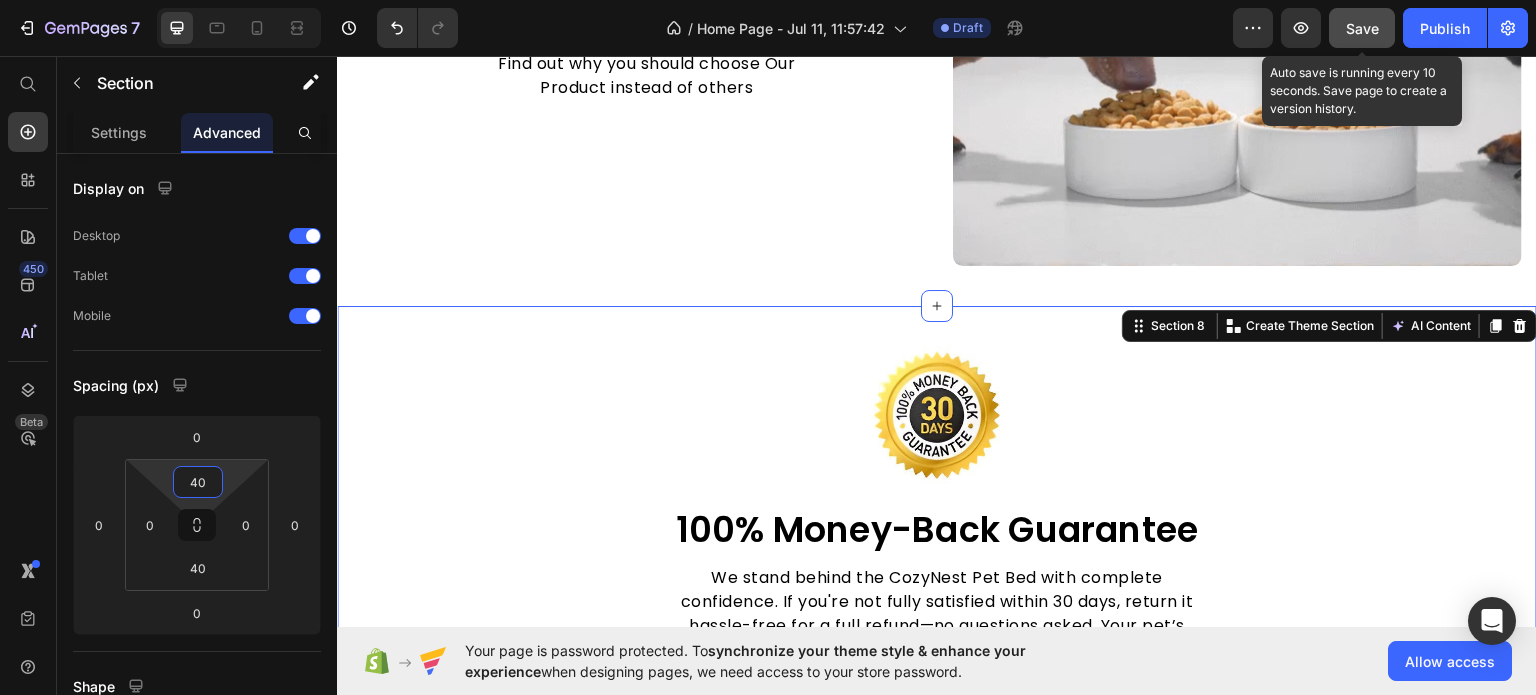 type on "40" 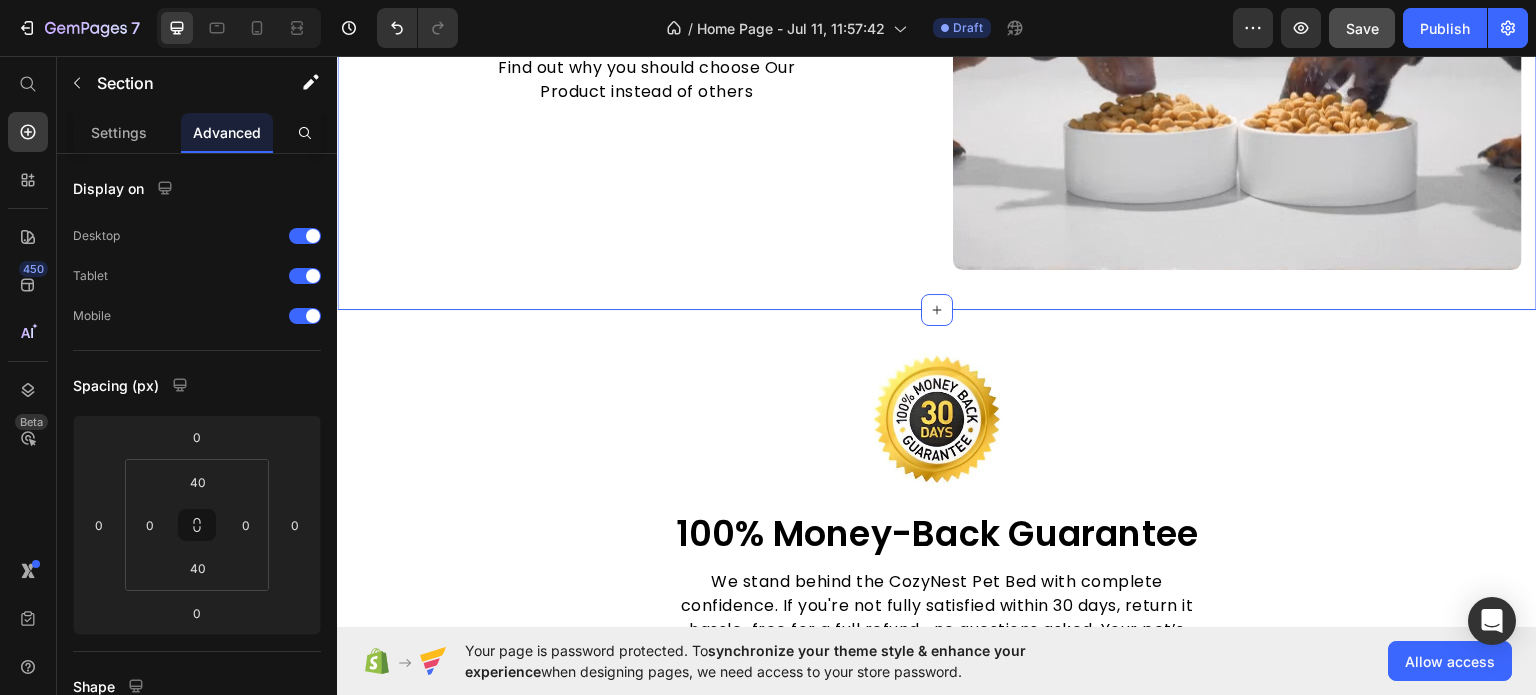 scroll, scrollTop: 4100, scrollLeft: 0, axis: vertical 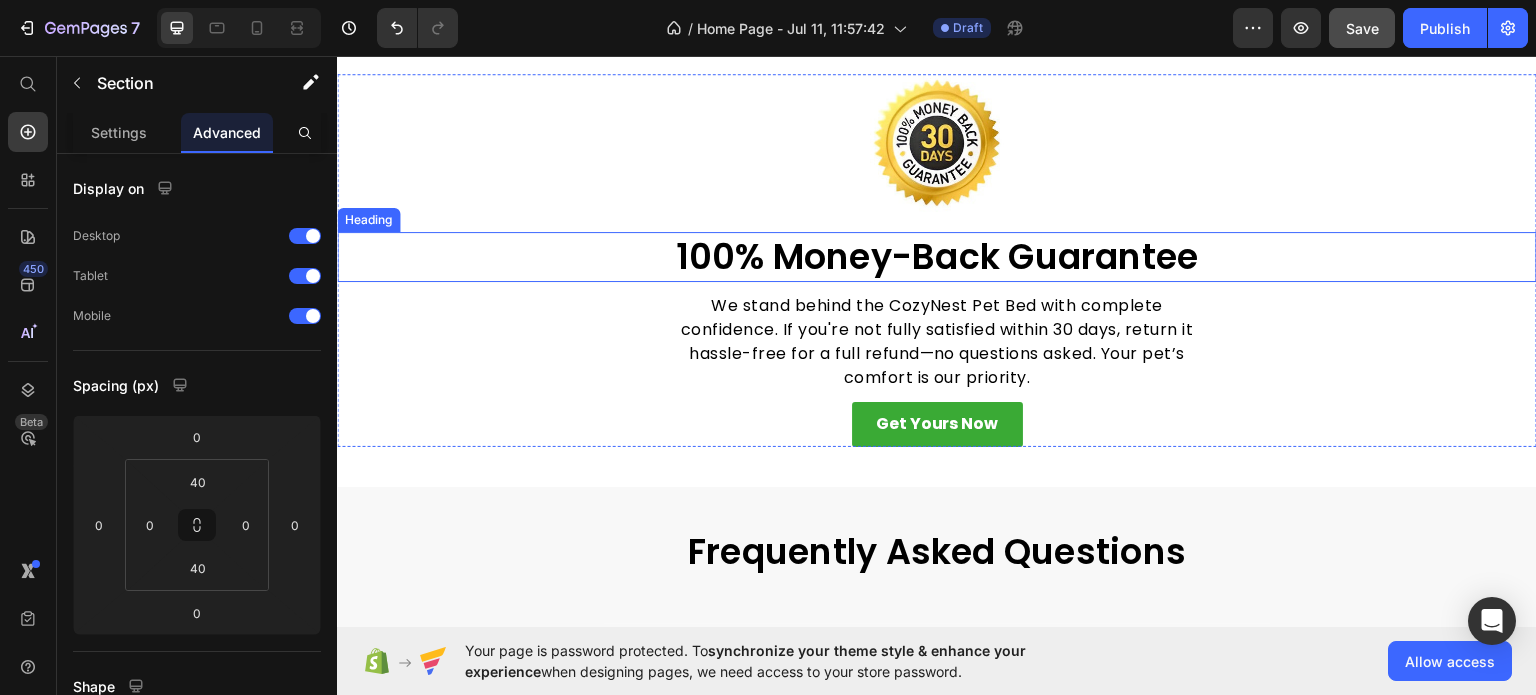 click on "100% Money-Back Guarantee" at bounding box center [937, 256] 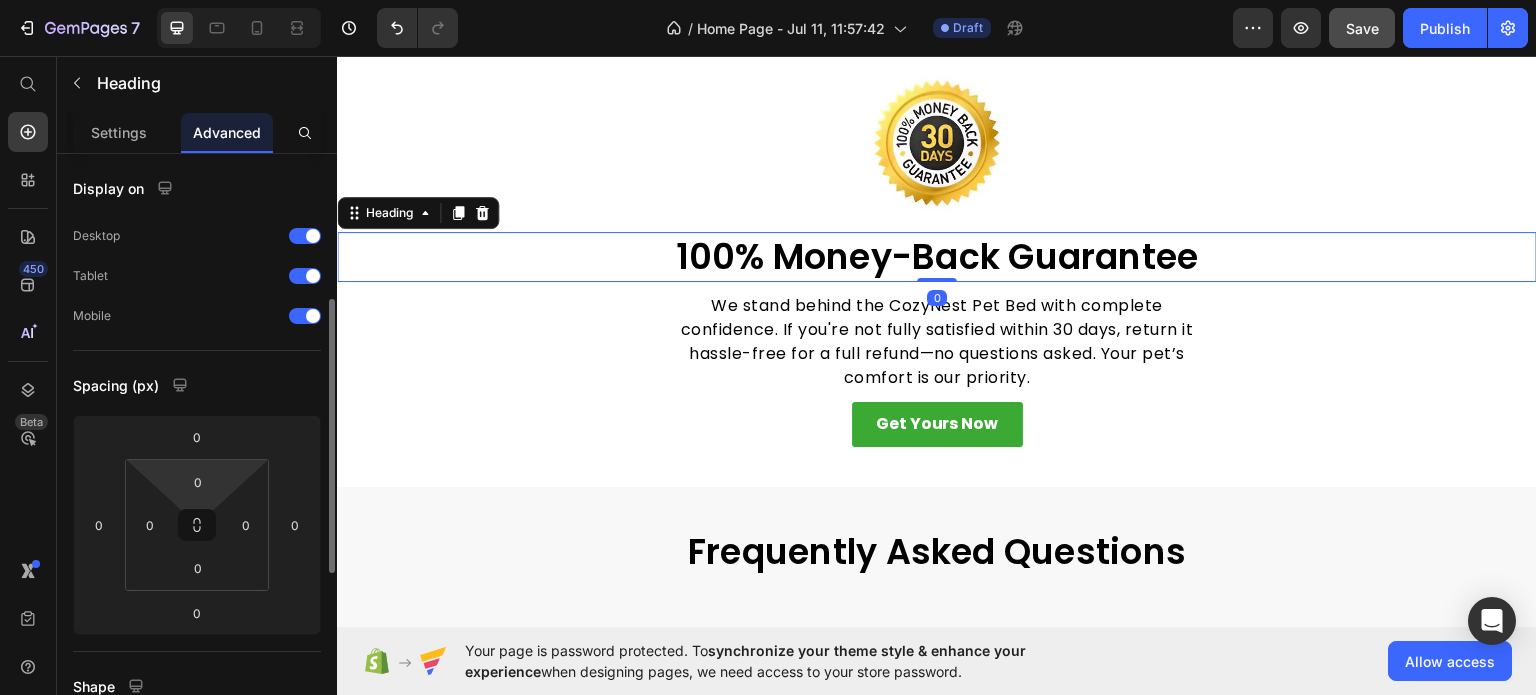 scroll, scrollTop: 400, scrollLeft: 0, axis: vertical 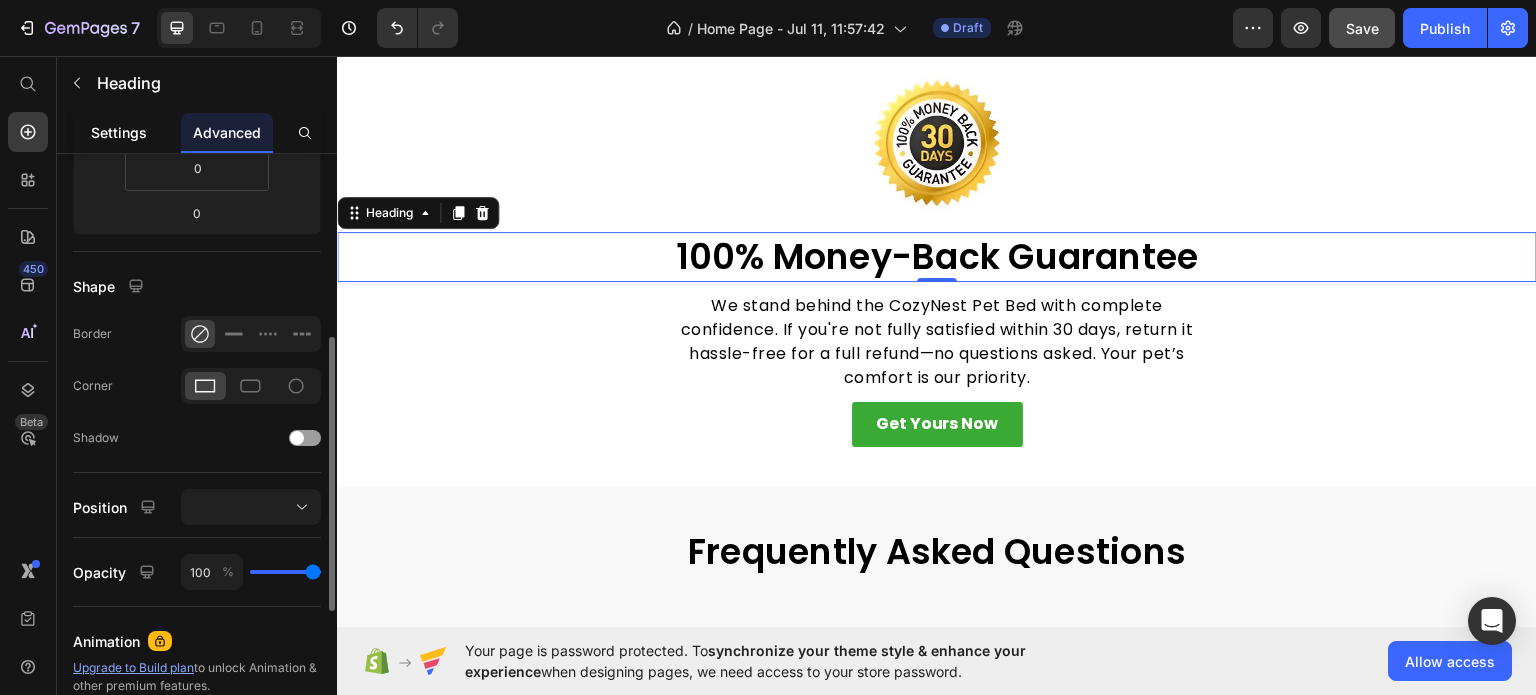 click on "Settings" at bounding box center [119, 132] 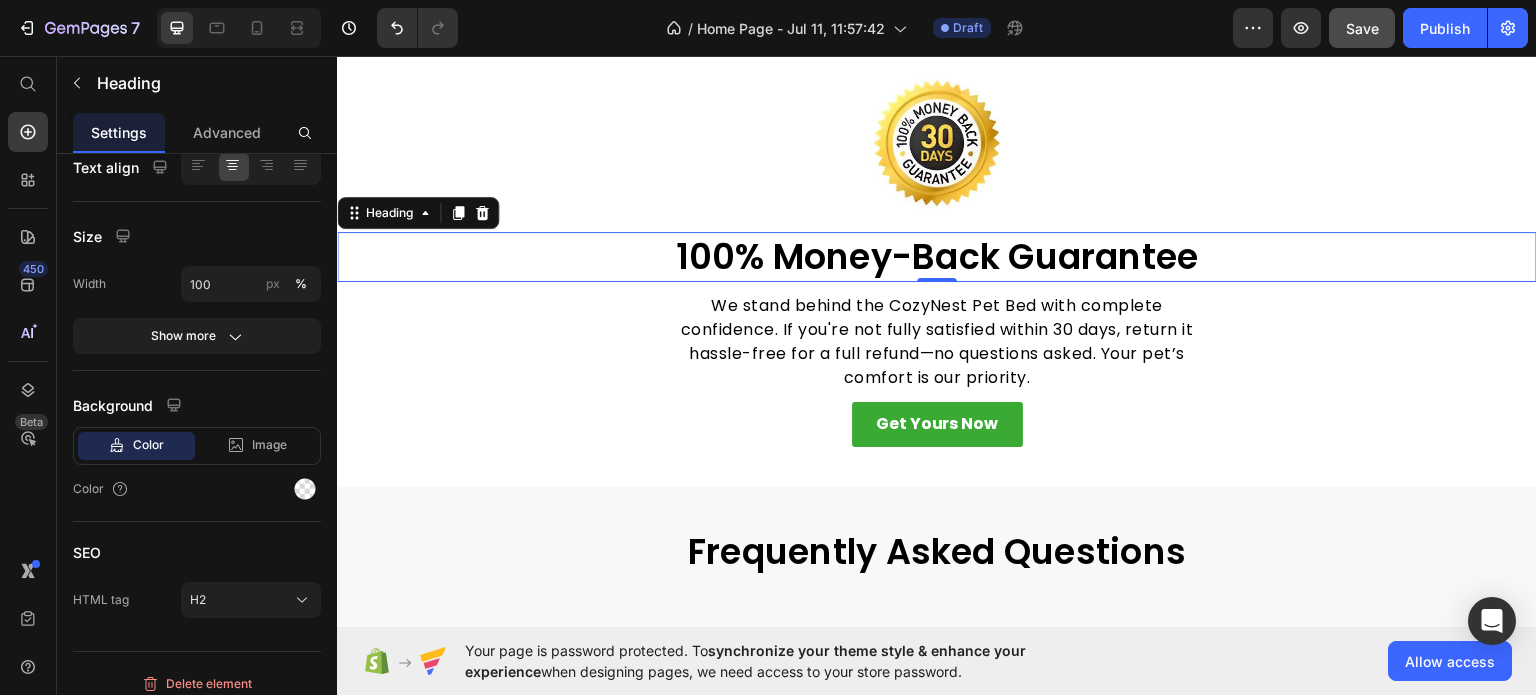 scroll, scrollTop: 0, scrollLeft: 0, axis: both 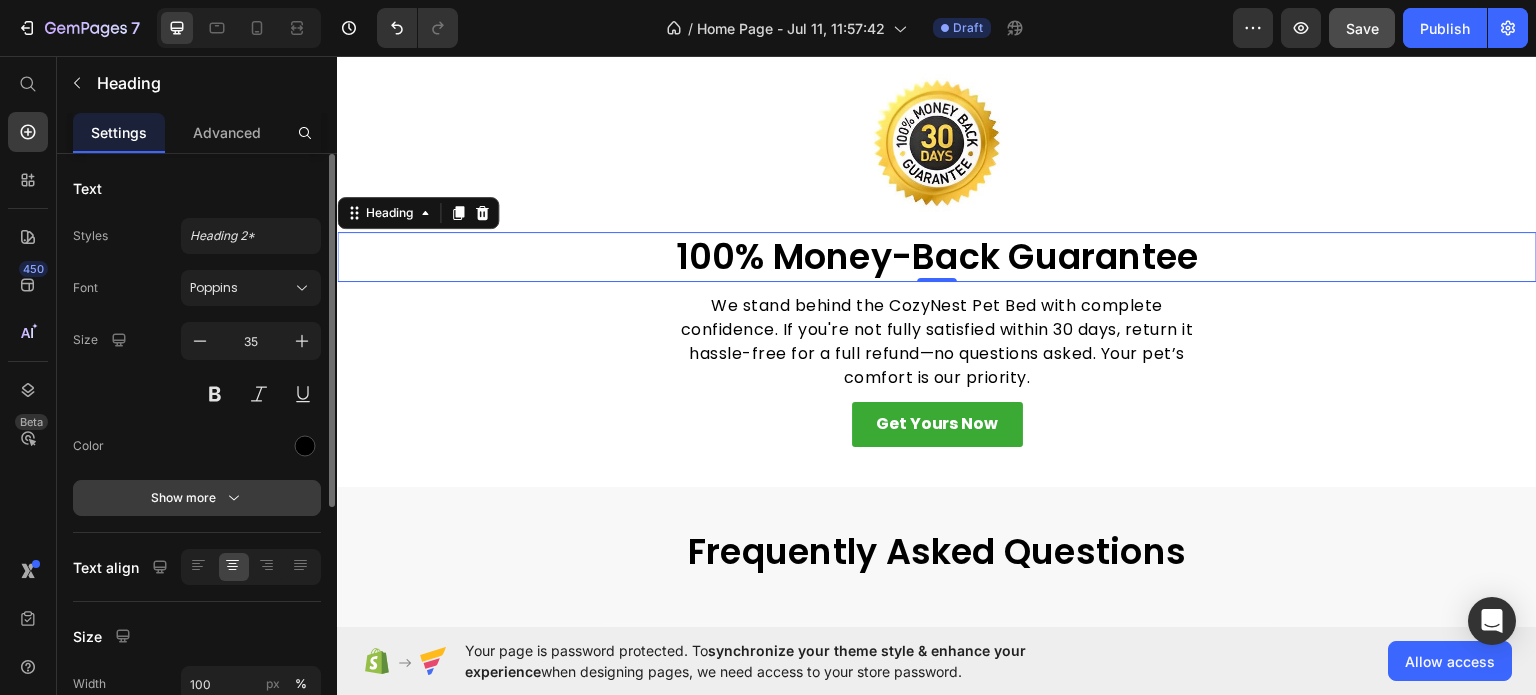click on "Show more" at bounding box center (197, 498) 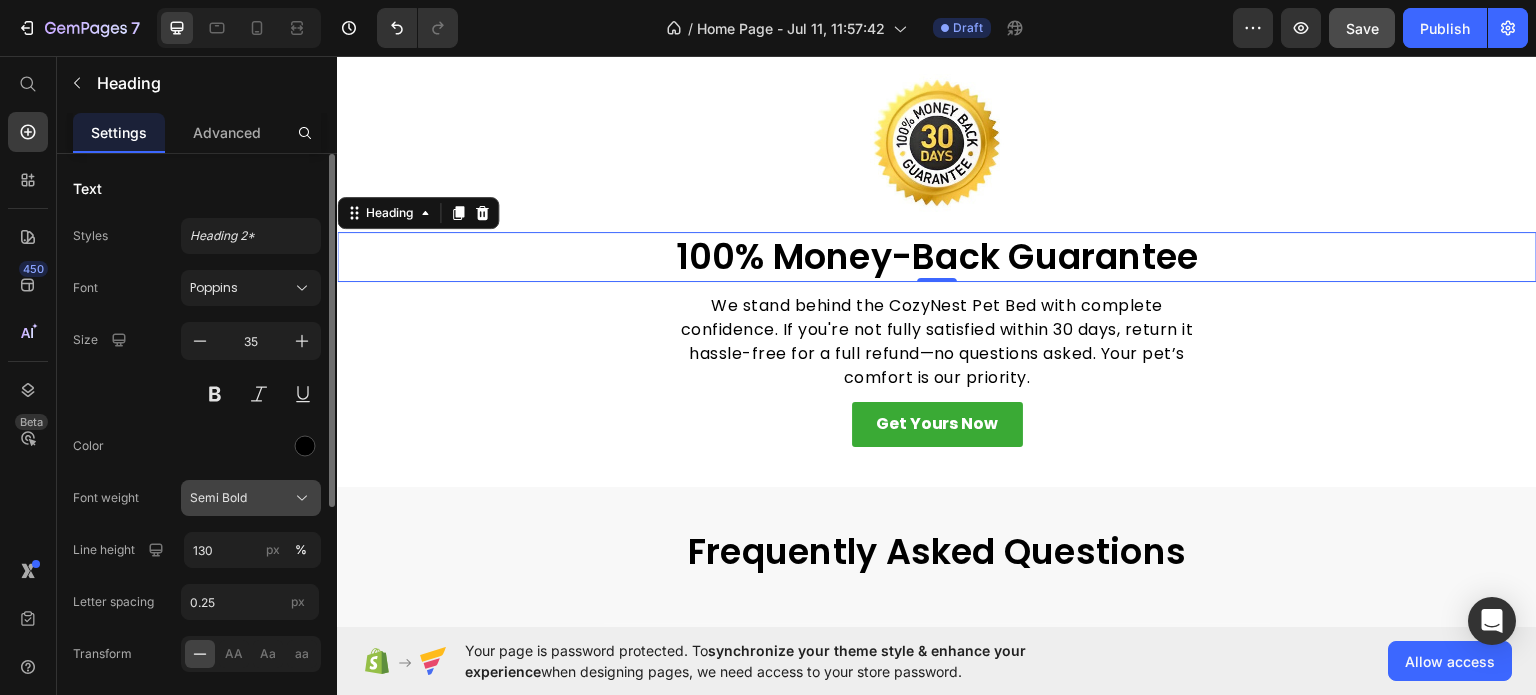 click on "Semi Bold" 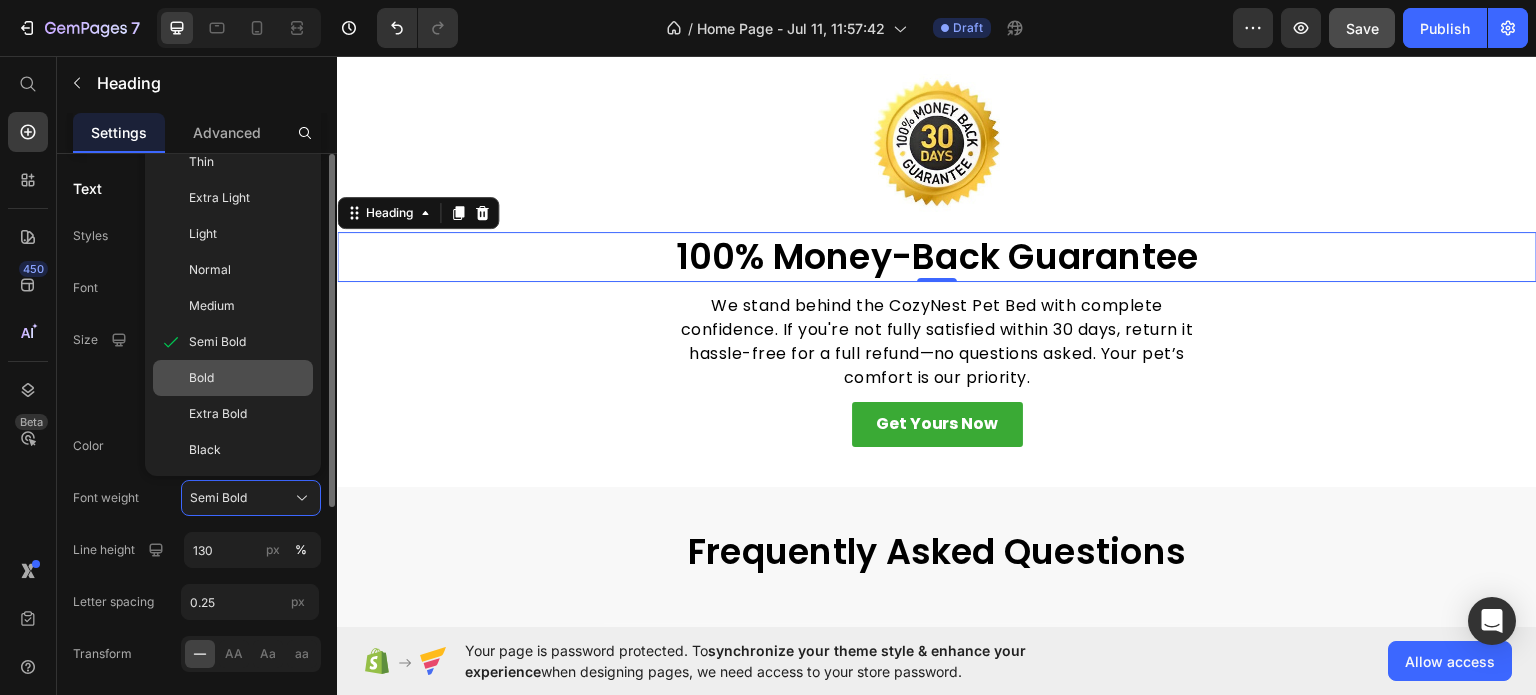 click on "Bold" at bounding box center [247, 378] 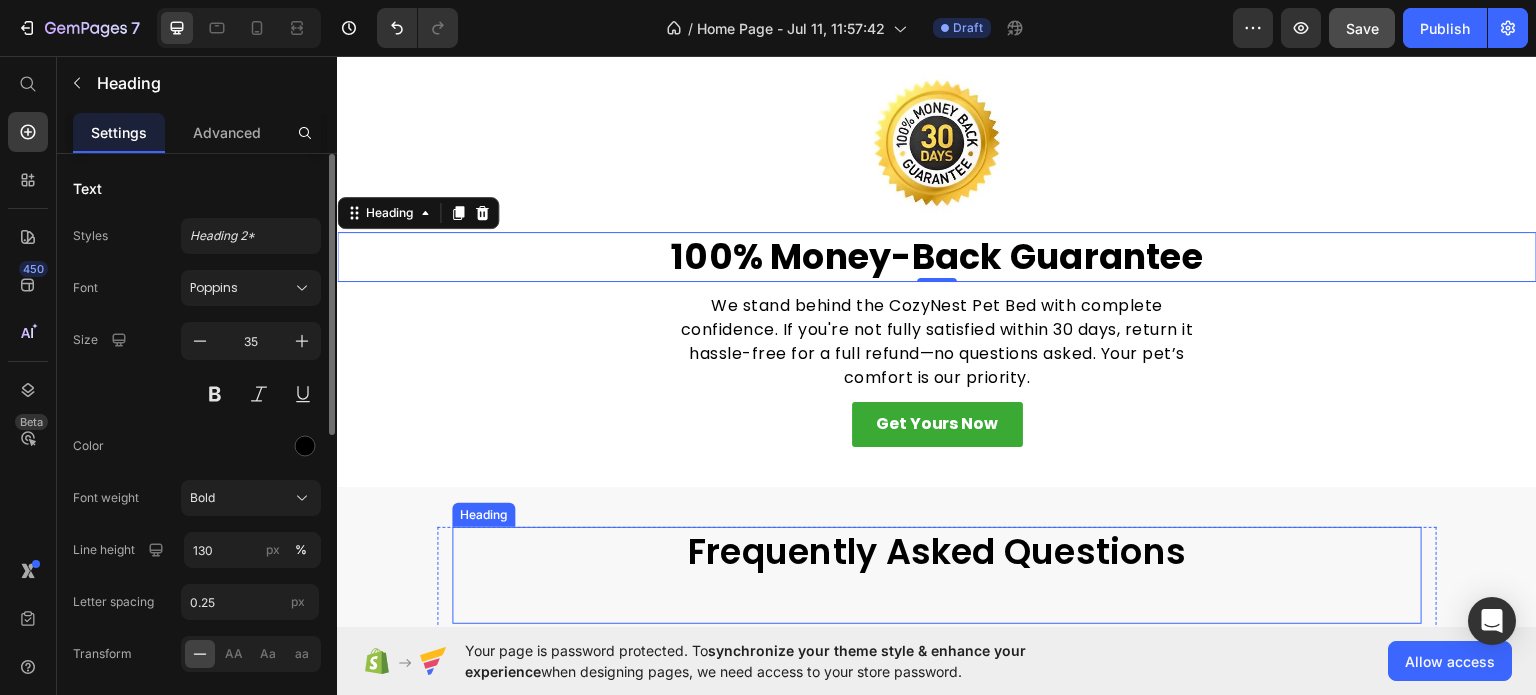 click on "Frequently Asked Questions" at bounding box center [937, 551] 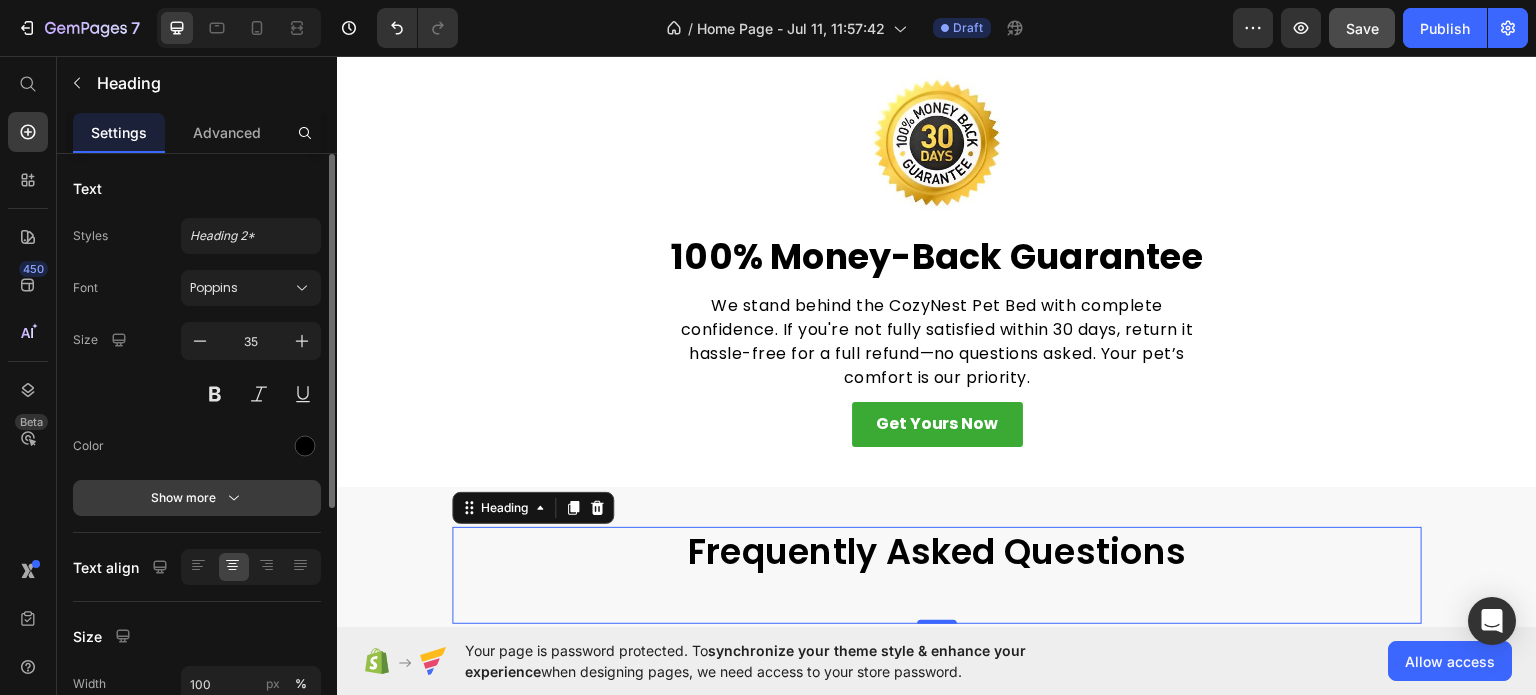 click on "Show more" at bounding box center (197, 498) 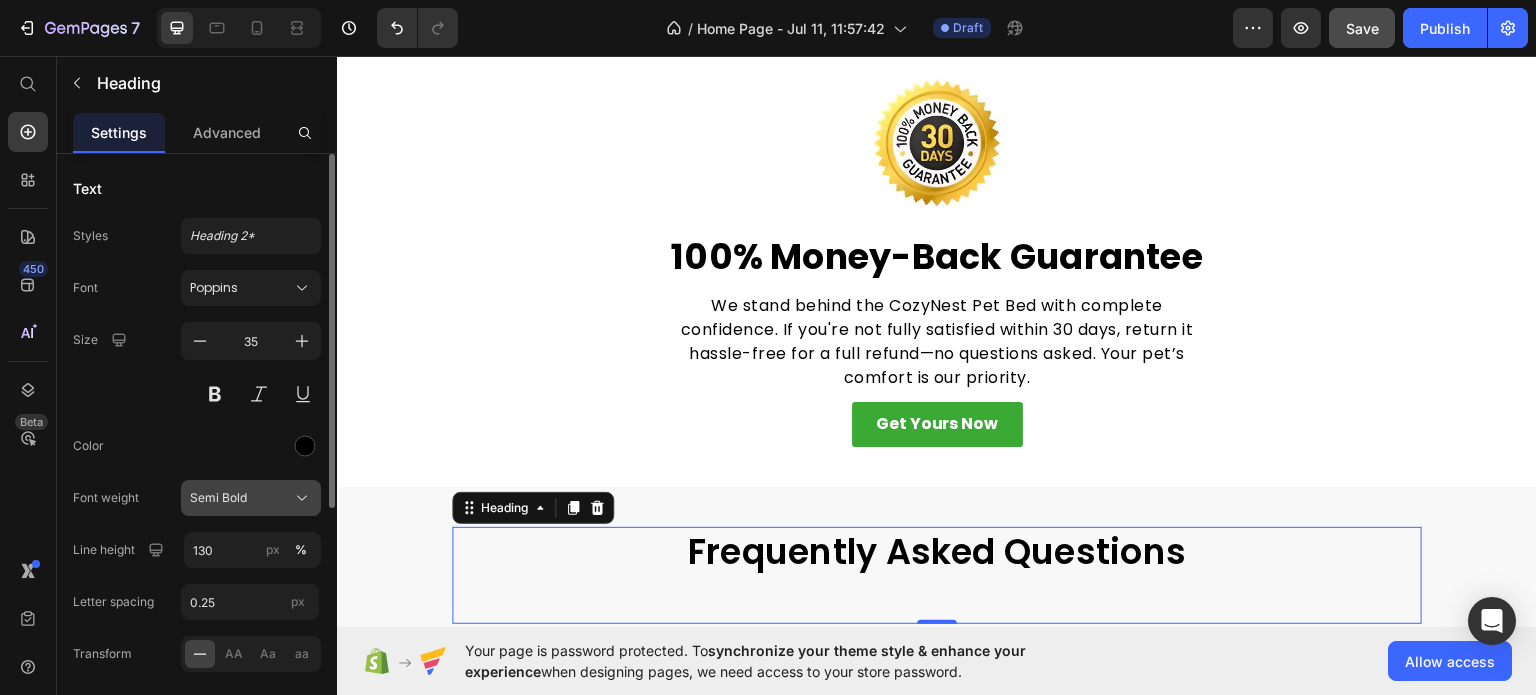 click on "Semi Bold" 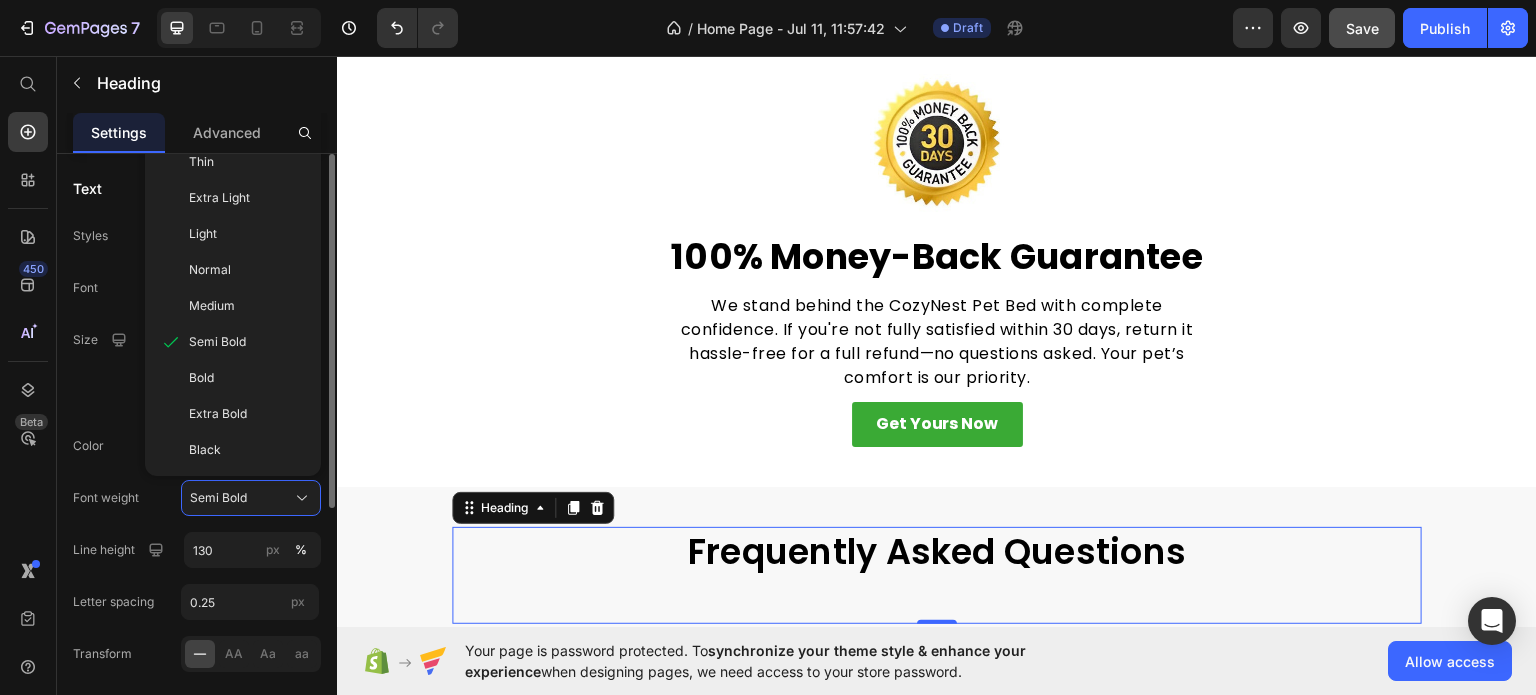 click on "Bold" at bounding box center (247, 378) 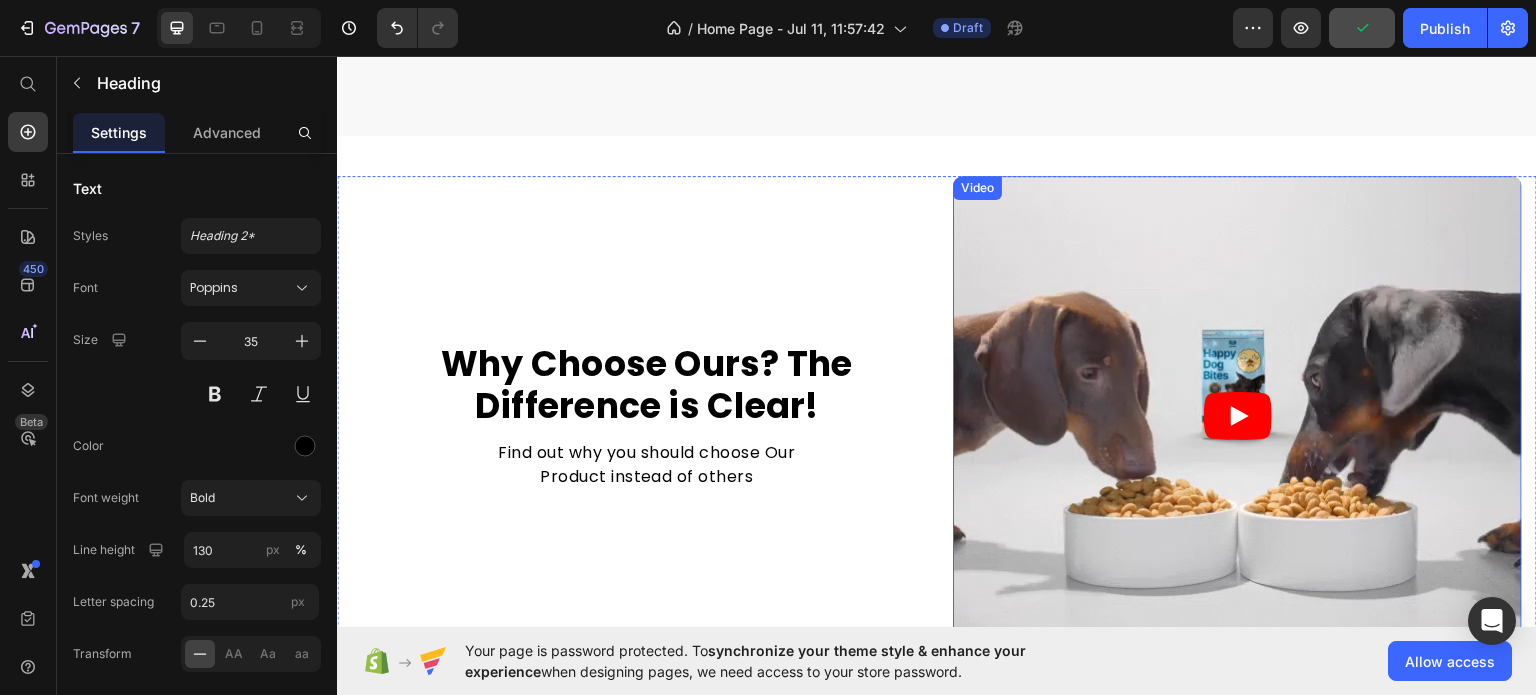 scroll, scrollTop: 3400, scrollLeft: 0, axis: vertical 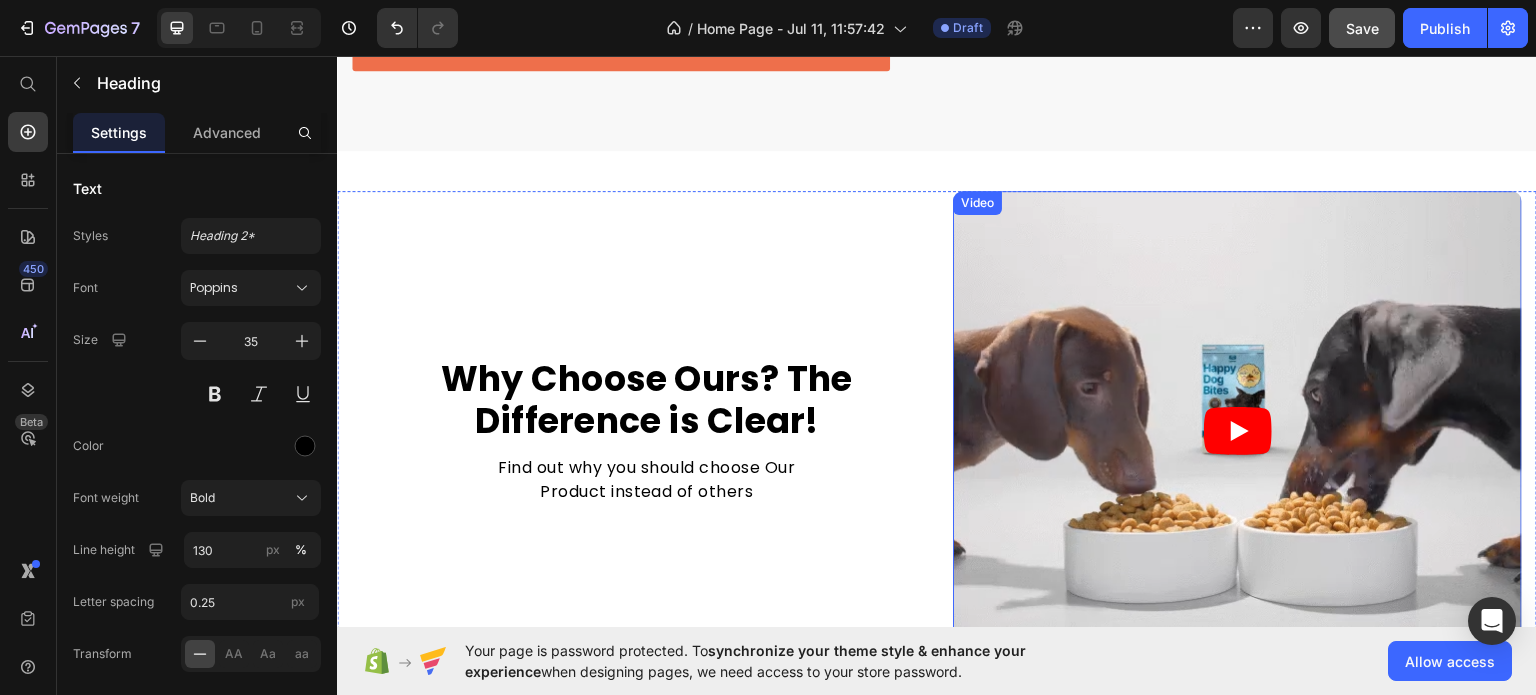 click at bounding box center (1237, 429) 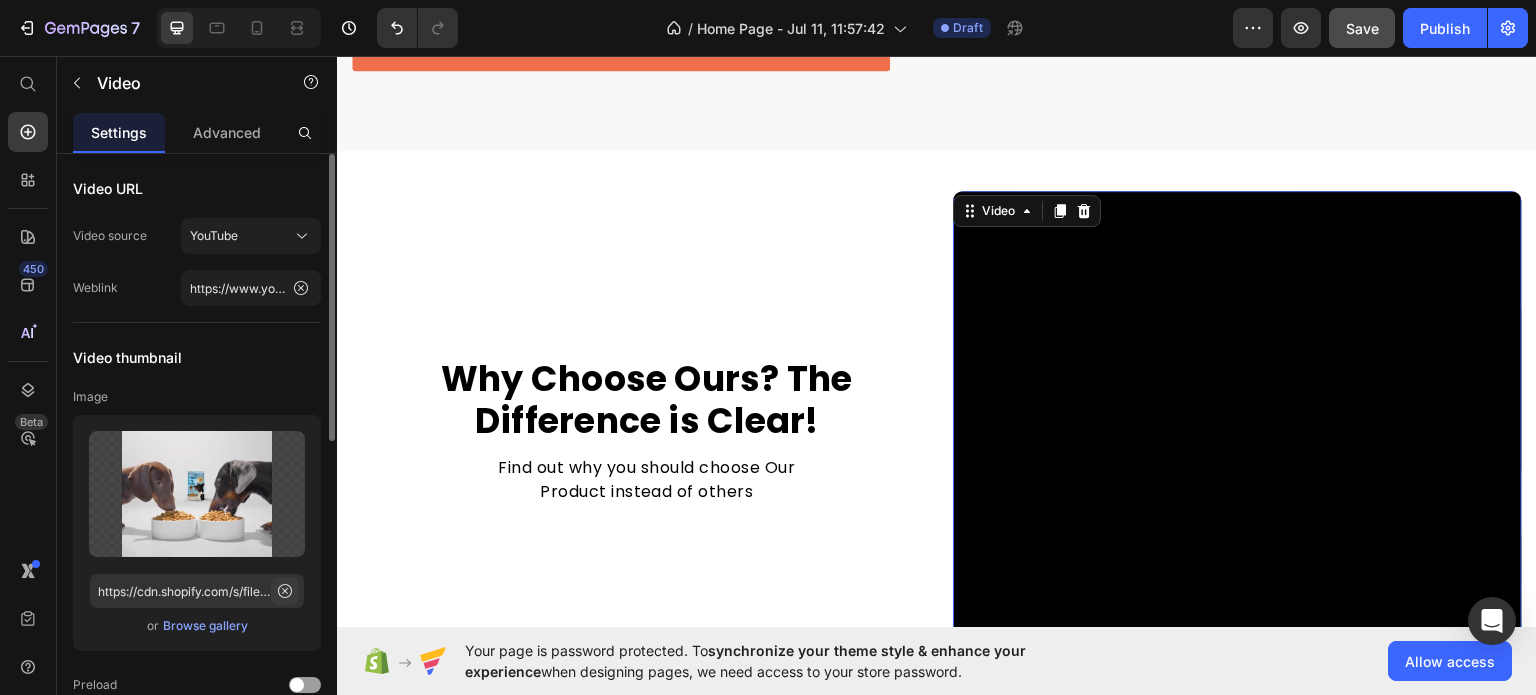 click 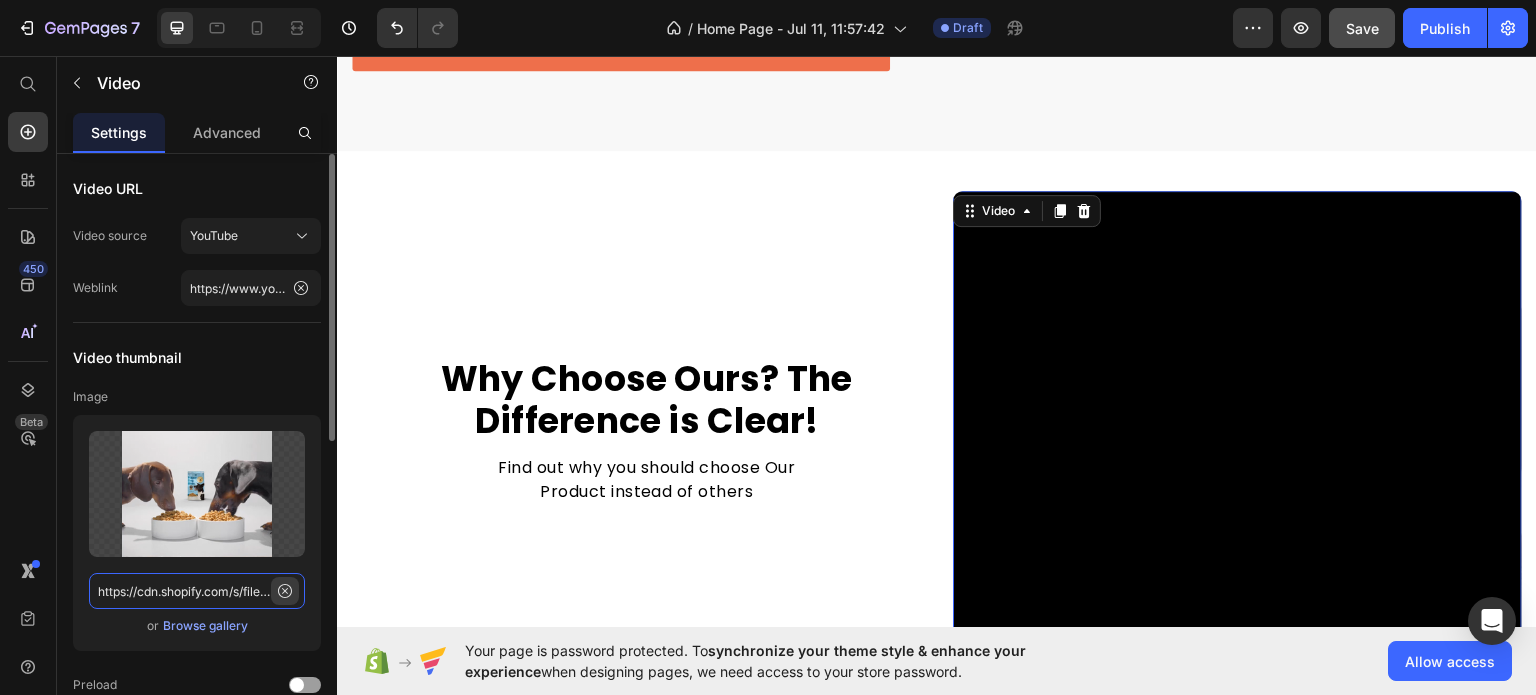 type 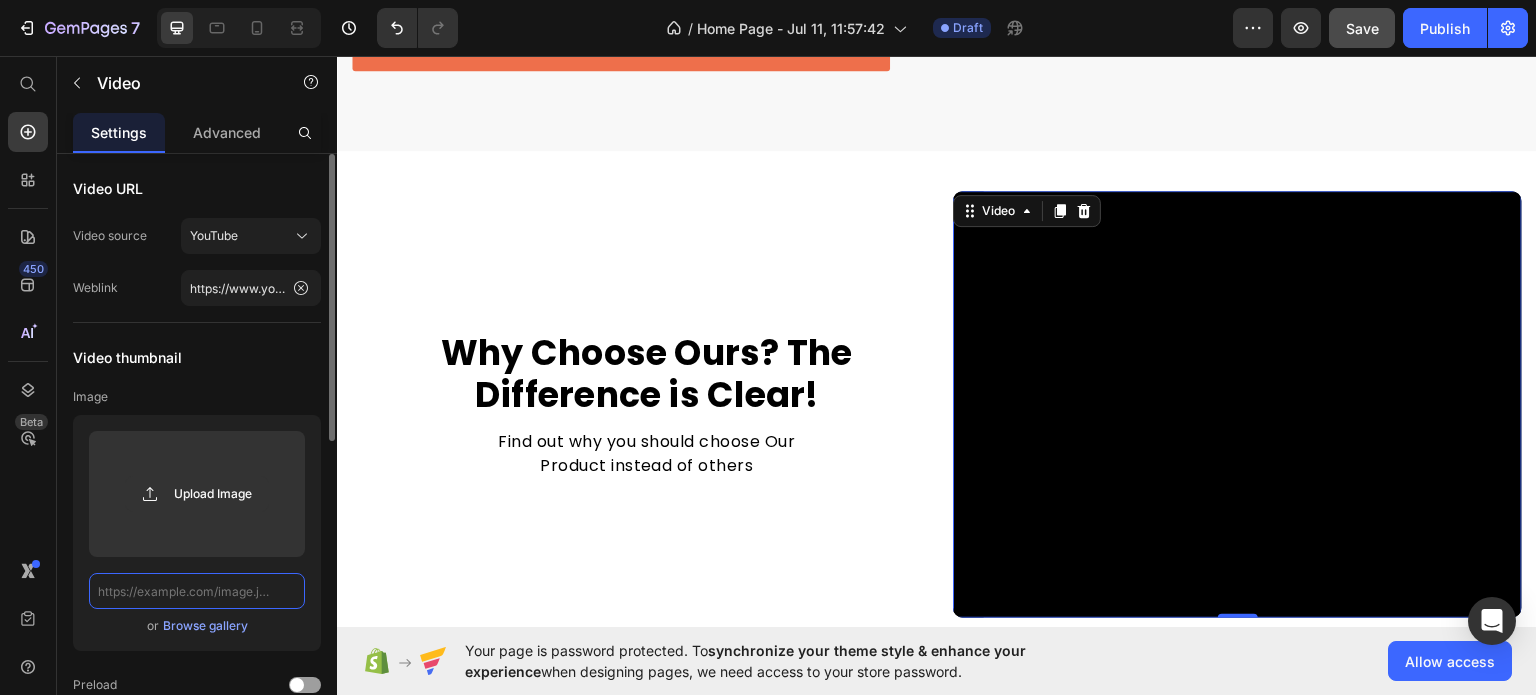 scroll, scrollTop: 0, scrollLeft: 0, axis: both 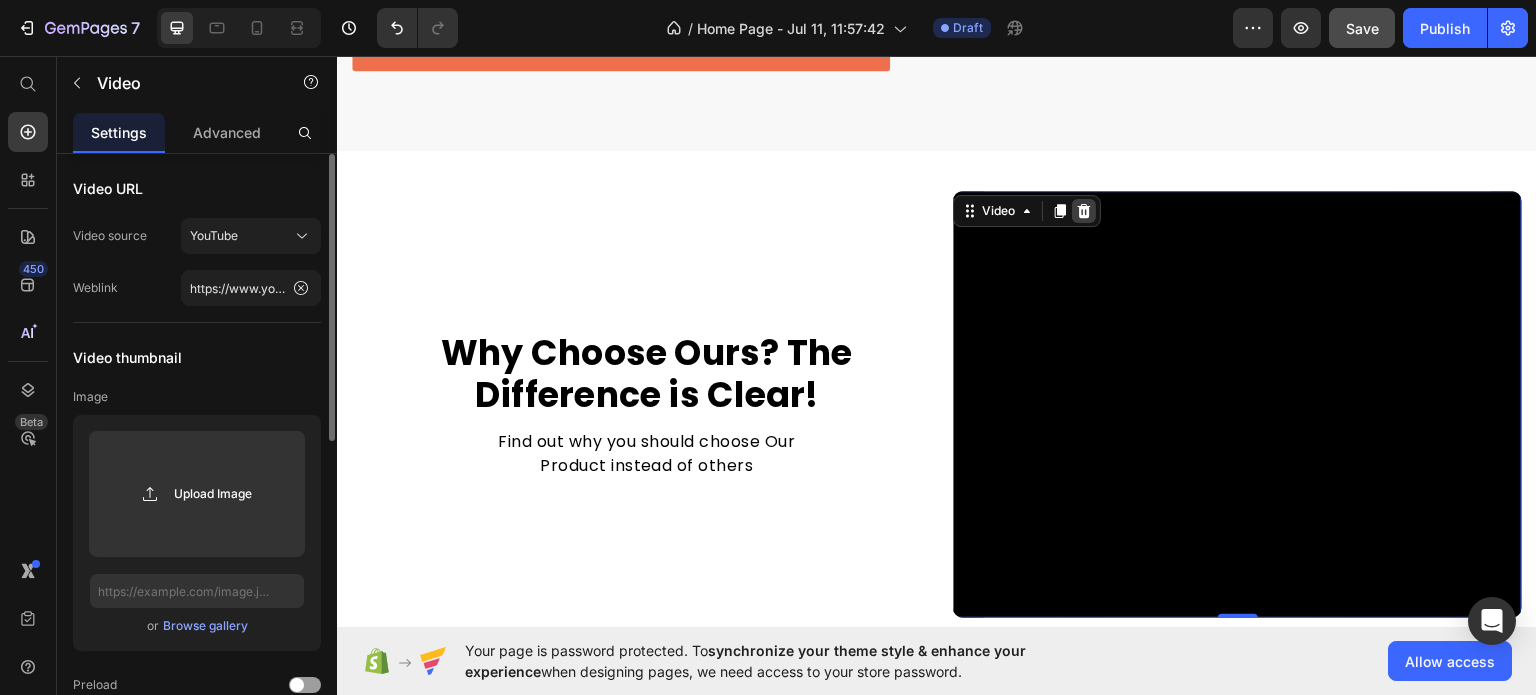 click at bounding box center (1084, 210) 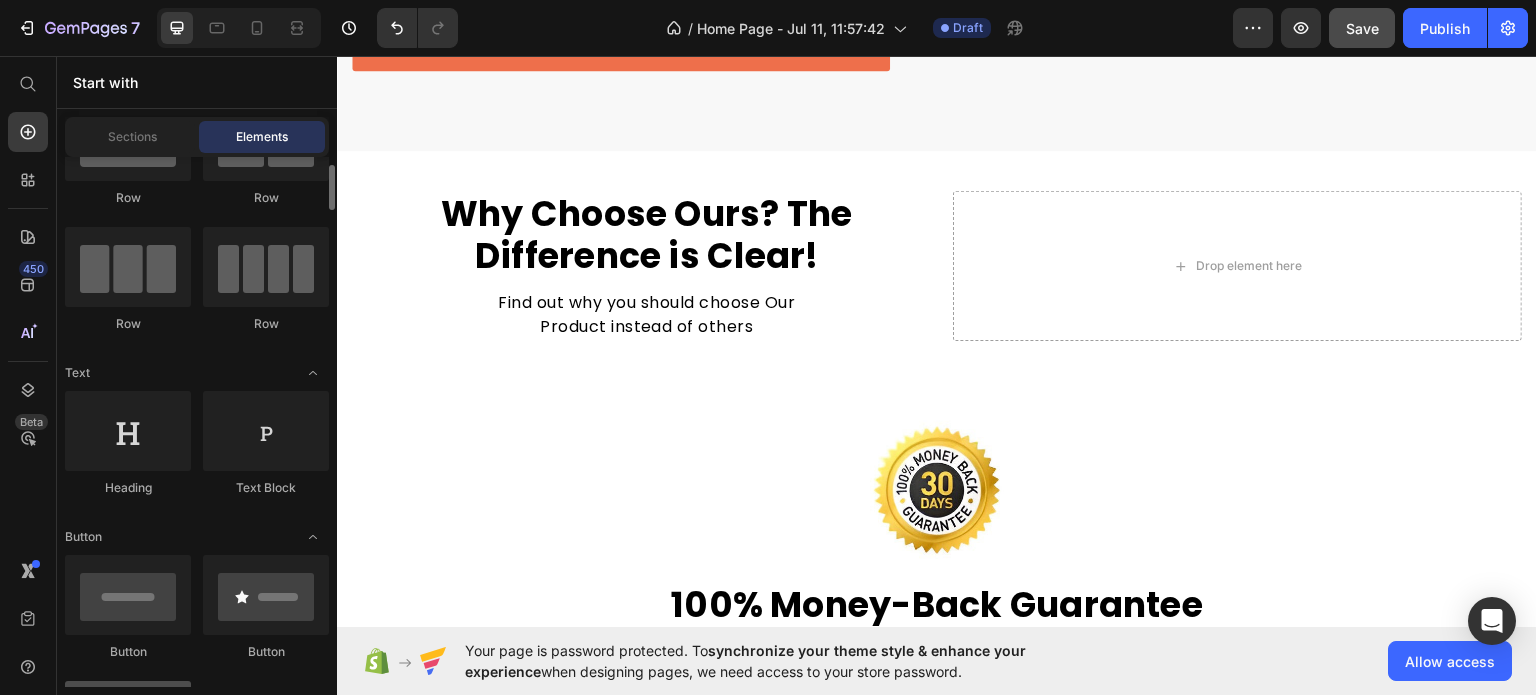 scroll, scrollTop: 400, scrollLeft: 0, axis: vertical 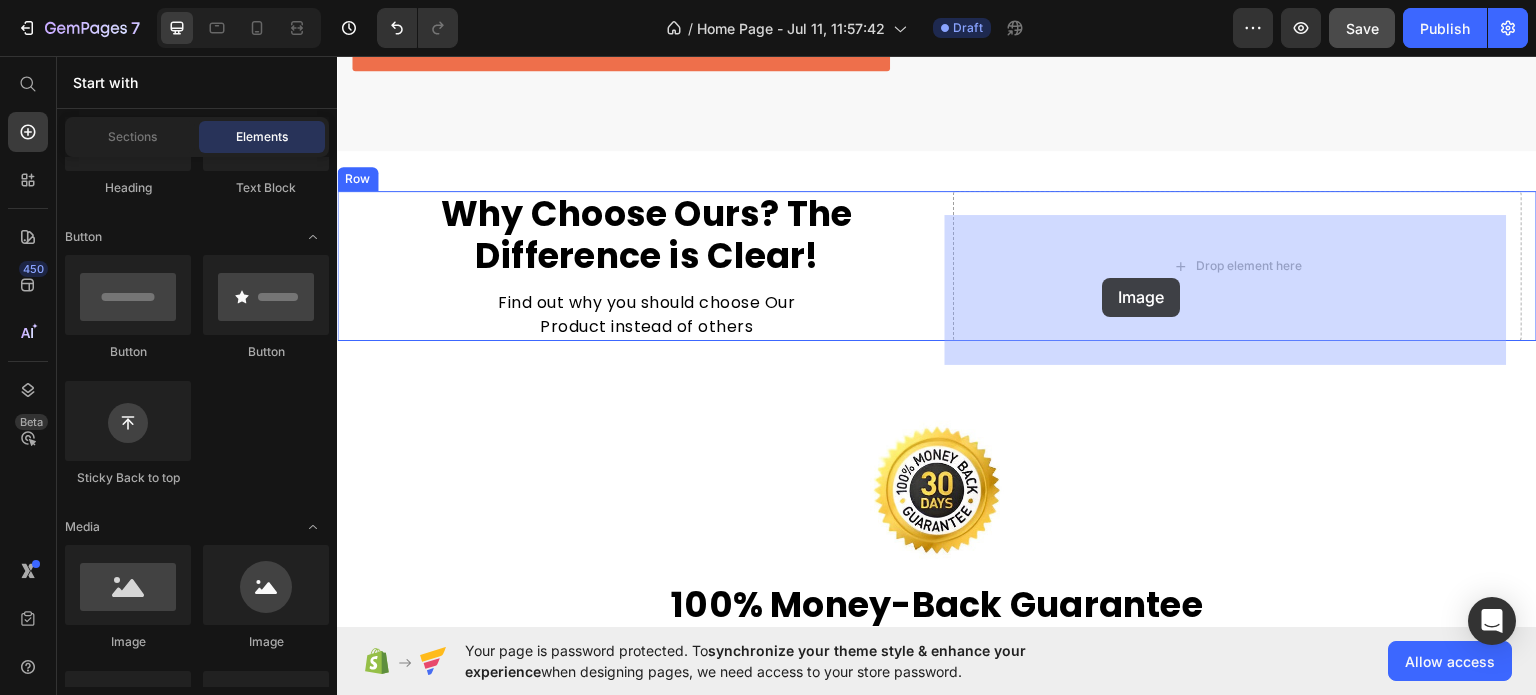 drag, startPoint x: 469, startPoint y: 654, endPoint x: 1103, endPoint y: 277, distance: 737.62115 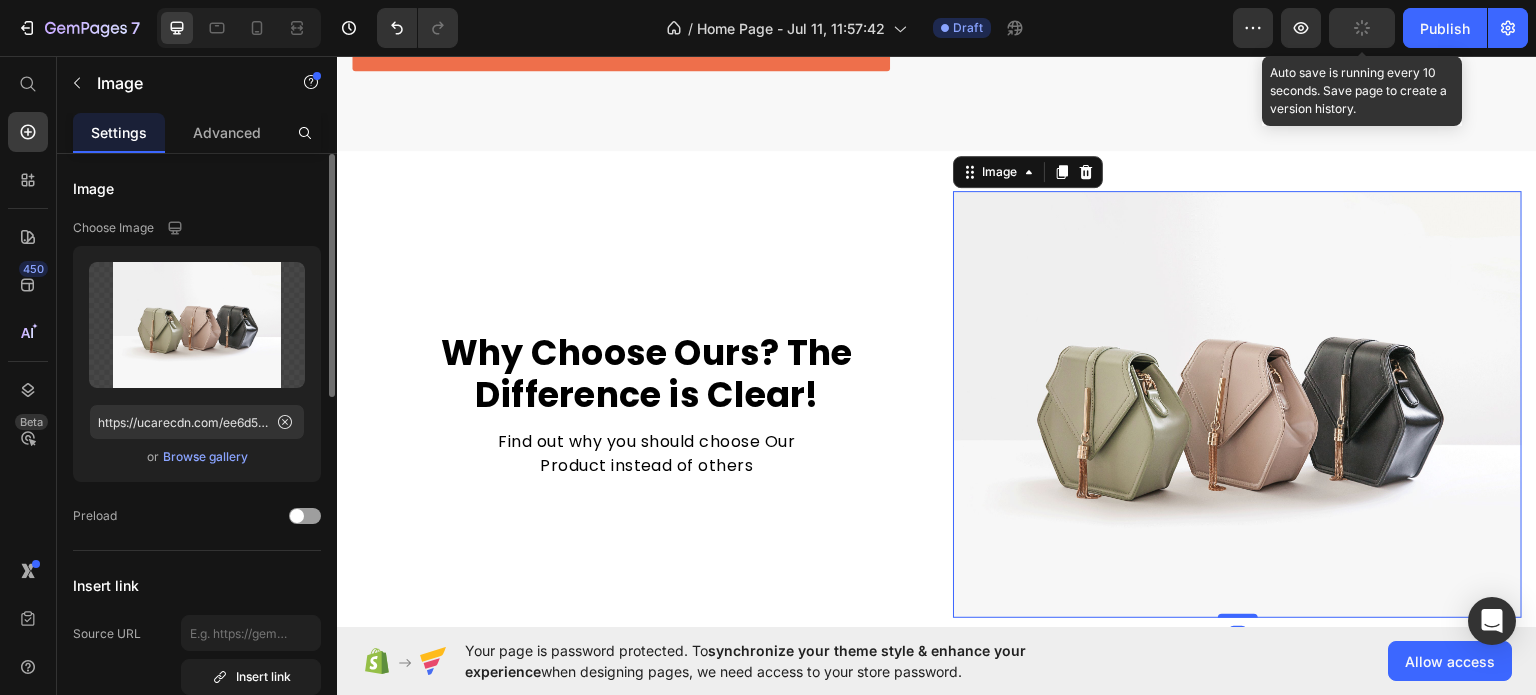 click 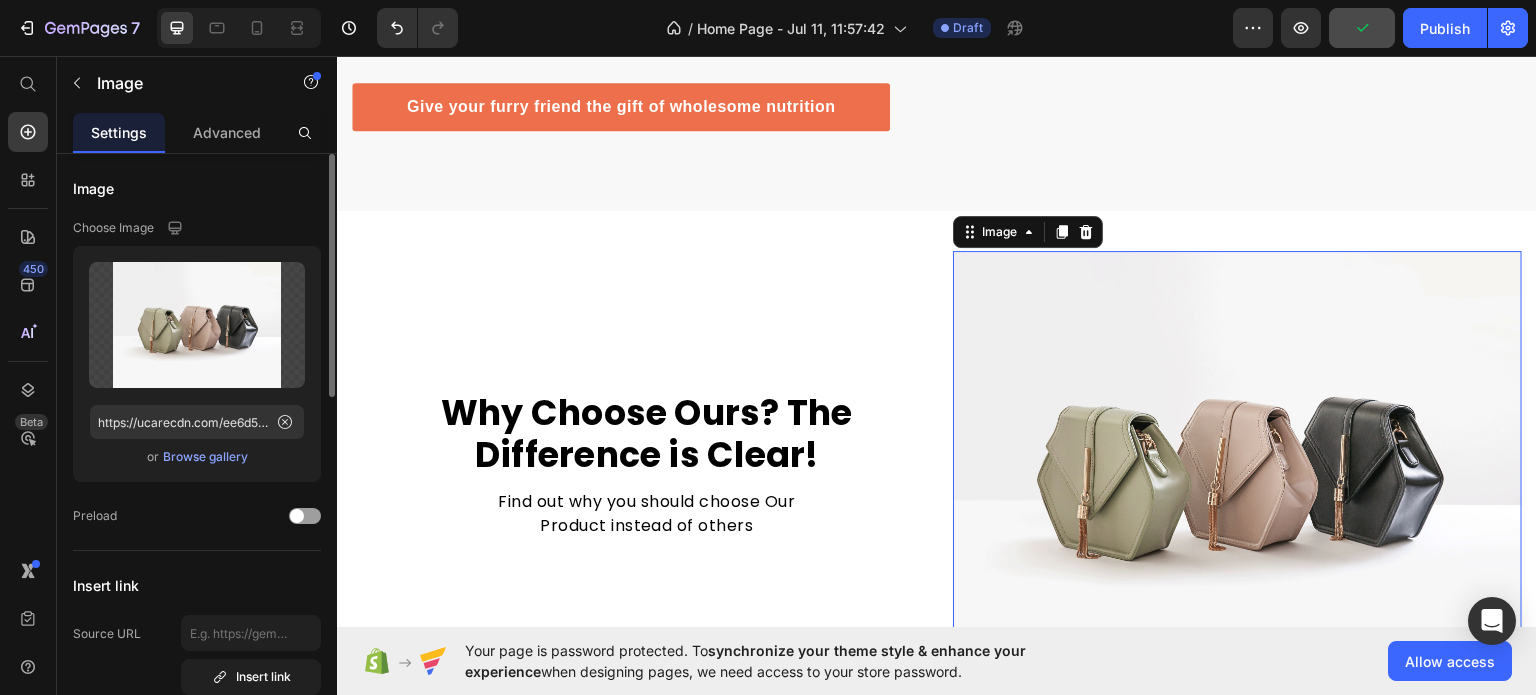 scroll, scrollTop: 3500, scrollLeft: 0, axis: vertical 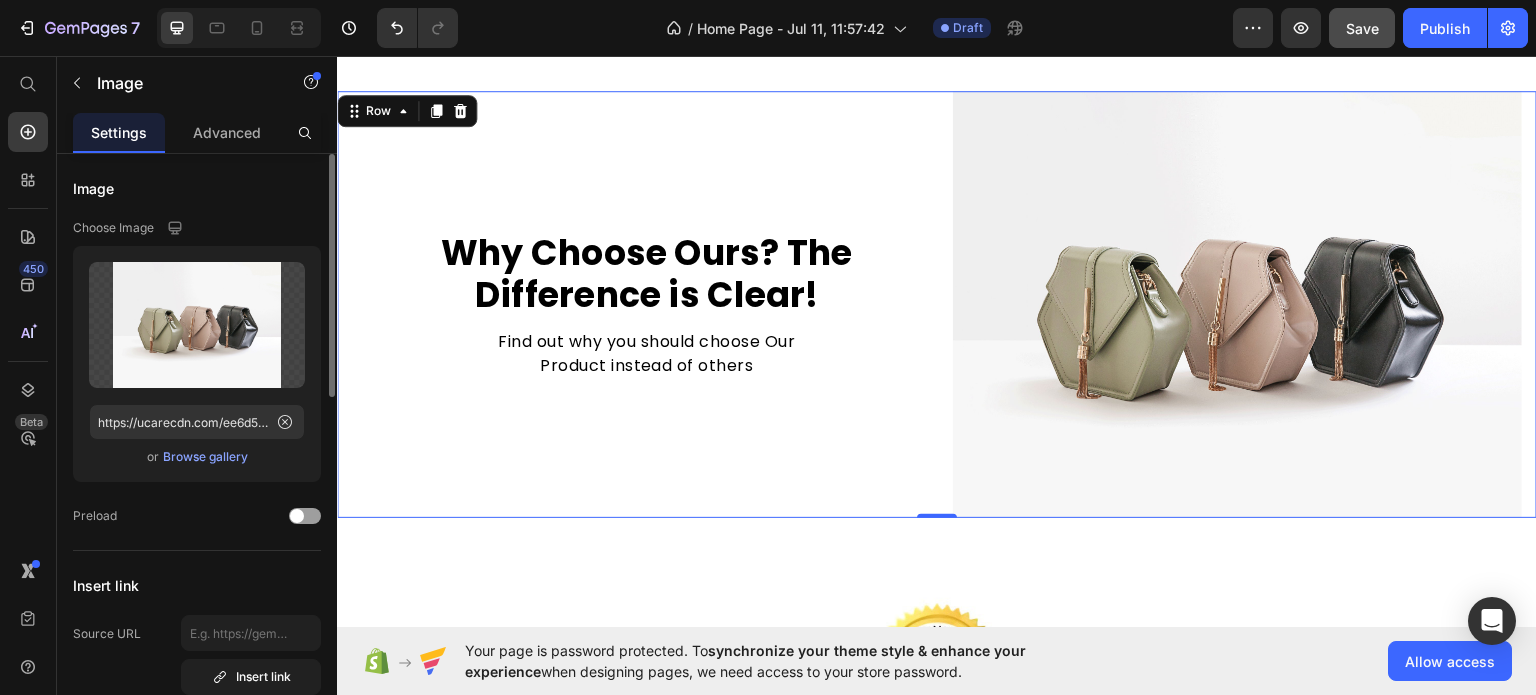 click on "Image Why Choose Ours? The Difference is Clear! Heading Find out why you should choose Our Product instead of others Text block Row Row   0" at bounding box center (937, 303) 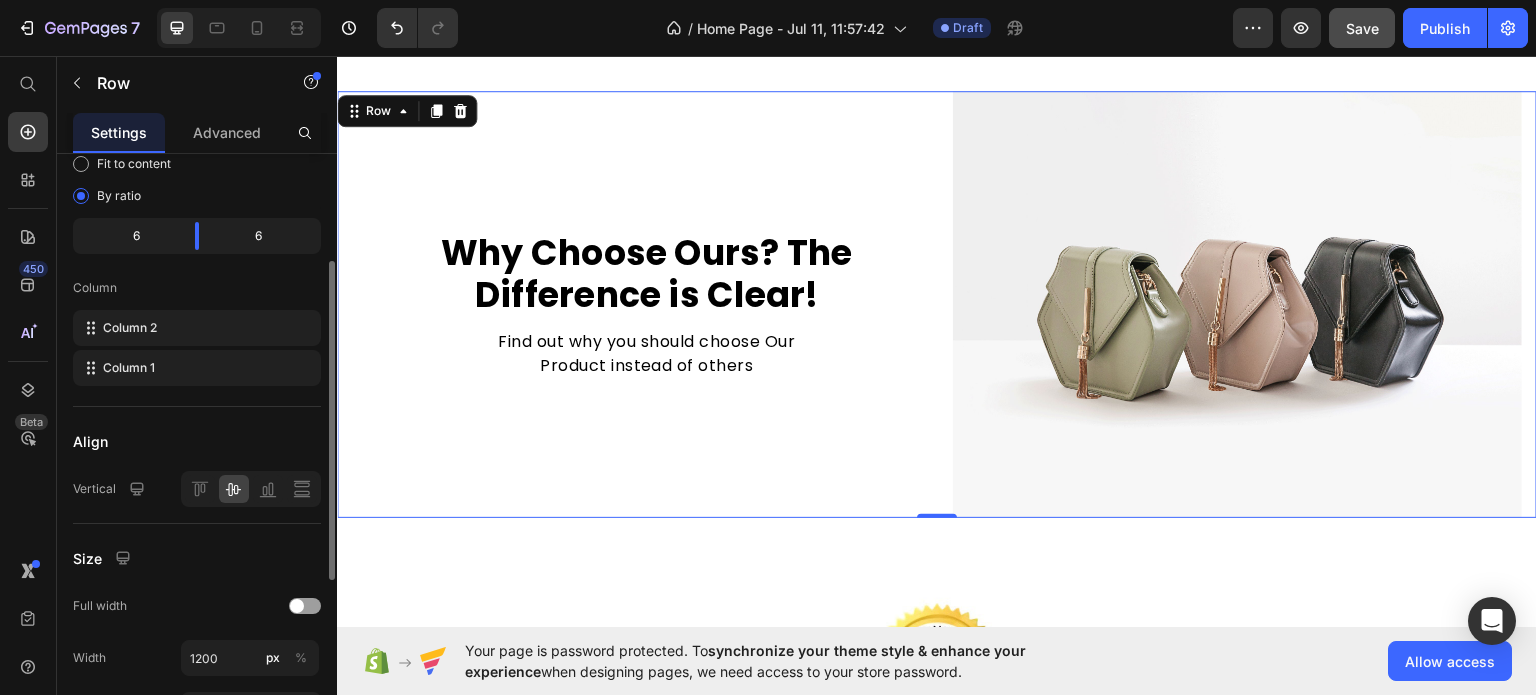 scroll, scrollTop: 400, scrollLeft: 0, axis: vertical 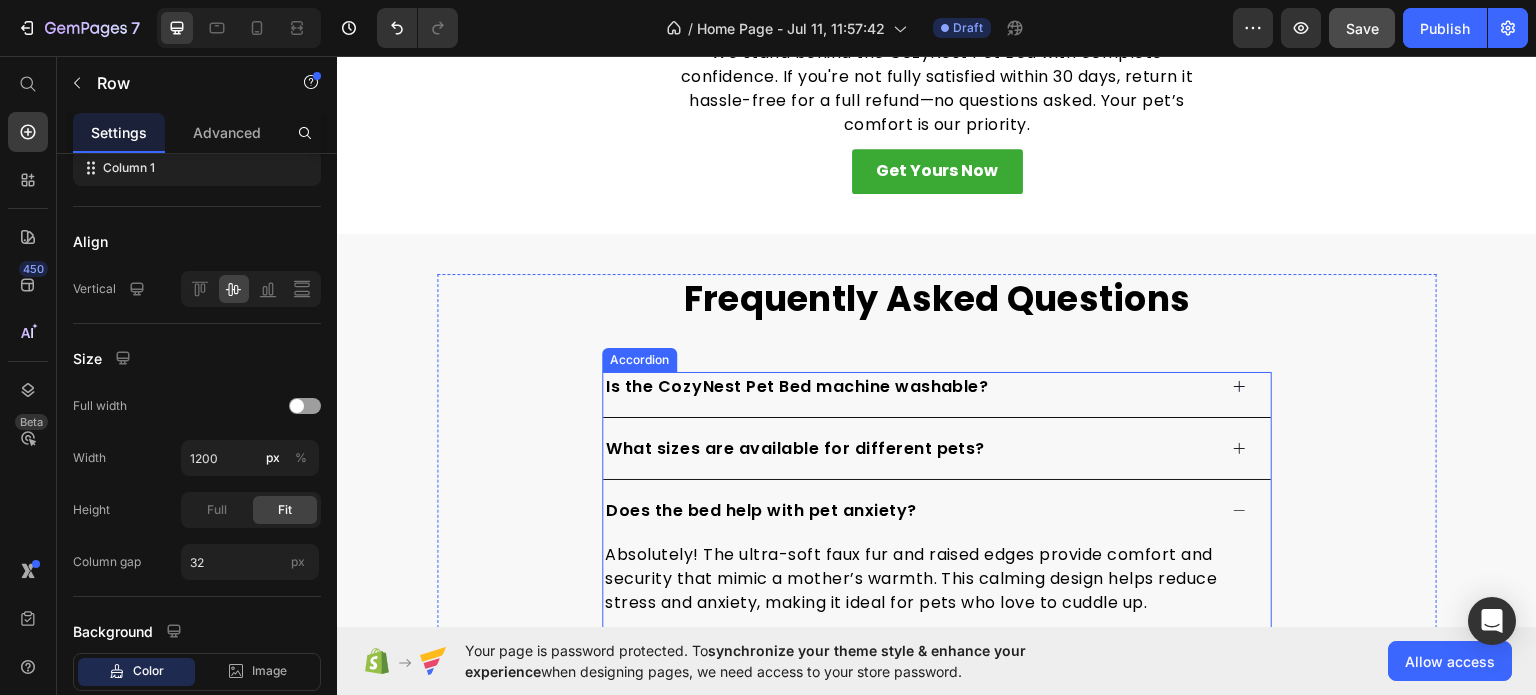 drag, startPoint x: 967, startPoint y: 499, endPoint x: 1068, endPoint y: 429, distance: 122.88612 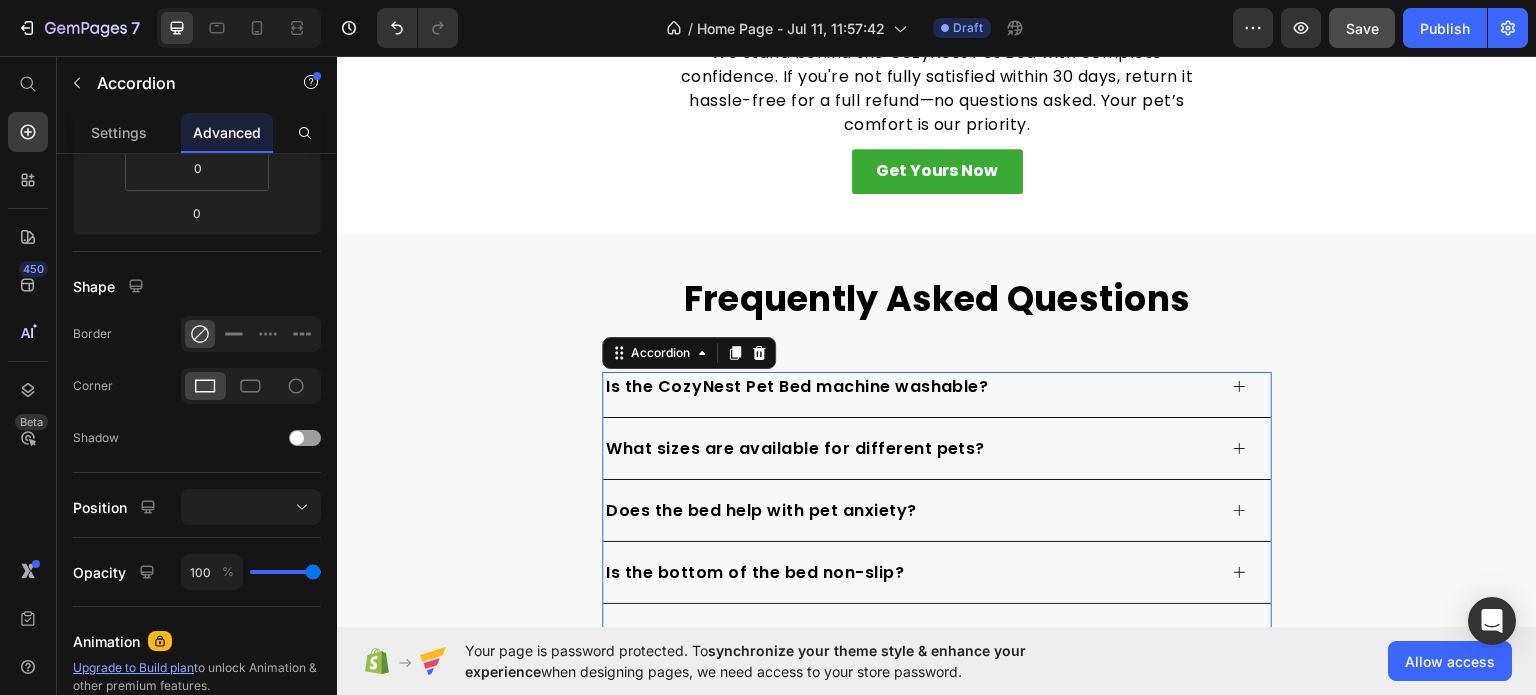 scroll, scrollTop: 0, scrollLeft: 0, axis: both 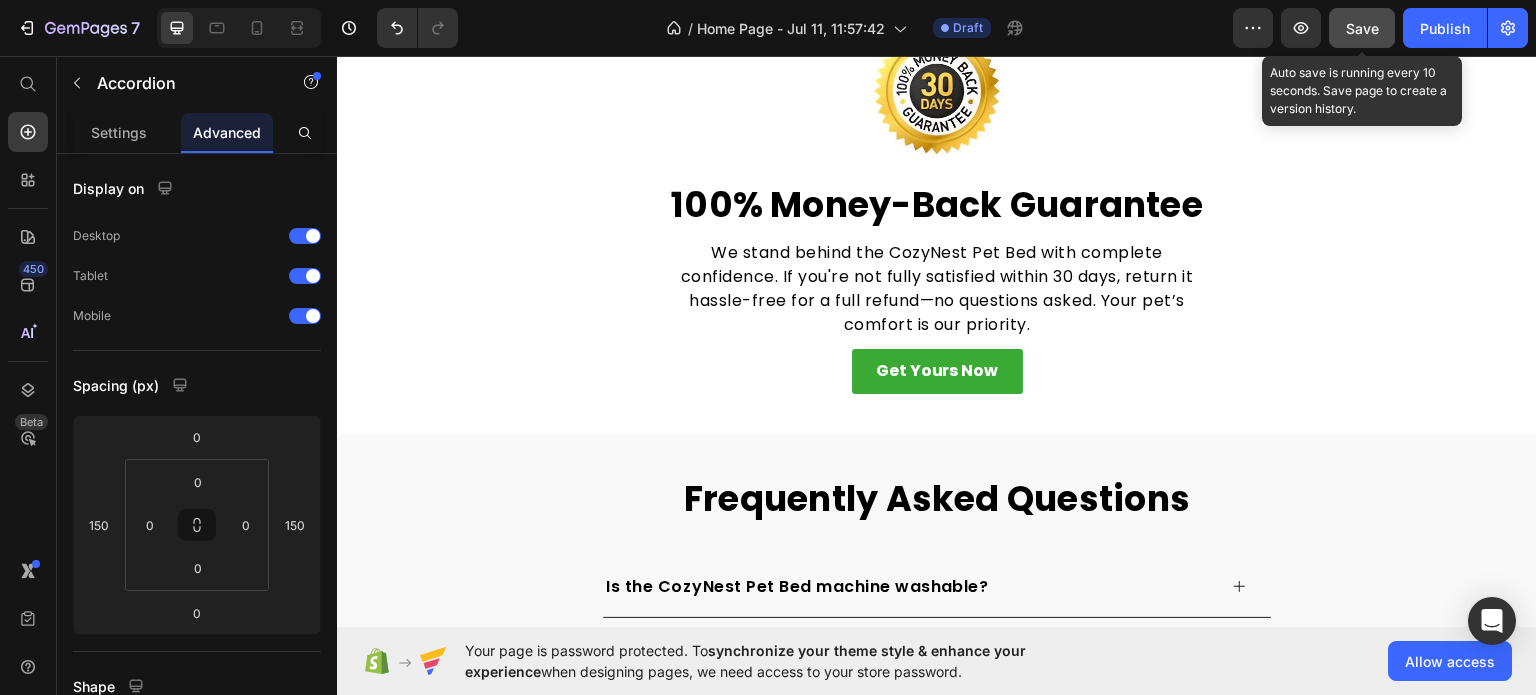 click on "Save" at bounding box center (1362, 28) 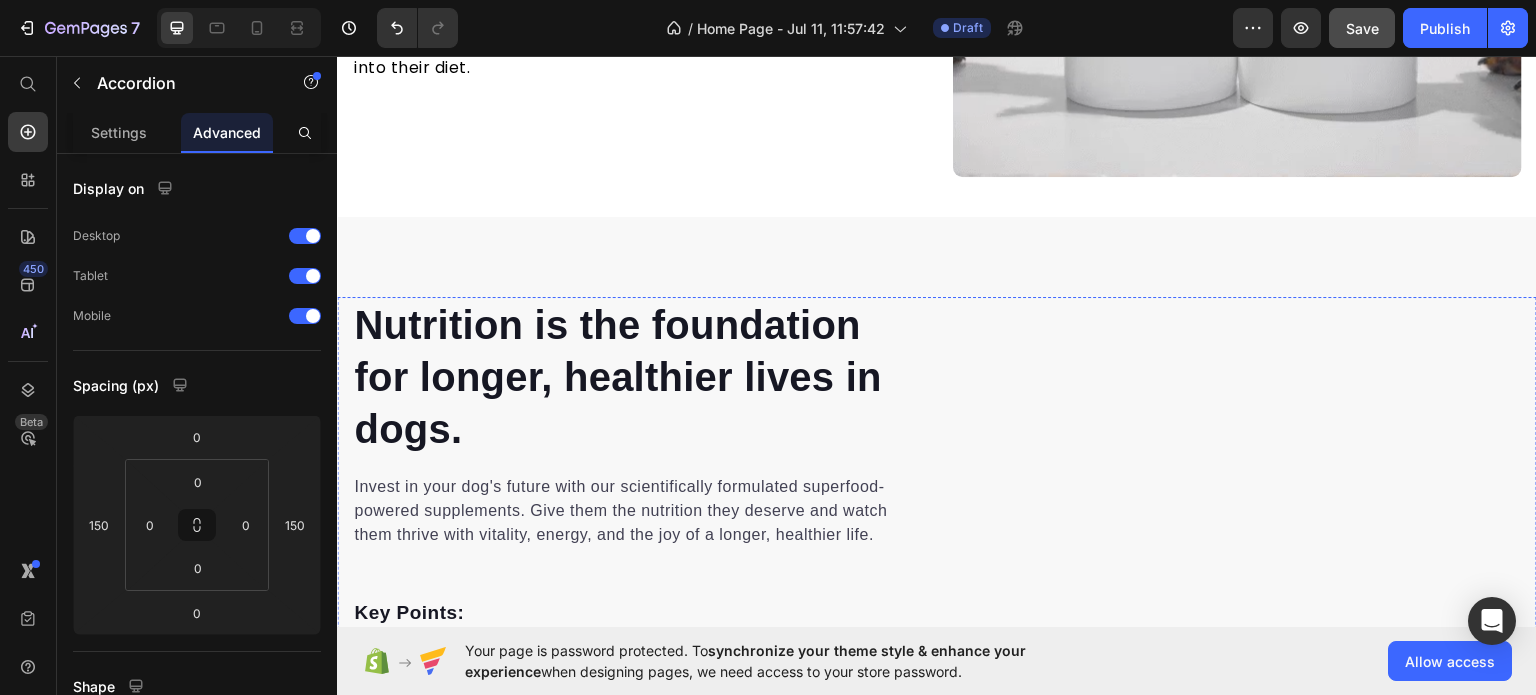 scroll, scrollTop: 2000, scrollLeft: 0, axis: vertical 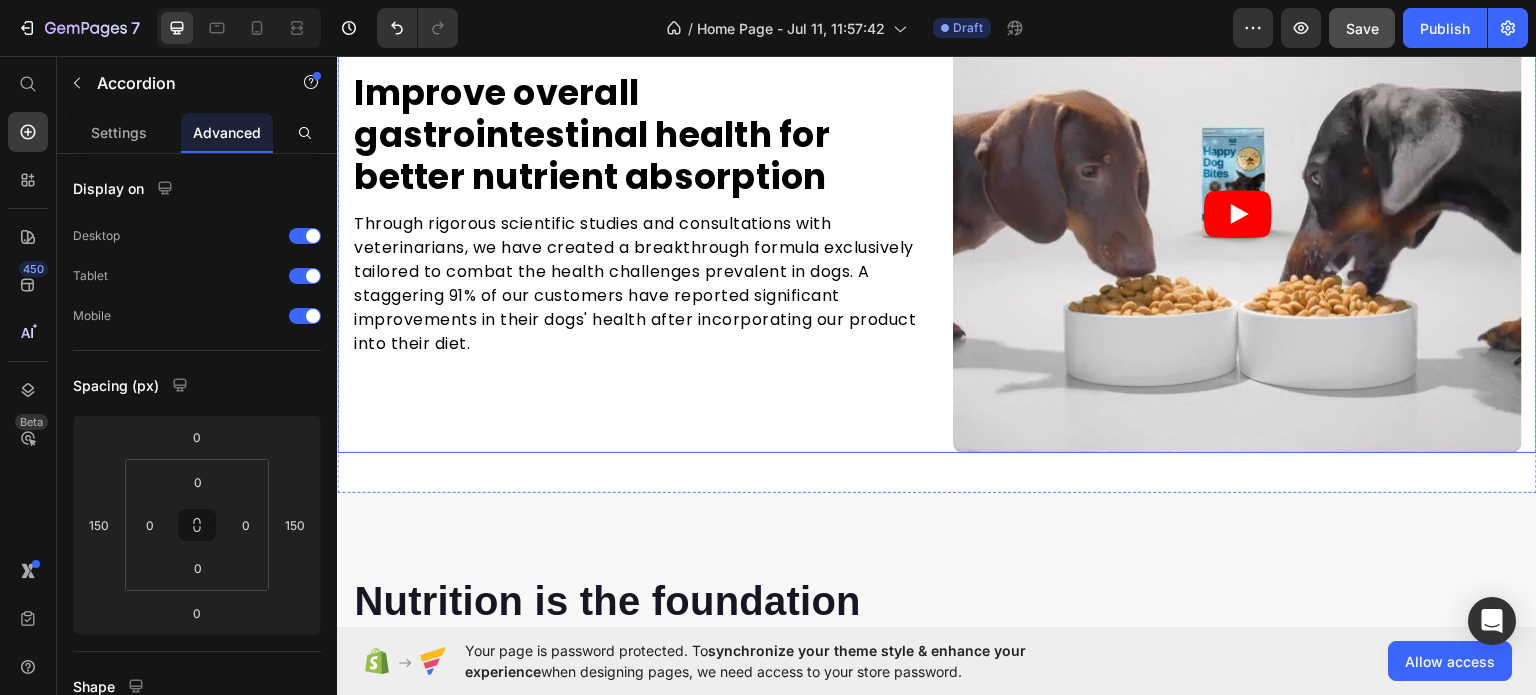 click on "Improve overall gastrointestinal health for better nutrient absorption Heading Through rigorous scientific studies and consultations with veterinarians, we have created a breakthrough formula exclusively tailored to combat the health challenges prevalent in dogs. A staggering 91% of our customers have reported significant improvements in their dogs' health after incorporating our product into their diet. Text block Row" at bounding box center (636, 212) 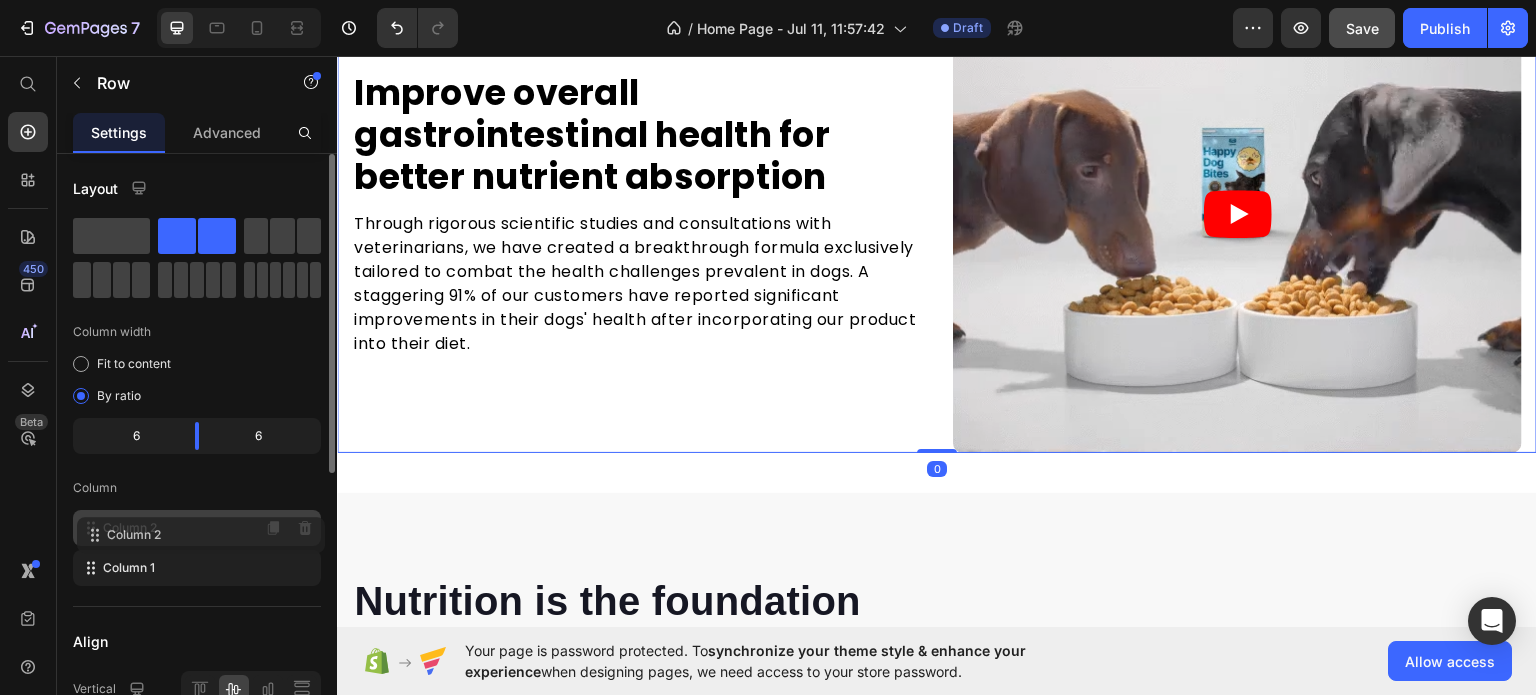 type 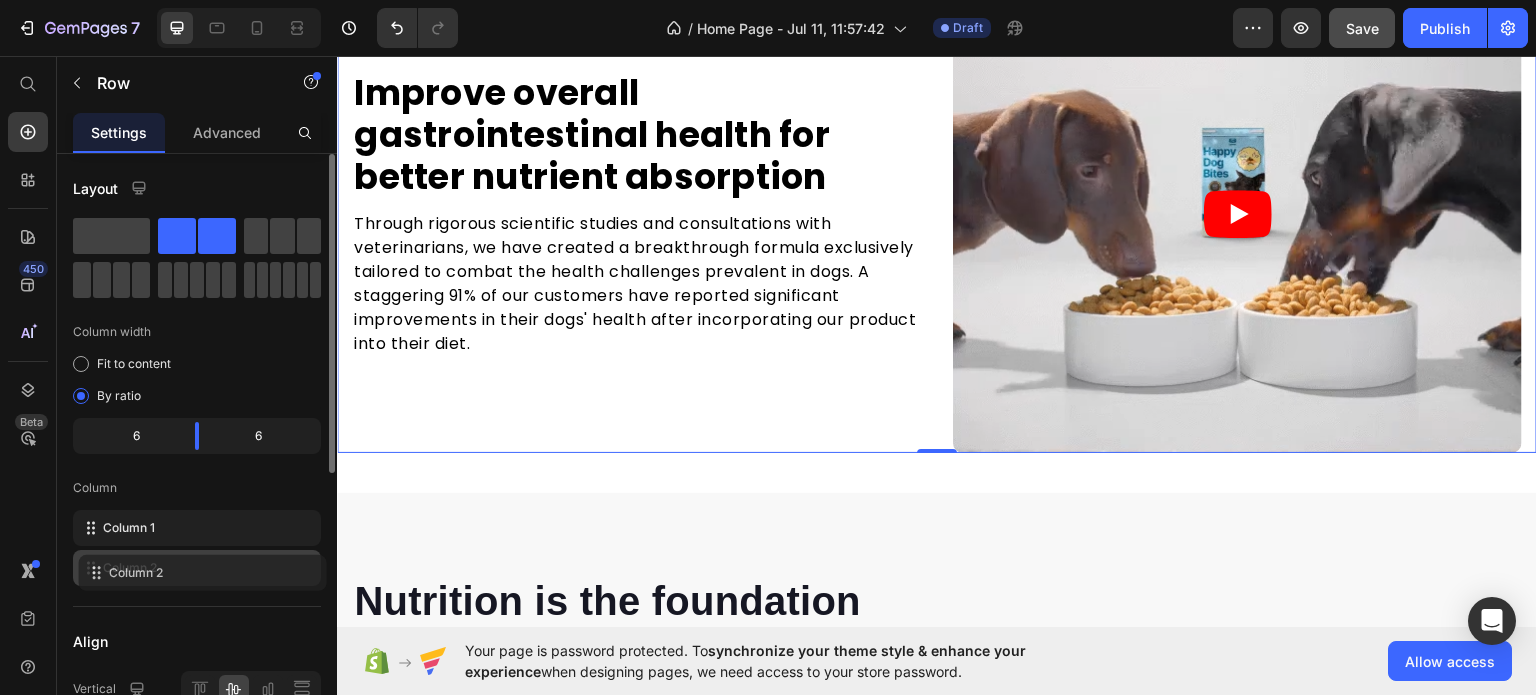 drag, startPoint x: 89, startPoint y: 530, endPoint x: 95, endPoint y: 571, distance: 41.4367 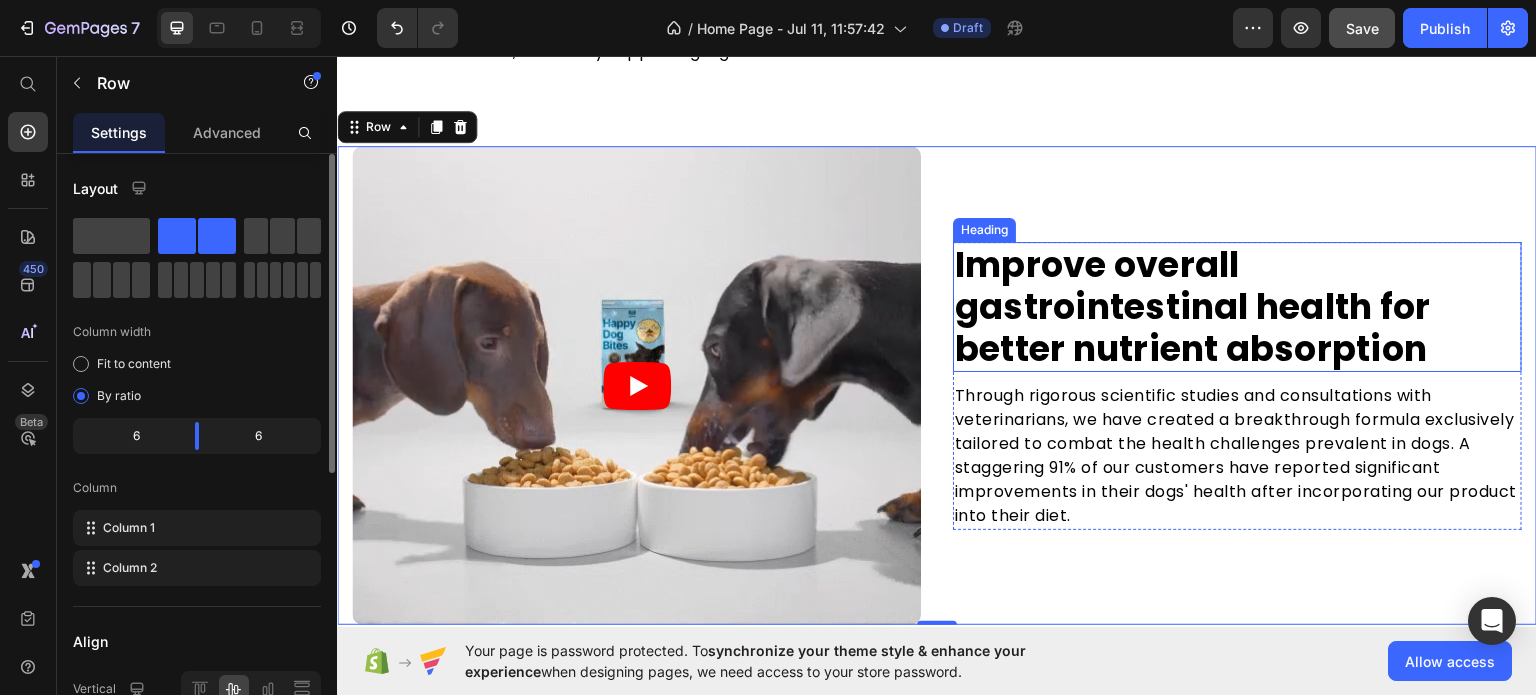 scroll, scrollTop: 1800, scrollLeft: 0, axis: vertical 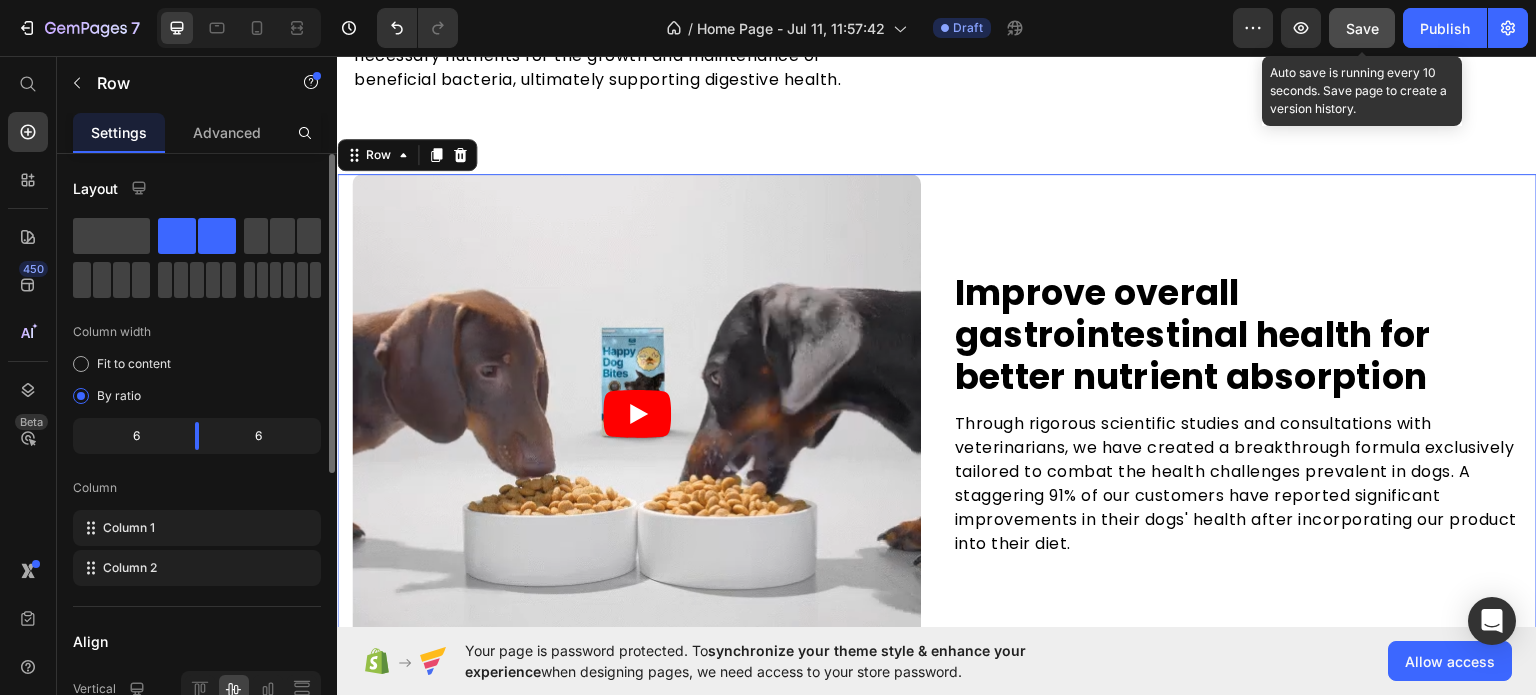 click on "Save" at bounding box center (1362, 28) 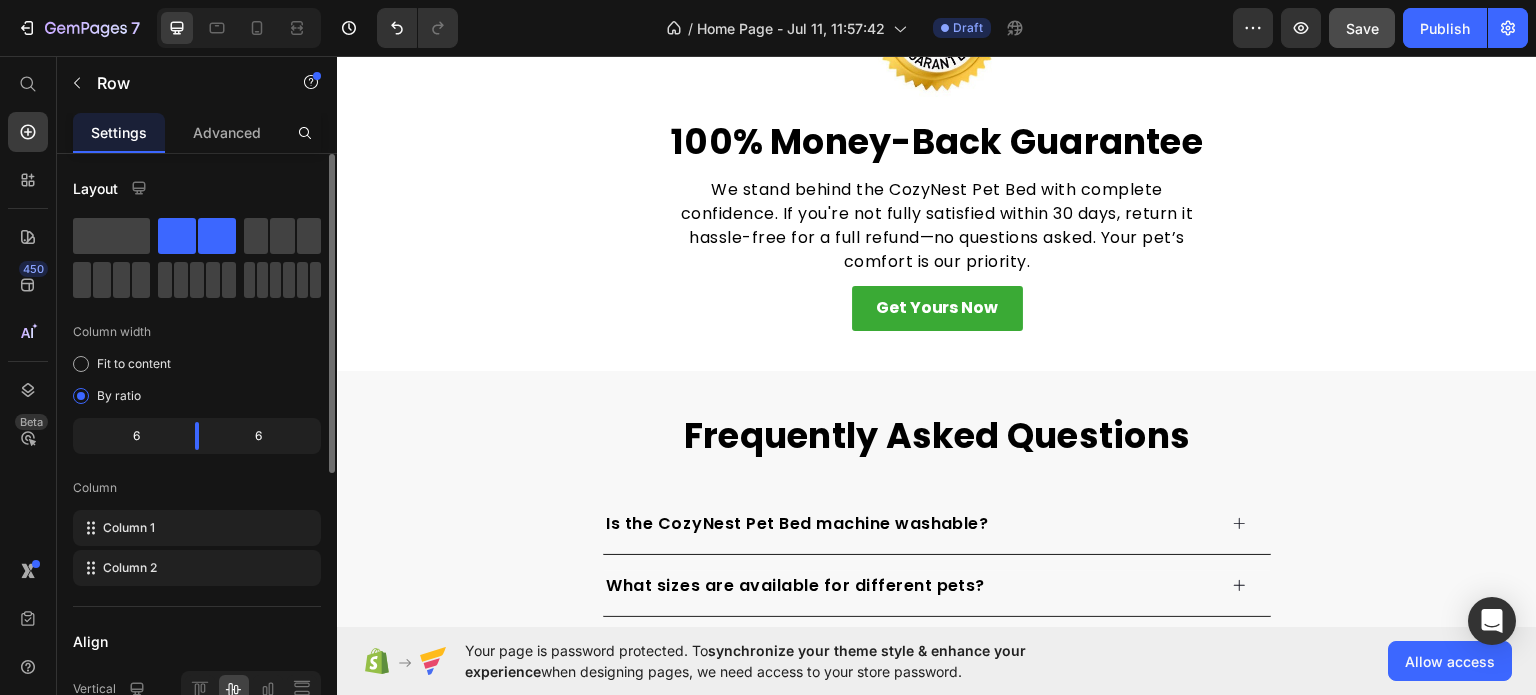 scroll, scrollTop: 4300, scrollLeft: 0, axis: vertical 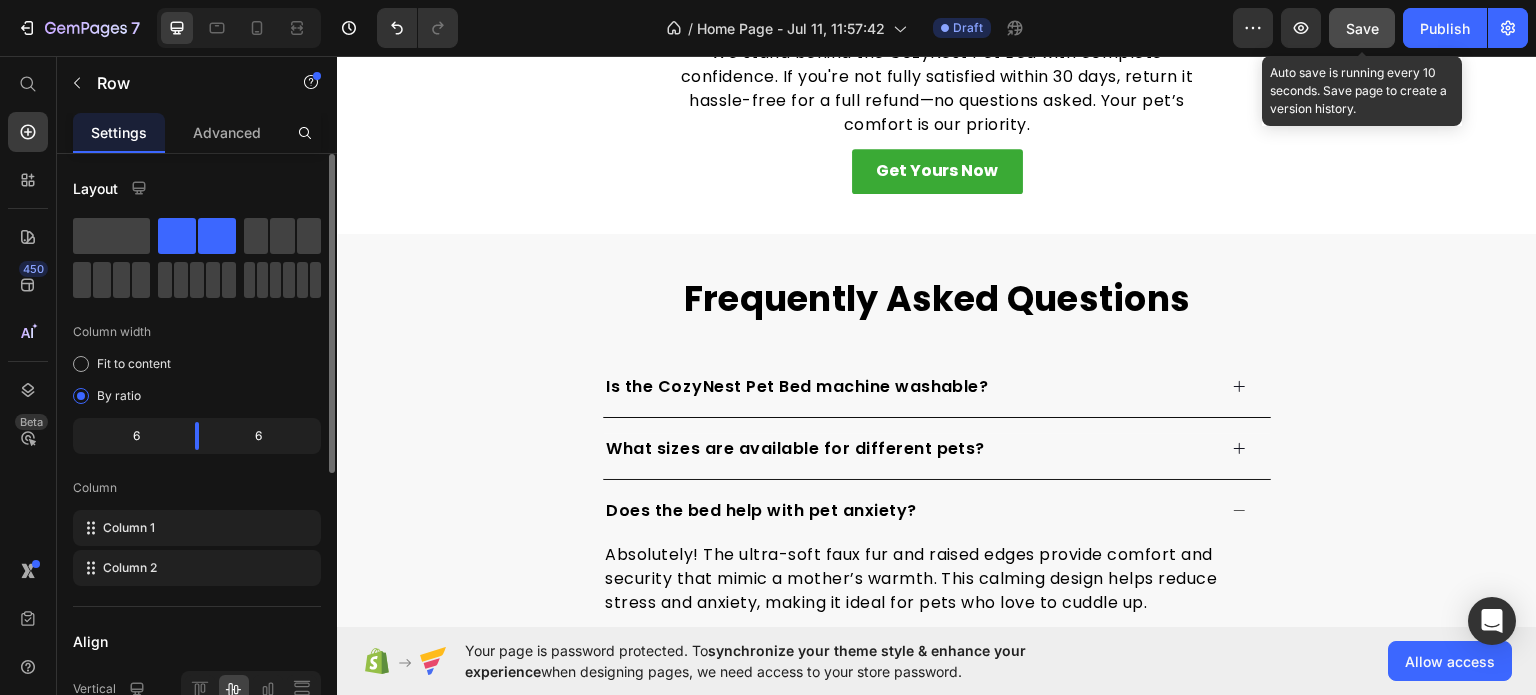 click on "Save" at bounding box center (1362, 28) 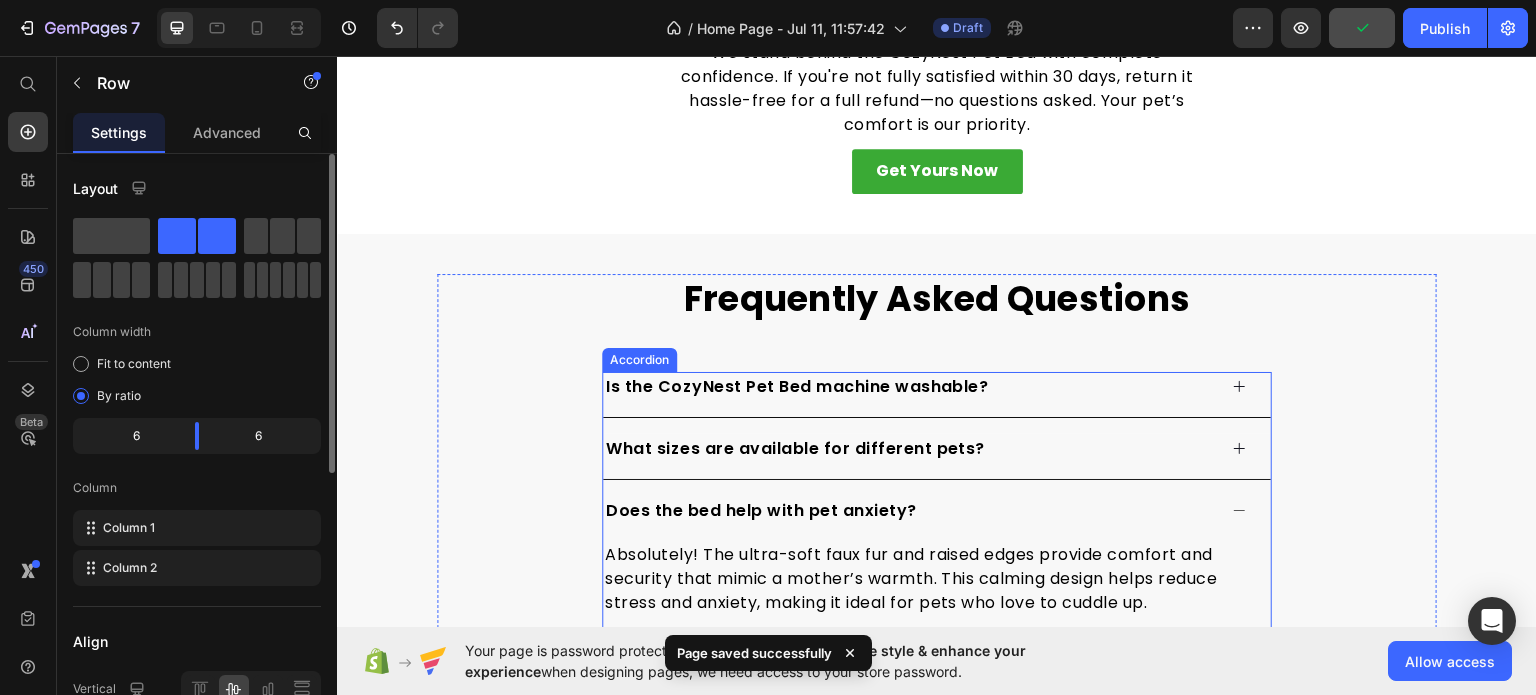 click on "Does the bed help with pet anxiety?" at bounding box center (909, 510) 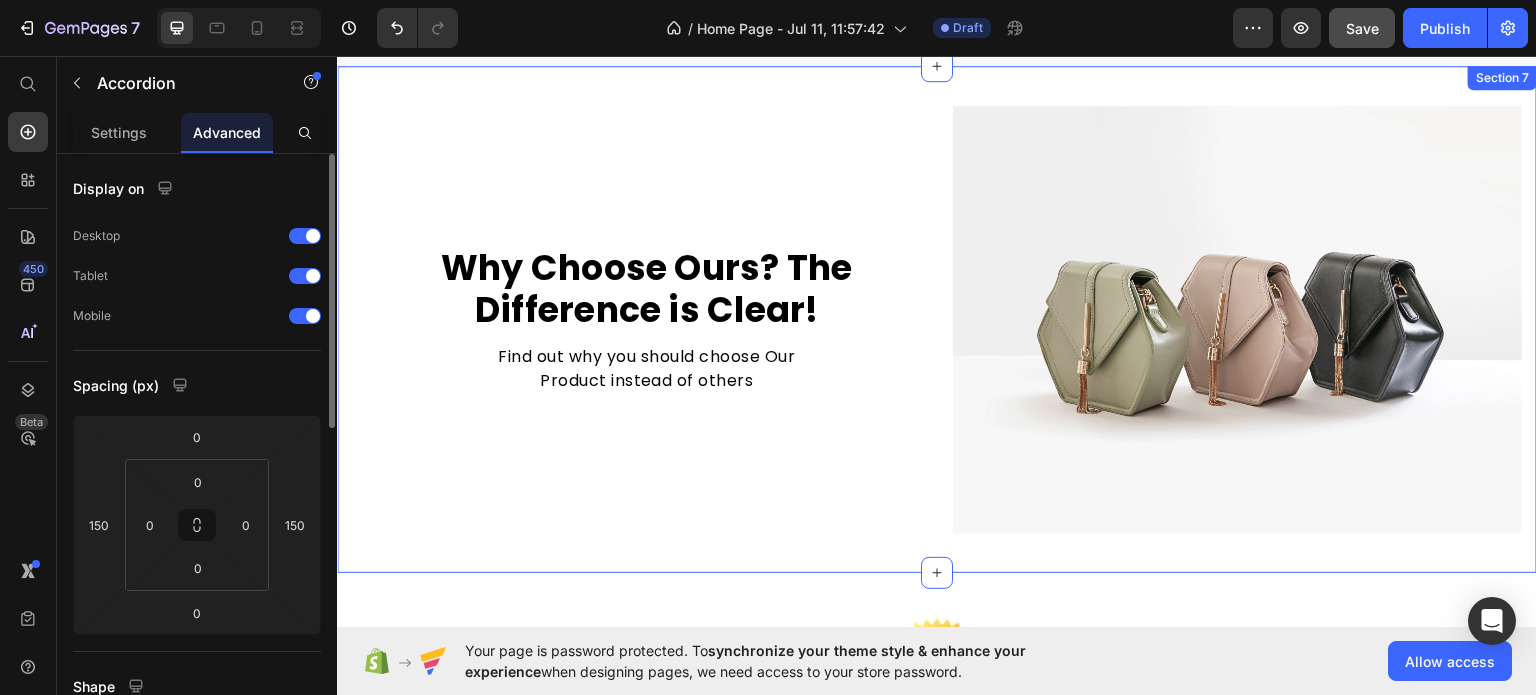 scroll, scrollTop: 3400, scrollLeft: 0, axis: vertical 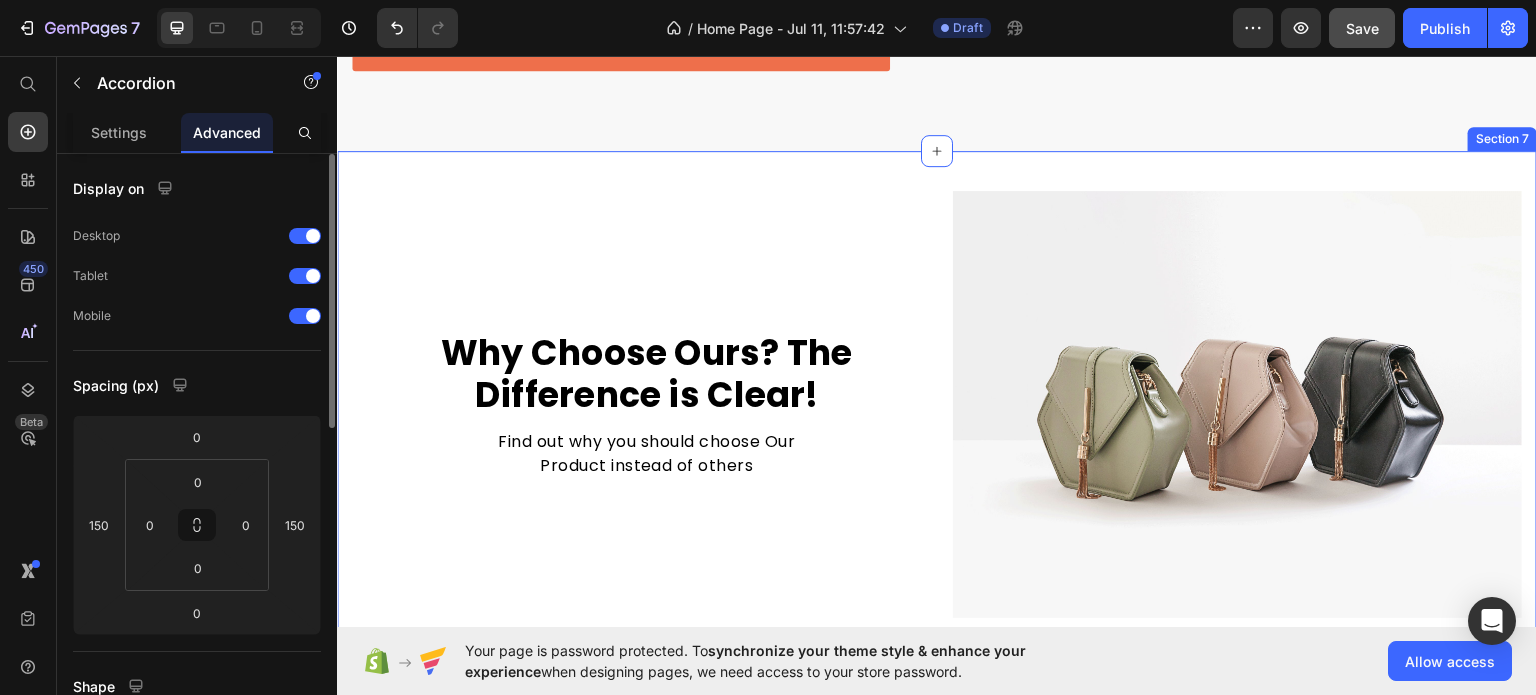click on "Image Why Choose Ours? The Difference is Clear! Heading Find out why you should choose Our Product instead of others Text block Row Row Section 7" at bounding box center [937, 403] 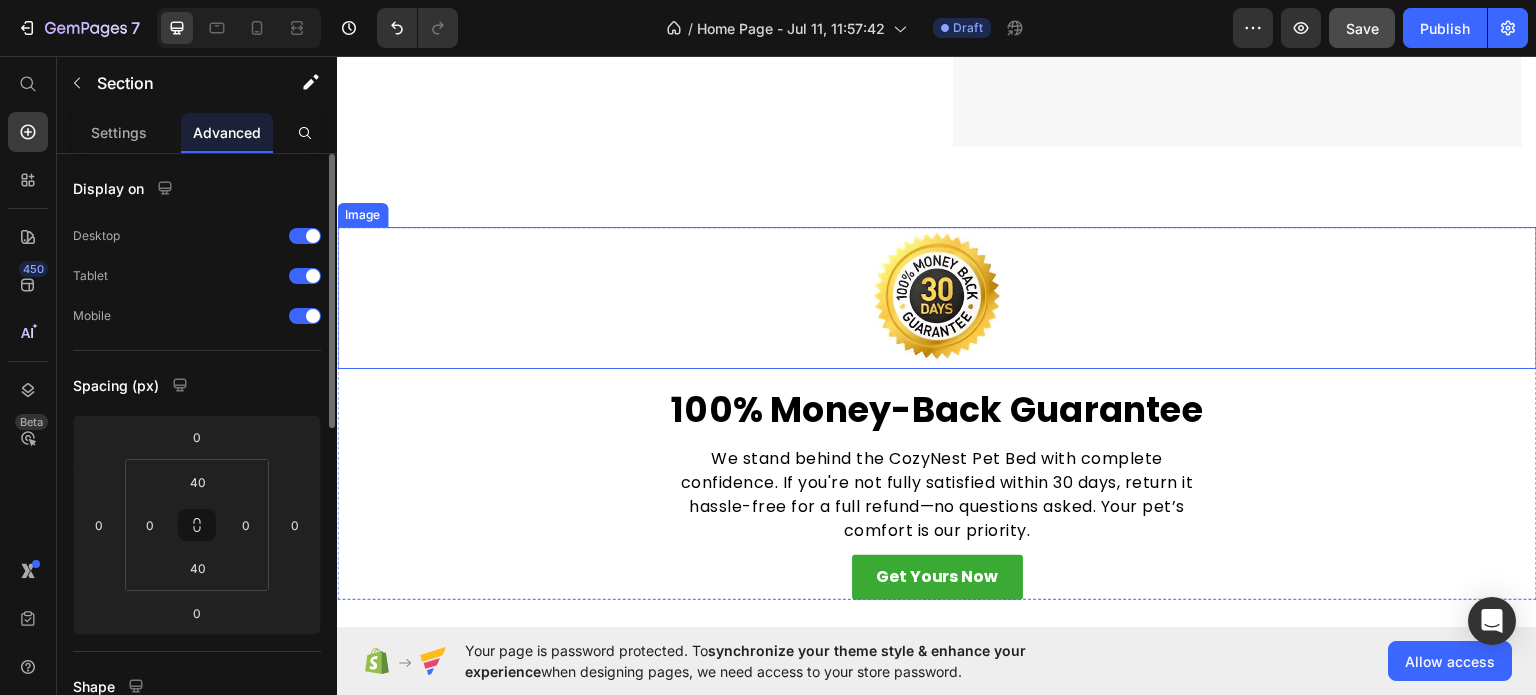 scroll, scrollTop: 4000, scrollLeft: 0, axis: vertical 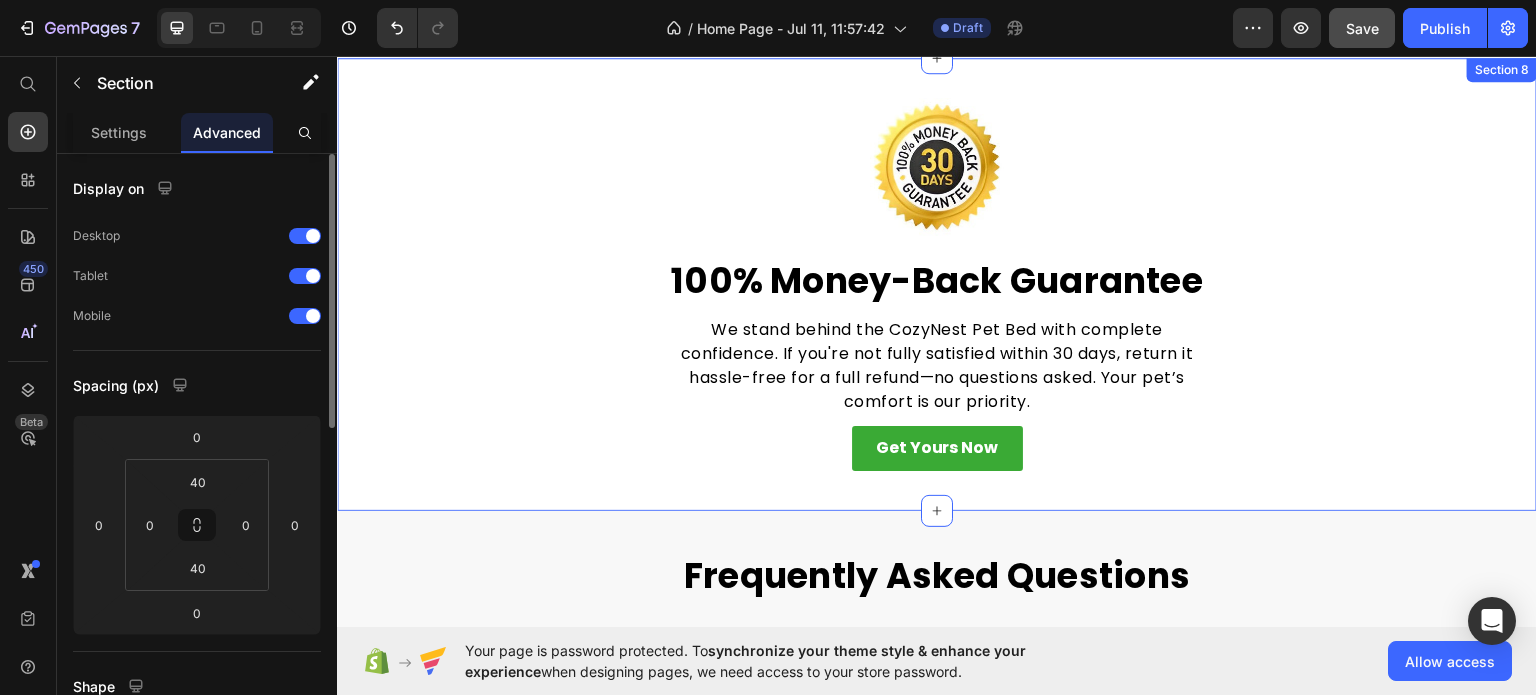 click on "Image 100% Money-Back Guarantee Heading We stand behind the CozyNest Pet Bed with complete confidence. If you're not fully satisfied within 30 days, return it hassle-free for a full refund—no questions asked. Your pet’s comfort is our priority. Text block Get Yours Now Button Row Section 8" at bounding box center (937, 283) 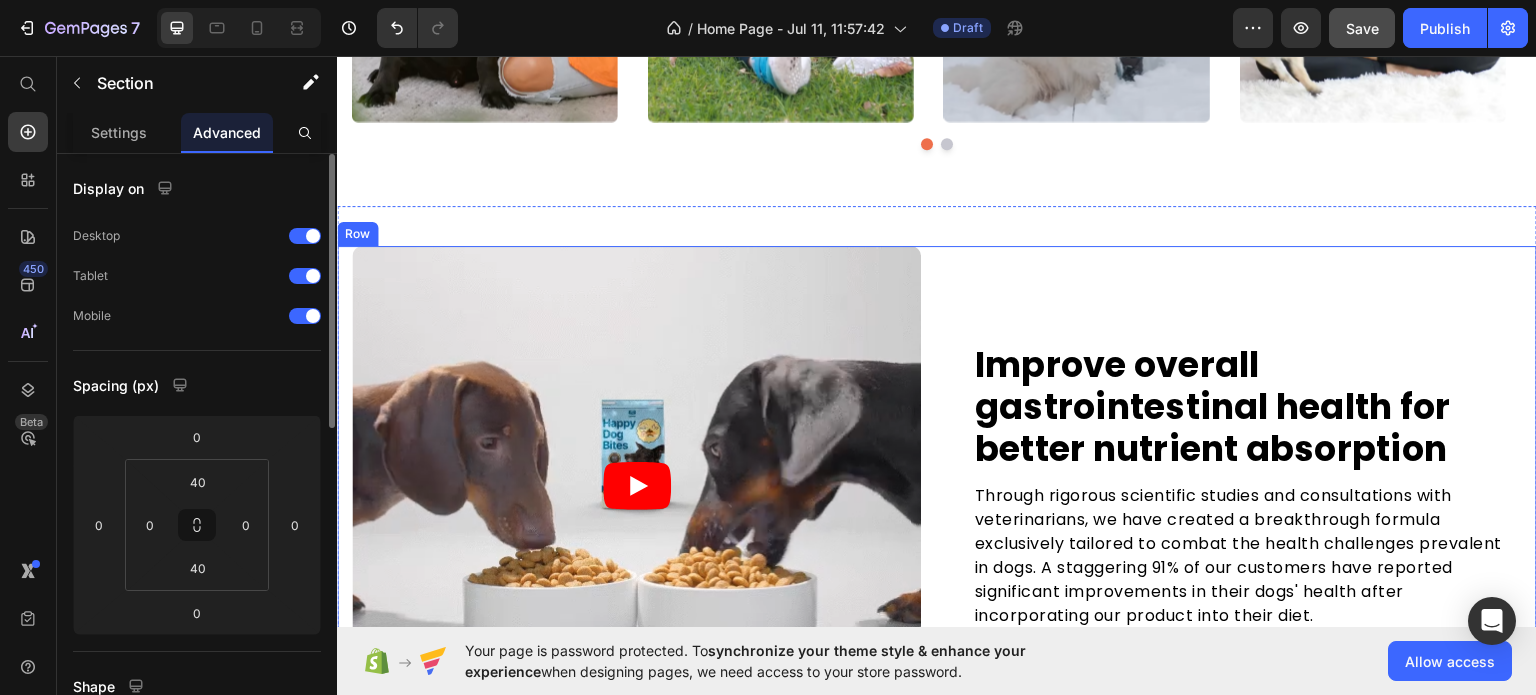 scroll, scrollTop: 1000, scrollLeft: 0, axis: vertical 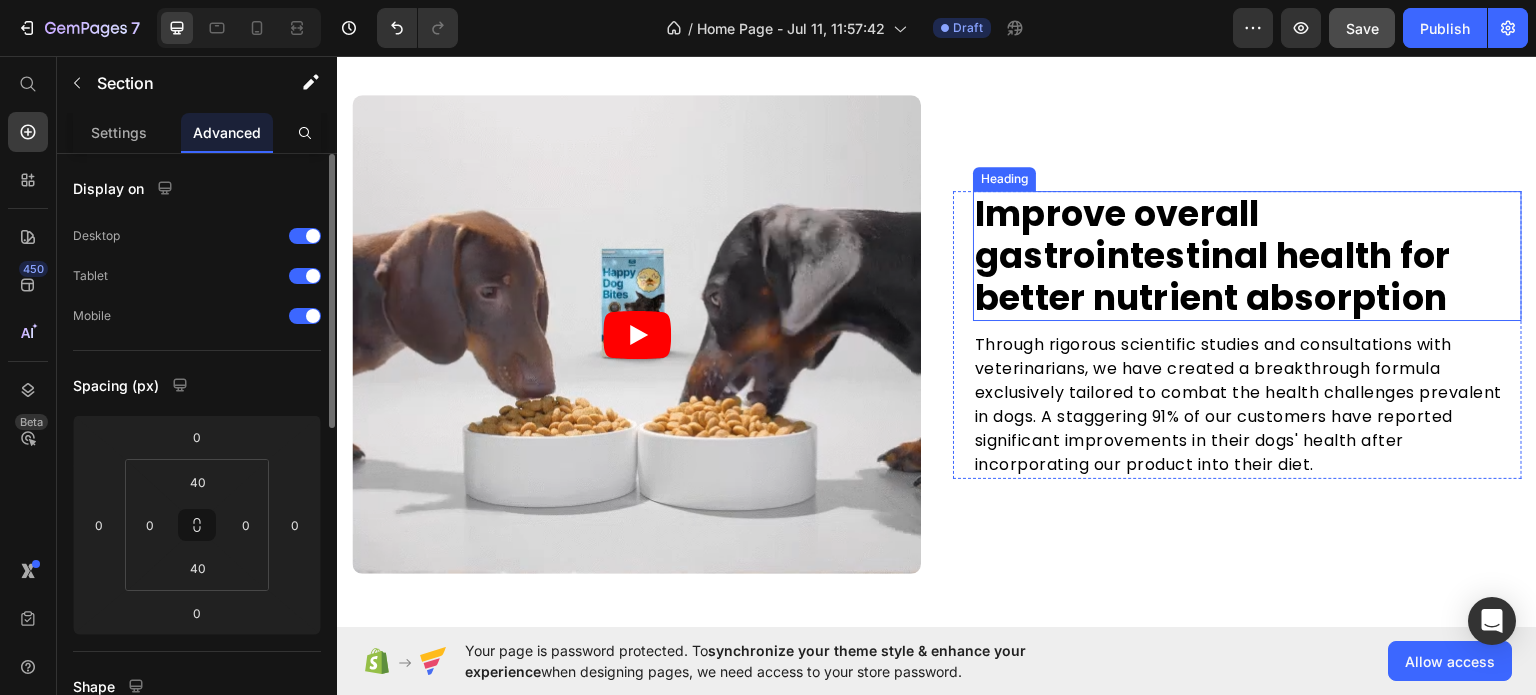 click on "Improve overall gastrointestinal health for better nutrient absorption" at bounding box center (1247, 255) 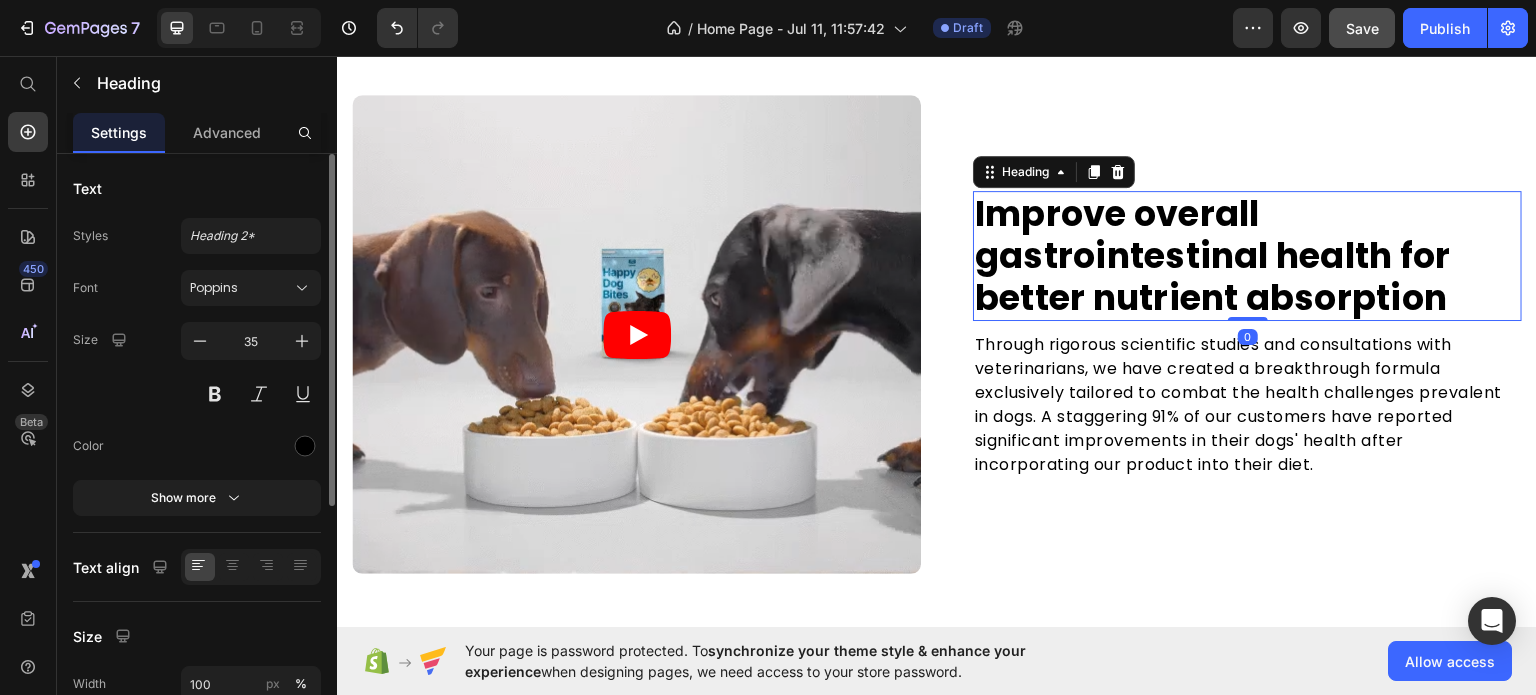 click on "Improve overall gastrointestinal health for better nutrient absorption" at bounding box center (1247, 255) 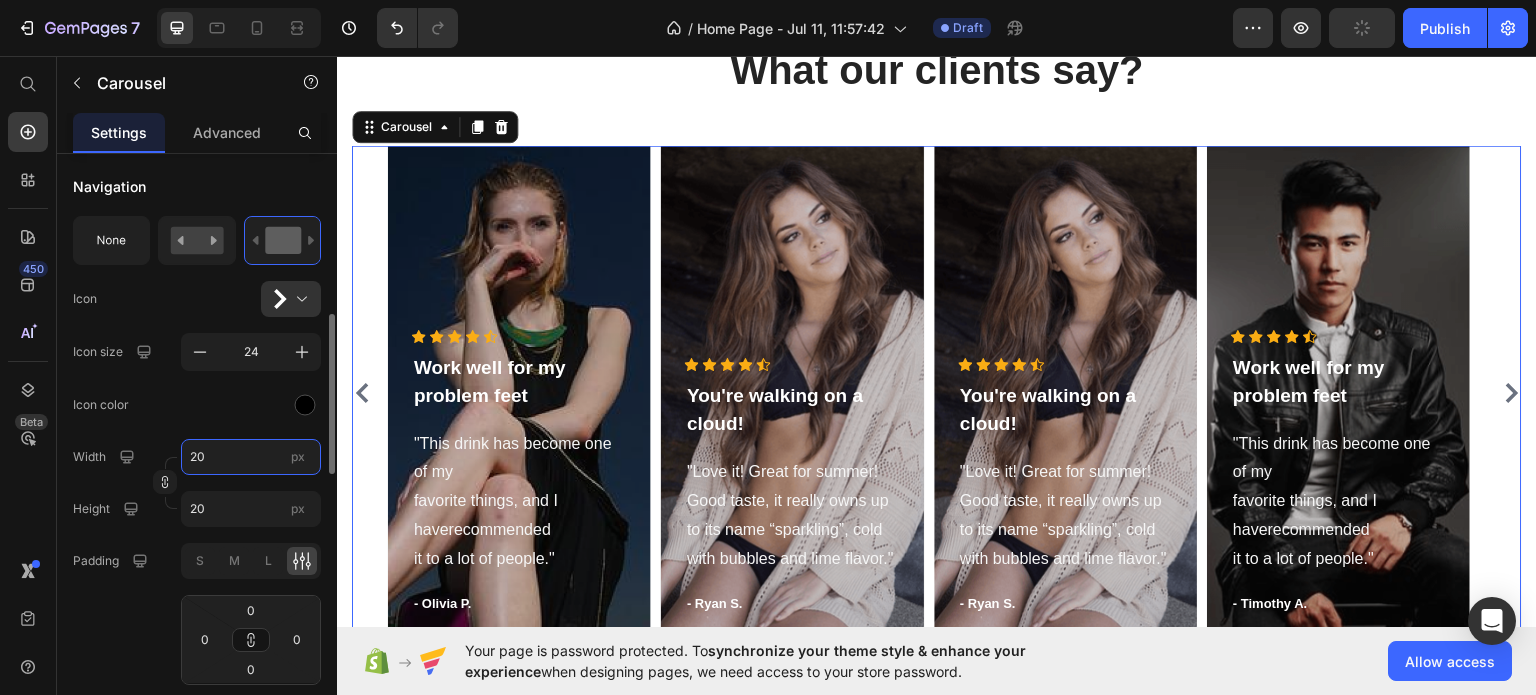 click on "20" at bounding box center (251, 457) 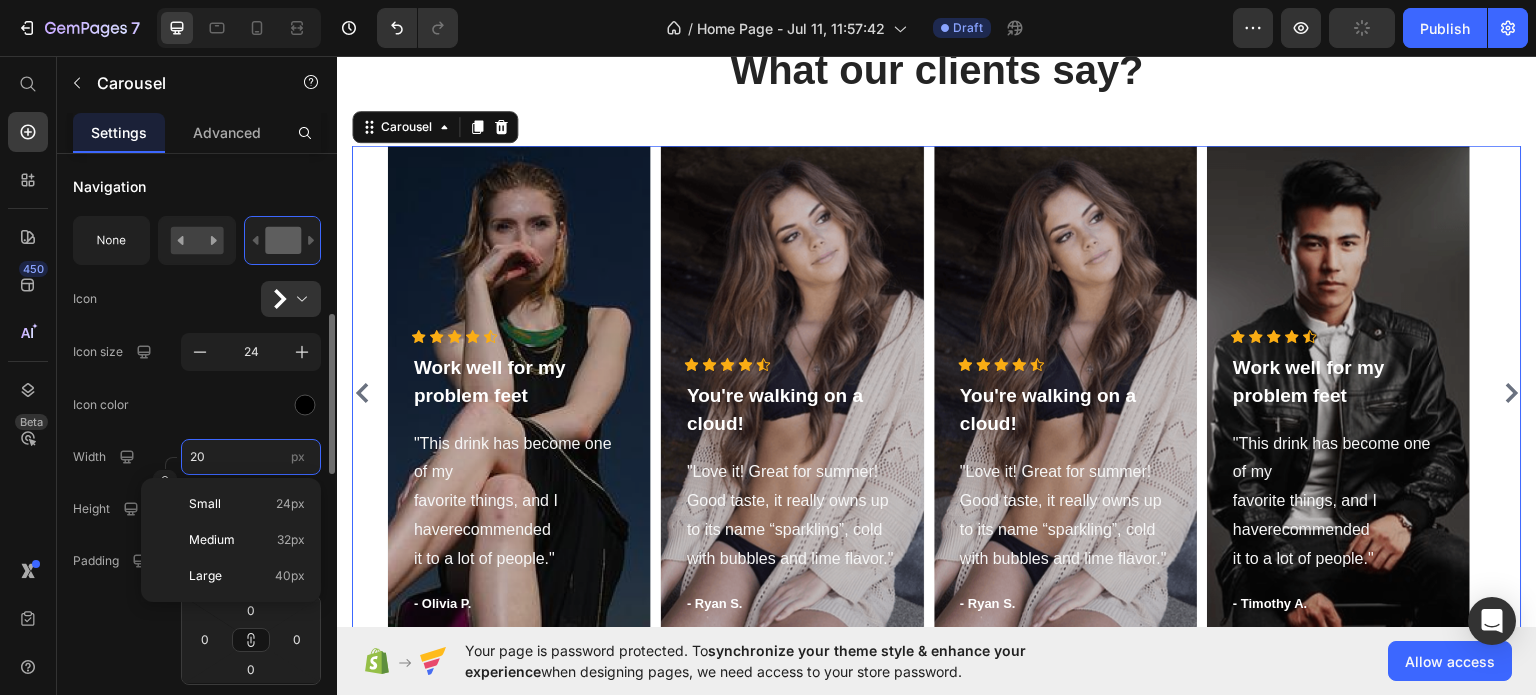 type on "1" 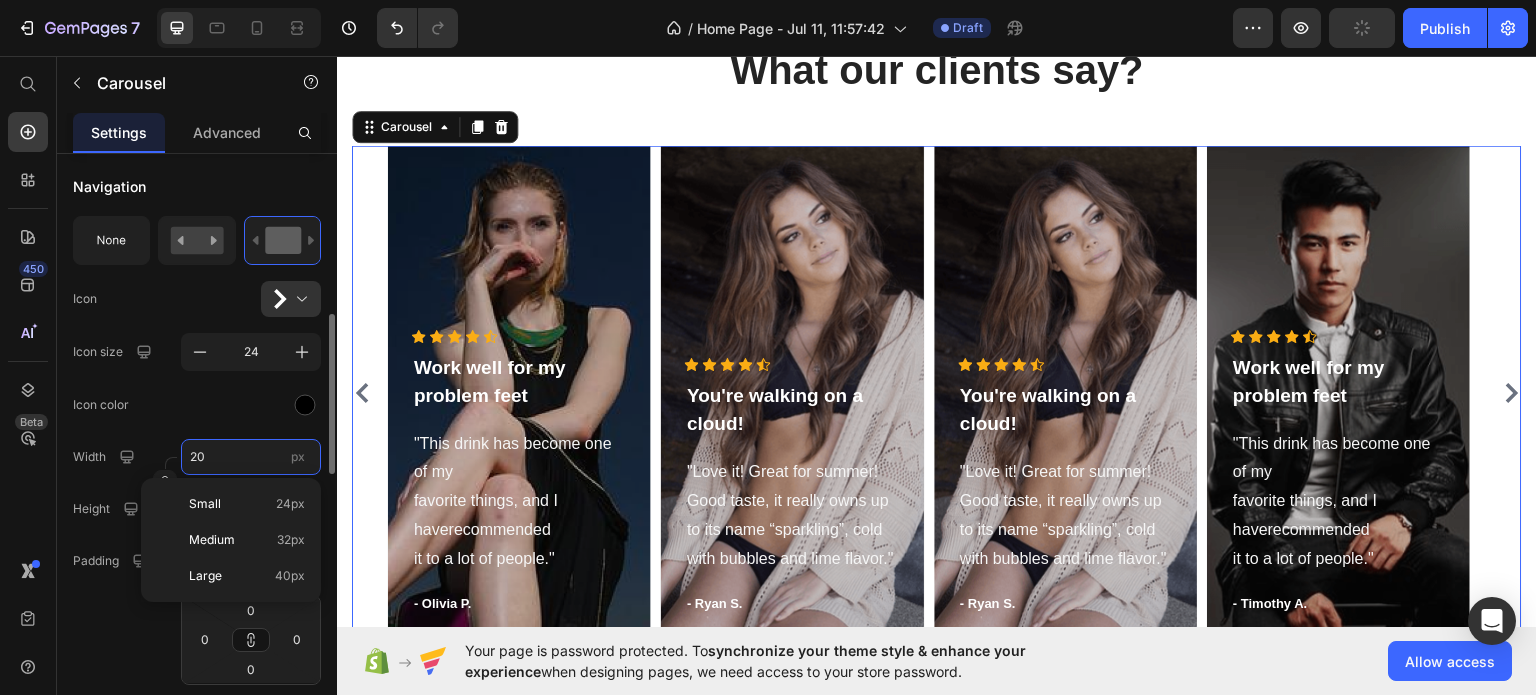 type on "1" 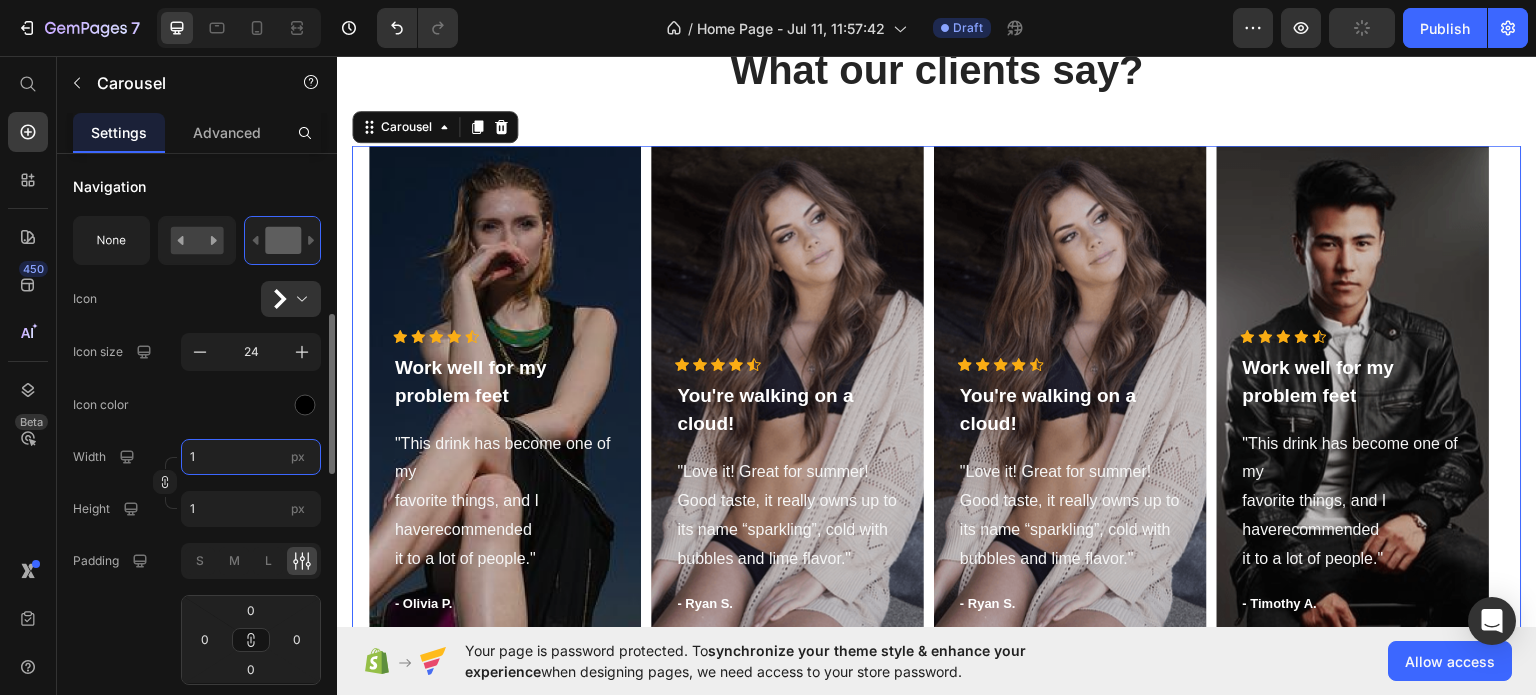 type on "10" 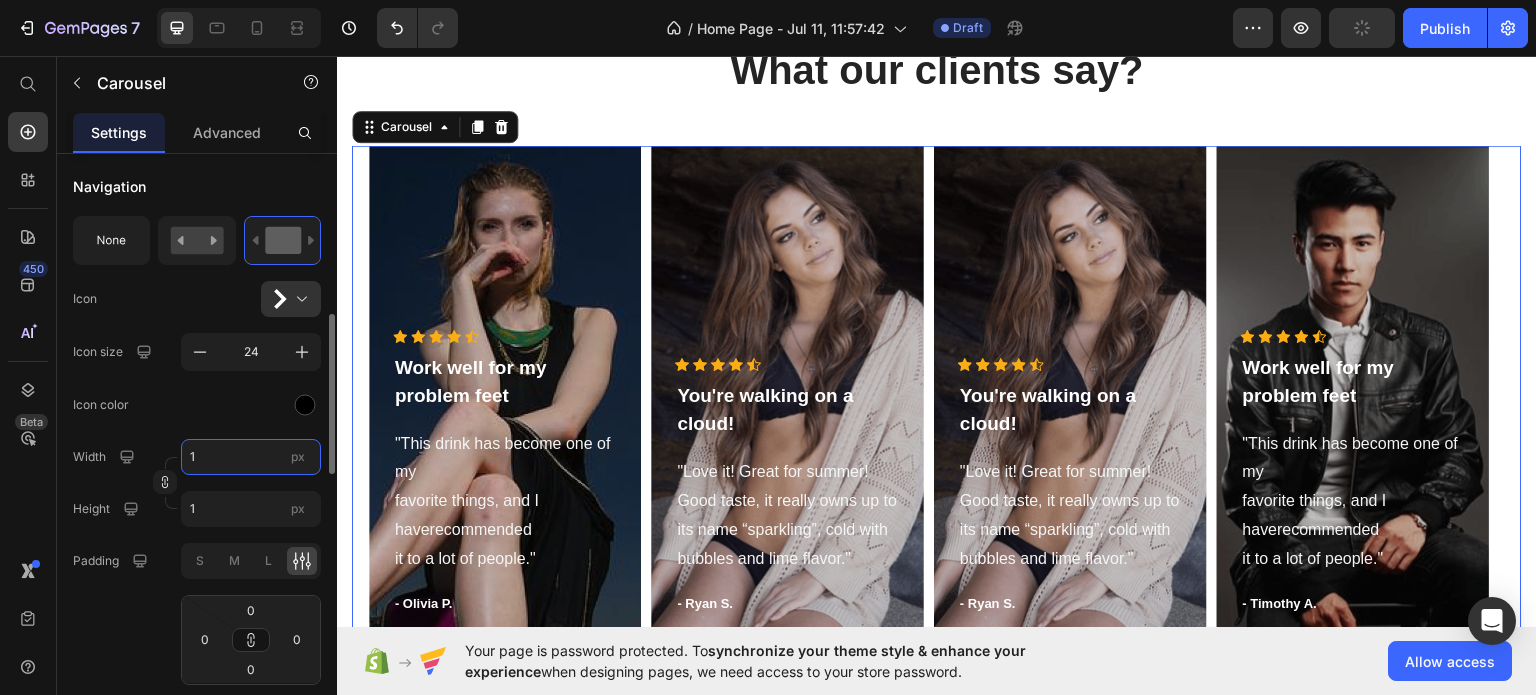 type on "10" 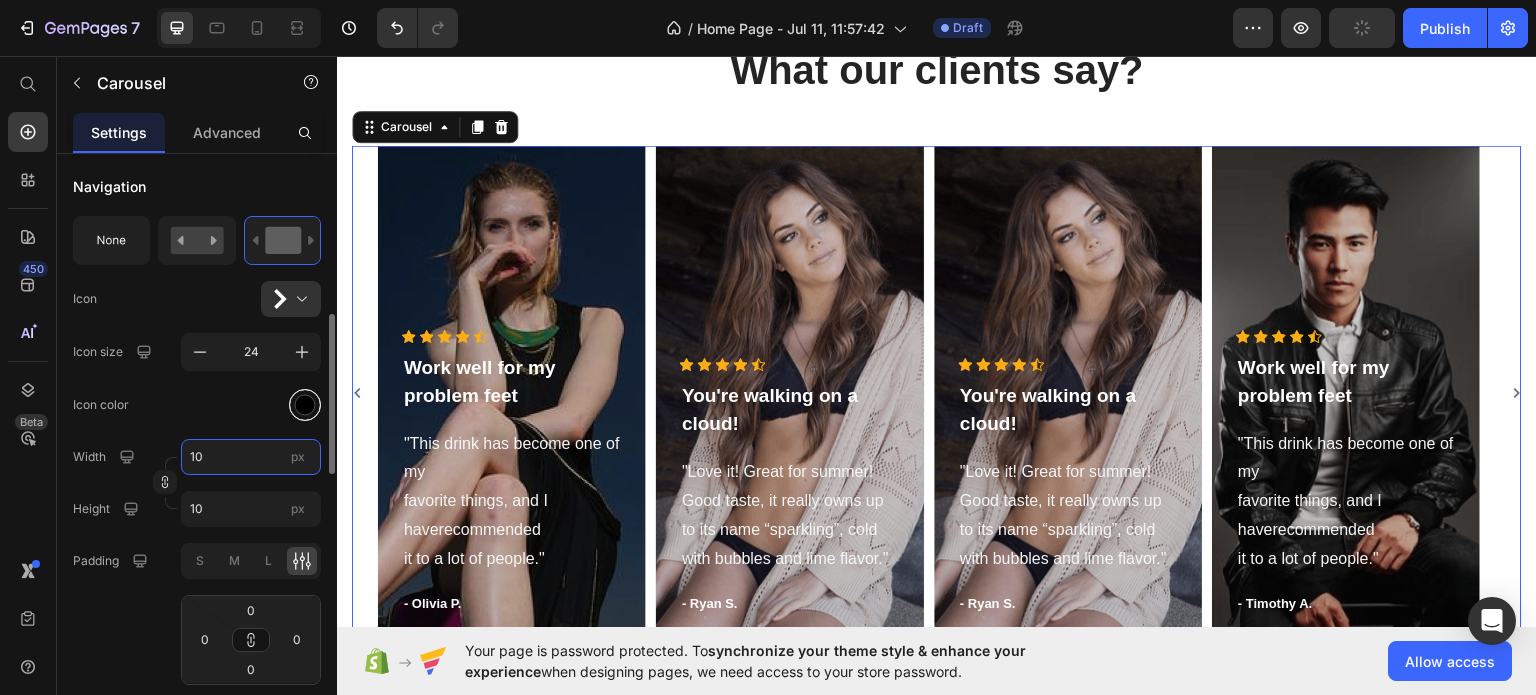 type on "32" 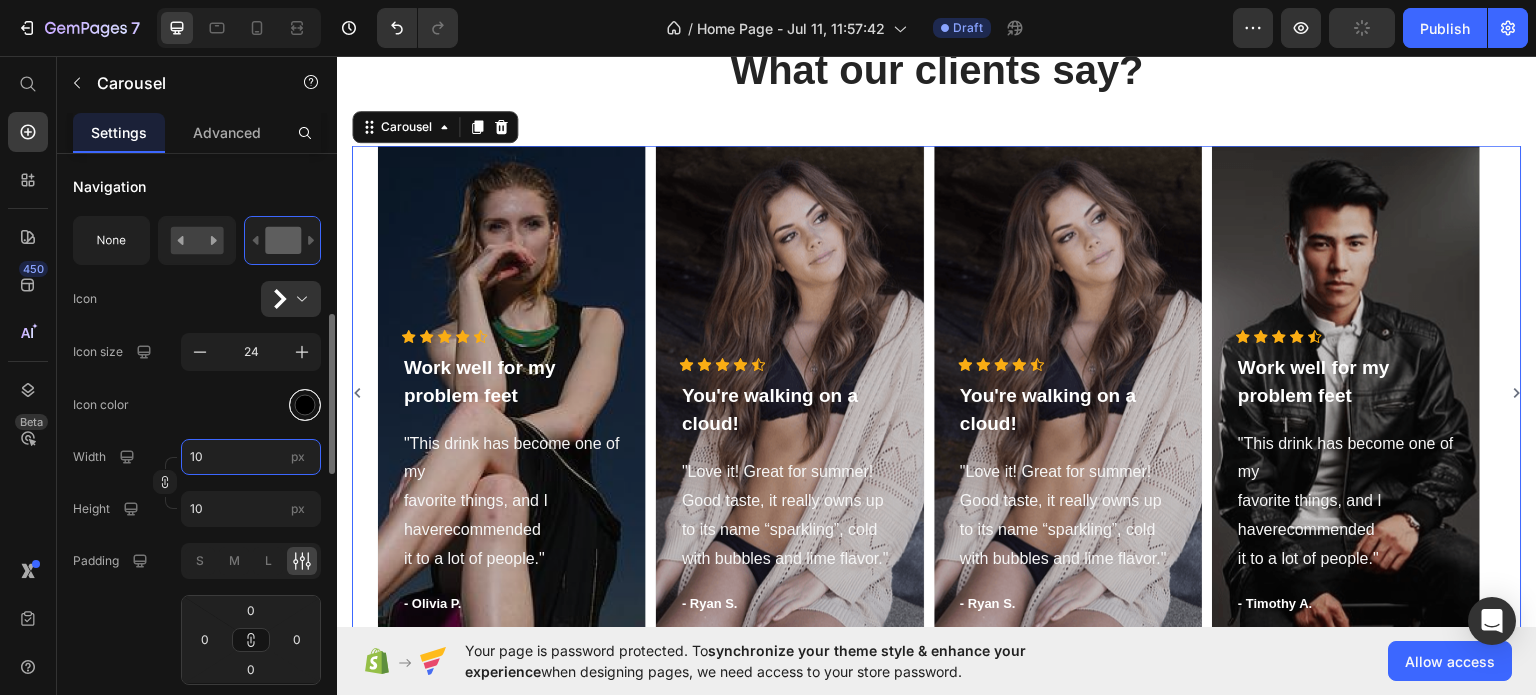 type on "32" 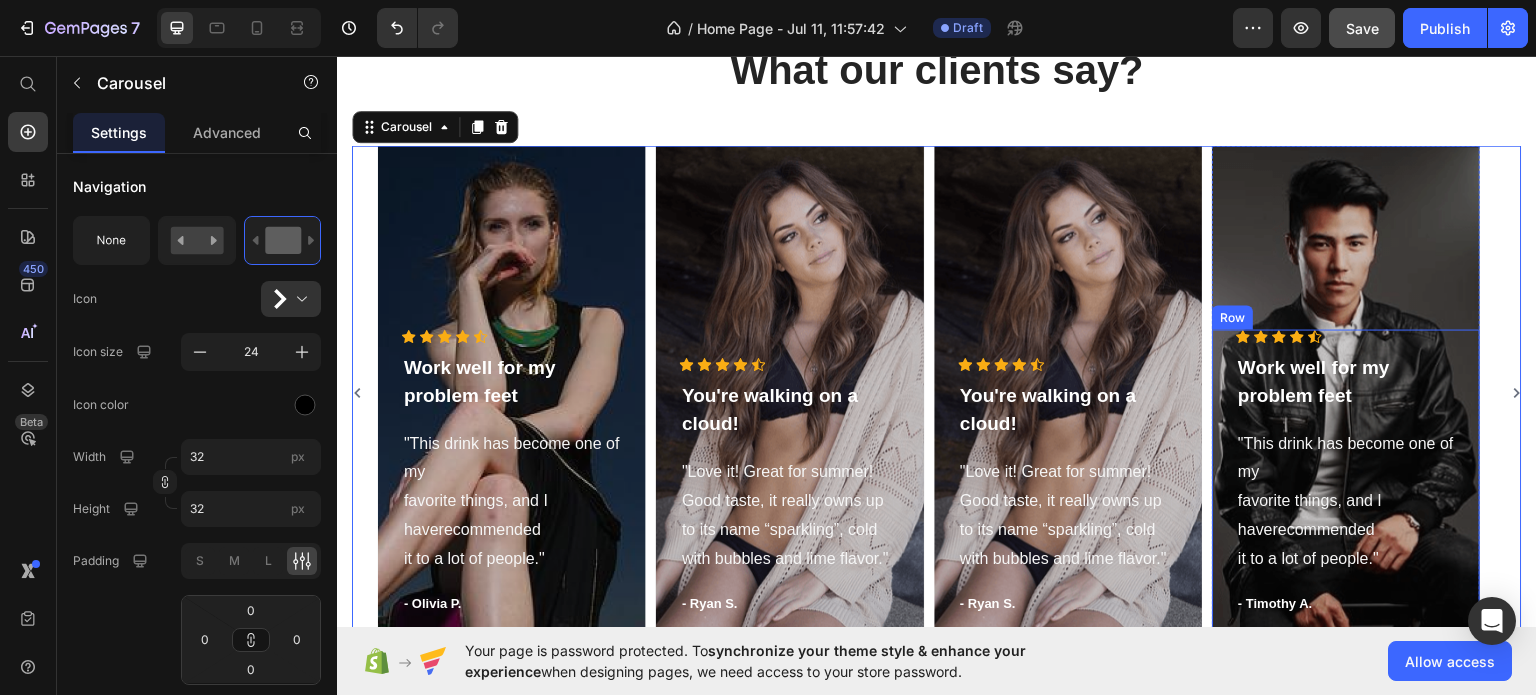 click on "Icon                Icon                Icon                Icon
Icon Icon List Hoz Work well for my problem feet Text block "This drink has become one of my  favorite things, and I haverecommended it to a lot of people." Text block - Timothy A. Text block Row Hero Banner                Icon                Icon                Icon                Icon
Icon Icon List Hoz Work well for my problem feet Text block "This drink has become one of my  favorite things, and I haverecommended it to a lot of people." Text block - Olivia P. Text block Row Hero Banner                Icon                Icon                Icon                Icon
Icon Icon List Hoz You're walking on a cloud! Text block "Love it! Great for summer! Good taste, it really owns up to its name “sparkling”, cold with bubbles and lime flavor." Text block - Ryan S. Text block Row Hero Banner                Icon                Icon                Icon                Icon Icon Row" at bounding box center [937, 392] 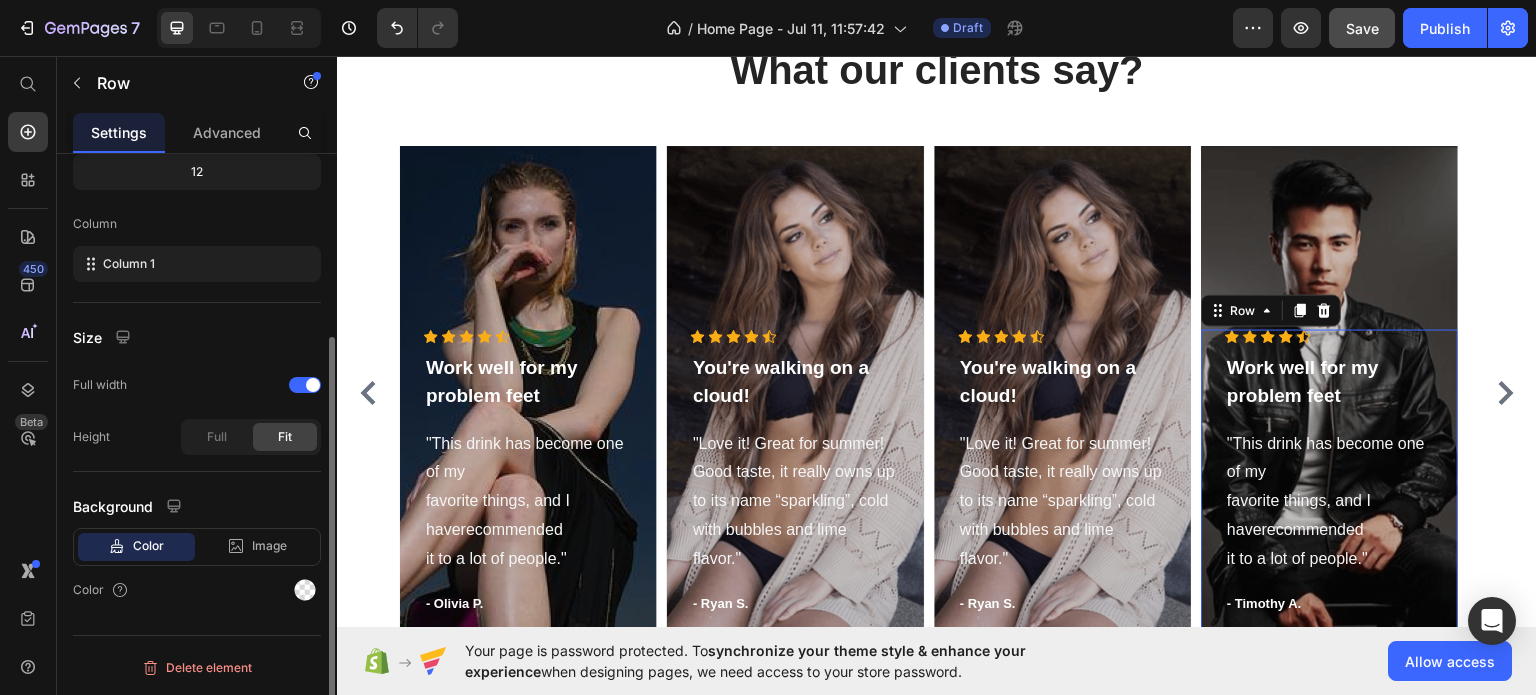 scroll, scrollTop: 0, scrollLeft: 0, axis: both 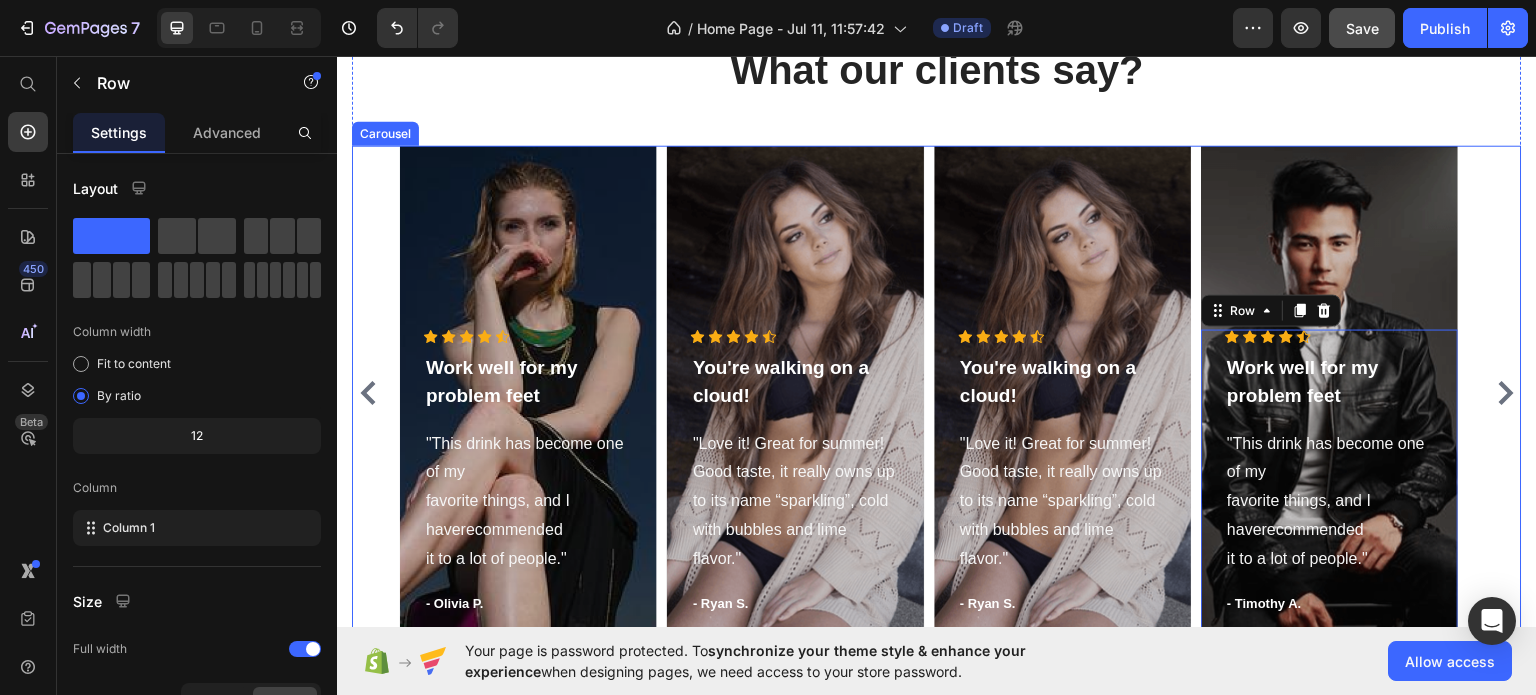 click 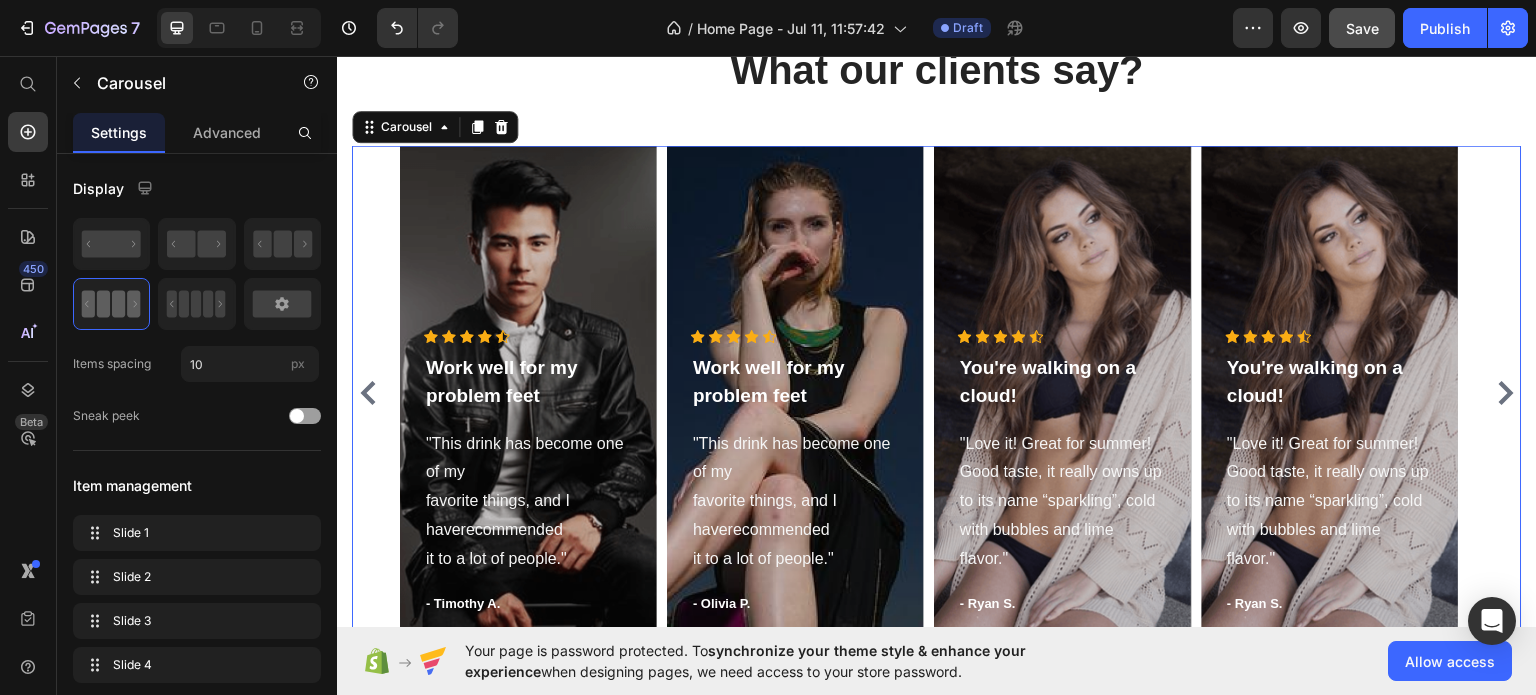 click 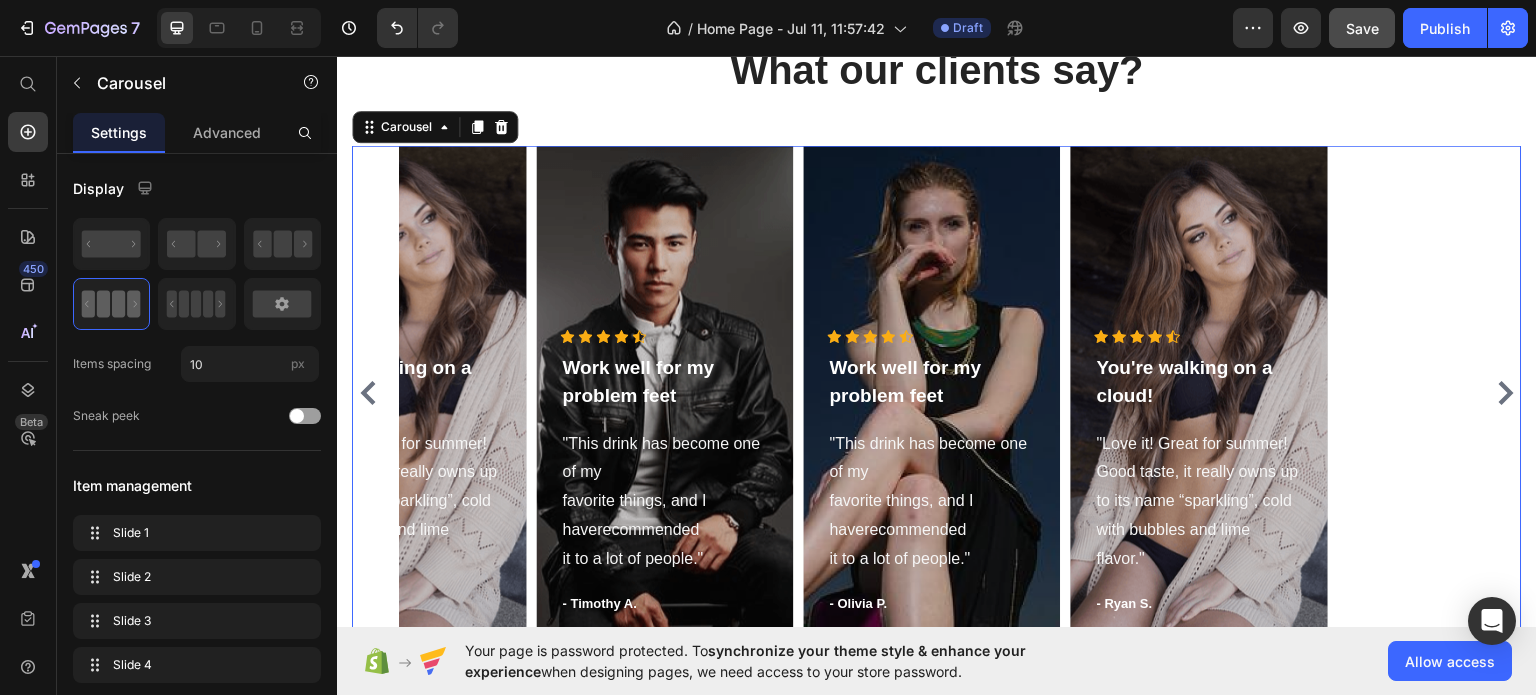 click 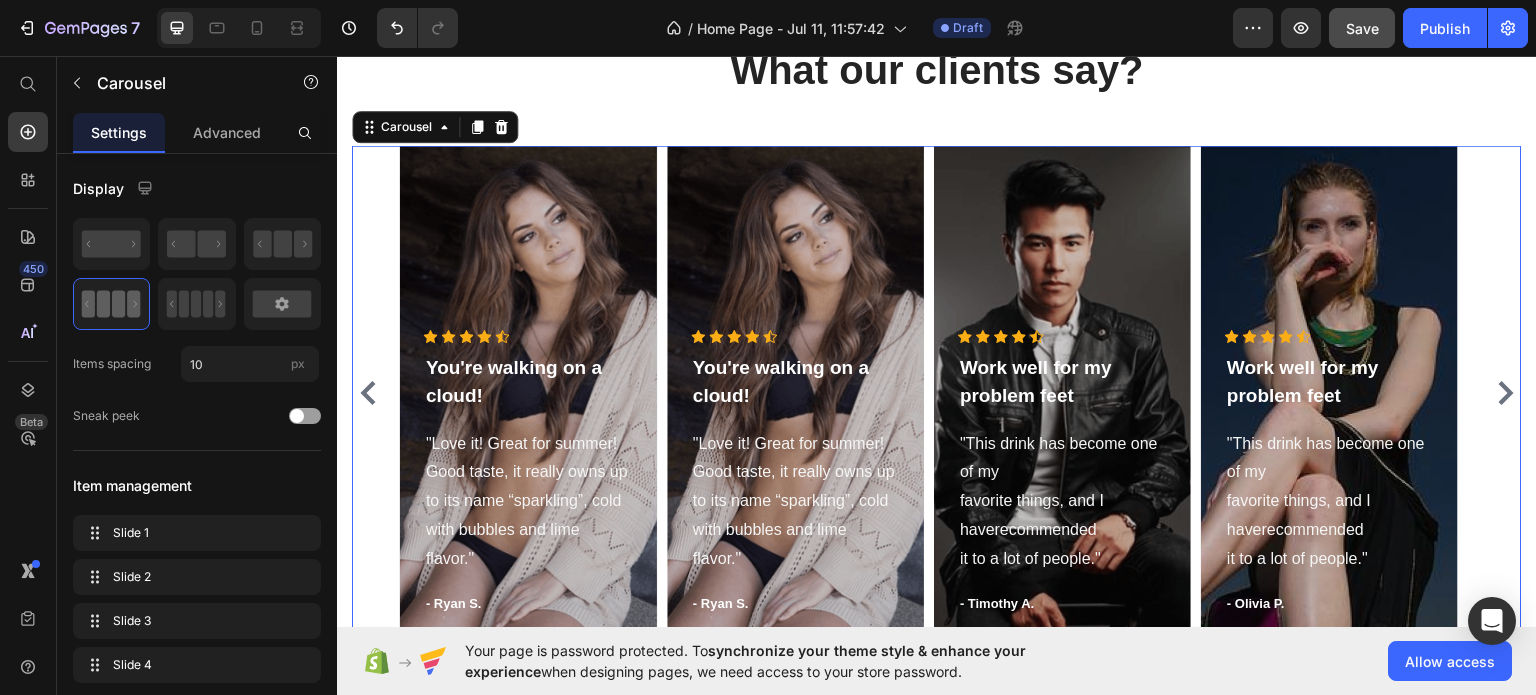 click 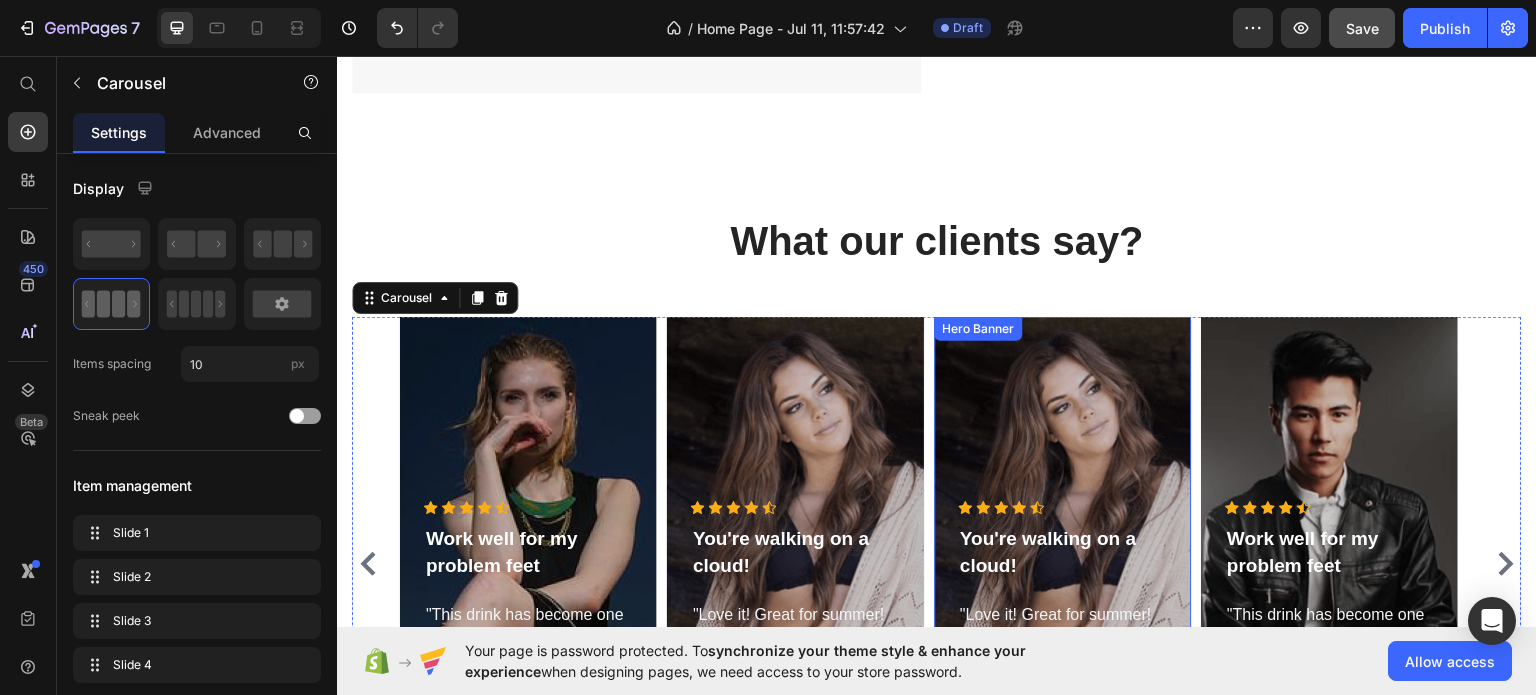 scroll, scrollTop: 2454, scrollLeft: 0, axis: vertical 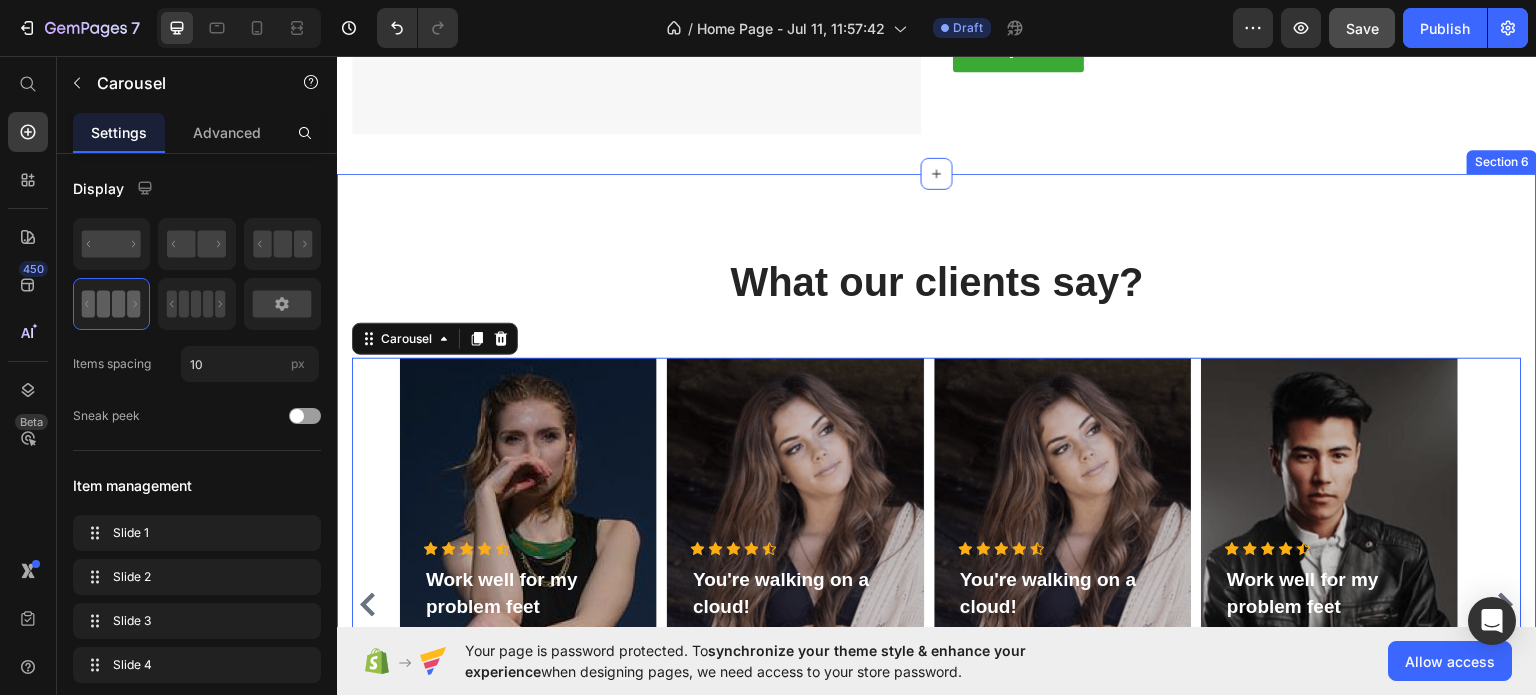 click on "What our clients say? Heading                Icon                Icon                Icon                Icon
Icon Icon List Hoz Work well for my problem feet Text block "This drink has become one of my  favorite things, and I haverecommended it to a lot of people." Text block - Timothy A. Text block Row Hero Banner                Icon                Icon                Icon                Icon
Icon Icon List Hoz Work well for my problem feet Text block "This drink has become one of my  favorite things, and I haverecommended it to a lot of people." Text block - Olivia P. Text block Row Hero Banner                Icon                Icon                Icon                Icon
Icon Icon List Hoz You're walking on a cloud! Text block "Love it! Great for summer! Good taste, it really owns up to its name “sparkling”, cold with bubbles and lime flavor." Text block - Ryan S. Text block Row Hero Banner                Icon                Icon                Icon" at bounding box center [937, 560] 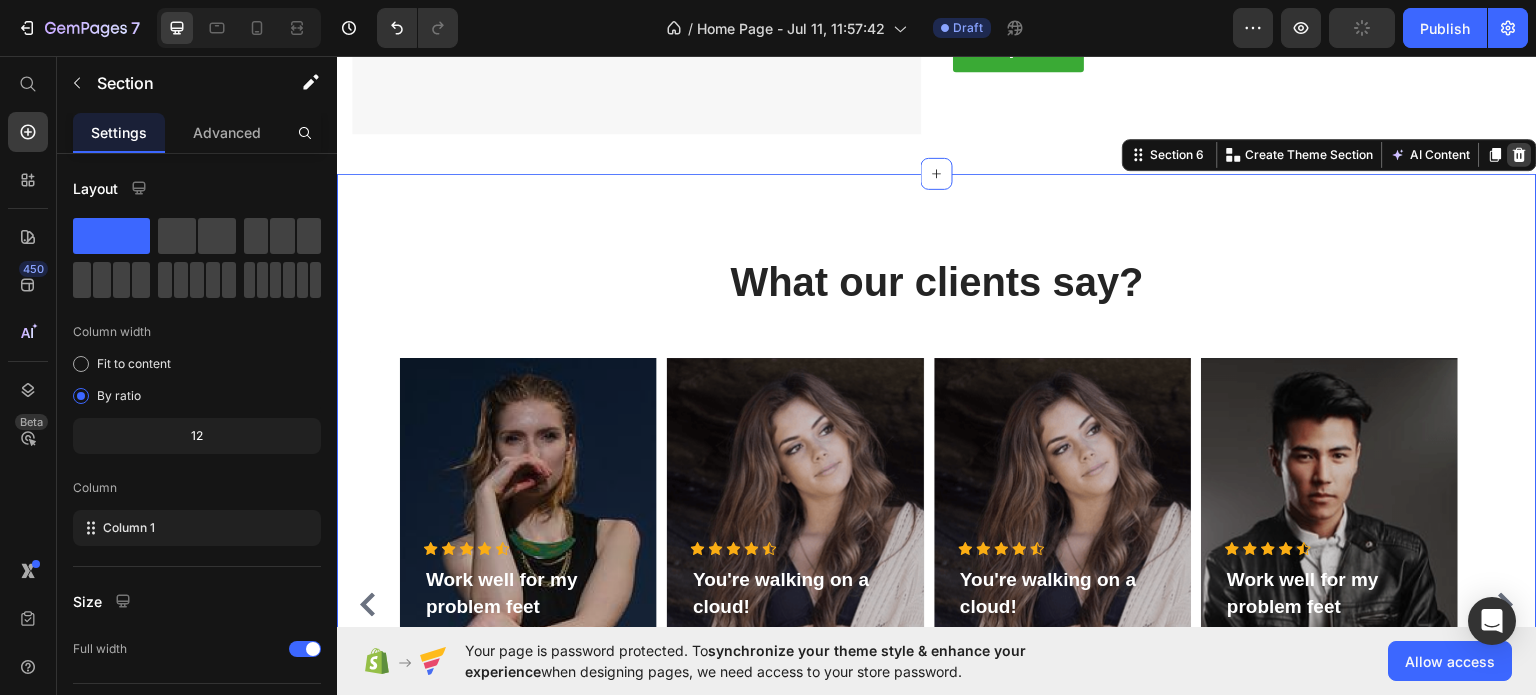 click 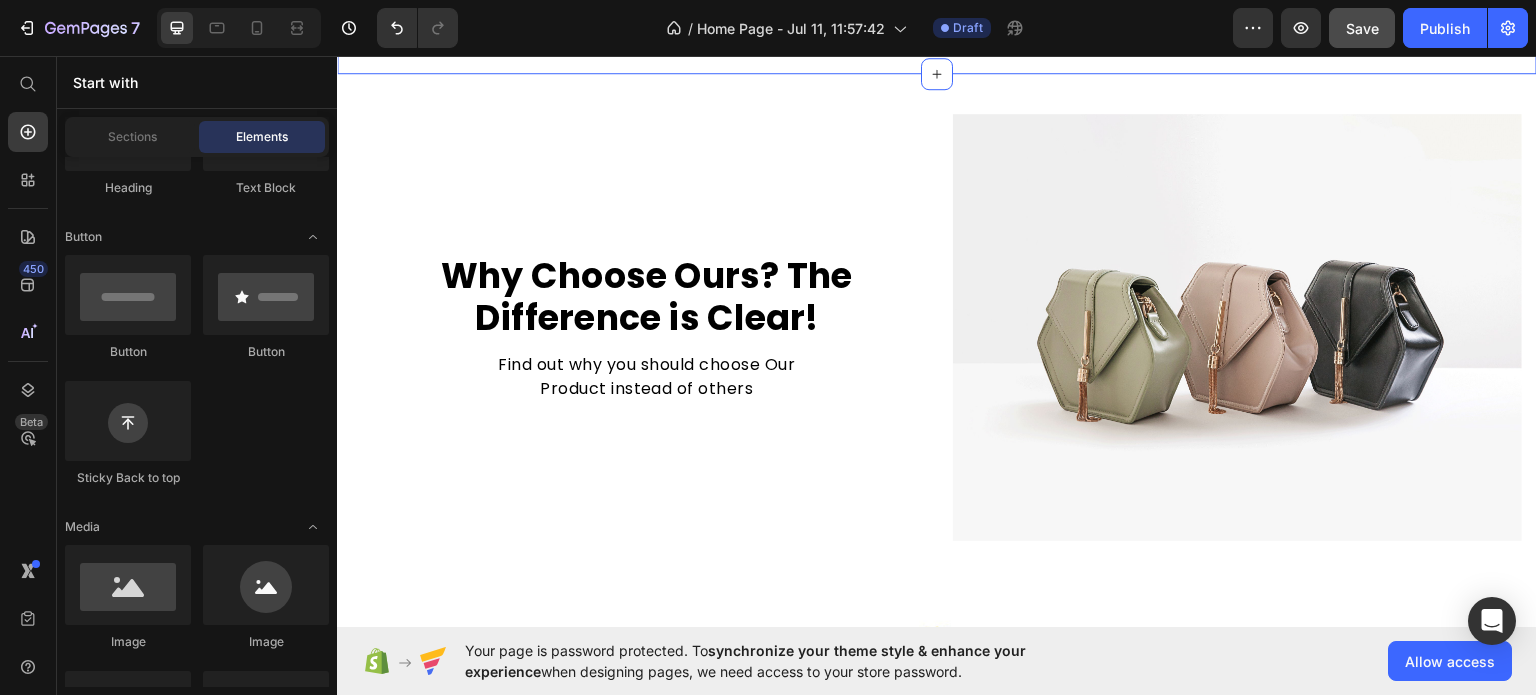 scroll, scrollTop: 2254, scrollLeft: 0, axis: vertical 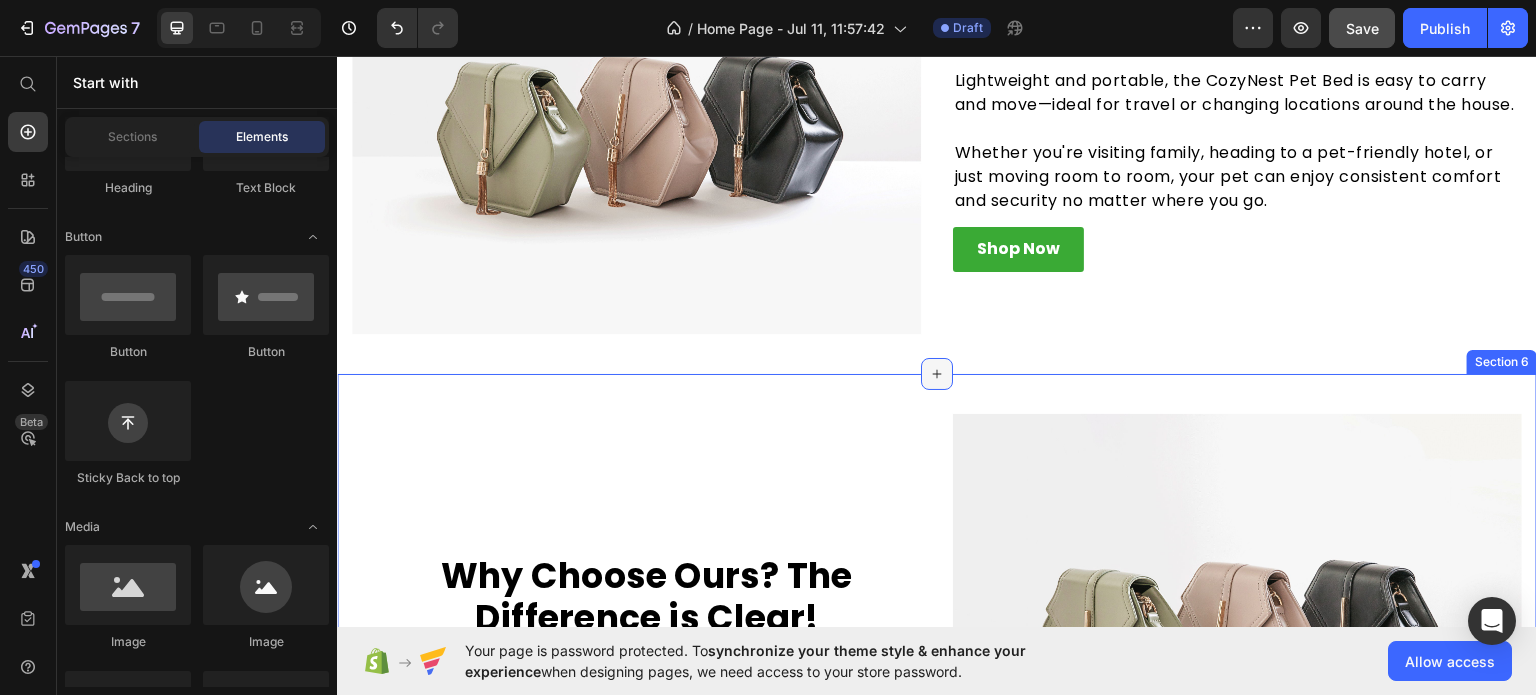 click 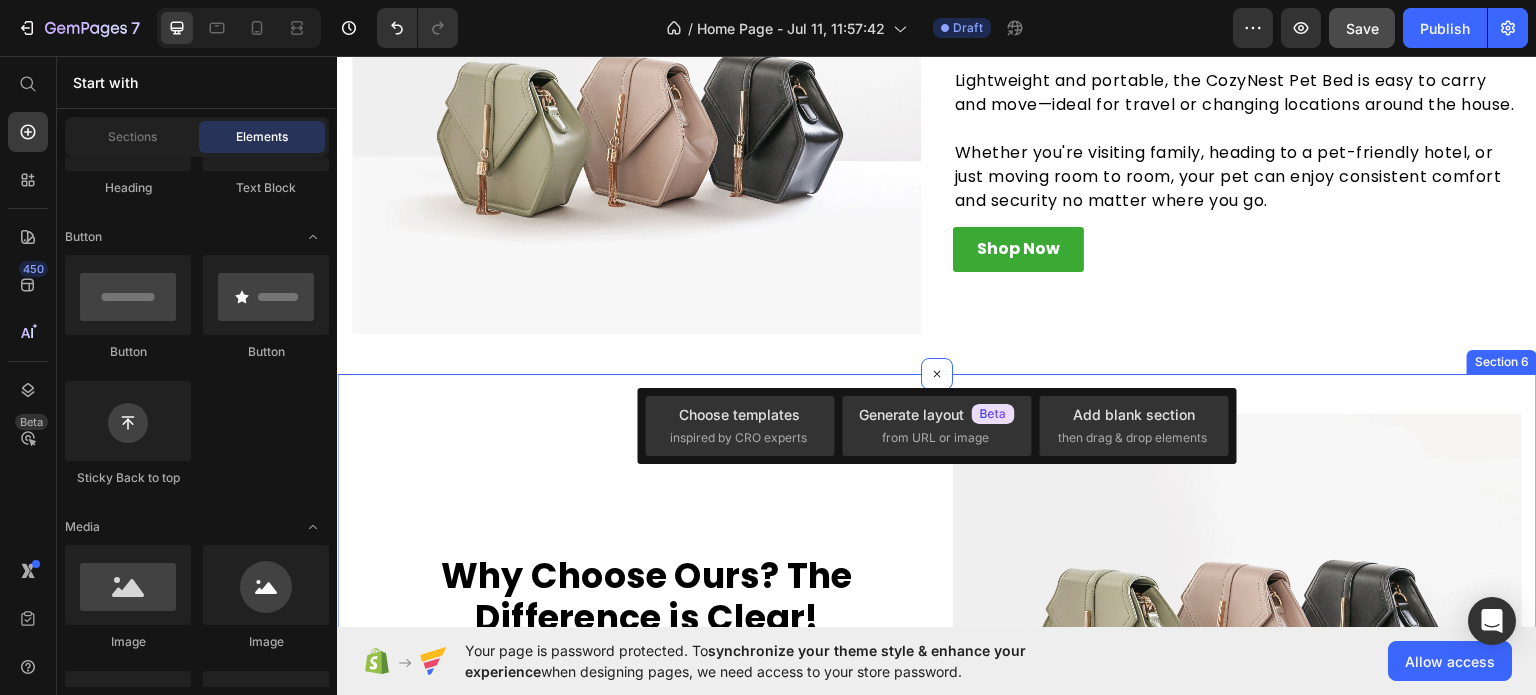 click on "Image Why Choose Ours? The Difference is Clear! Heading Find out why you should choose Our Product instead of others Text block Row Row Section 6" at bounding box center [937, 626] 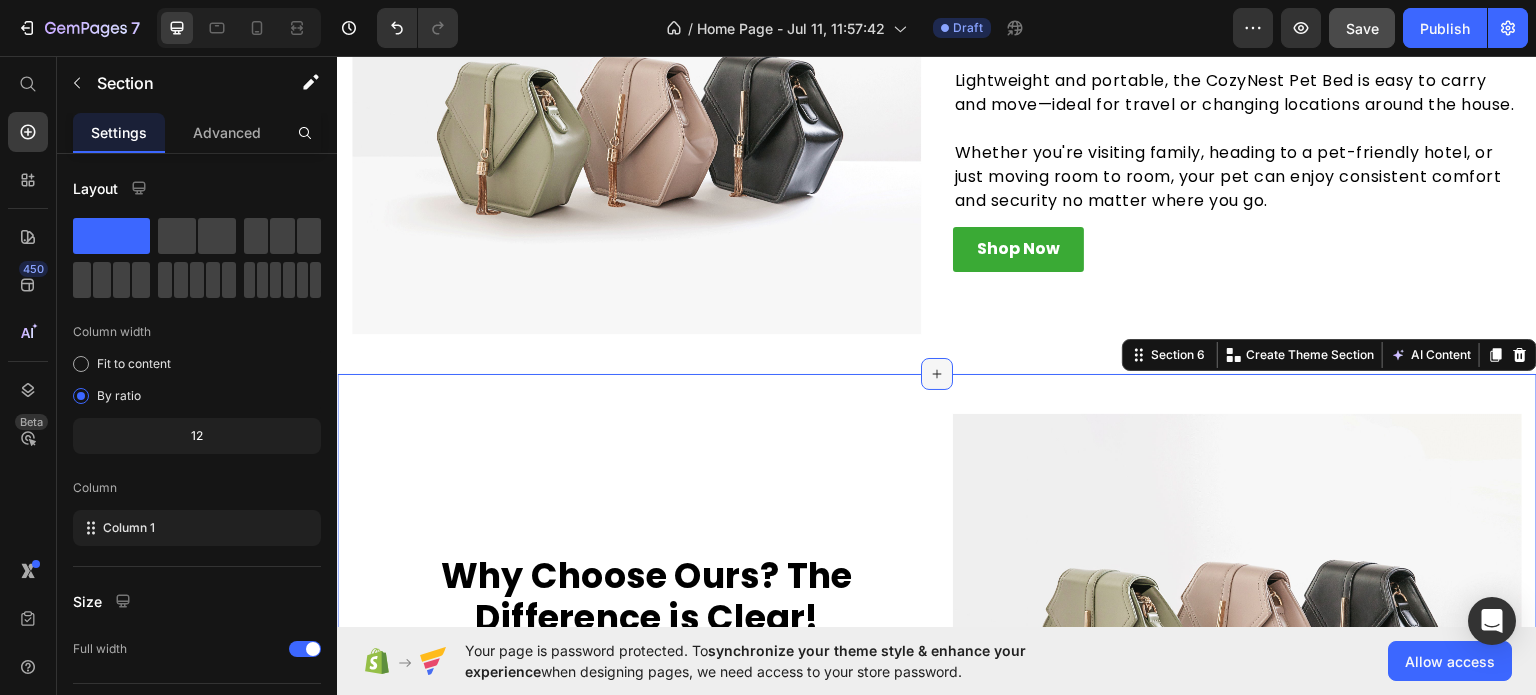 click 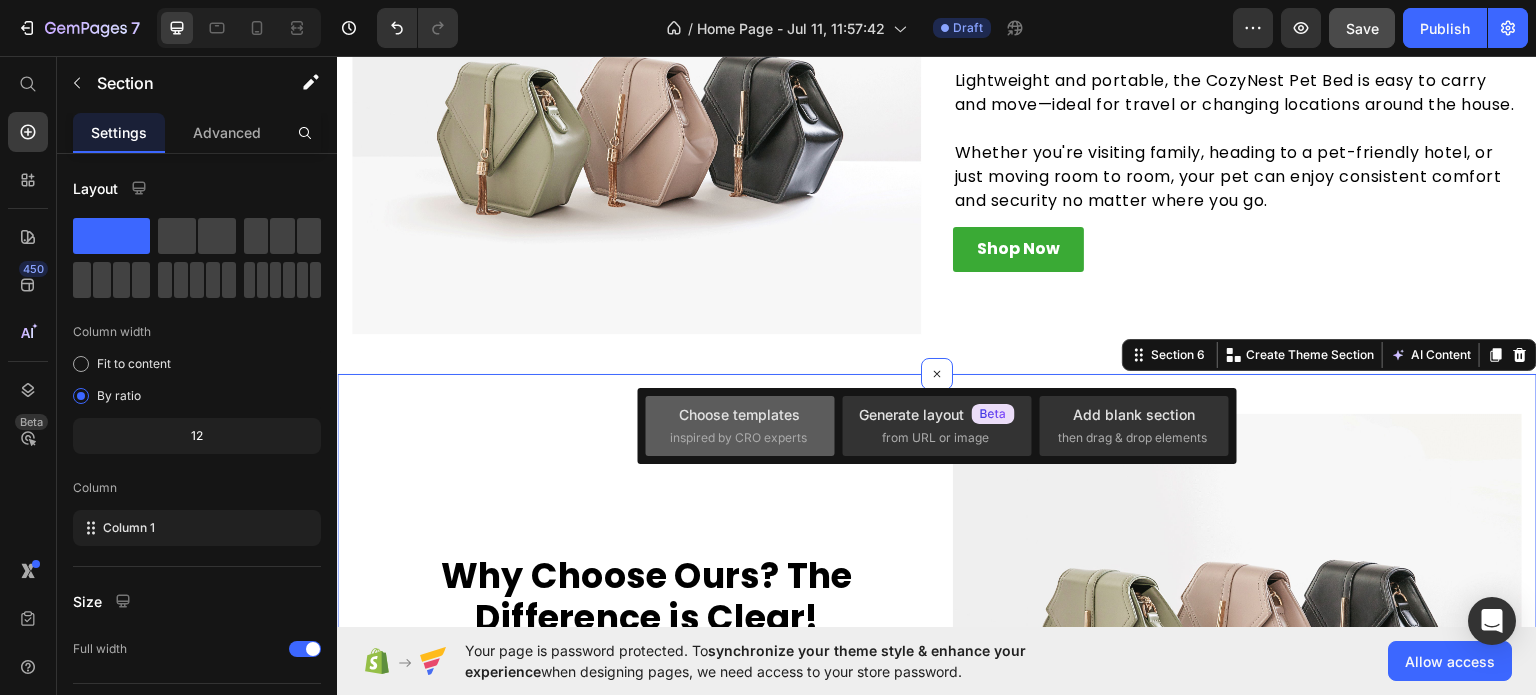 click on "inspired by CRO experts" at bounding box center [738, 438] 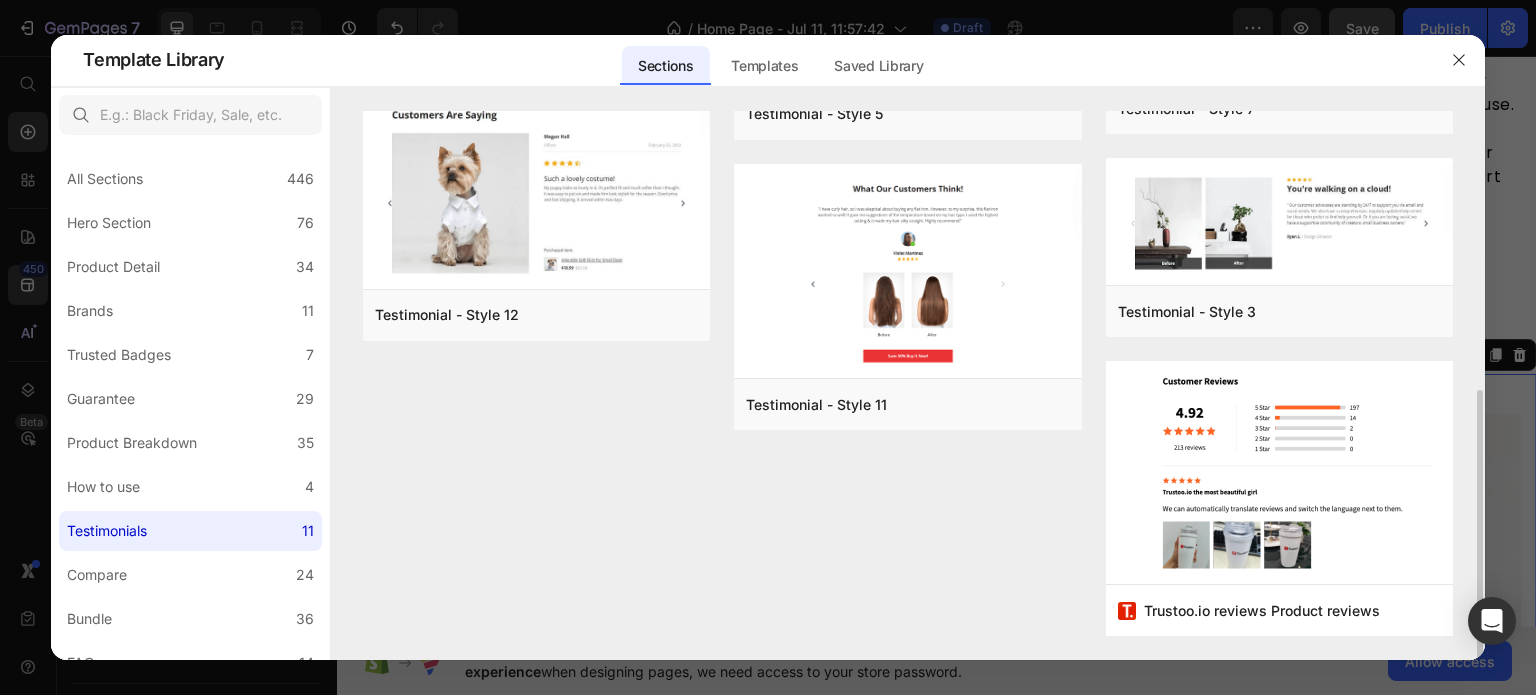 scroll, scrollTop: 363, scrollLeft: 0, axis: vertical 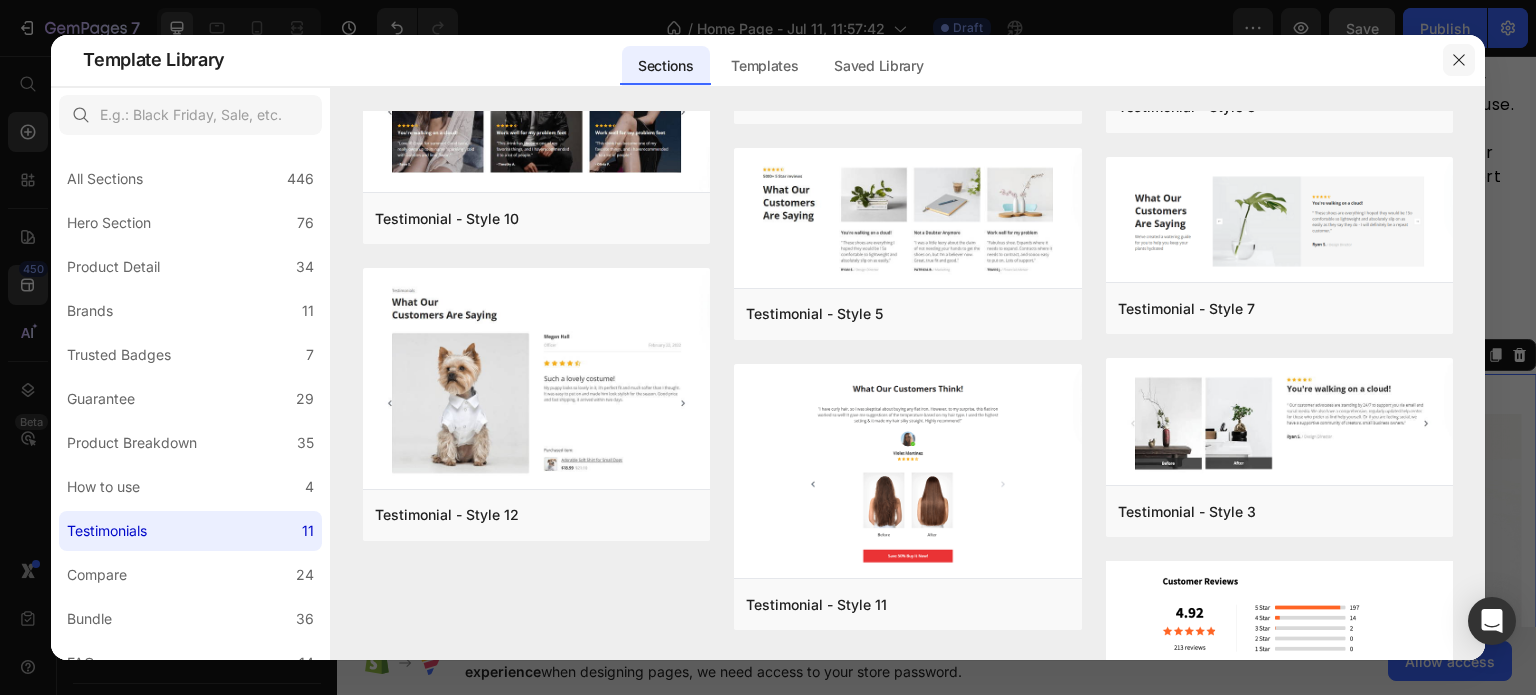 click 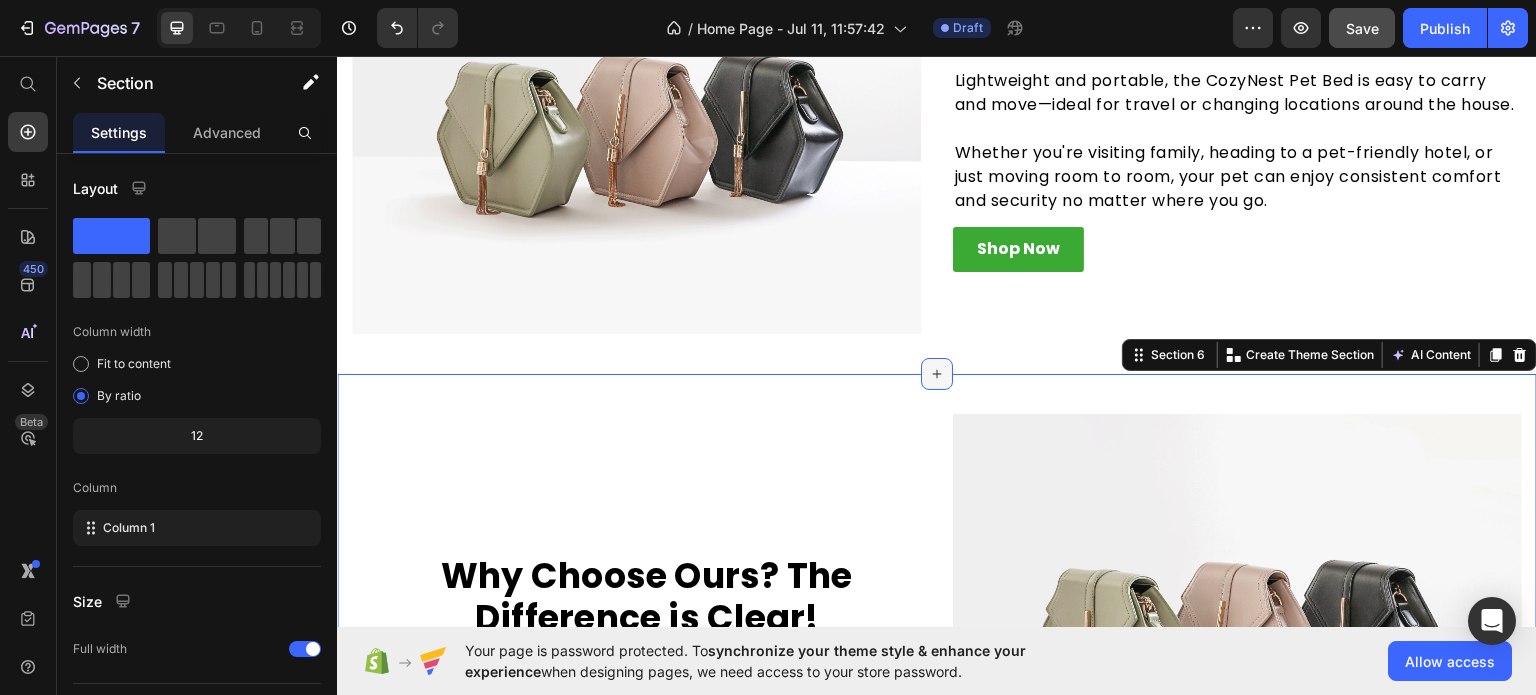 click 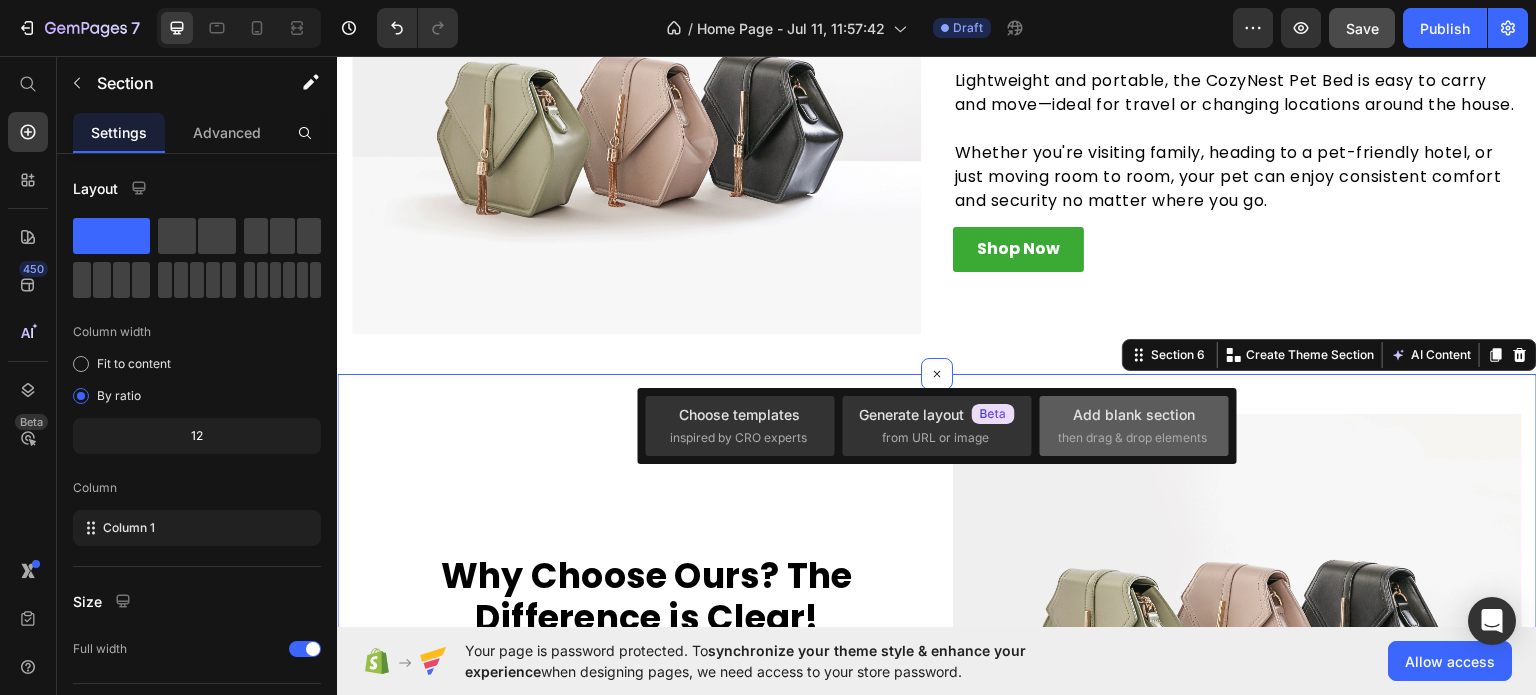 click on "then drag & drop elements" at bounding box center (1132, 438) 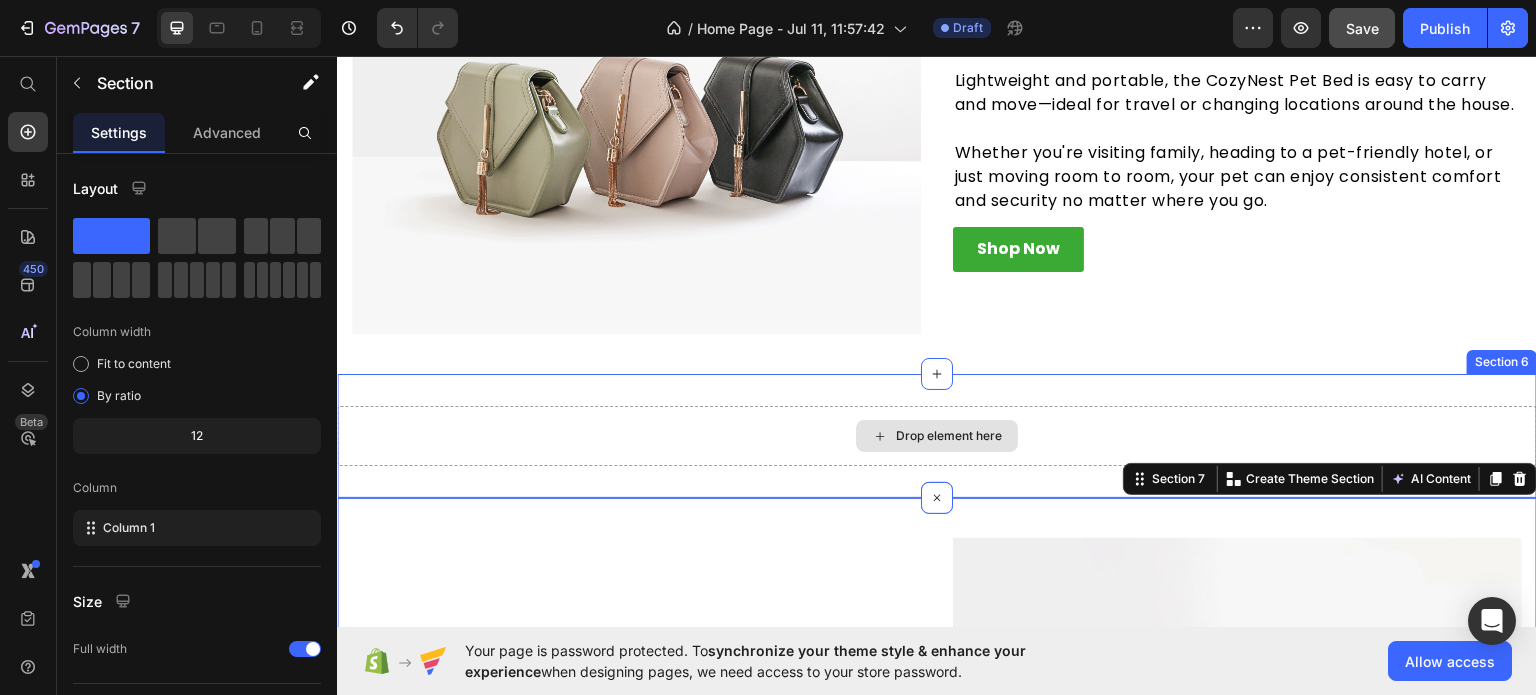 click on "Drop element here" at bounding box center [937, 435] 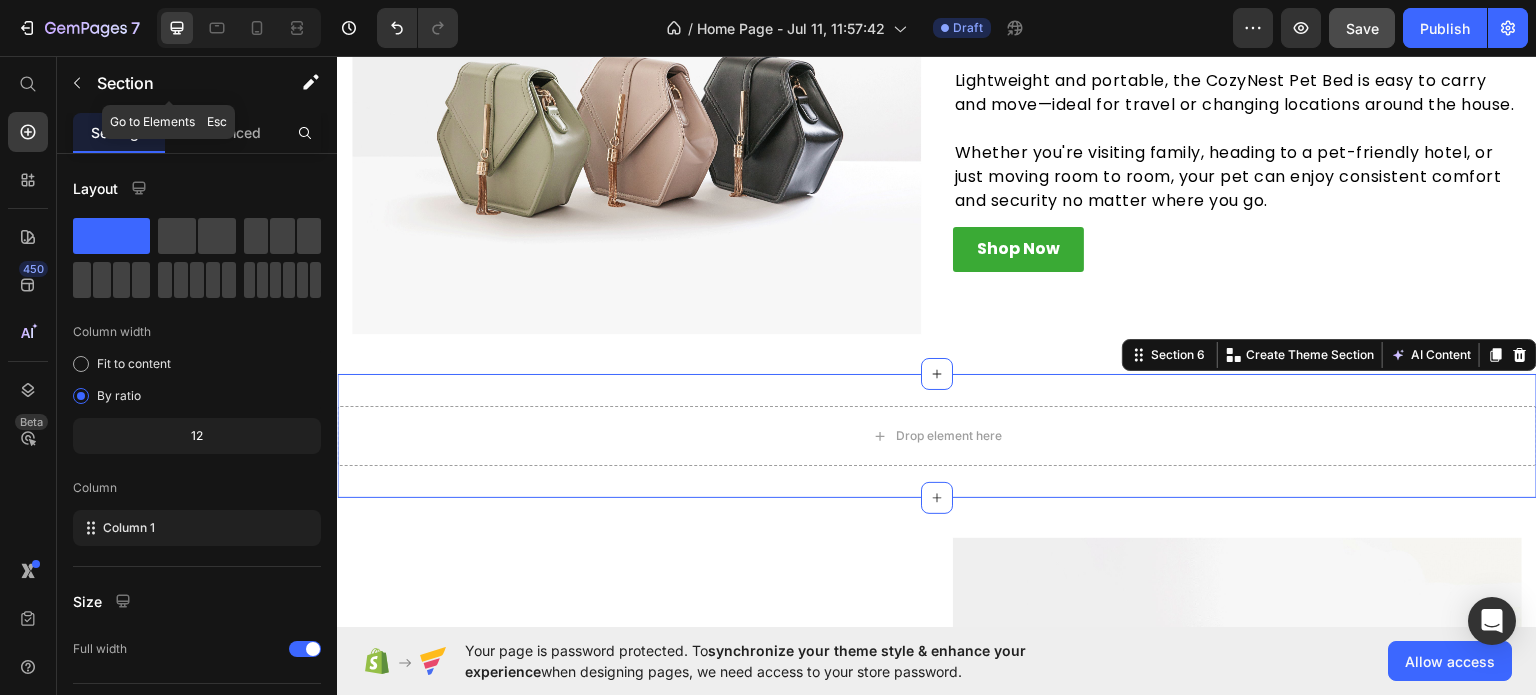 click 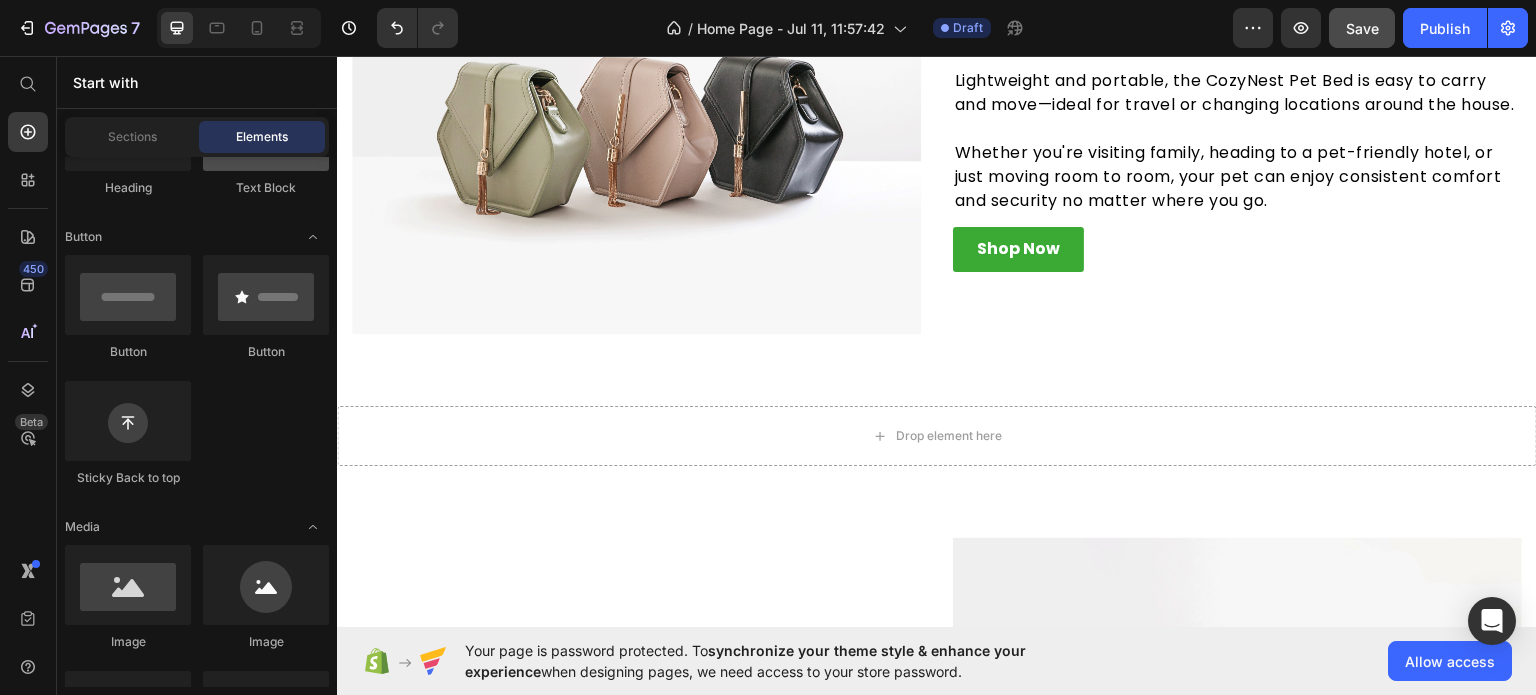 scroll, scrollTop: 0, scrollLeft: 0, axis: both 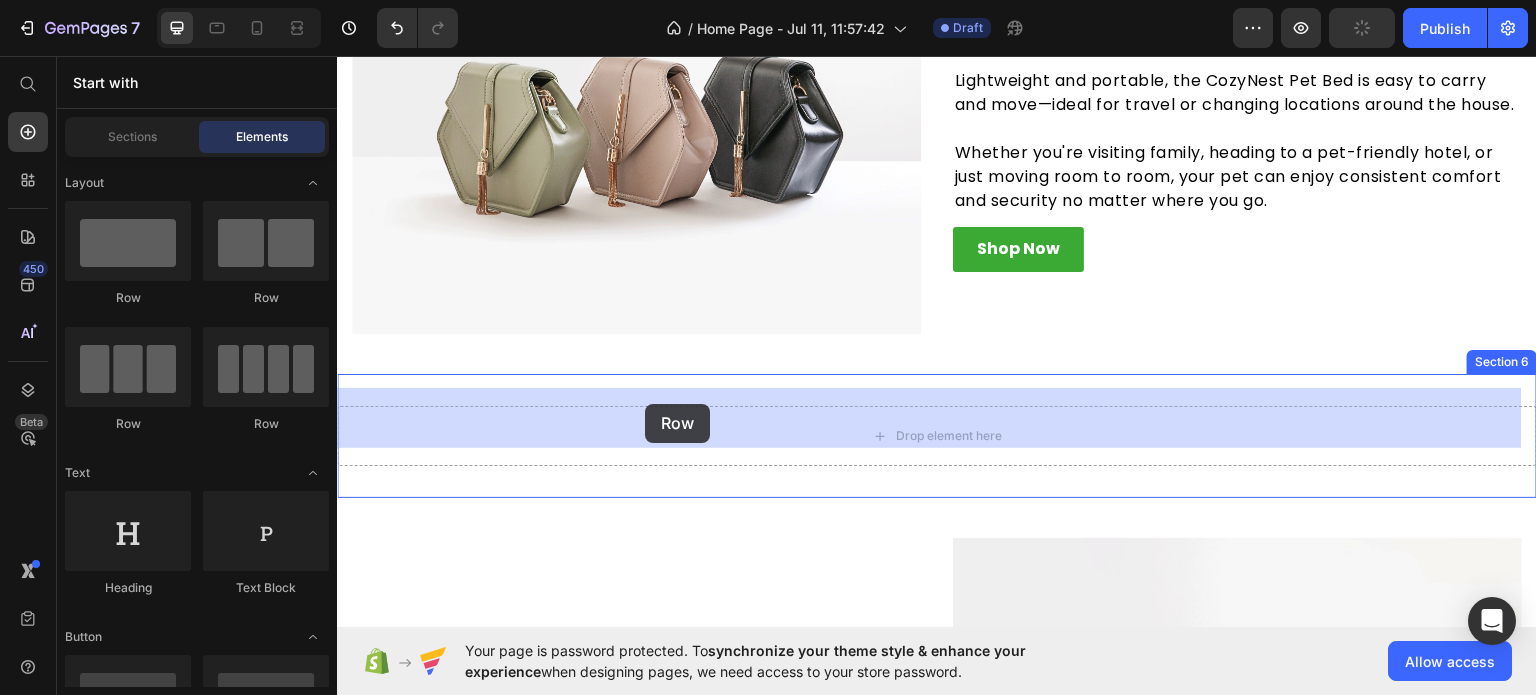 drag, startPoint x: 457, startPoint y: 308, endPoint x: 645, endPoint y: 403, distance: 210.6395 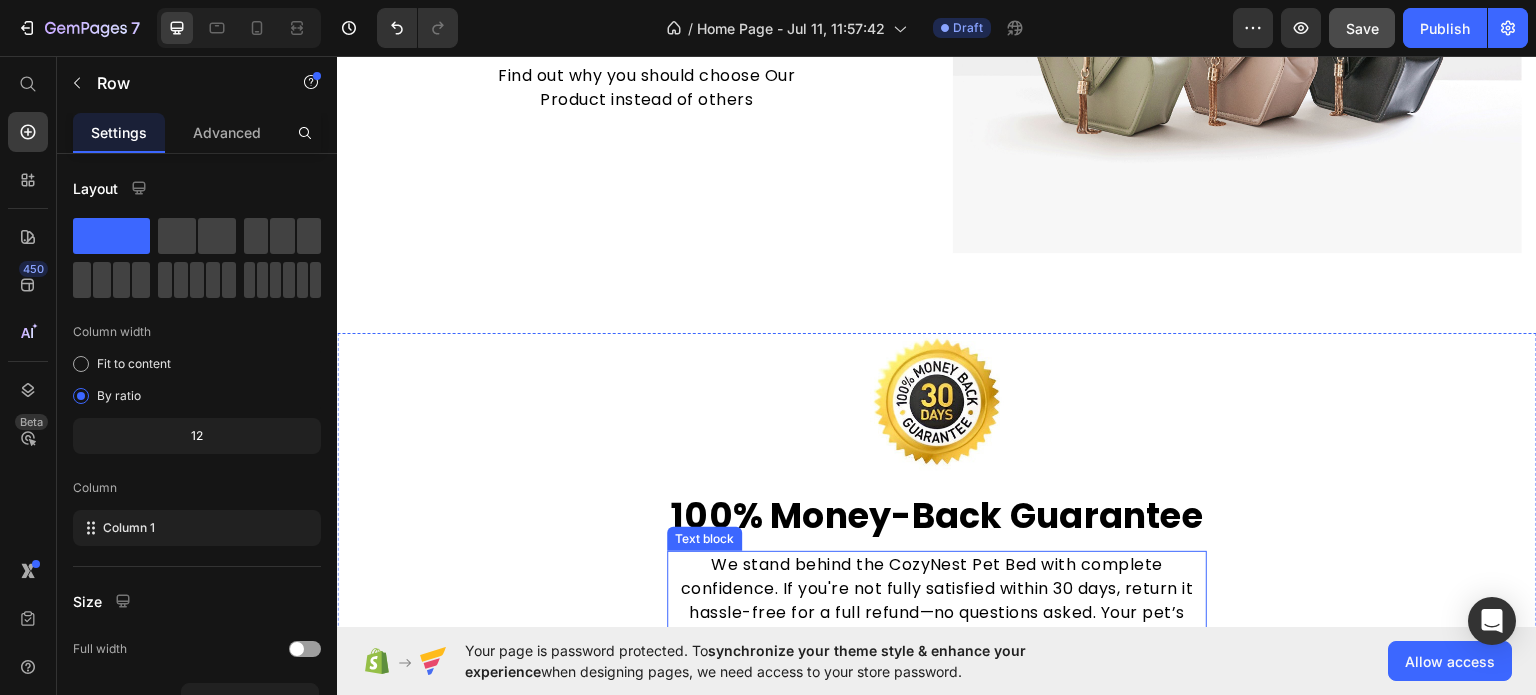 scroll, scrollTop: 3054, scrollLeft: 0, axis: vertical 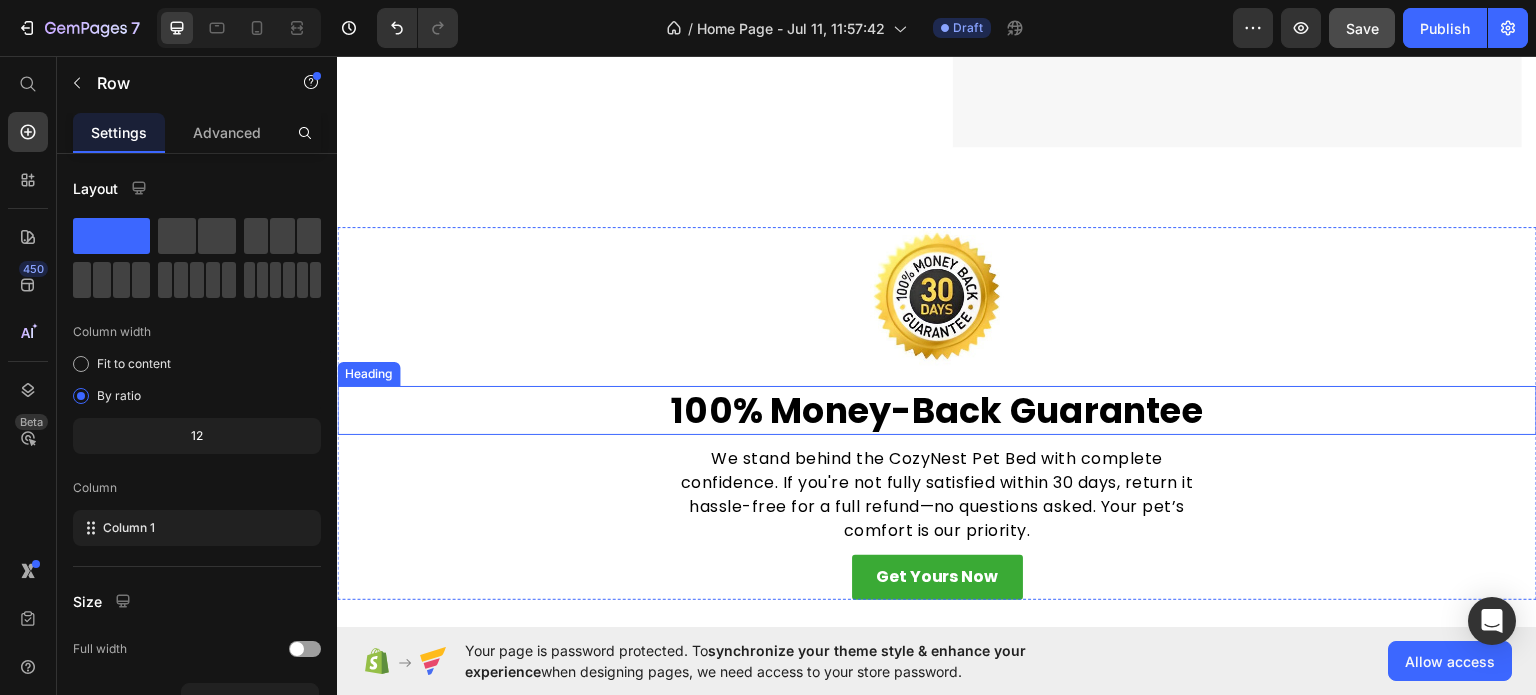click on "100% Money-Back Guarantee" at bounding box center (937, 410) 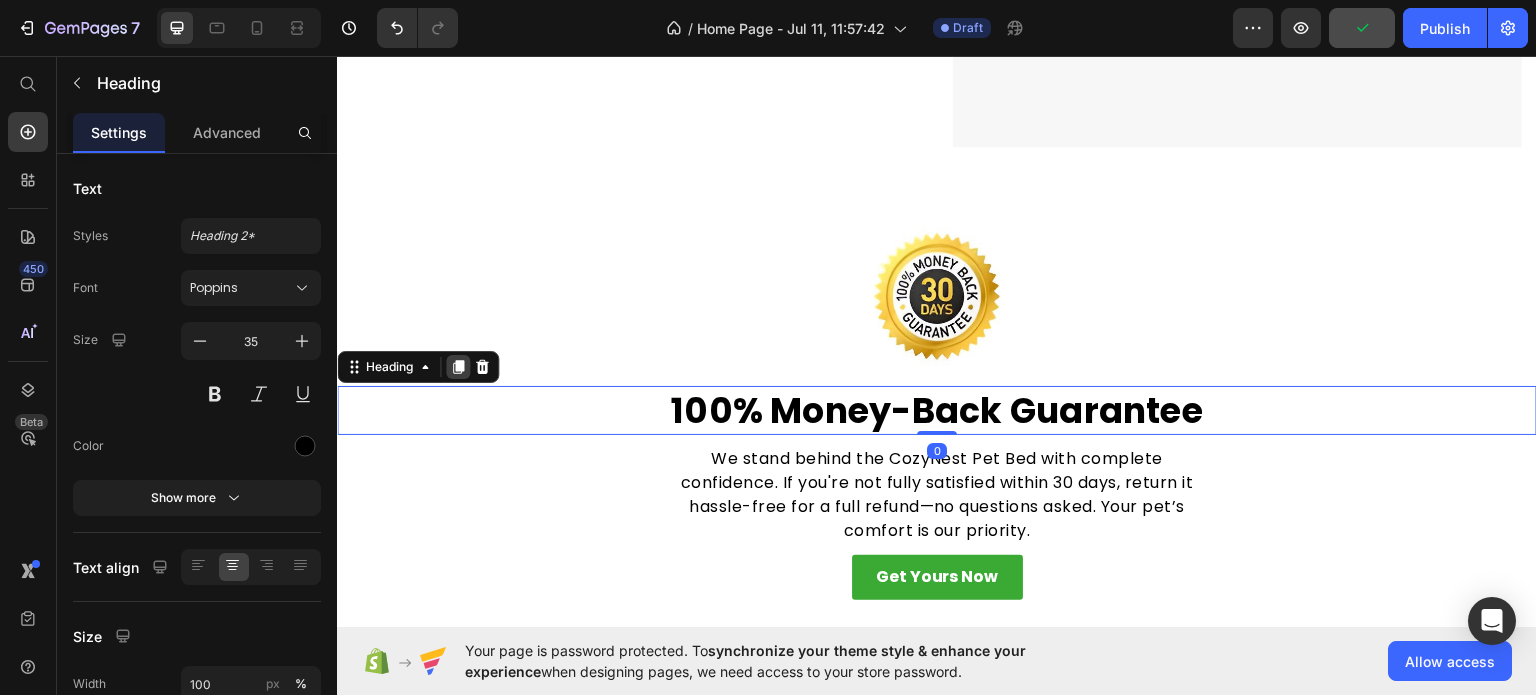 click 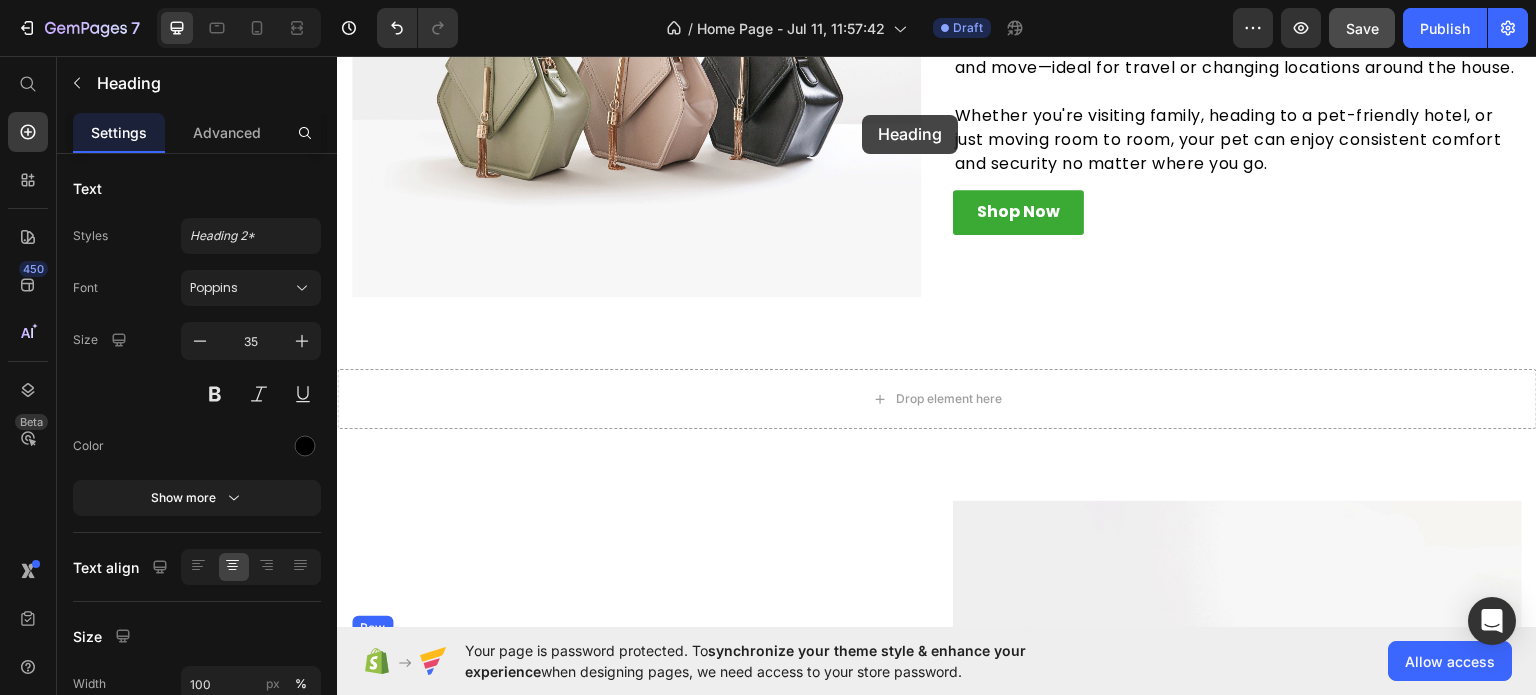 scroll, scrollTop: 2233, scrollLeft: 0, axis: vertical 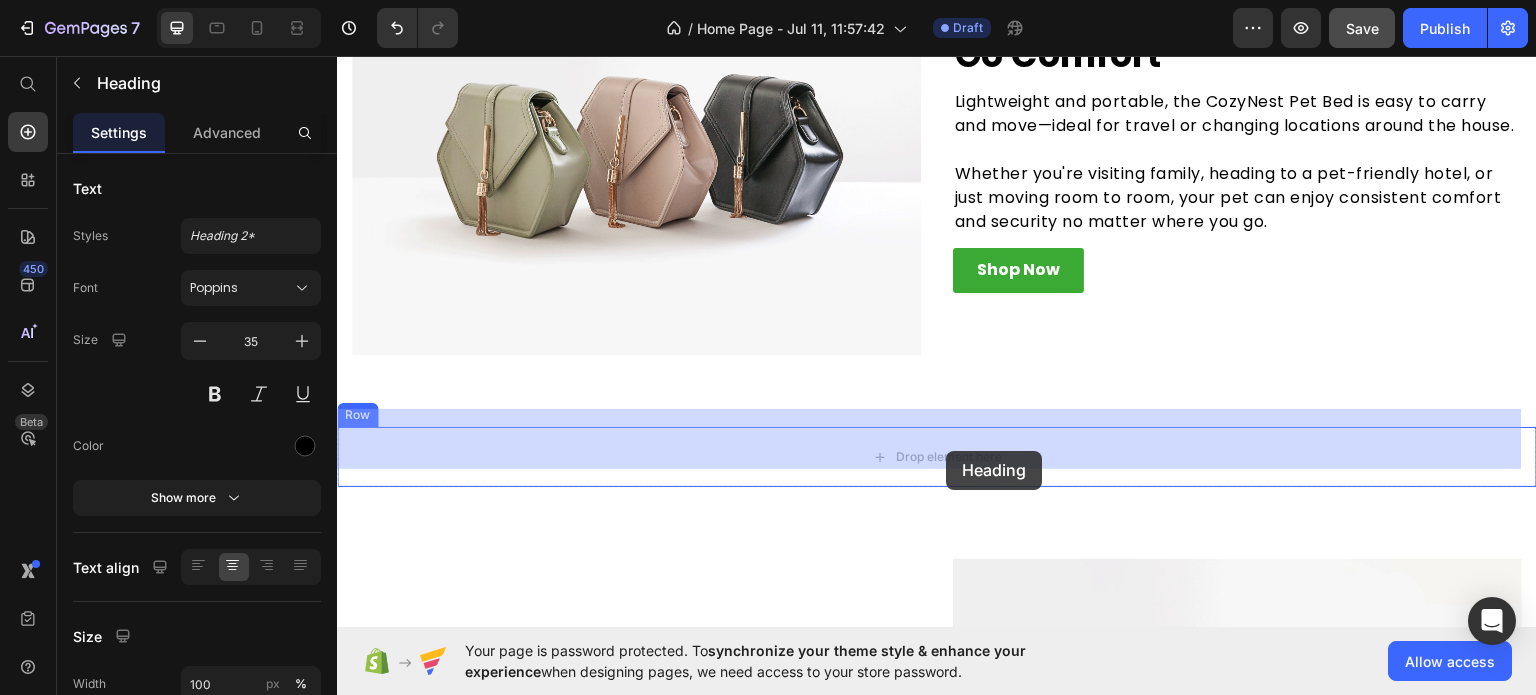 drag, startPoint x: 354, startPoint y: 417, endPoint x: 947, endPoint y: 450, distance: 593.9175 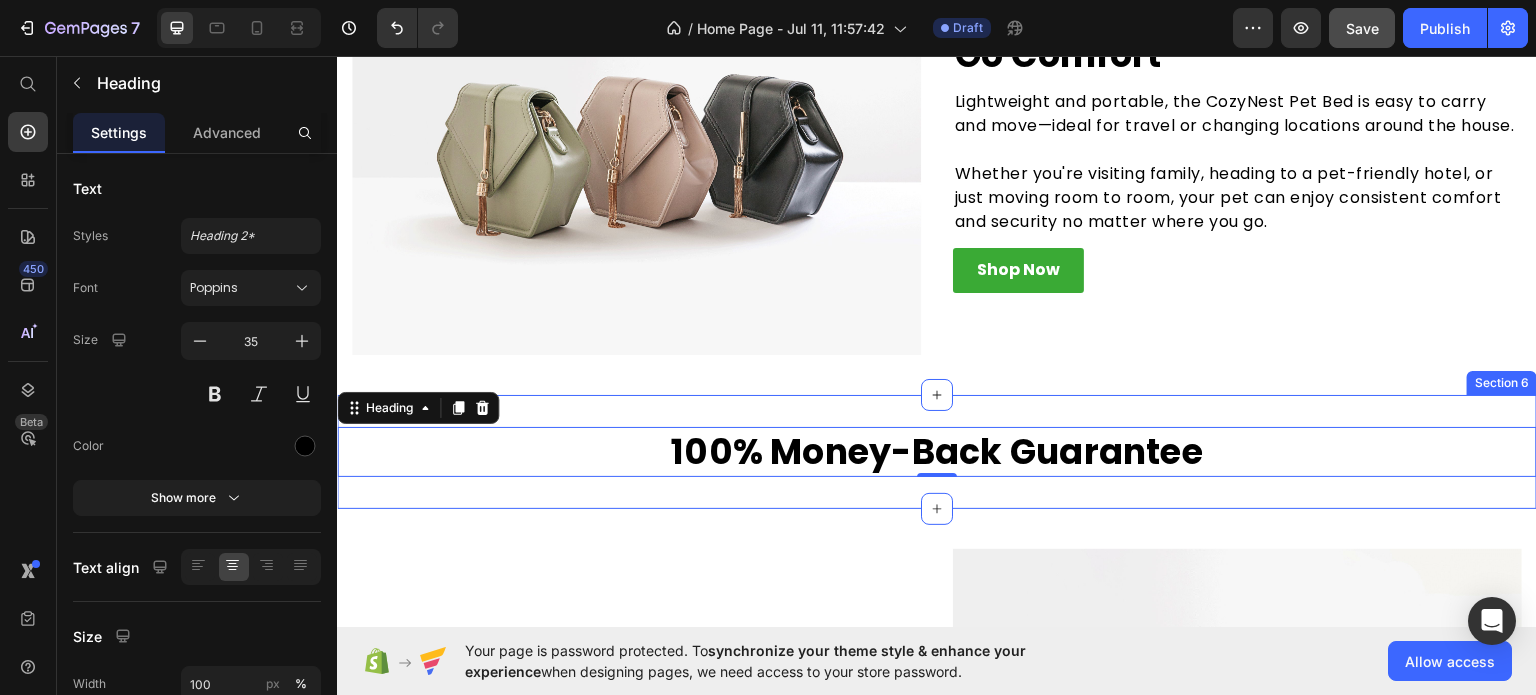 click on "100% Money-Back Guarantee Heading   0 Row Section 6" at bounding box center (937, 451) 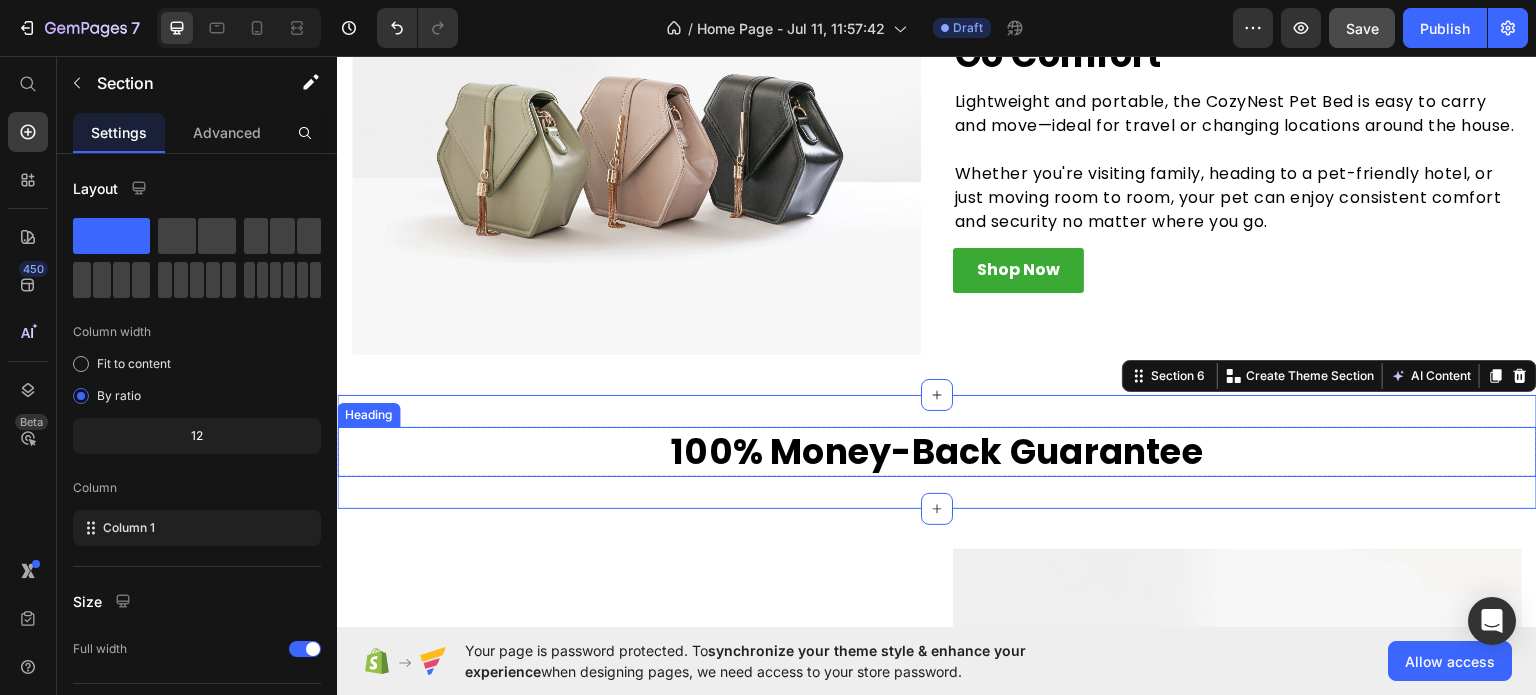 click on "100% Money-Back Guarantee" at bounding box center [937, 451] 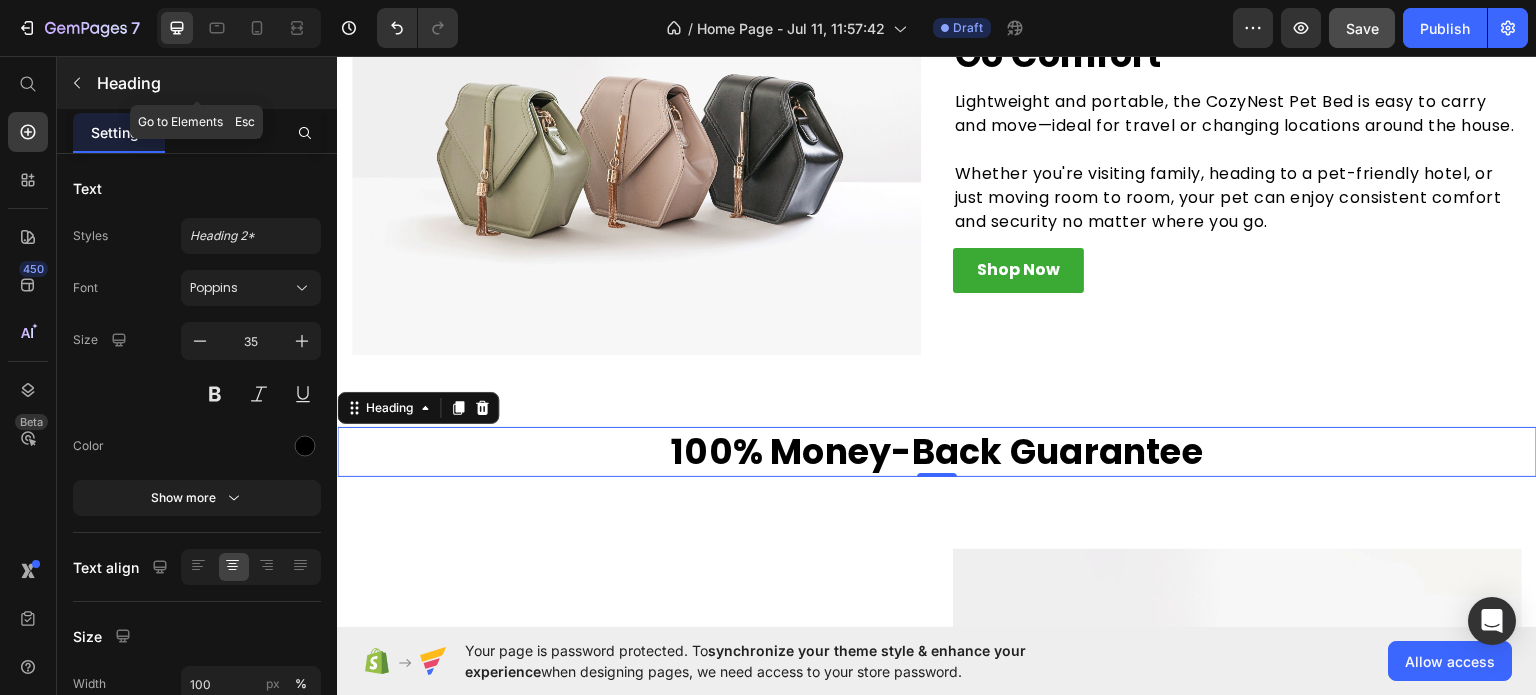 click 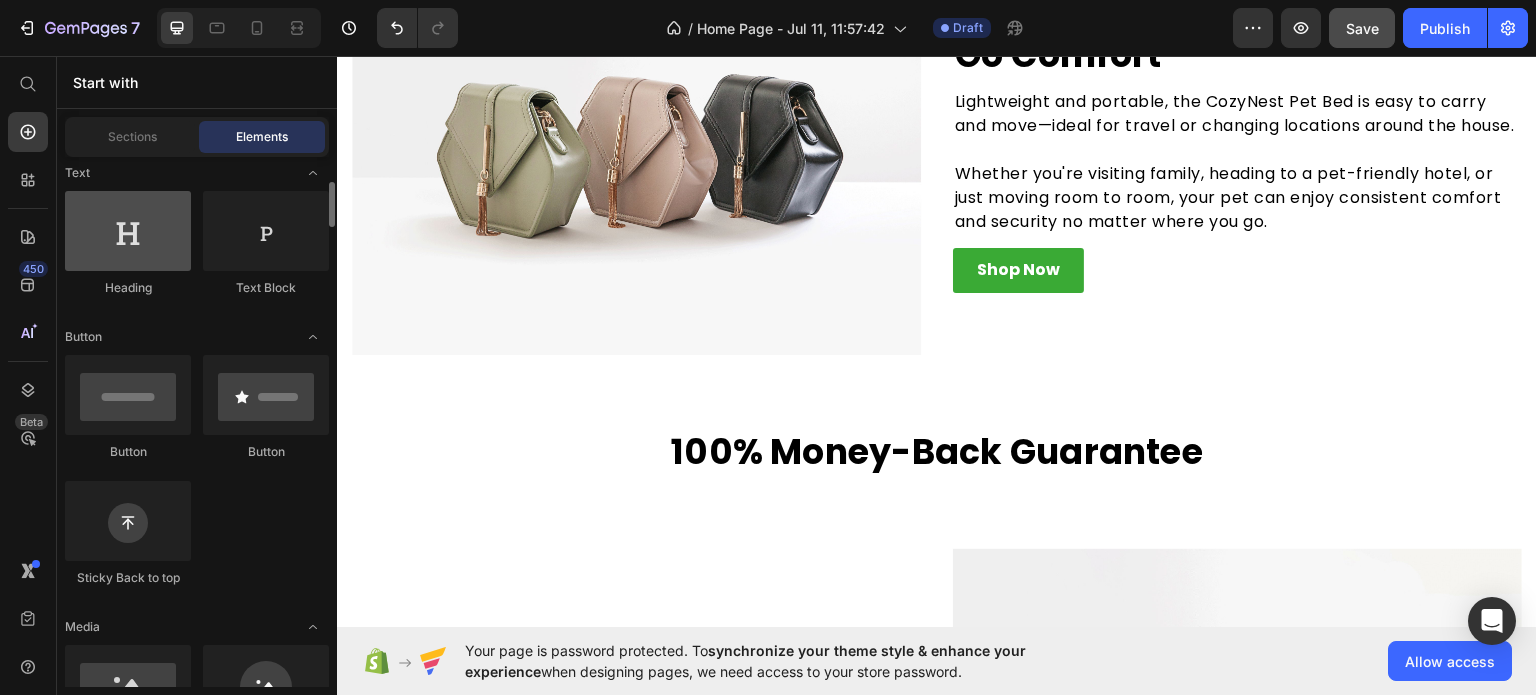 scroll, scrollTop: 100, scrollLeft: 0, axis: vertical 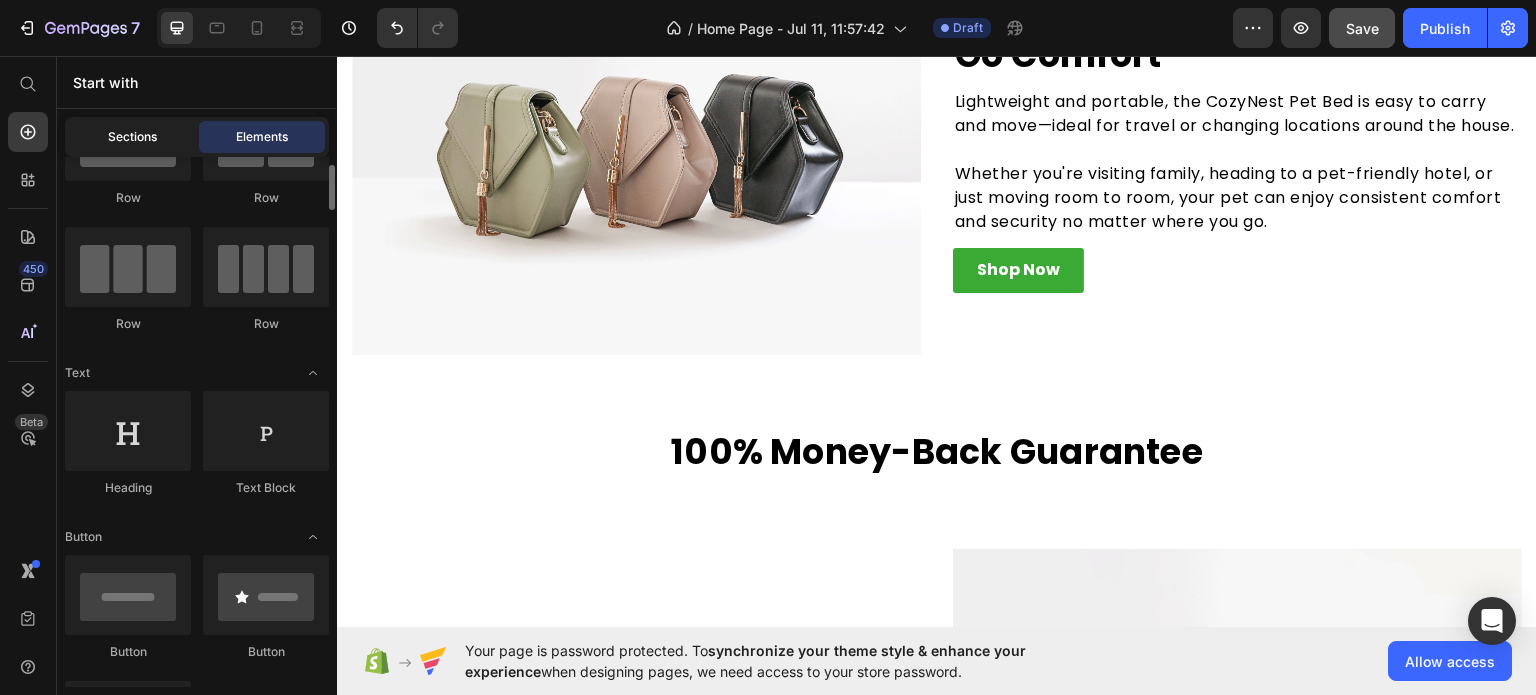 click on "Sections" at bounding box center (132, 137) 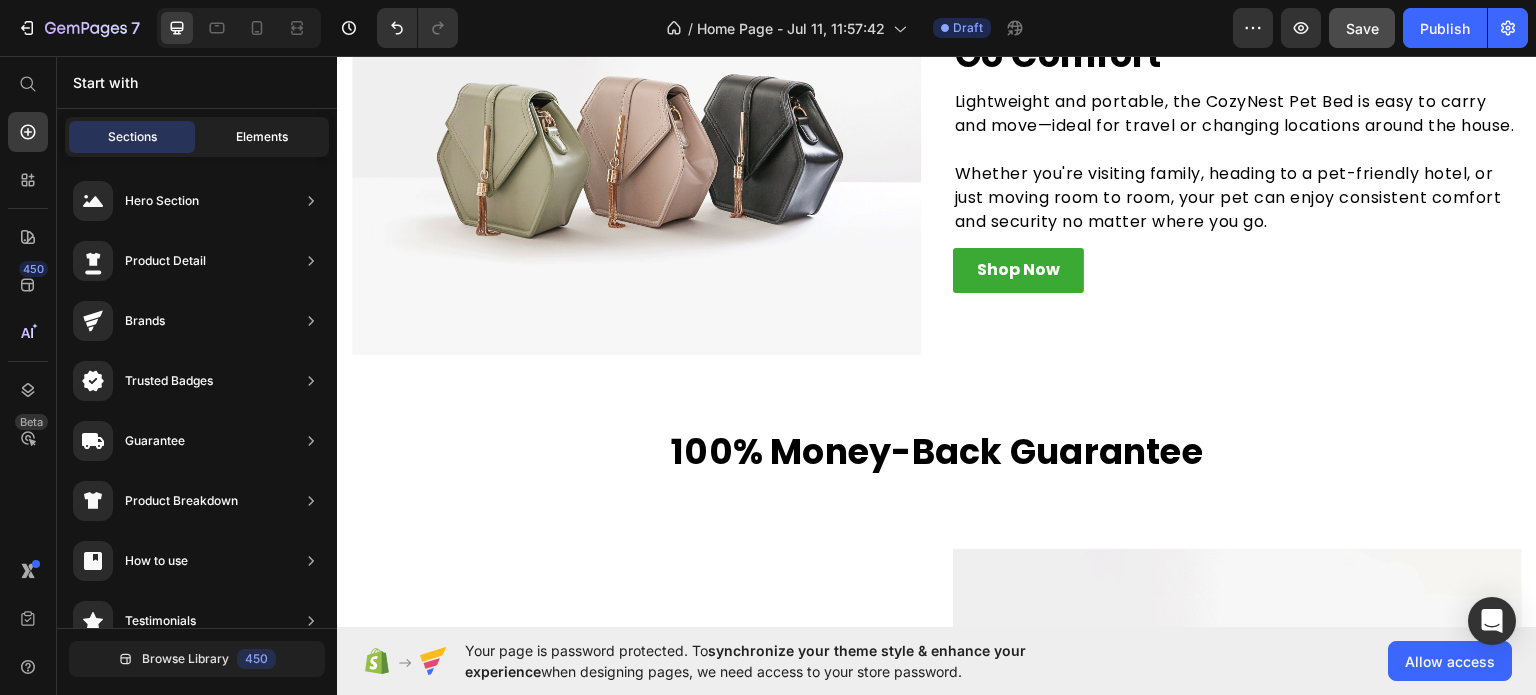 click on "Elements" at bounding box center (262, 137) 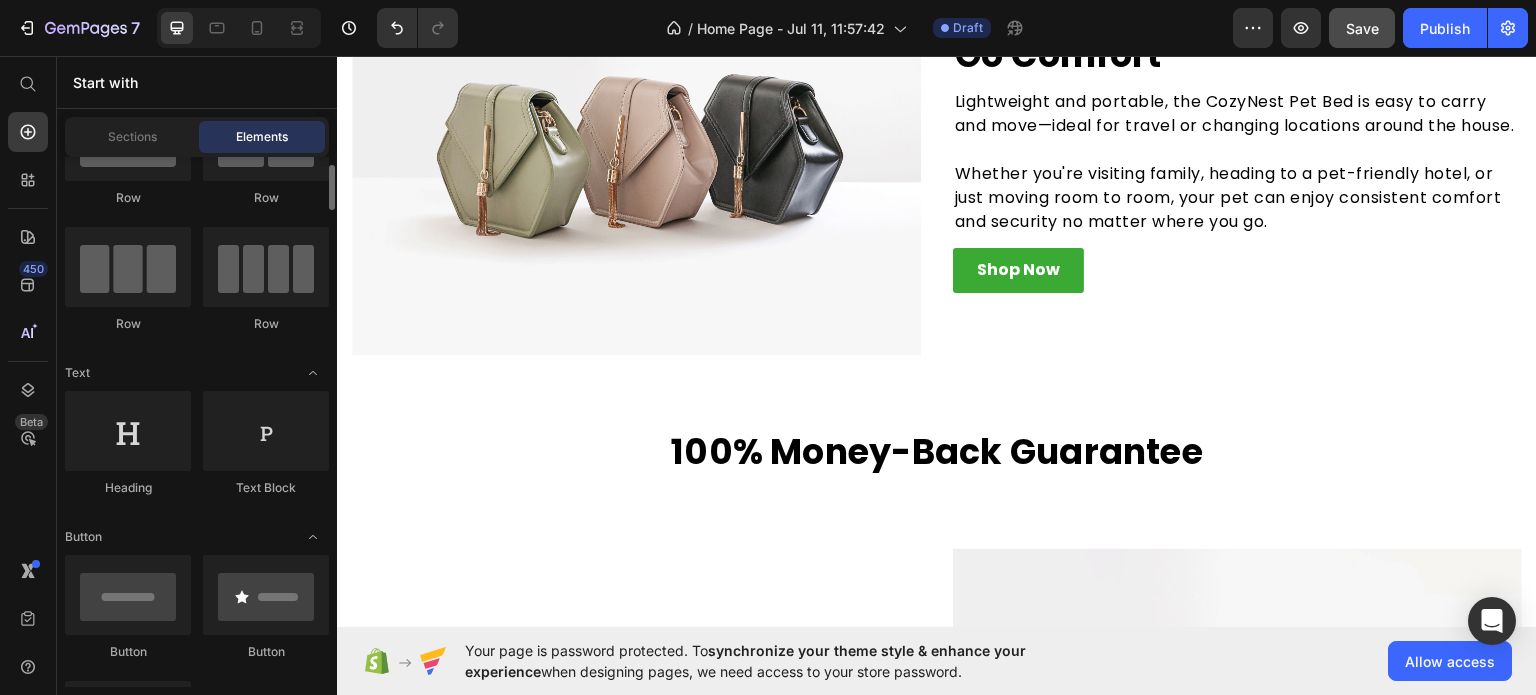 scroll, scrollTop: 0, scrollLeft: 0, axis: both 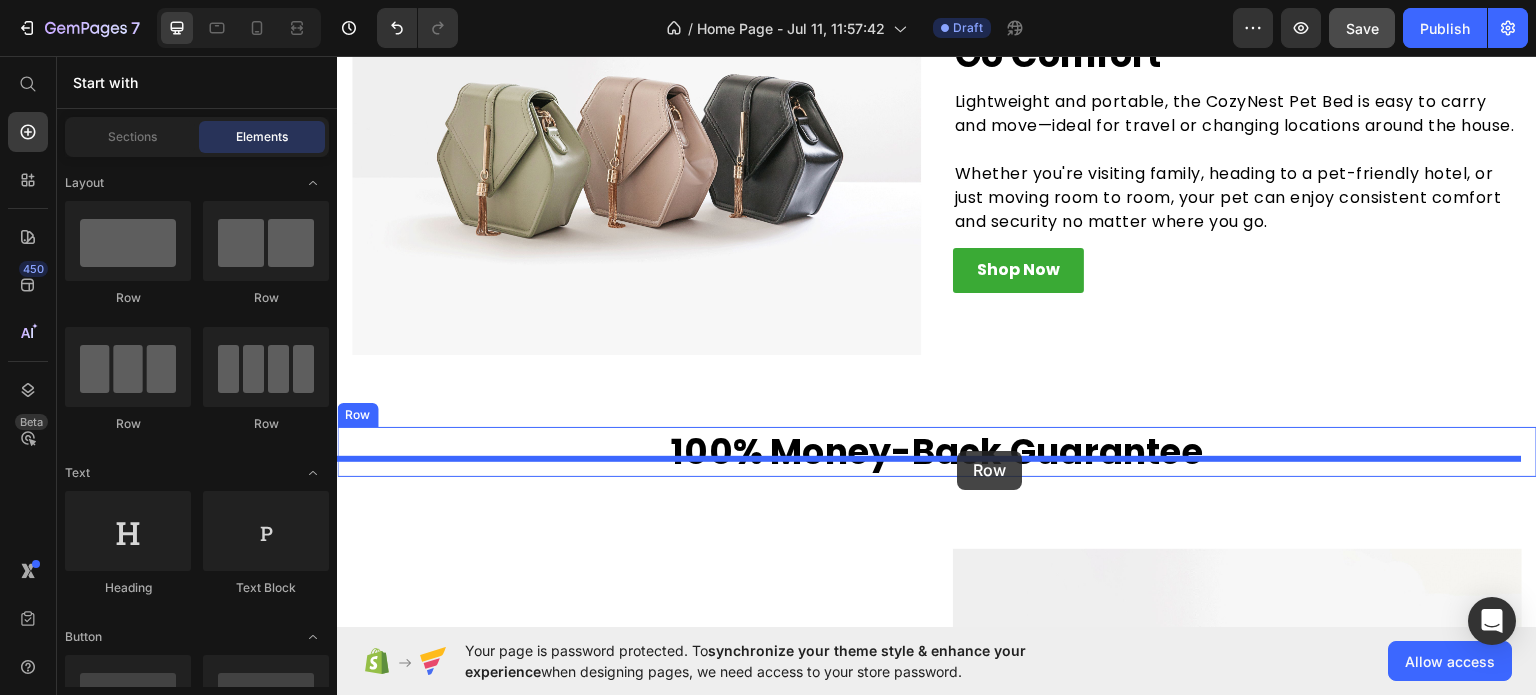 drag, startPoint x: 601, startPoint y: 437, endPoint x: 958, endPoint y: 450, distance: 357.2366 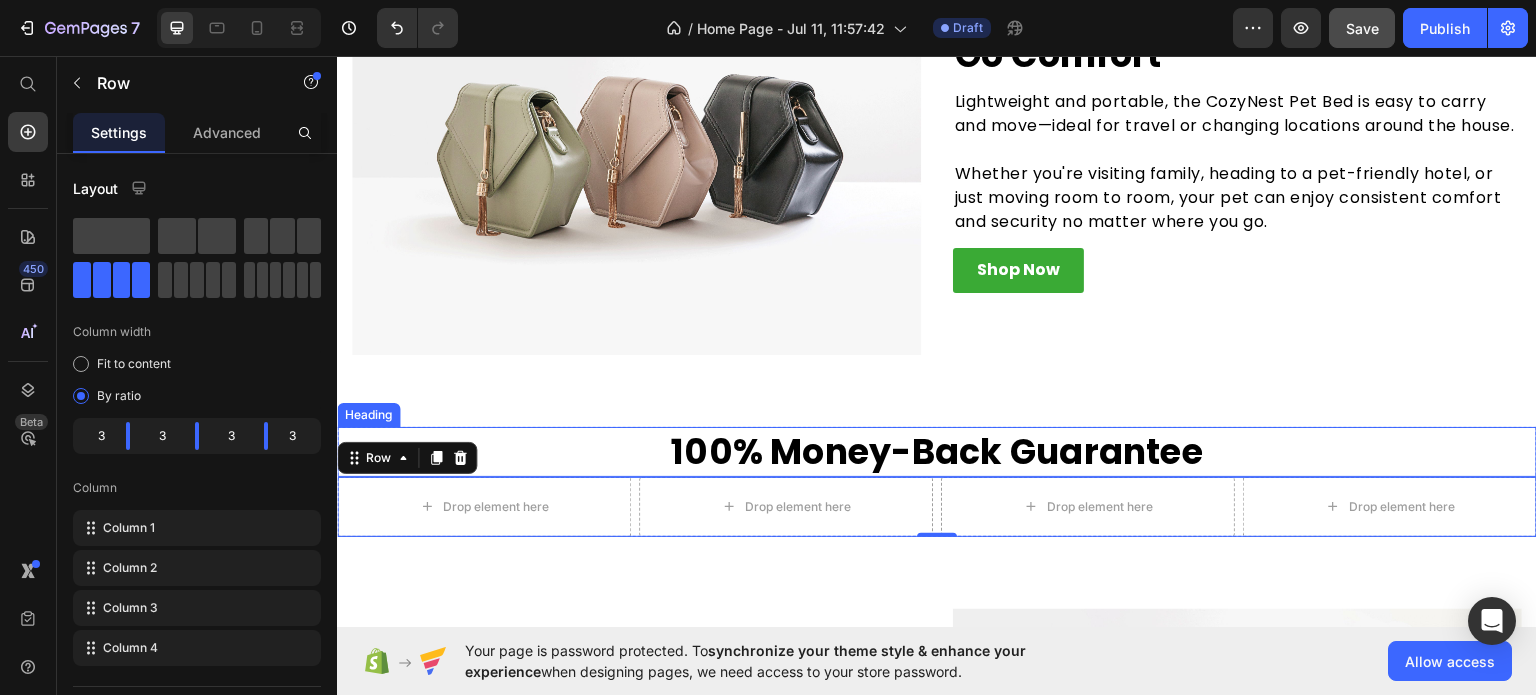 click on "100% Money-Back Guarantee" at bounding box center [937, 451] 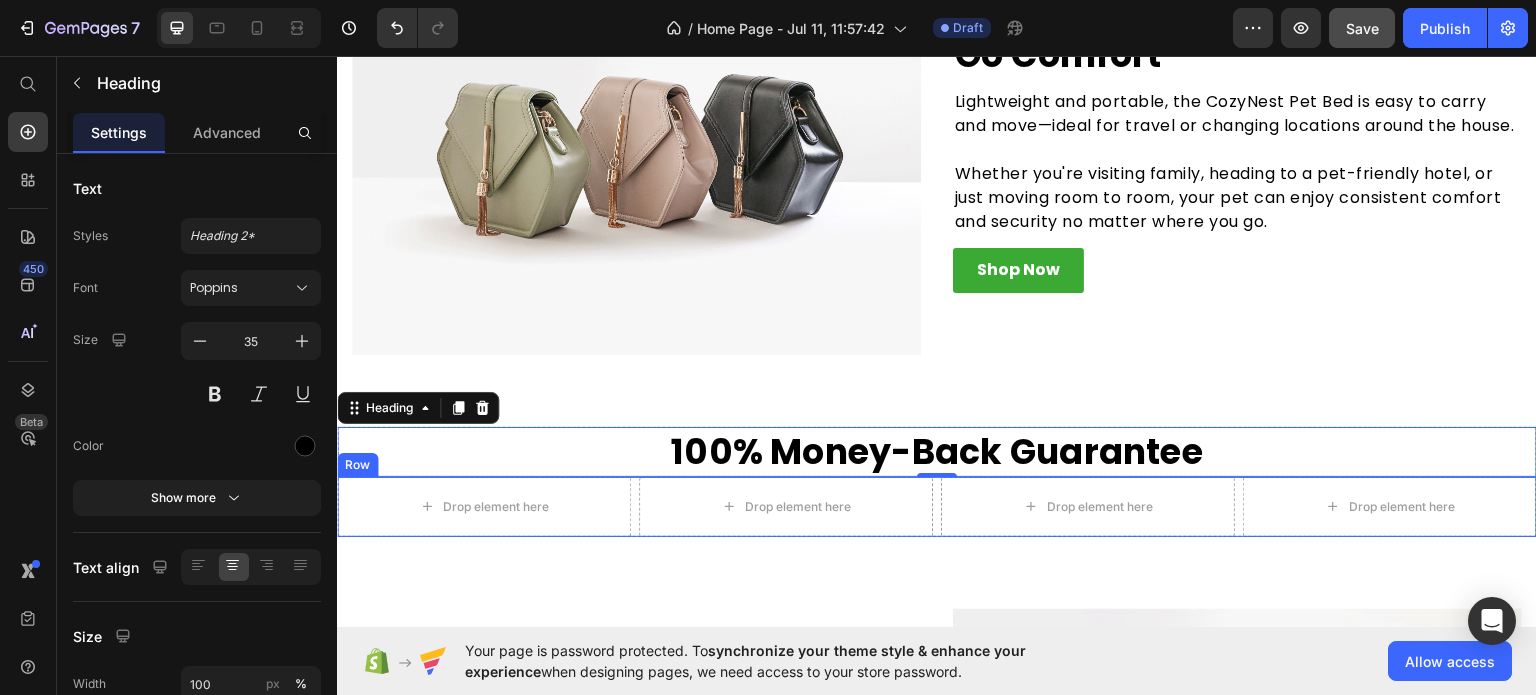 click on "Drop element here
Drop element here
Drop element here
Drop element here Row" at bounding box center [937, 506] 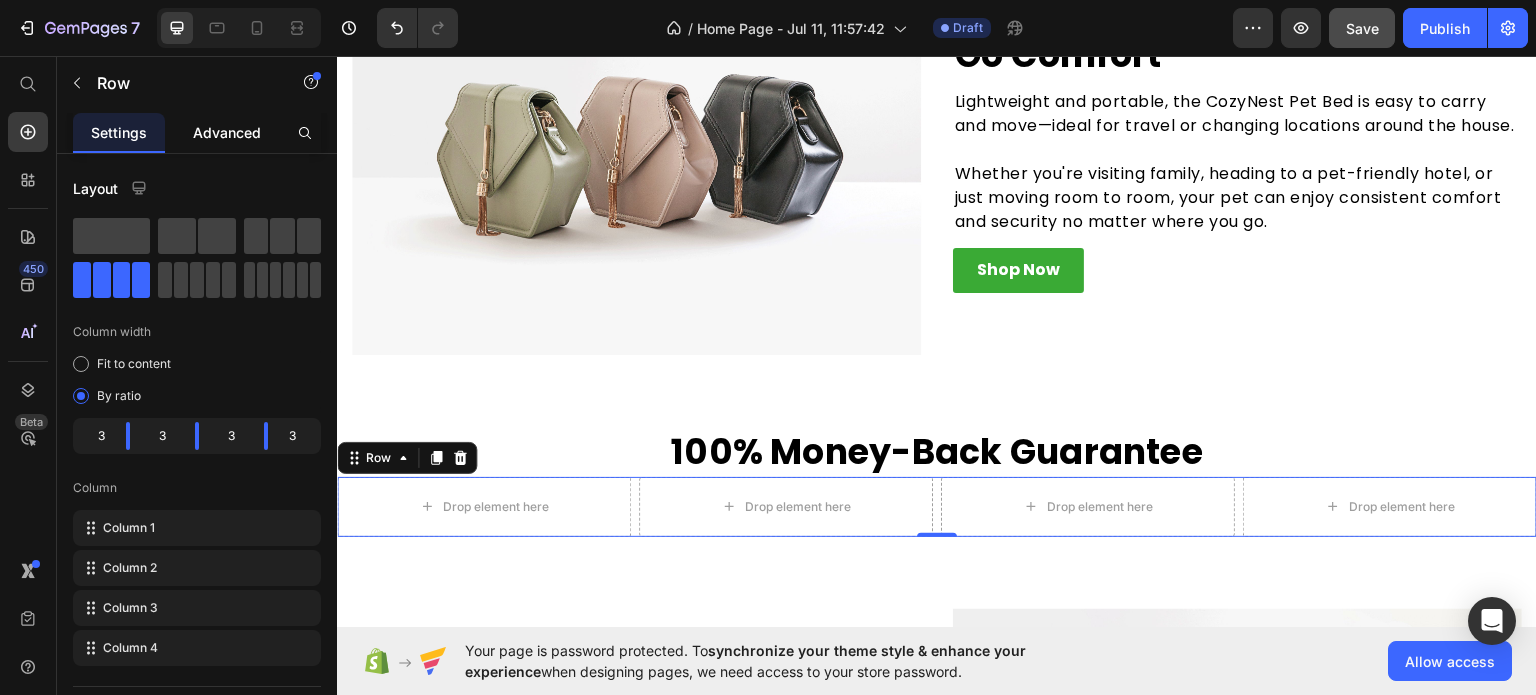 click on "Advanced" at bounding box center (227, 132) 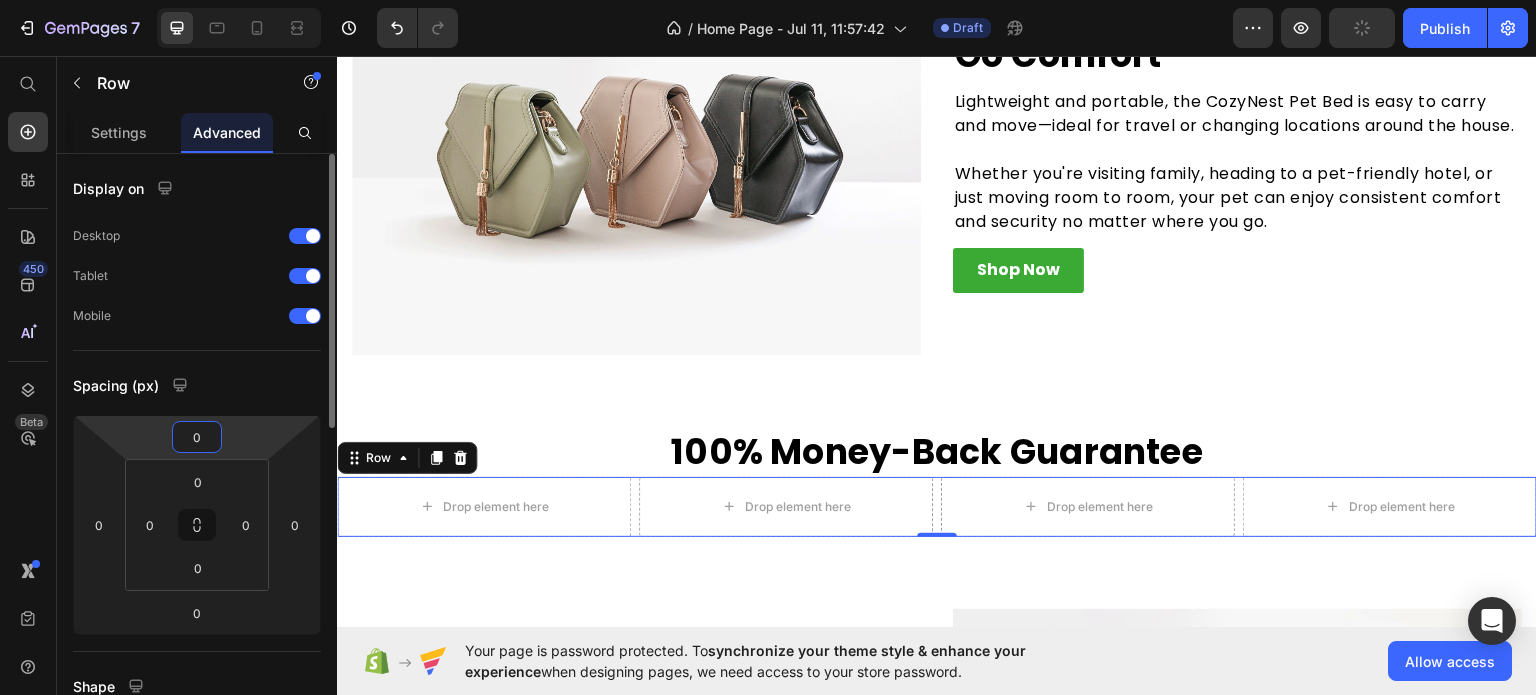 click on "0" at bounding box center [197, 437] 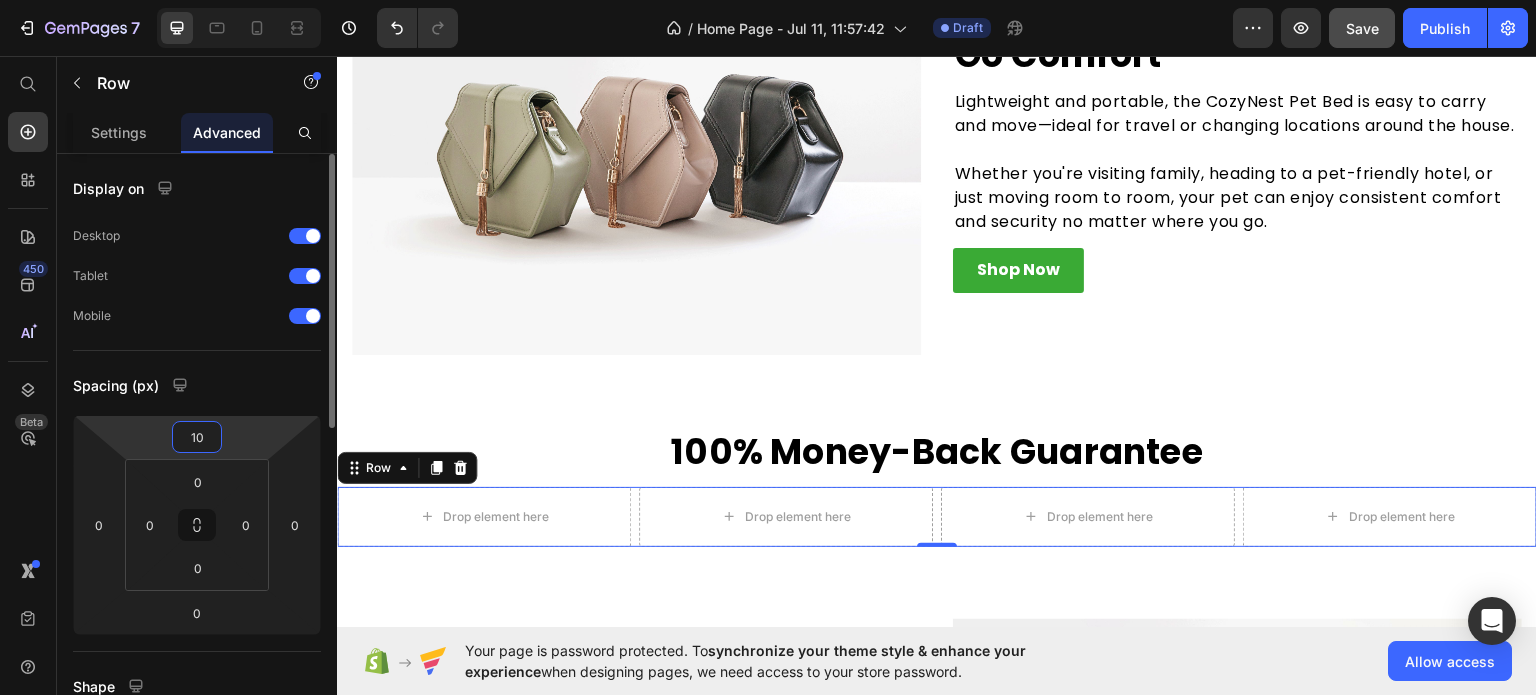 drag, startPoint x: 211, startPoint y: 435, endPoint x: 182, endPoint y: 437, distance: 29.068884 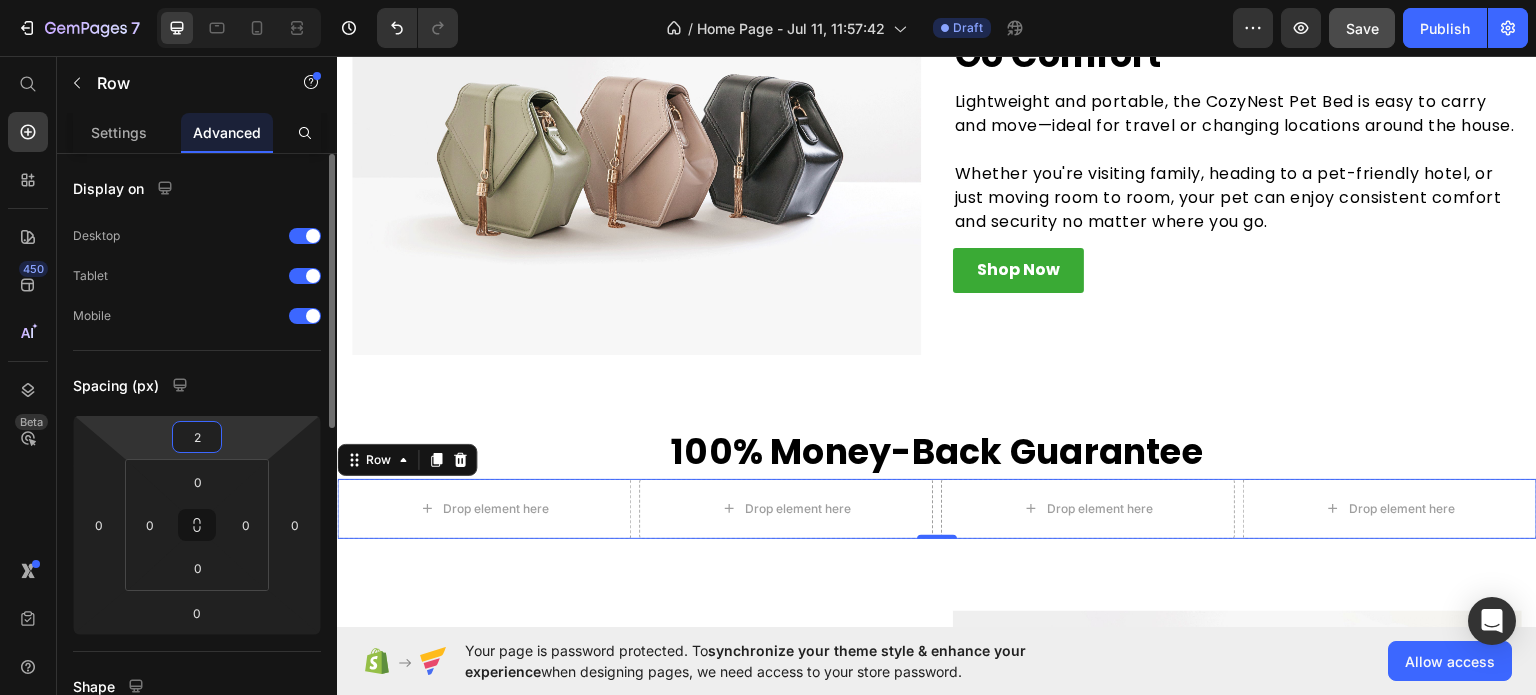 type on "20" 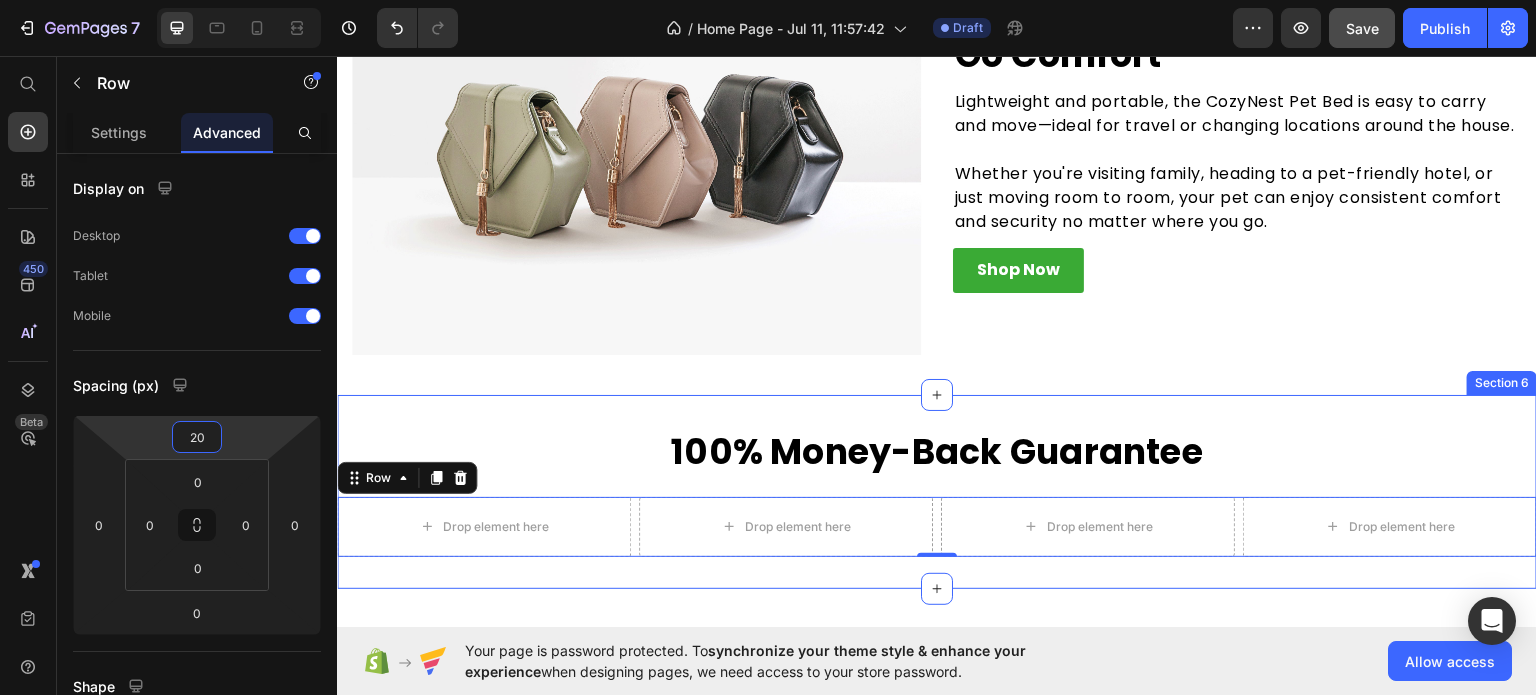click on "100% Money-Back Guarantee Heading
Drop element here
Drop element here
Drop element here
Drop element here Row   0 Row Section 6" at bounding box center [937, 491] 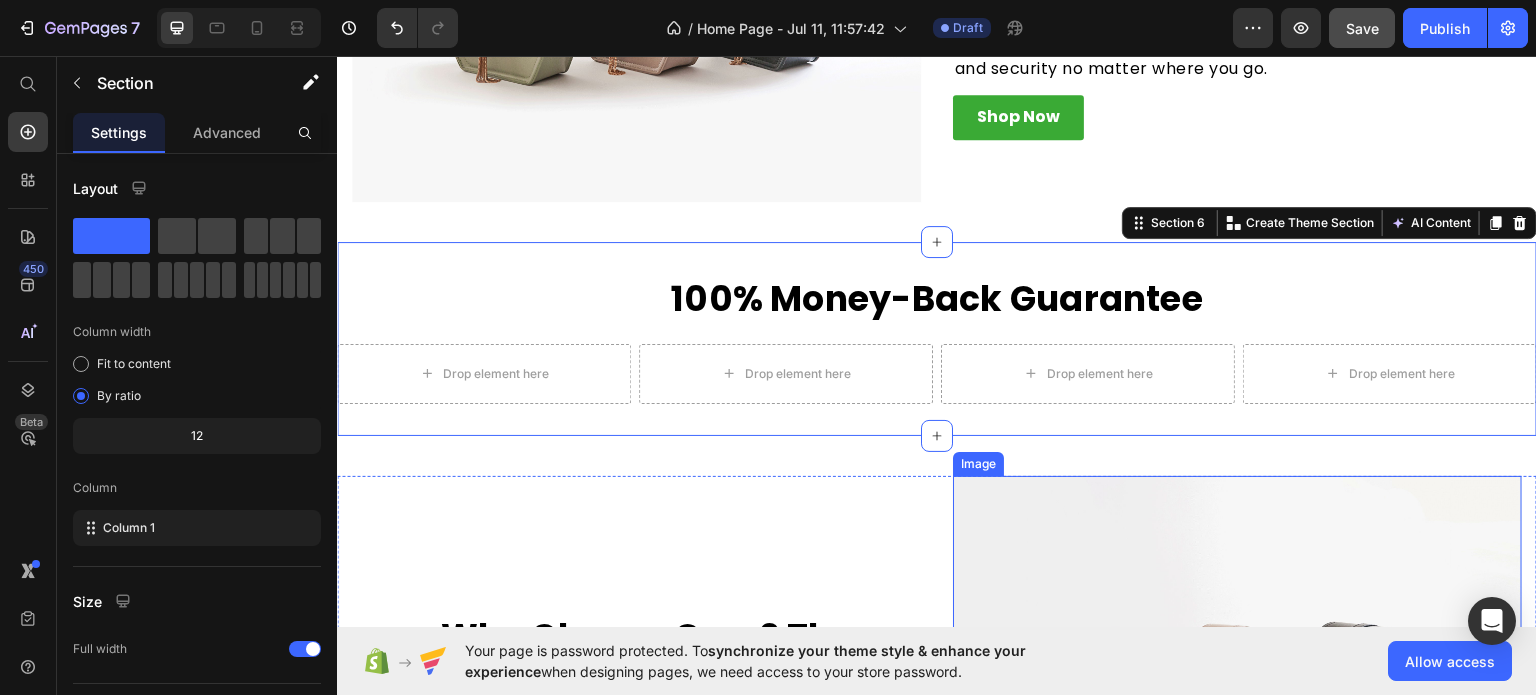 scroll, scrollTop: 2233, scrollLeft: 0, axis: vertical 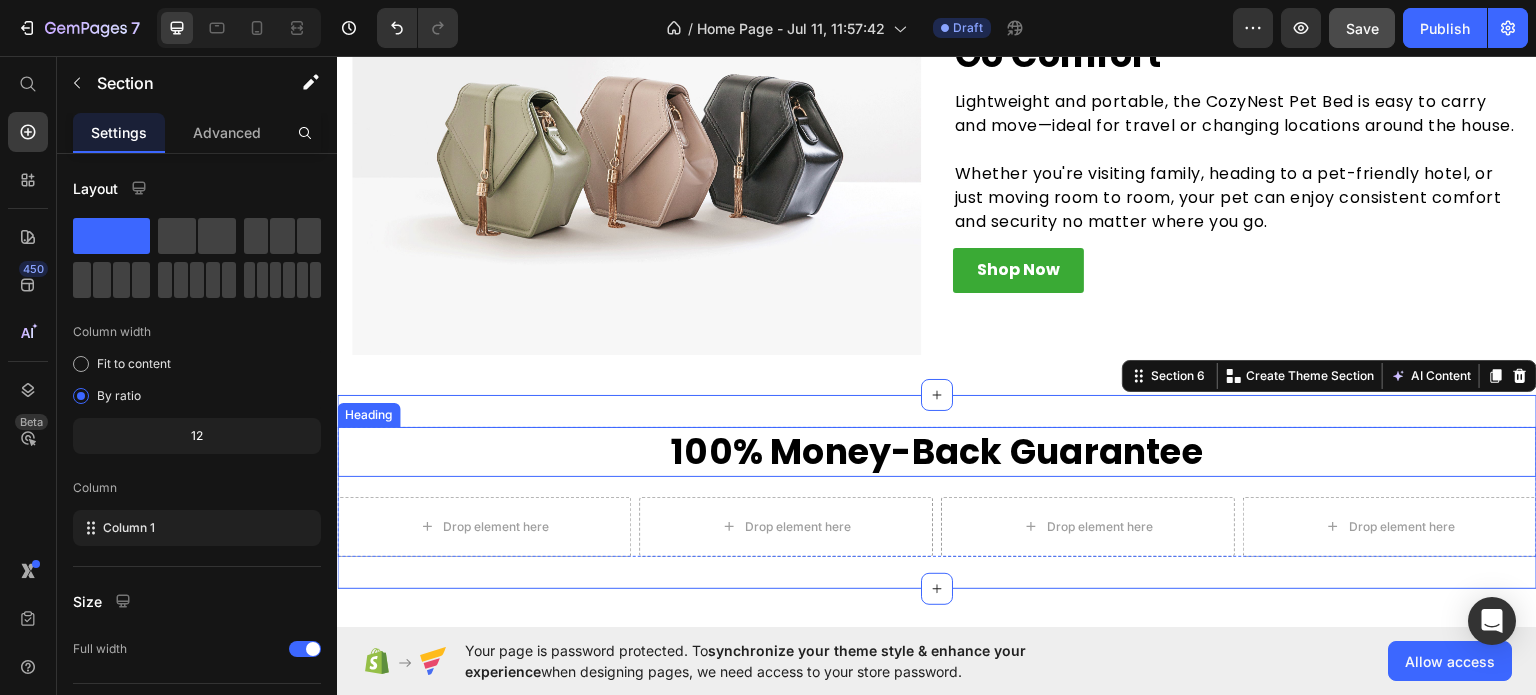 click on "100% Money-Back Guarantee" at bounding box center [937, 451] 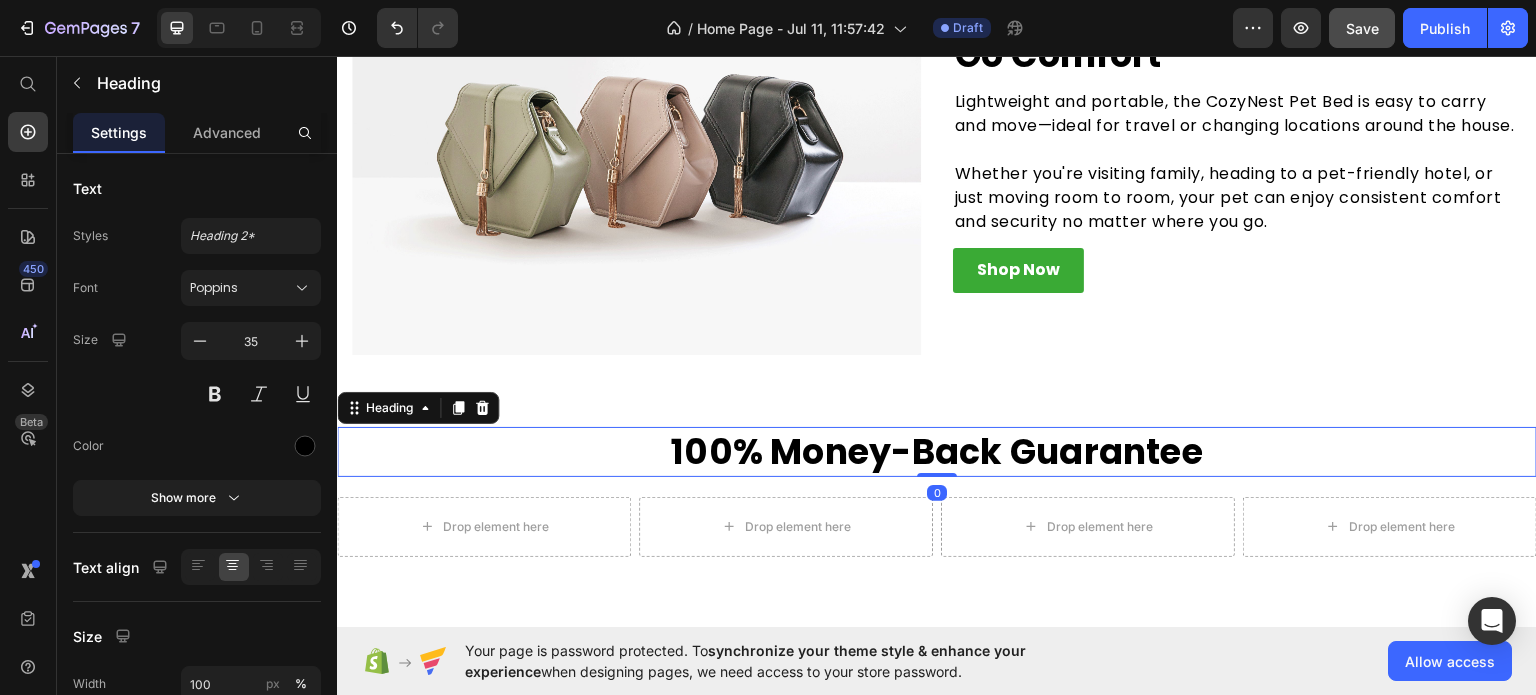 click on "100% Money-Back Guarantee" at bounding box center [937, 451] 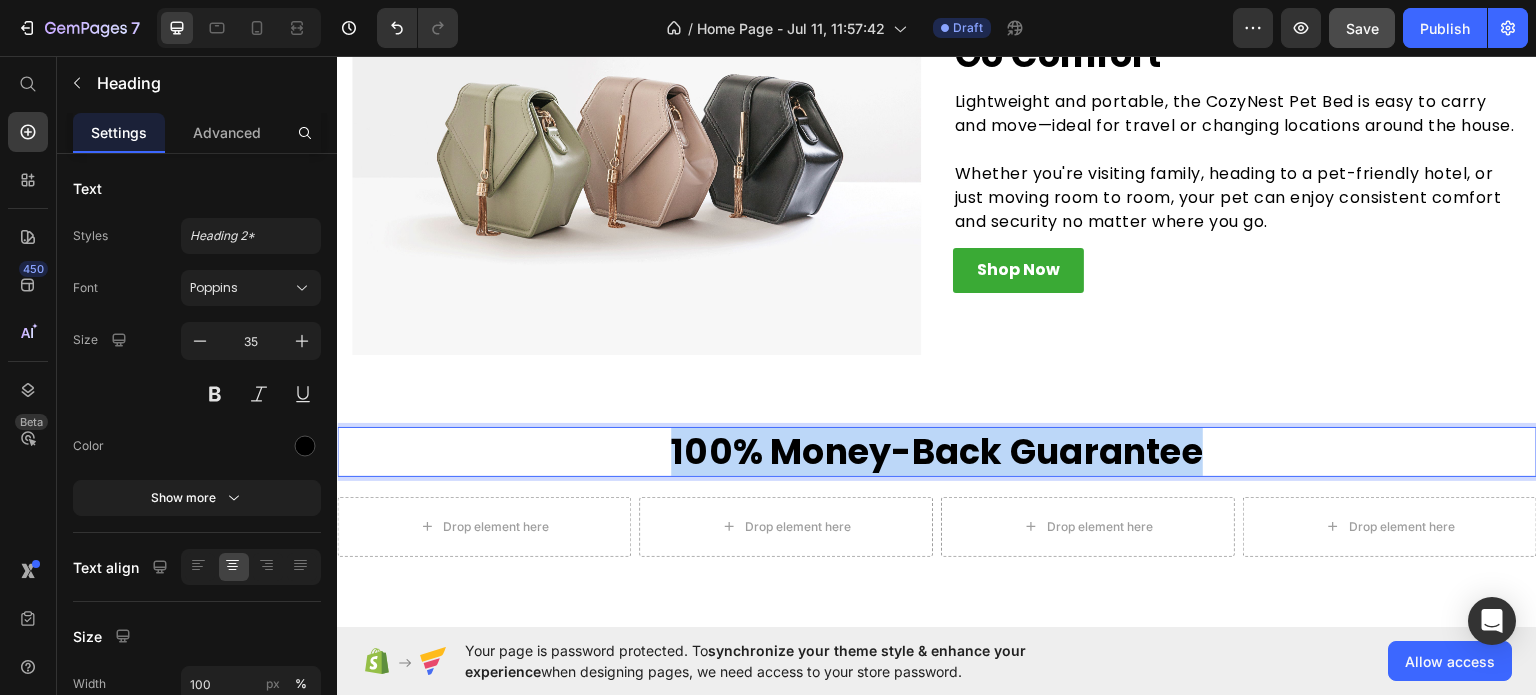 click on "100% Money-Back Guarantee" at bounding box center [937, 451] 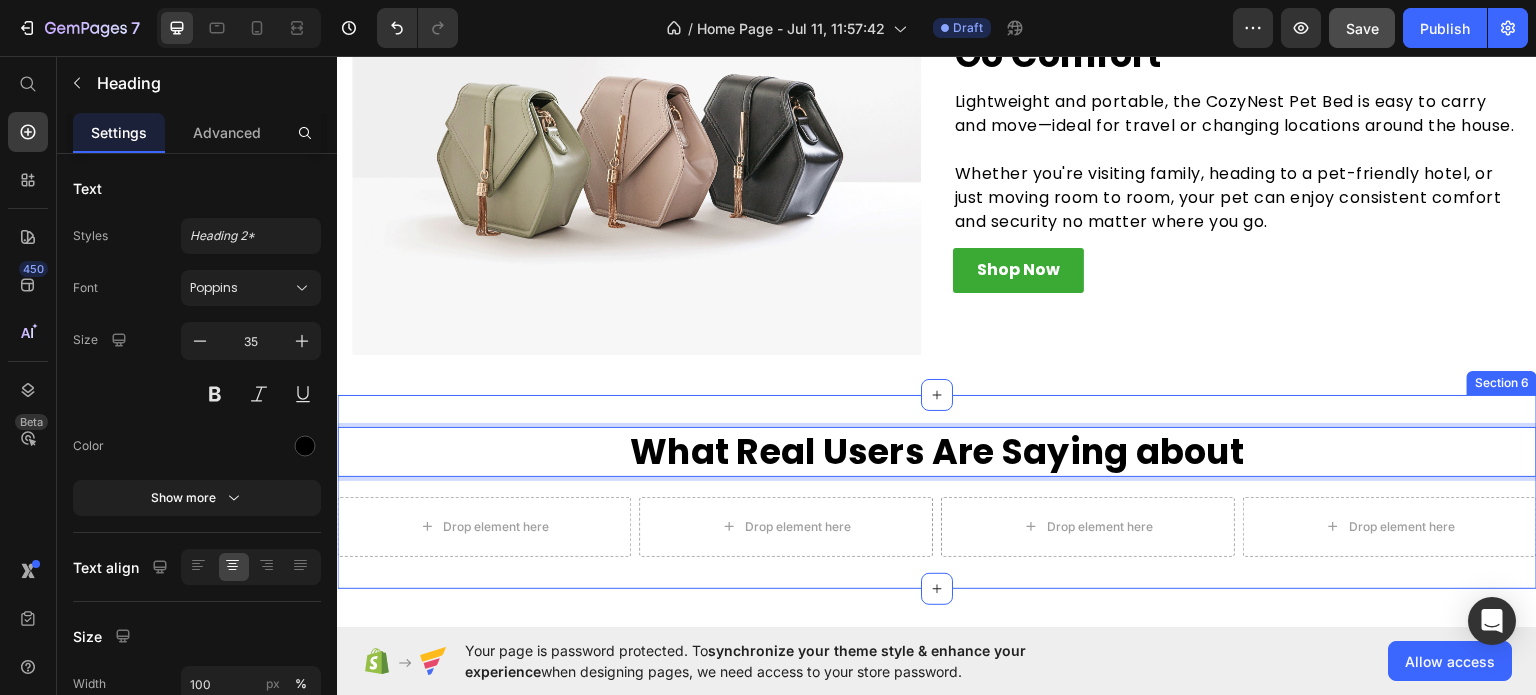 click on "What Real Users Are Saying about Heading   0
Drop element here
Drop element here
Drop element here
Drop element here Row Row Section 6" at bounding box center (937, 491) 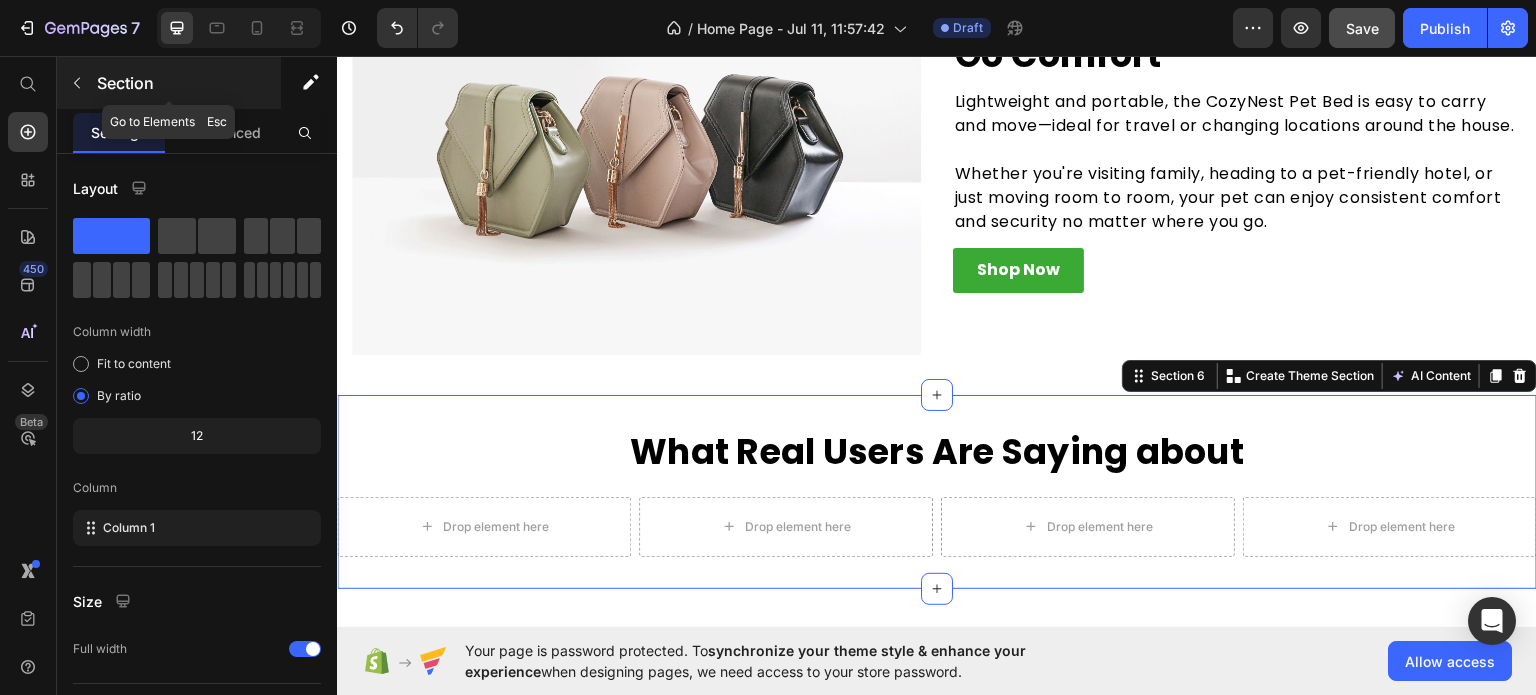 click 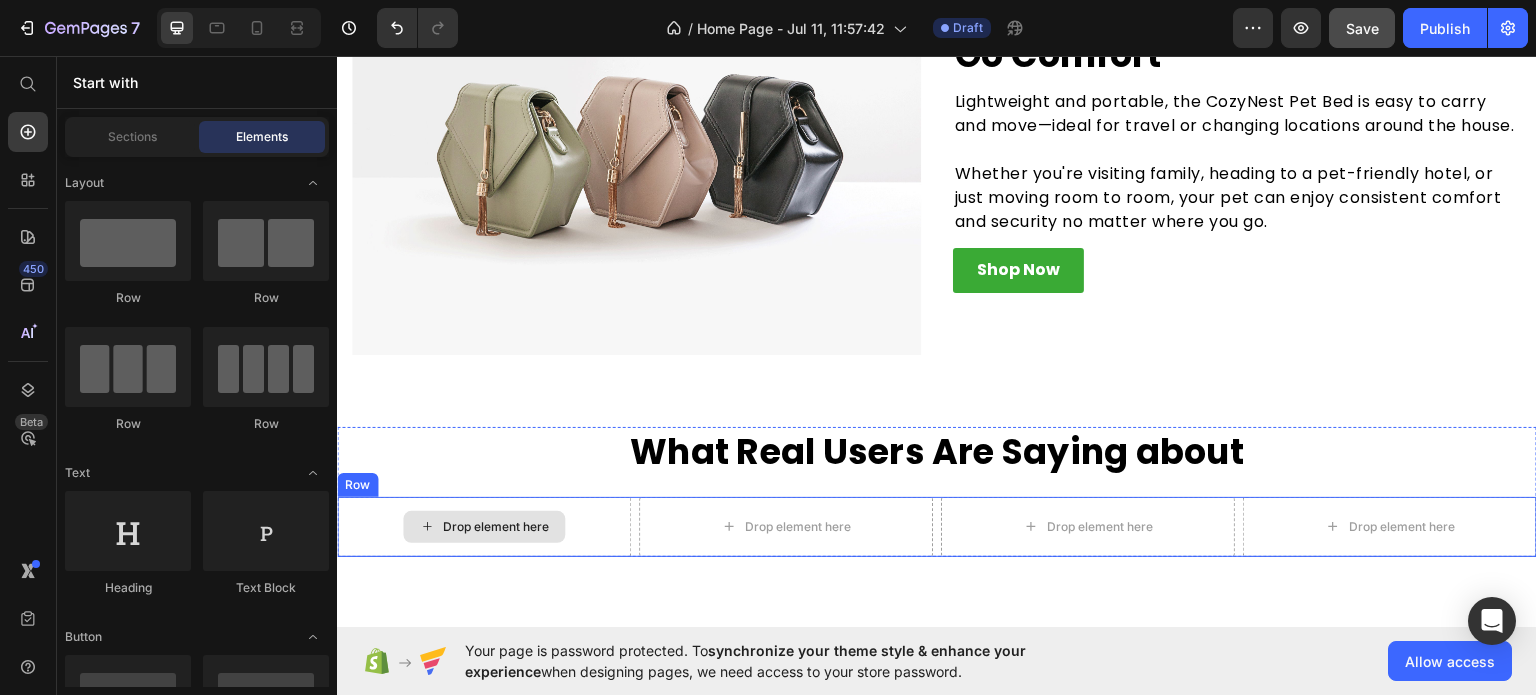 click on "Drop element here" at bounding box center (484, 526) 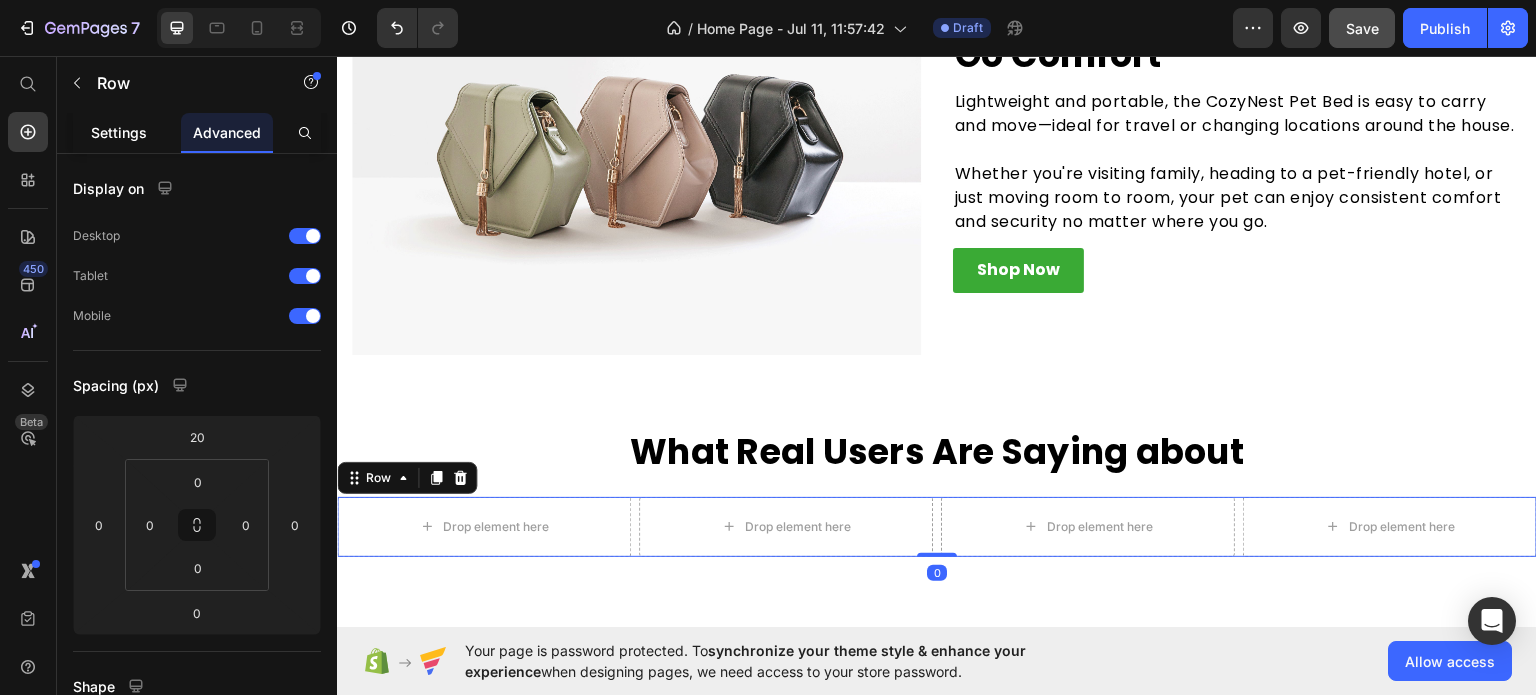 click on "Settings" at bounding box center (119, 132) 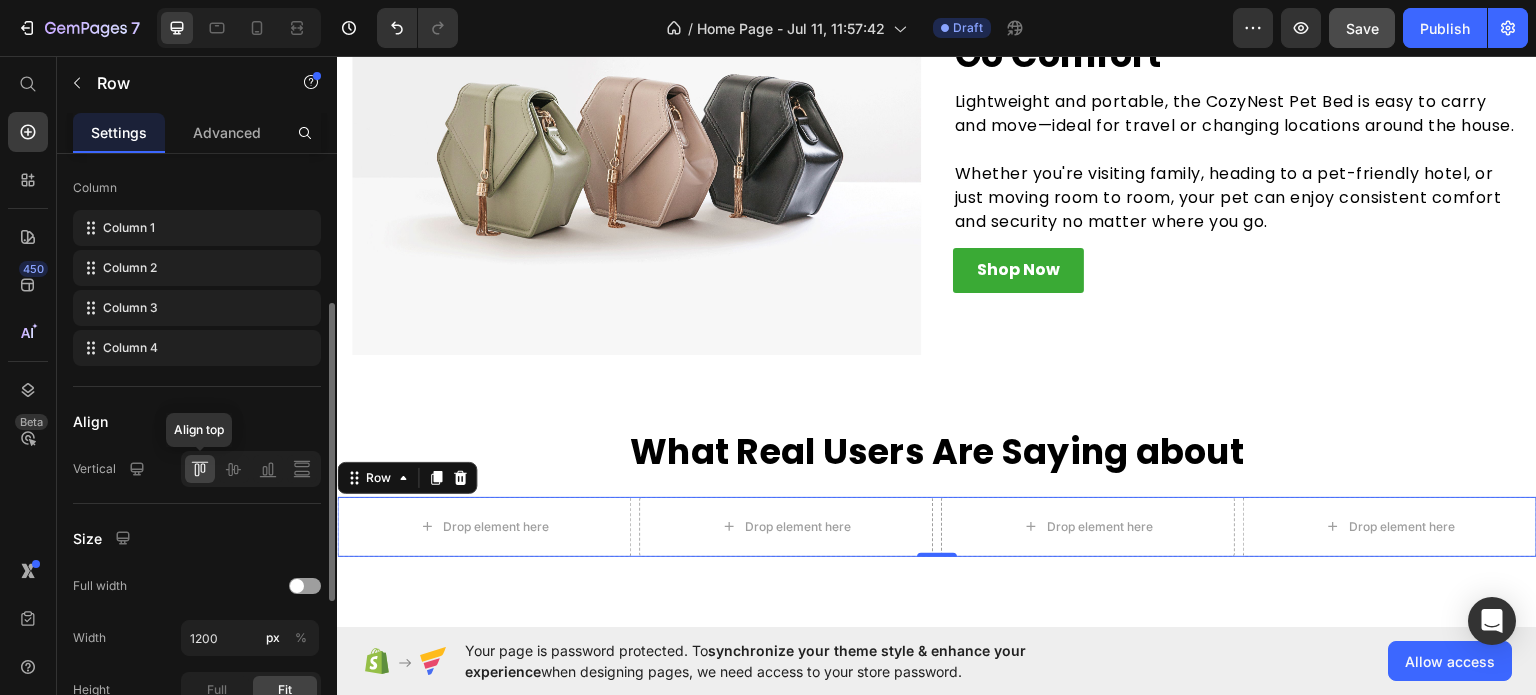 scroll, scrollTop: 500, scrollLeft: 0, axis: vertical 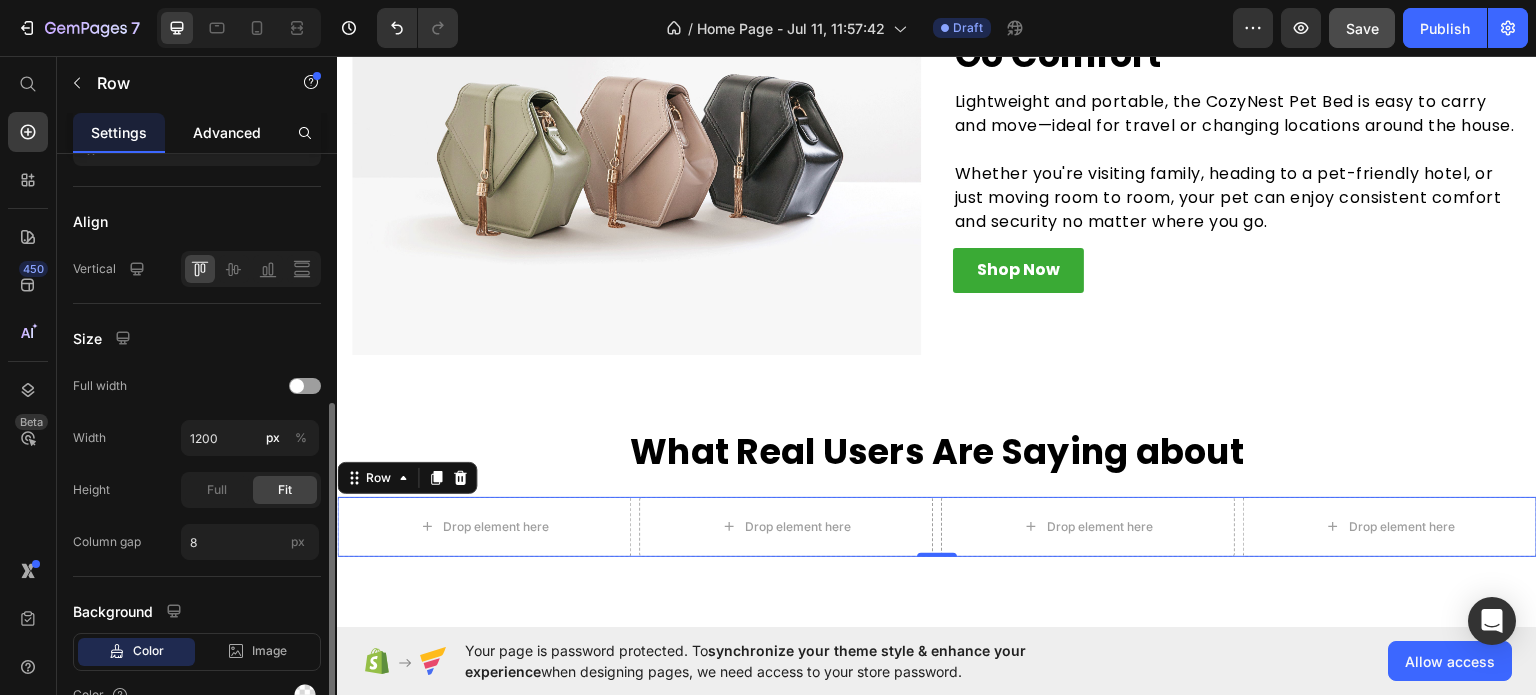 click on "Advanced" at bounding box center [227, 132] 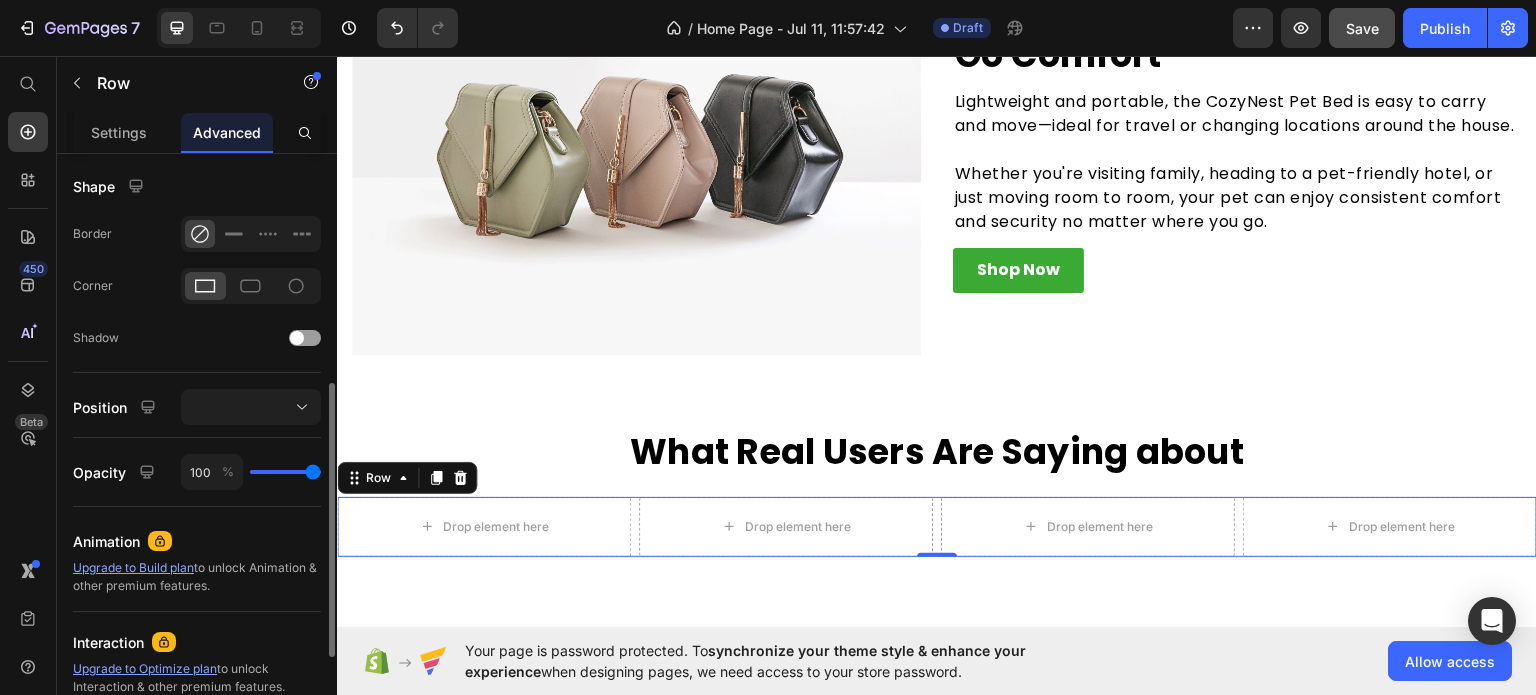 scroll, scrollTop: 0, scrollLeft: 0, axis: both 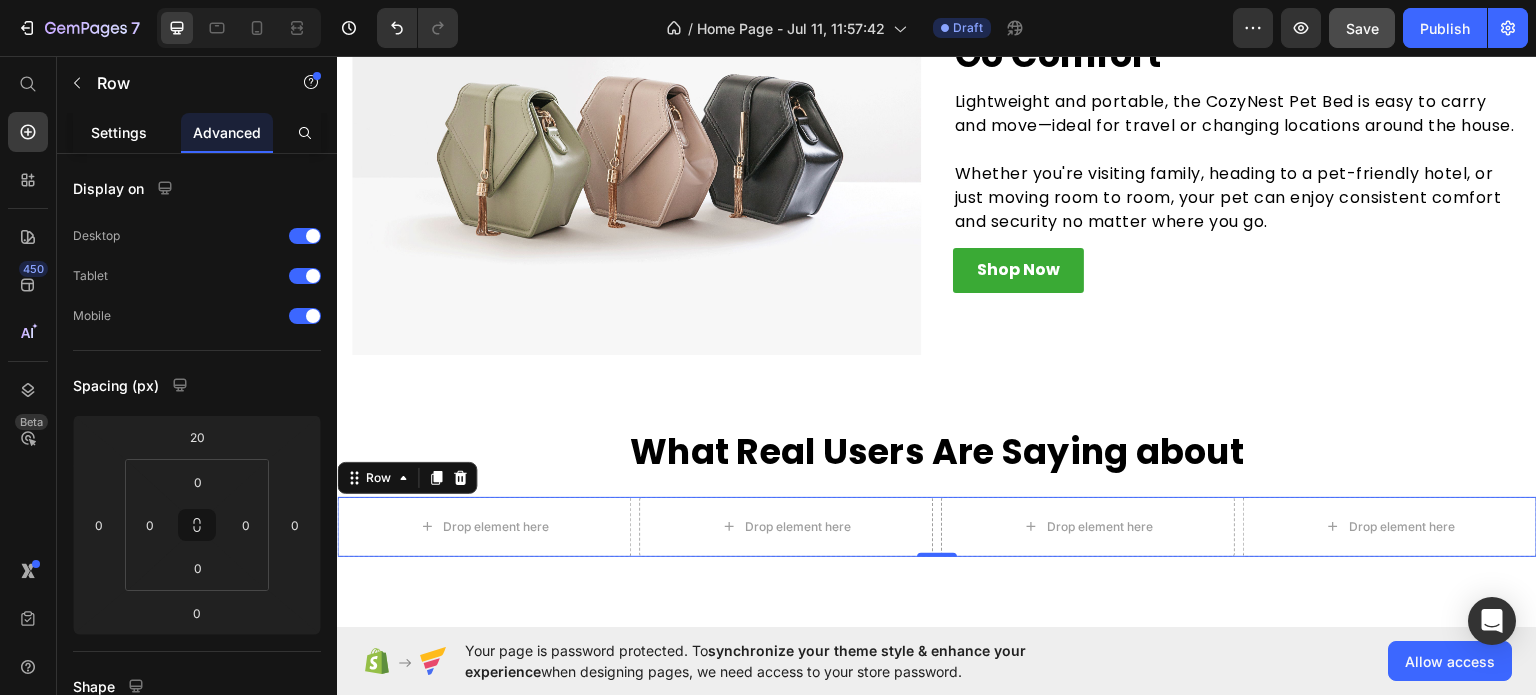 click on "Settings" at bounding box center (119, 132) 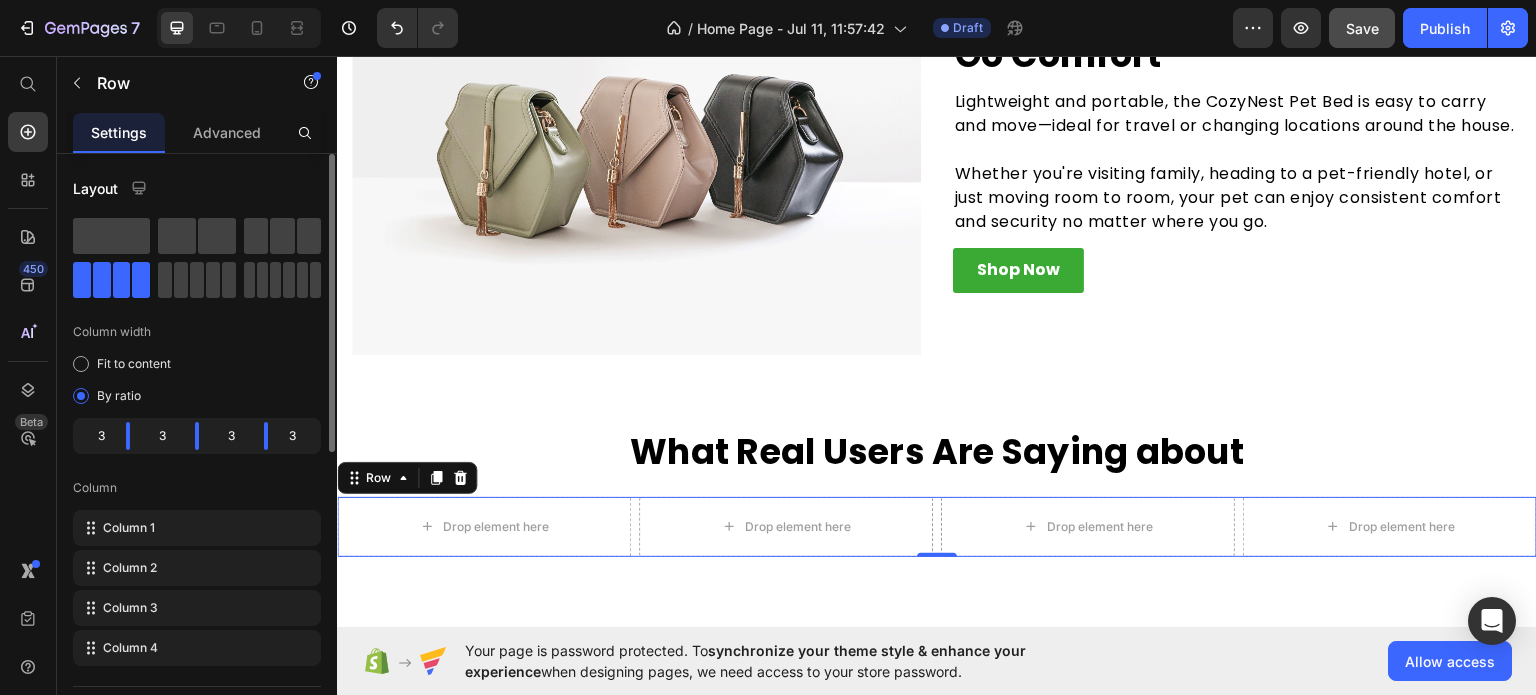scroll, scrollTop: 0, scrollLeft: 0, axis: both 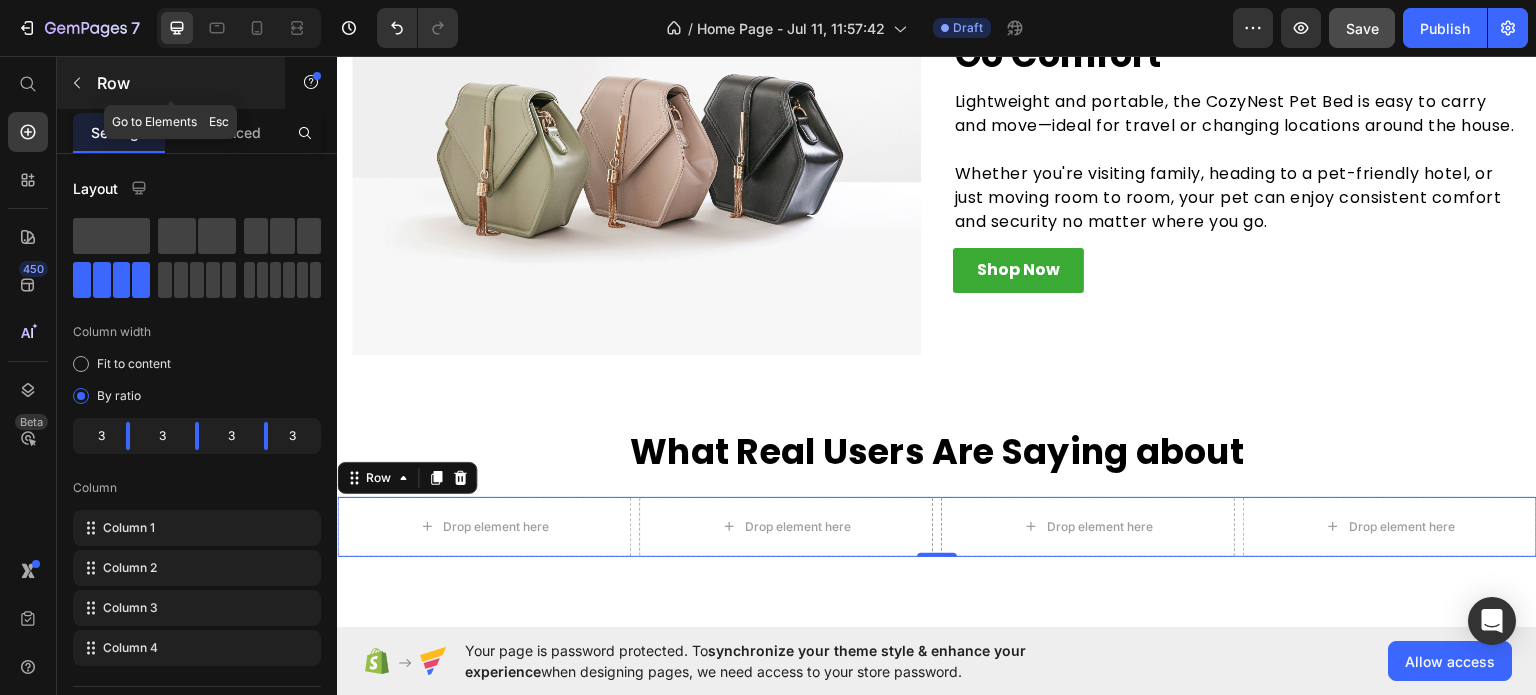 click 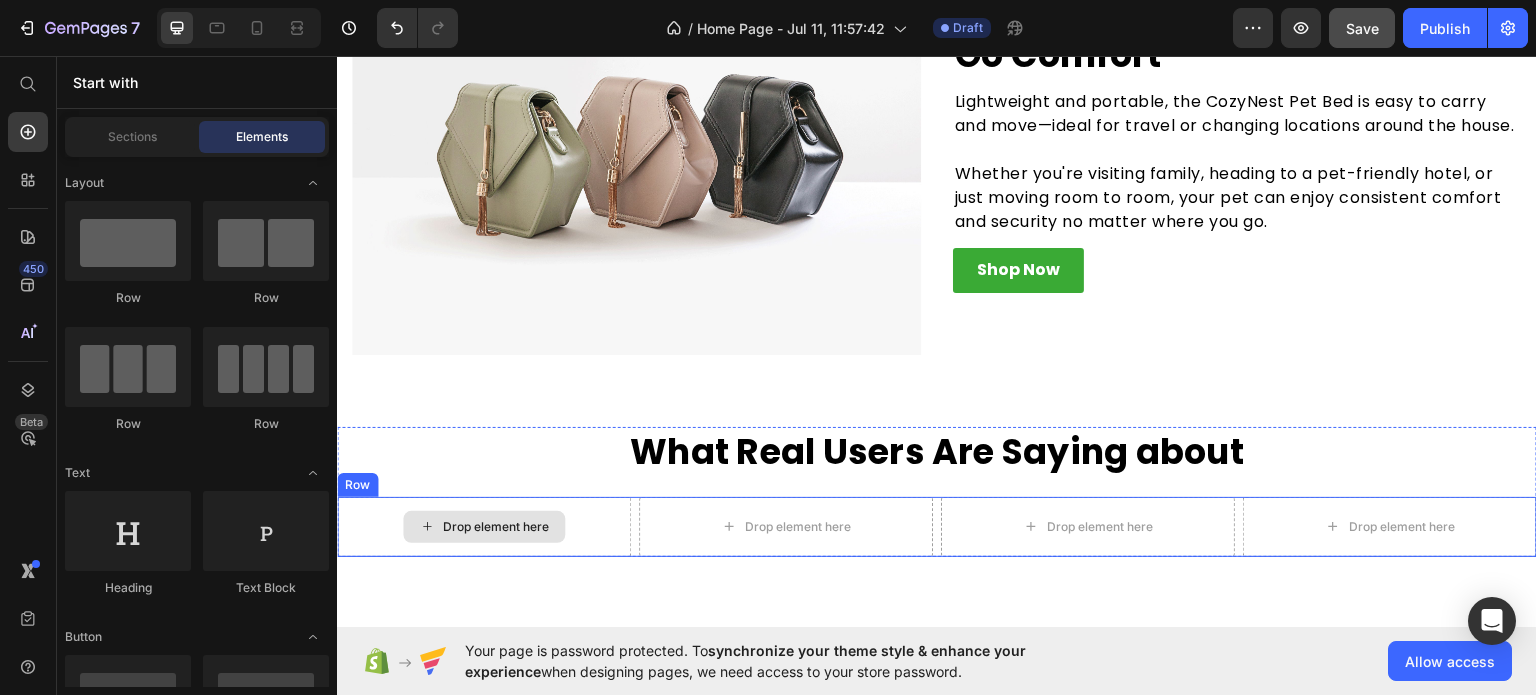 click on "Drop element here" at bounding box center [484, 526] 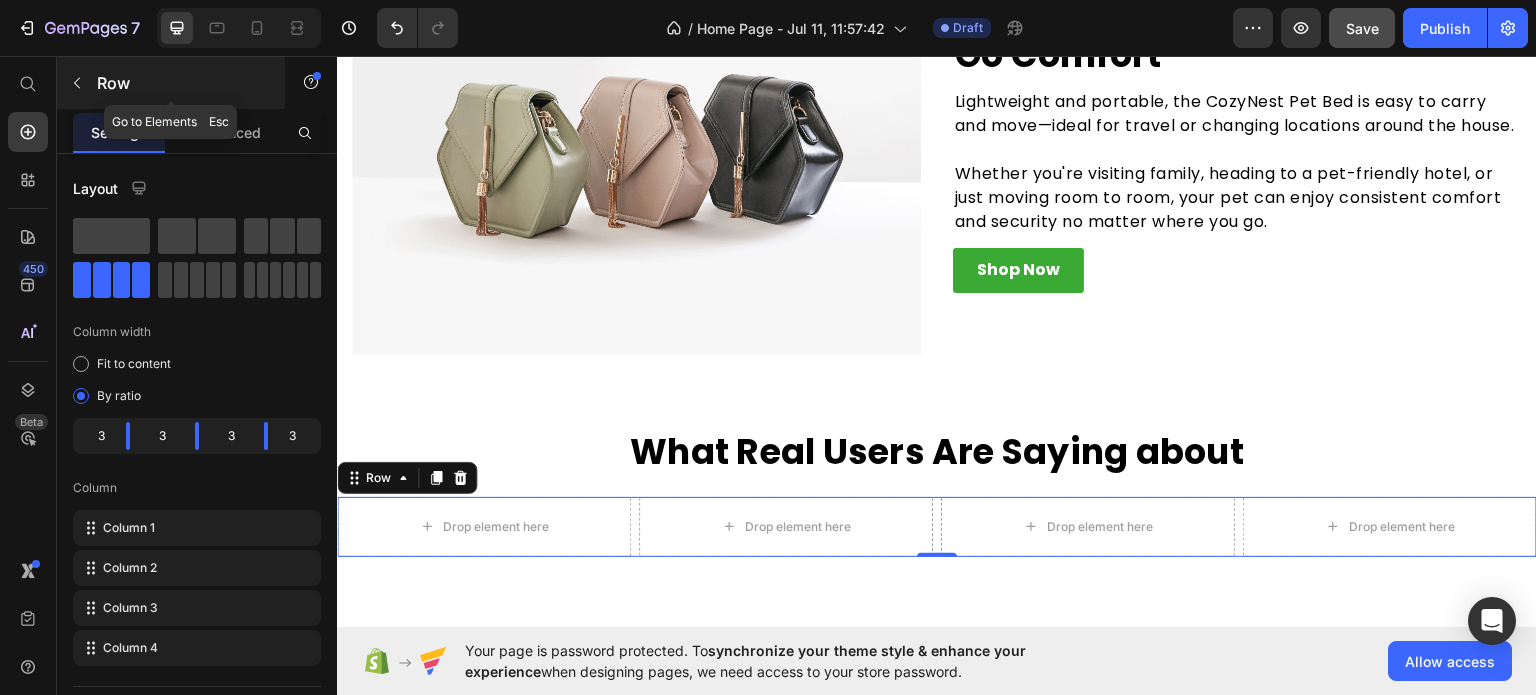 click 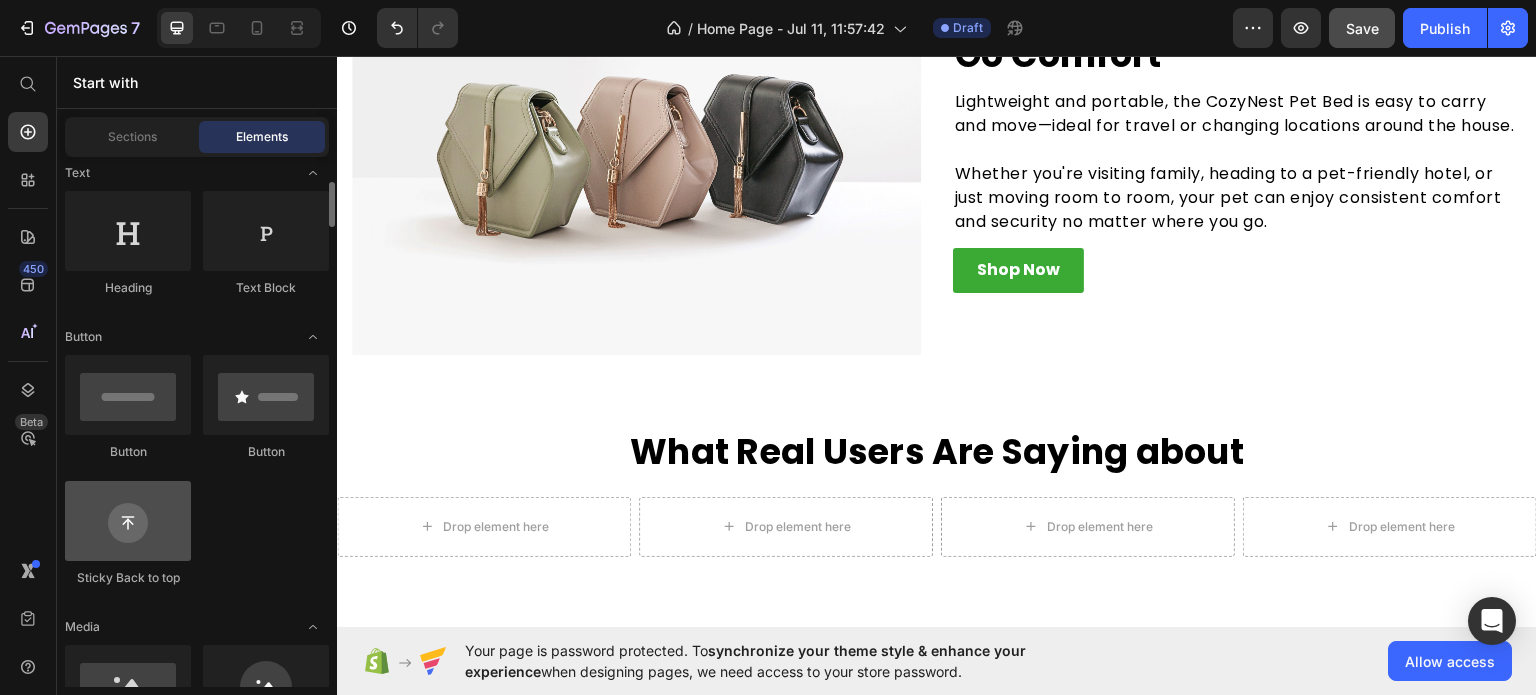 scroll, scrollTop: 500, scrollLeft: 0, axis: vertical 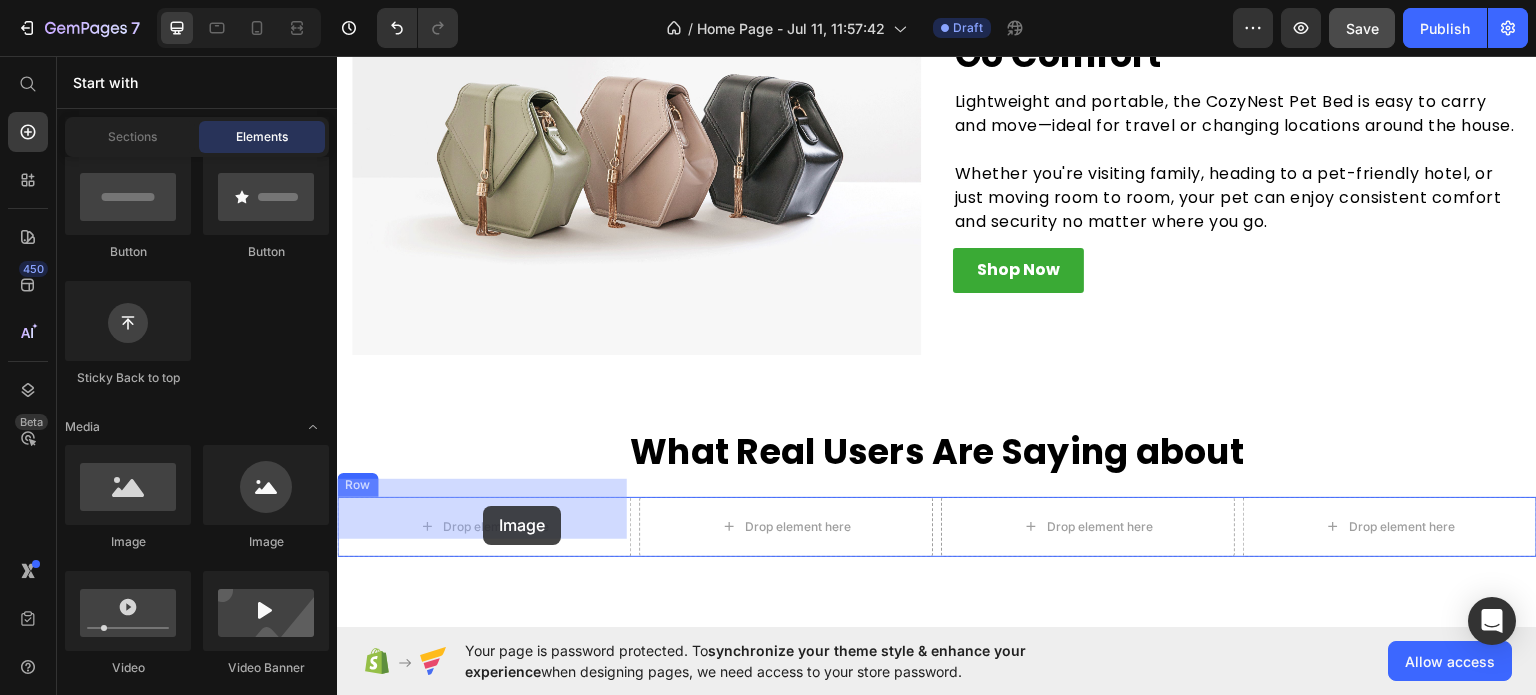 drag, startPoint x: 469, startPoint y: 549, endPoint x: 483, endPoint y: 505, distance: 46.173584 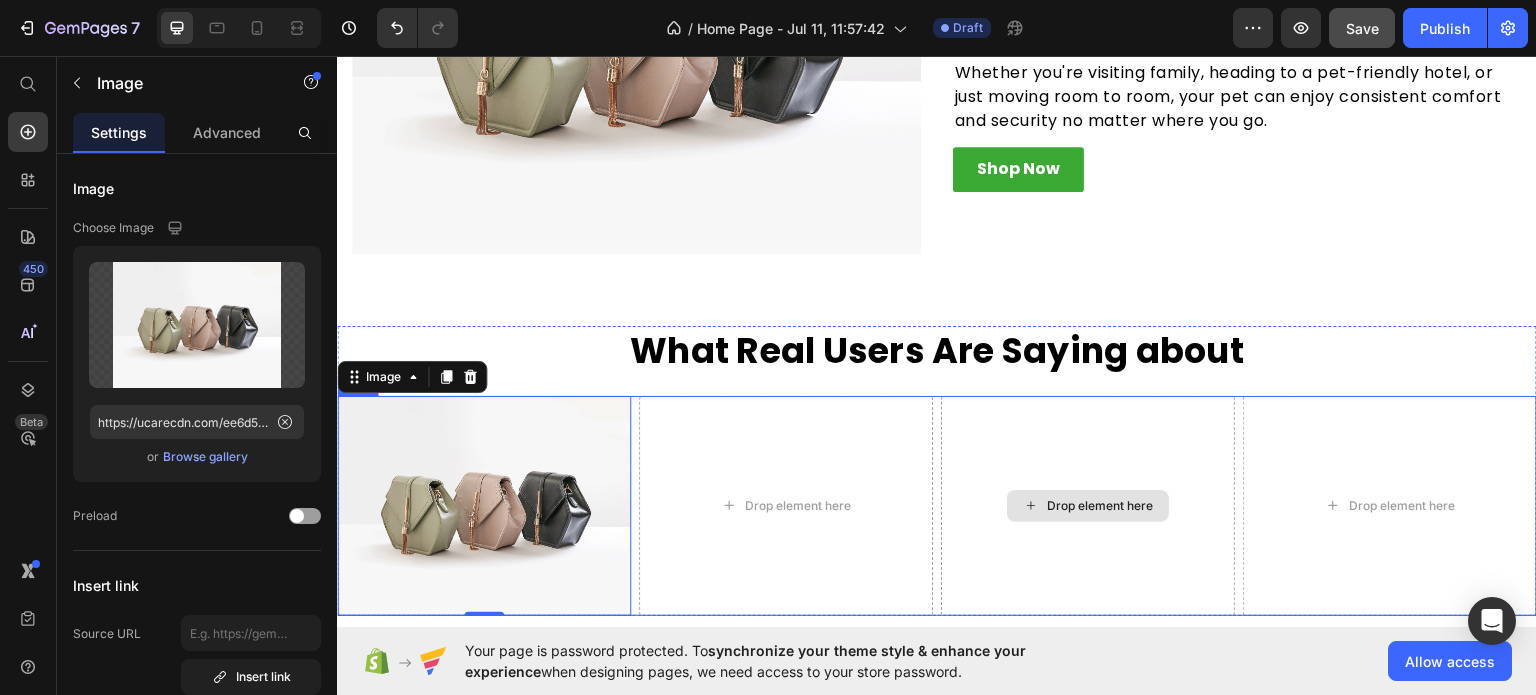 scroll, scrollTop: 2333, scrollLeft: 0, axis: vertical 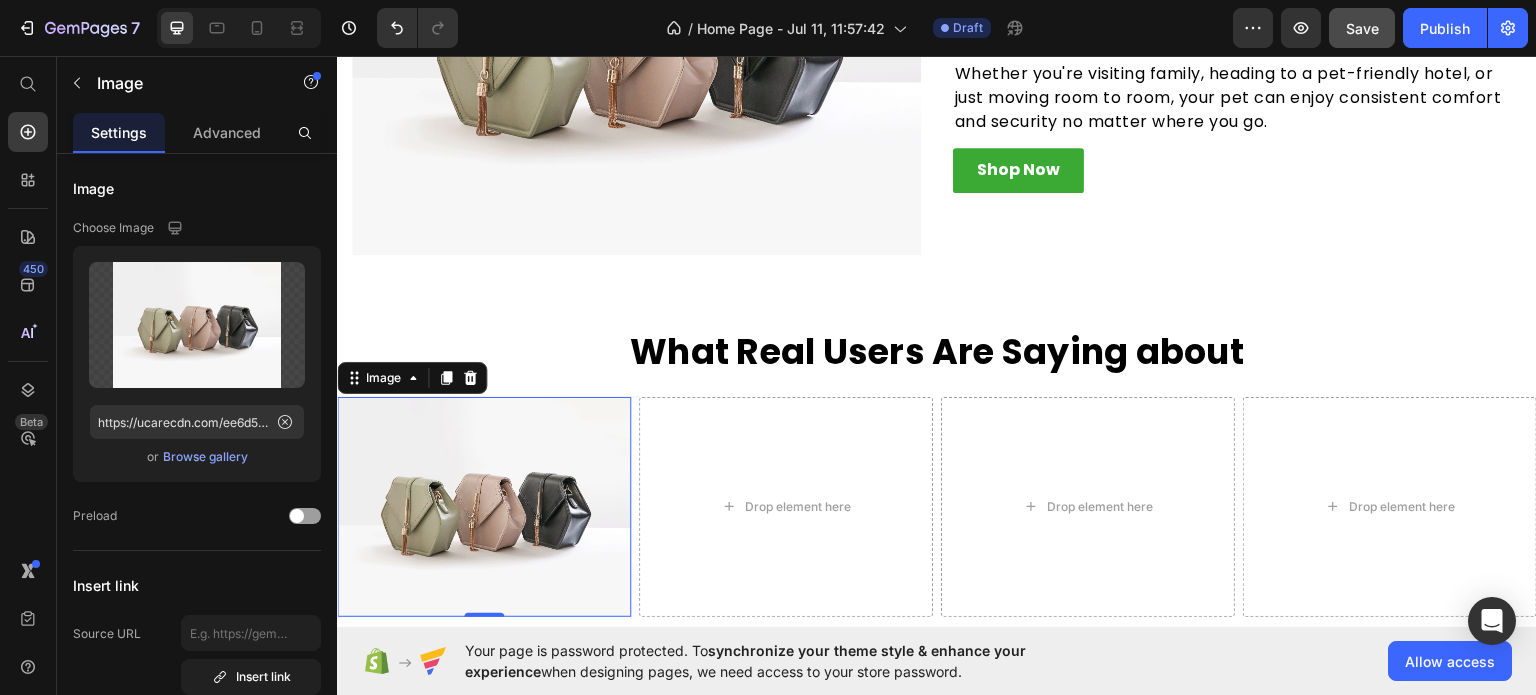 click at bounding box center (484, 506) 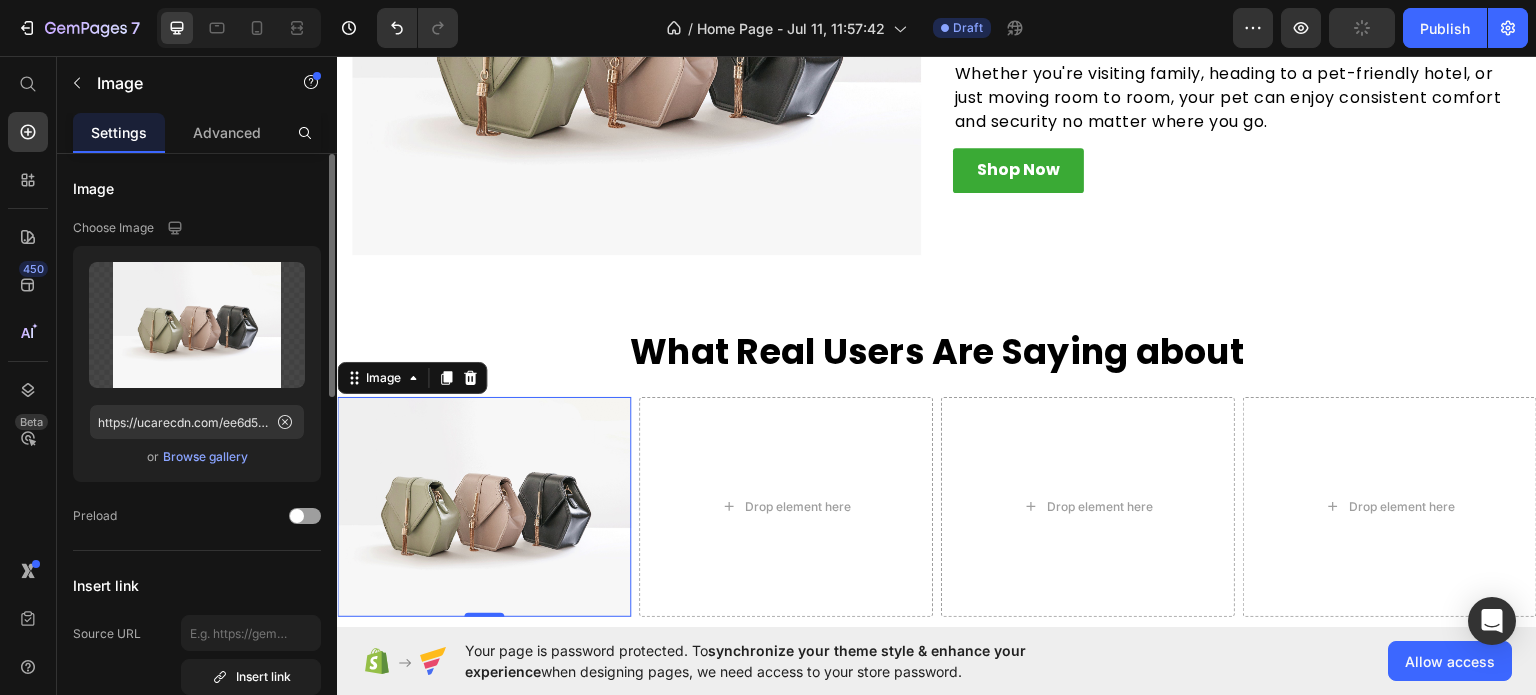 click on "Browse gallery" at bounding box center (205, 457) 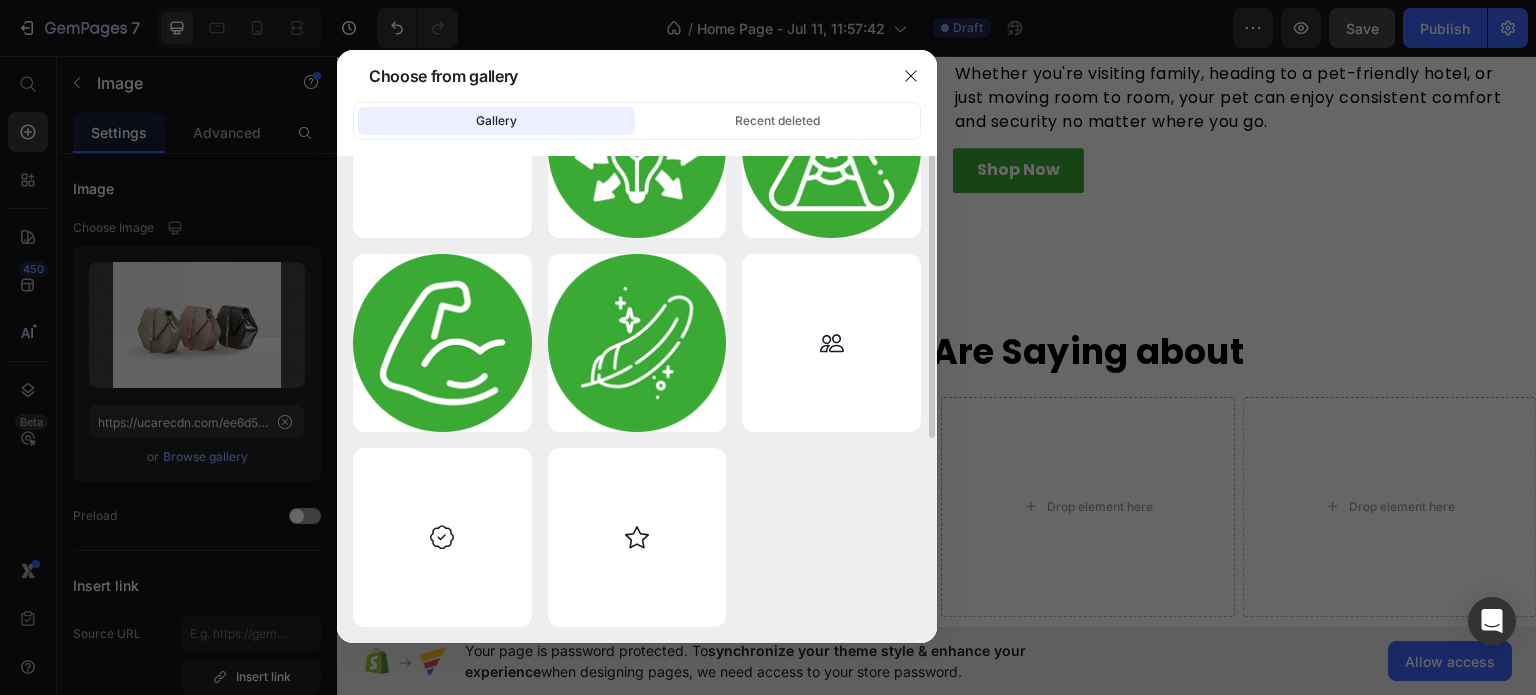 scroll, scrollTop: 0, scrollLeft: 0, axis: both 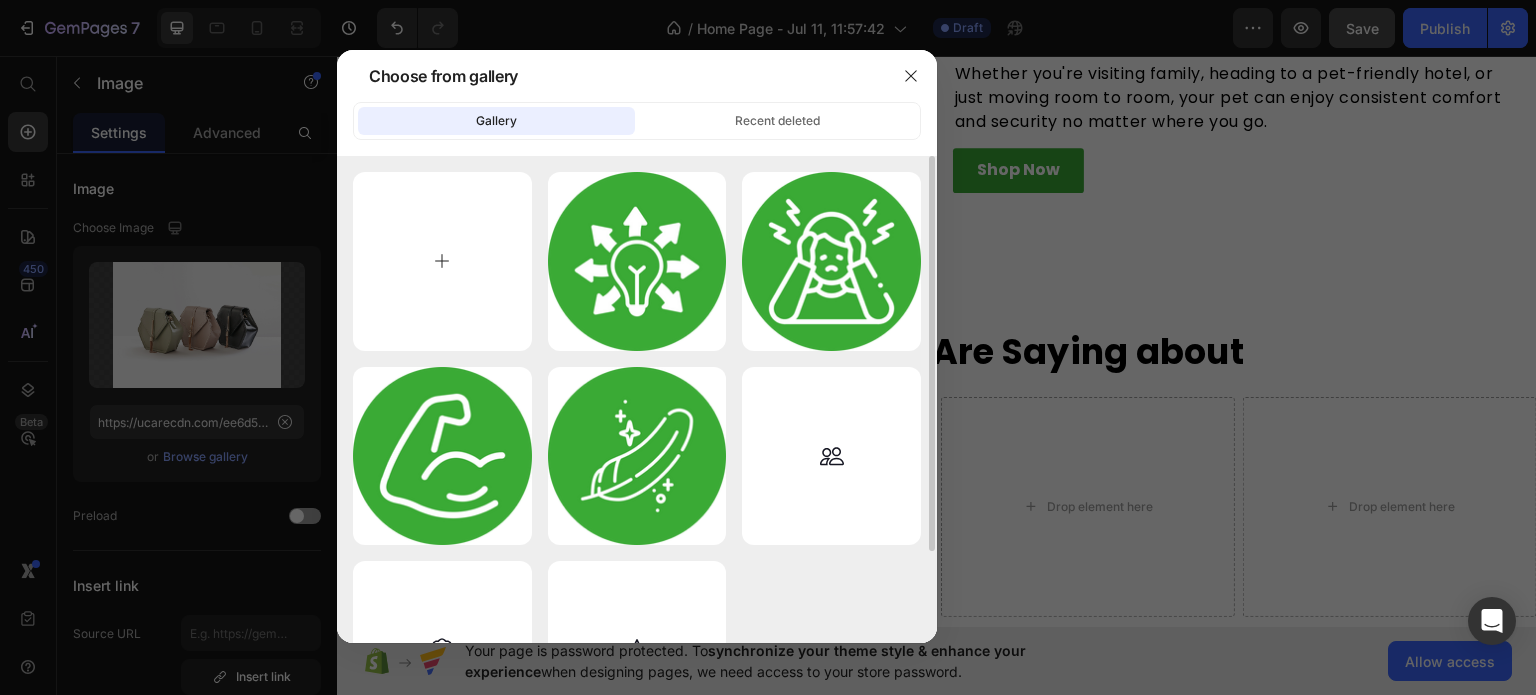click at bounding box center (442, 261) 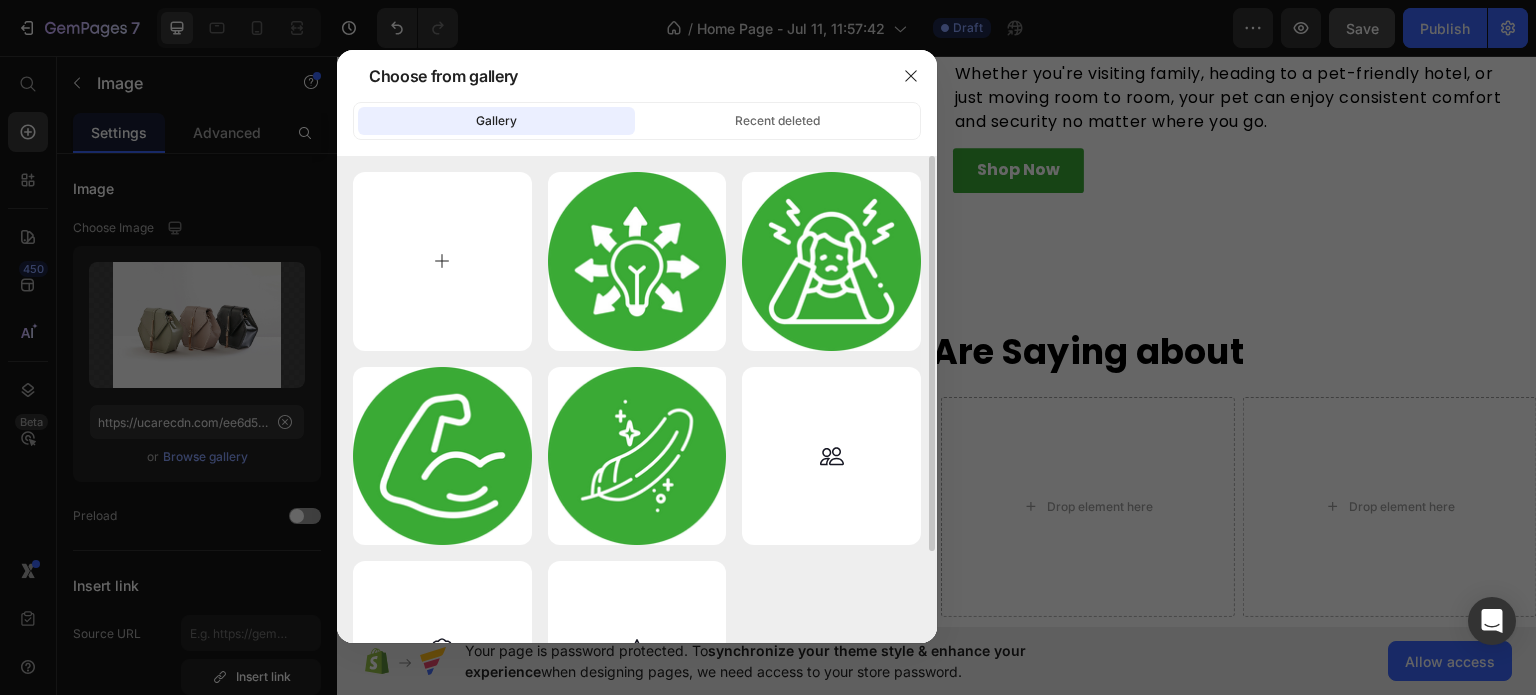 type on "C:\fakepath\download - 2025-07-09T104611.475.png" 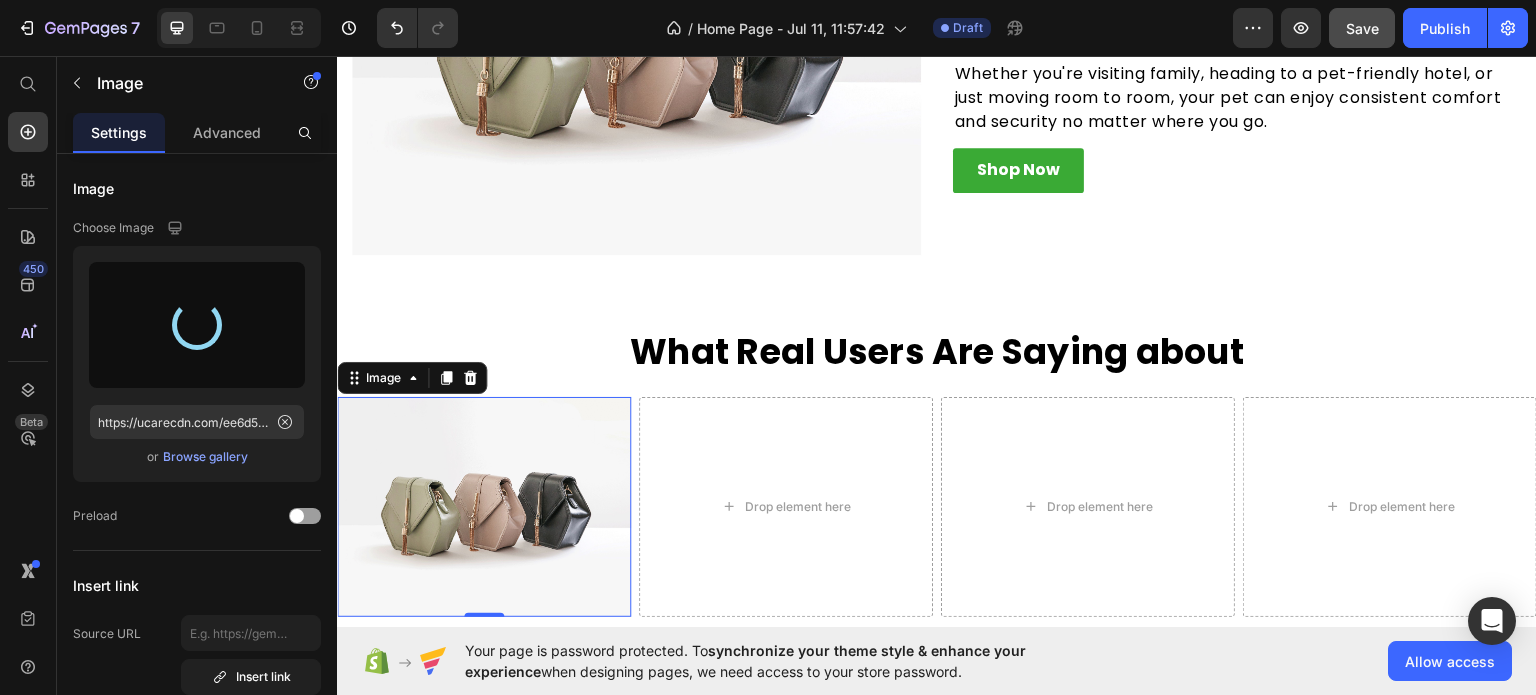 type on "https://cdn.shopify.com/s/files/1/0948/7741/7803/files/gempages_573718784632685632-f64d411f-fa55-4574-93e2-3646738cbb72.png" 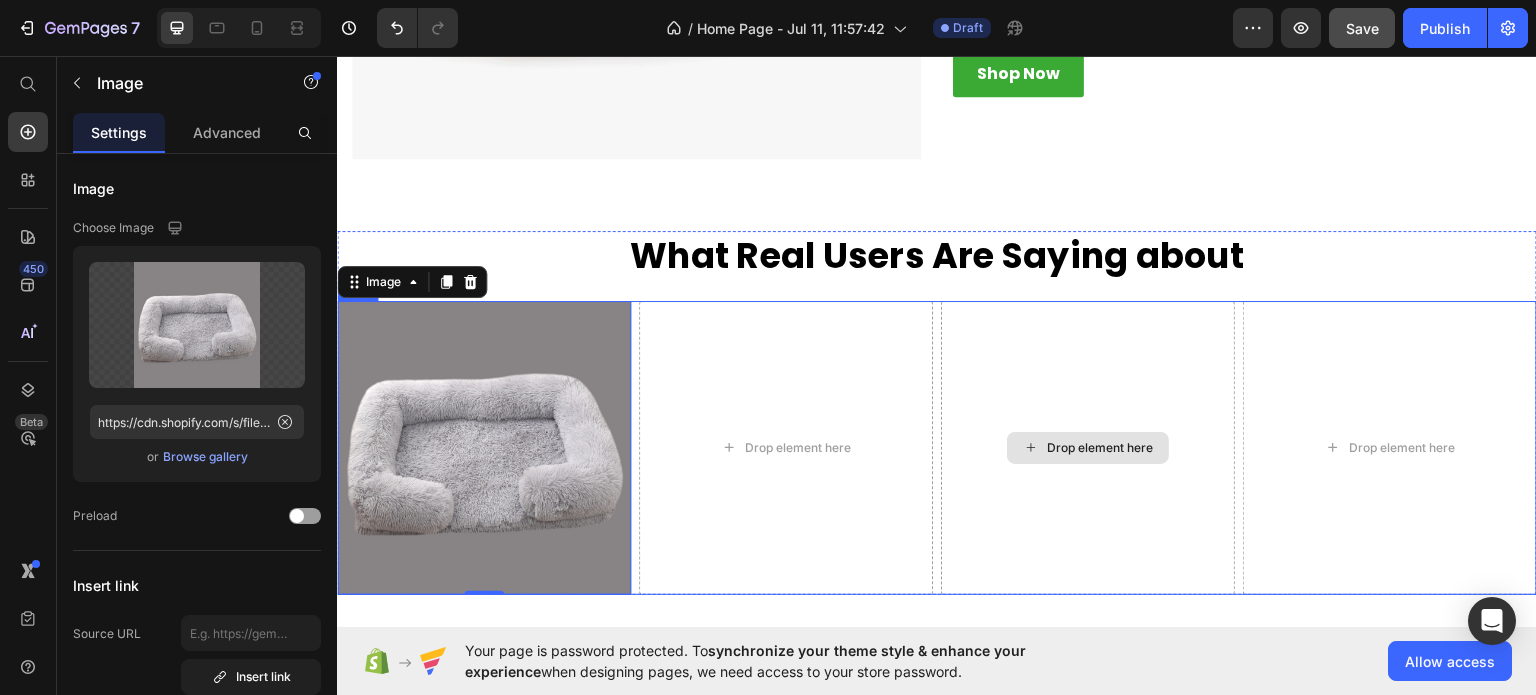 scroll, scrollTop: 2533, scrollLeft: 0, axis: vertical 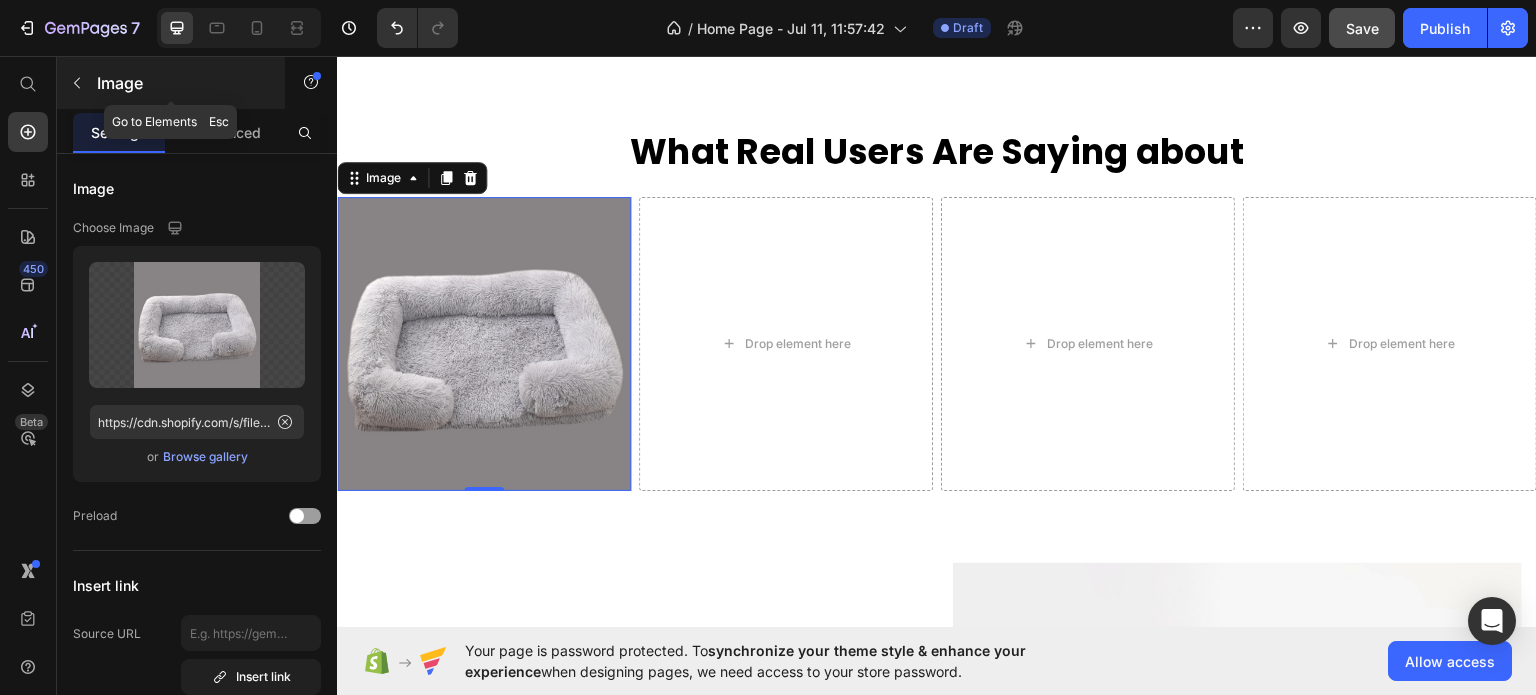 click 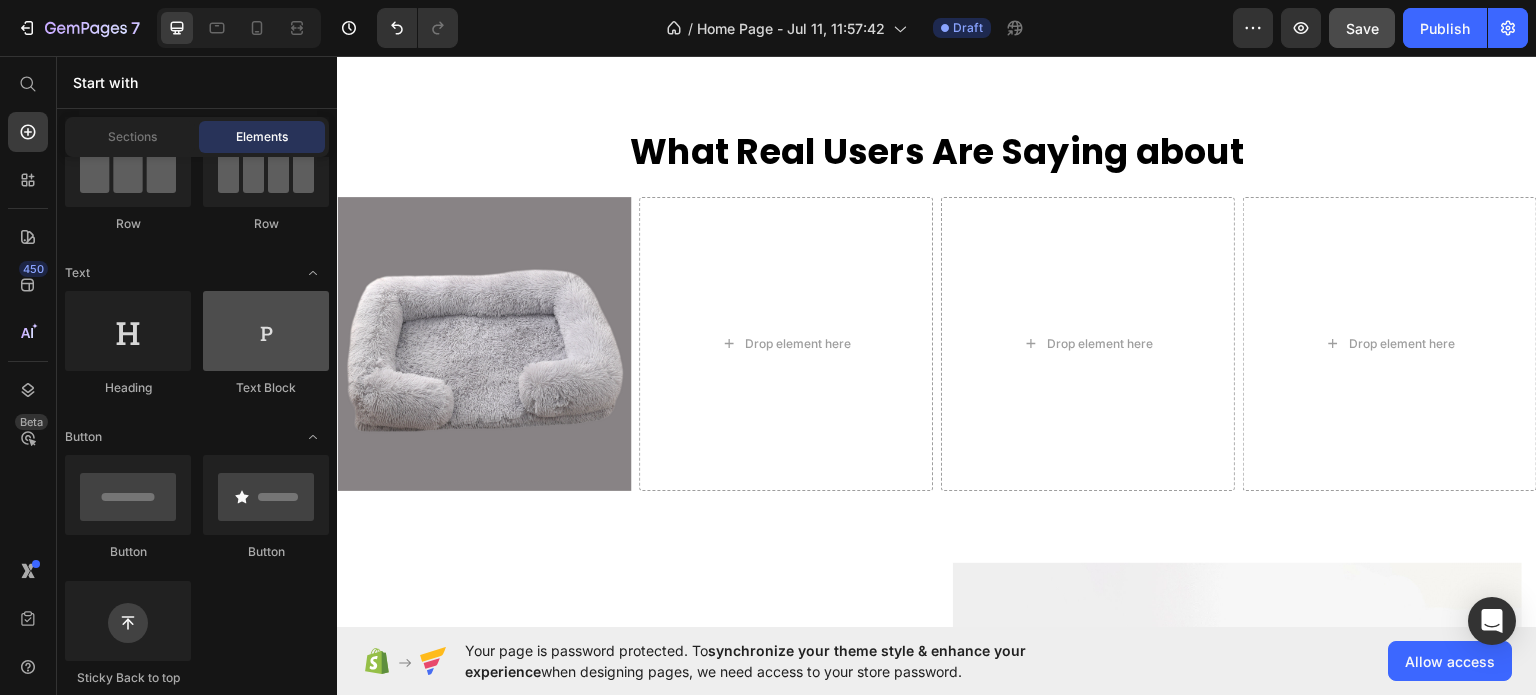 scroll, scrollTop: 0, scrollLeft: 0, axis: both 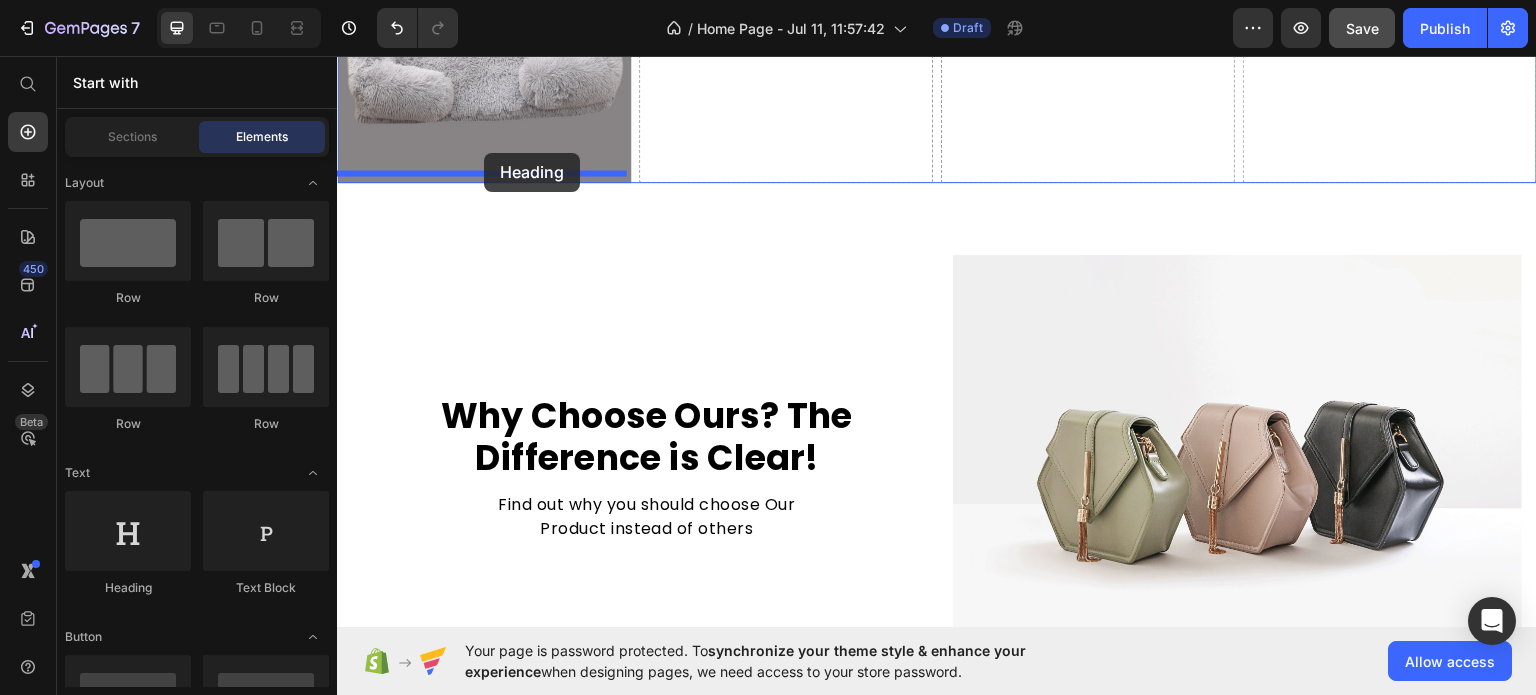 drag, startPoint x: 456, startPoint y: 598, endPoint x: 484, endPoint y: 152, distance: 446.87805 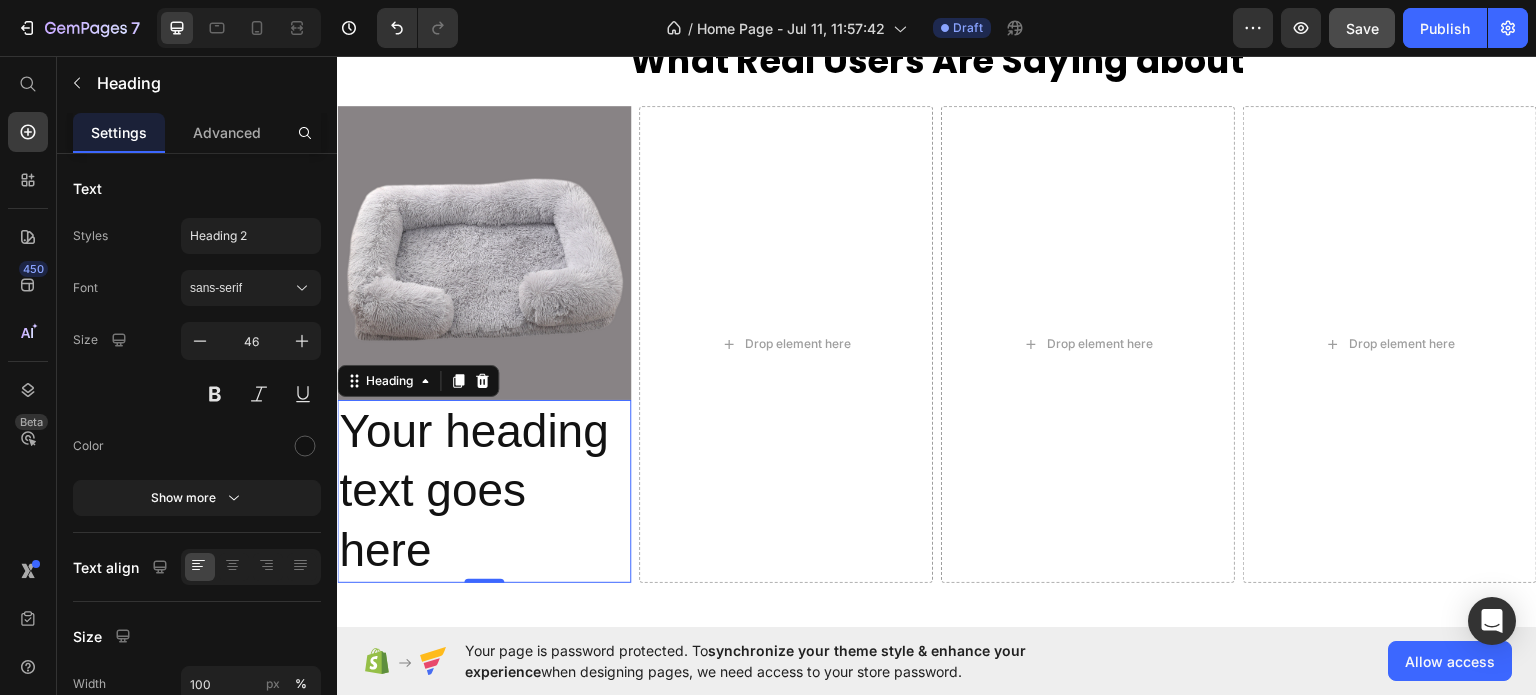 scroll, scrollTop: 2629, scrollLeft: 0, axis: vertical 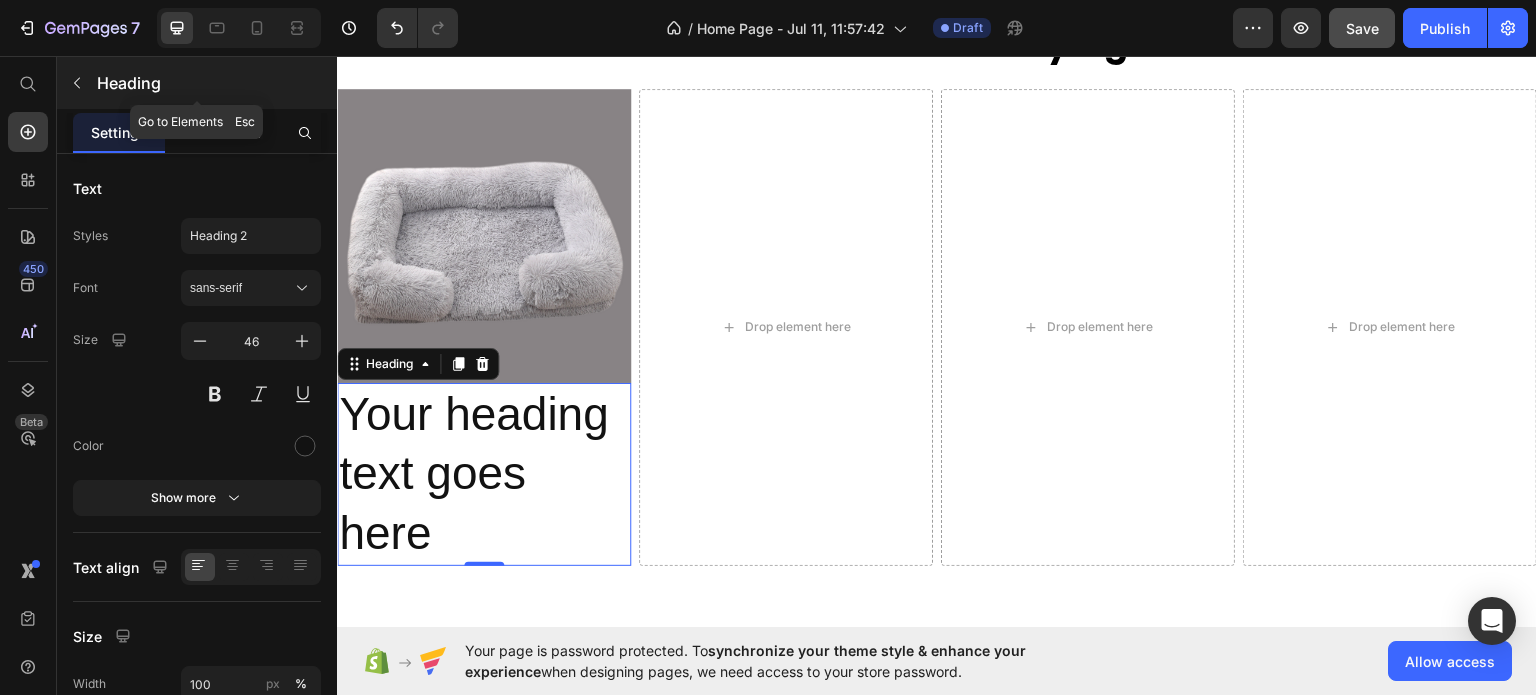 click at bounding box center [77, 83] 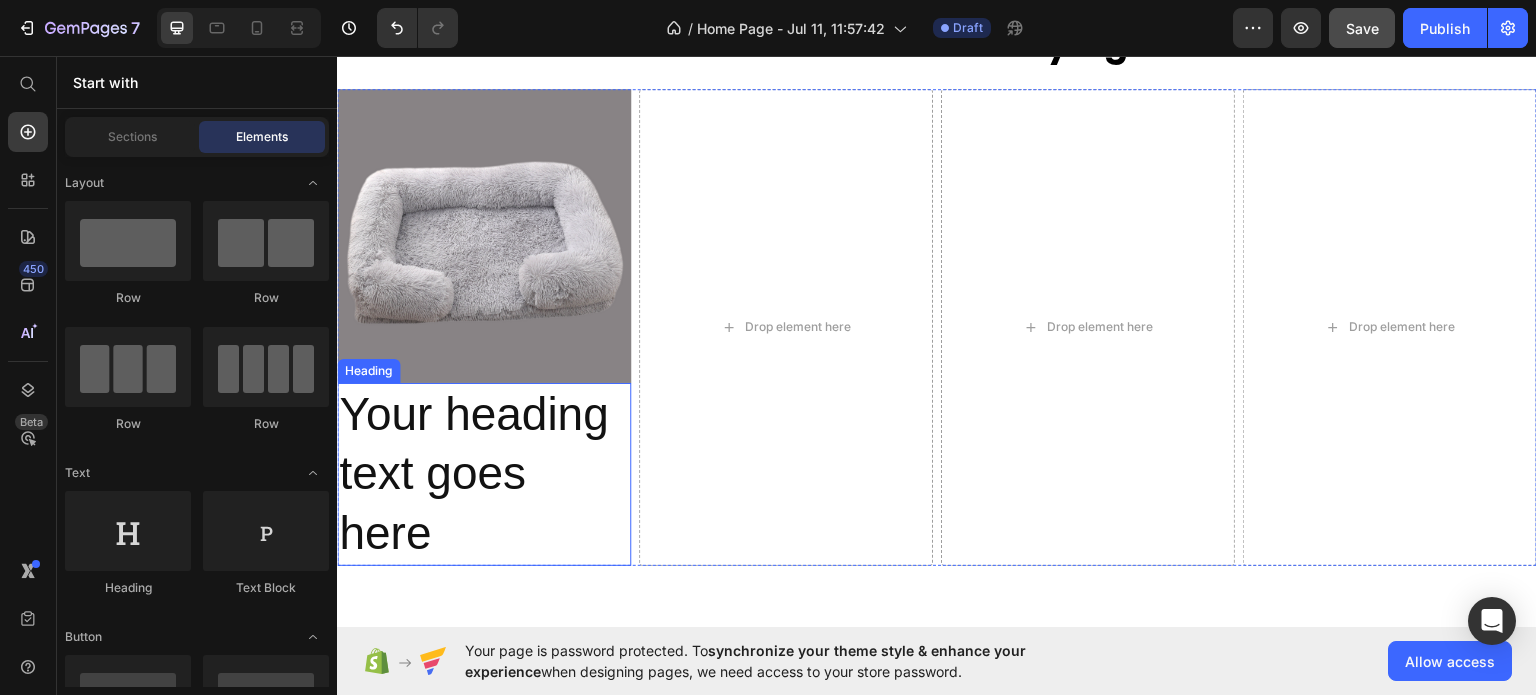 click on "Your heading text goes here" at bounding box center (484, 473) 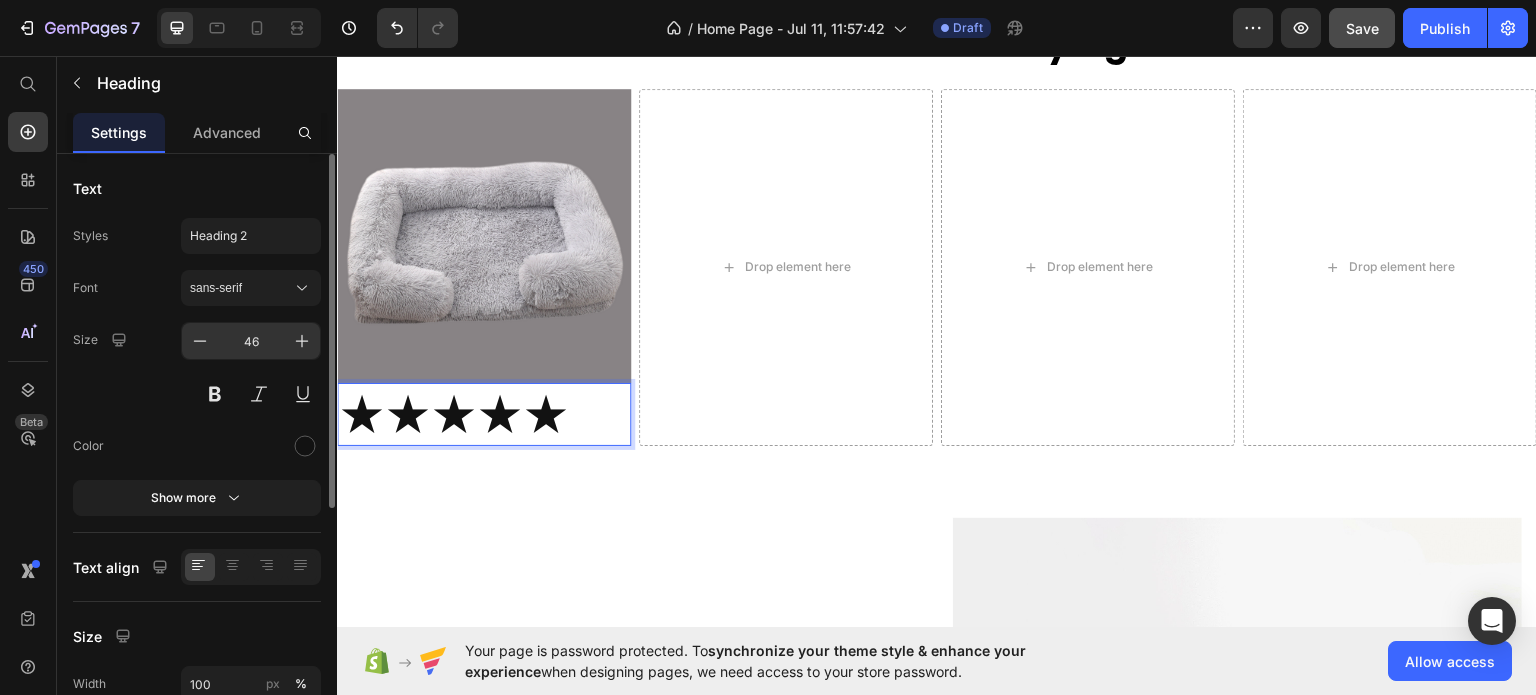 click on "46" at bounding box center (251, 341) 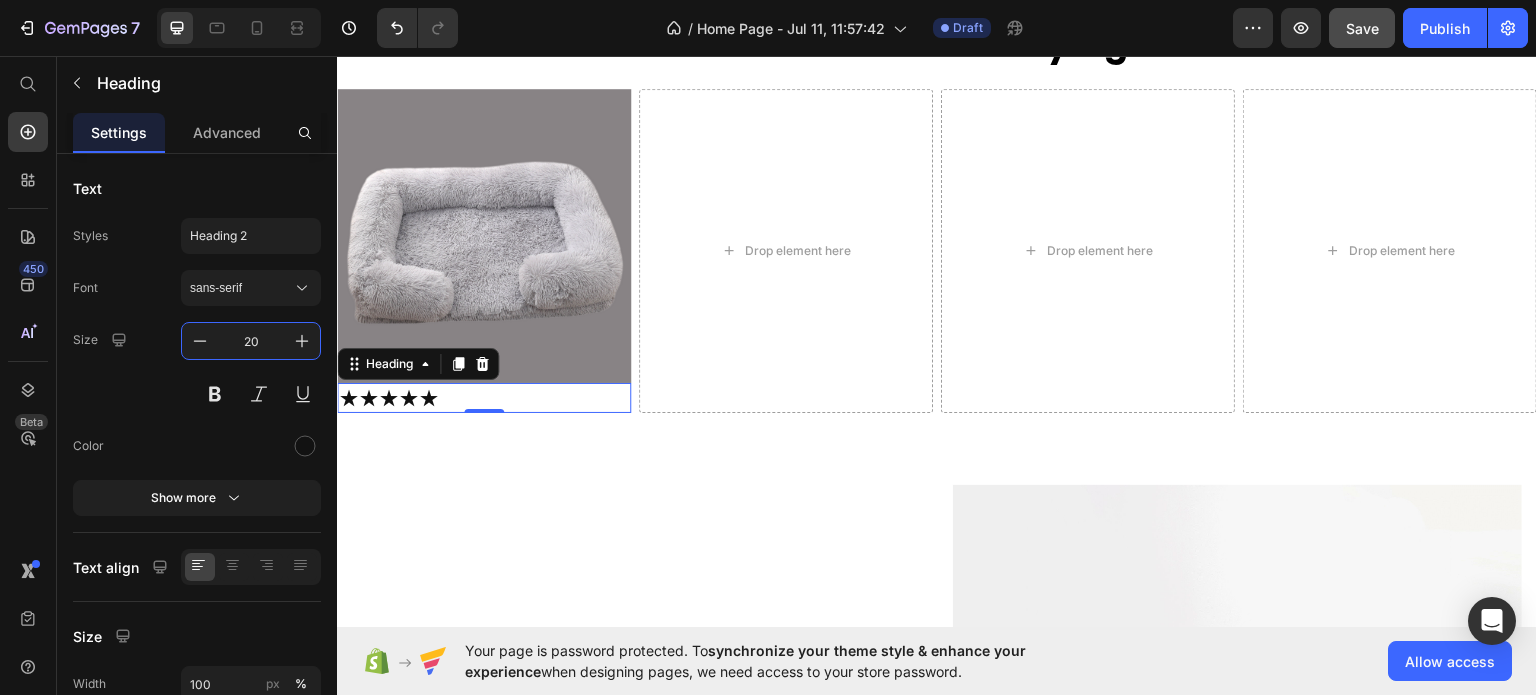 type on "20" 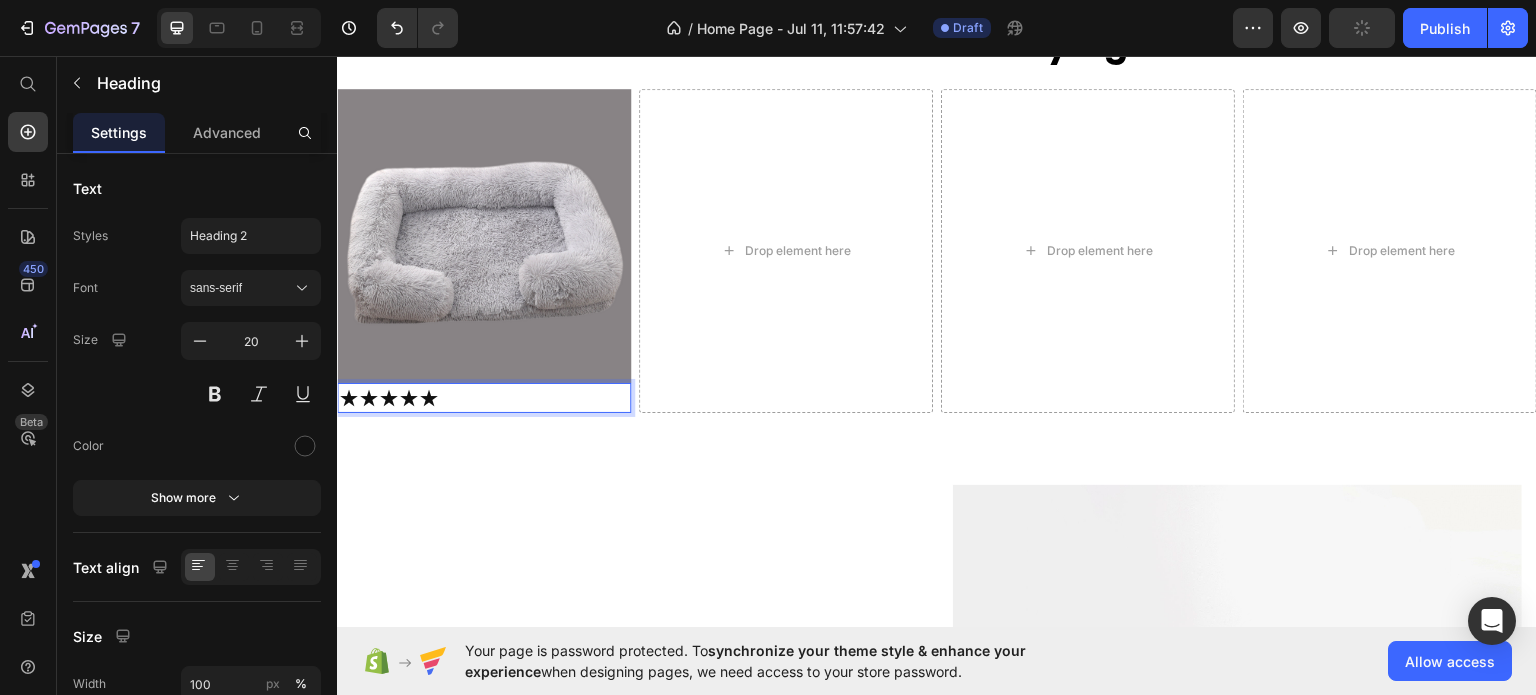 click on "★★★★★" at bounding box center (484, 397) 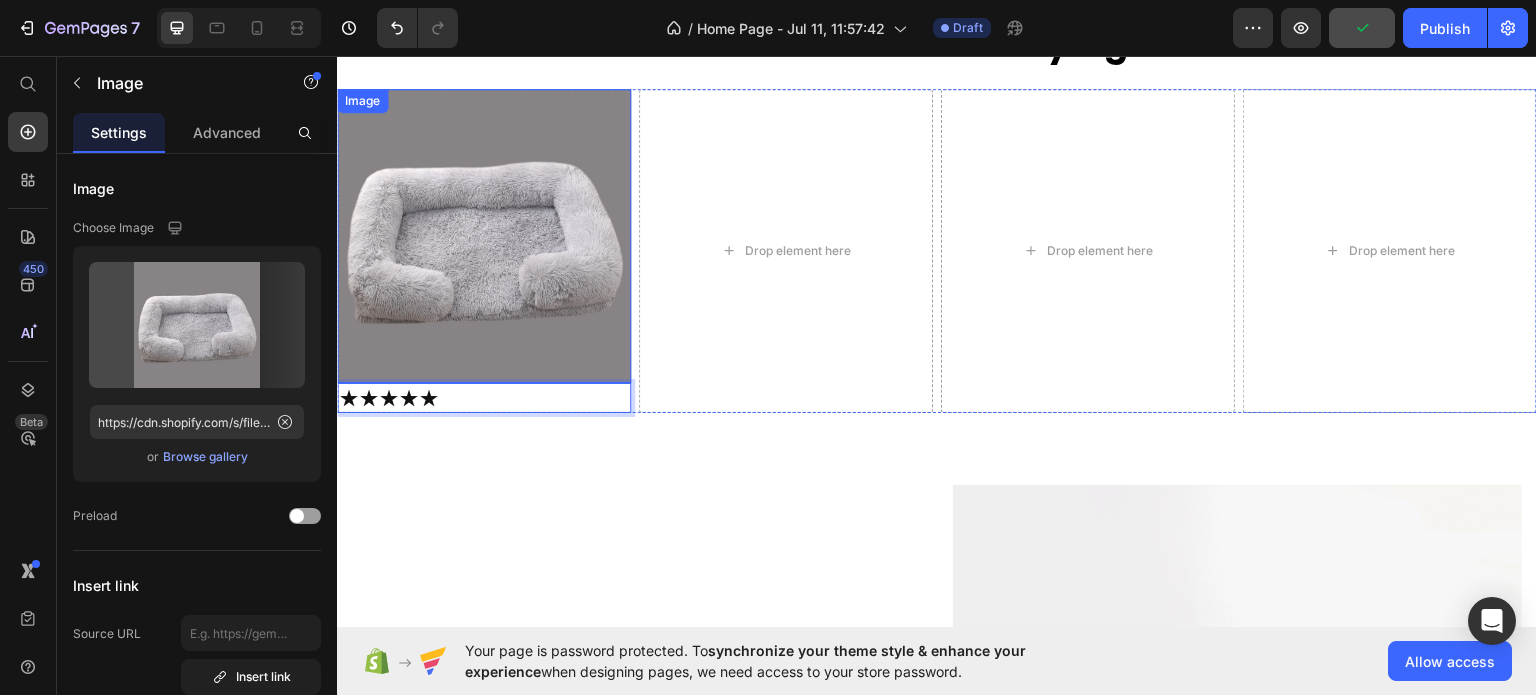 click at bounding box center (484, 235) 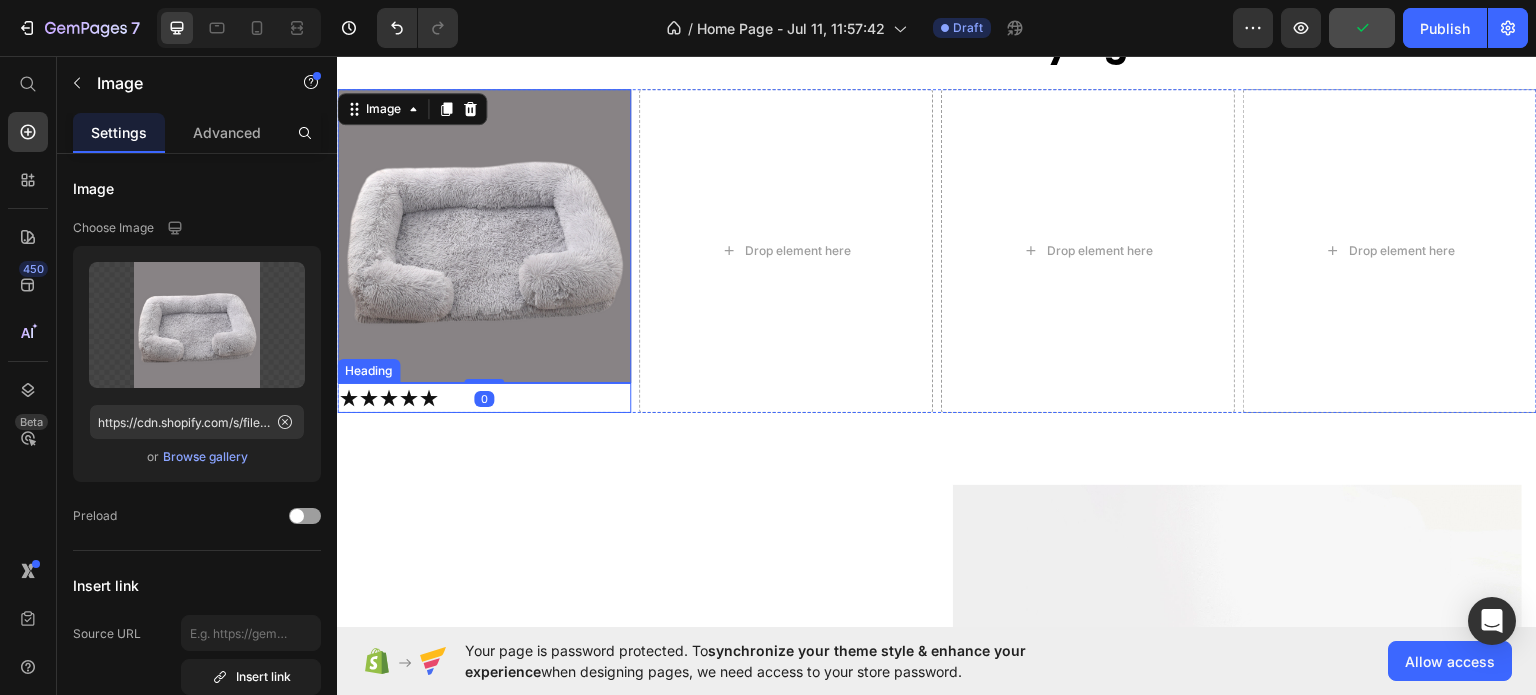 click on "★★★★★" at bounding box center [484, 397] 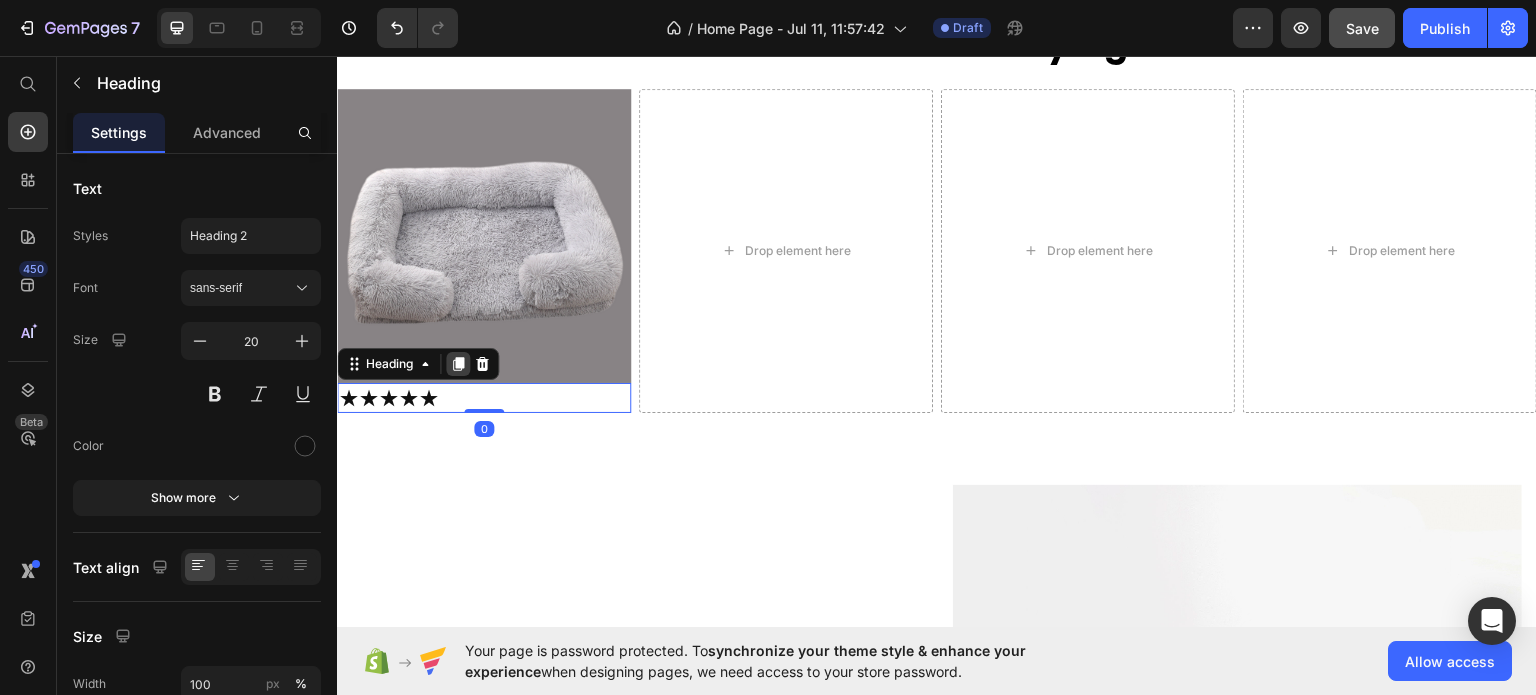 click 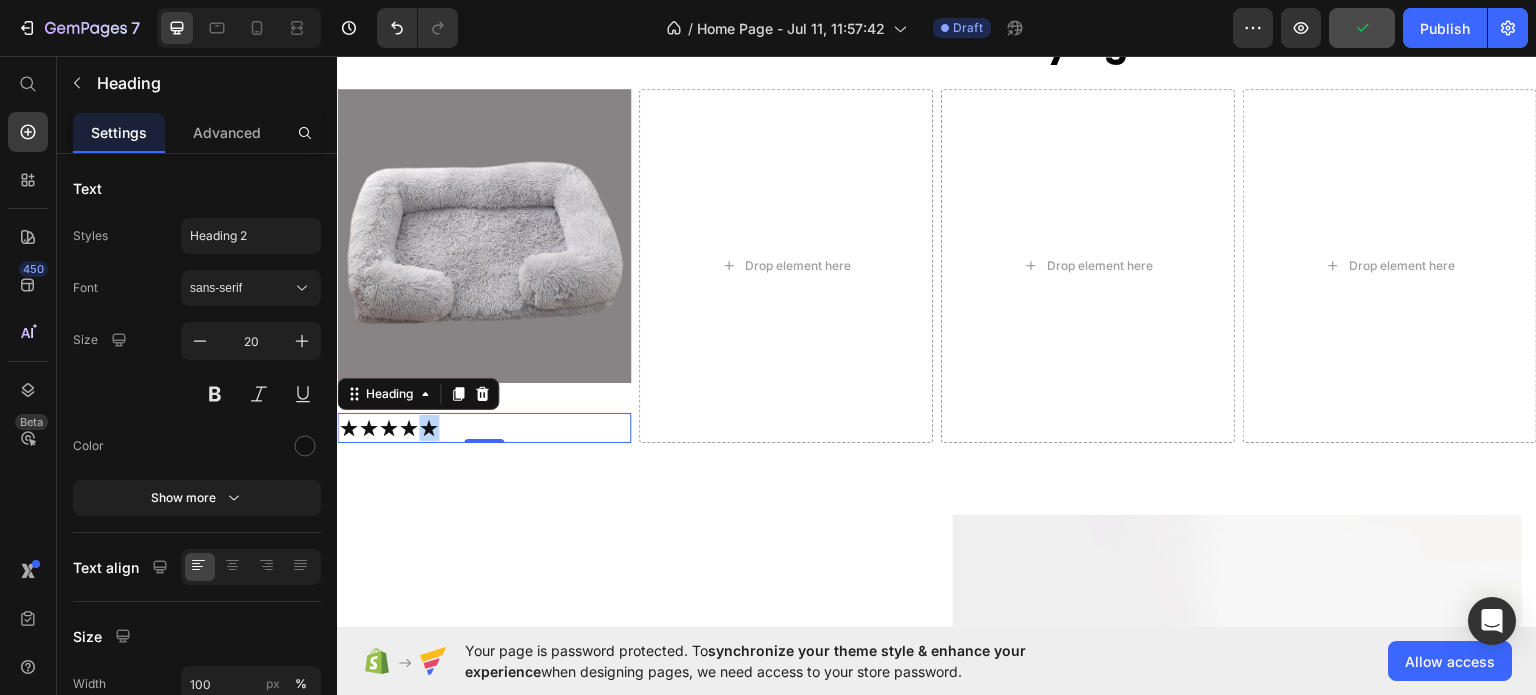 click on "★★★★★" at bounding box center [484, 427] 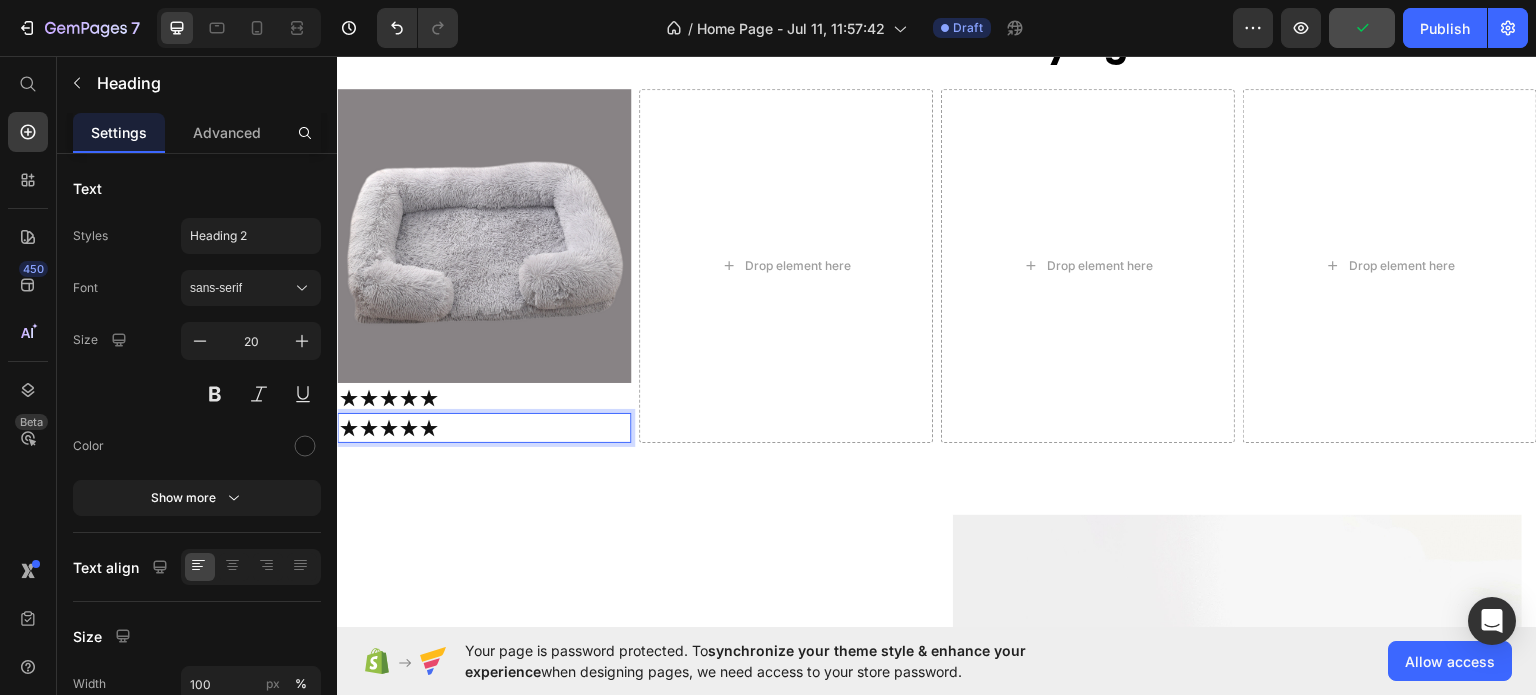 click on "★★★★★" at bounding box center (484, 427) 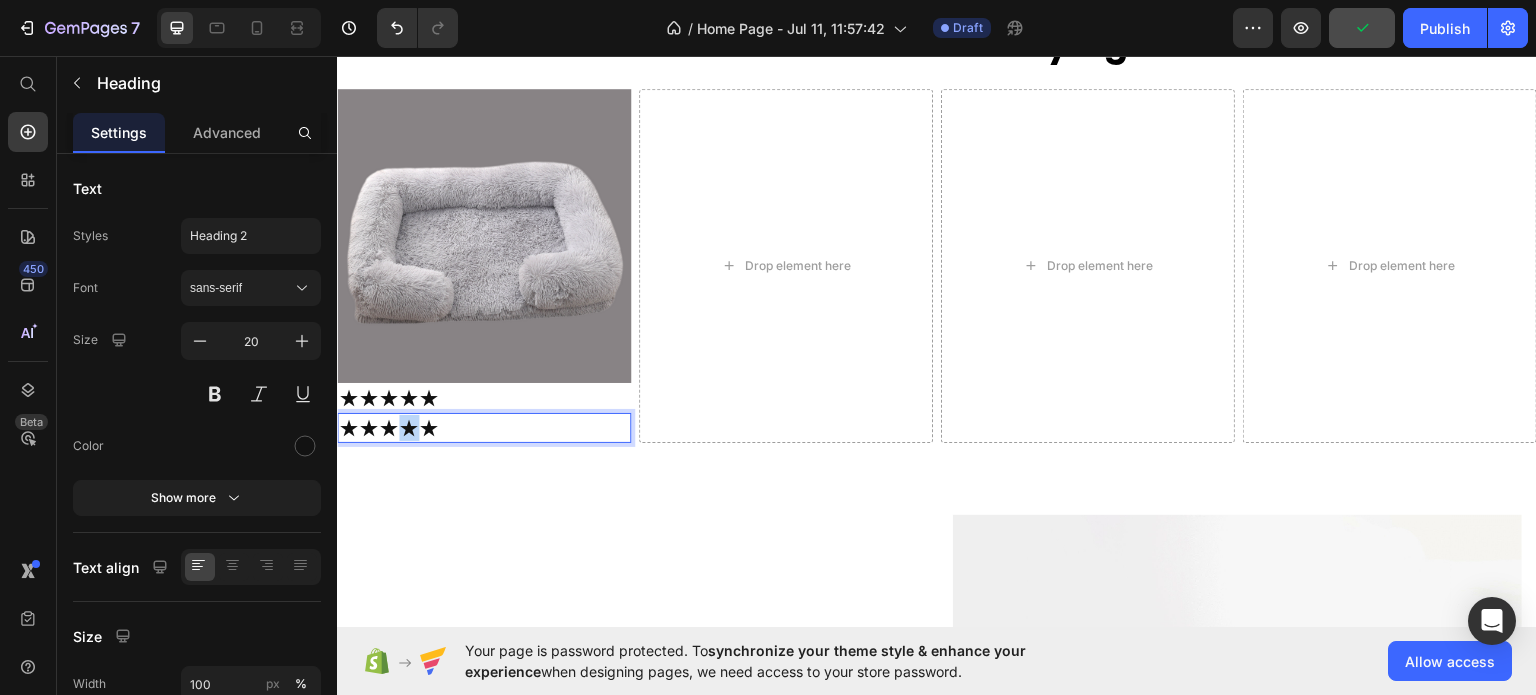 click on "★★★★★" at bounding box center (484, 427) 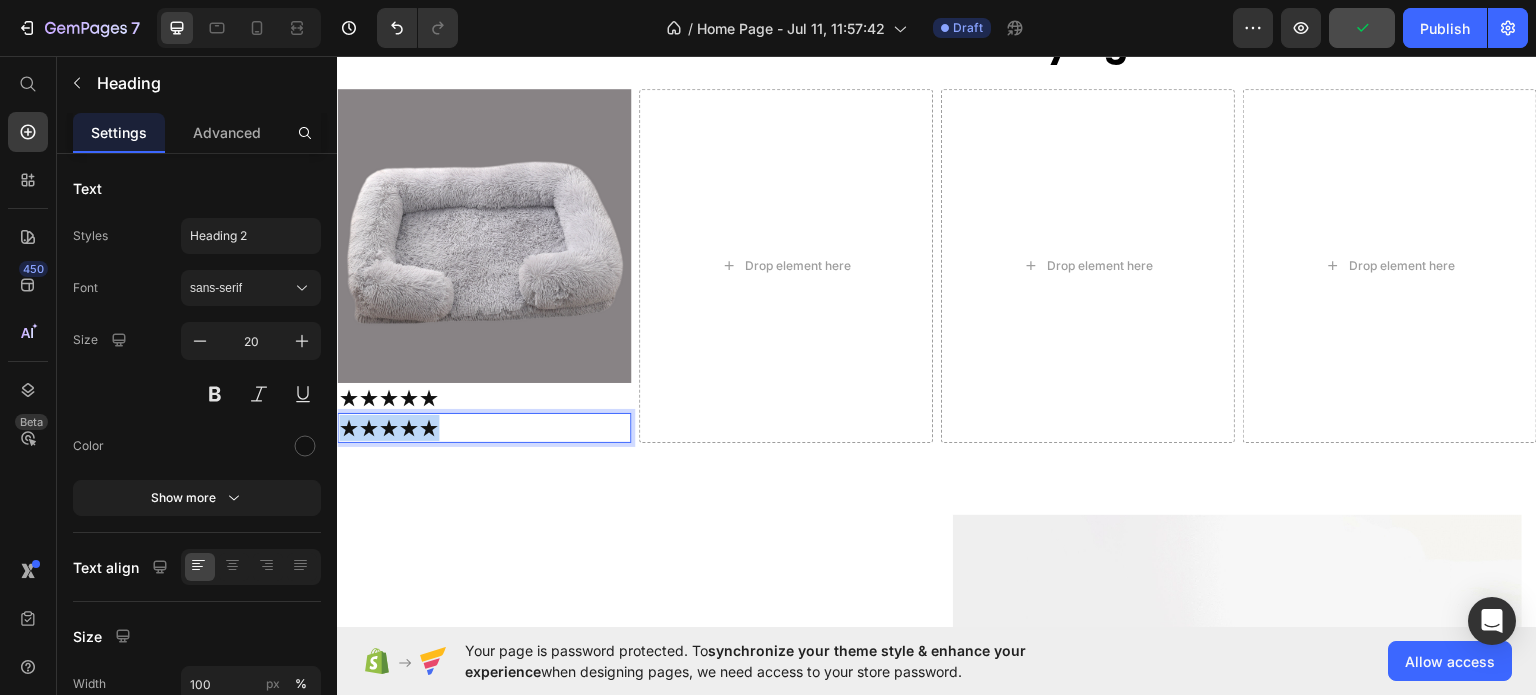 click on "★★★★★" at bounding box center (484, 427) 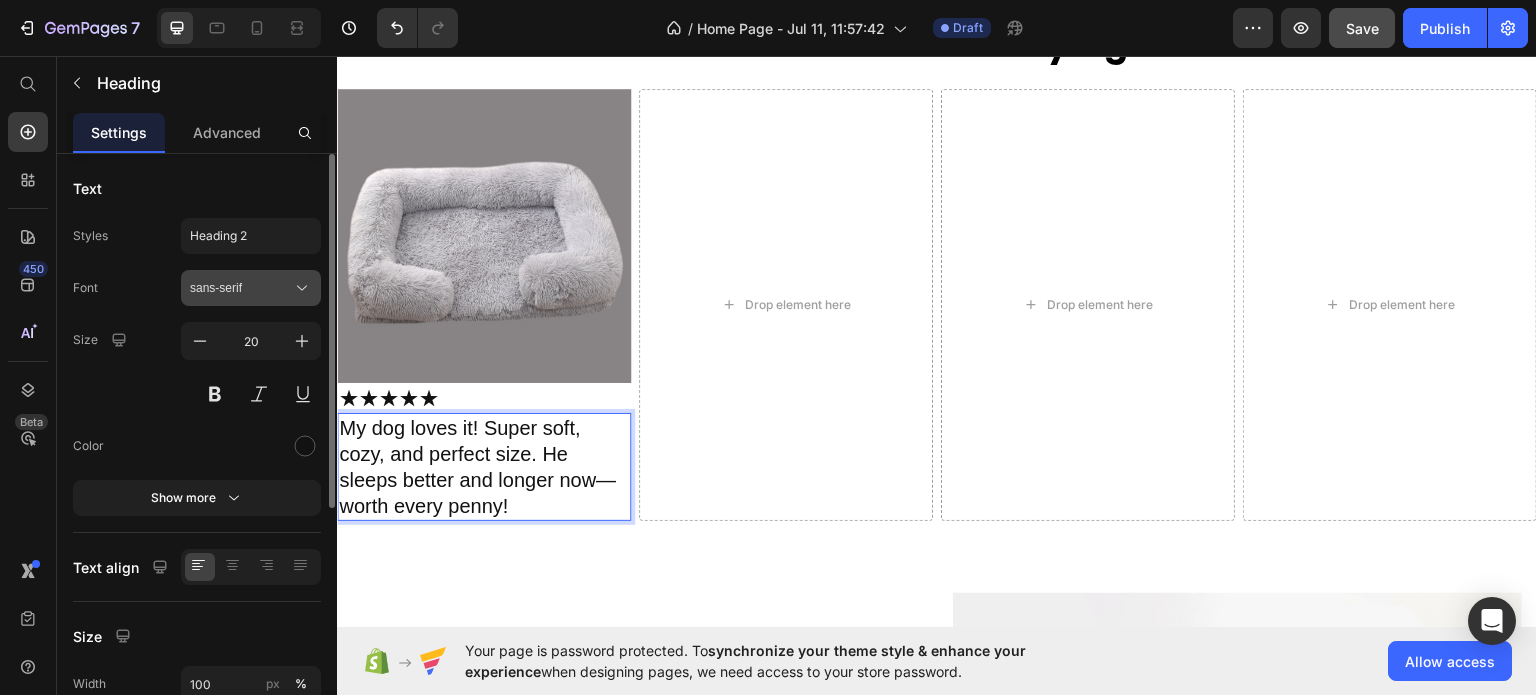 click on "sans-serif" at bounding box center (251, 288) 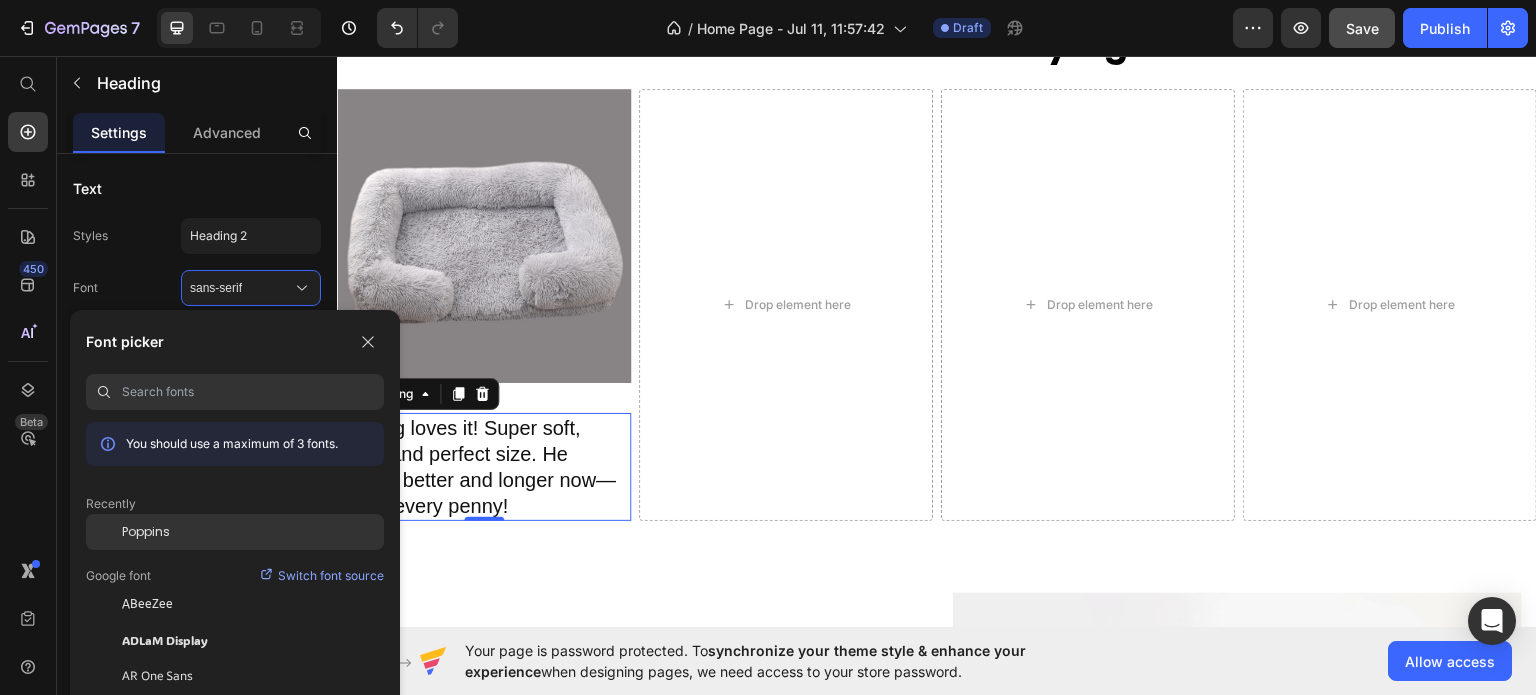 click on "Poppins" 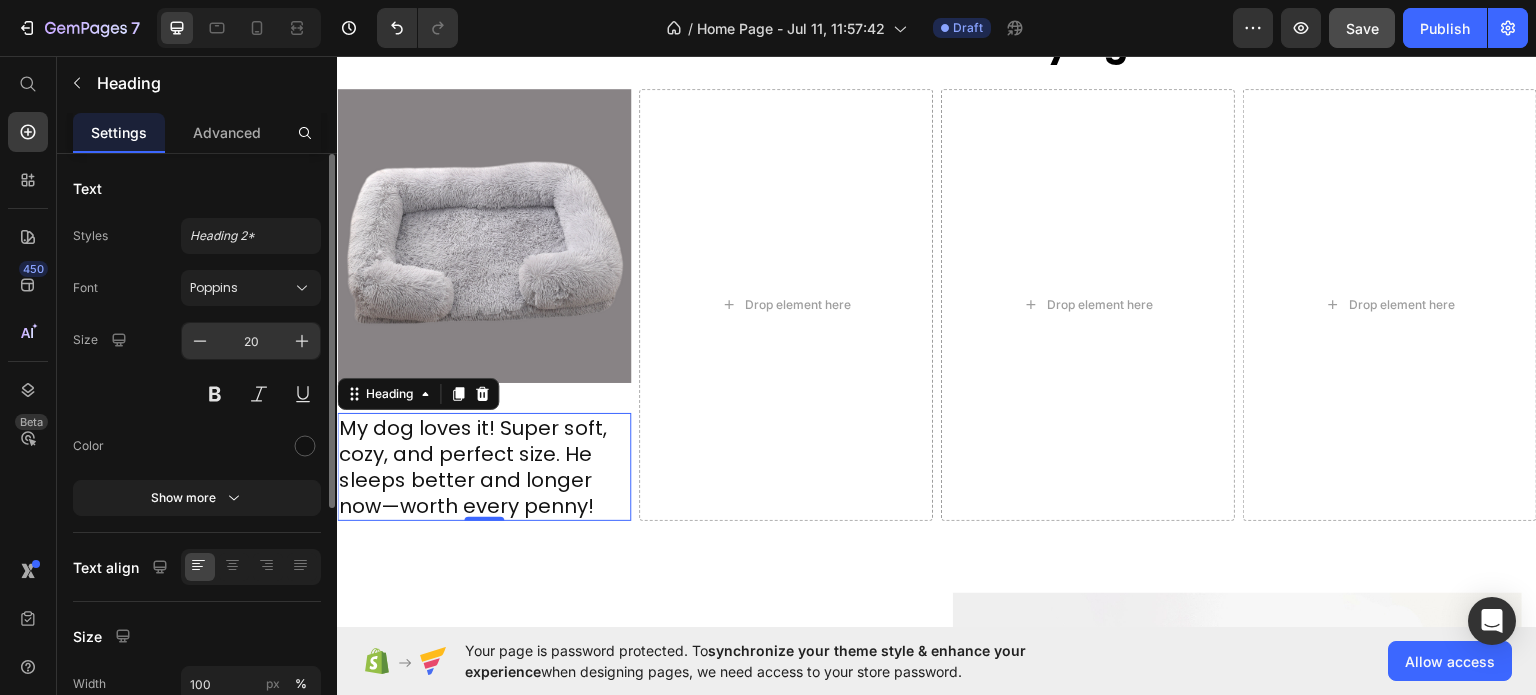 click on "20" at bounding box center [251, 341] 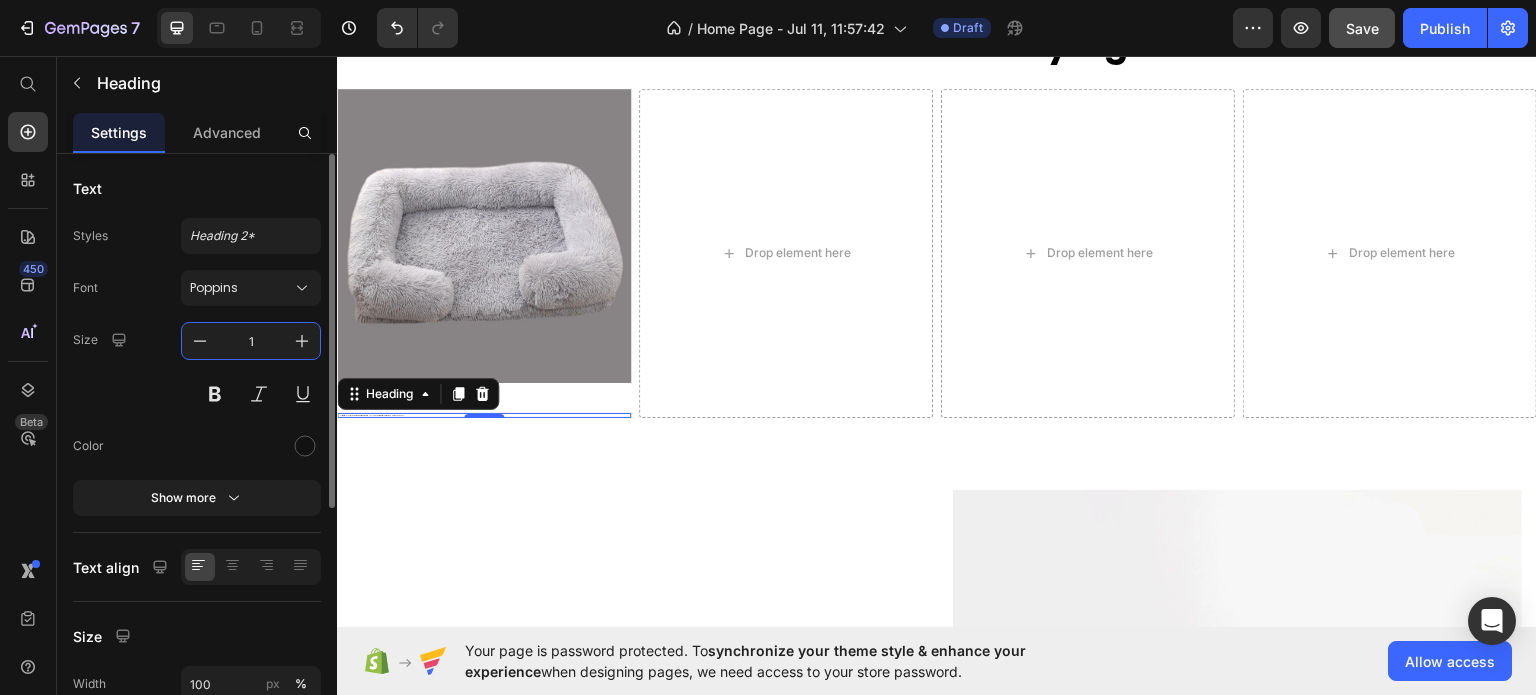 type on "16" 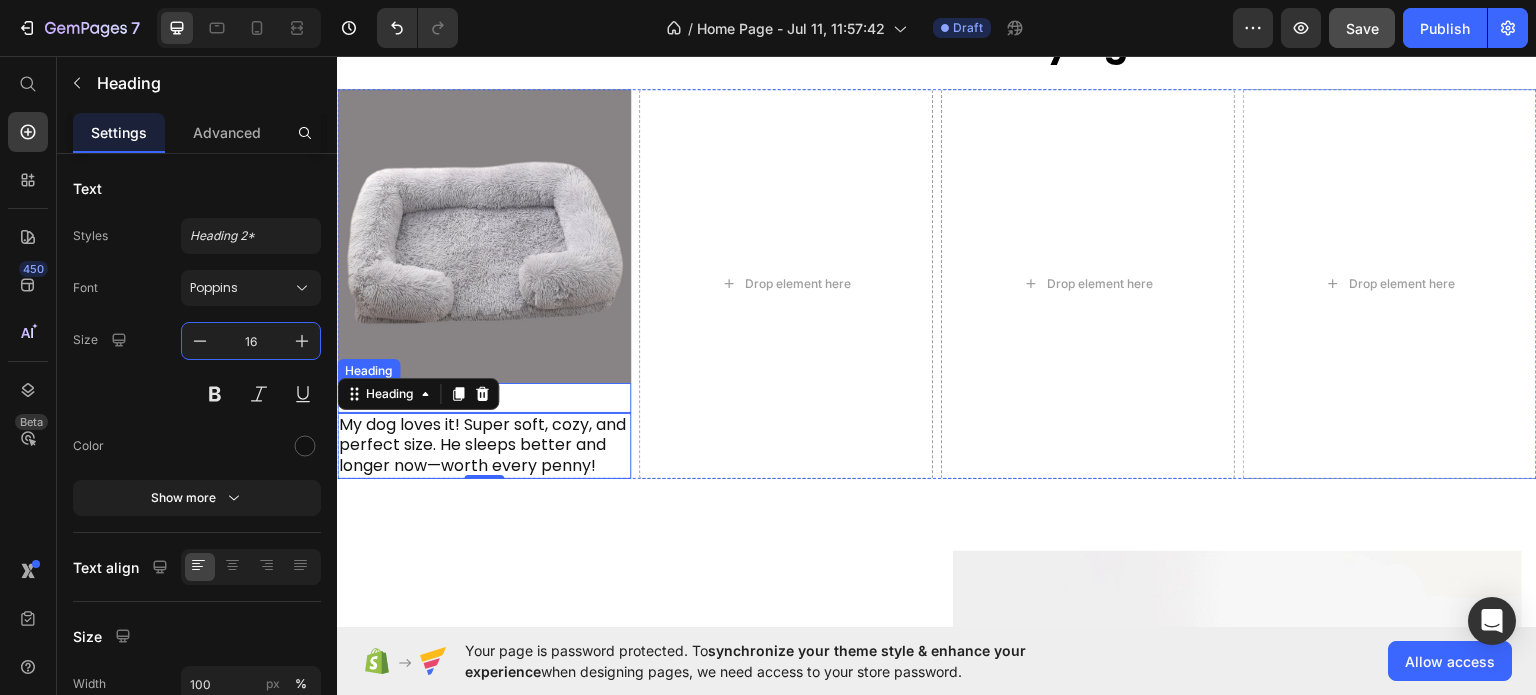 click on "★★★★★" at bounding box center (484, 397) 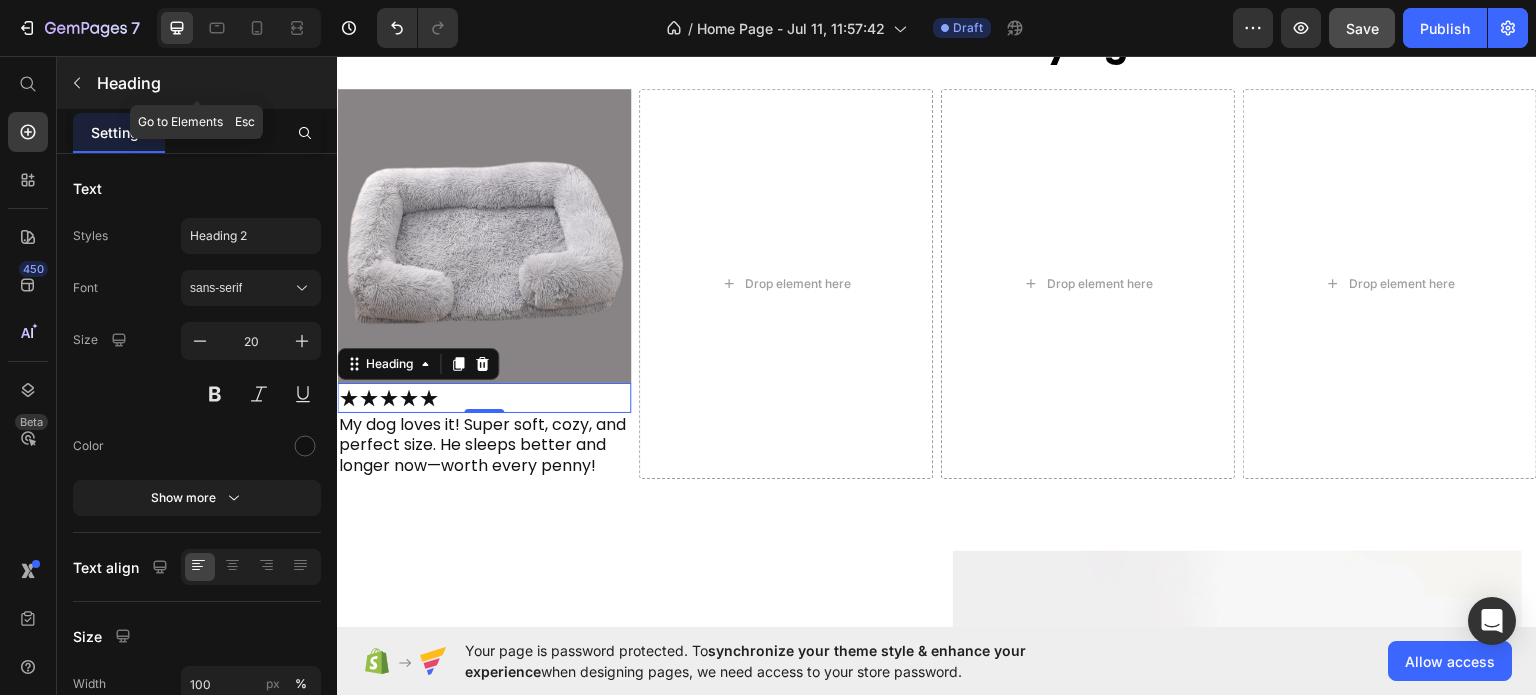 click 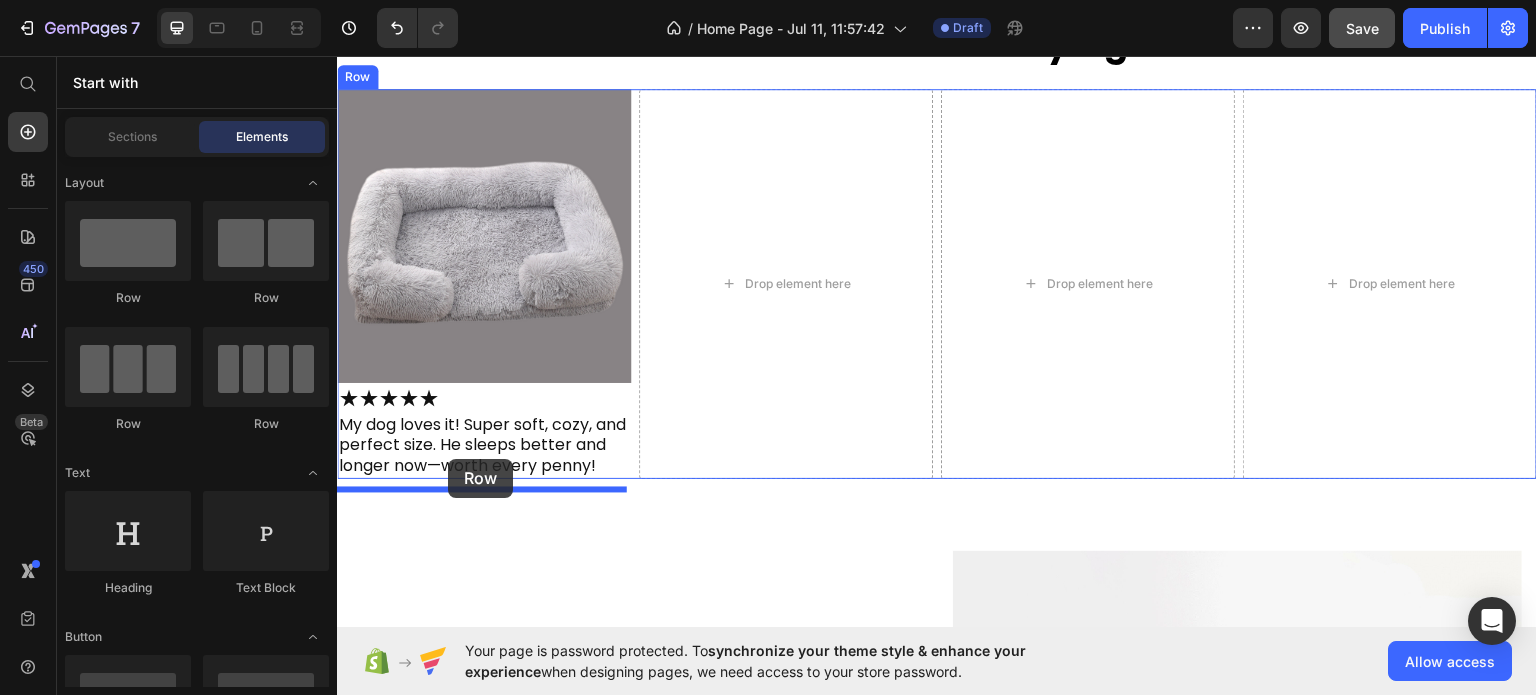 drag, startPoint x: 602, startPoint y: 322, endPoint x: 448, endPoint y: 458, distance: 205.4556 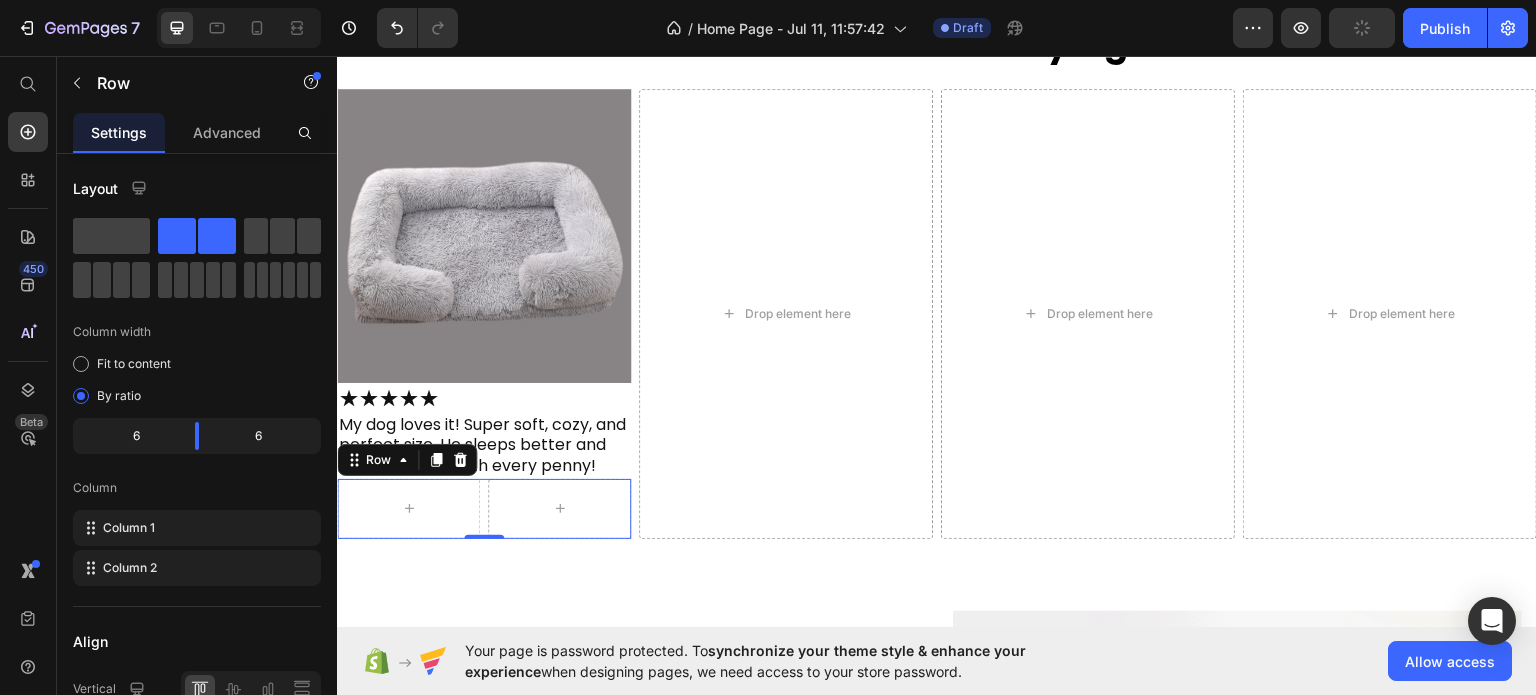 click on "Row   0" at bounding box center [484, 508] 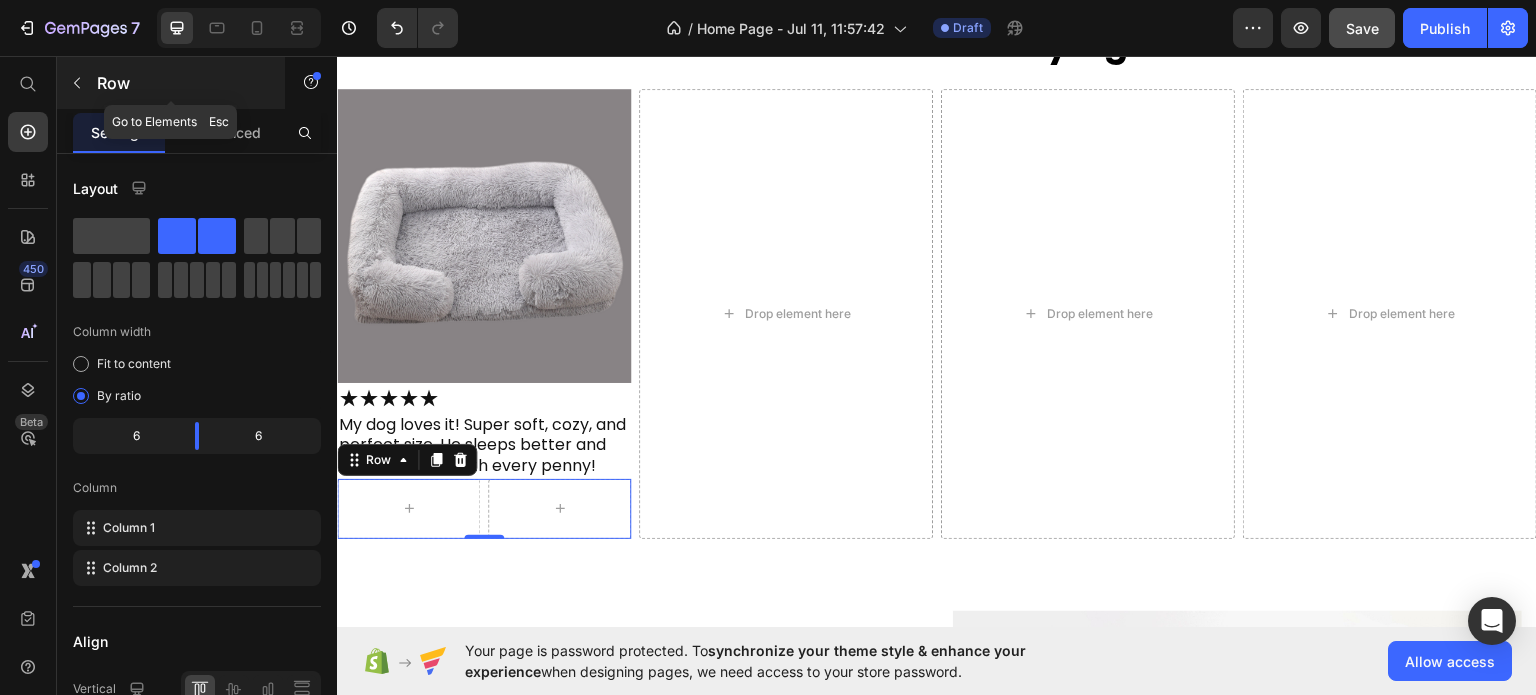 click 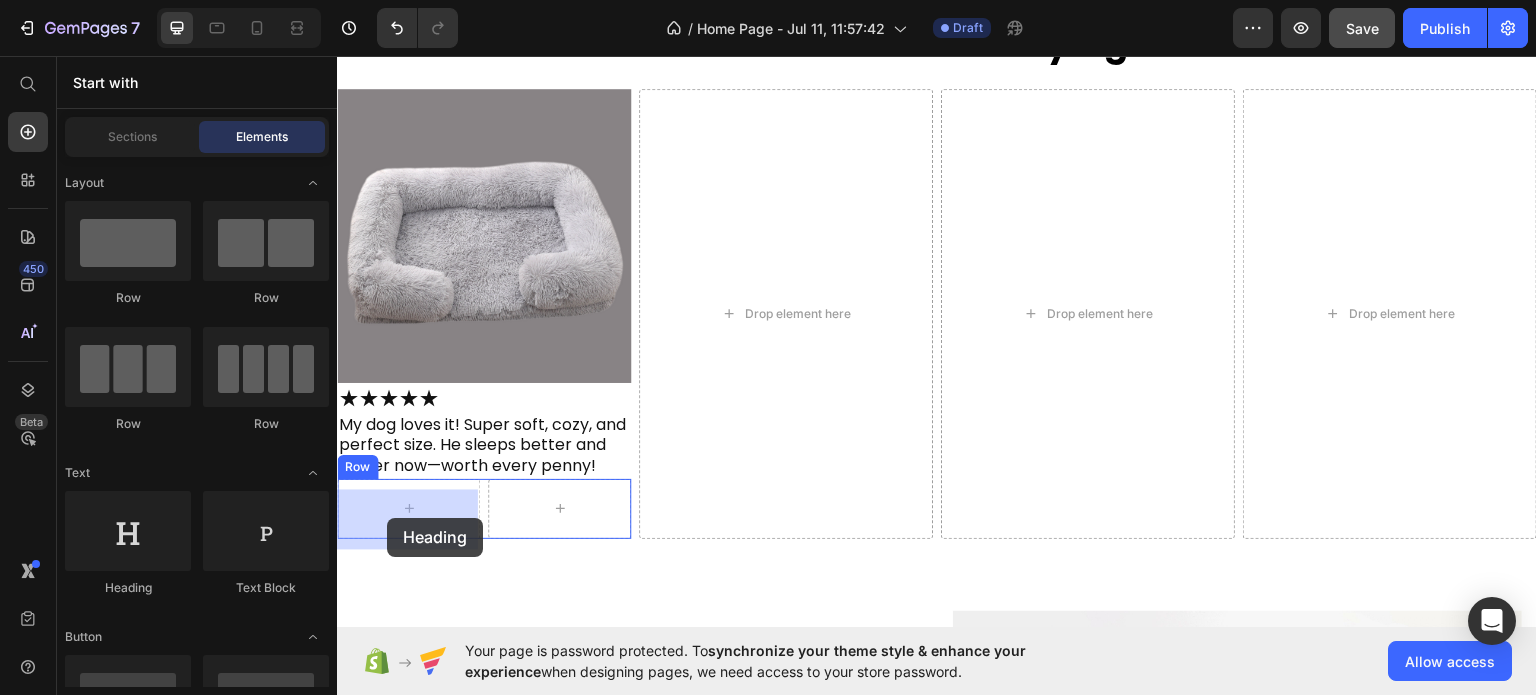 drag, startPoint x: 452, startPoint y: 604, endPoint x: 387, endPoint y: 517, distance: 108.60018 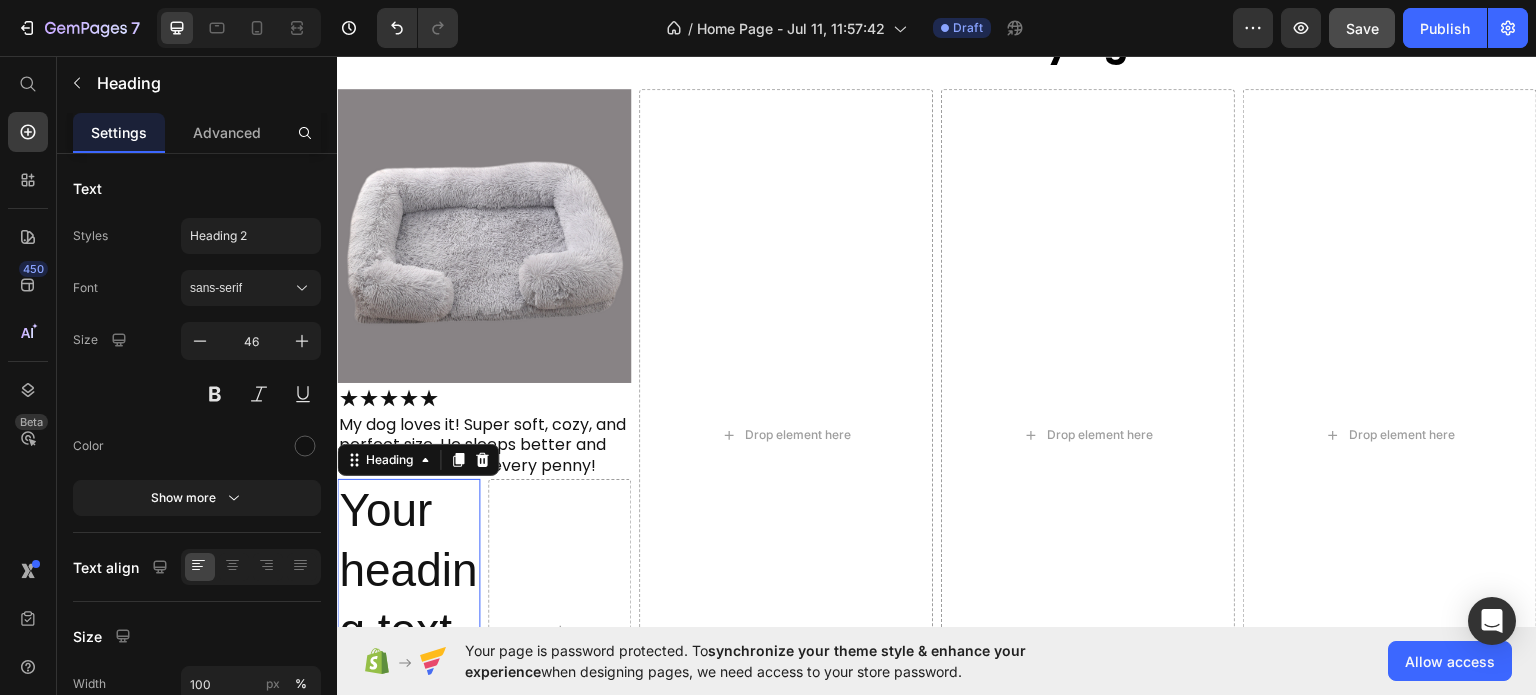 click on "Your heading text goes here" at bounding box center [408, 629] 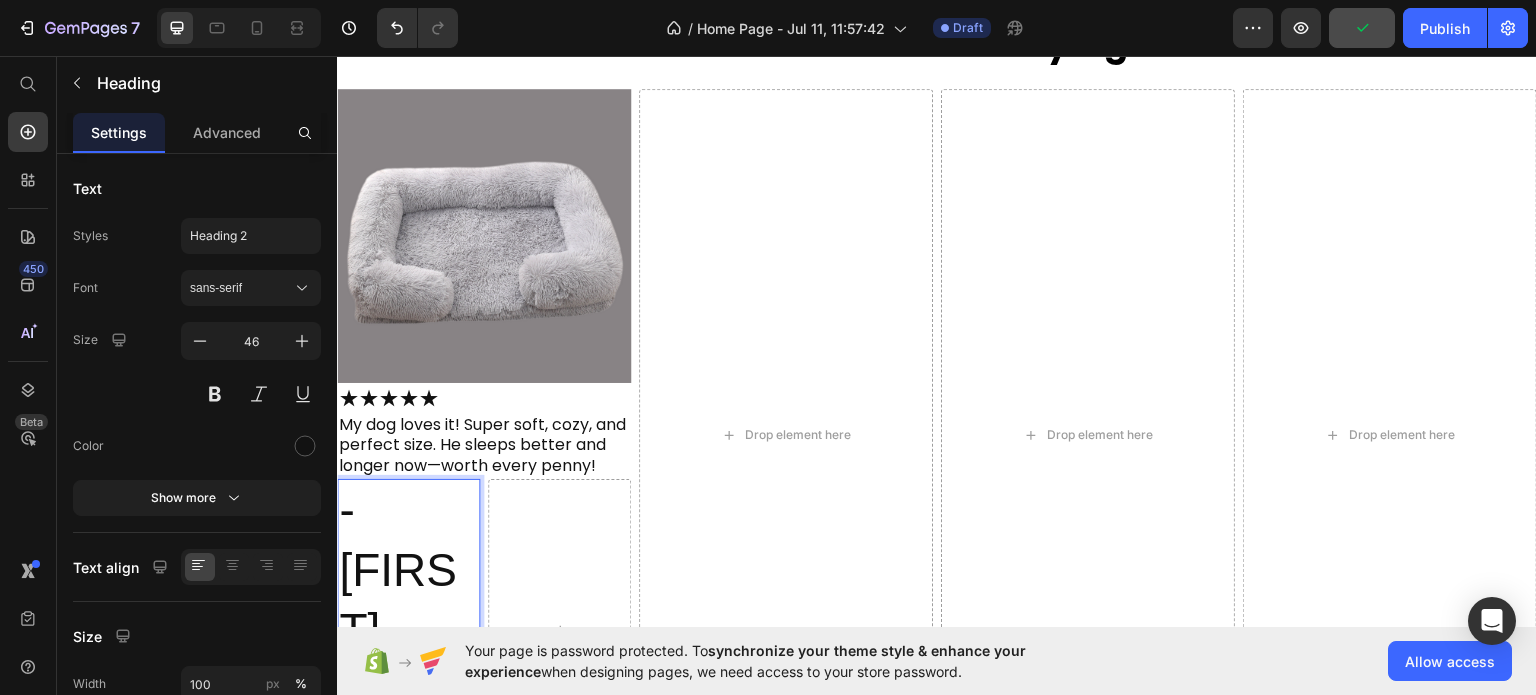 scroll, scrollTop: 2688, scrollLeft: 0, axis: vertical 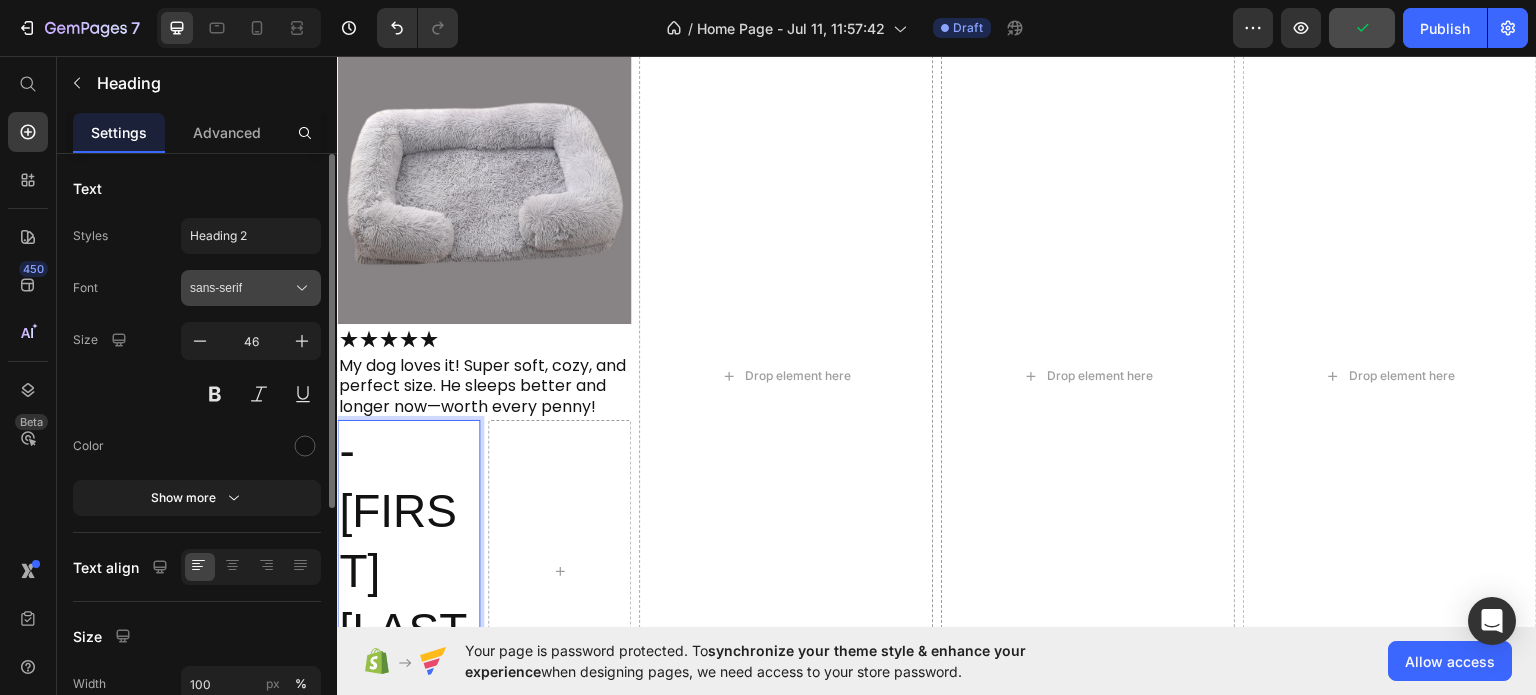 click on "sans-serif" at bounding box center (241, 288) 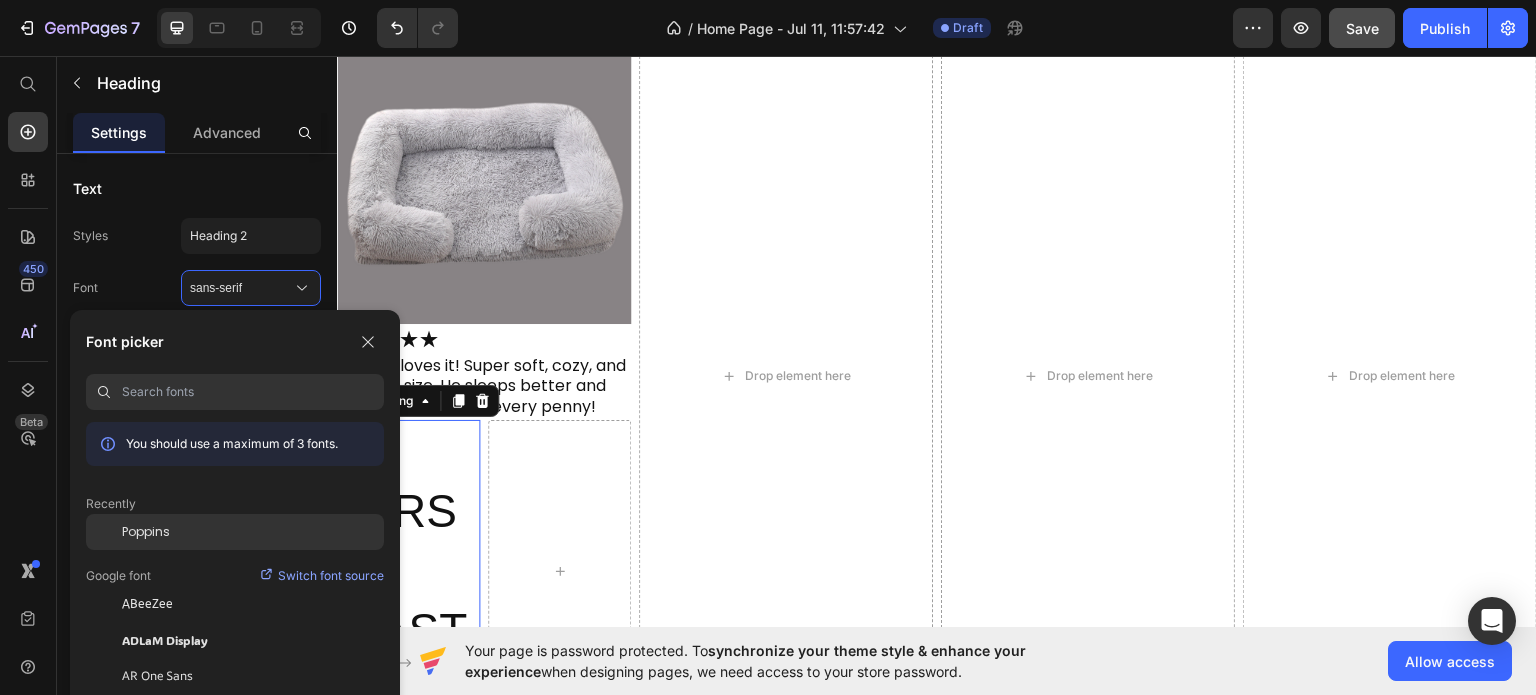 click on "Poppins" 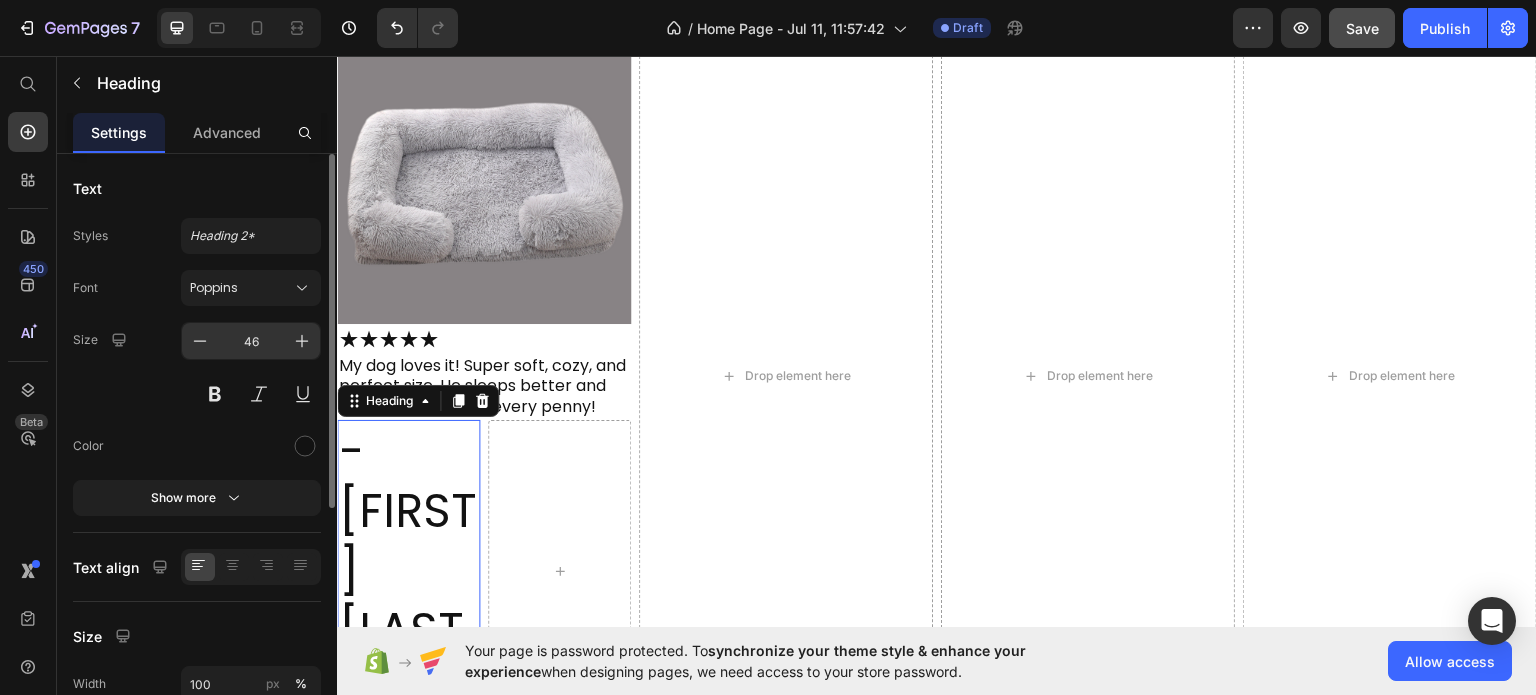 click on "46" at bounding box center (251, 341) 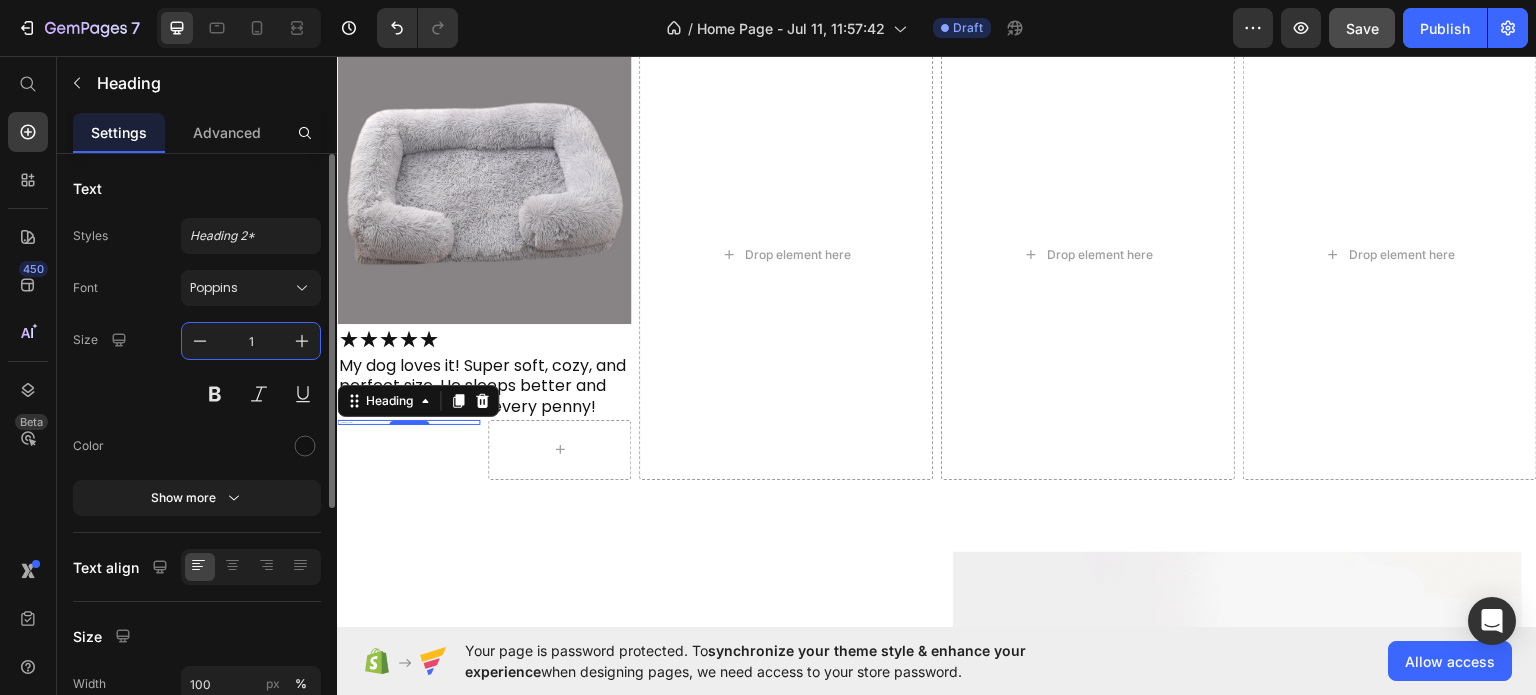 type on "16" 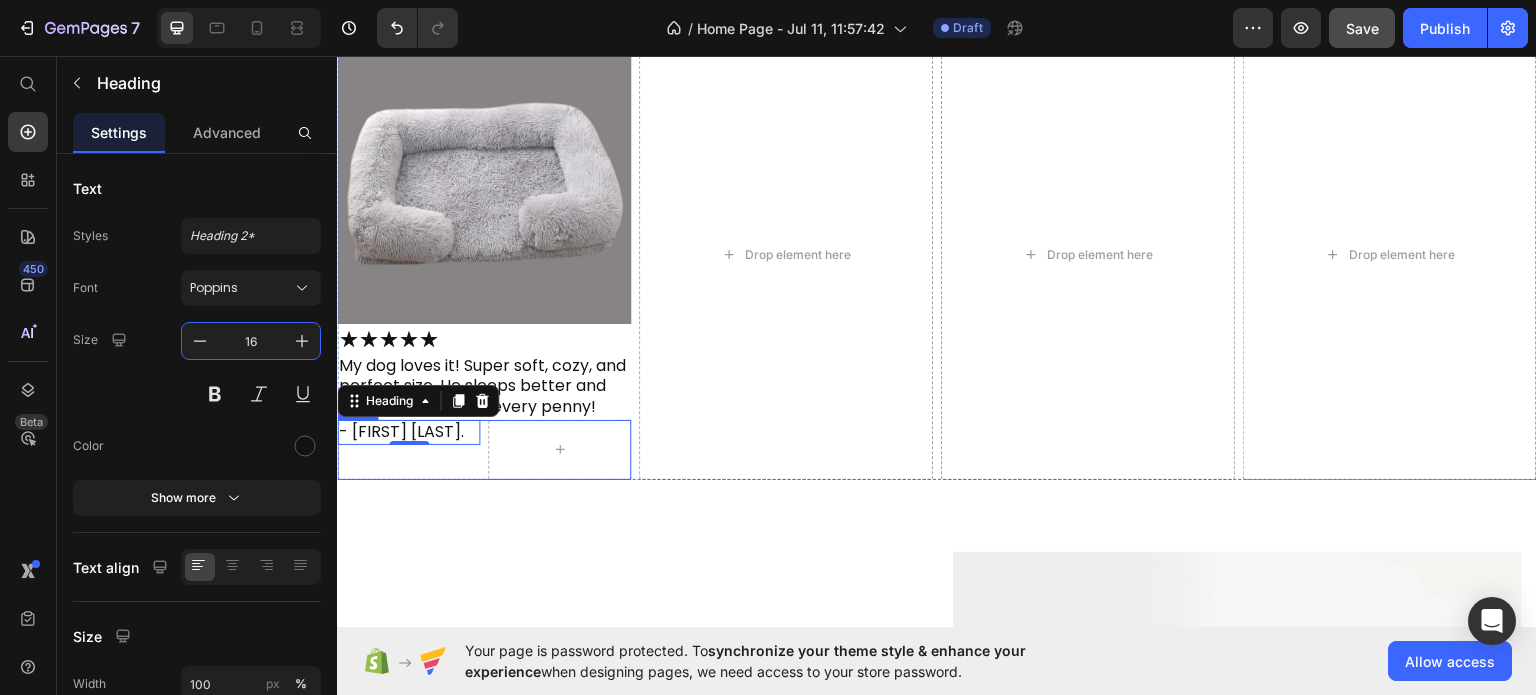 click on "- Errum A. Heading   0
Row" at bounding box center [484, 449] 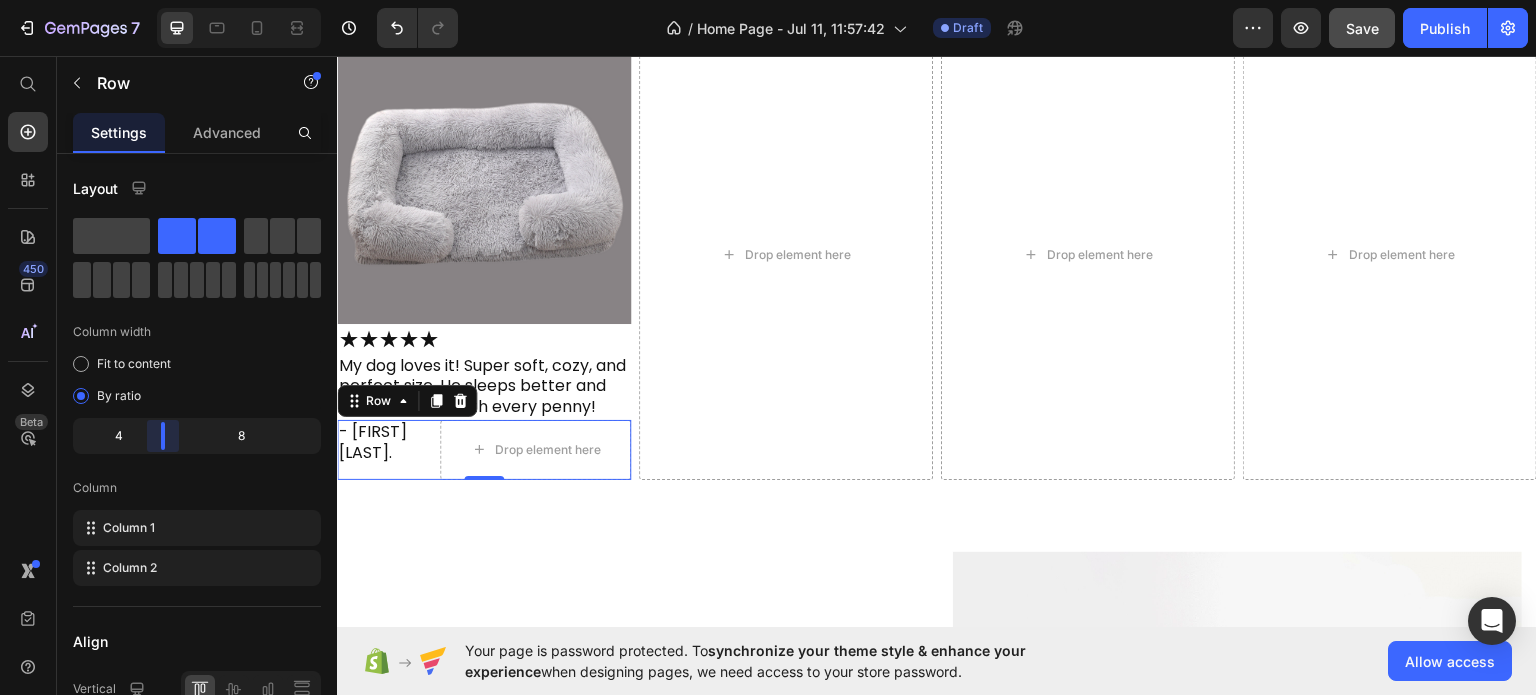 drag, startPoint x: 200, startPoint y: 437, endPoint x: 157, endPoint y: 452, distance: 45.54119 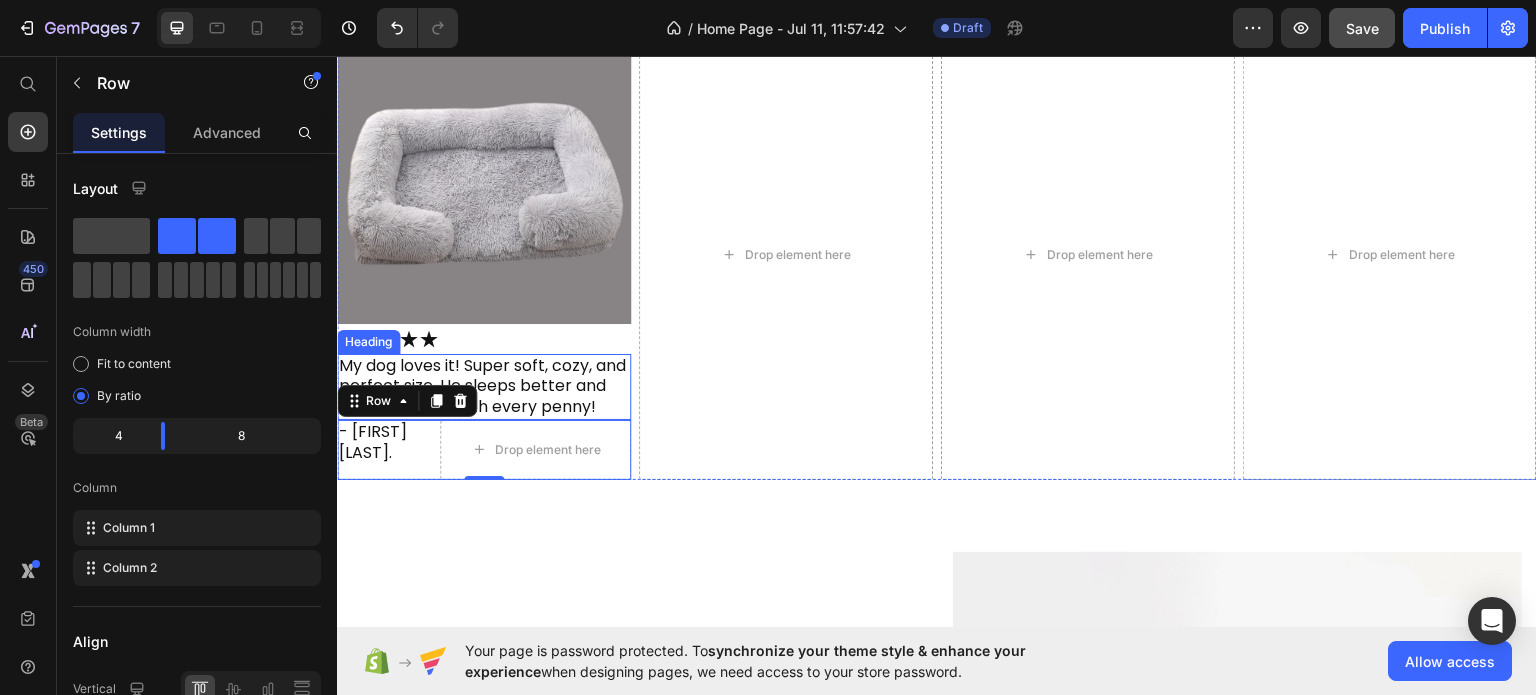 click on "My dog loves it! Super soft, cozy, and perfect size. He sleeps better and longer now—worth every penny!" at bounding box center (484, 386) 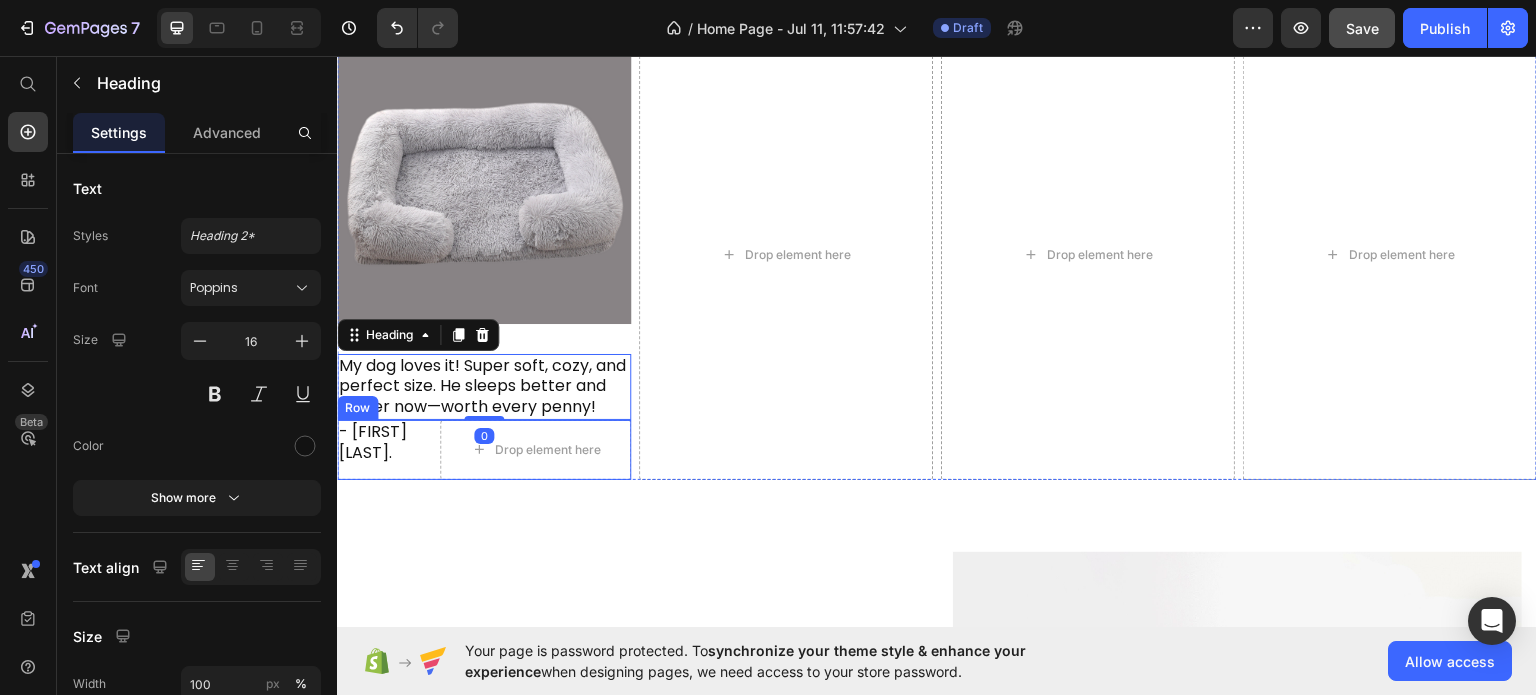 click on "- Errum A. Heading
Drop element here Row" at bounding box center (484, 449) 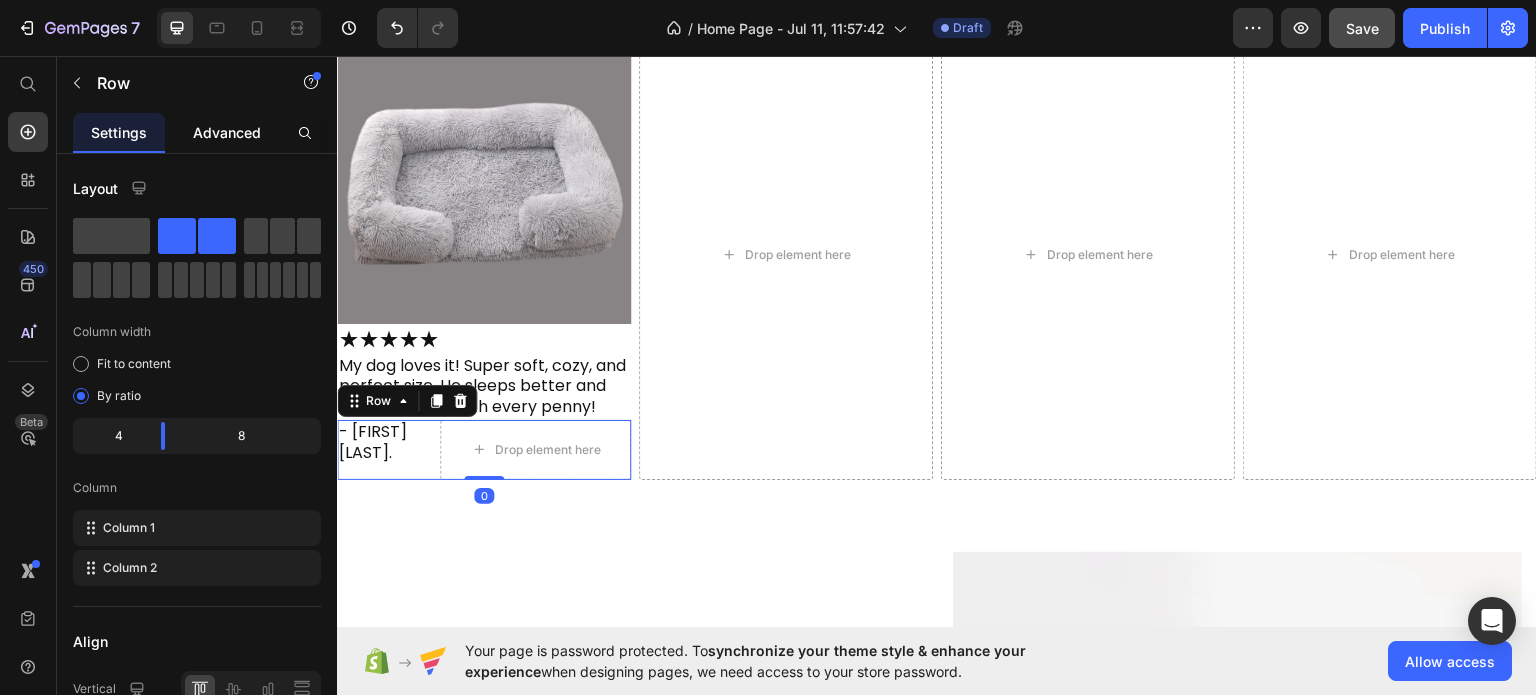 click on "Advanced" at bounding box center (227, 132) 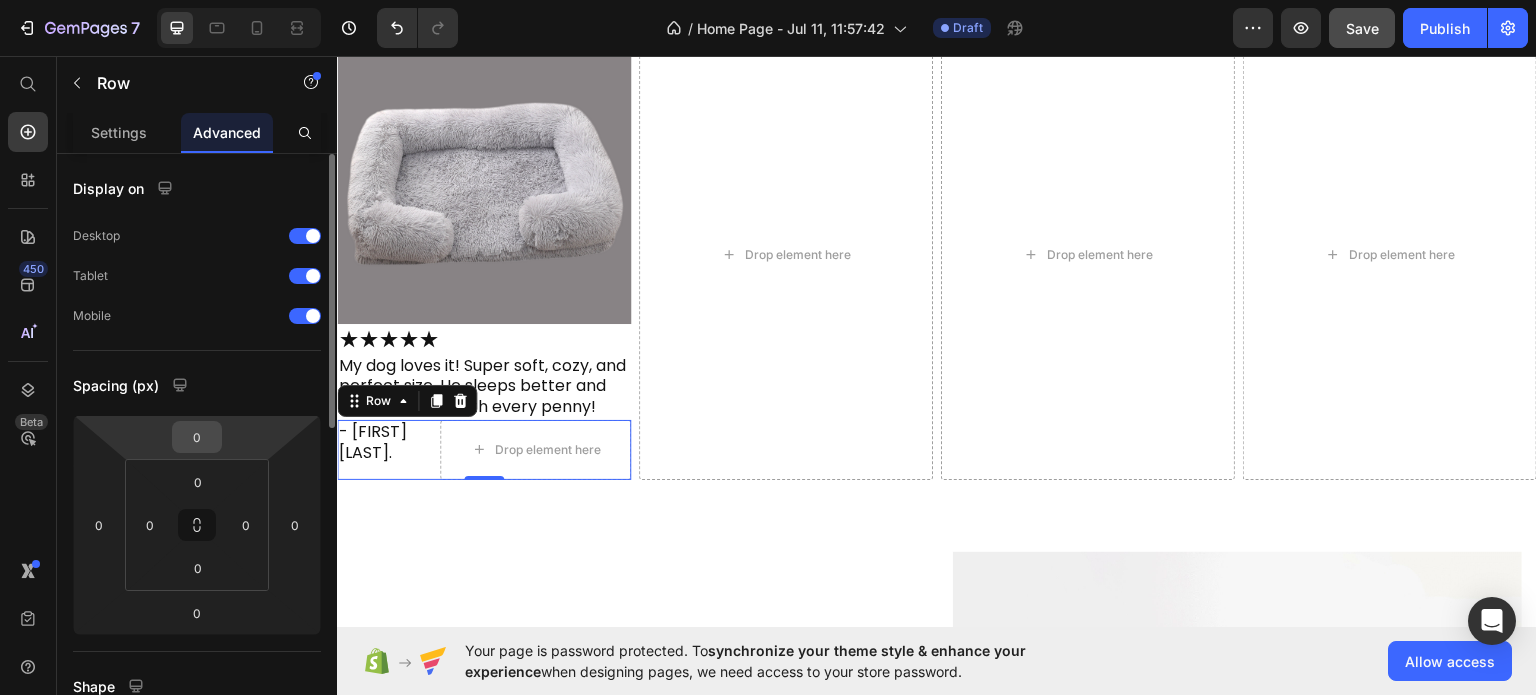 click on "0" at bounding box center [197, 437] 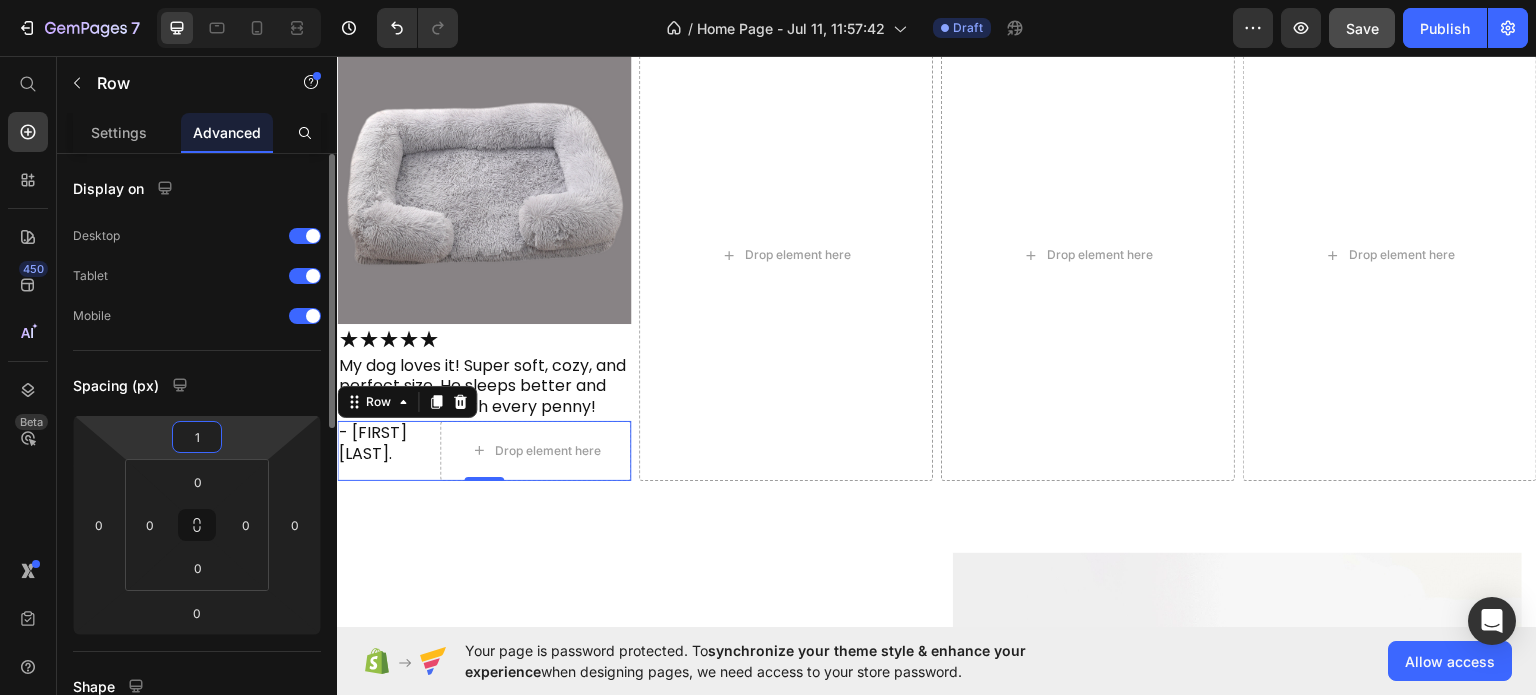 type on "10" 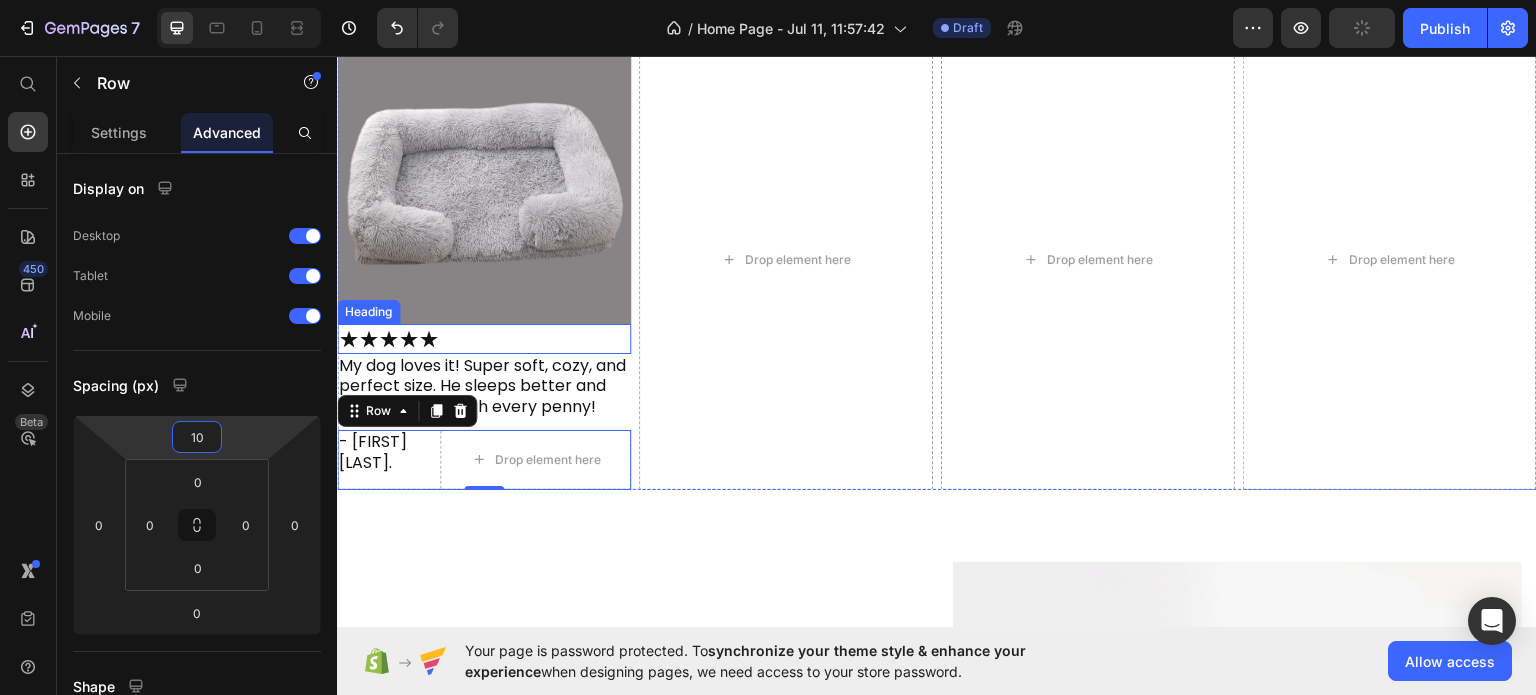 click on "★★★★★" at bounding box center [484, 338] 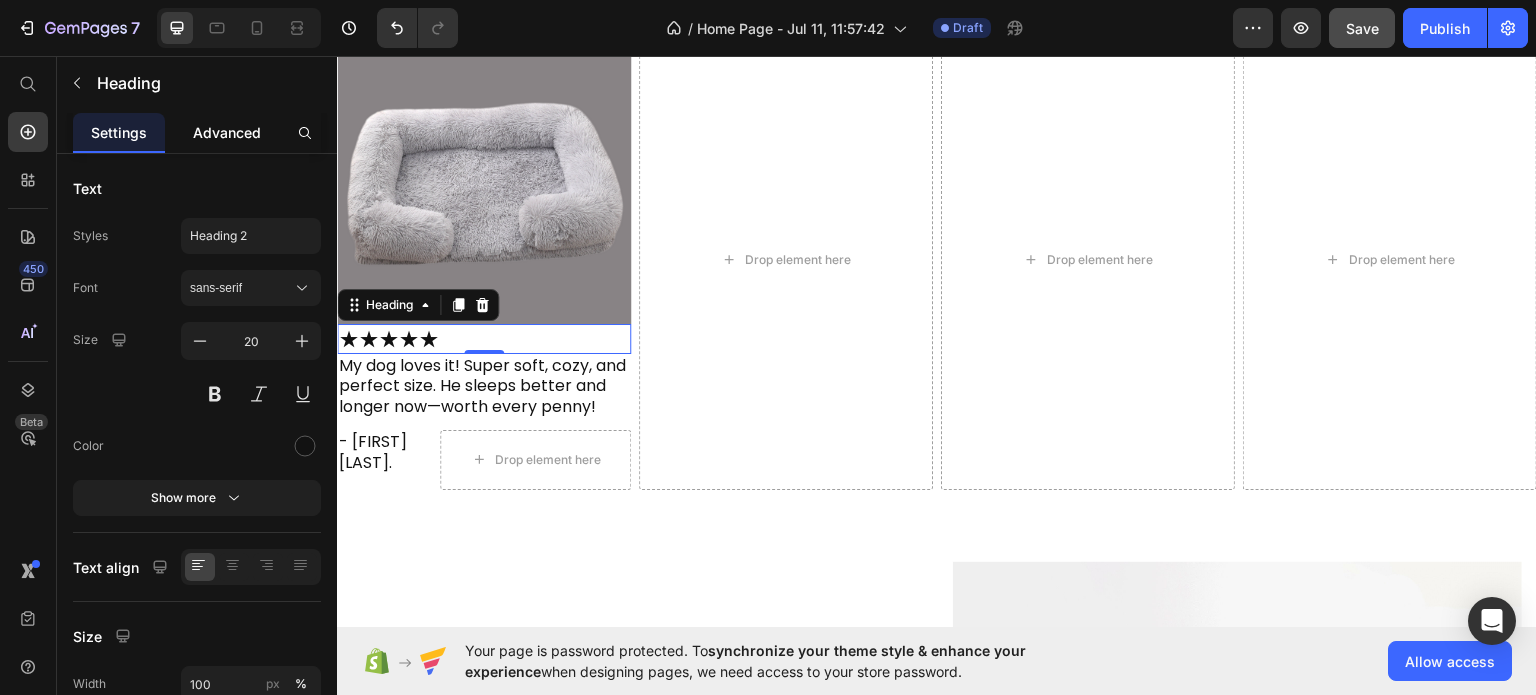 click on "Advanced" at bounding box center (227, 132) 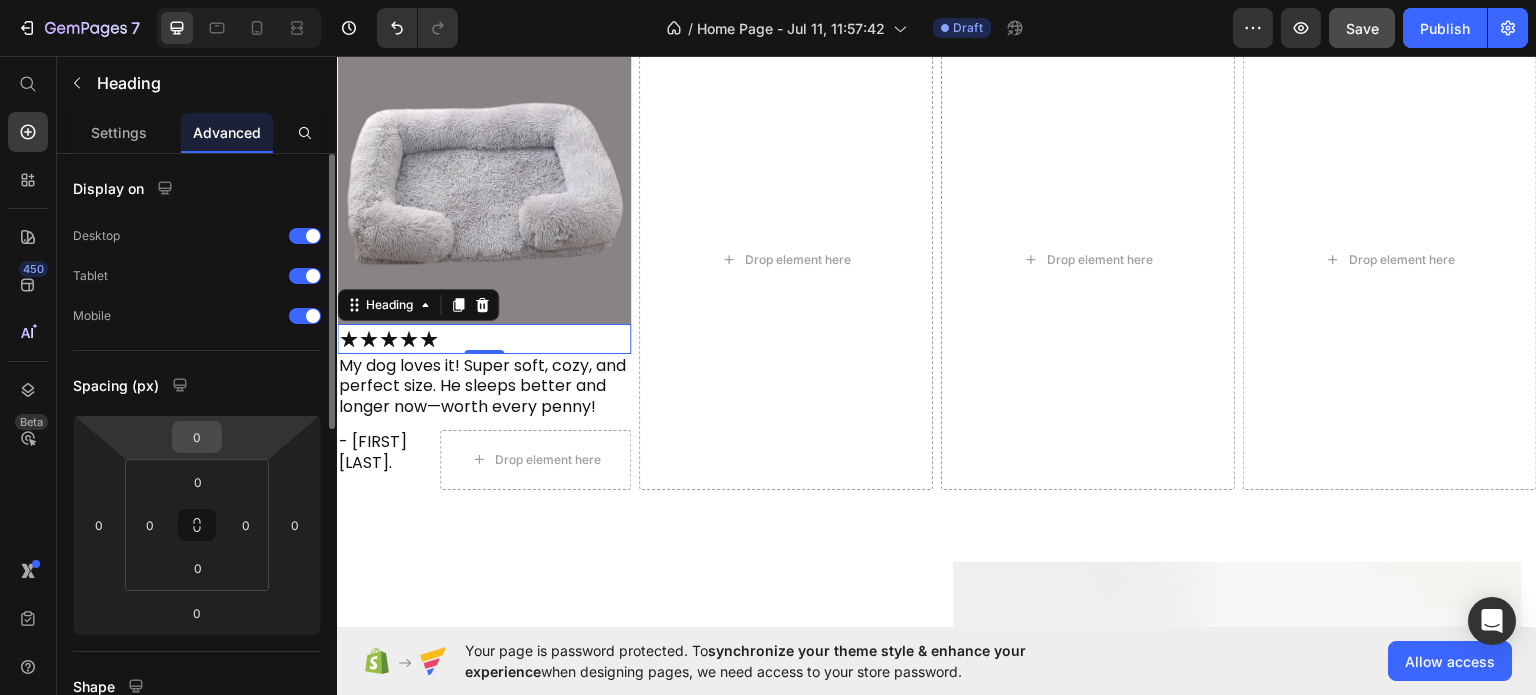 click on "0" at bounding box center [197, 437] 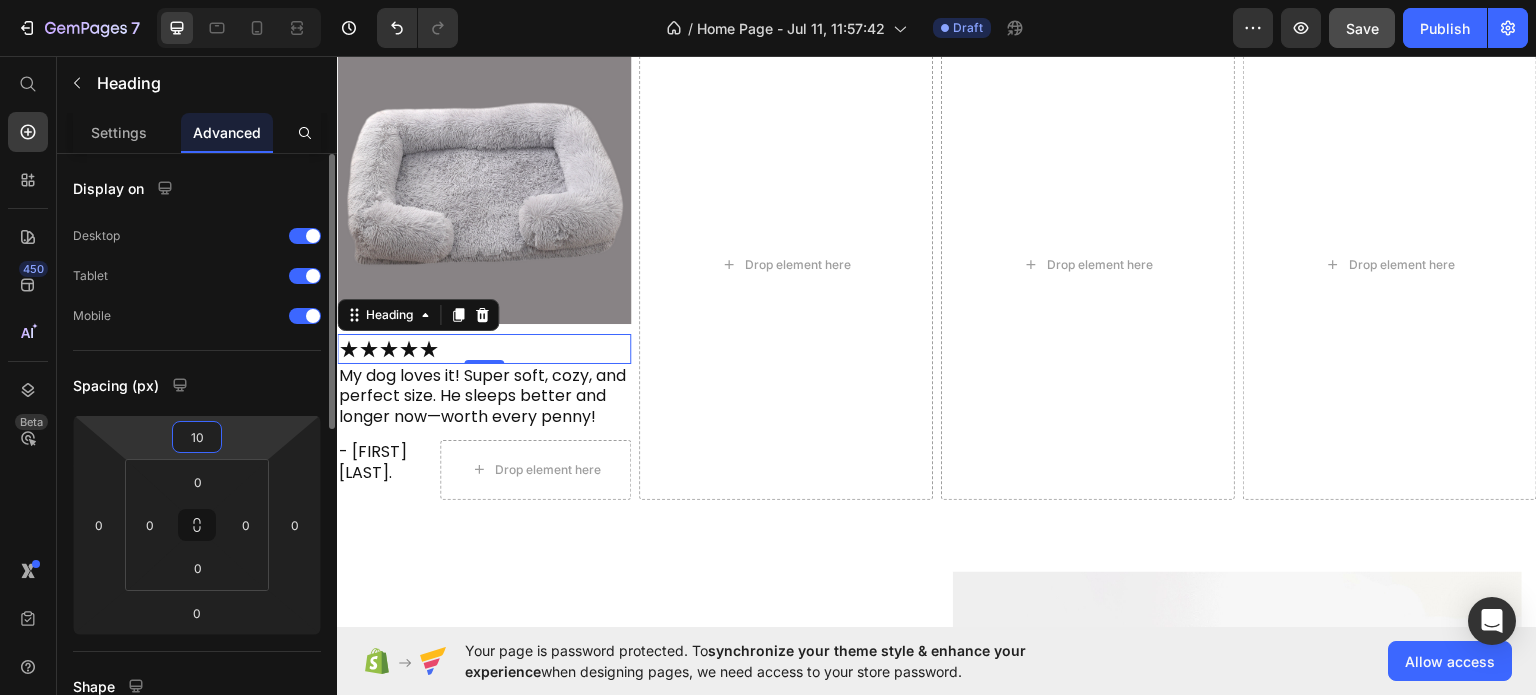 drag, startPoint x: 208, startPoint y: 435, endPoint x: 175, endPoint y: 442, distance: 33.734257 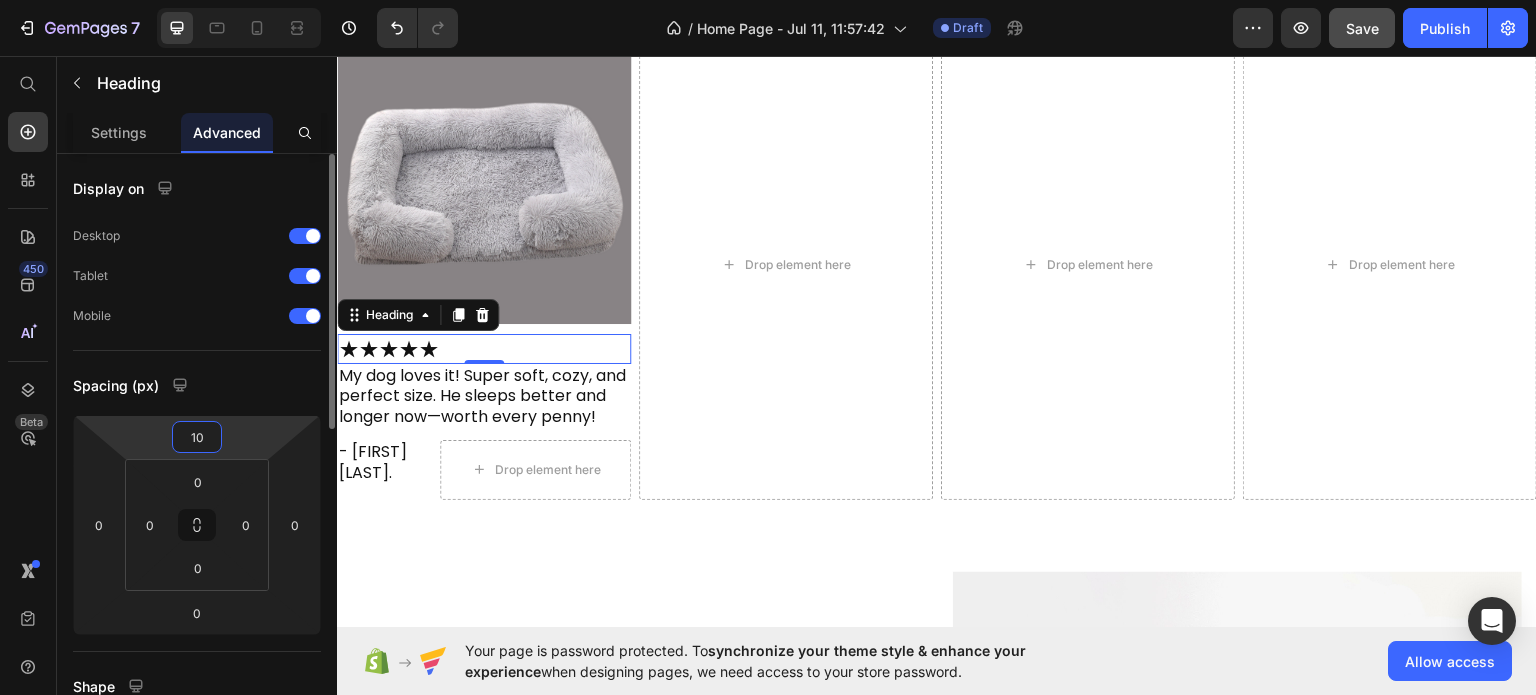 click on "10" at bounding box center [197, 437] 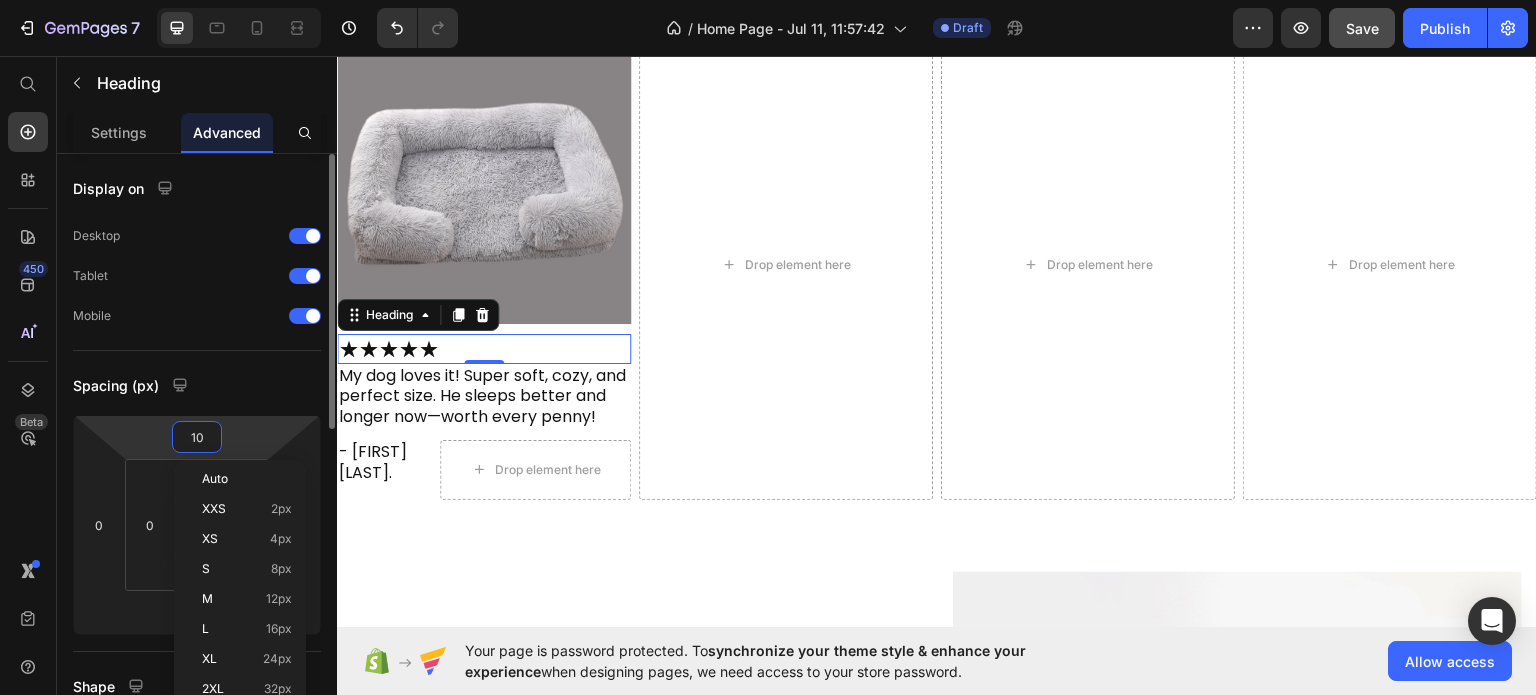 type on "5" 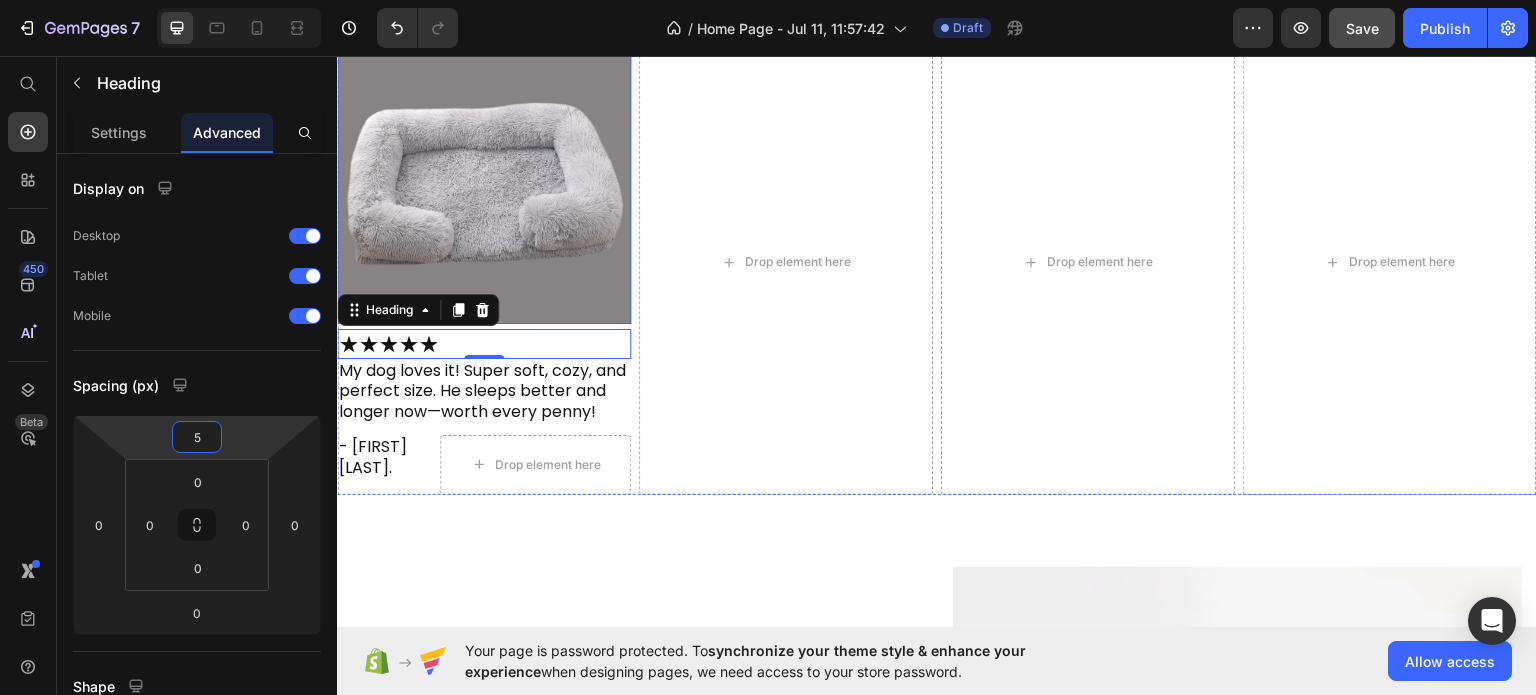 click at bounding box center [484, 176] 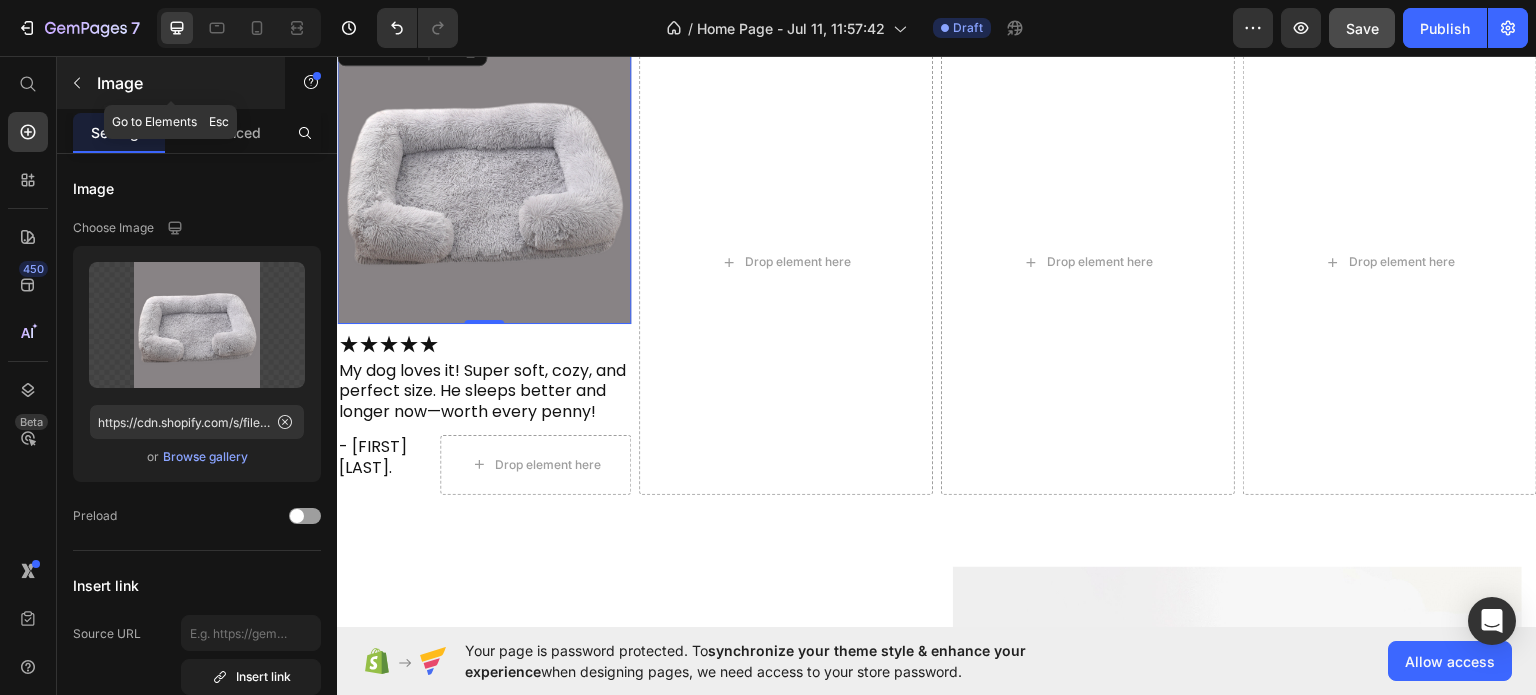 click 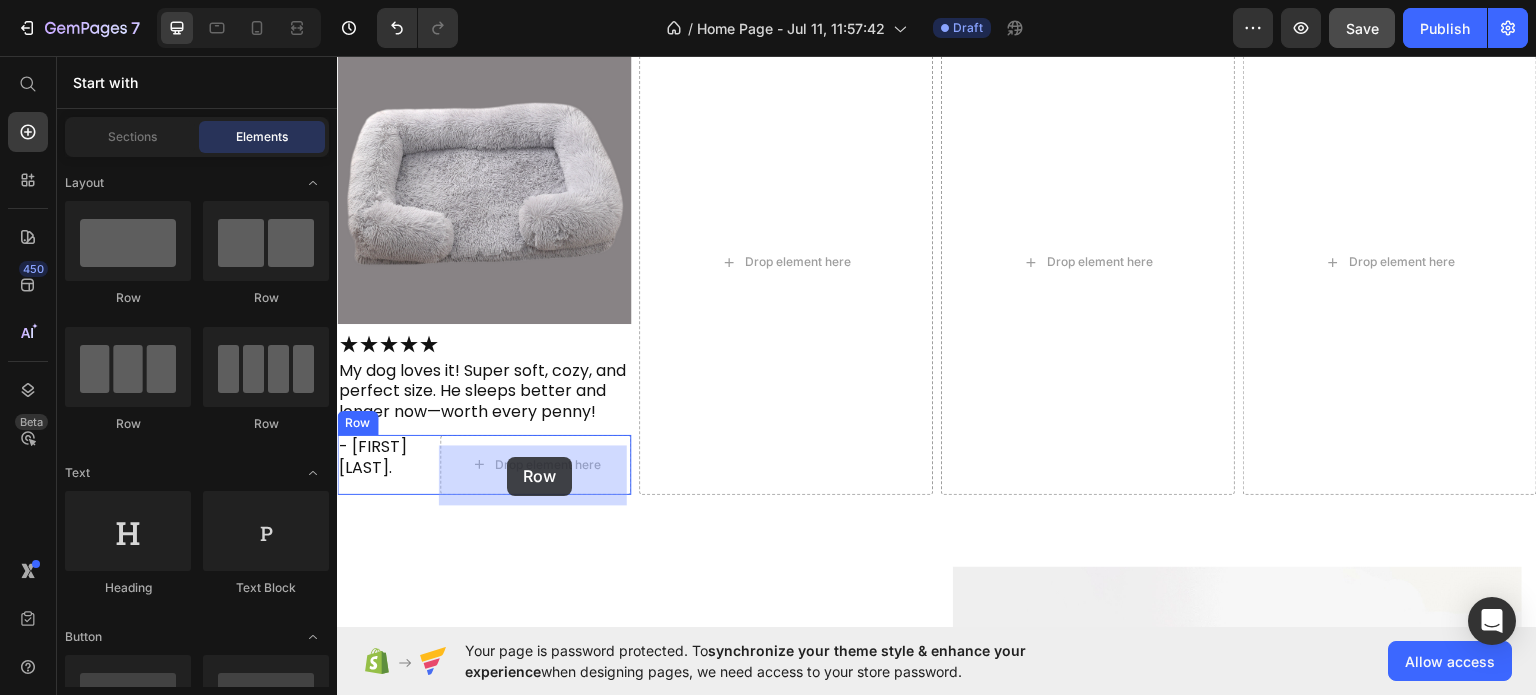 drag, startPoint x: 601, startPoint y: 305, endPoint x: 507, endPoint y: 456, distance: 177.86794 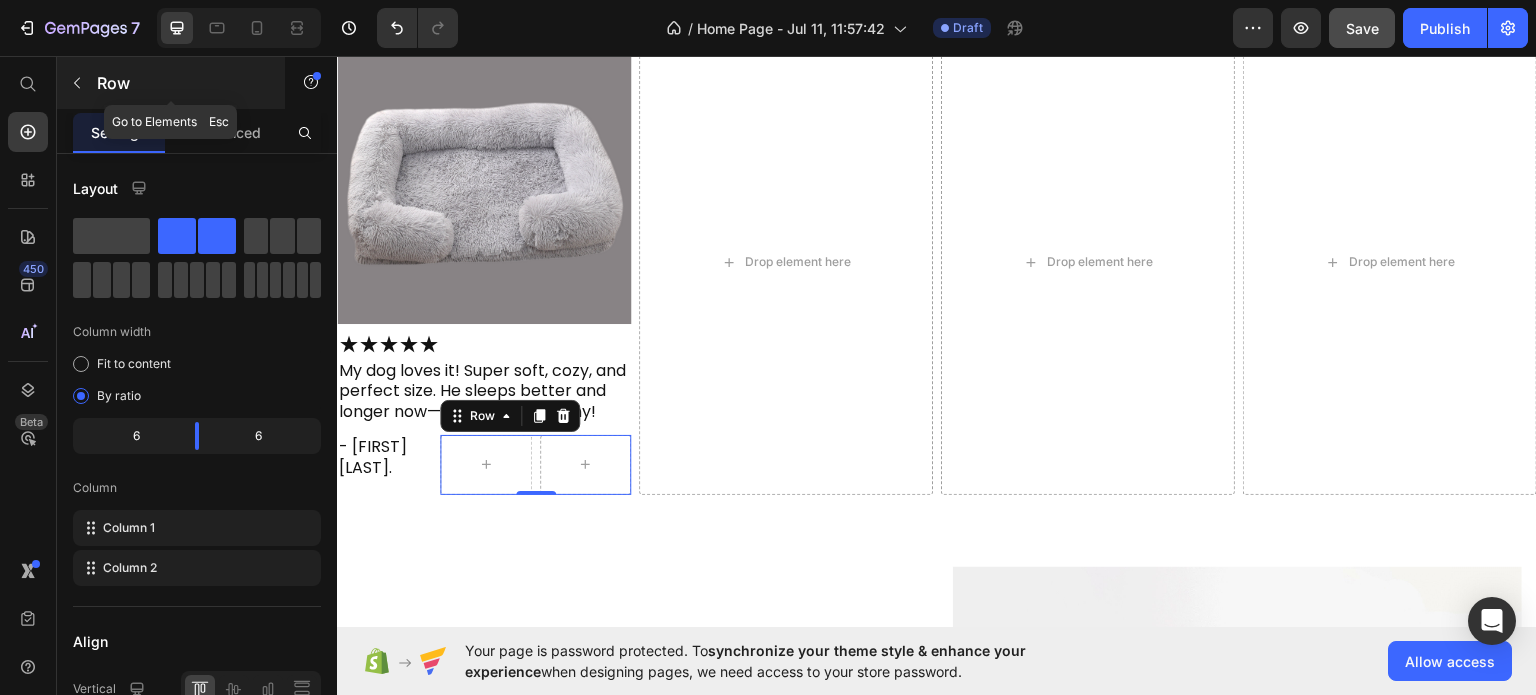 click 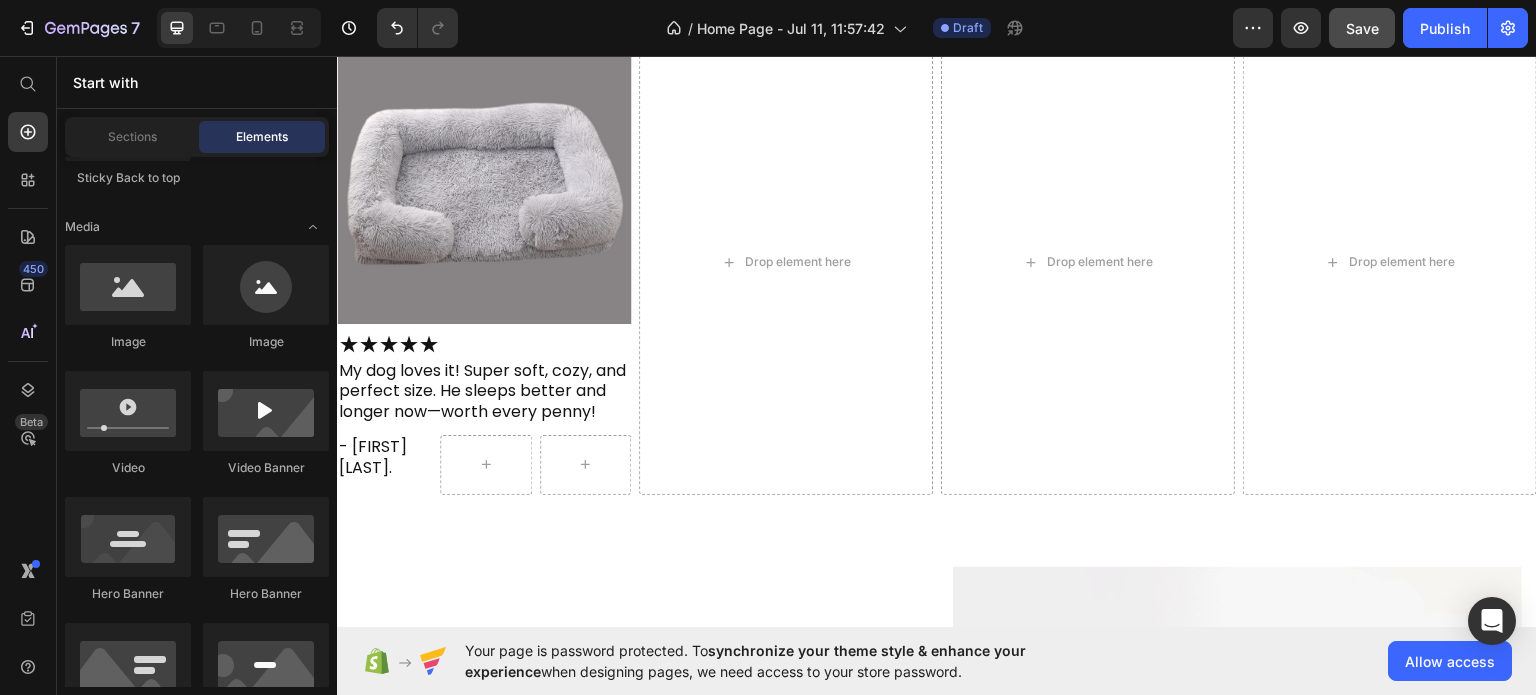 scroll, scrollTop: 500, scrollLeft: 0, axis: vertical 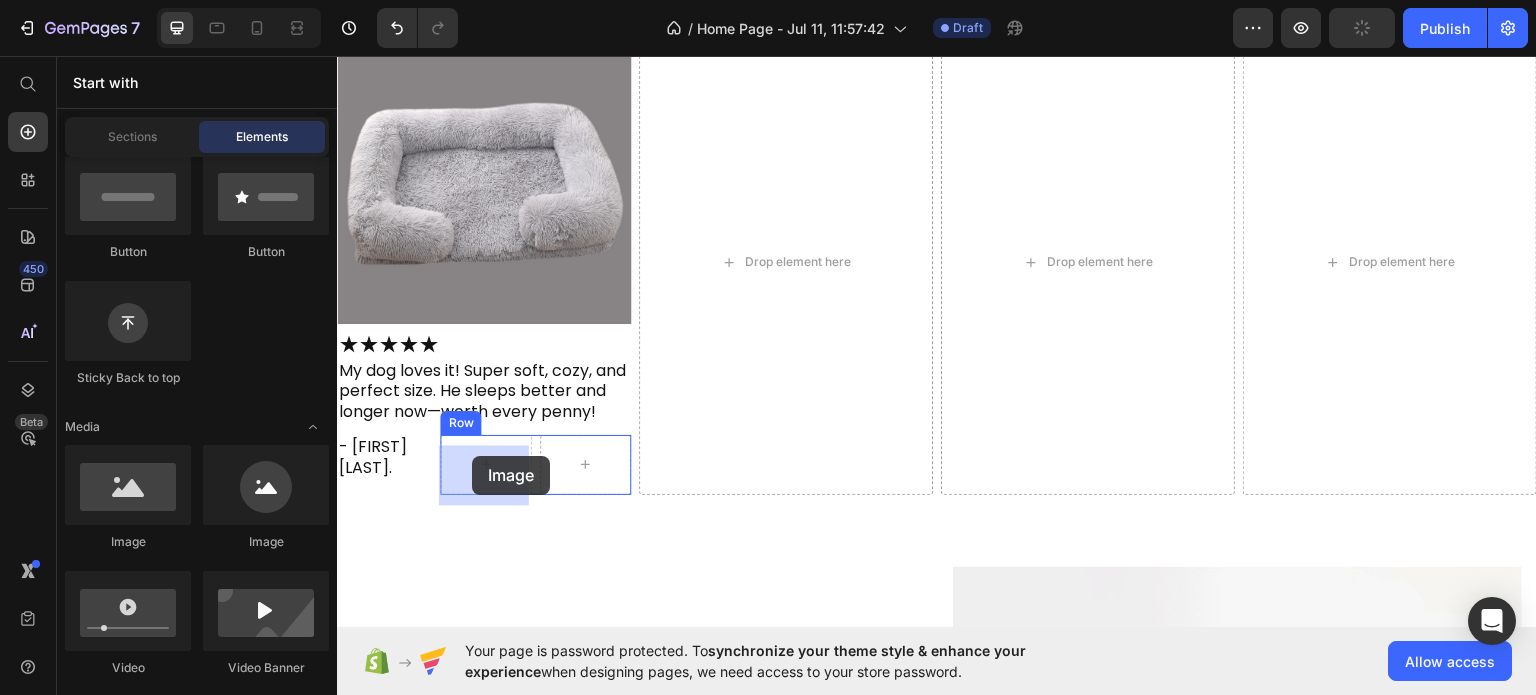 drag, startPoint x: 464, startPoint y: 552, endPoint x: 472, endPoint y: 455, distance: 97.32934 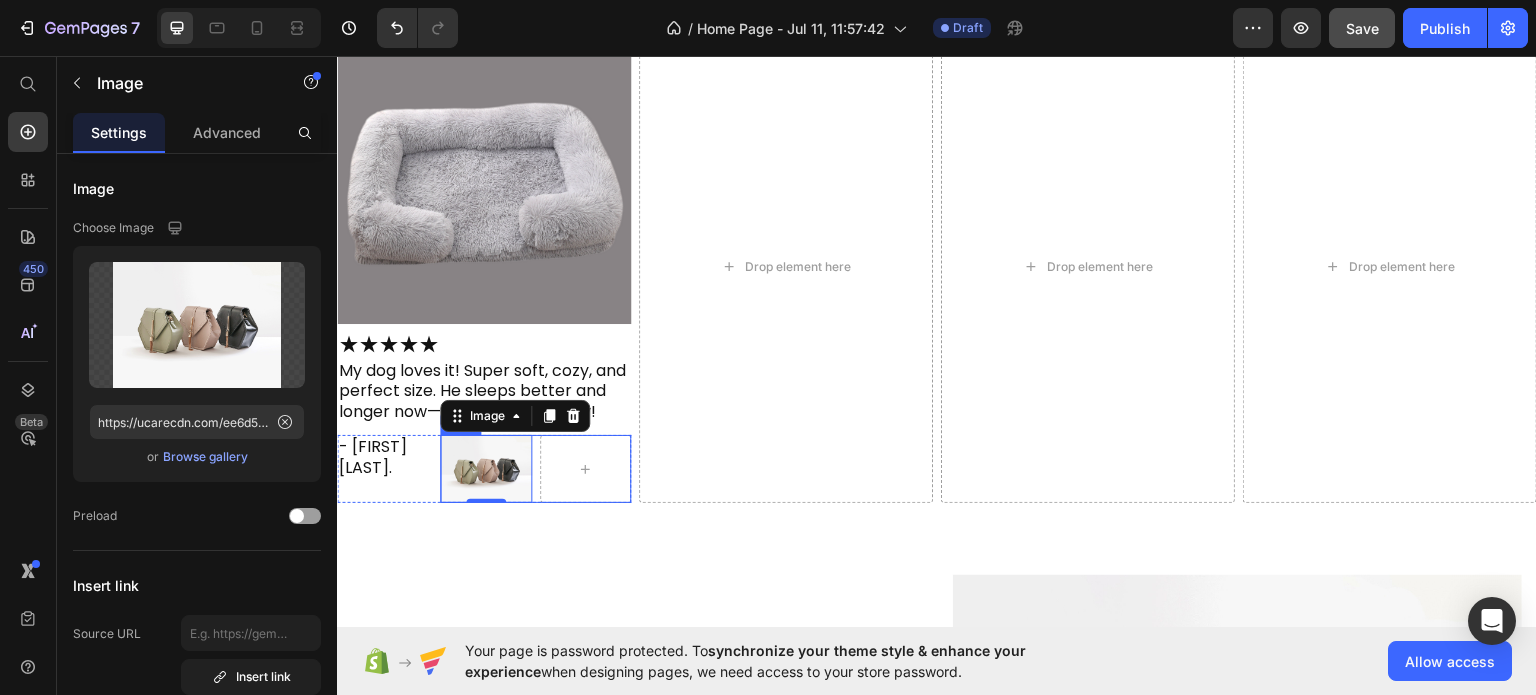 click on "Image   0
Row" at bounding box center [535, 468] 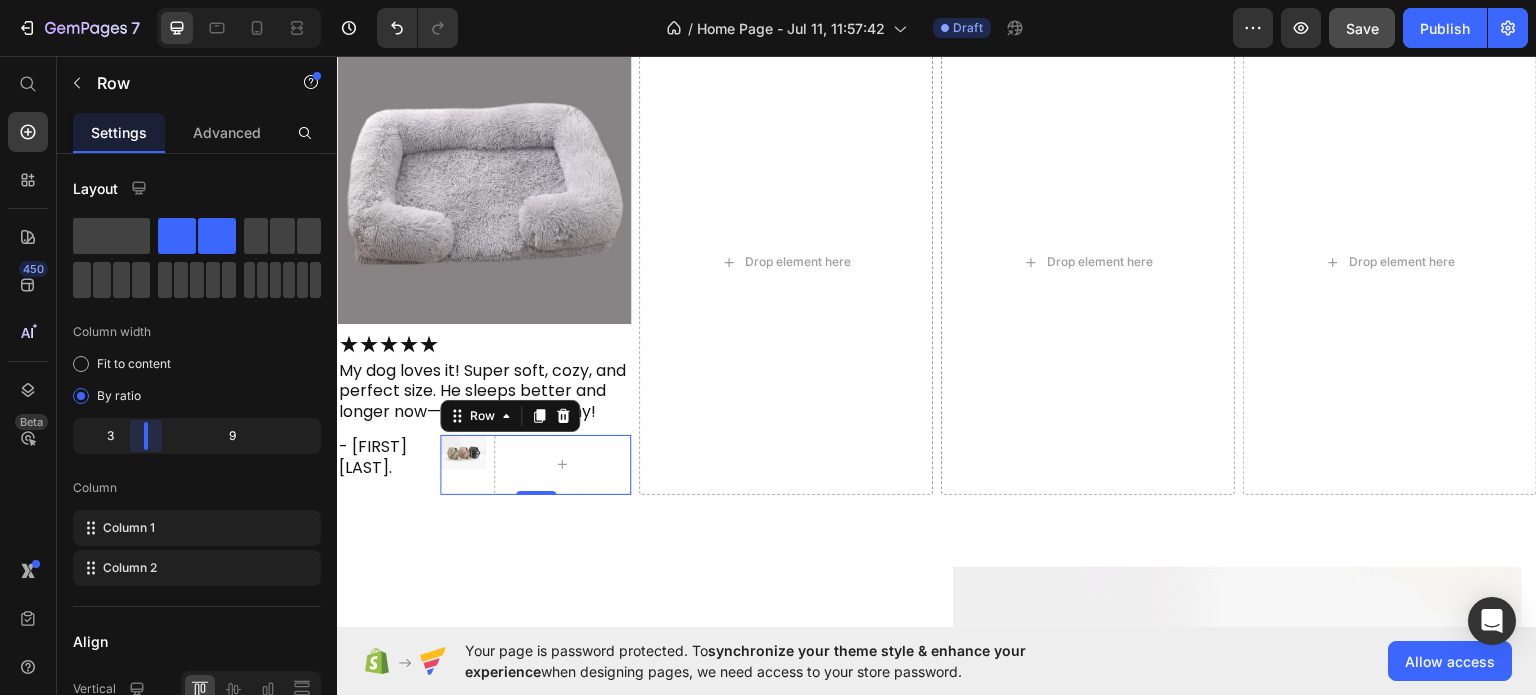 drag, startPoint x: 199, startPoint y: 439, endPoint x: 134, endPoint y: 432, distance: 65.37584 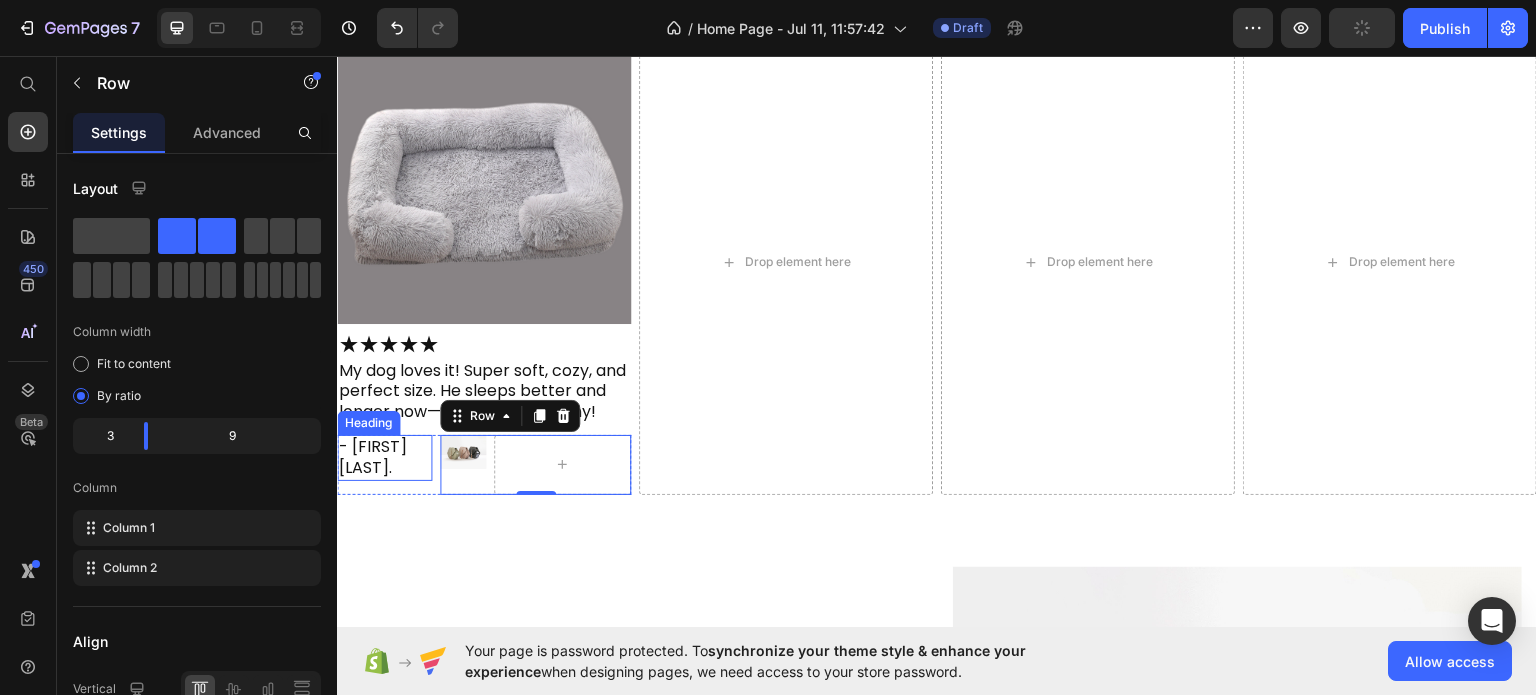 click on "- [FIRST] [LAST]" at bounding box center (384, 457) 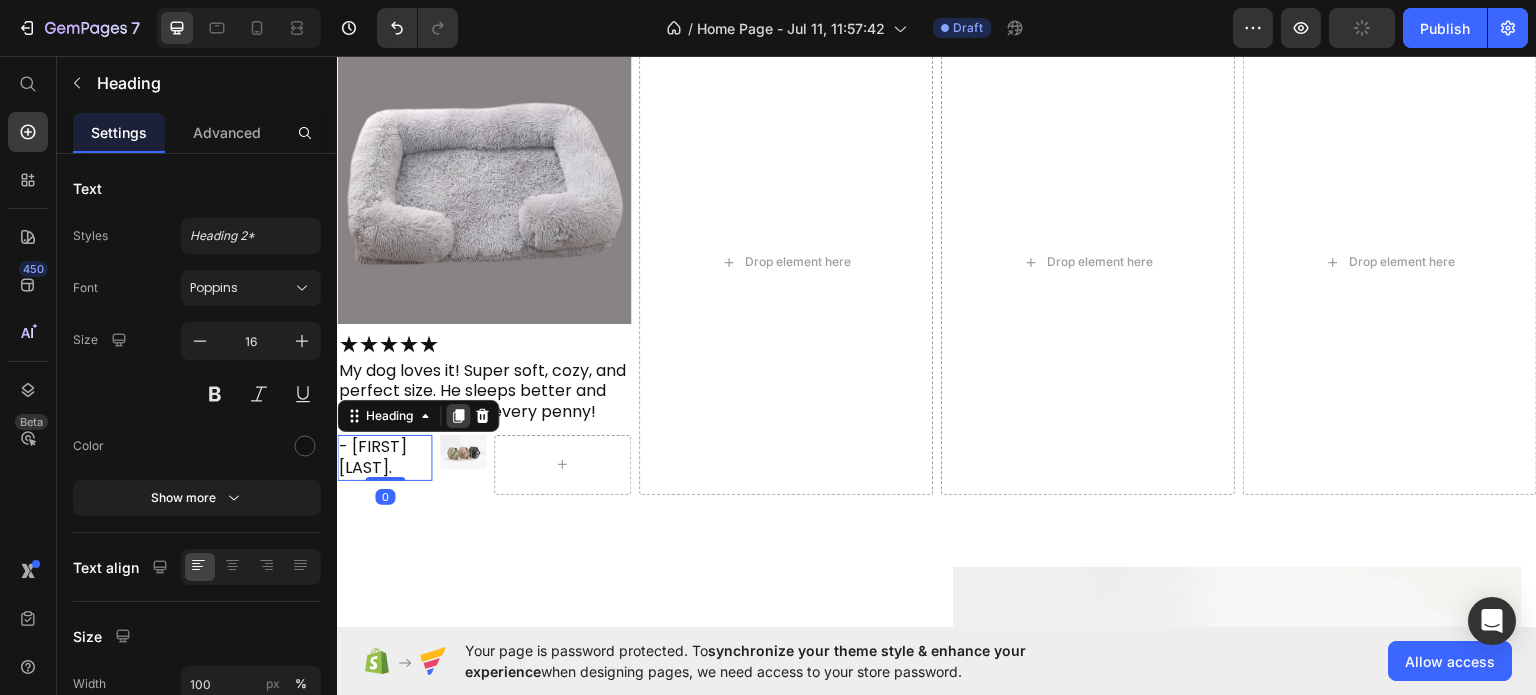 click 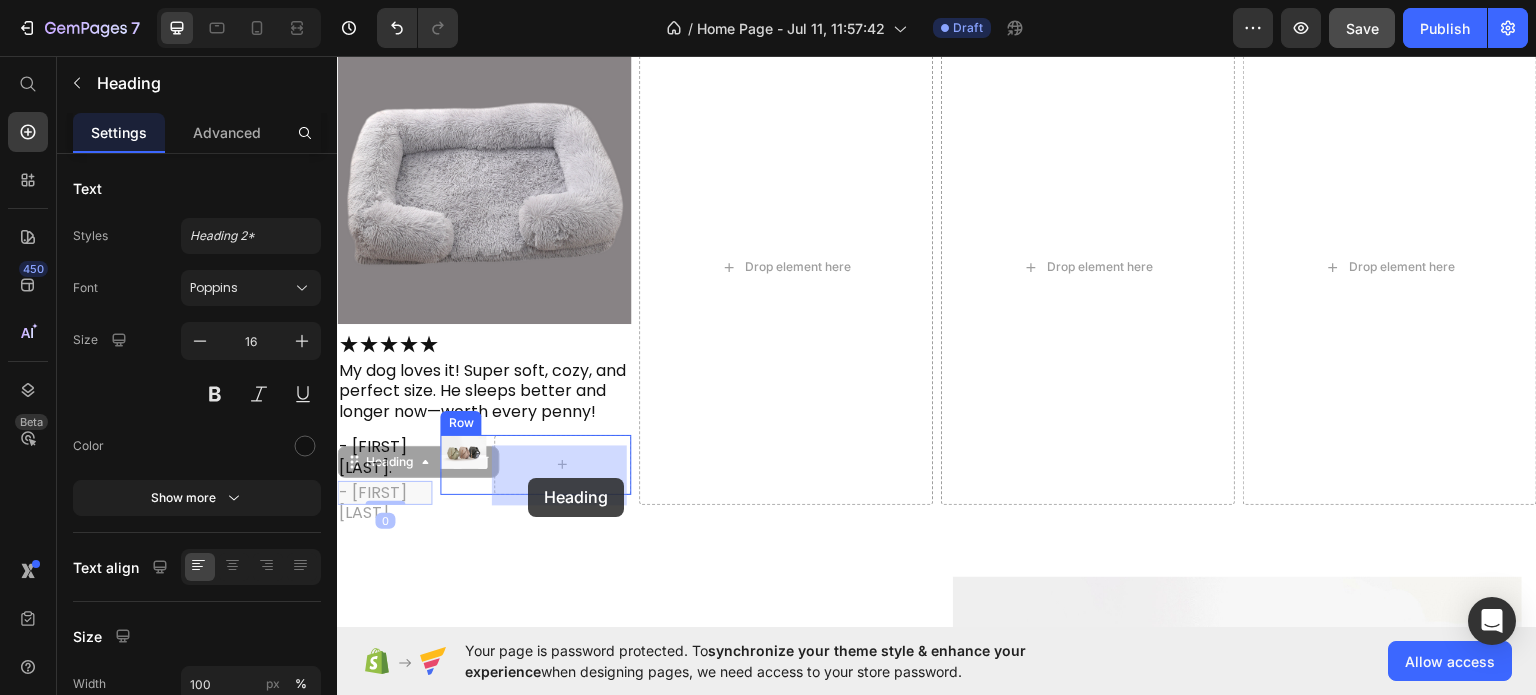 drag, startPoint x: 352, startPoint y: 455, endPoint x: 528, endPoint y: 477, distance: 177.36967 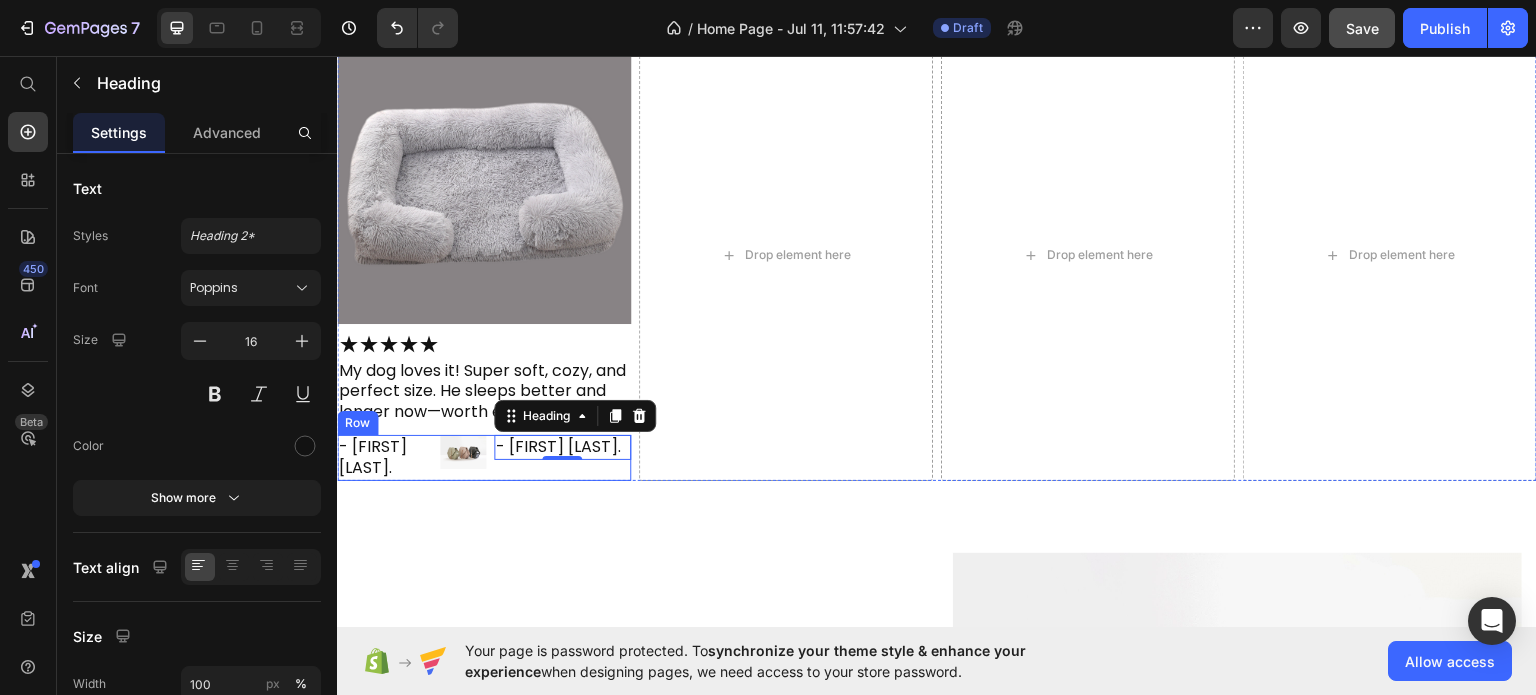 click on "- Errum A. Heading Image - Errum A. Heading   0 Row Row" at bounding box center [484, 457] 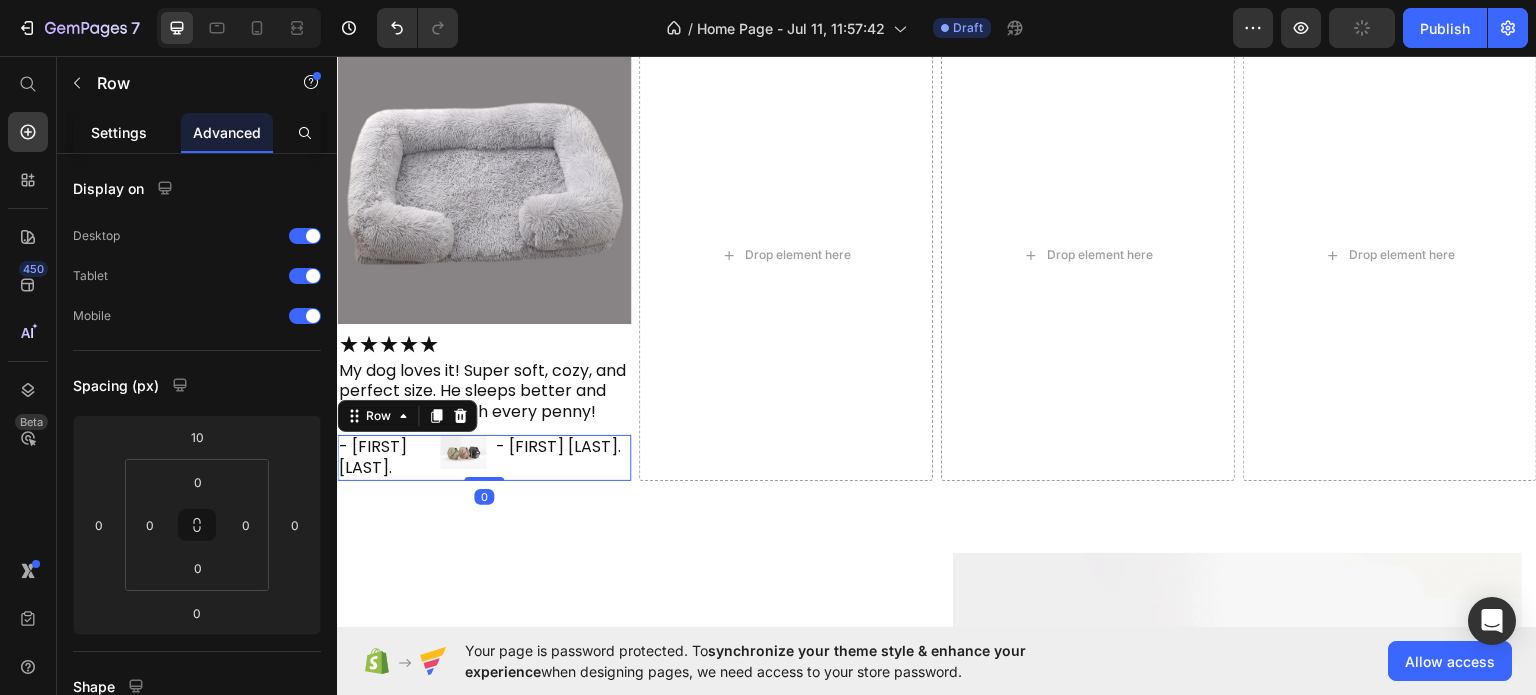 click on "Settings" at bounding box center (119, 132) 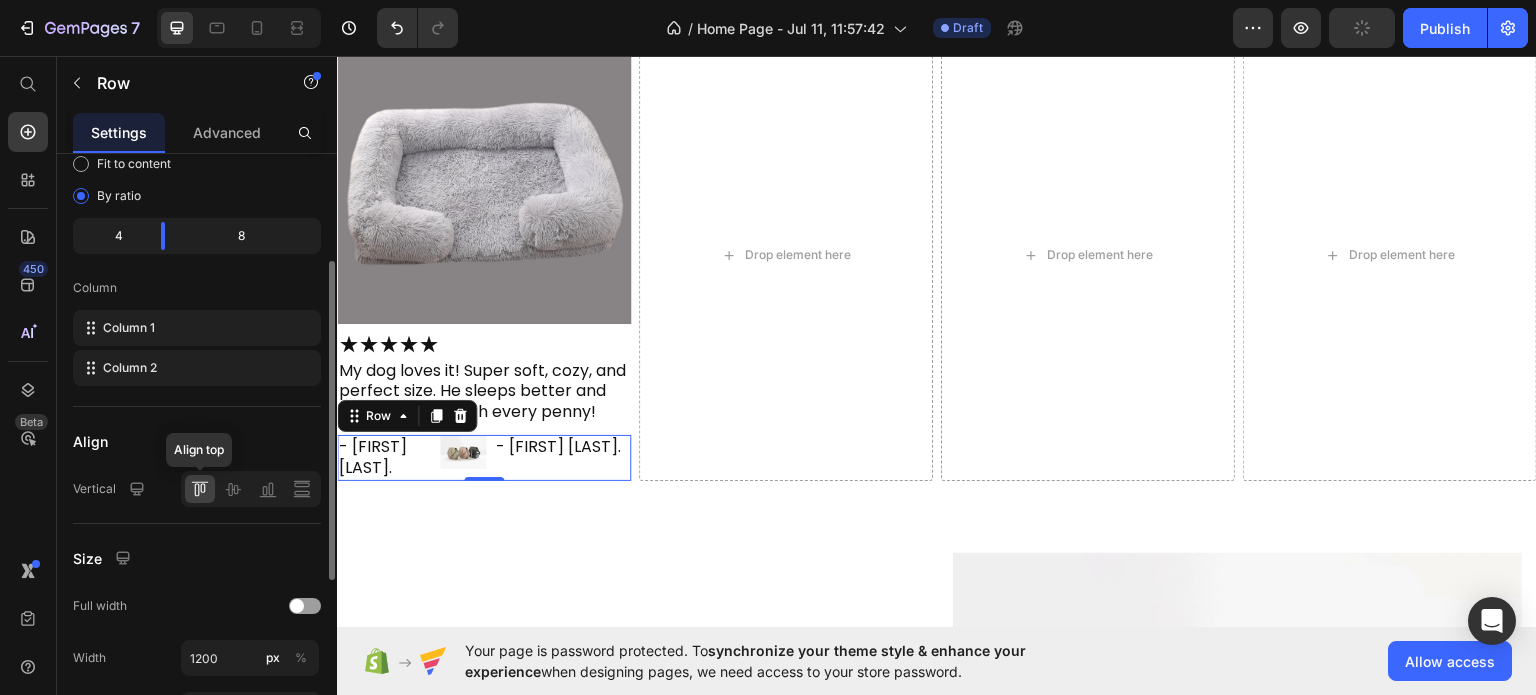 scroll, scrollTop: 300, scrollLeft: 0, axis: vertical 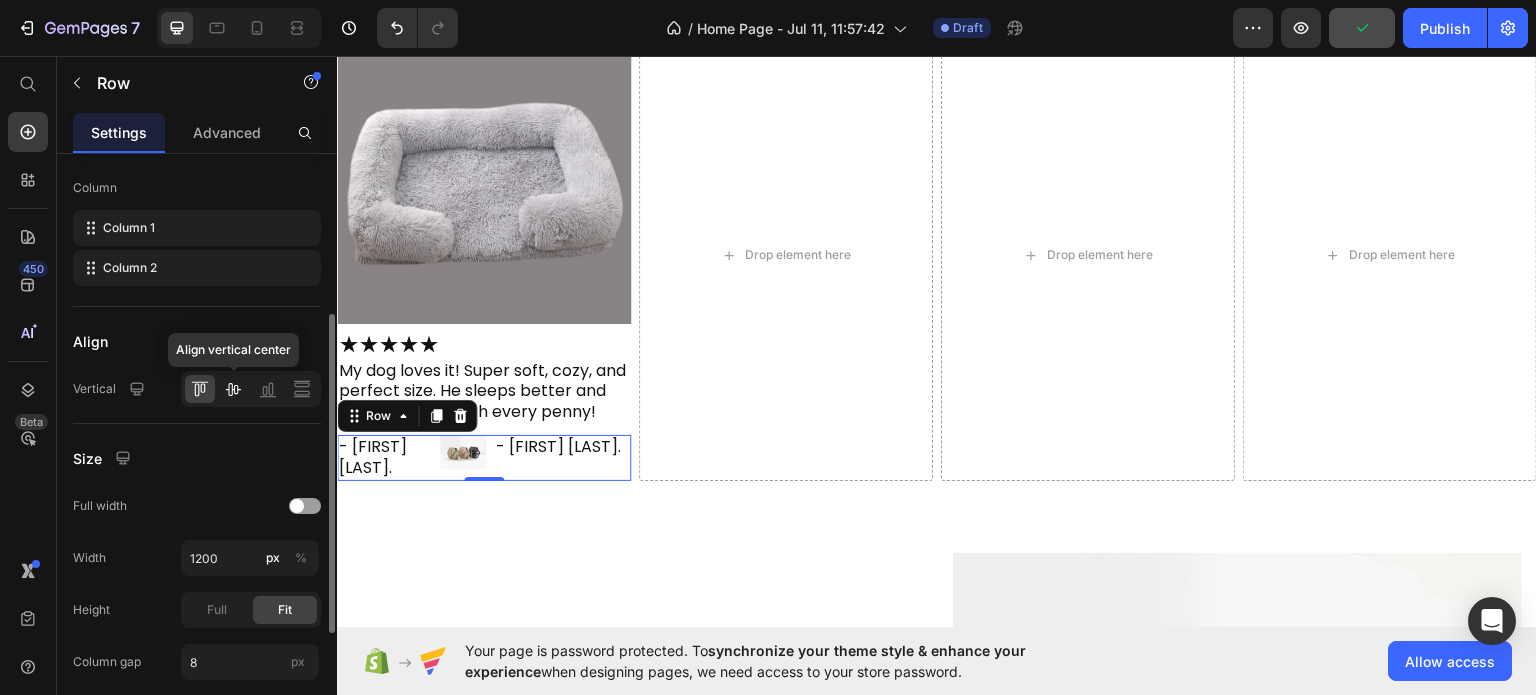 click 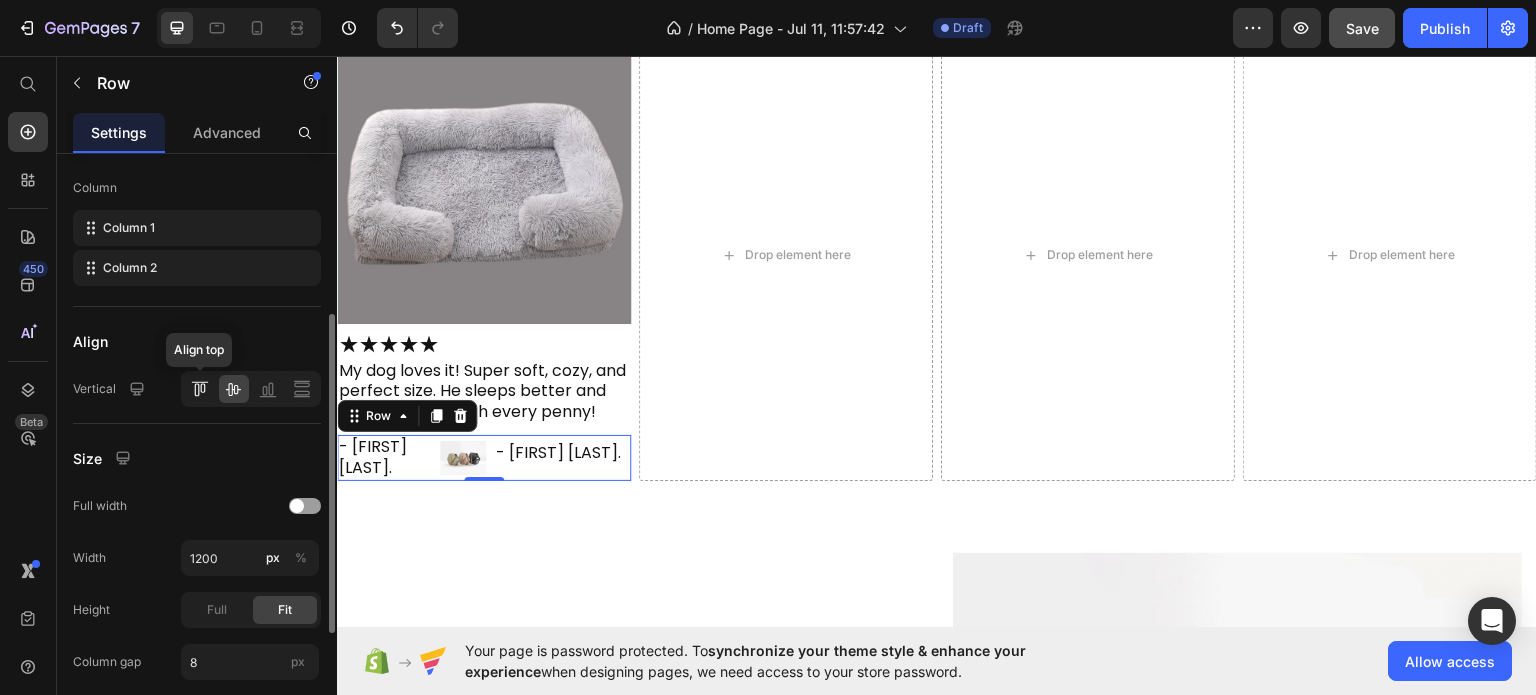 click 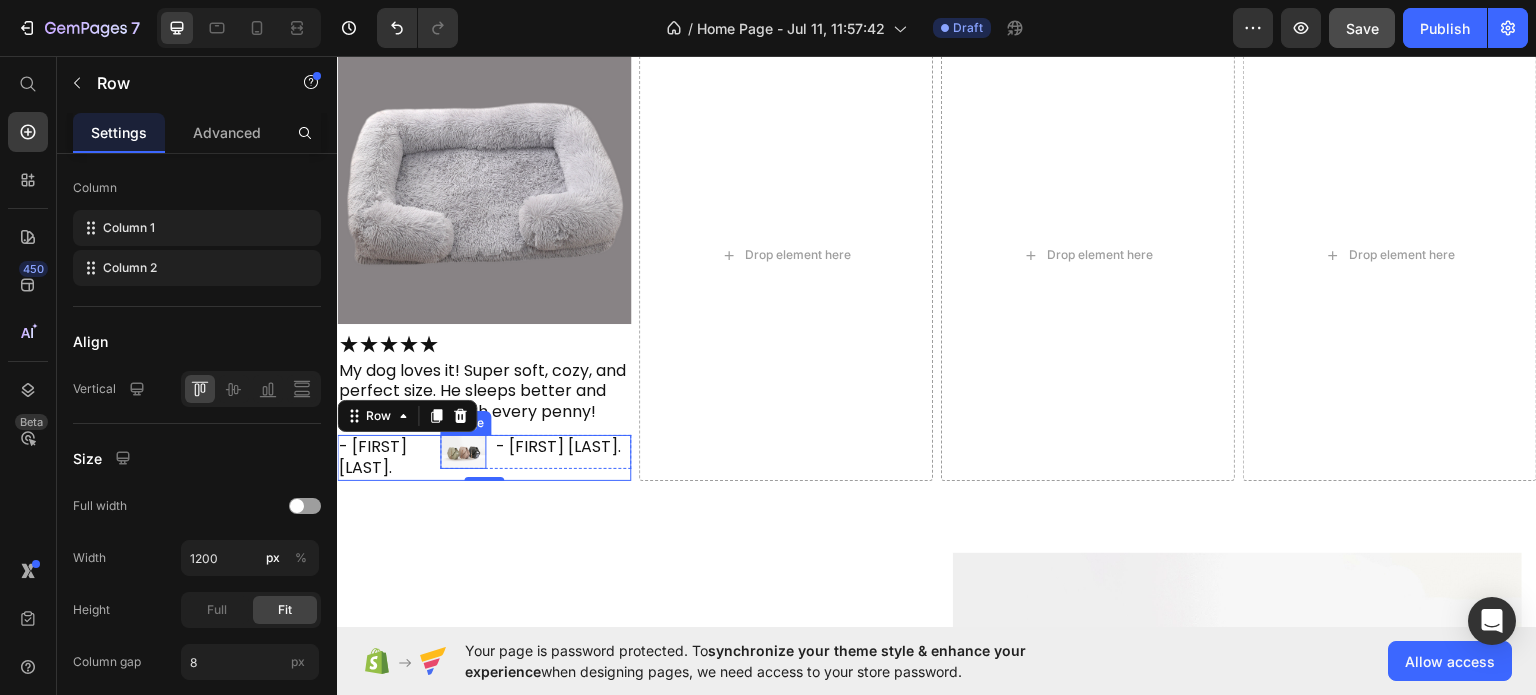 click at bounding box center [463, 451] 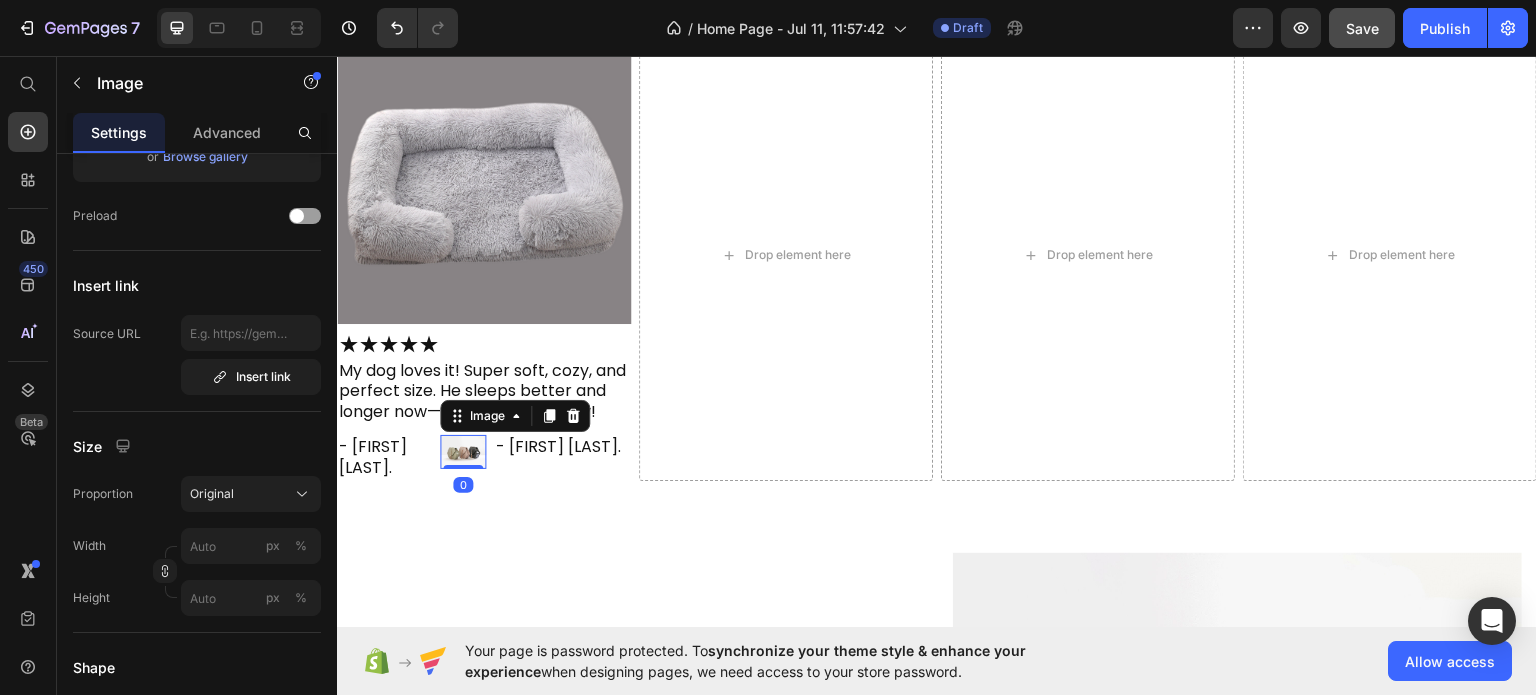 scroll, scrollTop: 0, scrollLeft: 0, axis: both 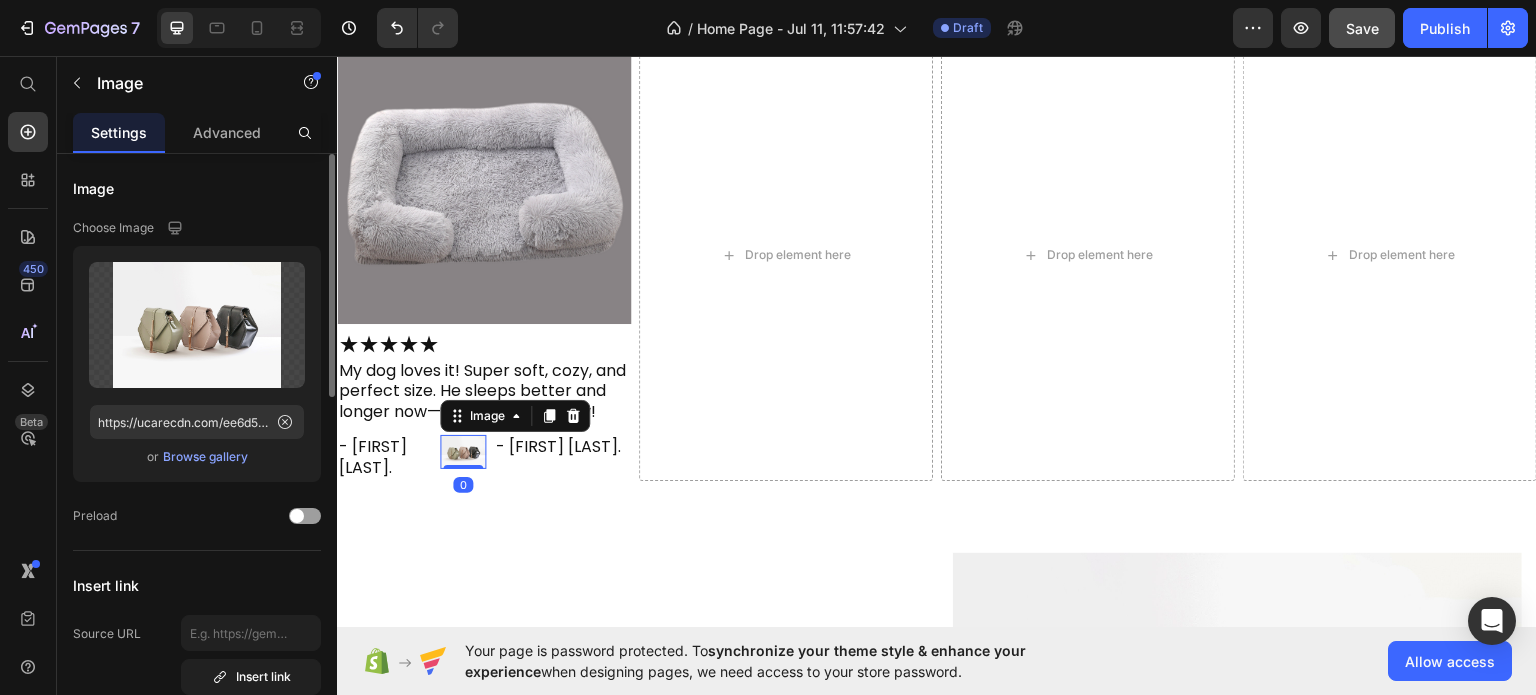 click on "Browse gallery" at bounding box center [205, 457] 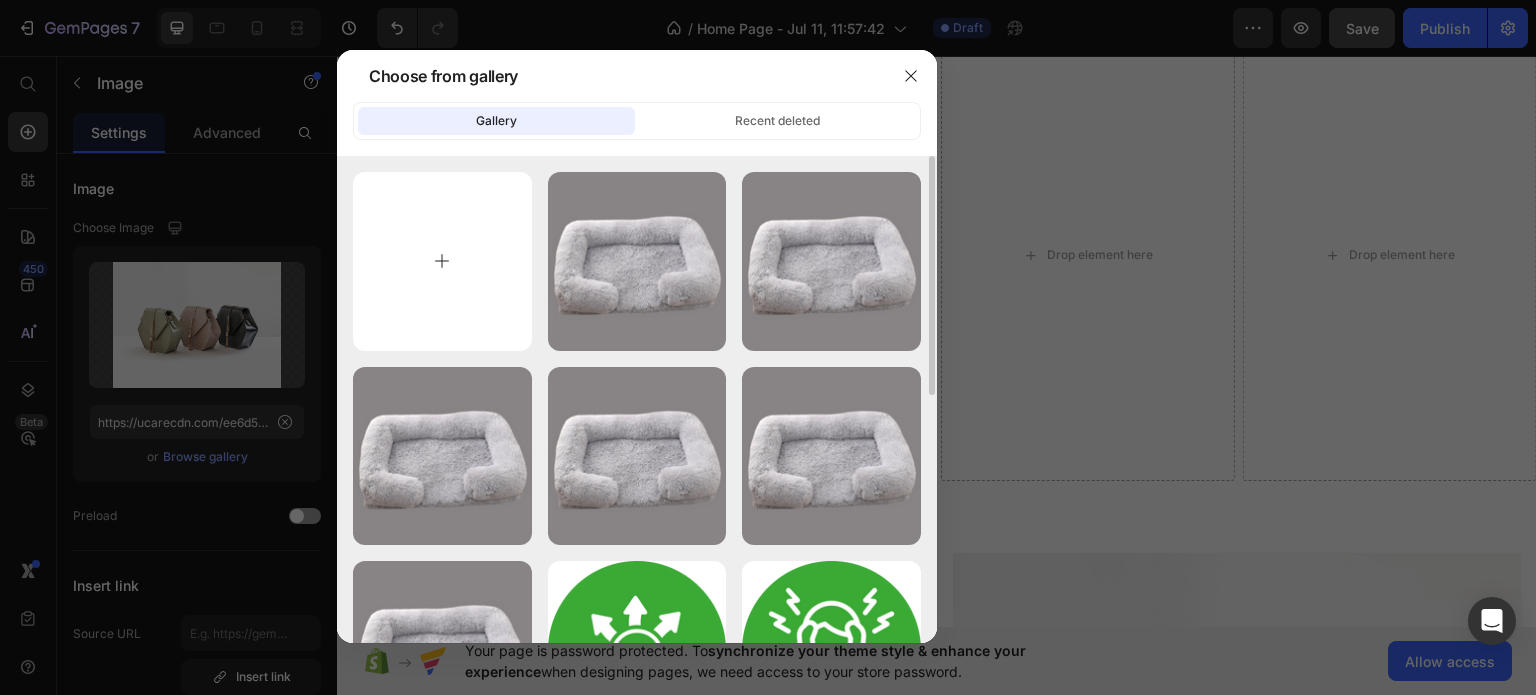click at bounding box center [442, 261] 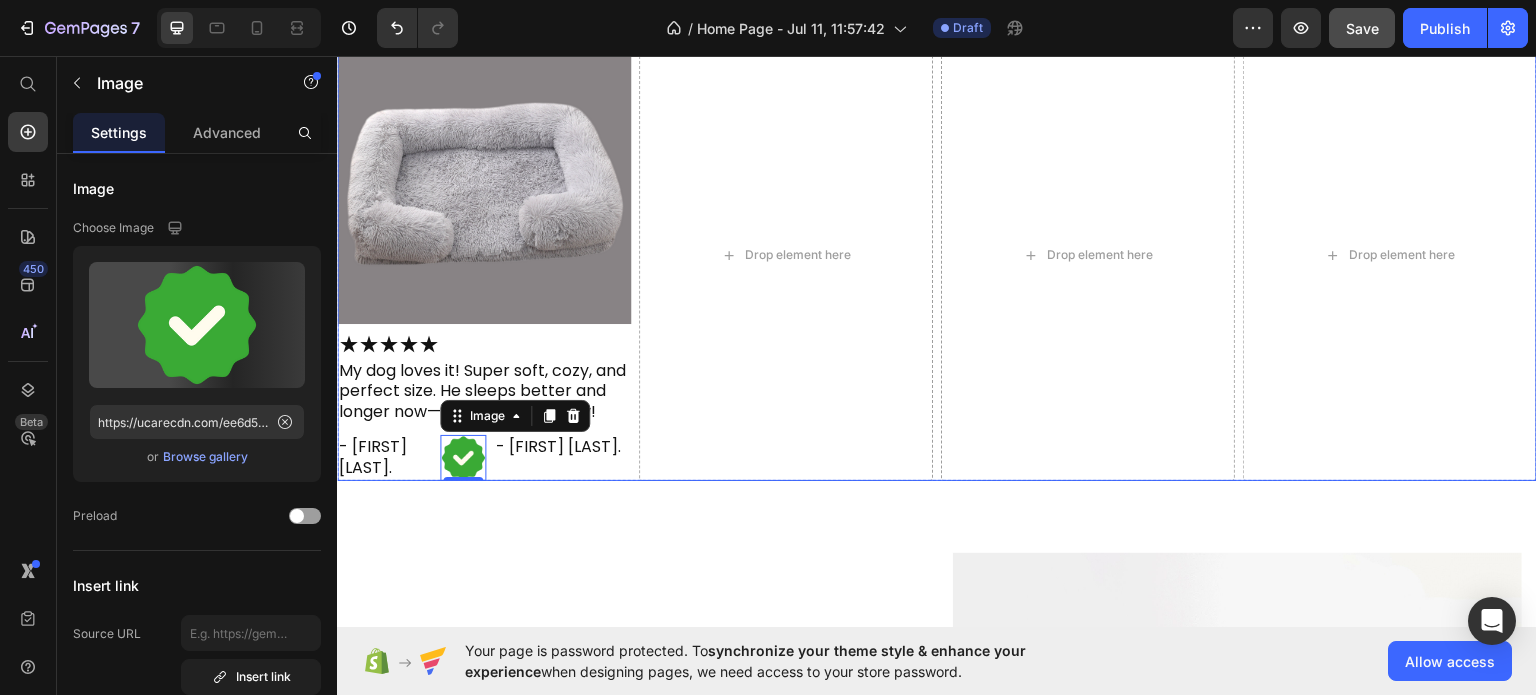 type on "https://cdn.shopify.com/s/files/1/0948/7741/7803/files/gempages_573718784632685632-4a0a9a7b-885d-4747-9dae-8825249189ea.png" 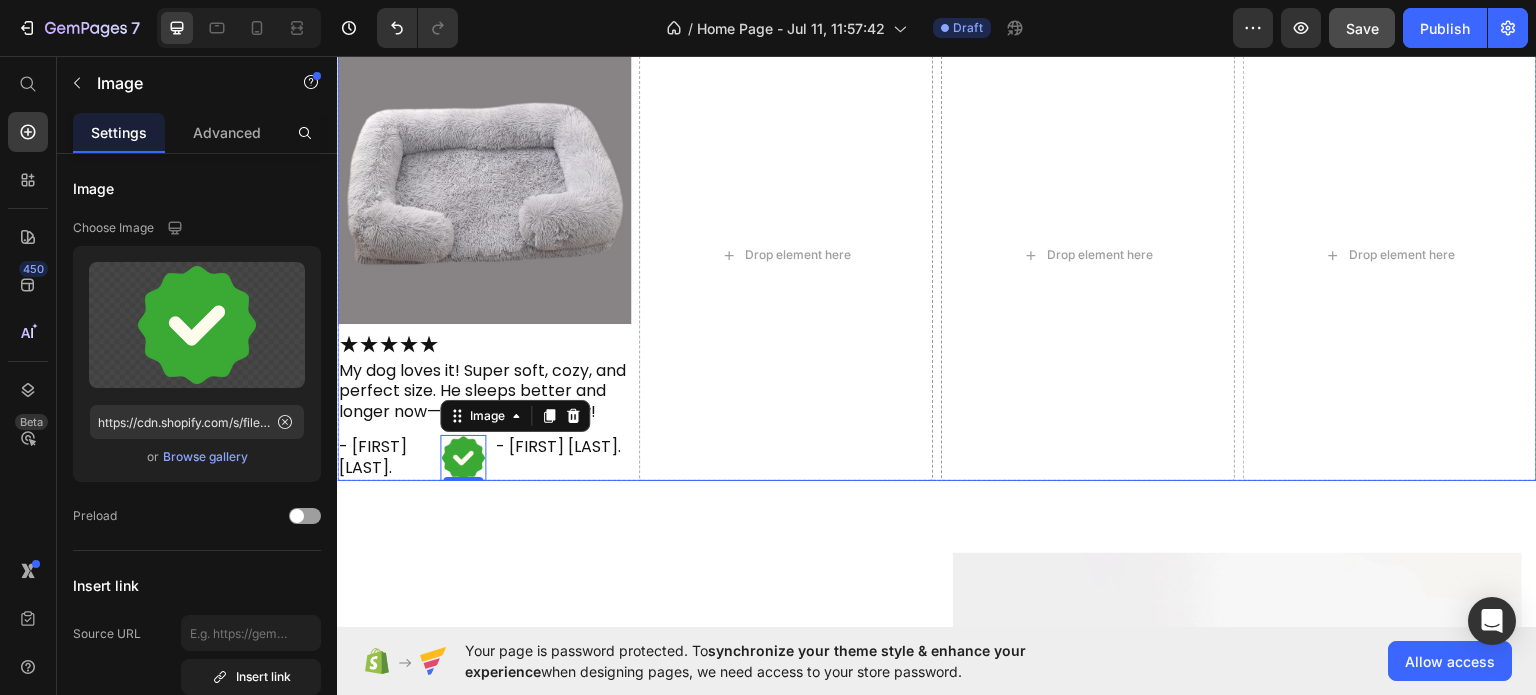 click on "Image ★★★★★ Heading My dog loves it! Super soft, cozy, and perfect size. He sleeps better and longer now—worth every penny! Heading - Errum A. Heading Image   0 - Errum A. Heading Row Row" at bounding box center (484, 254) 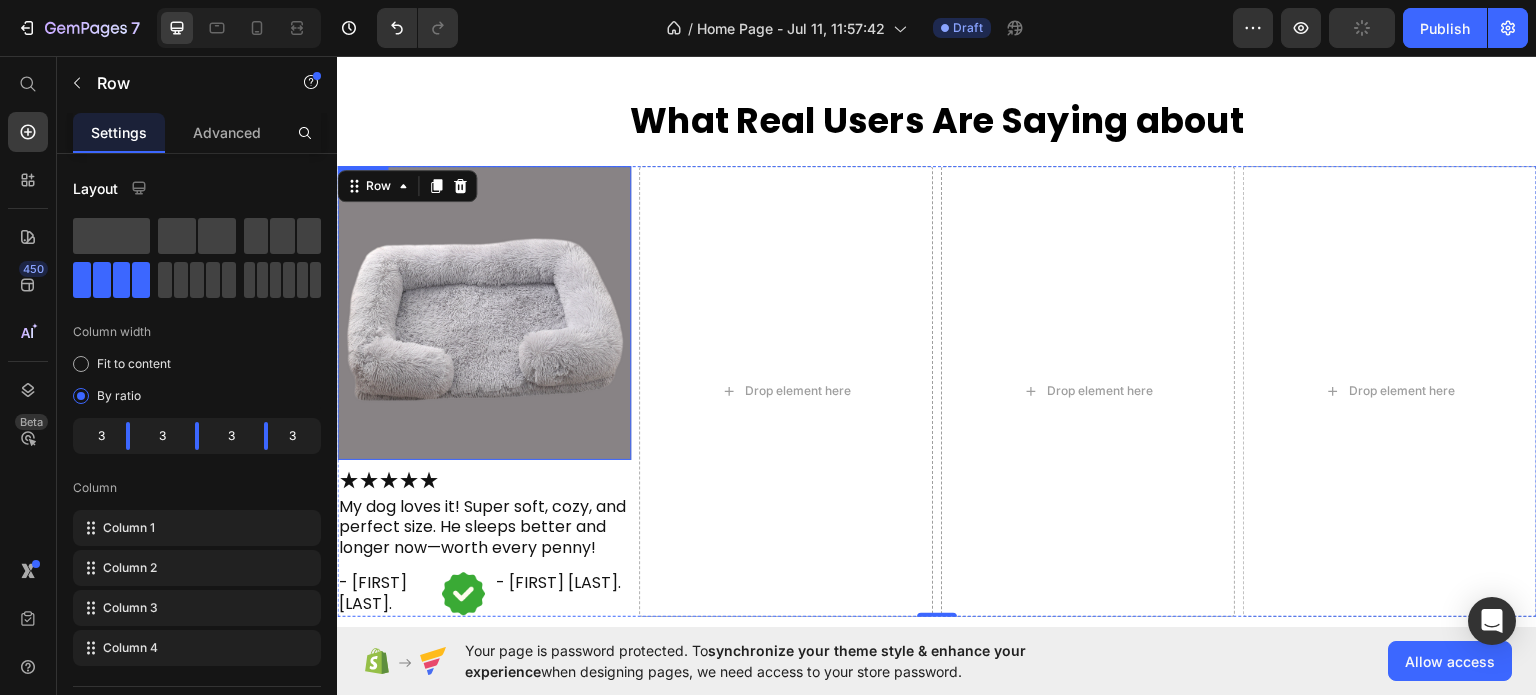 scroll, scrollTop: 2488, scrollLeft: 0, axis: vertical 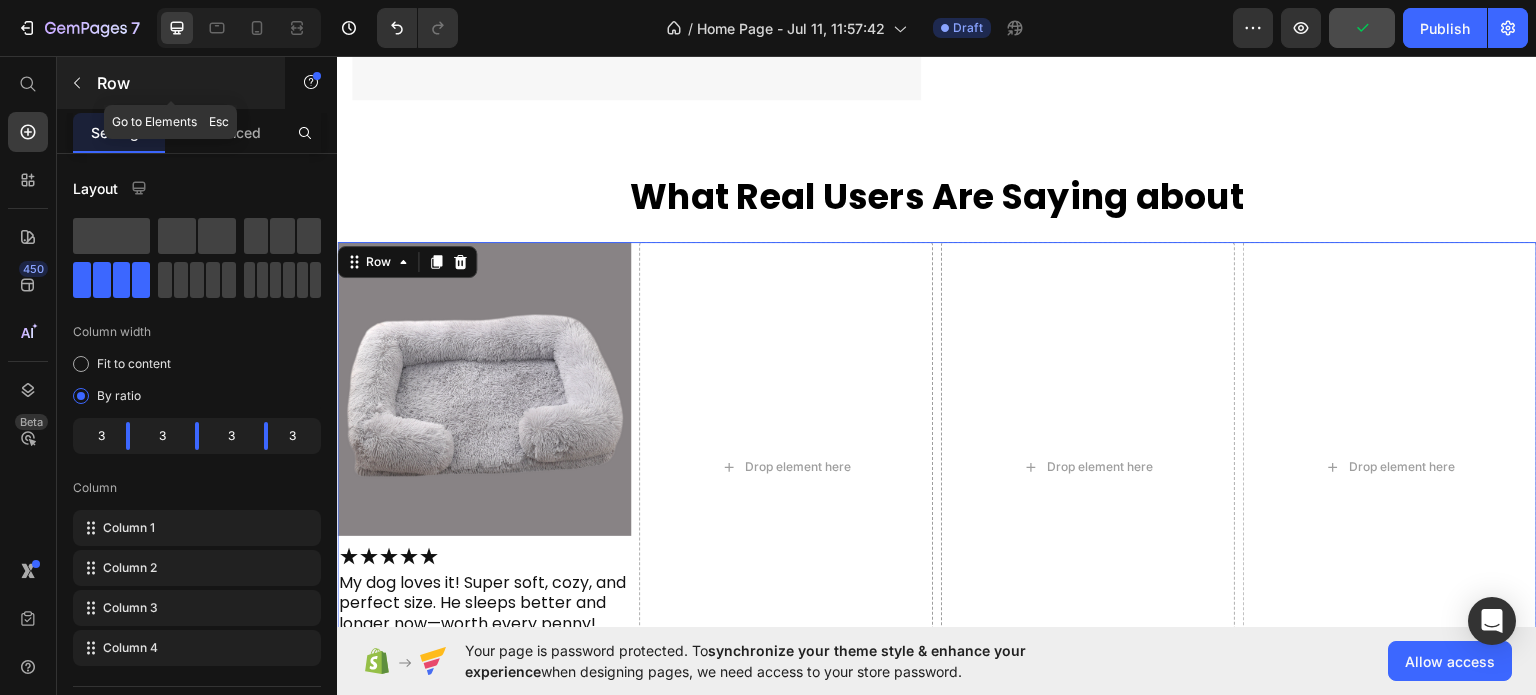 click 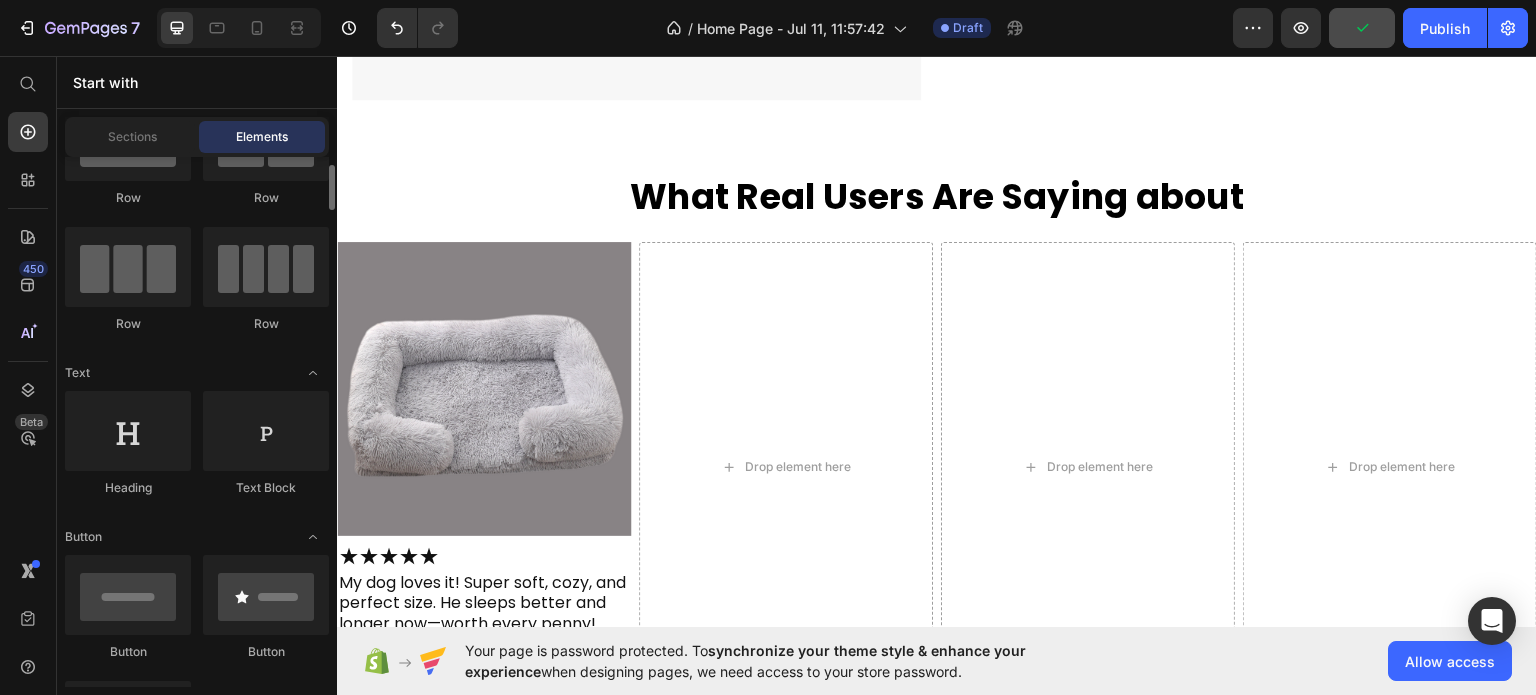 scroll, scrollTop: 0, scrollLeft: 0, axis: both 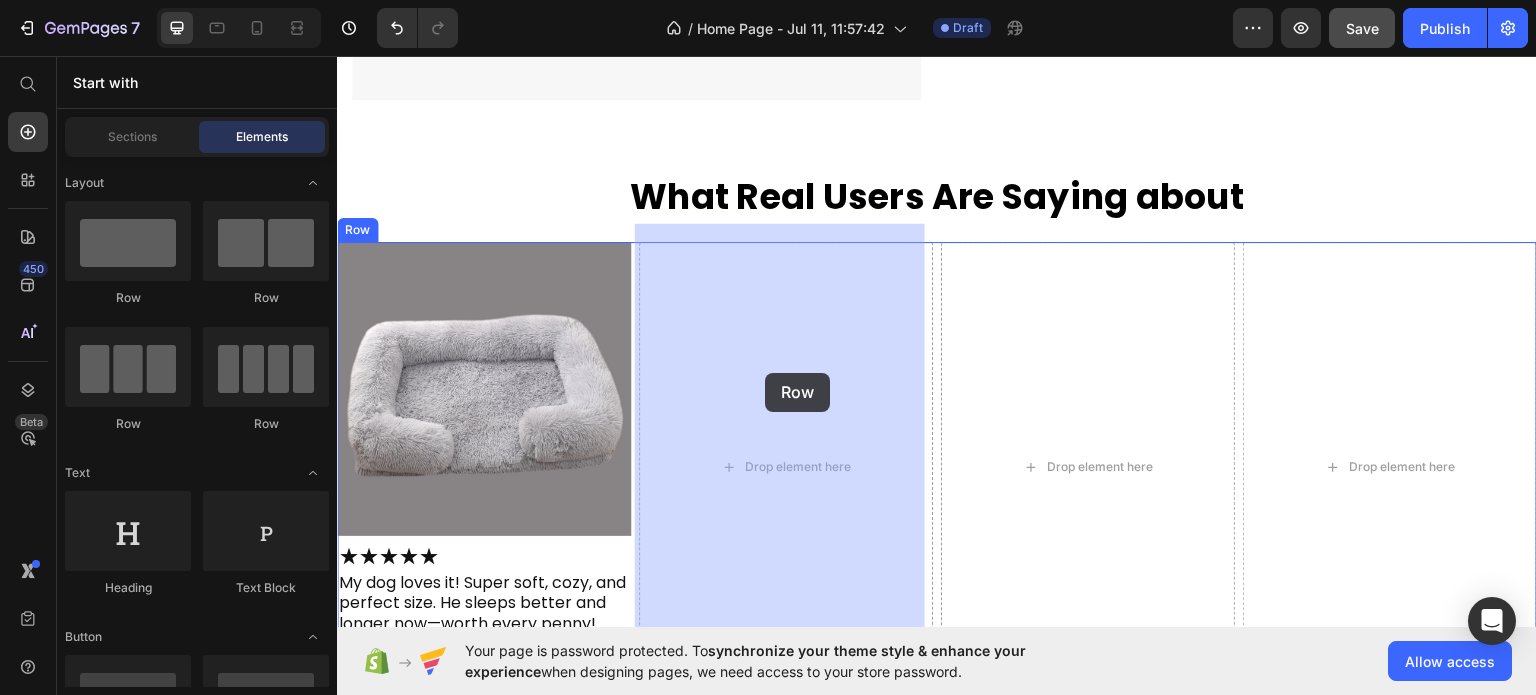 drag, startPoint x: 471, startPoint y: 312, endPoint x: 765, endPoint y: 372, distance: 300.06 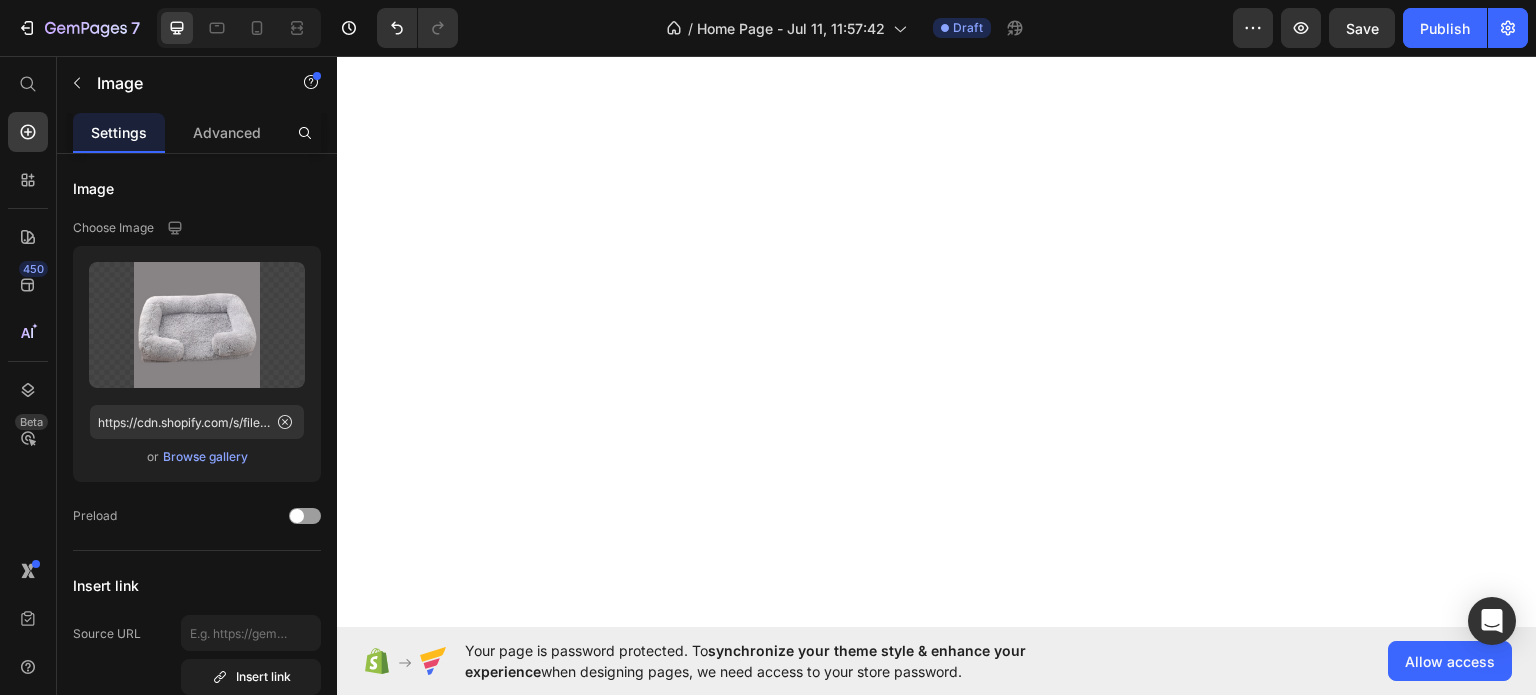 scroll, scrollTop: 0, scrollLeft: 0, axis: both 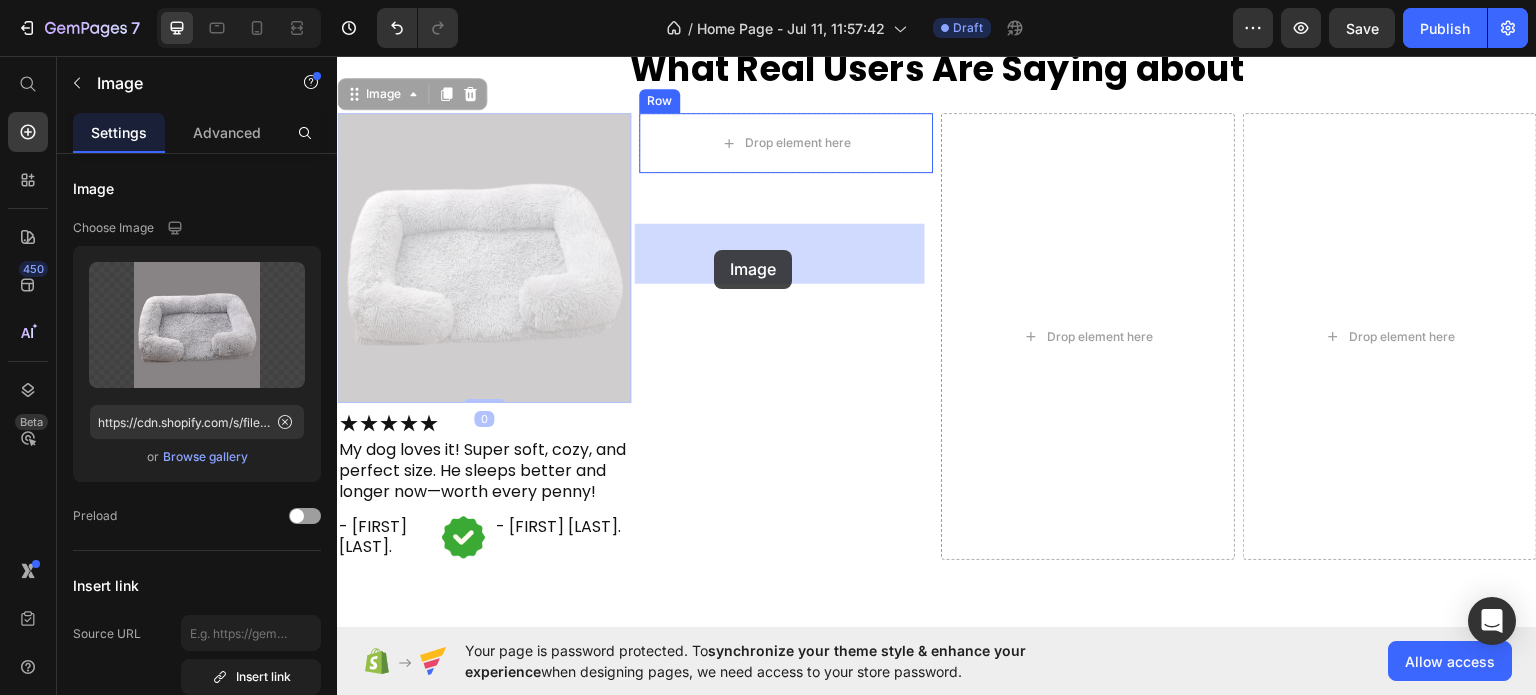 drag, startPoint x: 356, startPoint y: 207, endPoint x: 713, endPoint y: 247, distance: 359.23392 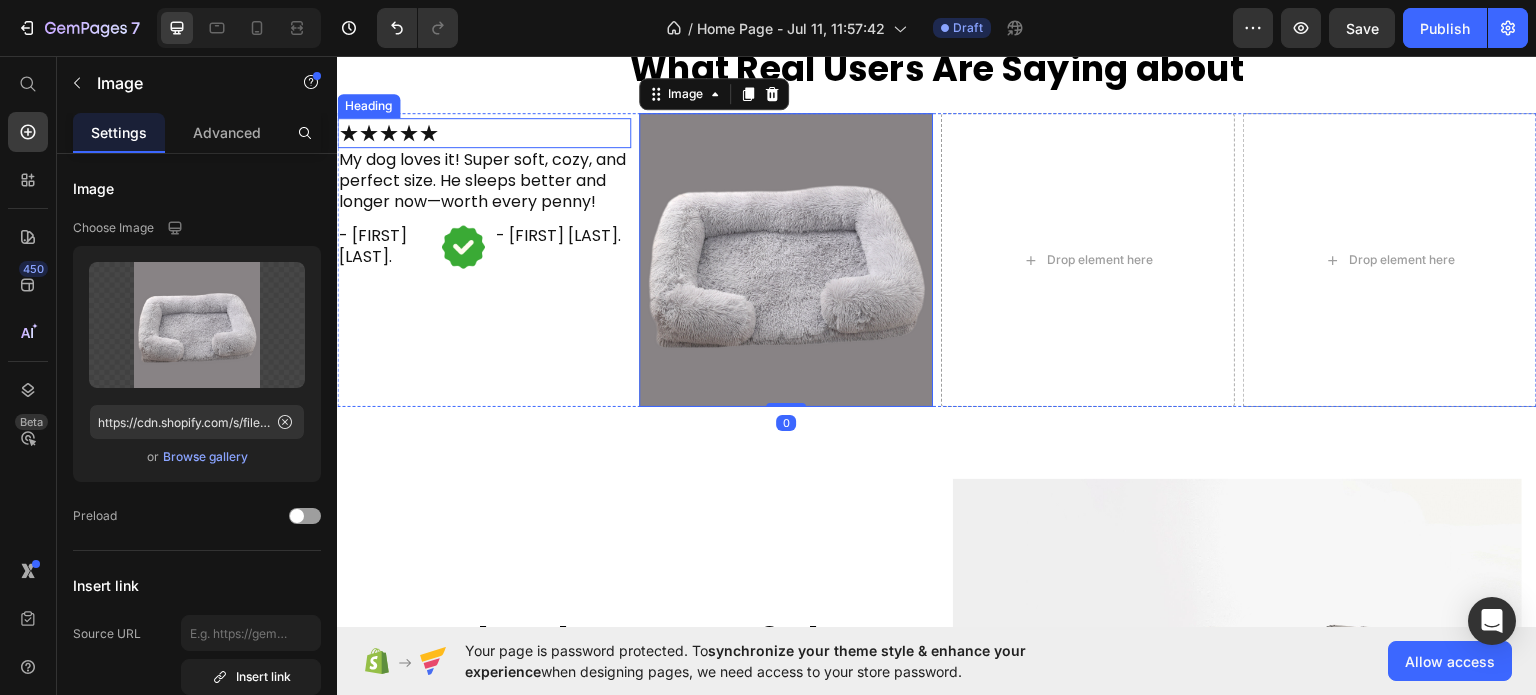 click on "★★★★★" at bounding box center (484, 132) 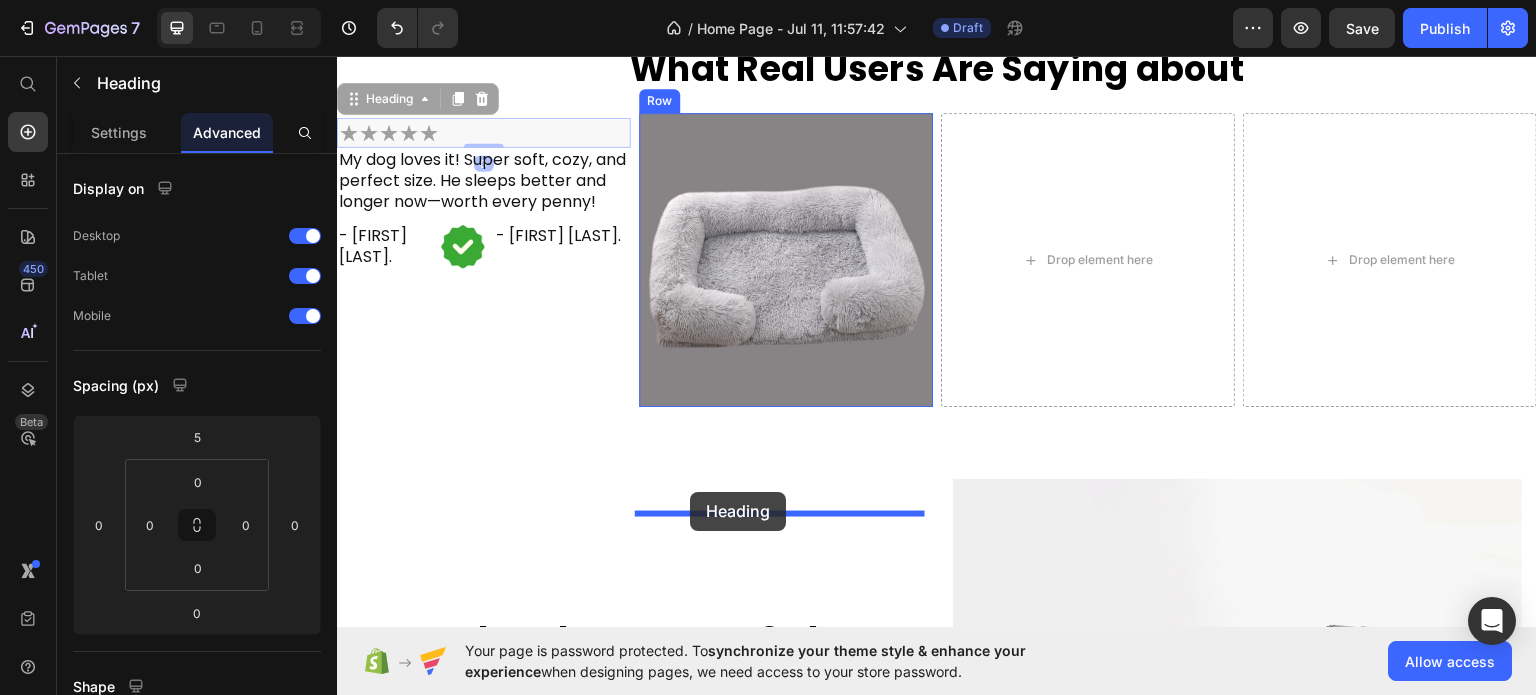drag, startPoint x: 352, startPoint y: 212, endPoint x: 690, endPoint y: 491, distance: 438.27502 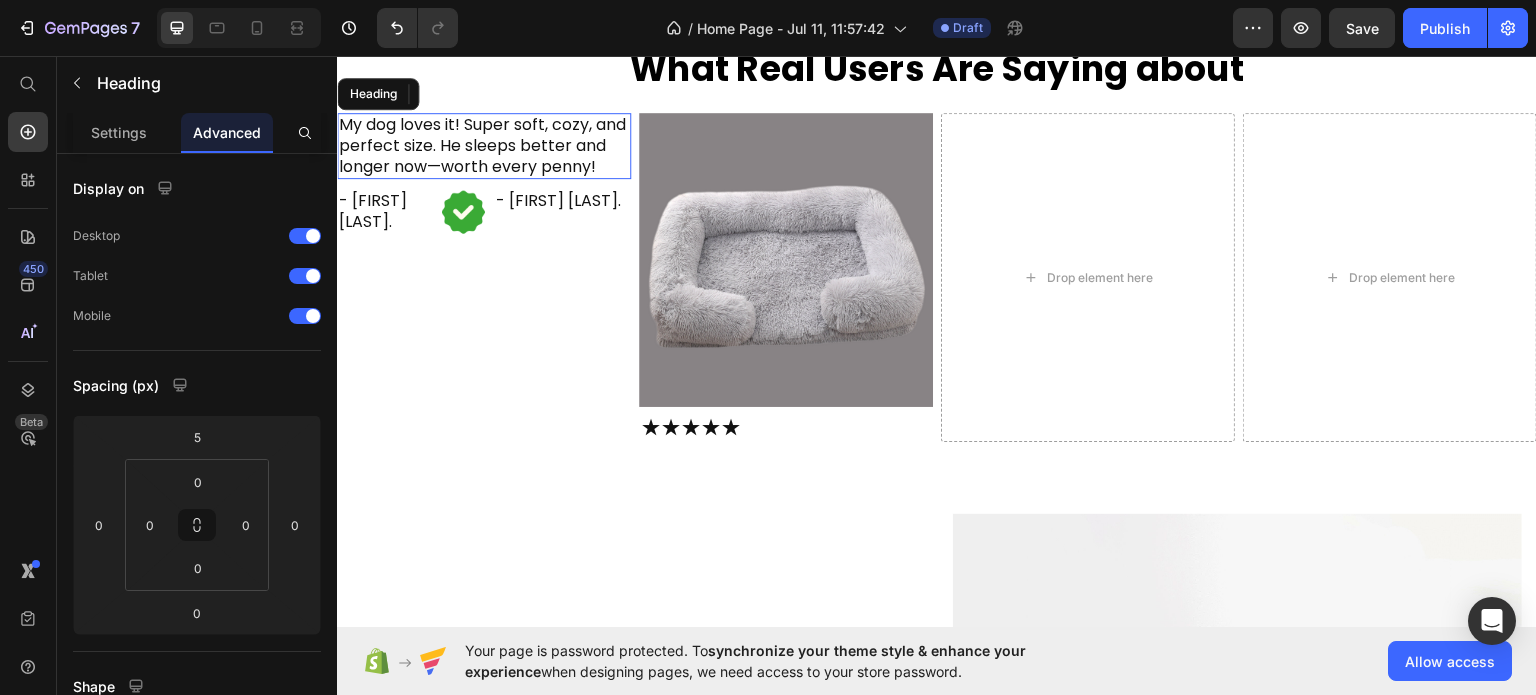 click on "My dog loves it! Super soft, cozy, and perfect size. He sleeps better and longer now—worth every penny!" at bounding box center (484, 145) 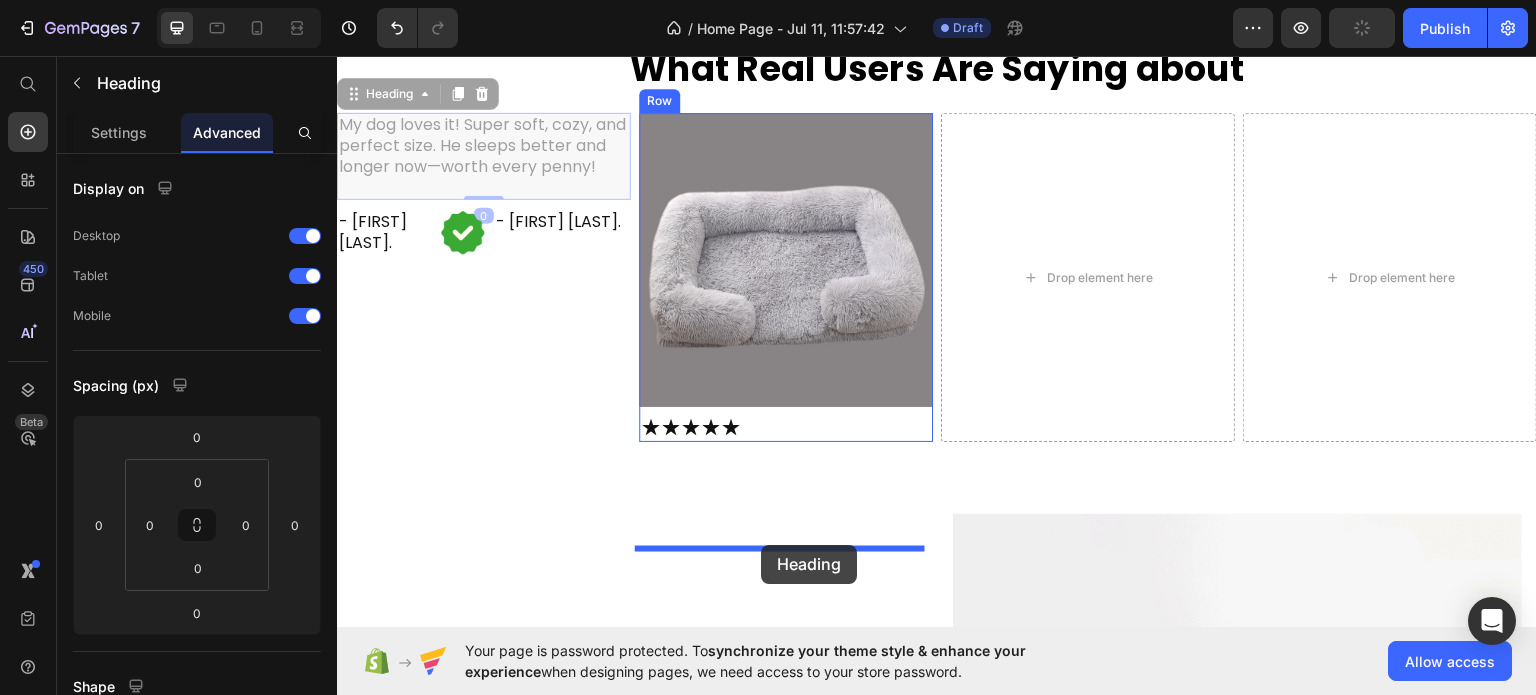 drag, startPoint x: 352, startPoint y: 206, endPoint x: 760, endPoint y: 544, distance: 529.81885 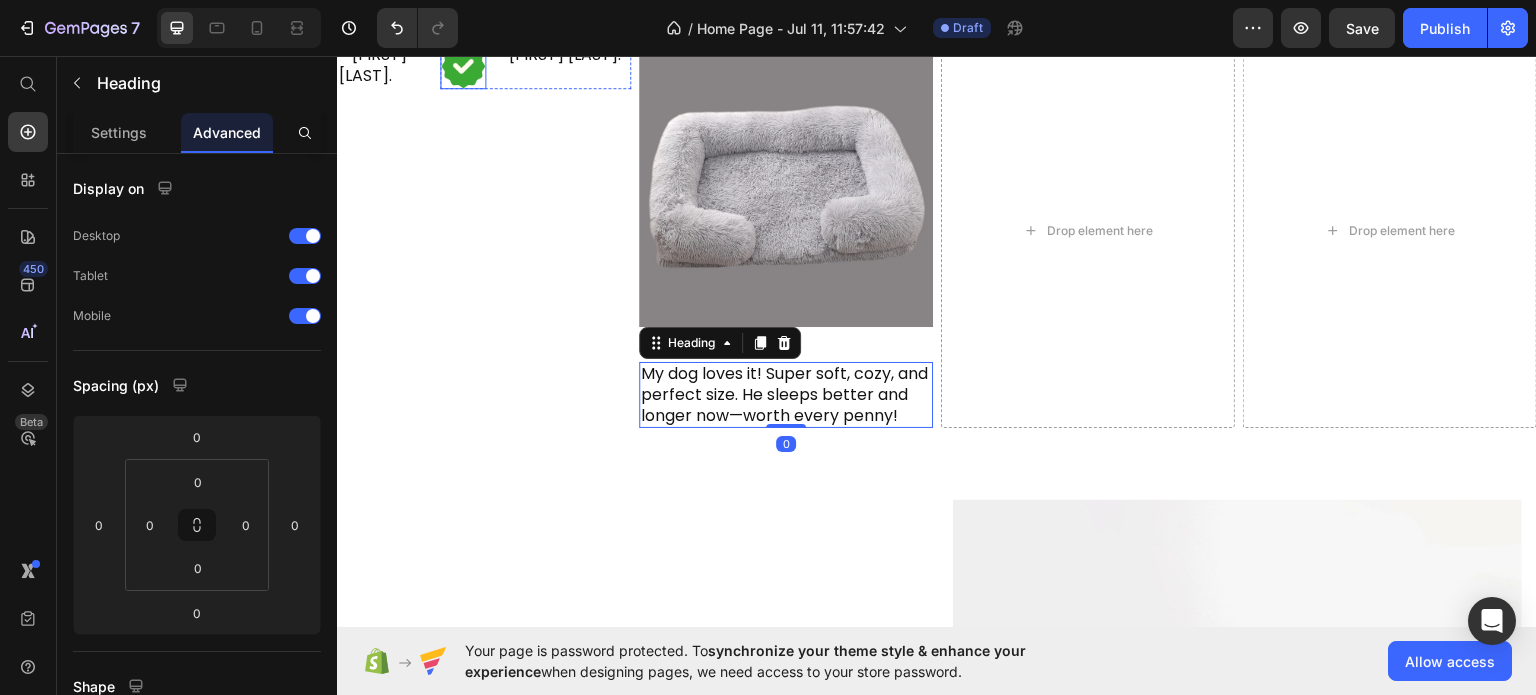 scroll, scrollTop: 2488, scrollLeft: 0, axis: vertical 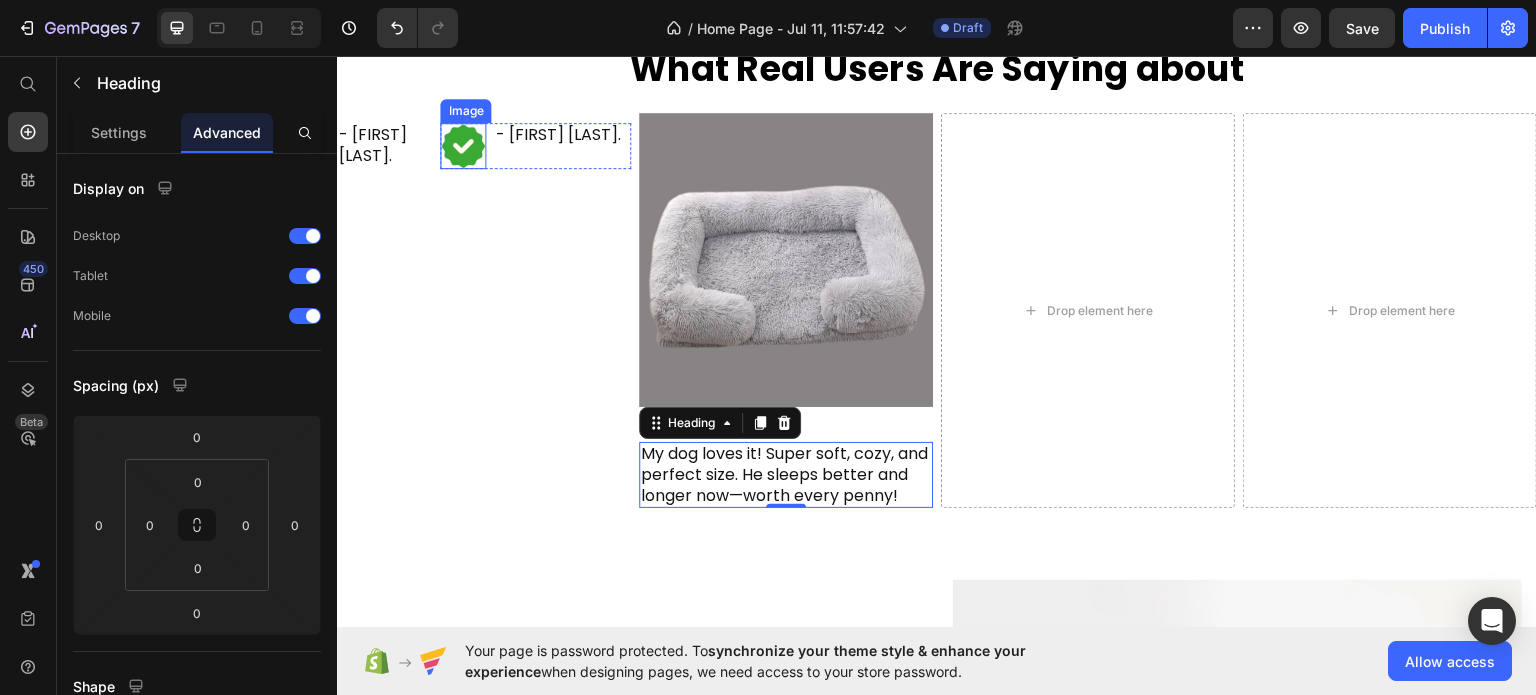 click at bounding box center [463, 145] 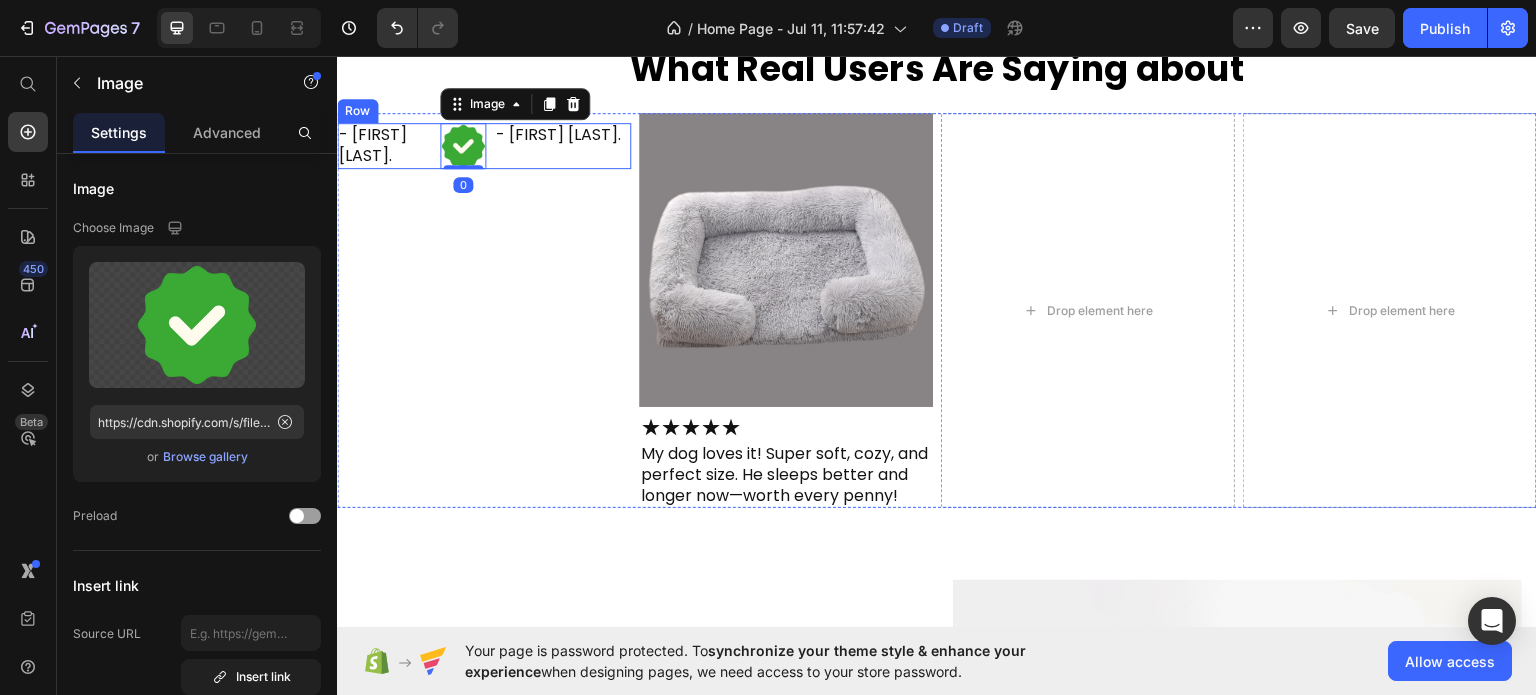 click on "- Errum A. Heading Image   0 - Errum A. Heading Row Row" at bounding box center (484, 145) 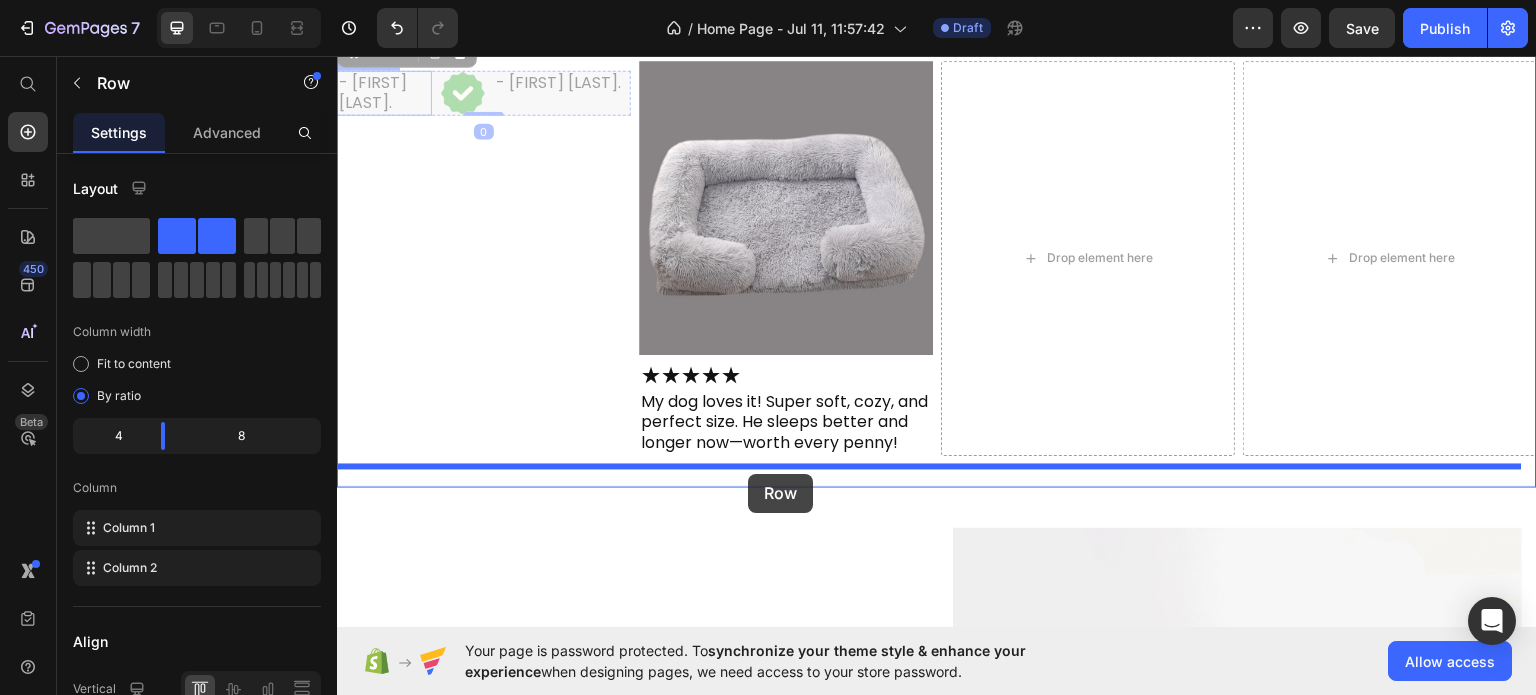 scroll, scrollTop: 2678, scrollLeft: 0, axis: vertical 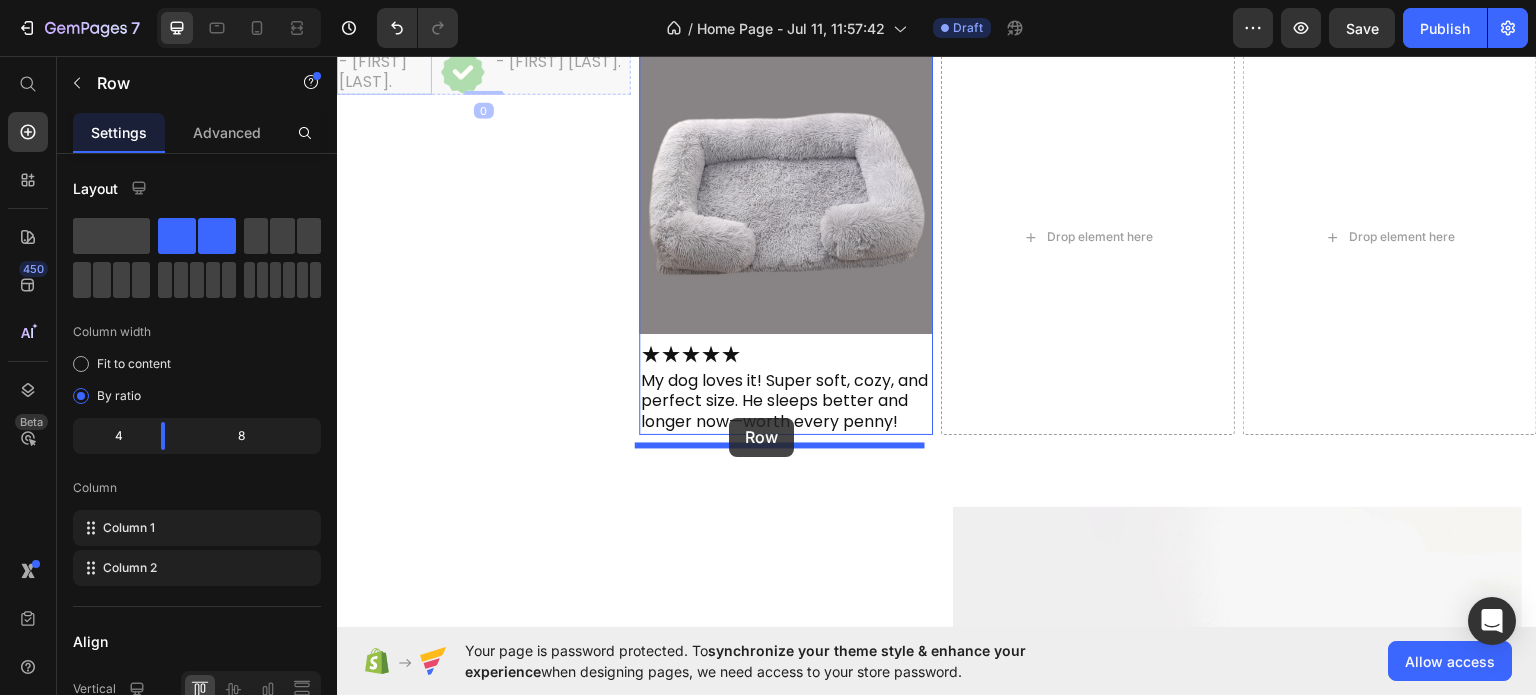 drag, startPoint x: 352, startPoint y: 218, endPoint x: 729, endPoint y: 417, distance: 426.298 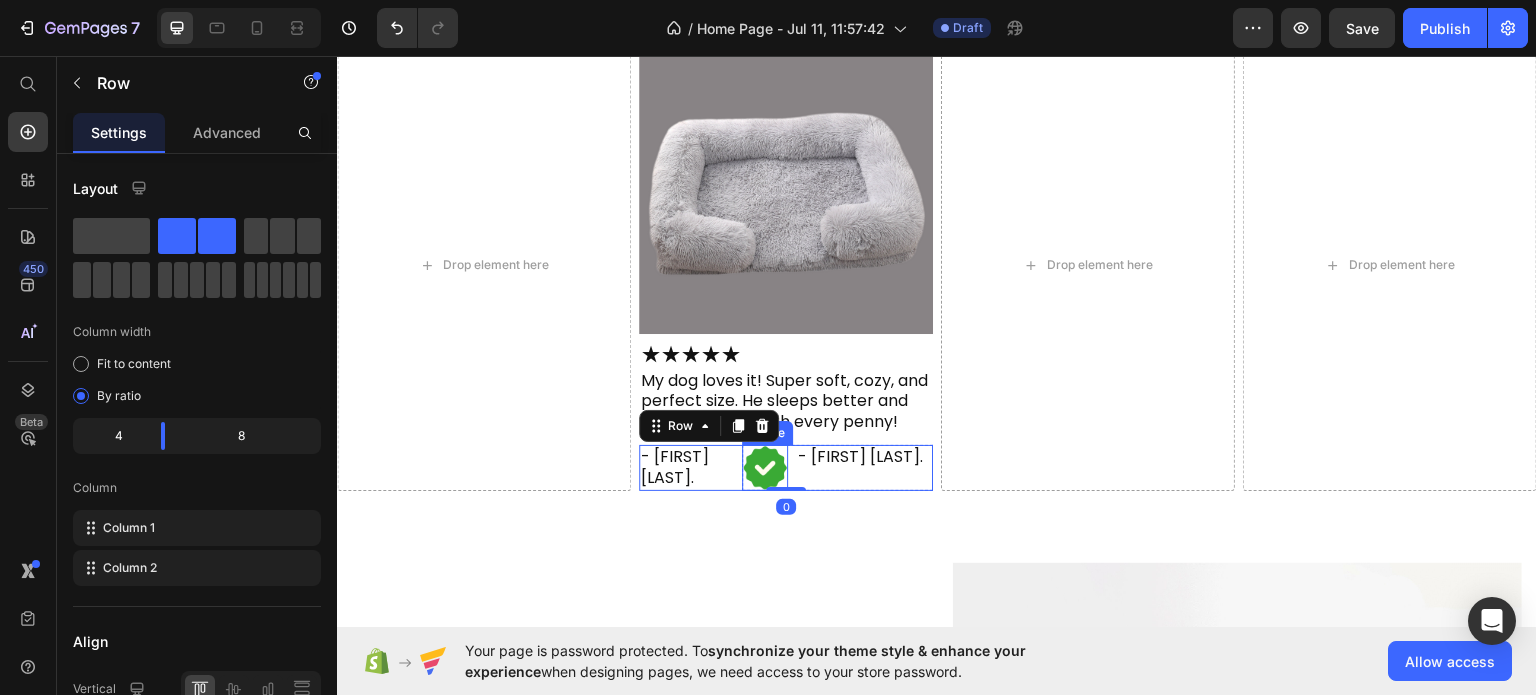 click at bounding box center [765, 467] 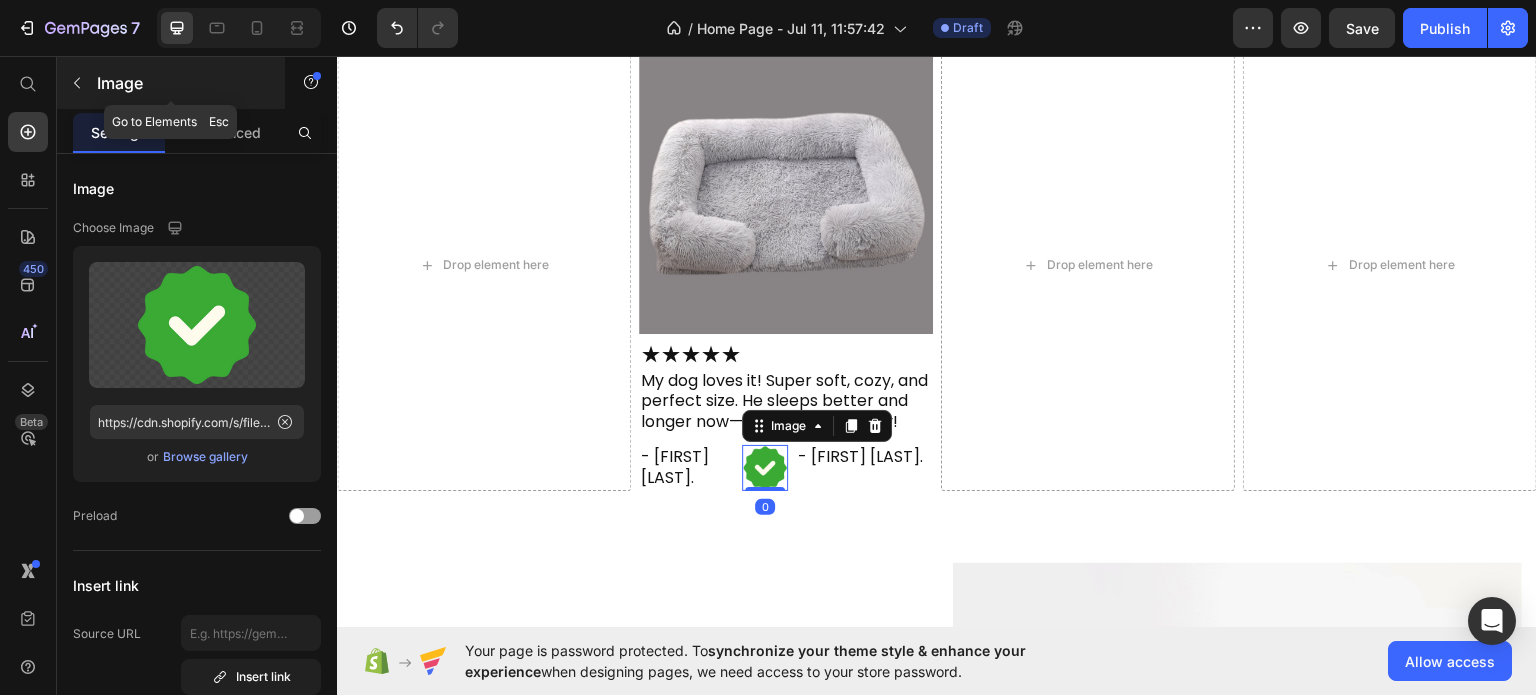 click 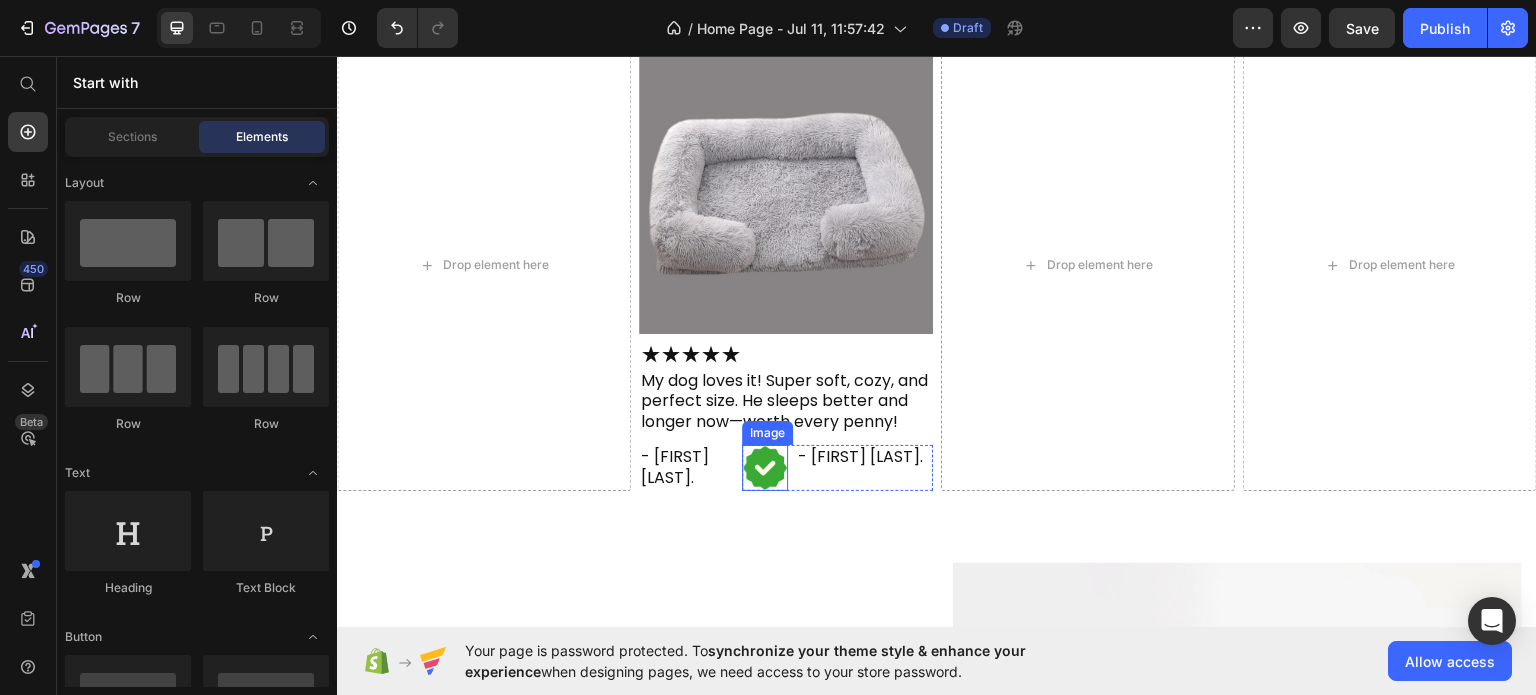 click at bounding box center [765, 467] 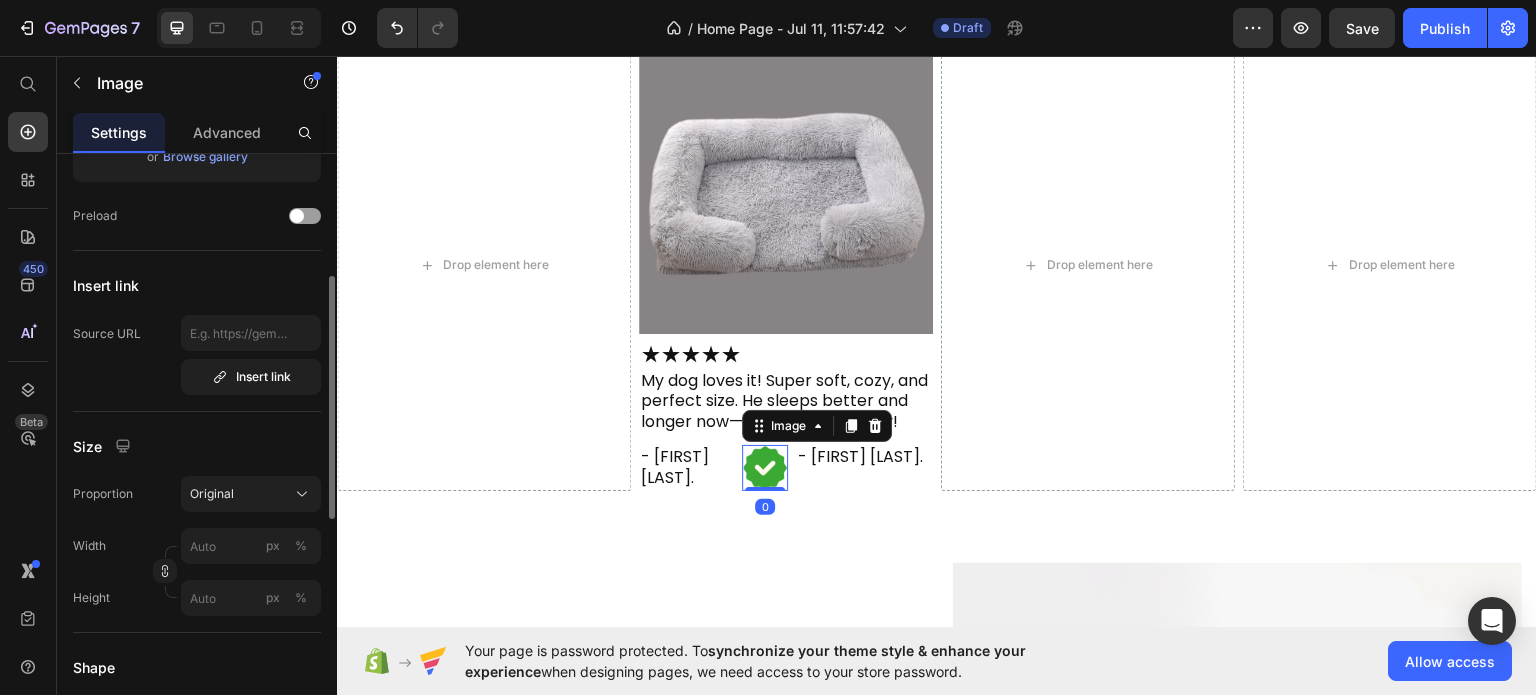scroll, scrollTop: 400, scrollLeft: 0, axis: vertical 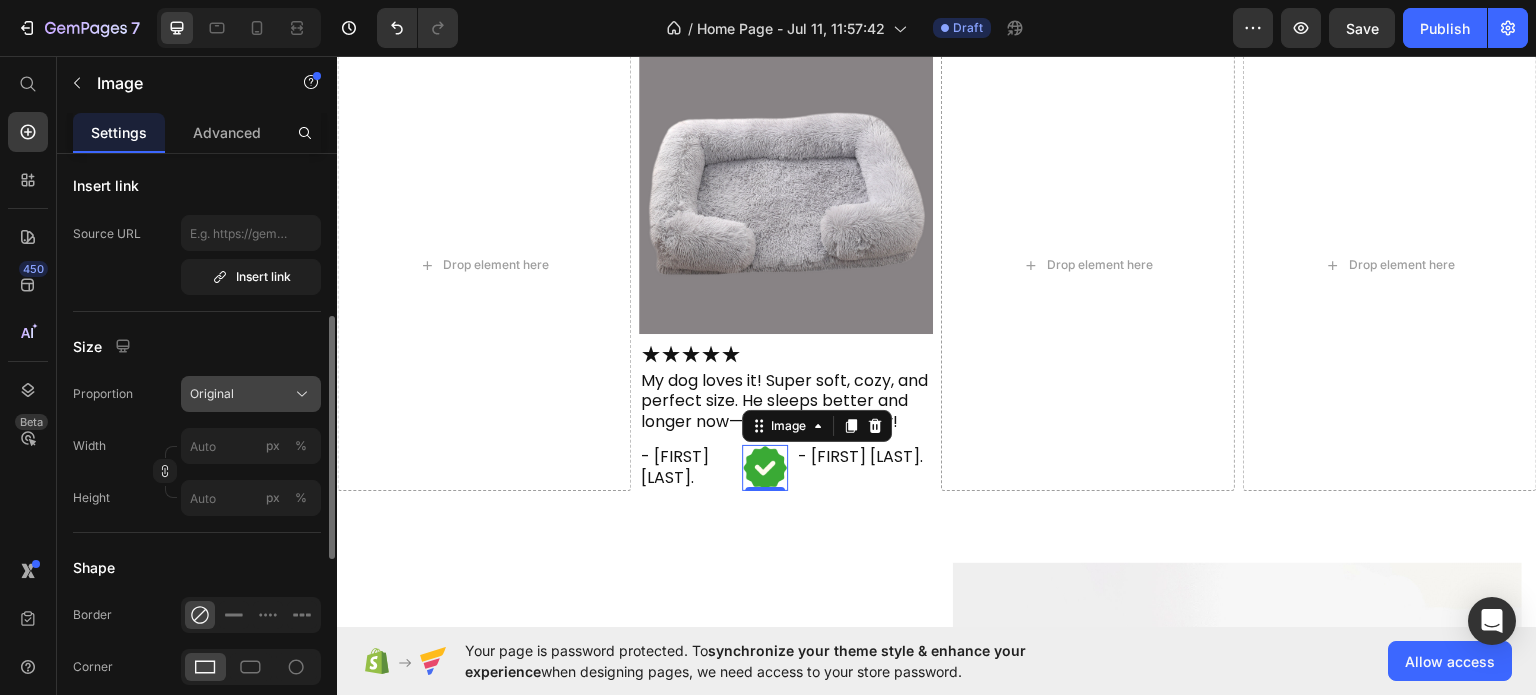 click on "Original" 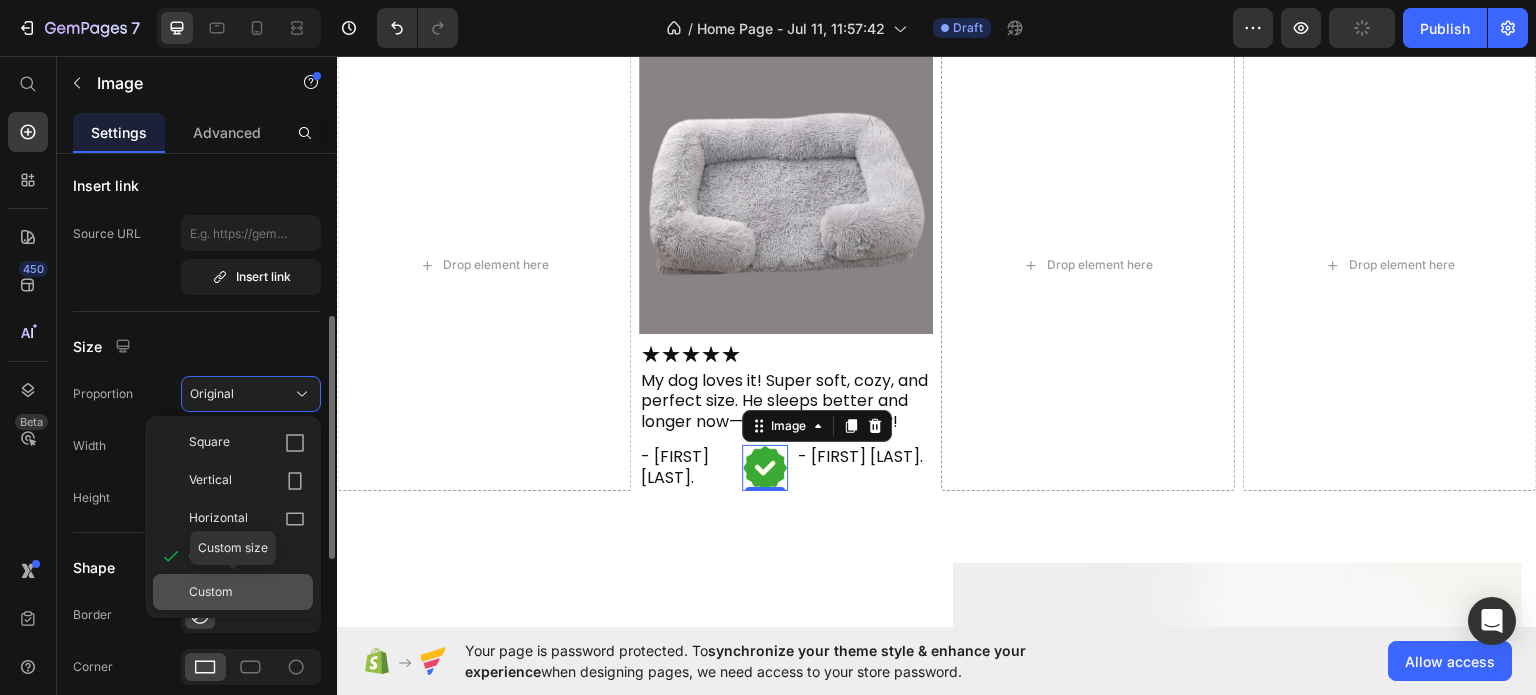 click on "Custom" at bounding box center (211, 592) 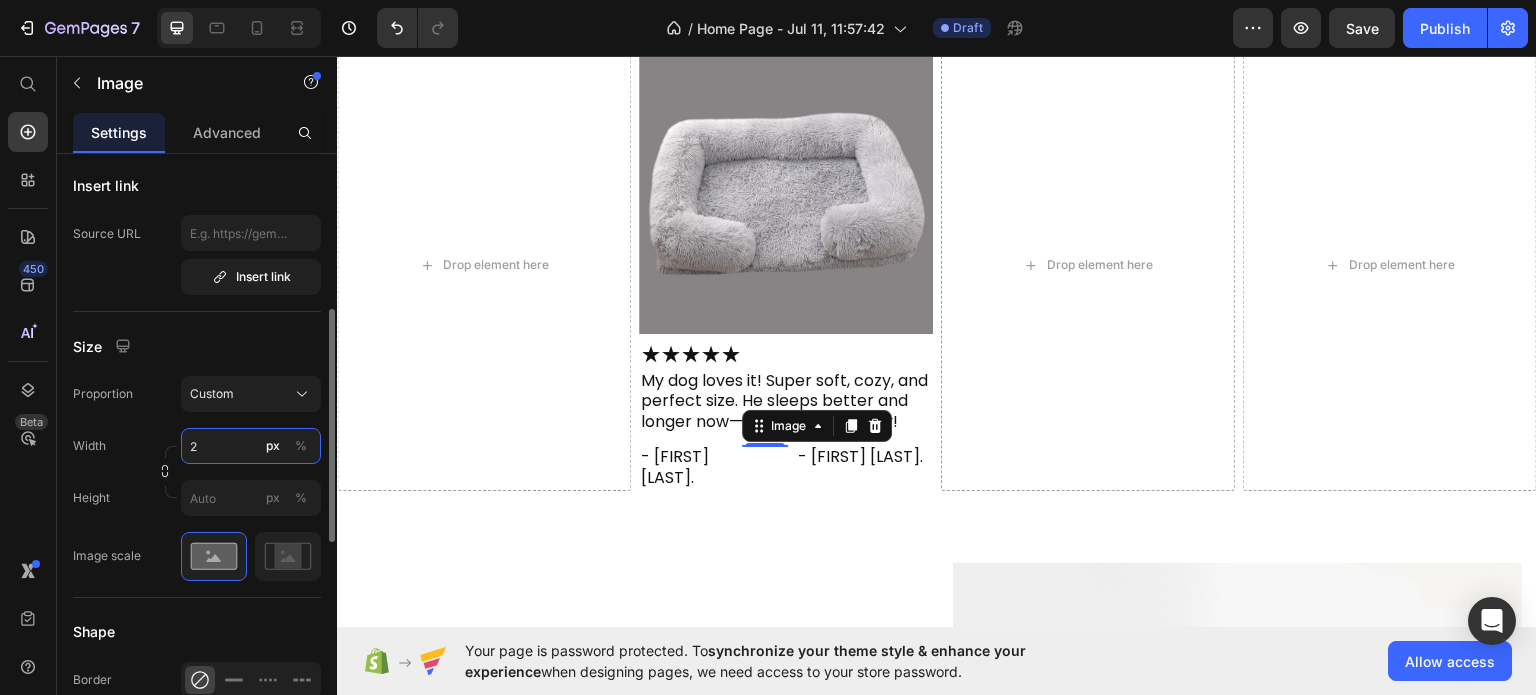 type on "25" 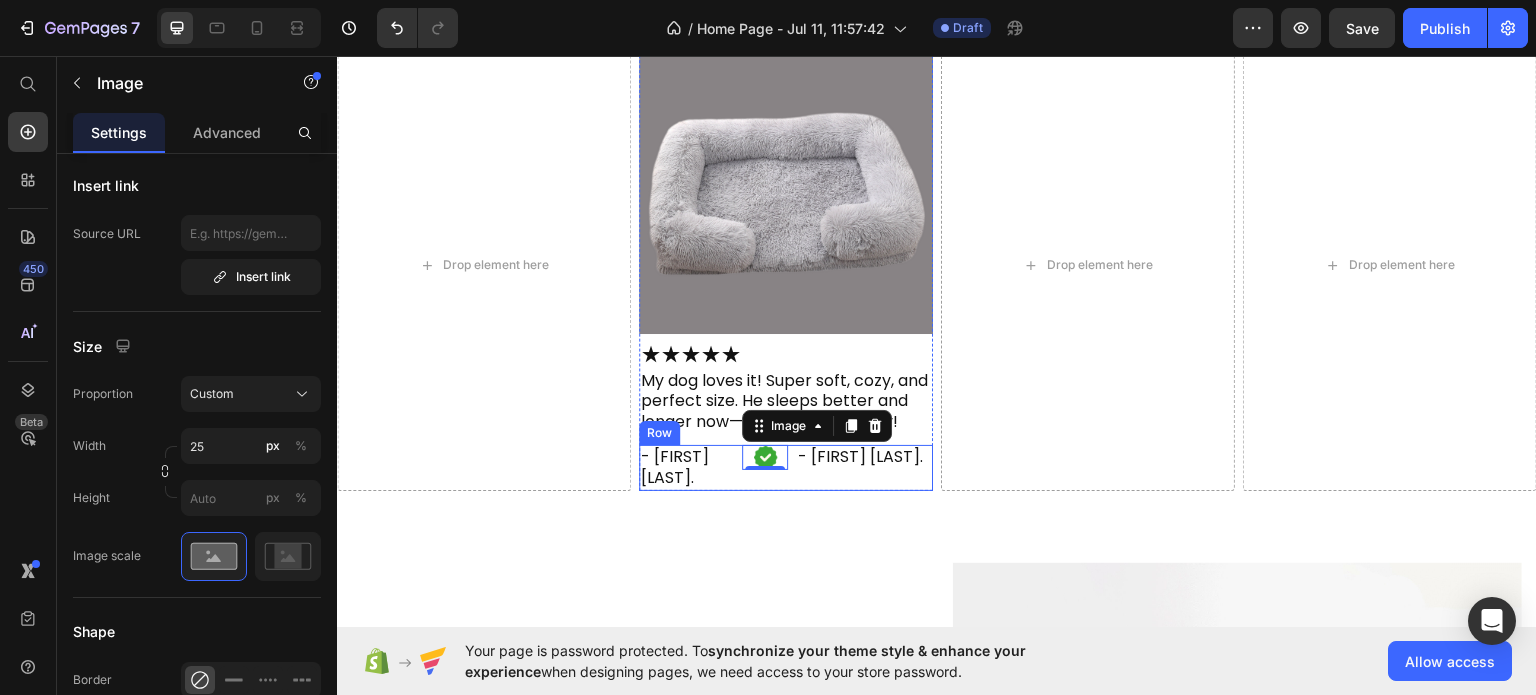 click on "- Errum A. Heading Image   0 - Errum A. Heading Row Row" at bounding box center [786, 467] 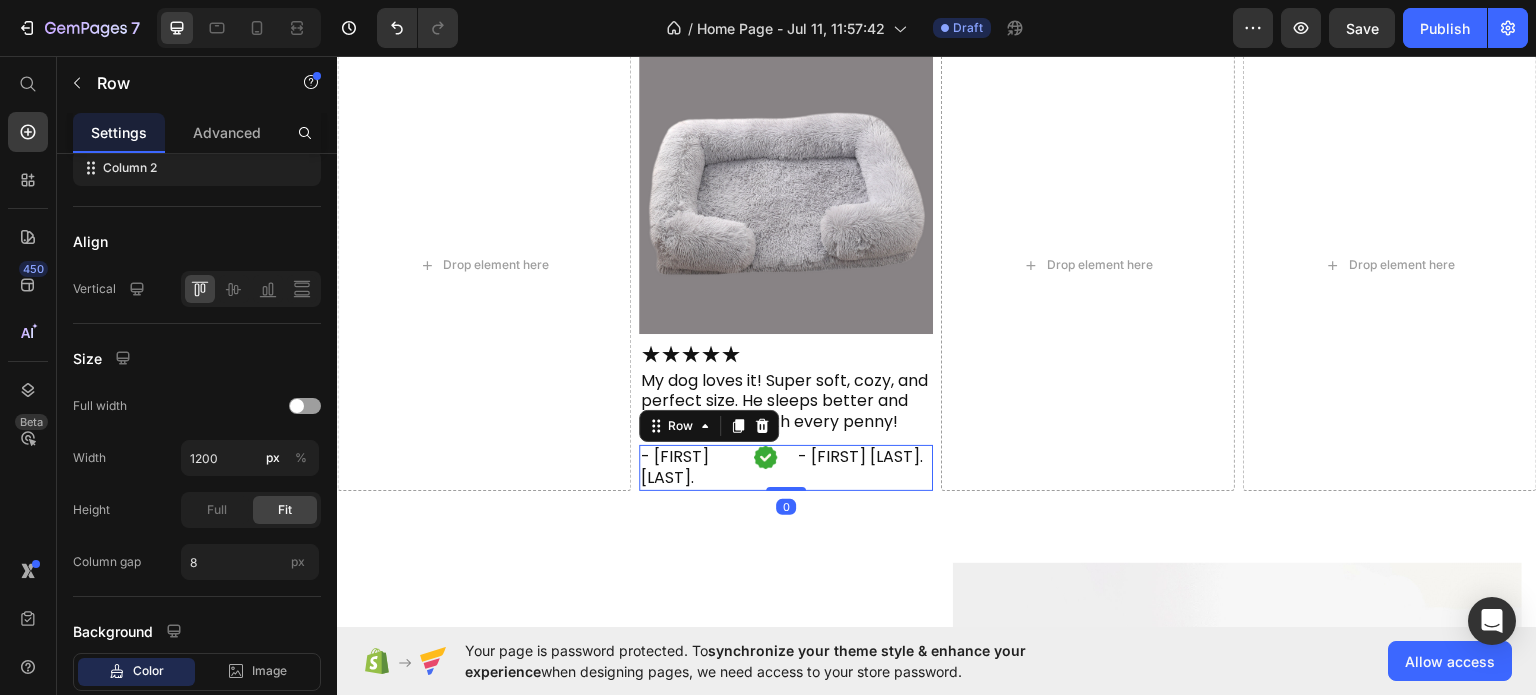 scroll, scrollTop: 0, scrollLeft: 0, axis: both 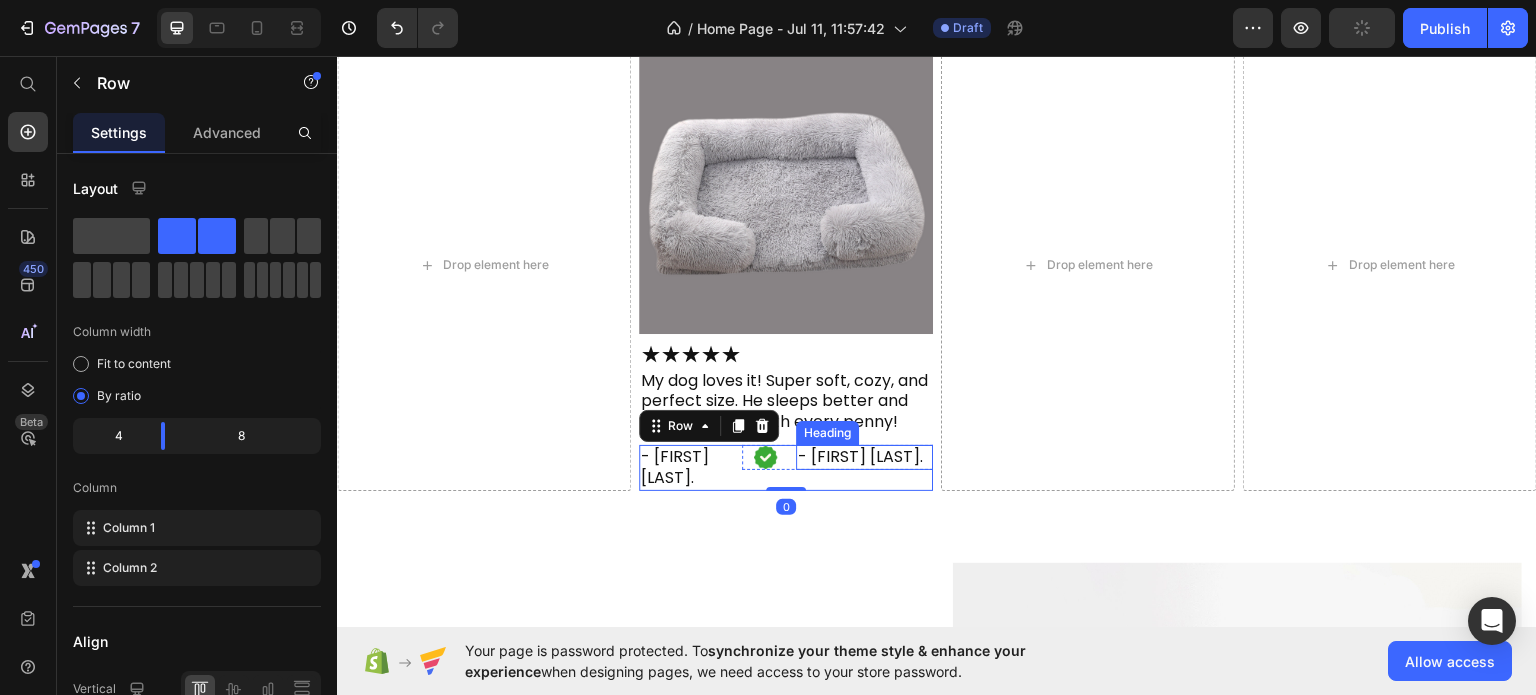 click on "- [FIRST] [LAST]" at bounding box center (864, 456) 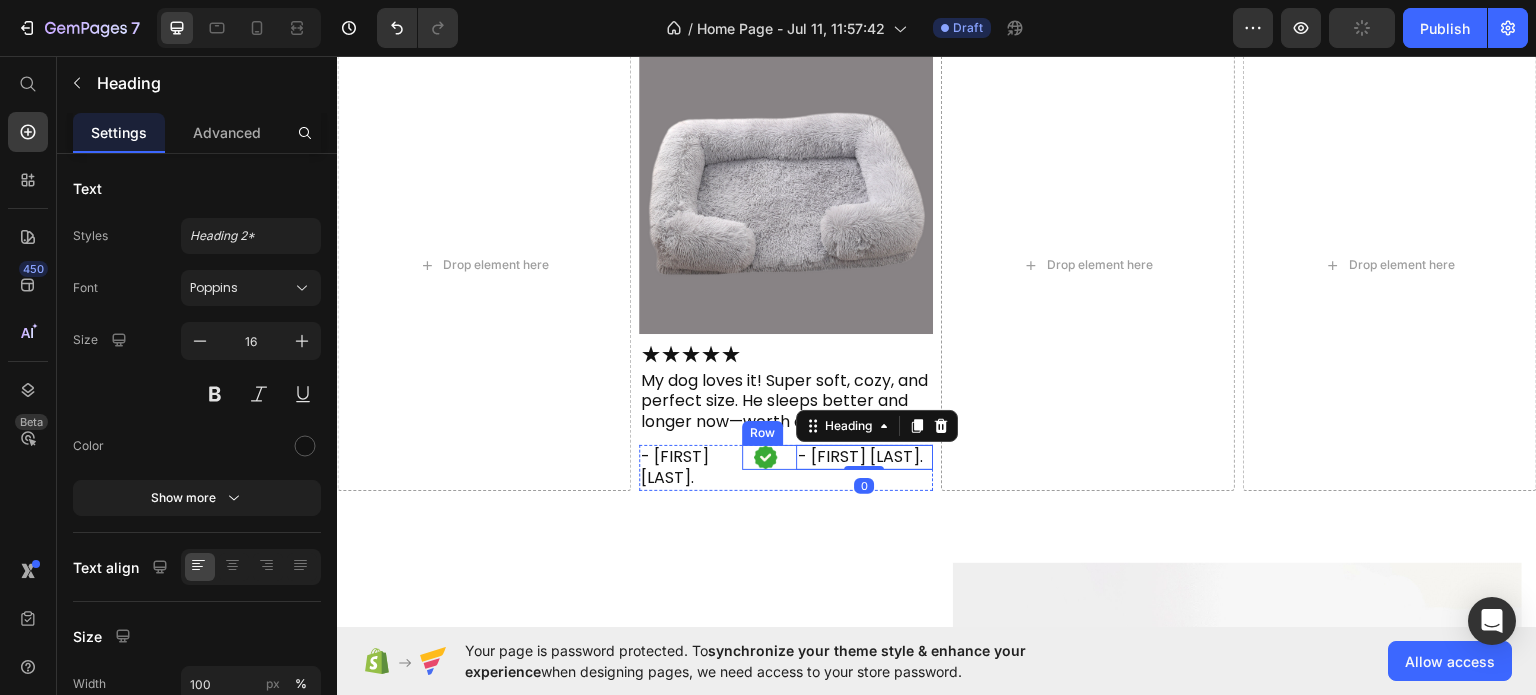 click on "Image - Errum A. Heading   0 Row" at bounding box center (837, 456) 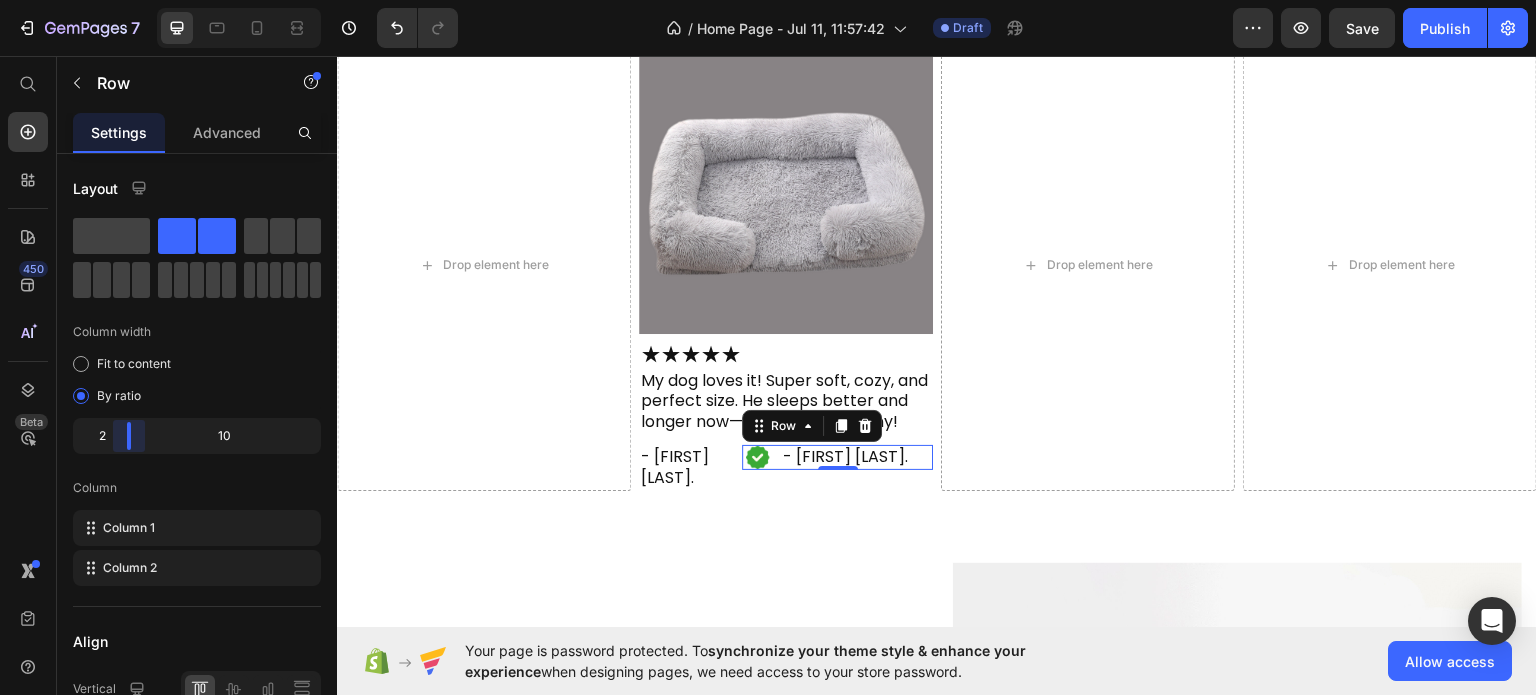 drag, startPoint x: 144, startPoint y: 440, endPoint x: 118, endPoint y: 445, distance: 26.476404 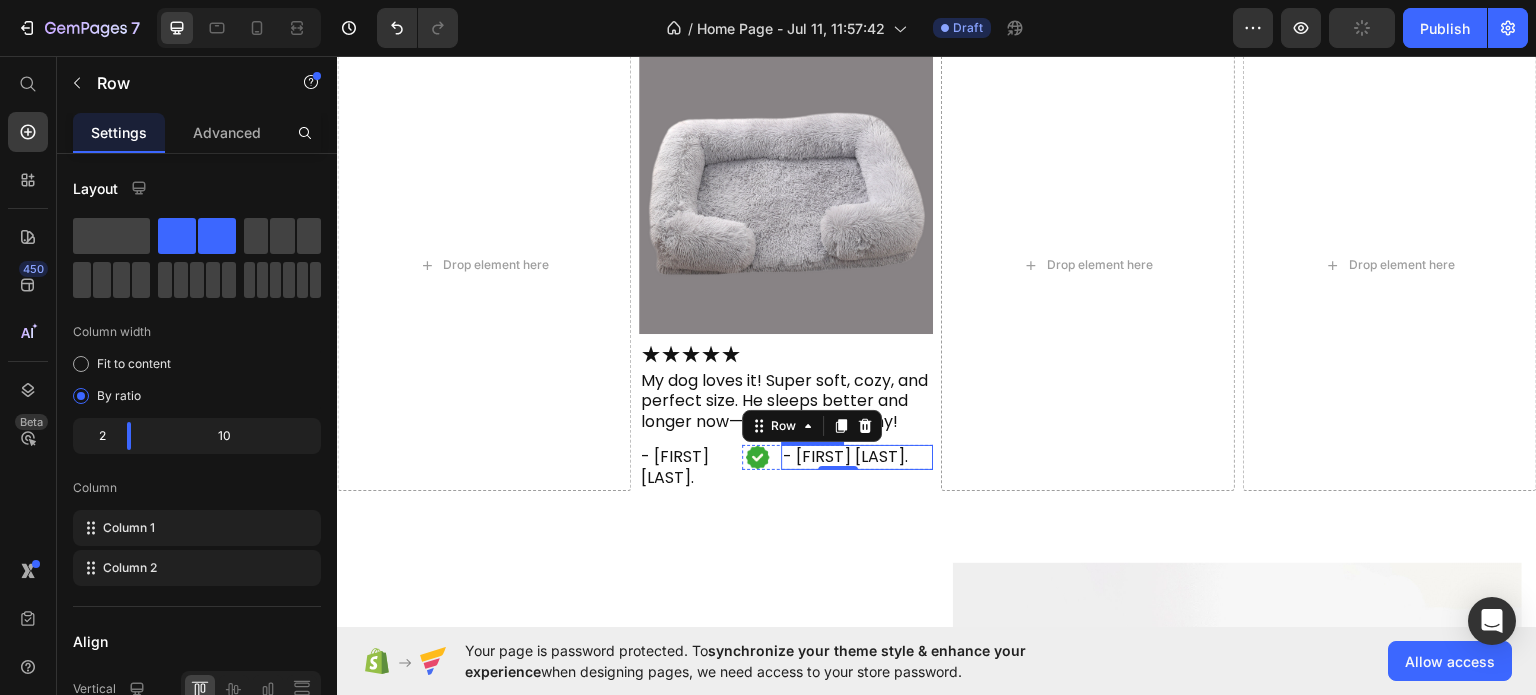 click on "- [FIRST] [LAST]" at bounding box center [857, 456] 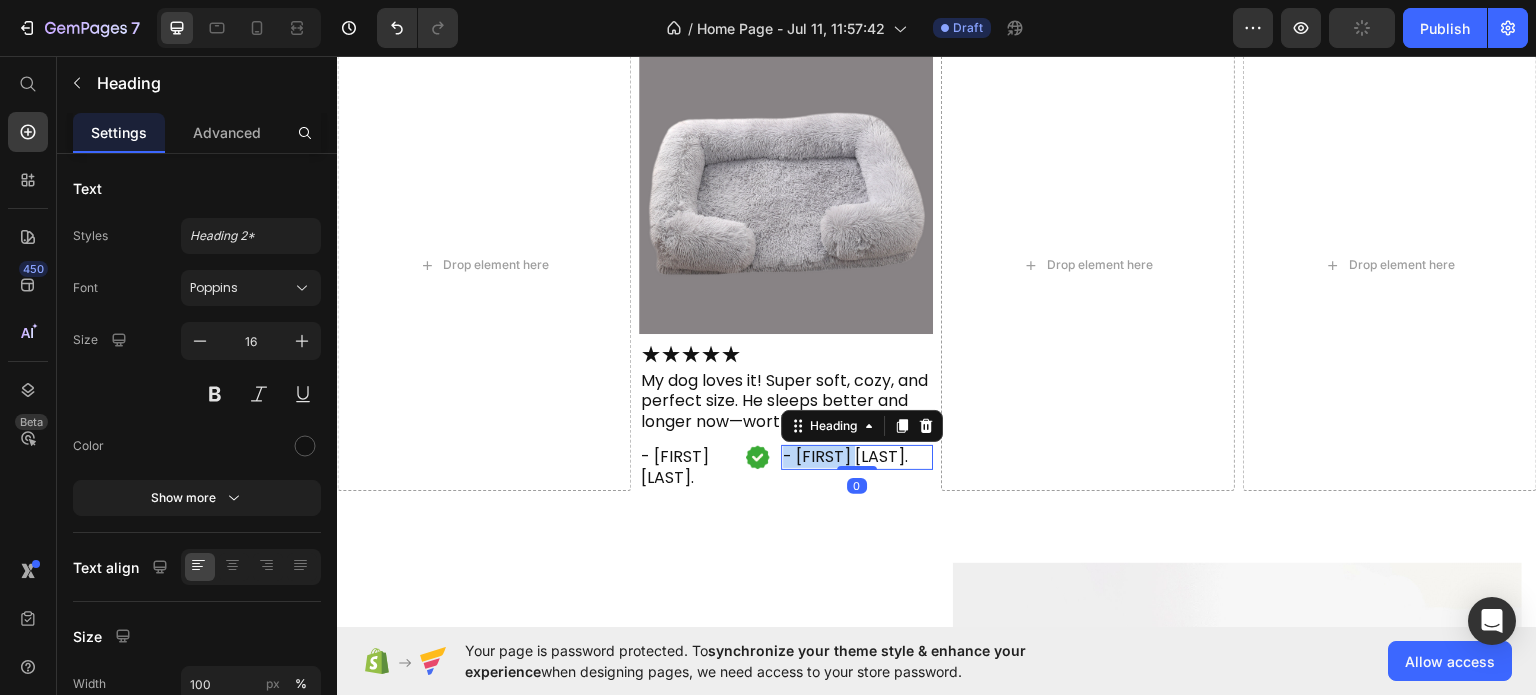 click on "- [FIRST] [LAST]" at bounding box center [857, 456] 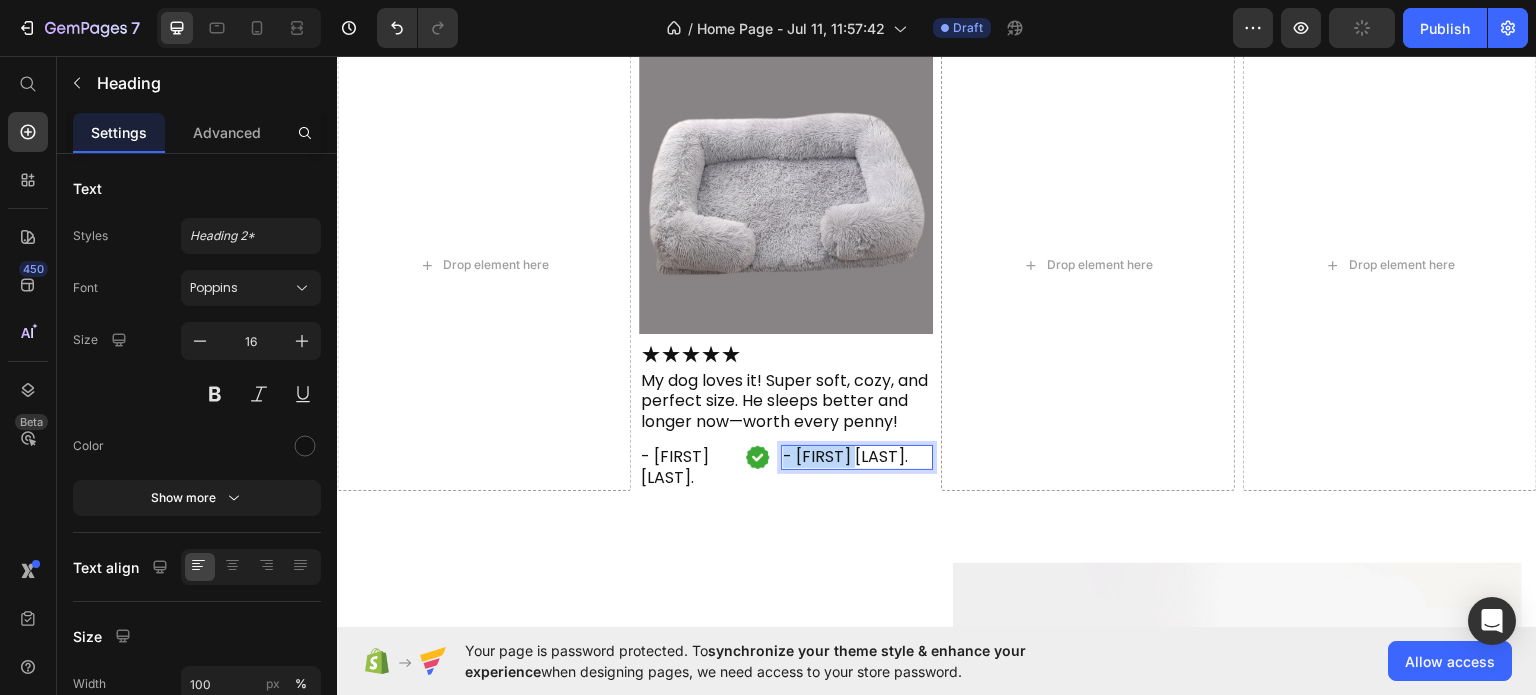 click on "- [FIRST] [LAST]" at bounding box center [857, 456] 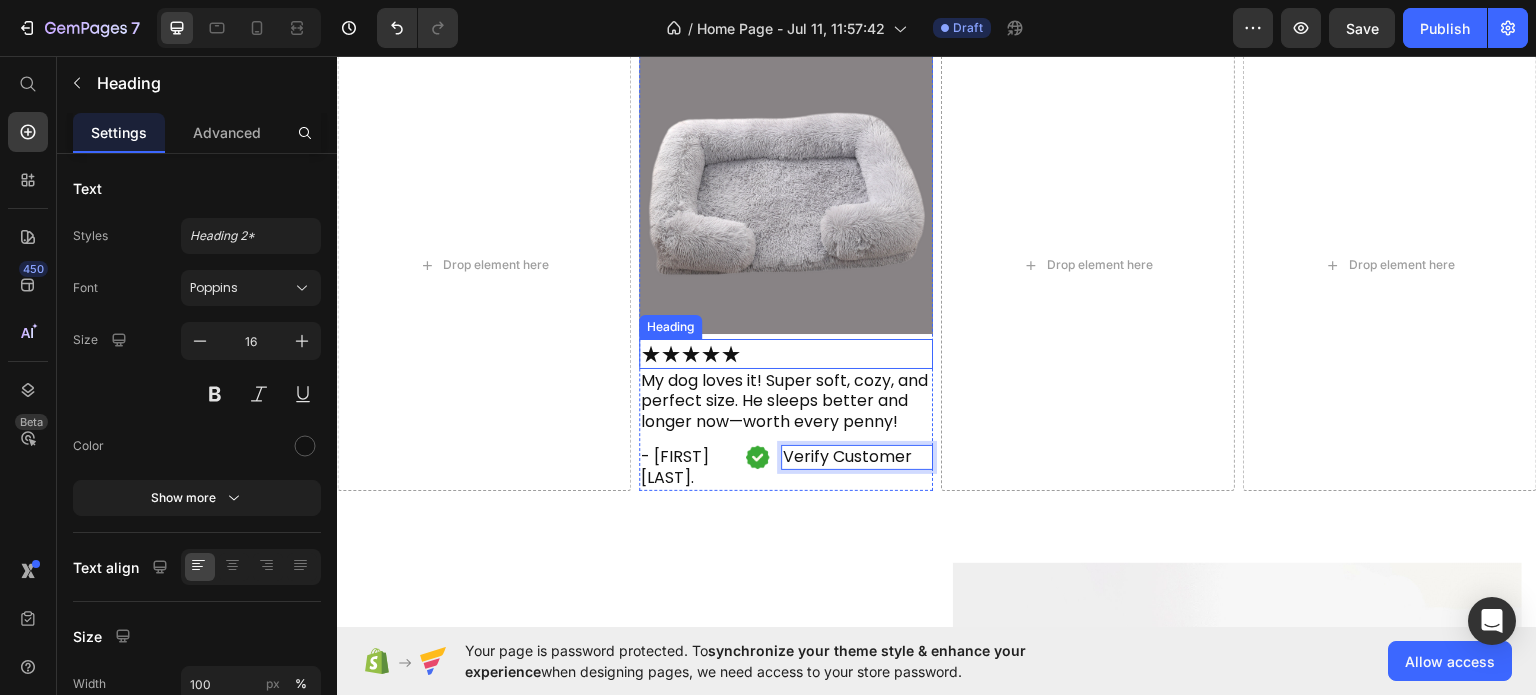 click on "★★★★★" at bounding box center [786, 353] 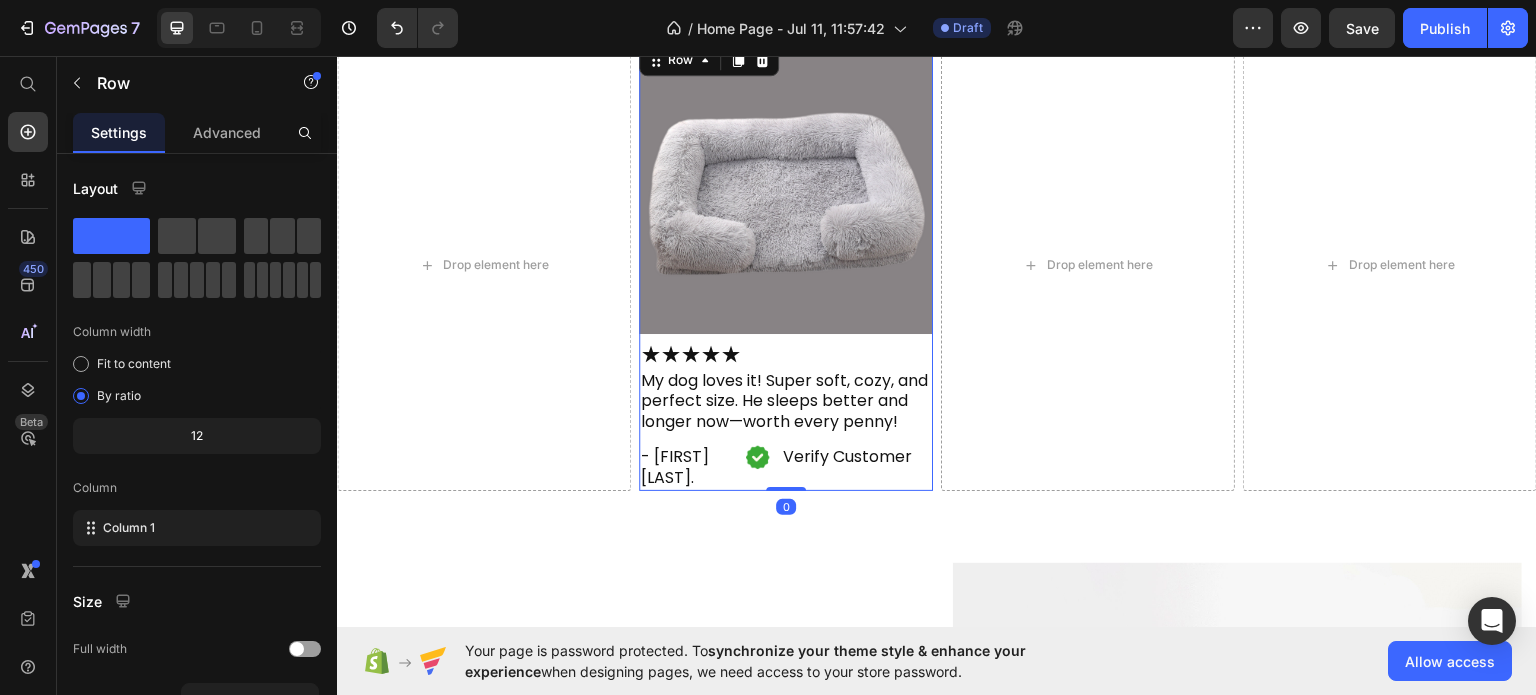 click on "Image ★★★★★ Heading My dog loves it! Super soft, cozy, and perfect size. He sleeps better and longer now—worth every penny! Heading - Errum A. Heading Image Verify Customer Heading Row Row" at bounding box center (786, 264) 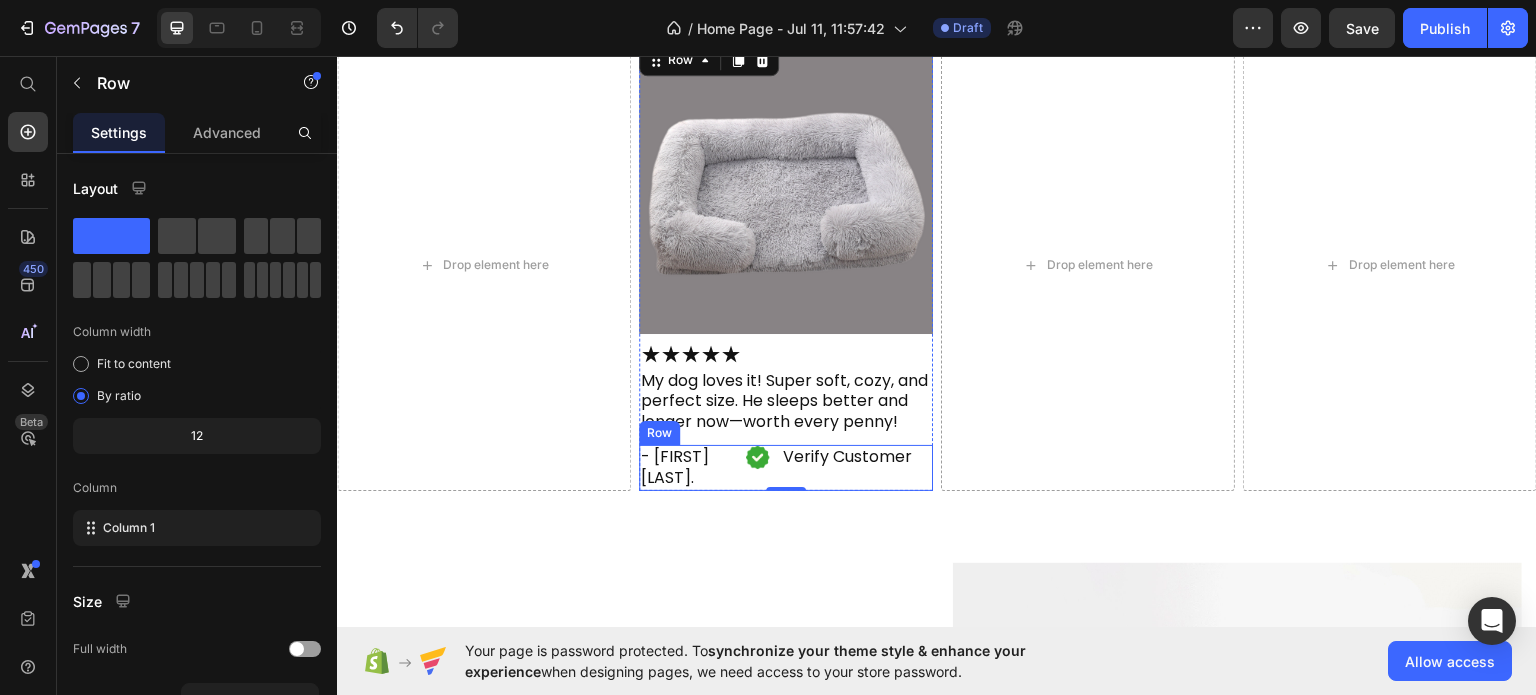click on "- Errum A. Heading Image Verify Customer Heading Row Row" at bounding box center (786, 467) 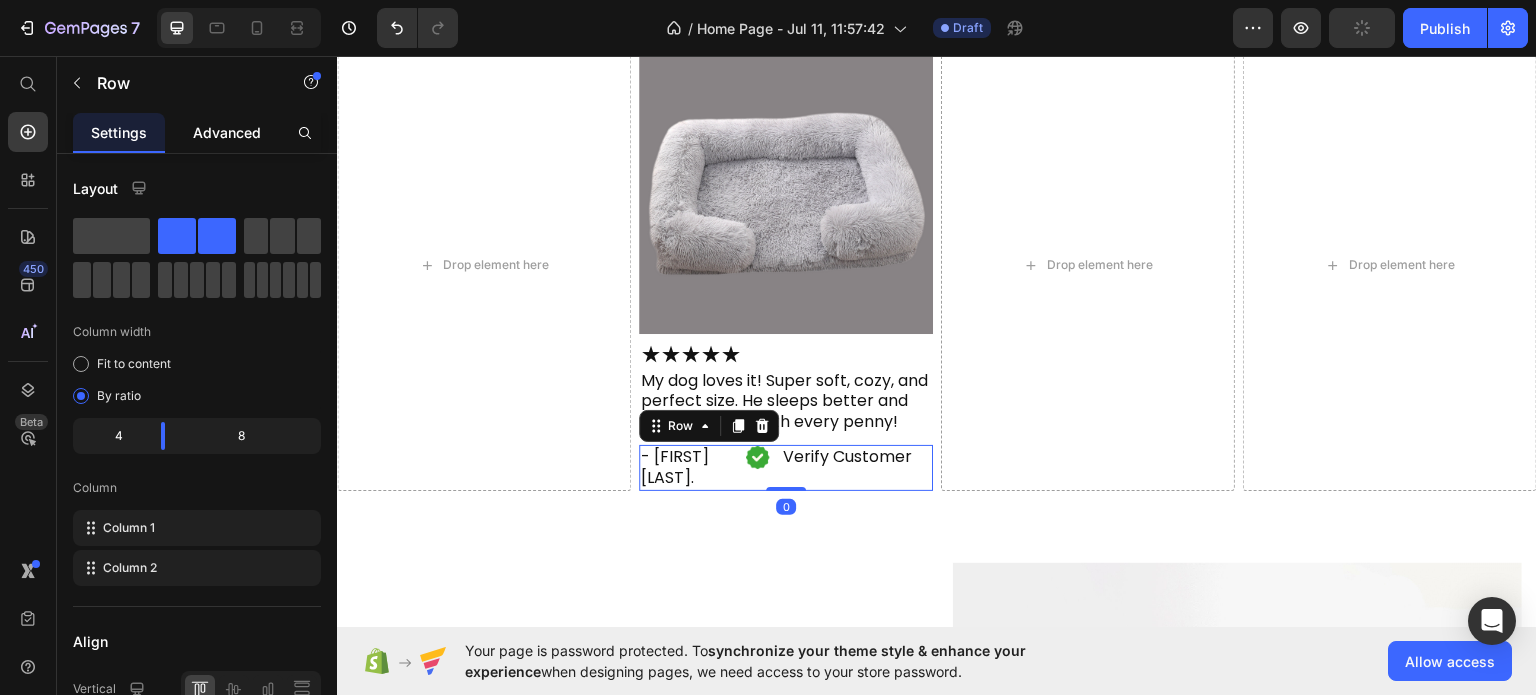 click on "Advanced" at bounding box center [227, 132] 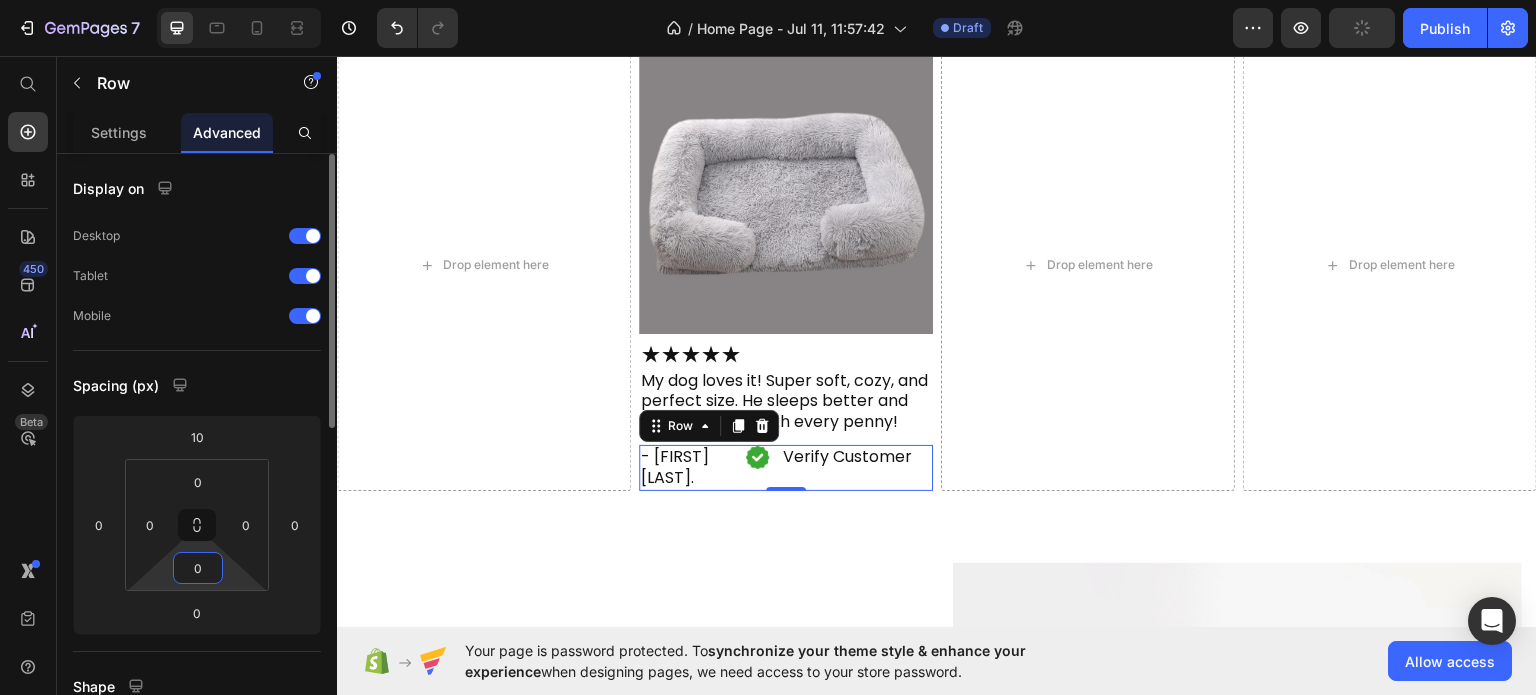 click on "0" at bounding box center (198, 568) 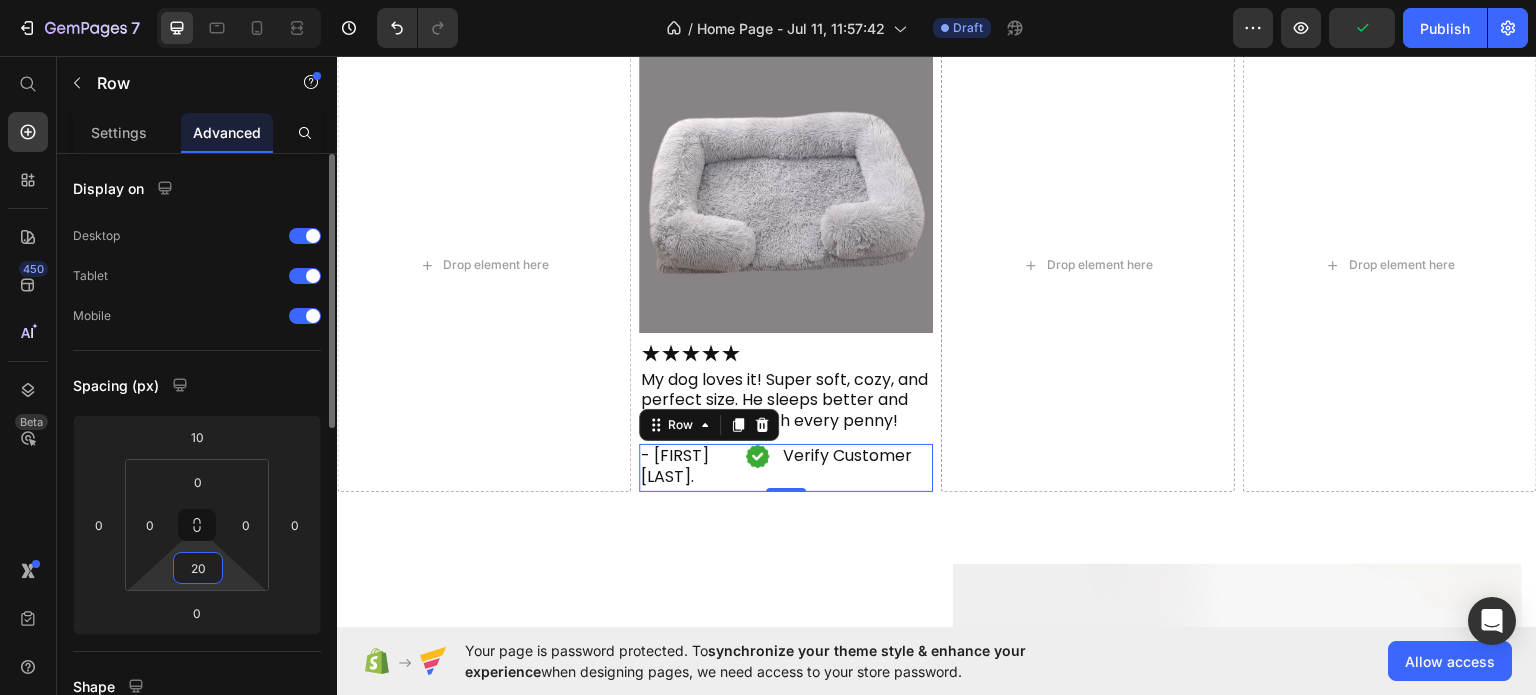 scroll, scrollTop: 2688, scrollLeft: 0, axis: vertical 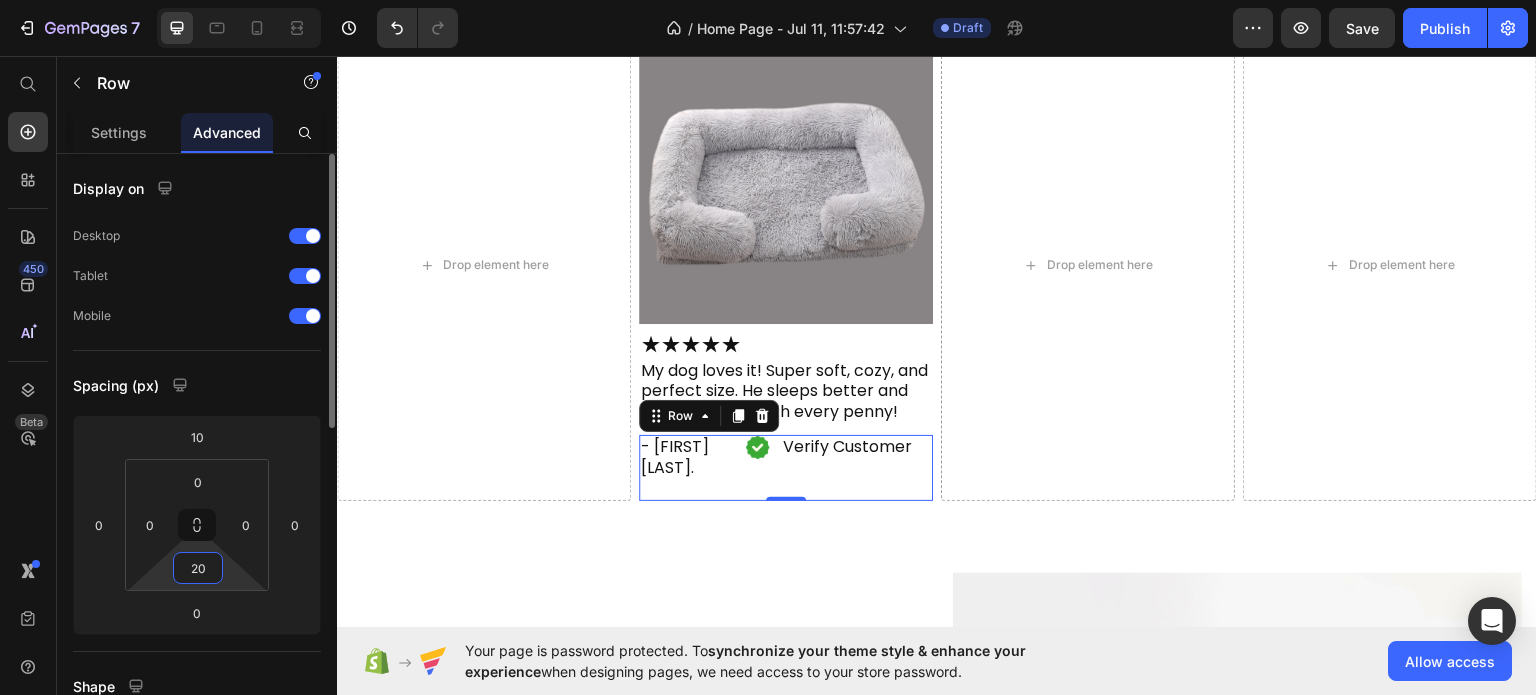 drag, startPoint x: 211, startPoint y: 575, endPoint x: 179, endPoint y: 575, distance: 32 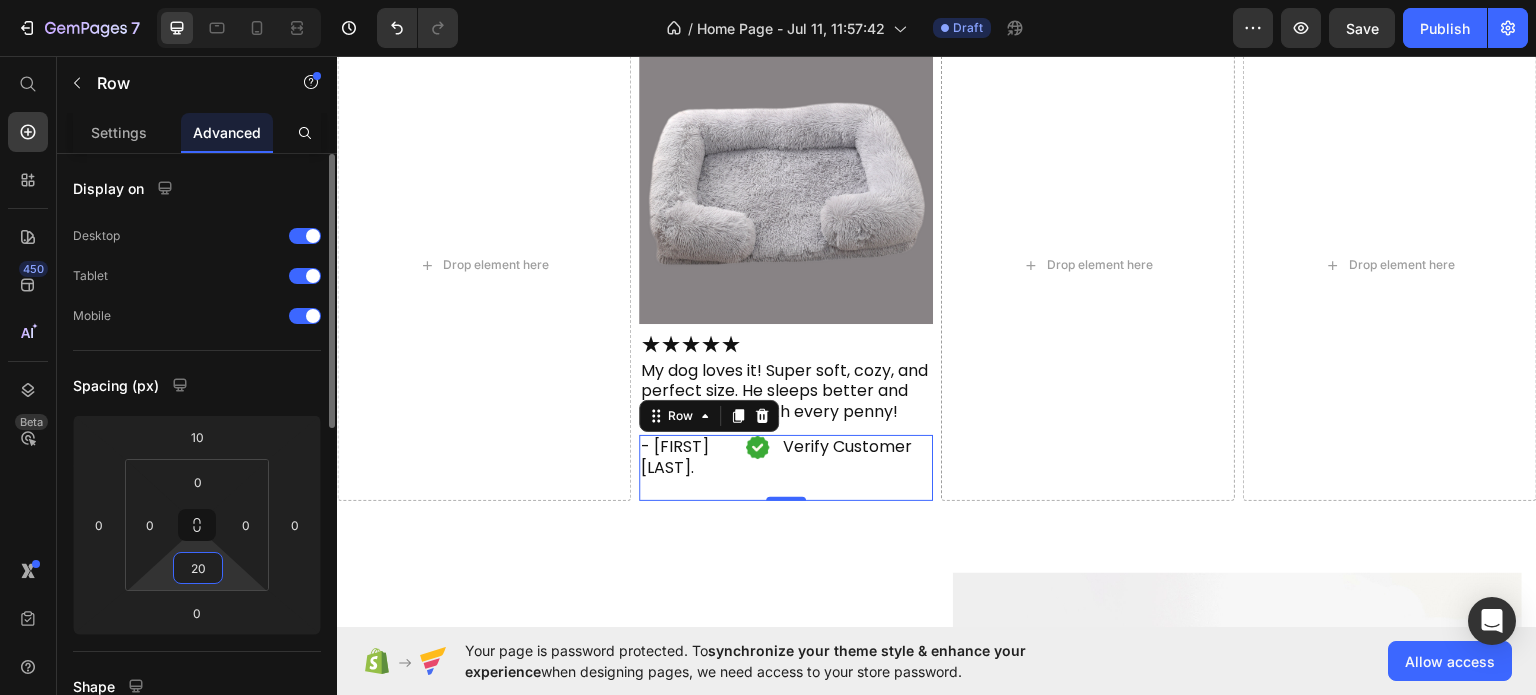 click on "20" at bounding box center [198, 568] 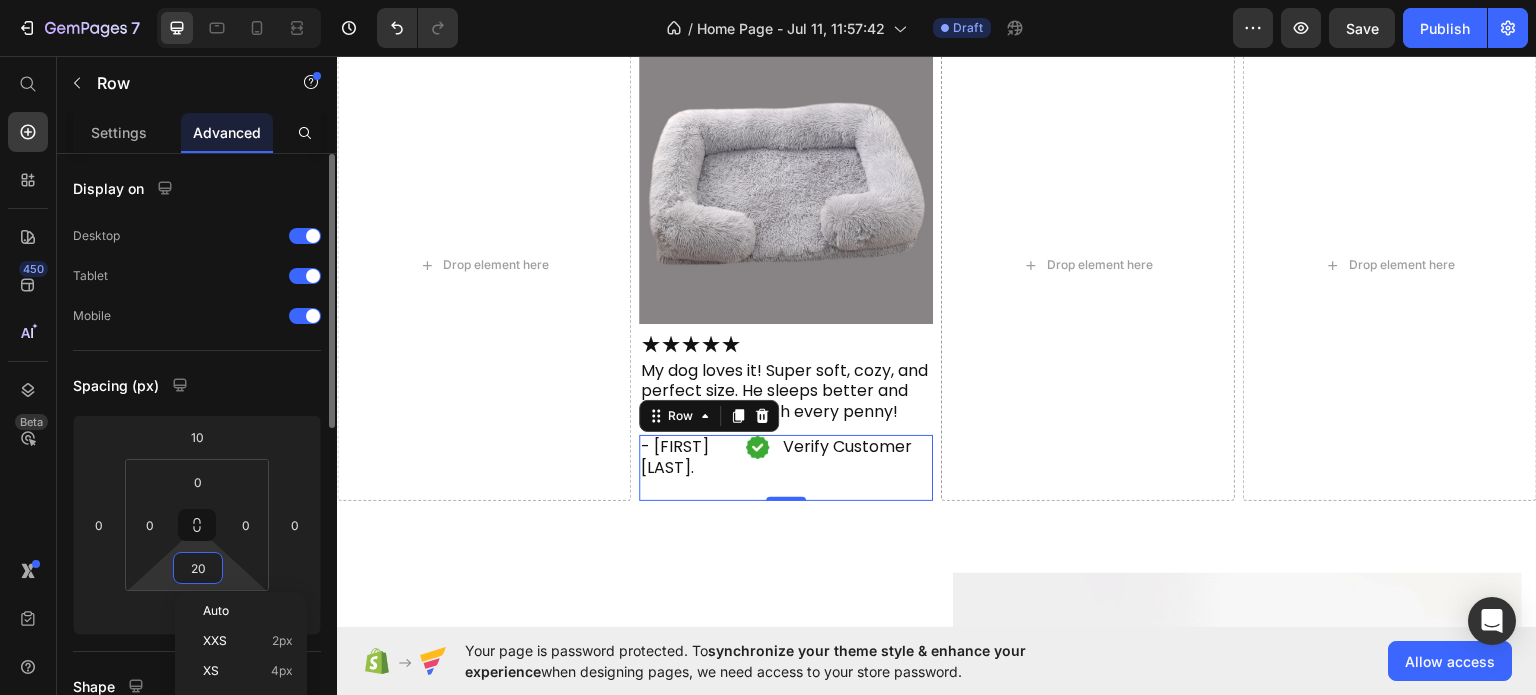 type on "0" 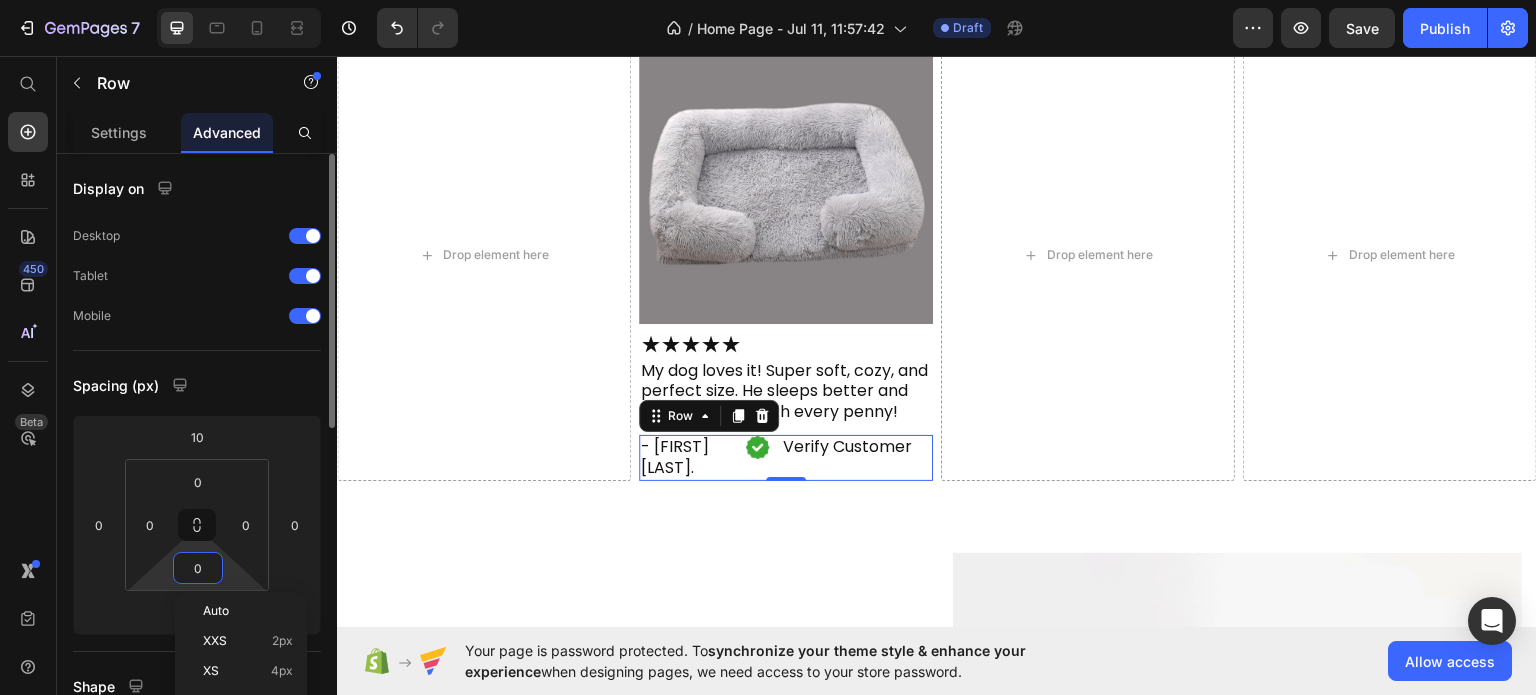 scroll, scrollTop: 2678, scrollLeft: 0, axis: vertical 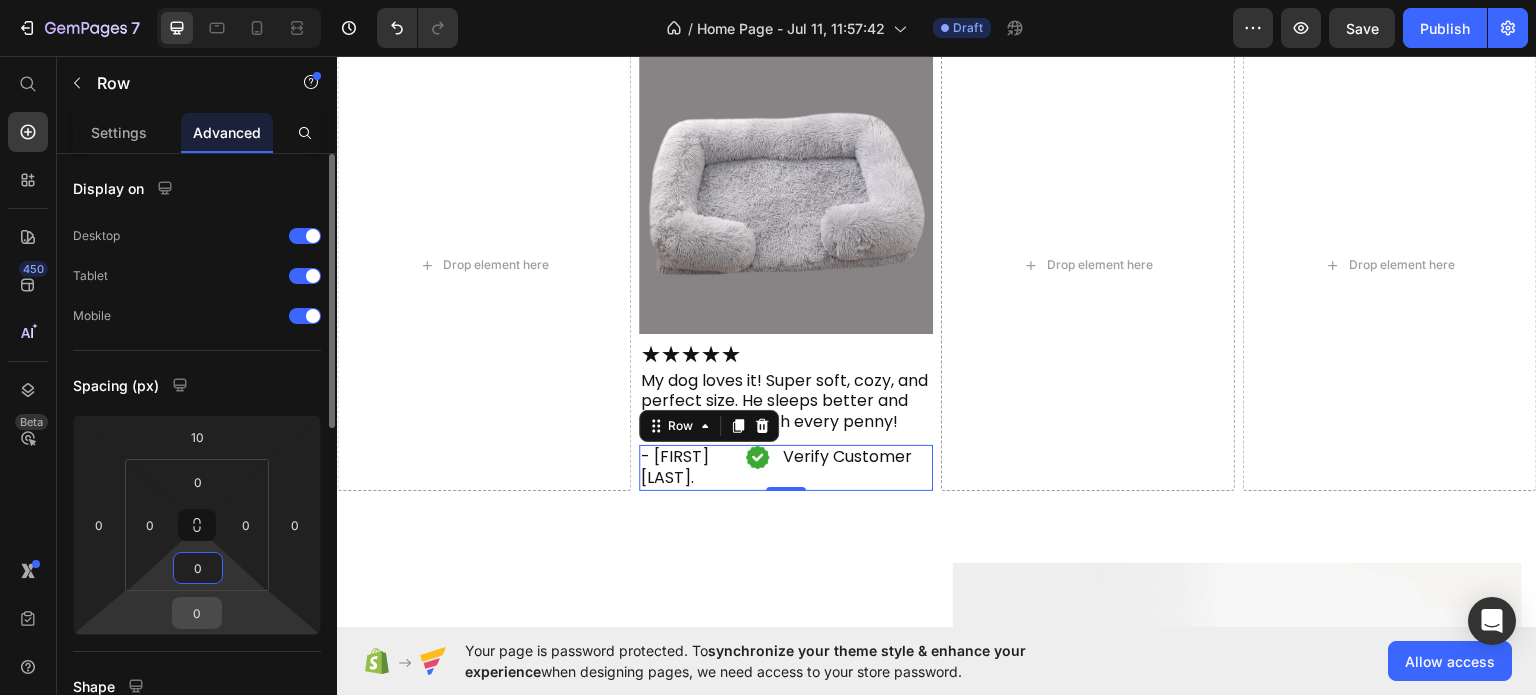 click on "0" at bounding box center (197, 613) 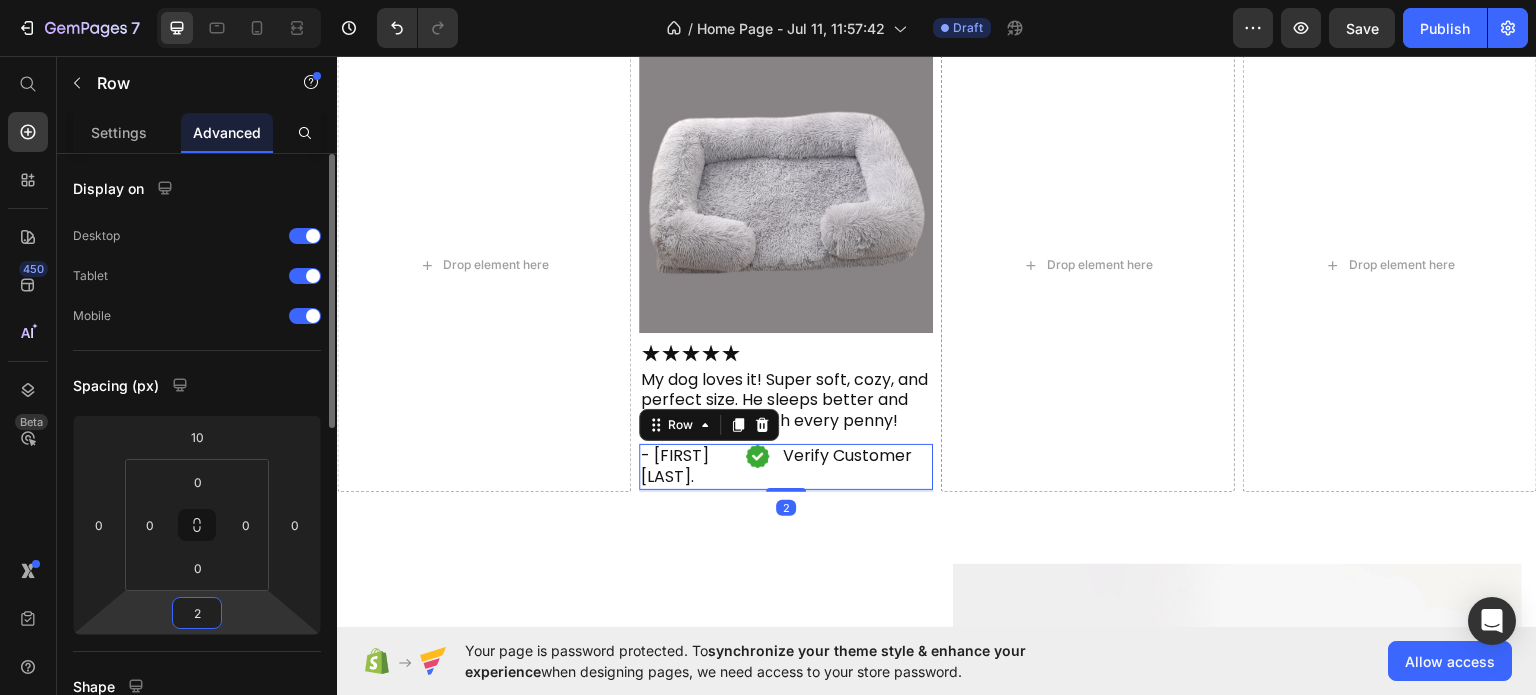 type on "20" 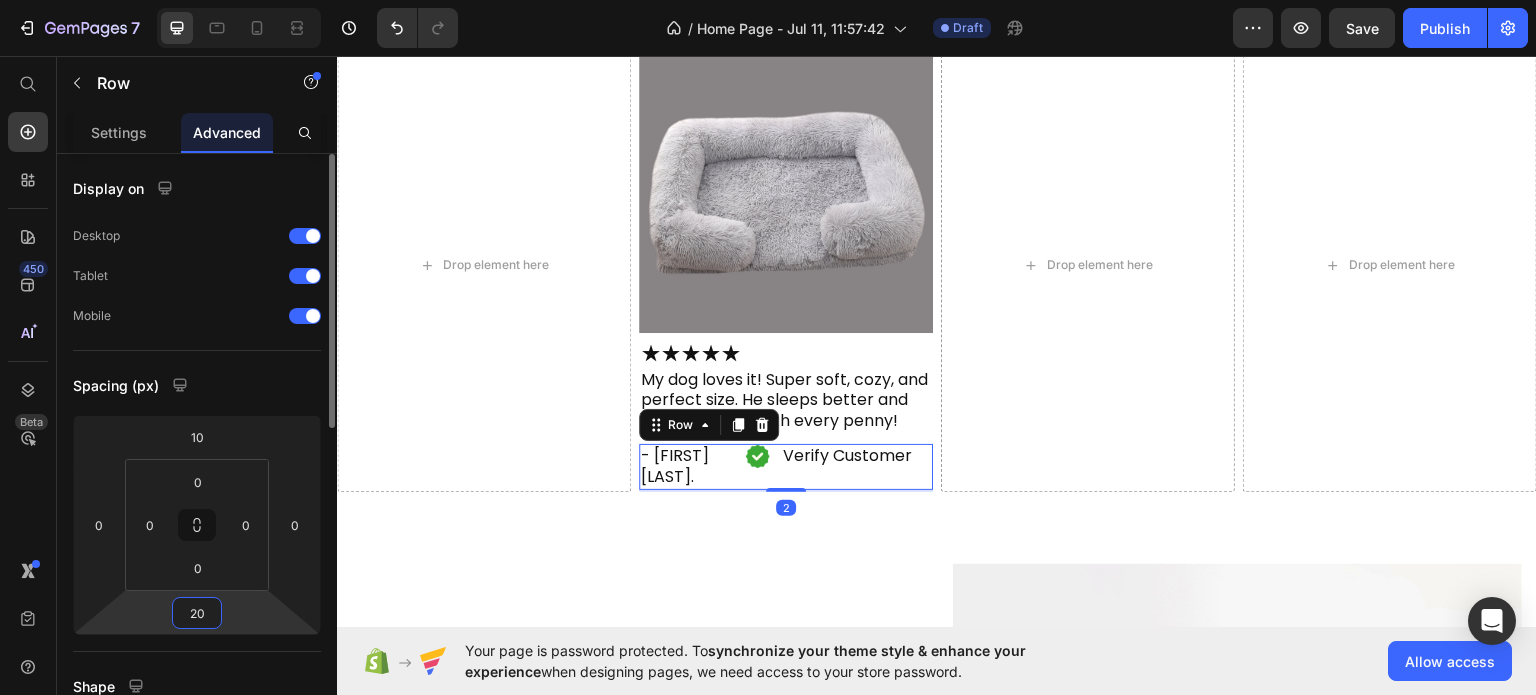 scroll, scrollTop: 2688, scrollLeft: 0, axis: vertical 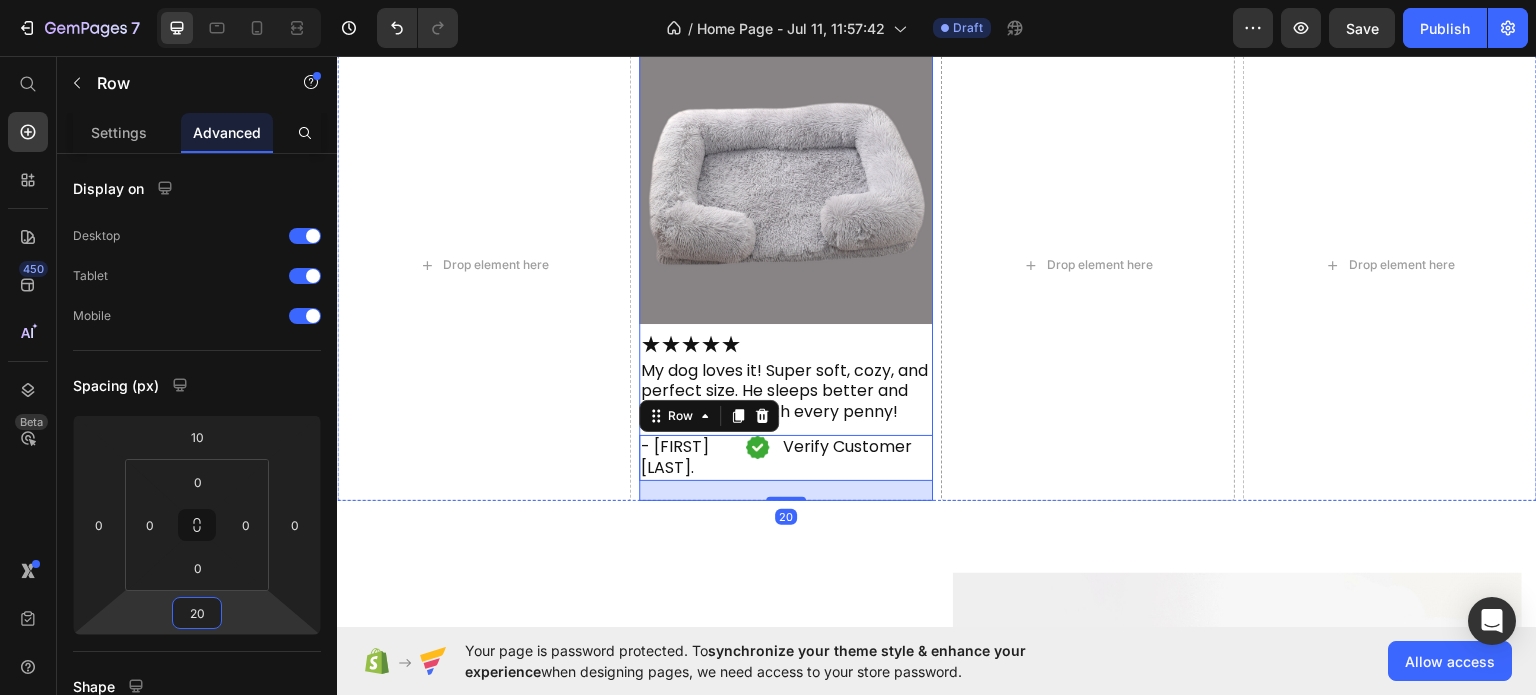 click on "Image ★★★★★ Heading My dog loves it! Super soft, cozy, and perfect size. He sleeps better and longer now—worth every penny! Heading - Errum A. Heading Image Verify Customer Heading Row Row   20" at bounding box center (786, 264) 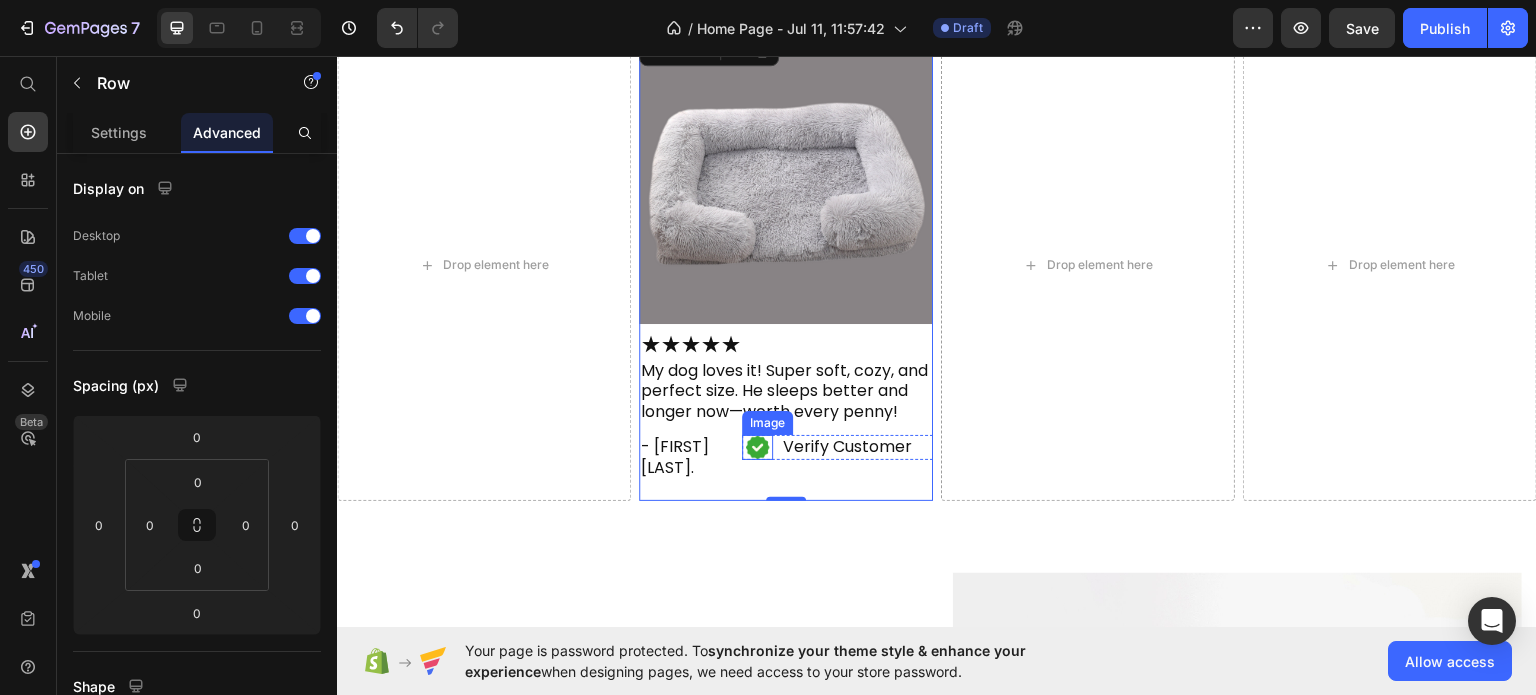 click at bounding box center [757, 446] 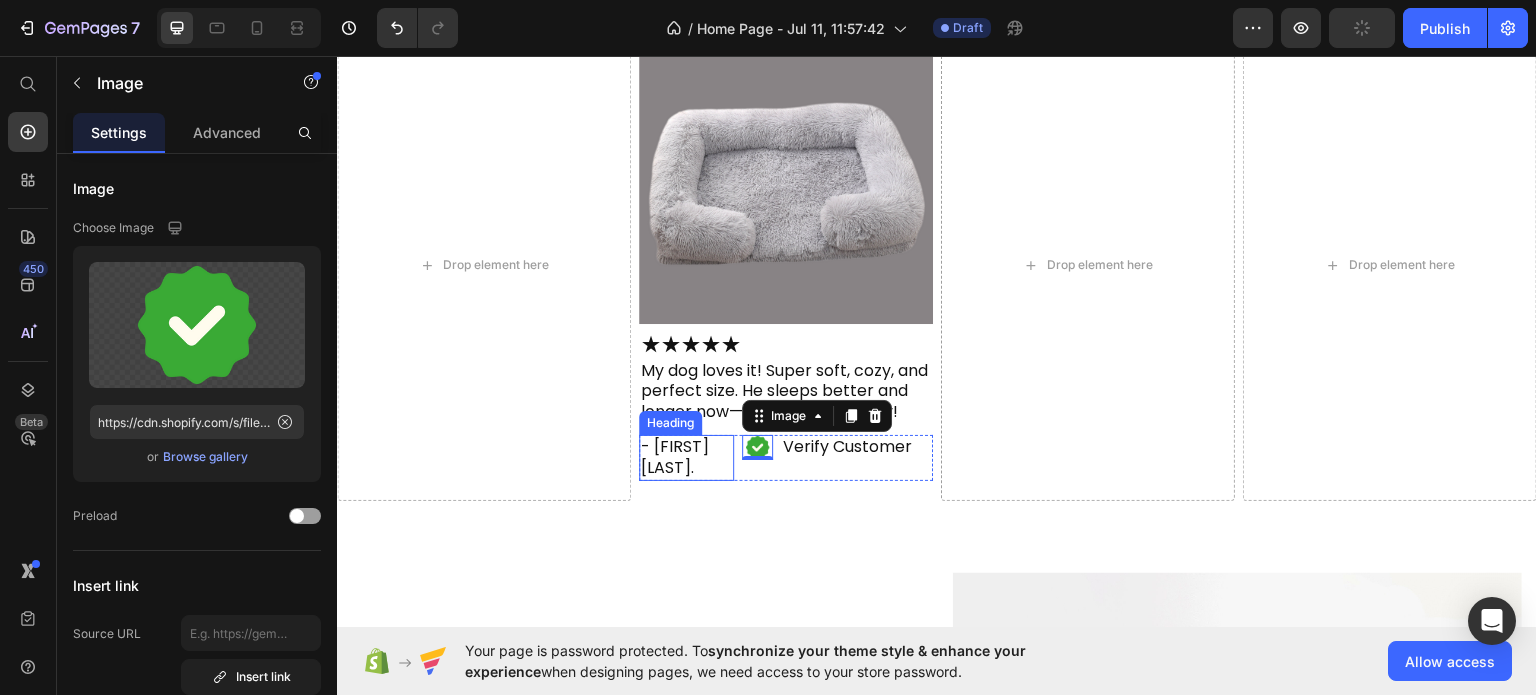 click on "- [FIRST] [LAST]" at bounding box center (686, 457) 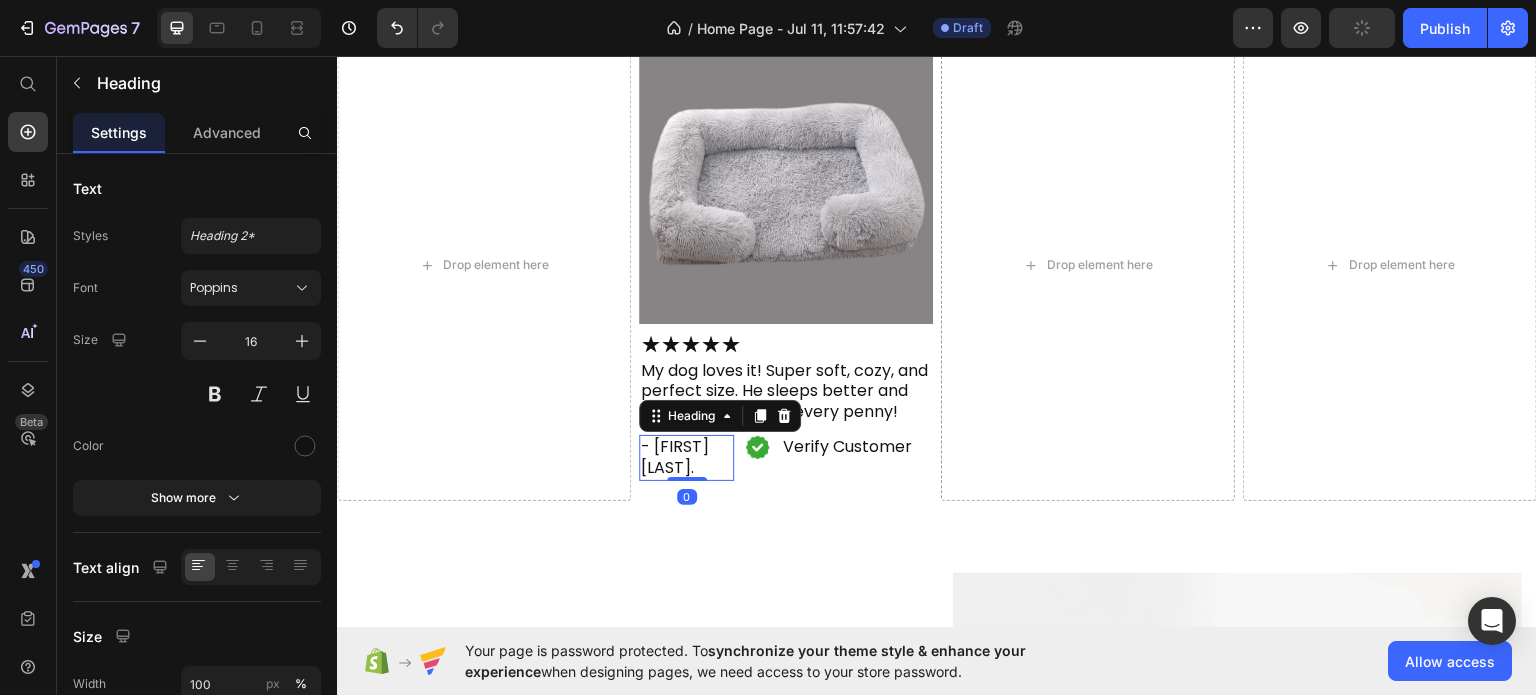 click on "- [FIRST] [LAST]" at bounding box center [686, 457] 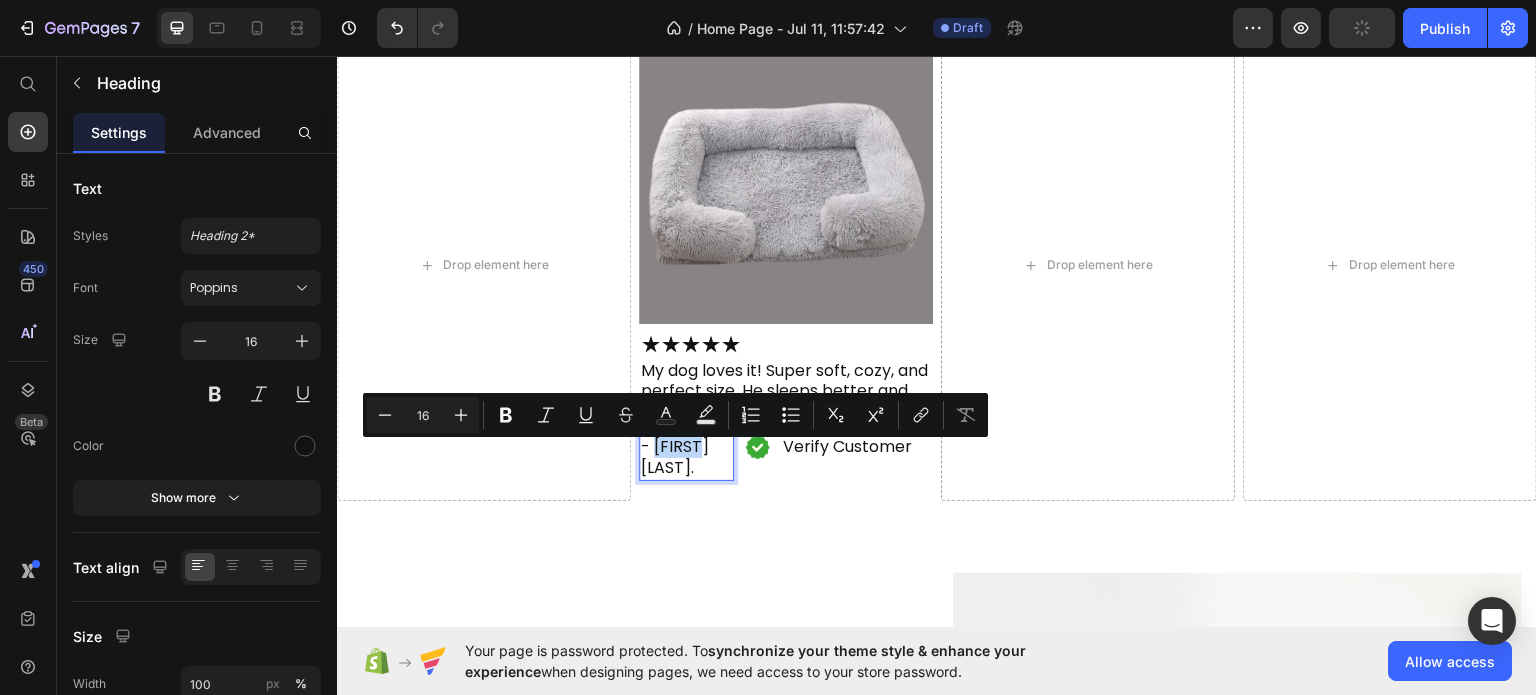 click on "- [FIRST] [LAST]" at bounding box center (686, 457) 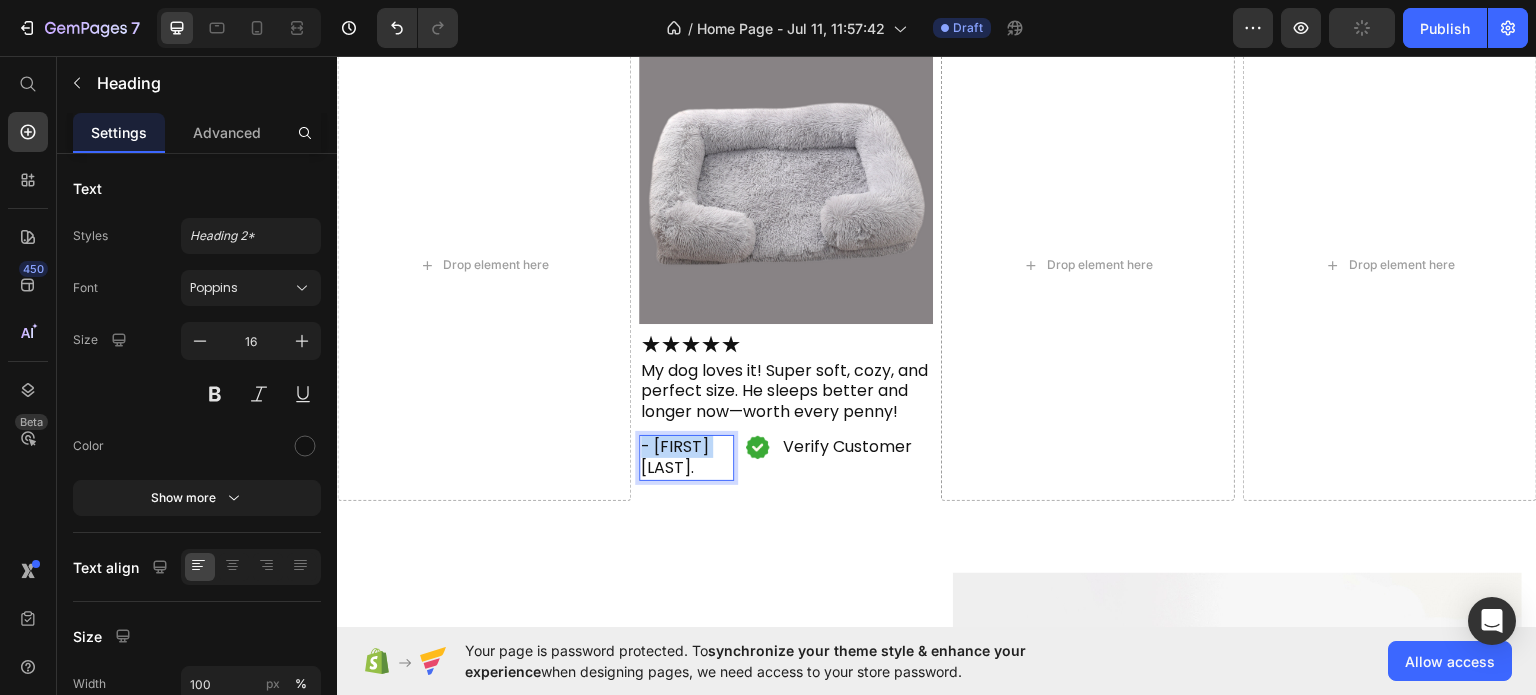click on "- [FIRST] [LAST]" at bounding box center (686, 457) 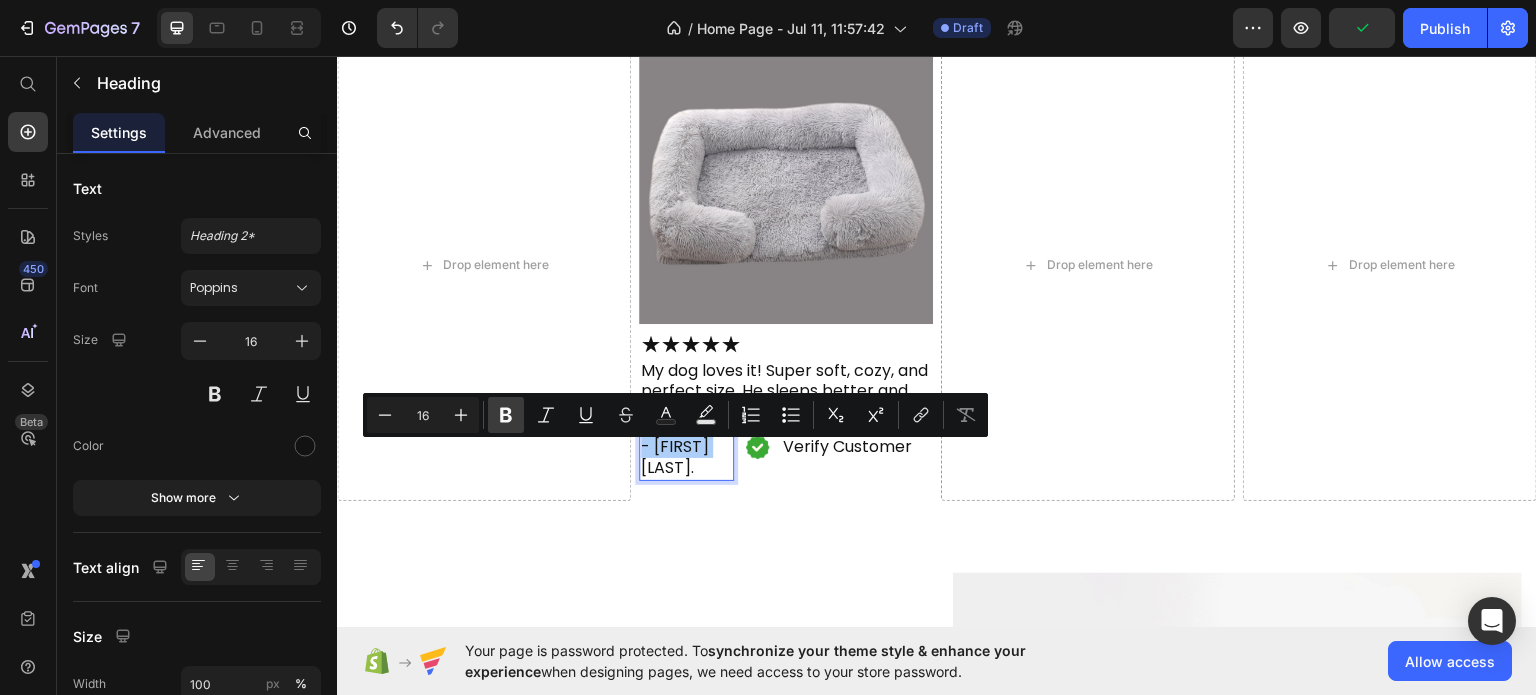 click 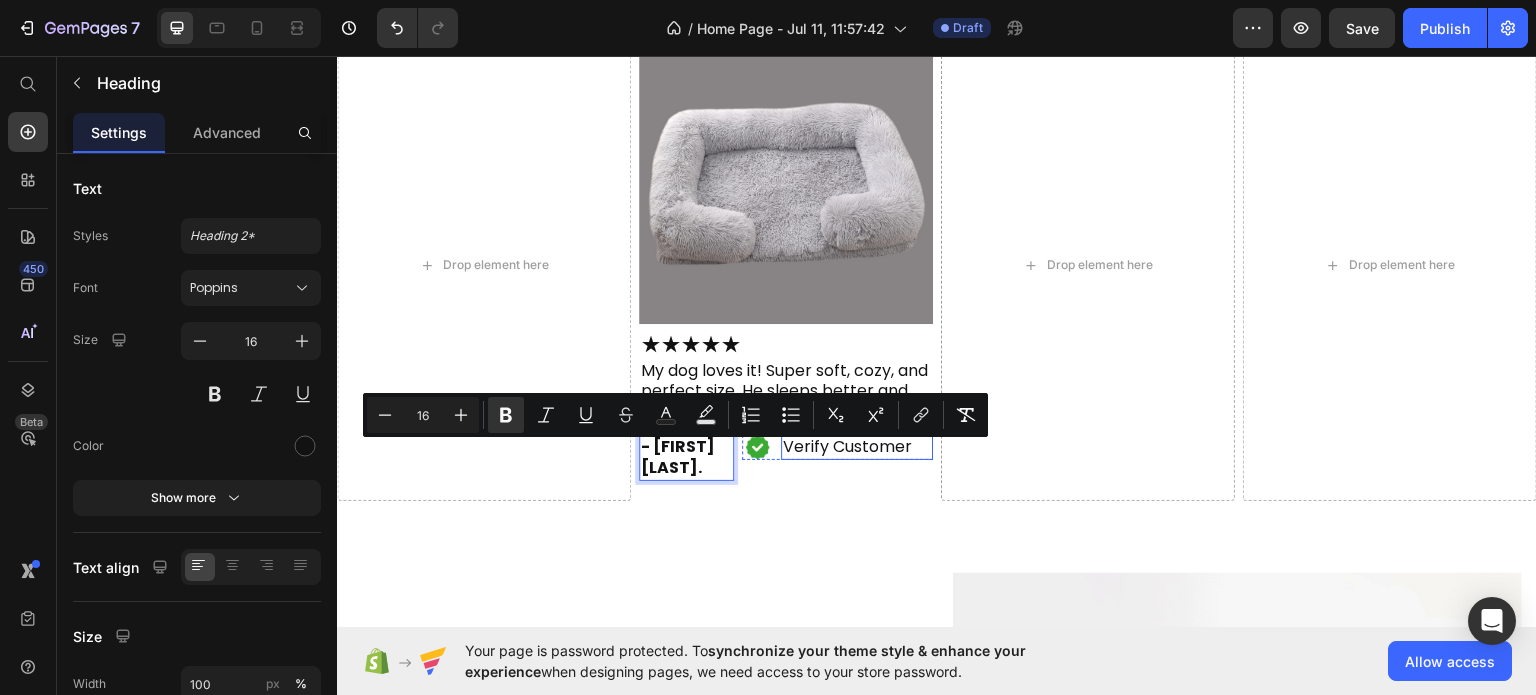 click on "Verify Customer" at bounding box center (857, 446) 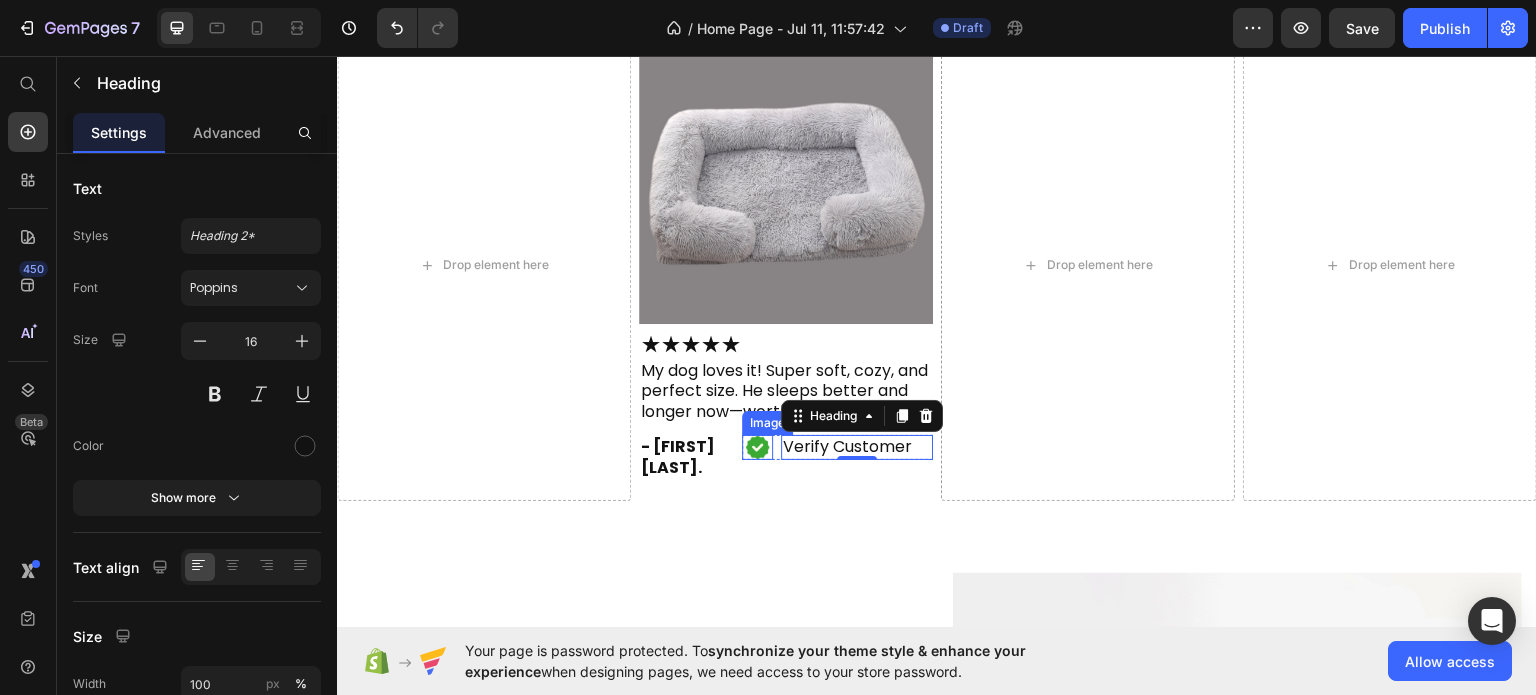 click at bounding box center (757, 446) 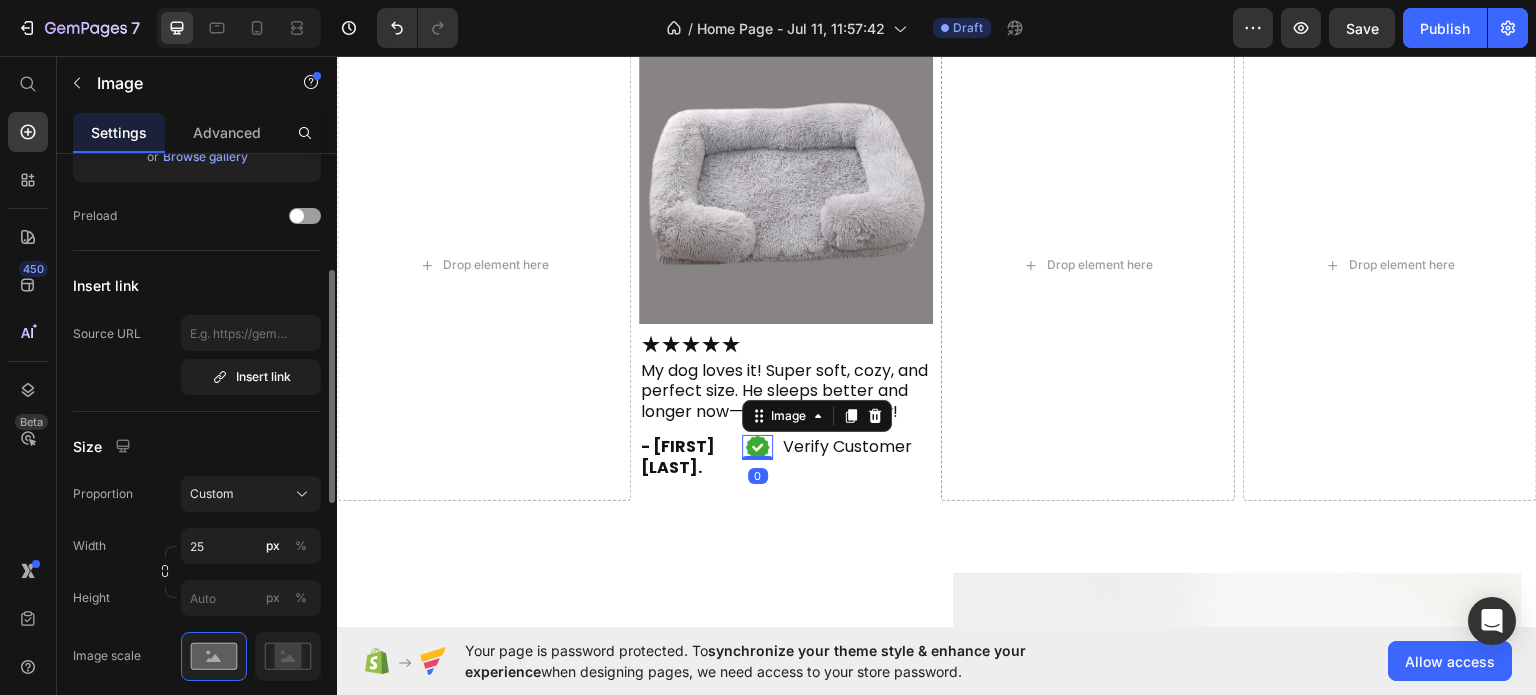 scroll, scrollTop: 400, scrollLeft: 0, axis: vertical 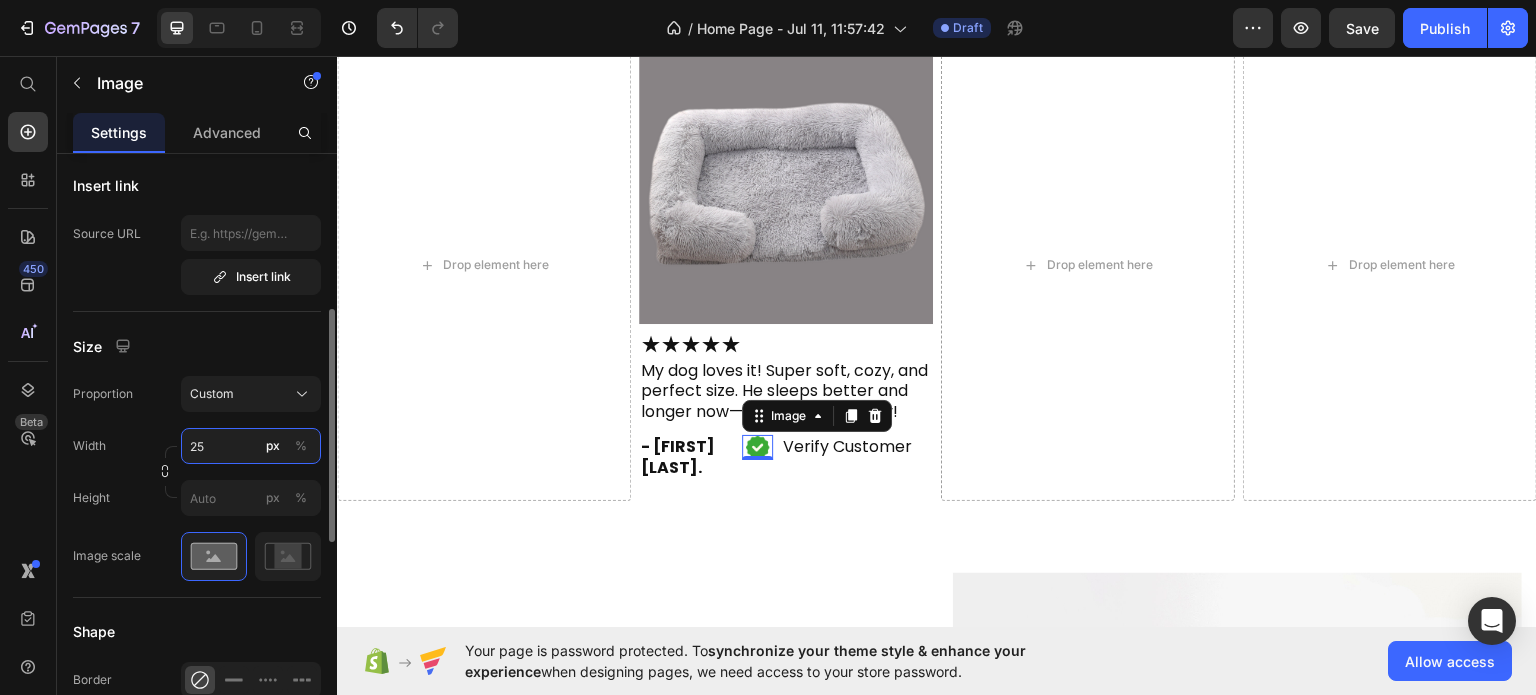 click on "25" at bounding box center (251, 446) 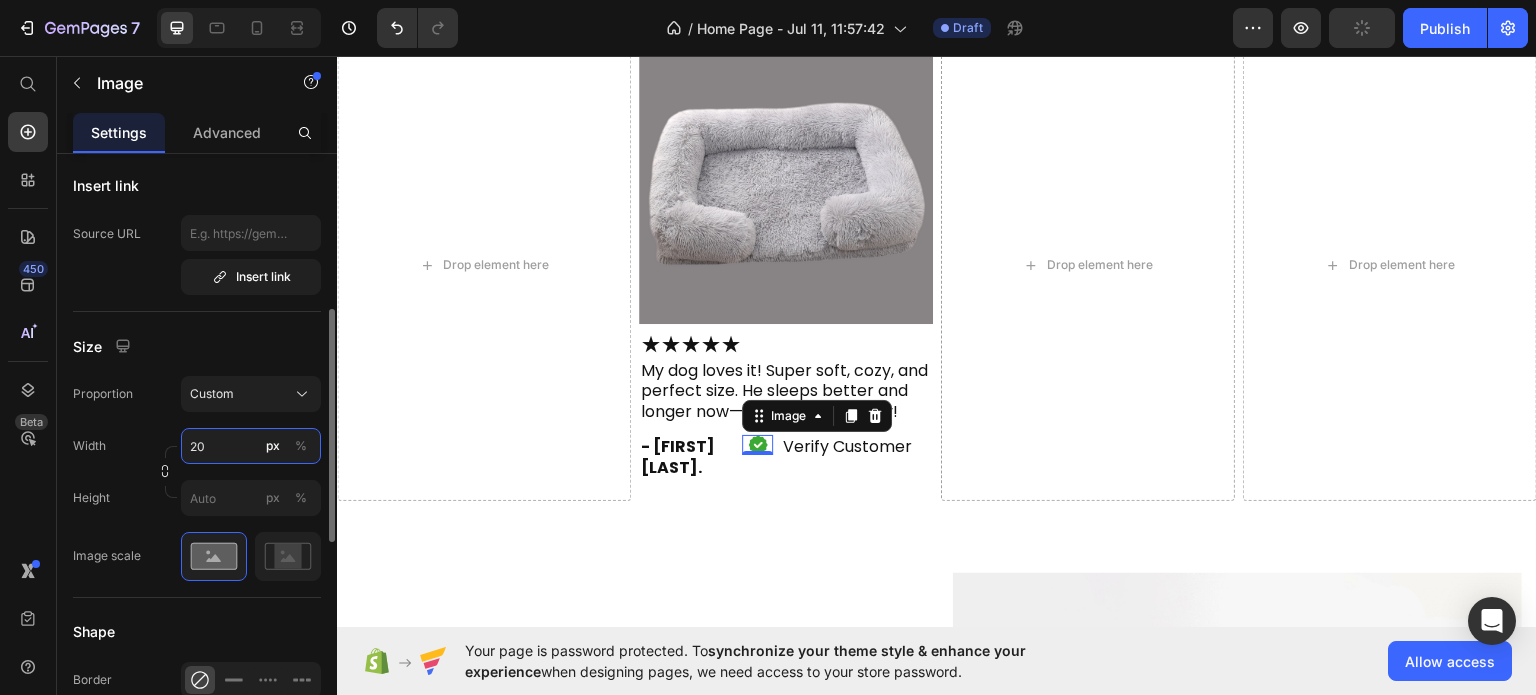 drag, startPoint x: 214, startPoint y: 451, endPoint x: 182, endPoint y: 451, distance: 32 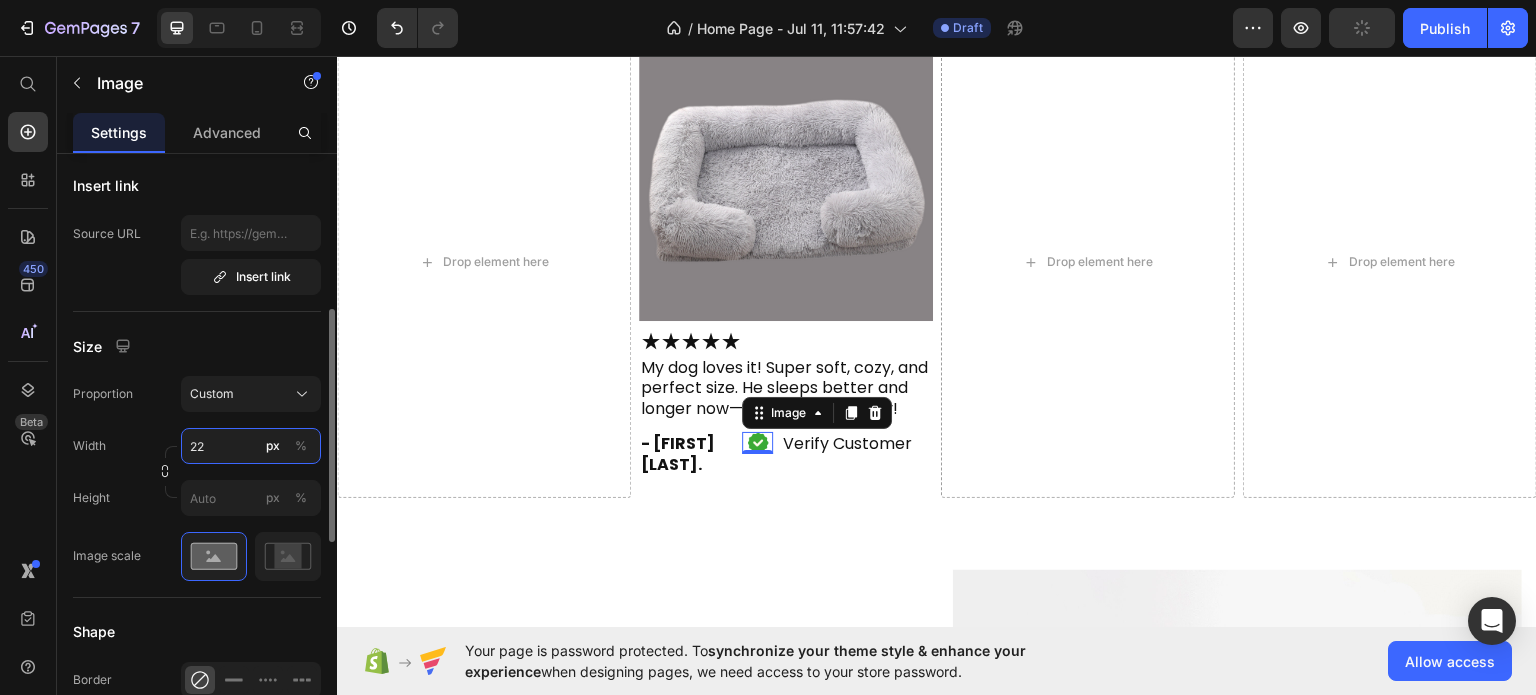 scroll, scrollTop: 2688, scrollLeft: 0, axis: vertical 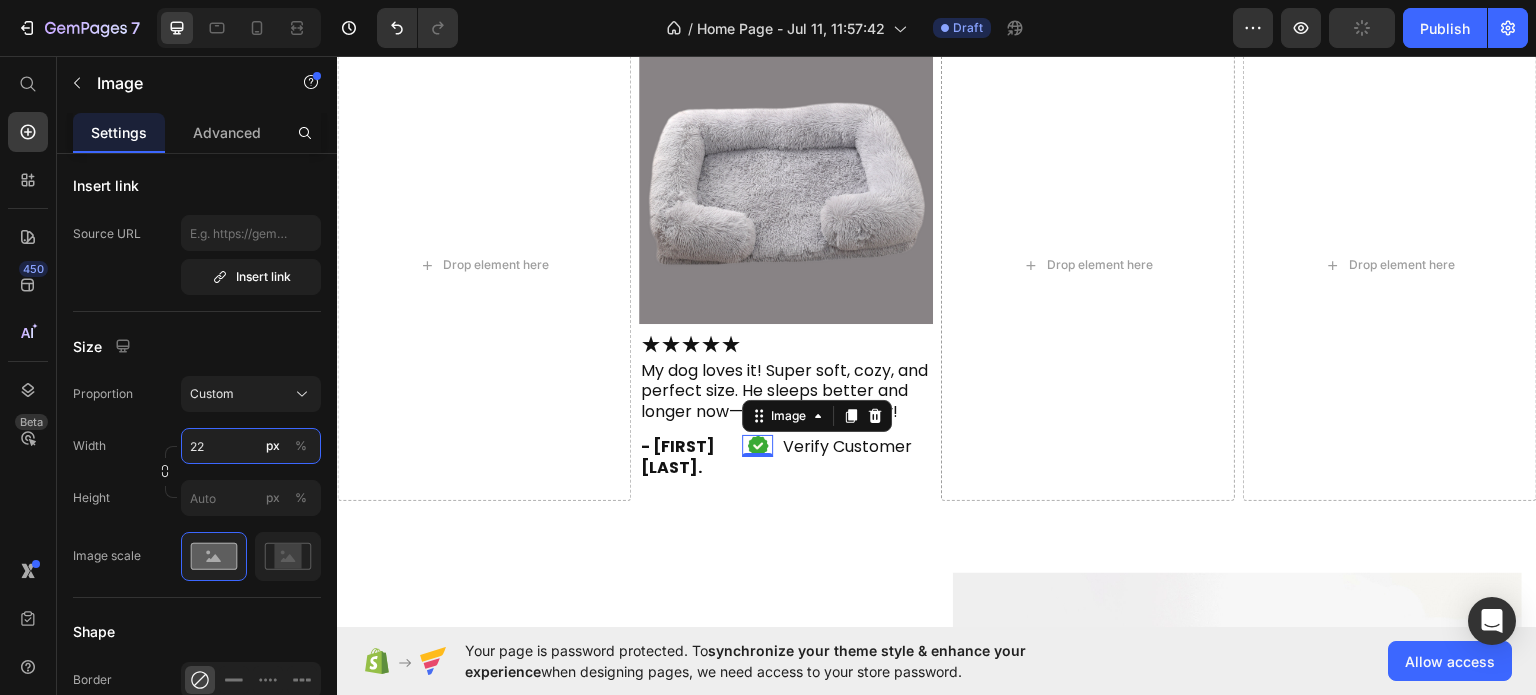 type on "25" 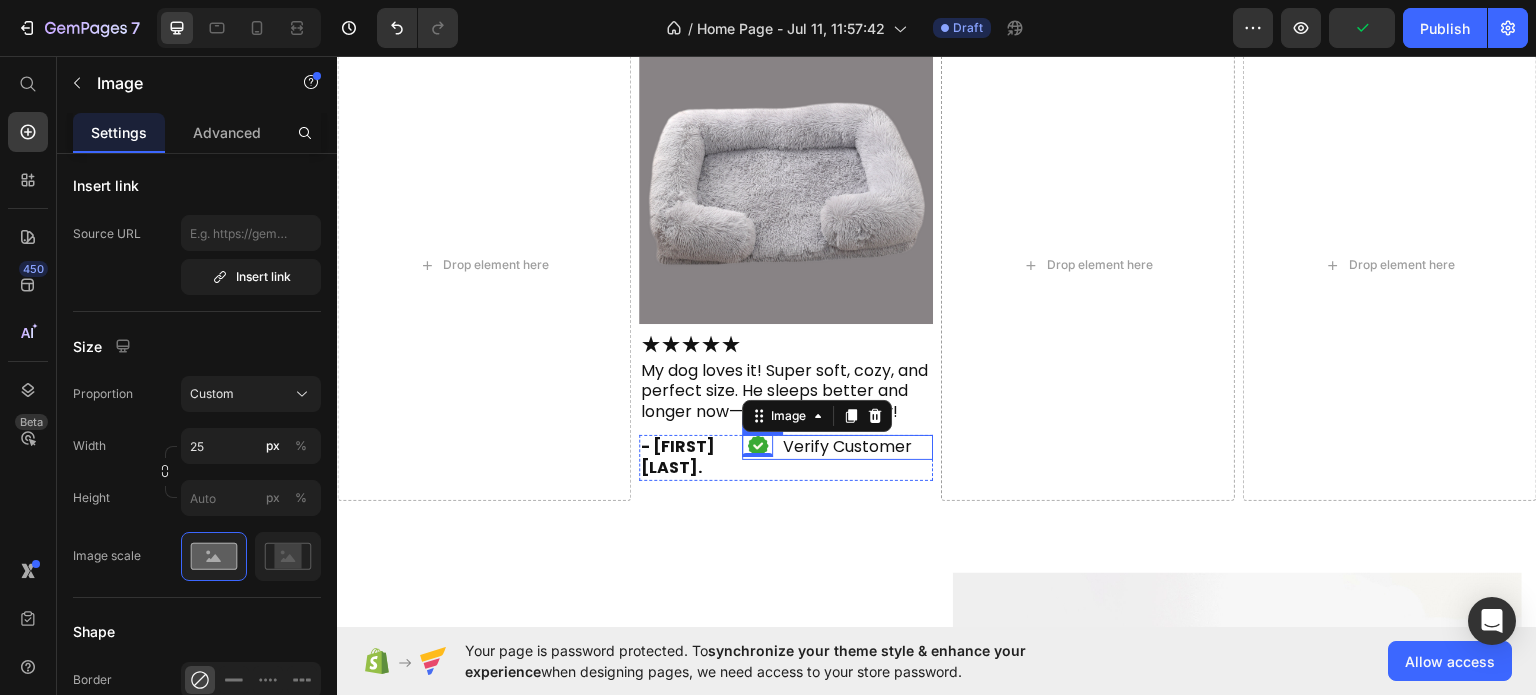 click on "Image   0 Verify Customer Heading Row" at bounding box center [837, 446] 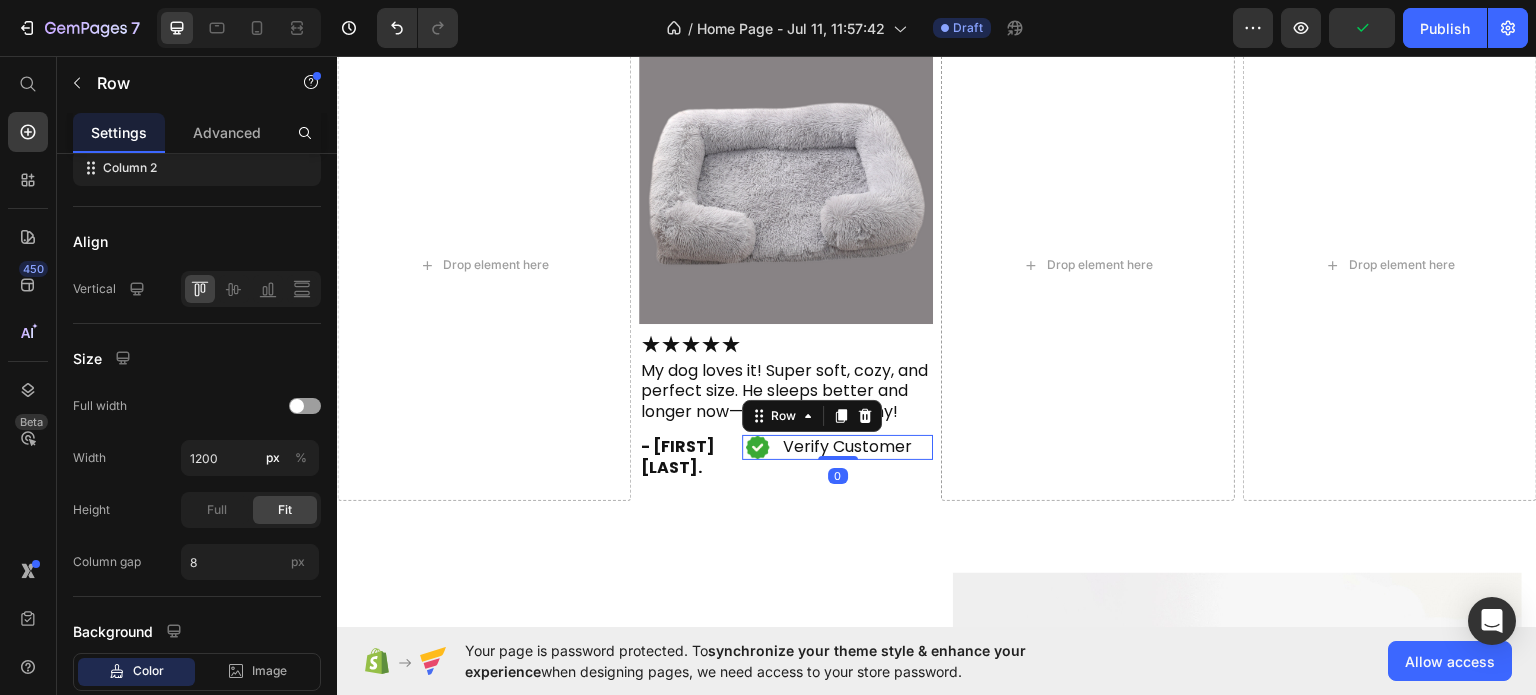 scroll, scrollTop: 0, scrollLeft: 0, axis: both 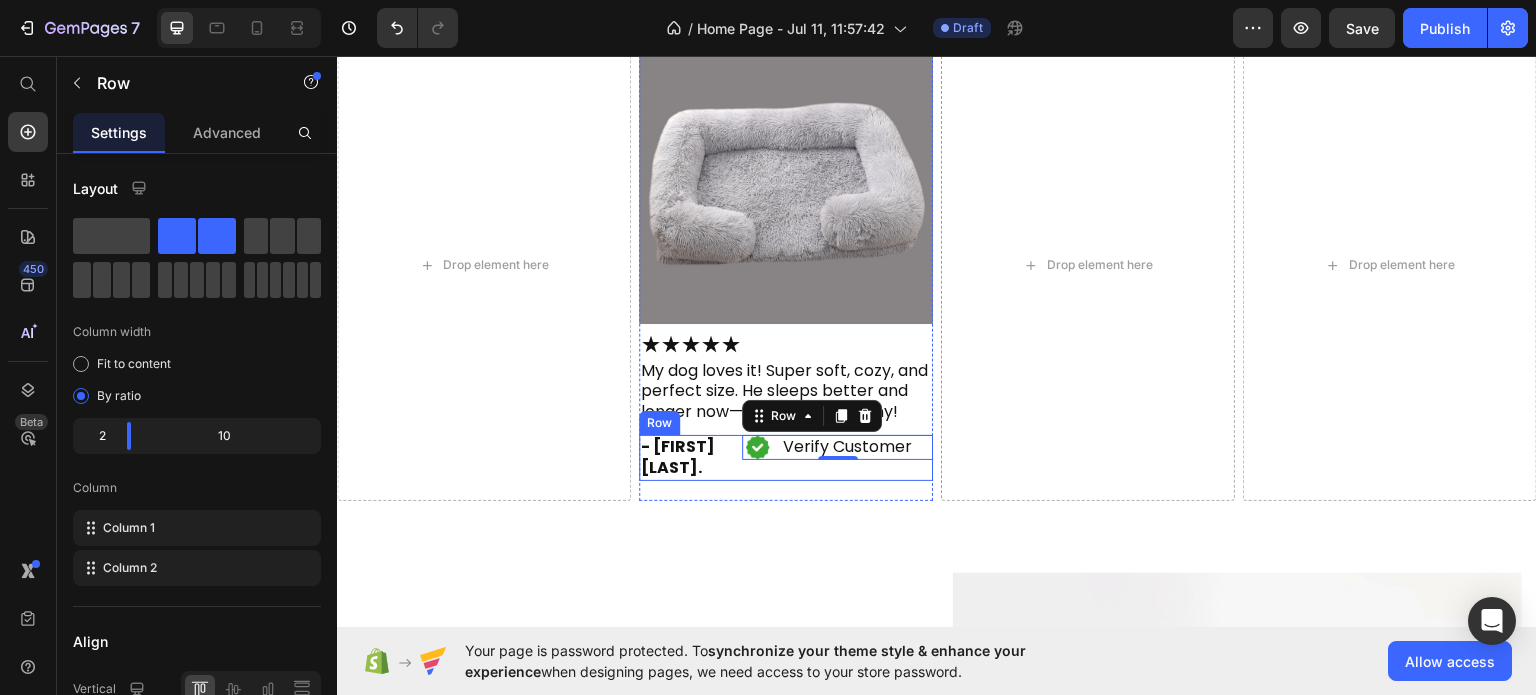 click on "⁠⁠⁠⁠⁠⁠⁠ - Errum A. Heading Image Verify Customer Heading Row   0 Row" at bounding box center (786, 457) 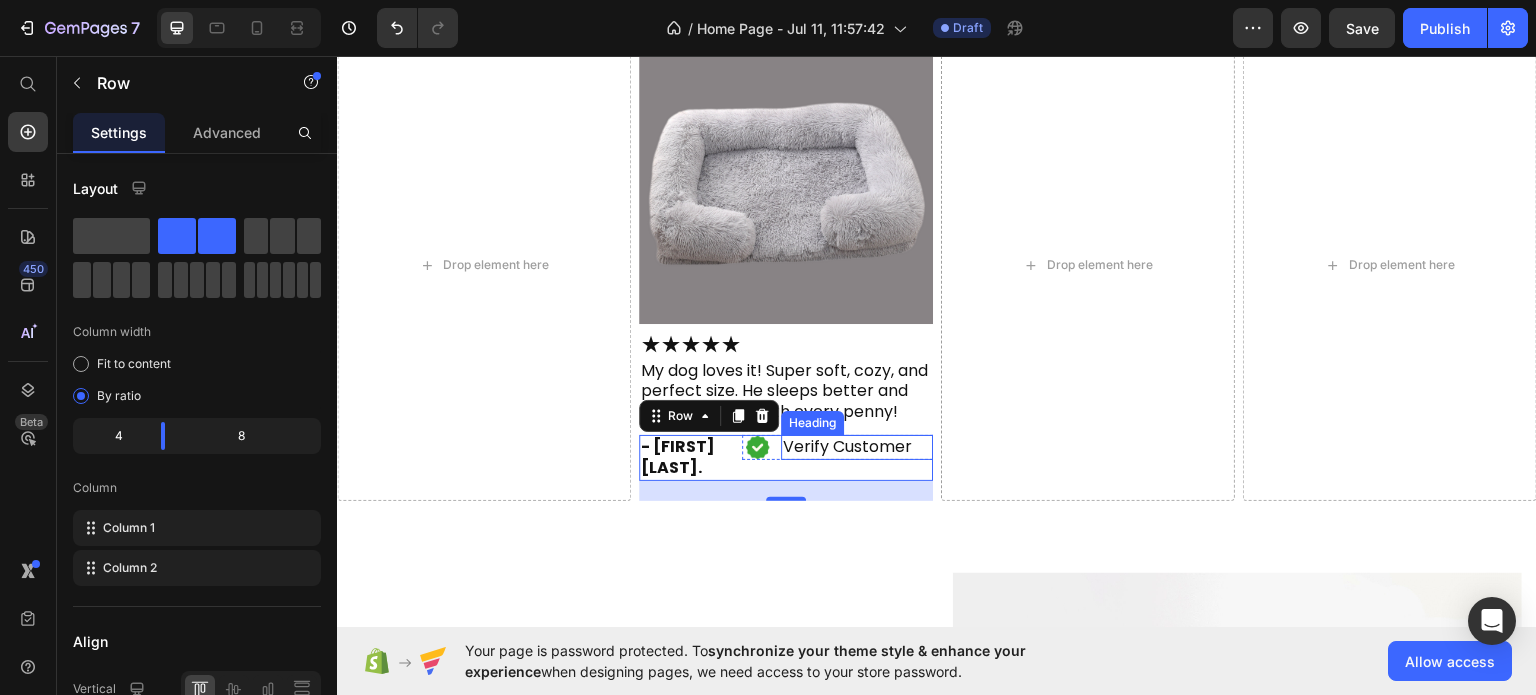 click on "Verify Customer" at bounding box center (857, 446) 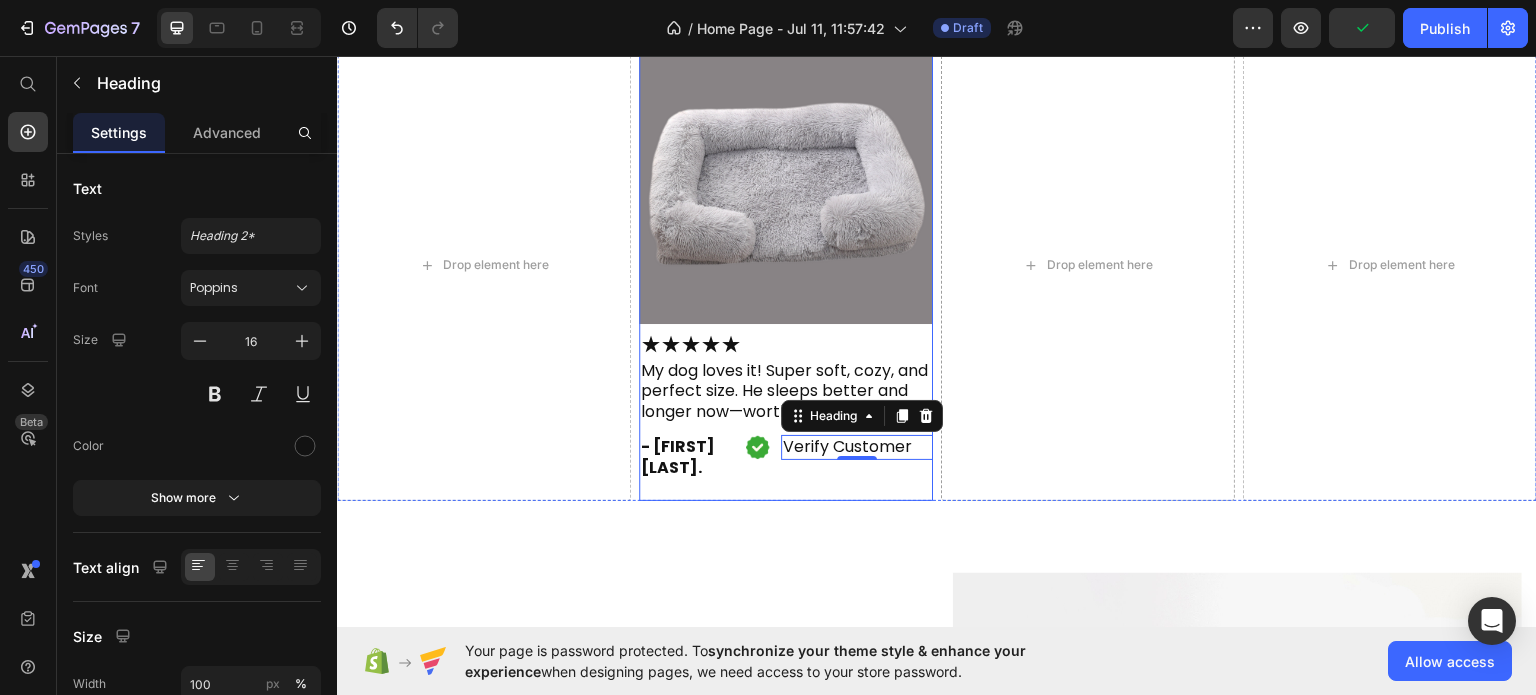click on "Image ★★★★★ Heading My dog loves it! Super soft, cozy, and perfect size. He sleeps better and longer now—worth every penny! Heading ⁠⁠⁠⁠⁠⁠⁠ - Errum A. Heading Image Verify Customer Heading   0 Row Row" at bounding box center [786, 264] 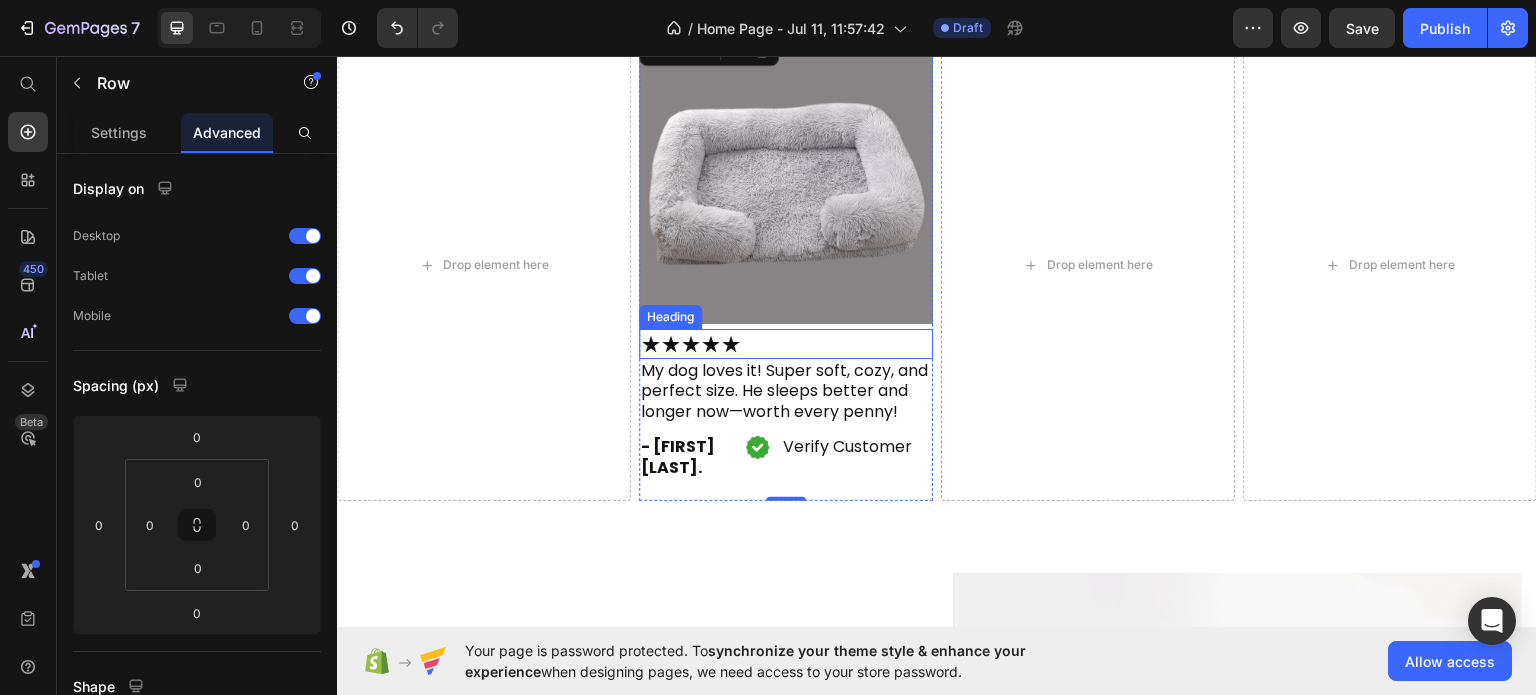 click on "★★★★★" at bounding box center [786, 343] 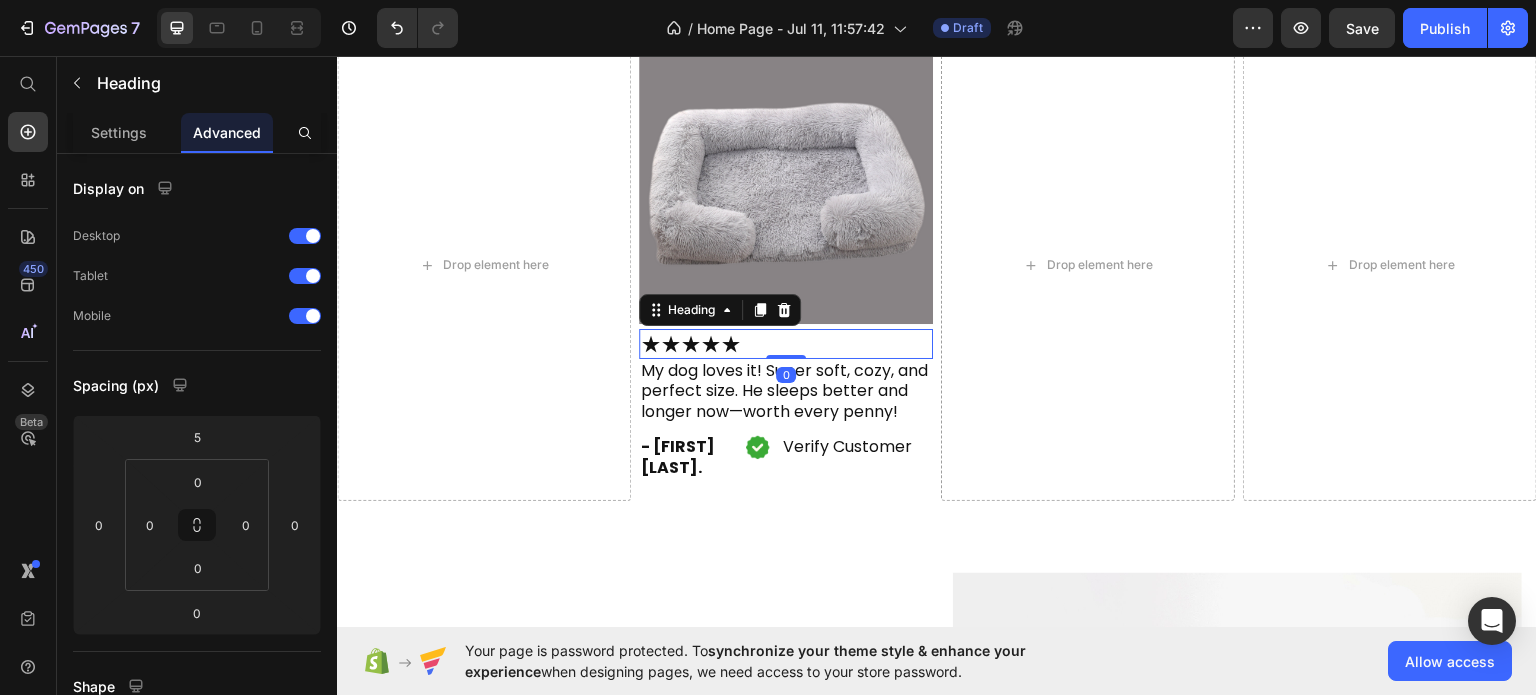 click on "★★★★★" at bounding box center [786, 343] 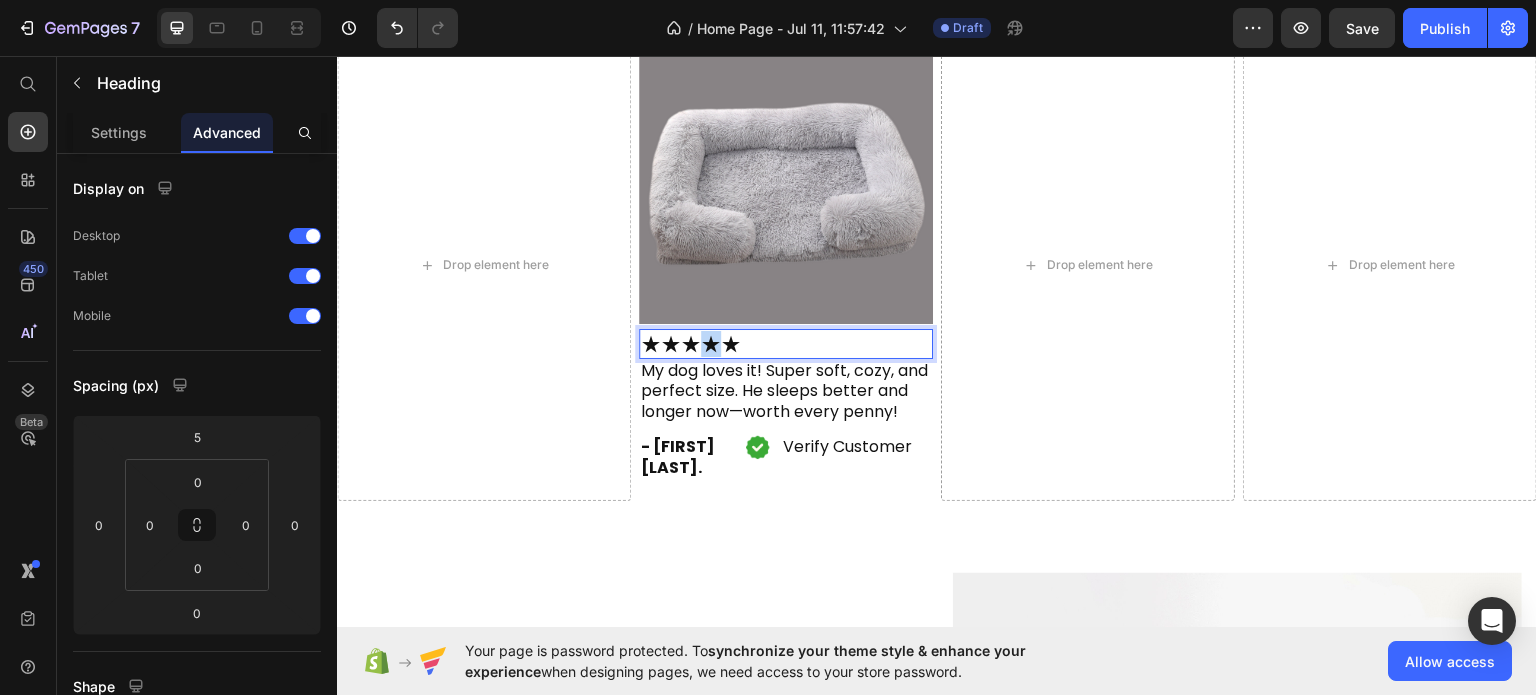 click on "★★★★★" at bounding box center (786, 343) 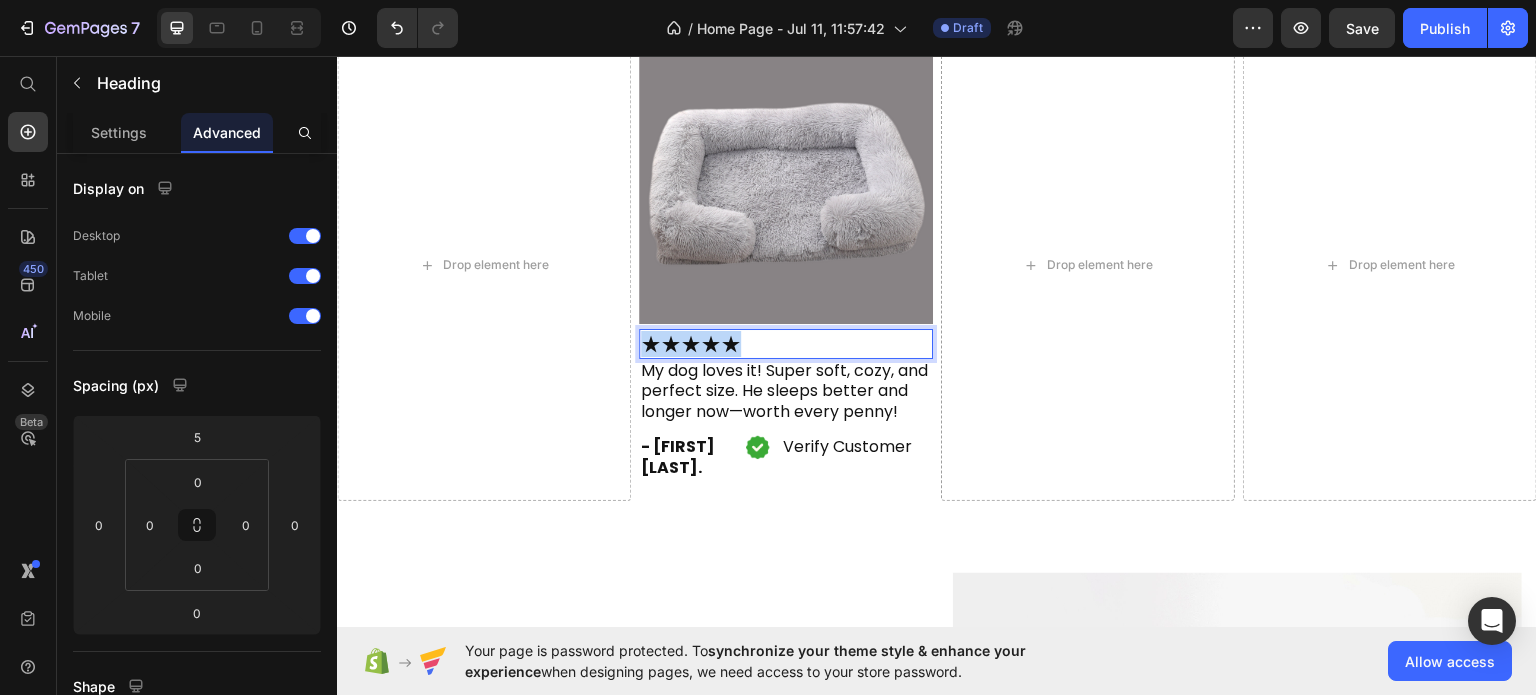 click on "★★★★★" at bounding box center (786, 343) 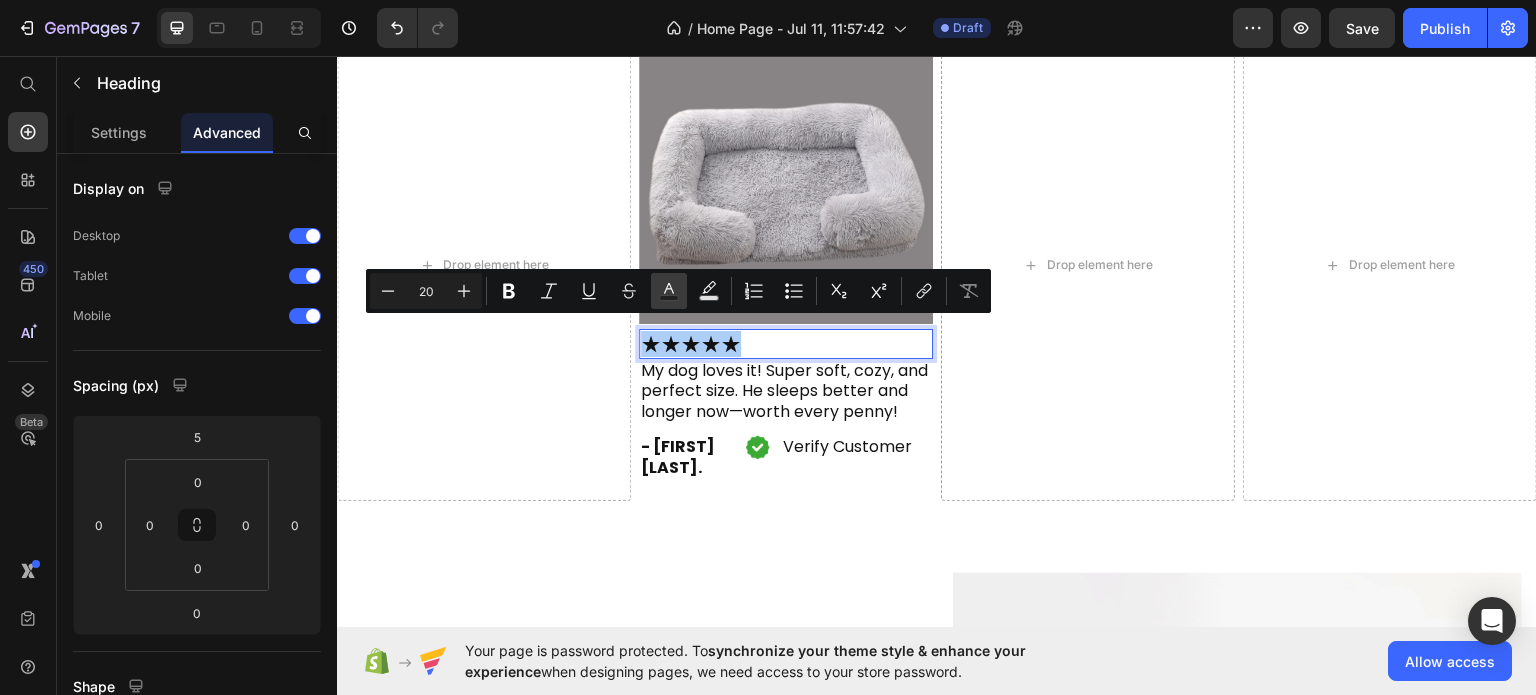 click 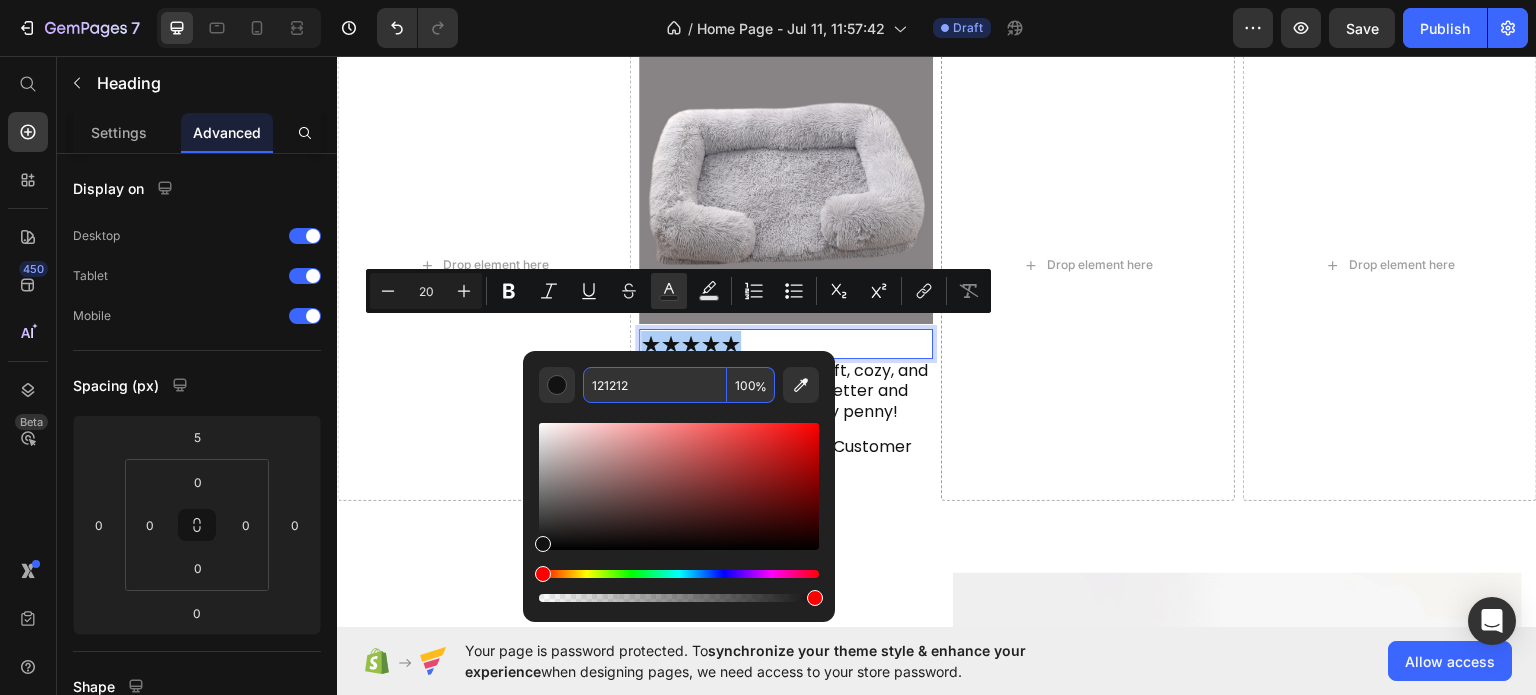 click on "121212" at bounding box center [655, 385] 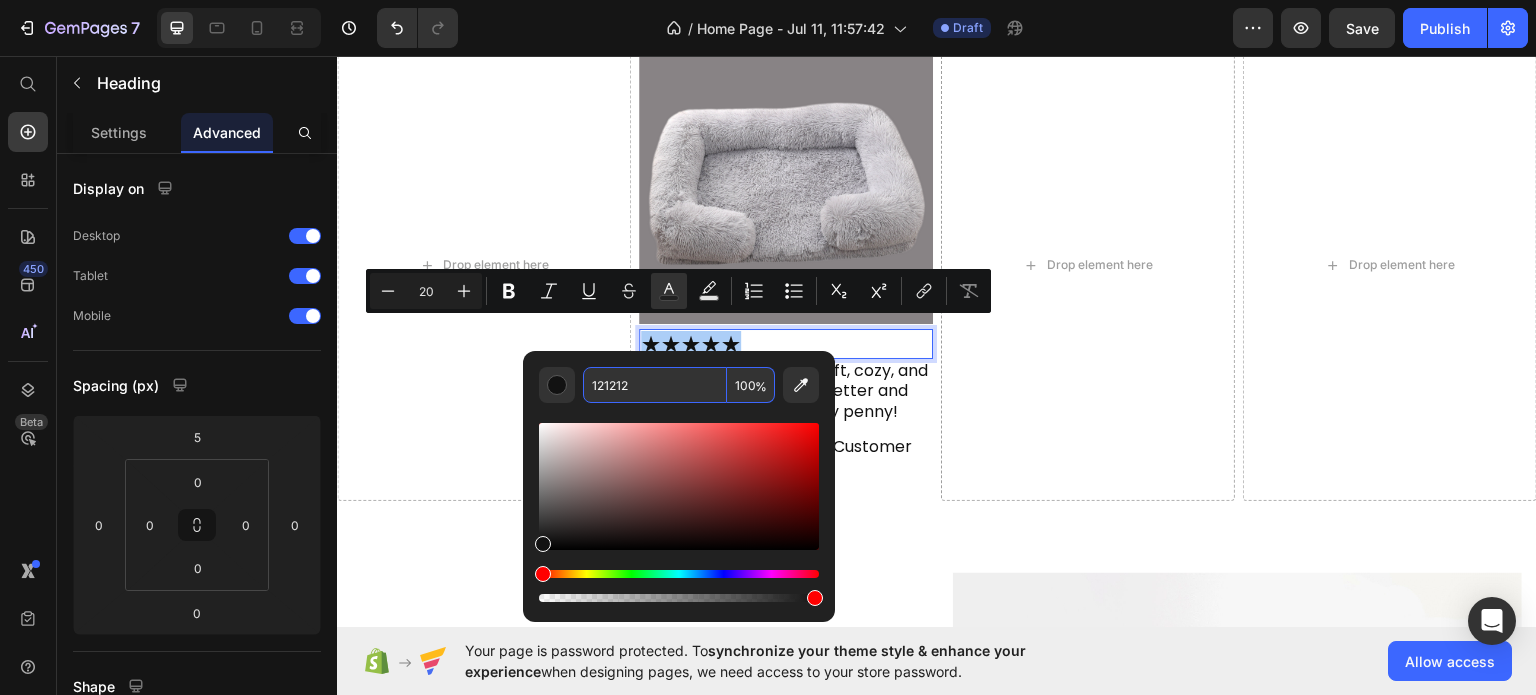 paste on "#dfb52c" 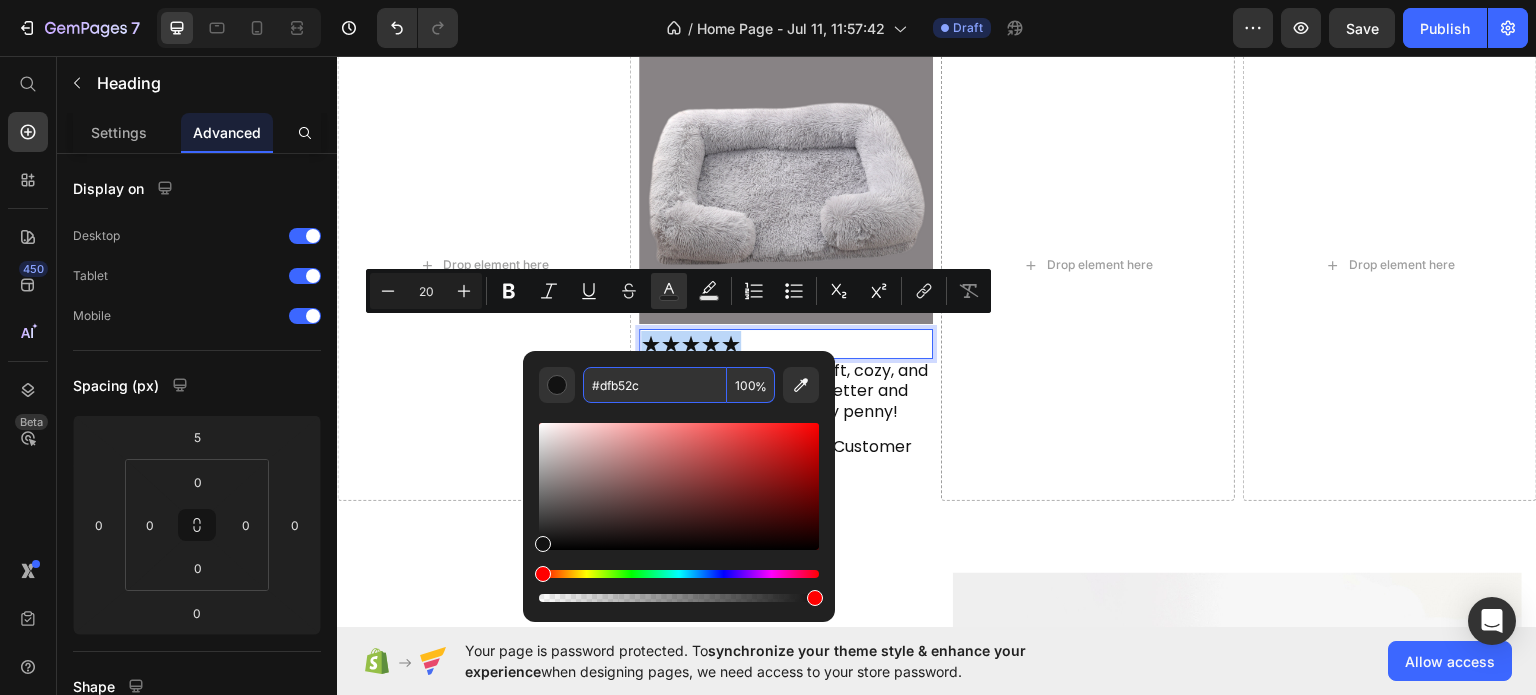type on "DFB52C" 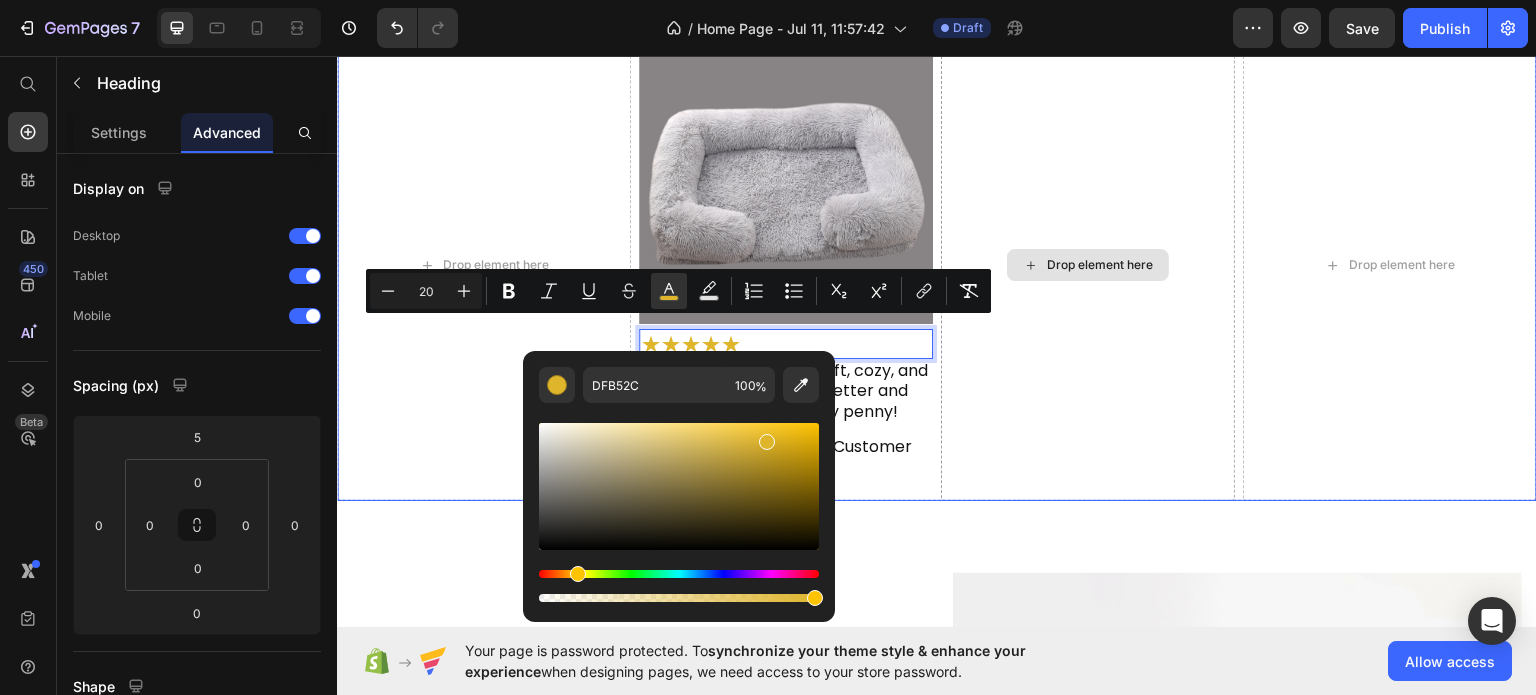 click on "Drop element here" at bounding box center (1088, 264) 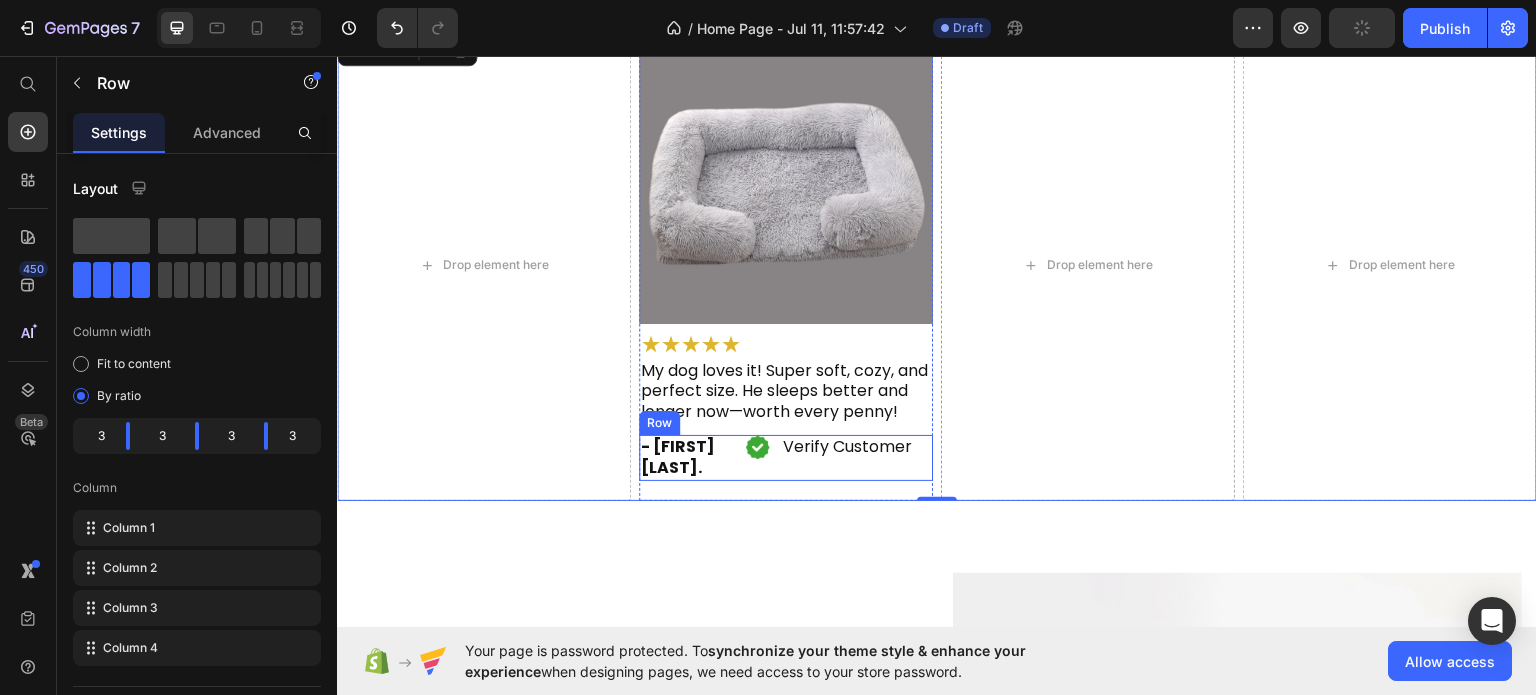 click on "⁠⁠⁠⁠⁠⁠⁠ - Errum A. Heading Image Verify Customer Heading Row Row" at bounding box center (786, 457) 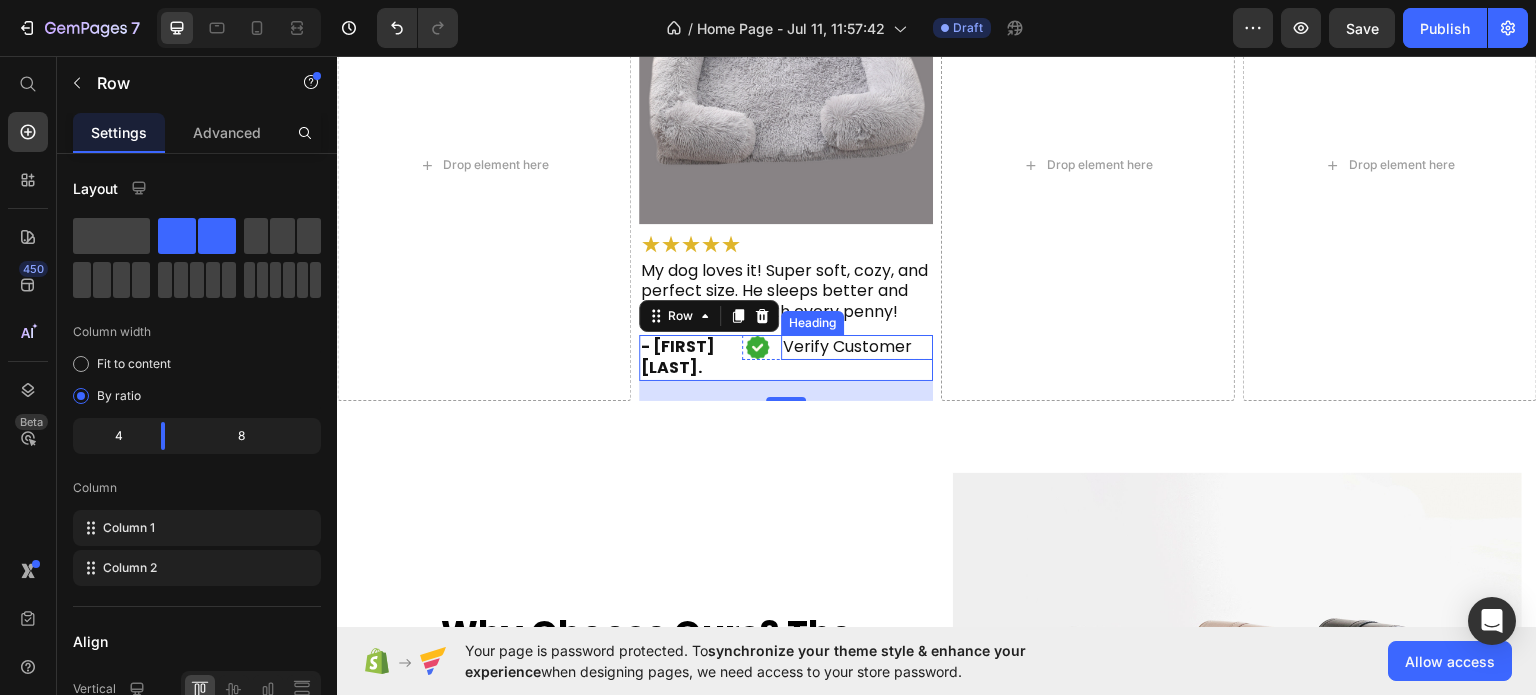 scroll, scrollTop: 2688, scrollLeft: 0, axis: vertical 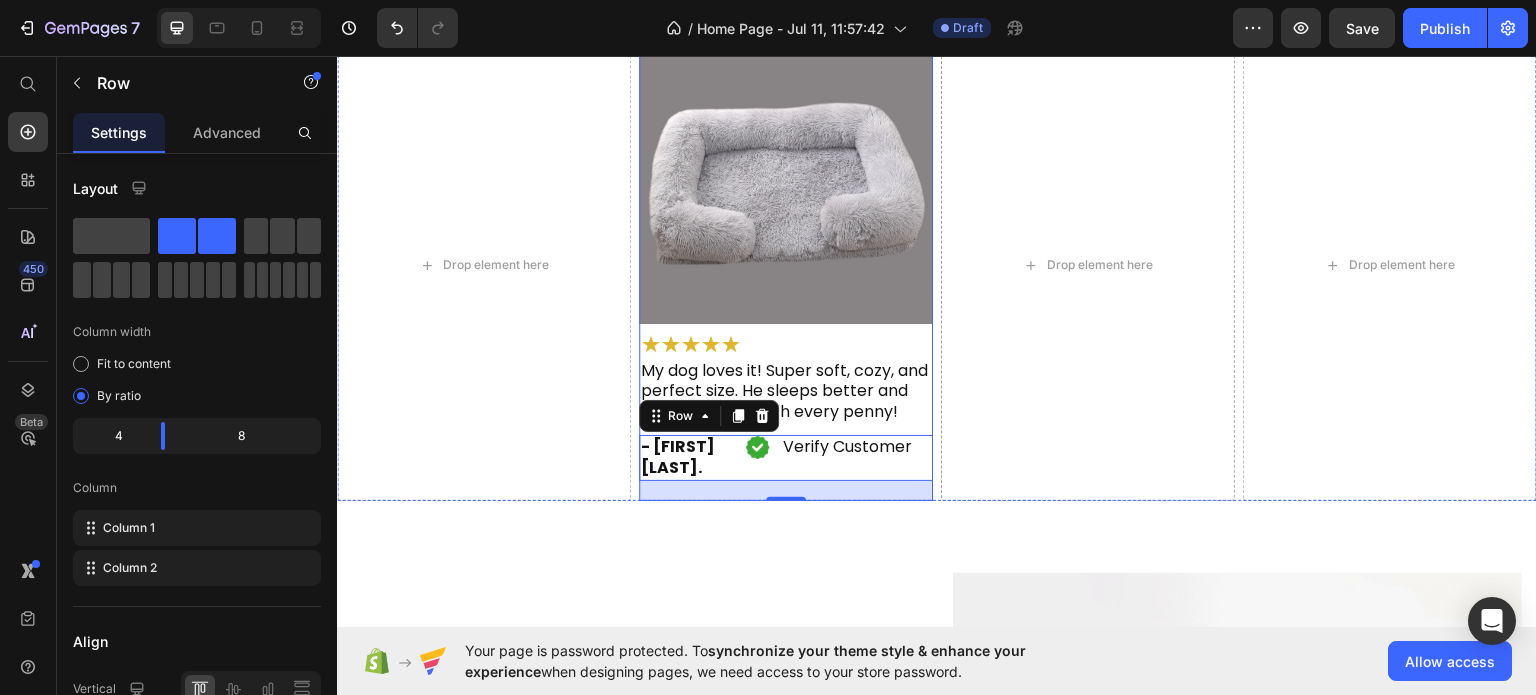 click on "Image ⁠⁠⁠⁠⁠⁠⁠ ★★★★★ Heading My dog loves it! Super soft, cozy, and perfect size. He sleeps better and longer now—worth every penny! Heading ⁠⁠⁠⁠⁠⁠⁠ - Errum A. Heading Image Verify Customer Heading Row Row   20" at bounding box center [786, 264] 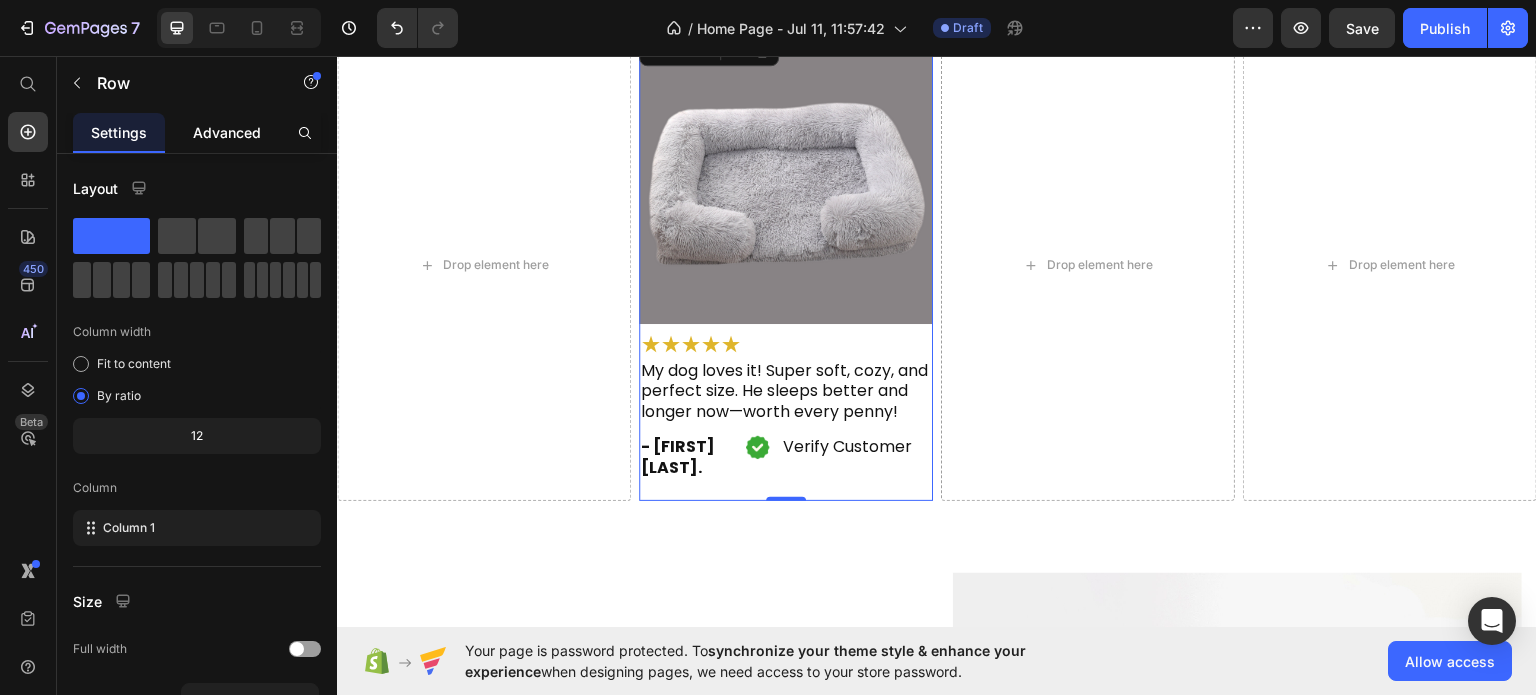 click on "Advanced" at bounding box center (227, 132) 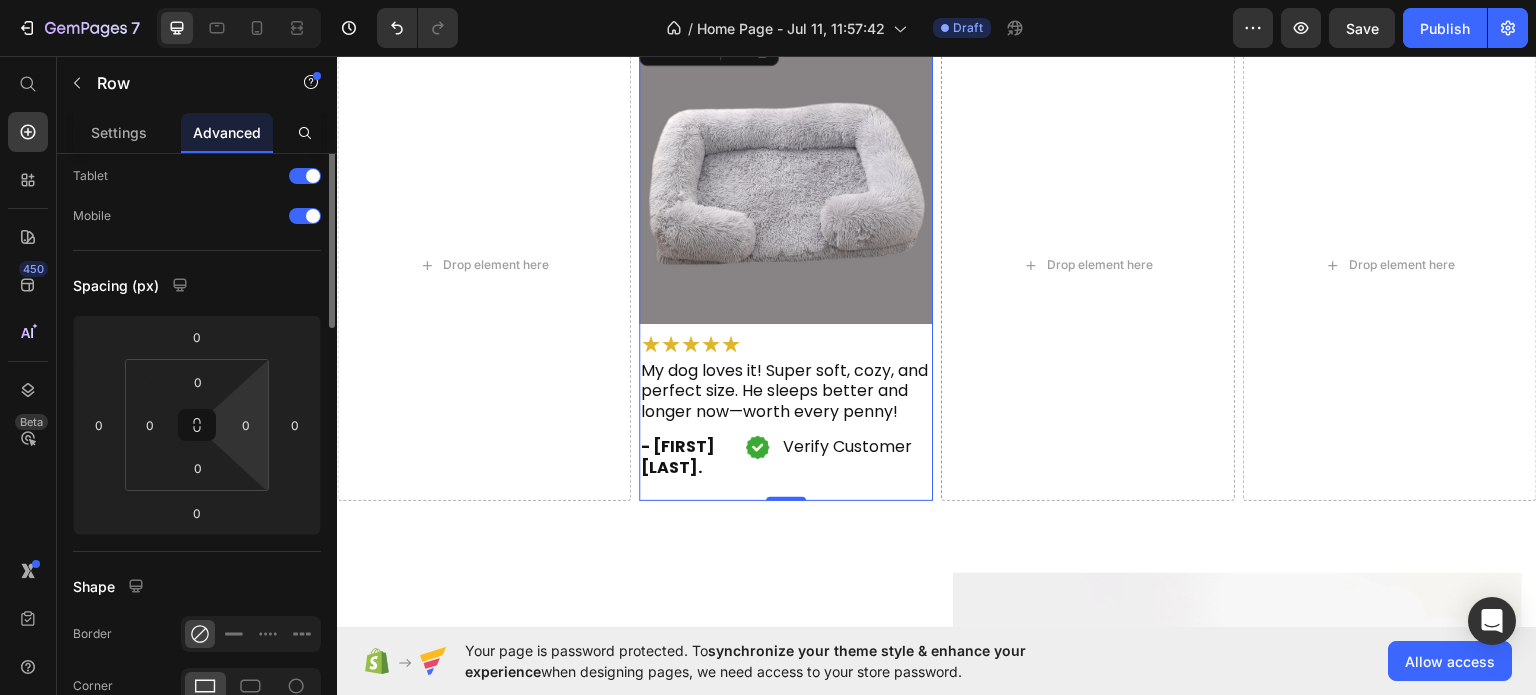 scroll, scrollTop: 0, scrollLeft: 0, axis: both 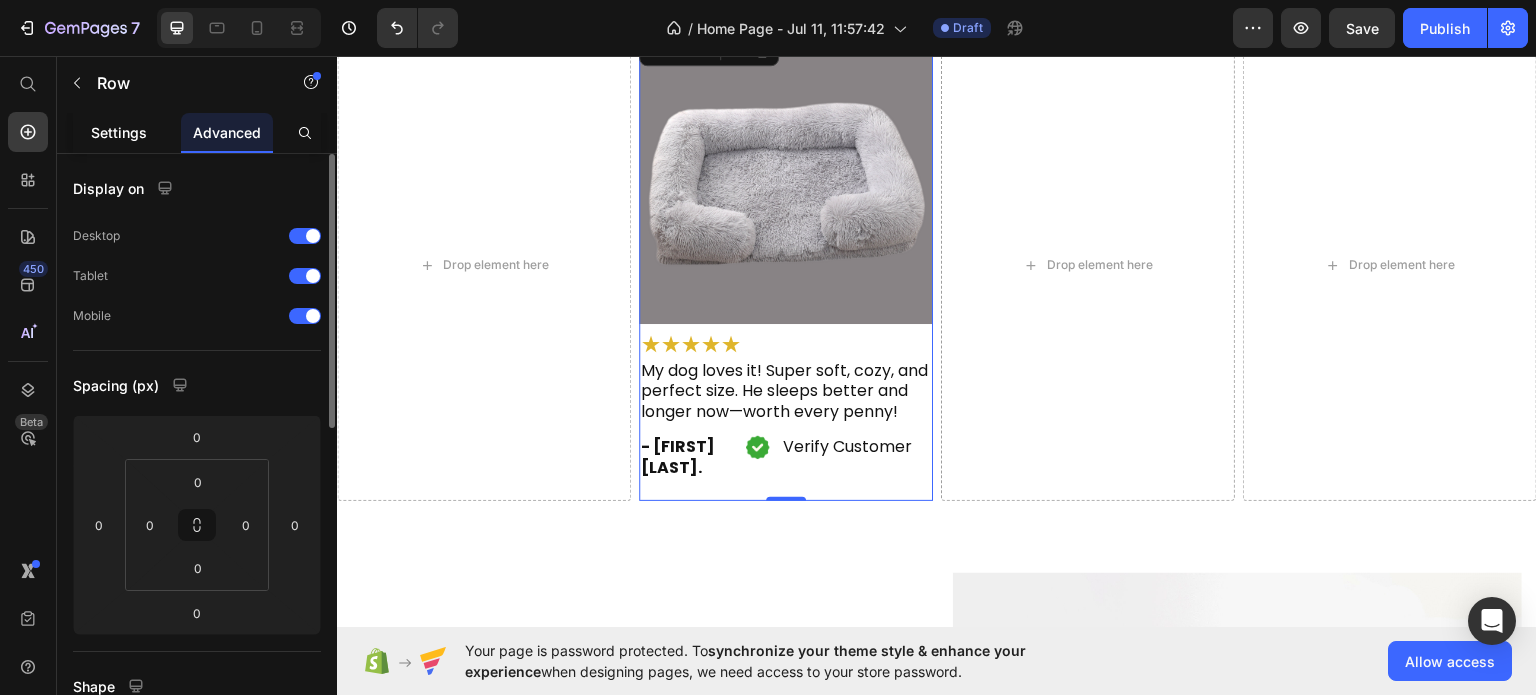 click on "Settings" at bounding box center [119, 132] 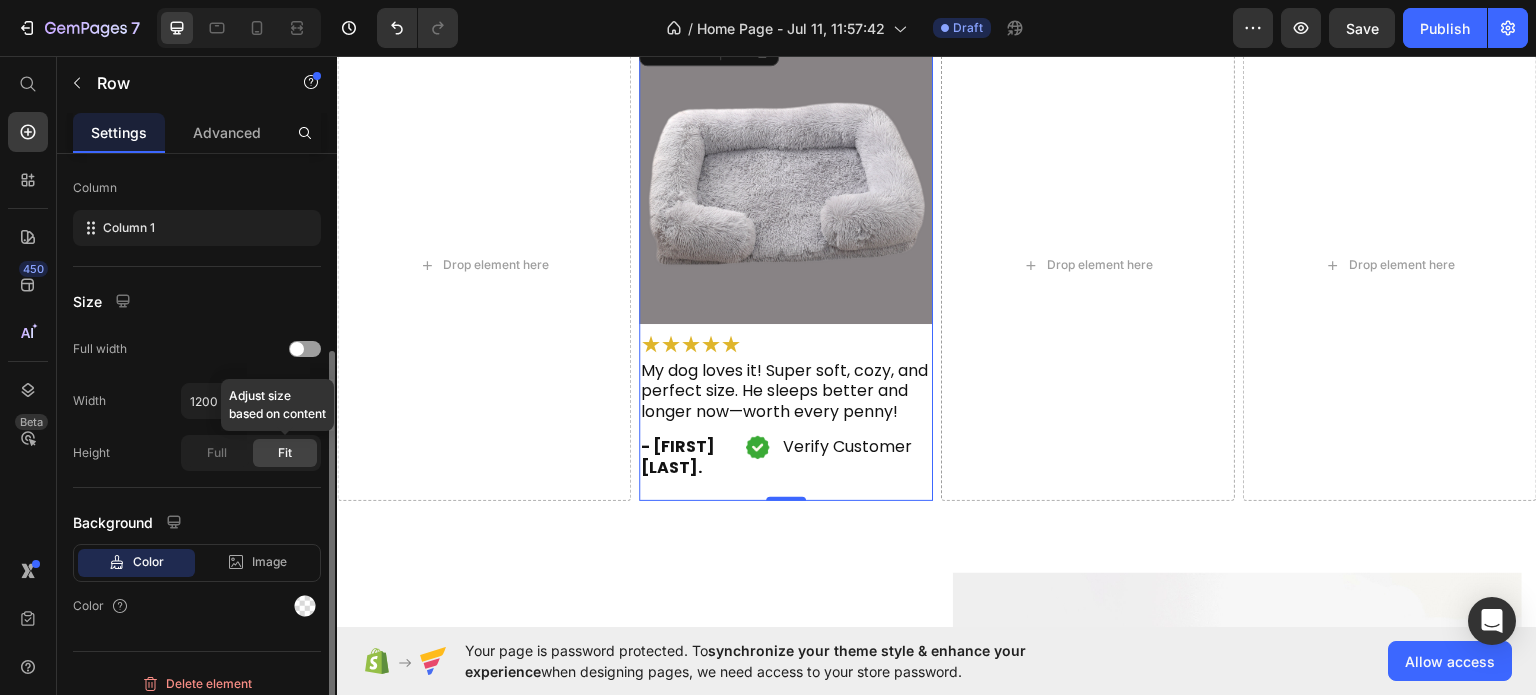scroll, scrollTop: 312, scrollLeft: 0, axis: vertical 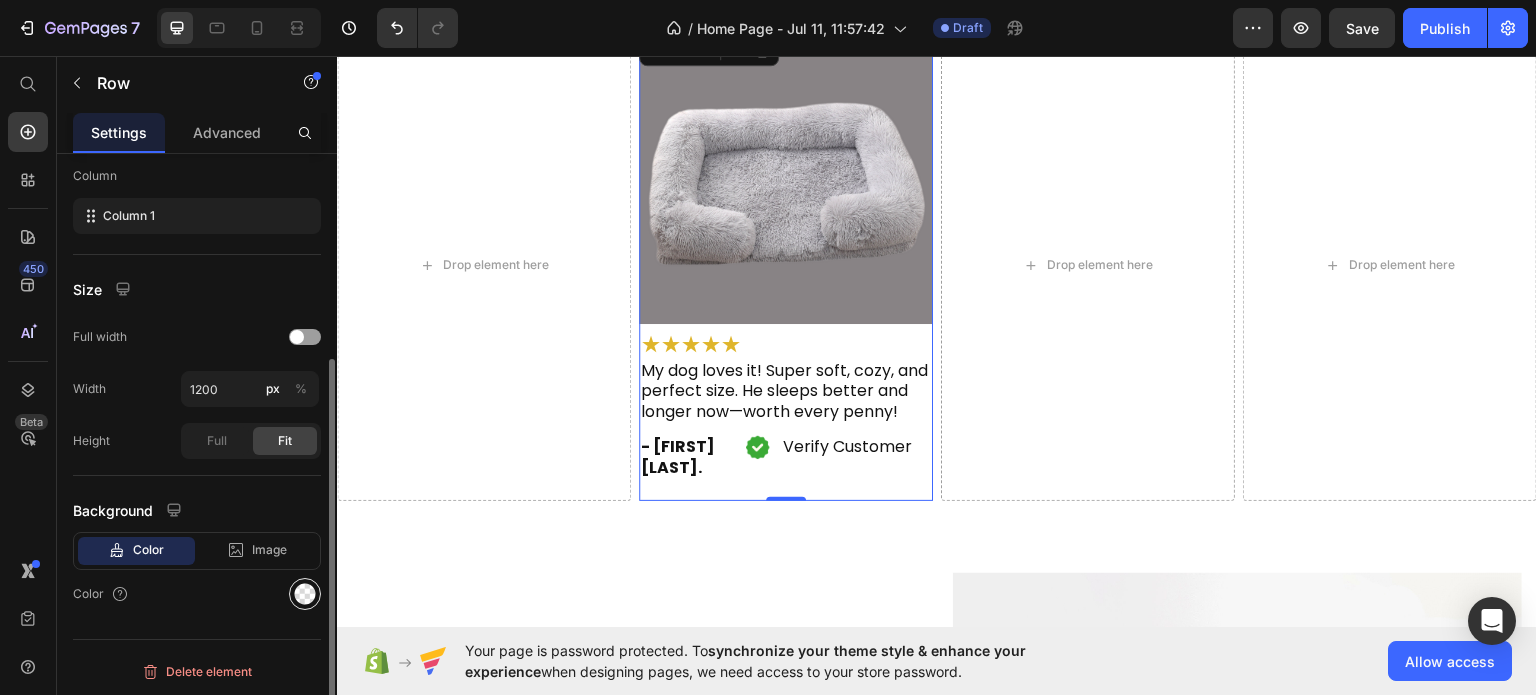 click at bounding box center [305, 594] 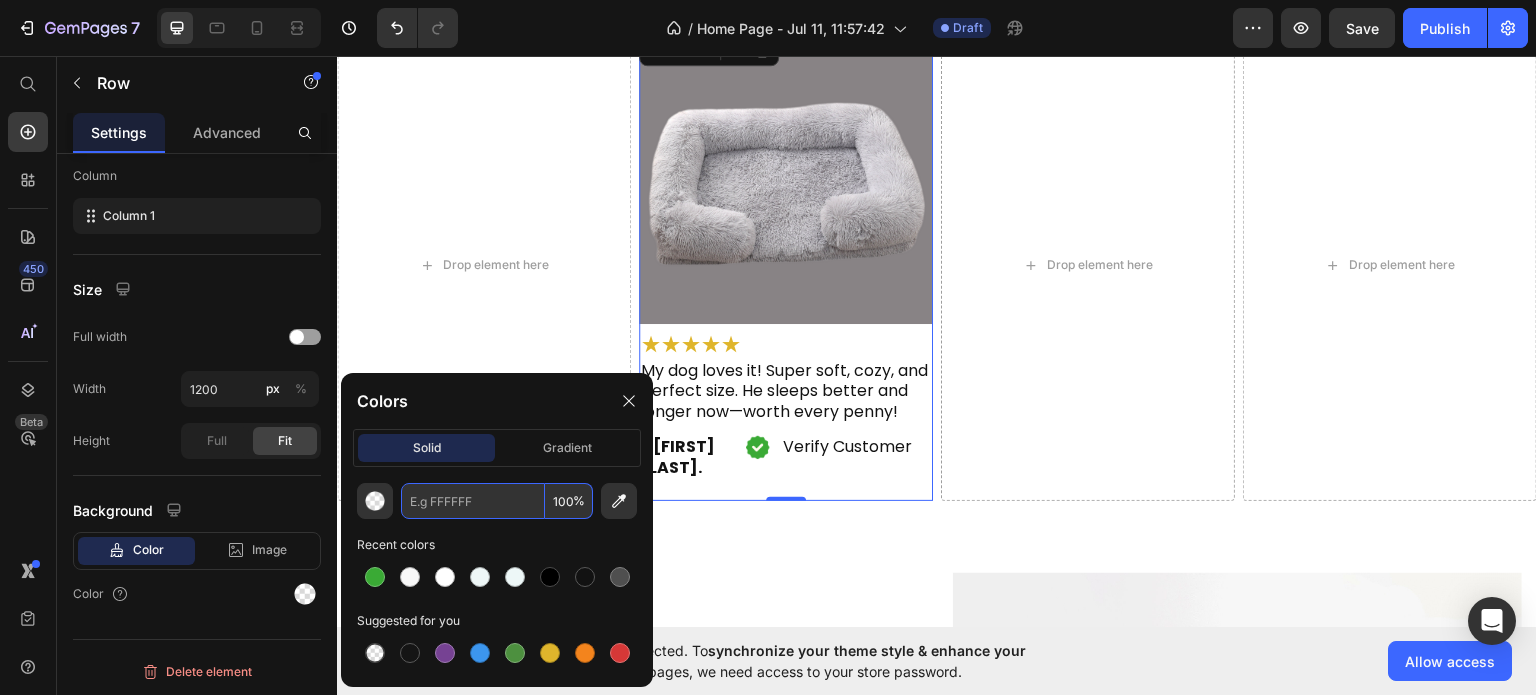 click at bounding box center (473, 501) 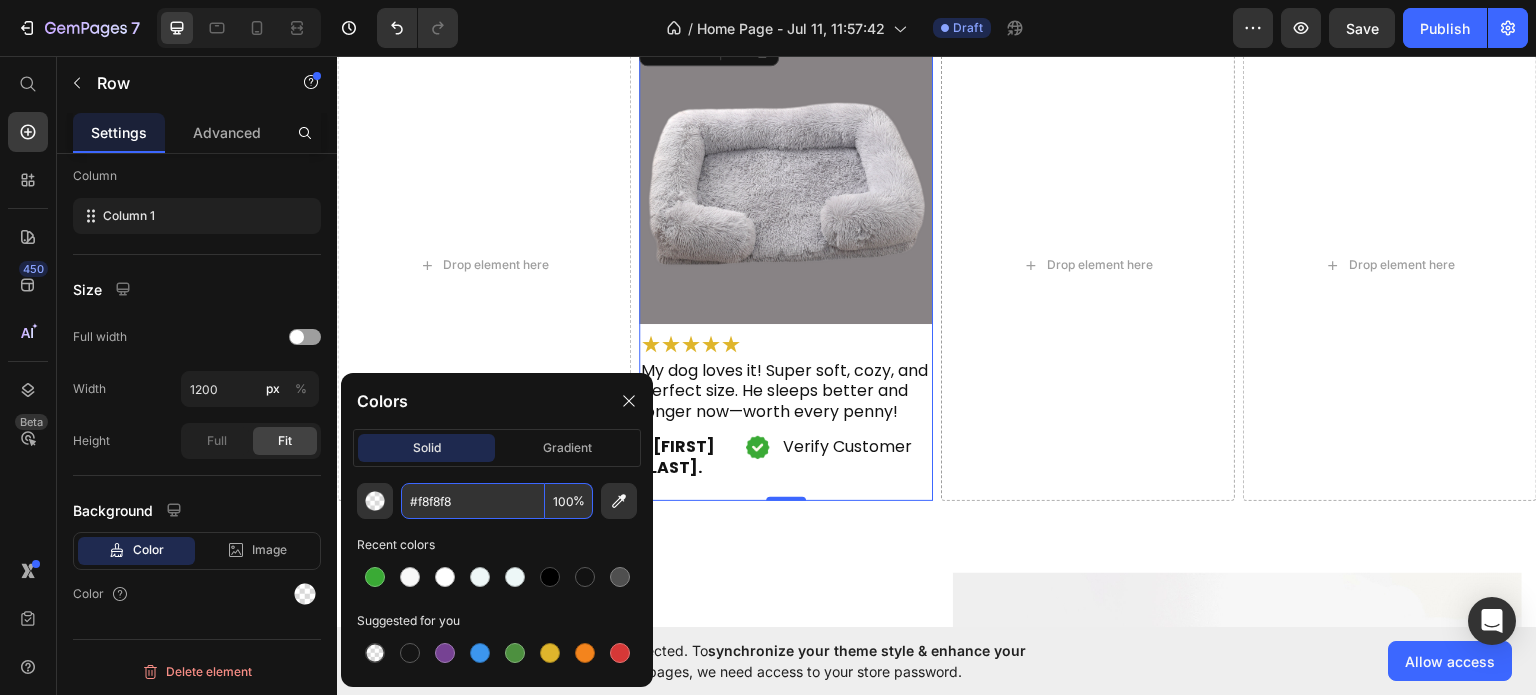 type on "F8F8F8" 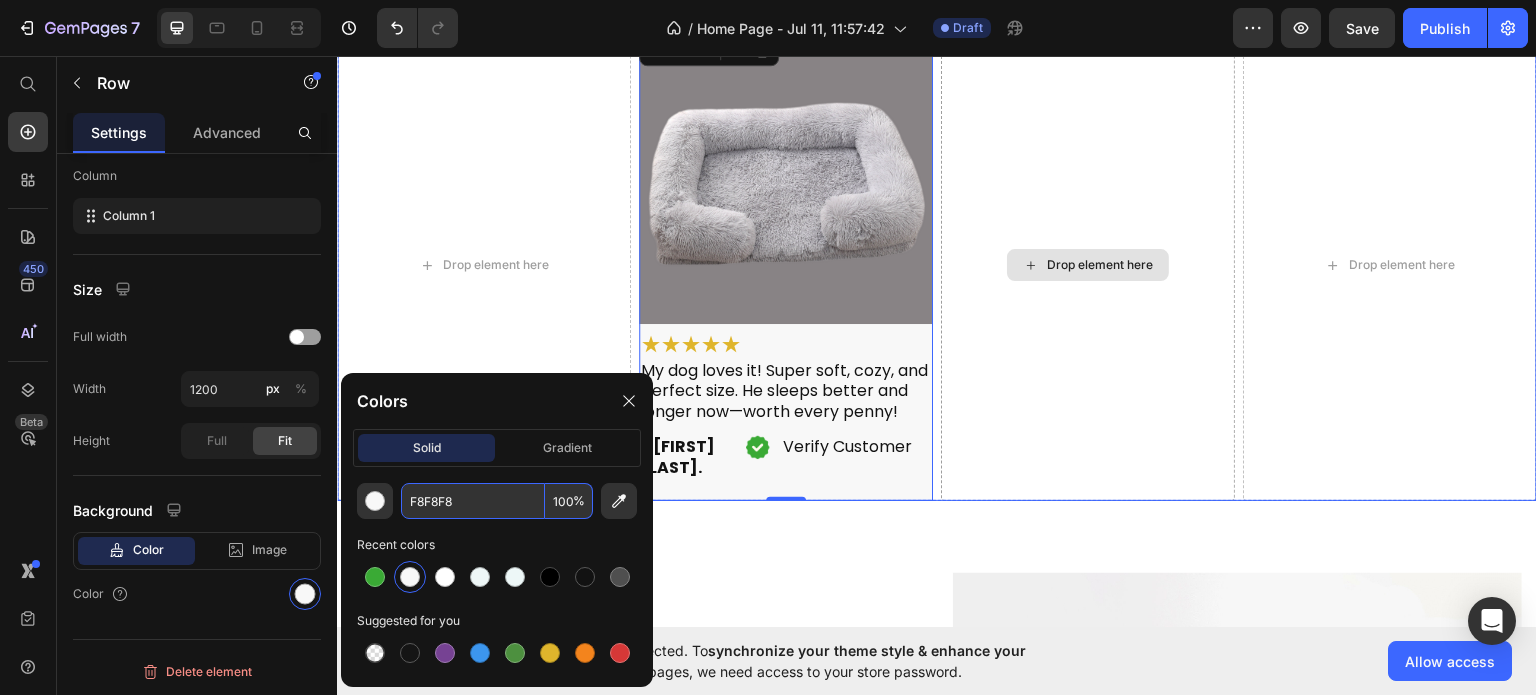 click on "Drop element here" at bounding box center (1088, 264) 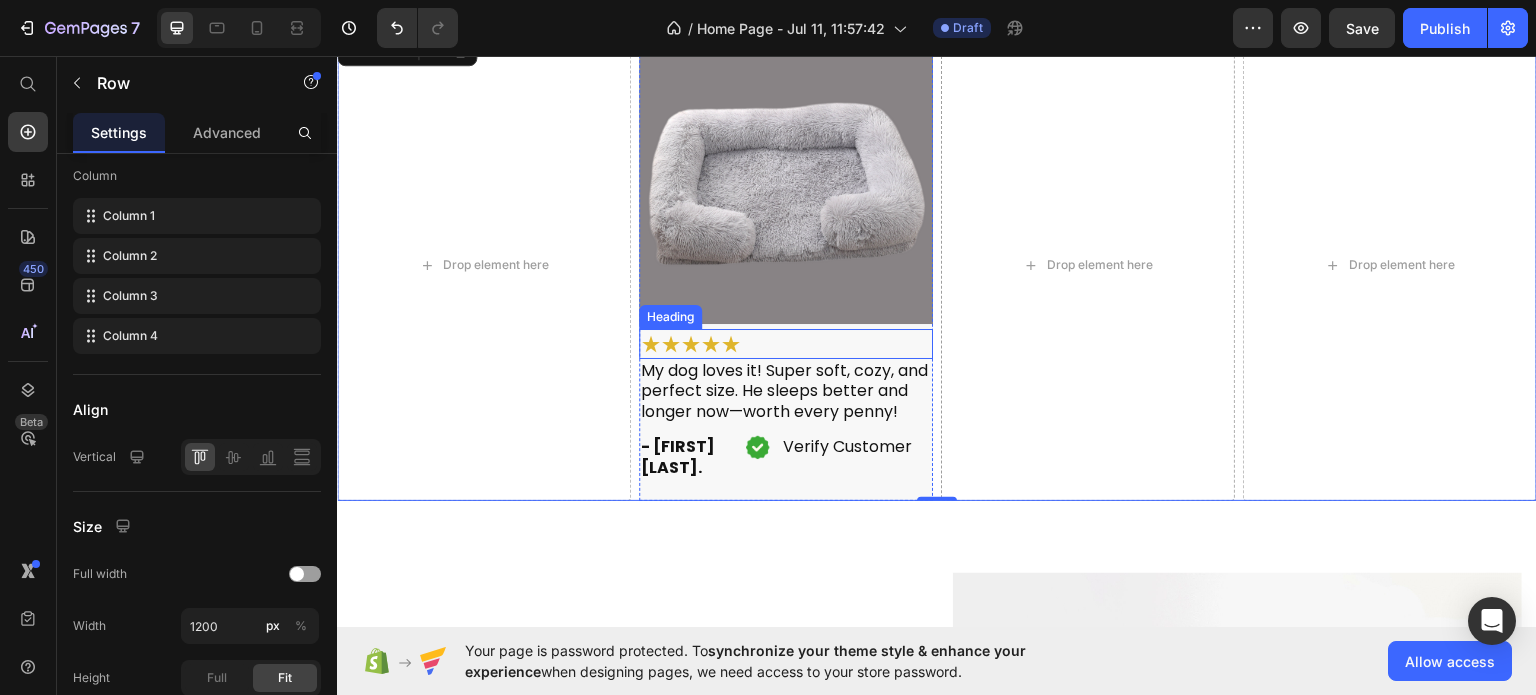 click on "⁠⁠⁠⁠⁠⁠⁠ ★★★★★" at bounding box center (786, 343) 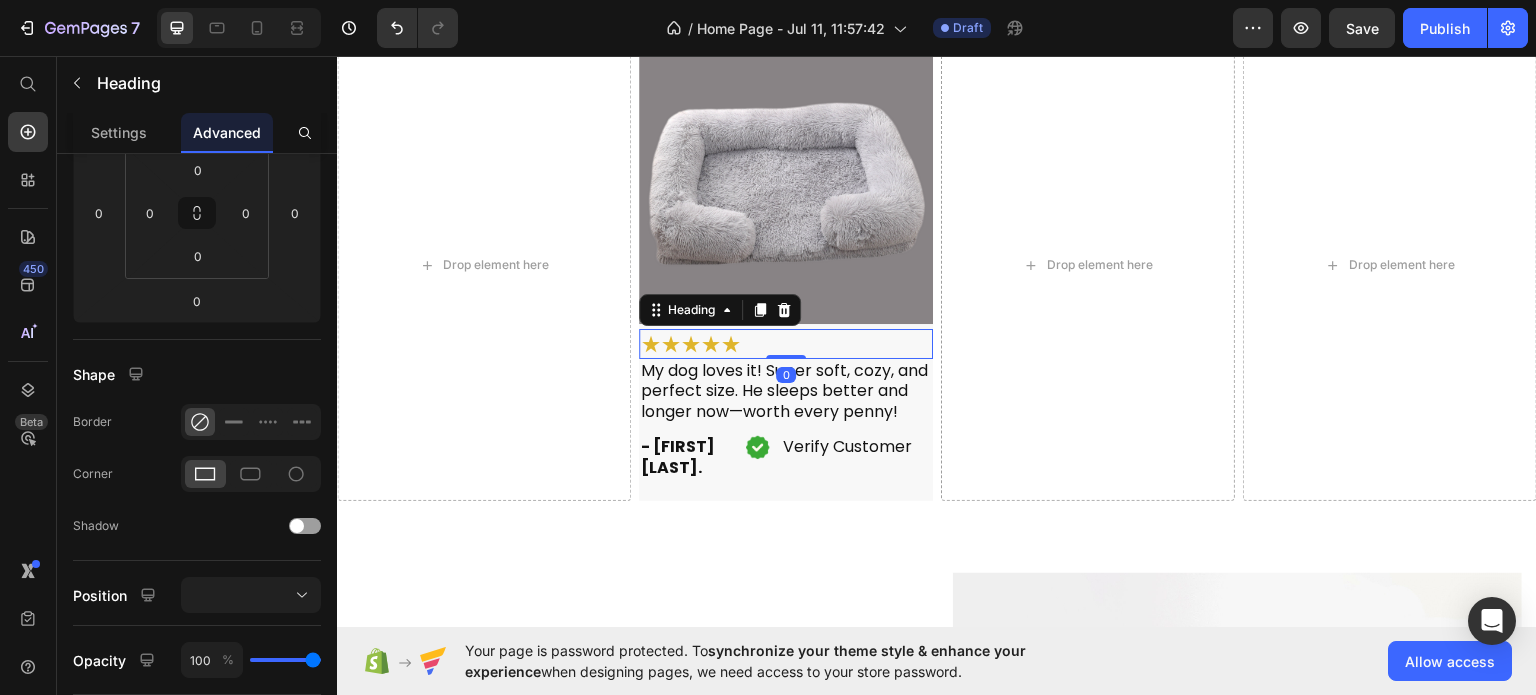 scroll, scrollTop: 0, scrollLeft: 0, axis: both 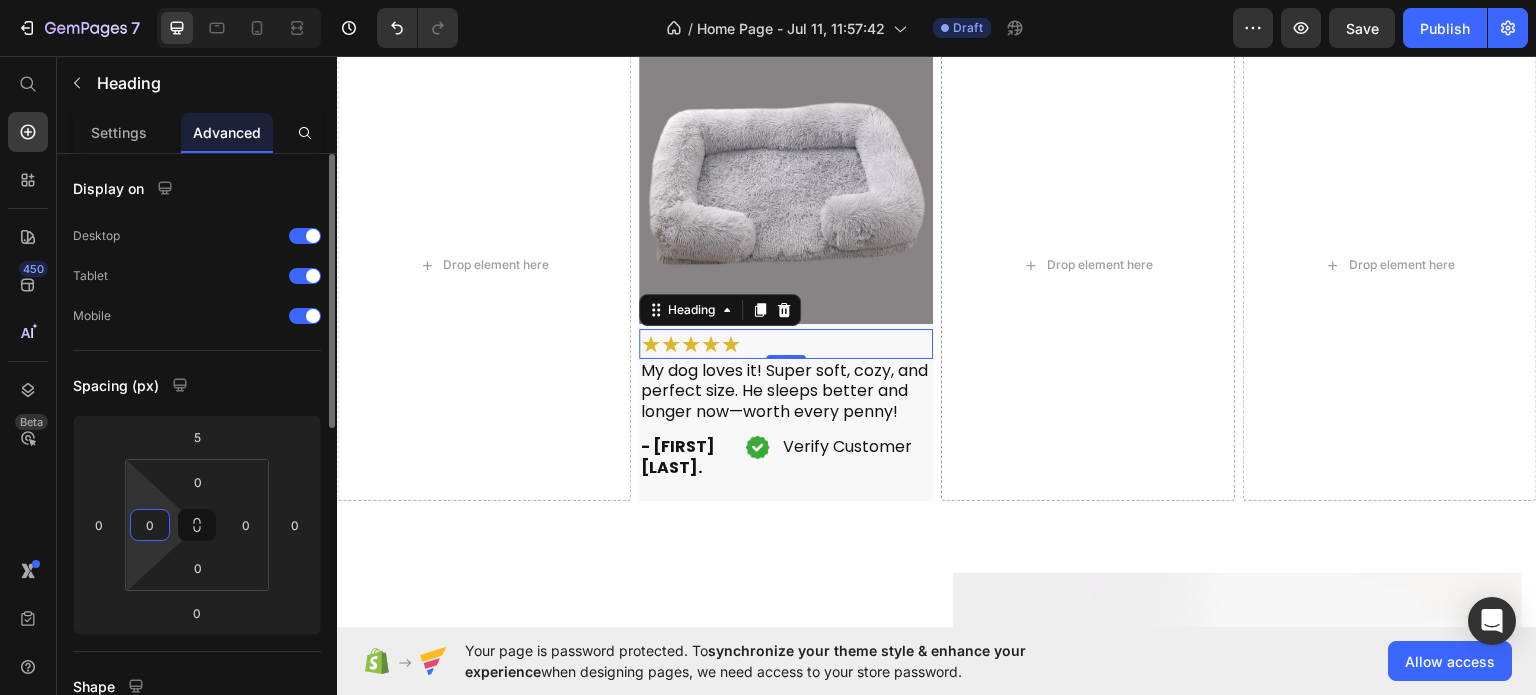 click on "0" at bounding box center [150, 525] 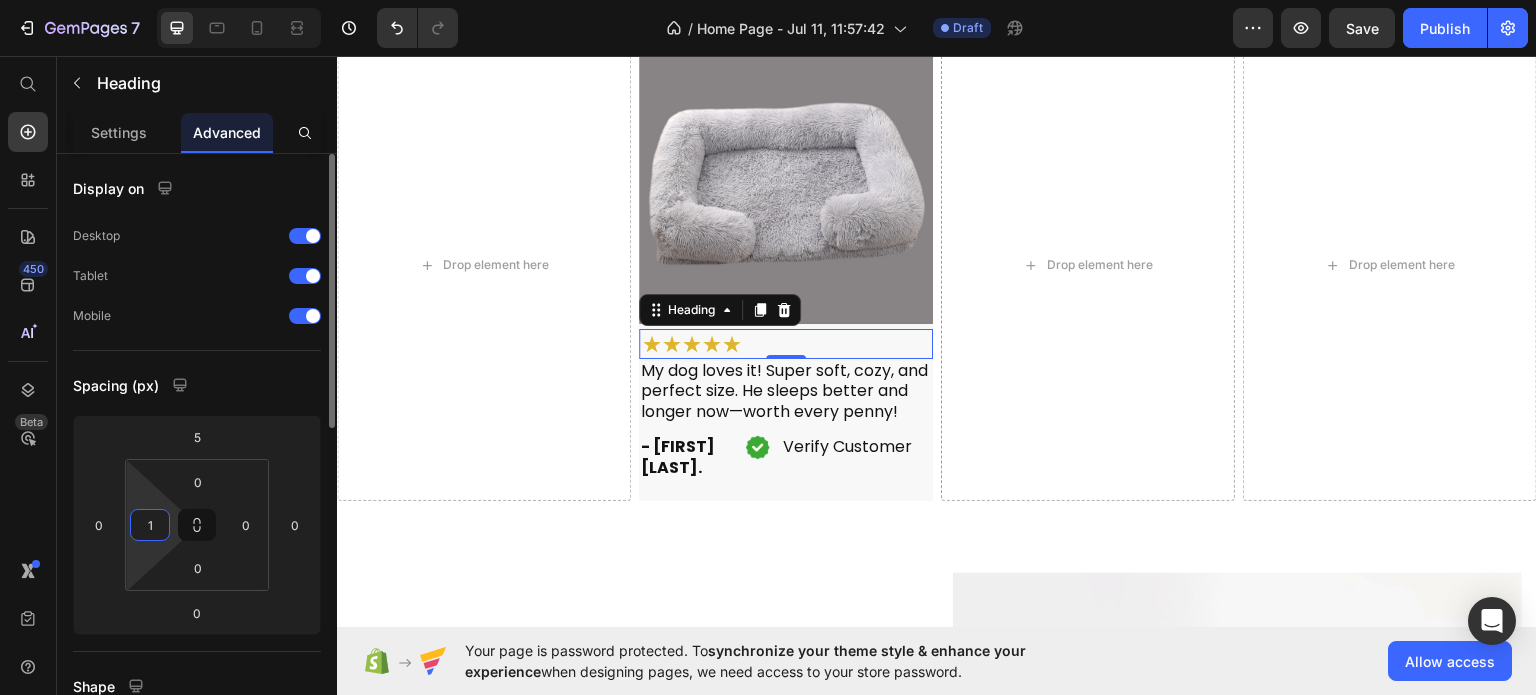 type on "10" 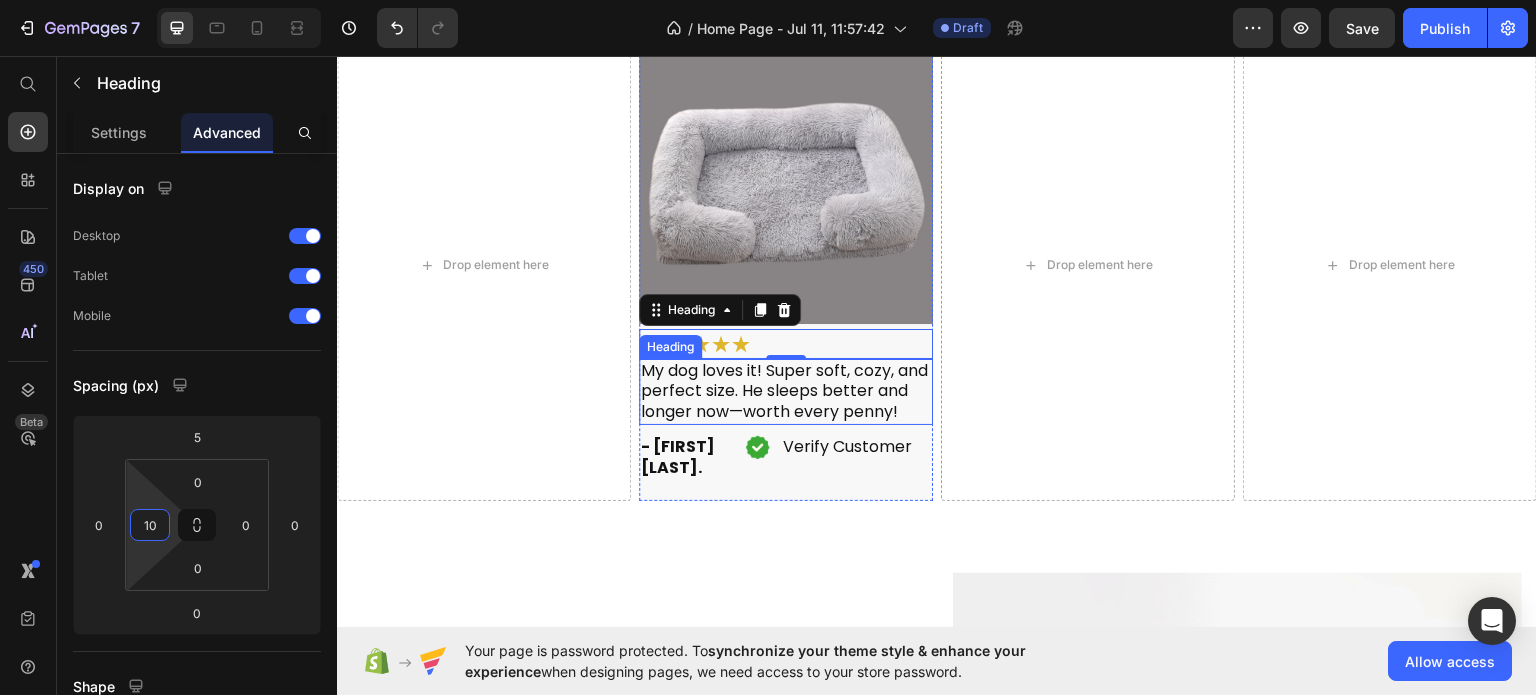 click on "My dog loves it! Super soft, cozy, and perfect size. He sleeps better and longer now—worth every penny!" at bounding box center (786, 391) 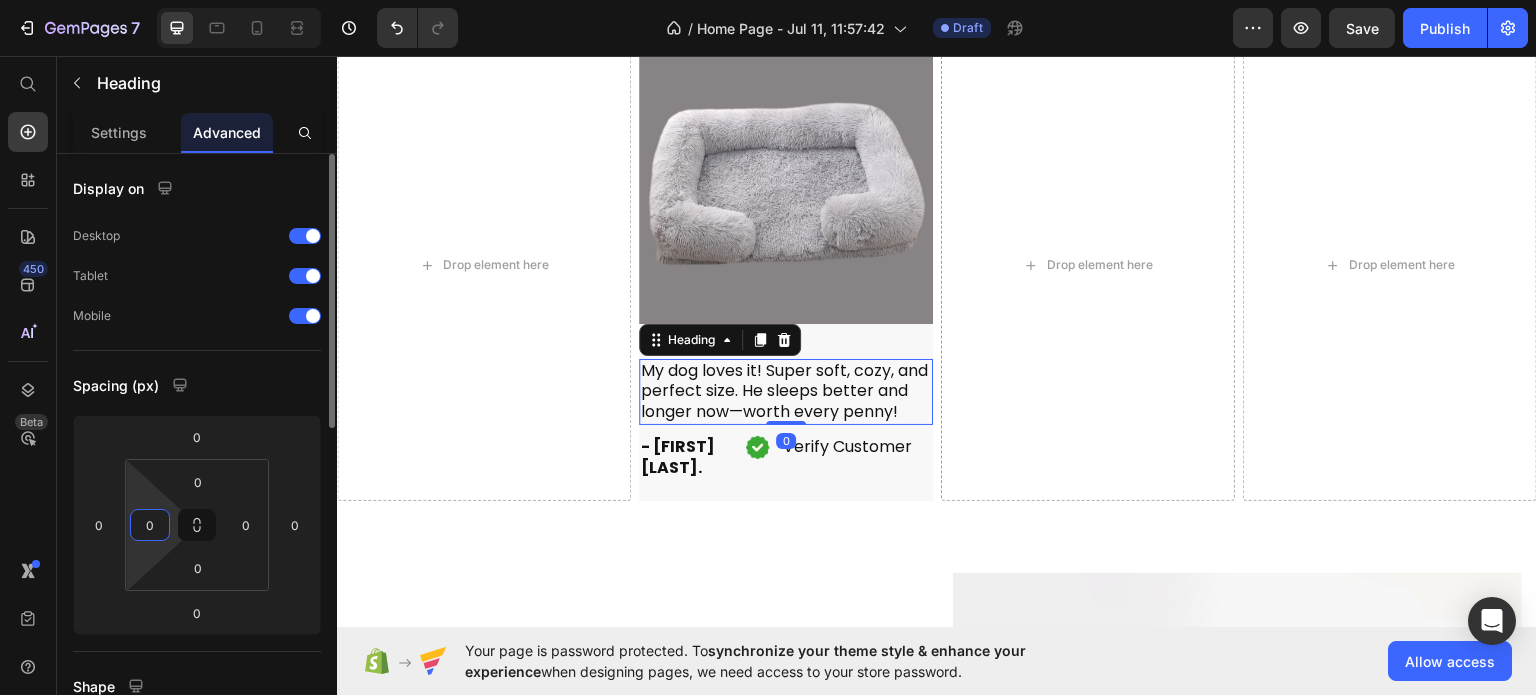 click on "0" at bounding box center [150, 525] 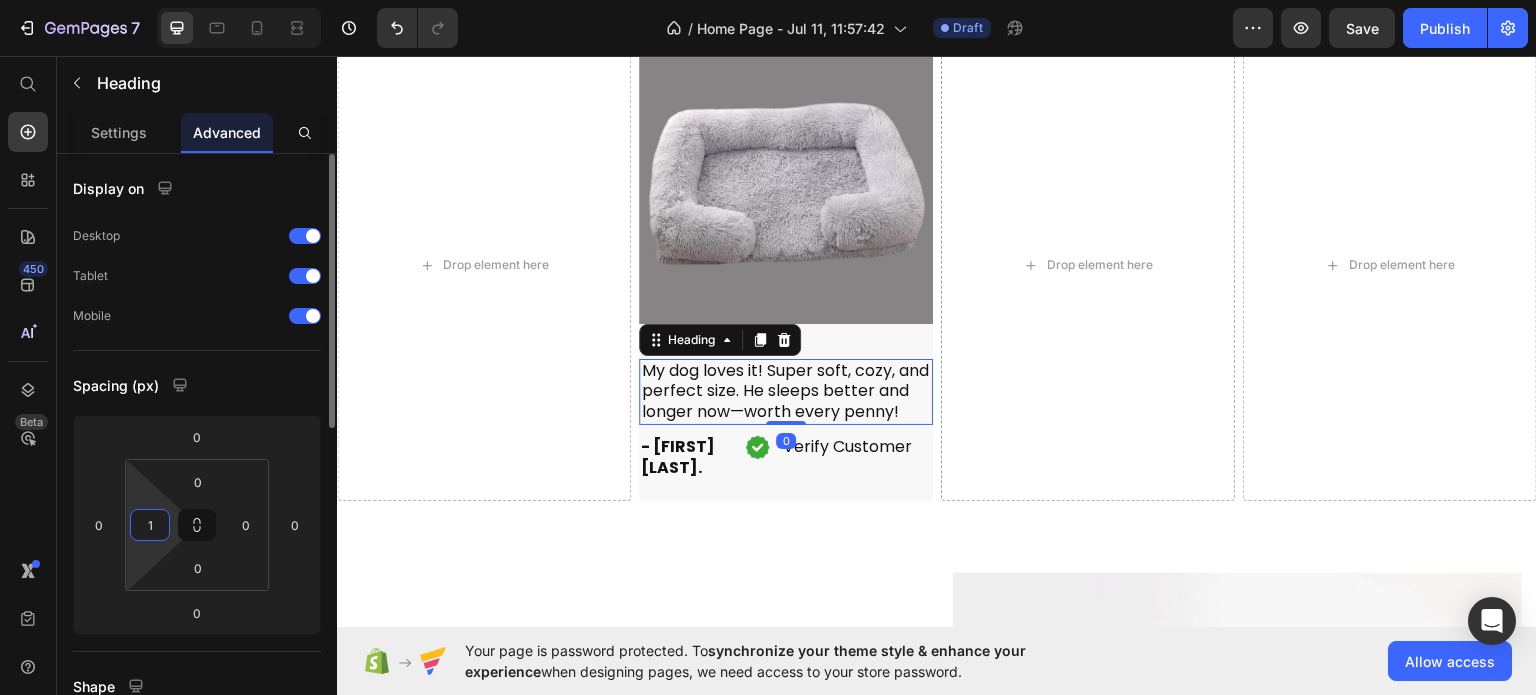 type on "10" 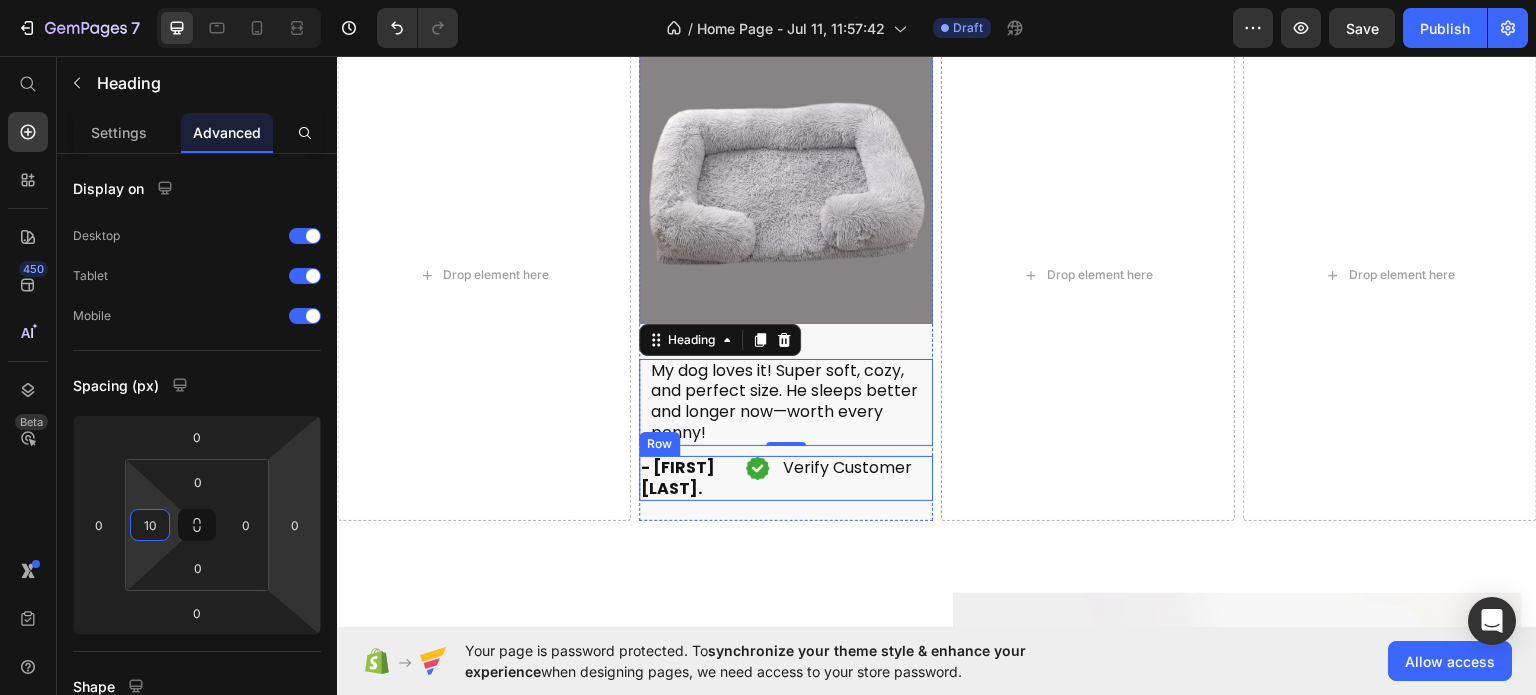 click on "⁠⁠⁠⁠⁠⁠⁠ - Errum A. Heading Image Verify Customer Heading Row Row" at bounding box center [786, 478] 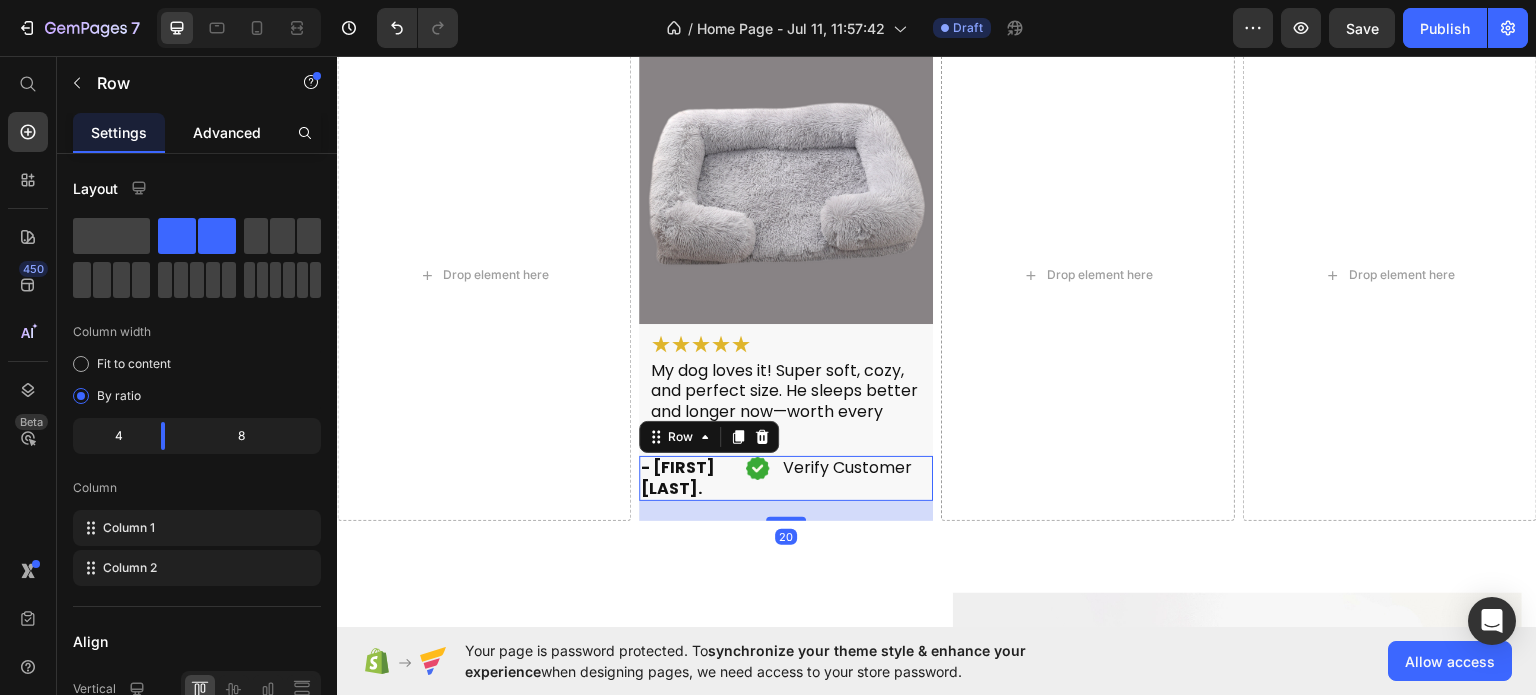 click on "Advanced" 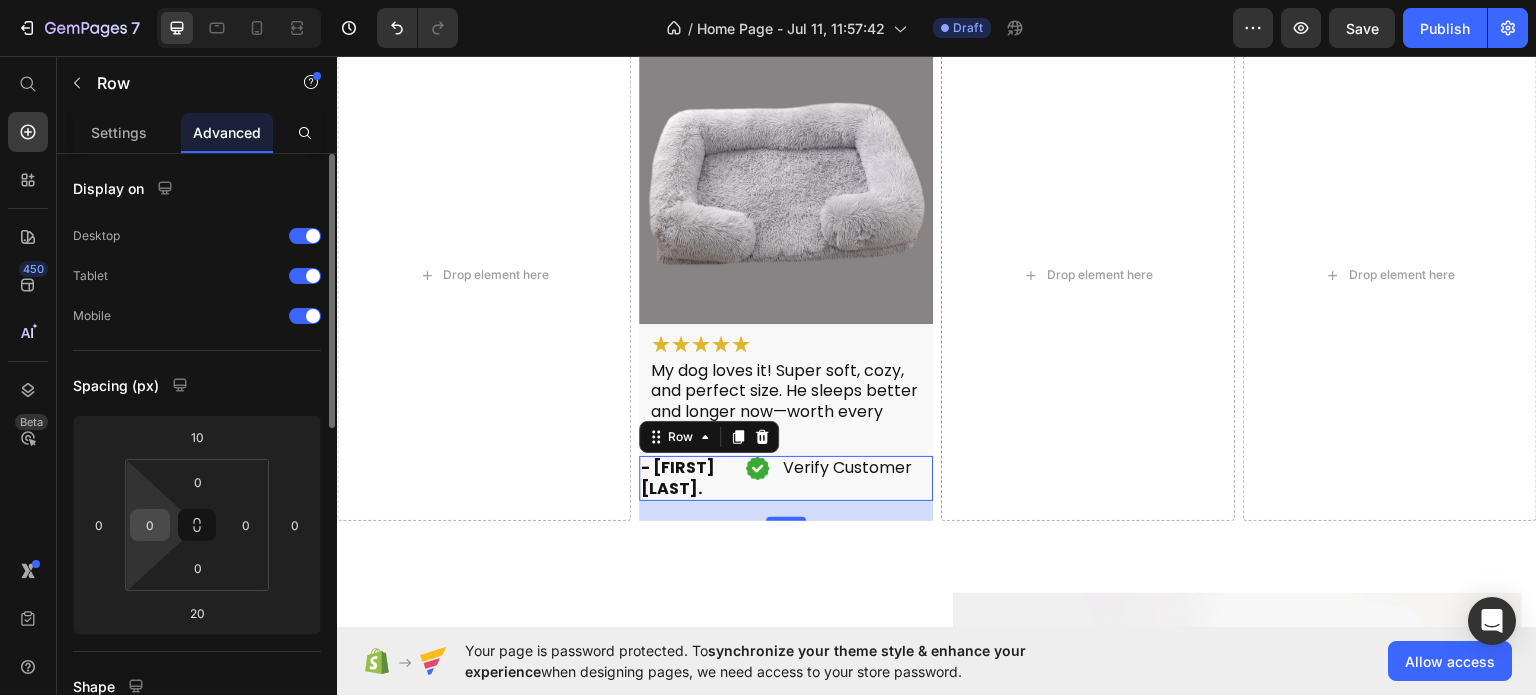 click on "0" at bounding box center (150, 525) 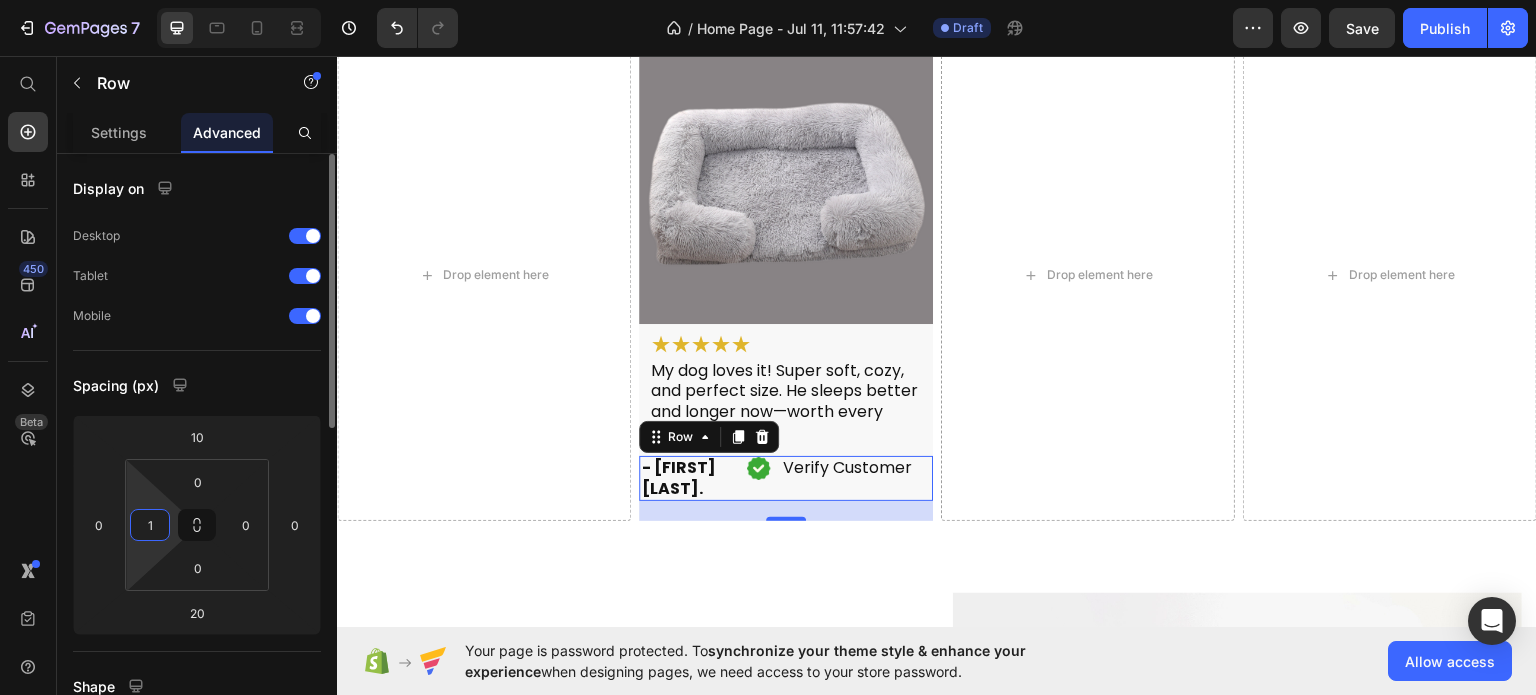 type on "10" 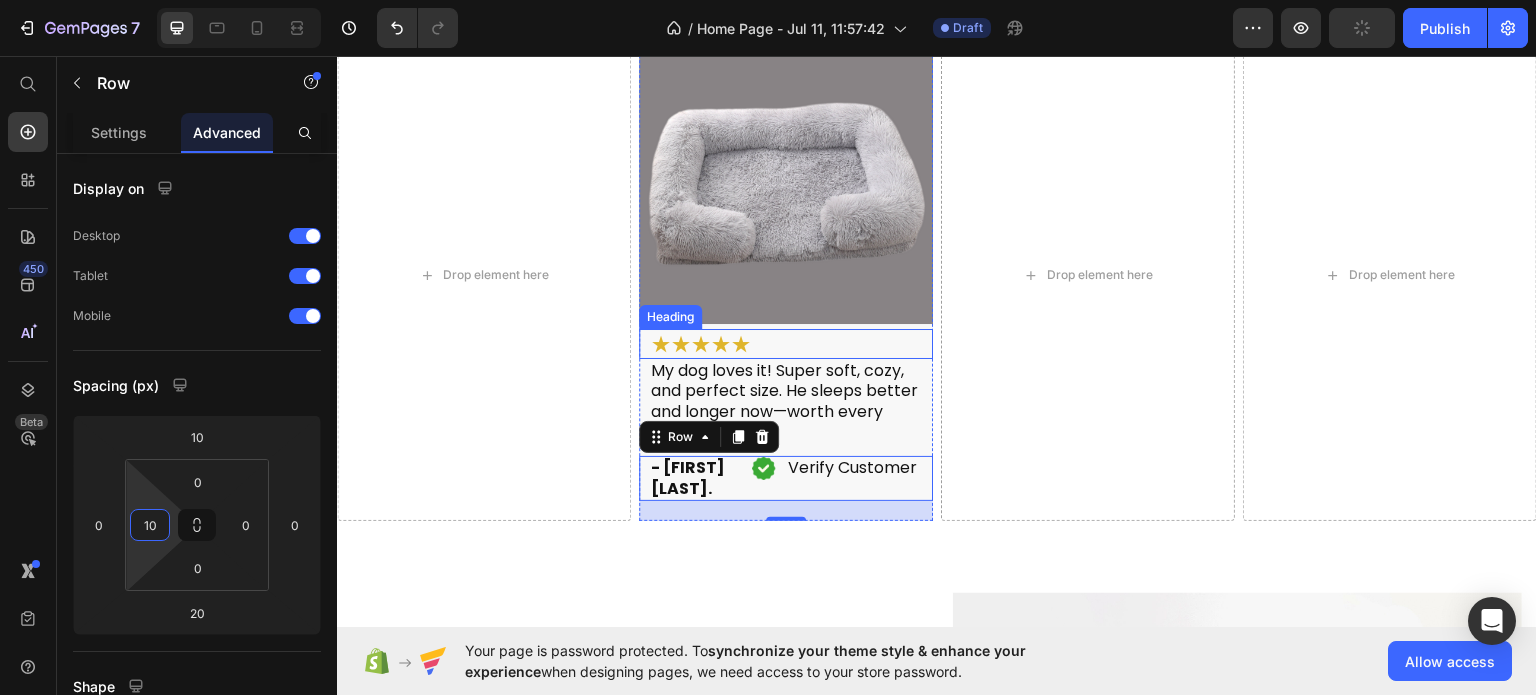 click on "⁠⁠⁠⁠⁠⁠⁠ ★★★★★" at bounding box center (791, 343) 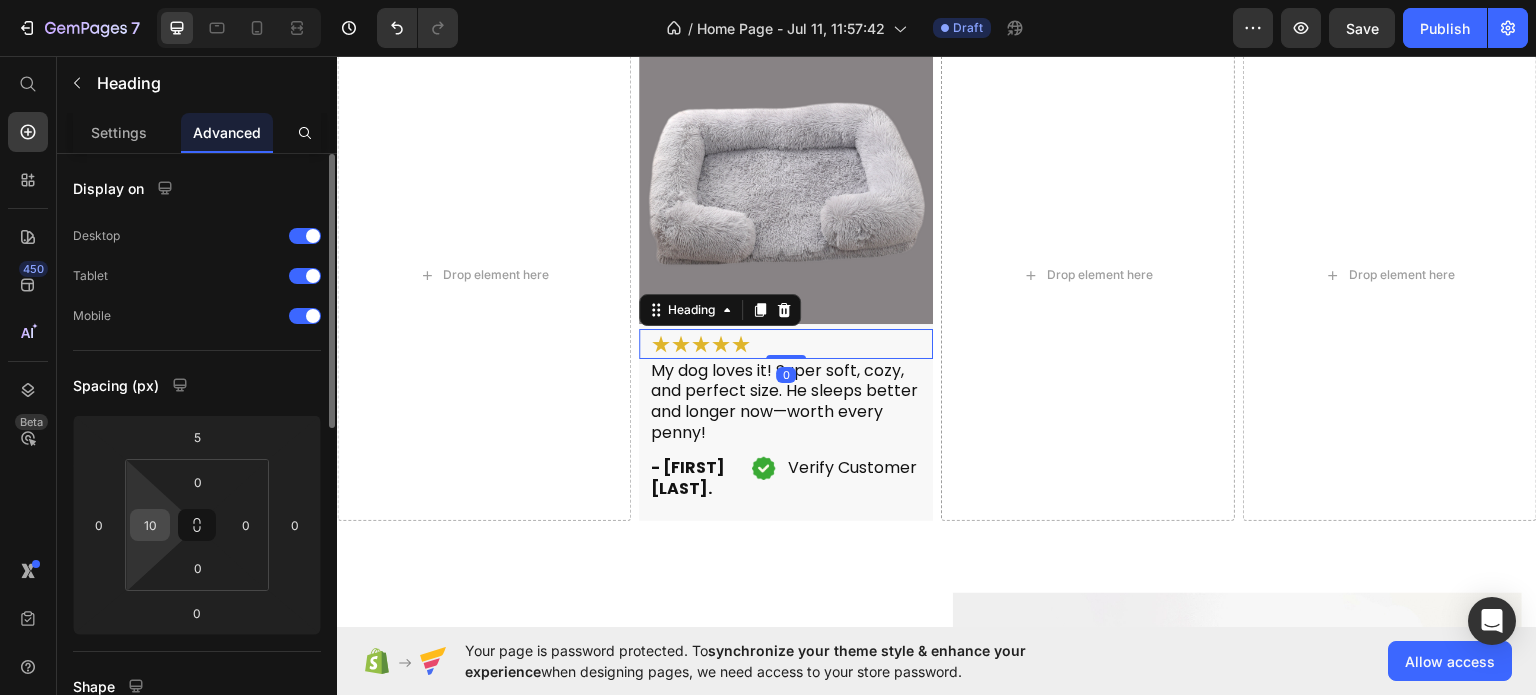 click on "10" at bounding box center (150, 525) 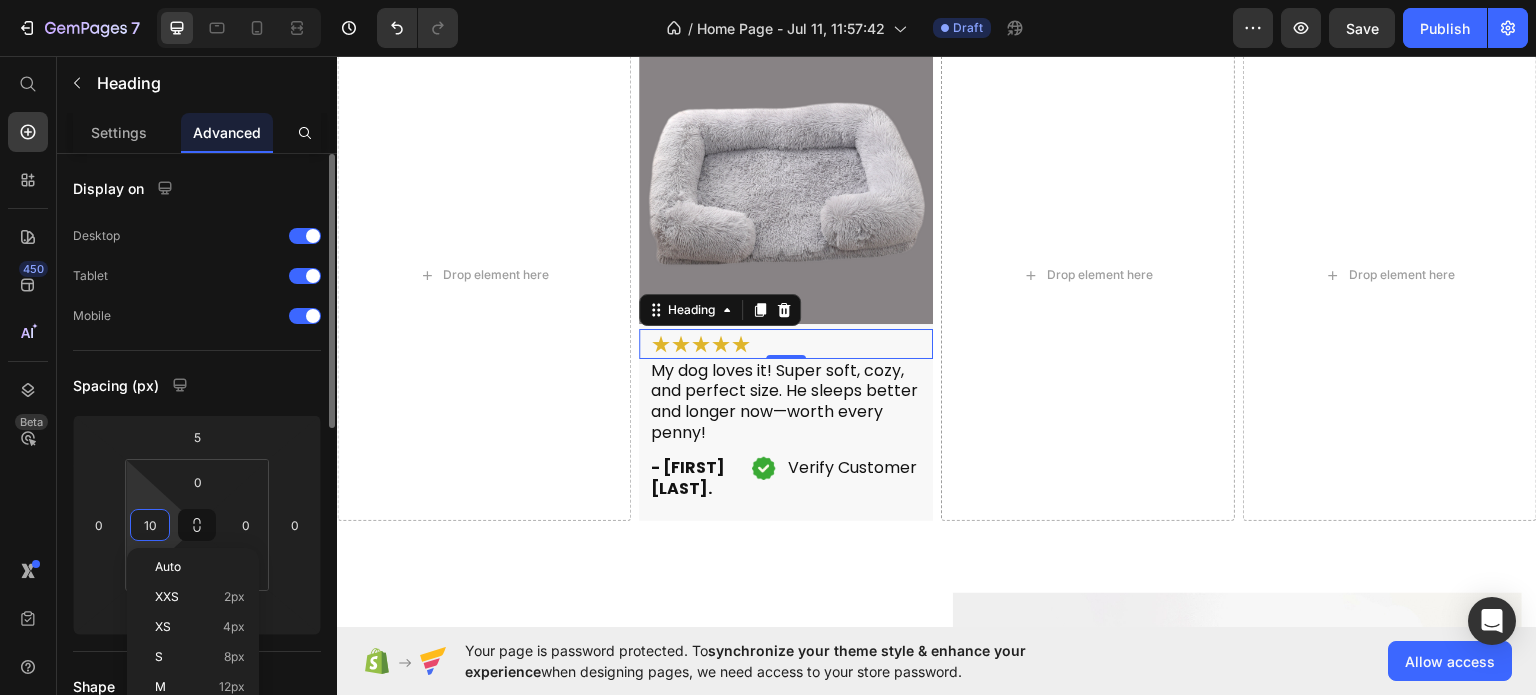 type on "5" 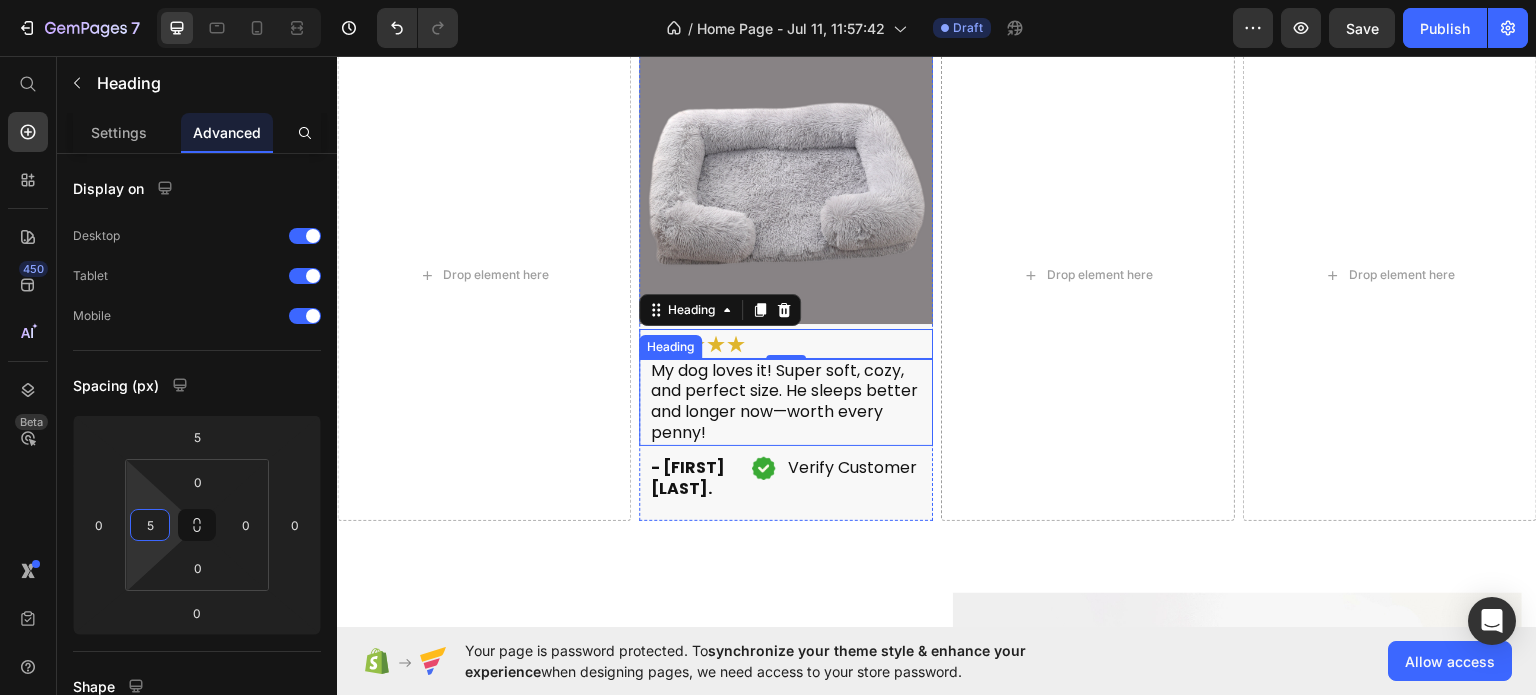 click on "My dog loves it! Super soft, cozy, and perfect size. He sleeps better and longer now—worth every penny!" at bounding box center [791, 401] 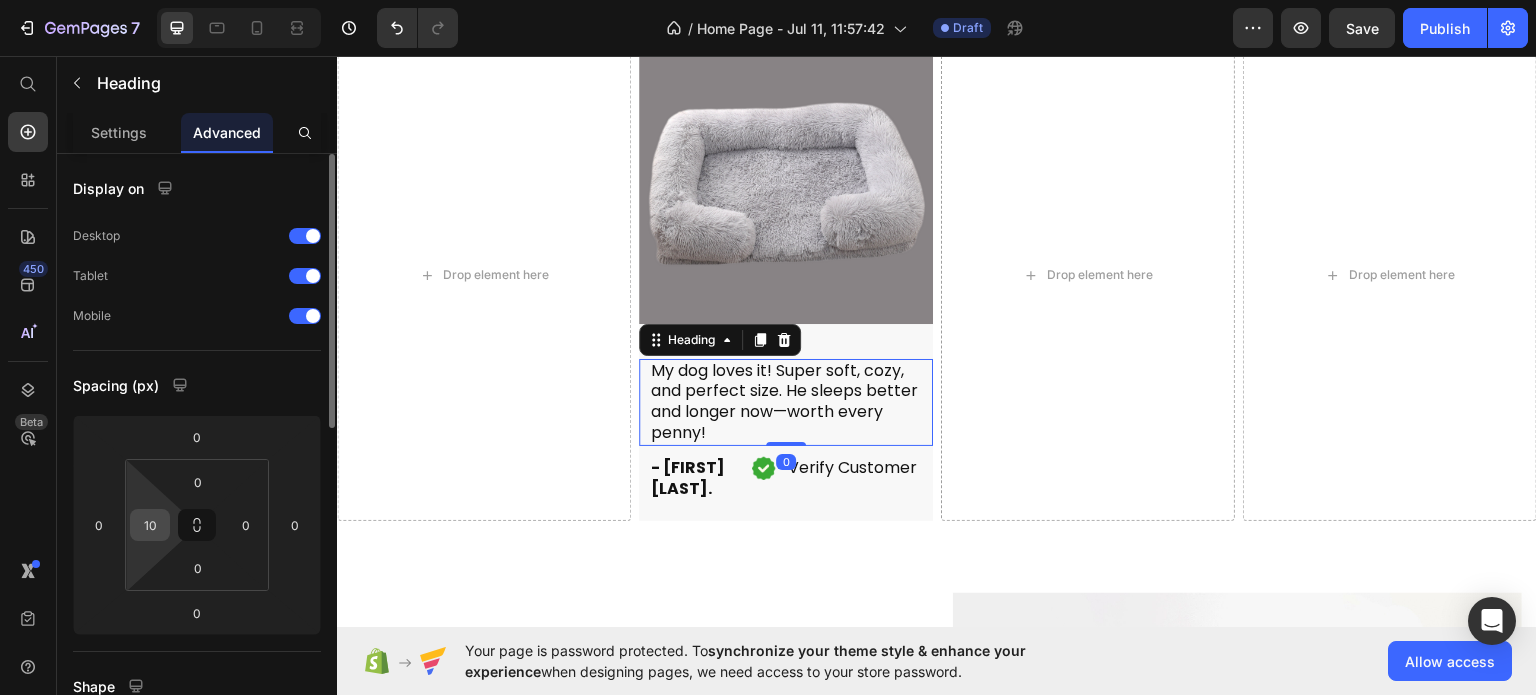 click on "10" at bounding box center [150, 525] 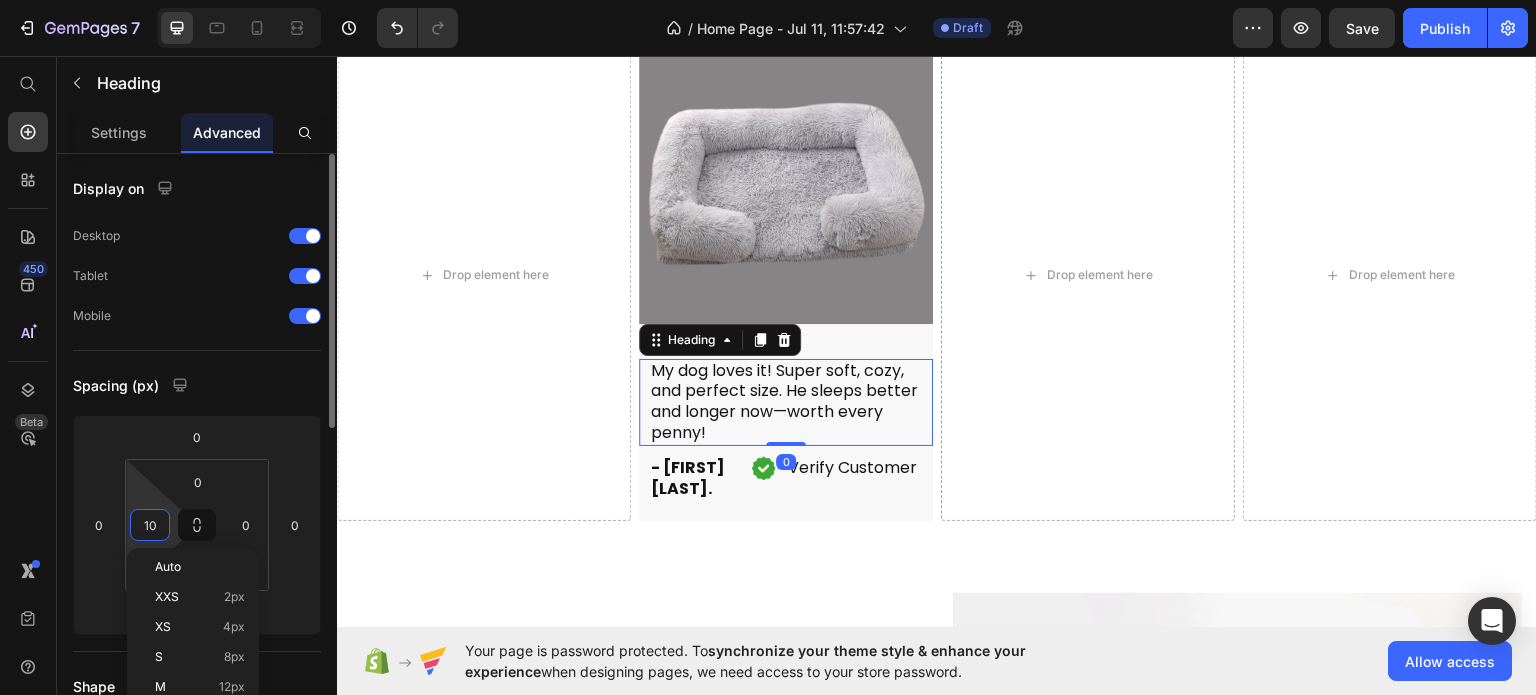 type on "5" 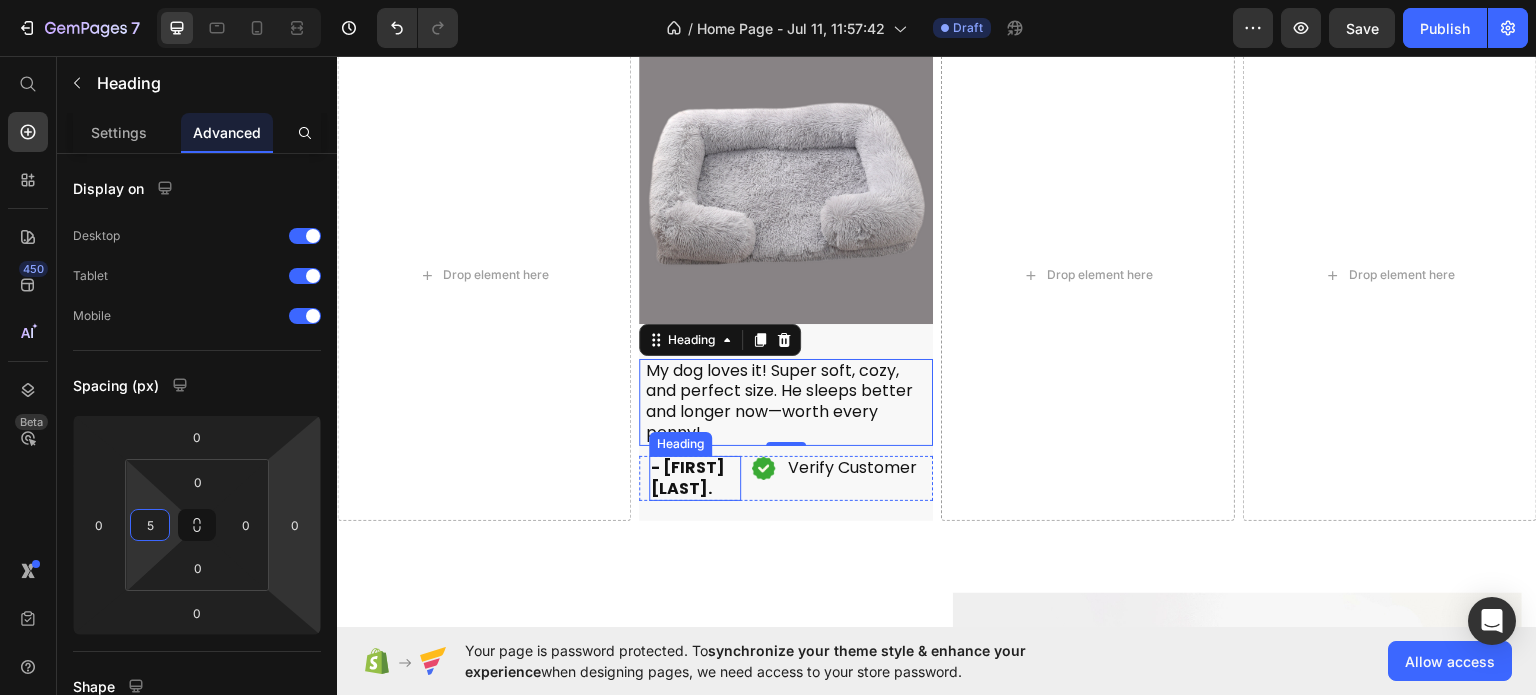 click on "⁠⁠⁠⁠⁠⁠⁠ - Errum A." at bounding box center (695, 478) 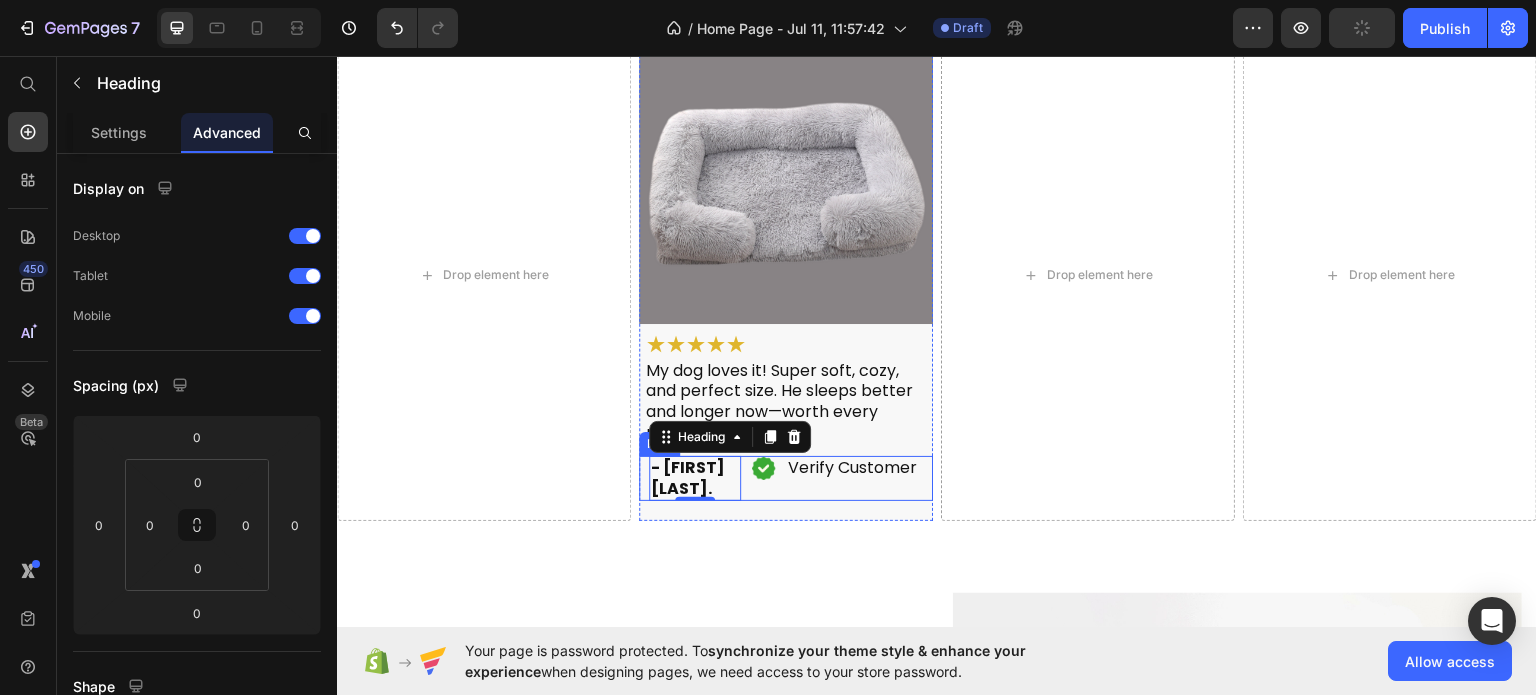 click on "⁠⁠⁠⁠⁠⁠⁠ - Errum A. Heading   0 Image Verify Customer Heading Row Row" at bounding box center (786, 478) 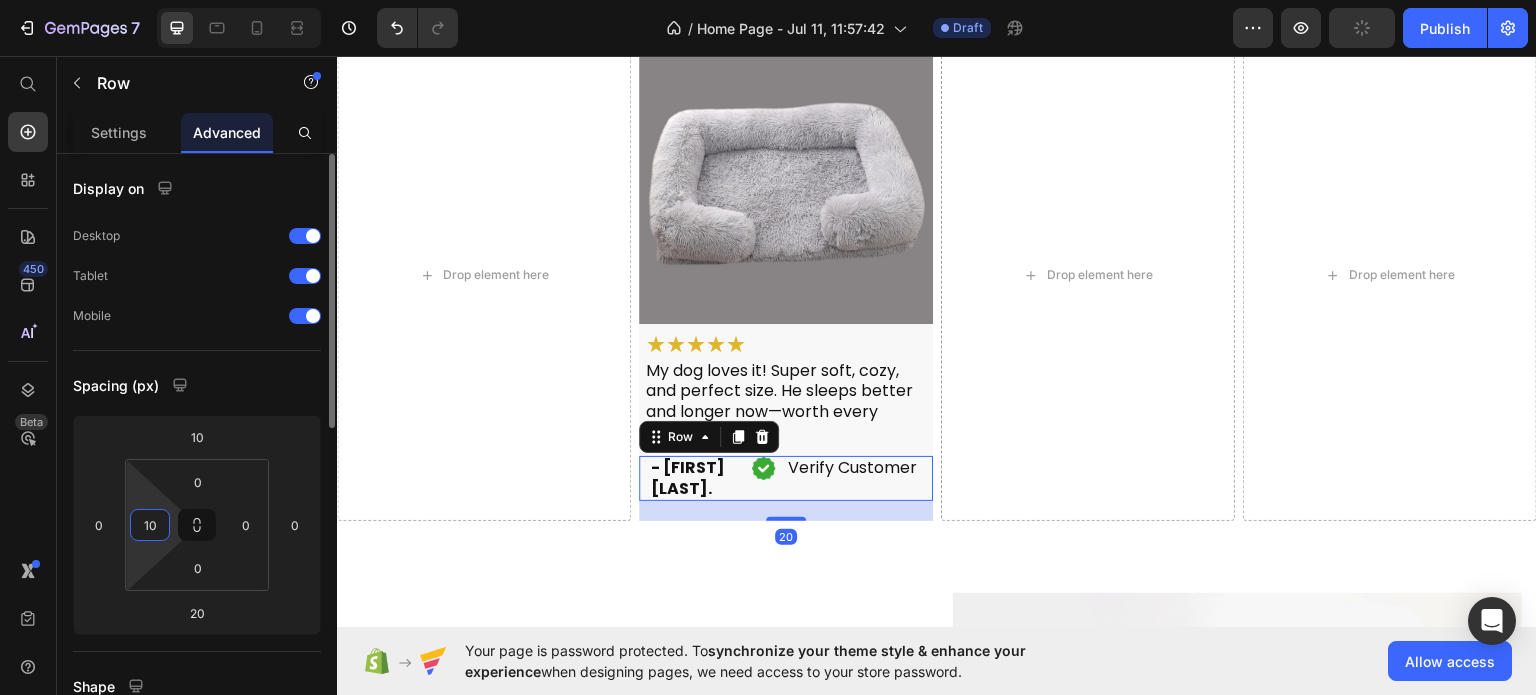 click on "10" at bounding box center [150, 525] 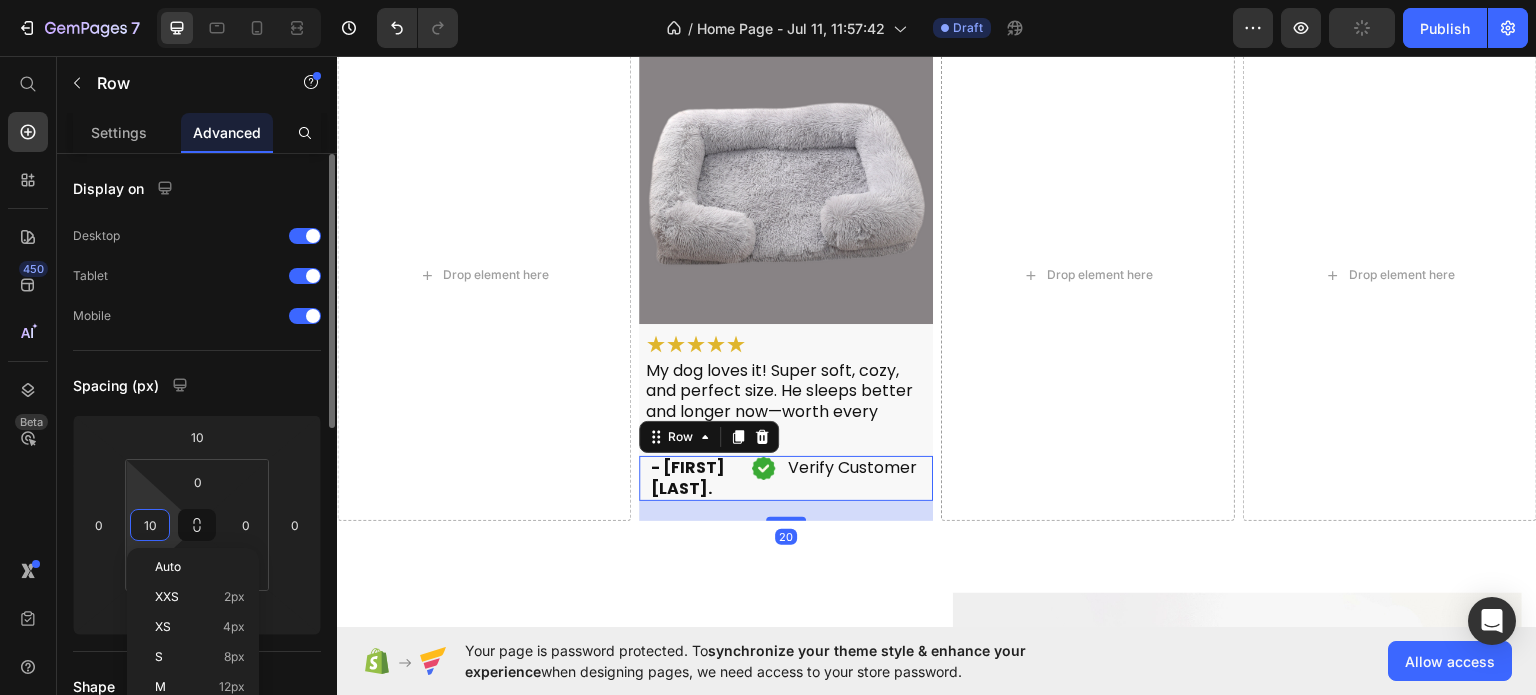 type on "5" 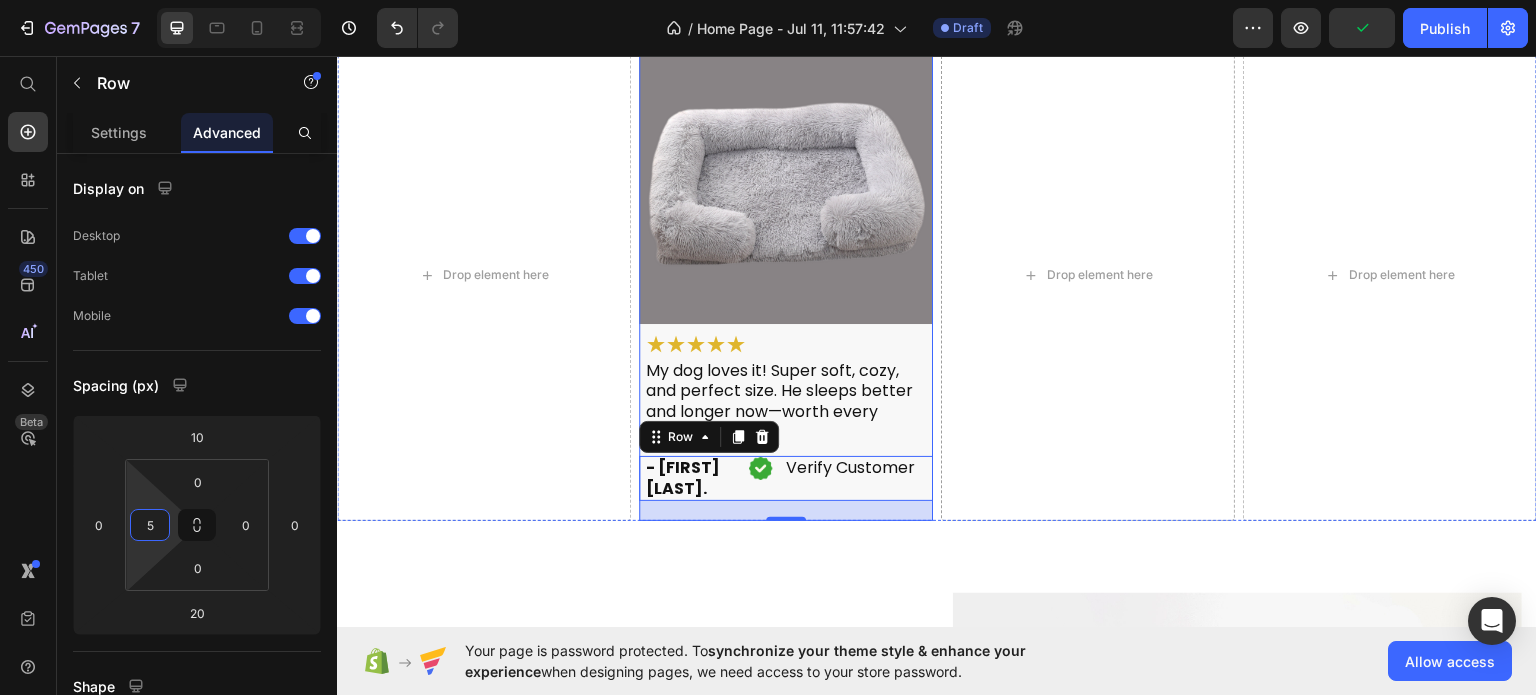 click on "Image ⁠⁠⁠⁠⁠⁠⁠ ★★★★★ Heading My dog loves it! Super soft, cozy, and perfect size. He sleeps better and longer now—worth every penny! Heading ⁠⁠⁠⁠⁠⁠⁠ - Errum A. Heading Image Verify Customer Heading Row Row   20" at bounding box center (786, 275) 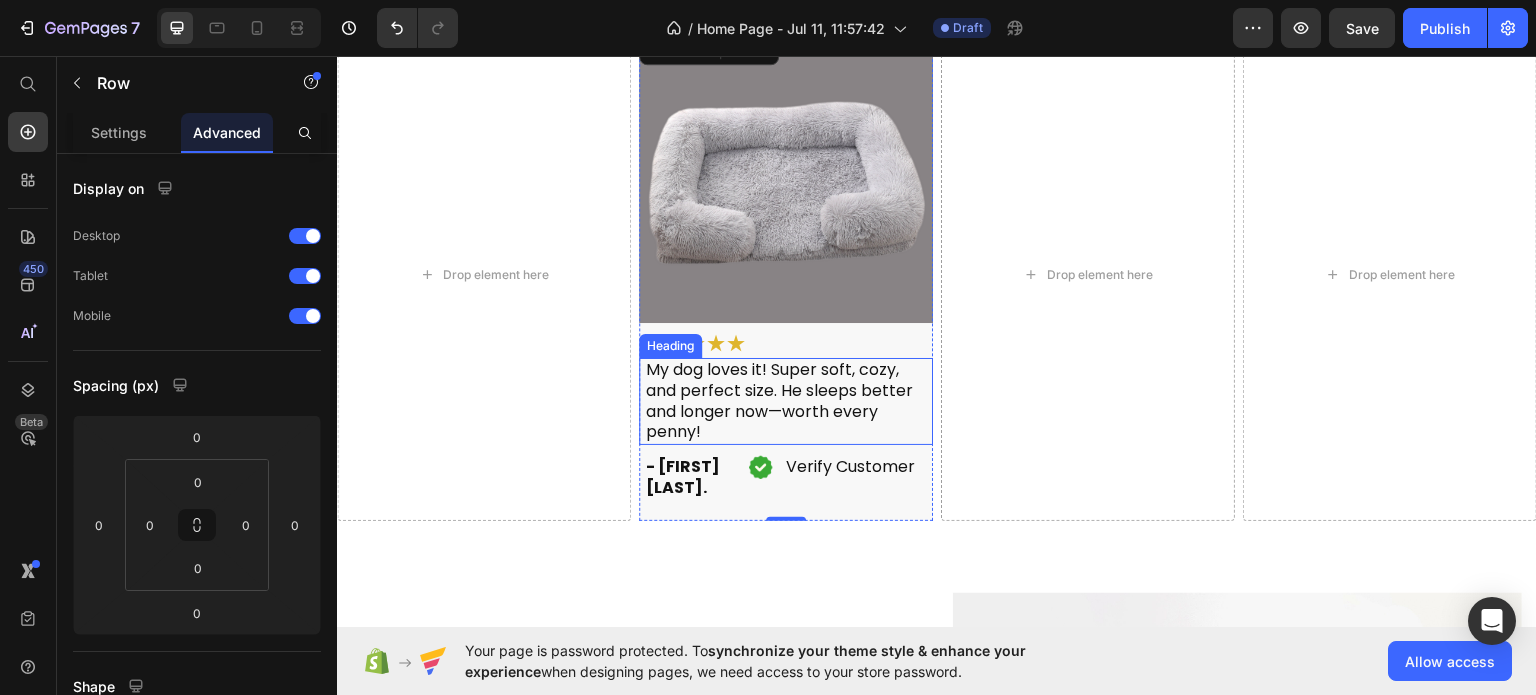 scroll, scrollTop: 2488, scrollLeft: 0, axis: vertical 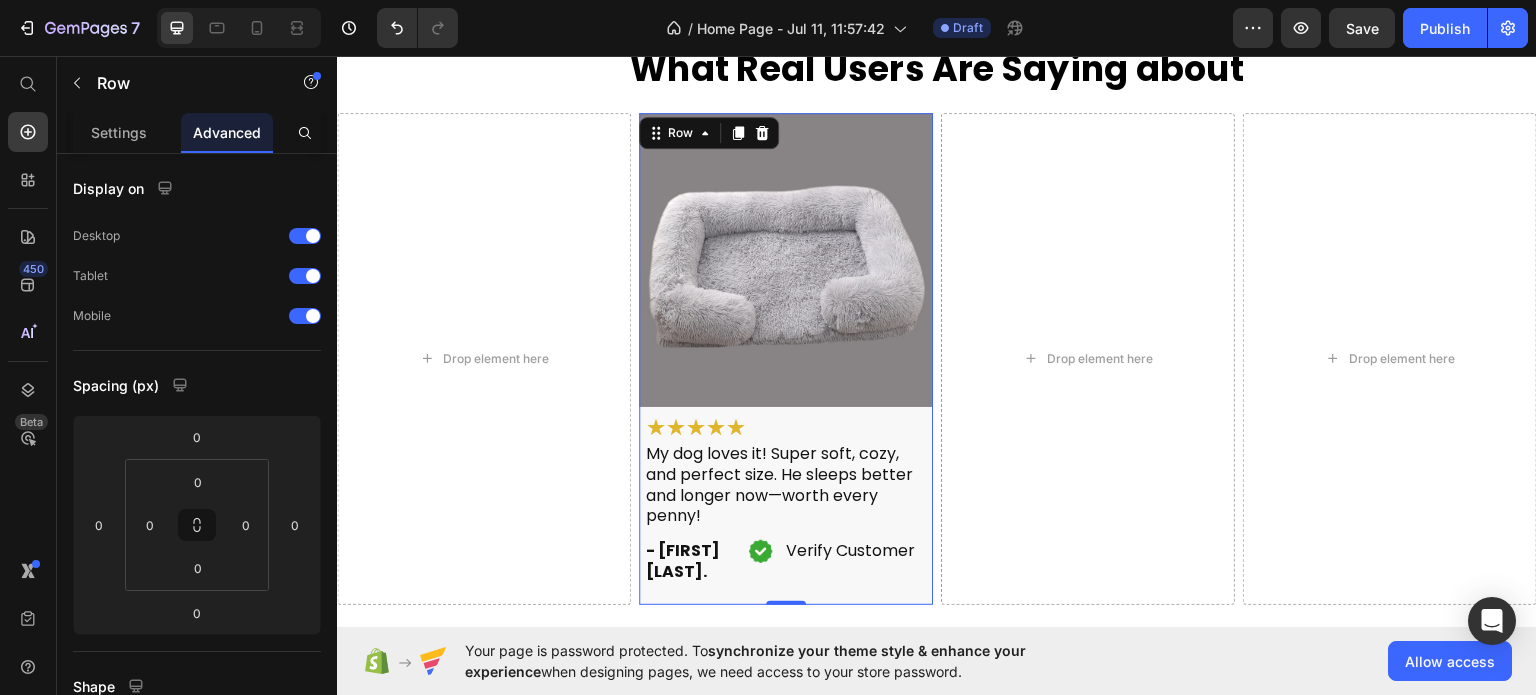 click on "Image ⁠⁠⁠⁠⁠⁠⁠ ★★★★★ Heading My dog loves it! Super soft, cozy, and perfect size. He sleeps better and longer now—worth every penny! Heading ⁠⁠⁠⁠⁠⁠⁠ - Errum A. Heading Image Verify Customer Heading Row Row" at bounding box center [786, 358] 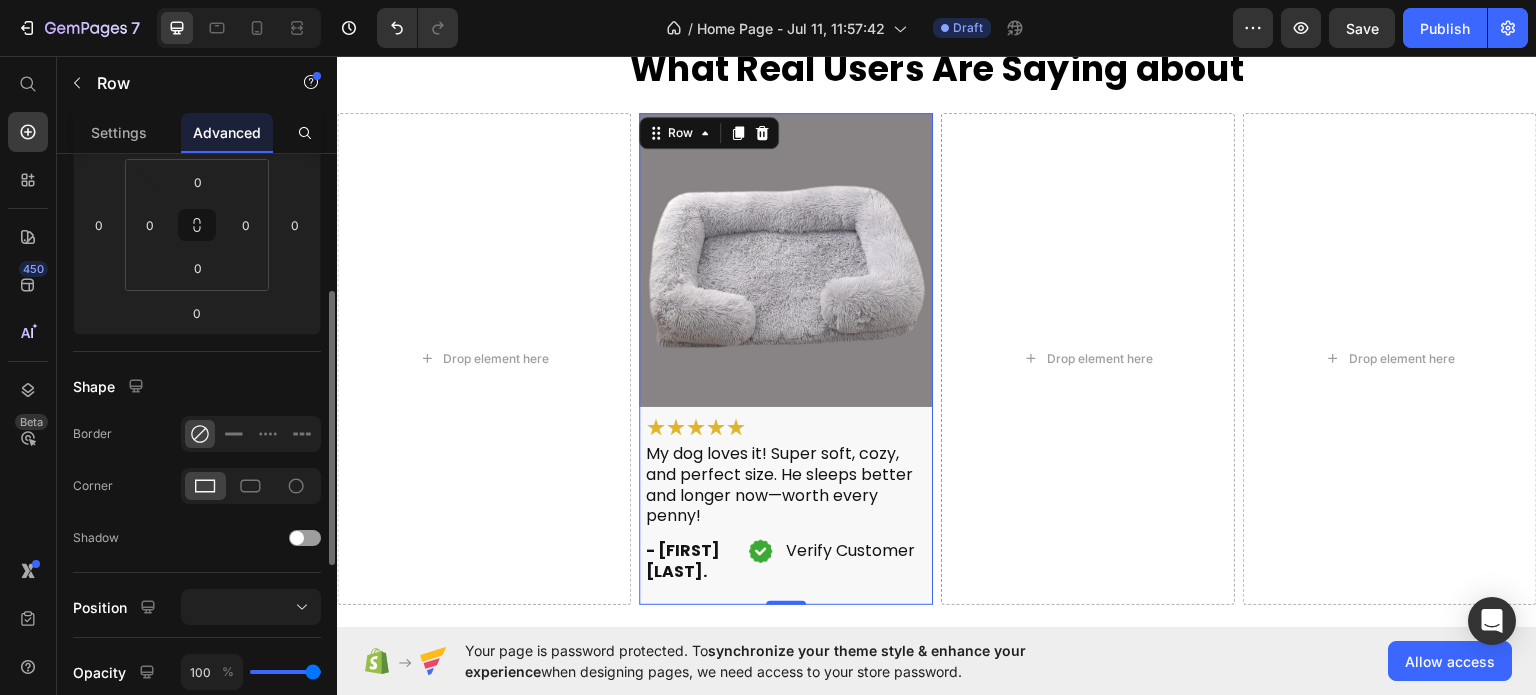scroll, scrollTop: 400, scrollLeft: 0, axis: vertical 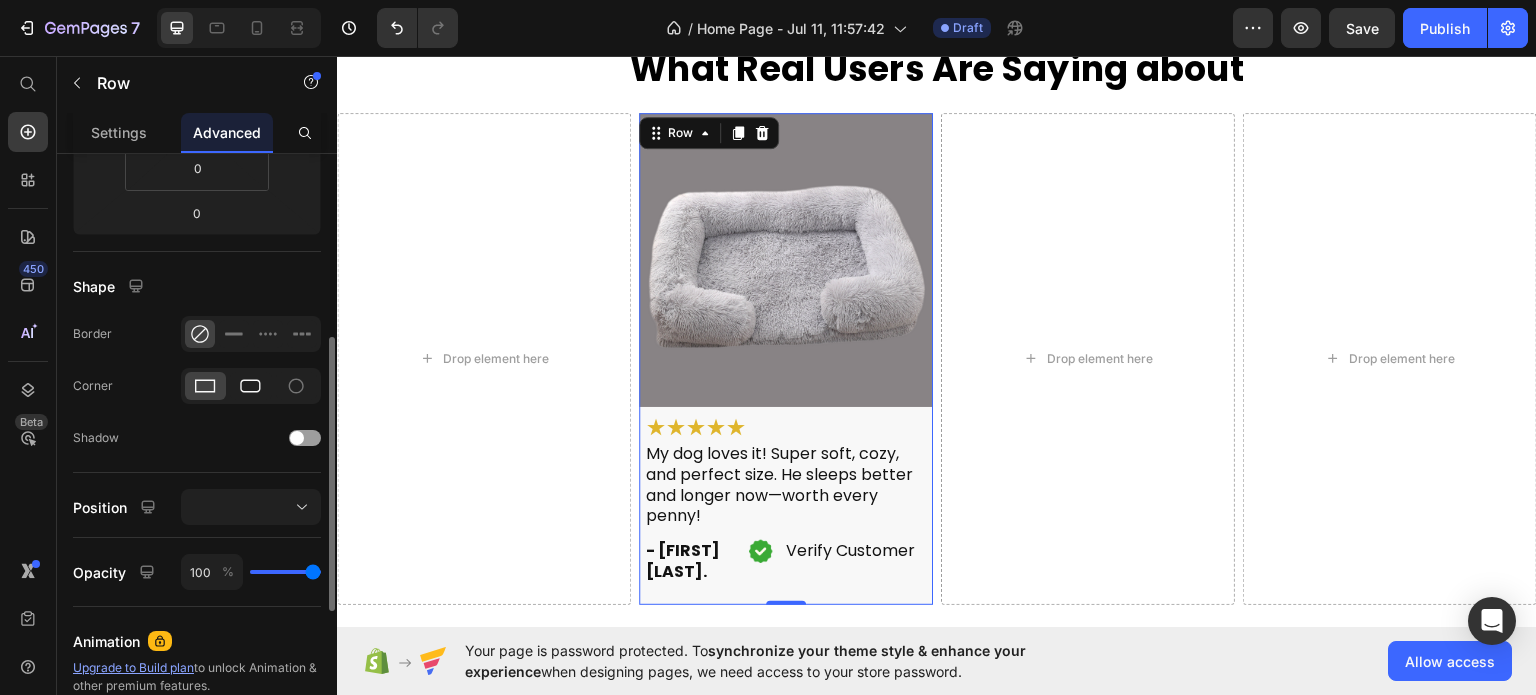 click 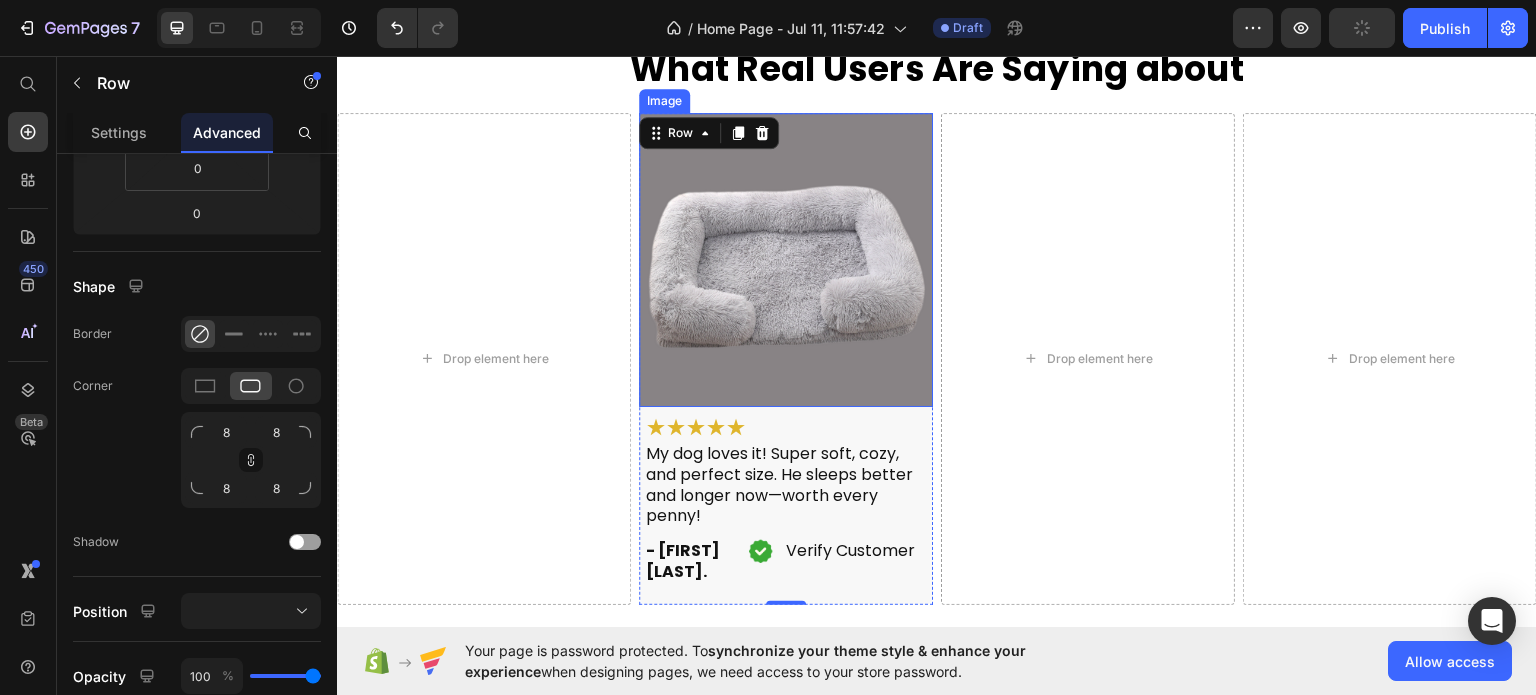 click at bounding box center (786, 259) 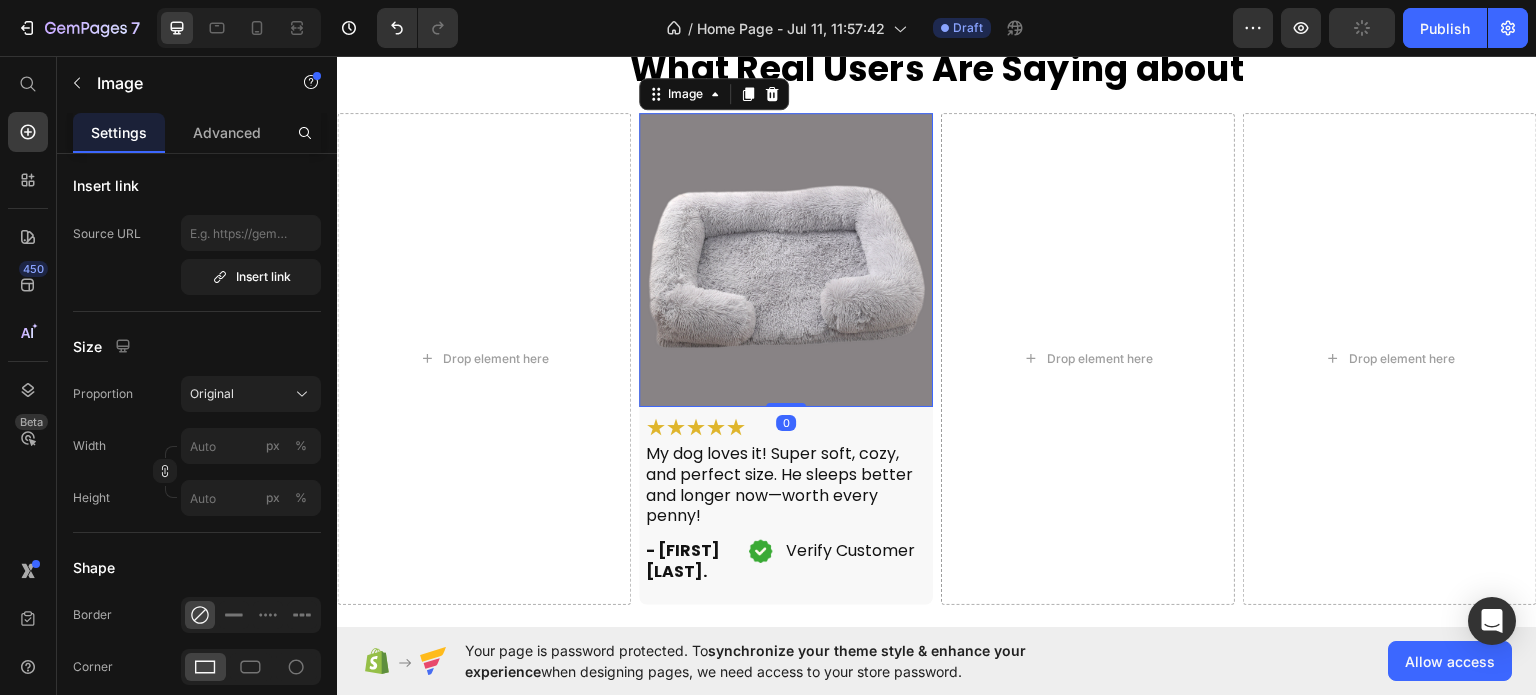 scroll, scrollTop: 0, scrollLeft: 0, axis: both 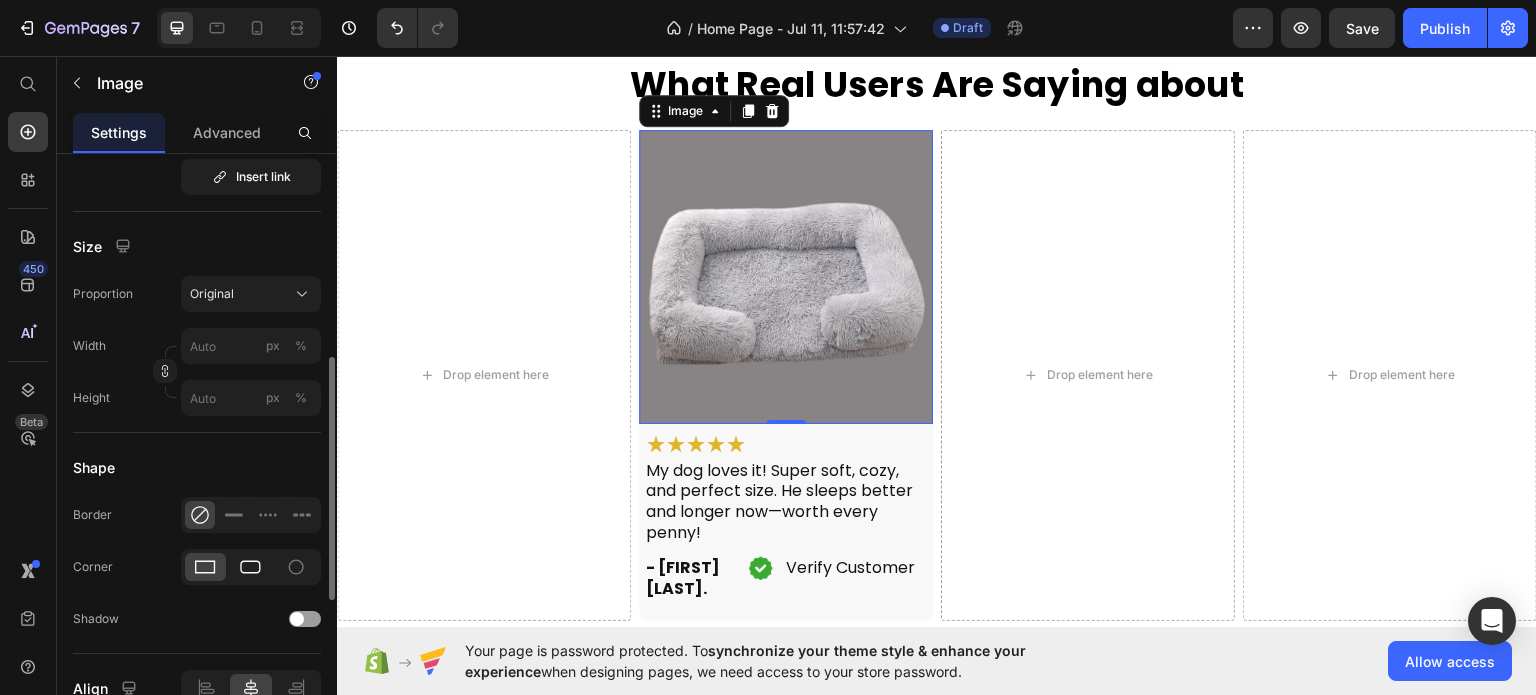 click 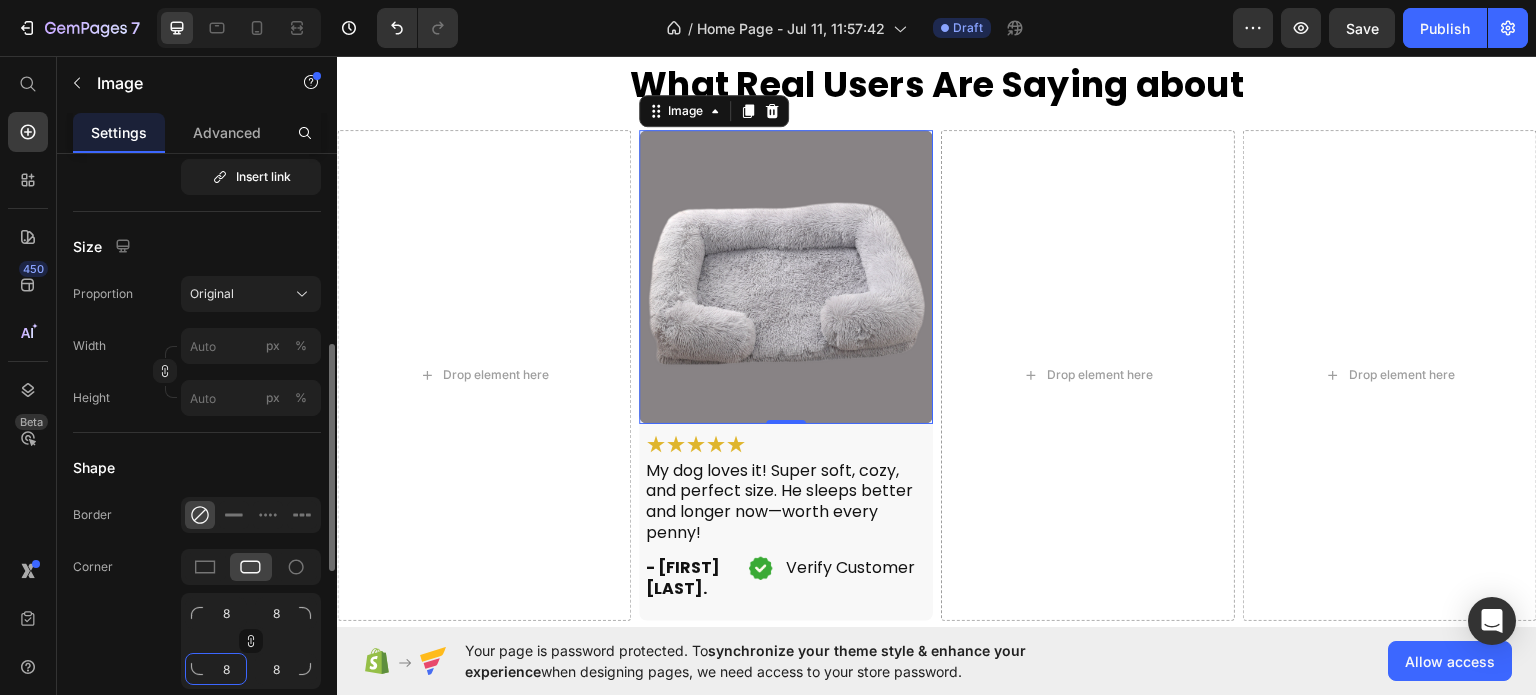 click on "8" 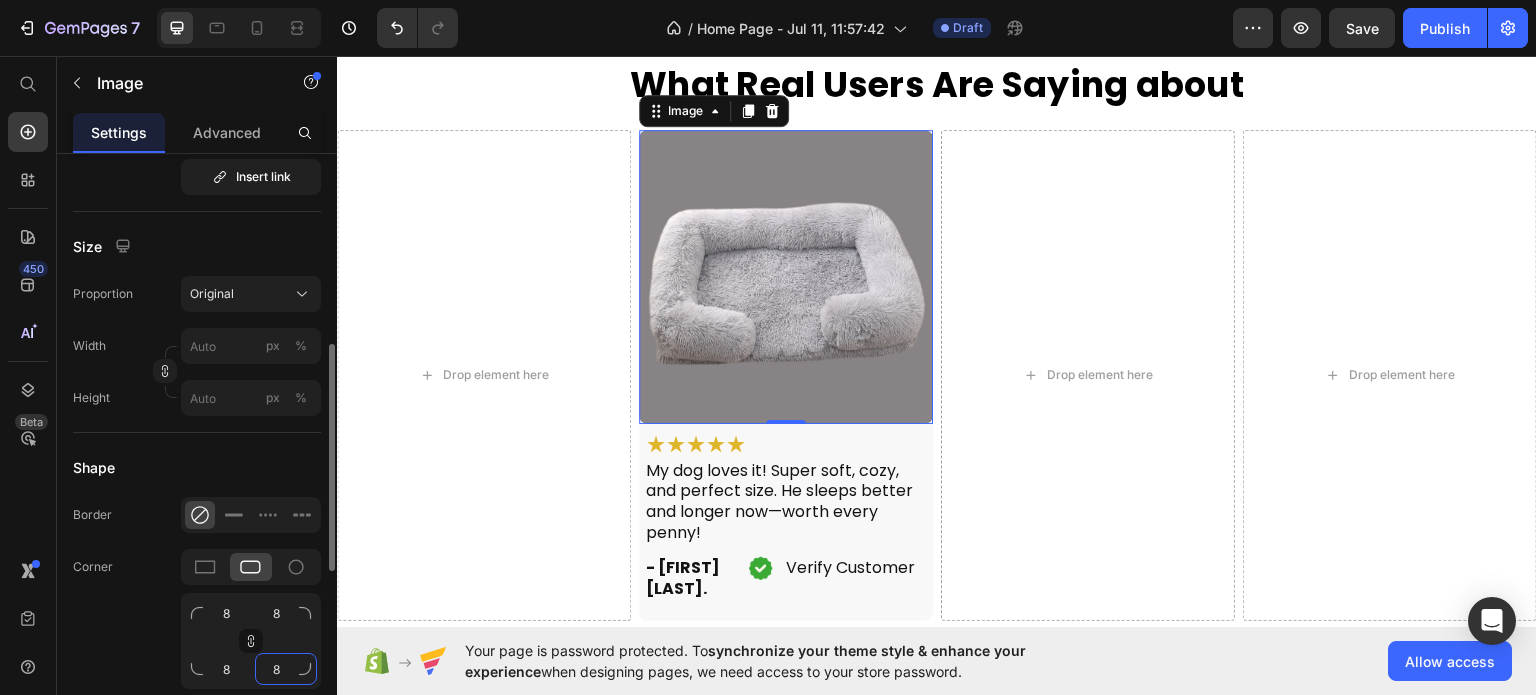 click on "8" 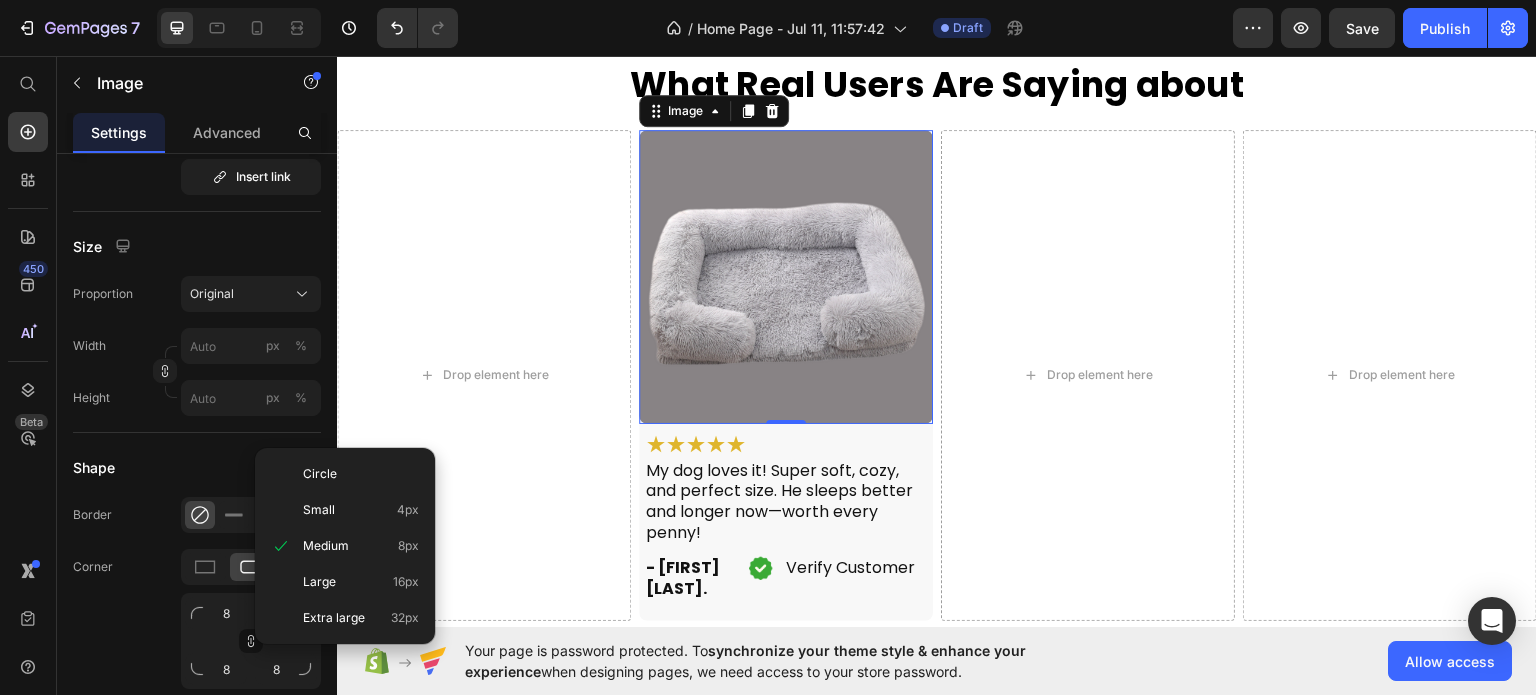 click on "Circle Small 4px Medium 8px Large 16px Extra large 32px" at bounding box center [345, 546] 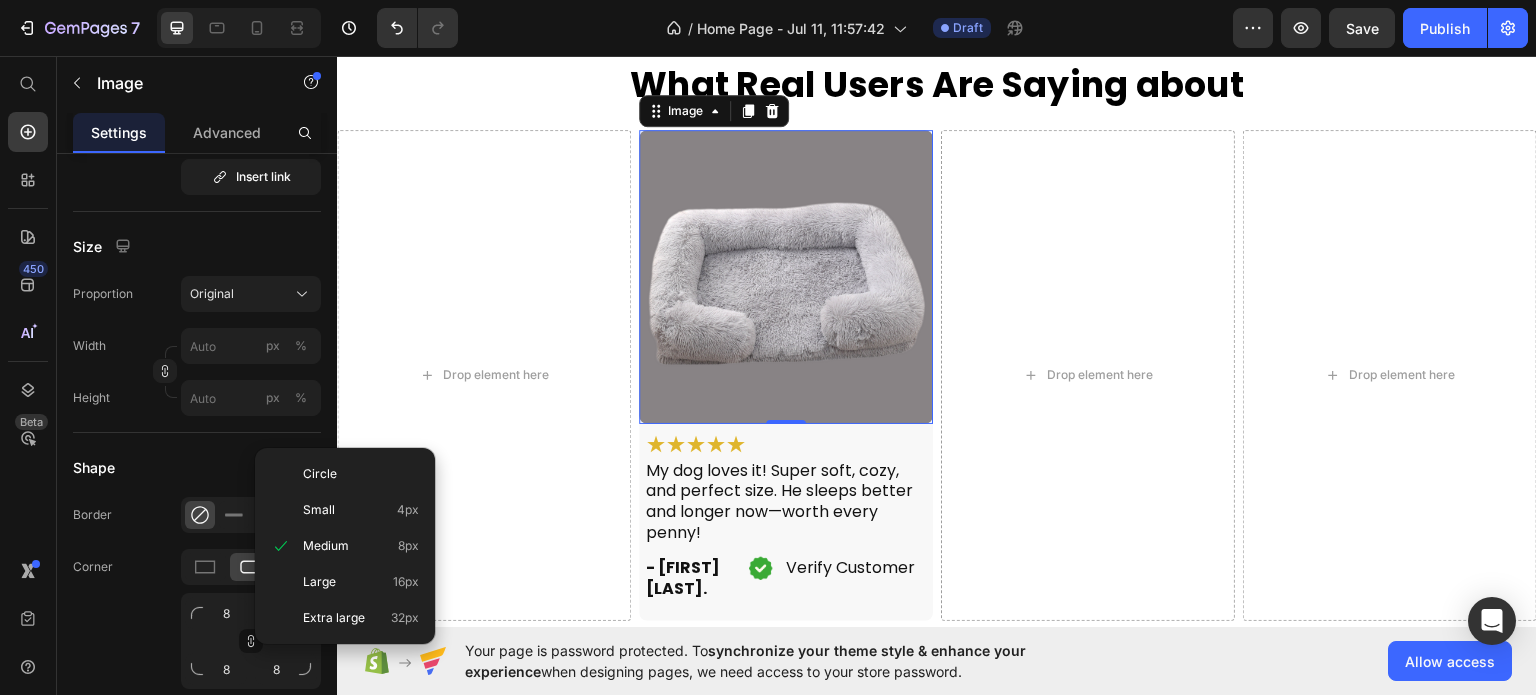 click on "Circle Small 4px Medium 8px Large 16px Extra large 32px" at bounding box center [345, 546] 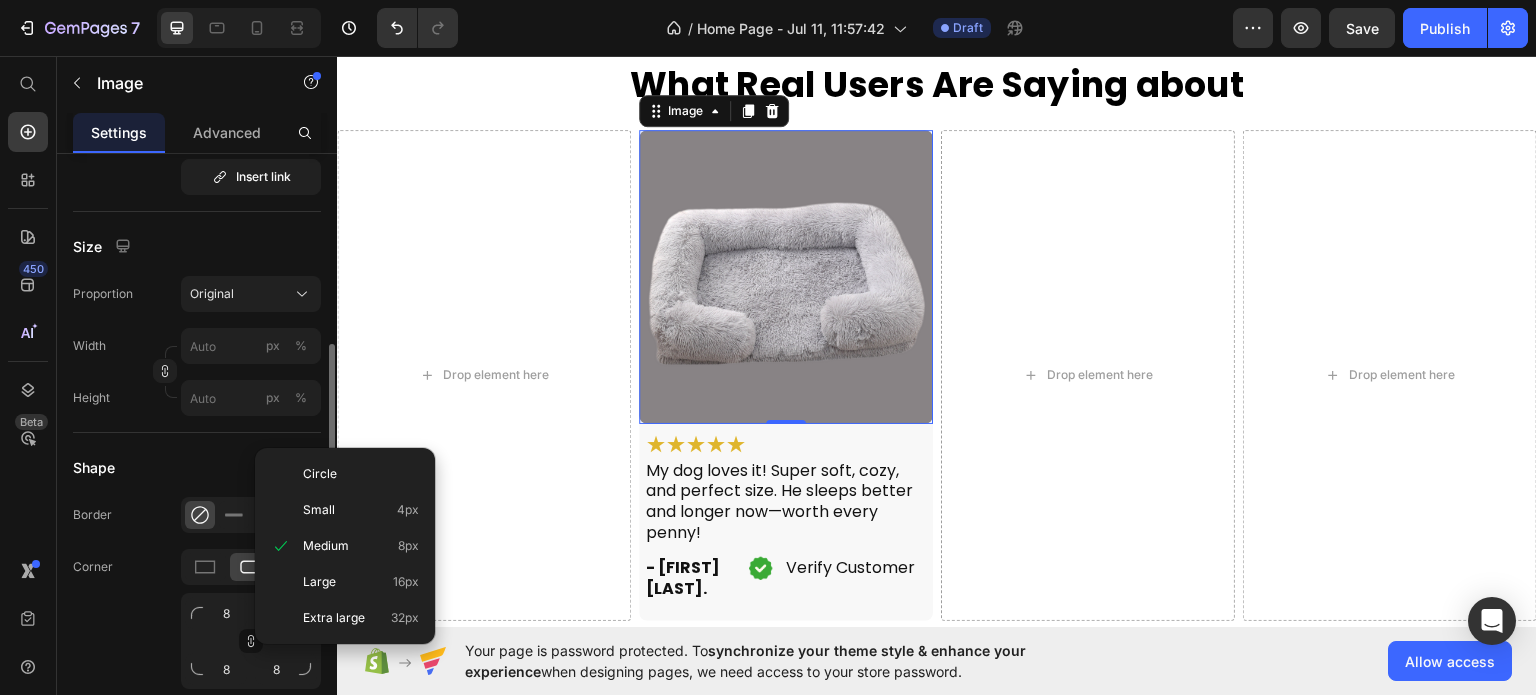 click on "8 8 8 8" at bounding box center (251, 641) 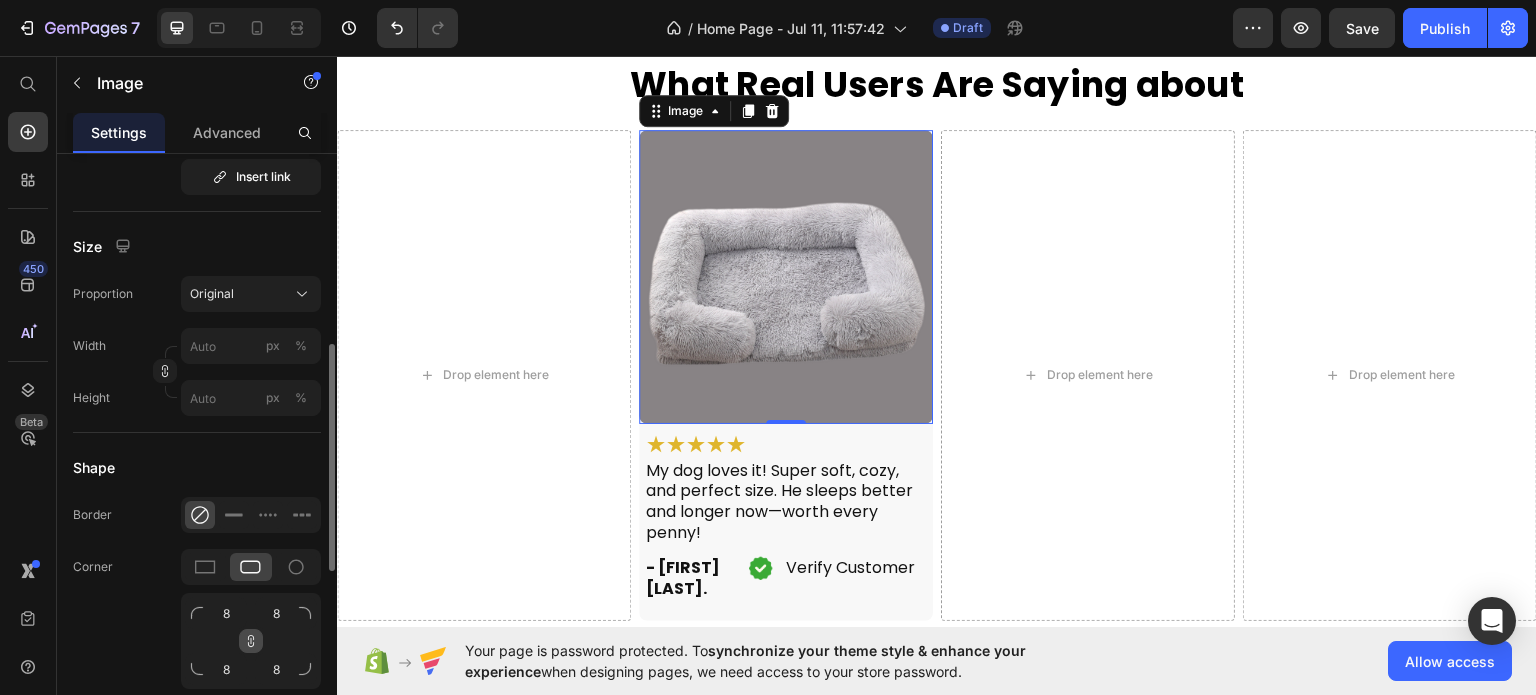 click 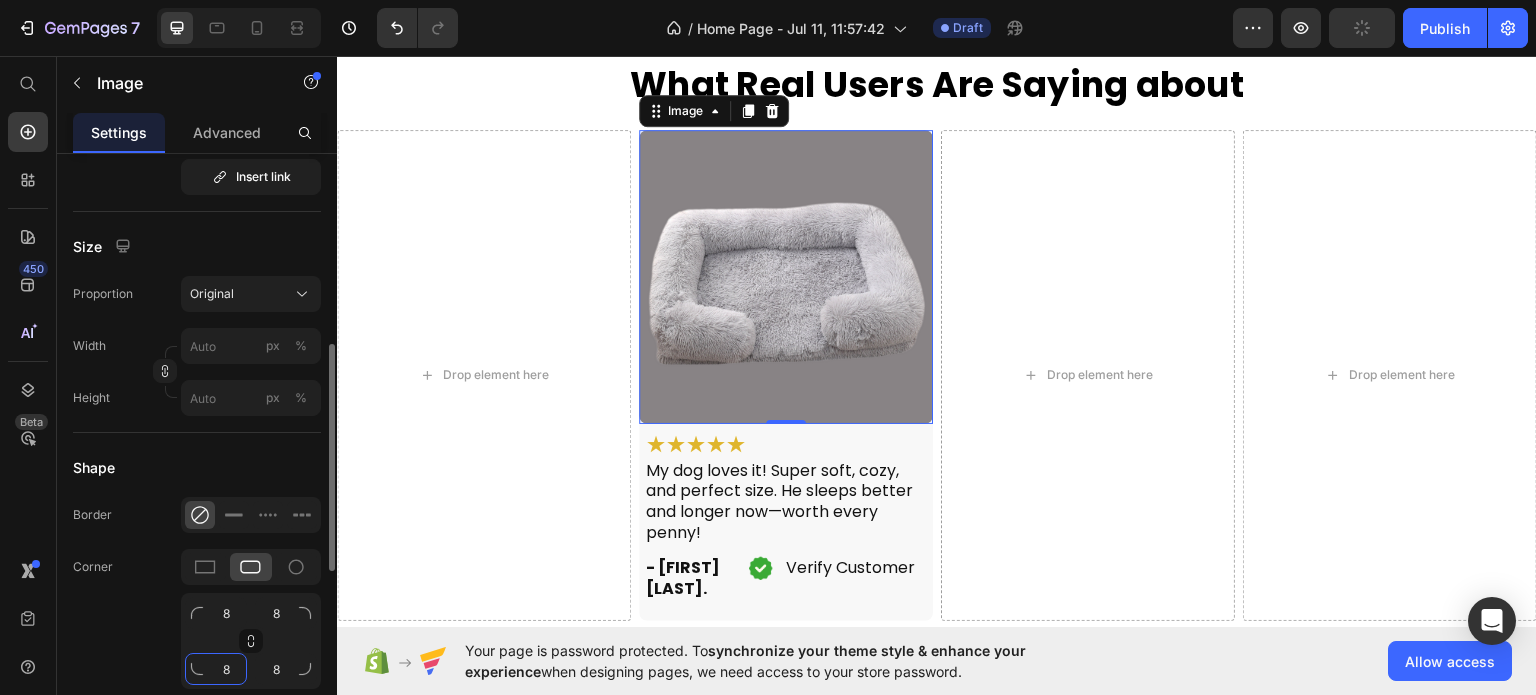 click on "8" 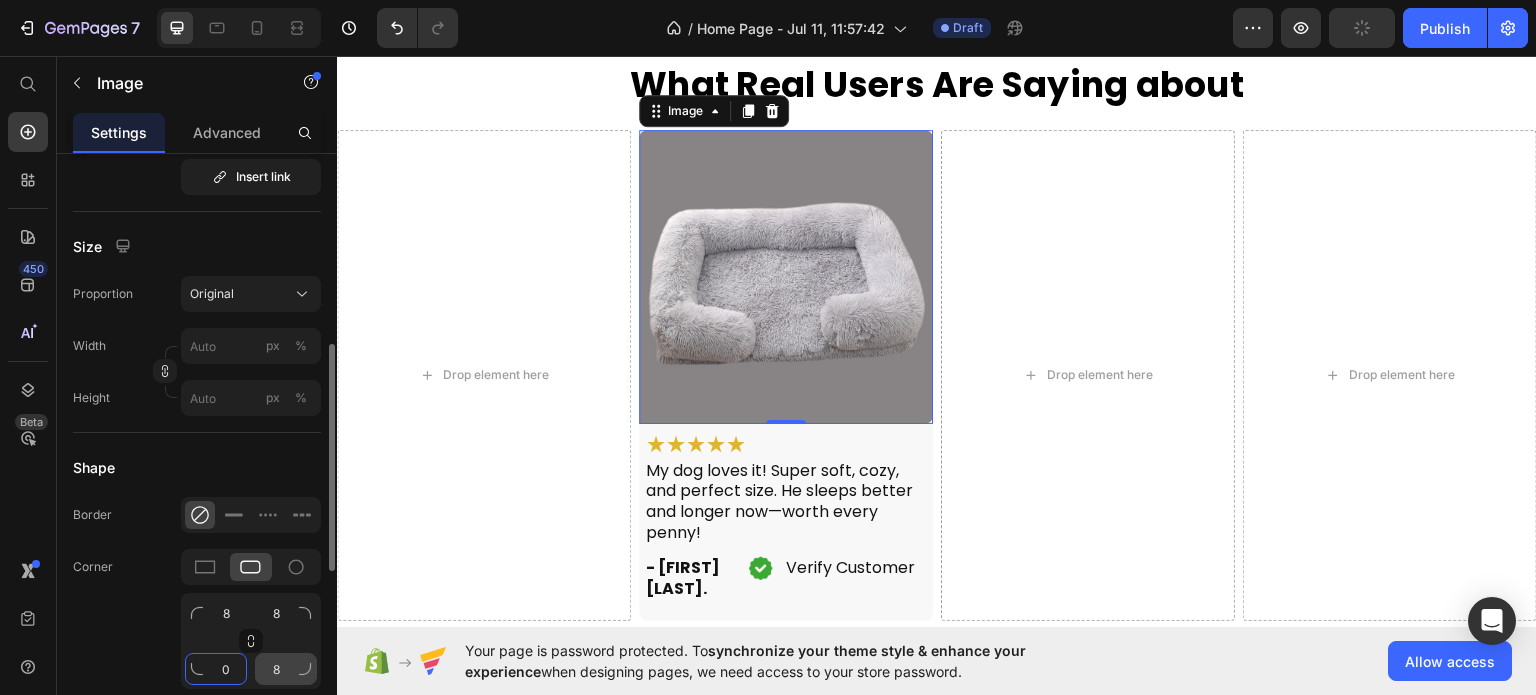 type on "0" 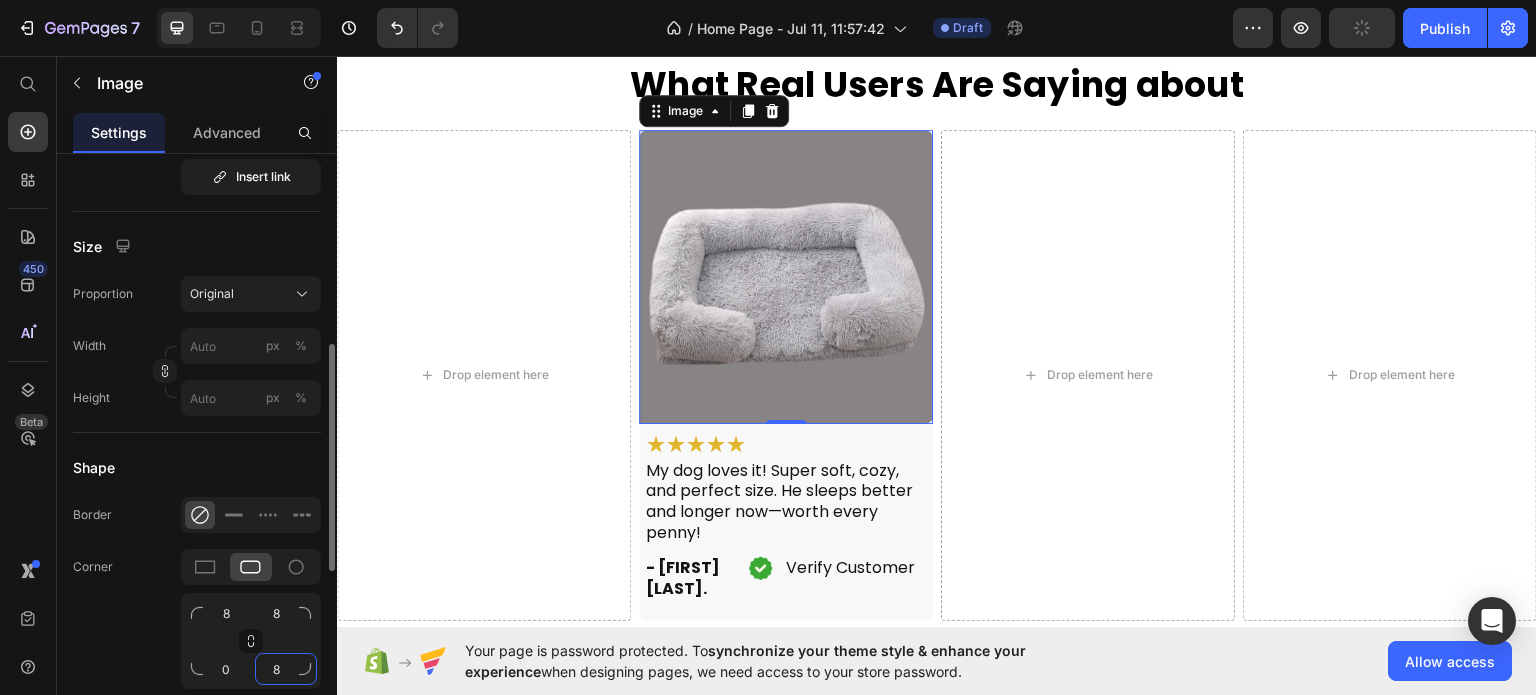 click on "8" 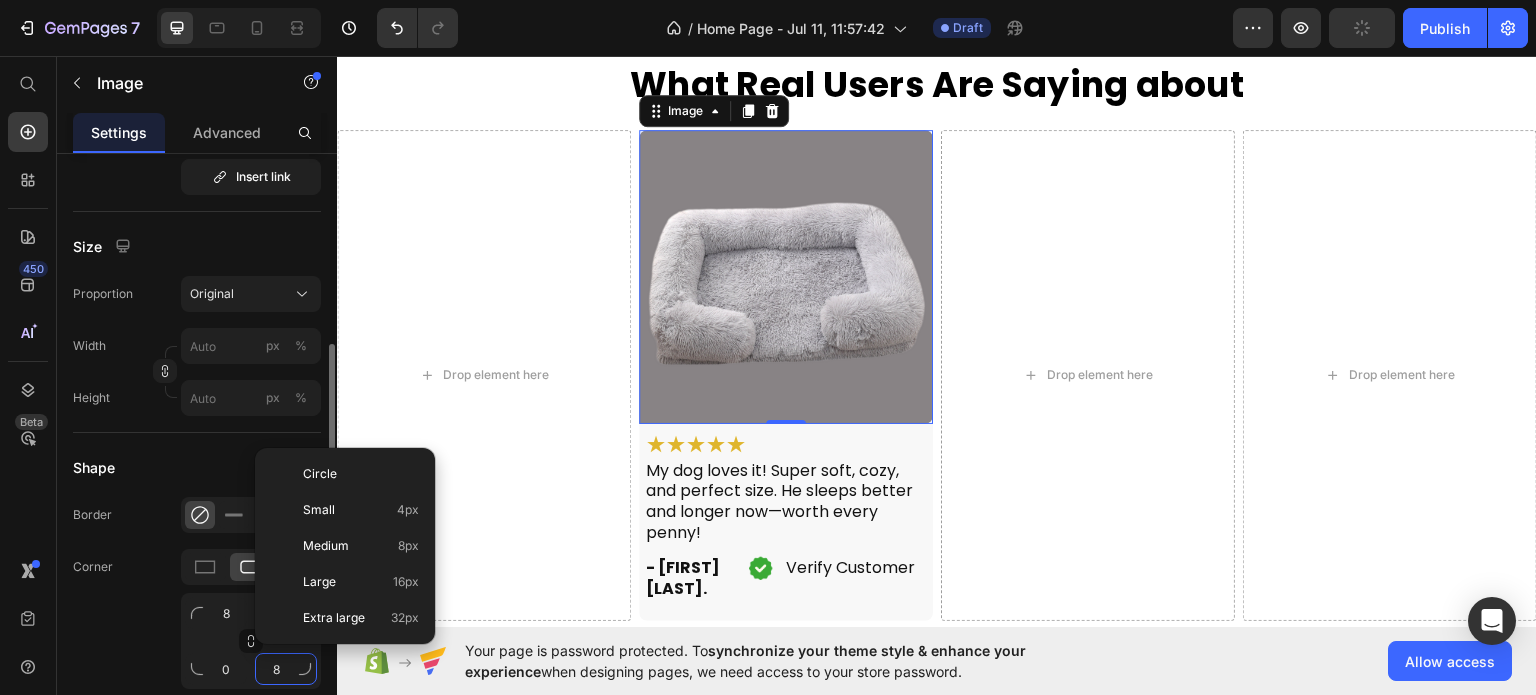 type on "0" 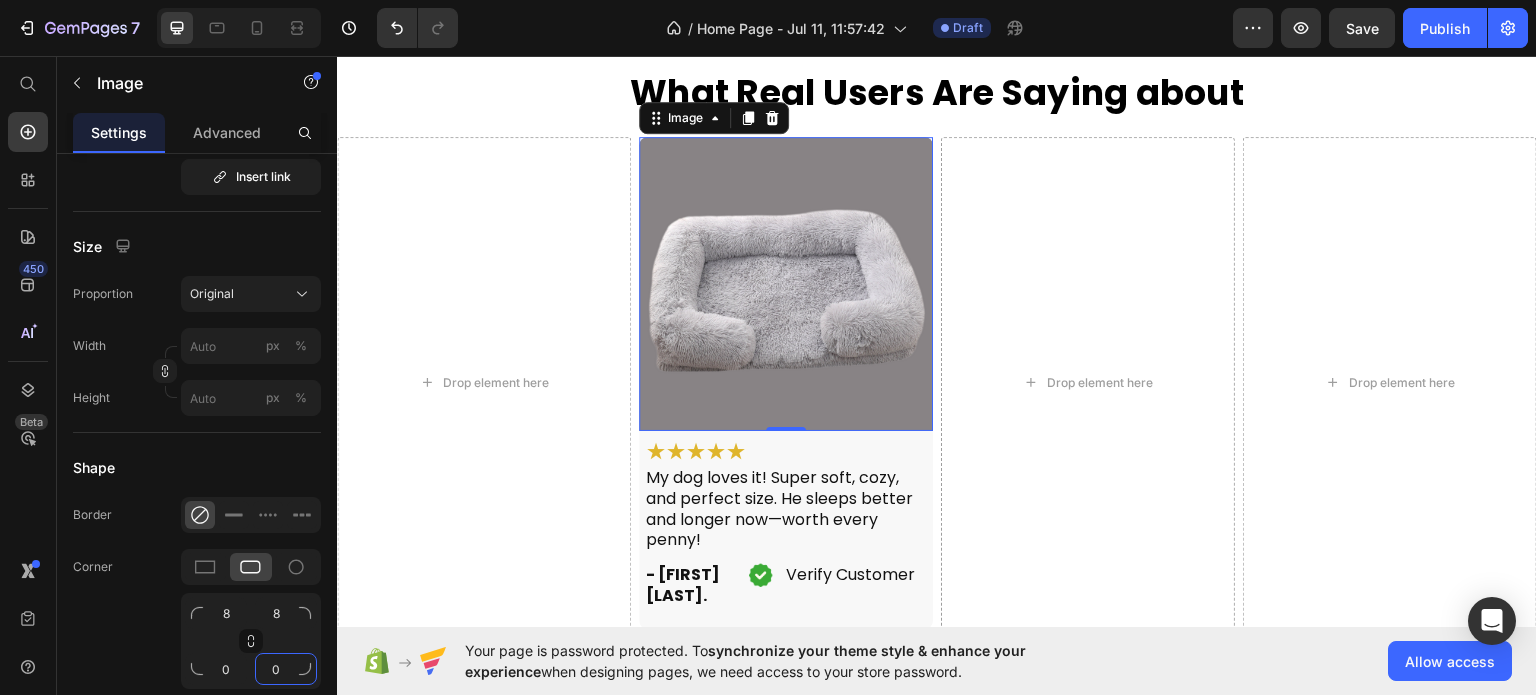 scroll, scrollTop: 2388, scrollLeft: 0, axis: vertical 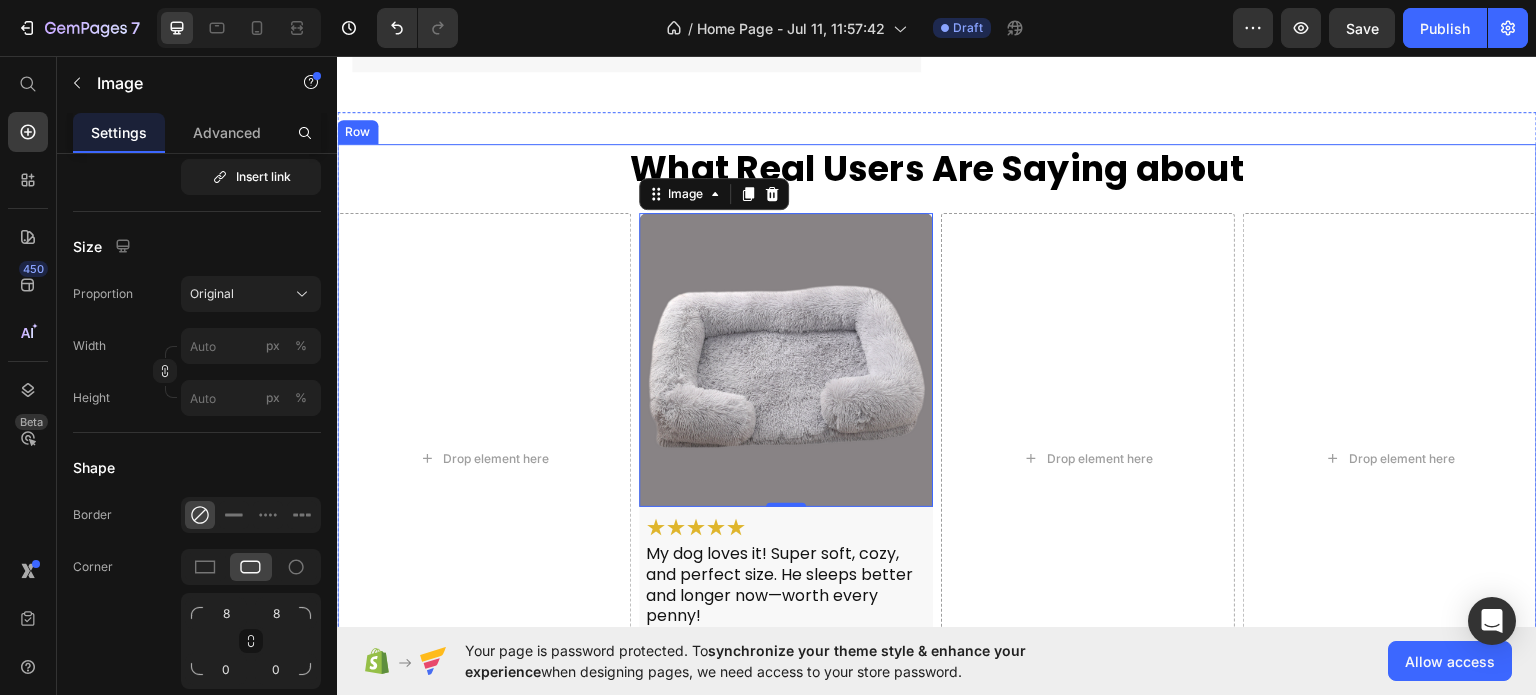 click on "What Real Users Are Saying about Heading
Drop element here Image   0 ⁠⁠⁠⁠⁠⁠⁠ ★★★★★ Heading My dog loves it! Super soft, cozy, and perfect size. He sleeps better and longer now—worth every penny! Heading ⁠⁠⁠⁠⁠⁠⁠ - Errum A. Heading Image Verify Customer Heading Row Row Row
Drop element here
Drop element here Row" at bounding box center (937, 423) 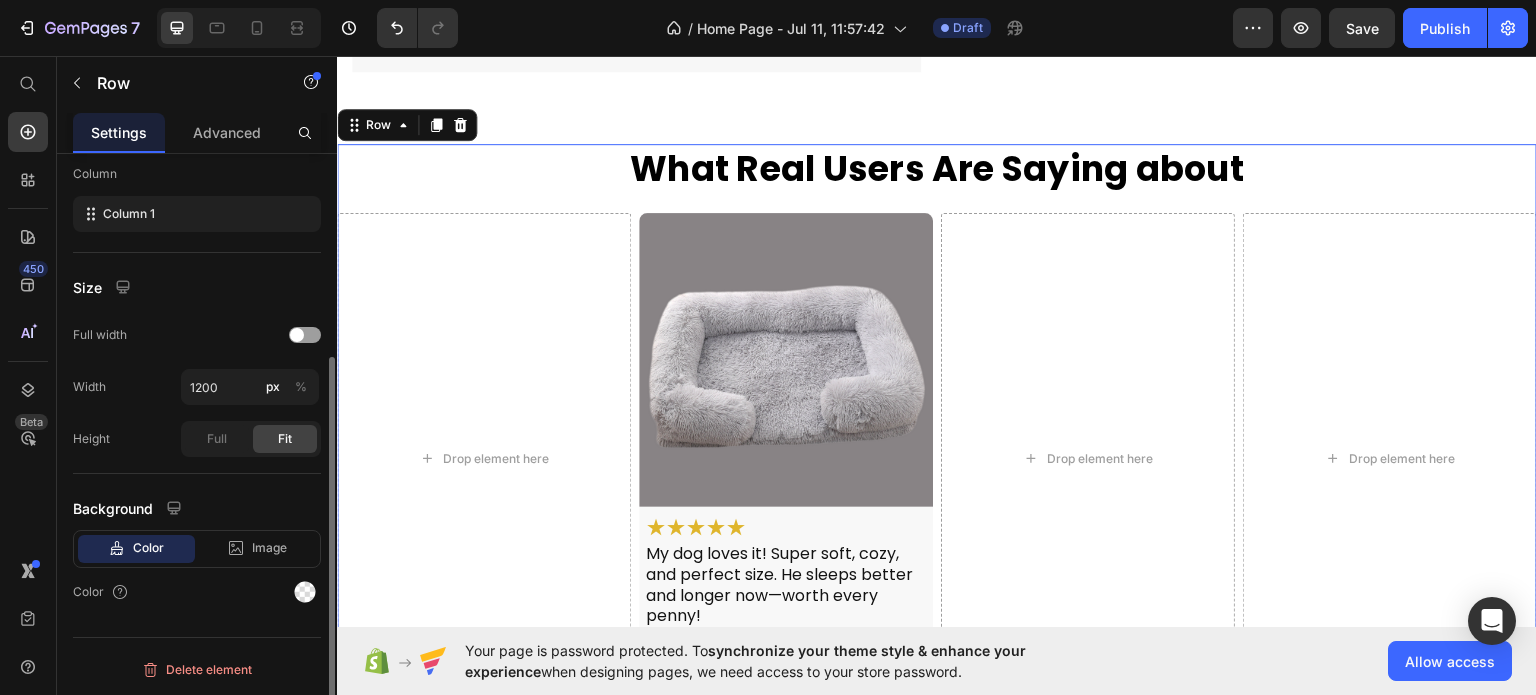 scroll, scrollTop: 0, scrollLeft: 0, axis: both 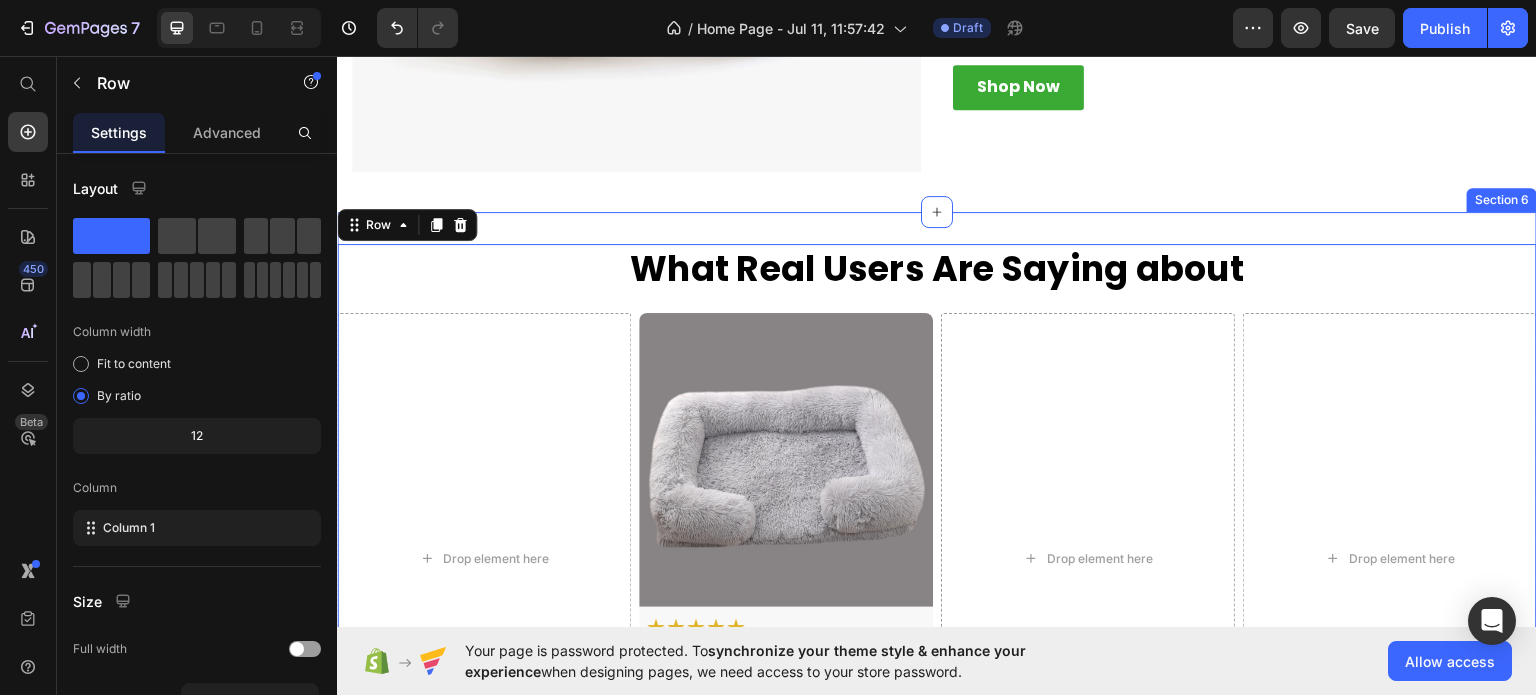click on "What Real Users Are Saying about Heading
Drop element here Image ⁠⁠⁠⁠⁠⁠⁠ ★★★★★ Heading My dog loves it! Super soft, cozy, and perfect size. He sleeps better and longer now—worth every penny! Heading ⁠⁠⁠⁠⁠⁠⁠ - Errum A. Heading Image Verify Customer Heading Row Row Row
Drop element here
Drop element here Row Row   0 Section 6" at bounding box center (937, 523) 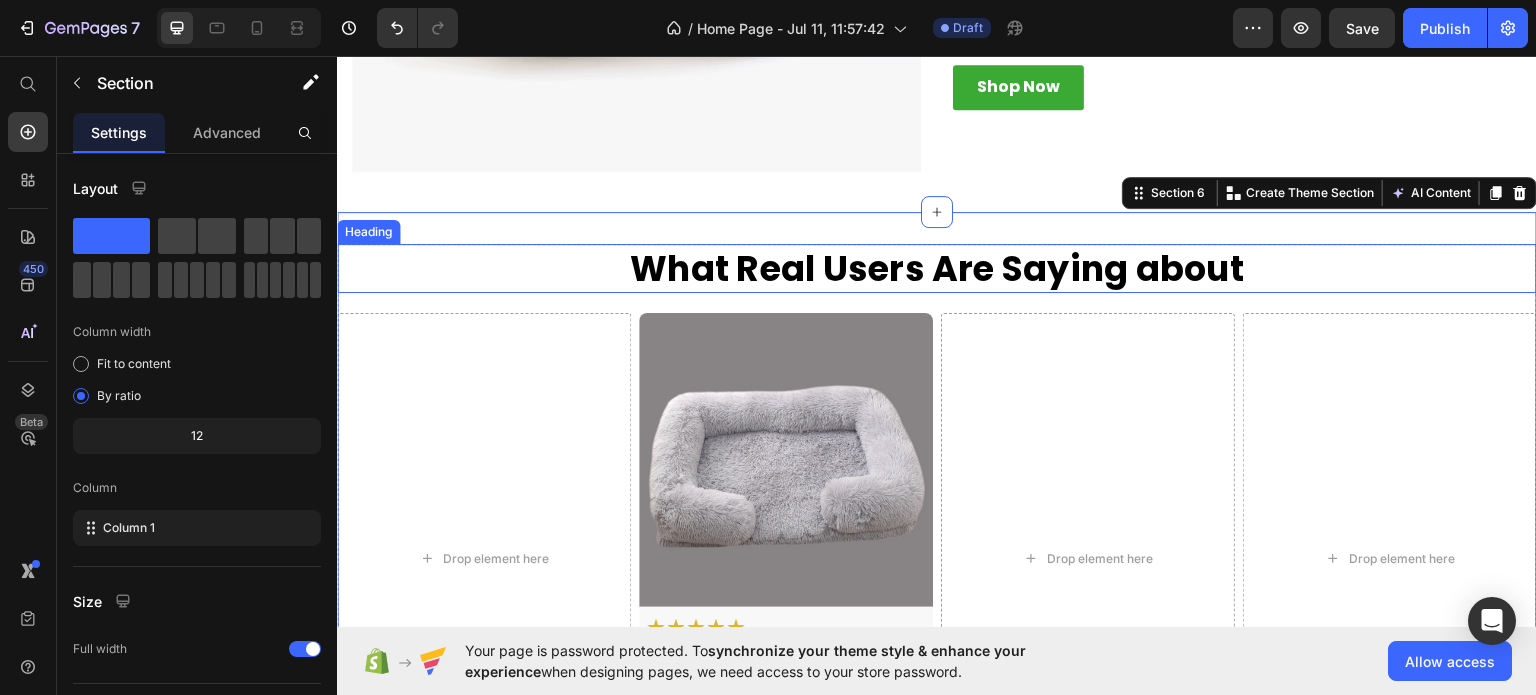 click on "What Real Users Are Saying about" at bounding box center [937, 268] 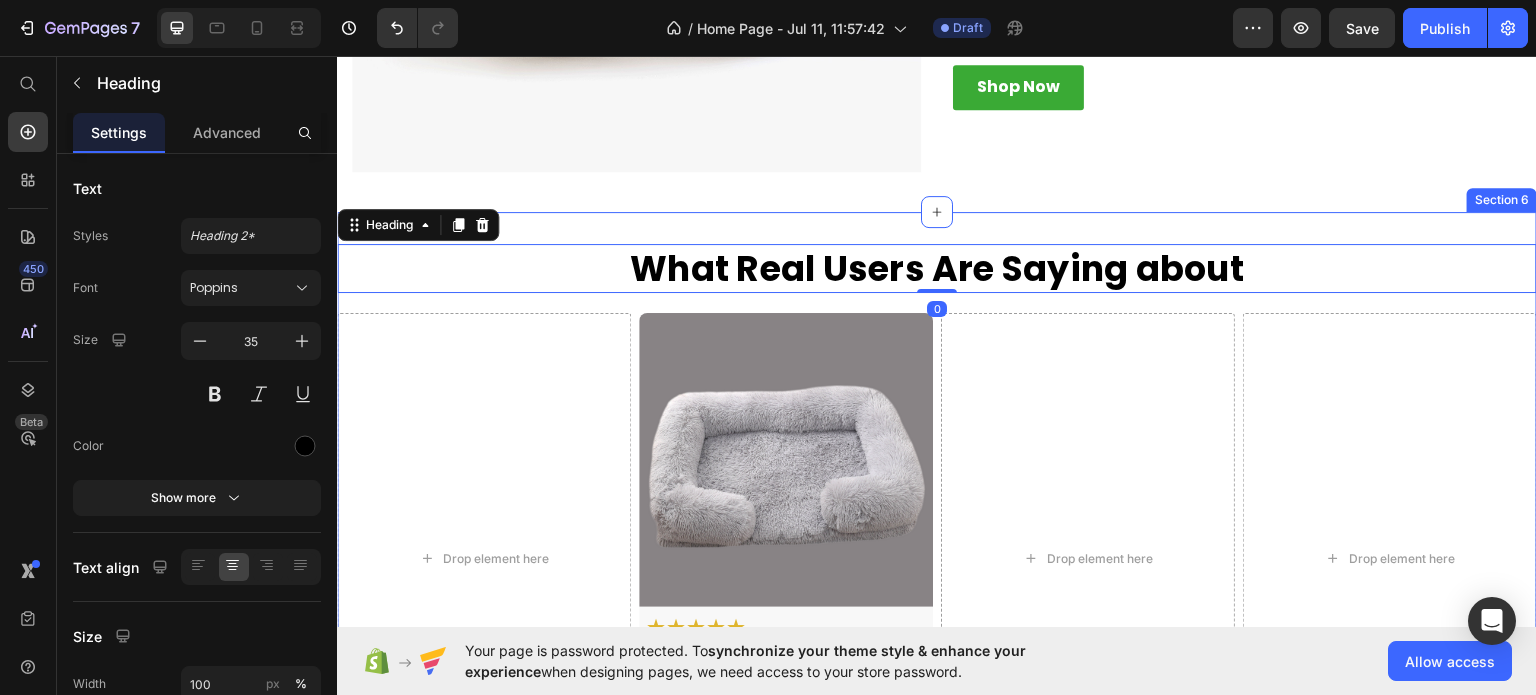 click on "What Real Users Are Saying about Heading   0
Drop element here Image ⁠⁠⁠⁠⁠⁠⁠ ★★★★★ Heading My dog loves it! Super soft, cozy, and perfect size. He sleeps better and longer now—worth every penny! Heading ⁠⁠⁠⁠⁠⁠⁠ - Errum A. Heading Image Verify Customer Heading Row Row Row
Drop element here
Drop element here Row Row Section 6" at bounding box center [937, 523] 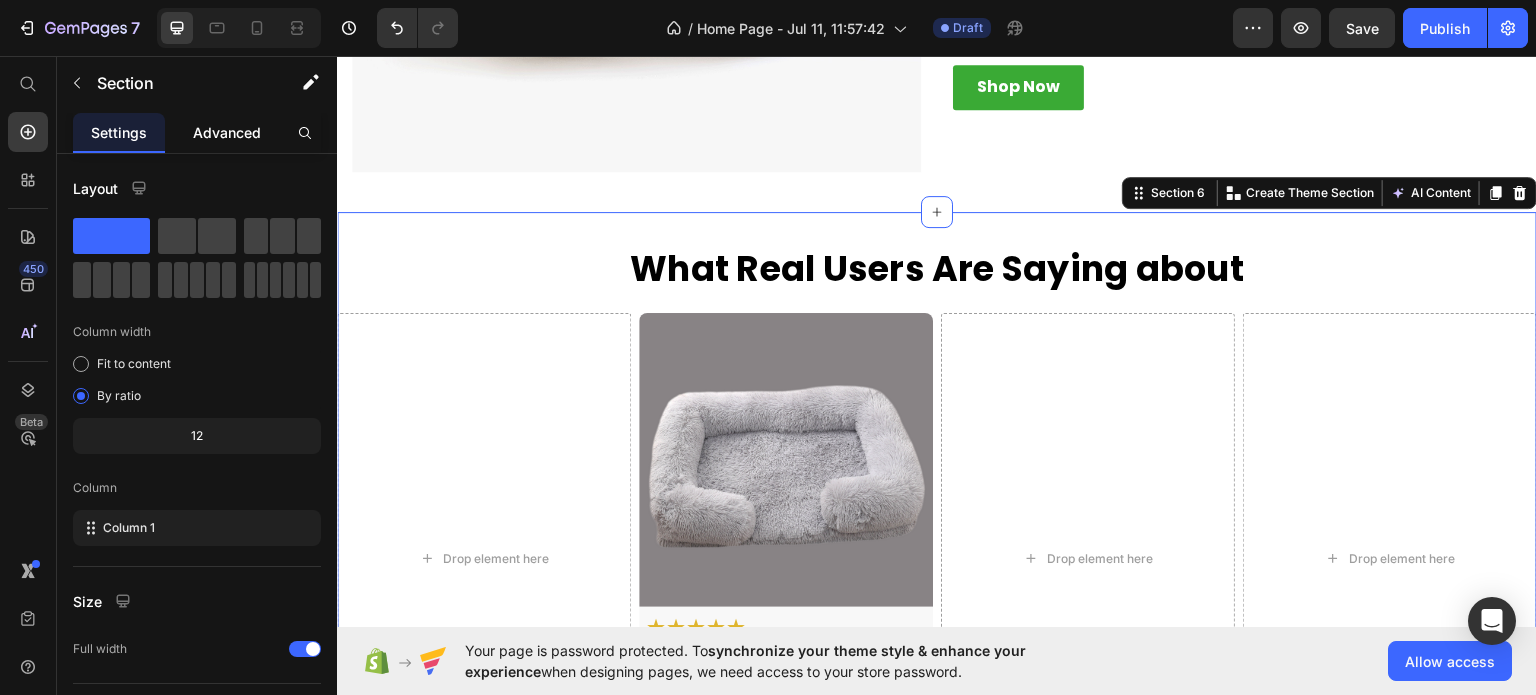 click on "Advanced" at bounding box center [227, 132] 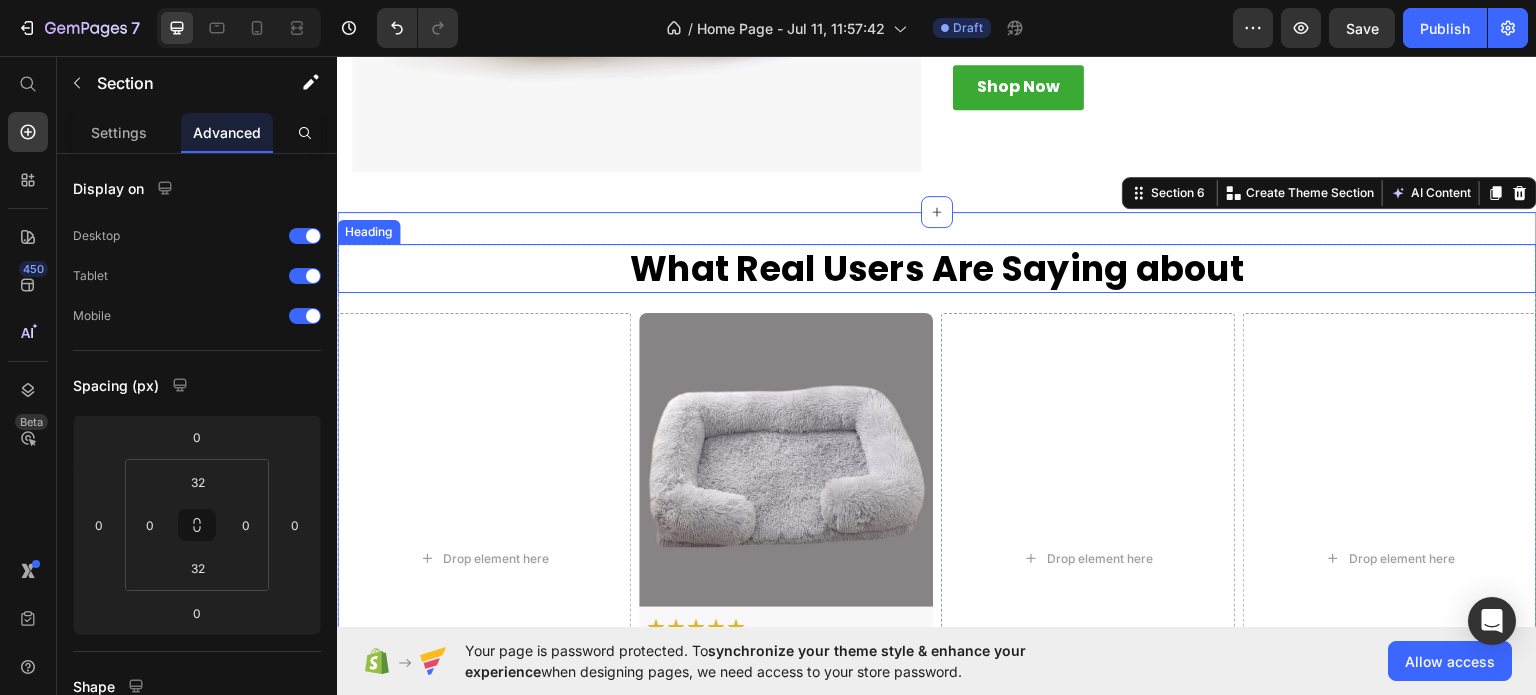 click on "What Real Users Are Saying about" at bounding box center (937, 268) 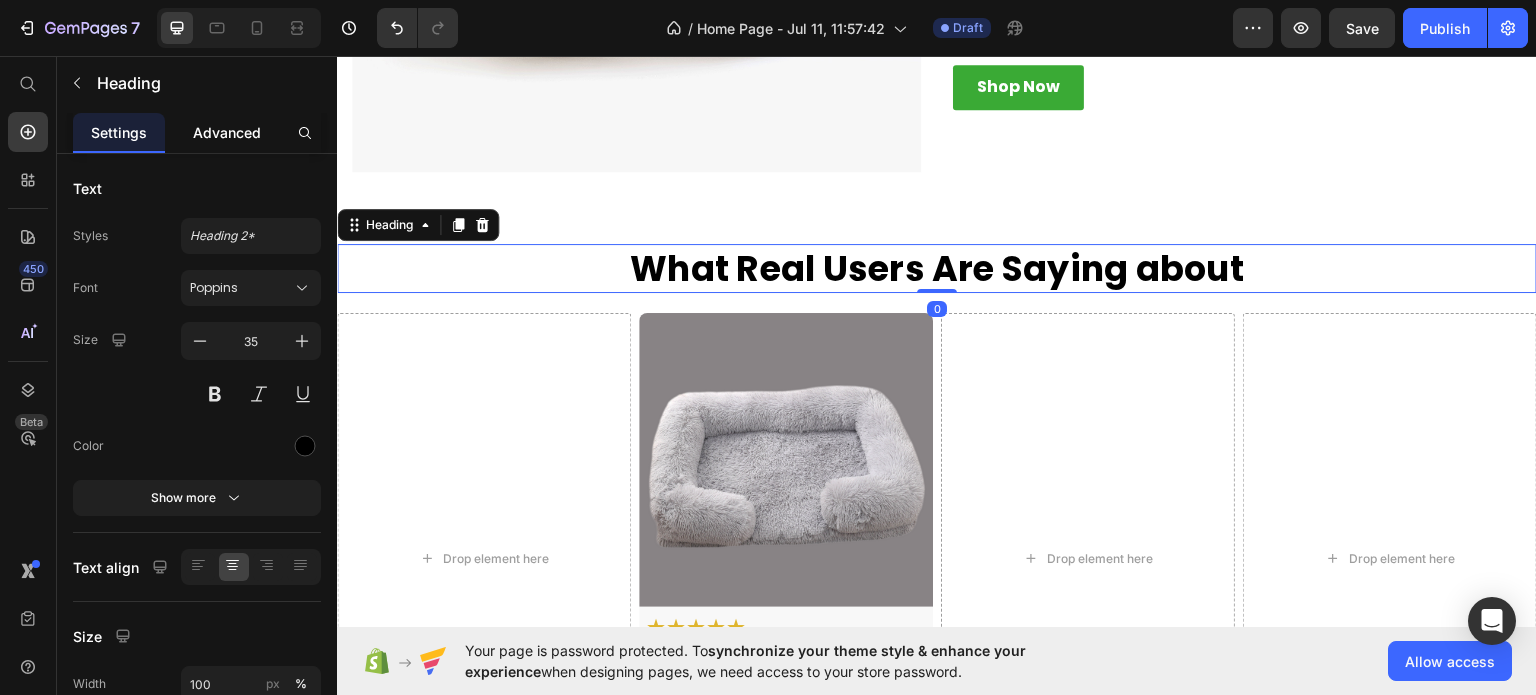 click on "Advanced" at bounding box center (227, 132) 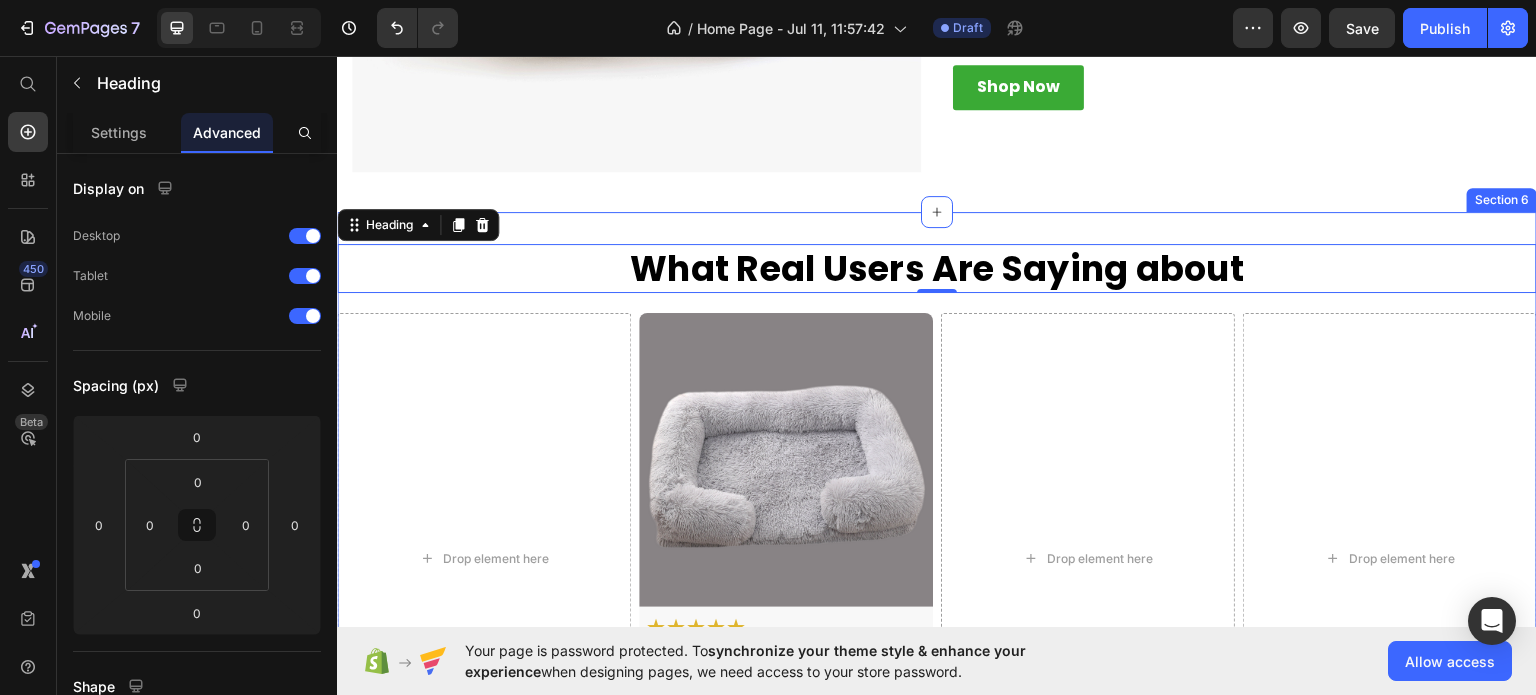 click on "What Real Users Are Saying about Heading   0
Drop element here Image ⁠⁠⁠⁠⁠⁠⁠ ★★★★★ Heading My dog loves it! Super soft, cozy, and perfect size. He sleeps better and longer now—worth every penny! Heading ⁠⁠⁠⁠⁠⁠⁠ - Errum A. Heading Image Verify Customer Heading Row Row Row
Drop element here
Drop element here Row Row Section 6" at bounding box center [937, 523] 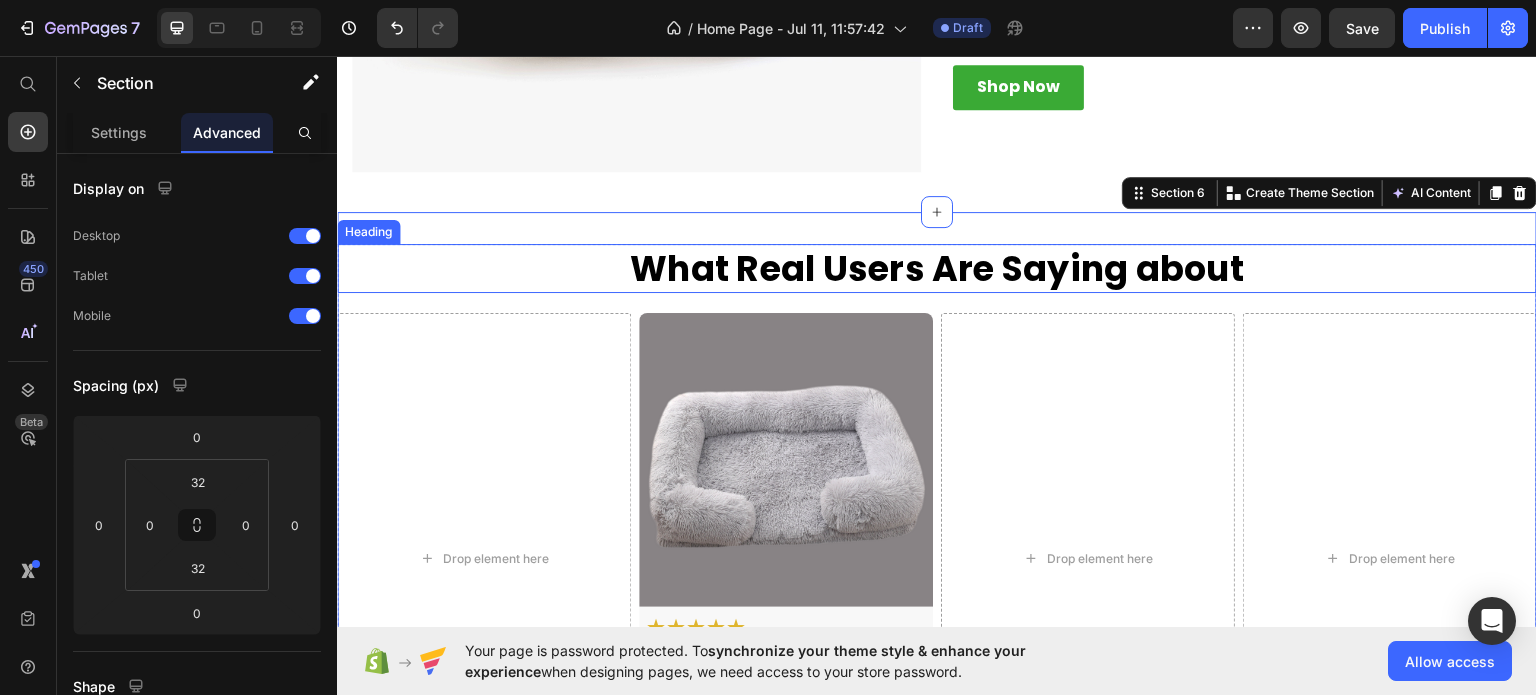 click on "What Real Users Are Saying about" at bounding box center [937, 268] 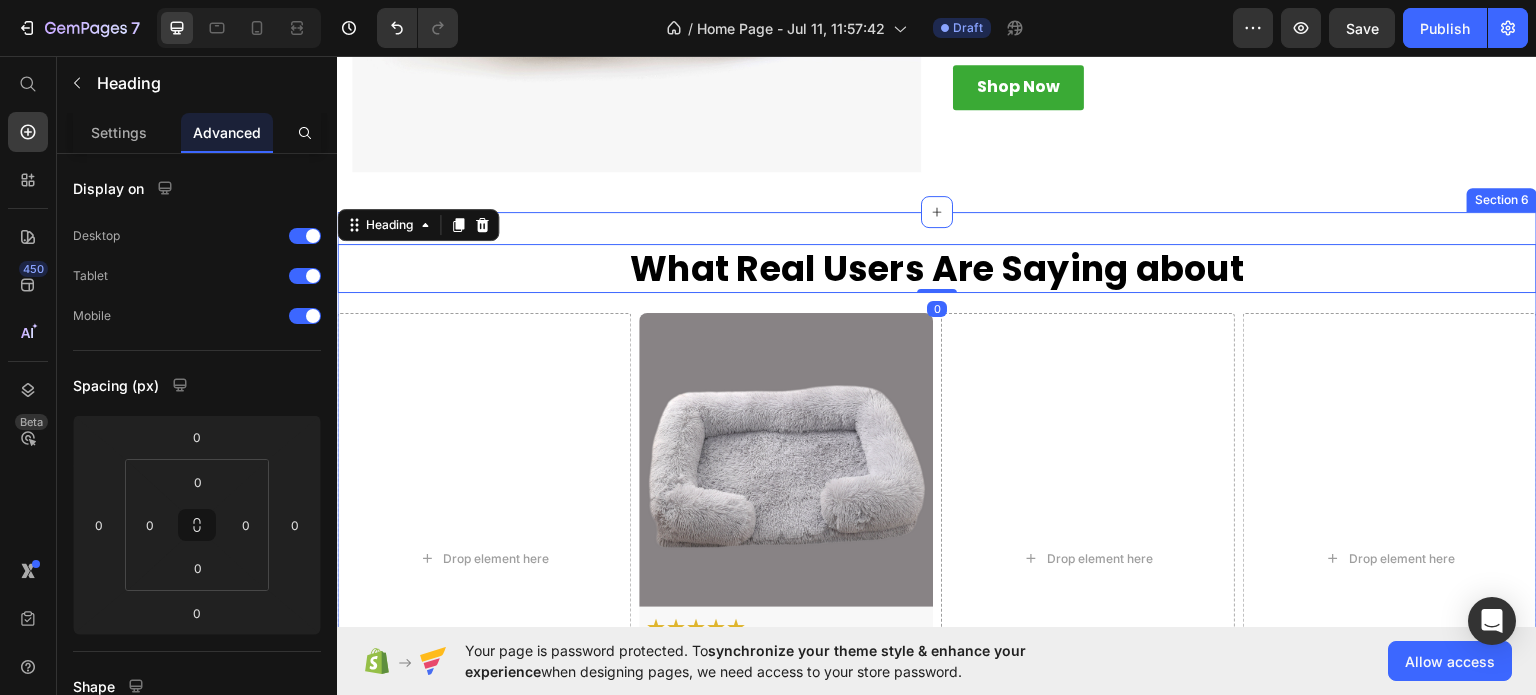 click on "What Real Users Are Saying about Heading   0
Drop element here Image ⁠⁠⁠⁠⁠⁠⁠ ★★★★★ Heading My dog loves it! Super soft, cozy, and perfect size. He sleeps better and longer now—worth every penny! Heading ⁠⁠⁠⁠⁠⁠⁠ - Errum A. Heading Image Verify Customer Heading Row Row Row
Drop element here
Drop element here Row Row Section 6" at bounding box center (937, 523) 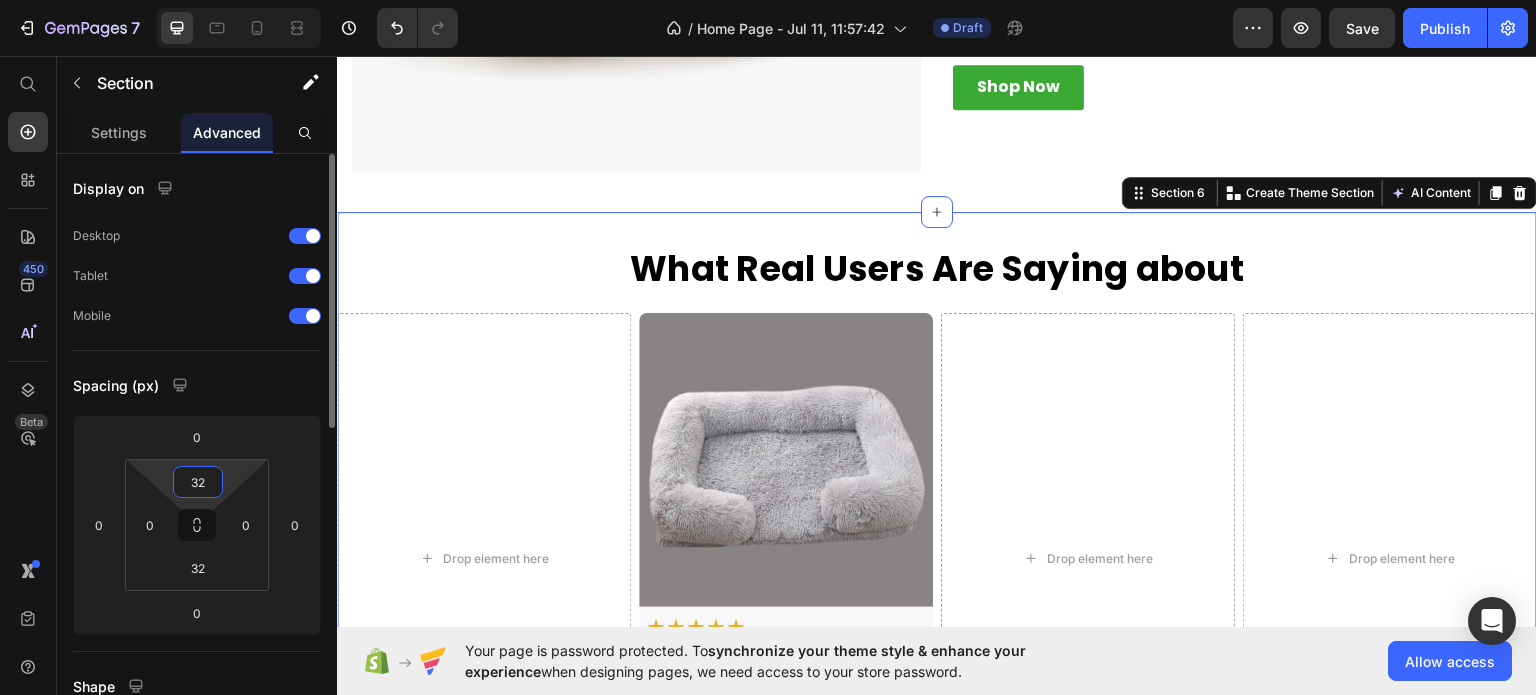 click on "32" at bounding box center [198, 482] 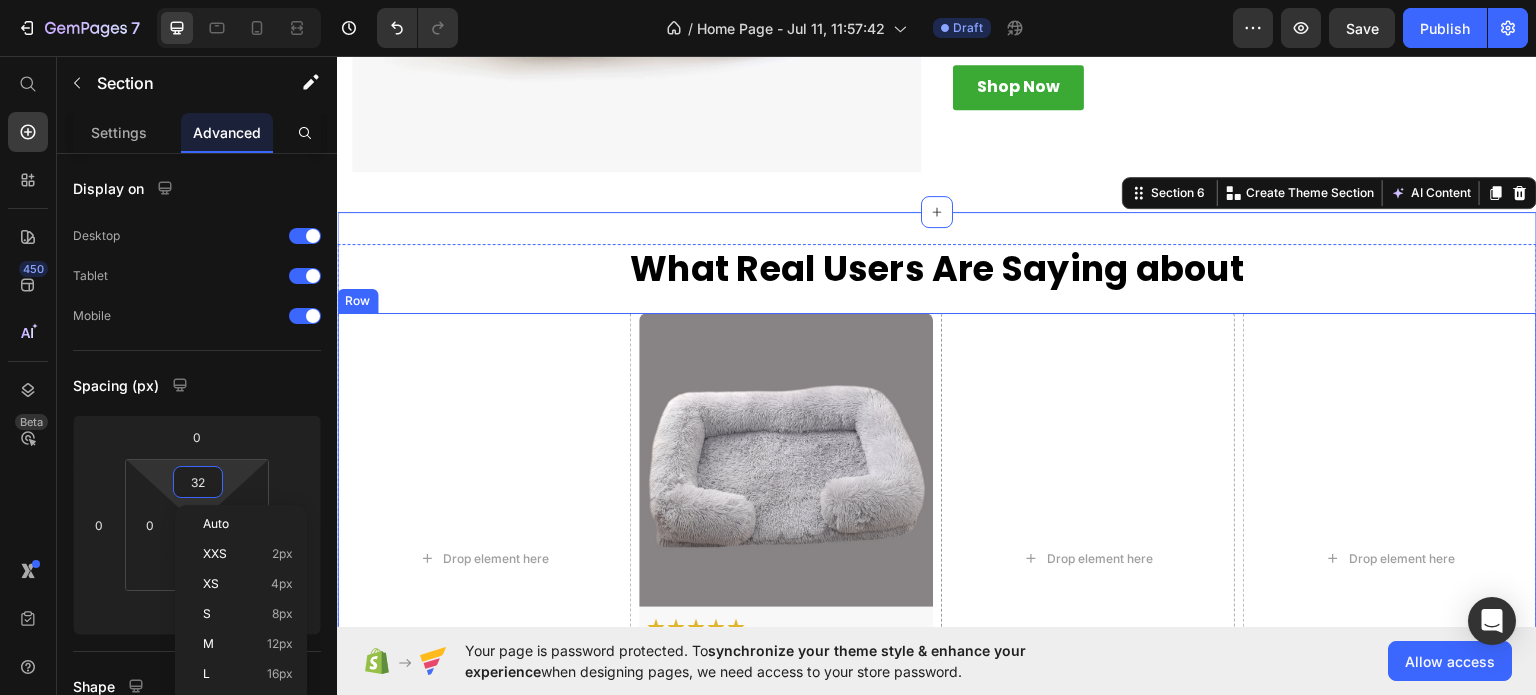 click on "Drop element here Image ⁠⁠⁠⁠⁠⁠⁠ ★★★★★ Heading My dog loves it! Super soft, cozy, and perfect size. He sleeps better and longer now—worth every penny! Heading ⁠⁠⁠⁠⁠⁠⁠ - Errum A. Heading Image Verify Customer Heading Row Row Row
Drop element here
Drop element here Row" at bounding box center [937, 558] 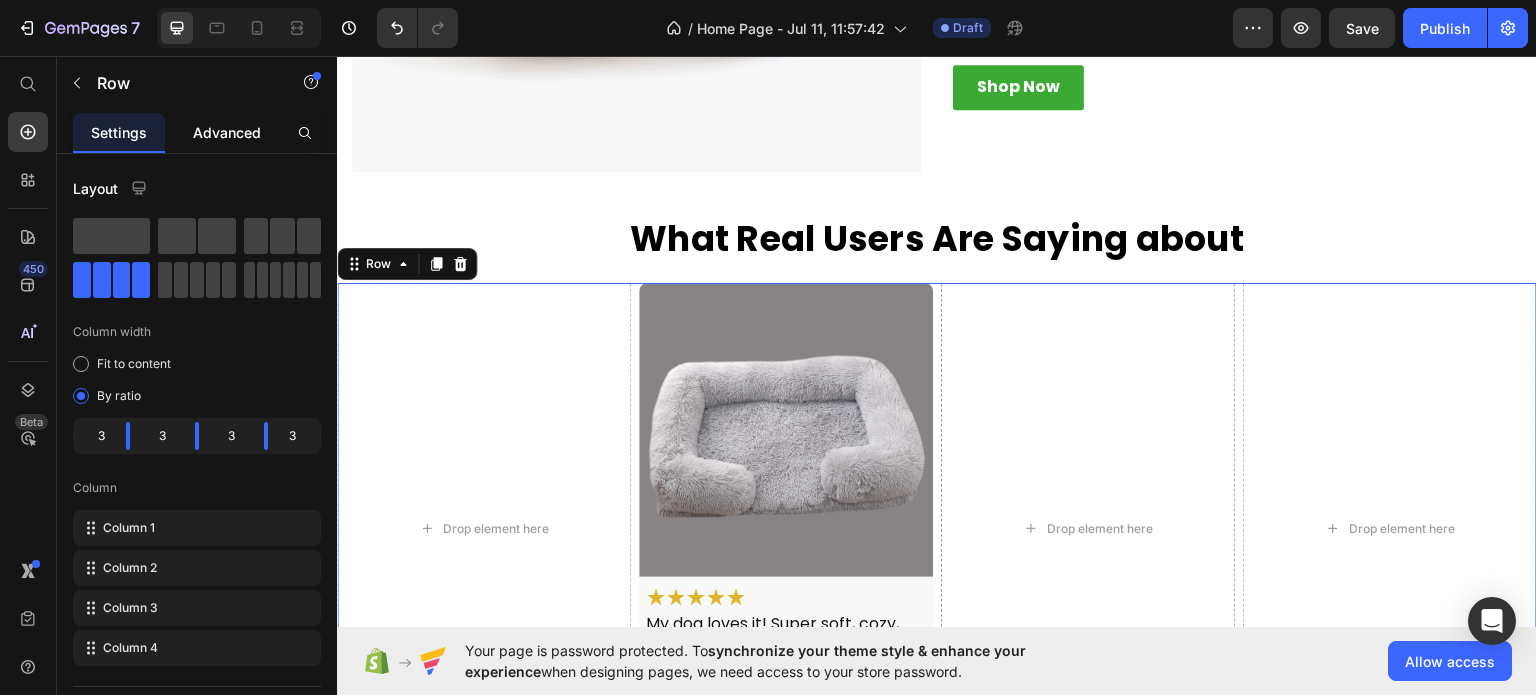 click on "Advanced" at bounding box center (227, 132) 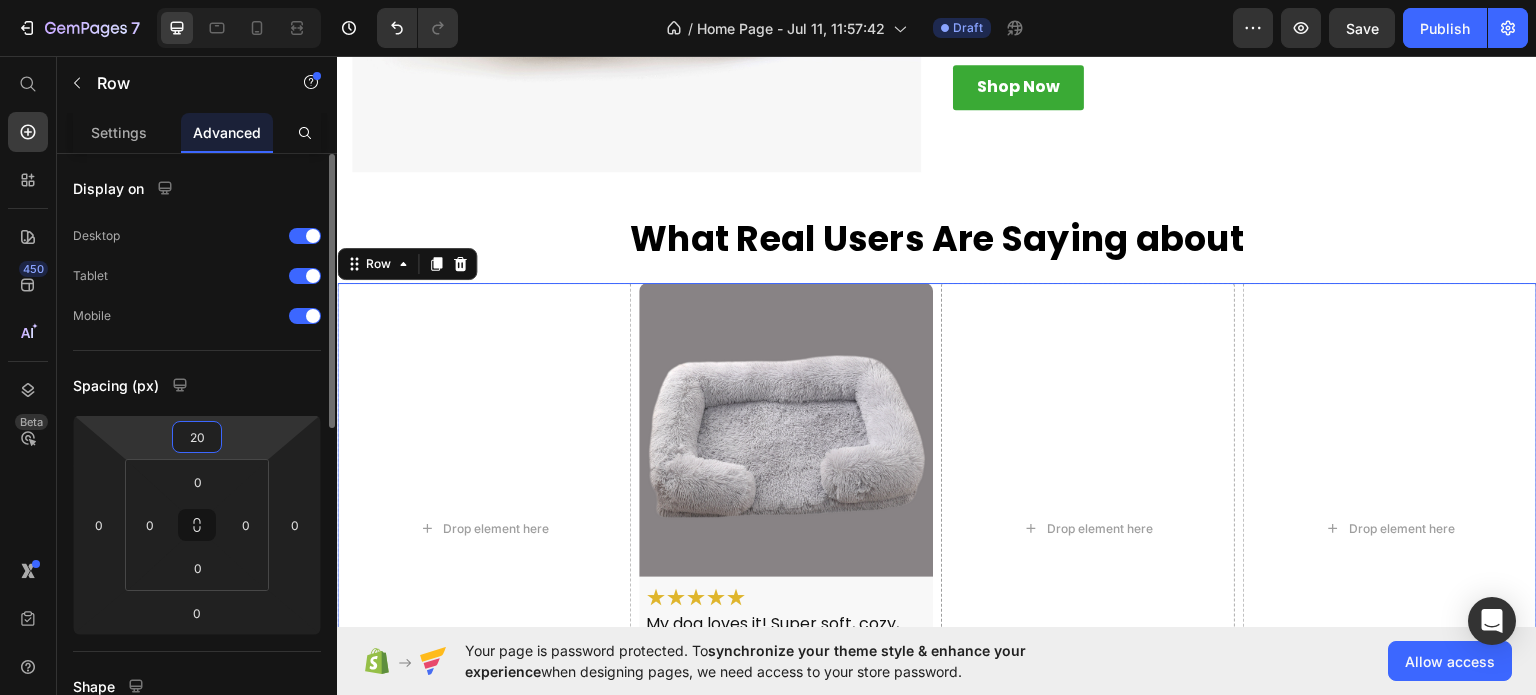 click on "20" at bounding box center (197, 437) 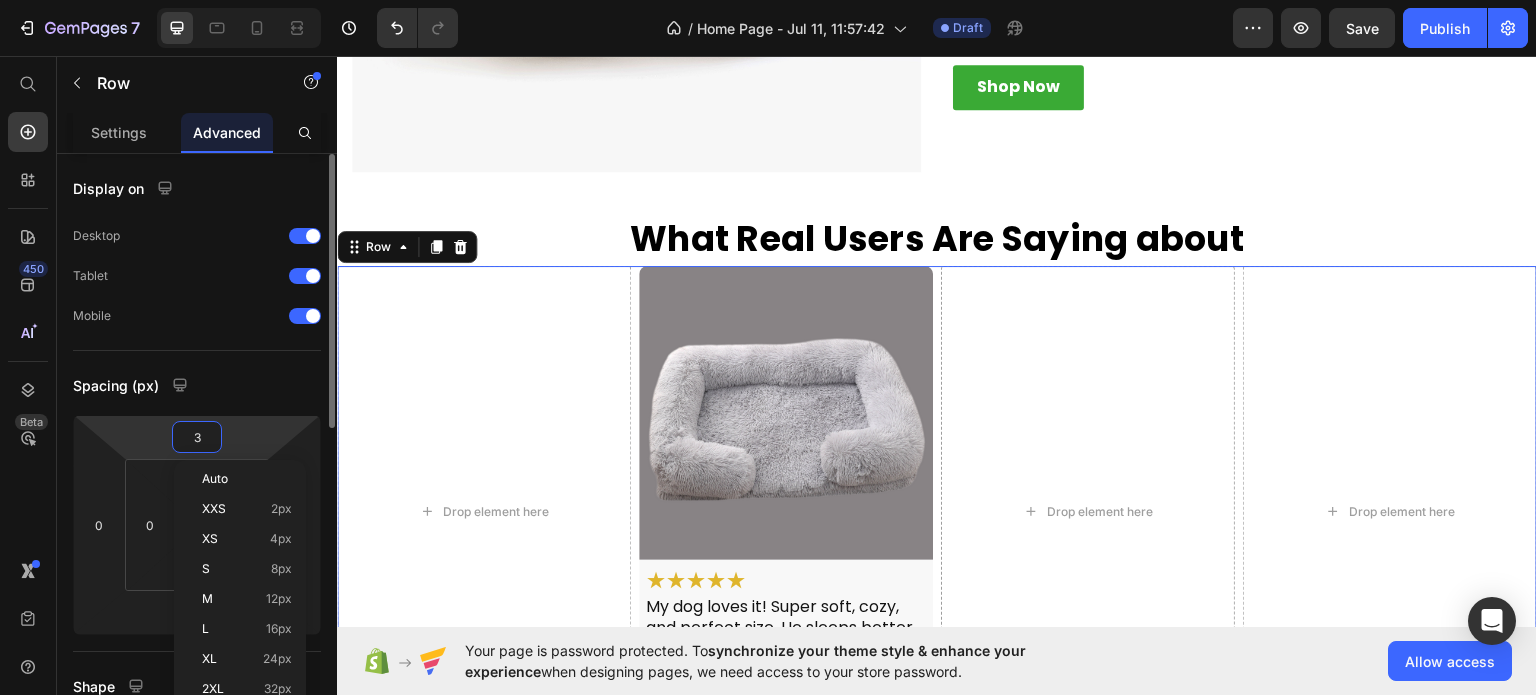 type on "30" 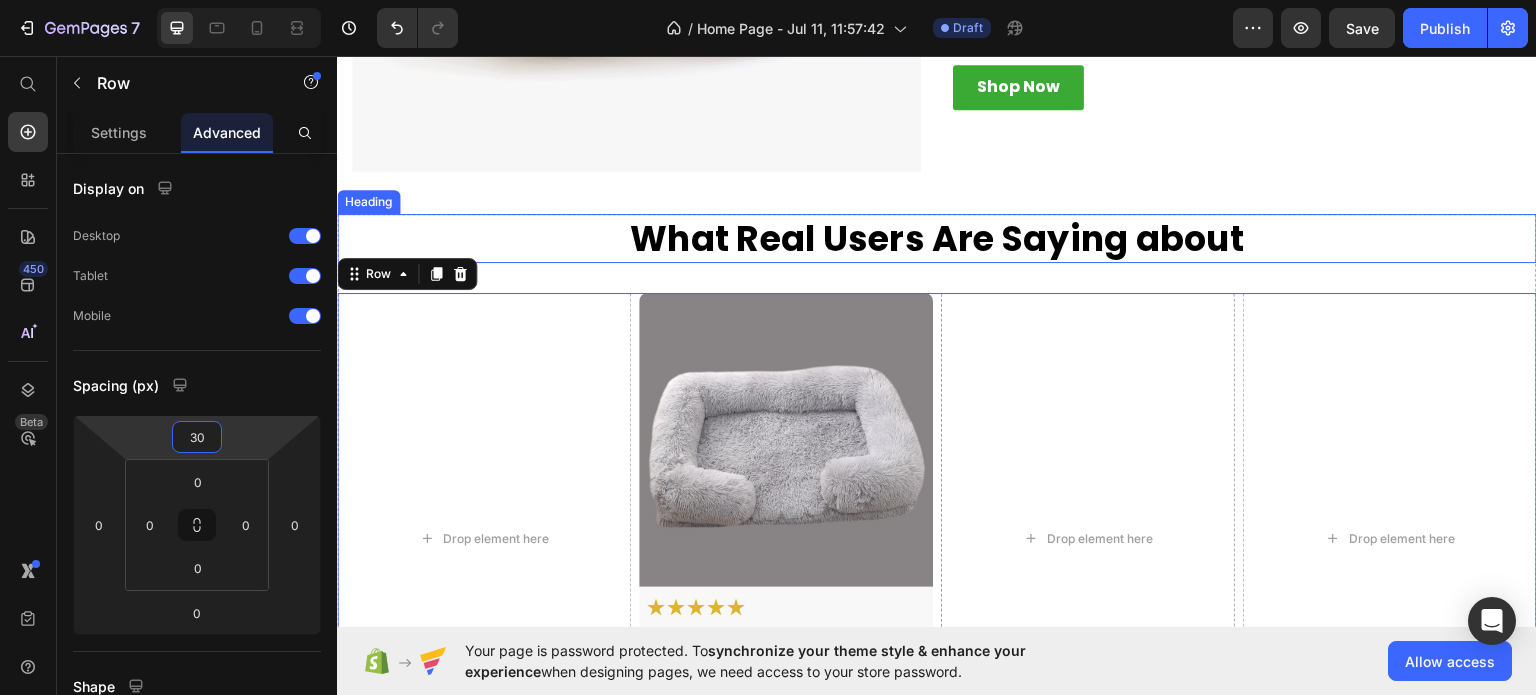 click on "What Real Users Are Saying about" at bounding box center [937, 238] 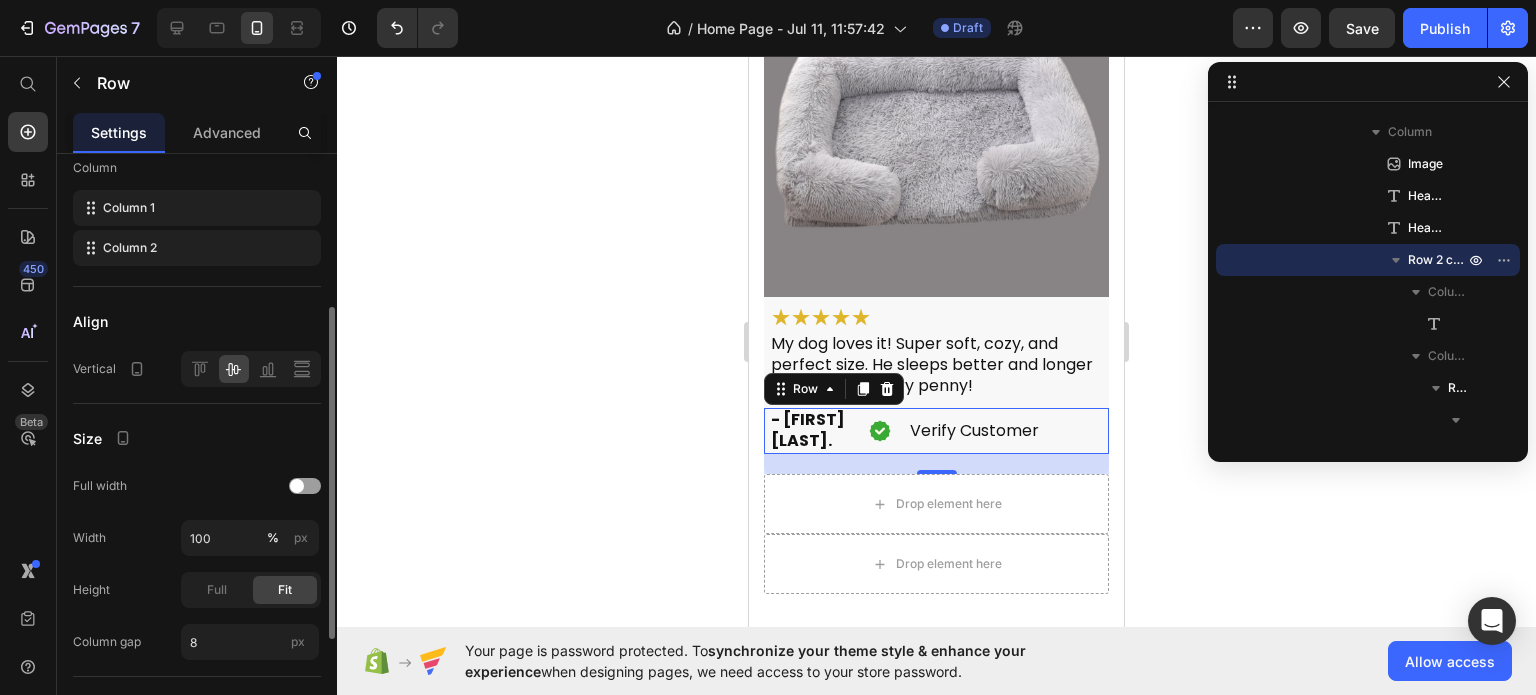 scroll, scrollTop: 0, scrollLeft: 0, axis: both 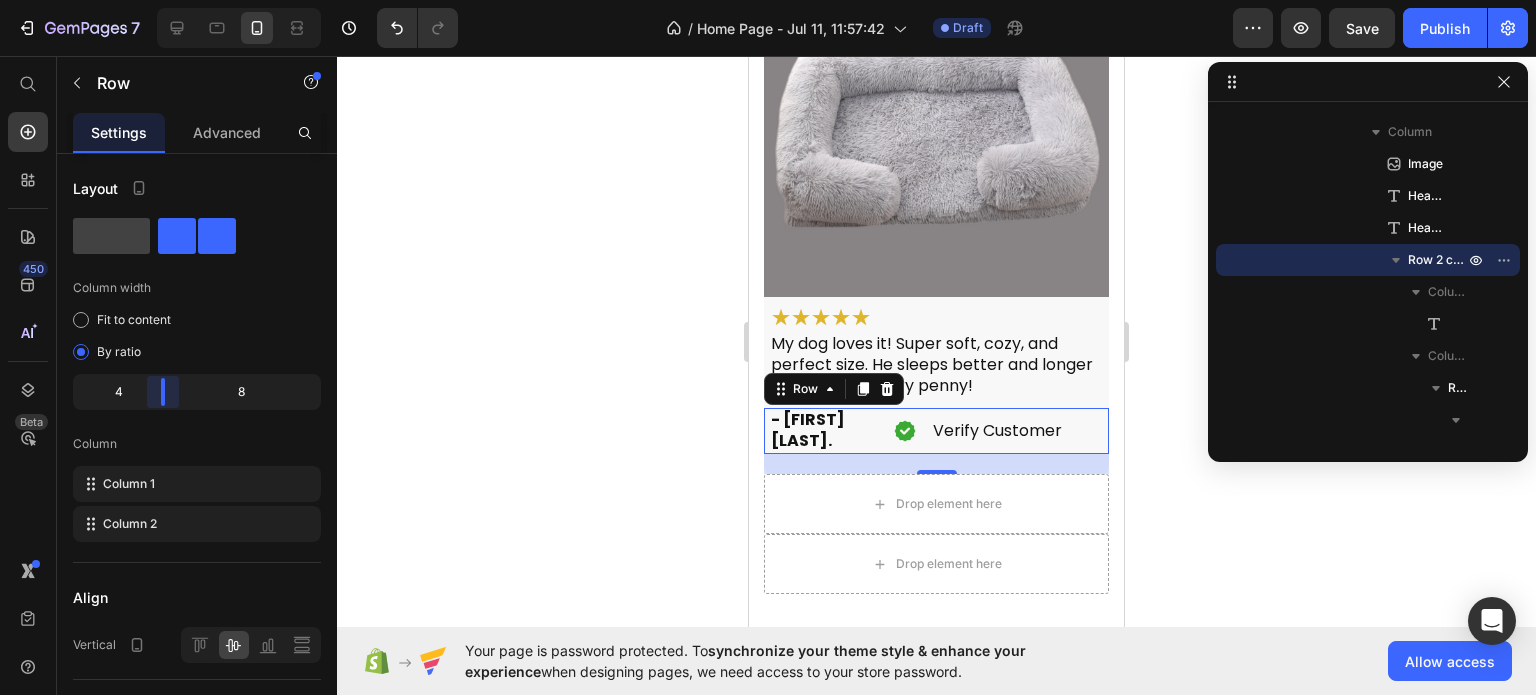 drag, startPoint x: 144, startPoint y: 395, endPoint x: 164, endPoint y: 390, distance: 20.615528 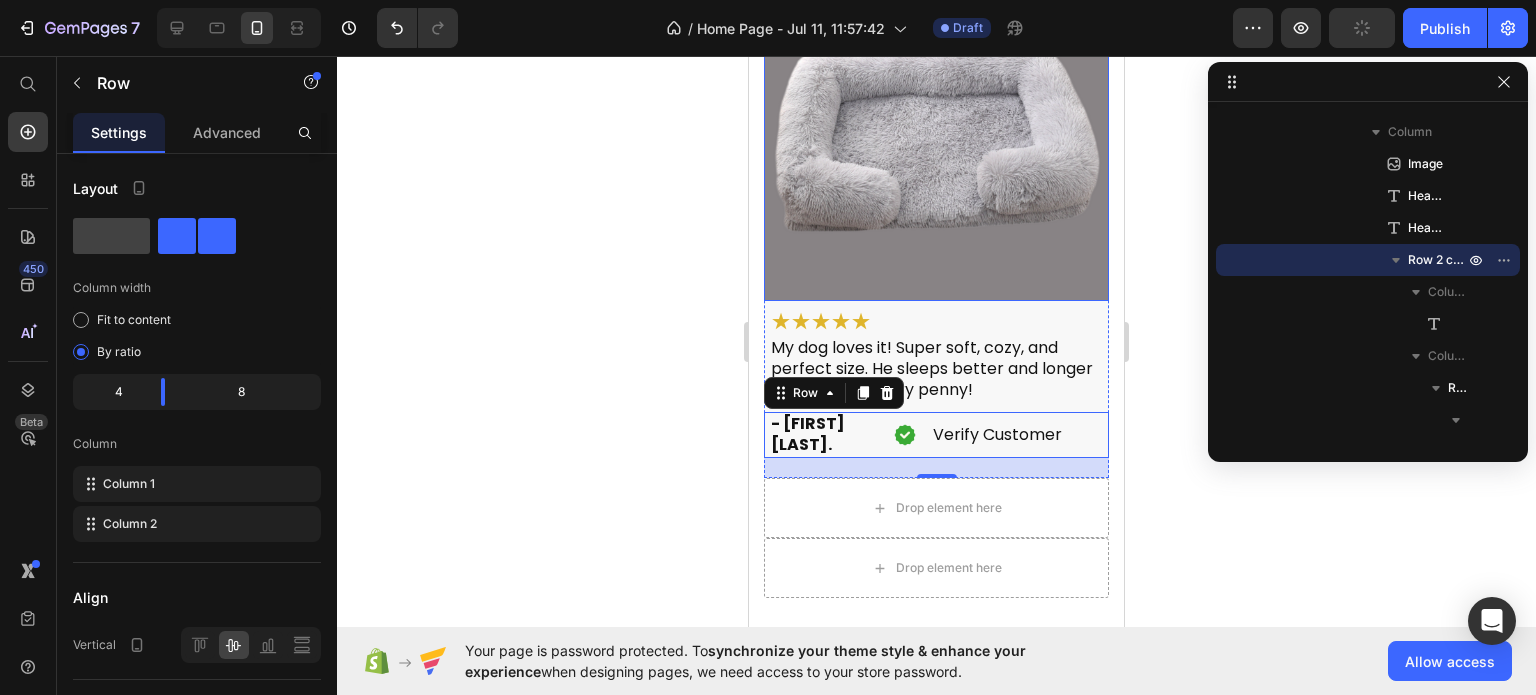 scroll, scrollTop: 3864, scrollLeft: 0, axis: vertical 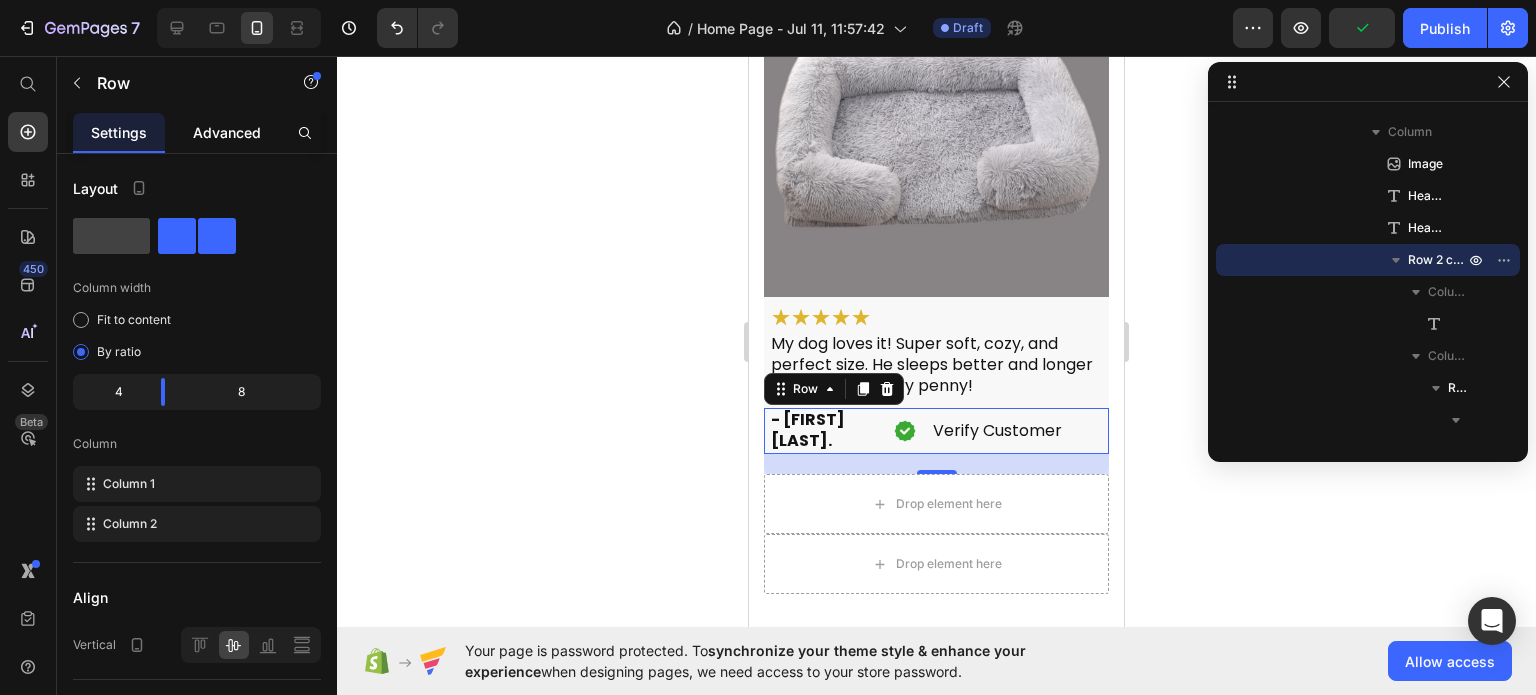 click on "Advanced" at bounding box center (227, 132) 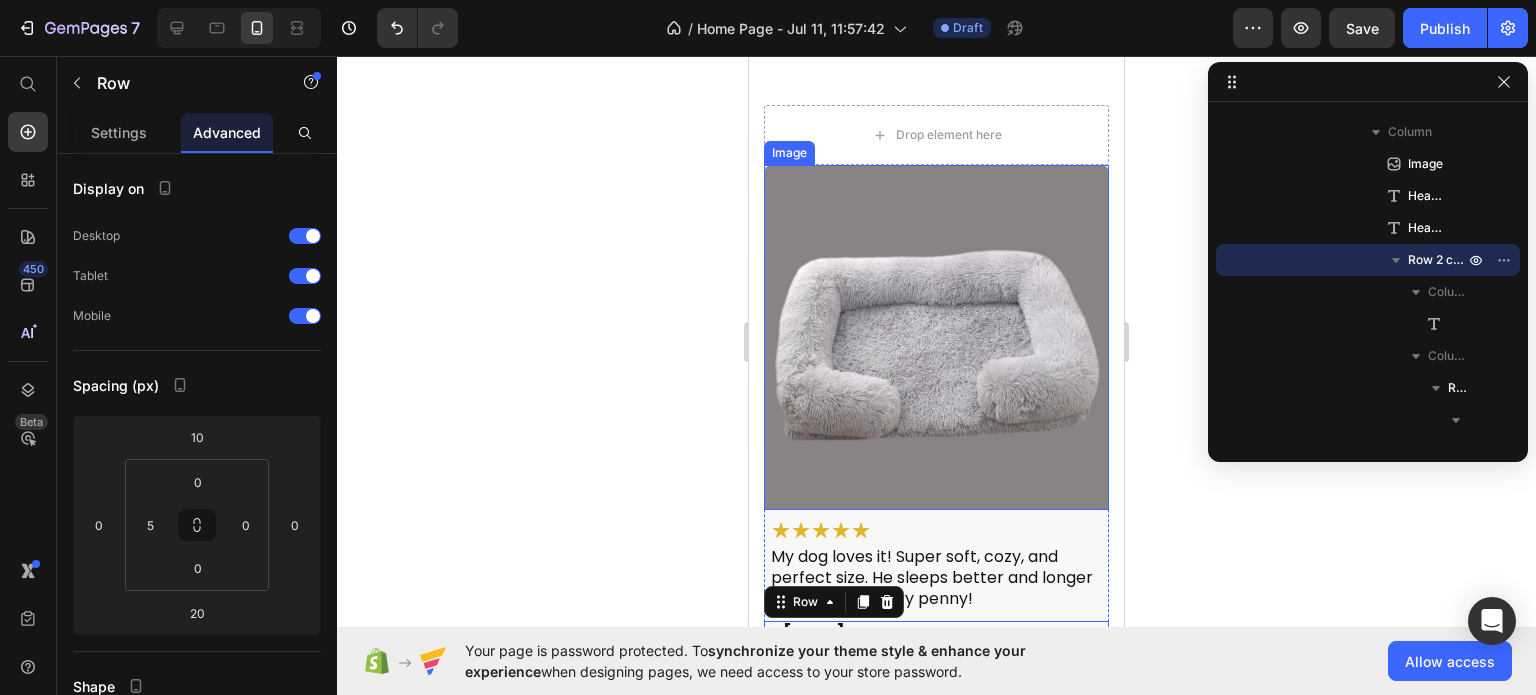 scroll, scrollTop: 3764, scrollLeft: 0, axis: vertical 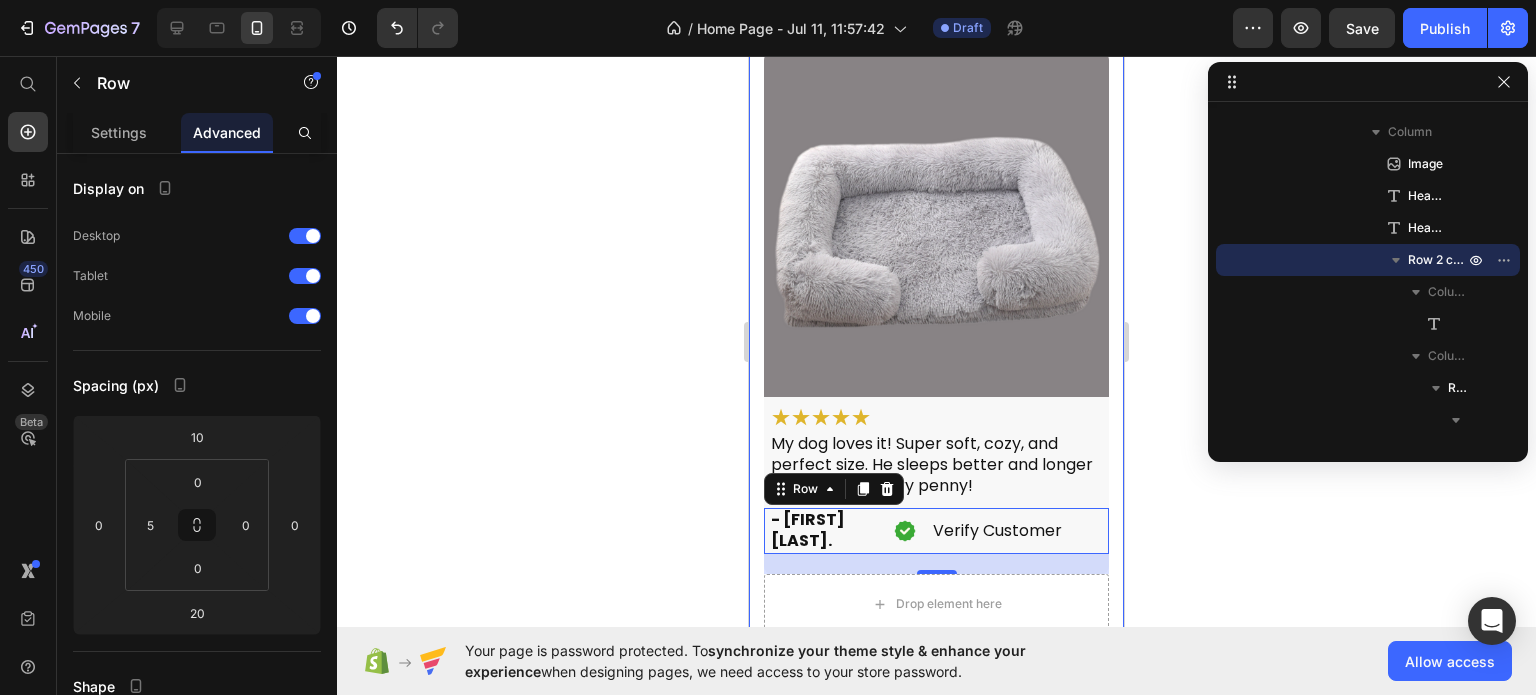 click on "What Real Users Are Saying about Heading
Drop element here Image ★★★★★ Heading My dog loves it! Super soft, cozy, and perfect size. He sleeps better and longer now—worth every penny! Heading - Errum A. Heading Image Verify Customer Heading Row Row   20 Row
Drop element here
Drop element here Row Row" at bounding box center [936, 269] 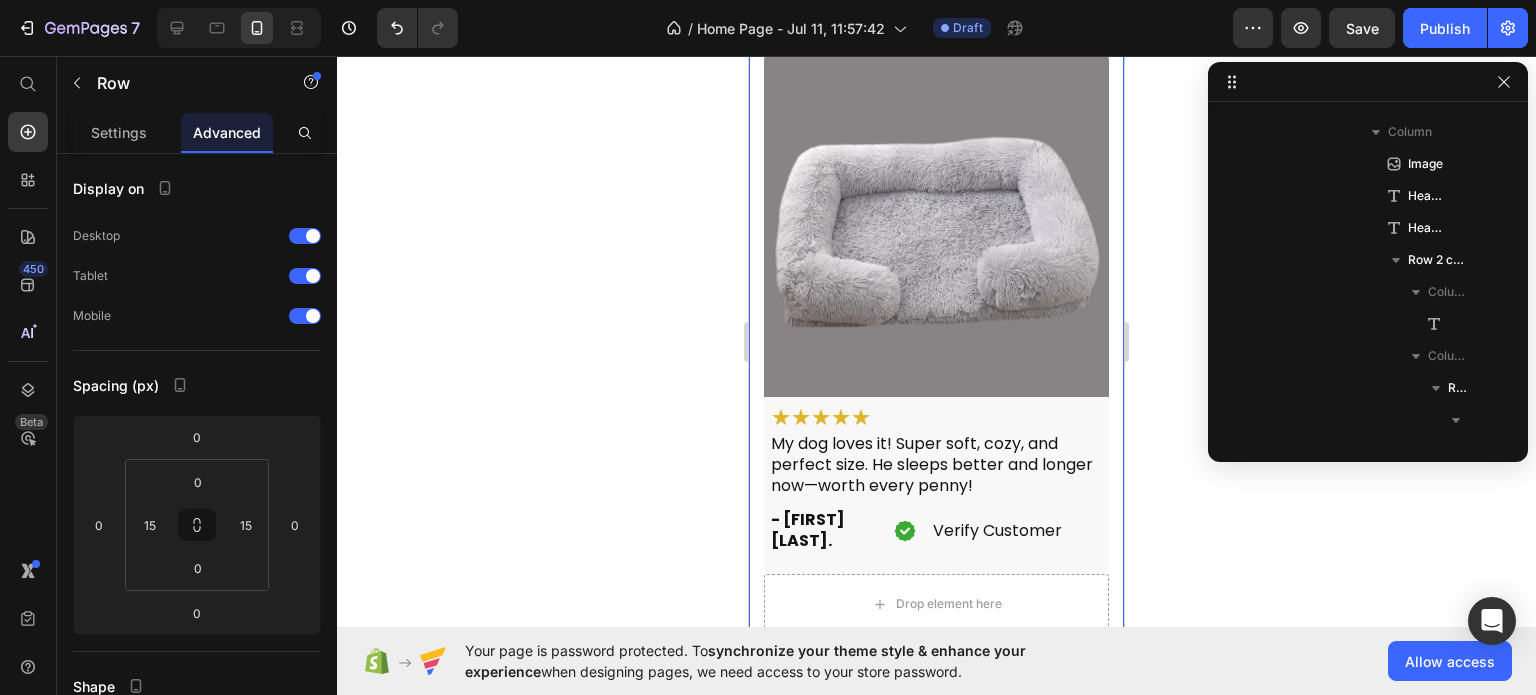 scroll, scrollTop: 378, scrollLeft: 0, axis: vertical 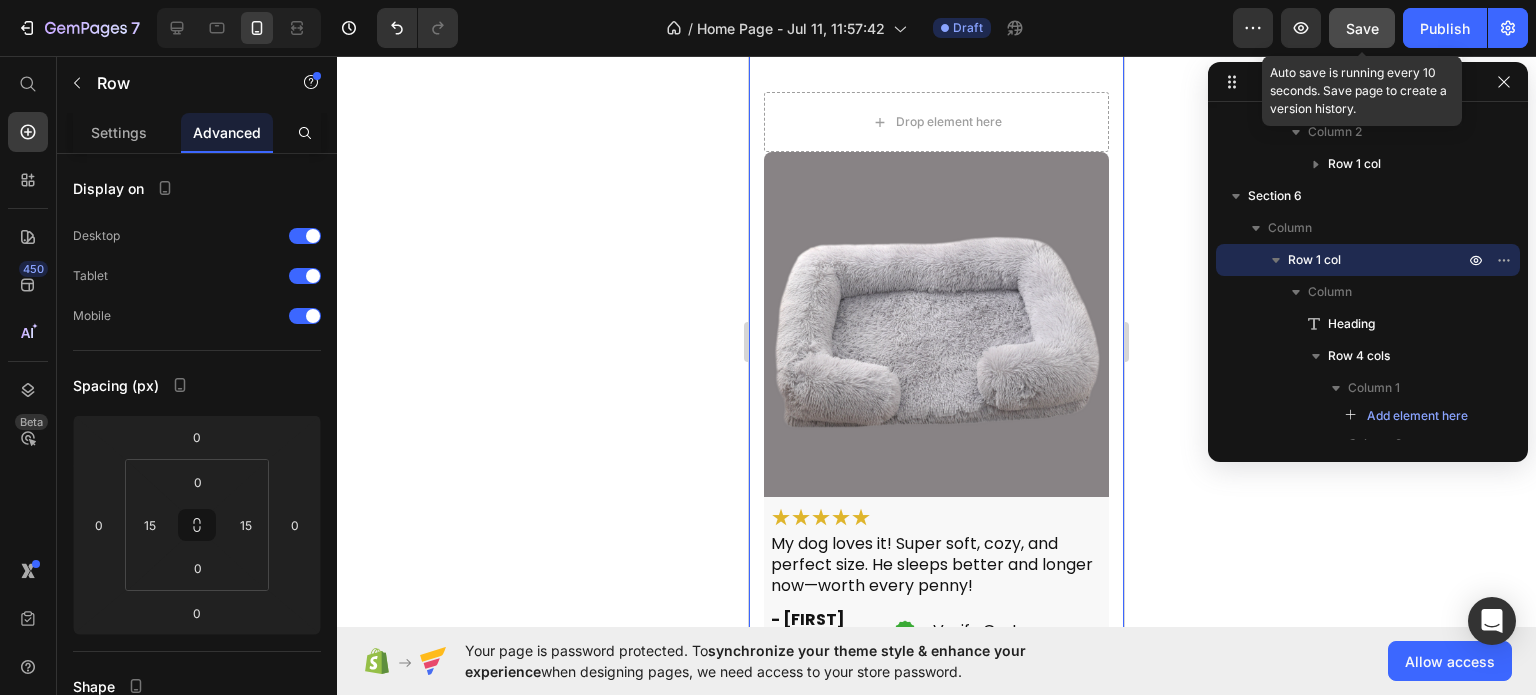 click on "Save" at bounding box center (1362, 28) 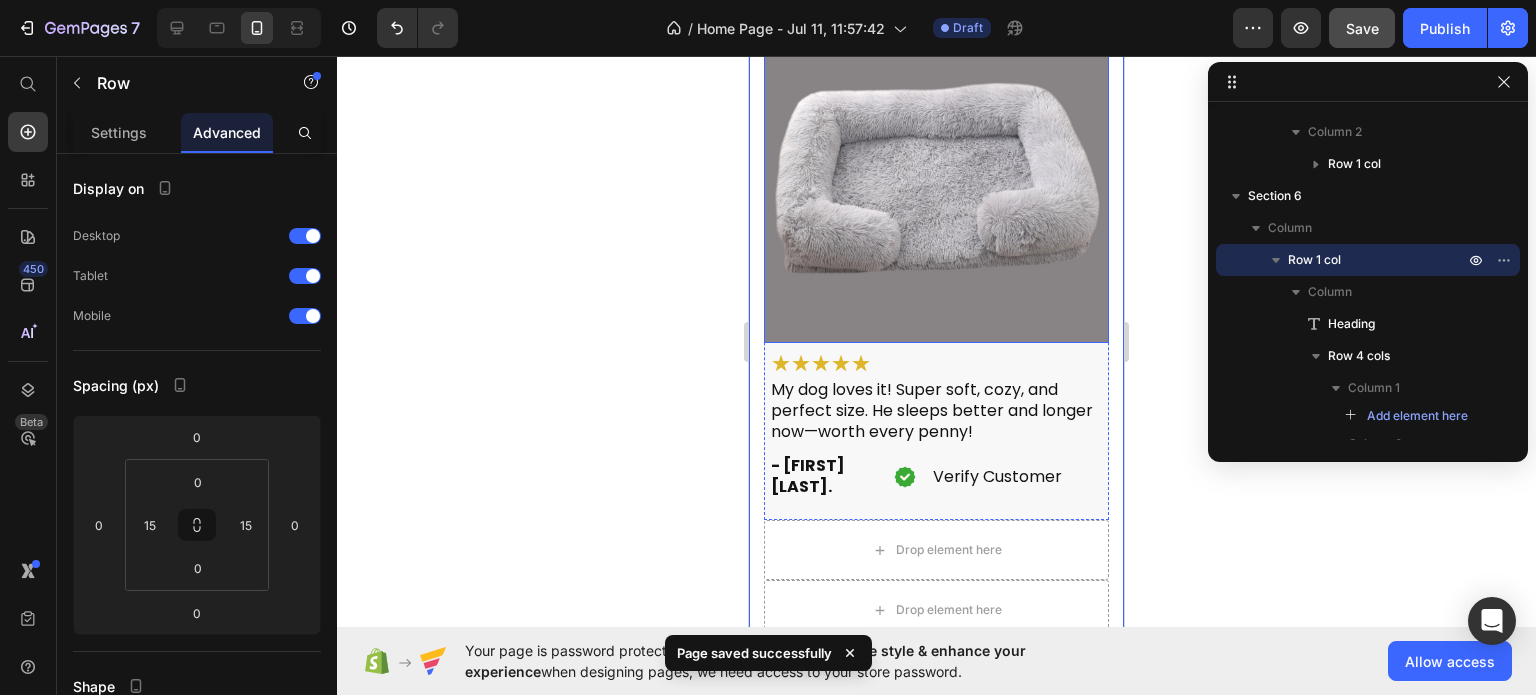 scroll, scrollTop: 3864, scrollLeft: 0, axis: vertical 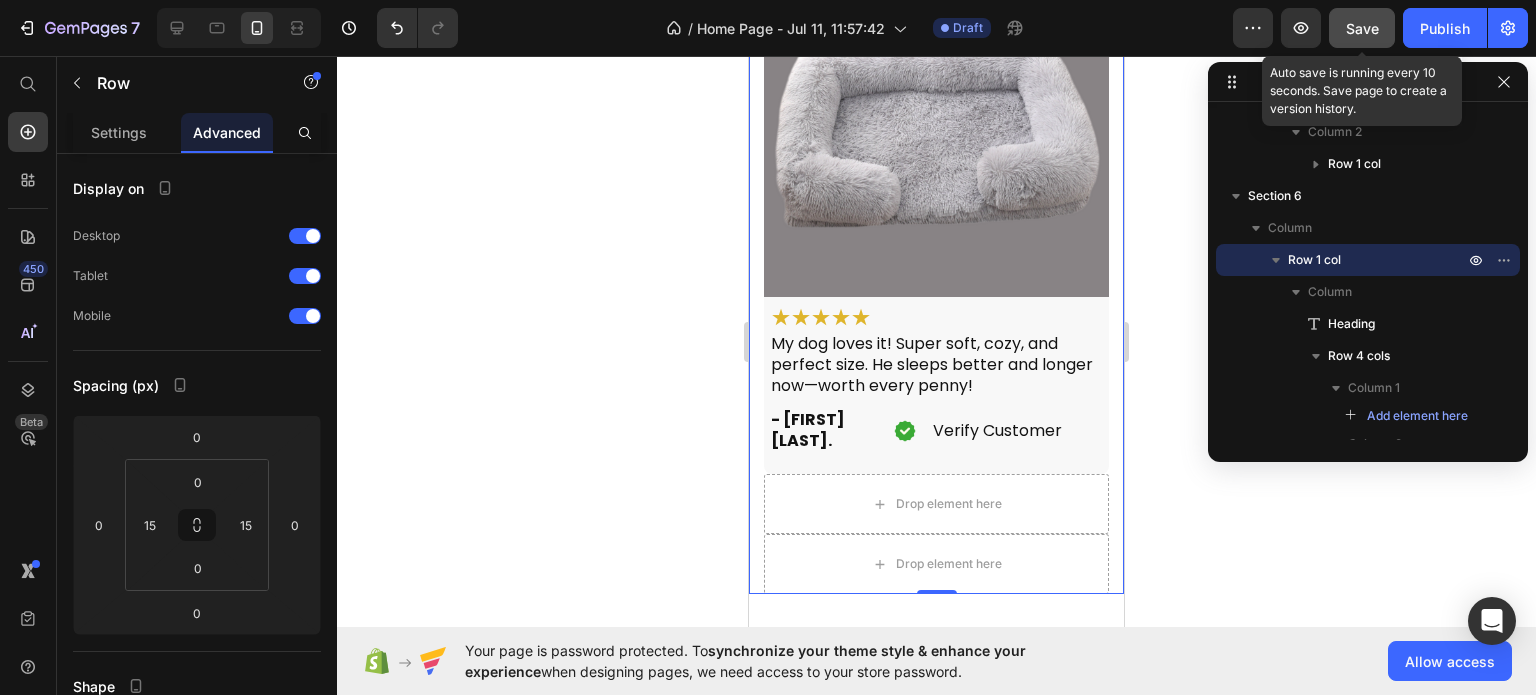 click on "Save" at bounding box center (1362, 28) 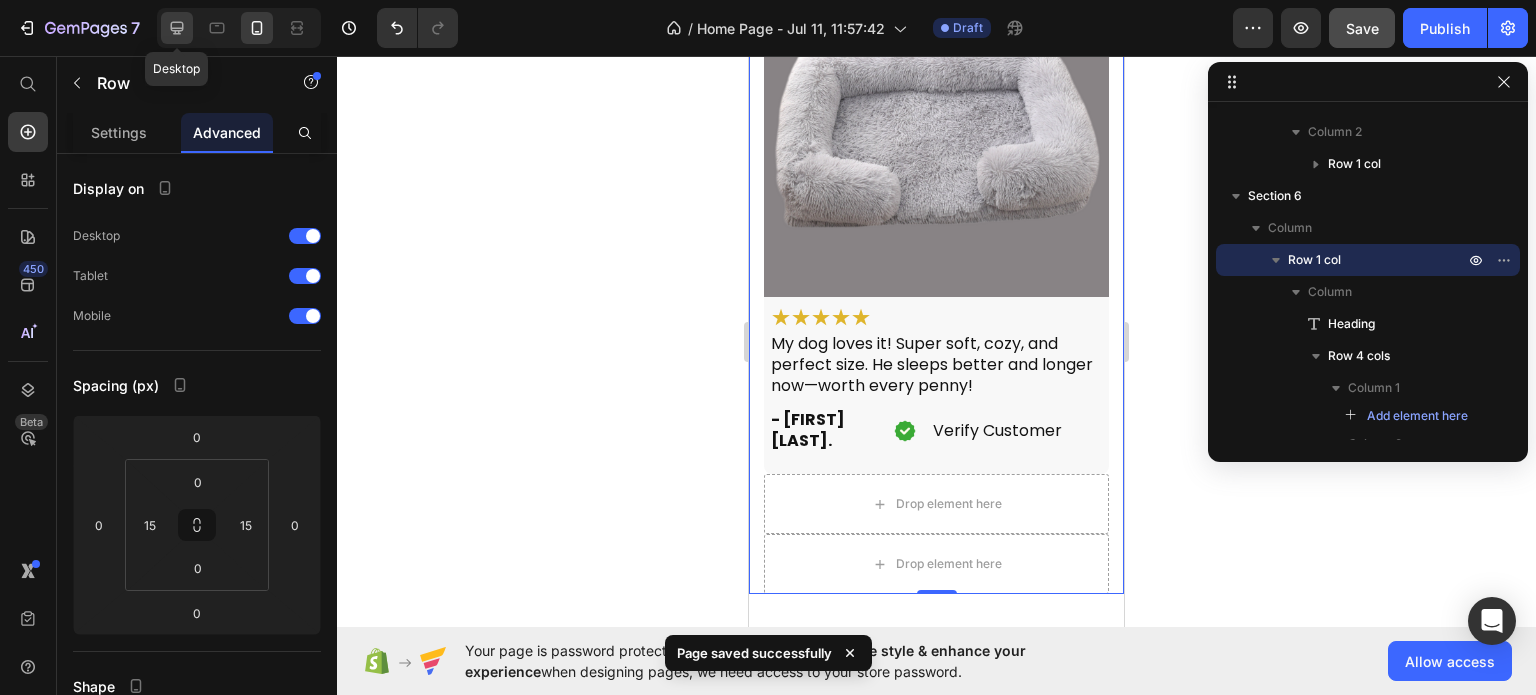 drag, startPoint x: 176, startPoint y: 22, endPoint x: 766, endPoint y: 243, distance: 630.03253 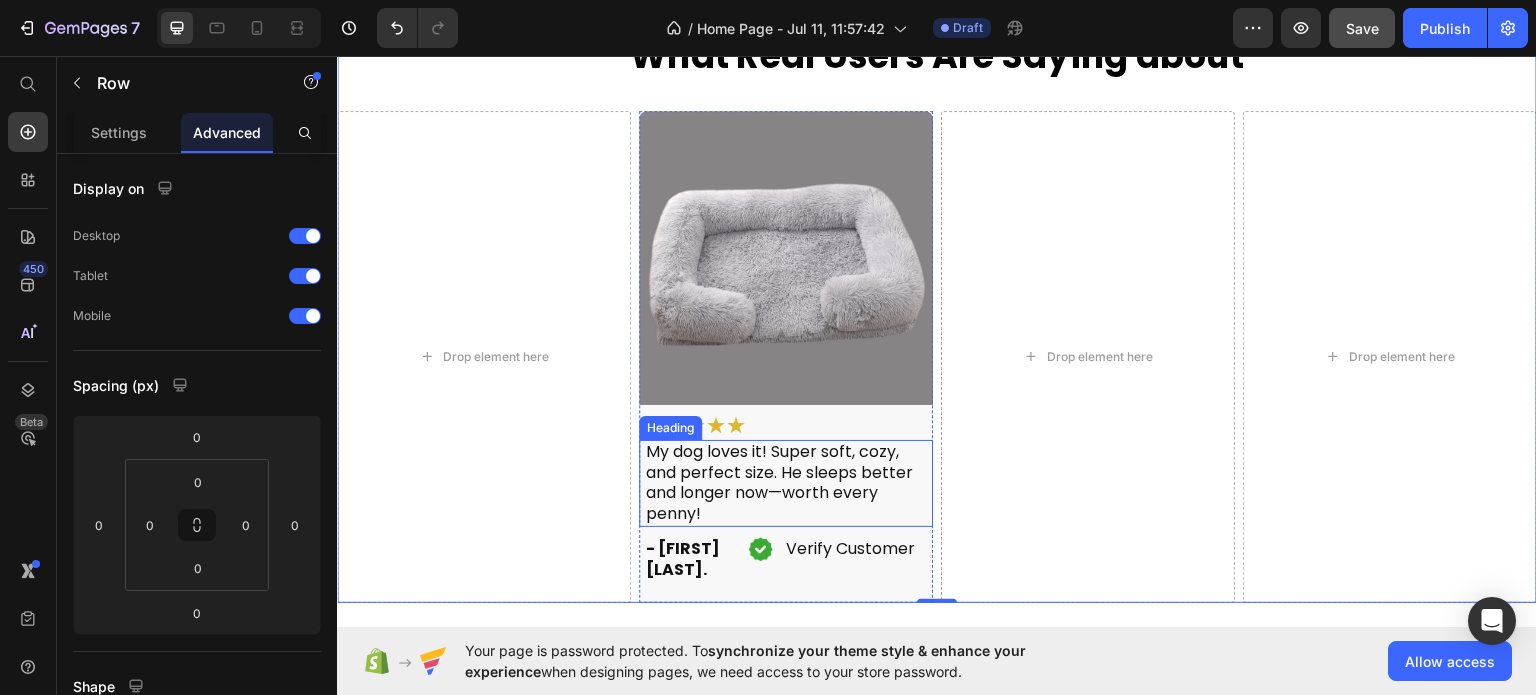 scroll, scrollTop: 2576, scrollLeft: 0, axis: vertical 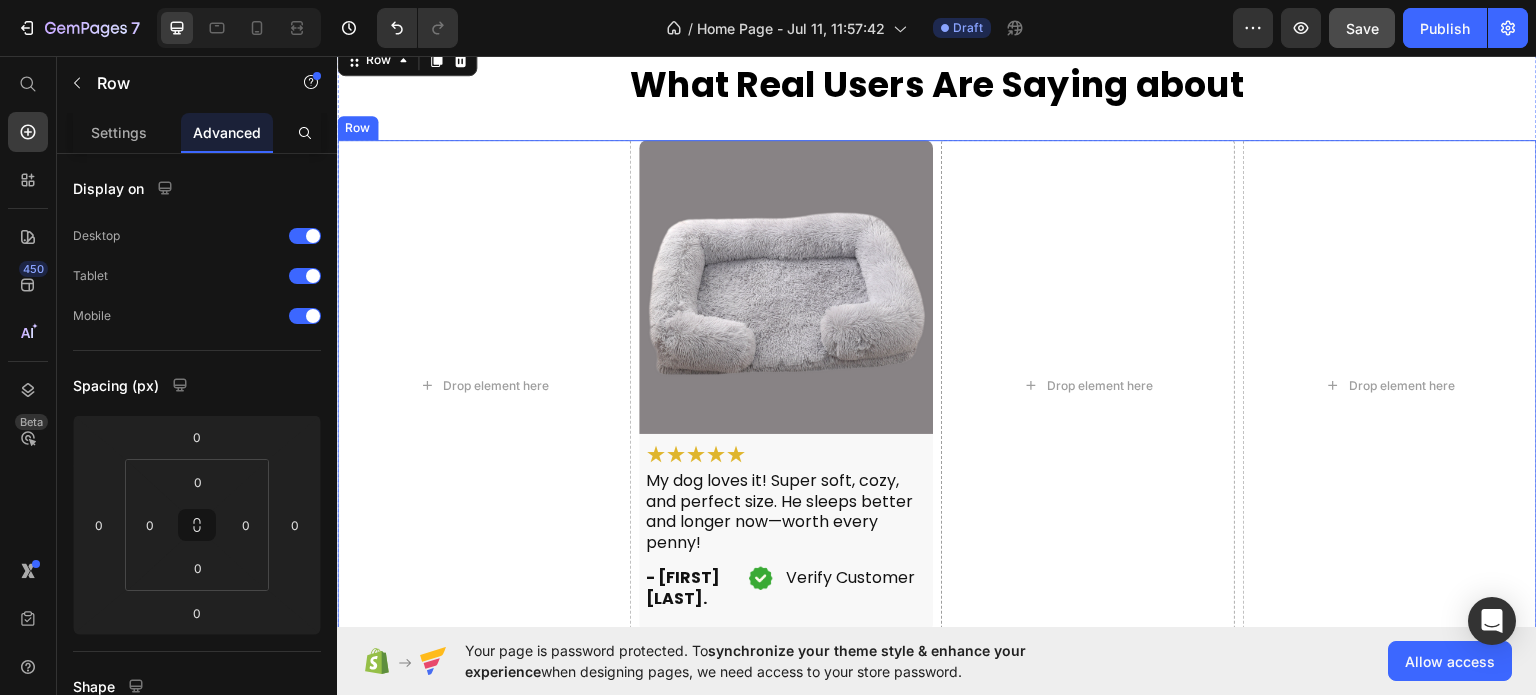click on "Drop element here Image ★★★★★ Heading My dog loves it! Super soft, cozy, and perfect size. He sleeps better and longer now—worth every penny! Heading - Errum A. Heading Image Verify Customer Heading Row Row Row
Drop element here
Drop element here Row" at bounding box center (937, 385) 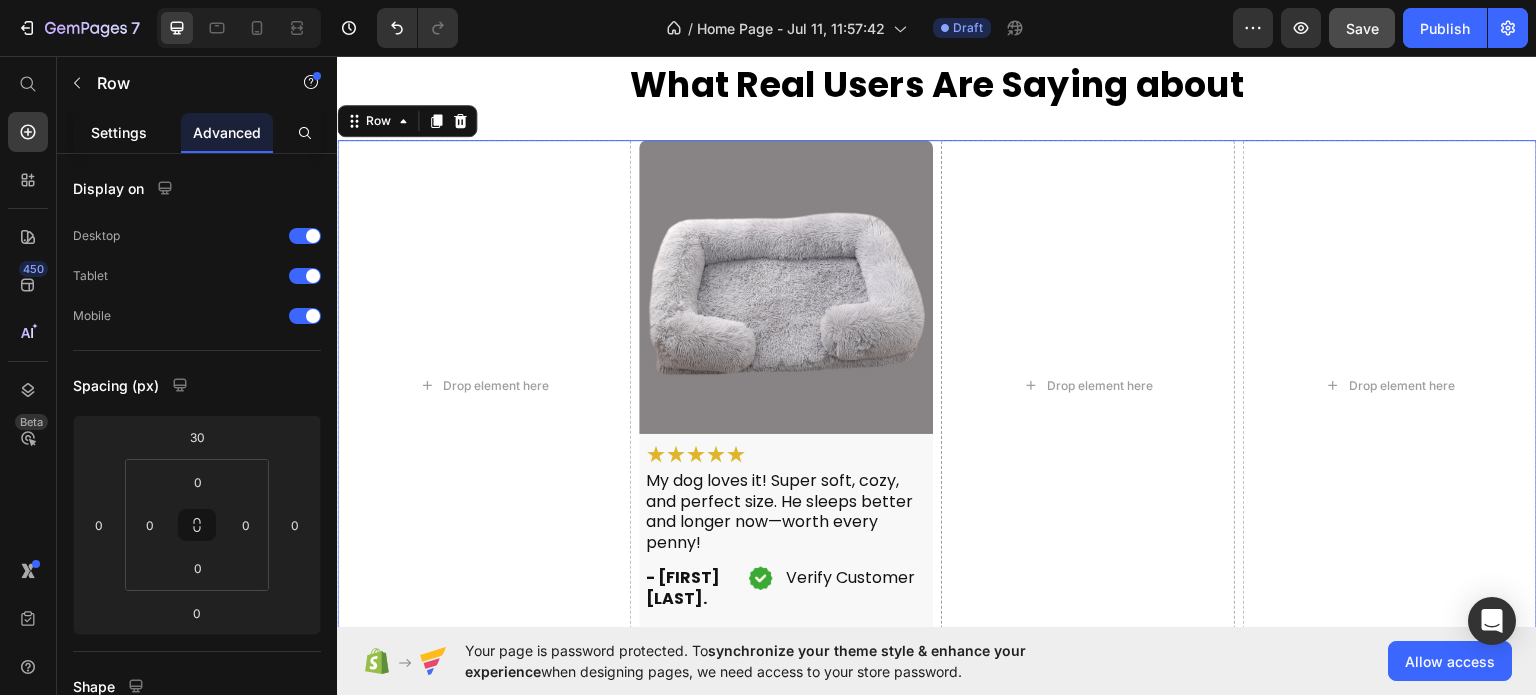 click on "Settings" at bounding box center (119, 132) 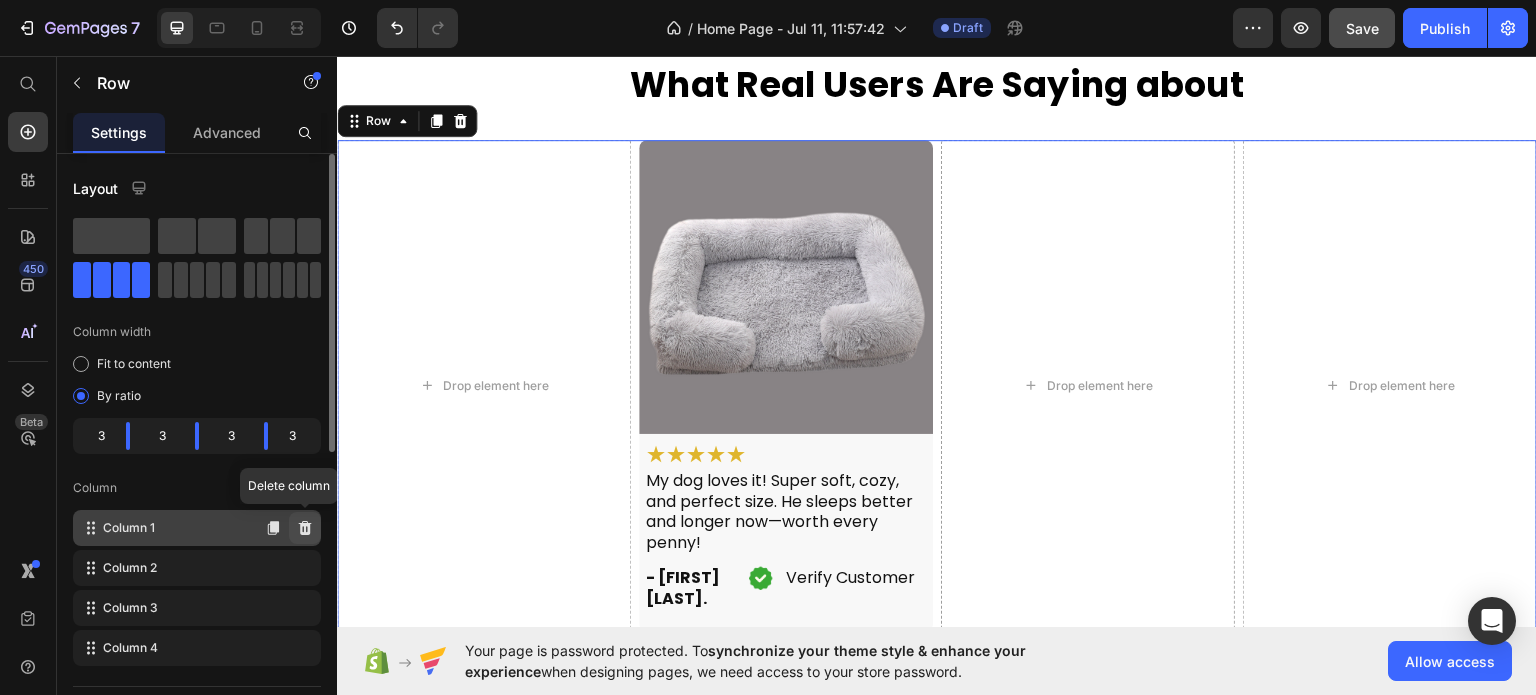 click 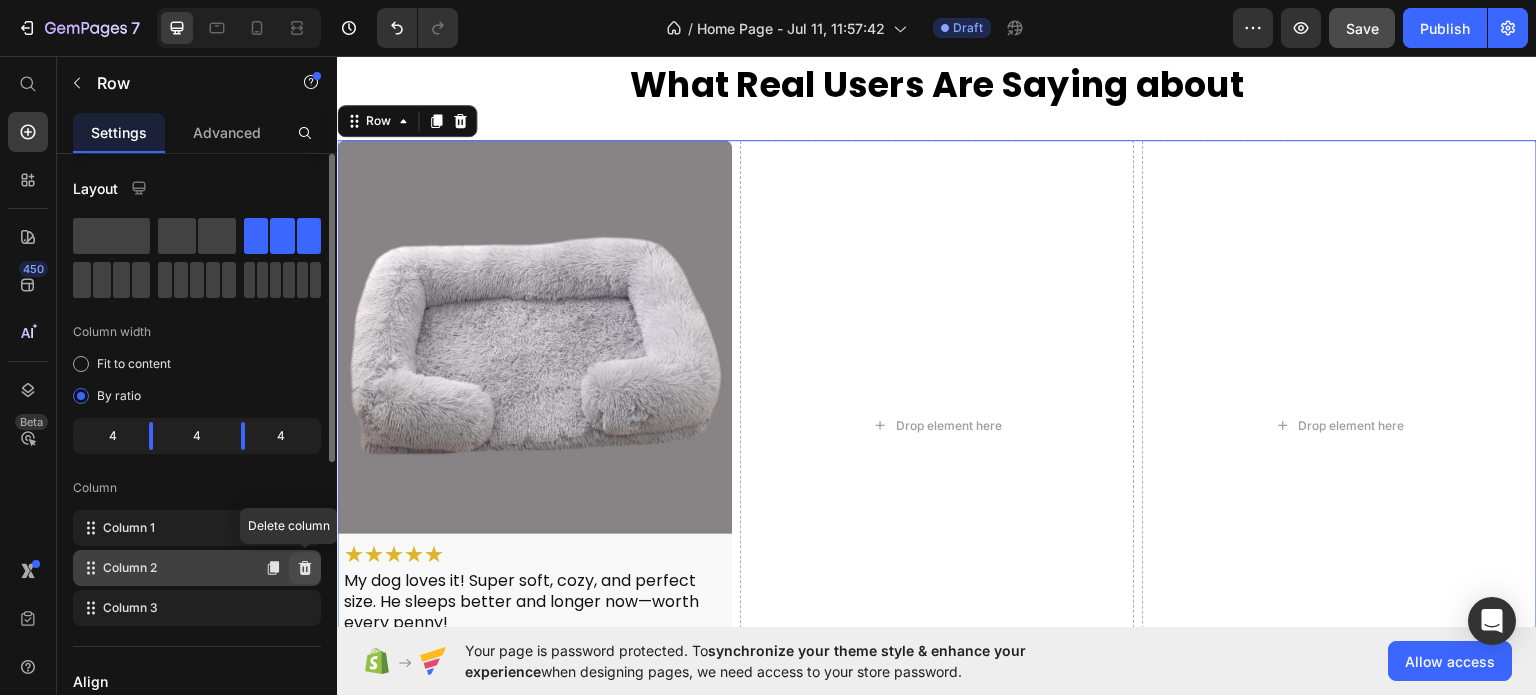 click 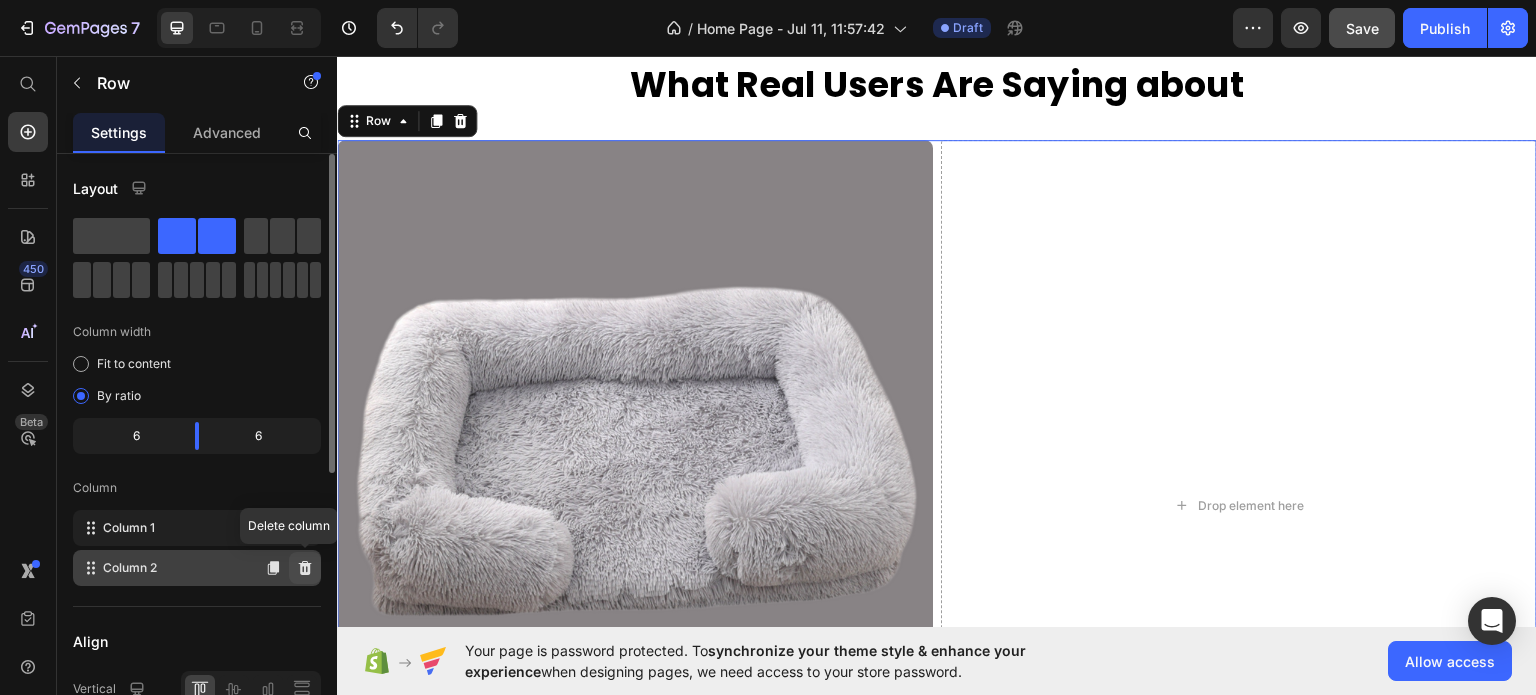 click 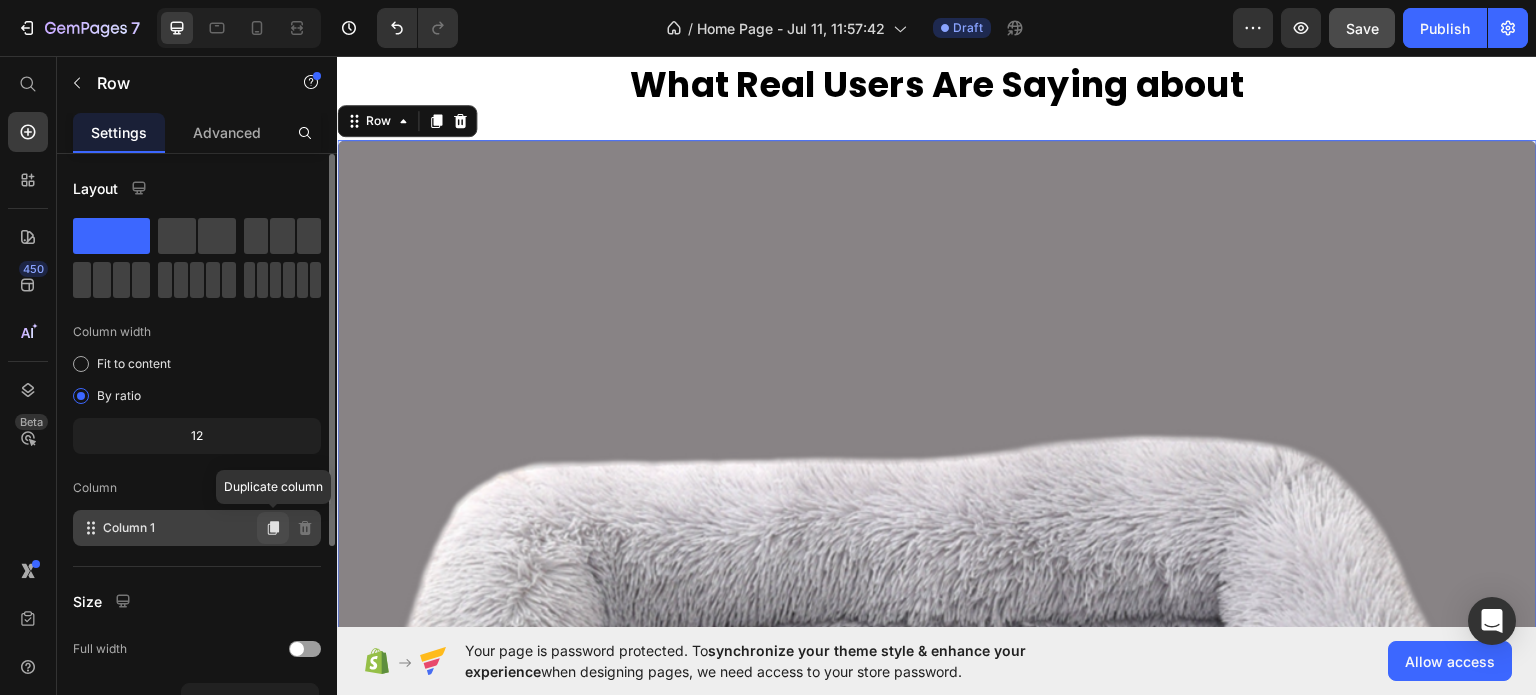 click 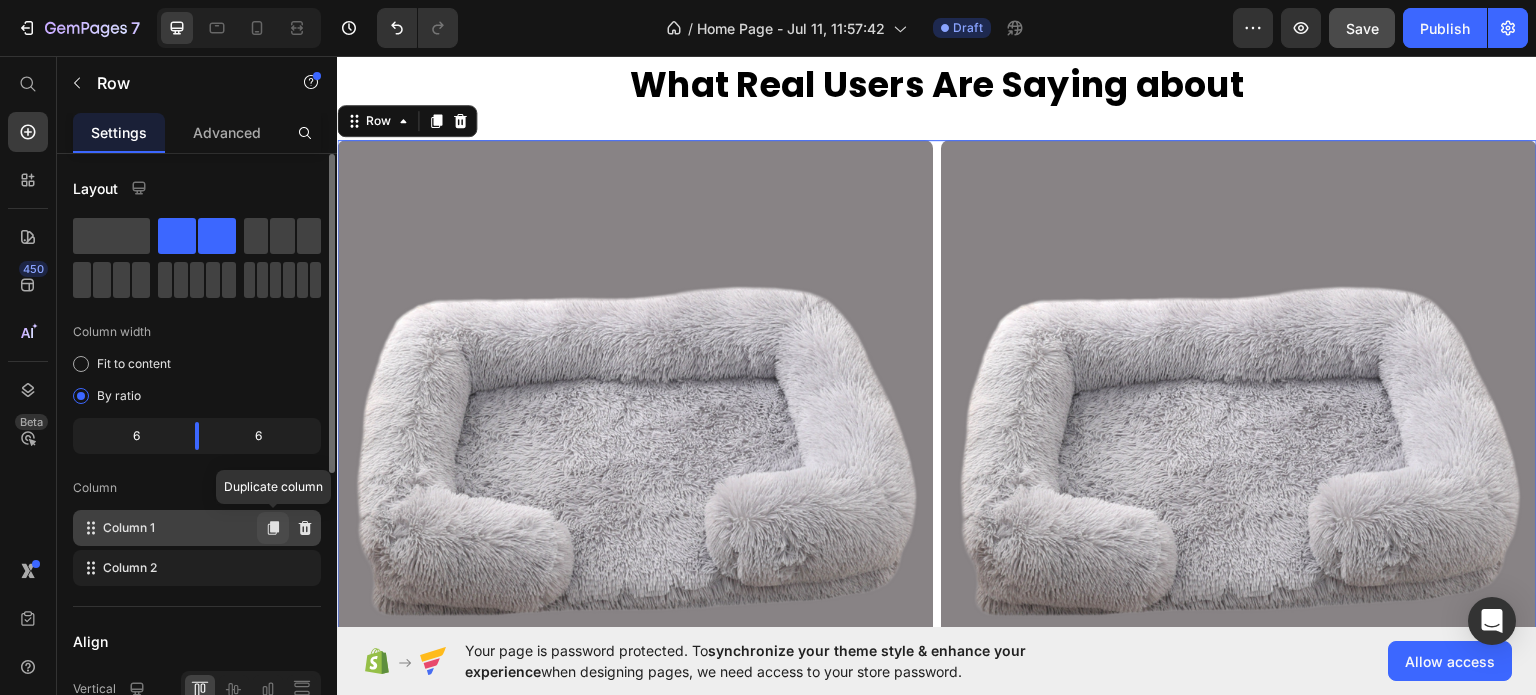 click 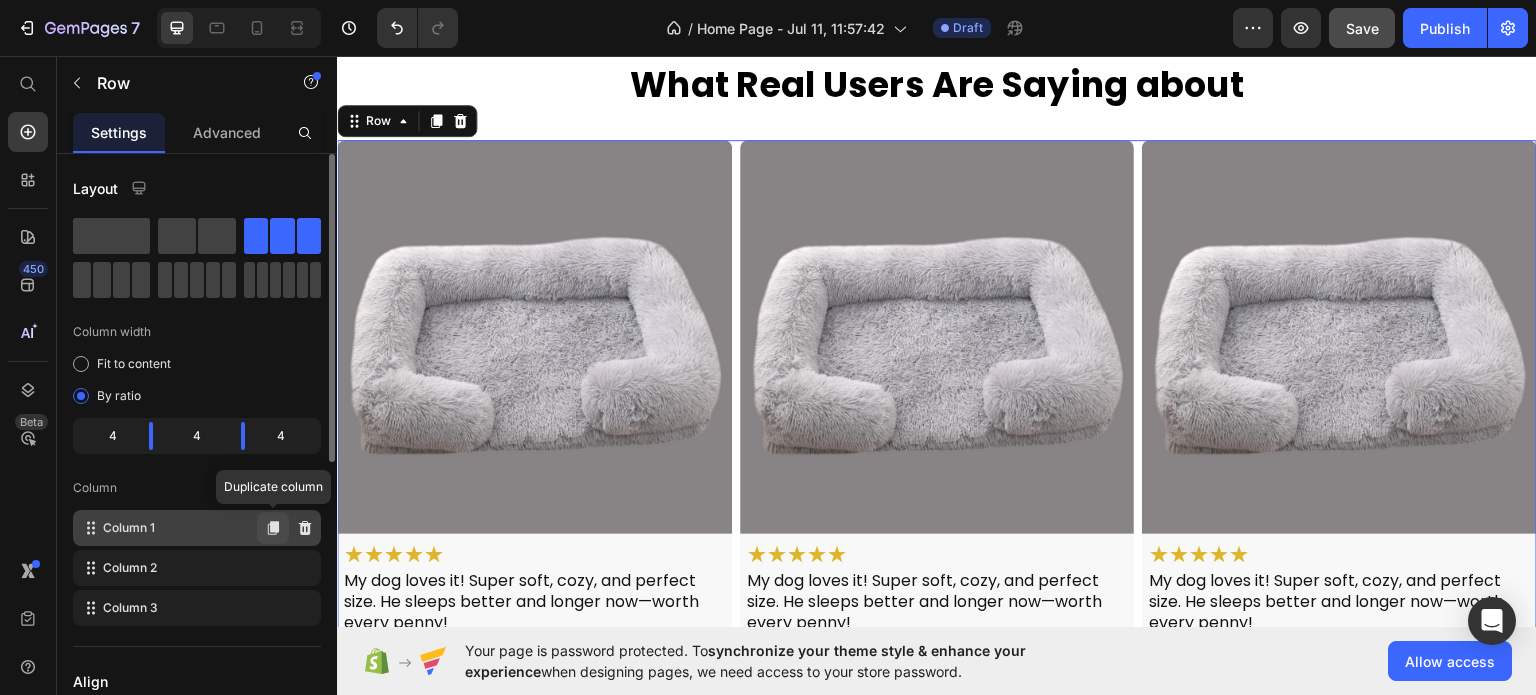 click 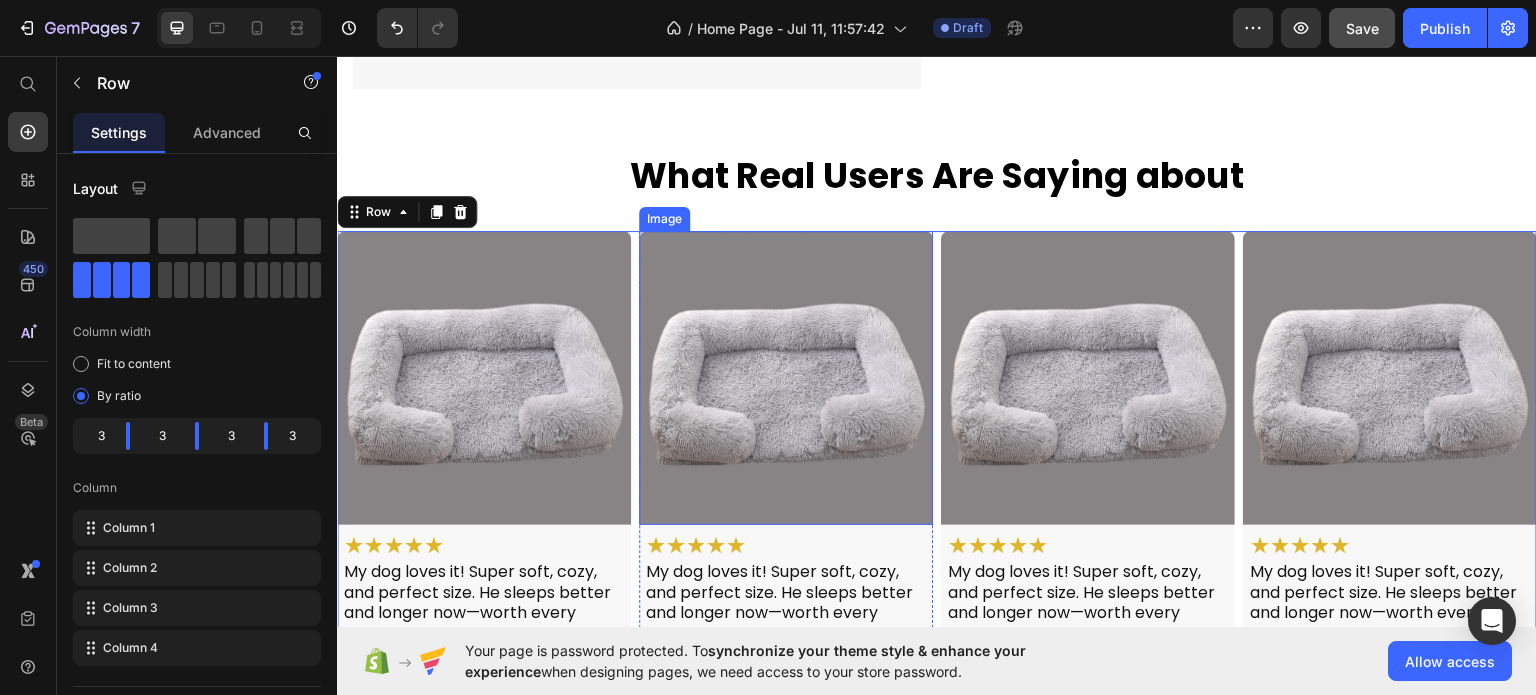 scroll, scrollTop: 2476, scrollLeft: 0, axis: vertical 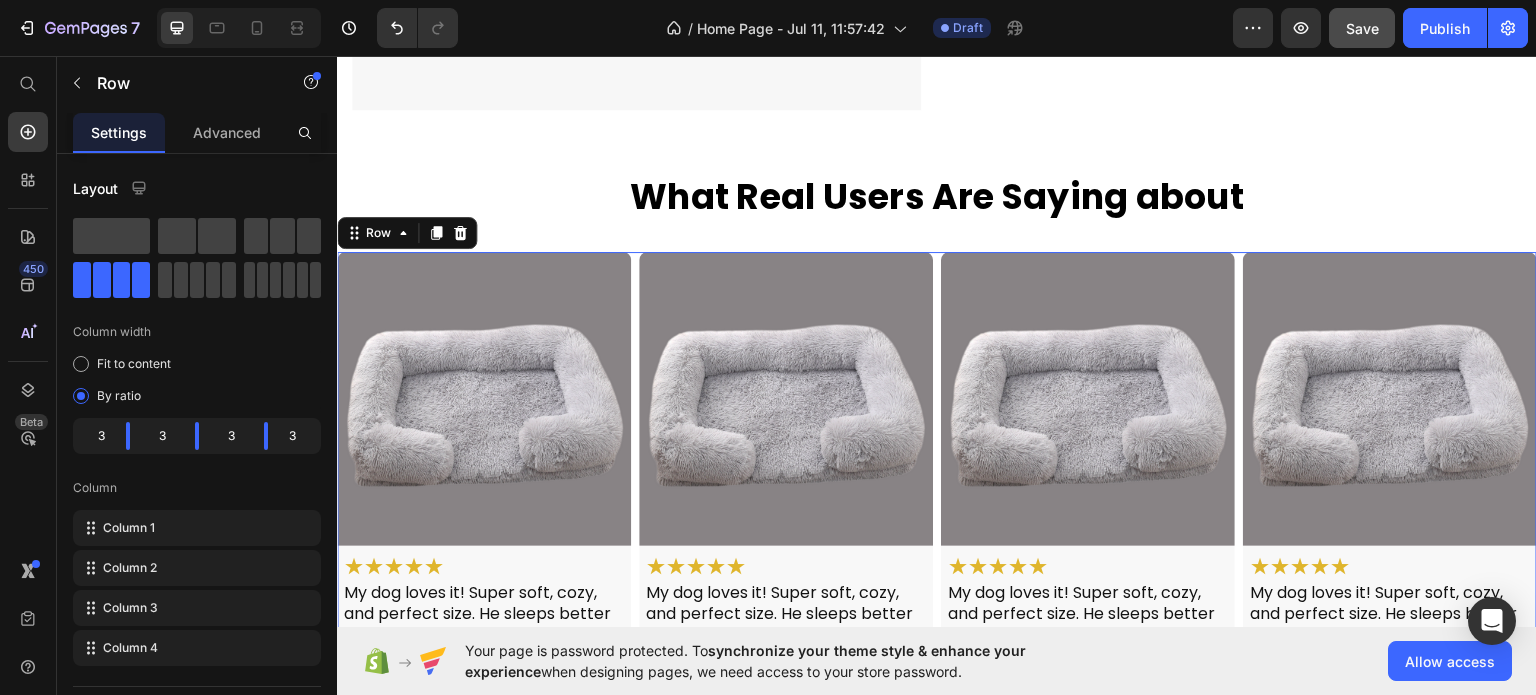 click on "Image ★★★★★ Heading My dog loves it! Super soft, cozy, and perfect size. He sleeps better and longer now—worth every penny! Heading - Errum A. Heading Image Verify Customer Heading Row Row Row Image ★★★★★ Heading My dog loves it! Super soft, cozy, and perfect size. He sleeps better and longer now—worth every penny! Heading - Errum A. Heading Image Verify Customer Heading Row Row Row Image ★★★★★ Heading My dog loves it! Super soft, cozy, and perfect size. He sleeps better and longer now—worth every penny! Heading - Errum A. Heading Image Verify Customer Heading Row Row Row Image ★★★★★ Heading My dog loves it! Super soft, cozy, and perfect size. He sleeps better and longer now—worth every penny! Heading - Errum A. Heading Image Verify Customer Heading Row Row Row Row   0" at bounding box center [937, 497] 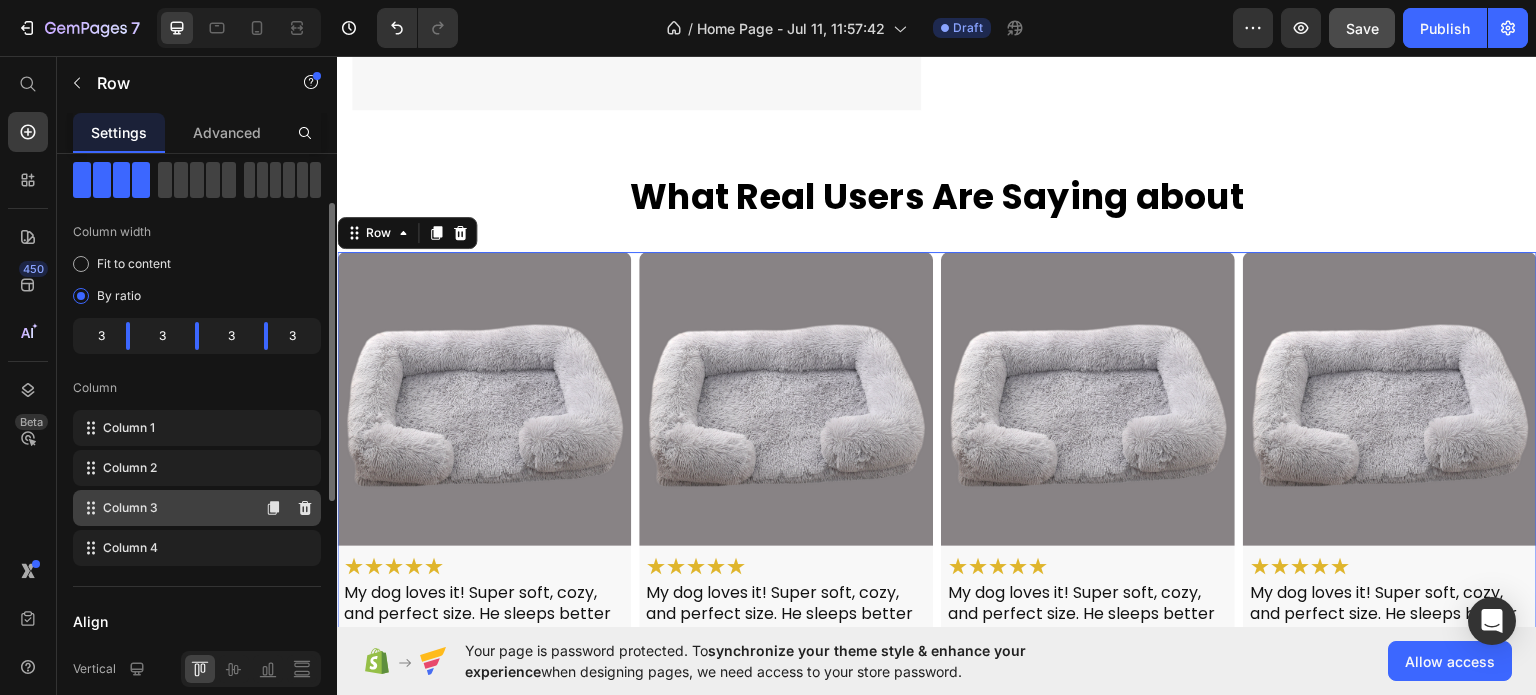 scroll, scrollTop: 0, scrollLeft: 0, axis: both 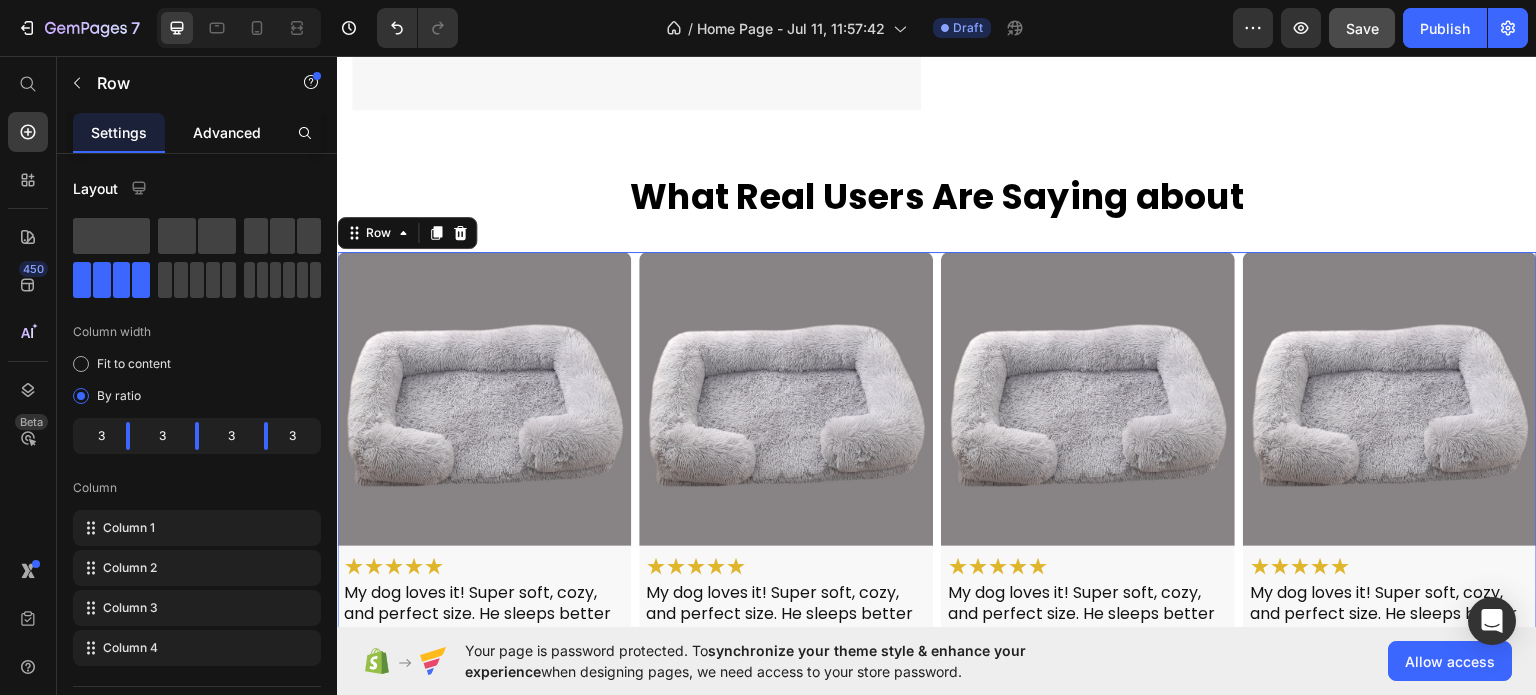 click on "Advanced" at bounding box center (227, 132) 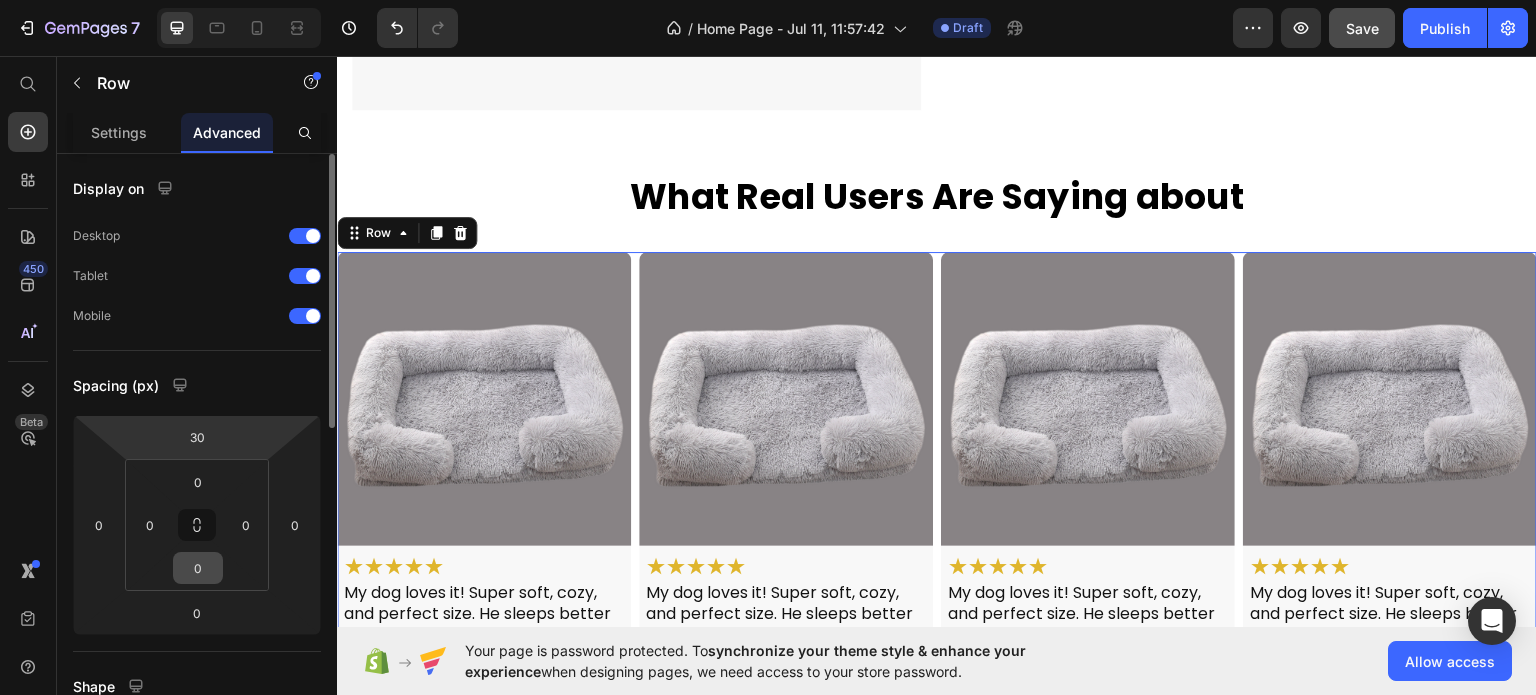 scroll, scrollTop: 200, scrollLeft: 0, axis: vertical 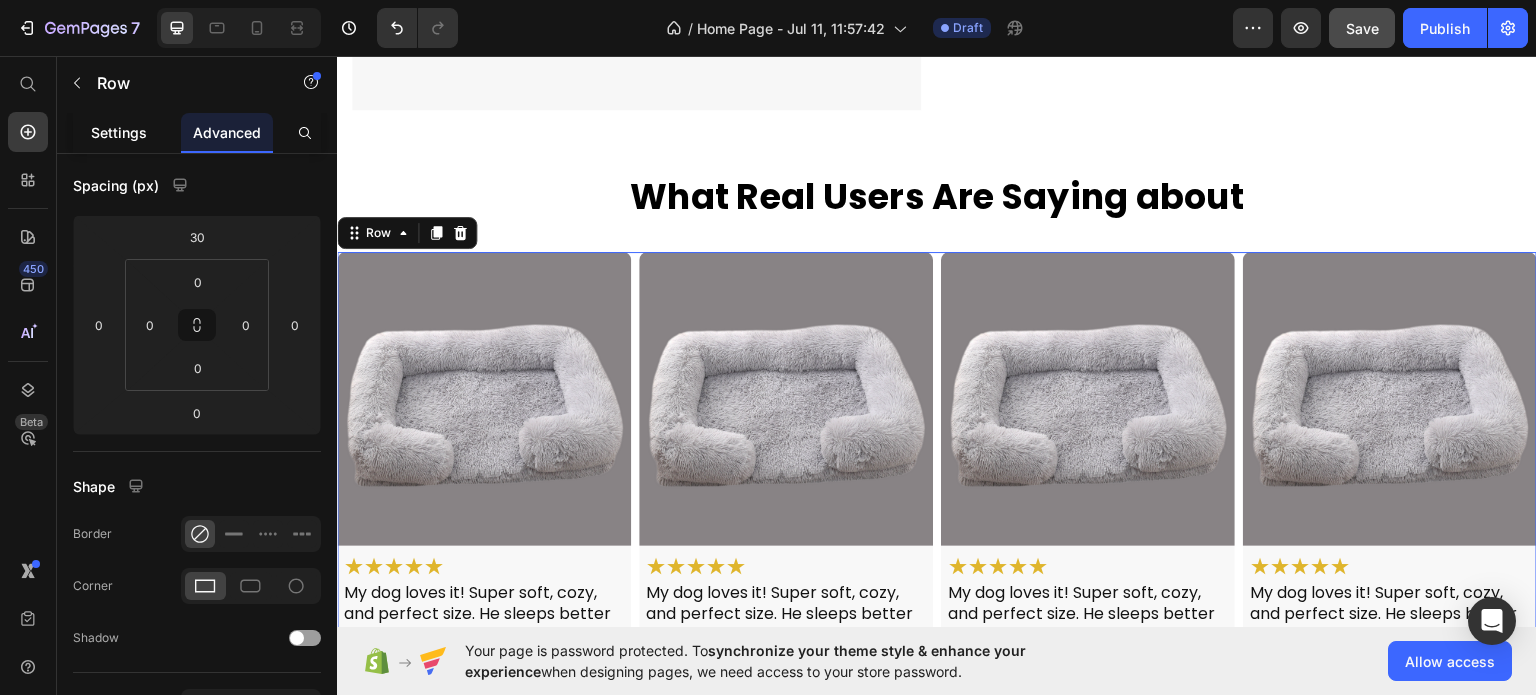 click on "Settings" 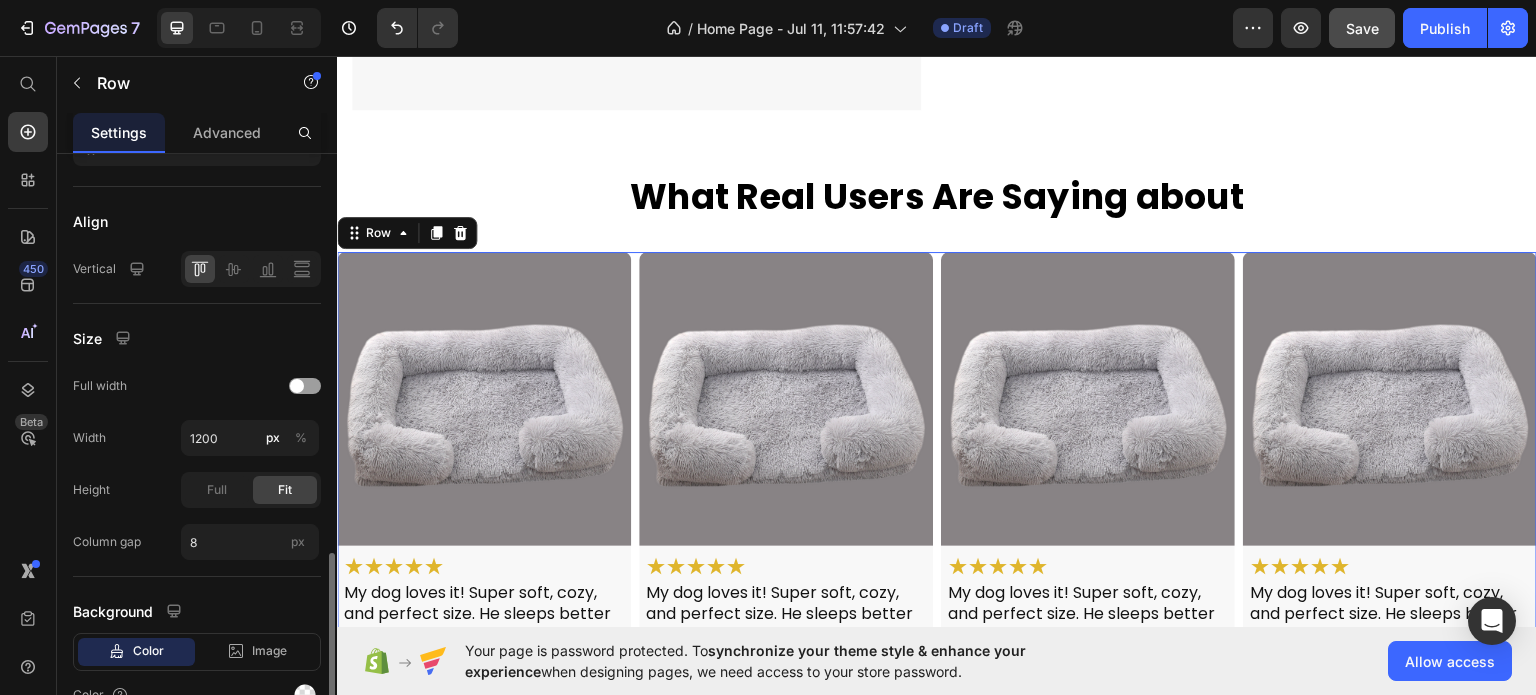scroll, scrollTop: 600, scrollLeft: 0, axis: vertical 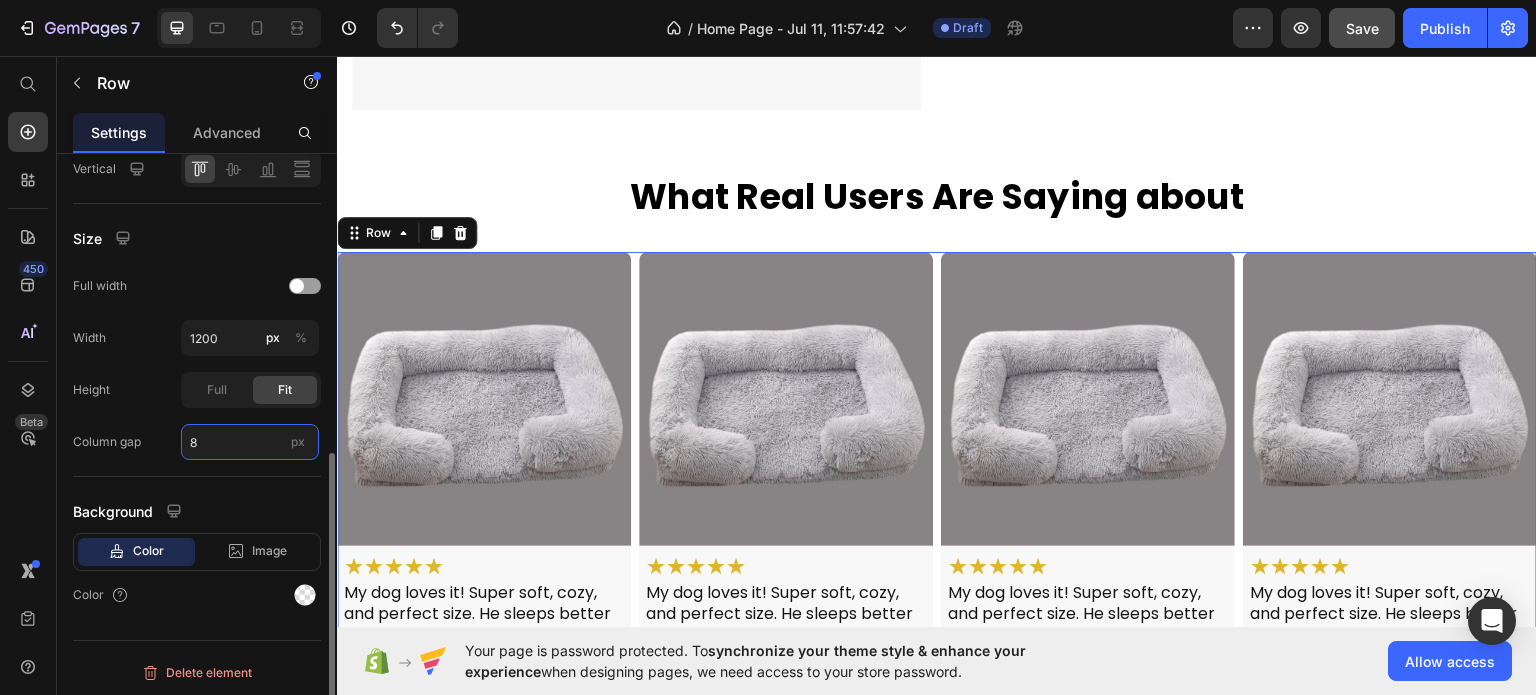 click on "8" at bounding box center (250, 442) 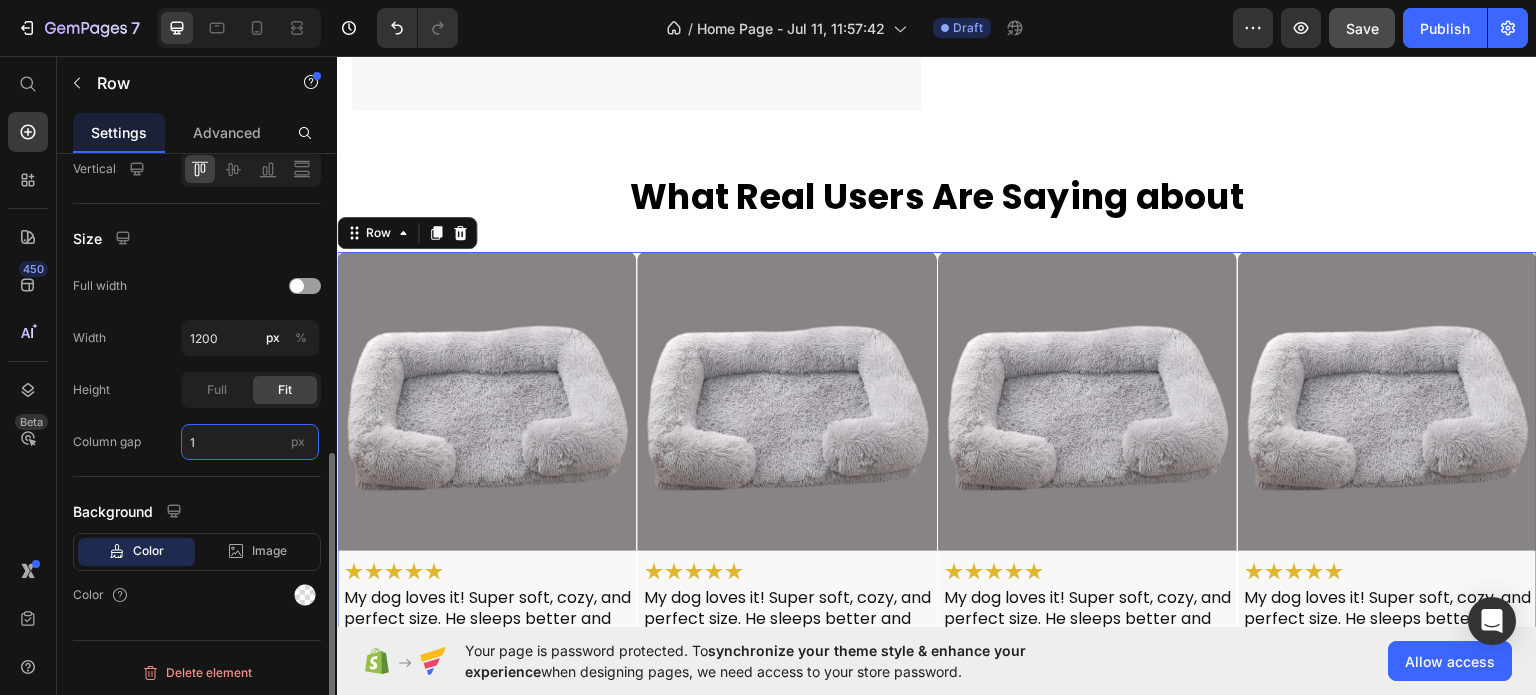 type on "10" 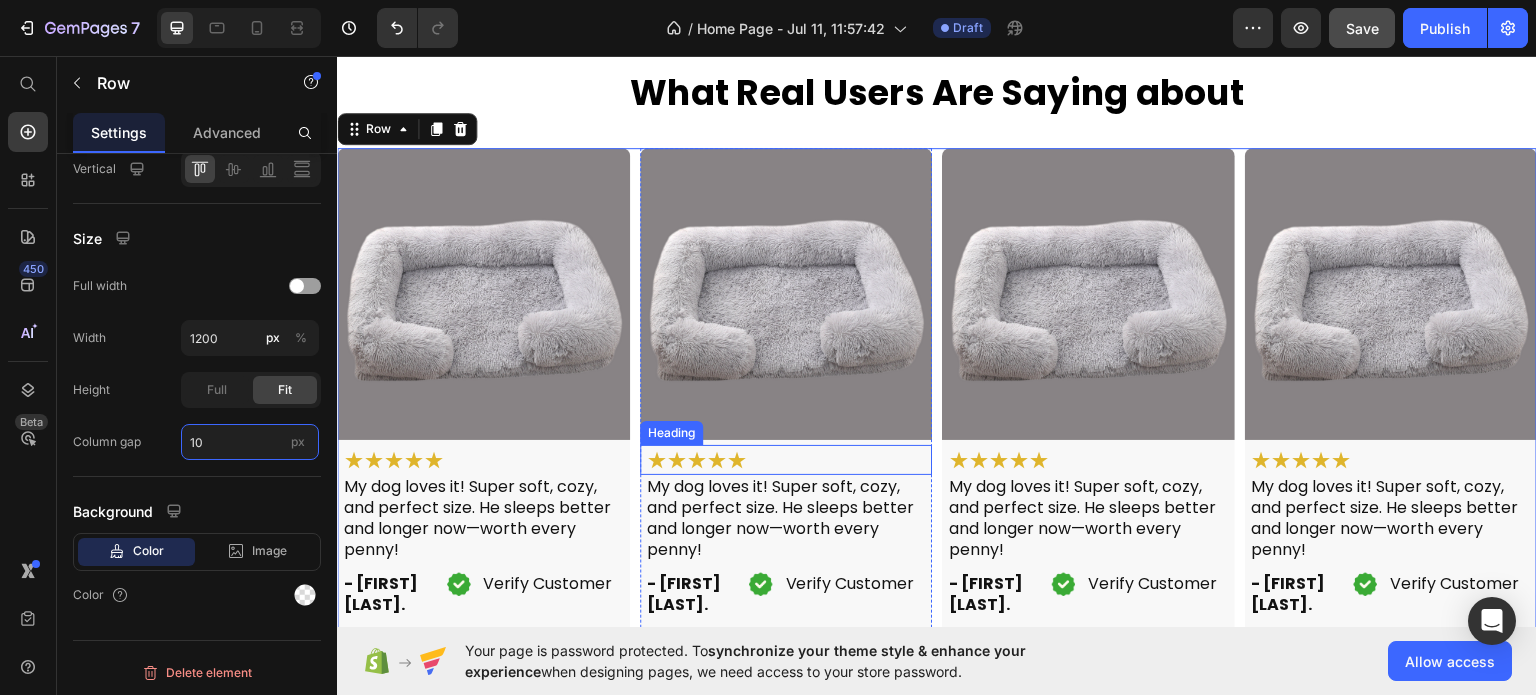 scroll, scrollTop: 2676, scrollLeft: 0, axis: vertical 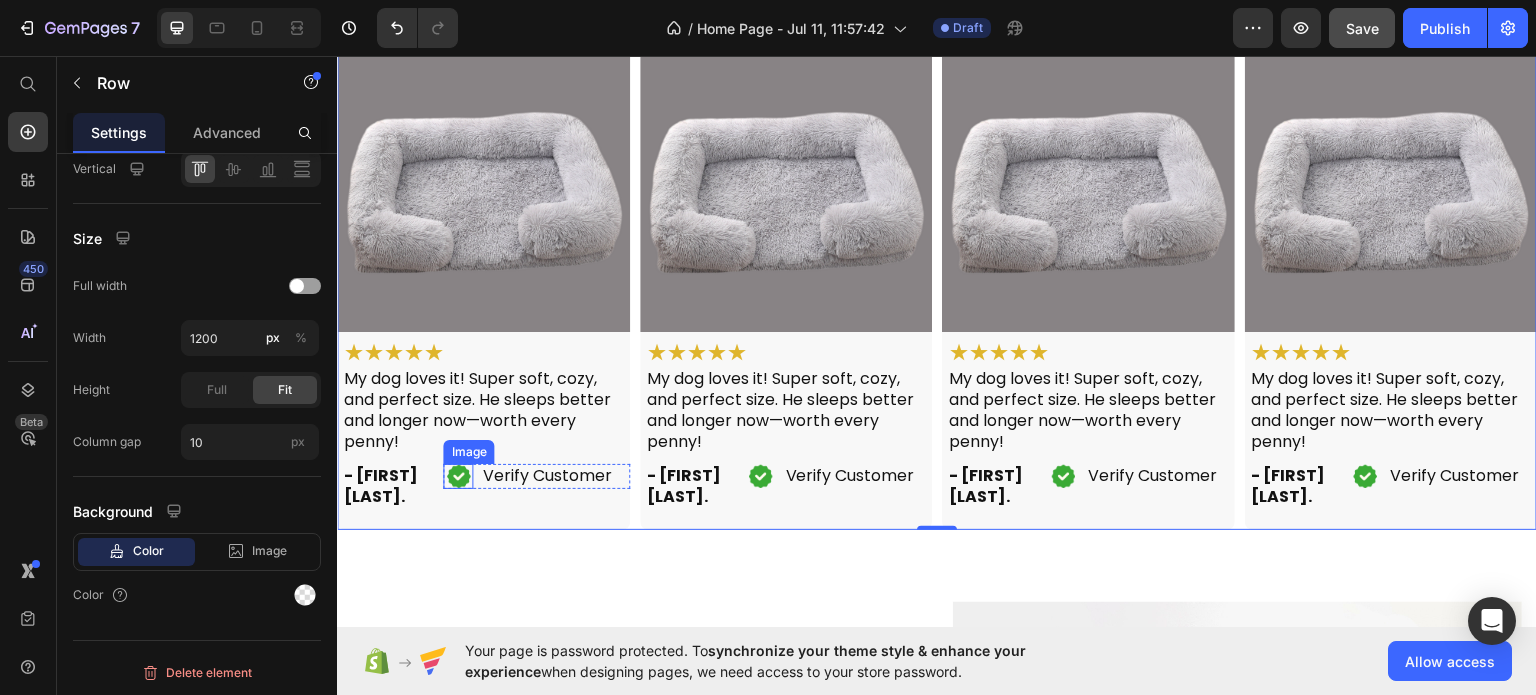 click at bounding box center (458, 475) 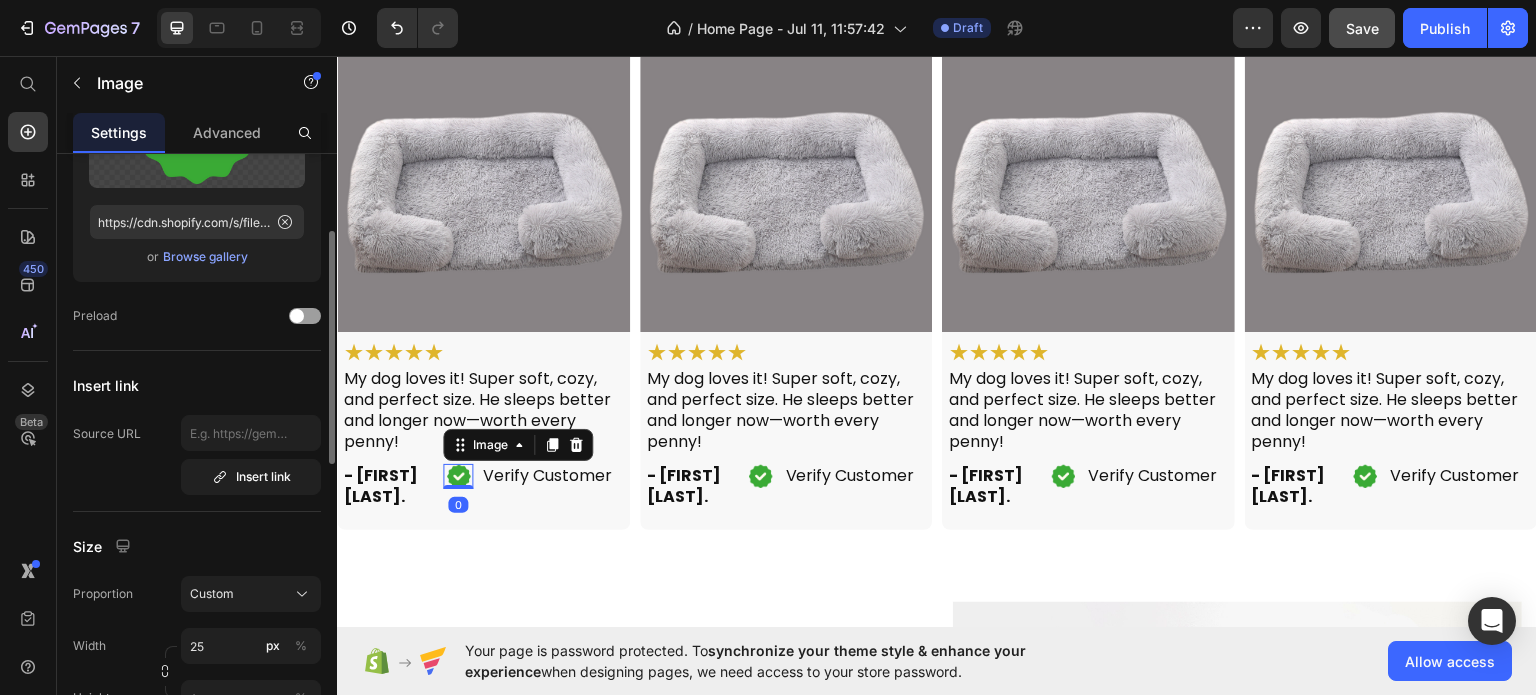 scroll, scrollTop: 300, scrollLeft: 0, axis: vertical 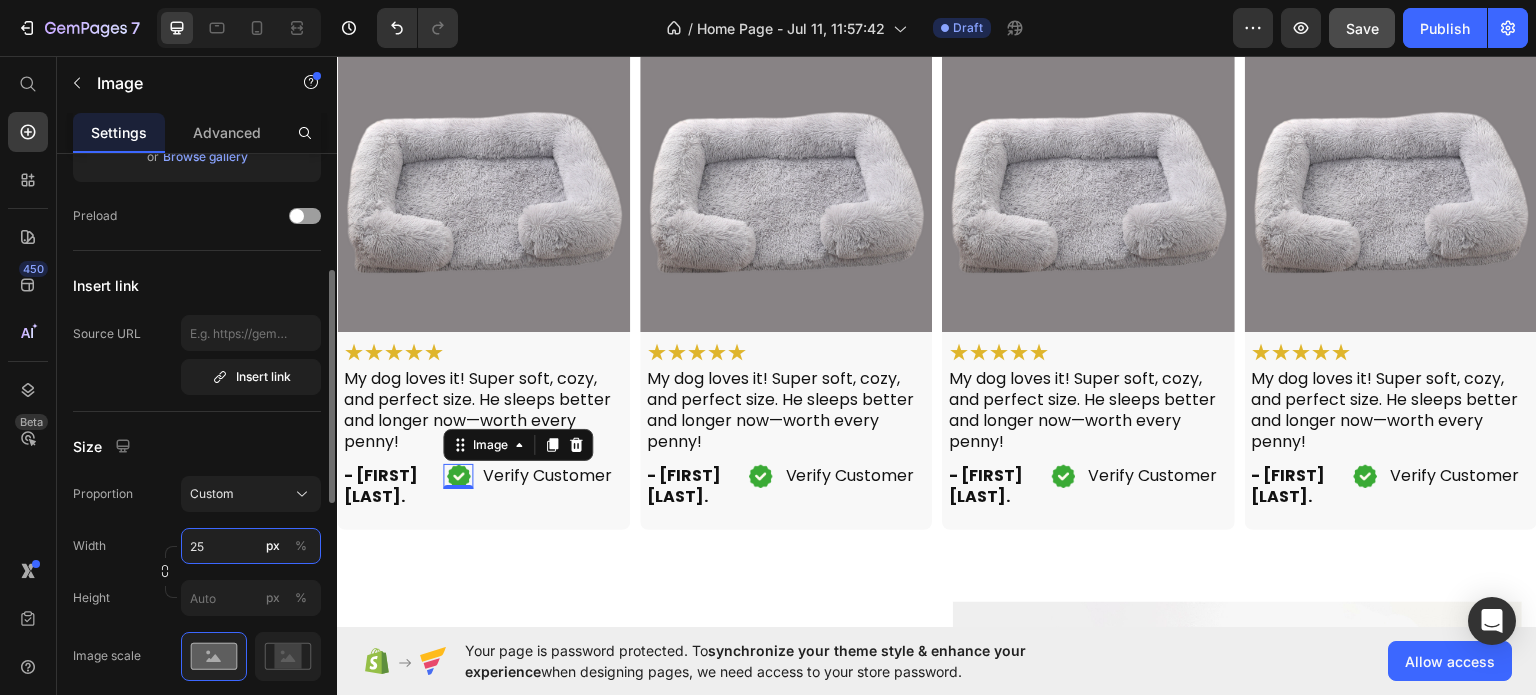 click on "25" at bounding box center [251, 546] 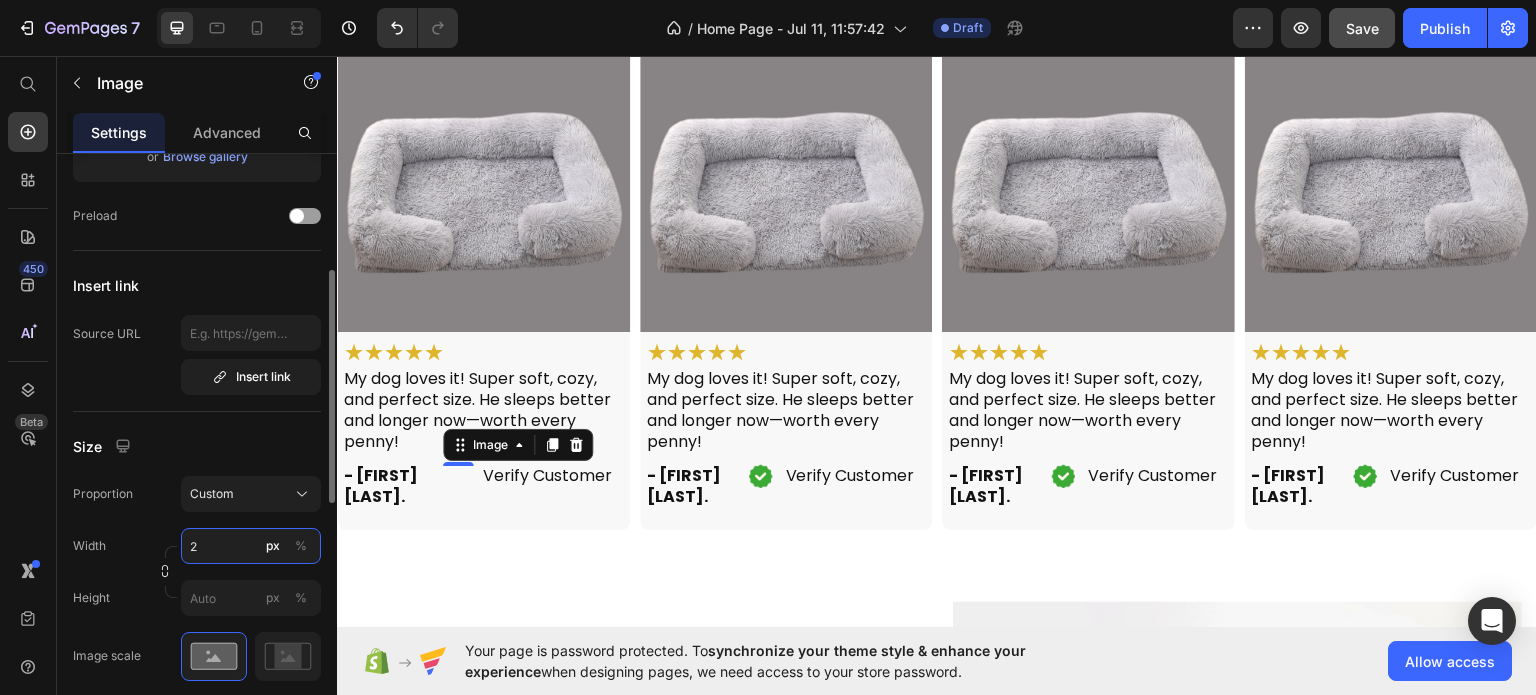 type on "22" 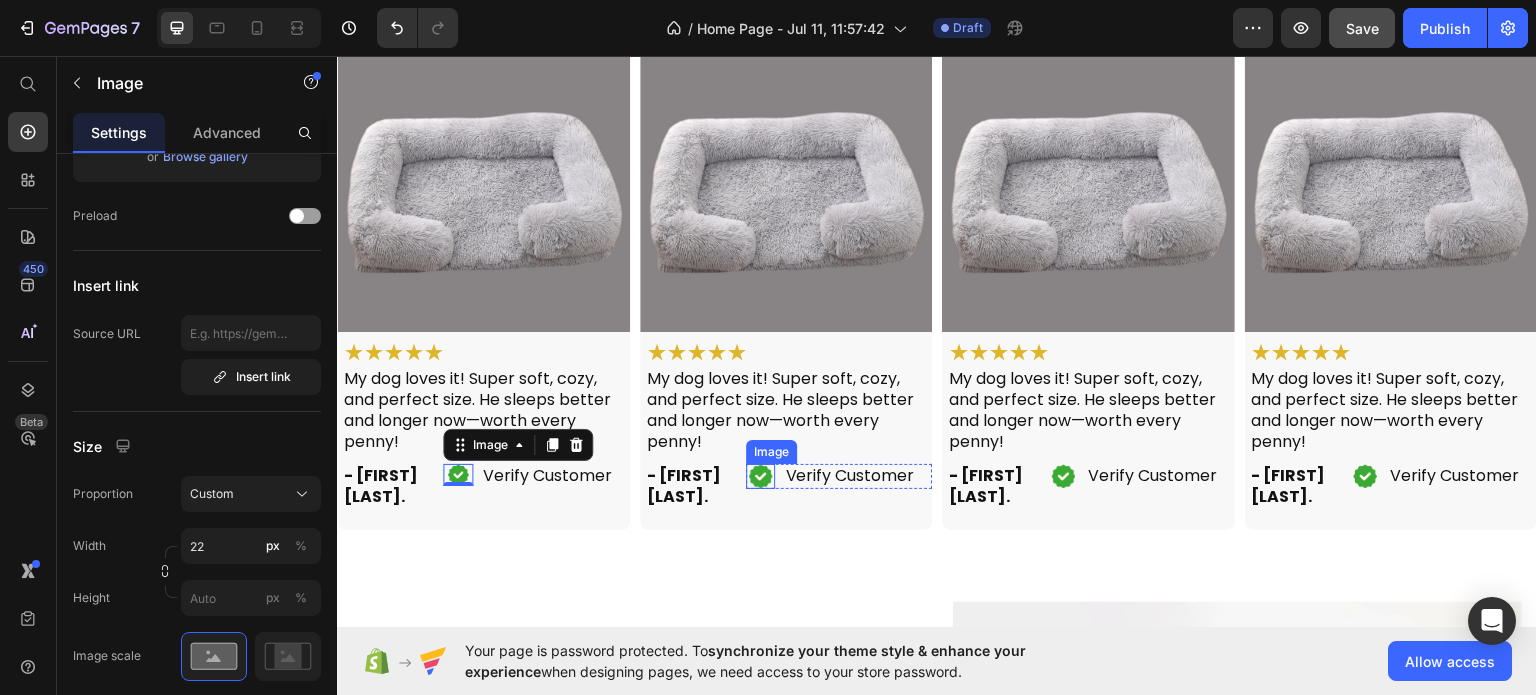 click at bounding box center [761, 475] 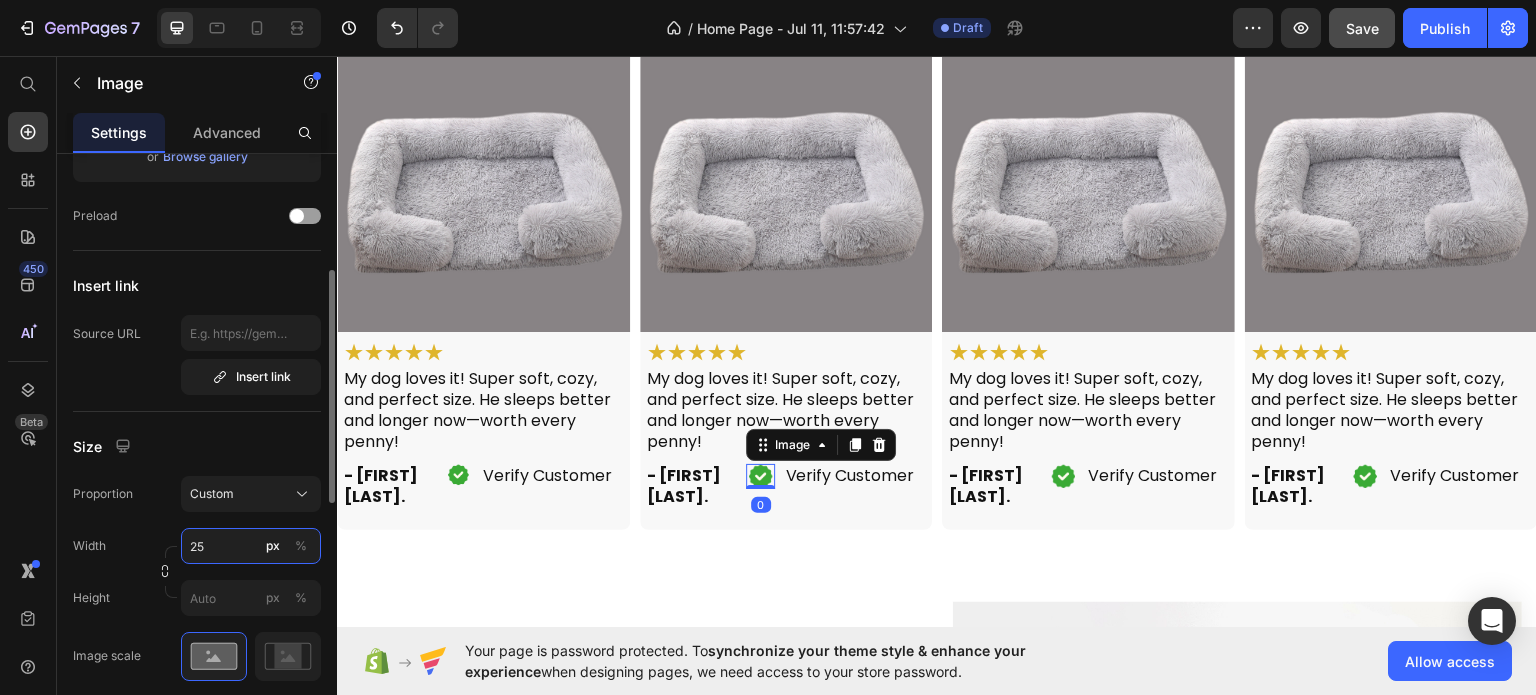 click on "25" at bounding box center [251, 546] 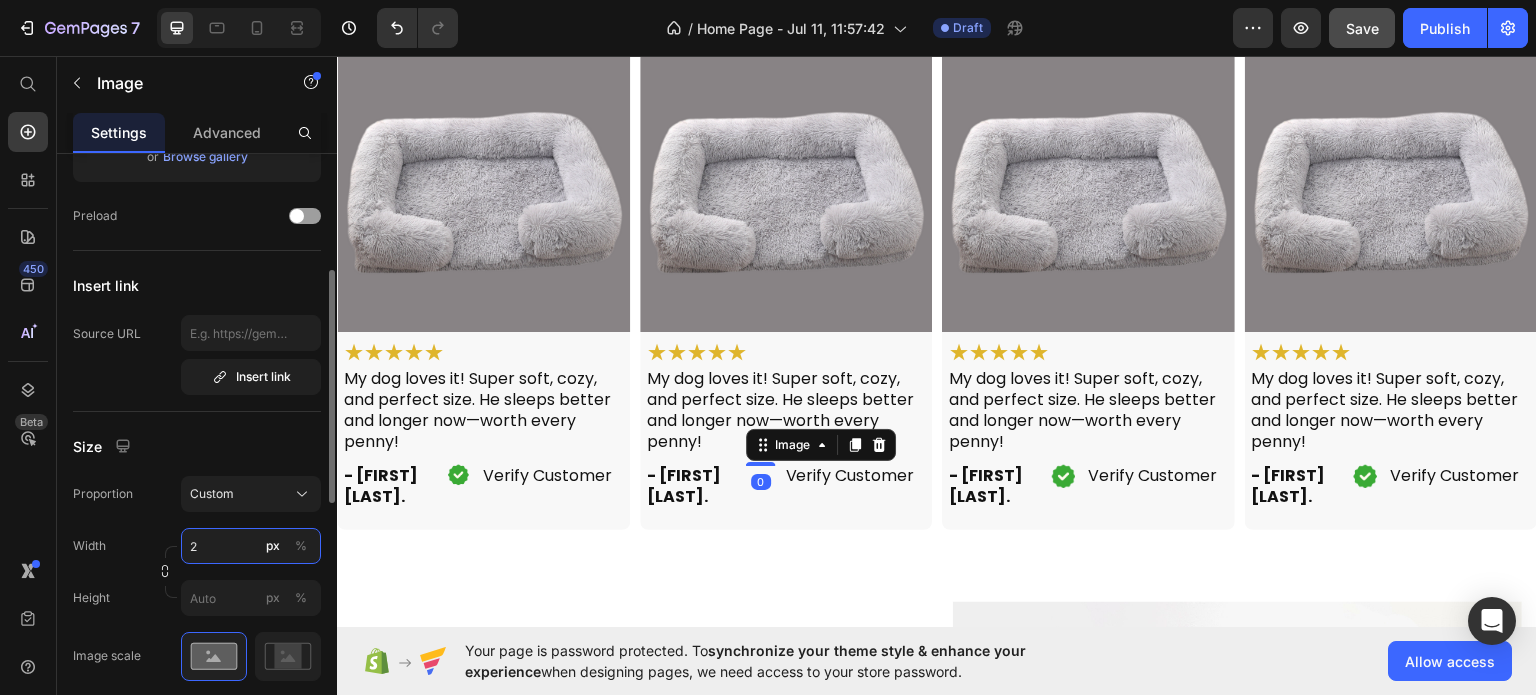 type on "22" 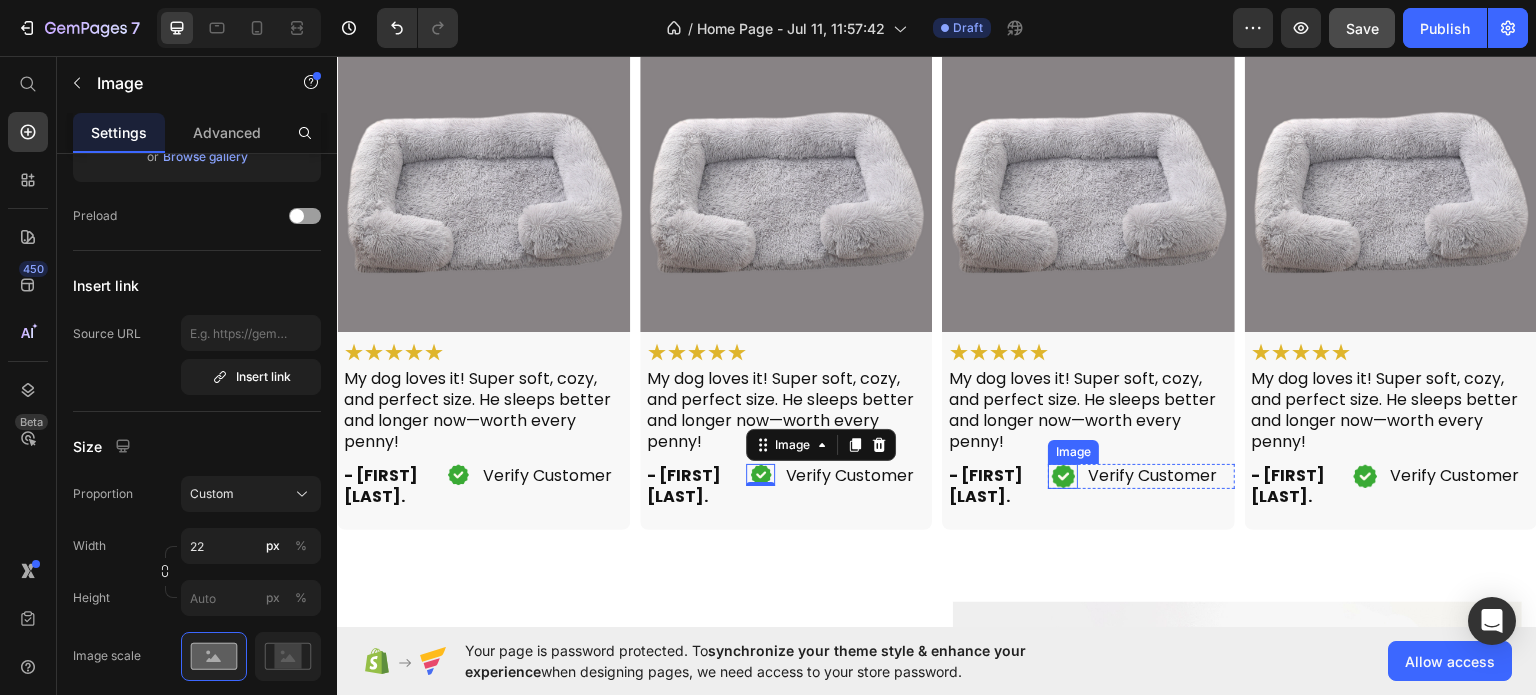 click at bounding box center (1063, 475) 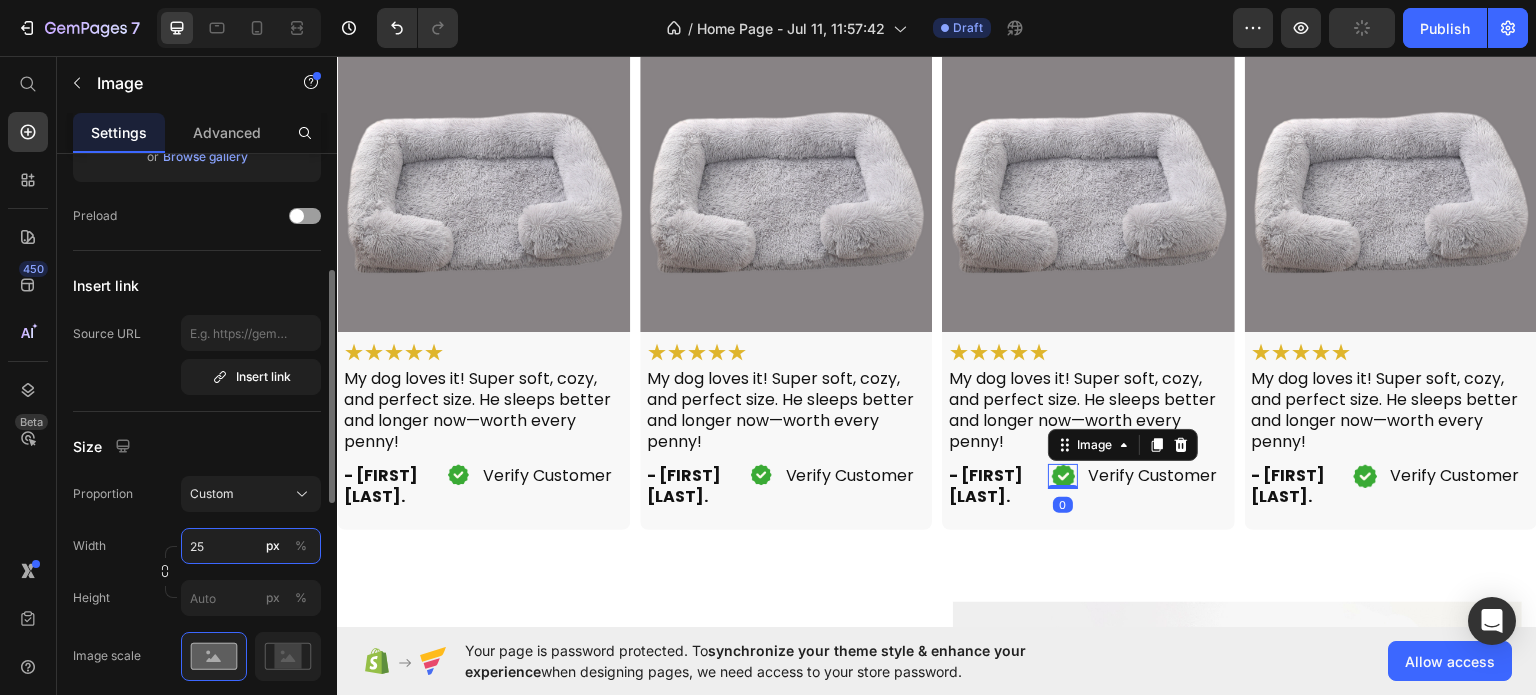 click on "25" at bounding box center (251, 546) 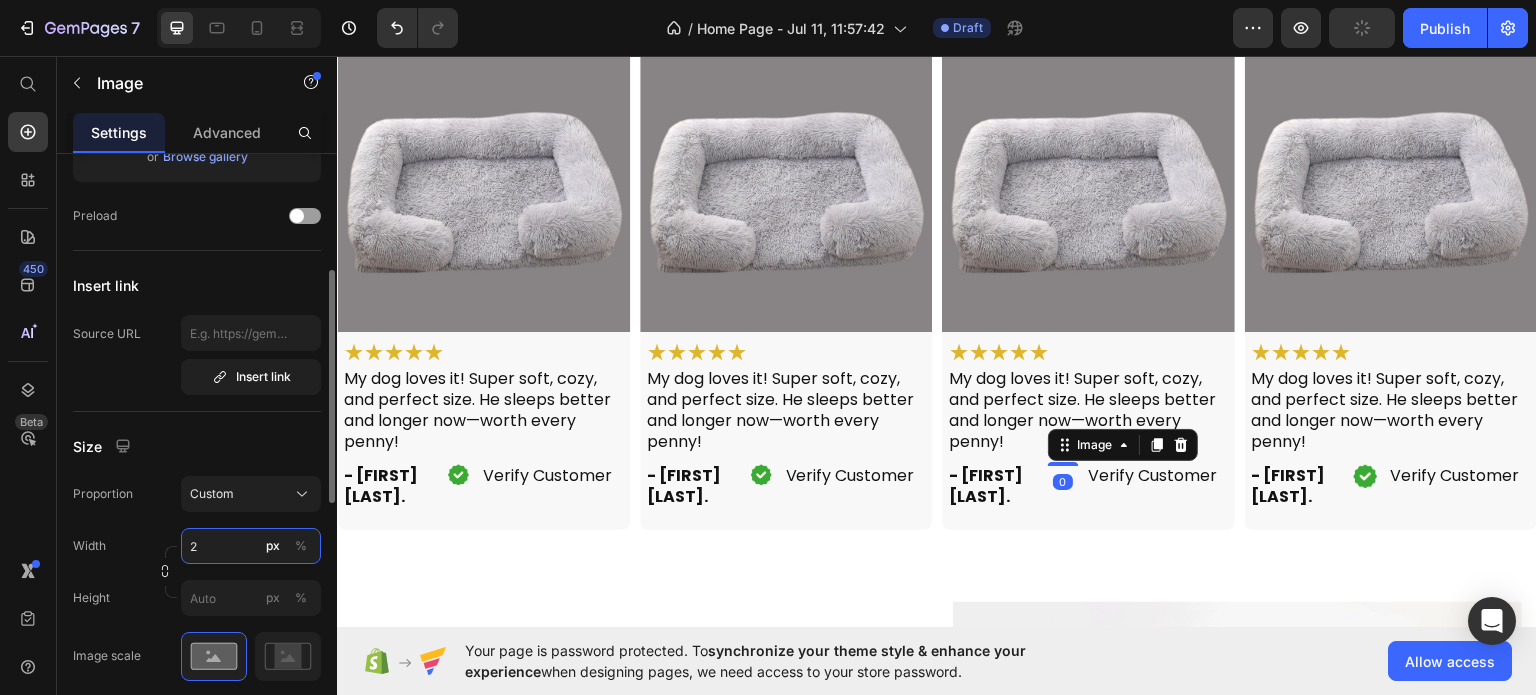 type on "22" 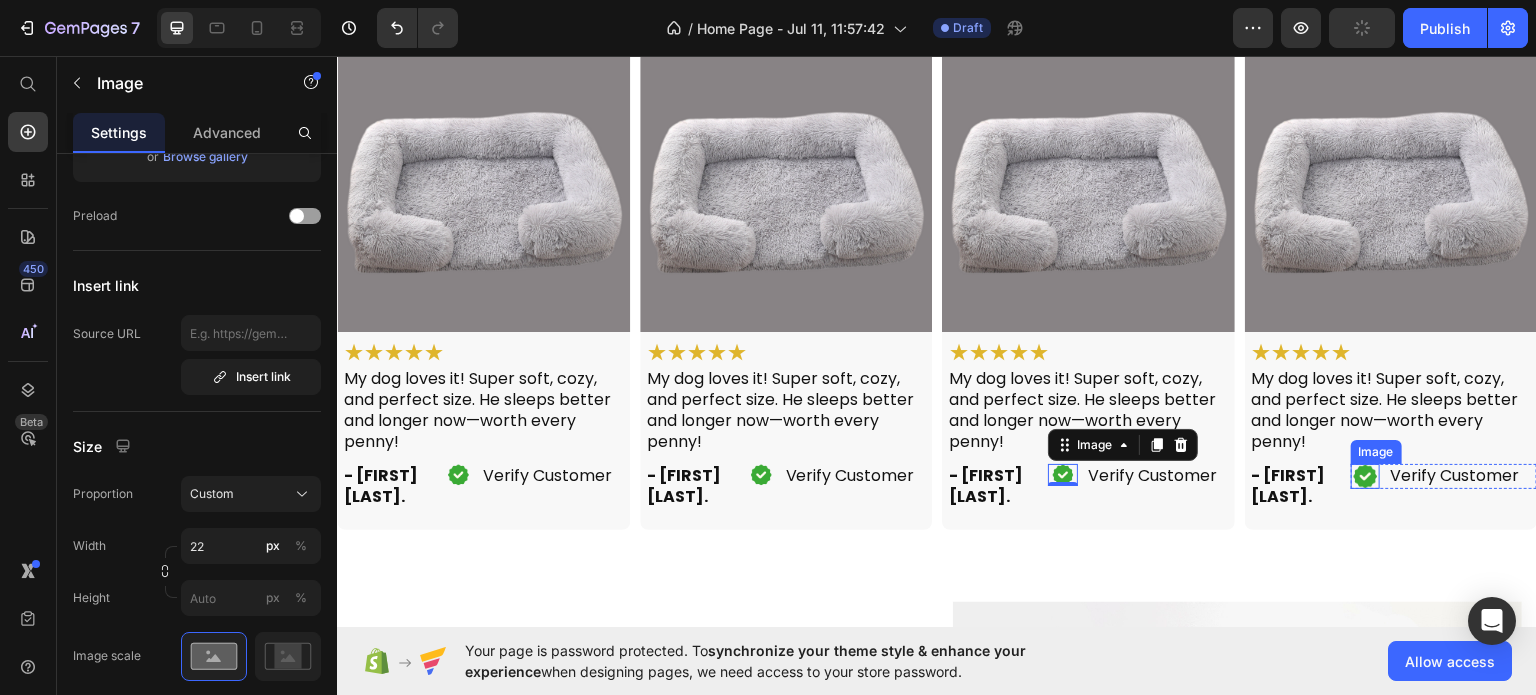 click at bounding box center (1366, 475) 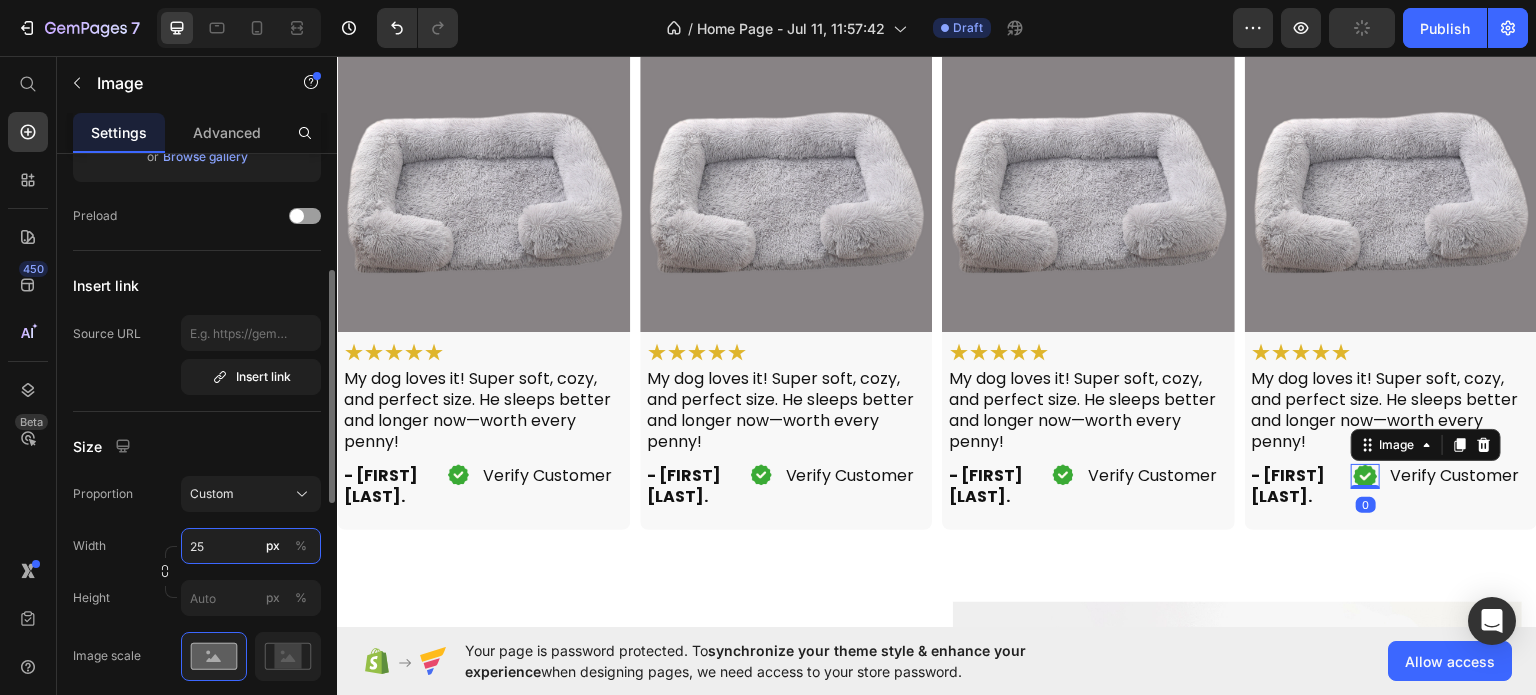 click on "25" at bounding box center [251, 546] 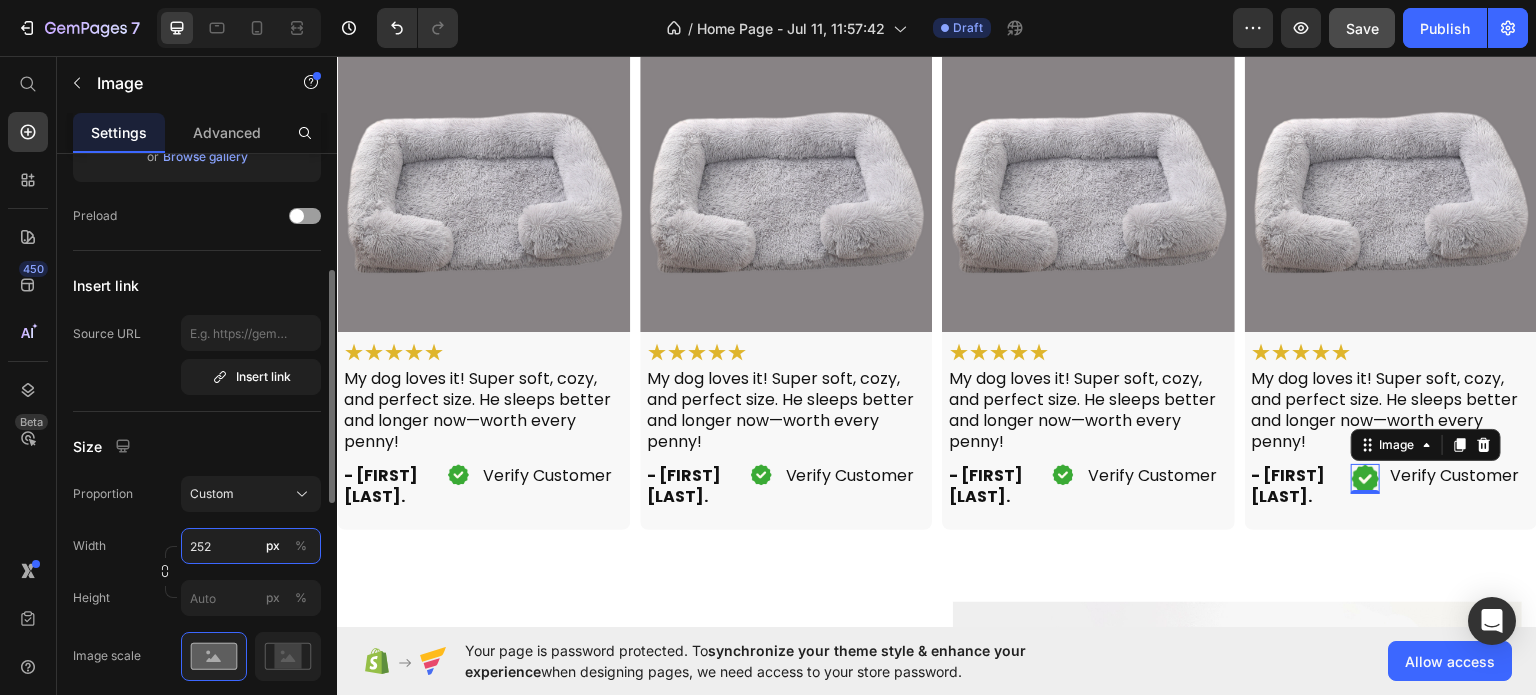 drag, startPoint x: 216, startPoint y: 550, endPoint x: 172, endPoint y: 550, distance: 44 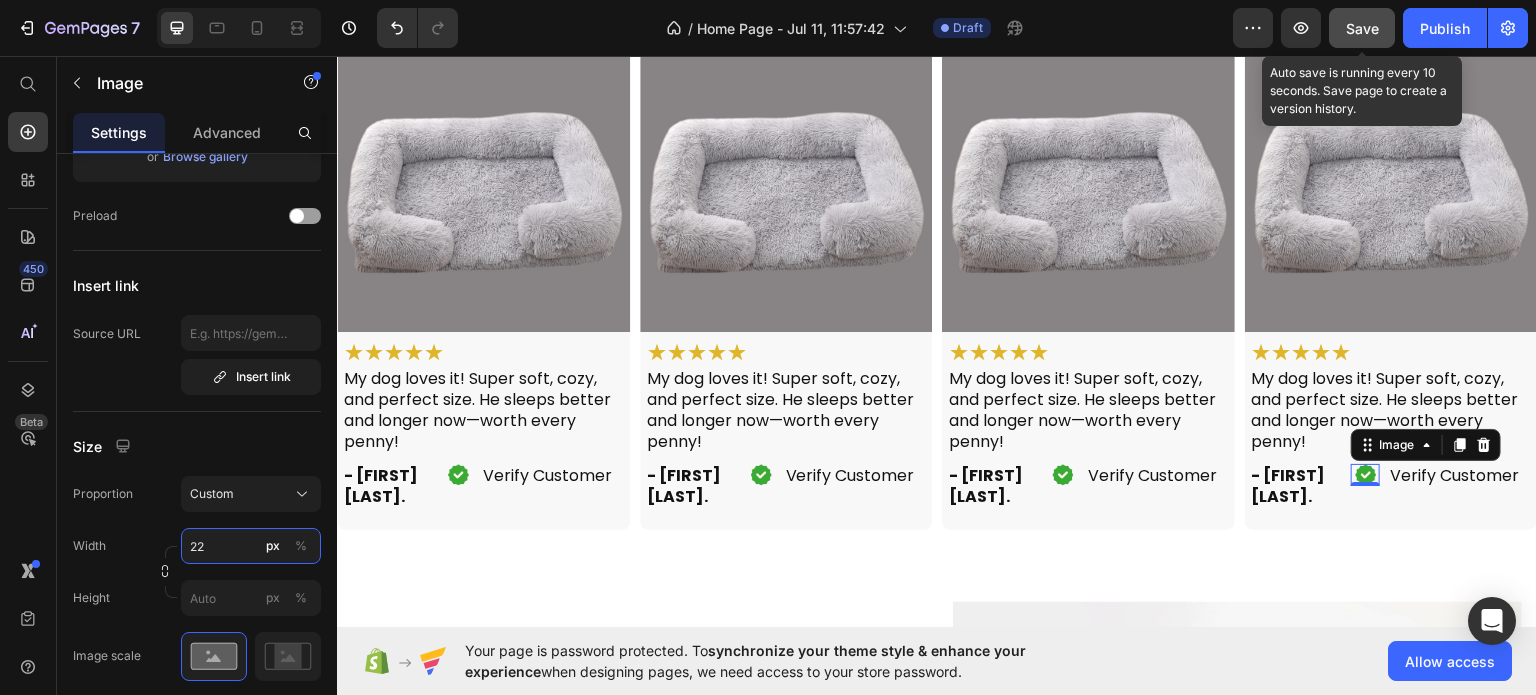 type on "22" 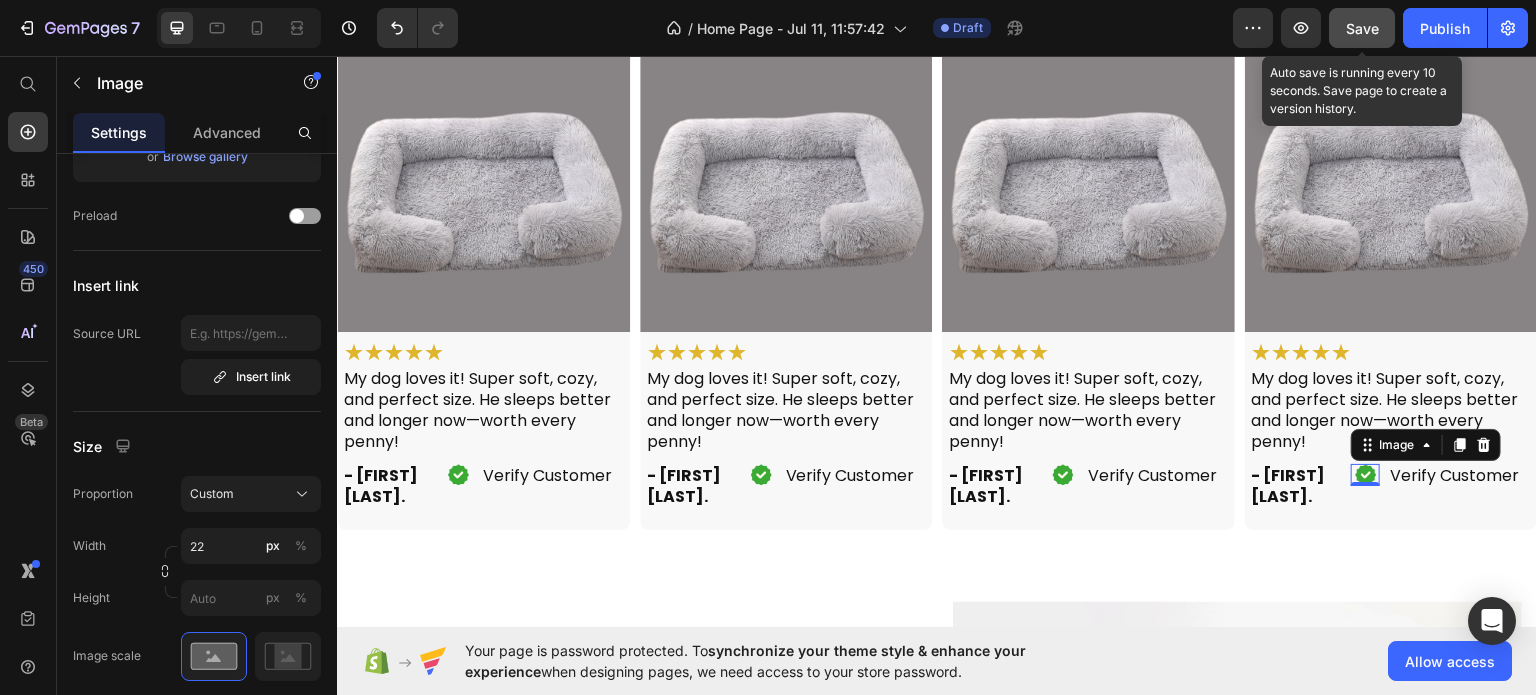 click on "Save" at bounding box center [1362, 28] 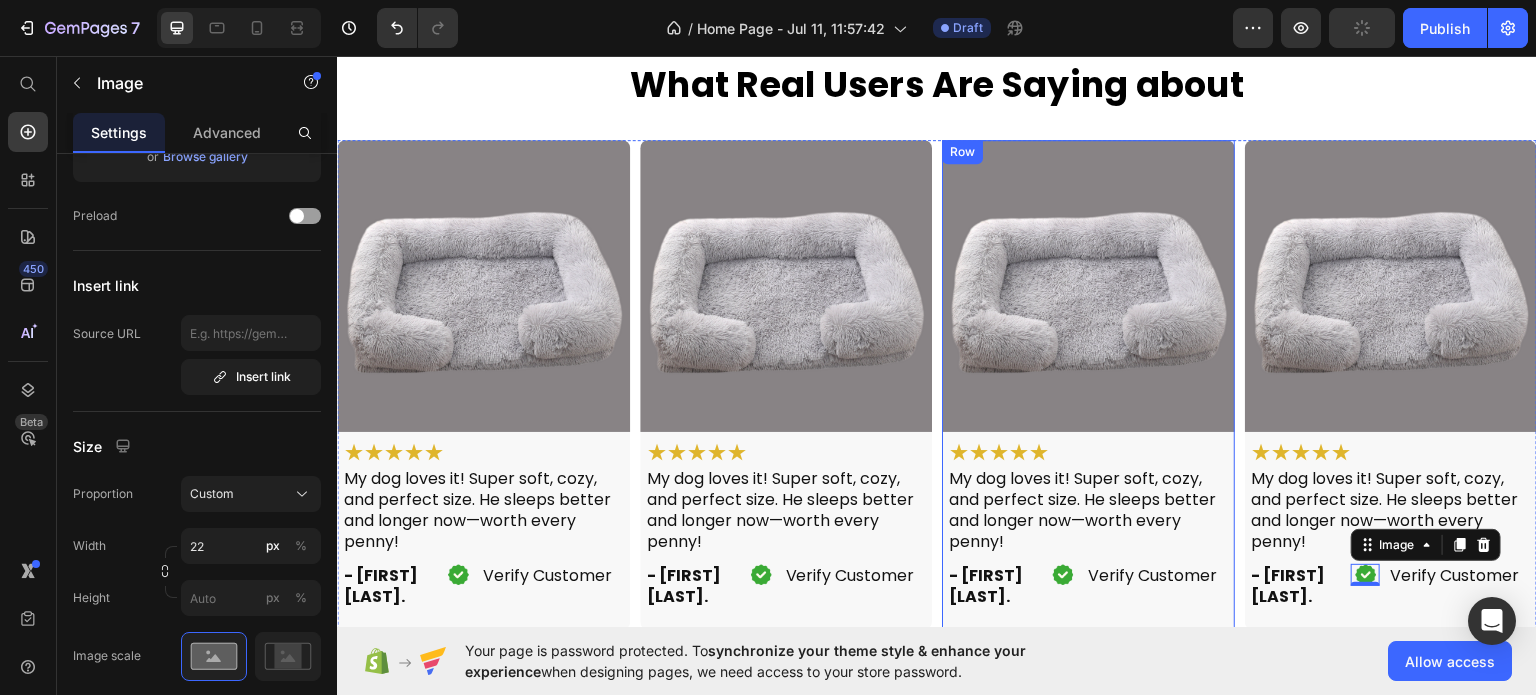 scroll, scrollTop: 2776, scrollLeft: 0, axis: vertical 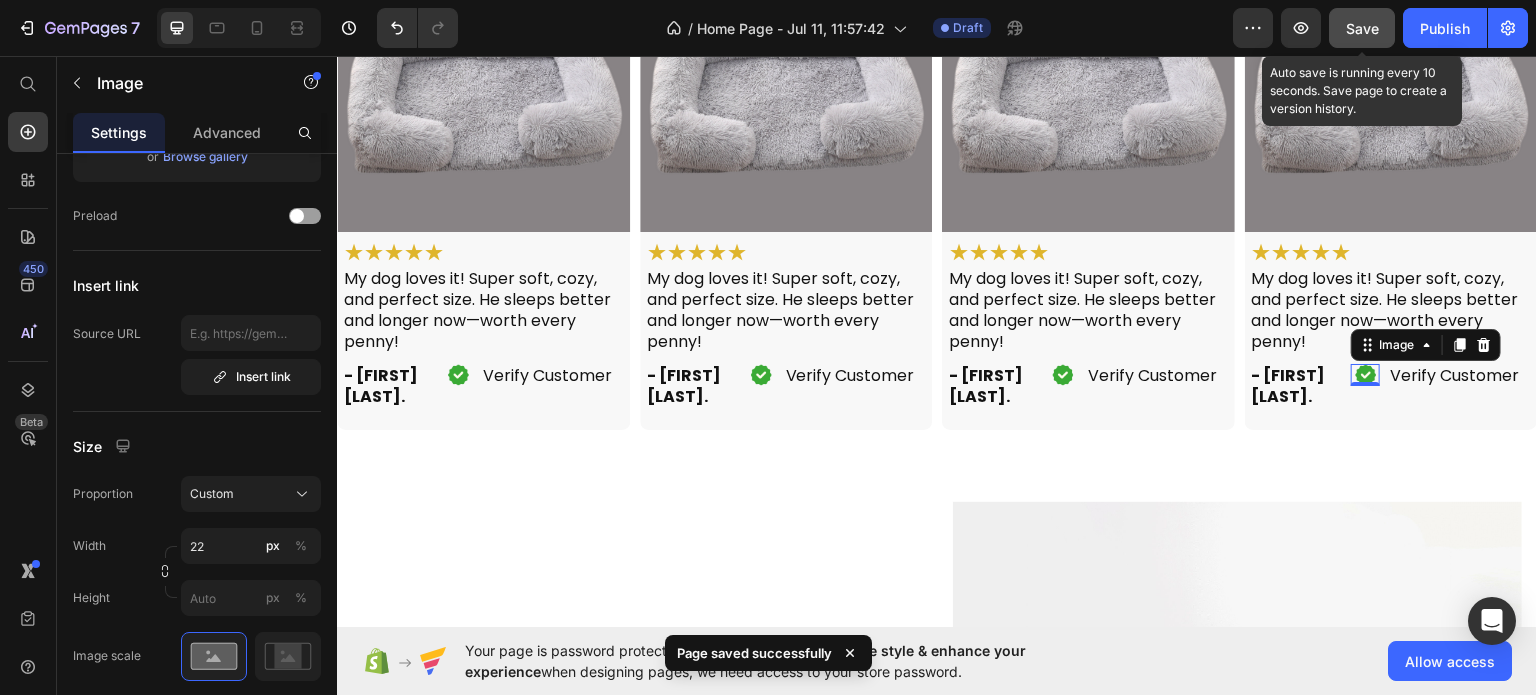 click on "Save" at bounding box center [1362, 28] 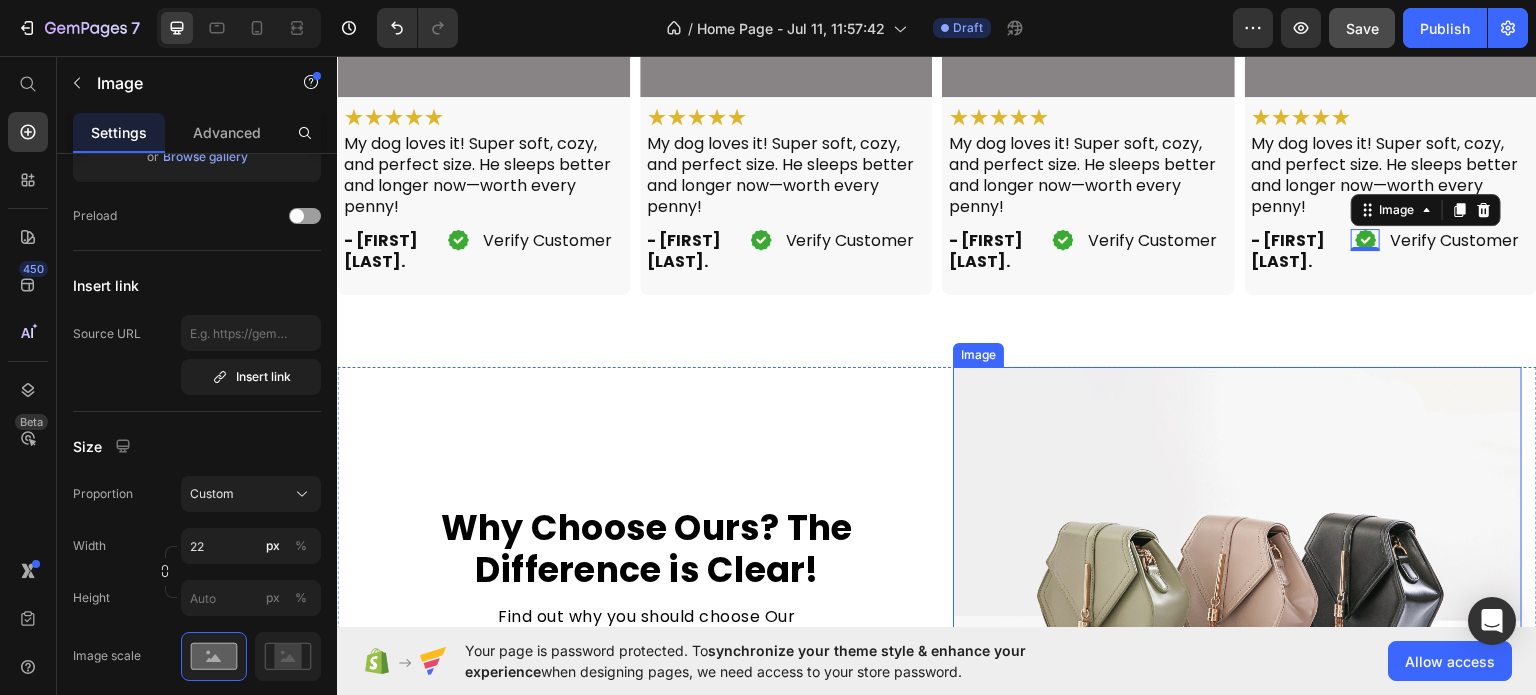 scroll, scrollTop: 2876, scrollLeft: 0, axis: vertical 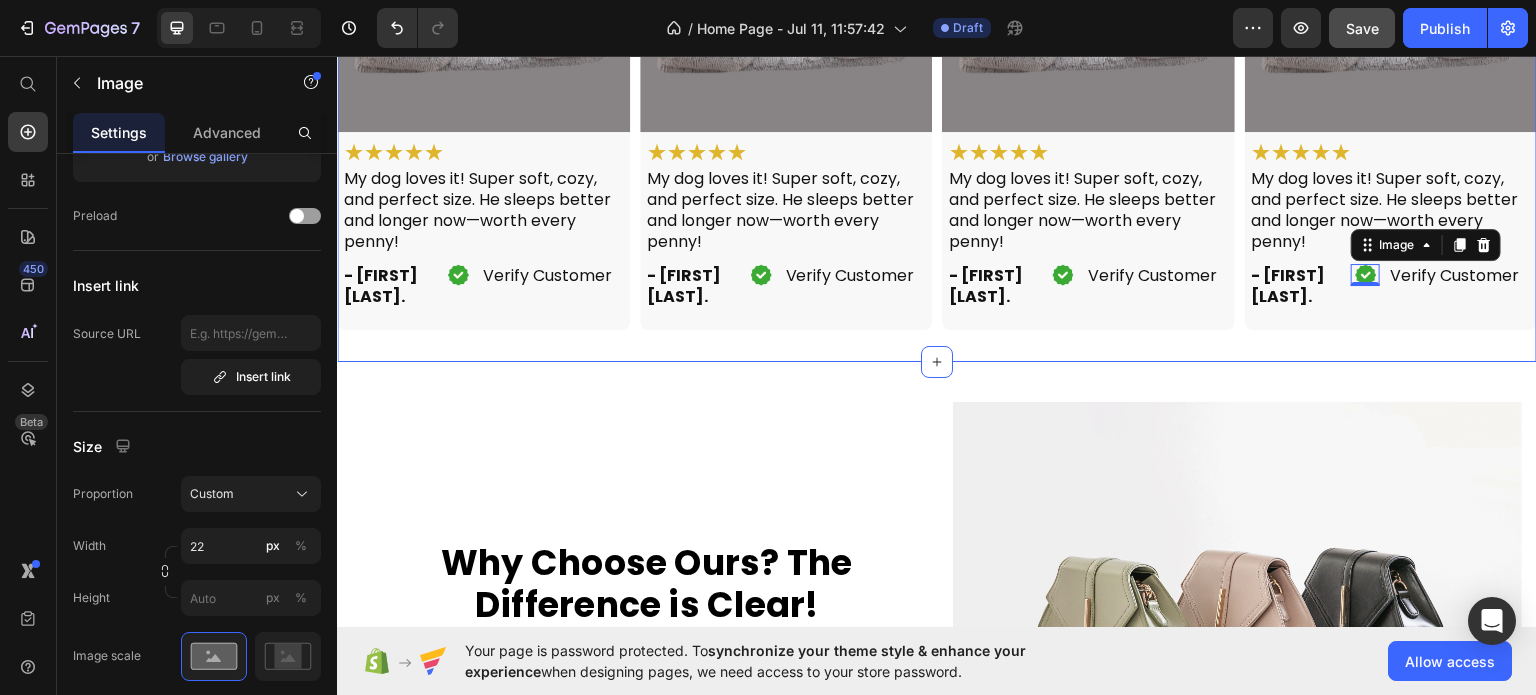 click on "What Real Users Are Saying about Heading Image ★★★★★ Heading My dog loves it! Super soft, cozy, and perfect size. He sleeps better and longer now—worth every penny! Heading - Errum A. Heading Image Verify Customer Heading Row Row Row Image ★★★★★ Heading My dog loves it! Super soft, cozy, and perfect size. He sleeps better and longer now—worth every penny! Heading - Errum A. Heading Image Verify Customer Heading Row Row Row Image ★★★★★ Heading My dog loves it! Super soft, cozy, and perfect size. He sleeps better and longer now—worth every penny! Heading - Errum A. Heading Image Verify Customer Heading Row Row Row Image ★★★★★ Heading My dog loves it! Super soft, cozy, and perfect size. He sleeps better and longer now—worth every penny! Heading - Errum A. Heading Image   0 Verify Customer Heading Row Row Row Row Row Section 6" at bounding box center [937, 49] 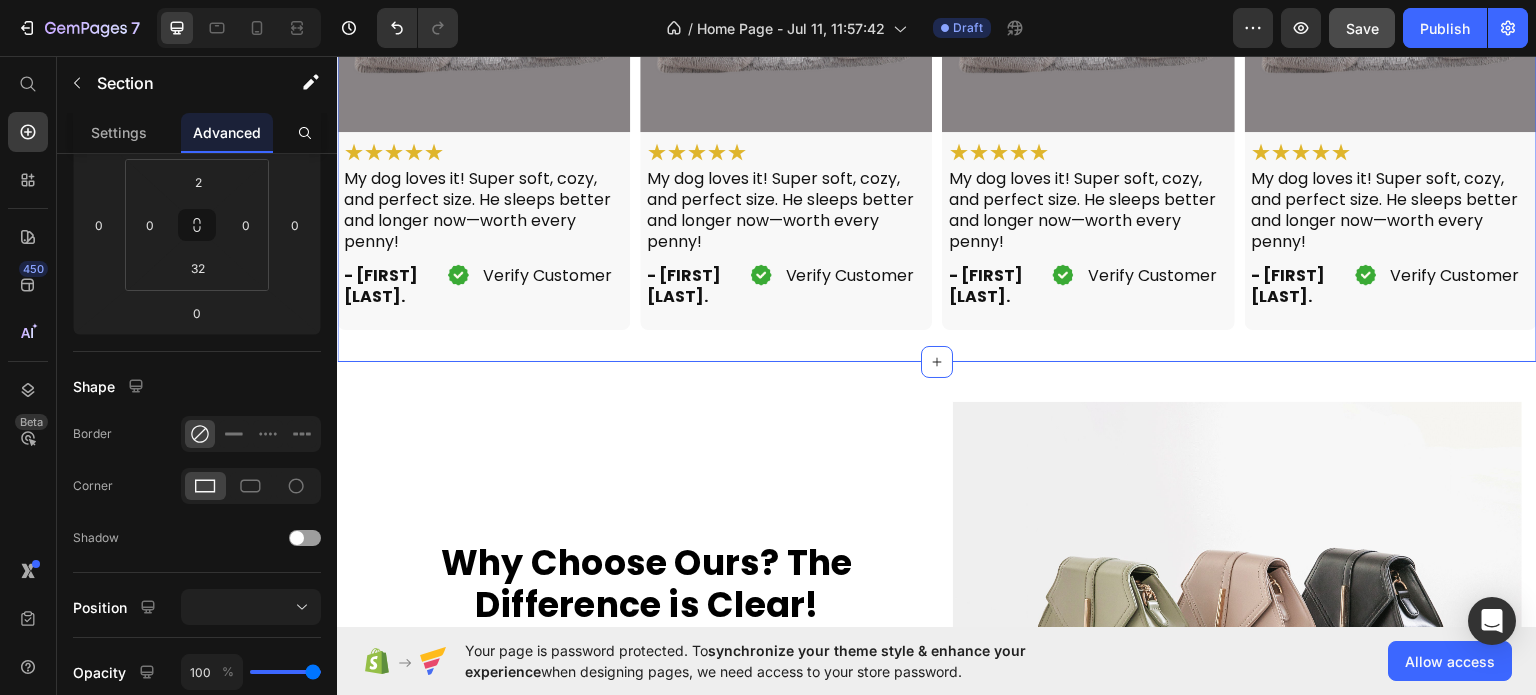 scroll, scrollTop: 0, scrollLeft: 0, axis: both 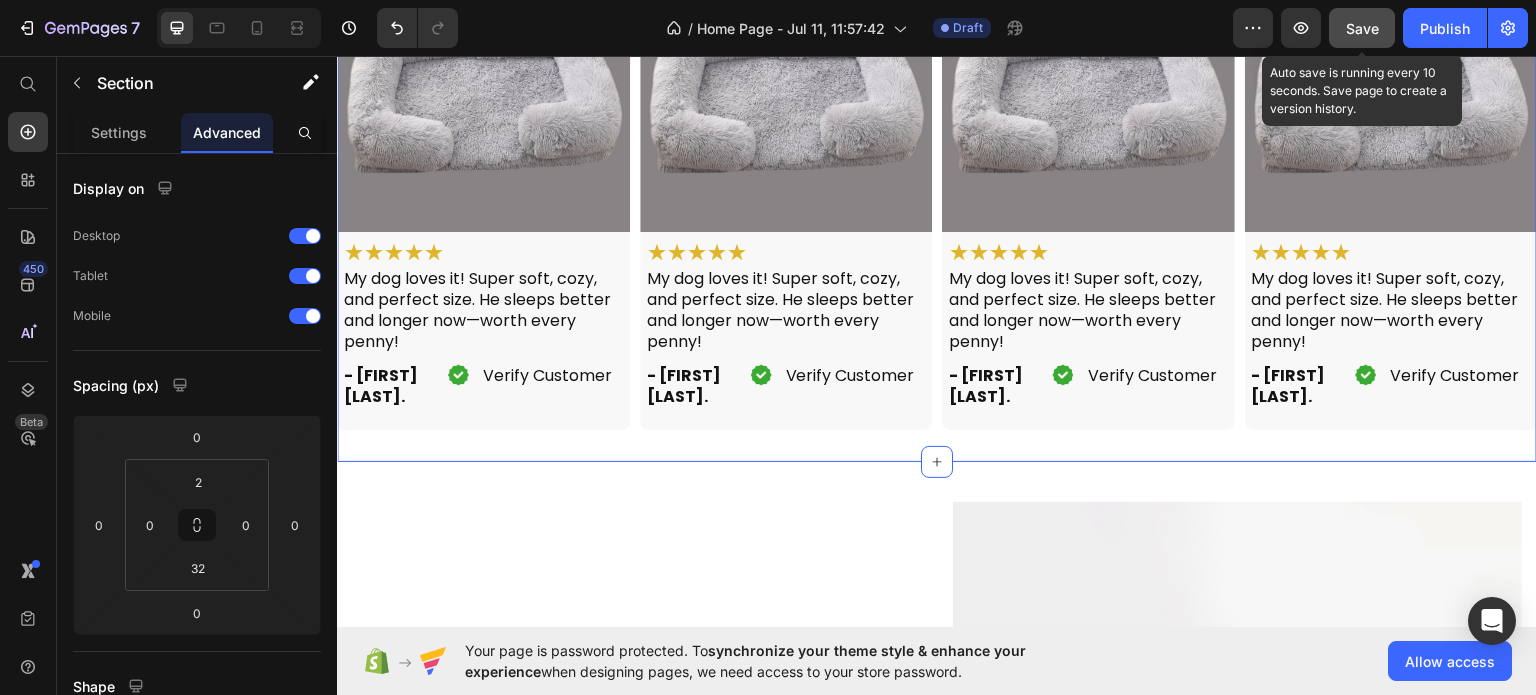 click on "Save" at bounding box center [1362, 28] 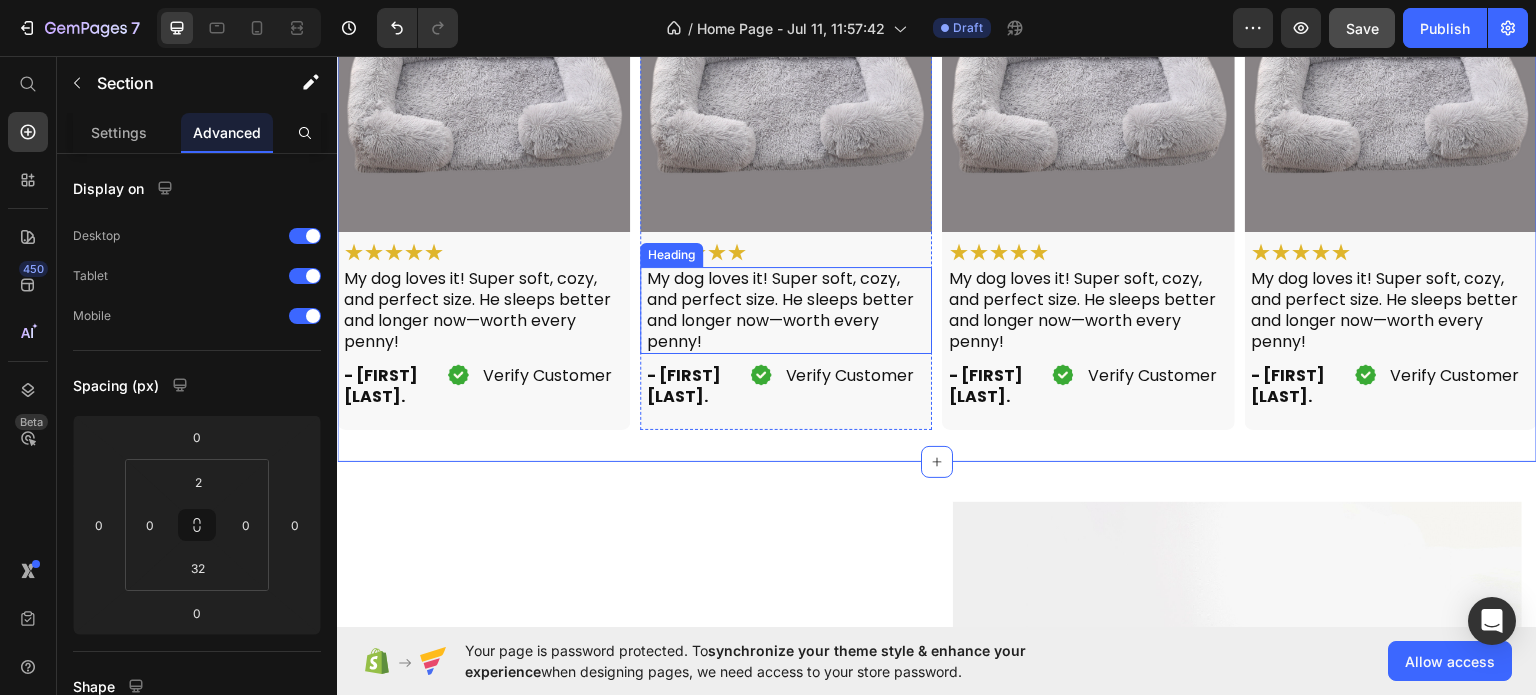click on "My dog loves it! Super soft, cozy, and perfect size. He sleeps better and longer now—worth every penny!" at bounding box center (789, 309) 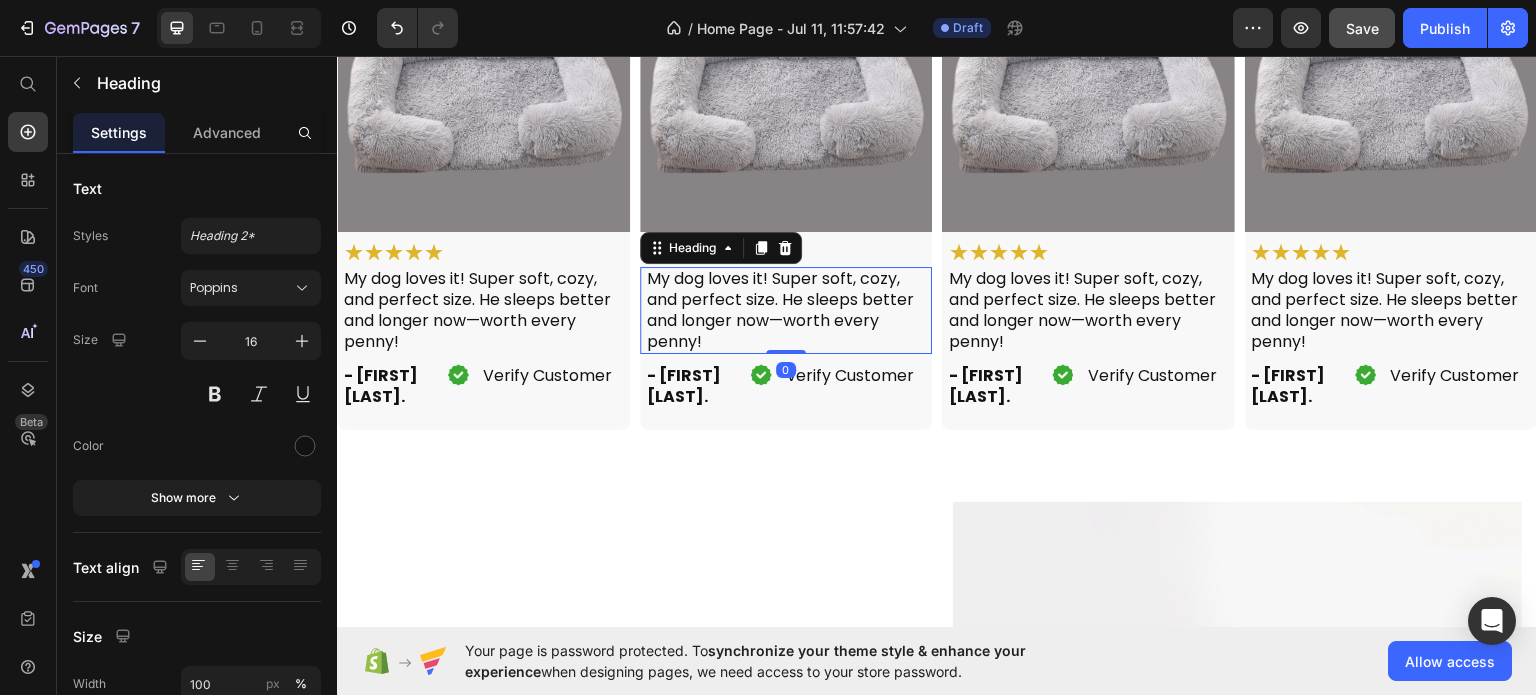 click on "My dog loves it! Super soft, cozy, and perfect size. He sleeps better and longer now—worth every penny!" at bounding box center (789, 309) 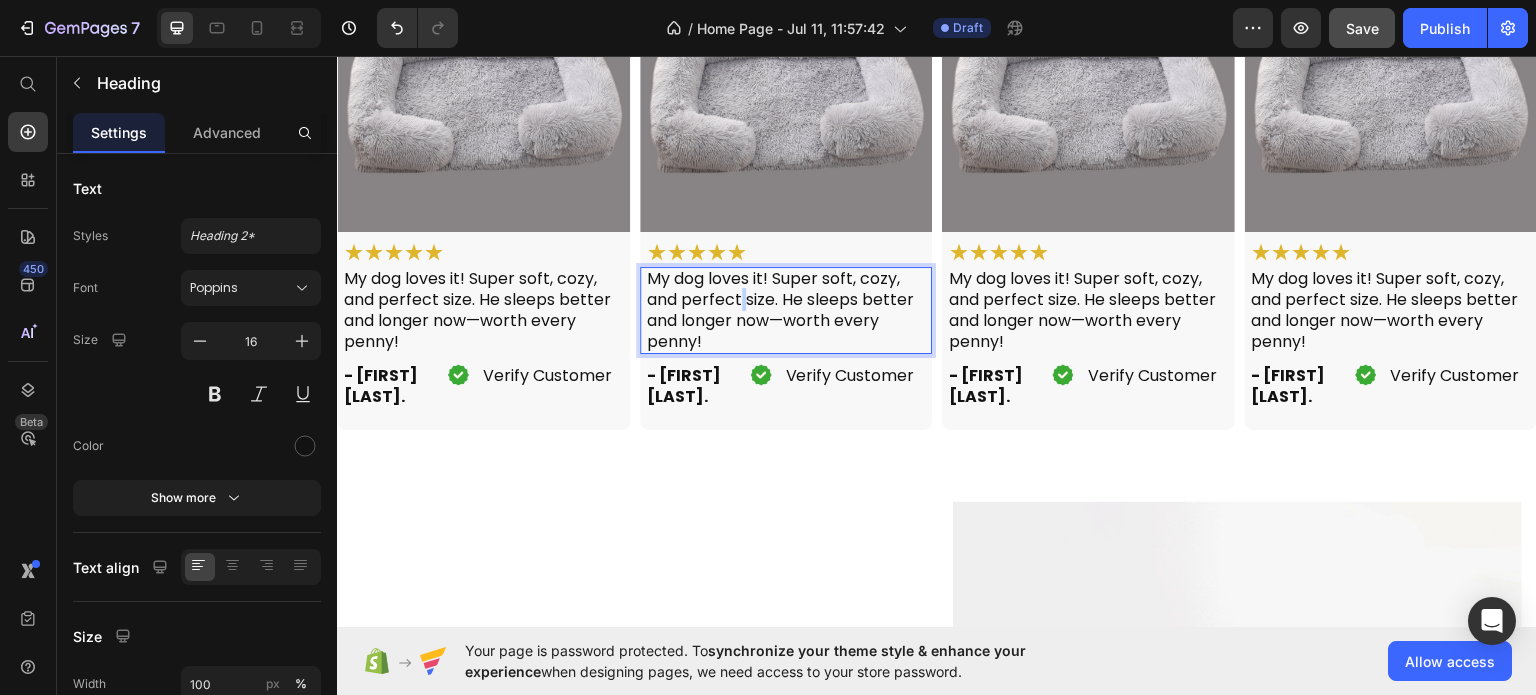 click on "My dog loves it! Super soft, cozy, and perfect size. He sleeps better and longer now—worth every penny!" at bounding box center (789, 309) 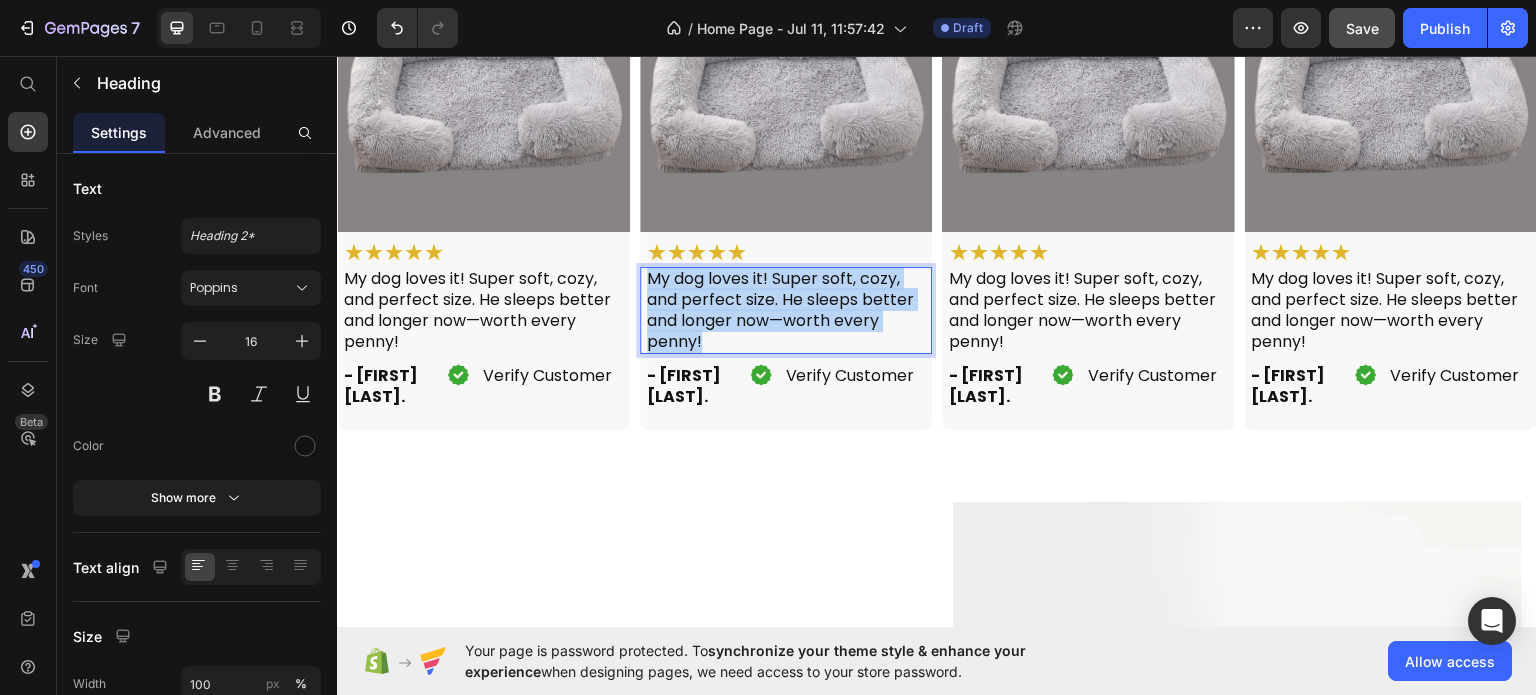 click on "My dog loves it! Super soft, cozy, and perfect size. He sleeps better and longer now—worth every penny!" at bounding box center (789, 309) 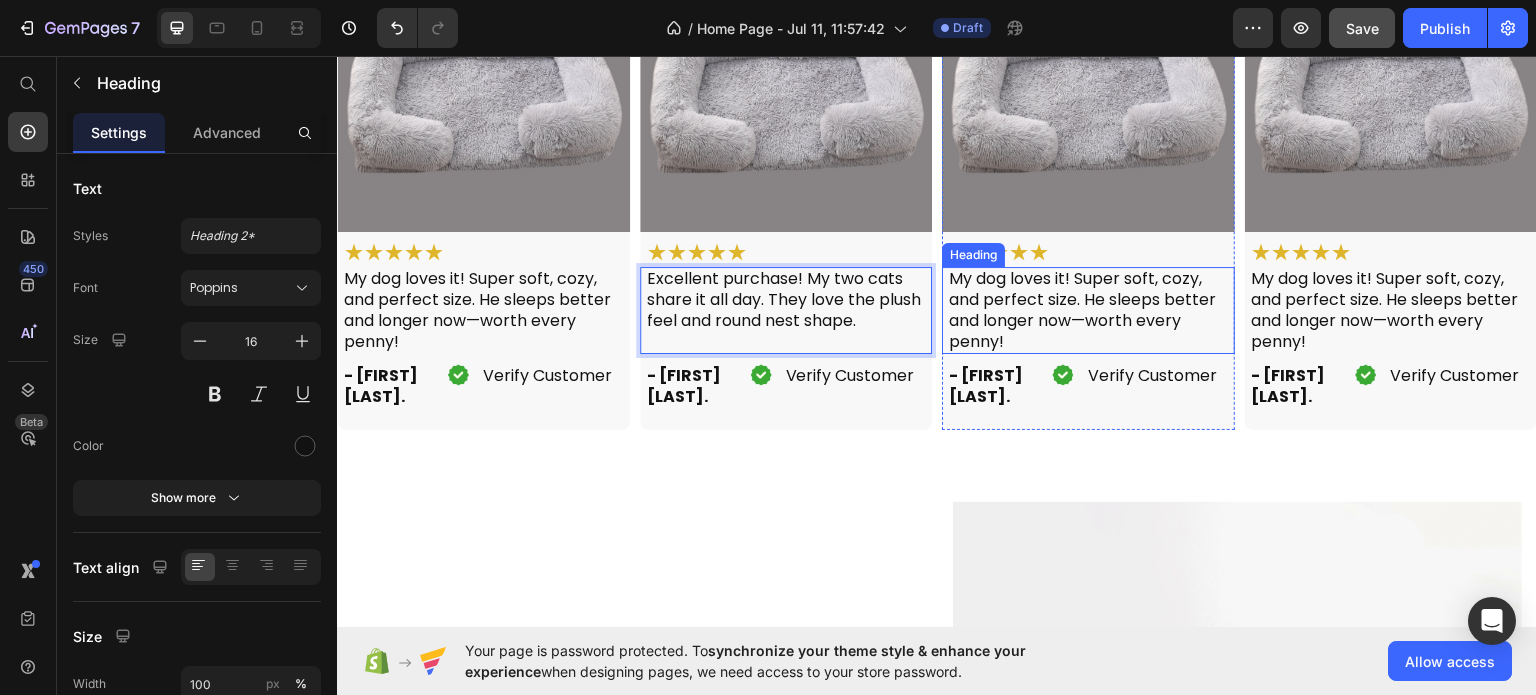 click on "My dog loves it! Super soft, cozy, and perfect size. He sleeps better and longer now—worth every penny!" at bounding box center [1091, 309] 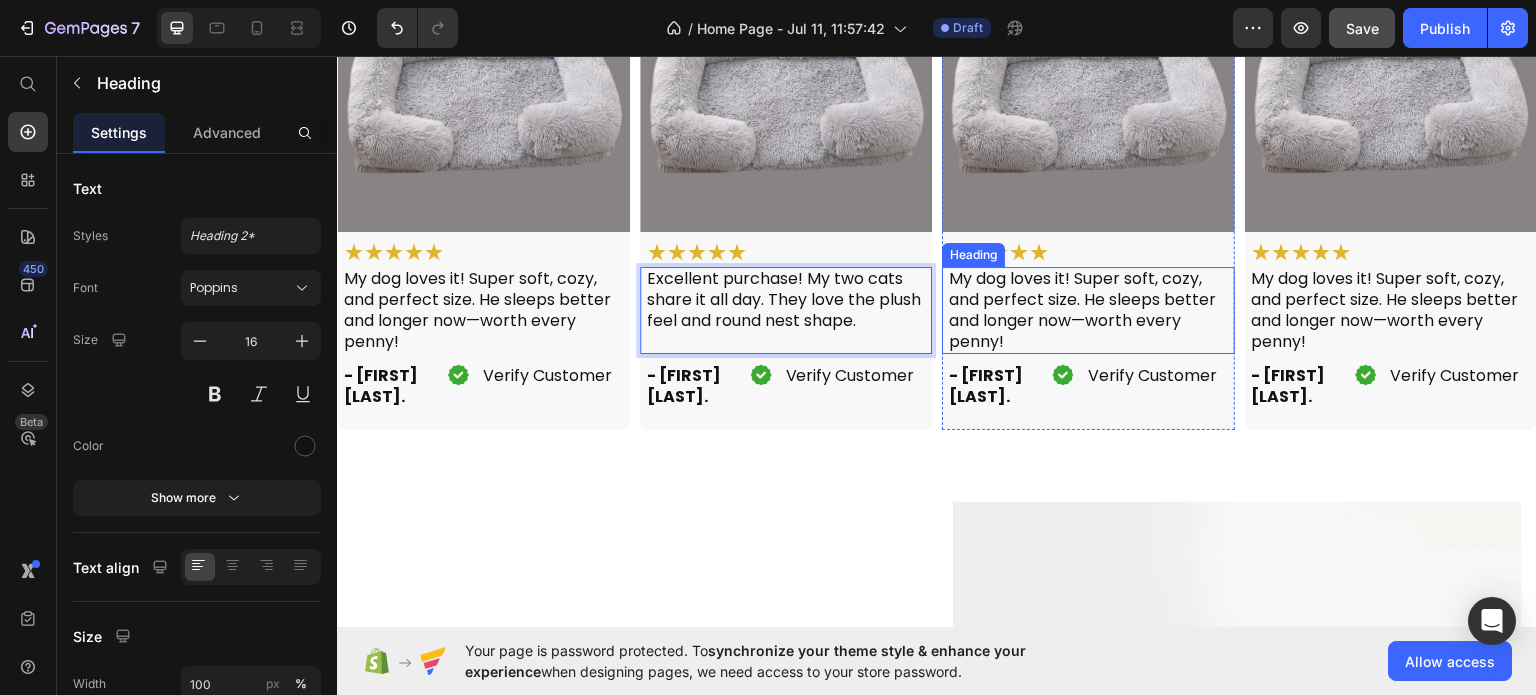 click on "My dog loves it! Super soft, cozy, and perfect size. He sleeps better and longer now—worth every penny!" at bounding box center (1091, 309) 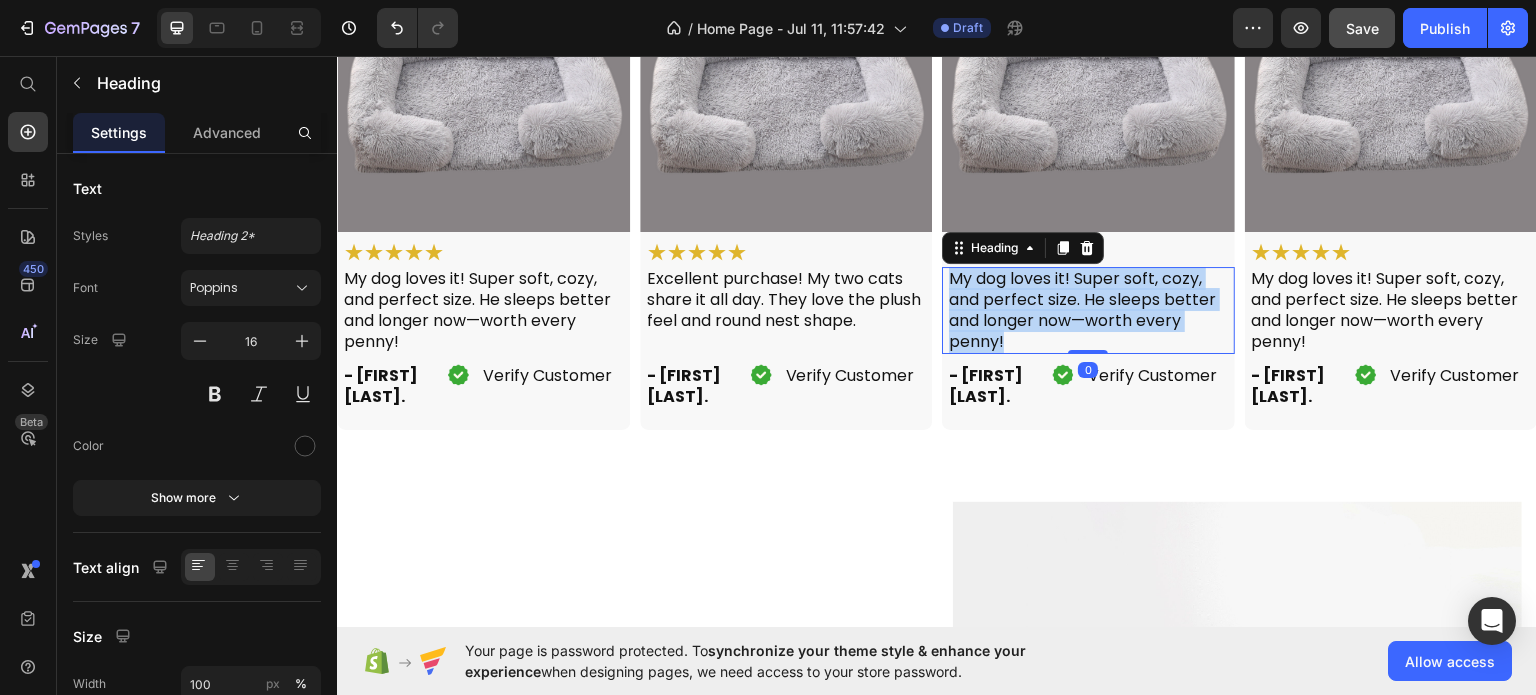 click on "My dog loves it! Super soft, cozy, and perfect size. He sleeps better and longer now—worth every penny!" at bounding box center (1091, 309) 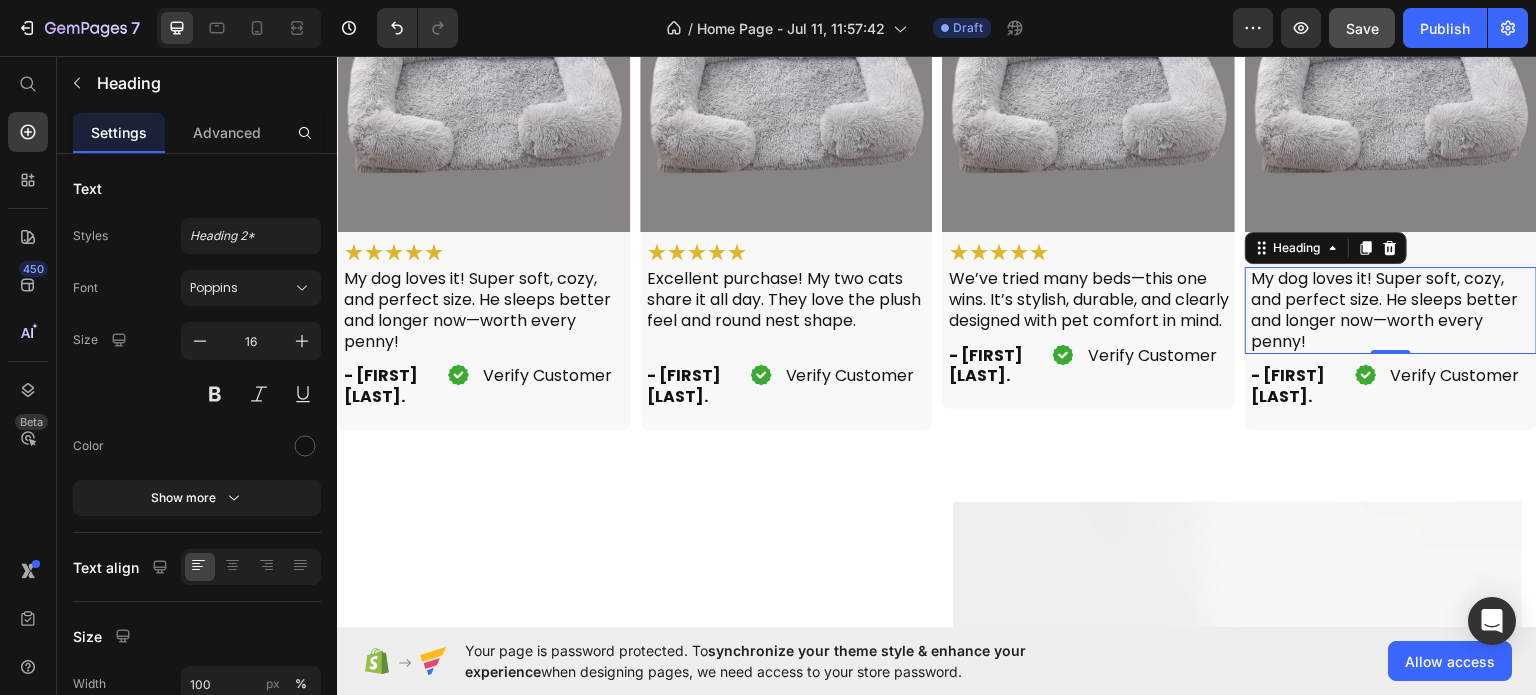 click on "My dog loves it! Super soft, cozy, and perfect size. He sleeps better and longer now—worth every penny!" at bounding box center [1394, 309] 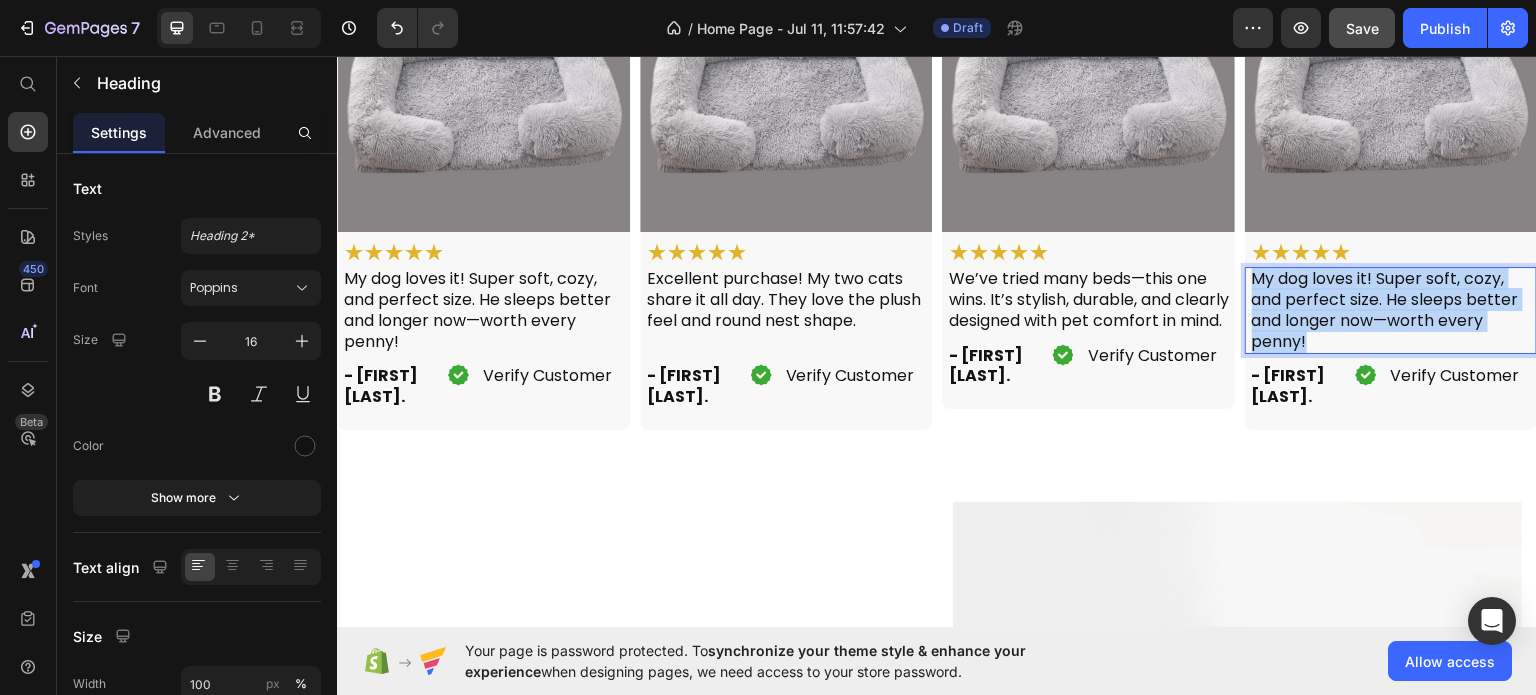 click on "My dog loves it! Super soft, cozy, and perfect size. He sleeps better and longer now—worth every penny!" at bounding box center (1394, 309) 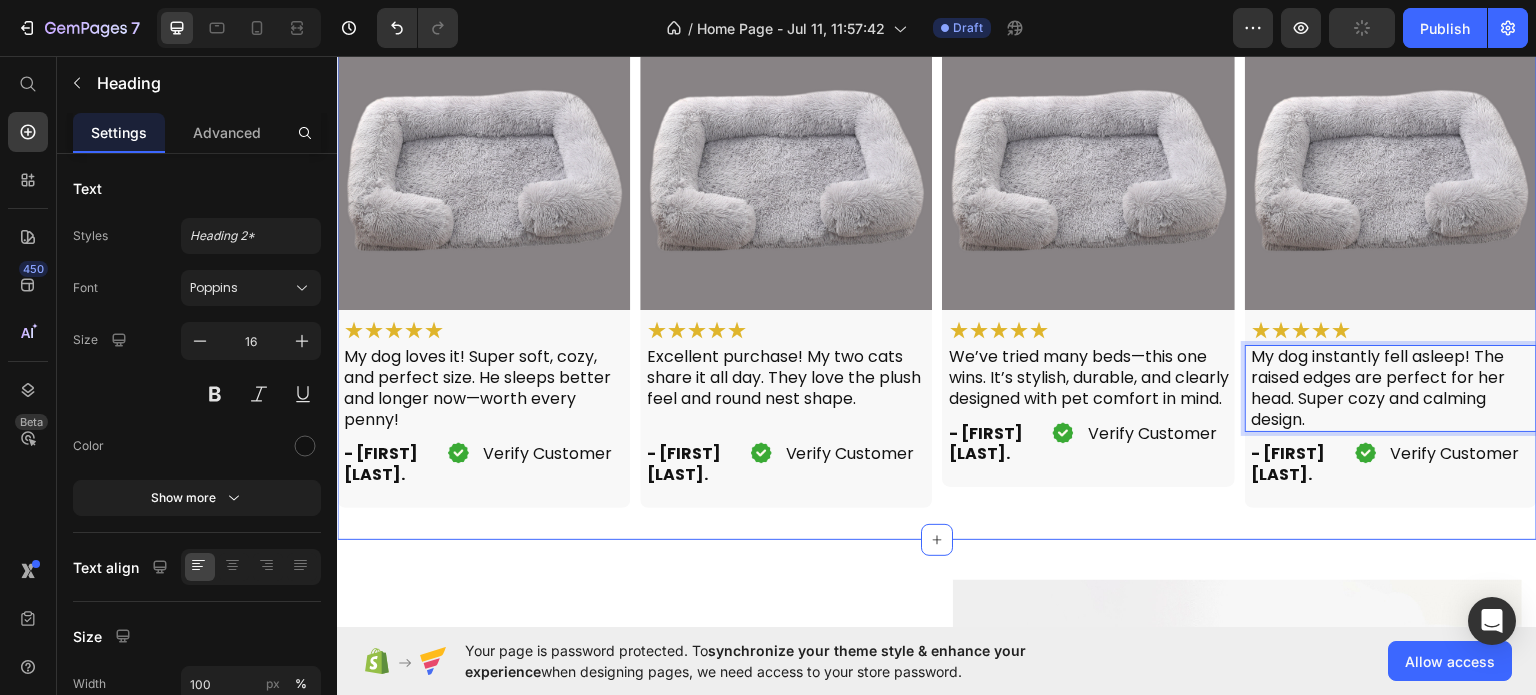 scroll, scrollTop: 2676, scrollLeft: 0, axis: vertical 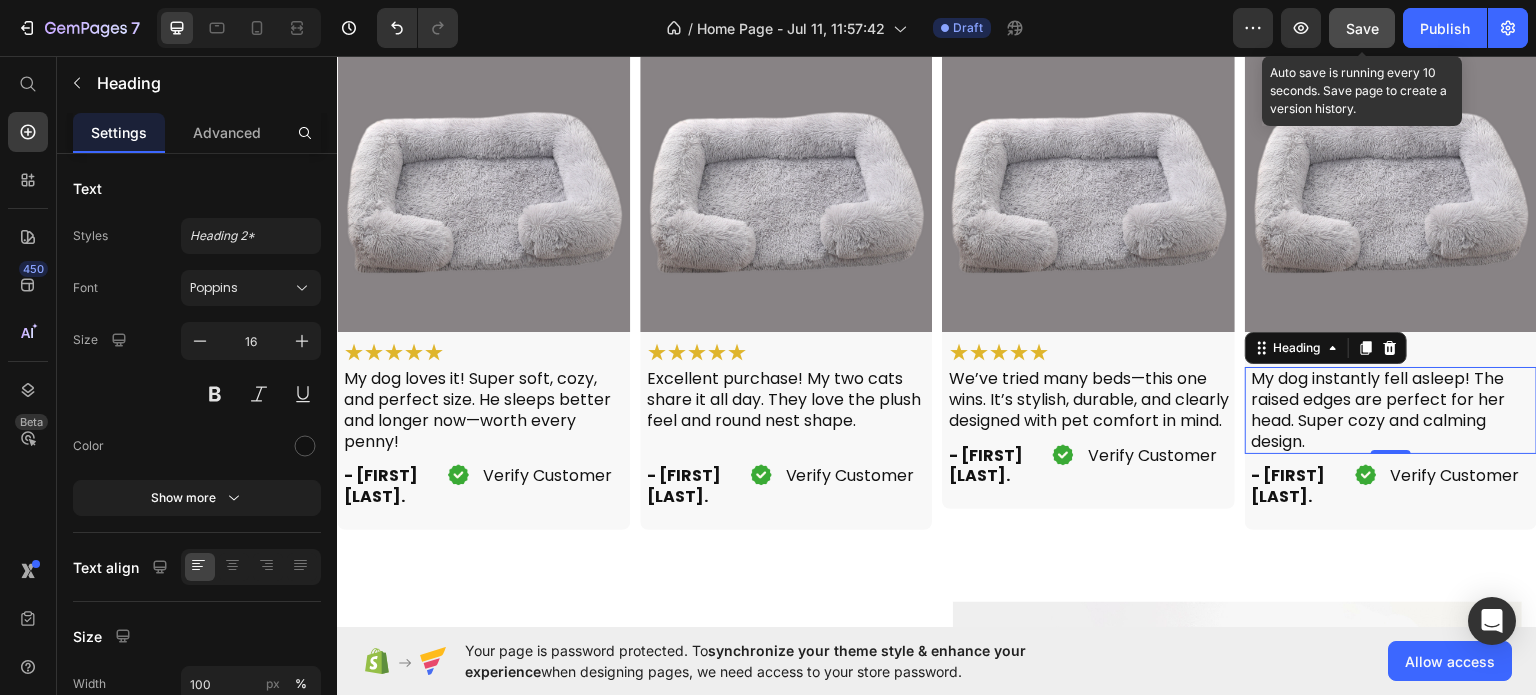 click on "Save" at bounding box center [1362, 28] 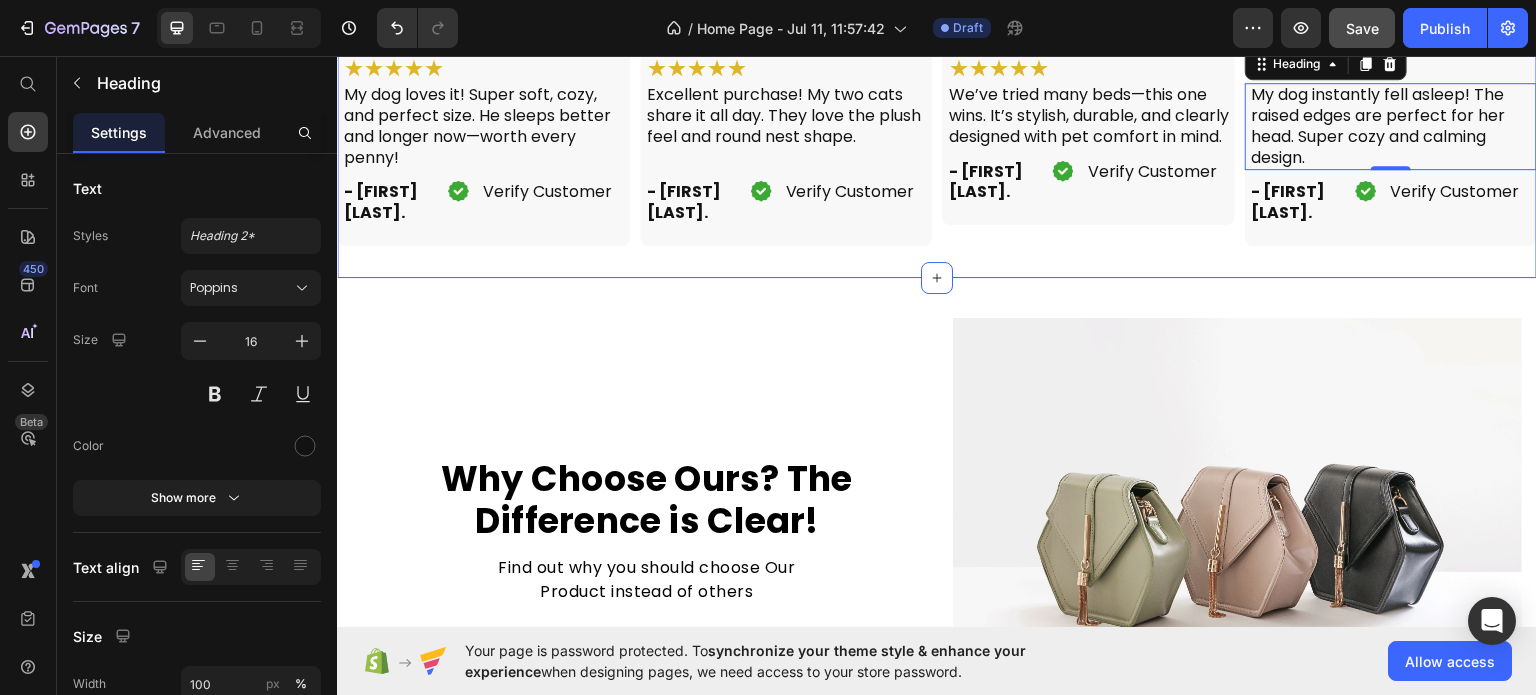 scroll, scrollTop: 2976, scrollLeft: 0, axis: vertical 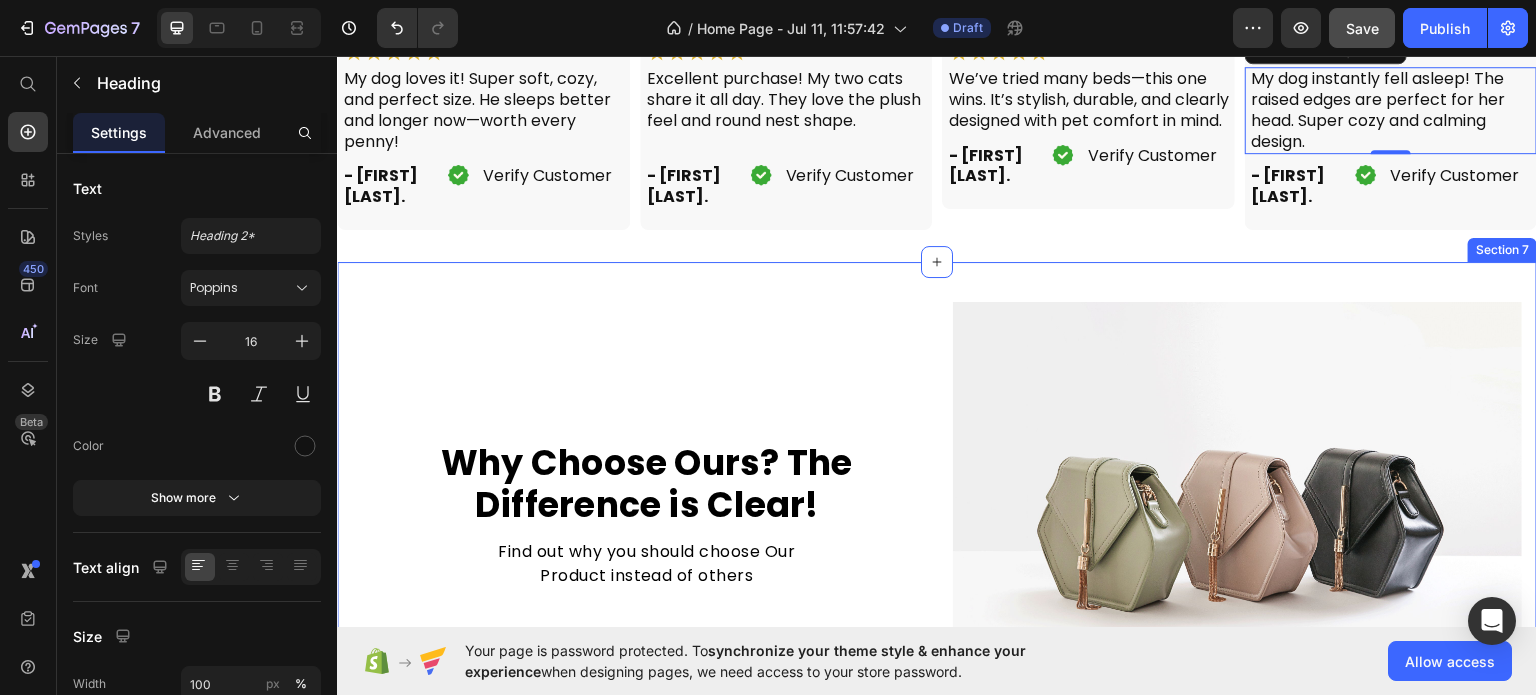 click on "Image Why Choose Ours? The Difference is Clear! Heading Find out why you should choose Our Product instead of others Text block Row Row Section 7" at bounding box center [937, 514] 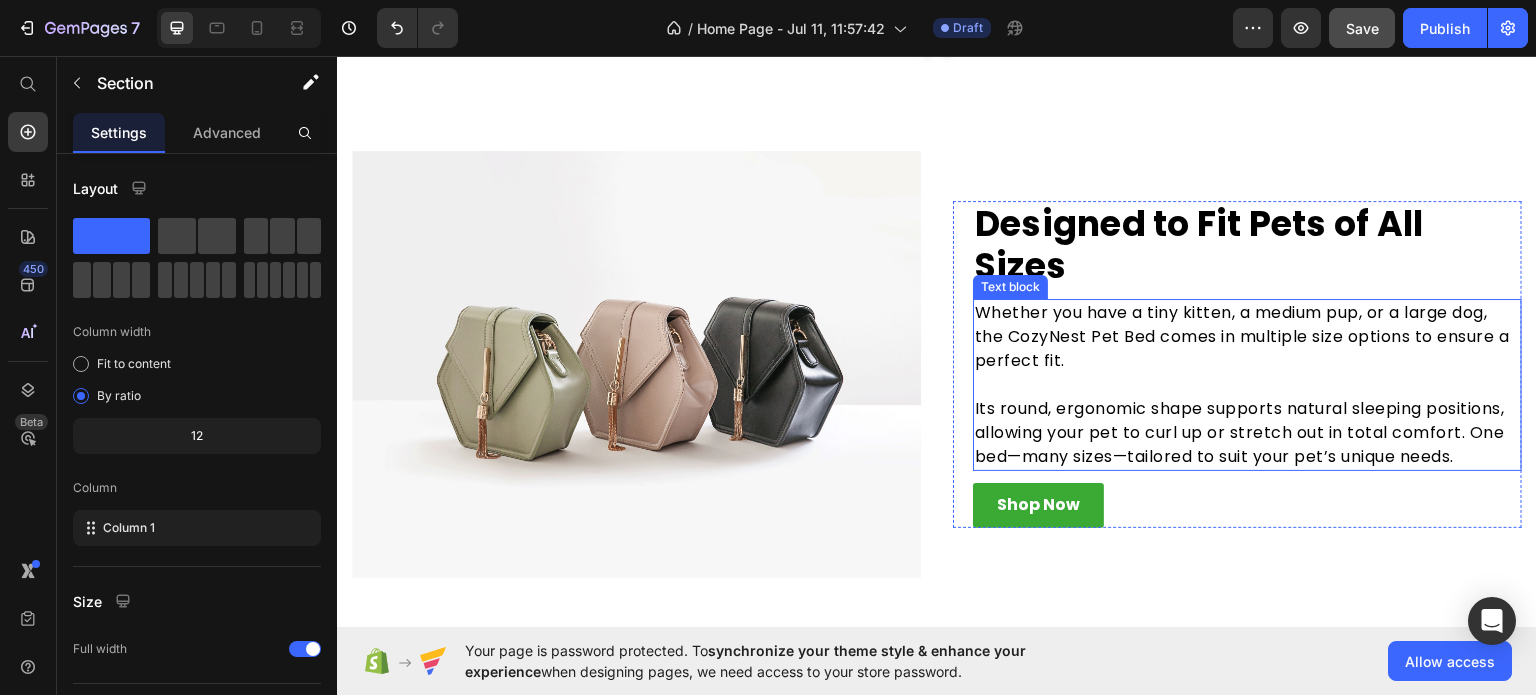 scroll, scrollTop: 979, scrollLeft: 0, axis: vertical 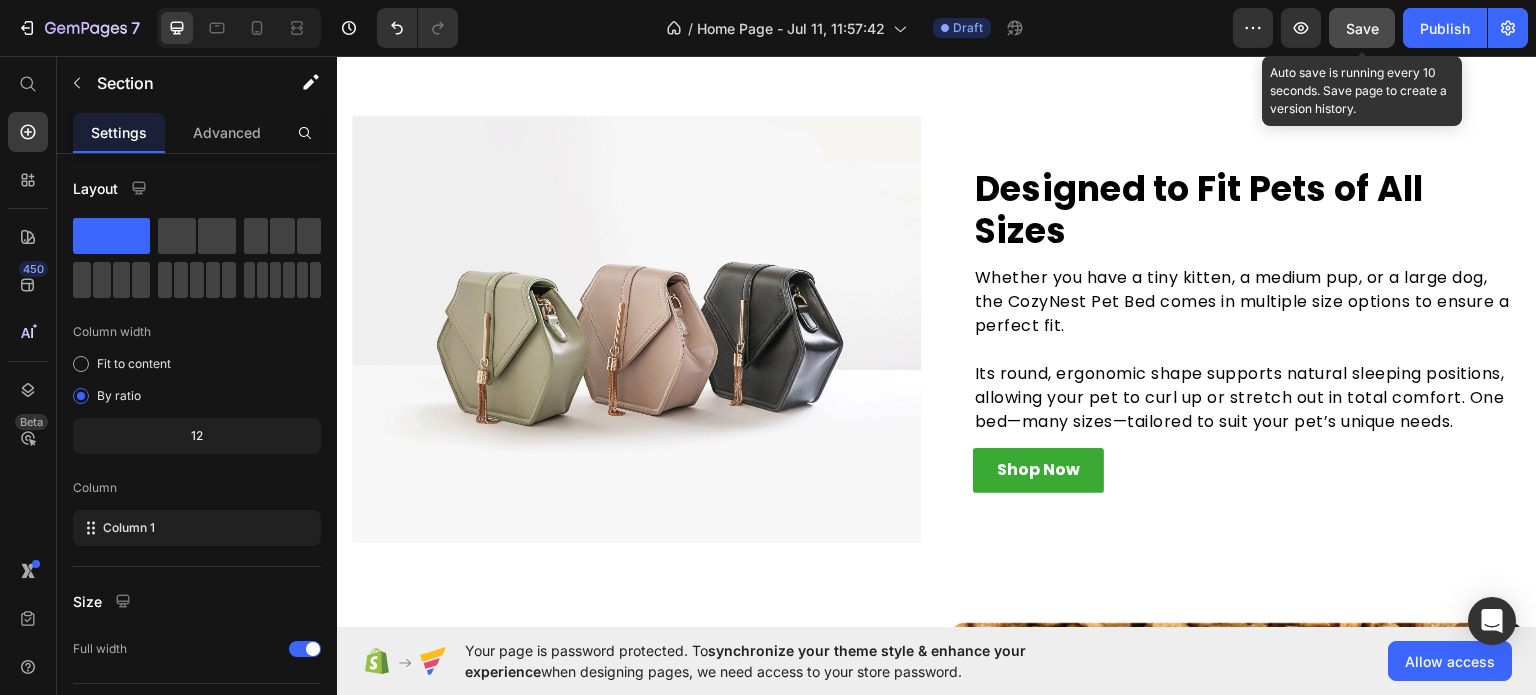 click on "Save" at bounding box center (1362, 28) 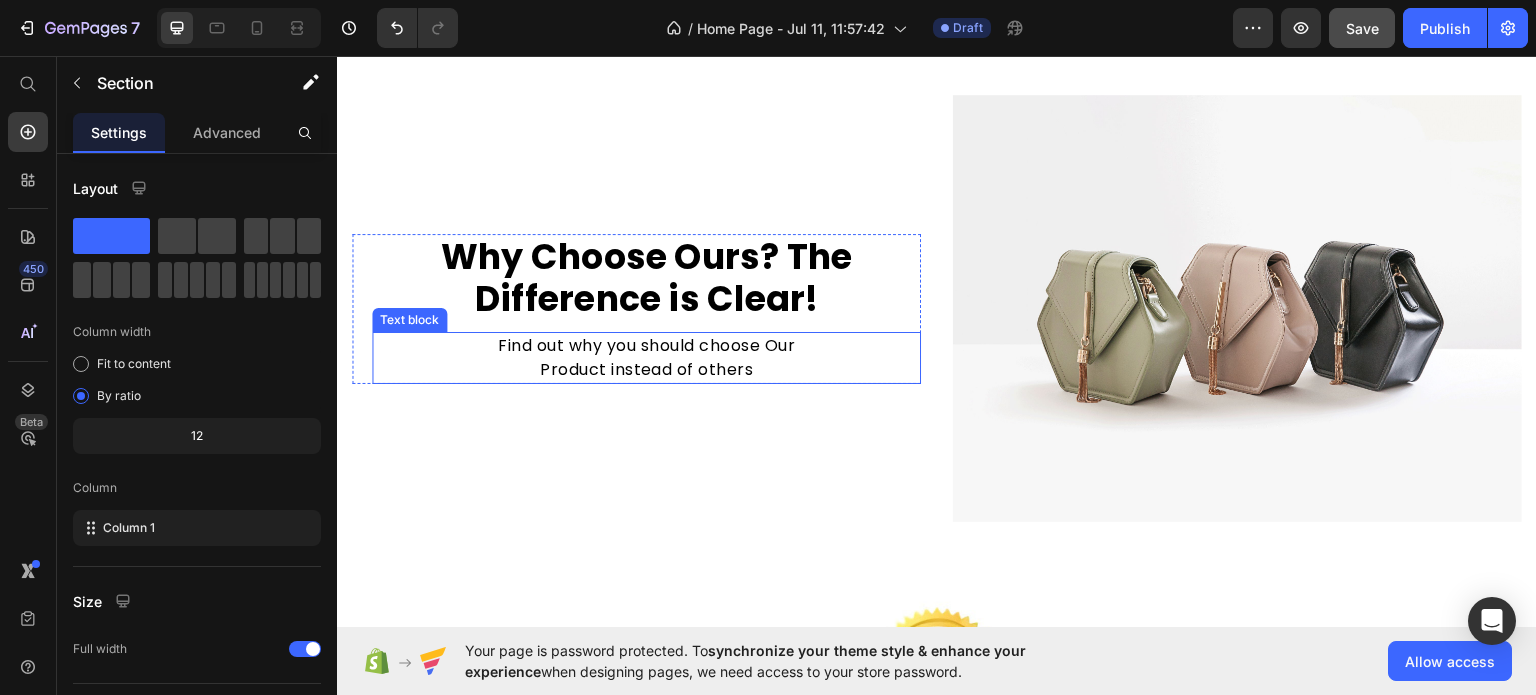 scroll, scrollTop: 3079, scrollLeft: 0, axis: vertical 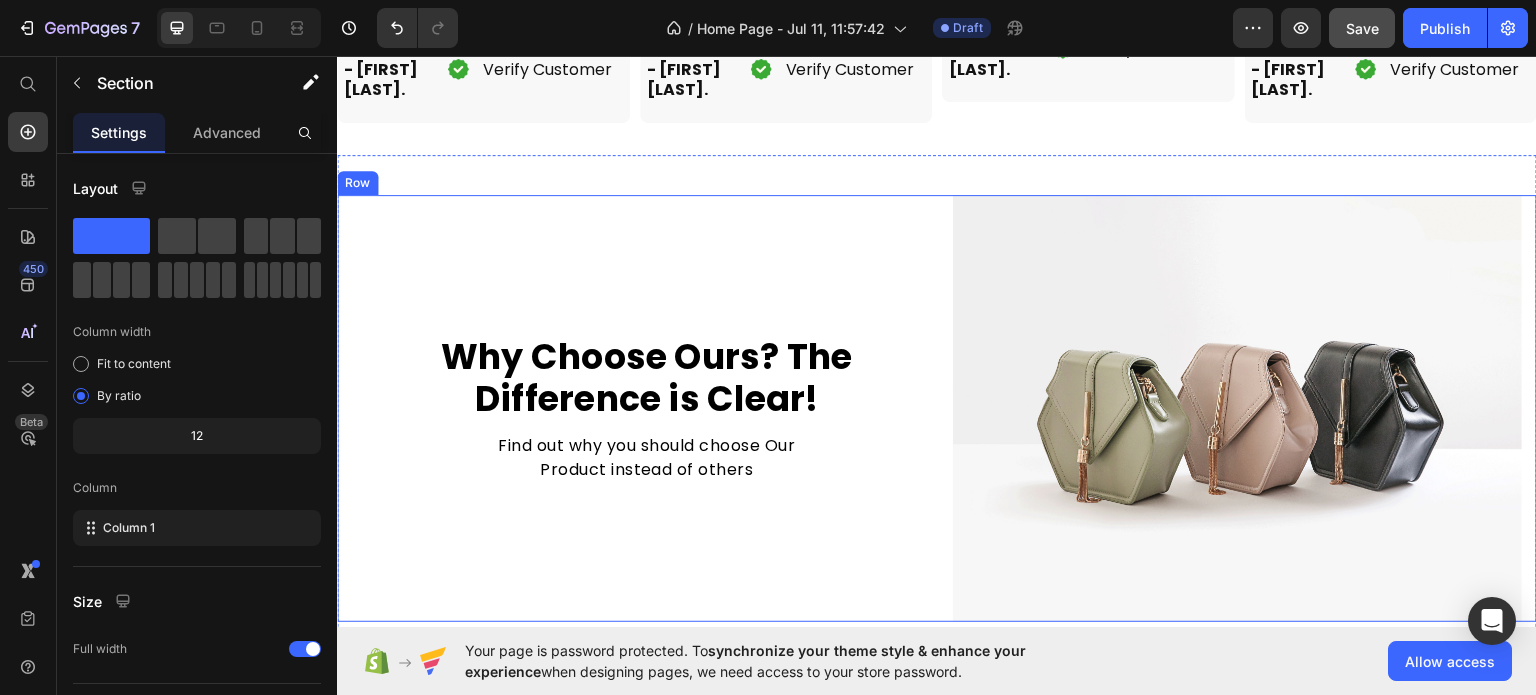 click on "Why Choose Ours? The Difference is Clear! Heading Find out why you should choose Our Product instead of others Text block Row" at bounding box center [636, 407] 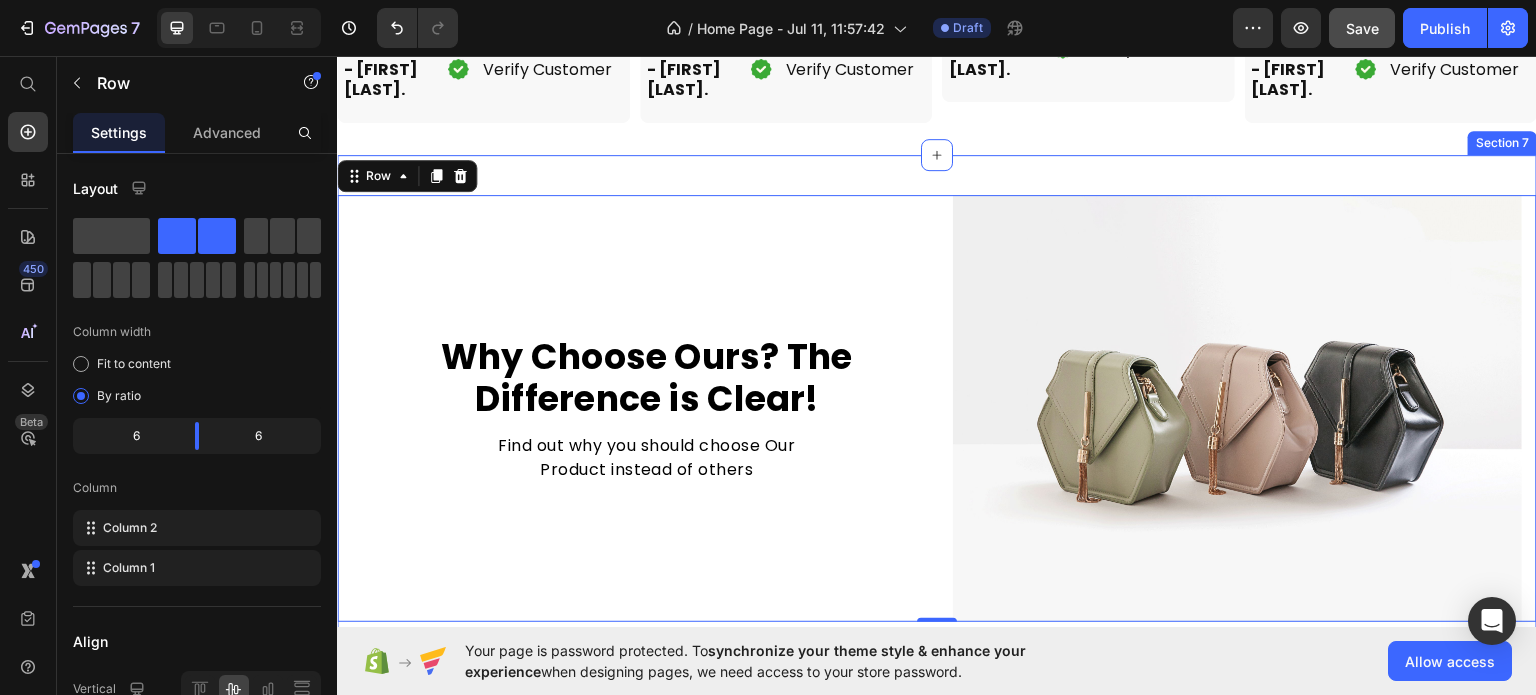 click on "Image Why Choose Ours? The Difference is Clear! Heading Find out why you should choose Our Product instead of others Text block Row Row   0 Section 7" at bounding box center (937, 407) 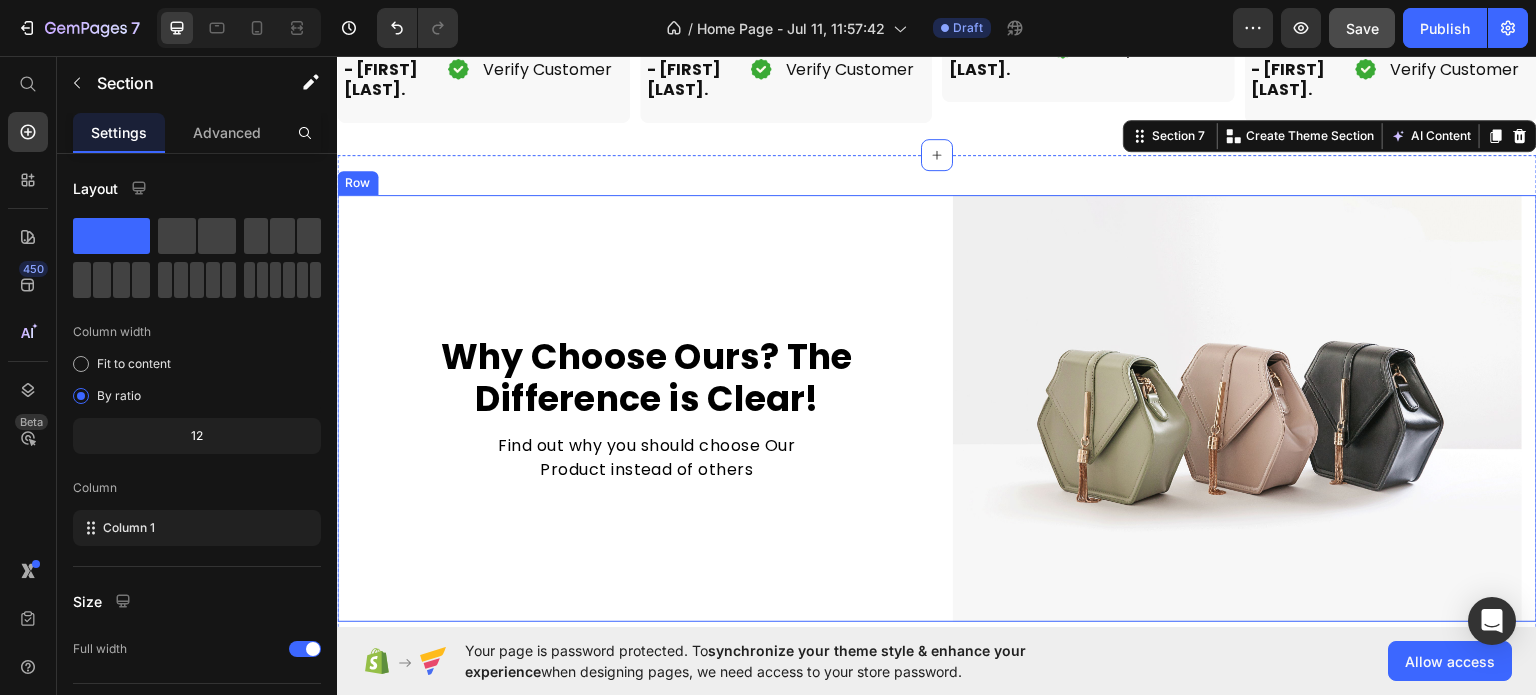 click on "Image Why Choose Ours? The Difference is Clear! Heading Find out why you should choose Our Product instead of others Text block Row Row" at bounding box center [937, 407] 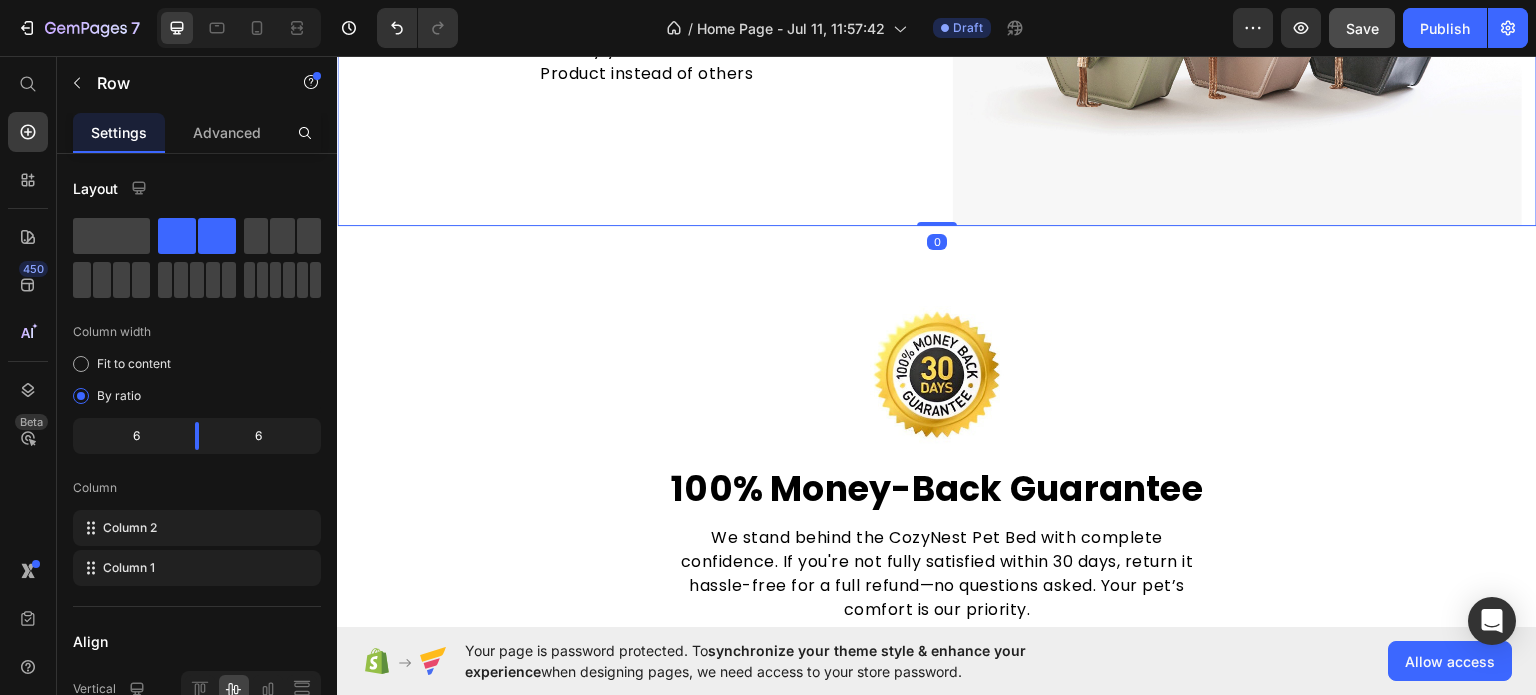 scroll, scrollTop: 3479, scrollLeft: 0, axis: vertical 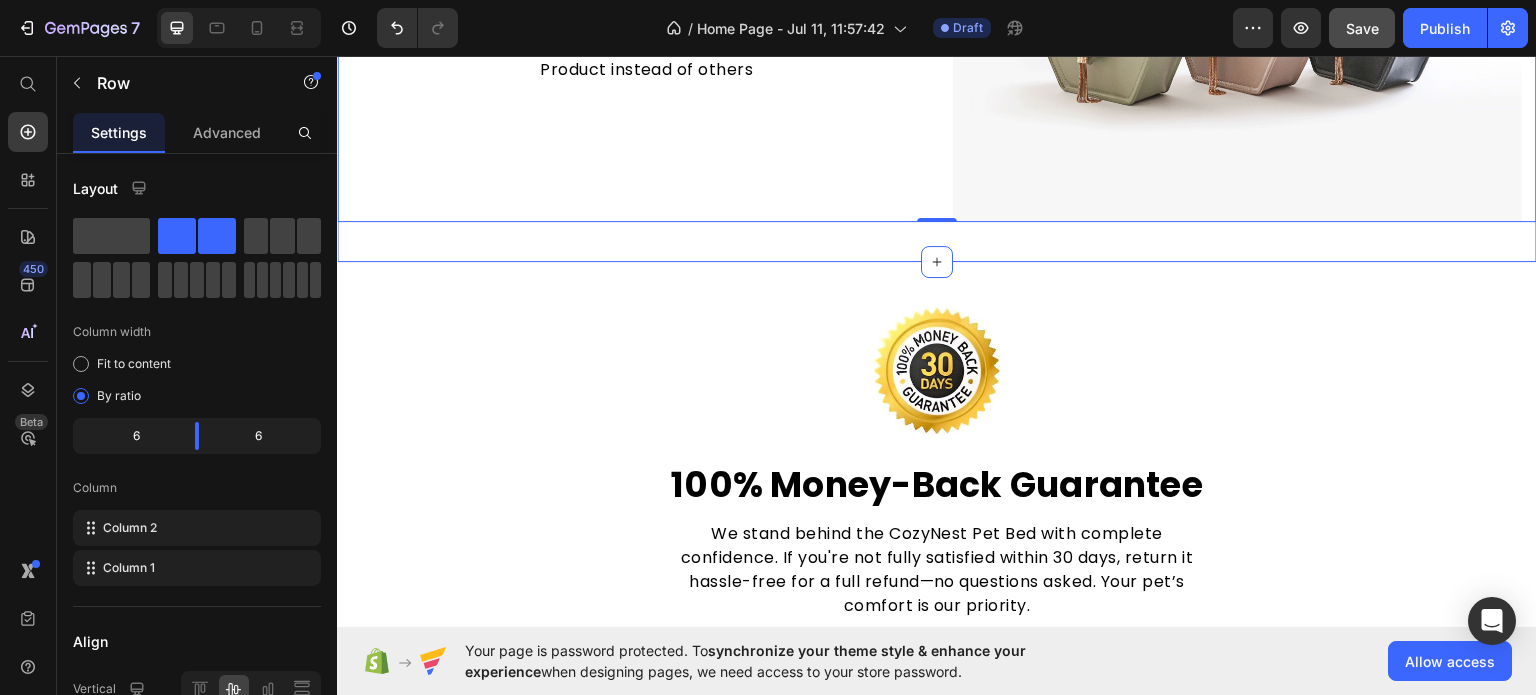 click on "Image Why Choose Ours? The Difference is Clear! Heading Find out why you should choose Our Product instead of others Text block Row Row   0 Section 7" at bounding box center (937, 7) 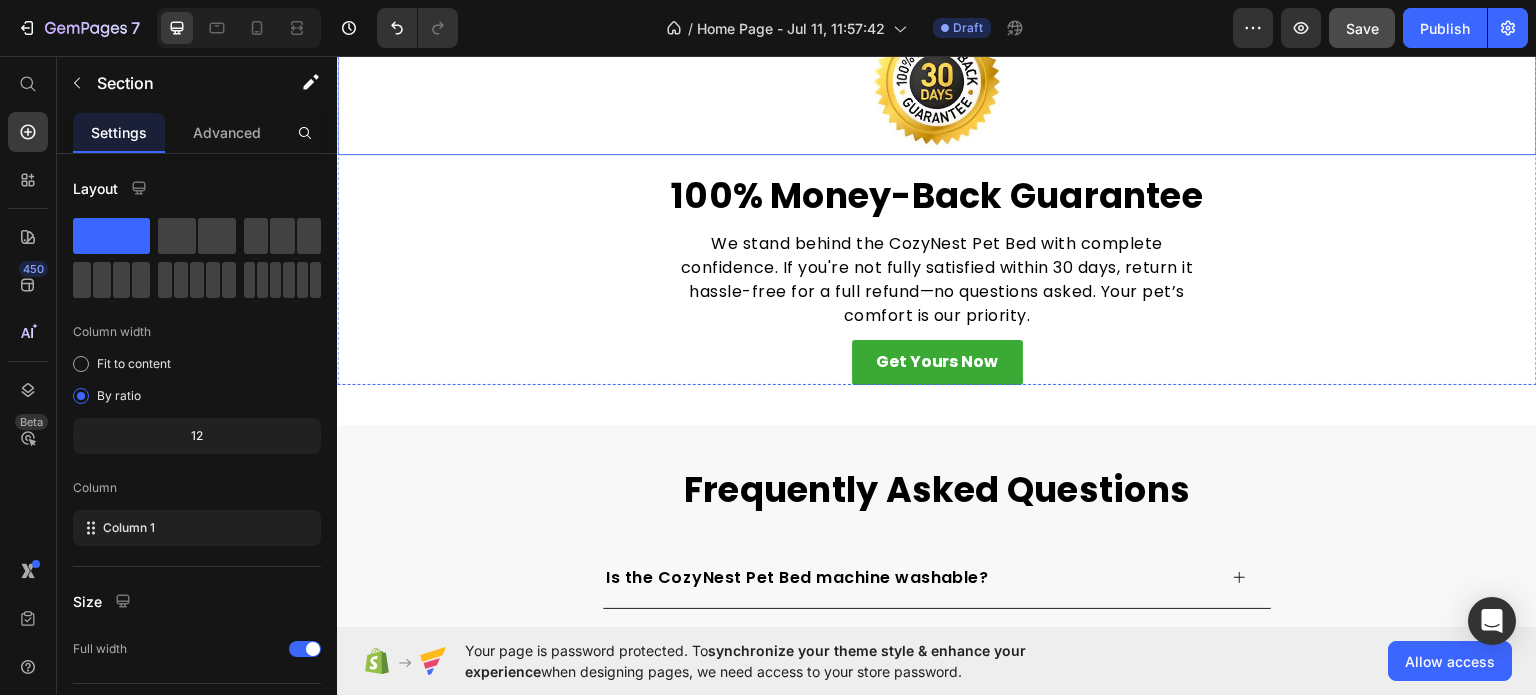 scroll, scrollTop: 3779, scrollLeft: 0, axis: vertical 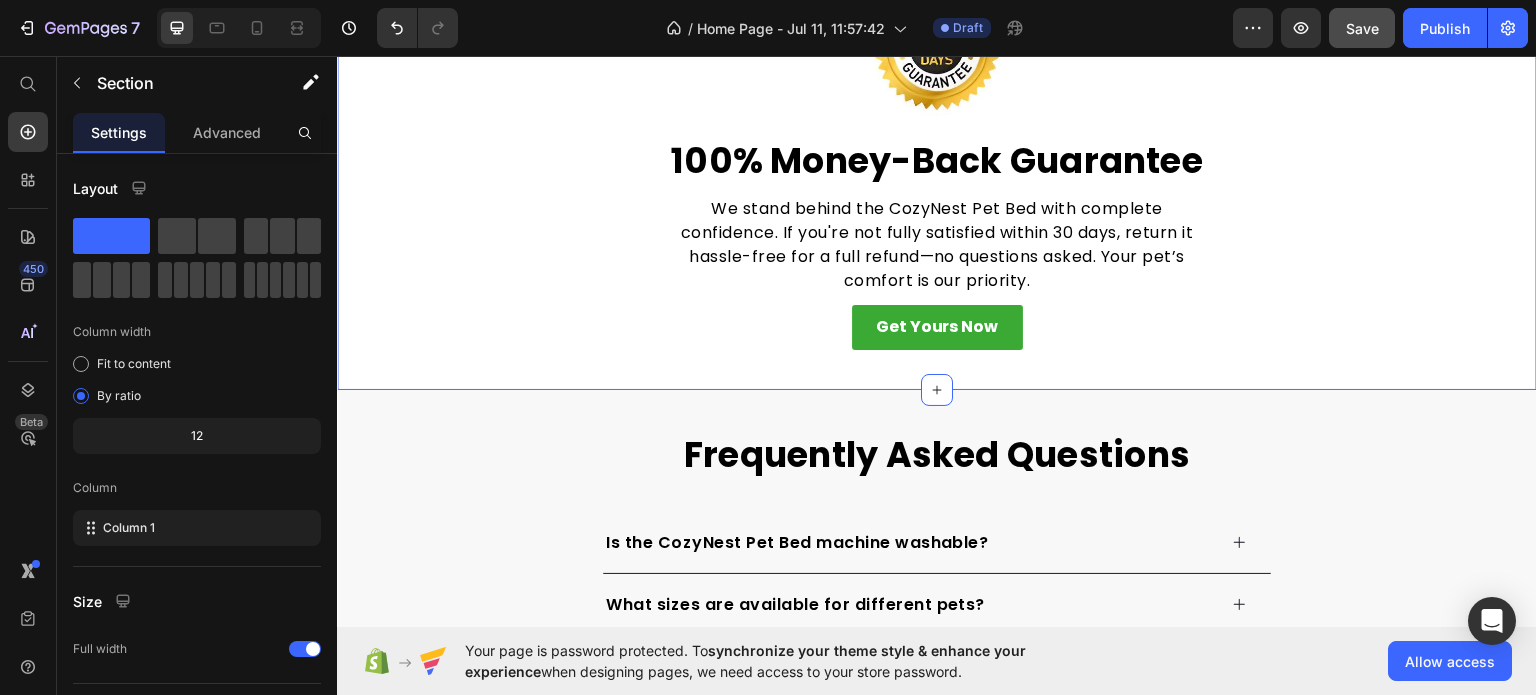 click on "Image 100% Money-Back Guarantee Heading We stand behind the CozyNest Pet Bed with complete confidence. If you're not fully satisfied within 30 days, return it hassle-free for a full refund—no questions asked. Your pet’s comfort is our priority. Text block Get Yours Now Button Row Section 8" at bounding box center [937, 162] 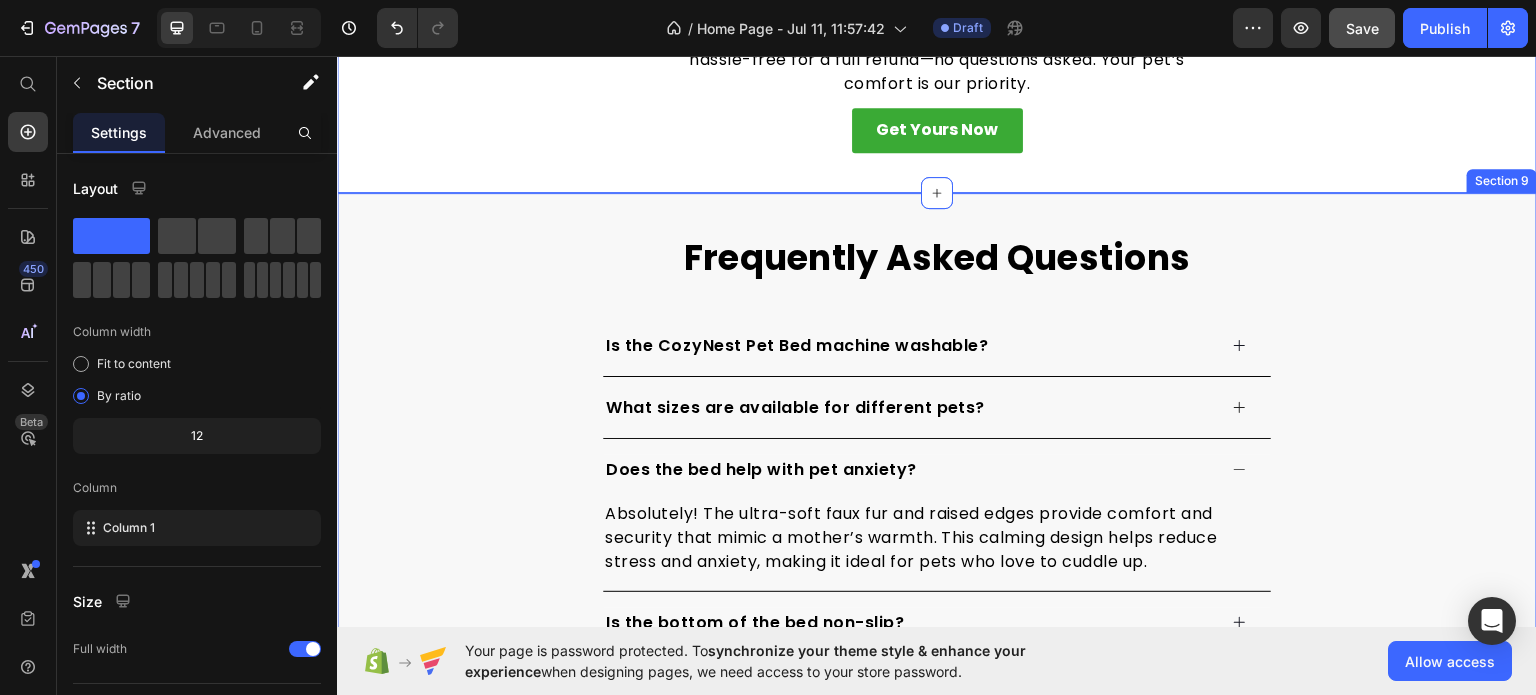 scroll, scrollTop: 3979, scrollLeft: 0, axis: vertical 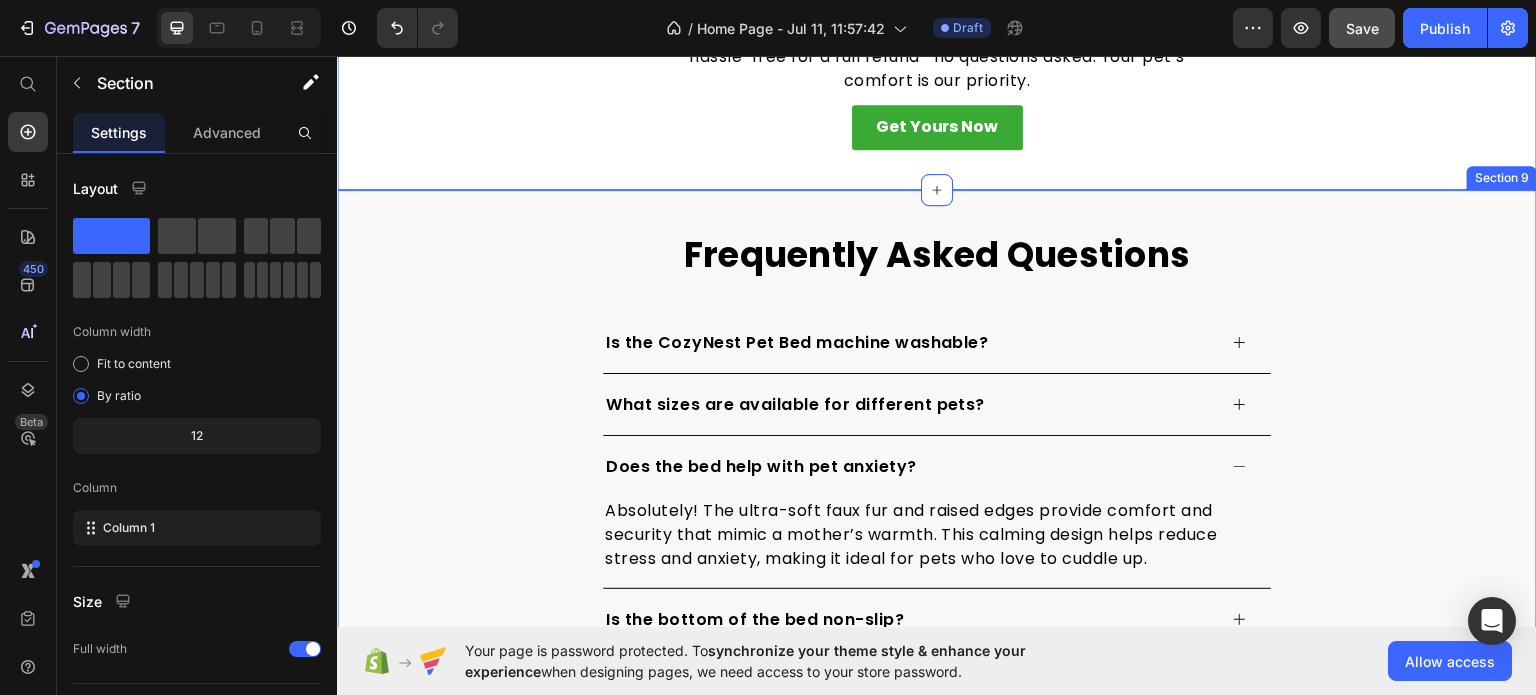 click on "Frequently Asked Questions Heading
Is the CozyNest Pet Bed machine washable?
What sizes are available for different pets?
Does the bed help with pet anxiety? Absolutely! The ultra-soft faux fur and raised edges provide comfort and security that mimic a mother’s warmth. This calming design helps reduce stress and anxiety, making it ideal for pets who love to cuddle up. Text block
Is the bottom of the bed non-slip?
What material is the bed made from?
Can this bed be used year-round? Accordion Row Section 9" at bounding box center [937, 501] 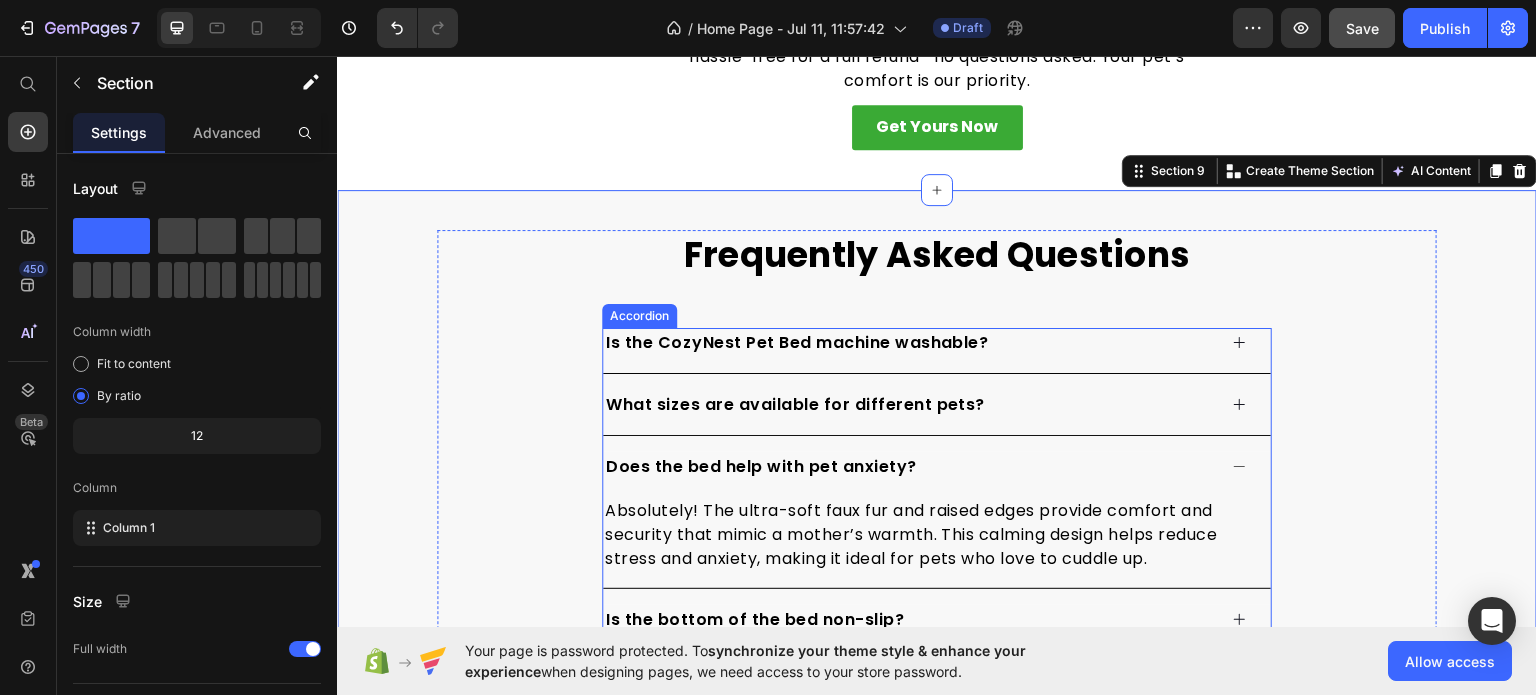 click on "Does the bed help with pet anxiety?" at bounding box center [909, 466] 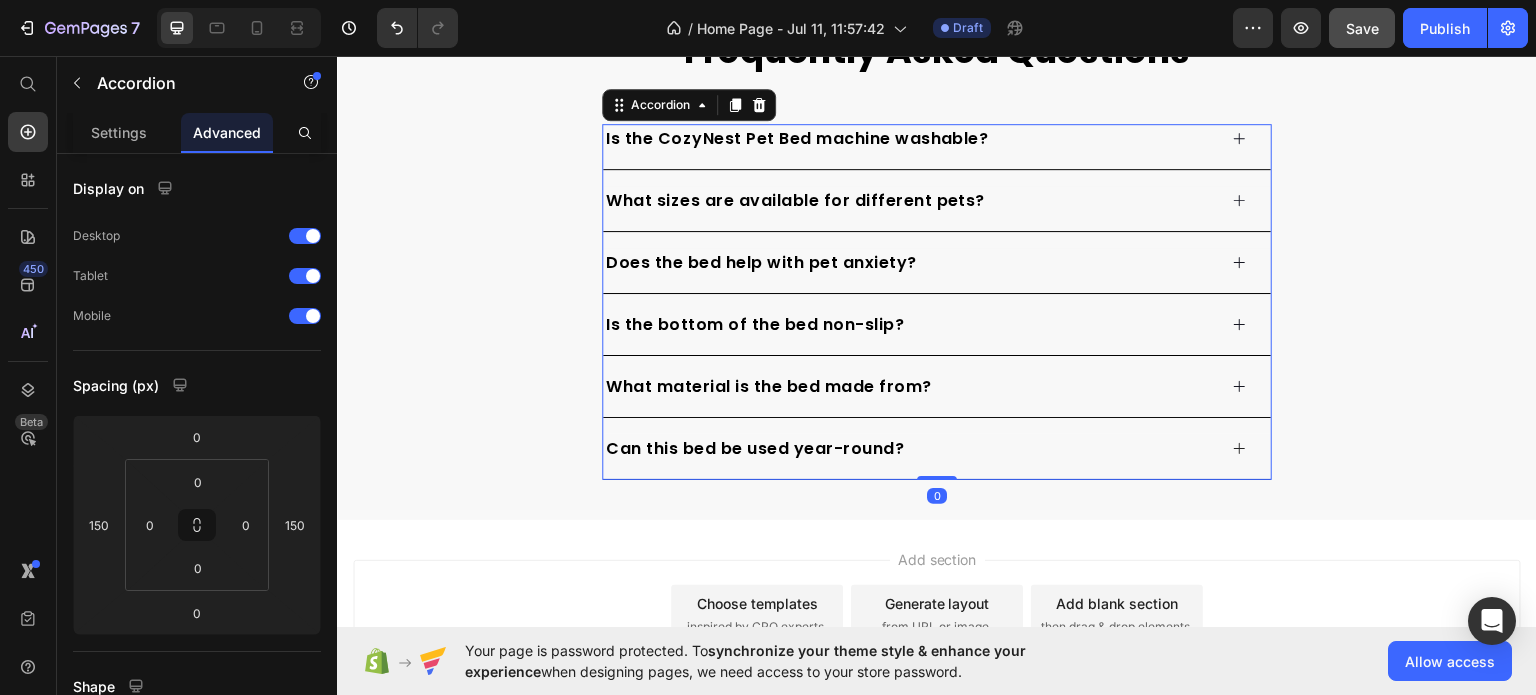scroll, scrollTop: 4179, scrollLeft: 0, axis: vertical 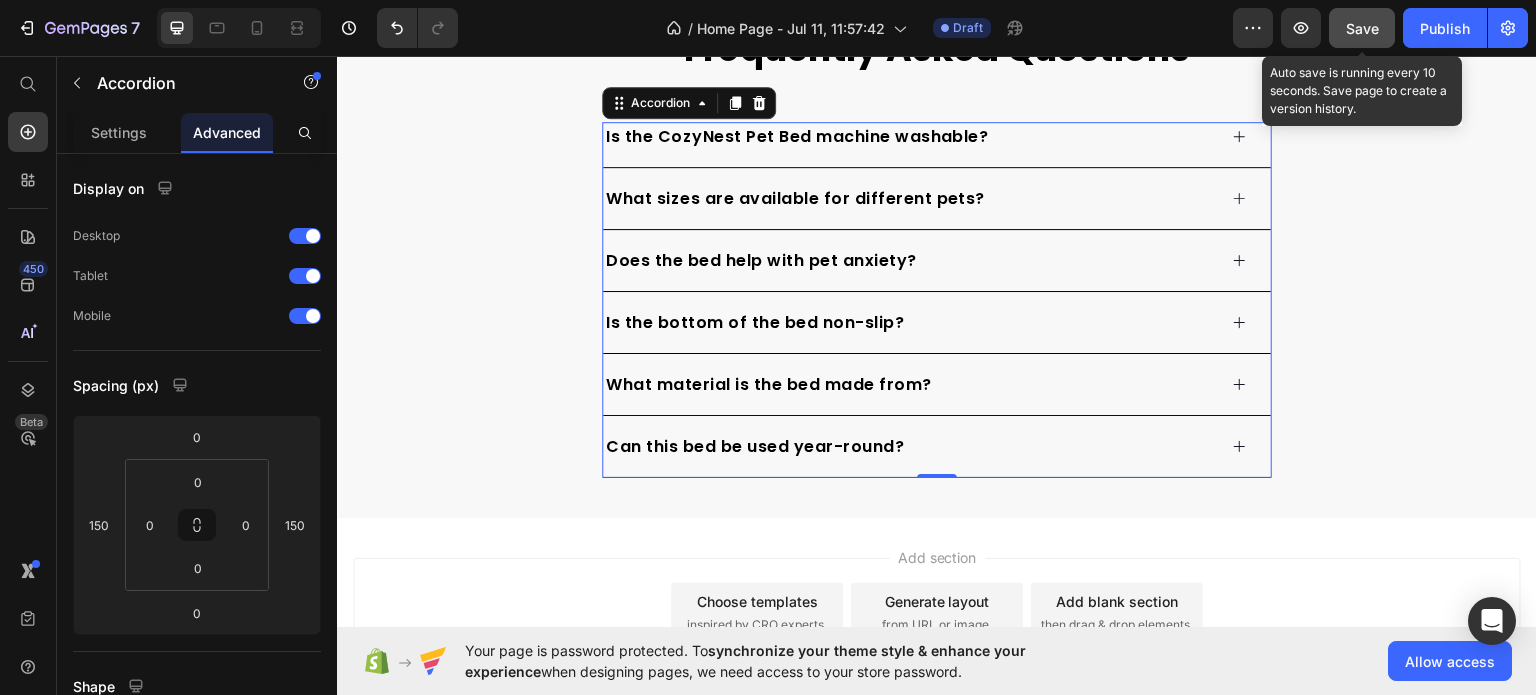 click on "Save" at bounding box center [1362, 28] 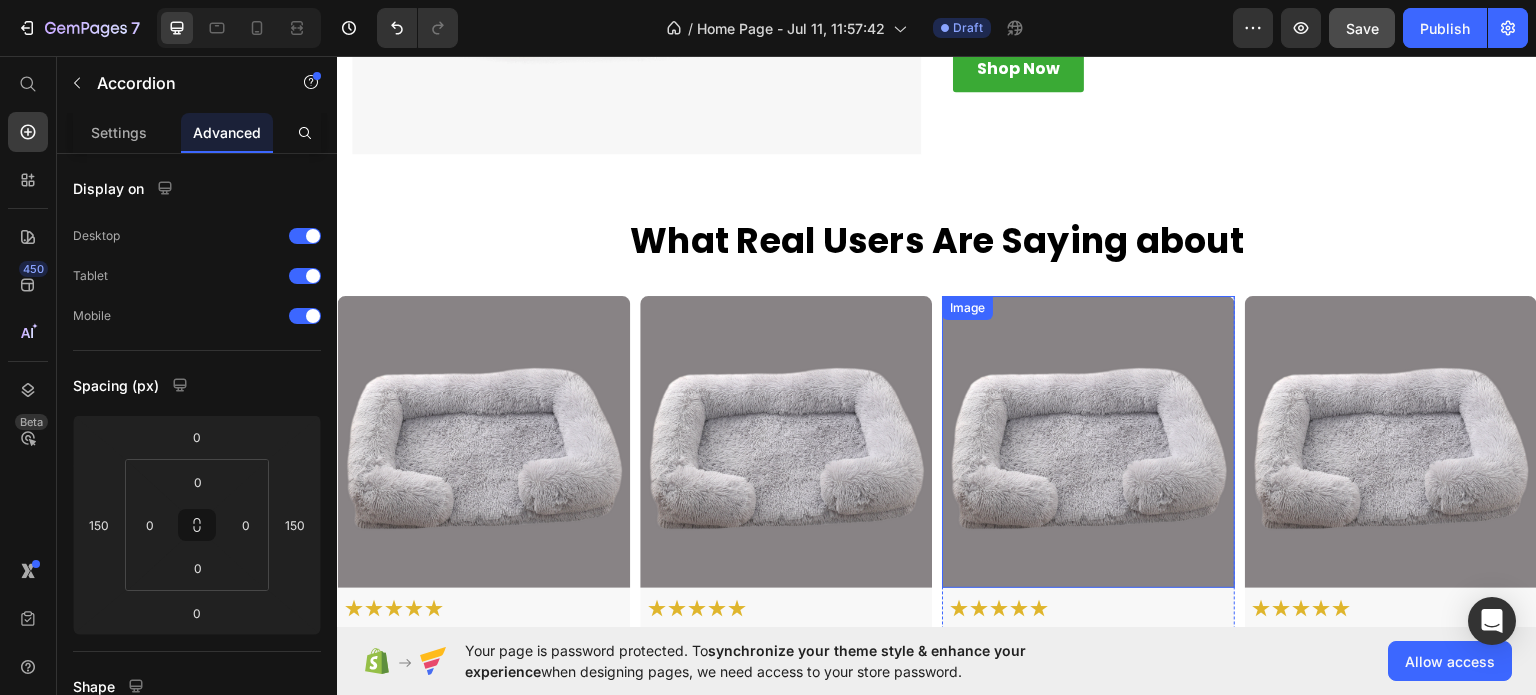 scroll, scrollTop: 2479, scrollLeft: 0, axis: vertical 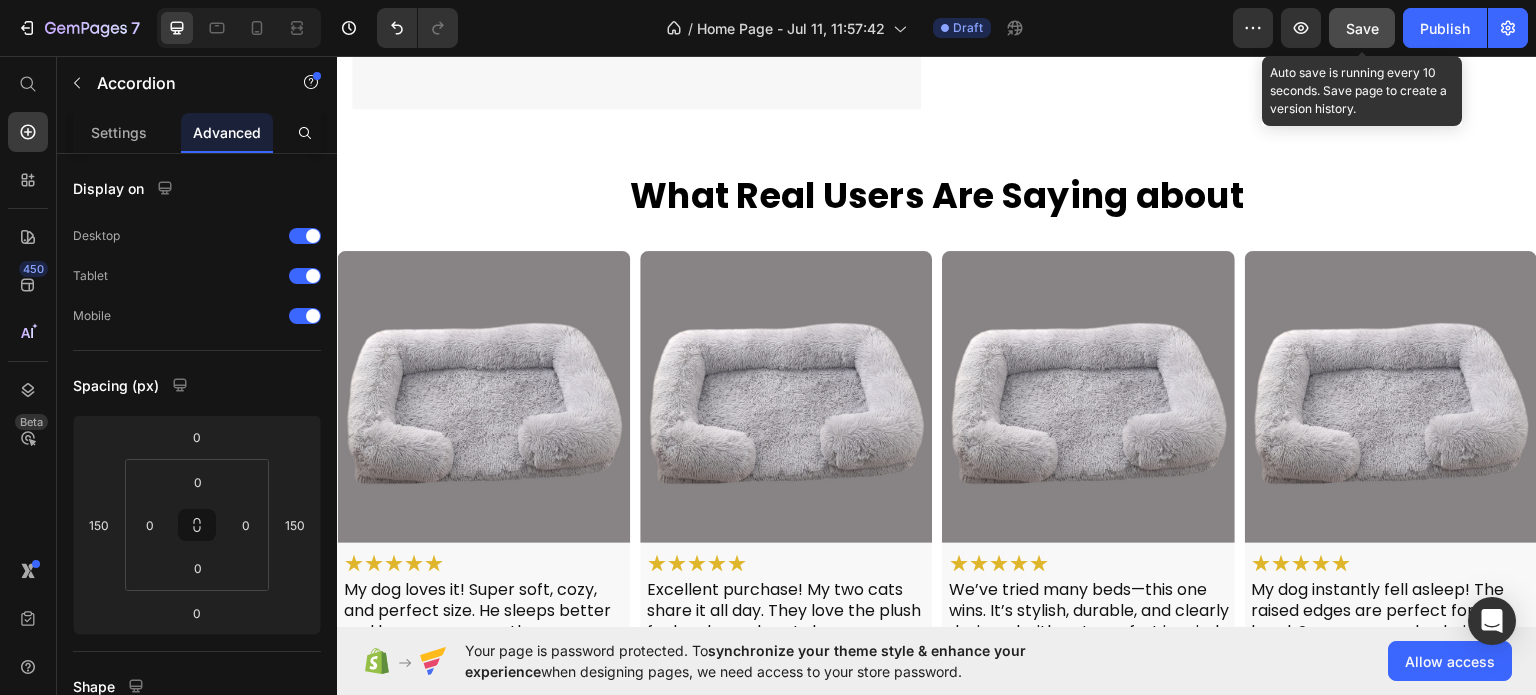 click on "Save" at bounding box center (1362, 28) 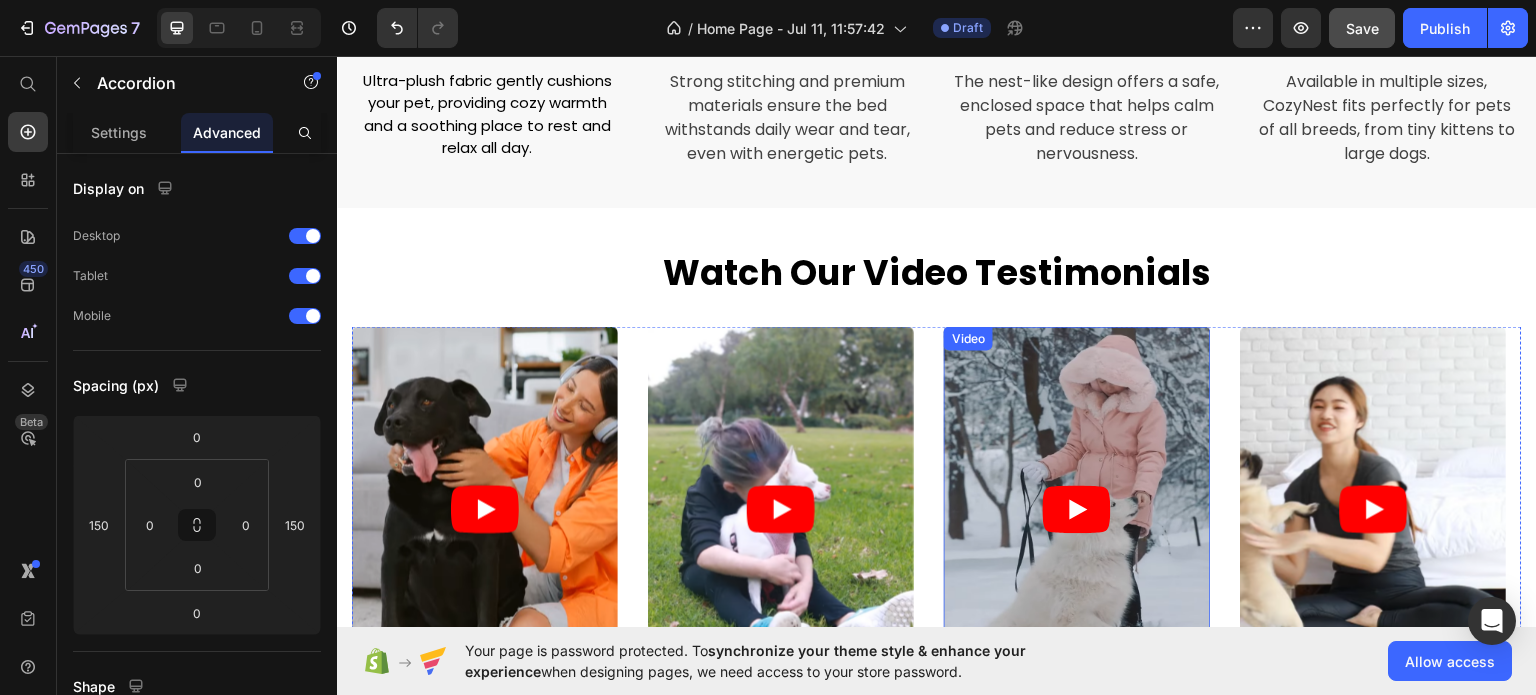 scroll, scrollTop: 0, scrollLeft: 0, axis: both 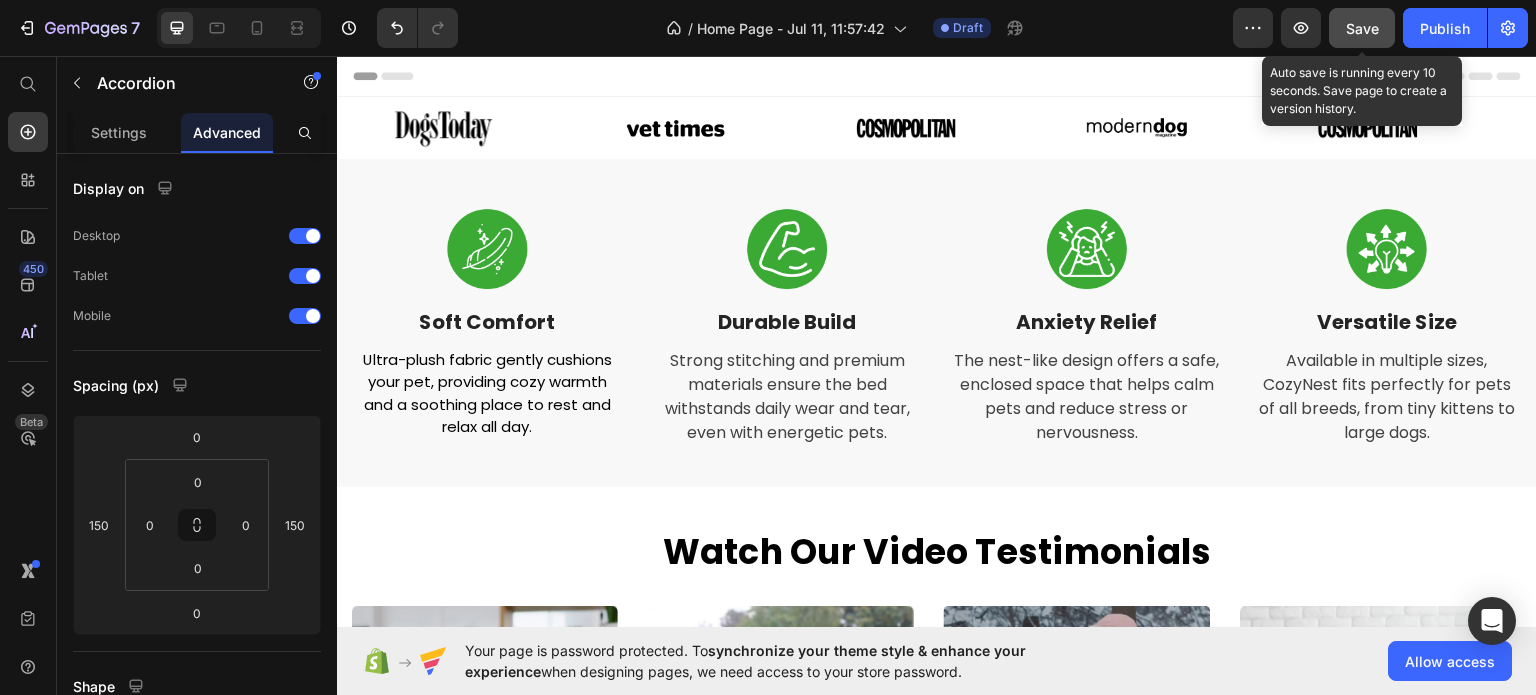 click on "Save" at bounding box center (1362, 28) 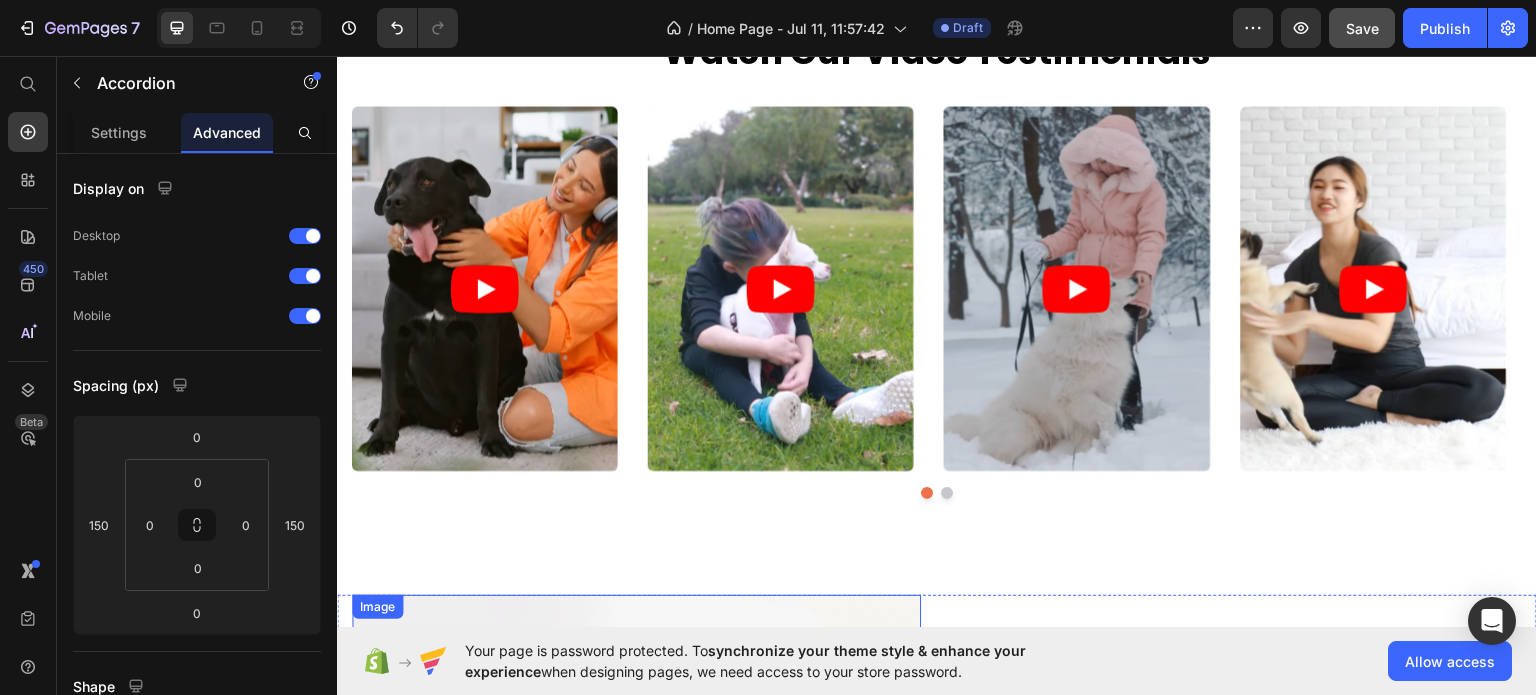 scroll, scrollTop: 700, scrollLeft: 0, axis: vertical 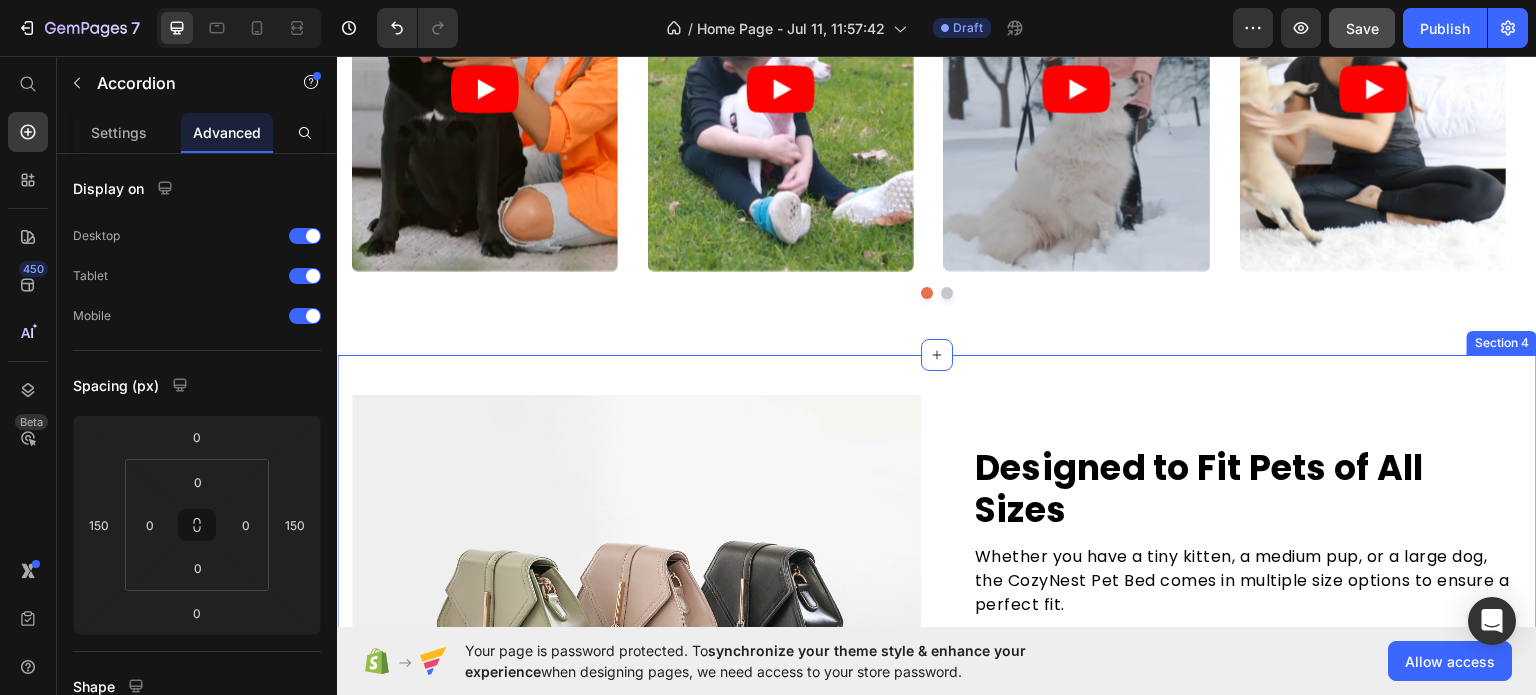 click on "Image Designed to Fit Pets of All Sizes Heading Whether you have a tiny kitten, a medium pup, or a large dog, the CozyNest Pet Bed comes in multiple size options to ensure a perfect fit.    Its round, ergonomic shape supports natural sleeping positions, allowing your pet to curl up or stretch out in total comfort. One bed—many sizes—tailored to suit your pet’s unique needs. Text block Shop Now Button Row Row Built to Last Through Daily Use Heading Made with high-quality stitching and durable fabrics, the CozyNest Pet Bed is crafted to endure daily wear and tear.    Whether your pet digs, kneads, or rolls around before settling down, this bed holds its shape and softness.    It’s a long-term investment in your pet’s comfort that maintains its cozy feel, wash after wash, nap after nap. Text block Shop Now Button Row Image Row Section 4" at bounding box center (937, 887) 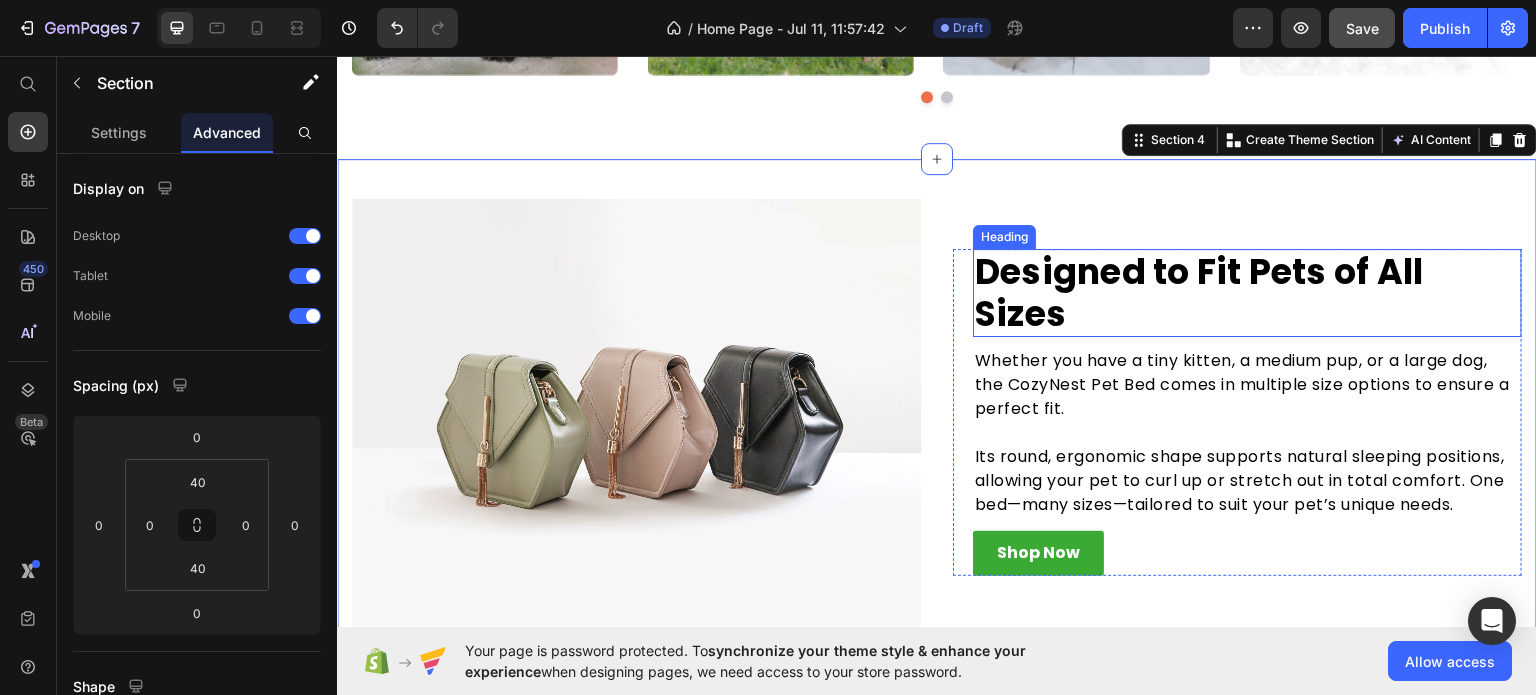 scroll, scrollTop: 800, scrollLeft: 0, axis: vertical 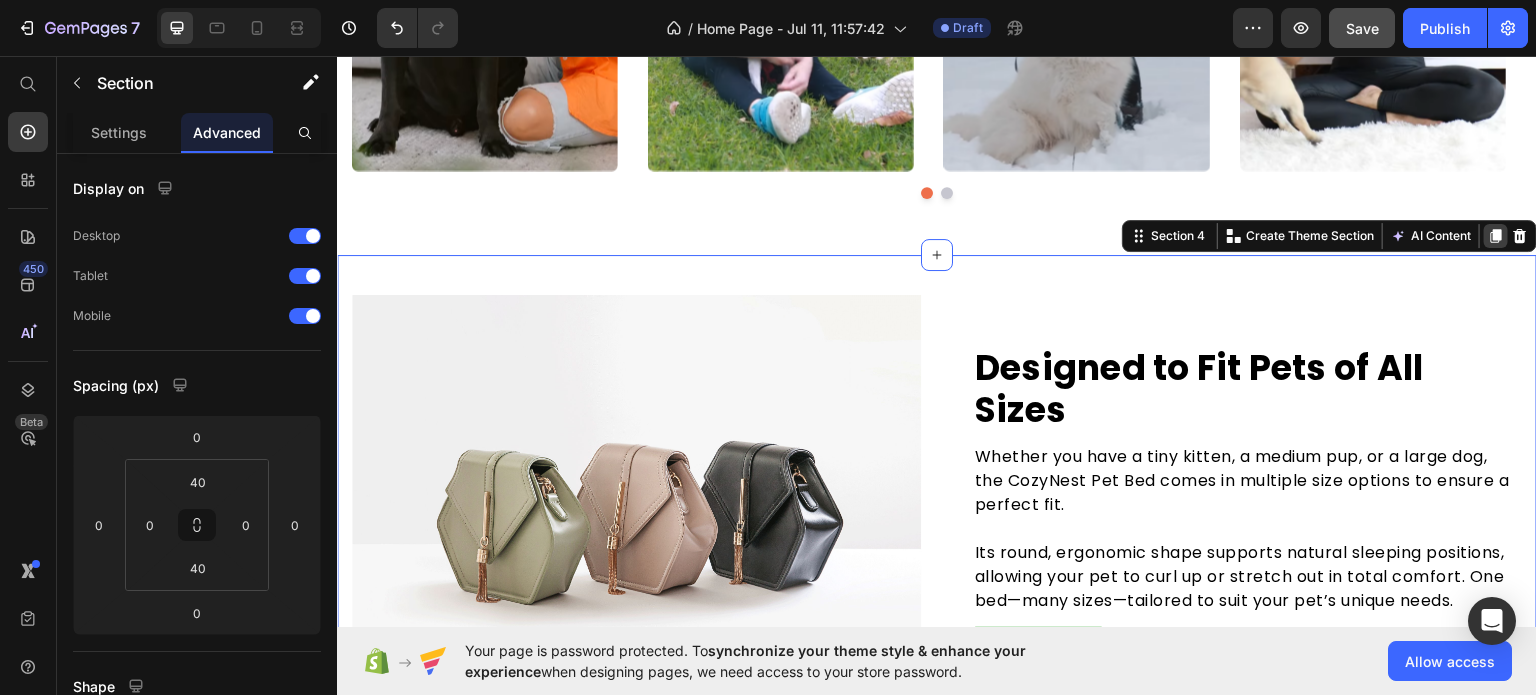 click 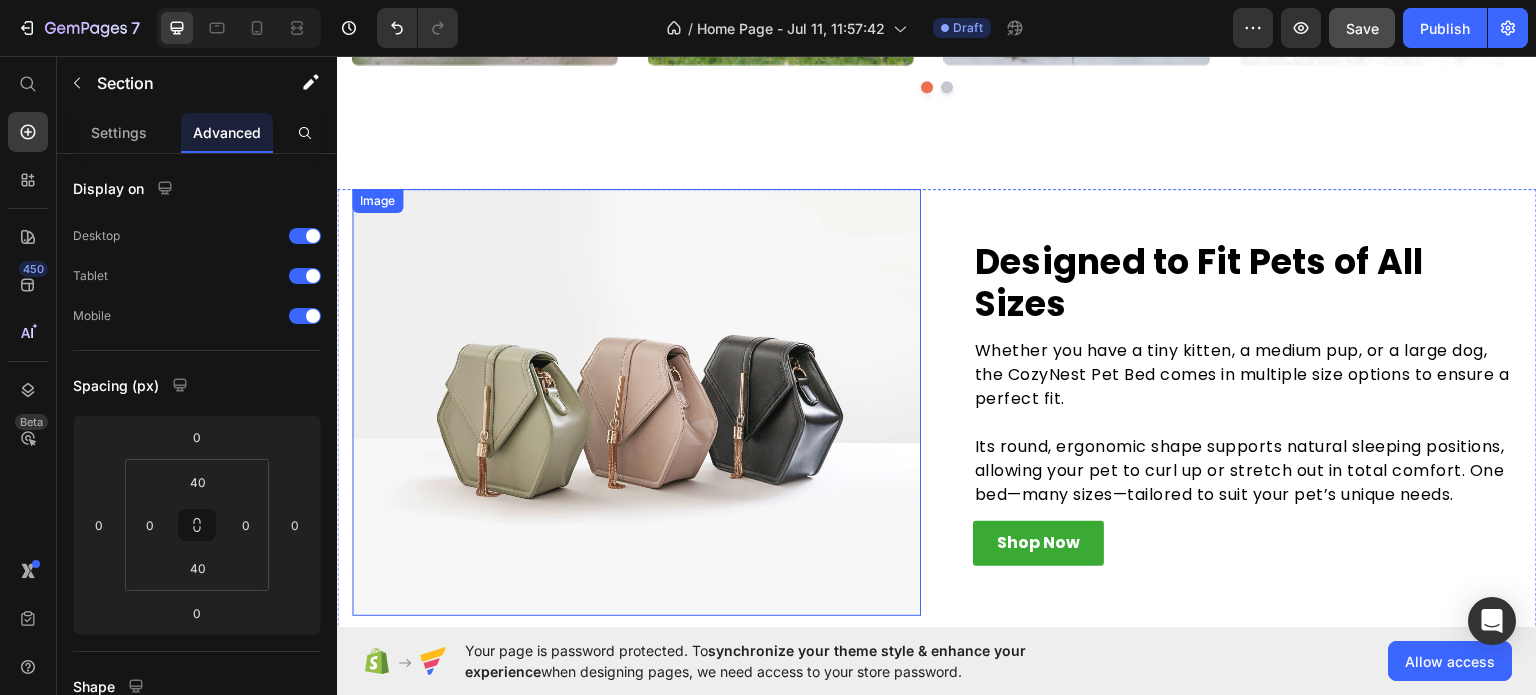 scroll, scrollTop: 783, scrollLeft: 0, axis: vertical 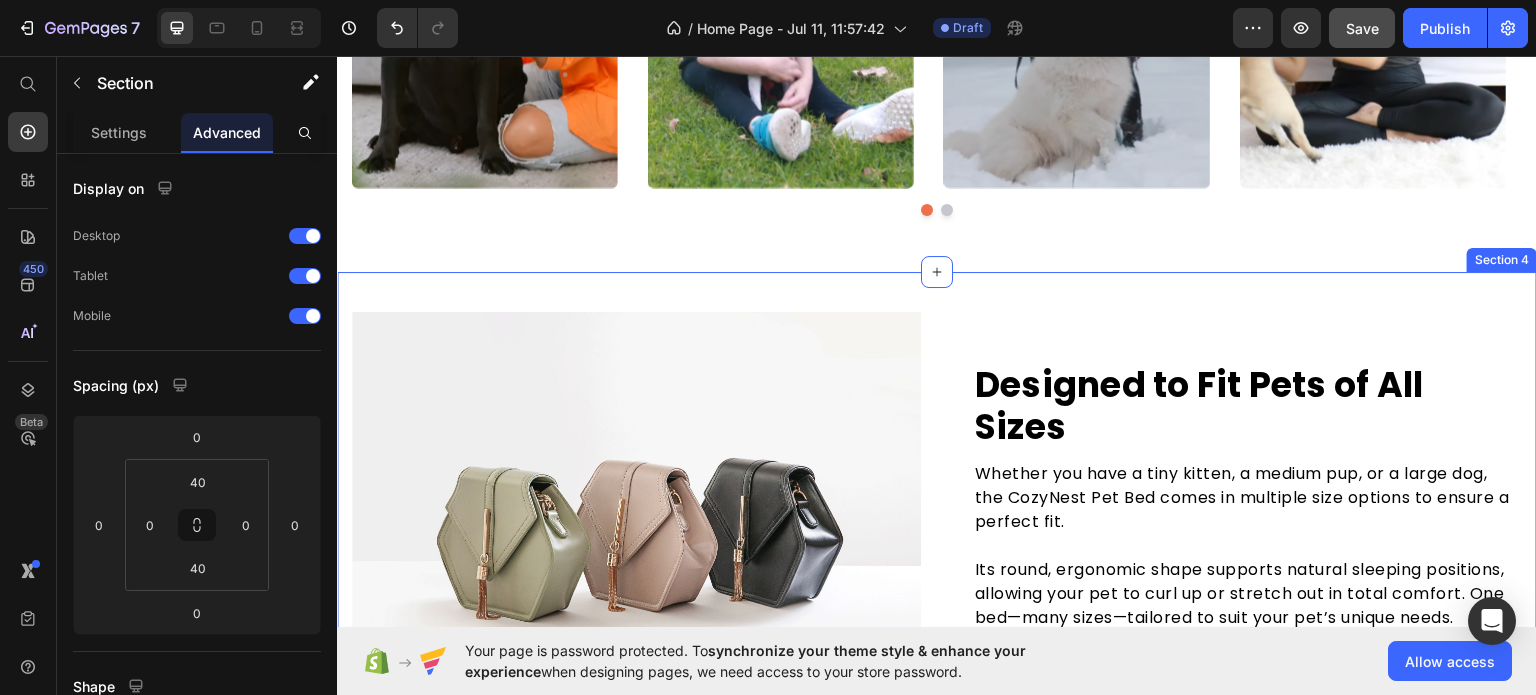 click on "Image Designed to Fit Pets of All Sizes Heading Whether you have a tiny kitten, a medium pup, or a large dog, the CozyNest Pet Bed comes in multiple size options to ensure a perfect fit.    Its round, ergonomic shape supports natural sleeping positions, allowing your pet to curl up or stretch out in total comfort. One bed—many sizes—tailored to suit your pet’s unique needs. Text block Shop Now Button Row Row Built to Last Through Daily Use Heading Made with high-quality stitching and durable fabrics, the CozyNest Pet Bed is crafted to endure daily wear and tear.    Whether your pet digs, kneads, or rolls around before settling down, this bed holds its shape and softness.    It’s a long-term investment in your pet’s comfort that maintains its cozy feel, wash after wash, nap after nap. Text block Shop Now Button Row Image Row Section 4" at bounding box center (937, 804) 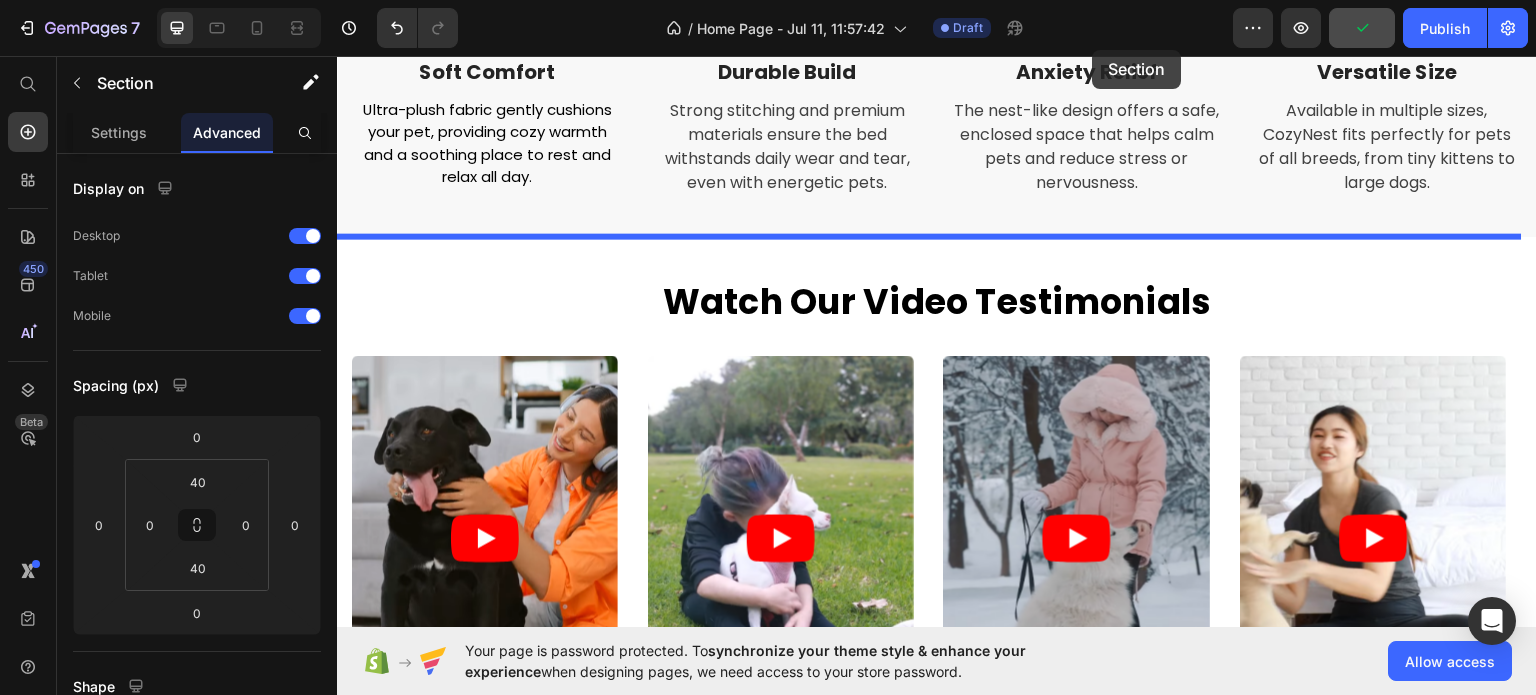 scroll, scrollTop: 0, scrollLeft: 0, axis: both 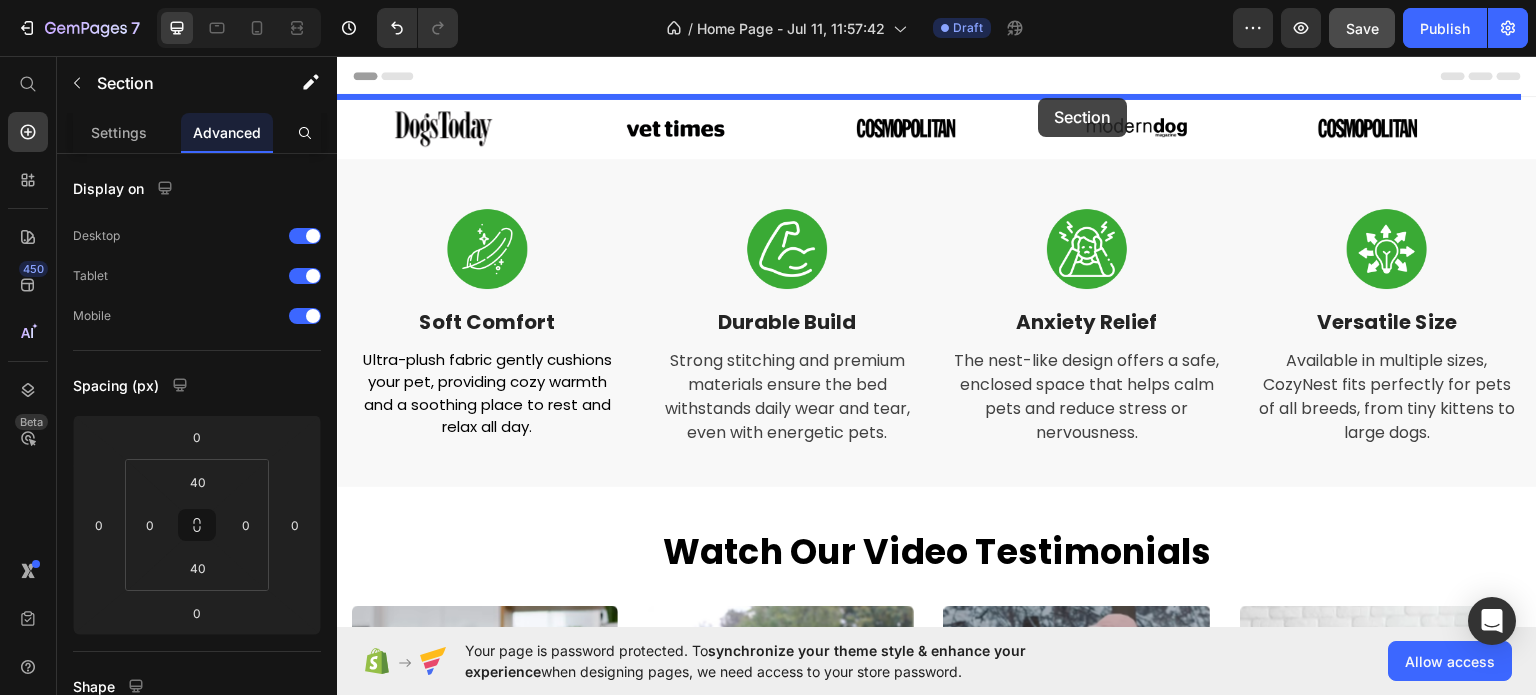 drag, startPoint x: 1126, startPoint y: 257, endPoint x: 1039, endPoint y: 97, distance: 182.12358 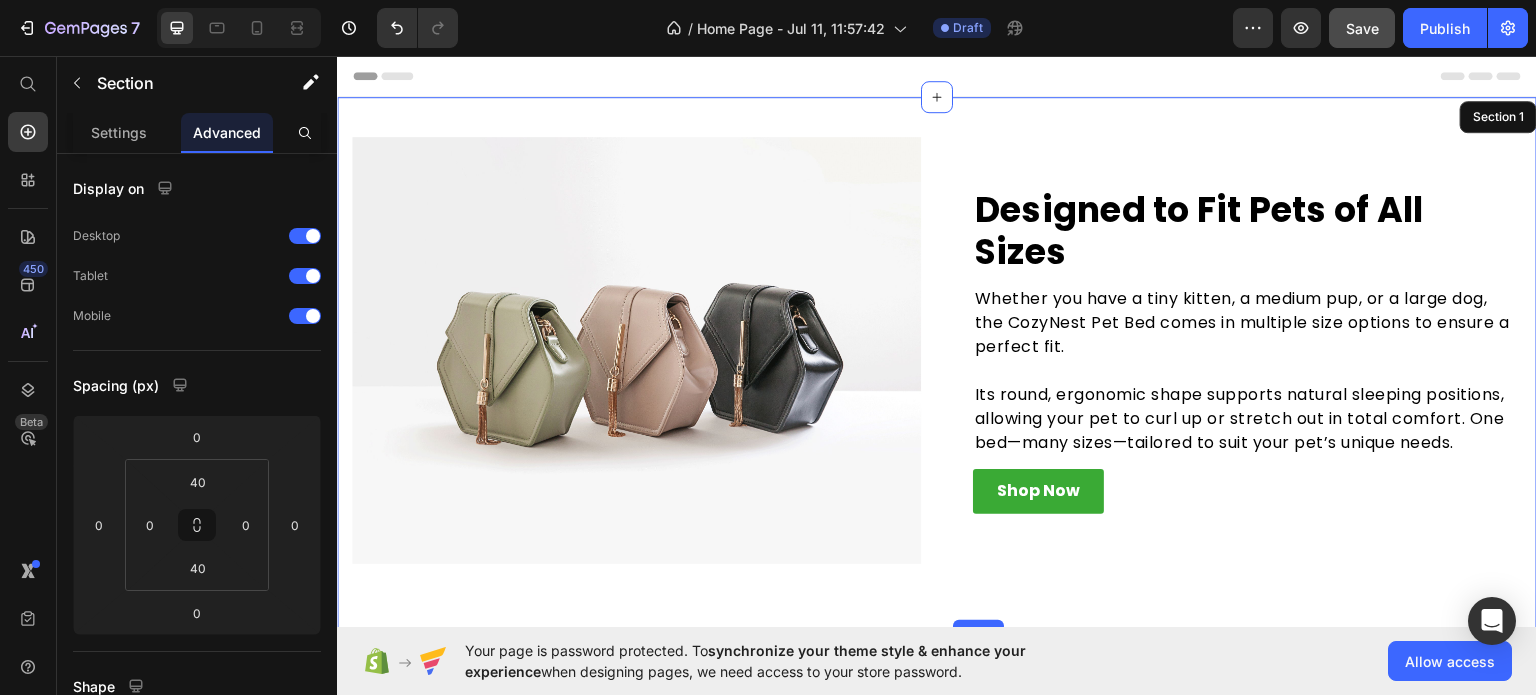 scroll, scrollTop: 400, scrollLeft: 0, axis: vertical 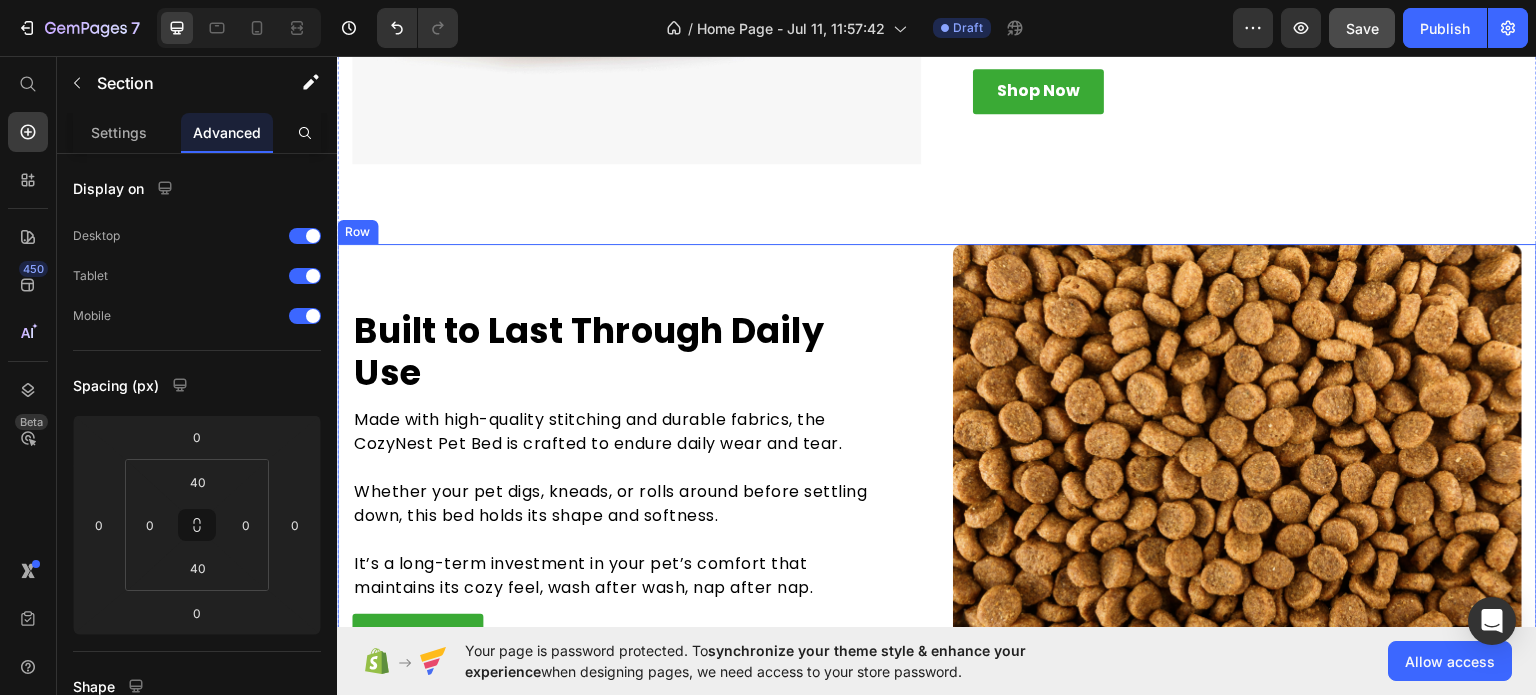 click on "Built to Last Through Daily Use Heading Made with high-quality stitching and durable fabrics, the CozyNest Pet Bed is crafted to endure daily wear and tear.    Whether your pet digs, kneads, or rolls around before settling down, this bed holds its shape and softness.    It’s a long-term investment in your pet’s comfort that maintains its cozy feel, wash after wash, nap after nap. Text block Shop Now Button Row" at bounding box center (636, 482) 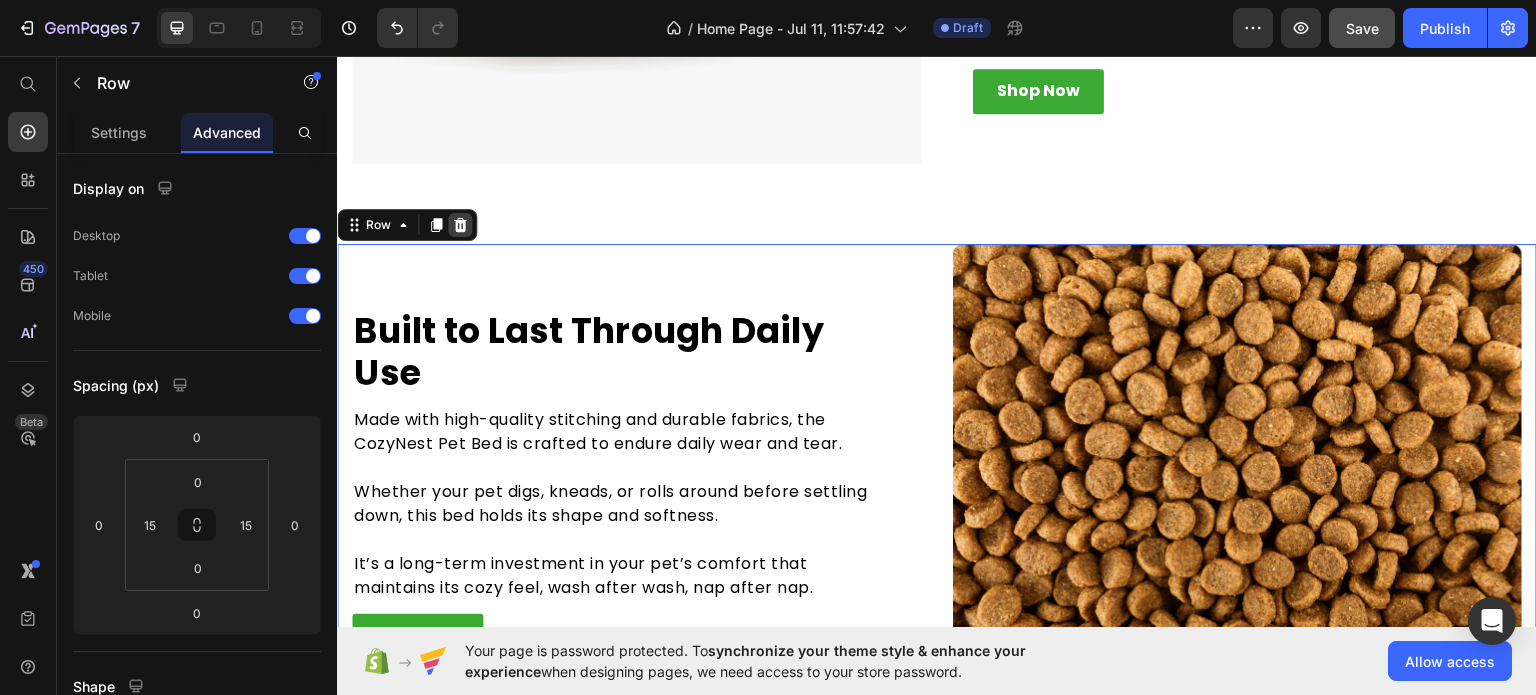 click 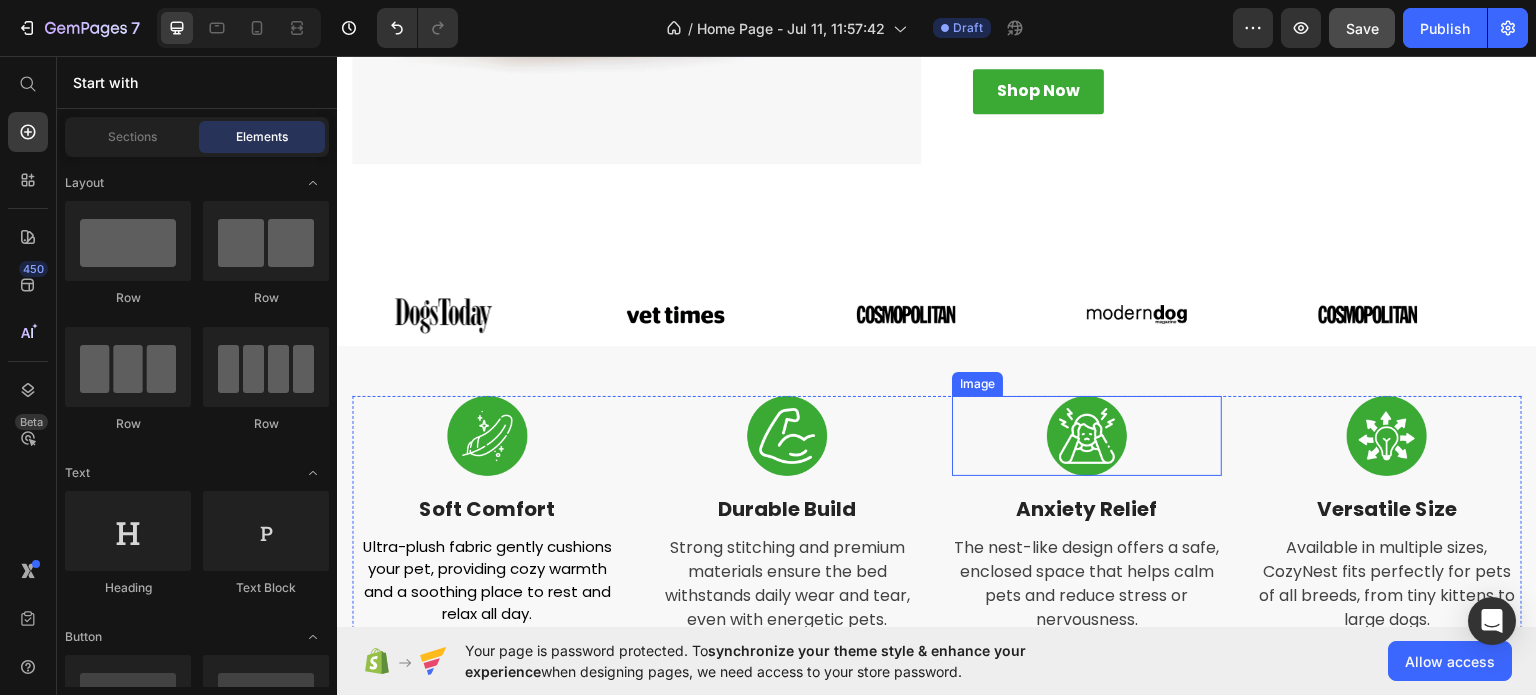 scroll, scrollTop: 0, scrollLeft: 0, axis: both 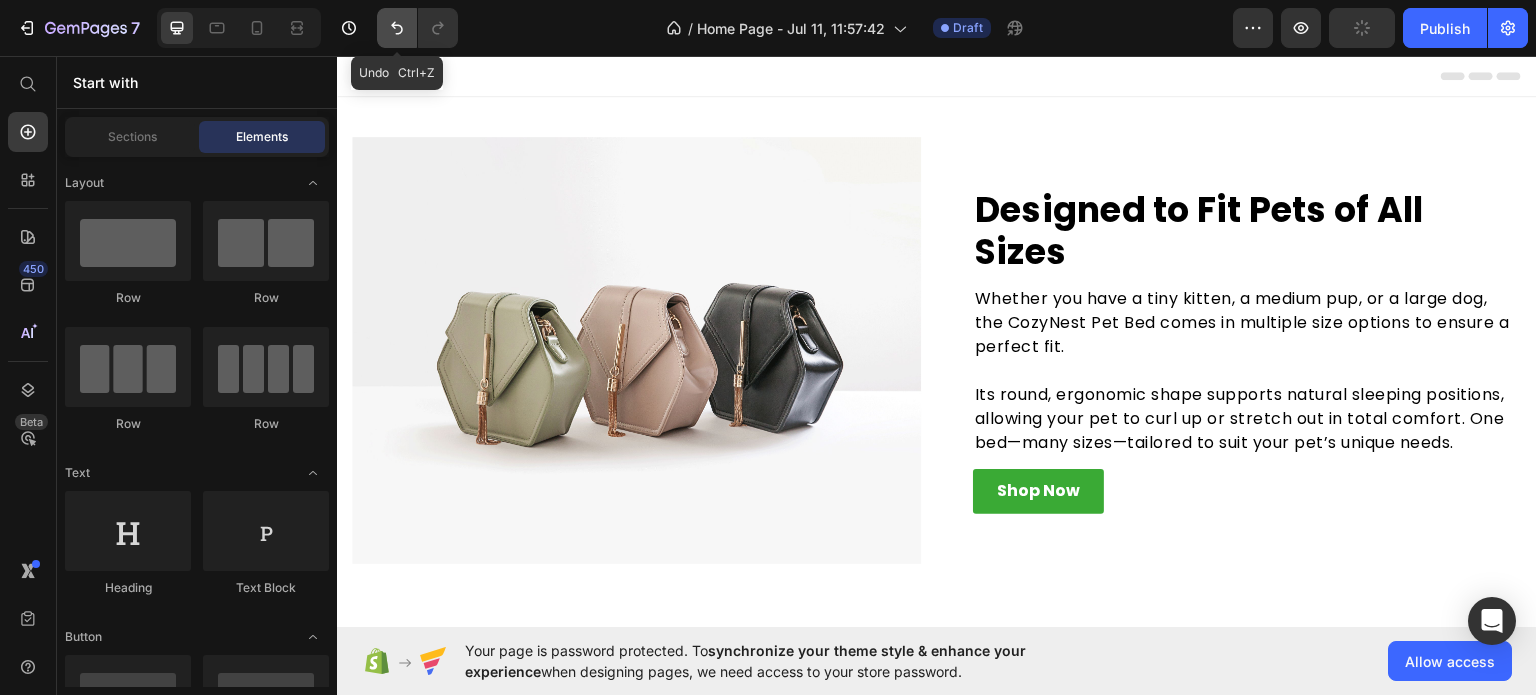 click 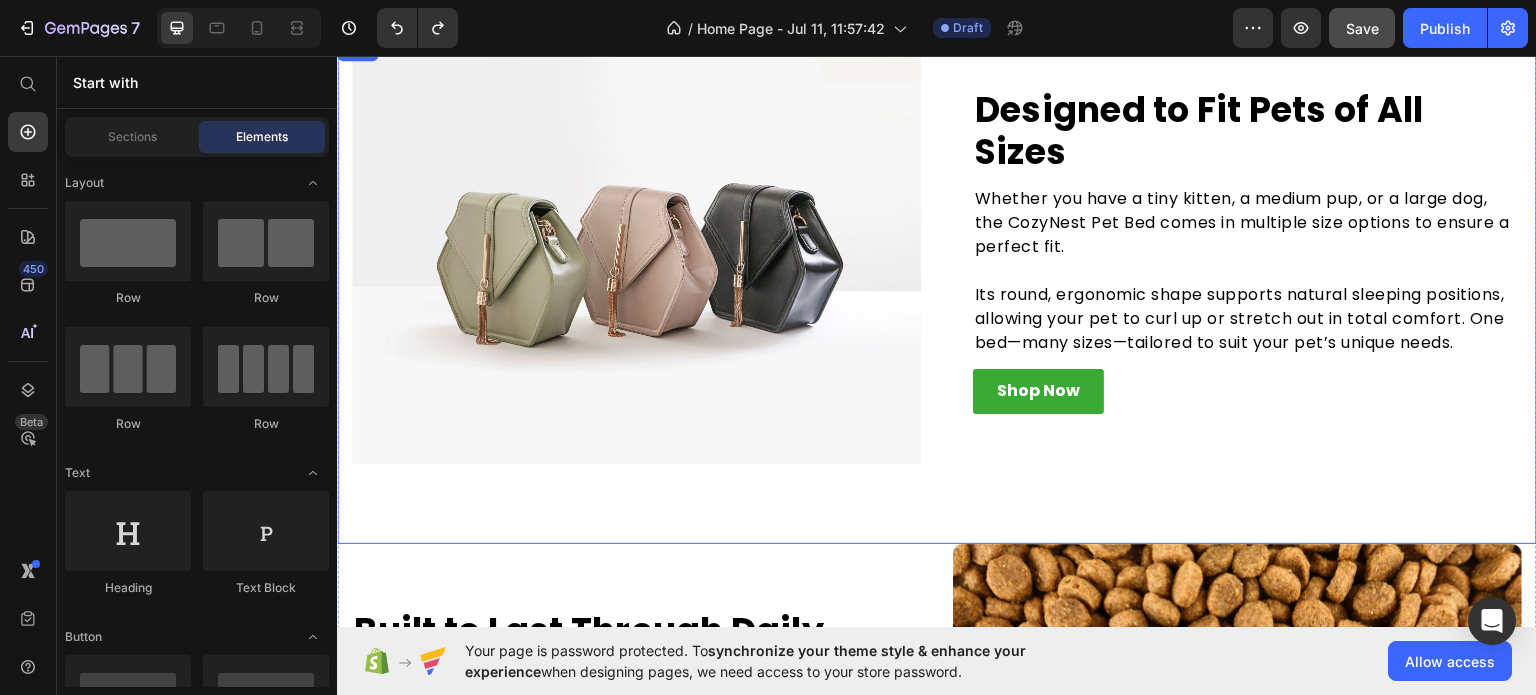 scroll, scrollTop: 0, scrollLeft: 0, axis: both 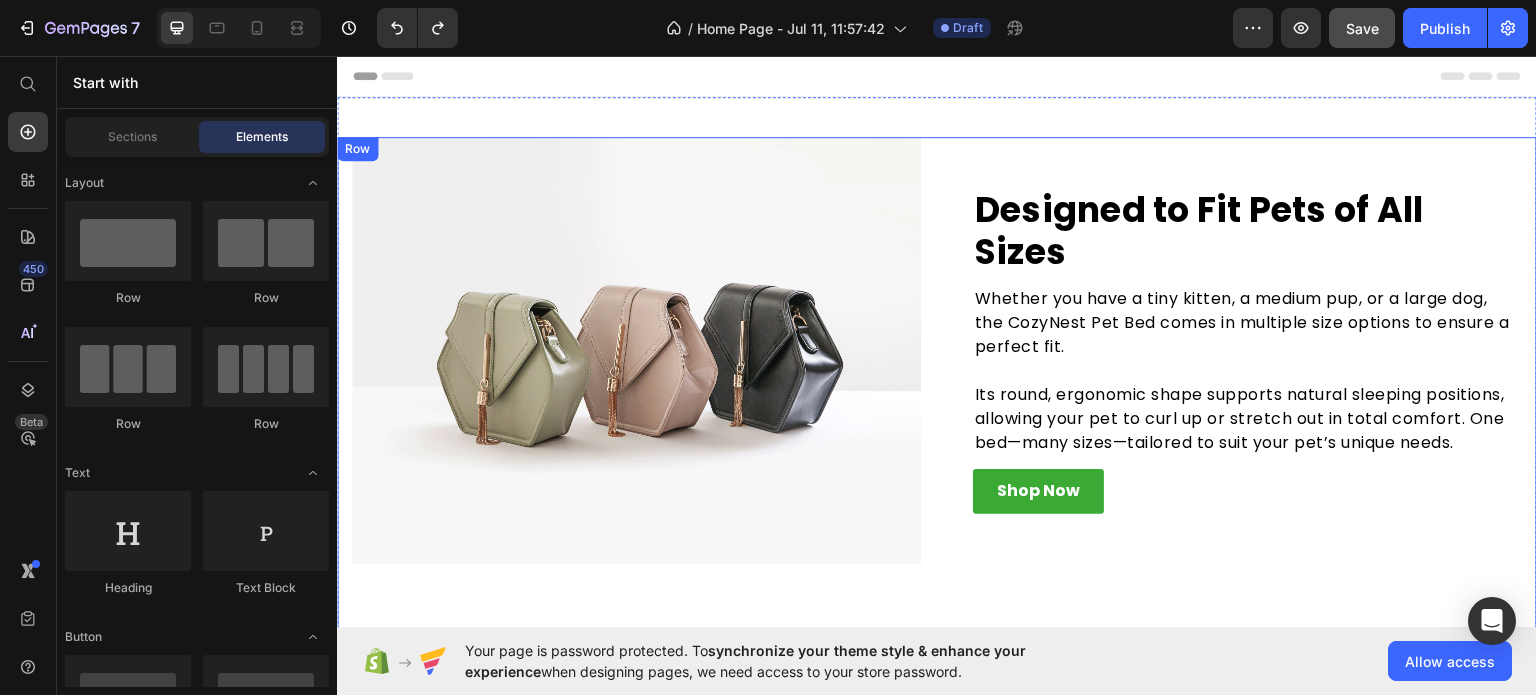 click on "Image Designed to Fit Pets of All Sizes Heading Whether you have a tiny kitten, a medium pup, or a large dog, the CozyNest Pet Bed comes in multiple size options to ensure a perfect fit.    Its round, ergonomic shape supports natural sleeping positions, allowing your pet to curl up or stretch out in total comfort. One bed—many sizes—tailored to suit your pet’s unique needs. Text block Shop Now Button Row Row" at bounding box center [937, 389] 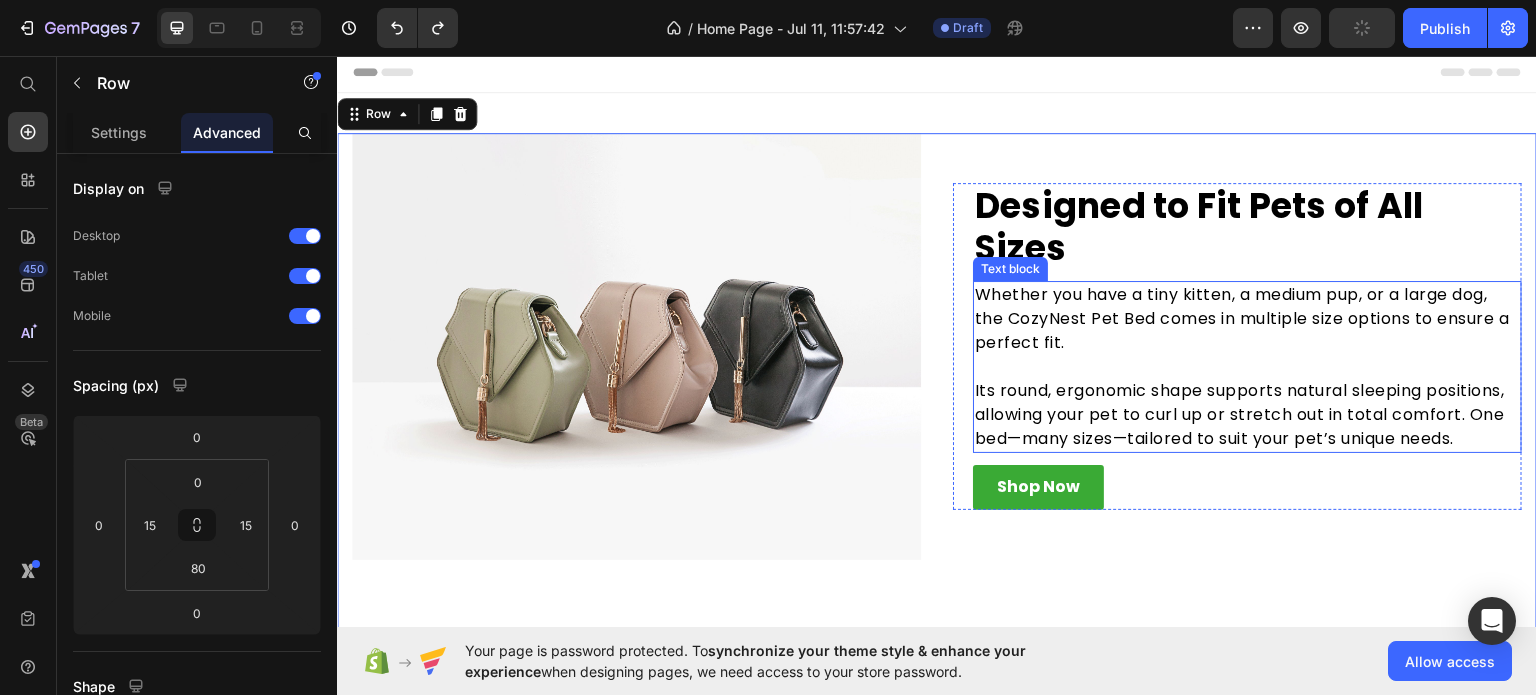 scroll, scrollTop: 0, scrollLeft: 0, axis: both 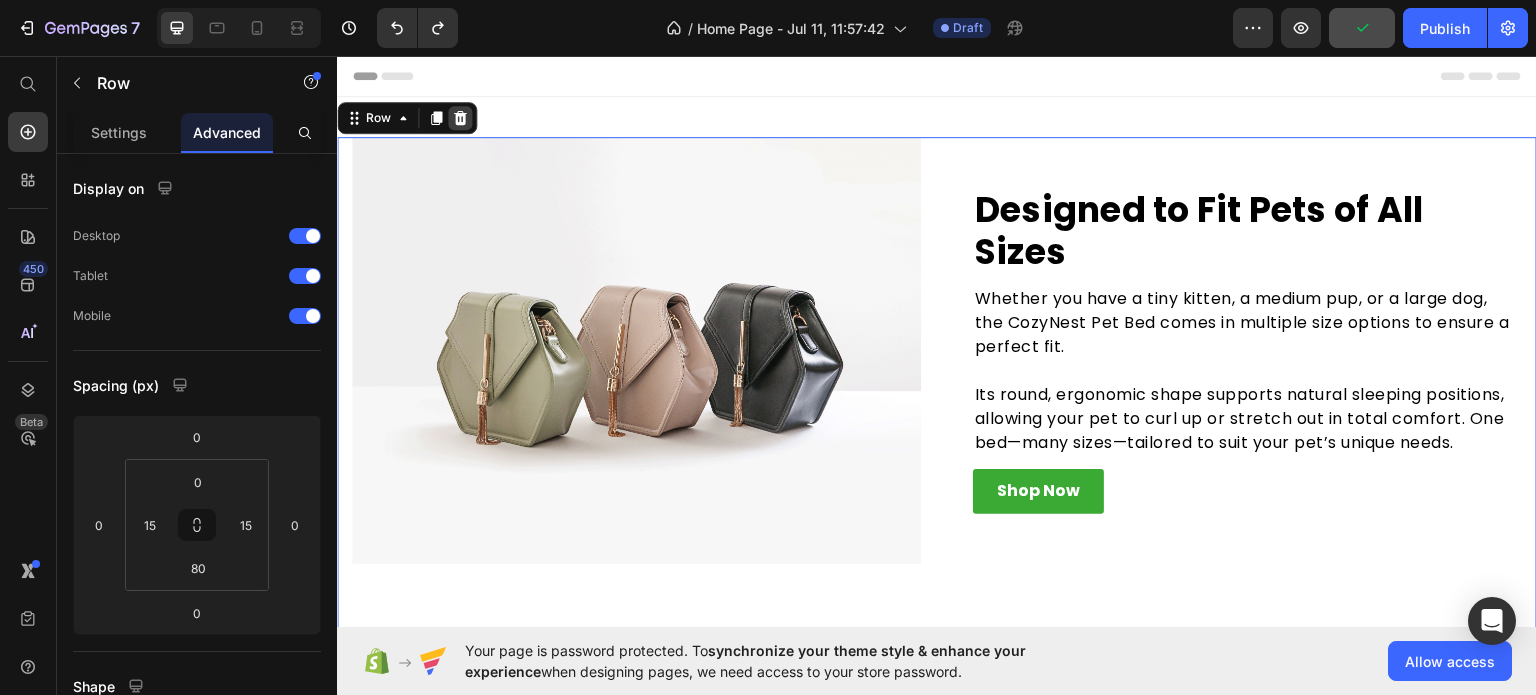 click 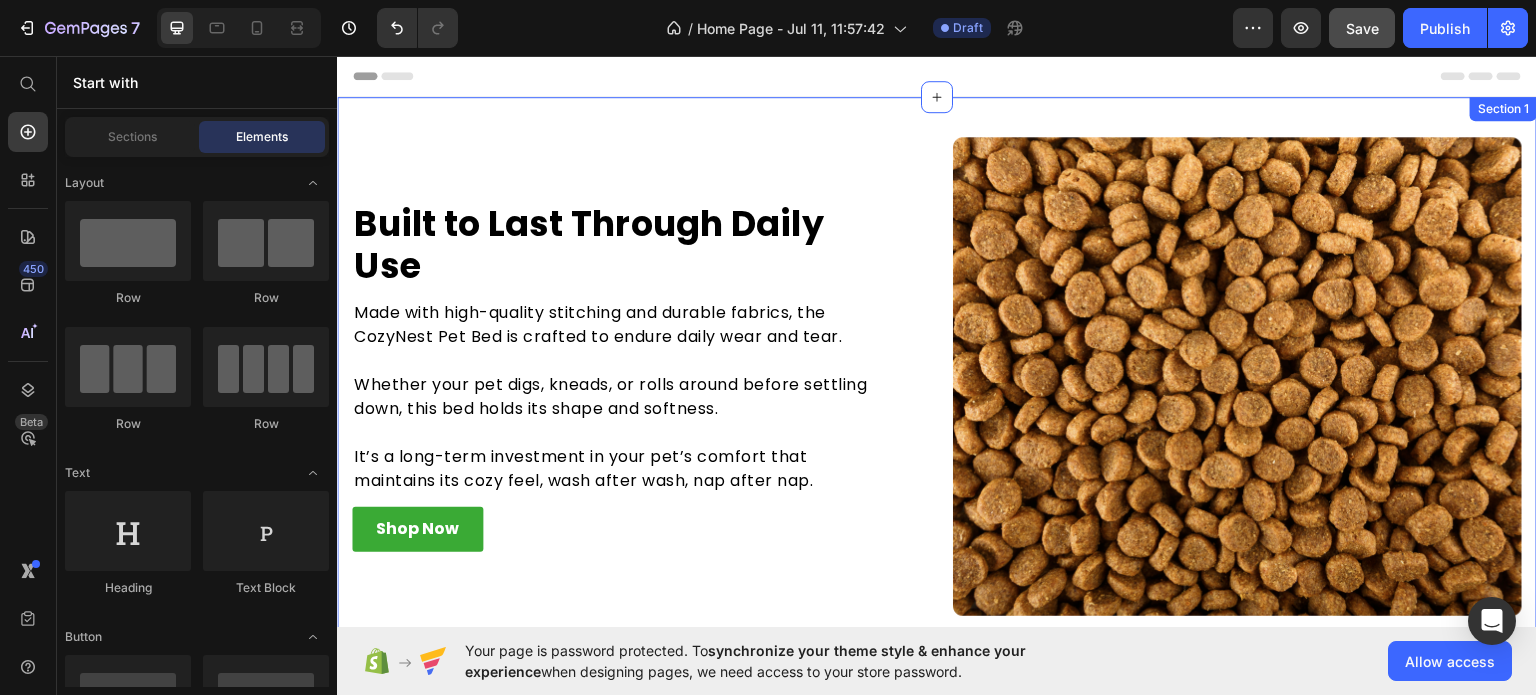 click on "Built to Last Through Daily Use Heading Made with high-quality stitching and durable fabrics, the CozyNest Pet Bed is crafted to endure daily wear and tear.    Whether your pet digs, kneads, or rolls around before settling down, this bed holds its shape and softness.    It’s a long-term investment in your pet’s comfort that maintains its cozy feel, wash after wash, nap after nap. Text block Shop Now Button Row Image Row Section 1" at bounding box center (937, 375) 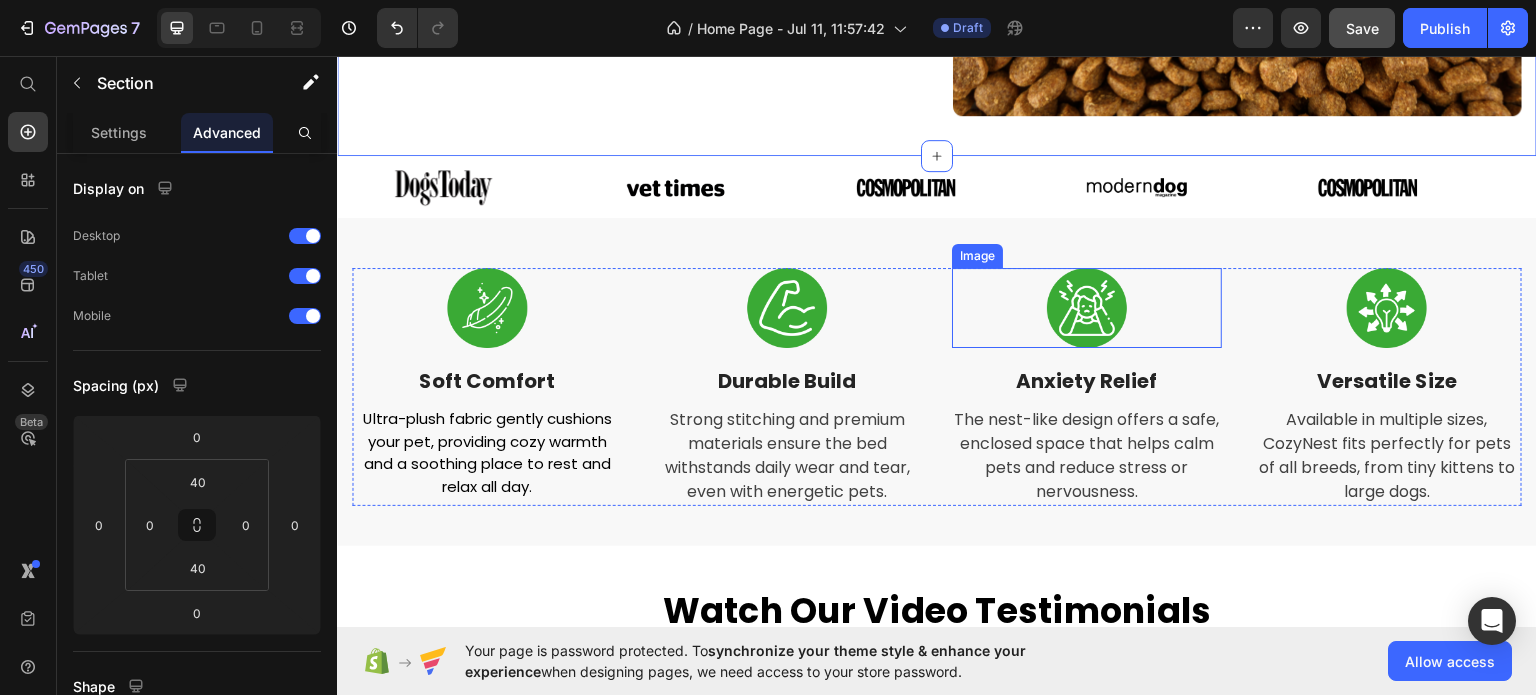 scroll, scrollTop: 300, scrollLeft: 0, axis: vertical 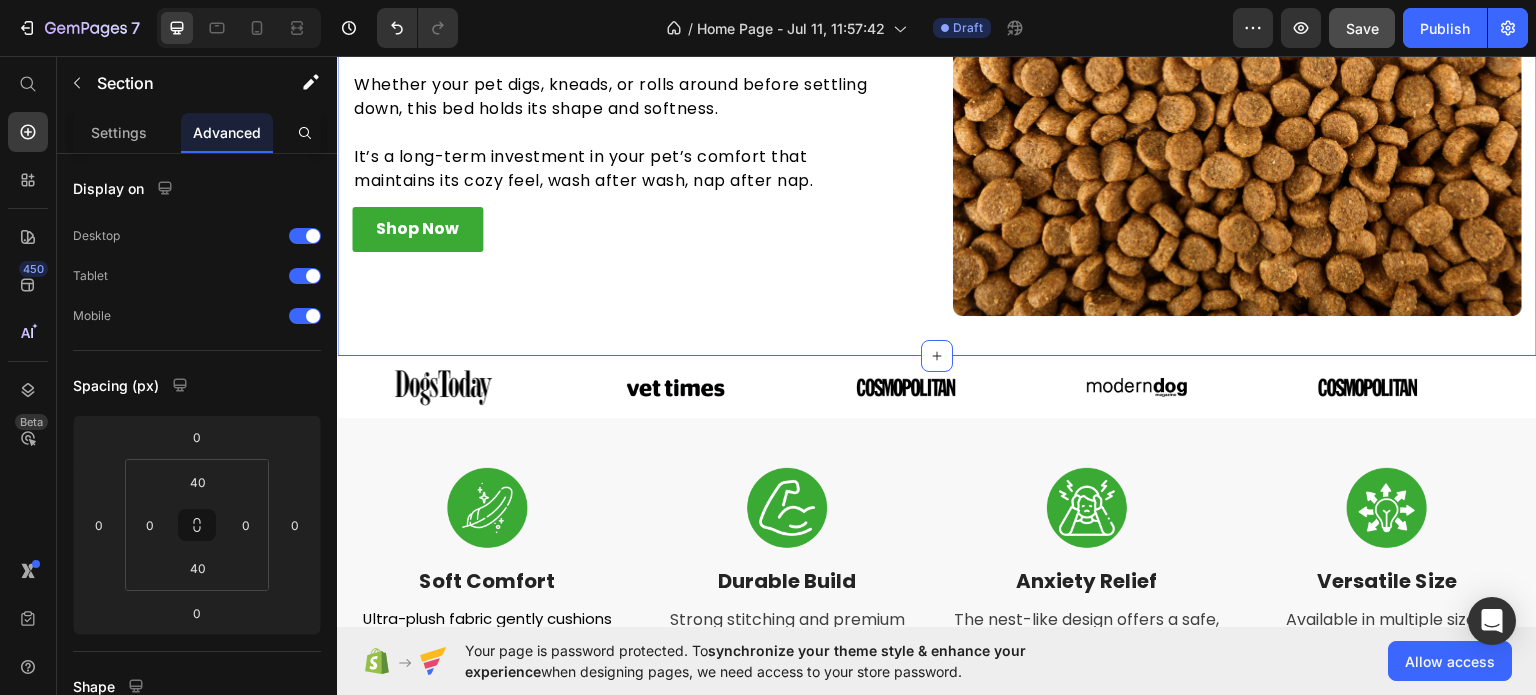 click on "Built to Last Through Daily Use Heading Made with high-quality stitching and durable fabrics, the CozyNest Pet Bed is crafted to endure daily wear and tear.    Whether your pet digs, kneads, or rolls around before settling down, this bed holds its shape and softness.    It’s a long-term investment in your pet’s comfort that maintains its cozy feel, wash after wash, nap after nap. Text block Shop Now Button Row Image Row Section 1   You can create reusable sections Create Theme Section AI Content Write with GemAI What would you like to describe here? Tone and Voice Persuasive Product CozyNest Pet Bed Show more Generate" at bounding box center (937, 75) 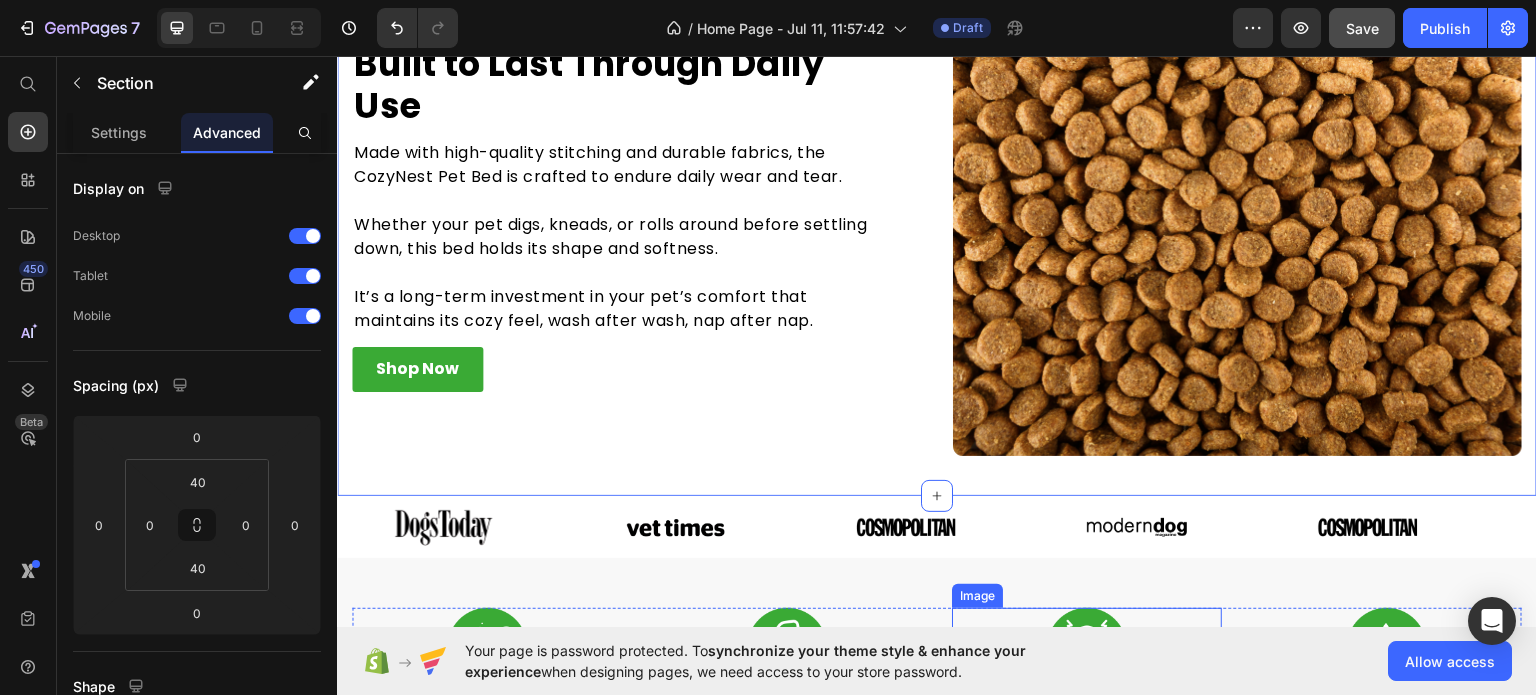 scroll, scrollTop: 0, scrollLeft: 0, axis: both 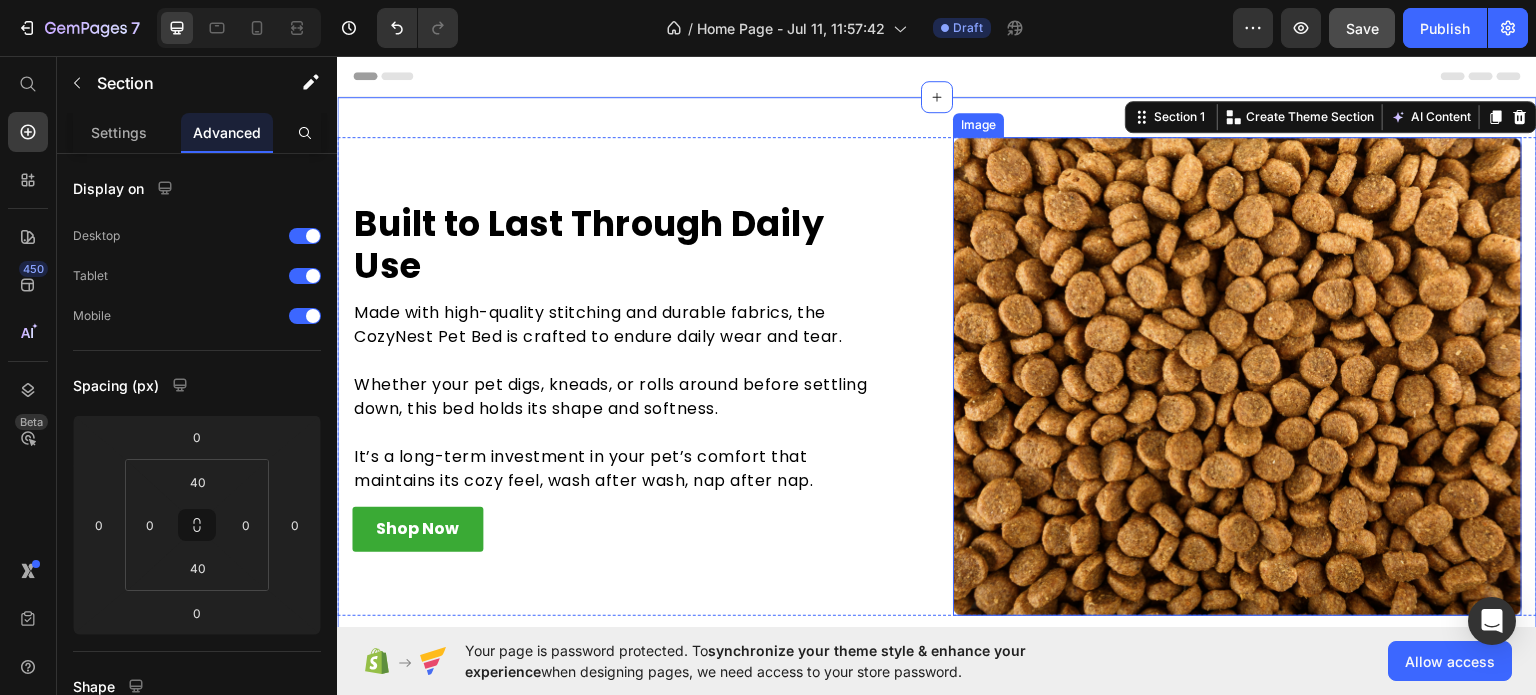 click at bounding box center (1237, 375) 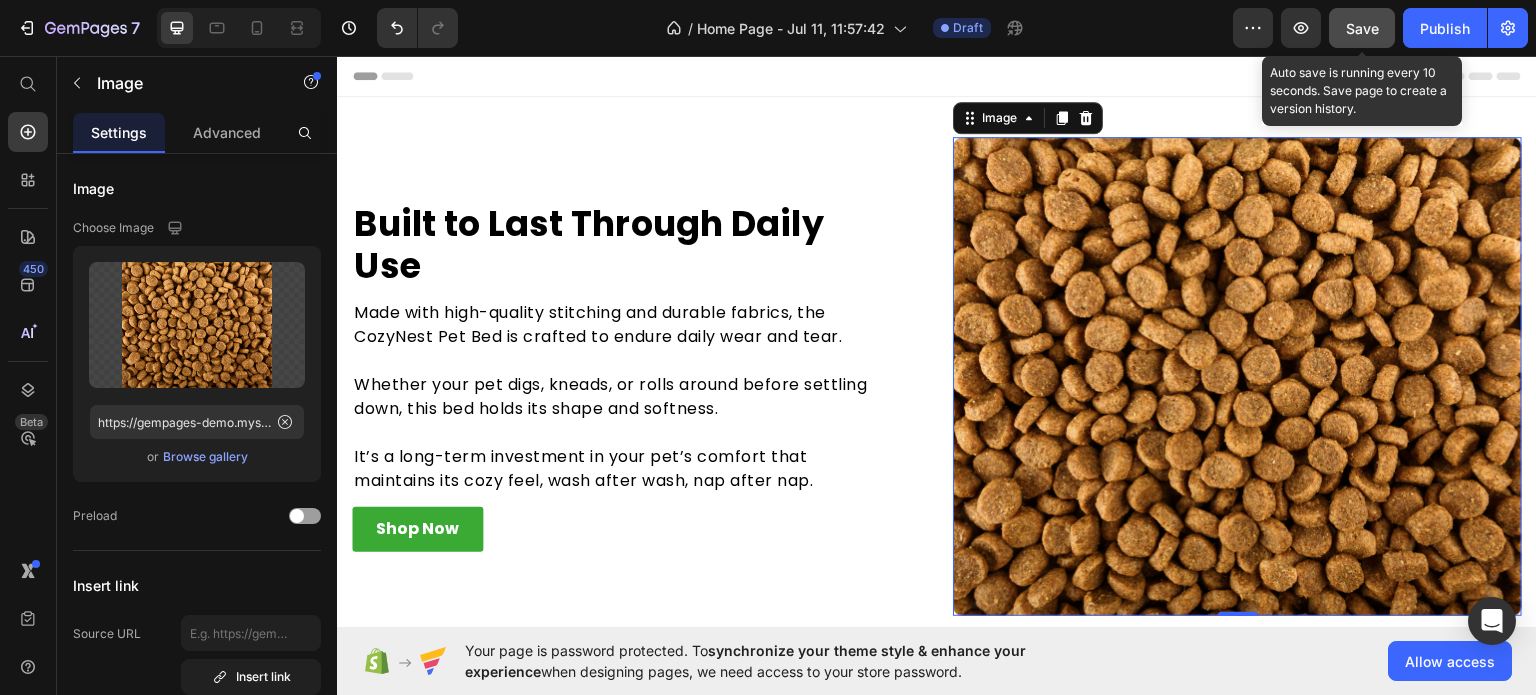 click on "Save" at bounding box center [1362, 28] 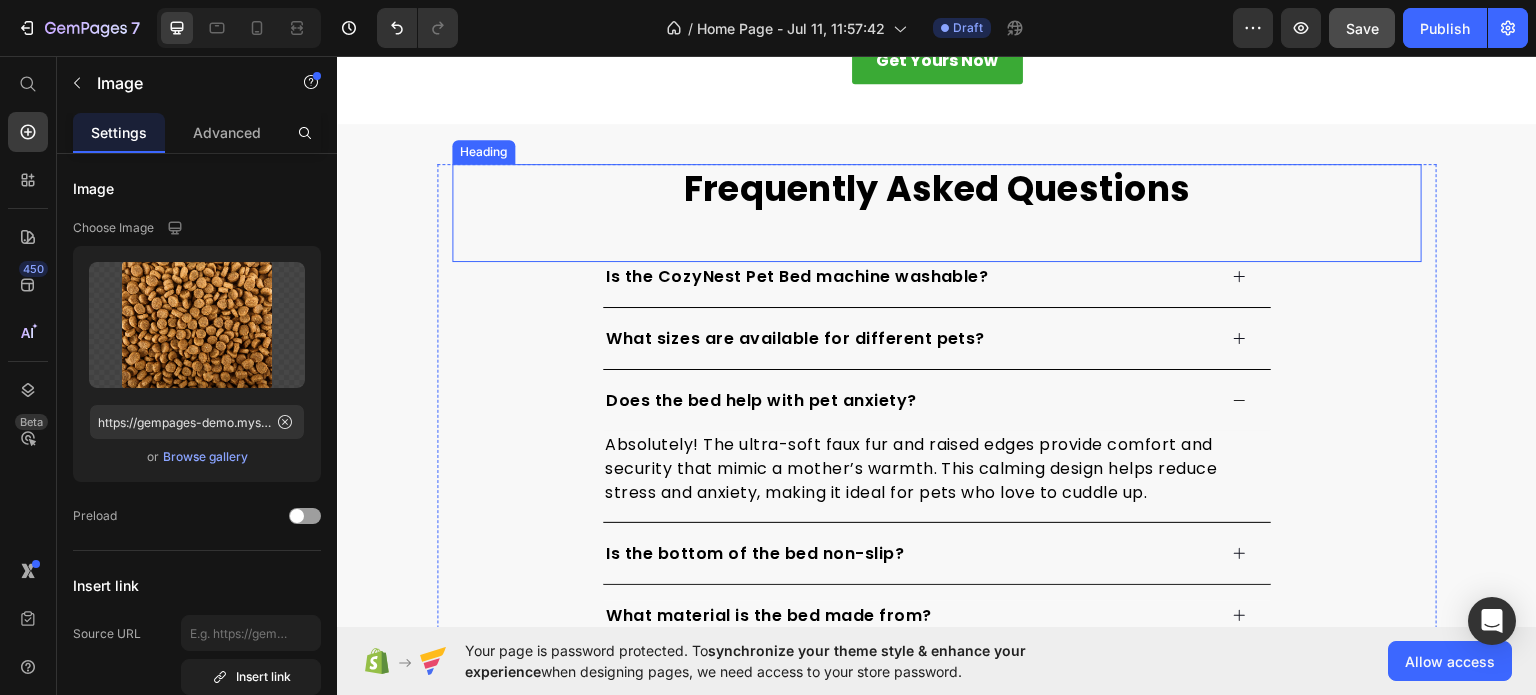scroll, scrollTop: 4600, scrollLeft: 0, axis: vertical 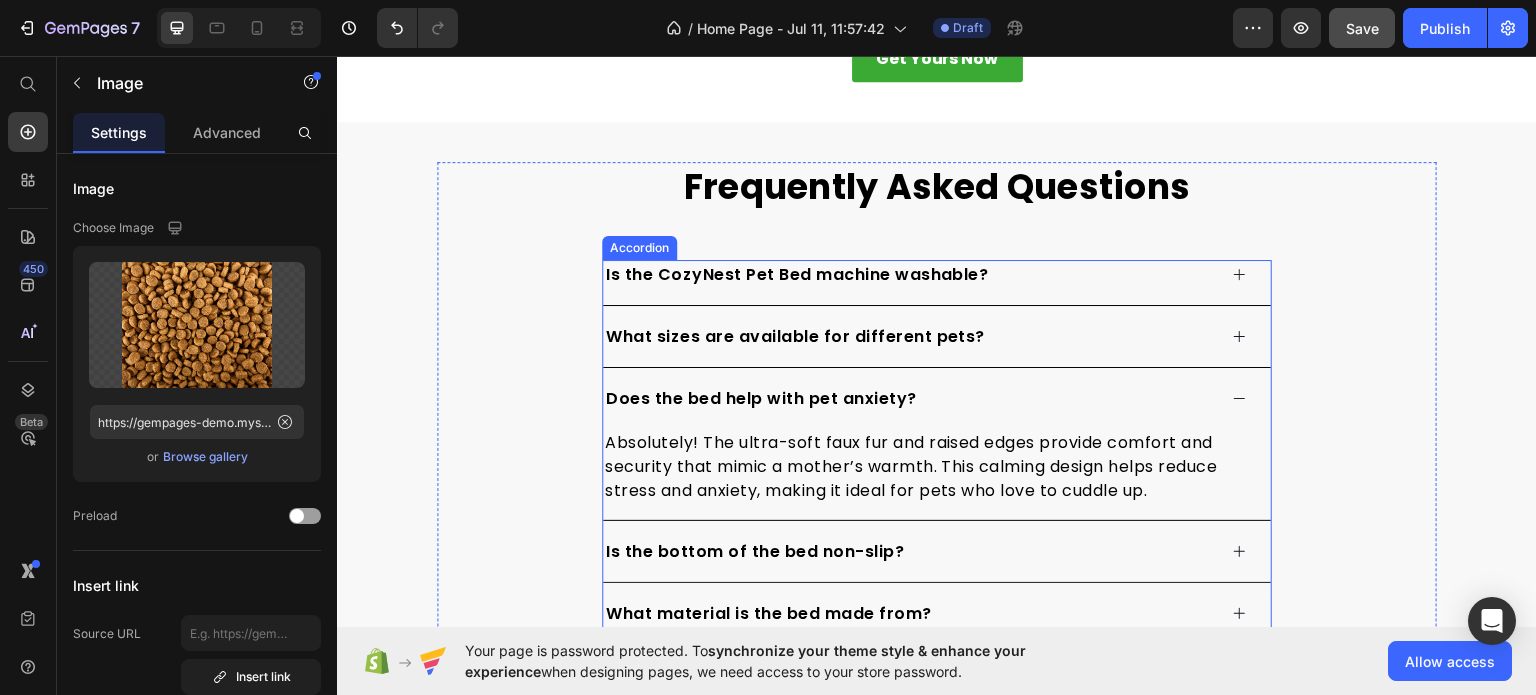 click on "Is the CozyNest Pet Bed machine washable?" at bounding box center [909, 274] 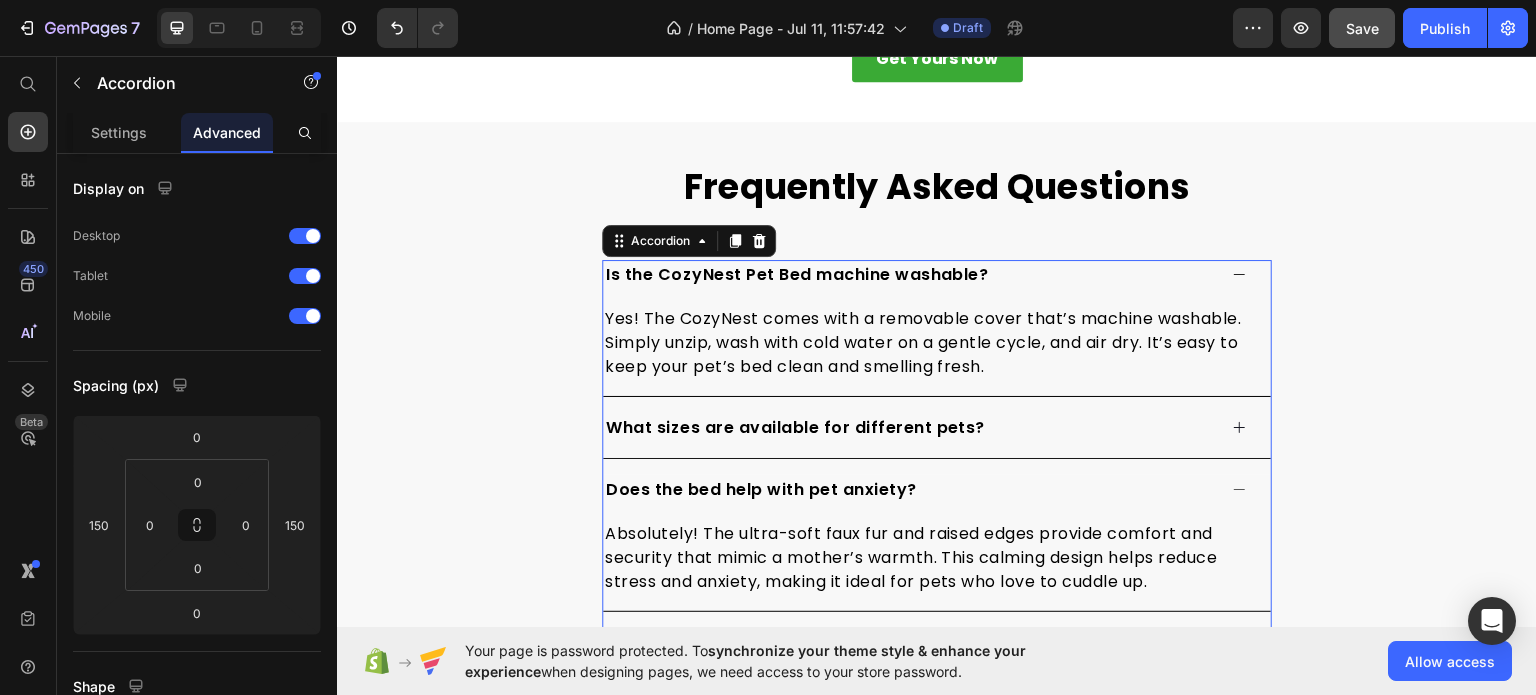click on "Is the CozyNest Pet Bed machine washable?" at bounding box center [909, 274] 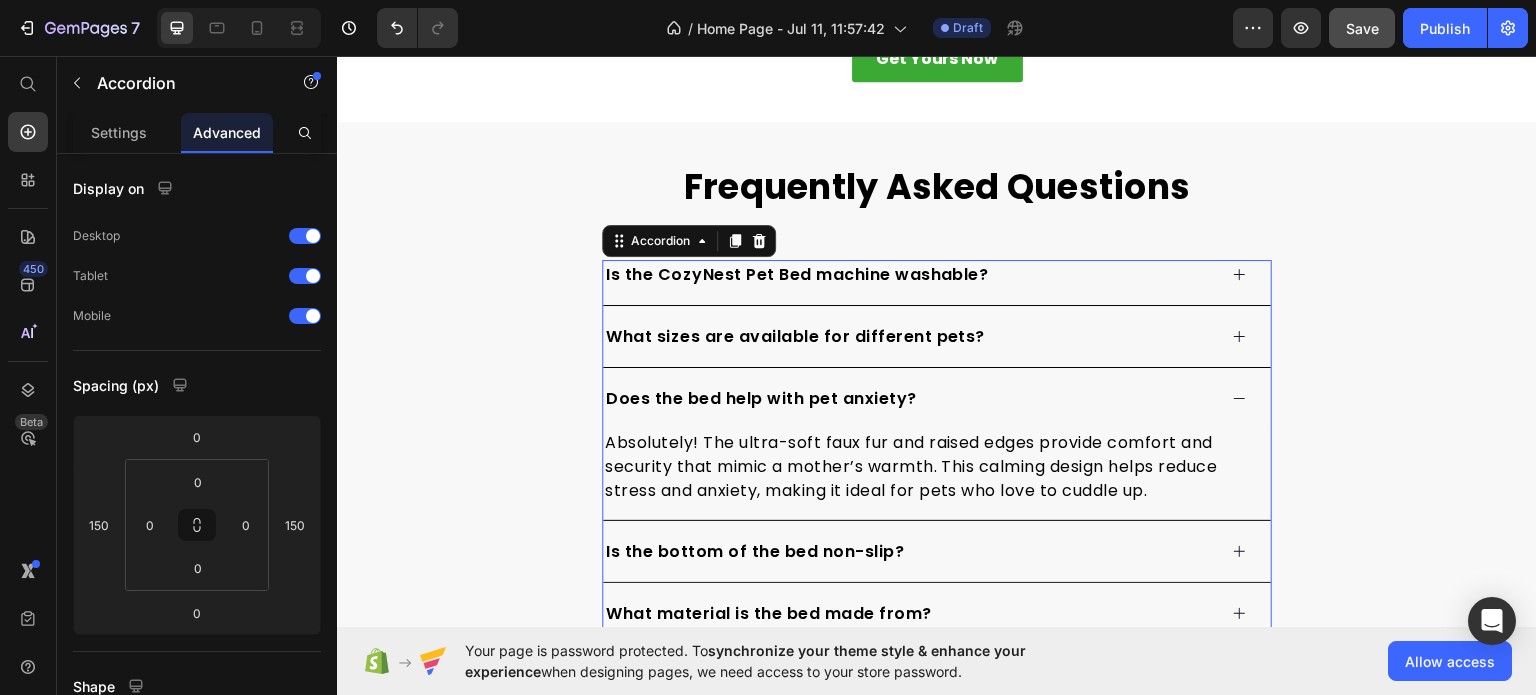 click on "Does the bed help with pet anxiety?" at bounding box center (909, 398) 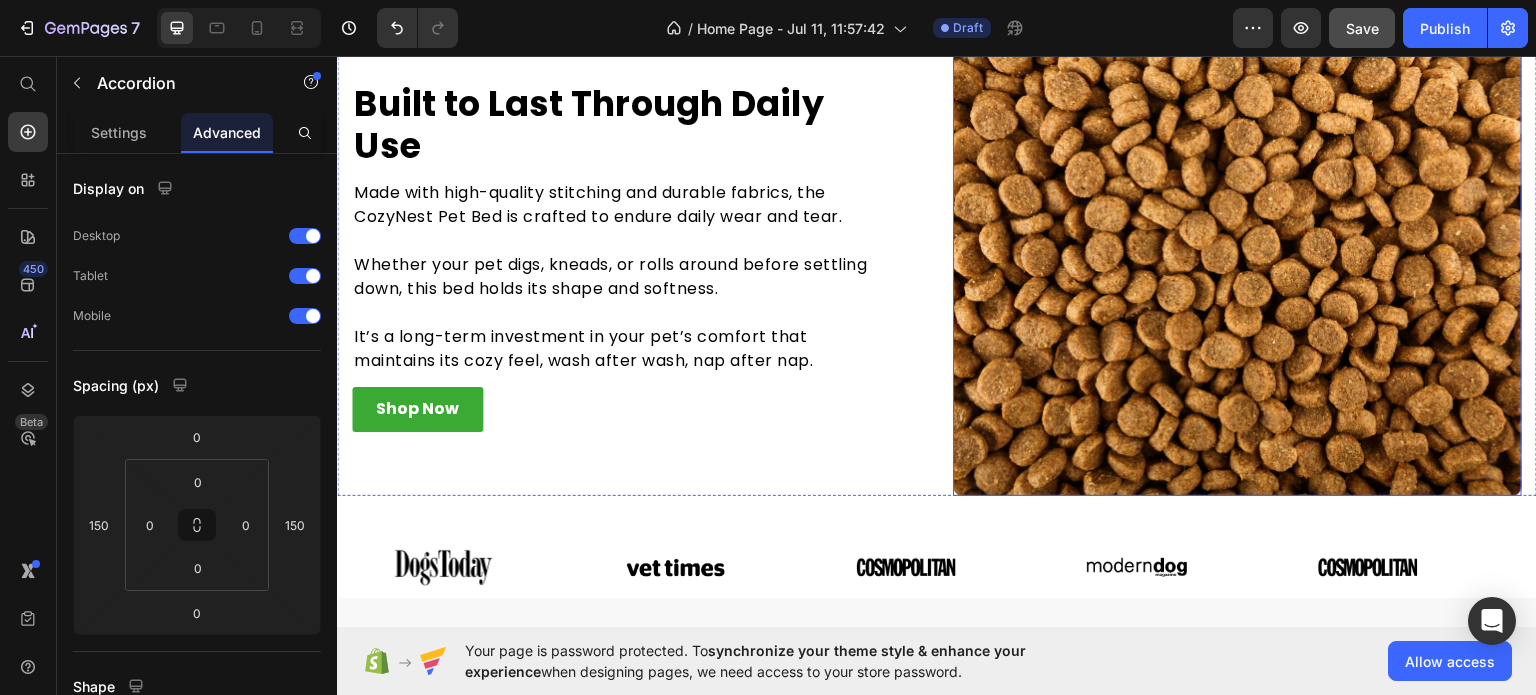 scroll, scrollTop: 0, scrollLeft: 0, axis: both 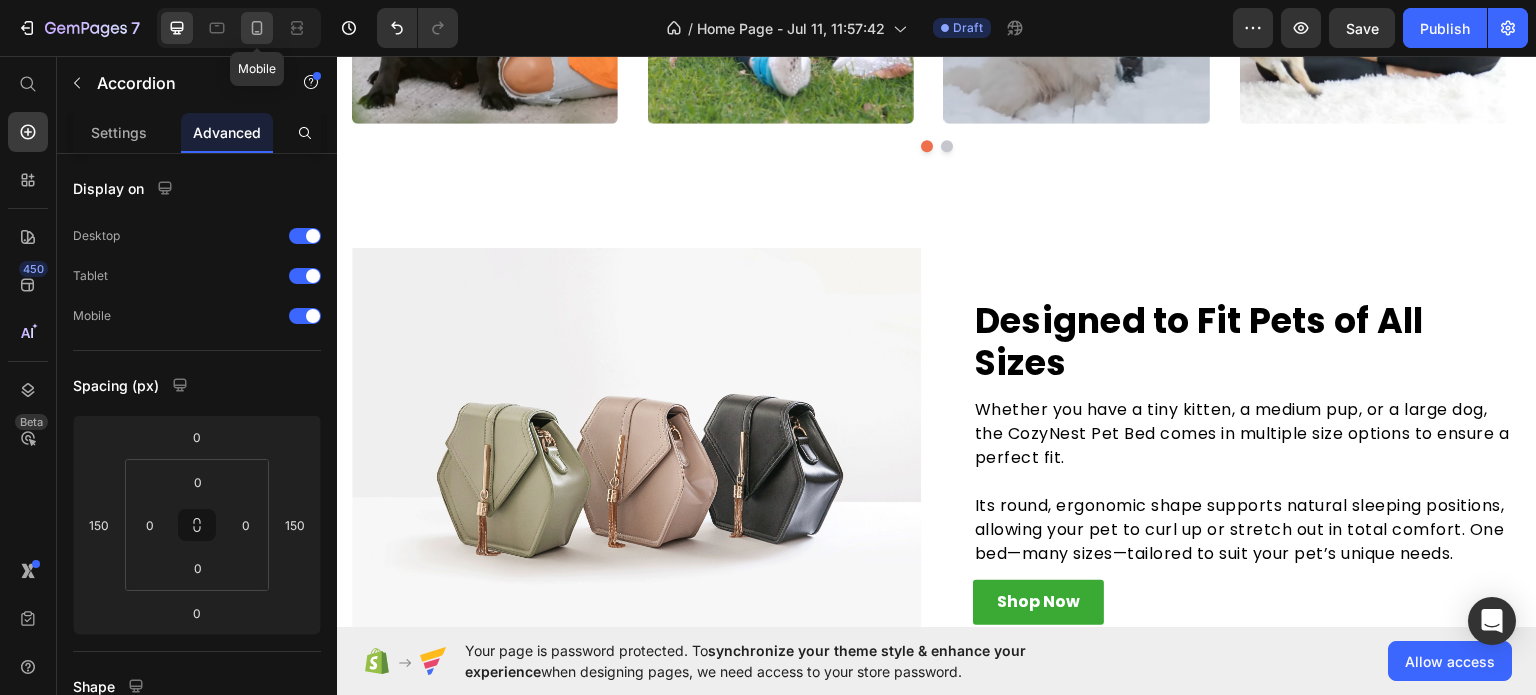 click 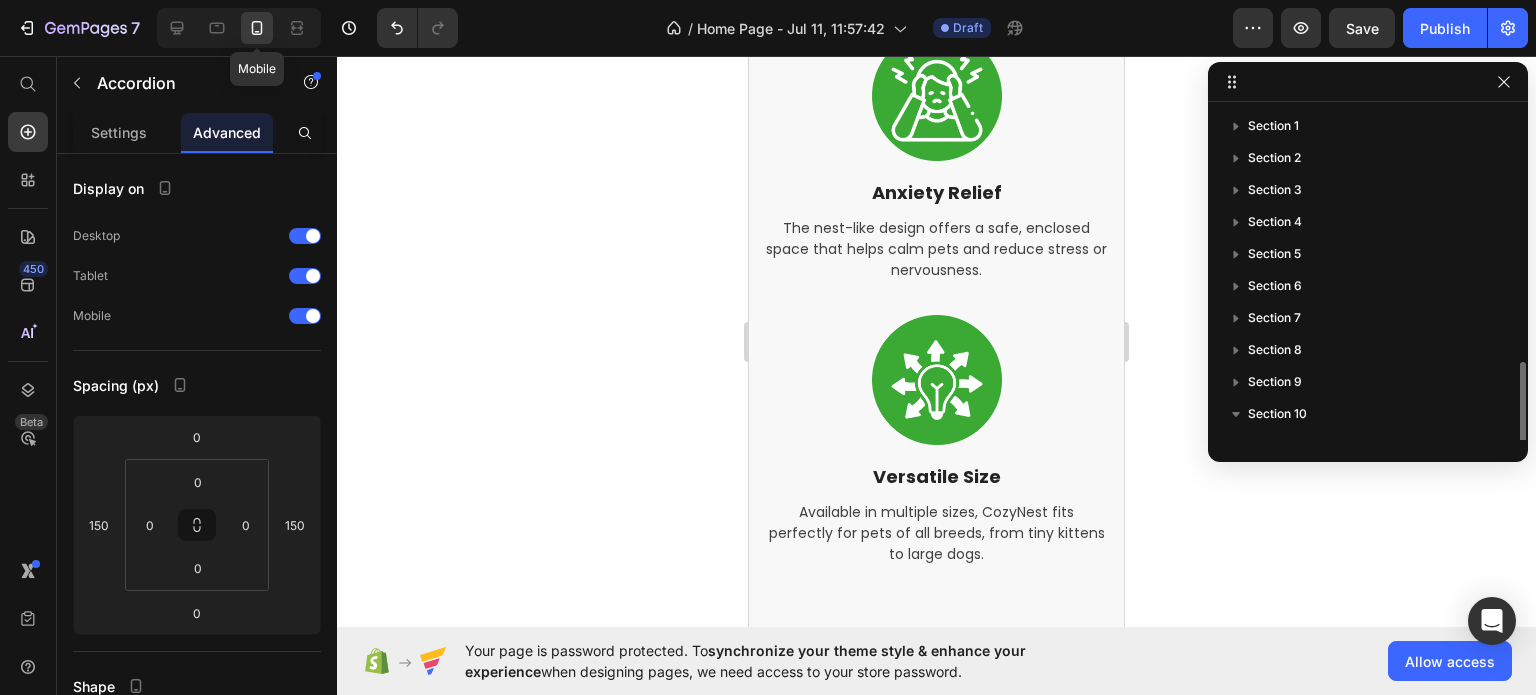 scroll, scrollTop: 149, scrollLeft: 0, axis: vertical 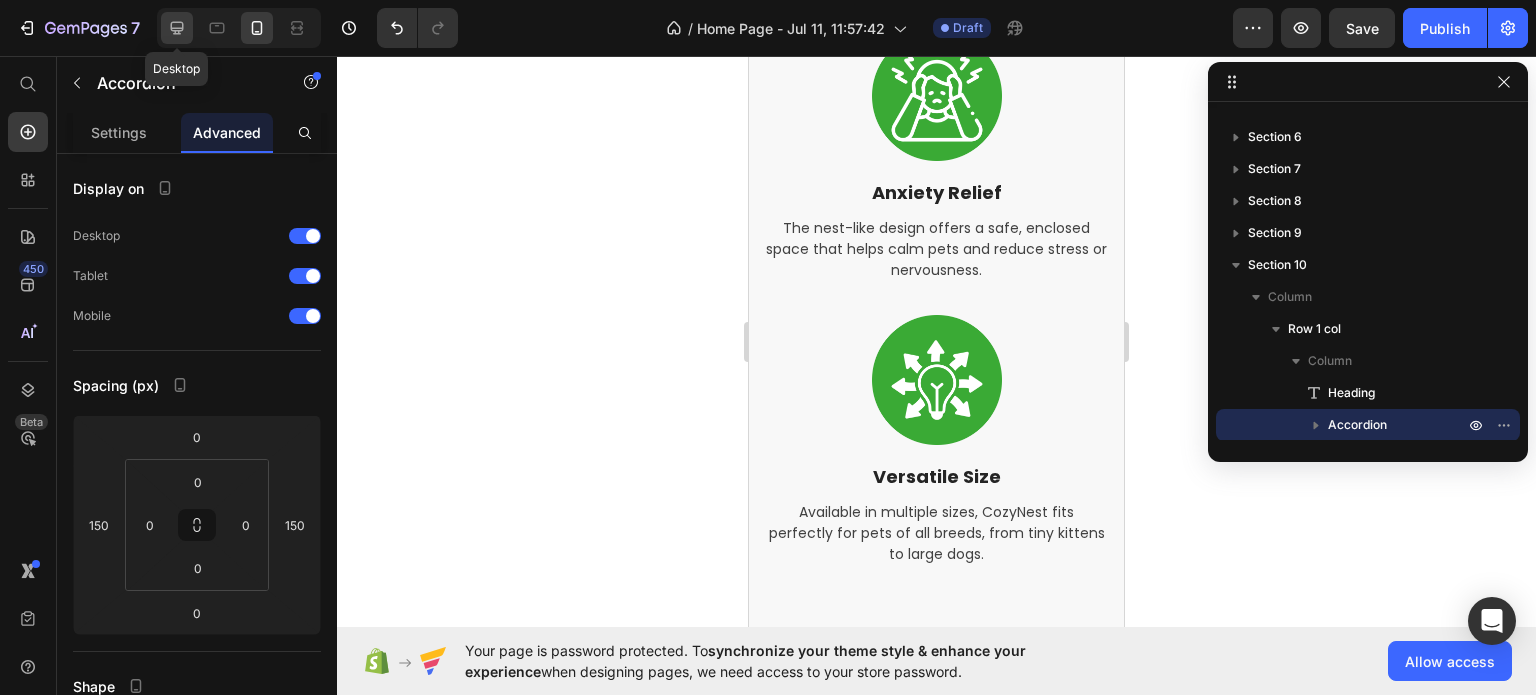 click 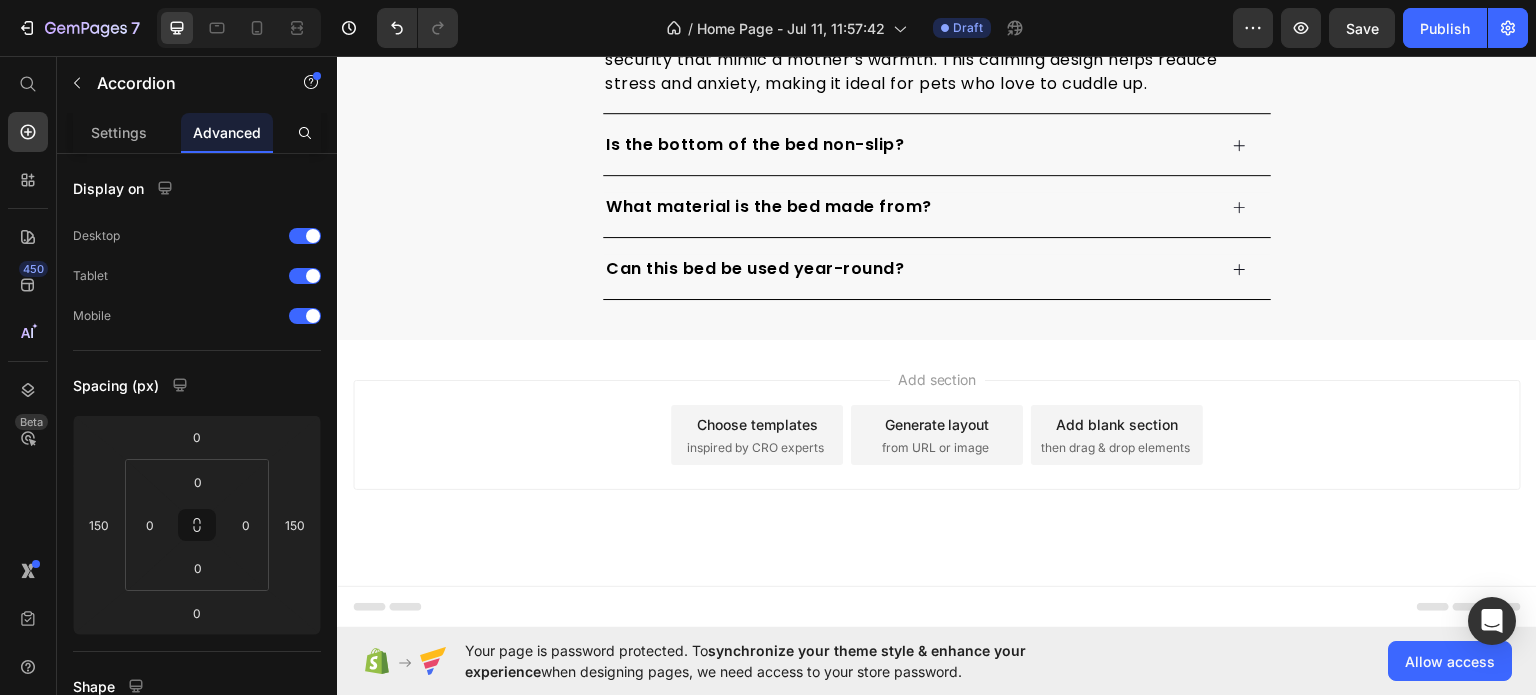 scroll, scrollTop: 4996, scrollLeft: 0, axis: vertical 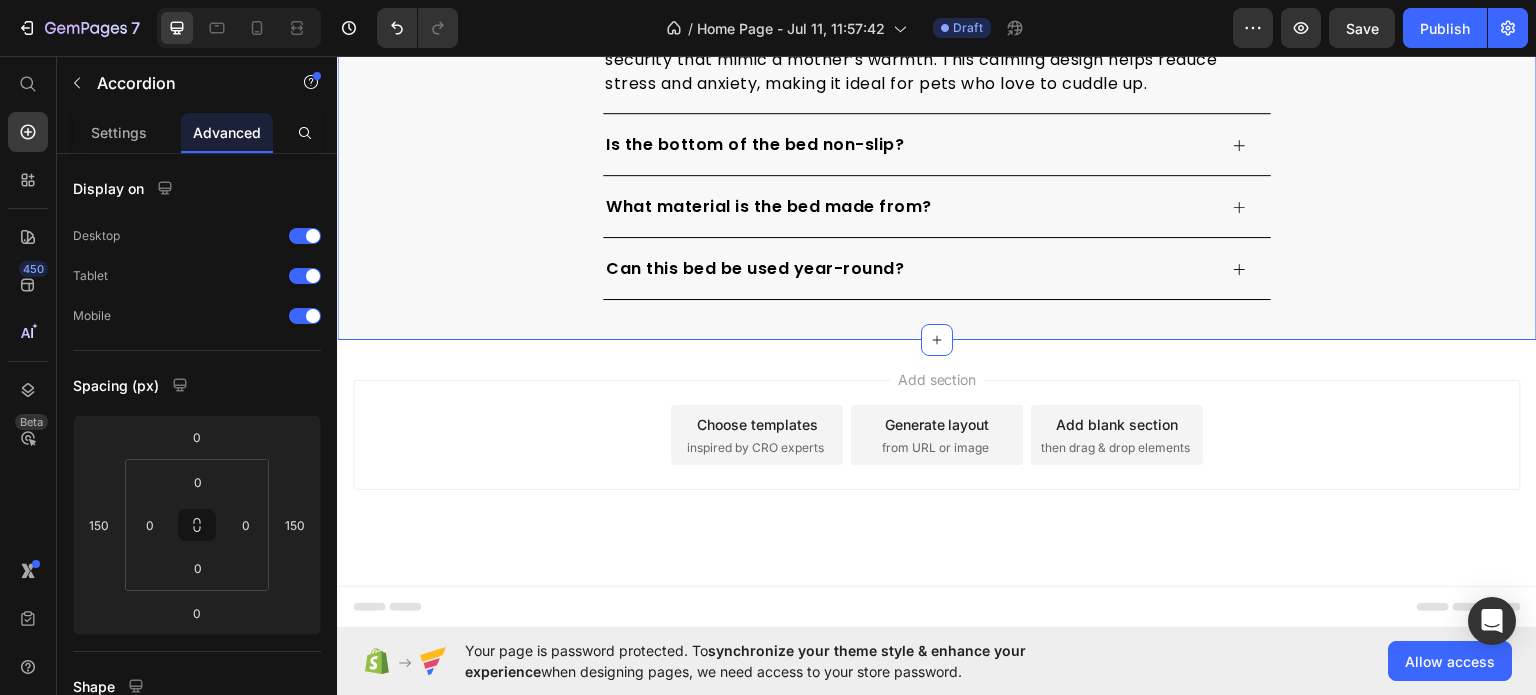 click on "Frequently Asked Questions Heading
Is the CozyNest Pet Bed machine washable?
What sizes are available for different pets?
Does the bed help with pet anxiety? Absolutely! The ultra-soft faux fur and raised edges provide comfort and security that mimic a mother’s warmth. This calming design helps reduce stress and anxiety, making it ideal for pets who love to cuddle up. Text block
Is the bottom of the bed non-slip?
What material is the bed made from?
Can this bed be used year-round? Accordion Row Section 10" at bounding box center (937, 27) 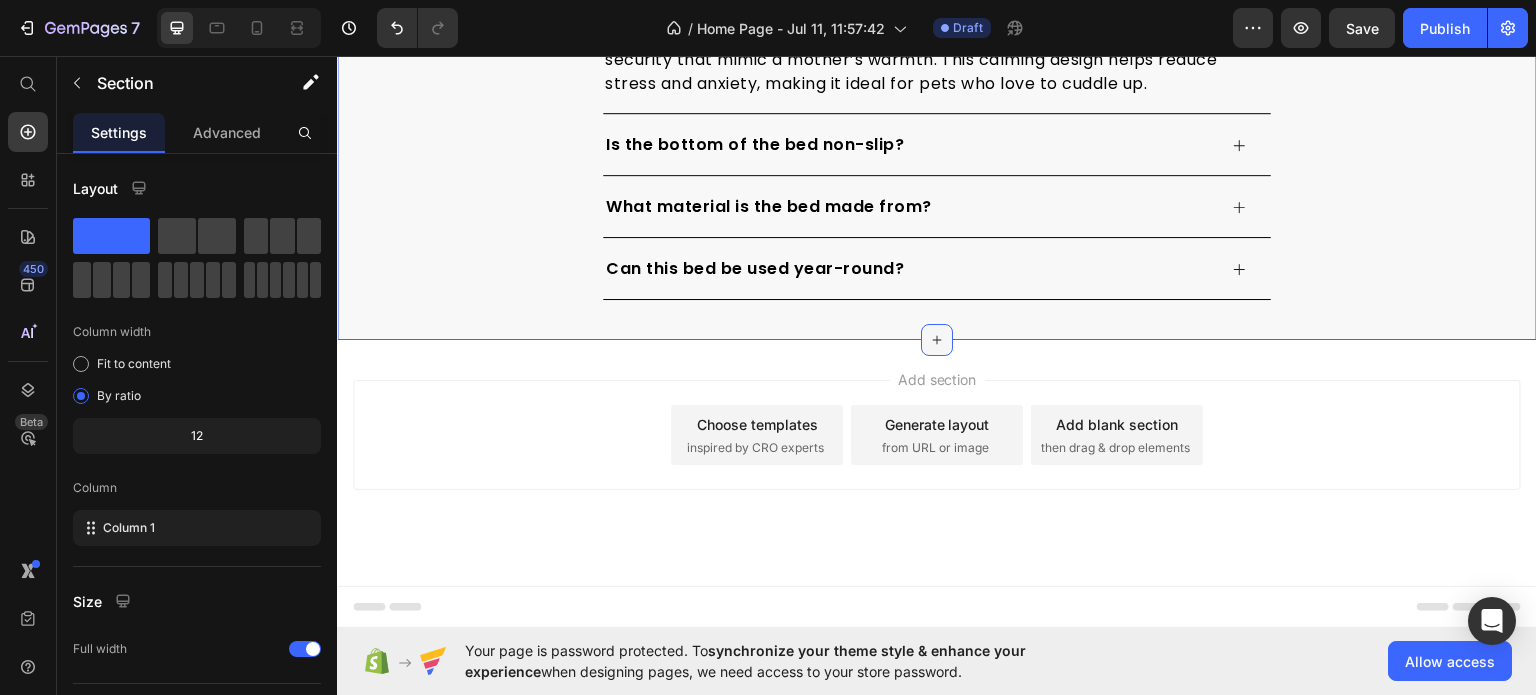 click 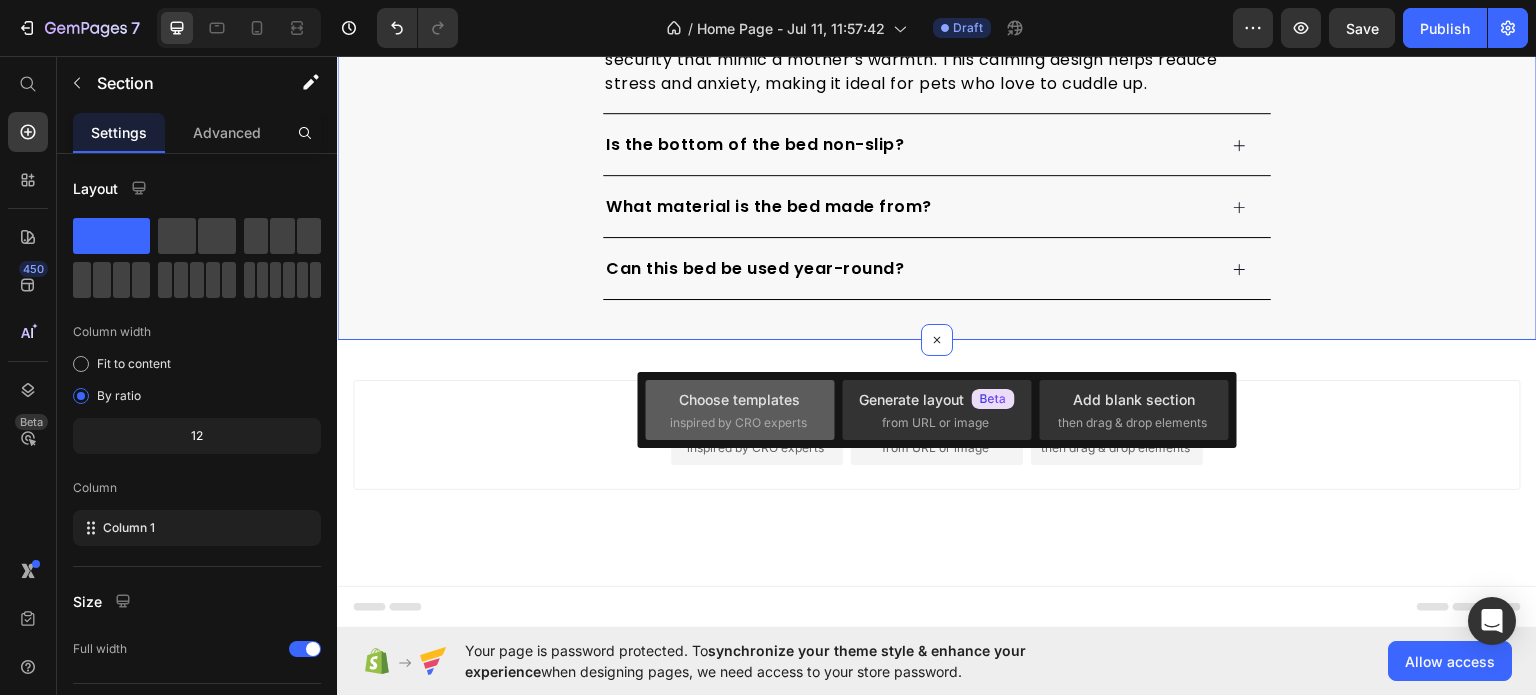 click on "Choose templates  inspired by CRO experts" at bounding box center [740, 410] 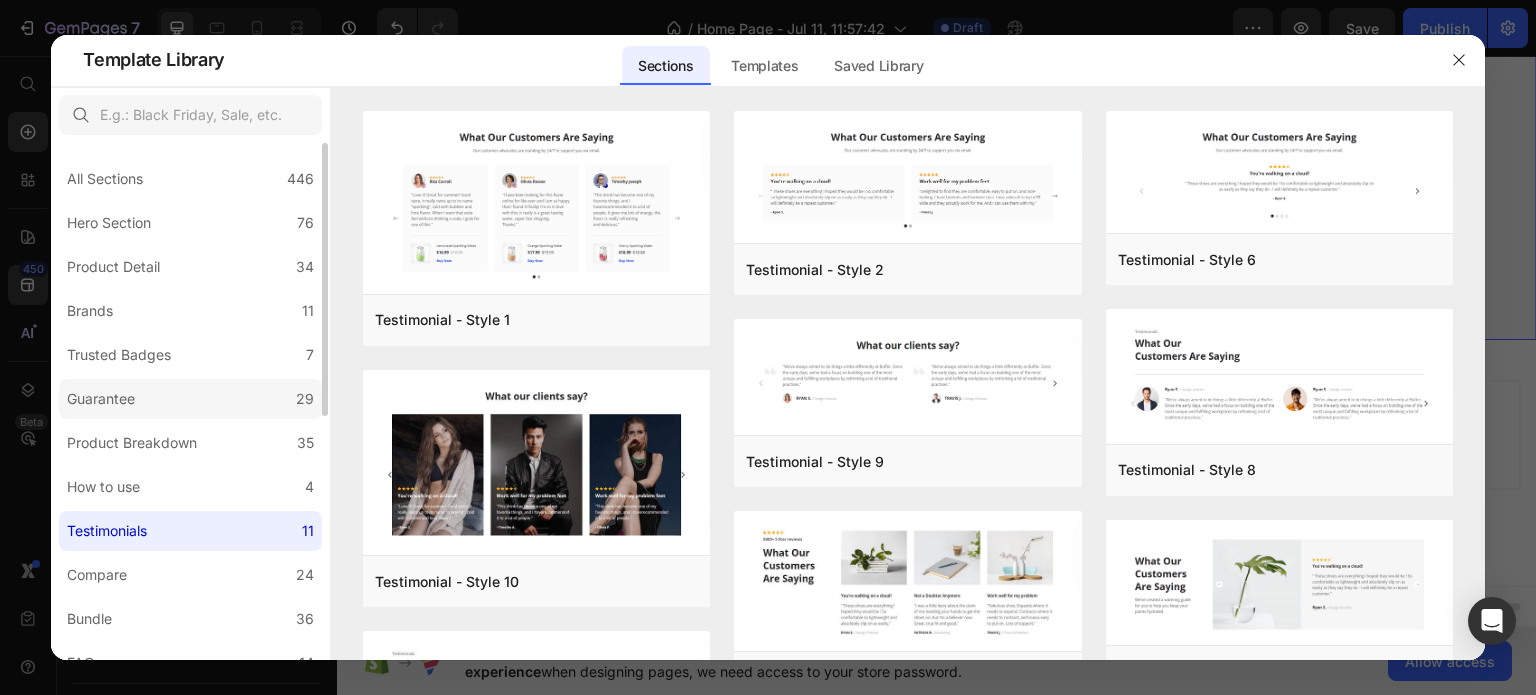 click on "Guarantee 29" 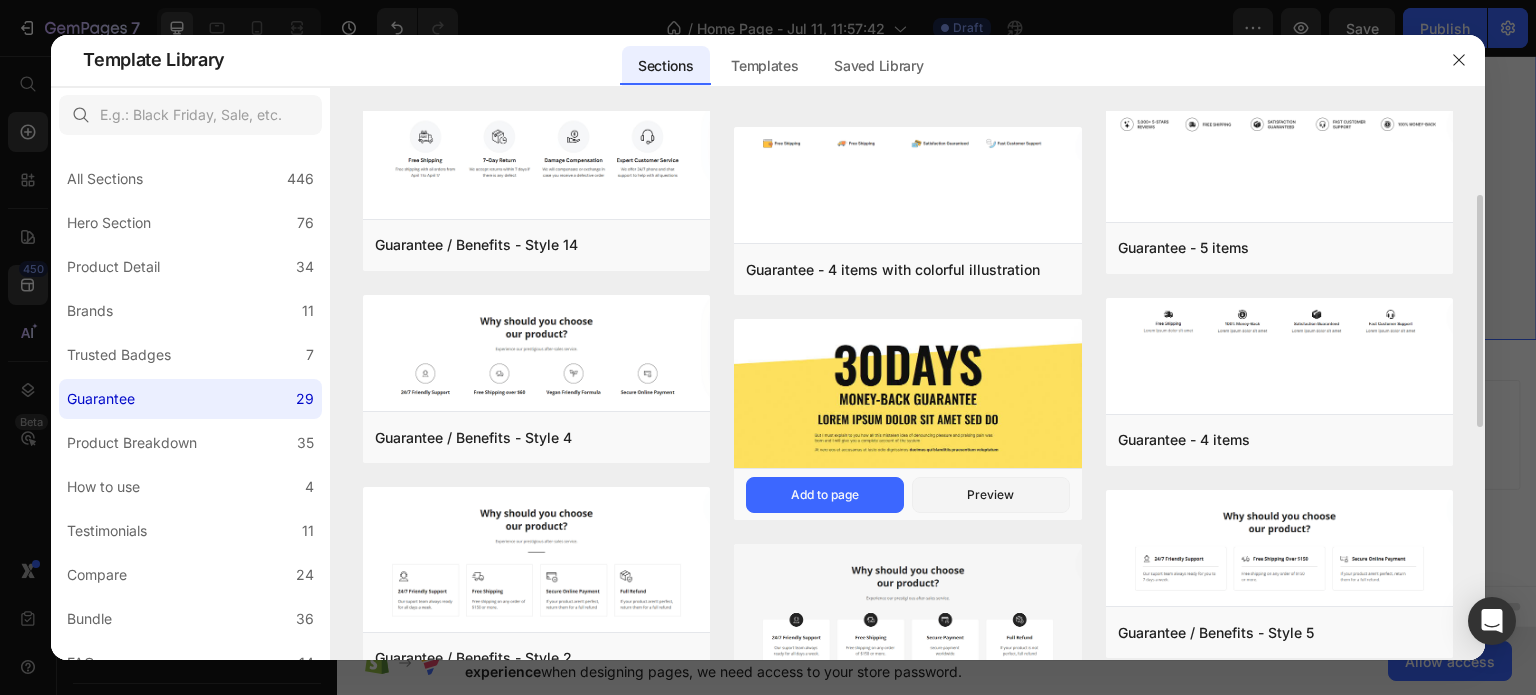 scroll, scrollTop: 400, scrollLeft: 0, axis: vertical 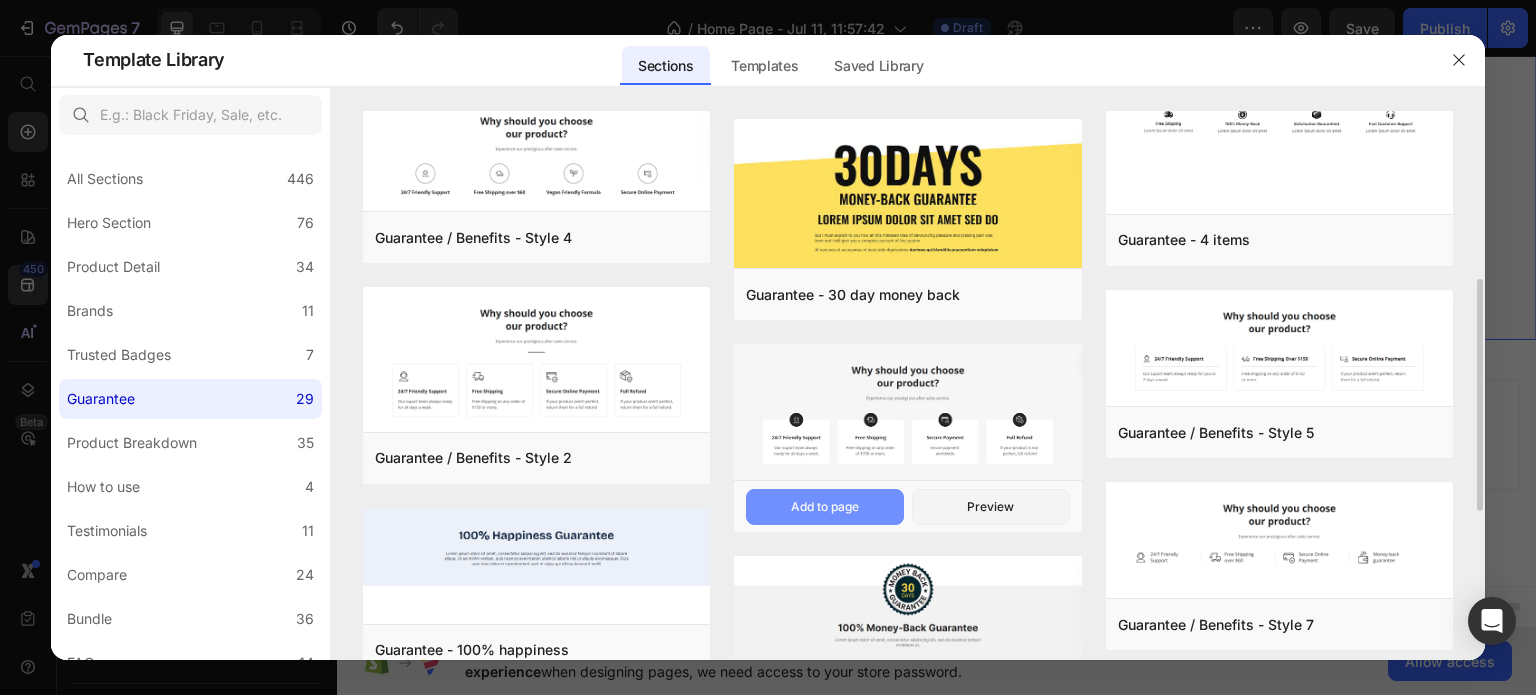 click on "Add to page" at bounding box center (825, 507) 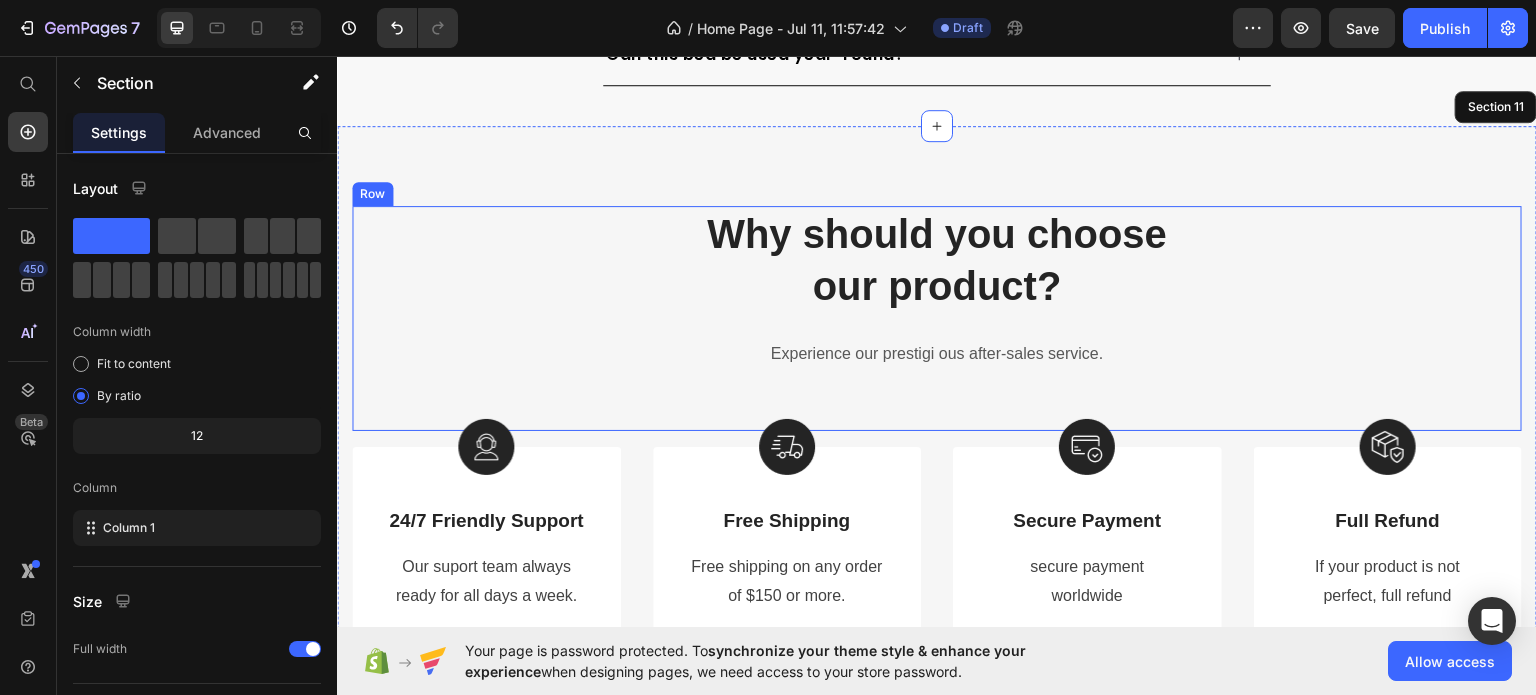 scroll, scrollTop: 5180, scrollLeft: 0, axis: vertical 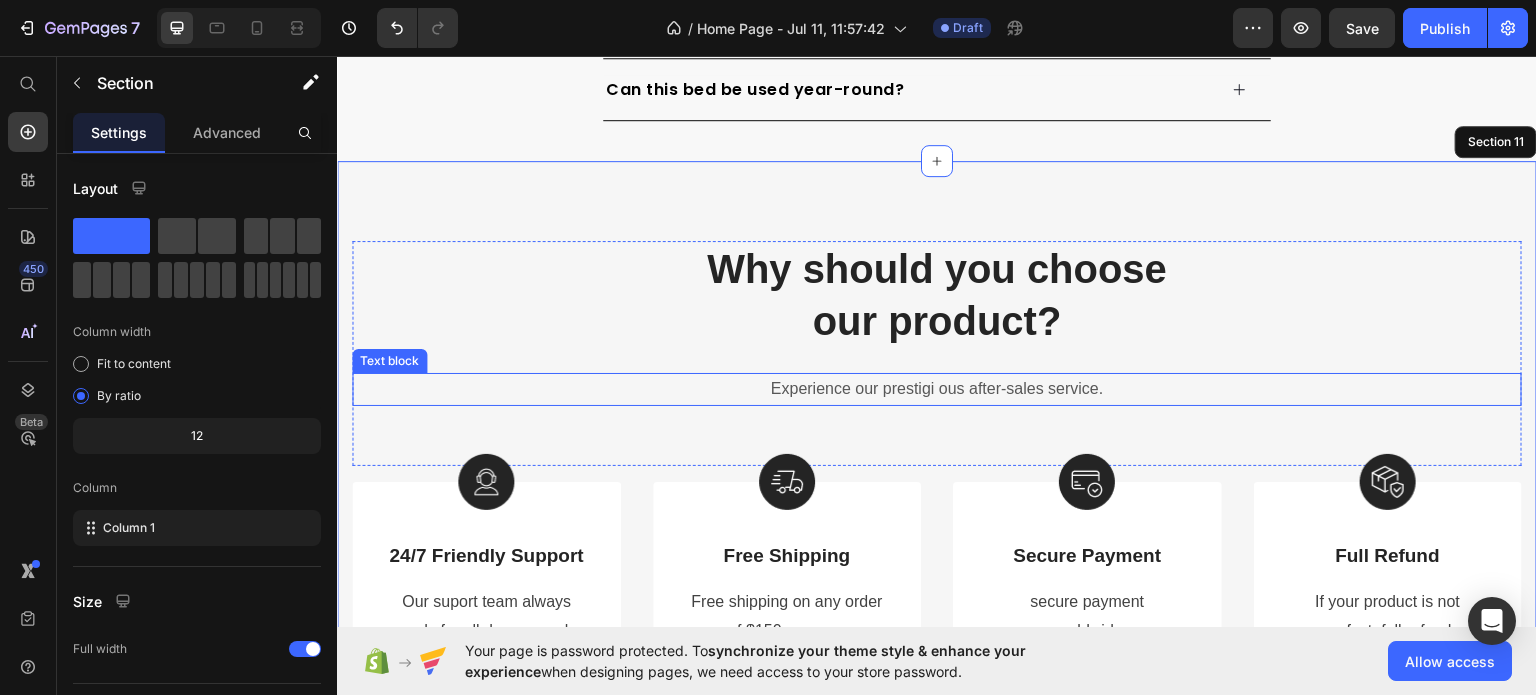 click on "Experience our prestigi ous after-sales service." at bounding box center [937, 388] 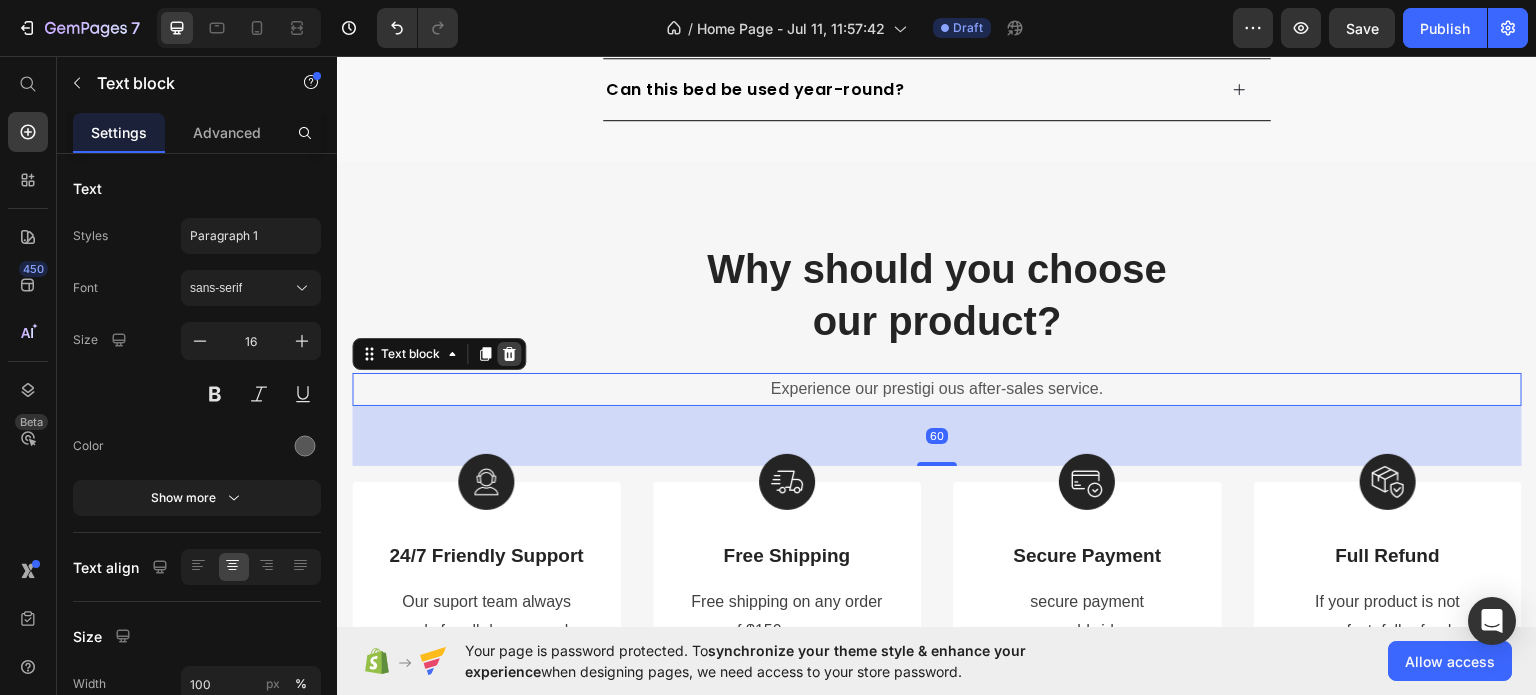click 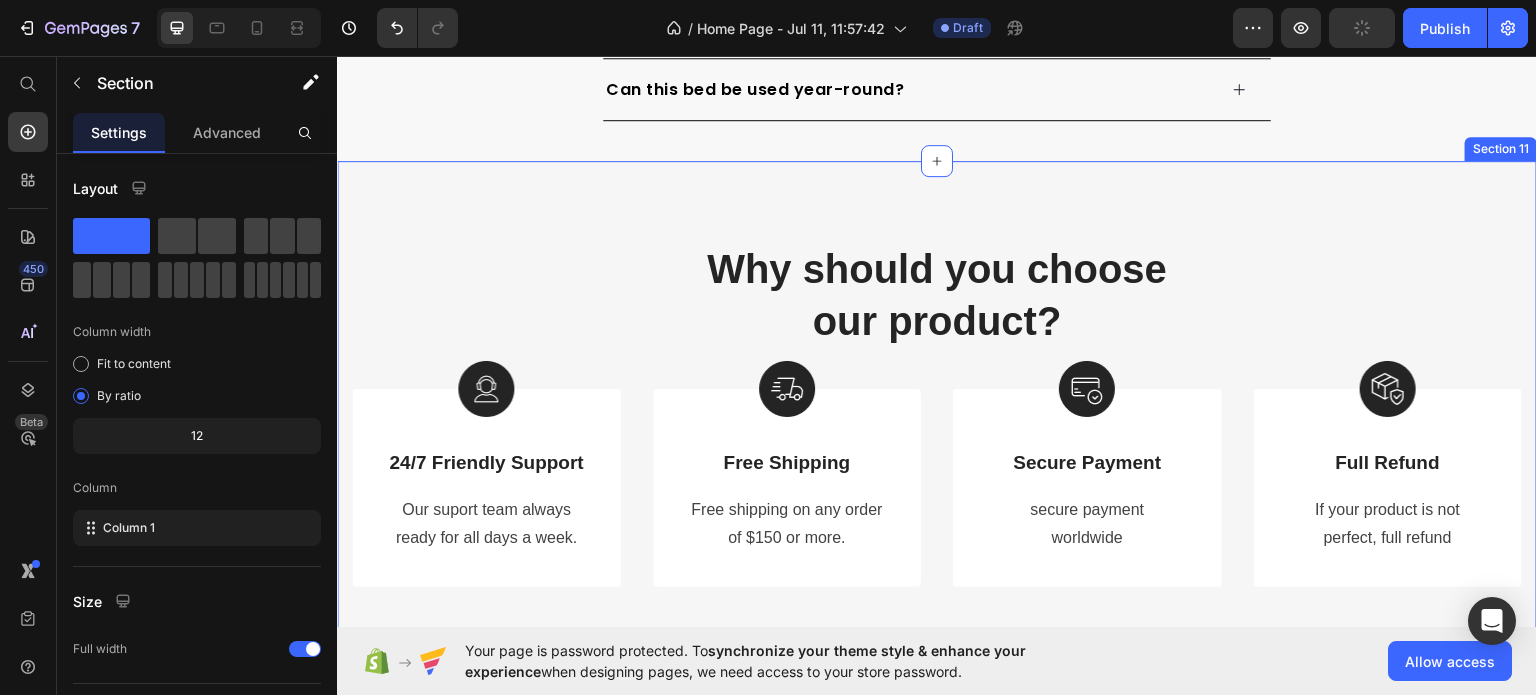 click on "Why should you choose our product? Heading Row Image 24/7 Friendly Support Text Block Our suport team always  ready for all days a week. Text block Row Image Free Shipping Text Block Free shipping on any order  of $150 or more. Text block Row Image Secure Payment Text Block secure payment  worldwide Text block Row Image Full Refund Text Block If your product is not  perfect, full refund Text block Row Row Section 11" at bounding box center (937, 413) 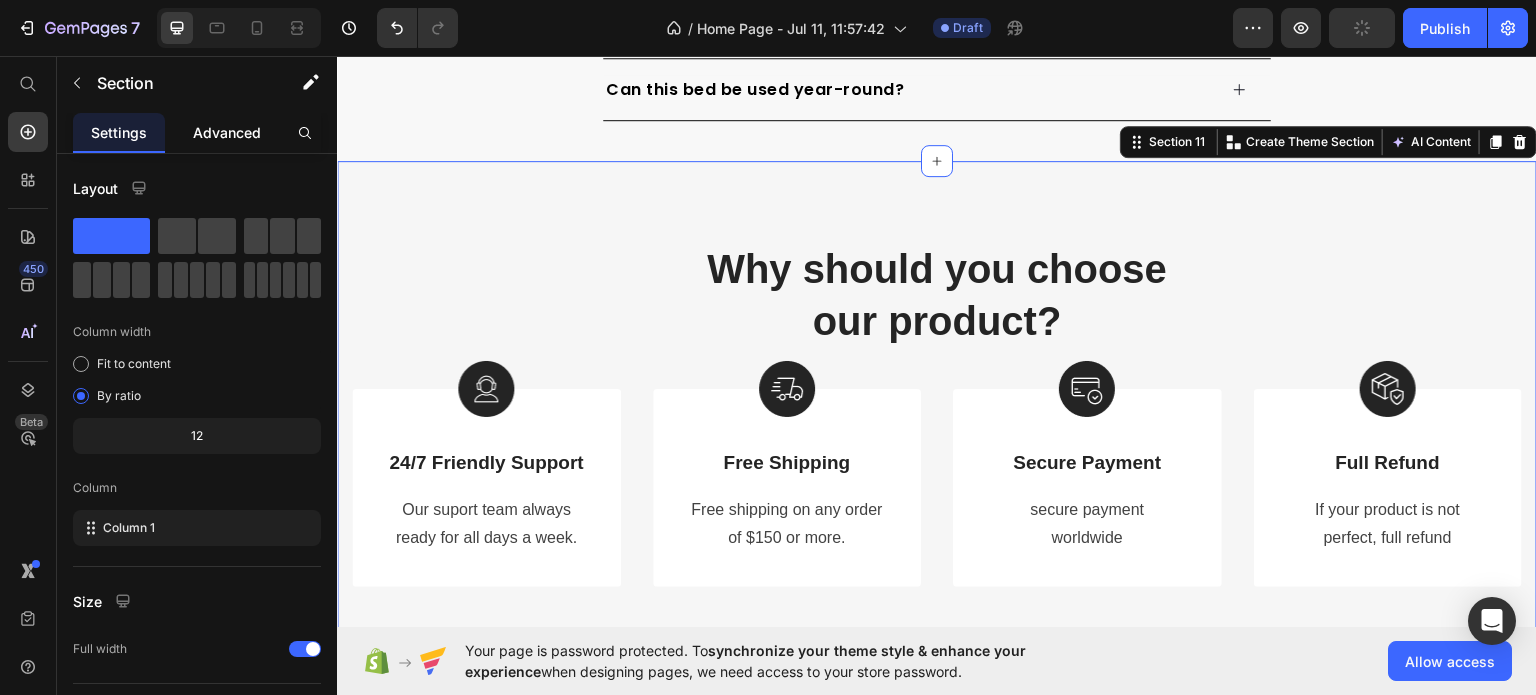 click on "Advanced" at bounding box center (227, 132) 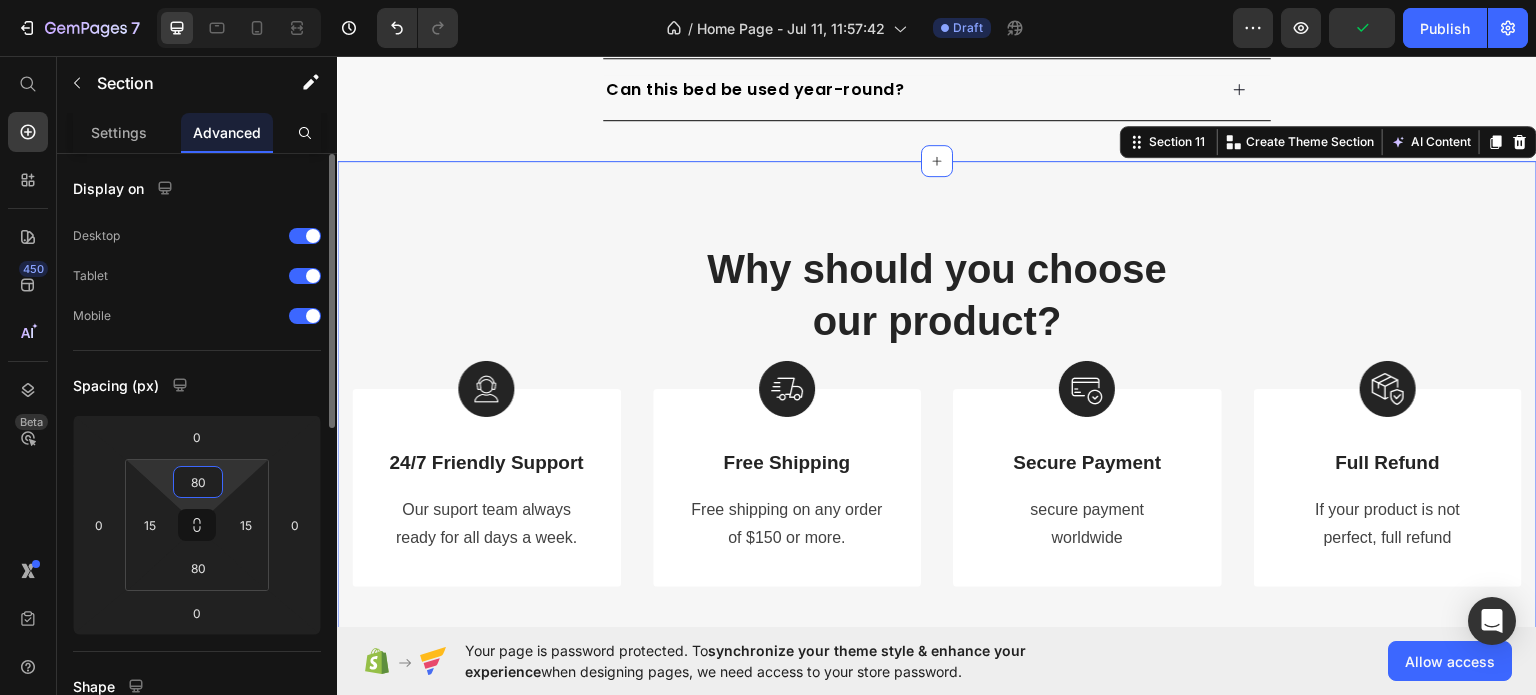 click on "80" at bounding box center [198, 482] 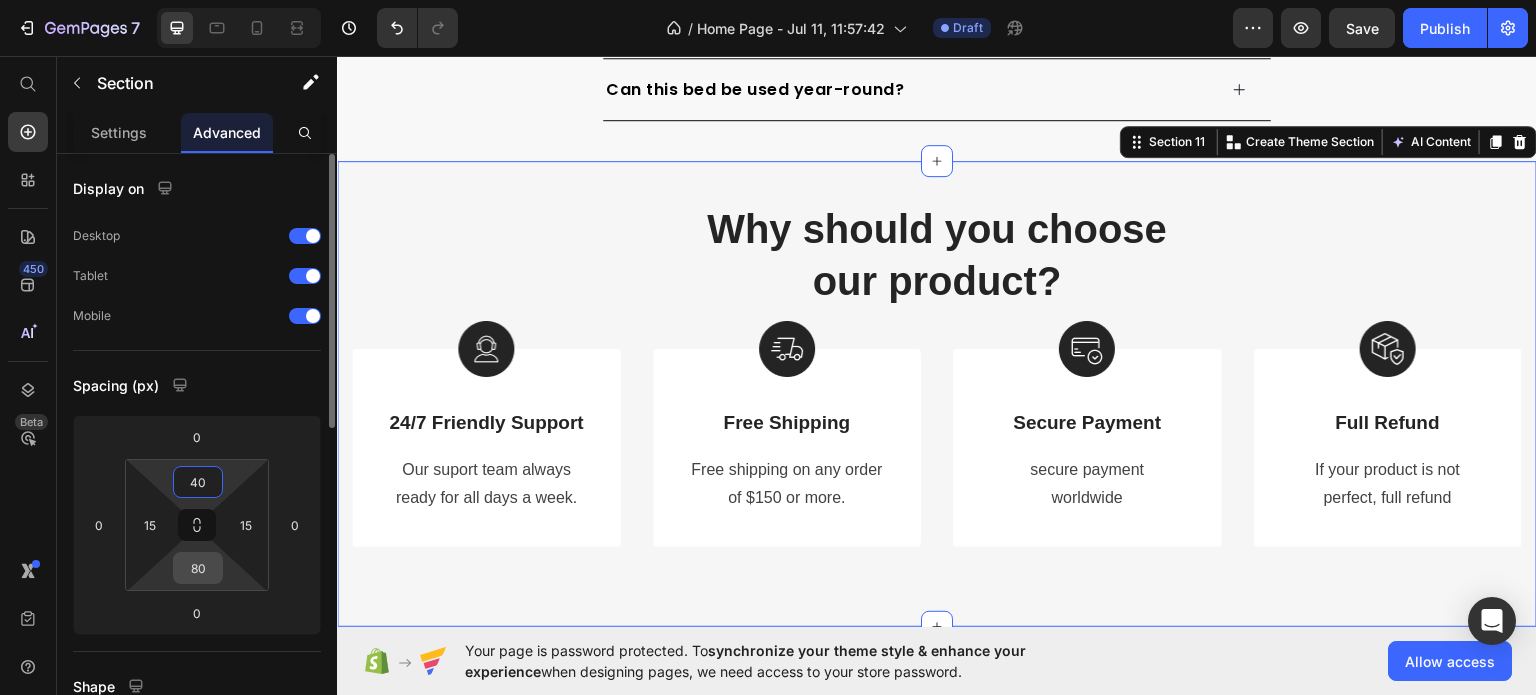 type on "40" 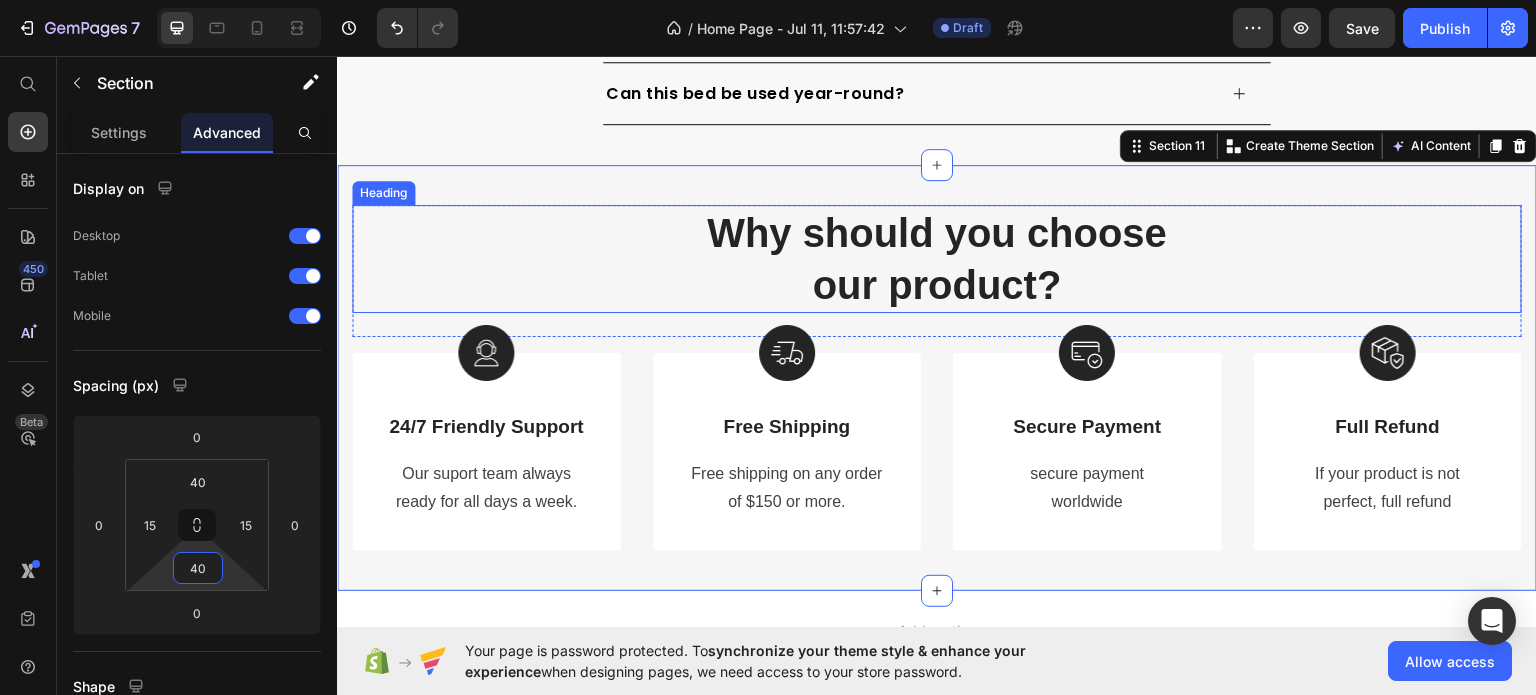 scroll, scrollTop: 5180, scrollLeft: 0, axis: vertical 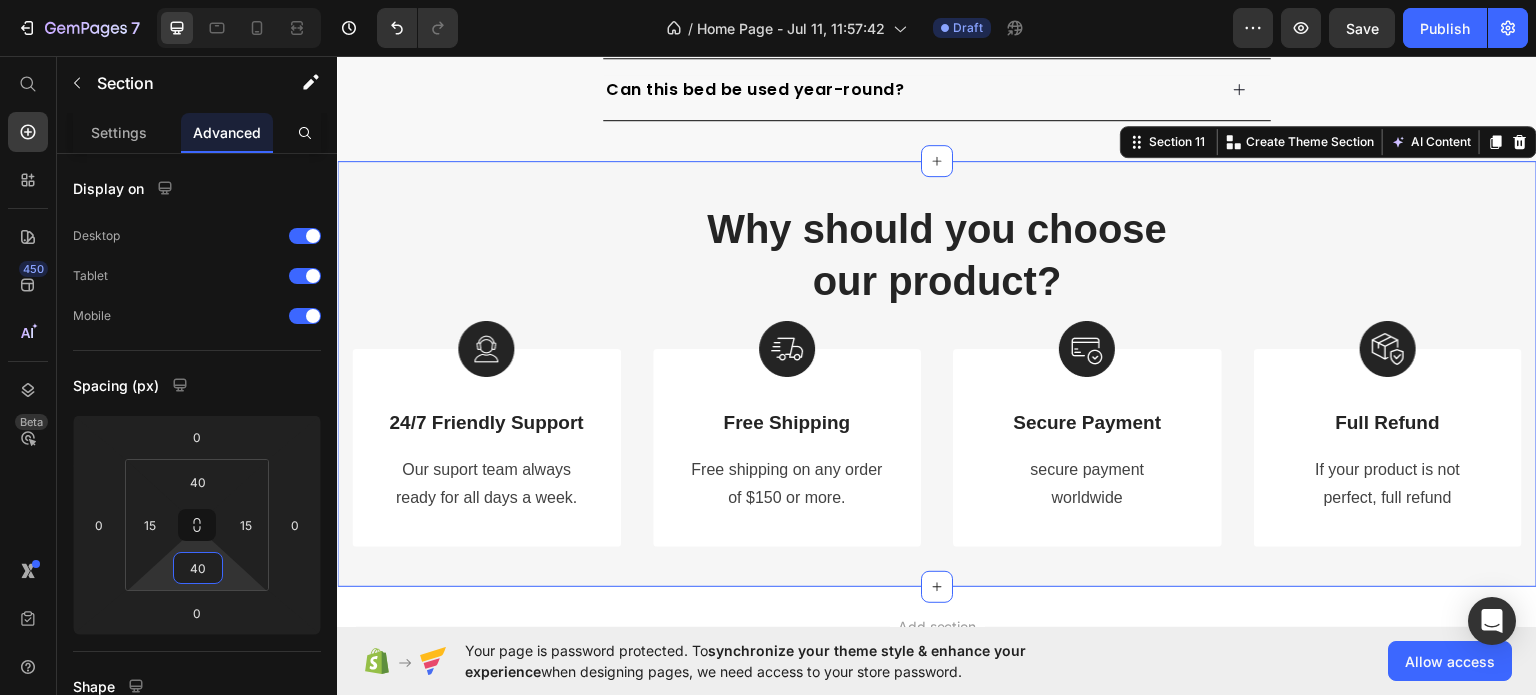 type on "40" 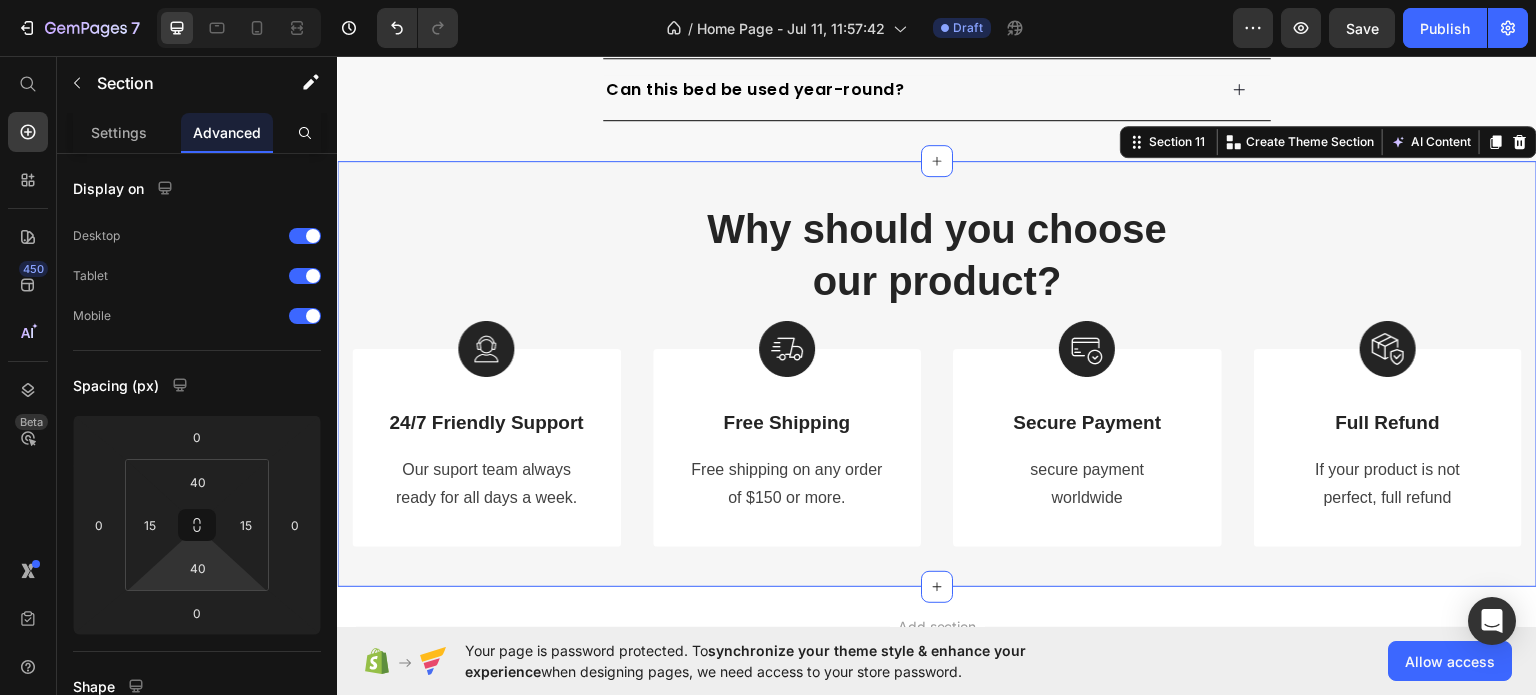 click on "Why should you choose our product? Heading Row Image 24/7 Friendly Support Text Block Our suport team always  ready for all days a week. Text block Row Image Free Shipping Text Block Free shipping on any order  of $150 or more. Text block Row Image Secure Payment Text Block secure payment  worldwide Text block Row Image Full Refund Text Block If your product is not  perfect, full refund Text block Row Row Section 11   You can create reusable sections Create Theme Section AI Content Write with GemAI What would you like to describe here? Tone and Voice Persuasive Product CozyNest Pet Bed Show more Generate" at bounding box center (937, 373) 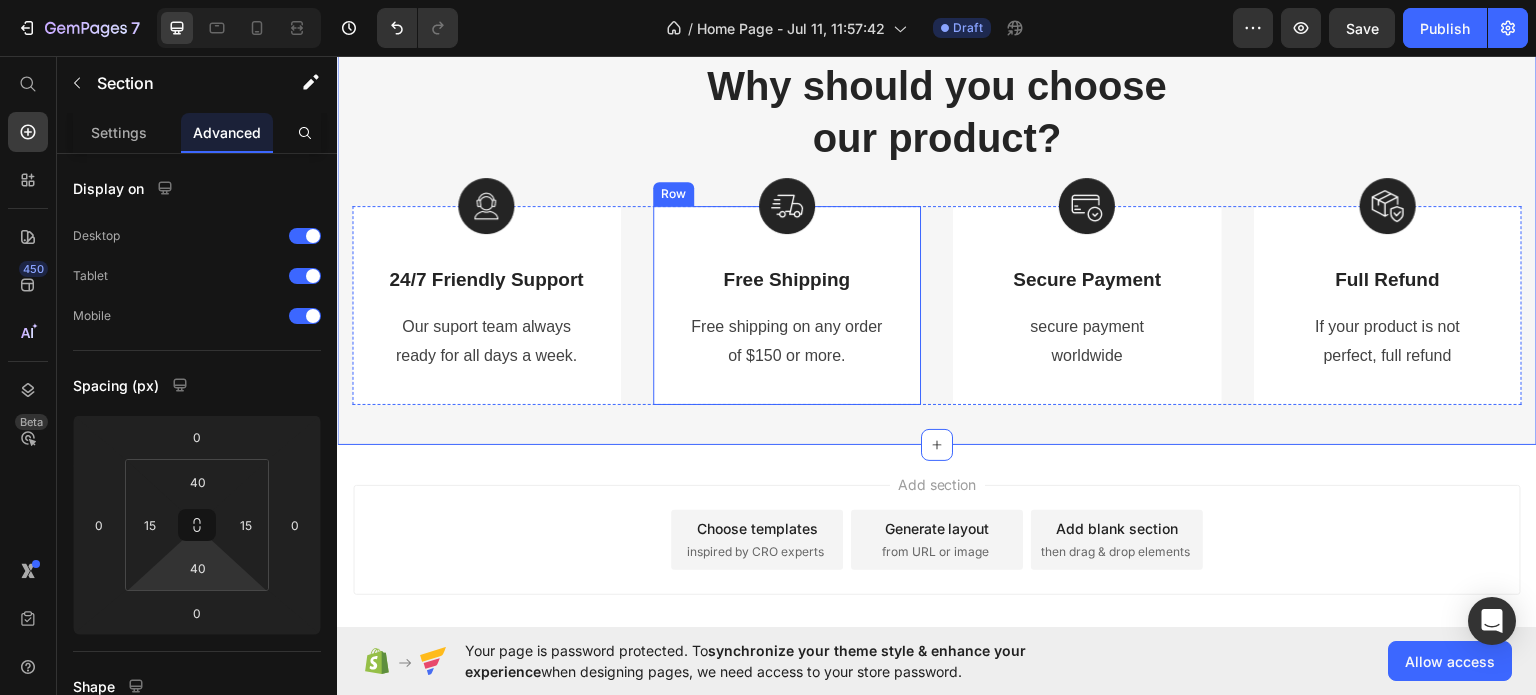scroll, scrollTop: 5080, scrollLeft: 0, axis: vertical 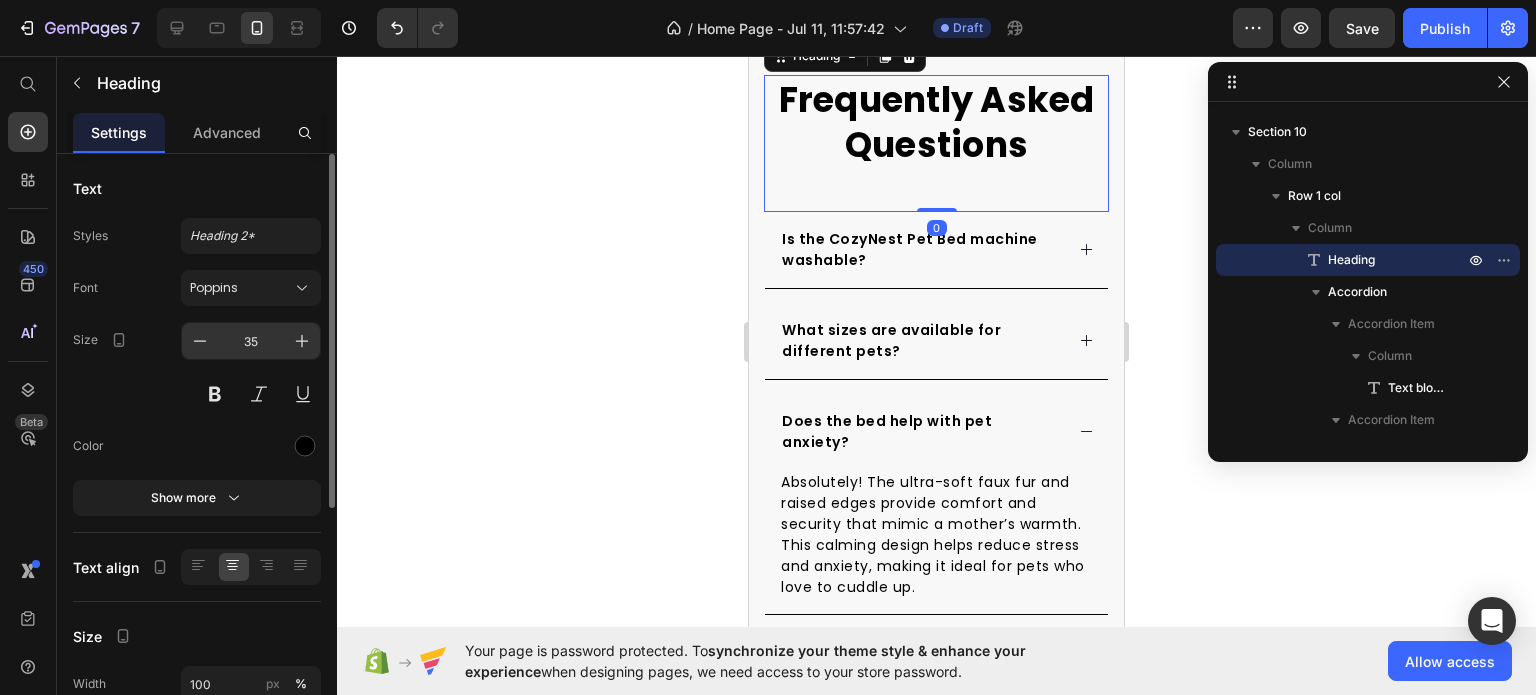 click on "35" at bounding box center [251, 341] 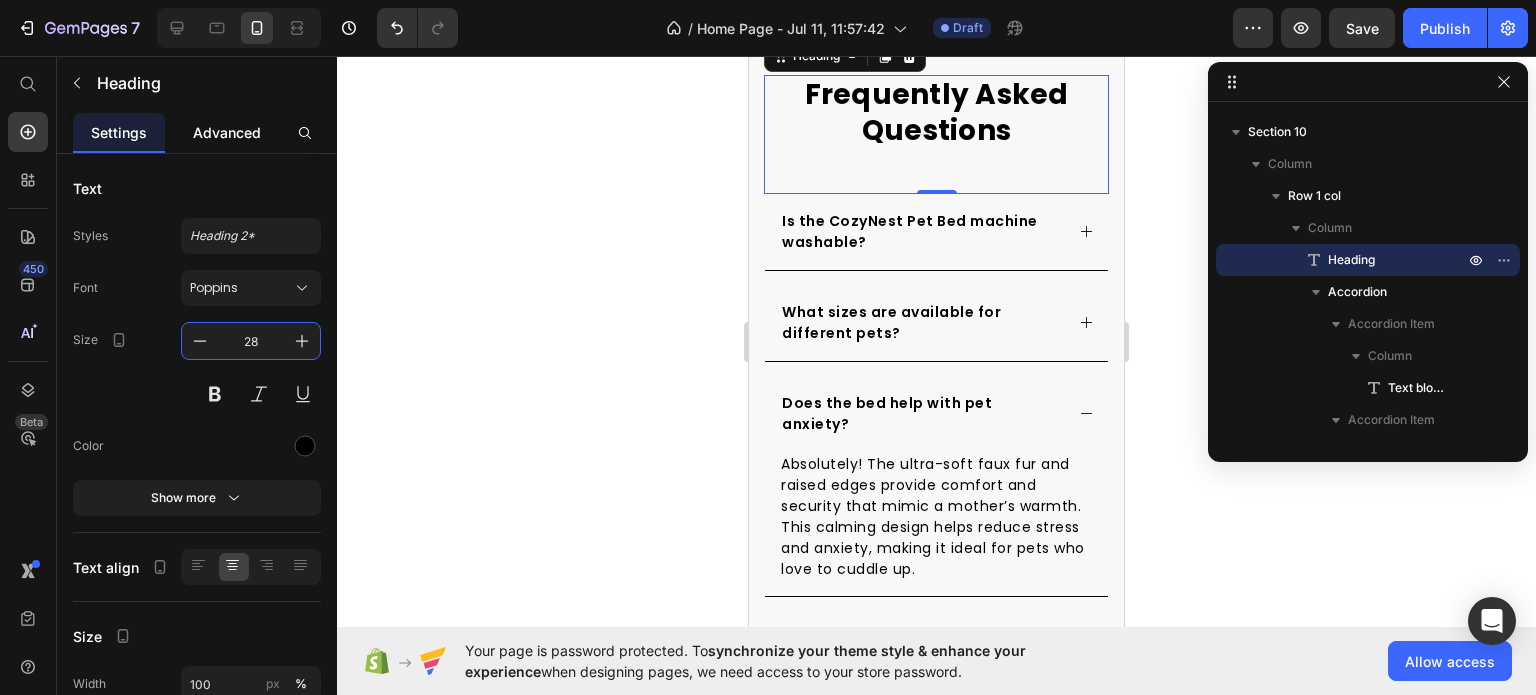 type on "28" 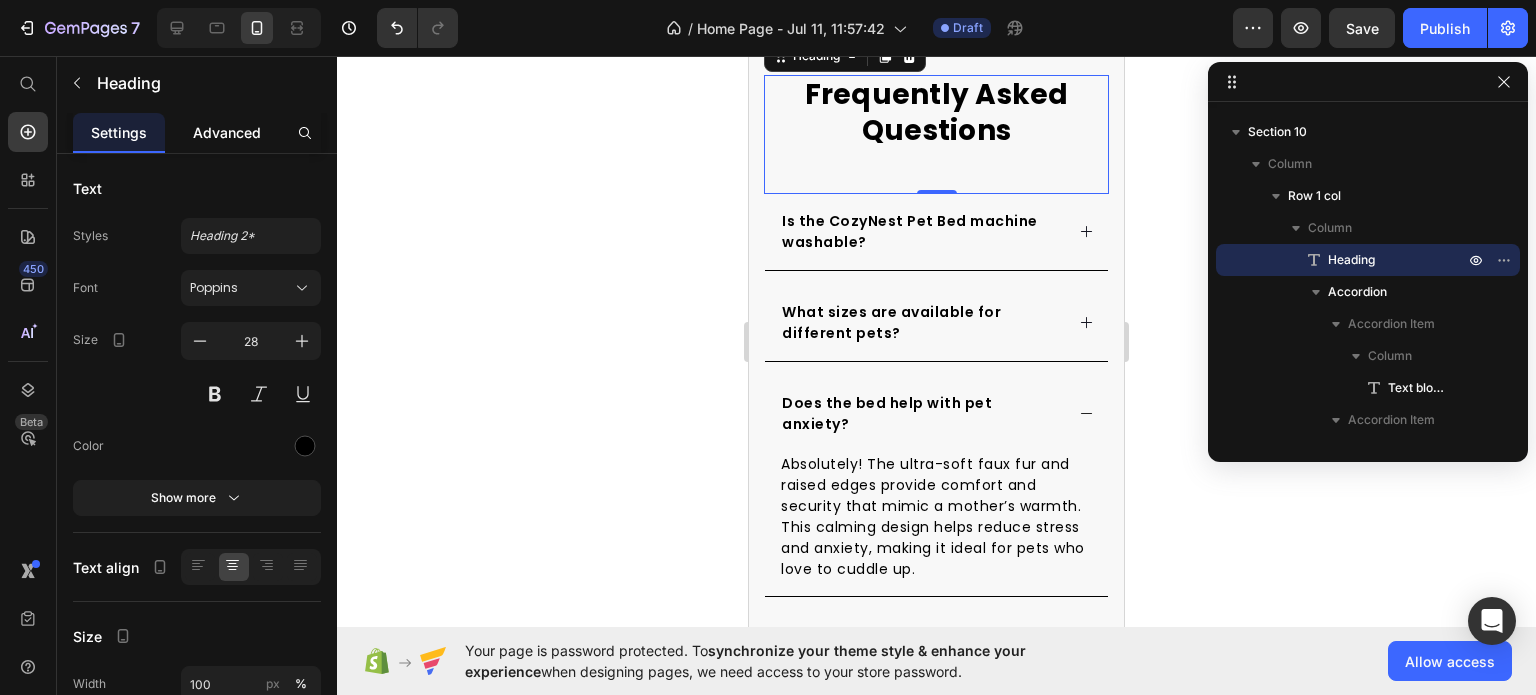 click on "Advanced" at bounding box center (227, 132) 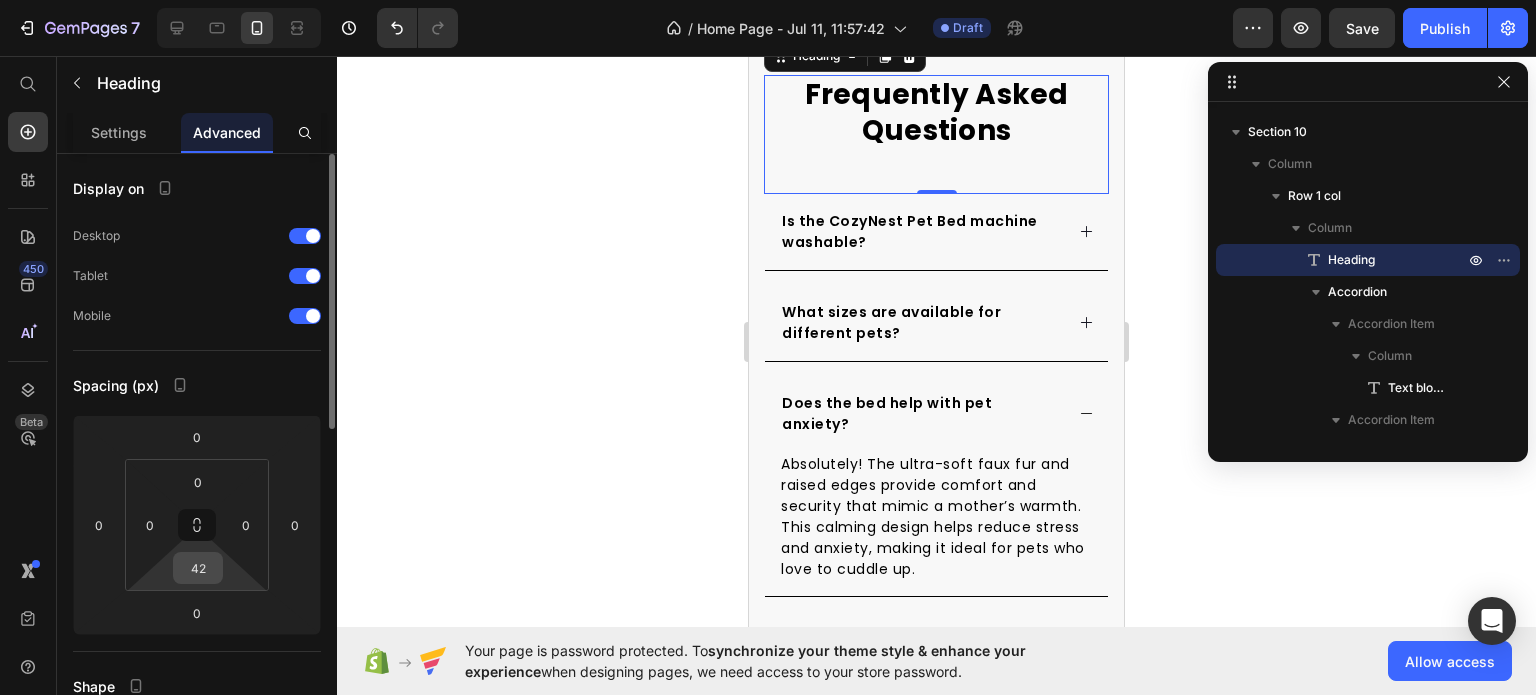 click on "42" at bounding box center (198, 568) 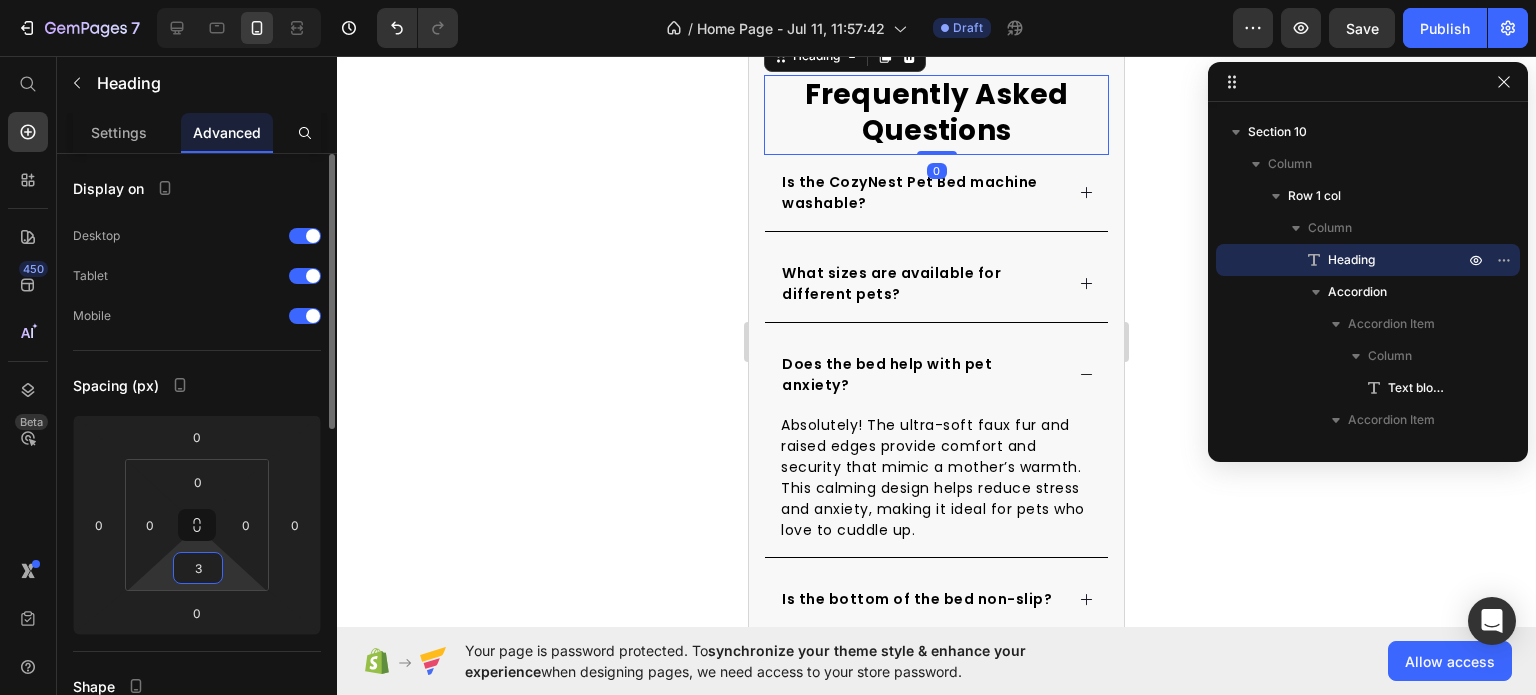type on "30" 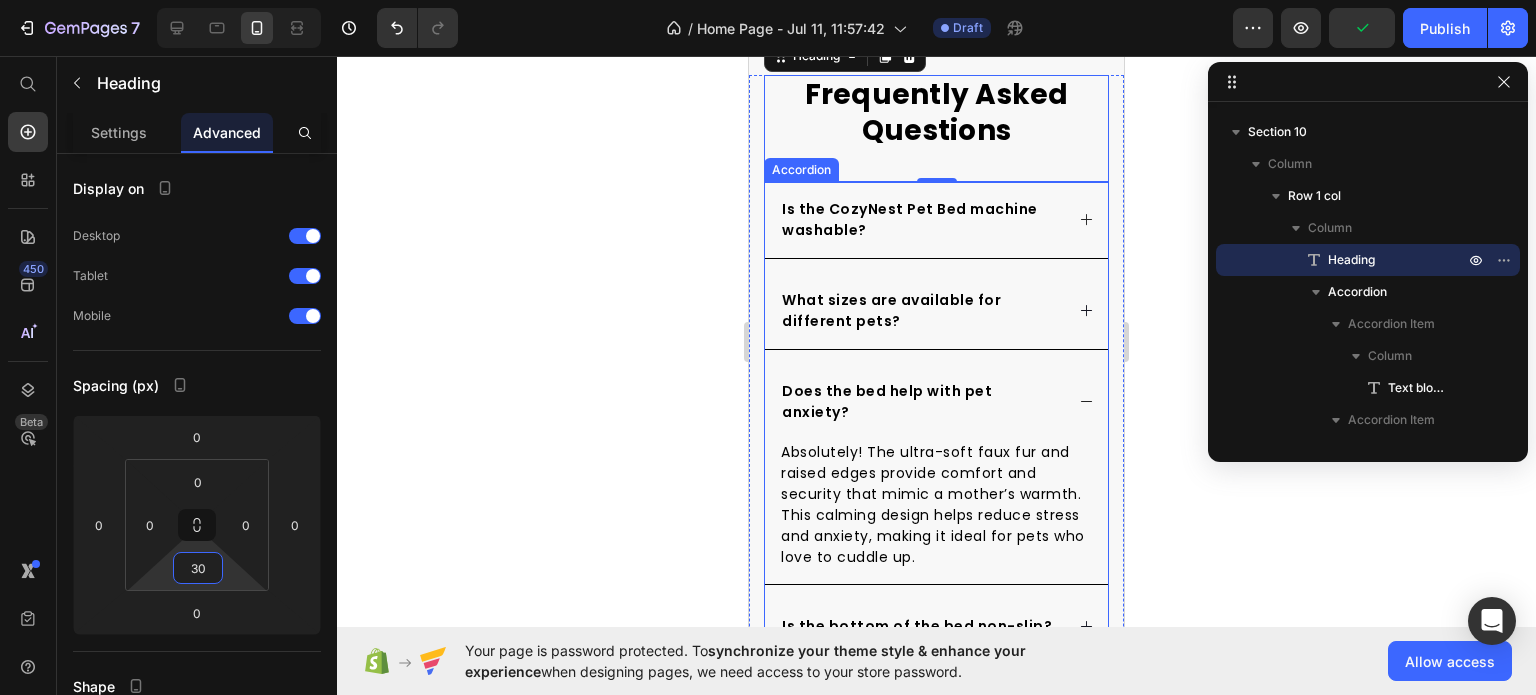 click on "Is the CozyNest Pet Bed machine washable?" at bounding box center (936, 220) 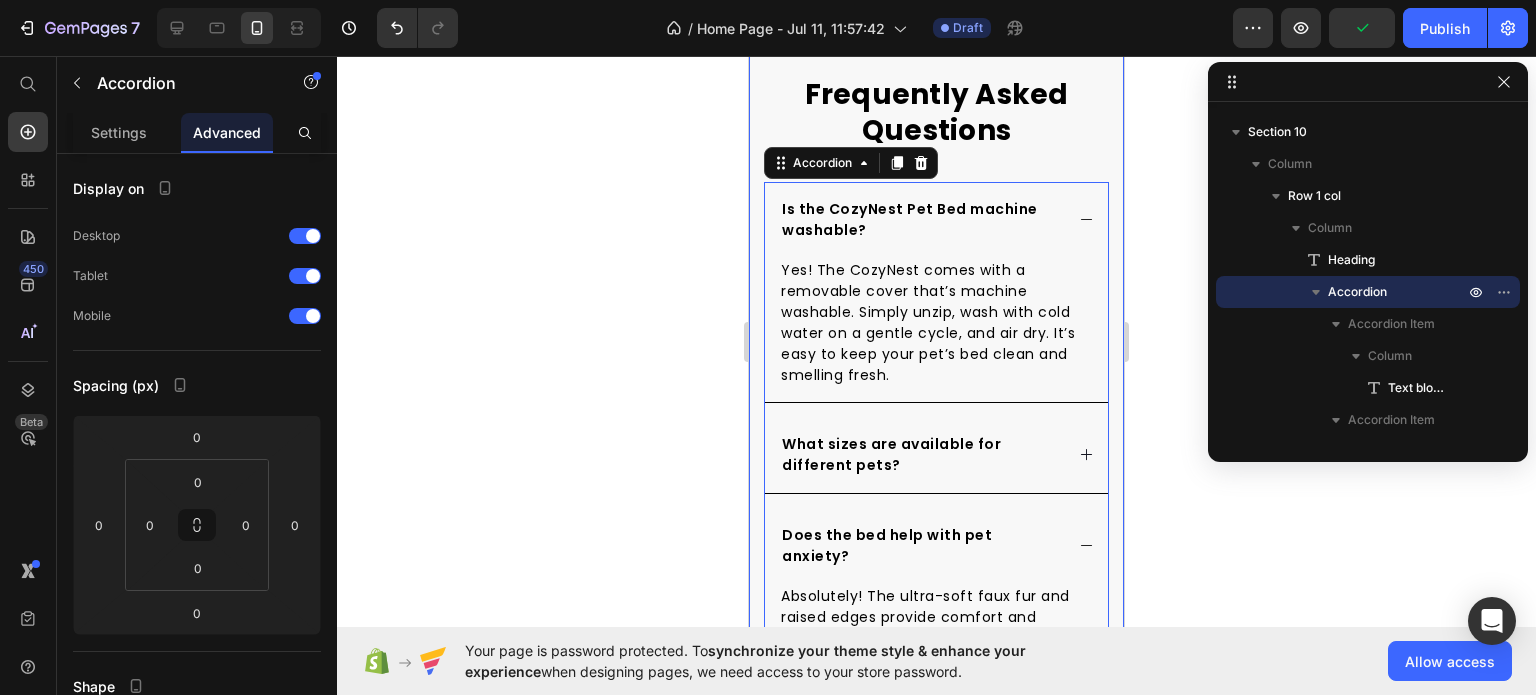 click on "Frequently Asked Questions Heading
Is the CozyNest Pet Bed machine washable? Yes! The CozyNest comes with a removable cover that’s machine washable. Simply unzip, wash with cold water on a gentle cycle, and air dry. It’s easy to keep your pet’s bed clean and smelling fresh. Text block
What sizes are available for different pets?
Does the bed help with pet anxiety? Absolutely! The ultra-soft faux fur and raised edges provide comfort and security that mimic a mother’s warmth. This calming design helps reduce stress and anxiety, making it ideal for pets who love to cuddle up. Text block
Is the bottom of the bed non-slip?
What material is the bed made from?
Can this bed be used year-round? Accordion   0 Row Section 10" at bounding box center [936, 517] 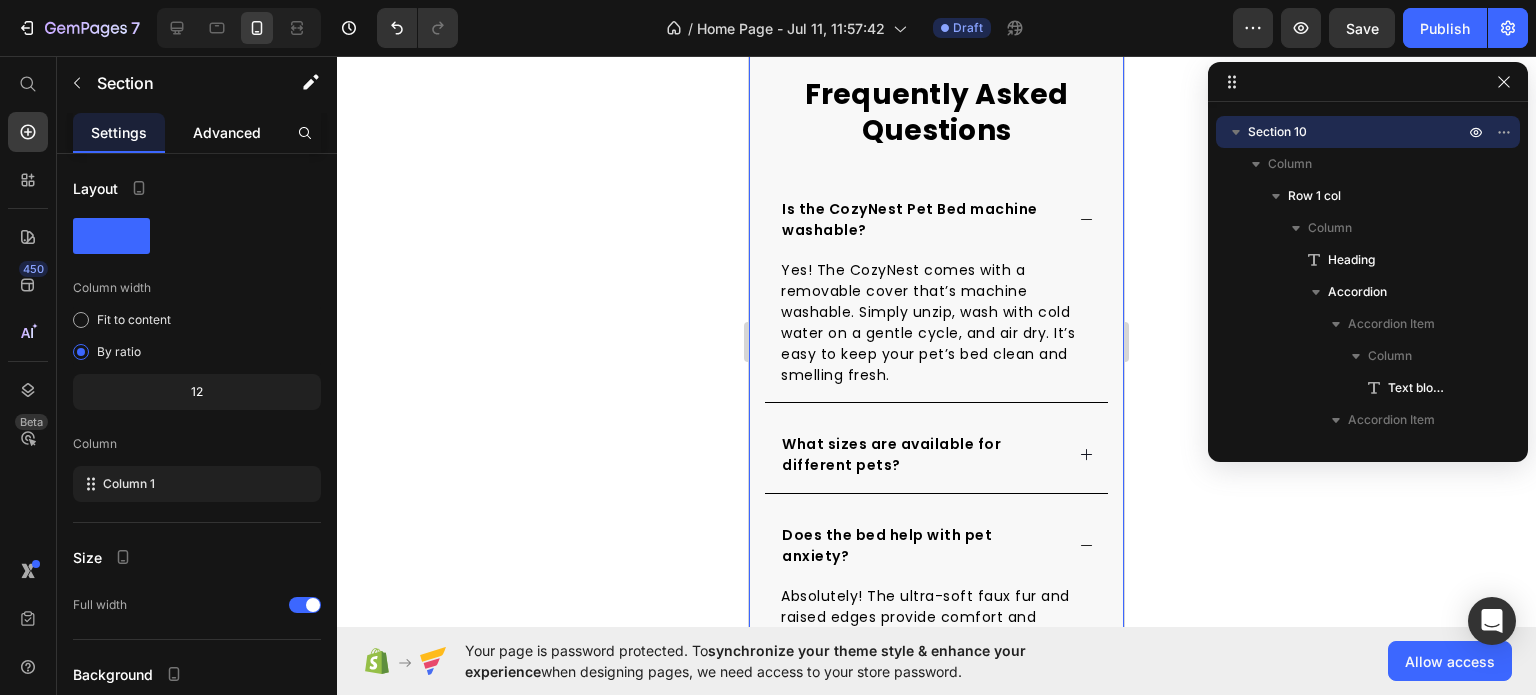 click on "Advanced" at bounding box center [227, 132] 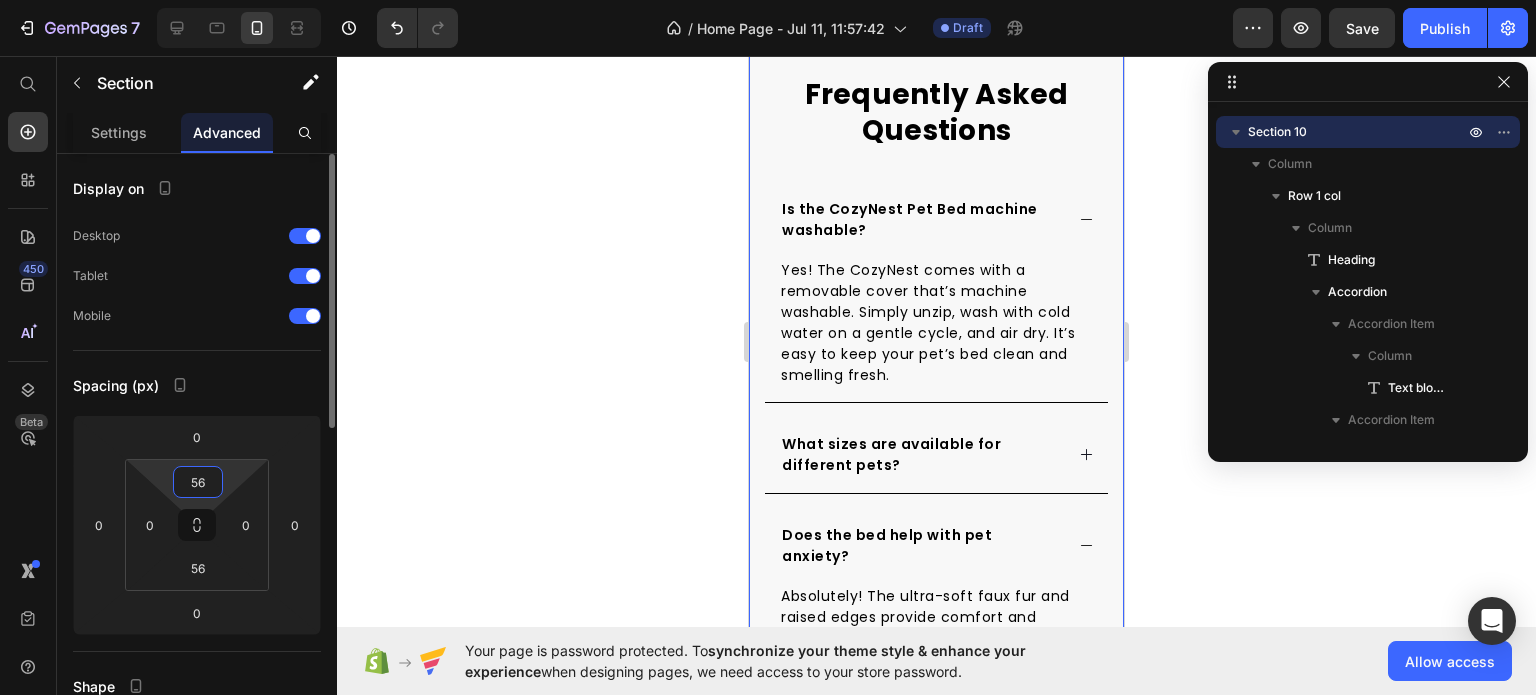 click on "56" at bounding box center (198, 482) 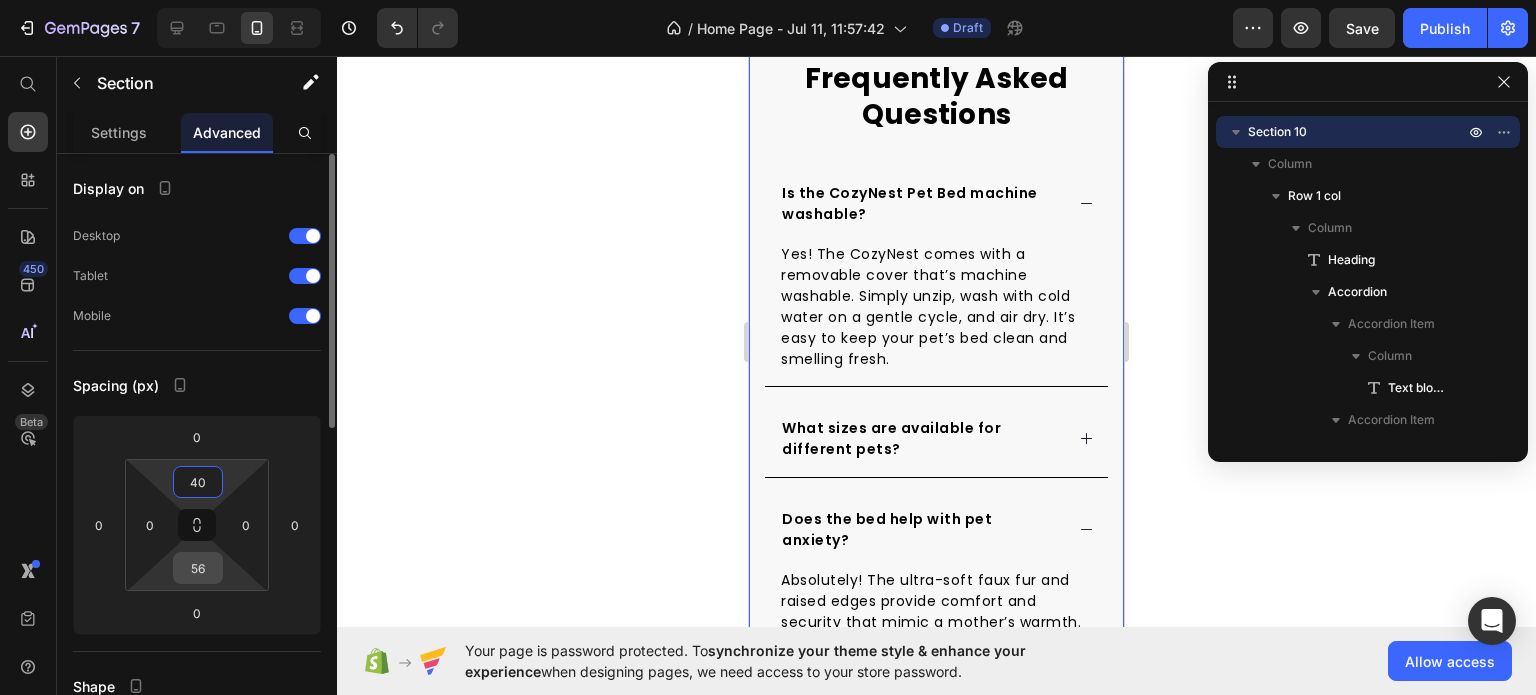 type on "40" 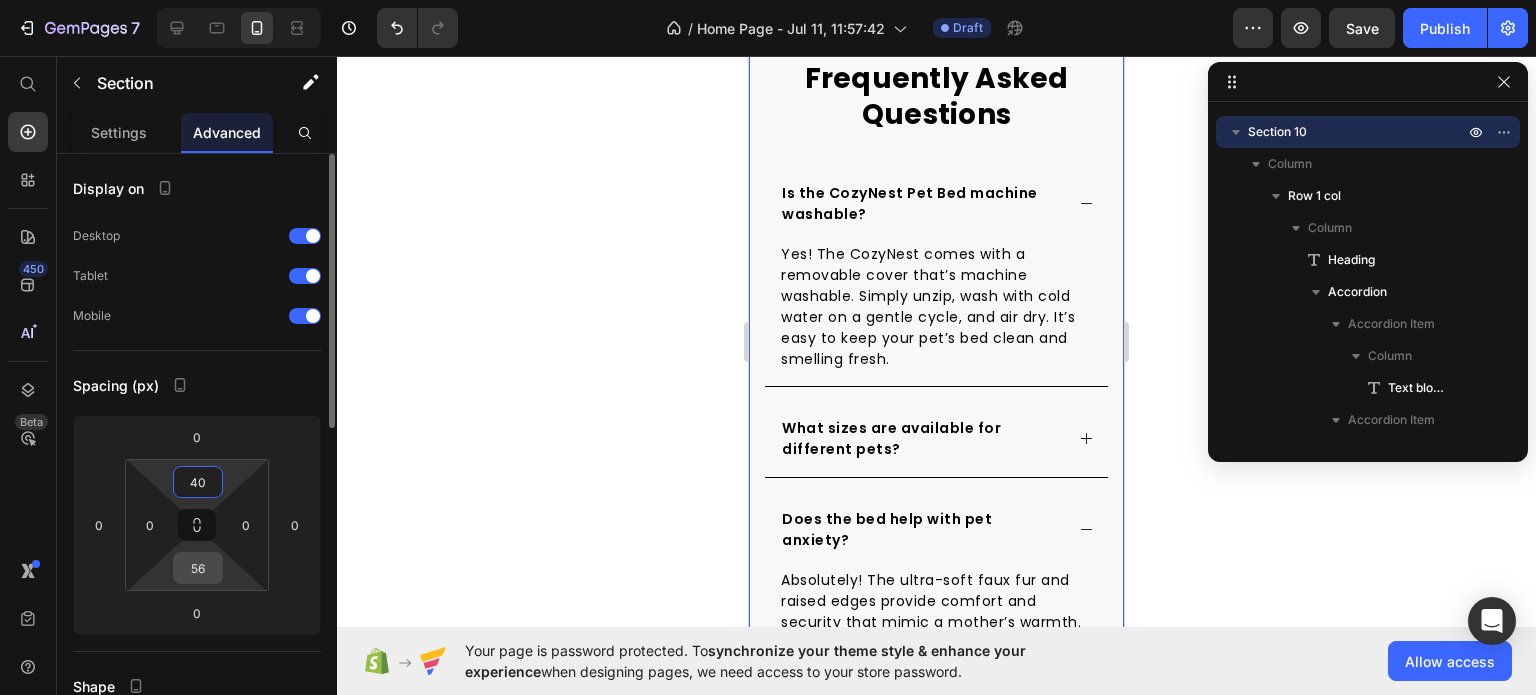 click on "56" at bounding box center [198, 568] 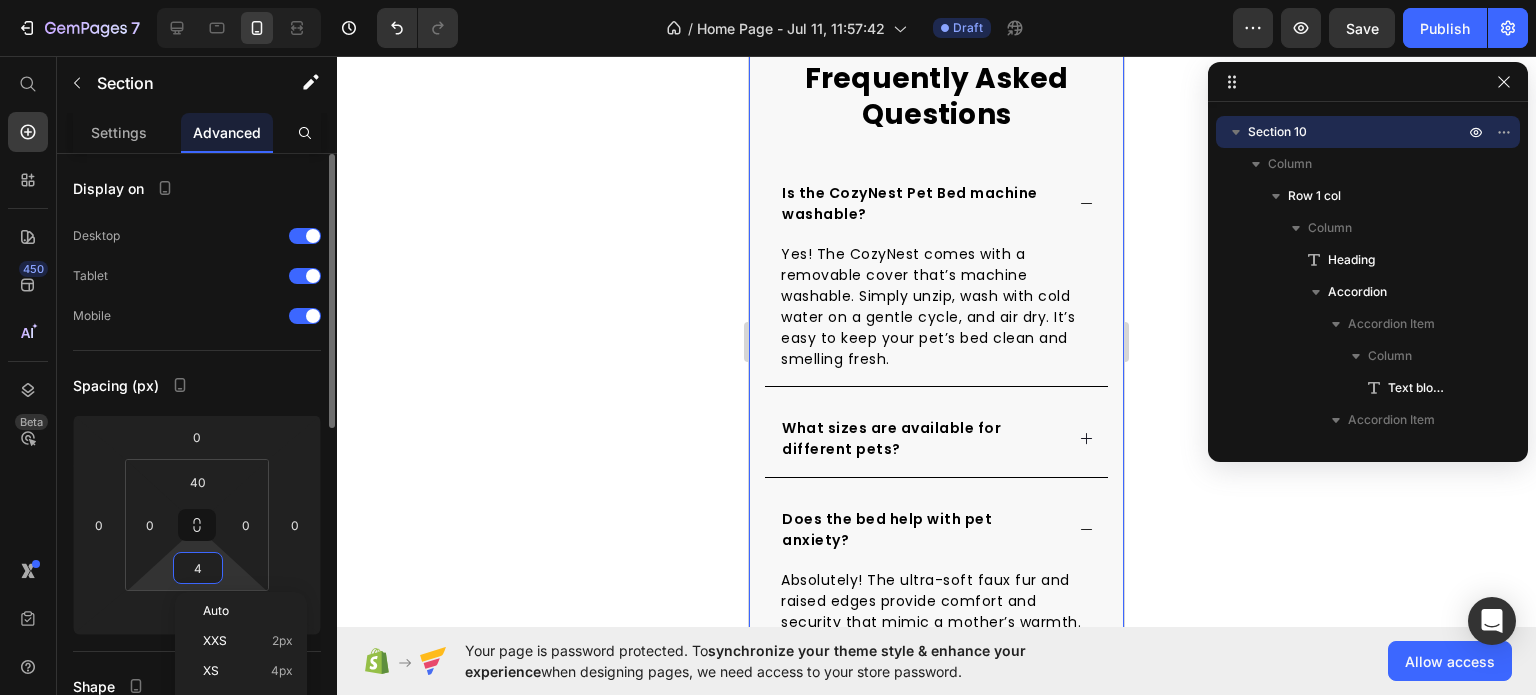 type on "40" 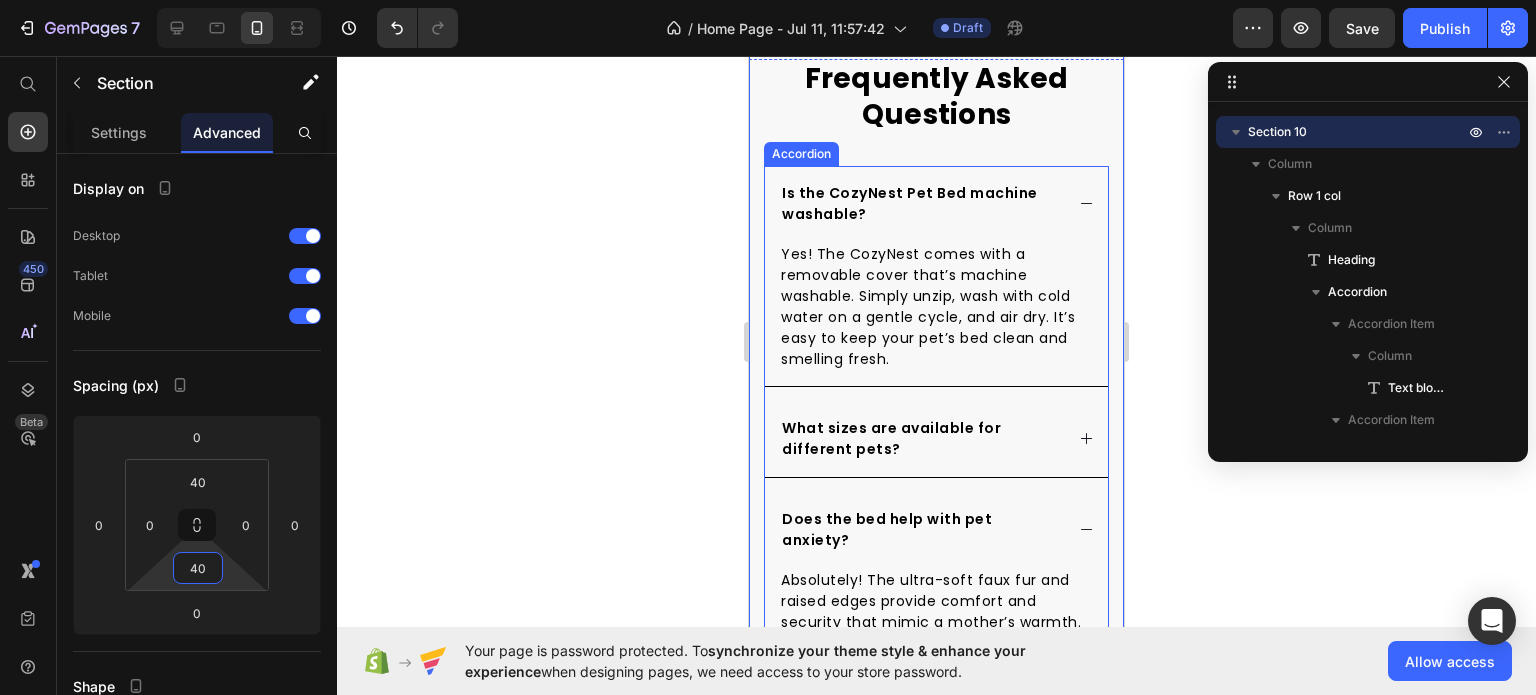 click on "Is the CozyNest Pet Bed machine washable?" at bounding box center [921, 204] 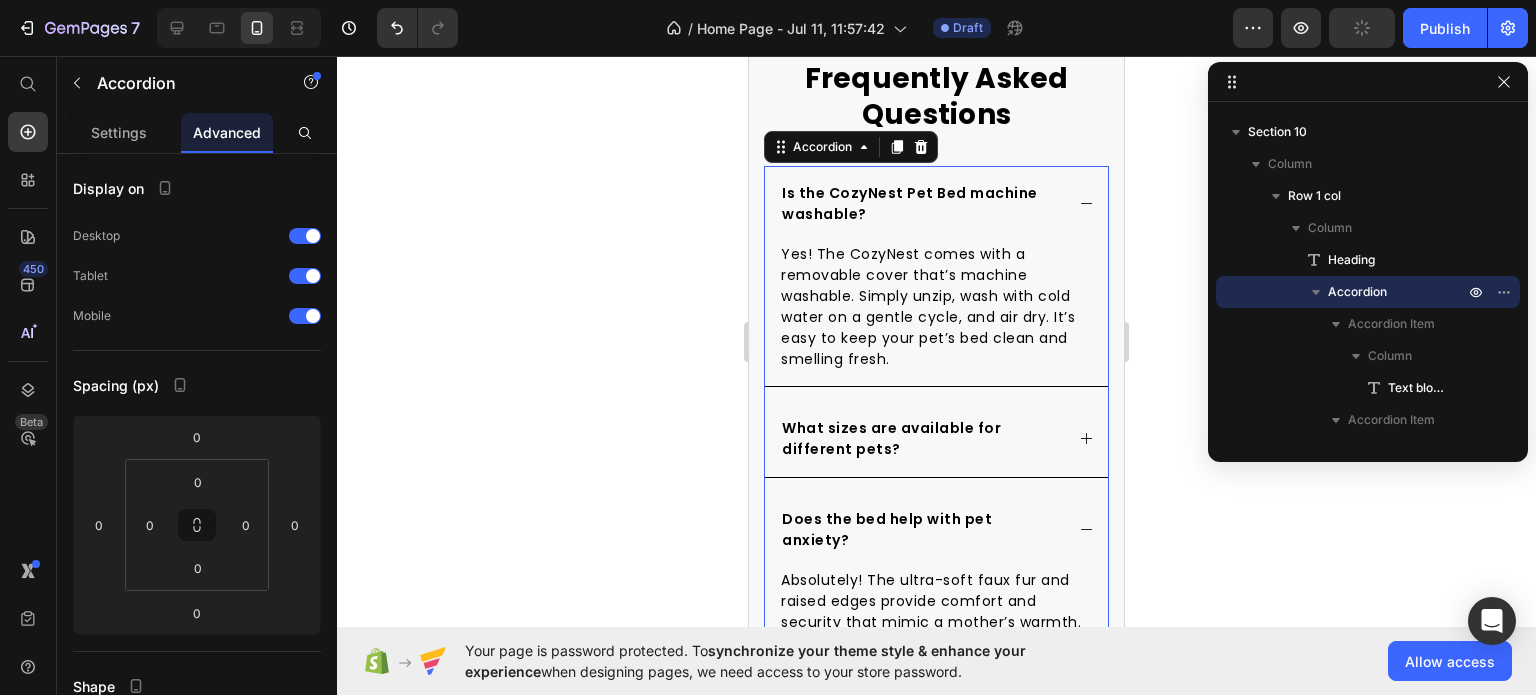 click on "Is the CozyNest Pet Bed machine washable?" at bounding box center (936, 204) 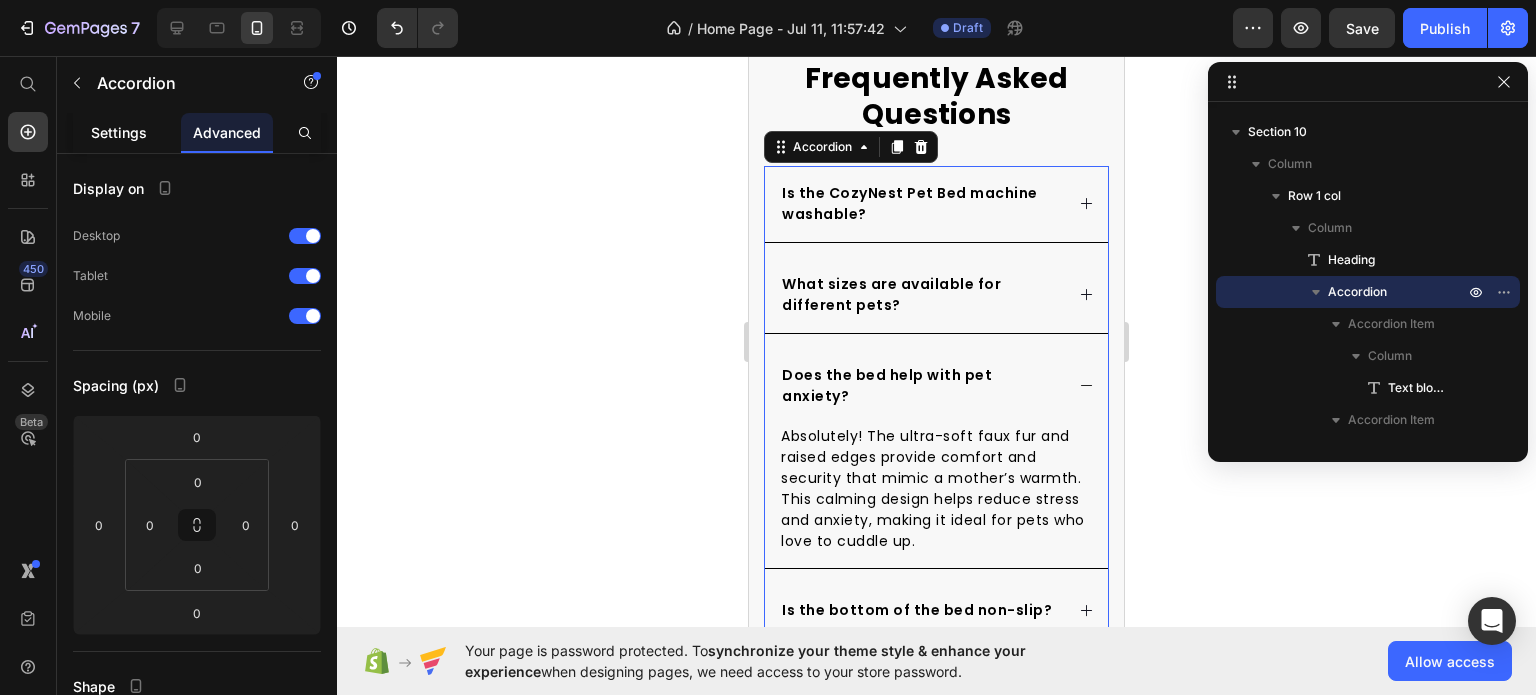 click on "Settings" at bounding box center (119, 132) 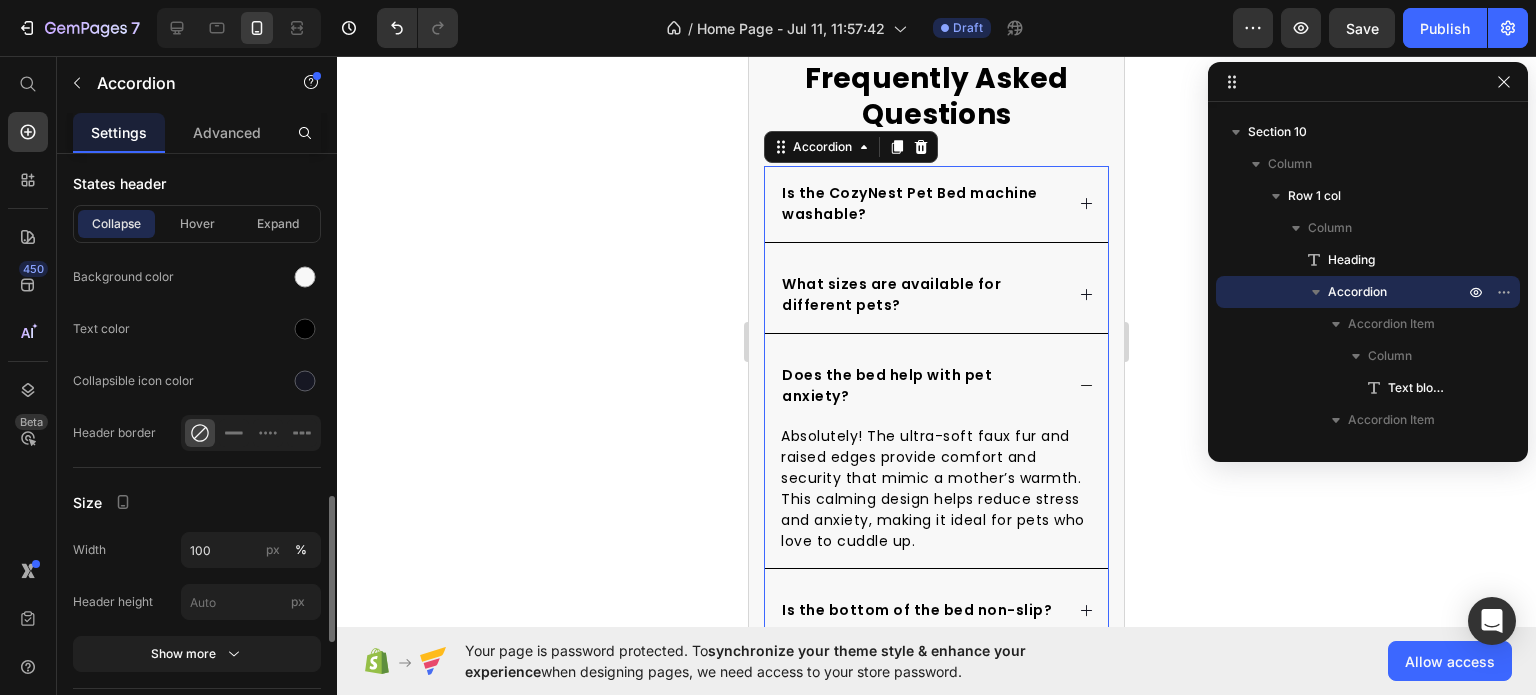 scroll, scrollTop: 1700, scrollLeft: 0, axis: vertical 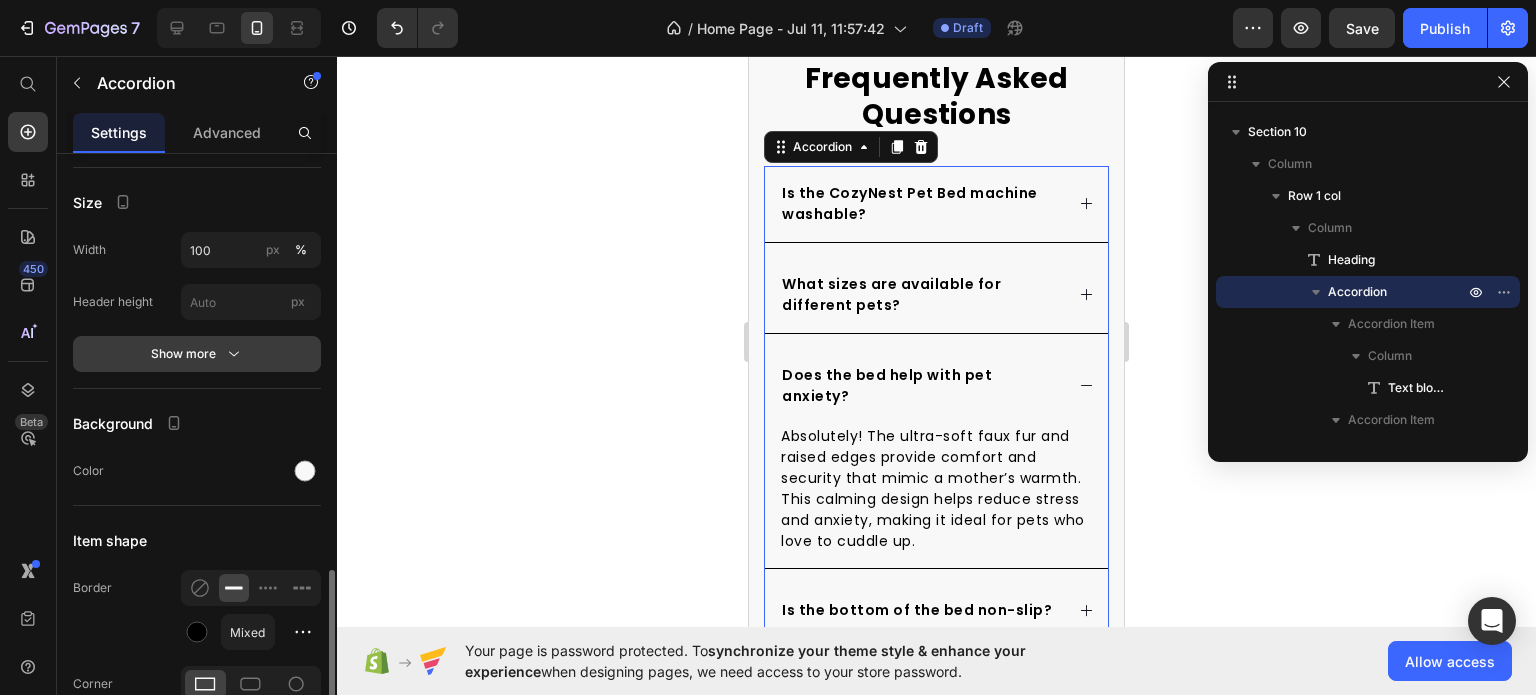 click on "Show more" at bounding box center [197, 354] 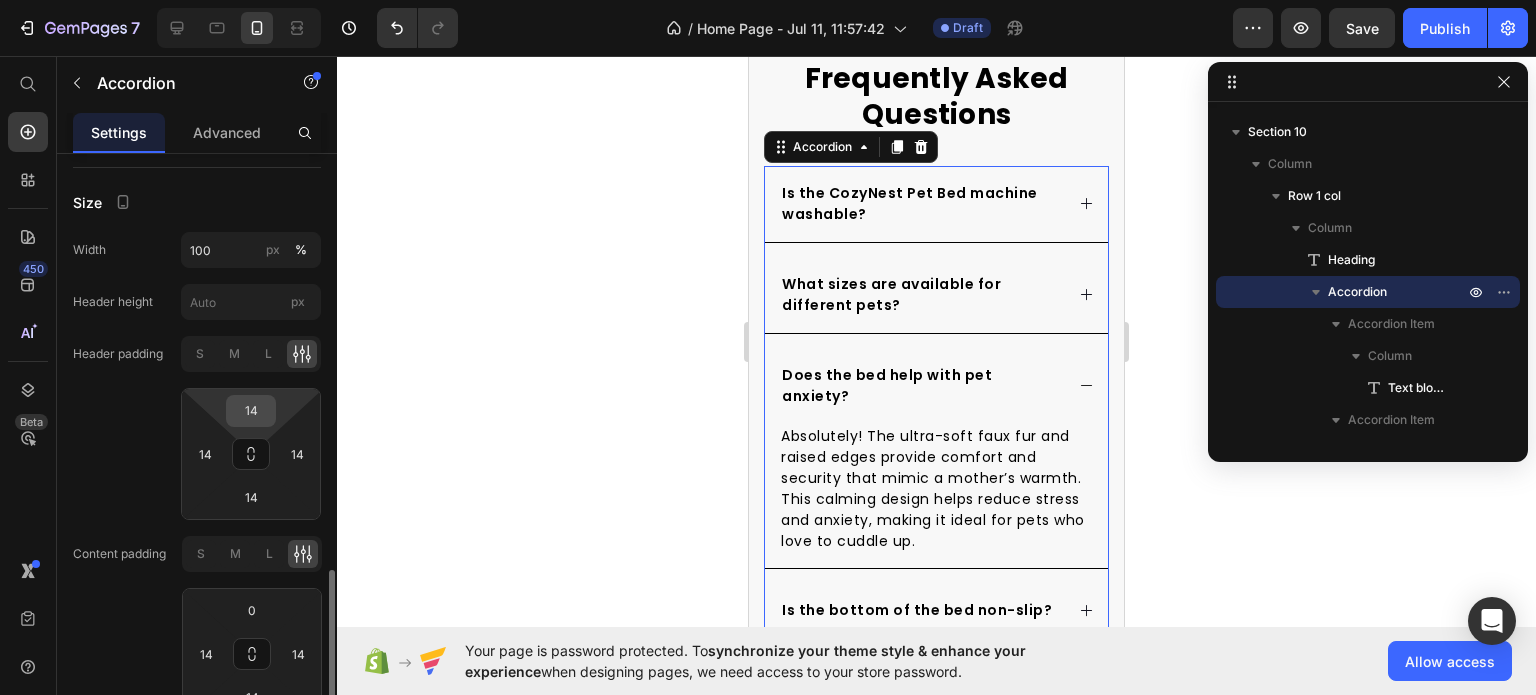 click on "14" at bounding box center (251, 411) 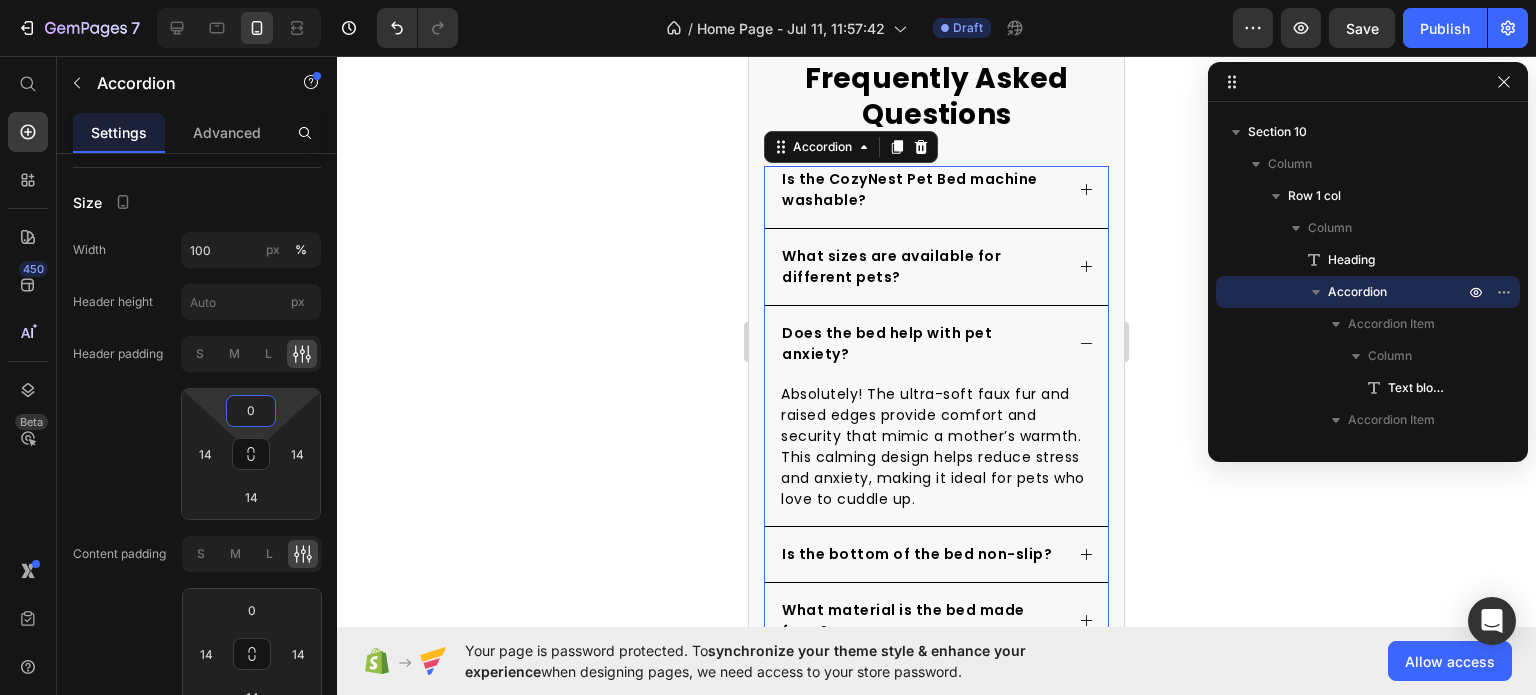 type on "0" 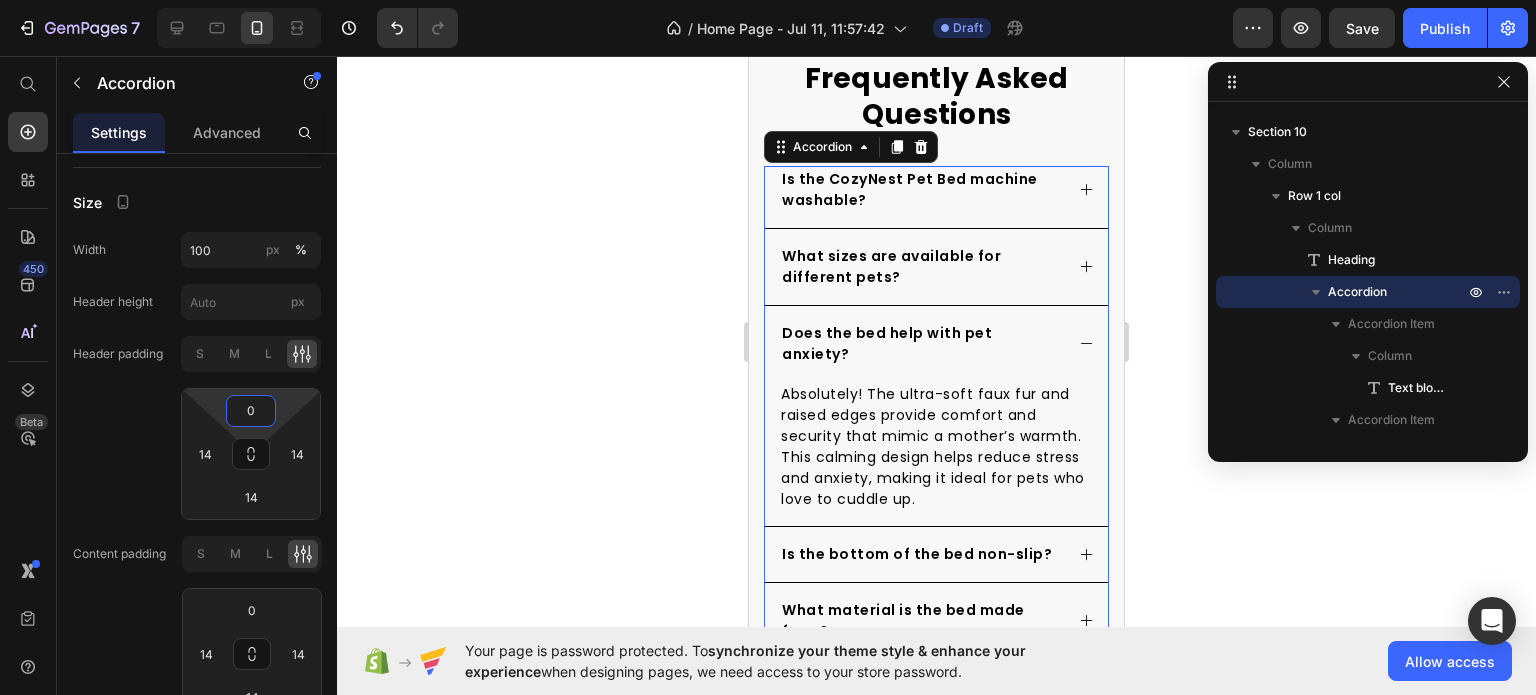 click on "Does the bed help with pet anxiety?" at bounding box center [921, 344] 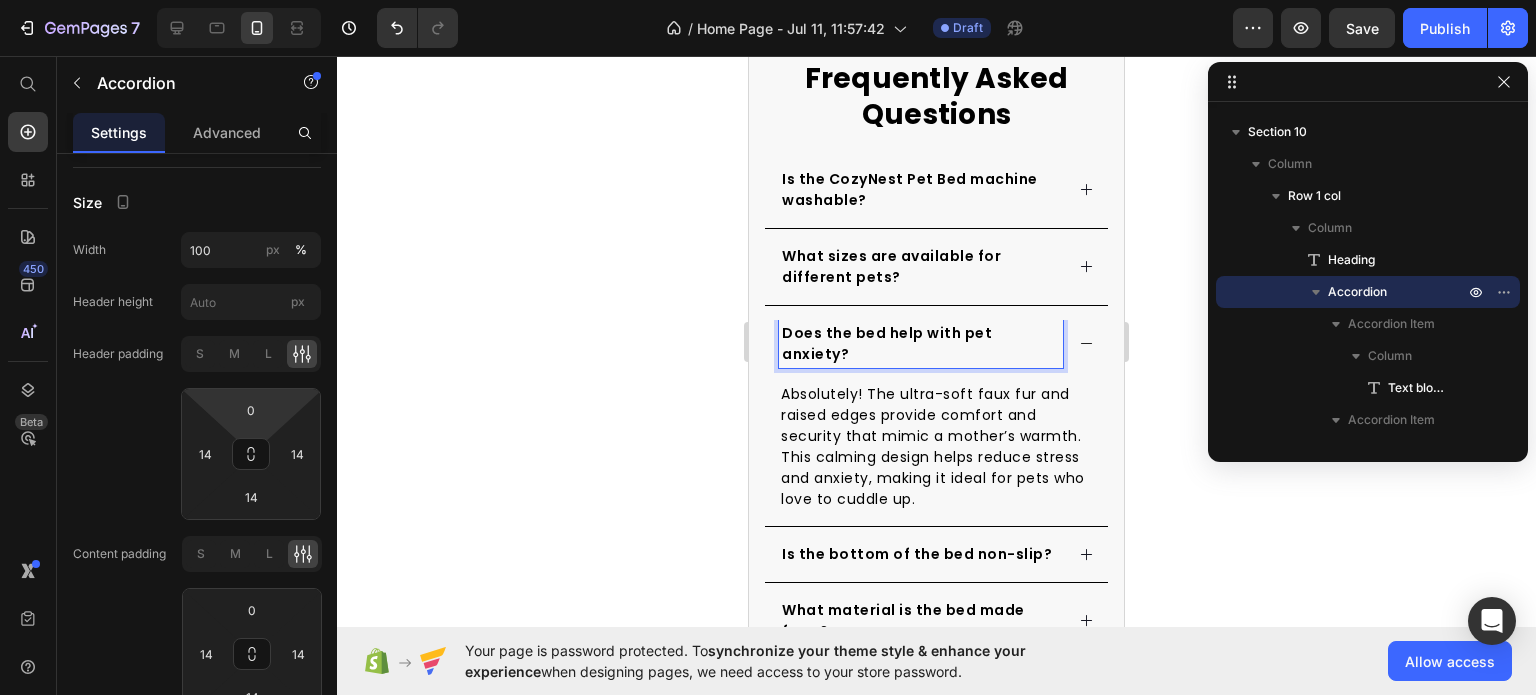 click on "Is the CozyNest Pet Bed machine washable?
What sizes are available for different pets?
Does the bed help with pet anxiety? Absolutely! The ultra-soft faux fur and raised edges provide comfort and security that mimic a mother’s warmth. This calming design helps reduce stress and anxiety, making it ideal for pets who love to cuddle up. Text block
Is the bottom of the bed non-slip?
What material is the bed made from?
Can this bed be used year-round?" at bounding box center [936, 441] 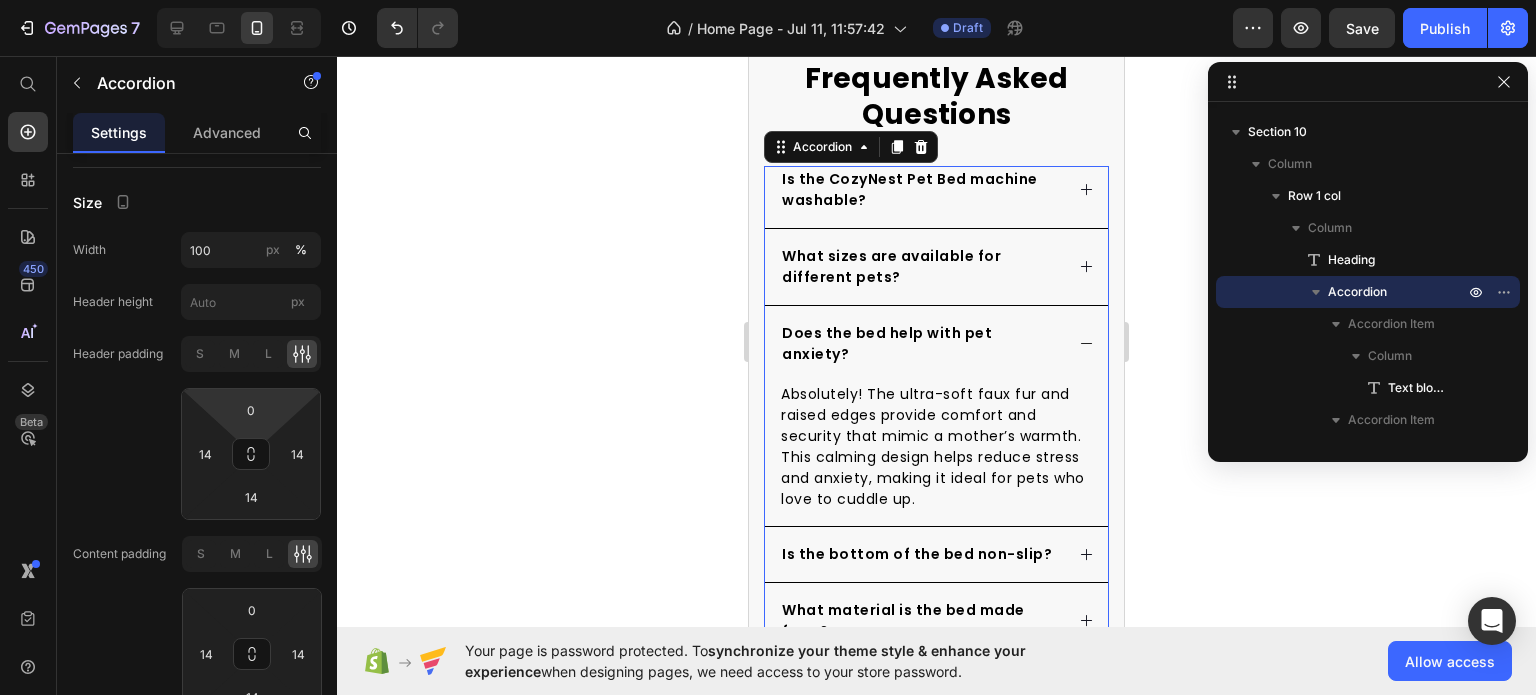 click on "Is the CozyNest Pet Bed machine washable?
What sizes are available for different pets?
Does the bed help with pet anxiety? Absolutely! The ultra-soft faux fur and raised edges provide comfort and security that mimic a mother’s warmth. This calming design helps reduce stress and anxiety, making it ideal for pets who love to cuddle up. Text block
Is the bottom of the bed non-slip?
What material is the bed made from?
Can this bed be used year-round?" at bounding box center (936, 441) 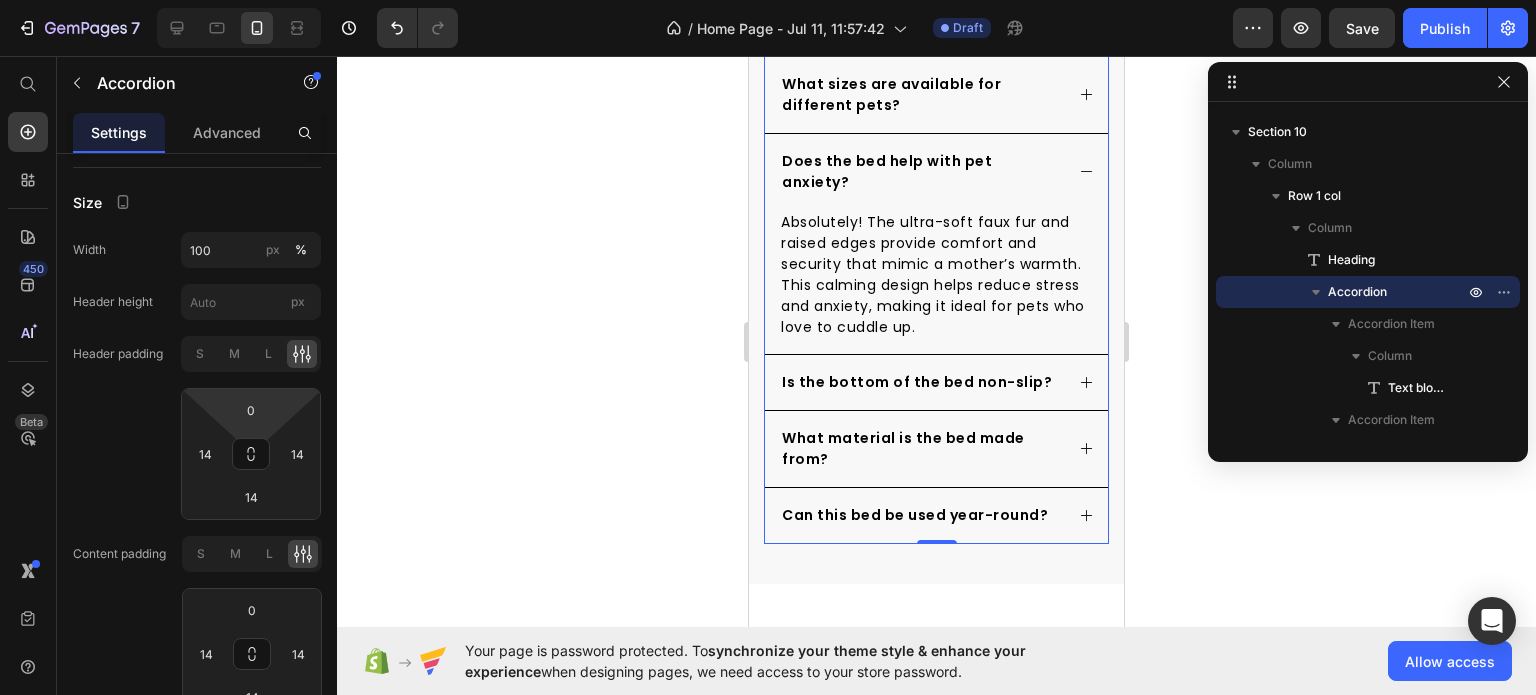 scroll, scrollTop: 8591, scrollLeft: 0, axis: vertical 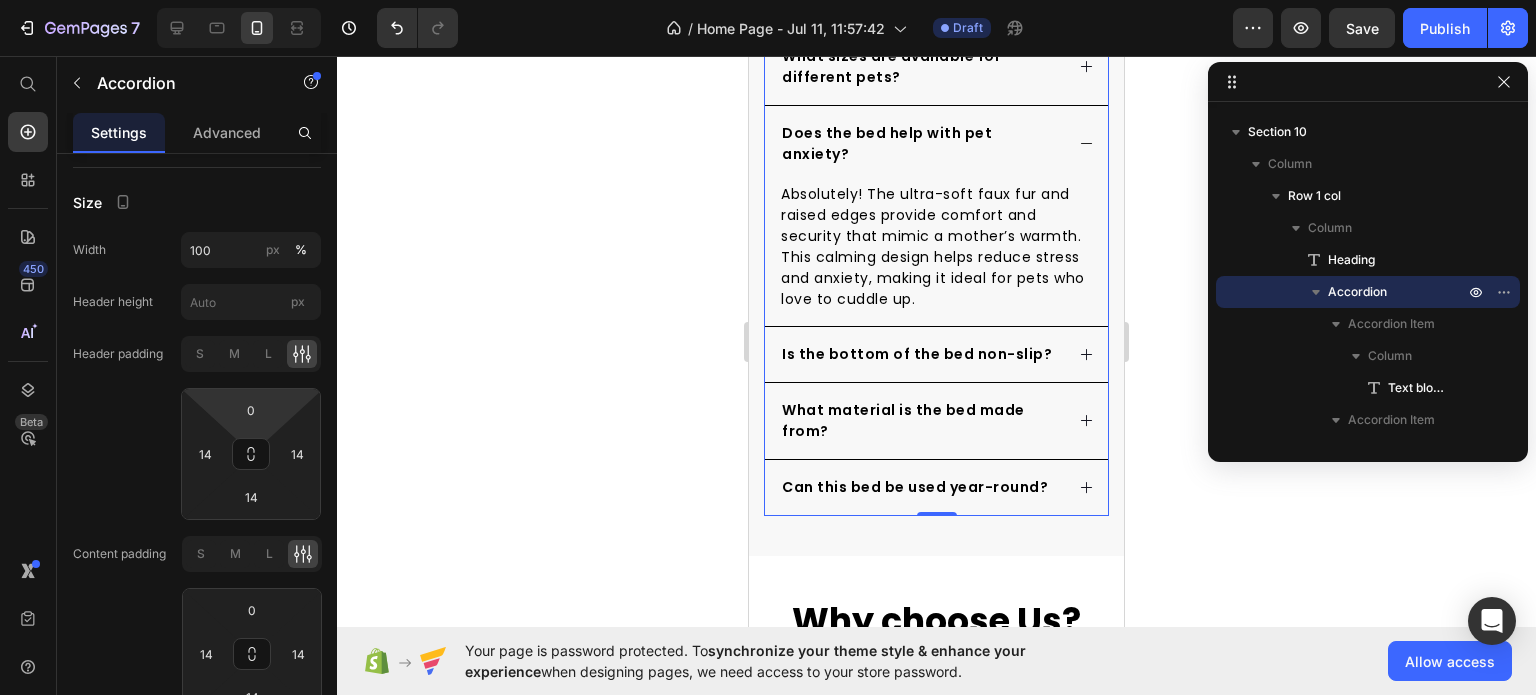 click on "Is the CozyNest Pet Bed machine washable?
What sizes are available for different pets?
Does the bed help with pet anxiety? Absolutely! The ultra-soft faux fur and raised edges provide comfort and security that mimic a mother’s warmth. This calming design helps reduce stress and anxiety, making it ideal for pets who love to cuddle up. Text block
Is the bottom of the bed non-slip?
What material is the bed made from?
Can this bed be used year-round?" at bounding box center [936, 241] 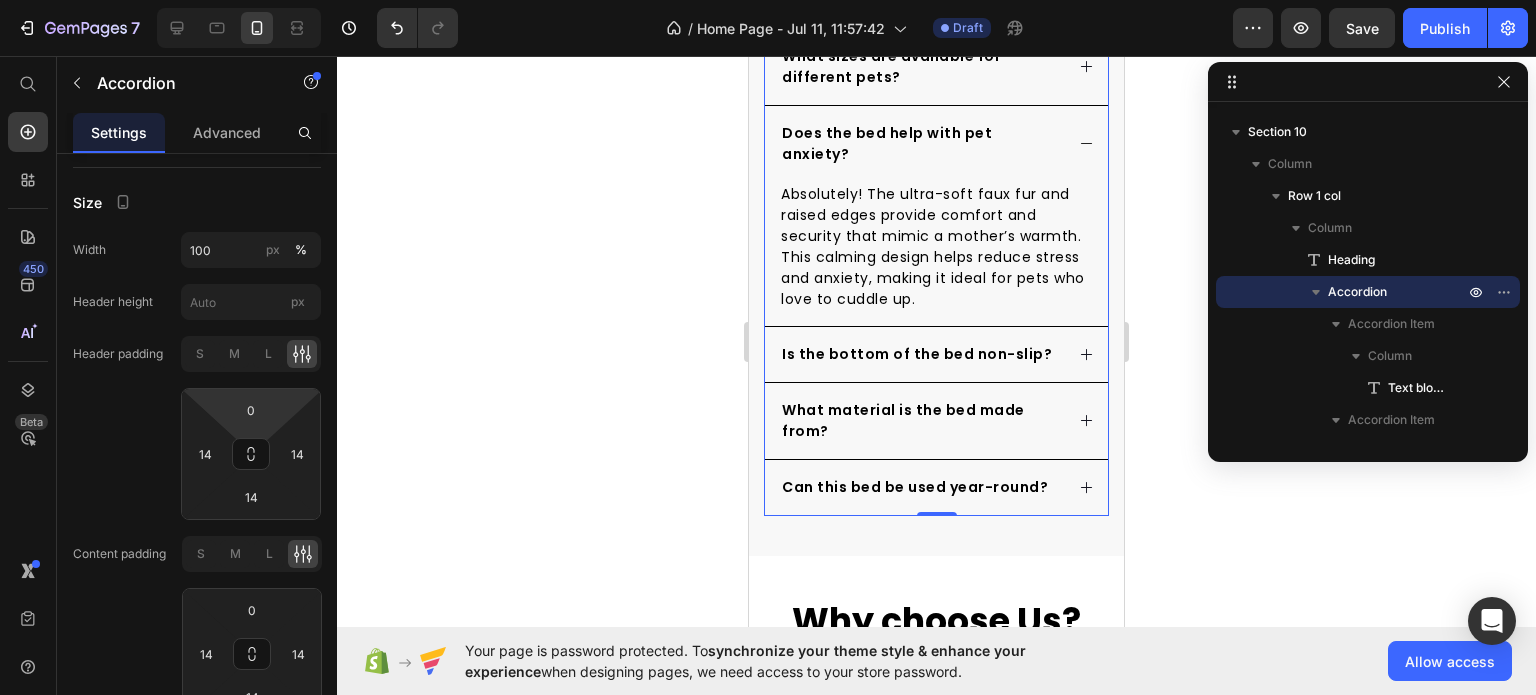 click on "Does the bed help with pet anxiety?" at bounding box center (921, 144) 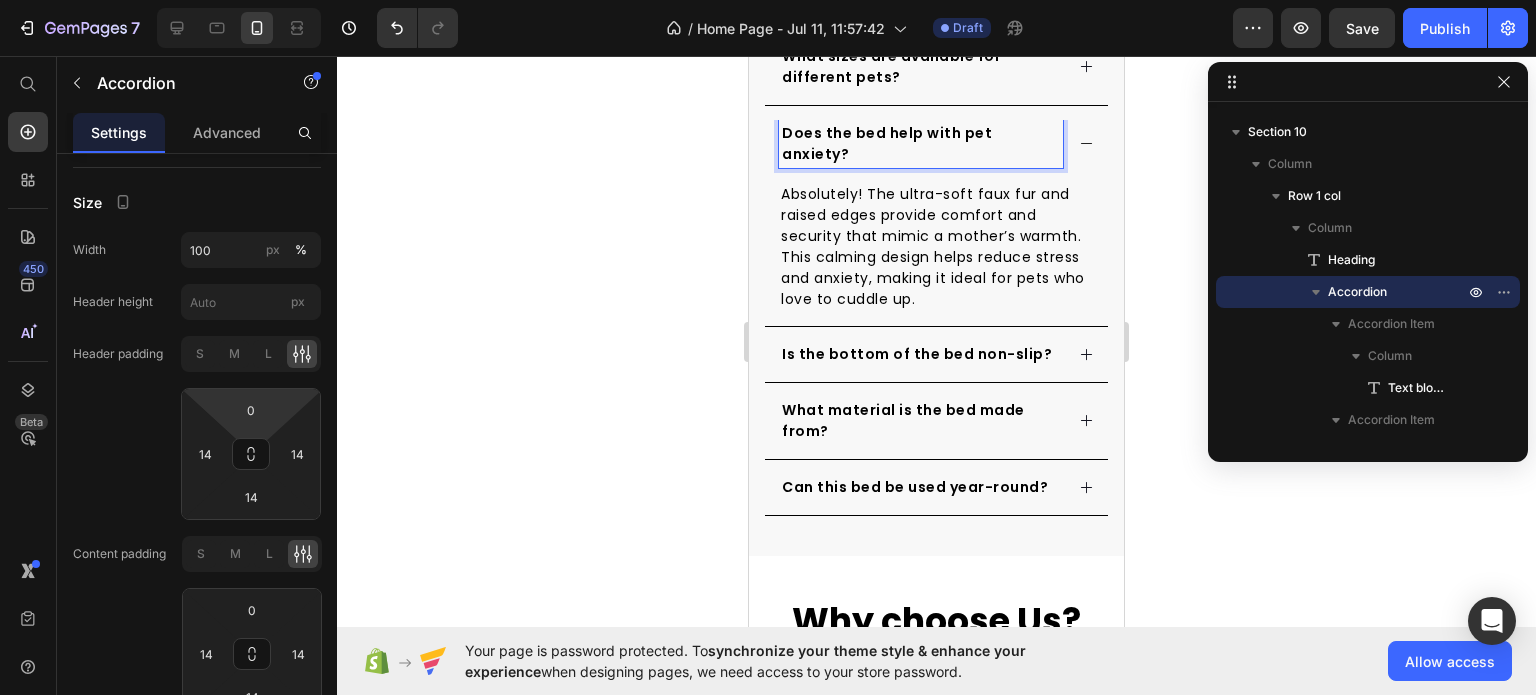 click on "Does the bed help with pet anxiety?" at bounding box center (936, 151) 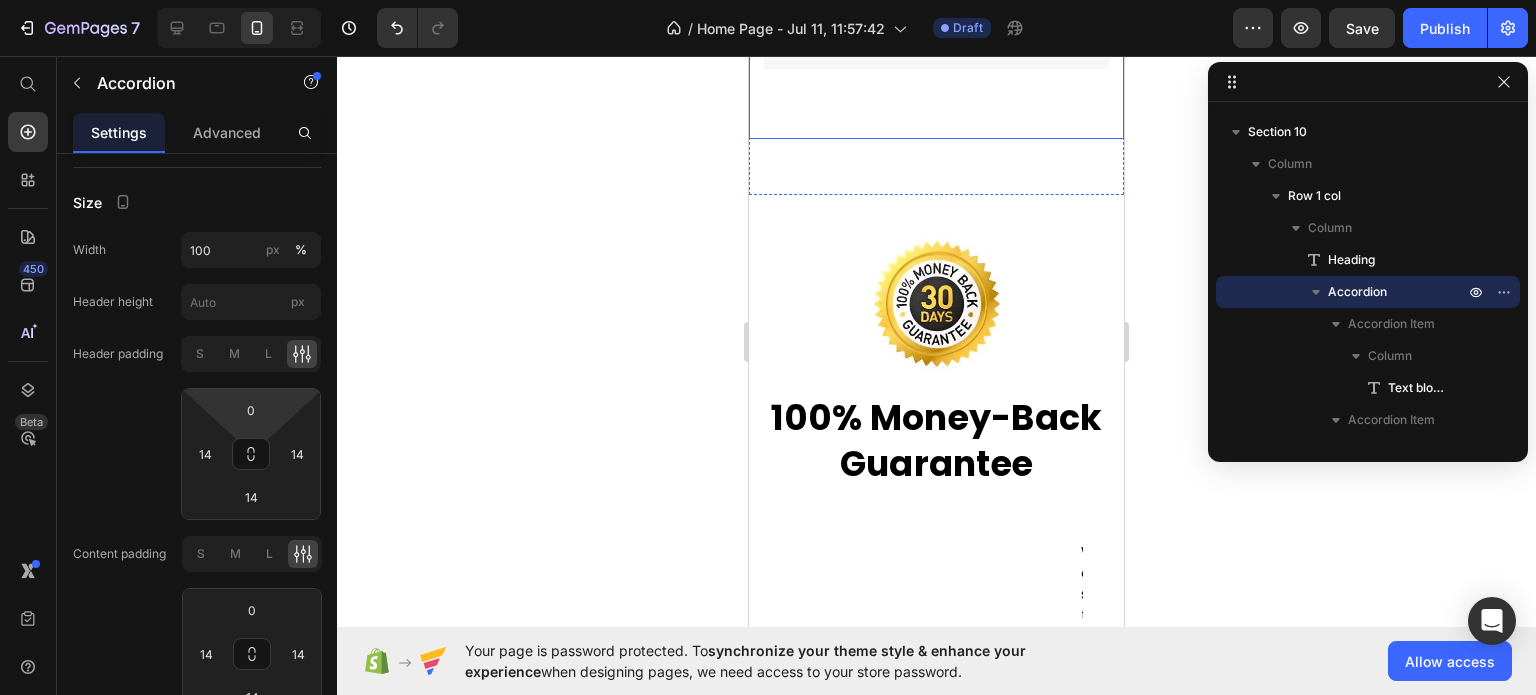 scroll, scrollTop: 4977, scrollLeft: 0, axis: vertical 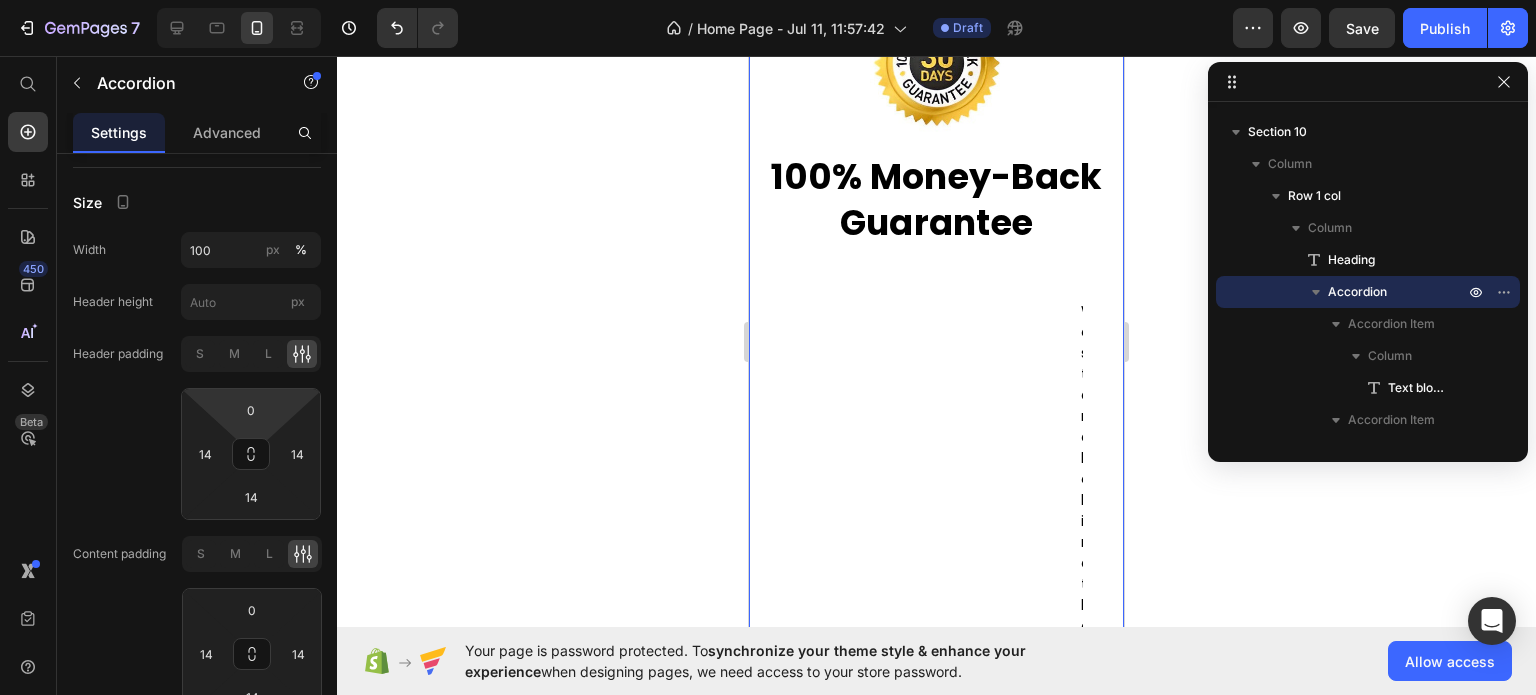 click on "Image 100% Money-Back Guarantee Heading We stand behind the CozyNest Pet Bed with complete confidence. If you're not fully satisfied within 30 days, return it hassle-free for a full refund—no questions asked. Your pet’s comfort is our priority. Text block Get Yours Now Button" at bounding box center (936, 1980) 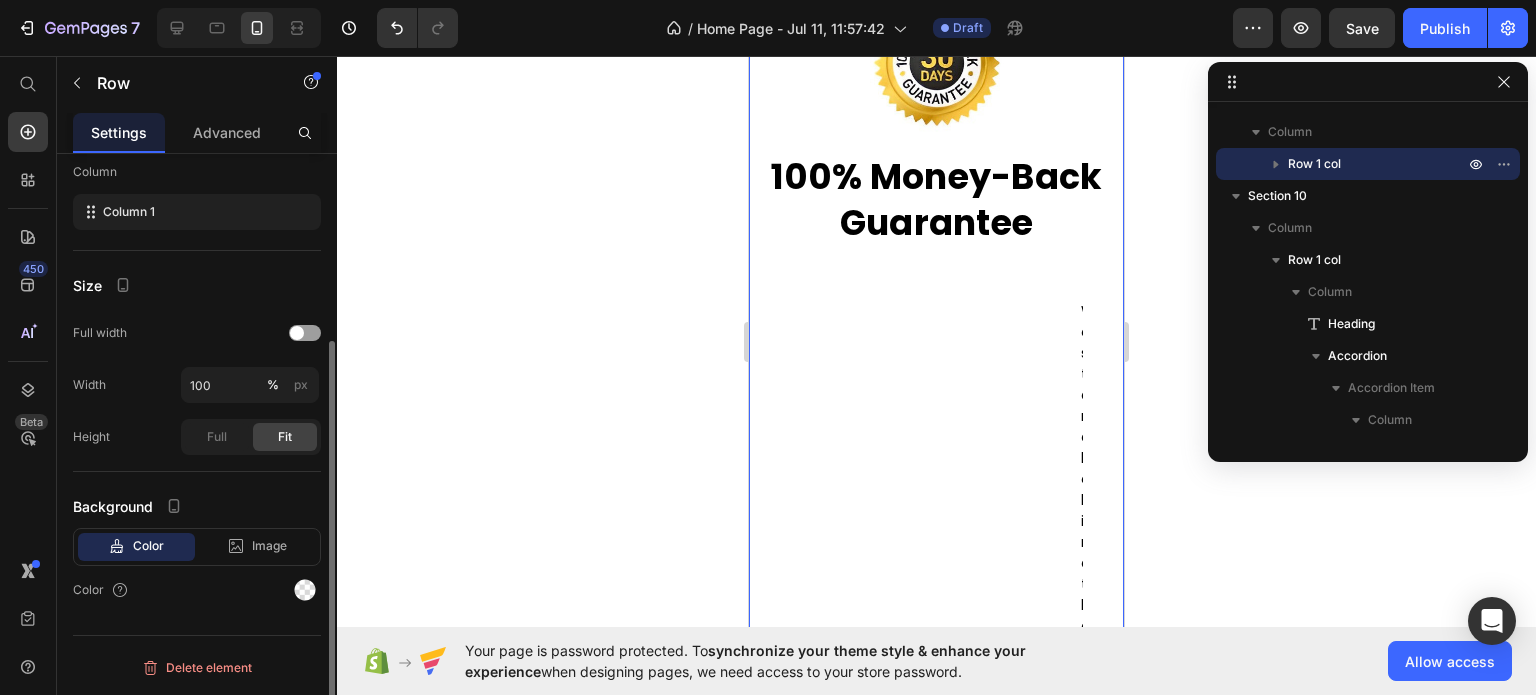 scroll, scrollTop: 0, scrollLeft: 0, axis: both 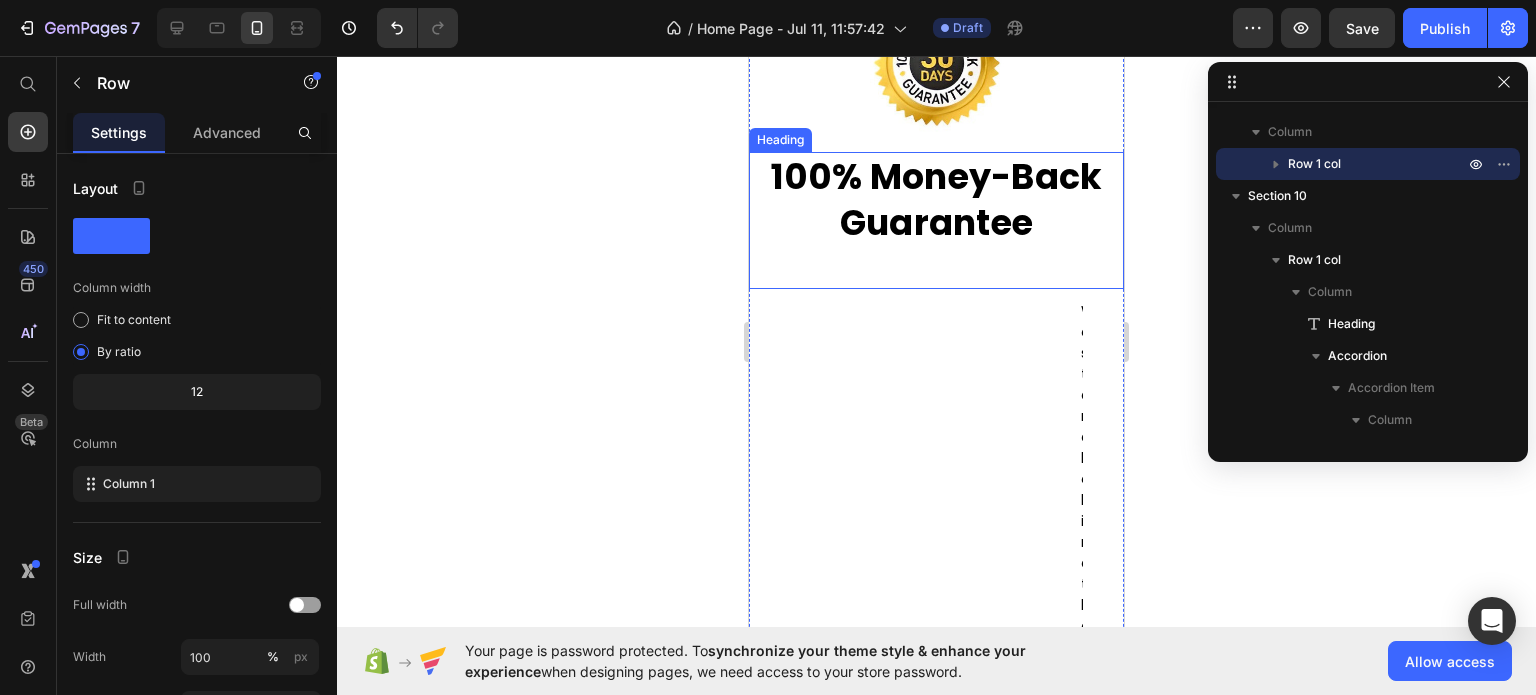 click on "100% Money-Back Guarantee" at bounding box center [936, 199] 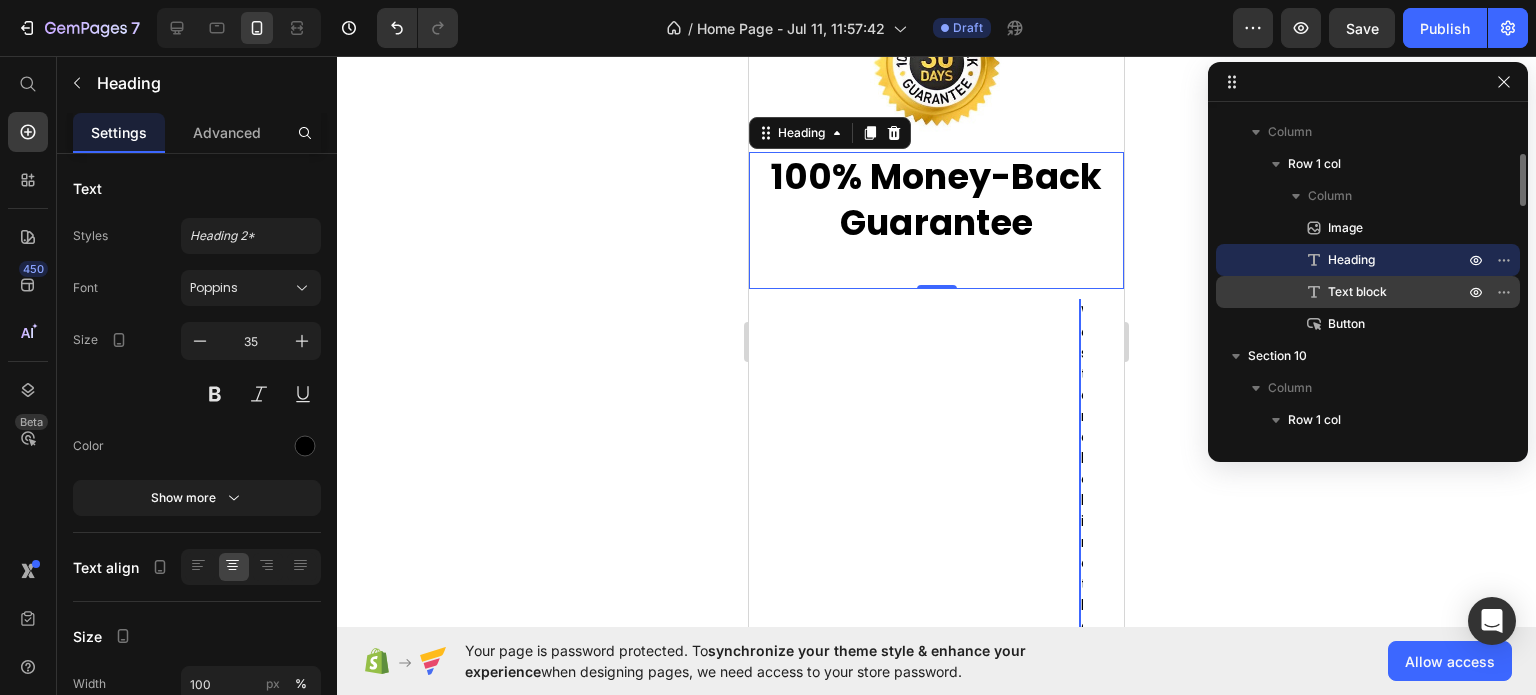 click on "Text block" at bounding box center (1374, 292) 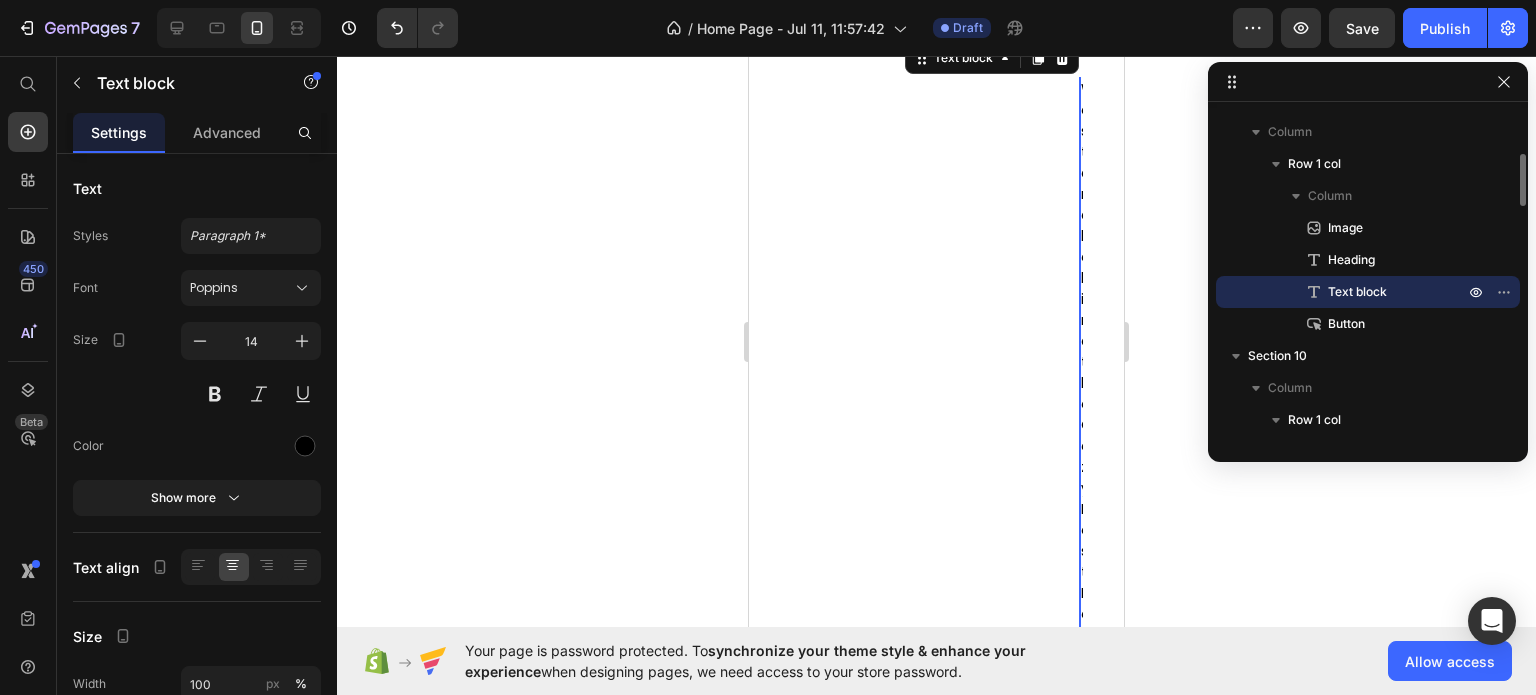 scroll, scrollTop: 5204, scrollLeft: 0, axis: vertical 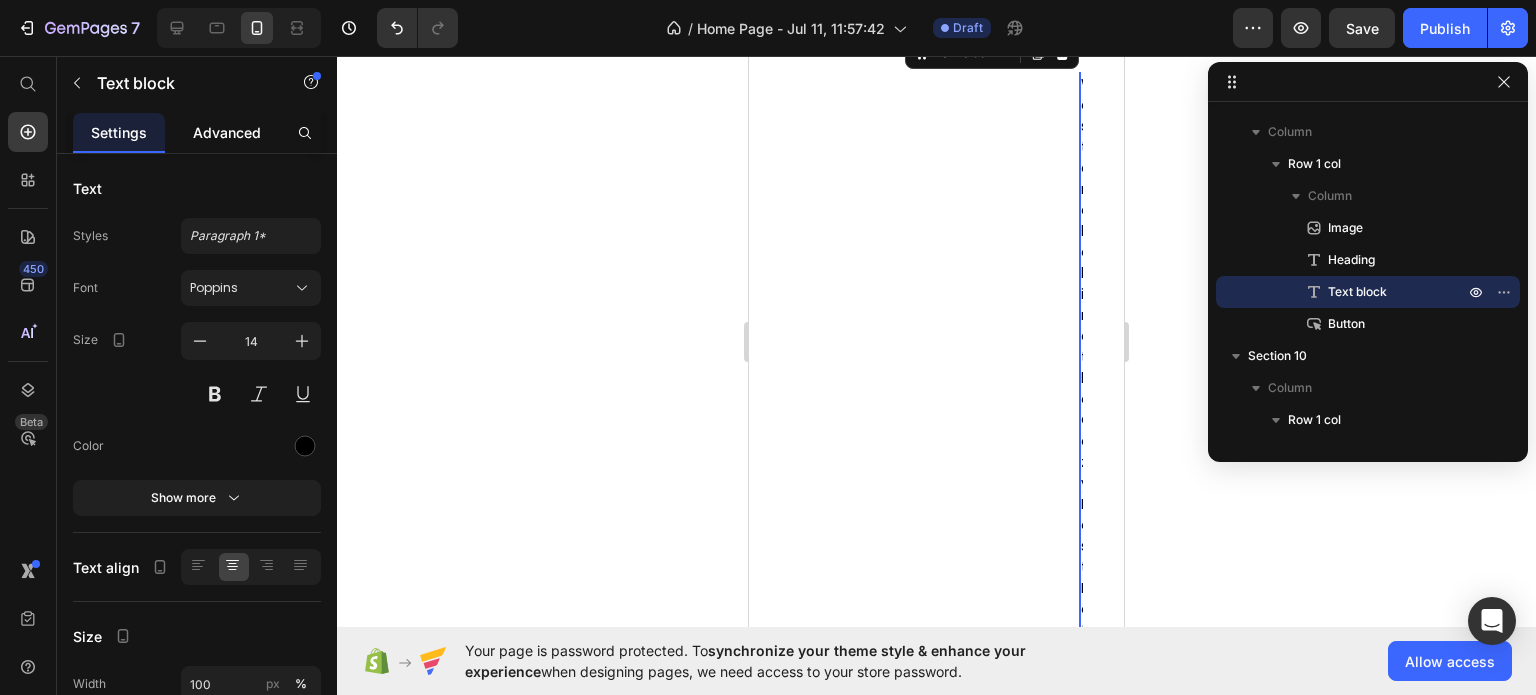 click on "Advanced" at bounding box center [227, 132] 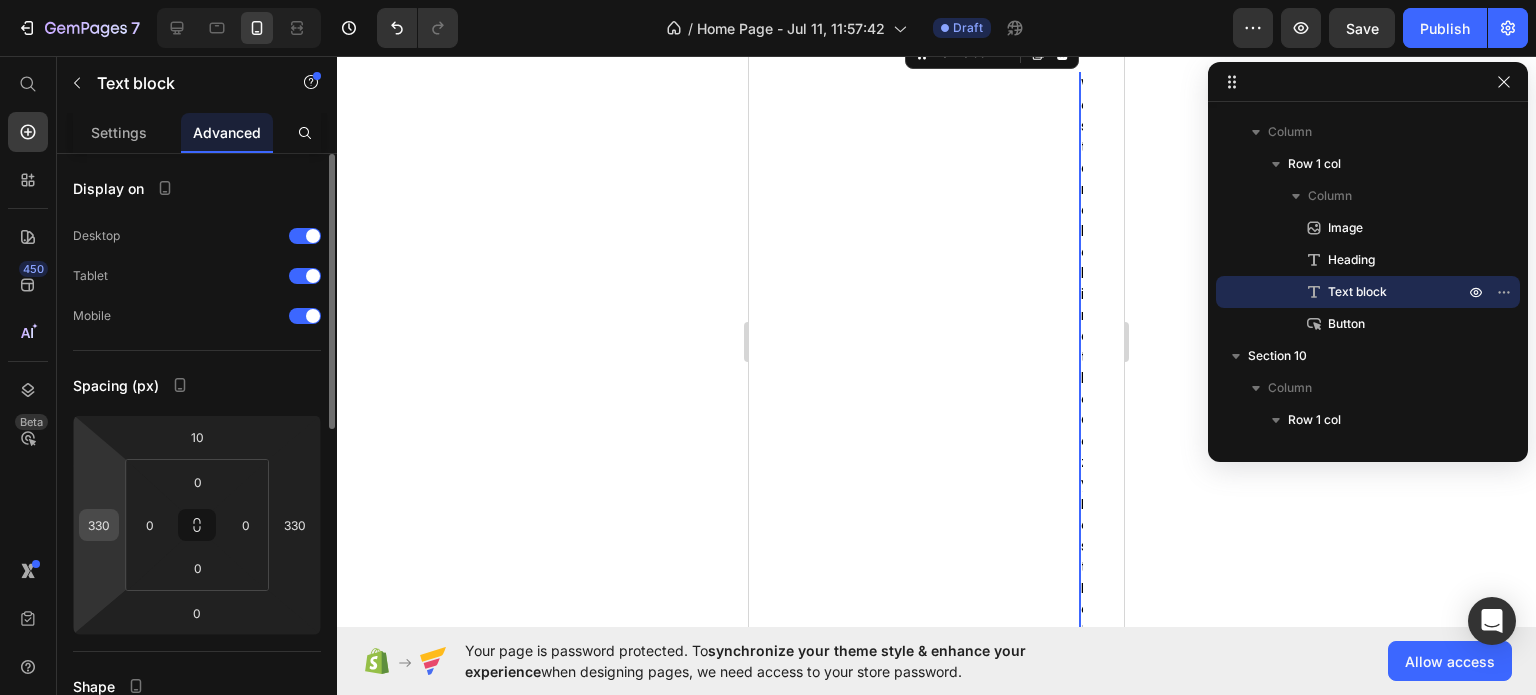 click on "330" at bounding box center (99, 525) 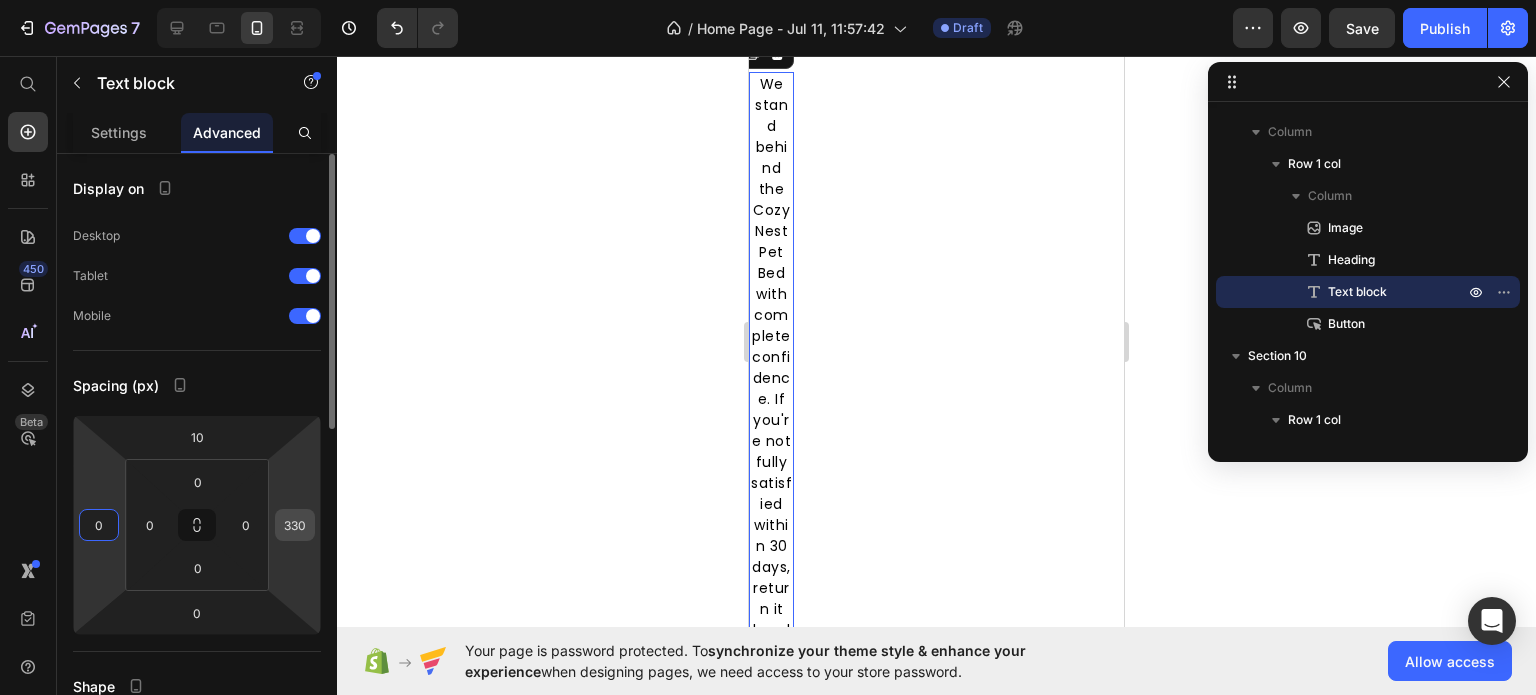 type on "0" 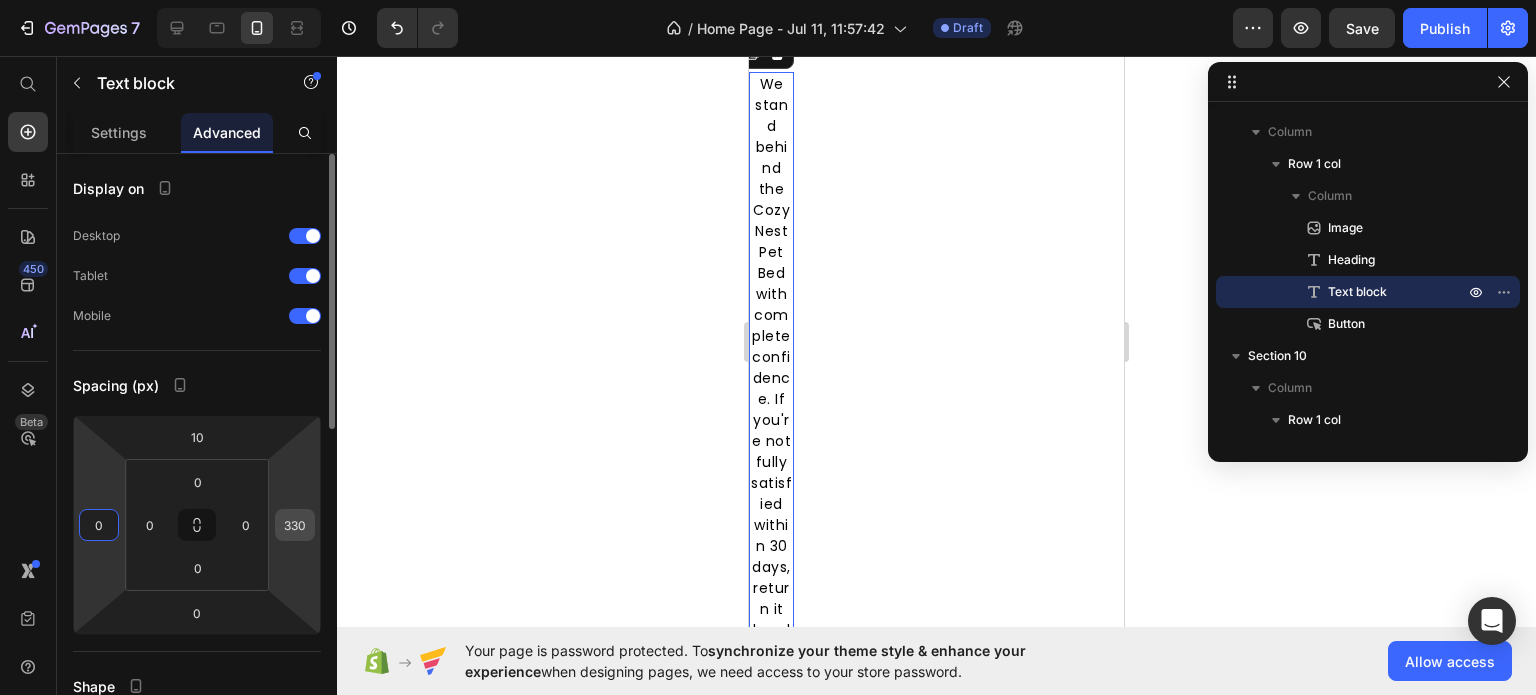 click on "330" at bounding box center (295, 525) 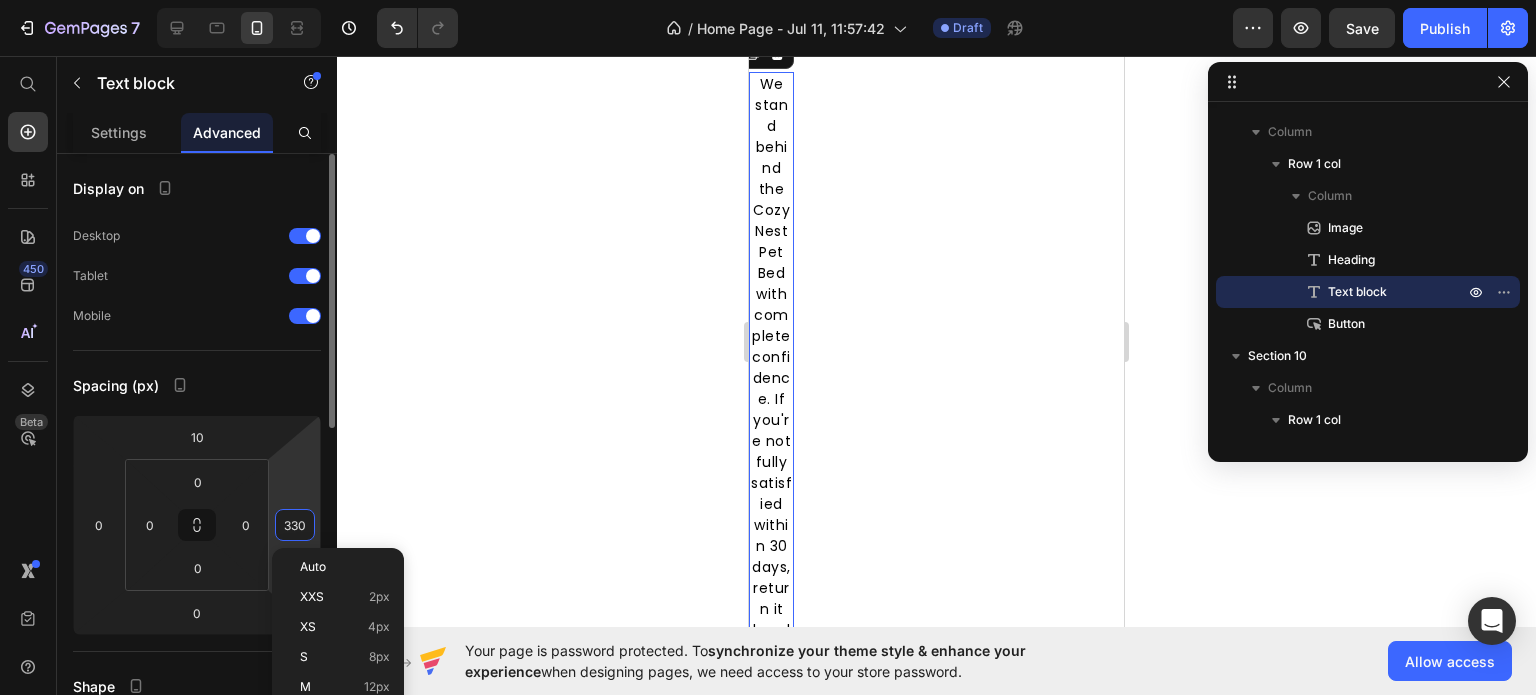 type on "0" 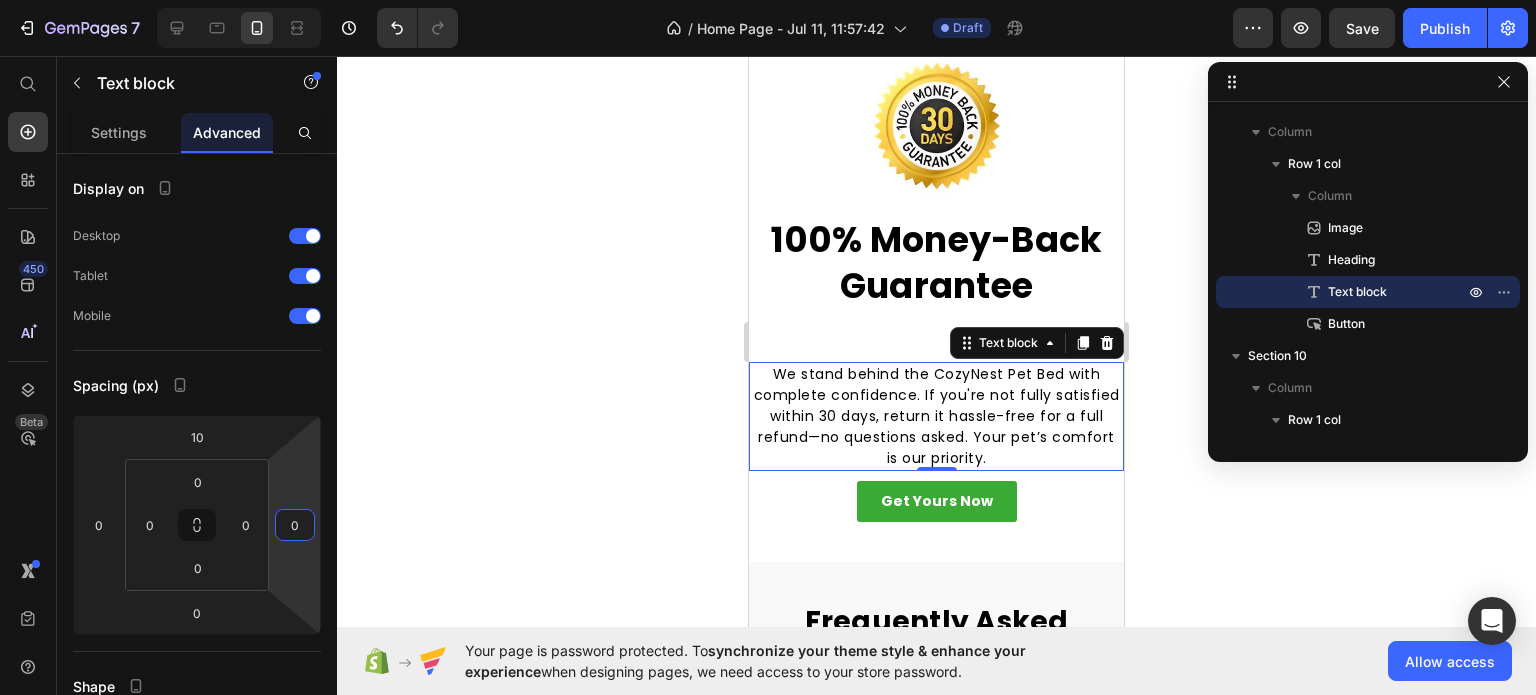 scroll, scrollTop: 4904, scrollLeft: 0, axis: vertical 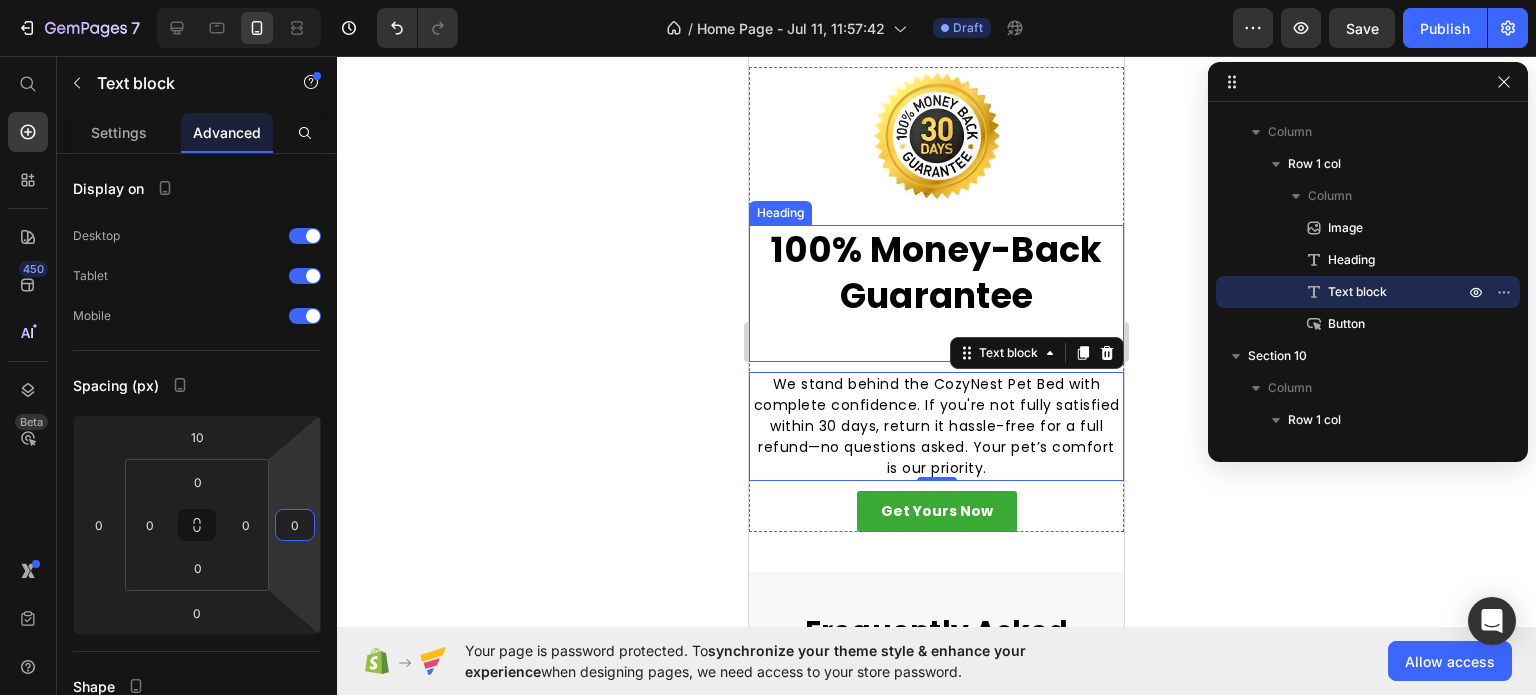 click on "100% Money-Back Guarantee" at bounding box center [936, 272] 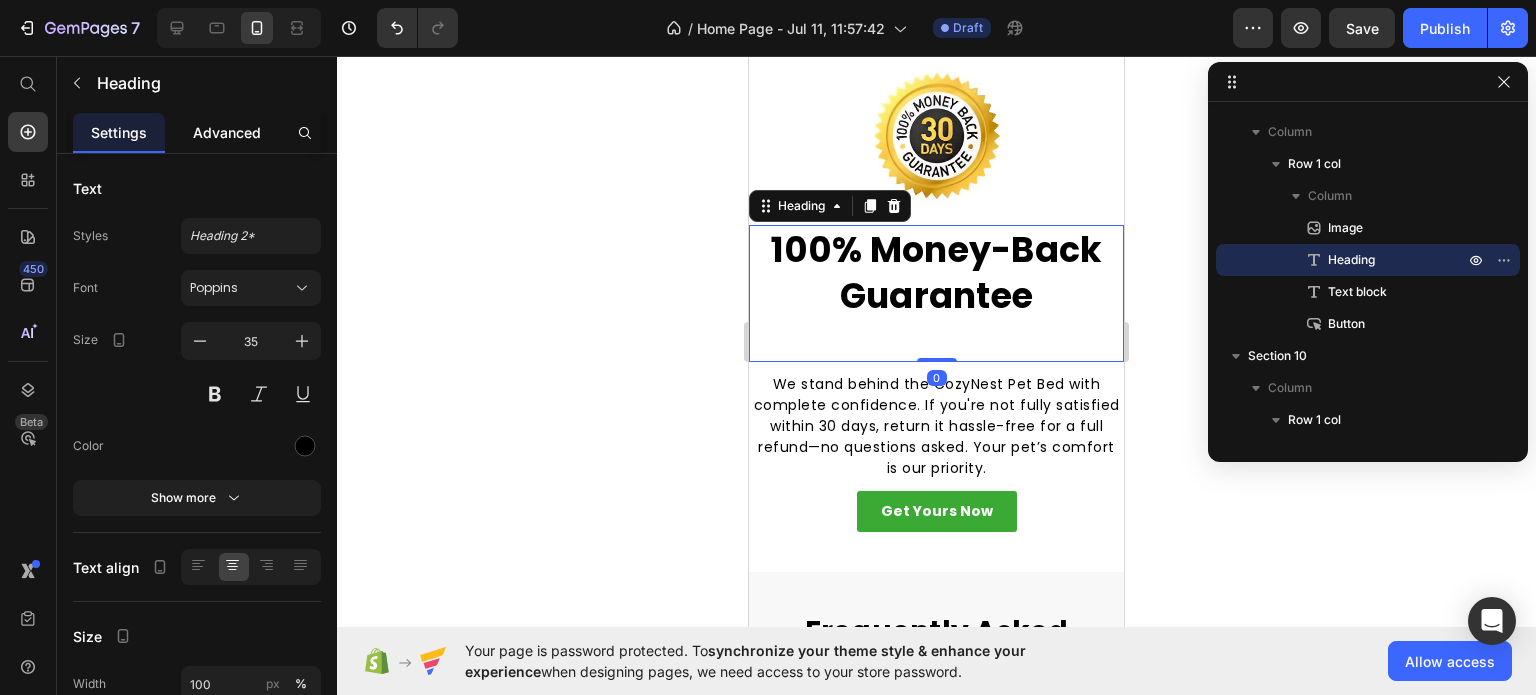 click on "Advanced" at bounding box center [227, 132] 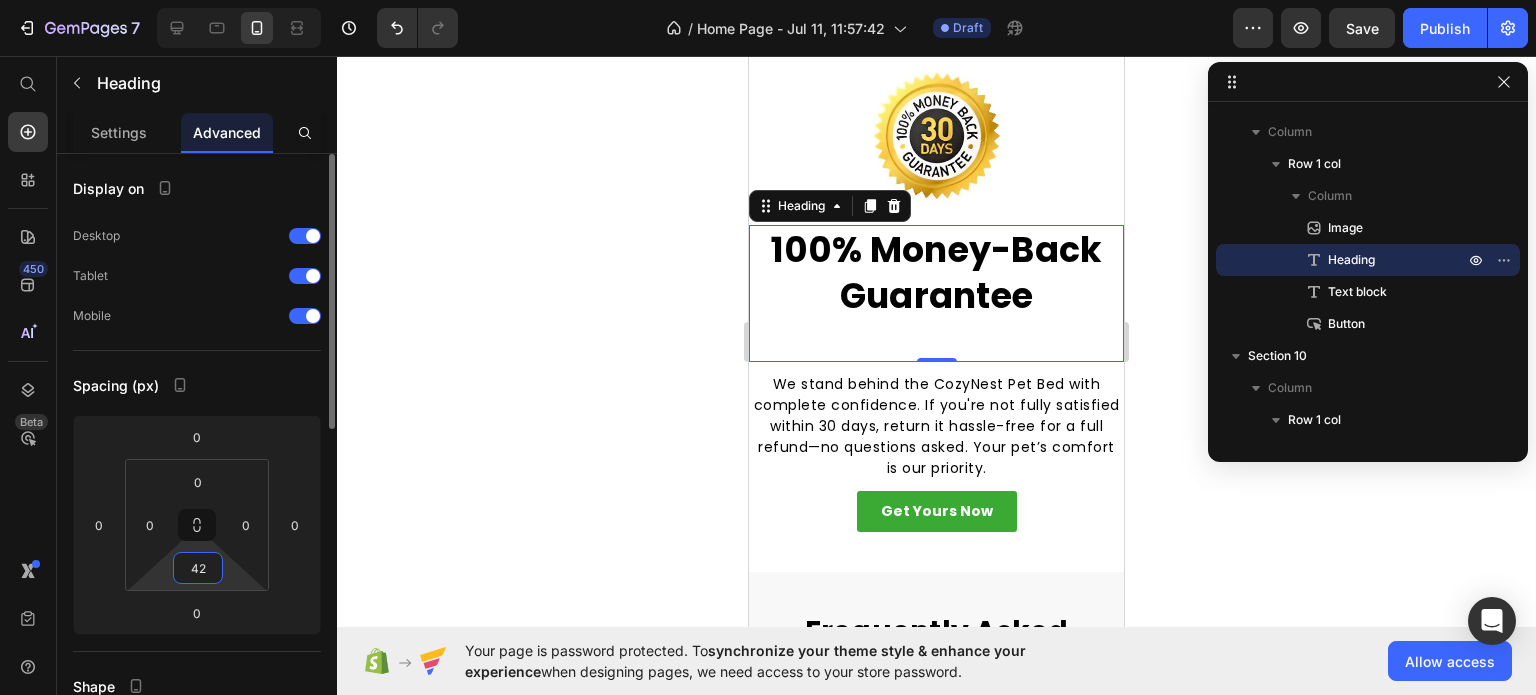 click on "42" at bounding box center (198, 568) 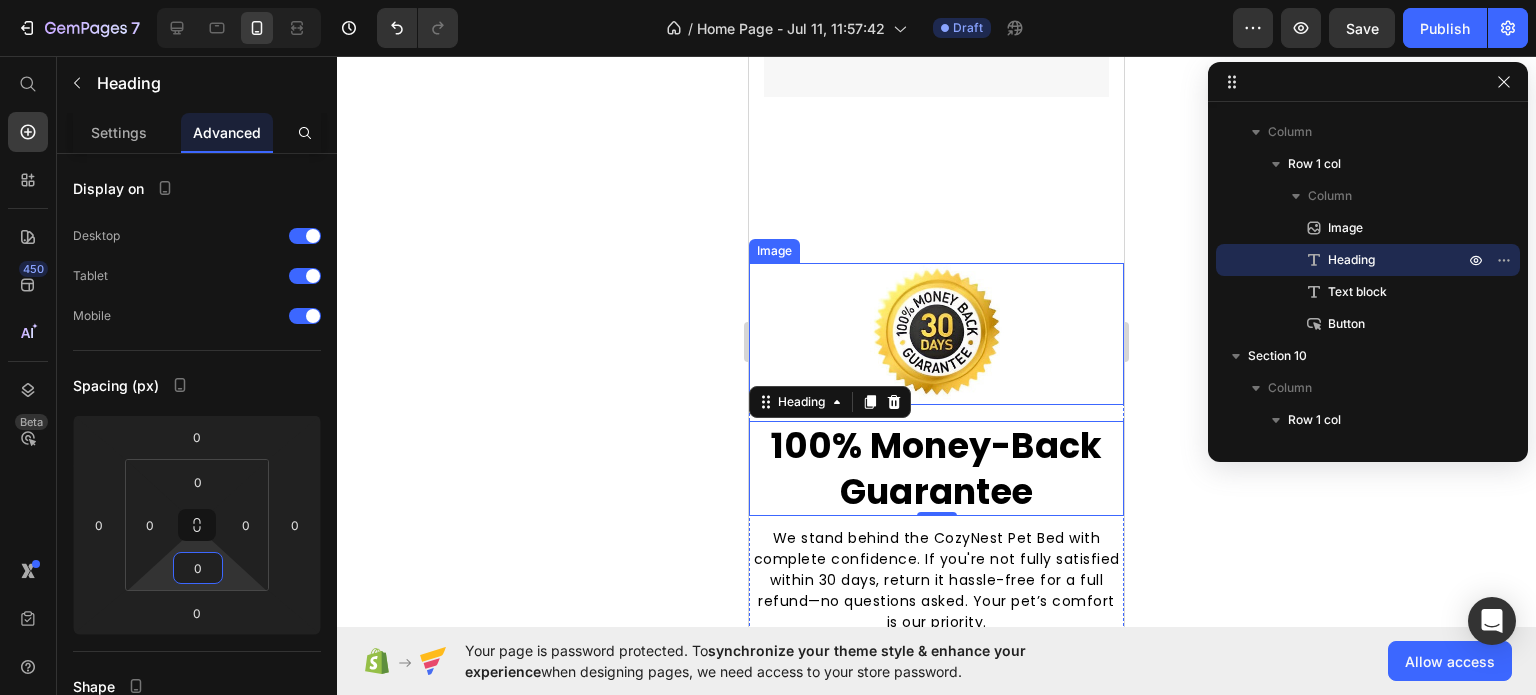 scroll, scrollTop: 4704, scrollLeft: 0, axis: vertical 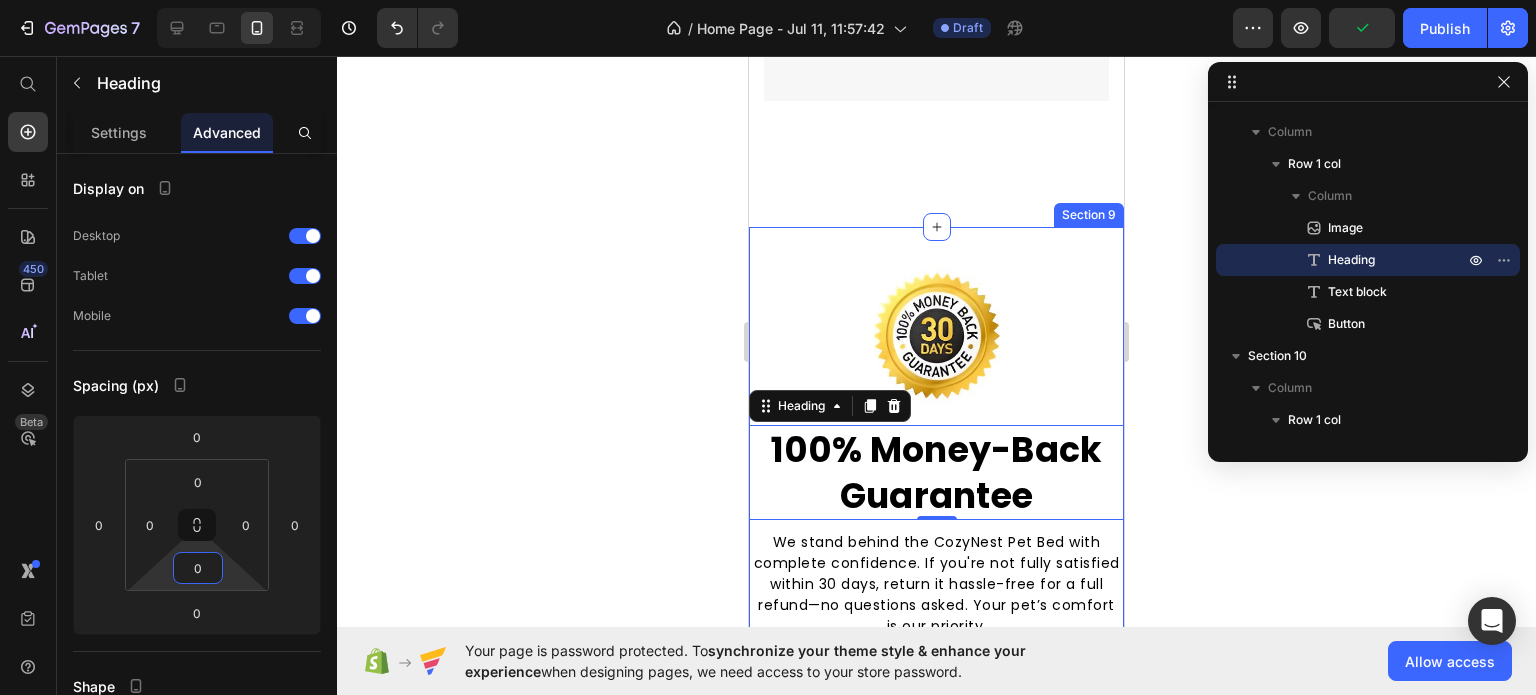 click on "Image 100% Money-Back Guarantee Heading   0 We stand behind the CozyNest Pet Bed with complete confidence. If you're not fully satisfied within 30 days, return it hassle-free for a full refund—no questions asked. Your pet’s comfort is our priority. Text block Get Yours Now Button Row Section 9" at bounding box center [936, 479] 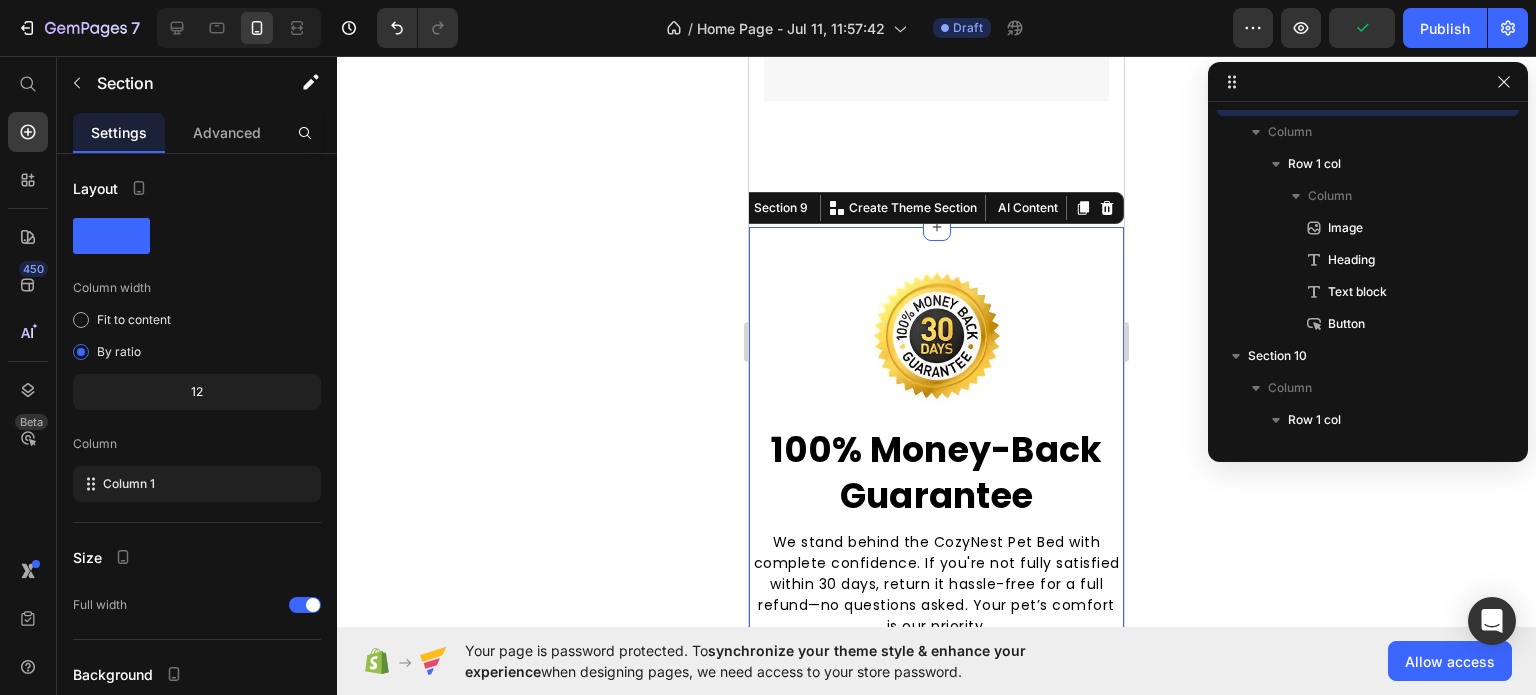 scroll, scrollTop: 122, scrollLeft: 0, axis: vertical 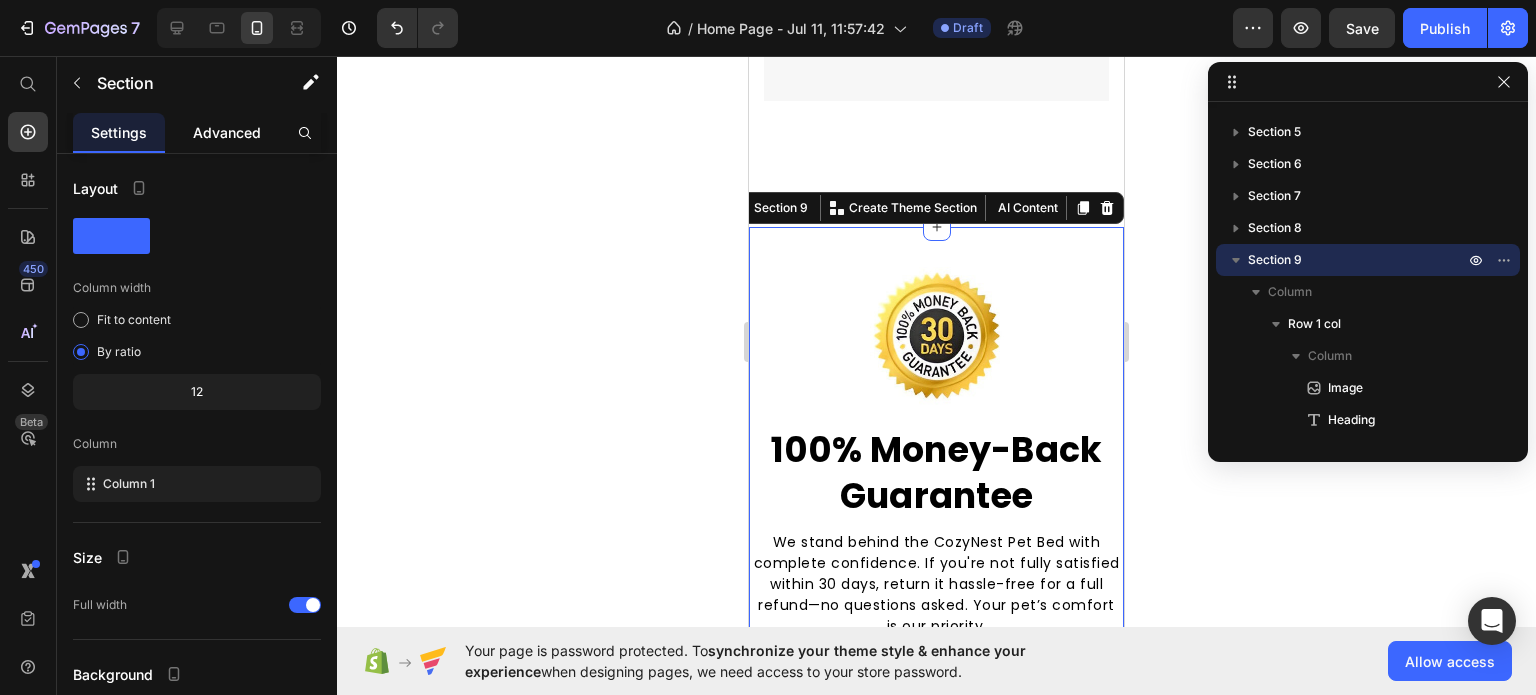 click on "Advanced" at bounding box center (227, 132) 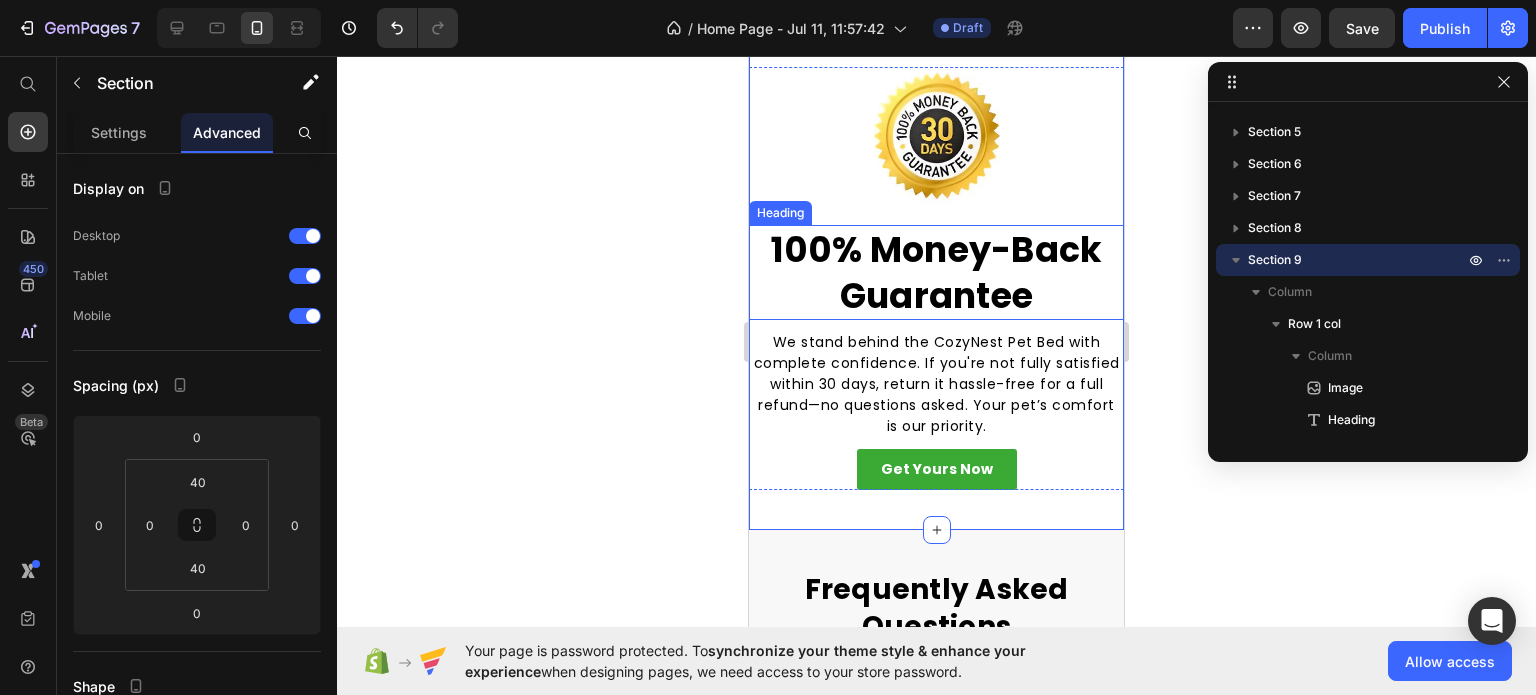 scroll, scrollTop: 5004, scrollLeft: 0, axis: vertical 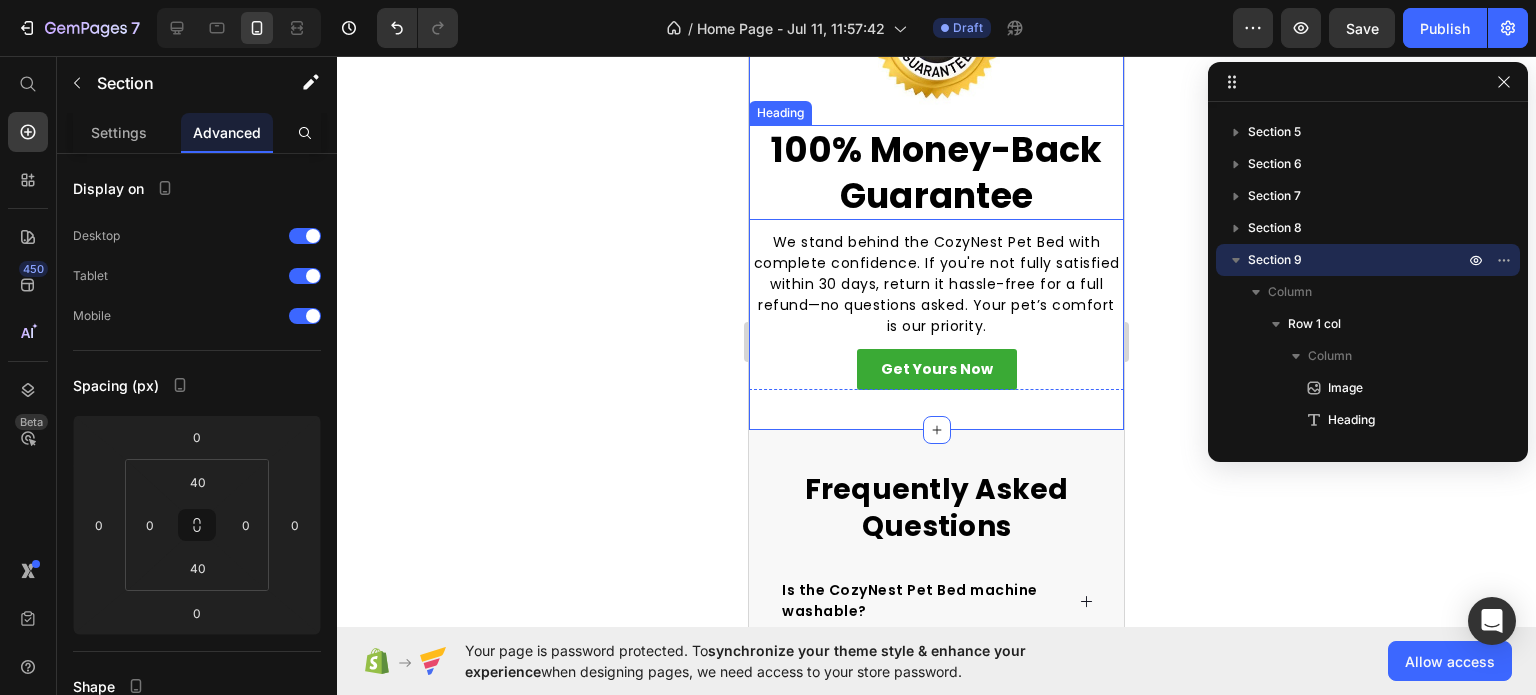 click on "100% Money-Back Guarantee" at bounding box center (936, 172) 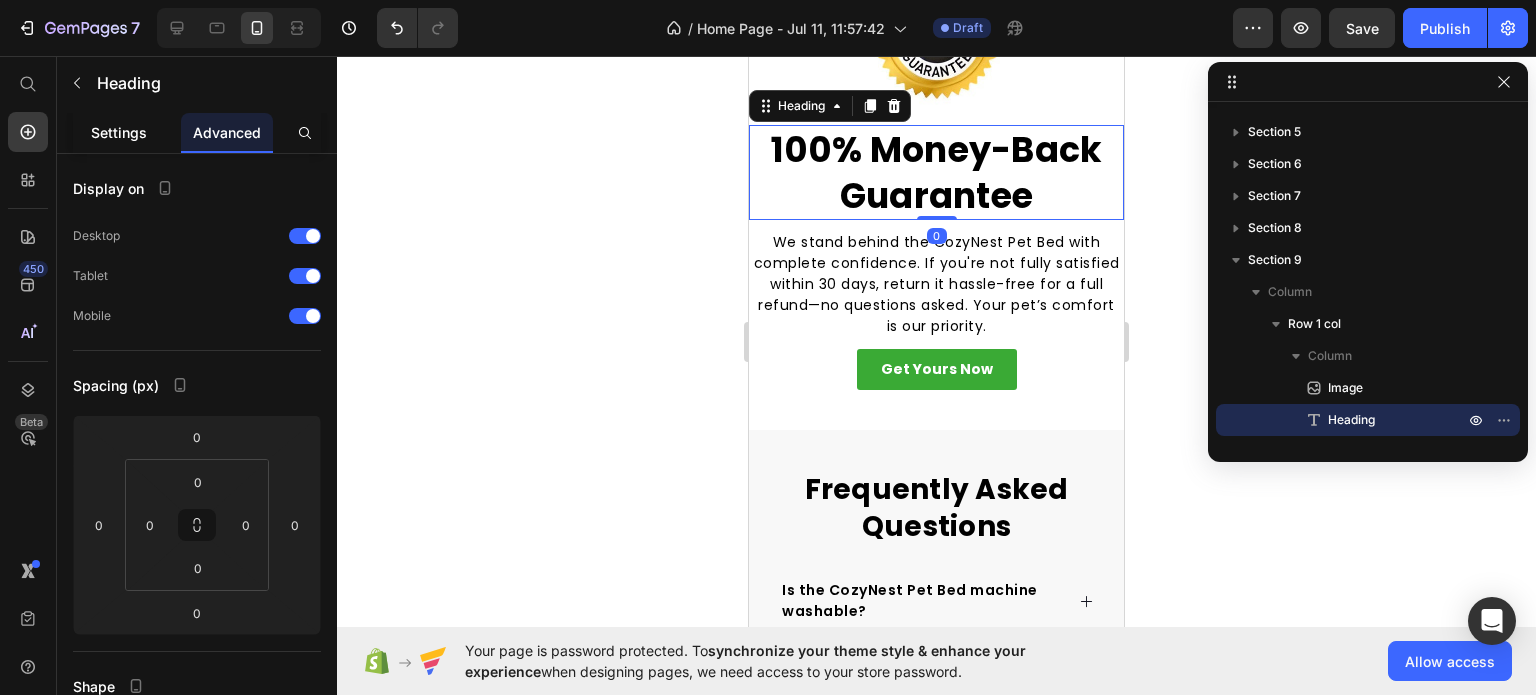 click on "Settings" 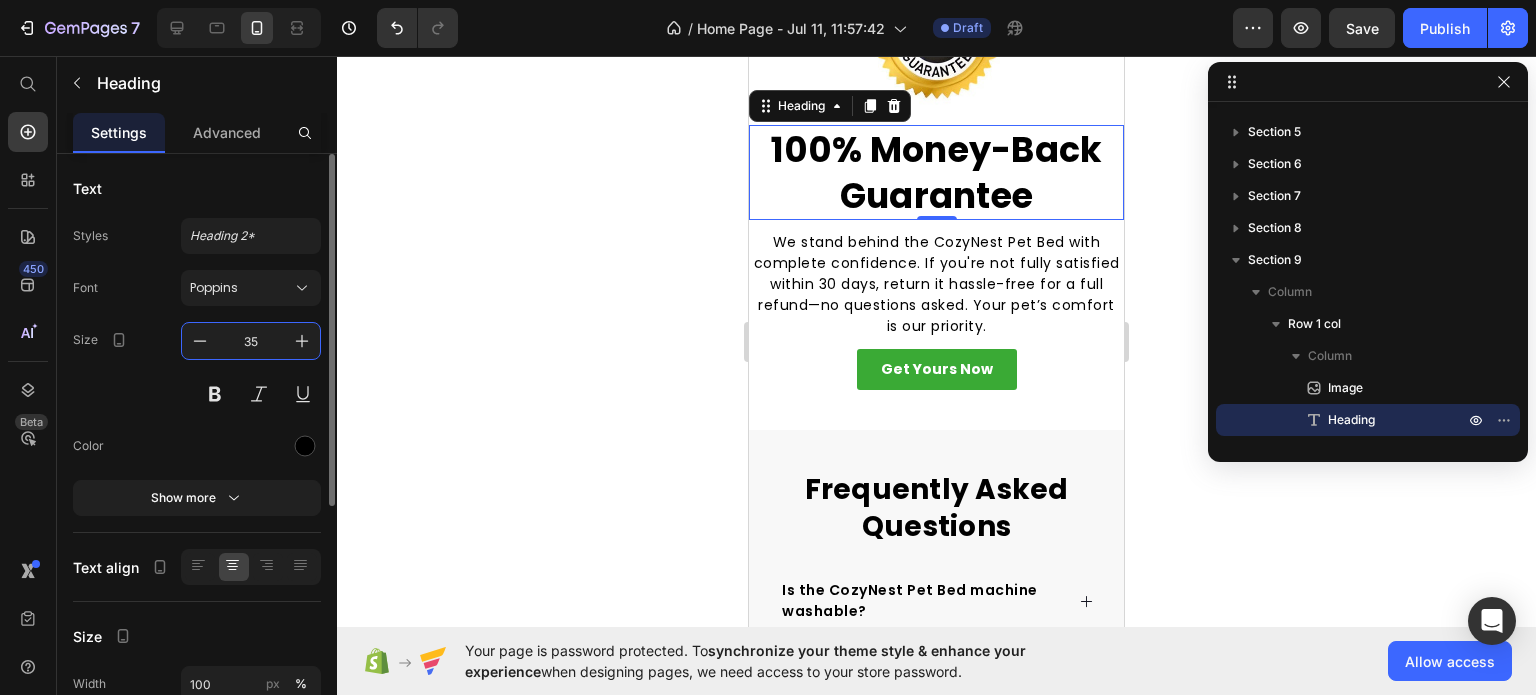 click on "35" at bounding box center [251, 341] 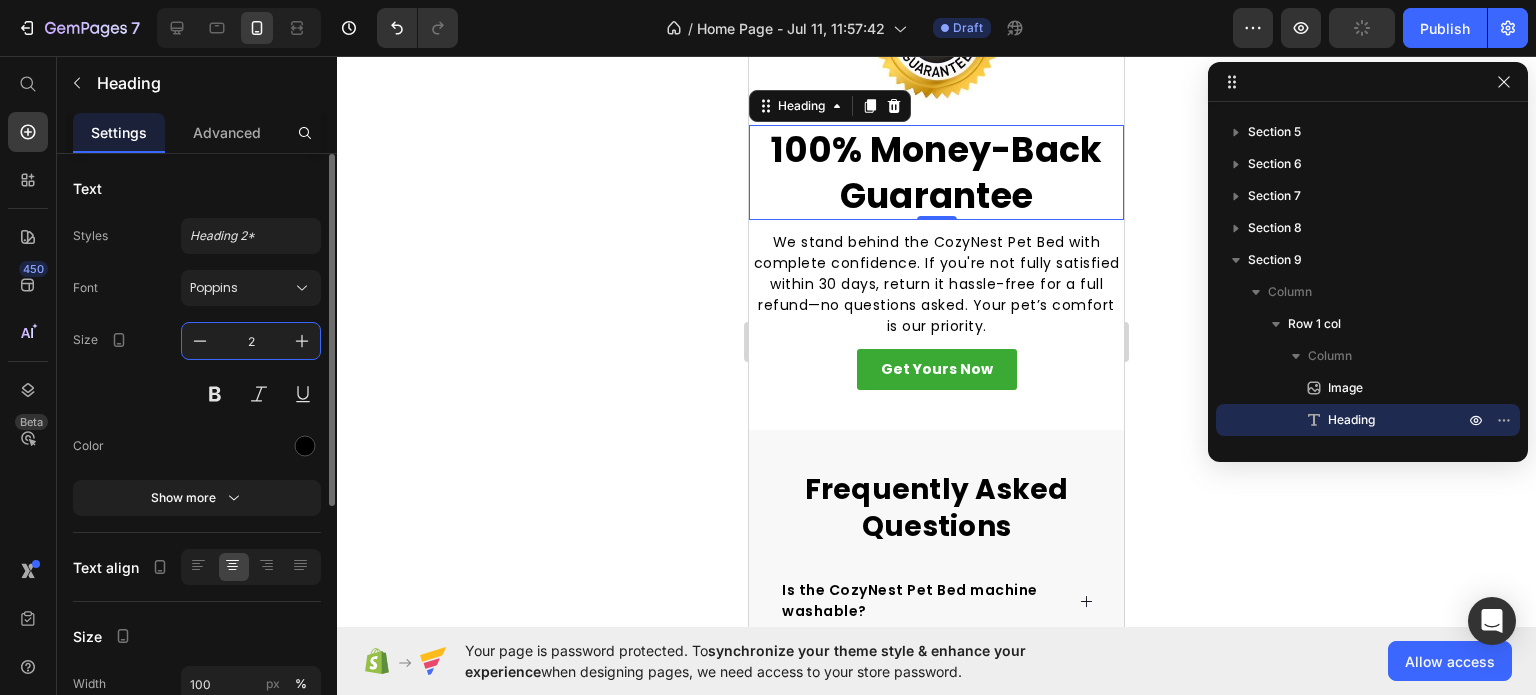 type on "28" 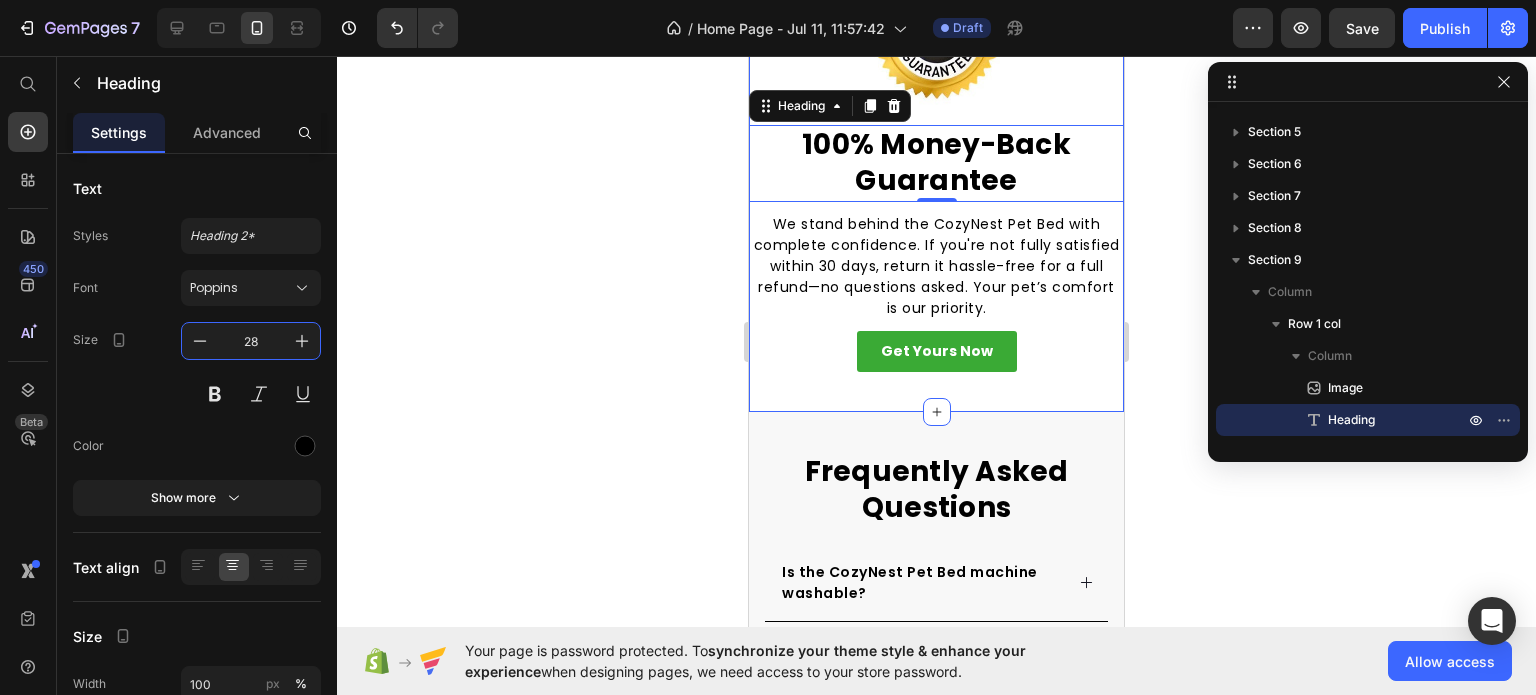 scroll, scrollTop: 5069, scrollLeft: 0, axis: vertical 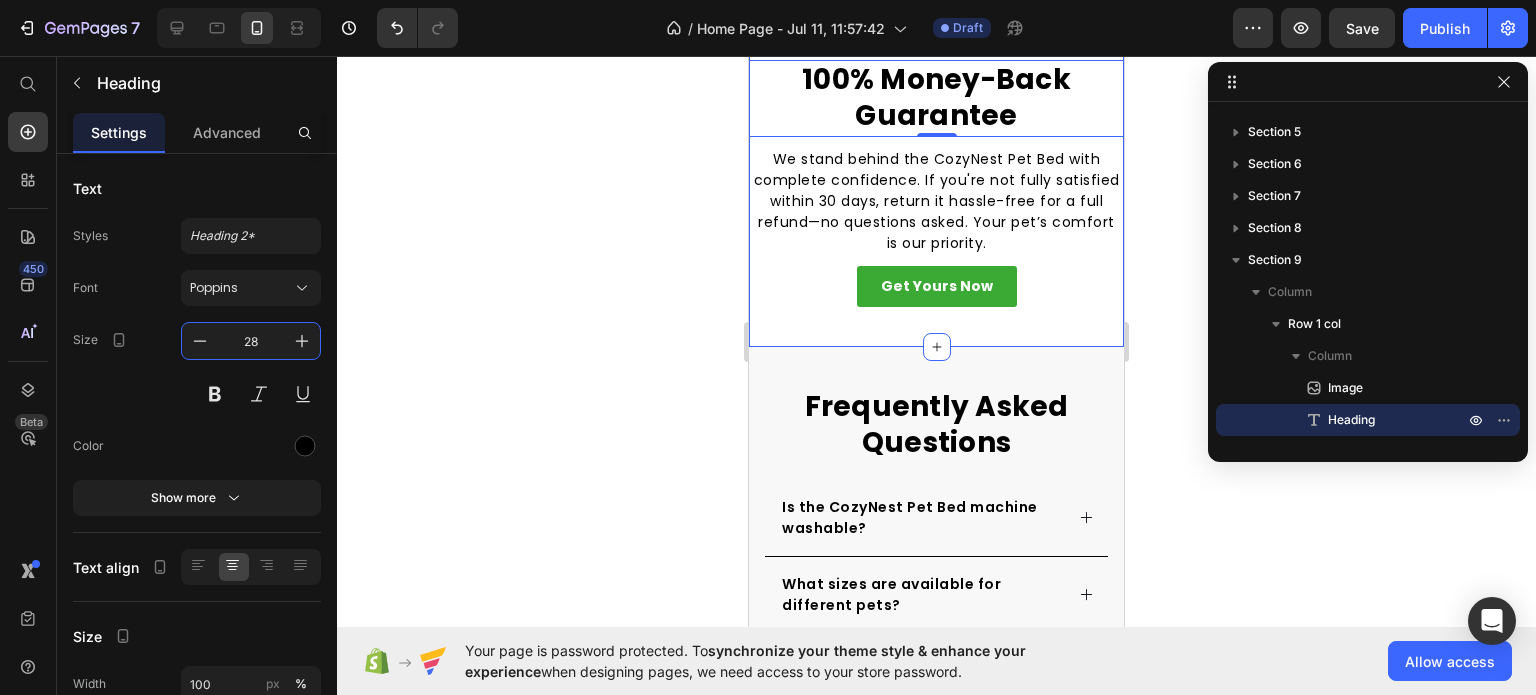click on "Frequently Asked Questions" at bounding box center (936, 425) 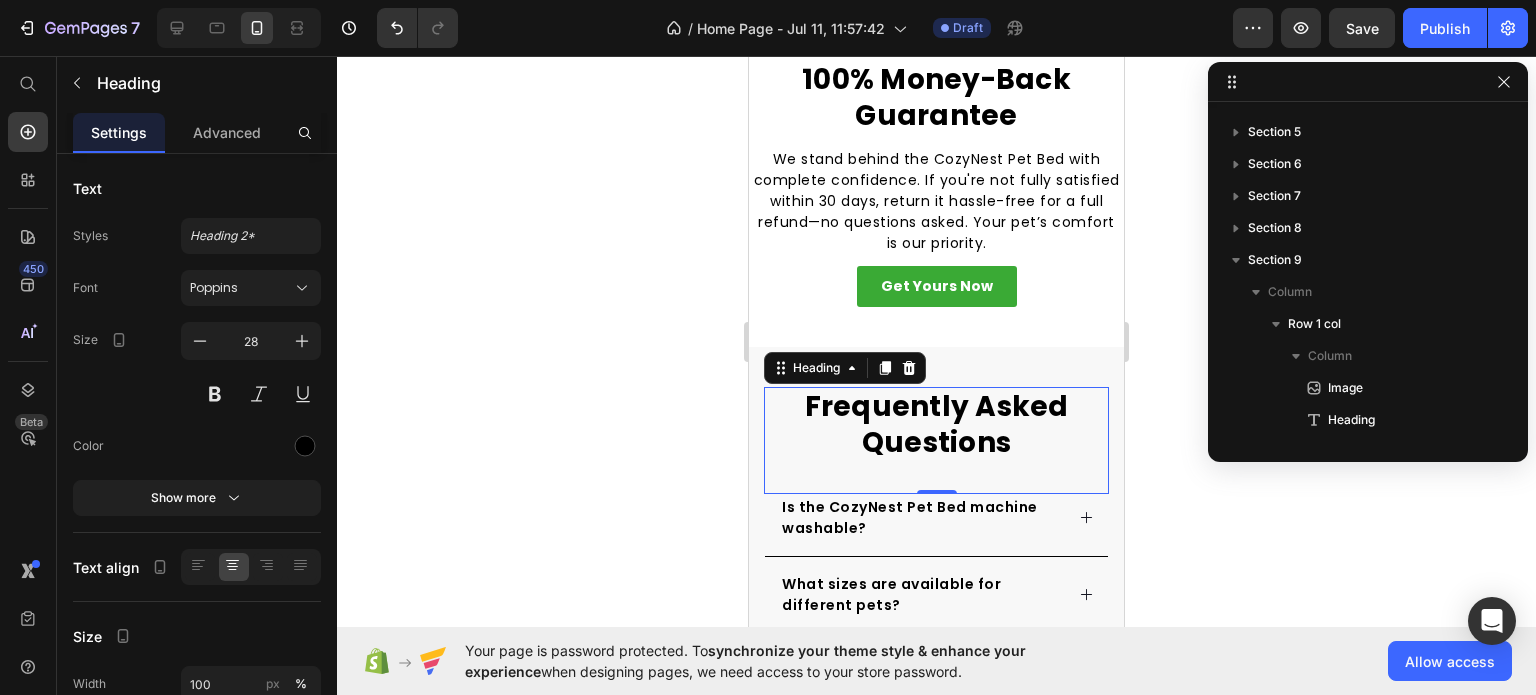 scroll, scrollTop: 506, scrollLeft: 0, axis: vertical 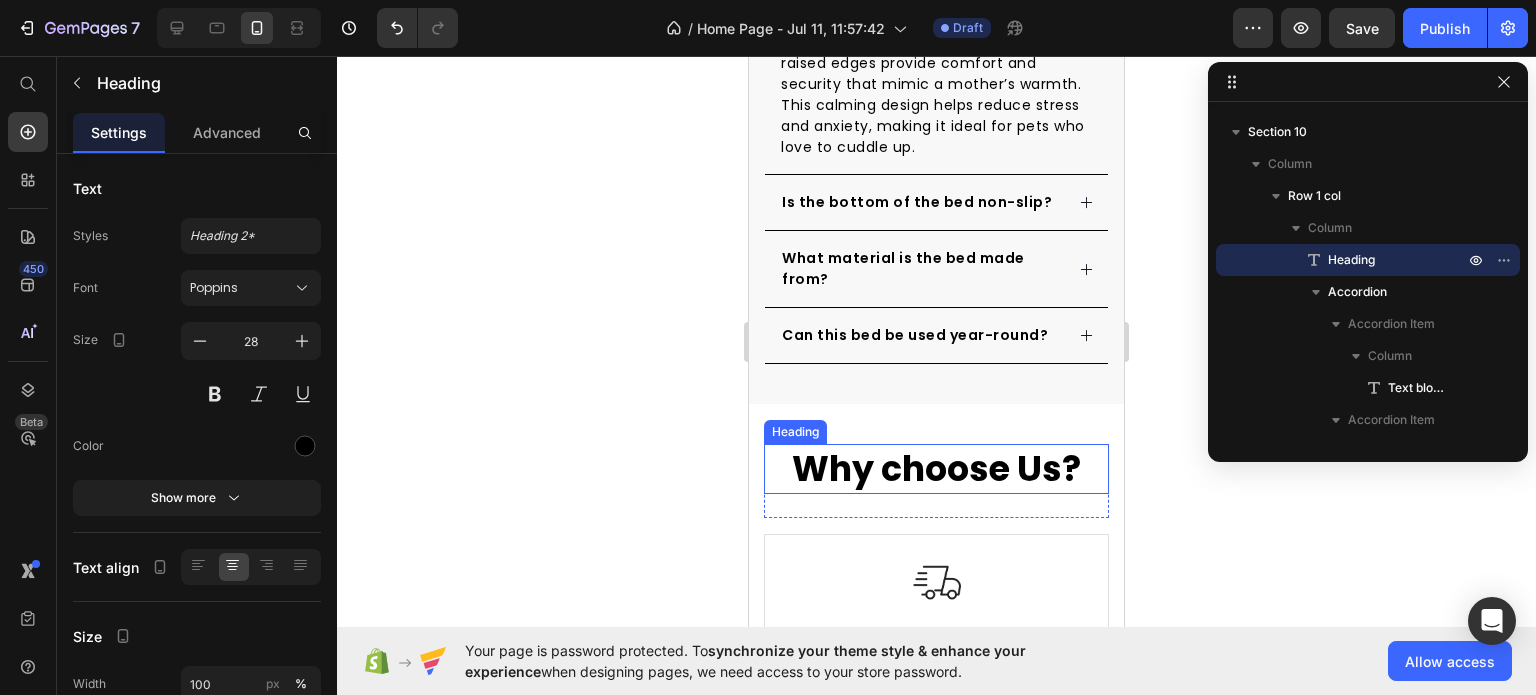 click on "Why choose Us?" at bounding box center (936, 469) 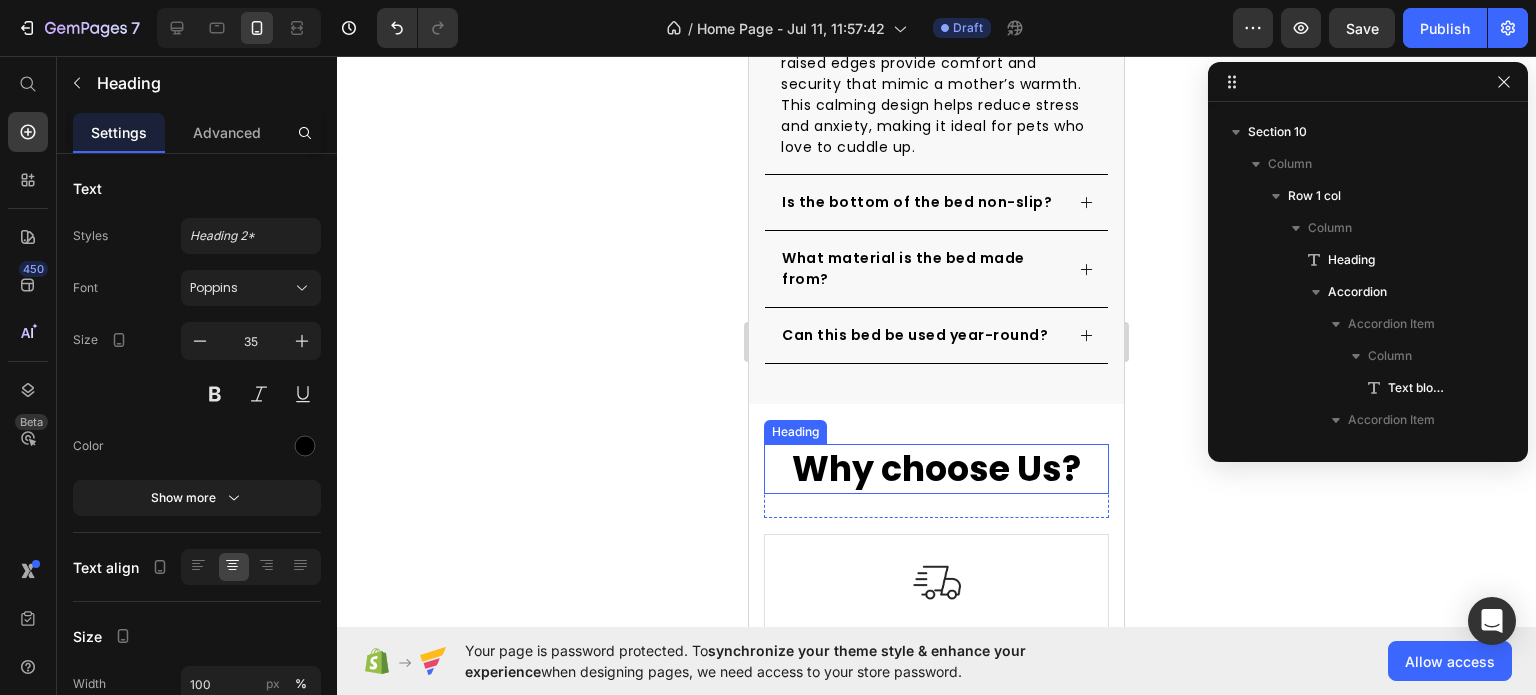 scroll, scrollTop: 1274, scrollLeft: 0, axis: vertical 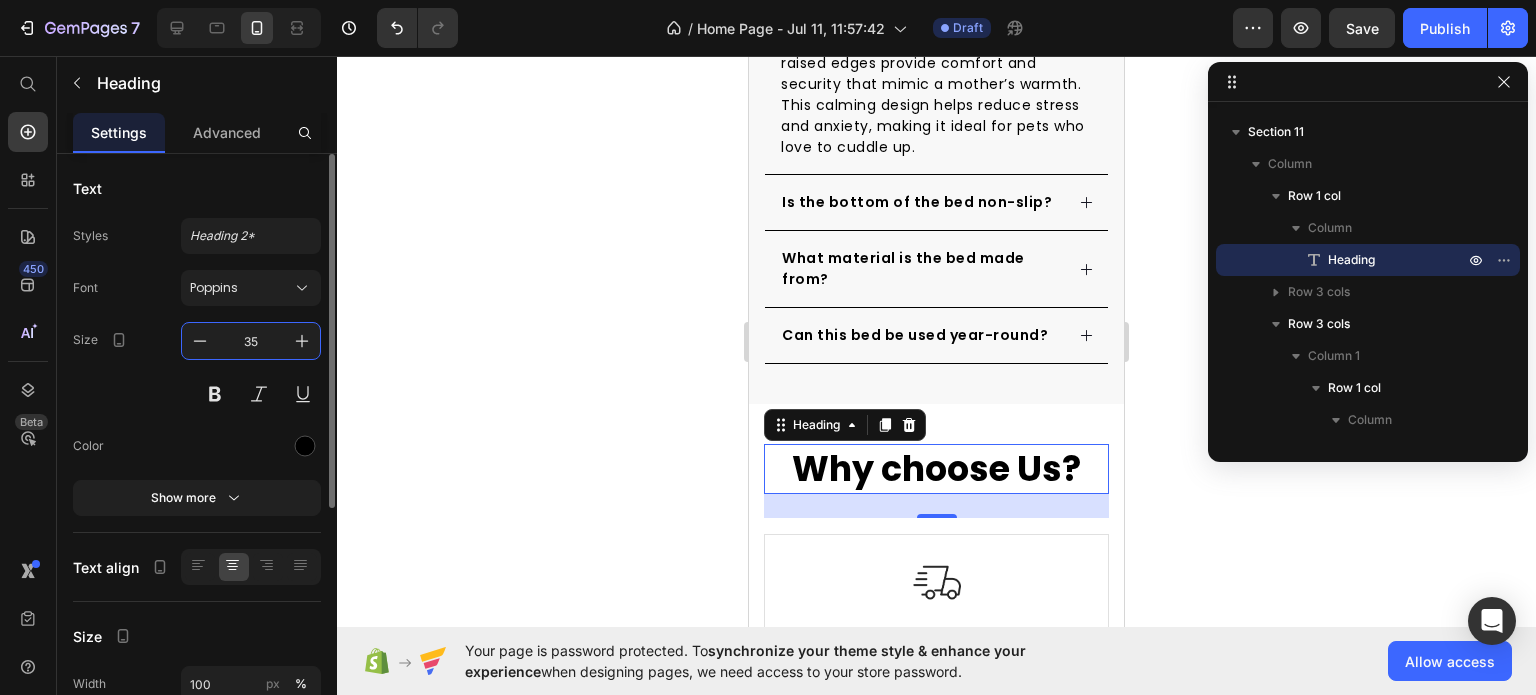 click on "35" at bounding box center [251, 341] 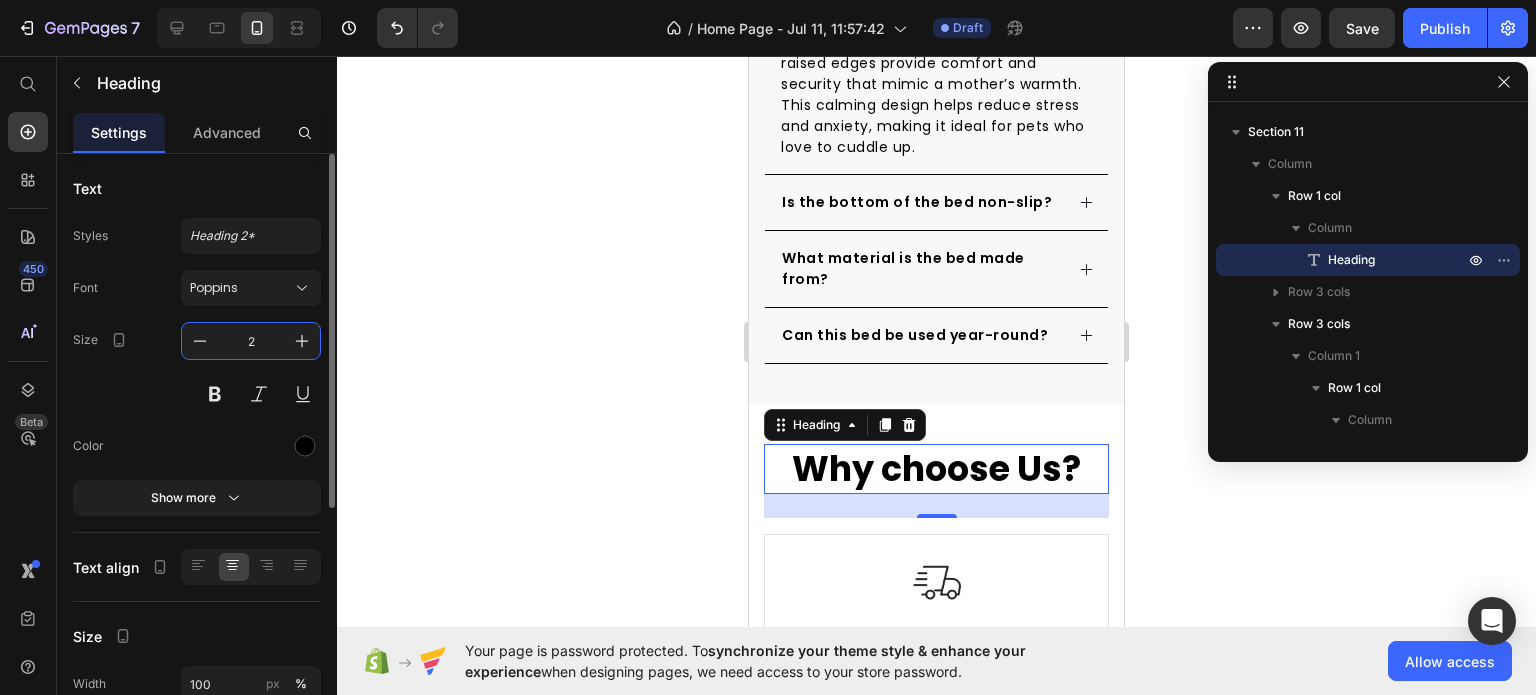 type on "28" 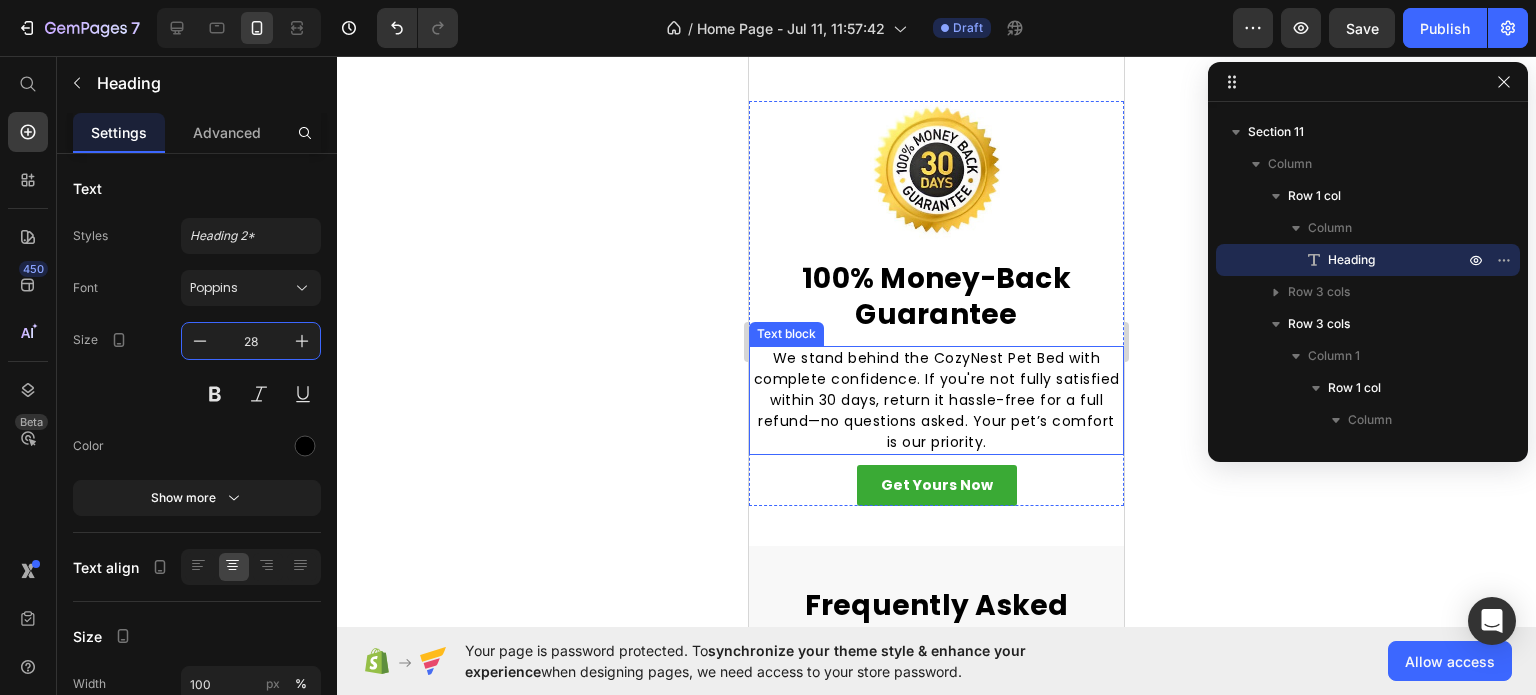 scroll, scrollTop: 4904, scrollLeft: 0, axis: vertical 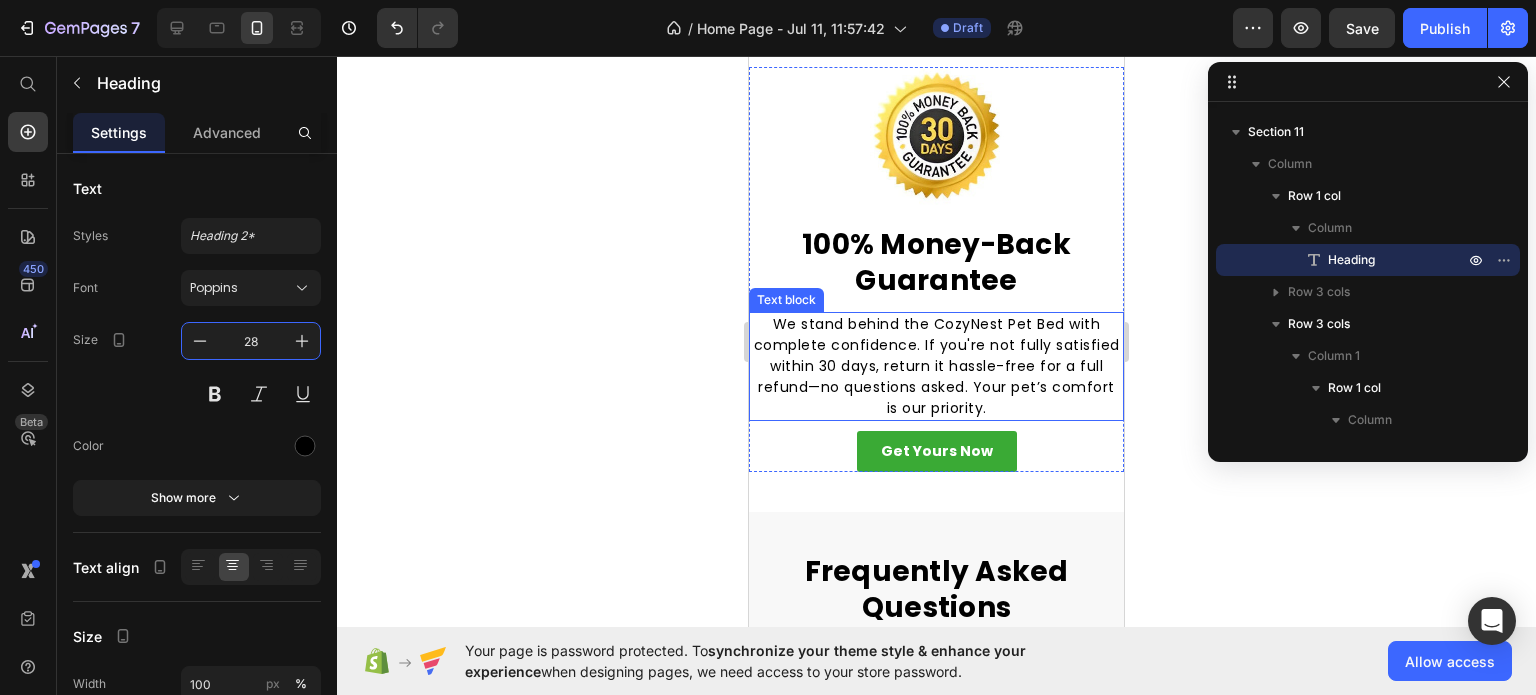 click on "We stand behind the CozyNest Pet Bed with complete confidence. If you're not fully satisfied within 30 days, return it hassle-free for a full refund—no questions asked. Your pet’s comfort is our priority." at bounding box center [936, 366] 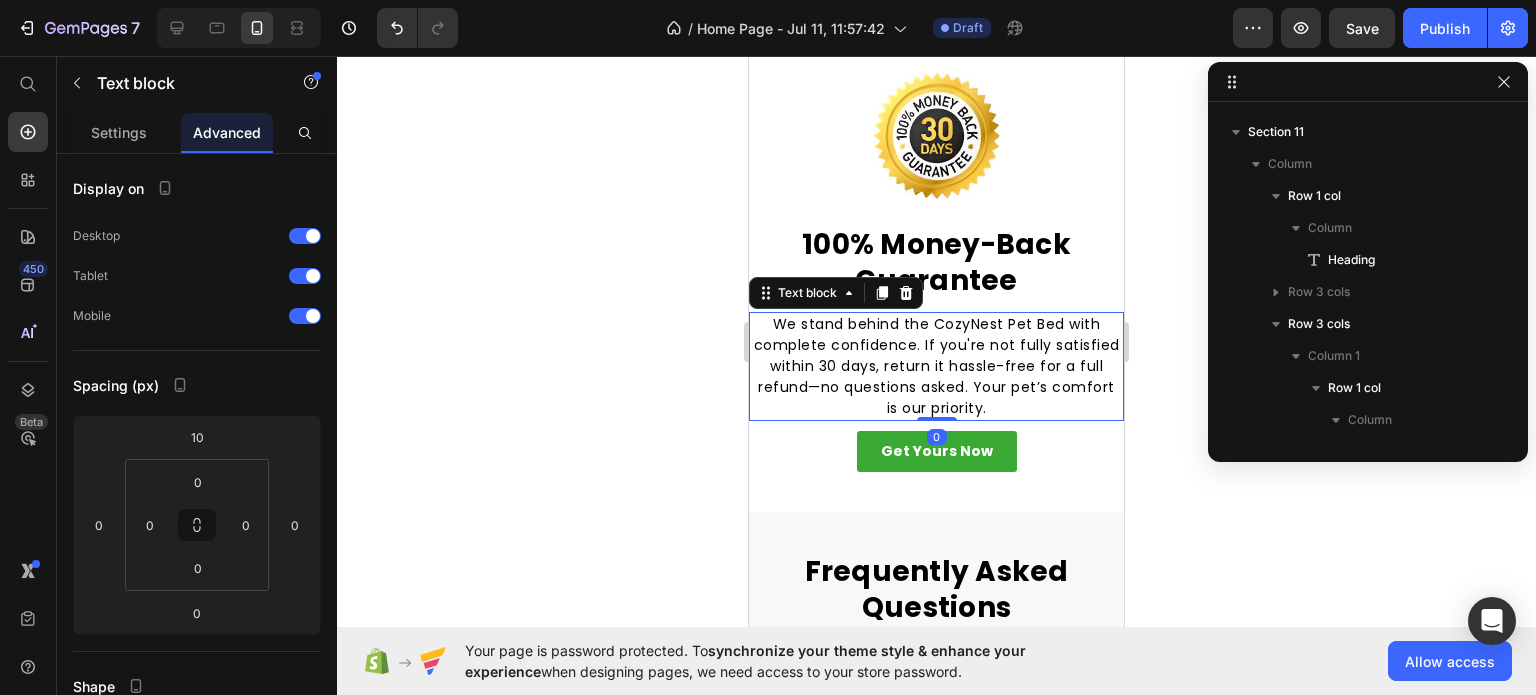 scroll, scrollTop: 314, scrollLeft: 0, axis: vertical 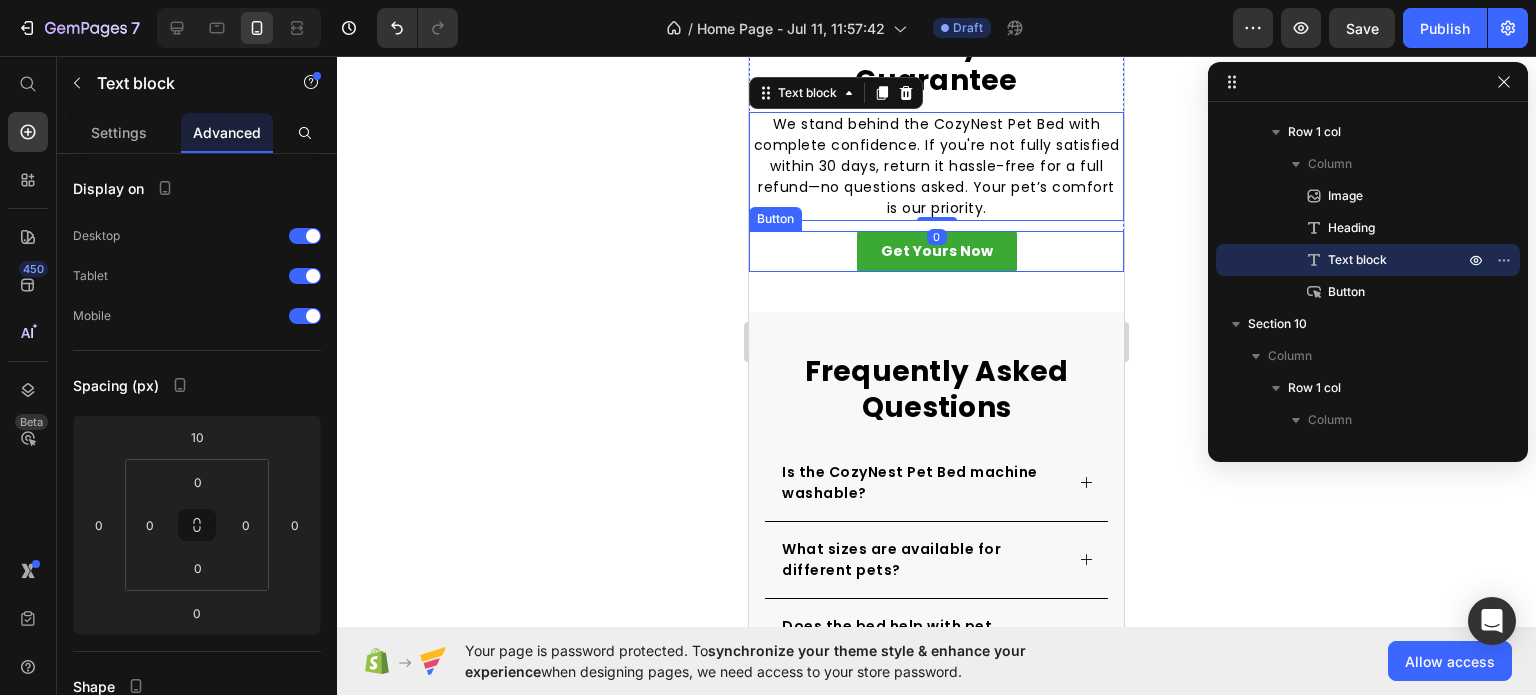 click on "Image 100% Money-Back Guarantee Heading We stand behind the CozyNest Pet Bed with complete confidence. If you're not fully satisfied within 30 days, return it hassle-free for a full refund—no questions asked. Your pet’s comfort is our priority. Text block   0 Get Yours Now Button Row Section 9" at bounding box center [936, 69] 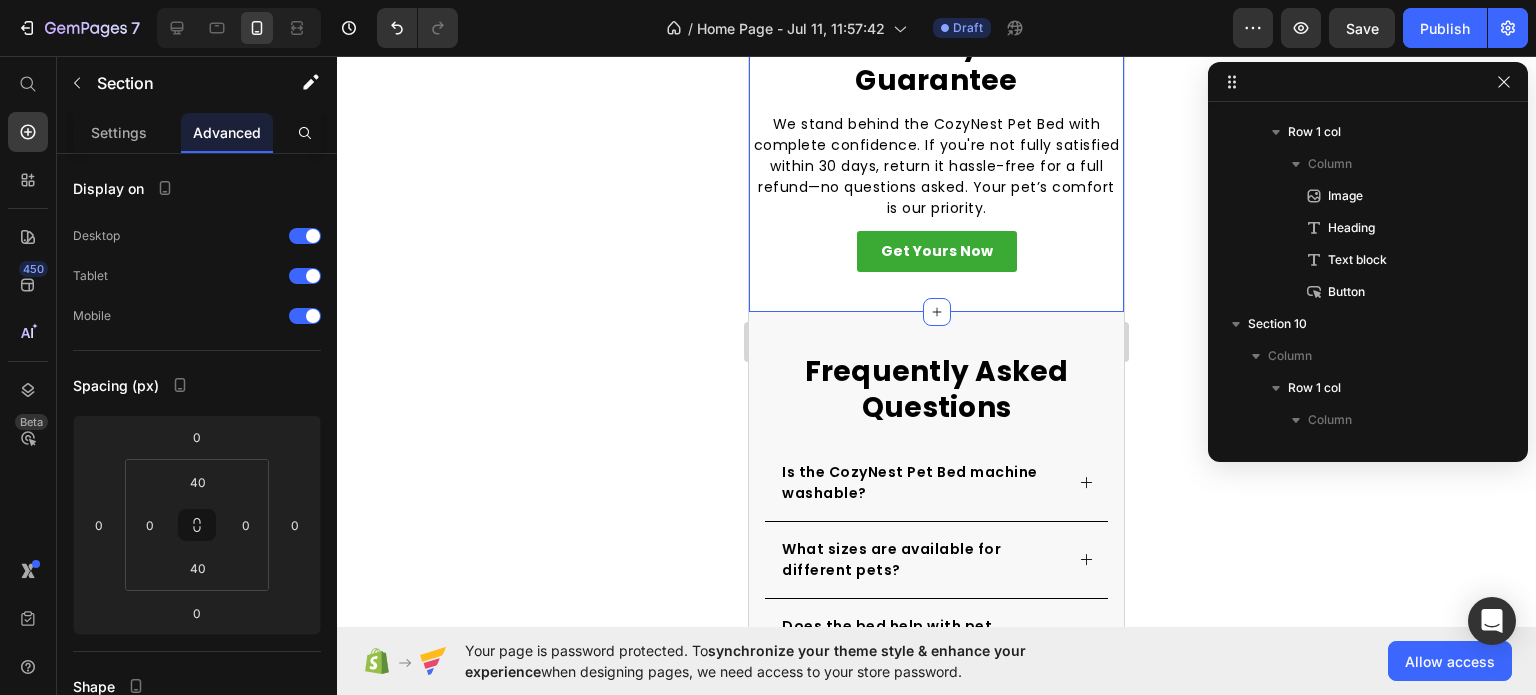 scroll, scrollTop: 122, scrollLeft: 0, axis: vertical 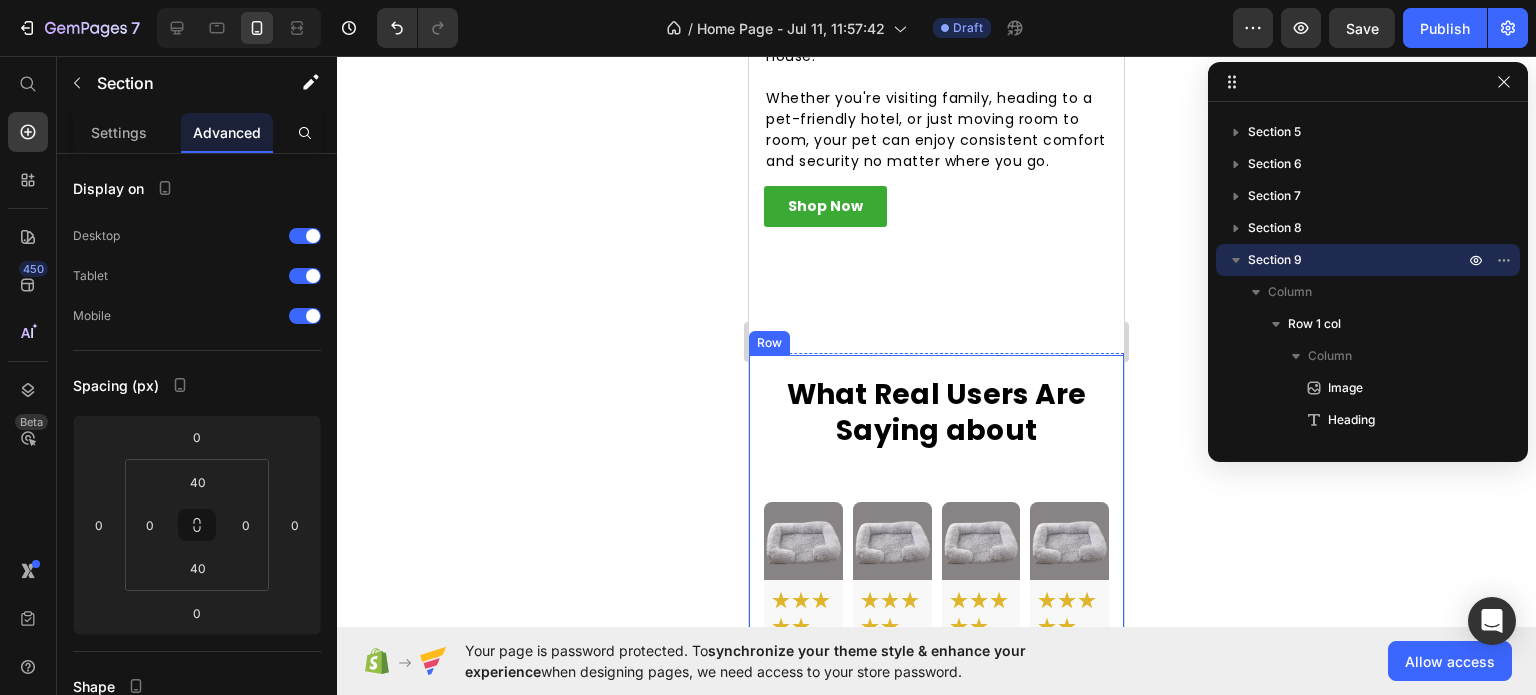 click on "What Real Users Are Saying about Heading Image ★★★★★ Heading My dog loves it! Super soft, cozy, and perfect size. He sleeps better and longer now—worth every penny! Heading - Errum A. Heading Image Verify Customer Heading Row Row Row Image ★★★★★ Heading Excellent purchase! My two cats share it all day. They love the plush feel and round nest shape.   Heading - Errum A. Heading Image Verify Customer Heading Row Row Row Image ★★★★★ Heading We’ve tried many beds—this one wins. It’s stylish, durable, and clearly designed with pet comfort in mind. Heading - Errum A. Heading Image Verify Customer Heading Row Row Row Image ★★★★★ Heading My dog instantly fell asleep! The raised edges are perfect for her head. Super cozy and calming design. Heading - Errum A. Heading Image Verify Customer Heading Row Row Row Row" at bounding box center [936, 798] 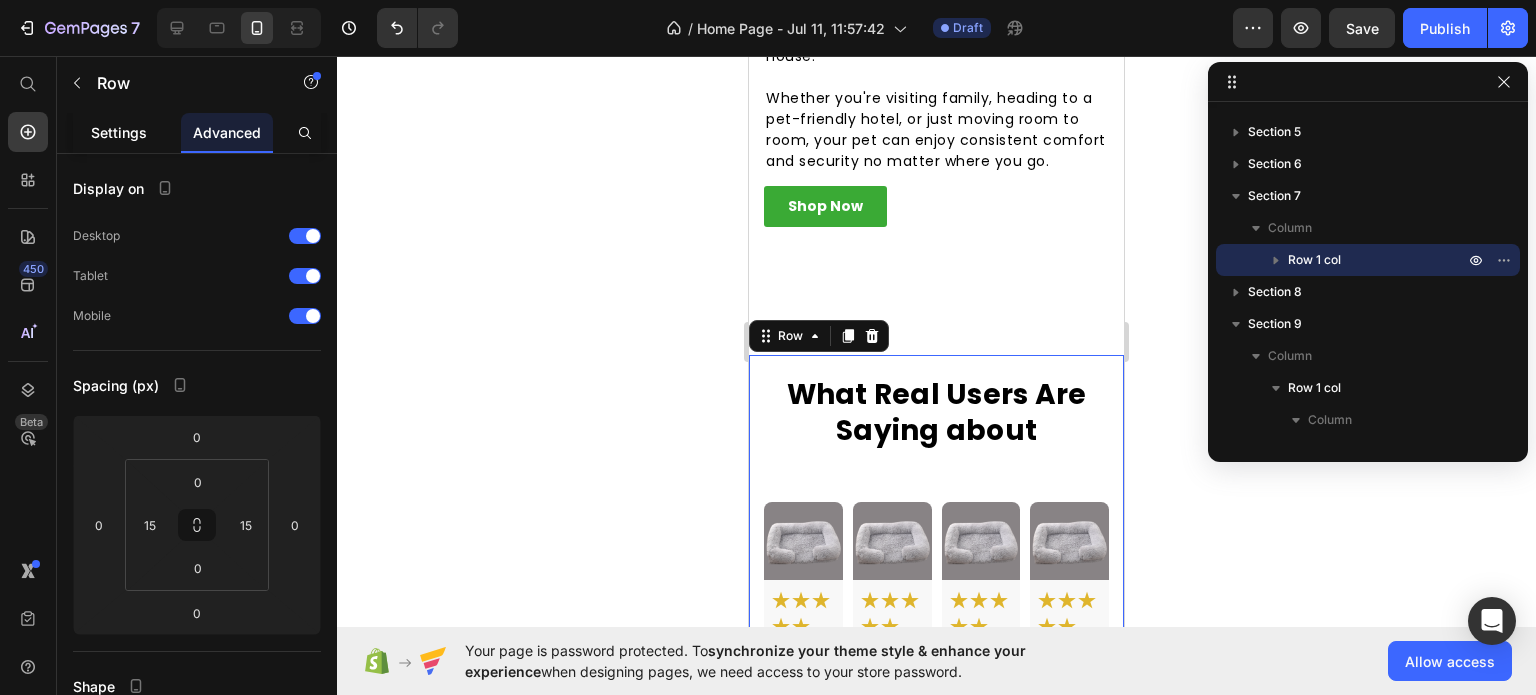 click on "Settings" at bounding box center (119, 132) 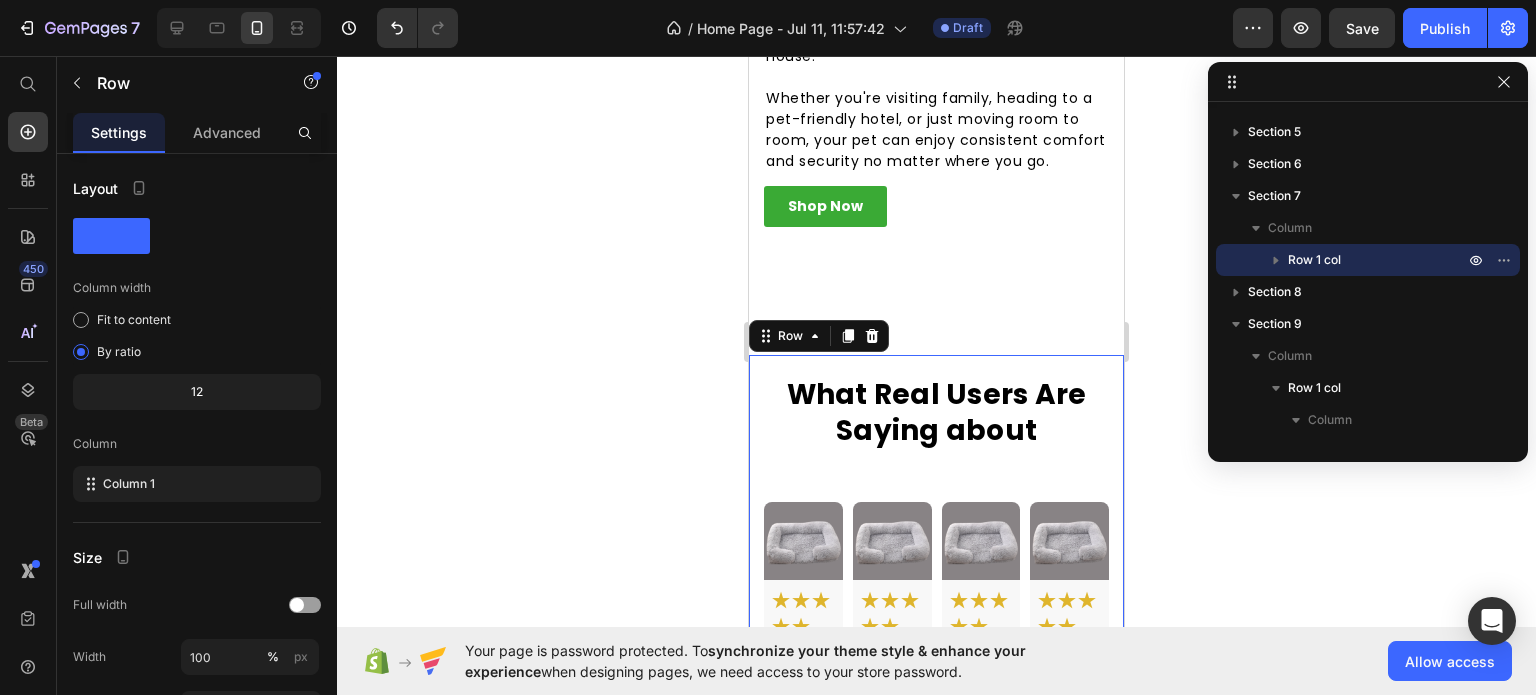 click on "Settings" at bounding box center (119, 132) 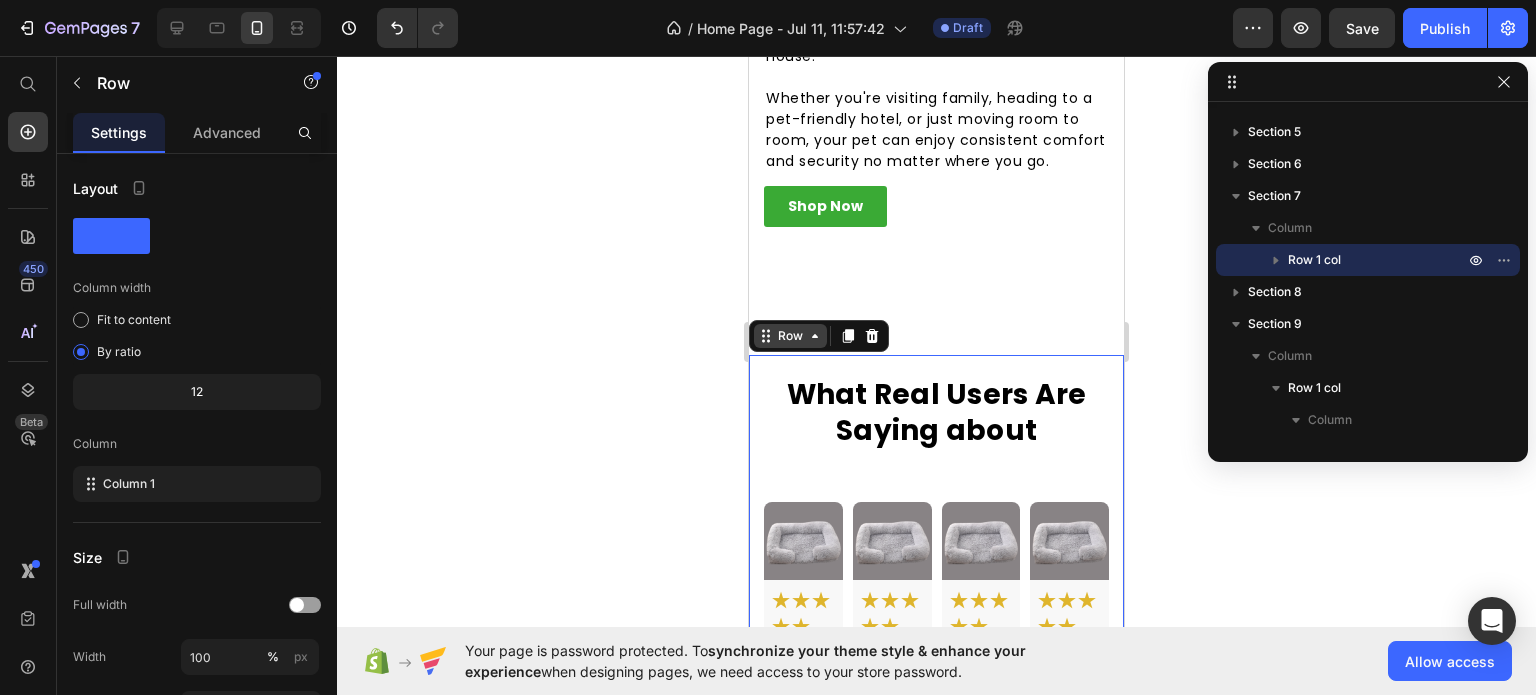 click on "Row" at bounding box center (790, 336) 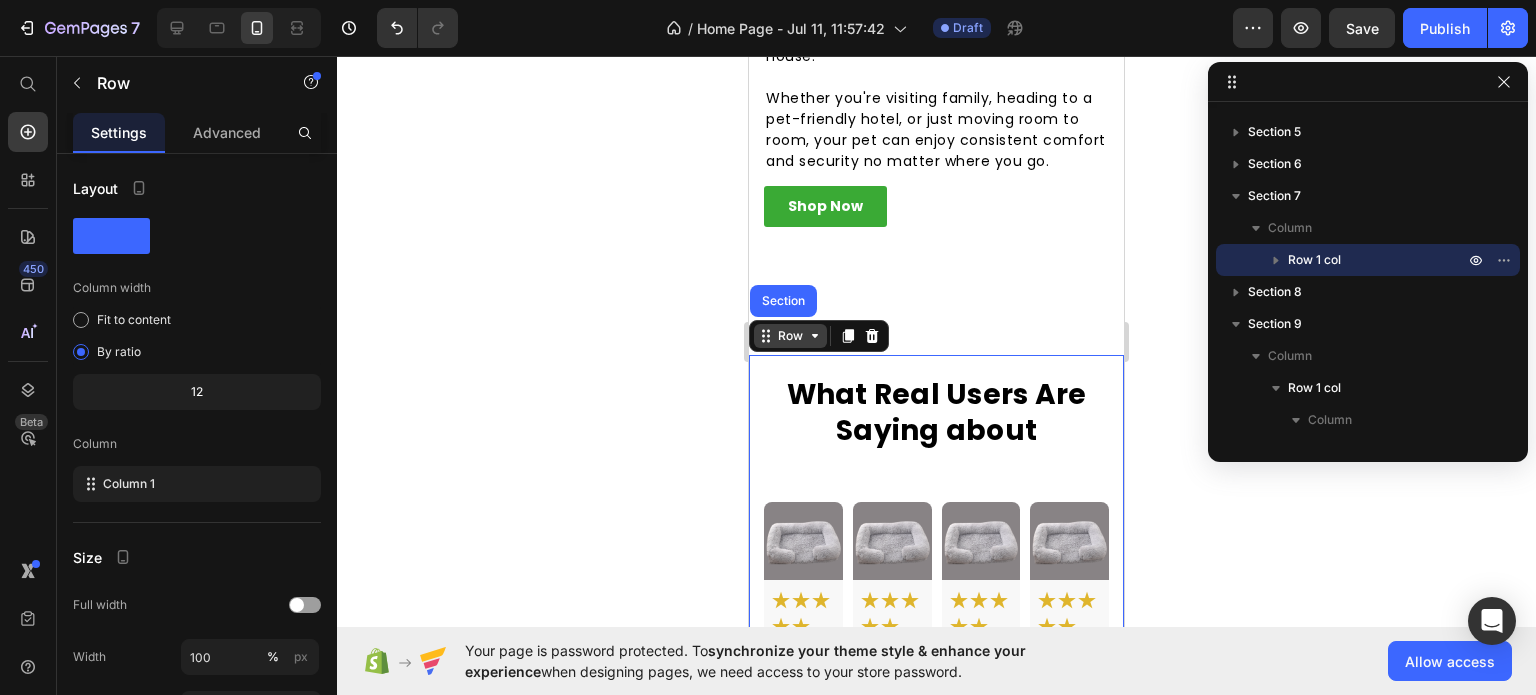 click on "Row" at bounding box center (790, 336) 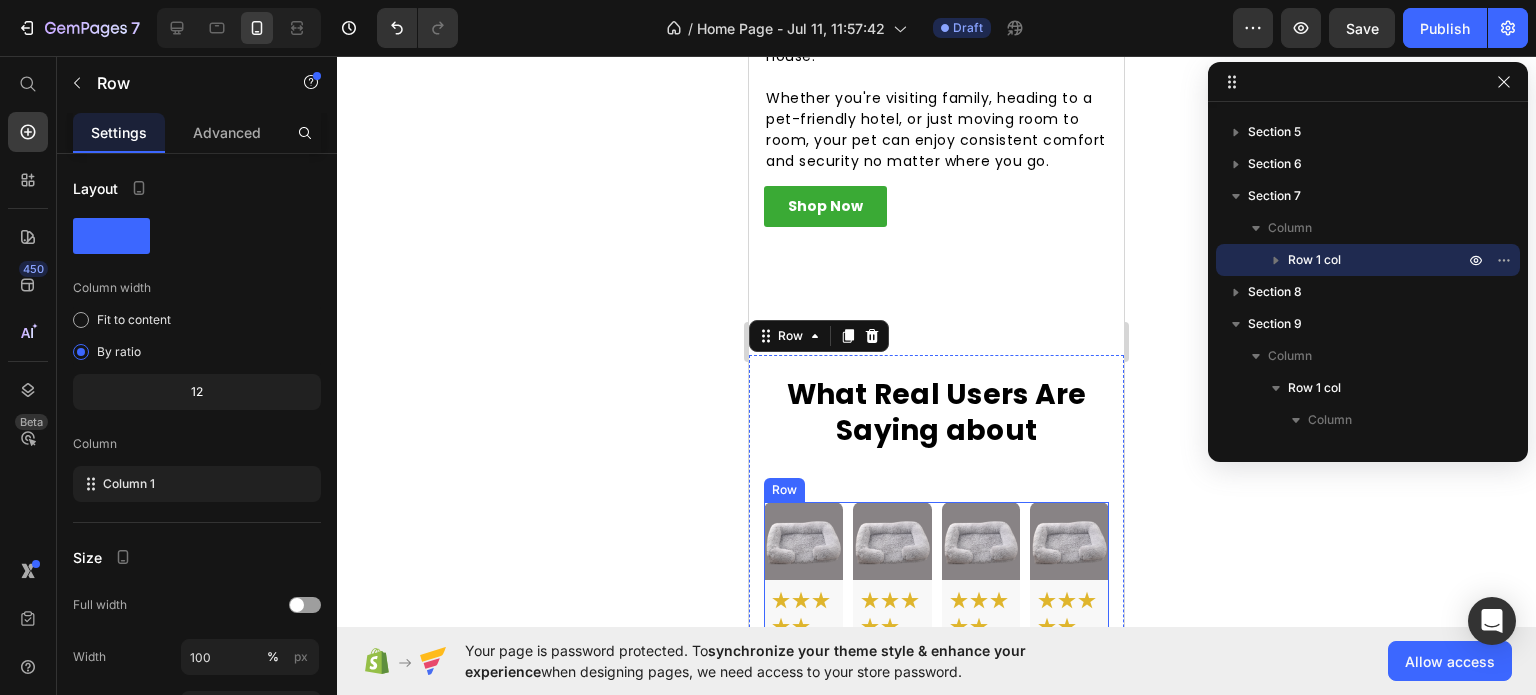 click on "Image ★★★★★ Heading My dog loves it! Super soft, cozy, and perfect size. He sleeps better and longer now—worth every penny! Heading - [FIRST] [LAST] Heading Image Verify Customer Heading Row Row Row Image ★★★★★ Heading Excellent purchase! My two cats share it all day. They love the plush feel and round nest shape.   Heading - [FIRST] [LAST] Heading Image Verify Customer Heading Row Row Row Image ★★★★★ Heading We’ve tried many beds—this one wins. It’s stylish, durable, and clearly designed with pet comfort in mind. Heading - [FIRST] [LAST] Heading Image Verify Customer Heading Row Row Row Image ★★★★★ Heading My dog instantly fell asleep! The raised edges are perfect for her head. Super cozy and calming design. Heading - [FIRST] [LAST] Heading Image Verify Customer Heading Row Row Row Row" at bounding box center (936, 871) 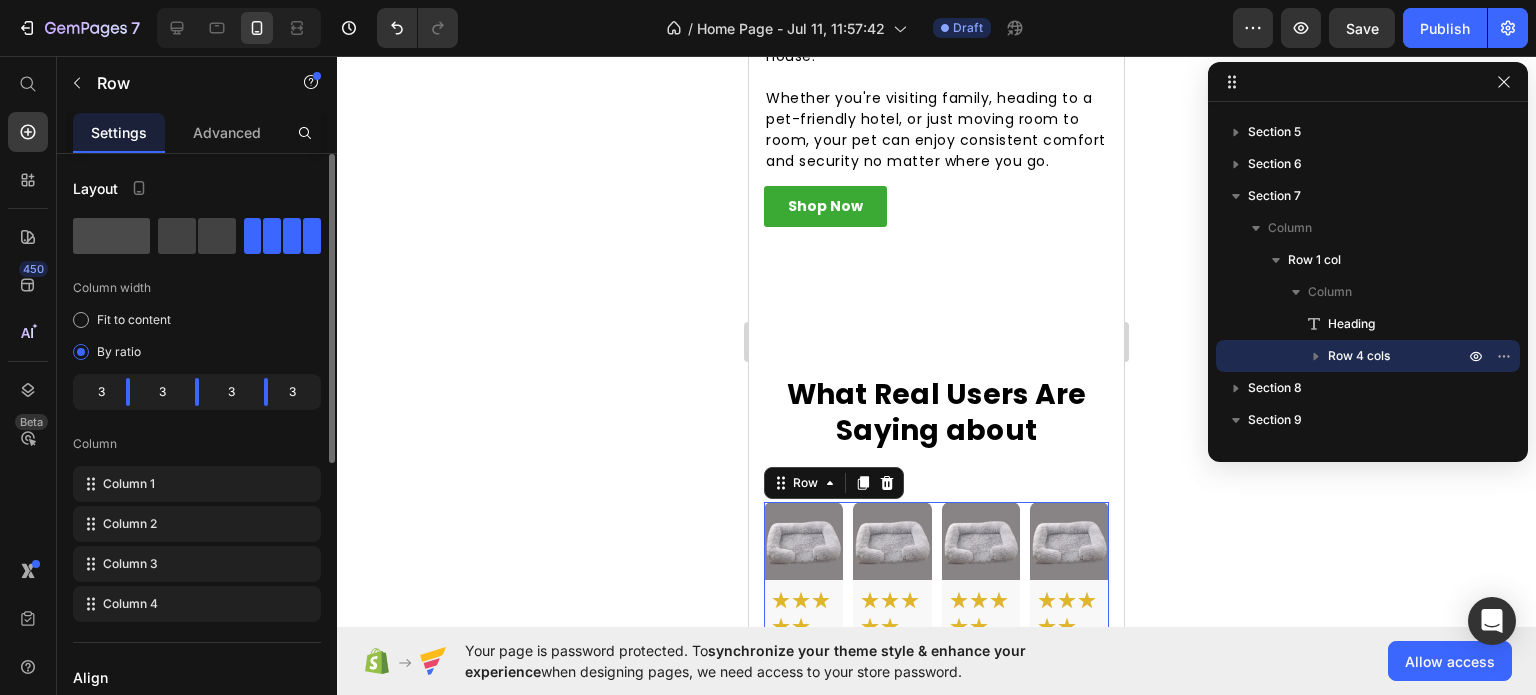 click 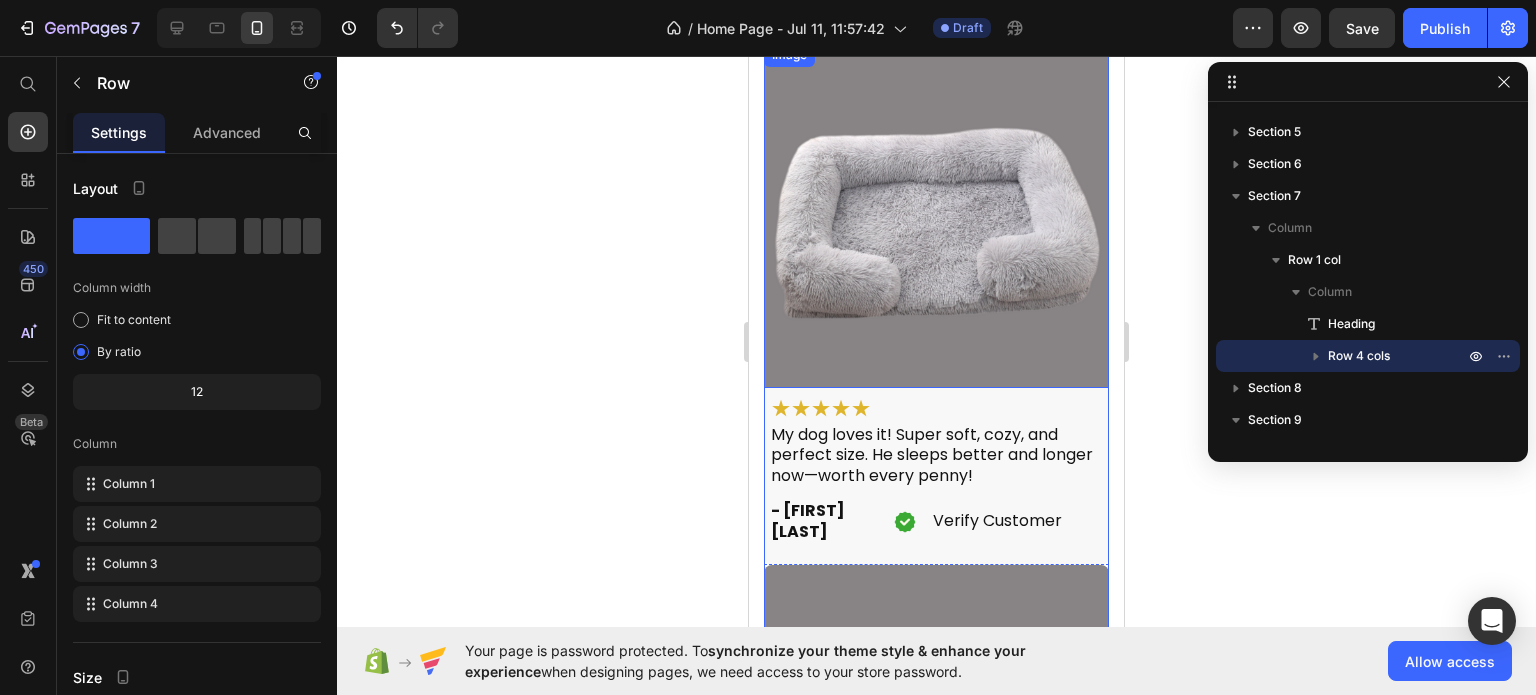 scroll, scrollTop: 3949, scrollLeft: 0, axis: vertical 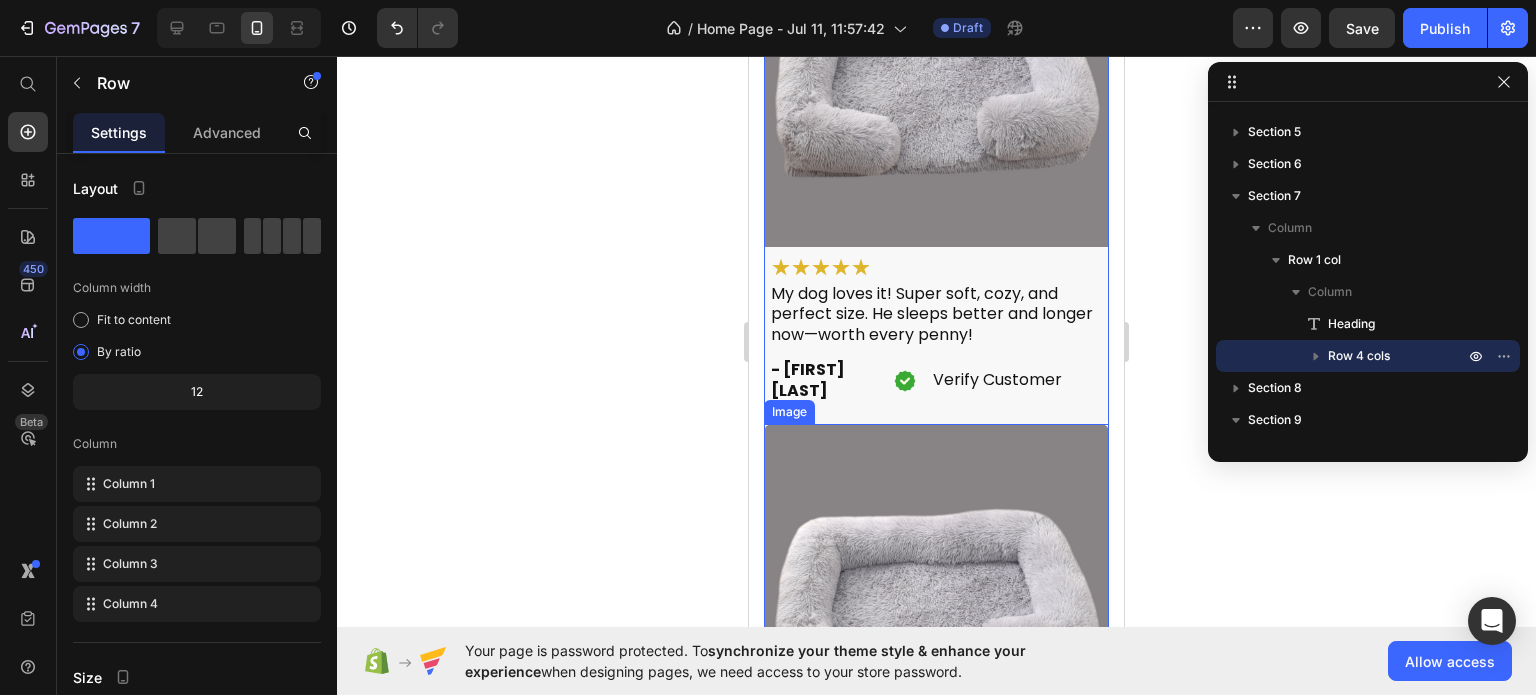 click at bounding box center (936, 596) 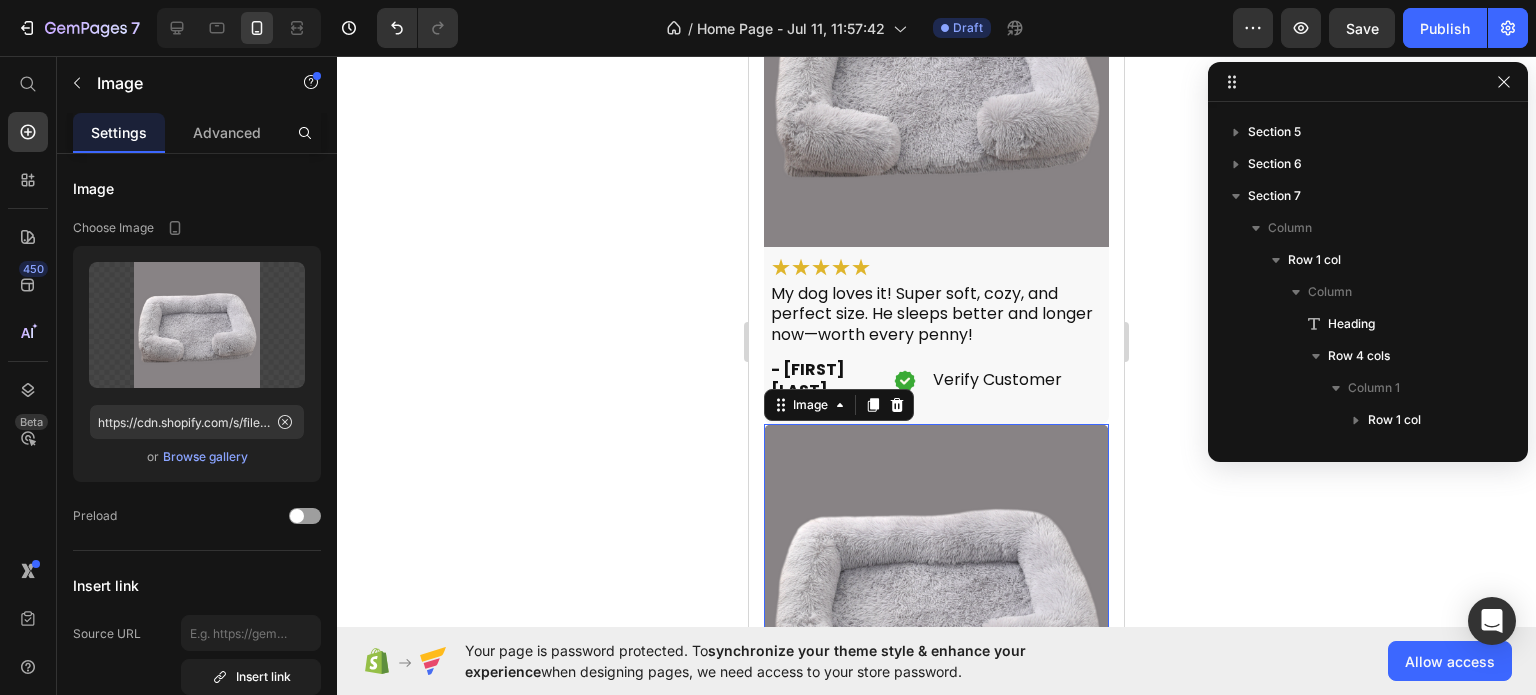 scroll, scrollTop: 410, scrollLeft: 0, axis: vertical 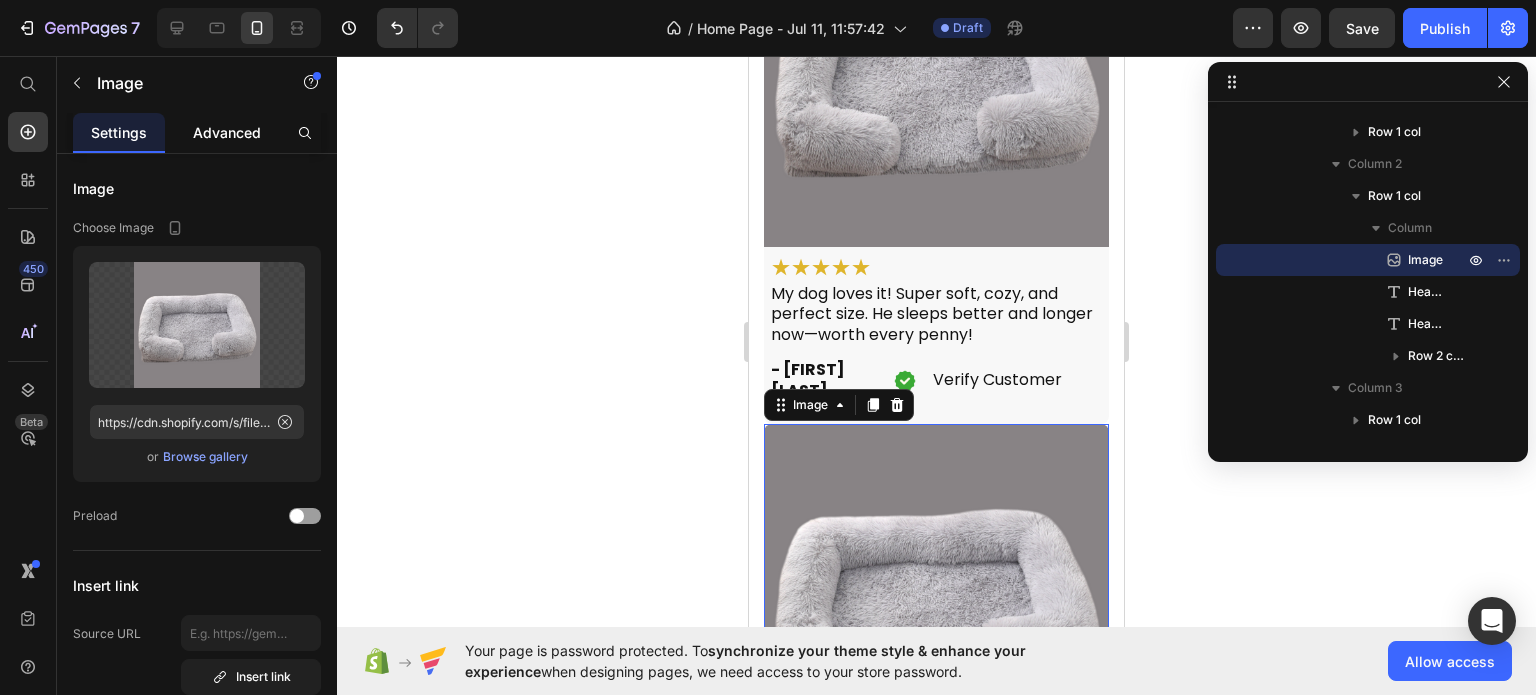 click on "Advanced" at bounding box center [227, 132] 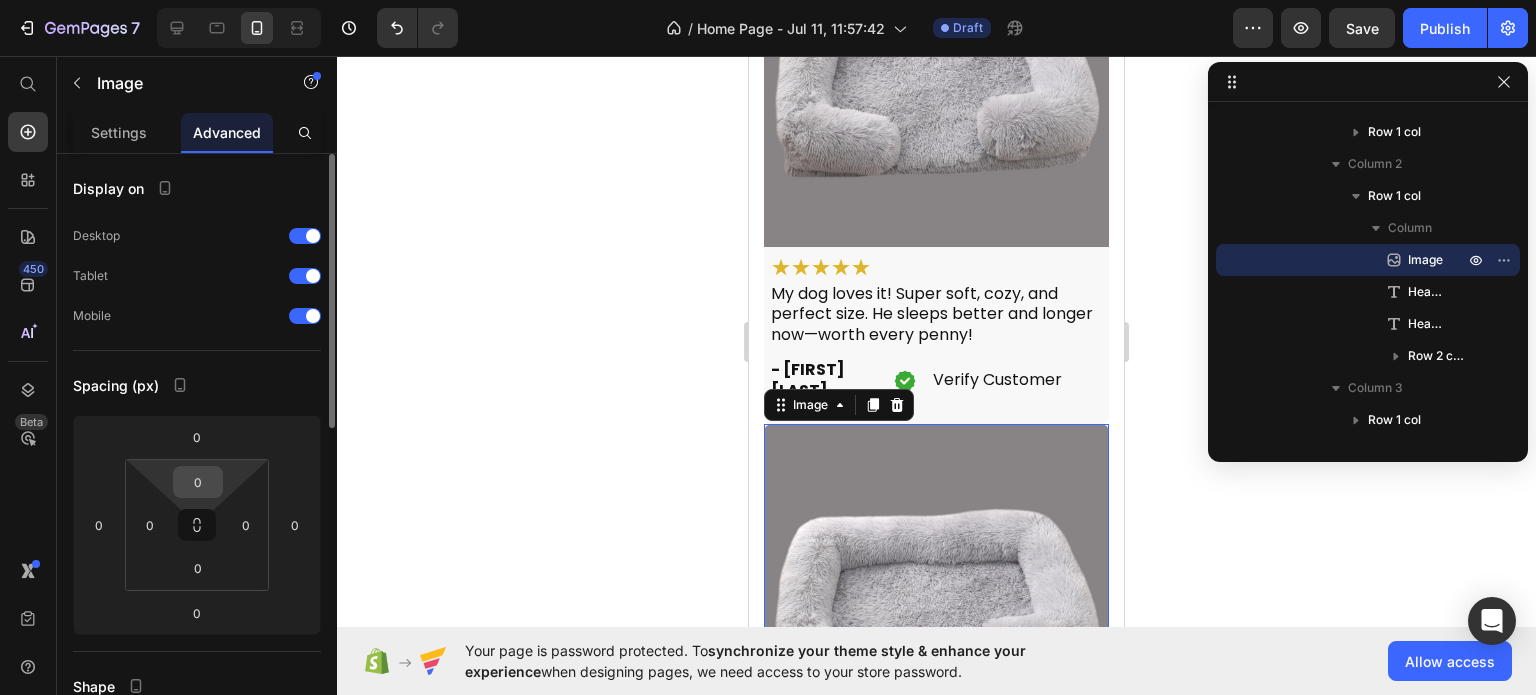 click on "0" at bounding box center (198, 482) 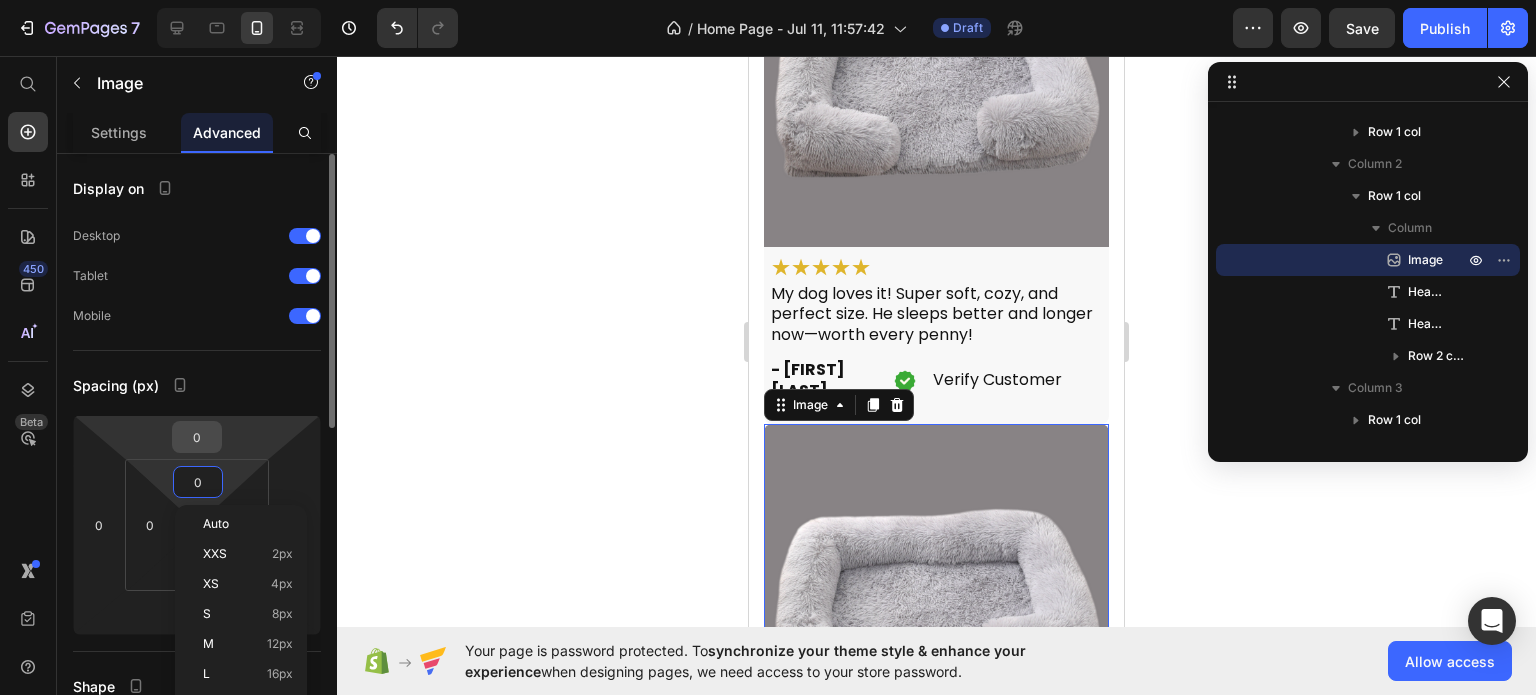 click on "0" at bounding box center [197, 437] 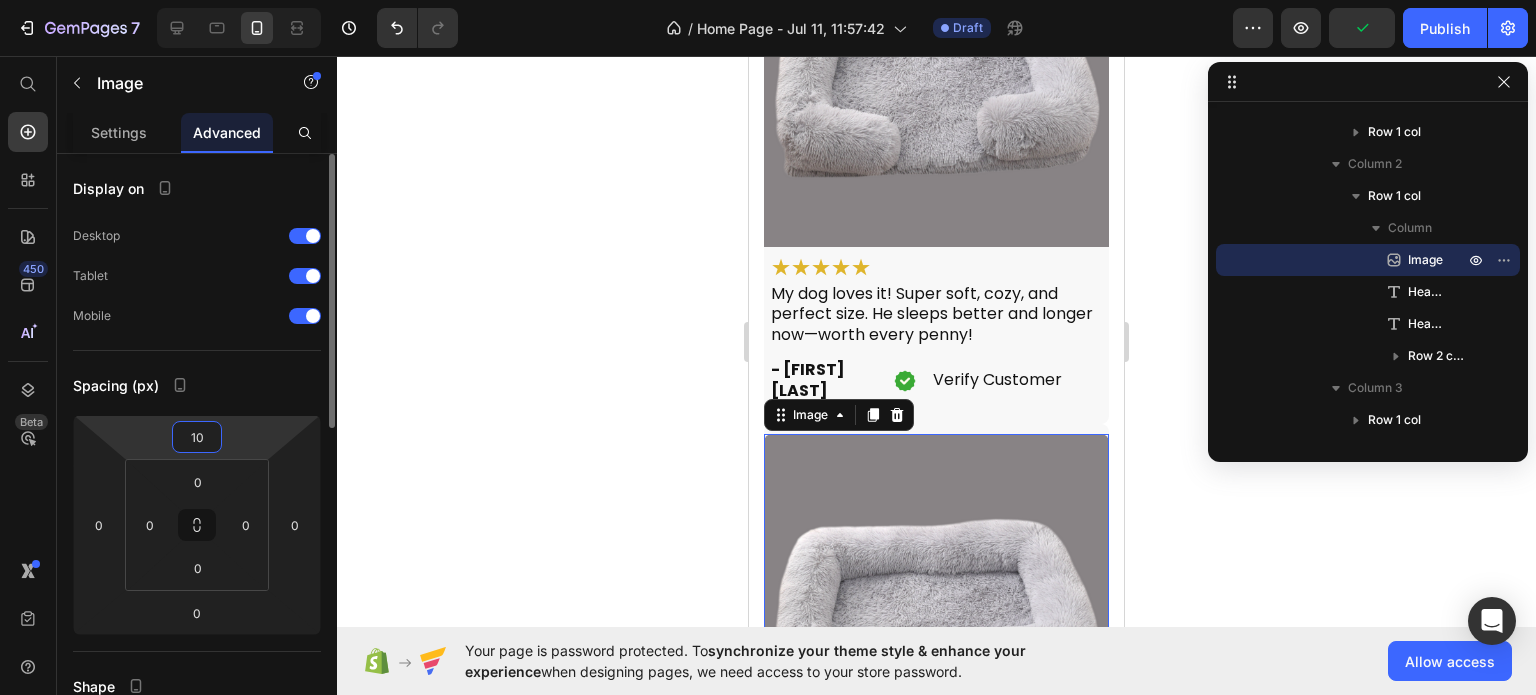 click on "10" at bounding box center [197, 437] 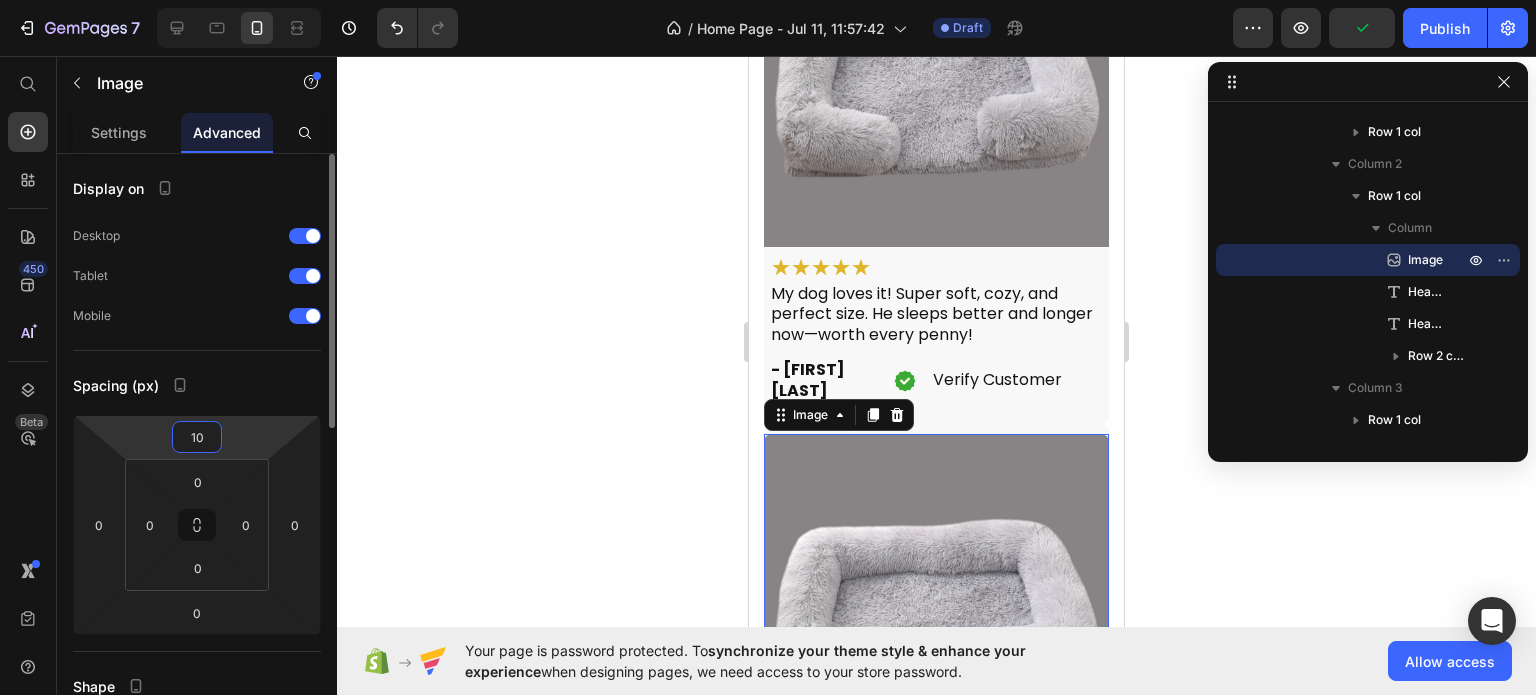 click on "10" at bounding box center (197, 437) 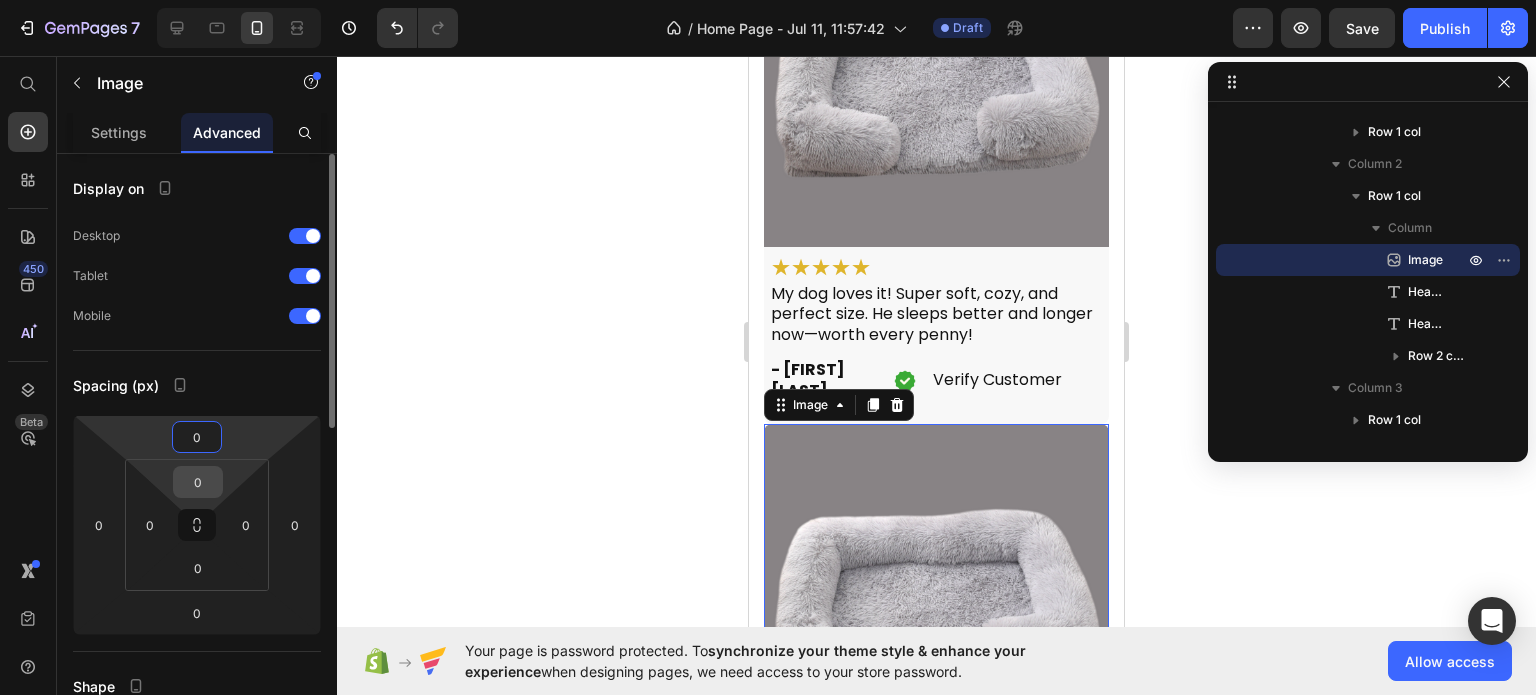 click on "0" at bounding box center [198, 482] 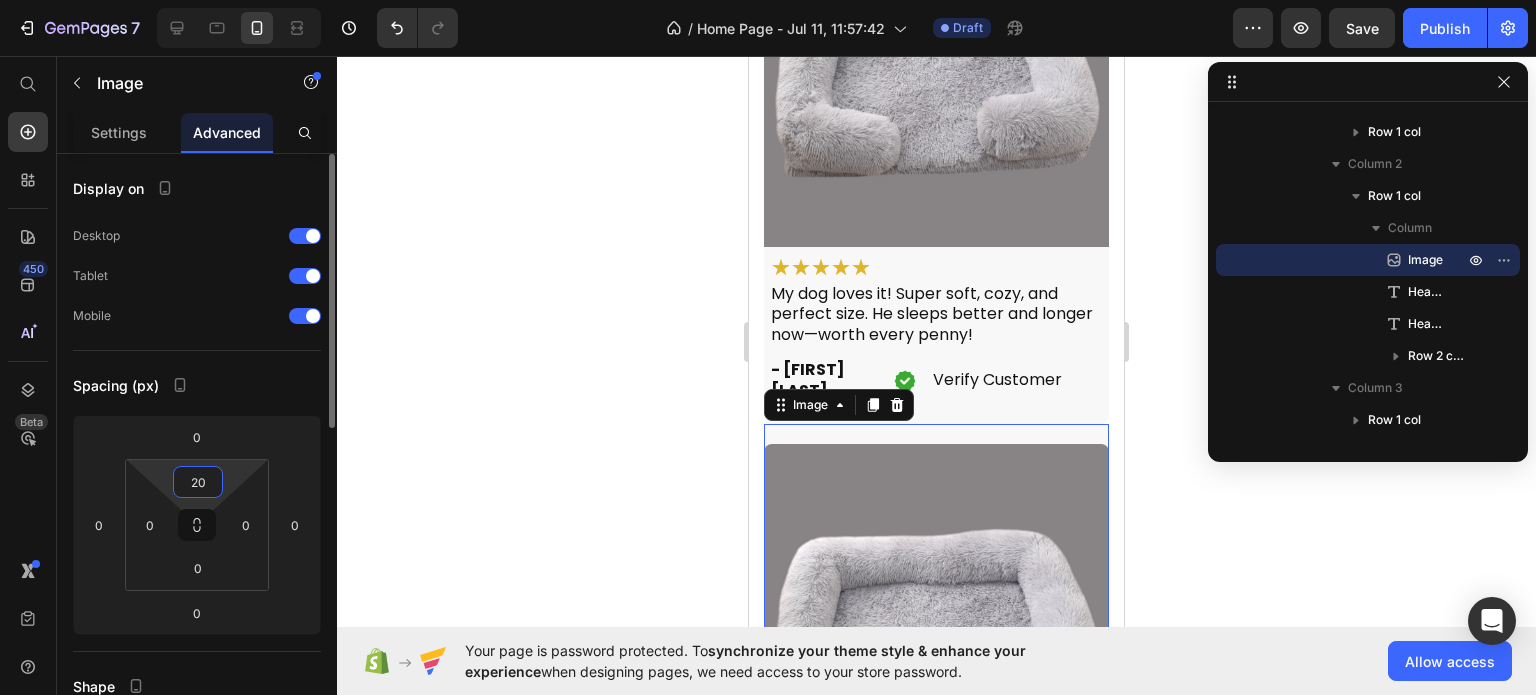 click on "20" at bounding box center (198, 482) 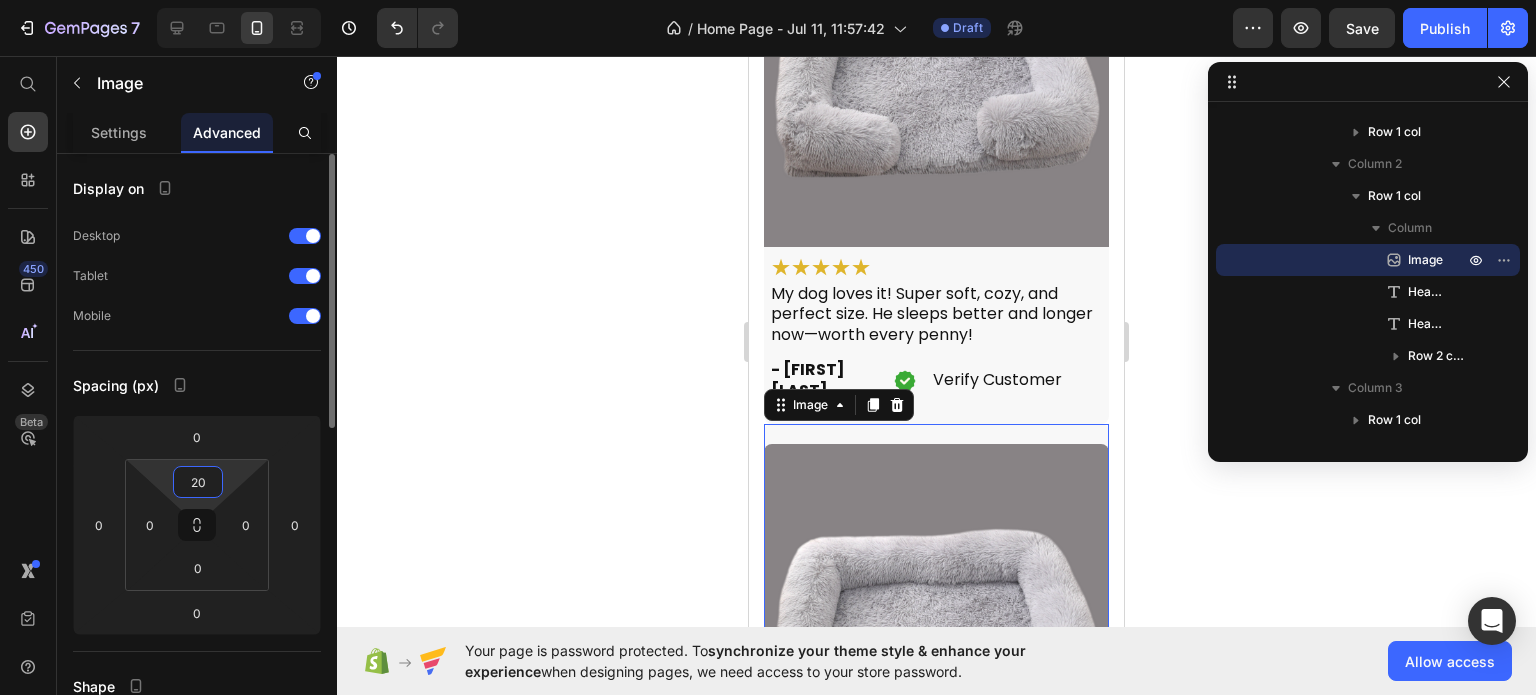 click on "20" at bounding box center (198, 482) 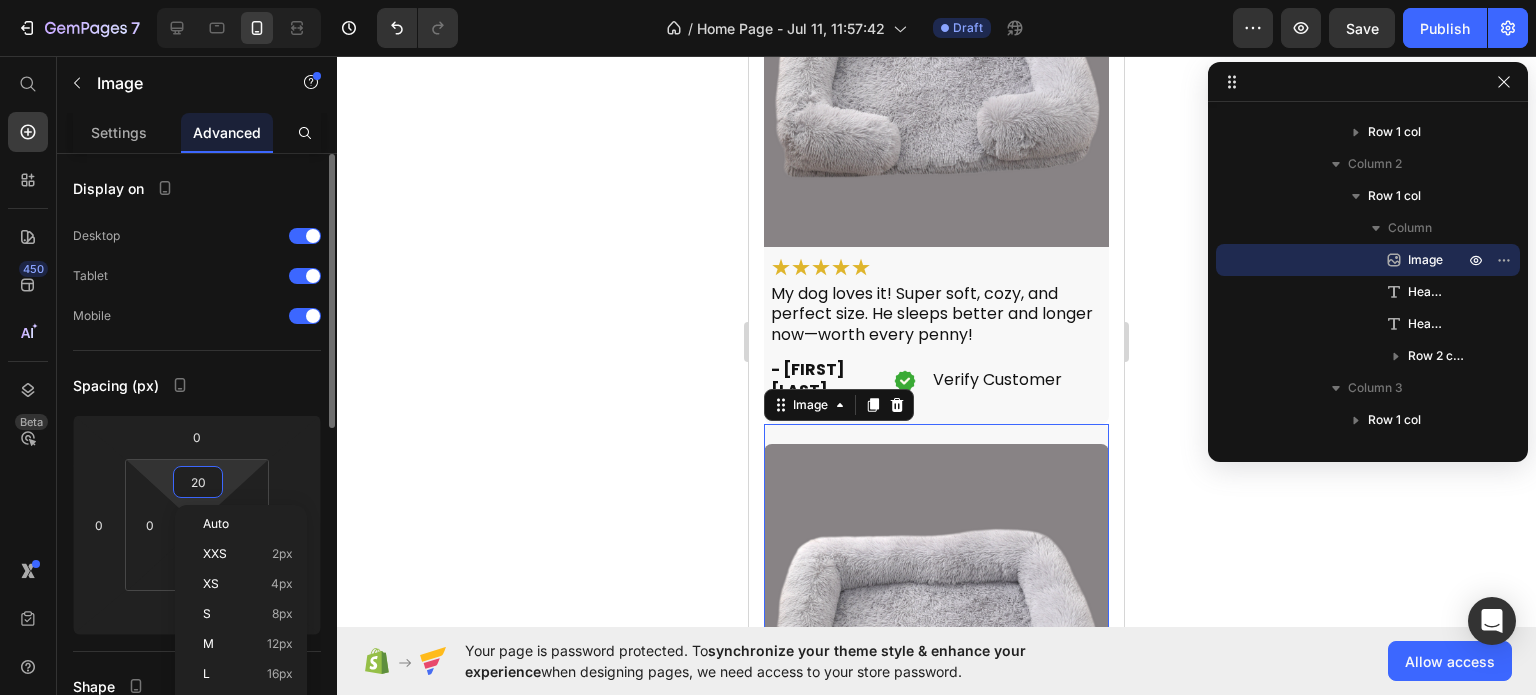 type on "0" 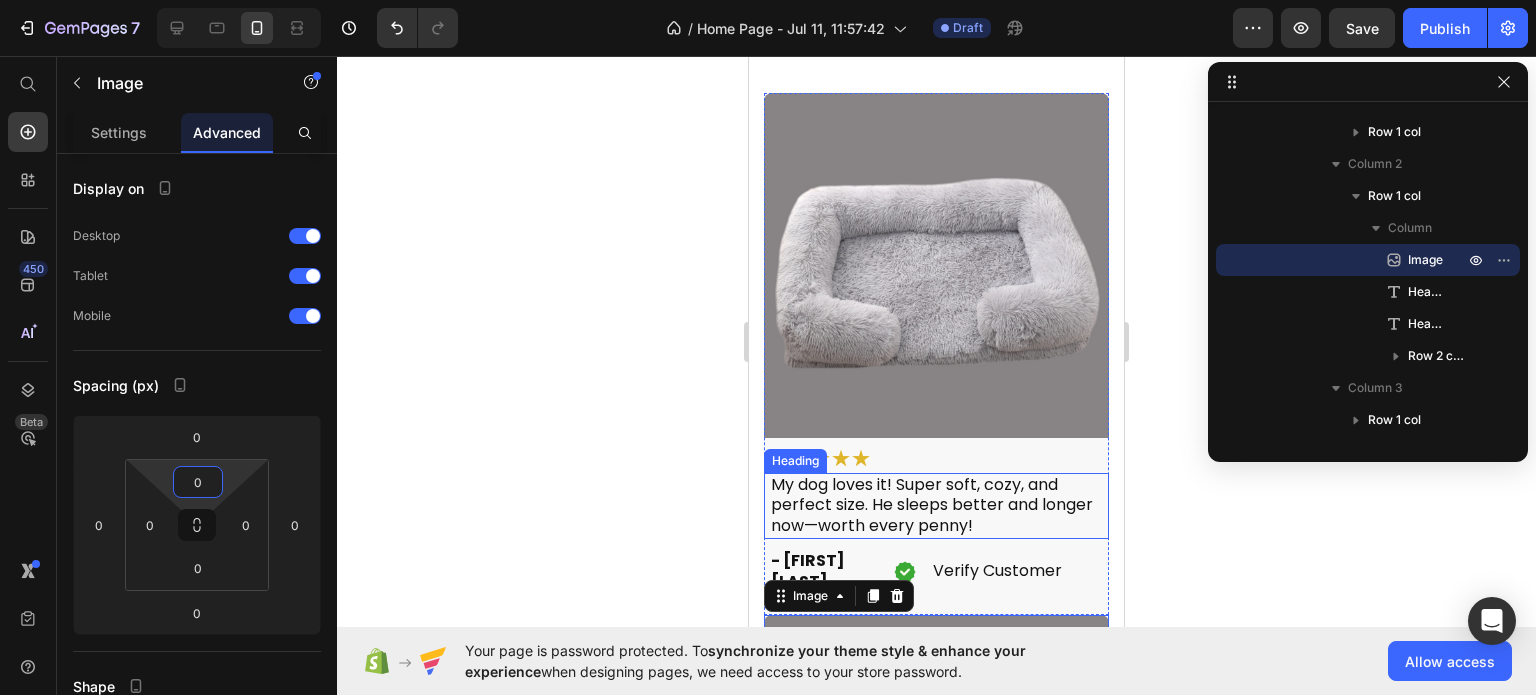 scroll, scrollTop: 3649, scrollLeft: 0, axis: vertical 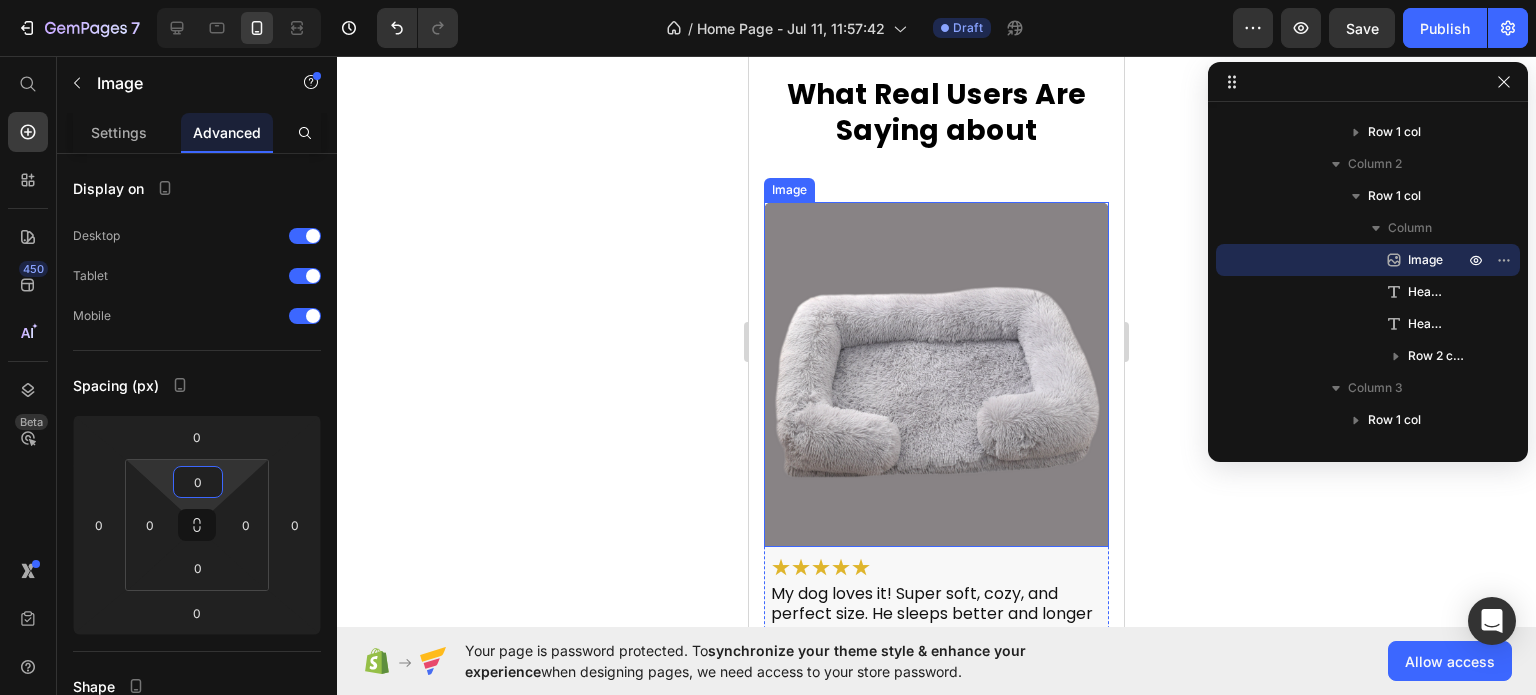 click at bounding box center [936, 374] 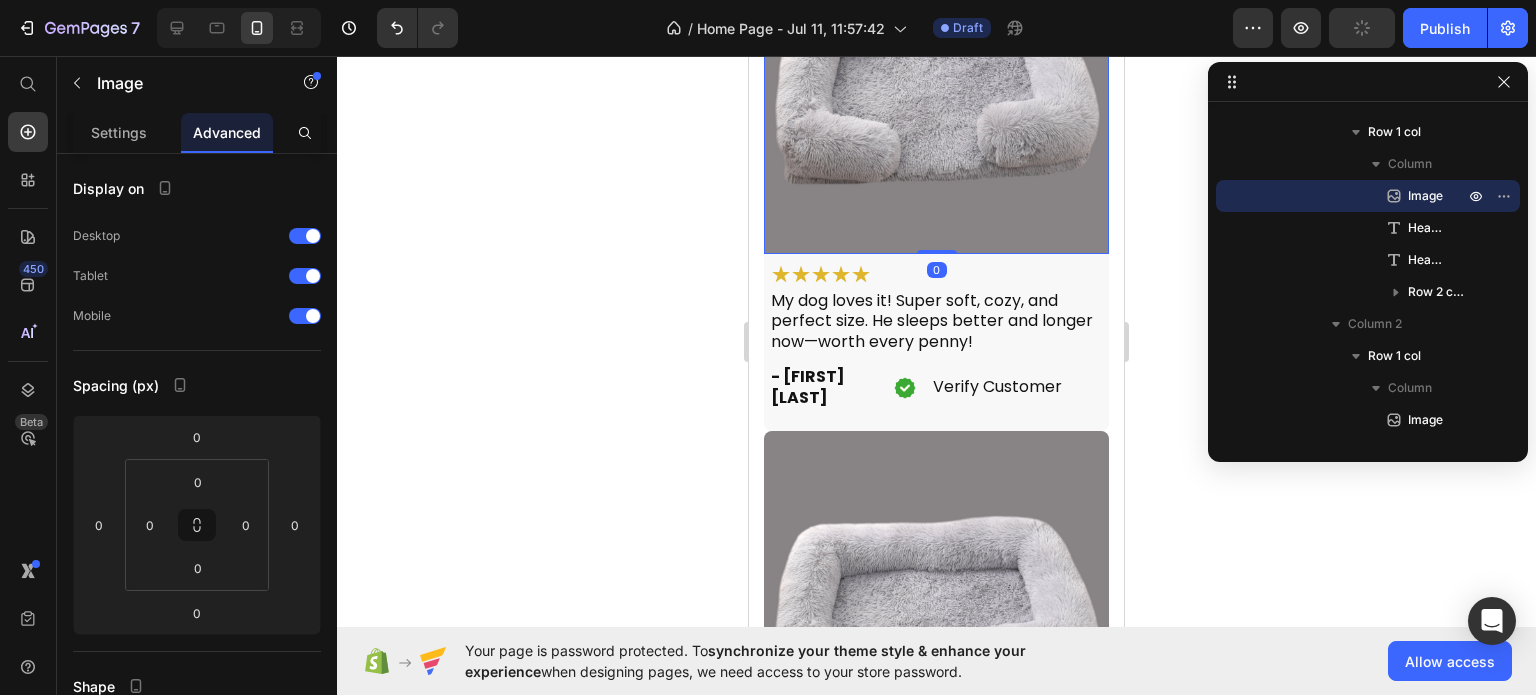 scroll, scrollTop: 3949, scrollLeft: 0, axis: vertical 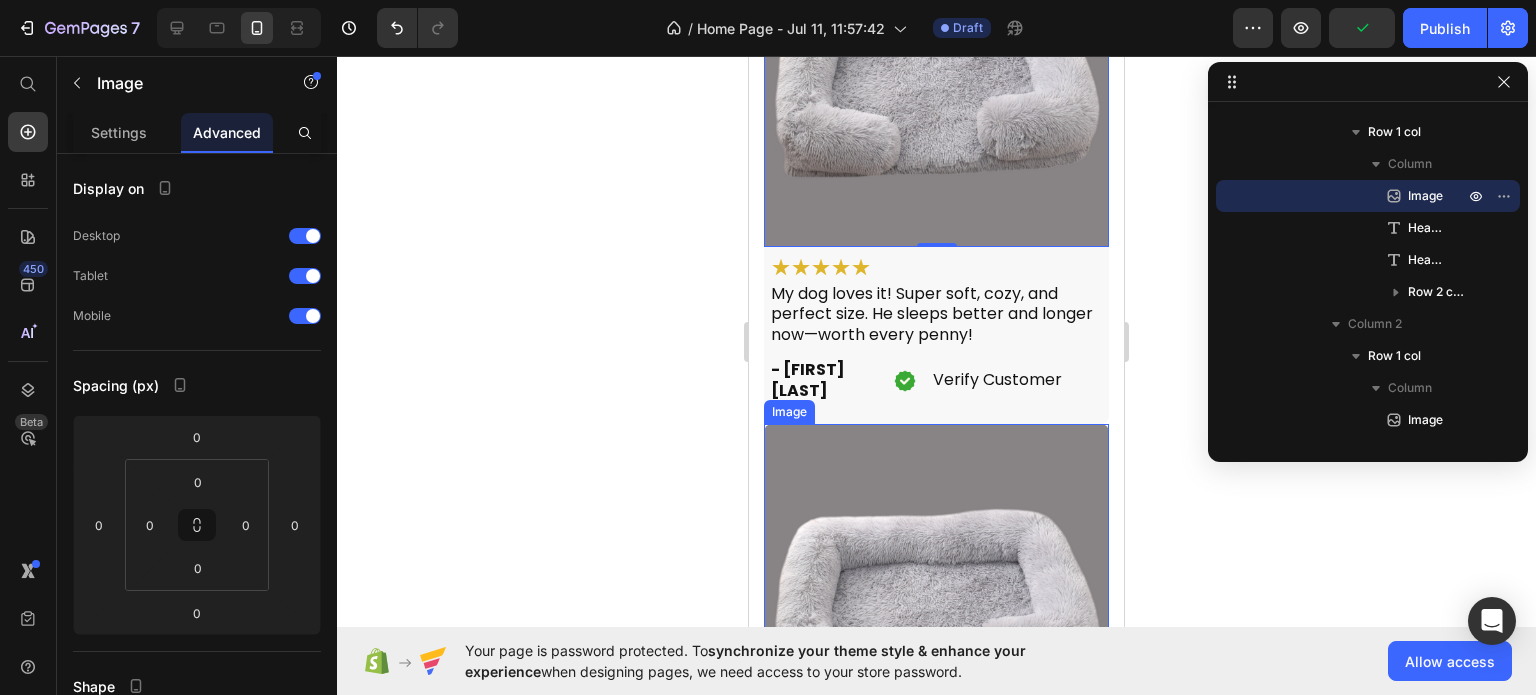 click at bounding box center (936, 596) 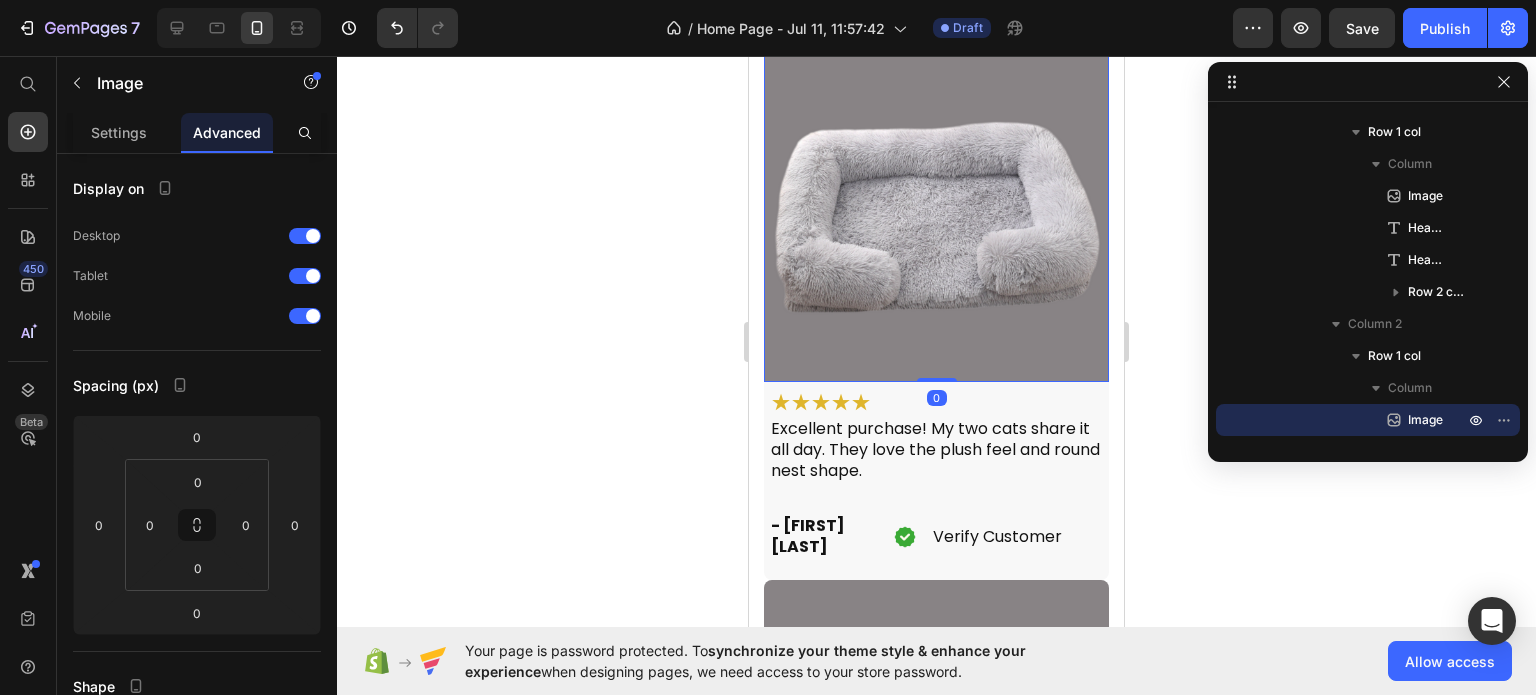 scroll, scrollTop: 4349, scrollLeft: 0, axis: vertical 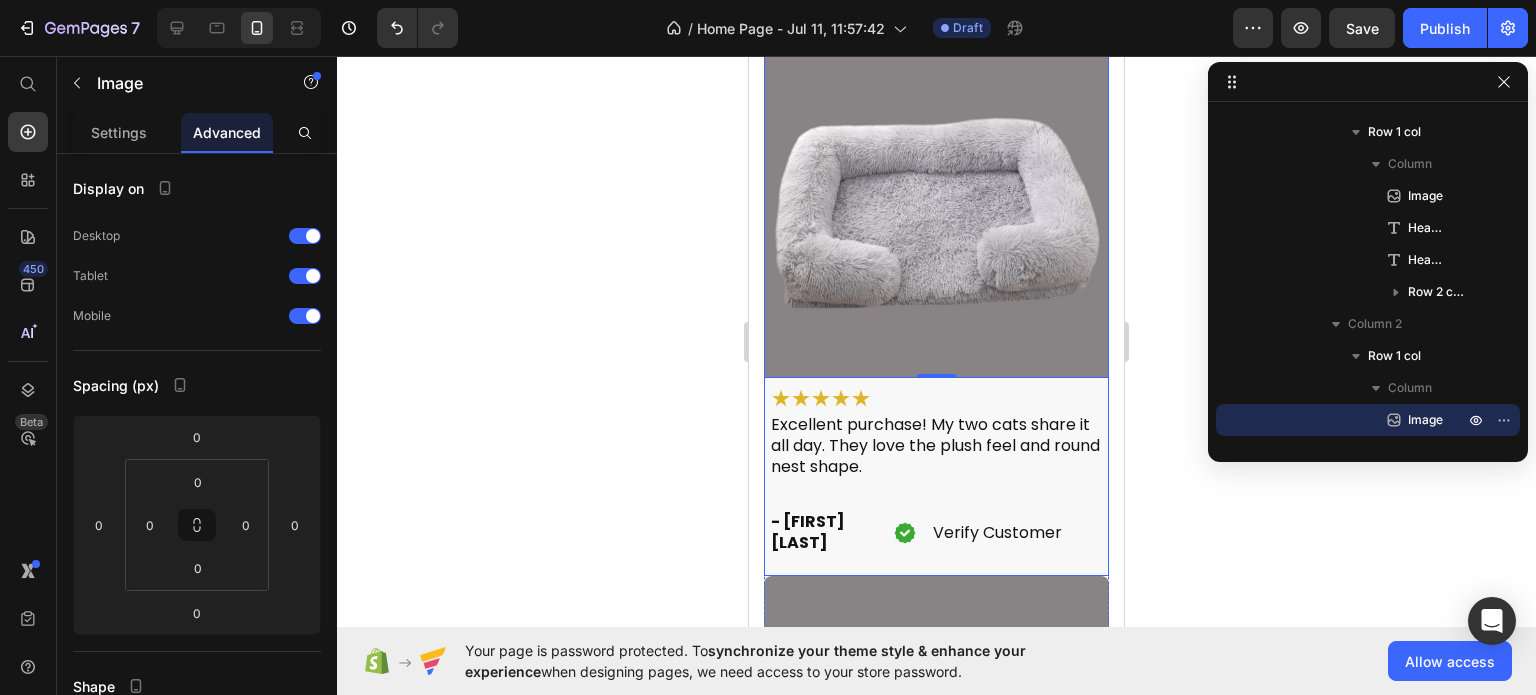 click on "Image   0 ★★★★★ Heading Excellent purchase! My two cats share it all day. They love the plush feel and round nest shape.   Heading - [FIRST] [LAST] Heading Image Verify Customer Heading Row Row" at bounding box center (936, 304) 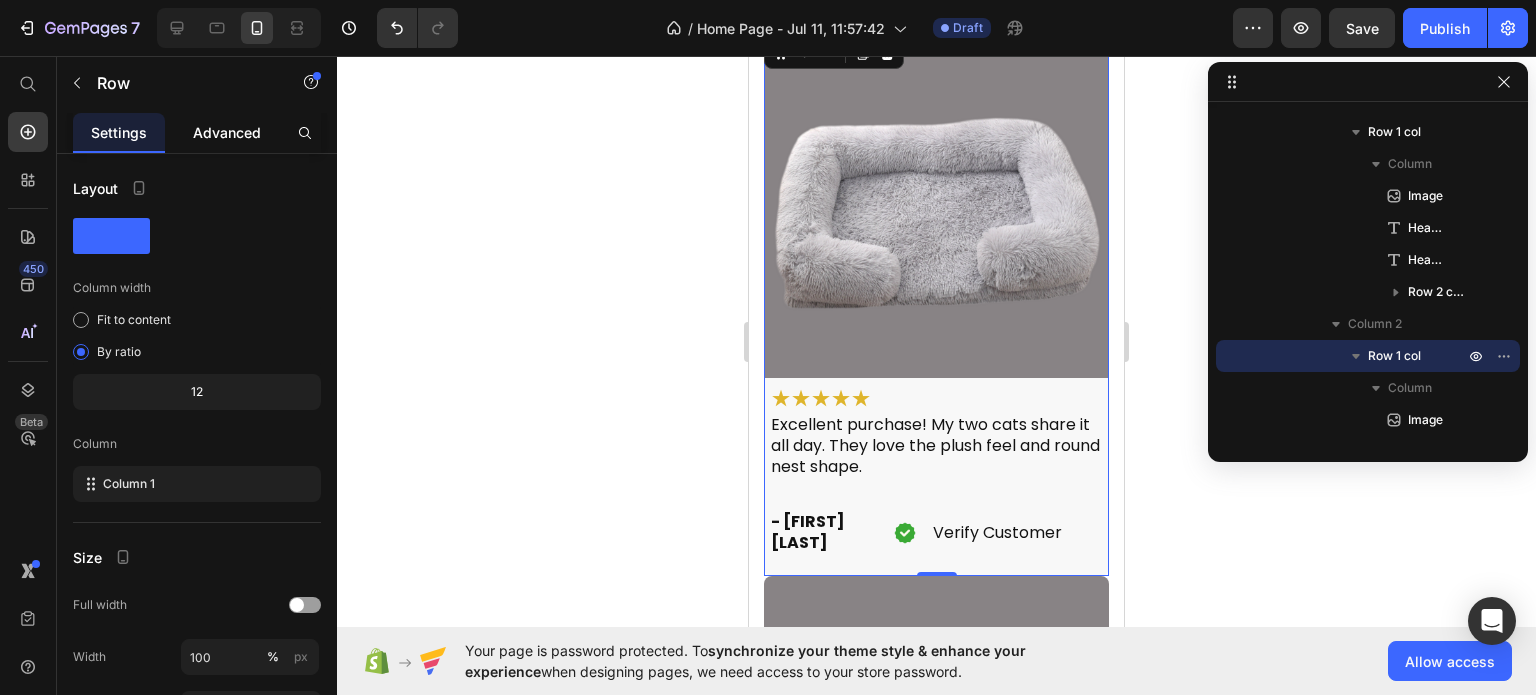 click on "Advanced" at bounding box center [227, 132] 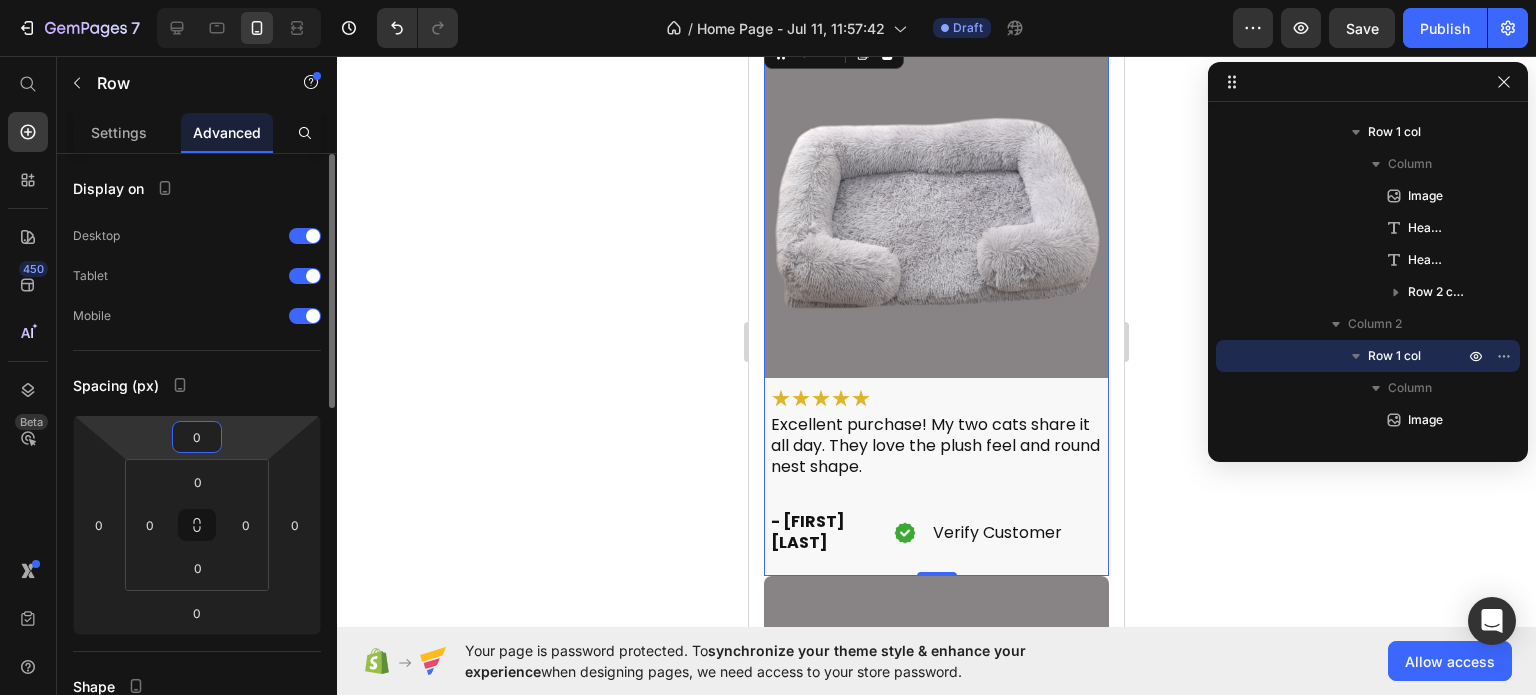 click on "0" at bounding box center (197, 437) 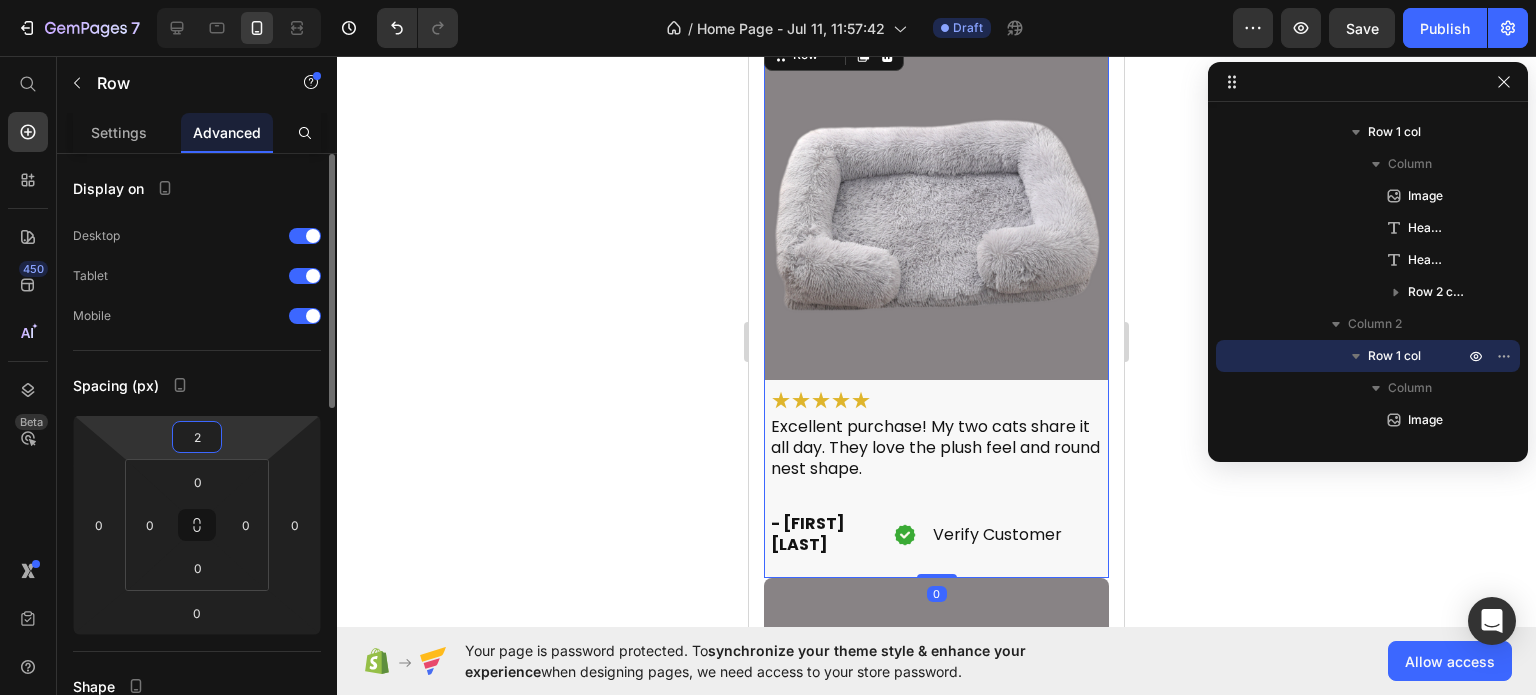 type on "20" 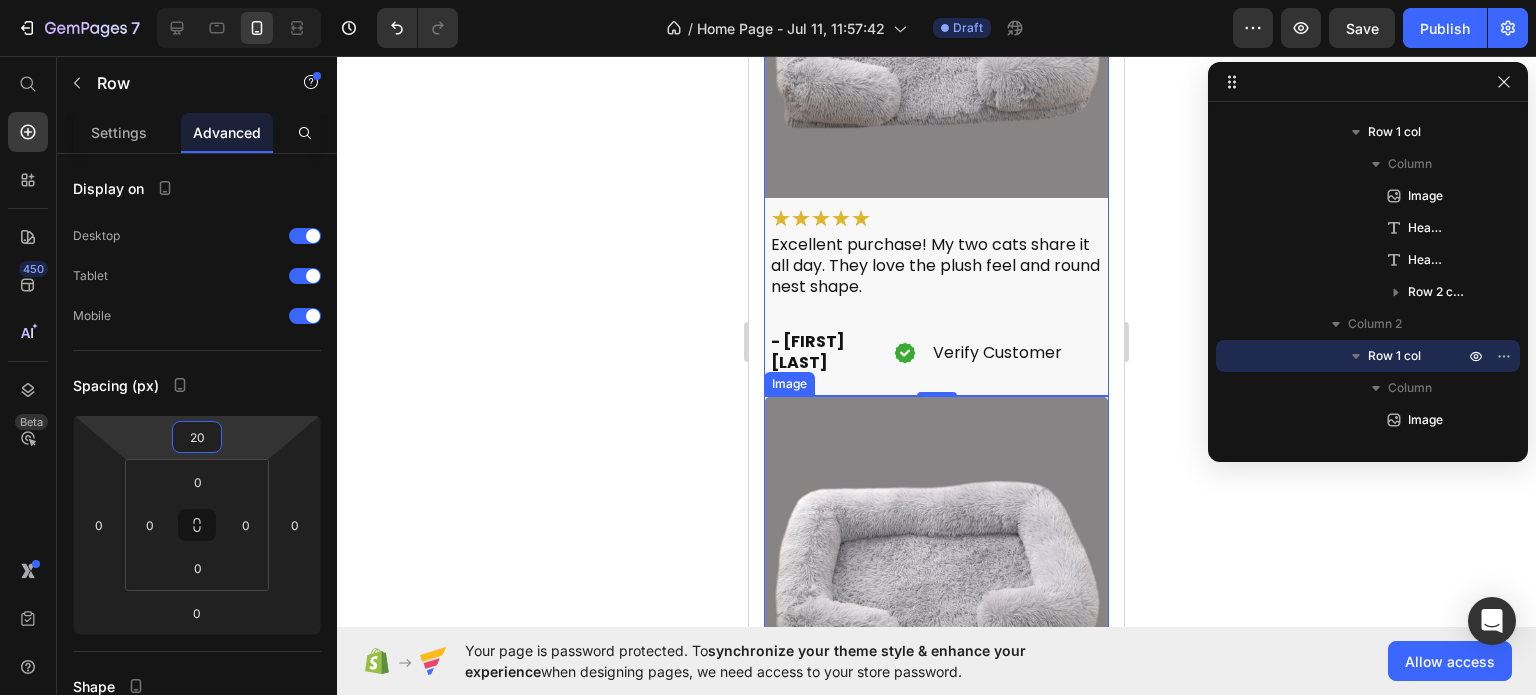 scroll, scrollTop: 4749, scrollLeft: 0, axis: vertical 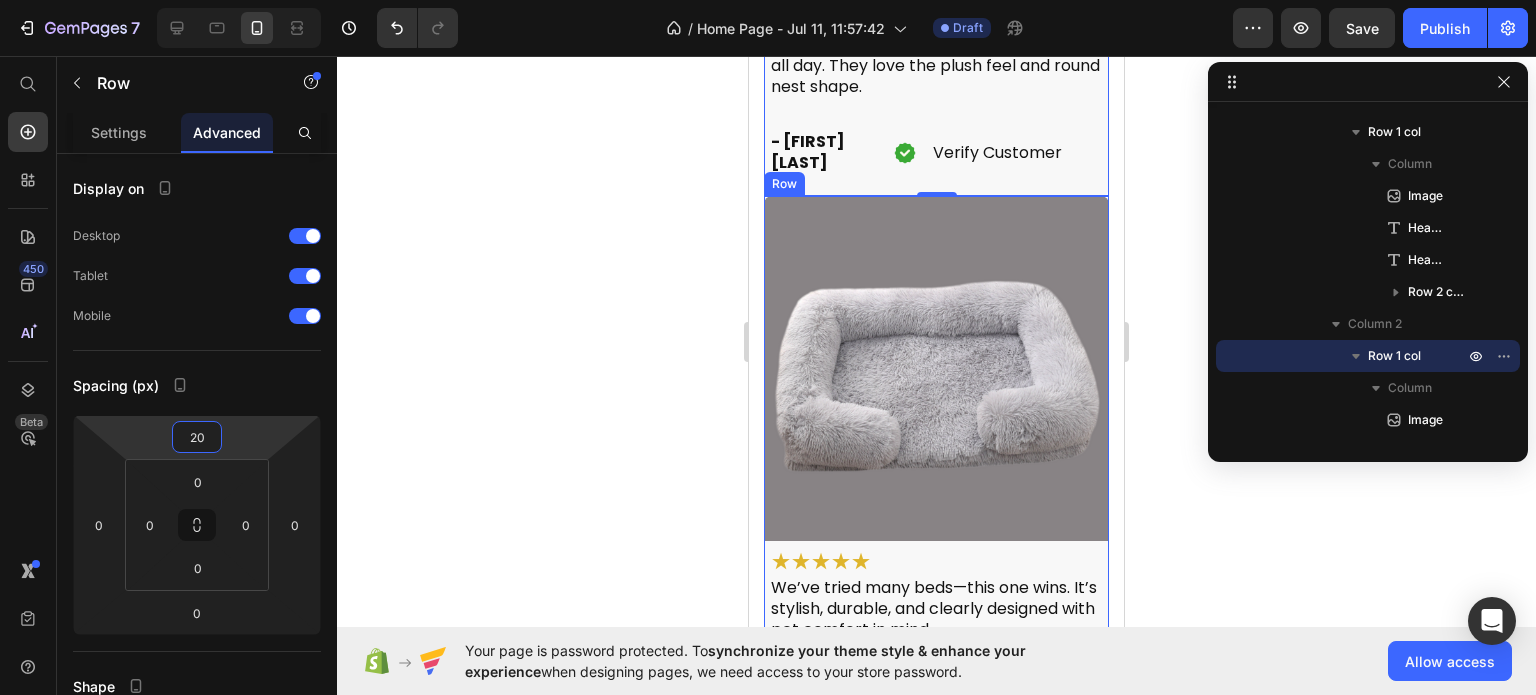 click on "Image ★★★★★ Heading We’ve tried many beds—this one wins. It’s stylish, durable, and clearly designed with pet comfort in mind. Heading - [FIRST] [LAST] Heading Image Verify Customer Heading Row Row" at bounding box center [936, 457] 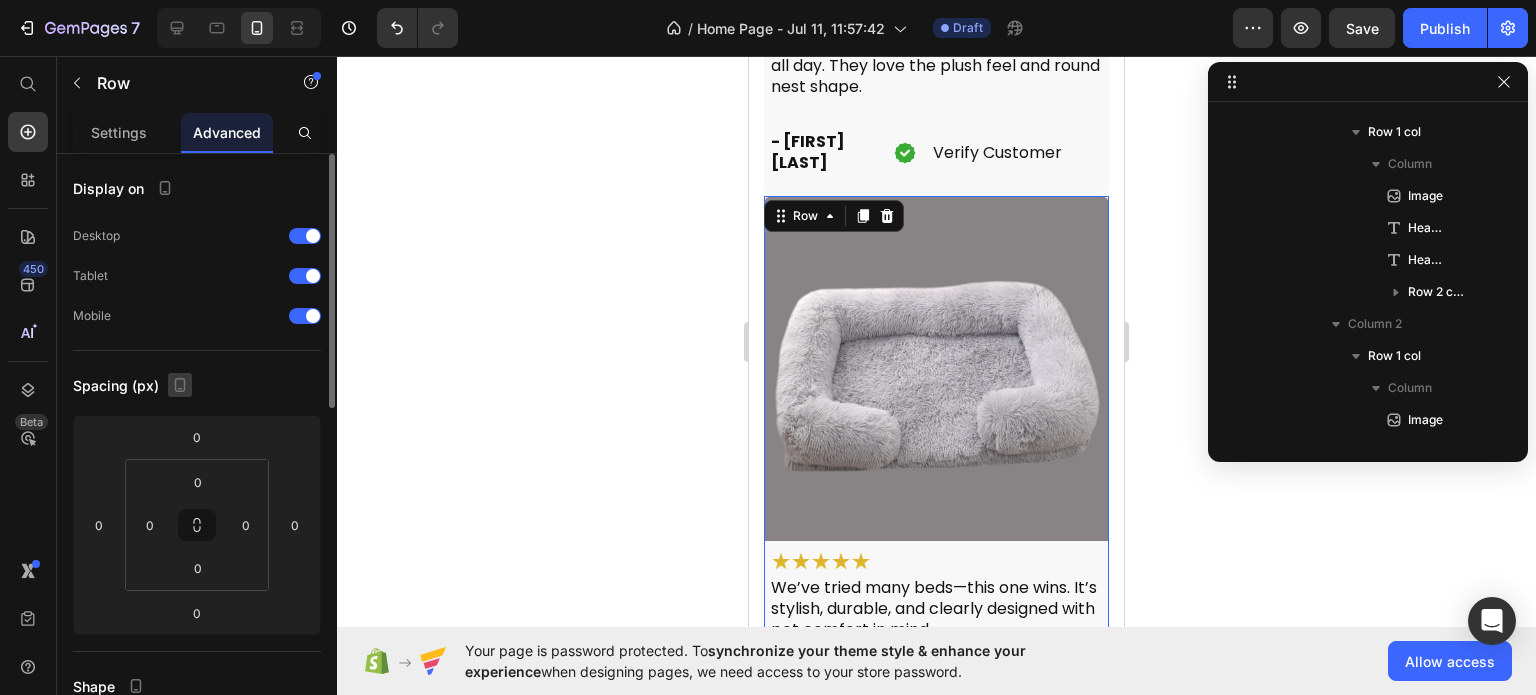 scroll, scrollTop: 730, scrollLeft: 0, axis: vertical 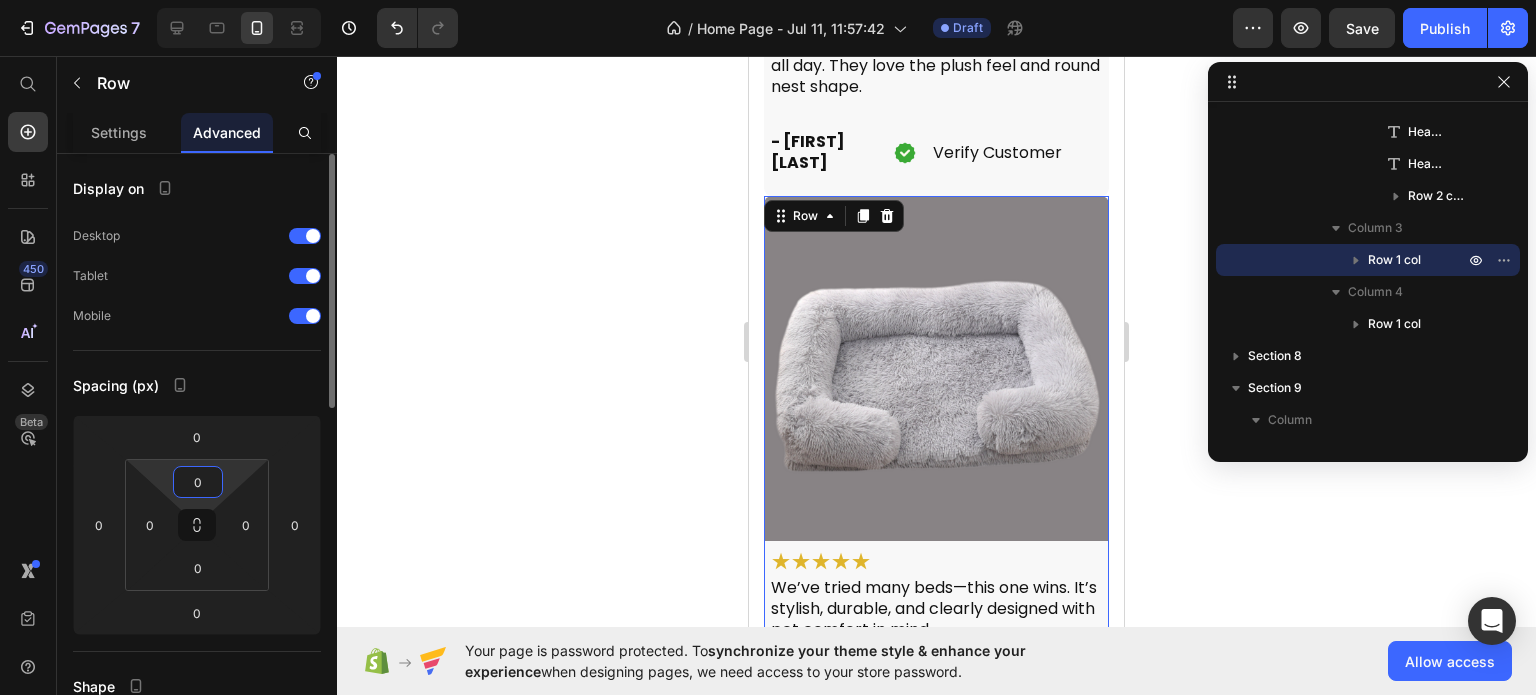 click on "0" at bounding box center (198, 482) 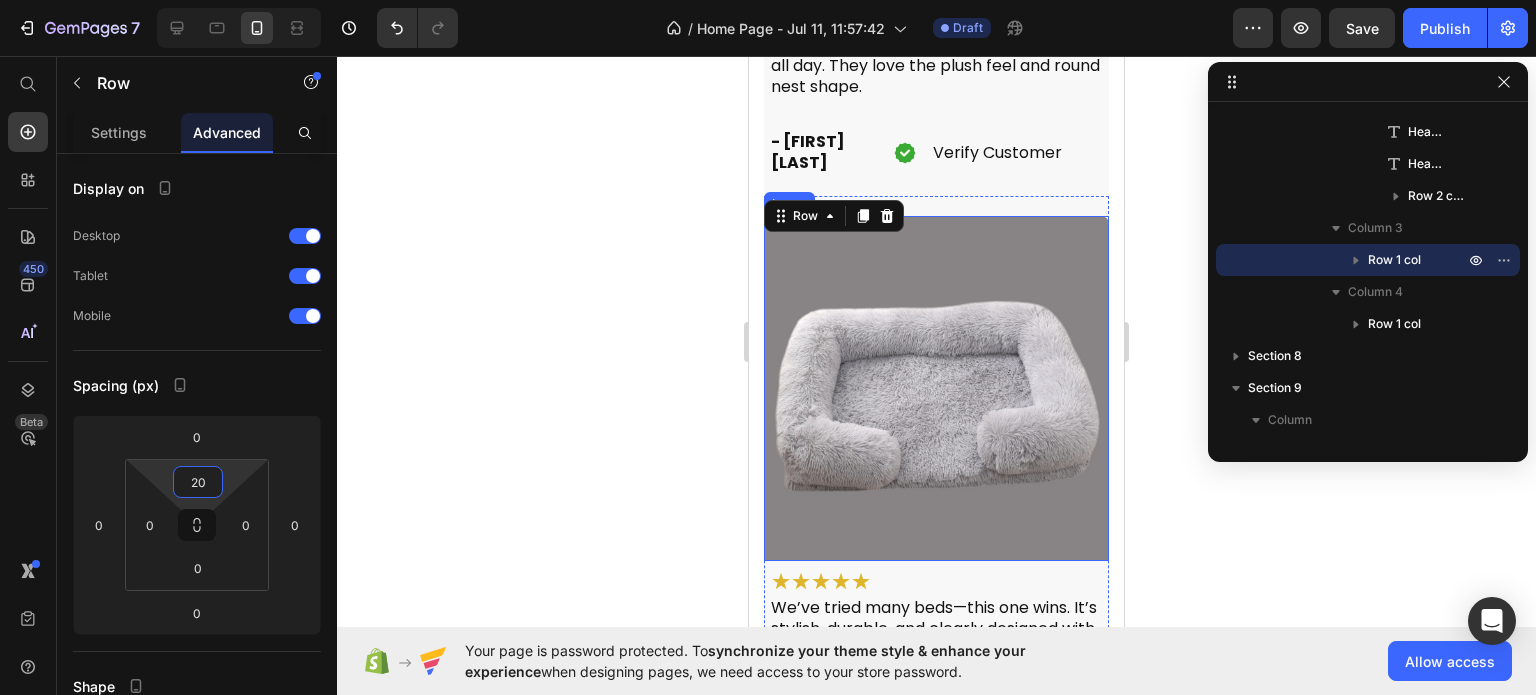 scroll, scrollTop: 4649, scrollLeft: 0, axis: vertical 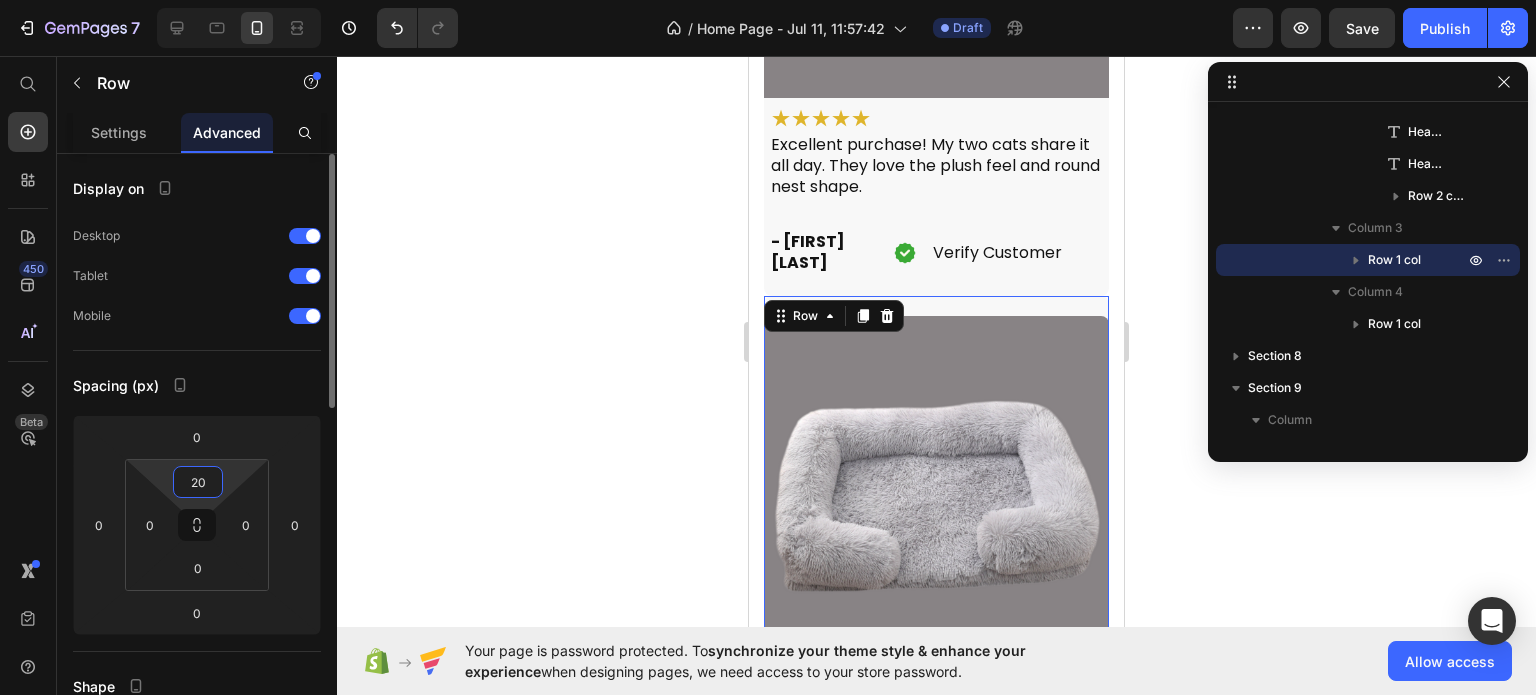 drag, startPoint x: 208, startPoint y: 482, endPoint x: 181, endPoint y: 485, distance: 27.166155 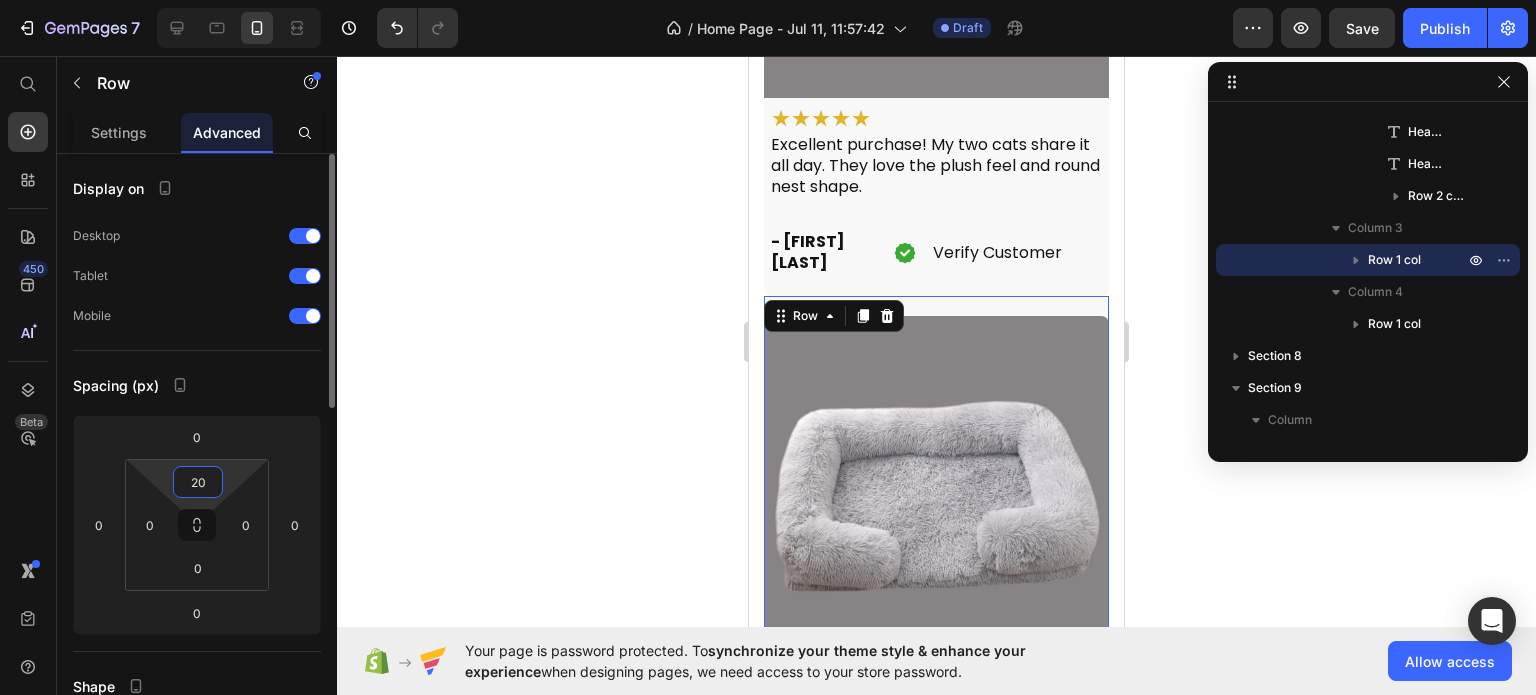 click on "20" at bounding box center [198, 482] 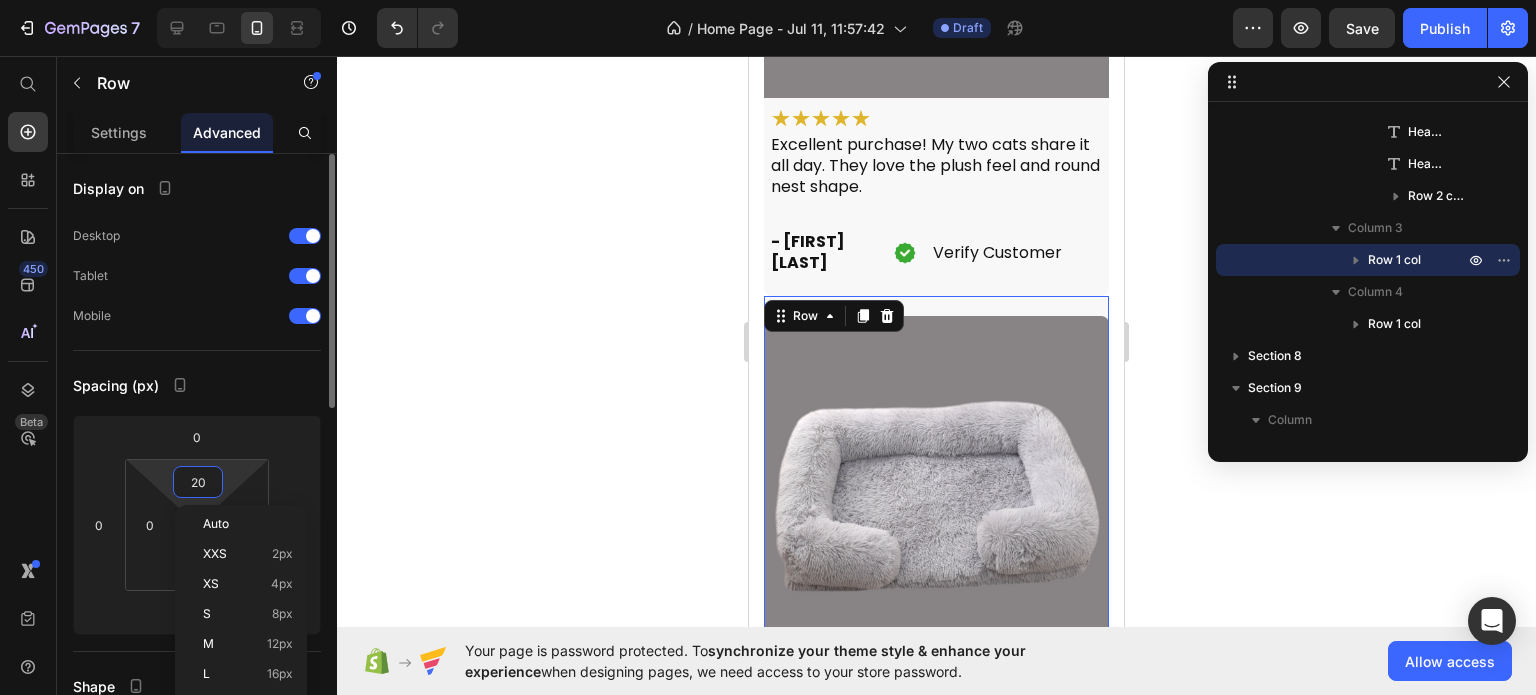 type on "0" 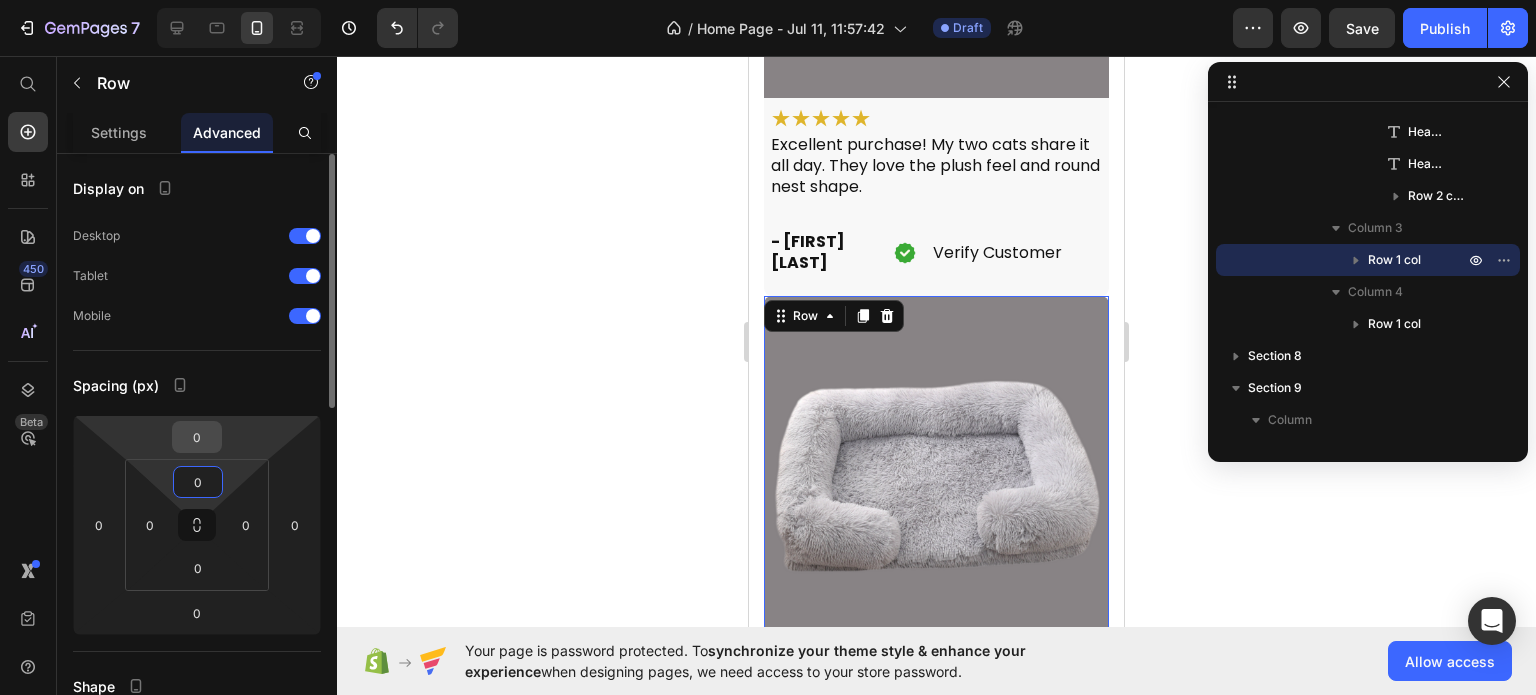 click on "0" at bounding box center [197, 437] 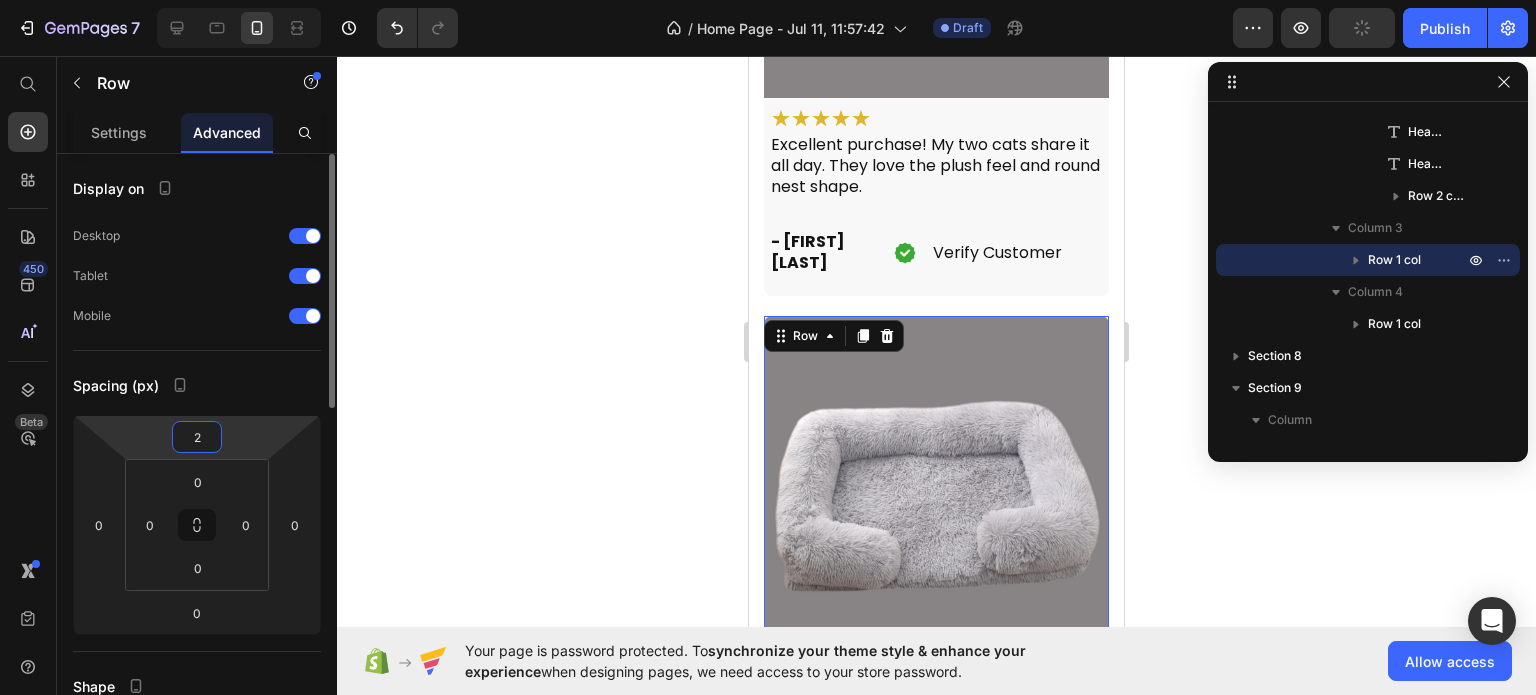 type on "20" 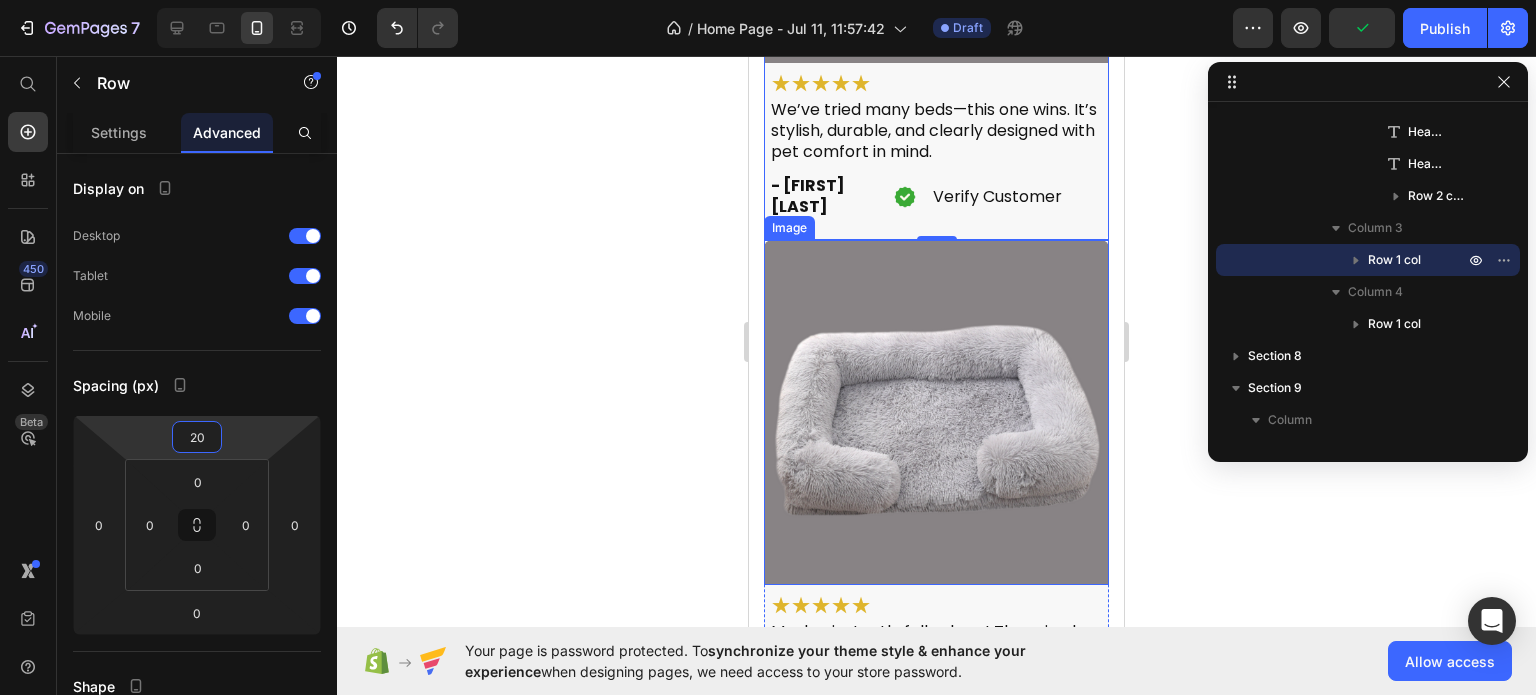 scroll, scrollTop: 5349, scrollLeft: 0, axis: vertical 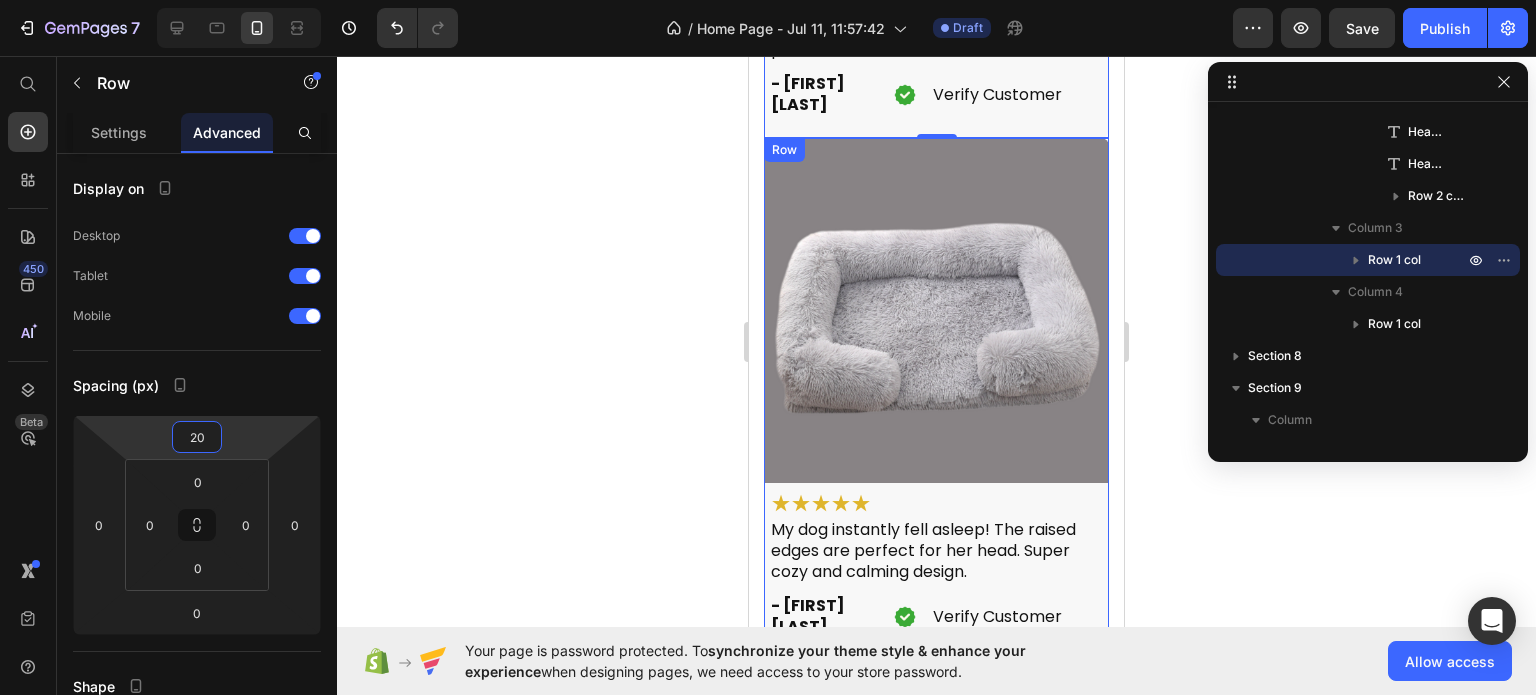 click on "Image ★★★★★ Heading My dog instantly fell asleep! The raised edges are perfect for her head. Super cozy and calming design. Heading - [FIRST] [LAST] Heading Image Verify Customer Heading Row Row" at bounding box center [936, 399] 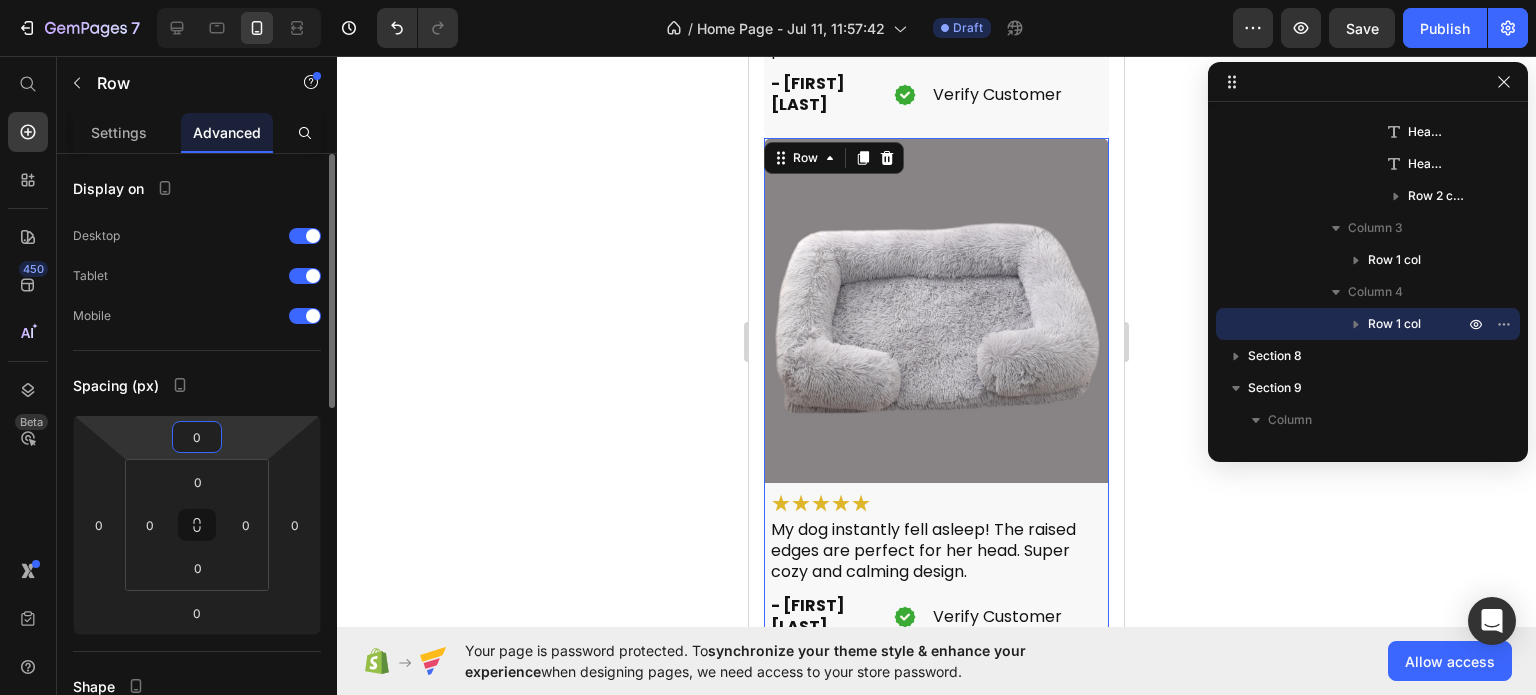 click on "0" at bounding box center (197, 437) 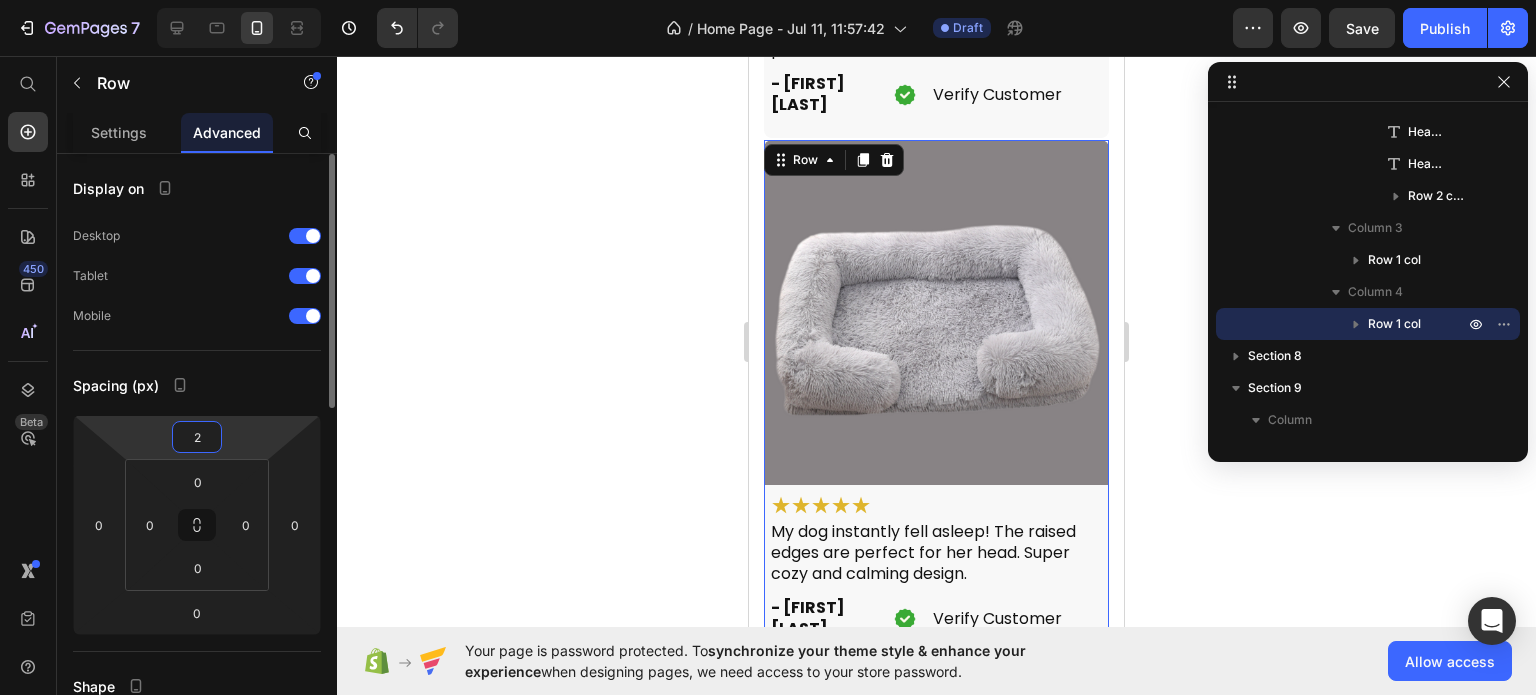 type on "20" 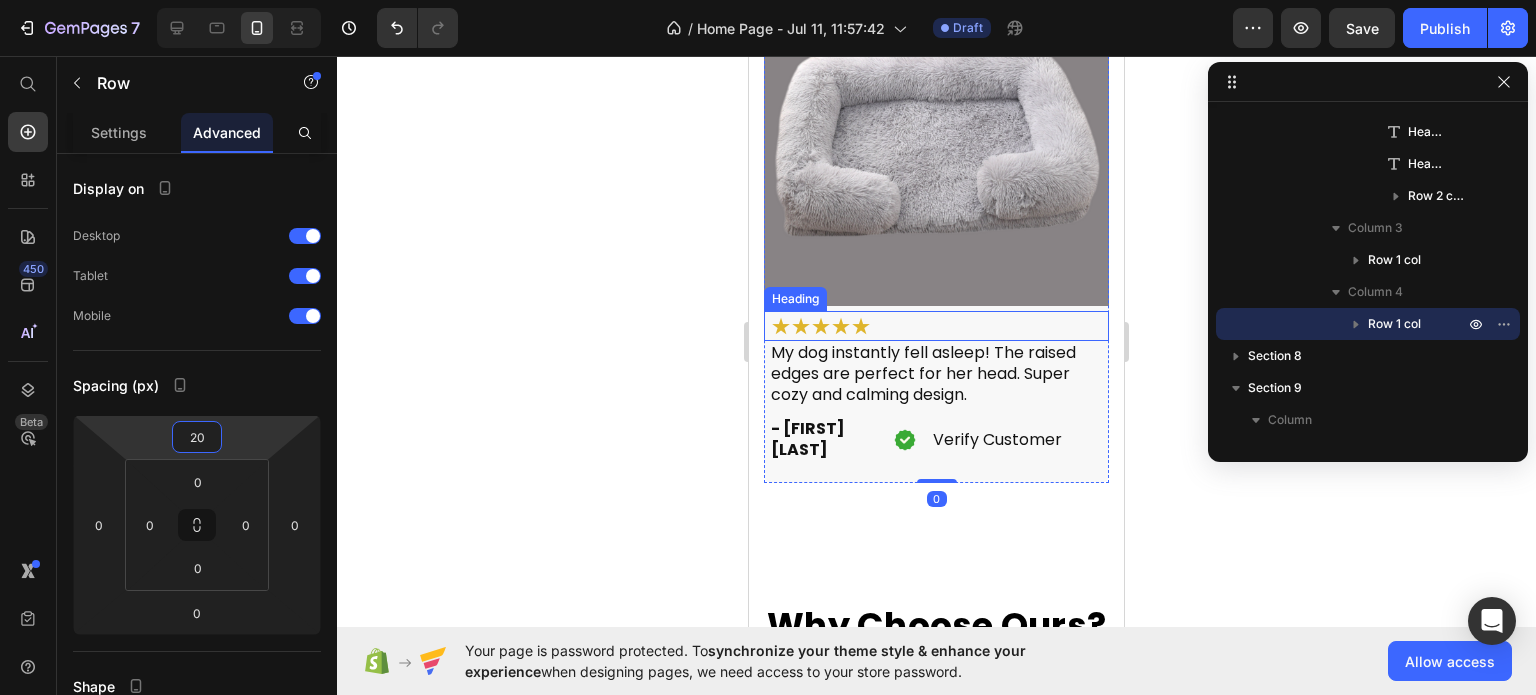 scroll, scrollTop: 5549, scrollLeft: 0, axis: vertical 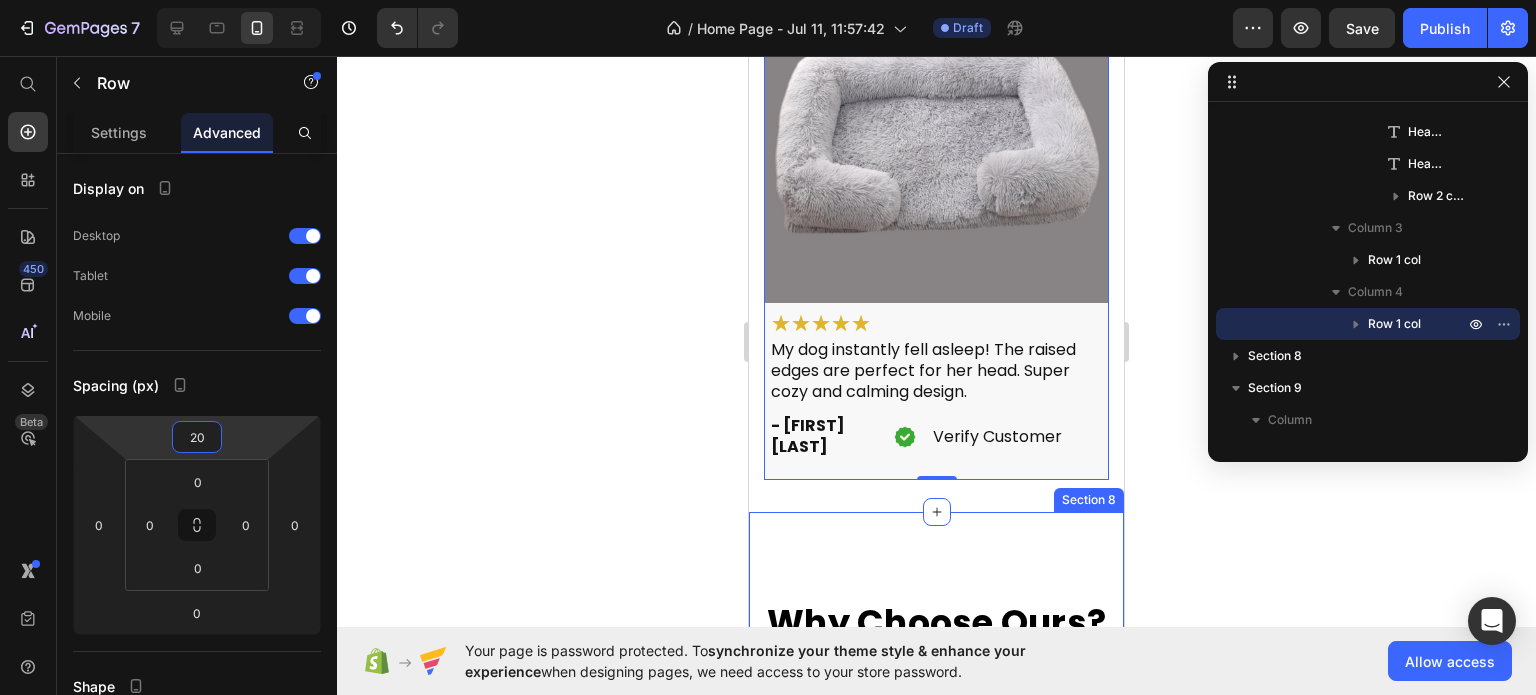 click on "Image Why Choose Ours? The Difference is Clear! Heading Find out why you should choose Our Product instead of others Text block Row Row Section 8" at bounding box center (936, 866) 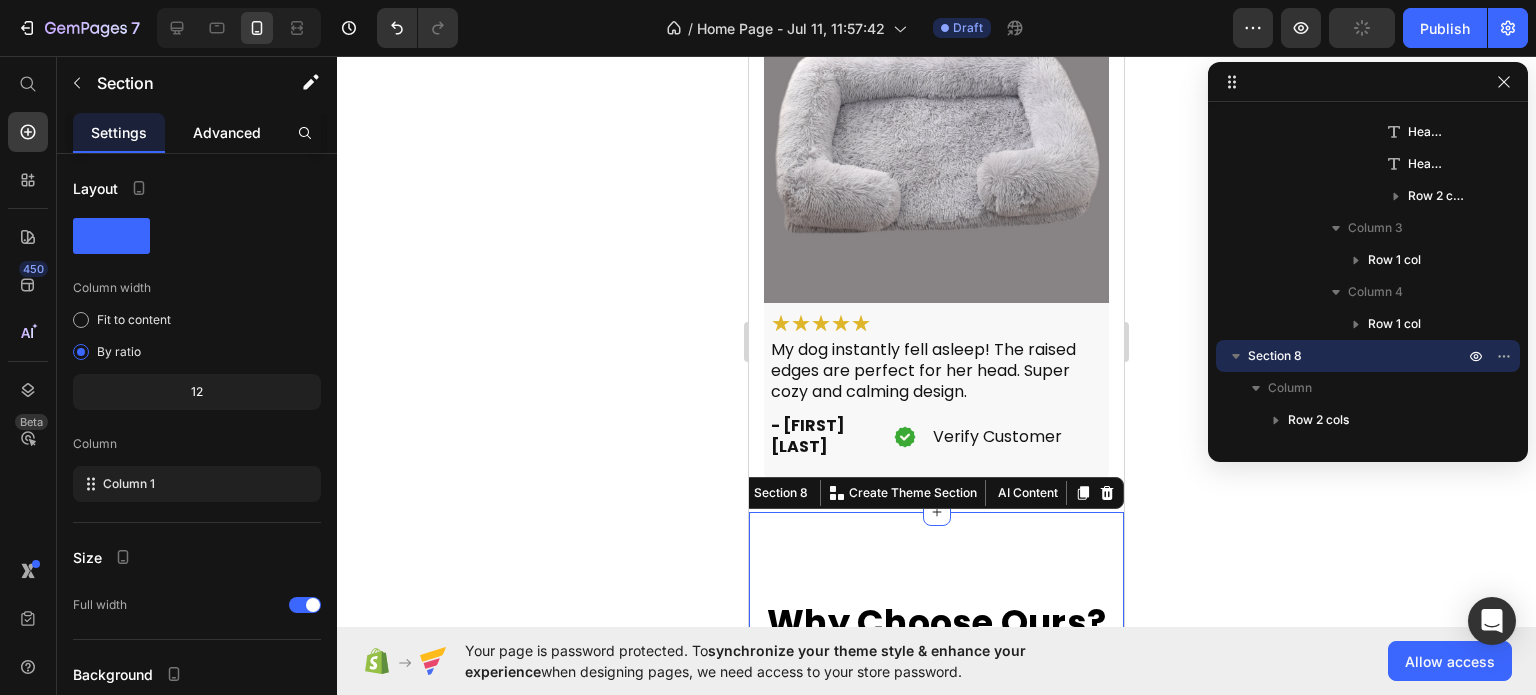 click on "Advanced" at bounding box center (227, 132) 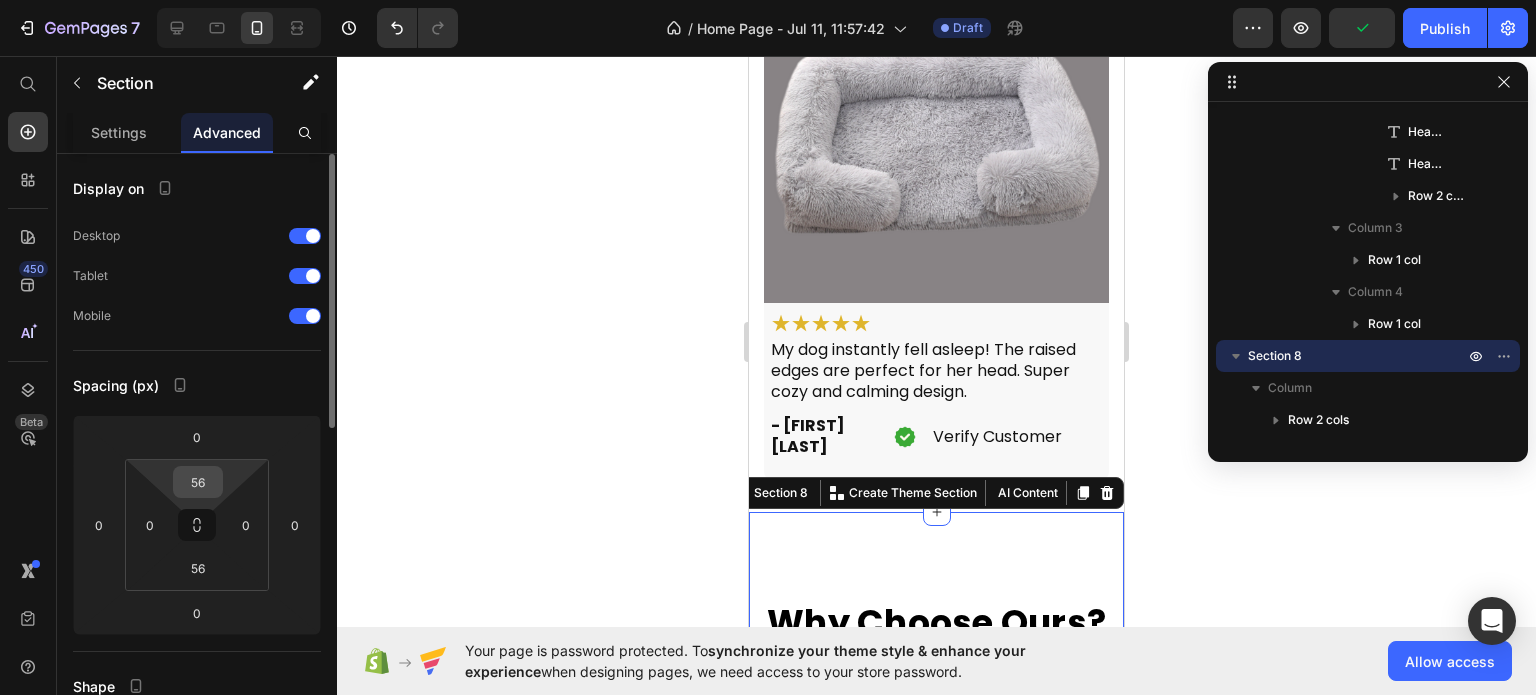 click on "56" at bounding box center [198, 482] 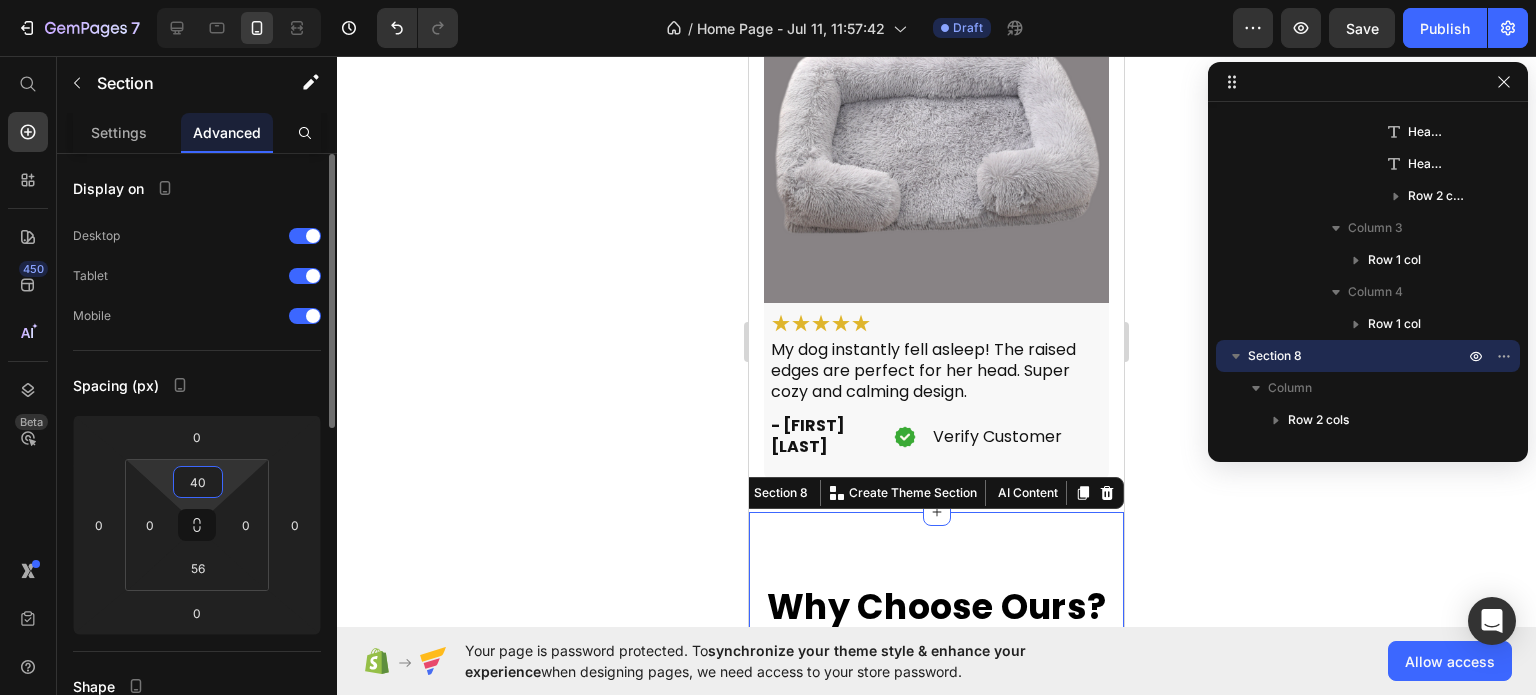 drag, startPoint x: 205, startPoint y: 489, endPoint x: 186, endPoint y: 491, distance: 19.104973 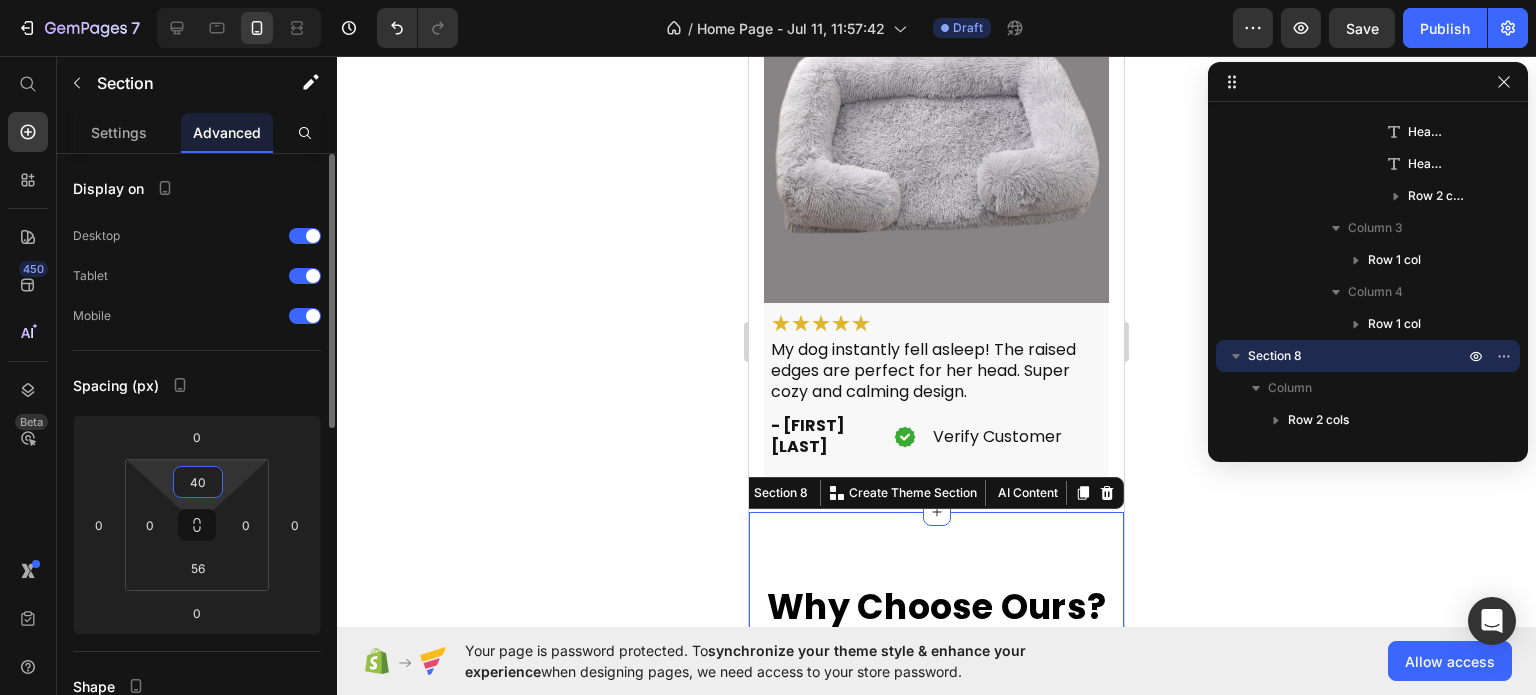 click on "40" at bounding box center [198, 482] 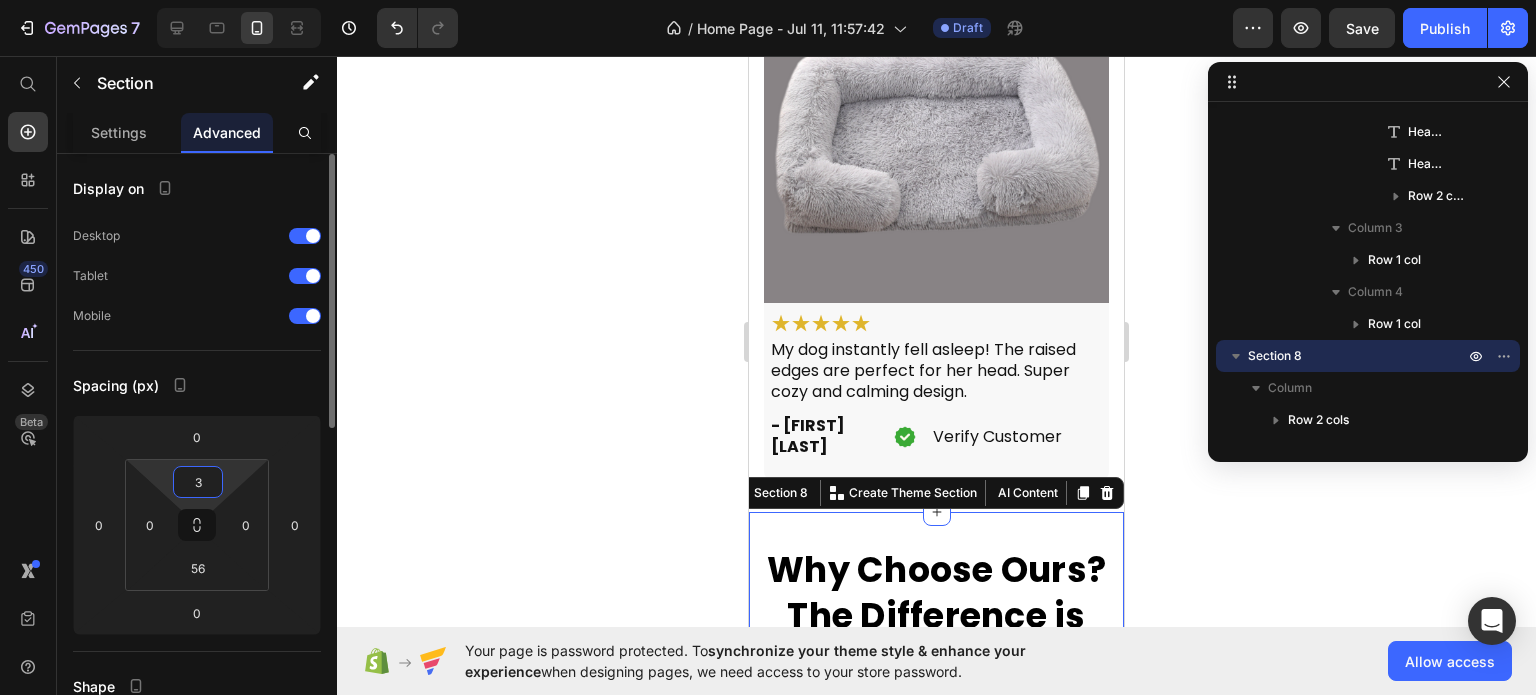 type on "30" 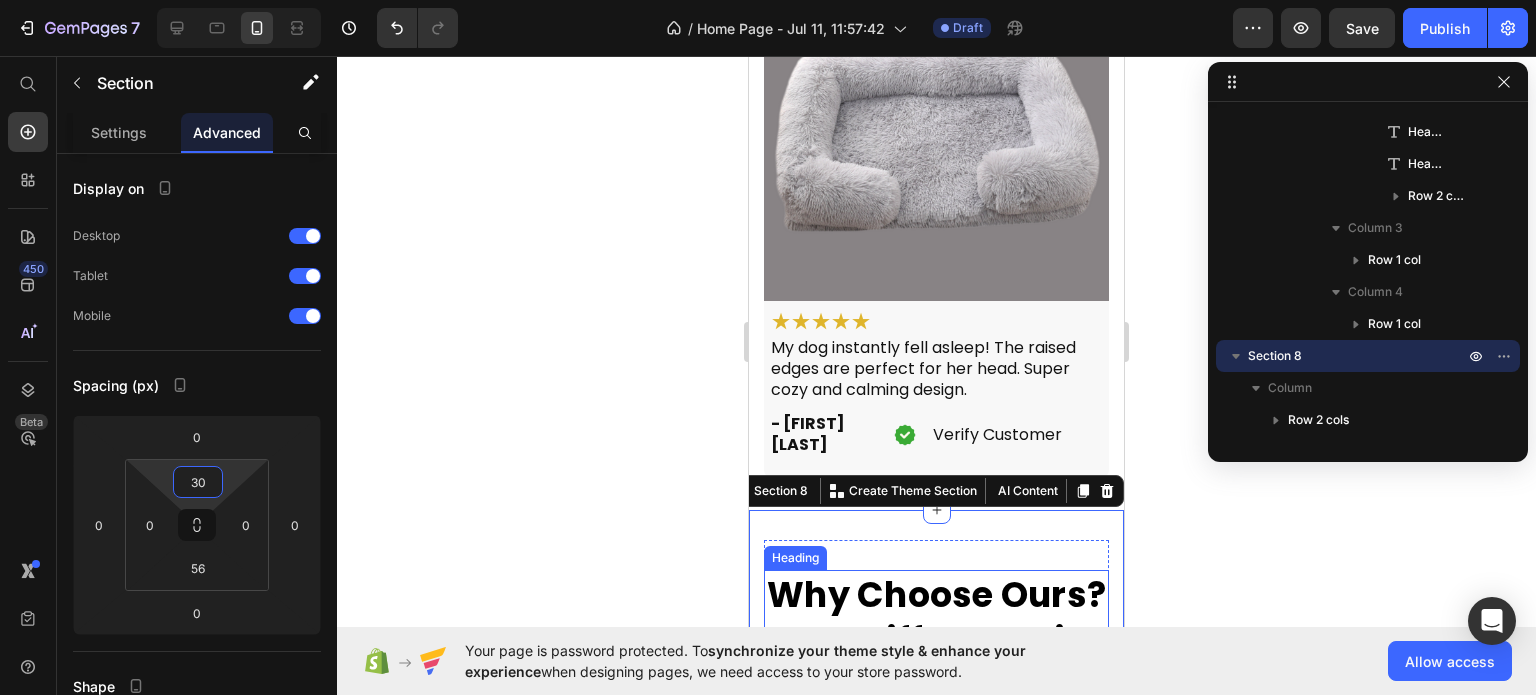 scroll, scrollTop: 5649, scrollLeft: 0, axis: vertical 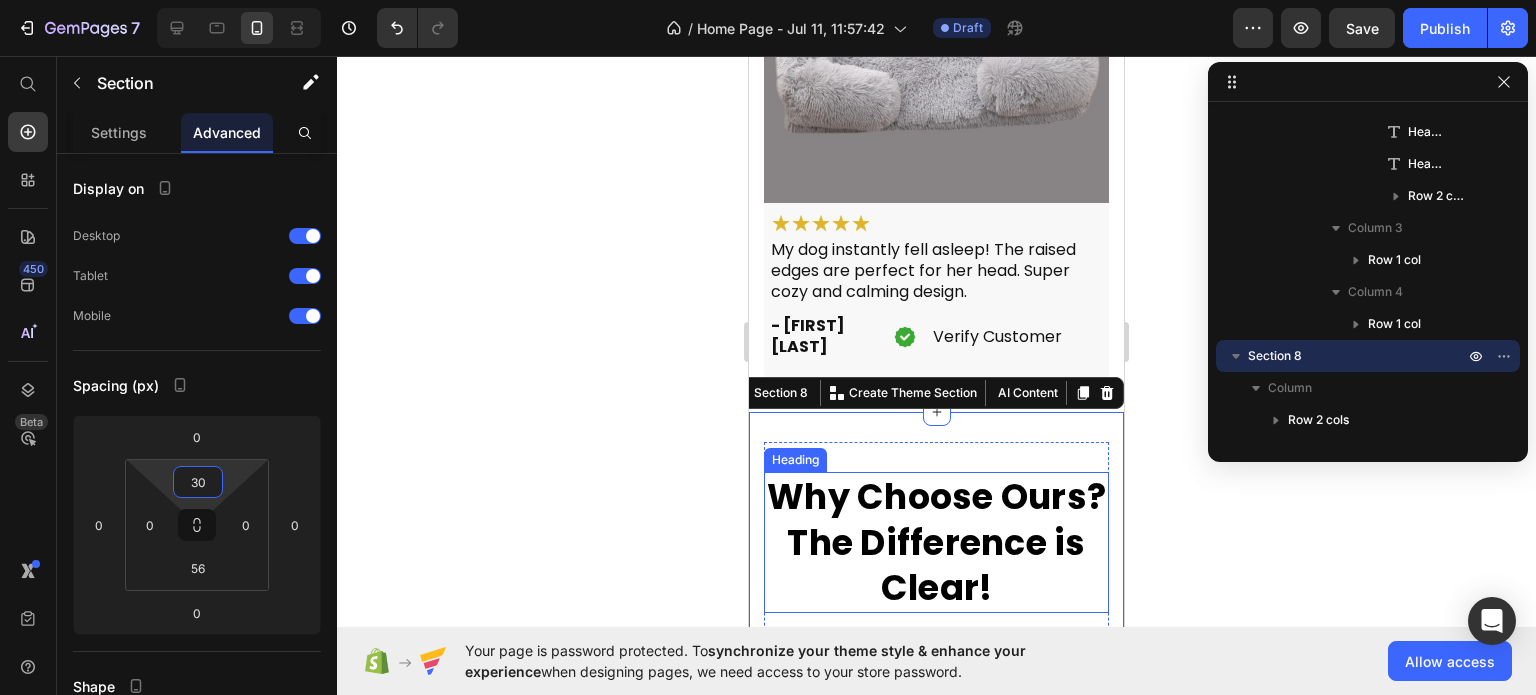 click on "Why Choose Ours? The Difference is Clear!" at bounding box center [936, 542] 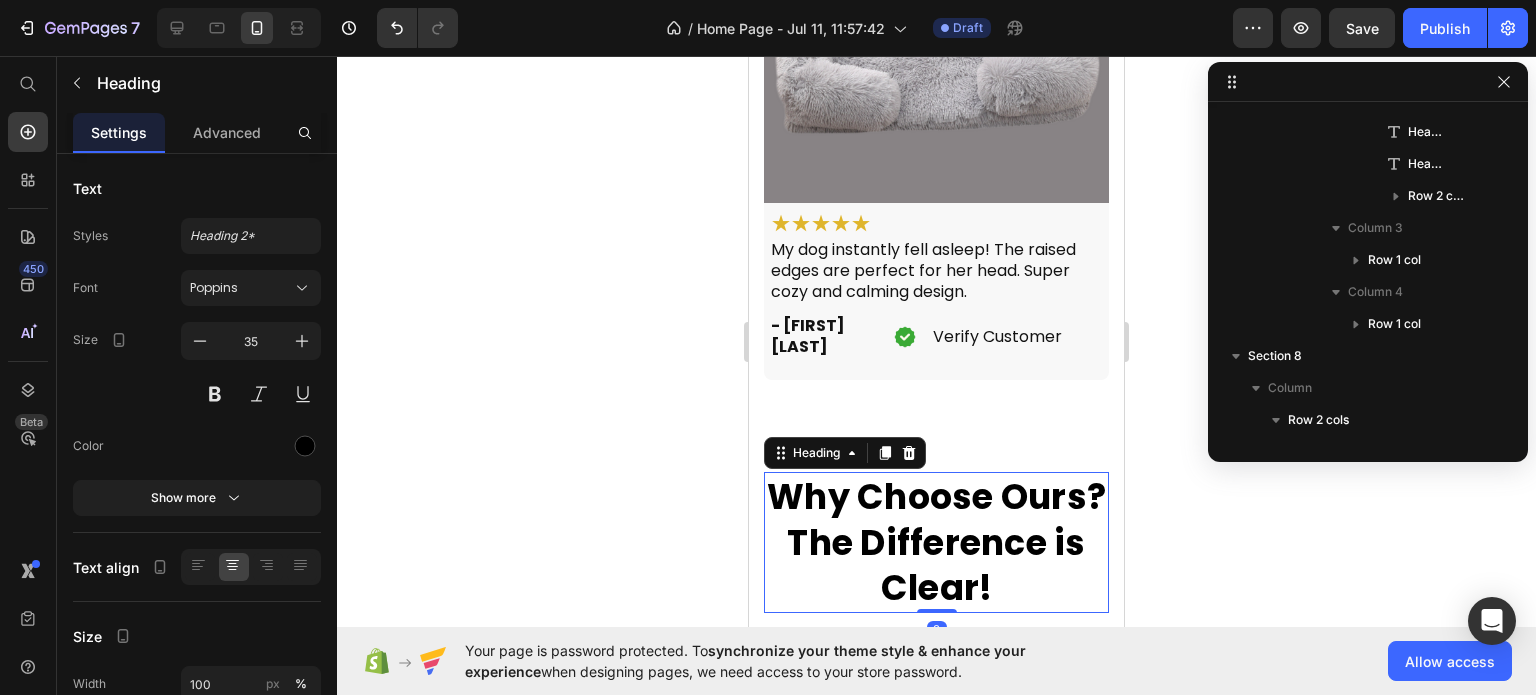 scroll, scrollTop: 1082, scrollLeft: 0, axis: vertical 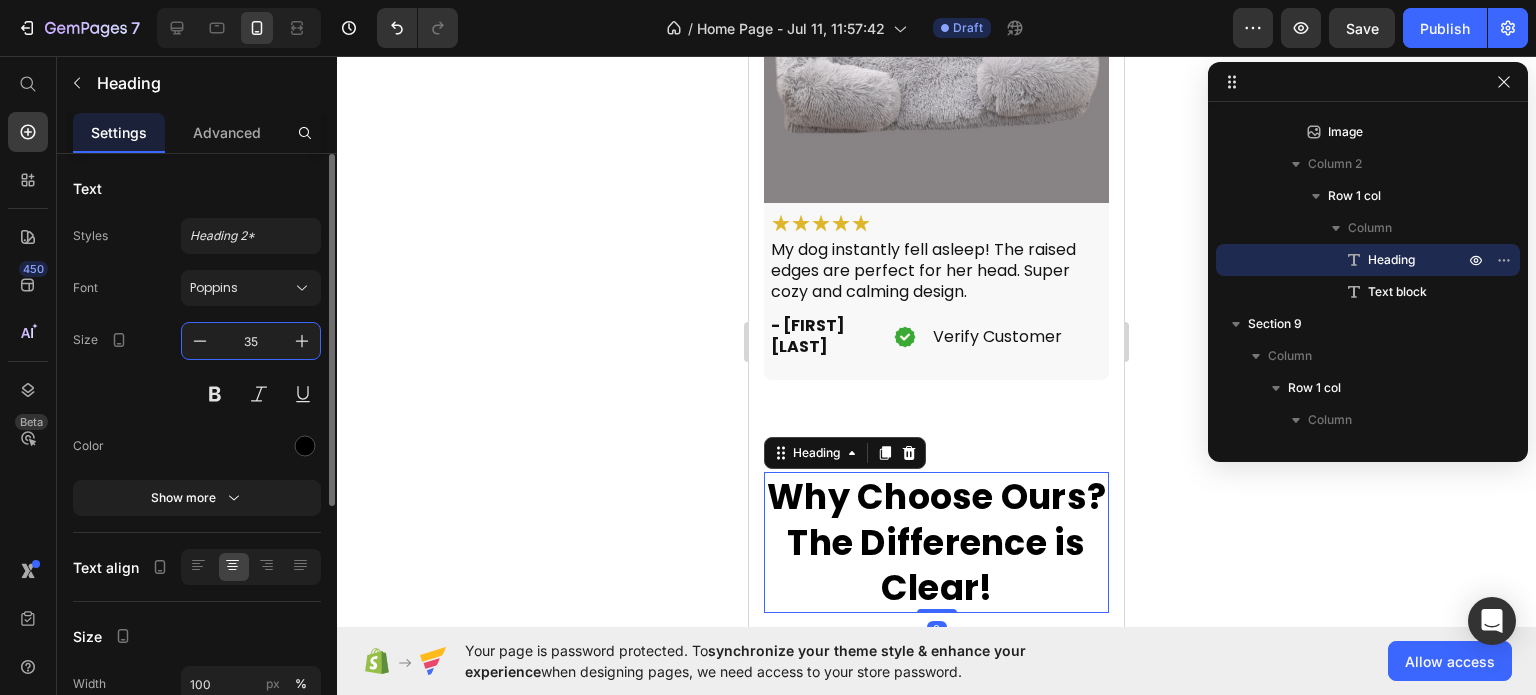 click on "35" at bounding box center [251, 341] 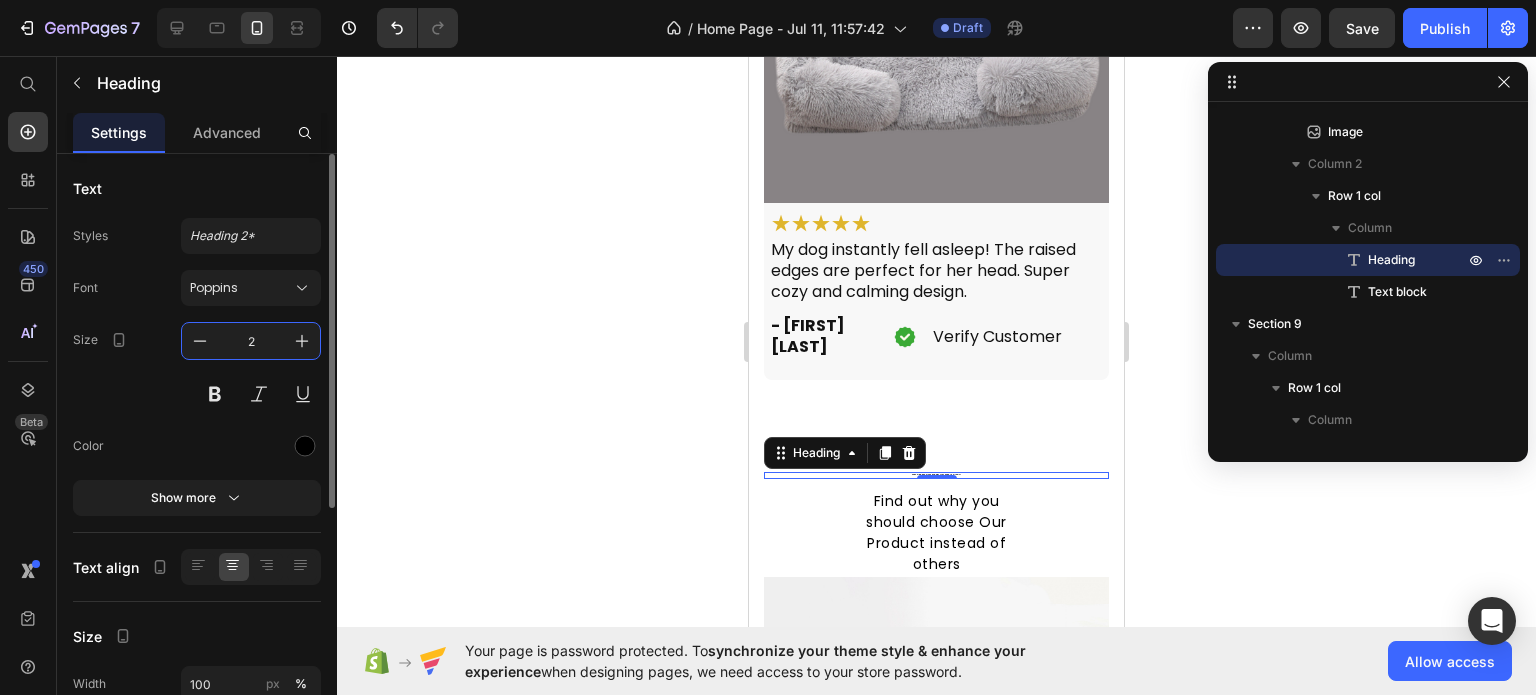 type on "28" 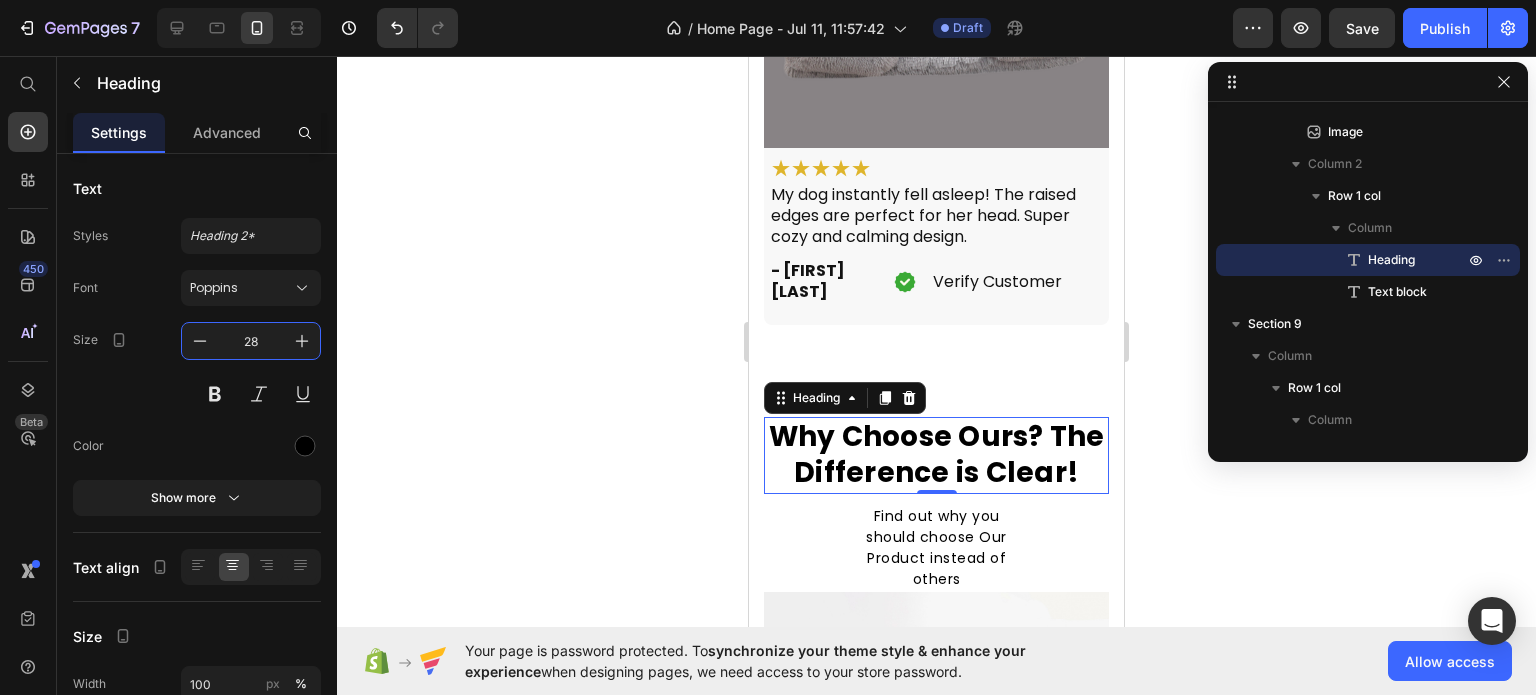 scroll, scrollTop: 5849, scrollLeft: 0, axis: vertical 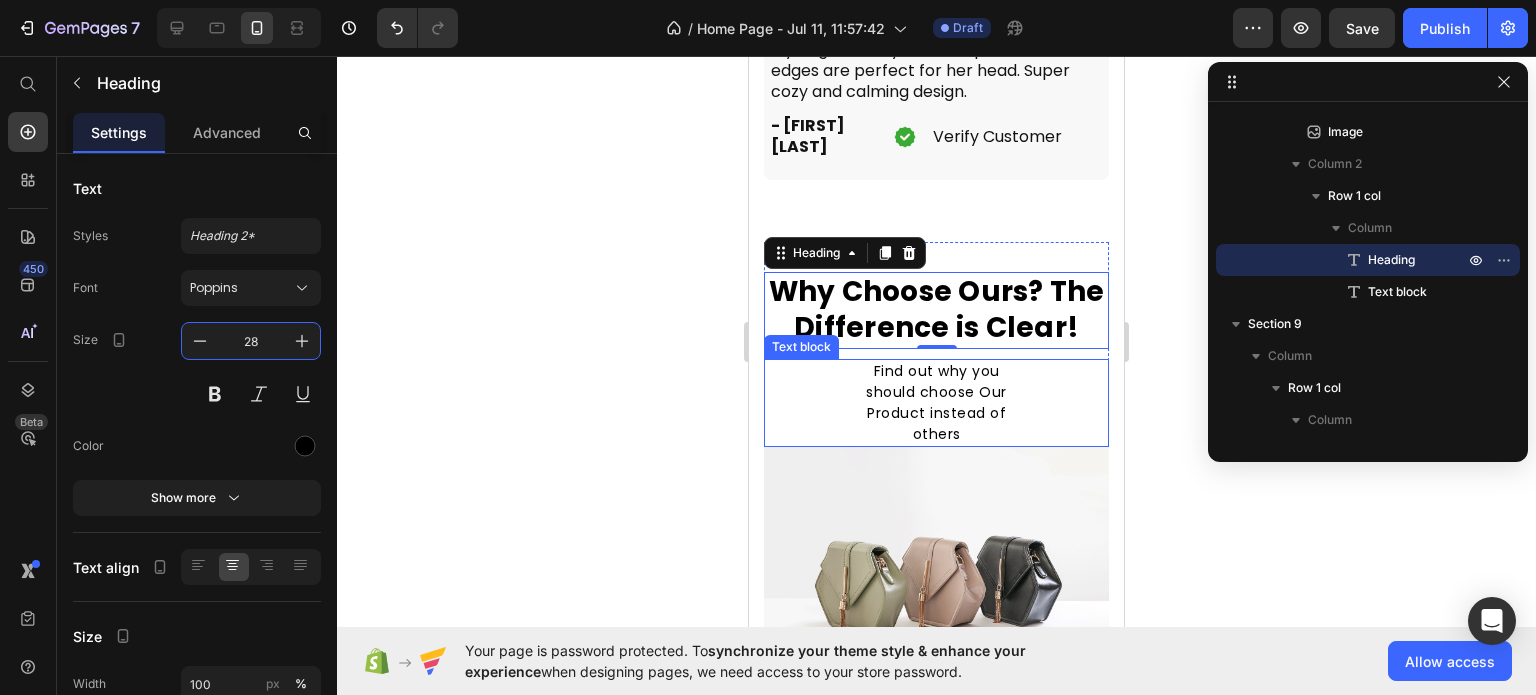 click on "Find out why you should choose Our Product instead of others" at bounding box center (936, 403) 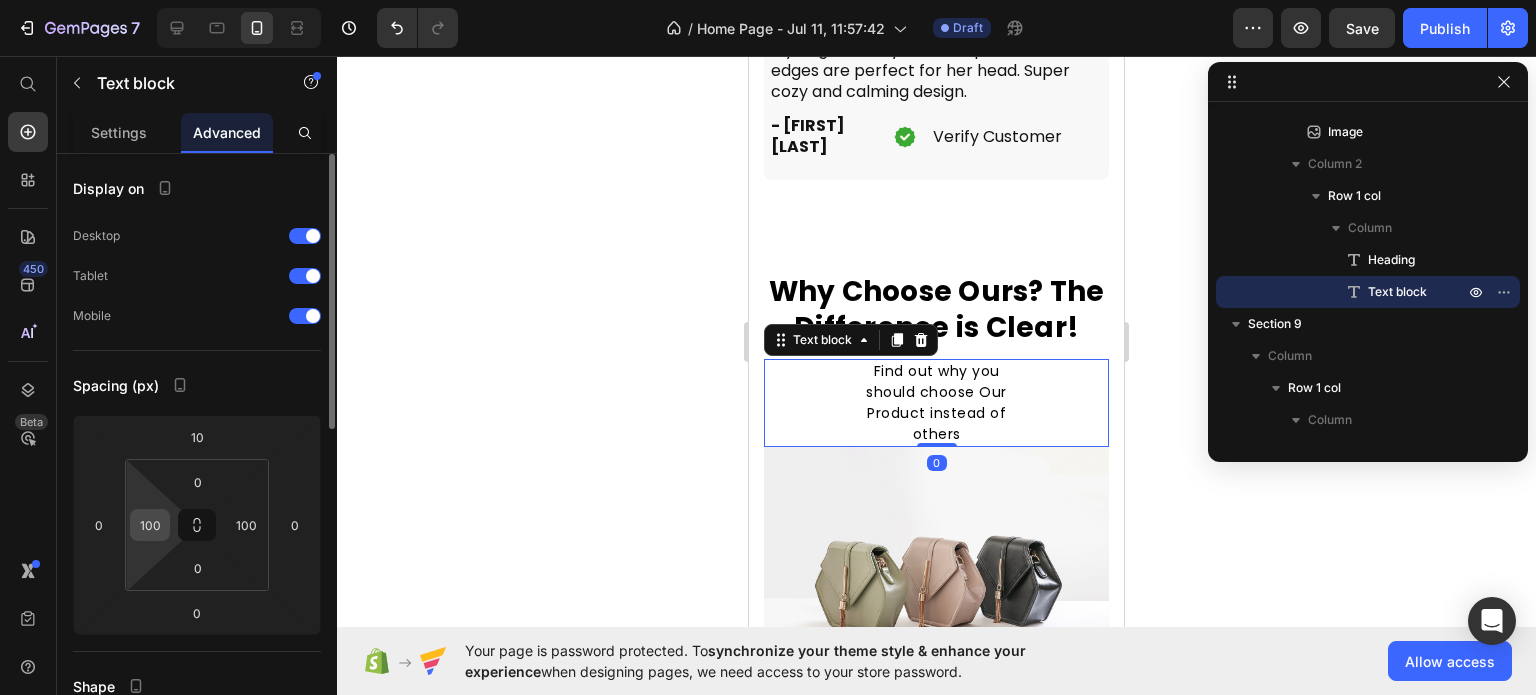 click on "100" at bounding box center [150, 525] 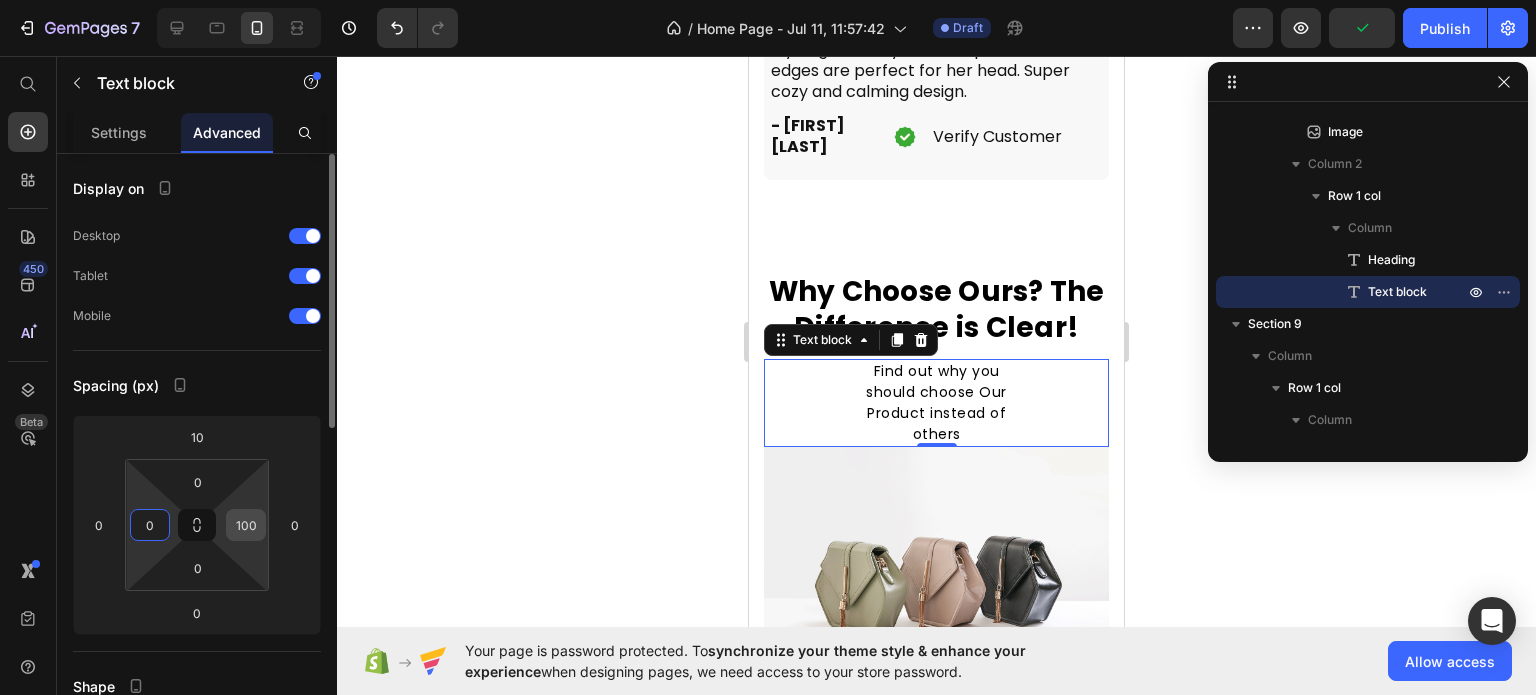 type on "0" 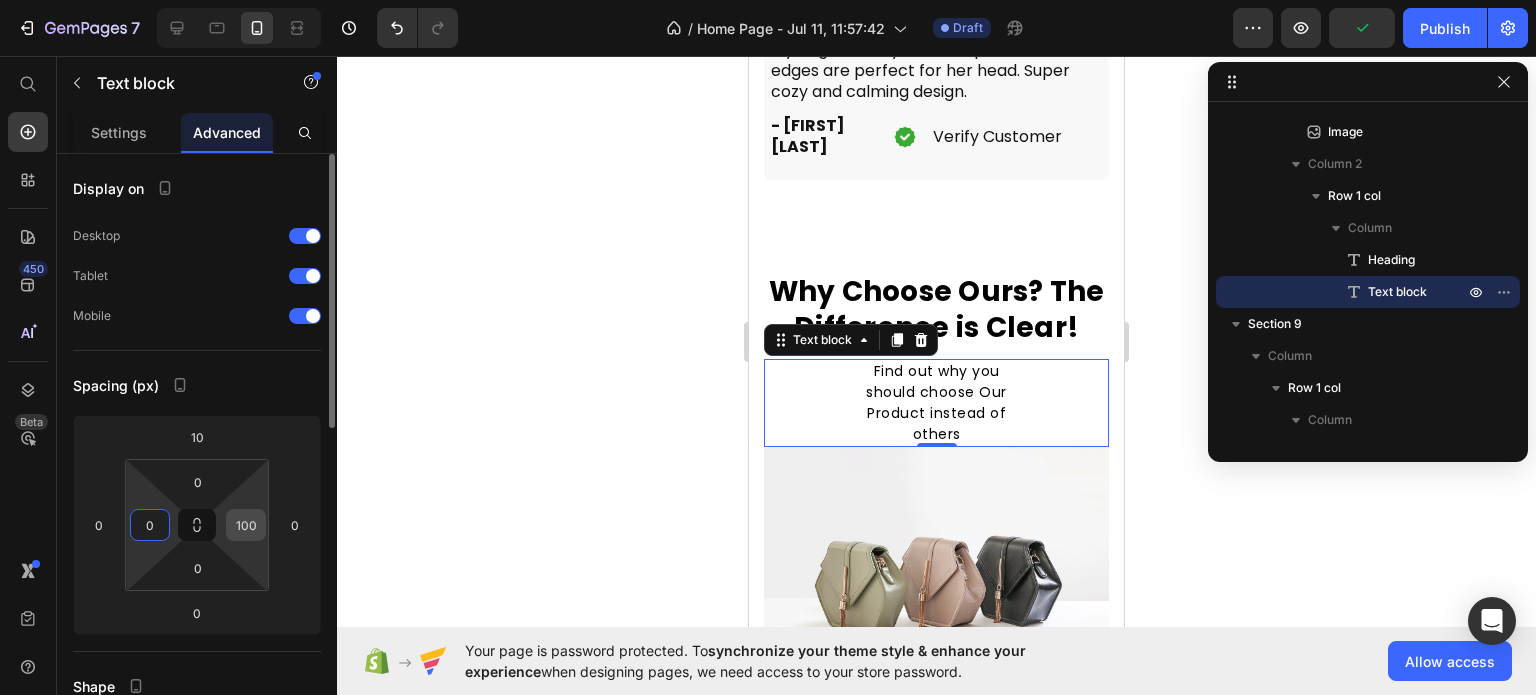 click on "100" at bounding box center [246, 525] 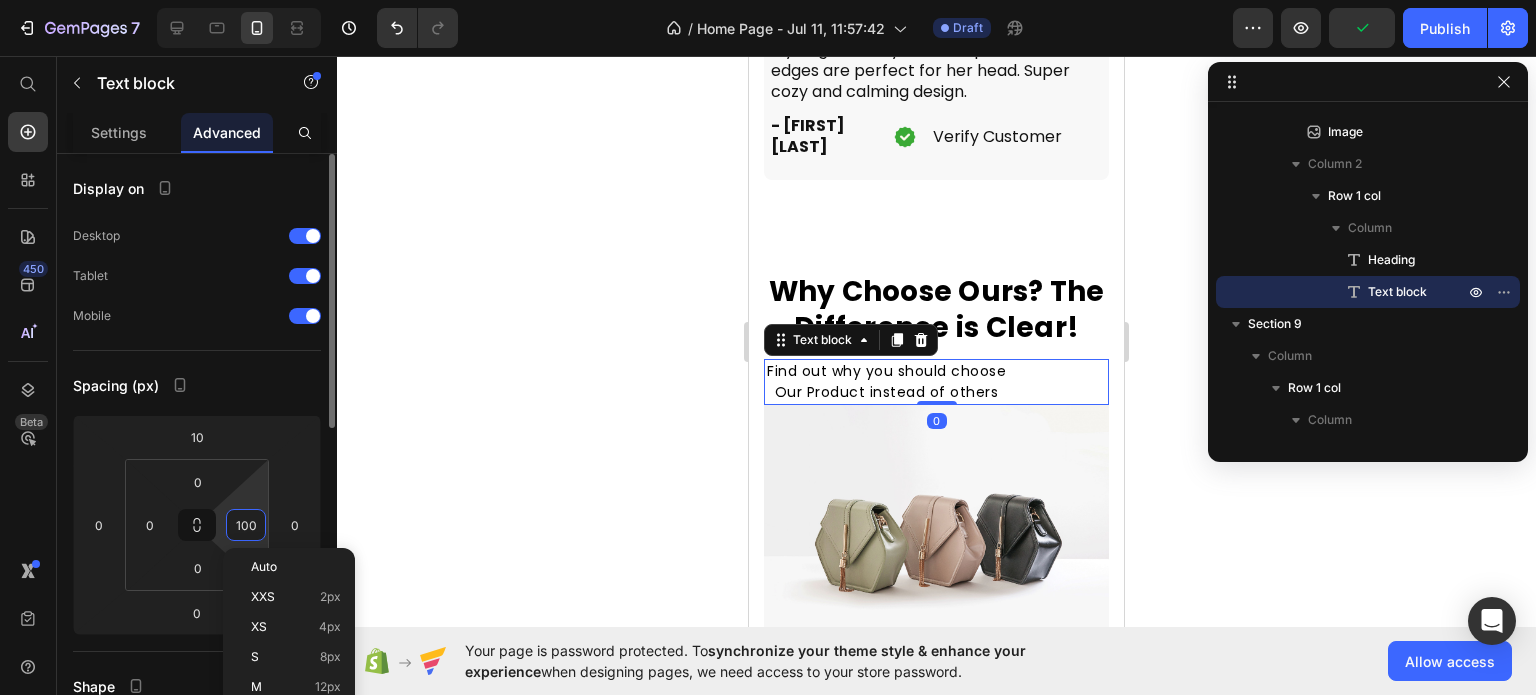 type on "0" 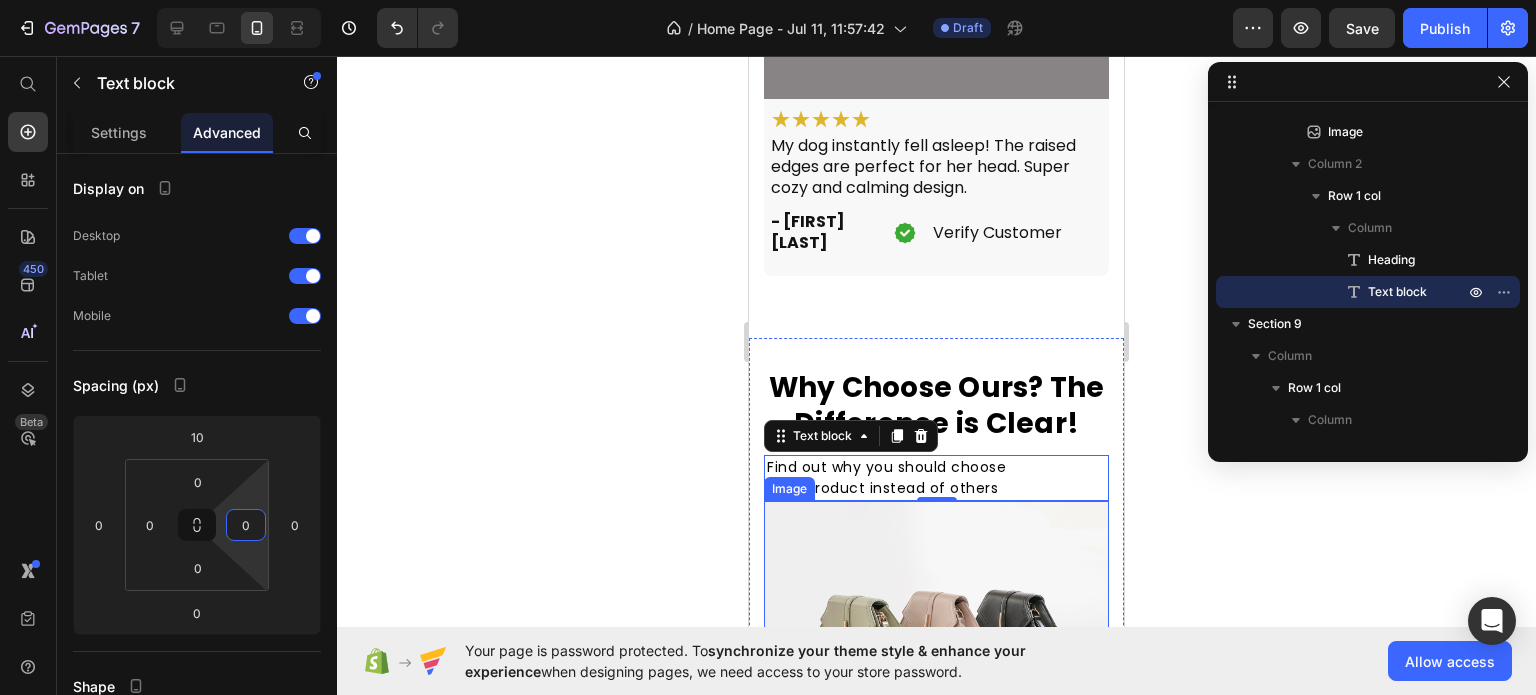 scroll, scrollTop: 5649, scrollLeft: 0, axis: vertical 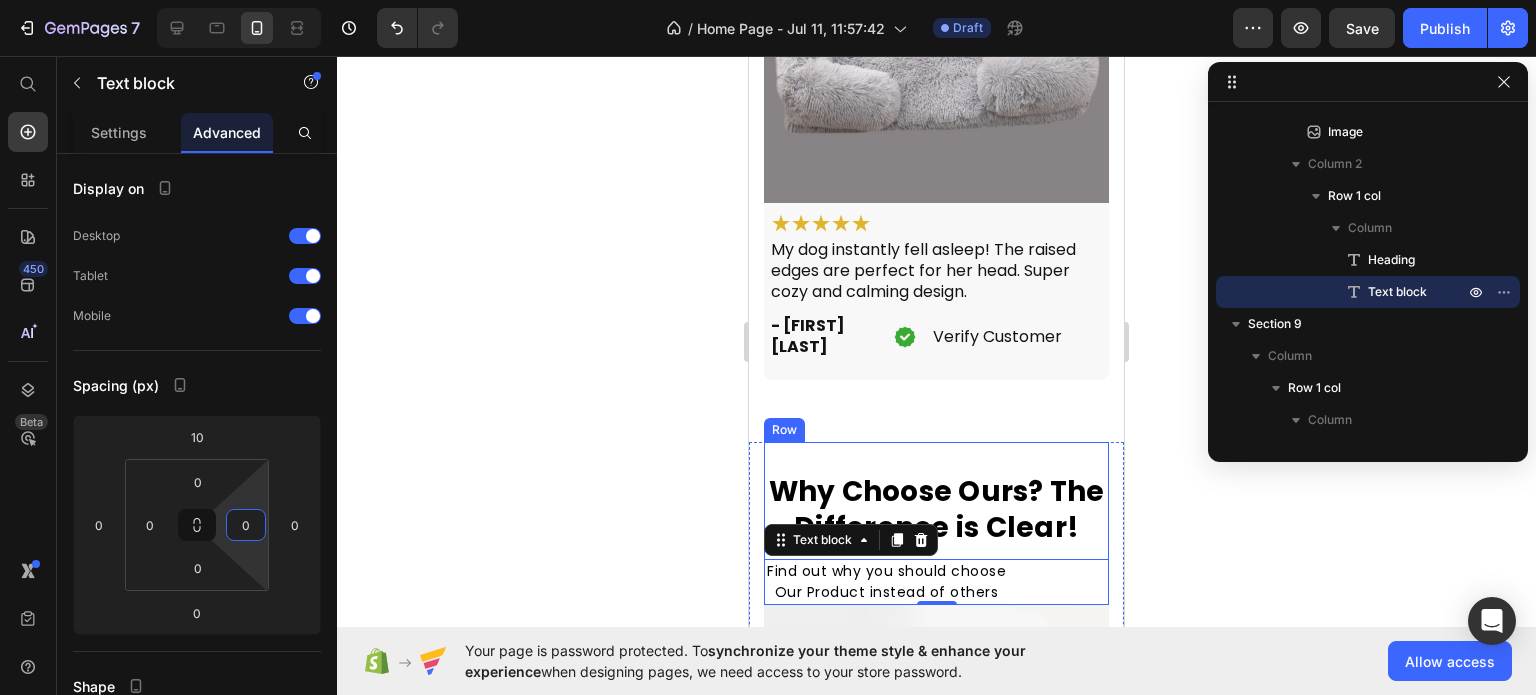 click on "Why Choose Ours? The Difference is Clear! Heading Find out why you should choose Our Product instead of others Text block   0 Row" at bounding box center [936, 523] 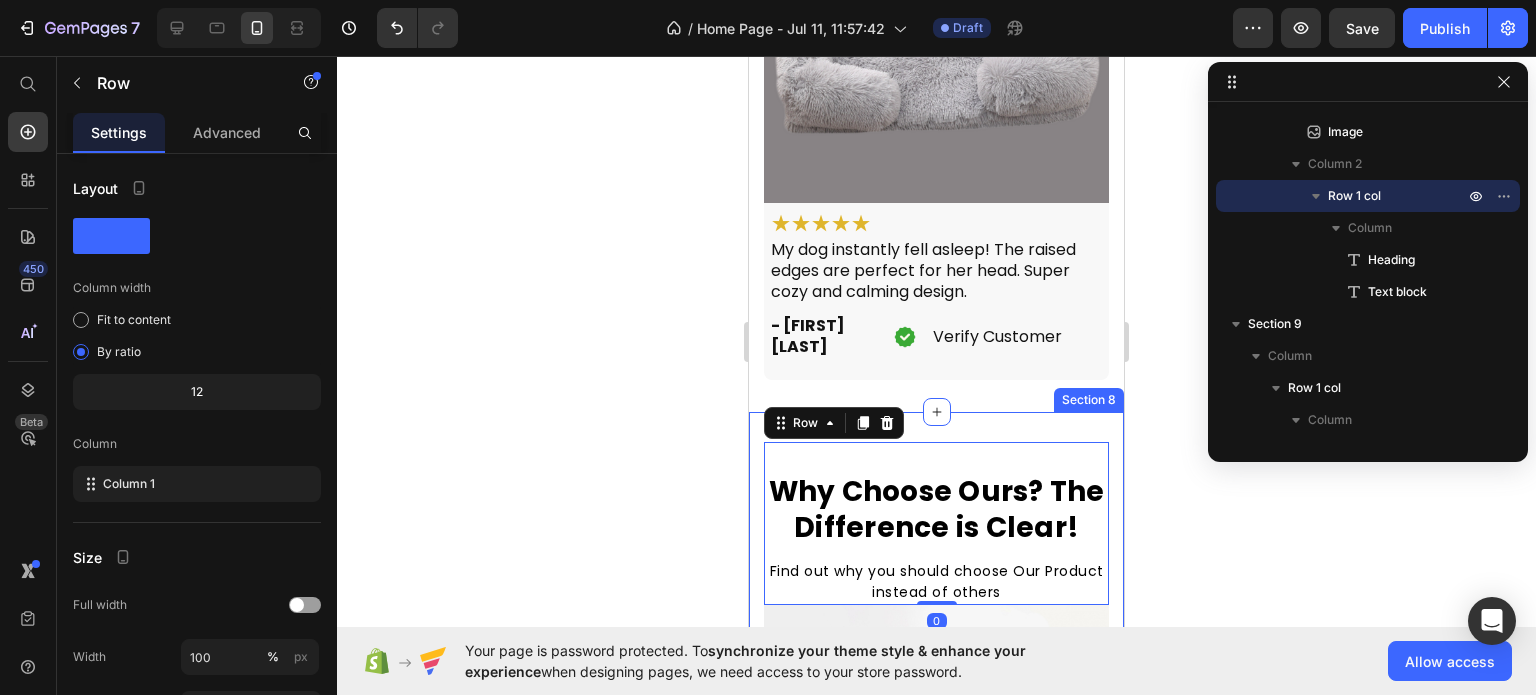 click on "Image Why Choose Ours? The Difference is Clear! Heading Find out why you should choose Our Product instead of others Text block Row   0 Row Section 8" at bounding box center [936, 701] 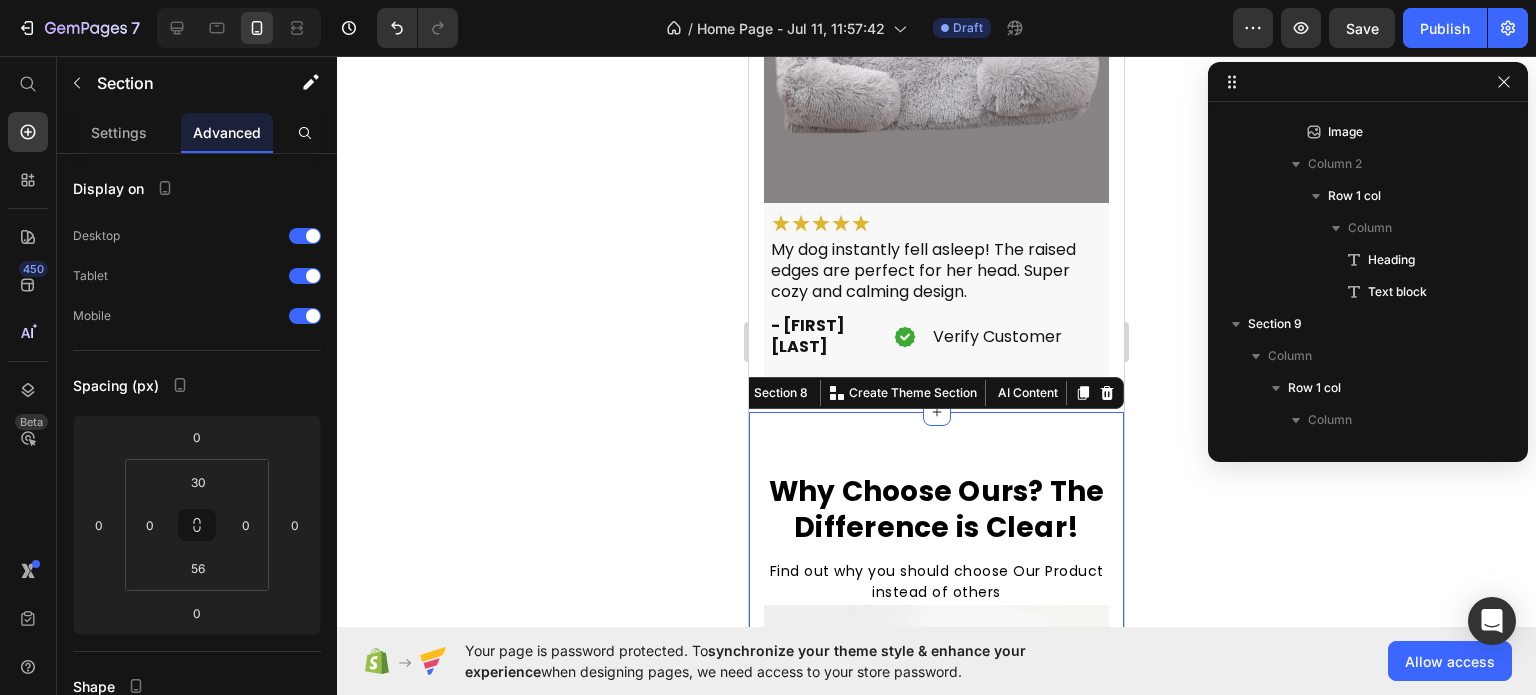 scroll, scrollTop: 826, scrollLeft: 0, axis: vertical 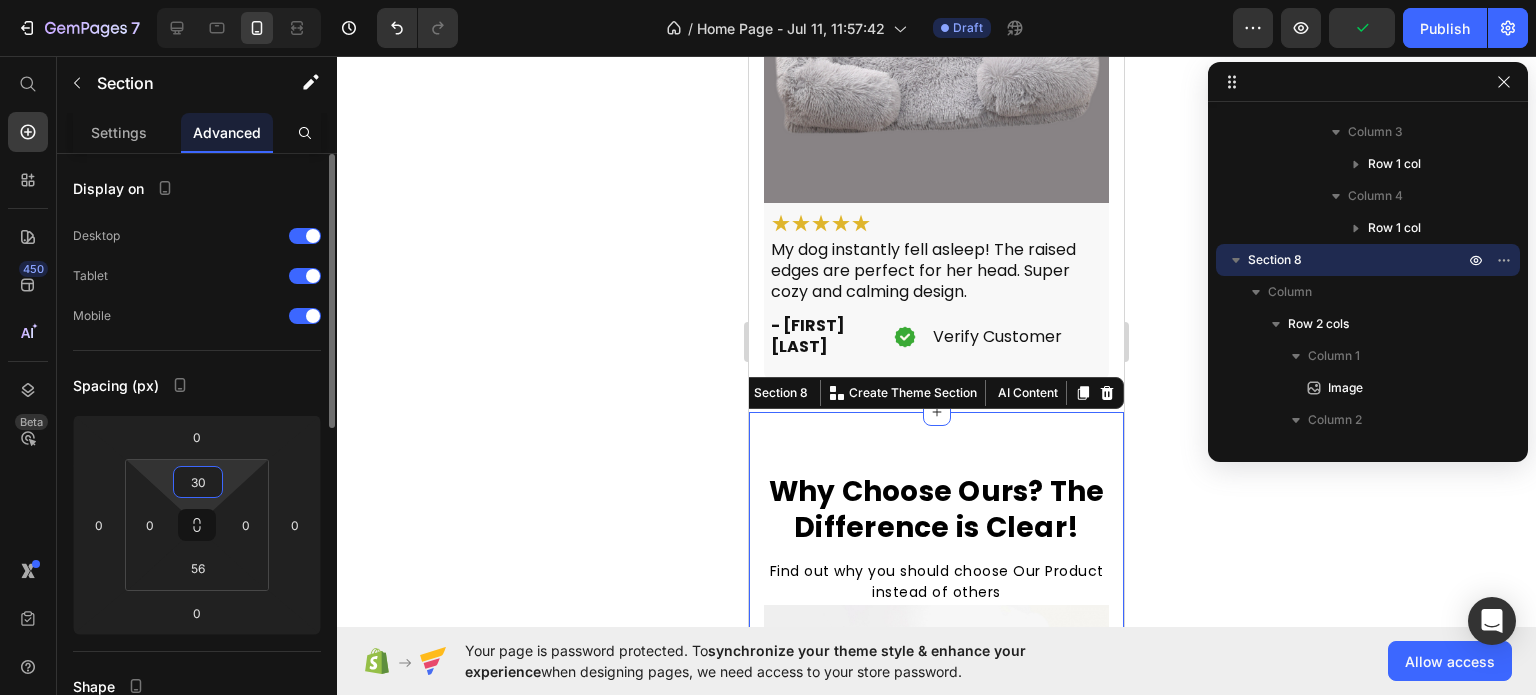 click on "30" at bounding box center [198, 482] 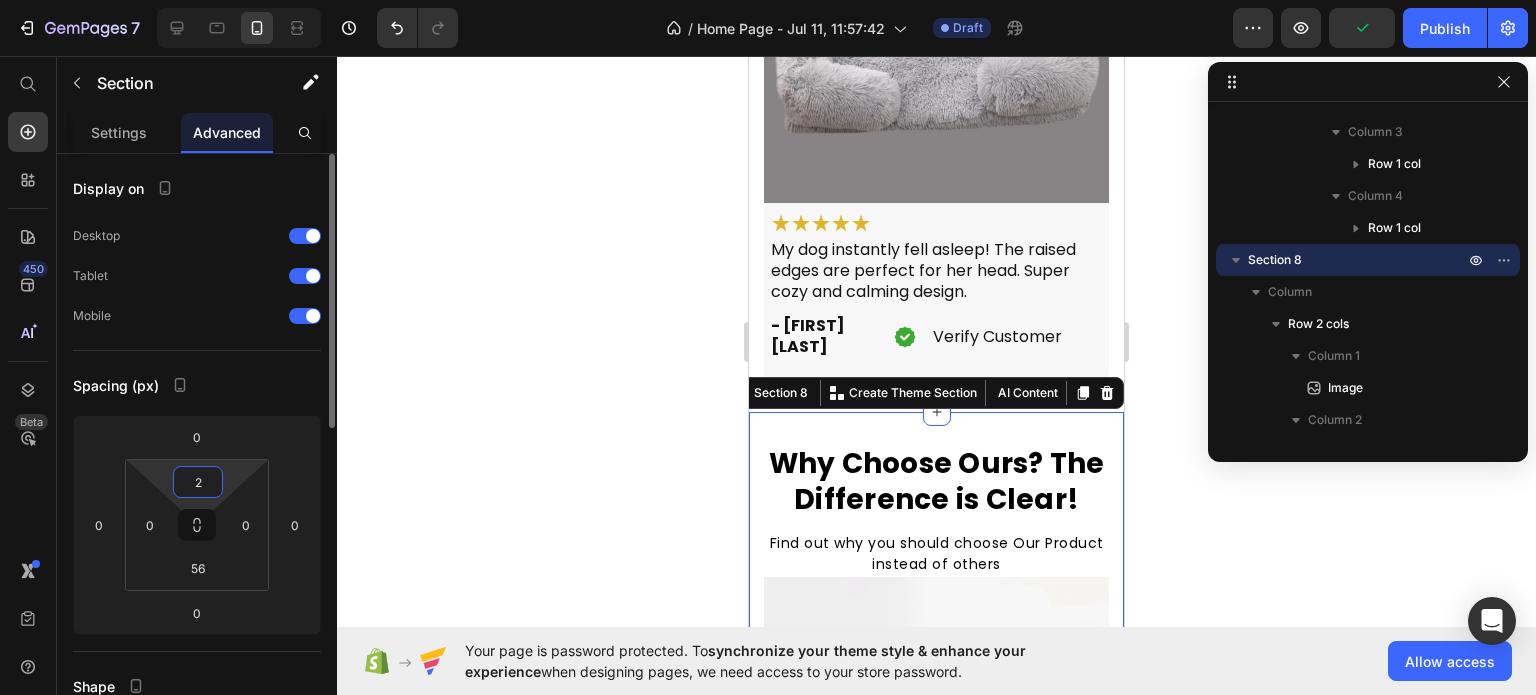 type on "20" 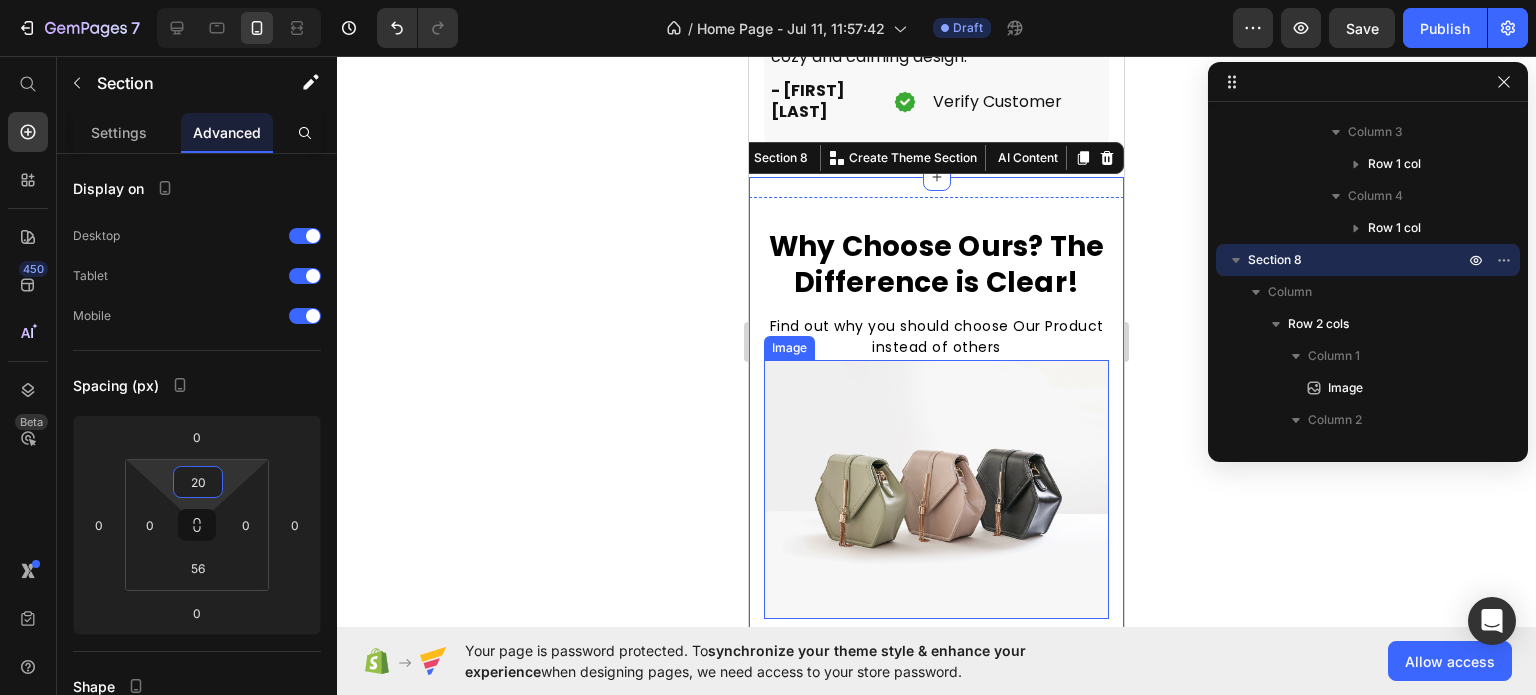 scroll, scrollTop: 5849, scrollLeft: 0, axis: vertical 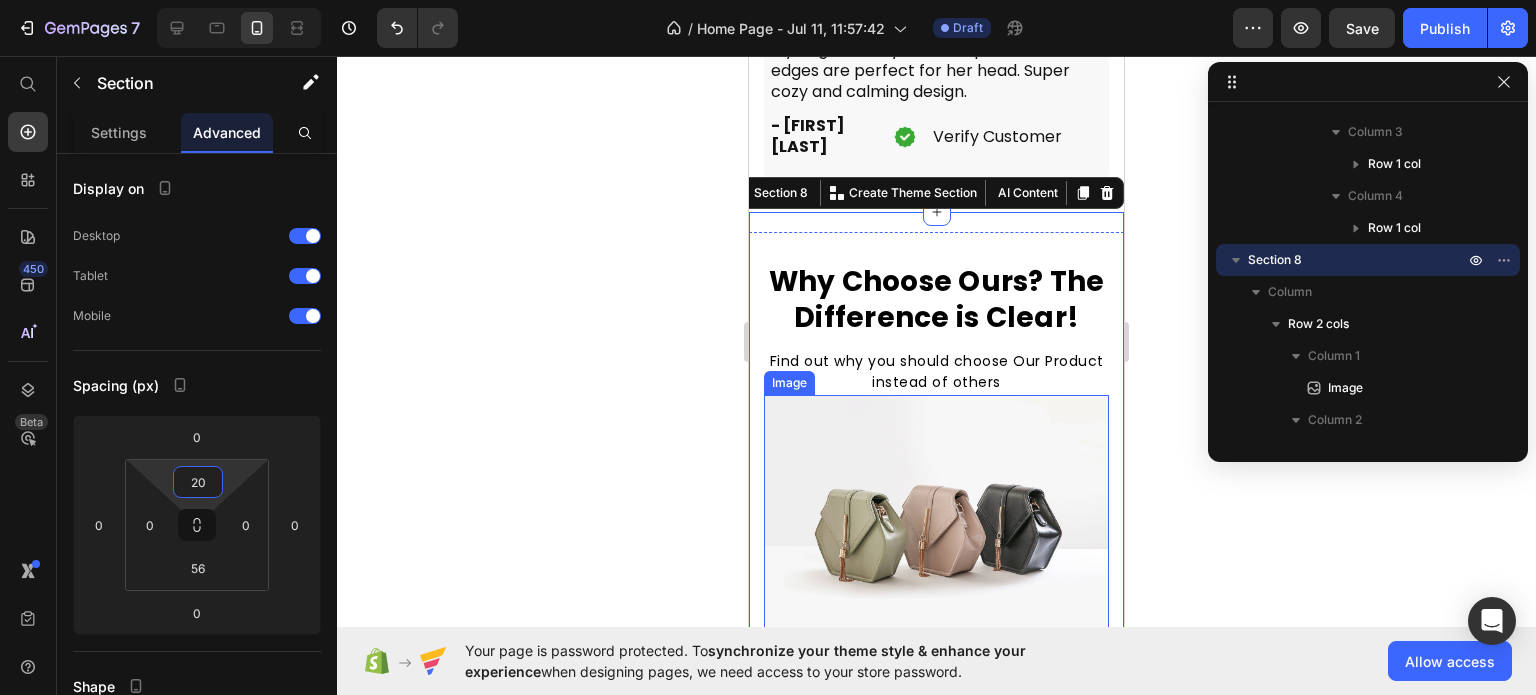 click at bounding box center (936, 524) 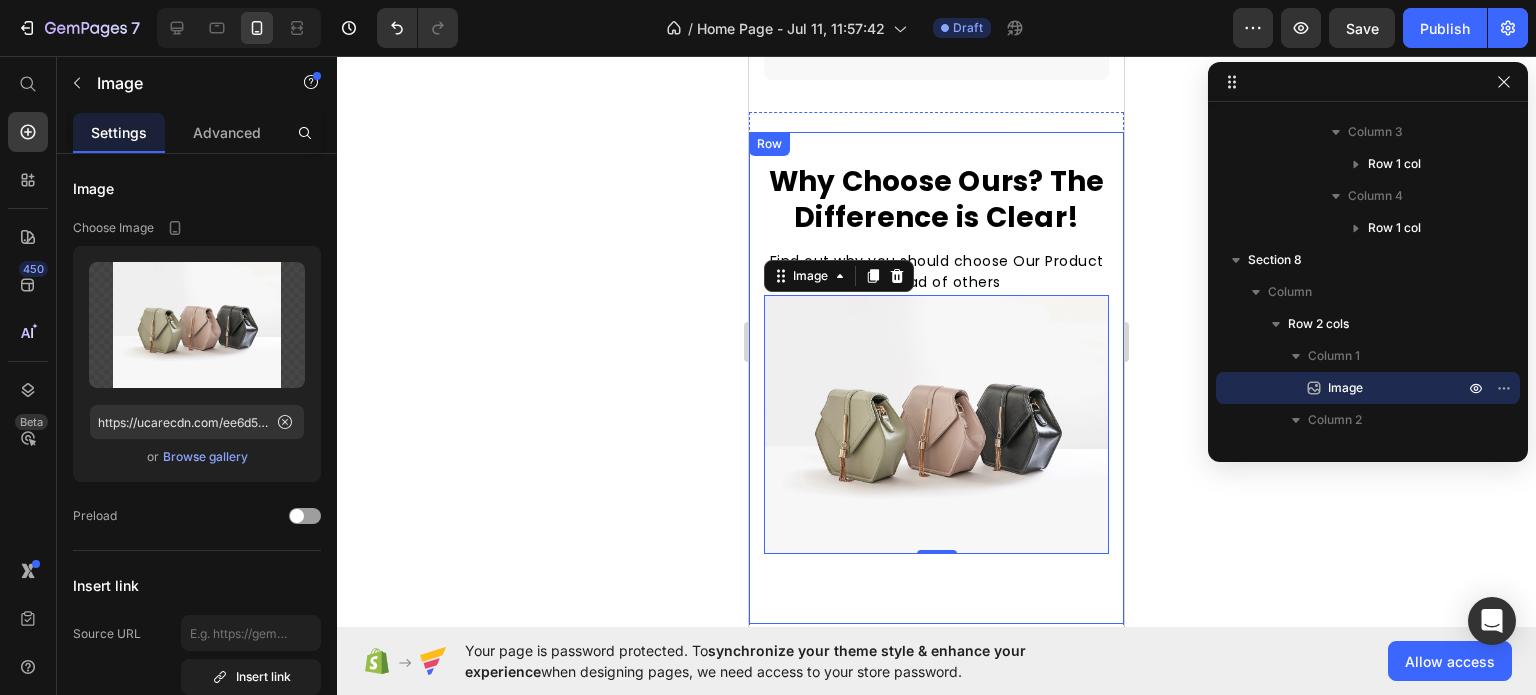 scroll, scrollTop: 6049, scrollLeft: 0, axis: vertical 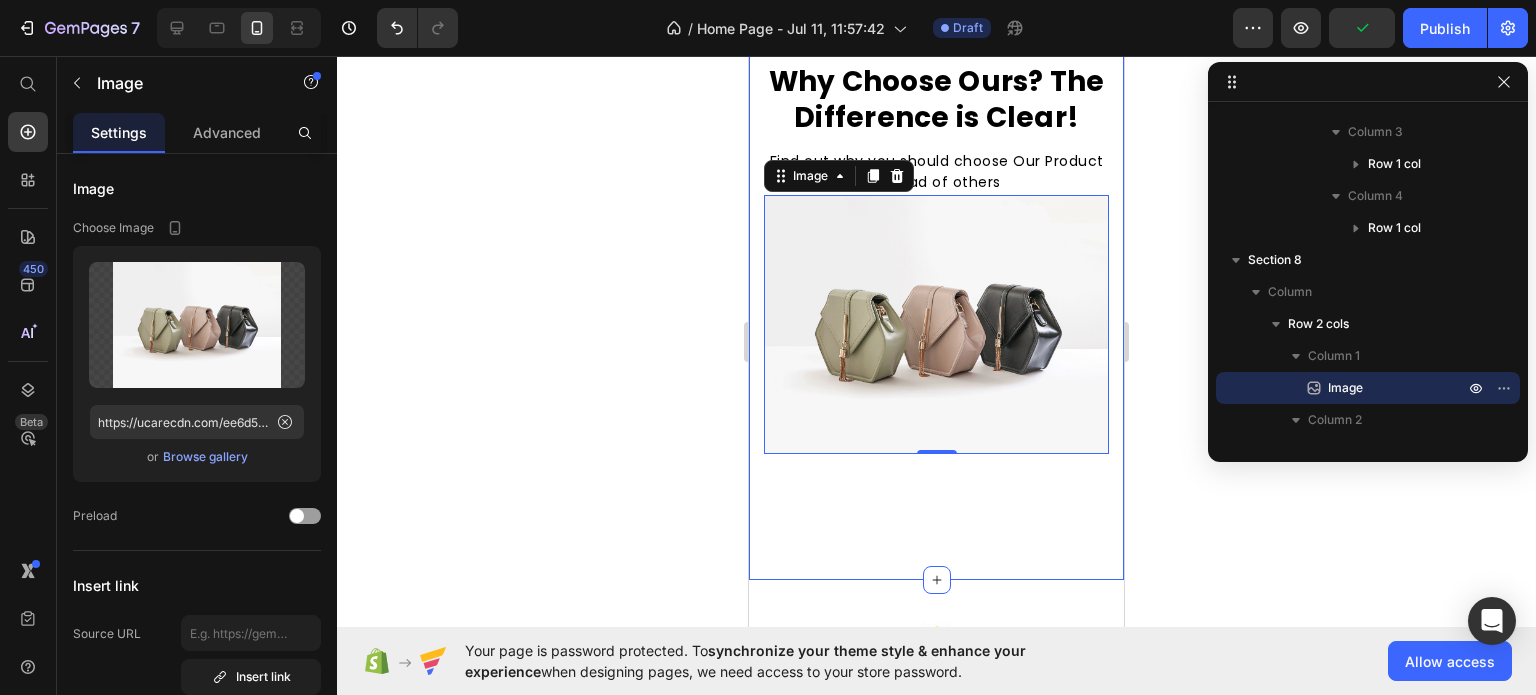 click on "Image   0 Why Choose Ours? The Difference is Clear! Heading Find out why you should choose Our Product instead of others Text block Row Row Section 8" at bounding box center [936, 296] 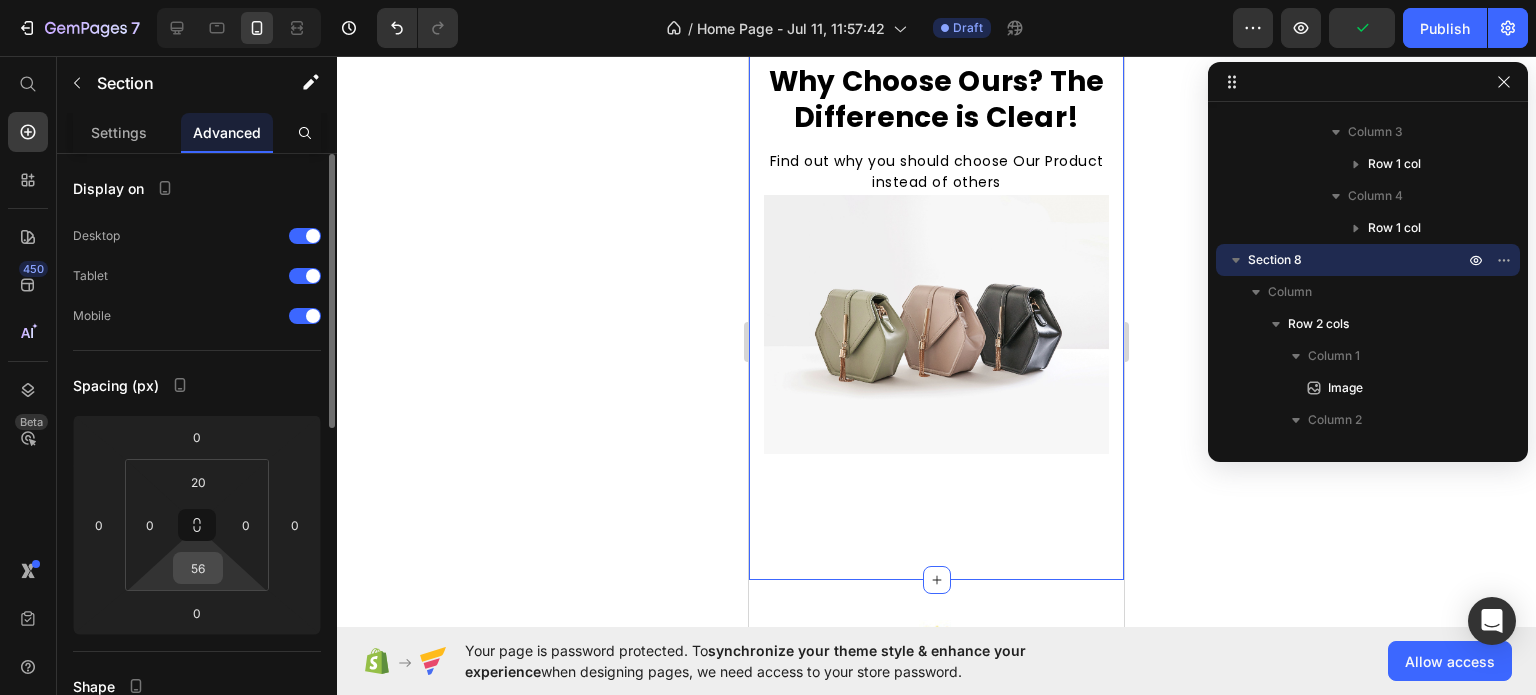 click on "56" at bounding box center (198, 568) 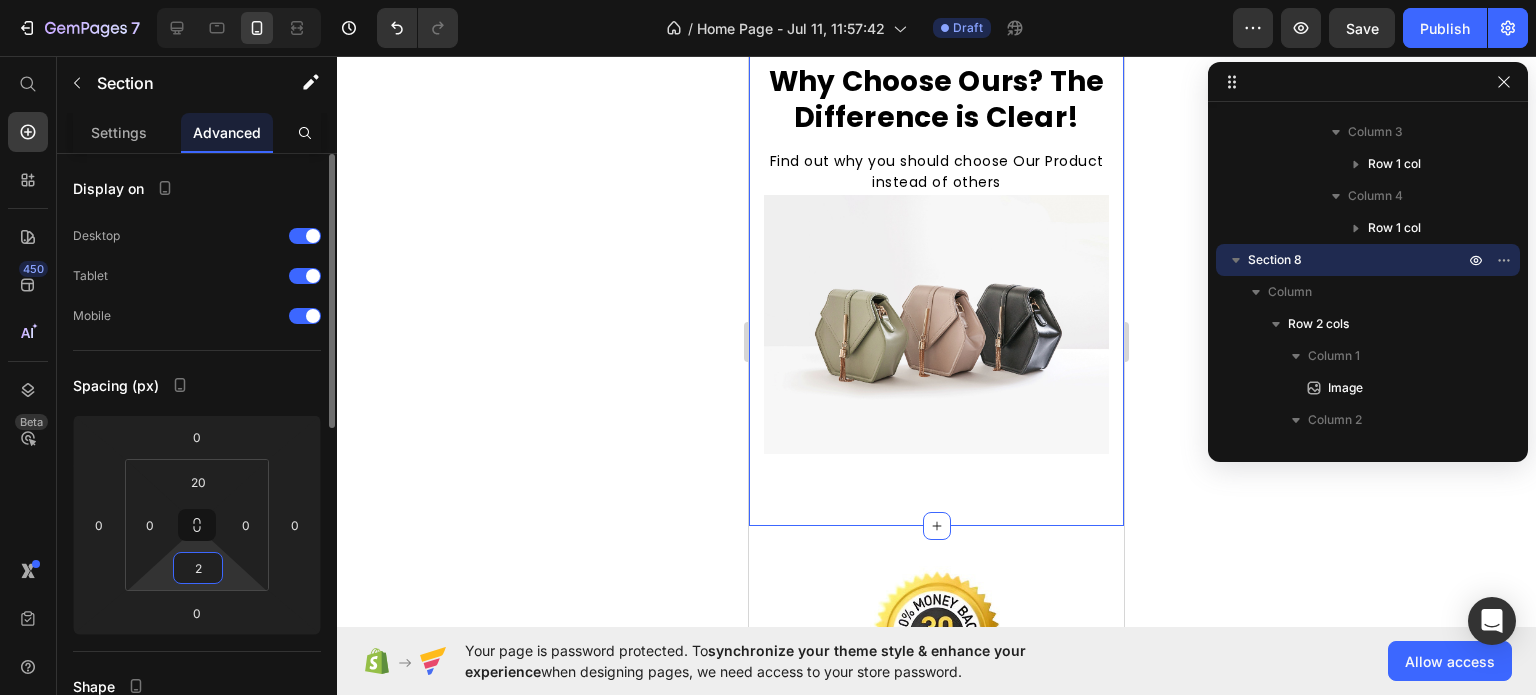type on "20" 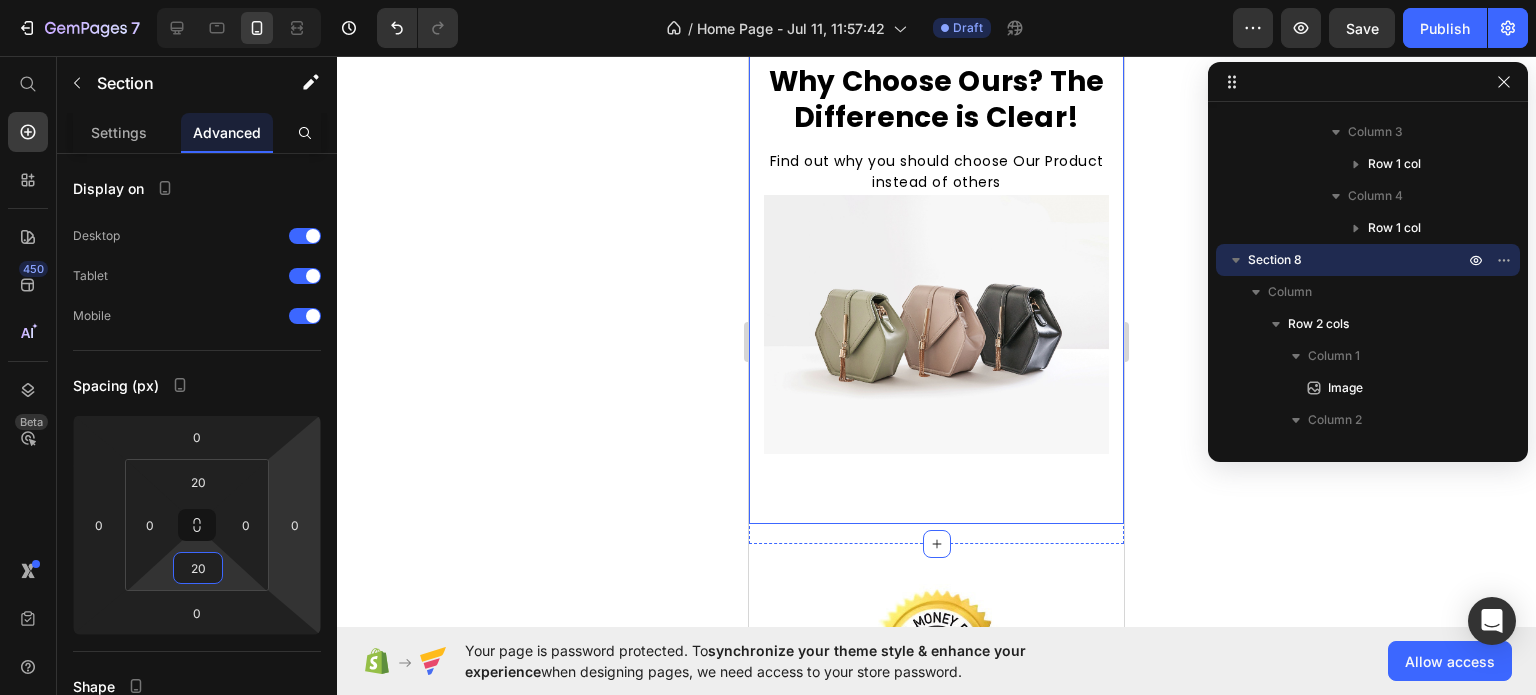 click on "Image Why Choose Ours? The Difference is Clear! Heading Find out why you should choose Our Product instead of others Text block Row Row" at bounding box center [936, 278] 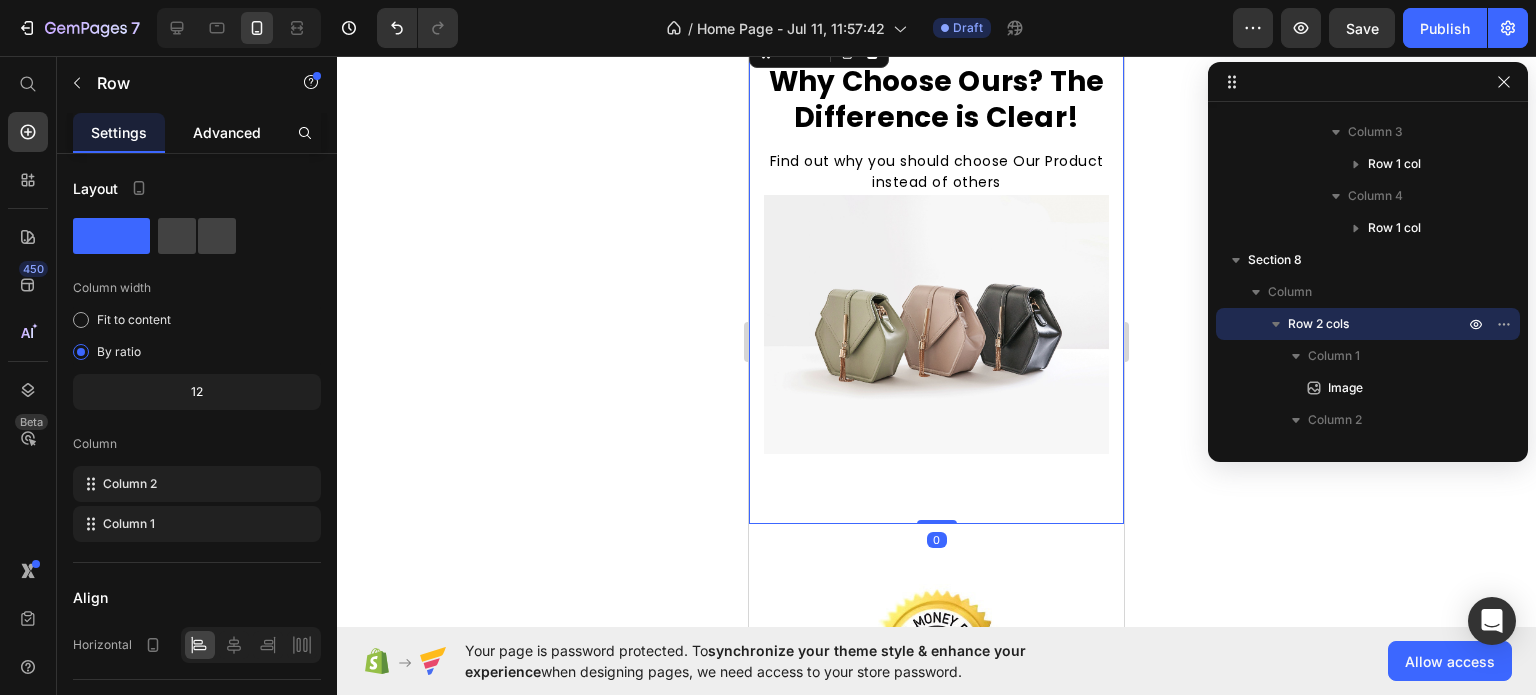click on "Advanced" at bounding box center (227, 132) 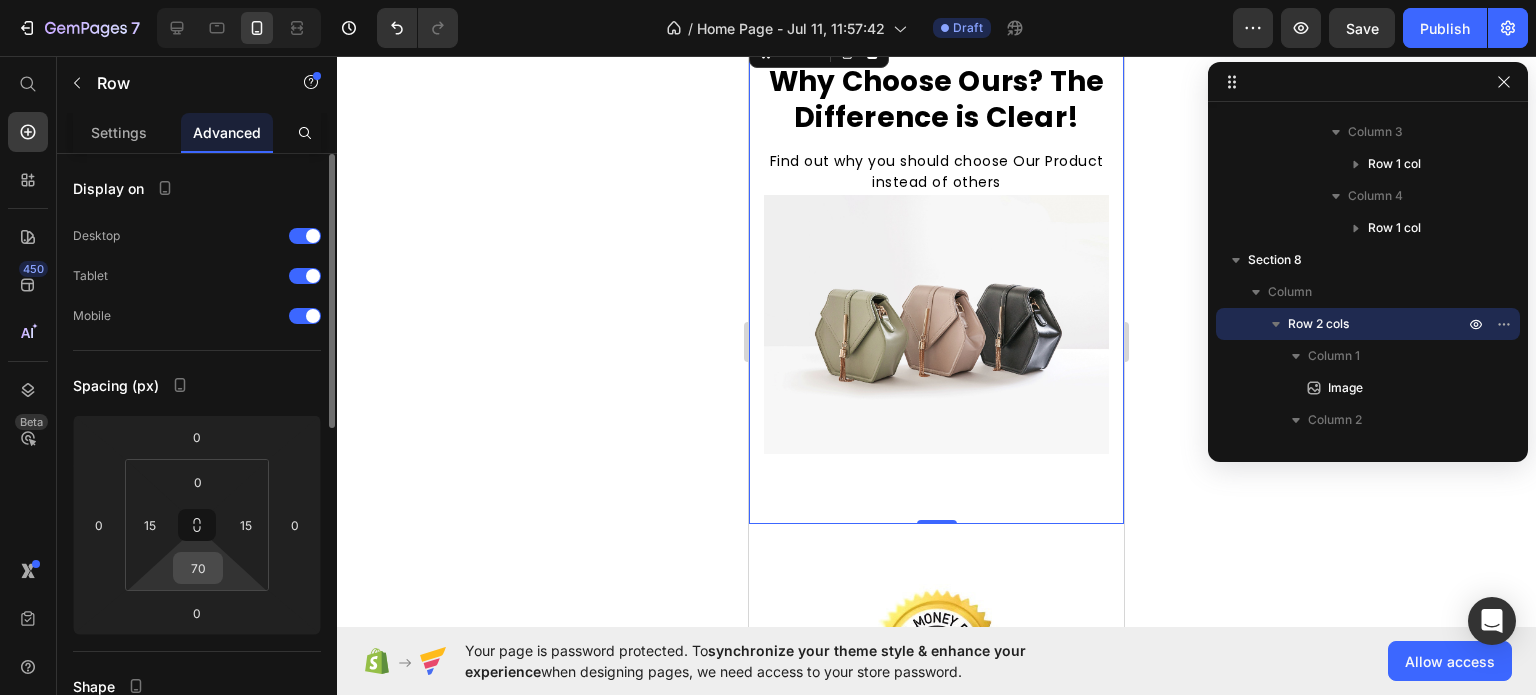 click on "70" at bounding box center [198, 568] 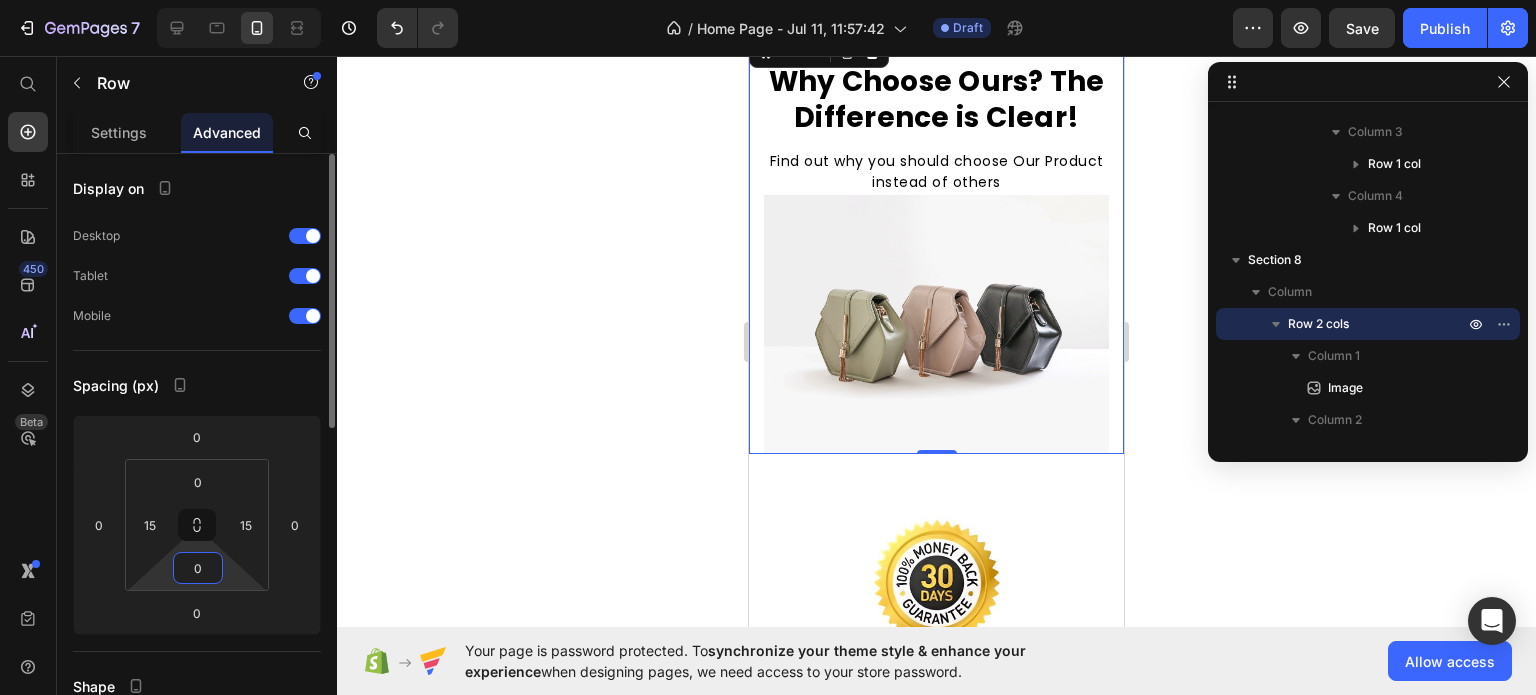 drag, startPoint x: 209, startPoint y: 563, endPoint x: 184, endPoint y: 567, distance: 25.317978 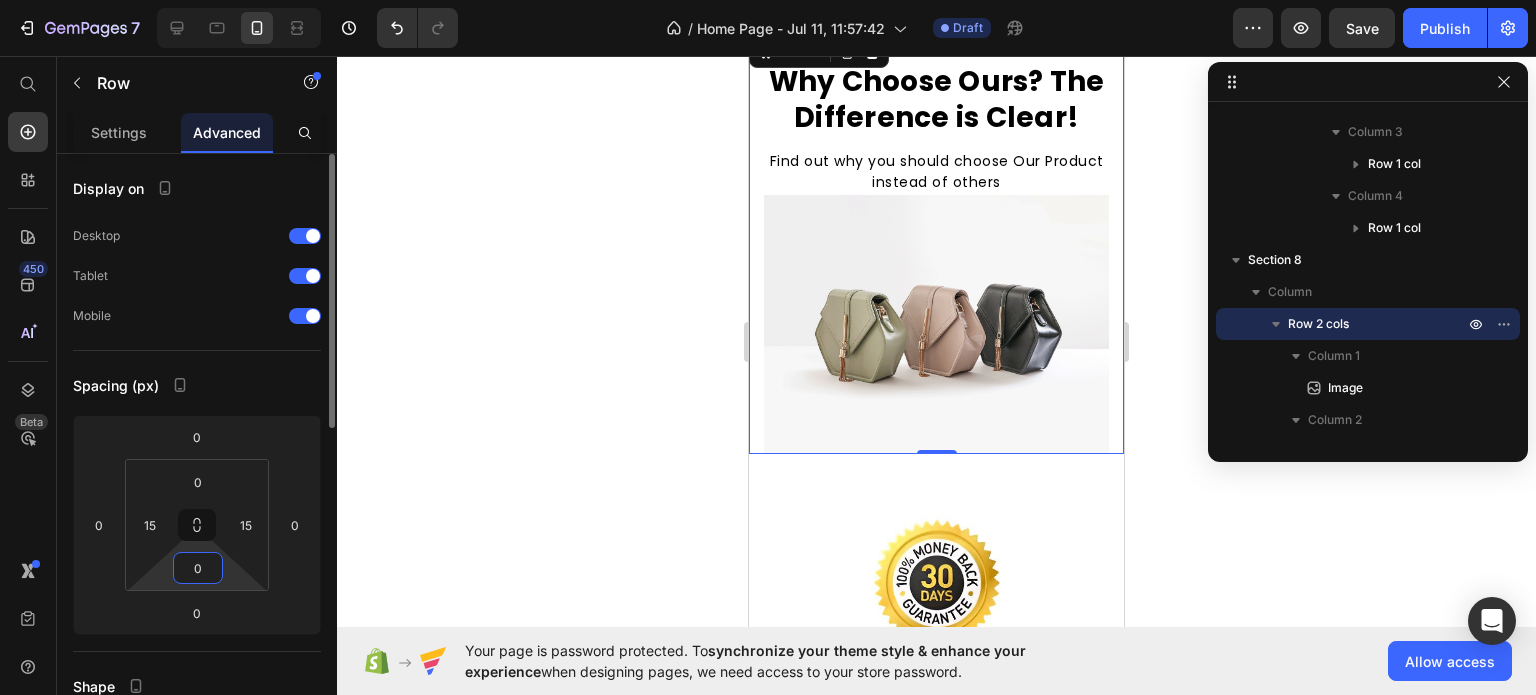click on "0" at bounding box center (198, 568) 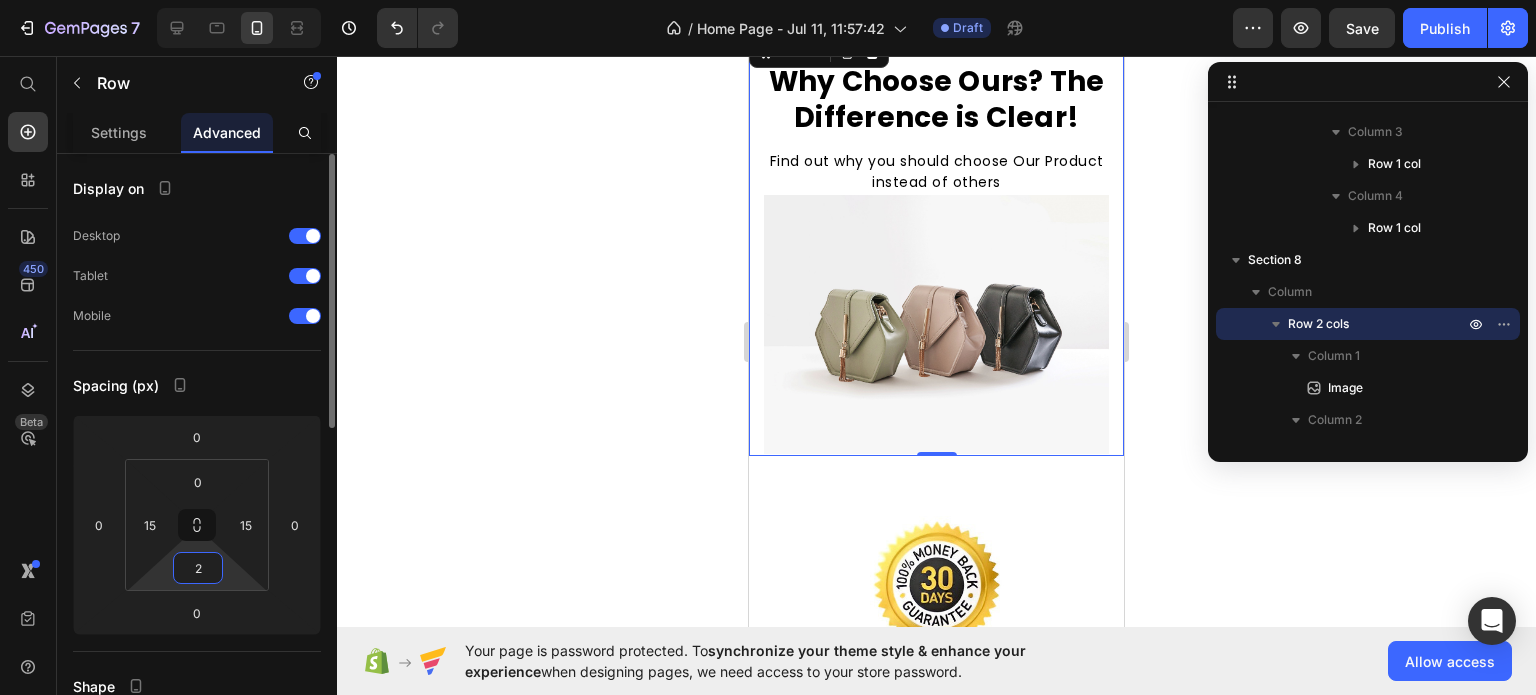 type on "20" 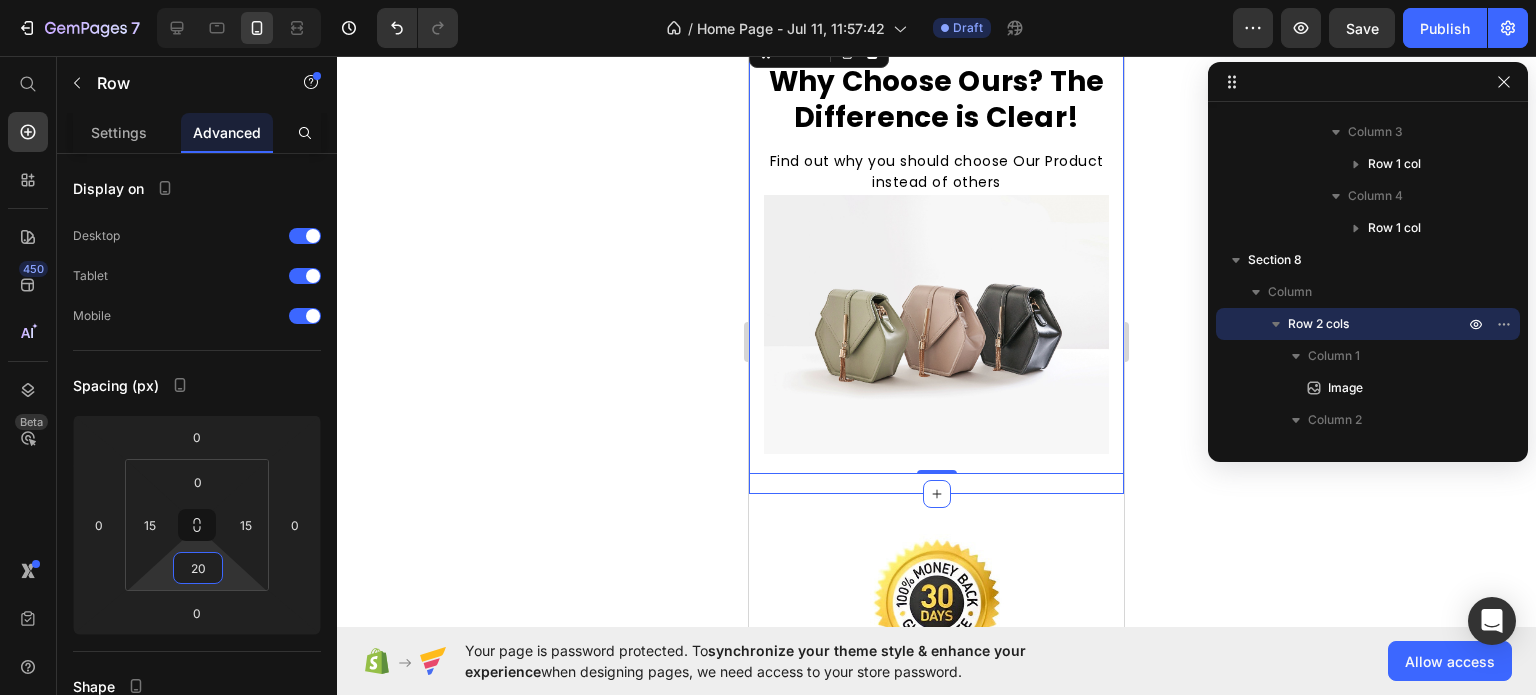 click on "Image Why Choose Ours? The Difference is Clear! Heading Find out why you should choose Our Product instead of others Text block Row Row   0 Section 8" at bounding box center [936, 253] 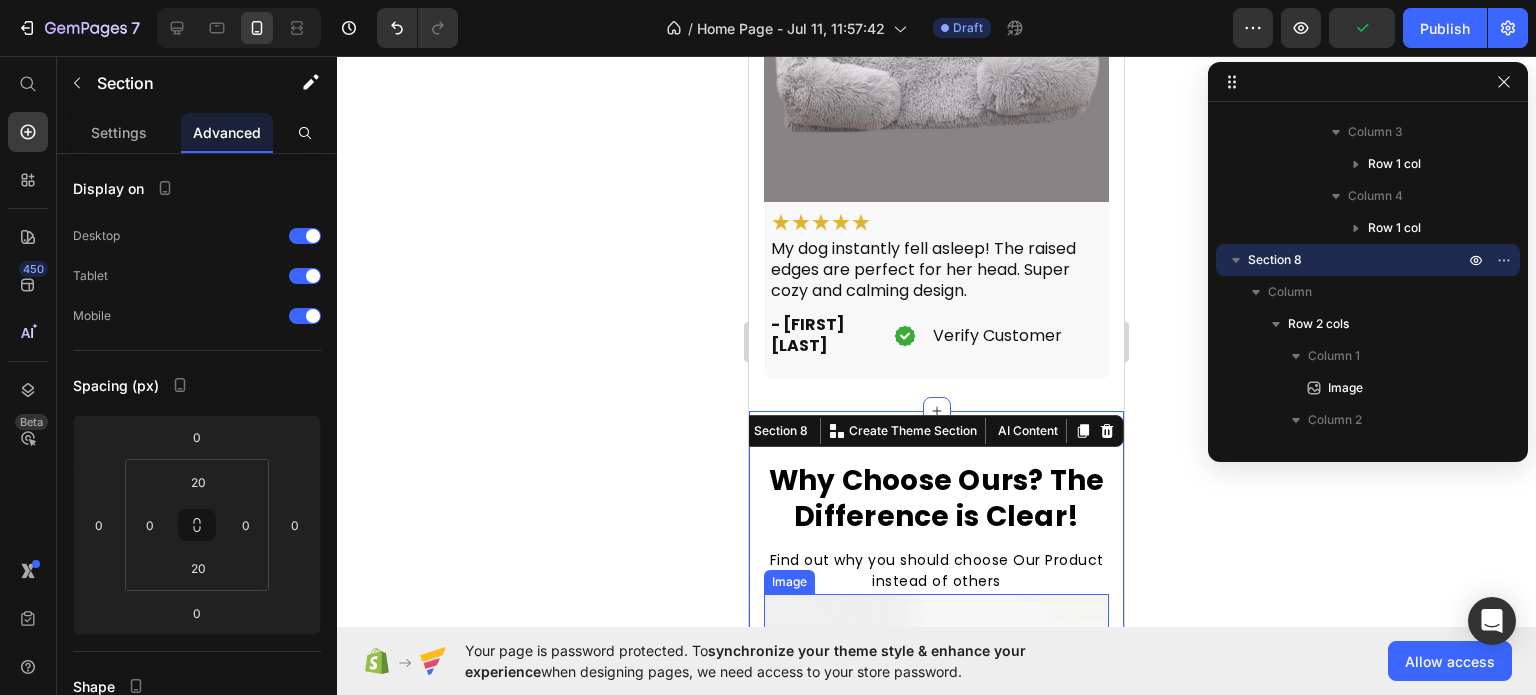 scroll, scrollTop: 5649, scrollLeft: 0, axis: vertical 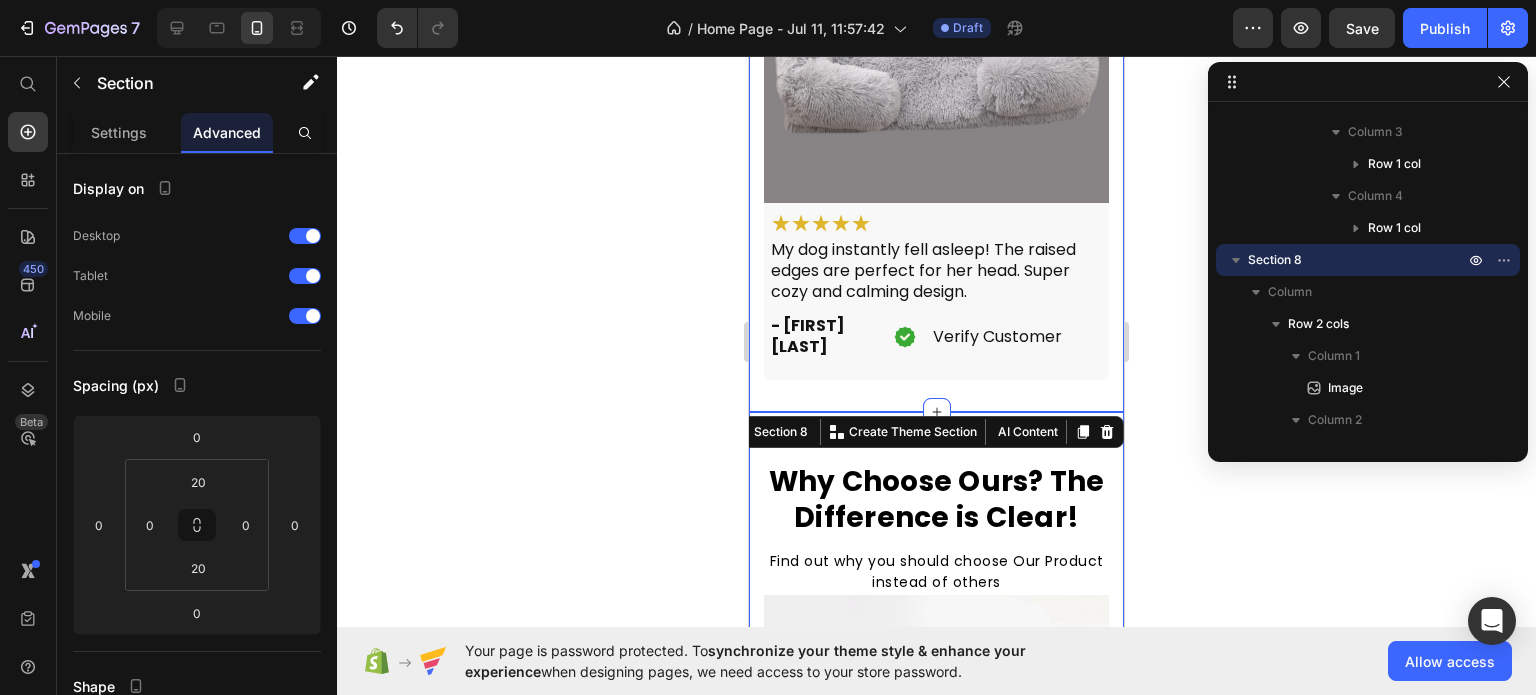 click on "What Real Users Are Saying about Heading Image ★★★★★ Heading My dog loves it! Super soft, cozy, and perfect size. He sleeps better and longer now—worth every penny! Heading - Errum A. Heading Image Verify Customer Heading Row Row Row Image ★★★★★ Heading Excellent purchase! My two cats share it all day. They love the plush feel and round nest shape.   Heading - Errum A. Heading Image Verify Customer Heading Row Row Row Image ★★★★★ Heading We’ve tried many beds—this one wins. It’s stylish, durable, and clearly designed with pet comfort in mind. Heading - Errum A. Heading Image Verify Customer Heading Row Row Row Image ★★★★★ Heading My dog instantly fell asleep! The raised edges are perfect for her head. Super cozy and calming design. Heading - Errum A. Heading Image Verify Customer Heading Row Row Row Row Row Section 7" at bounding box center [936, -763] 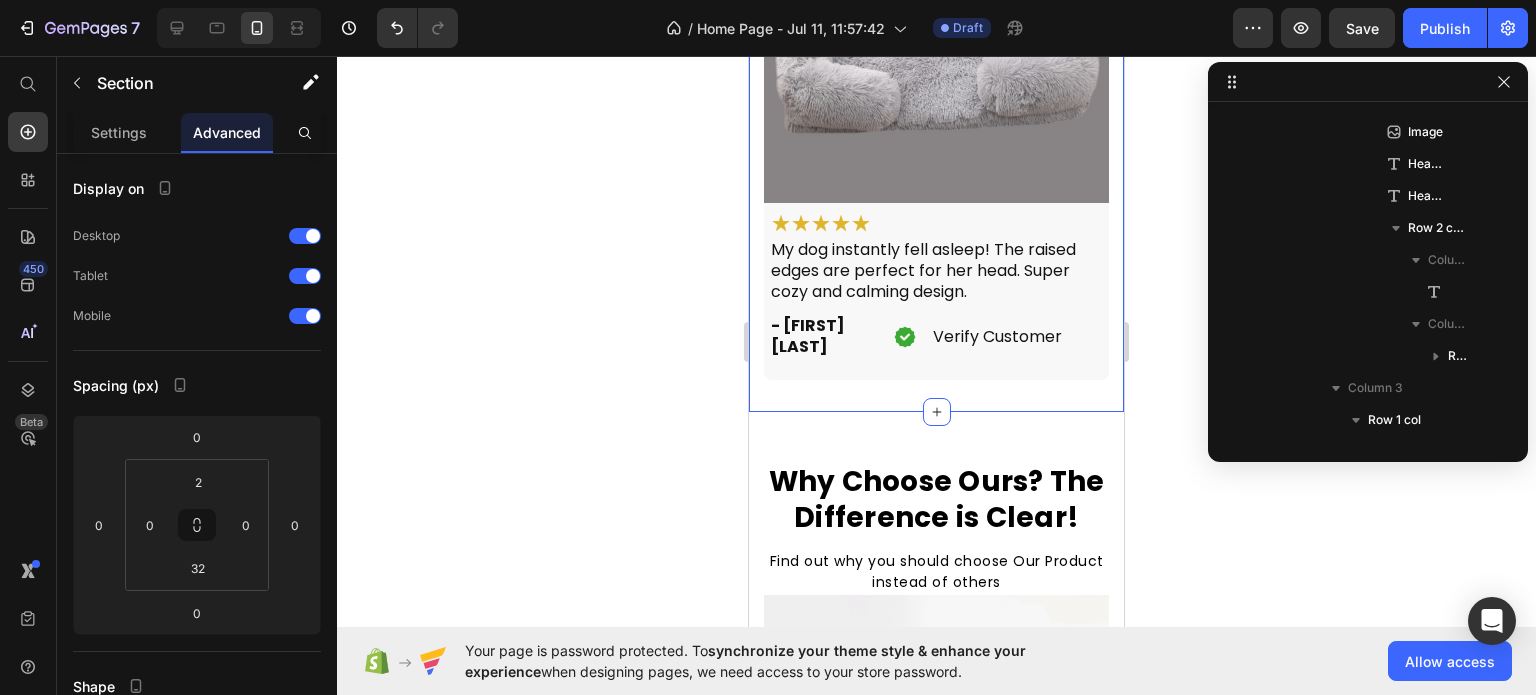 scroll, scrollTop: 58, scrollLeft: 0, axis: vertical 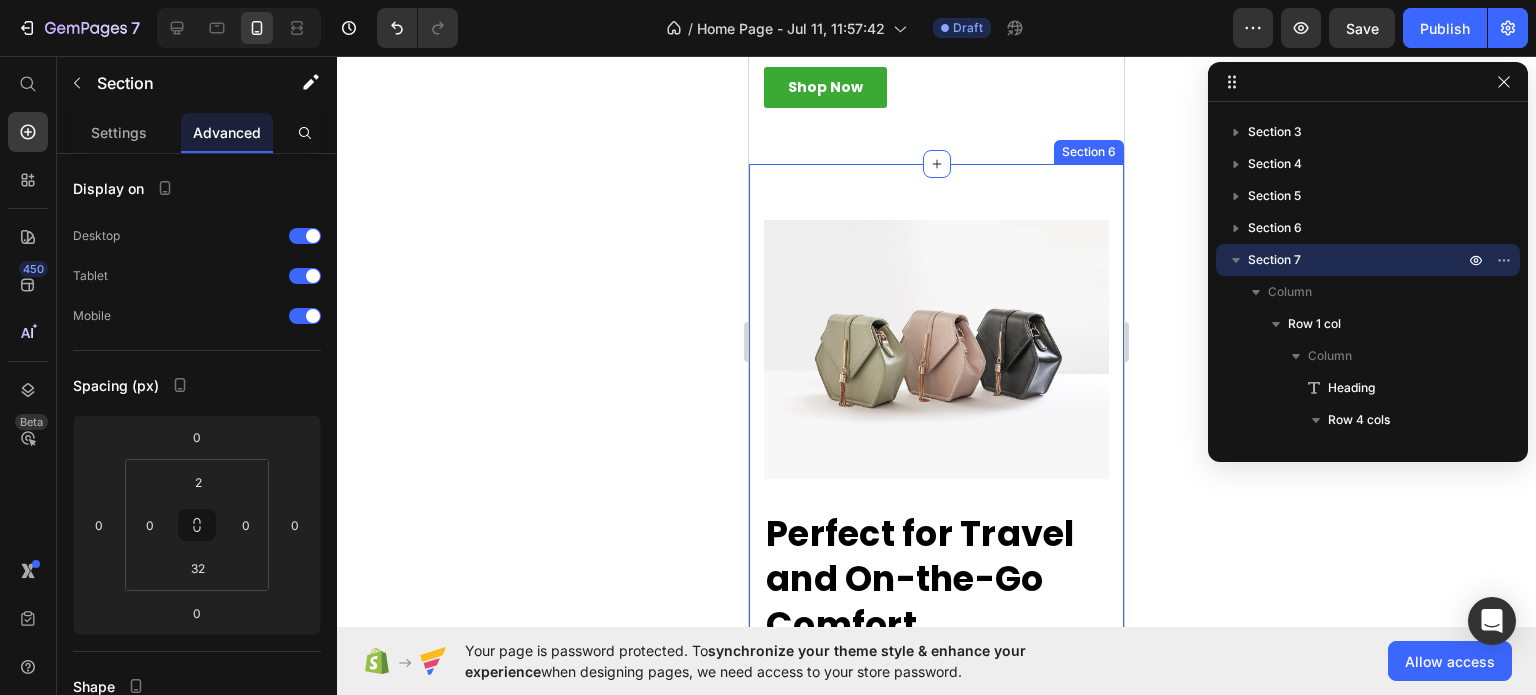 click on "Image Perfect for Travel and On-the-Go Comfort Heading Lightweight and portable, the CozyNest Pet Bed is easy to carry and move—ideal for travel or changing locations around the house.    Whether you're visiting family, heading to a pet-friendly hotel, or just moving room to room, your pet can enjoy consistent comfort and security no matter where you go. Text block Shop Now Button Row Row Section 6" at bounding box center [936, 597] 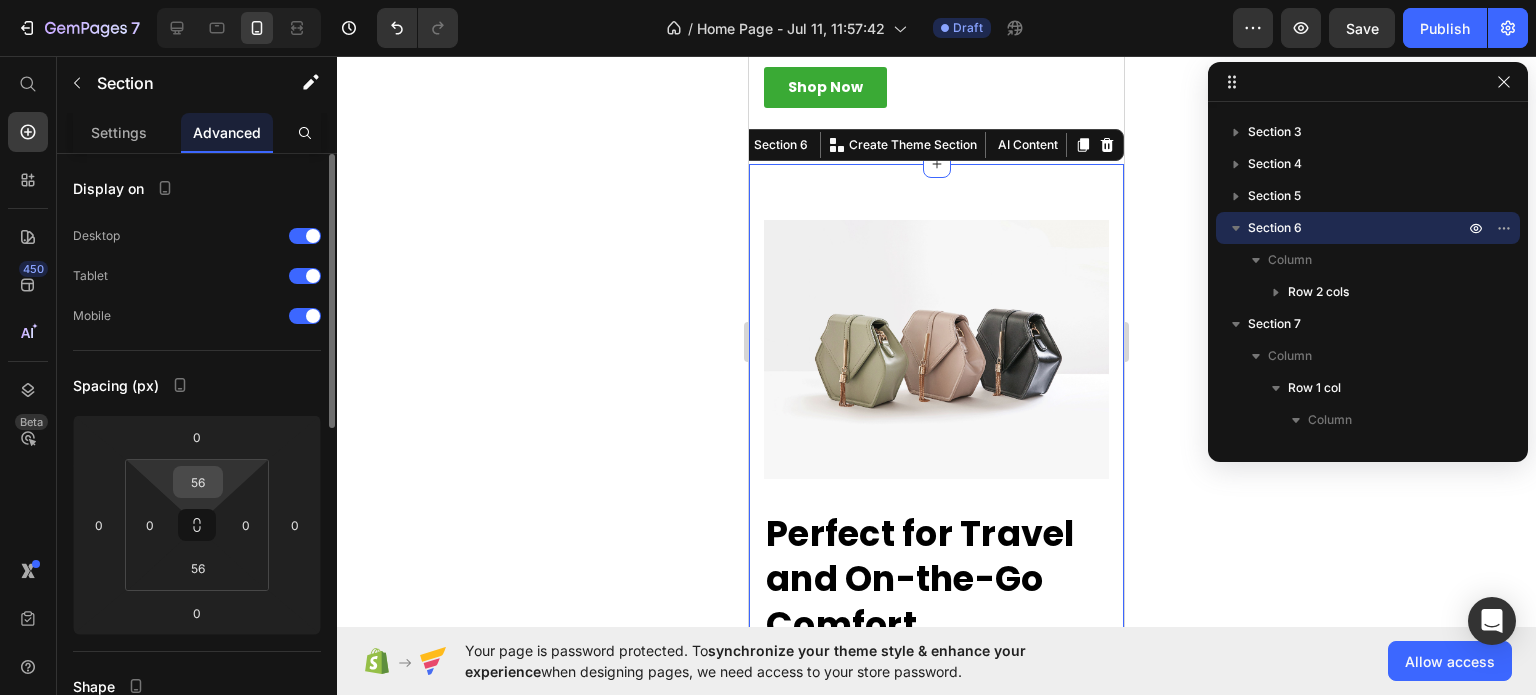 click on "56" at bounding box center (198, 482) 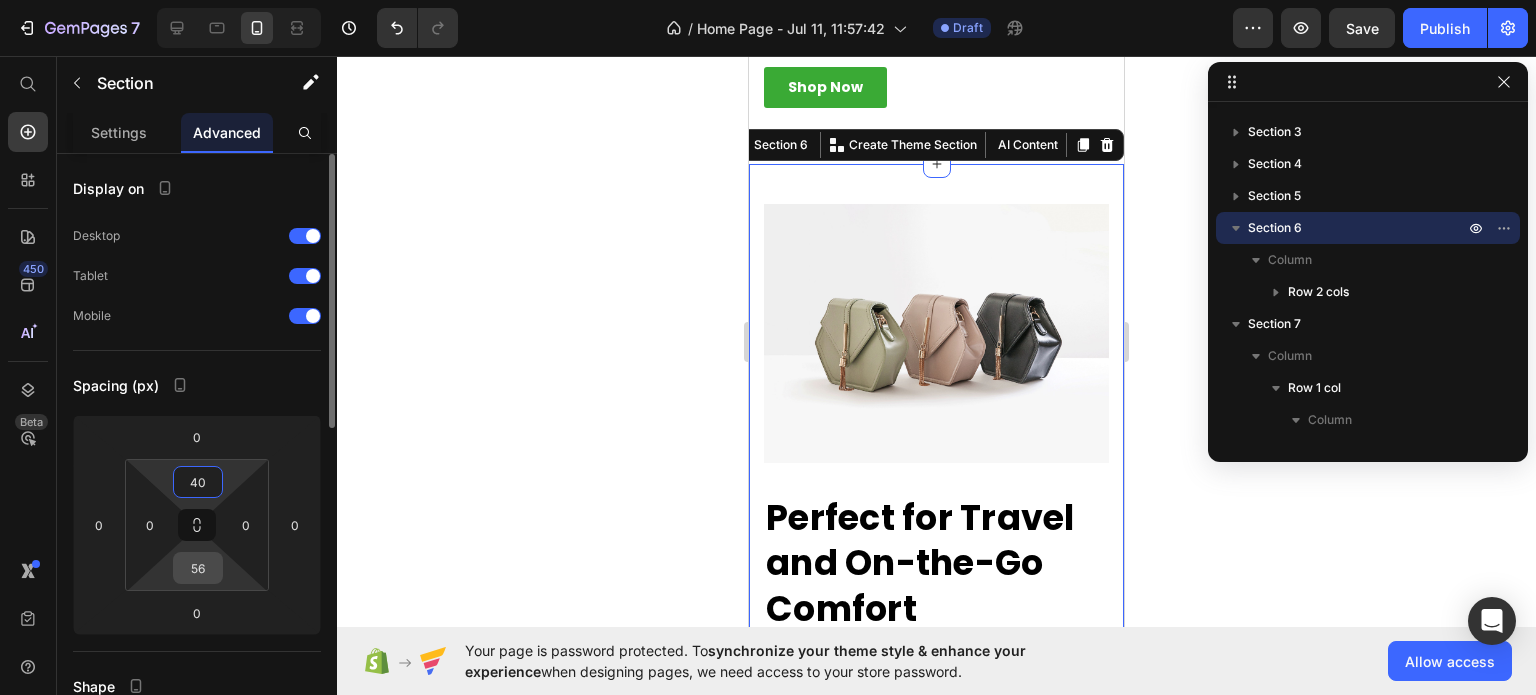 type on "40" 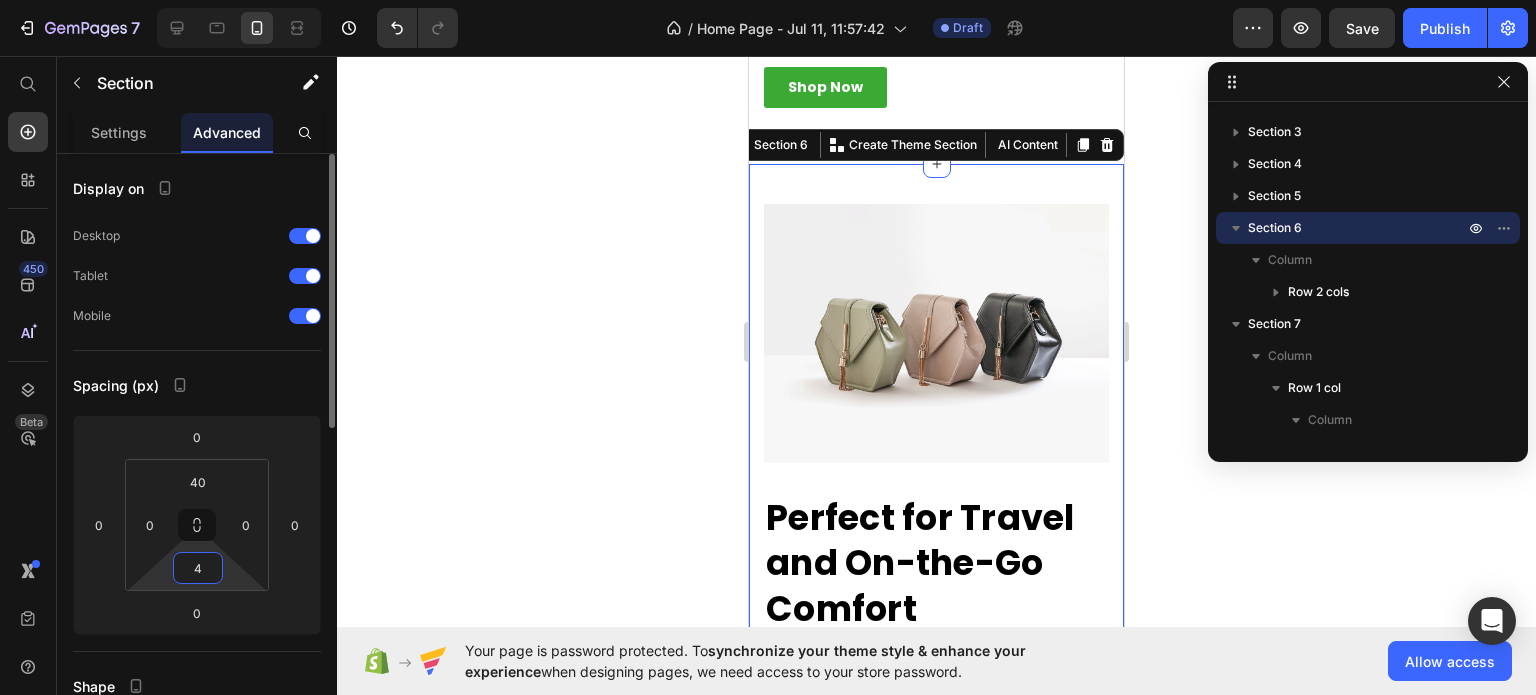 type on "40" 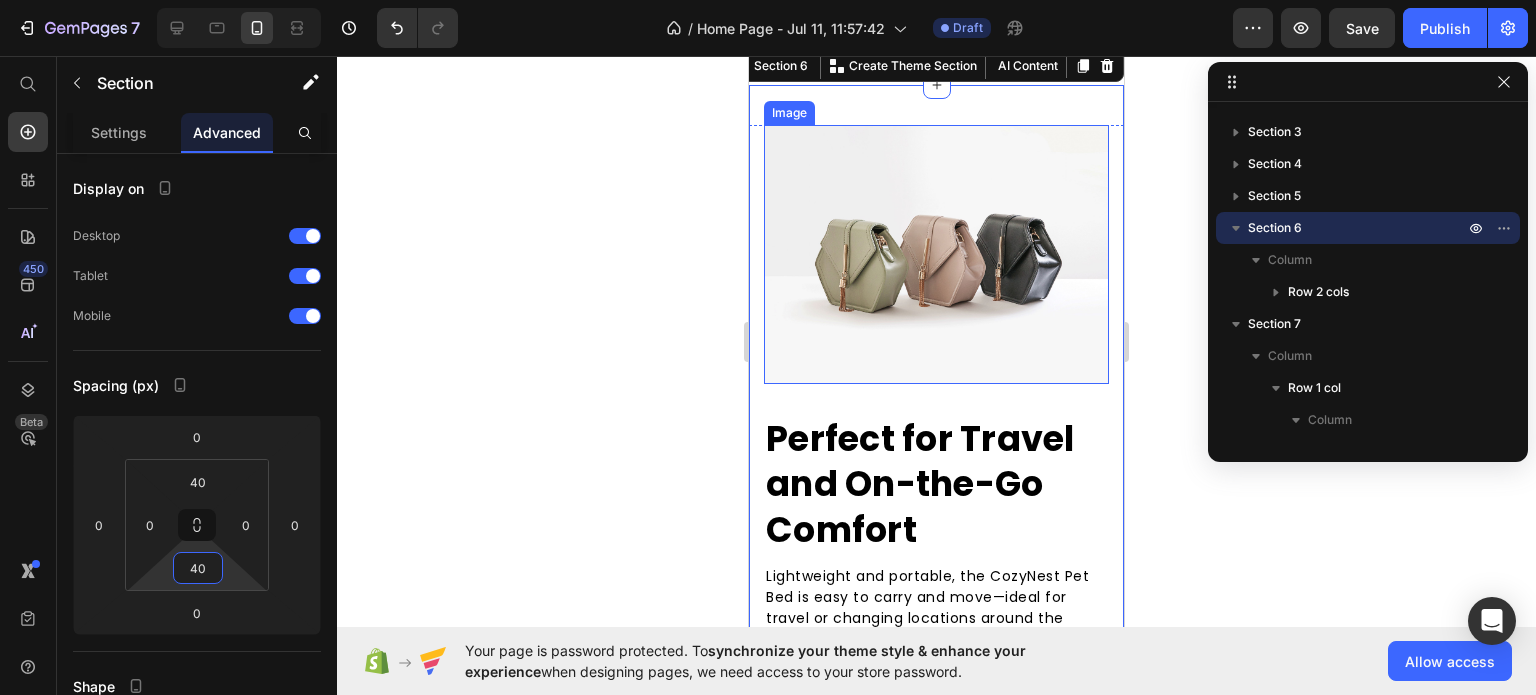 scroll, scrollTop: 3341, scrollLeft: 0, axis: vertical 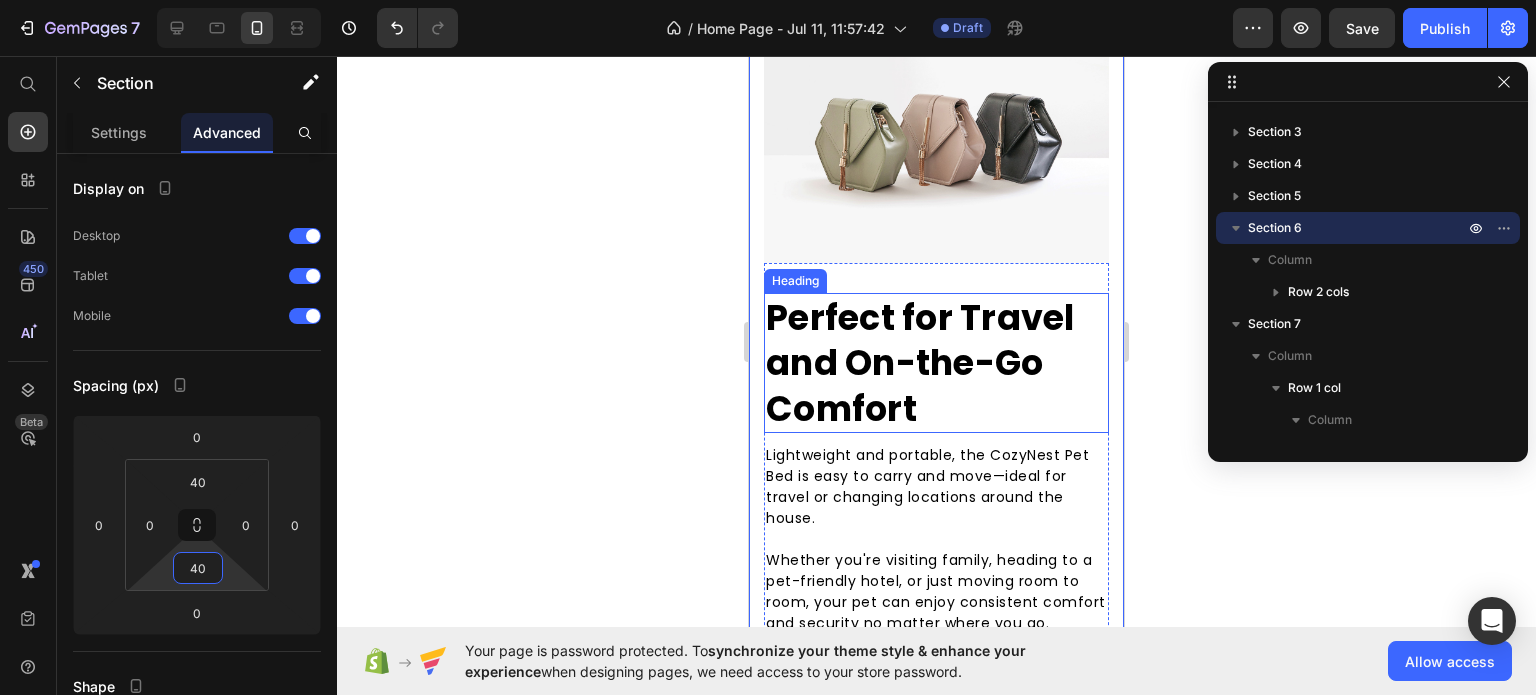 click on "Perfect for Travel and On-the-Go Comfort" at bounding box center [936, 363] 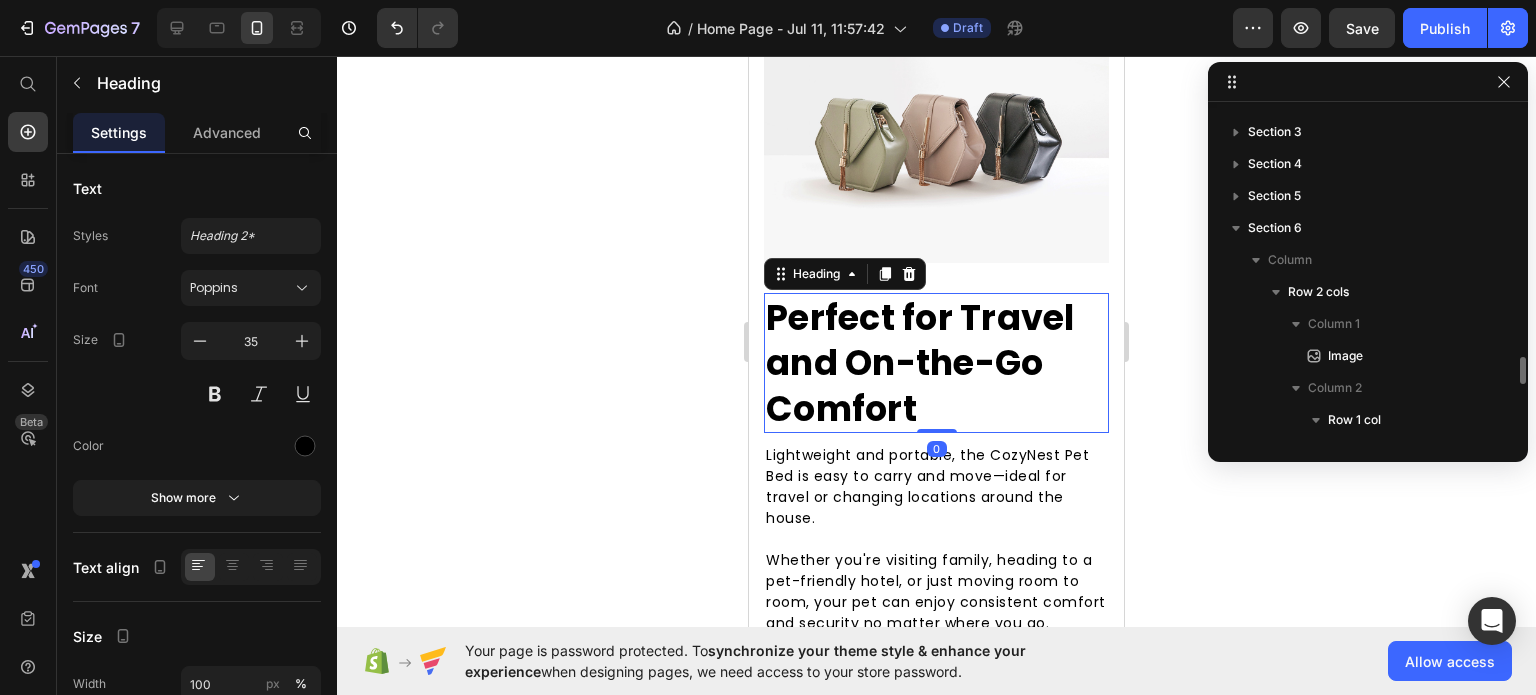 scroll, scrollTop: 282, scrollLeft: 0, axis: vertical 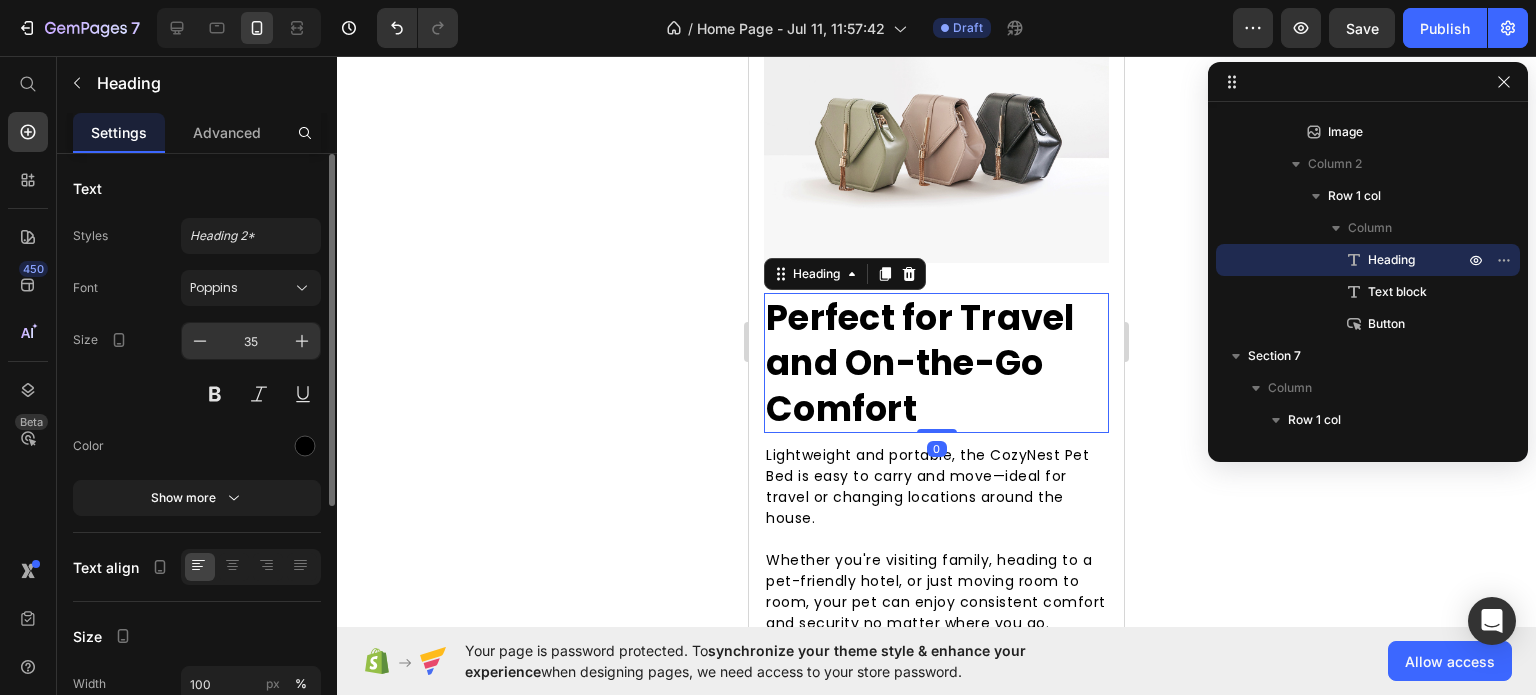 click on "35" at bounding box center (251, 341) 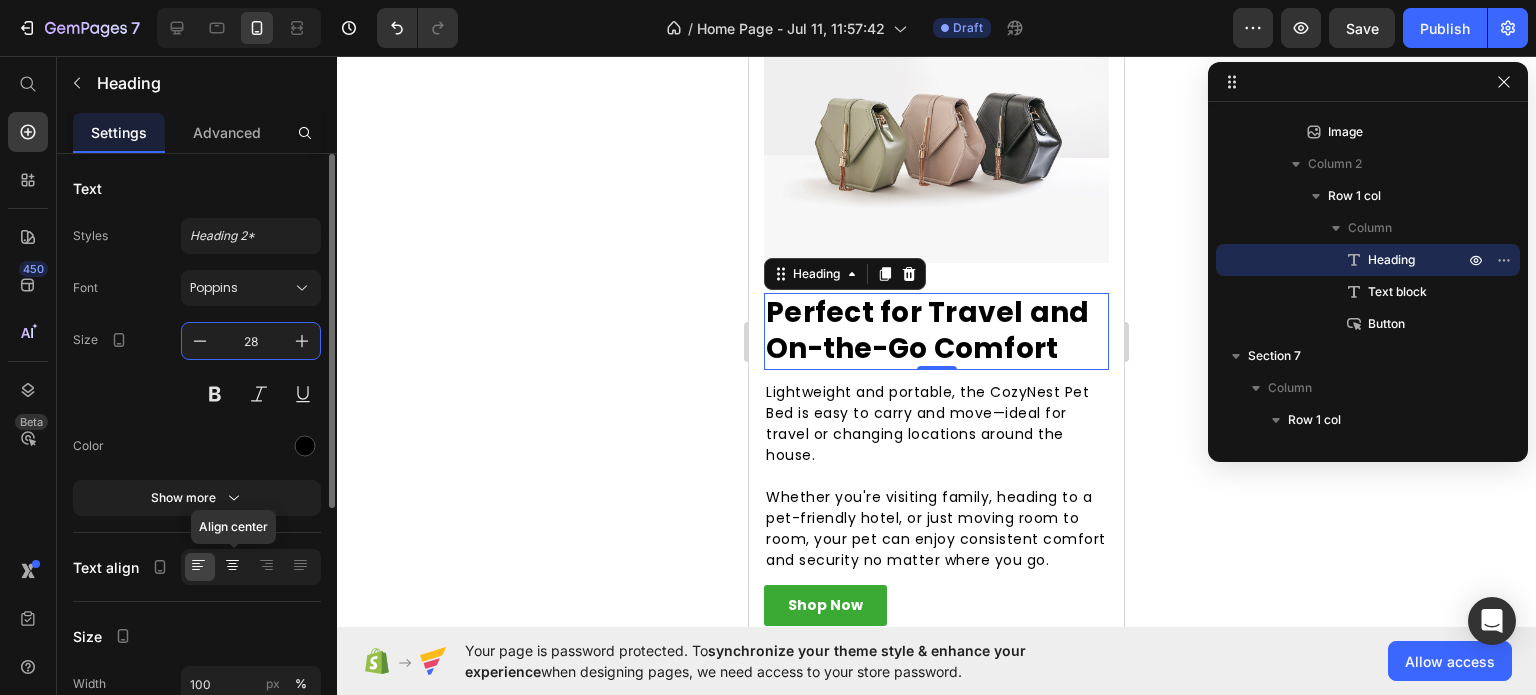 type on "28" 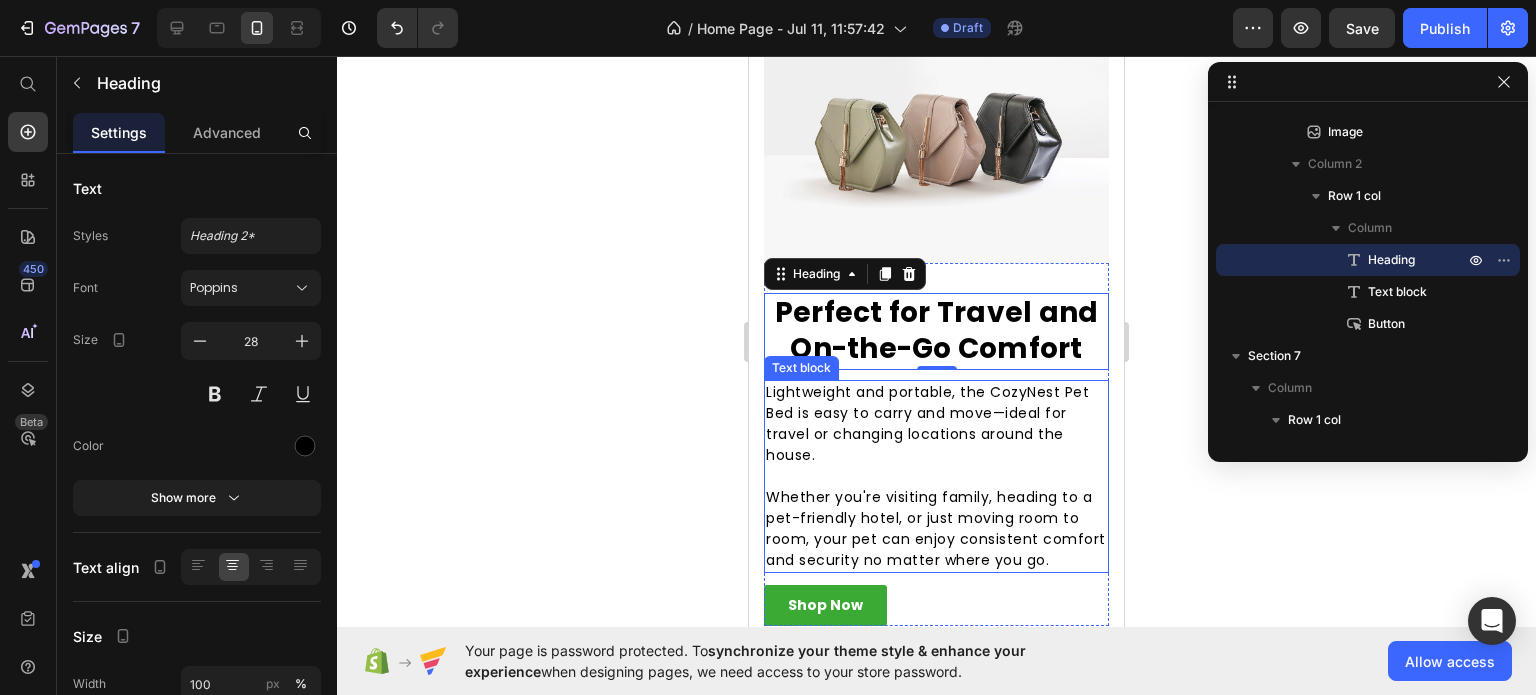 click on "Whether you're visiting family, heading to a pet-friendly hotel, or just moving room to room, your pet can enjoy consistent comfort and security no matter where you go." at bounding box center (936, 529) 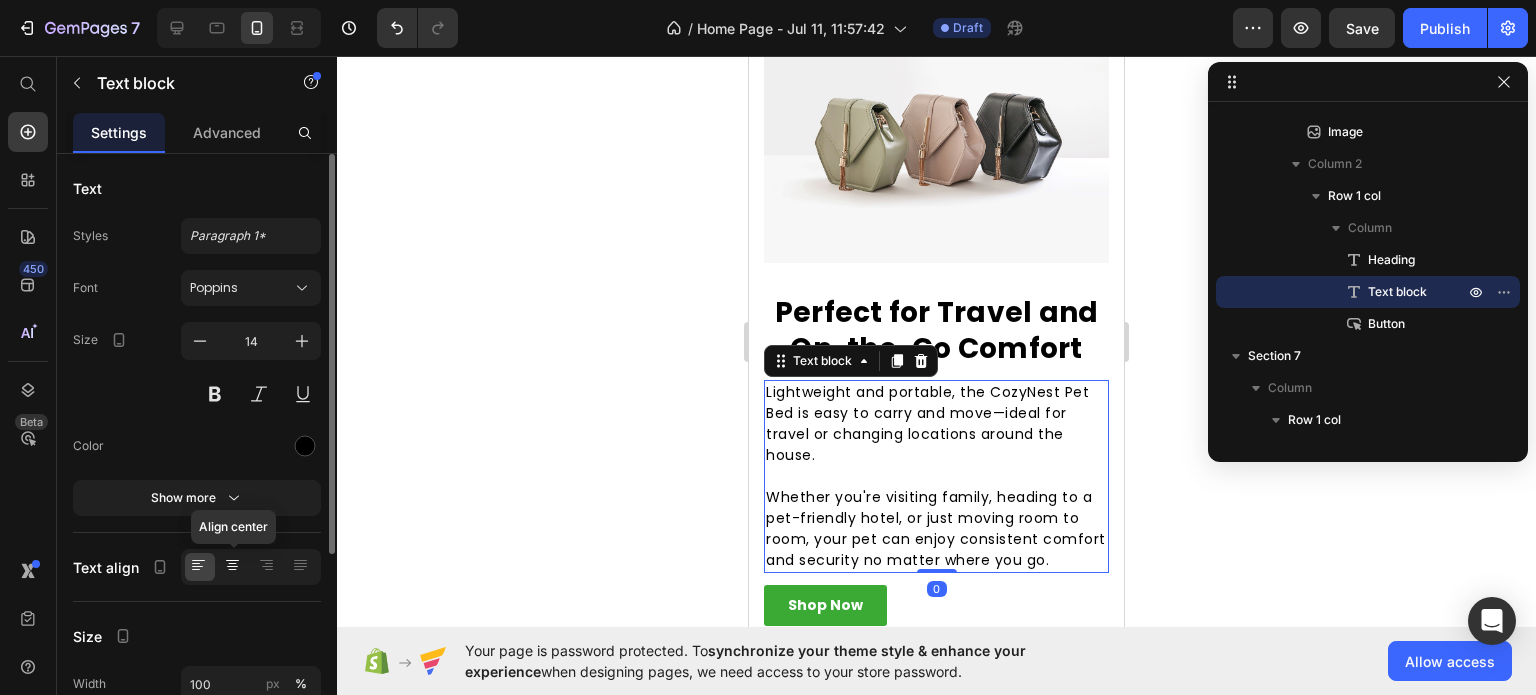 click 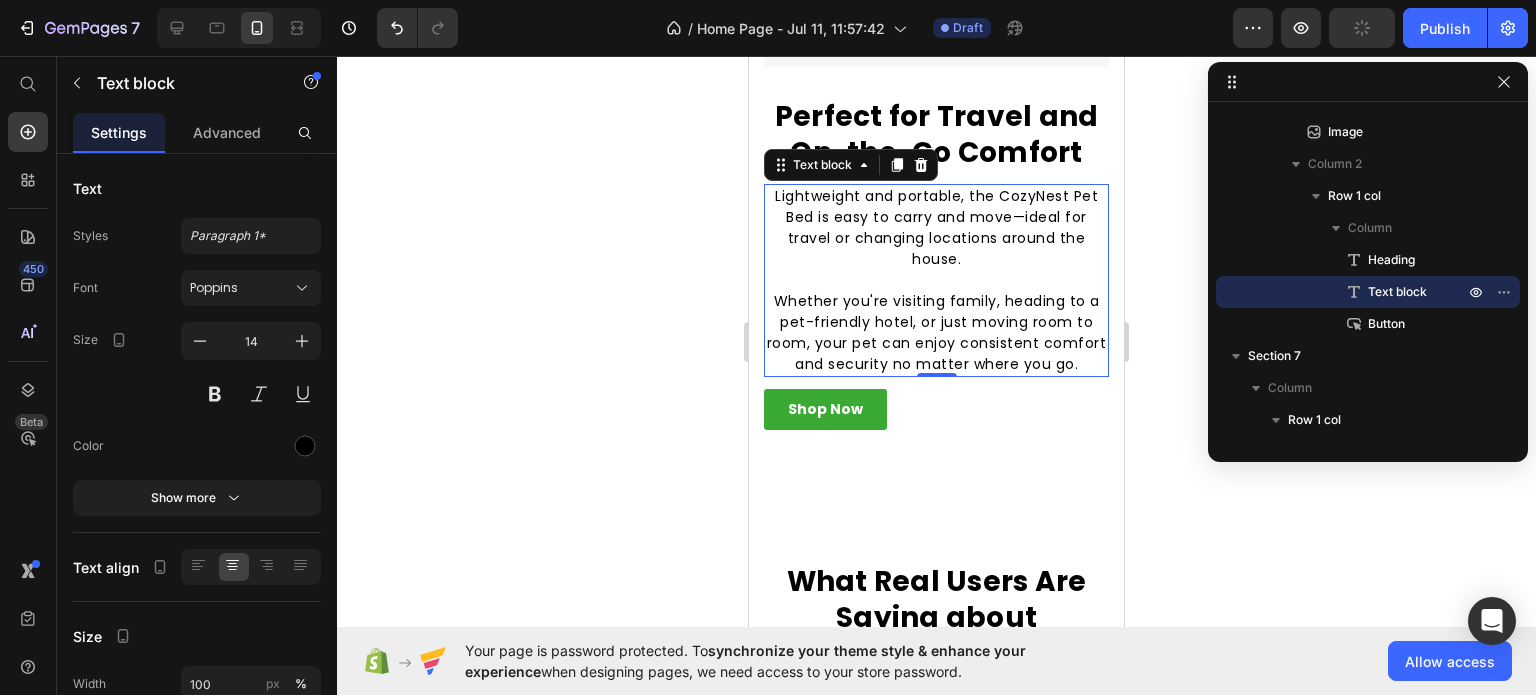scroll, scrollTop: 3541, scrollLeft: 0, axis: vertical 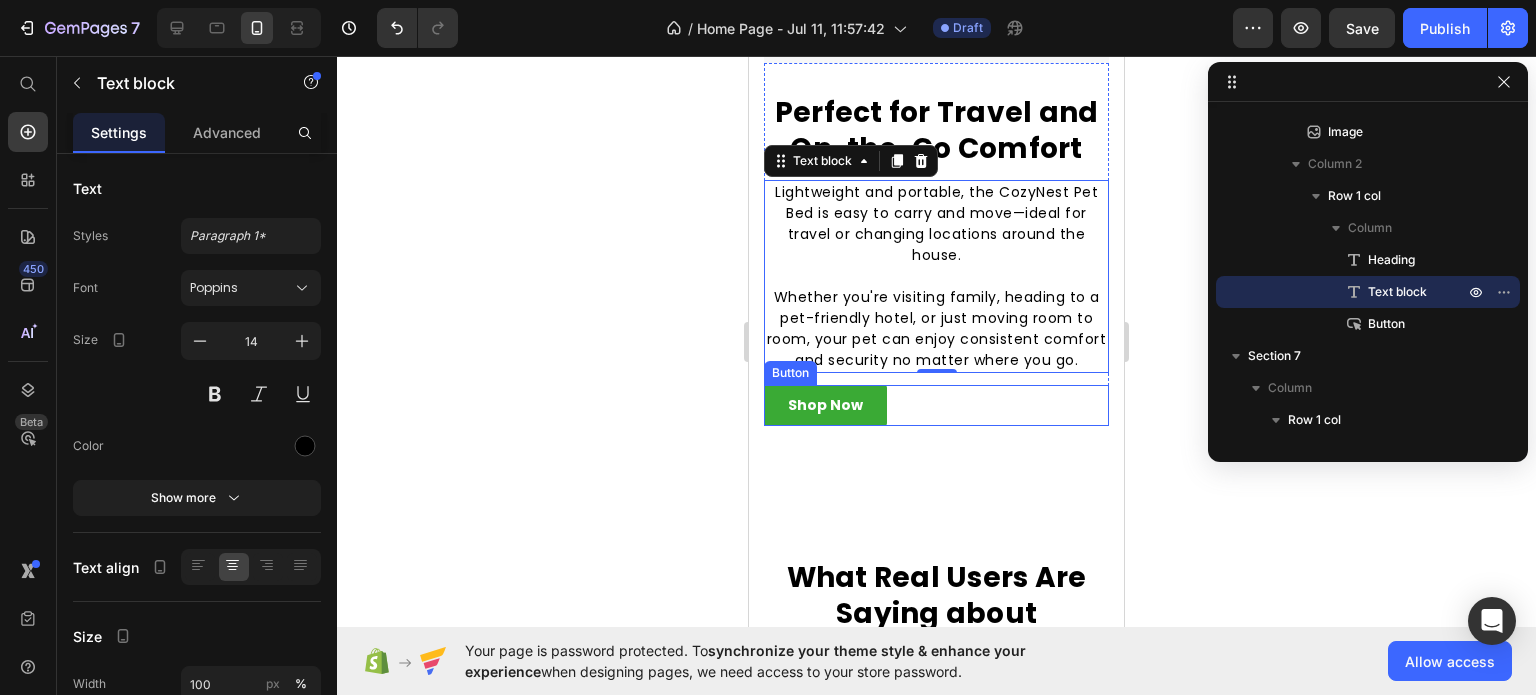 click on "Shop Now Button" at bounding box center (936, 405) 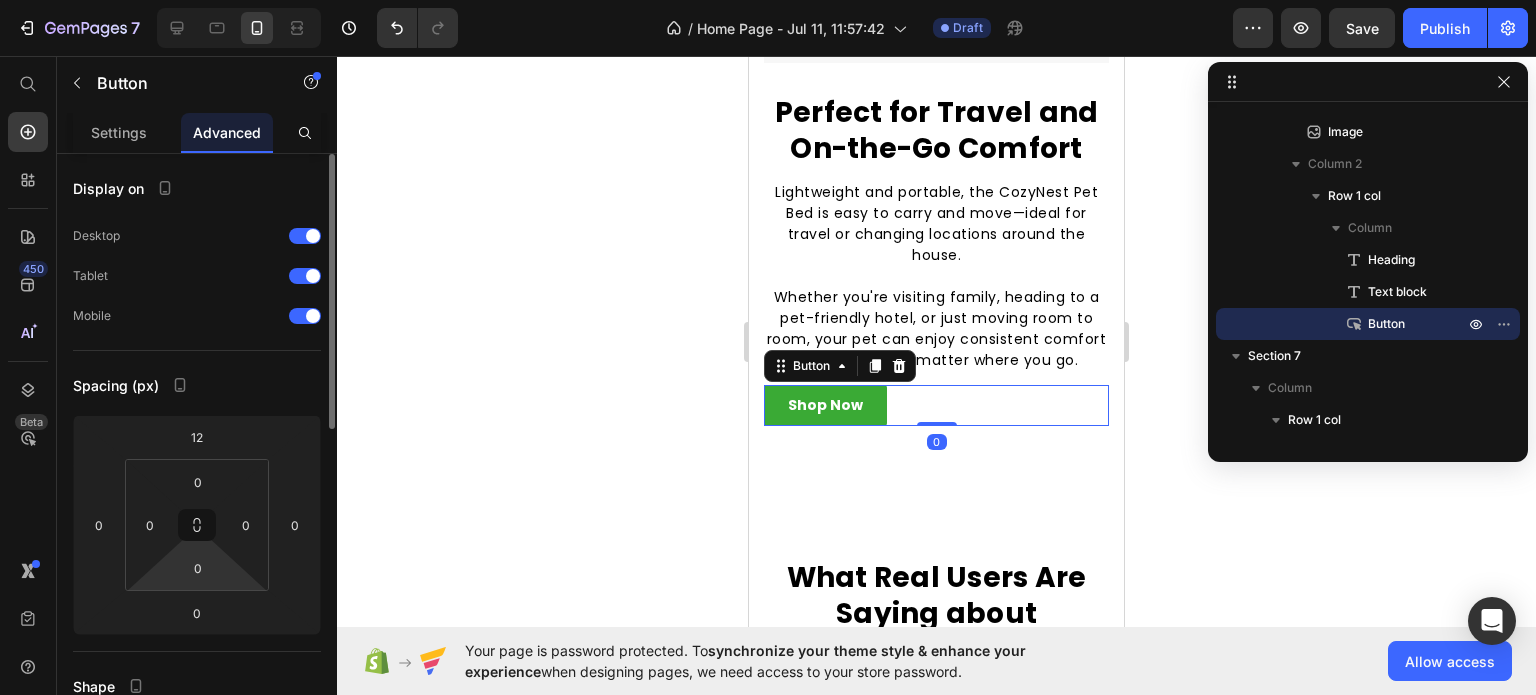 scroll, scrollTop: 200, scrollLeft: 0, axis: vertical 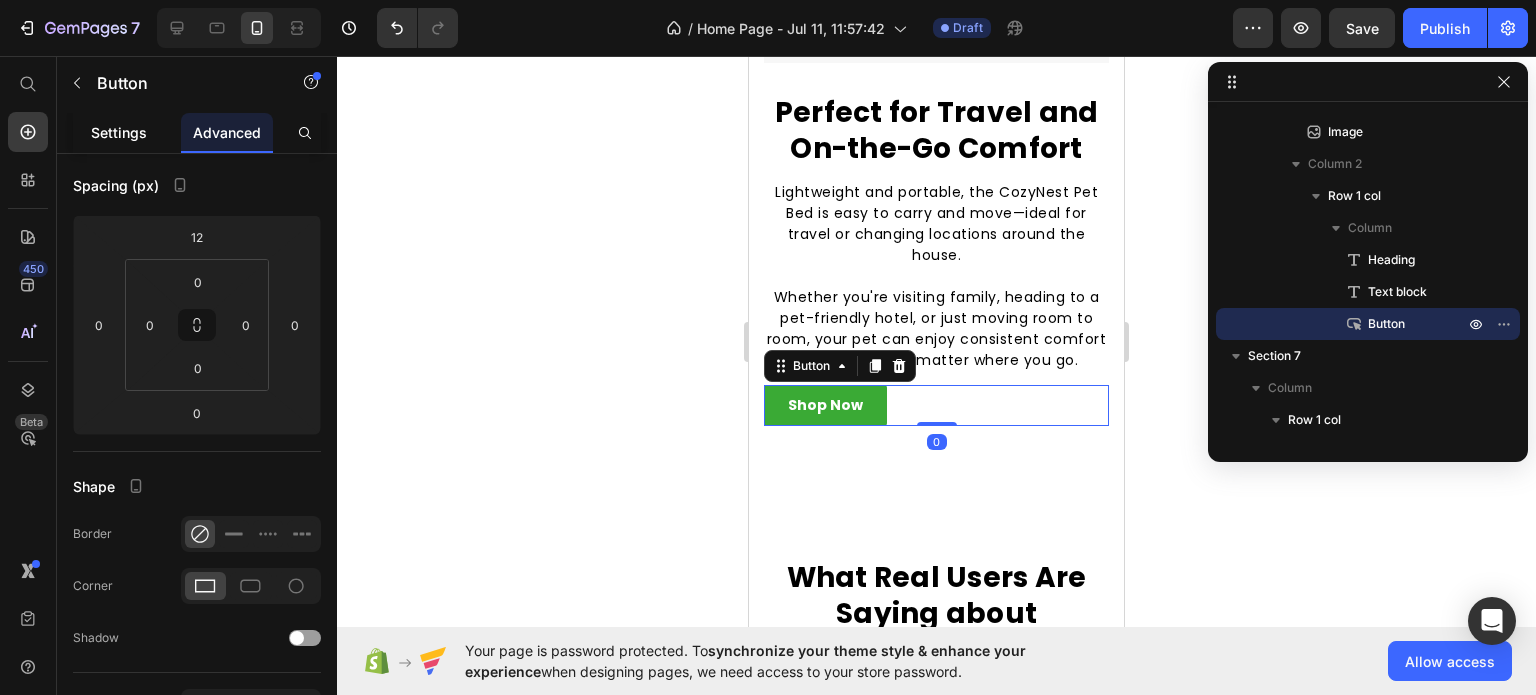 click on "Settings" 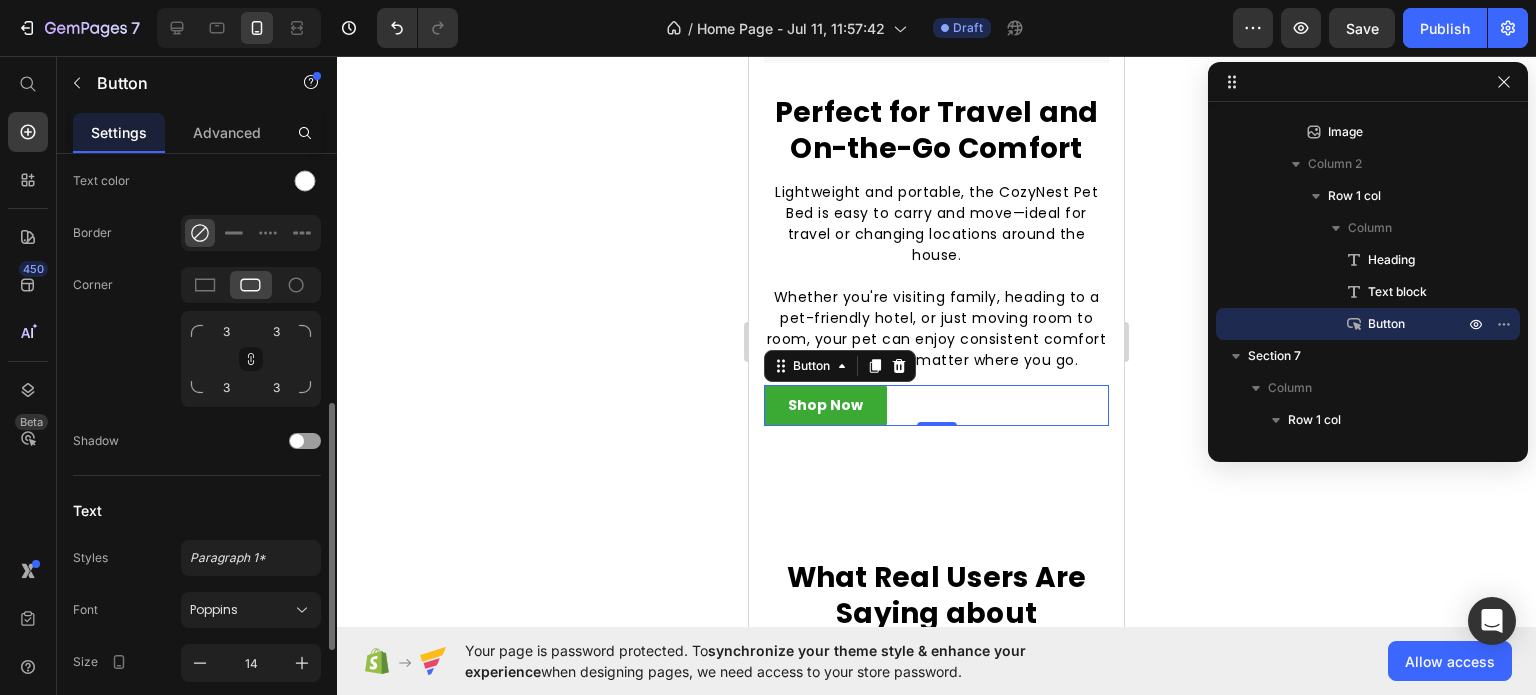 scroll, scrollTop: 844, scrollLeft: 0, axis: vertical 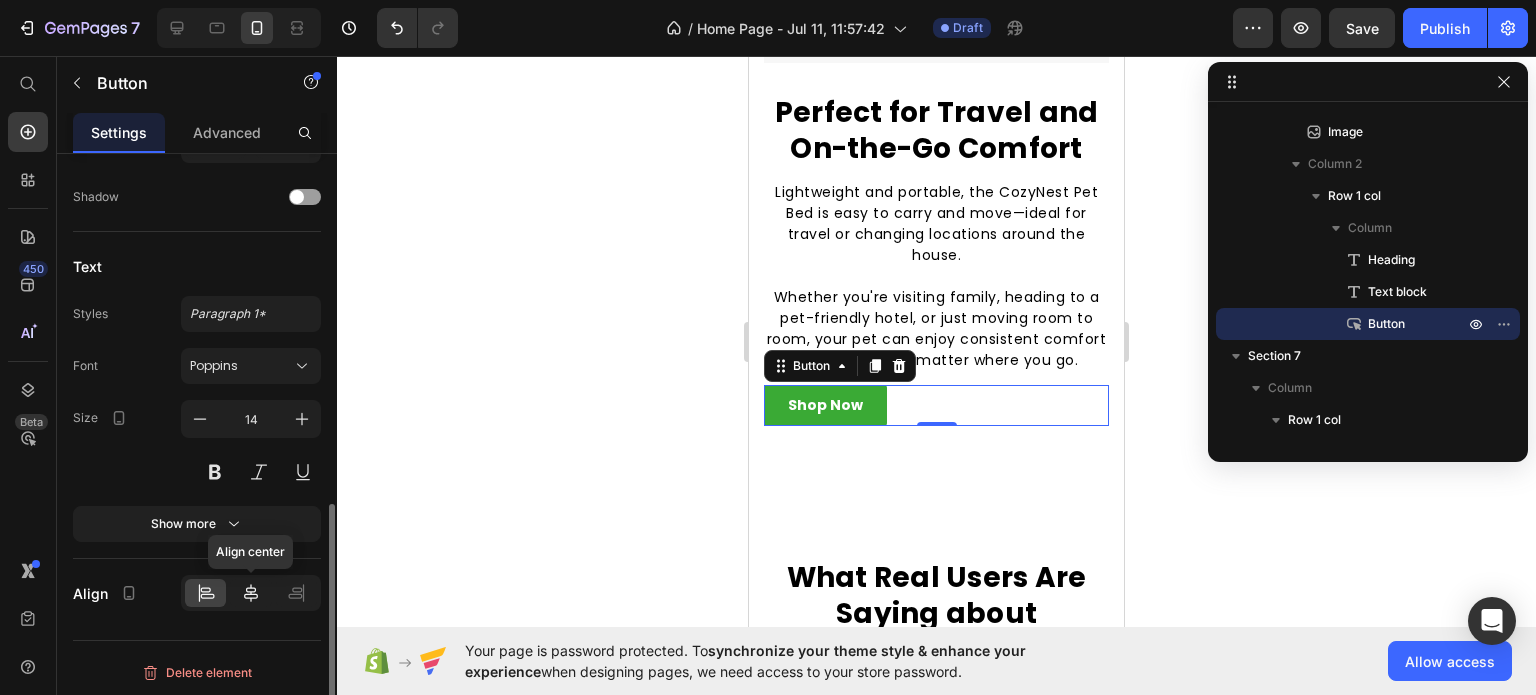 click 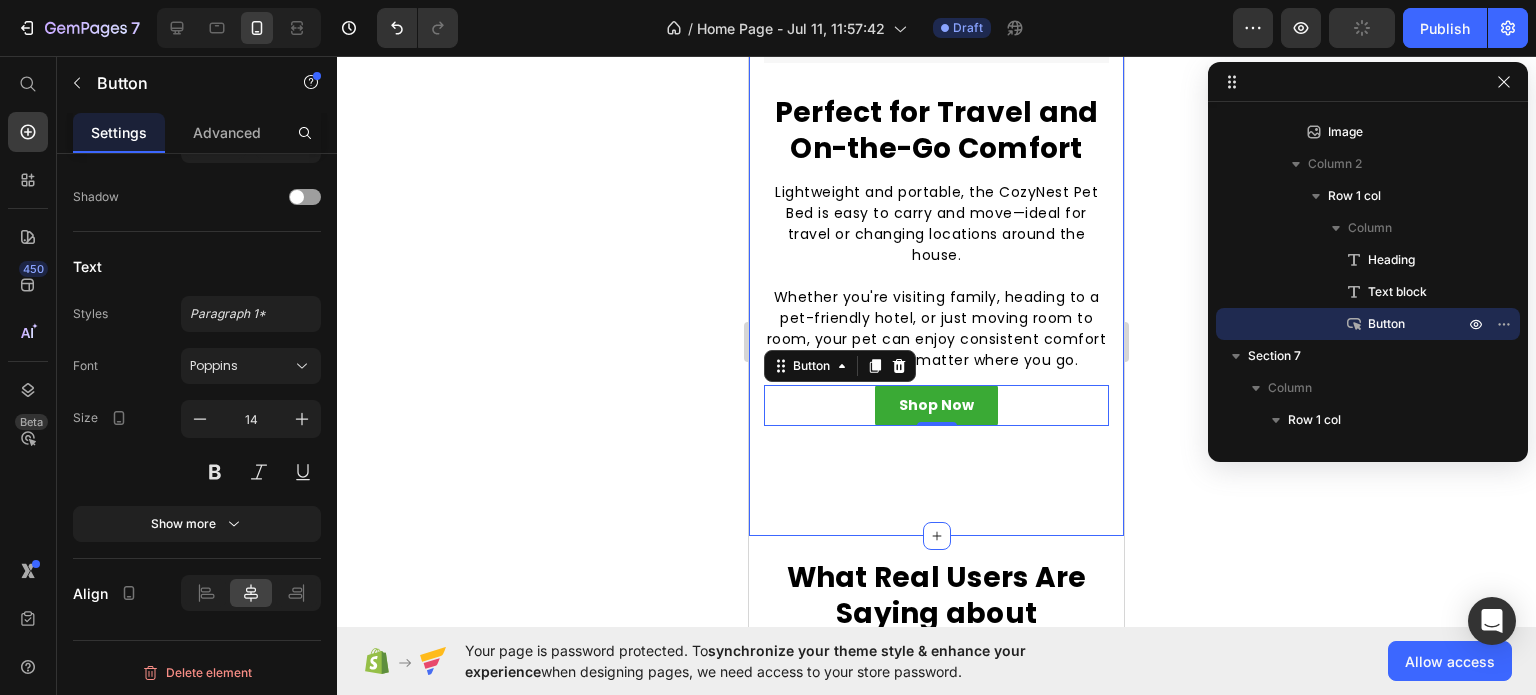 click on "Image Perfect for Travel and On-the-Go Comfort Heading Lightweight and portable, the CozyNest Pet Bed is easy to carry and move—ideal for travel or changing locations around the house.    Whether you're visiting family, heading to a pet-friendly hotel, or just moving room to room, your pet can enjoy consistent comfort and security no matter where you go. Text block Shop Now Button   0 Row Row Section 6" at bounding box center [936, 150] 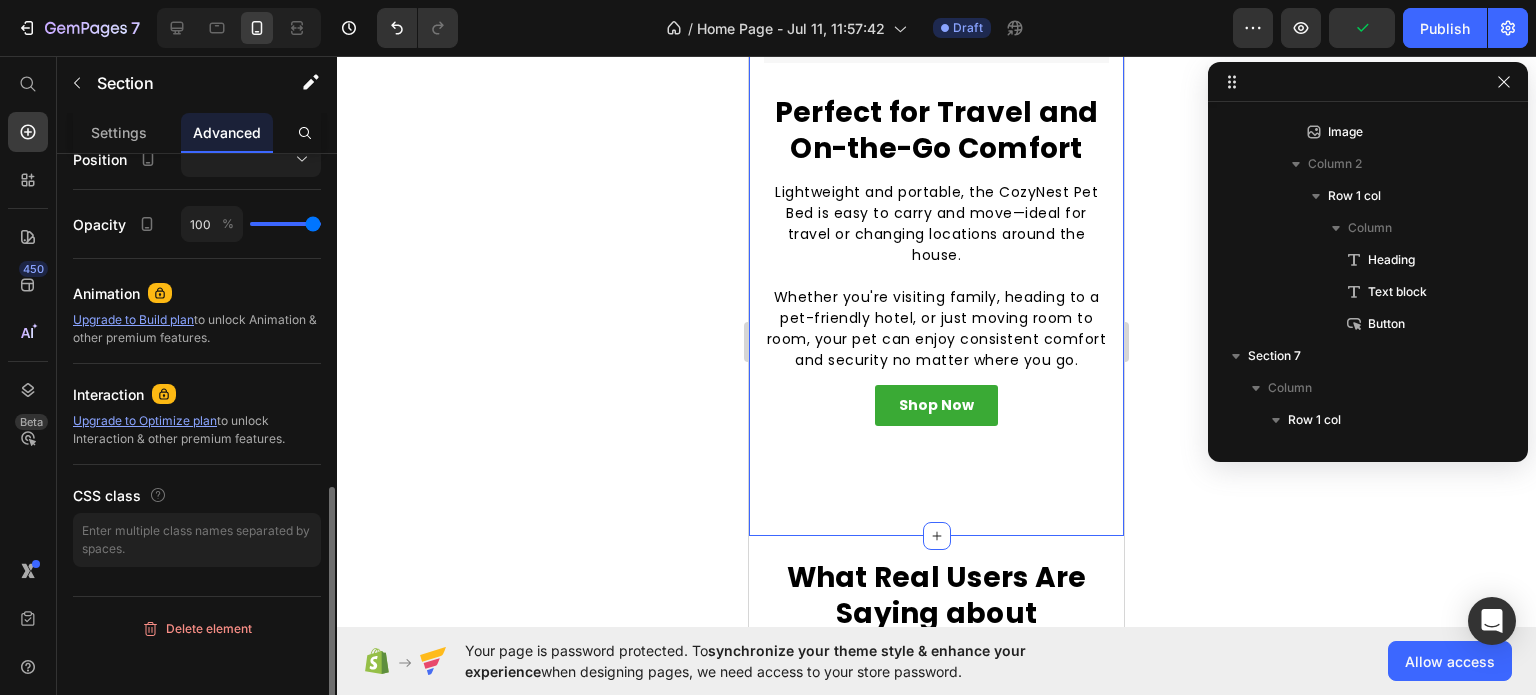 scroll, scrollTop: 26, scrollLeft: 0, axis: vertical 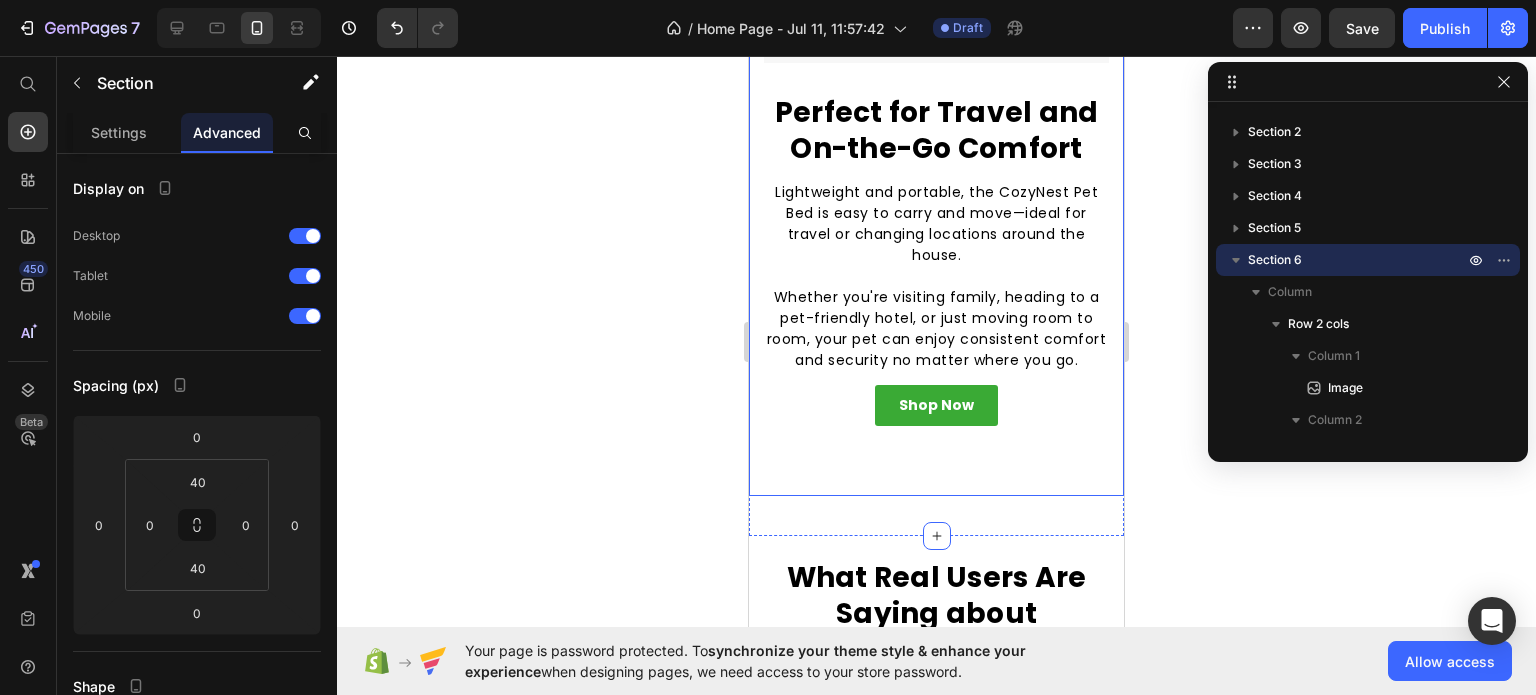 click on "Image Perfect for Travel and On-the-Go Comfort Heading Lightweight and portable, the CozyNest Pet Bed is easy to carry and move—ideal for travel or changing locations around the house.    Whether you're visiting family, heading to a pet-friendly hotel, or just moving room to room, your pet can enjoy consistent comfort and security no matter where you go. Text block Shop Now Button Row Row" at bounding box center [936, 150] 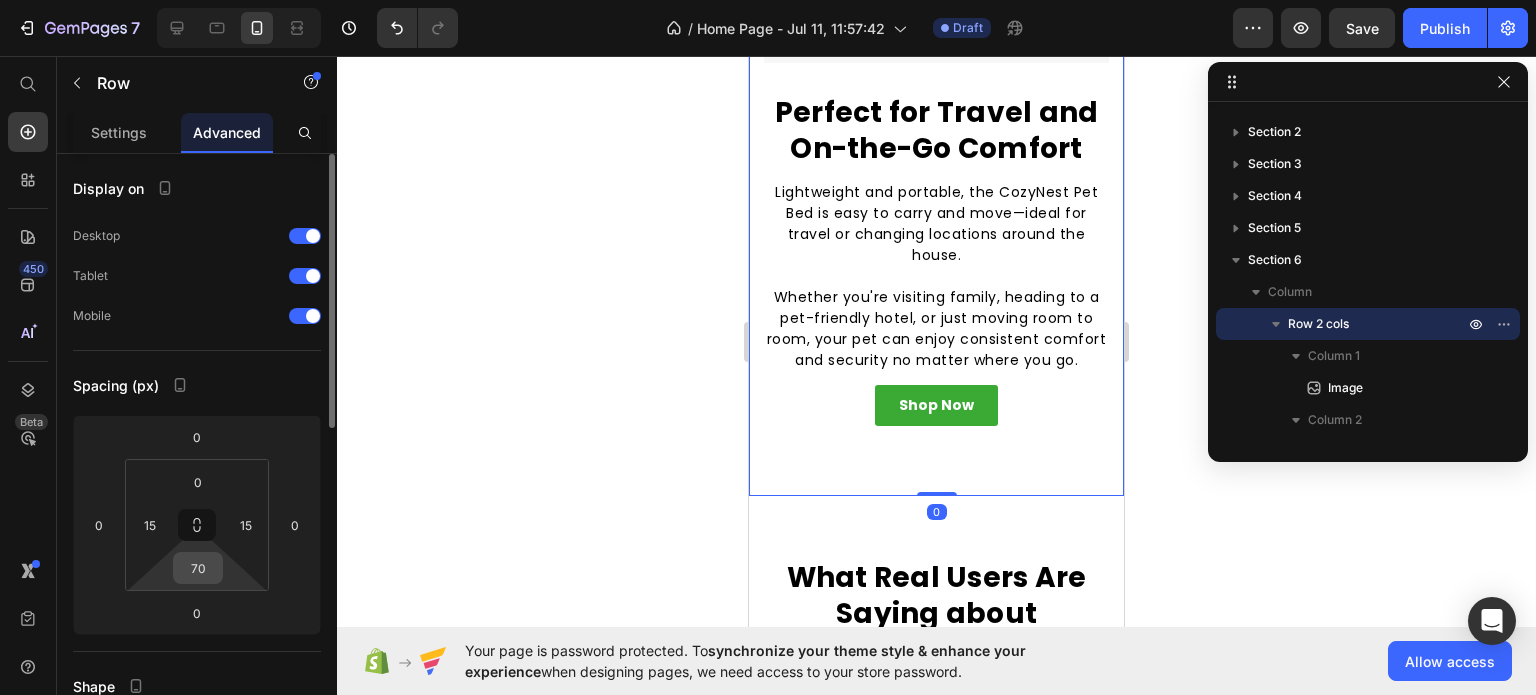 click on "70" at bounding box center (198, 568) 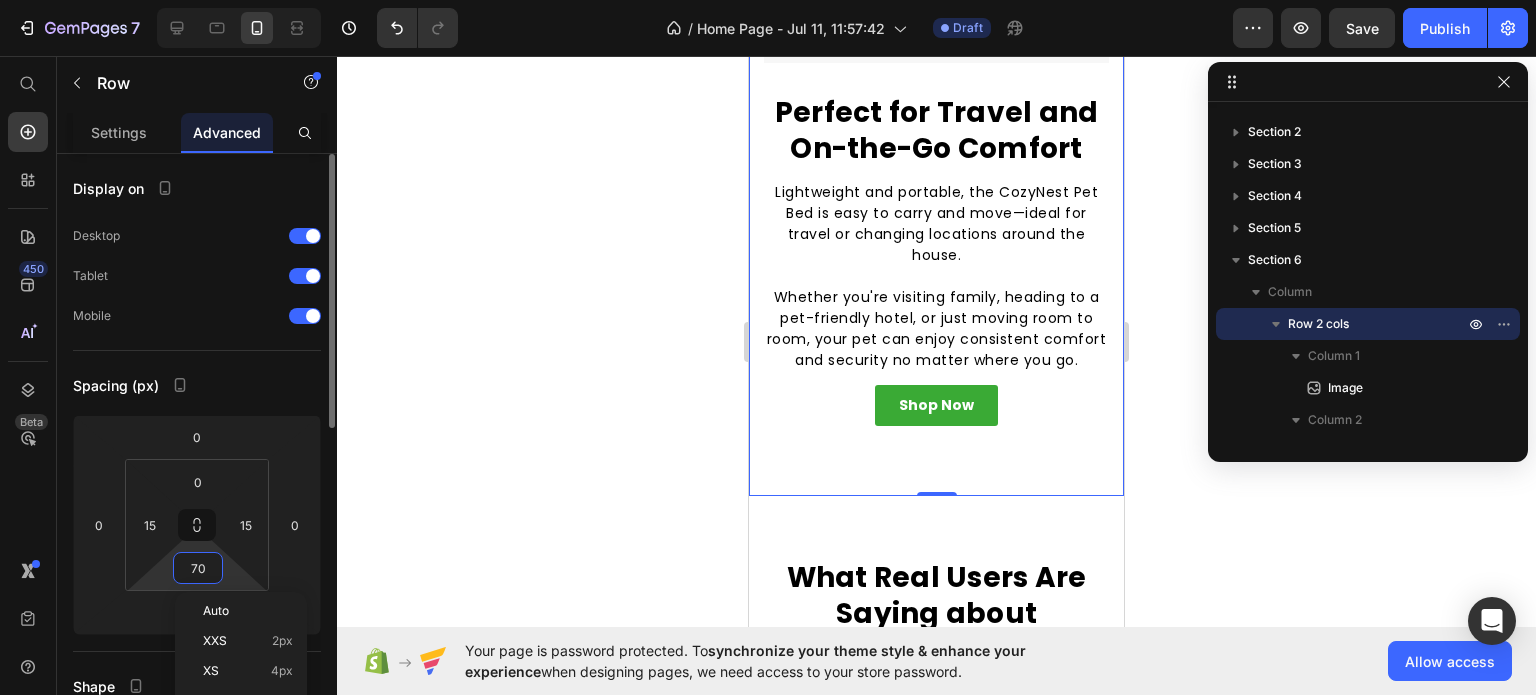 type on "0" 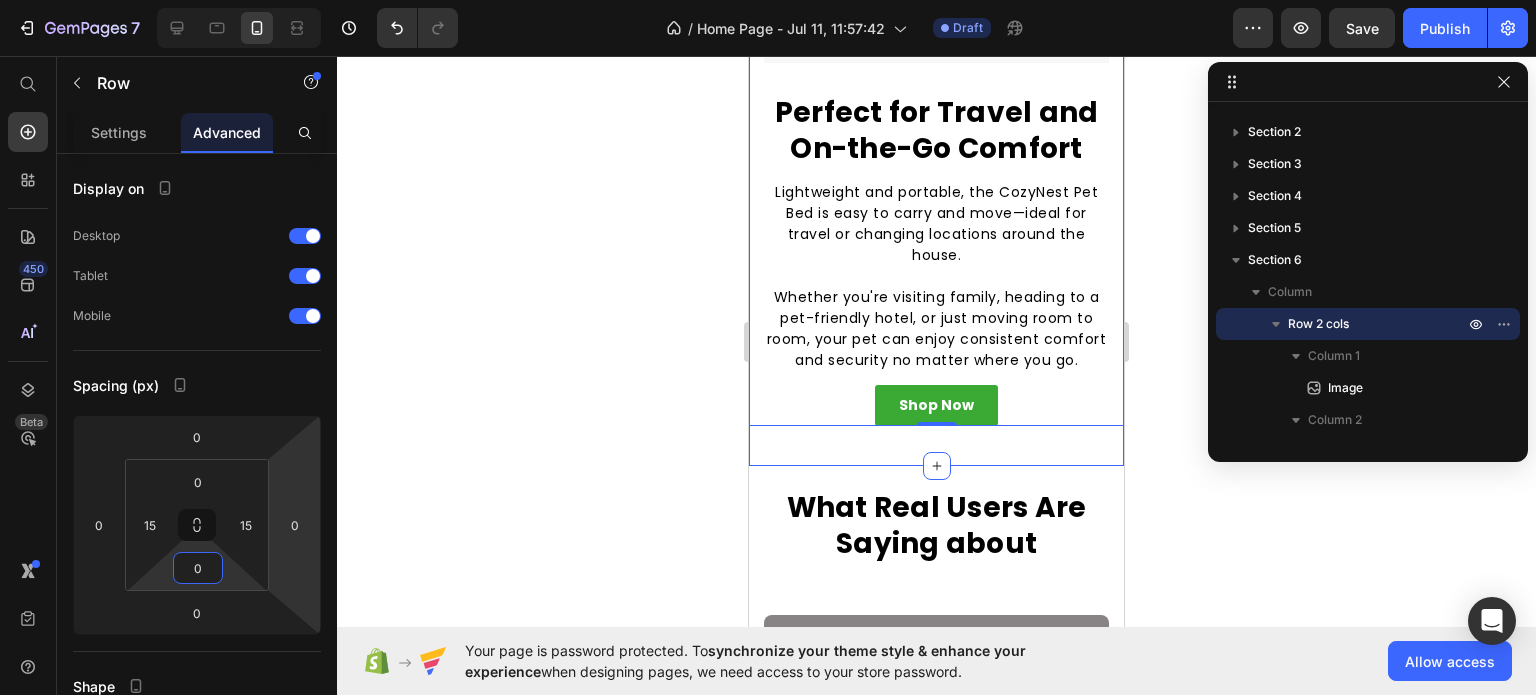 click on "Image Perfect for Travel and On-the-Go Comfort Heading Lightweight and portable, the CozyNest Pet Bed is easy to carry and move—ideal for travel or changing locations around the house.    Whether you're visiting family, heading to a pet-friendly hotel, or just moving room to room, your pet can enjoy consistent comfort and security no matter where you go. Text block Shop Now Button Row Row   0 Section 6" at bounding box center [936, 115] 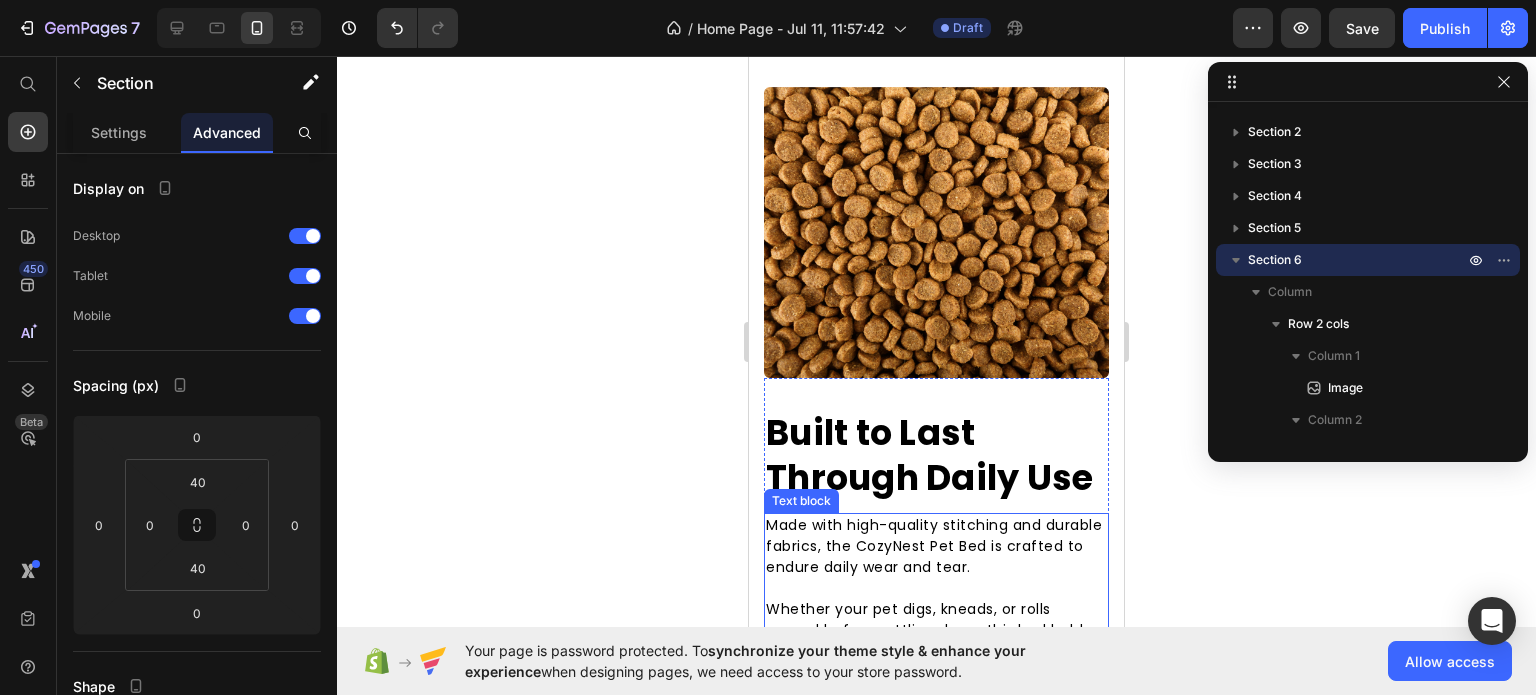 scroll, scrollTop: 2439, scrollLeft: 0, axis: vertical 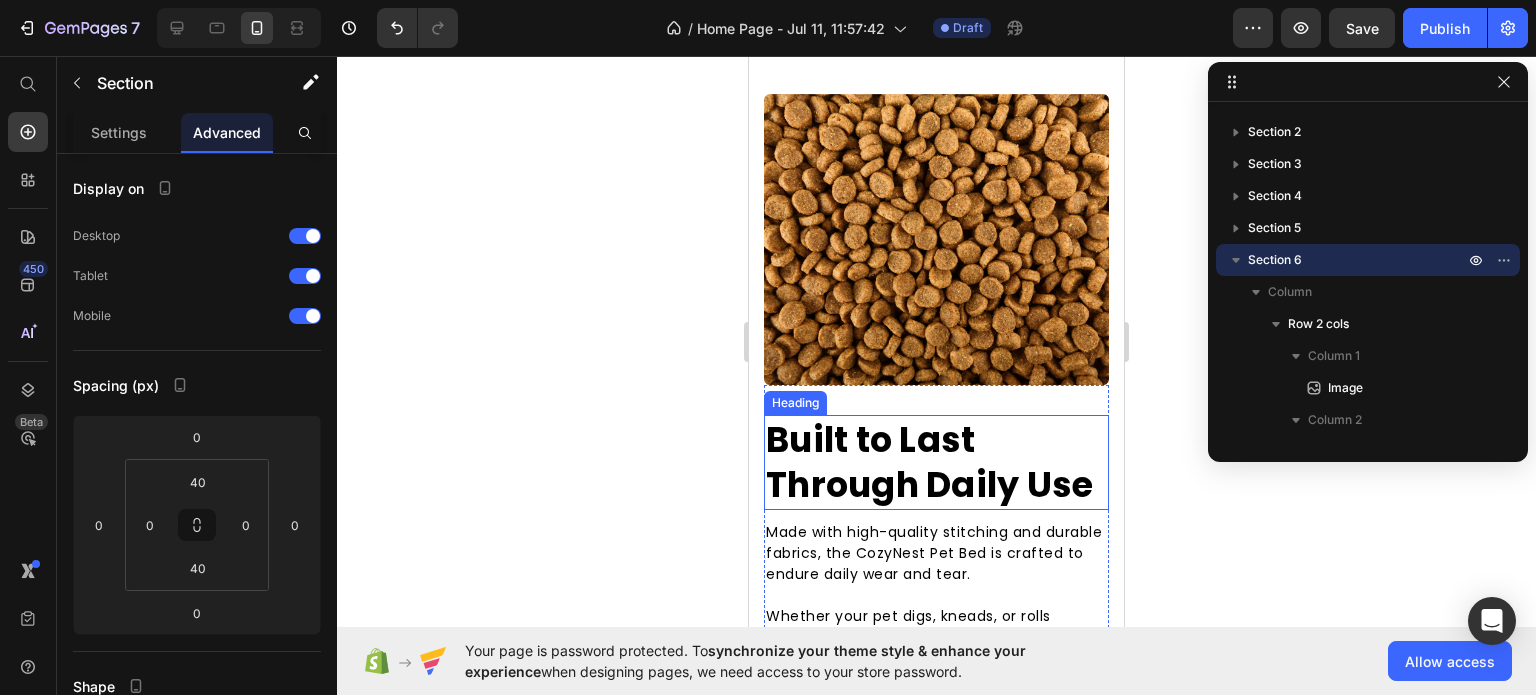 click on "Built to Last Through Daily Use" at bounding box center [936, 462] 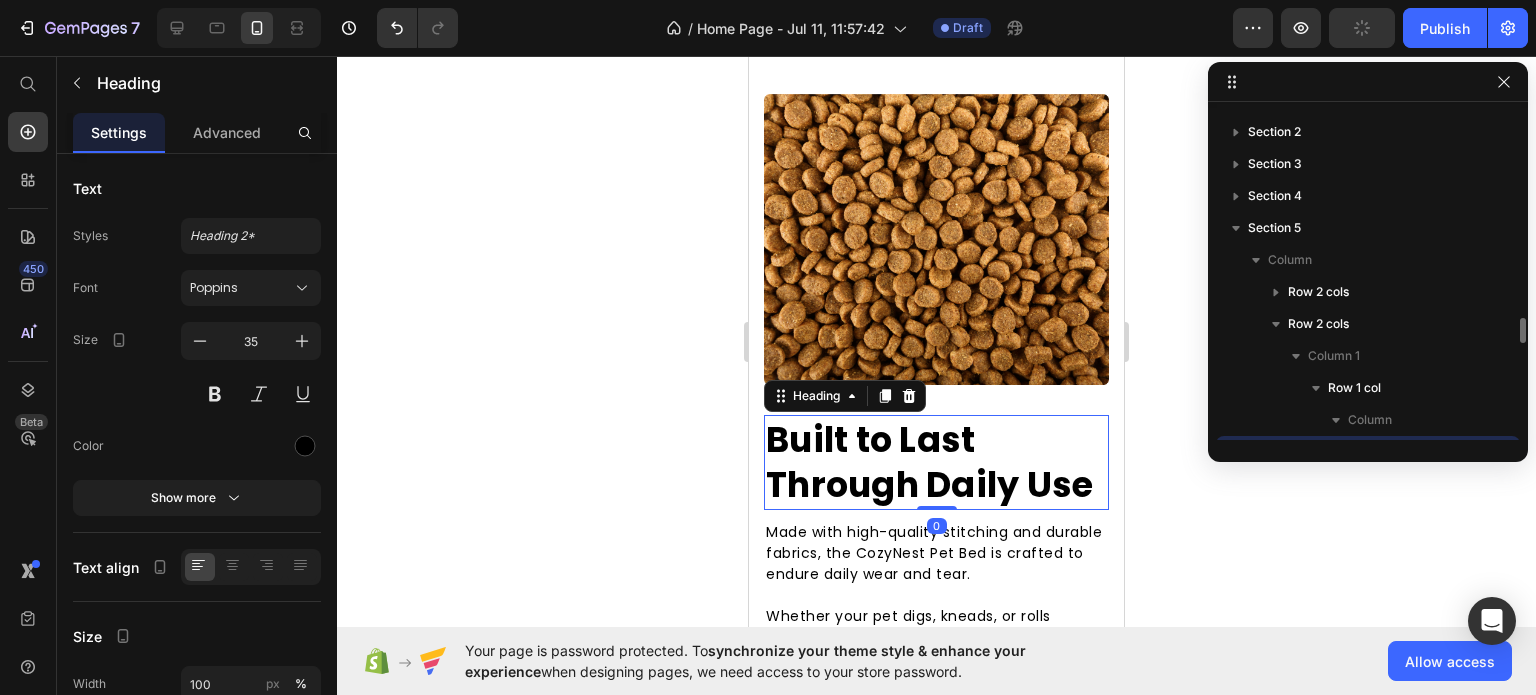 scroll, scrollTop: 218, scrollLeft: 0, axis: vertical 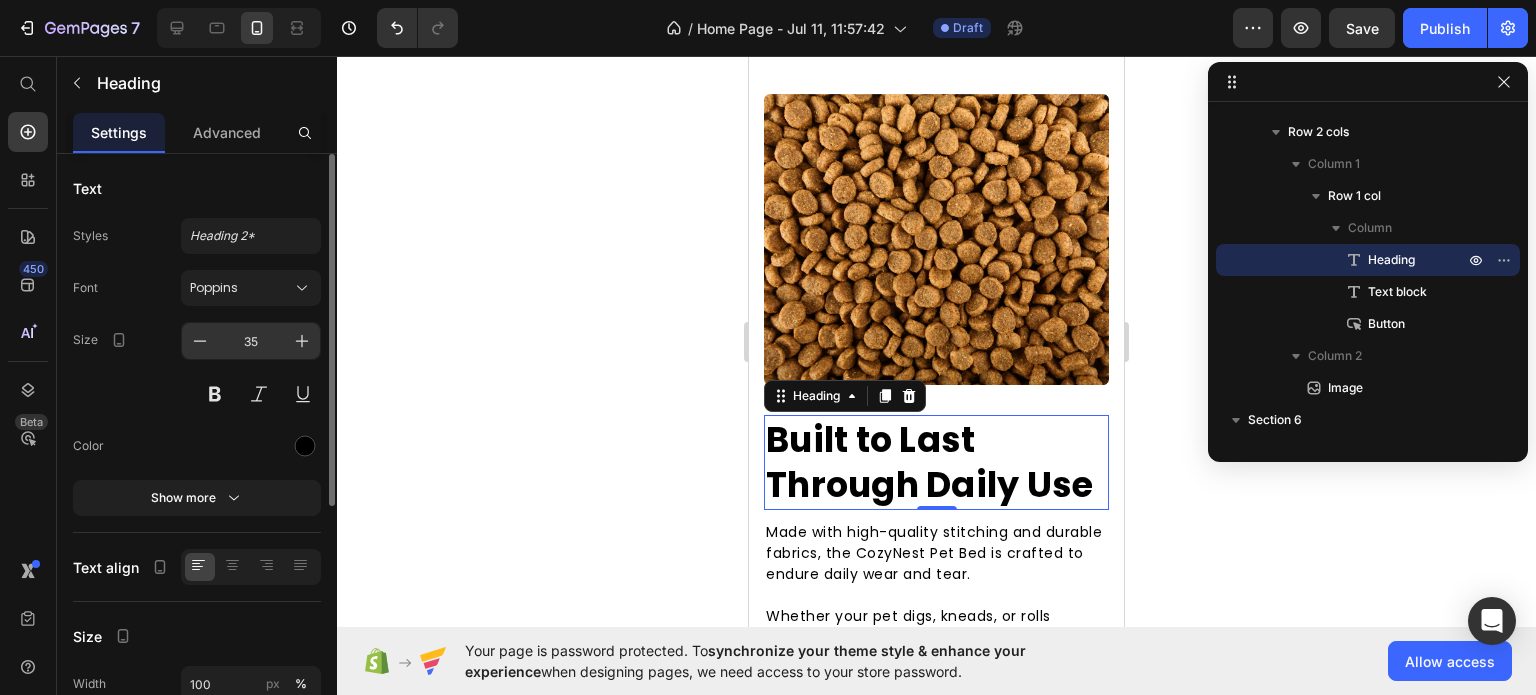 click on "35" at bounding box center [251, 341] 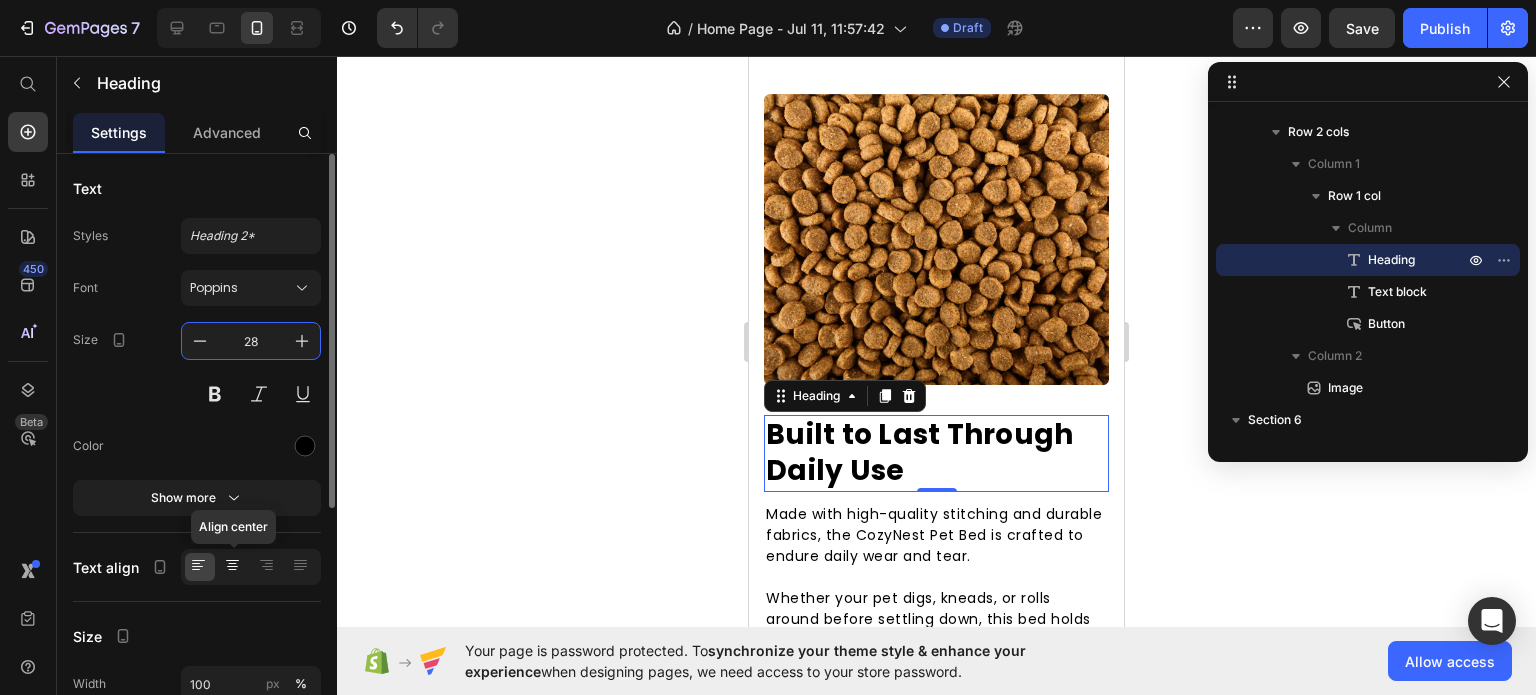 type on "28" 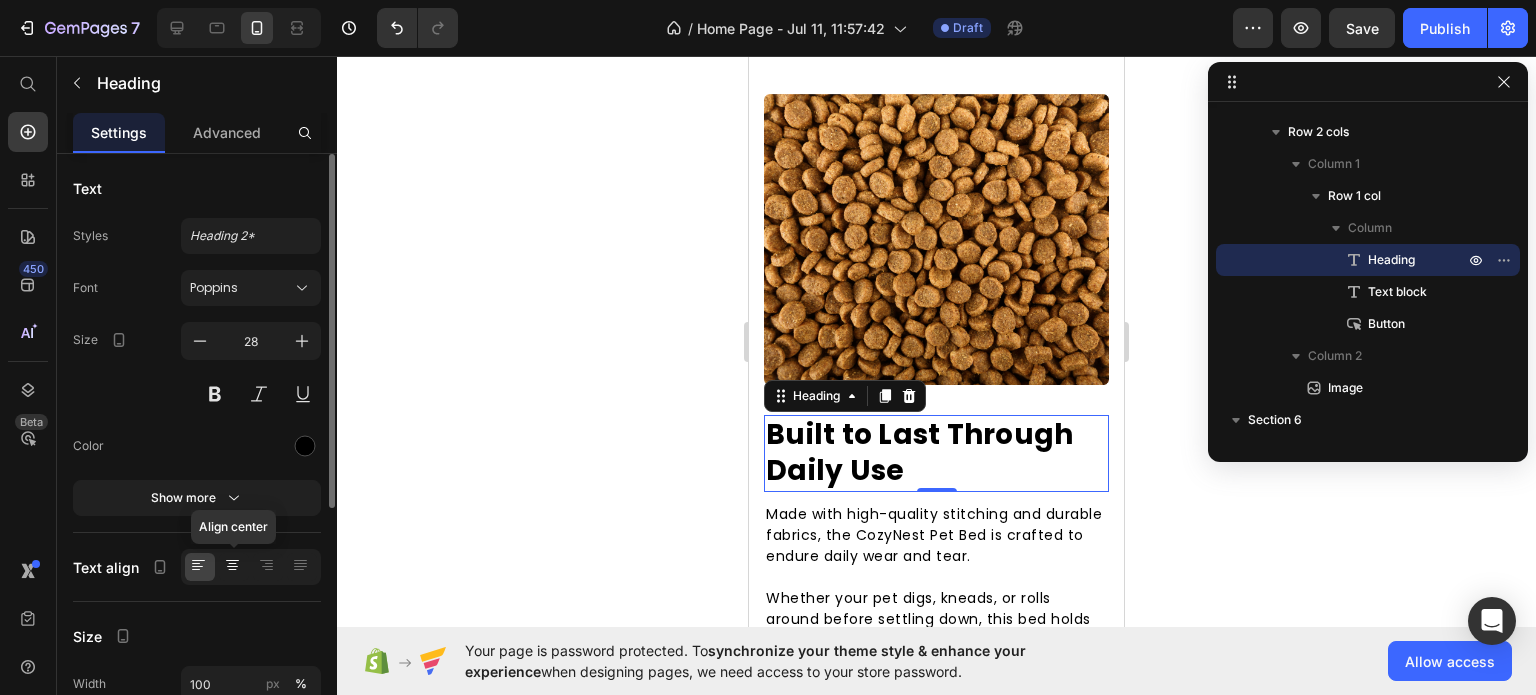 click 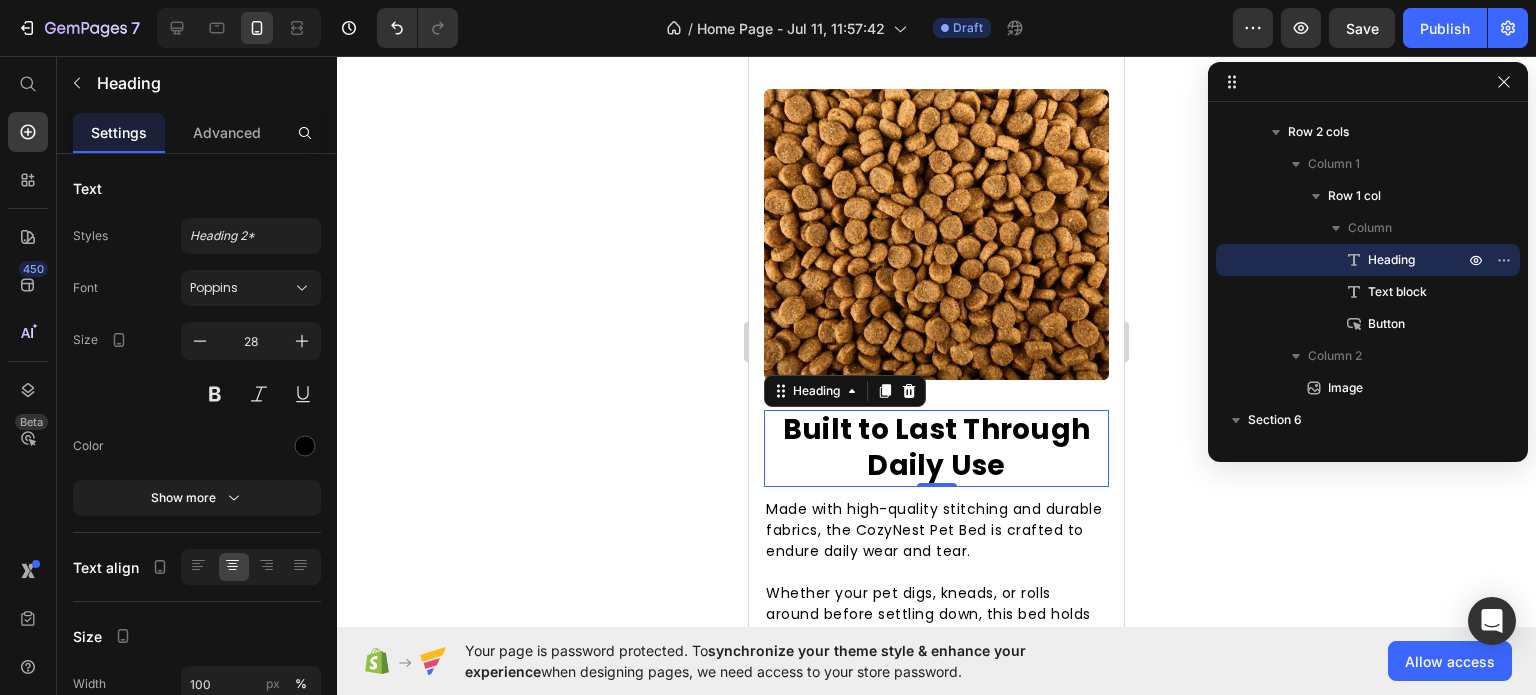 scroll, scrollTop: 2539, scrollLeft: 0, axis: vertical 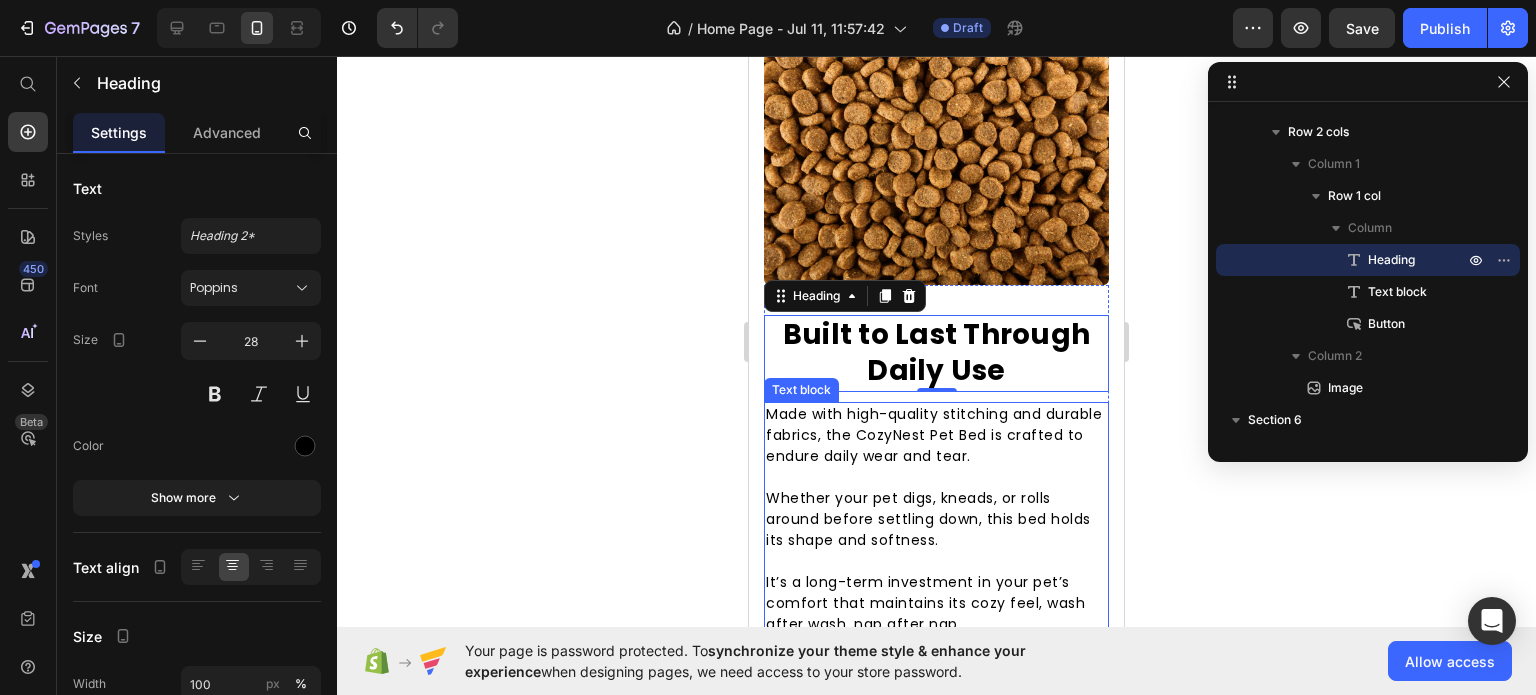 click on "Whether your pet digs, kneads, or rolls around before settling down, this bed holds its shape and softness." at bounding box center [936, 519] 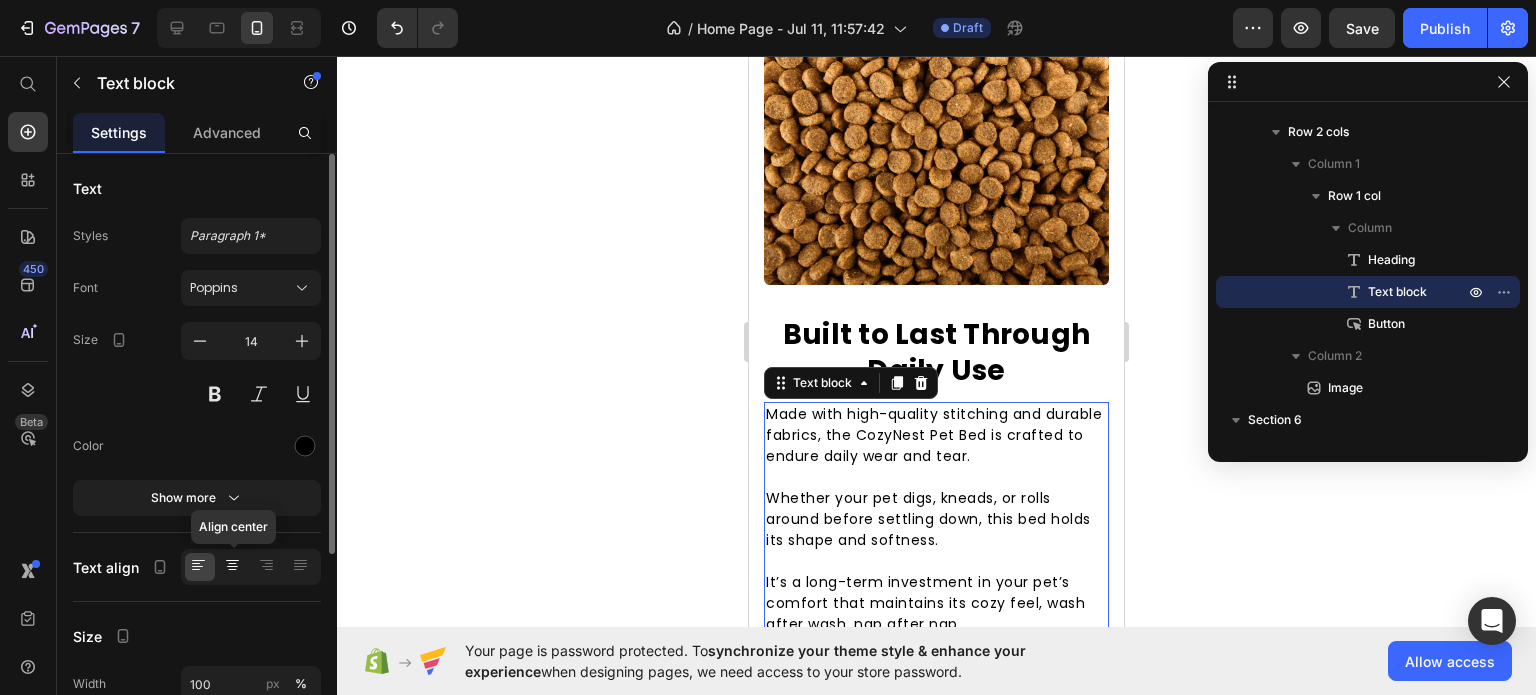 click 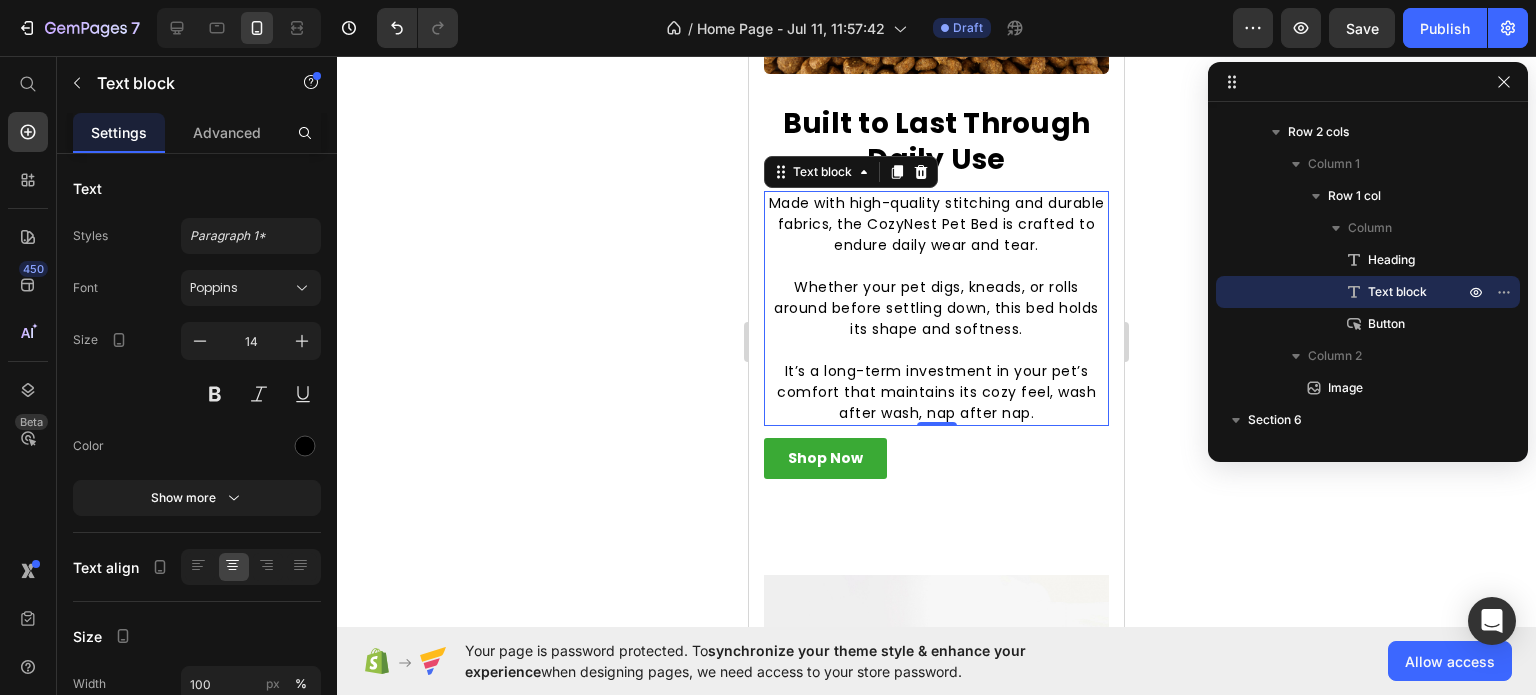 scroll, scrollTop: 2839, scrollLeft: 0, axis: vertical 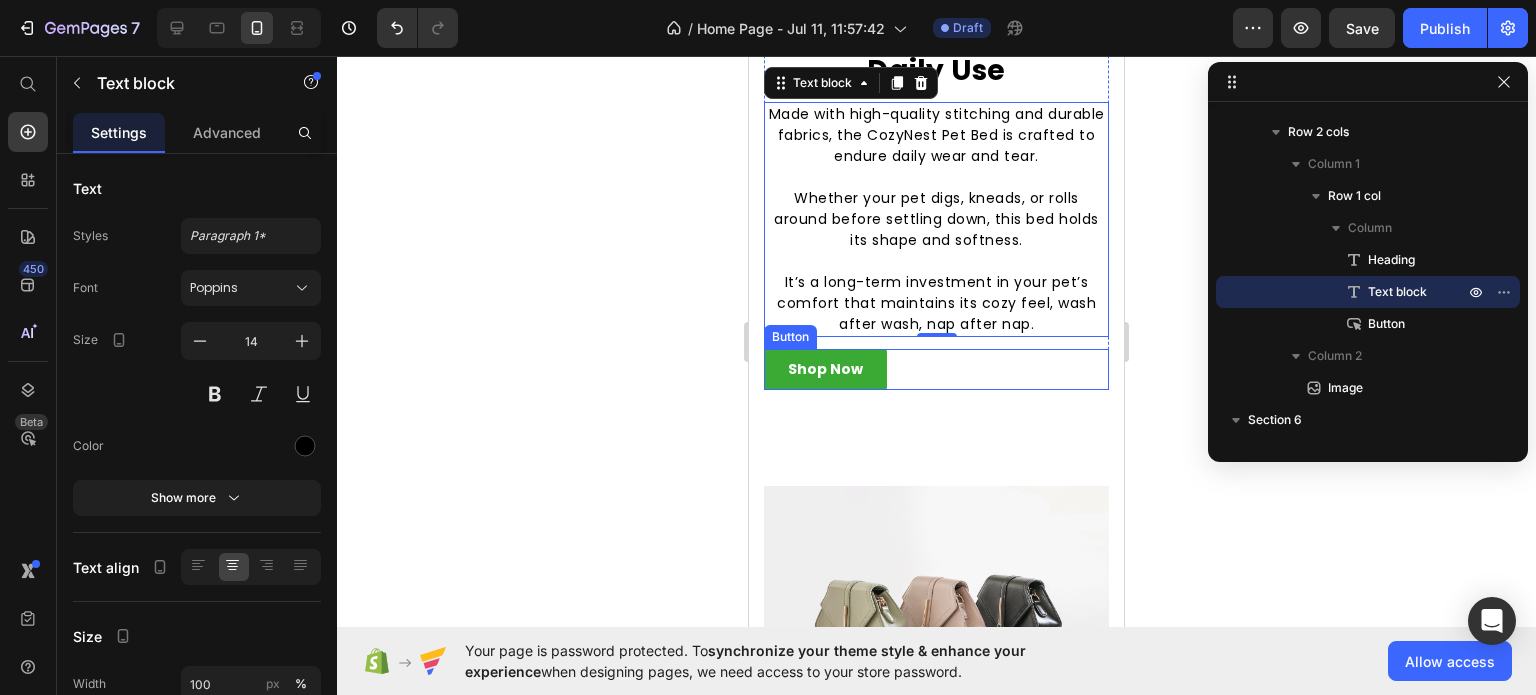 click on "Shop Now Button" at bounding box center (936, 369) 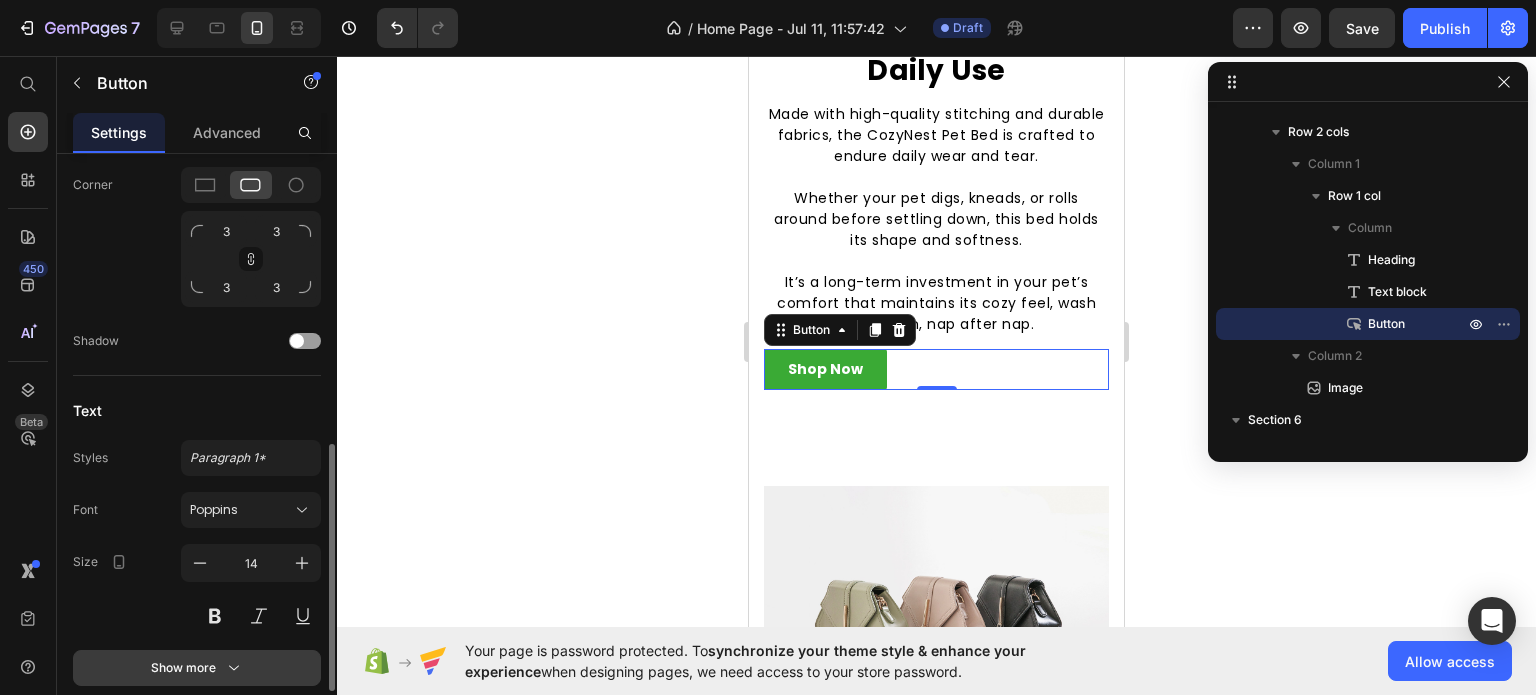scroll, scrollTop: 844, scrollLeft: 0, axis: vertical 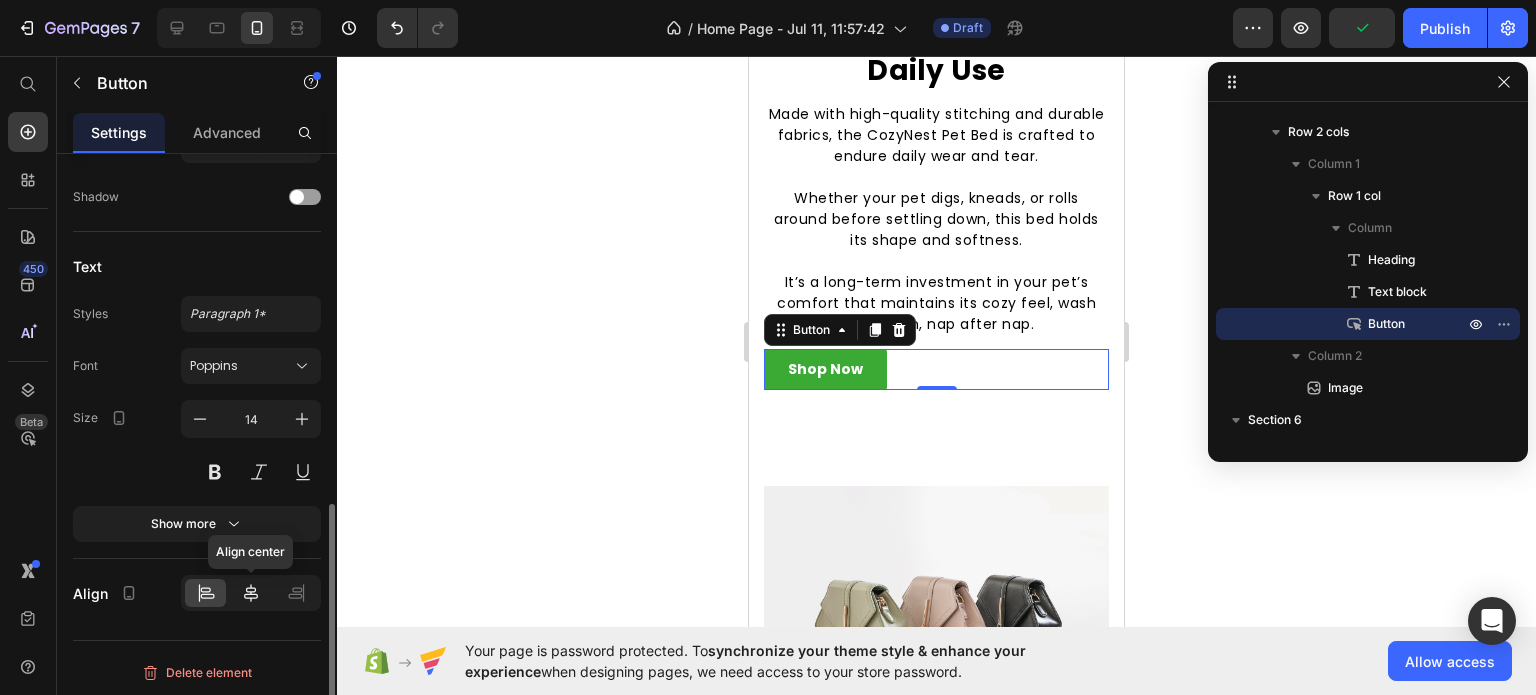 click 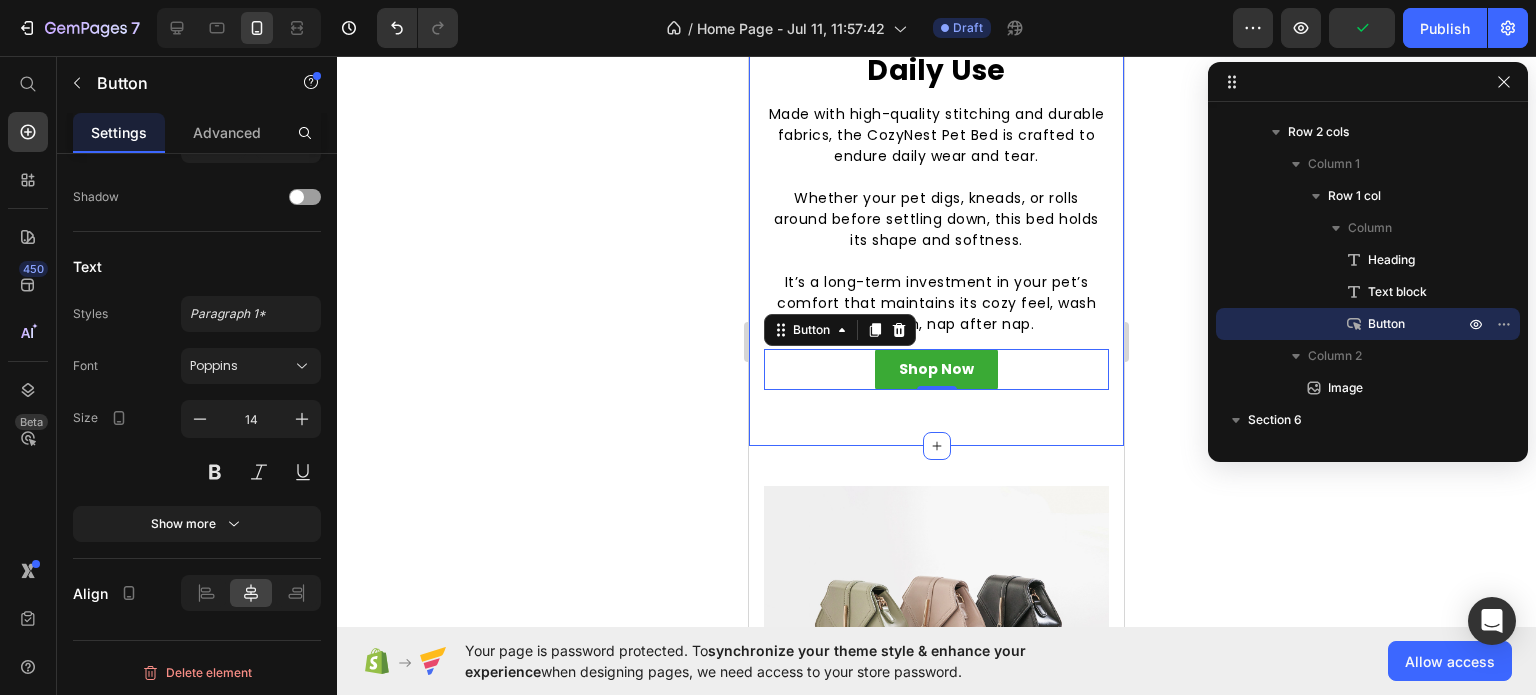 click on "Image Designed to Fit Pets of All Sizes Heading Whether you have a tiny kitten, a medium pup, or a large dog, the CozyNest Pet Bed comes in multiple size options to ensure a perfect fit.    Its round, ergonomic shape supports natural sleeping positions, allowing your pet to curl up or stretch out in total comfort. One bed—many sizes—tailored to suit your pet’s unique needs. Text block Shop Now Button Row Row Built to Last Through Daily Use Heading Made with high-quality stitching and durable fabrics, the CozyNest Pet Bed is crafted to endure daily wear and tear.    Whether your pet digs, kneads, or rolls around before settling down, this bed holds its shape and softness.    It’s a long-term investment in your pet’s comfort that maintains its cozy feel, wash after wash, nap after nap. Text block Shop Now Button   0 Row Image Row Section 5" at bounding box center (936, -324) 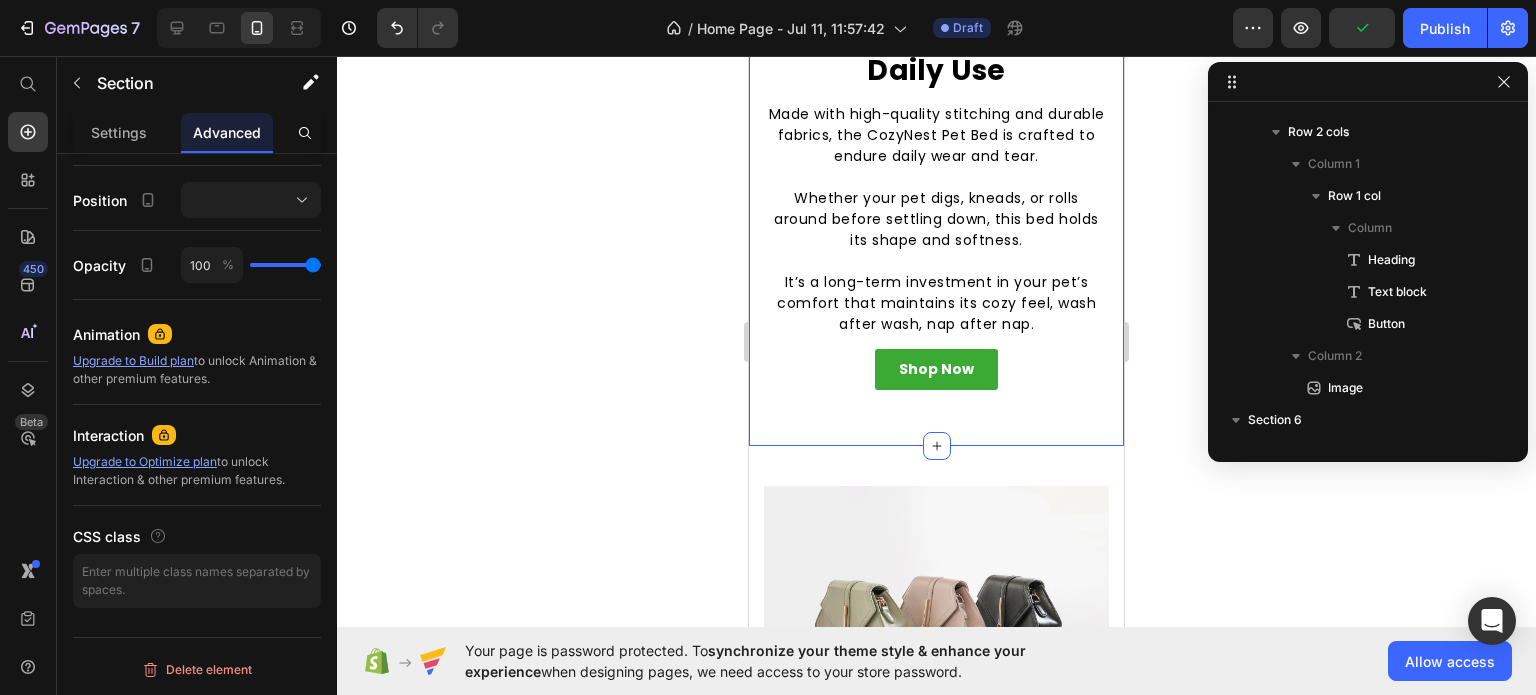 scroll, scrollTop: 0, scrollLeft: 0, axis: both 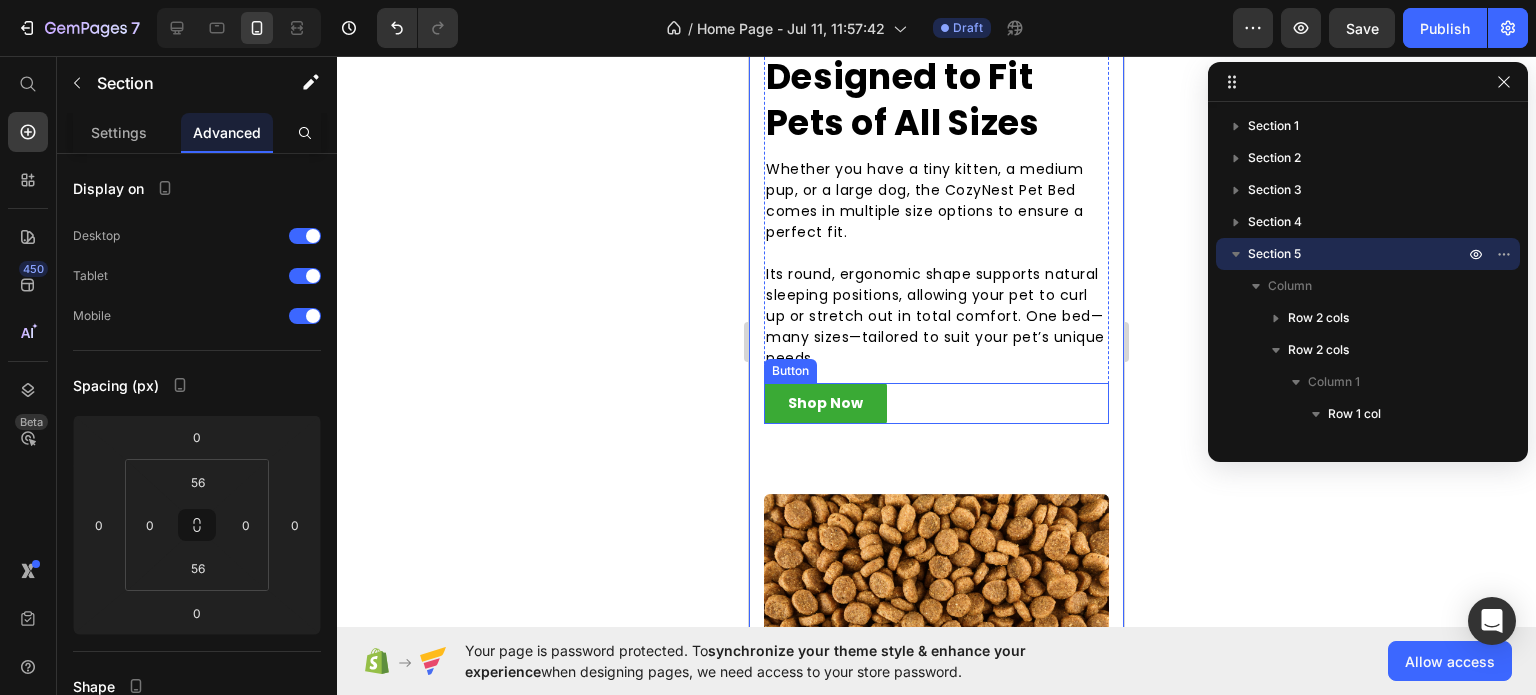 click on "Shop Now Button" at bounding box center [936, 403] 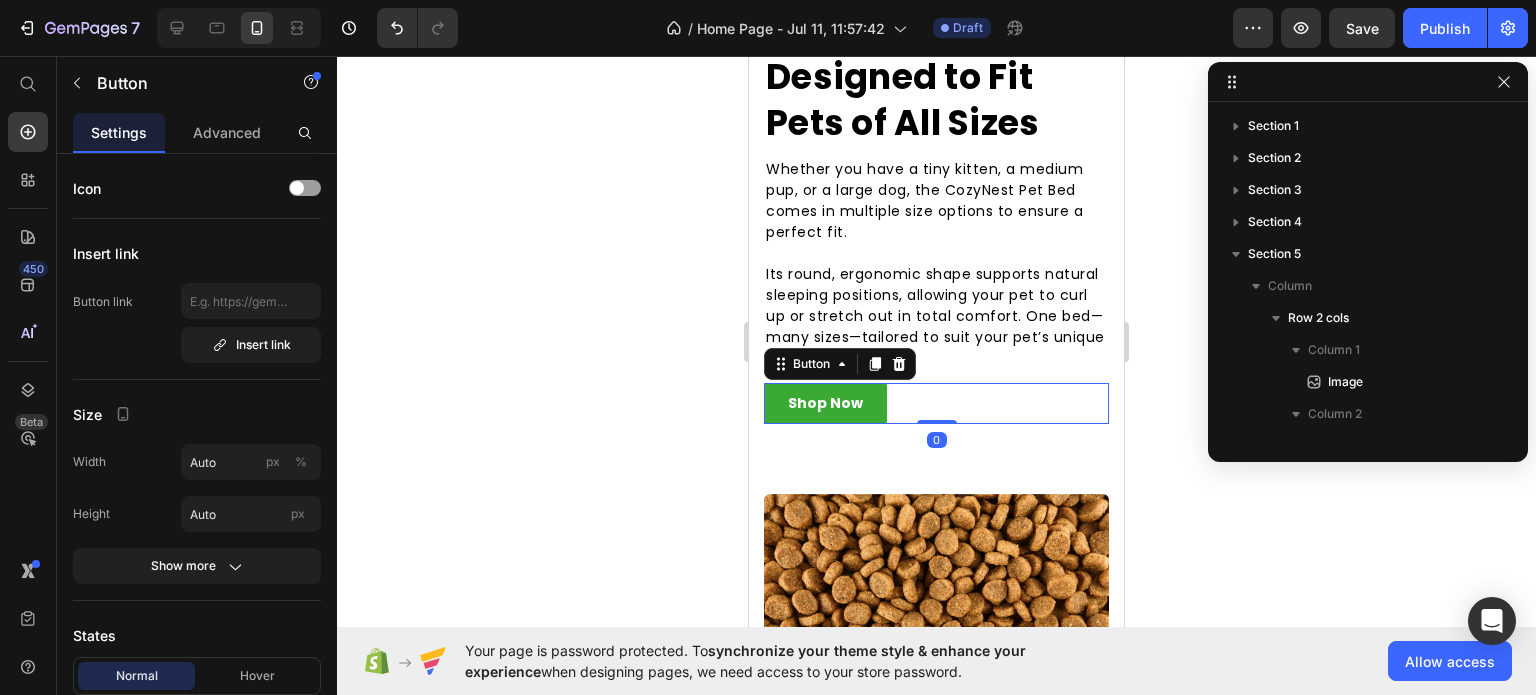 scroll, scrollTop: 314, scrollLeft: 0, axis: vertical 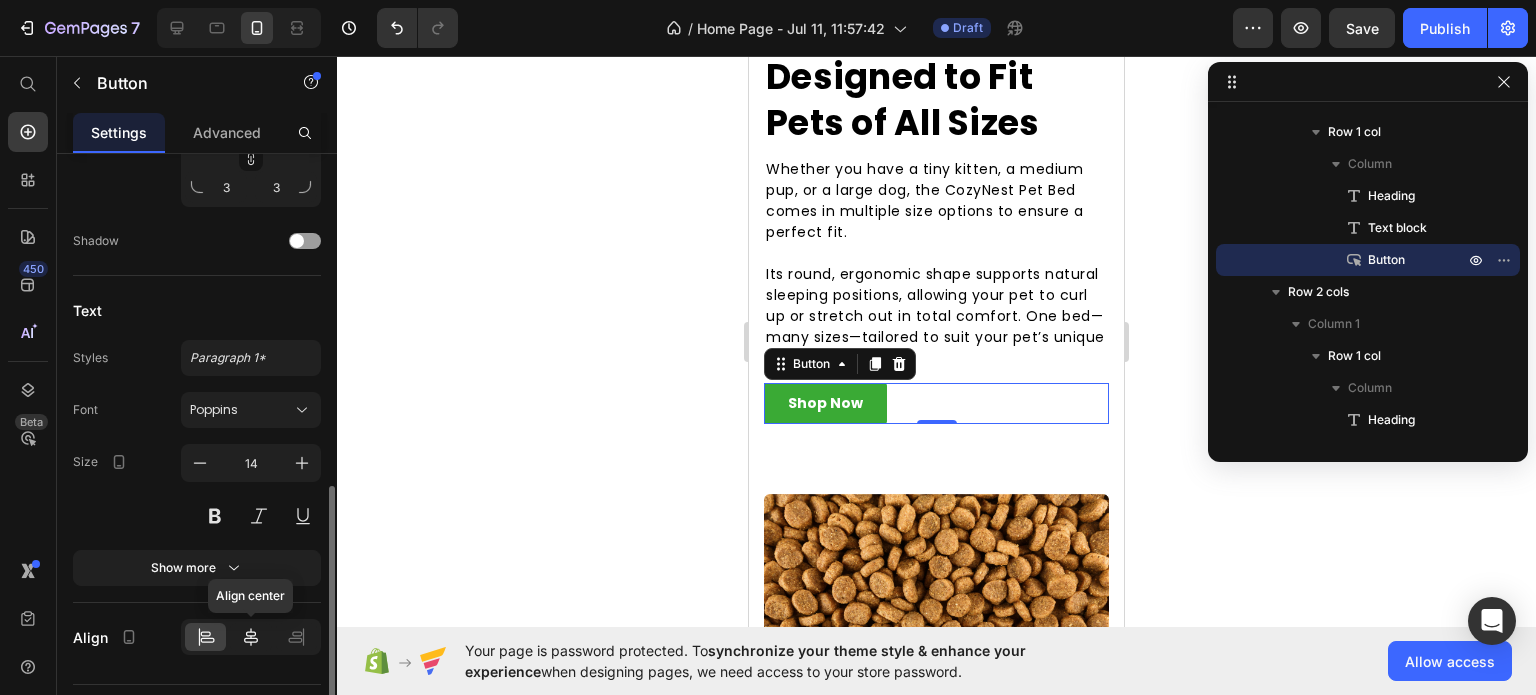 click 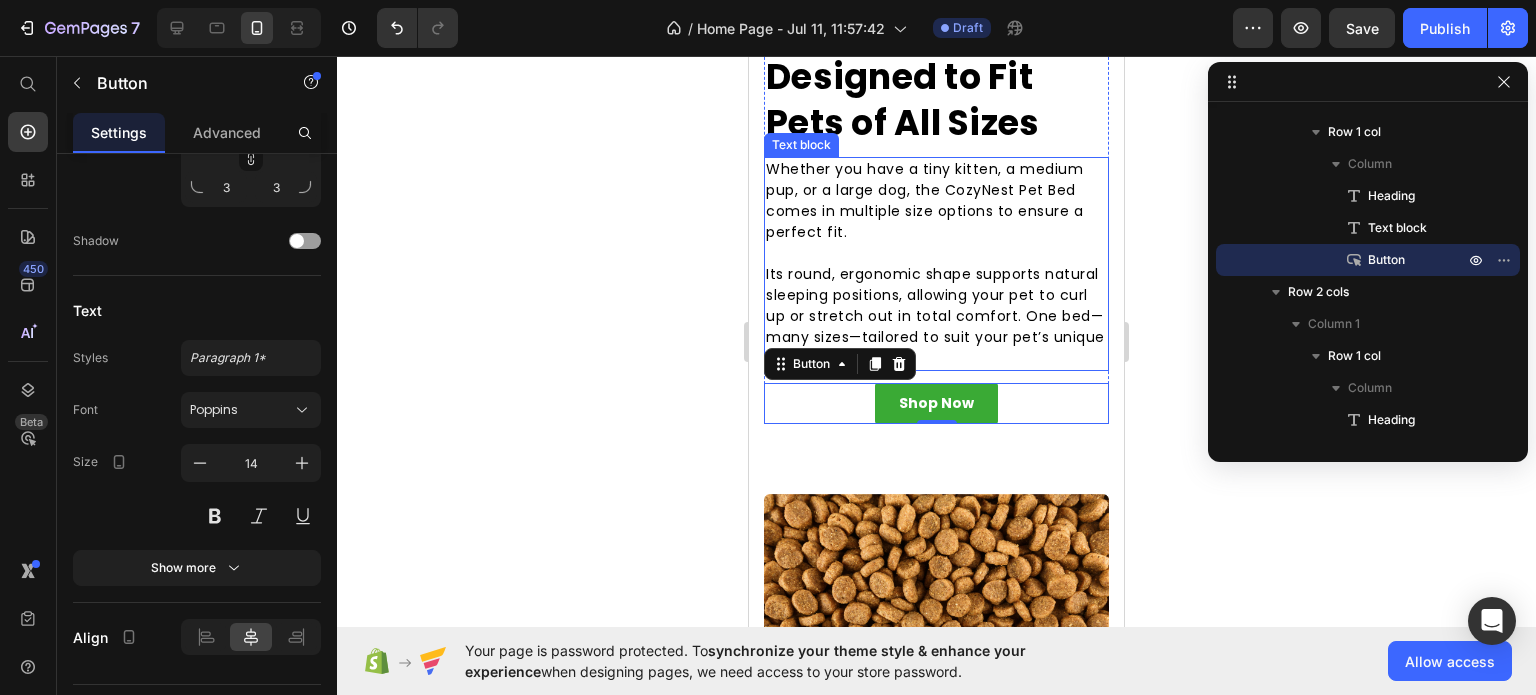 click on "Its round, ergonomic shape supports natural sleeping positions, allowing your pet to curl up or stretch out in total comfort. One bed—many sizes—tailored to suit your pet’s unique needs." at bounding box center [936, 316] 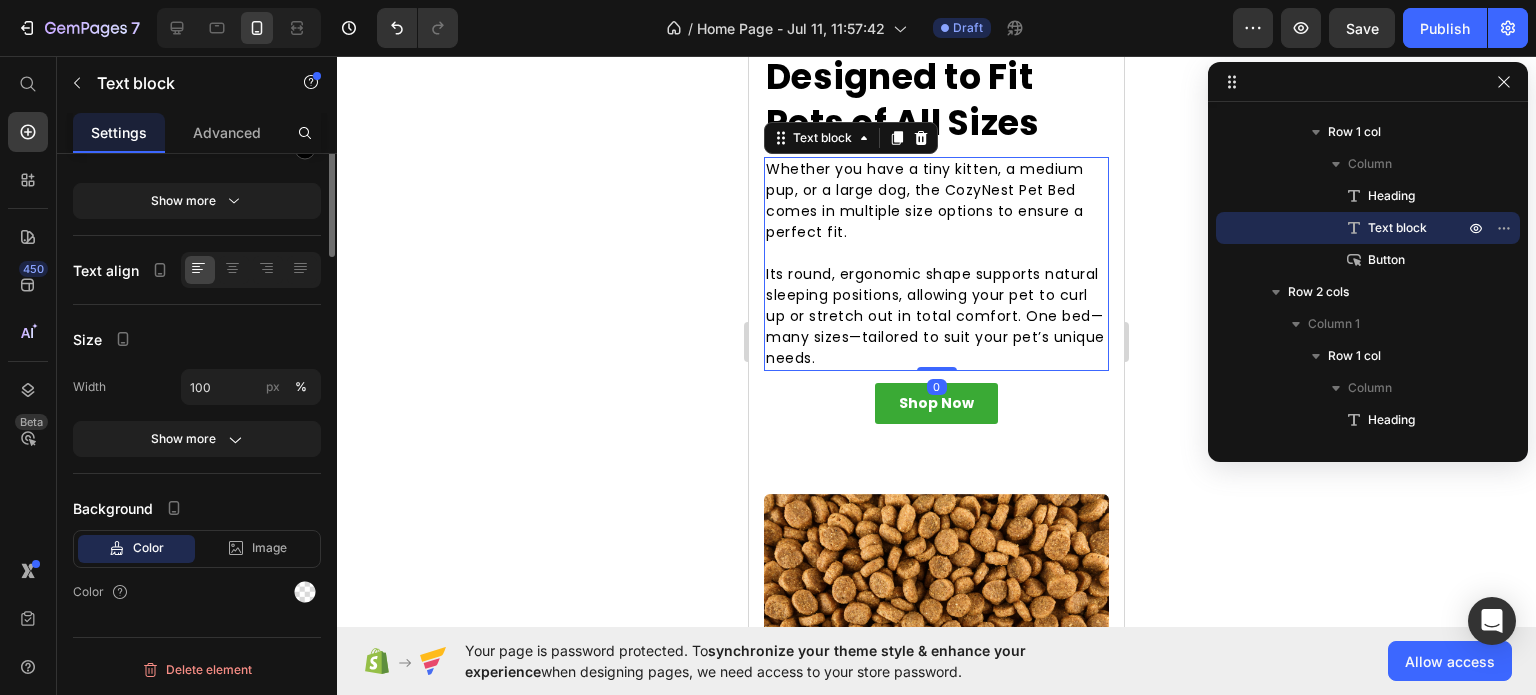 scroll, scrollTop: 0, scrollLeft: 0, axis: both 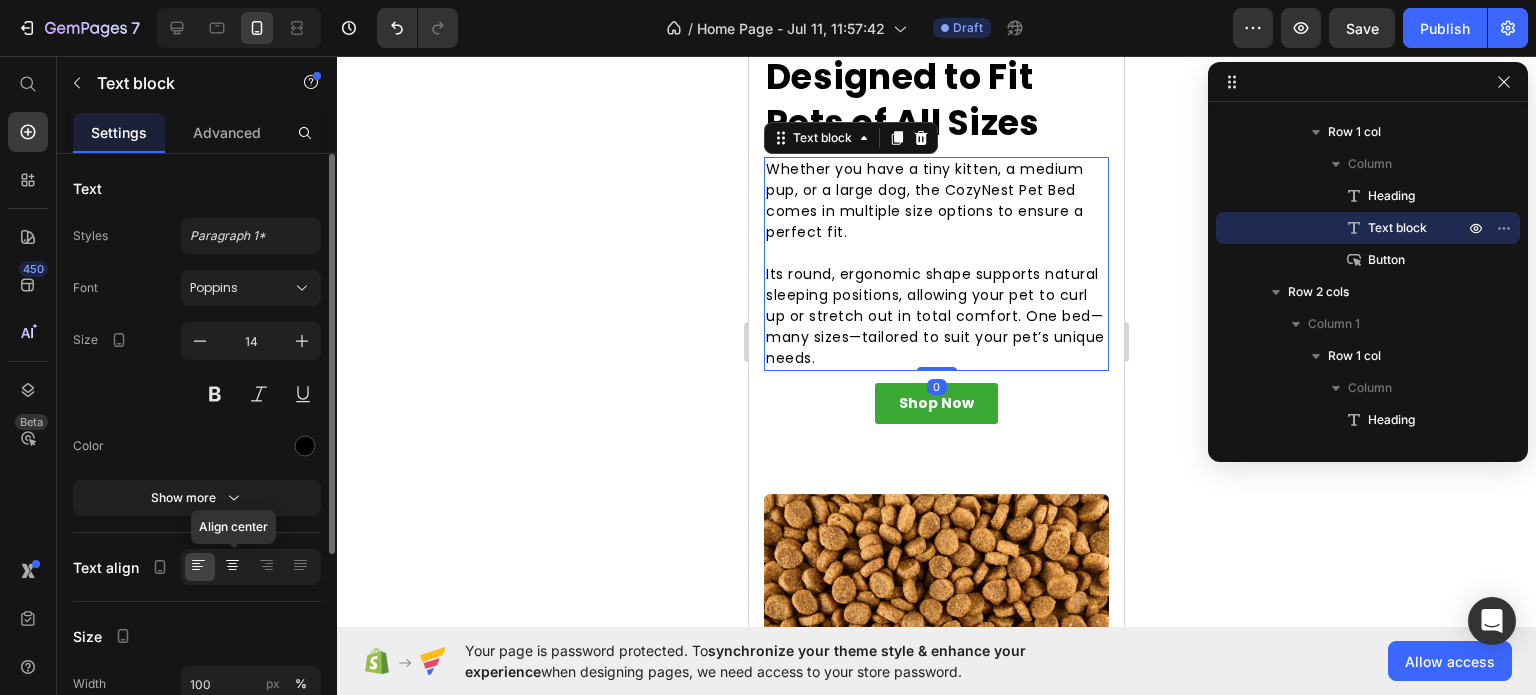 click 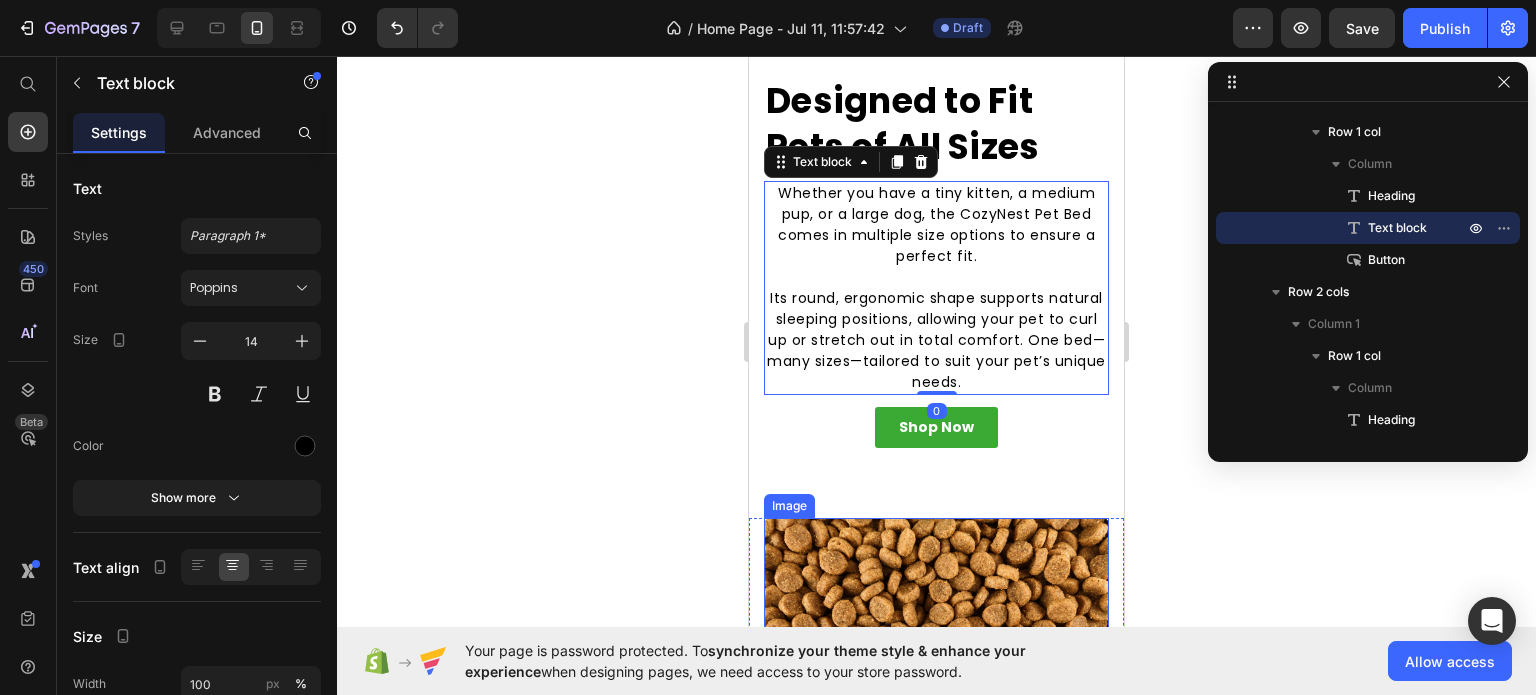 scroll, scrollTop: 1839, scrollLeft: 0, axis: vertical 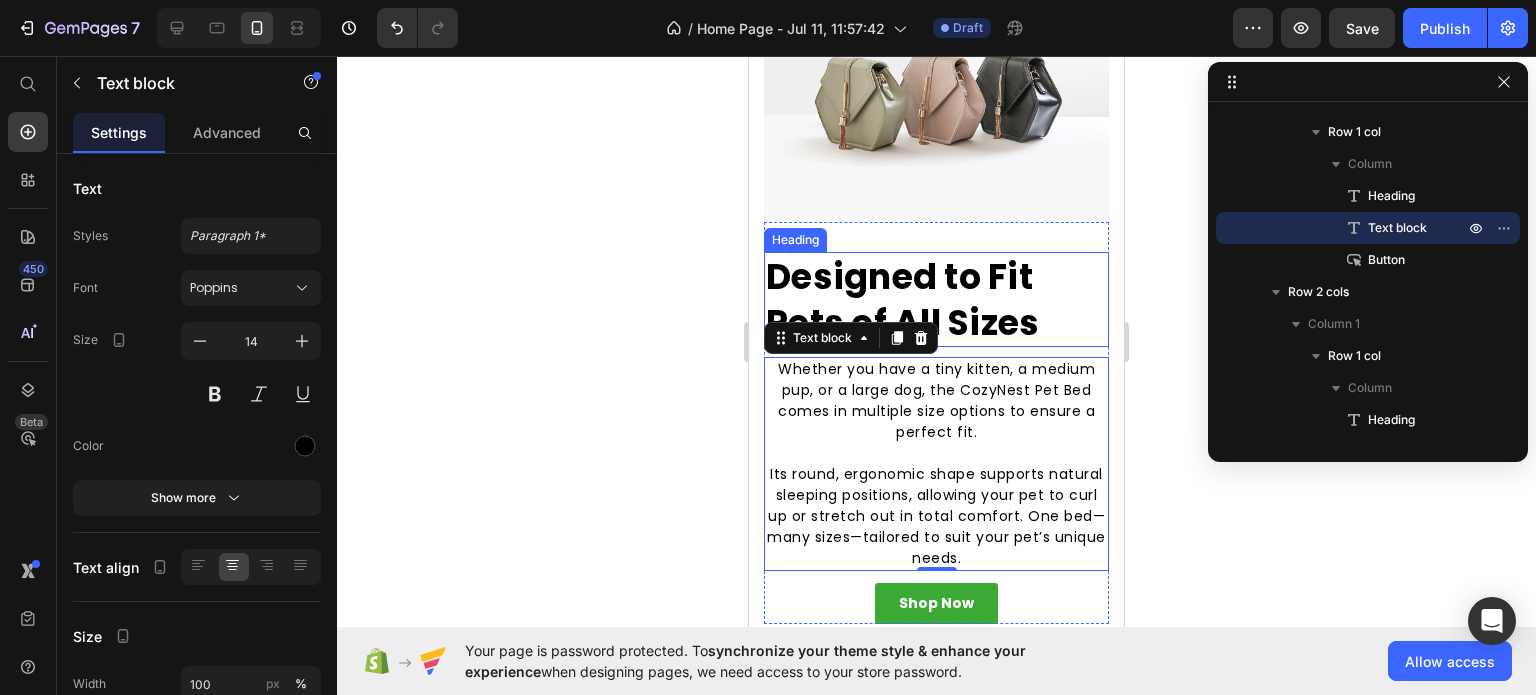 click on "Designed to Fit Pets of All Sizes" at bounding box center [936, 299] 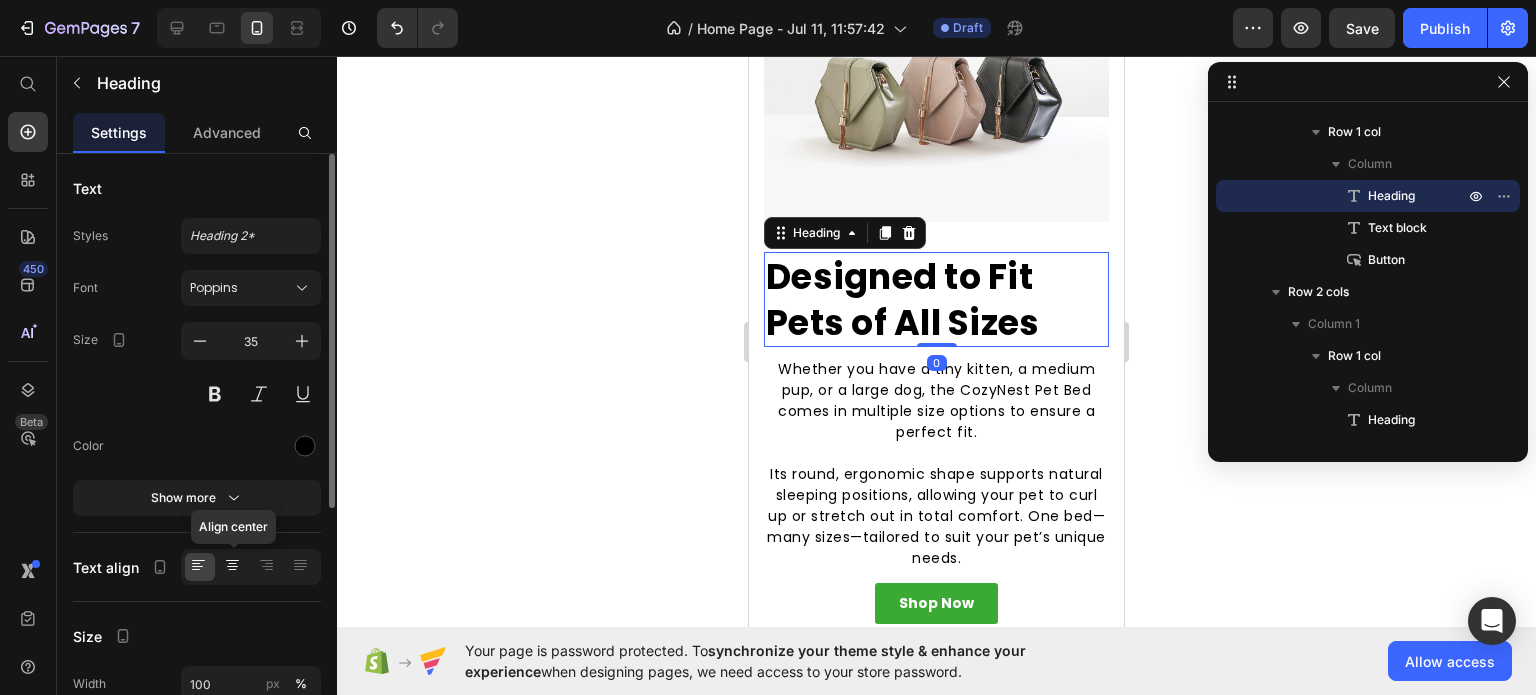 click 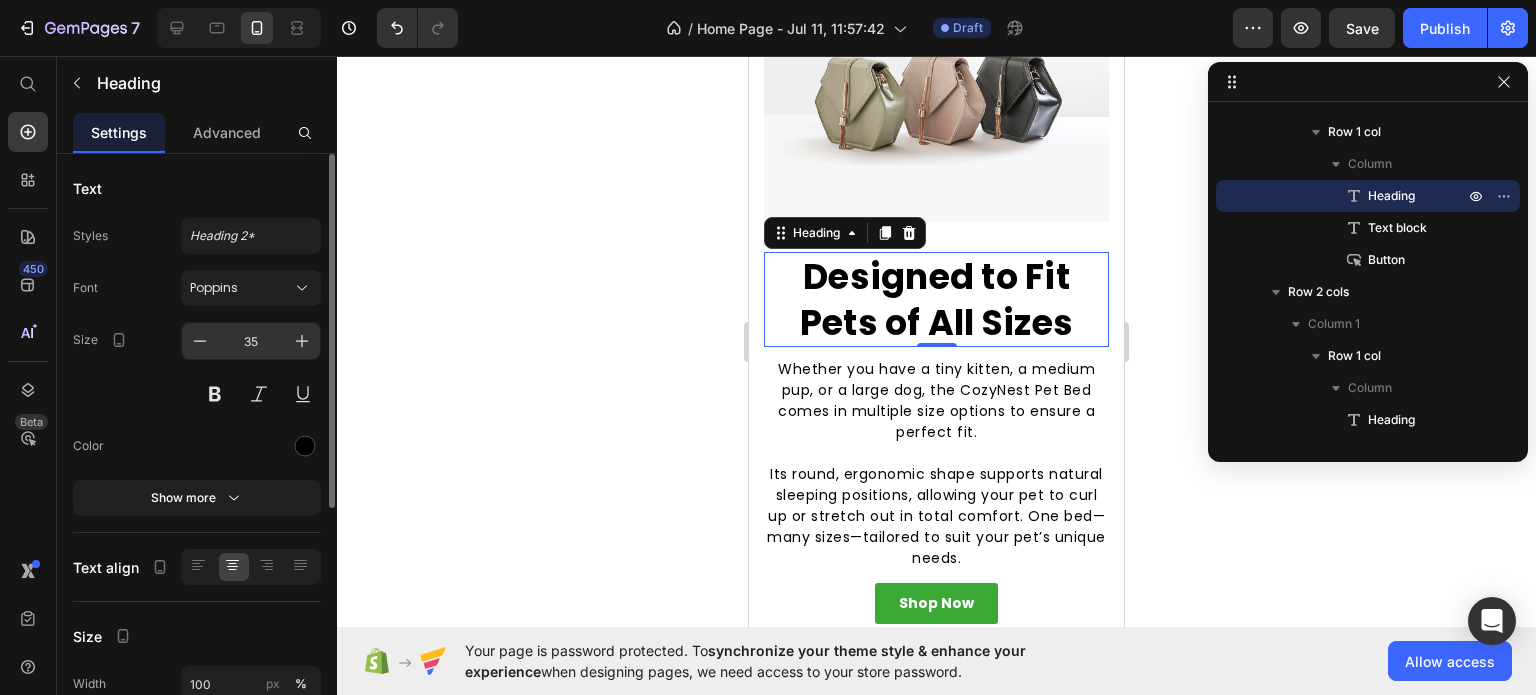 click on "35" at bounding box center [251, 341] 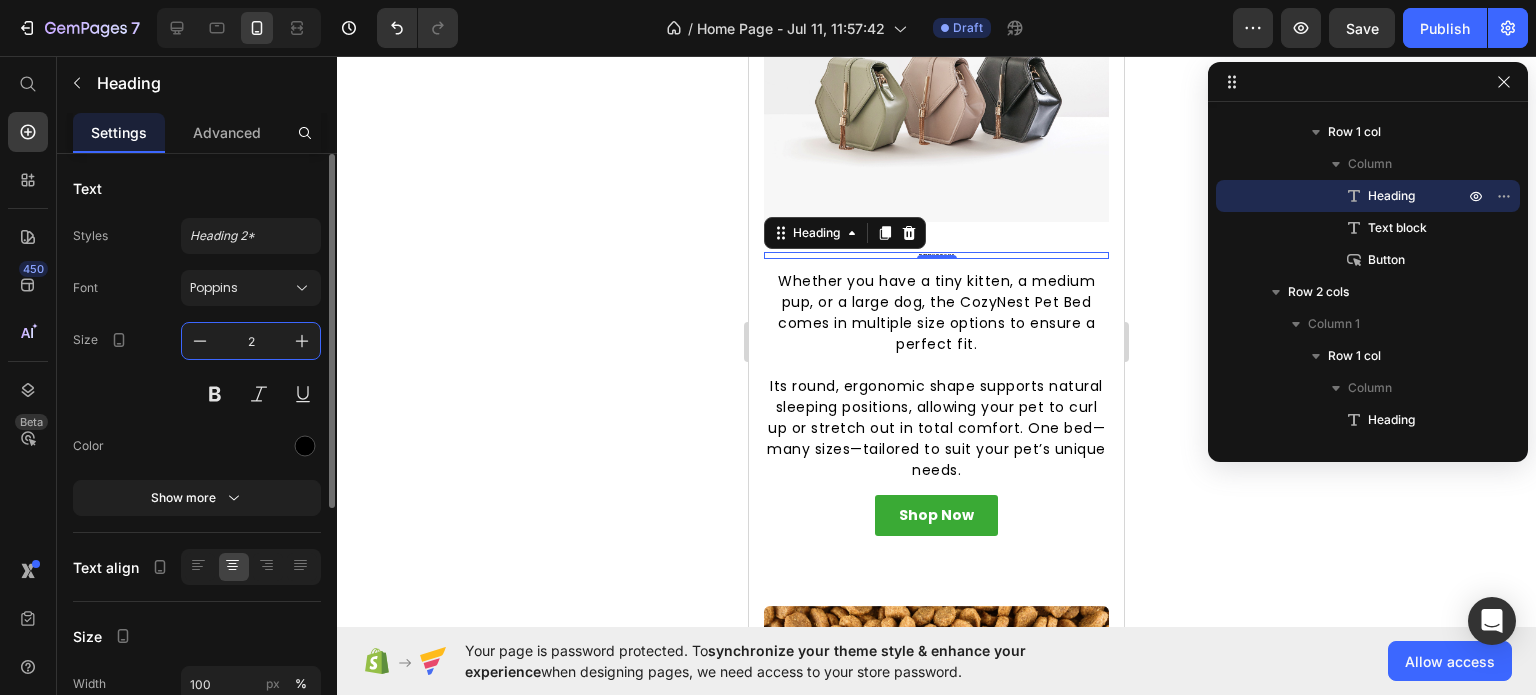type on "28" 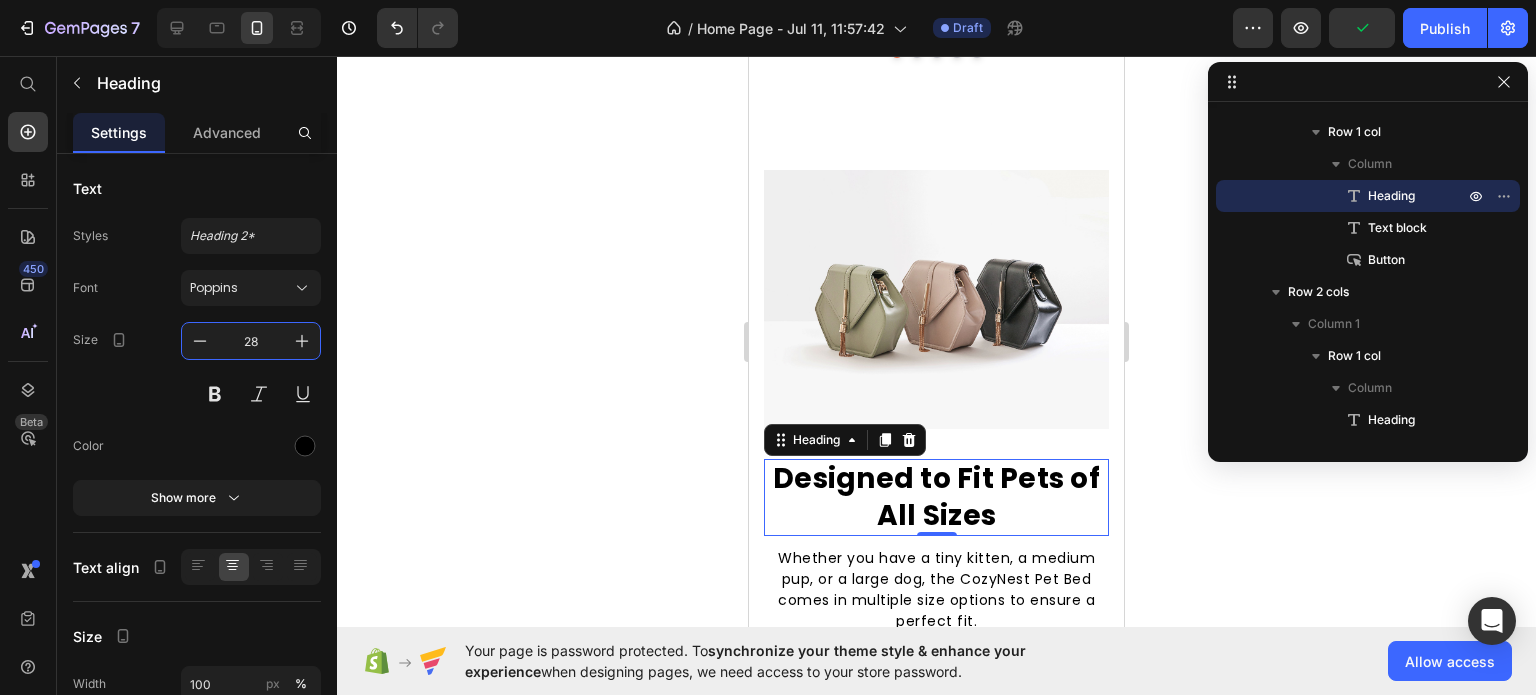 scroll, scrollTop: 2337, scrollLeft: 0, axis: vertical 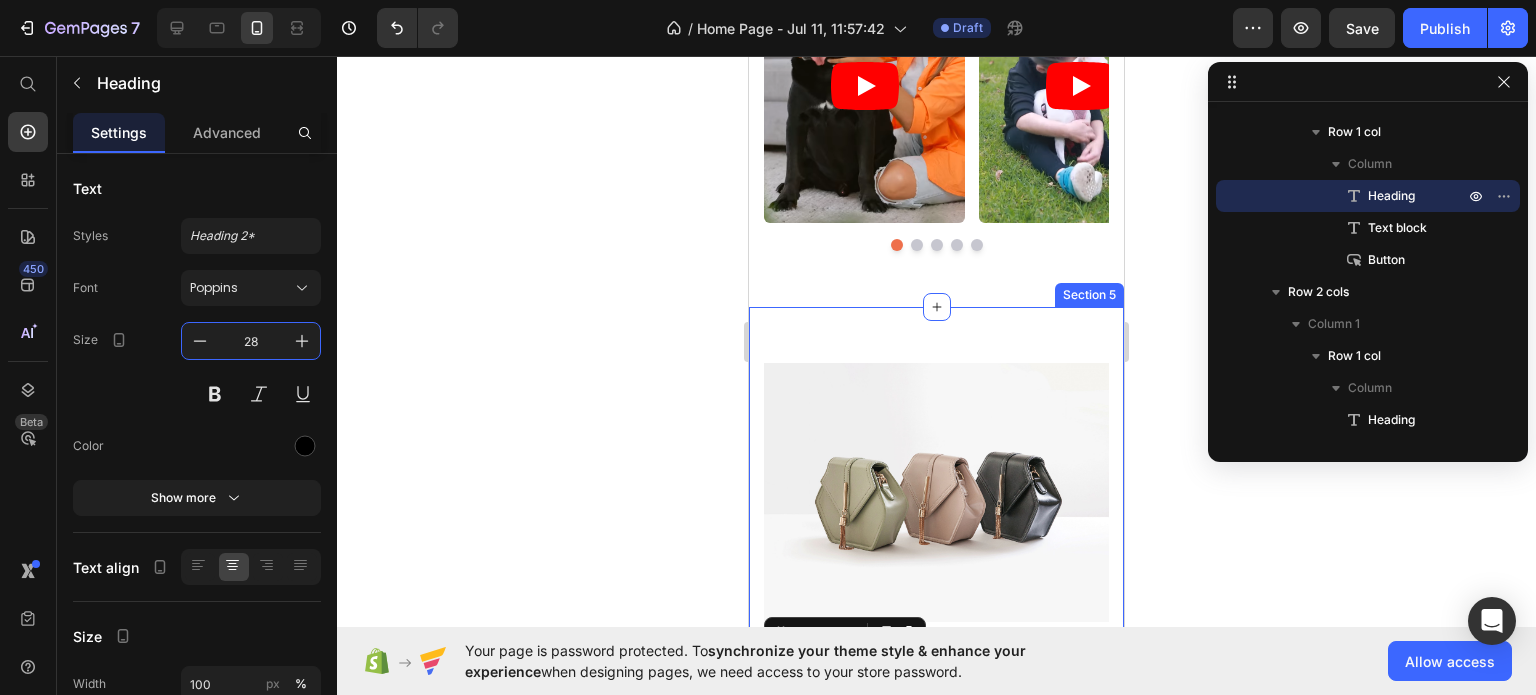 click on "Image Designed to Fit Pets of All Sizes Heading   0 Whether you have a tiny kitten, a medium pup, or a large dog, the CozyNest Pet Bed comes in multiple size options to ensure a perfect fit.    Its round, ergonomic shape supports natural sleeping positions, allowing your pet to curl up or stretch out in total comfort. One bed—many sizes—tailored to suit your pet’s unique needs. Text block Shop Now Button Row Row Built to Last Through Daily Use Heading Made with high-quality stitching and durable fabrics, the CozyNest Pet Bed is crafted to endure daily wear and tear.    Whether your pet digs, kneads, or rolls around before settling down, this bed holds its shape and softness.    It’s a long-term investment in your pet’s comfort that maintains its cozy feel, wash after wash, nap after nap. Text block Shop Now Button Row Image Row Section 5" at bounding box center (936, 1067) 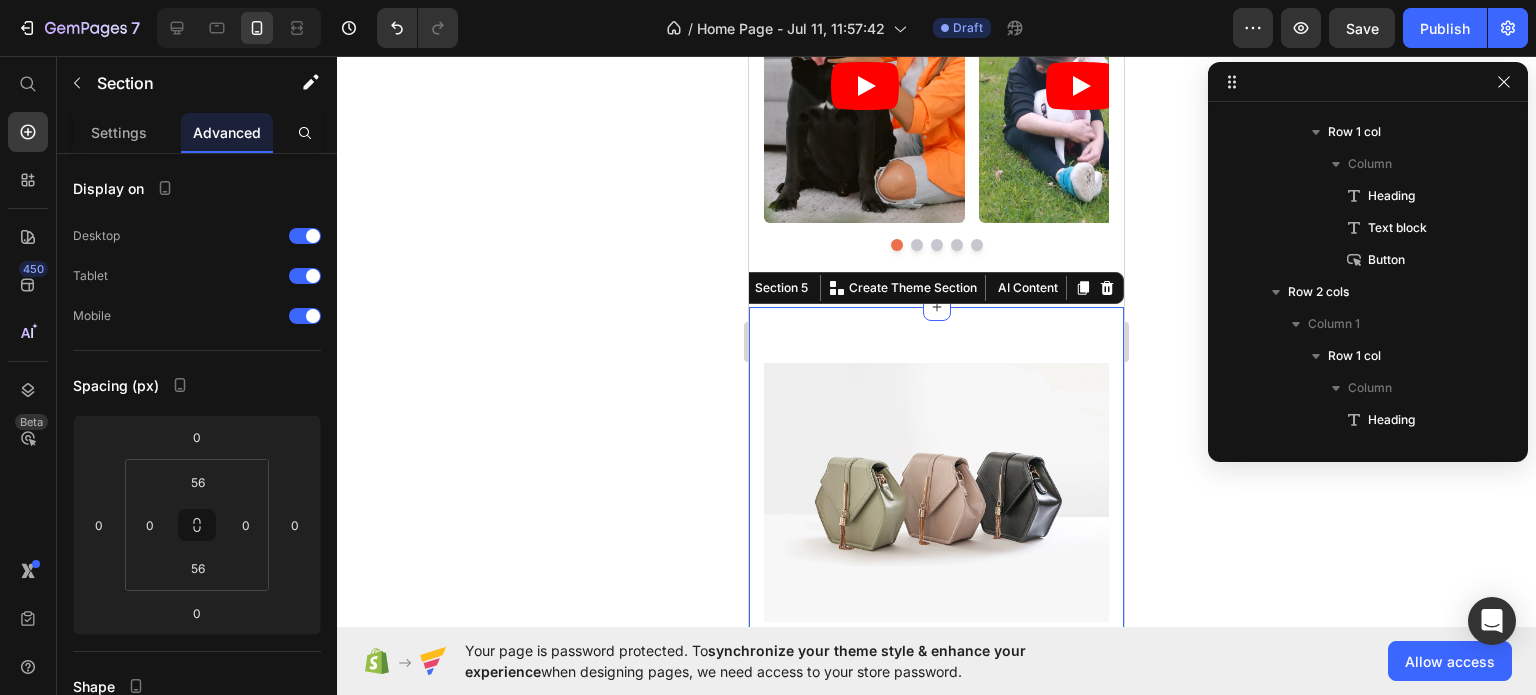 scroll, scrollTop: 0, scrollLeft: 0, axis: both 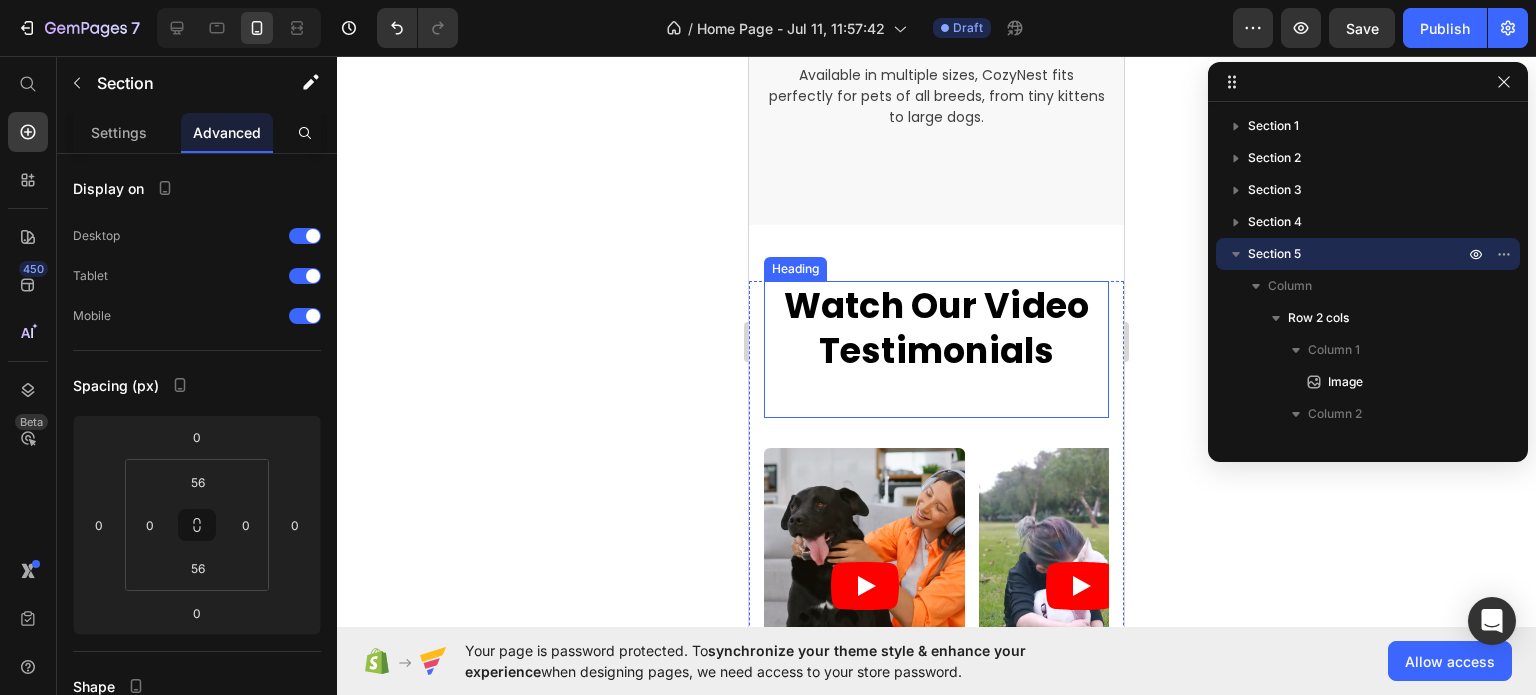 click on "Watch Our Video Testimonials" at bounding box center (936, 328) 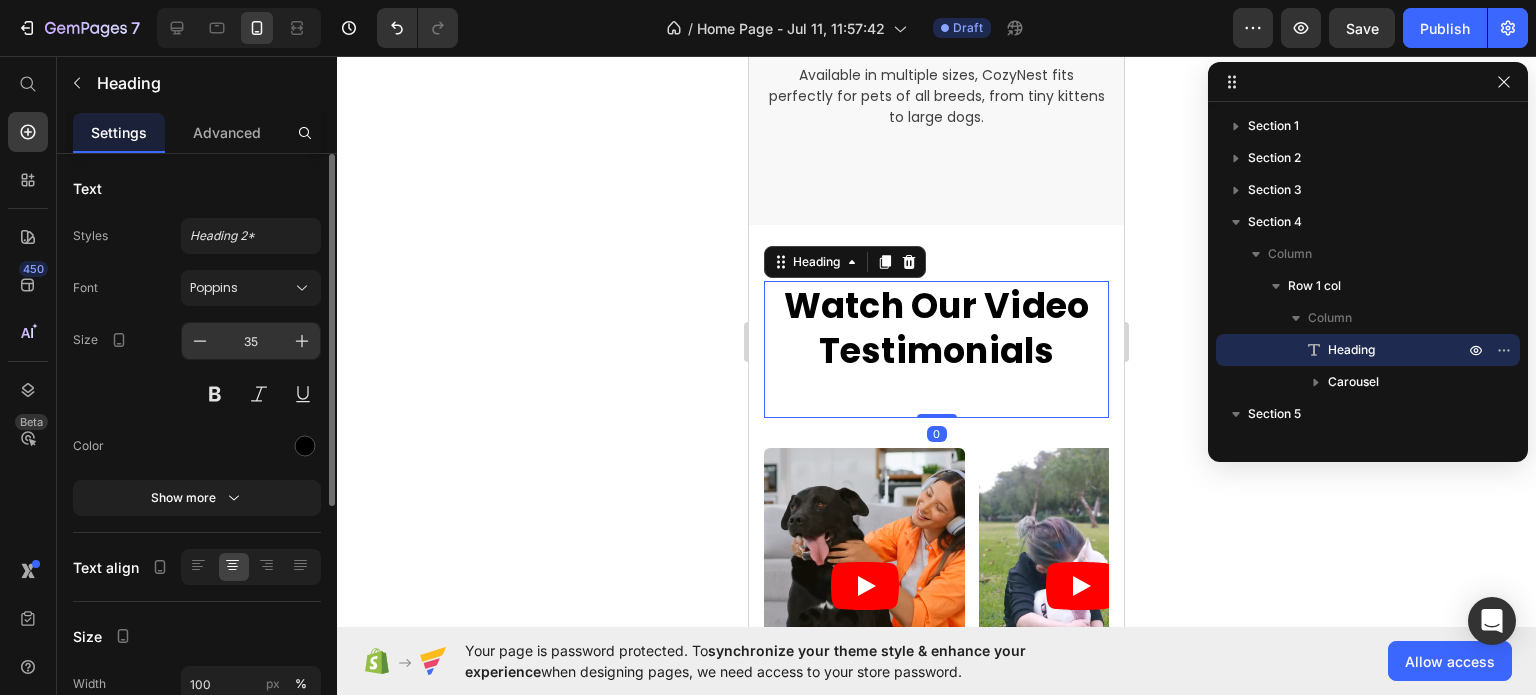 click on "35" at bounding box center [251, 341] 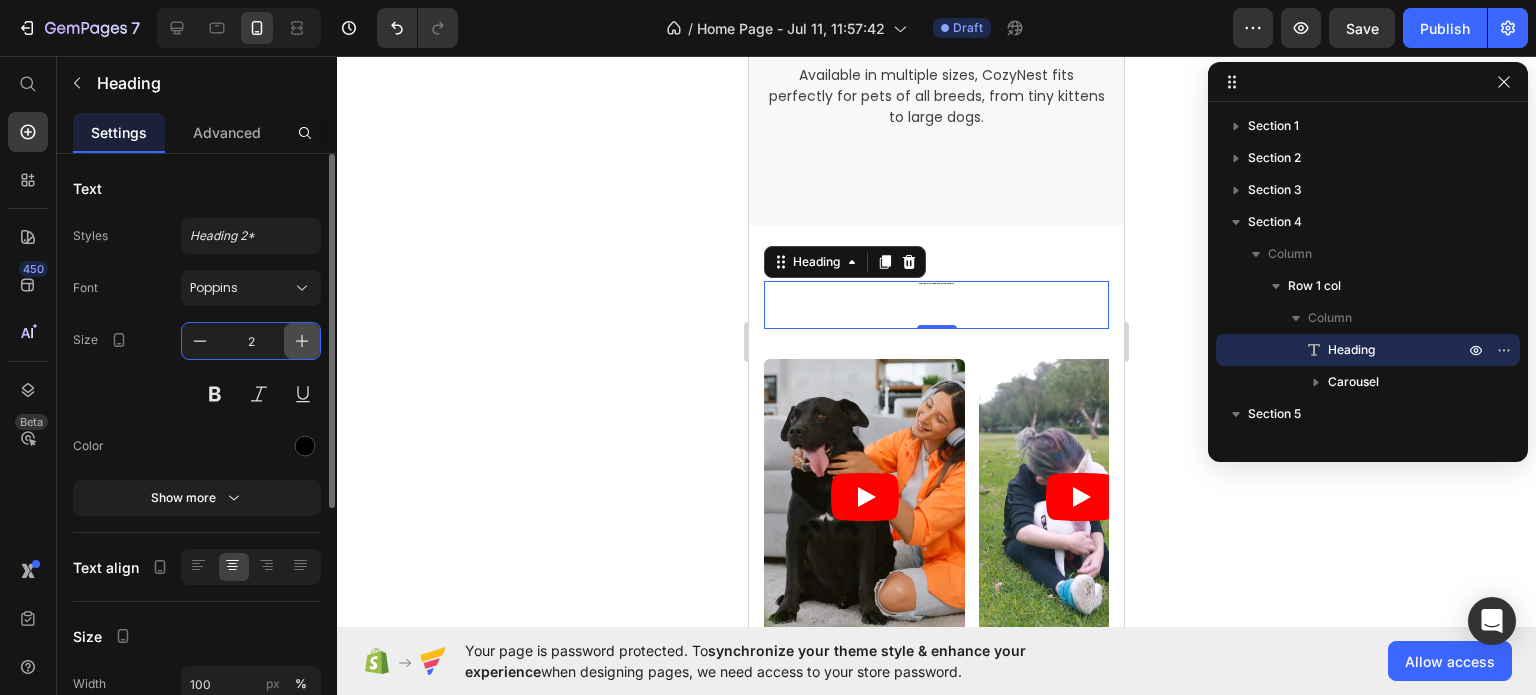 type on "28" 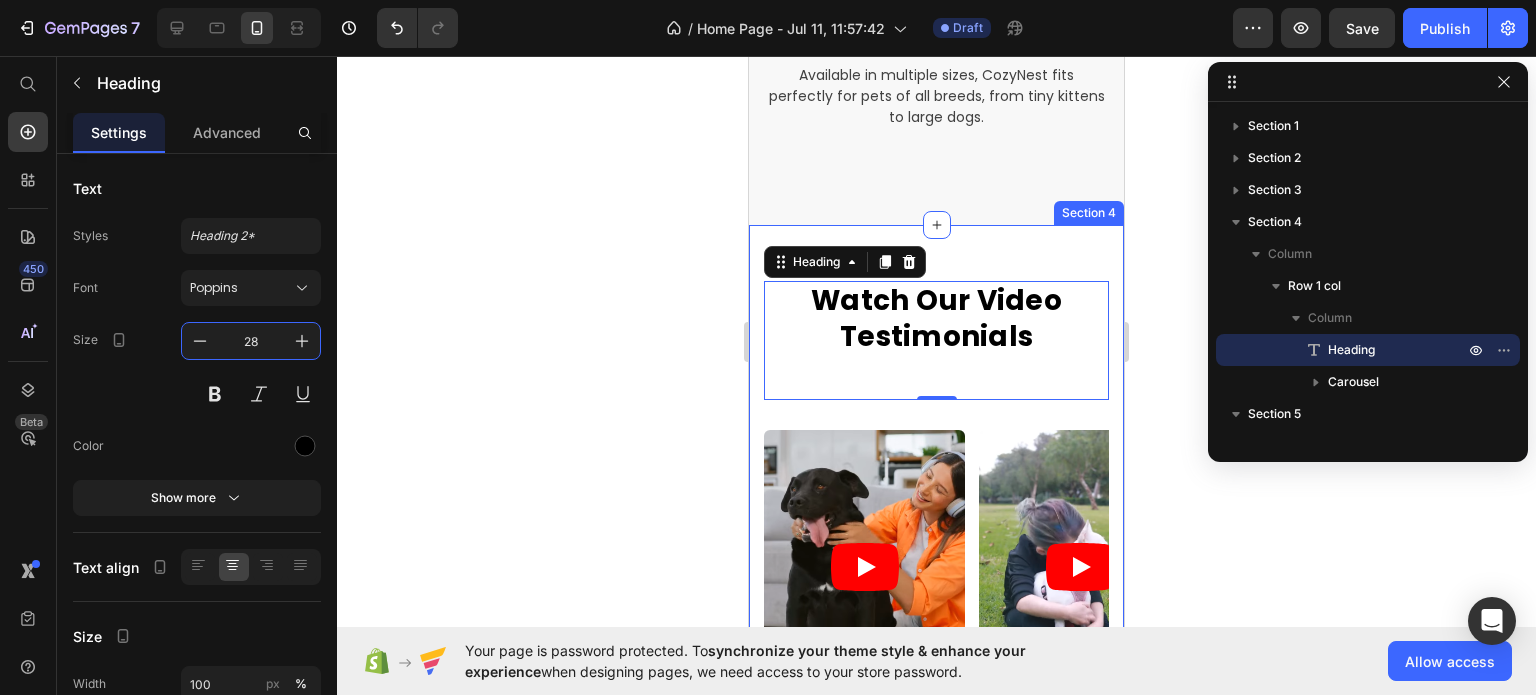 click on "Watch Our Video Testimonials Heading   0 Video Video Video Video Video Carousel Row Section 4" at bounding box center (936, 507) 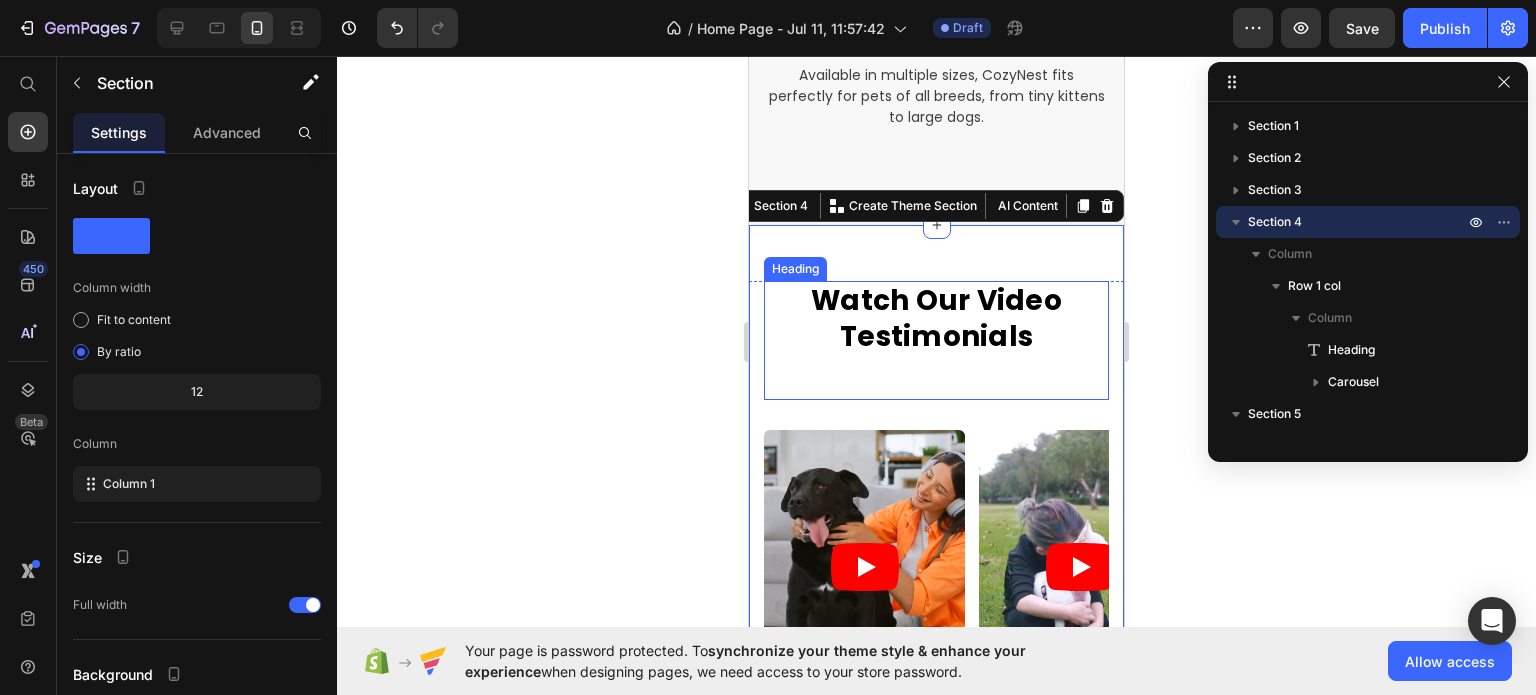click on "Watch Our Video Testimonials" at bounding box center [936, 319] 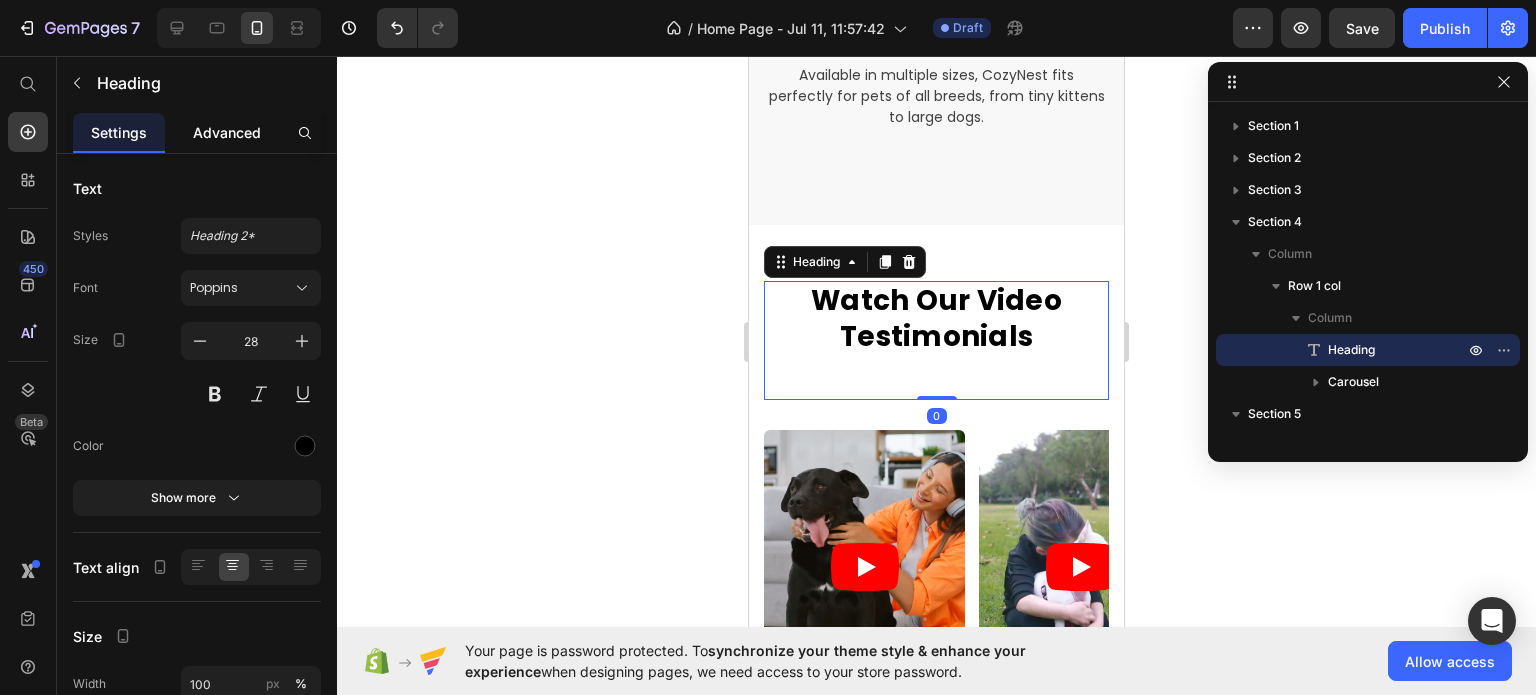 click on "Advanced" at bounding box center [227, 132] 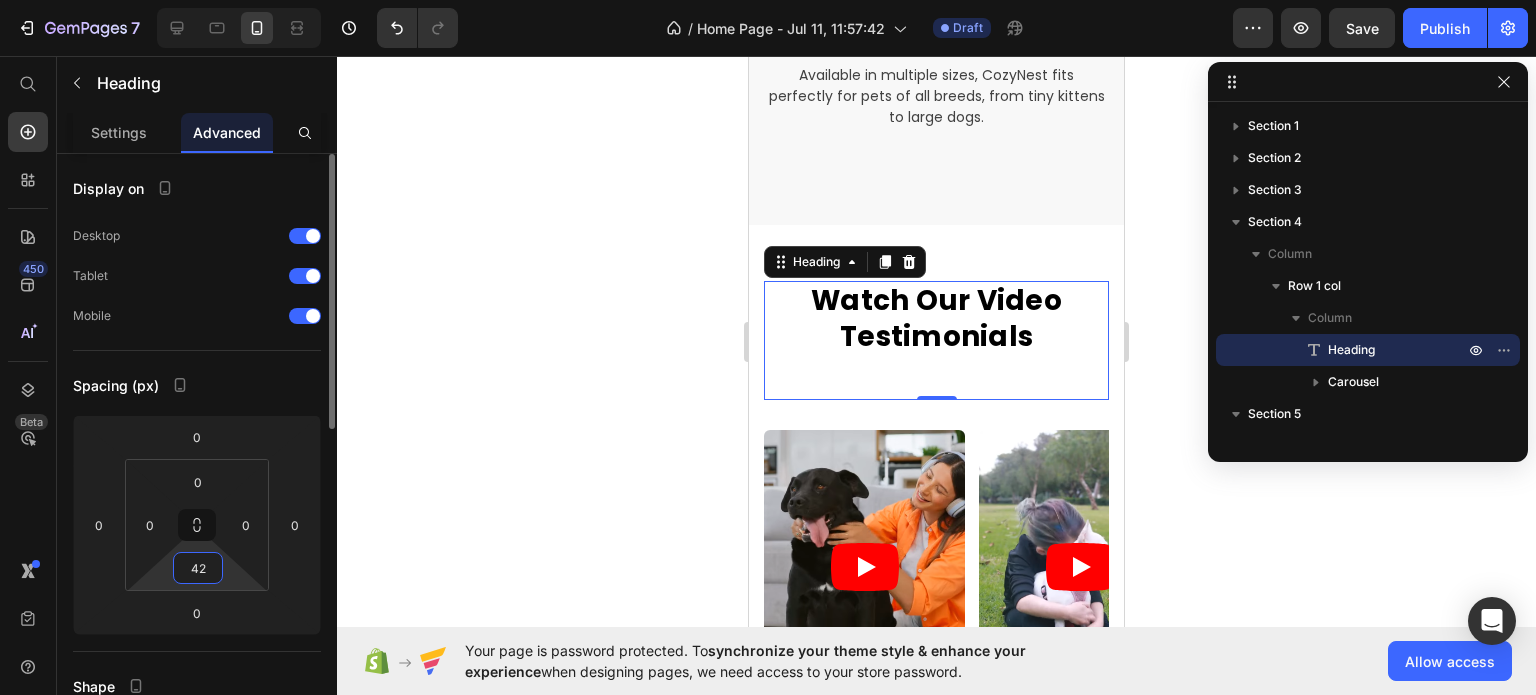 click on "42" at bounding box center (198, 568) 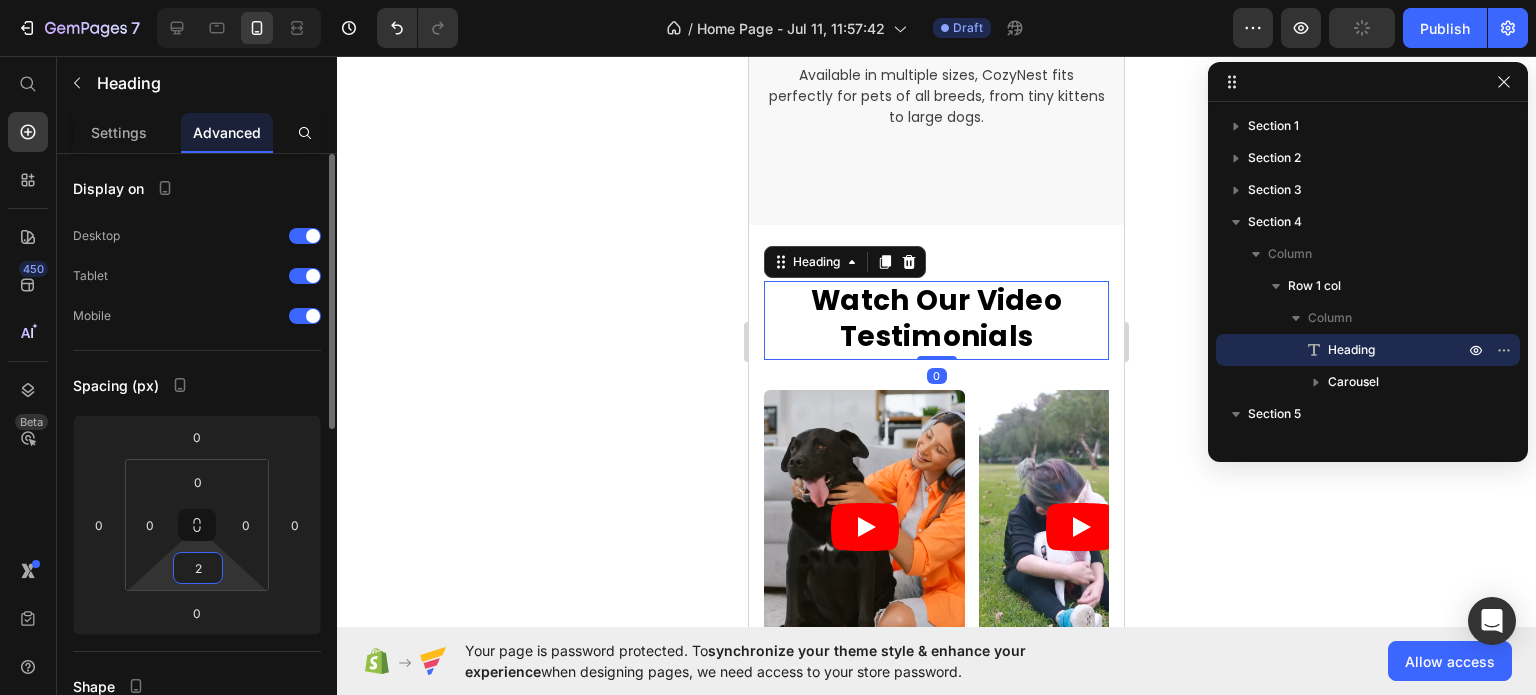 type on "20" 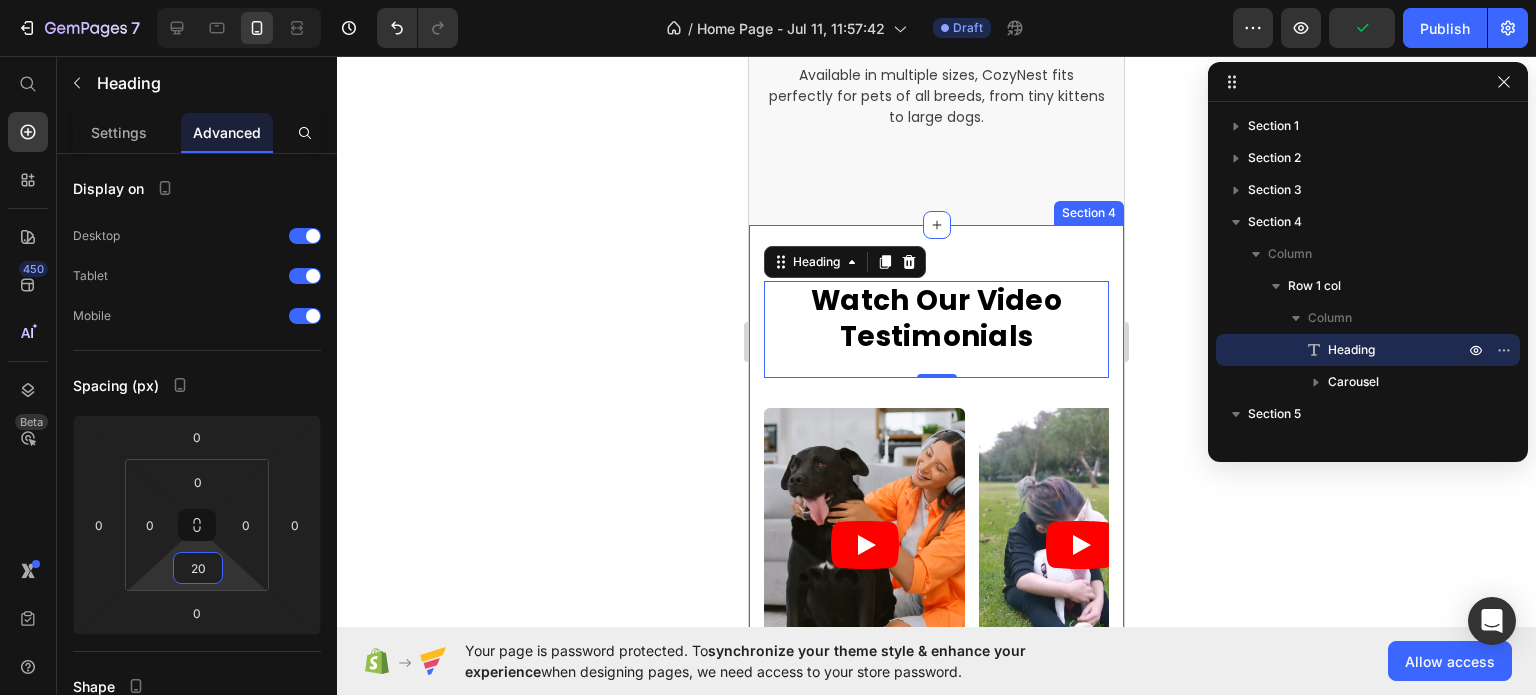 click on "Watch Our Video Testimonials Heading   0 Video Video Video Video Video Carousel Row Section 4" at bounding box center [936, 496] 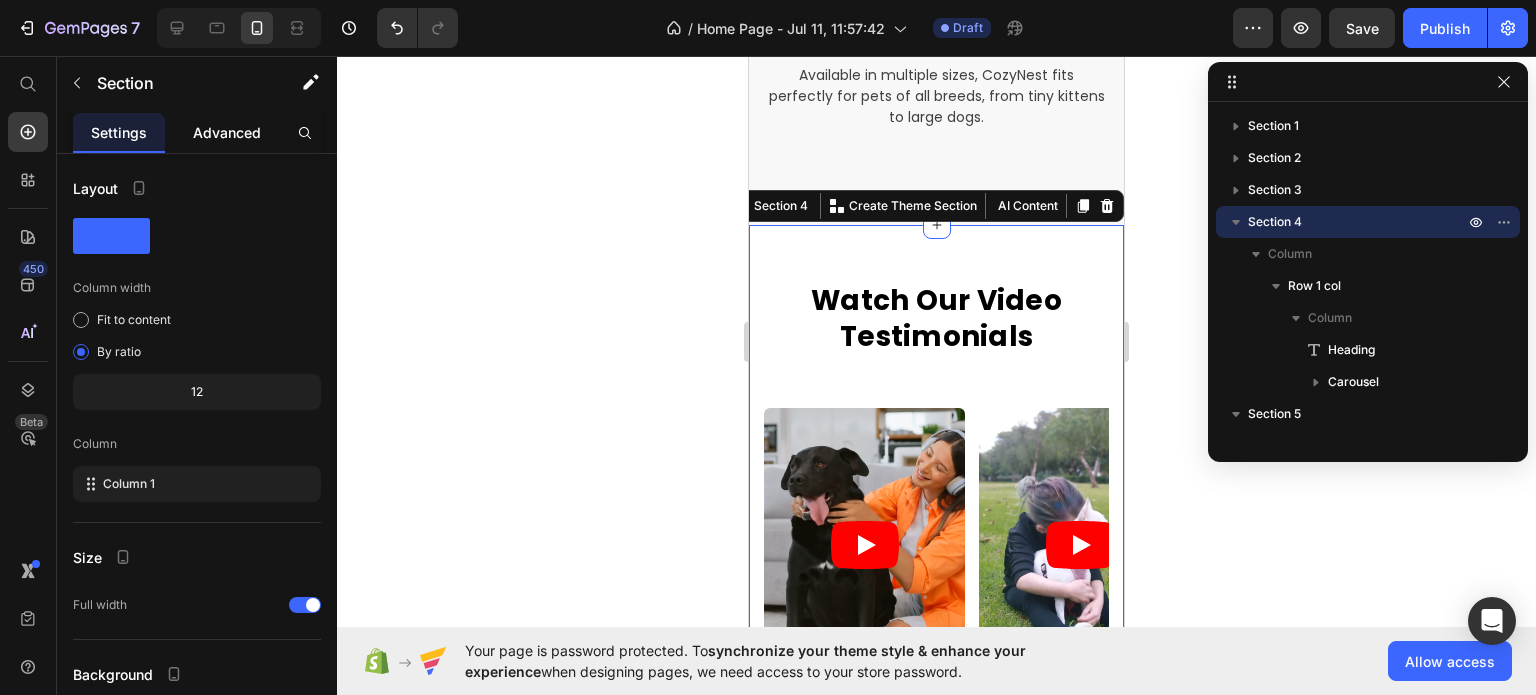 click on "Advanced" at bounding box center [227, 132] 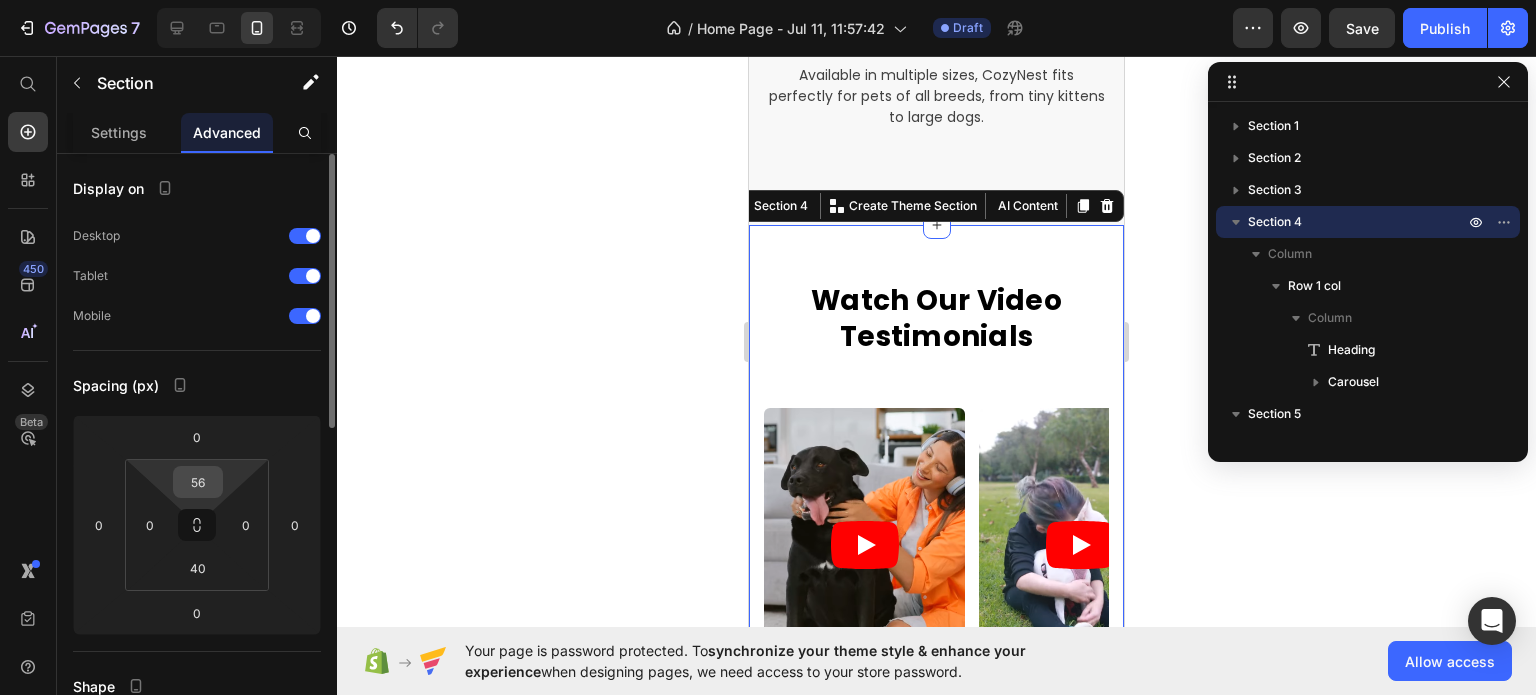 click on "56" at bounding box center [198, 482] 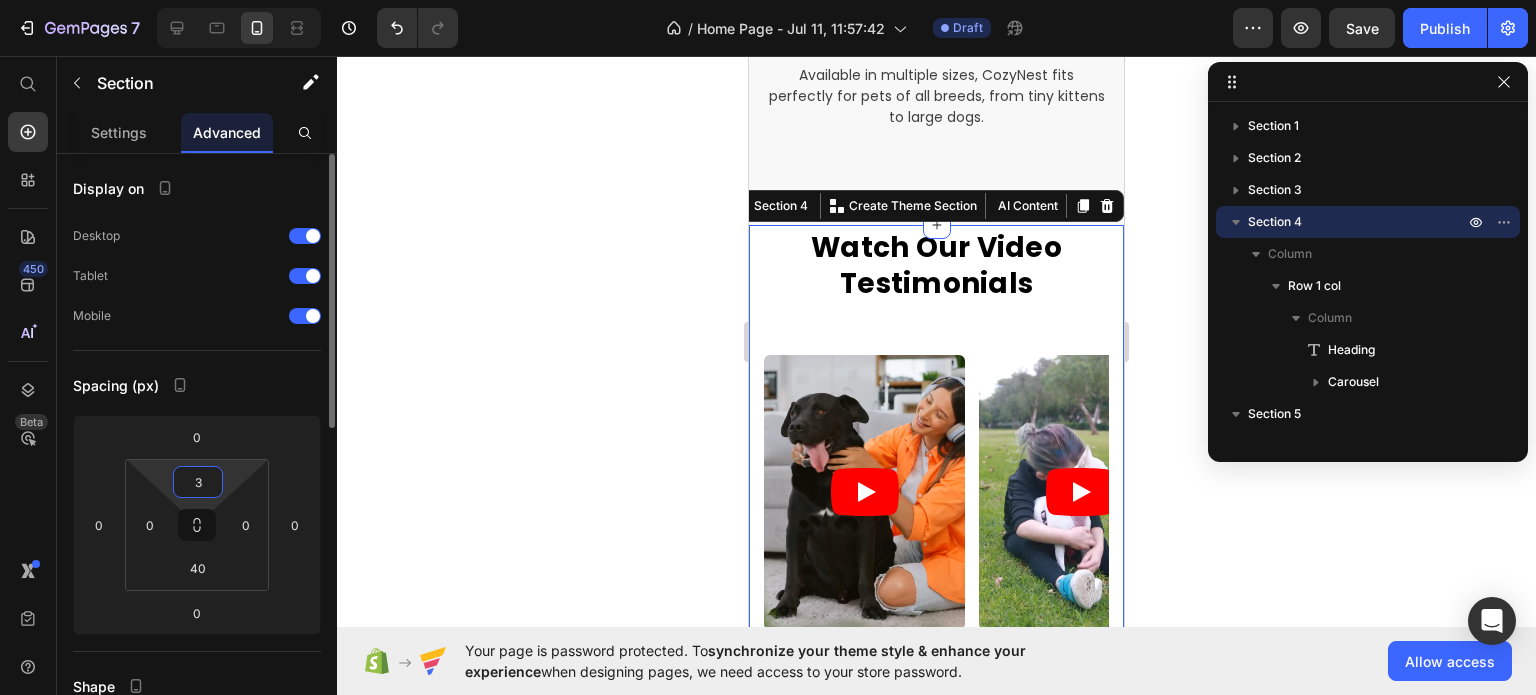 type on "30" 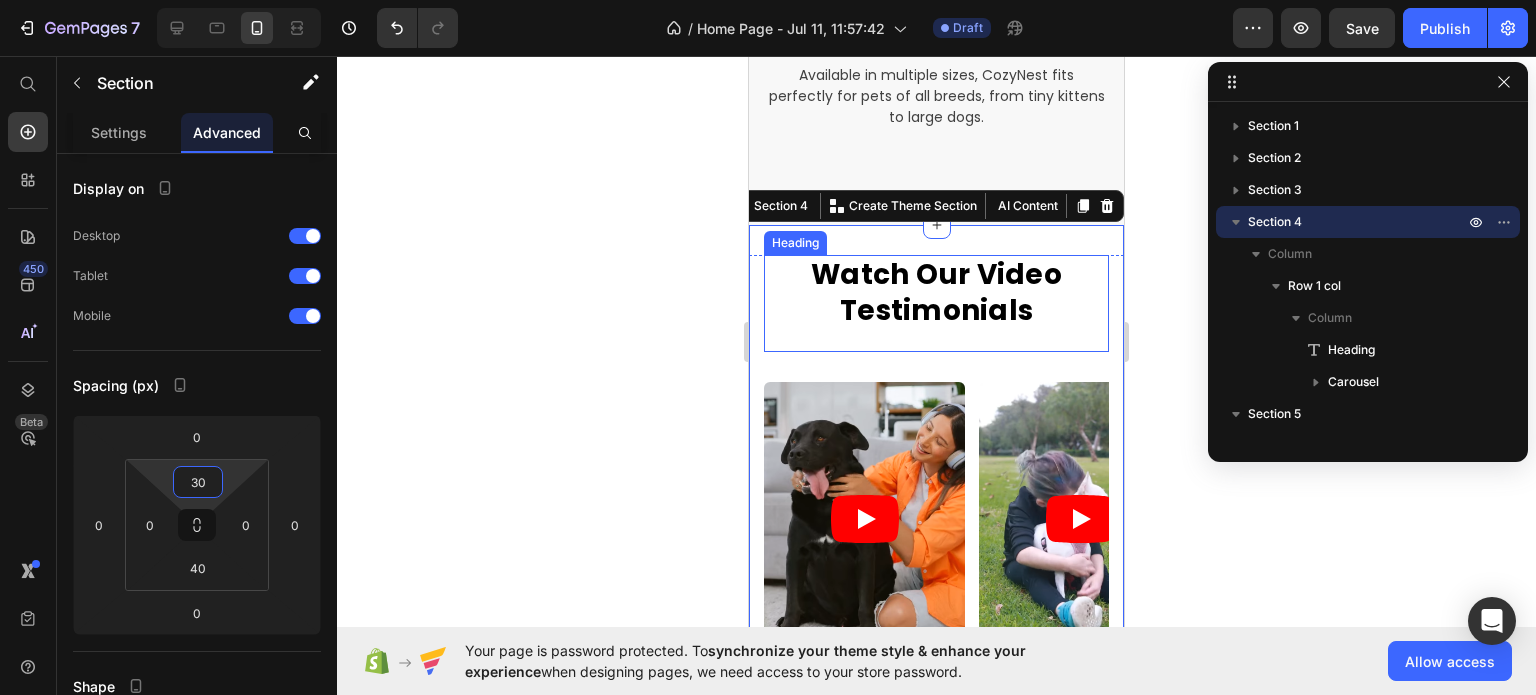 click on "Watch Our Video Testimonials" at bounding box center (936, 293) 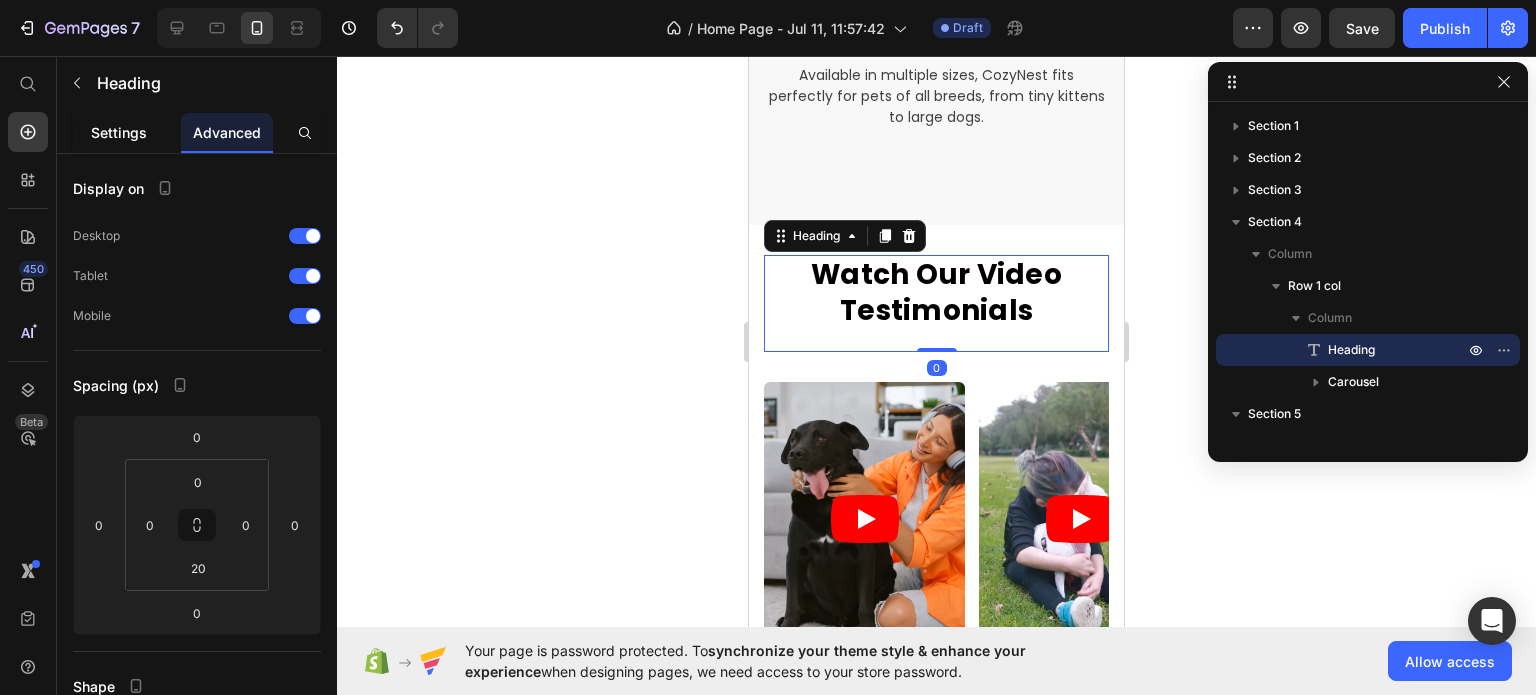 click on "Settings" at bounding box center (119, 132) 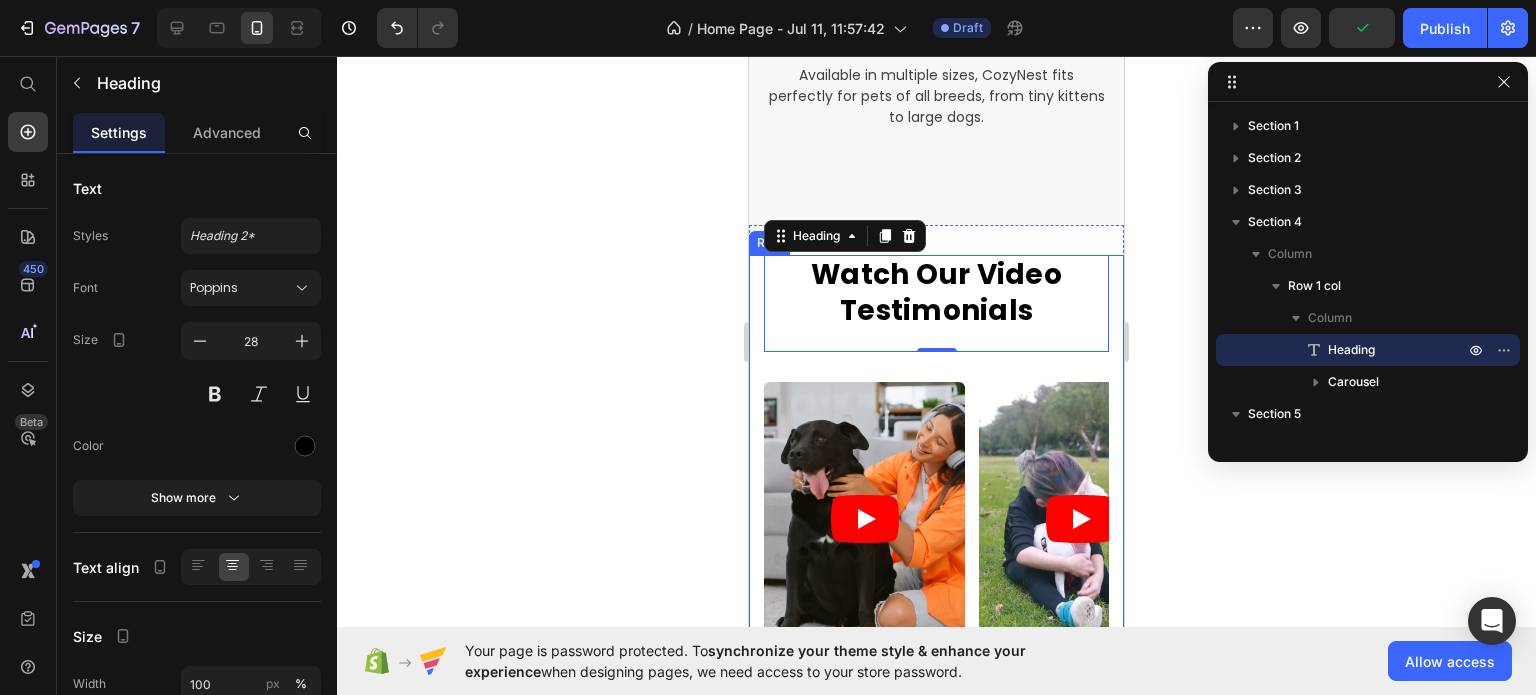 scroll, scrollTop: 2037, scrollLeft: 0, axis: vertical 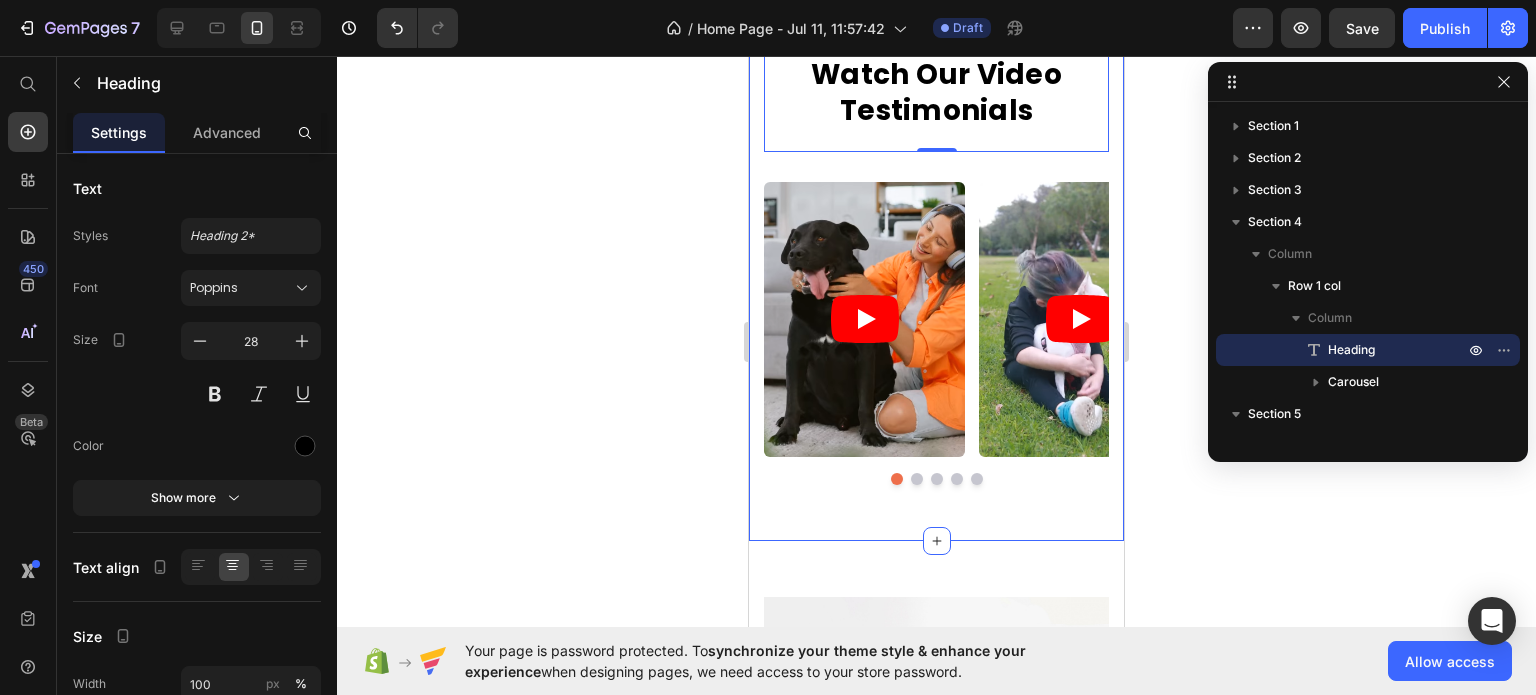 click on "Watch Our Video Testimonials Heading   0 Video Video Video Video Video Carousel Row Section 4" at bounding box center (936, 283) 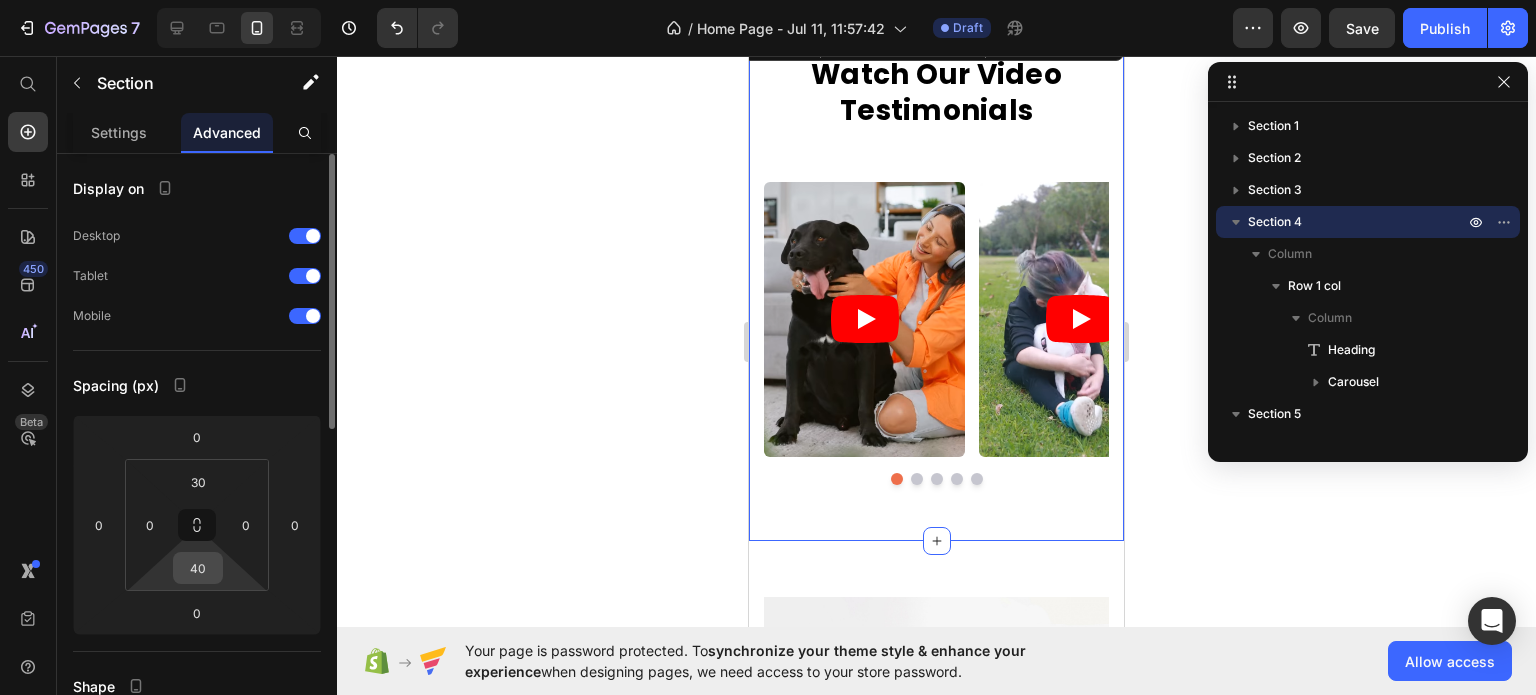 click on "40" at bounding box center (198, 568) 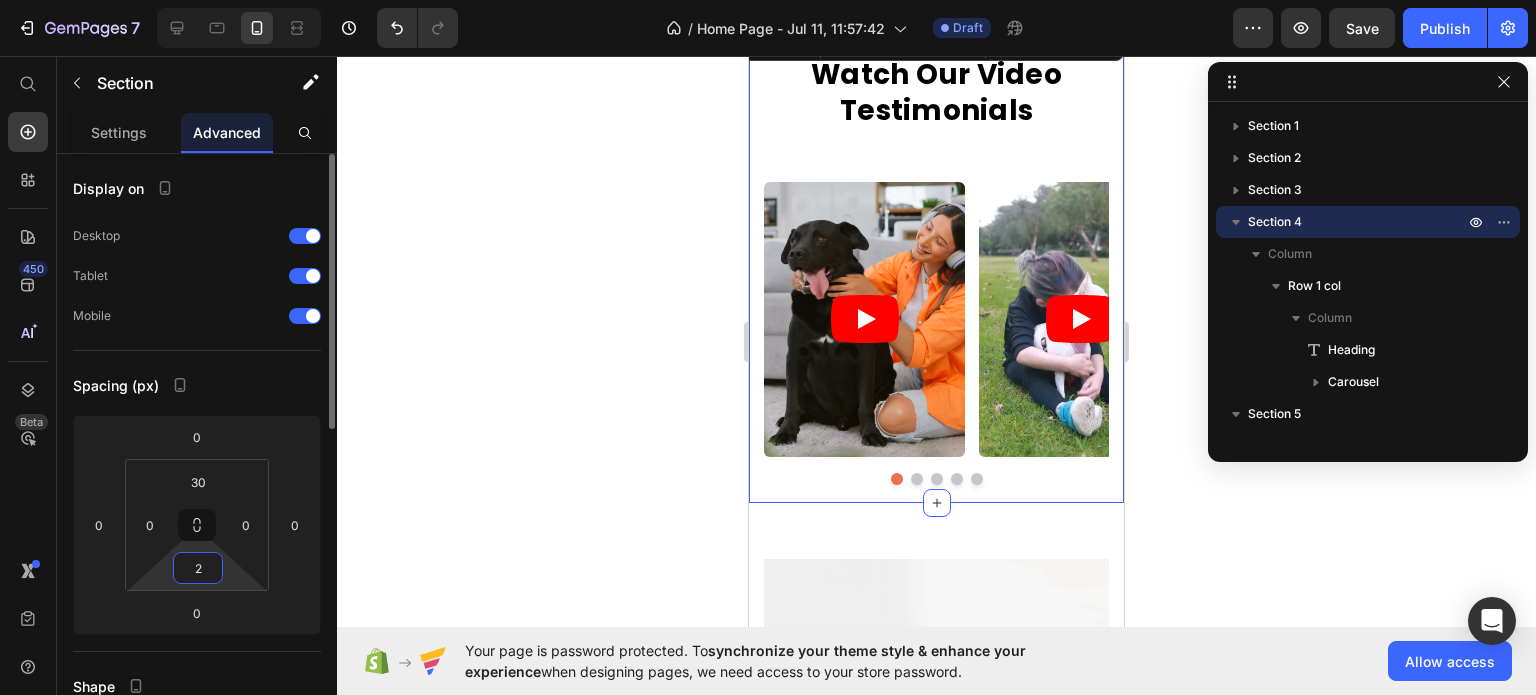 type on "20" 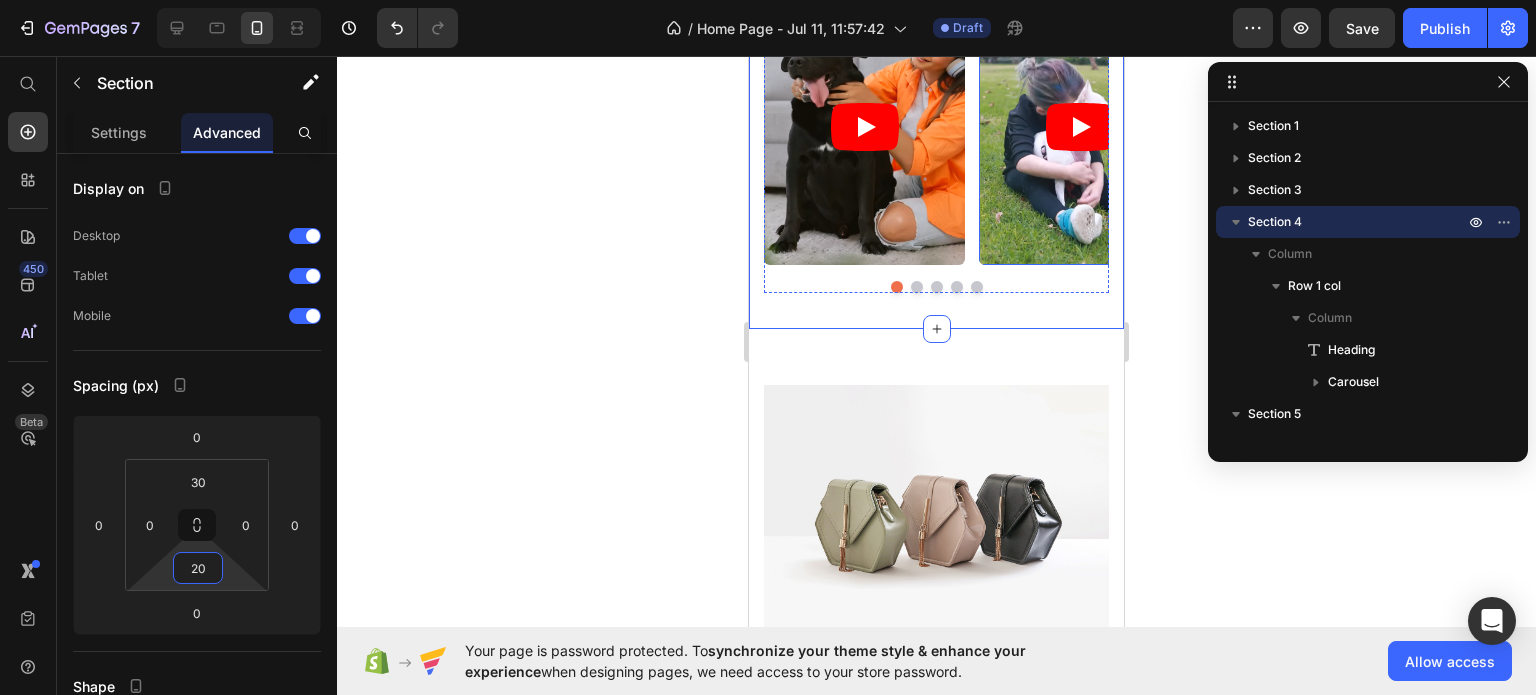 scroll, scrollTop: 2237, scrollLeft: 0, axis: vertical 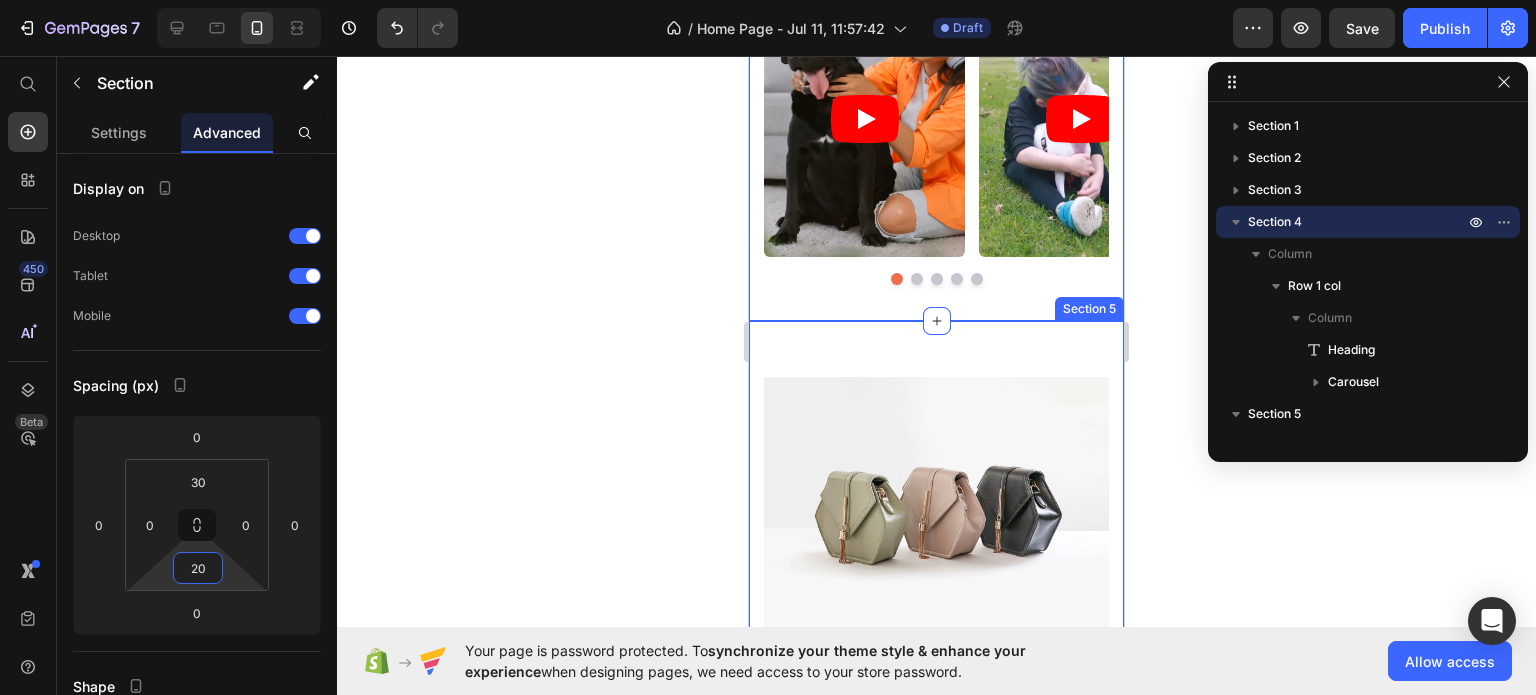 click on "Image Designed to Fit Pets of All Sizes Heading Whether you have a tiny kitten, a medium pup, or a large dog, the CozyNest Pet Bed comes in multiple size options to ensure a perfect fit.    Its round, ergonomic shape supports natural sleeping positions, allowing your pet to curl up or stretch out in total comfort. One bed—many sizes—tailored to suit your pet’s unique needs. Text block Shop Now Button Row Row Built to Last Through Daily Use Heading Made with high-quality stitching and durable fabrics, the CozyNest Pet Bed is crafted to endure daily wear and tear.    Whether your pet digs, kneads, or rolls around before settling down, this bed holds its shape and softness.    It’s a long-term investment in your pet’s comfort that maintains its cozy feel, wash after wash, nap after nap. Text block Shop Now Button Row Image Row Section 5" at bounding box center (936, 1081) 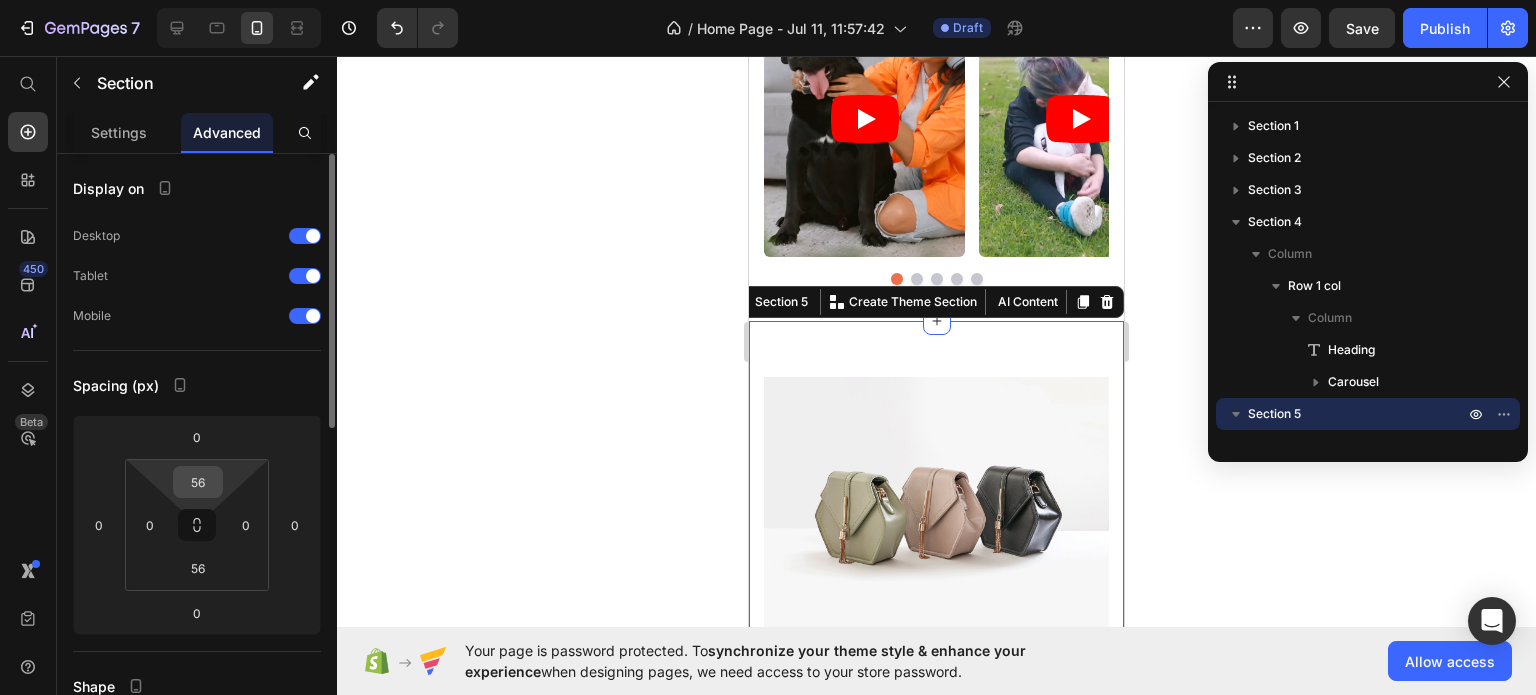 click on "56" at bounding box center (198, 482) 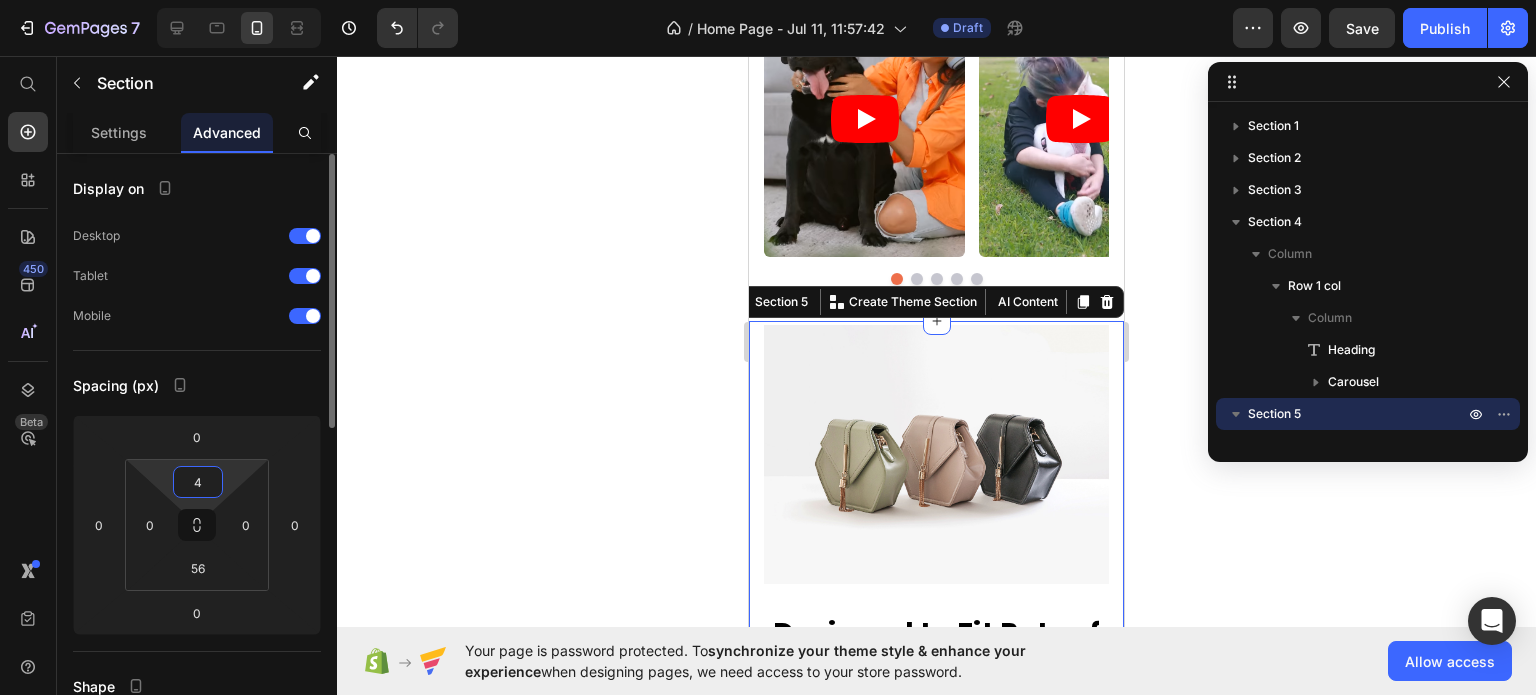 type on "40" 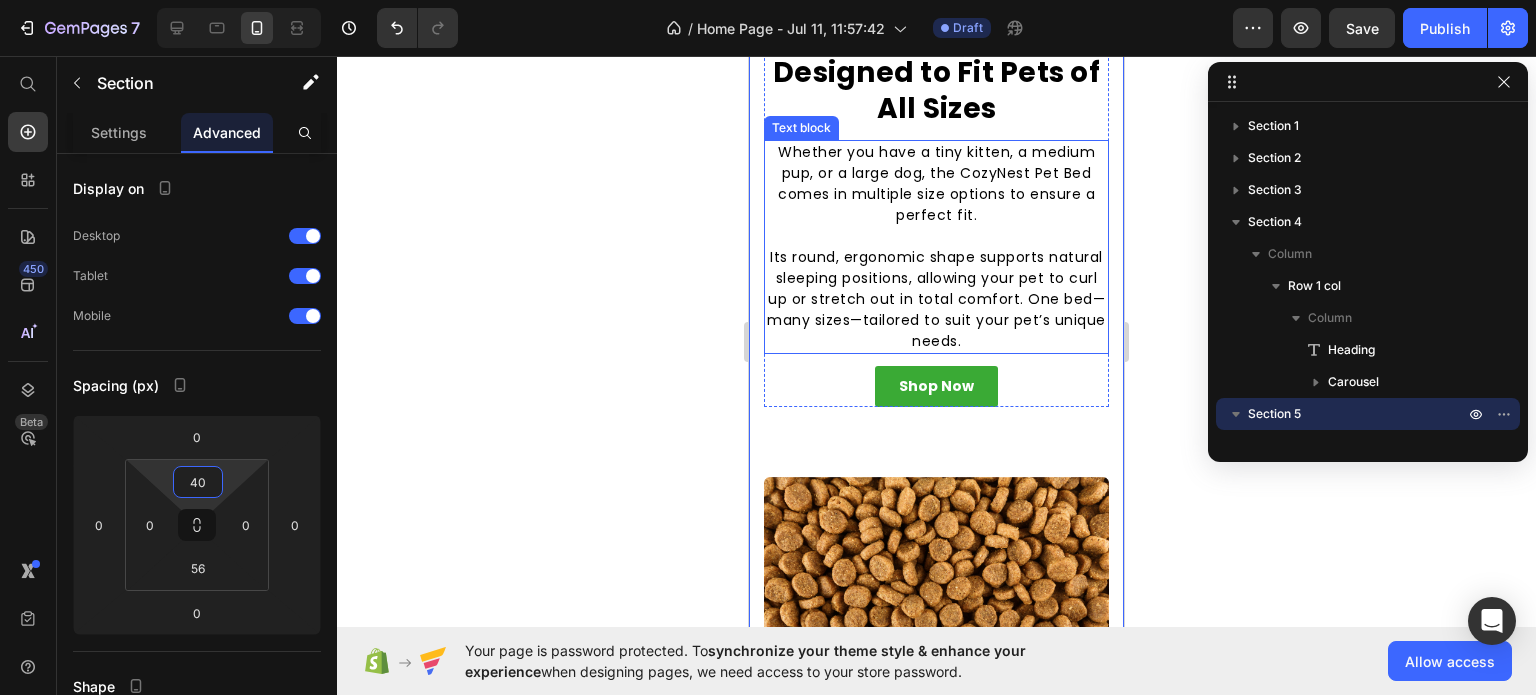 scroll, scrollTop: 2837, scrollLeft: 0, axis: vertical 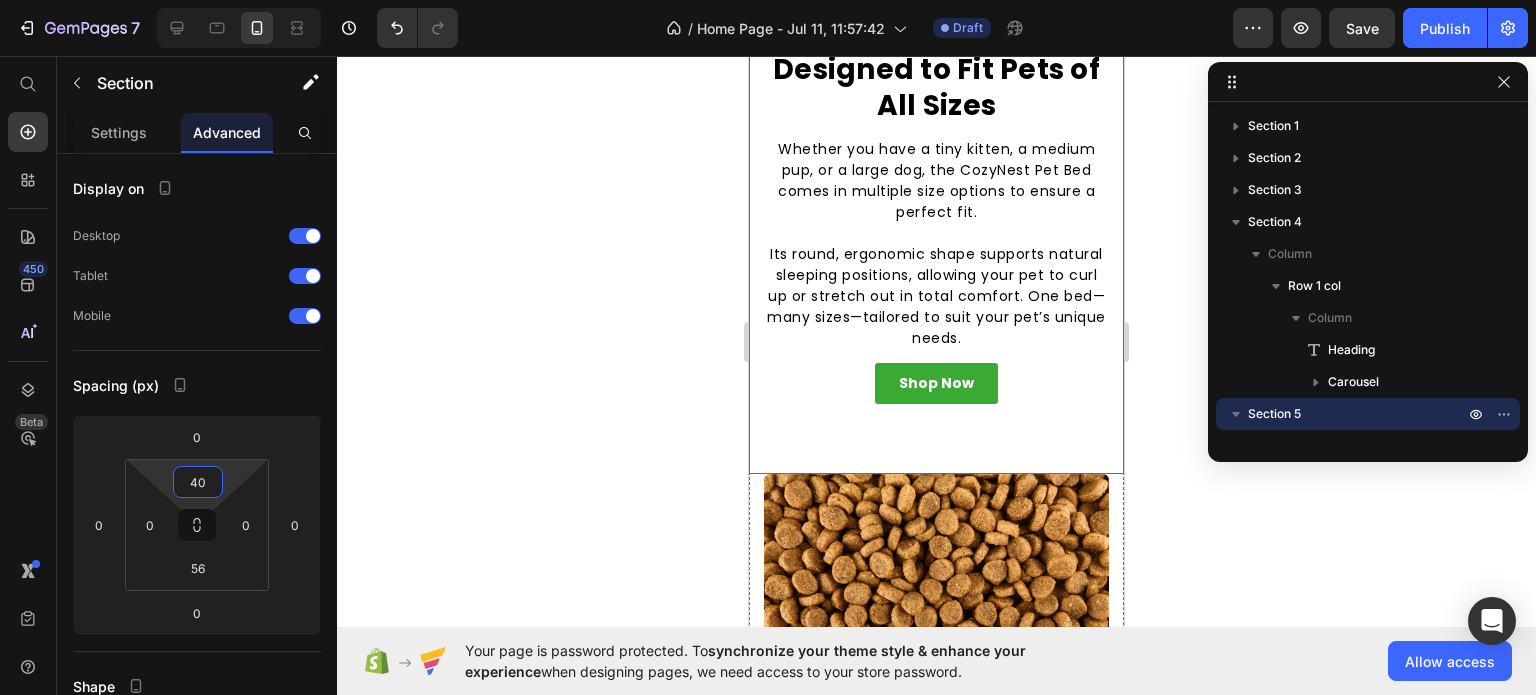 click on "Image Designed to Fit Pets of All Sizes Heading Whether you have a tiny kitten, a medium pup, or a large dog, the CozyNest Pet Bed comes in multiple size options to ensure a perfect fit.    Its round, ergonomic shape supports natural sleeping positions, allowing your pet to curl up or stretch out in total comfort. One bed—many sizes—tailored to suit your pet’s unique needs. Text block Shop Now Button Row Row" at bounding box center [936, 117] 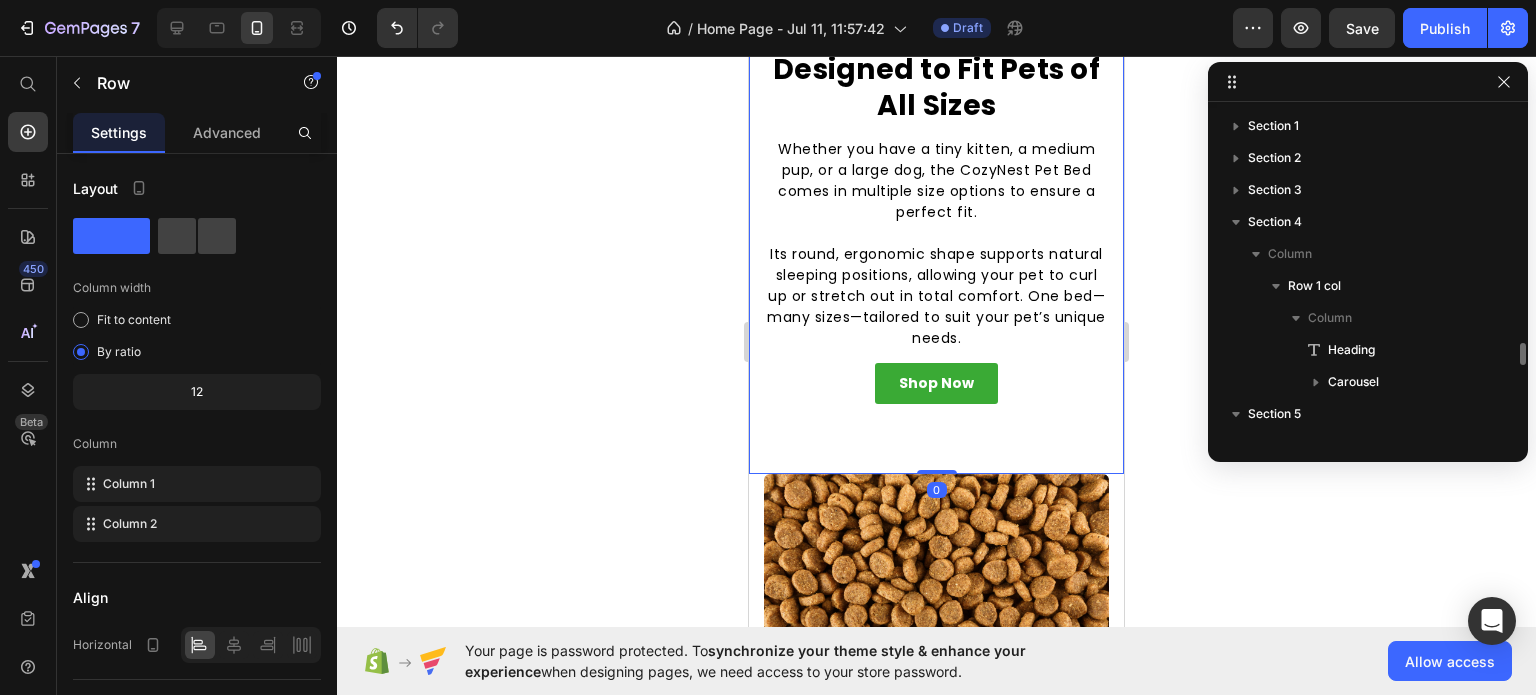 scroll, scrollTop: 218, scrollLeft: 0, axis: vertical 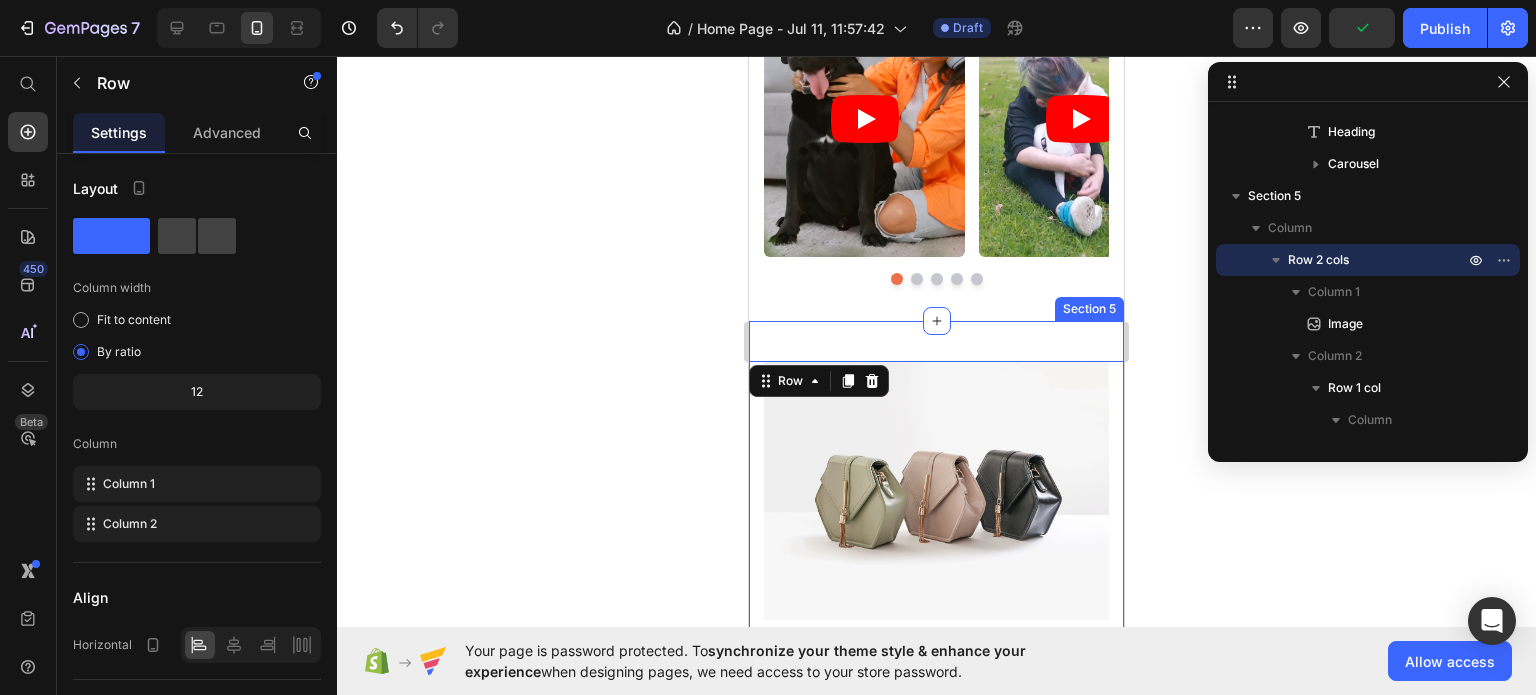 click on "Image Designed to Fit Pets of All Sizes Heading Whether you have a tiny kitten, a medium pup, or a large dog, the CozyNest Pet Bed comes in multiple size options to ensure a perfect fit.    Its round, ergonomic shape supports natural sleeping positions, allowing your pet to curl up or stretch out in total comfort. One bed—many sizes—tailored to suit your pet’s unique needs. Text block Shop Now Button Row Row   0 Built to Last Through Daily Use Heading Made with high-quality stitching and durable fabrics, the CozyNest Pet Bed is crafted to endure daily wear and tear.    Whether your pet digs, kneads, or rolls around before settling down, this bed holds its shape and softness.    It’s a long-term investment in your pet’s comfort that maintains its cozy feel, wash after wash, nap after nap. Text block Shop Now Button Row Image Row Section 5" at bounding box center (936, 1073) 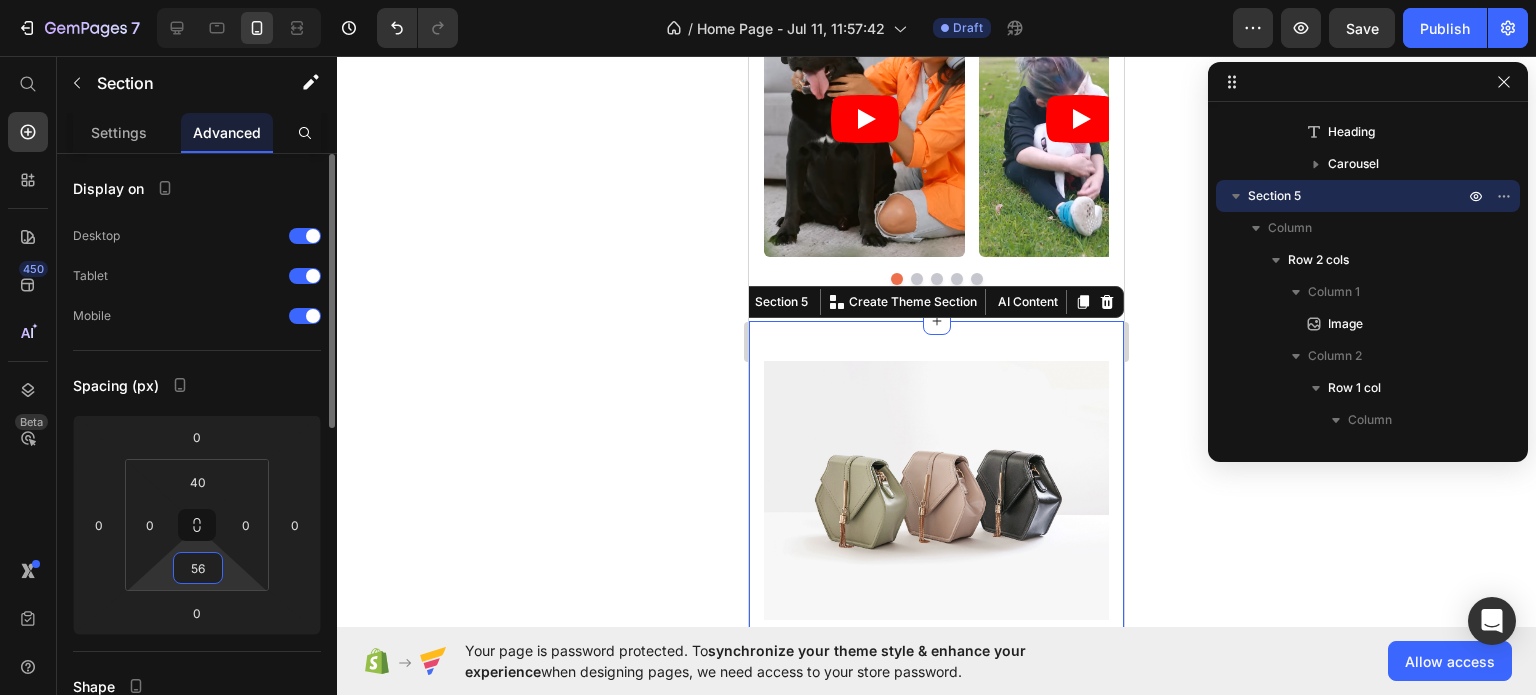 click on "56" at bounding box center [198, 568] 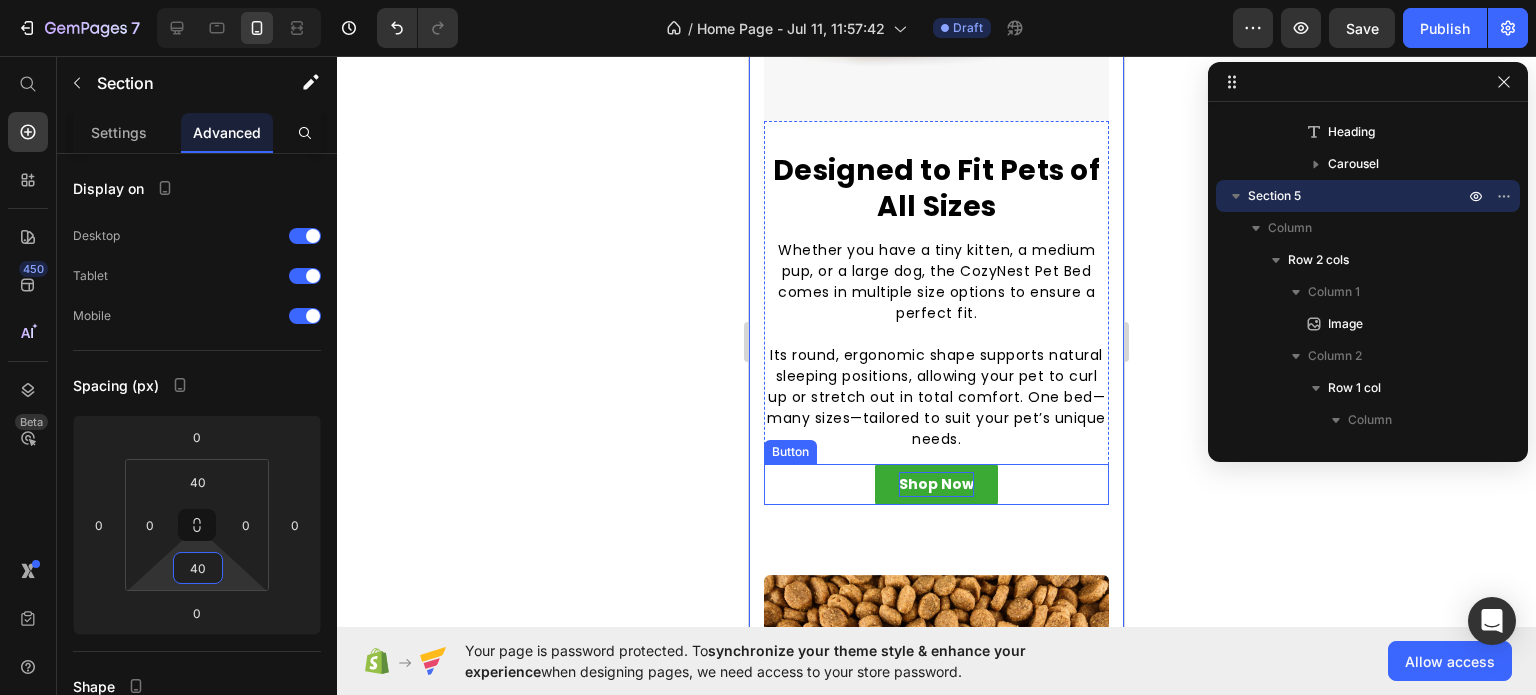scroll, scrollTop: 2737, scrollLeft: 0, axis: vertical 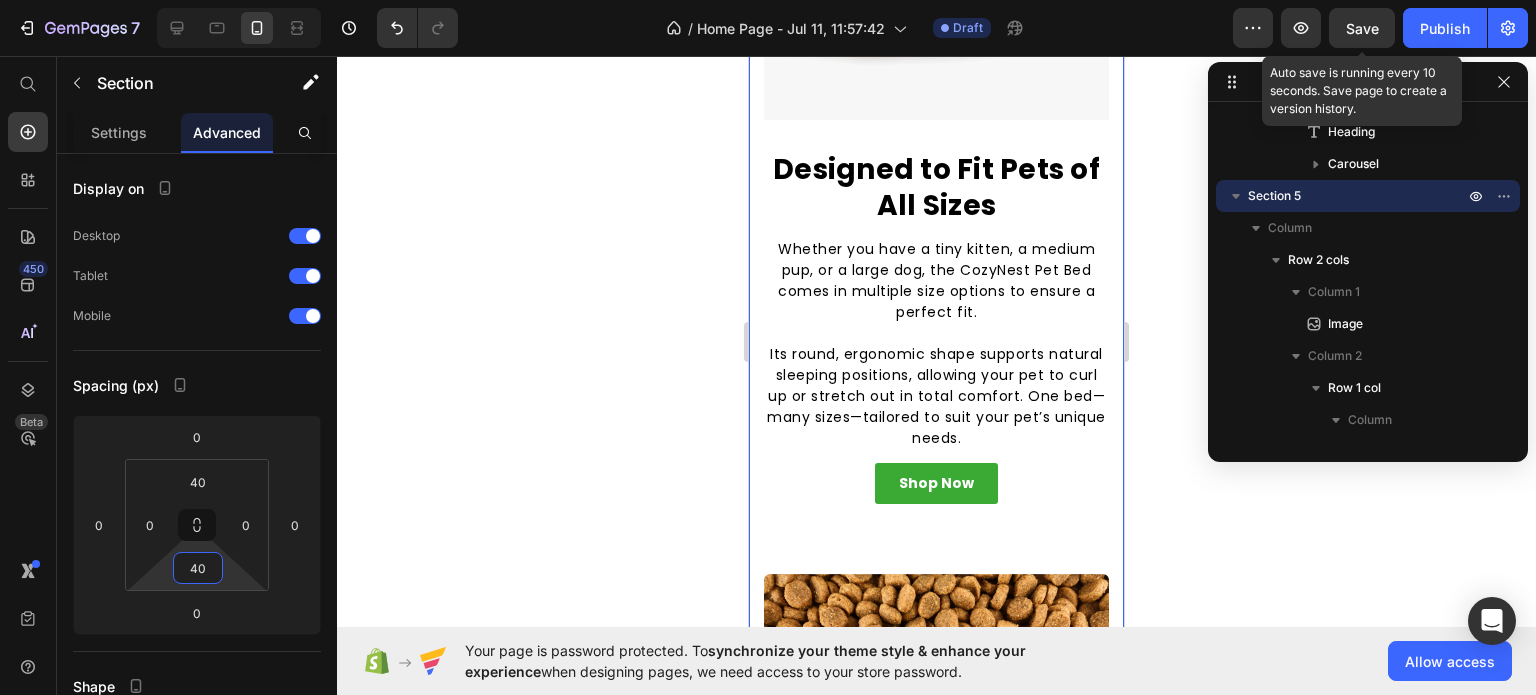type on "40" 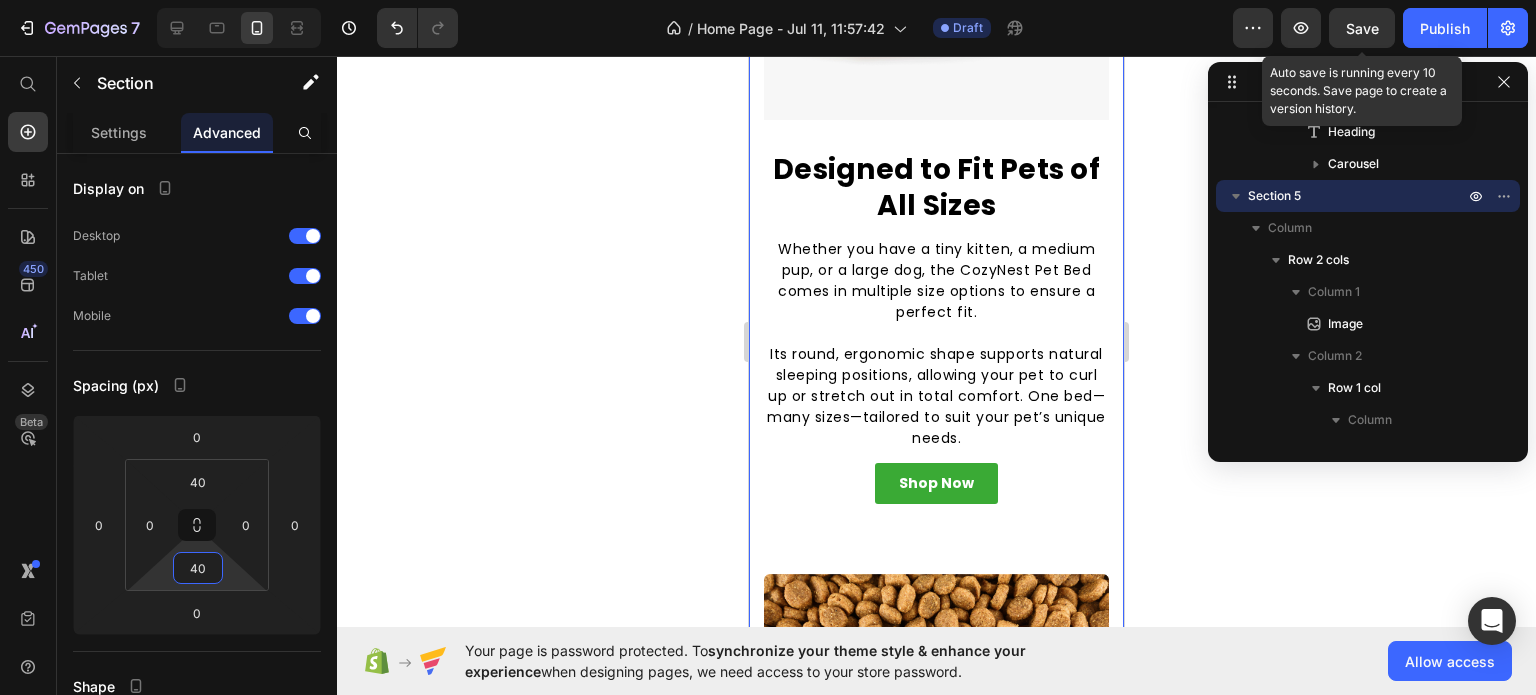 click on "Save" at bounding box center (1362, 28) 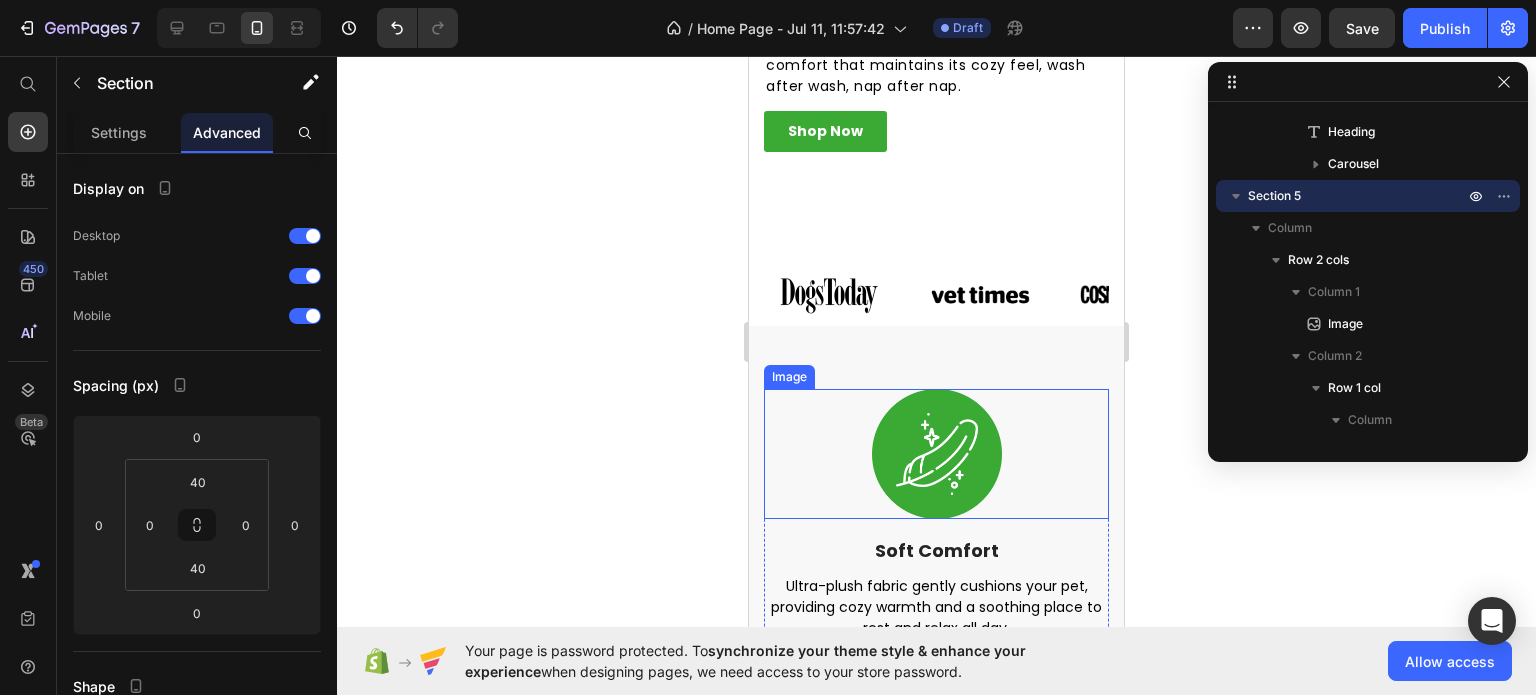 scroll, scrollTop: 612, scrollLeft: 0, axis: vertical 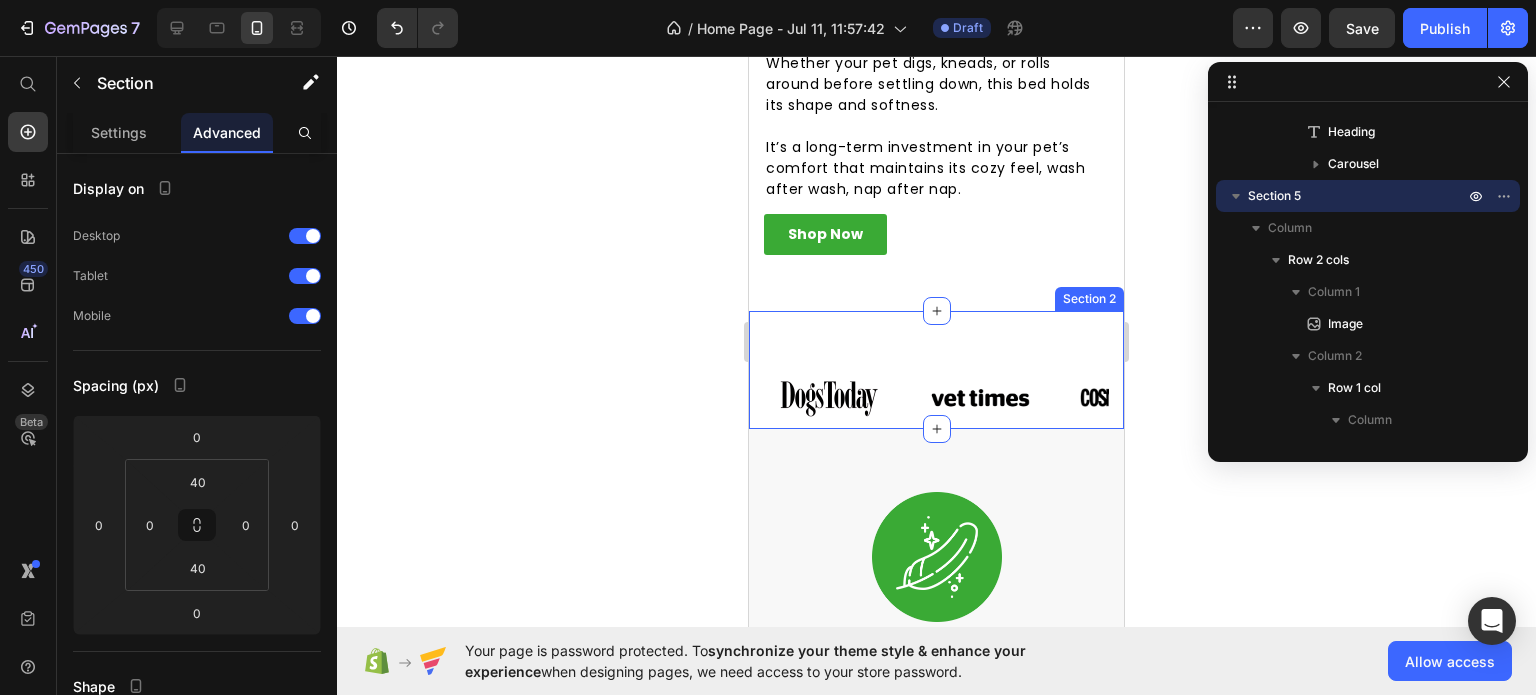 click on "Image Image Image Image Image Image Image Image Image Image Marquee Row Section 2" at bounding box center (936, 370) 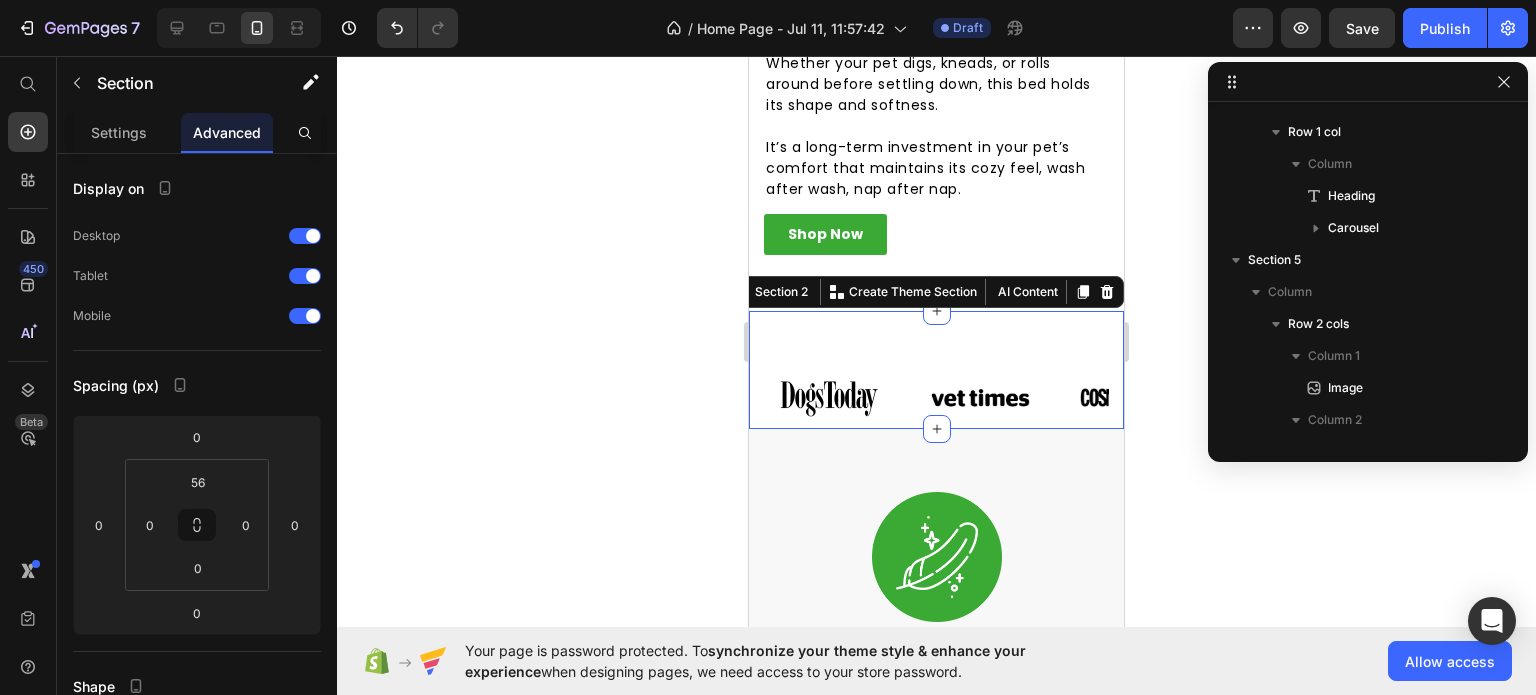 scroll, scrollTop: 0, scrollLeft: 0, axis: both 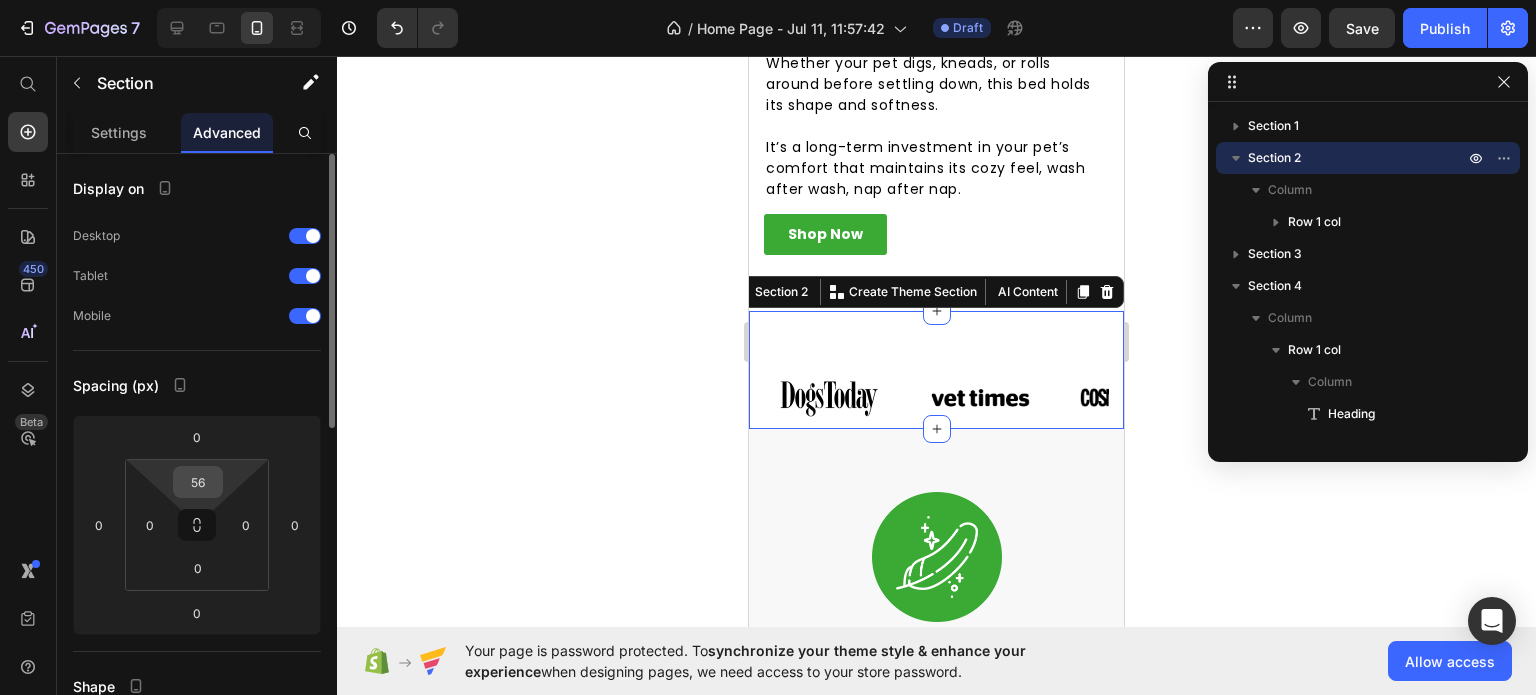 click on "56" at bounding box center [198, 482] 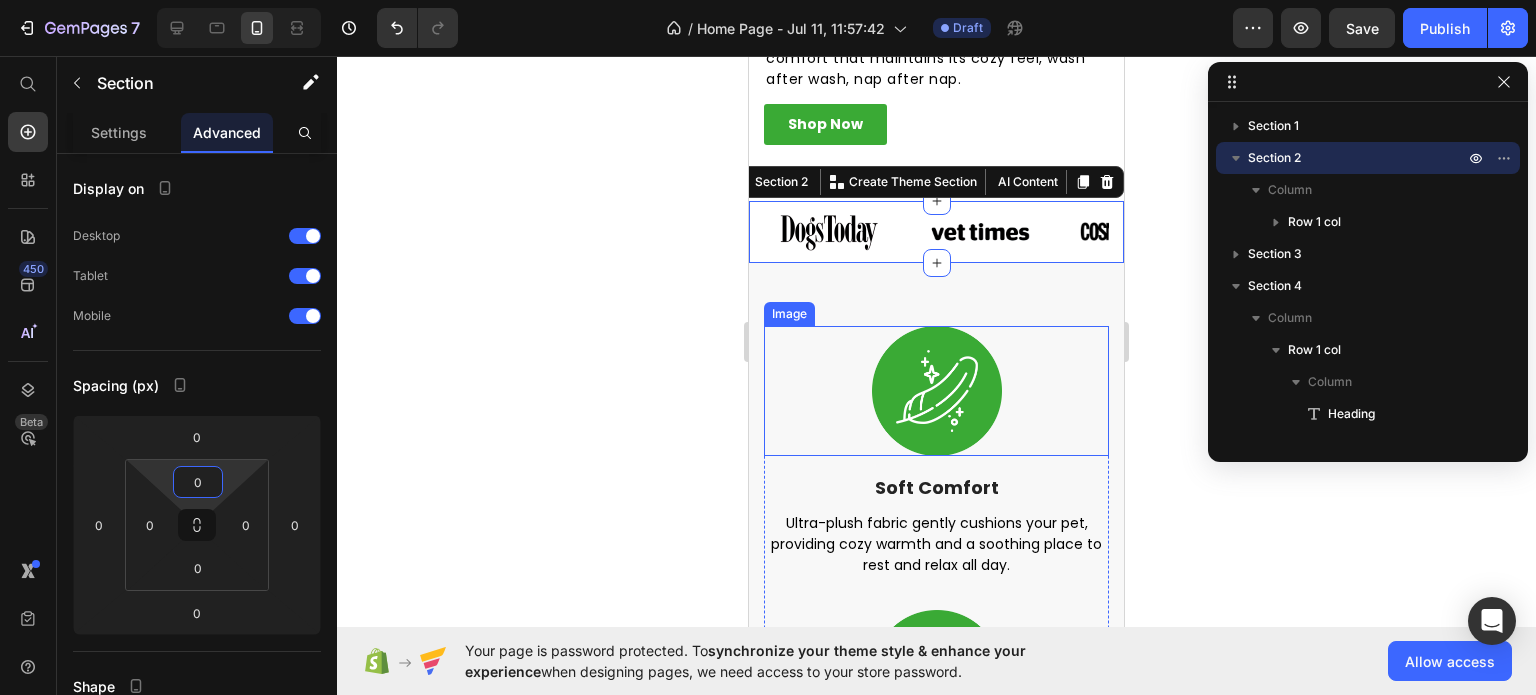 scroll, scrollTop: 700, scrollLeft: 0, axis: vertical 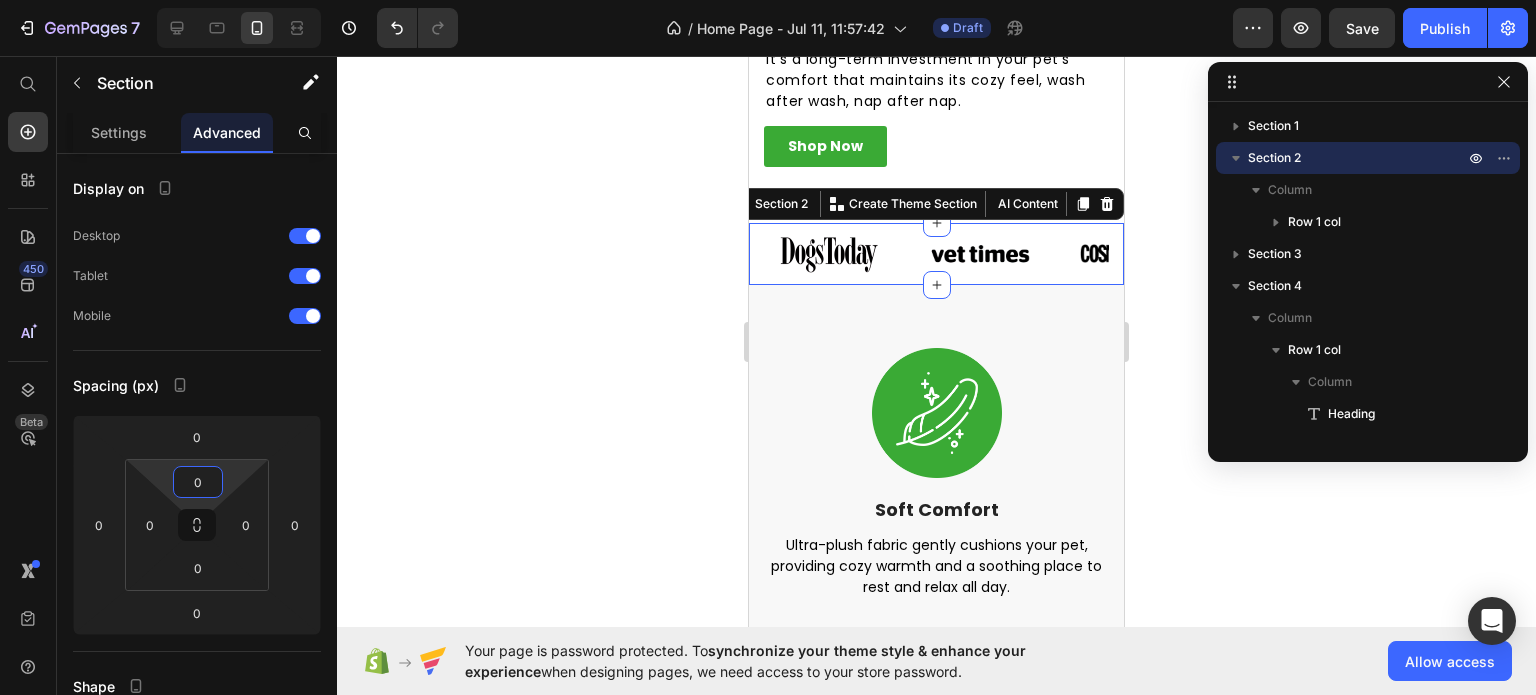 type on "0" 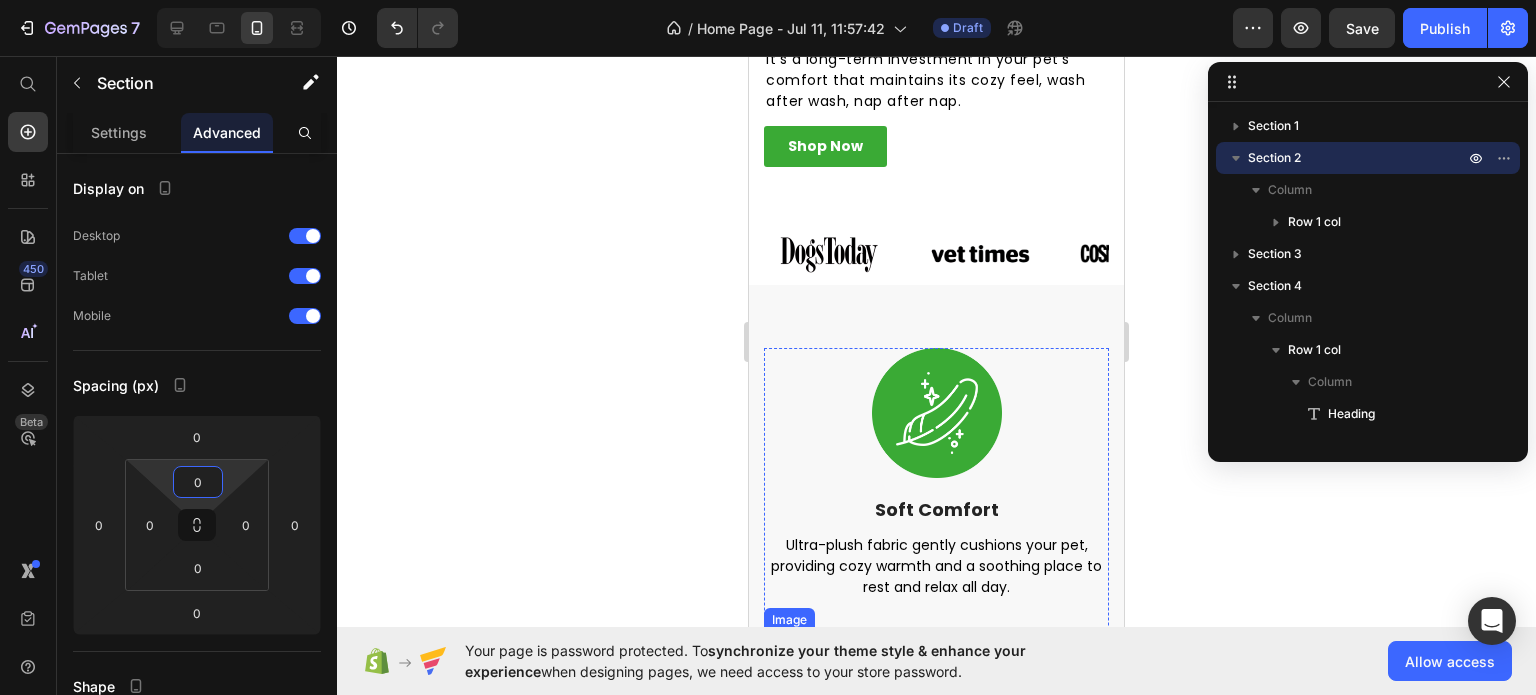 scroll, scrollTop: 700, scrollLeft: 0, axis: vertical 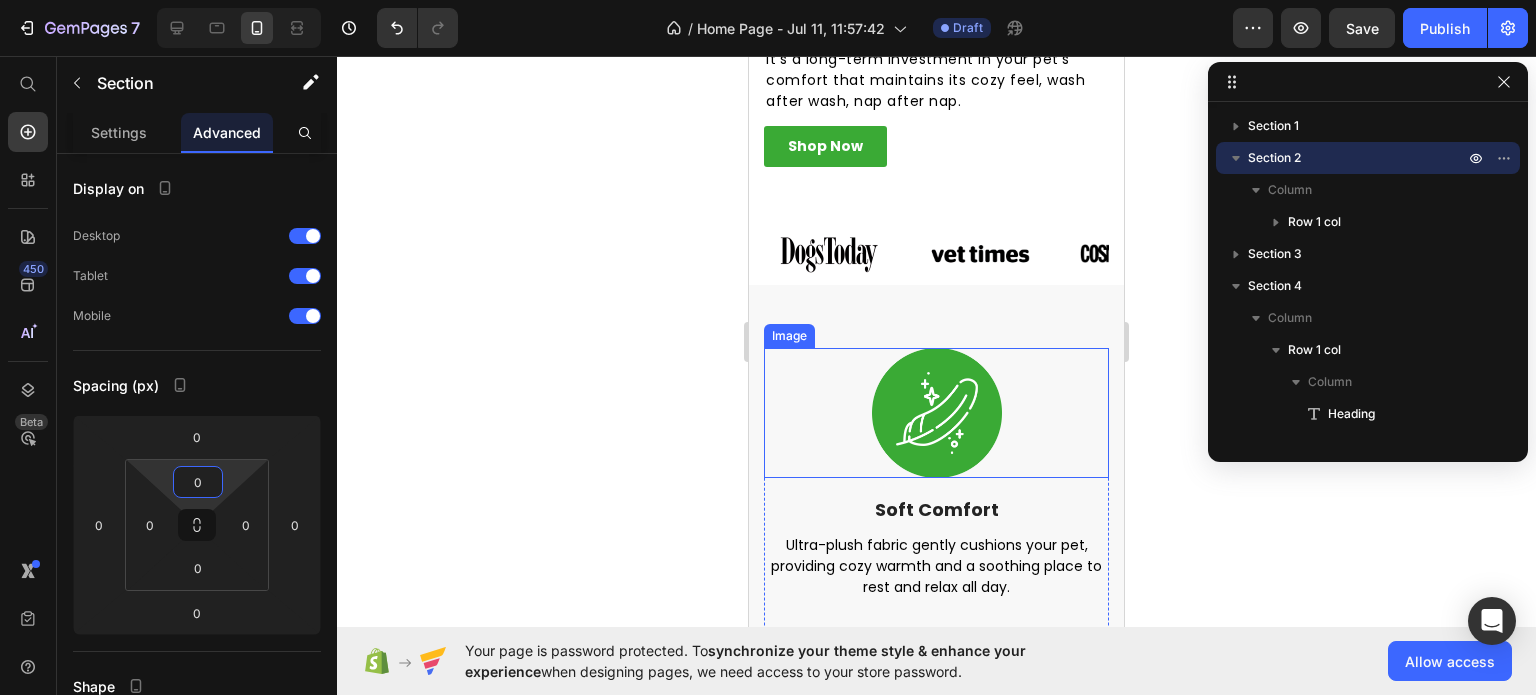 click at bounding box center (936, 413) 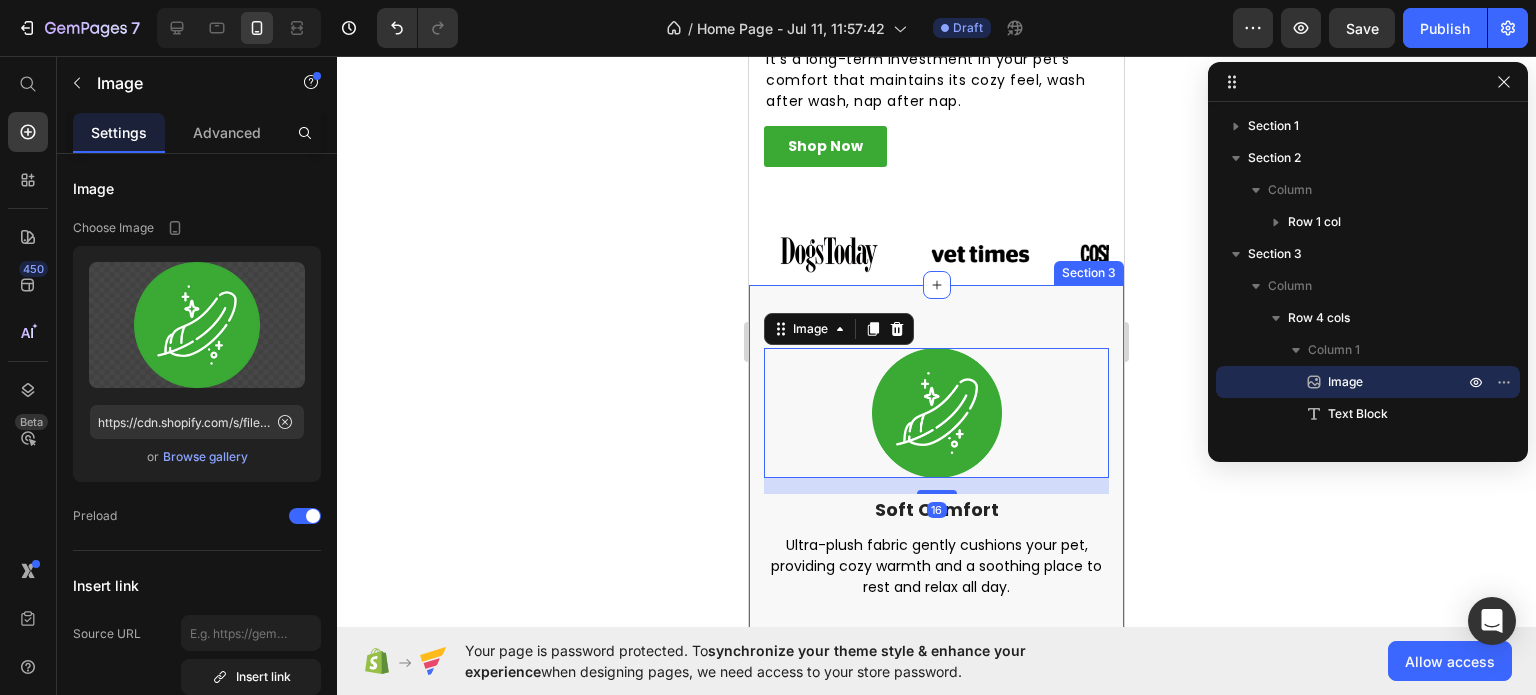 click on "Image   16 Soft Comfort Text Block Ultra-plush fabric gently cushions your pet, providing cozy warmth and a soothing place to rest and relax all day. Text Image Durable Build Text Block Strong stitching and premium materials ensure the bed withstands daily wear and tear, even with energetic pets. Text Image Anxiety Relief Text Block The nest-like design offers a safe, enclosed space that helps calm pets and reduce stress or nervousness. Text Image Versatile Size Text Block Available in multiple sizes, CozyNest fits perfectly for pets of all breeds, from tiny kittens to large dogs. Text Row Section 3" at bounding box center [936, 916] 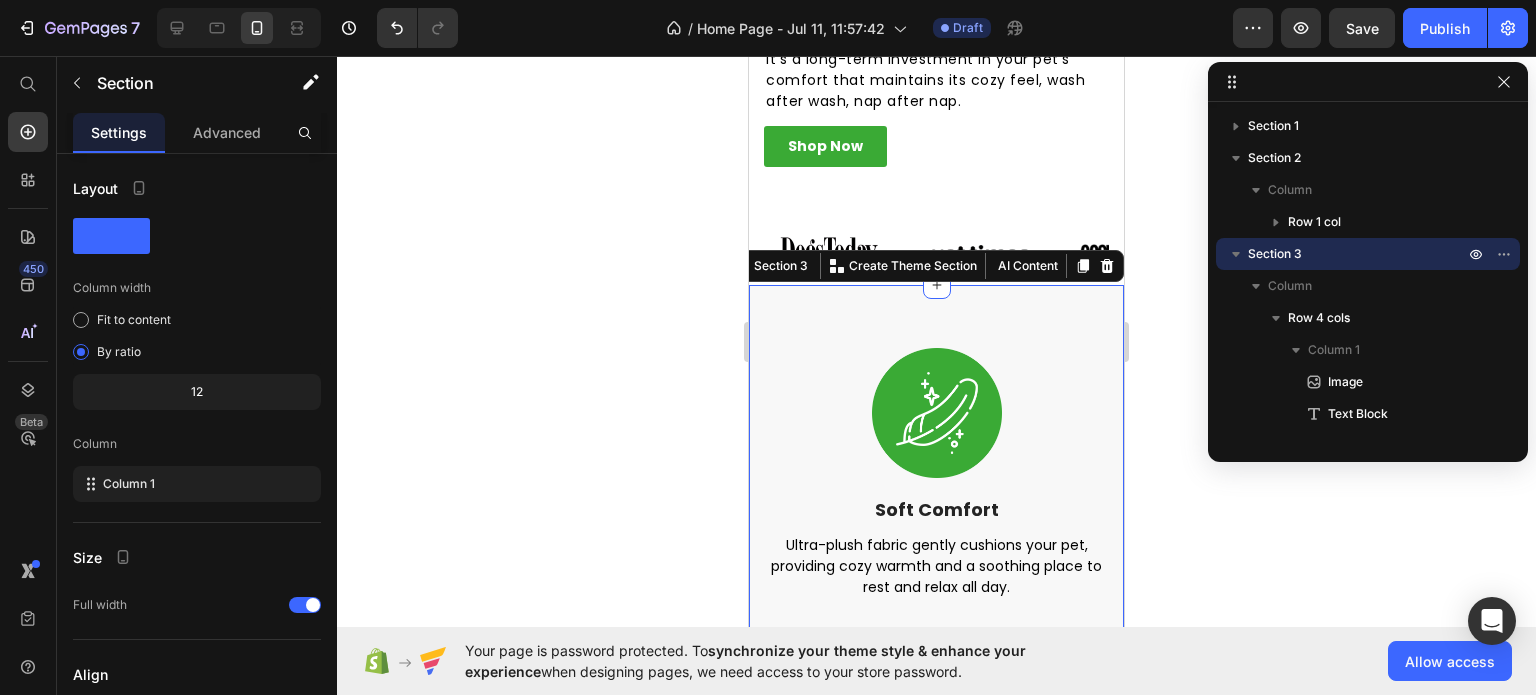 click 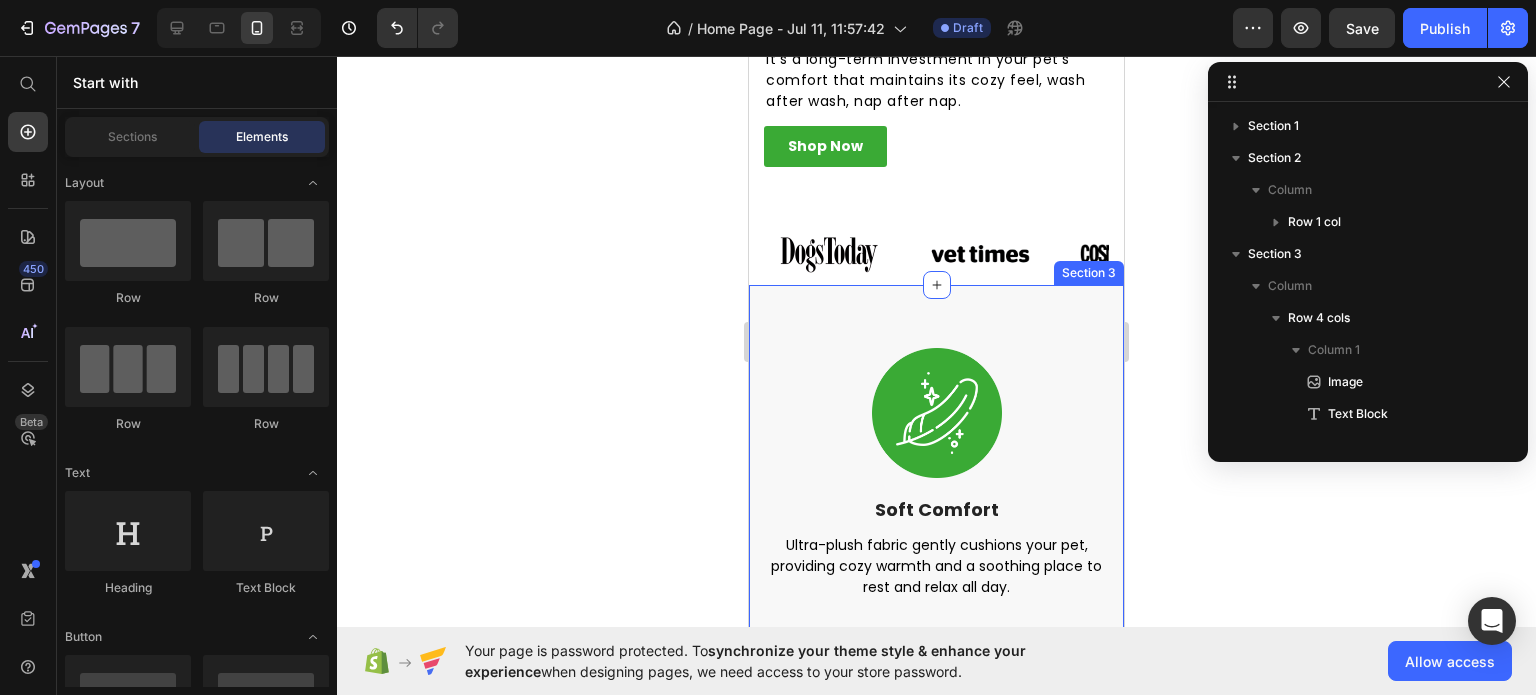 click on "Image Soft Comfort Text Block Ultra-plush fabric gently cushions your pet, providing cozy warmth and a soothing place to rest and relax all day. Text Image Durable Build Text Block Strong stitching and premium materials ensure the bed withstands daily wear and tear, even with energetic pets. Text Image Anxiety Relief Text Block The nest-like design offers a safe, enclosed space that helps calm pets and reduce stress or nervousness. Text Image Versatile Size Text Block Available in multiple sizes, CozyNest fits perfectly for pets of all breeds, from tiny kittens to large dogs. Text Row Section 3" at bounding box center [936, 916] 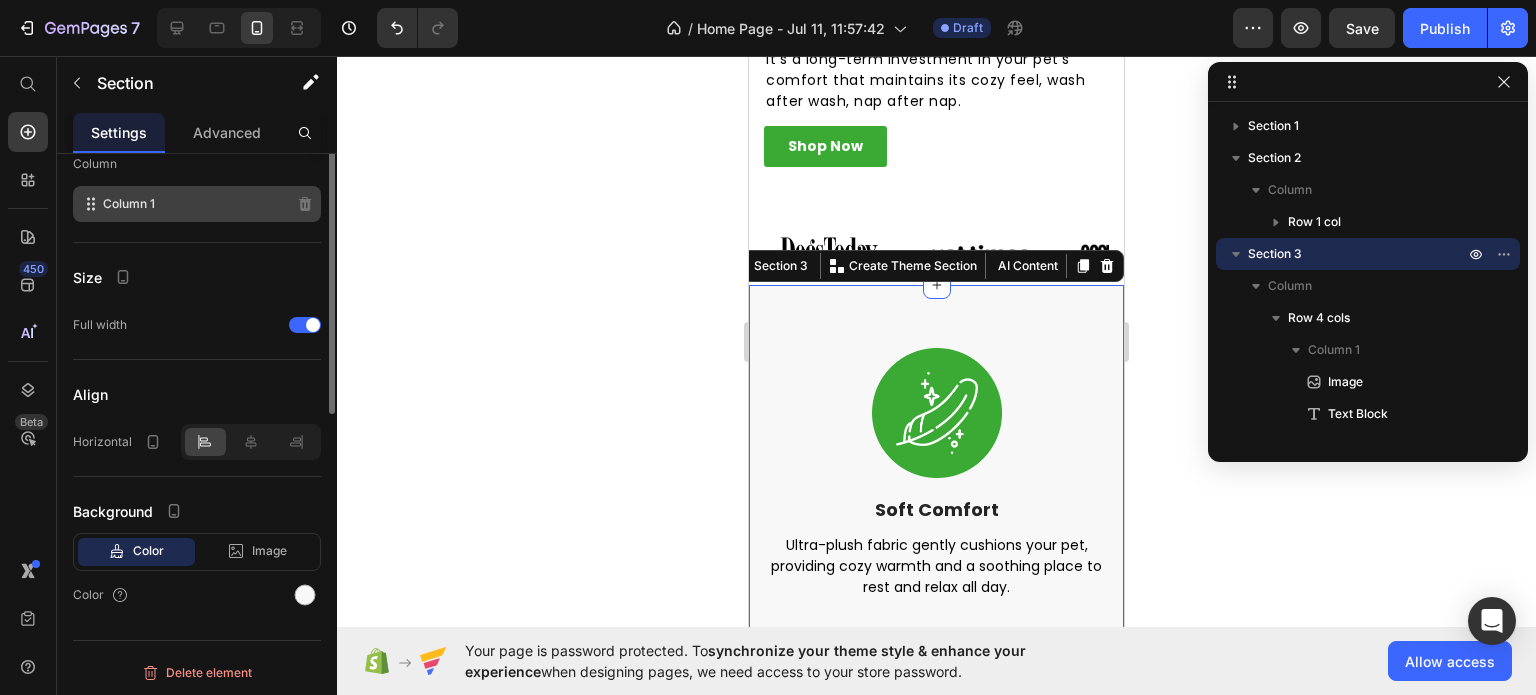 scroll, scrollTop: 80, scrollLeft: 0, axis: vertical 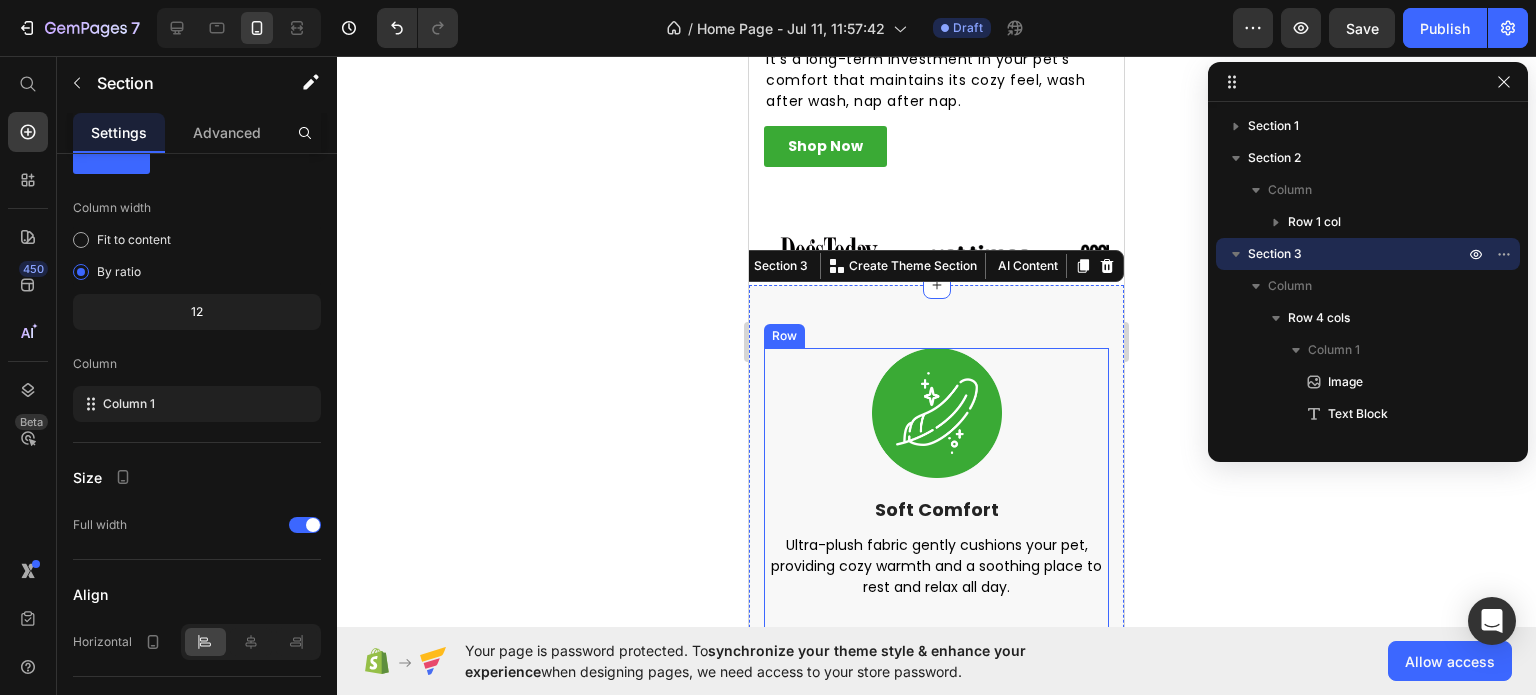 click on "Image Soft Comfort Text Block Ultra-plush fabric gently cushions your pet, providing cozy warmth and a soothing place to rest and relax all day. Text" at bounding box center (936, 490) 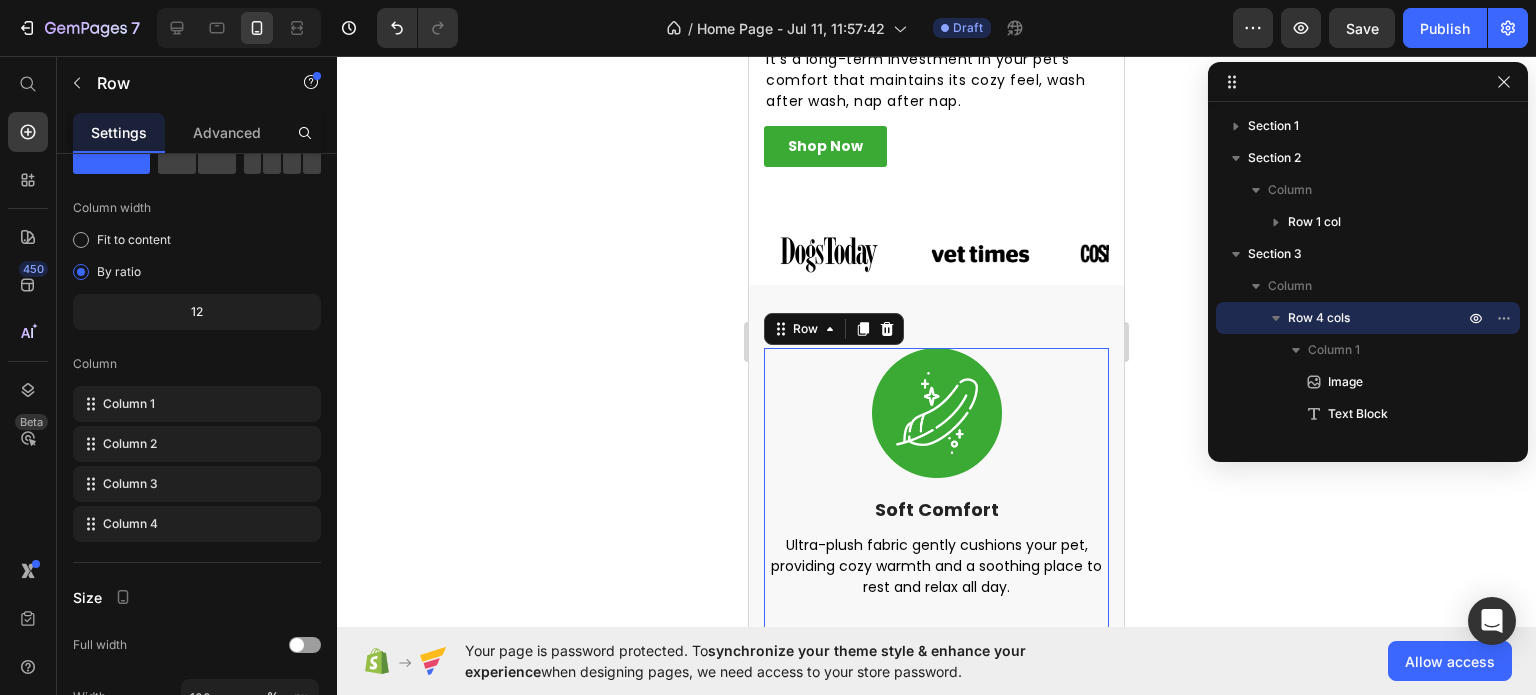 scroll, scrollTop: 0, scrollLeft: 0, axis: both 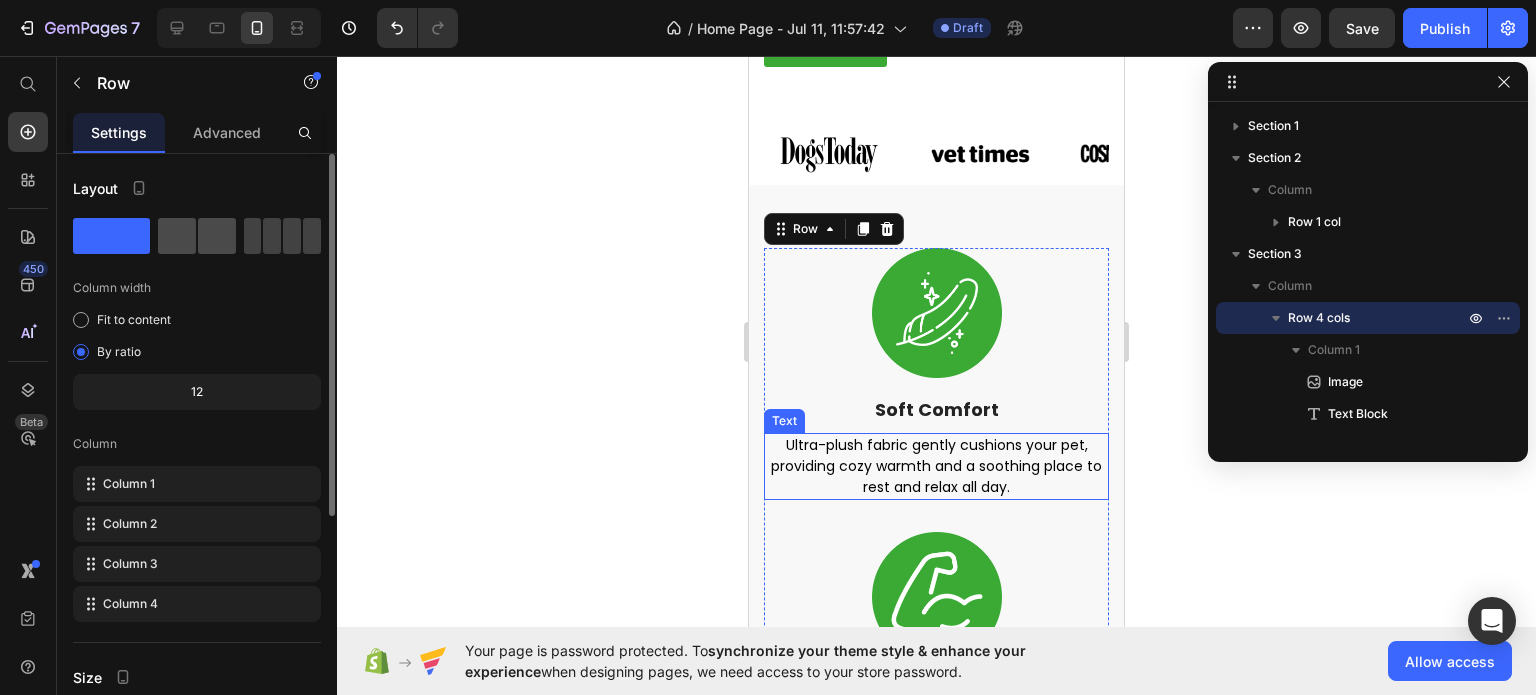 click 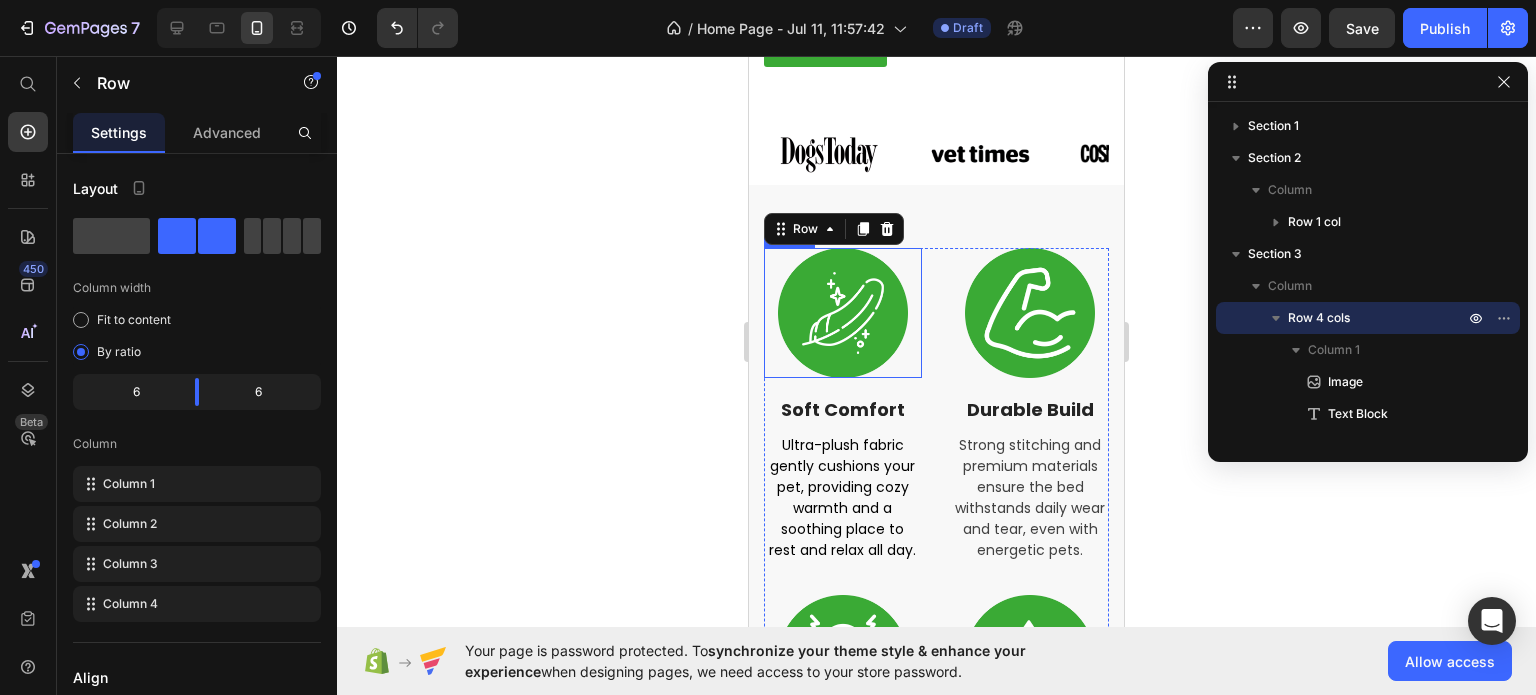 click at bounding box center (843, 313) 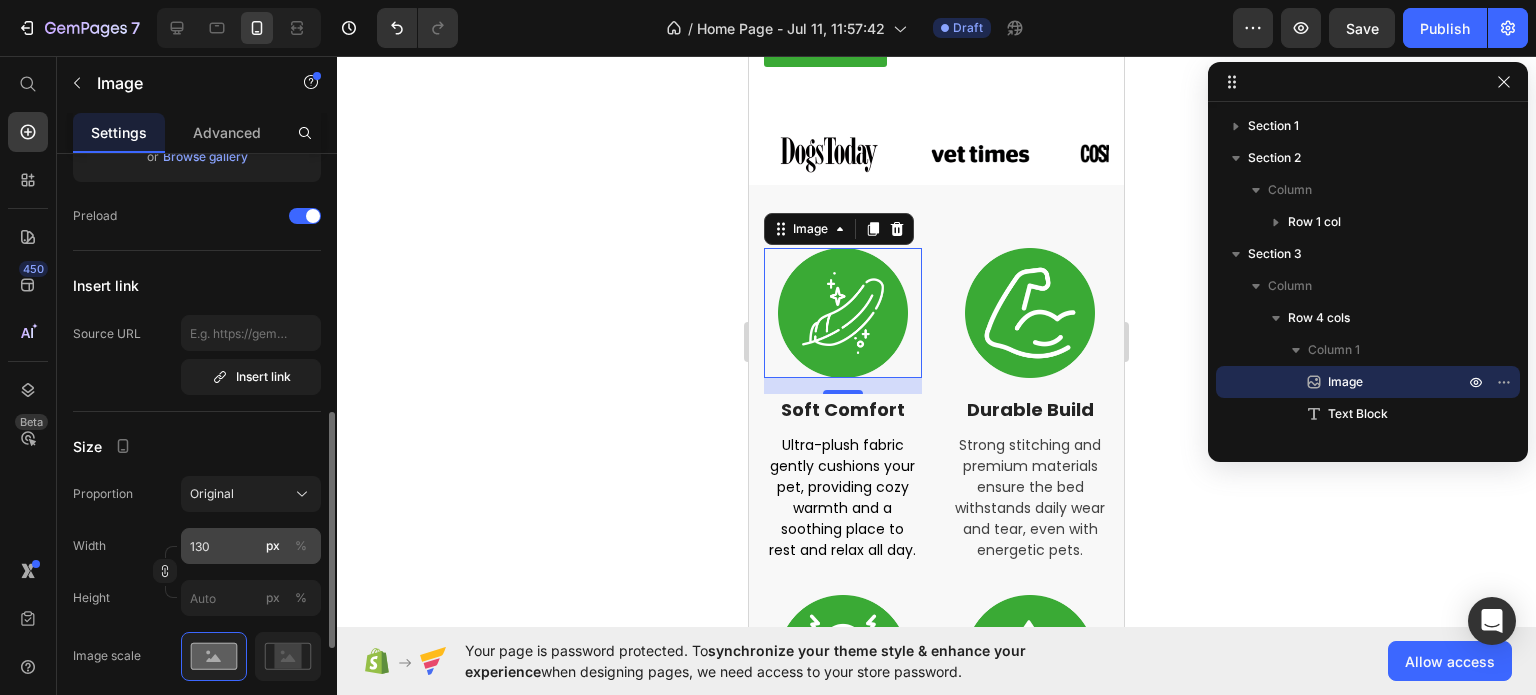 scroll, scrollTop: 400, scrollLeft: 0, axis: vertical 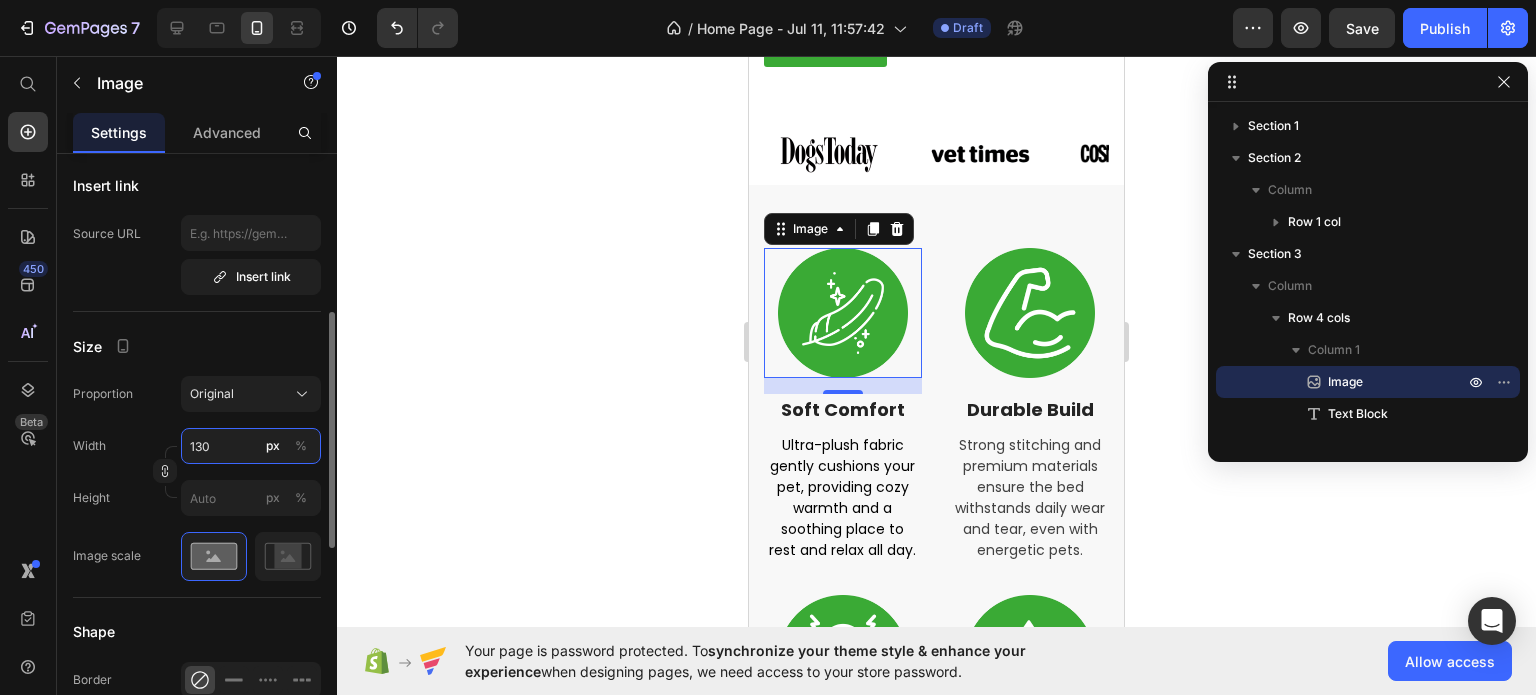 click on "130" at bounding box center [251, 446] 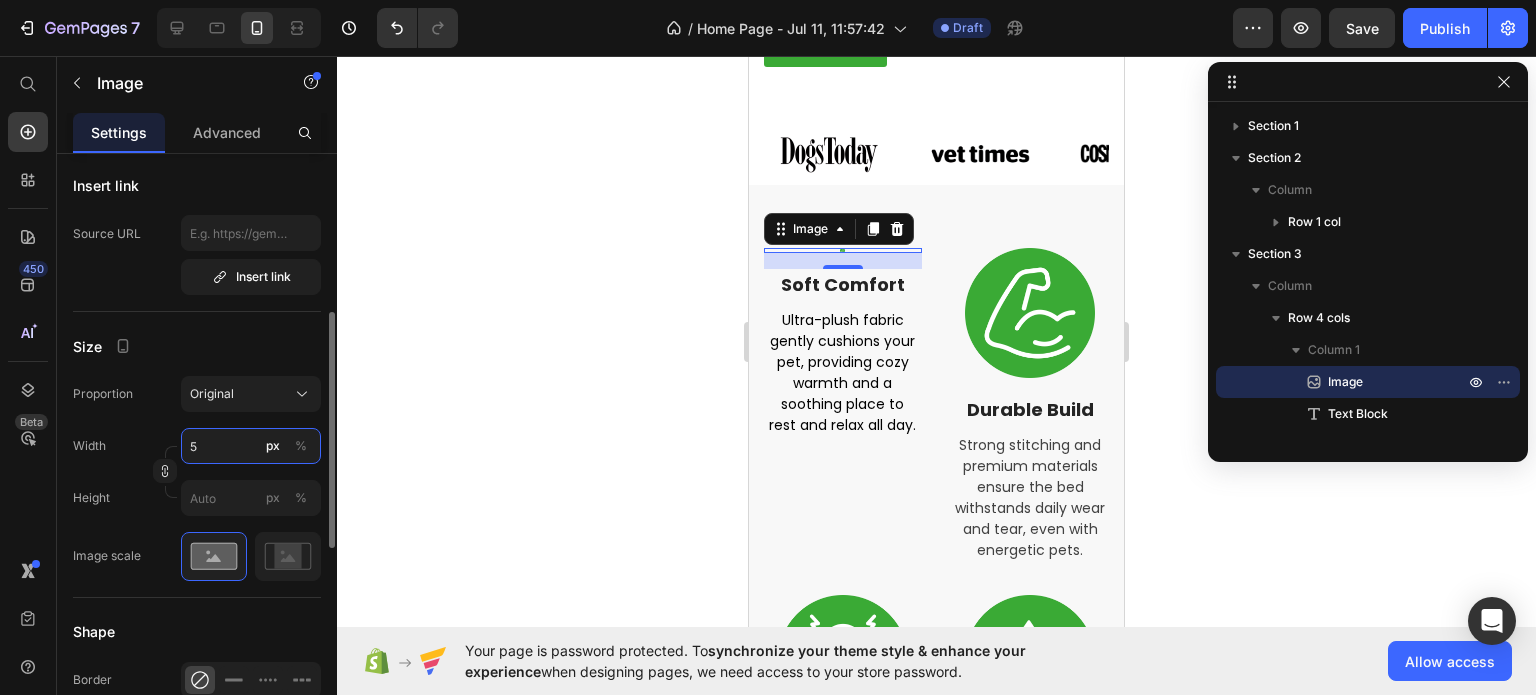 type on "50" 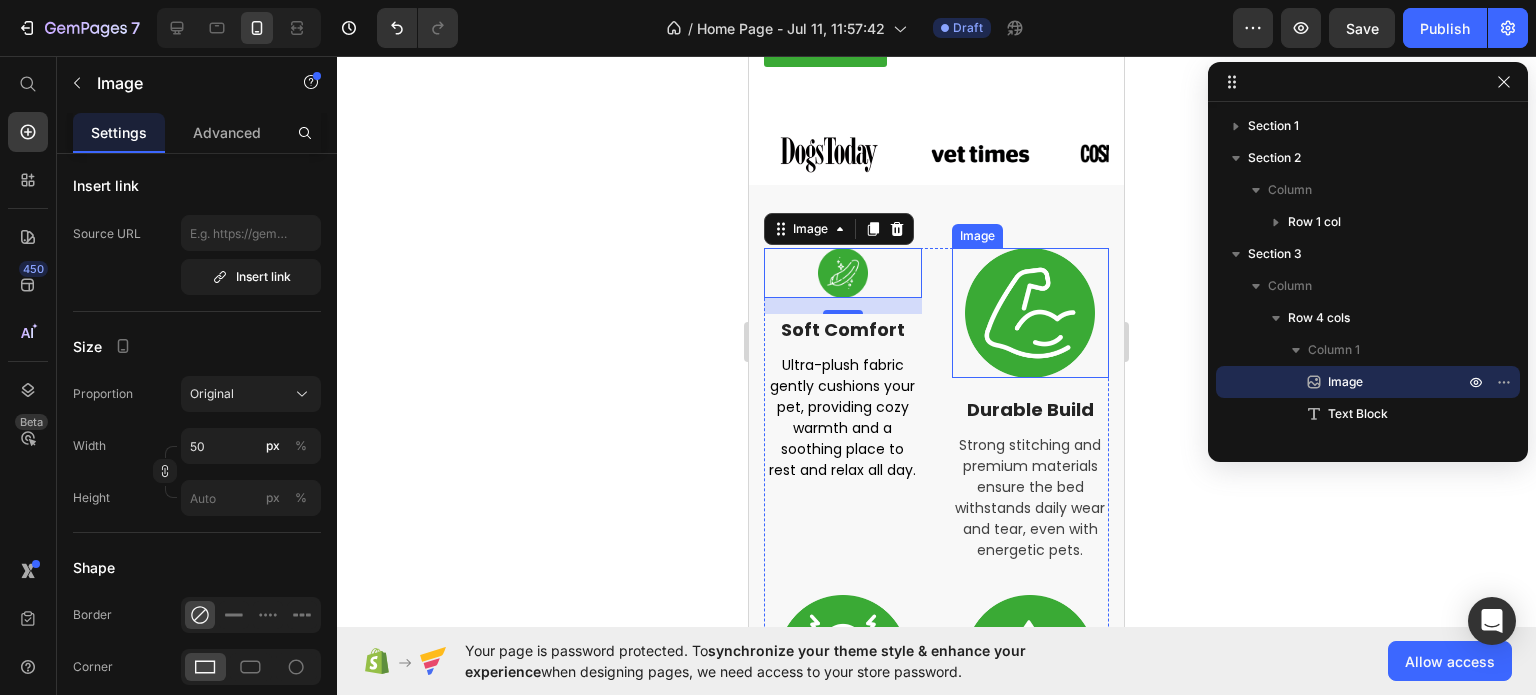 click at bounding box center (1031, 313) 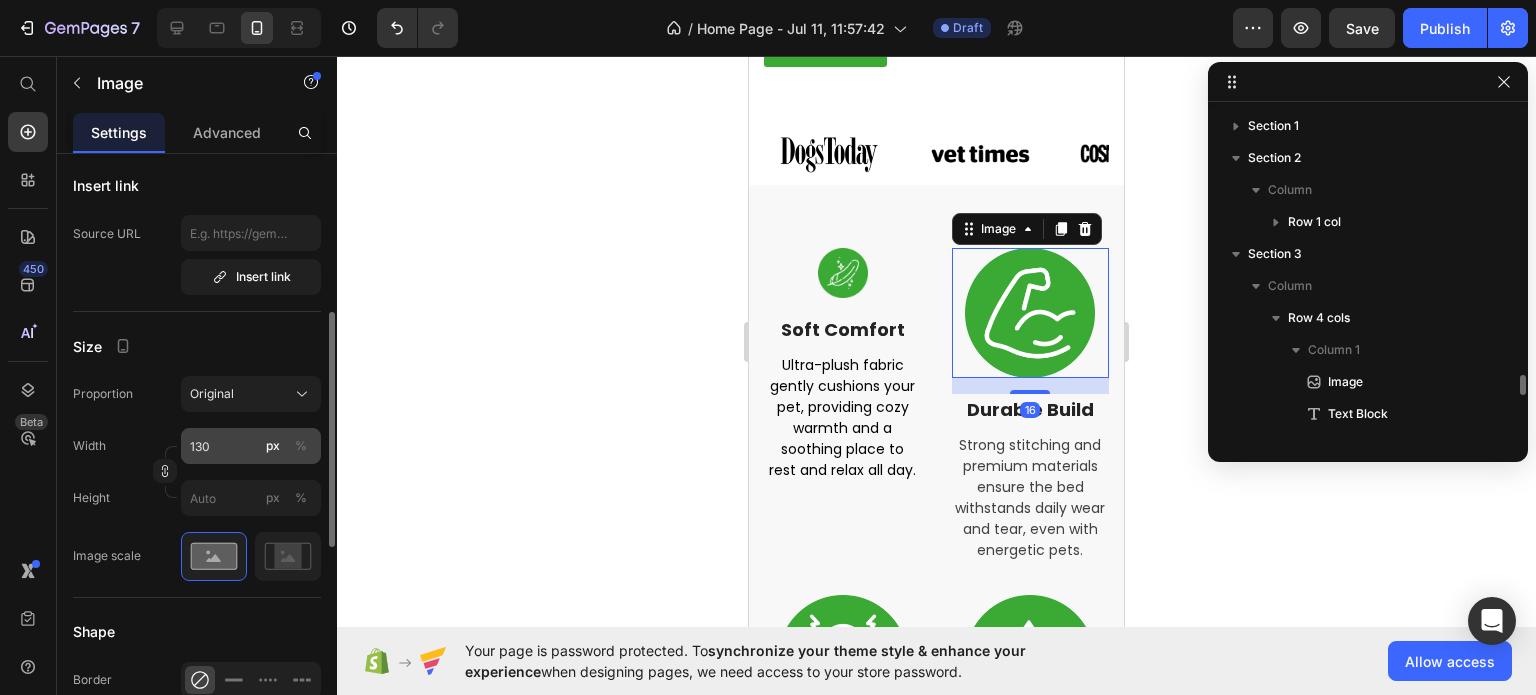 scroll, scrollTop: 250, scrollLeft: 0, axis: vertical 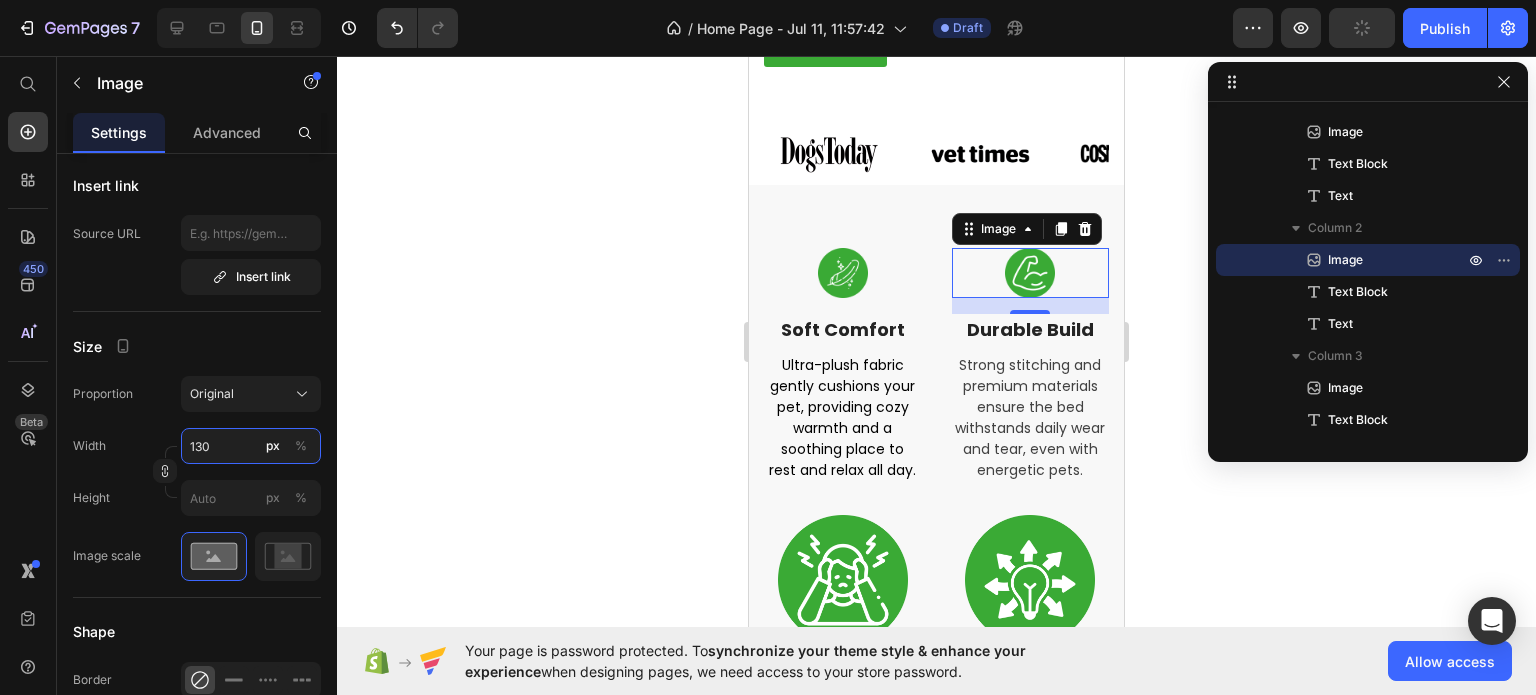 type on "50" 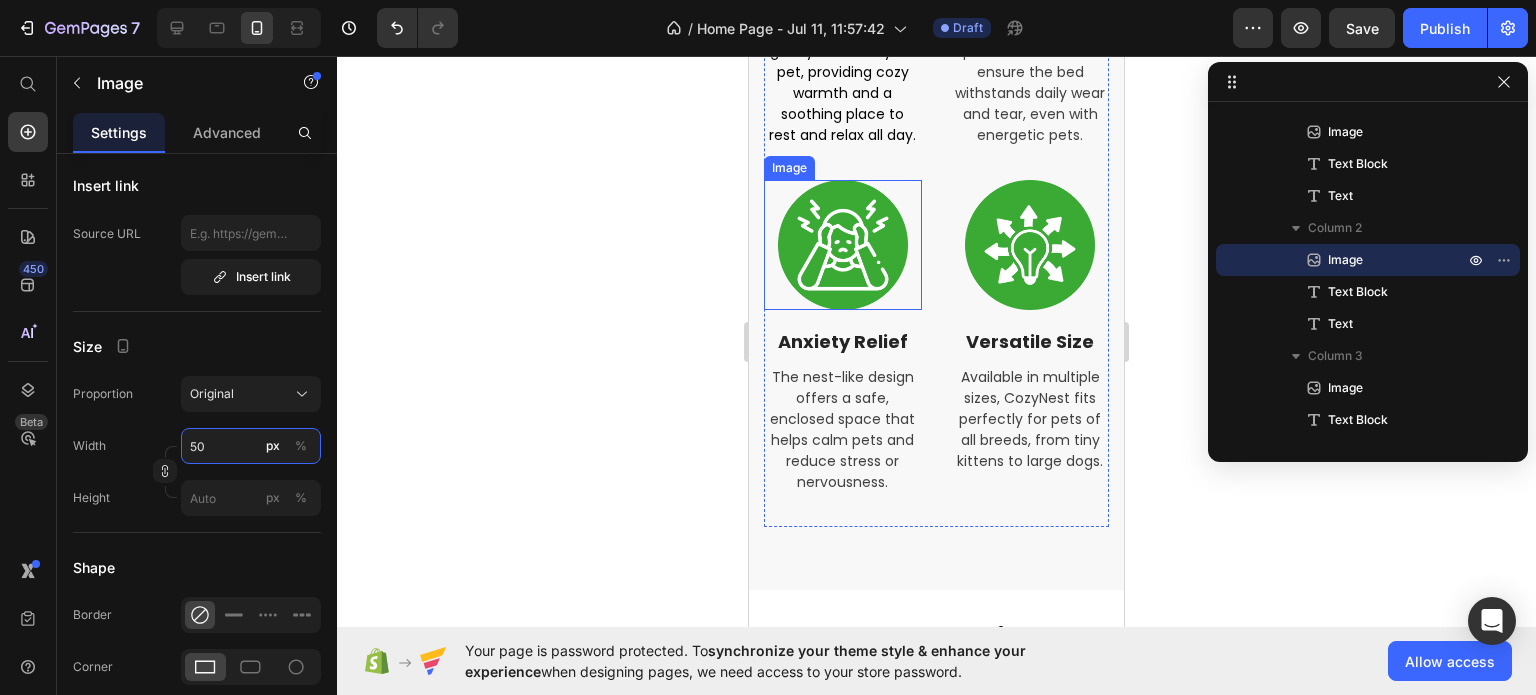 scroll, scrollTop: 1200, scrollLeft: 0, axis: vertical 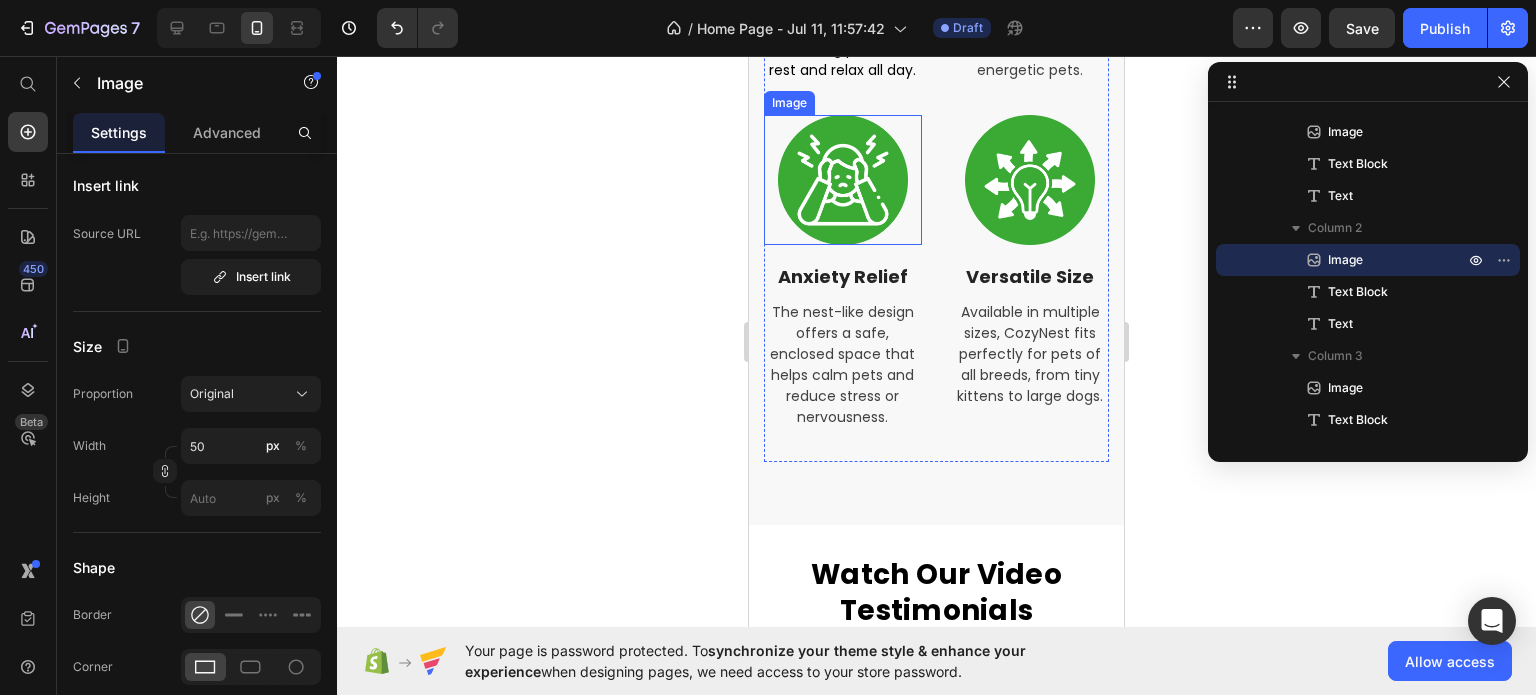 click at bounding box center (843, 180) 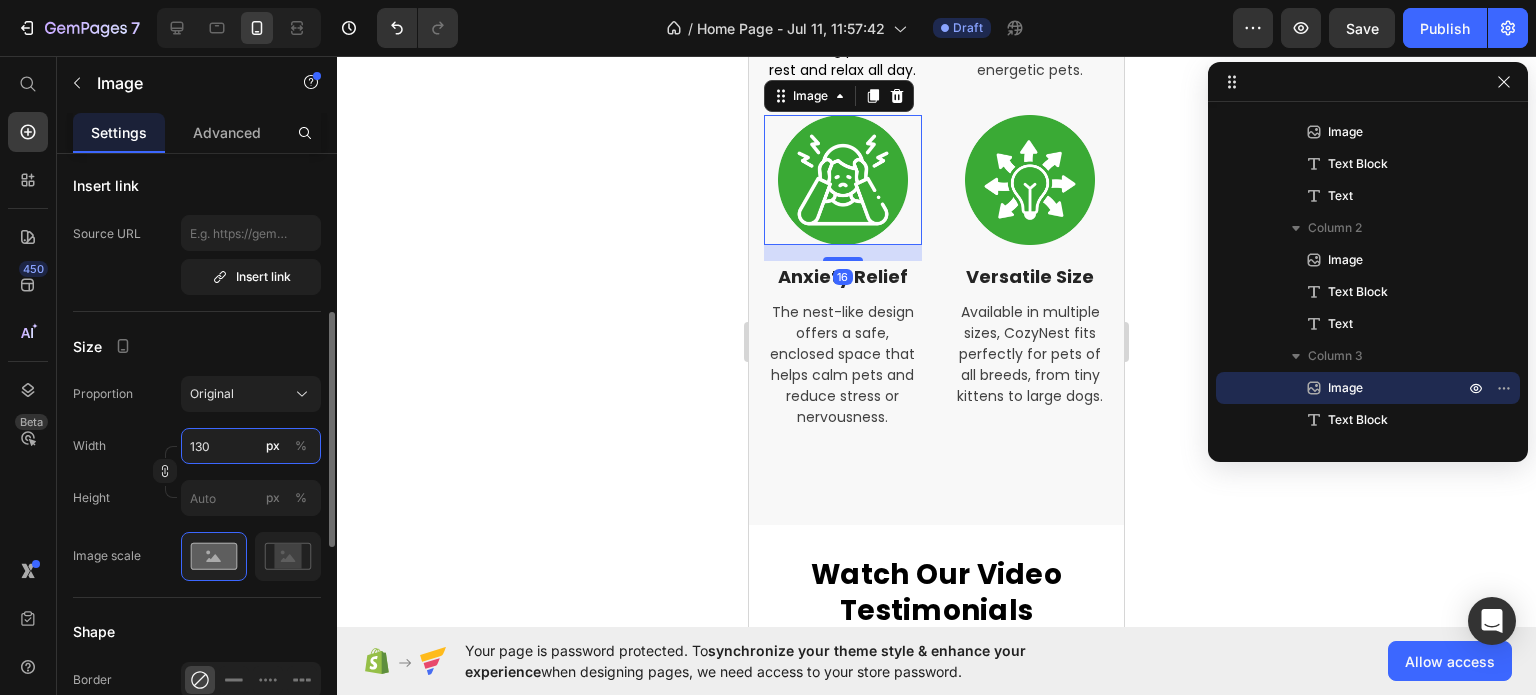 click on "130" at bounding box center (251, 446) 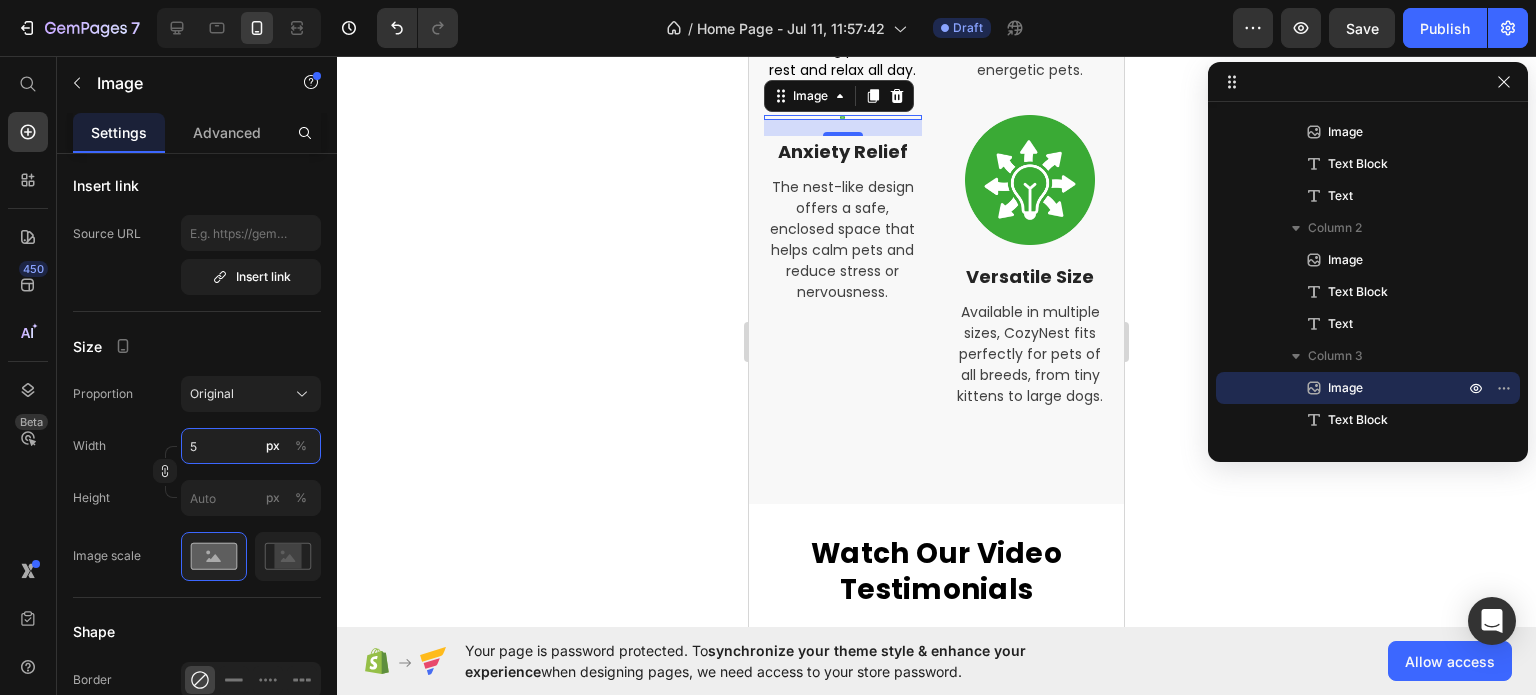 type on "50" 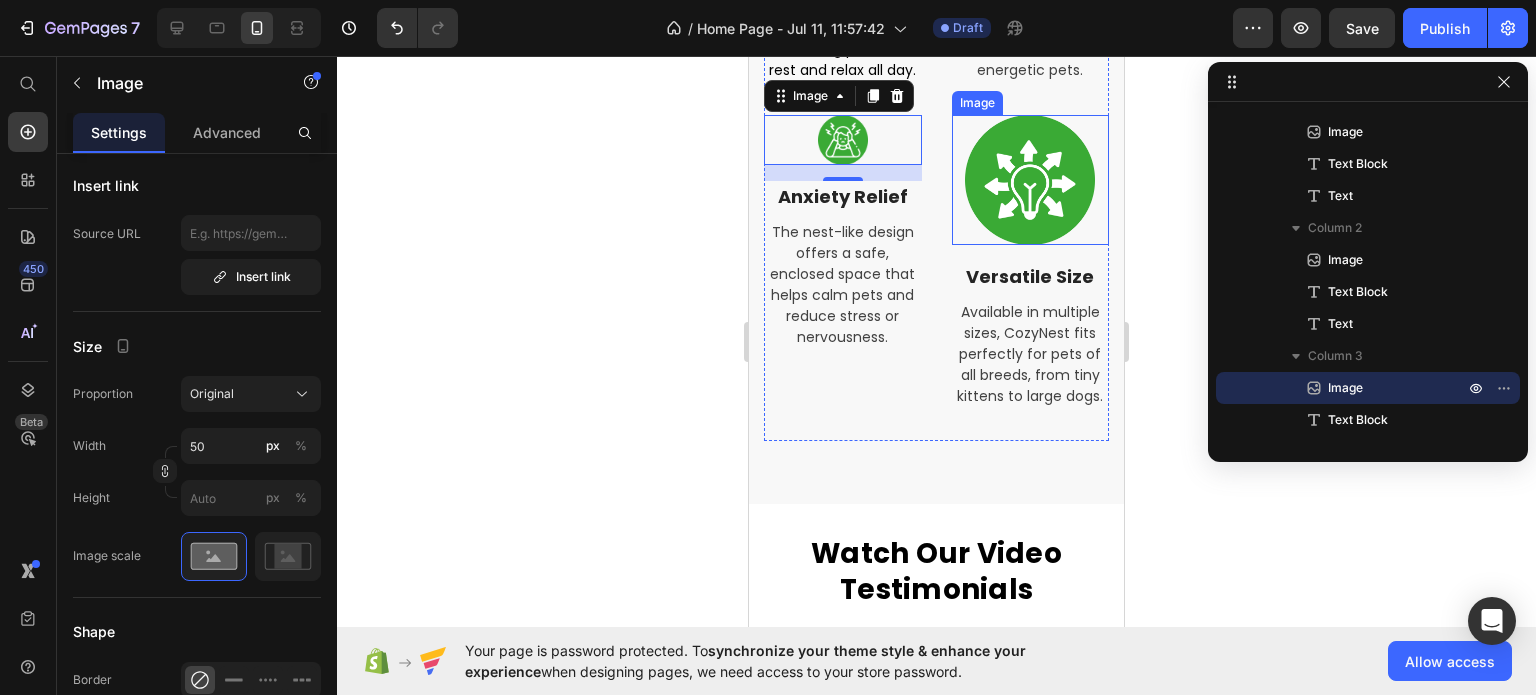 click at bounding box center (1031, 180) 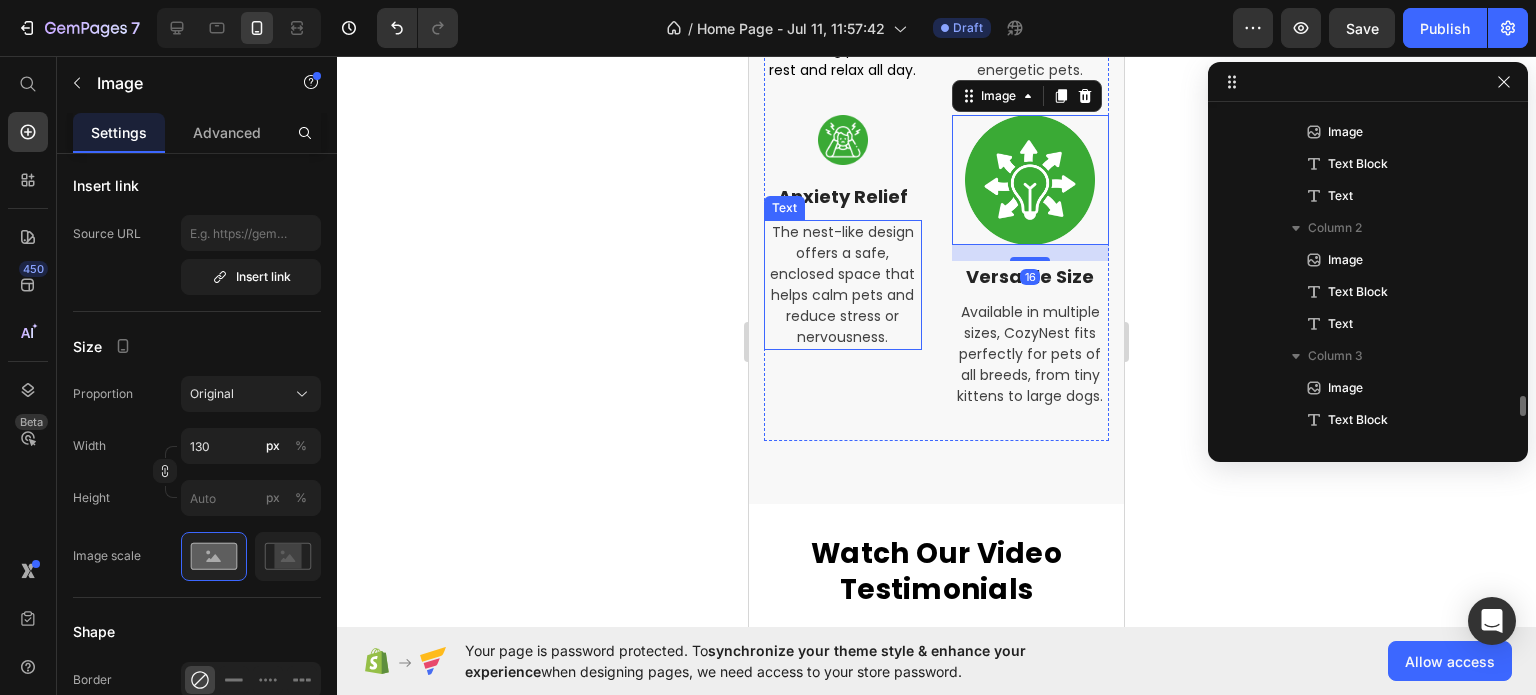scroll, scrollTop: 506, scrollLeft: 0, axis: vertical 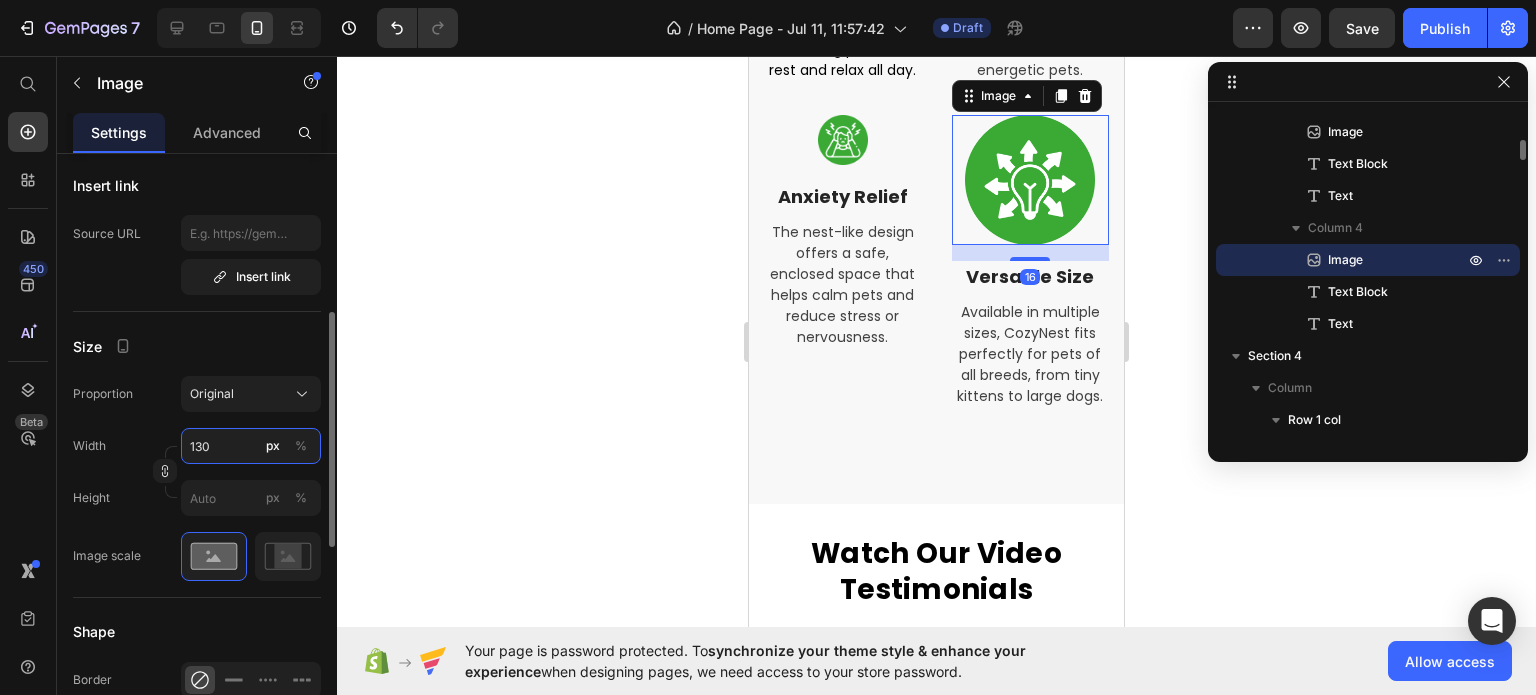 click on "130" at bounding box center (251, 446) 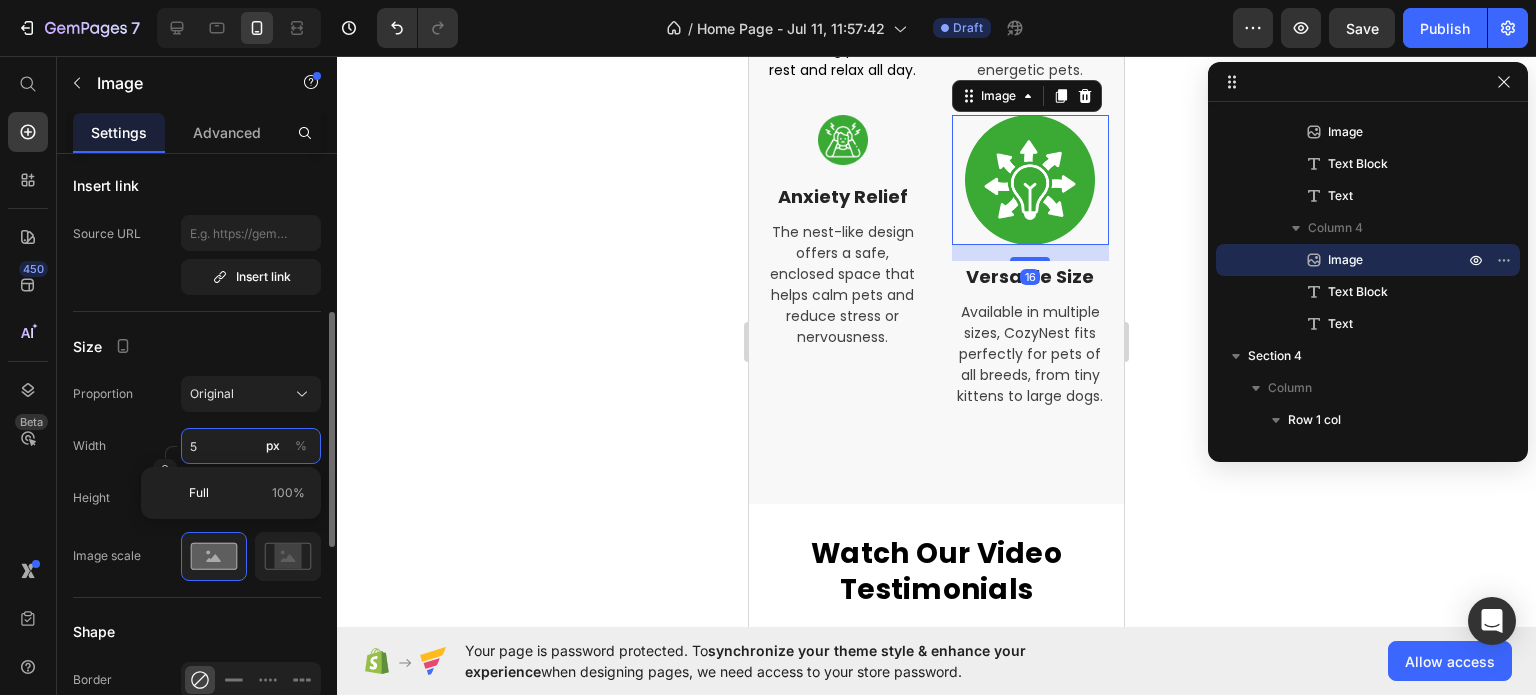 type on "50" 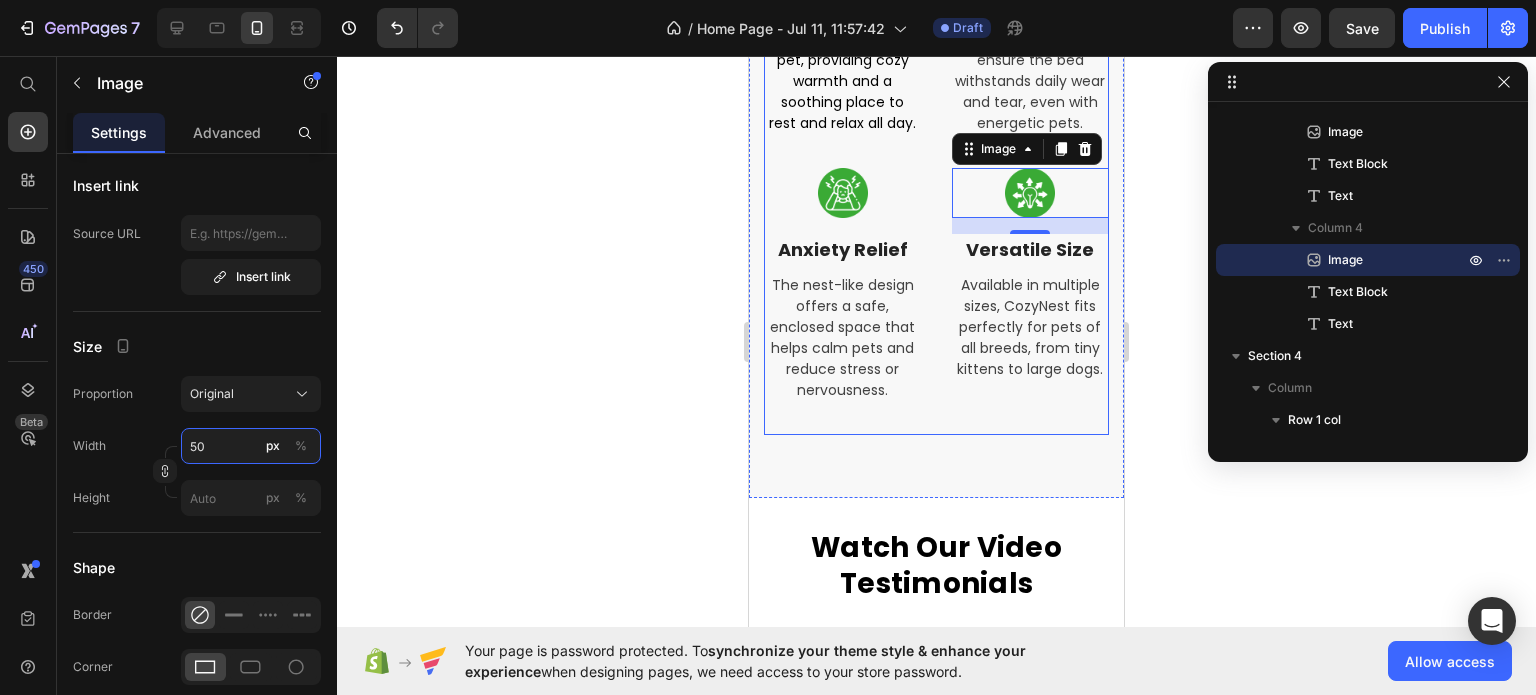 scroll, scrollTop: 1100, scrollLeft: 0, axis: vertical 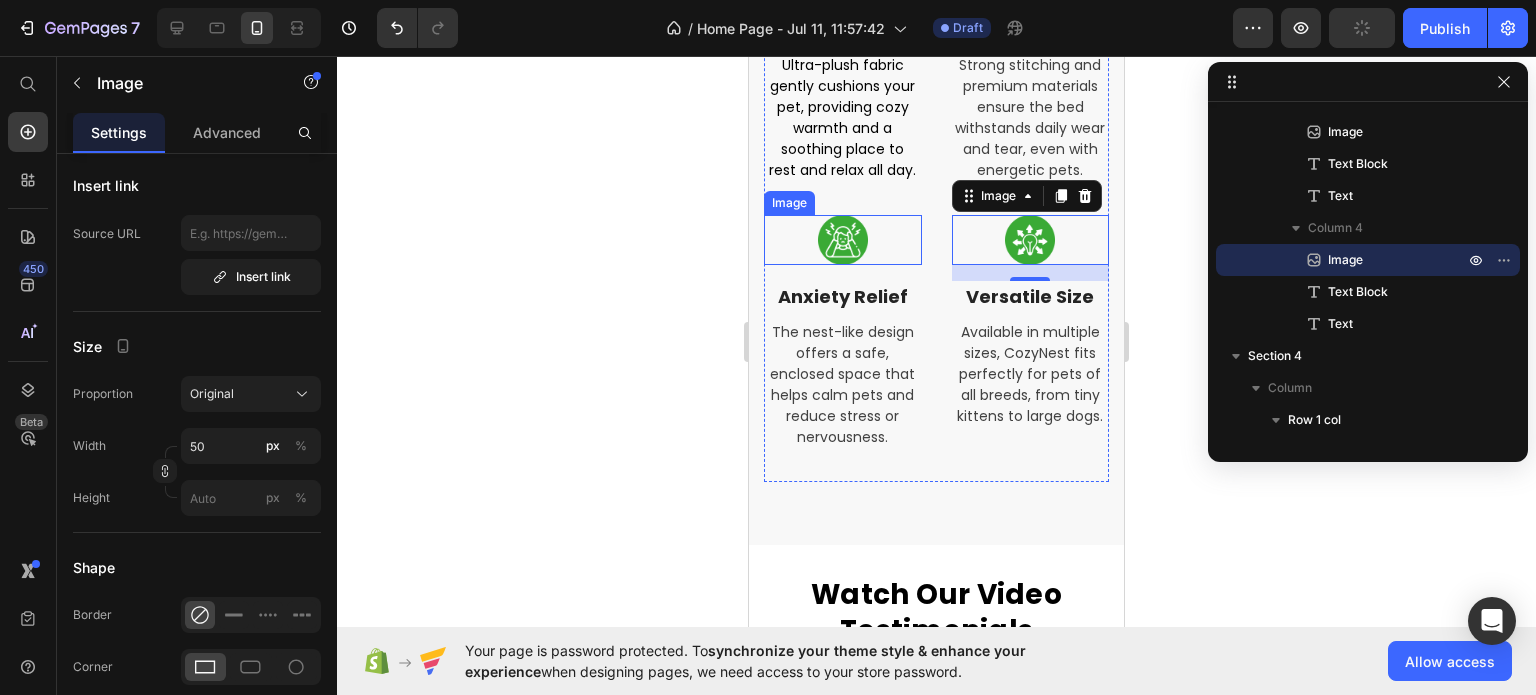 click at bounding box center [843, 240] 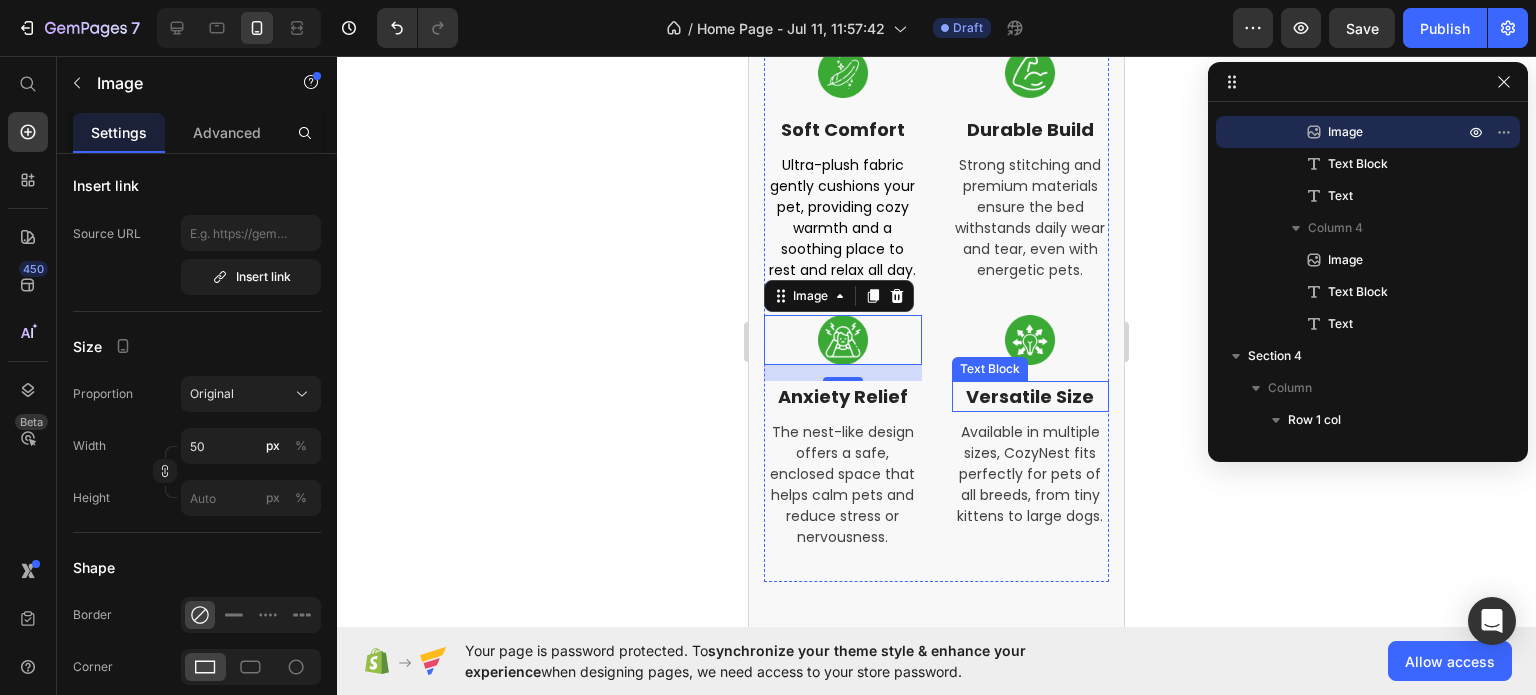 scroll, scrollTop: 800, scrollLeft: 0, axis: vertical 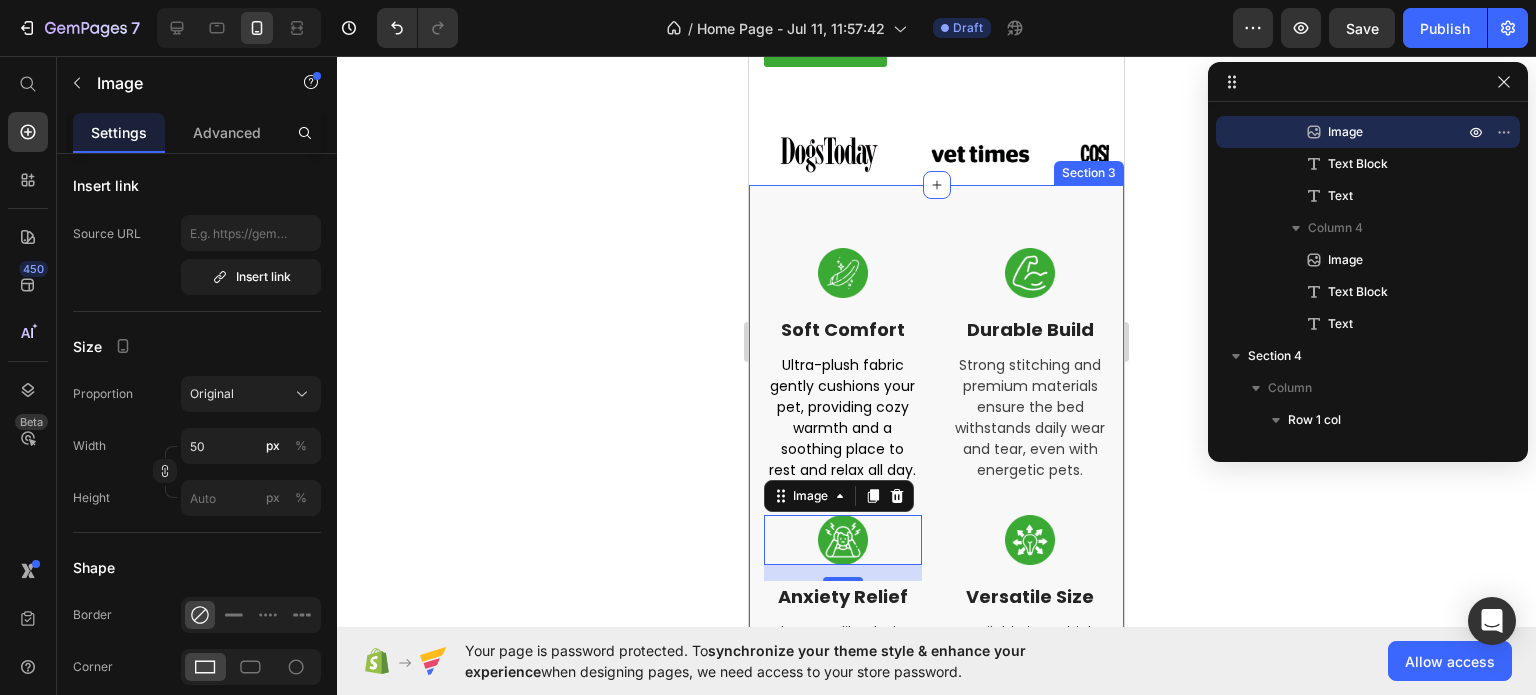 click on "Image Soft Comfort Text Block Ultra-plush fabric gently cushions your pet, providing cozy warmth and a soothing place to rest and relax all day. Text Image Durable Build Text Block Strong stitching and premium materials ensure the bed withstands daily wear and tear, even with energetic pets. Text Image   16 Anxiety Relief Text Block The nest-like design offers a safe, enclosed space that helps calm pets and reduce stress or nervousness. Text Image Versatile Size Text Block Available in multiple sizes, CozyNest fits perfectly for pets of all breeds, from tiny kittens to large dogs. Text Row Section 3" at bounding box center (936, 515) 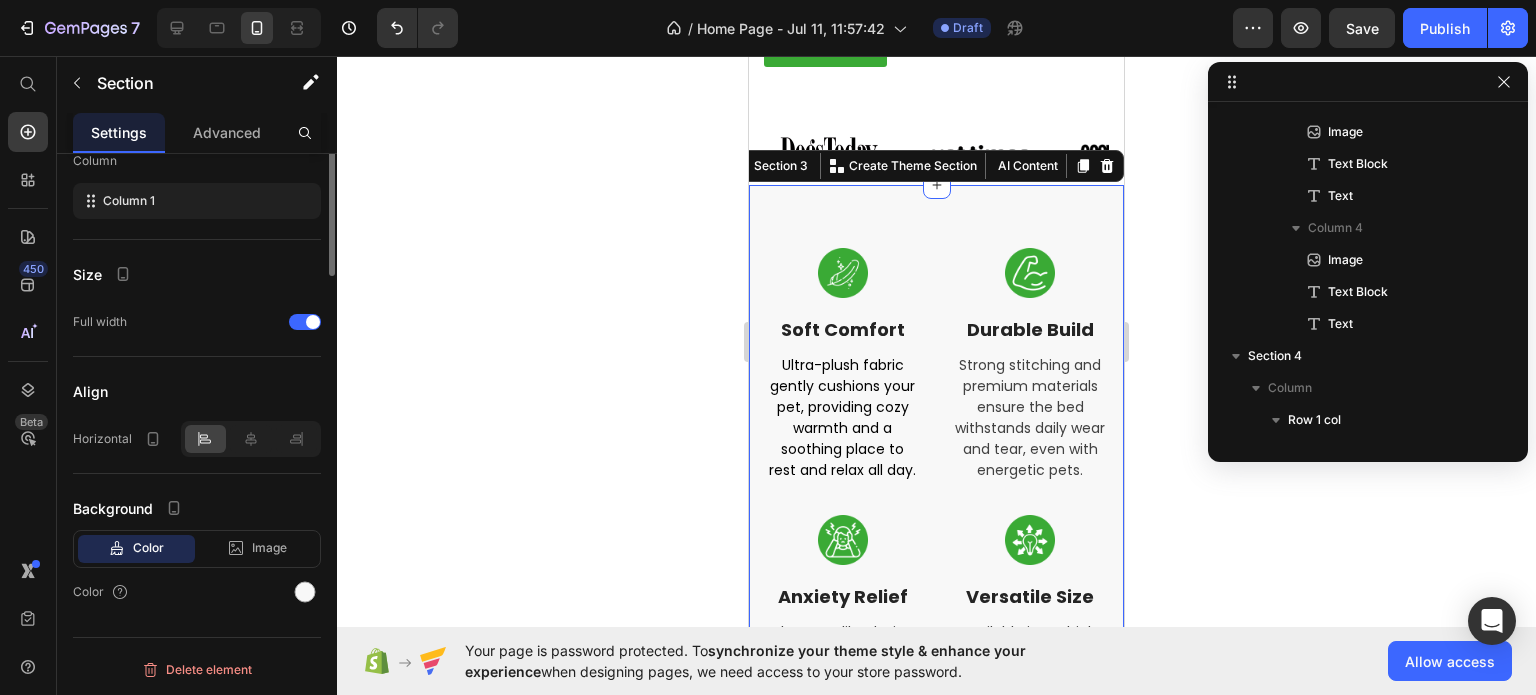 scroll, scrollTop: 0, scrollLeft: 0, axis: both 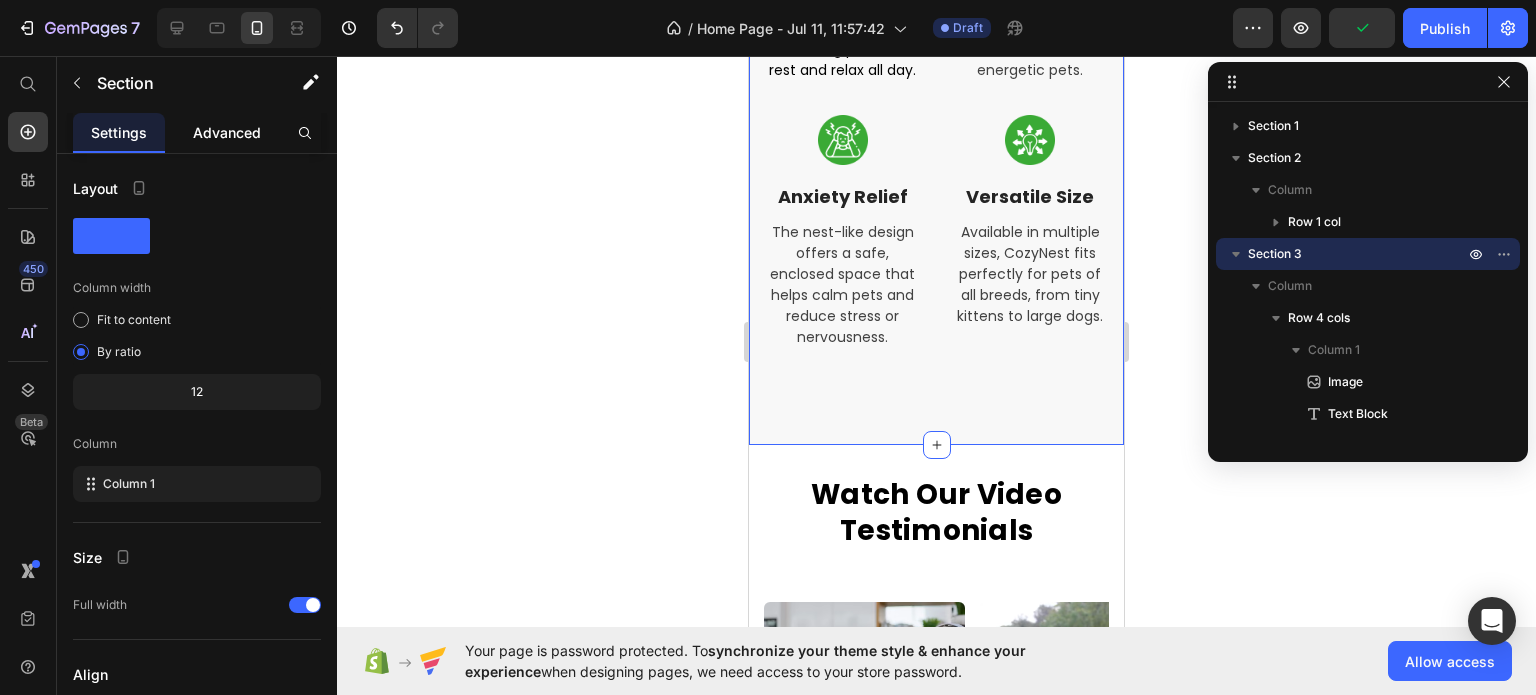 click on "Advanced" at bounding box center [227, 132] 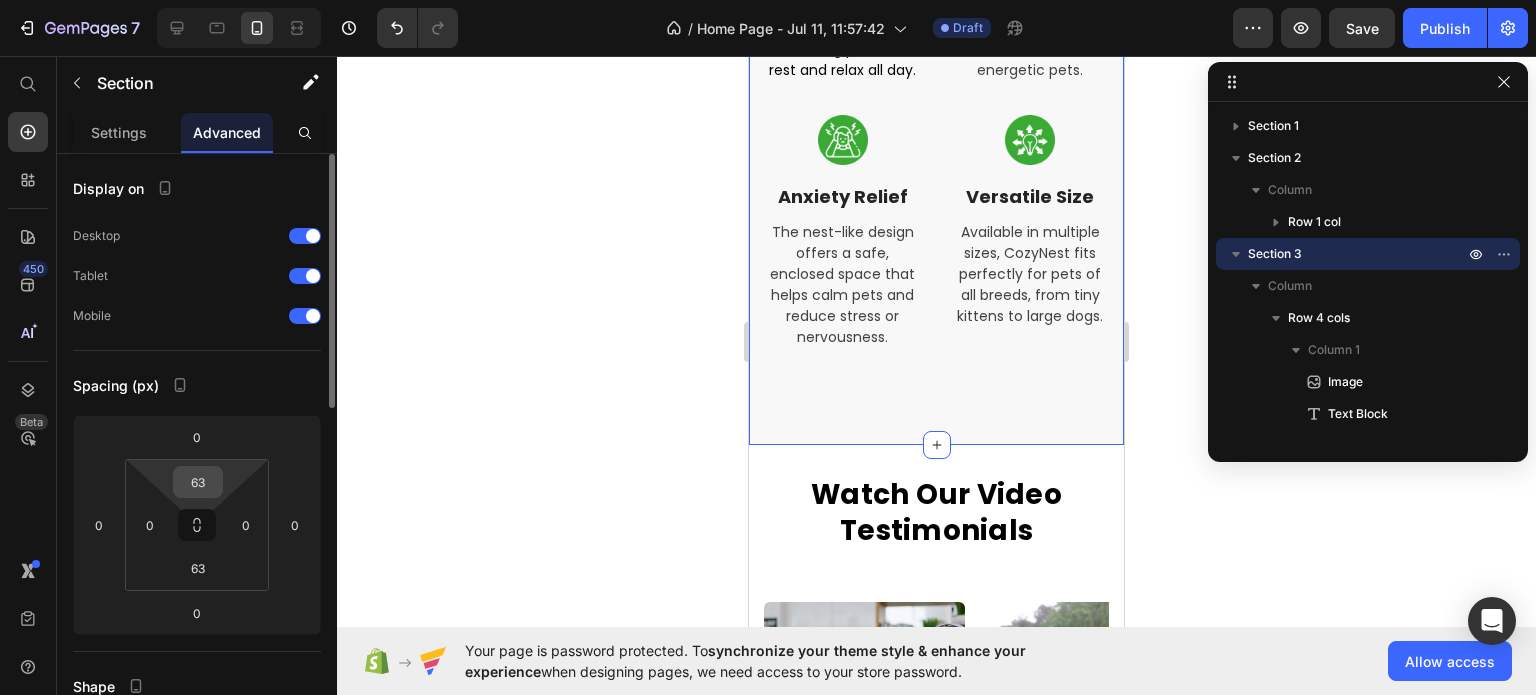 click on "63" at bounding box center (198, 482) 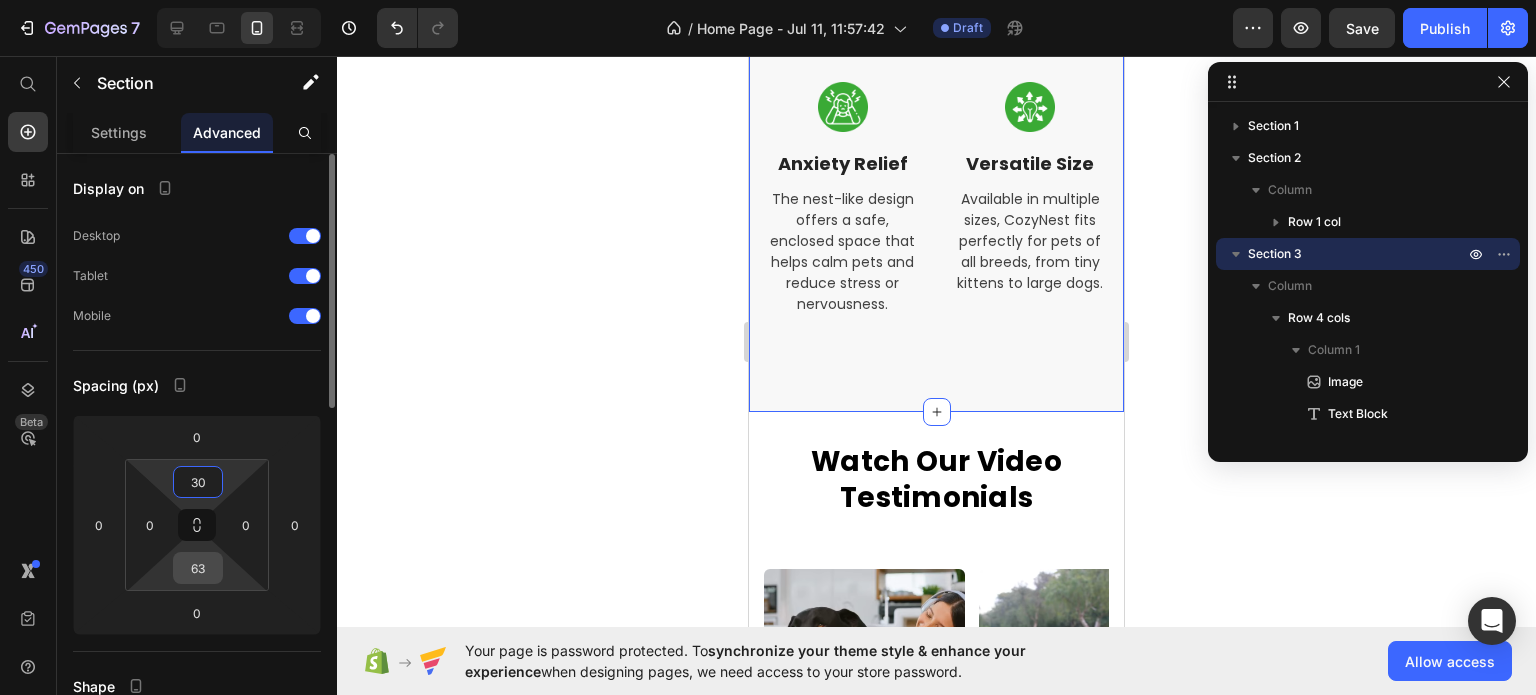 type on "30" 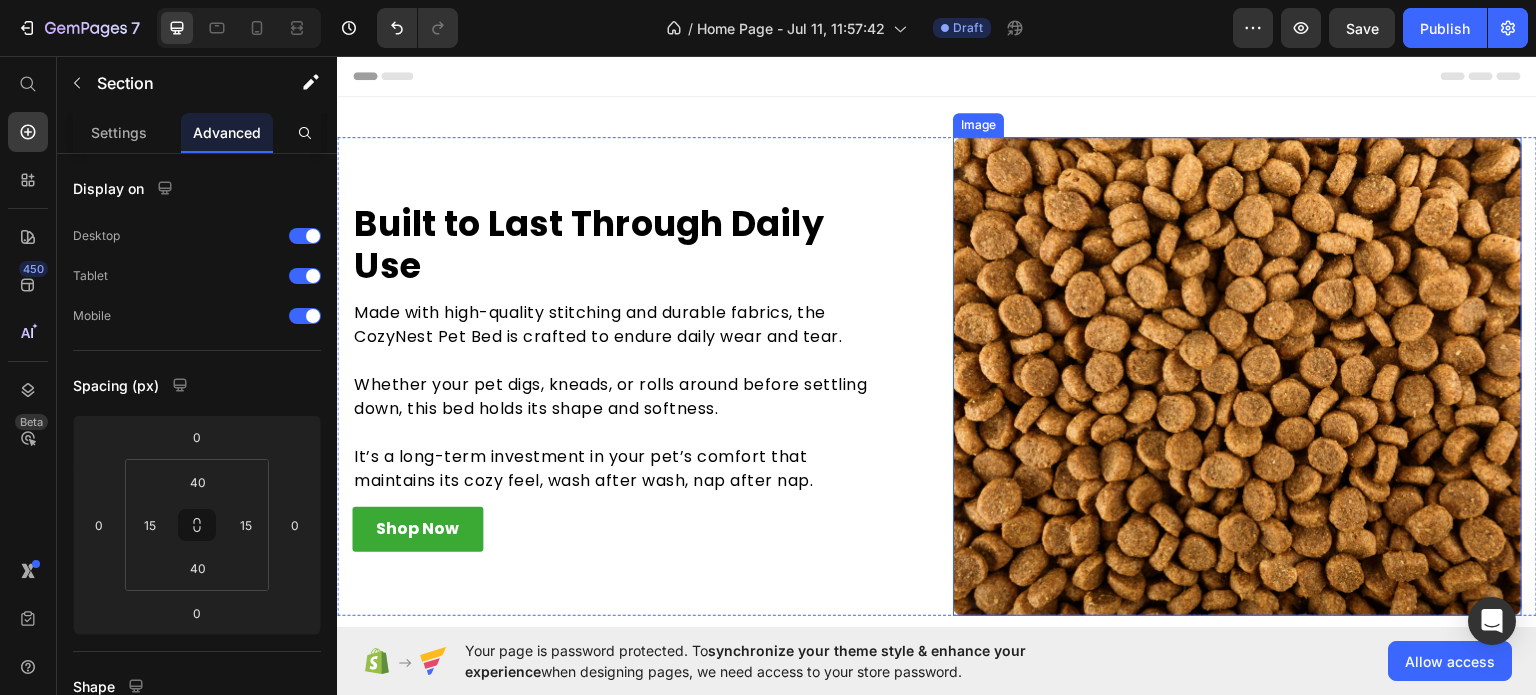 scroll, scrollTop: 0, scrollLeft: 0, axis: both 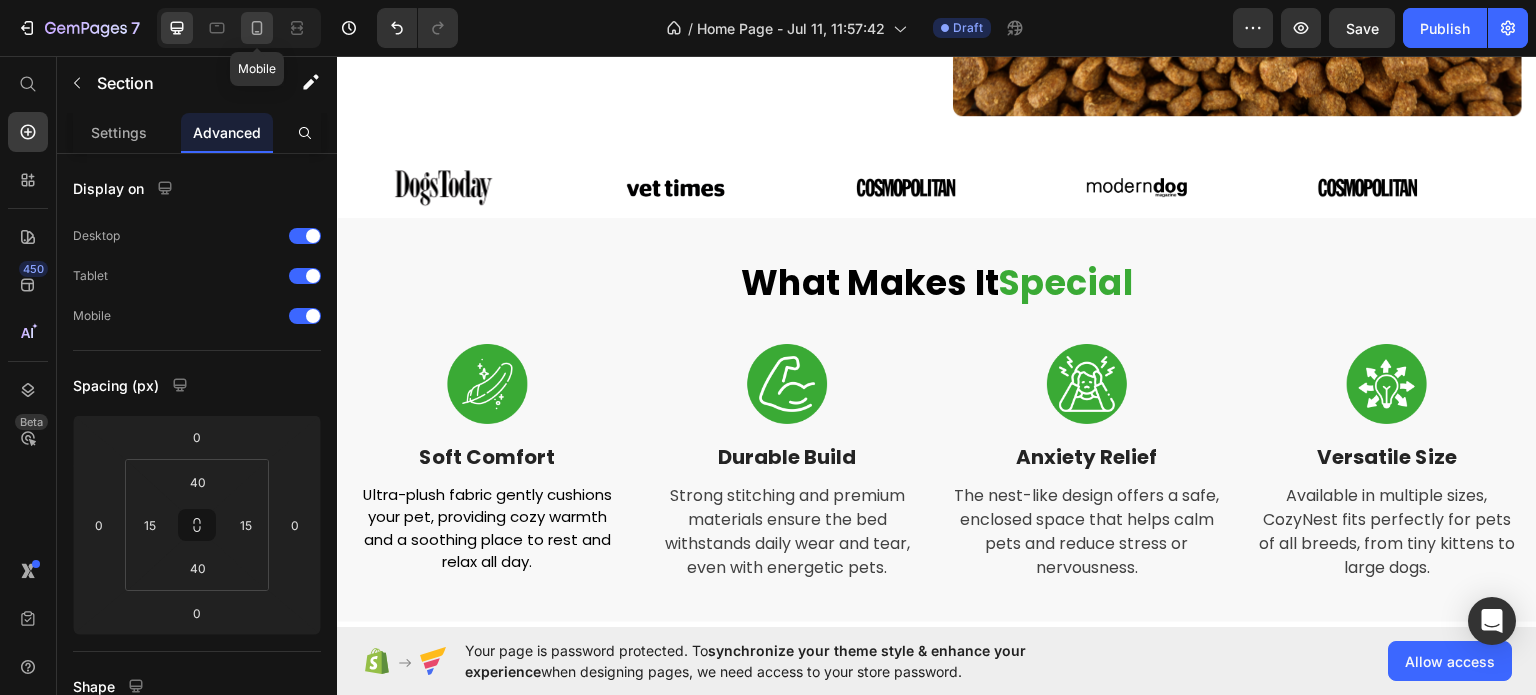 click 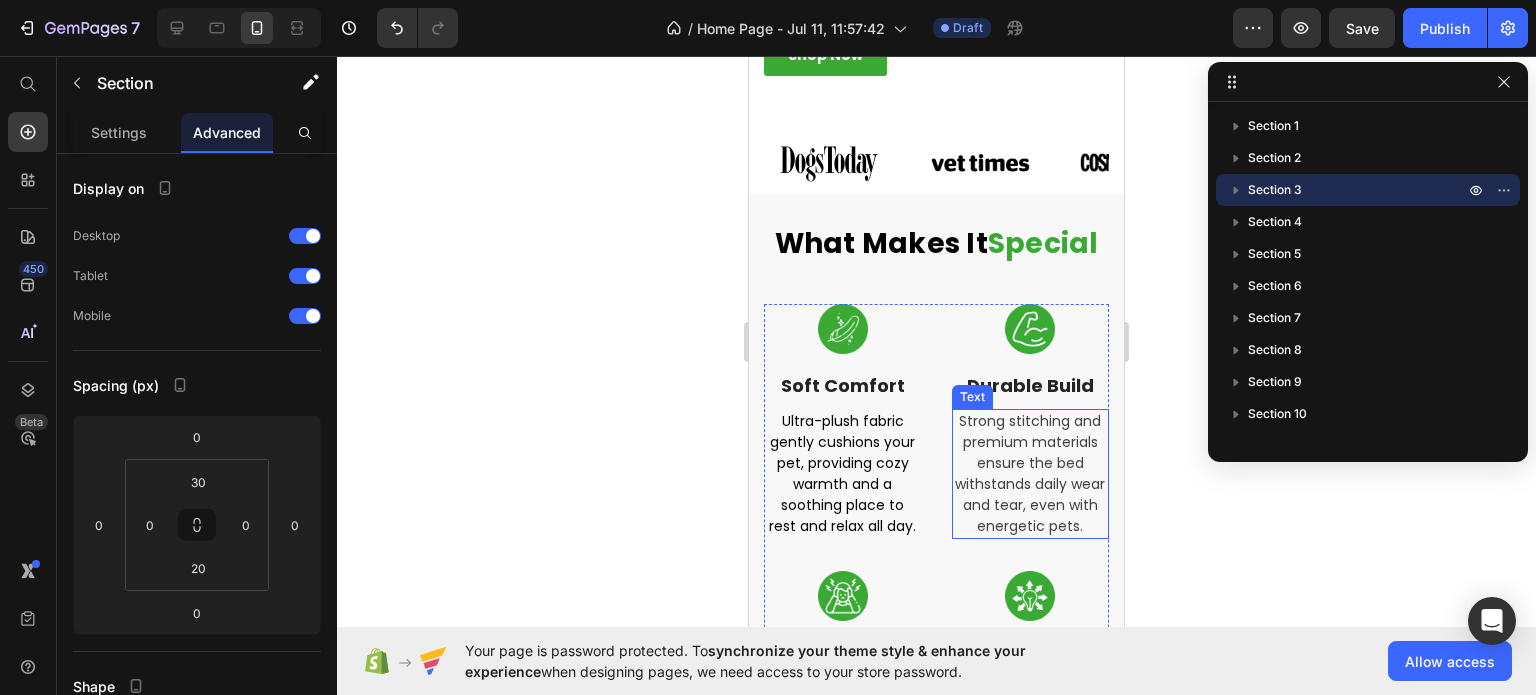 scroll, scrollTop: 891, scrollLeft: 0, axis: vertical 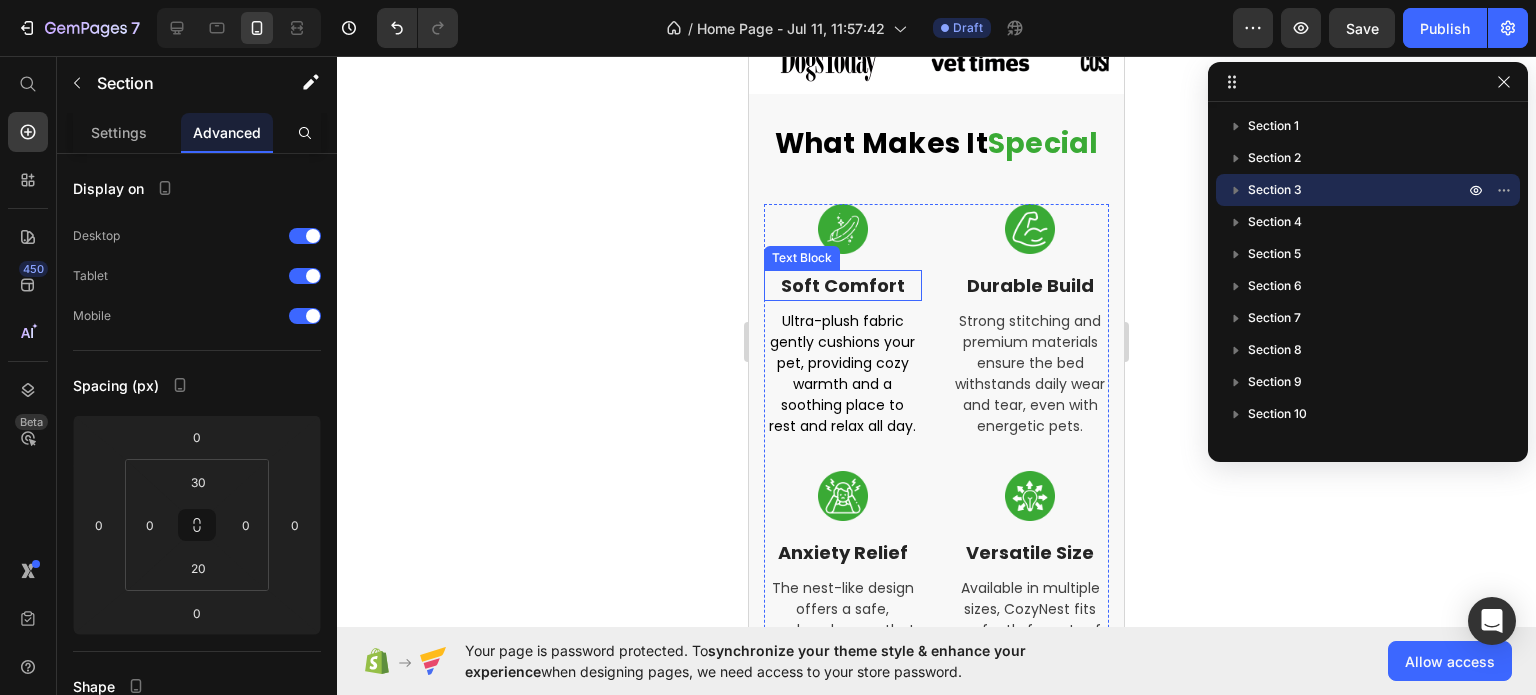 click on "Soft Comfort" at bounding box center [843, 285] 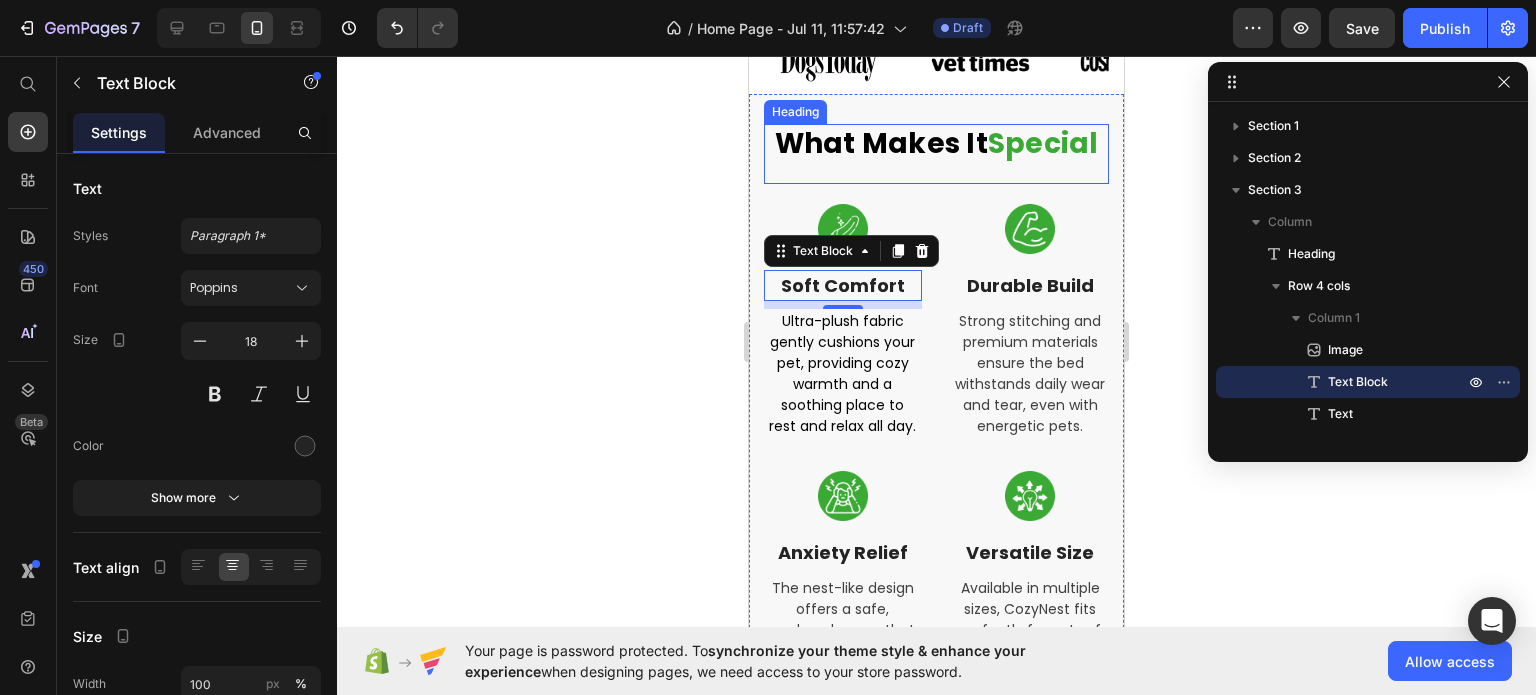 click on "What Makes It  Special" at bounding box center (936, 144) 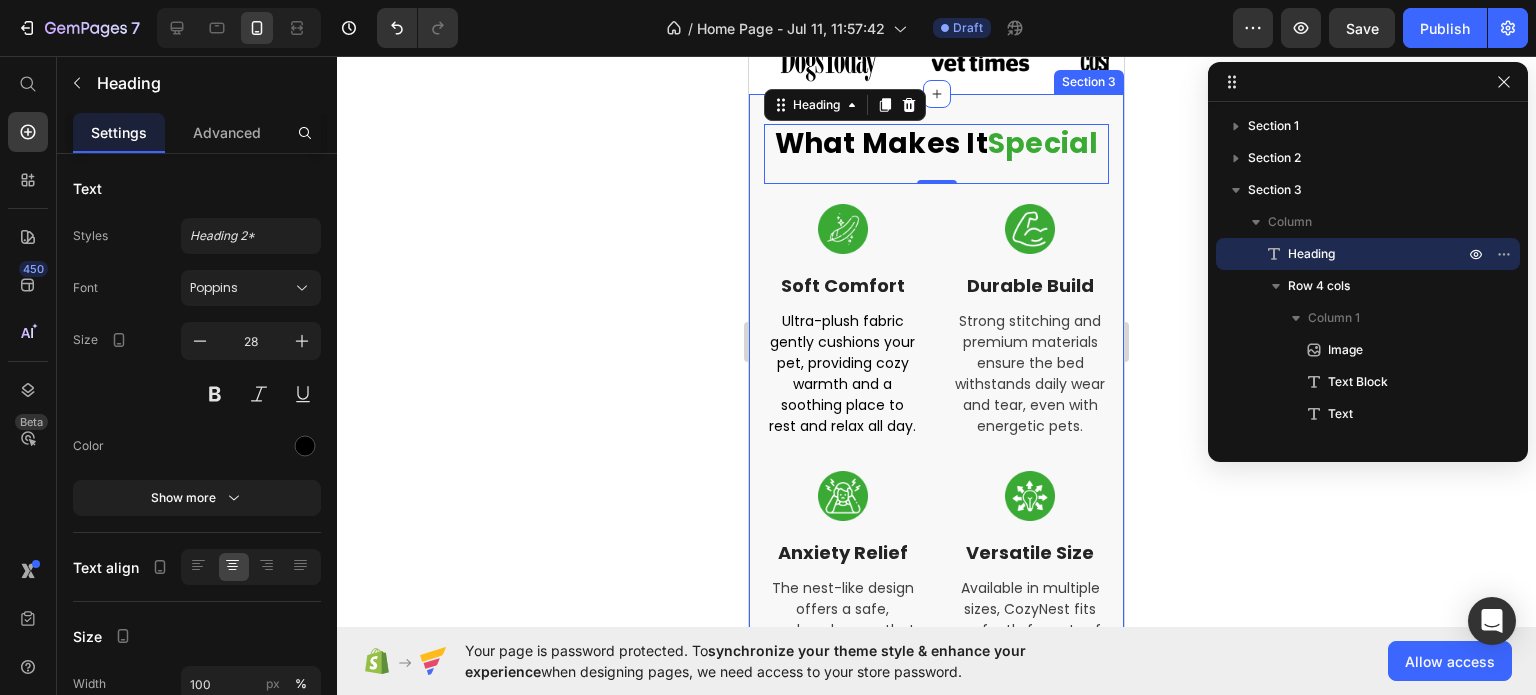 click on "What Makes It  Special Heading   0 Image Soft Comfort Text Block Ultra-plush fabric gently cushions your pet, providing cozy warmth and a soothing place to rest and relax all day. Text Image Durable Build Text Block Strong stitching and premium materials ensure the bed withstands daily wear and tear, even with energetic pets. Text Image Anxiety Relief Text Block The nest-like design offers a safe, enclosed space that helps calm pets and reduce stress or nervousness. Text Image Versatile Size Text Block Available in multiple sizes, CozyNest fits perfectly for pets of all breeds, from tiny kittens to large dogs. Text Row Section 3" at bounding box center [936, 426] 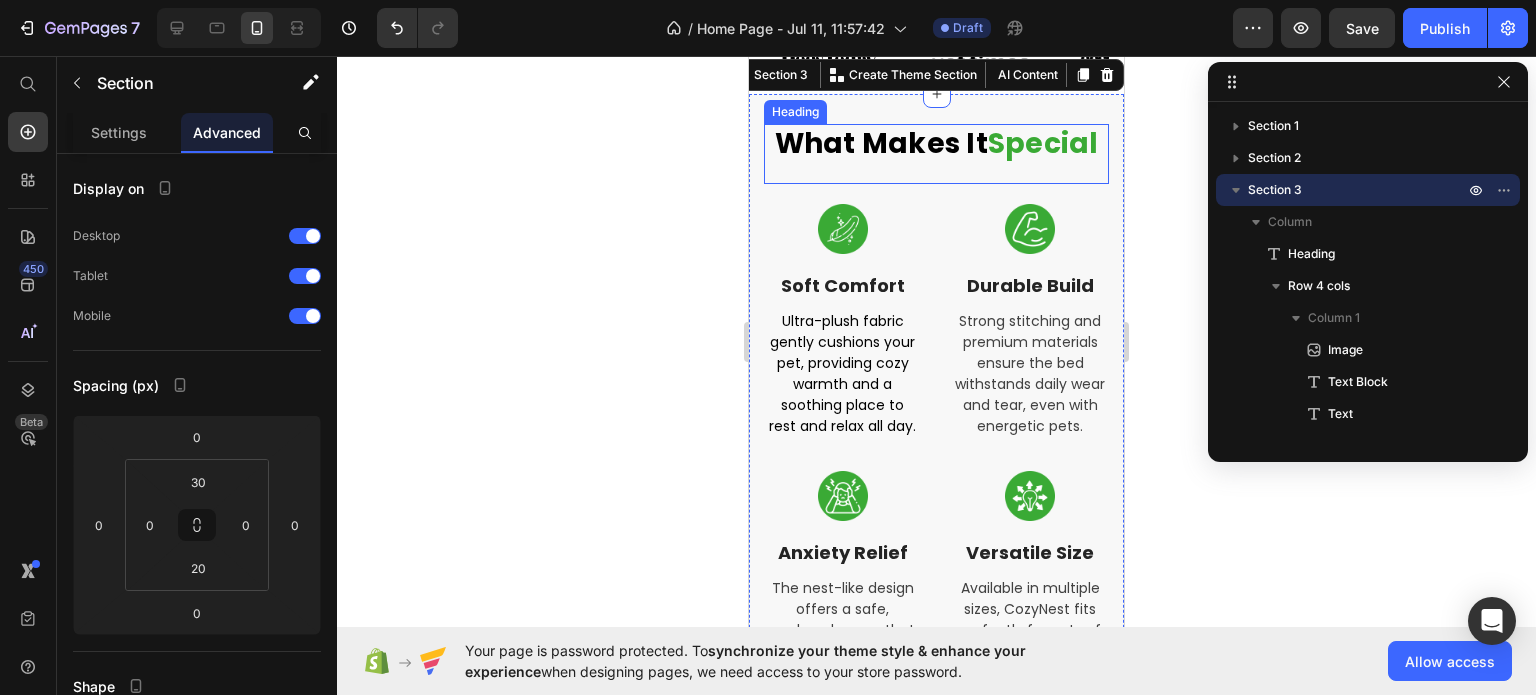 click on "Special" at bounding box center (1043, 143) 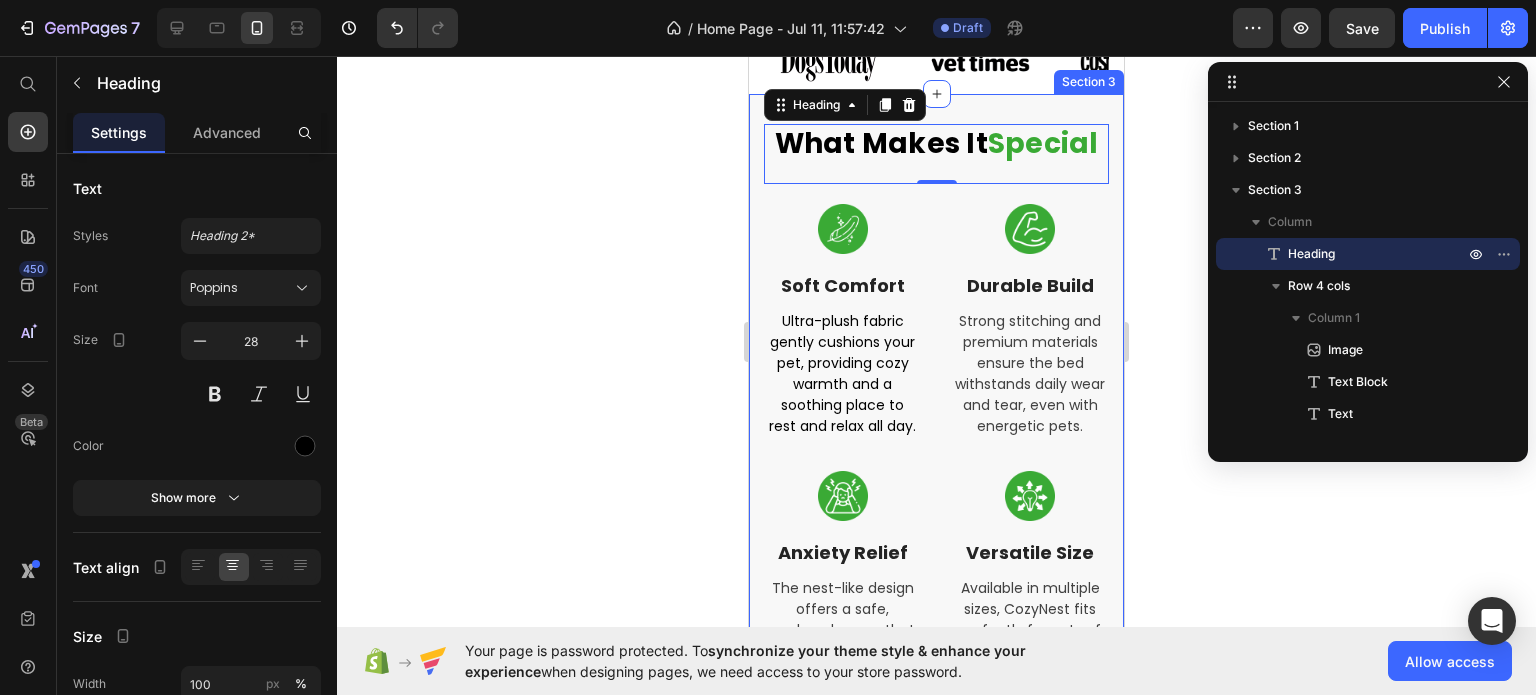 click on "What Makes It  Special Heading   0 Image Soft Comfort Text Block Ultra-plush fabric gently cushions your pet, providing cozy warmth and a soothing place to rest and relax all day. Text Image Durable Build Text Block Strong stitching and premium materials ensure the bed withstands daily wear and tear, even with energetic pets. Text Image Anxiety Relief Text Block The nest-like design offers a safe, enclosed space that helps calm pets and reduce stress or nervousness. Text Image Versatile Size Text Block Available in multiple sizes, CozyNest fits perfectly for pets of all breeds, from tiny kittens to large dogs. Text Row Section 3" at bounding box center [936, 426] 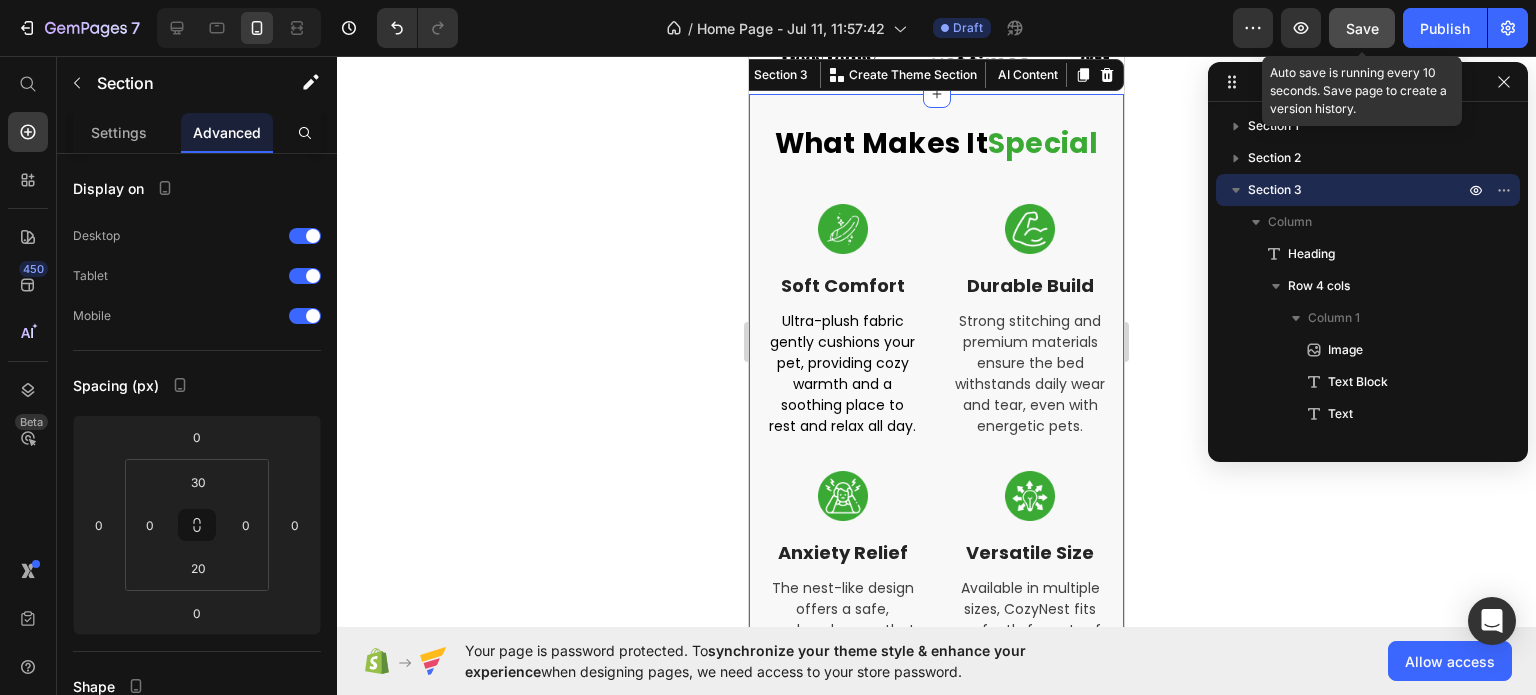 click on "Save" at bounding box center [1362, 28] 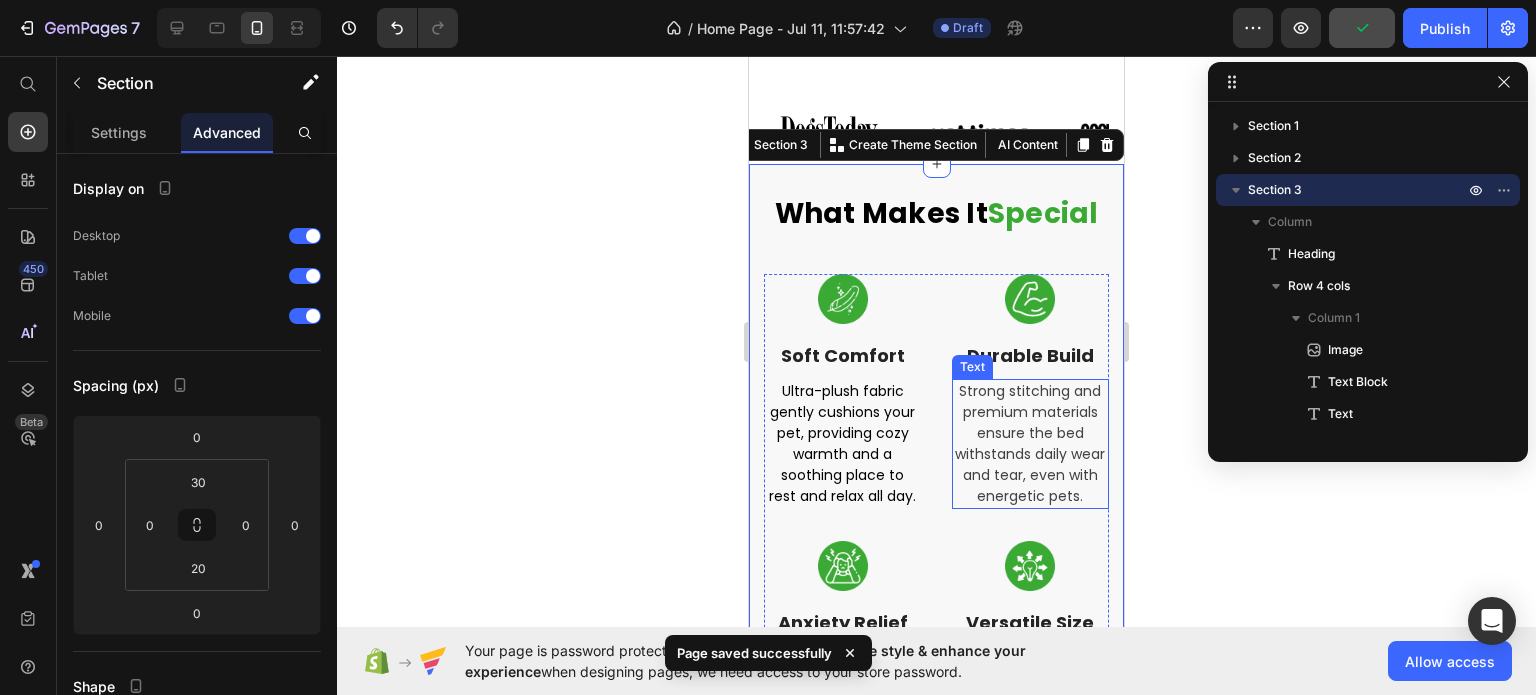 scroll, scrollTop: 791, scrollLeft: 0, axis: vertical 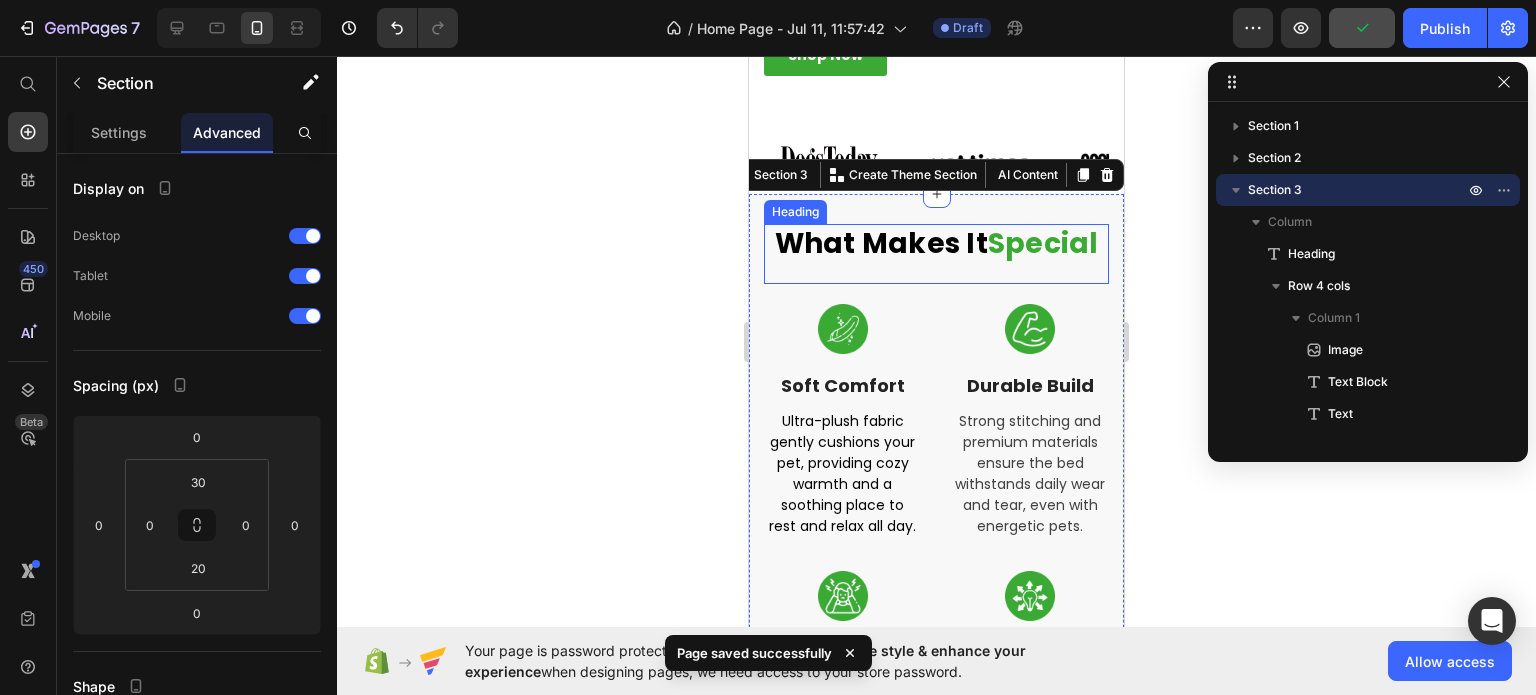 click on "What Makes It  Special" at bounding box center [936, 244] 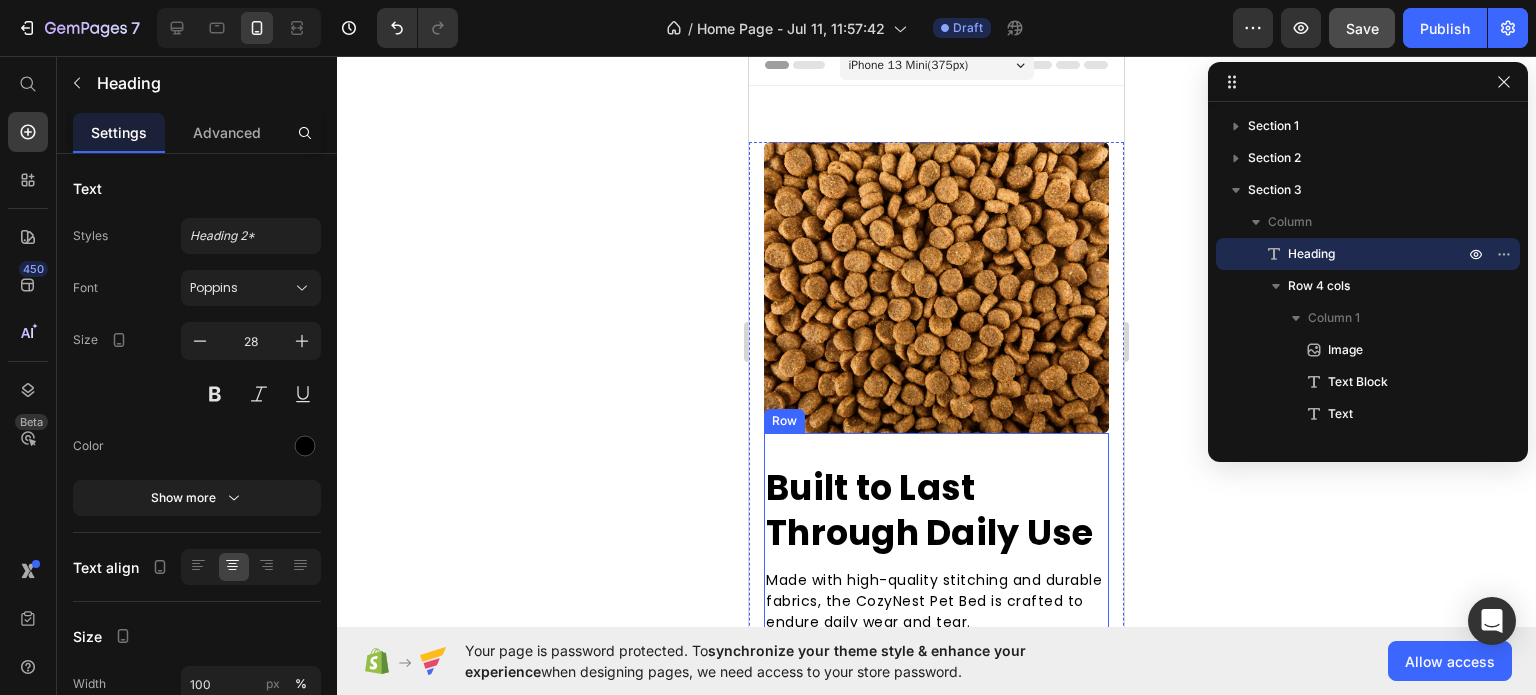 scroll, scrollTop: 0, scrollLeft: 0, axis: both 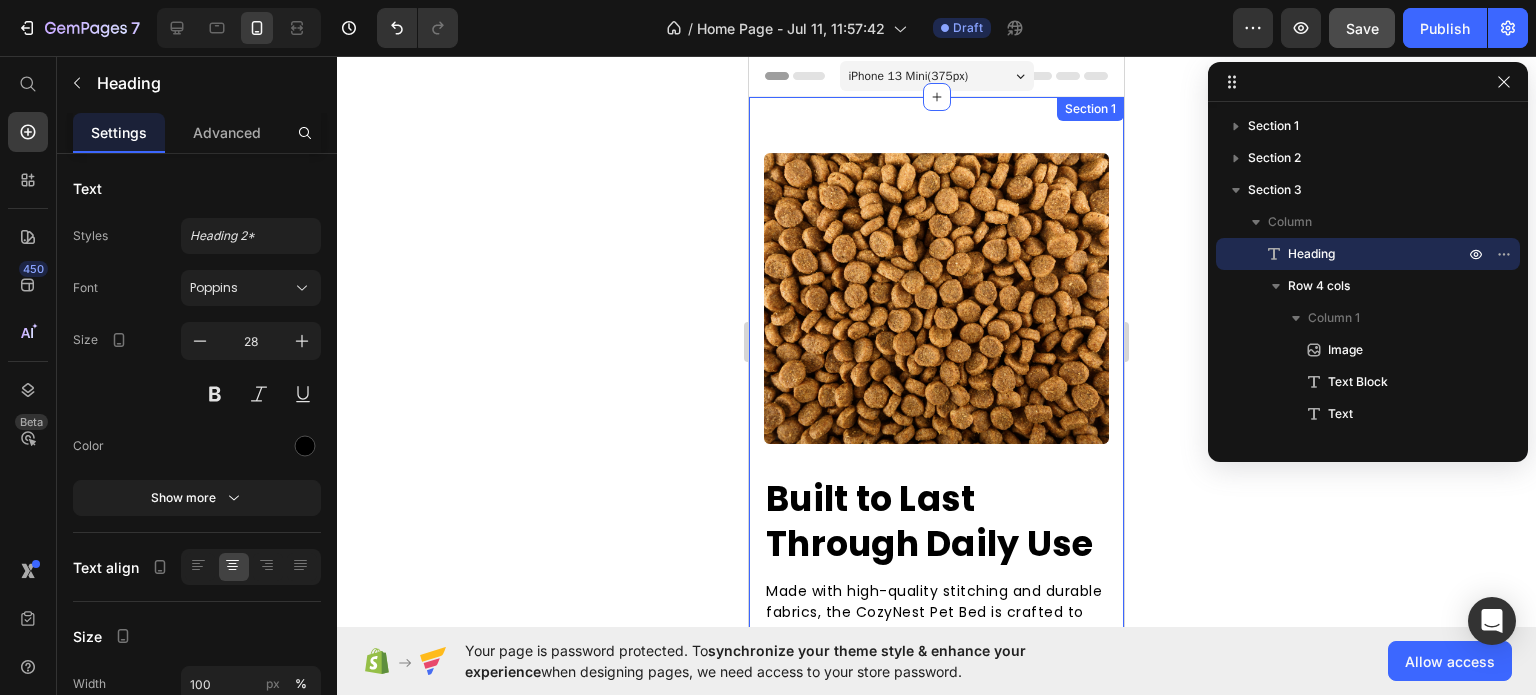 click on "Built to Last Through Daily Use Heading Made with high-quality stitching and durable fabrics, the CozyNest Pet Bed is crafted to endure daily wear and tear.    Whether your pet digs, kneads, or rolls around before settling down, this bed holds its shape and softness.    It’s a long-term investment in your pet’s comfort that maintains its cozy feel, wash after wash, nap after nap. Text block Shop Now Button Row Image Row Section 1" at bounding box center [936, 510] 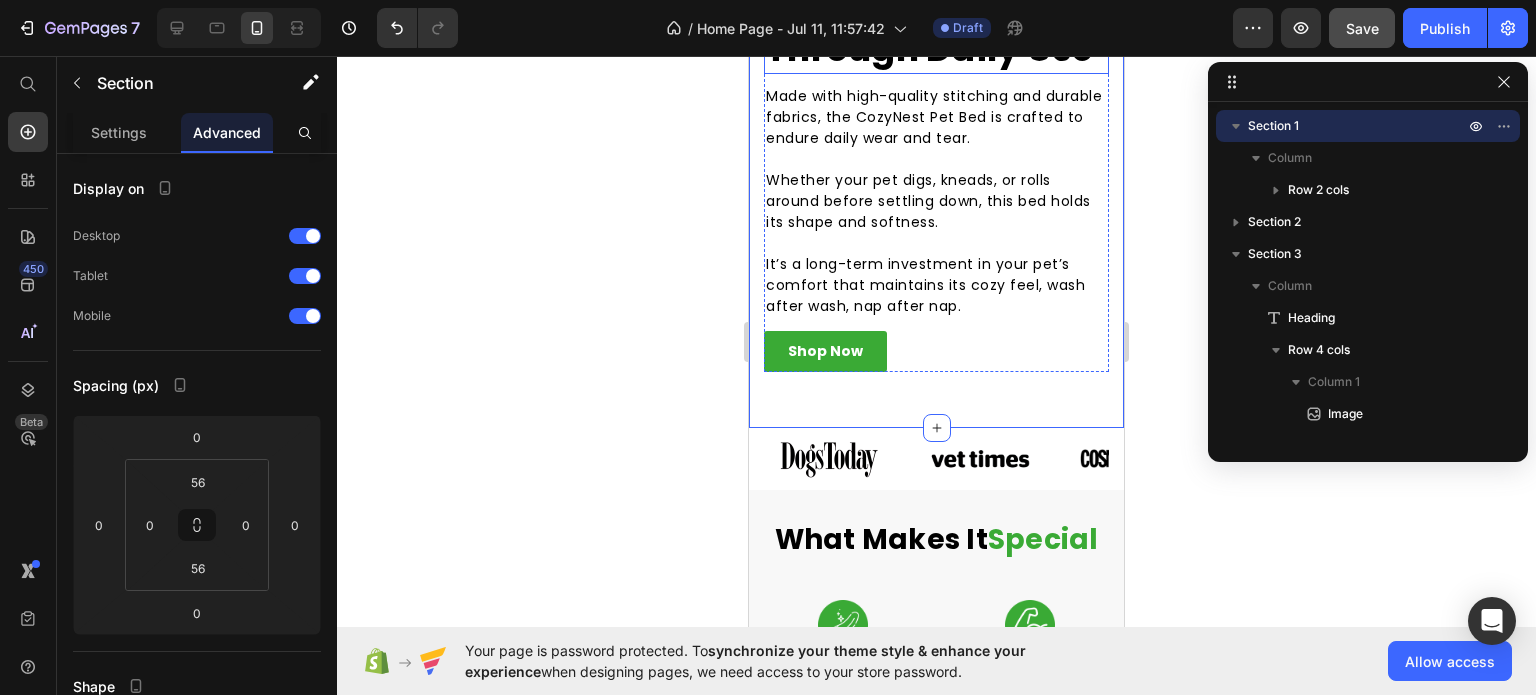 scroll, scrollTop: 500, scrollLeft: 0, axis: vertical 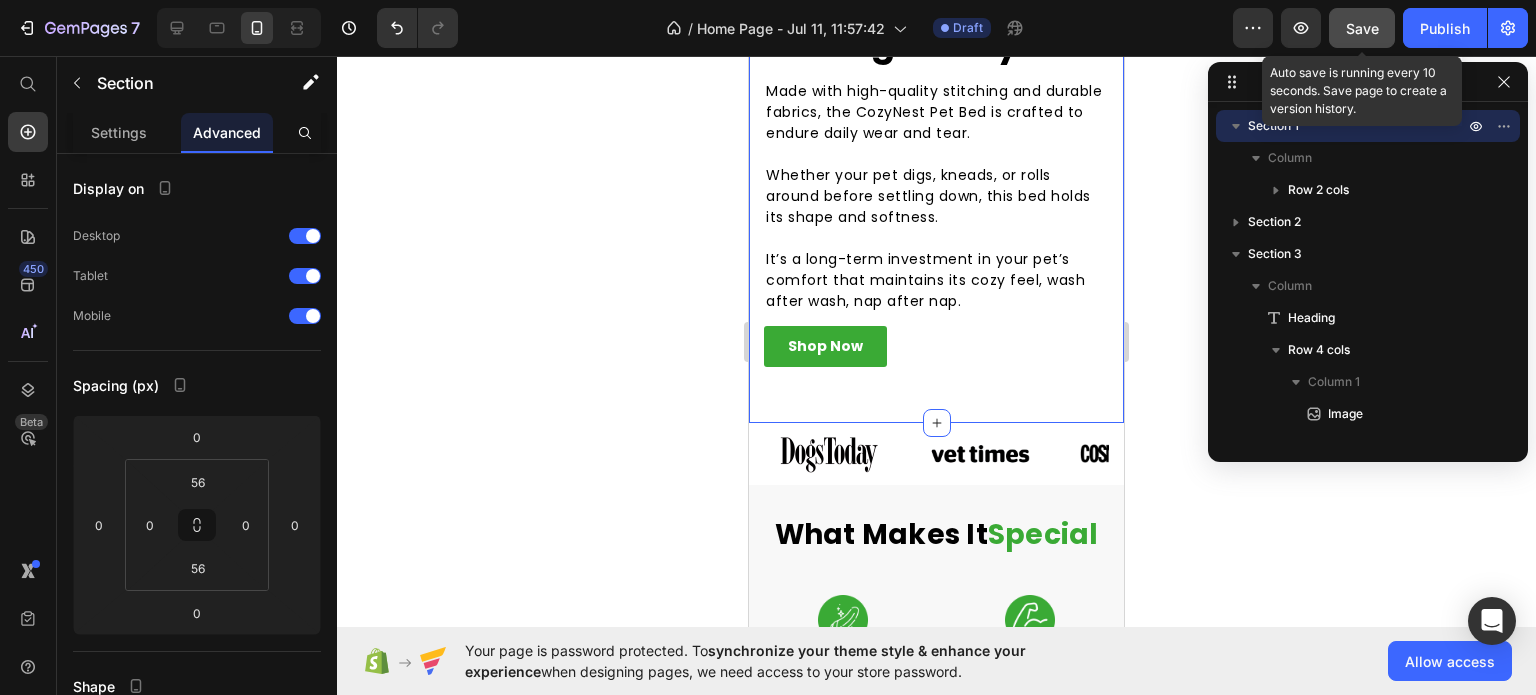 click on "Save" at bounding box center [1362, 28] 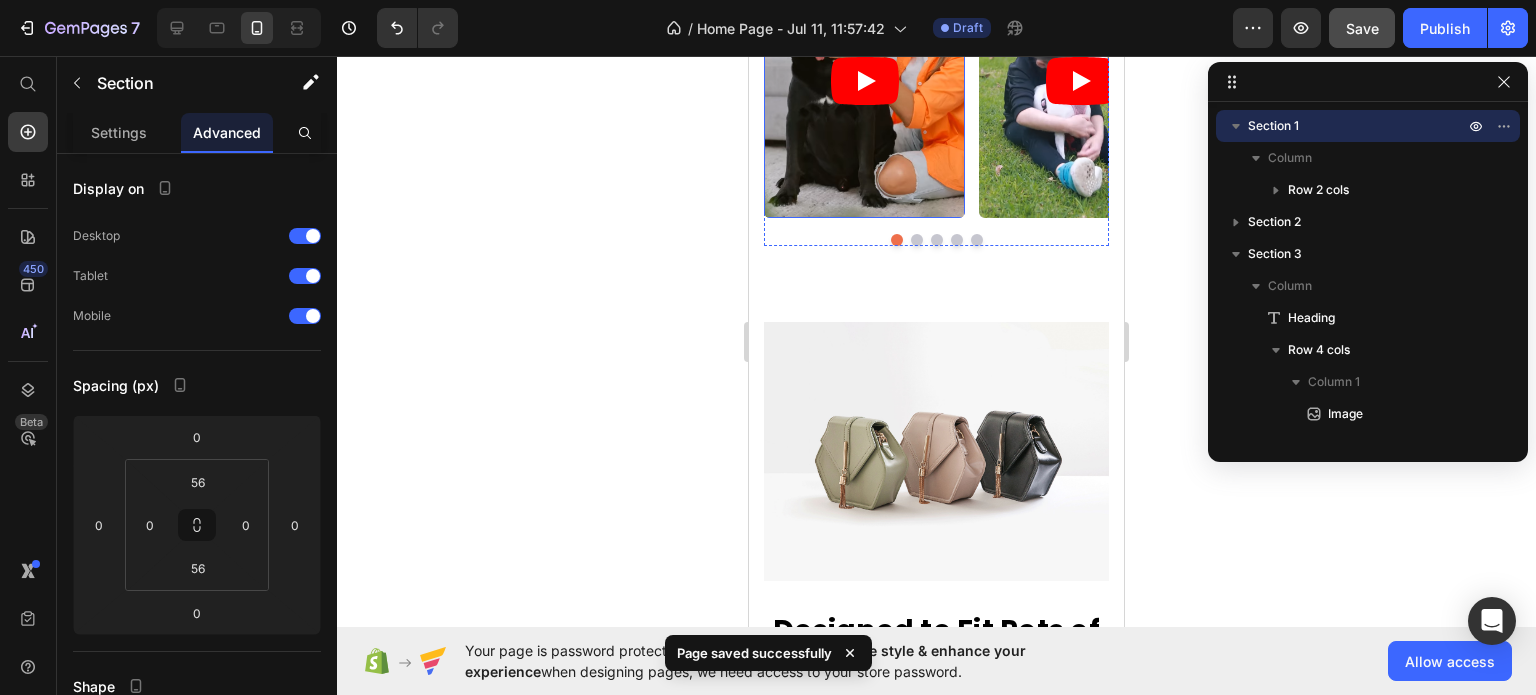 scroll, scrollTop: 1900, scrollLeft: 0, axis: vertical 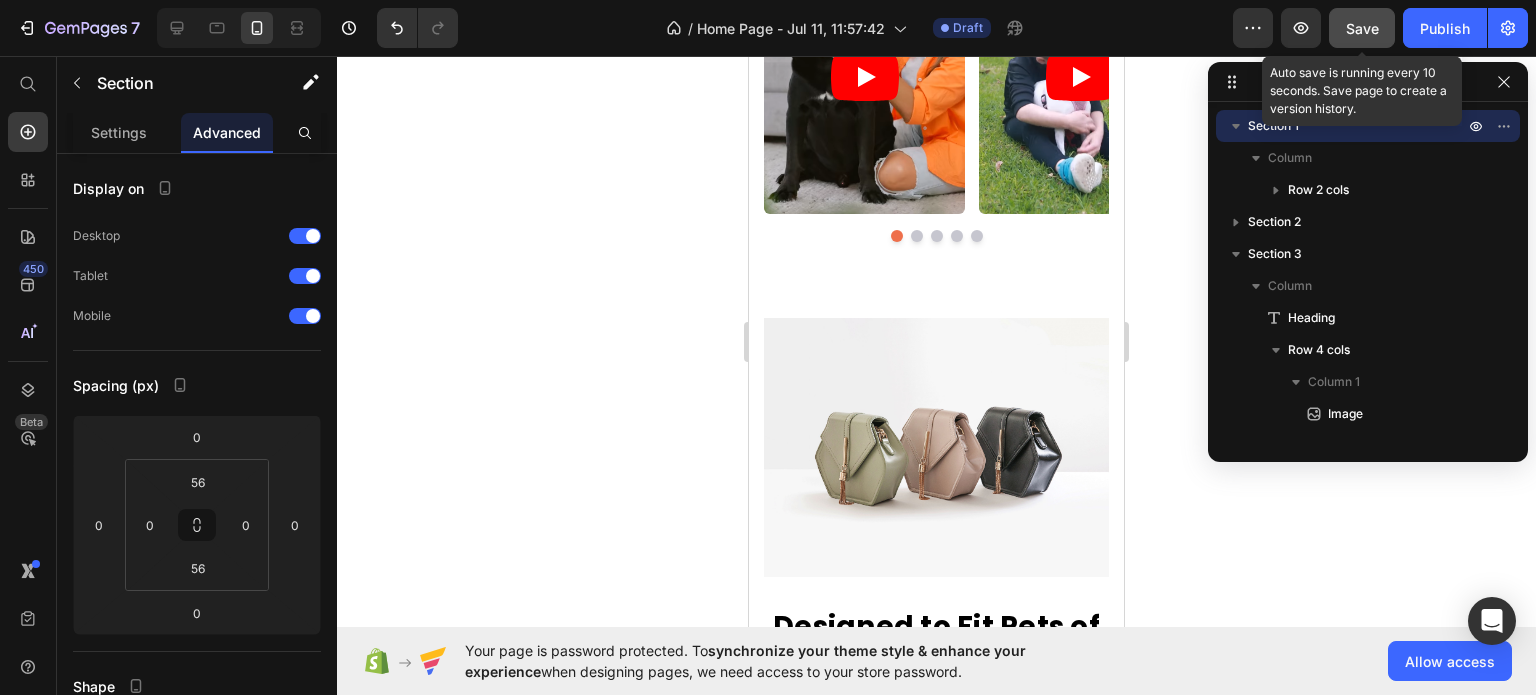 click on "Save" at bounding box center [1362, 28] 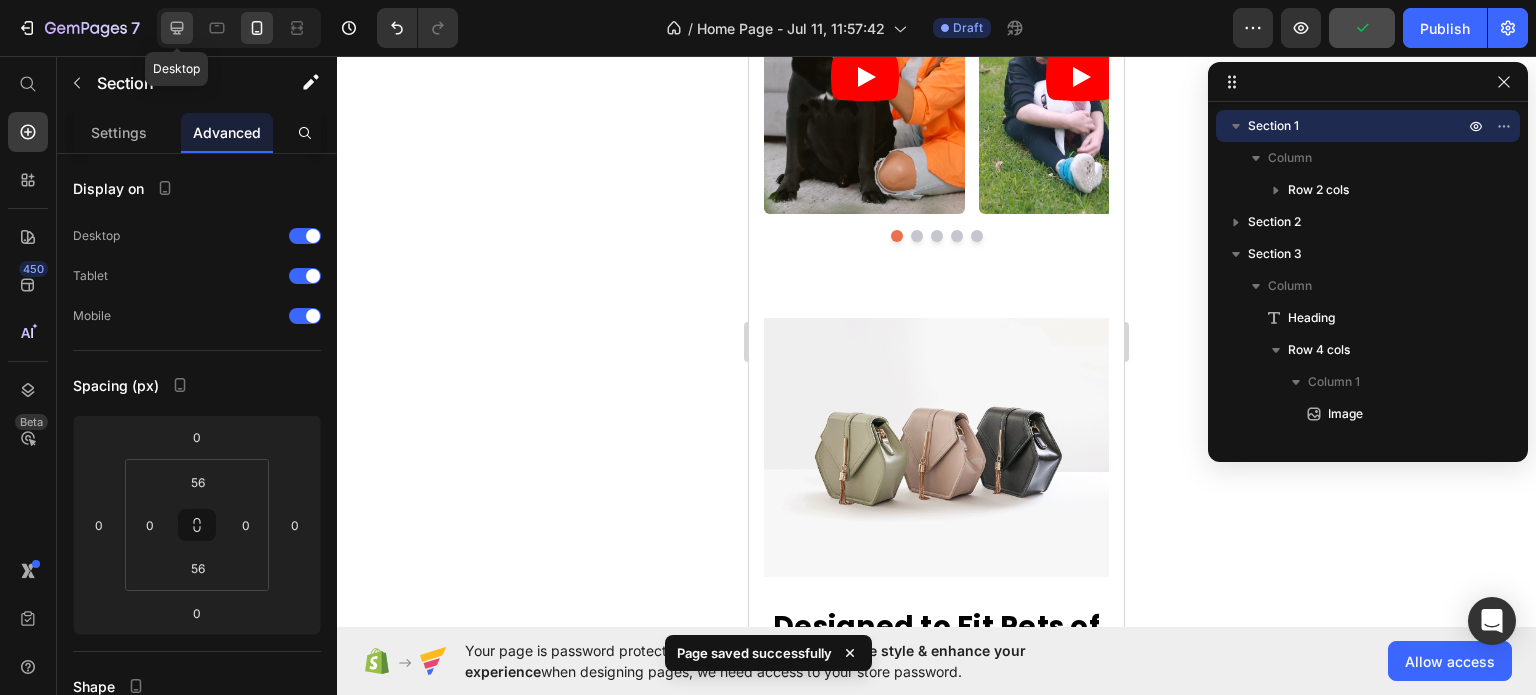 click 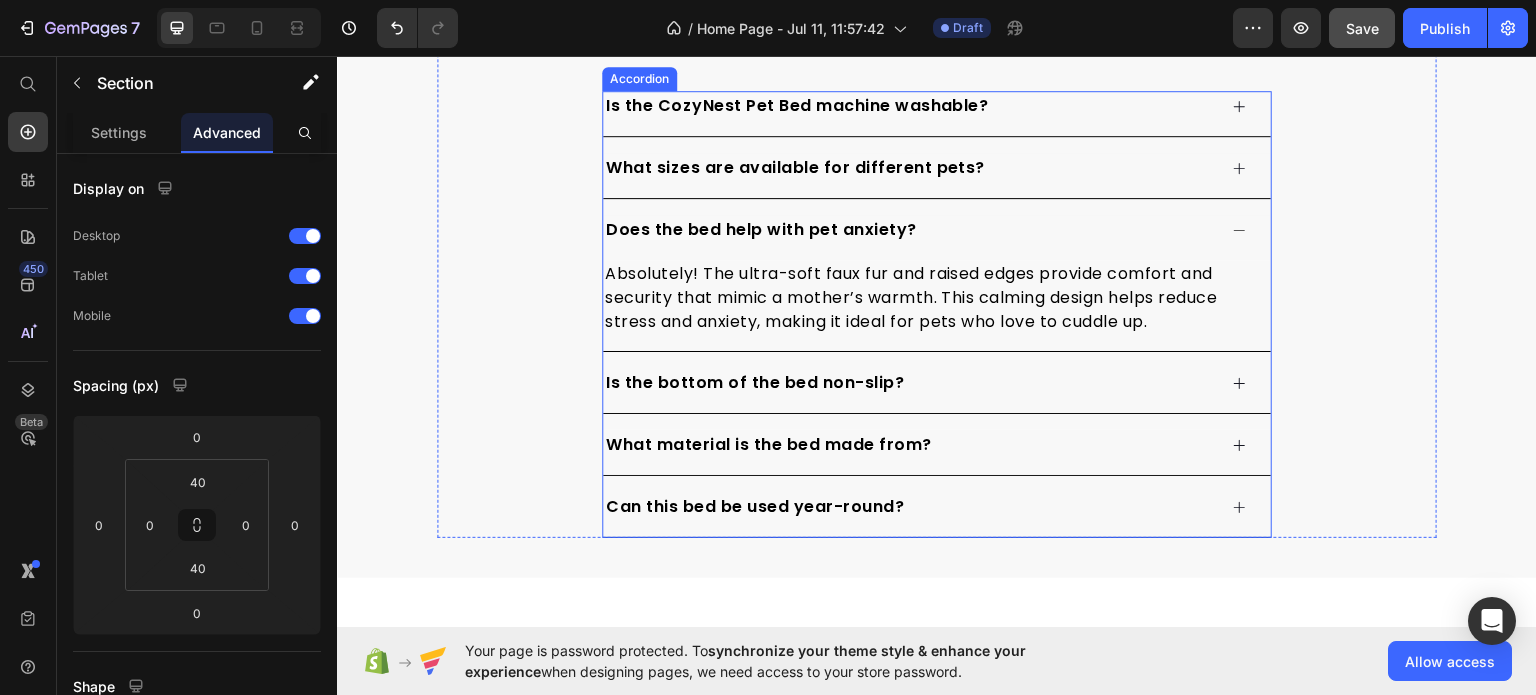 scroll, scrollTop: 4700, scrollLeft: 0, axis: vertical 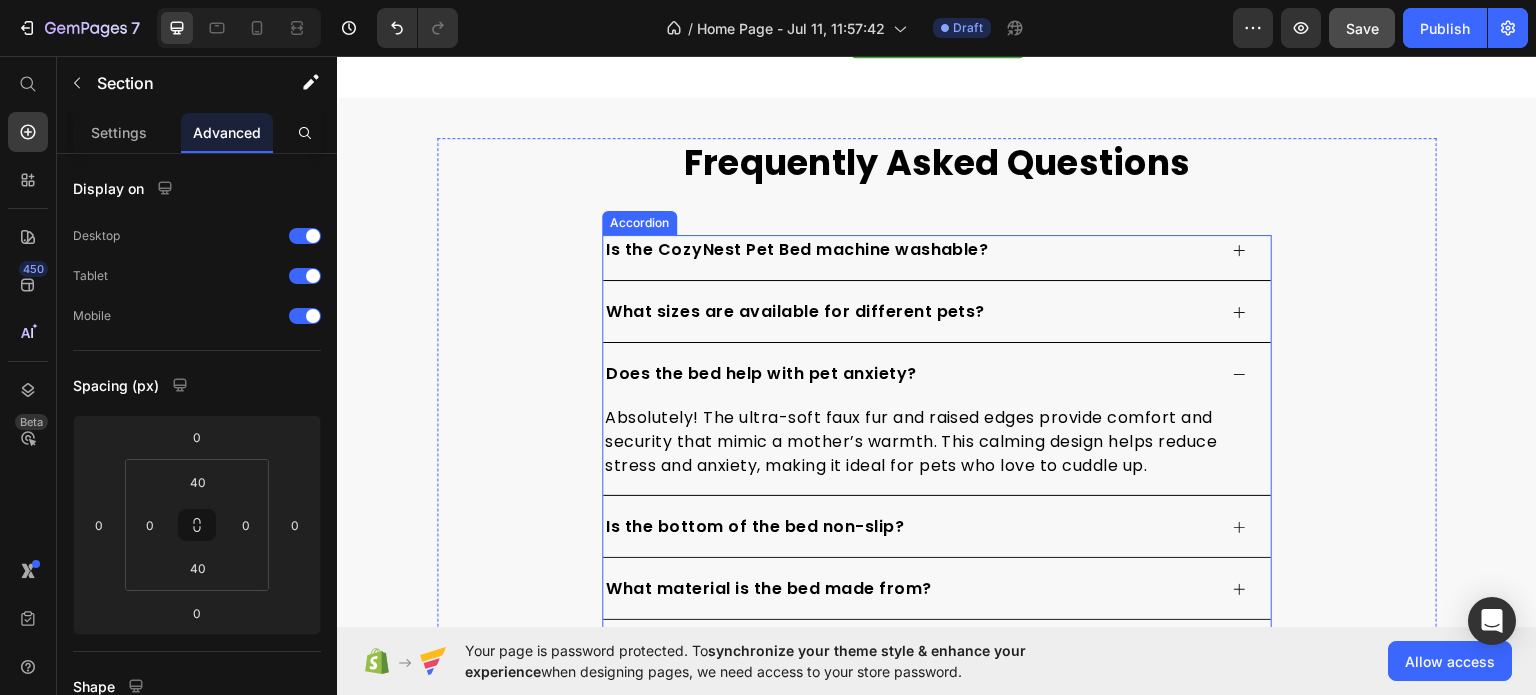 click on "Does the bed help with pet anxiety?" at bounding box center (909, 373) 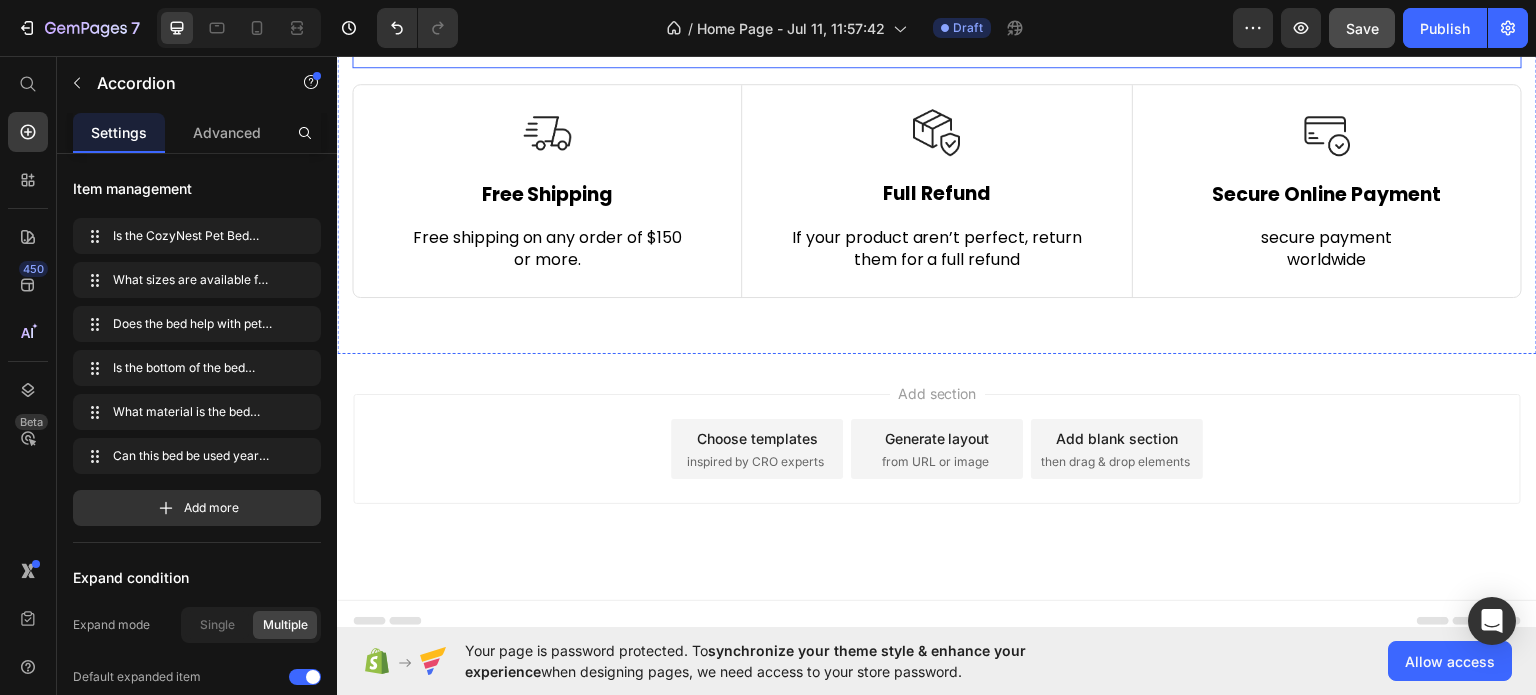 scroll, scrollTop: 5380, scrollLeft: 0, axis: vertical 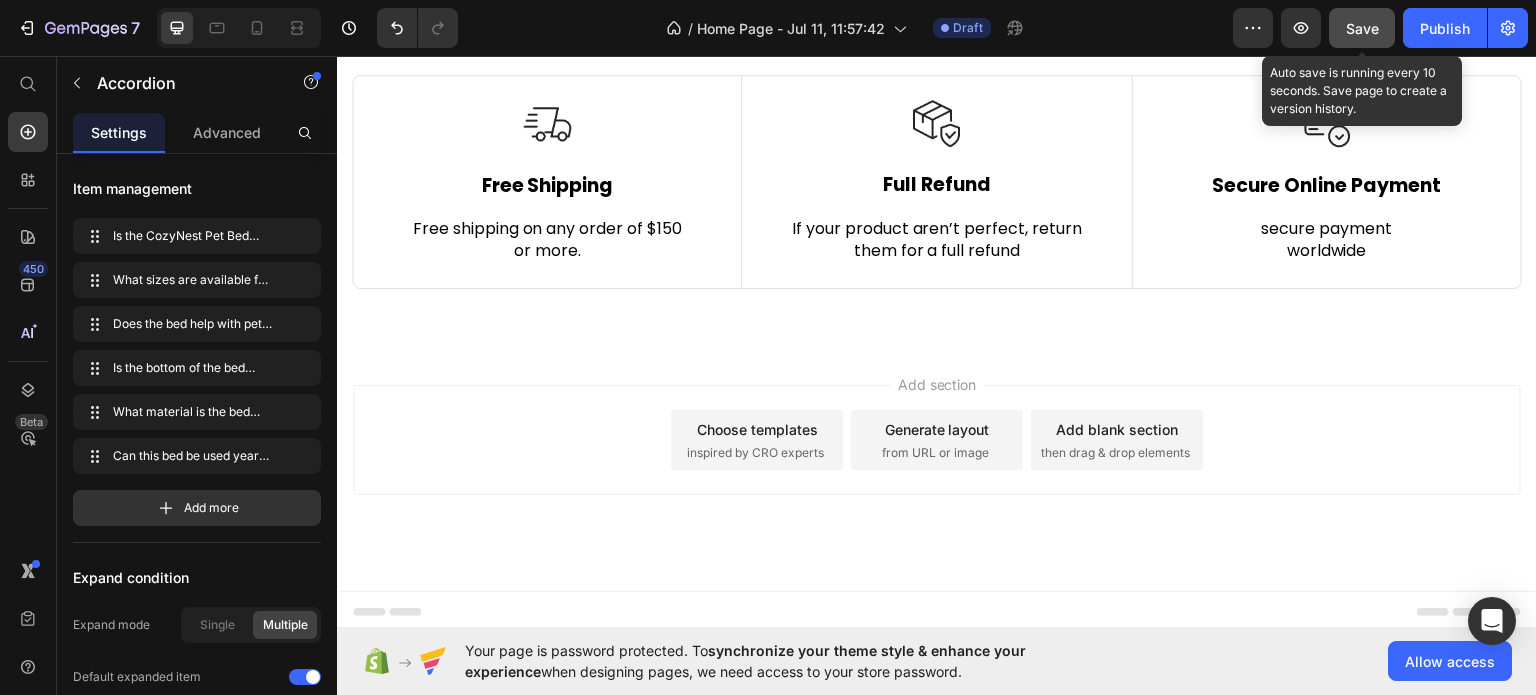 click on "Save" at bounding box center (1362, 28) 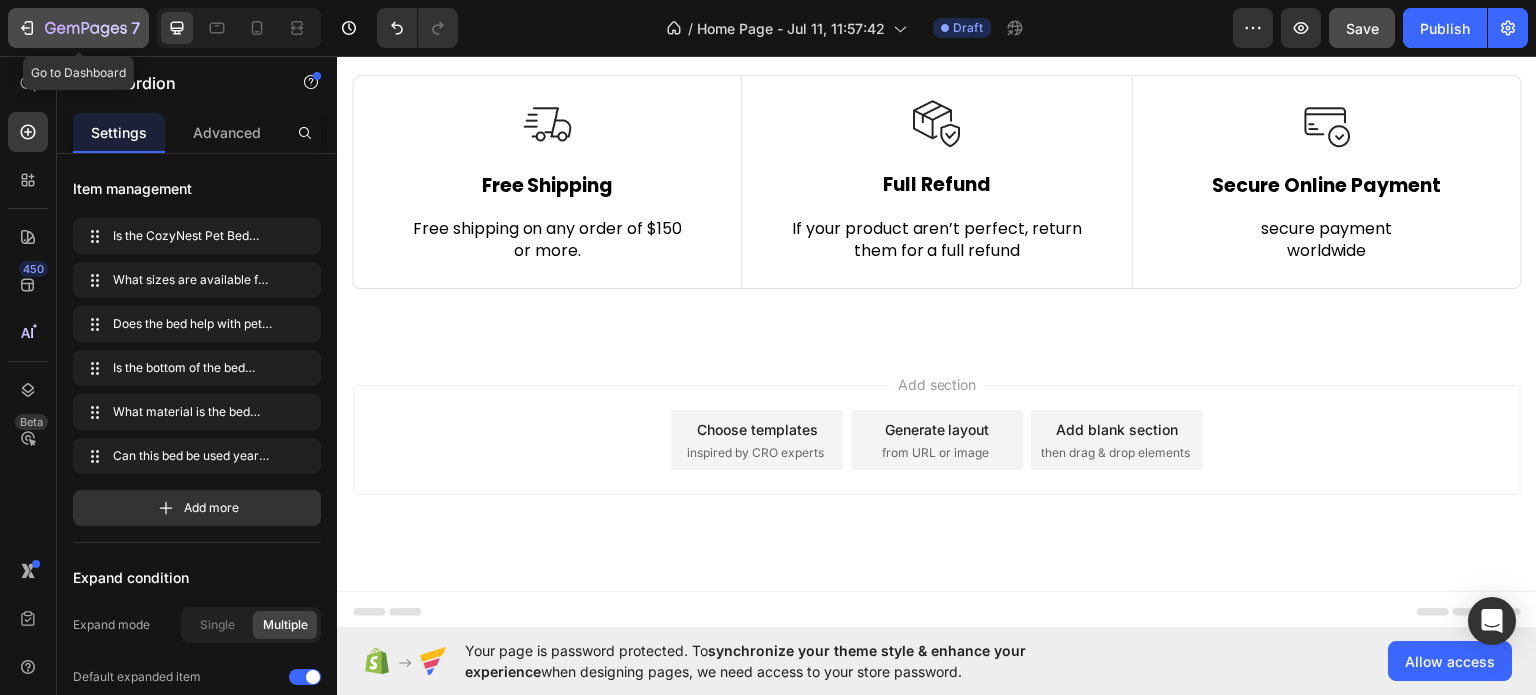 click 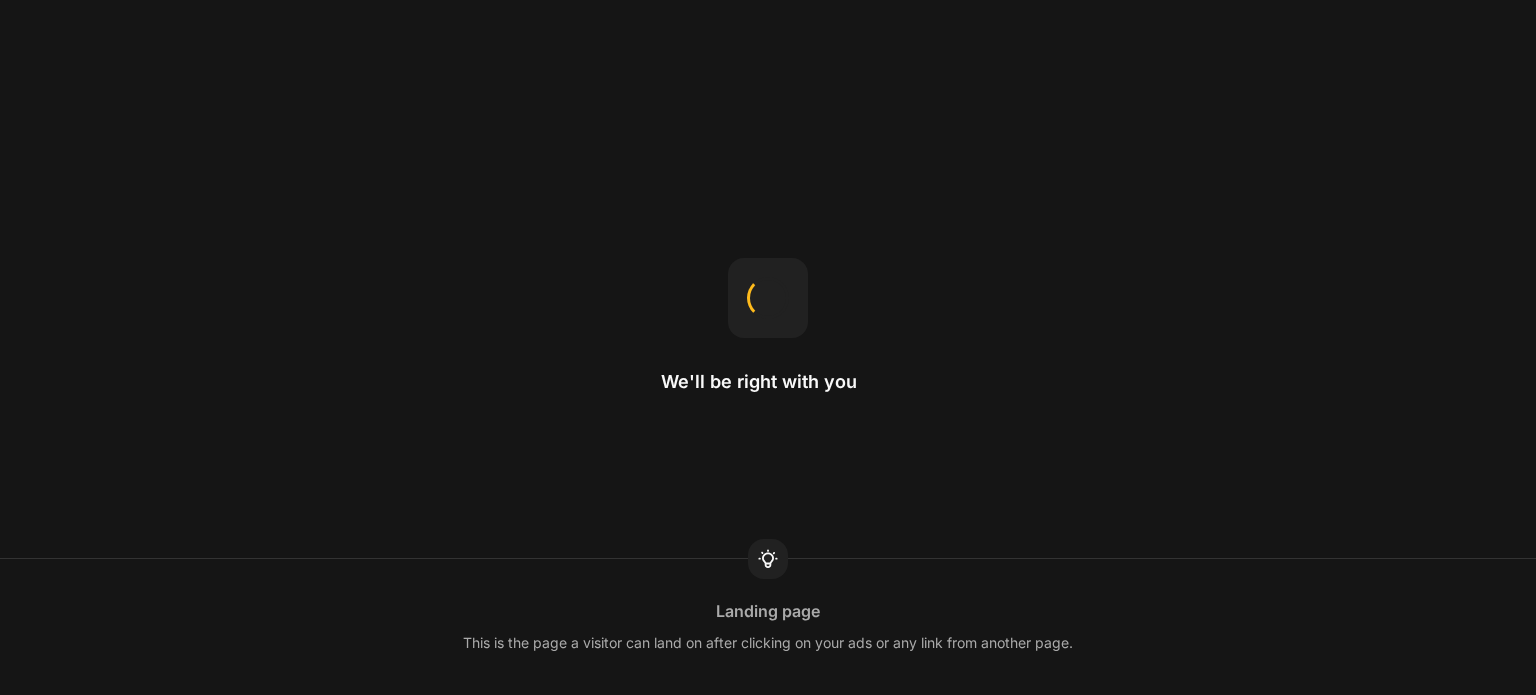 scroll, scrollTop: 0, scrollLeft: 0, axis: both 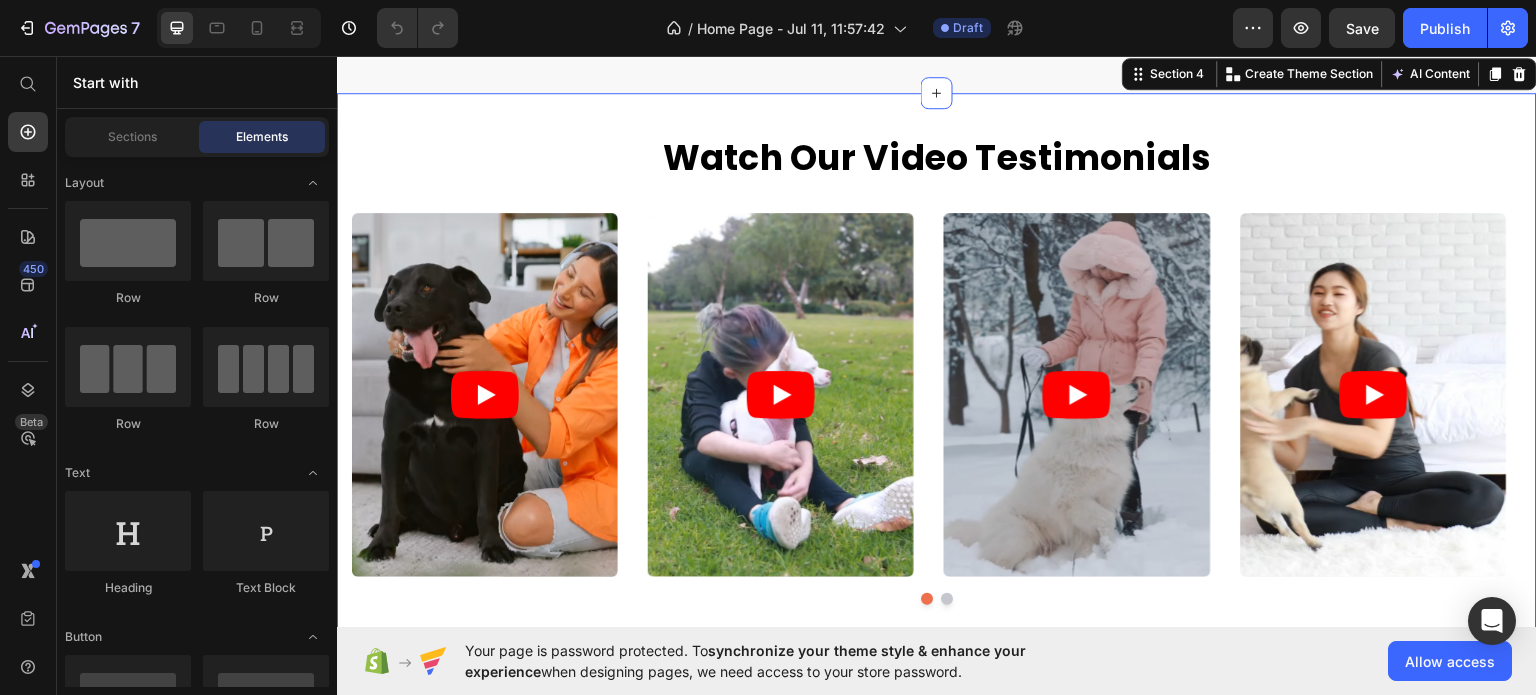 click on "Watch Our Video Testimonials Heading Video Video Video Video Video Carousel Row Section 4   You can create reusable sections Create Theme Section AI Content Write with GemAI What would you like to describe here? Tone and Voice Persuasive Product Getting products... Show more Generate" at bounding box center [937, 376] 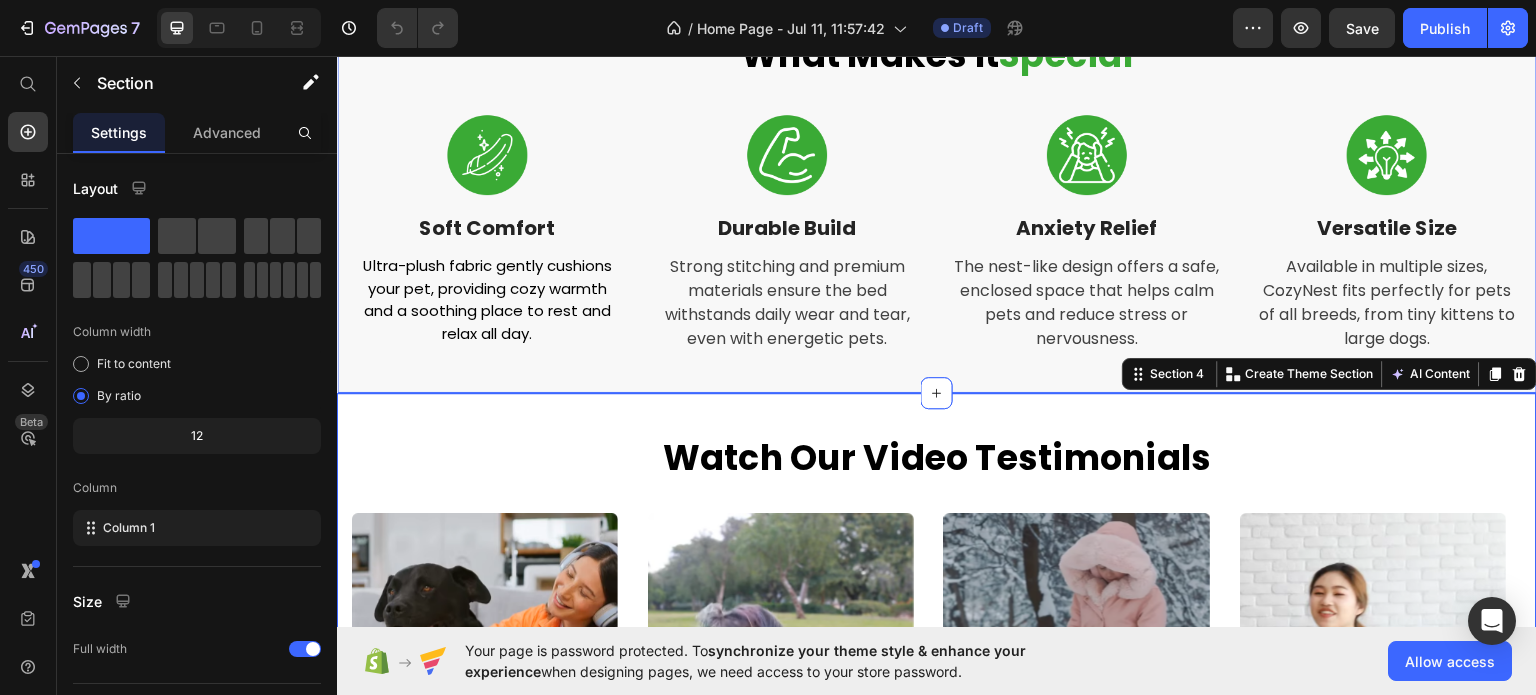 scroll, scrollTop: 0, scrollLeft: 0, axis: both 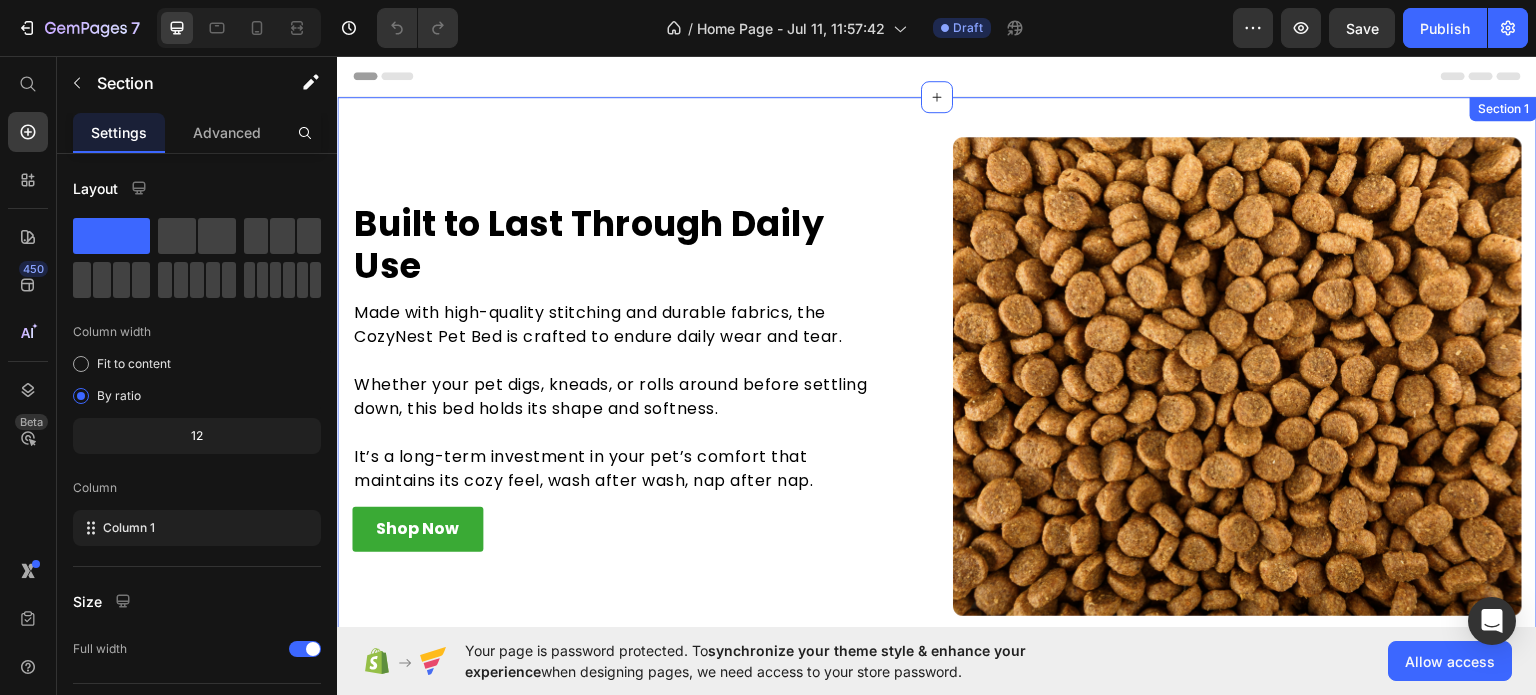 click on "Built to Last Through Daily Use Heading Made with high-quality stitching and durable fabrics, the CozyNest Pet Bed is crafted to endure daily wear and tear.    Whether your pet digs, kneads, or rolls around before settling down, this bed holds its shape and softness.    It’s a long-term investment in your pet’s comfort that maintains its cozy feel, wash after wash, nap after nap. Text block Shop Now Button Row Image Row Section 1" at bounding box center [937, 375] 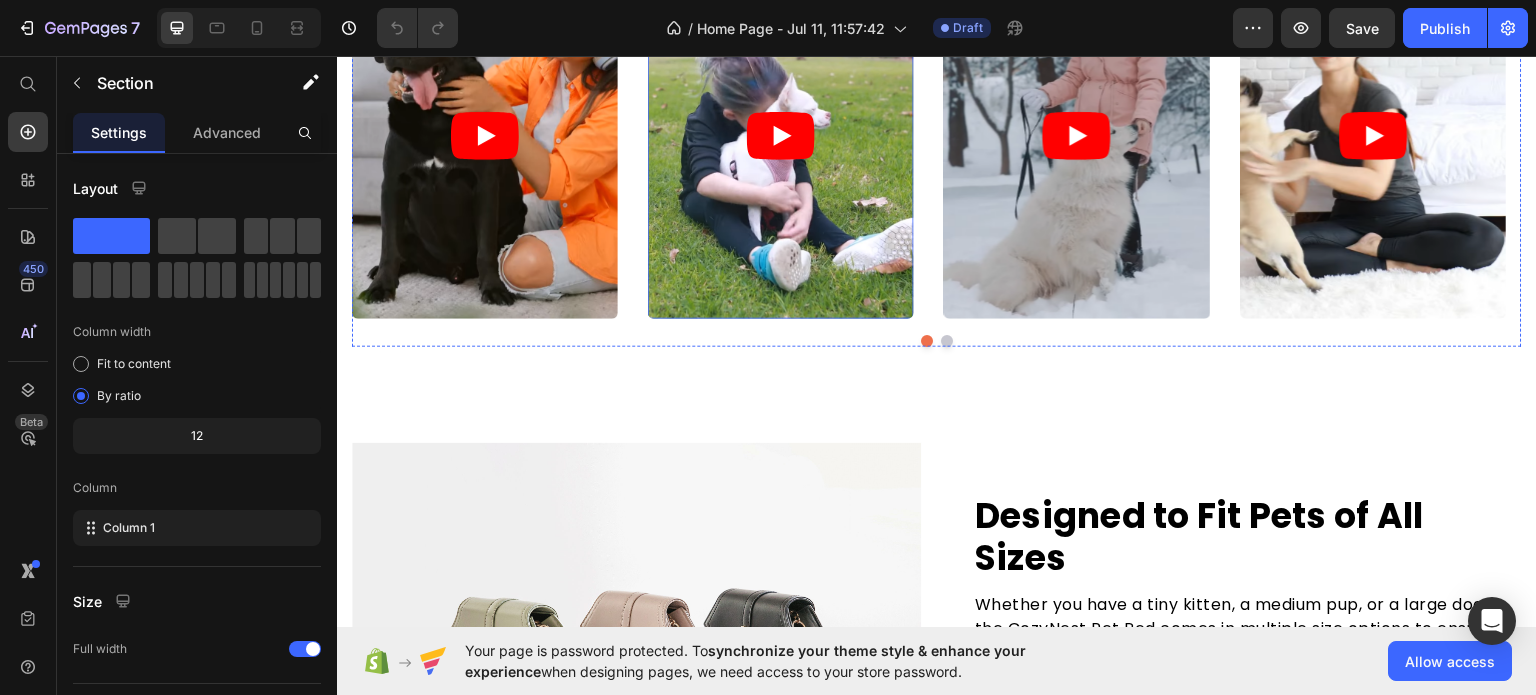 scroll, scrollTop: 800, scrollLeft: 0, axis: vertical 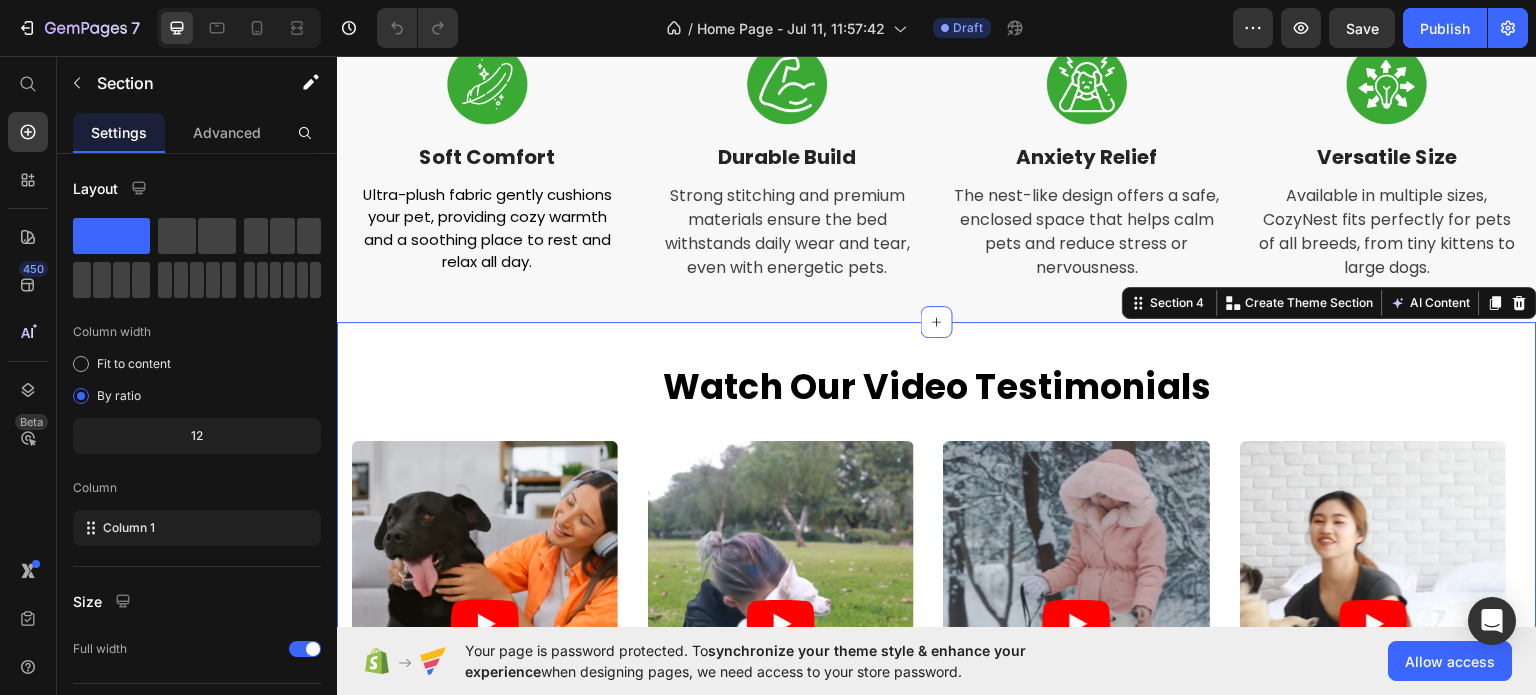 click on "Watch Our Video Testimonials Heading Video Video Video Video Video Carousel Row Section 4   You can create reusable sections Create Theme Section AI Content Write with GemAI What would you like to describe here? Tone and Voice Persuasive Product Show more Generate" at bounding box center [937, 605] 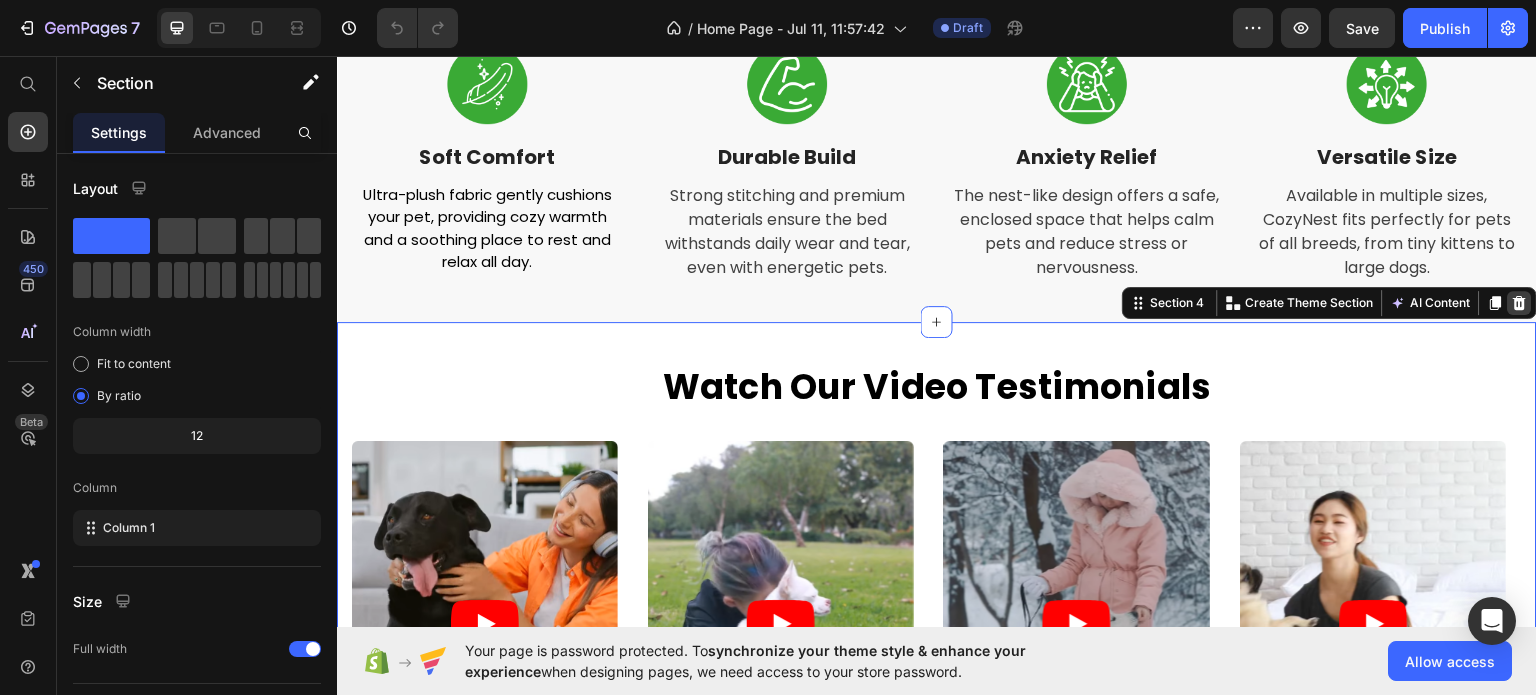 click 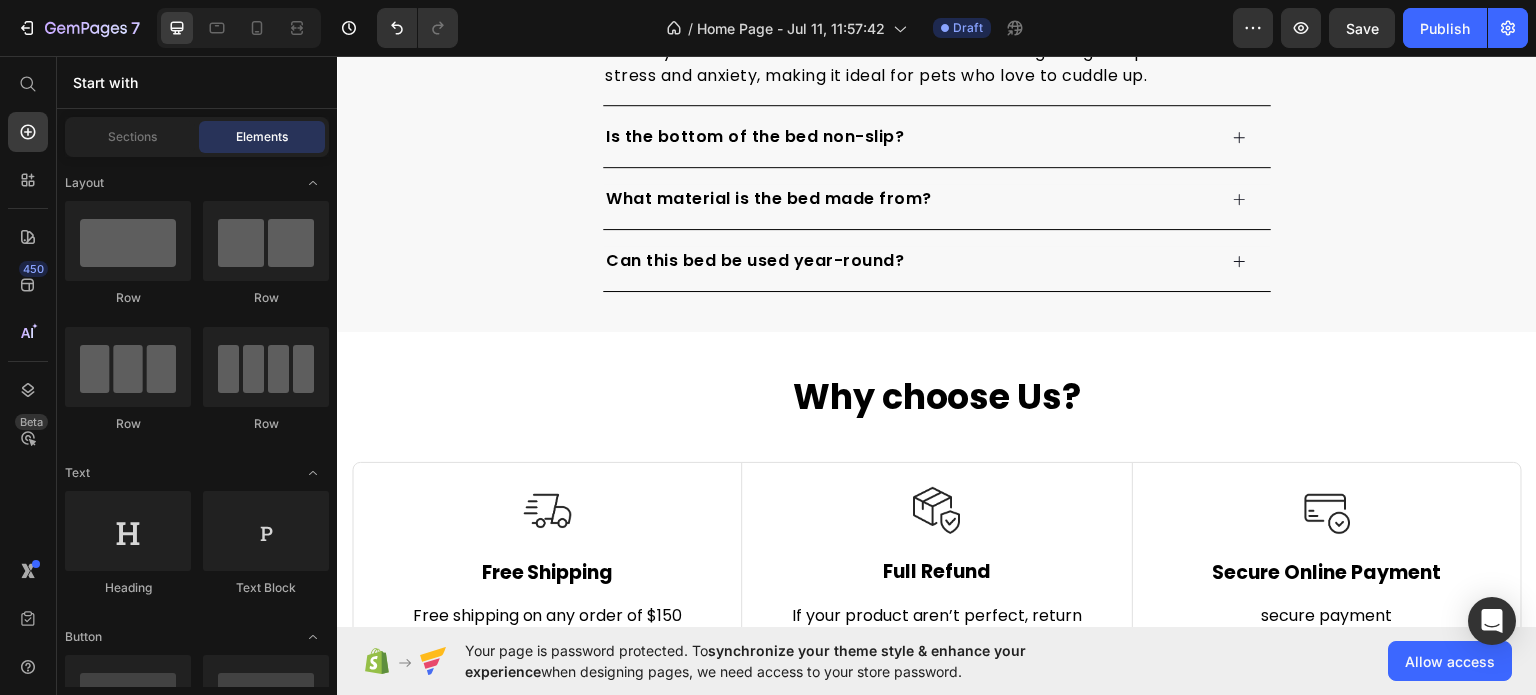 scroll, scrollTop: 4100, scrollLeft: 0, axis: vertical 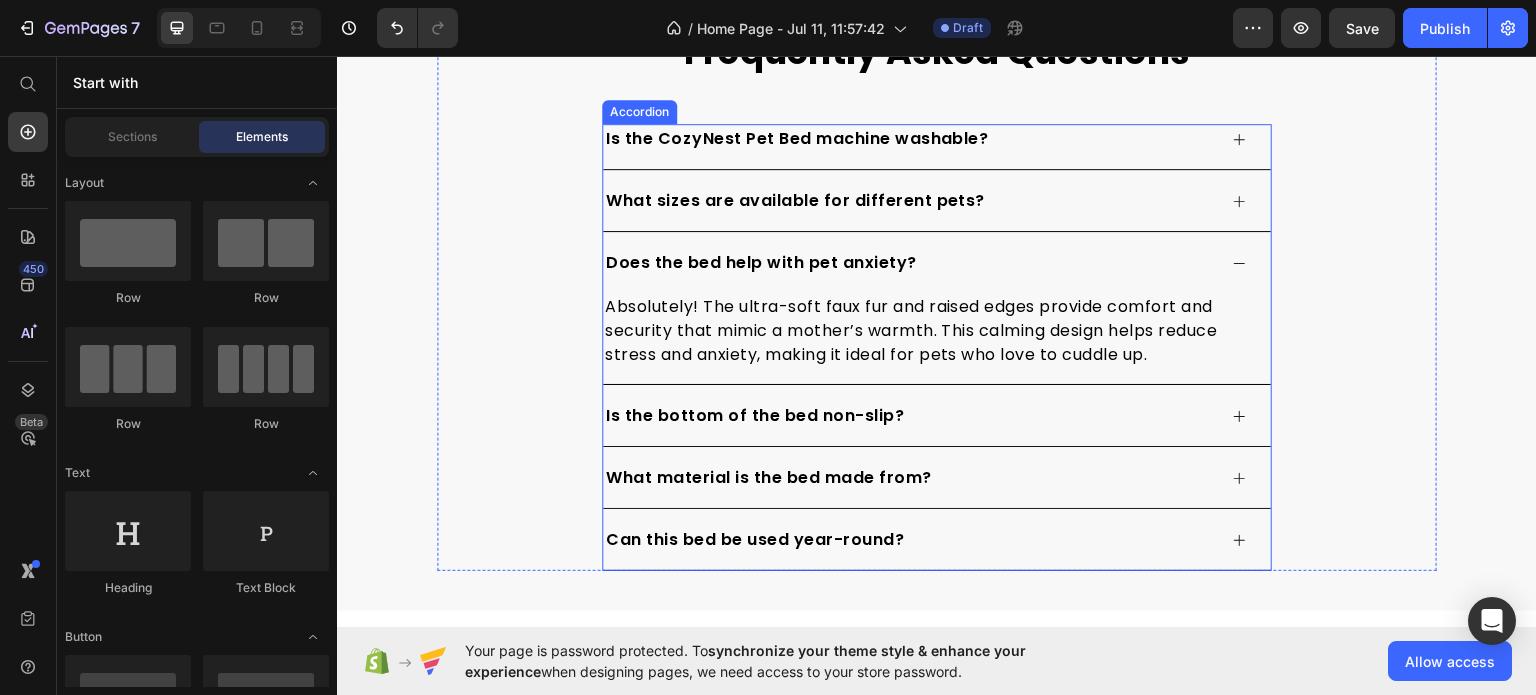 click on "Does the bed help with pet anxiety?" at bounding box center (909, 262) 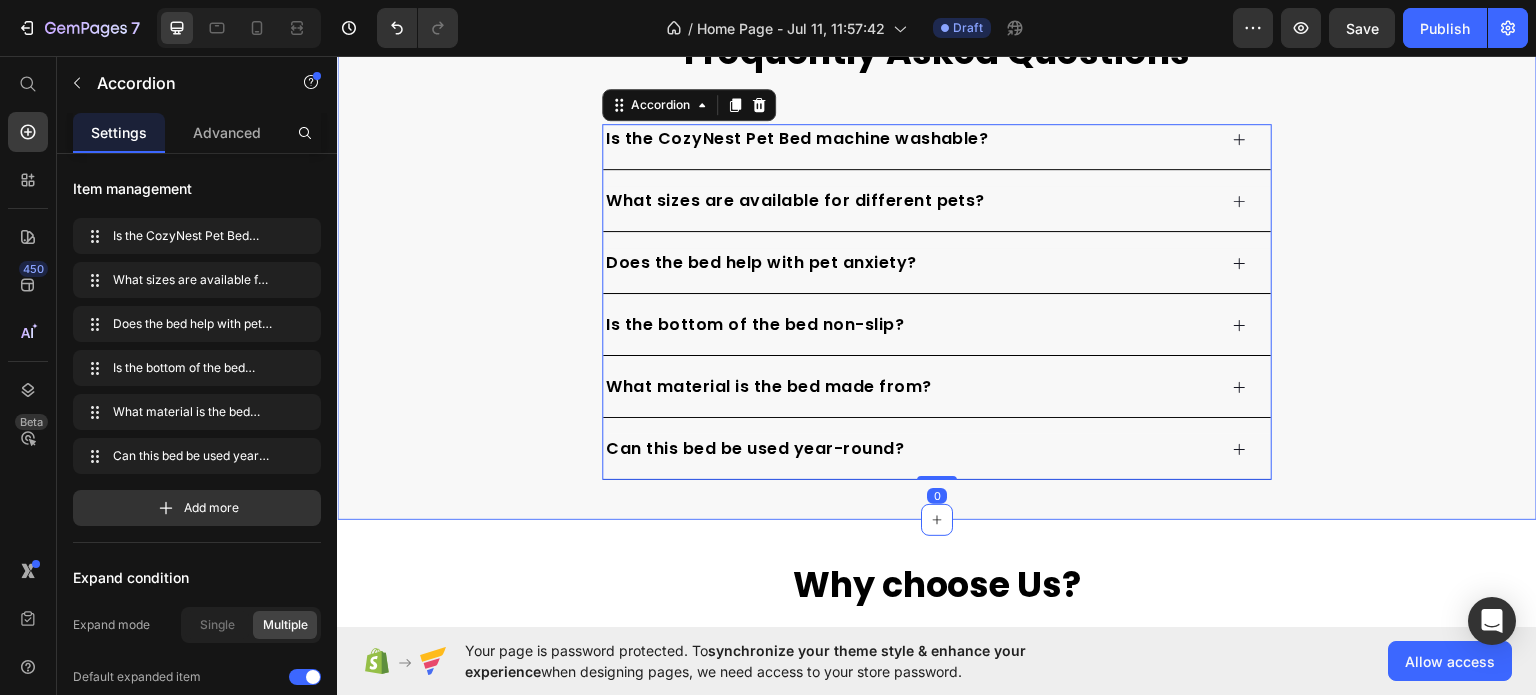 click on "Frequently Asked Questions Heading
Is the CozyNest Pet Bed machine washable?
What sizes are available for different pets?
Does the bed help with pet anxiety?
Is the bottom of the bed non-slip?
What material is the bed made from?
Can this bed be used year-round? Accordion   0 Row" at bounding box center (937, 253) 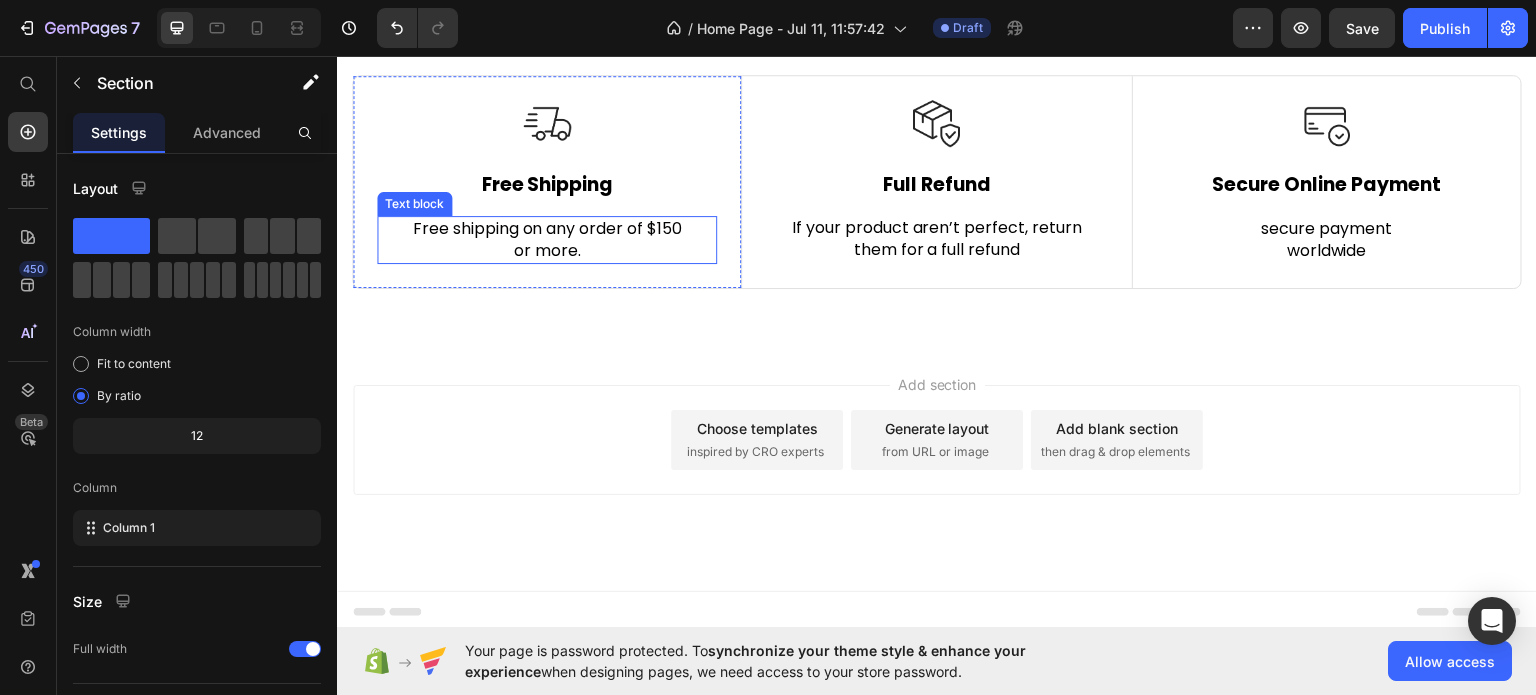 scroll, scrollTop: 4812, scrollLeft: 0, axis: vertical 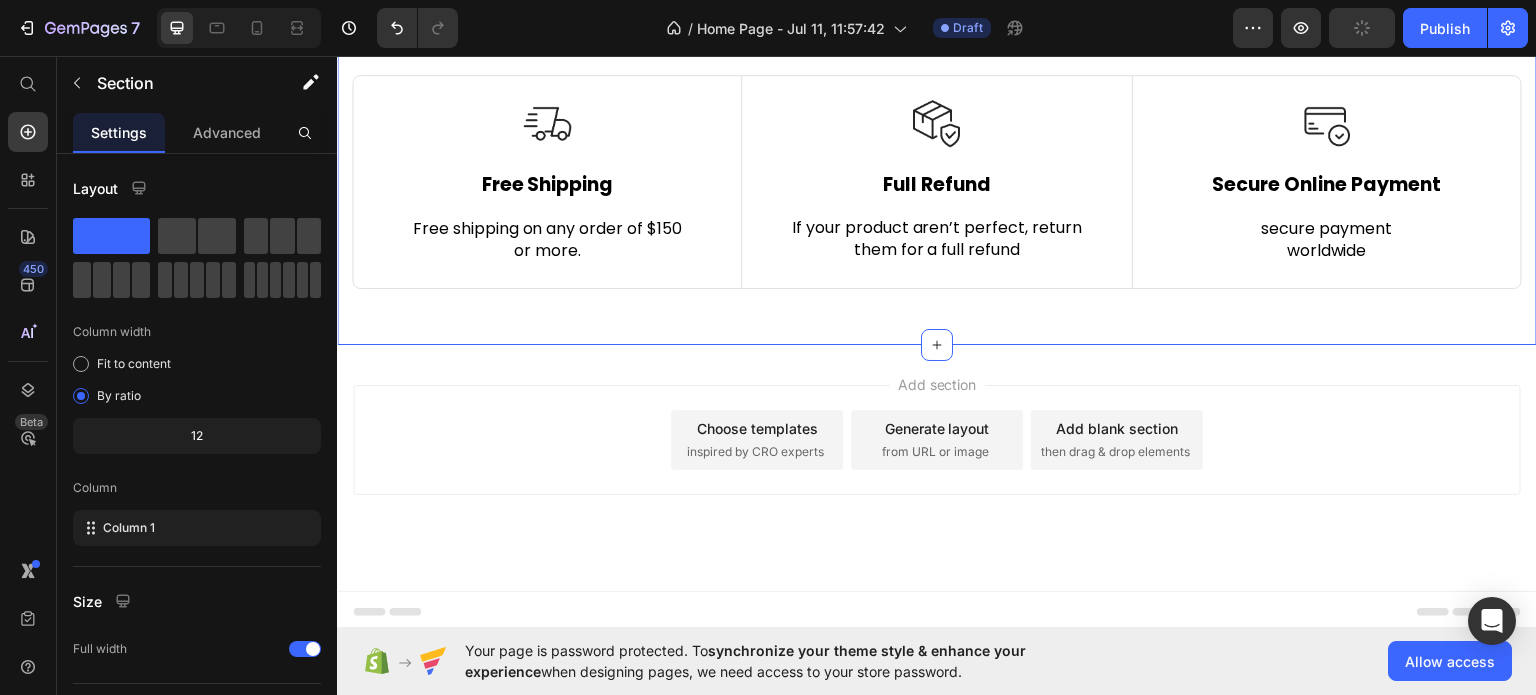 click on "Why choose Us? Heading Row Image Free Shipping Text Block Free shipping on any order of $150  or more. Text block Row Image Full Refund Text Block If your product aren’t perfect, return them for a full refund Text block Row Image Secure Online Payment Text Block secure payment worldwide Text block Row Row Image Free Shipping Text Block Free shipping on any order of $150  or more. Text block Row Image Full Refund Text Block If your product aren’t perfect, return them for a full refund Text block Row Image Secure Online Payment Text Block secure payment worldwide Text block Row Row Section 10" at bounding box center [937, 144] 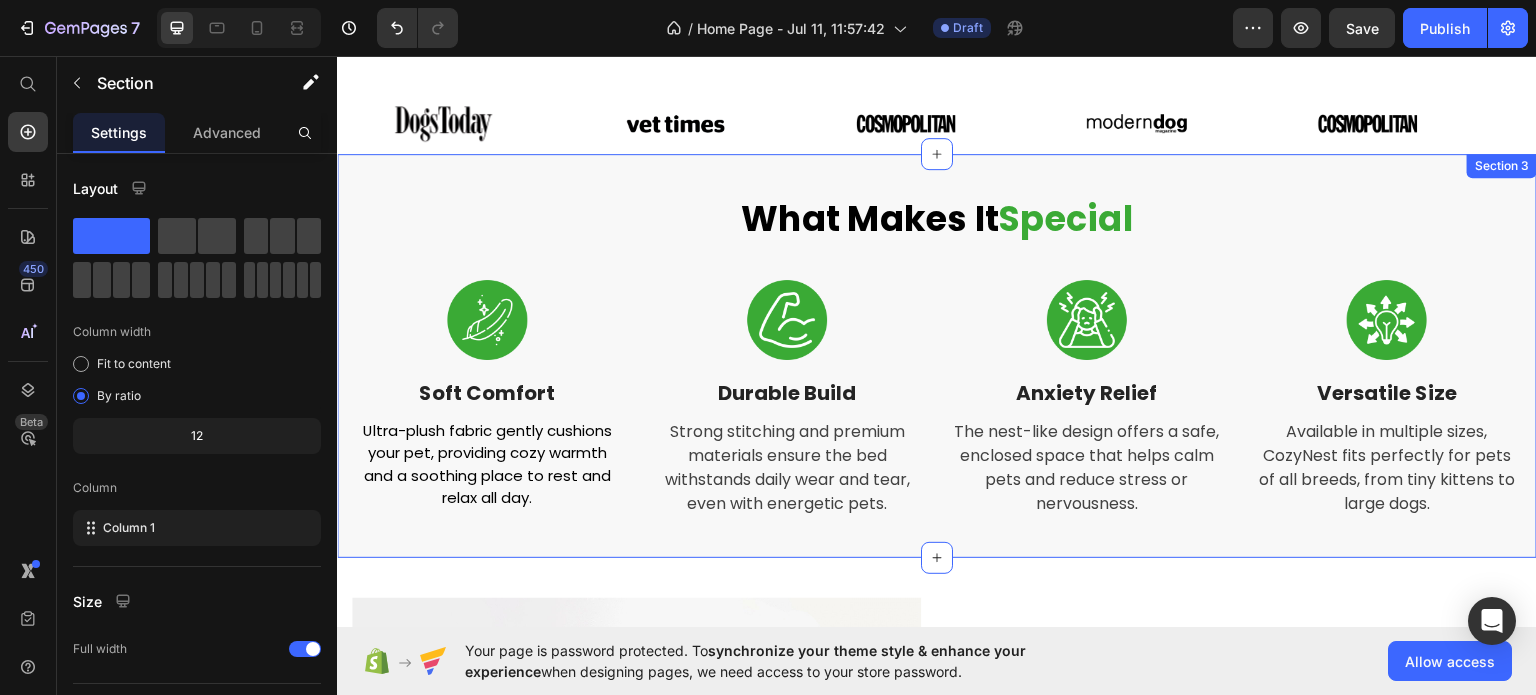 scroll, scrollTop: 600, scrollLeft: 0, axis: vertical 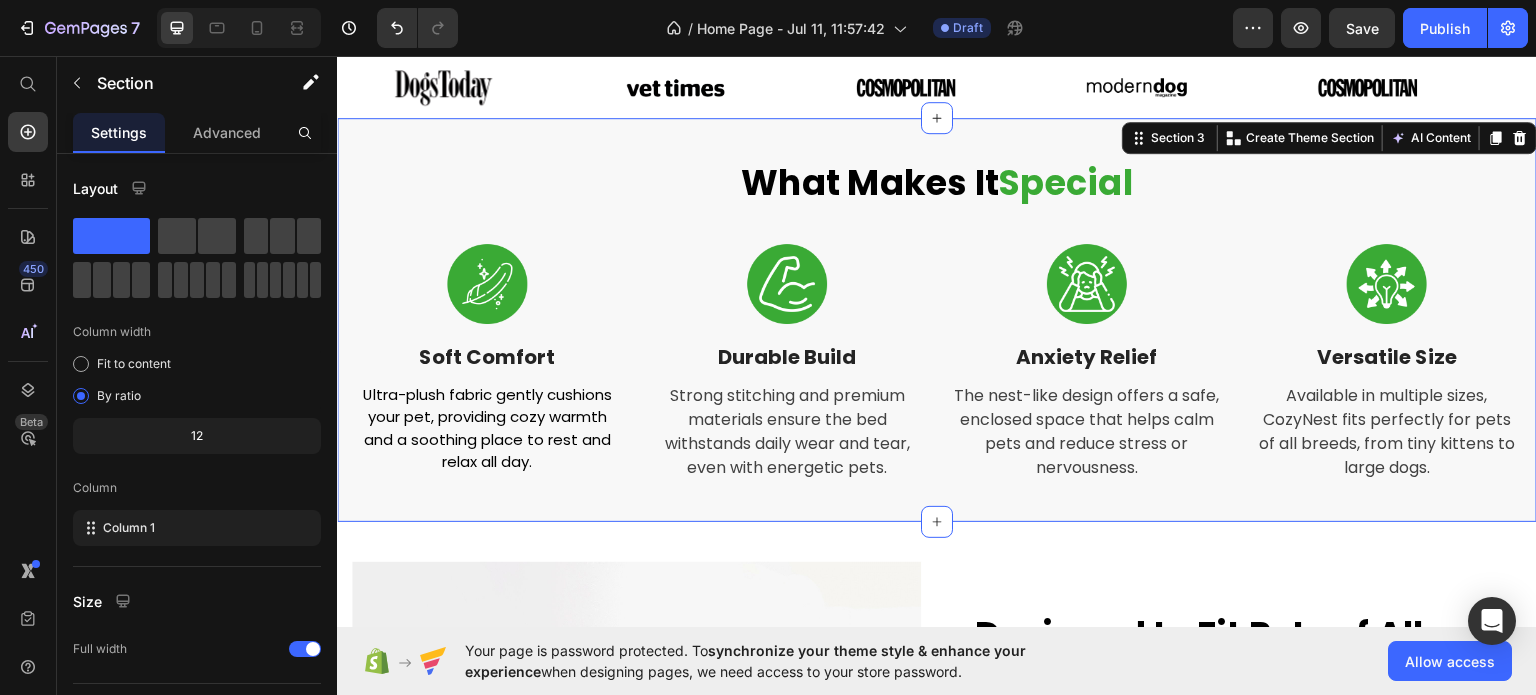 click on "What Makes It  Special Heading Image Soft Comfort Text Block Ultra-plush fabric gently cushions your pet, providing cozy warmth and a soothing place to rest and relax all day. Text Image Durable Build Text Block Strong stitching and premium materials ensure the bed withstands daily wear and tear, even with energetic pets. Text Image Anxiety Relief Text Block The nest-like design offers a safe, enclosed space that helps calm pets and reduce stress or nervousness. Text Image Versatile Size Text Block Available in multiple sizes, CozyNest fits perfectly for pets of all breeds, from tiny kittens to large dogs. Text Row Section 3   You can create reusable sections Create Theme Section AI Content Write with GemAI What would you like to describe here? Tone and Voice Persuasive Product Show more Generate" at bounding box center (937, 319) 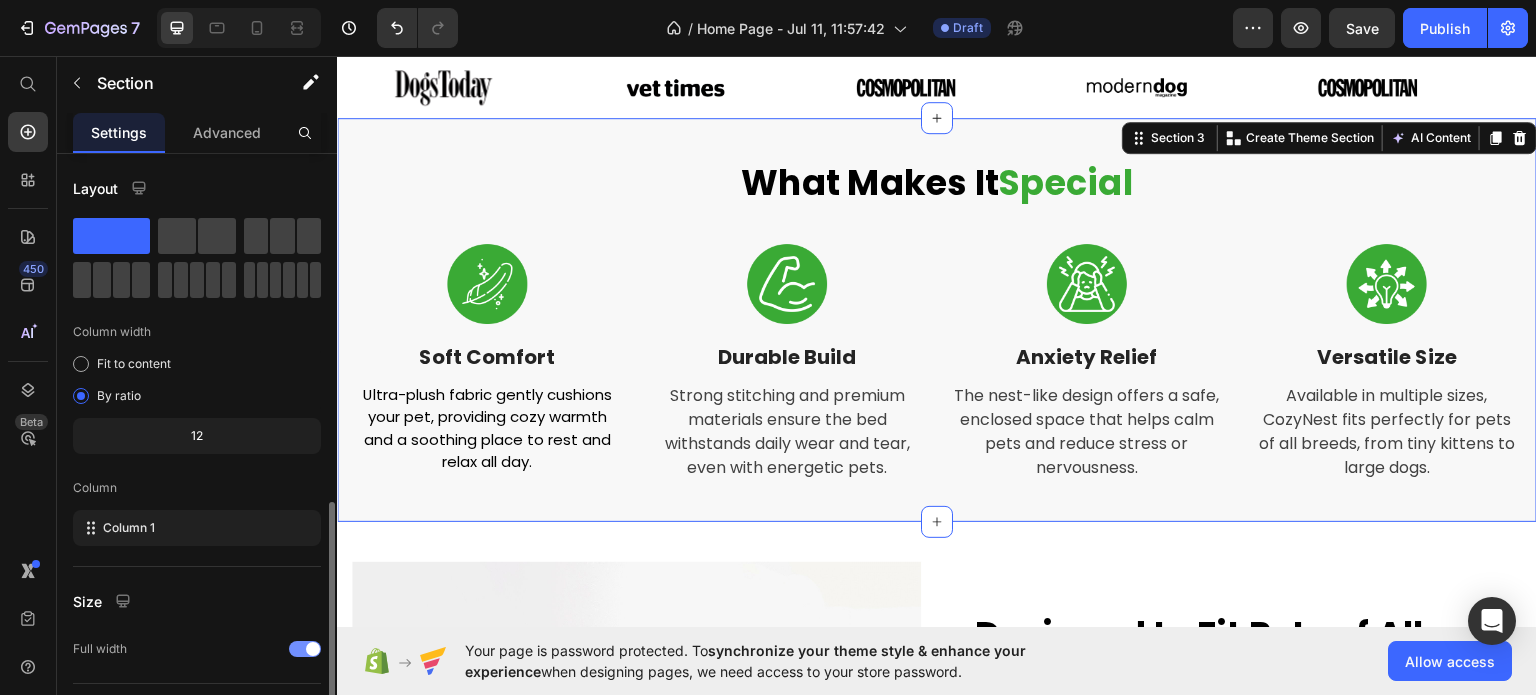 scroll, scrollTop: 208, scrollLeft: 0, axis: vertical 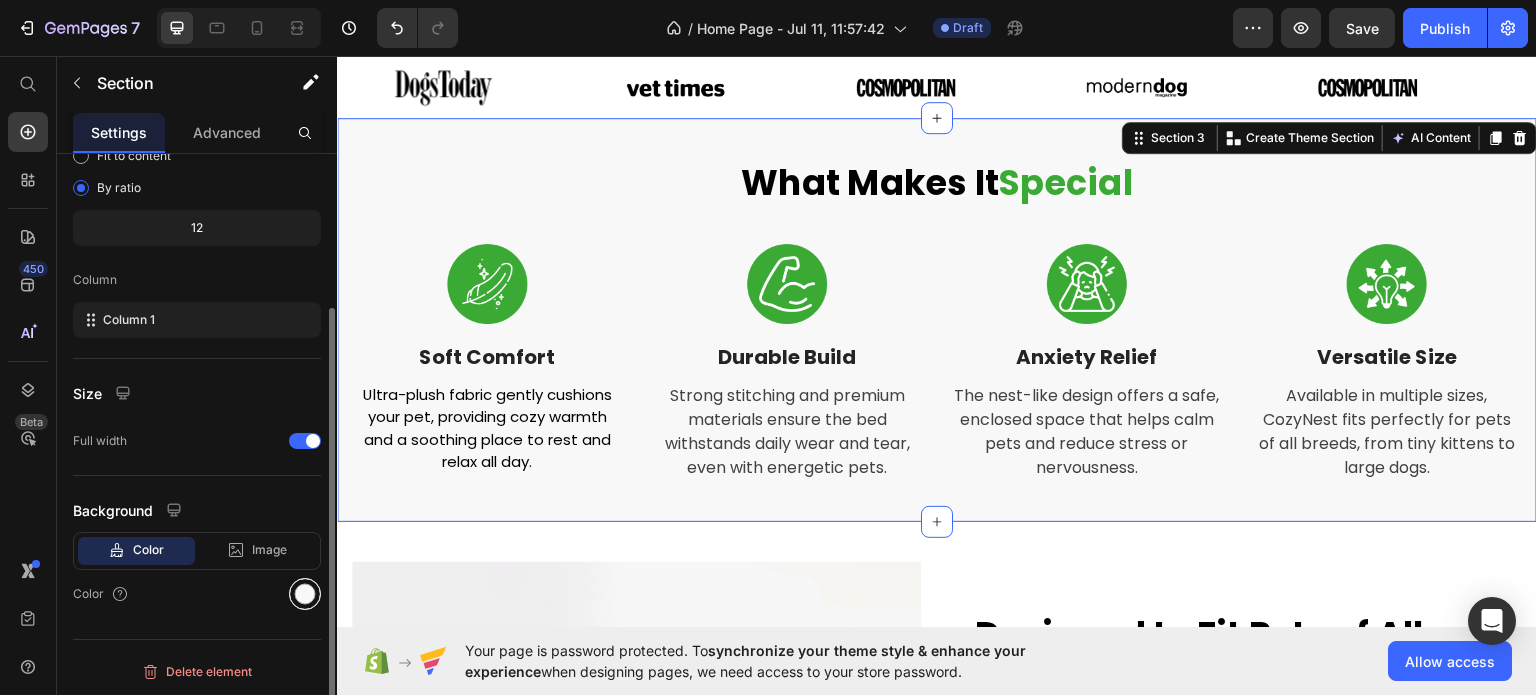 click at bounding box center [305, 594] 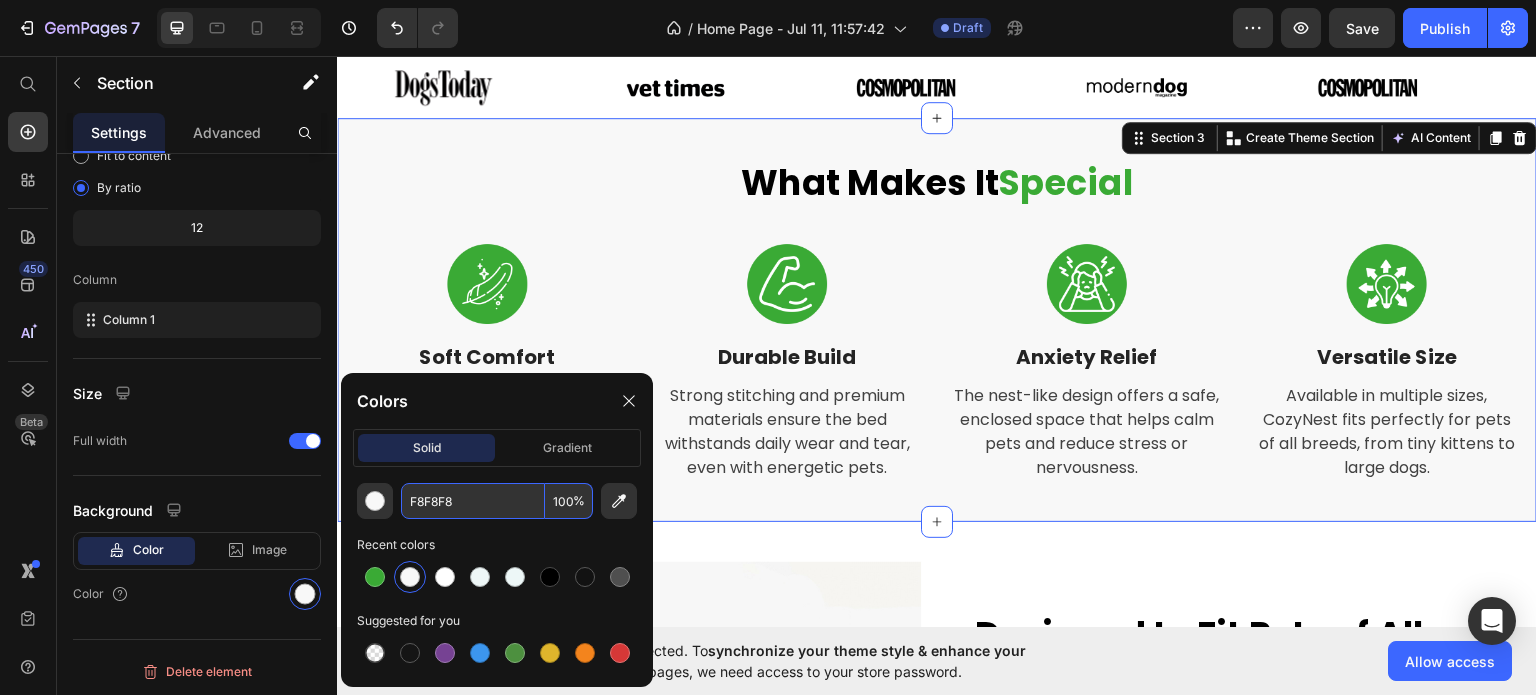 click on "F8F8F8" at bounding box center [473, 501] 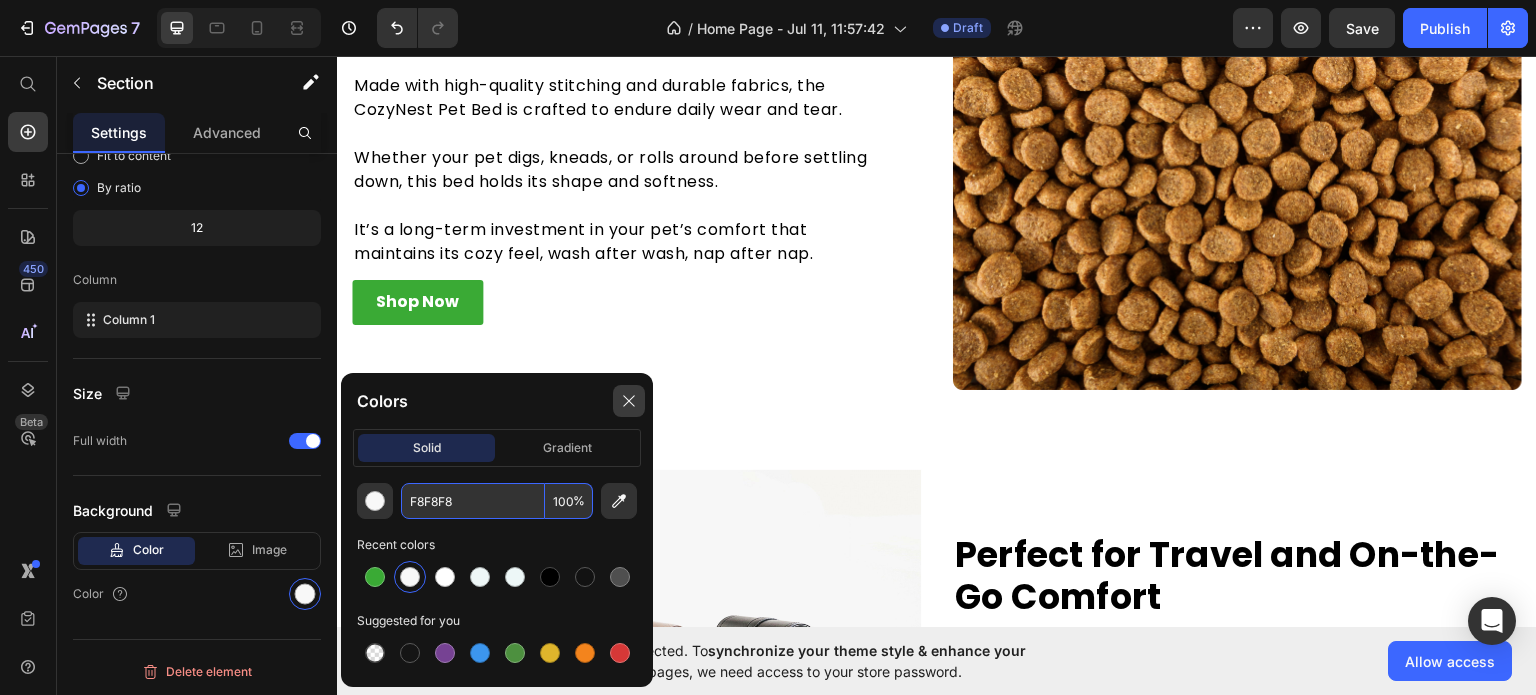 scroll, scrollTop: 1800, scrollLeft: 0, axis: vertical 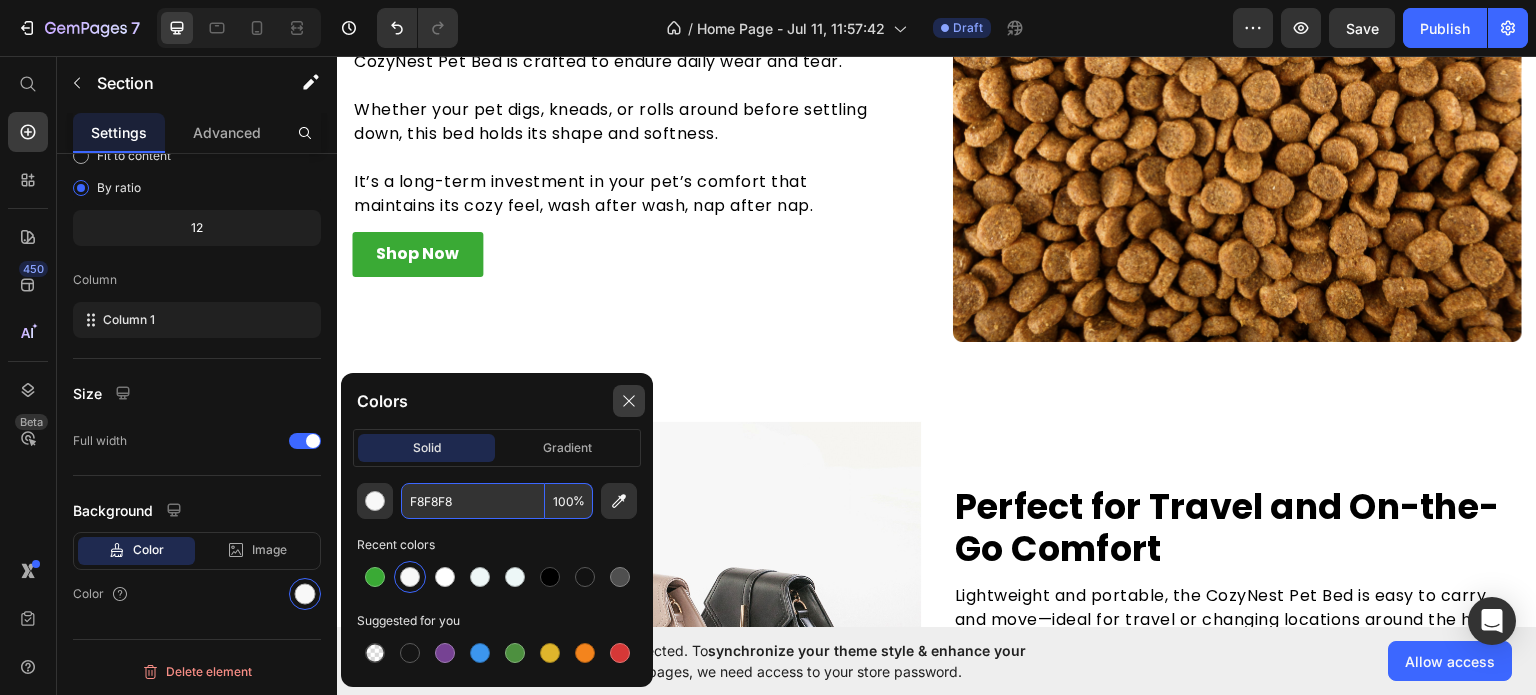 click 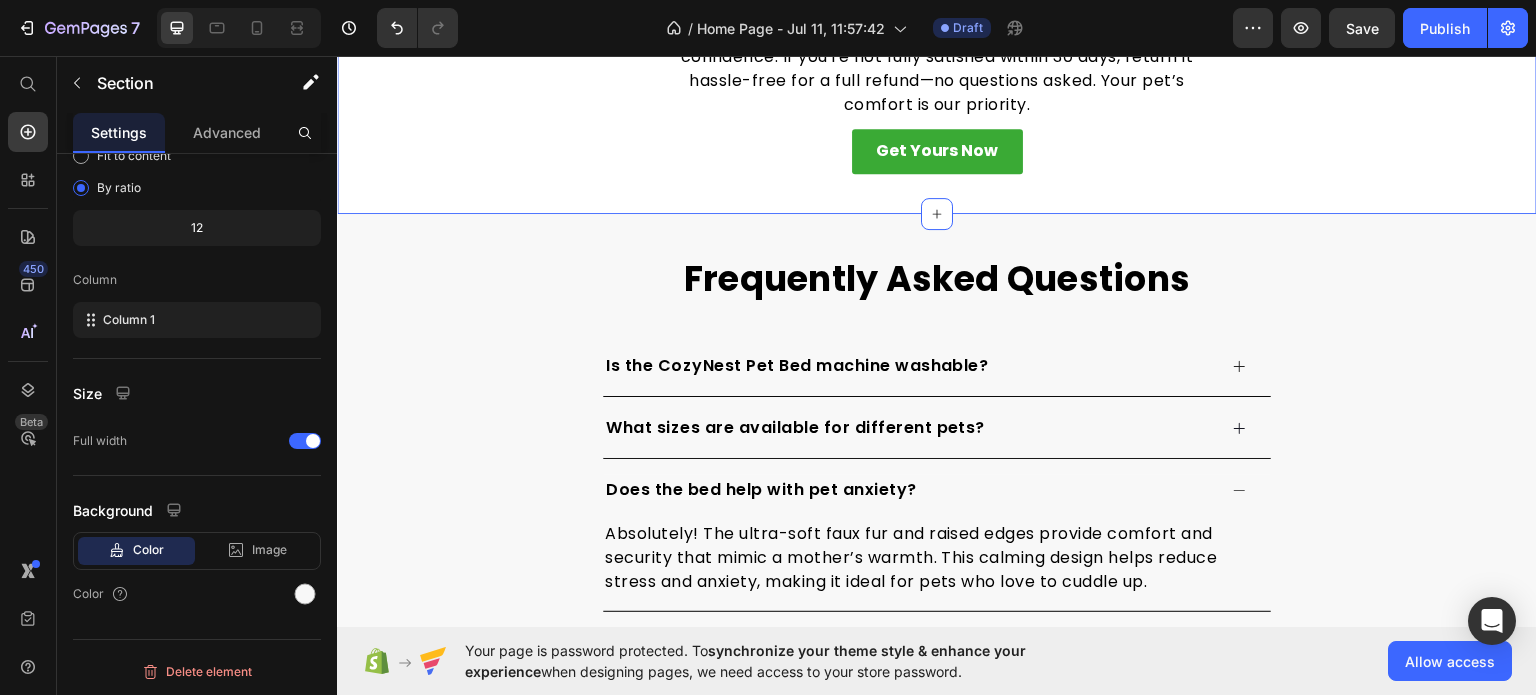 scroll, scrollTop: 4000, scrollLeft: 0, axis: vertical 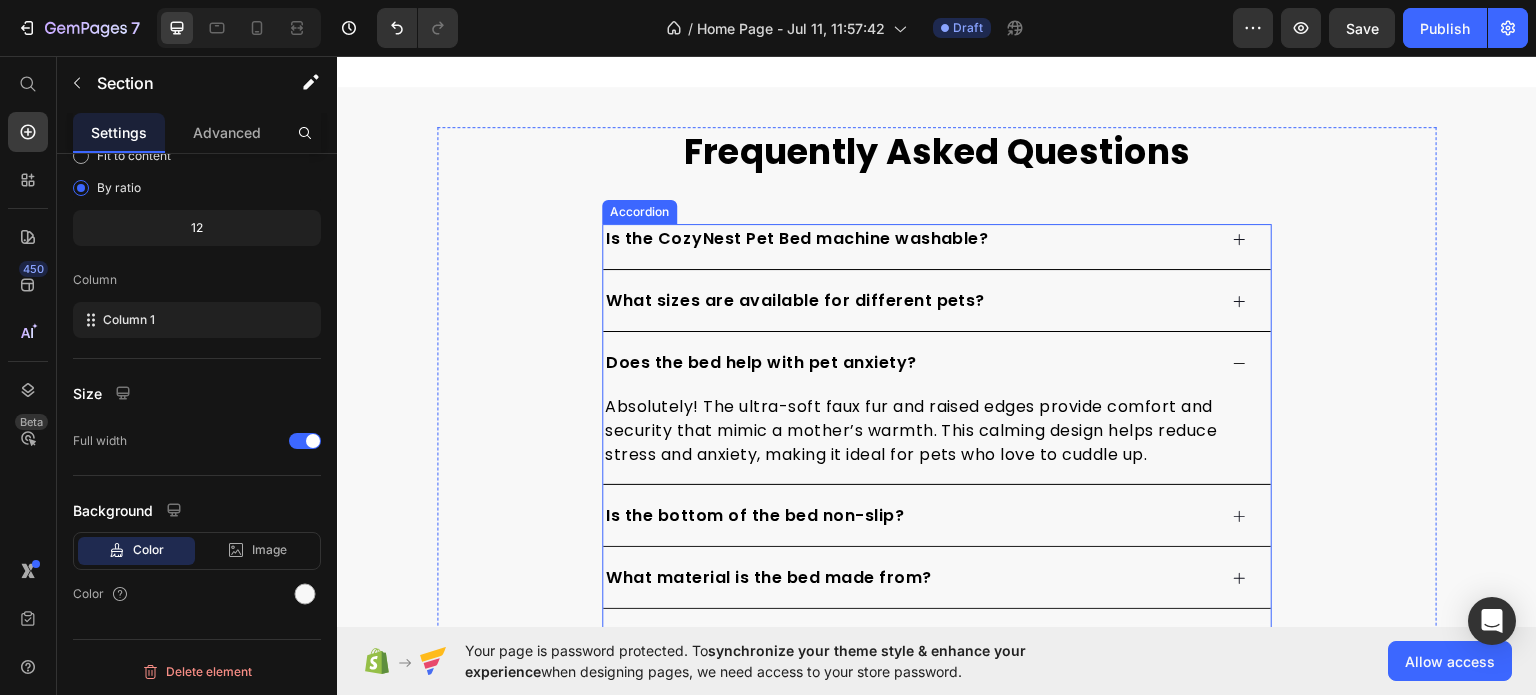 click on "Is the CozyNest Pet Bed machine washable?
What sizes are available for different pets?
Does the bed help with pet anxiety? Absolutely! The ultra-soft faux fur and raised edges provide comfort and security that mimic a mother’s warmth. This calming design helps reduce stress and anxiety, making it ideal for pets who love to cuddle up. Text block
Is the bottom of the bed non-slip?
What material is the bed made from?
Can this bed be used year-round?" at bounding box center [937, 446] 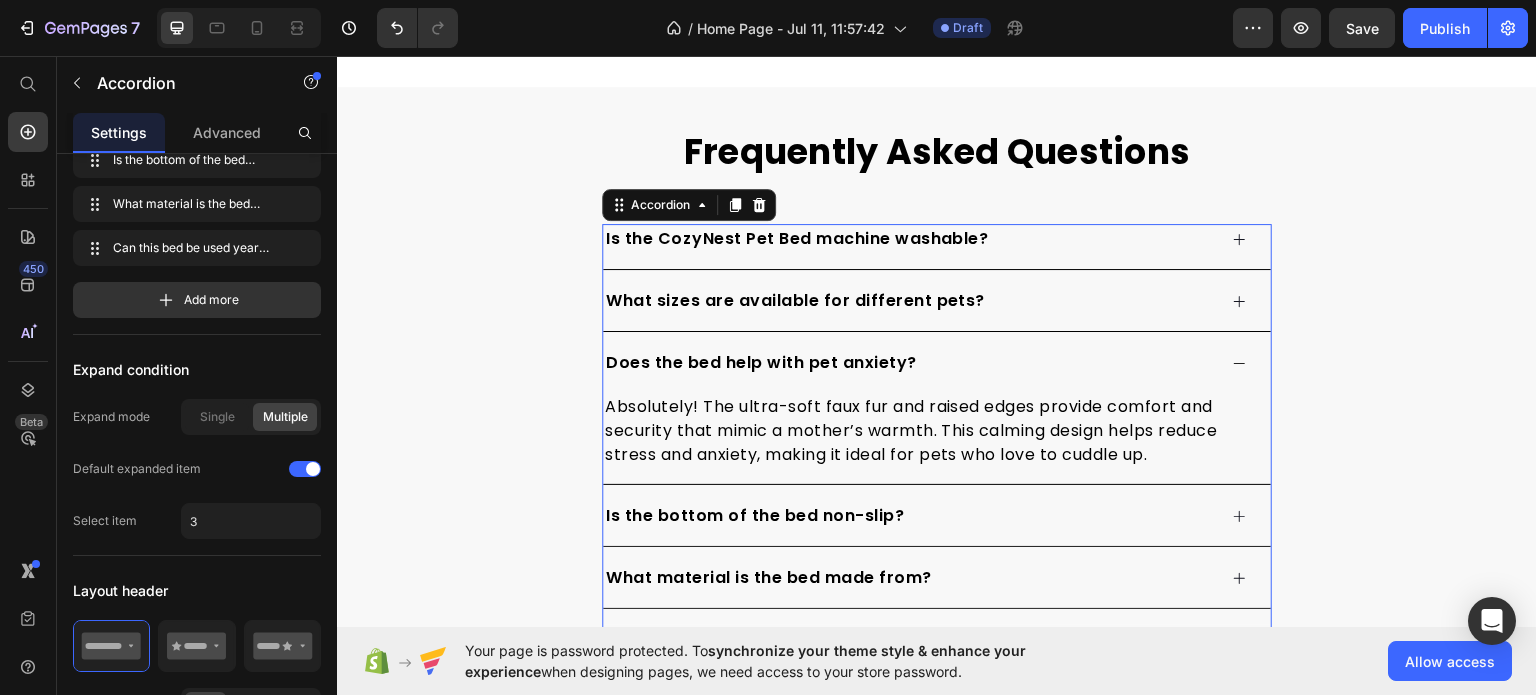 scroll, scrollTop: 0, scrollLeft: 0, axis: both 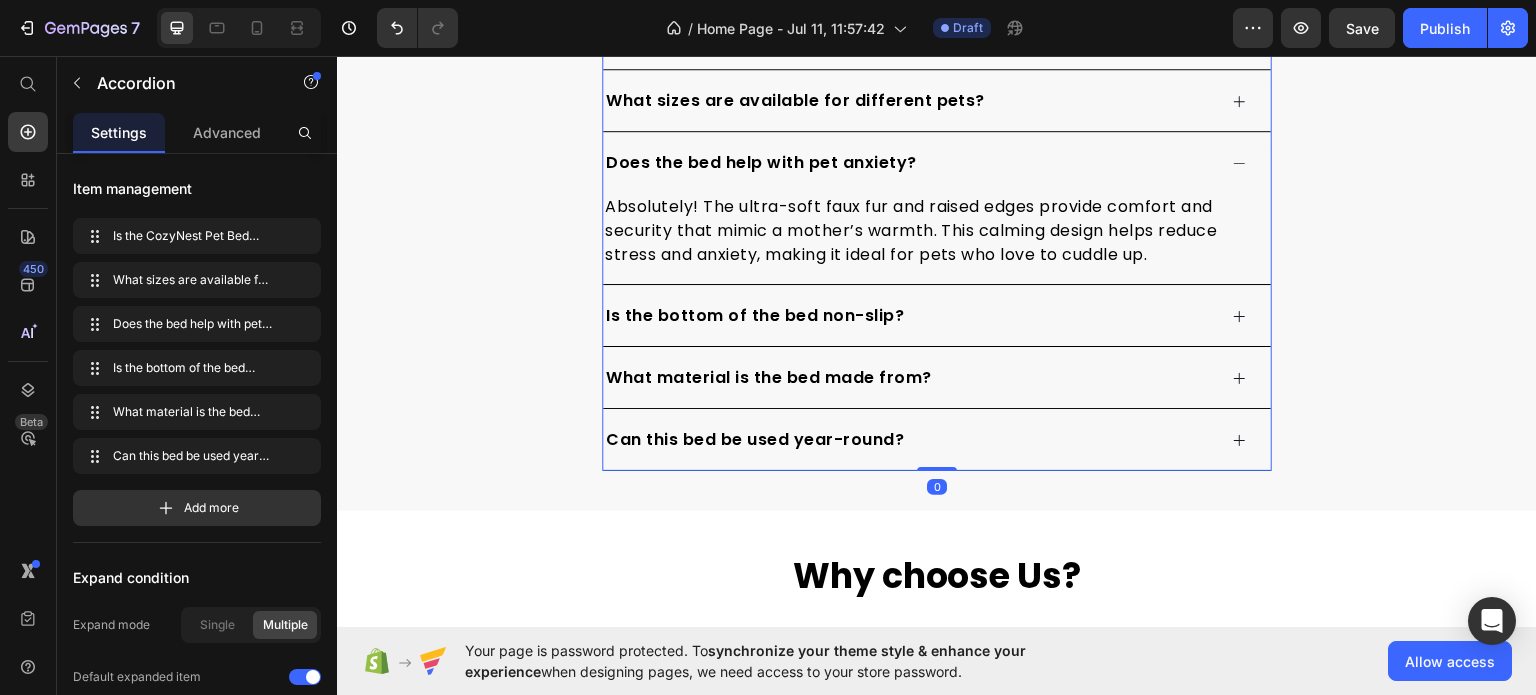 click on "Does the bed help with pet anxiety?" at bounding box center [909, 162] 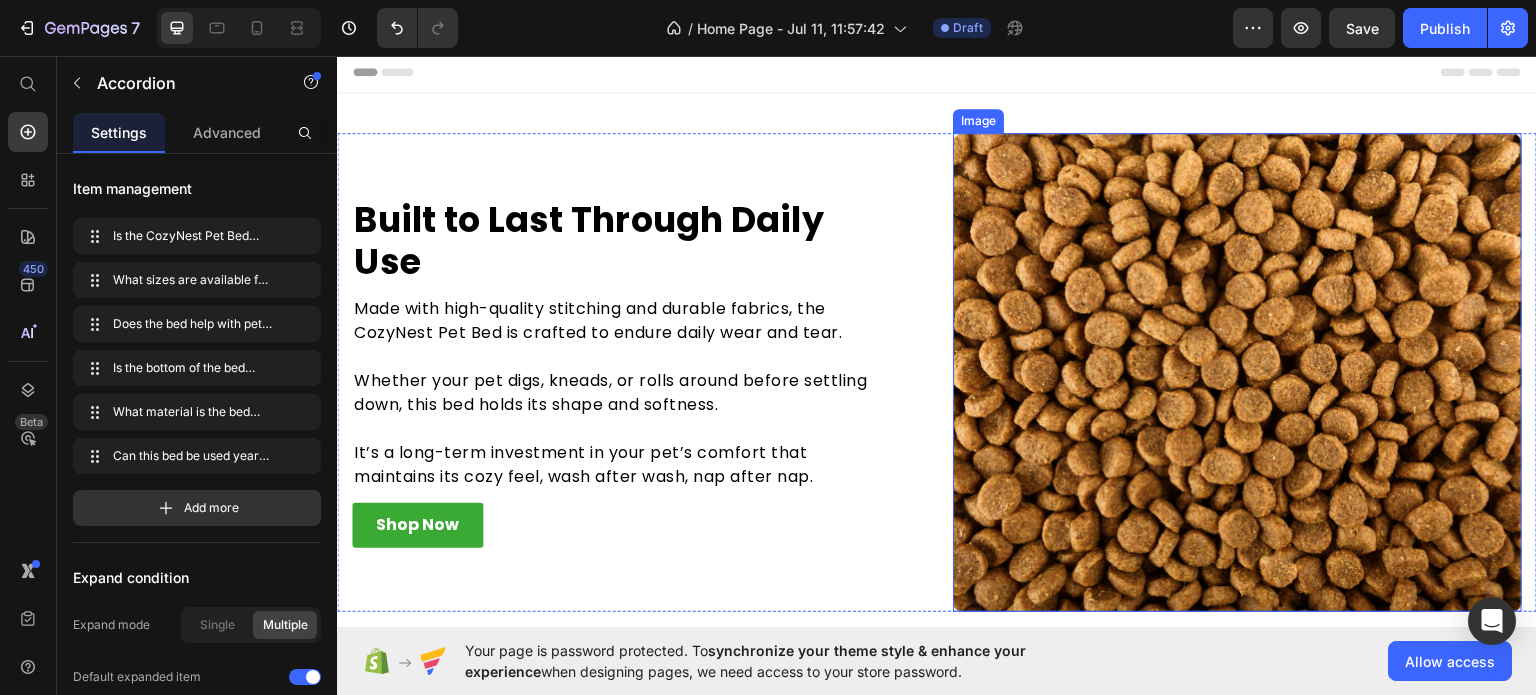 scroll, scrollTop: 0, scrollLeft: 0, axis: both 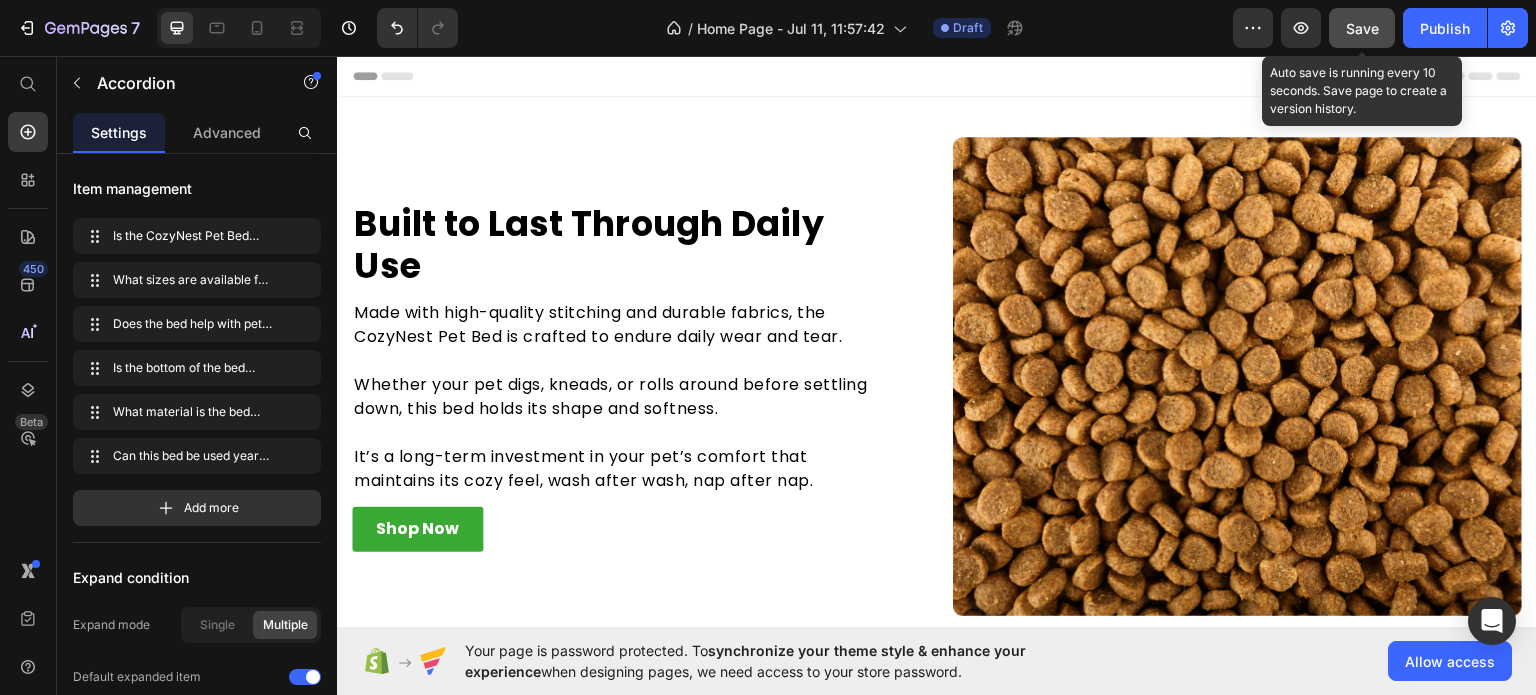 drag, startPoint x: 1366, startPoint y: 29, endPoint x: 1344, endPoint y: 35, distance: 22.803509 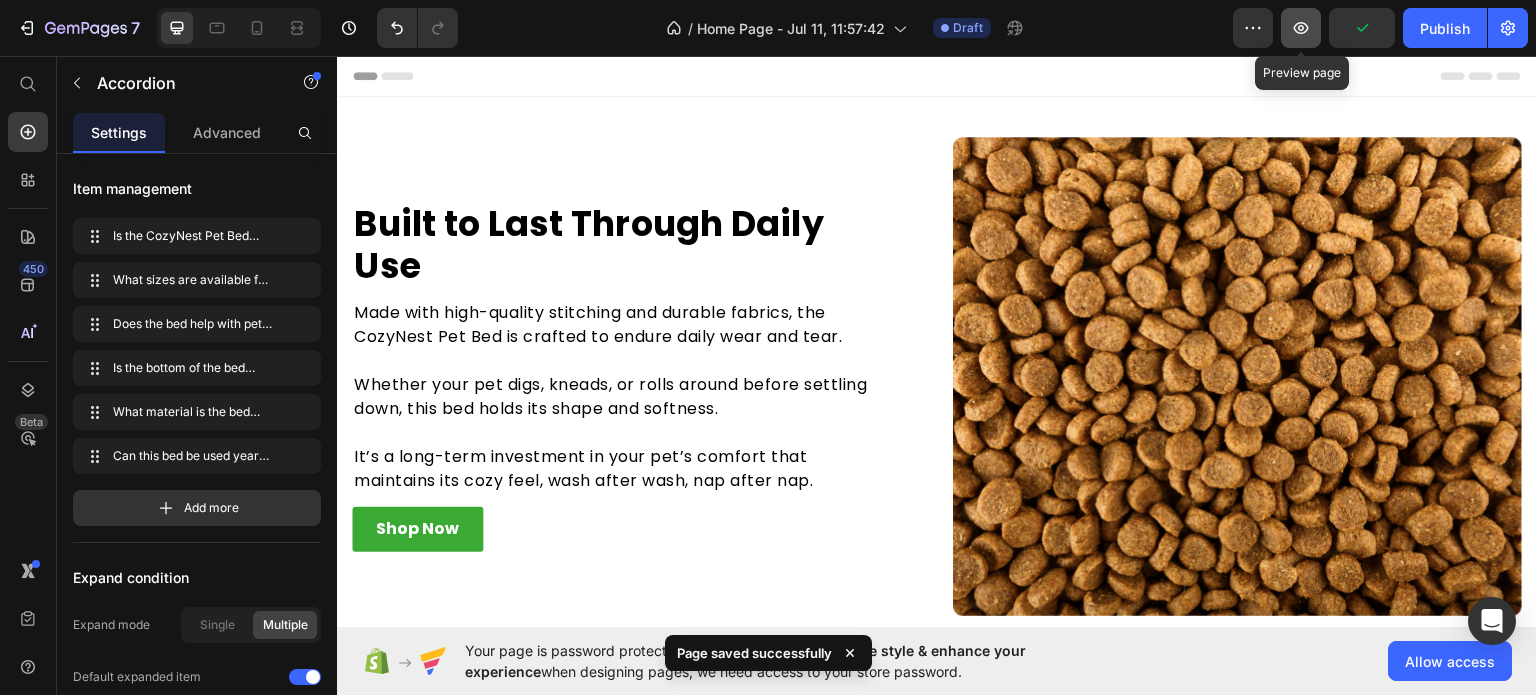 click 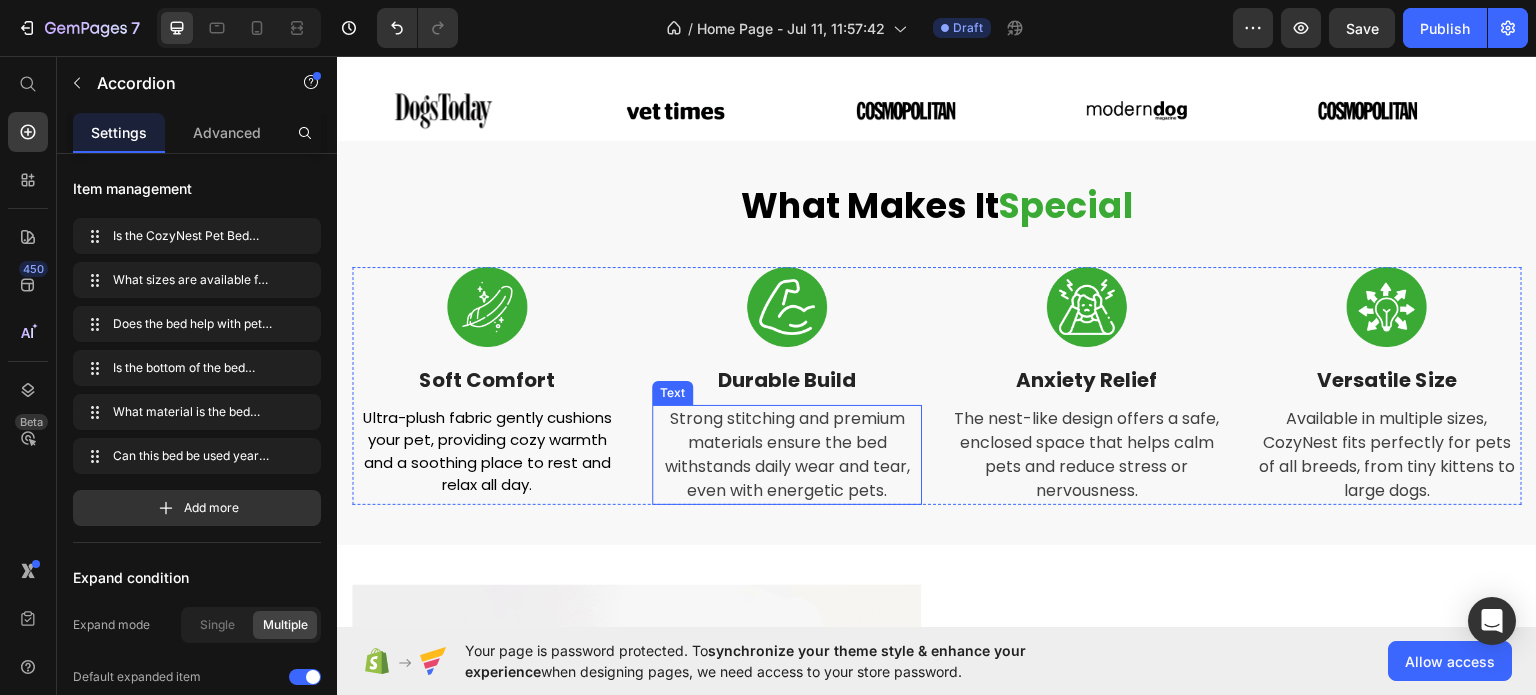 scroll, scrollTop: 600, scrollLeft: 0, axis: vertical 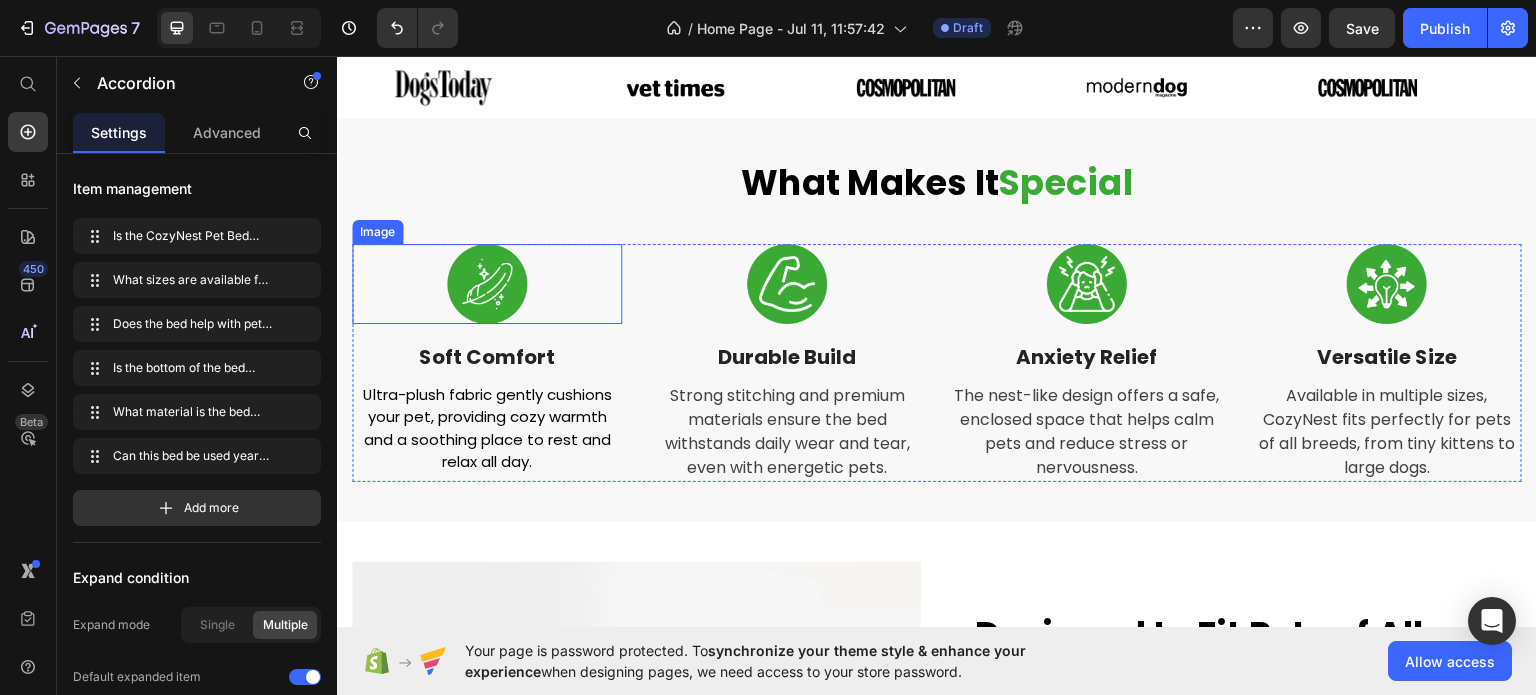 click at bounding box center (487, 283) 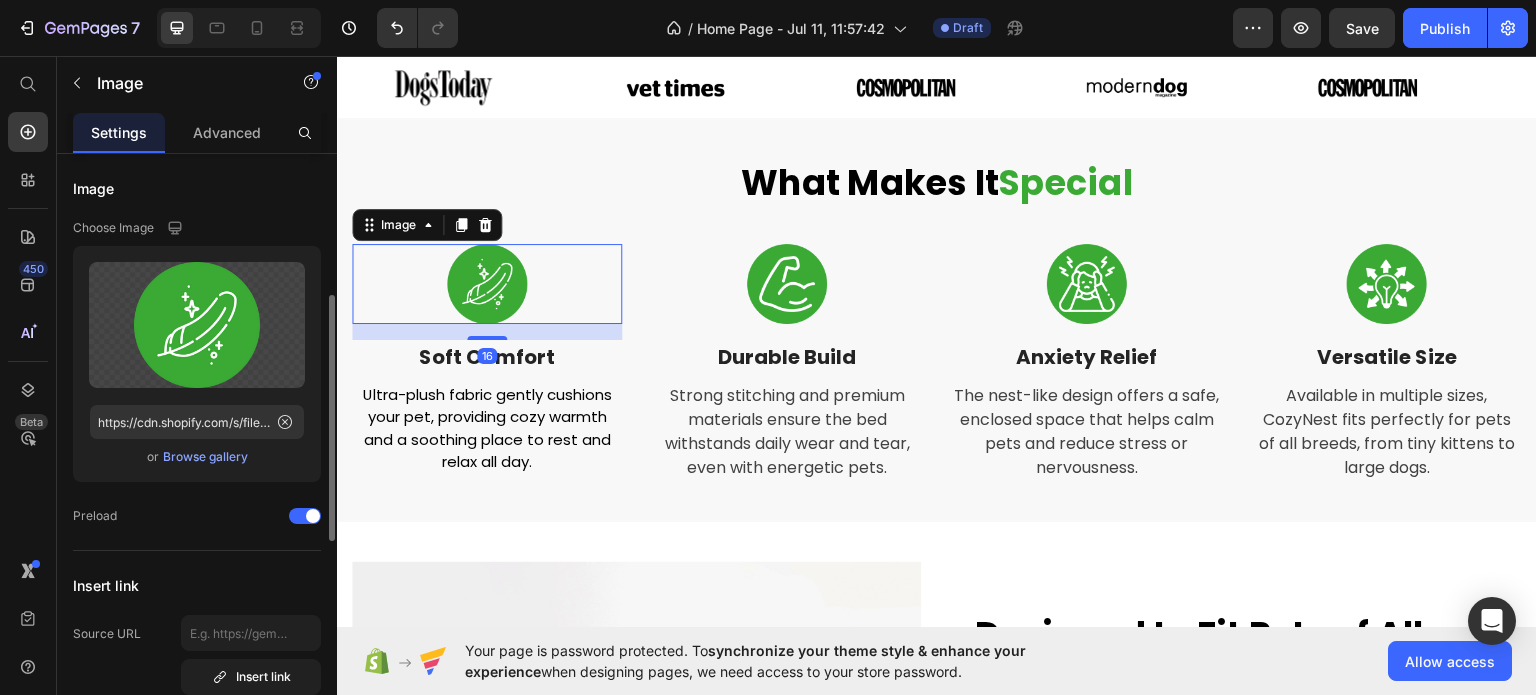 scroll, scrollTop: 300, scrollLeft: 0, axis: vertical 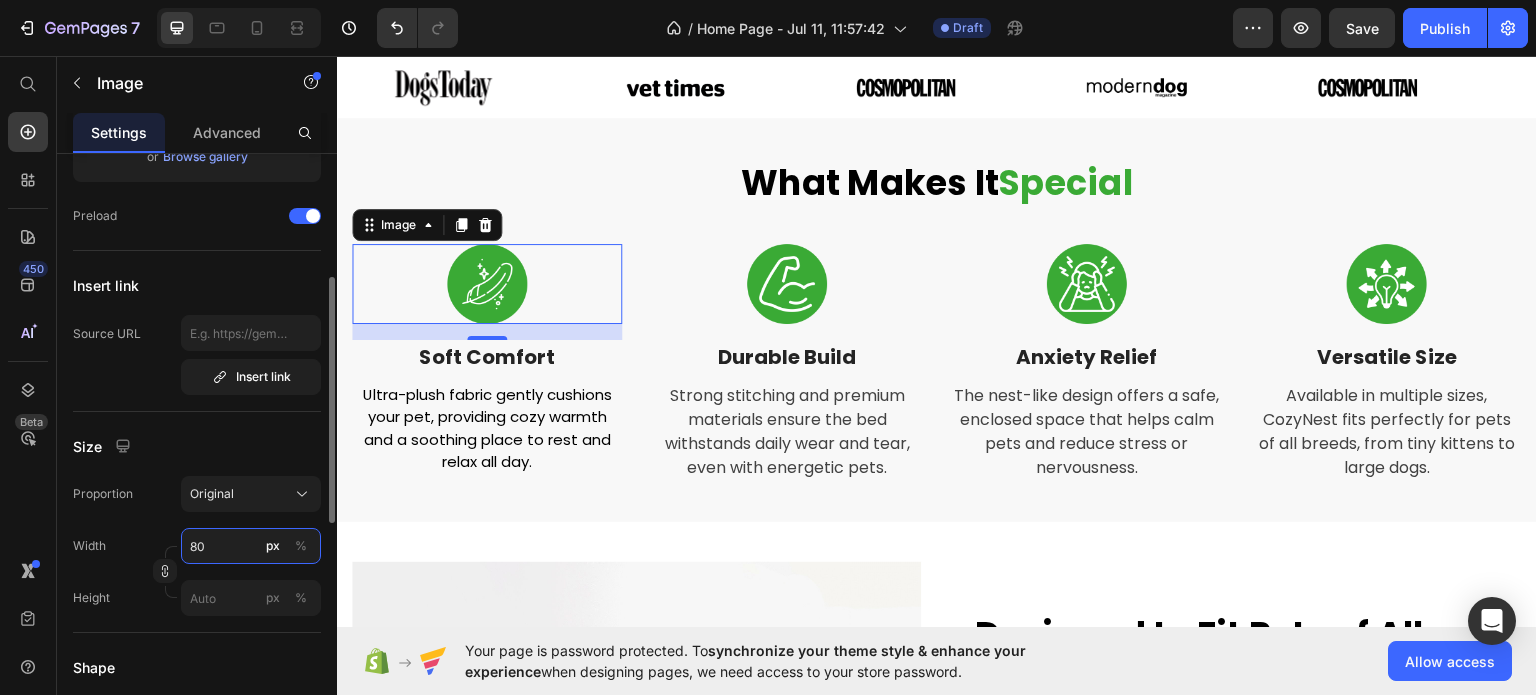 click on "80" at bounding box center [251, 546] 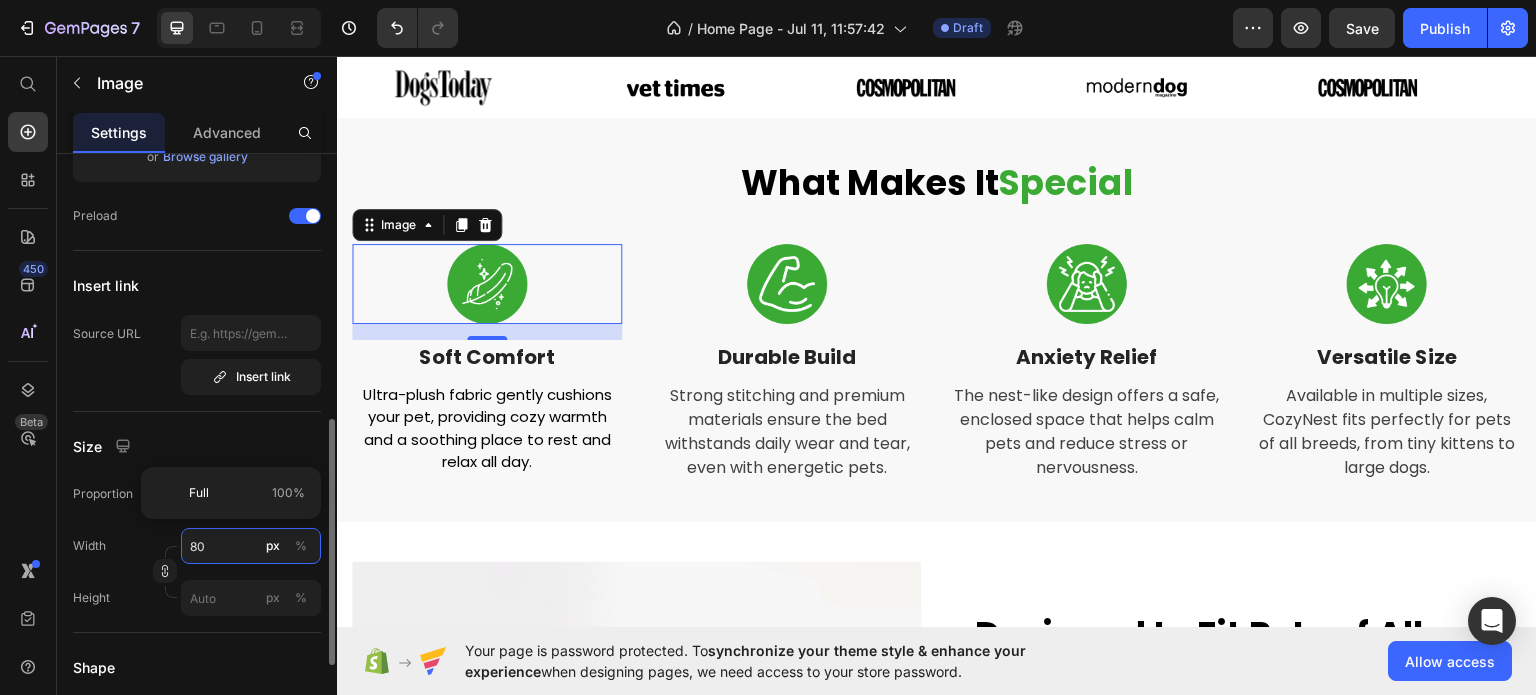 scroll, scrollTop: 400, scrollLeft: 0, axis: vertical 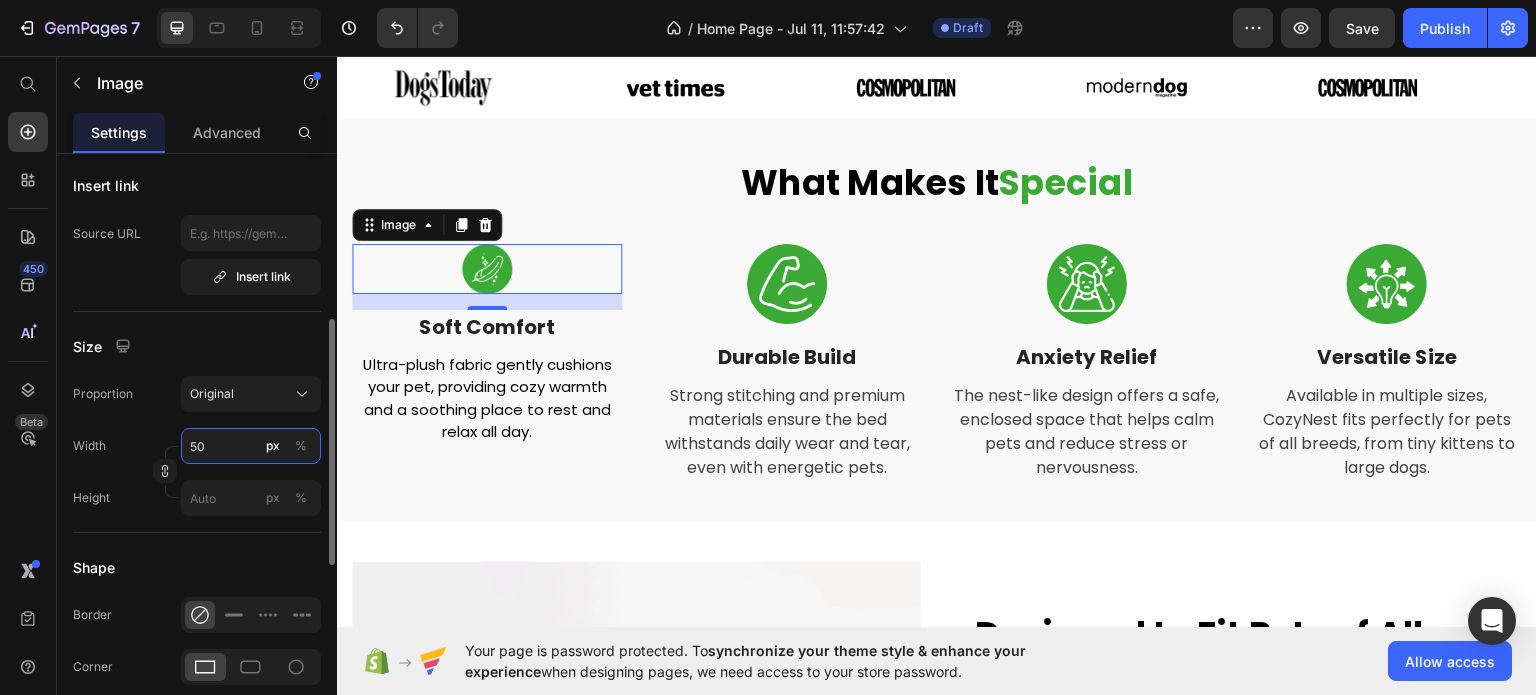 drag, startPoint x: 226, startPoint y: 442, endPoint x: 178, endPoint y: 451, distance: 48.83646 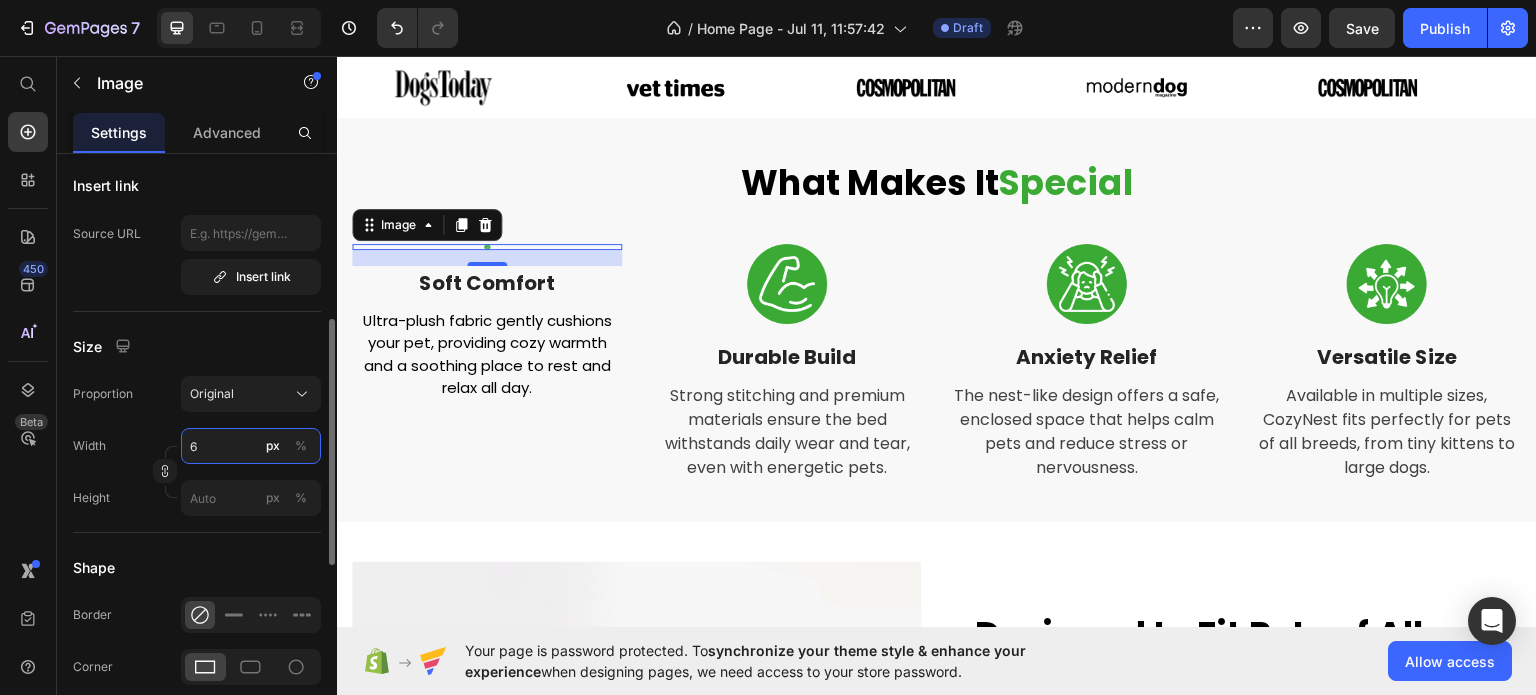 type on "60" 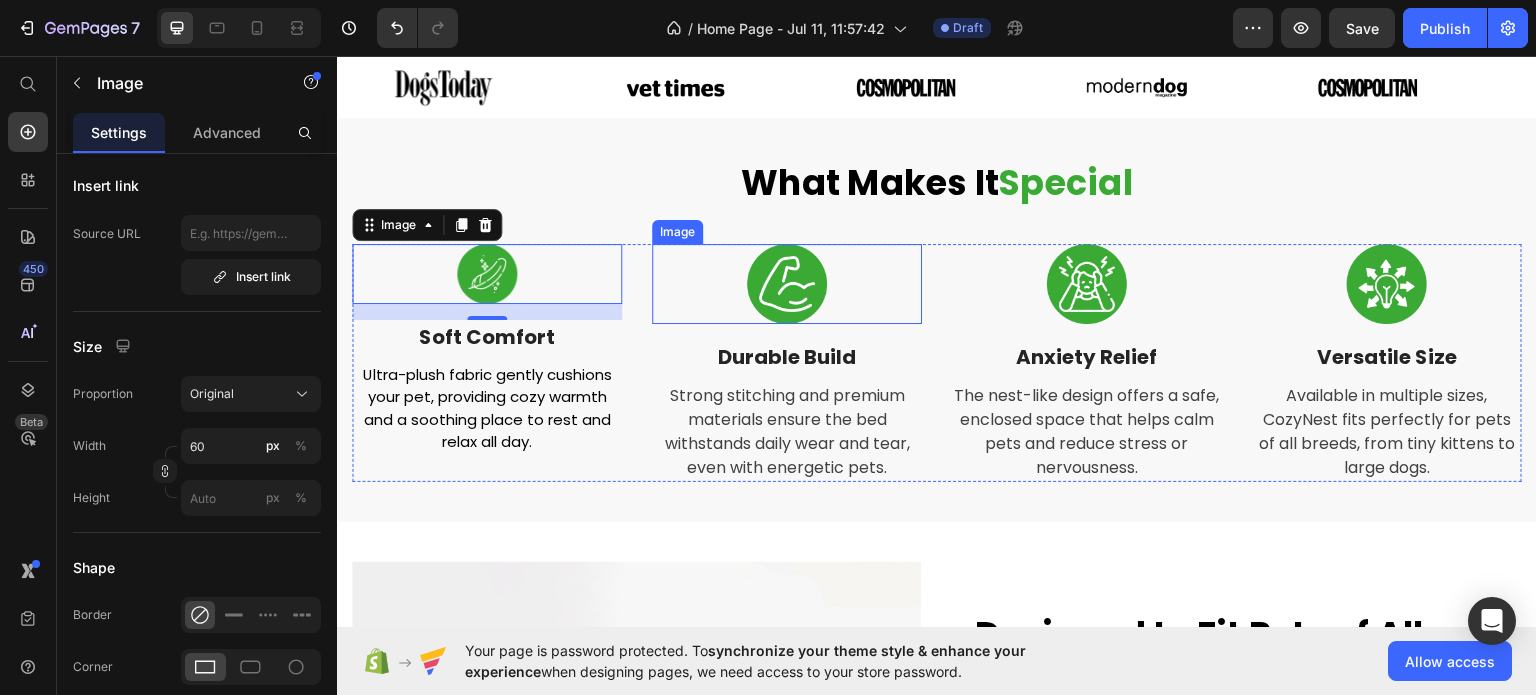 click at bounding box center [787, 283] 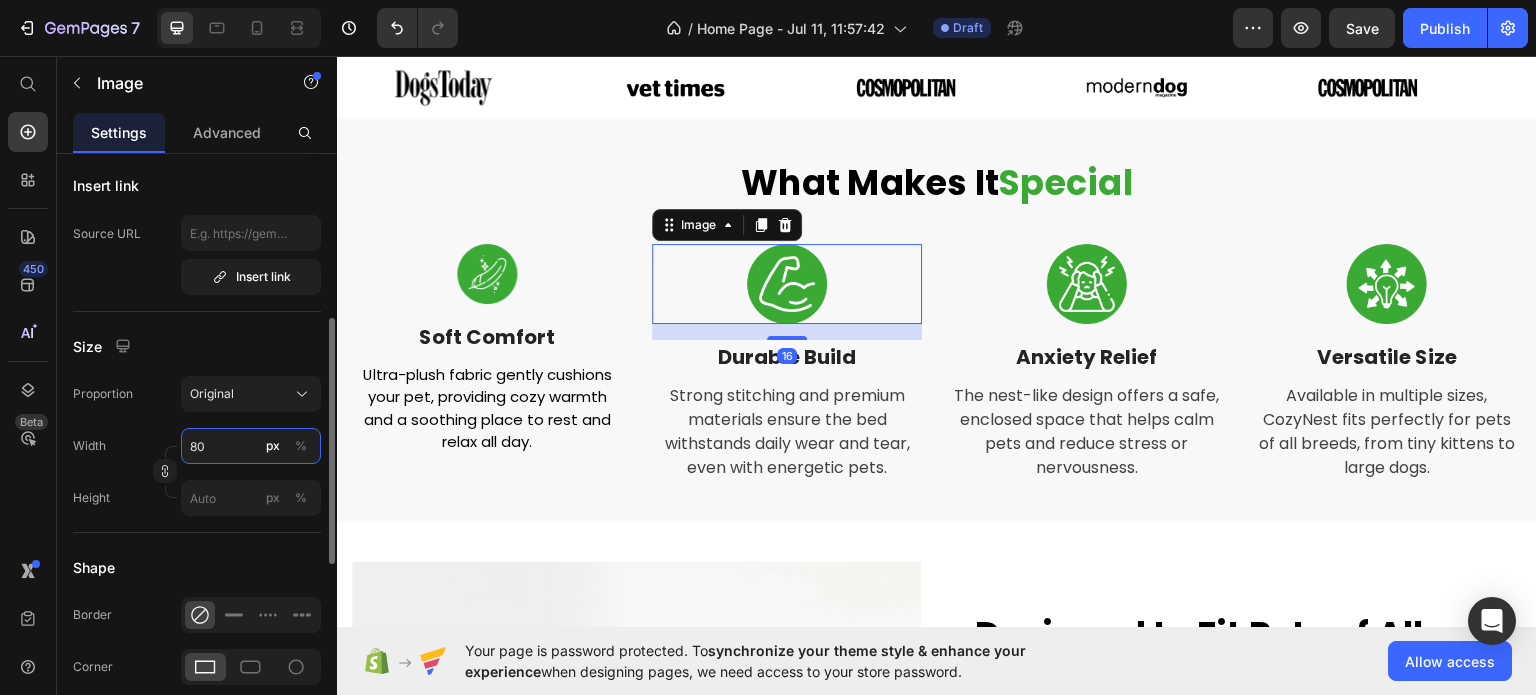 click on "80" at bounding box center [251, 446] 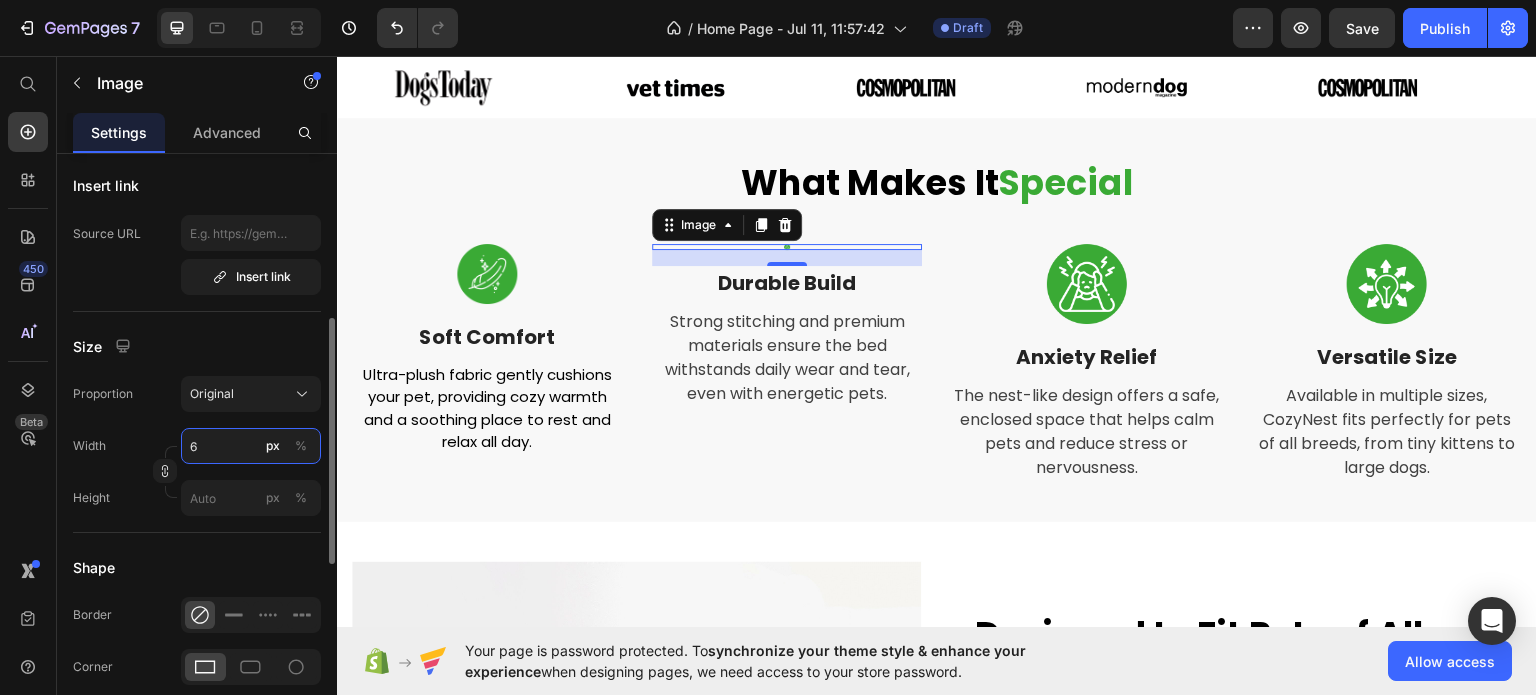 type on "60" 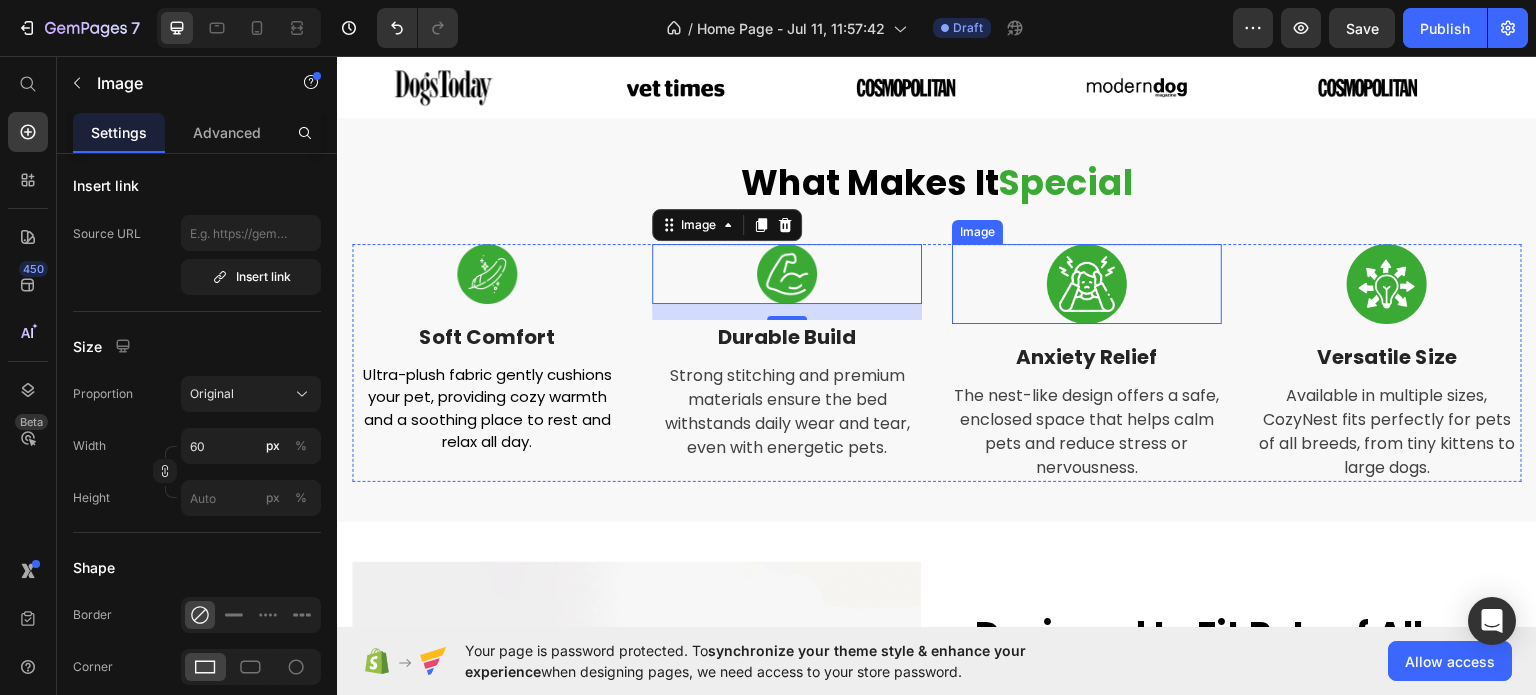 click at bounding box center (1087, 283) 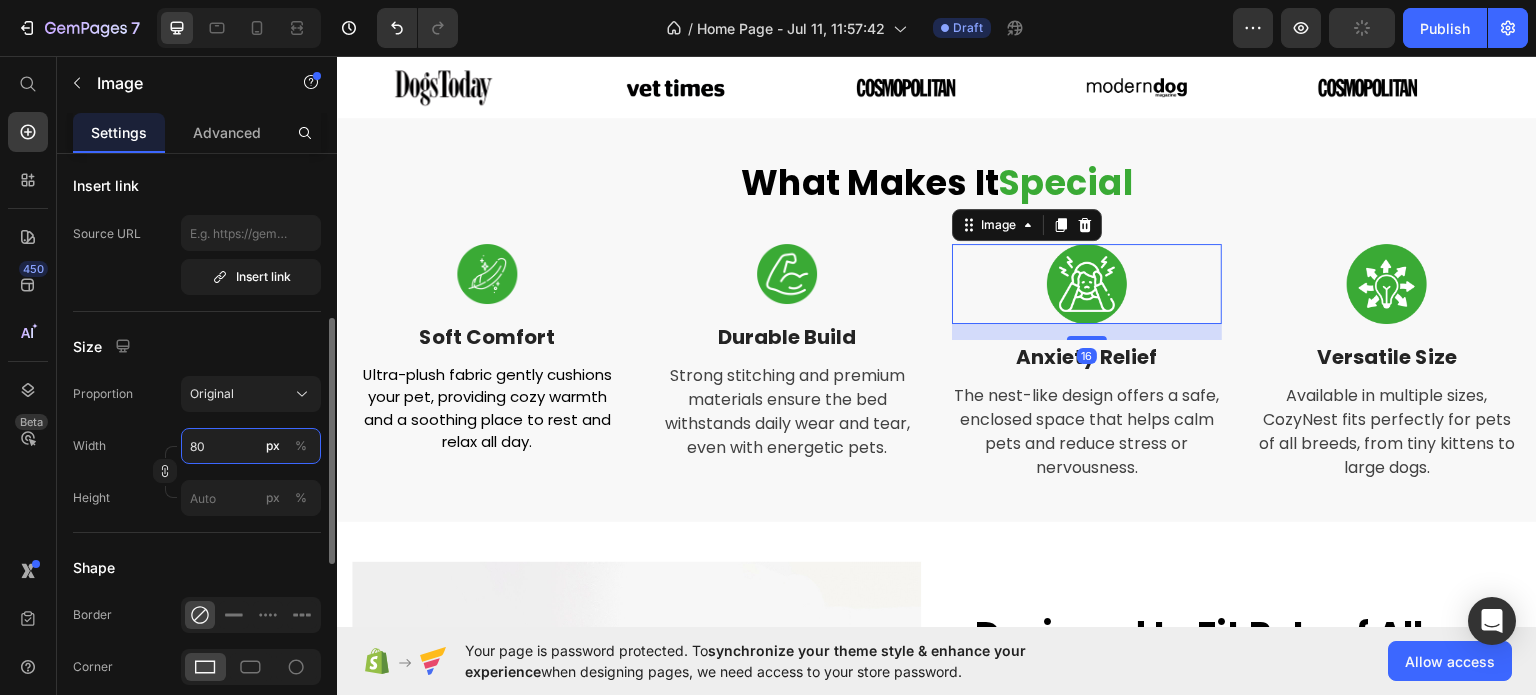 click on "80" at bounding box center (251, 446) 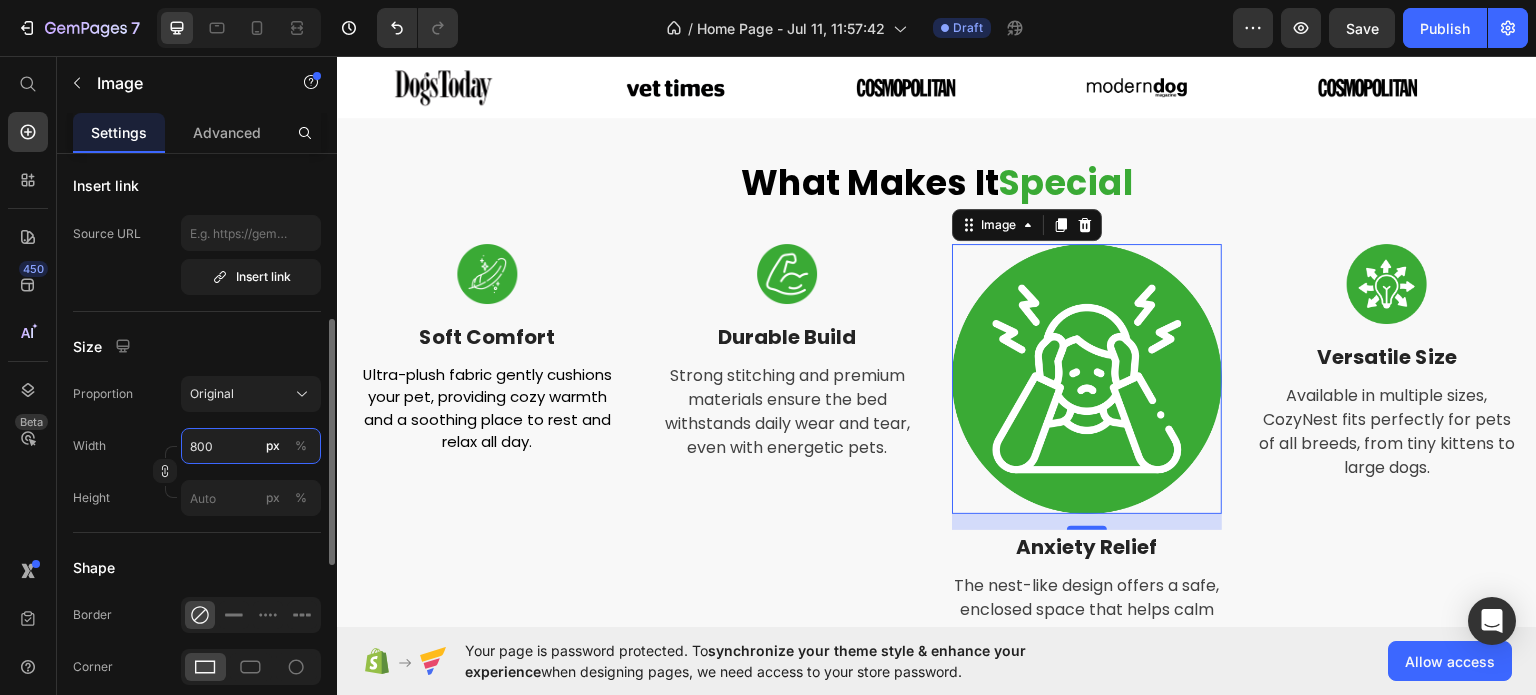 drag, startPoint x: 222, startPoint y: 443, endPoint x: 136, endPoint y: 456, distance: 86.977005 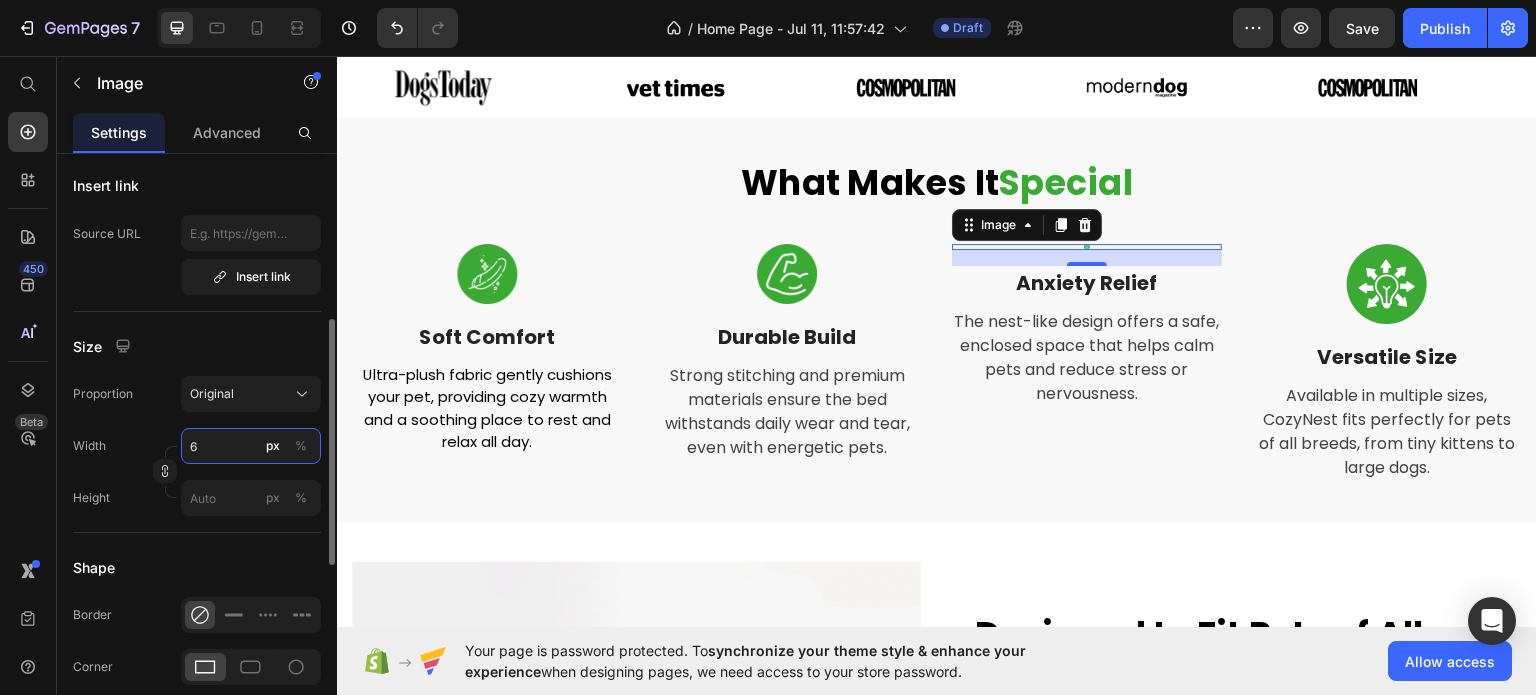 type on "60" 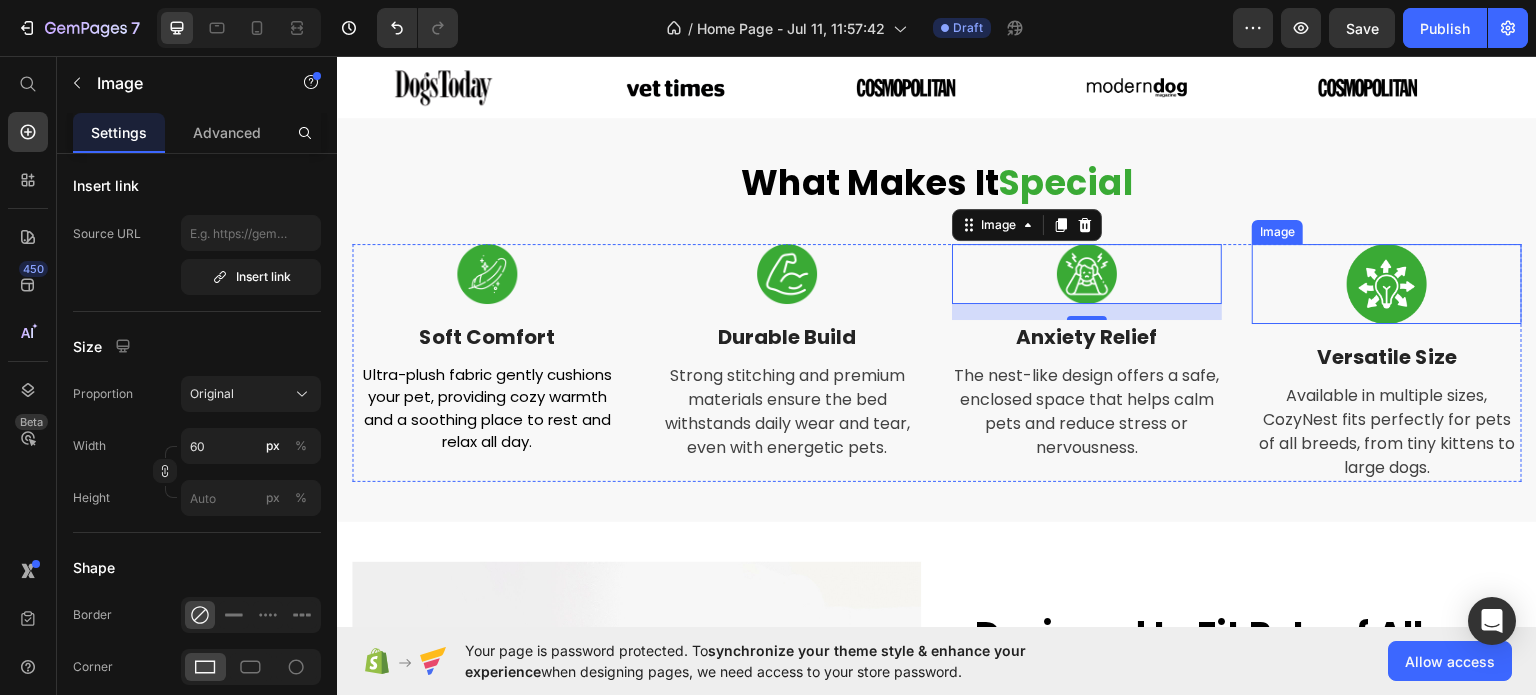 click at bounding box center (1387, 283) 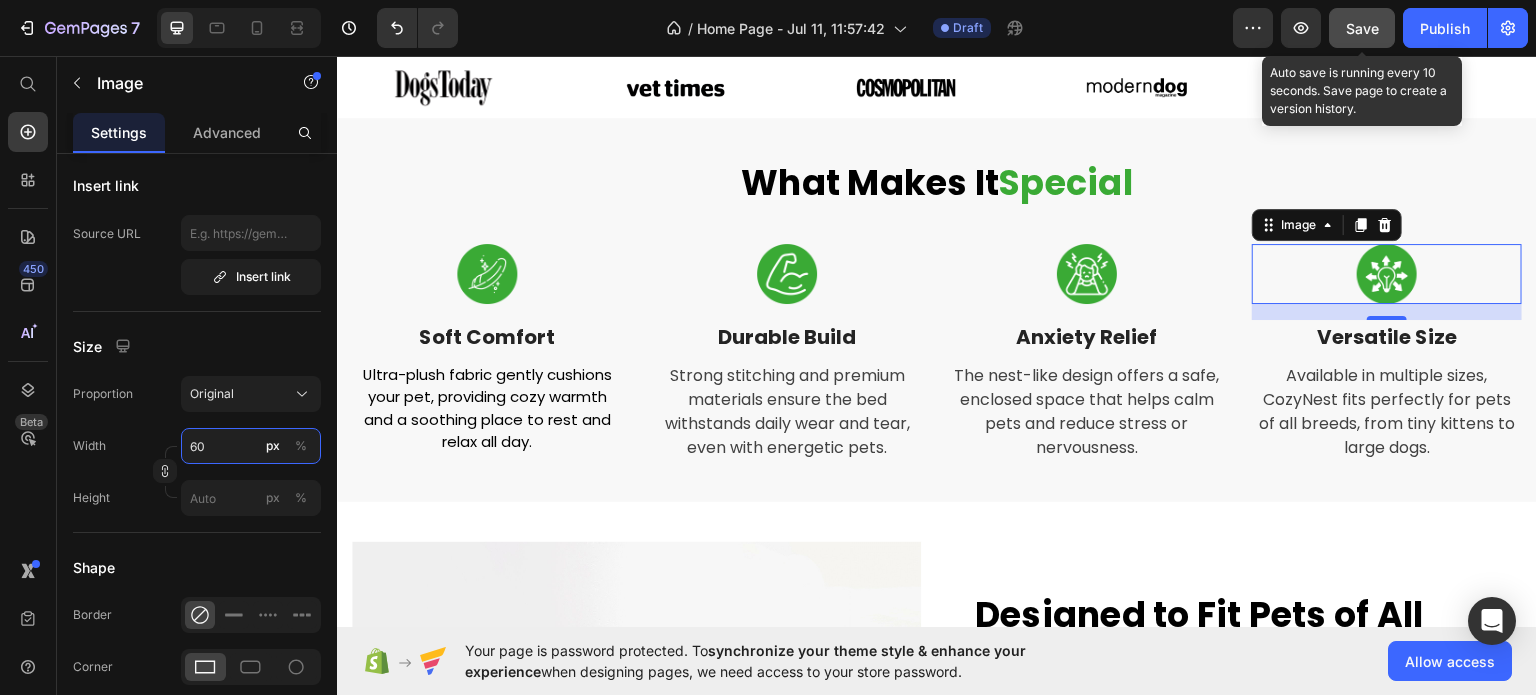 type on "60" 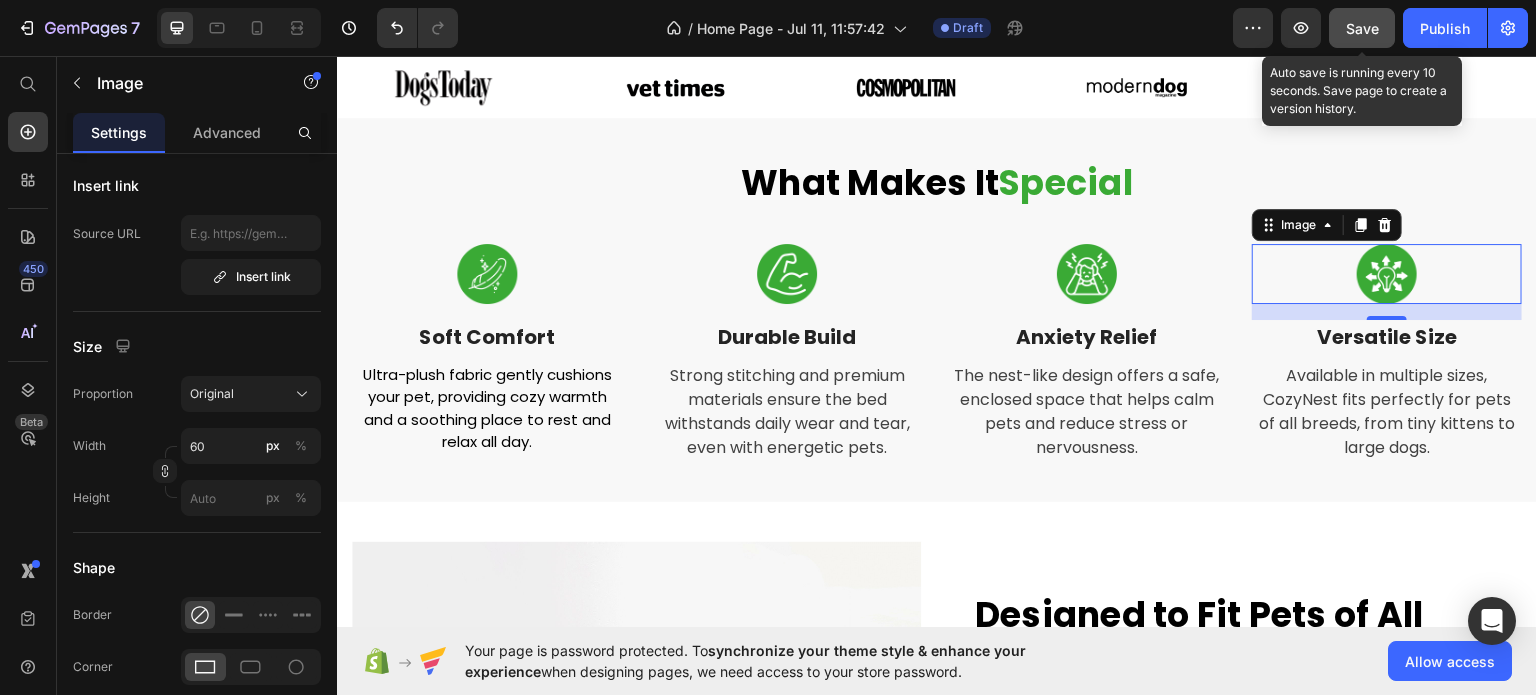 click on "Save" at bounding box center (1362, 28) 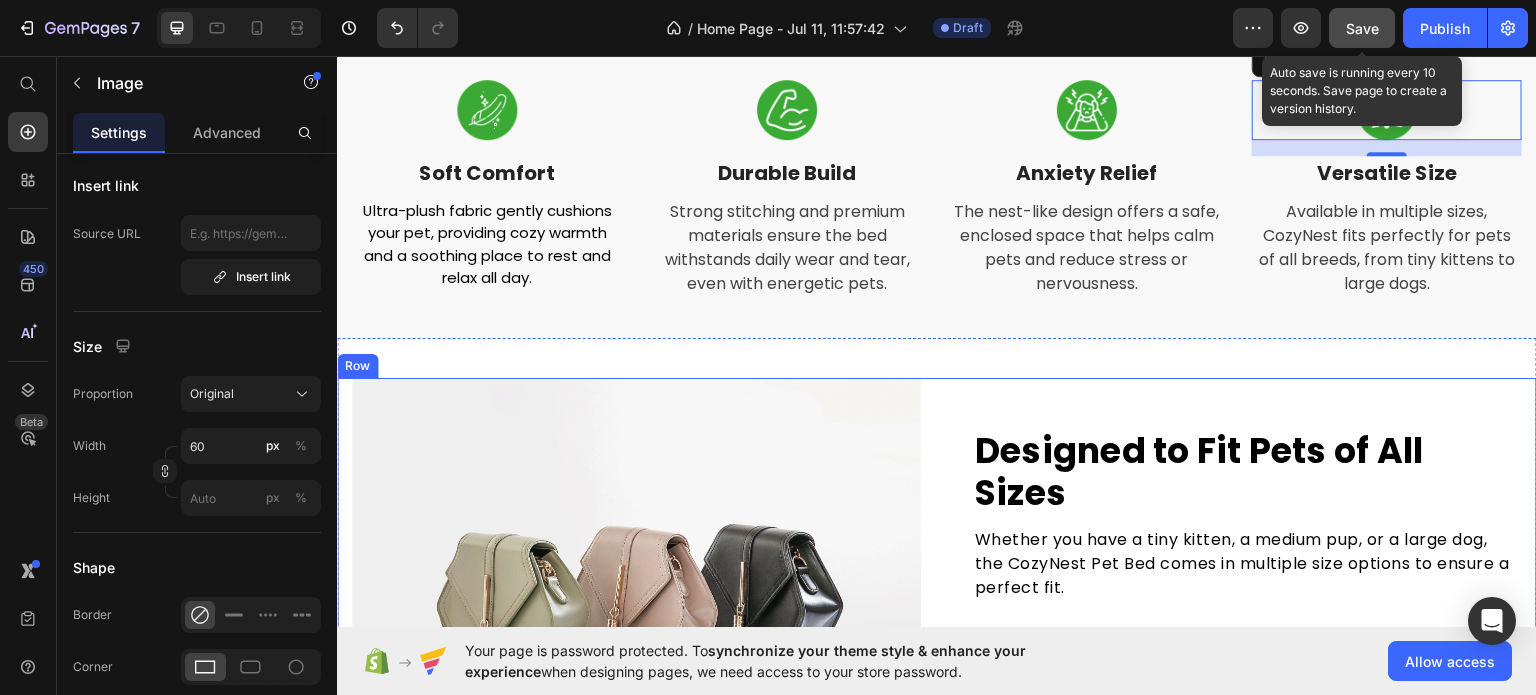 scroll, scrollTop: 800, scrollLeft: 0, axis: vertical 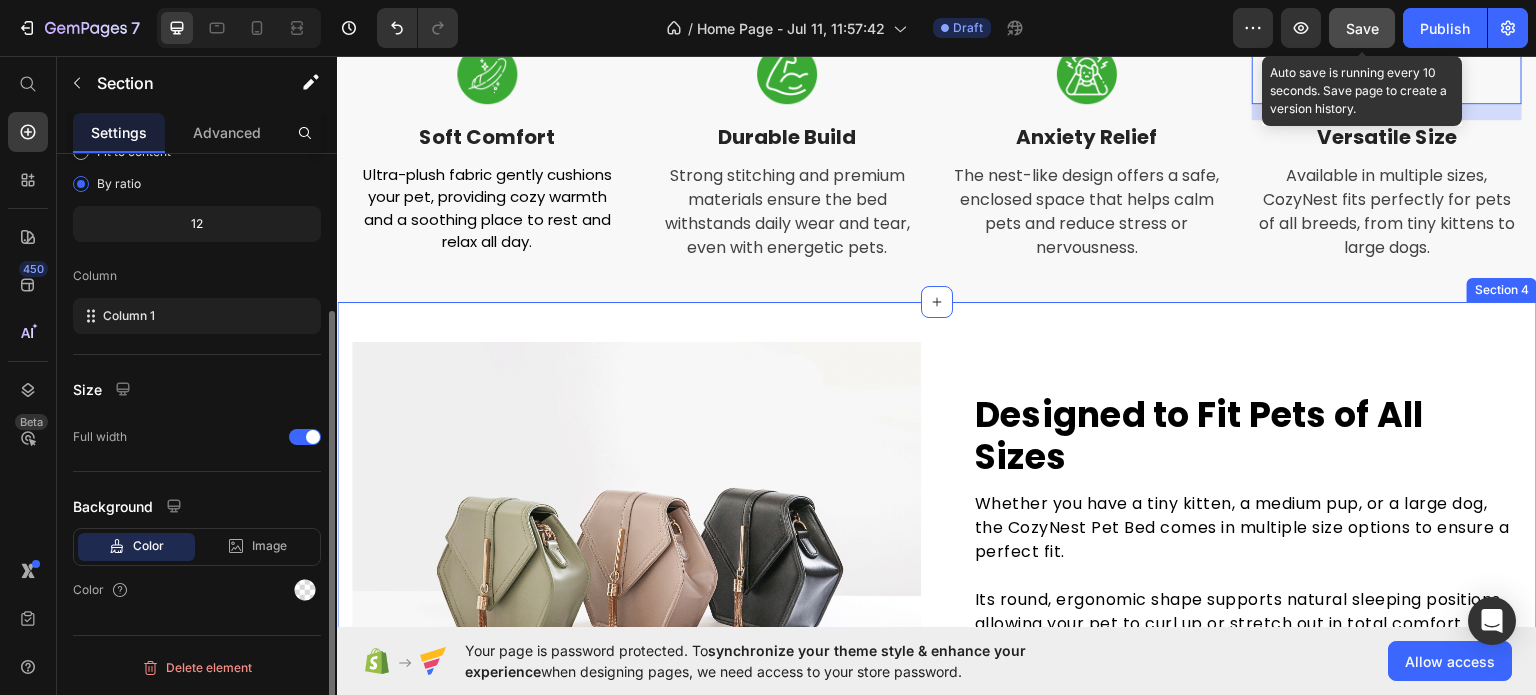 click on "Image Designed to Fit Pets of All Sizes Heading Whether you have a tiny kitten, a medium pup, or a large dog, the CozyNest Pet Bed comes in multiple size options to ensure a perfect fit.    Its round, ergonomic shape supports natural sleeping positions, allowing your pet to curl up or stretch out in total comfort. One bed—many sizes—tailored to suit your pet’s unique needs. Text block Shop Now Button Row Row Built to Last Through Daily Use Heading Made with high-quality stitching and durable fabrics, the CozyNest Pet Bed is crafted to endure daily wear and tear.    Whether your pet digs, kneads, or rolls around before settling down, this bed holds its shape and softness.    It’s a long-term investment in your pet’s comfort that maintains its cozy feel, wash after wash, nap after nap. Text block Shop Now Button Row Image Row Section 4" at bounding box center [937, 834] 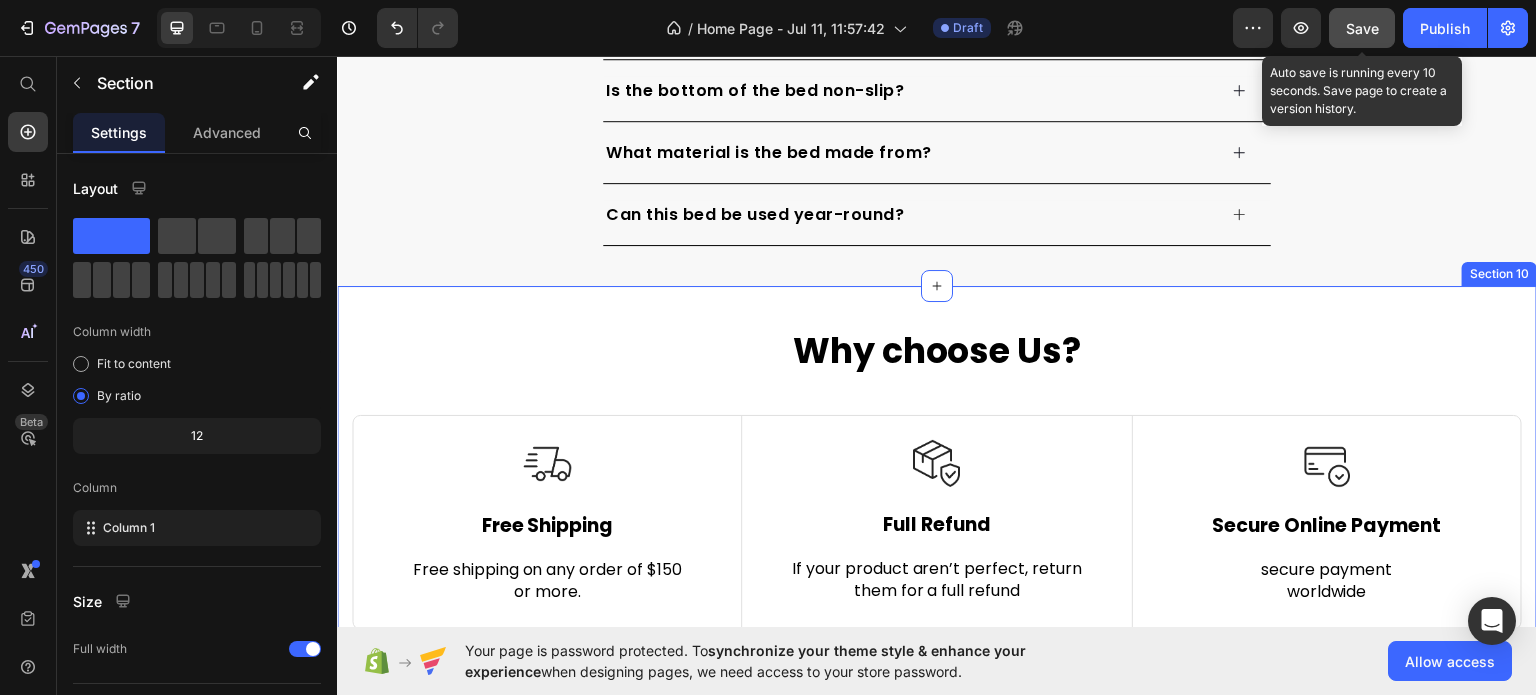 scroll, scrollTop: 4100, scrollLeft: 0, axis: vertical 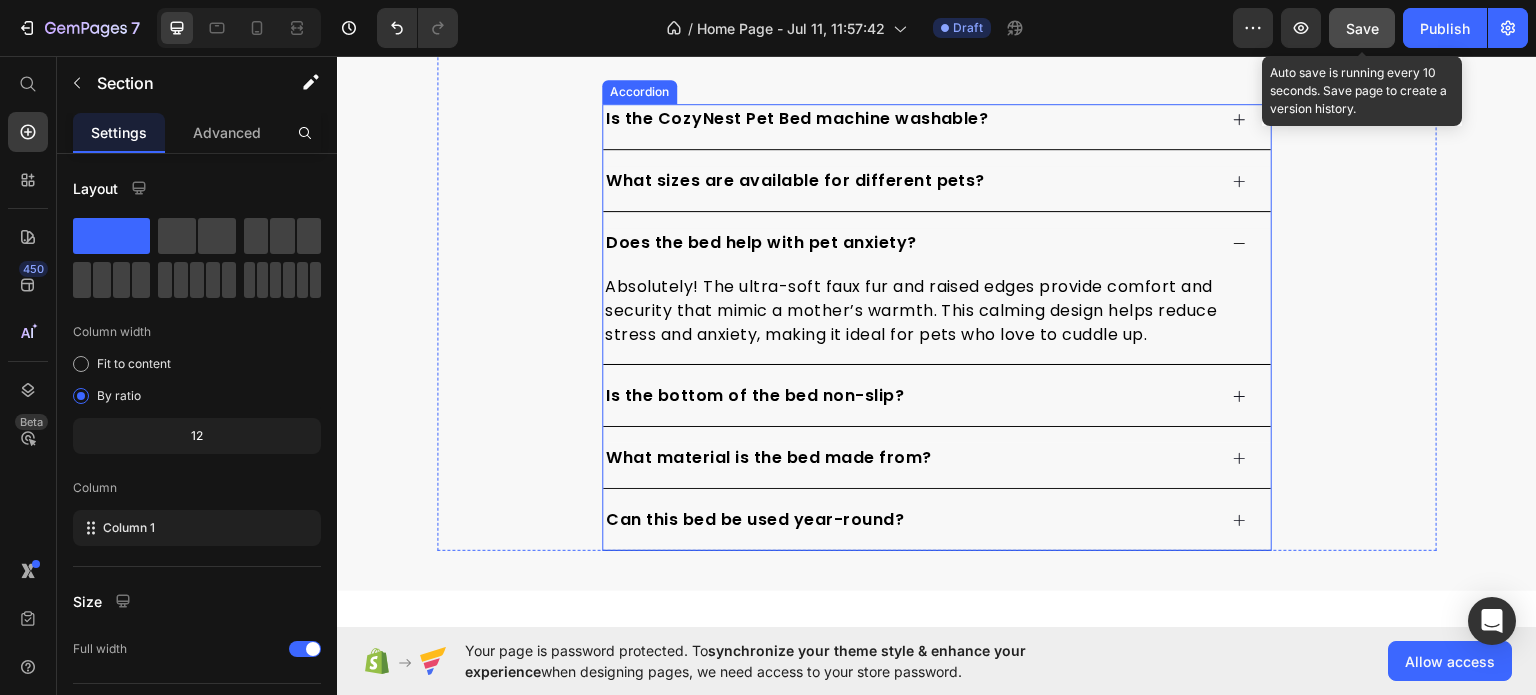 click on "Is the CozyNest Pet Bed machine washable?
What sizes are available for different pets?
Does the bed help with pet anxiety? Absolutely! The ultra-soft faux fur and raised edges provide comfort and security that mimic a mother’s warmth. This calming design helps reduce stress and anxiety, making it ideal for pets who love to cuddle up. Text block
Is the bottom of the bed non-slip?
What material is the bed made from?
Can this bed be used year-round?" at bounding box center (937, 326) 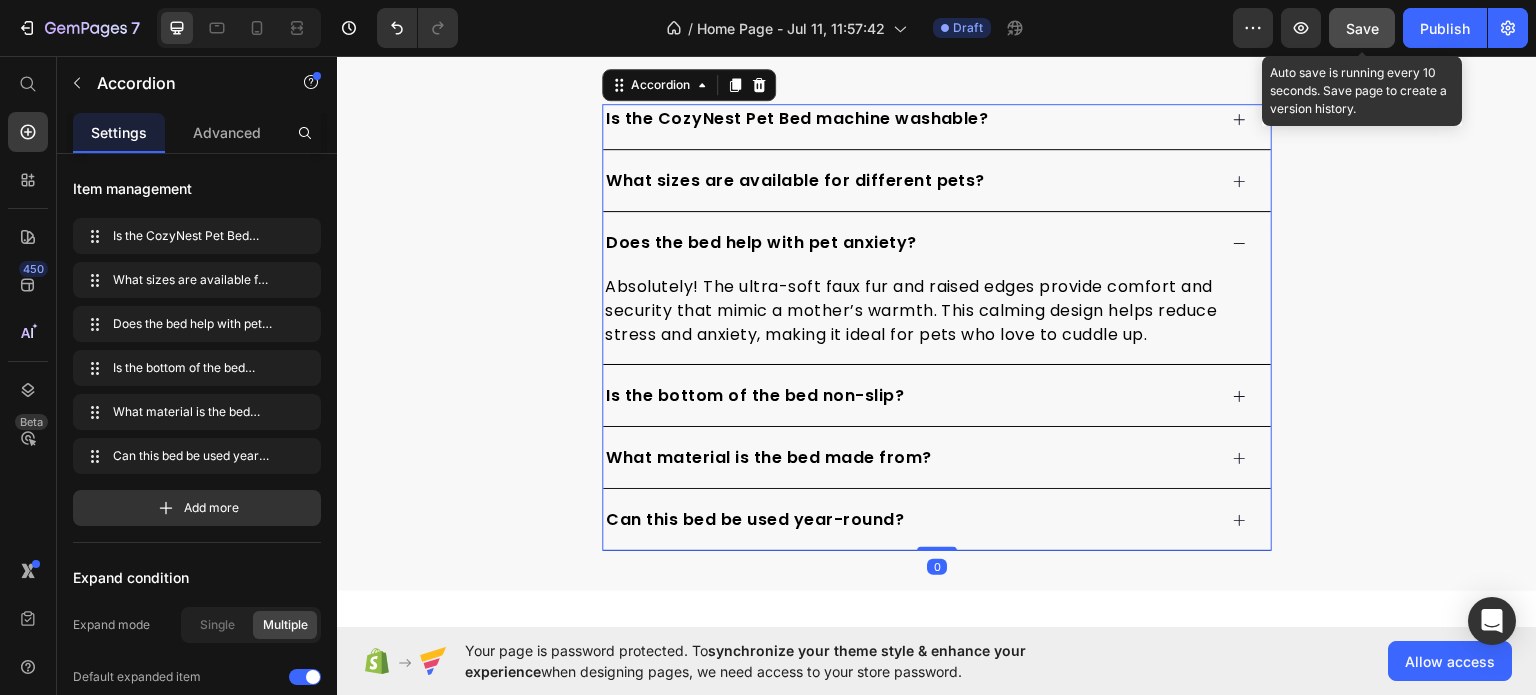click on "Does the bed help with pet anxiety?" at bounding box center [909, 242] 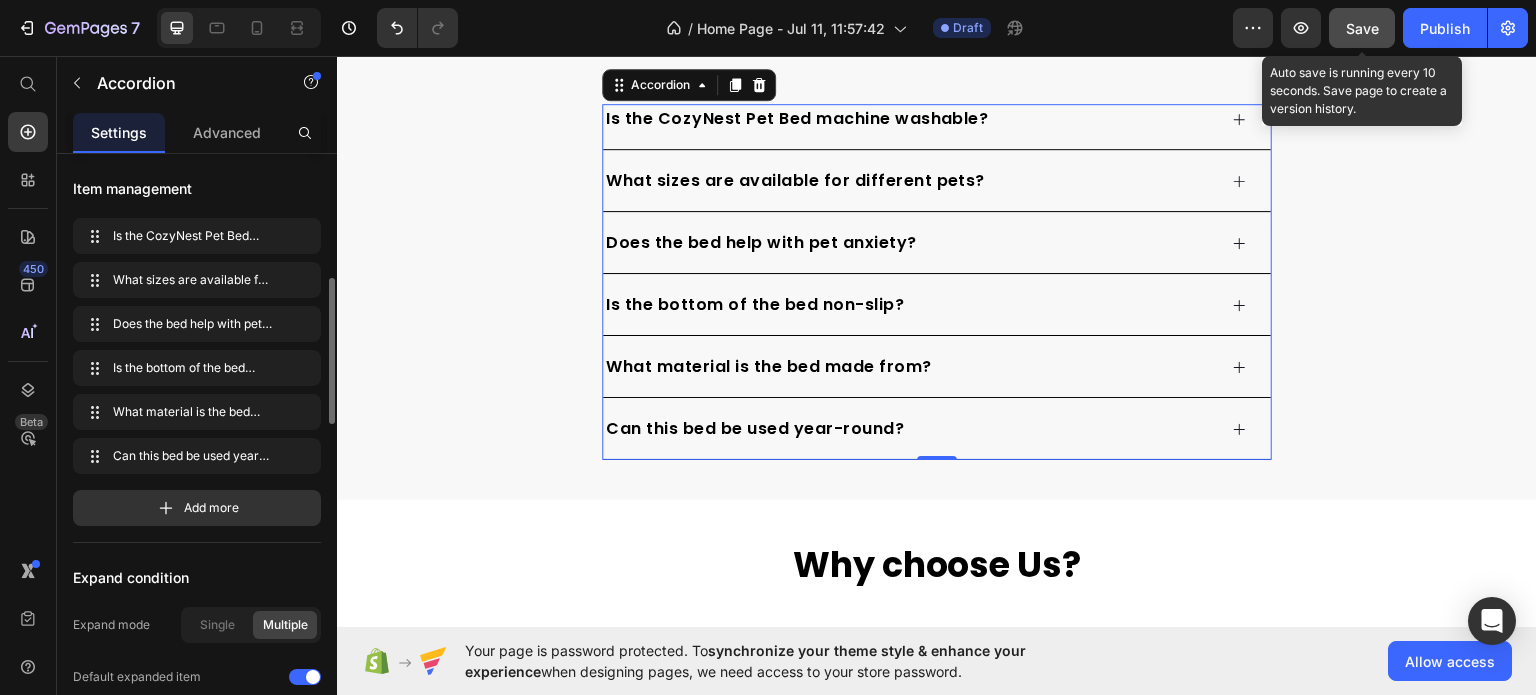 scroll, scrollTop: 200, scrollLeft: 0, axis: vertical 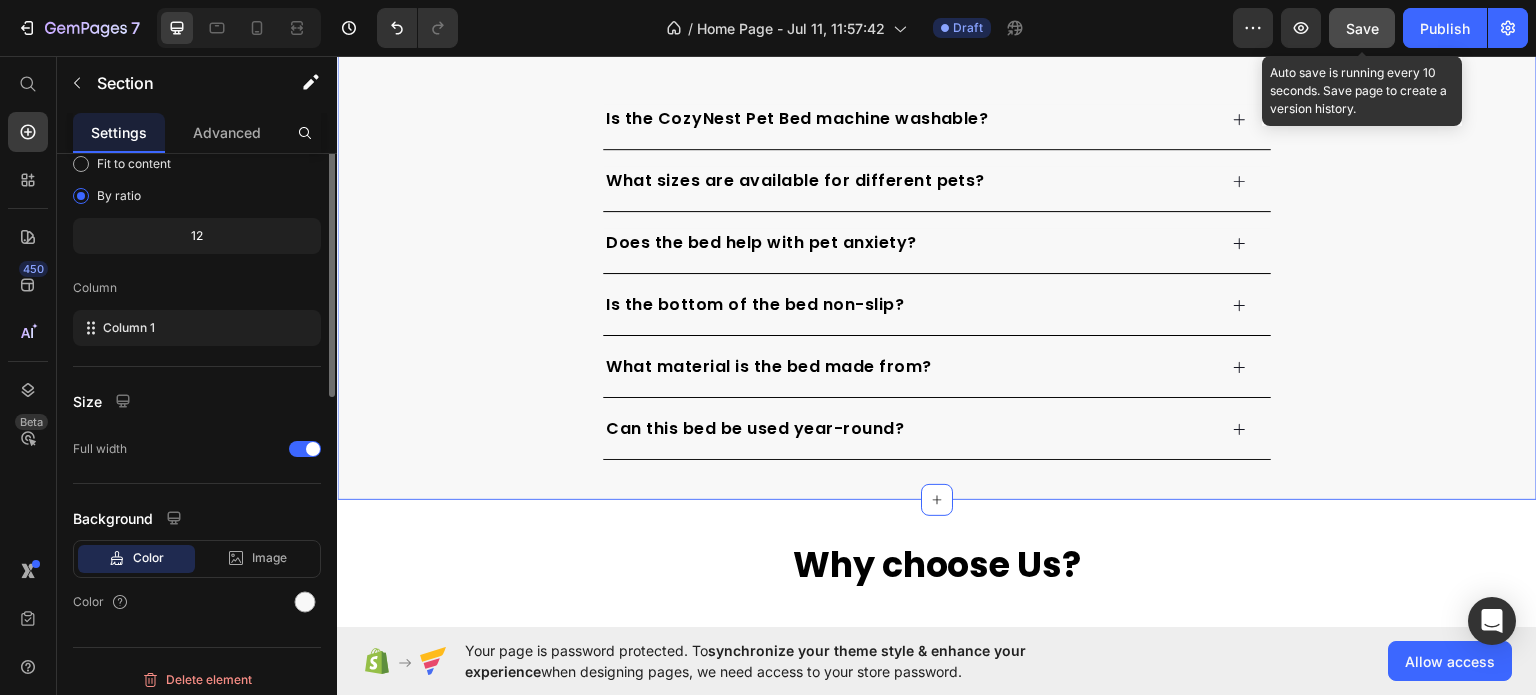 click on "Frequently Asked Questions Heading
Is the CozyNest Pet Bed machine washable?
What sizes are available for different pets?
Does the bed help with pet anxiety?
Is the bottom of the bed non-slip?
What material is the bed made from?
Can this bed be used year-round? Accordion Row Section 9   You can create reusable sections Create Theme Section AI Content Write with GemAI What would you like to describe here? Tone and Voice Persuasive Product Show more Generate" at bounding box center (937, 233) 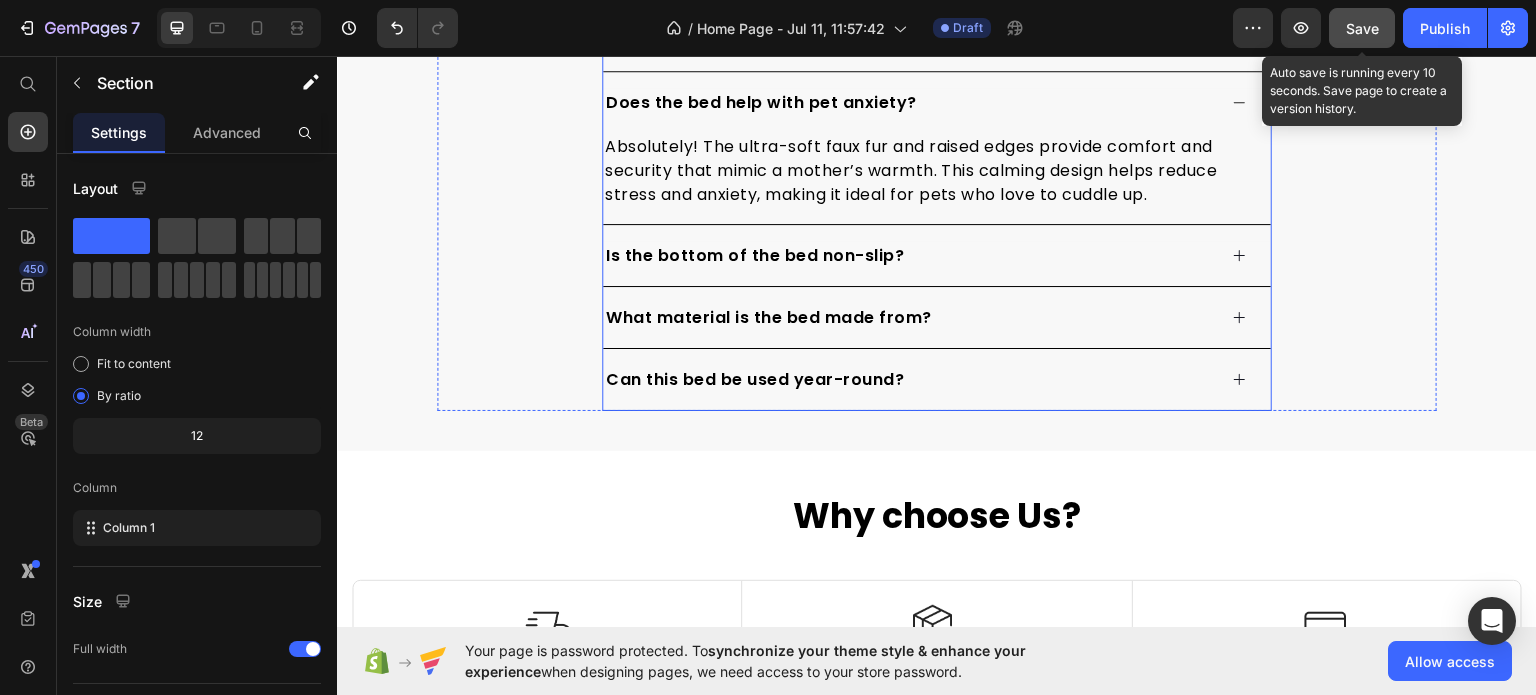 scroll, scrollTop: 4100, scrollLeft: 0, axis: vertical 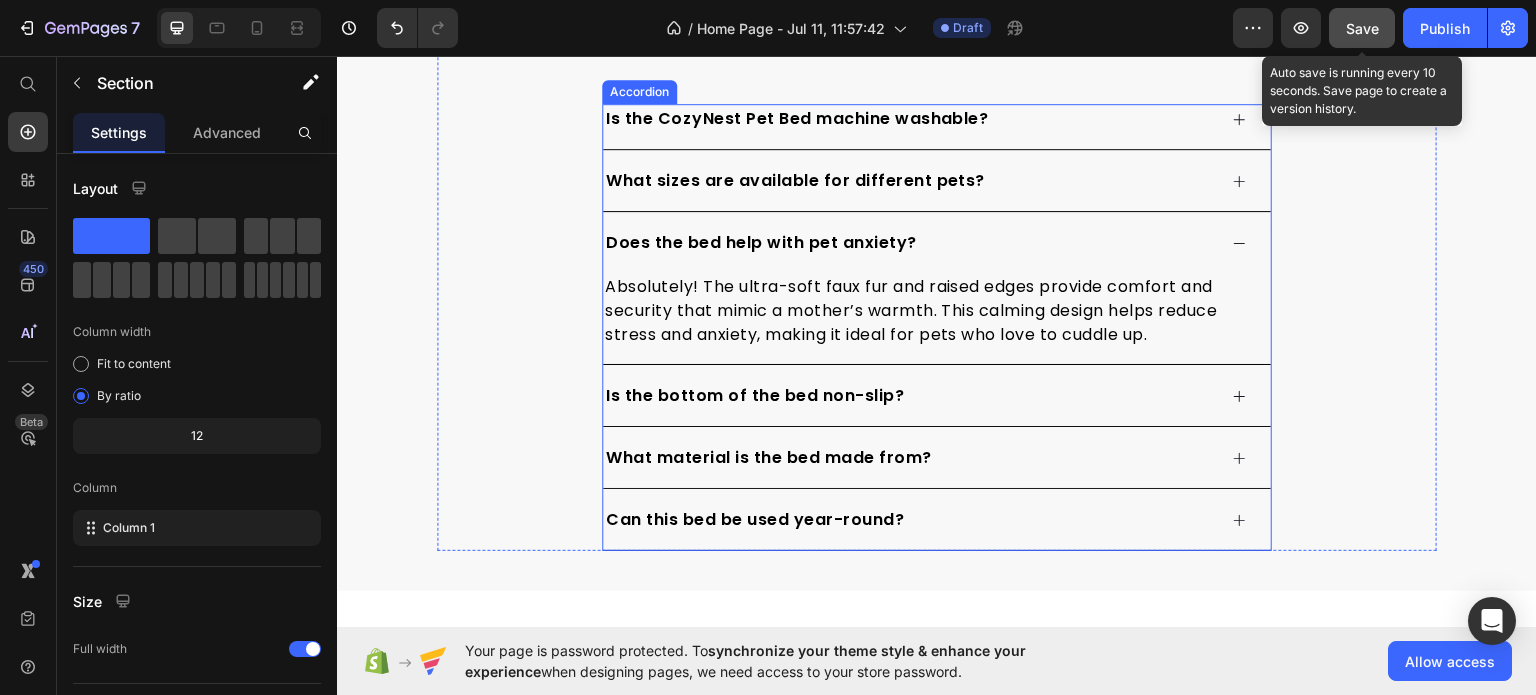 click on "Does the bed help with pet anxiety?" at bounding box center [909, 242] 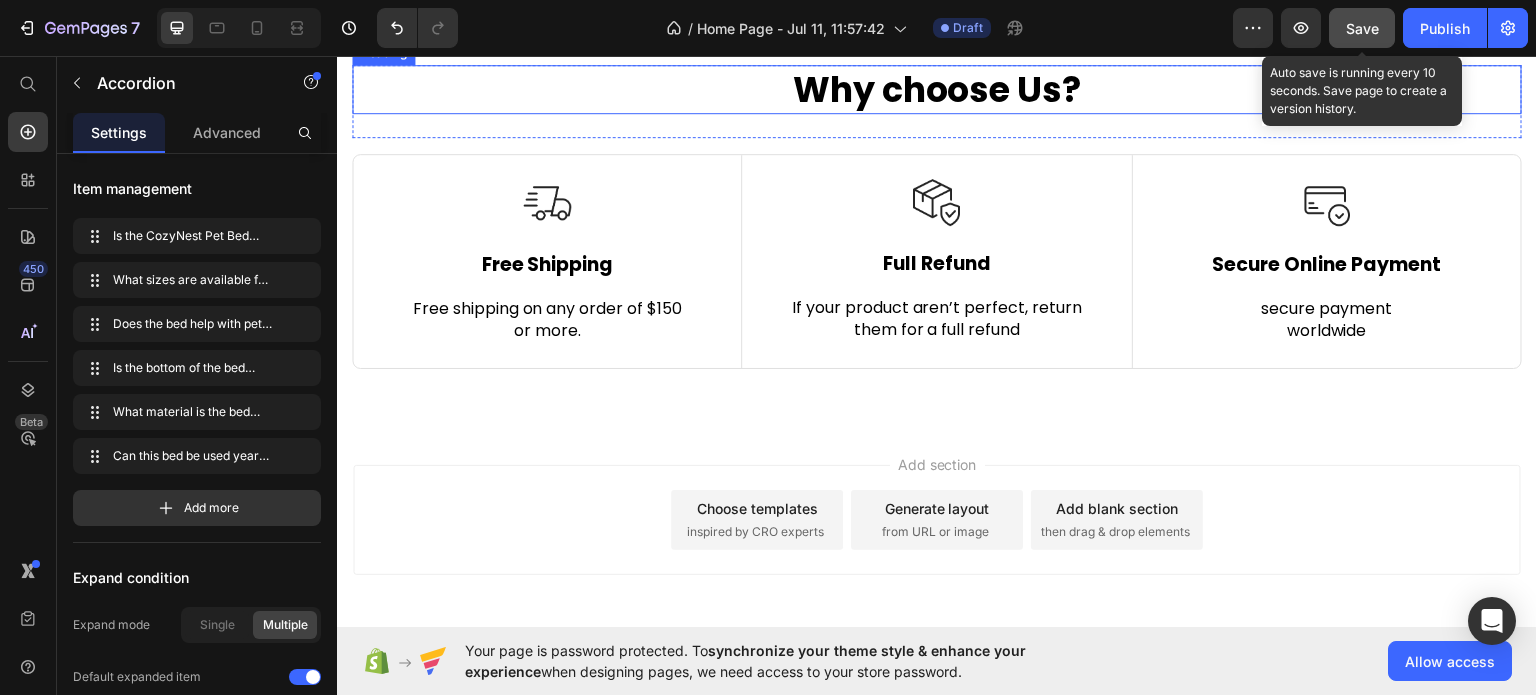 scroll, scrollTop: 4600, scrollLeft: 0, axis: vertical 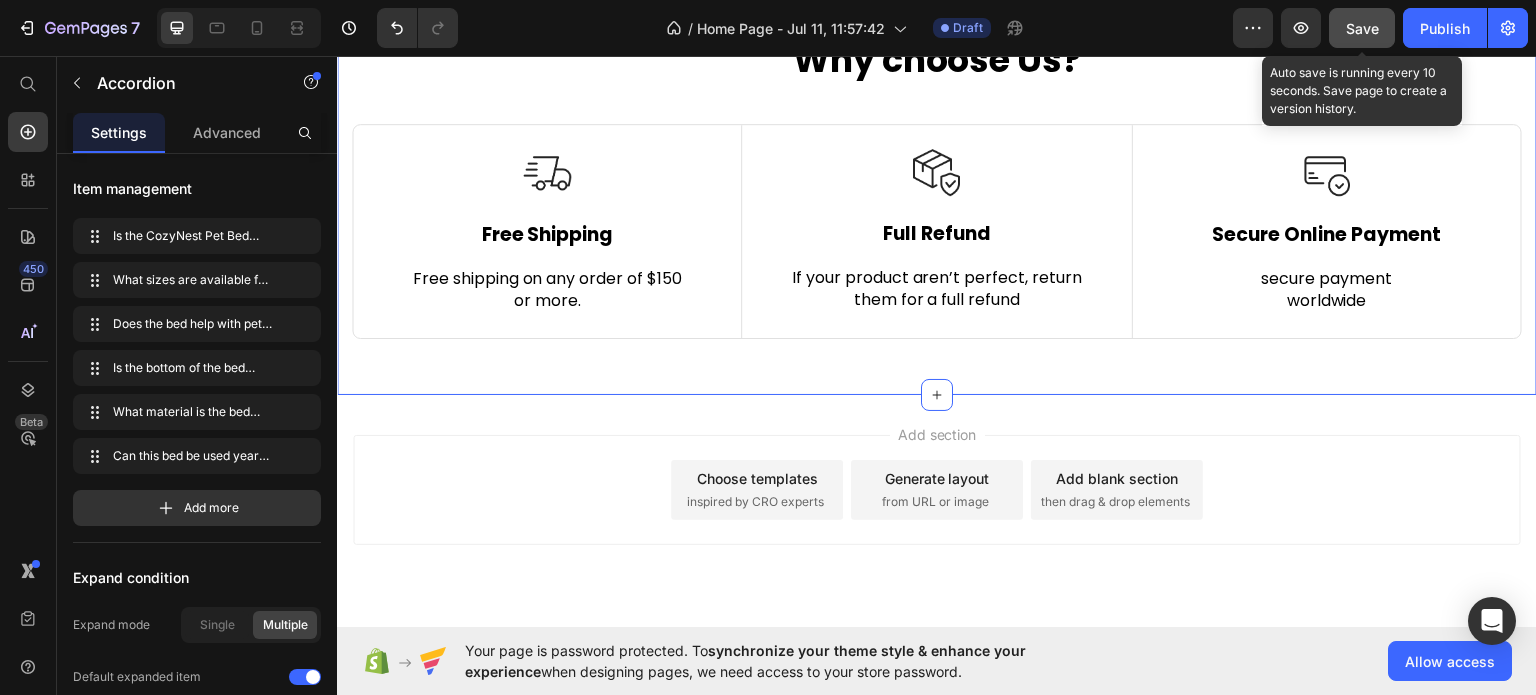click on "Why choose Us? Heading Row Image Free Shipping Text Block Free shipping on any order of $150  or more. Text block Row Image Full Refund Text Block If your product aren’t perfect, return them for a full refund Text block Row Image Secure Online Payment Text Block secure payment worldwide Text block Row Row Image Free Shipping Text Block Free shipping on any order of $150  or more. Text block Row Image Full Refund Text Block If your product aren’t perfect, return them for a full refund Text block Row Image Secure Online Payment Text Block secure payment worldwide Text block Row Row Section 10   You can create reusable sections Create Theme Section AI Content Write with GemAI What would you like to describe here? Tone and Voice Persuasive Product CozyNest Pet Bed Show more Generate" at bounding box center [937, 194] 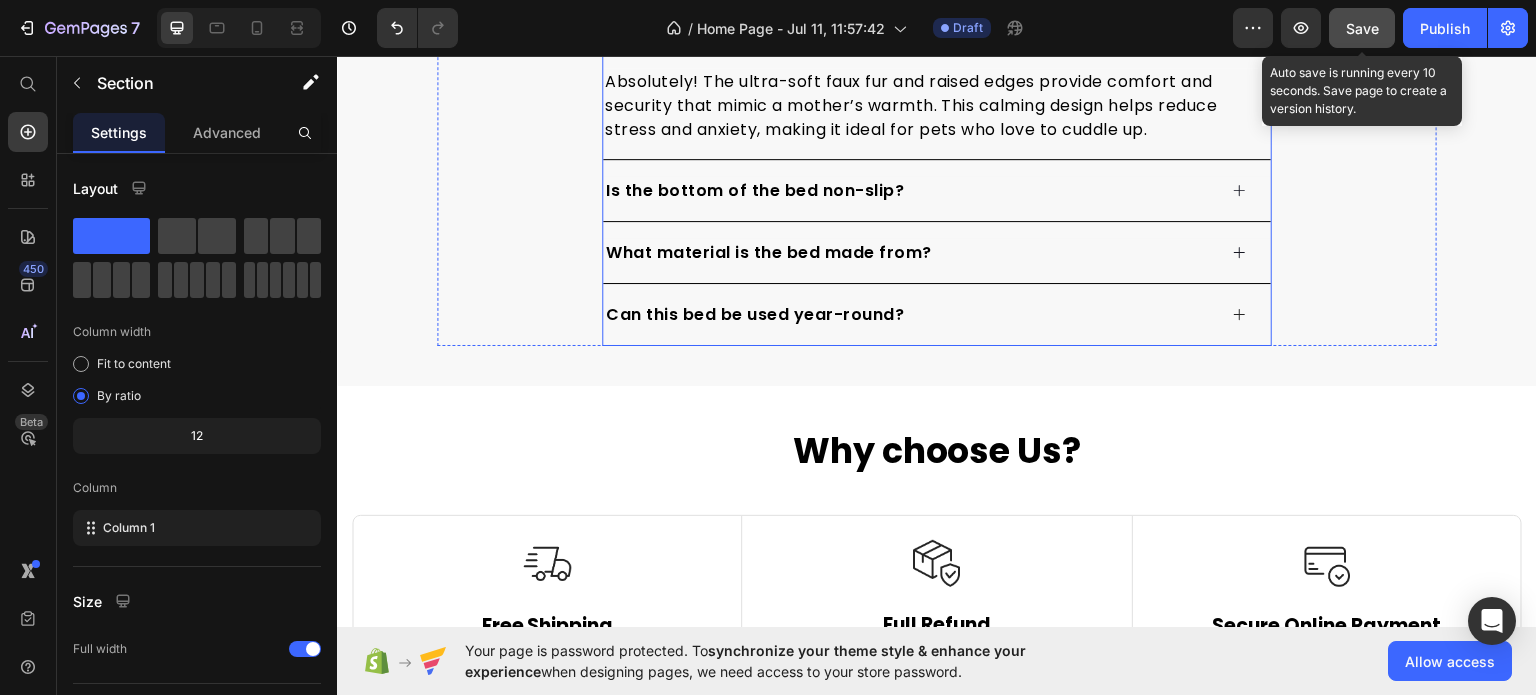 scroll, scrollTop: 4100, scrollLeft: 0, axis: vertical 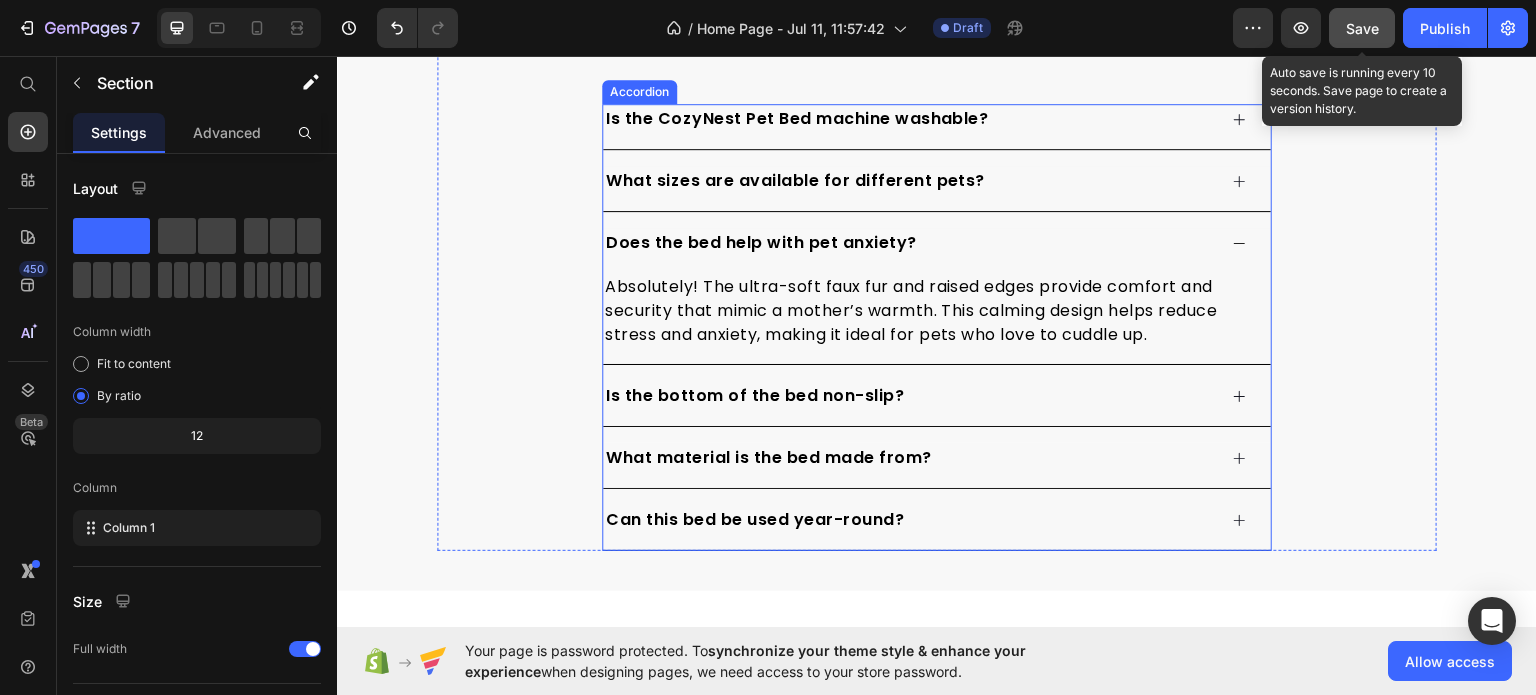 click on "Does the bed help with pet anxiety?" at bounding box center [909, 242] 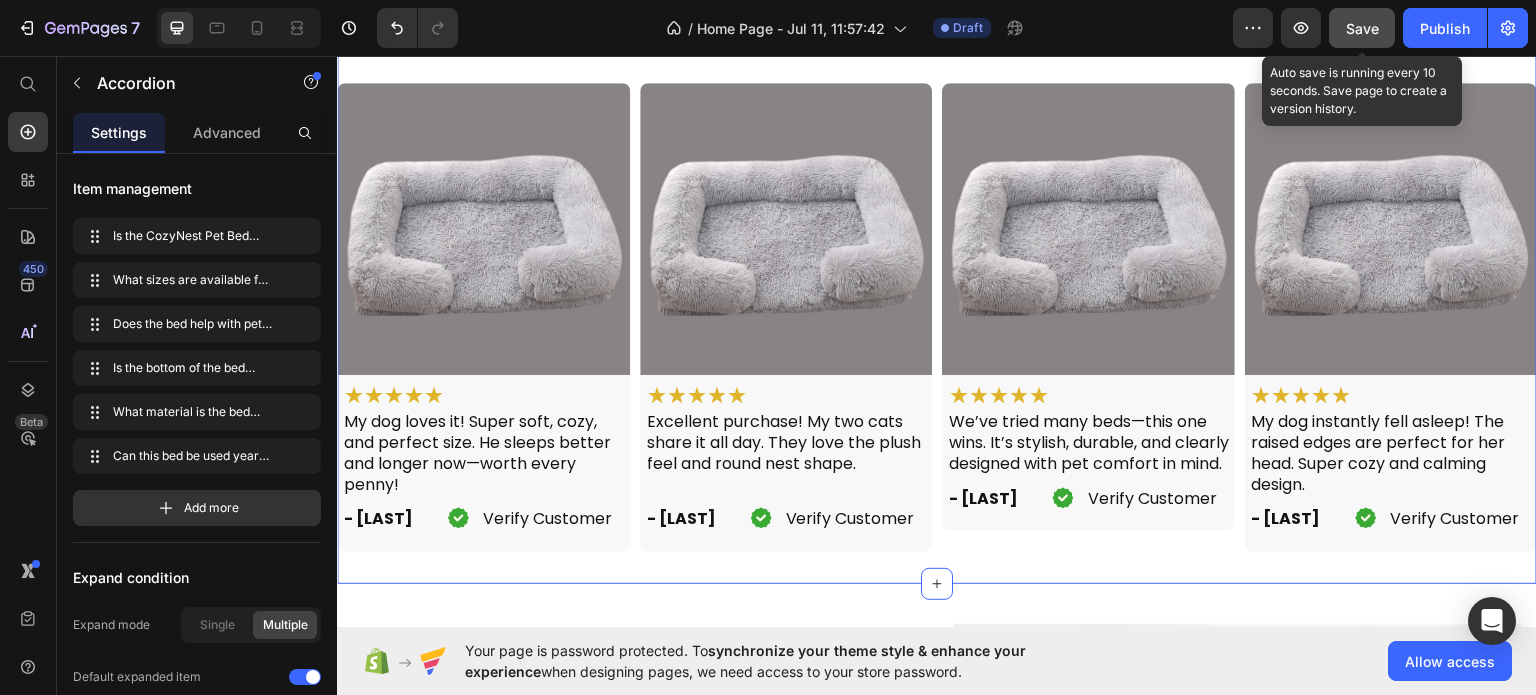 scroll, scrollTop: 2411, scrollLeft: 0, axis: vertical 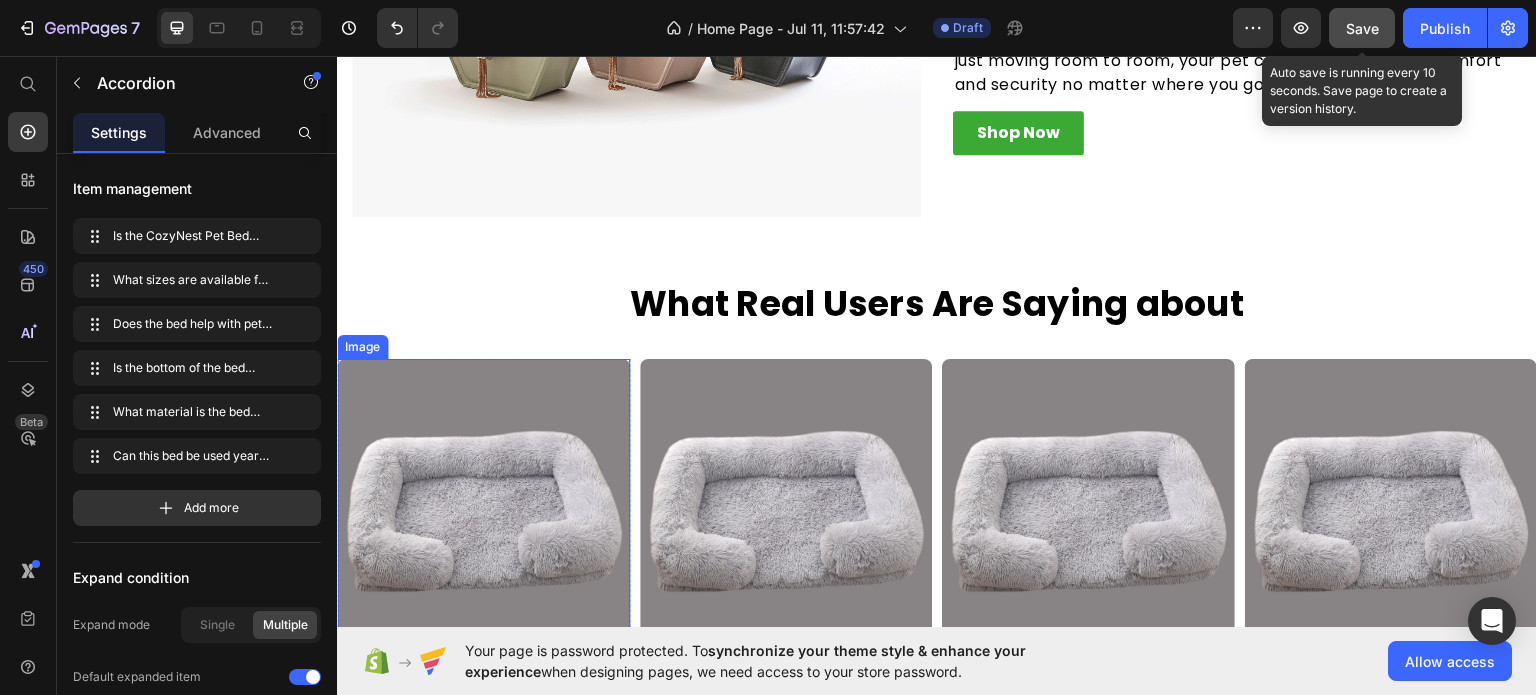click at bounding box center (483, 504) 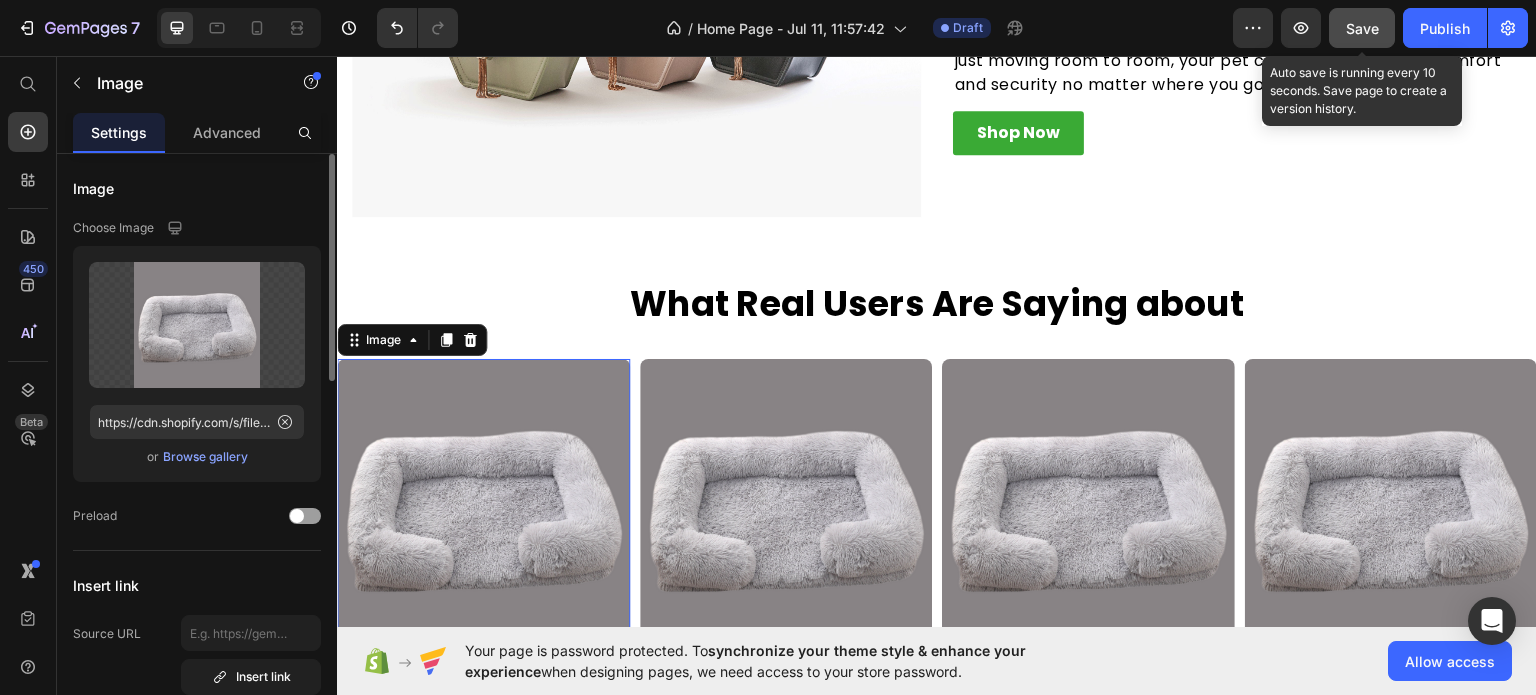 click on "Browse gallery" at bounding box center (205, 457) 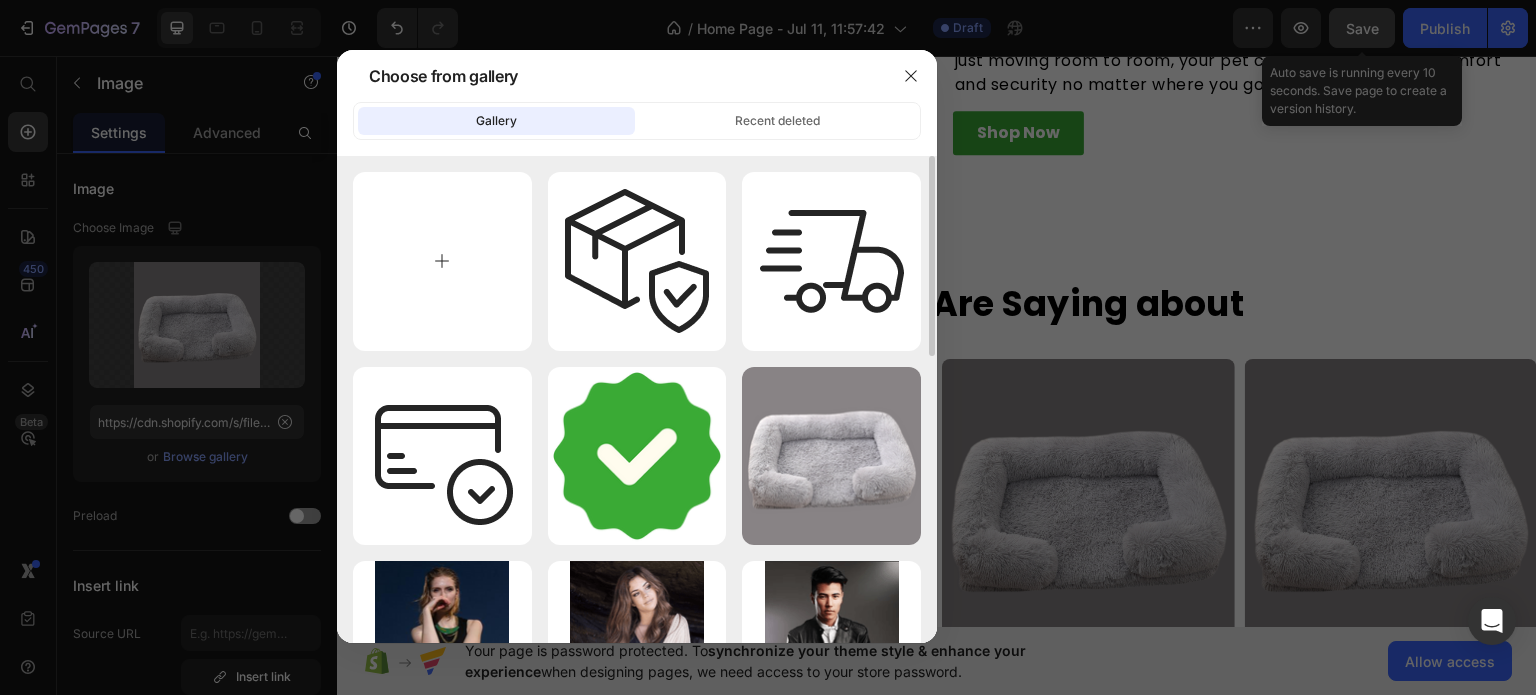 click at bounding box center (442, 261) 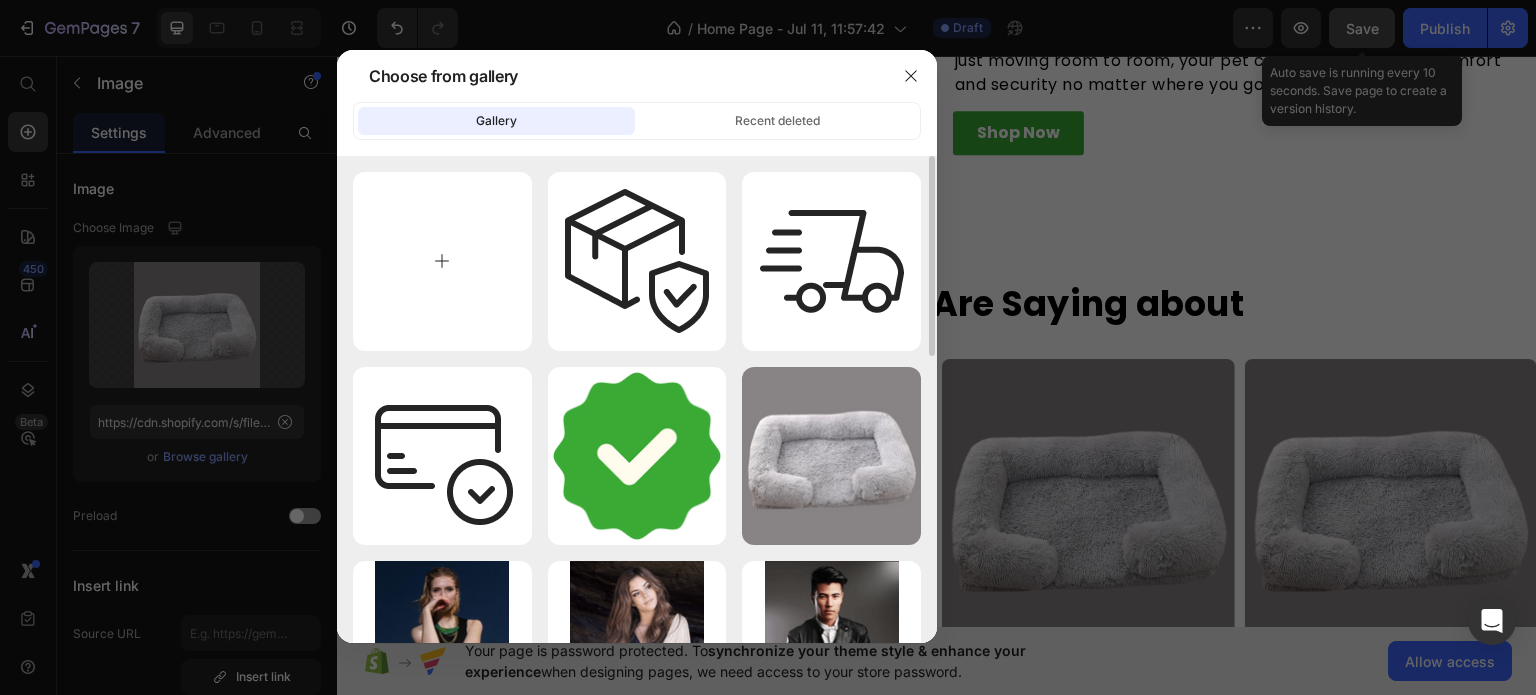 type on "C:\fakepath\download - 2025-07-11T210701.452.png" 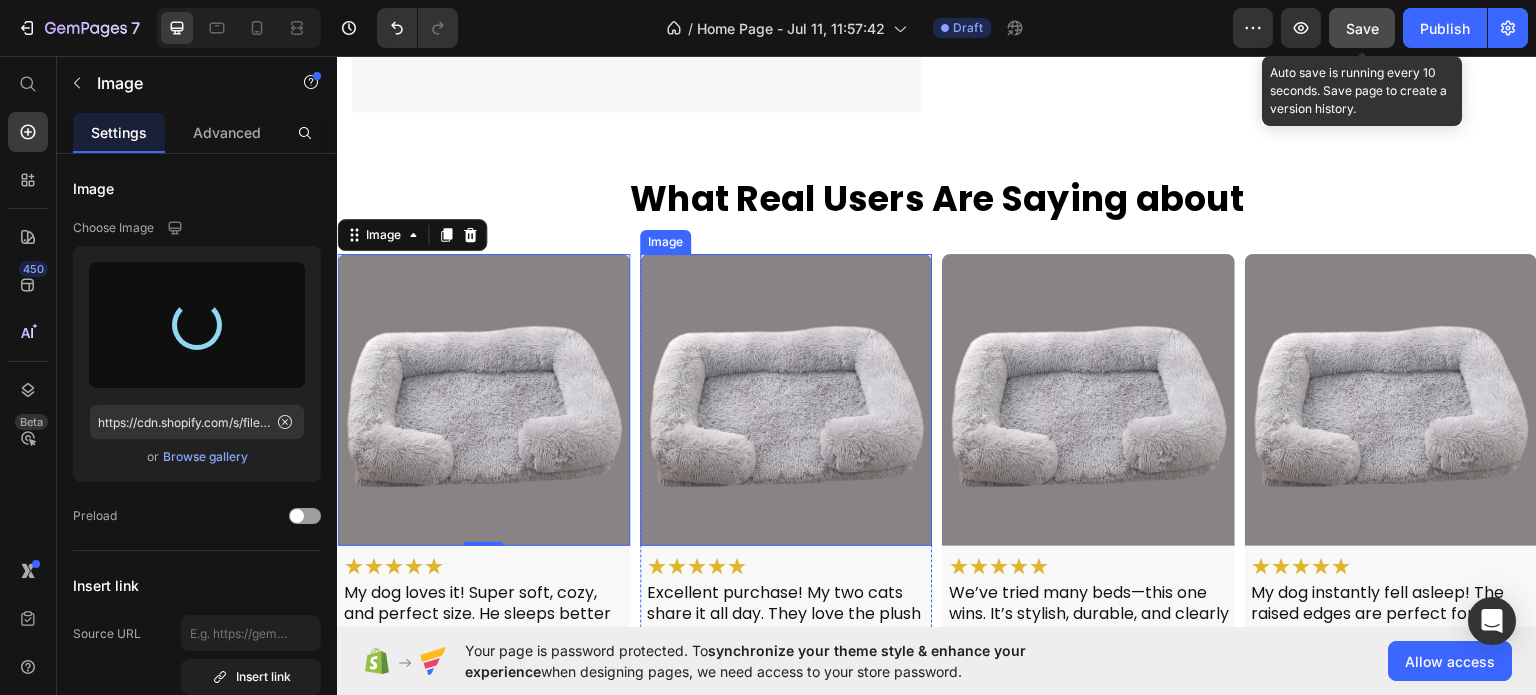 scroll, scrollTop: 2511, scrollLeft: 0, axis: vertical 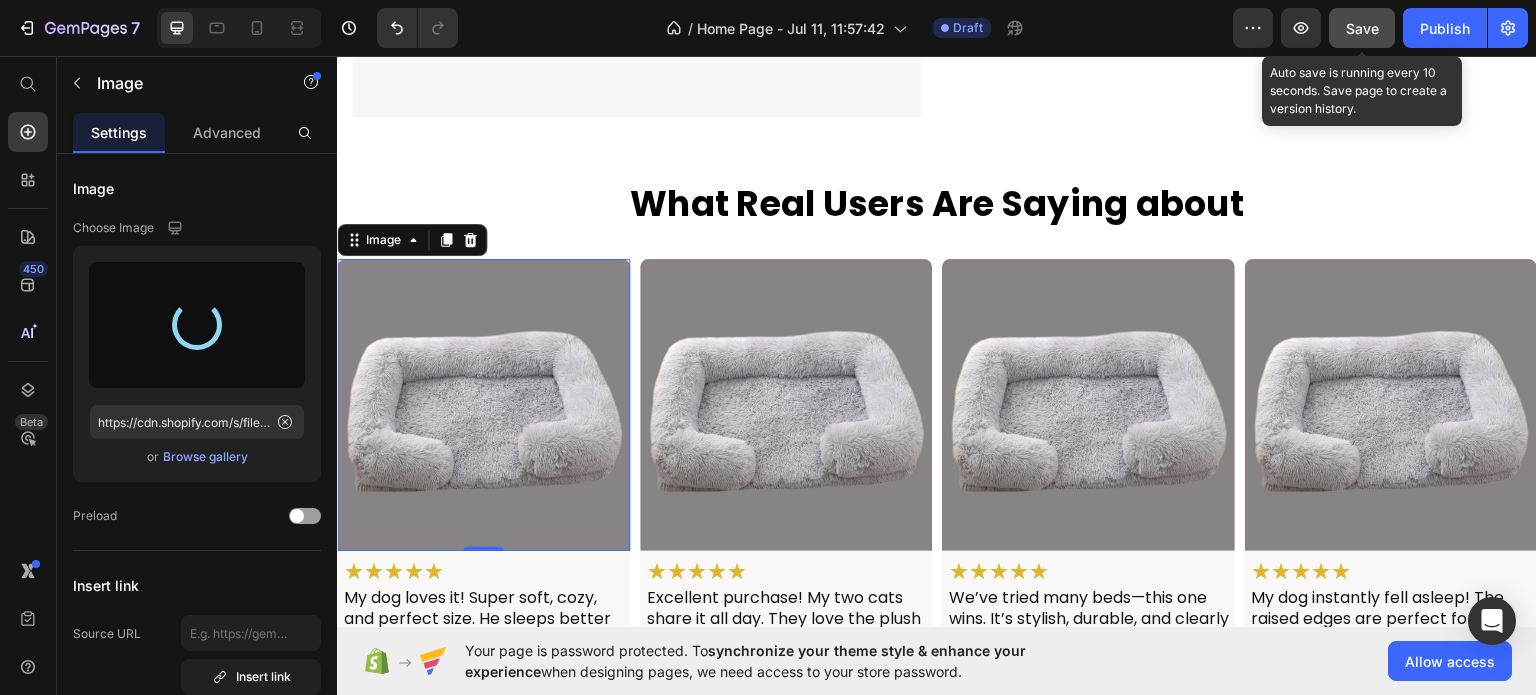 type on "https://cdn.shopify.com/s/files/1/0948/7741/7803/files/gempages_573718784632685632-19037386-cd7a-41b1-bc53-cb9cb9979a4d.png" 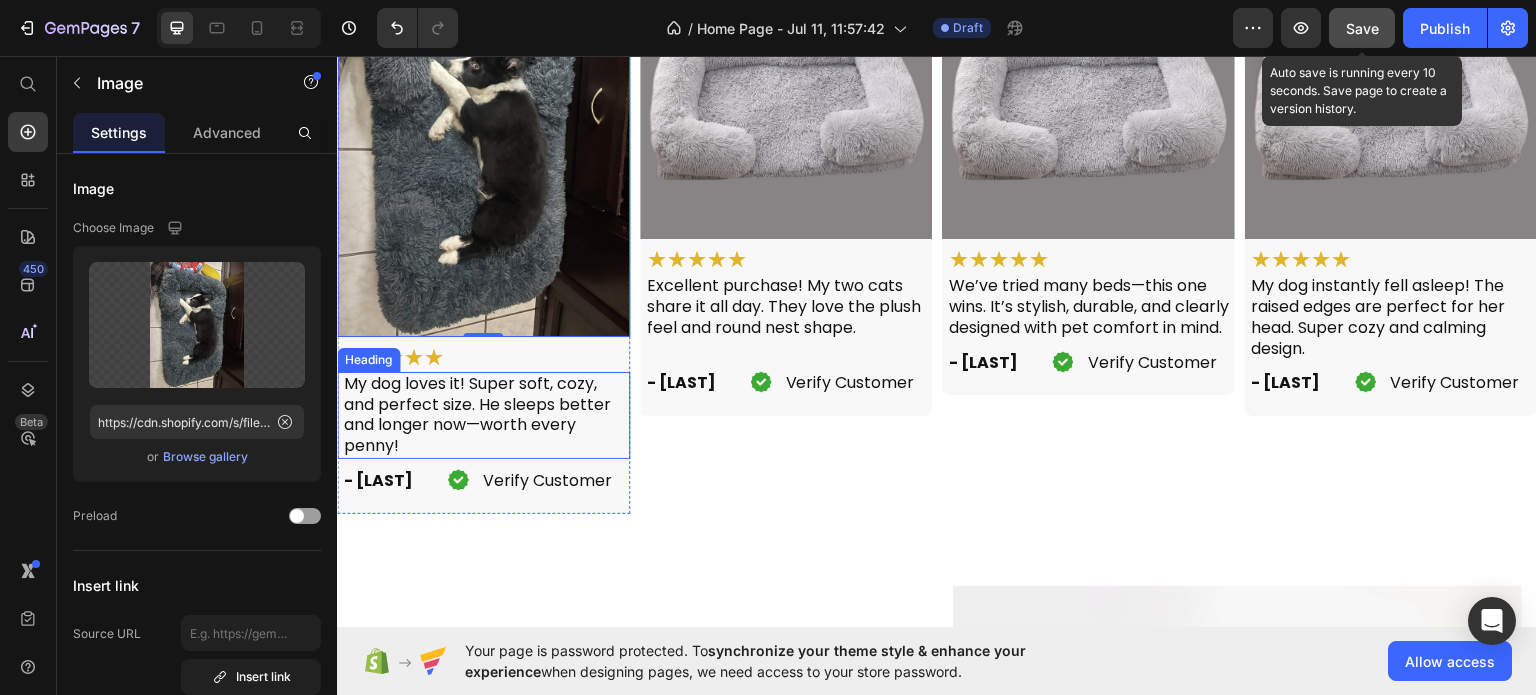 scroll, scrollTop: 2711, scrollLeft: 0, axis: vertical 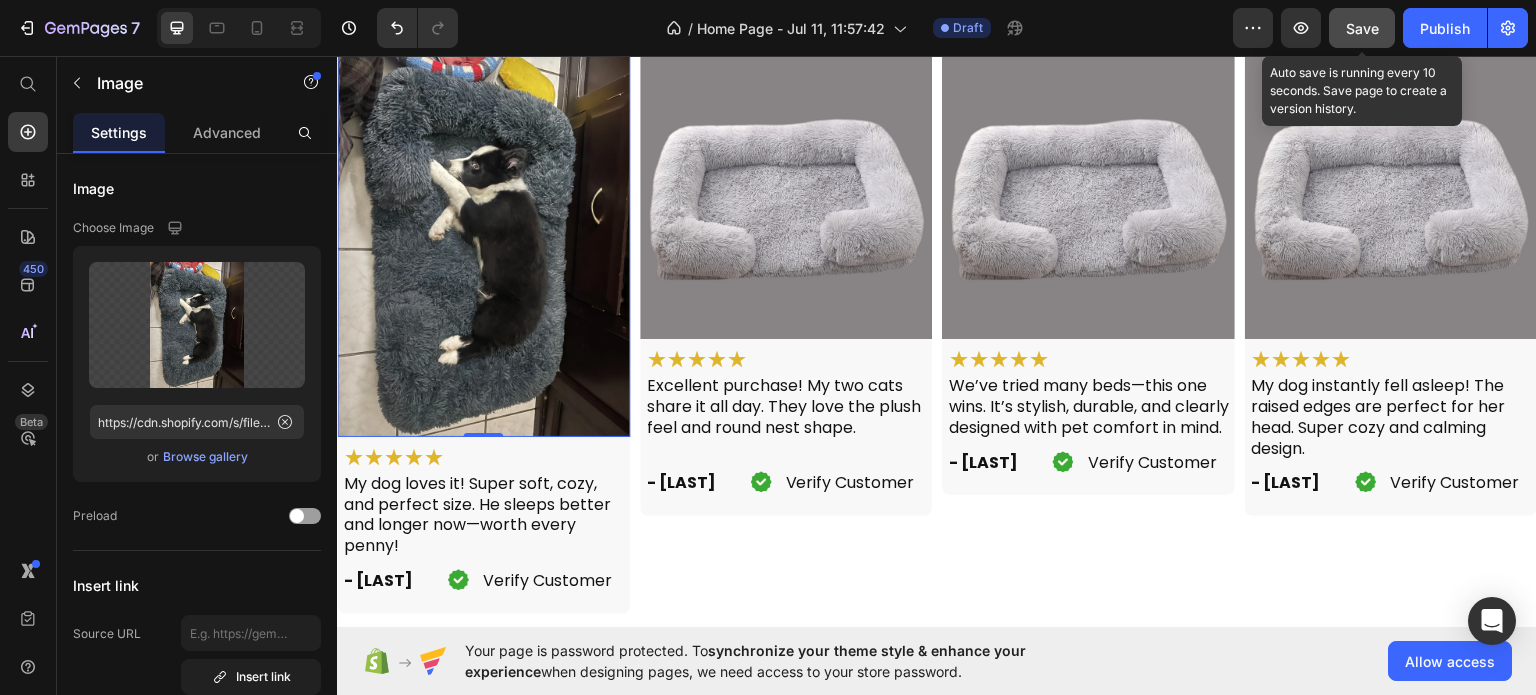 click at bounding box center (483, 241) 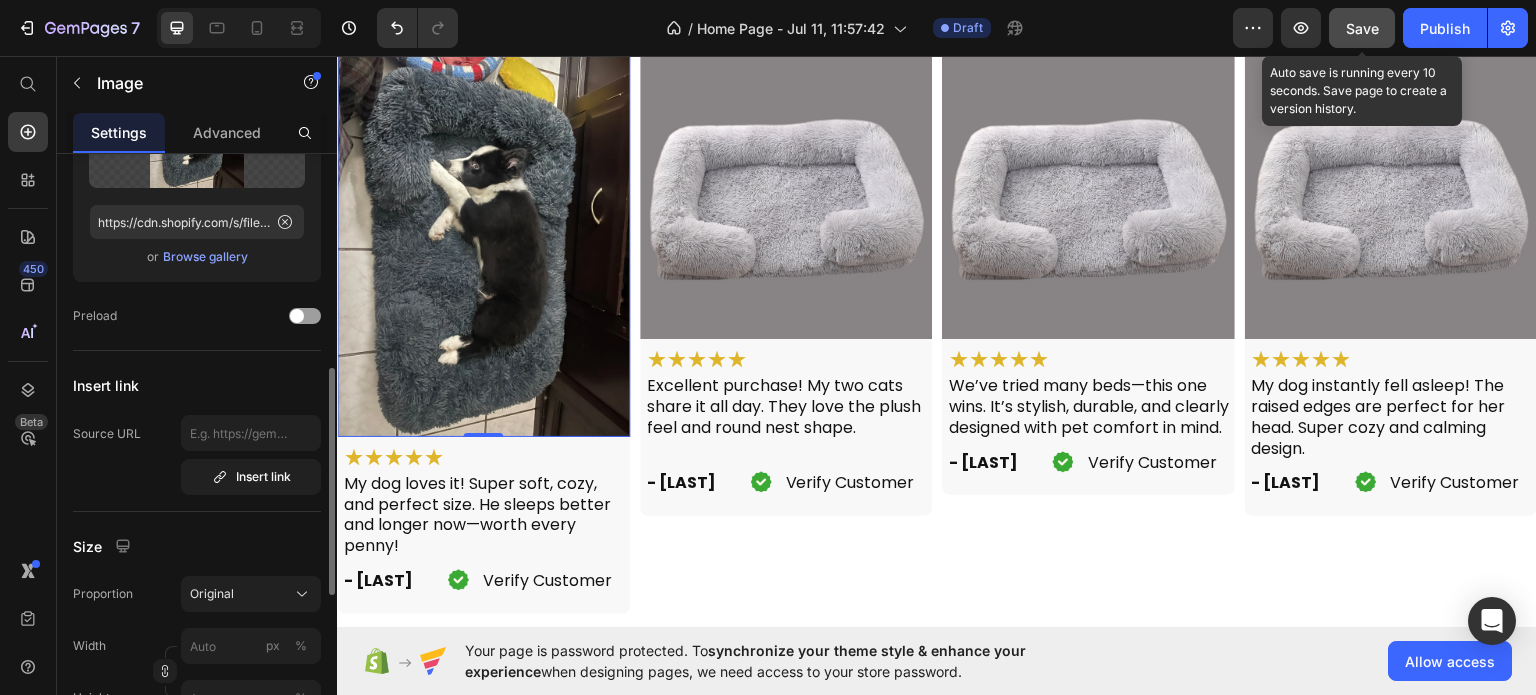 scroll, scrollTop: 300, scrollLeft: 0, axis: vertical 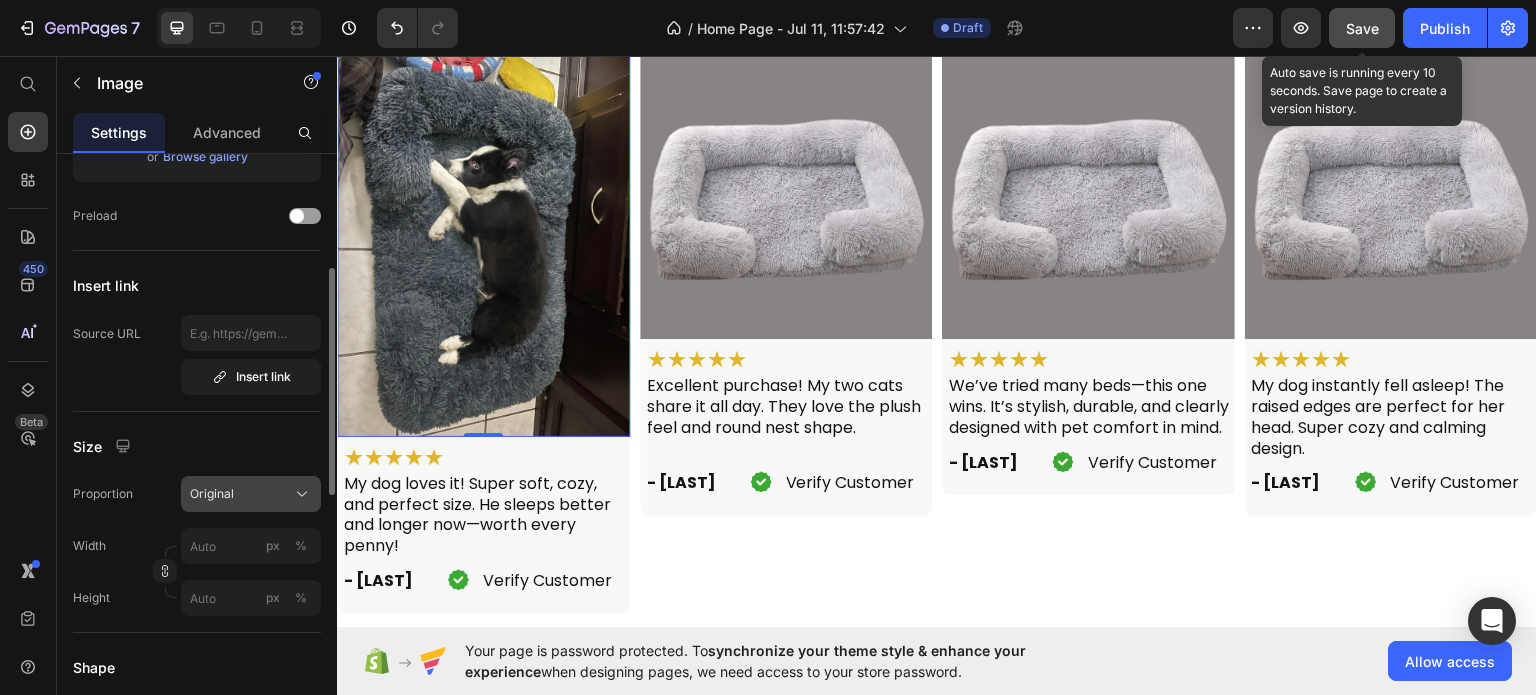 click on "Original" 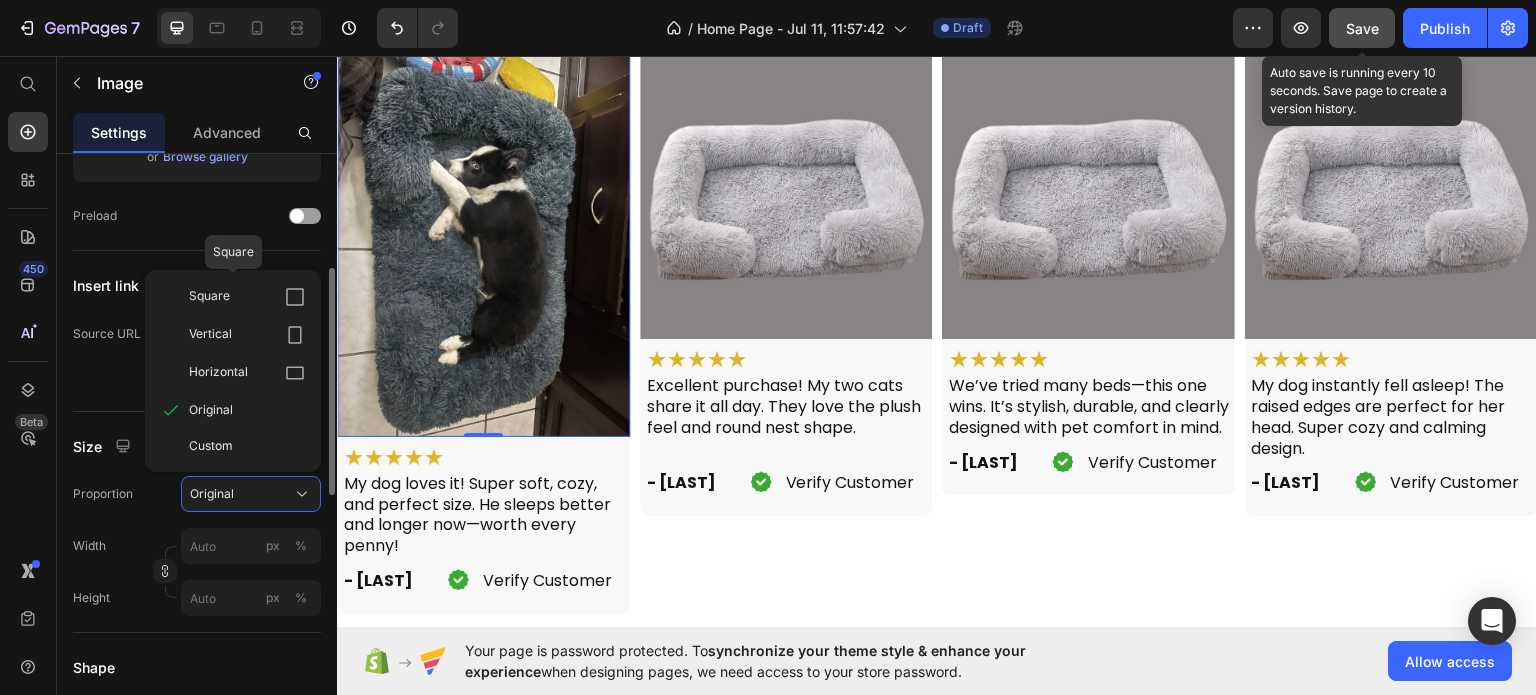 click on "Square" at bounding box center (209, 297) 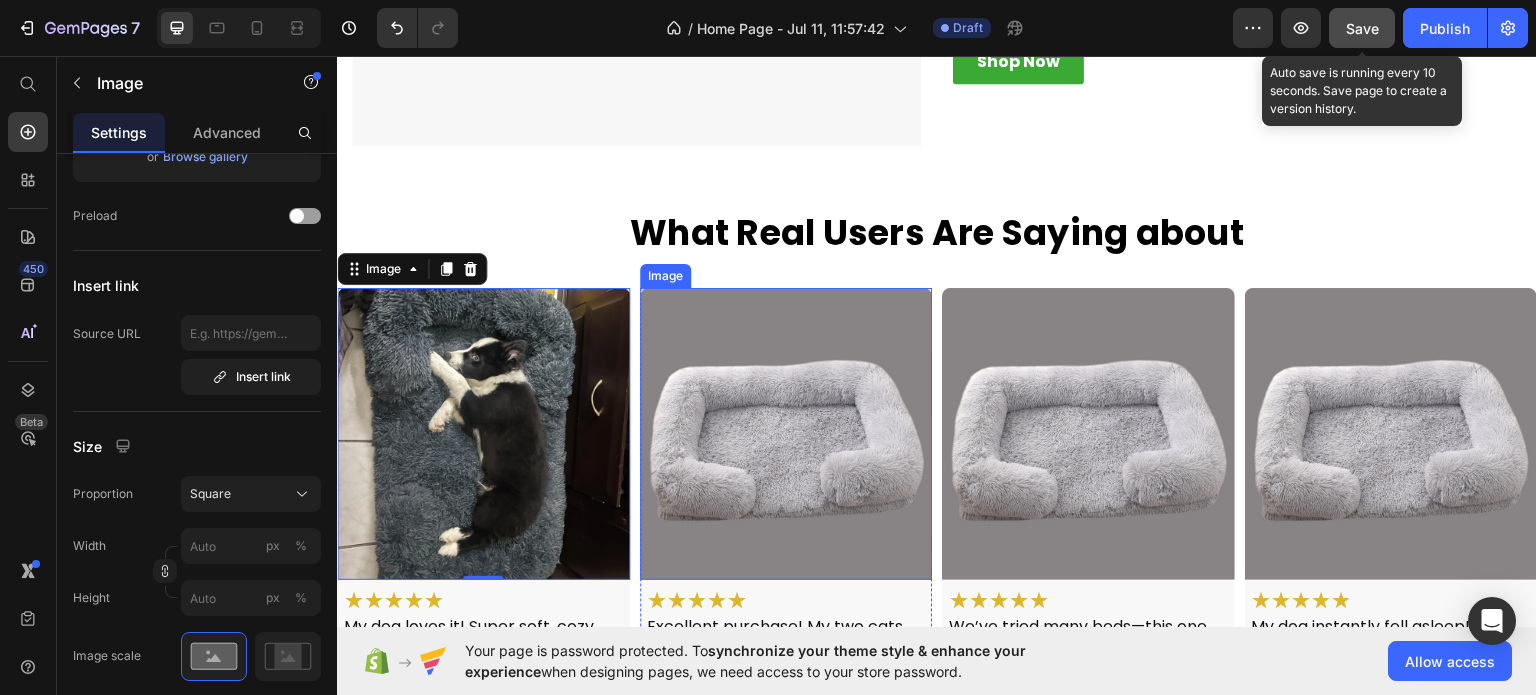scroll, scrollTop: 2511, scrollLeft: 0, axis: vertical 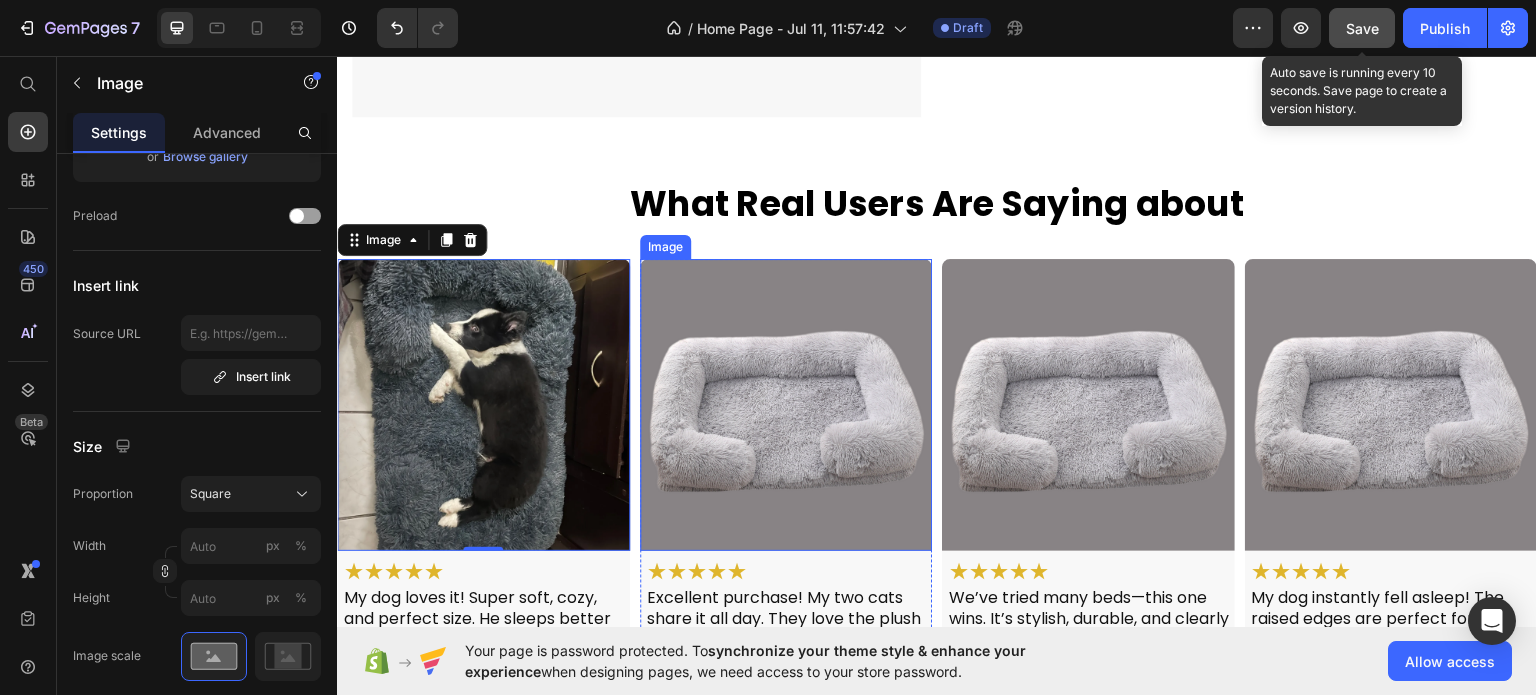 click at bounding box center [786, 404] 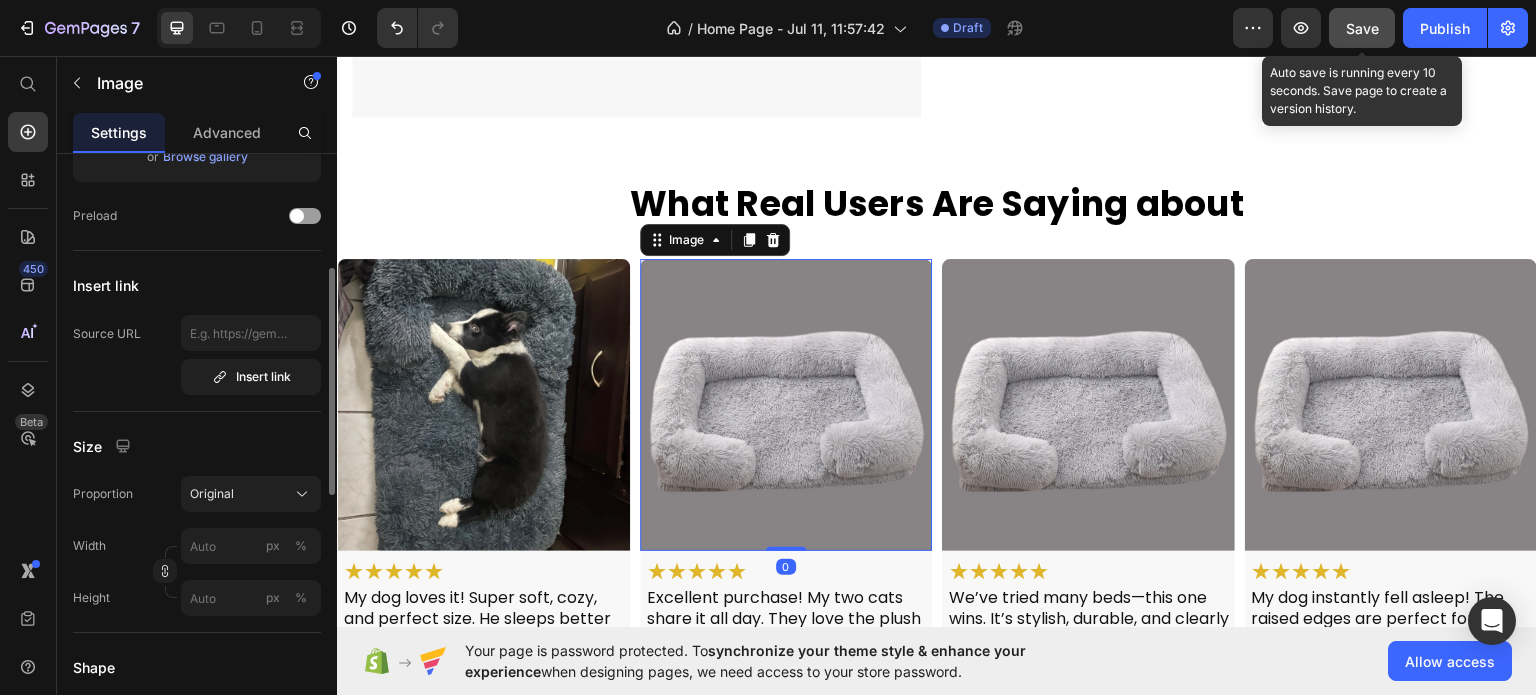 scroll, scrollTop: 0, scrollLeft: 0, axis: both 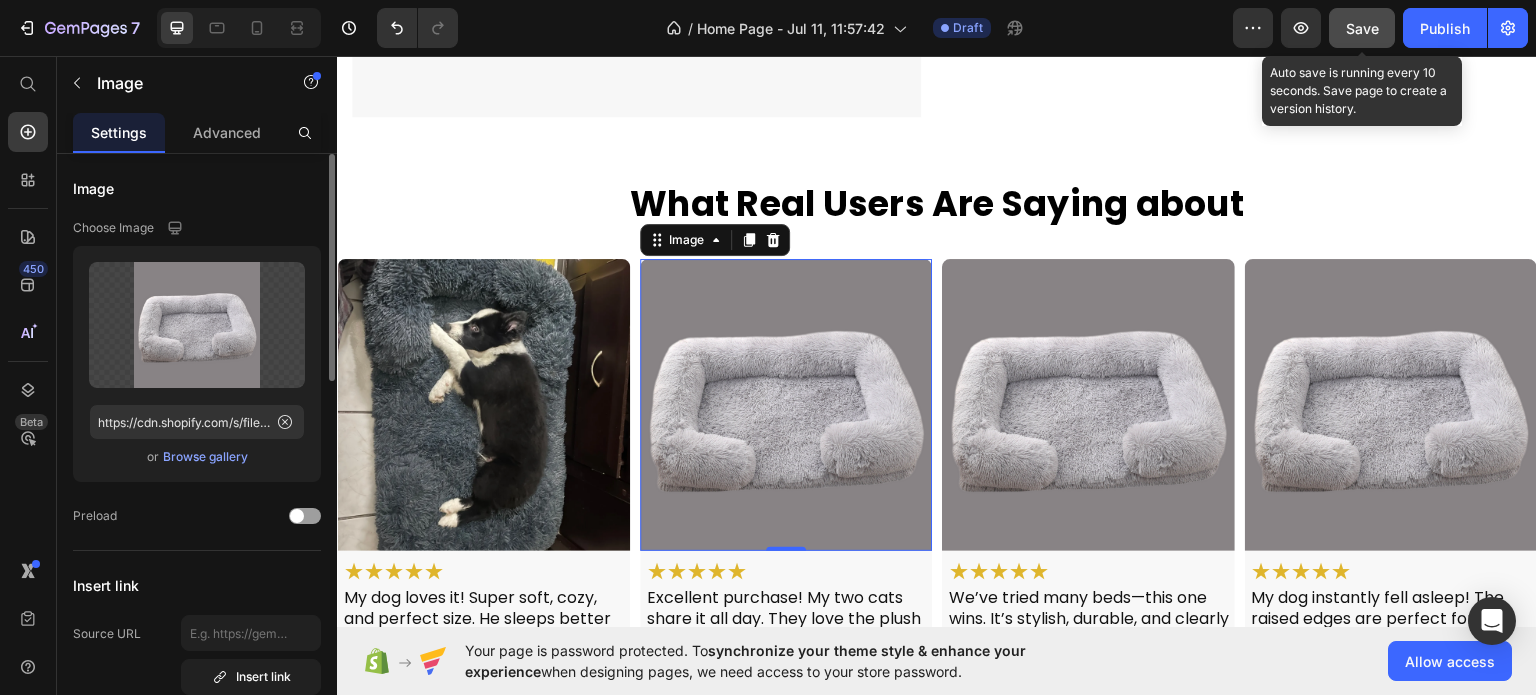 click on "Browse gallery" at bounding box center [205, 457] 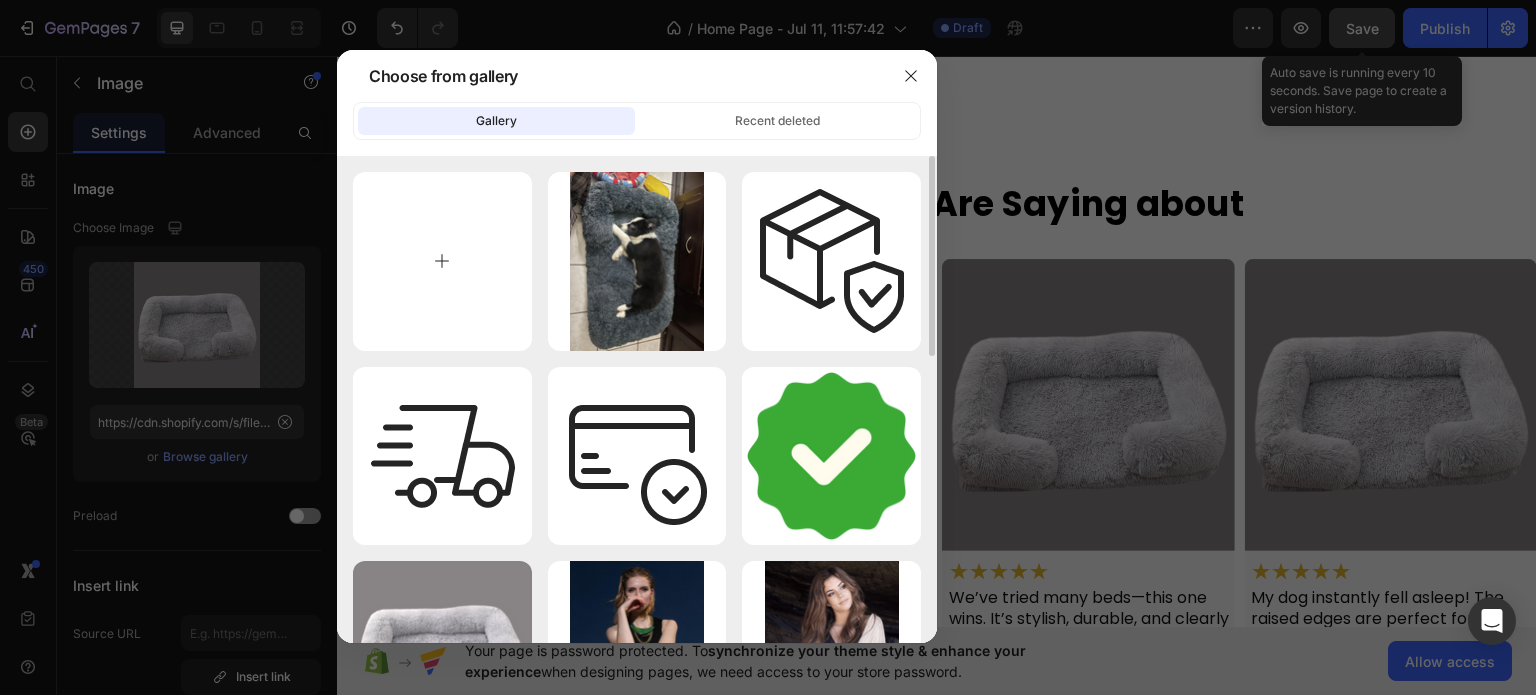 click at bounding box center [442, 261] 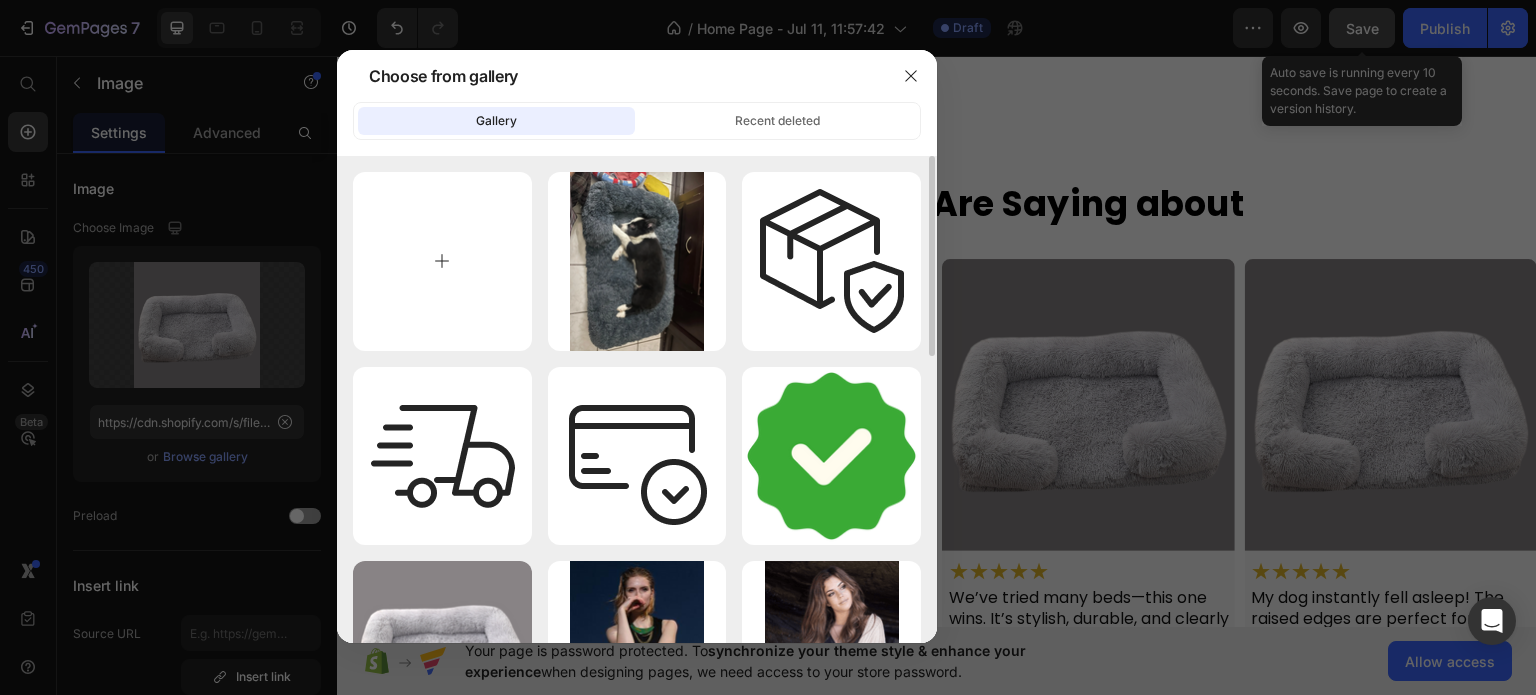 type on "C:\fakepath\download - 2025-07-11T210707.967.png" 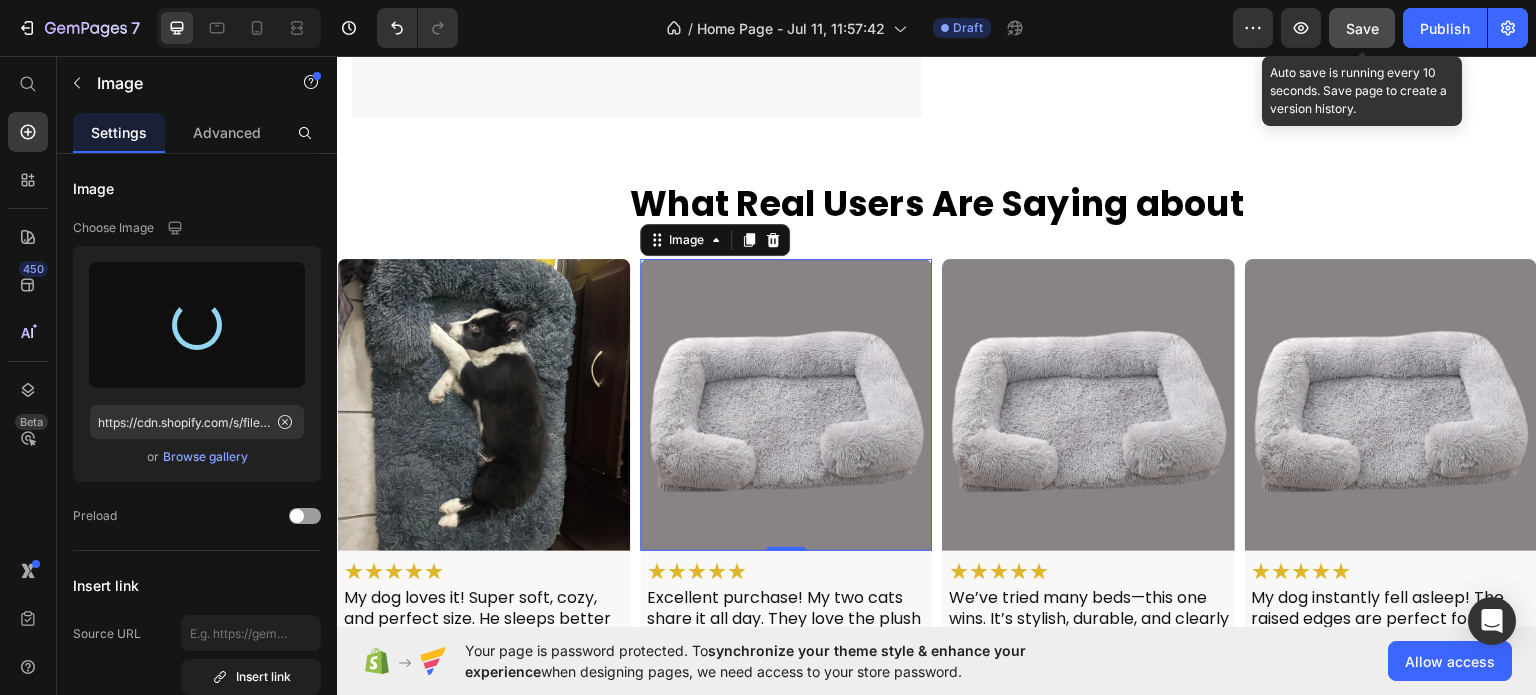 type on "https://cdn.shopify.com/s/files/1/0948/7741/7803/files/gempages_573718784632685632-e8982e22-e5f1-422c-804f-63d5d9e6b7fd.png" 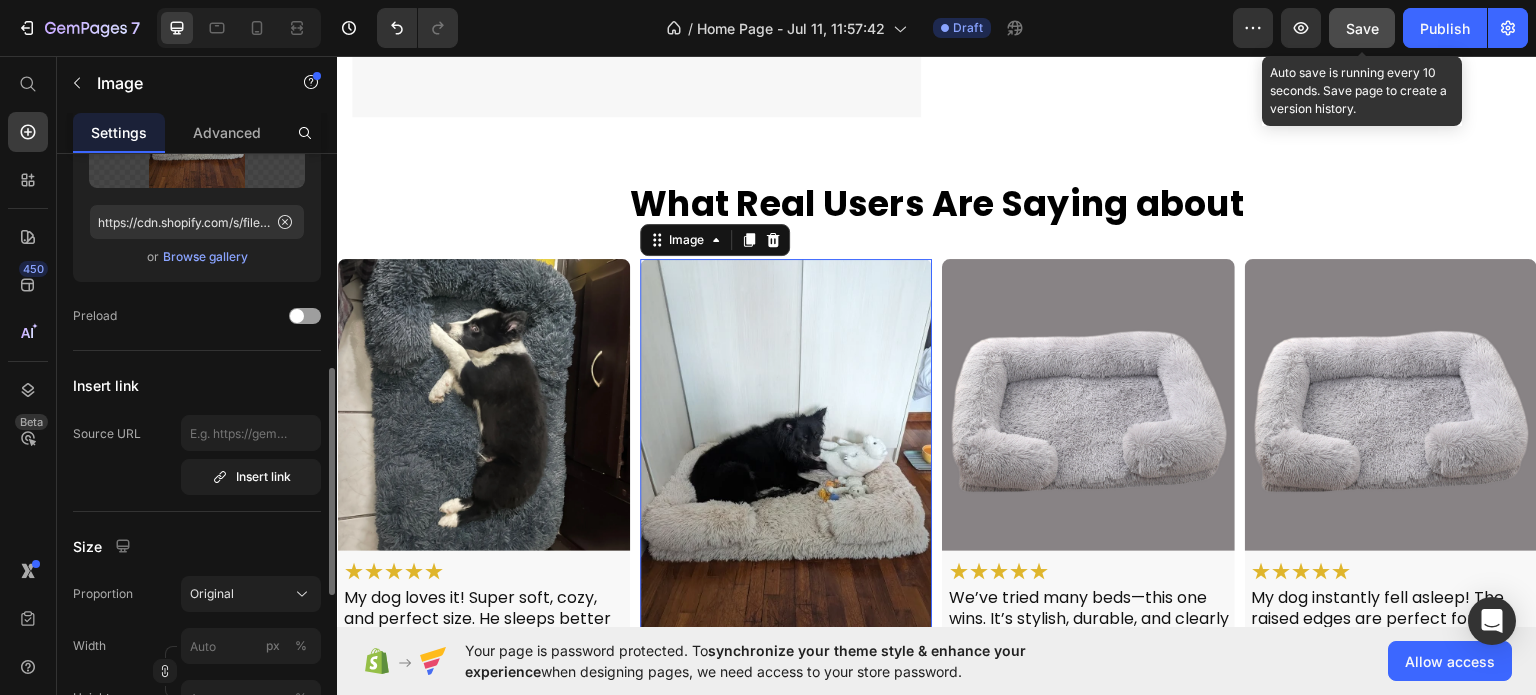 scroll, scrollTop: 400, scrollLeft: 0, axis: vertical 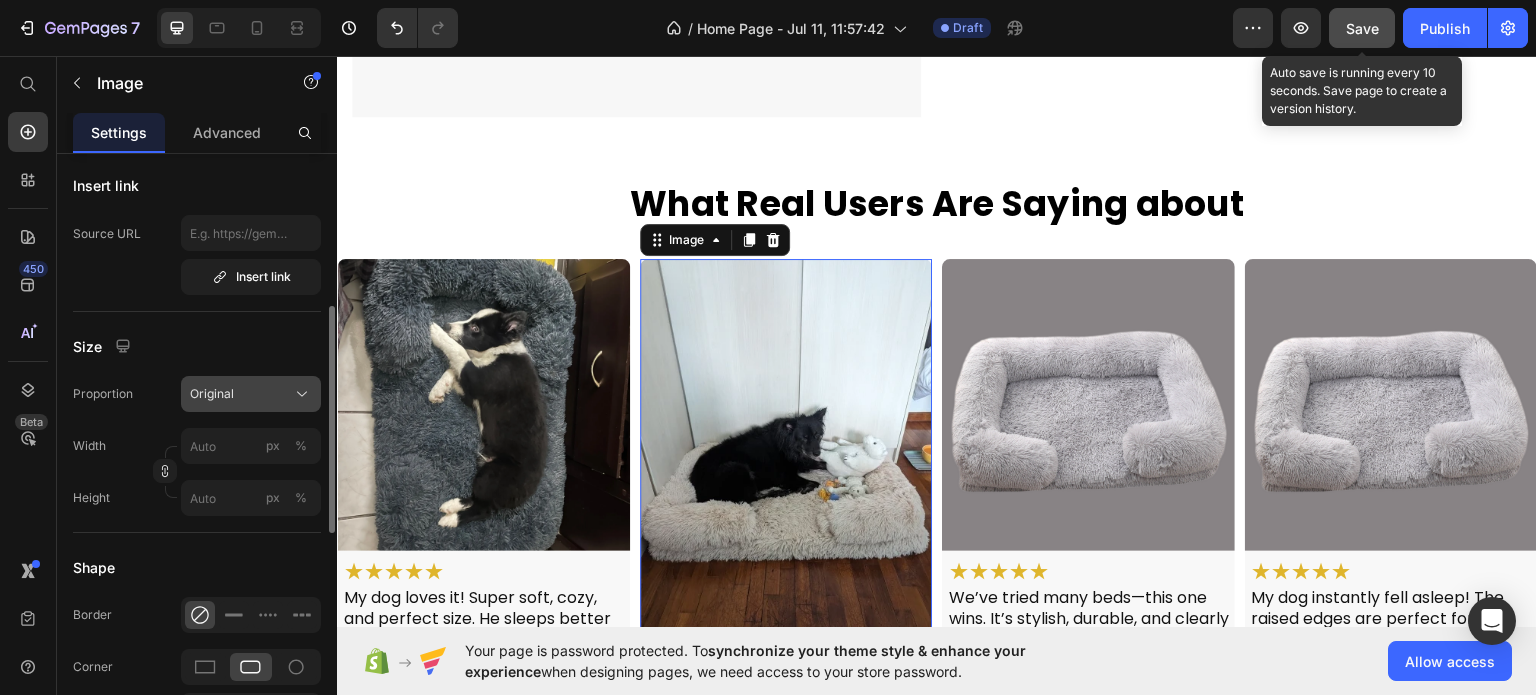 click on "Original" 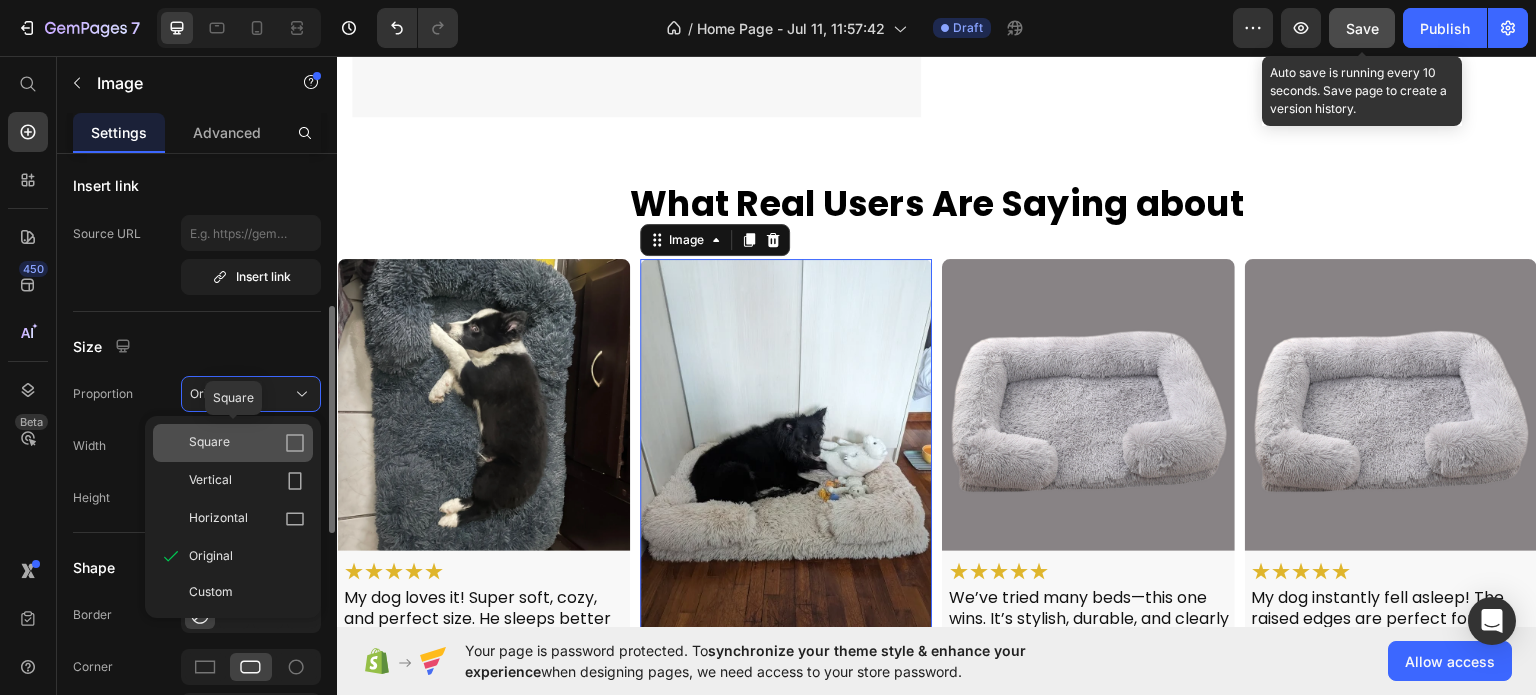 click on "Square" at bounding box center [247, 443] 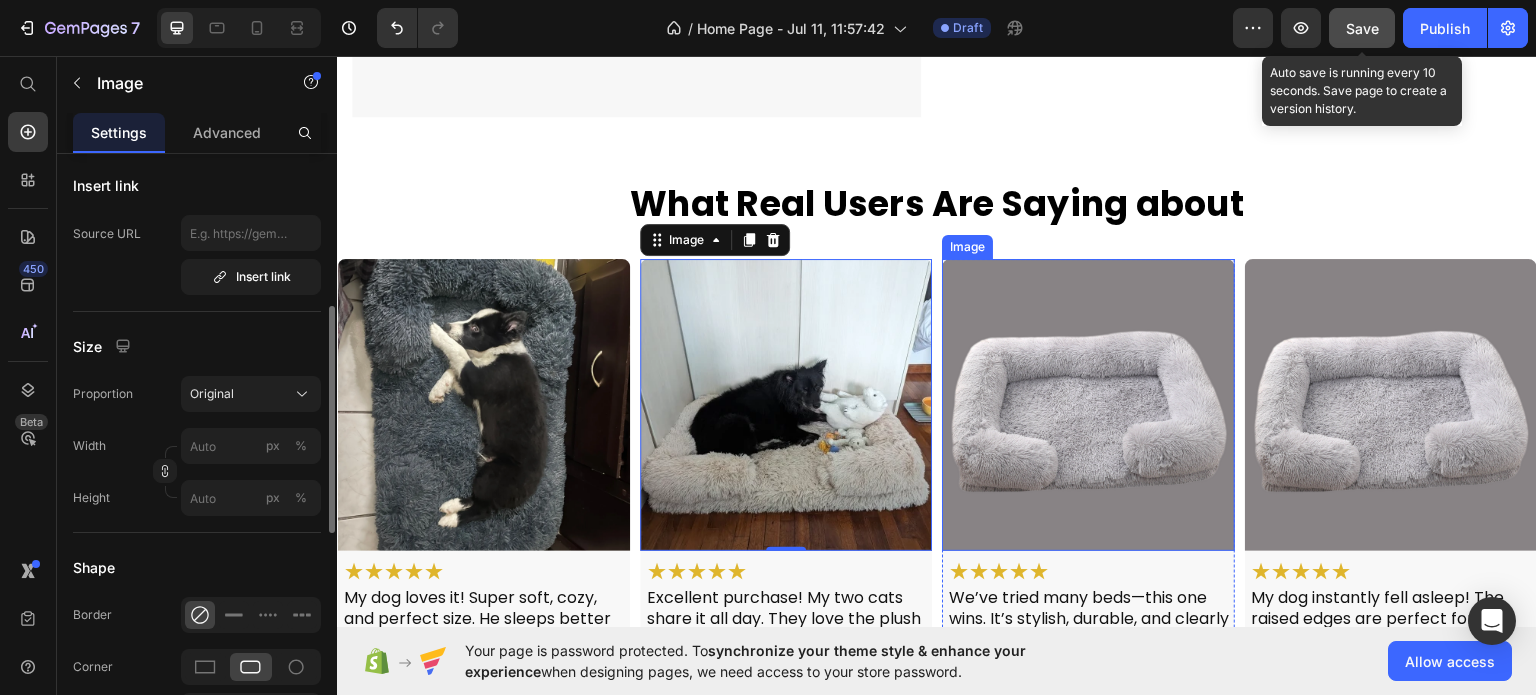 click at bounding box center [1088, 404] 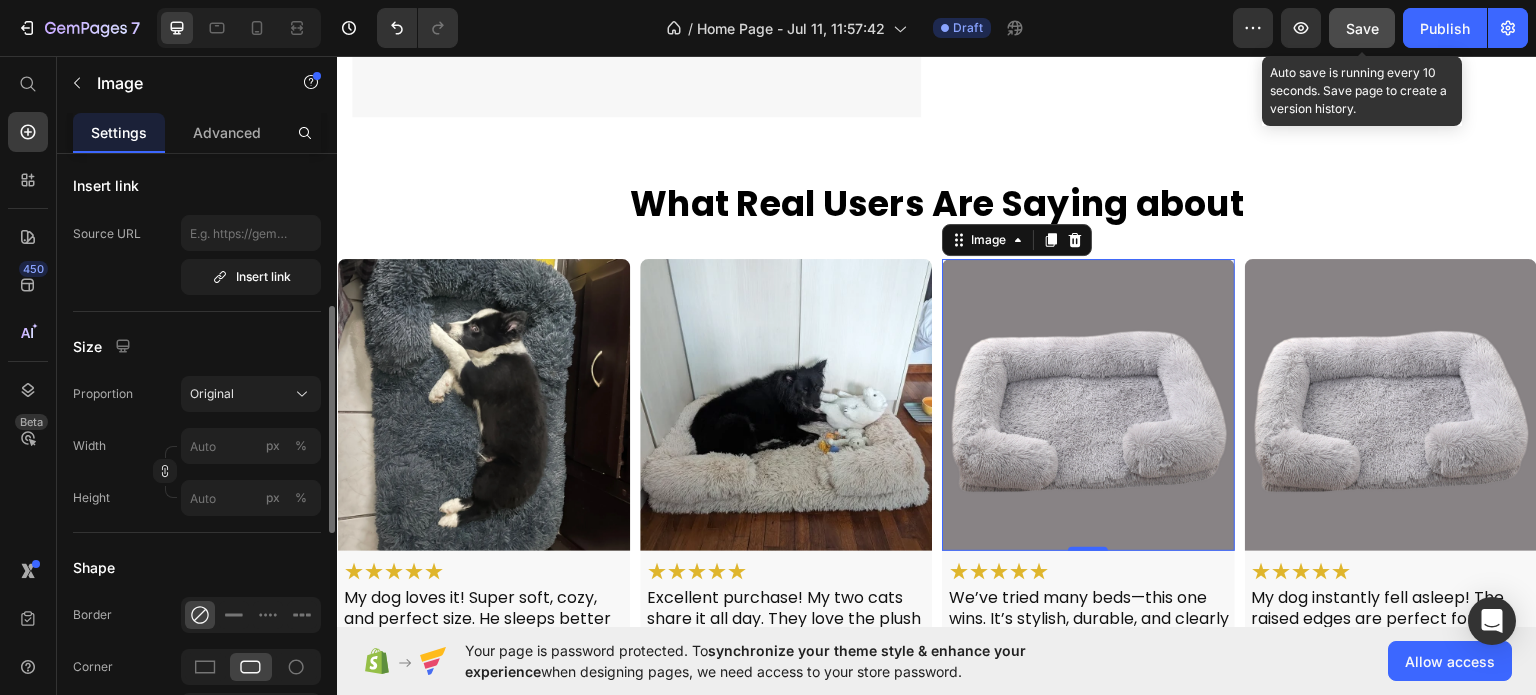 click at bounding box center [1088, 404] 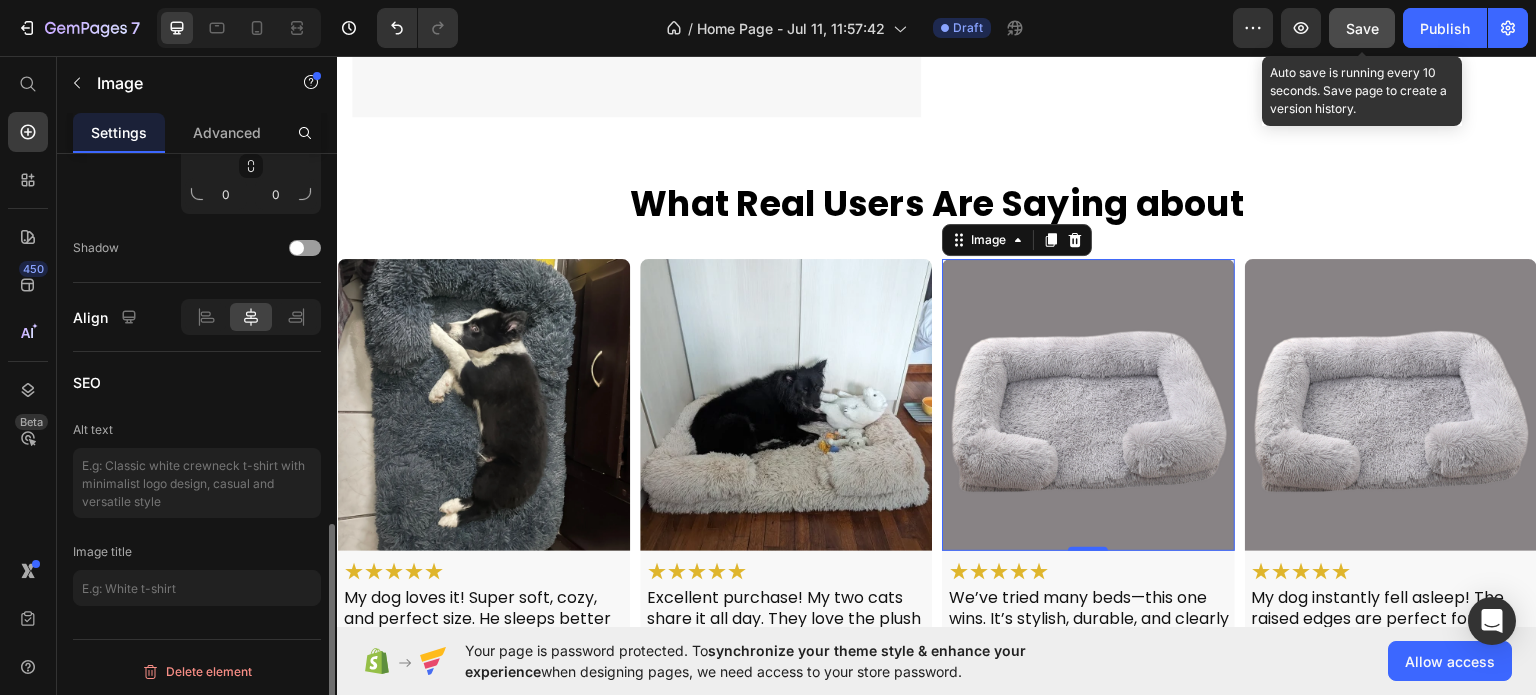 scroll, scrollTop: 675, scrollLeft: 0, axis: vertical 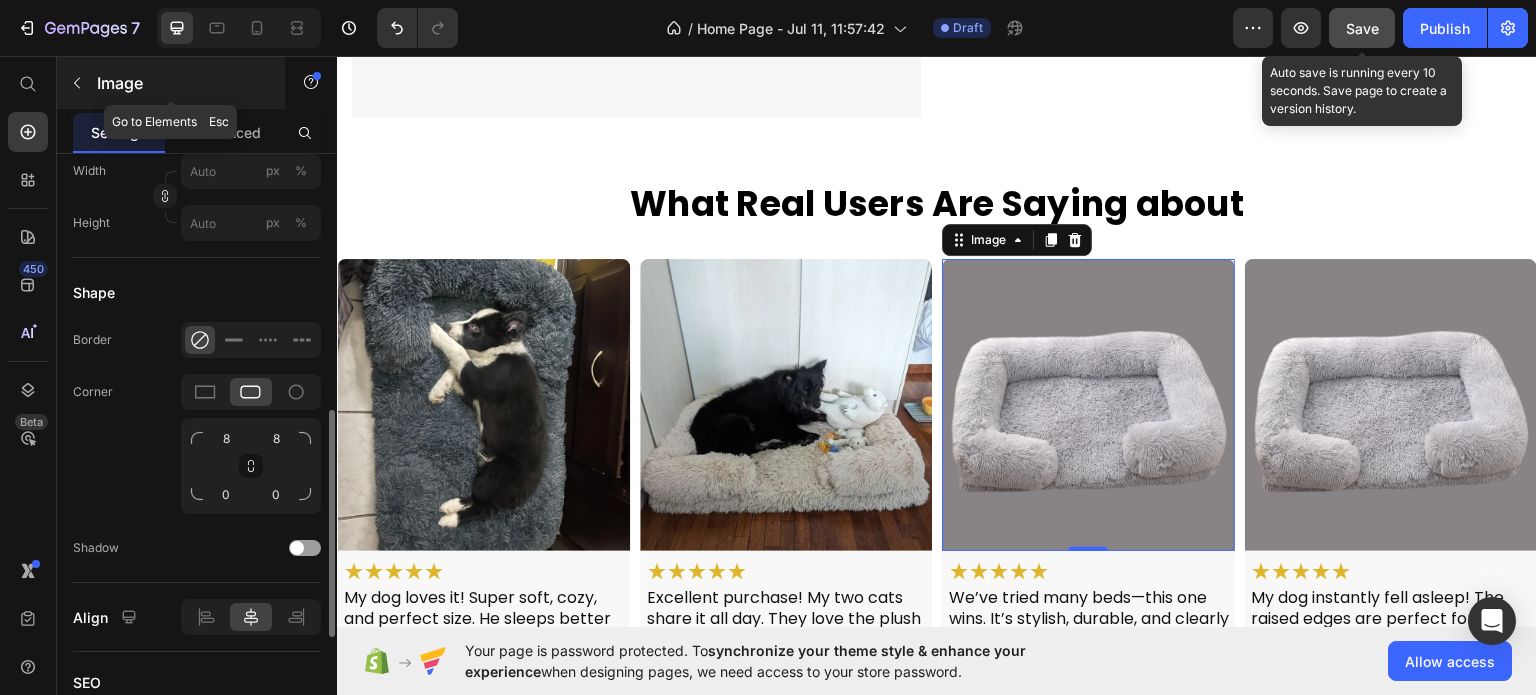click 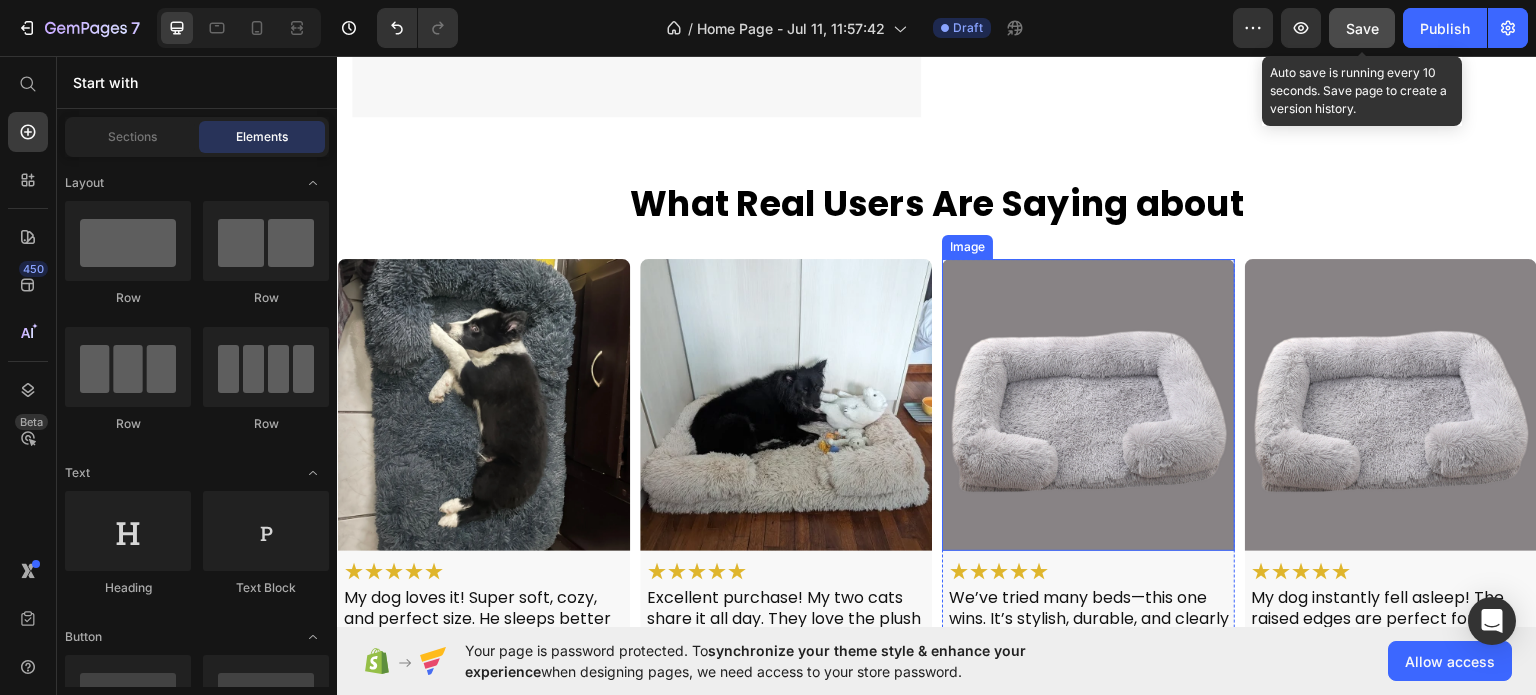 click at bounding box center [1088, 404] 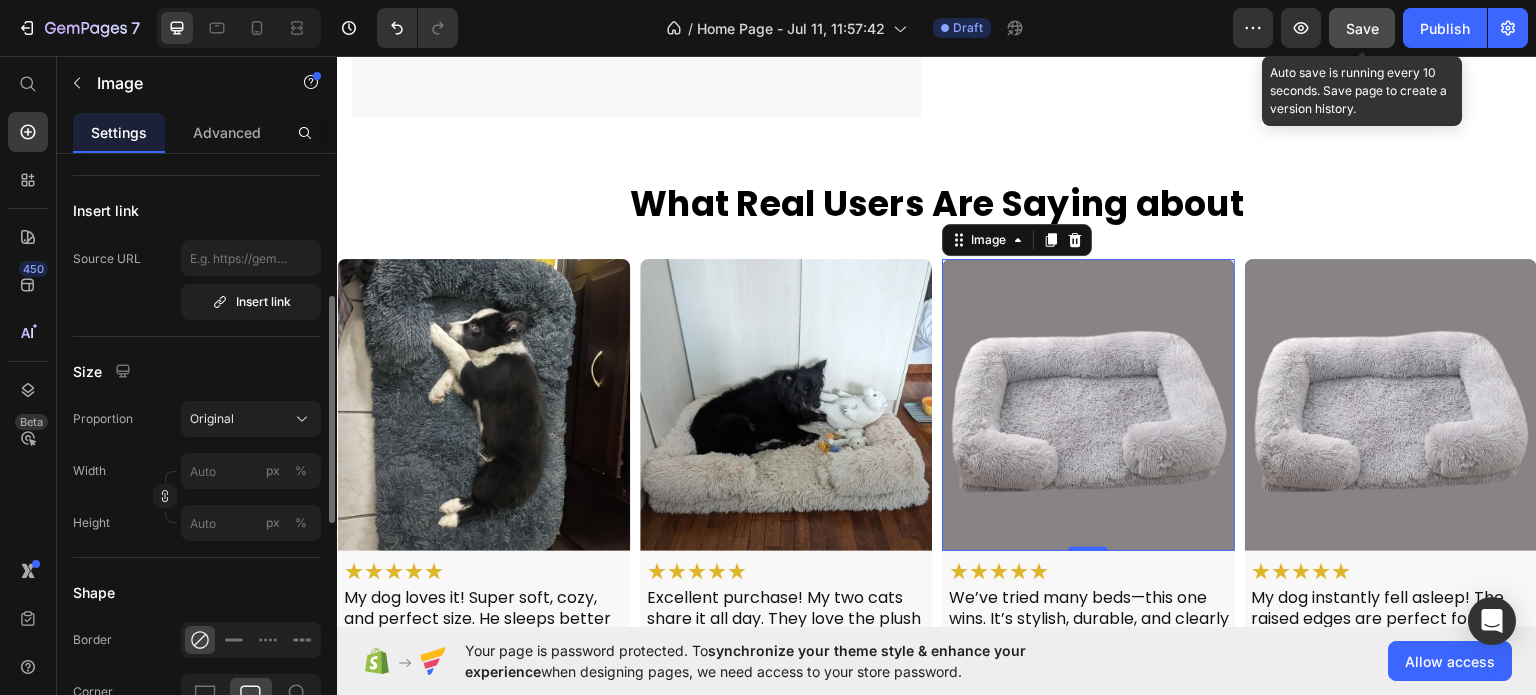scroll, scrollTop: 0, scrollLeft: 0, axis: both 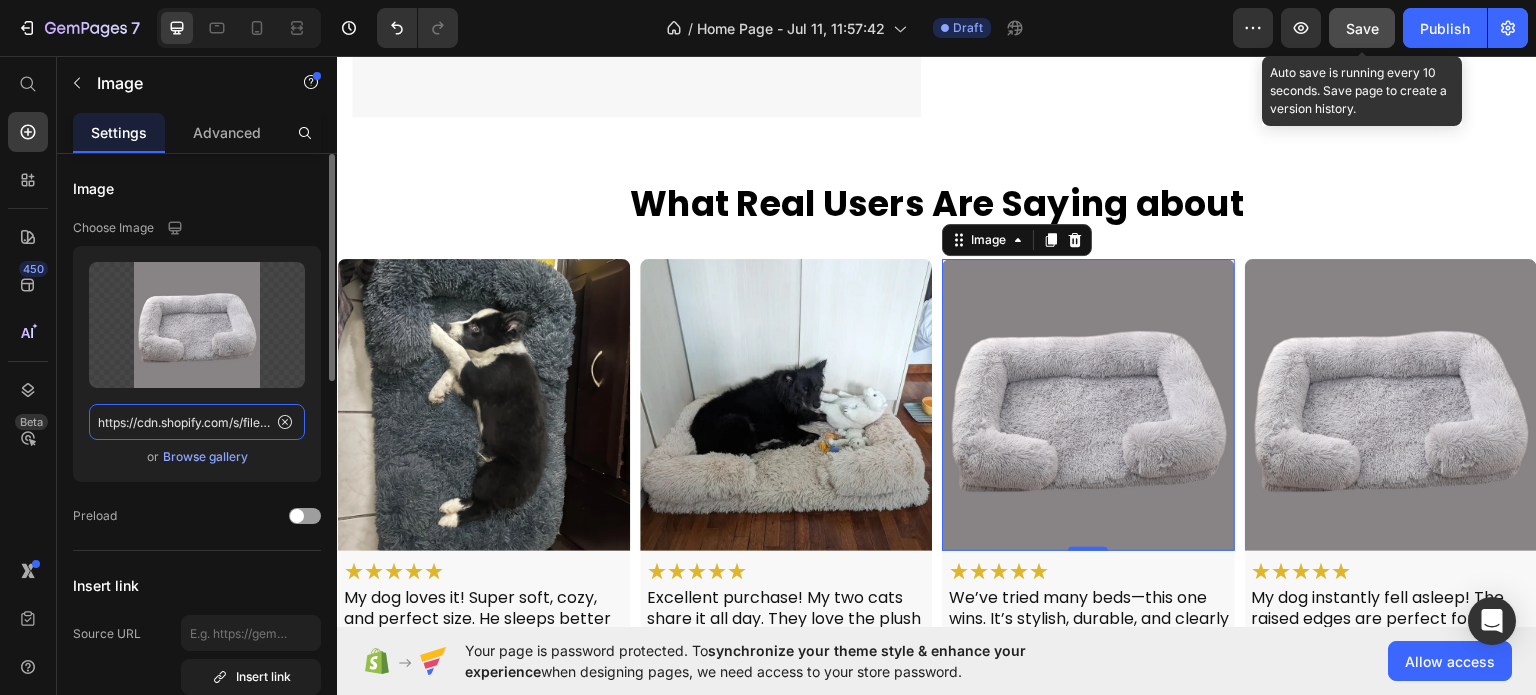 click on "https://cdn.shopify.com/s/files/1/0948/7741/7803/files/gempages_573718784632685632-f64d411f-fa55-4574-93e2-3646738cbb72.png" 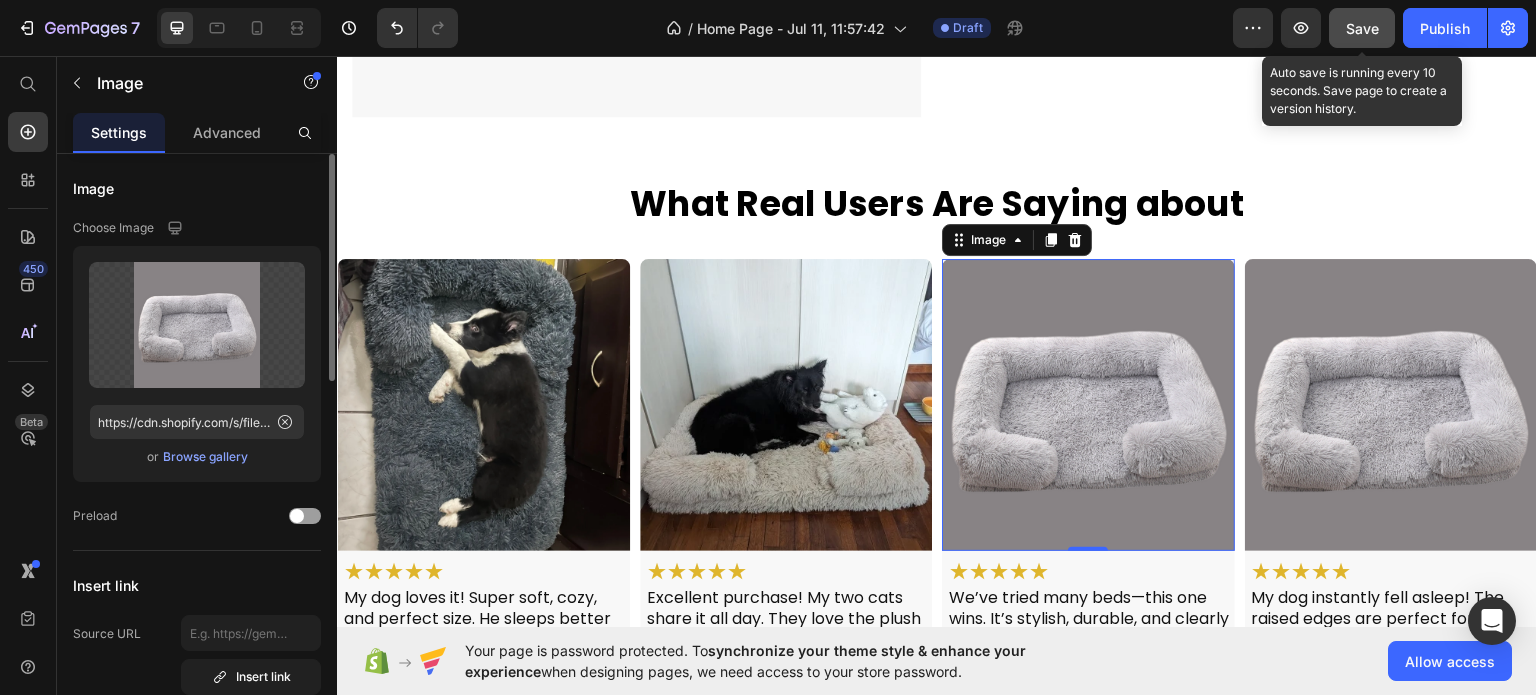 click on "Browse gallery" at bounding box center [205, 457] 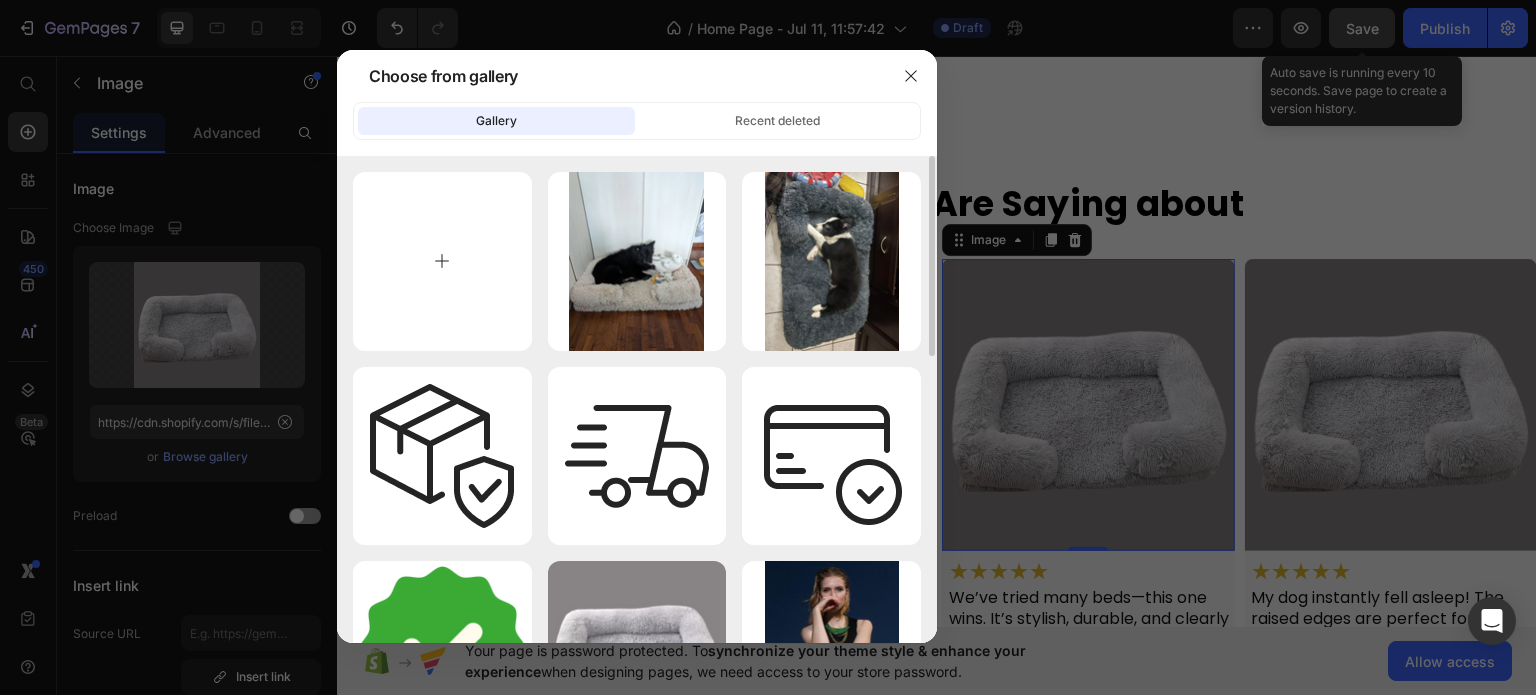 click at bounding box center (442, 261) 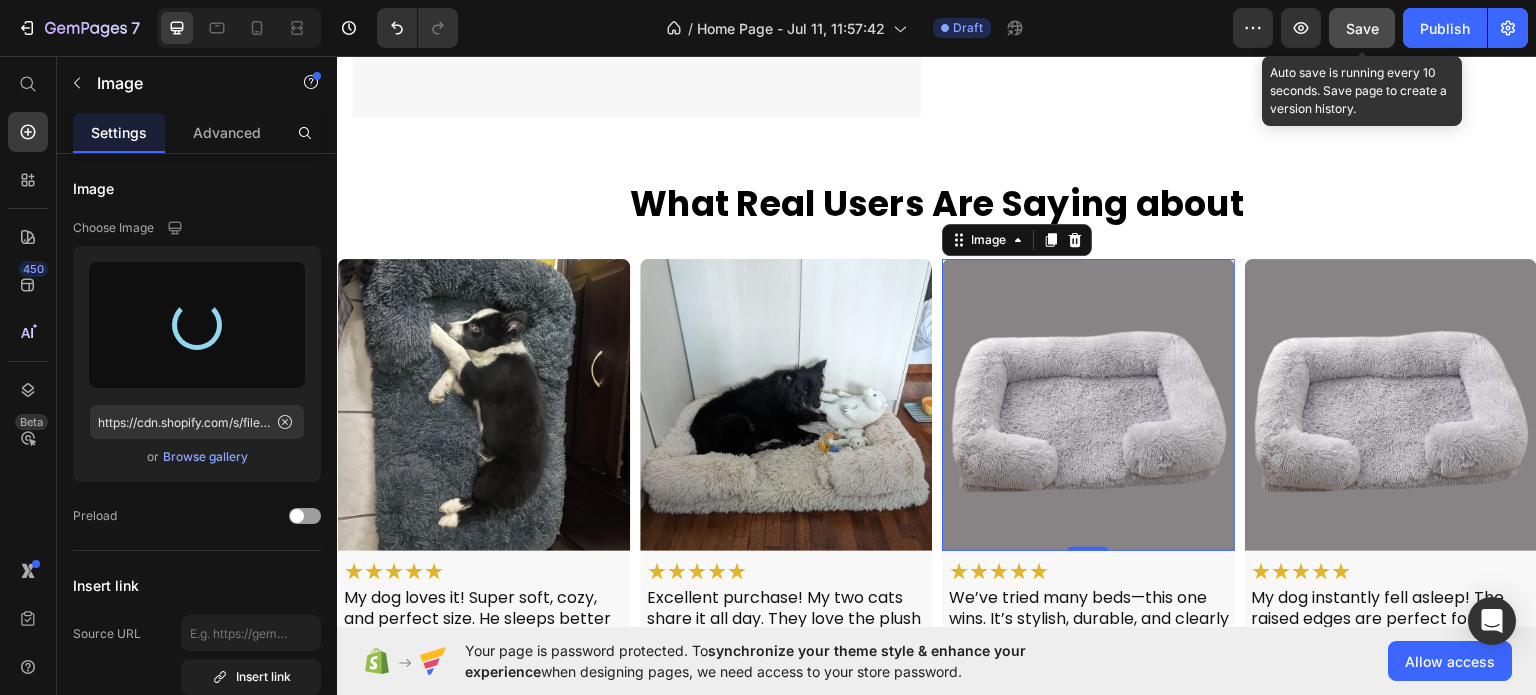 type on "https://cdn.shopify.com/s/files/1/0948/7741/7803/files/gempages_573718784632685632-8c70c930-068b-45df-8f31-0efb96d5f09d.png" 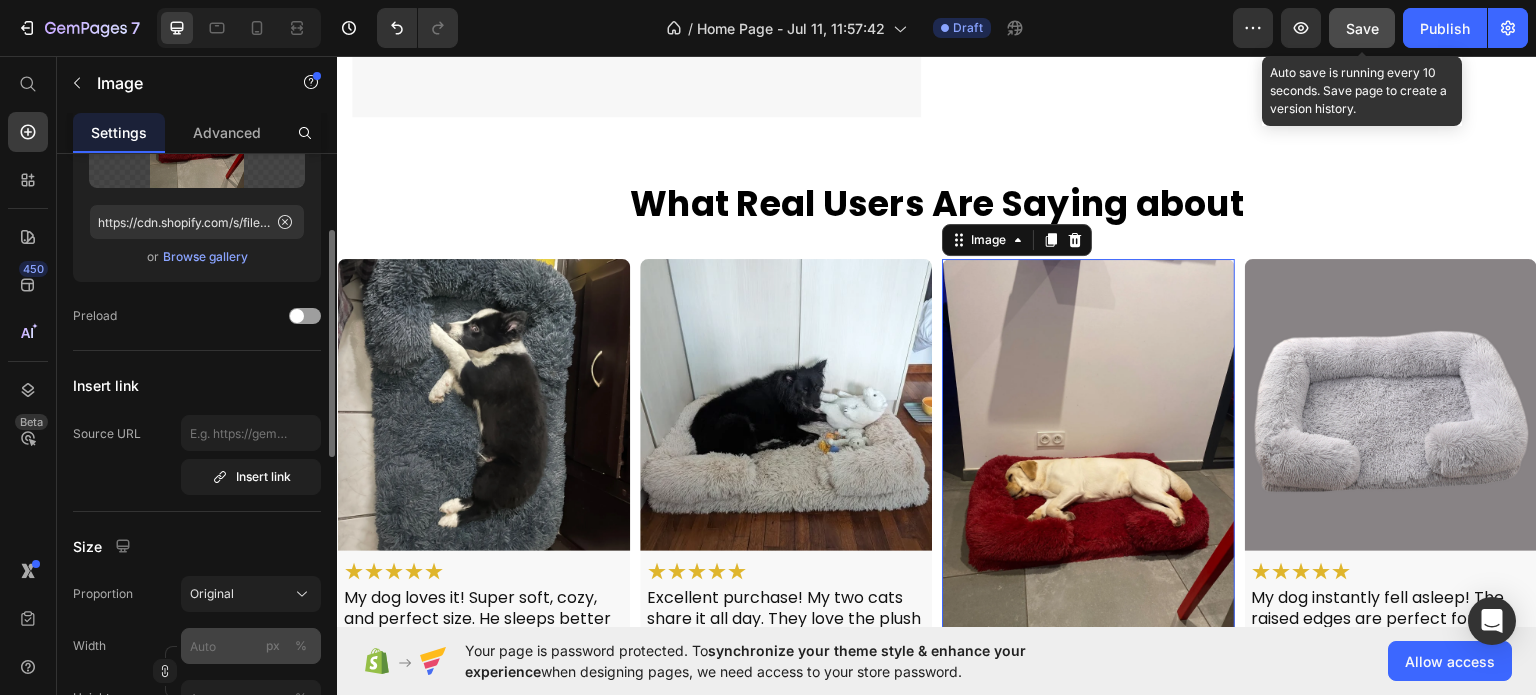 scroll, scrollTop: 300, scrollLeft: 0, axis: vertical 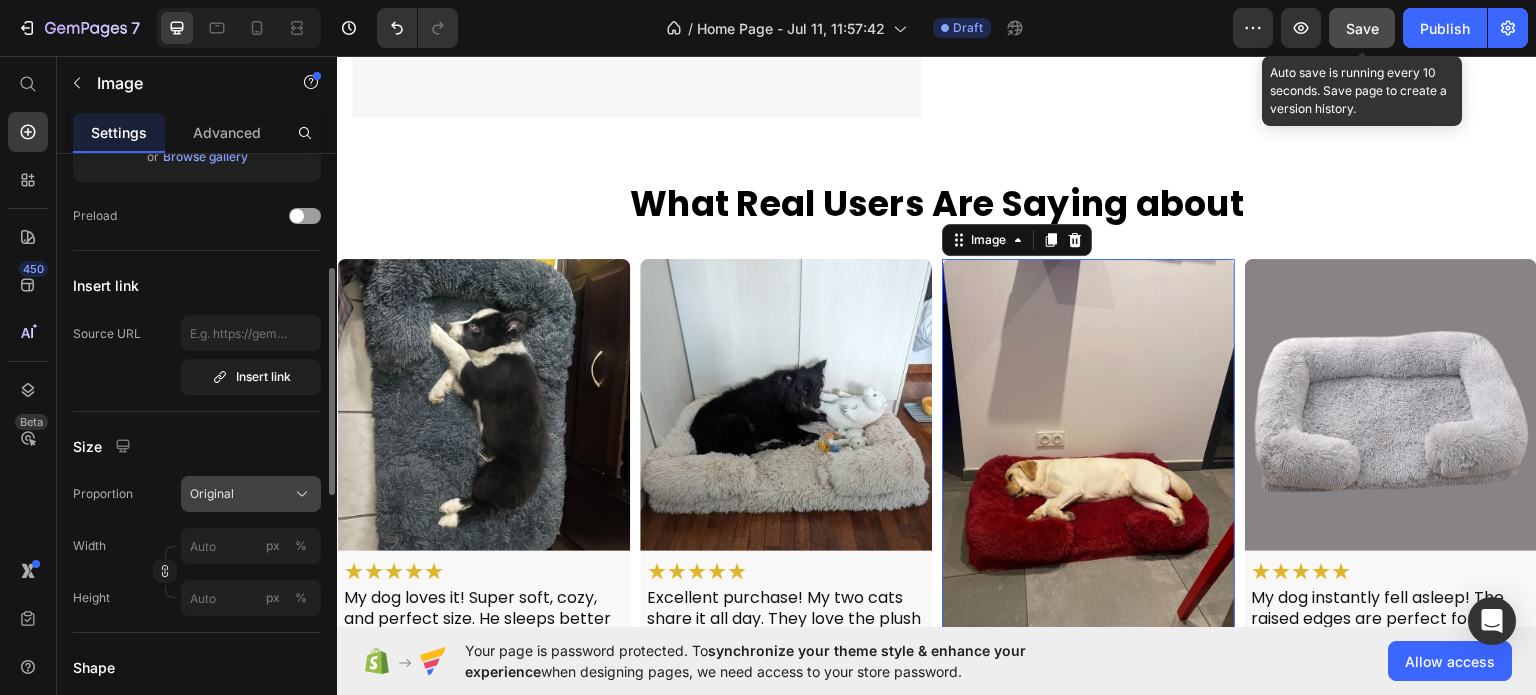 click on "Original" 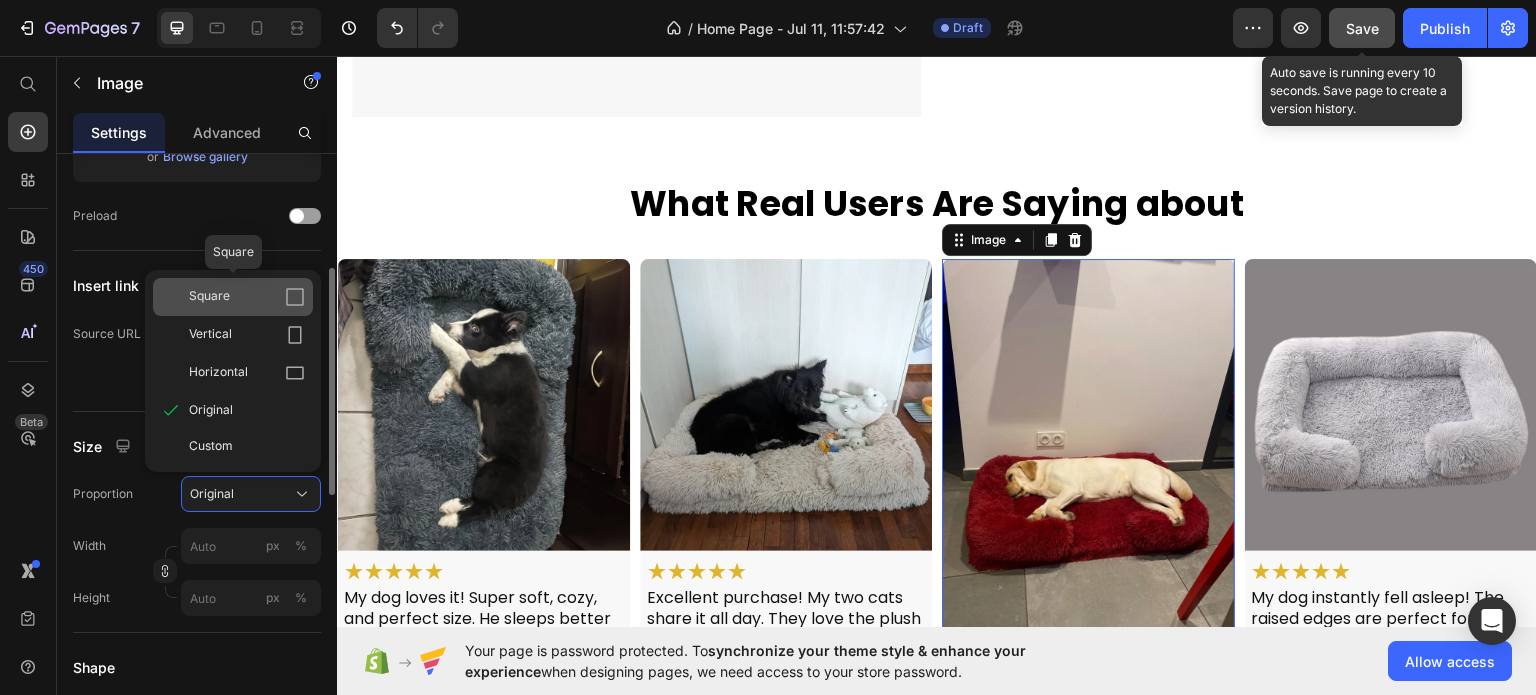 click on "Square" at bounding box center [247, 297] 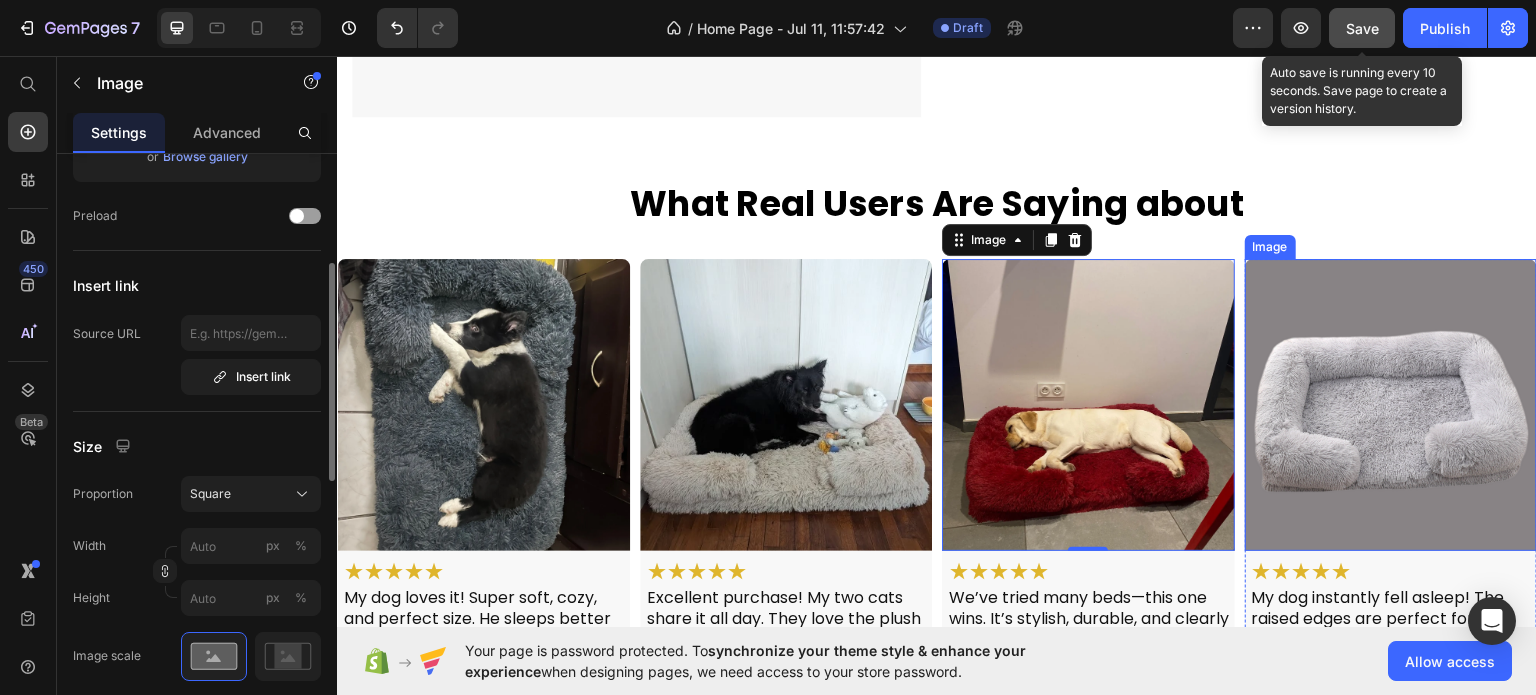 click at bounding box center [1391, 404] 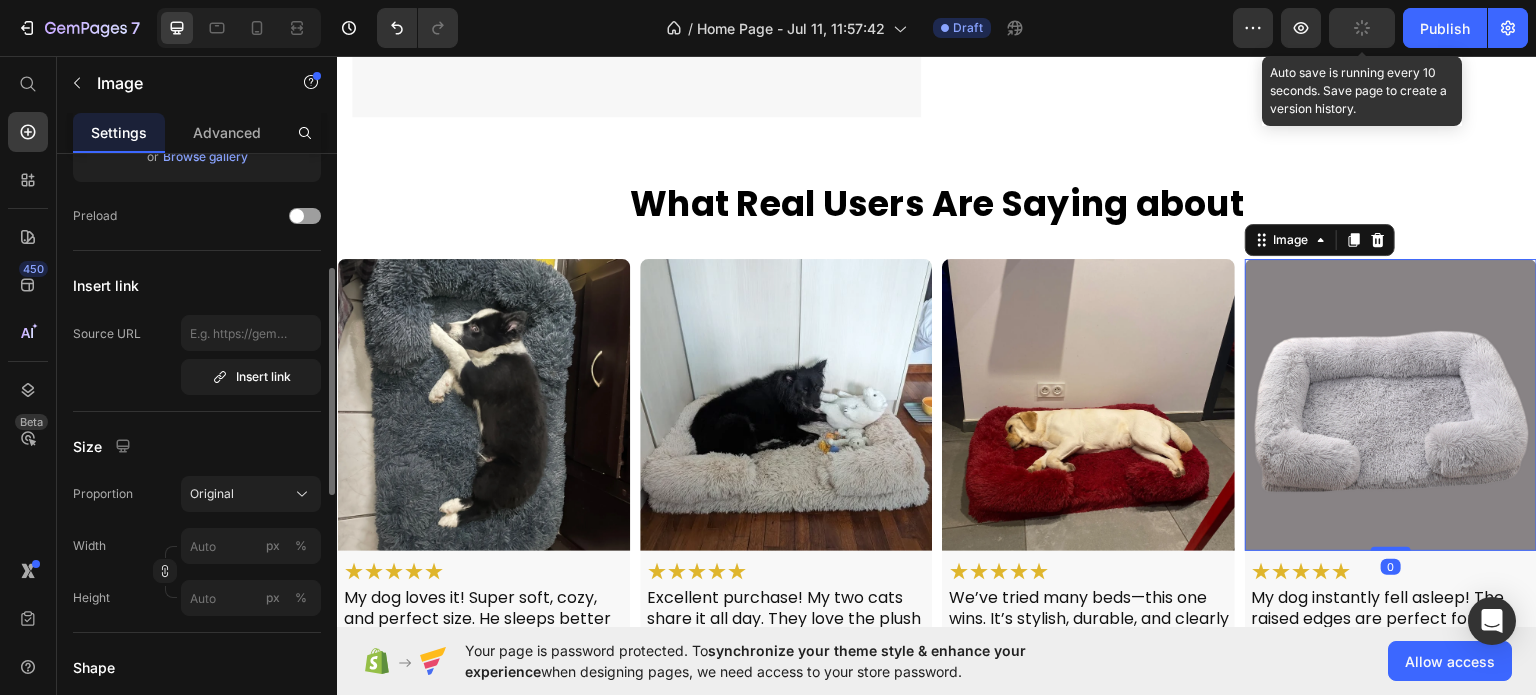 scroll, scrollTop: 0, scrollLeft: 0, axis: both 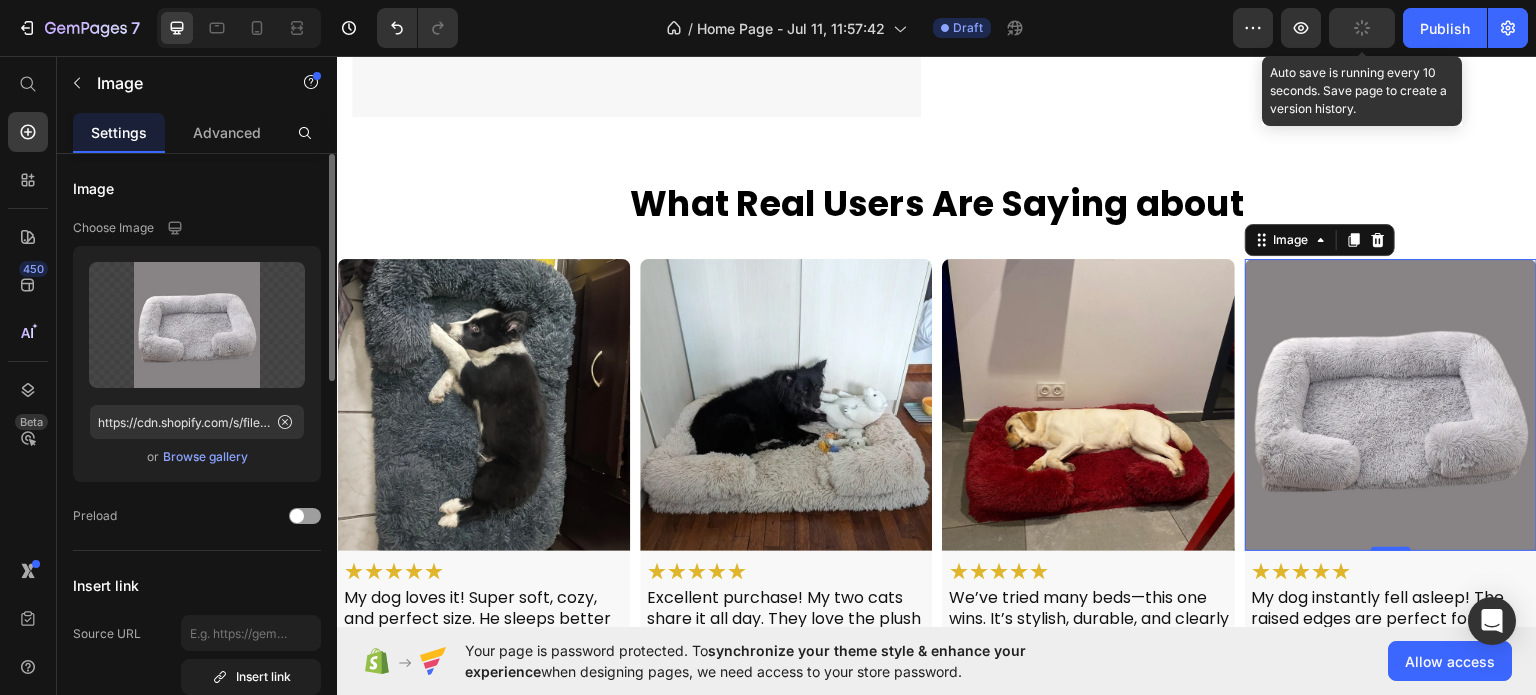 click on "Browse gallery" at bounding box center [205, 457] 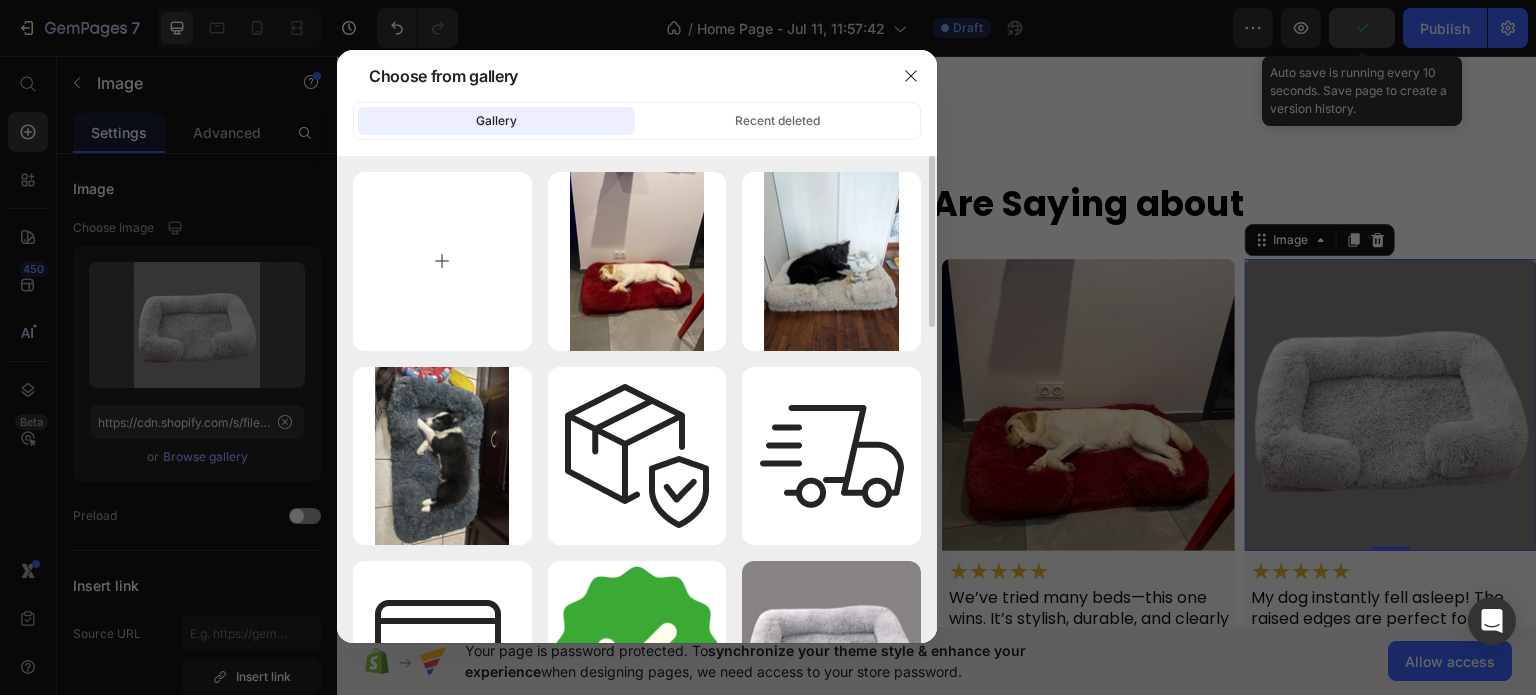click at bounding box center (442, 261) 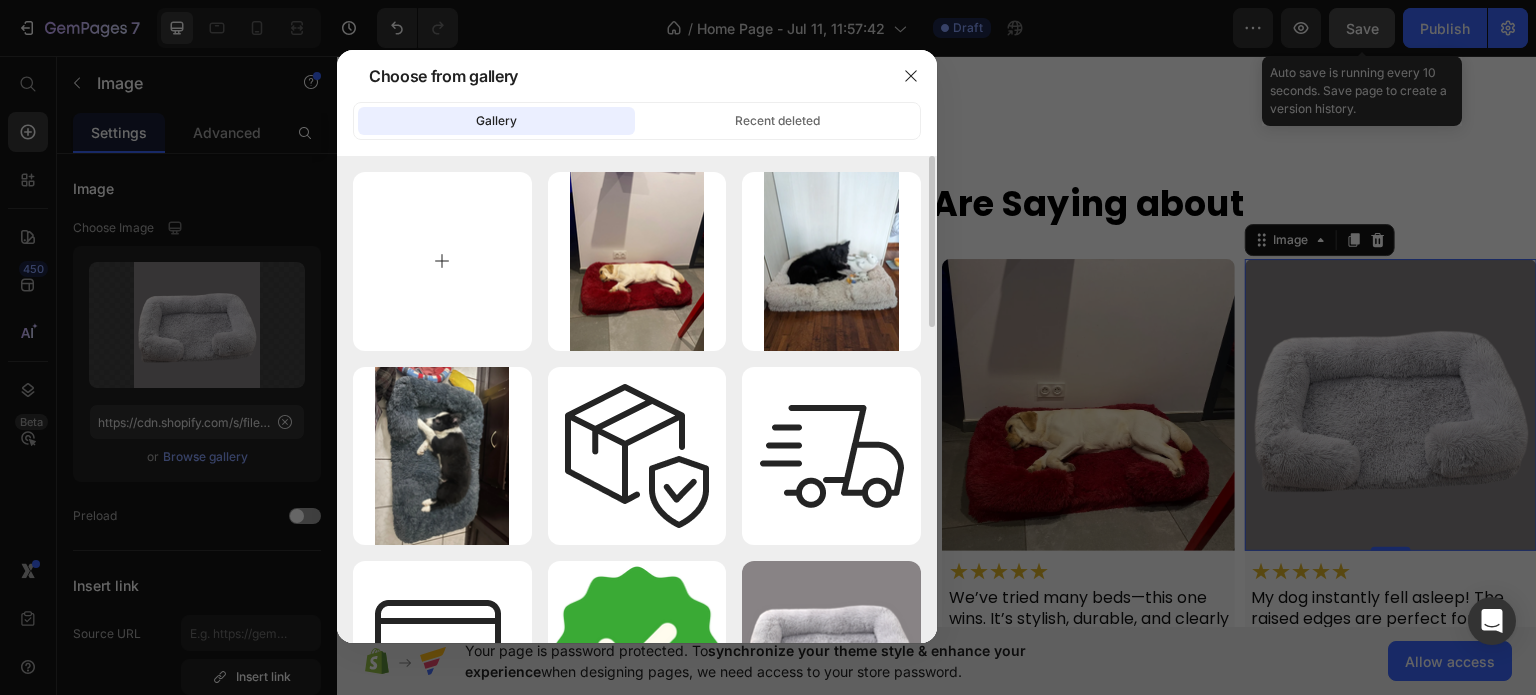 type on "C:\fakepath\download - 2025-07-11T210725.149.png" 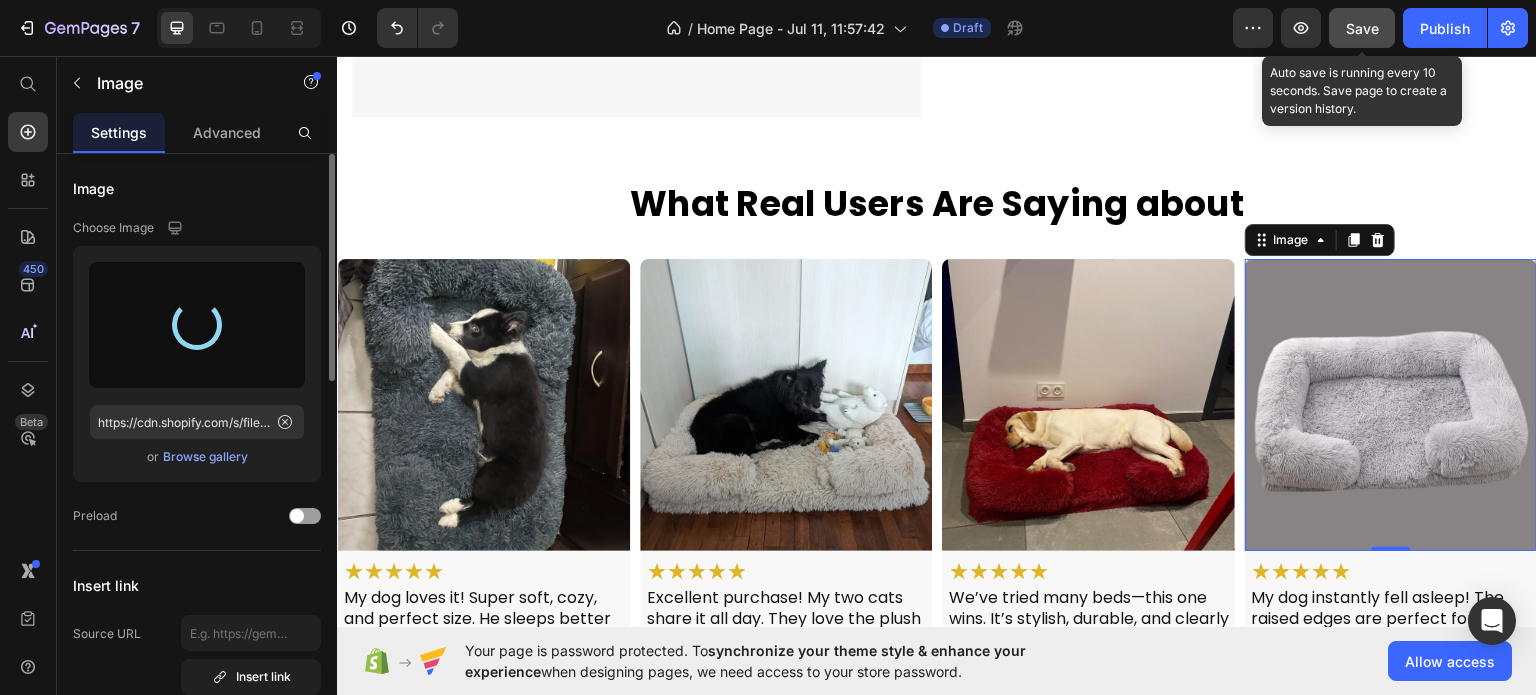 type on "https://cdn.shopify.com/s/files/1/0948/7741/7803/files/gempages_573718784632685632-9415945a-4edc-4013-a401-5557053ea07a.png" 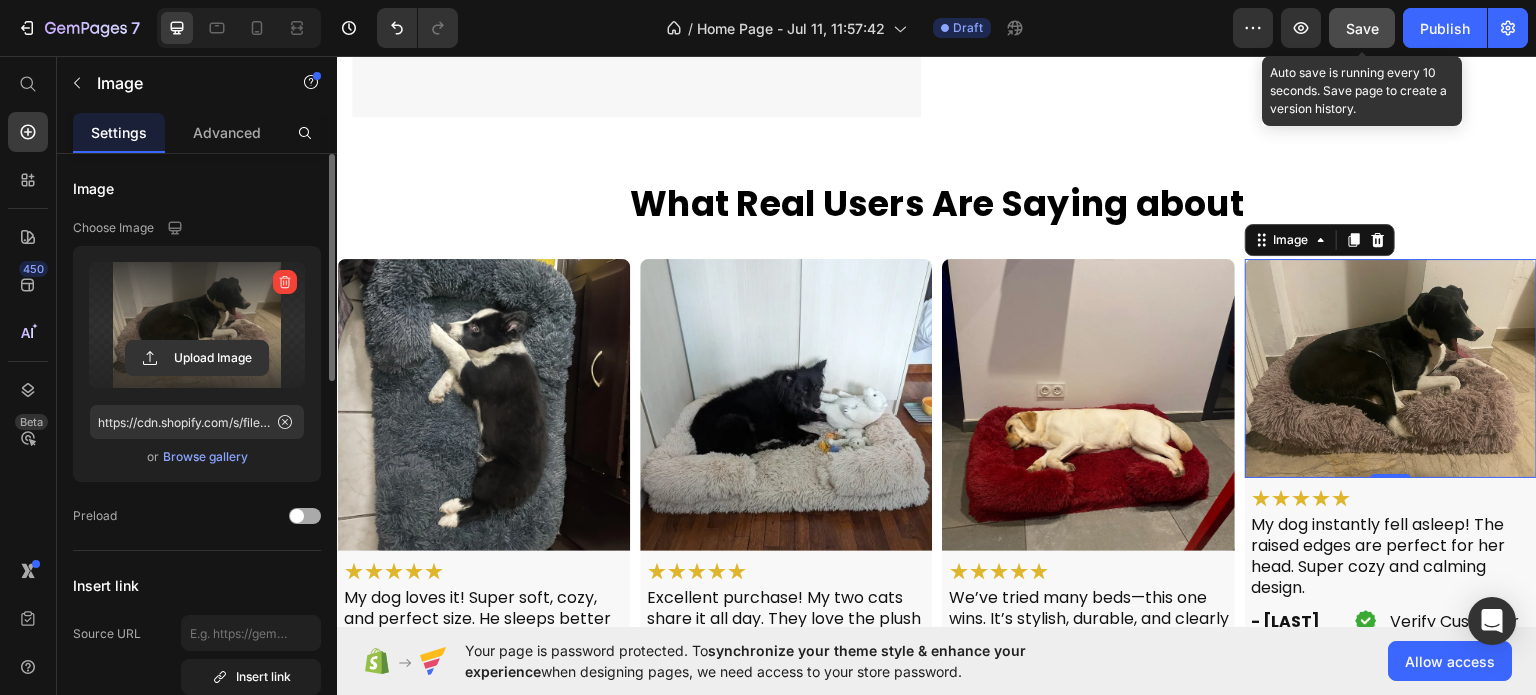 scroll, scrollTop: 200, scrollLeft: 0, axis: vertical 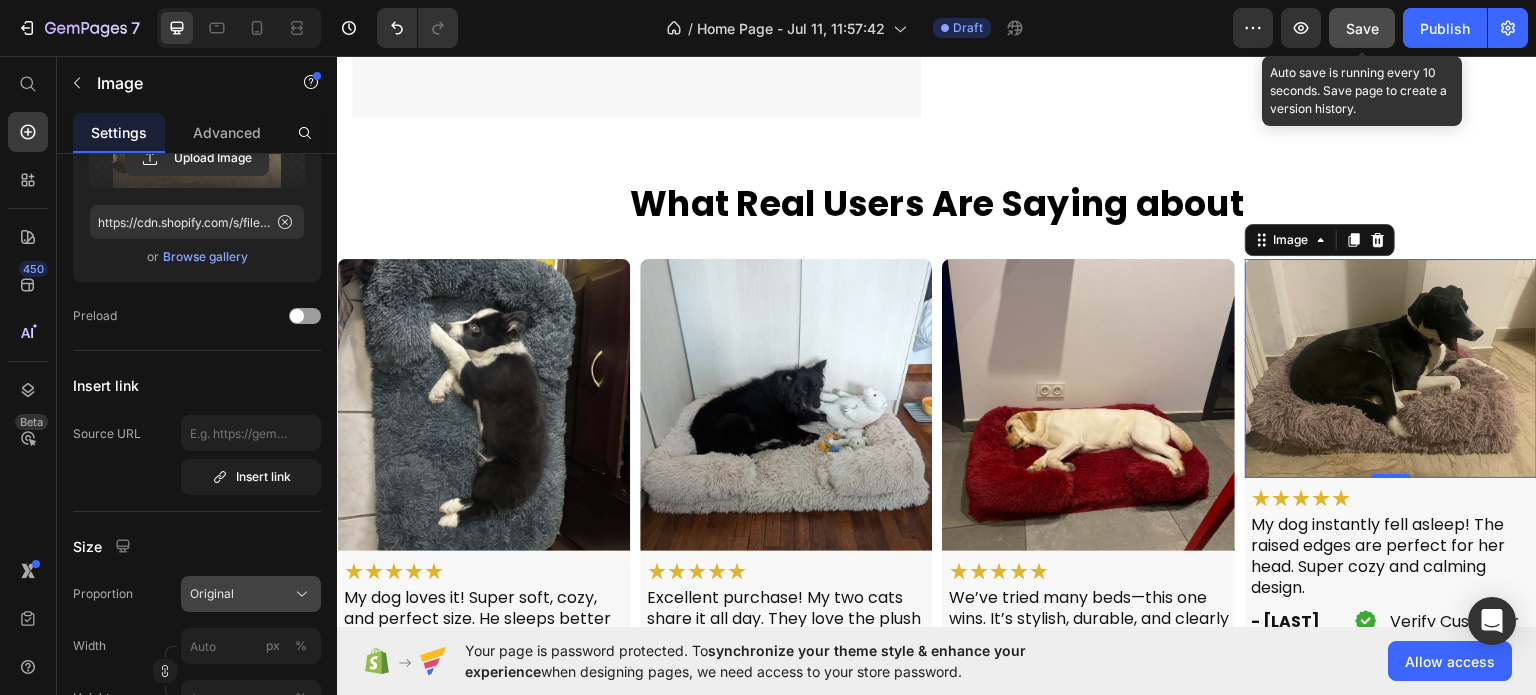click on "Original" 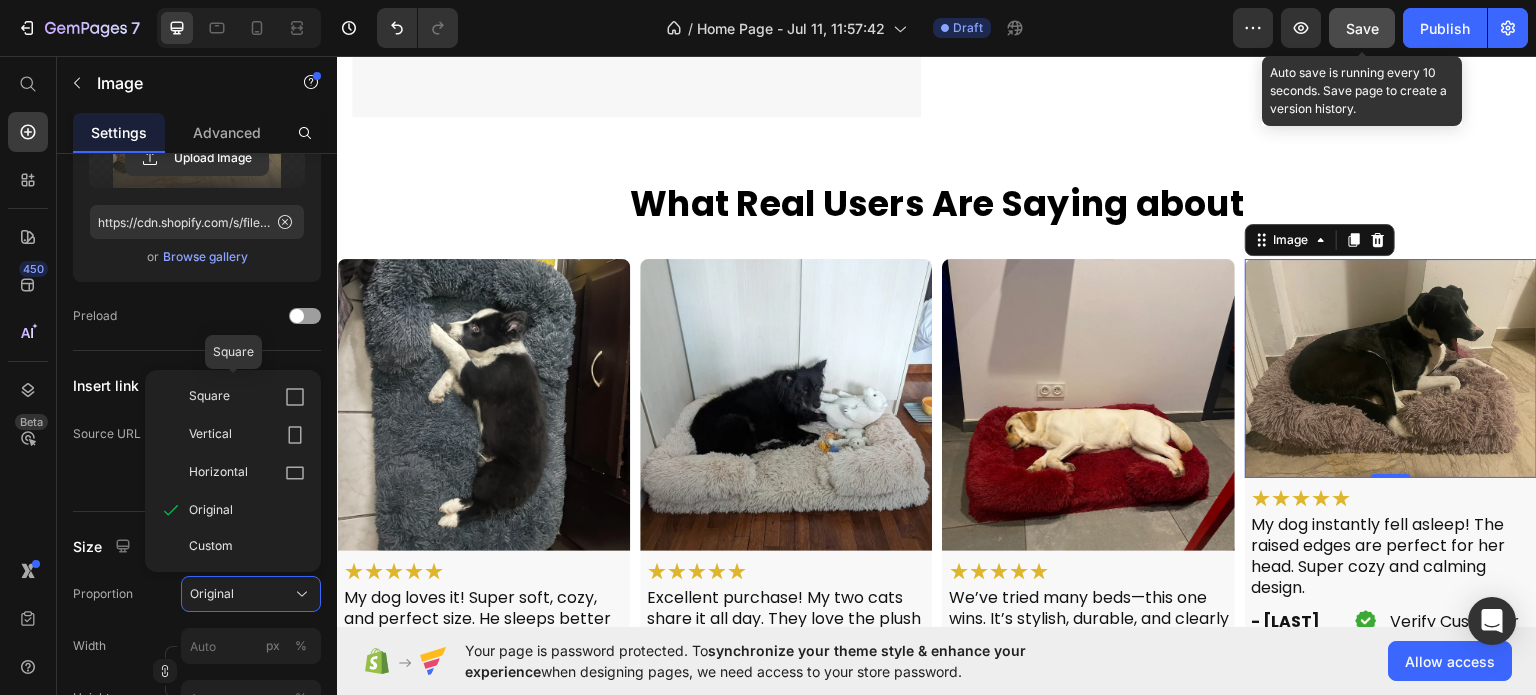 click on "Square" at bounding box center (247, 397) 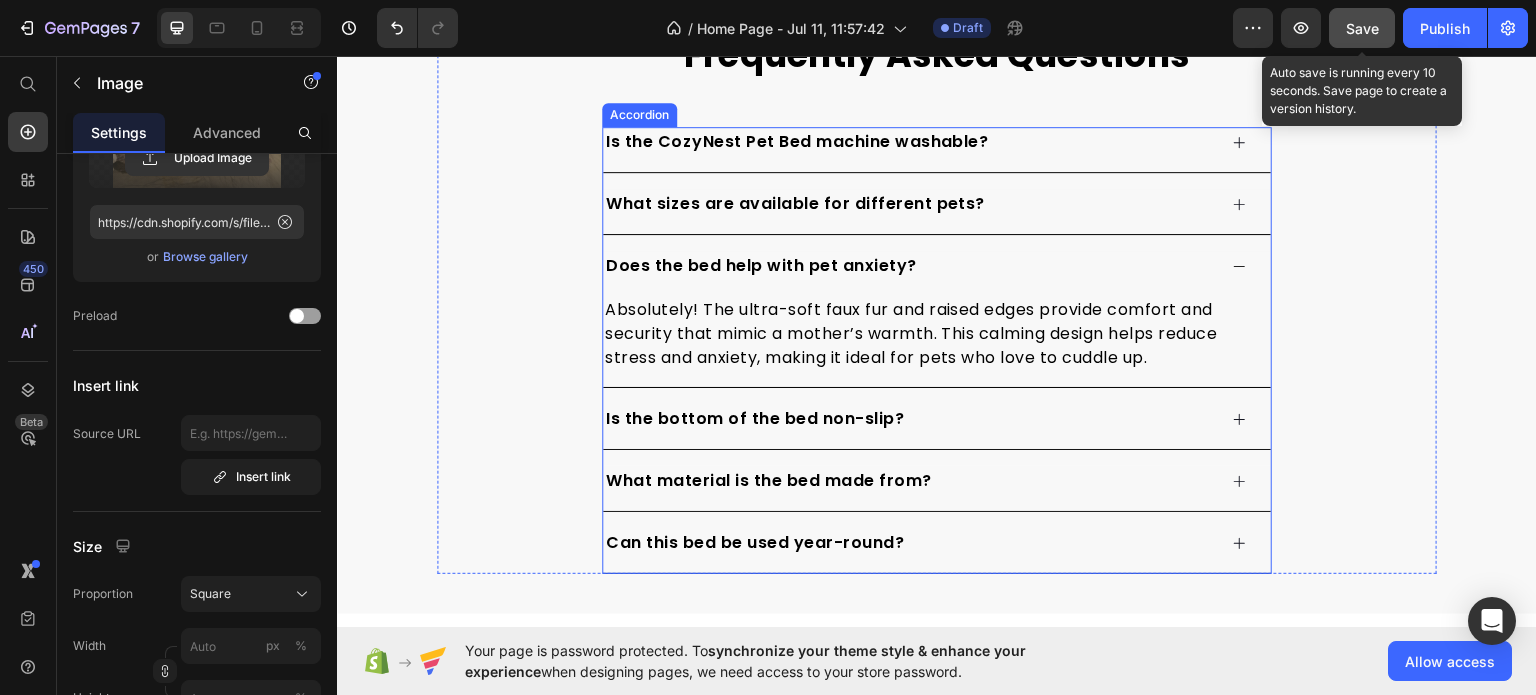 scroll, scrollTop: 4111, scrollLeft: 0, axis: vertical 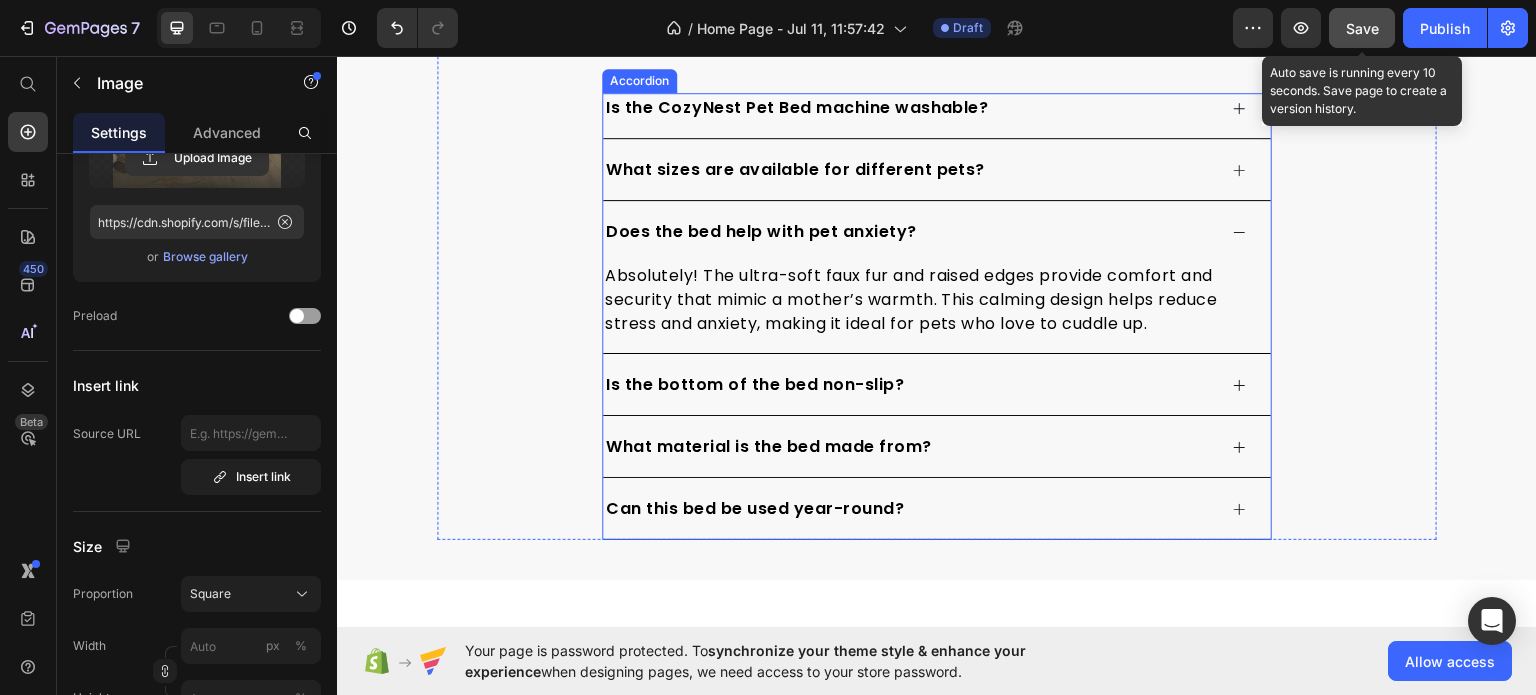 click on "What sizes are available for different pets?" at bounding box center (909, 169) 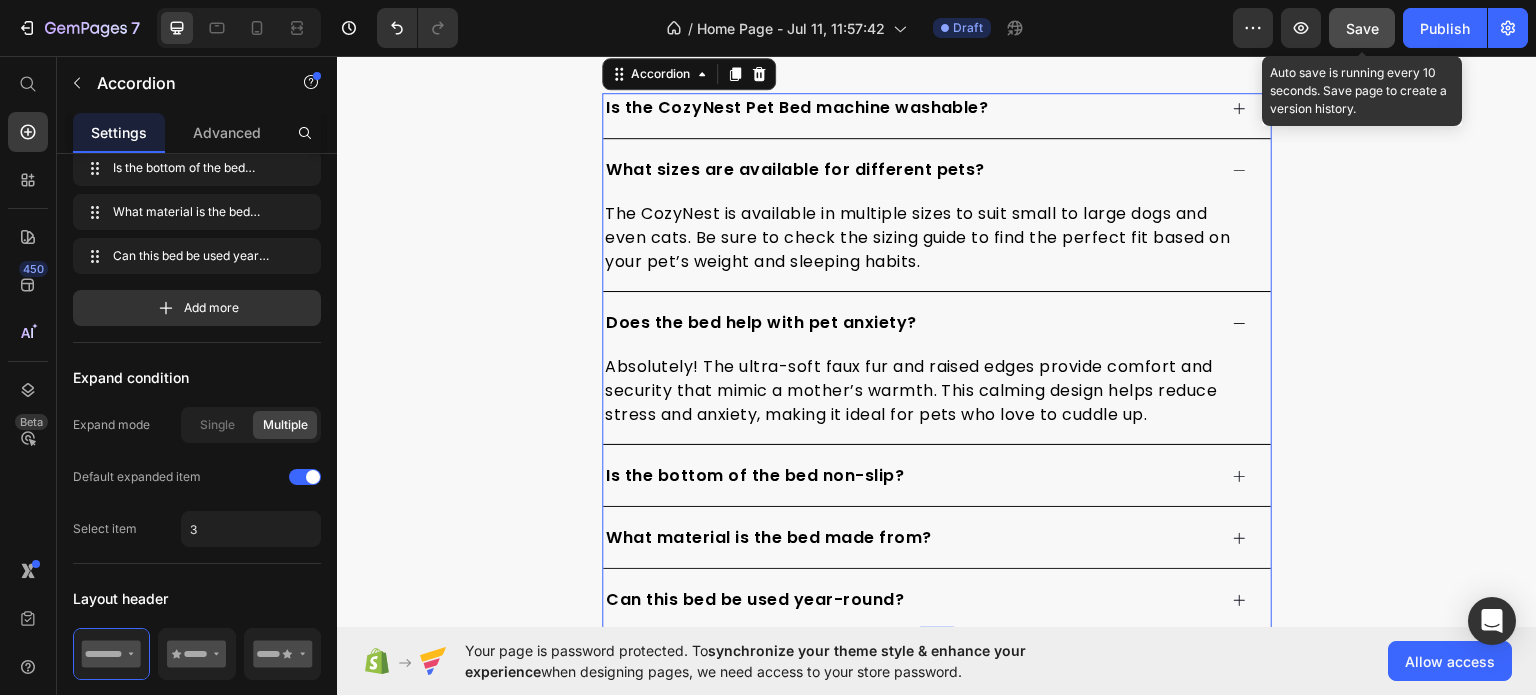 scroll, scrollTop: 0, scrollLeft: 0, axis: both 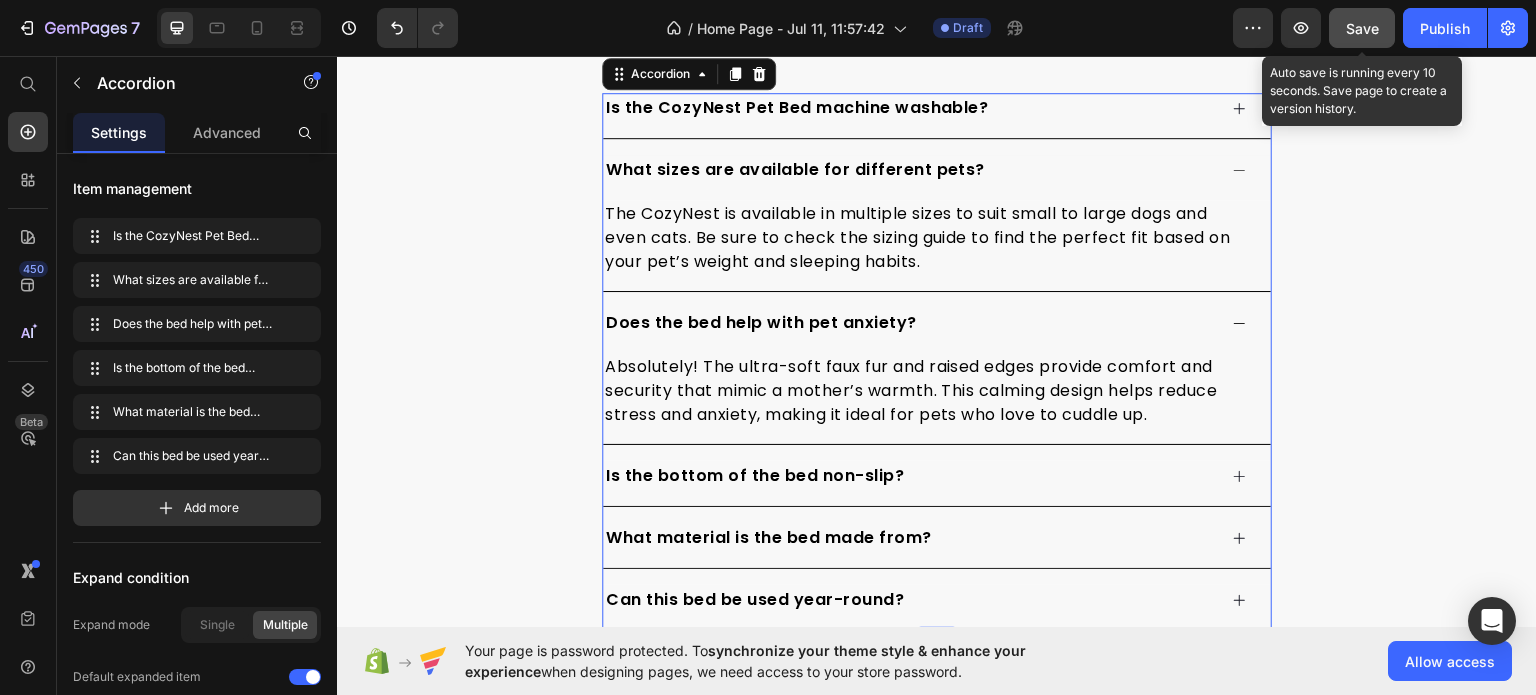 click on "What sizes are available for different pets?" at bounding box center (909, 169) 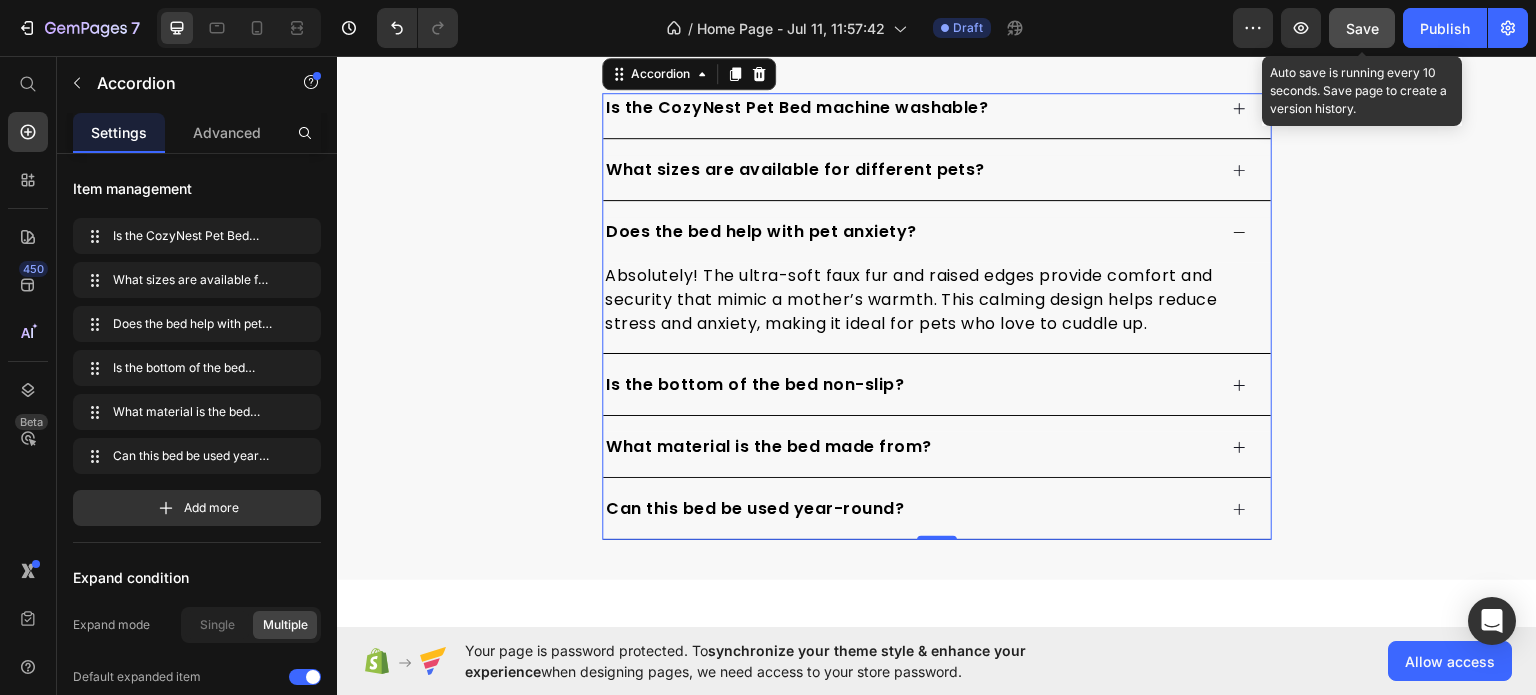 click on "Does the bed help with pet anxiety?" at bounding box center [909, 231] 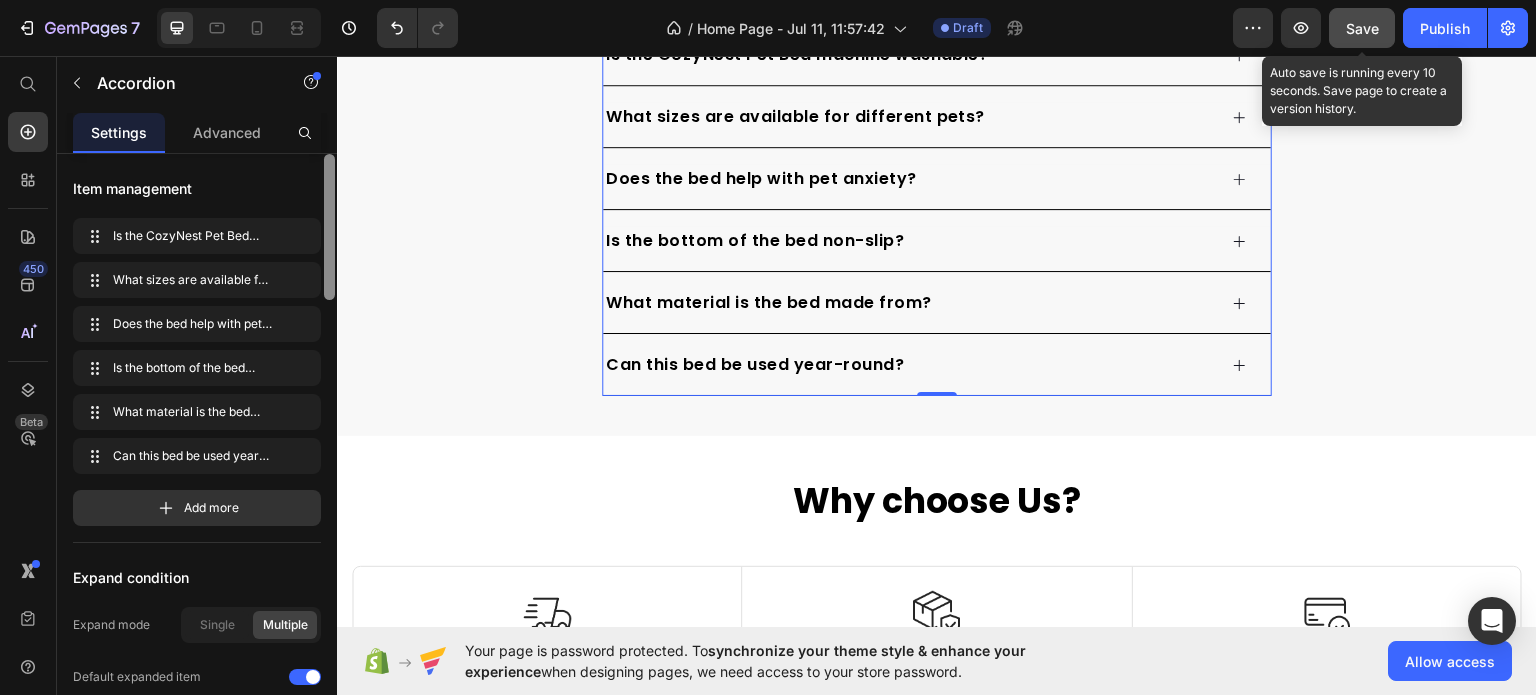 scroll, scrollTop: 4211, scrollLeft: 0, axis: vertical 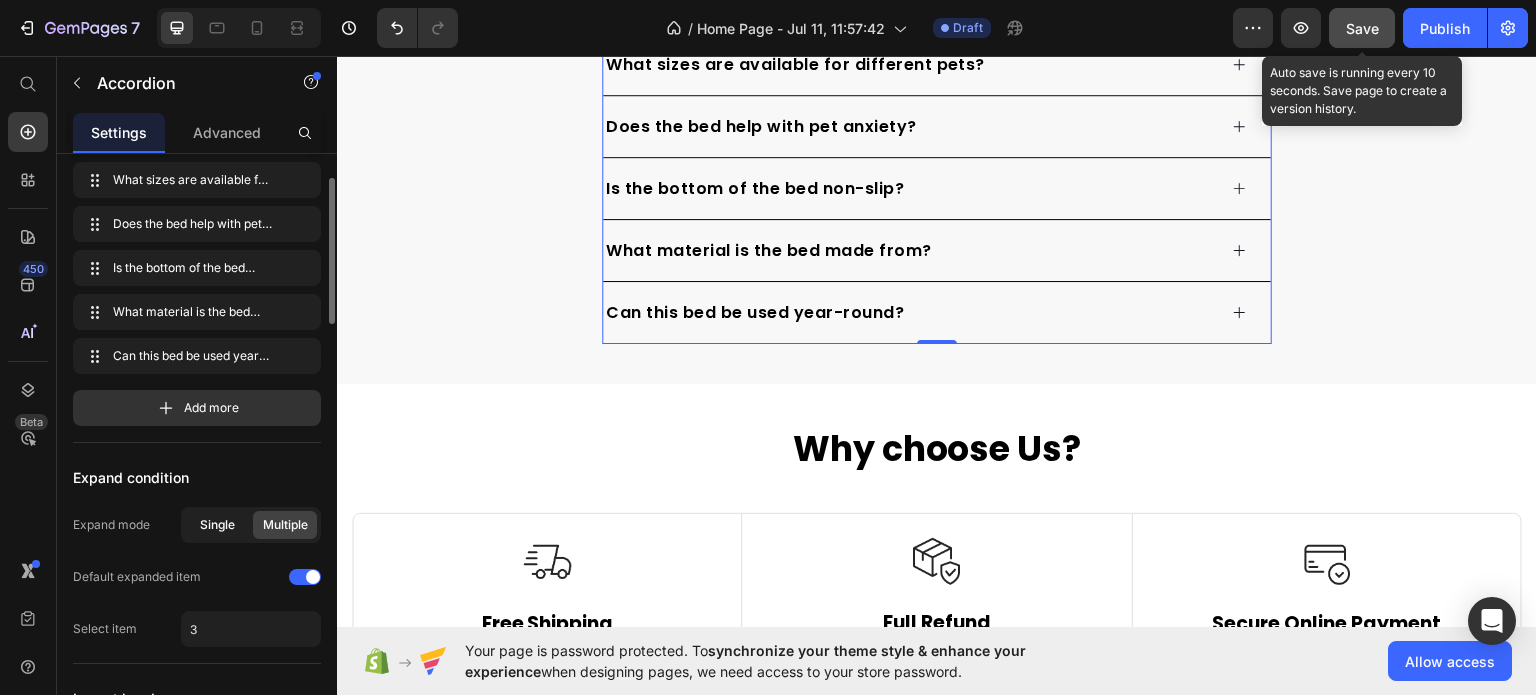 click on "Single" 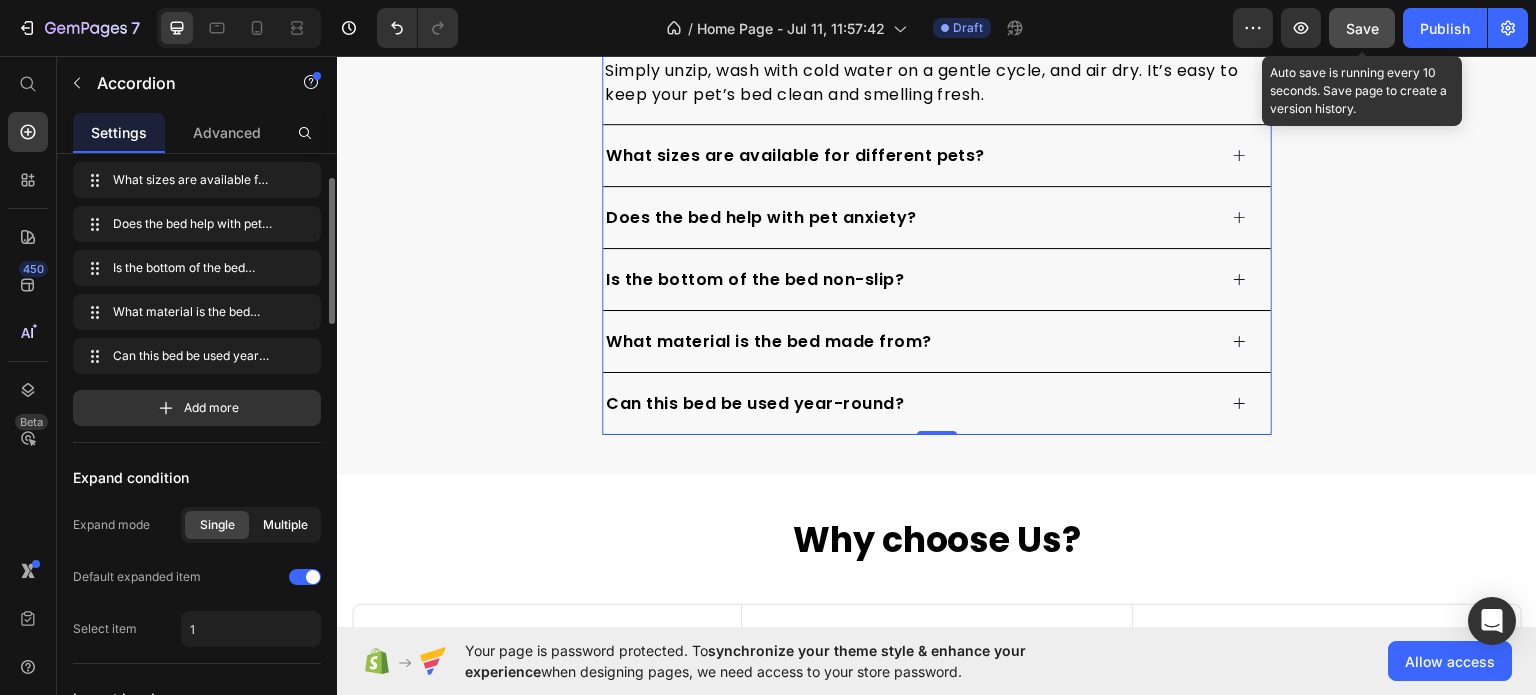 click on "Multiple" 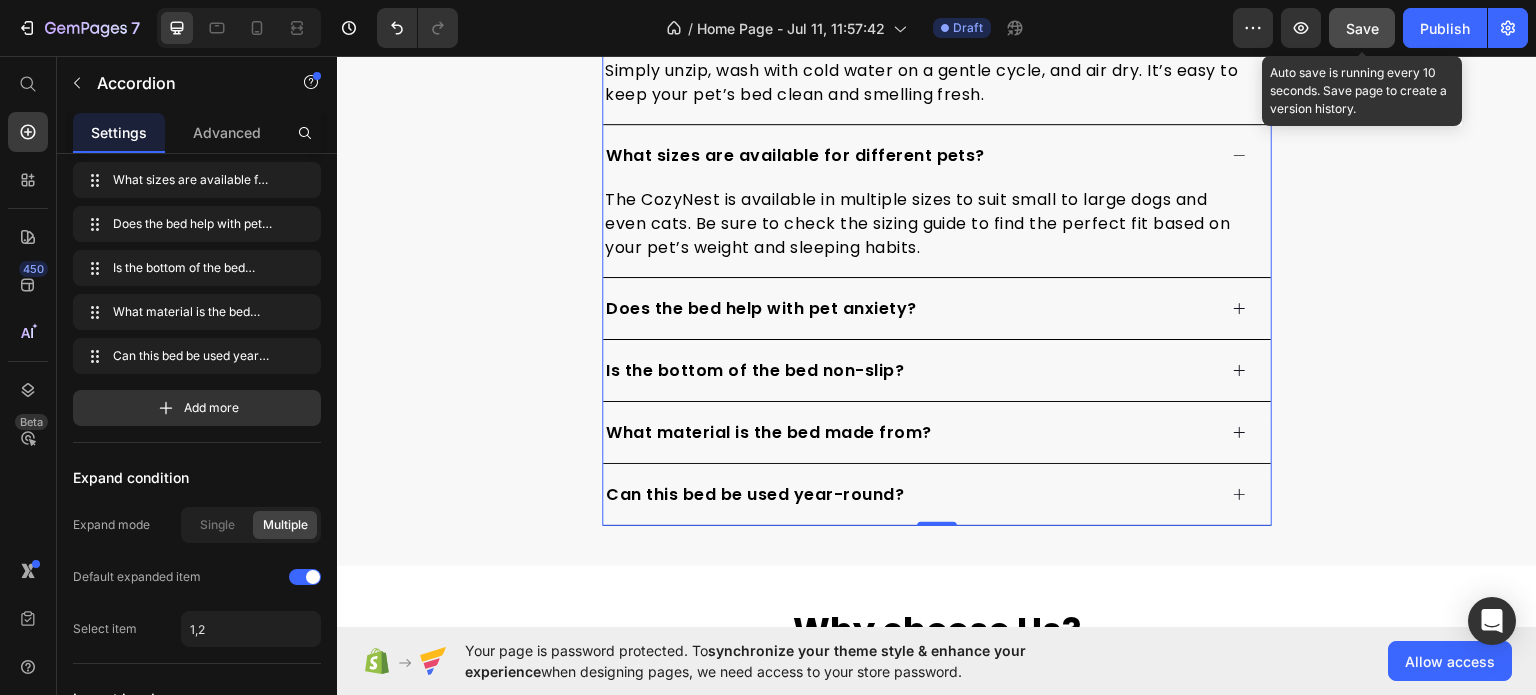 click on "Is the CozyNest Pet Bed machine washable?" at bounding box center [909, 2] 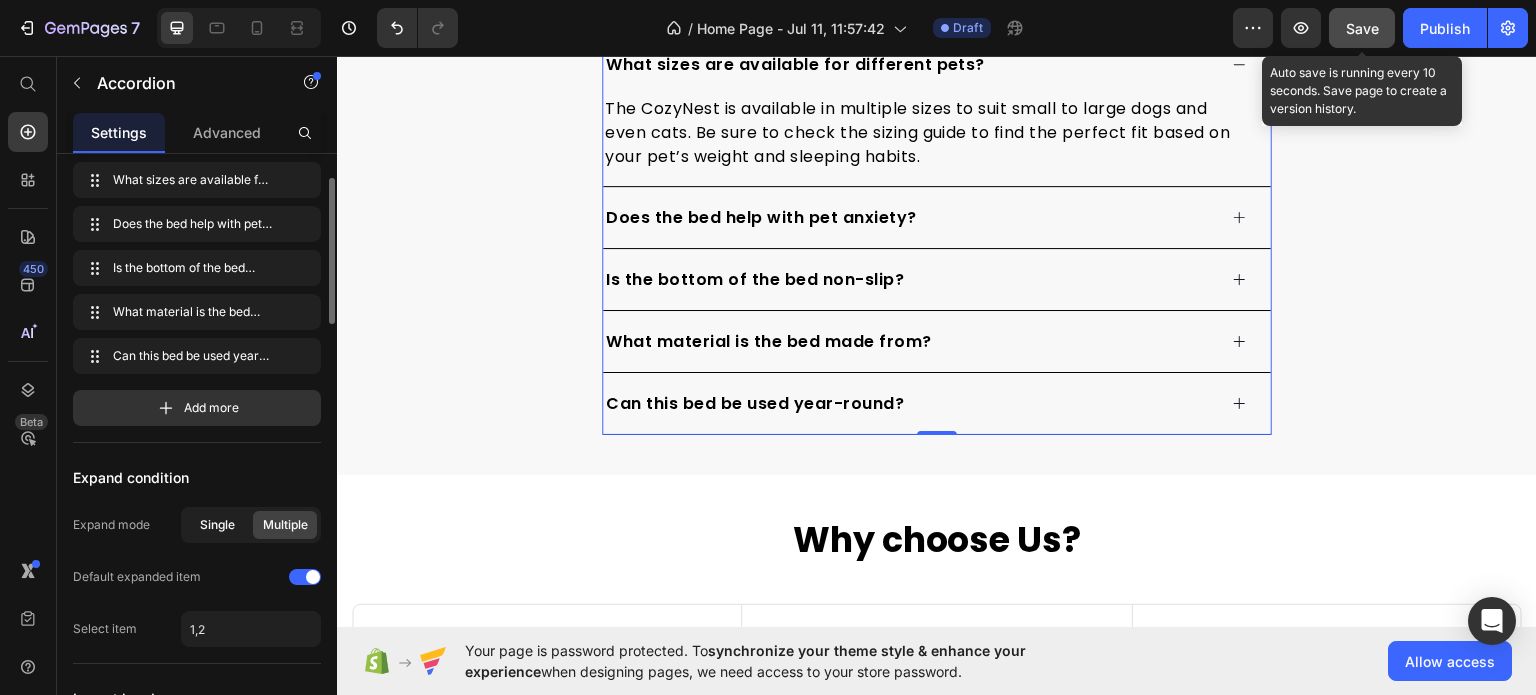 click on "Single" 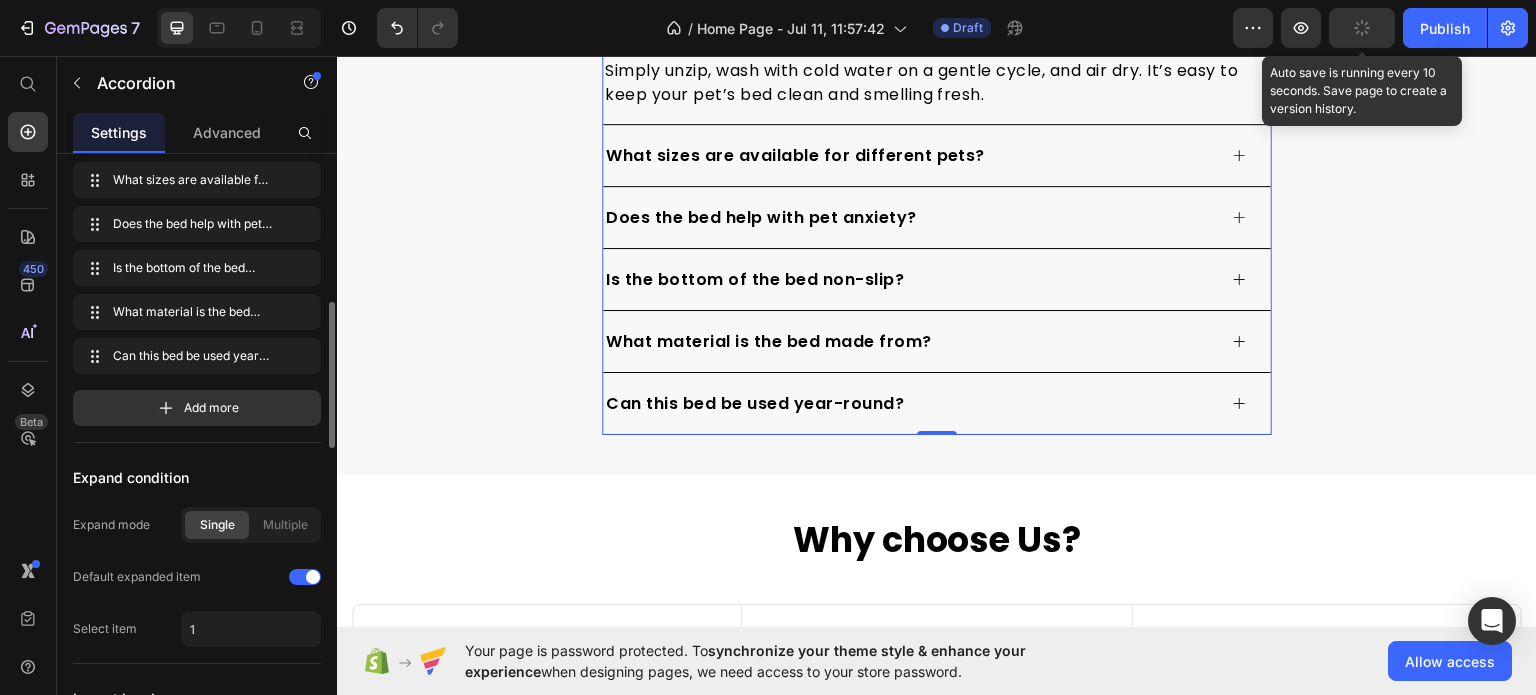 scroll, scrollTop: 200, scrollLeft: 0, axis: vertical 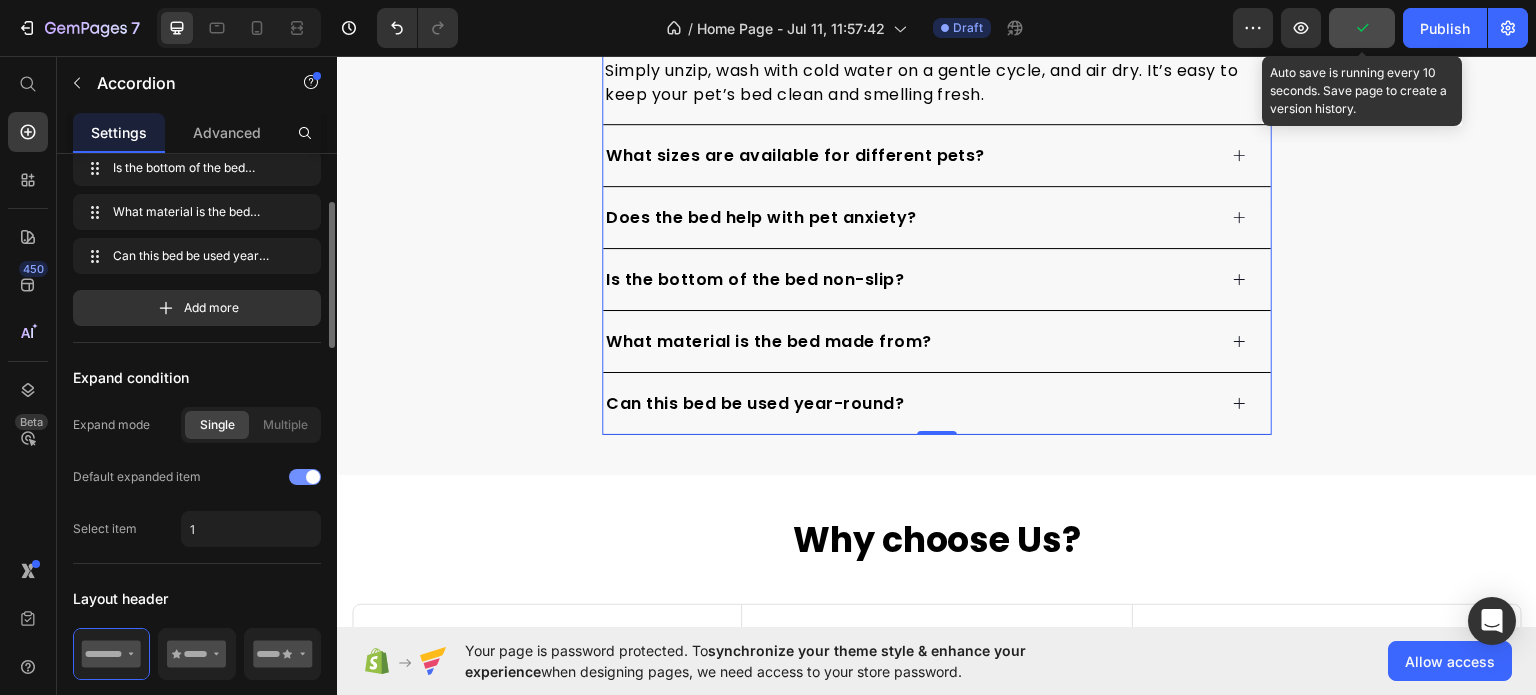 click at bounding box center (305, 477) 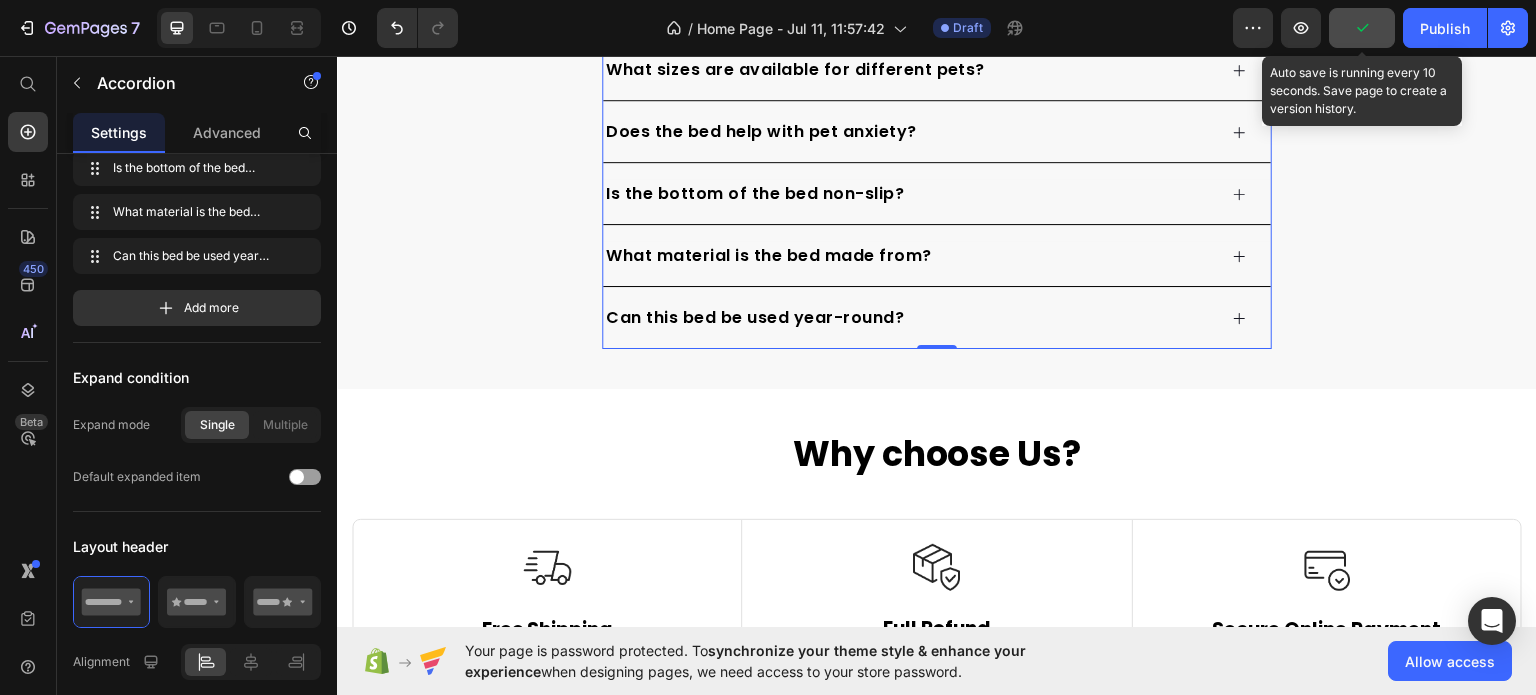 scroll, scrollTop: 4011, scrollLeft: 0, axis: vertical 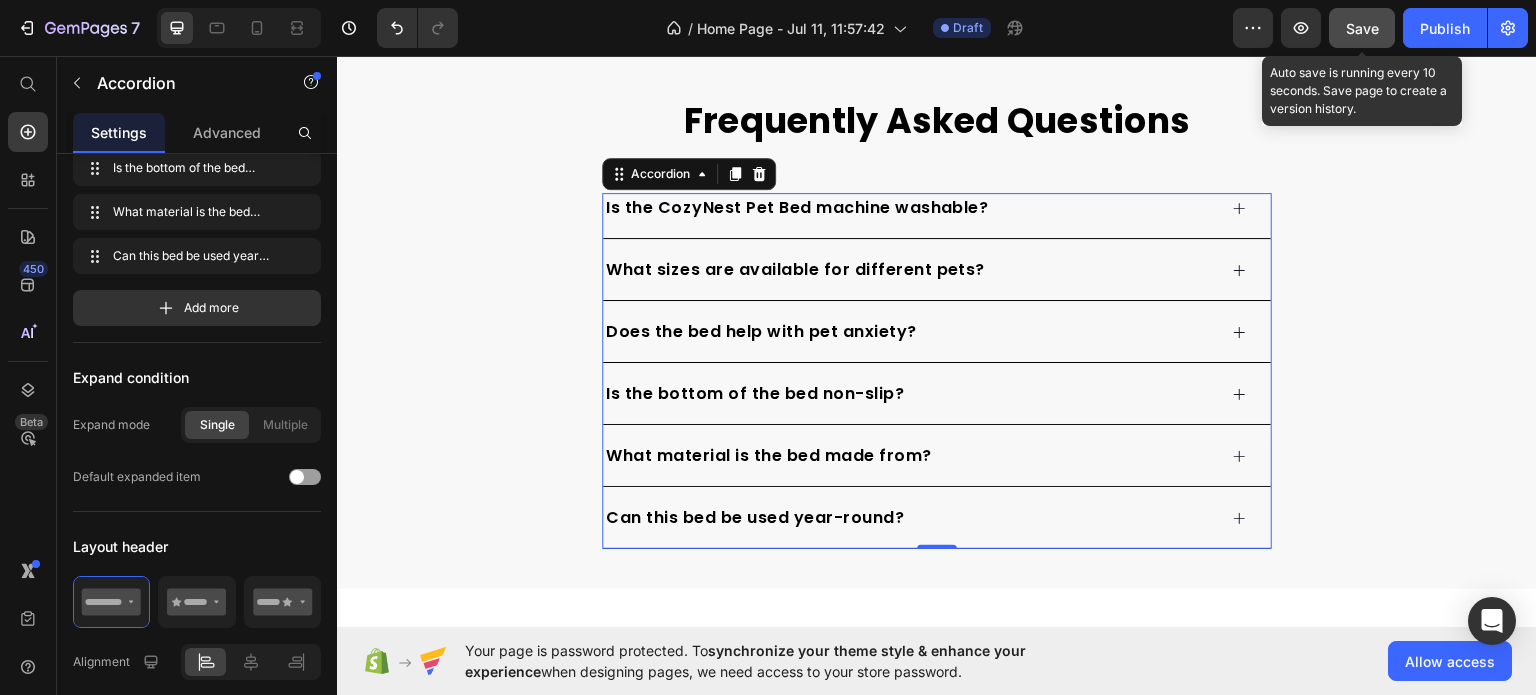 click on "Save" at bounding box center (1362, 28) 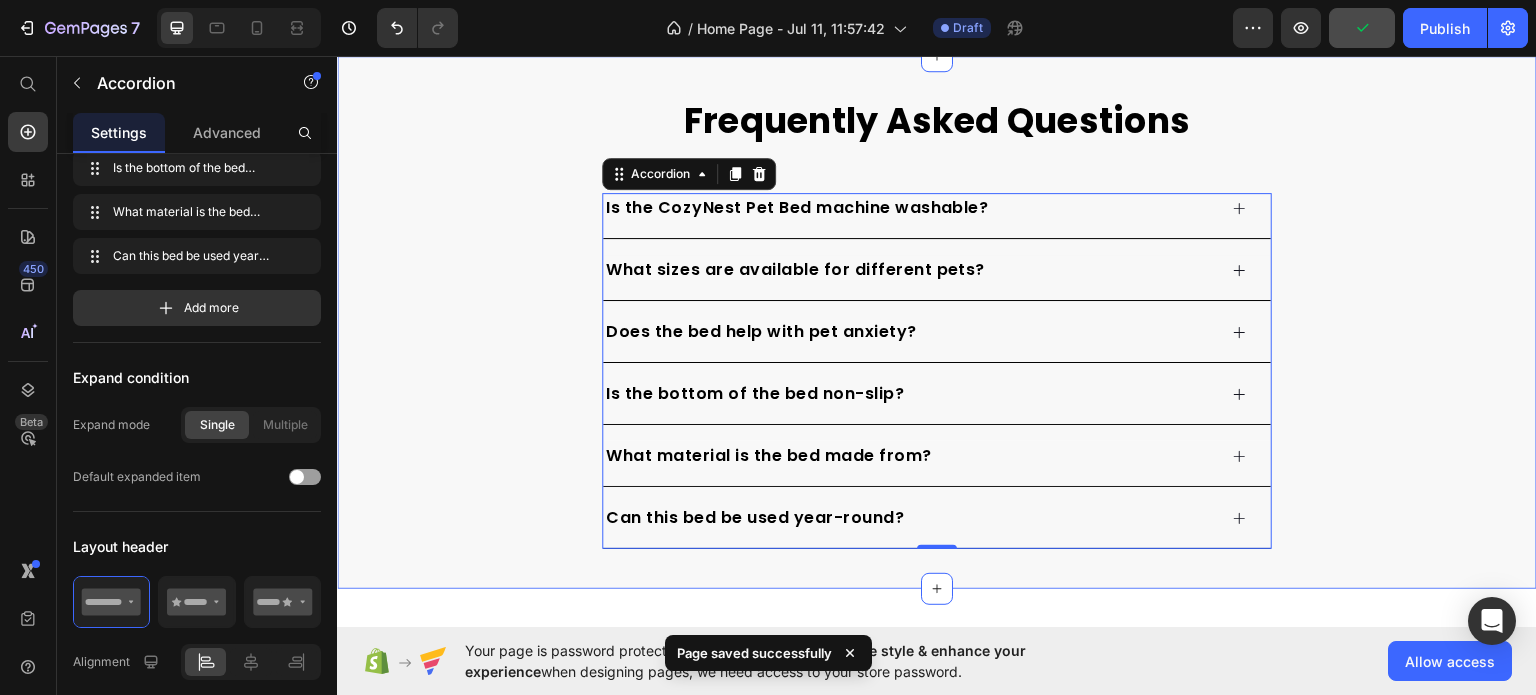 click on "Frequently Asked Questions Heading" at bounding box center [937, 144] 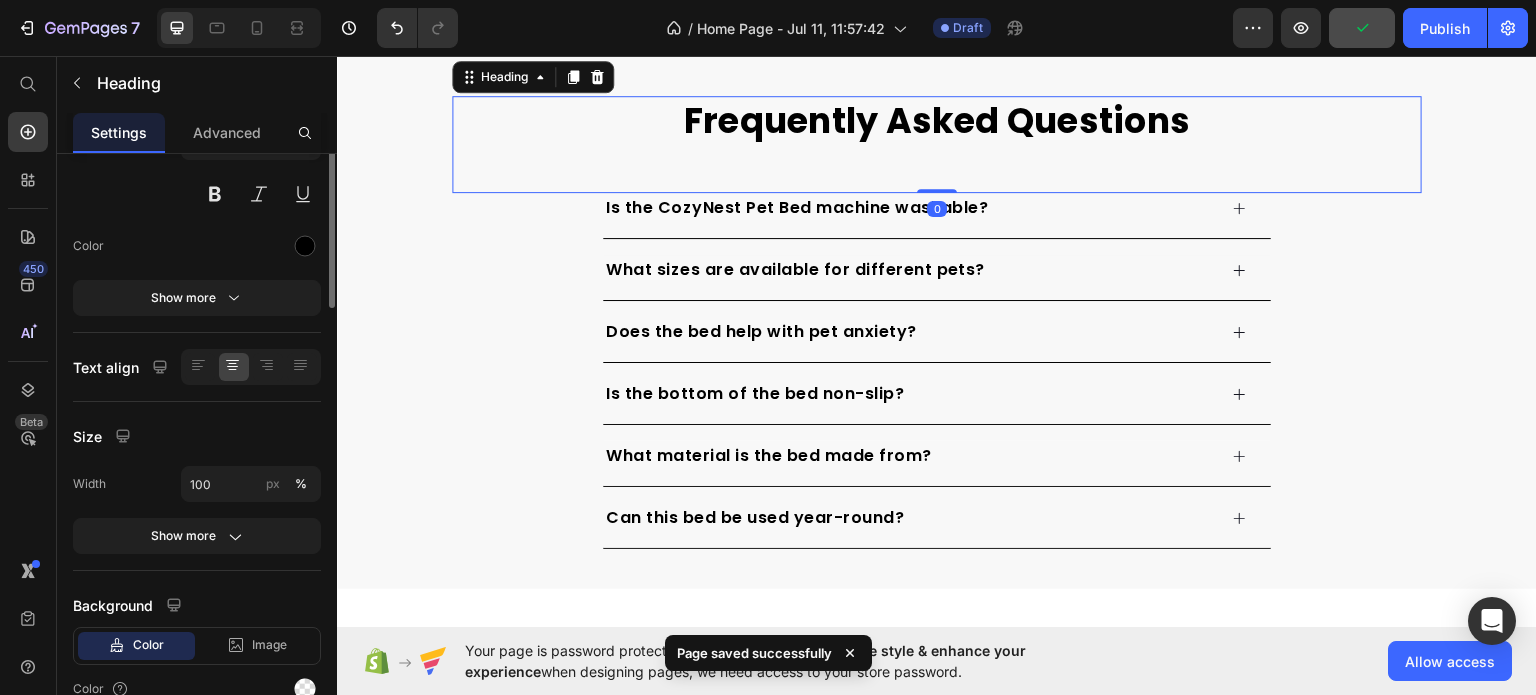 scroll, scrollTop: 0, scrollLeft: 0, axis: both 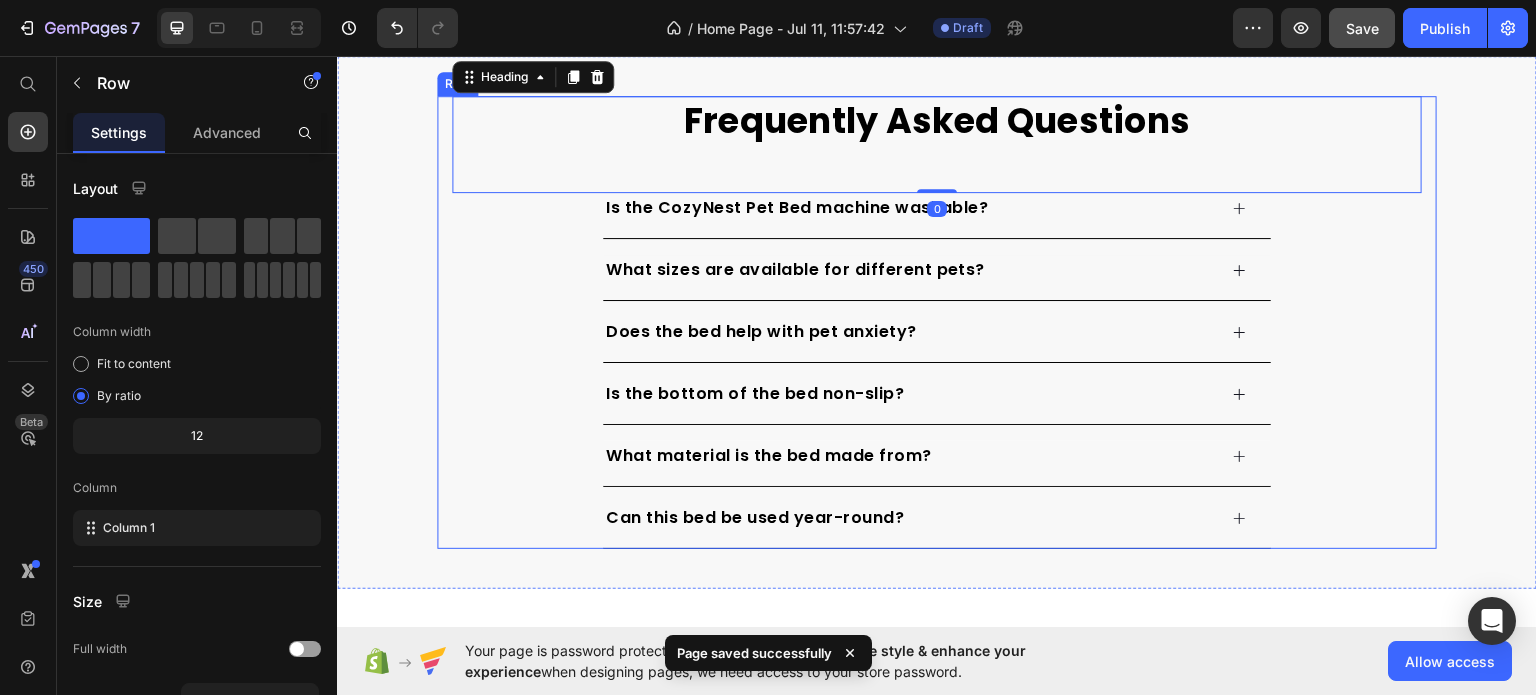 click on "Frequently Asked Questions Heading   0
Is the CozyNest Pet Bed machine washable?
What sizes are available for different pets?
Does the bed help with pet anxiety?
Is the bottom of the bed non-slip?
What material is the bed made from?
Can this bed be used year-round? Accordion" at bounding box center [937, 322] 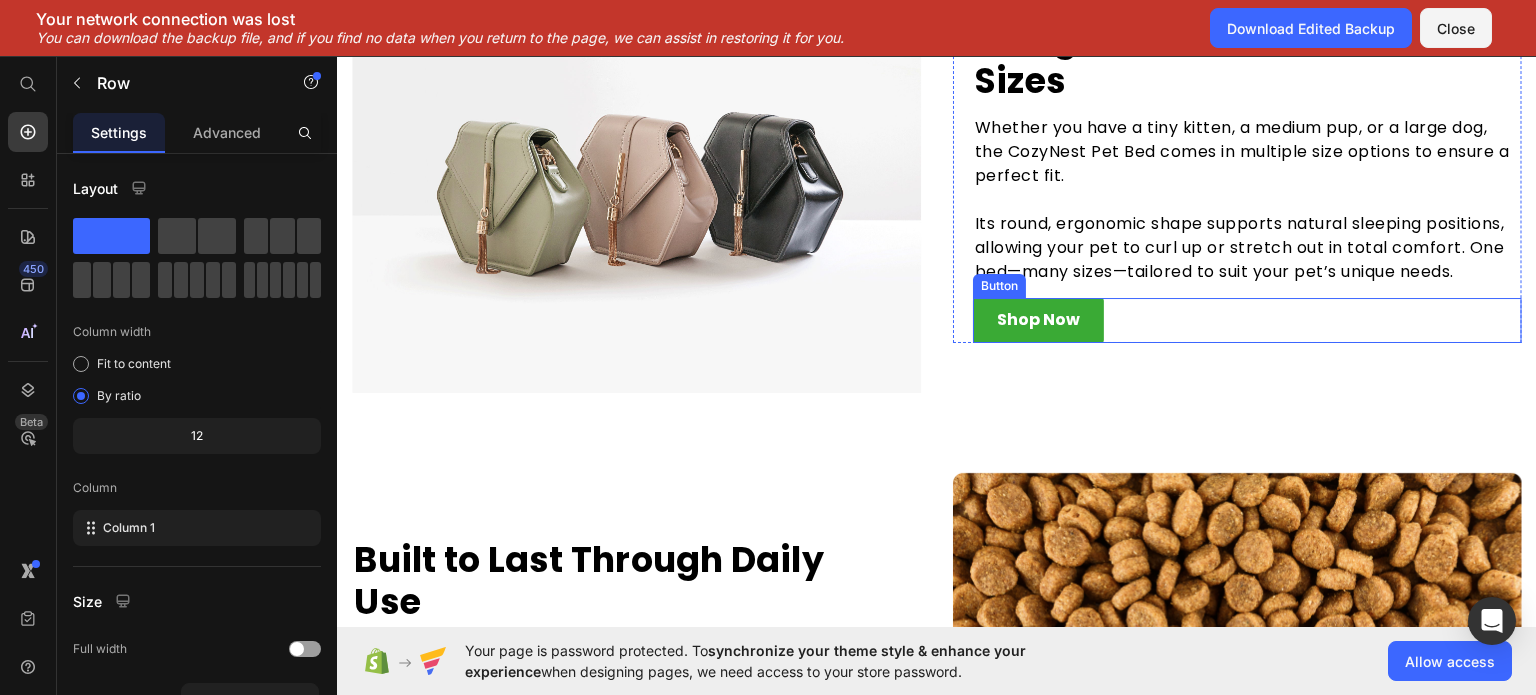 scroll, scrollTop: 1400, scrollLeft: 0, axis: vertical 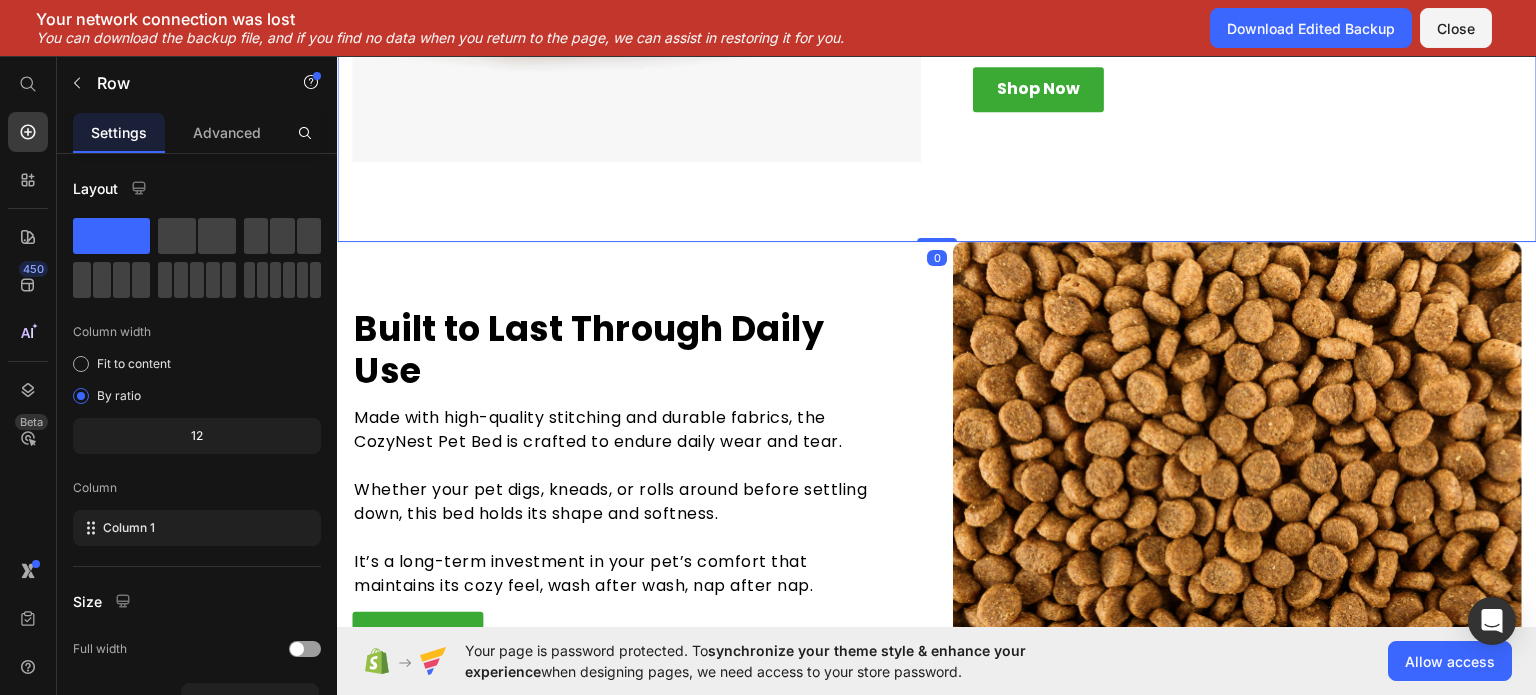 click on "Designed to Fit Pets of All Sizes Heading Whether you have a tiny kitten, a medium pup, or a large dog, the CozyNest Pet Bed comes in multiple size options to ensure a perfect fit.    Its round, ergonomic shape supports natural sleeping positions, allowing your pet to curl up or stretch out in total comfort. One bed—many sizes—tailored to suit your pet’s unique needs. Text block Shop Now Button Row" at bounding box center [1237, -53] 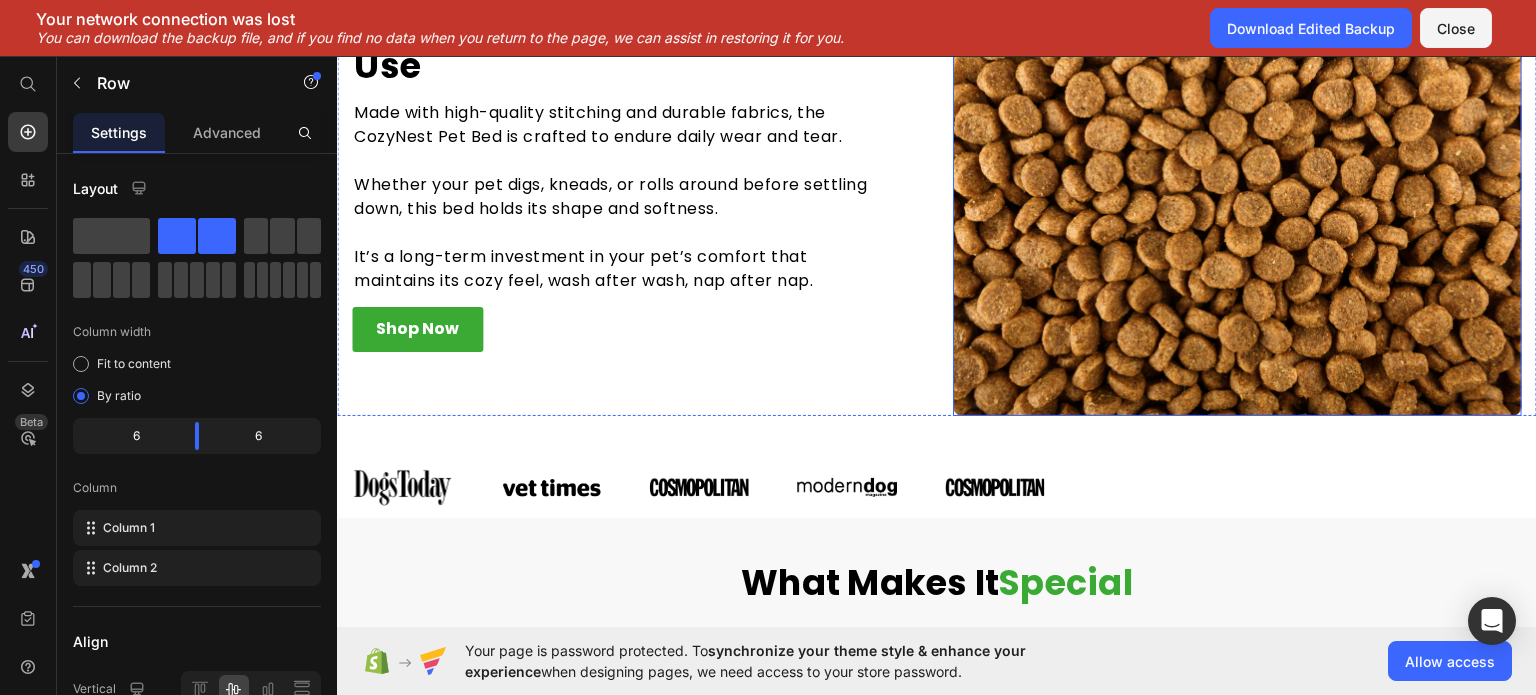 scroll, scrollTop: 0, scrollLeft: 0, axis: both 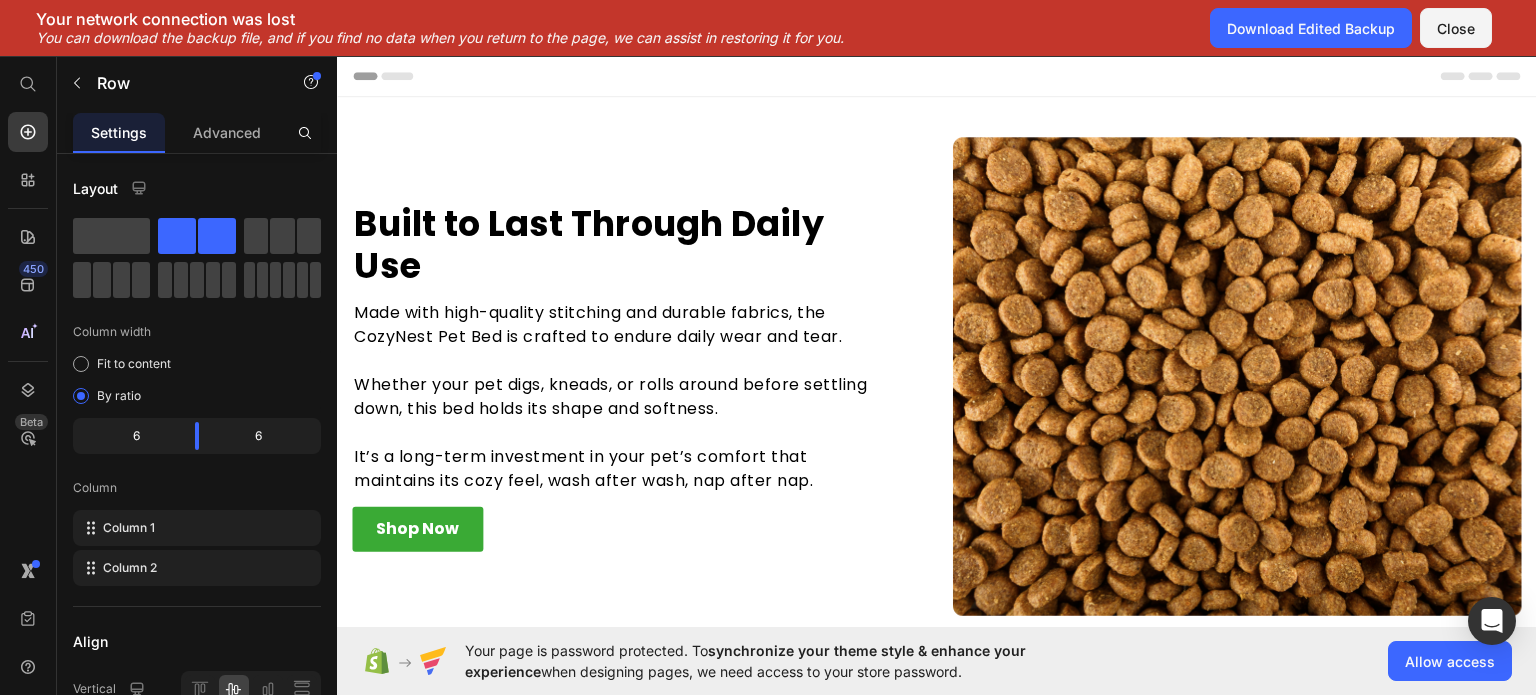 click on "Header" at bounding box center [937, 75] 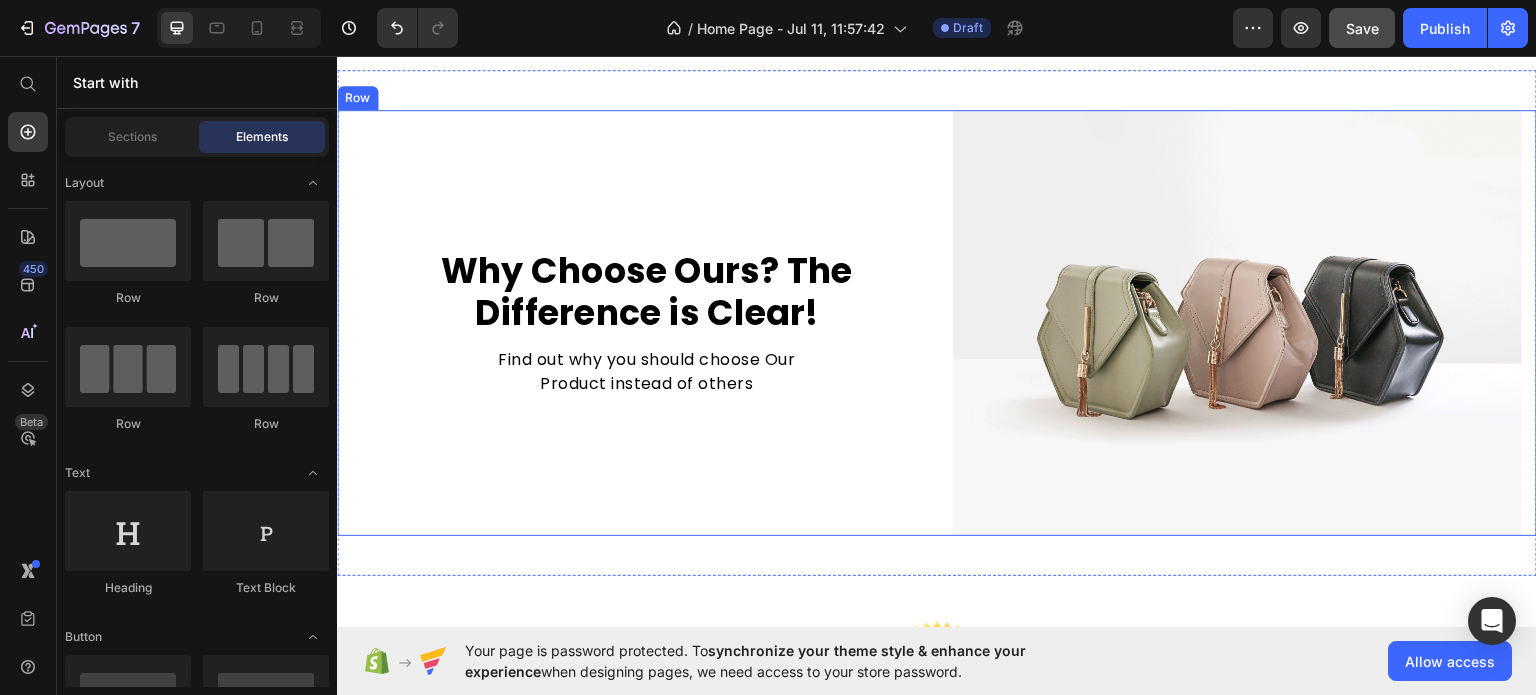 scroll, scrollTop: 3300, scrollLeft: 0, axis: vertical 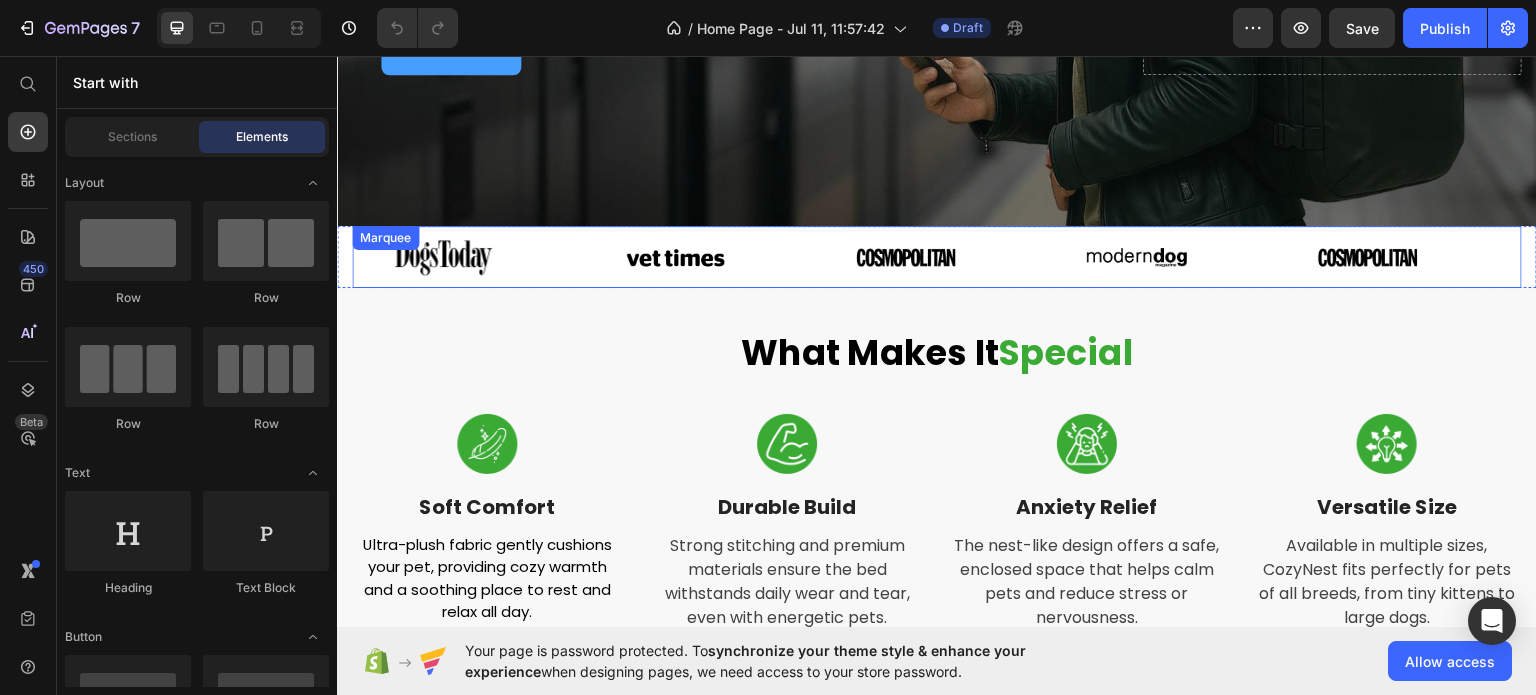 click on "Image" at bounding box center [930, 256] 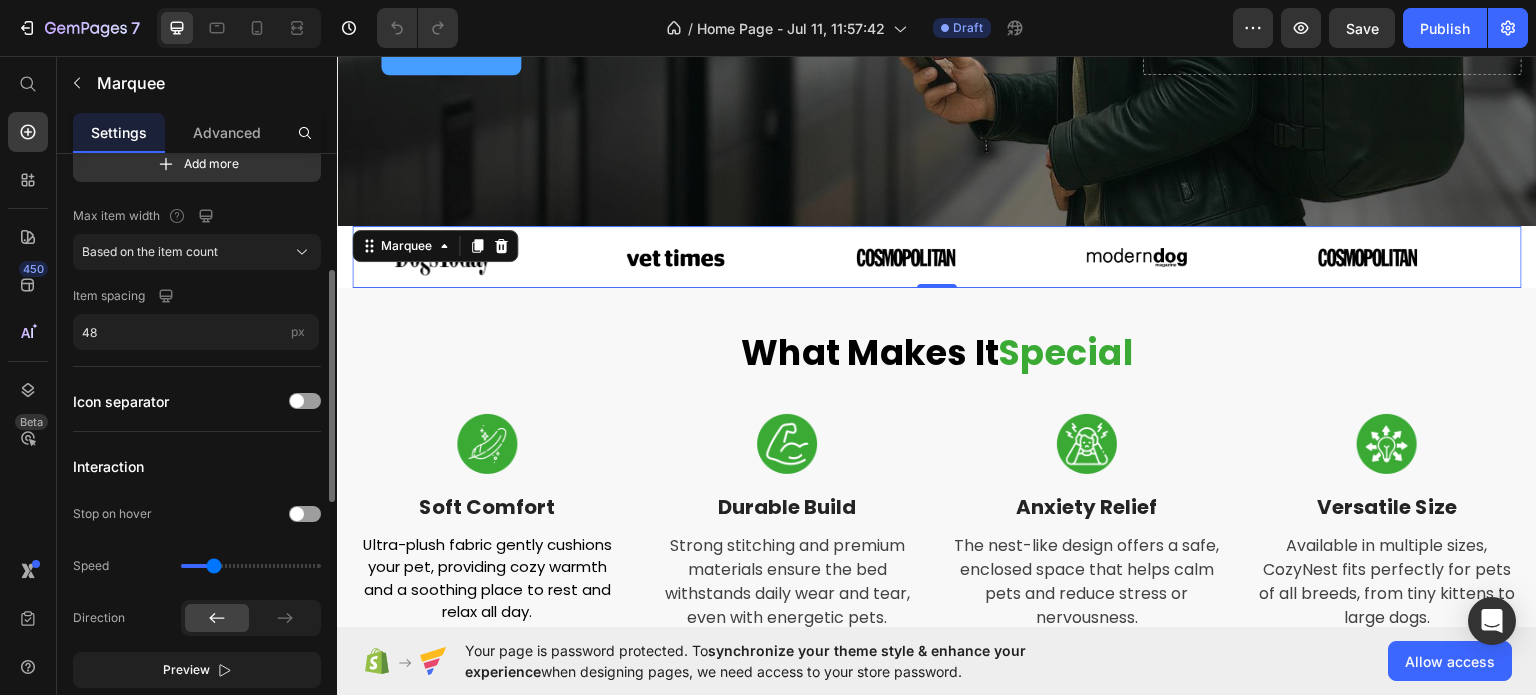 scroll, scrollTop: 400, scrollLeft: 0, axis: vertical 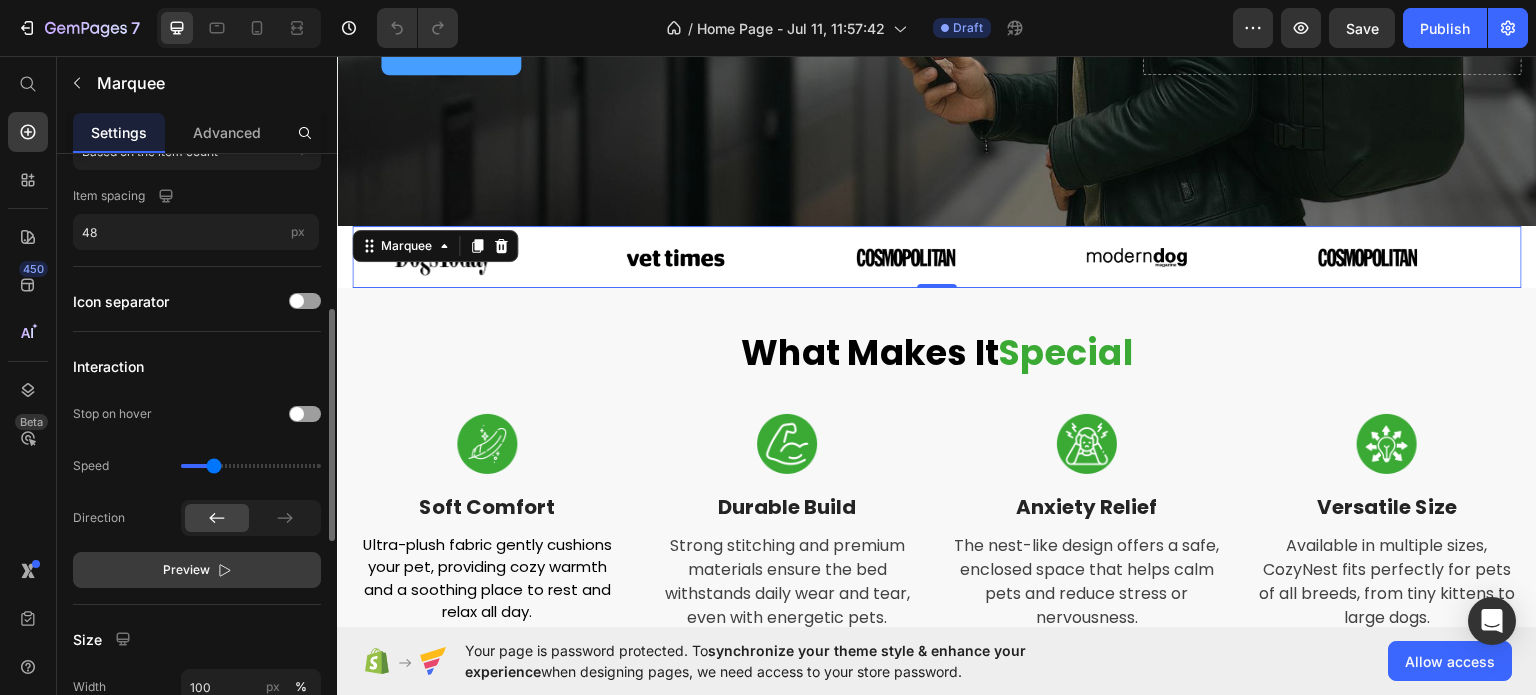 click 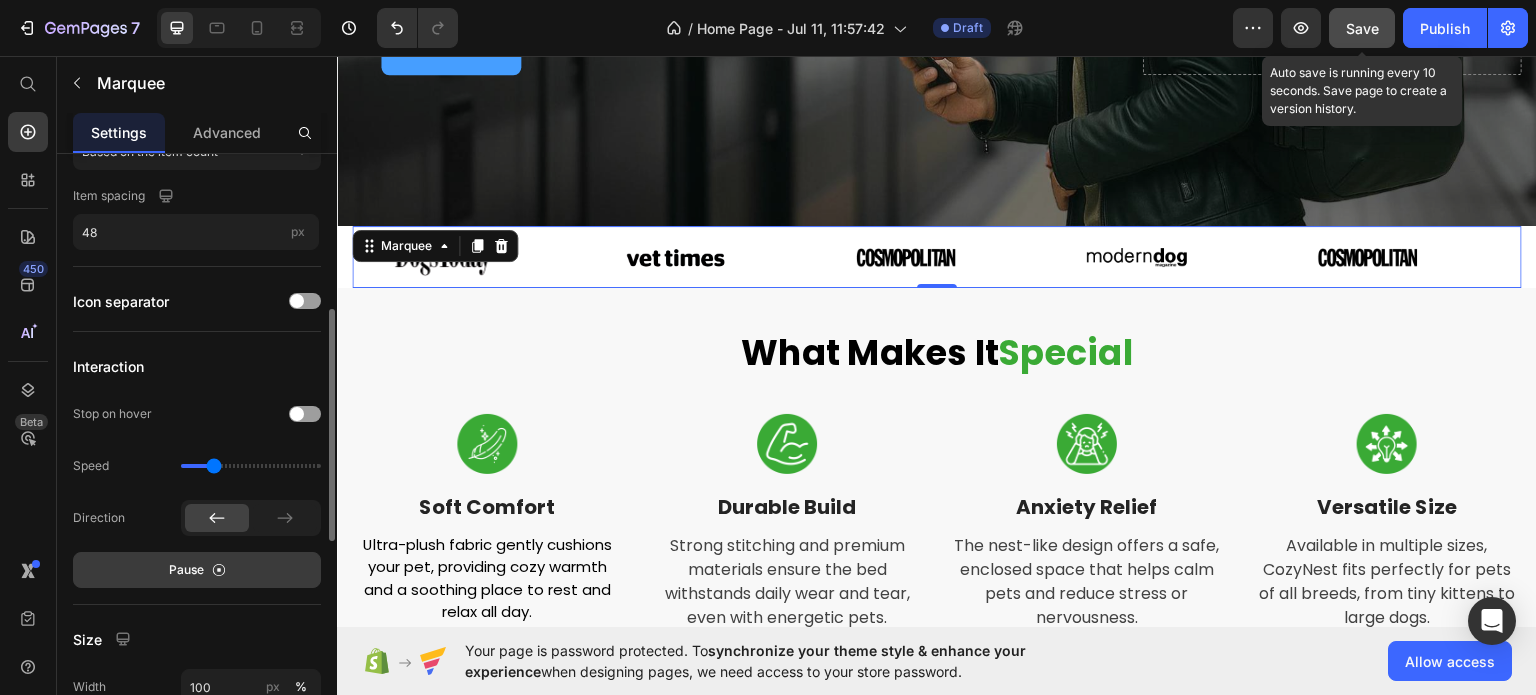 click on "Save" at bounding box center (1362, 28) 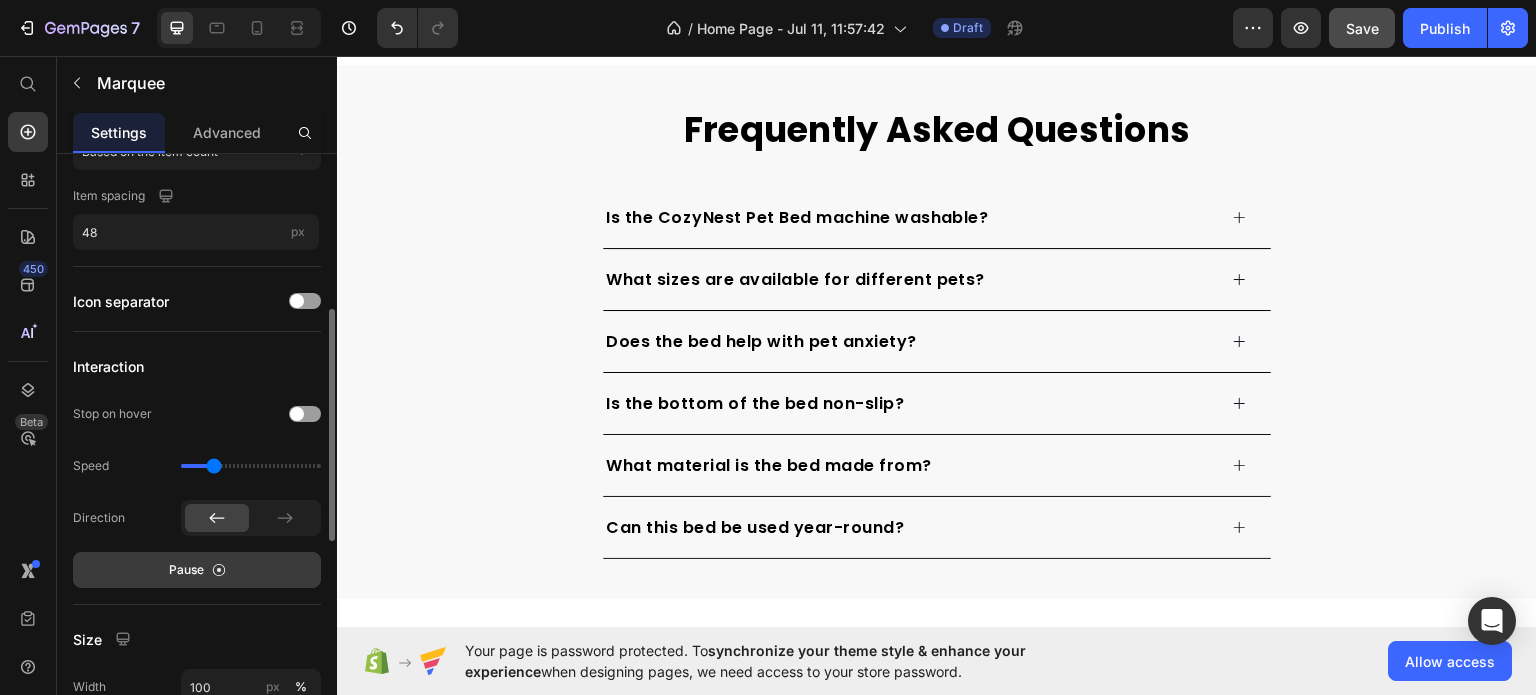 scroll, scrollTop: 4000, scrollLeft: 0, axis: vertical 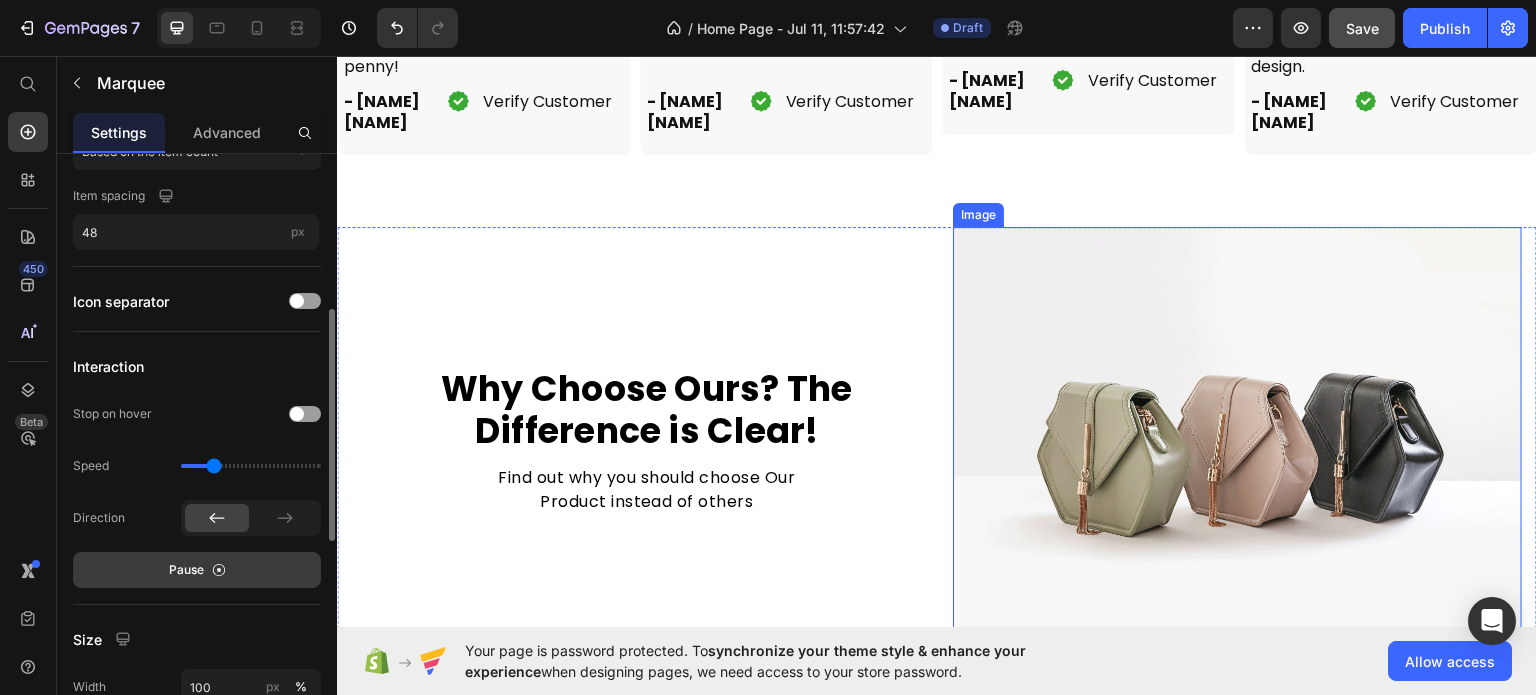 click at bounding box center (1237, 439) 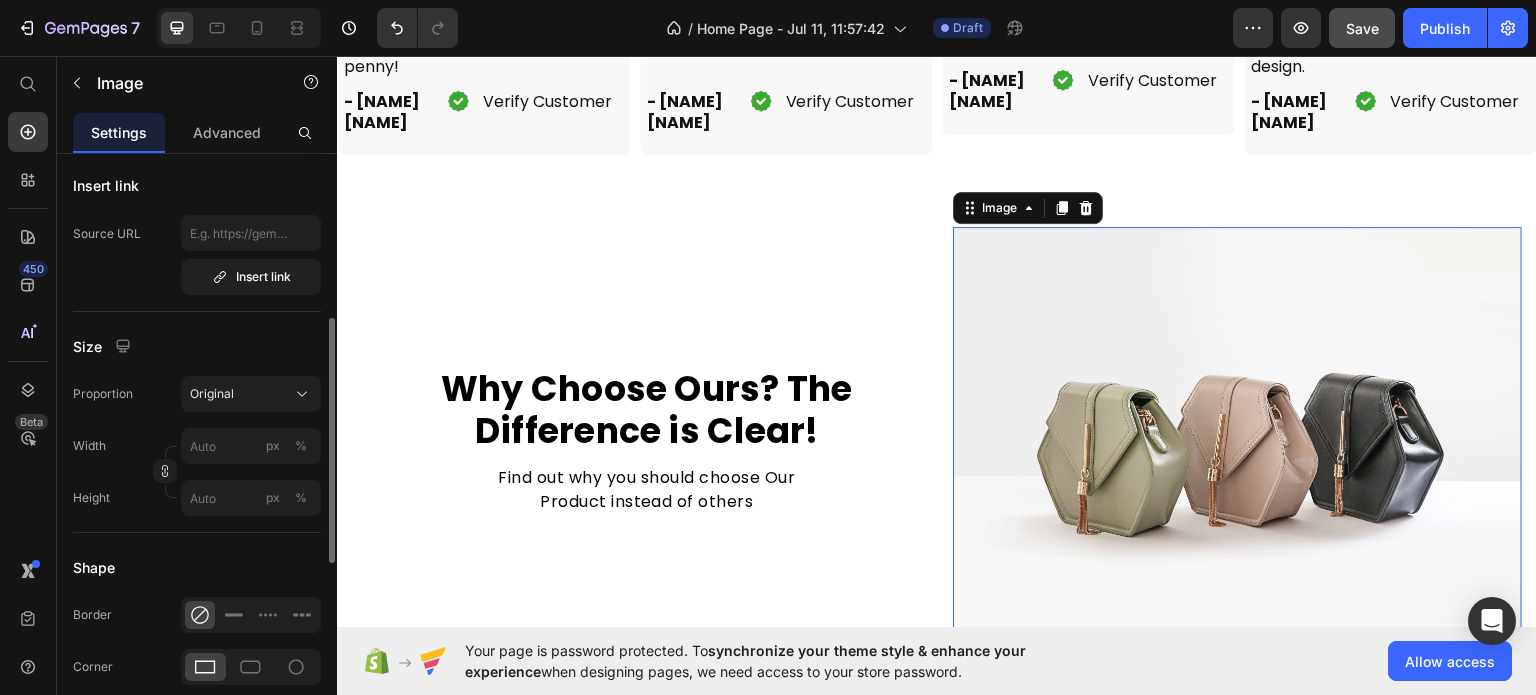 scroll, scrollTop: 0, scrollLeft: 0, axis: both 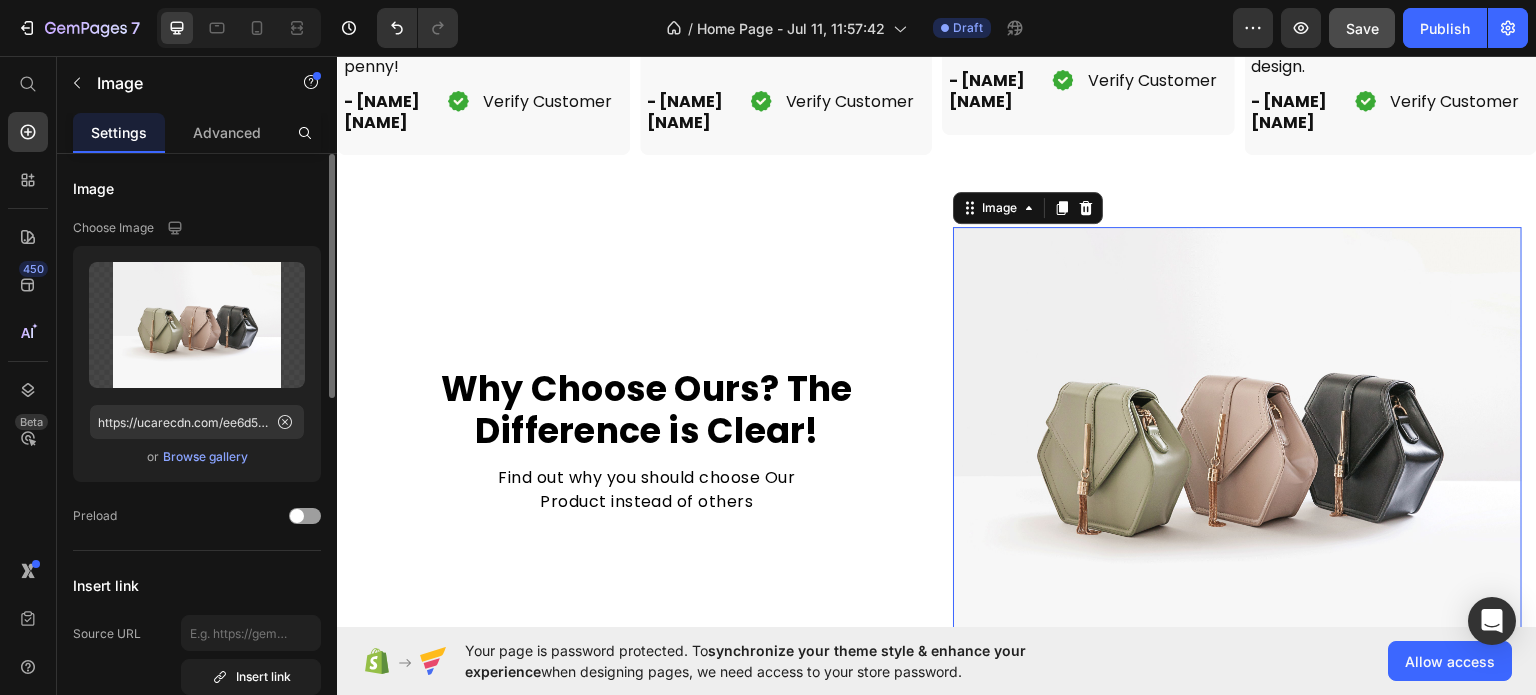 click on "Browse gallery" at bounding box center [205, 457] 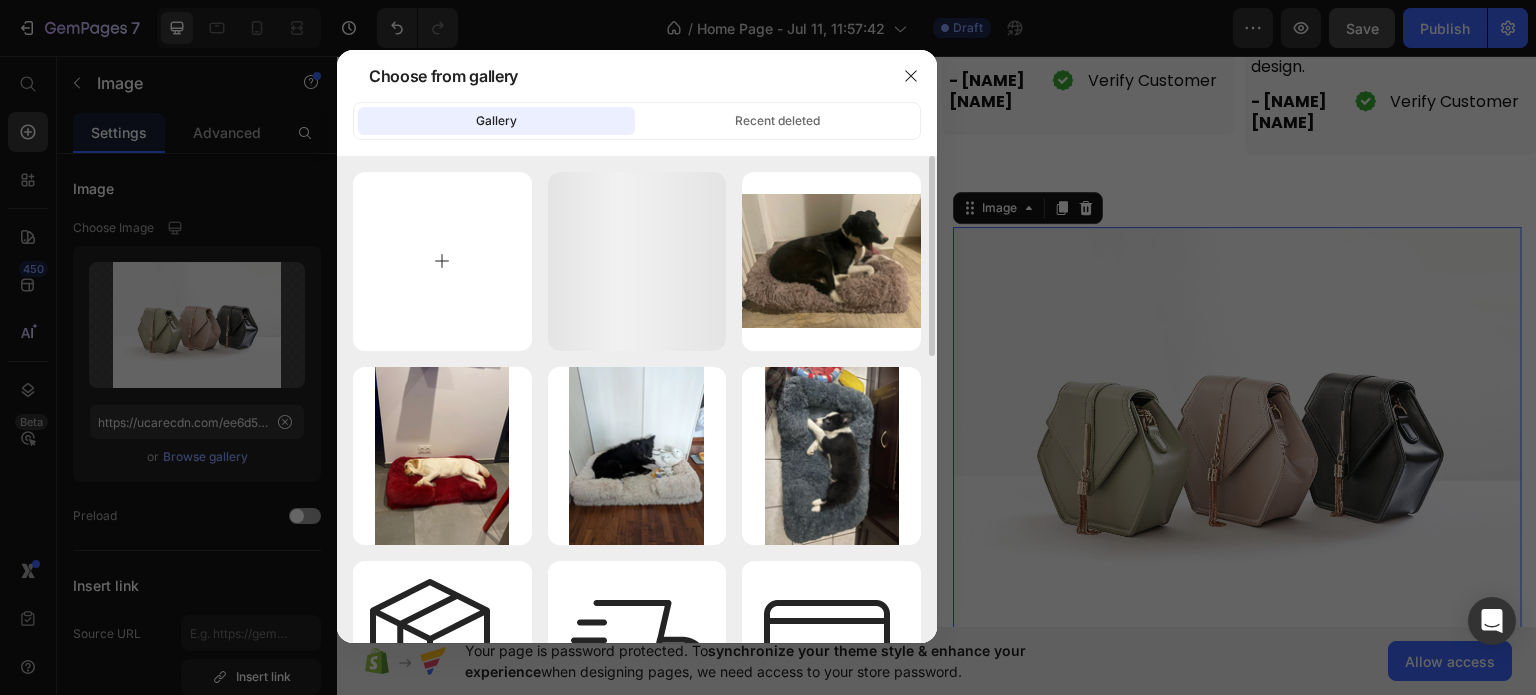 click at bounding box center [442, 261] 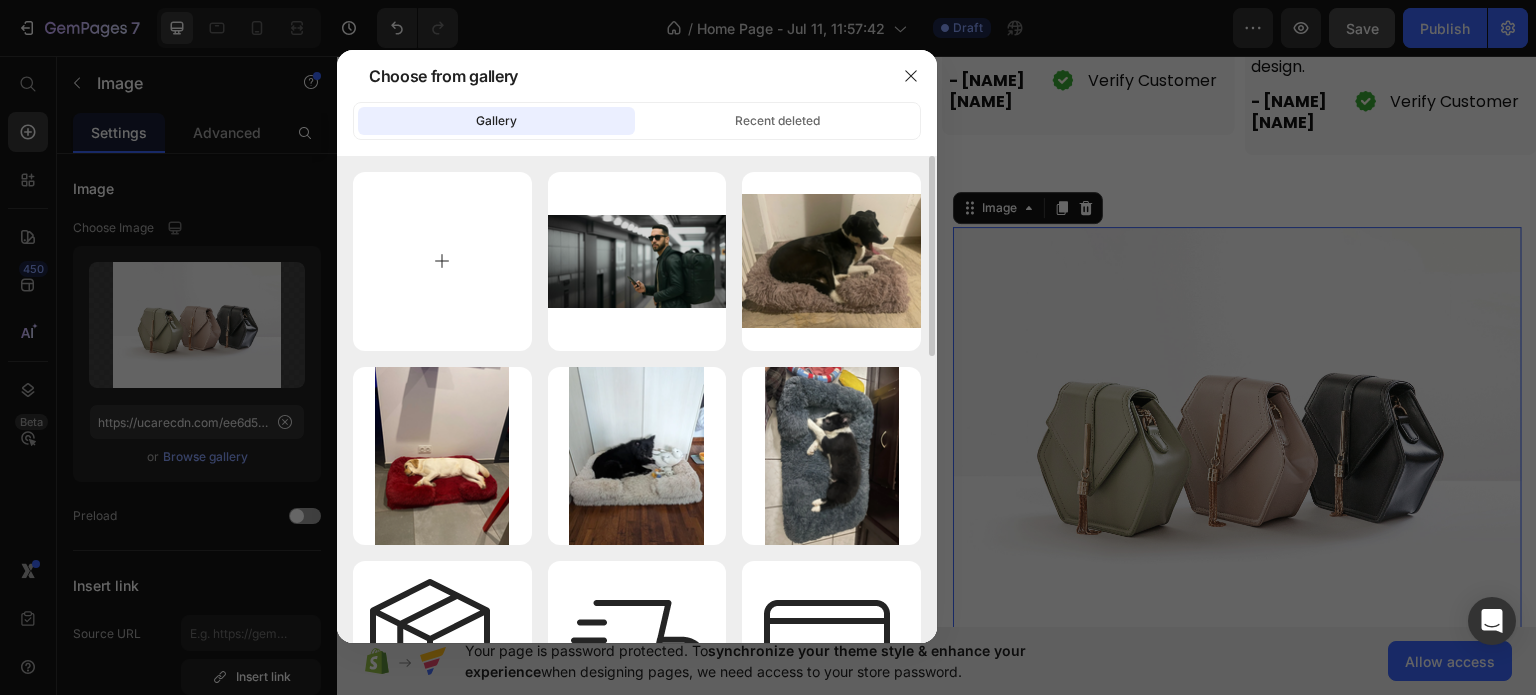 type on "C:\fakepath\69666abd-4d31-46a0-95b9-a6c7d68e9f43.png" 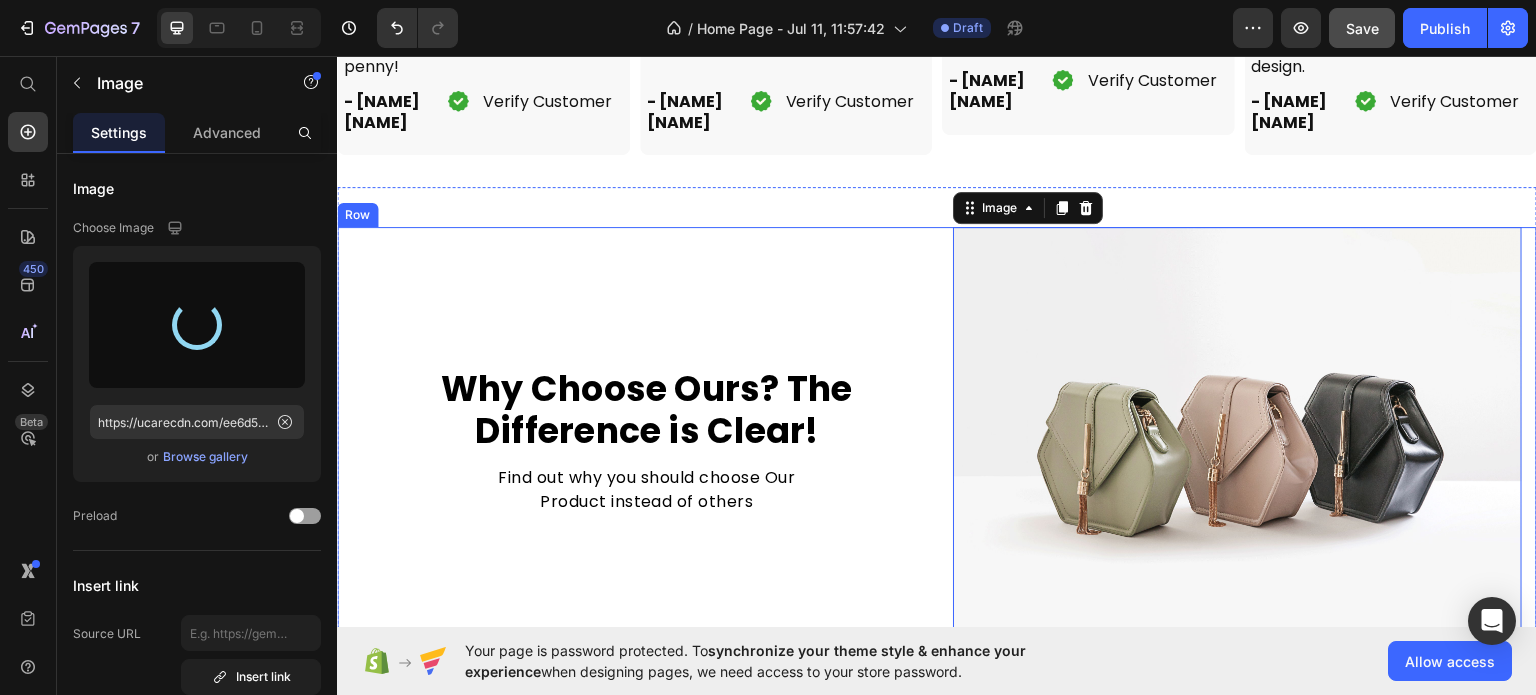 type on "https://cdn.shopify.com/s/files/1/0948/7741/7803/files/gempages_573718784632685632-4aef4b01-cecf-480c-a328-12dd92bc5923.png" 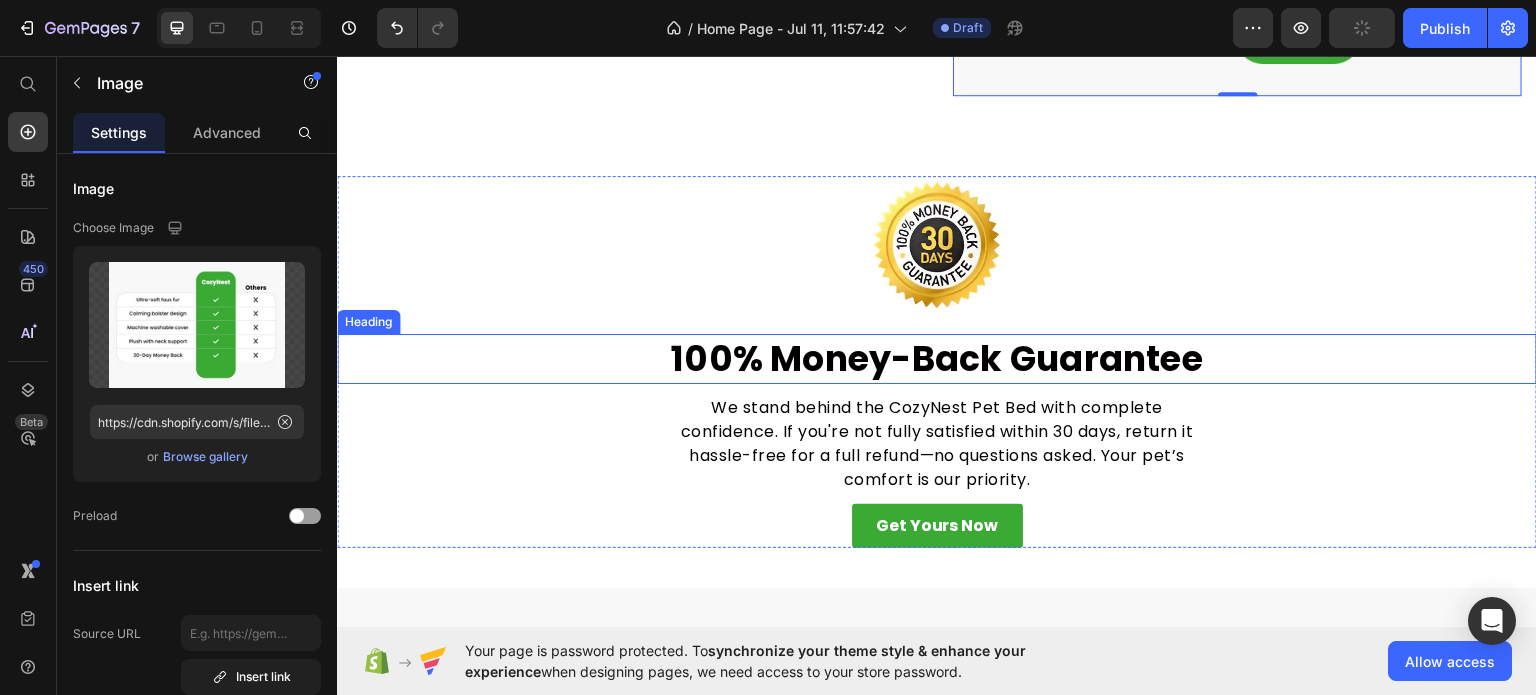 scroll, scrollTop: 3968, scrollLeft: 0, axis: vertical 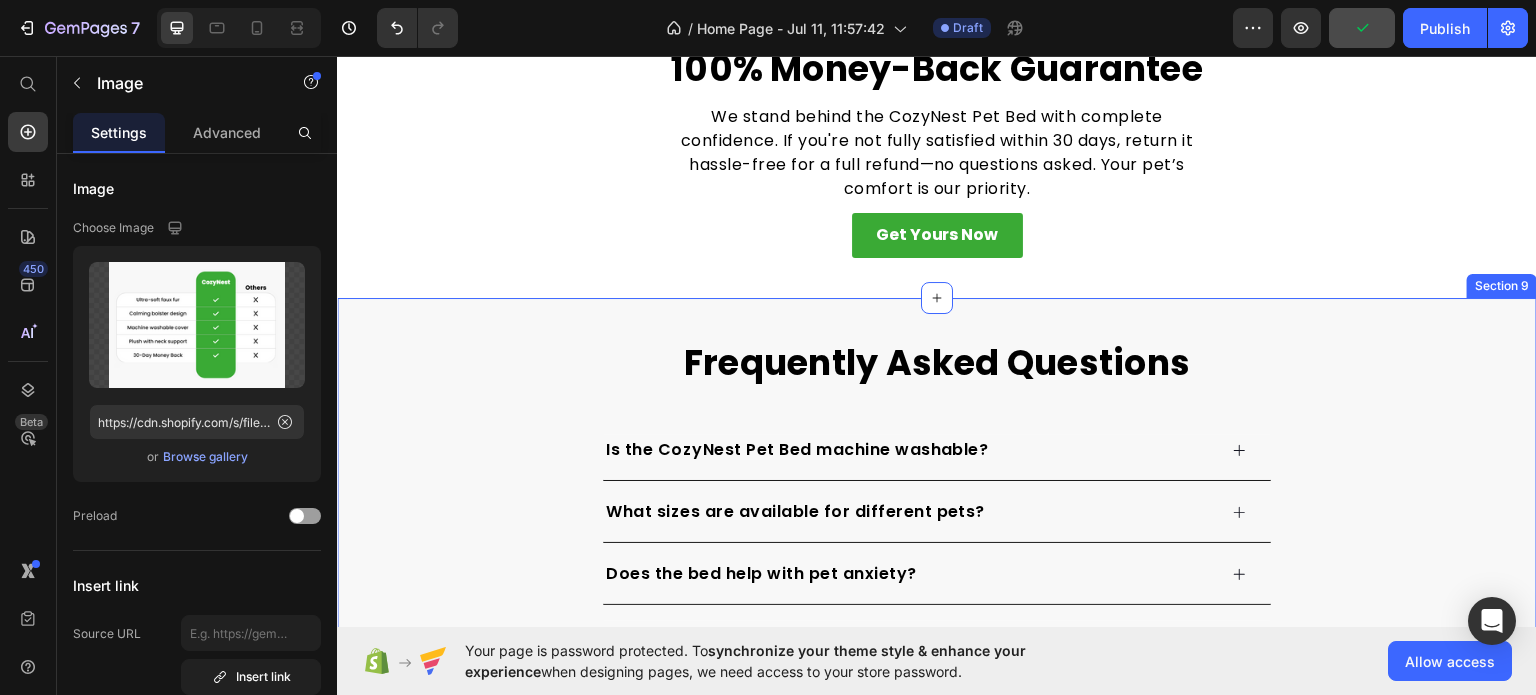 click on "Frequently Asked Questions Heading
Is the CozyNest Pet Bed machine washable?
What sizes are available for different pets?
Does the bed help with pet anxiety?
Is the bottom of the bed non-slip?
What material is the bed made from?
Can this bed be used year-round? Accordion Row" at bounding box center (937, 564) 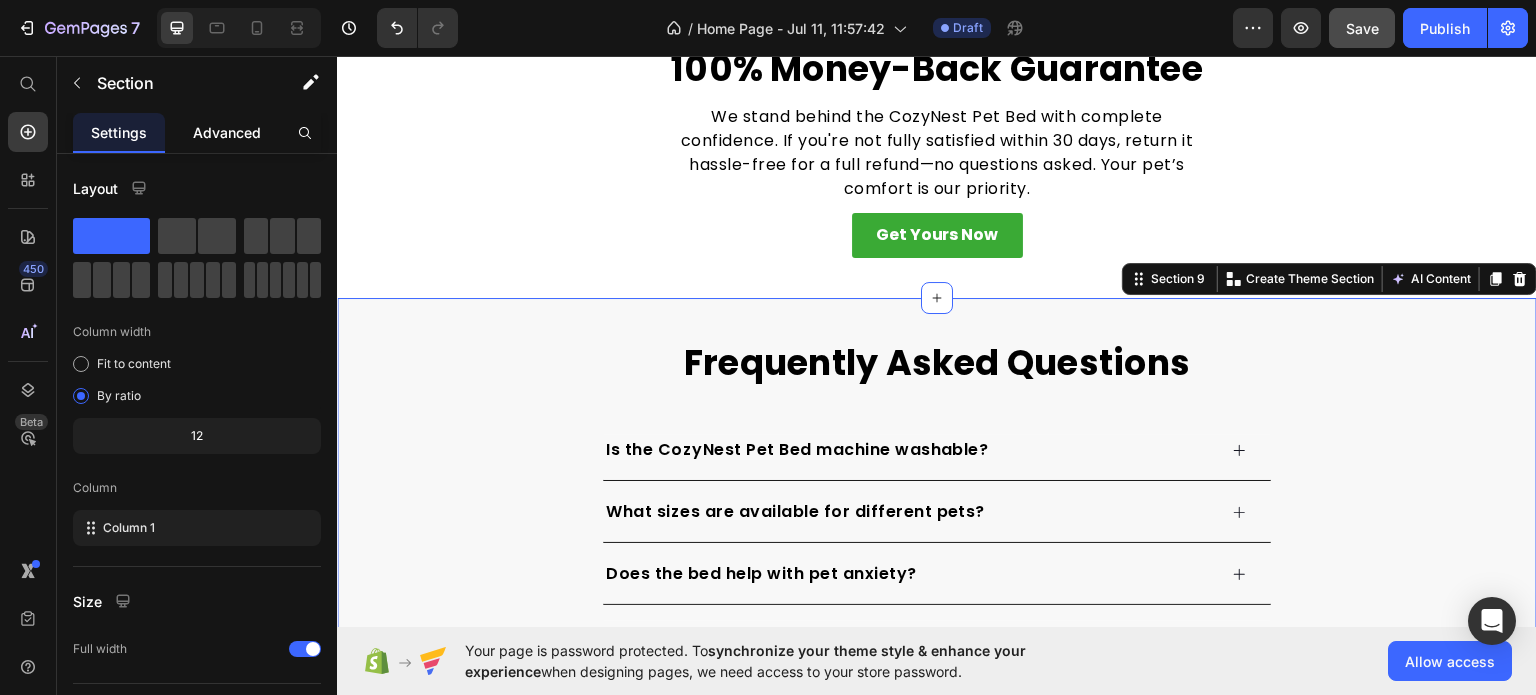click on "Advanced" at bounding box center [227, 132] 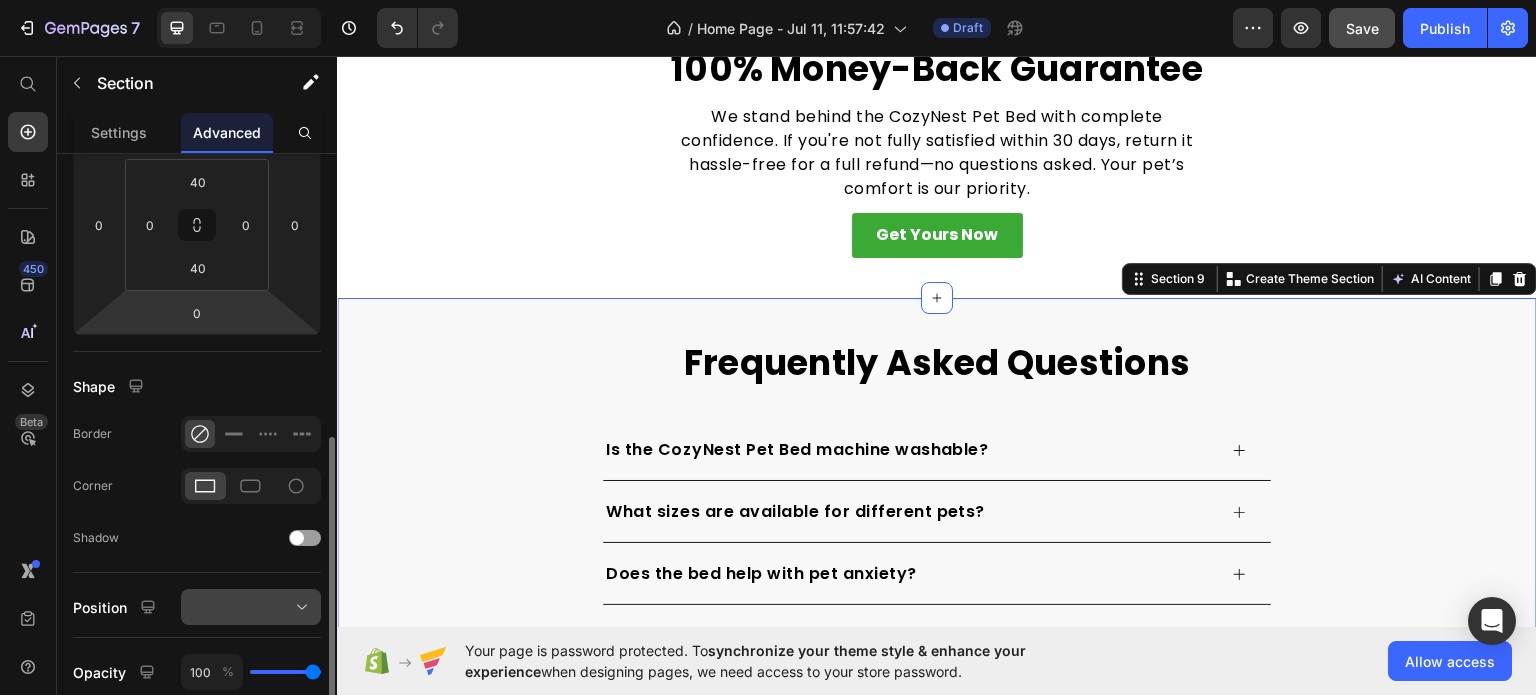 scroll, scrollTop: 400, scrollLeft: 0, axis: vertical 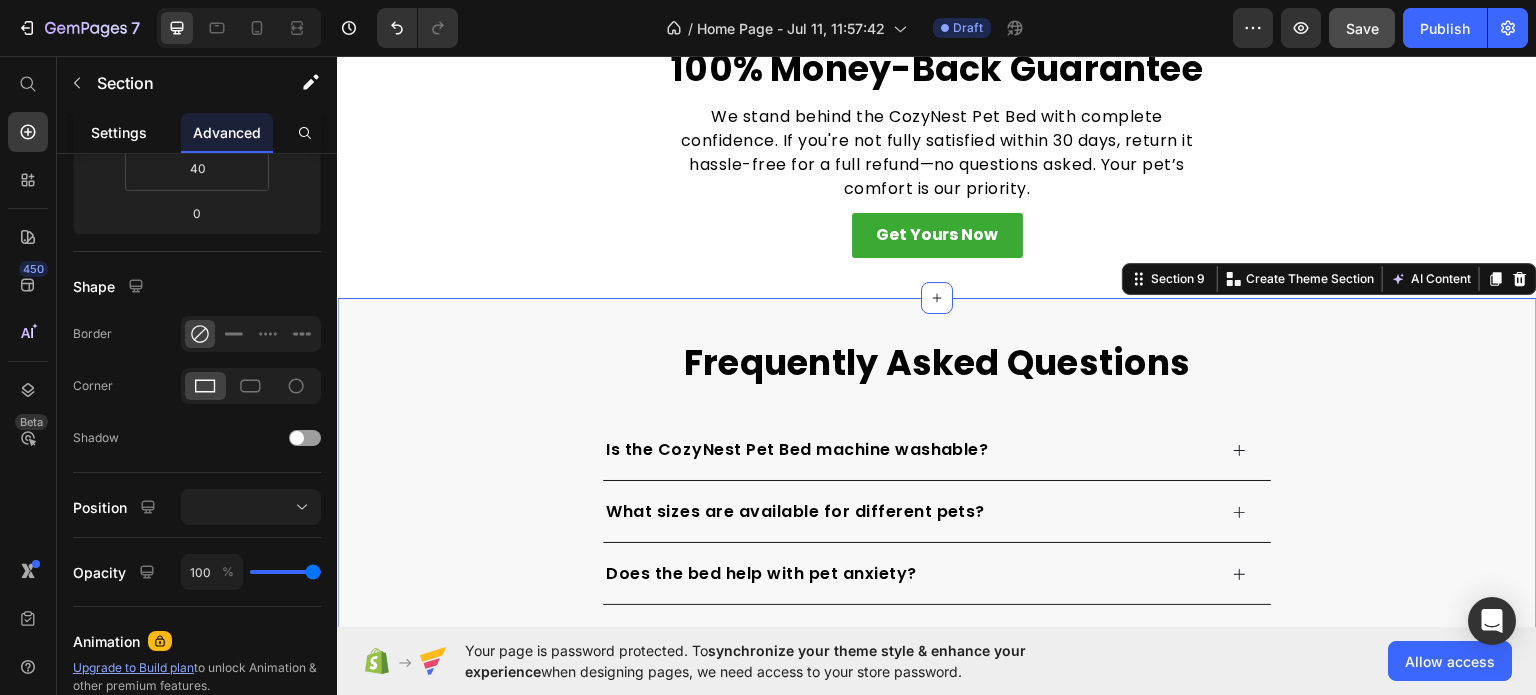 click on "Settings" at bounding box center (119, 132) 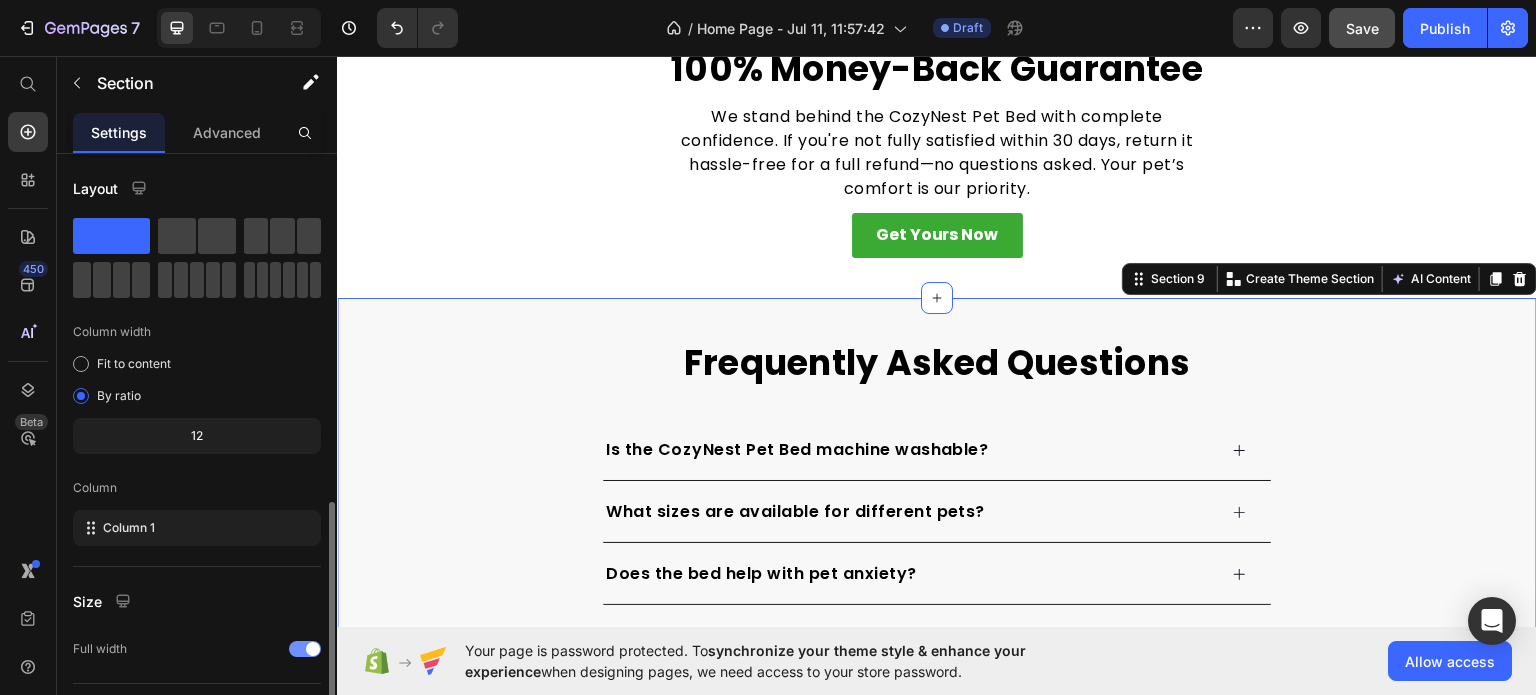 scroll, scrollTop: 208, scrollLeft: 0, axis: vertical 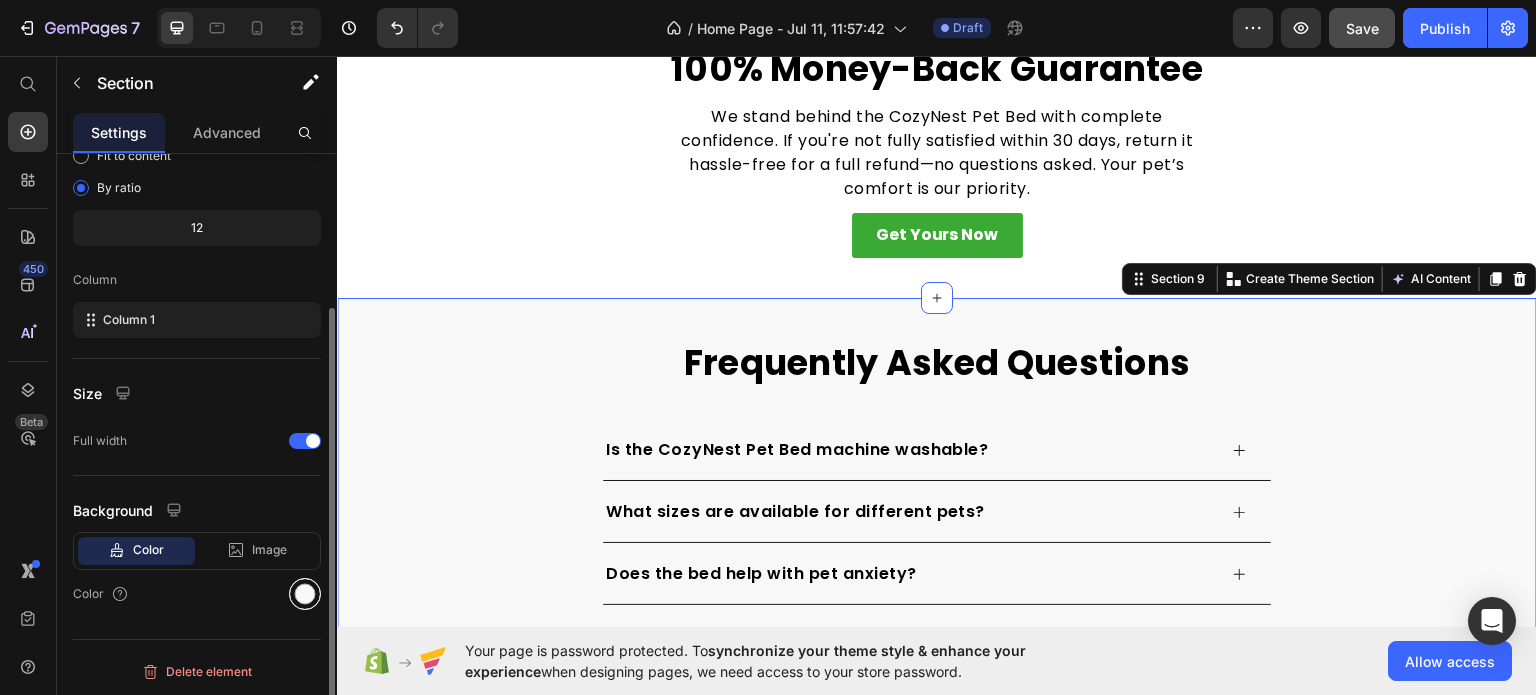 click at bounding box center (305, 594) 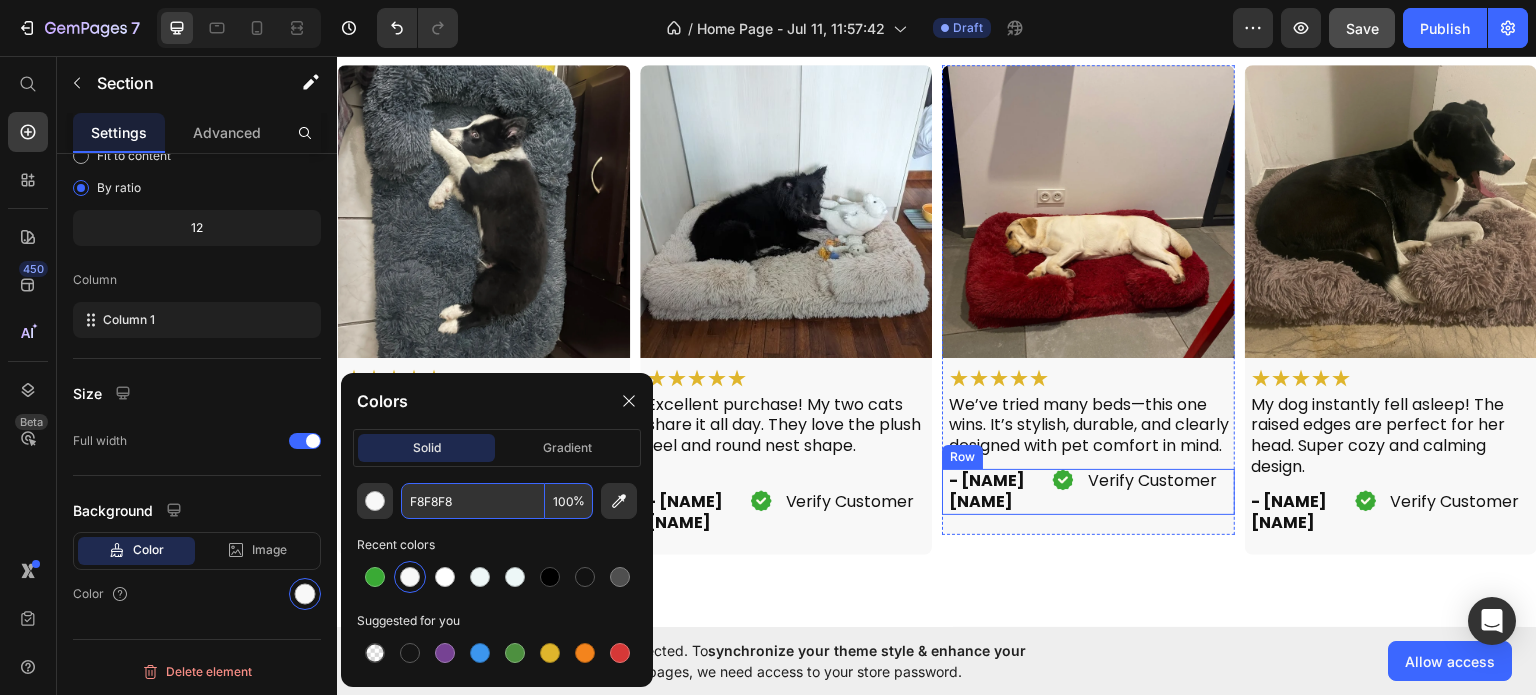 scroll, scrollTop: 3068, scrollLeft: 0, axis: vertical 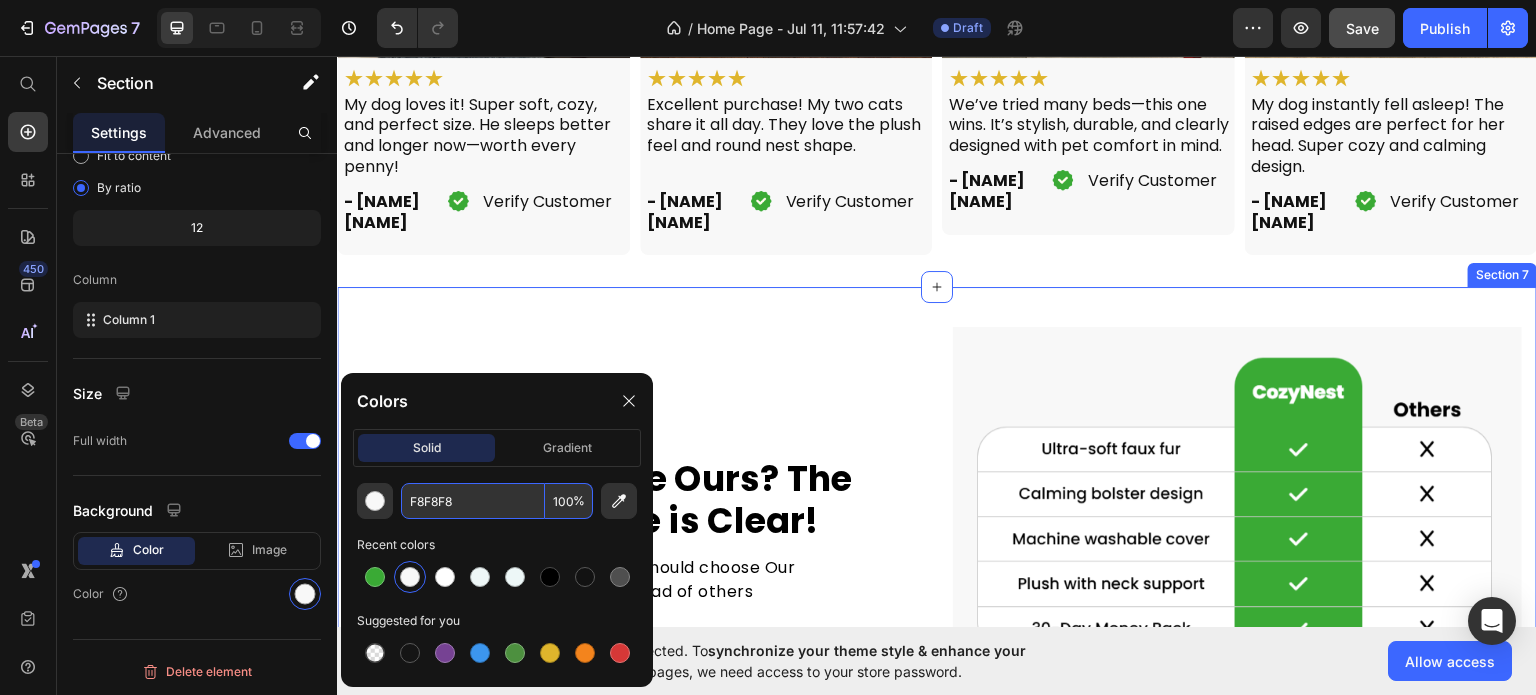 click on "Image Why Choose Ours? The Difference is Clear! Heading Find out why you should choose Our Product instead of others Text block Row Row Section 7" at bounding box center (937, 530) 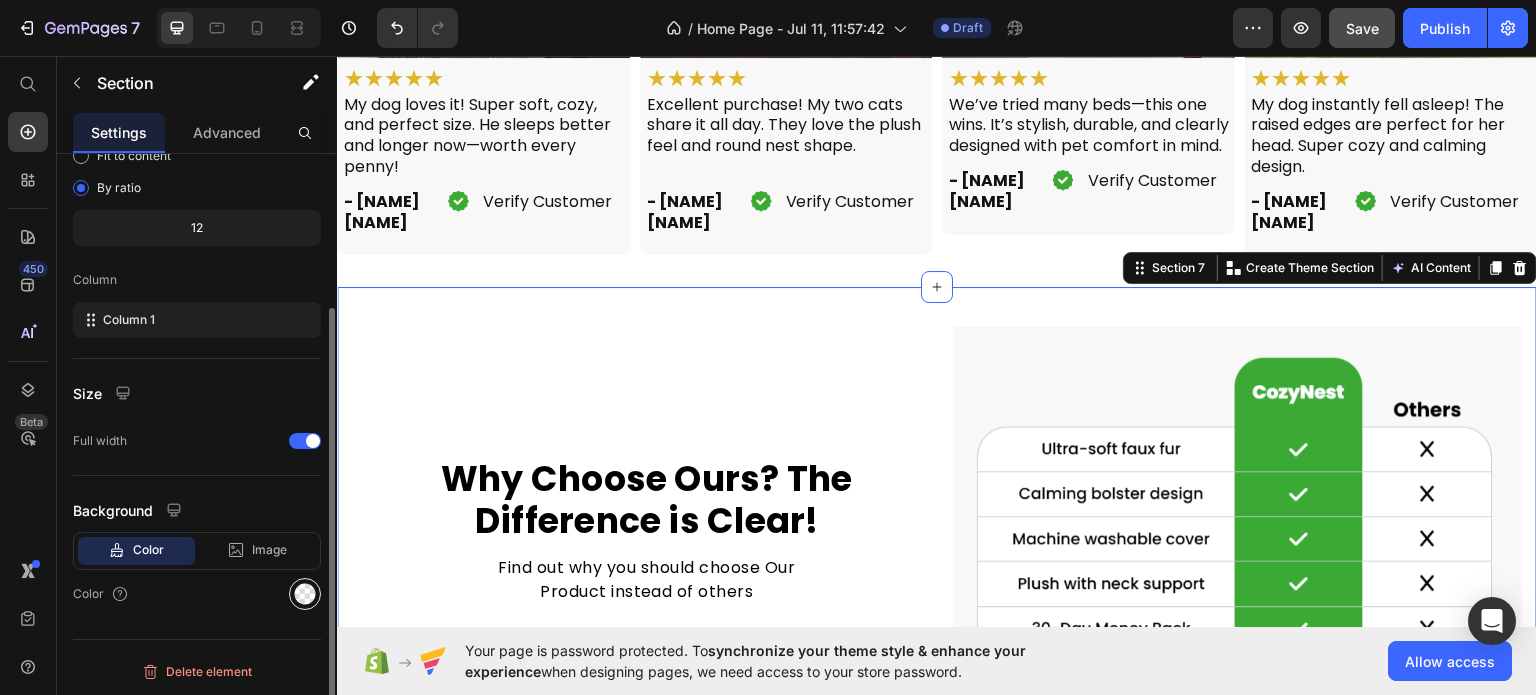 click at bounding box center [305, 594] 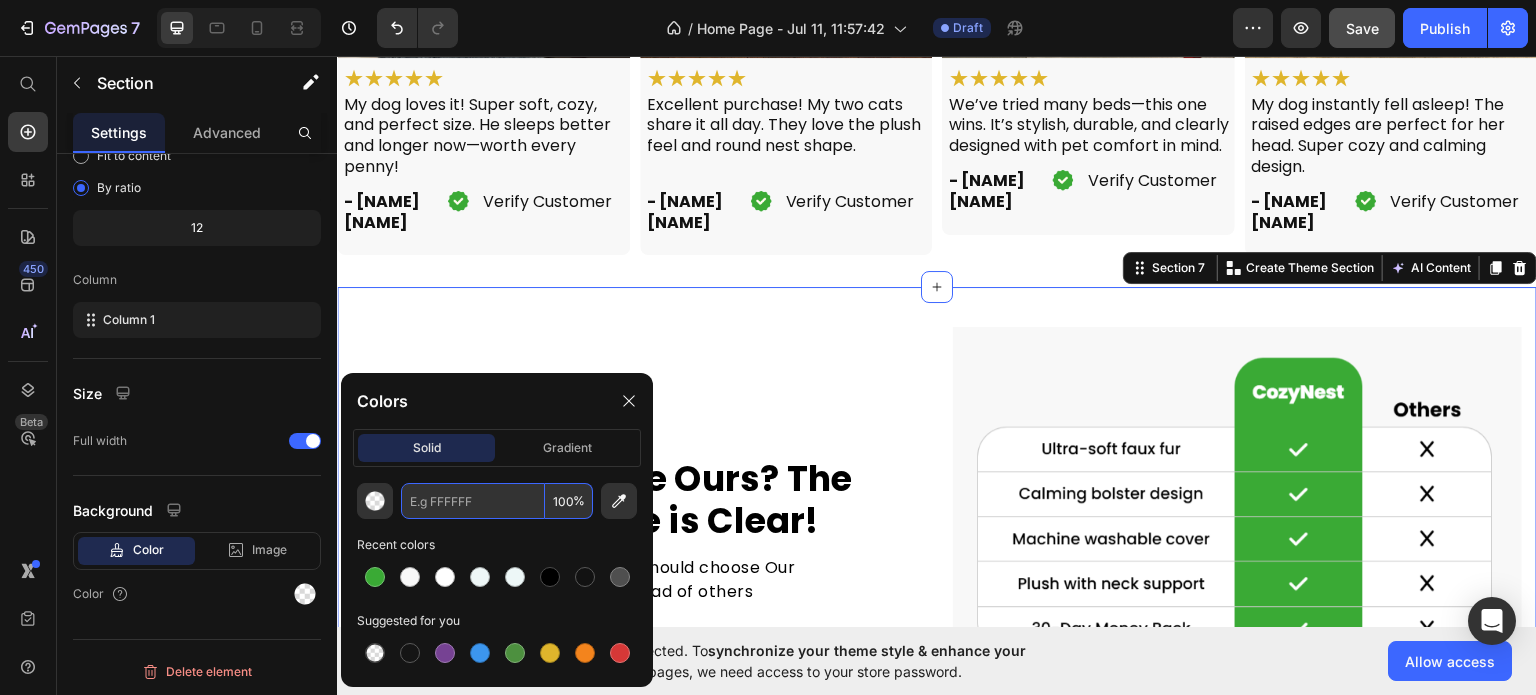 click at bounding box center [473, 501] 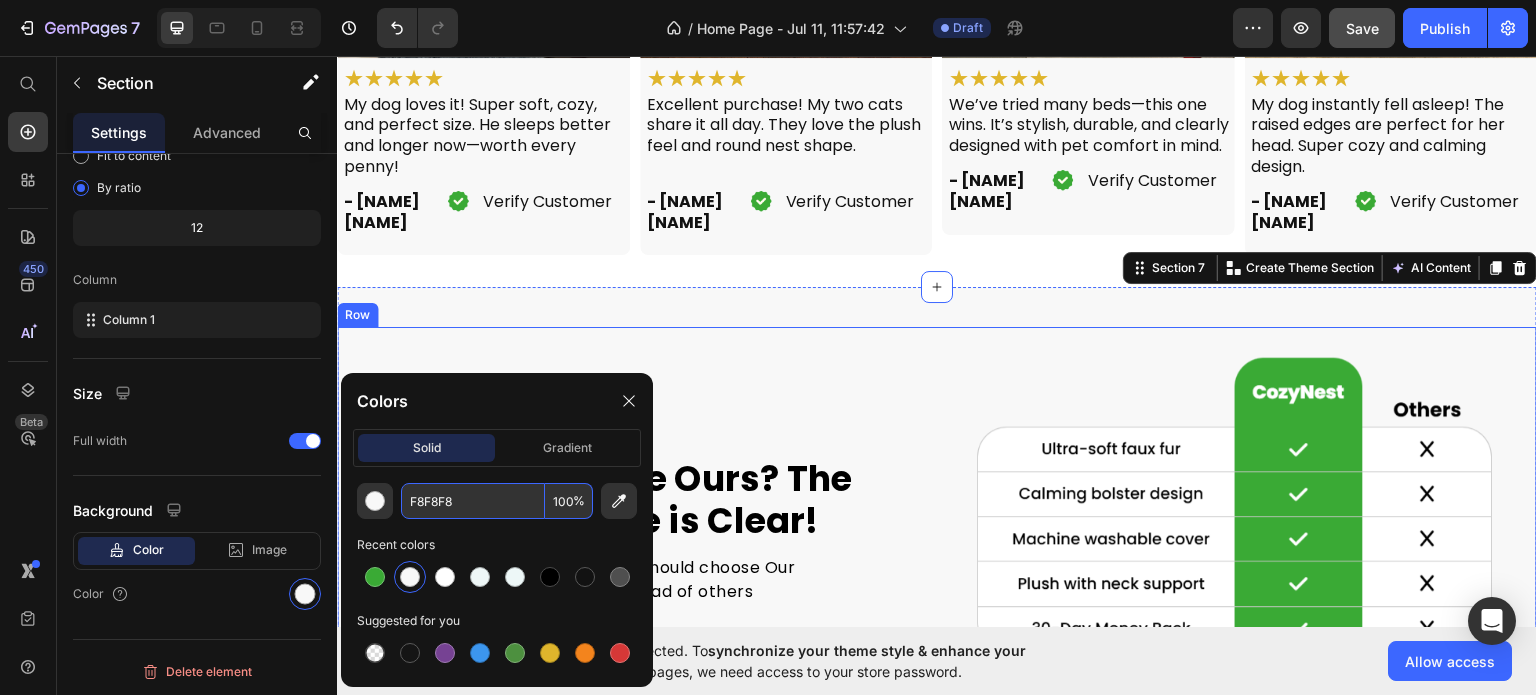 click on "Why Choose Ours? The Difference is Clear! Heading Find out why you should choose Our Product instead of others Text block Row" at bounding box center (636, 530) 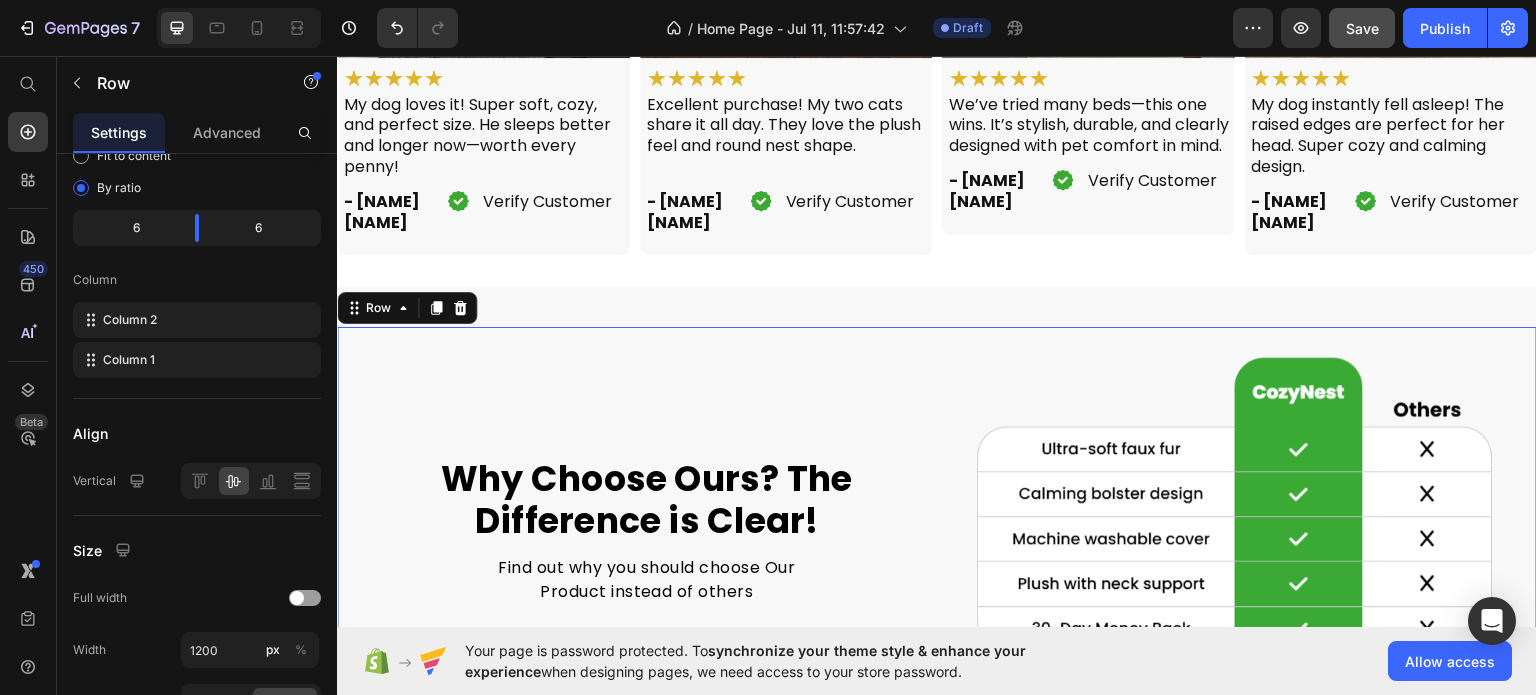 scroll, scrollTop: 0, scrollLeft: 0, axis: both 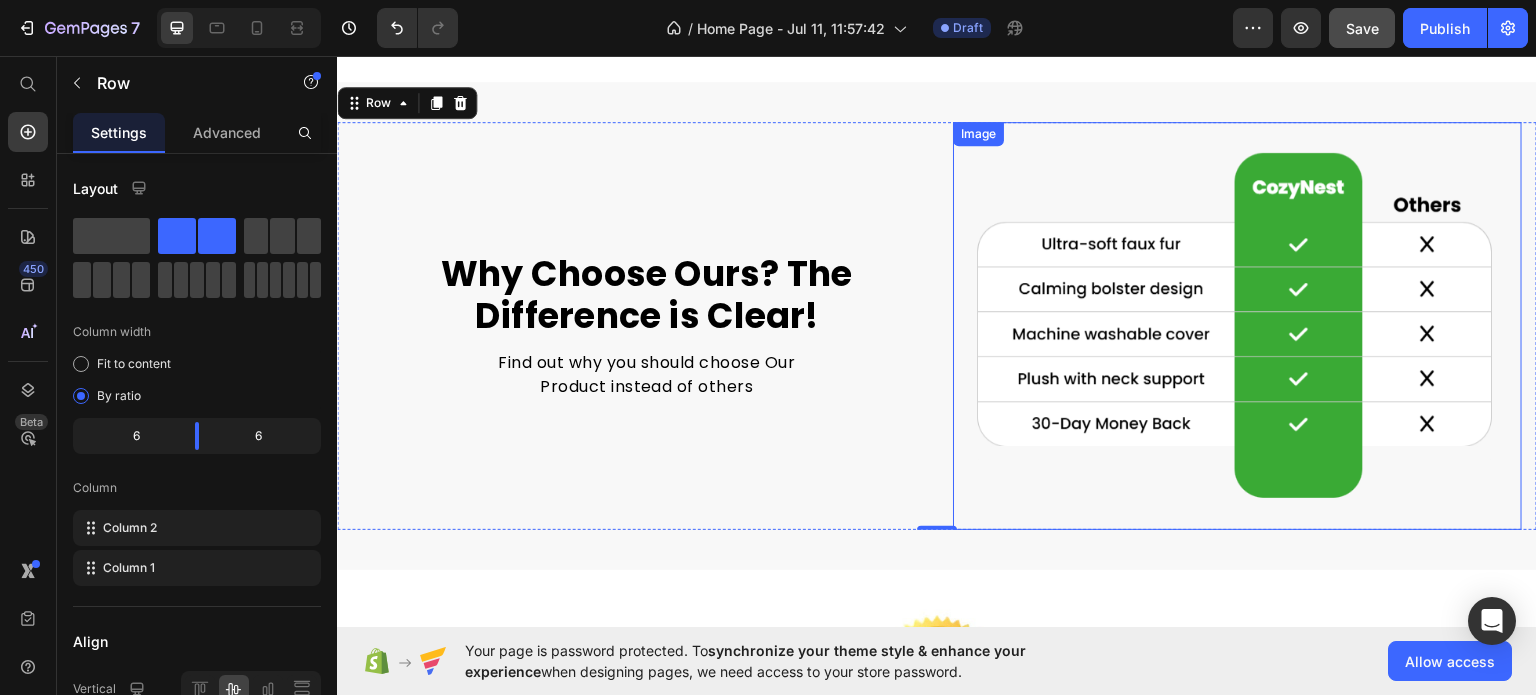 click at bounding box center [1237, 325] 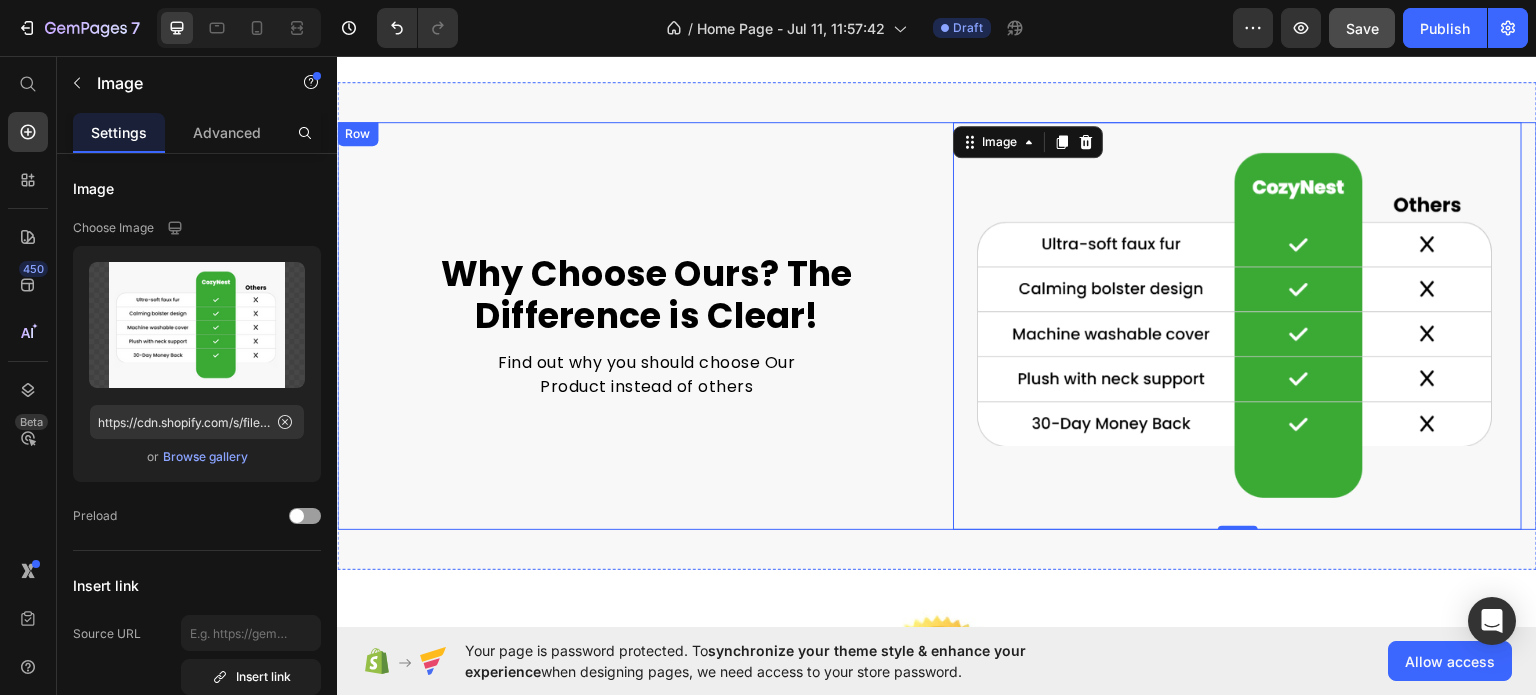 click on "Image   0 Why Choose Ours? The Difference is Clear! Heading Find out why you should choose Our Product instead of others Text block Row Row" at bounding box center [937, 325] 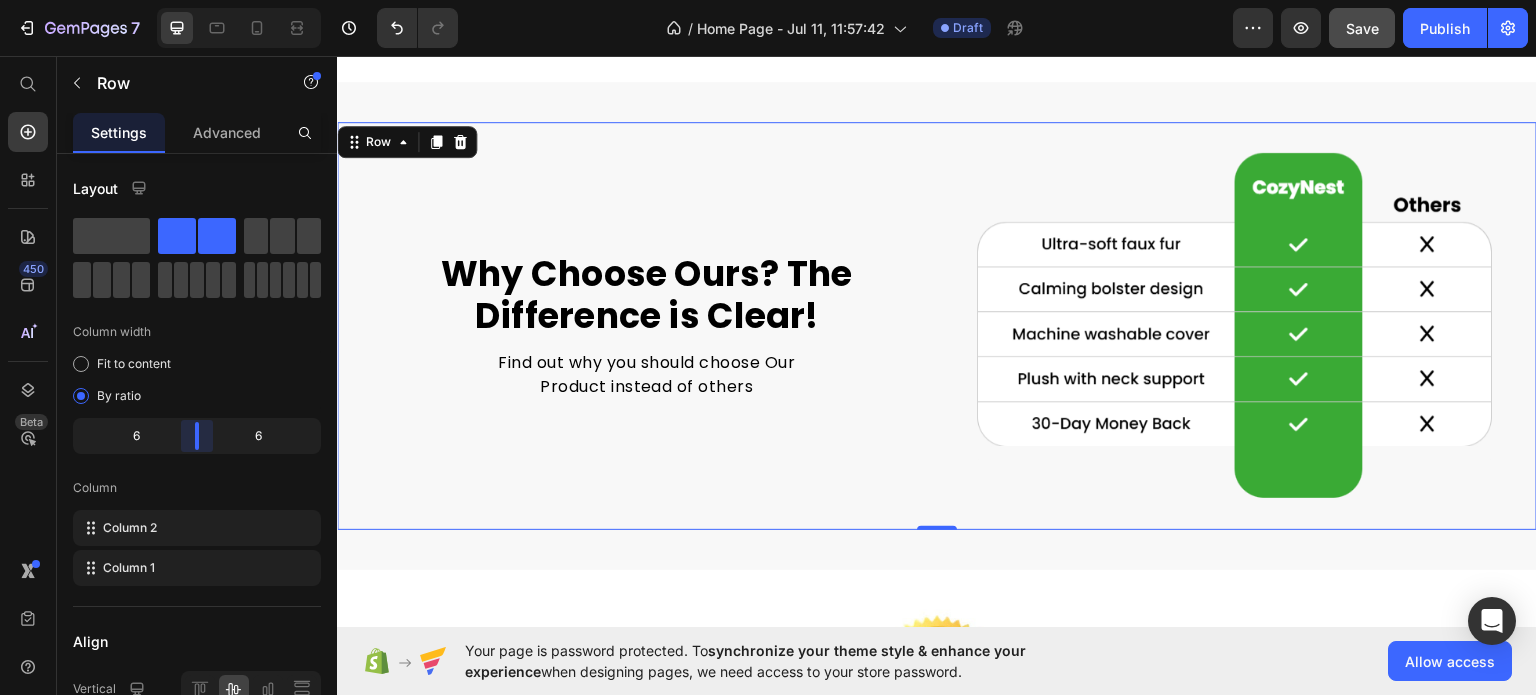 click on "7   /  Home Page - Jul 11, 11:57:42 Draft Preview  Save   Publish  450 Beta Start with Sections Elements Hero Section Product Detail Brands Trusted Badges Guarantee Product Breakdown How to use Testimonials Compare Bundle FAQs Social Proof Brand Story Product List Collection Blog List Contact Sticky Add to Cart Custom Footer Browse Library 450 Layout
Row
Row
Row
Row Text
Heading
Text Block Button
Button
Button
Sticky Back to top Media
Image
Image" at bounding box center (768, 0) 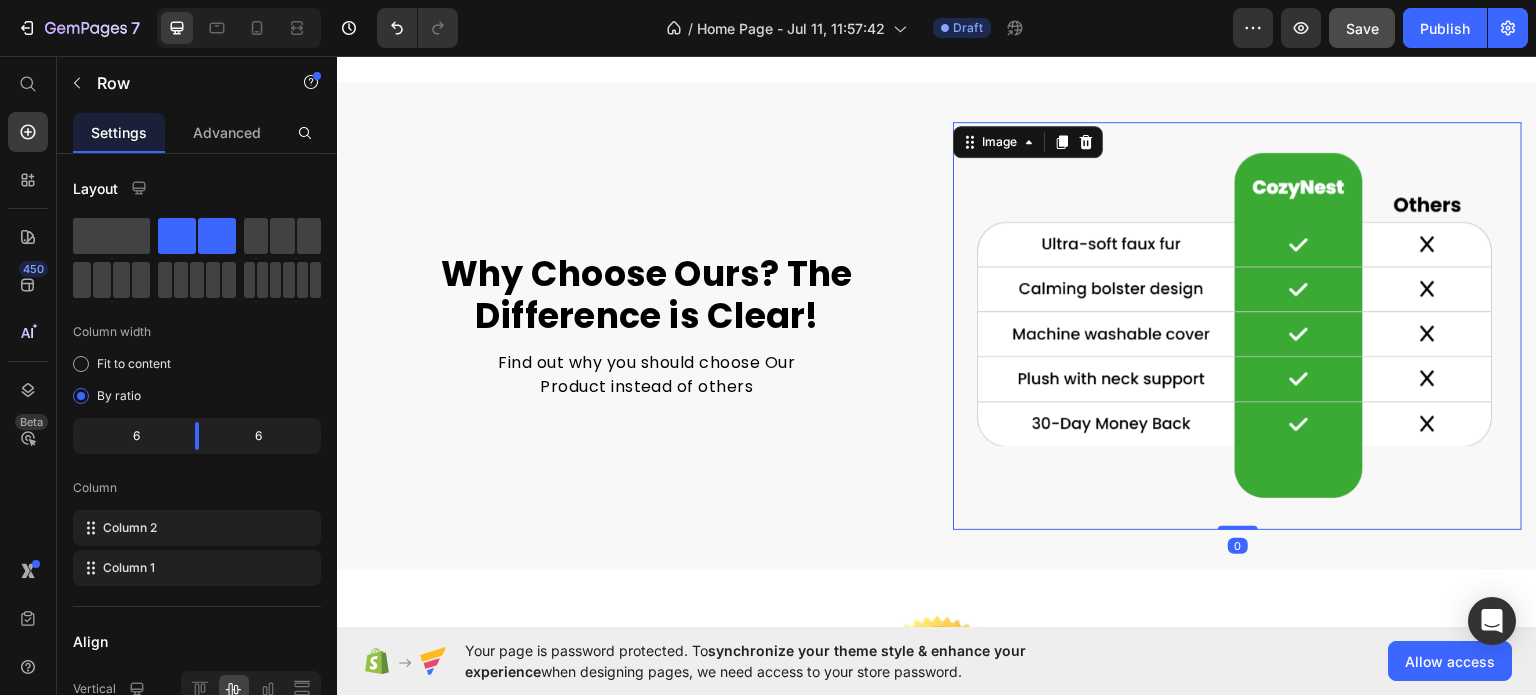 click at bounding box center (1237, 325) 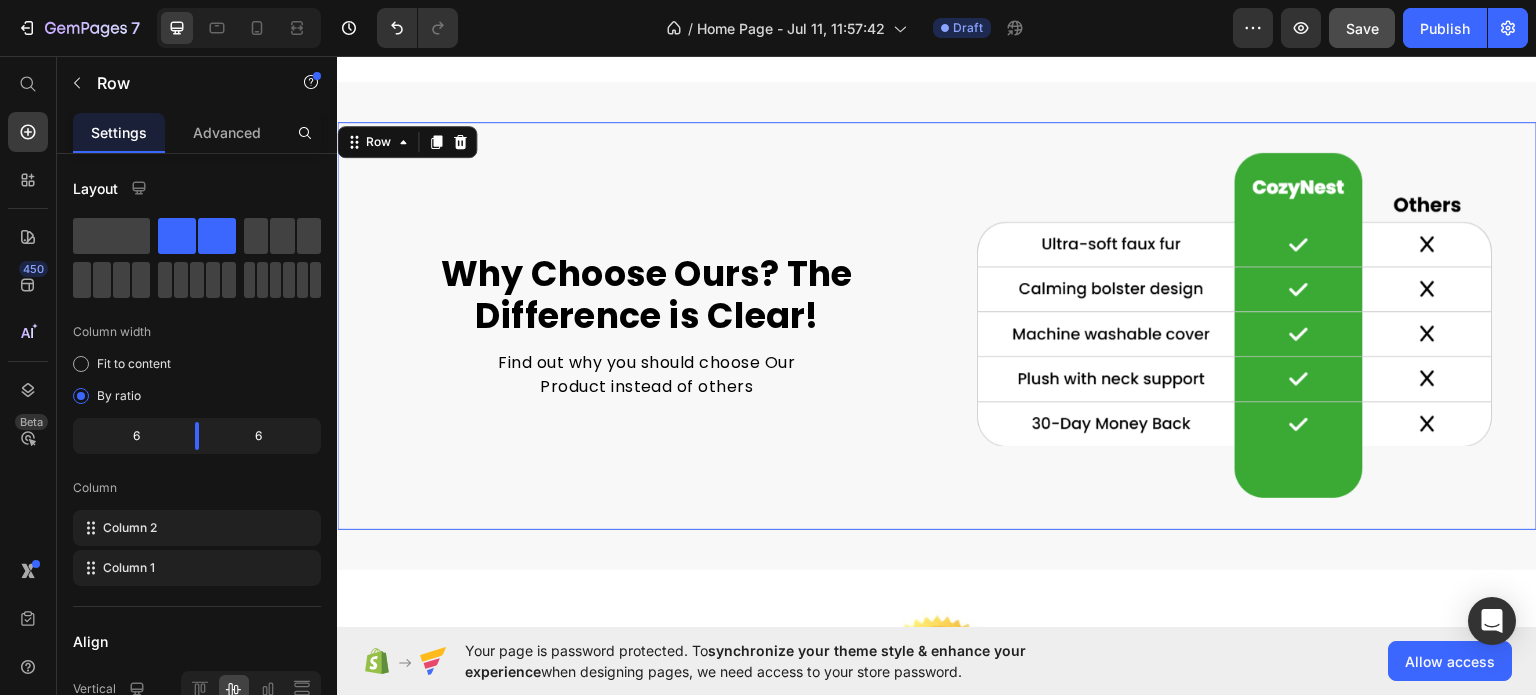 click on "Why Choose Ours? The Difference is Clear! Heading Find out why you should choose Our Product instead of others Text block Row" at bounding box center [636, 325] 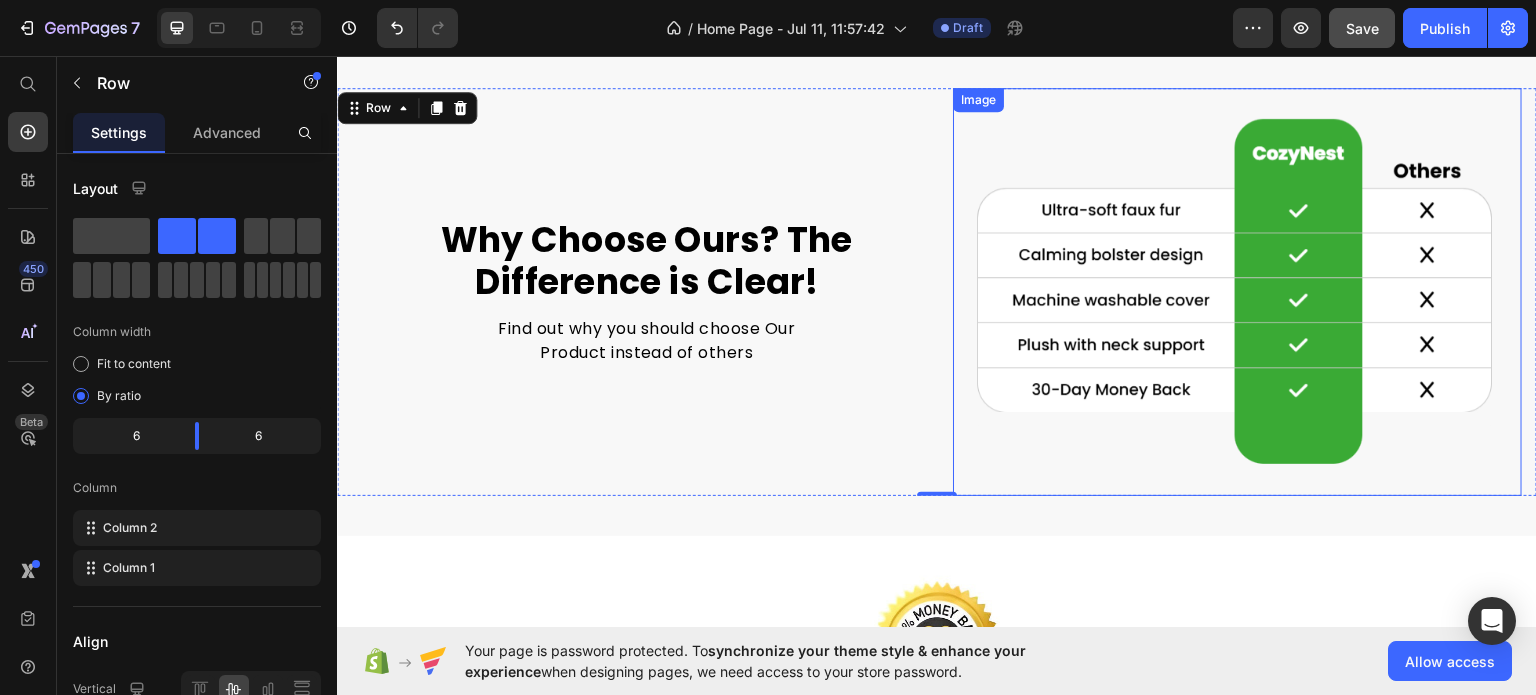 scroll, scrollTop: 3368, scrollLeft: 0, axis: vertical 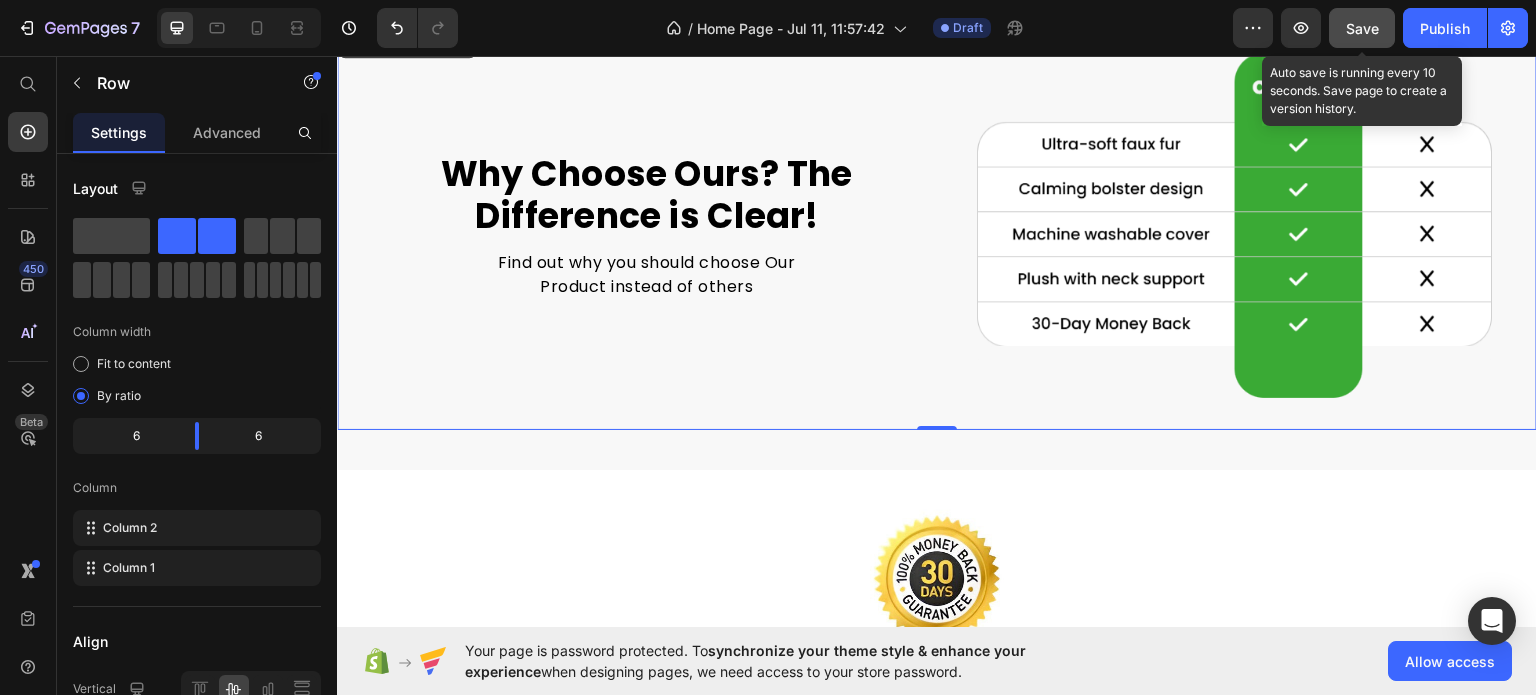 click on "Save" 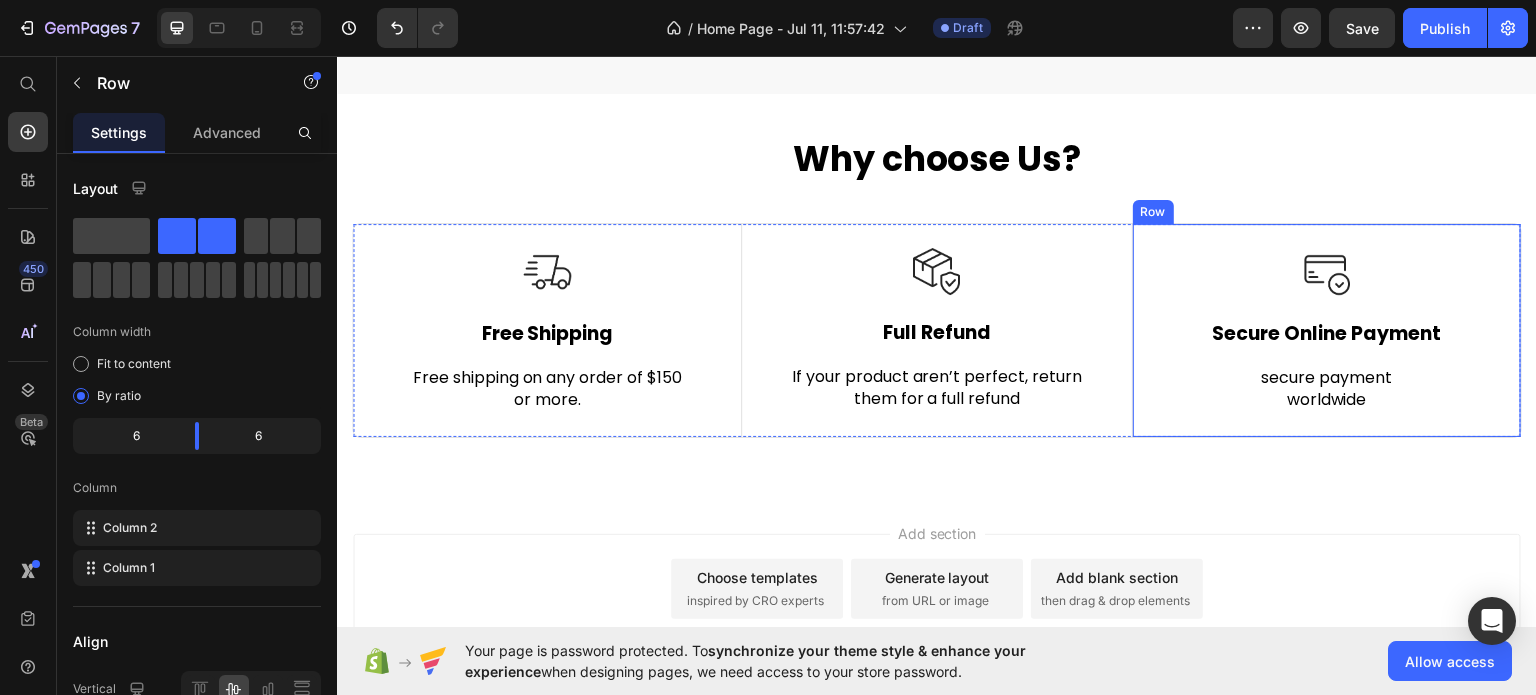 scroll, scrollTop: 4600, scrollLeft: 0, axis: vertical 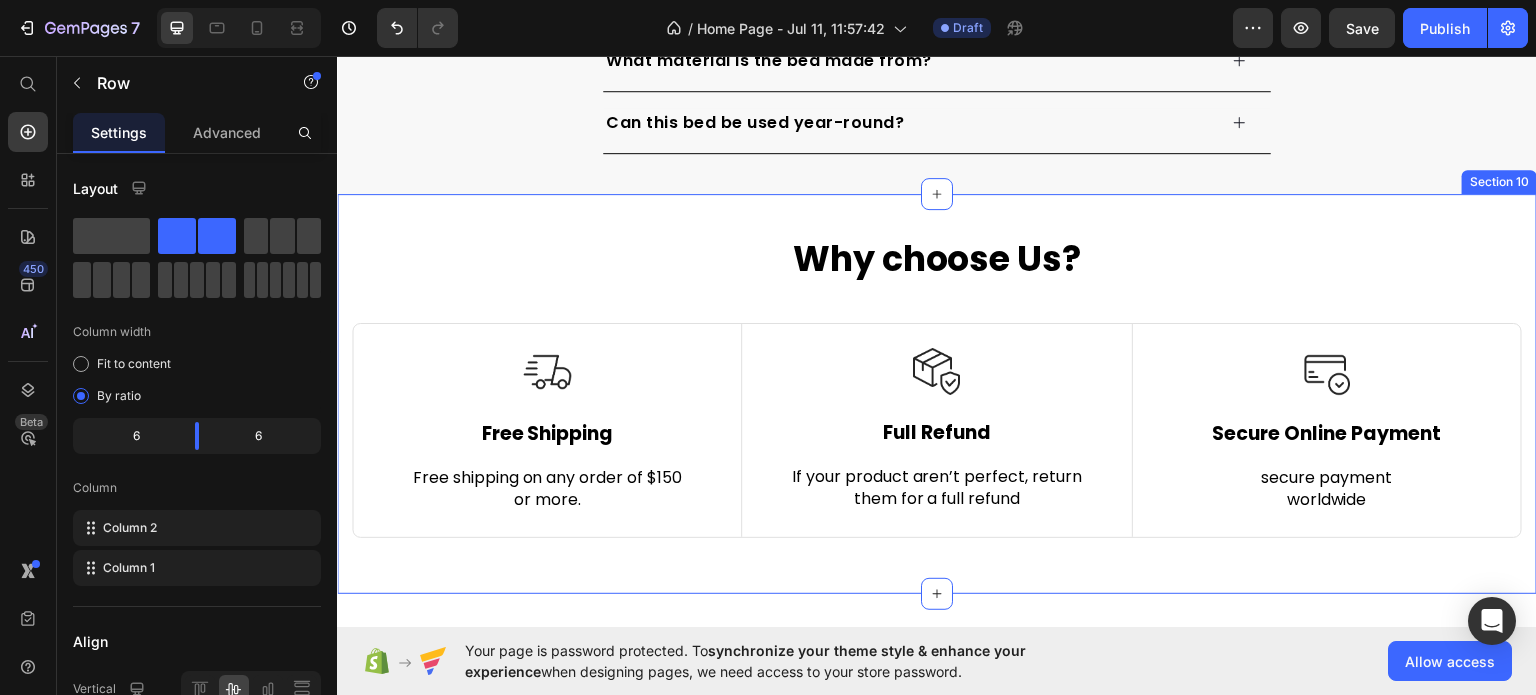 click on "Why choose Us? Heading Row Image Free Shipping Text Block Free shipping on any order of $150  or more. Text block Row Image Full Refund Text Block If your product aren’t perfect, return them for a full refund Text block Row Image Secure Online Payment Text Block secure payment worldwide Text block Row Row Image Free Shipping Text Block Free shipping on any order of $150  or more. Text block Row Image Full Refund Text Block If your product aren’t perfect, return them for a full refund Text block Row Image Secure Online Payment Text Block secure payment worldwide Text block Row Row Section 10" at bounding box center (937, 393) 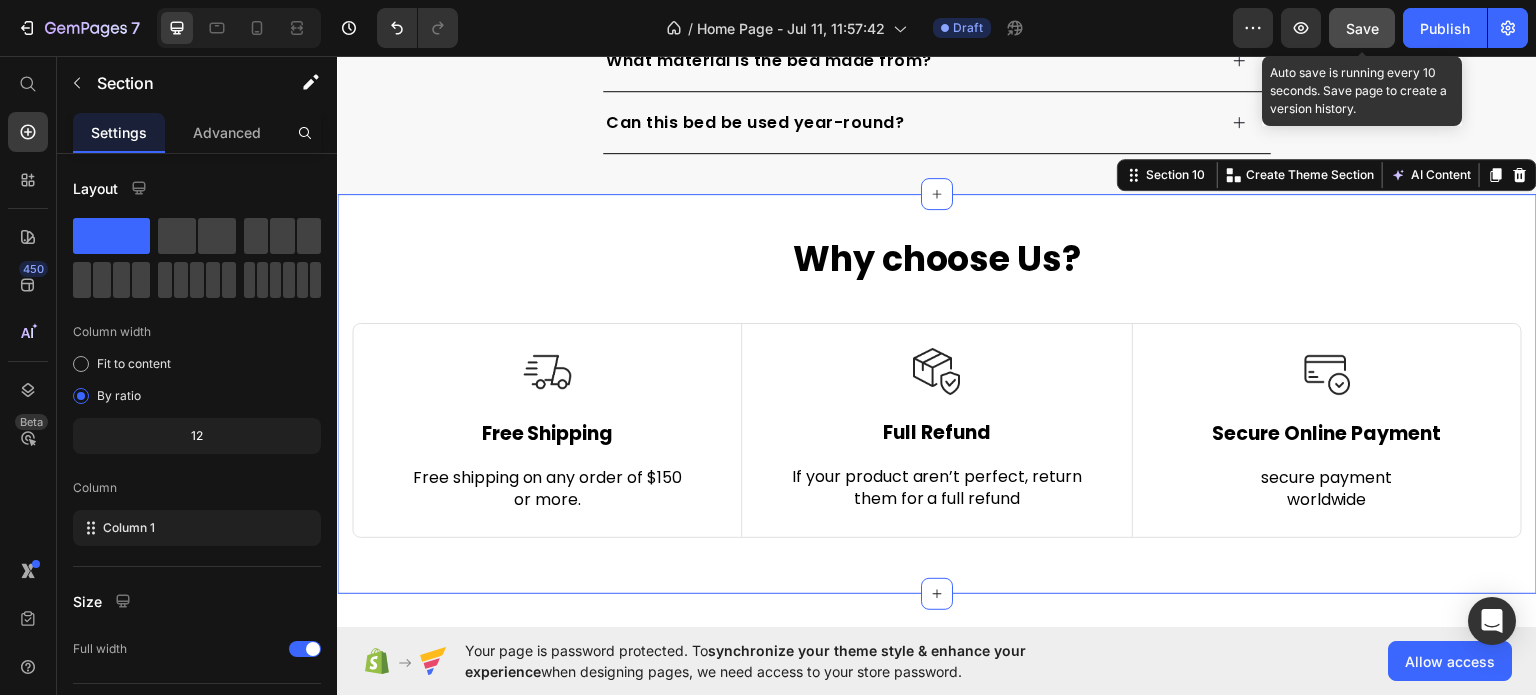 click on "Save" at bounding box center [1362, 28] 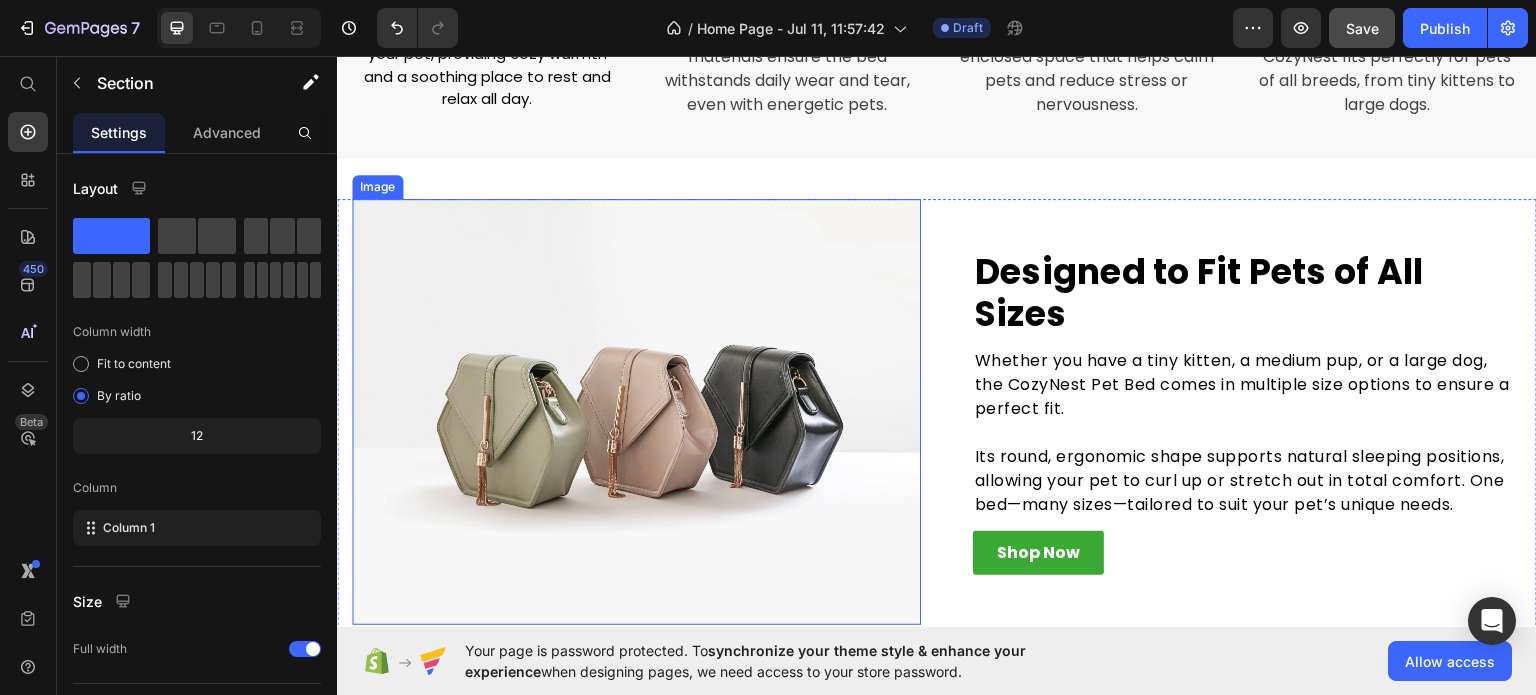 scroll, scrollTop: 1100, scrollLeft: 0, axis: vertical 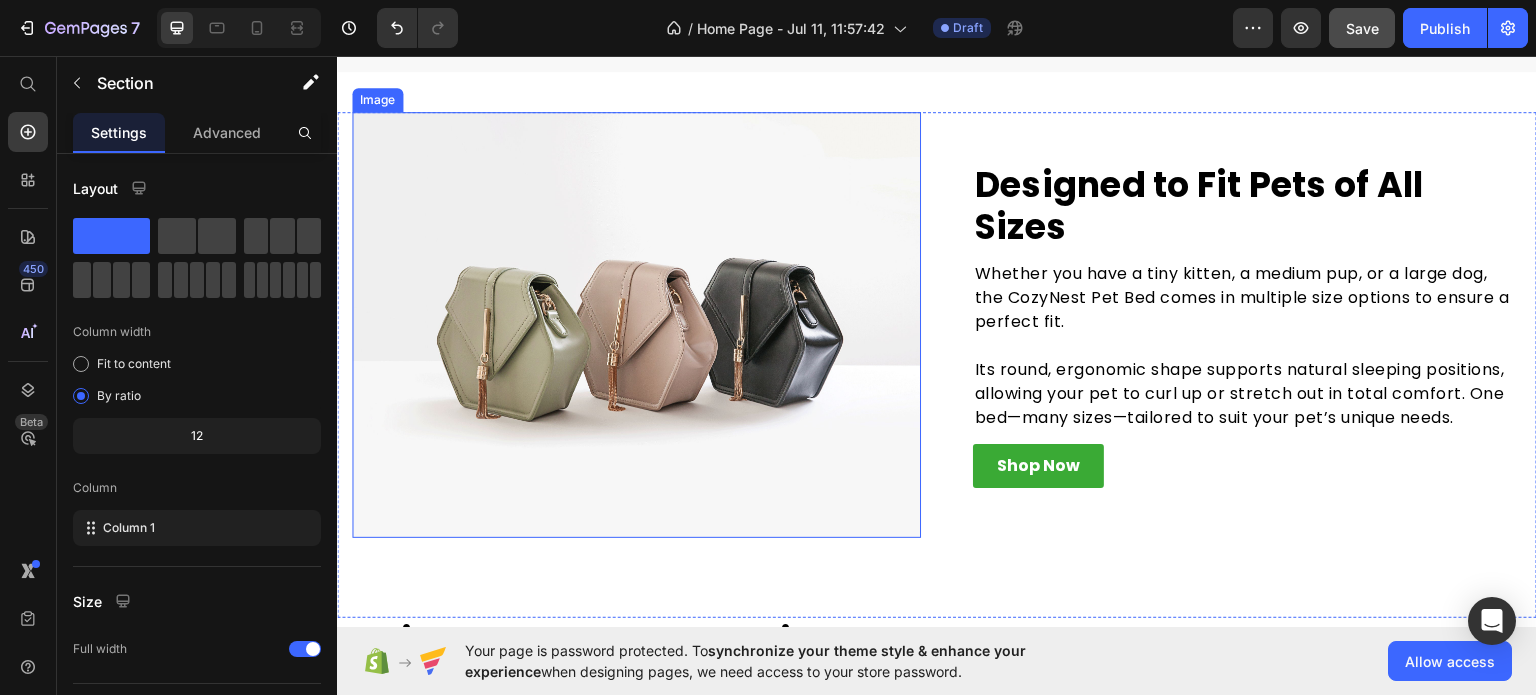 click at bounding box center (636, 324) 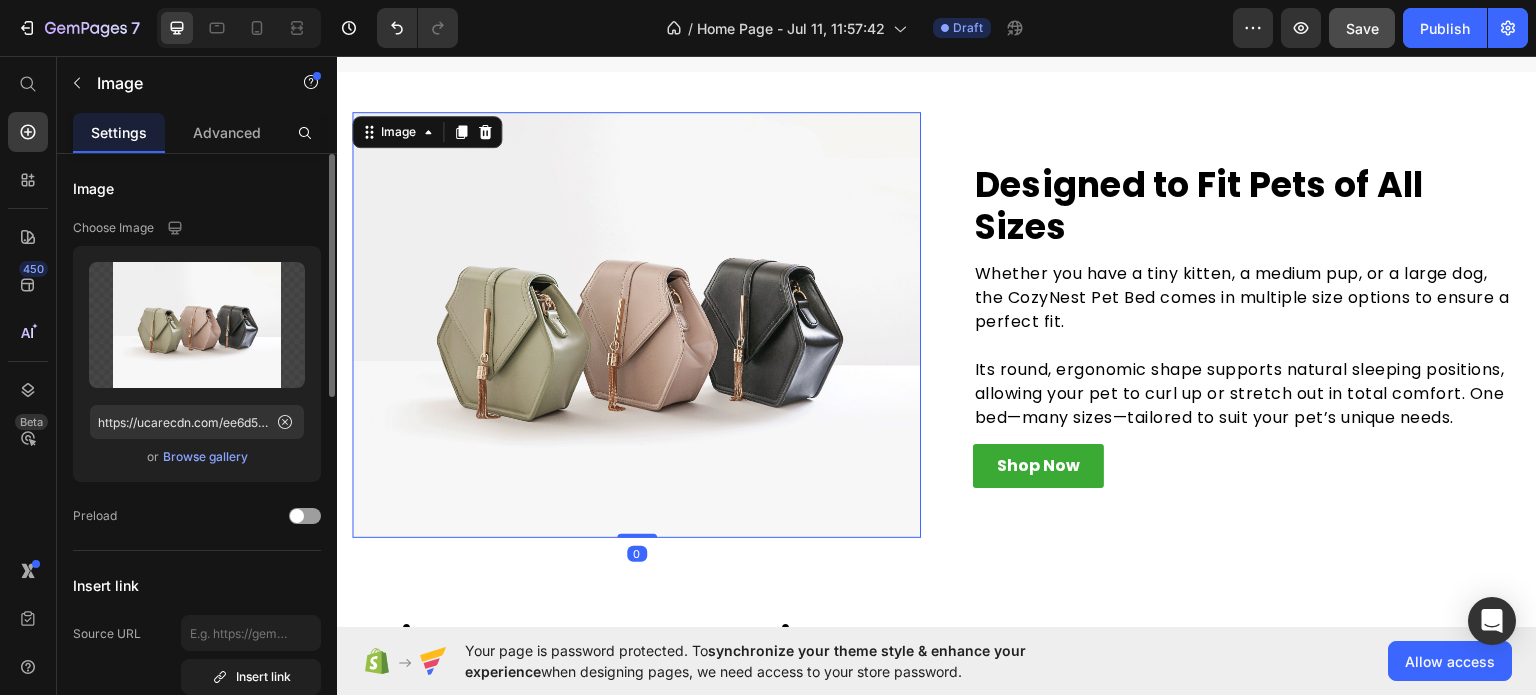 click on "Browse gallery" at bounding box center [205, 457] 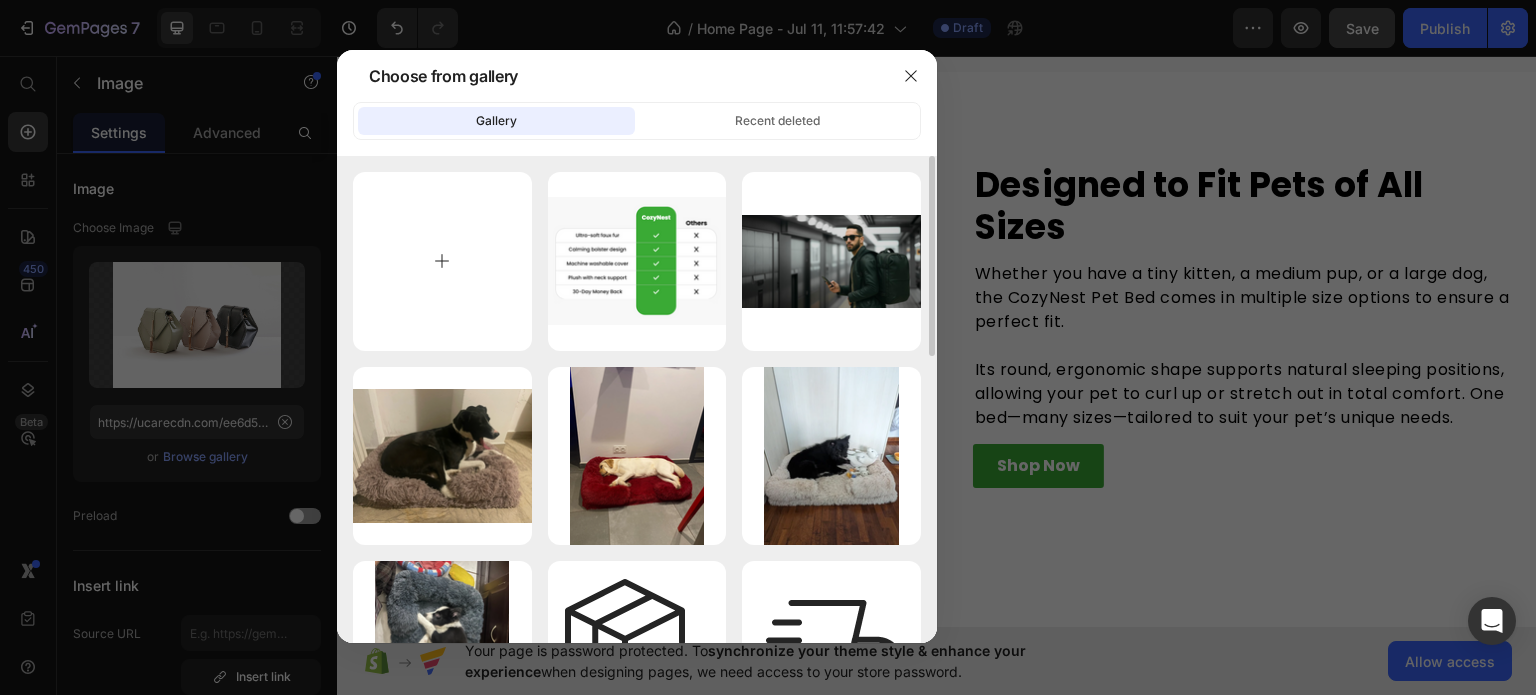 click at bounding box center [442, 261] 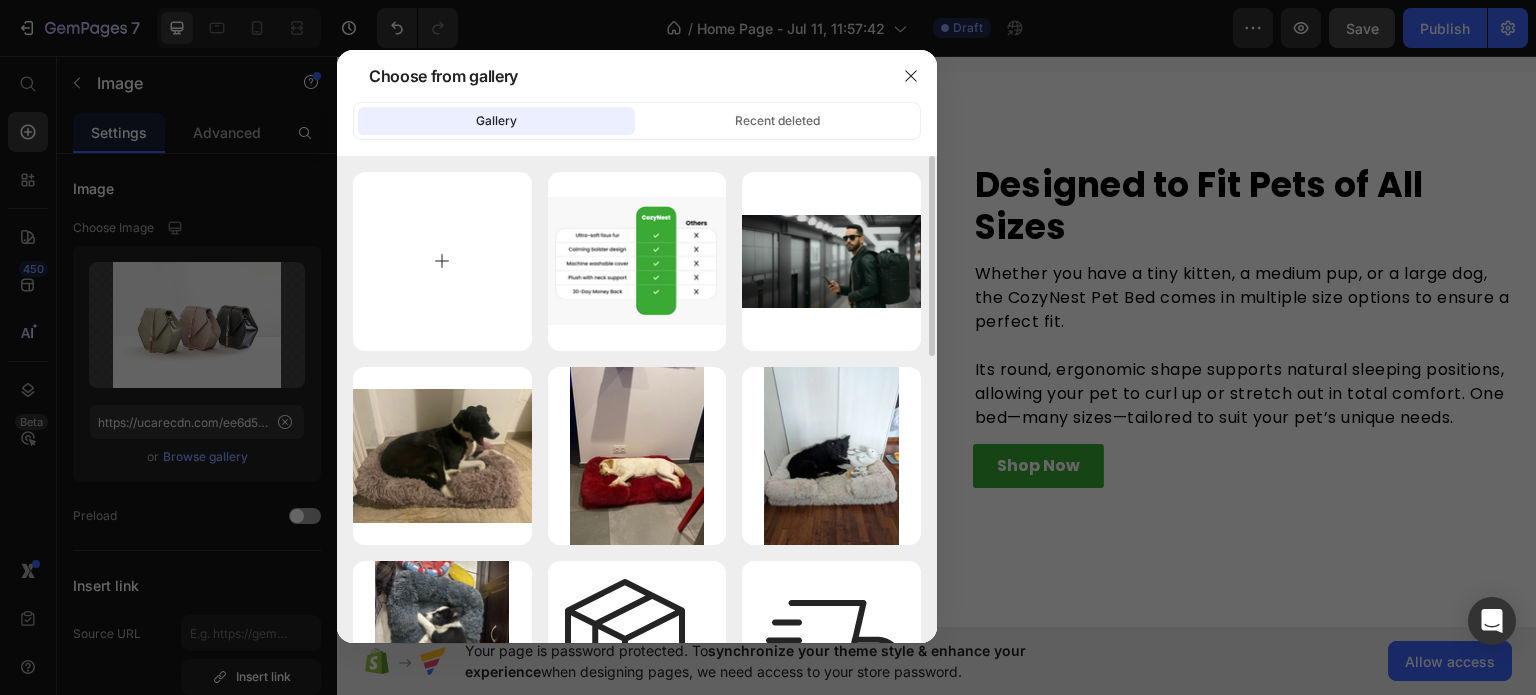 type on "C:\fakepath\8ad8e7c3-2d88-453f-8438-205ac0422128.png" 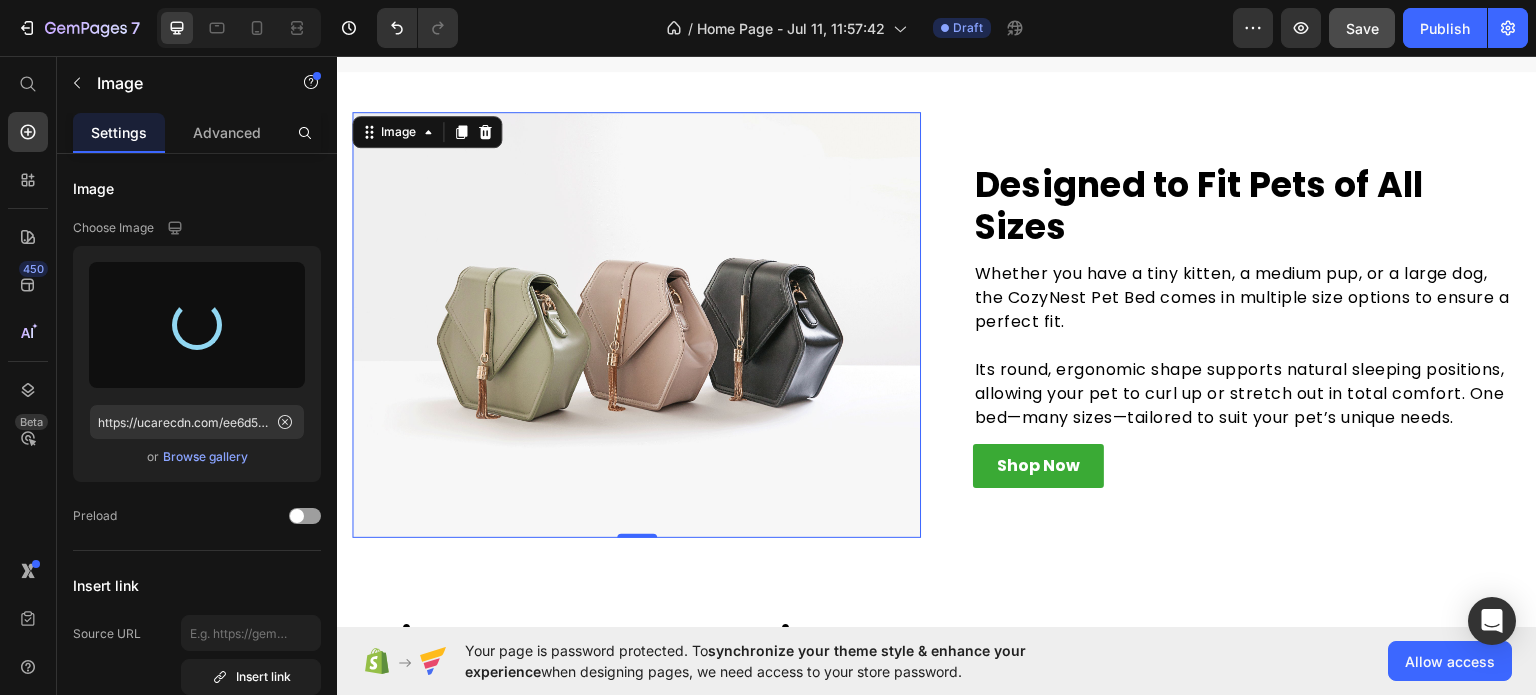 type on "https://cdn.shopify.com/s/files/1/0948/7741/7803/files/gempages_573718784632685632-b1d19d26-c838-4486-b5f6-64d373844a1b.png" 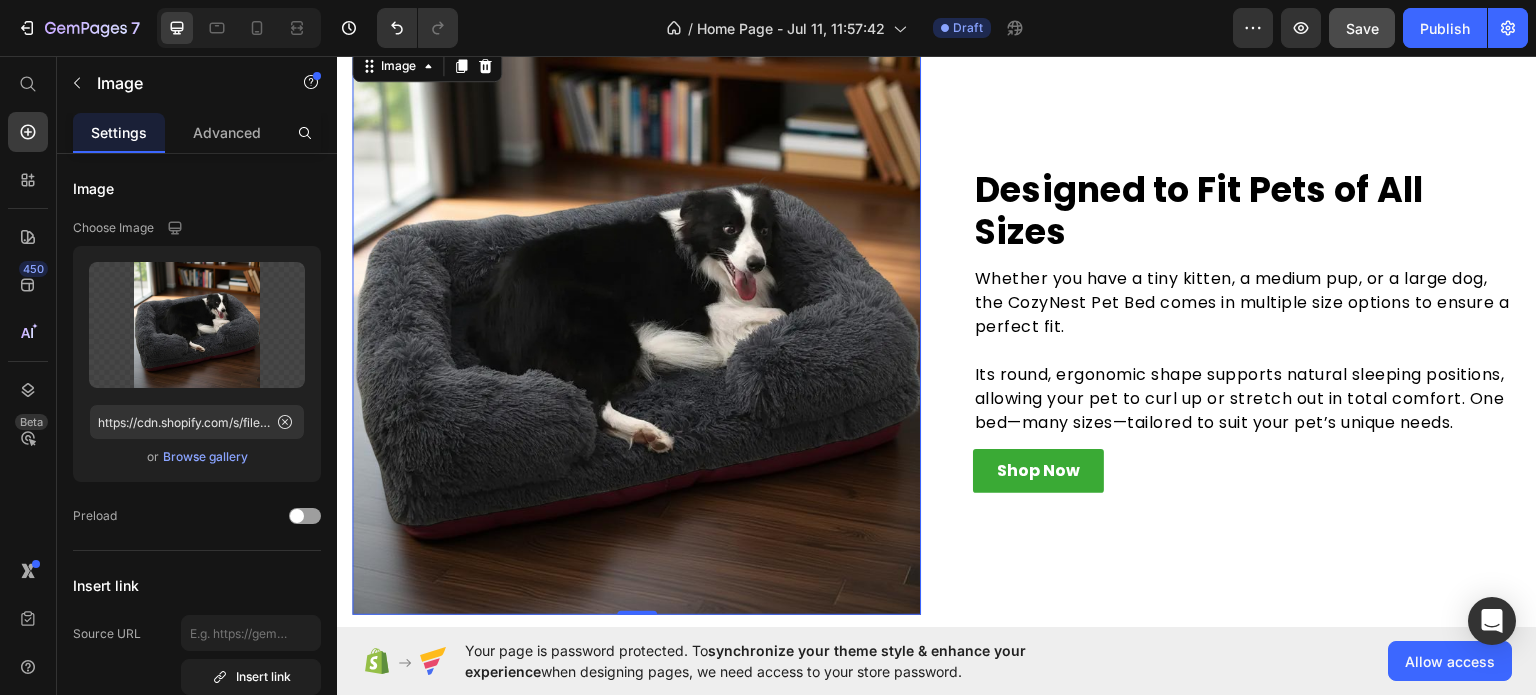 scroll, scrollTop: 1200, scrollLeft: 0, axis: vertical 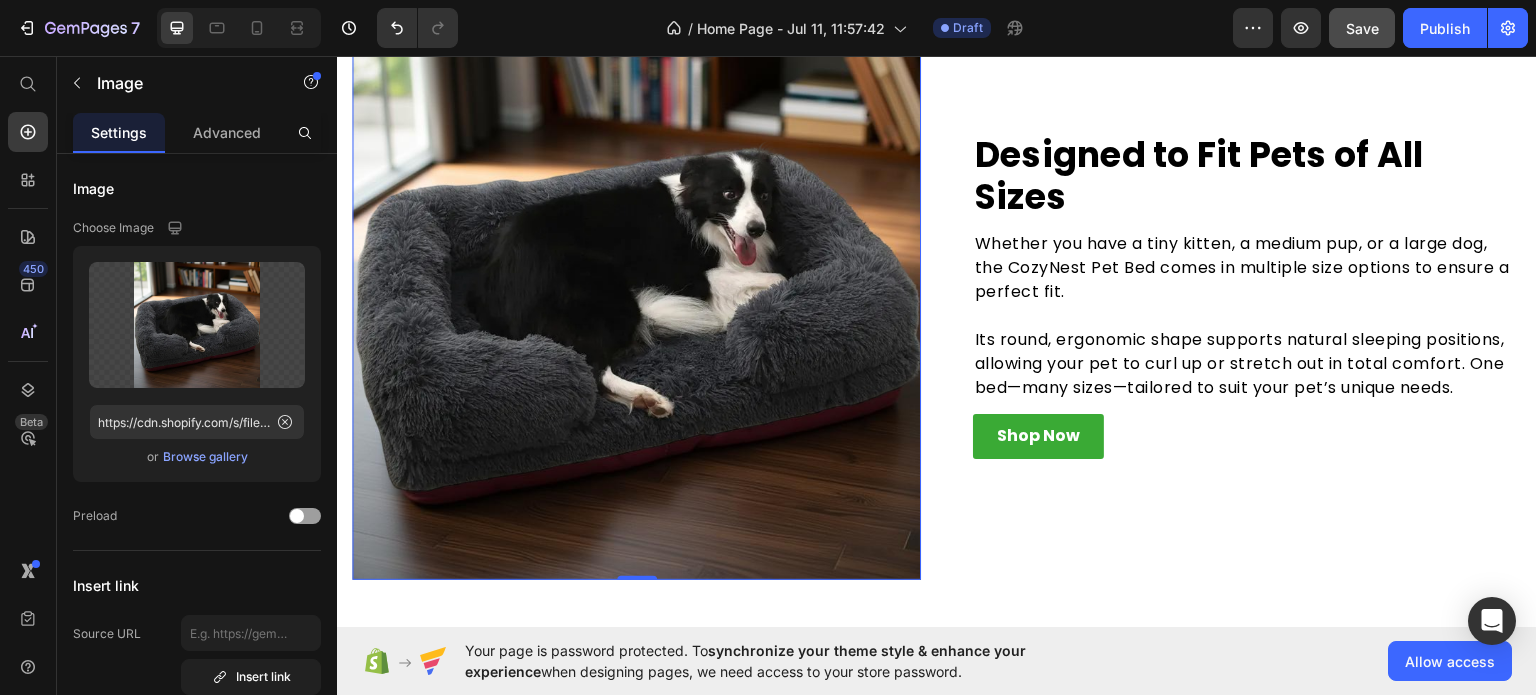 click at bounding box center (636, 294) 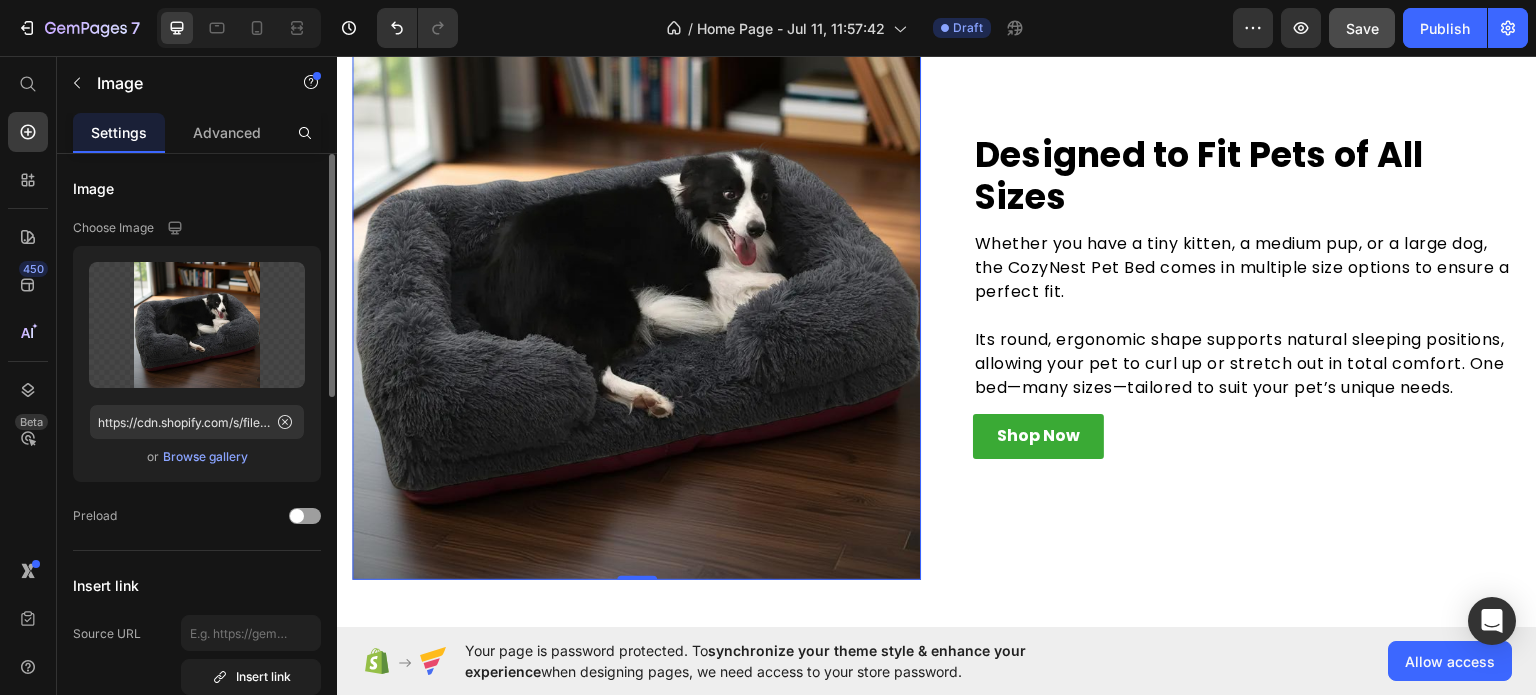 scroll, scrollTop: 300, scrollLeft: 0, axis: vertical 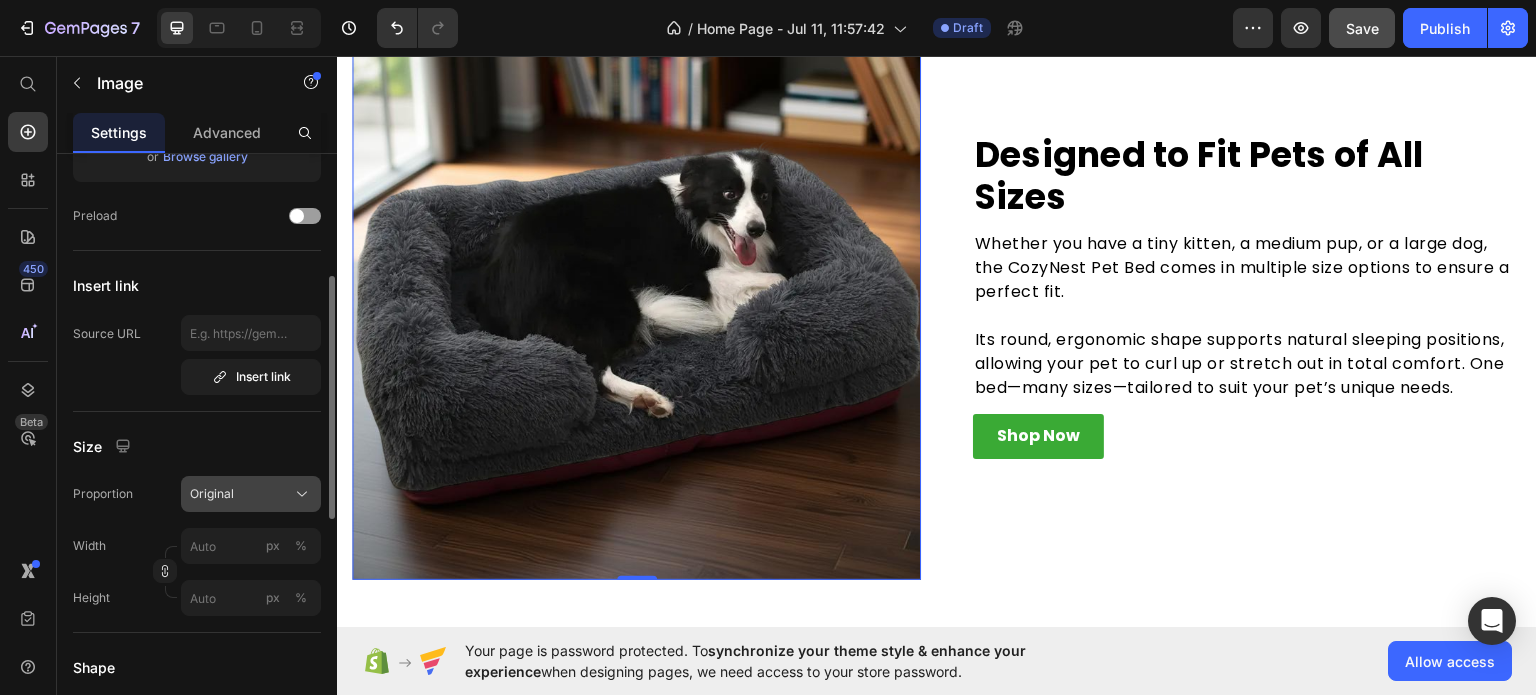 click on "Original" 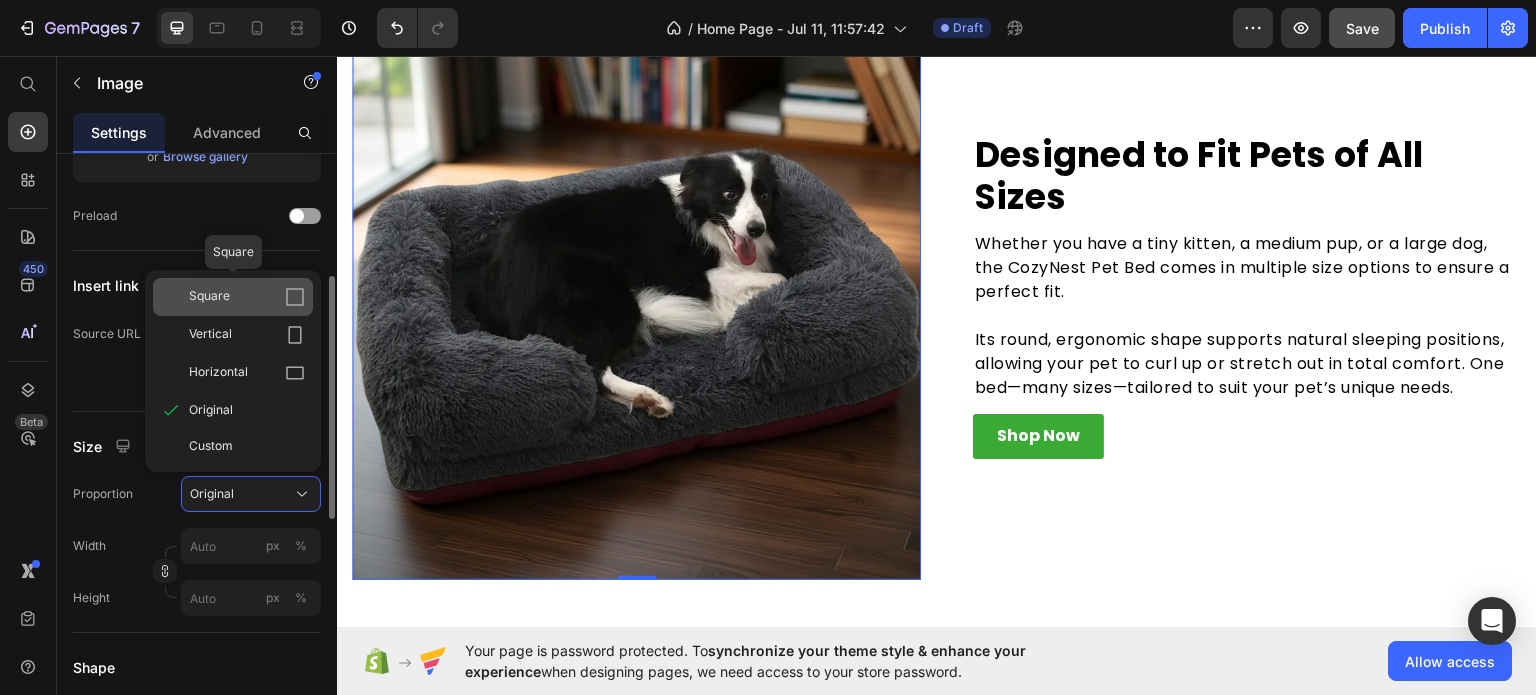 click on "Square" at bounding box center [209, 297] 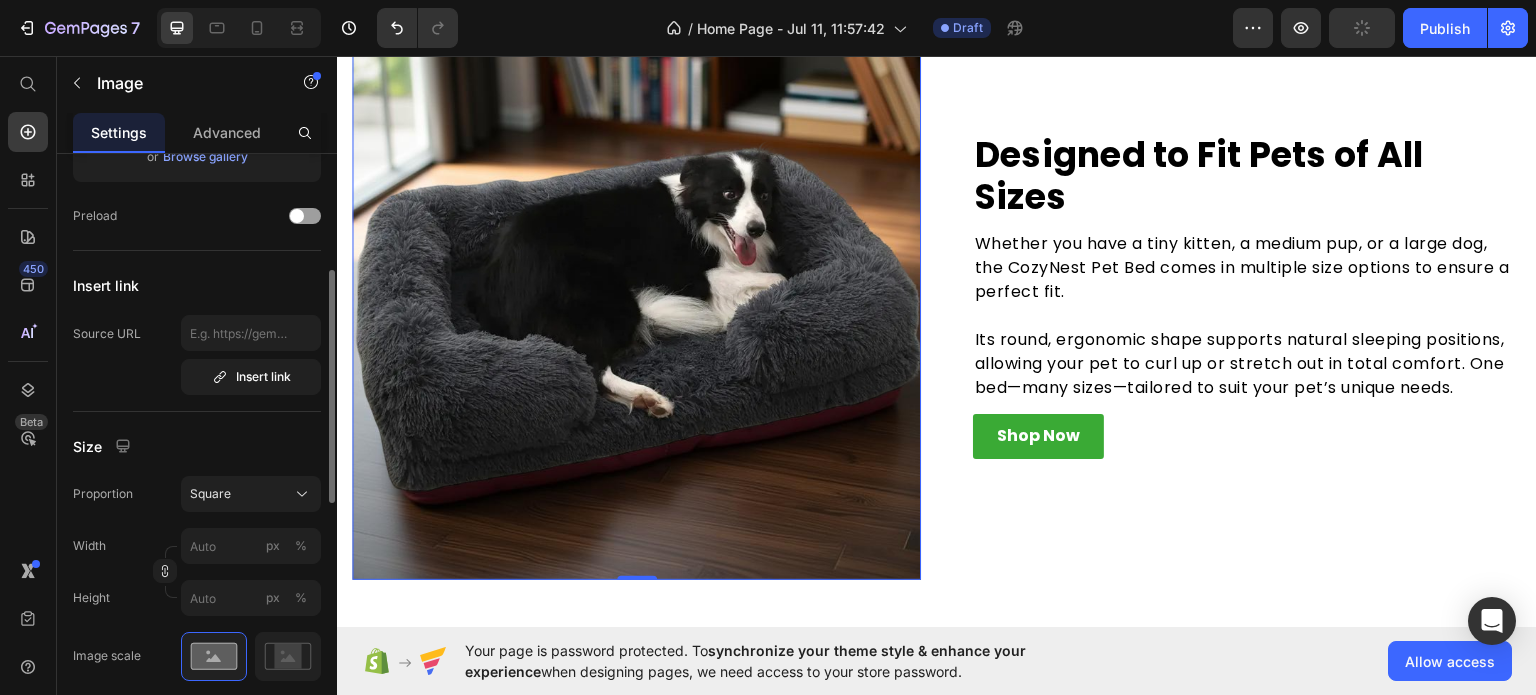 click at bounding box center [636, 294] 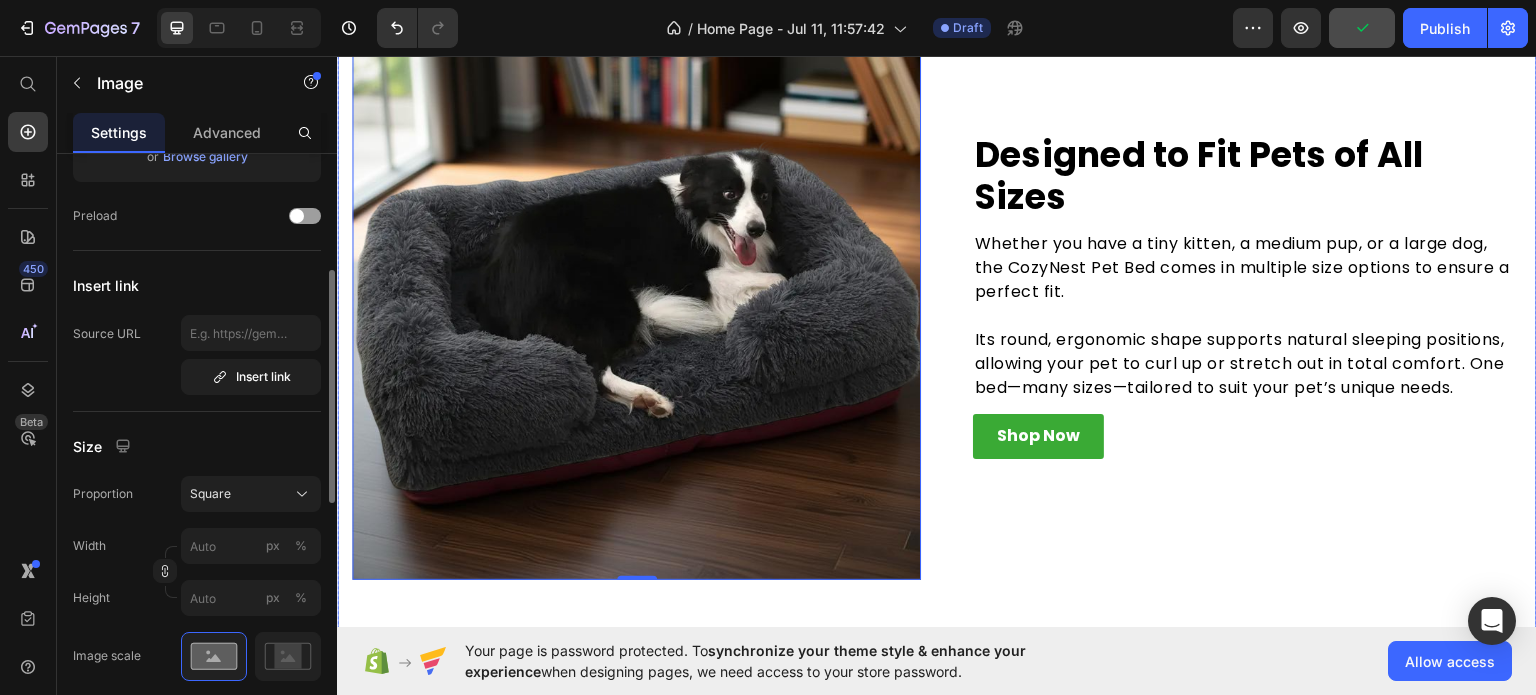 click on "Designed to Fit Pets of All Sizes Heading Whether you have a tiny kitten, a medium pup, or a large dog, the CozyNest Pet Bed comes in multiple size options to ensure a perfect fit.    Its round, ergonomic shape supports natural sleeping positions, allowing your pet to curl up or stretch out in total comfort. One bed—many sizes—tailored to suit your pet’s unique needs. Text block Shop Now Button Row" at bounding box center (1237, 294) 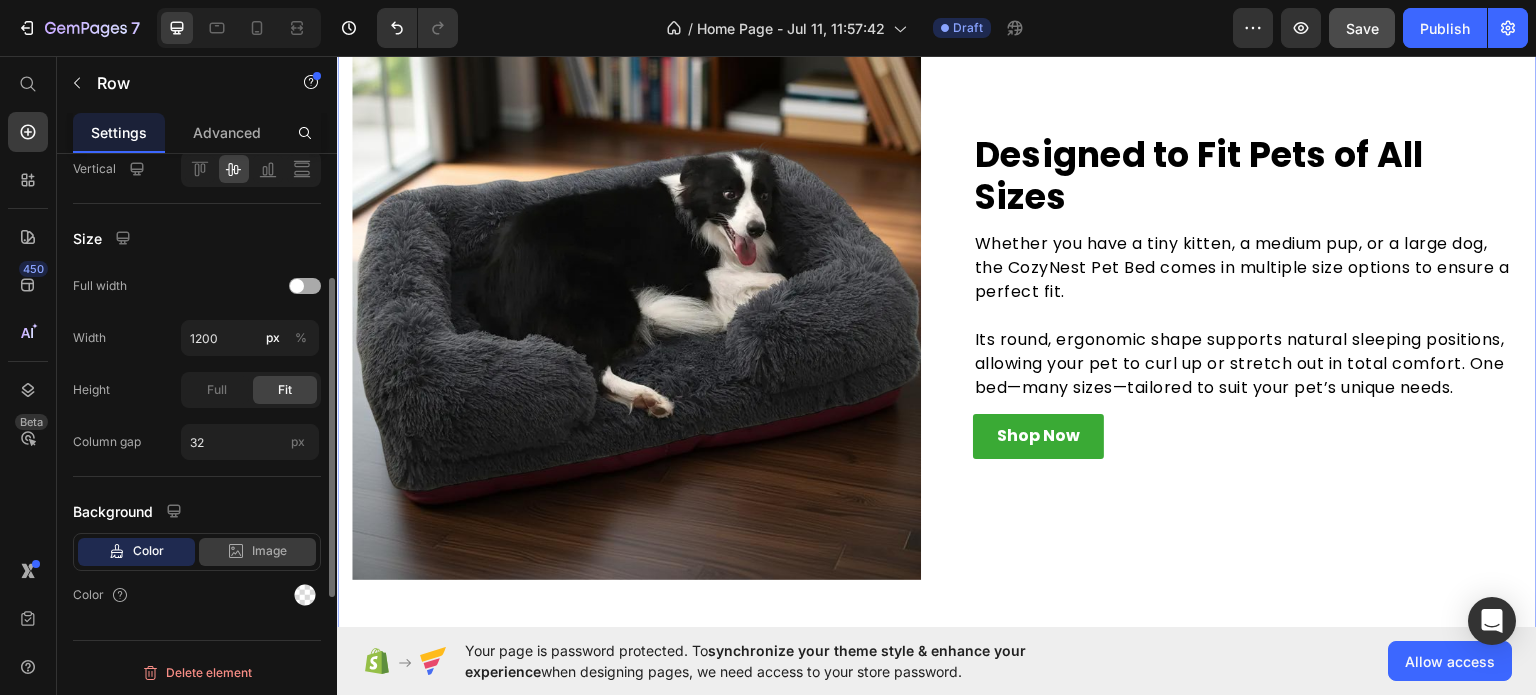 scroll, scrollTop: 220, scrollLeft: 0, axis: vertical 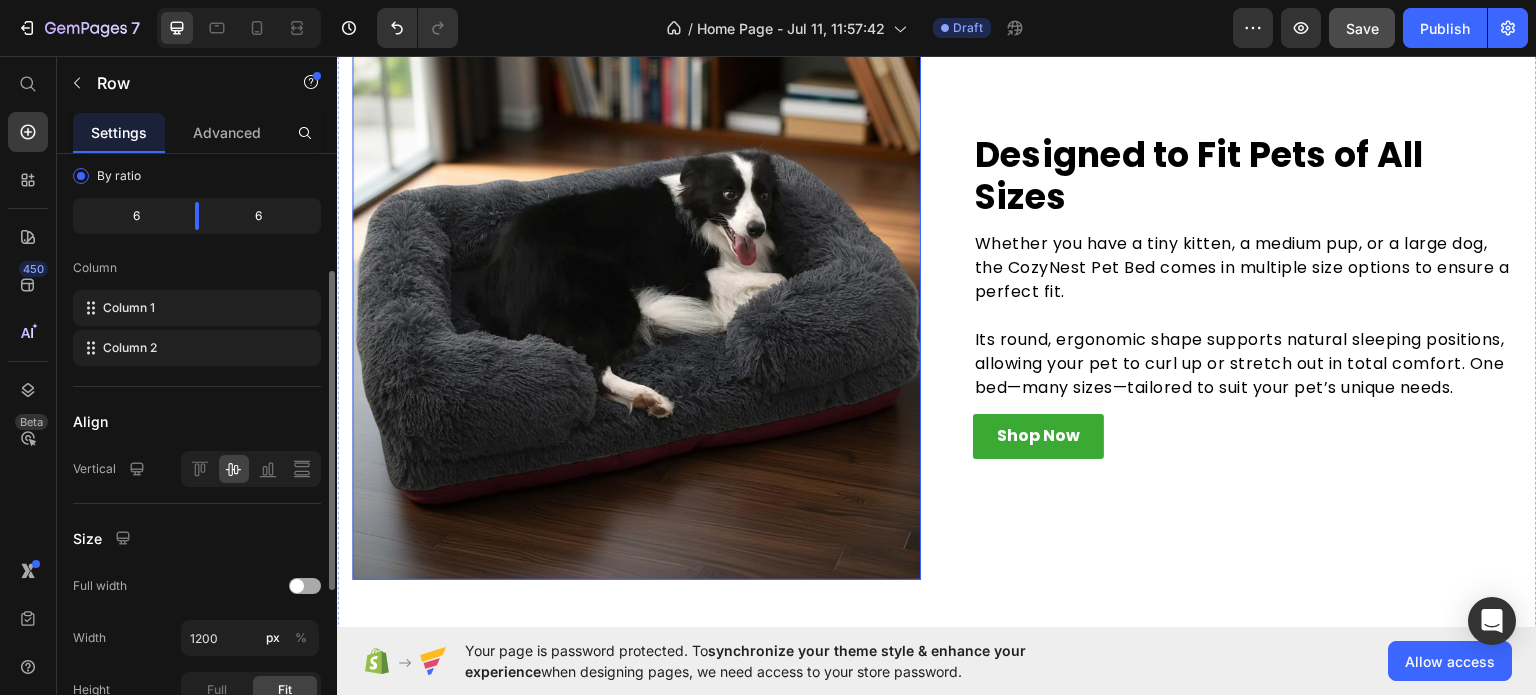 click at bounding box center (636, 294) 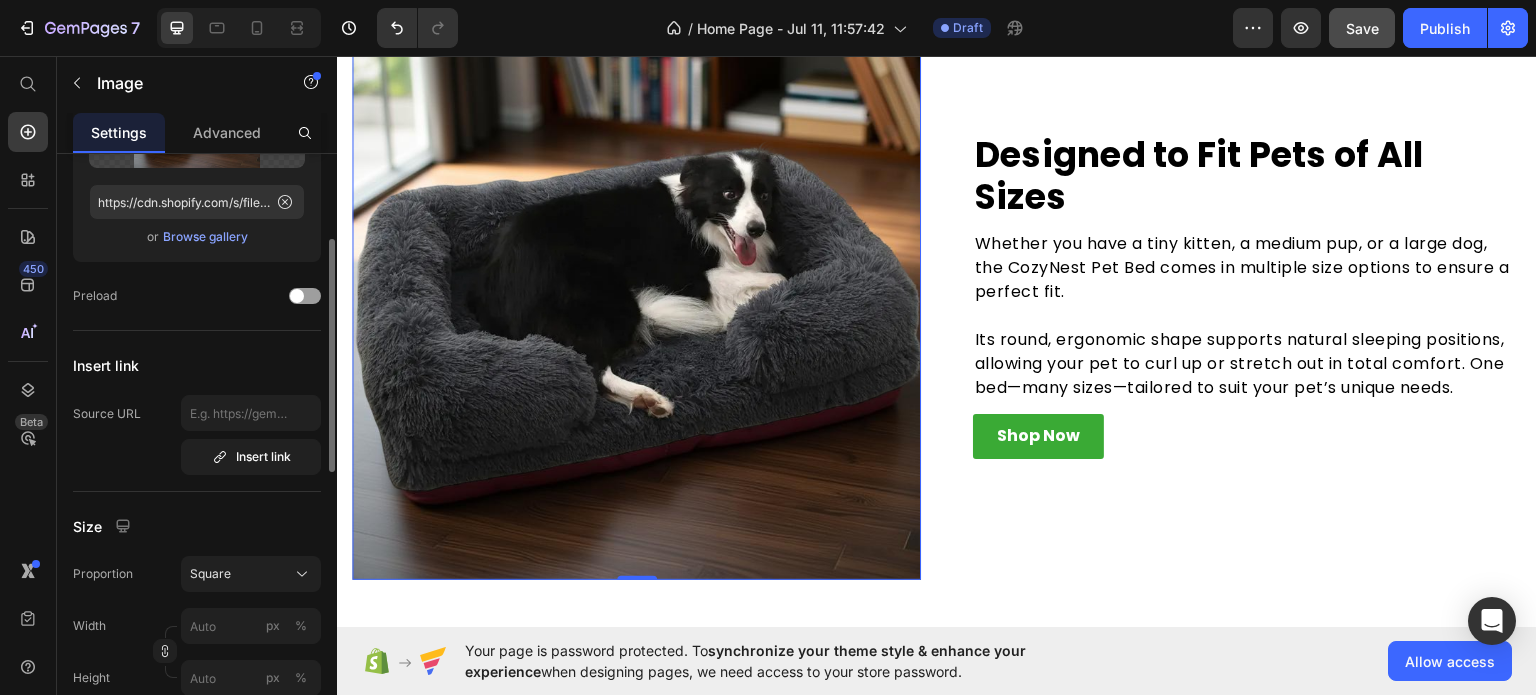 scroll, scrollTop: 0, scrollLeft: 0, axis: both 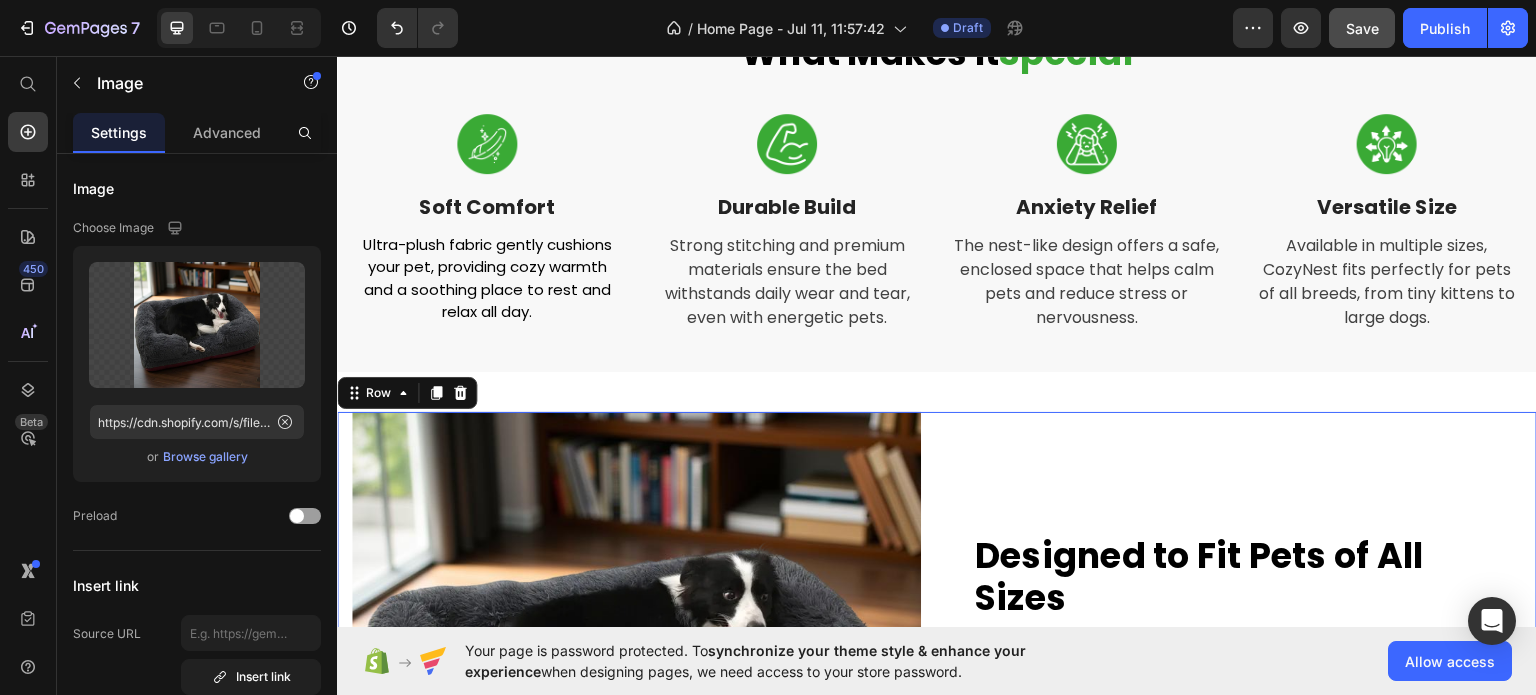 click on "Designed to Fit Pets of All Sizes Heading Whether you have a tiny kitten, a medium pup, or a large dog, the CozyNest Pet Bed comes in multiple size options to ensure a perfect fit.    Its round, ergonomic shape supports natural sleeping positions, allowing your pet to curl up or stretch out in total comfort. One bed—many sizes—tailored to suit your pet’s unique needs. Text block Shop Now Button Row" at bounding box center [1237, 695] 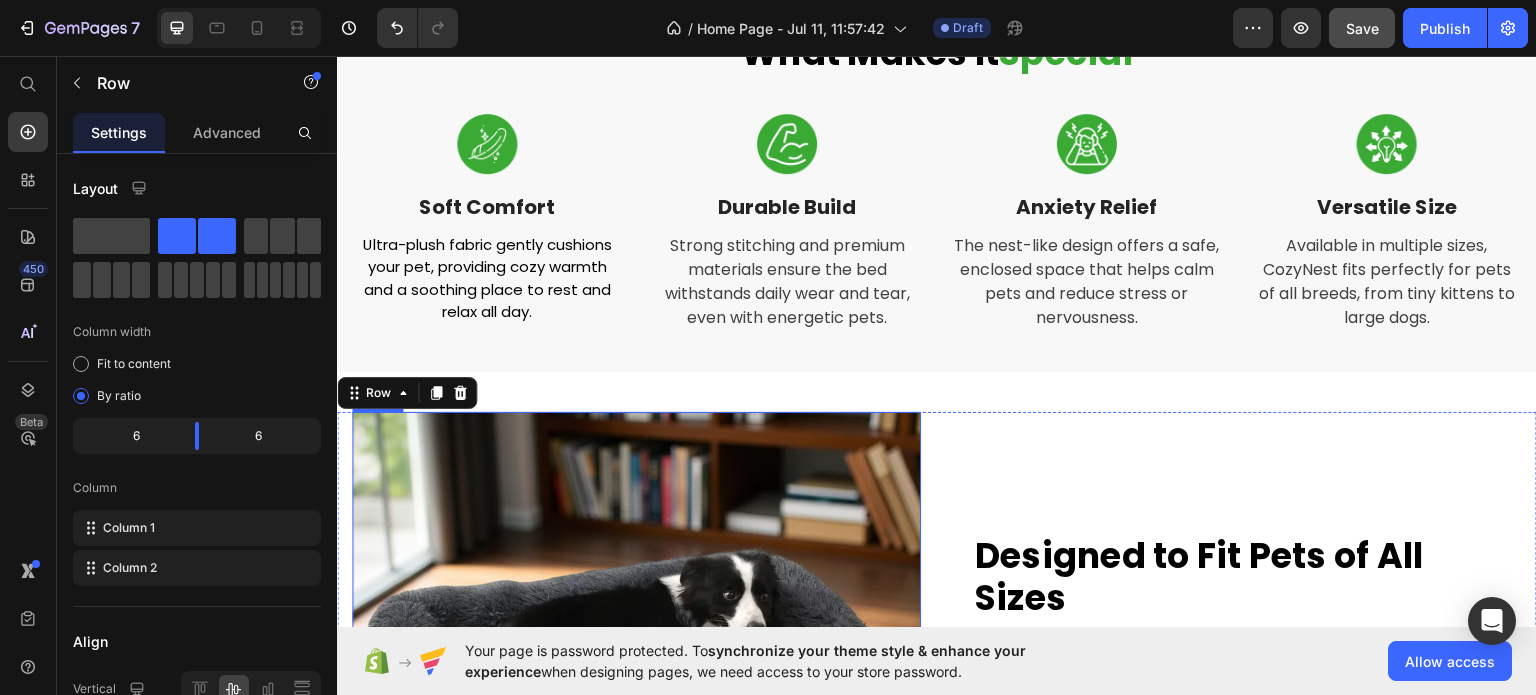 click at bounding box center [636, 695] 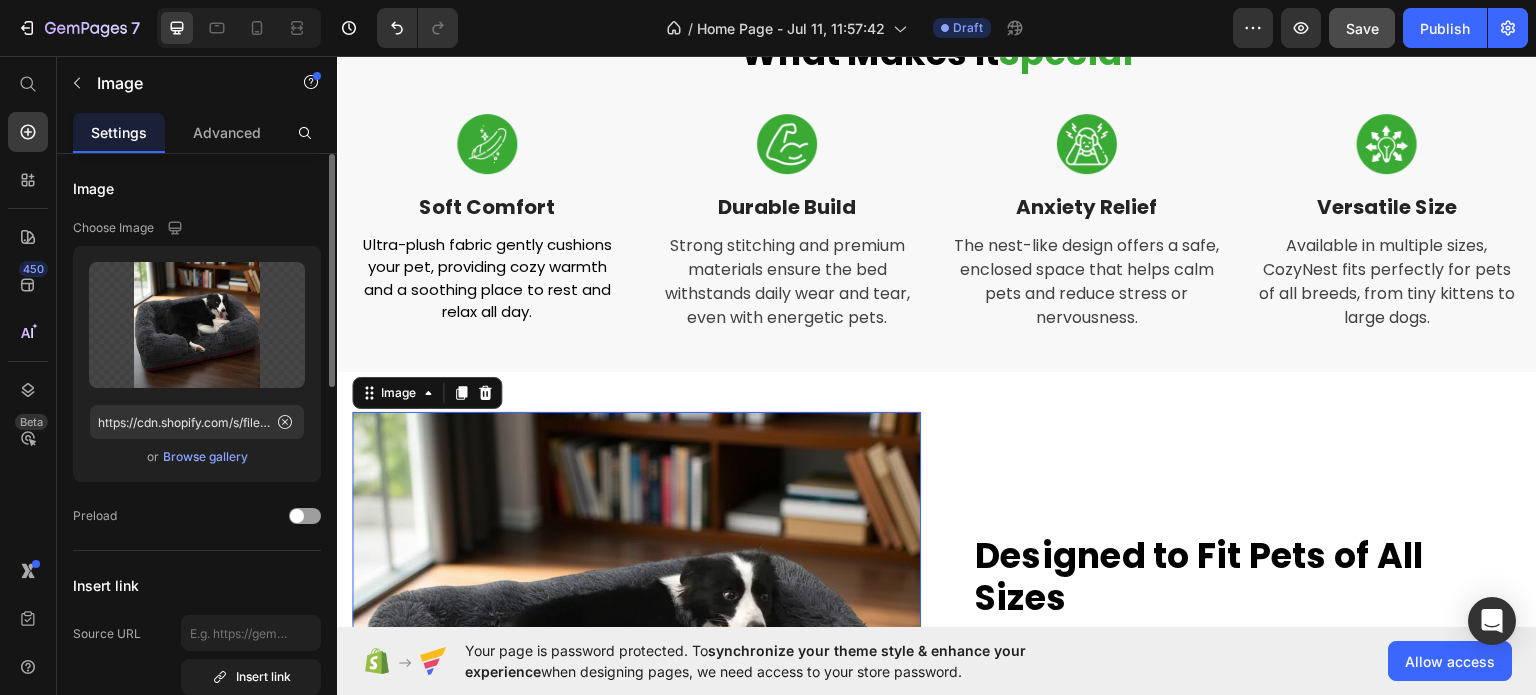 scroll, scrollTop: 200, scrollLeft: 0, axis: vertical 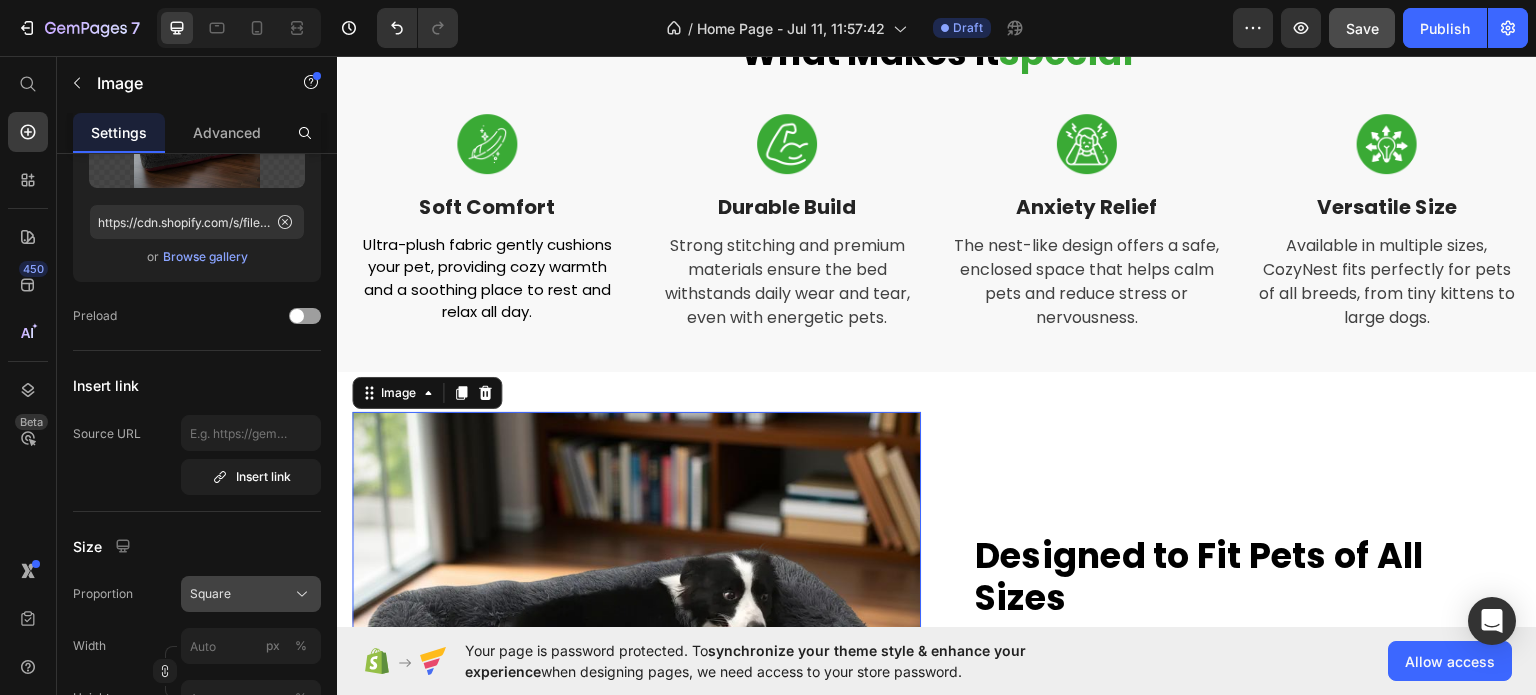 click on "Square" at bounding box center [251, 594] 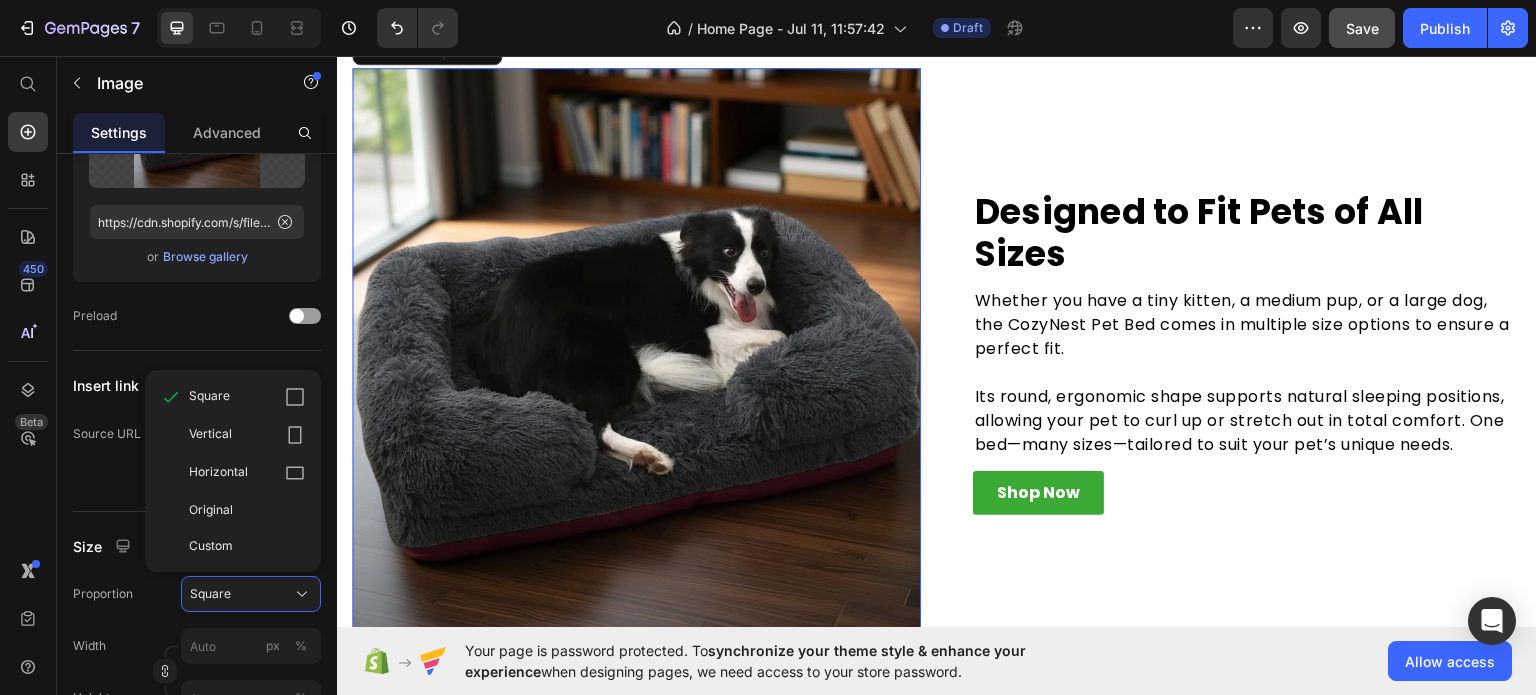 scroll, scrollTop: 1100, scrollLeft: 0, axis: vertical 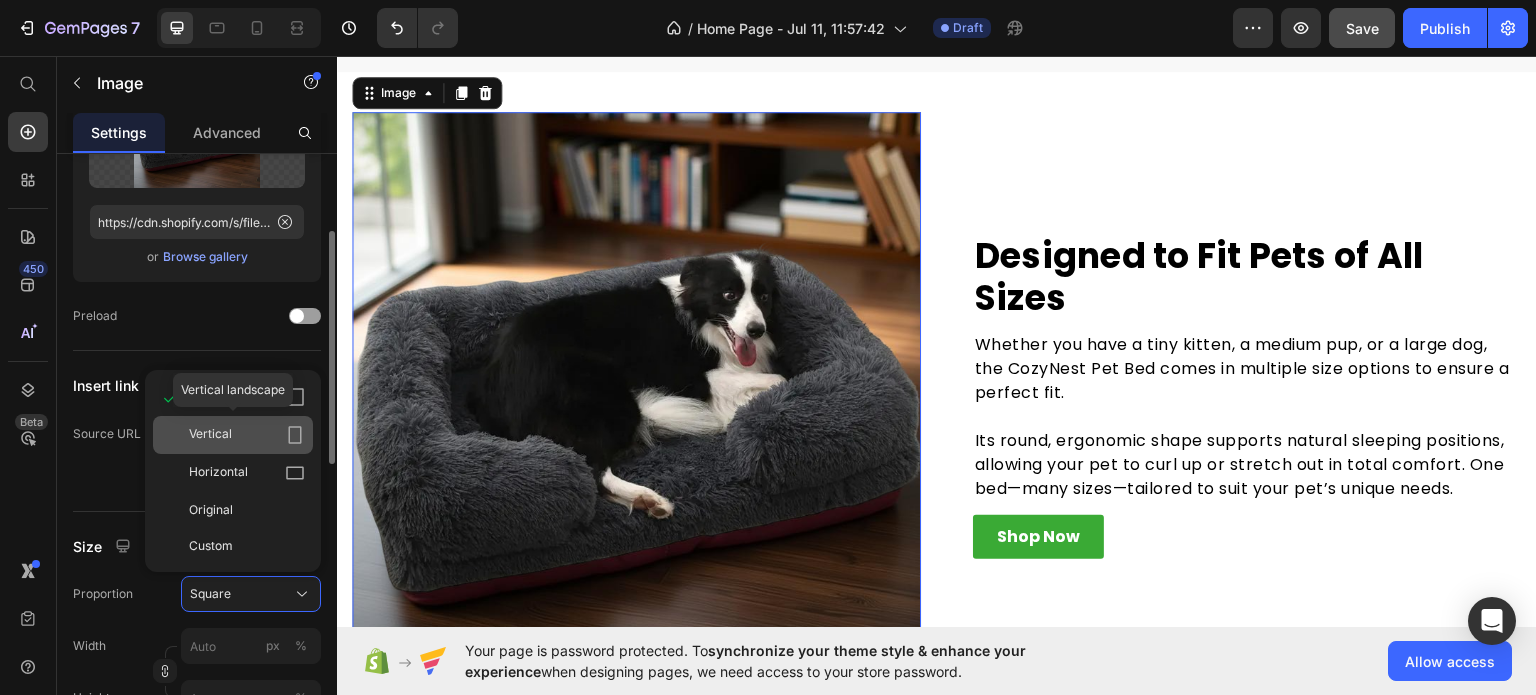 click 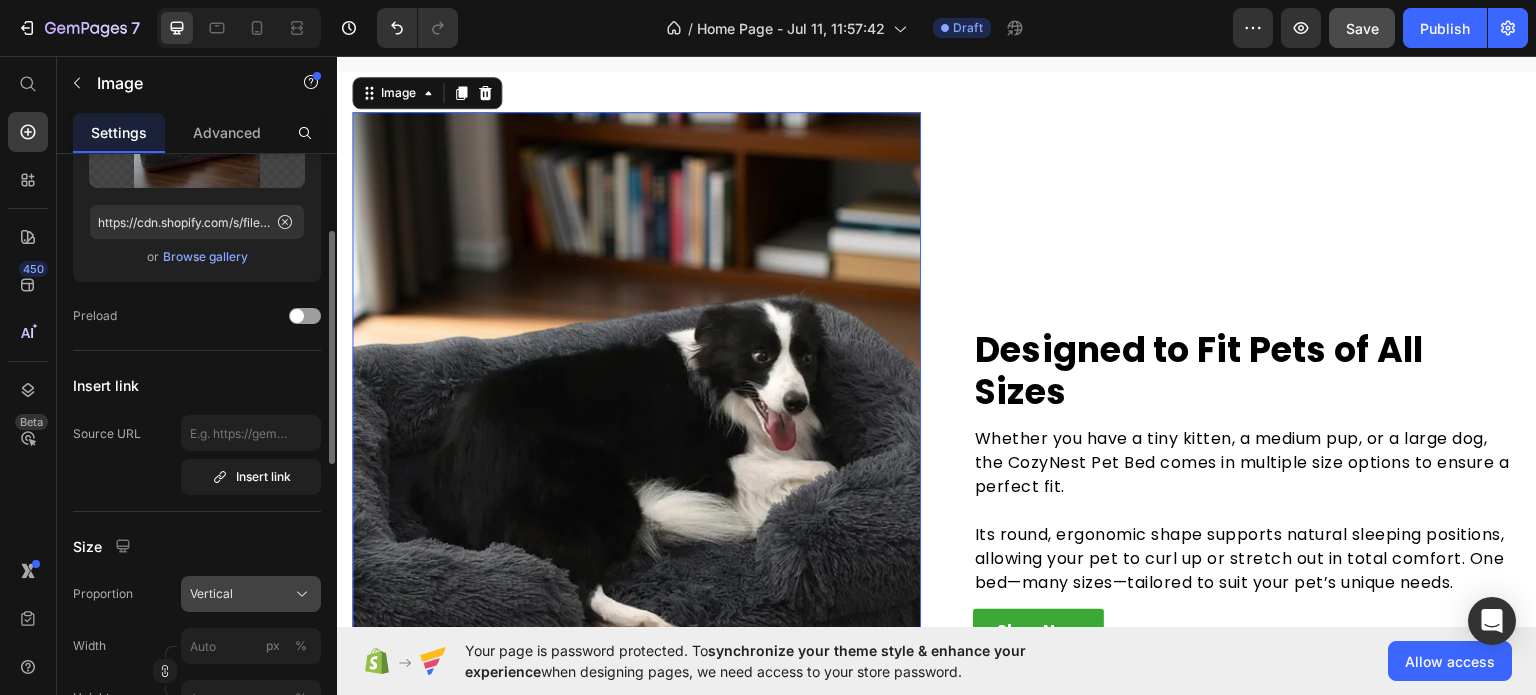 click on "Vertical" 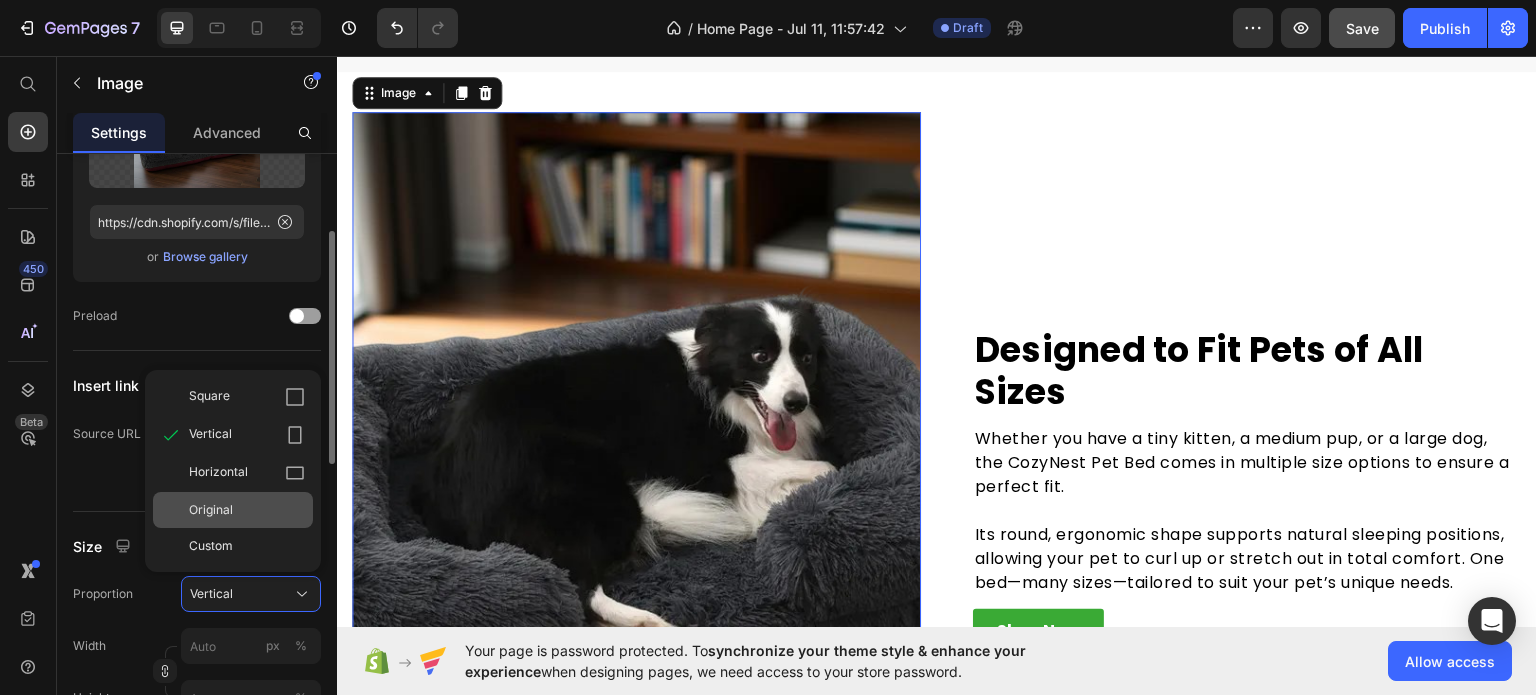 click on "Original" at bounding box center [247, 510] 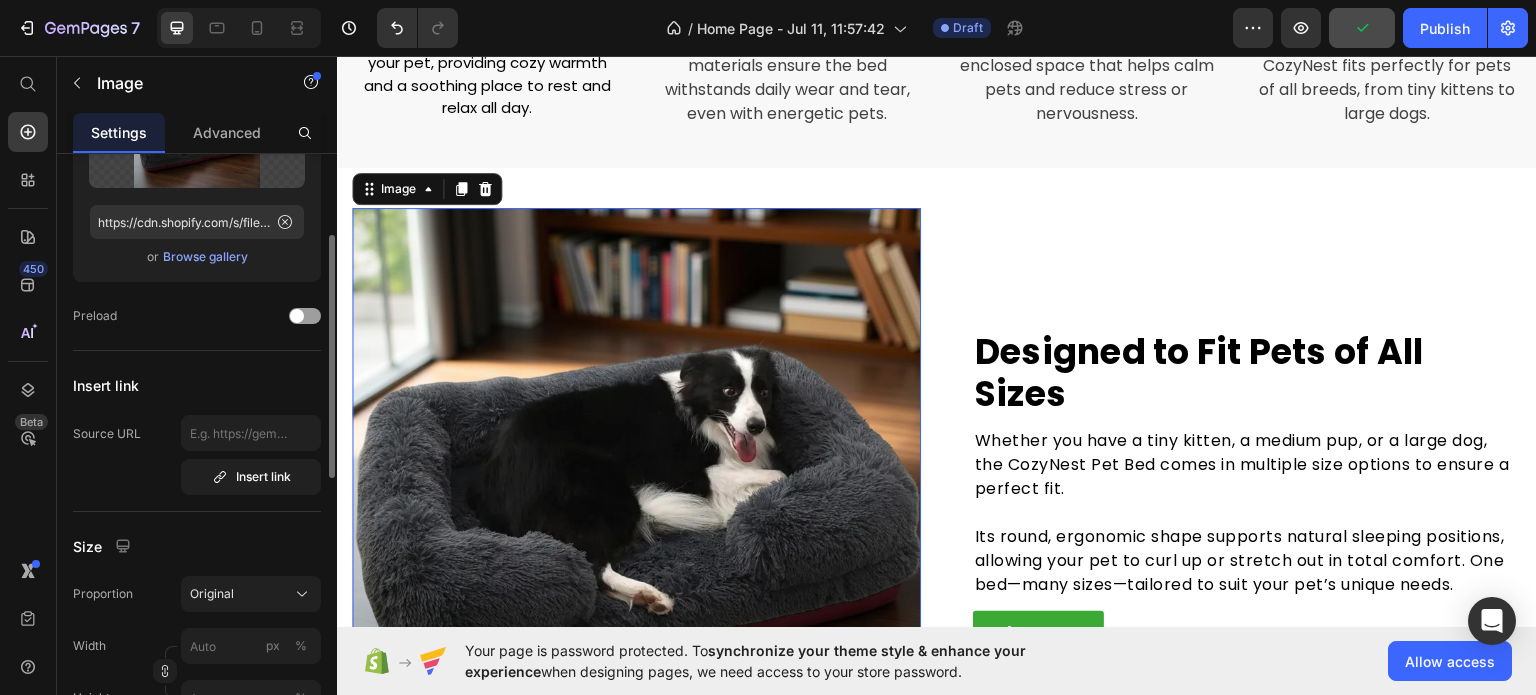 scroll, scrollTop: 1000, scrollLeft: 0, axis: vertical 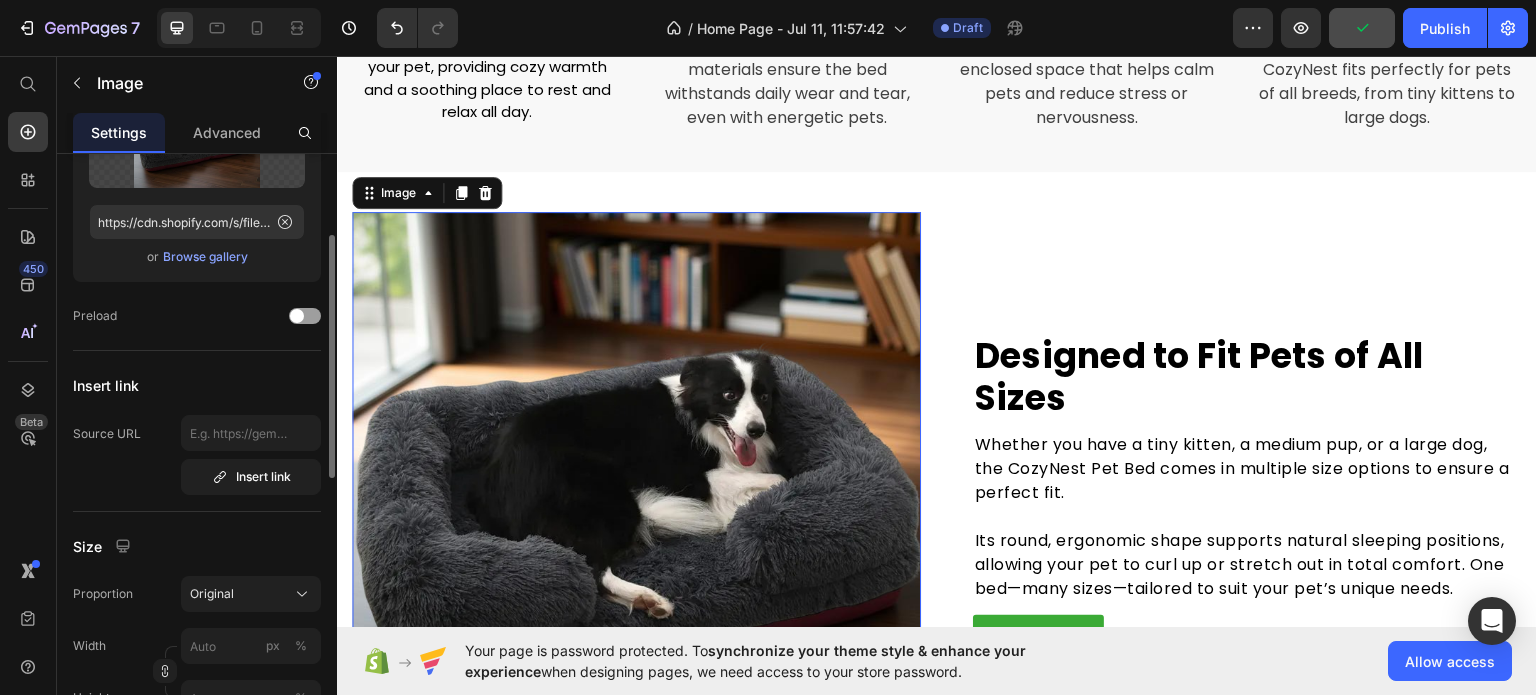 click at bounding box center [636, 495] 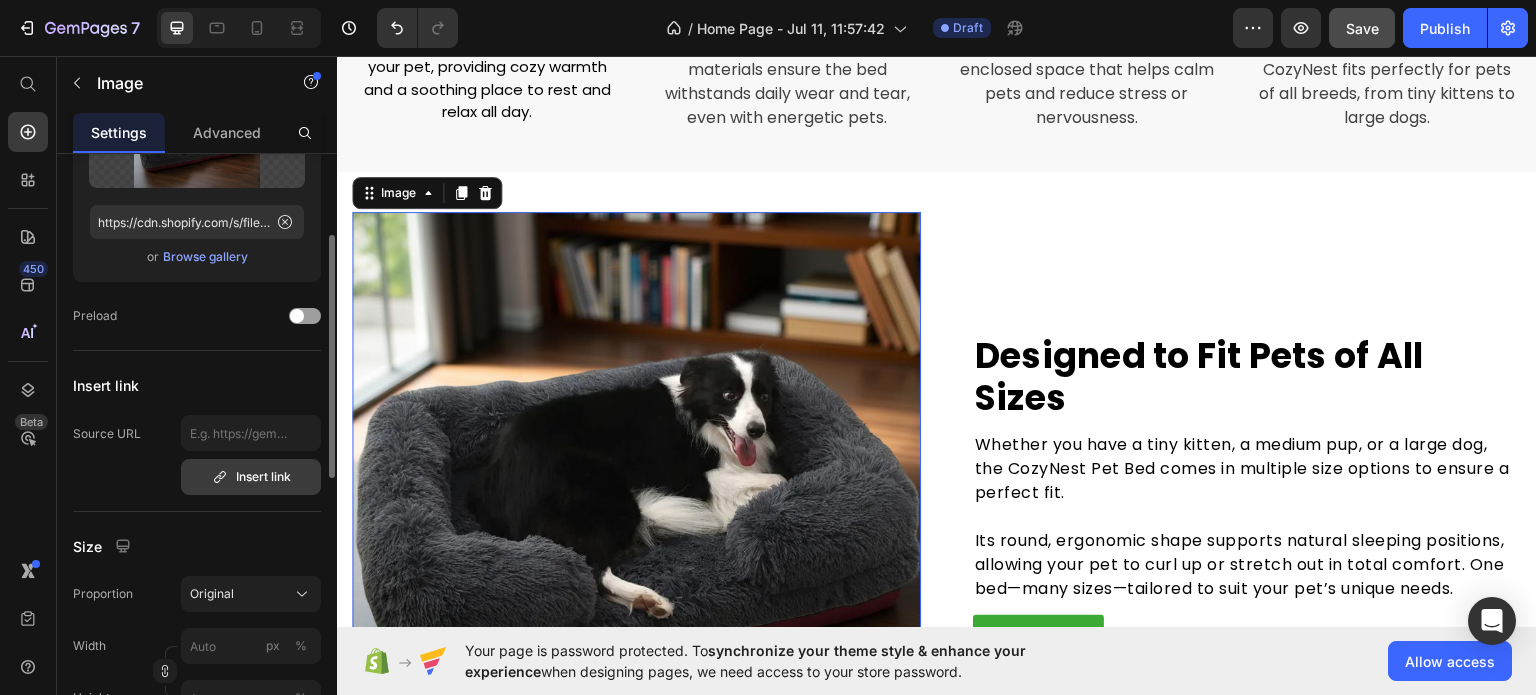 scroll, scrollTop: 400, scrollLeft: 0, axis: vertical 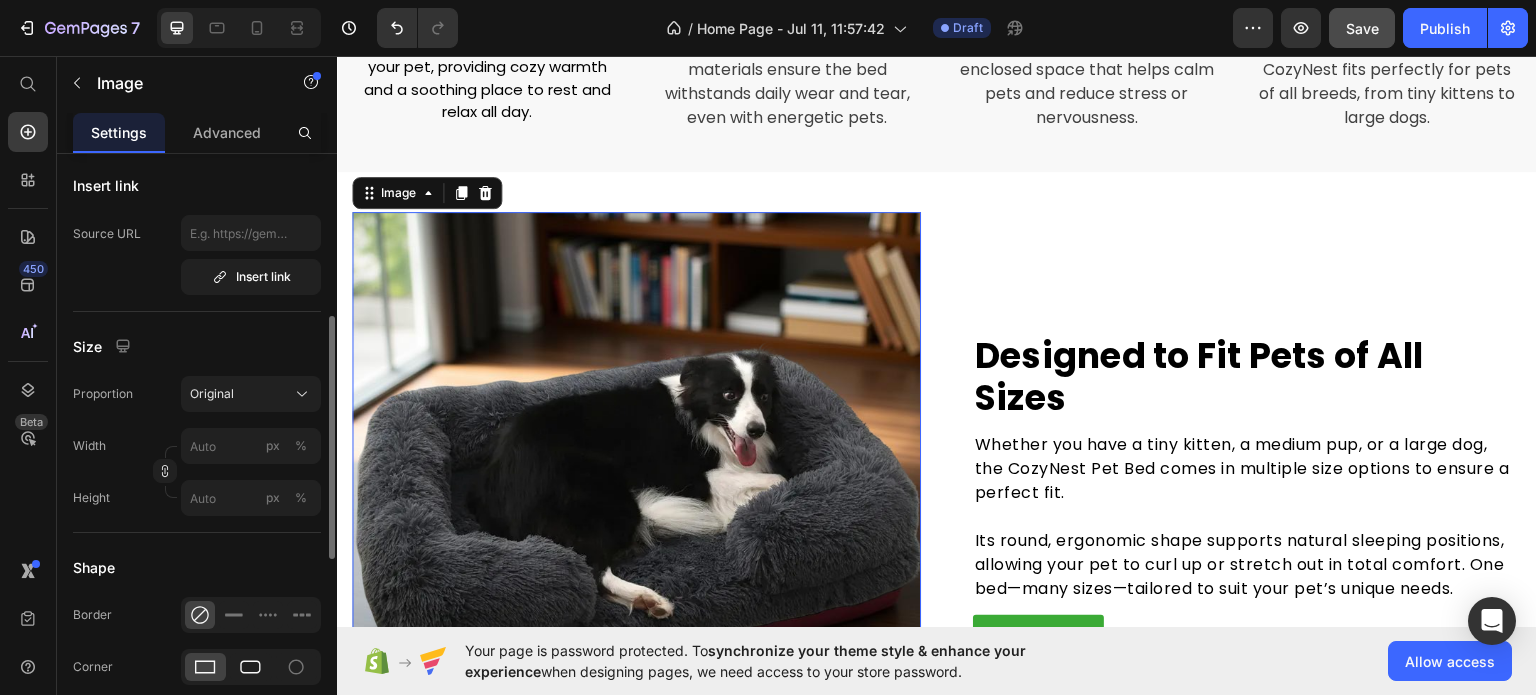 click 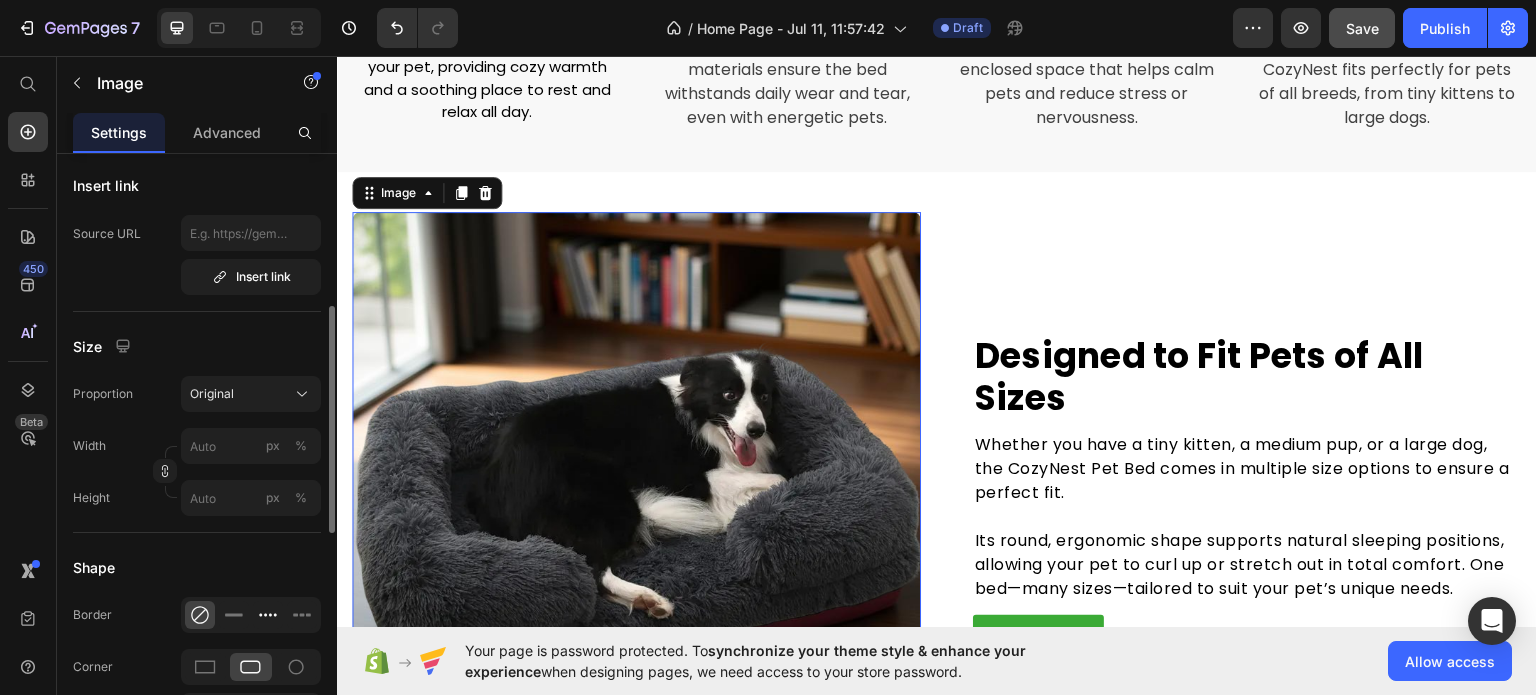scroll, scrollTop: 500, scrollLeft: 0, axis: vertical 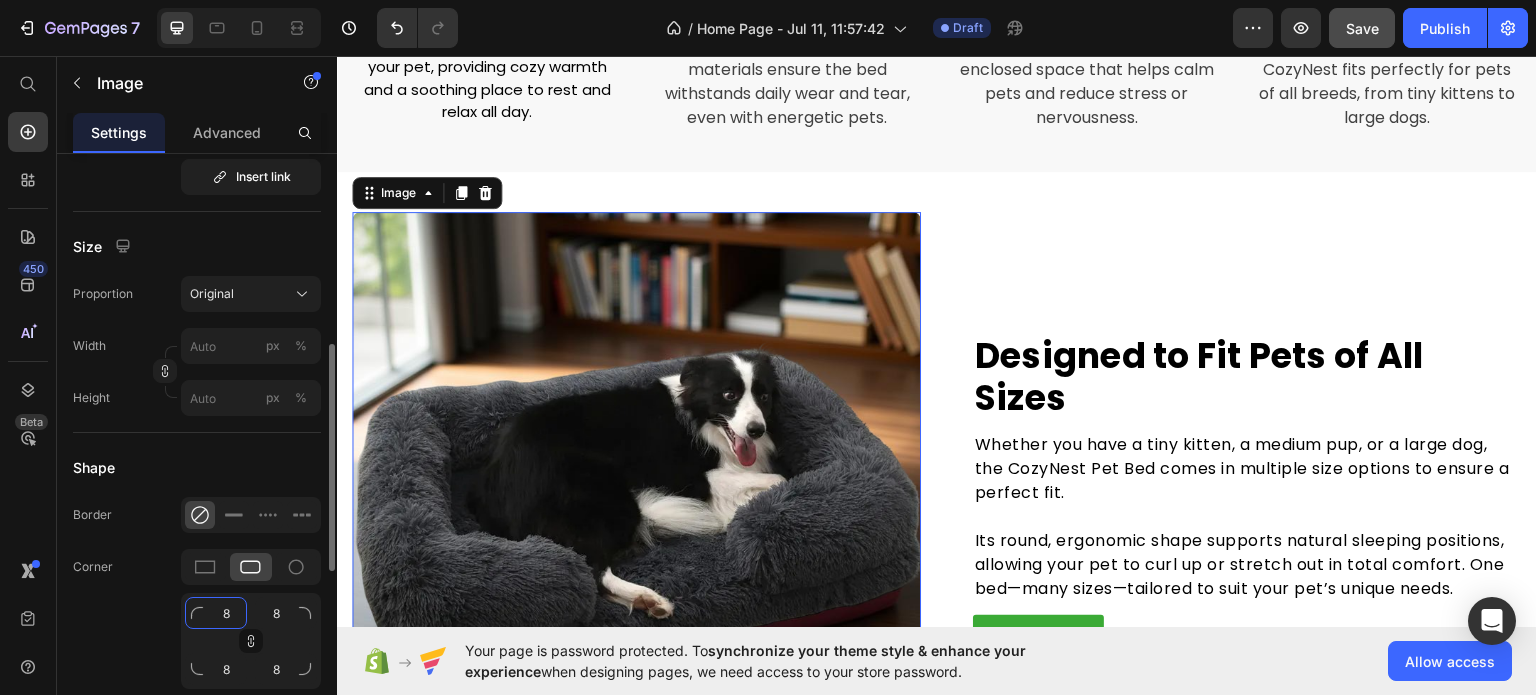 click on "8" 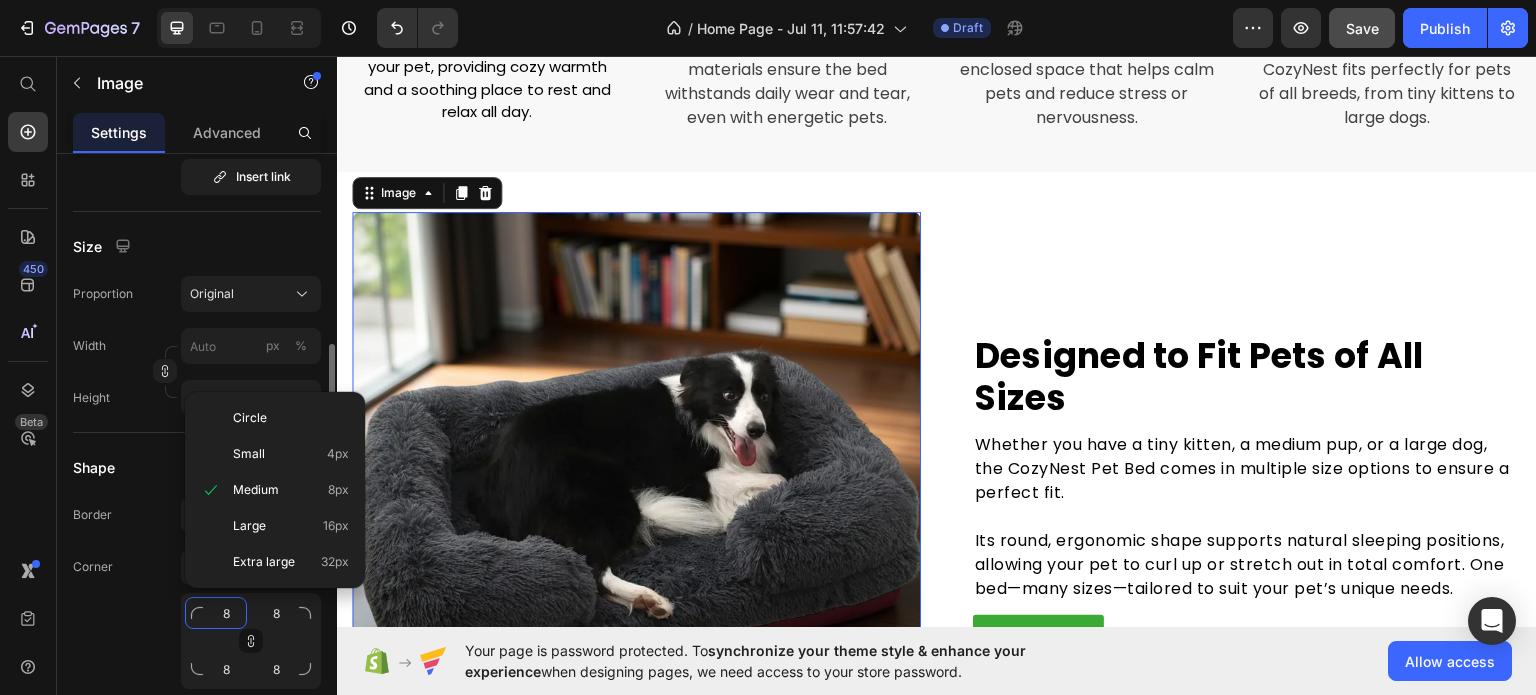 type on "2" 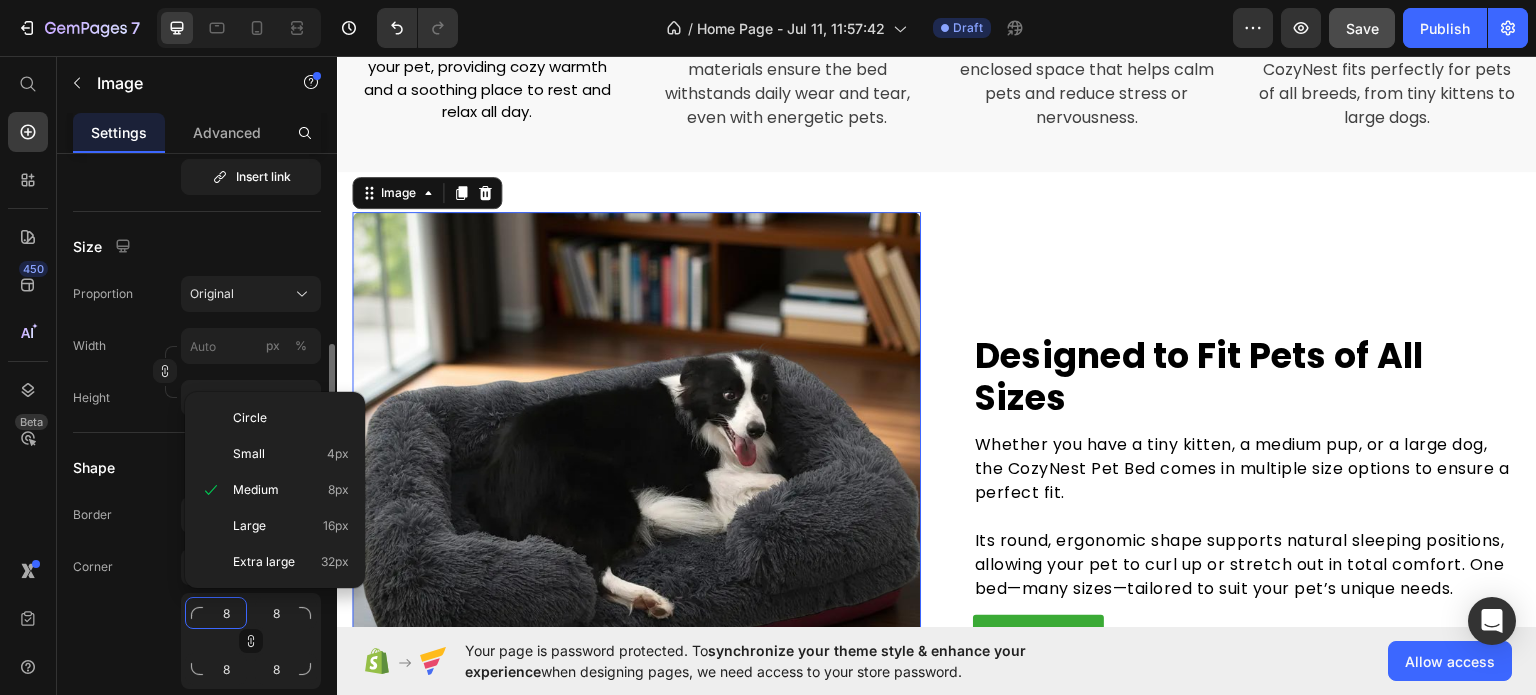 type on "2" 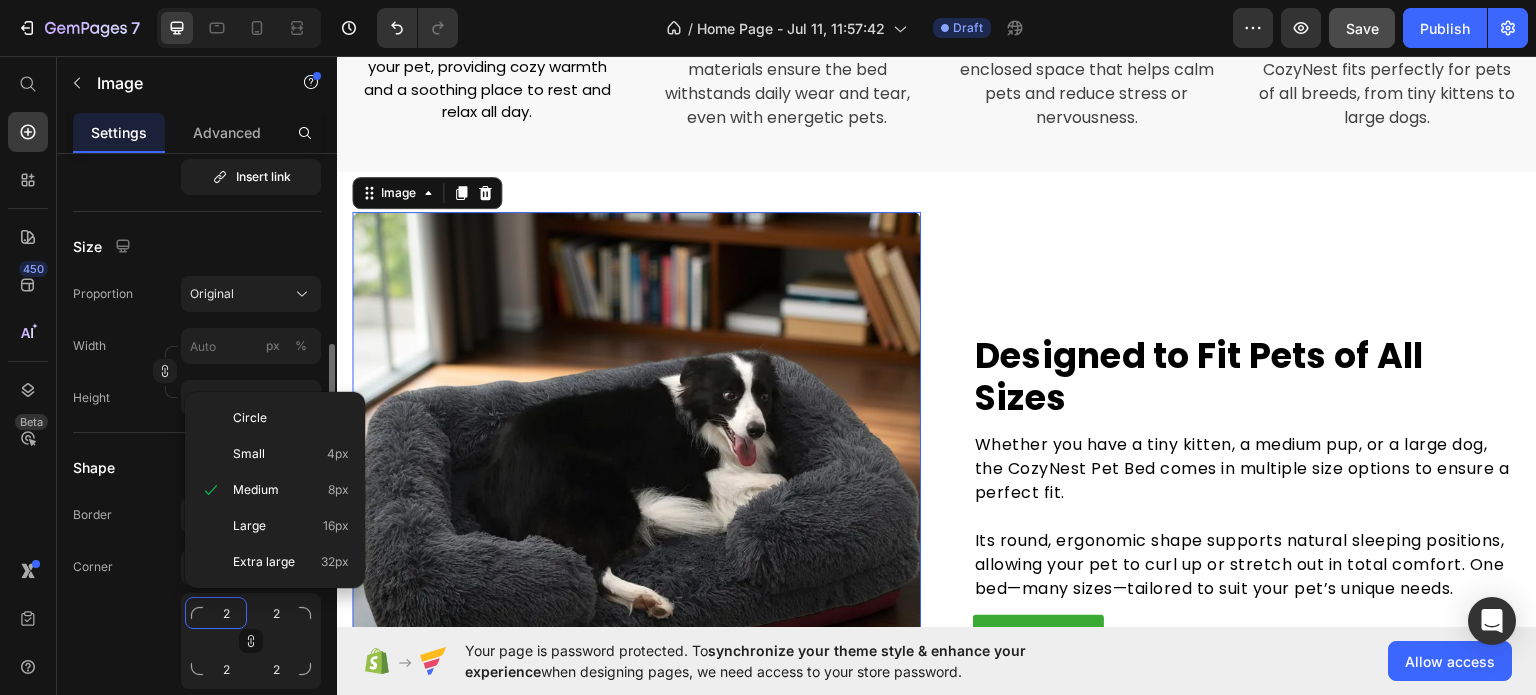 type on "20" 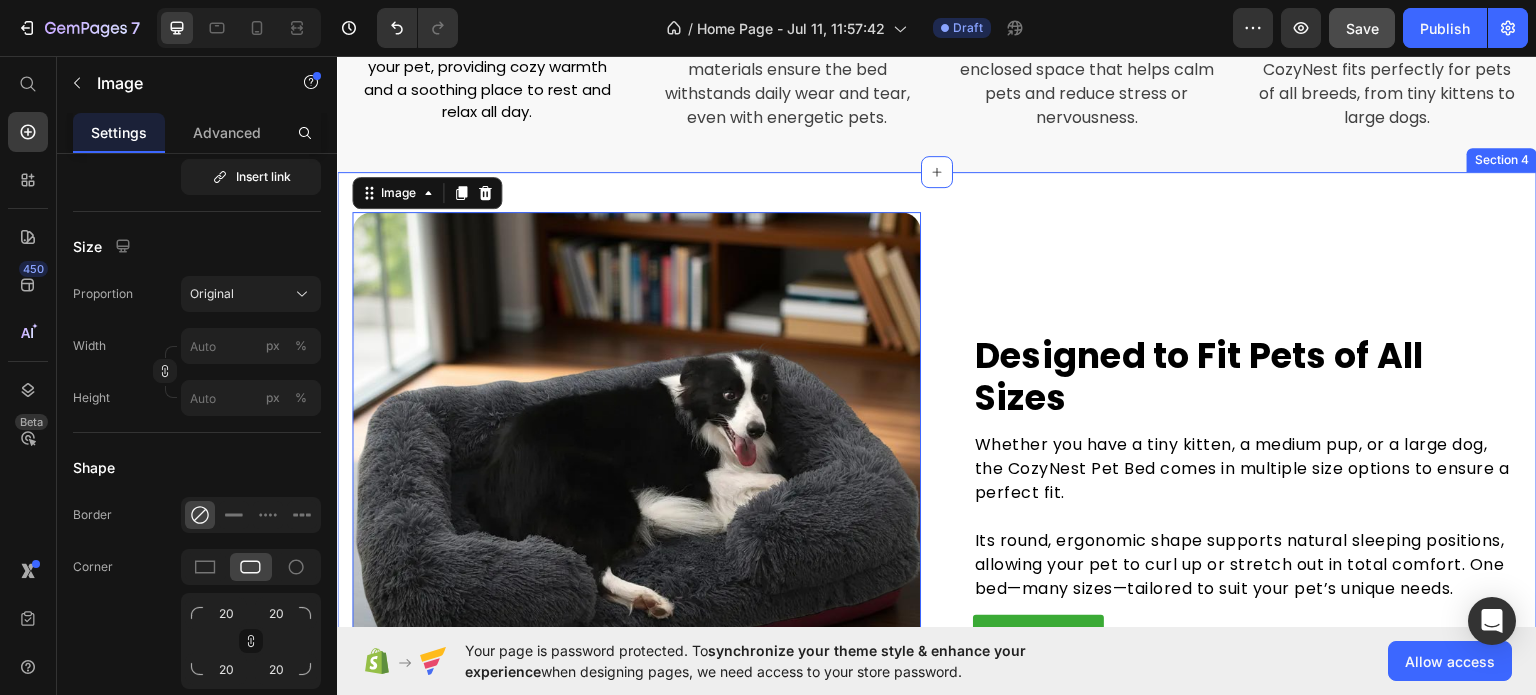 click on "Image   0 Designed to Fit Pets of All Sizes Heading Whether you have a tiny kitten, a medium pup, or a large dog, the CozyNest Pet Bed comes in multiple size options to ensure a perfect fit.    Its round, ergonomic shape supports natural sleeping positions, allowing your pet to curl up or stretch out in total comfort. One bed—many sizes—tailored to suit your pet’s unique needs. Text block Shop Now Button Row Row Built to Last Through Daily Use Heading Made with high-quality stitching and durable fabrics, the CozyNest Pet Bed is crafted to endure daily wear and tear.    Whether your pet digs, kneads, or rolls around before settling down, this bed holds its shape and softness.    It’s a long-term investment in your pet’s comfort that maintains its cozy feel, wash after wash, nap after nap. Text block Shop Now Button Row Image Row Section 4" at bounding box center [937, 711] 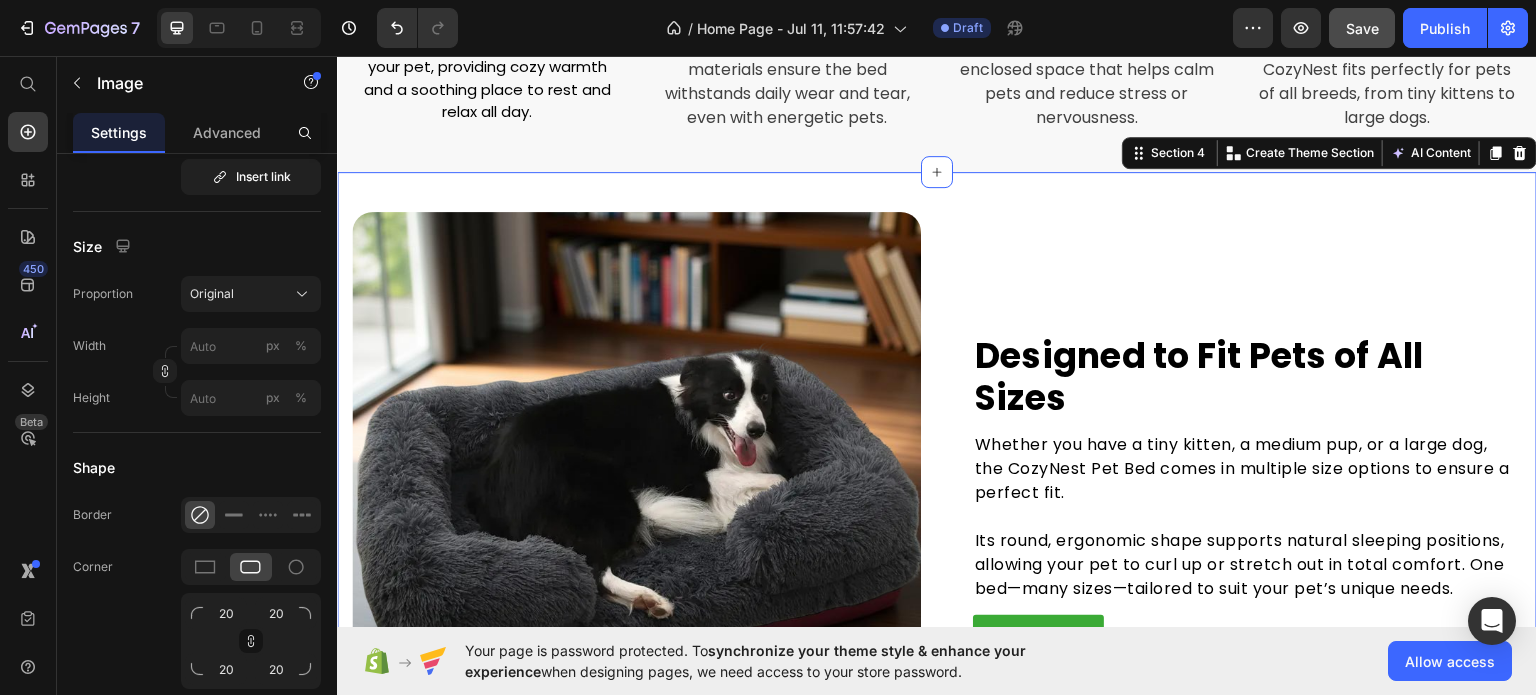scroll, scrollTop: 0, scrollLeft: 0, axis: both 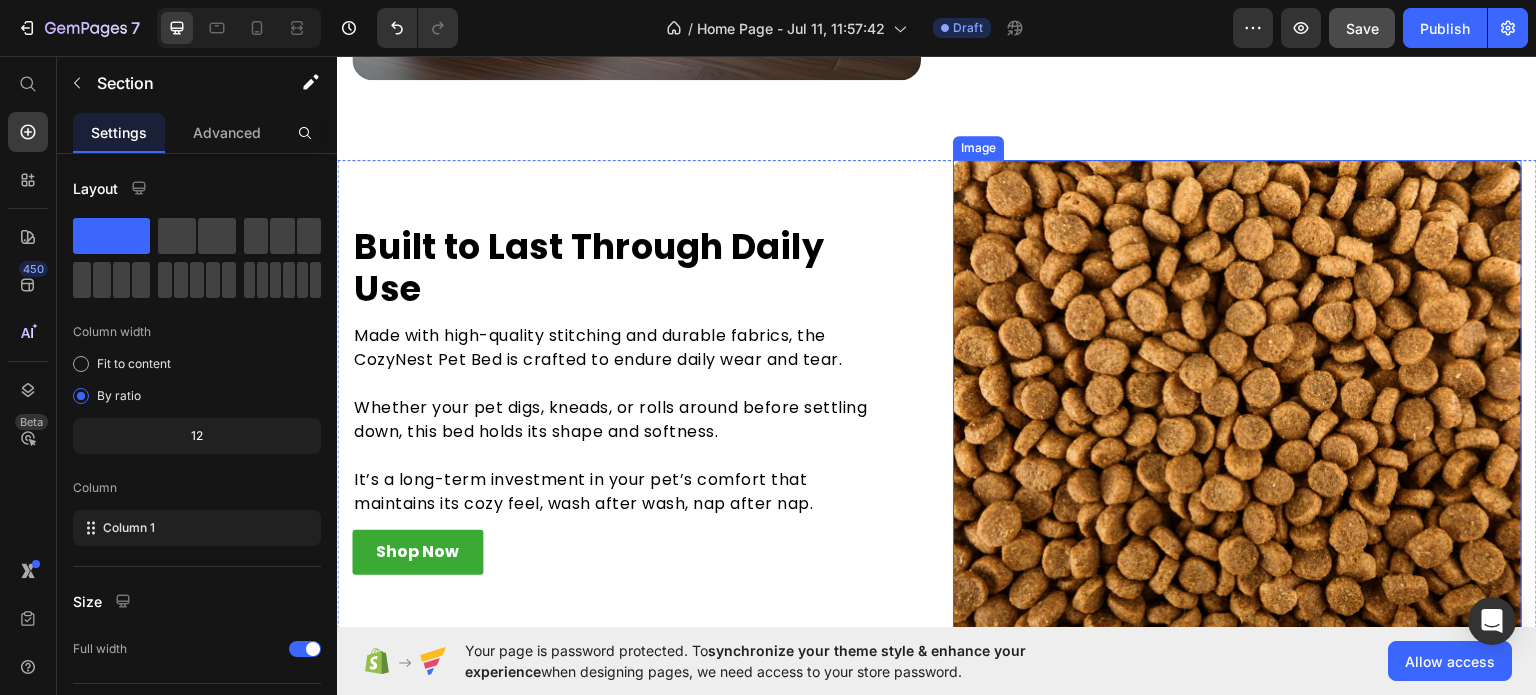 click at bounding box center [1237, 398] 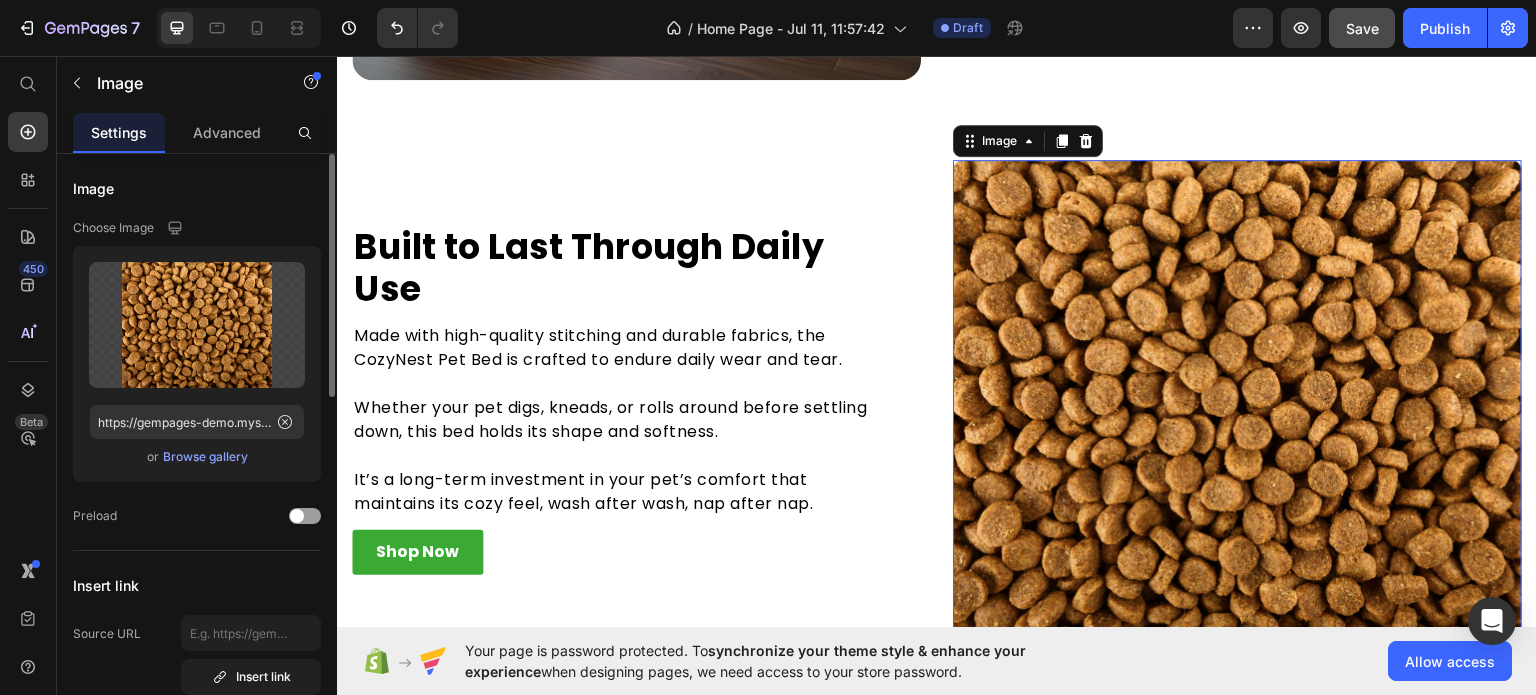 click on "Browse gallery" at bounding box center (205, 457) 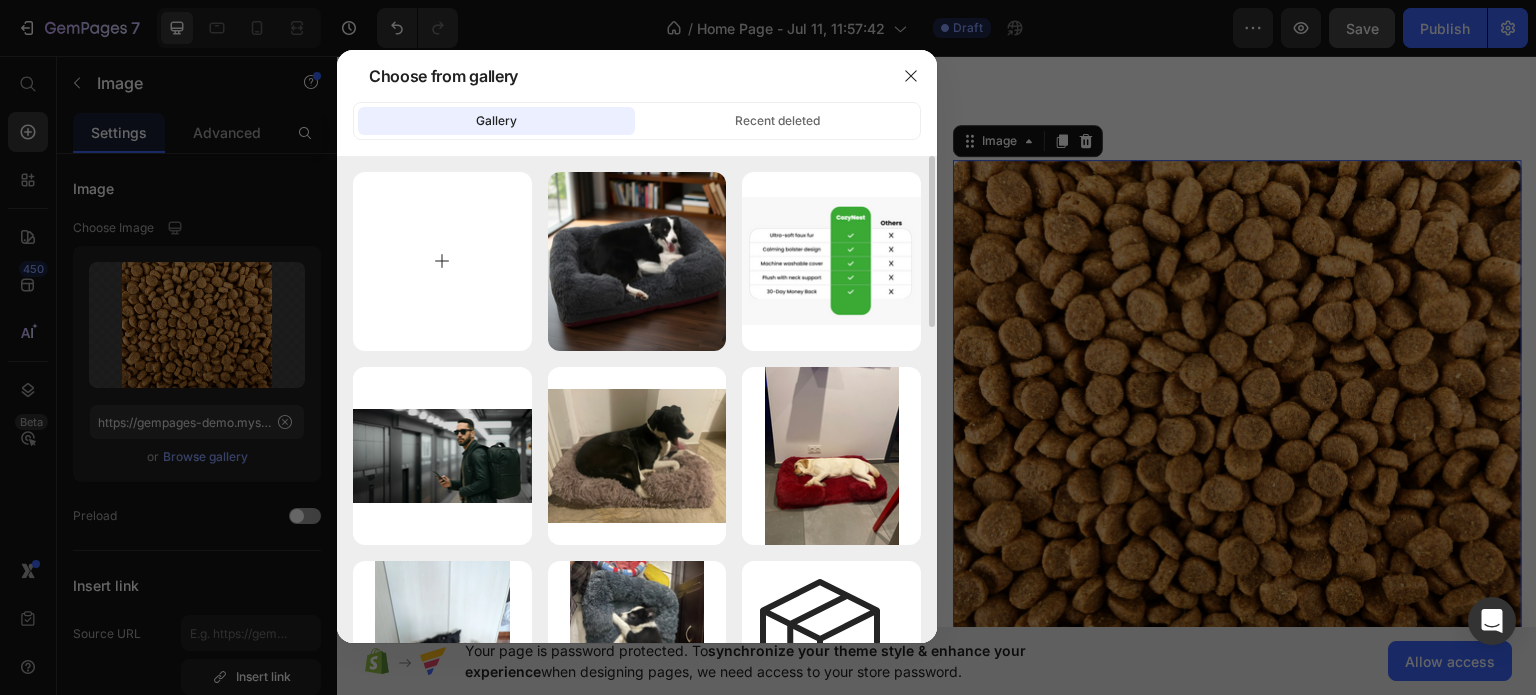 click at bounding box center [442, 261] 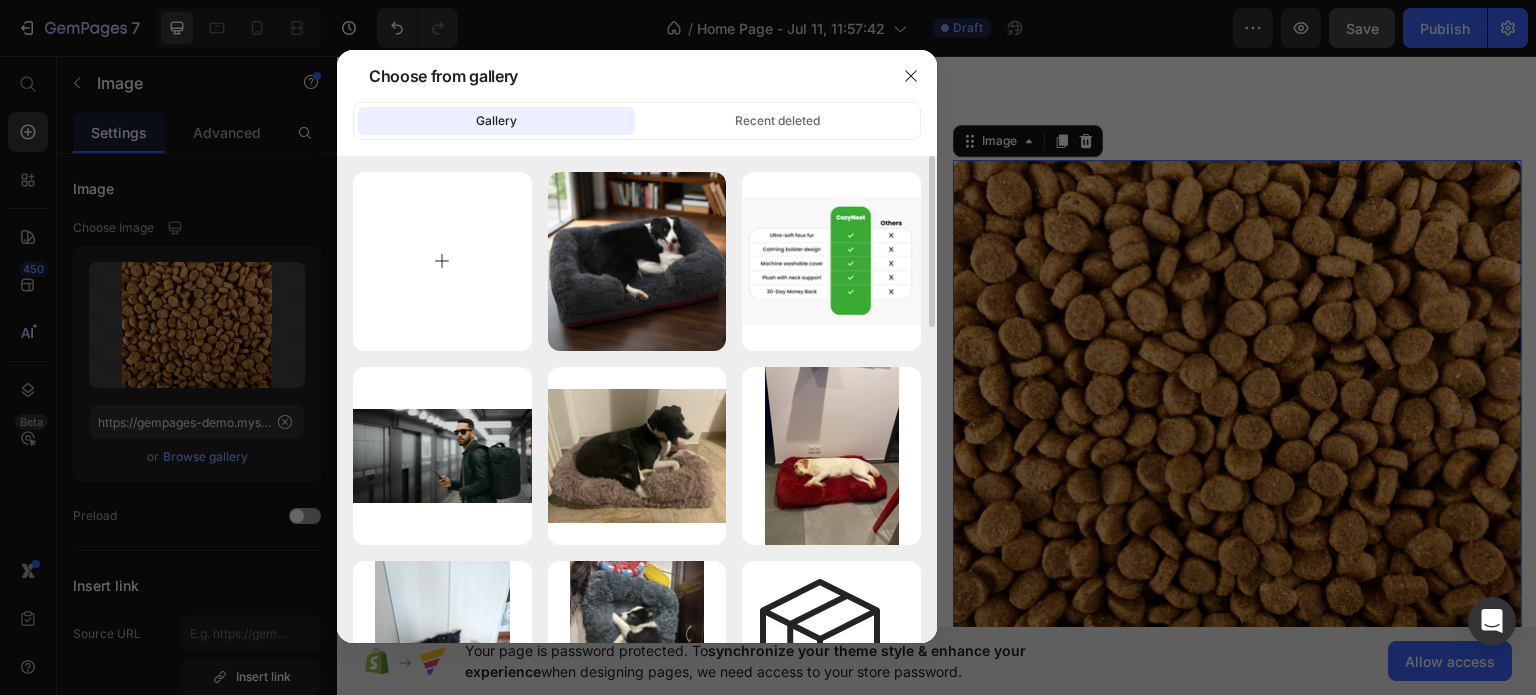 type on "C:\fakepath\download - 2025-07-12T012431.264.png" 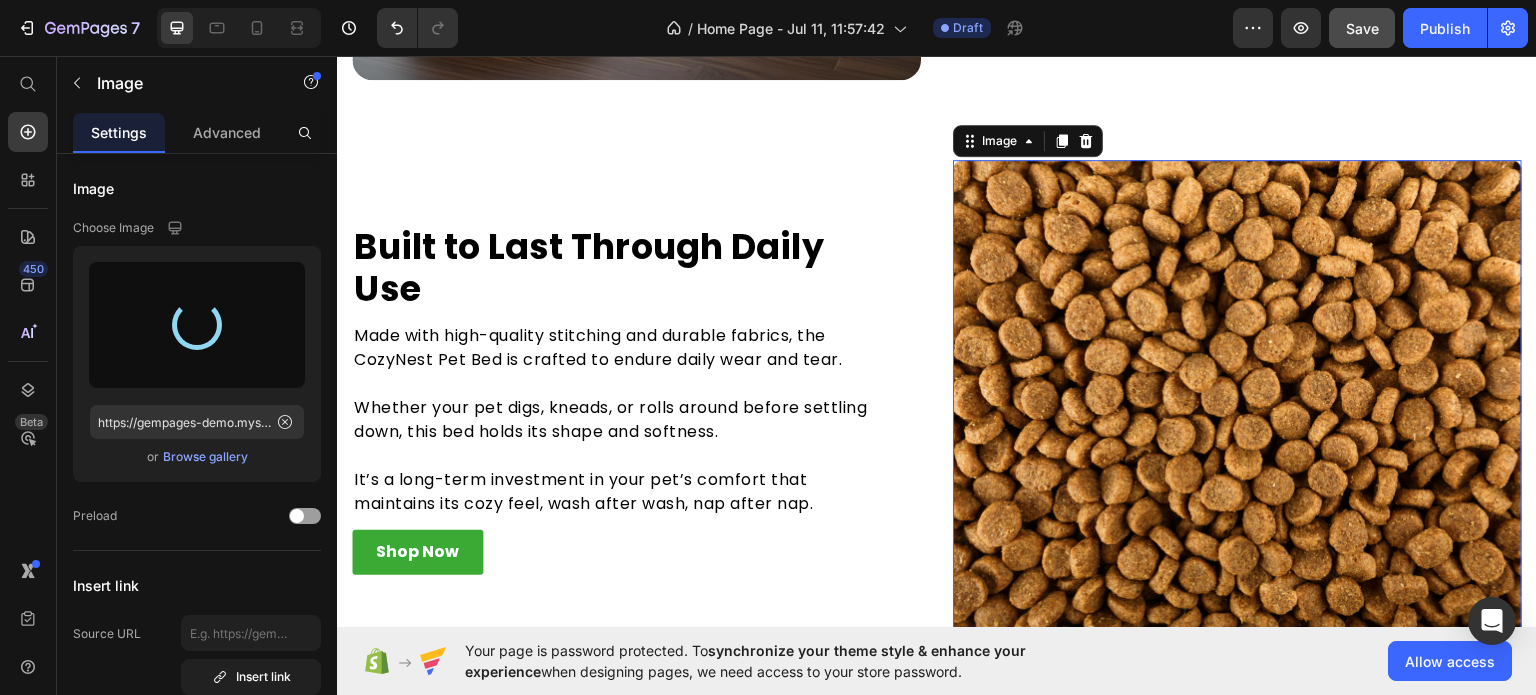 type on "https://cdn.shopify.com/s/files/1/0948/7741/7803/files/gempages_573718784632685632-4b8a28b2-c9d9-4e1c-9ba4-513e073e2ac4.png" 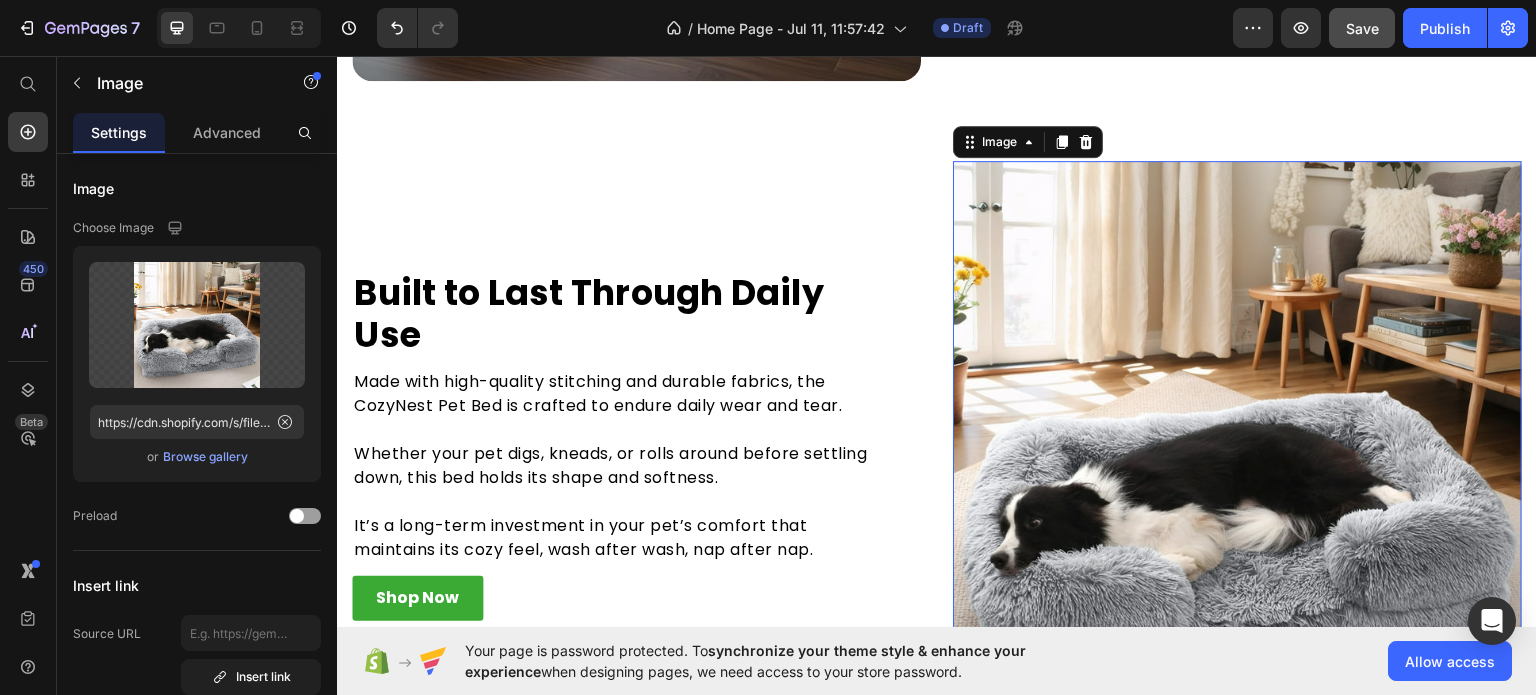 scroll, scrollTop: 1700, scrollLeft: 0, axis: vertical 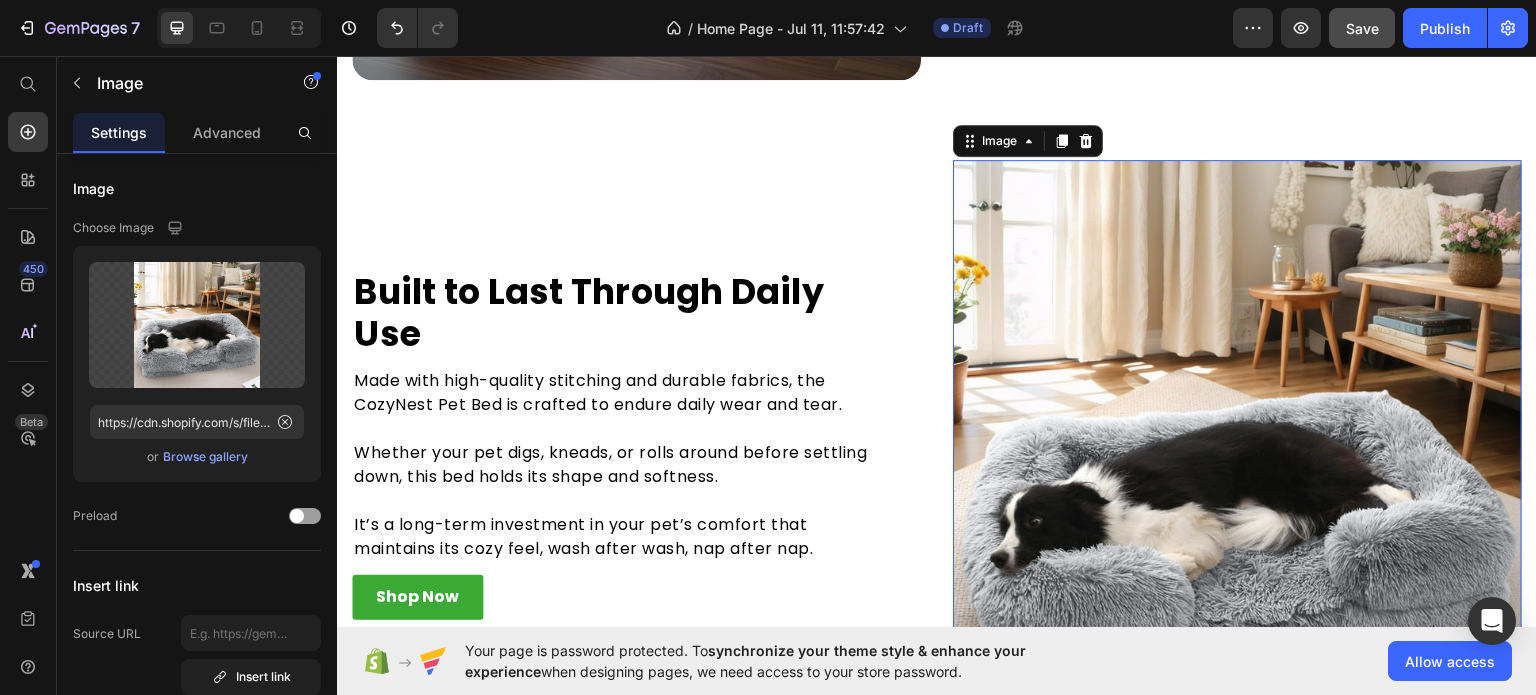 click at bounding box center [1237, 443] 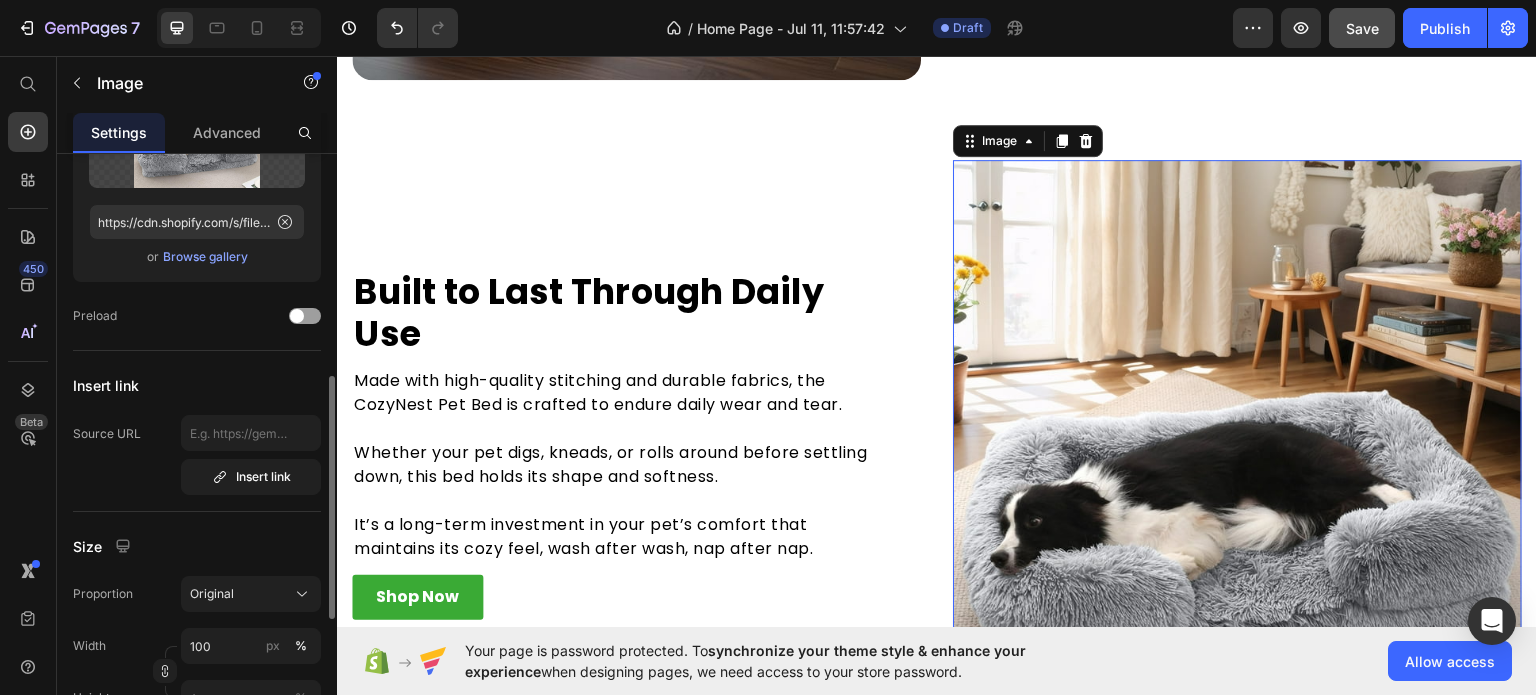 scroll, scrollTop: 400, scrollLeft: 0, axis: vertical 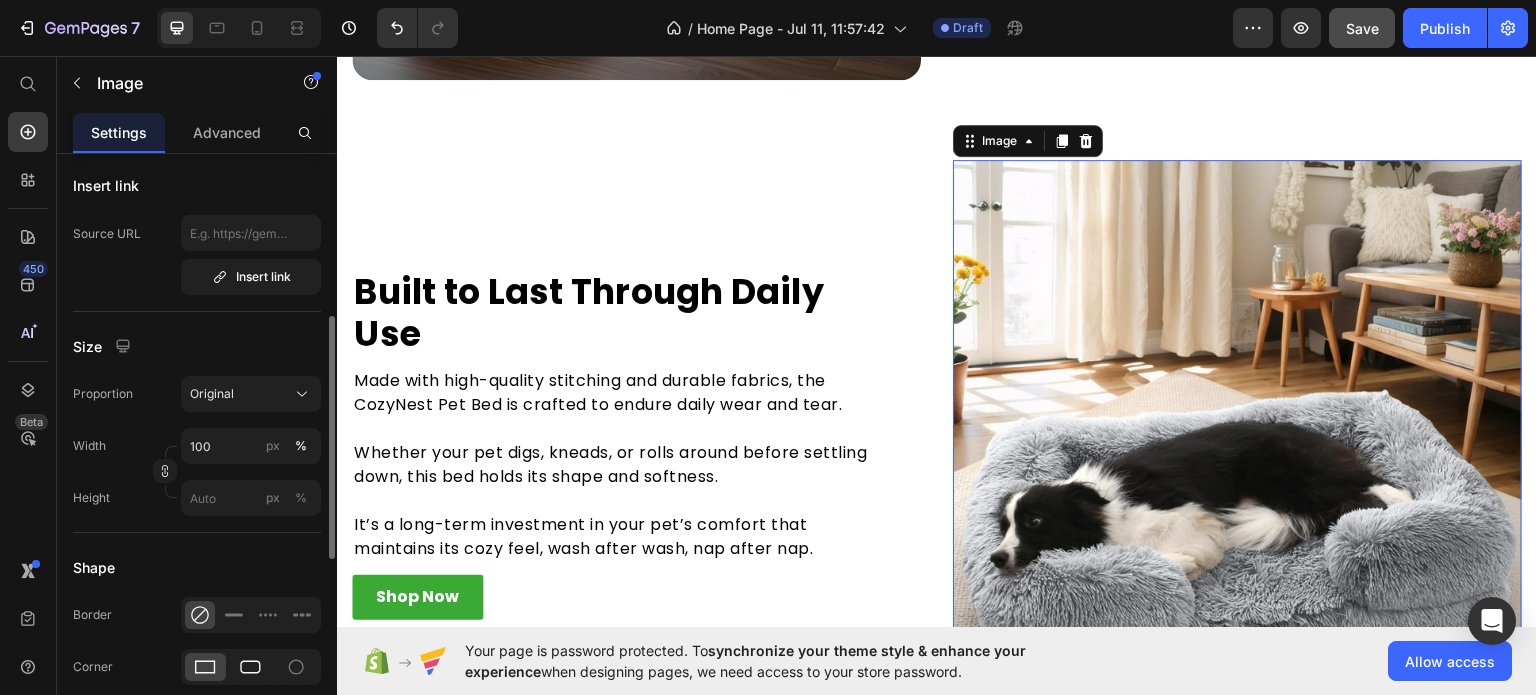 click 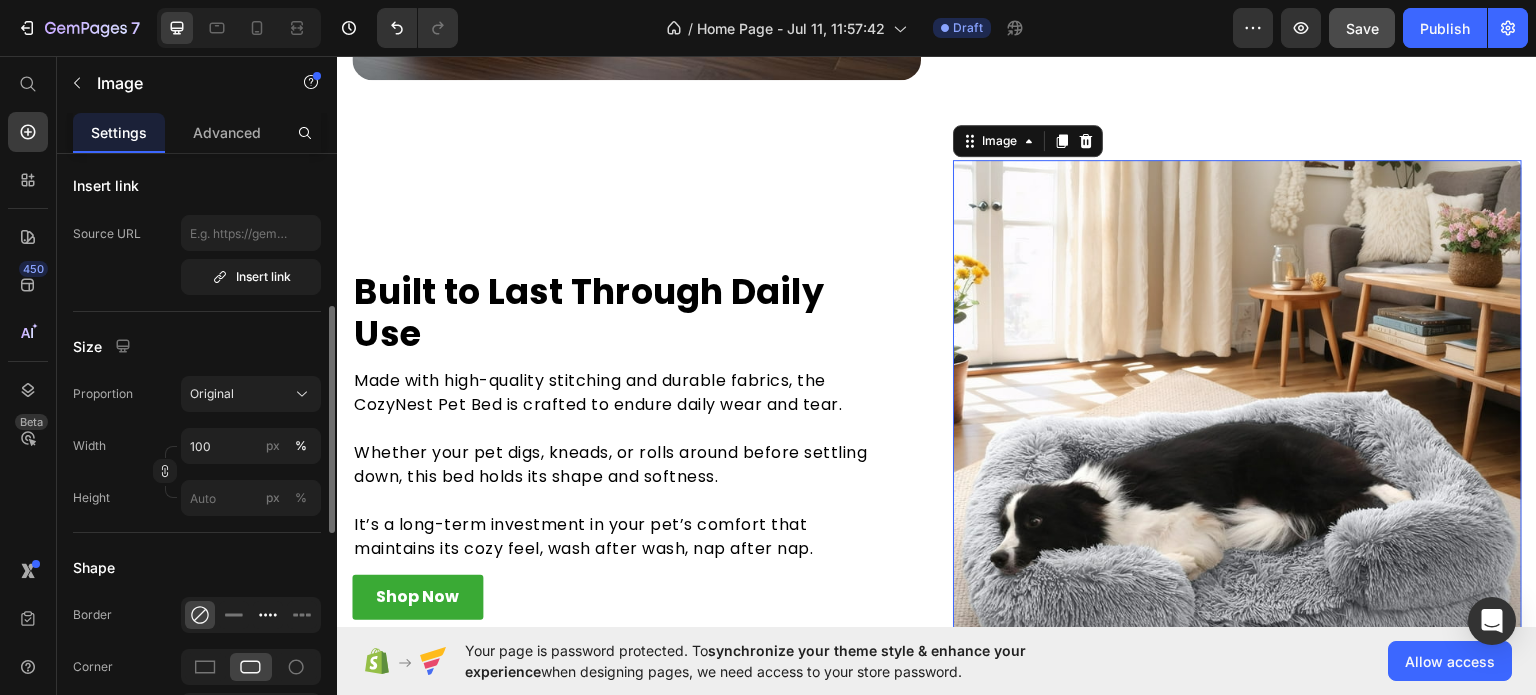 scroll, scrollTop: 700, scrollLeft: 0, axis: vertical 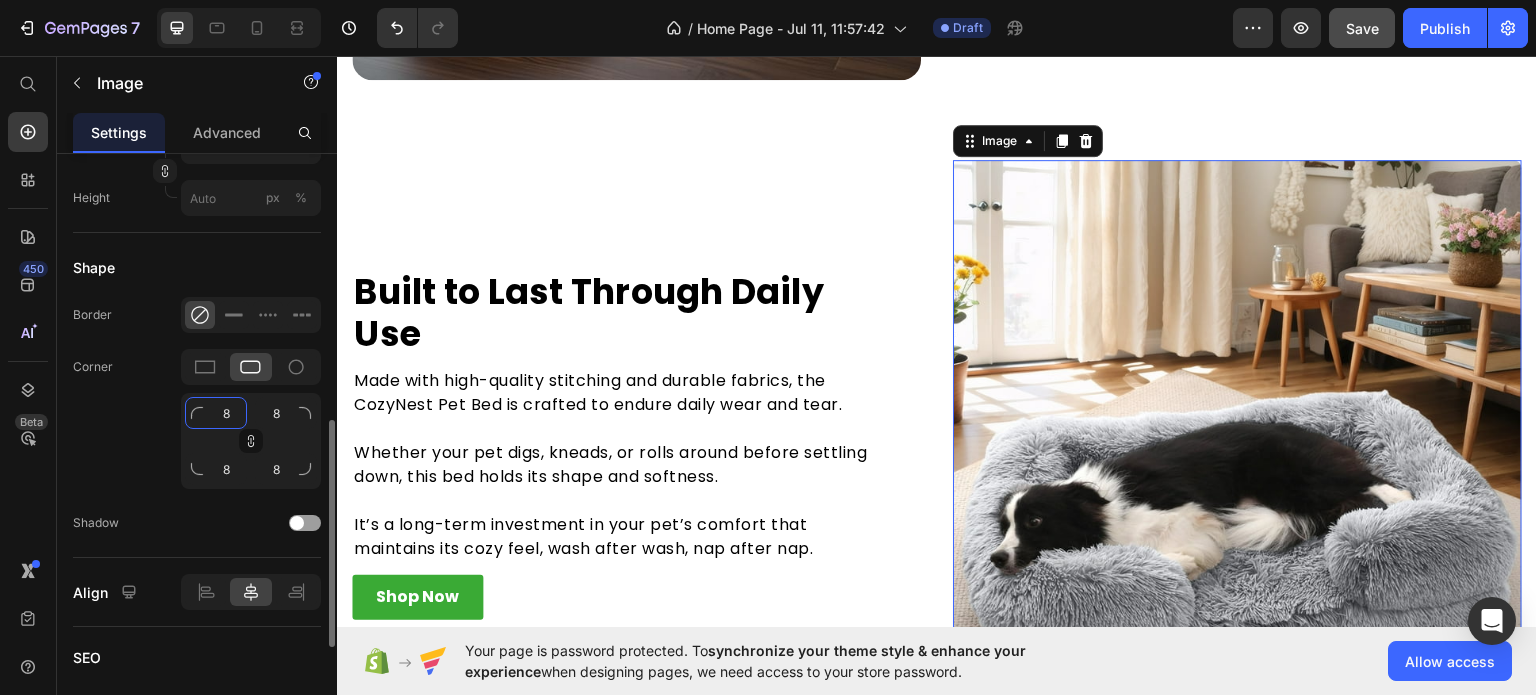 click on "8" 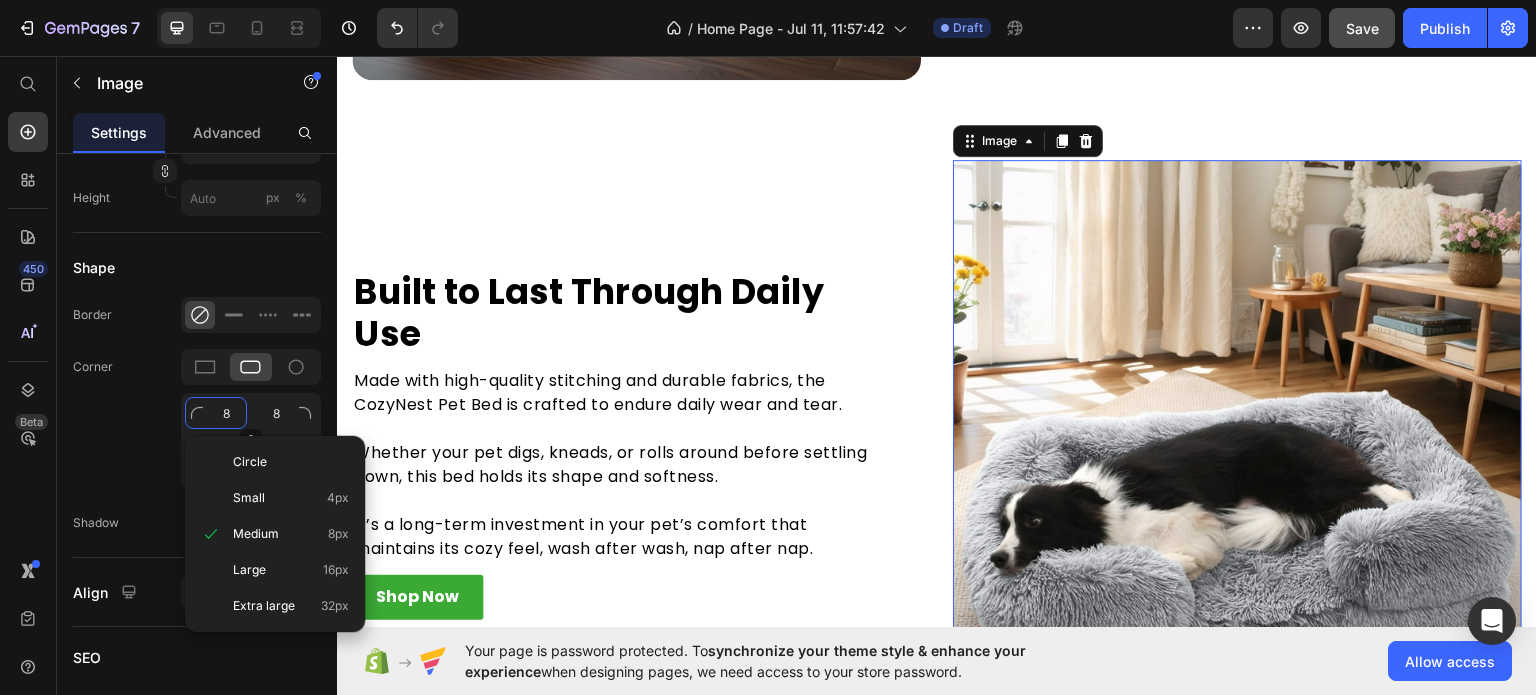 type on "2" 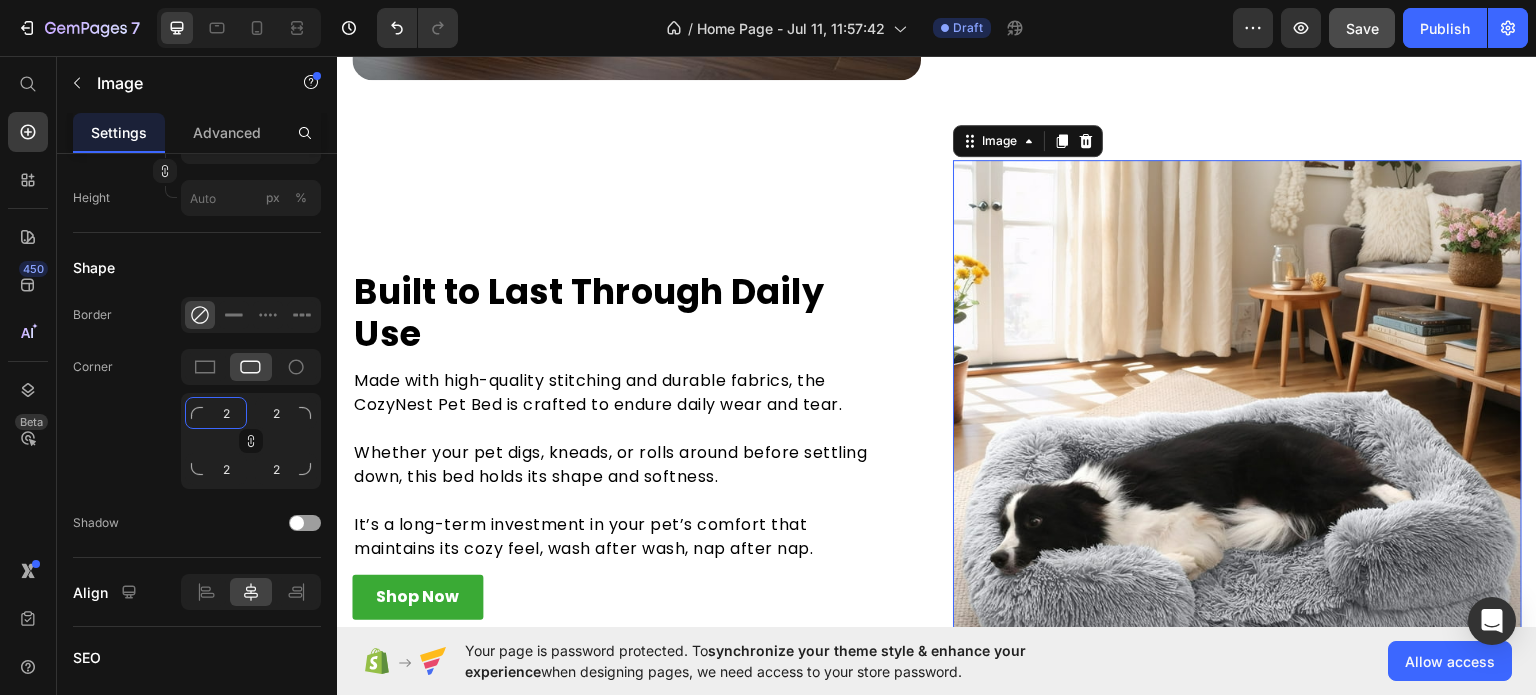 type on "20" 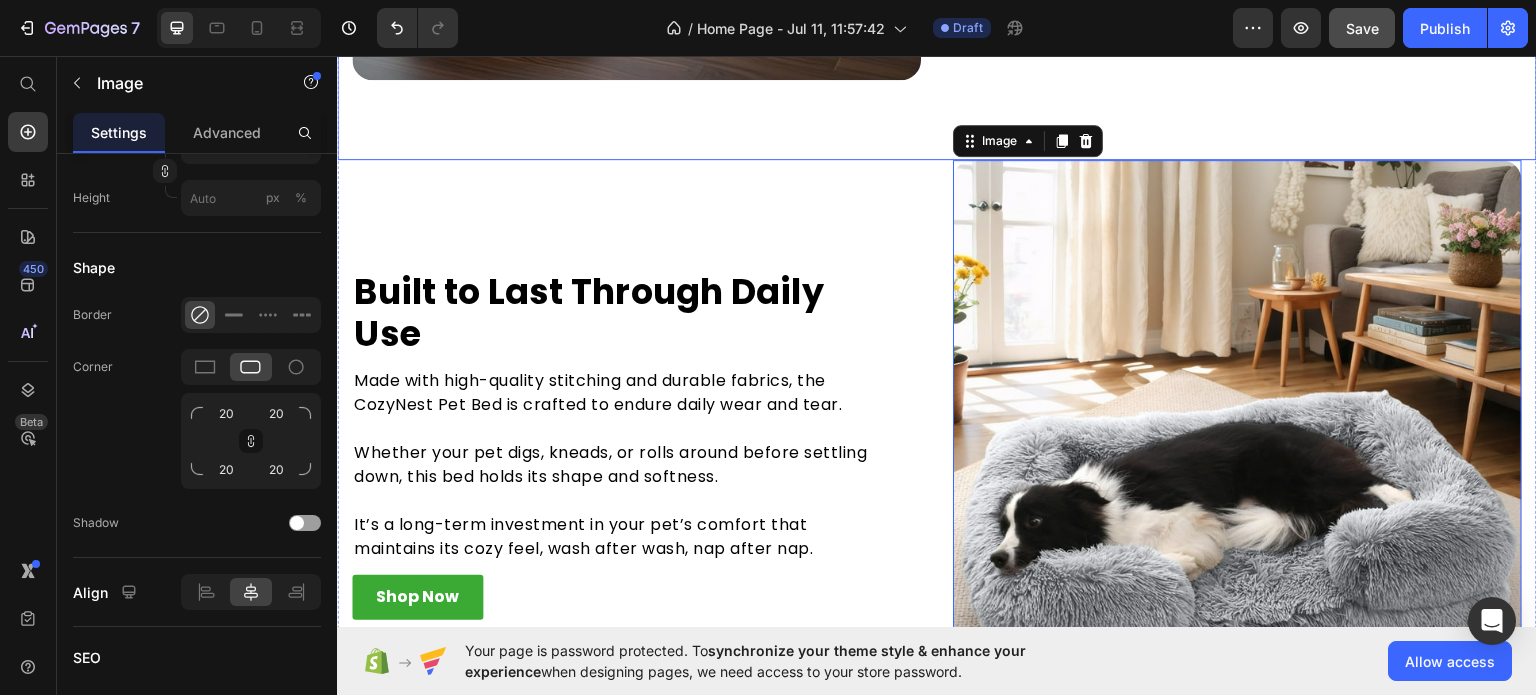 click on "Image Designed to Fit Pets of All Sizes Heading Whether you have a tiny kitten, a medium pup, or a large dog, the CozyNest Pet Bed comes in multiple size options to ensure a perfect fit.    Its round, ergonomic shape supports natural sleeping positions, allowing your pet to curl up or stretch out in total comfort. One bed—many sizes—tailored to suit your pet’s unique needs. Text block Shop Now Button Row Row" at bounding box center [937, -166] 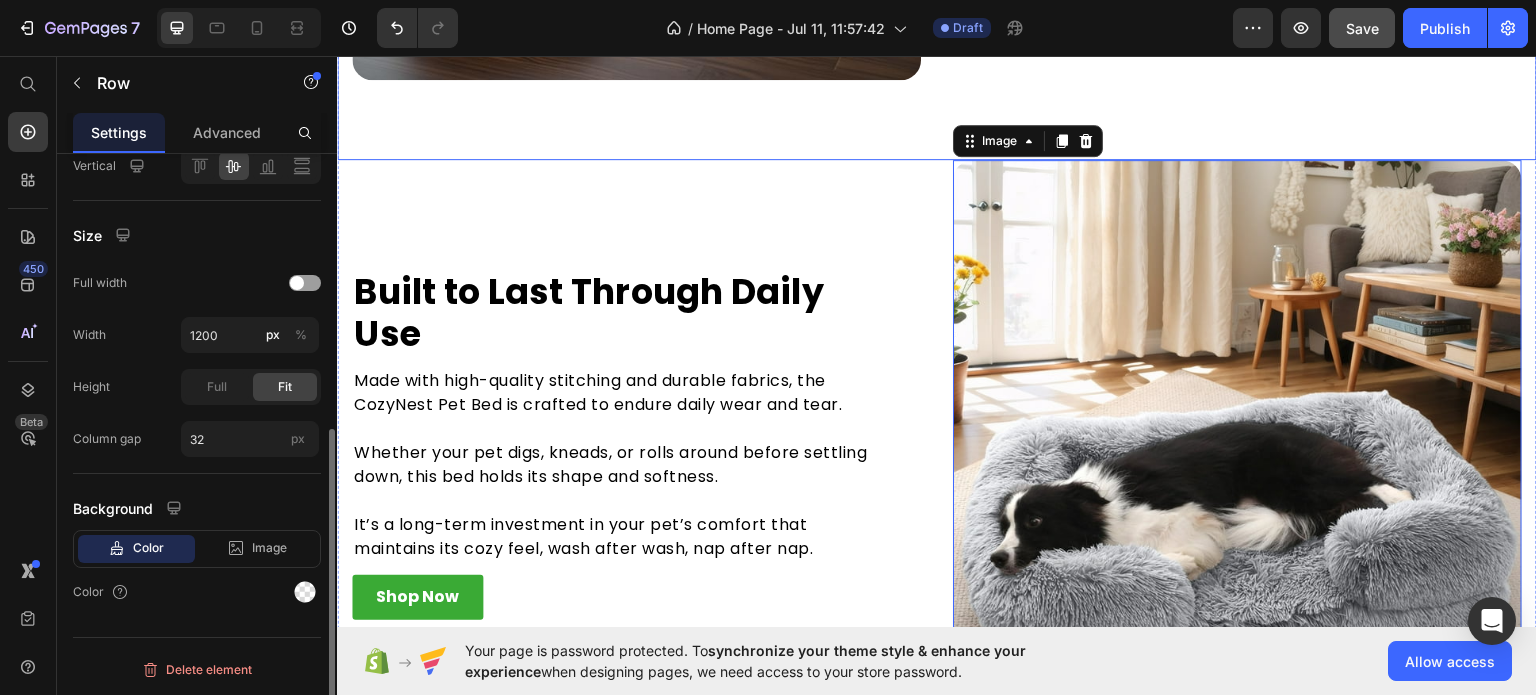 scroll, scrollTop: 0, scrollLeft: 0, axis: both 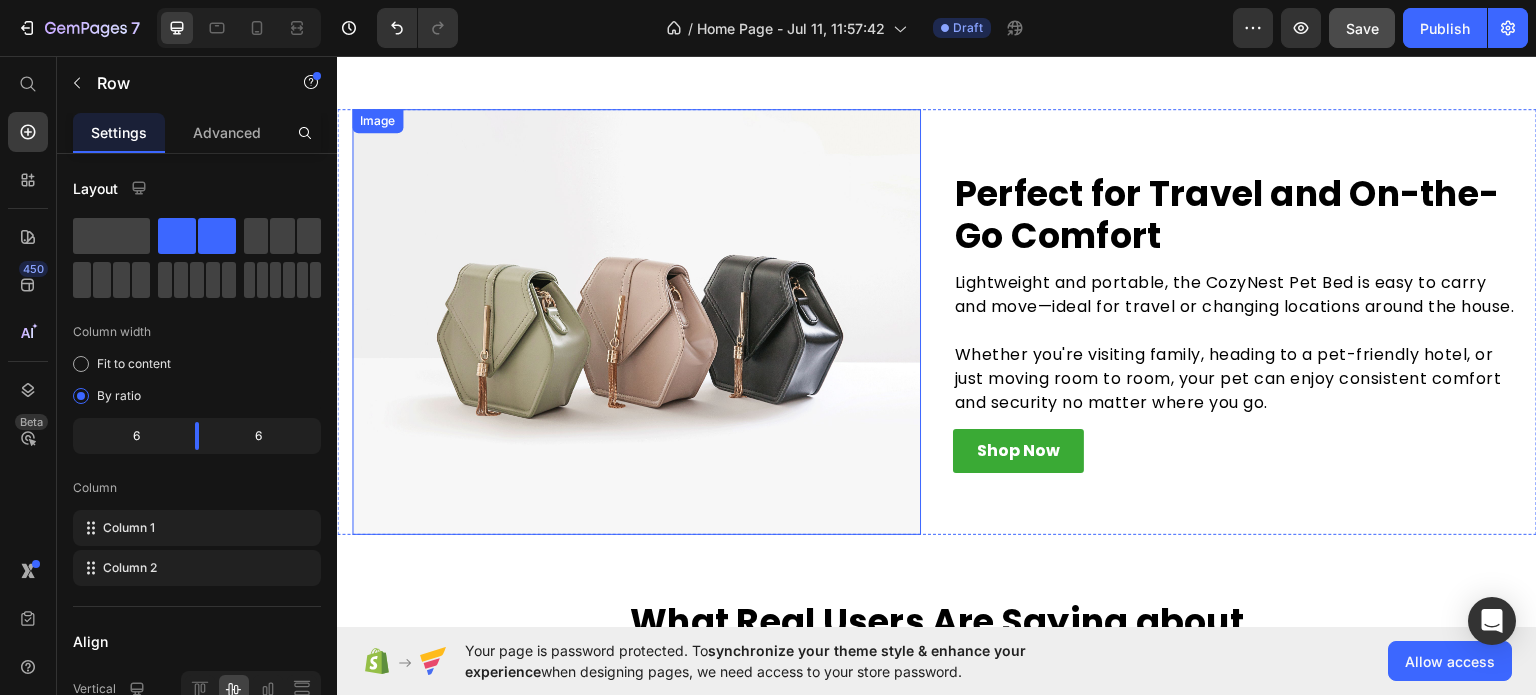 click at bounding box center (636, 321) 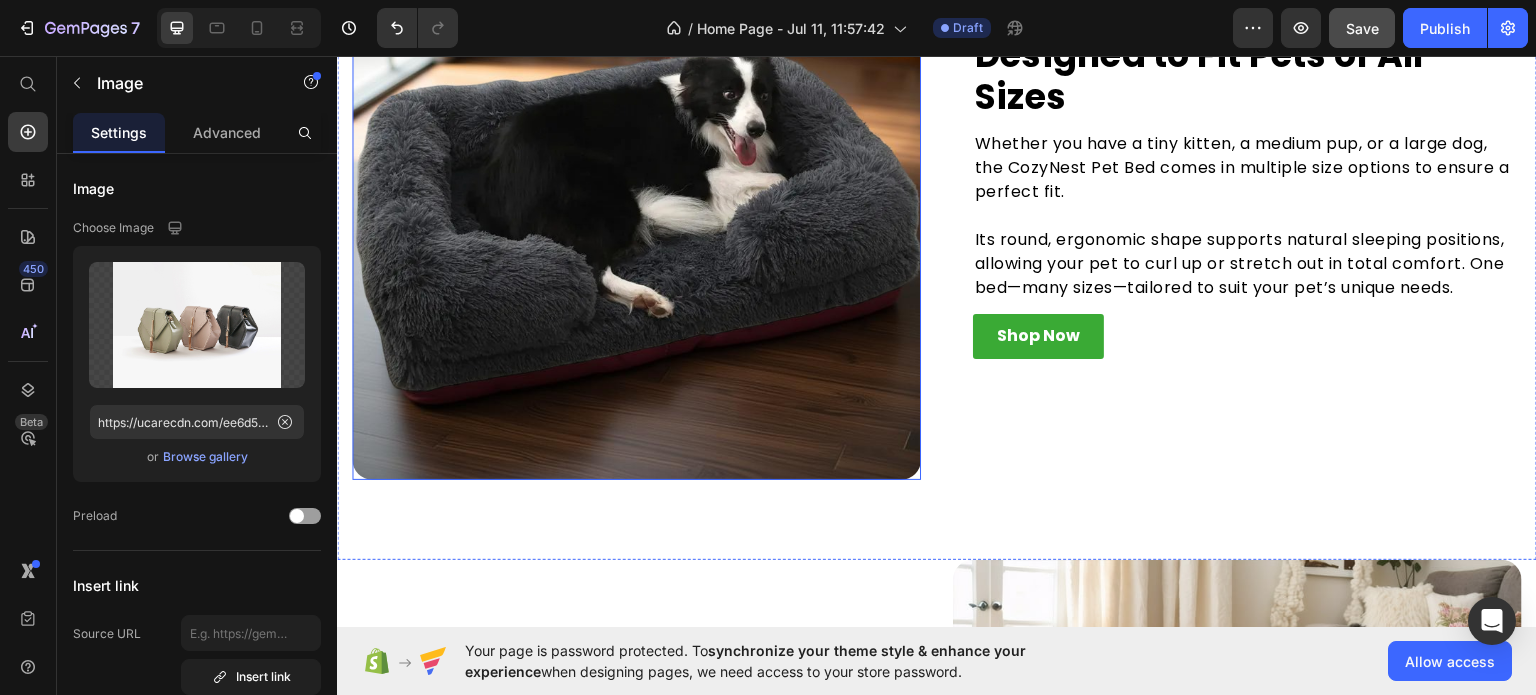 scroll, scrollTop: 1800, scrollLeft: 0, axis: vertical 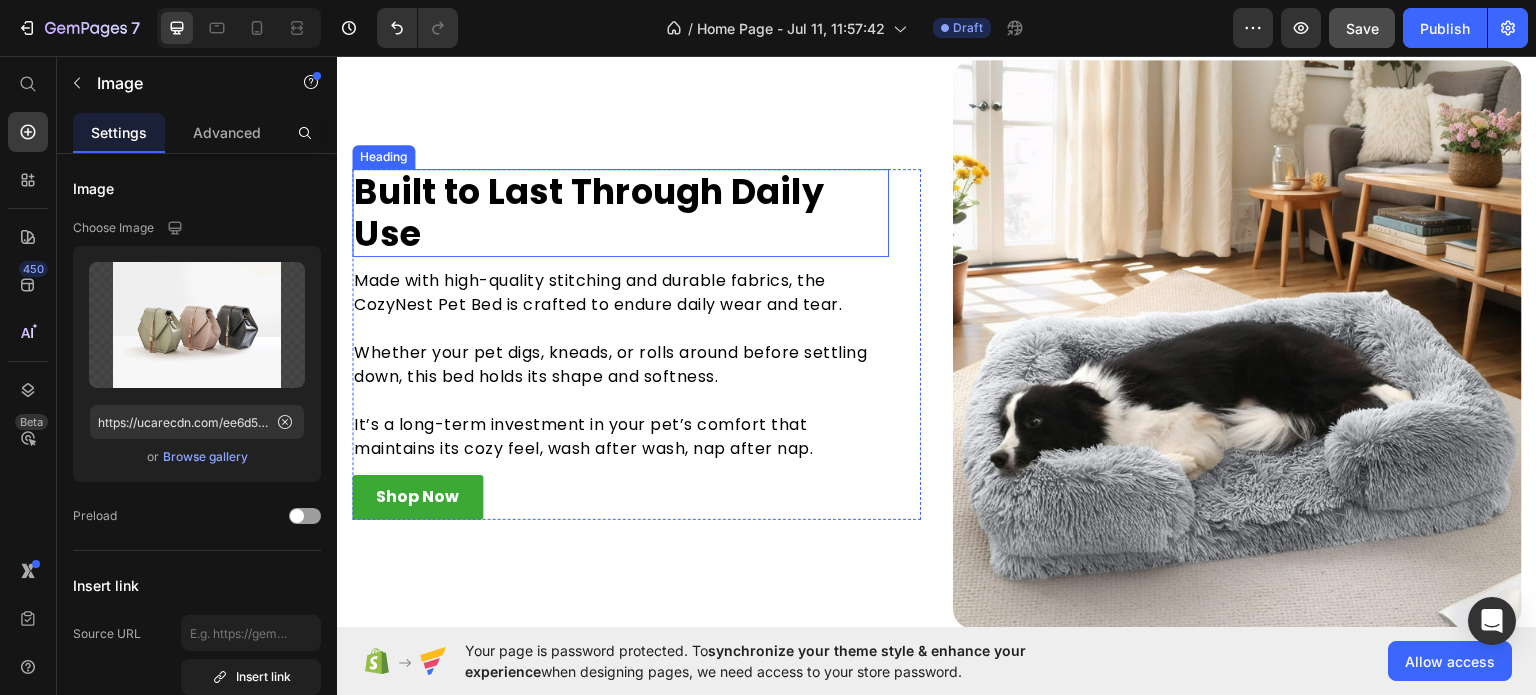 click on "Built to Last Through Daily Use" at bounding box center (620, 212) 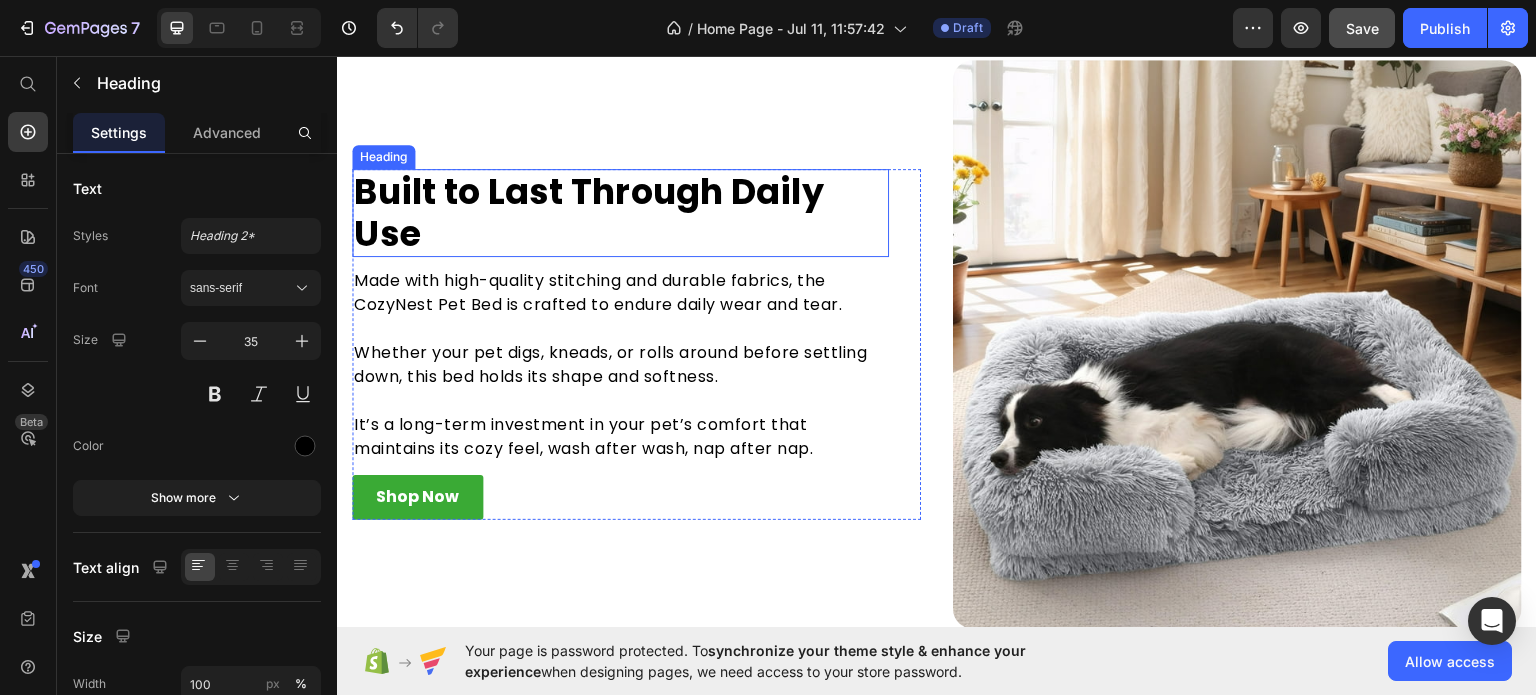 click on "Built to Last Through Daily Use" at bounding box center (620, 212) 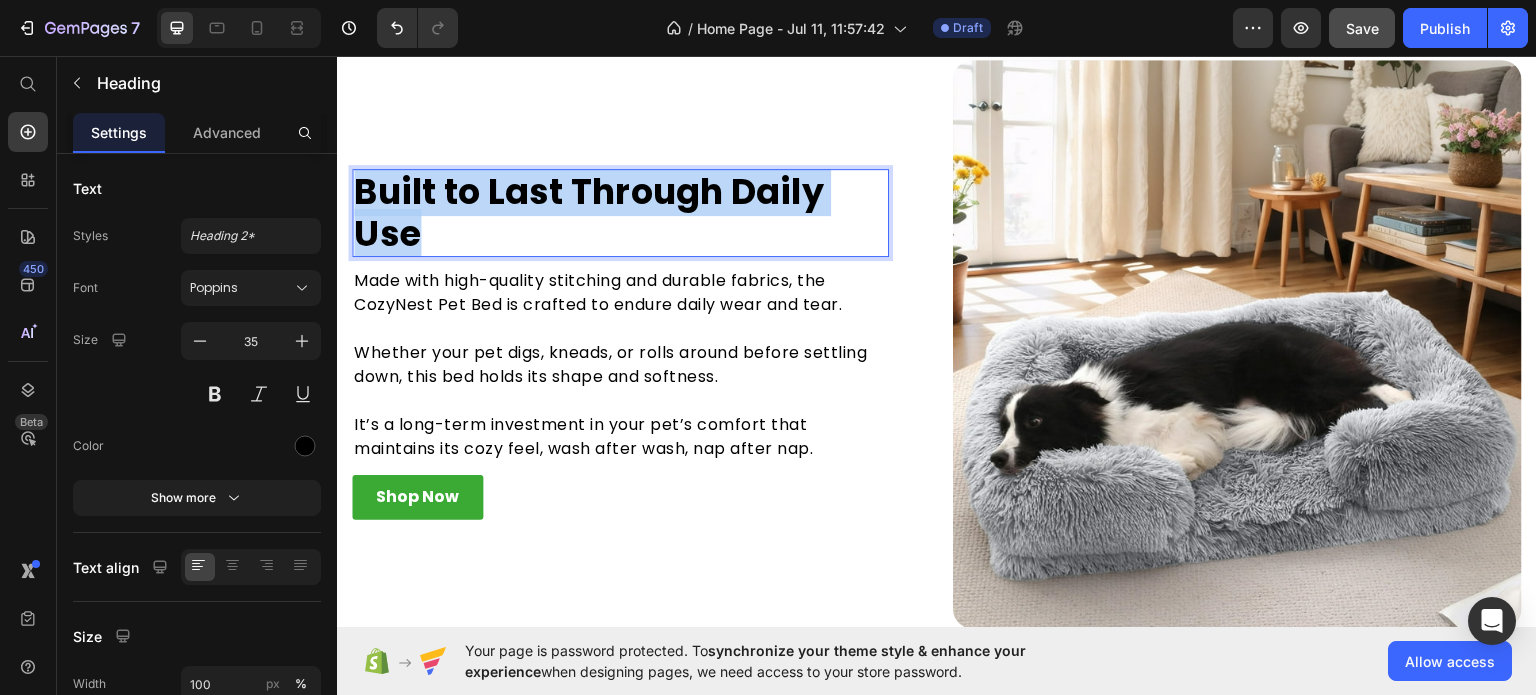 click on "Built to Last Through Daily Use" at bounding box center (620, 212) 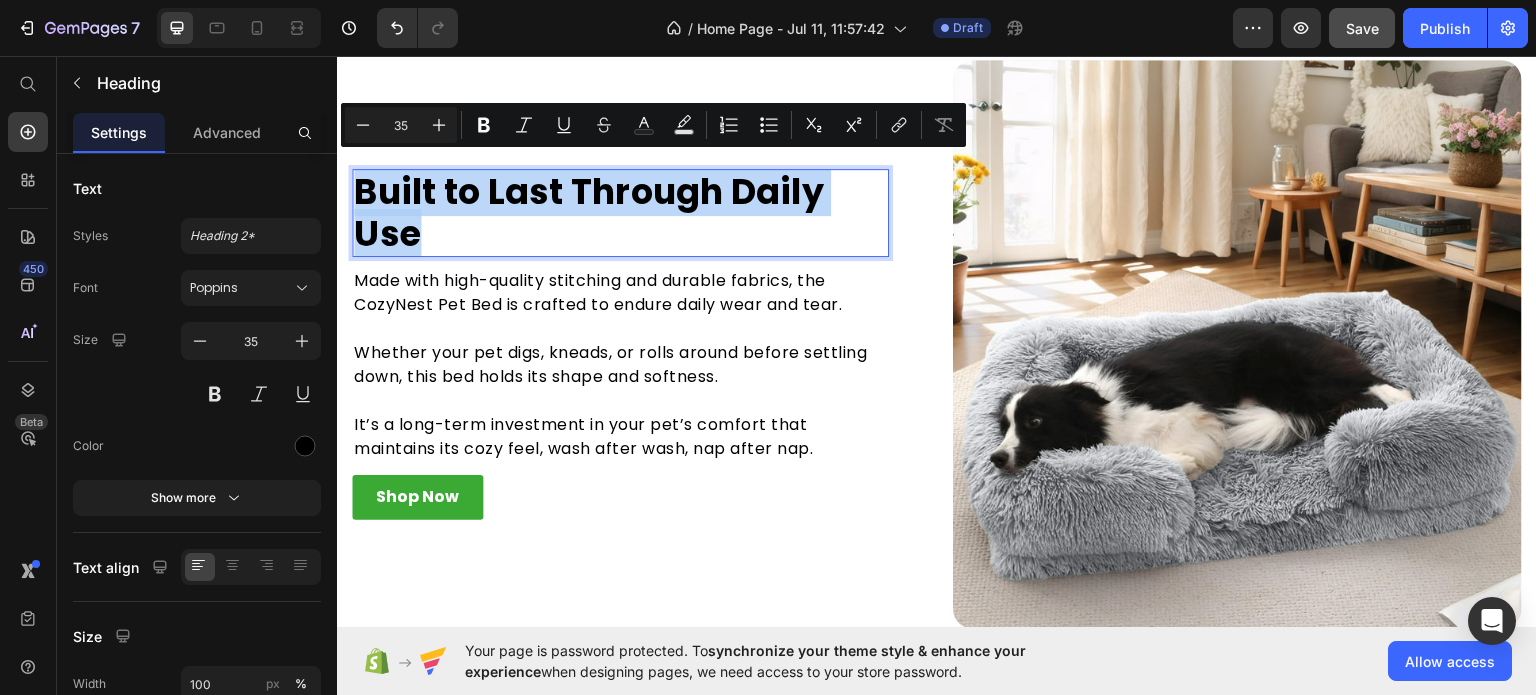 copy on "Built to Last Through Daily Use" 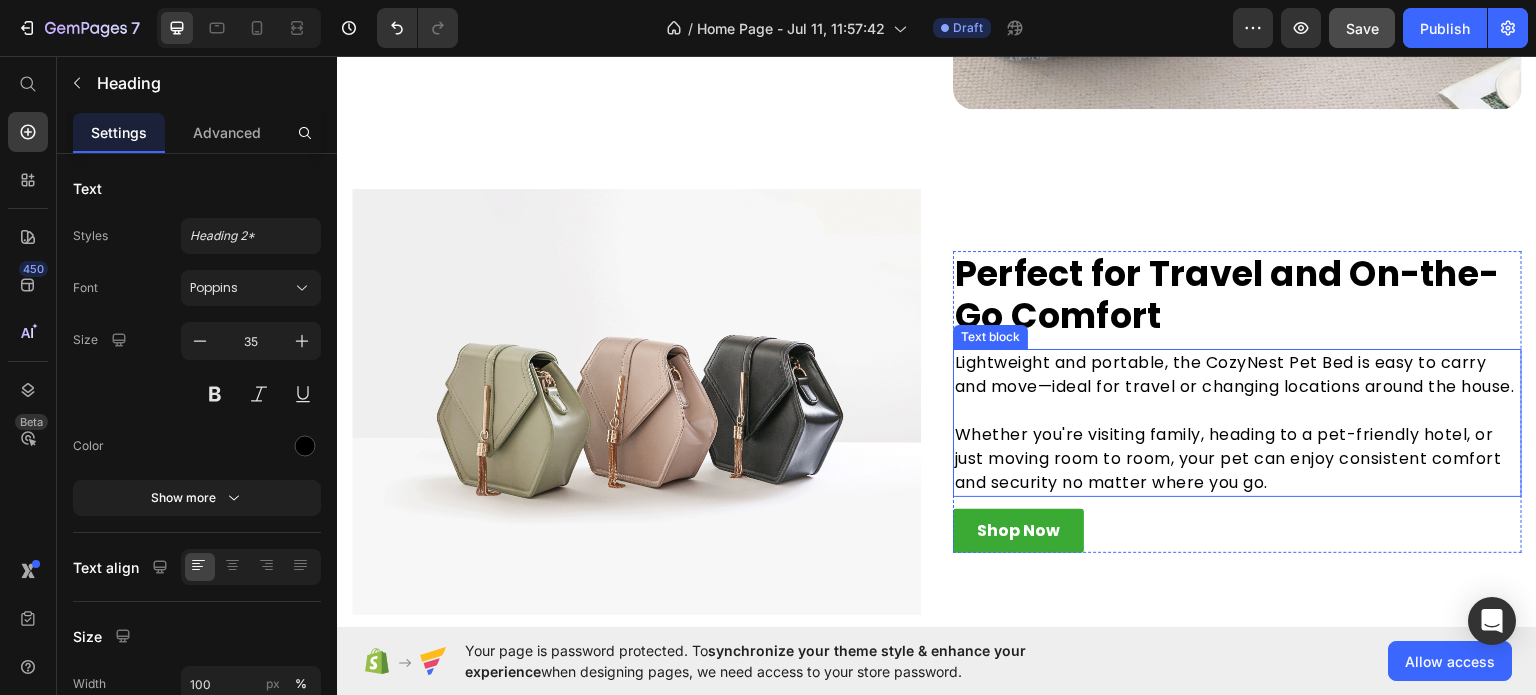 scroll, scrollTop: 2400, scrollLeft: 0, axis: vertical 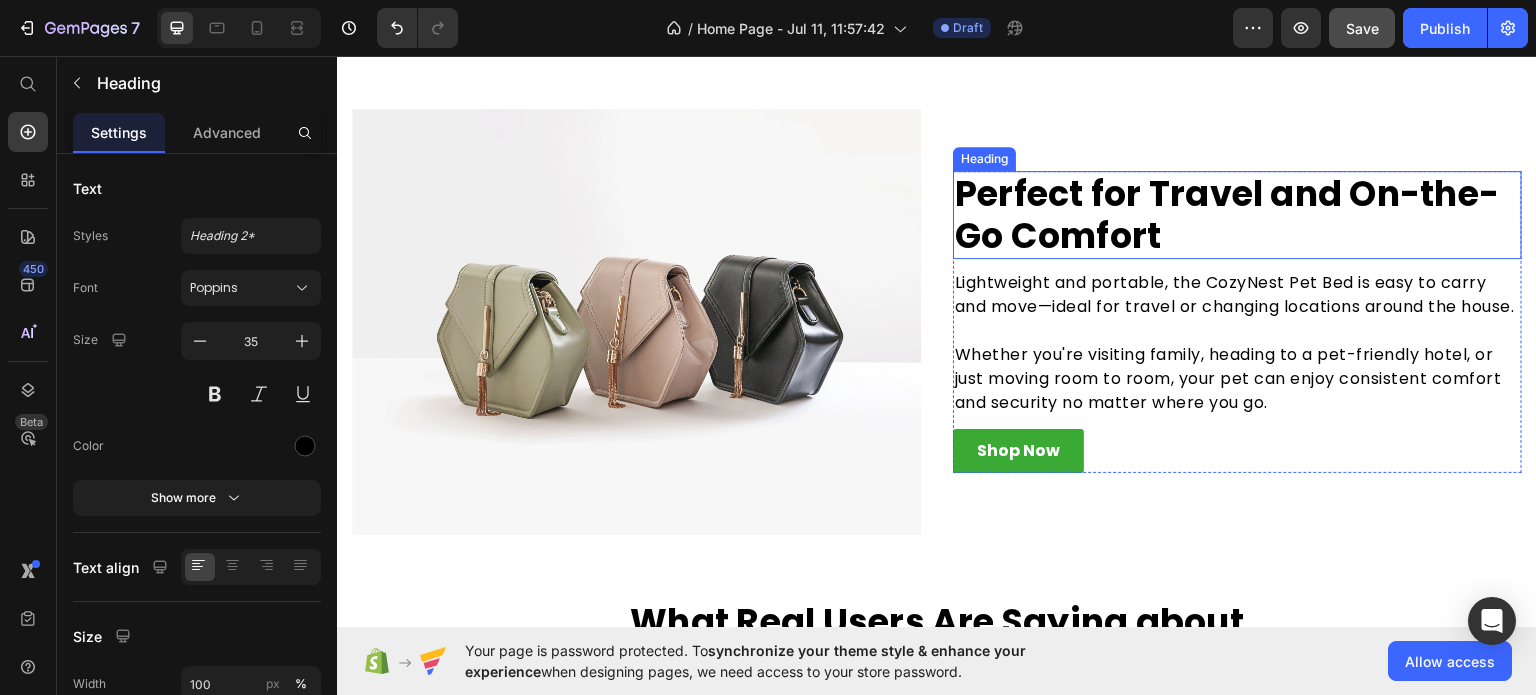 click on "Perfect for Travel and On-the-Go Comfort" at bounding box center (1237, 214) 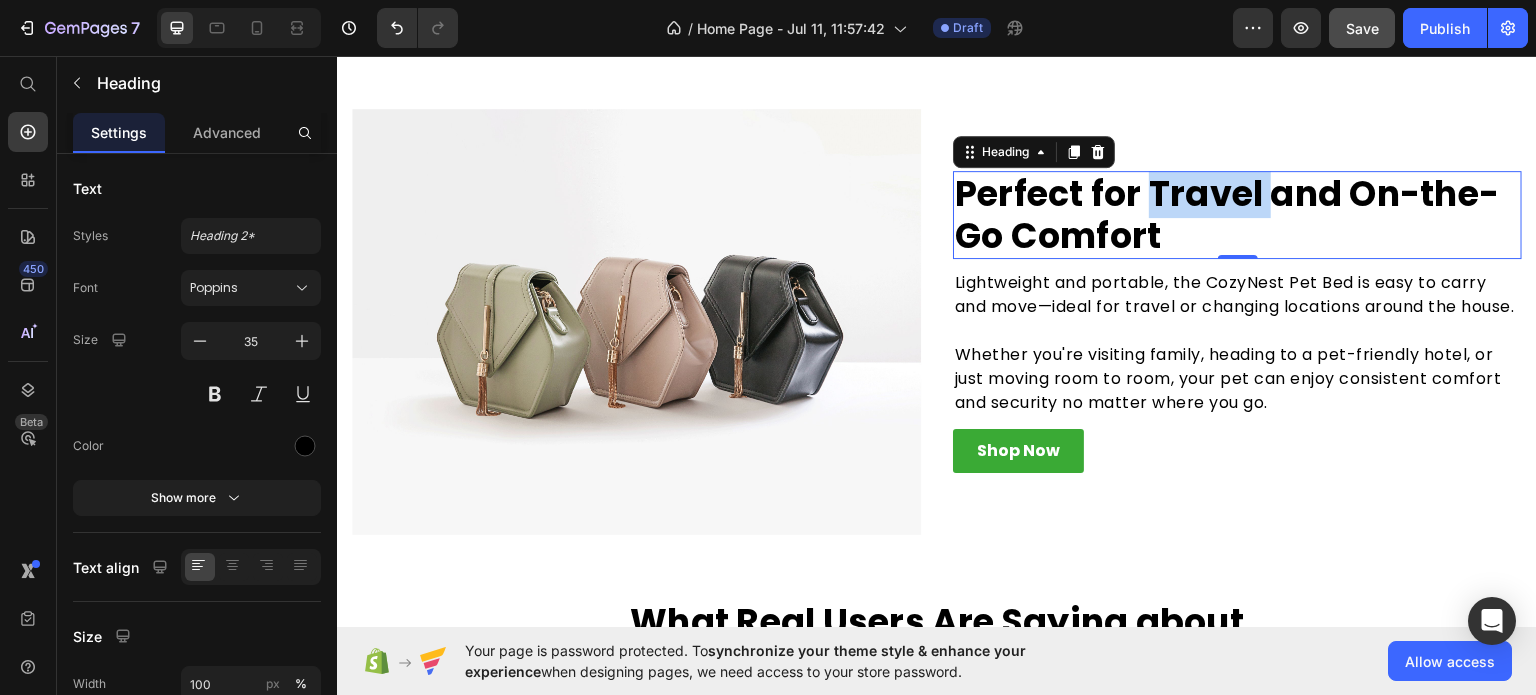 click on "Perfect for Travel and On-the-Go Comfort" at bounding box center (1237, 214) 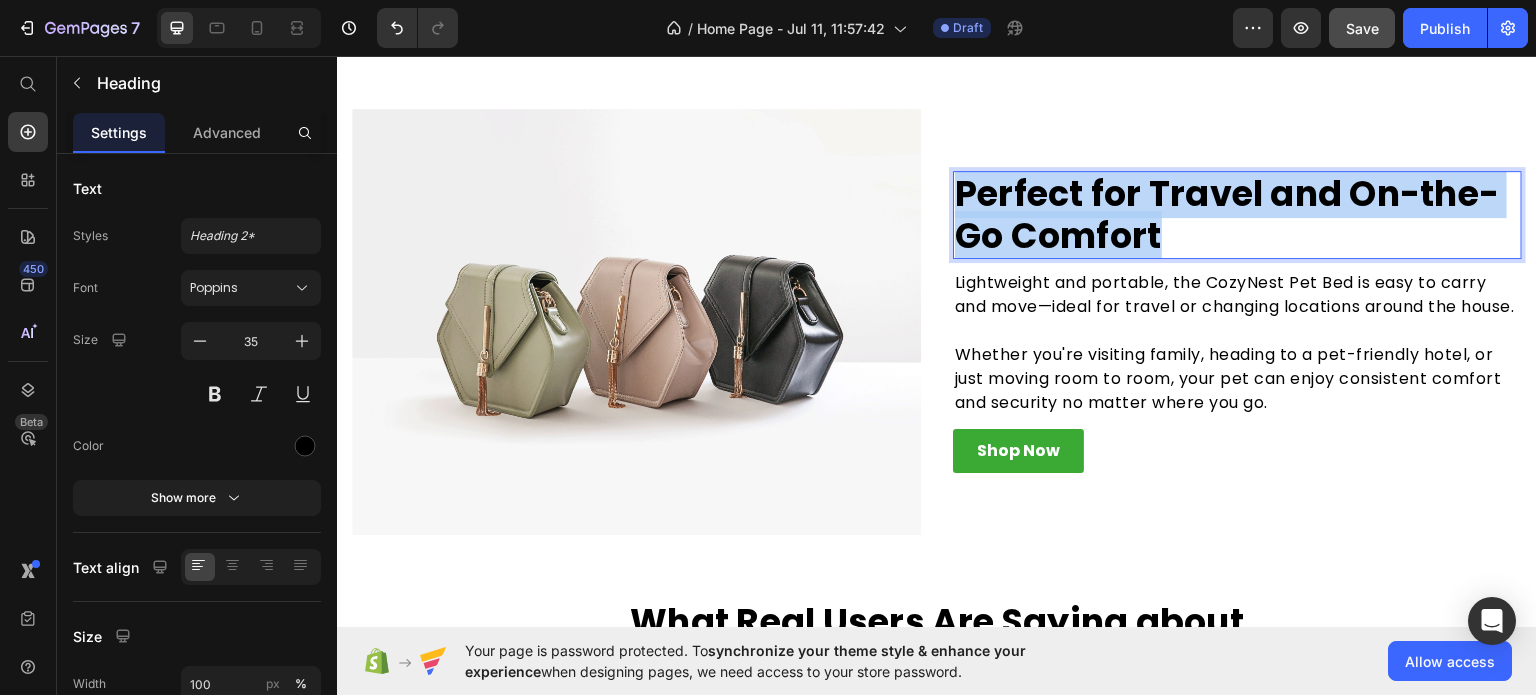 click on "Perfect for Travel and On-the-Go Comfort" at bounding box center (1237, 214) 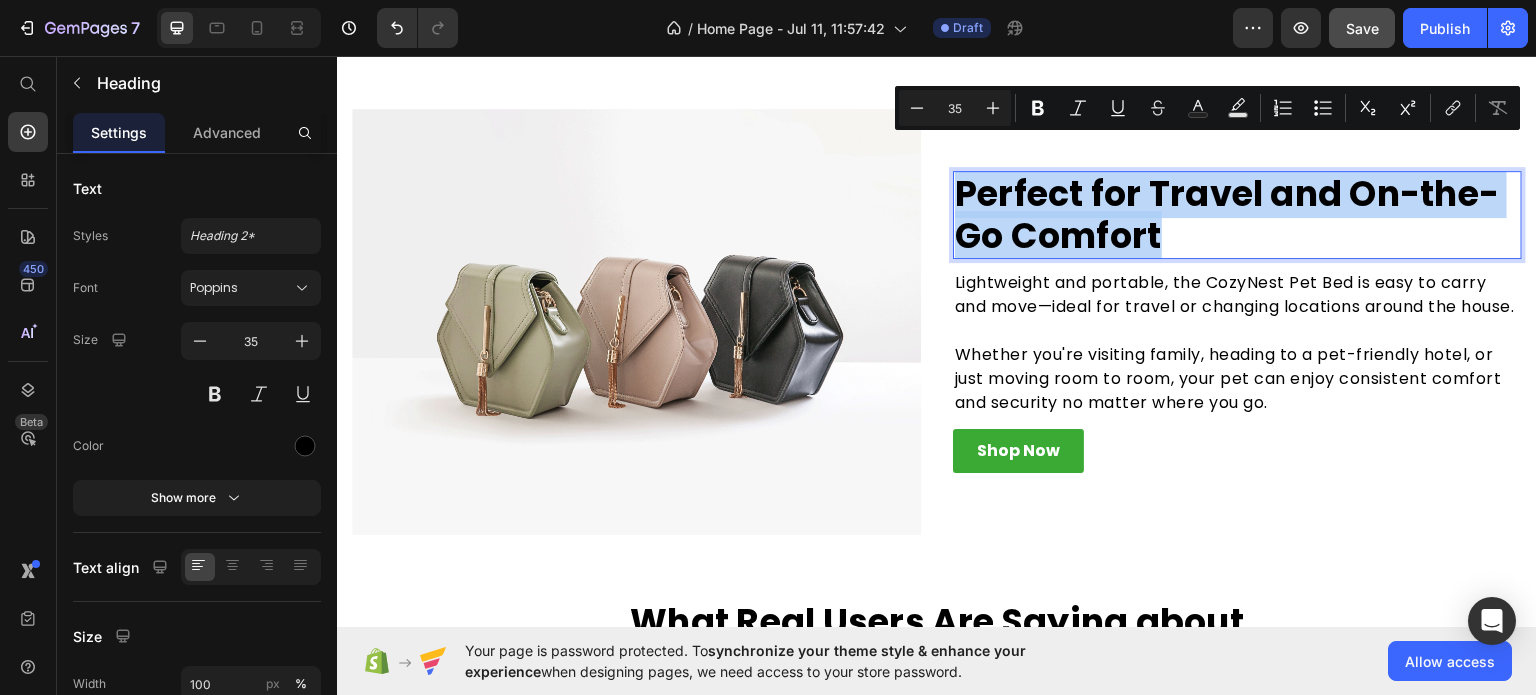 copy on "Perfect for Travel and On-the-Go Comfort" 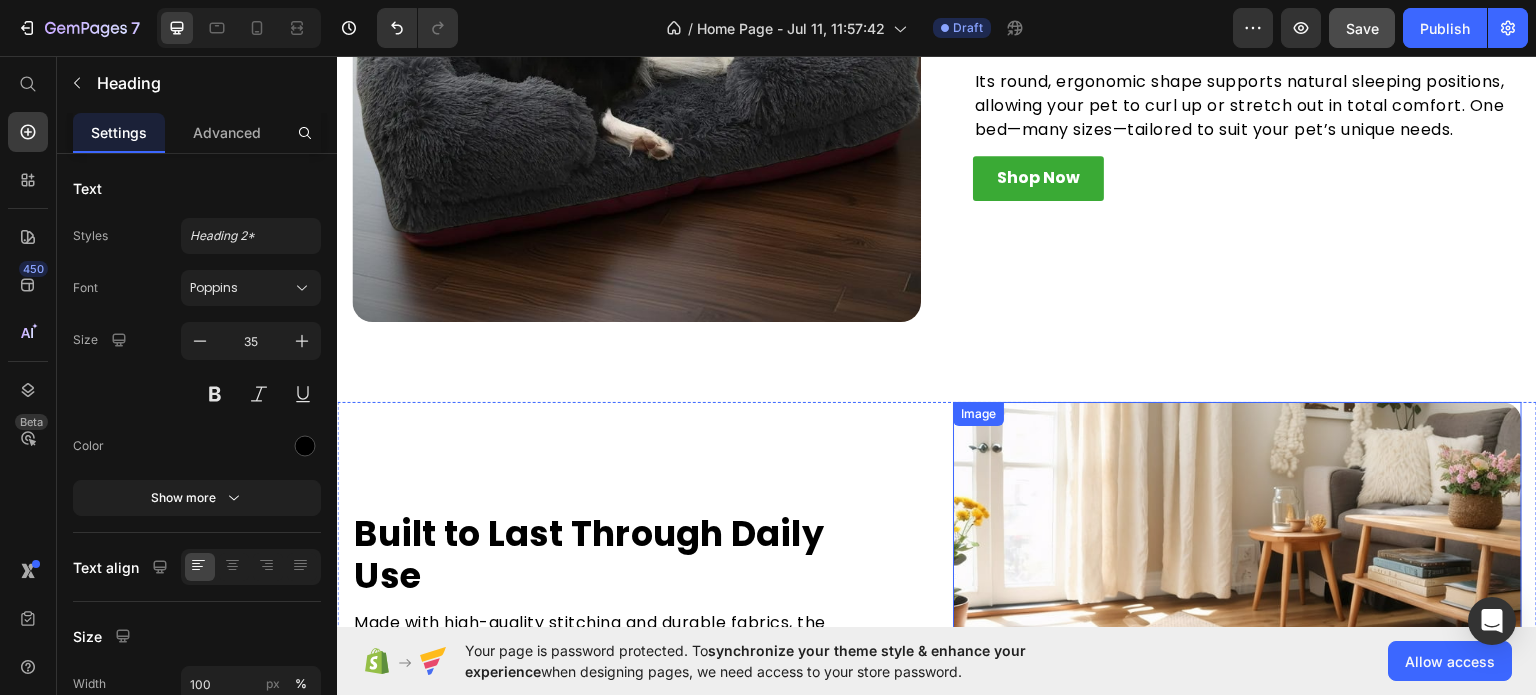 type on "16" 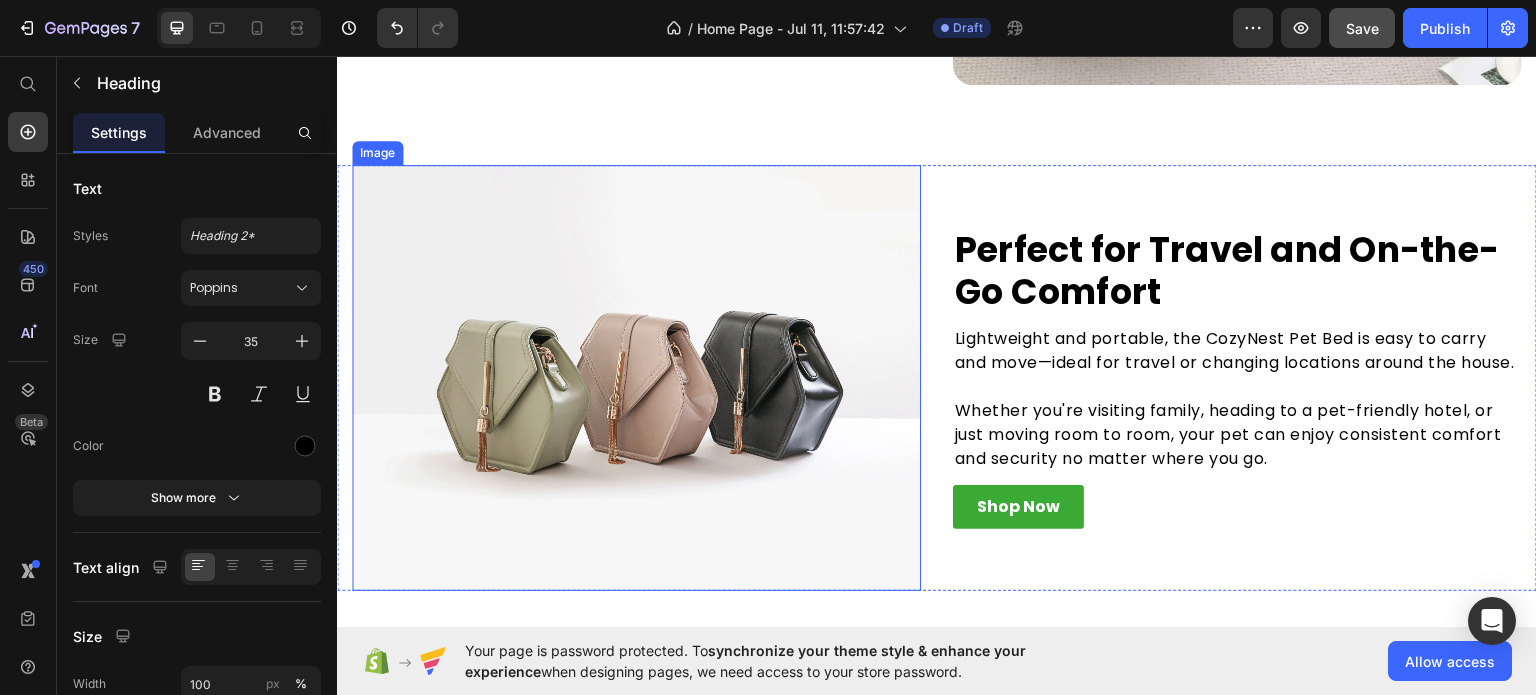 scroll, scrollTop: 2400, scrollLeft: 0, axis: vertical 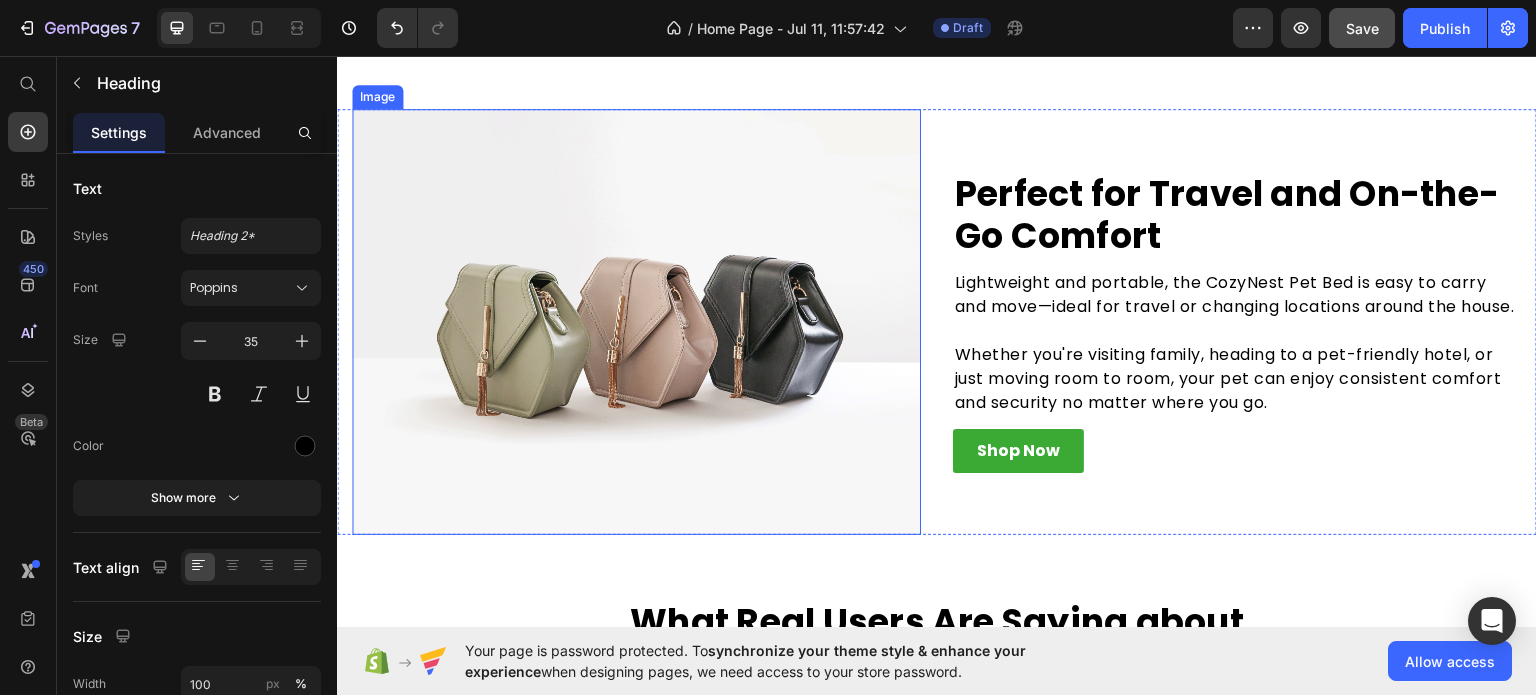 click at bounding box center [636, 321] 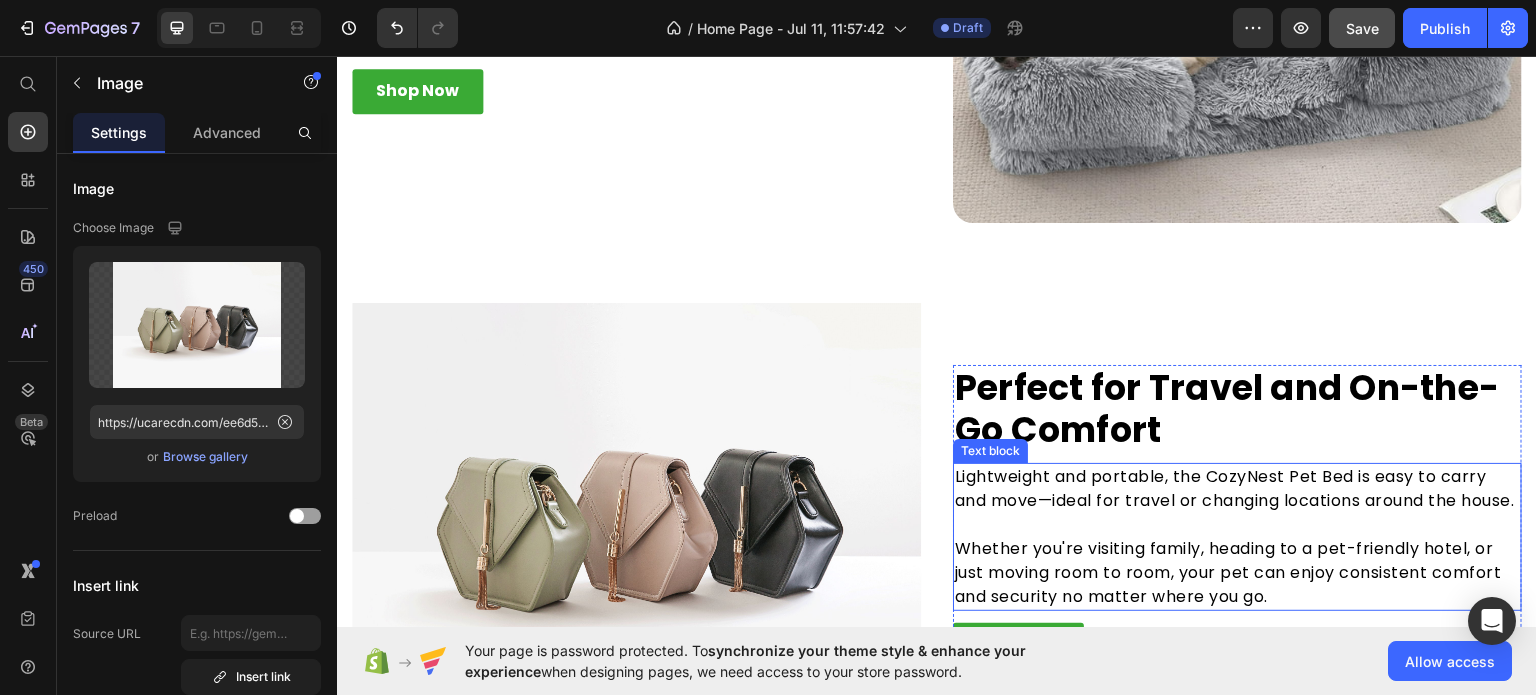 scroll, scrollTop: 2300, scrollLeft: 0, axis: vertical 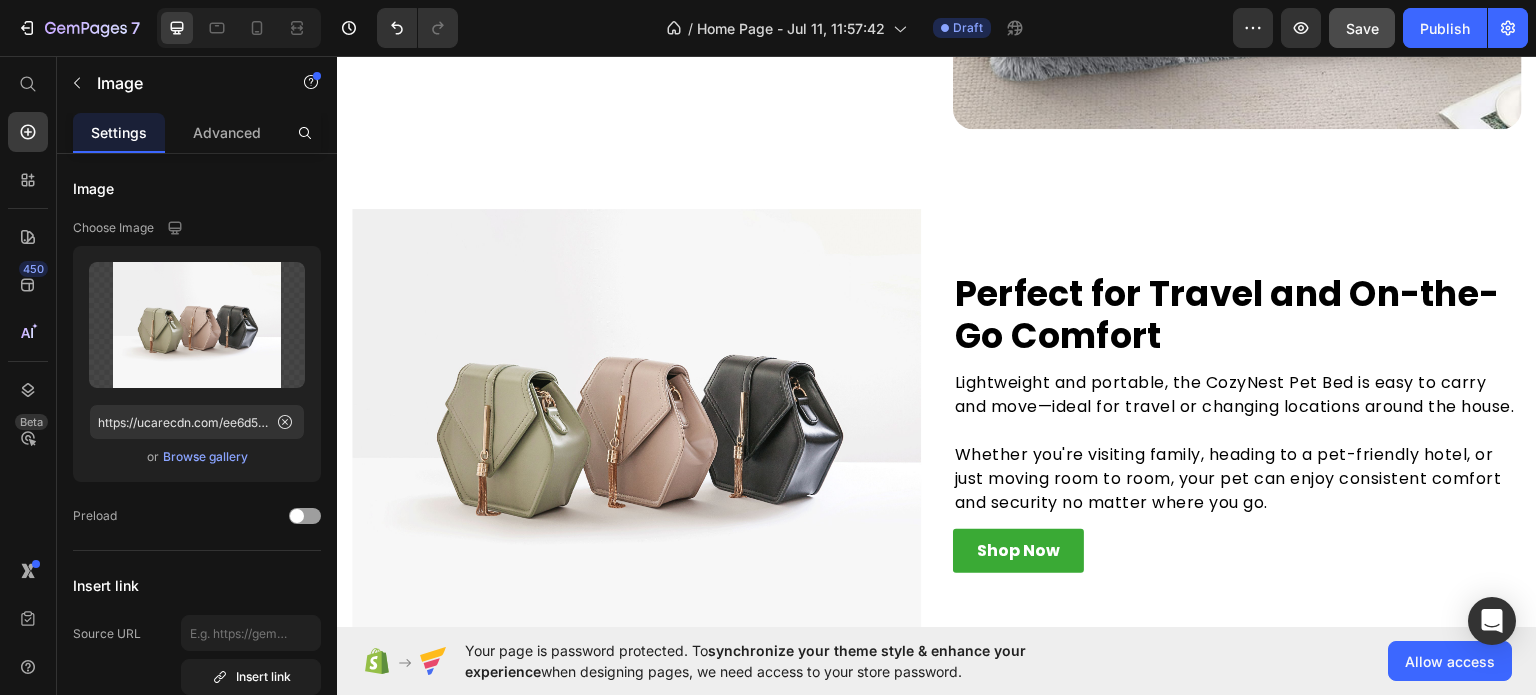 click at bounding box center (636, 421) 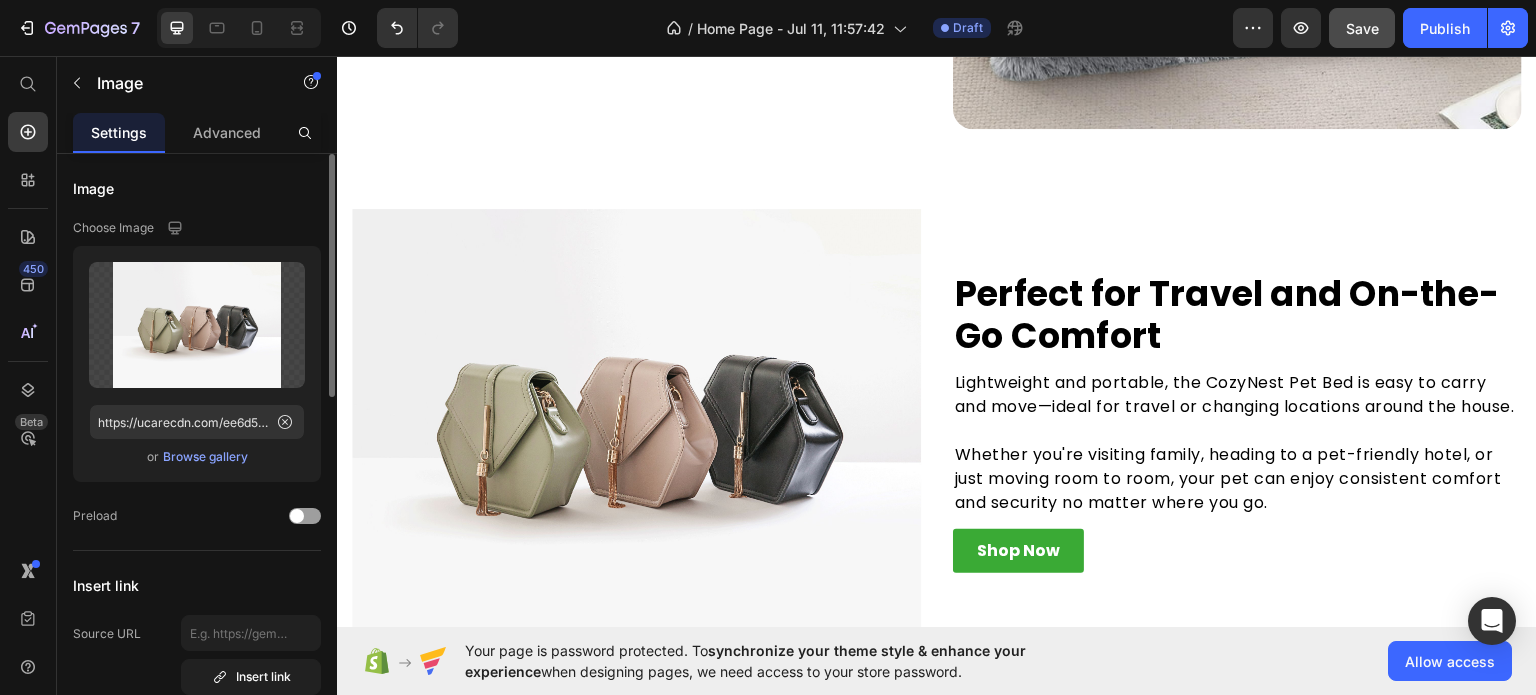 click on "Browse gallery" at bounding box center [205, 457] 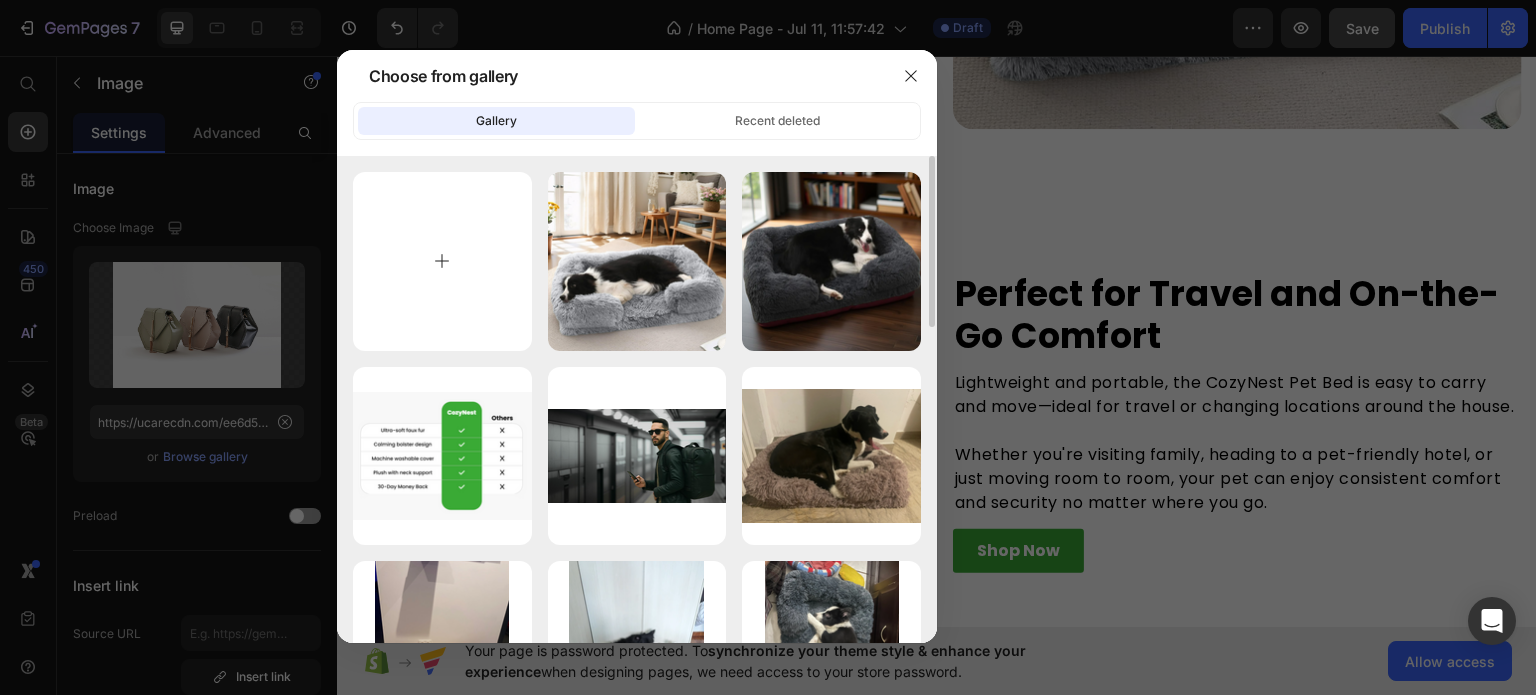 click at bounding box center [442, 261] 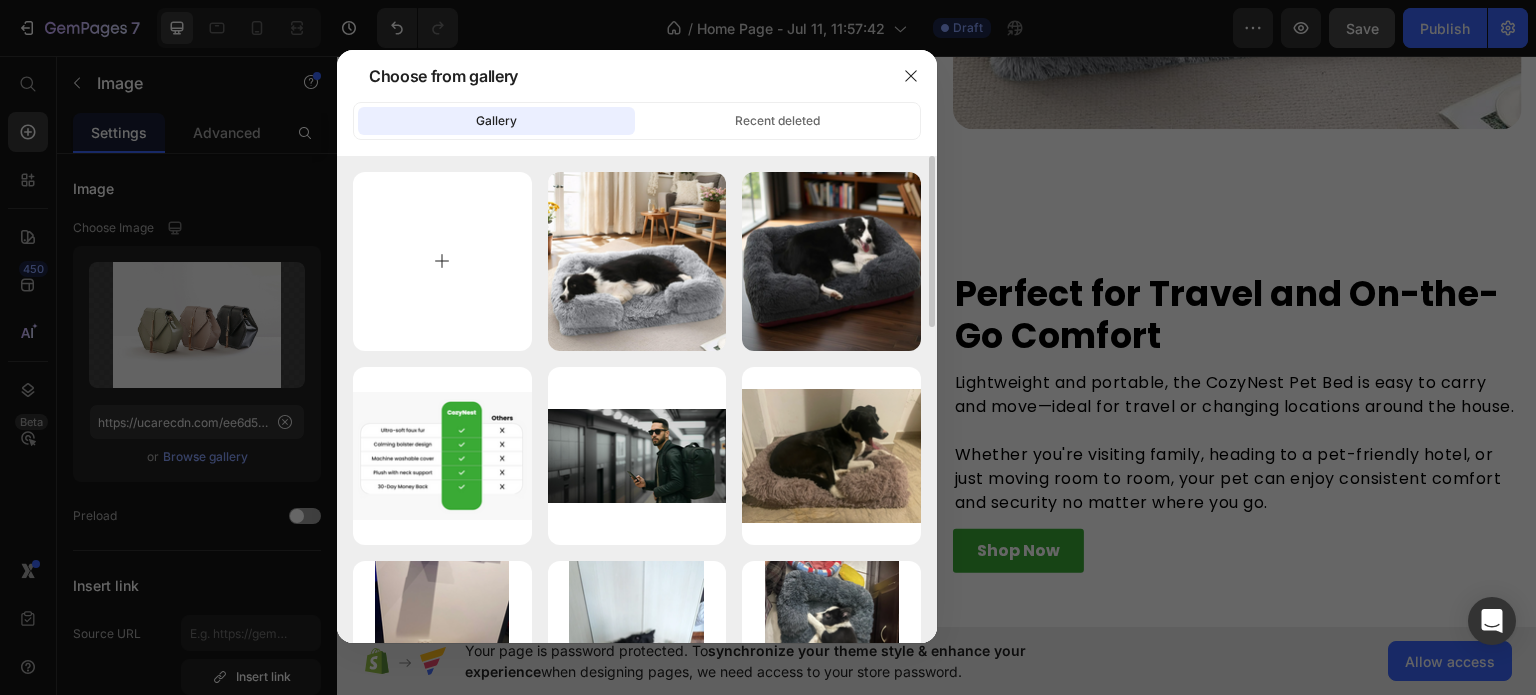 type on "C:\fakepath\download - 2025-07-11T210351.799 (1).png" 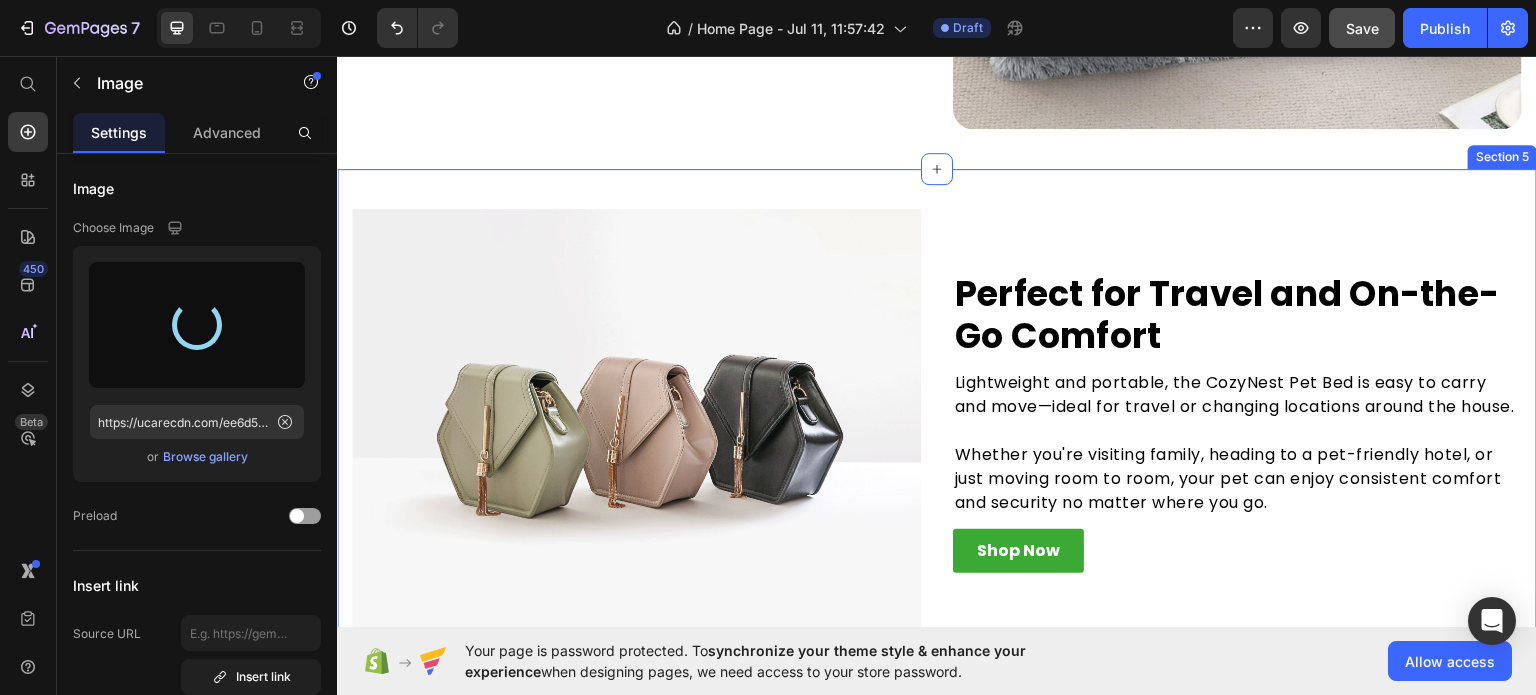 type on "https://cdn.shopify.com/s/files/1/0948/7741/7803/files/gempages_573718784632685632-aed34b43-d859-426d-9ddd-b054f2faa8fe.png" 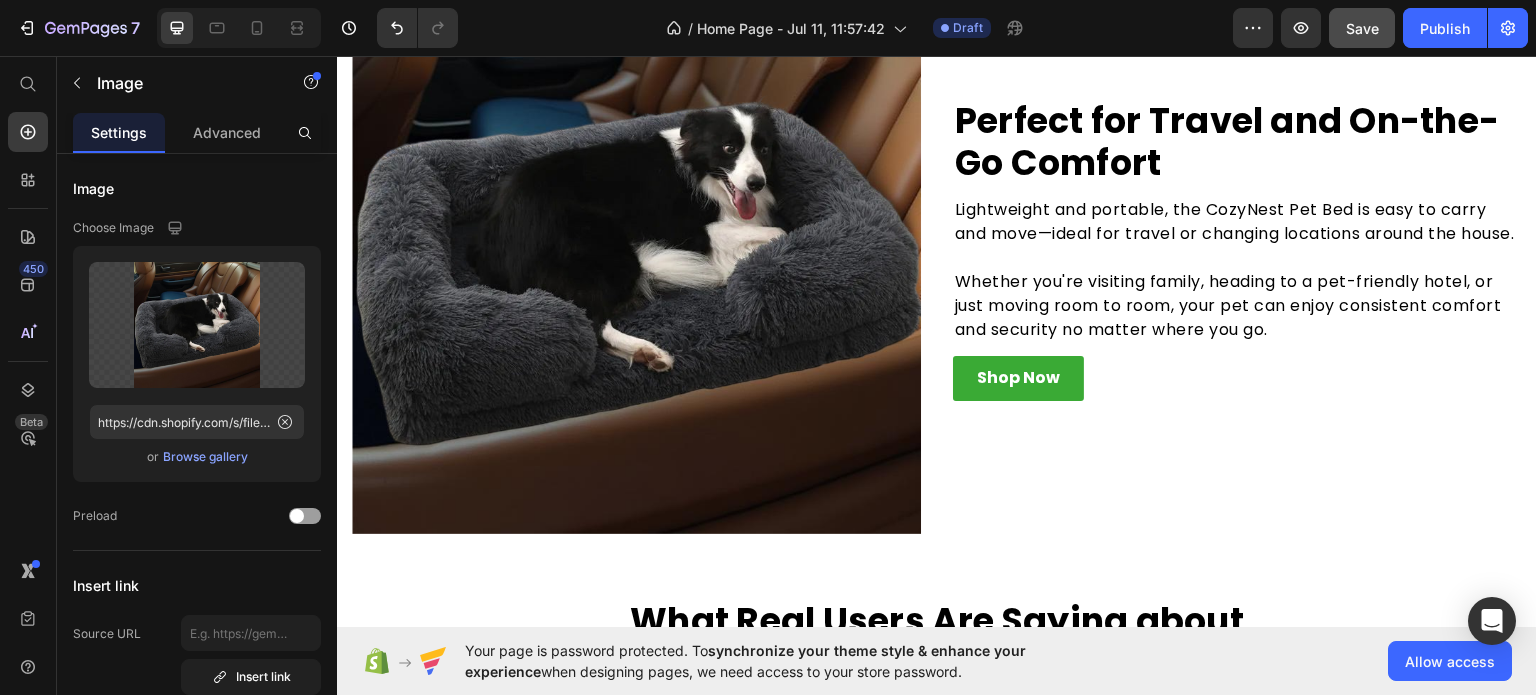 scroll, scrollTop: 2400, scrollLeft: 0, axis: vertical 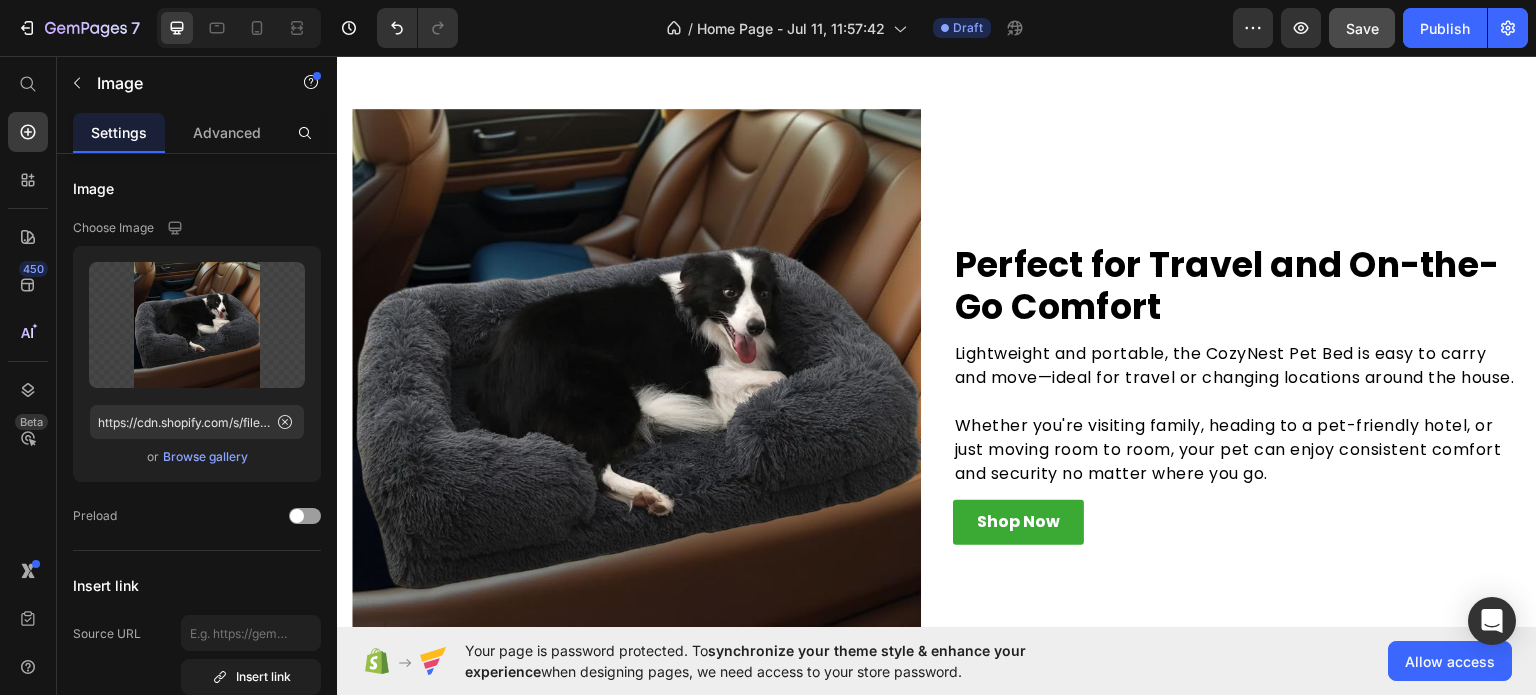 click at bounding box center [636, 392] 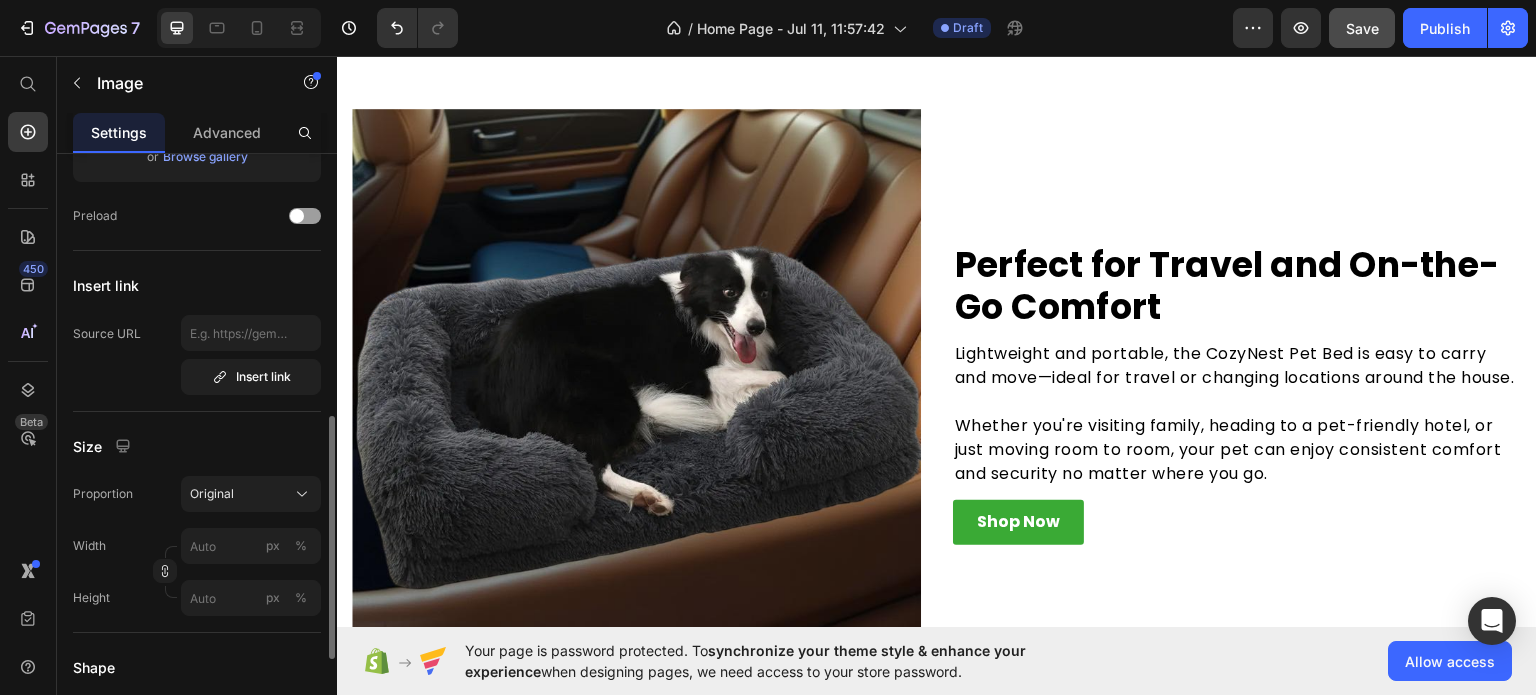 scroll, scrollTop: 600, scrollLeft: 0, axis: vertical 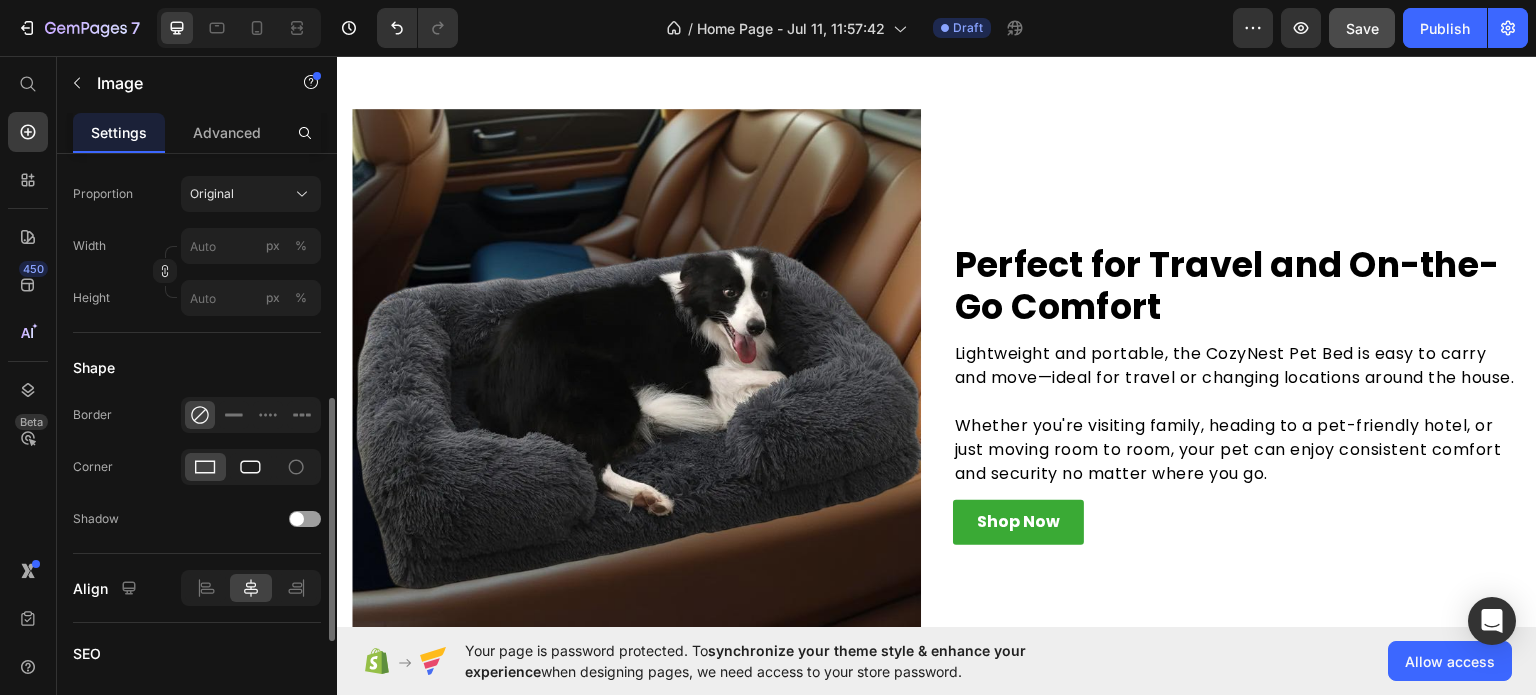 click 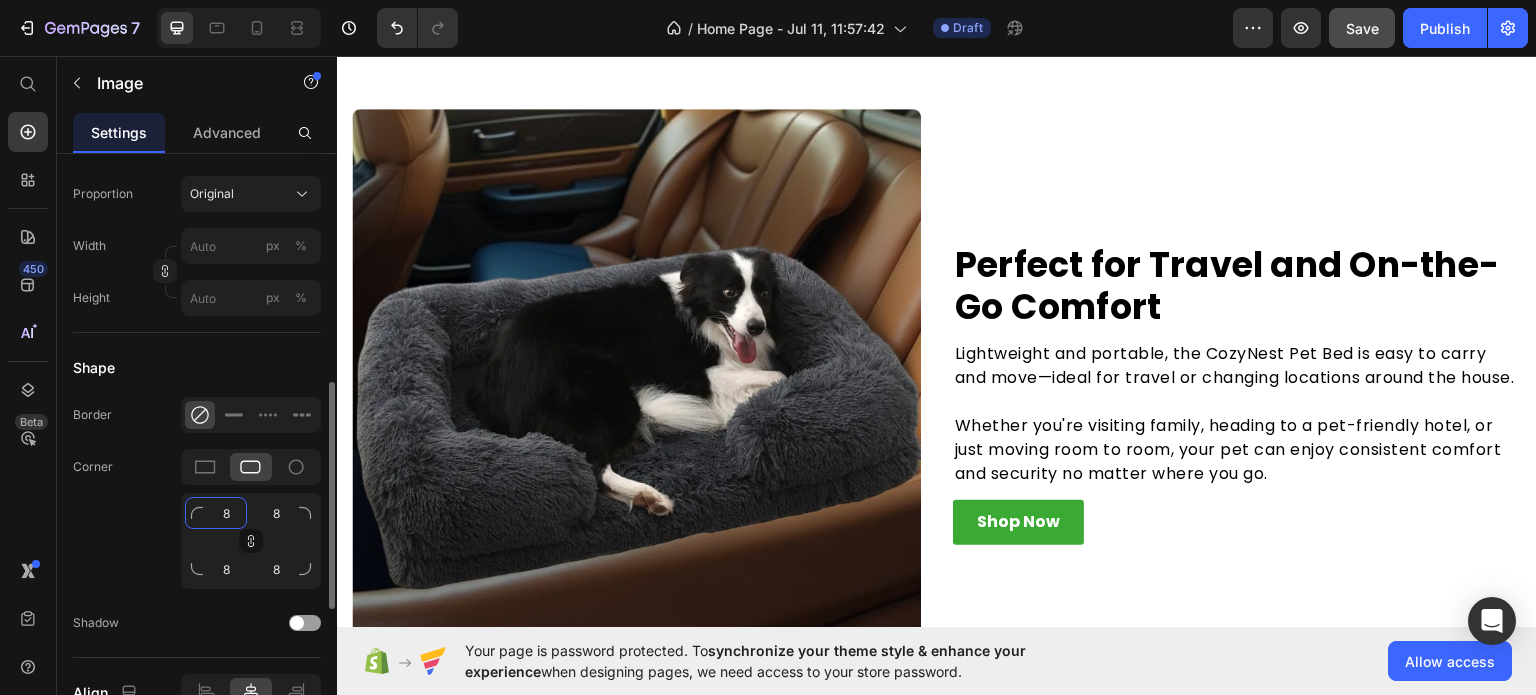 click on "8" 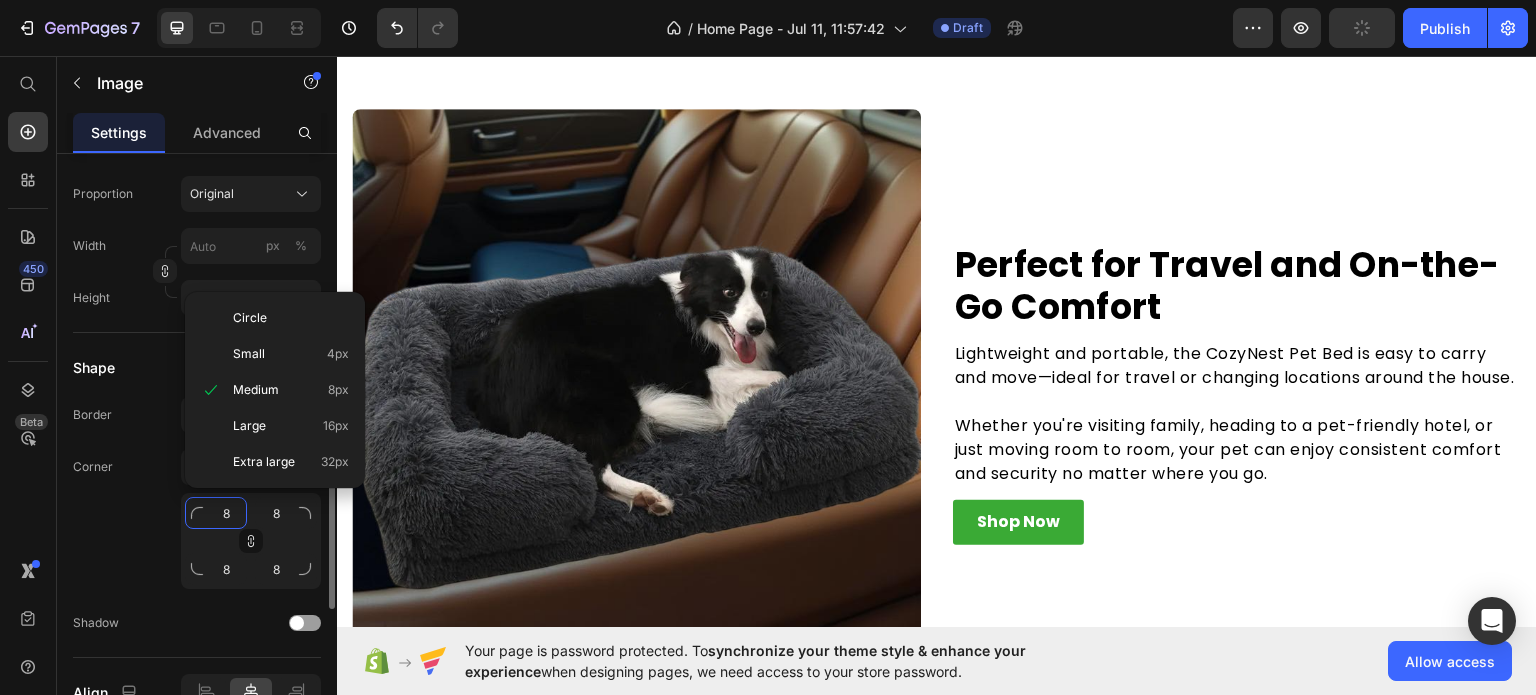 type on "2" 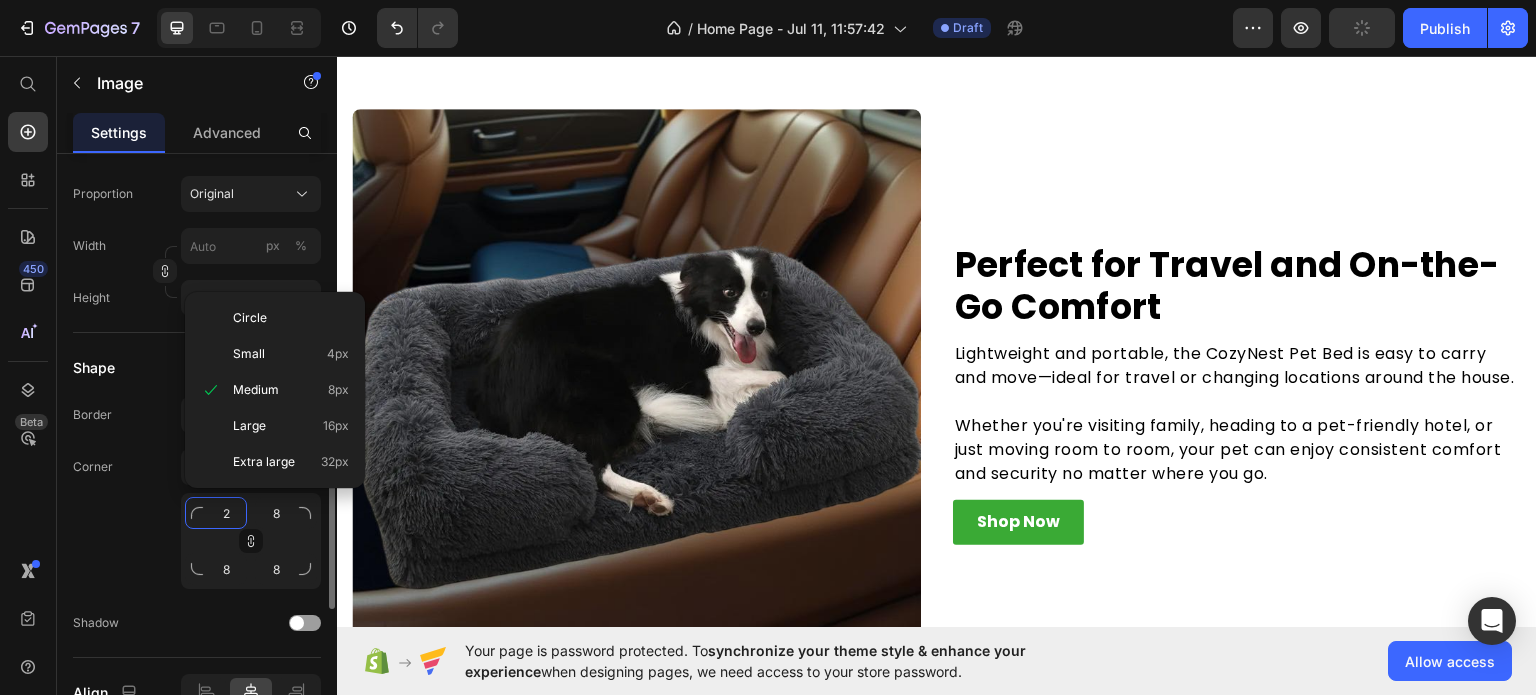 type on "2" 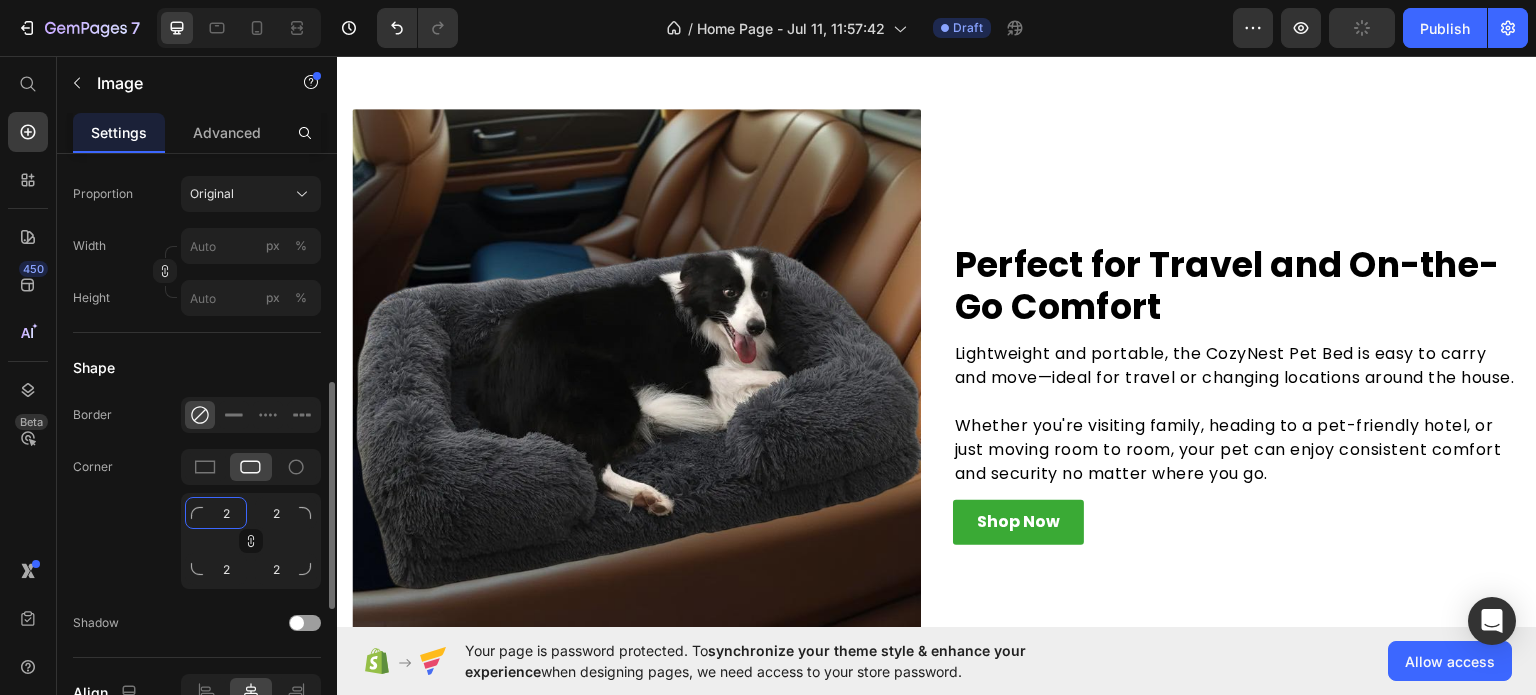 type on "20" 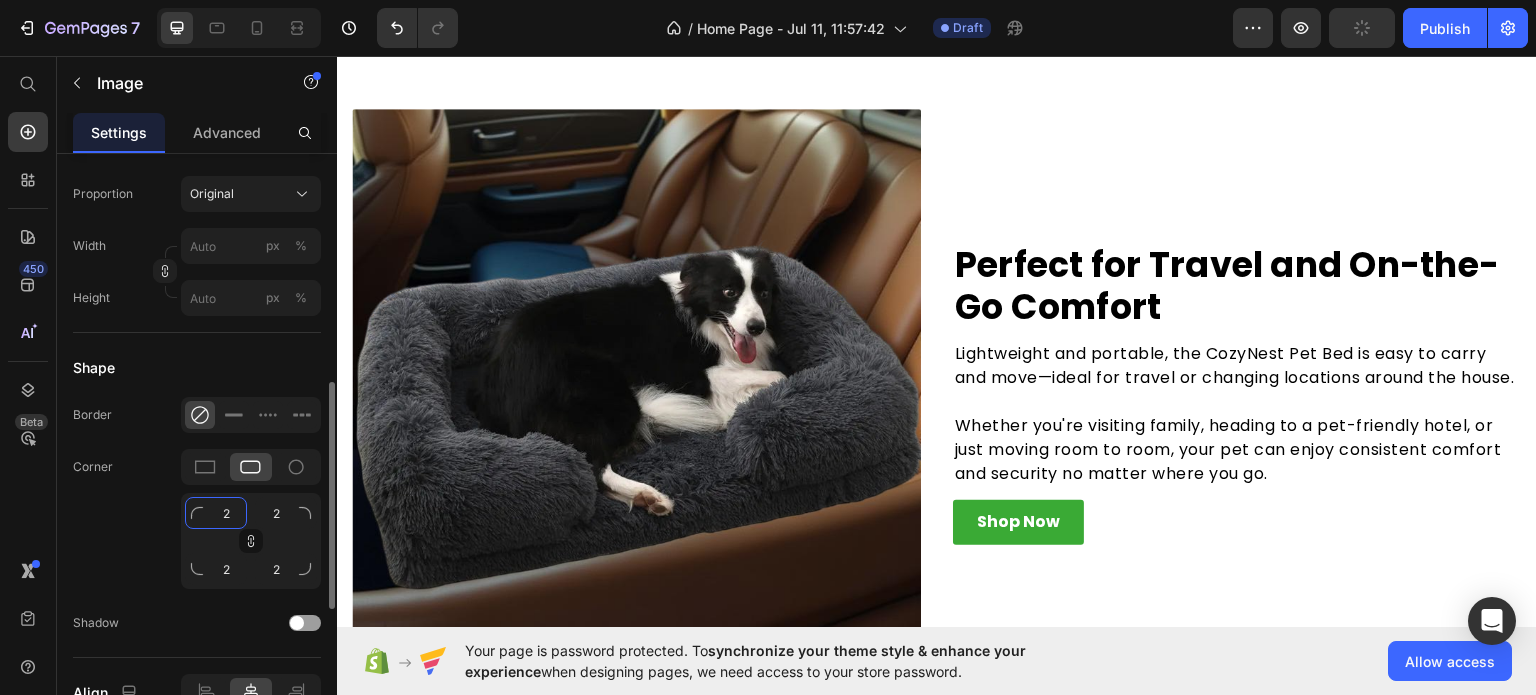 type on "20" 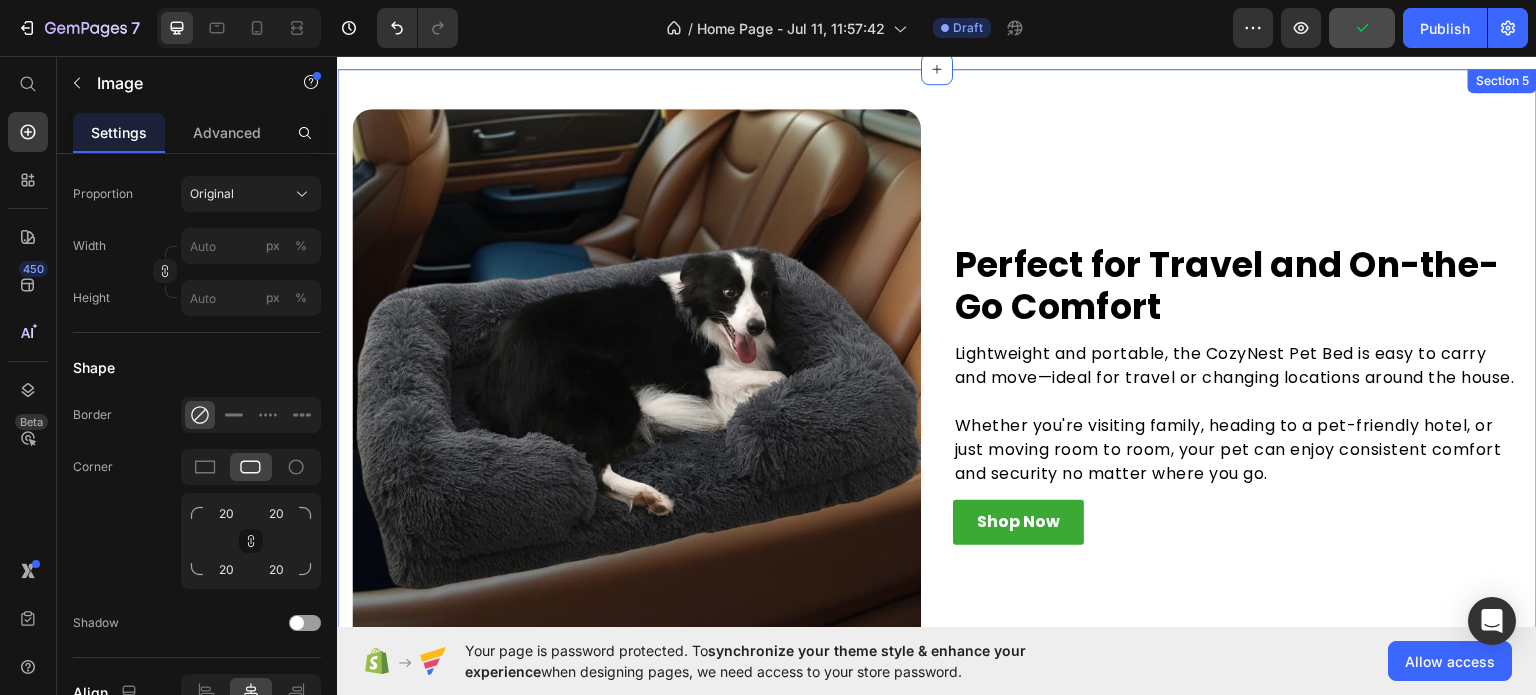 click on "Image Perfect for Travel and On-the-Go Comfort Heading Lightweight and portable, the CozyNest Pet Bed is easy to carry and move—ideal for travel or changing locations around the house.    Whether you're visiting family, heading to a pet-friendly hotel, or just moving room to room, your pet can enjoy consistent comfort and security no matter where you go. Text block Shop Now Button Row Row Section 5" at bounding box center (937, 392) 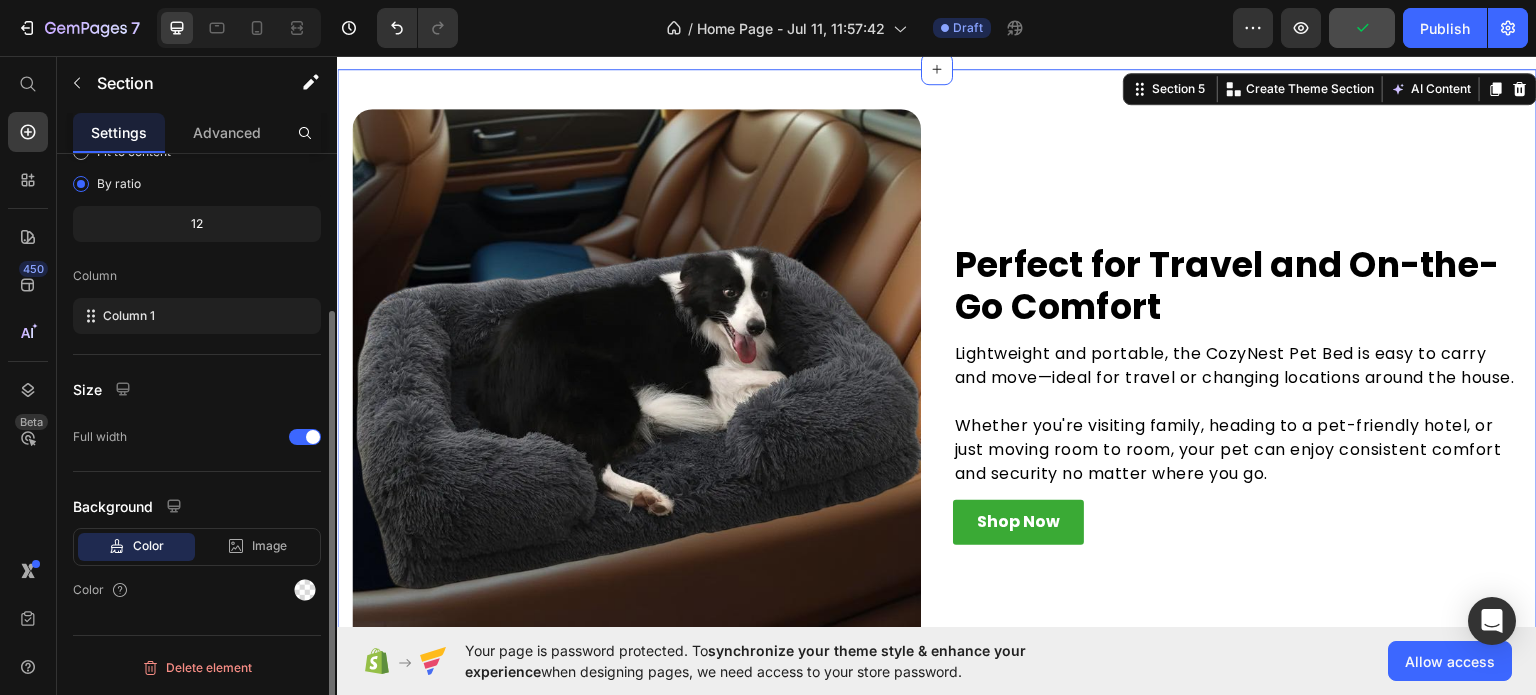 scroll, scrollTop: 0, scrollLeft: 0, axis: both 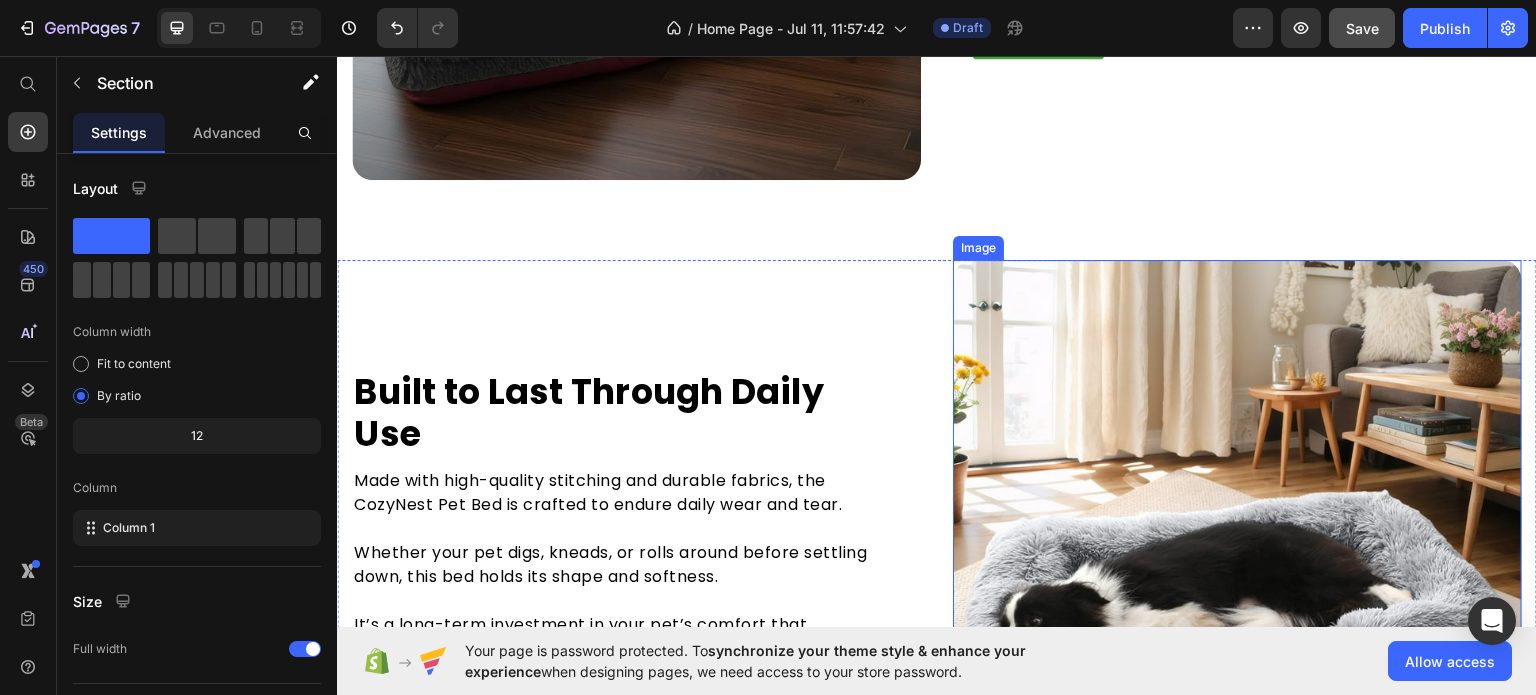 click at bounding box center (1237, 543) 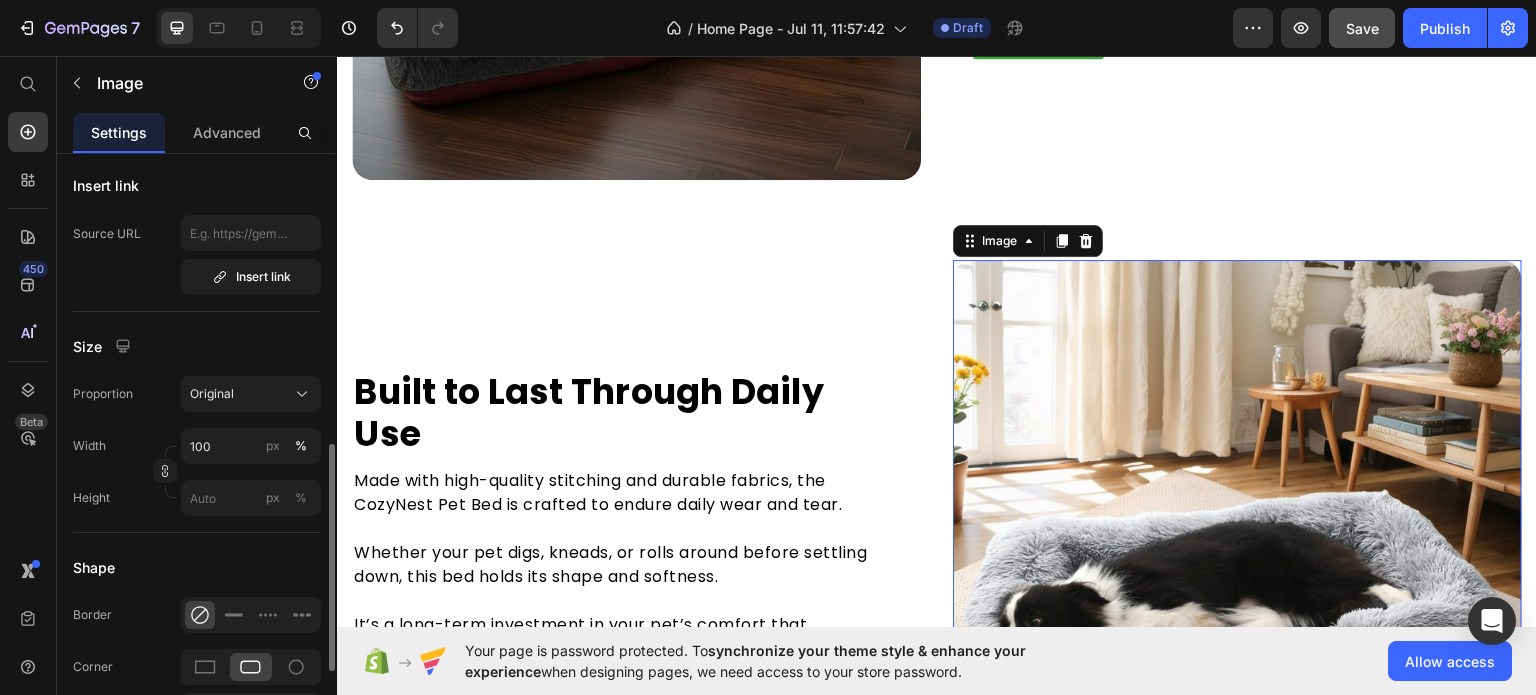 scroll, scrollTop: 600, scrollLeft: 0, axis: vertical 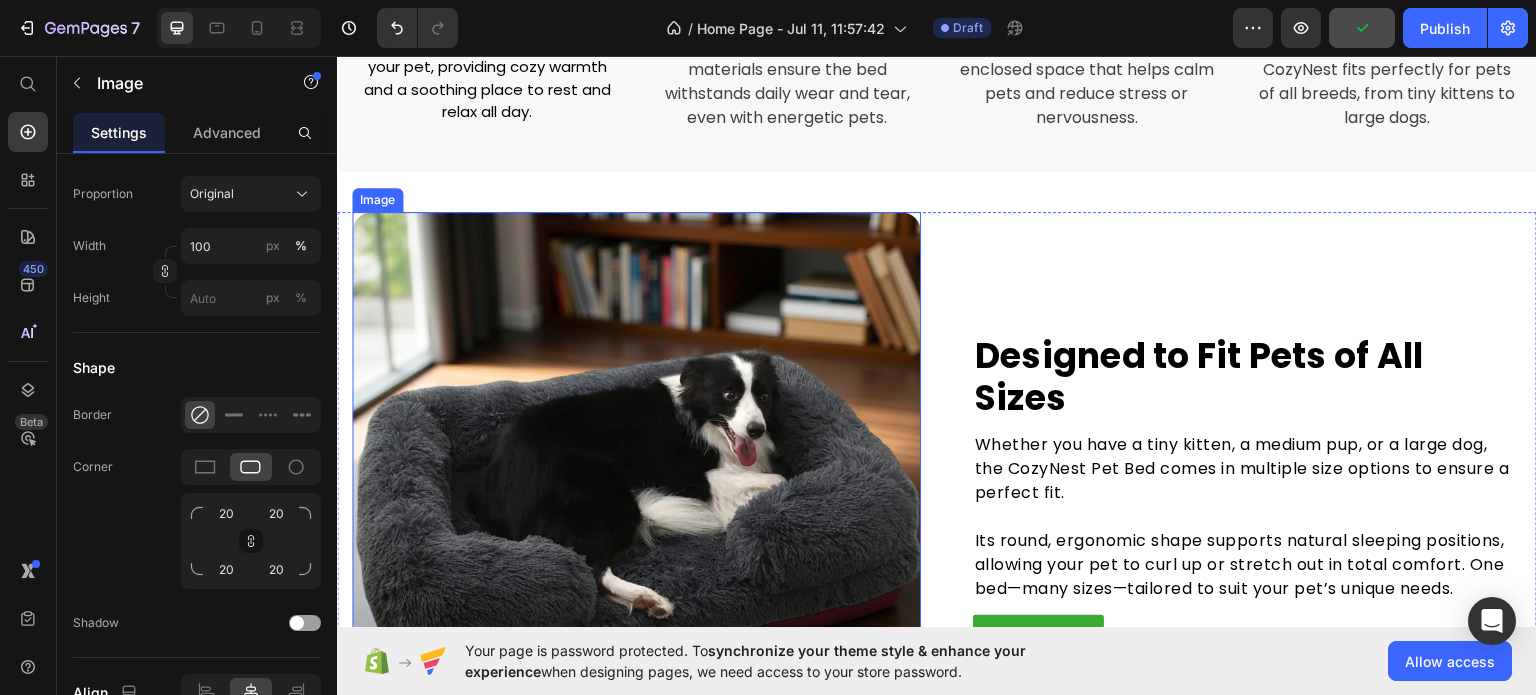 click at bounding box center (636, 495) 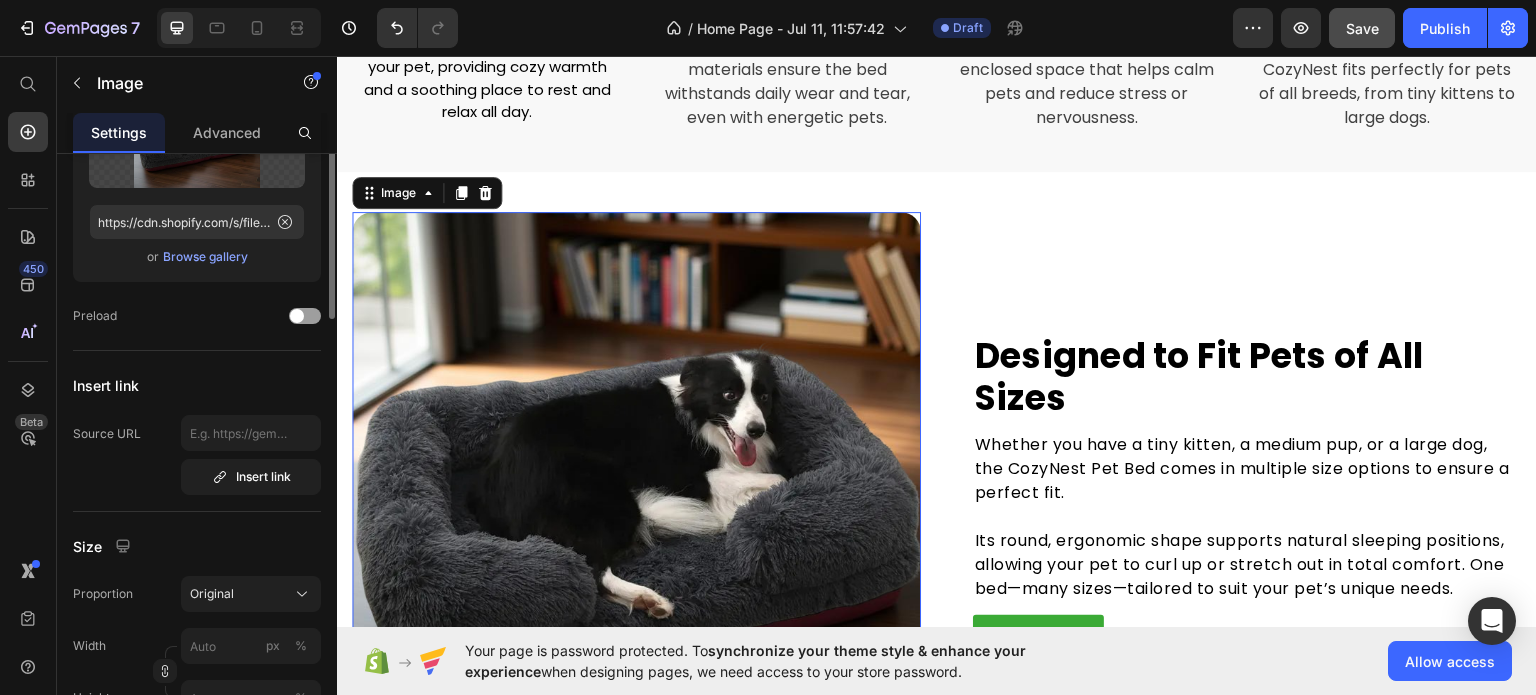 scroll, scrollTop: 0, scrollLeft: 0, axis: both 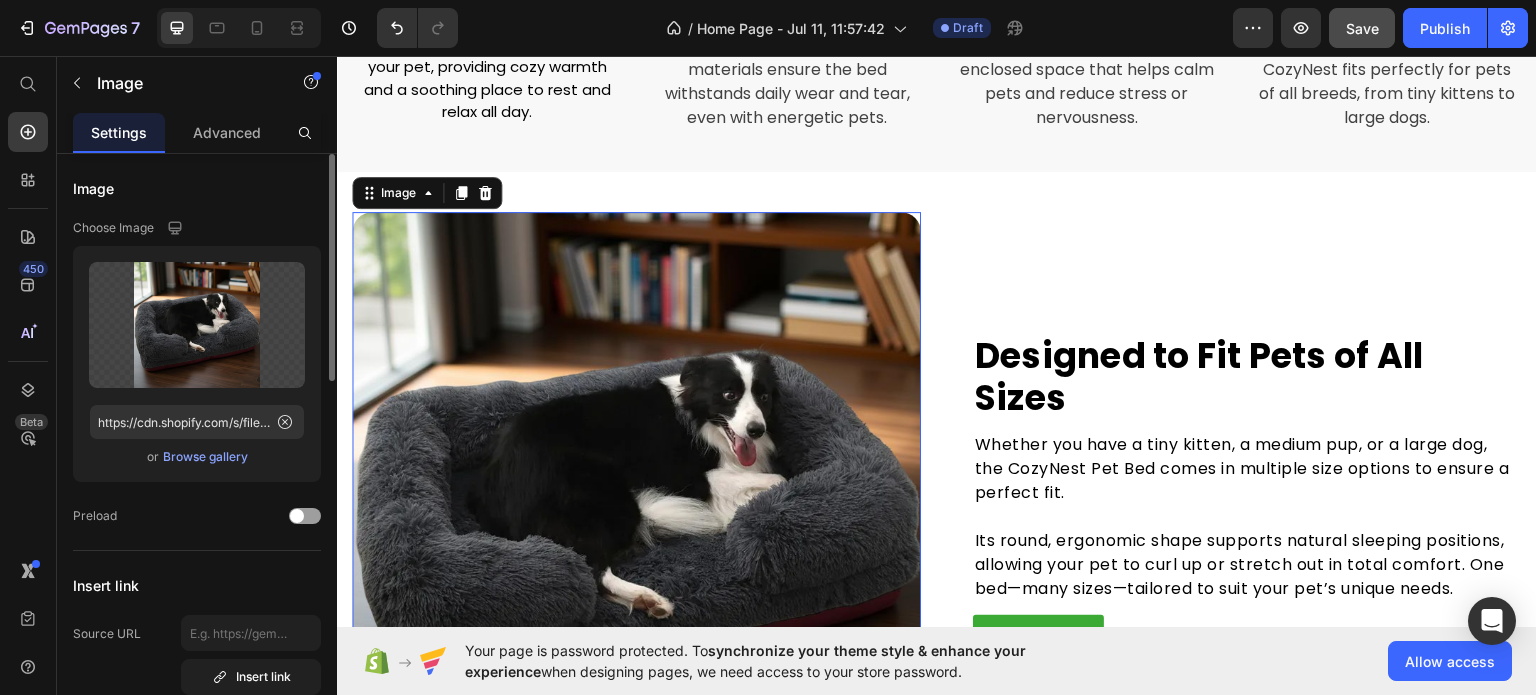 click on "Browse gallery" at bounding box center (205, 457) 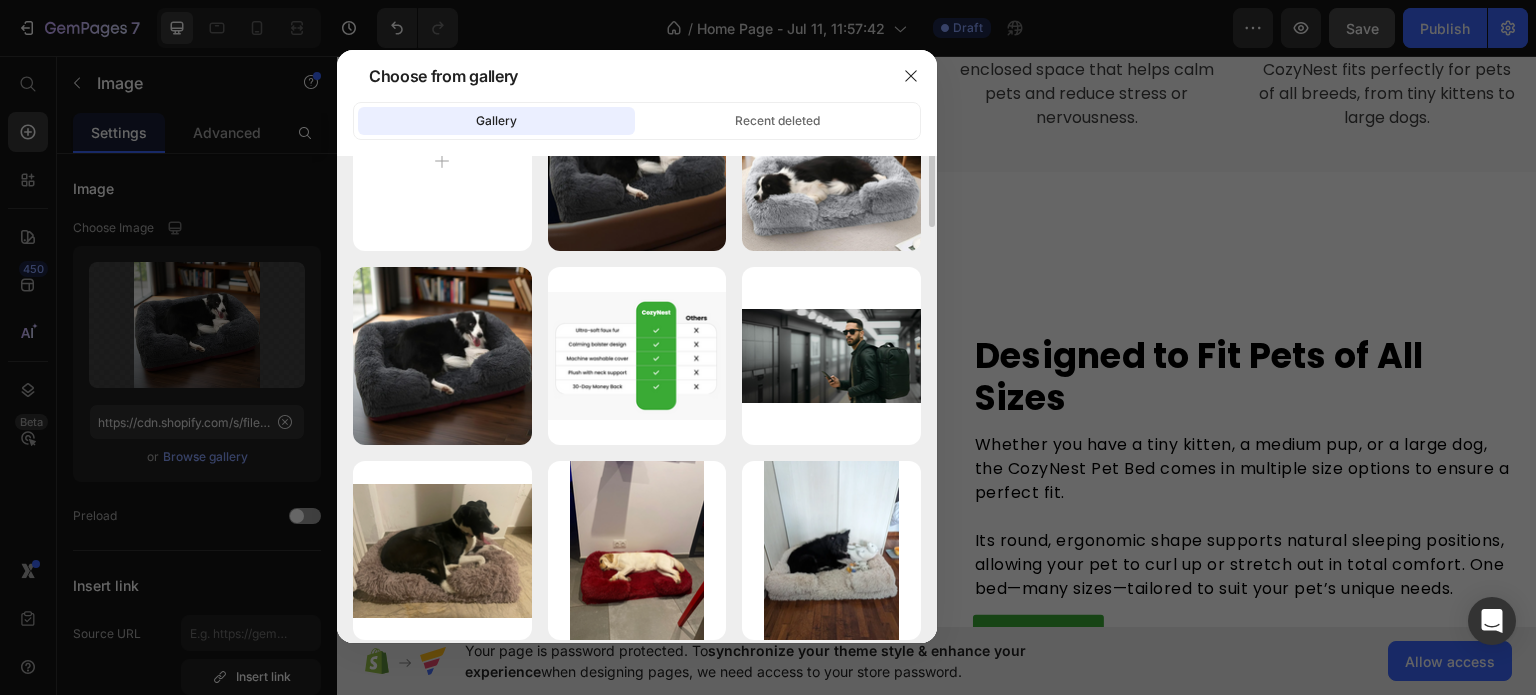 scroll, scrollTop: 0, scrollLeft: 0, axis: both 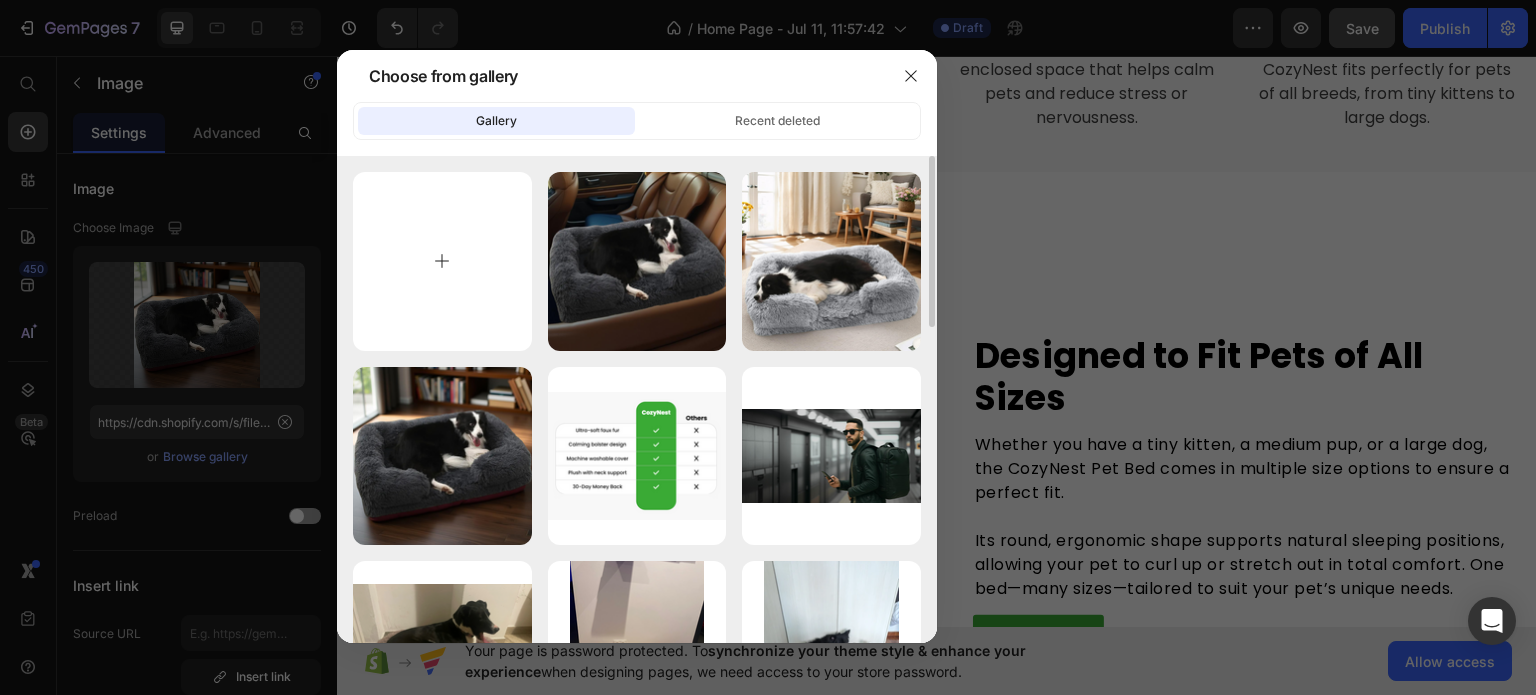 click at bounding box center [442, 261] 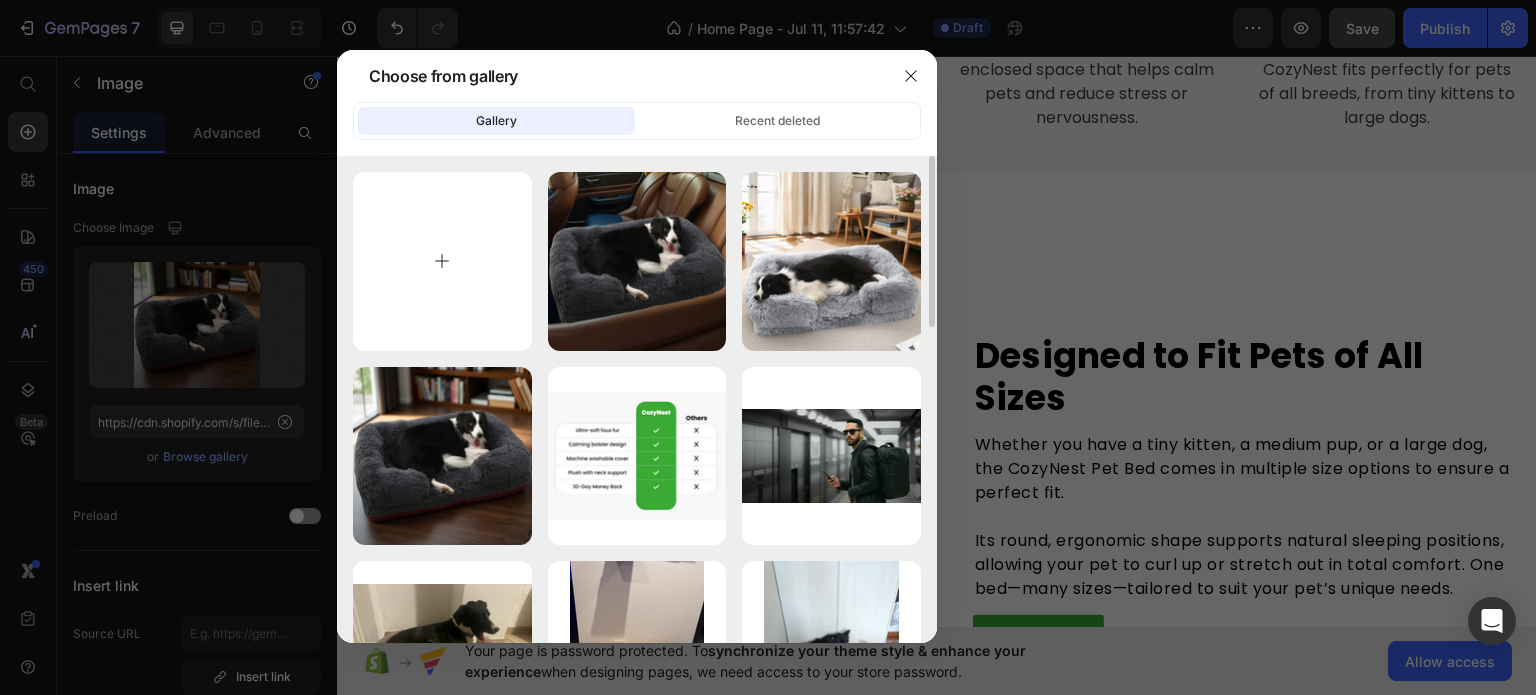 type on "C:\fakepath\download - 2025-07-11T210439.508.png" 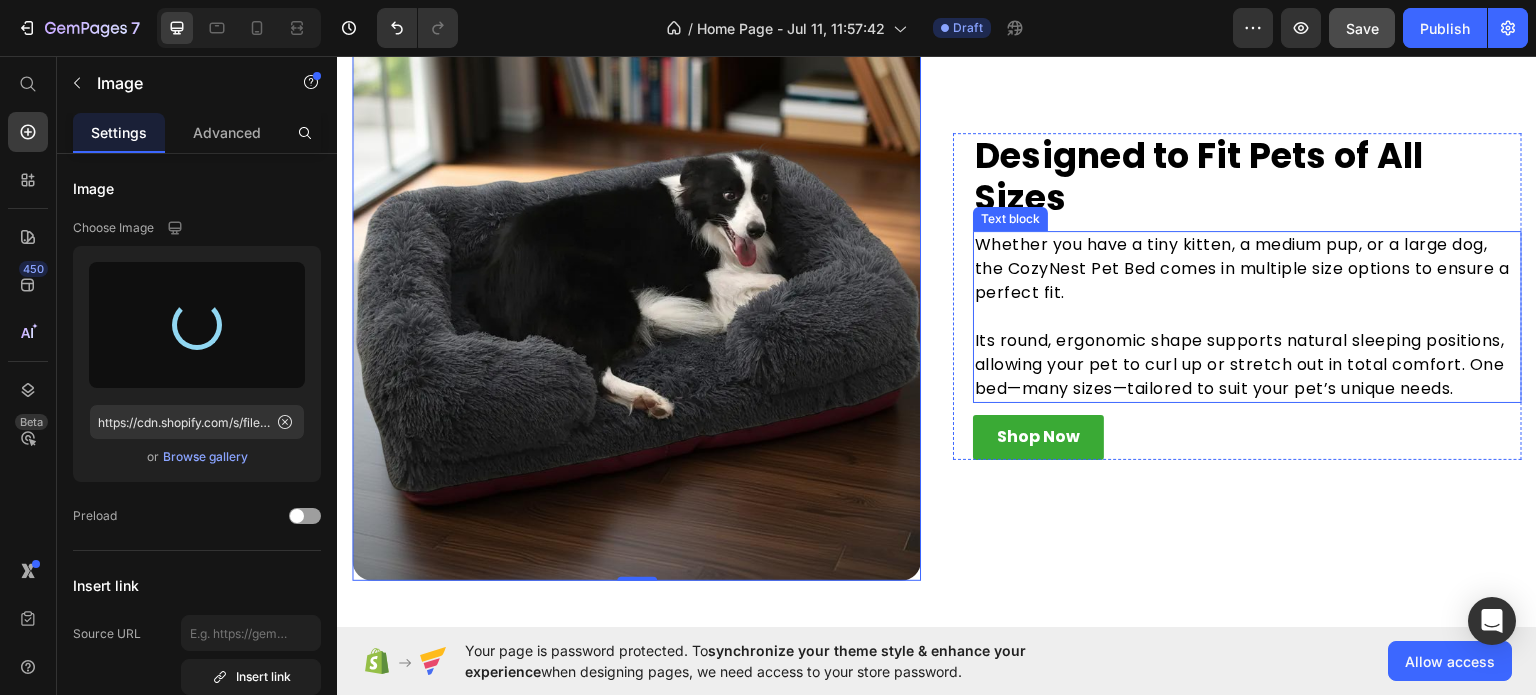 scroll, scrollTop: 1200, scrollLeft: 0, axis: vertical 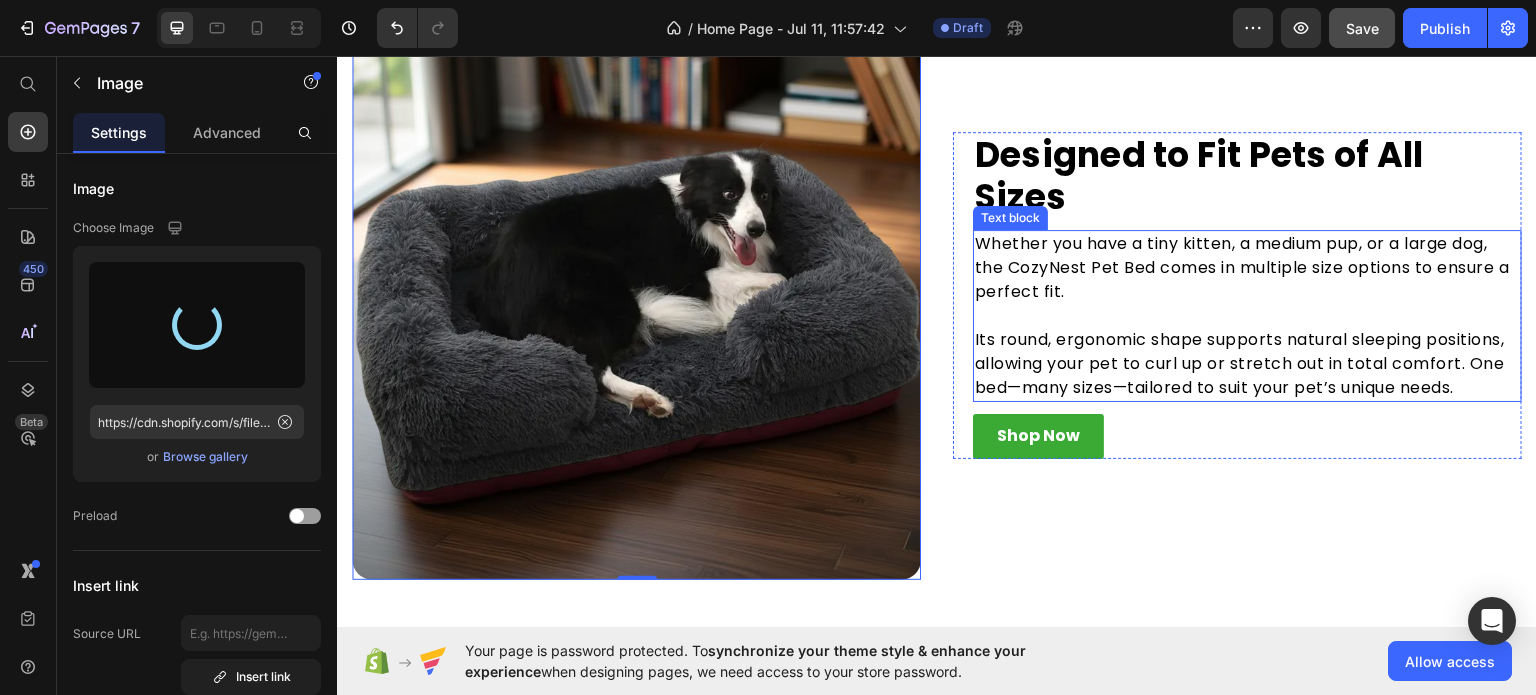 type on "https://cdn.shopify.com/s/files/1/0948/7741/7803/files/gempages_573718784632685632-b209a780-bb7d-4e2c-93b9-e47903e4b7c3.png" 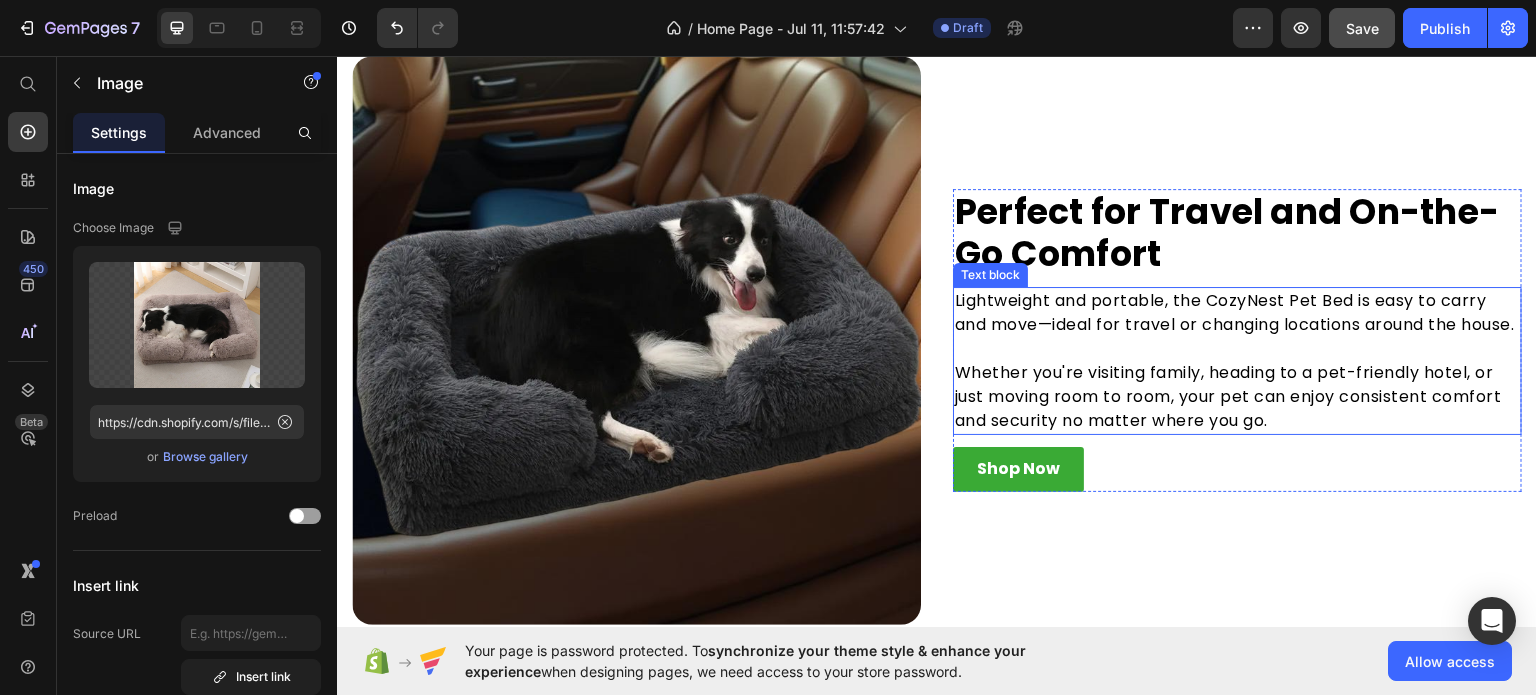 scroll, scrollTop: 2300, scrollLeft: 0, axis: vertical 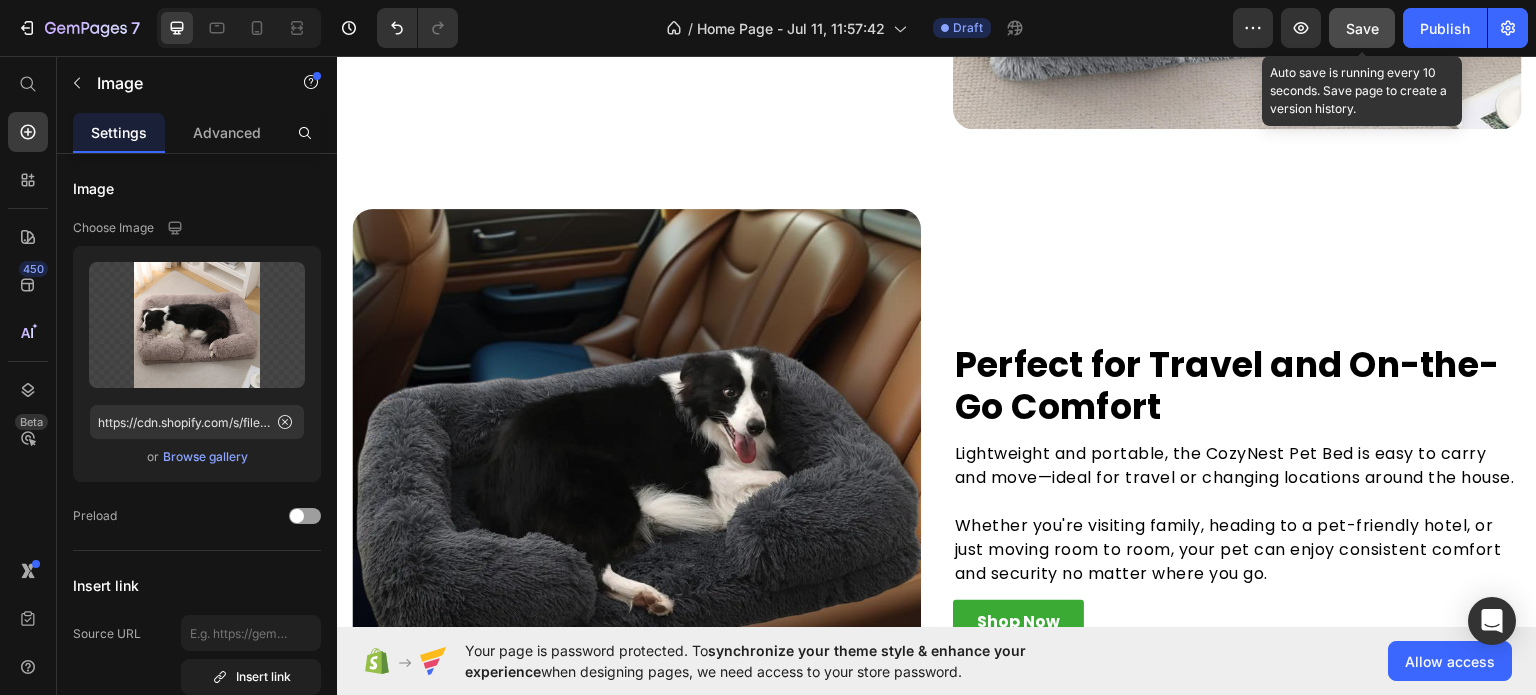 click on "Save" at bounding box center [1362, 28] 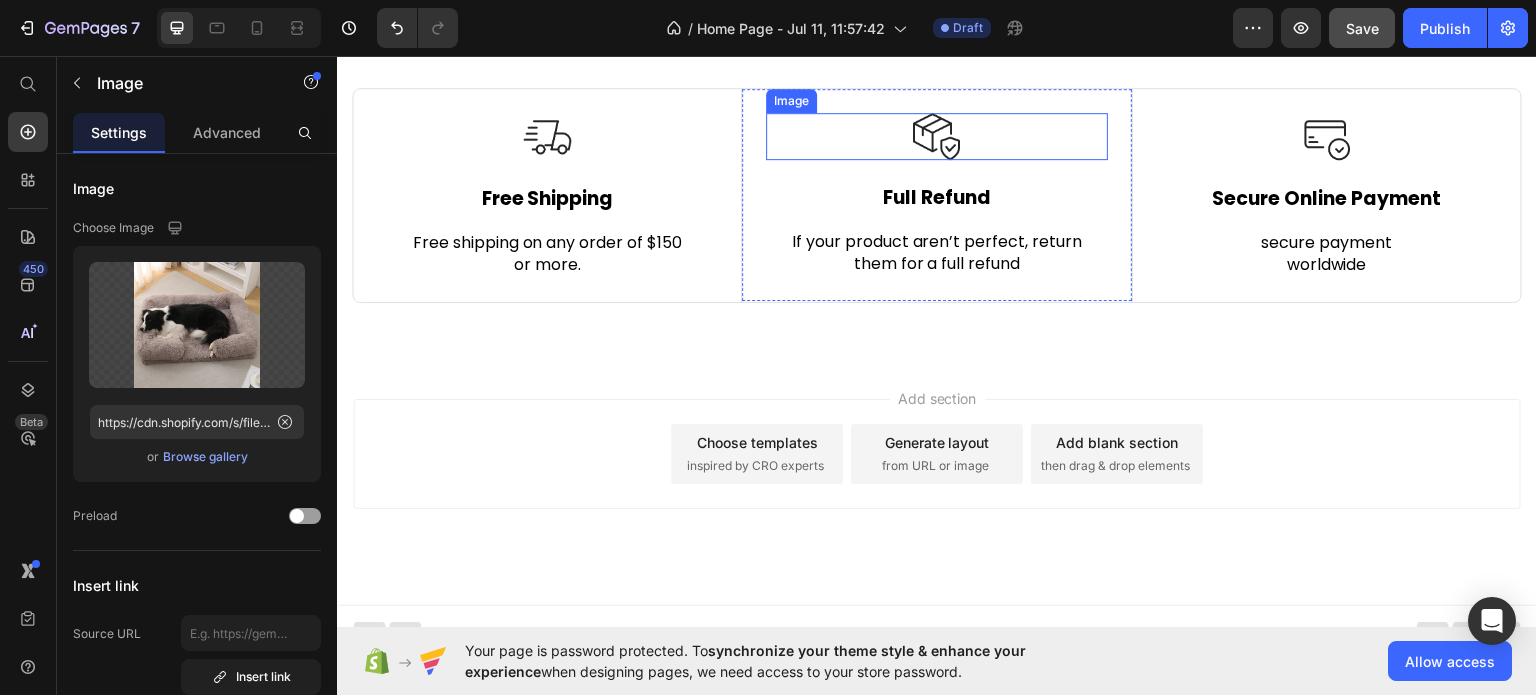 scroll, scrollTop: 5218, scrollLeft: 0, axis: vertical 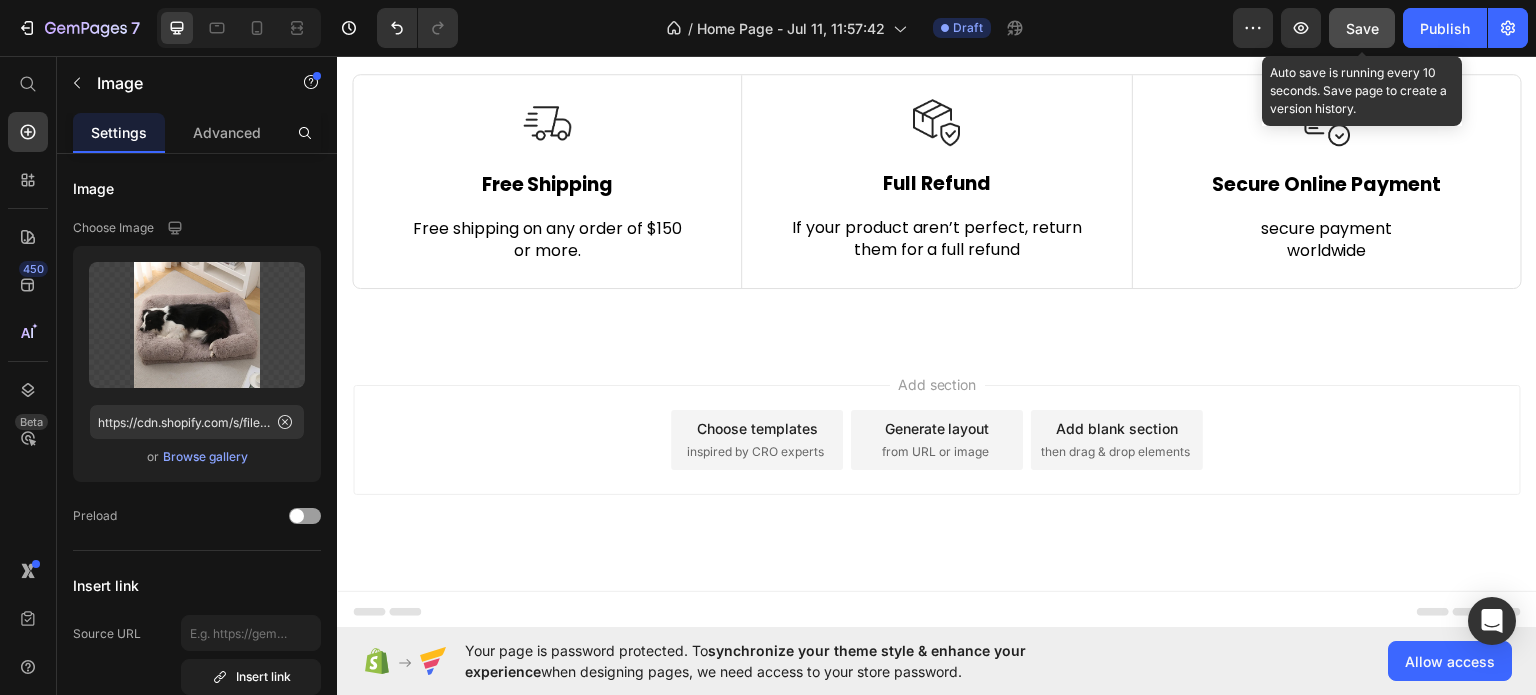 click on "Save" at bounding box center (1362, 28) 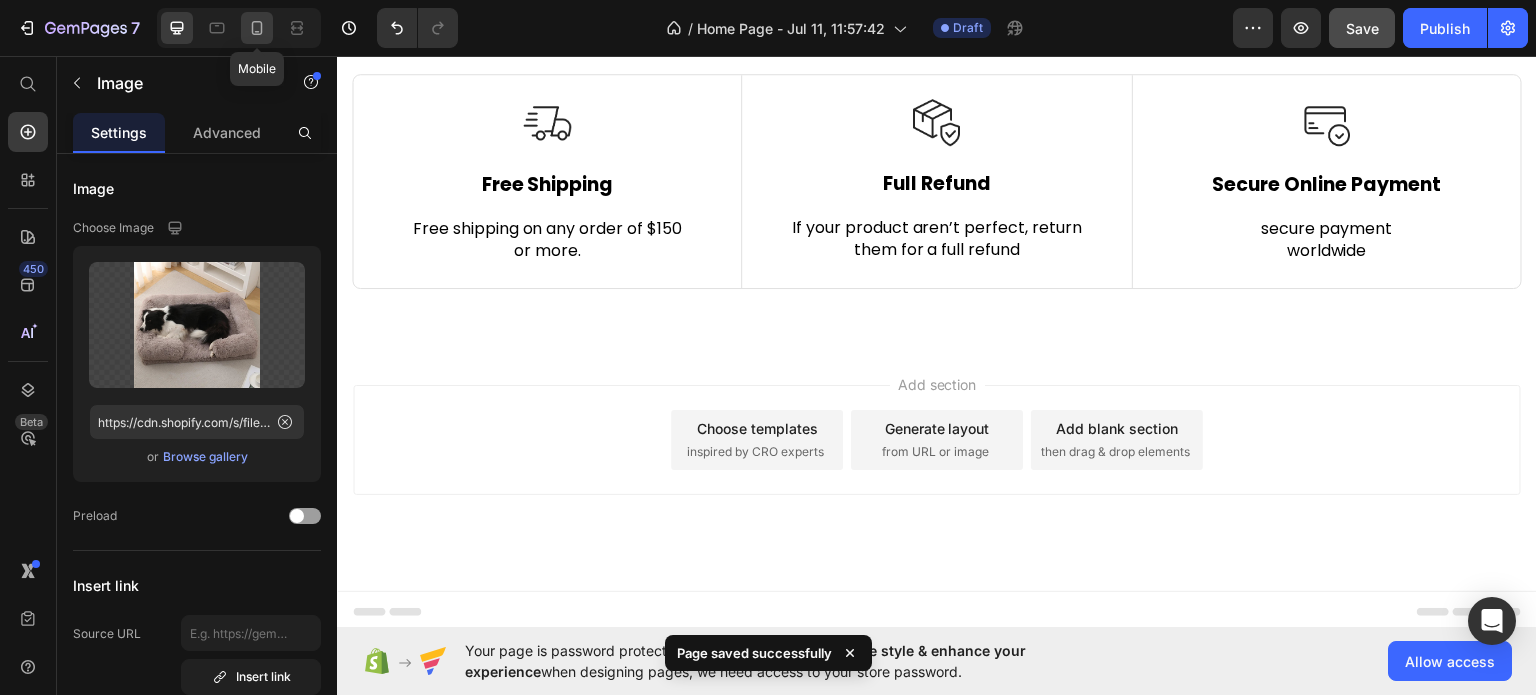 click 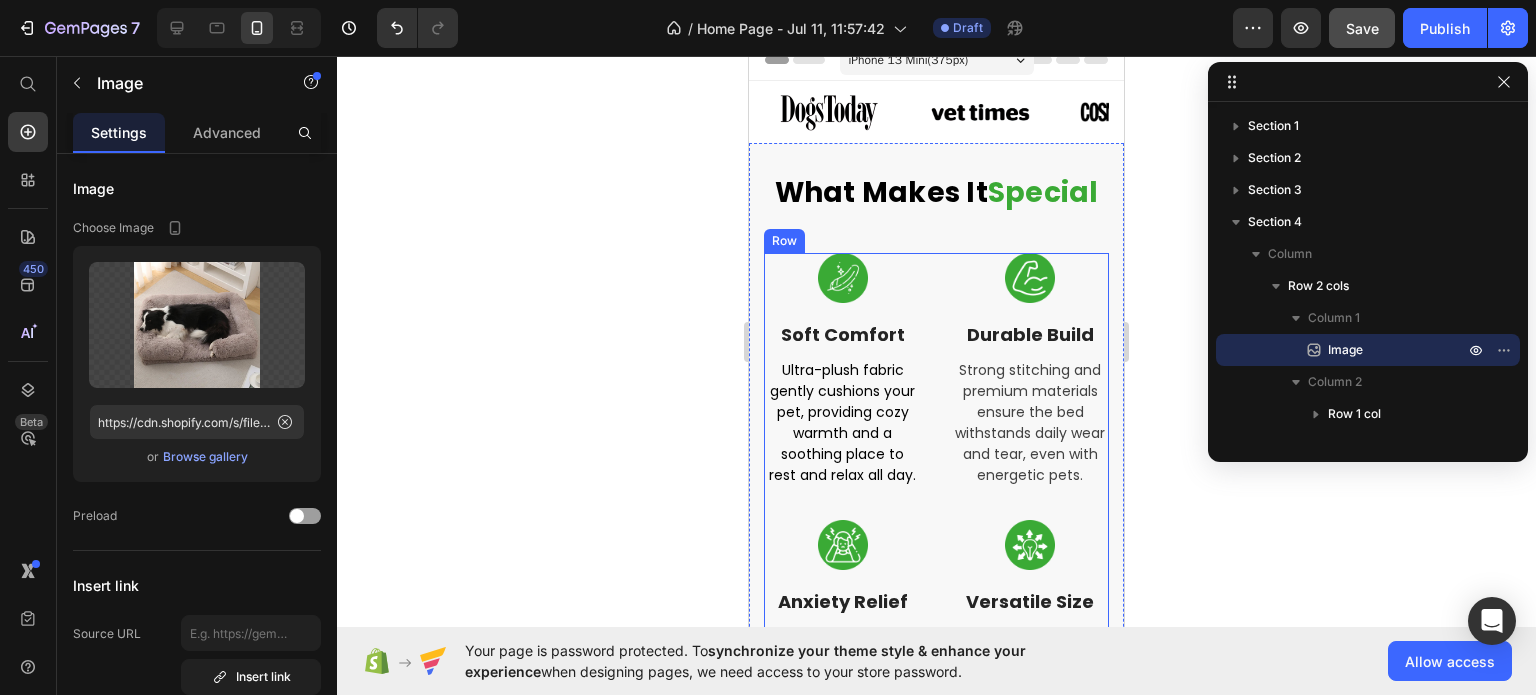 scroll, scrollTop: 0, scrollLeft: 0, axis: both 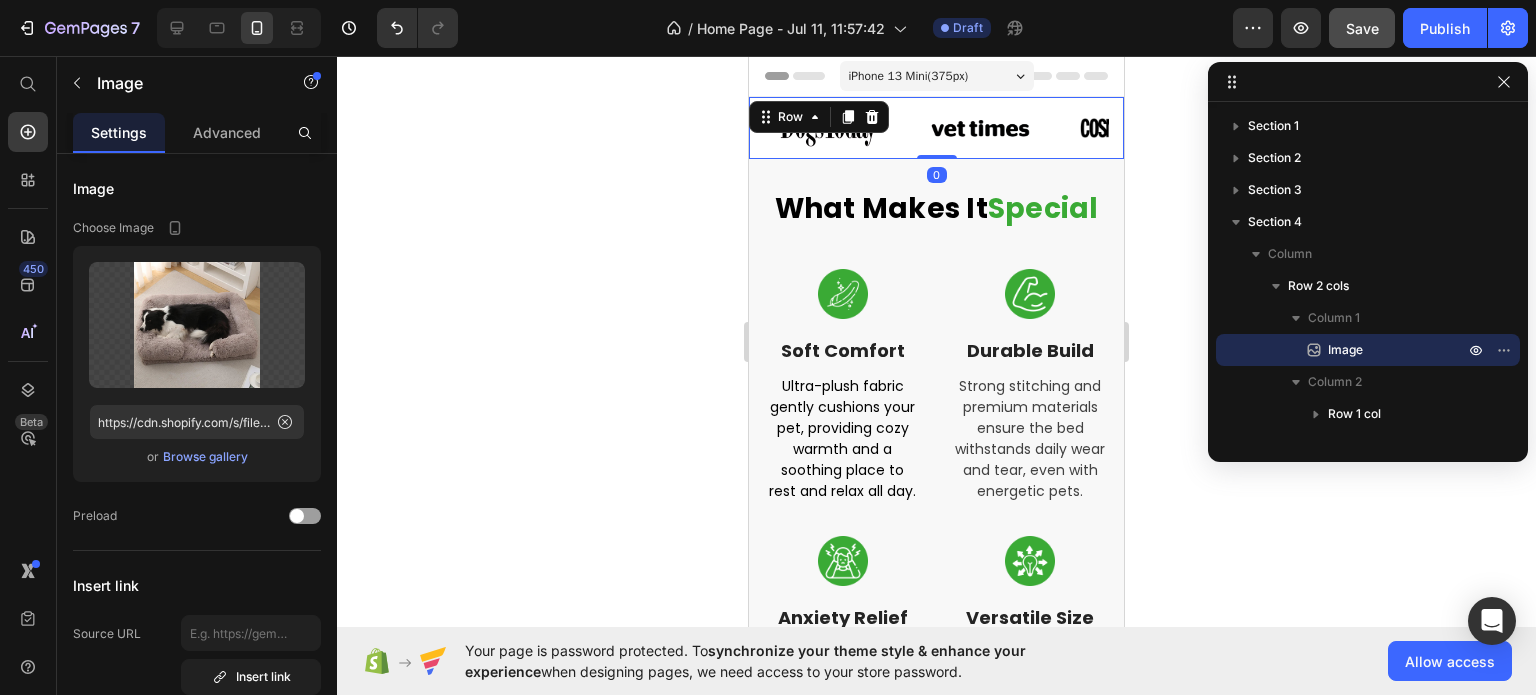 click on "Image Image Image Image Image Image Image Image Image Image Marquee Row   0" at bounding box center (936, 128) 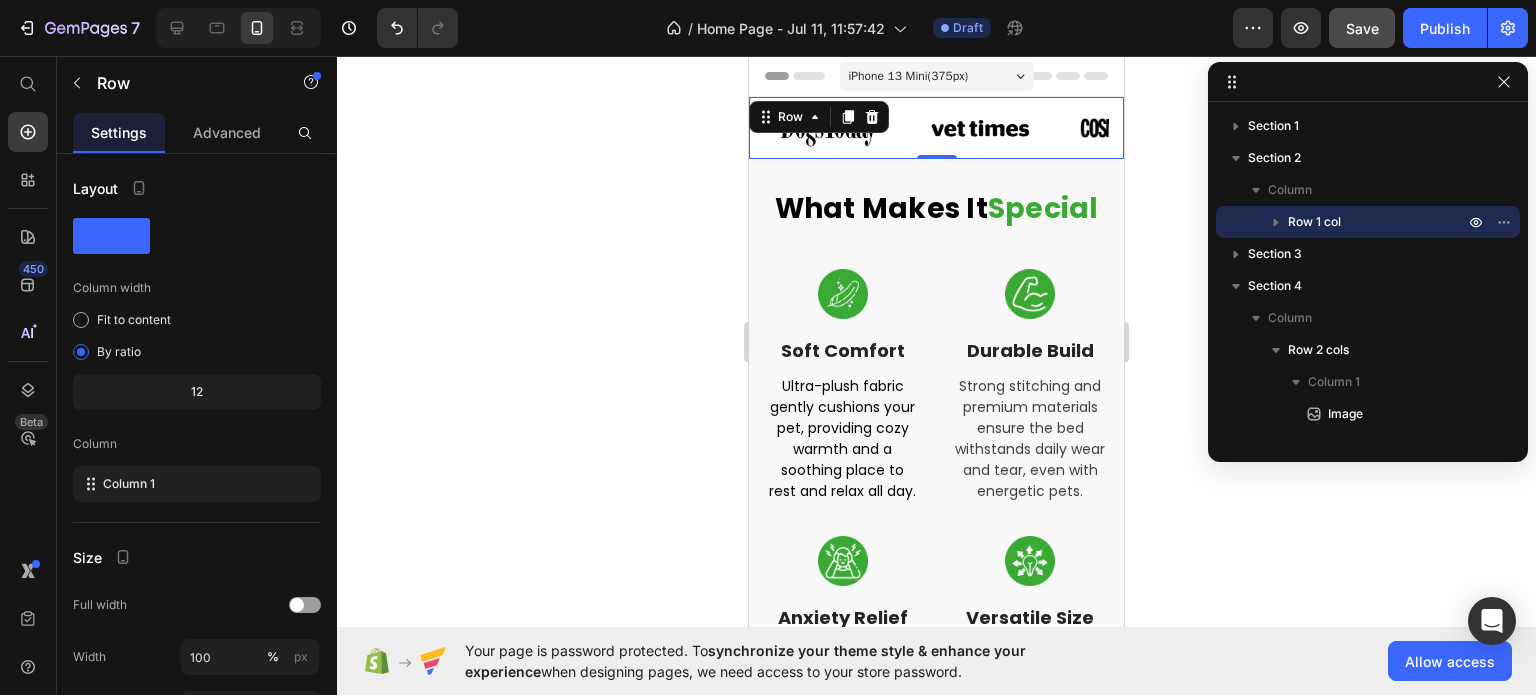 click on "iPhone 13 Mini  ( 375 px)" at bounding box center [937, 76] 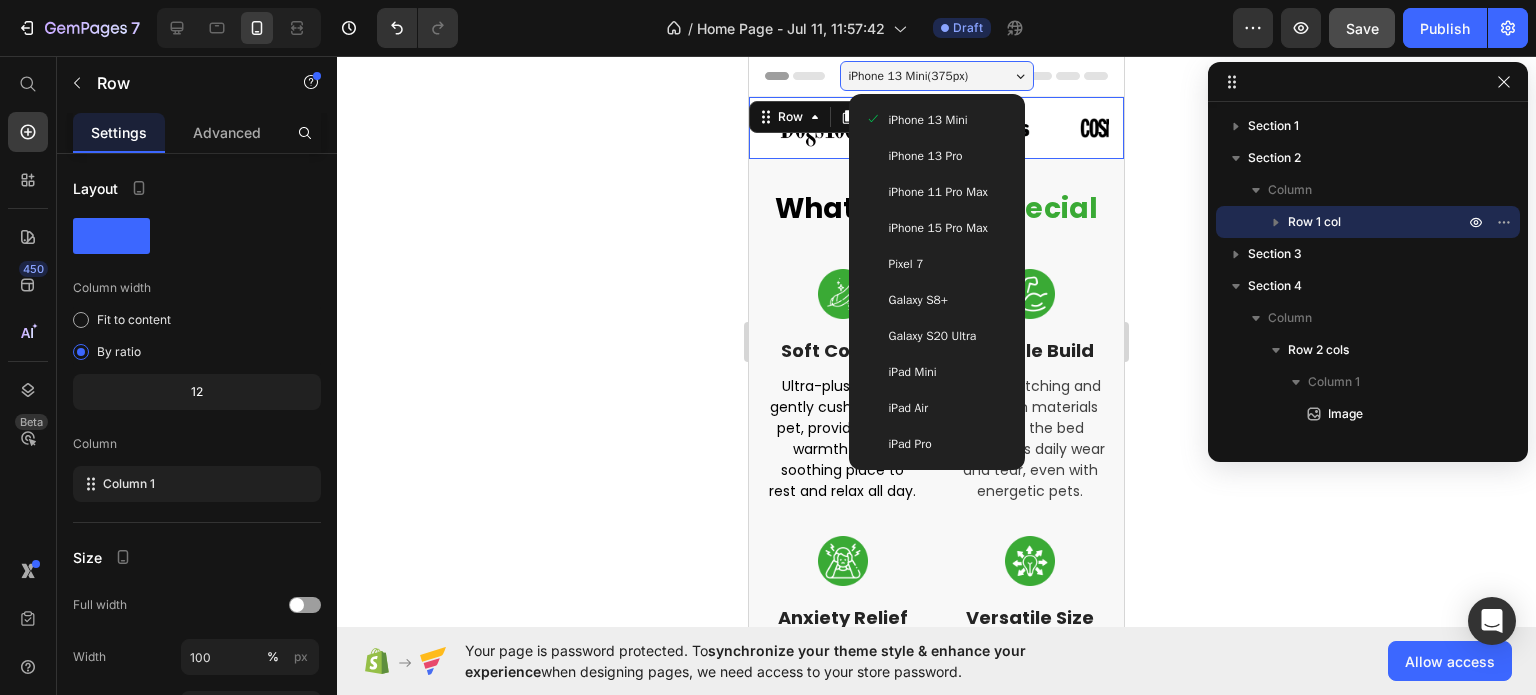 click on "iPhone 13 Mini  ( 375 px)" at bounding box center (937, 76) 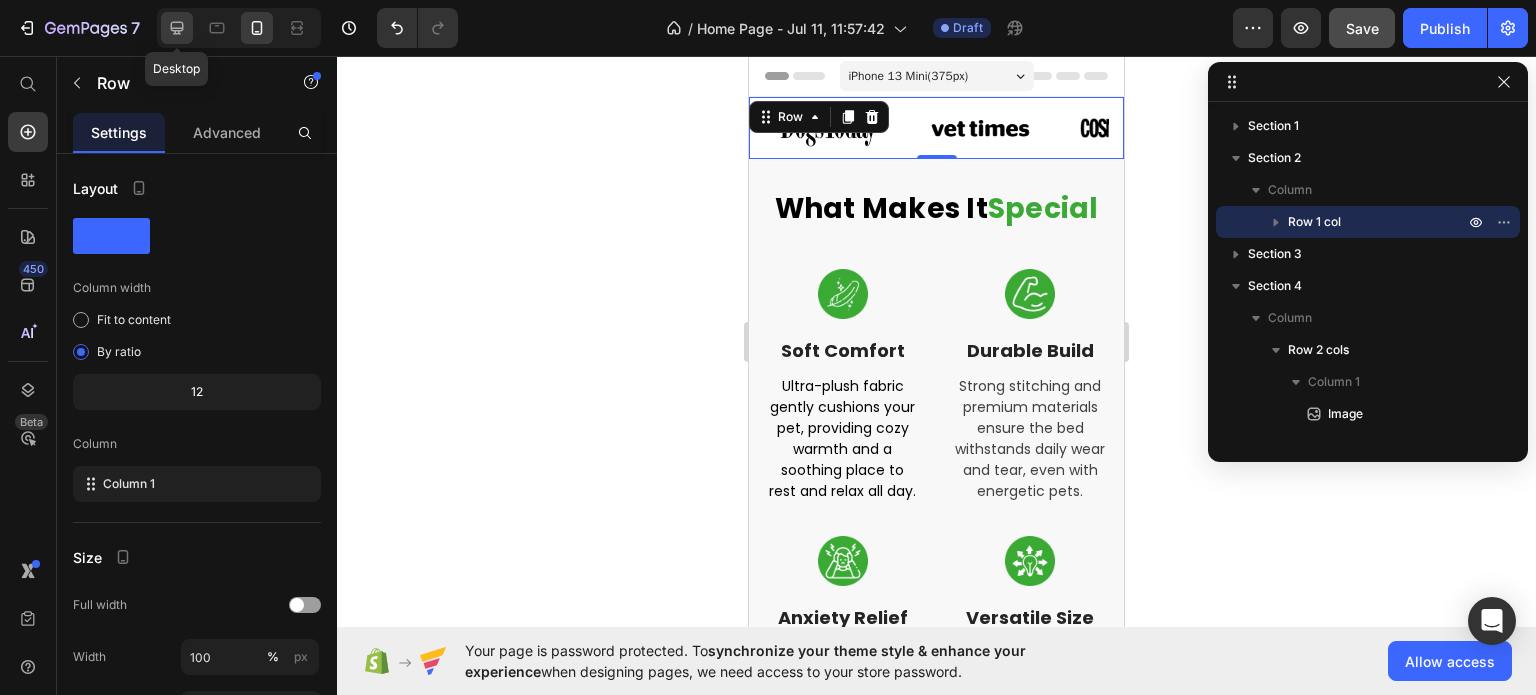 click 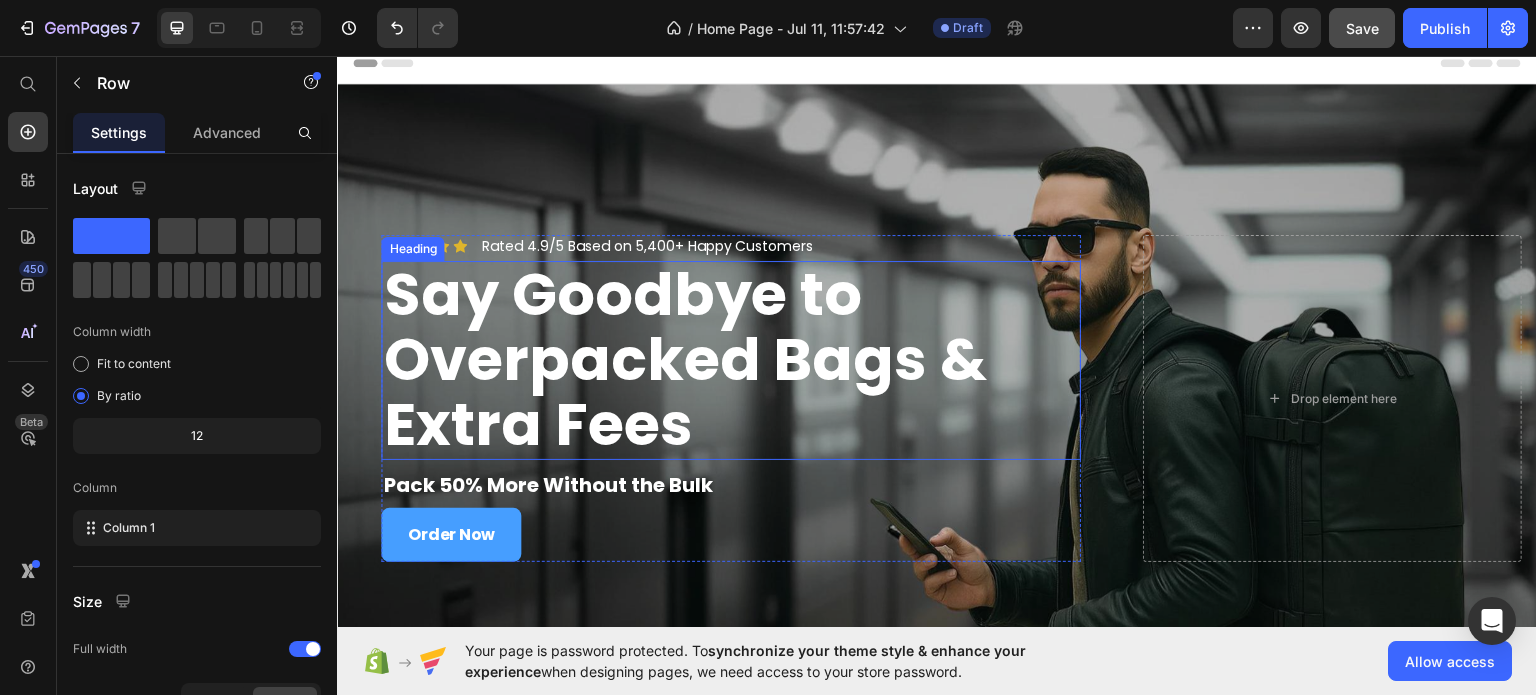 scroll, scrollTop: 0, scrollLeft: 0, axis: both 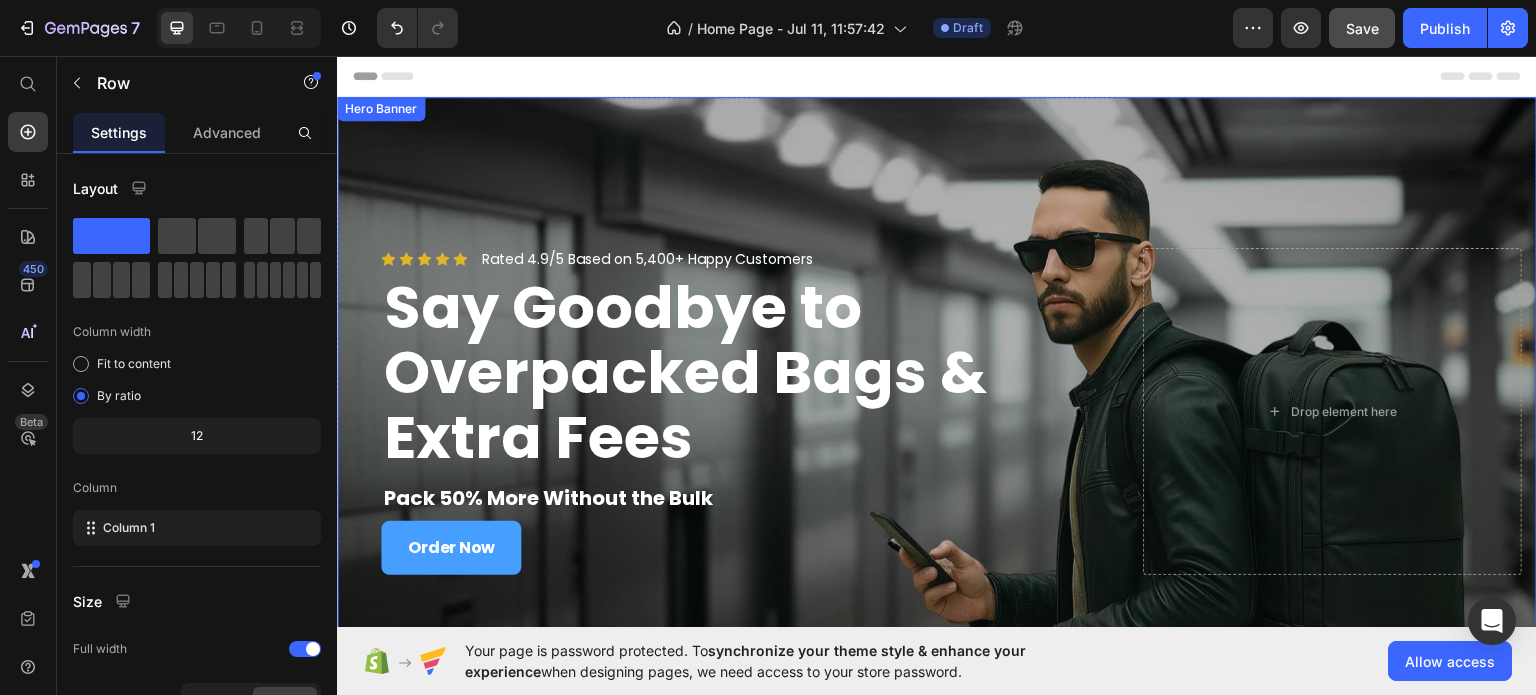click at bounding box center (937, 410) 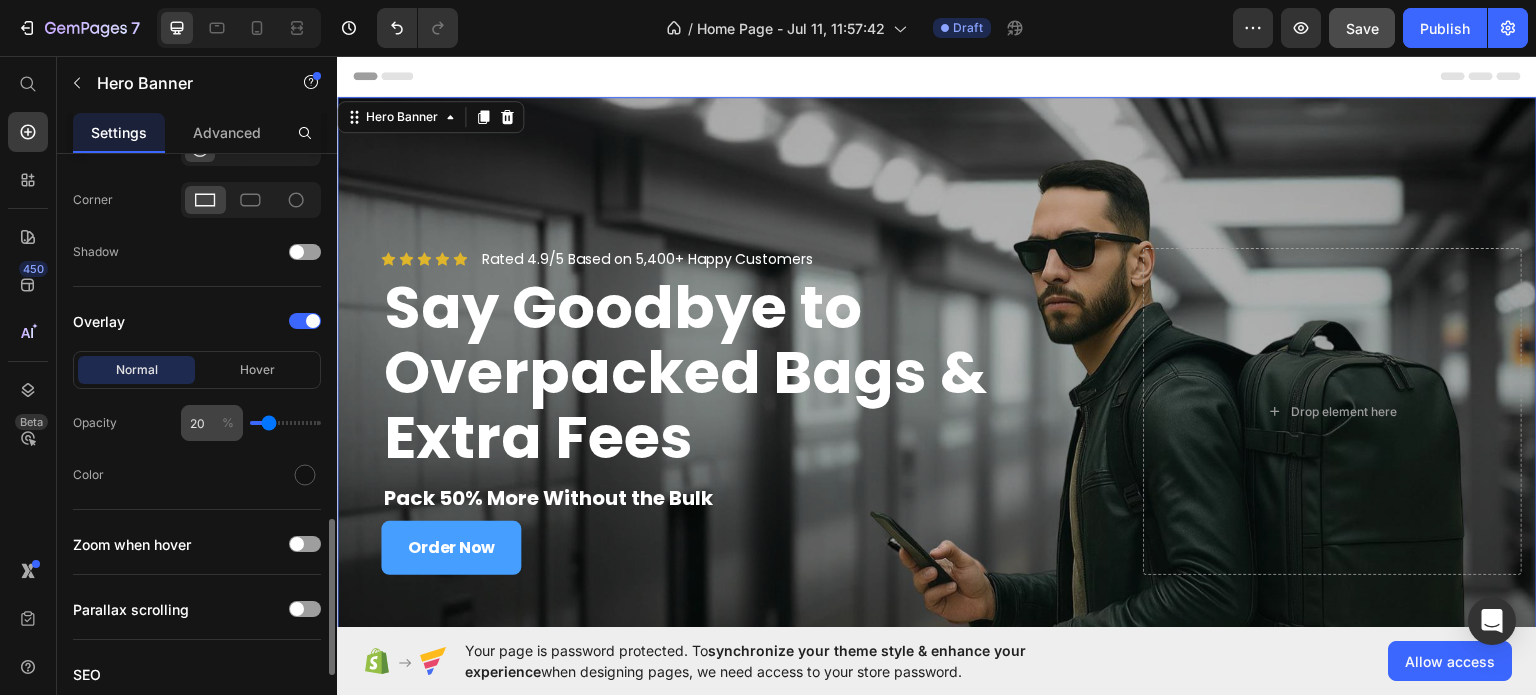 scroll, scrollTop: 1100, scrollLeft: 0, axis: vertical 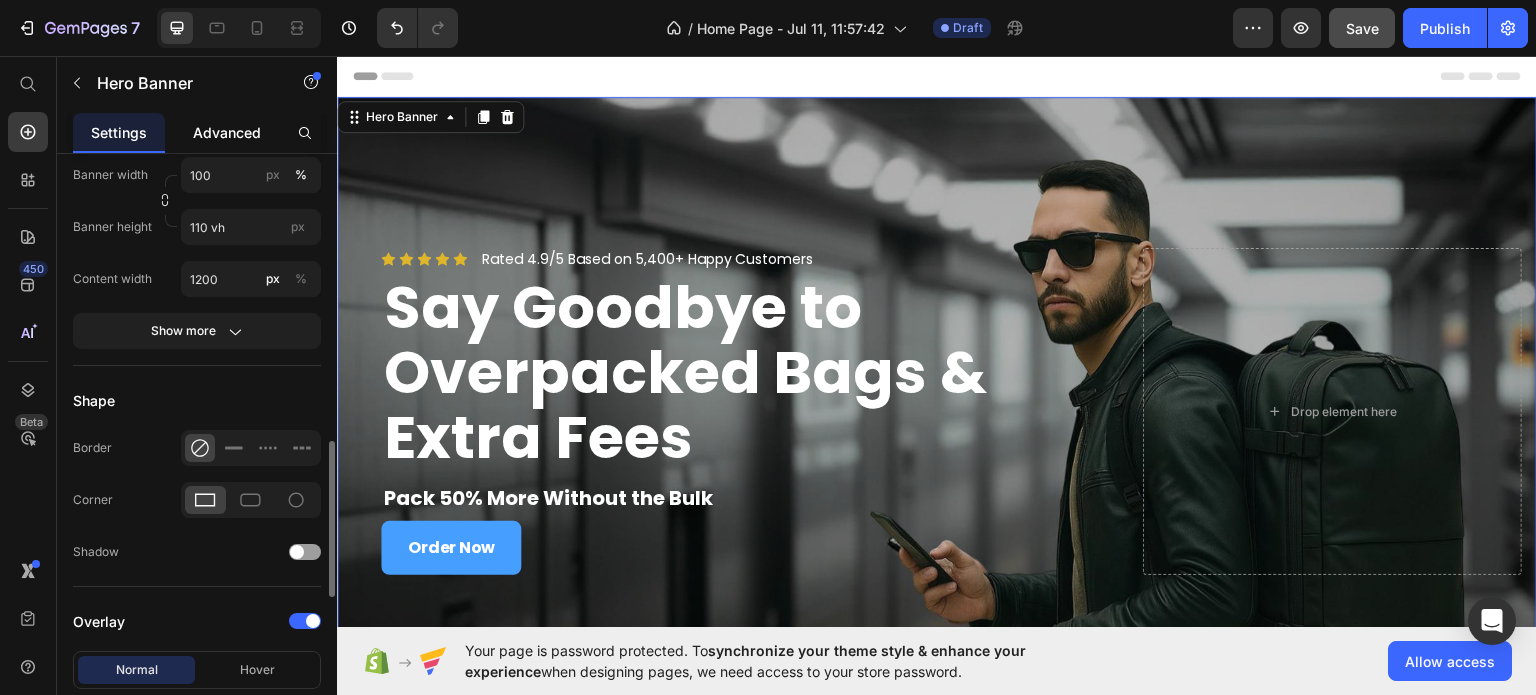 click on "Advanced" at bounding box center [227, 132] 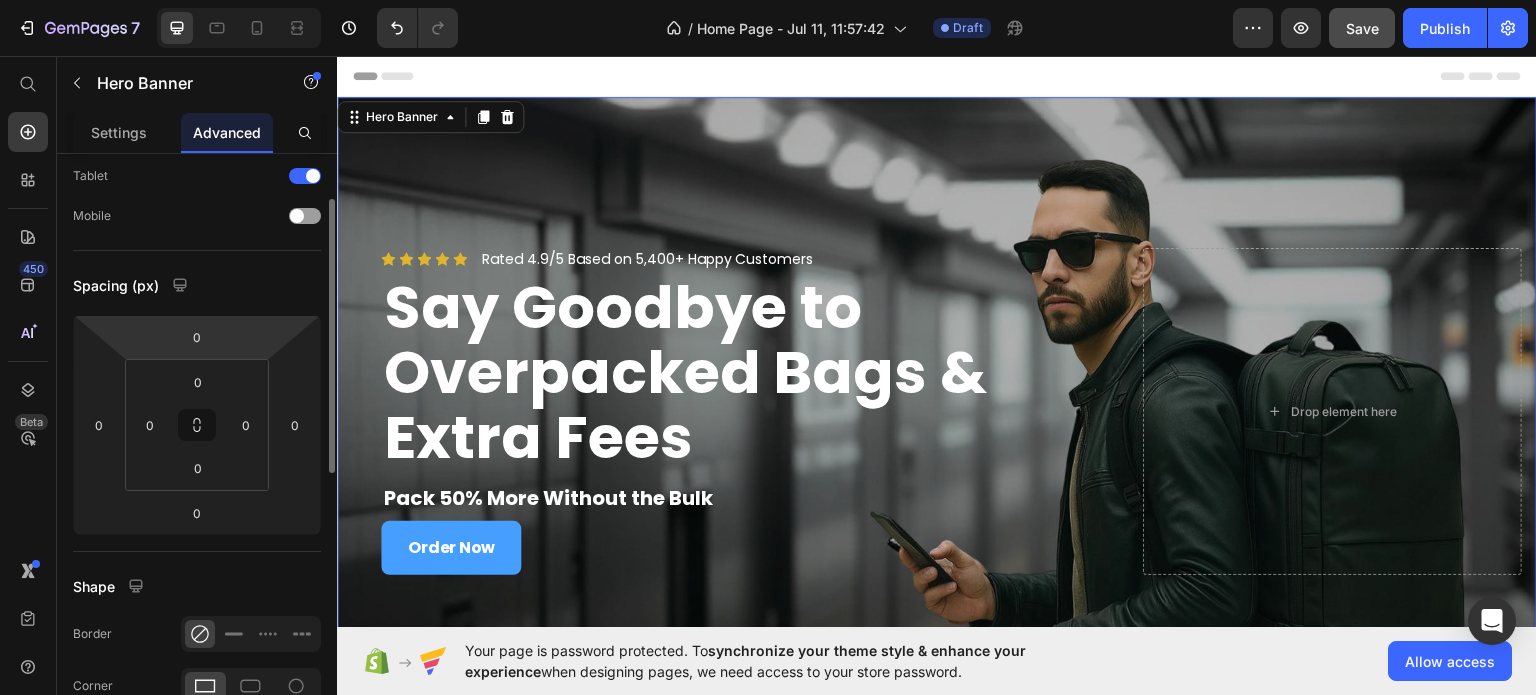 scroll, scrollTop: 0, scrollLeft: 0, axis: both 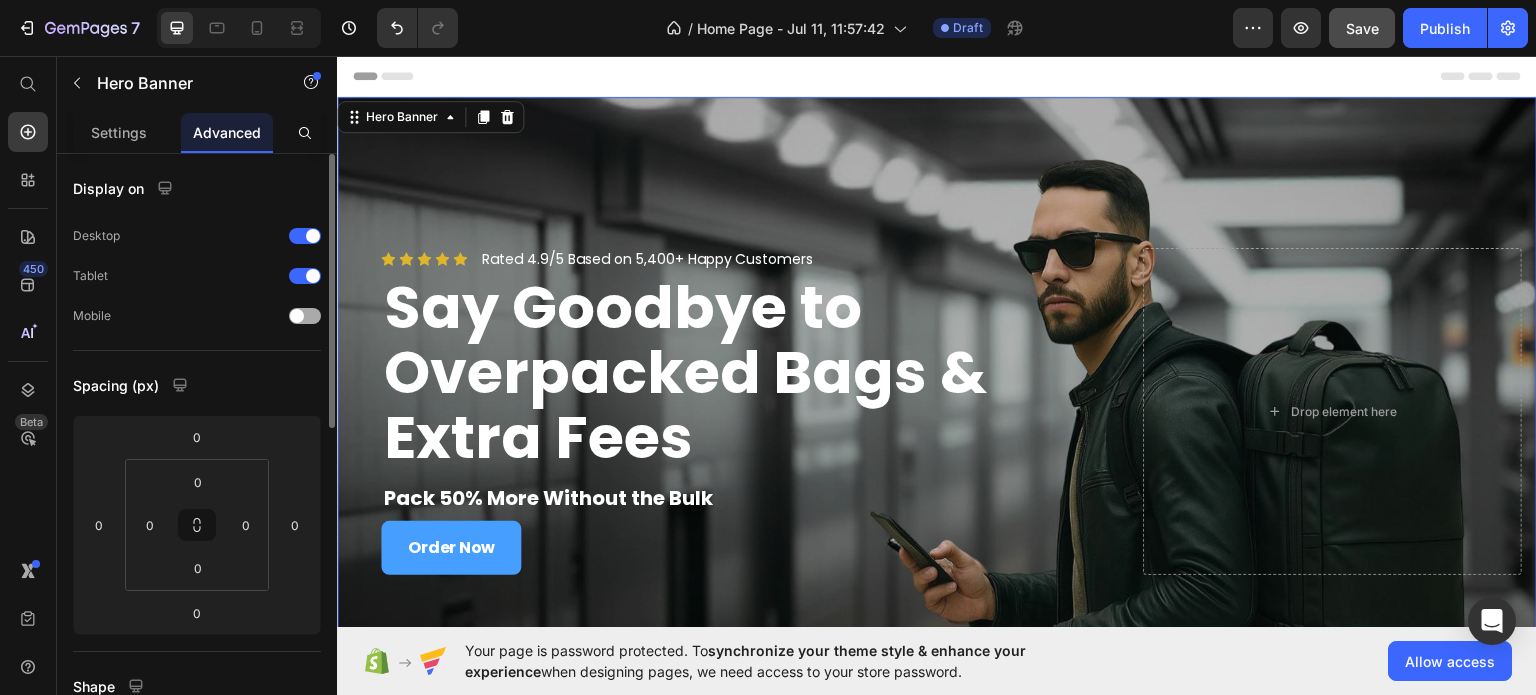 click at bounding box center [305, 316] 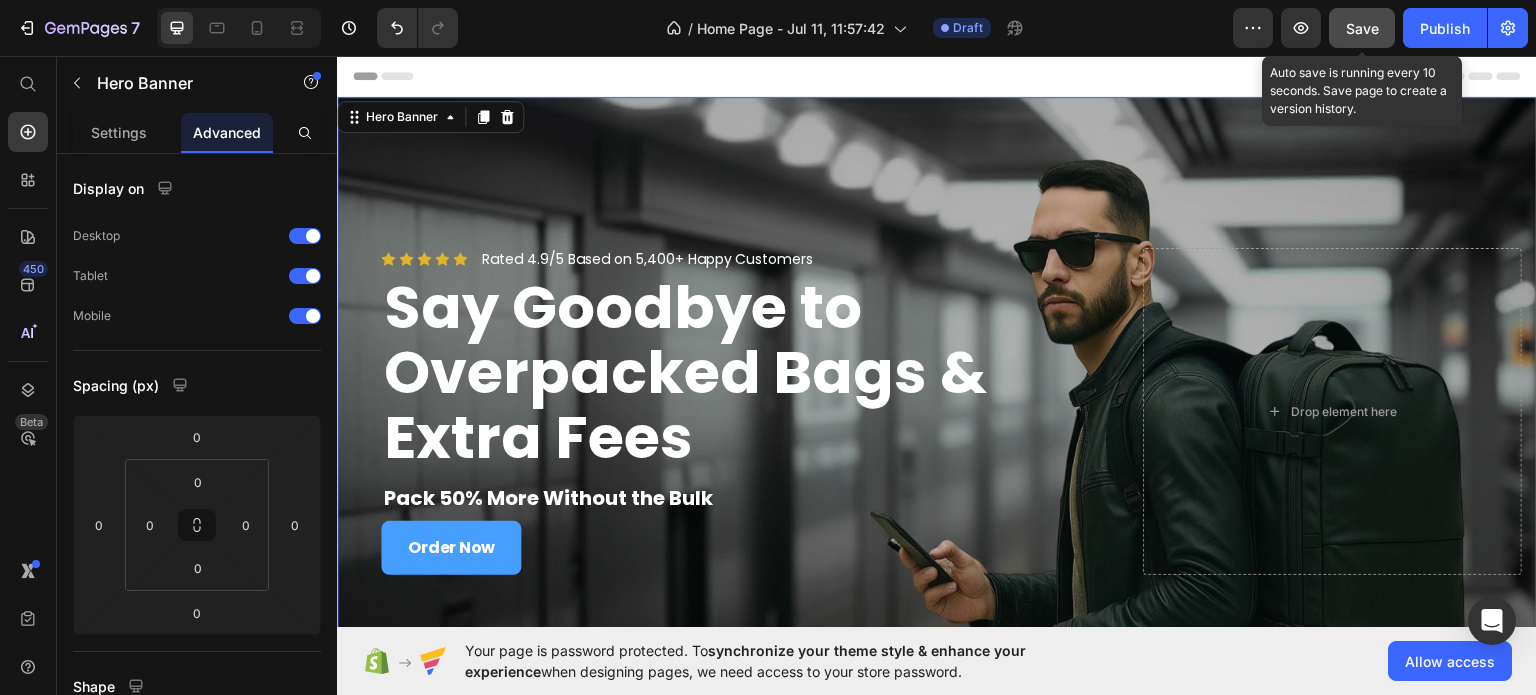 click on "Save" at bounding box center [1362, 28] 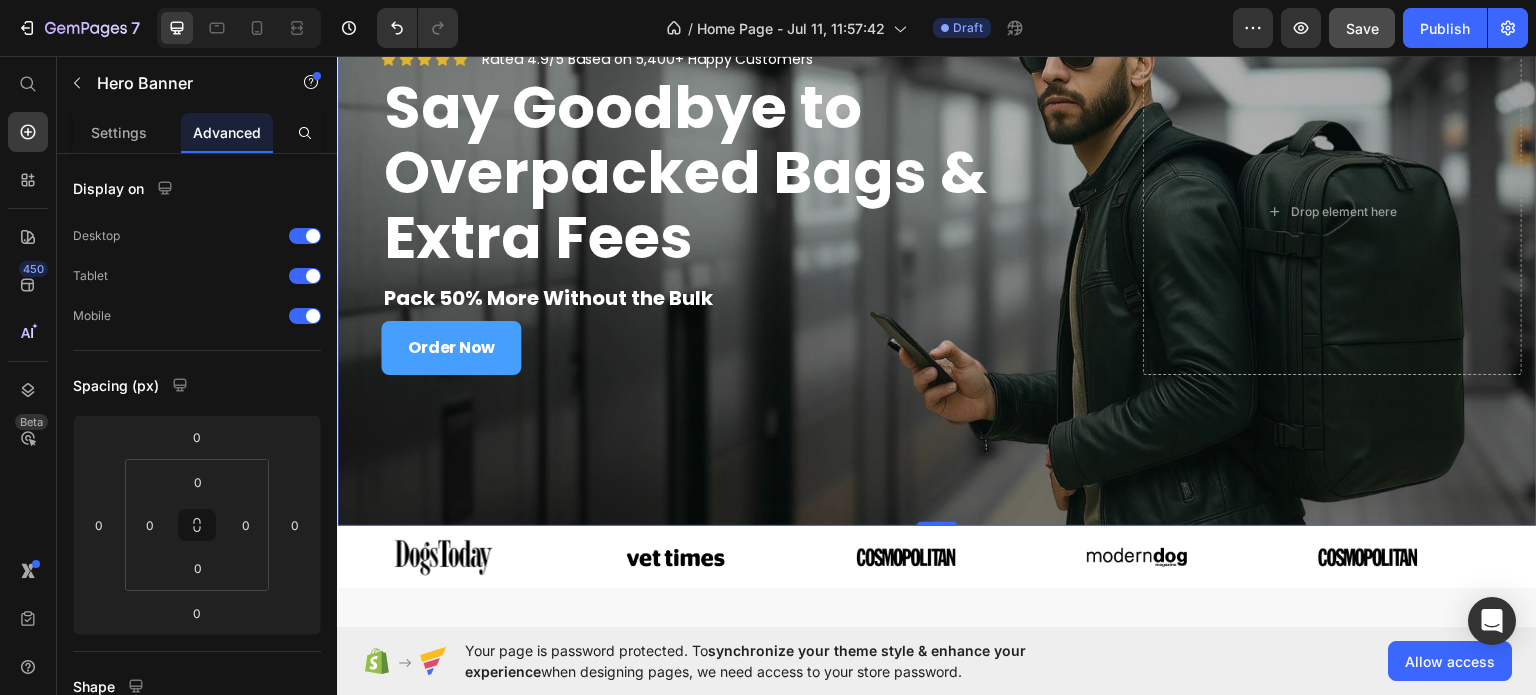 scroll, scrollTop: 0, scrollLeft: 0, axis: both 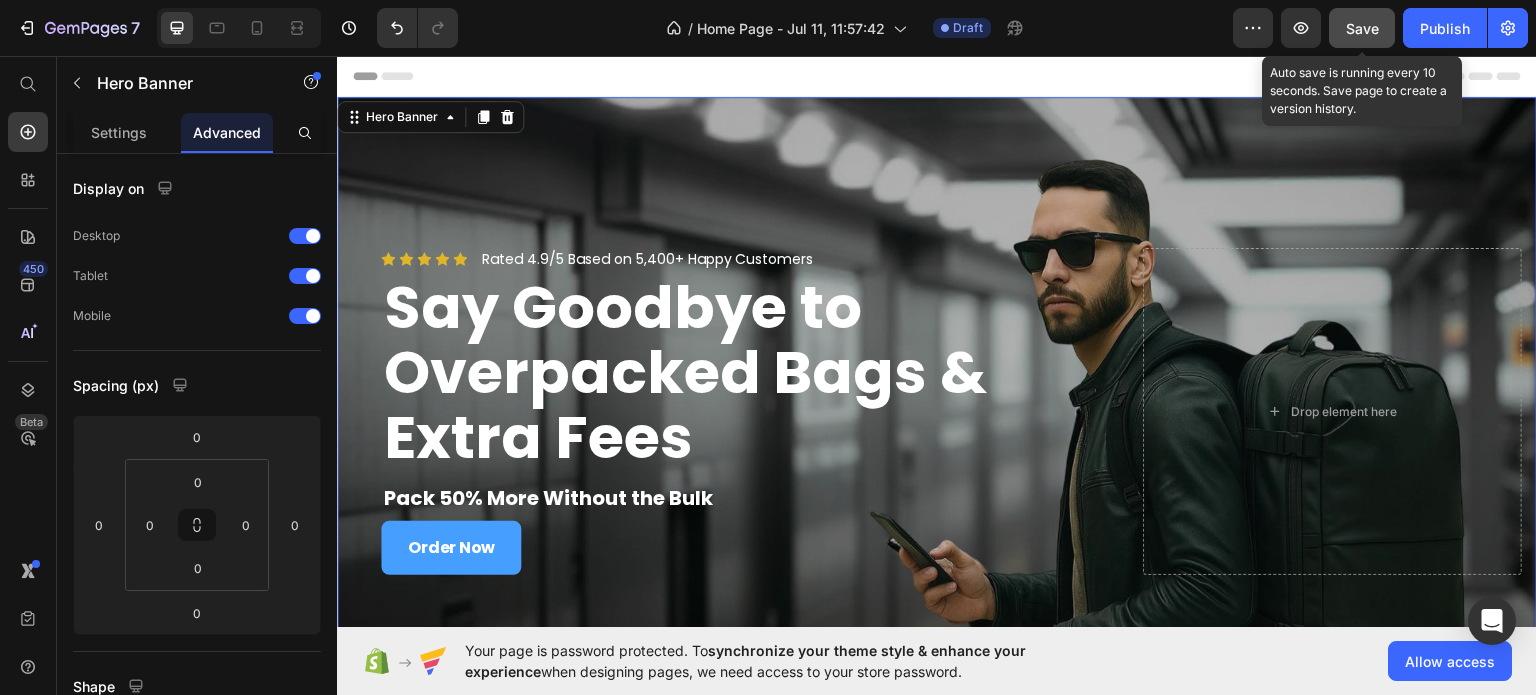 click on "Save" at bounding box center [1362, 28] 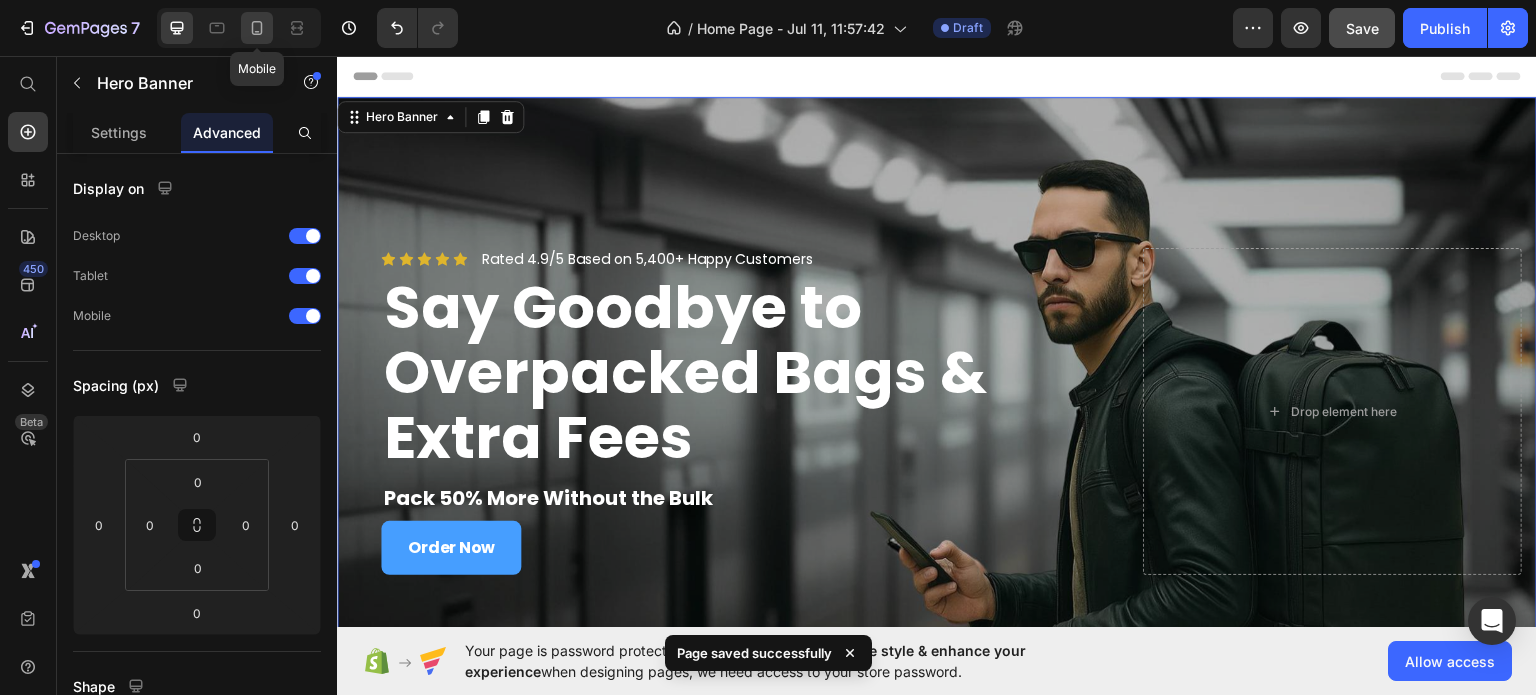 drag, startPoint x: 251, startPoint y: 30, endPoint x: 266, endPoint y: 29, distance: 15.033297 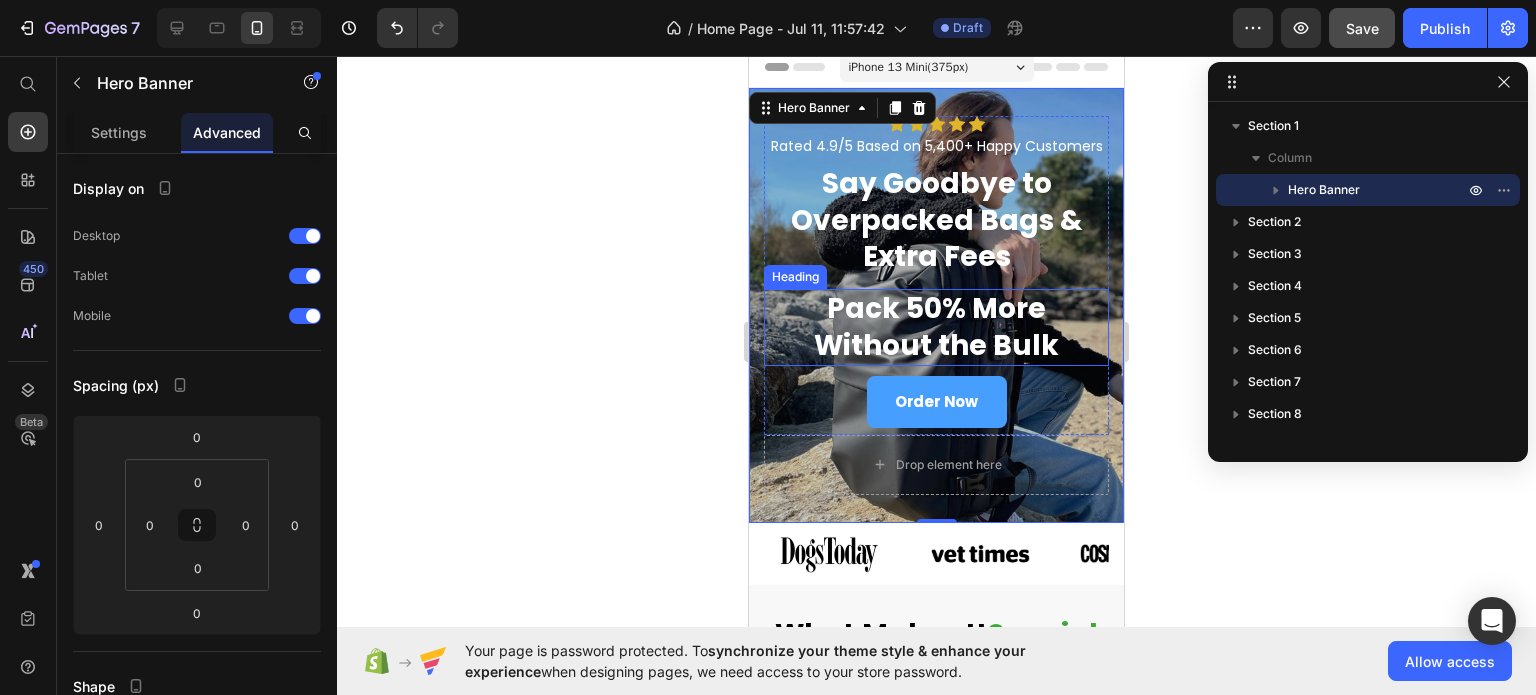 scroll, scrollTop: 0, scrollLeft: 0, axis: both 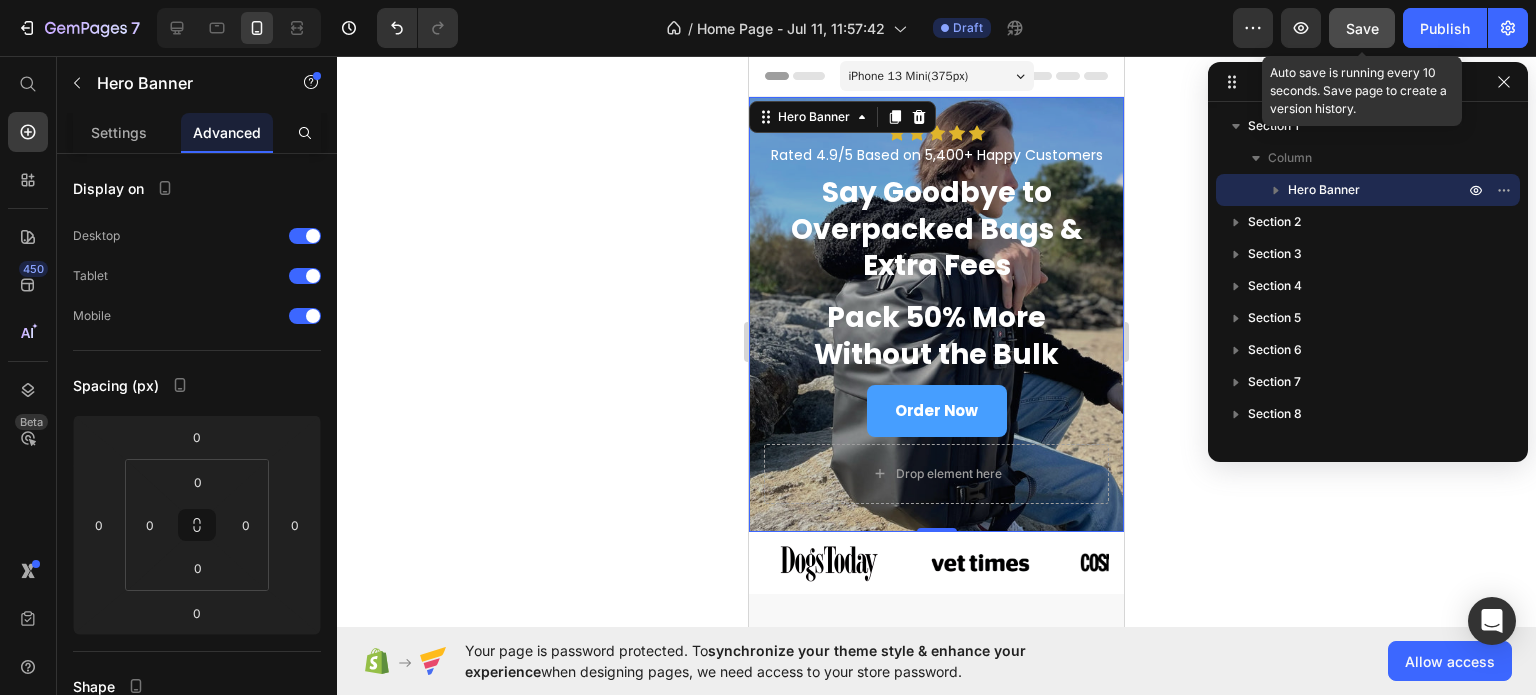 click on "Save" at bounding box center (1362, 28) 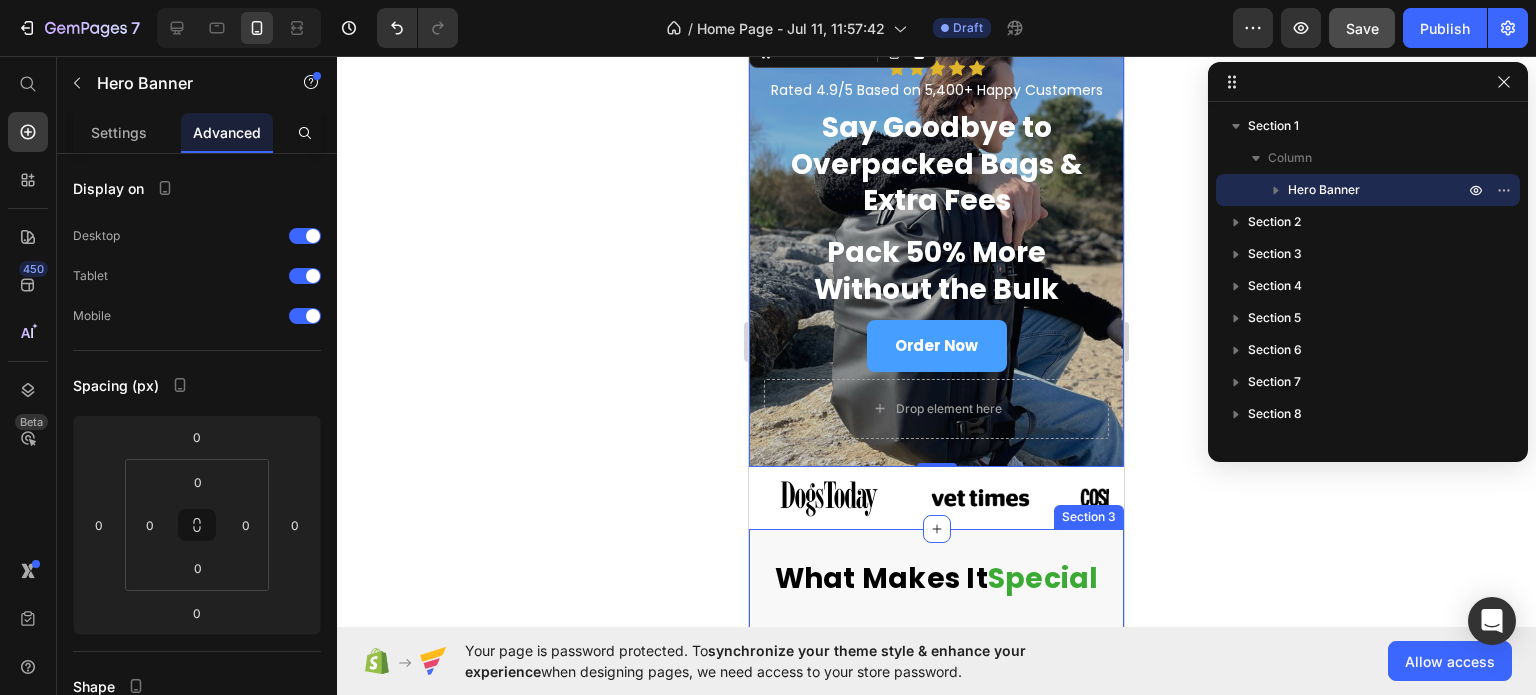 scroll, scrollTop: 300, scrollLeft: 0, axis: vertical 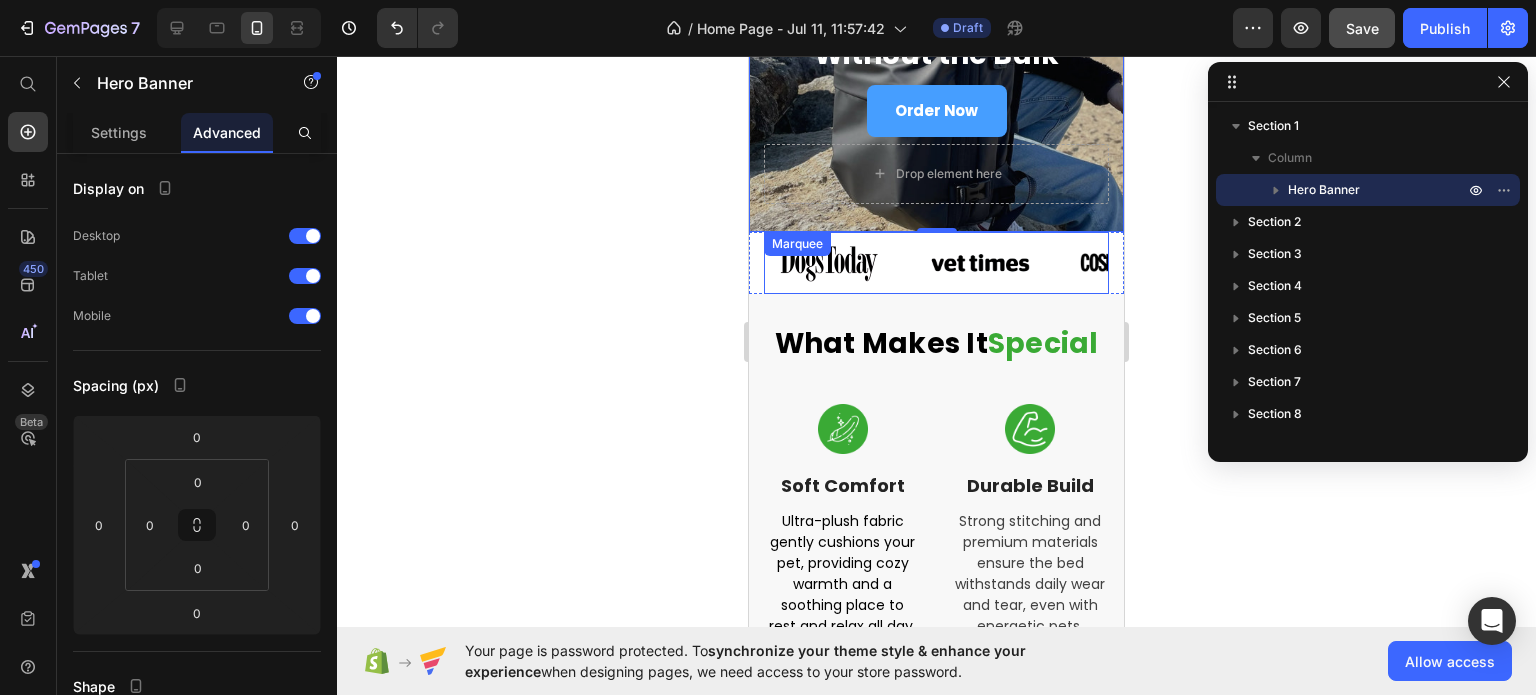click on "Image" at bounding box center [990, 262] 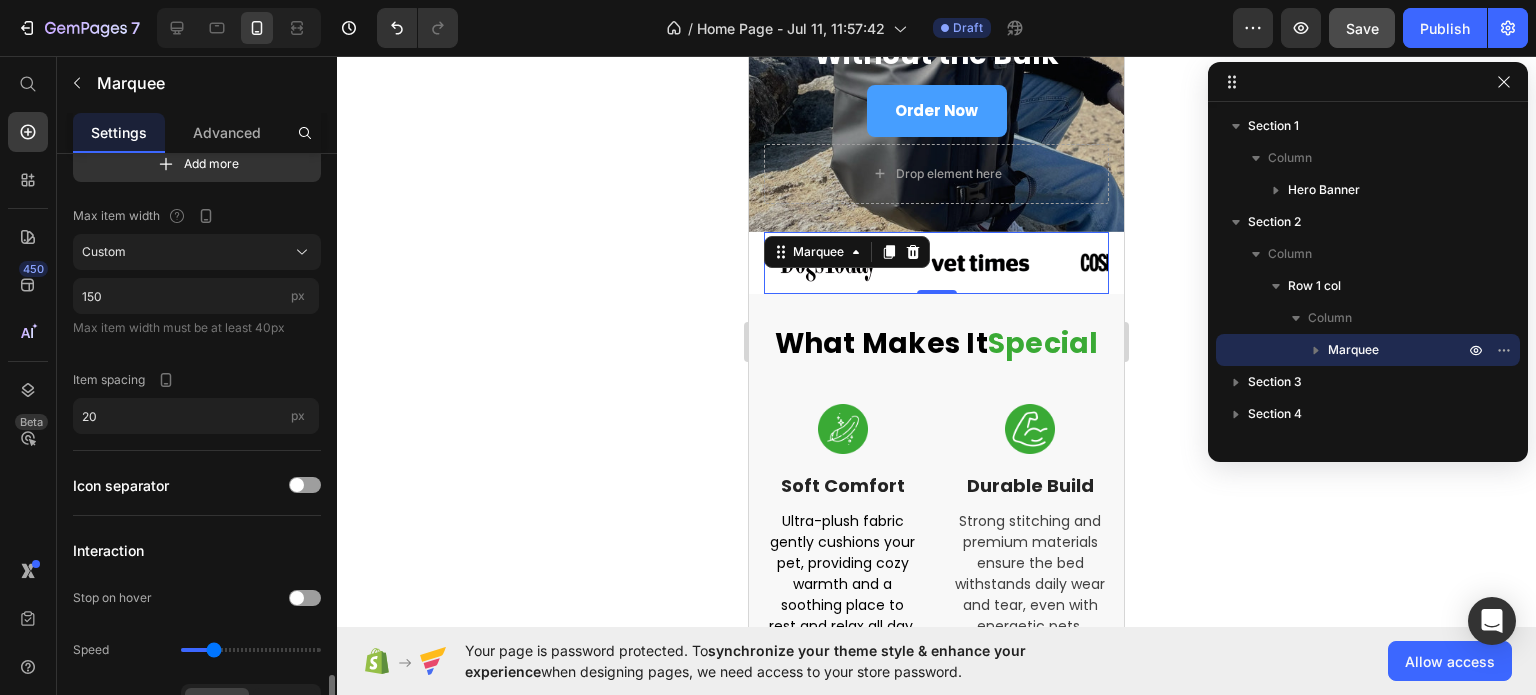 scroll, scrollTop: 600, scrollLeft: 0, axis: vertical 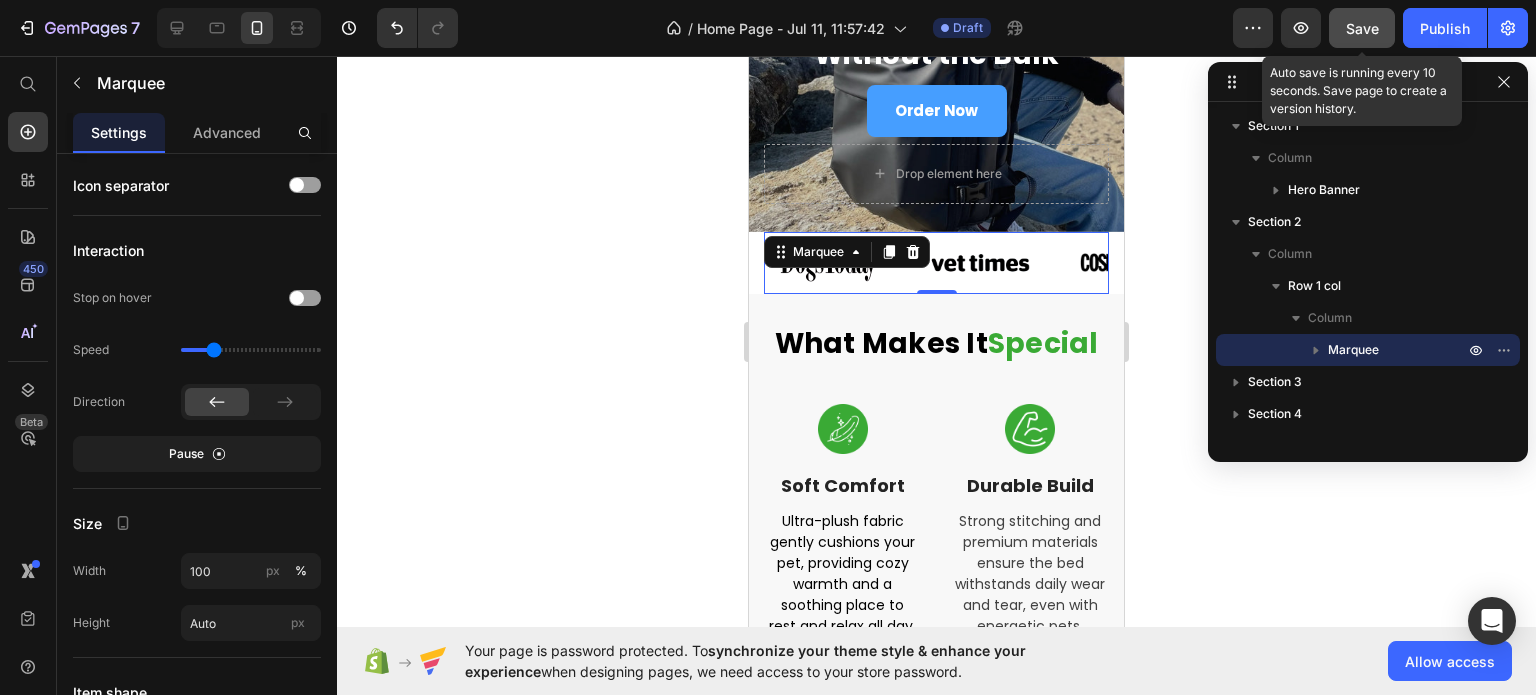 click on "Save" at bounding box center (1362, 28) 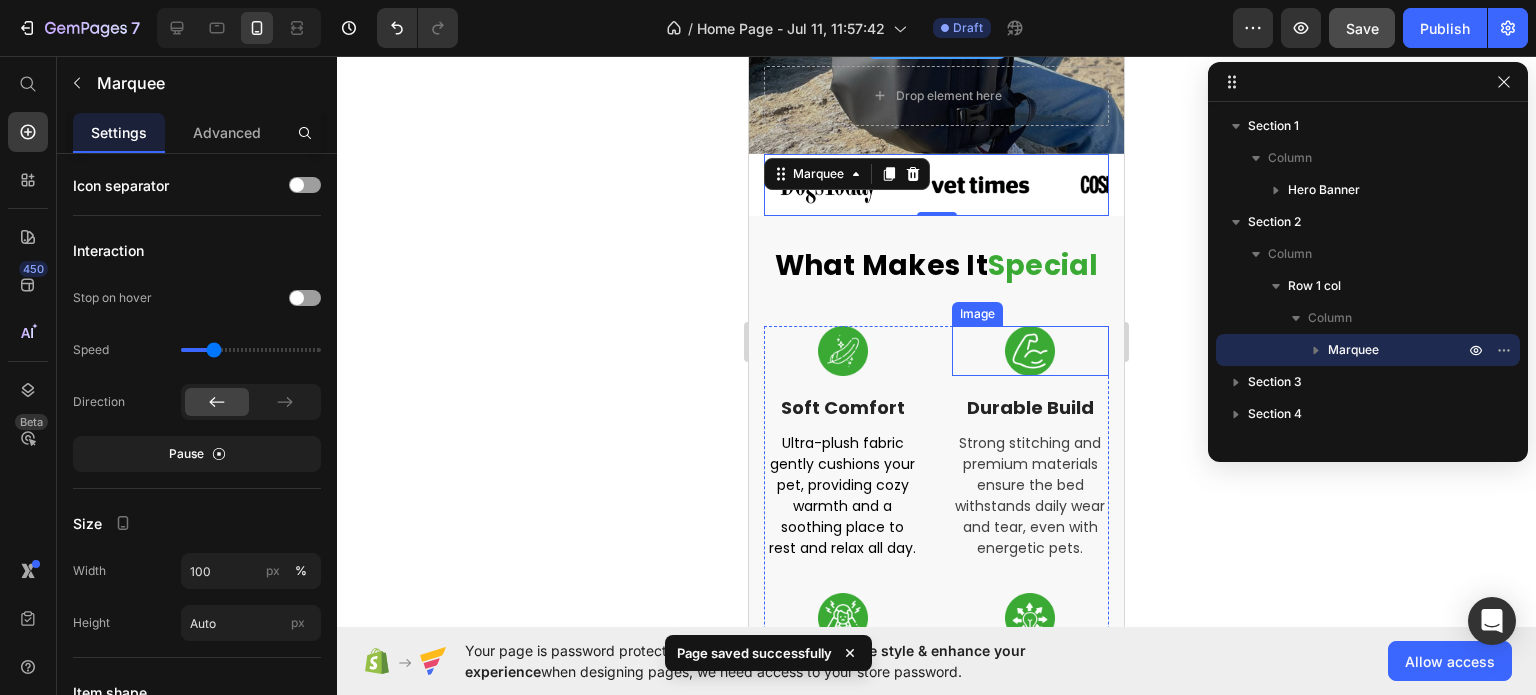 scroll, scrollTop: 500, scrollLeft: 0, axis: vertical 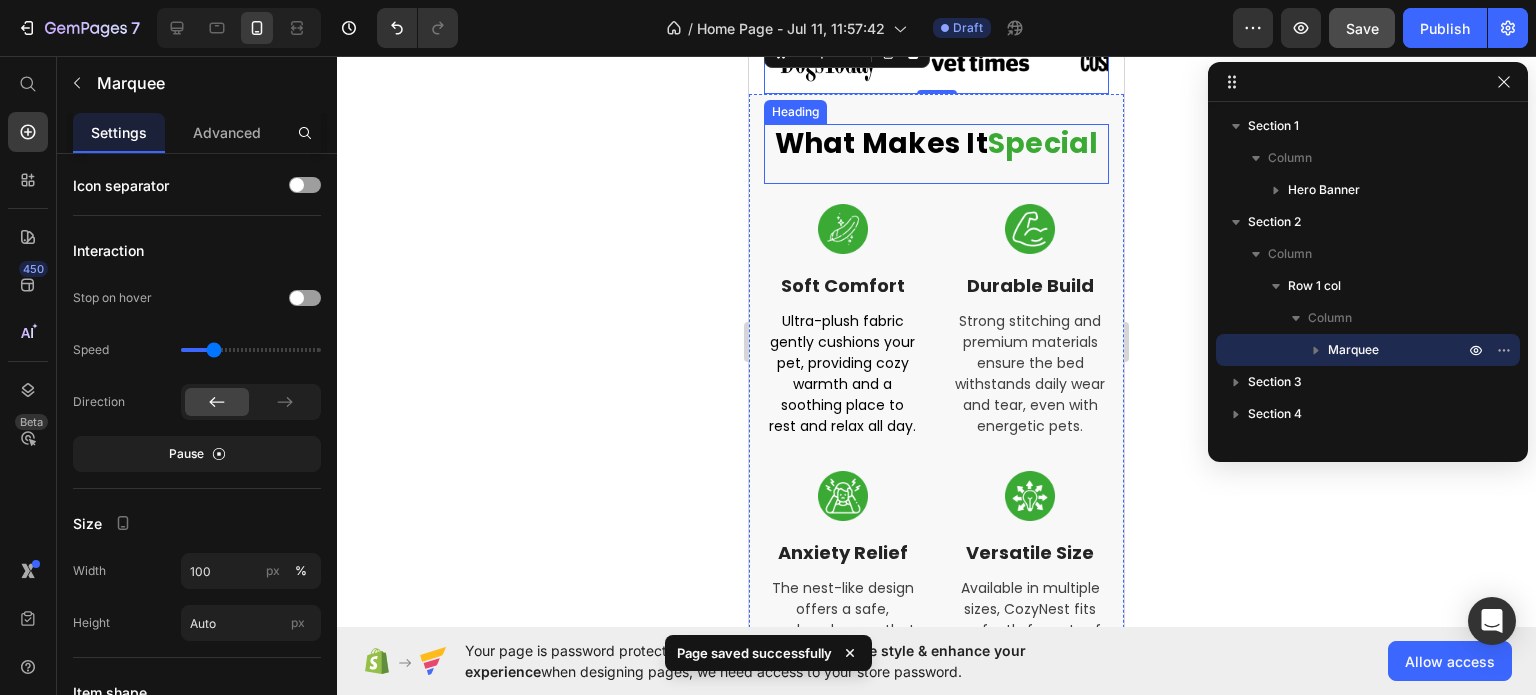 click on "What Makes It  Special" at bounding box center [936, 144] 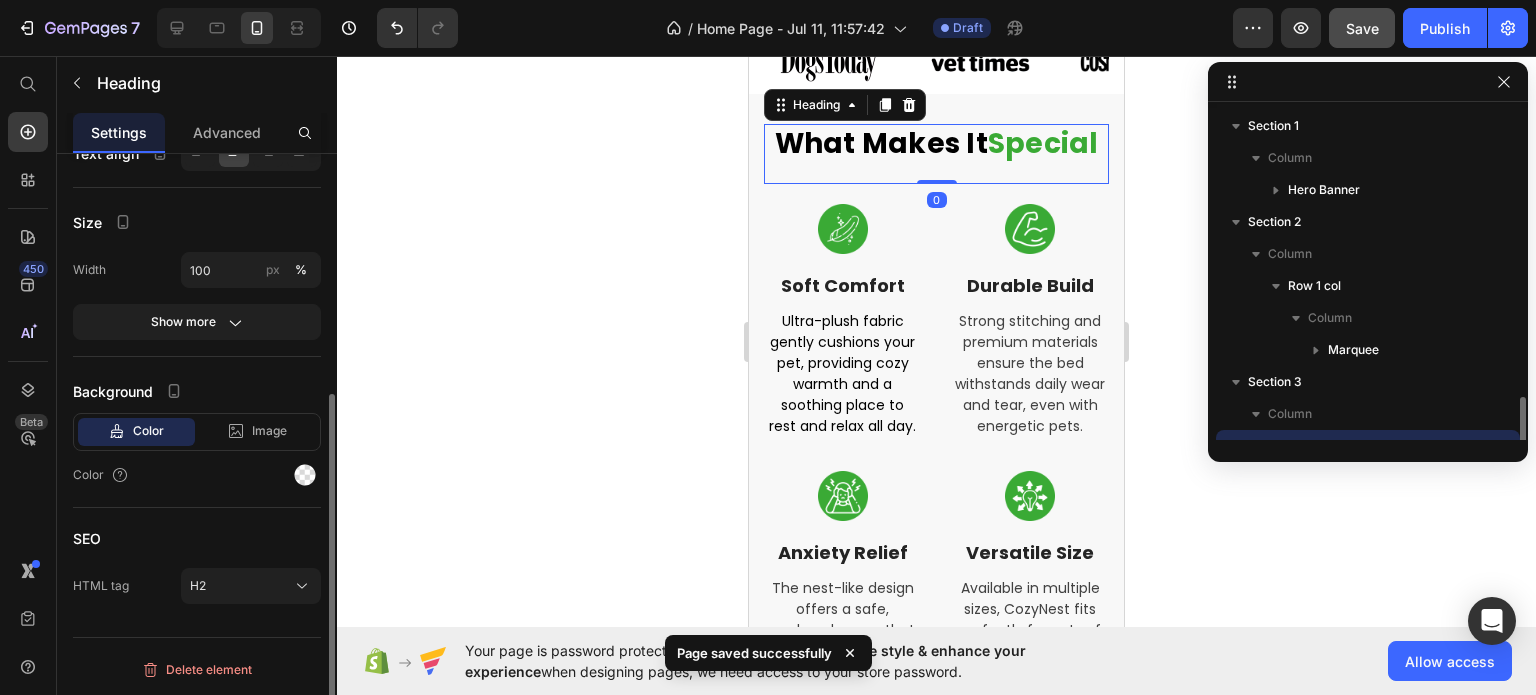 scroll, scrollTop: 186, scrollLeft: 0, axis: vertical 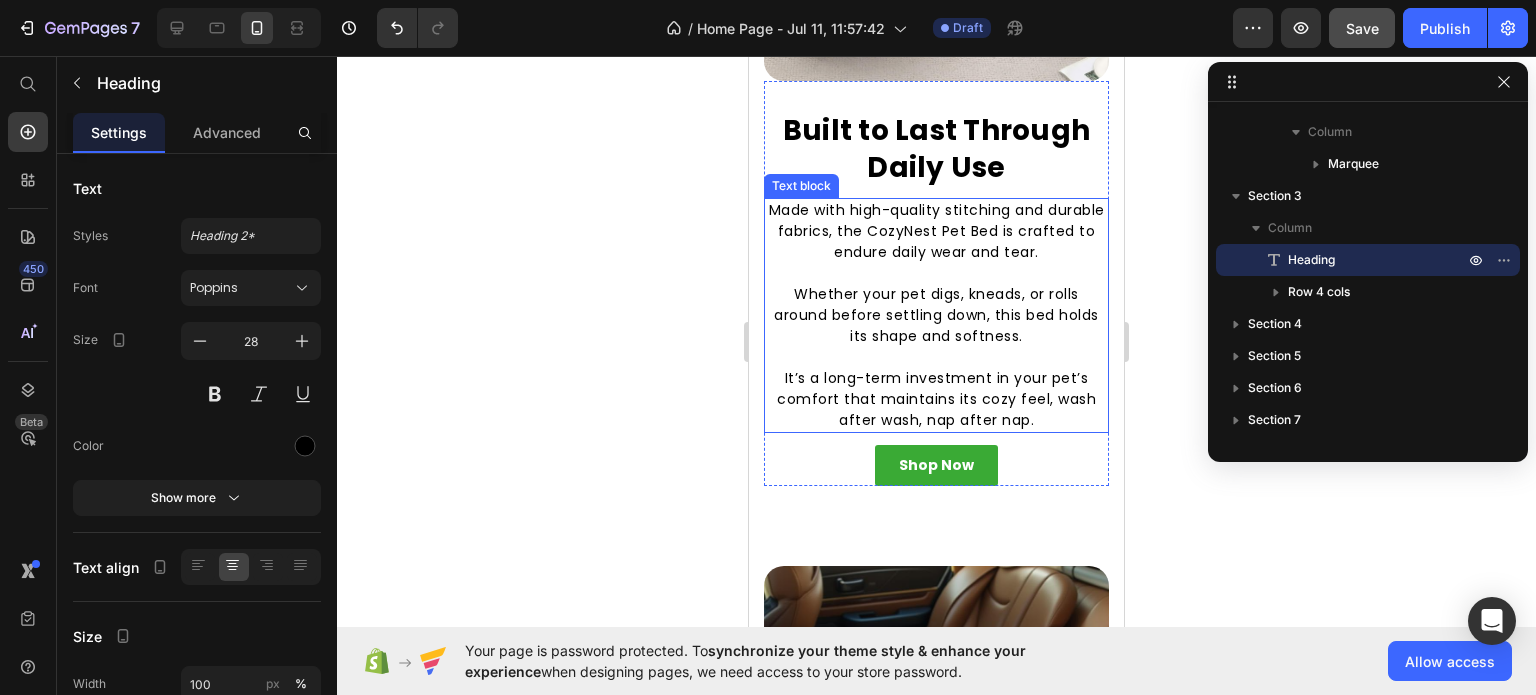 click on "Whether your pet digs, kneads, or rolls around before settling down, this bed holds its shape and softness." at bounding box center (936, 315) 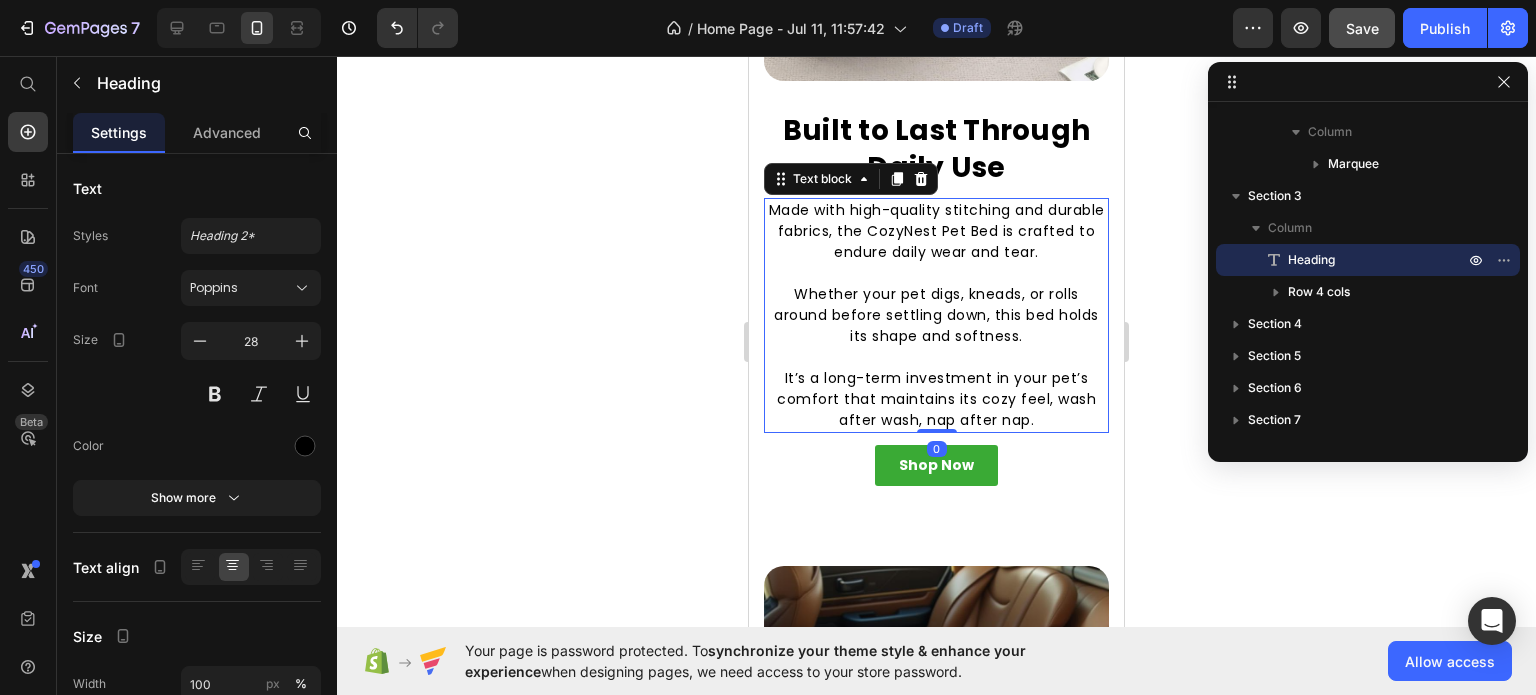 scroll, scrollTop: 506, scrollLeft: 0, axis: vertical 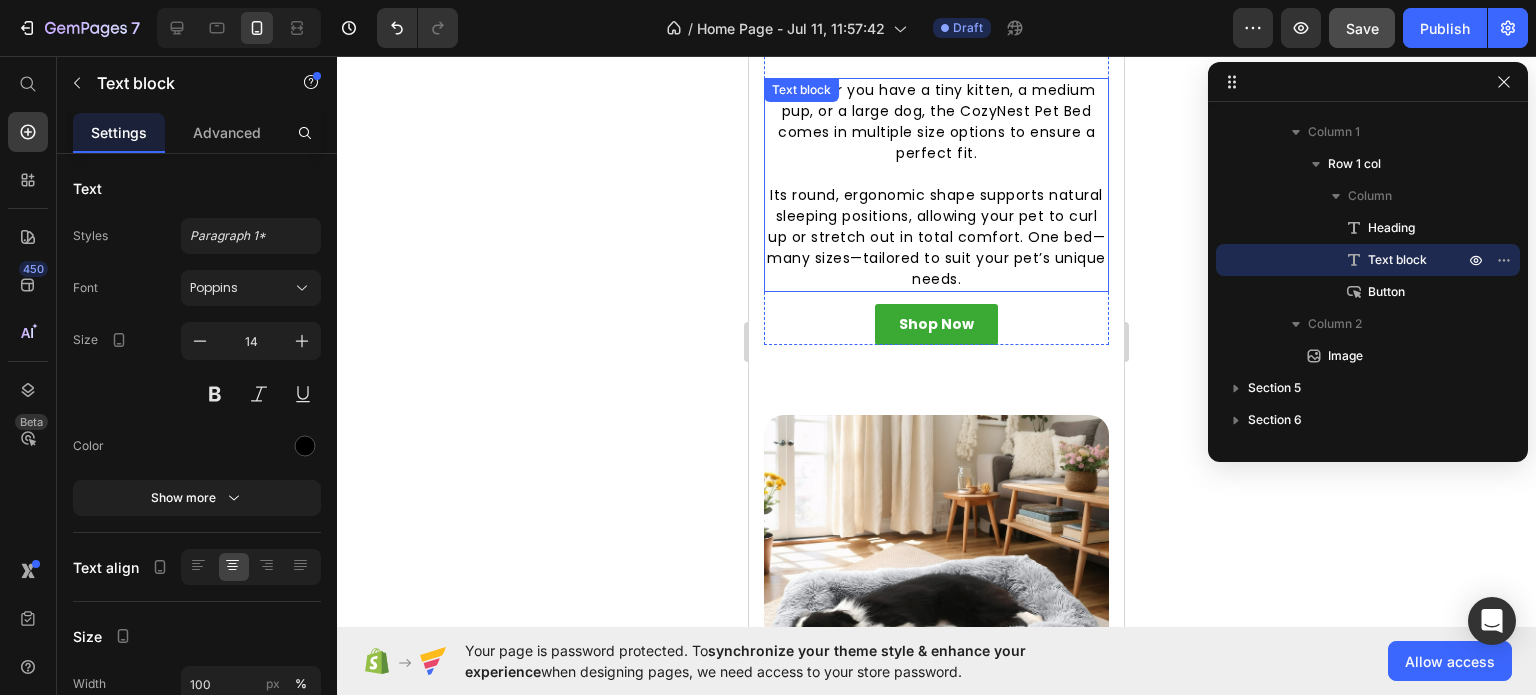click on "Its round, ergonomic shape supports natural sleeping positions, allowing your pet to curl up or stretch out in total comfort. One bed—many sizes—tailored to suit your pet’s unique needs." at bounding box center [936, 237] 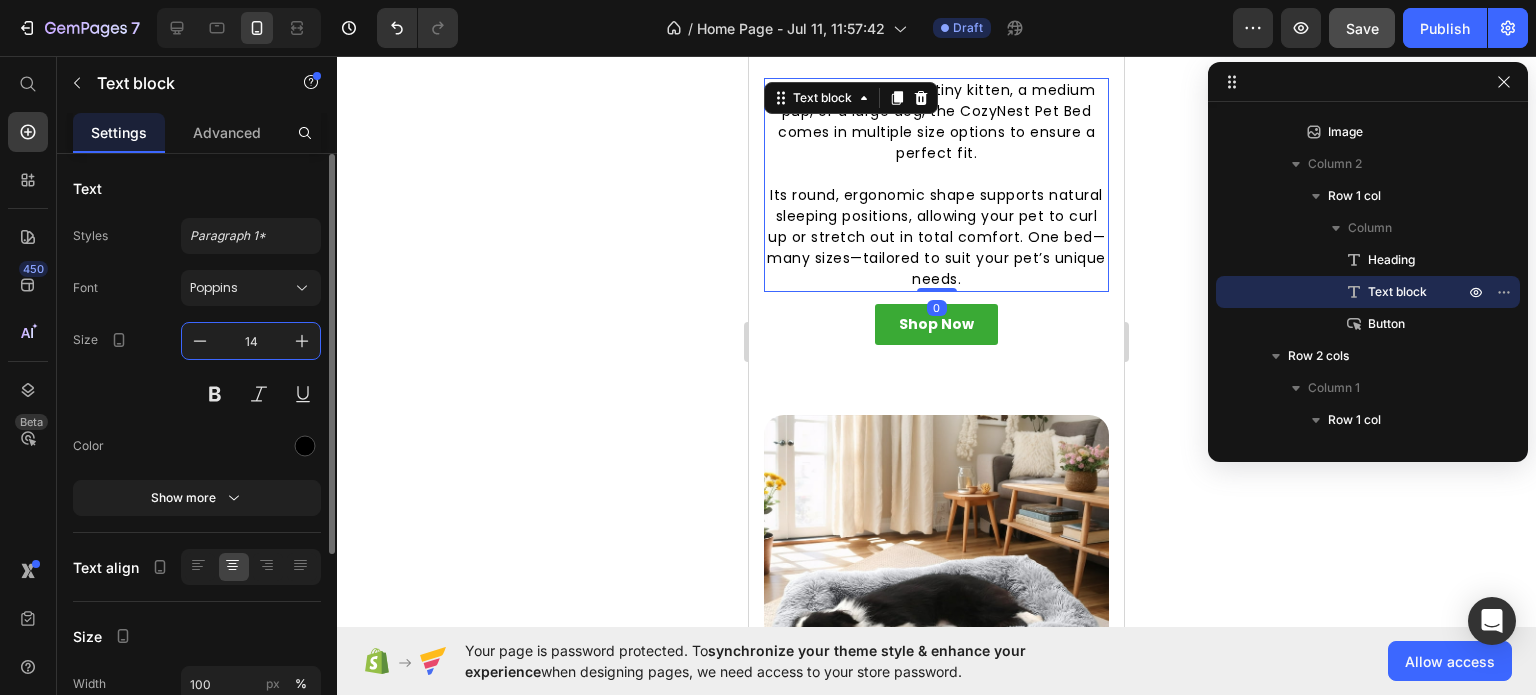 click on "14" at bounding box center (251, 341) 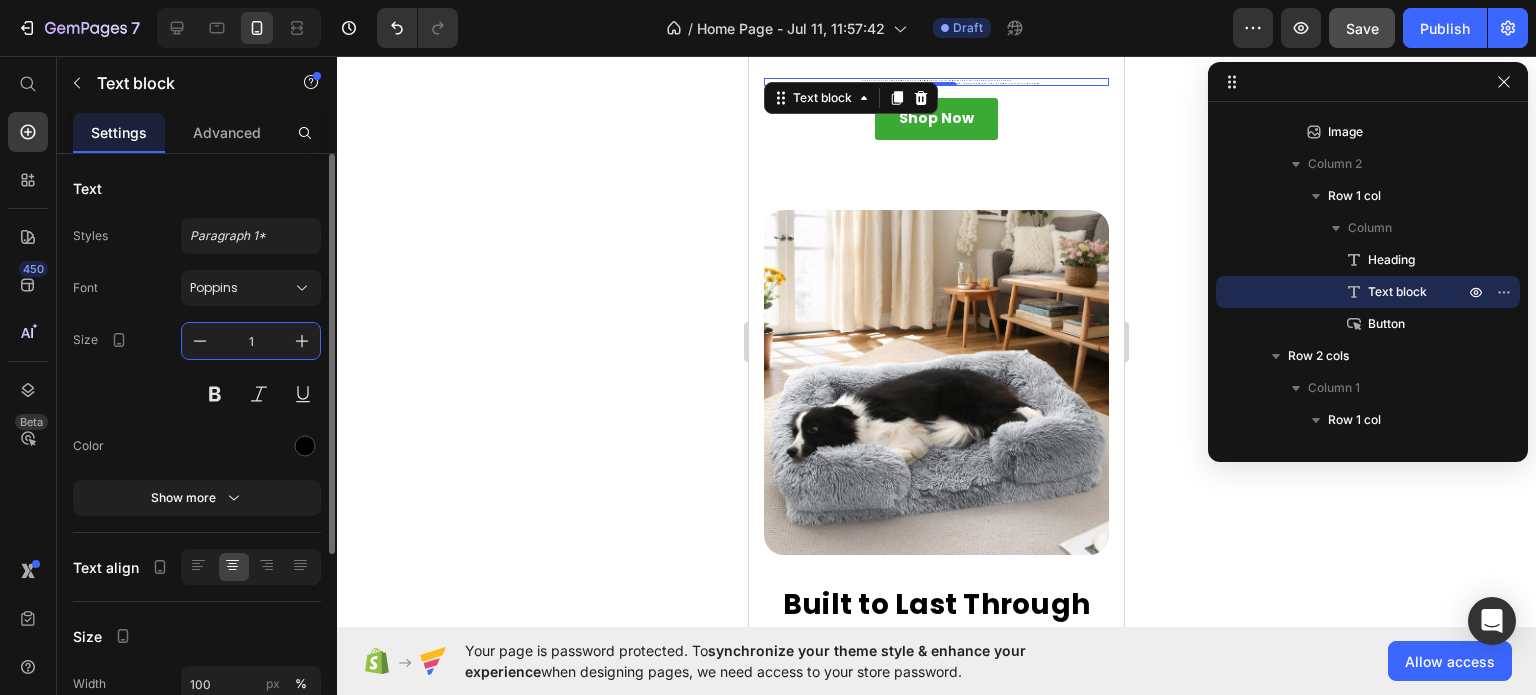 type on "15" 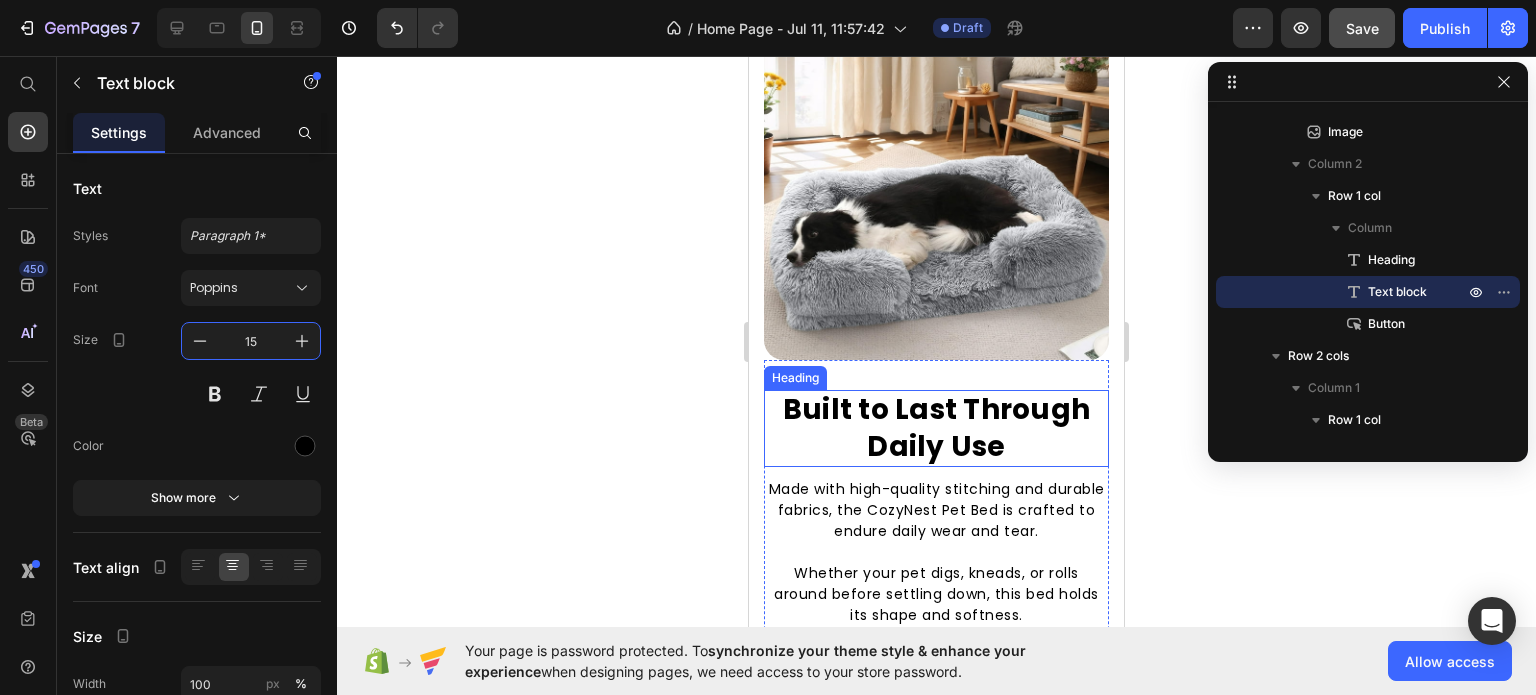 scroll, scrollTop: 2200, scrollLeft: 0, axis: vertical 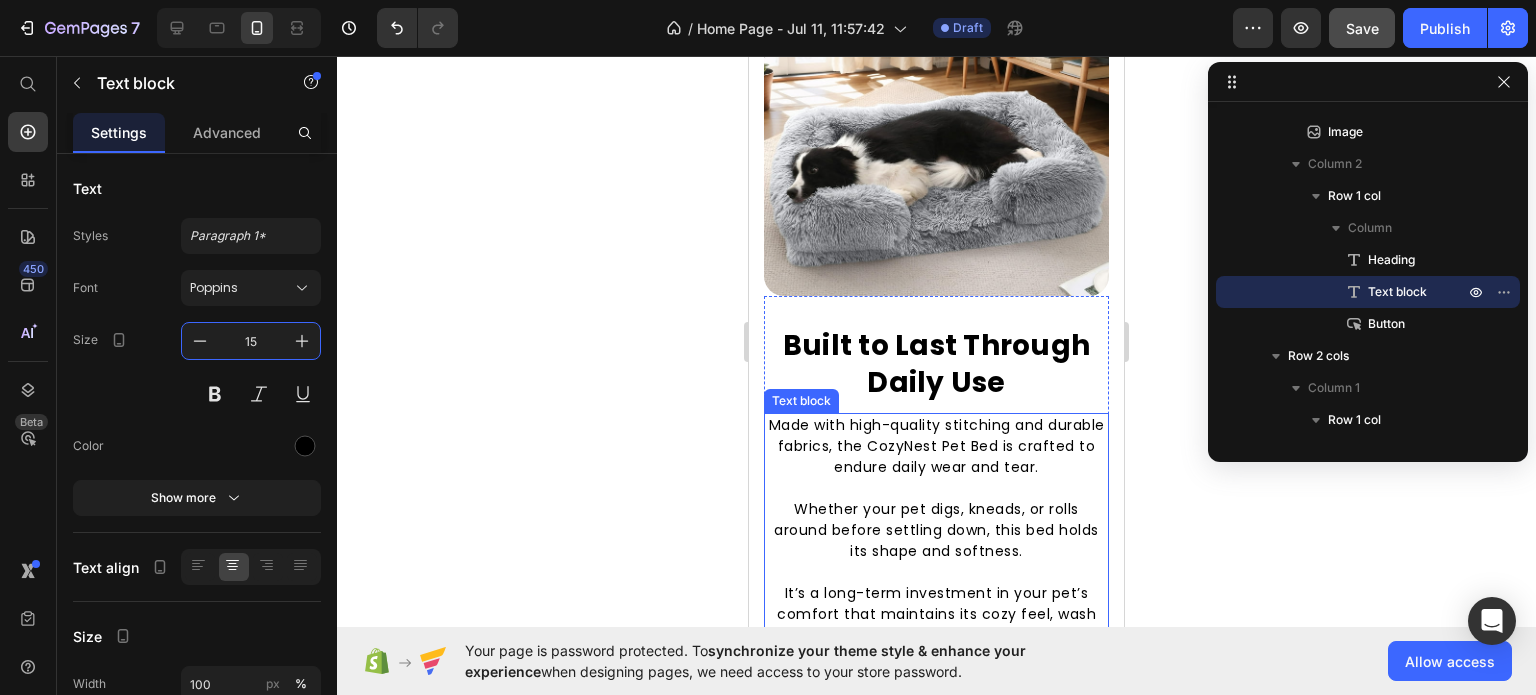 click at bounding box center [936, 488] 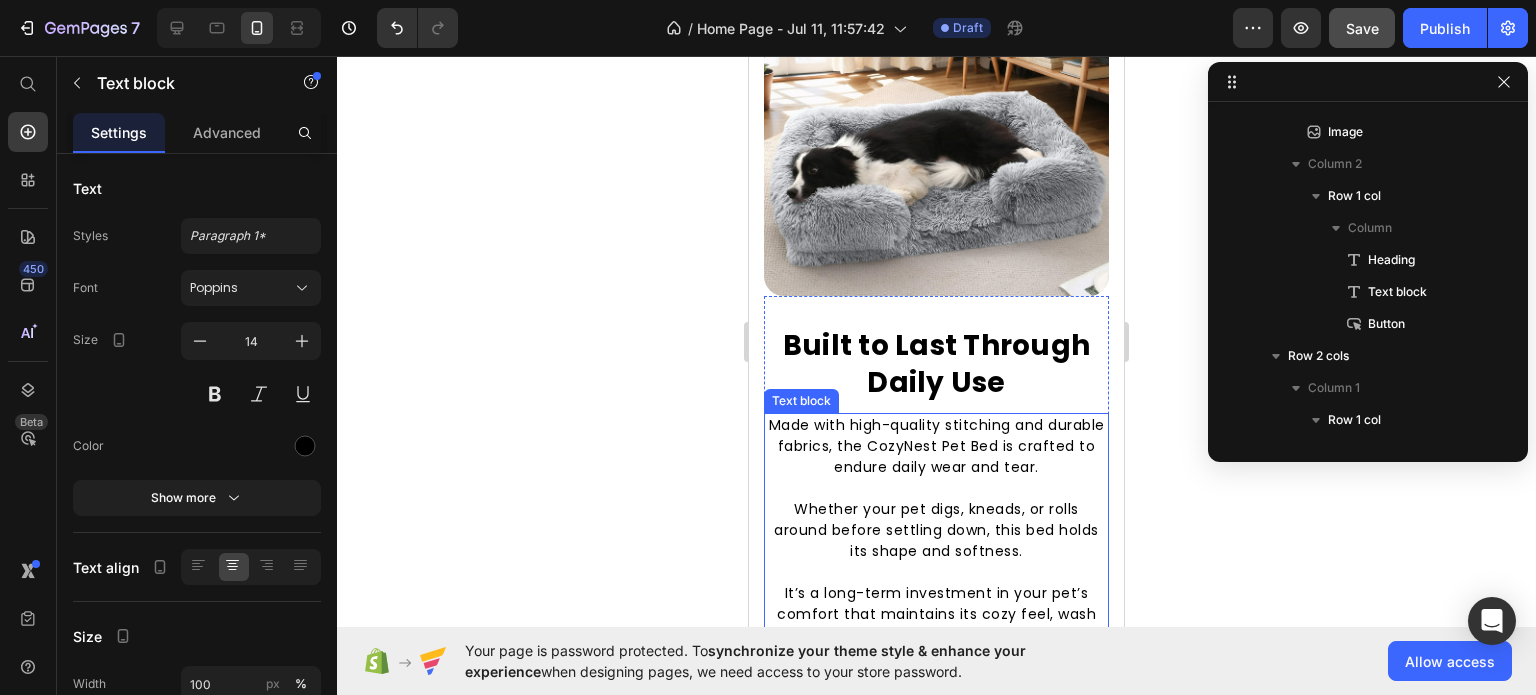 scroll, scrollTop: 762, scrollLeft: 0, axis: vertical 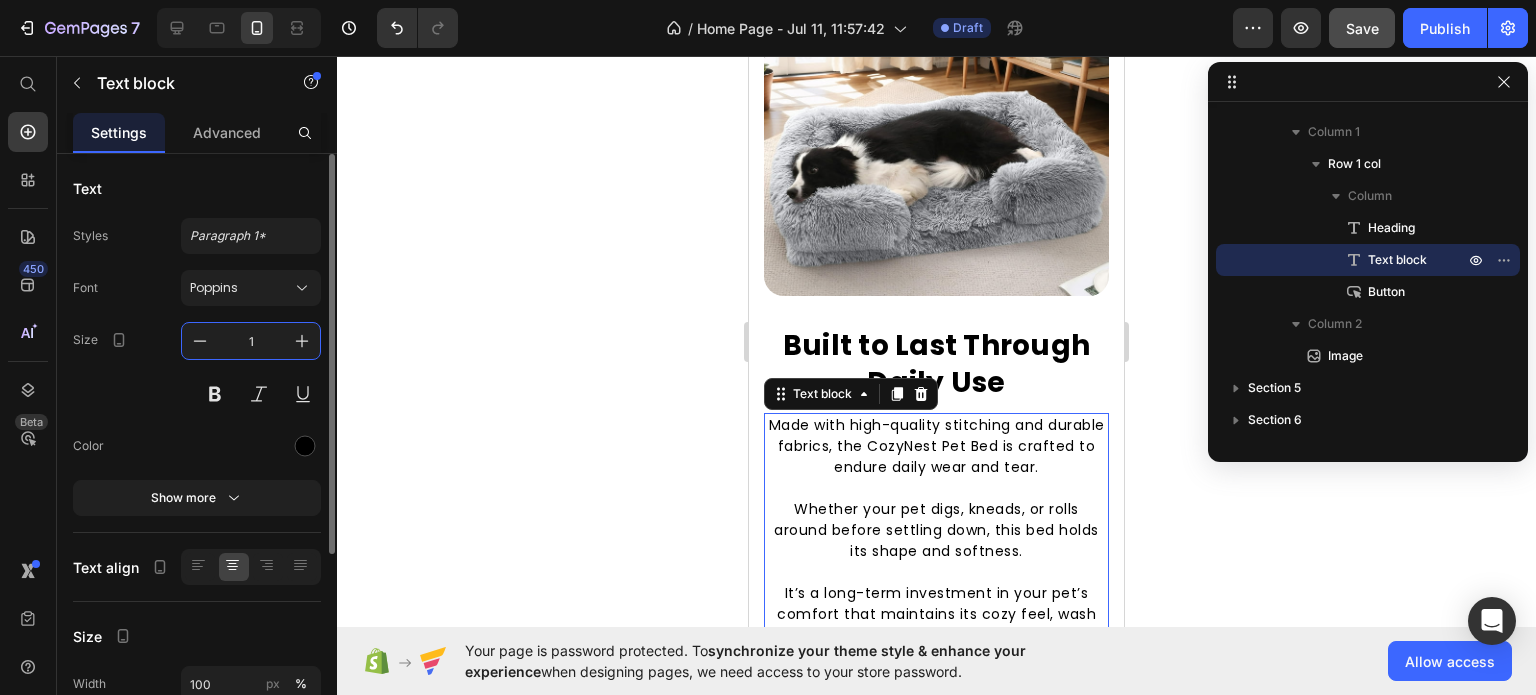 type on "15" 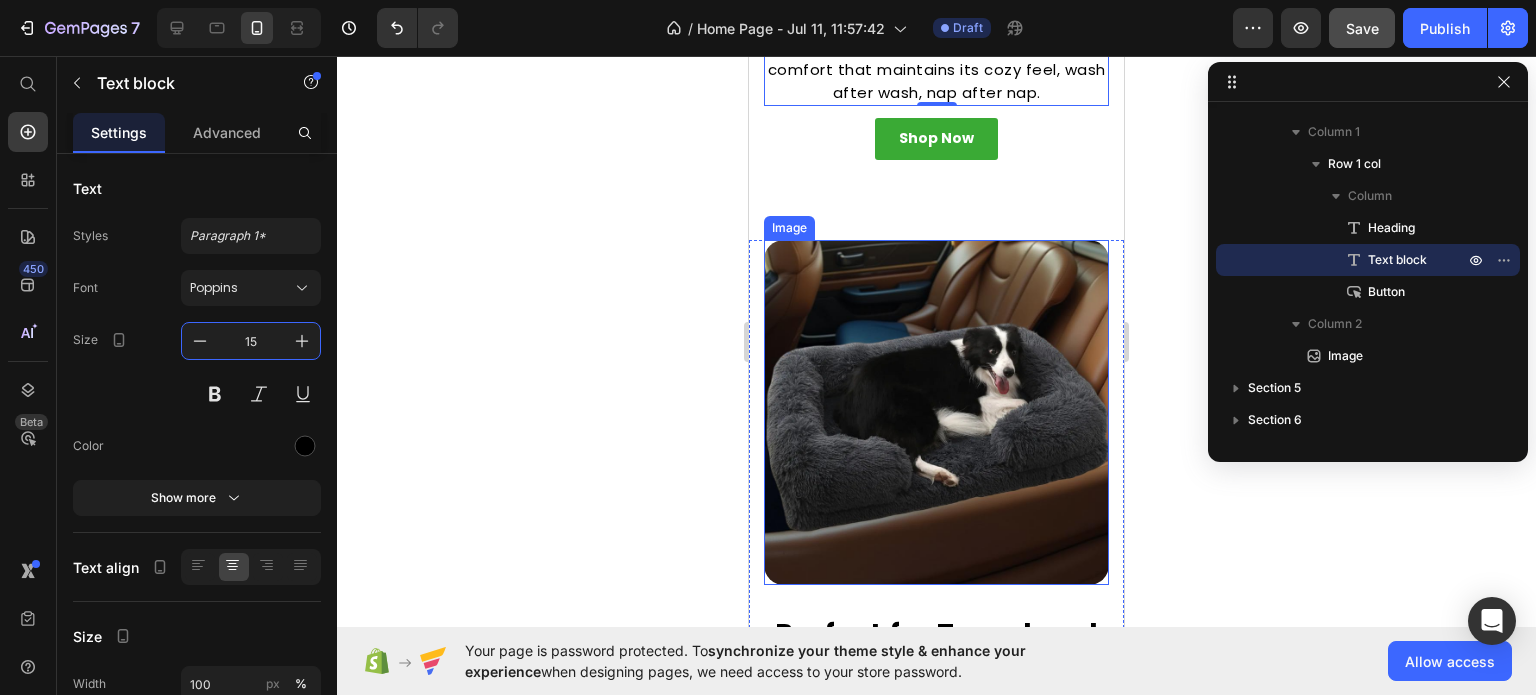 scroll, scrollTop: 3000, scrollLeft: 0, axis: vertical 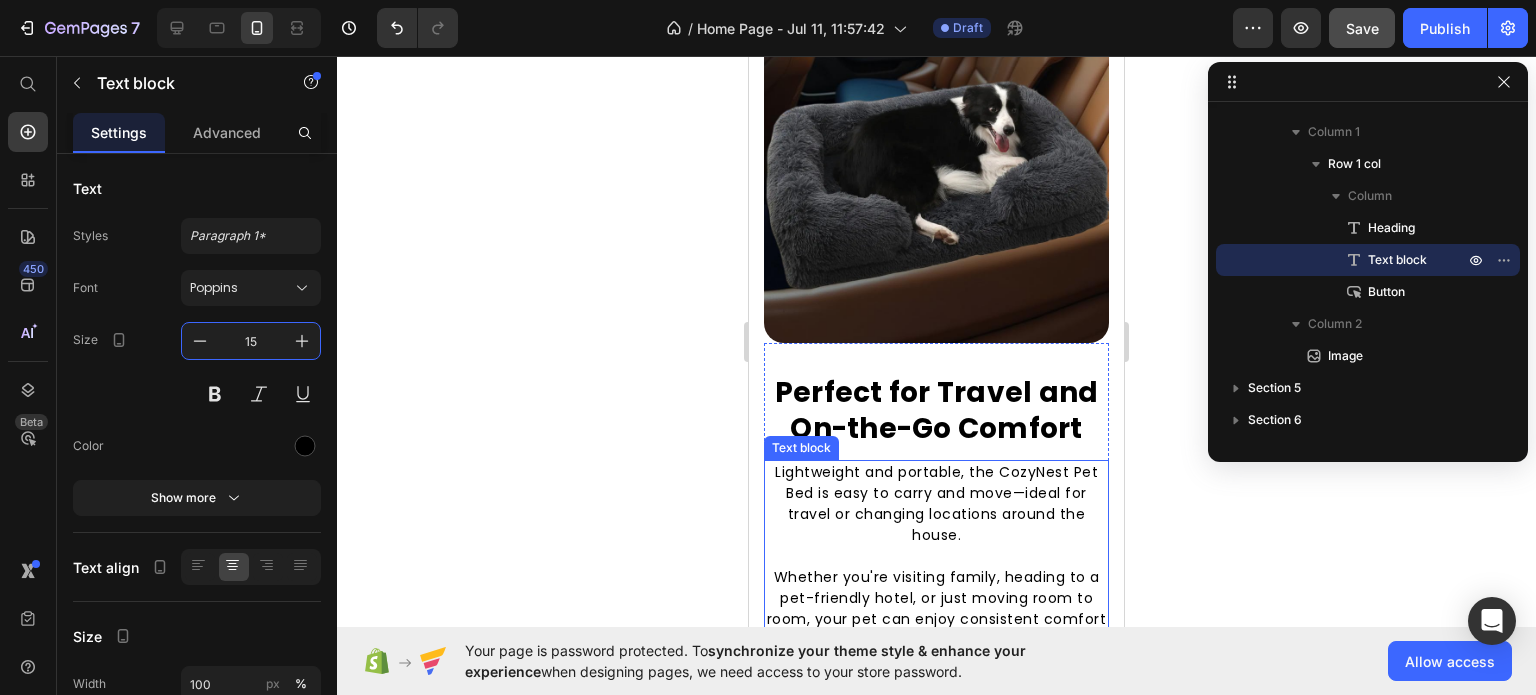 click on "Lightweight and portable, the CozyNest Pet Bed is easy to carry and move—ideal for travel or changing locations around the house." at bounding box center [936, 504] 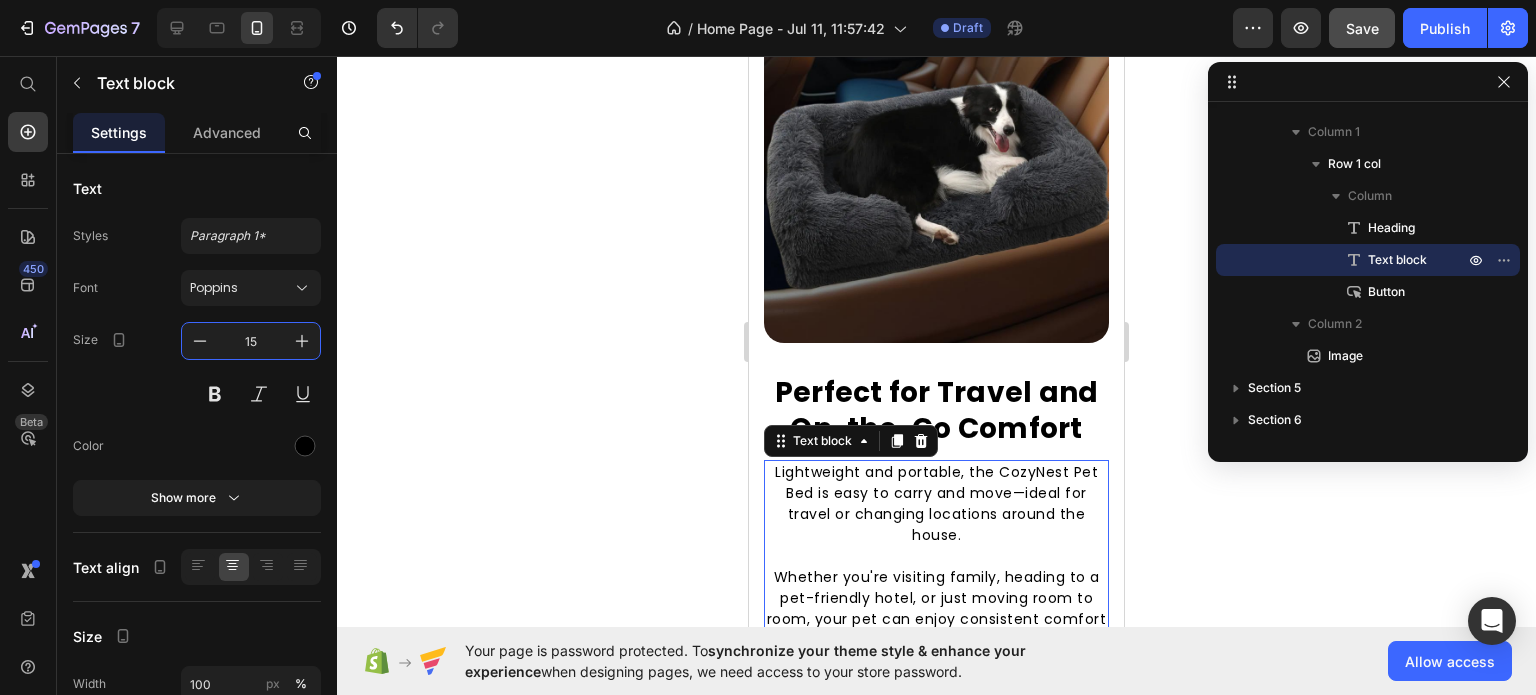 scroll, scrollTop: 1178, scrollLeft: 0, axis: vertical 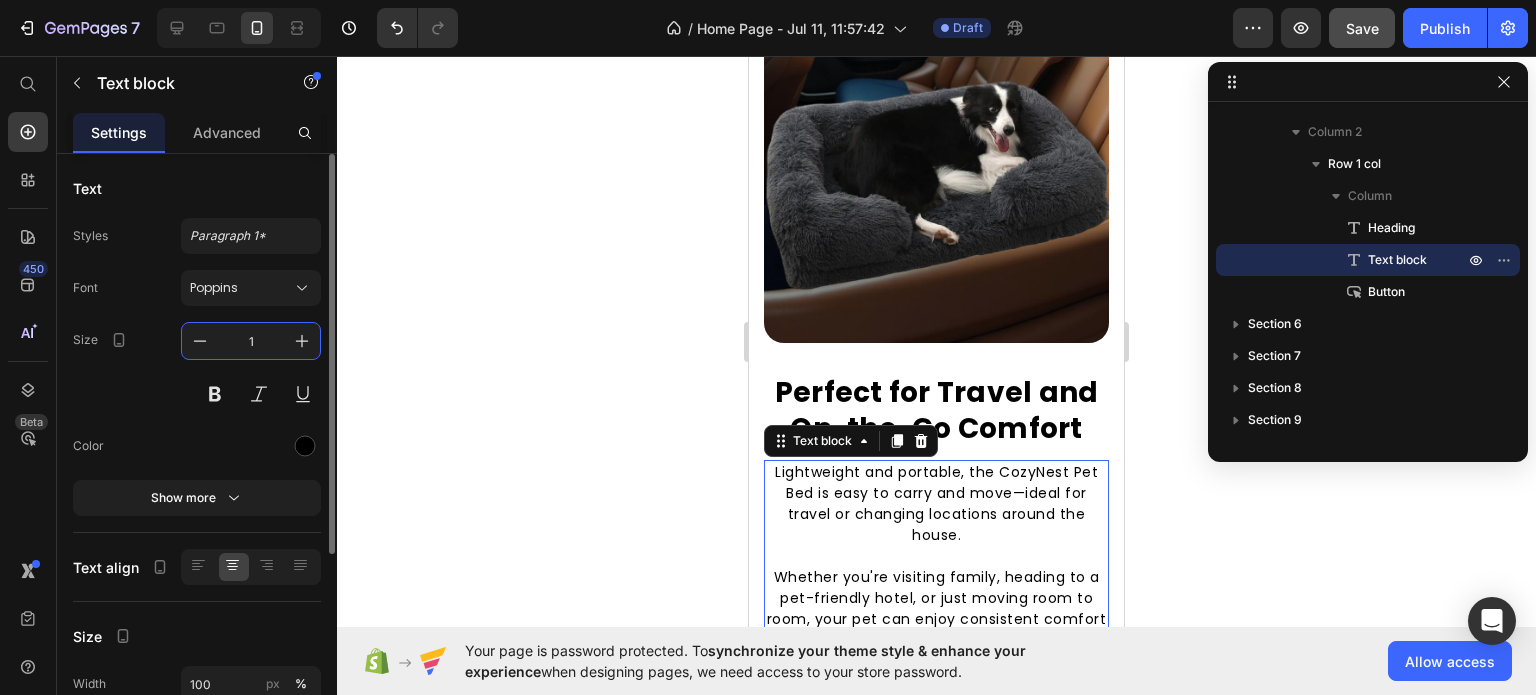 type on "15" 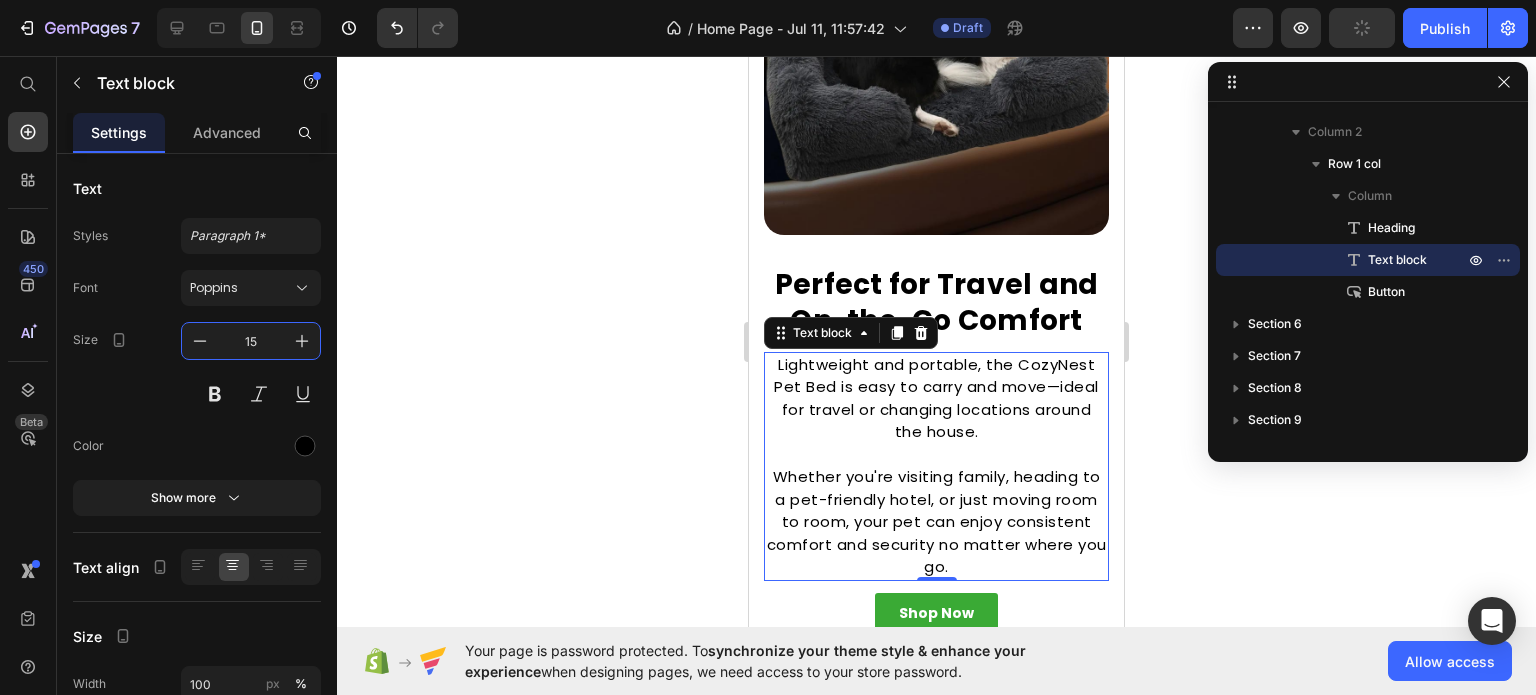 scroll, scrollTop: 3200, scrollLeft: 0, axis: vertical 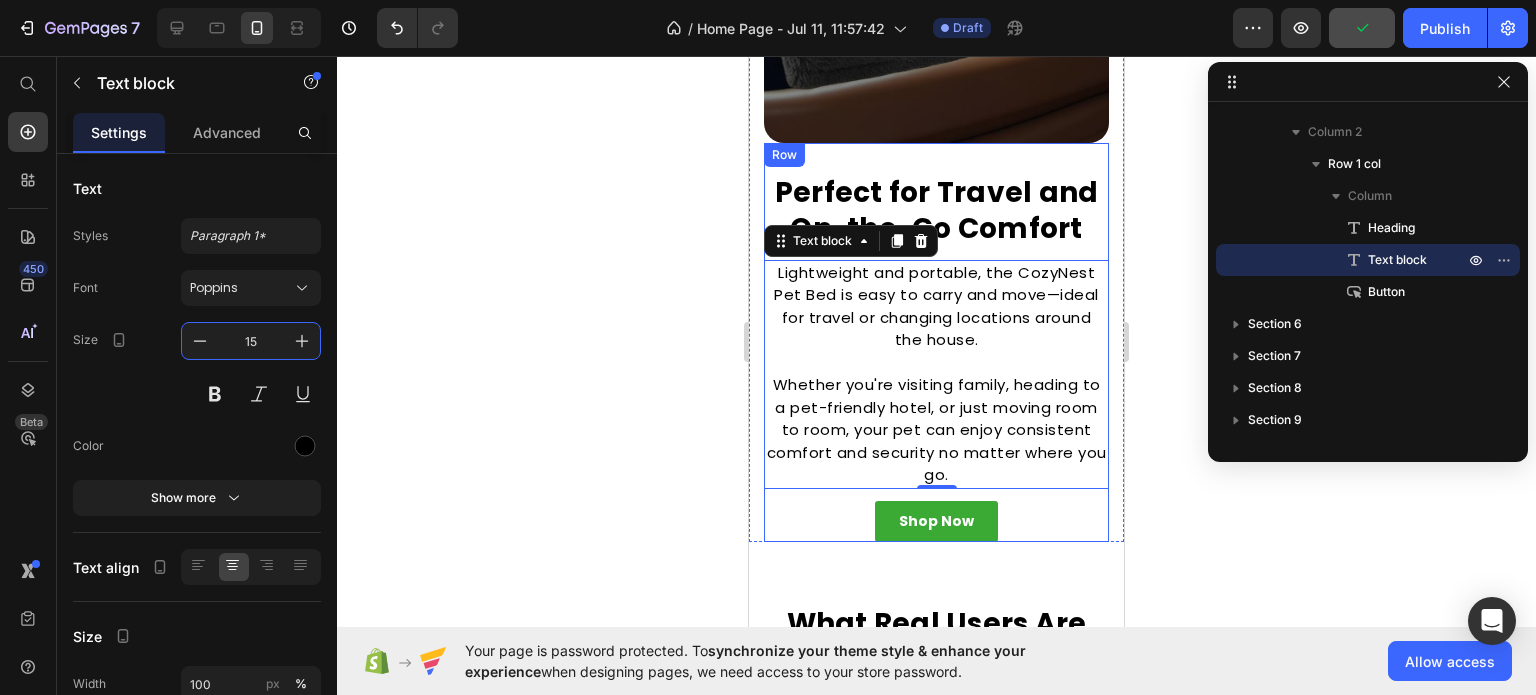 click on "Perfect for Travel and On-the-Go Comfort Heading Lightweight and portable, the CozyNest Pet Bed is easy to carry and move—ideal for travel or changing locations around the house.    Whether you're visiting family, heading to a pet-friendly hotel, or just moving room to room, your pet can enjoy consistent comfort and security no matter where you go. Text block   0 Shop Now Button Row" at bounding box center (936, 342) 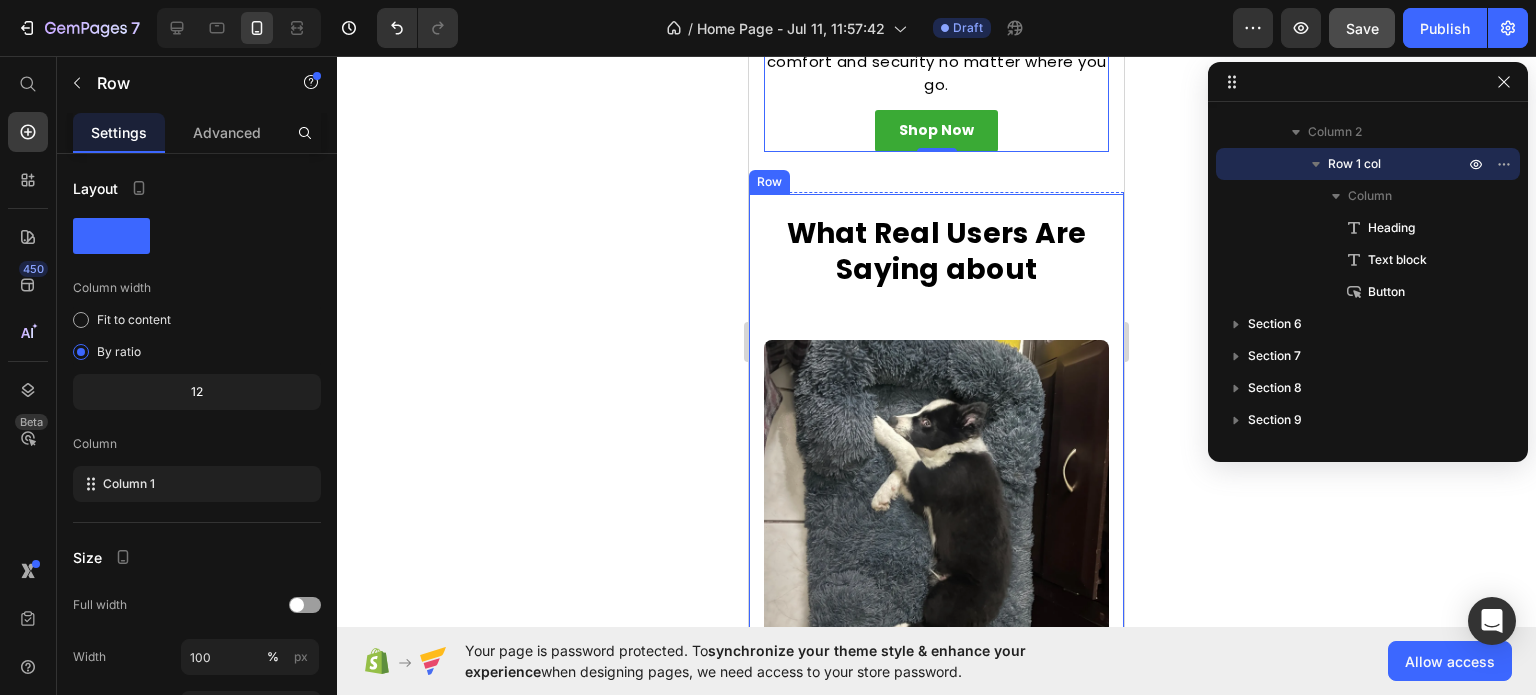 scroll, scrollTop: 3600, scrollLeft: 0, axis: vertical 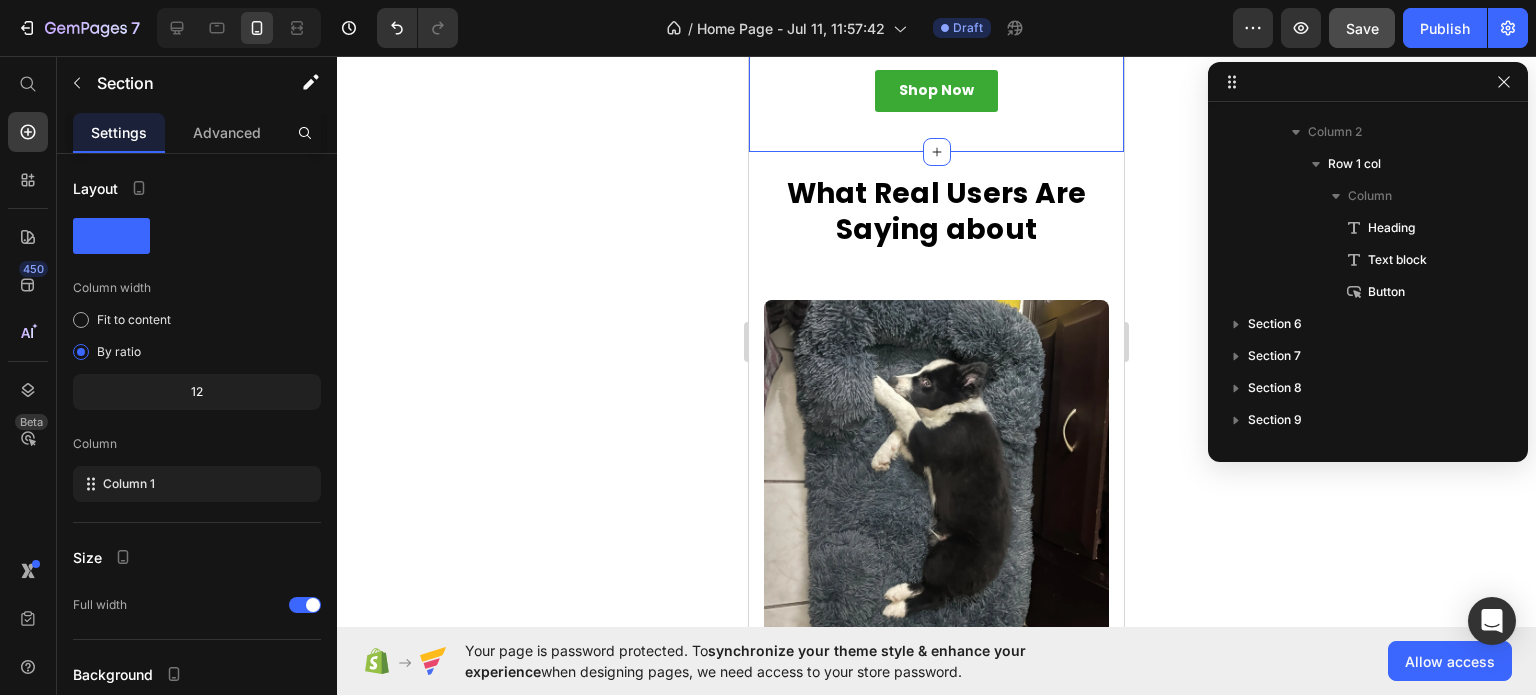 click on "Image Perfect for Travel and On-the-Go Comfort Heading Lightweight and portable, the CozyNest Pet Bed is easy to carry and move—ideal for travel or changing locations around the house.    Whether you're visiting family, heading to a pet-friendly hotel, or just moving room to room, your pet can enjoy consistent comfort and security no matter where you go. Text block Shop Now Button Row Row Section 5   You can create reusable sections Create Theme Section AI Content Write with GemAI What would you like to describe here? Tone and Voice Persuasive Product Show more Generate" at bounding box center [936, -260] 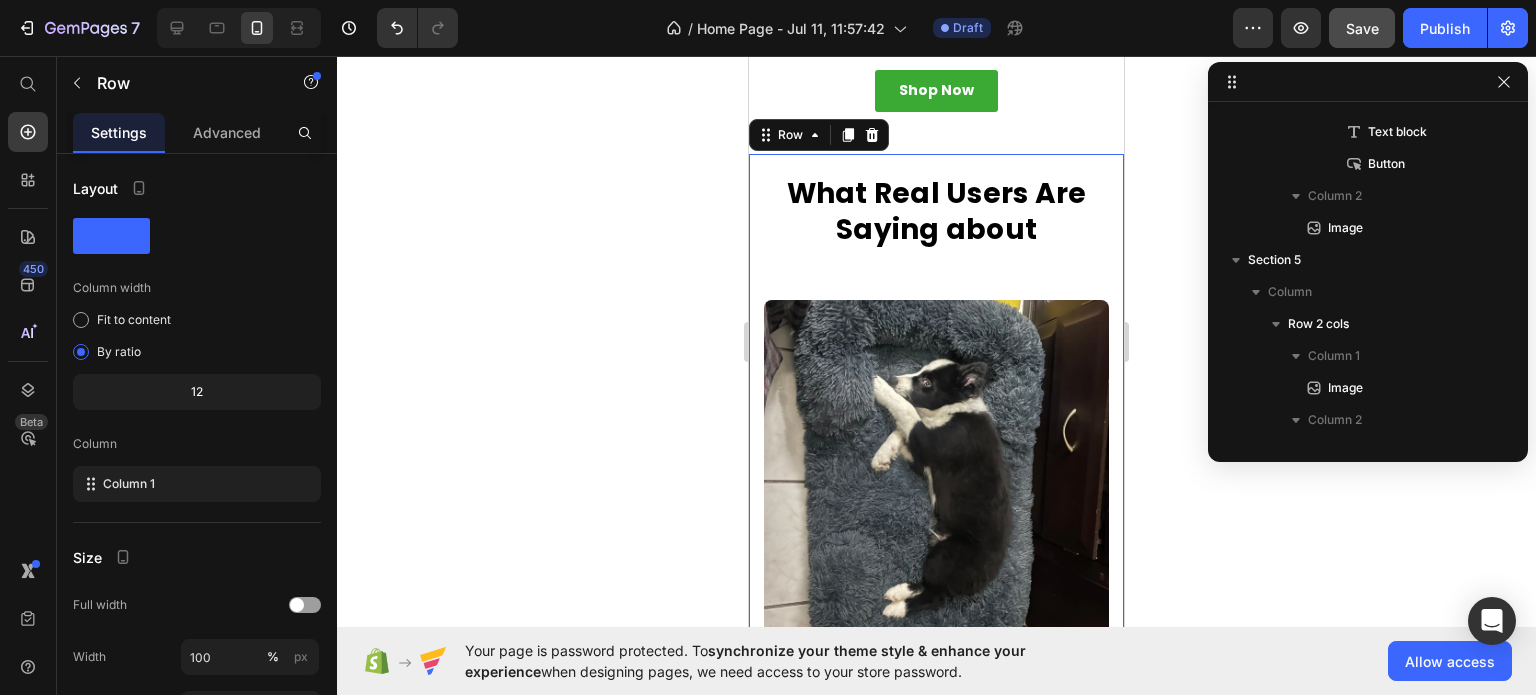 scroll, scrollTop: 1269, scrollLeft: 0, axis: vertical 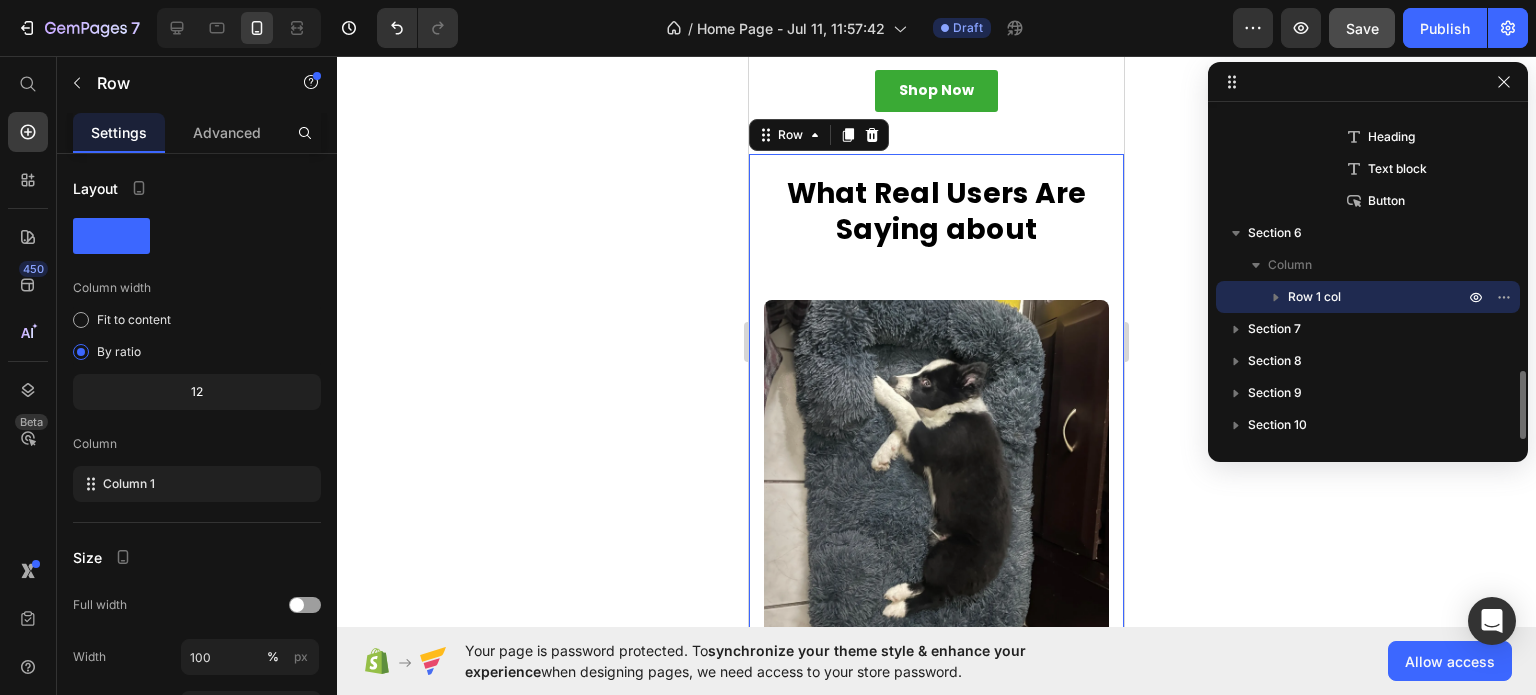 click on "What Real Users Are Saying about Heading Image ★★★★★ Heading My dog loves it! Super soft, cozy, and perfect size. He sleeps better and longer now—worth every penny! Heading - Errum A. Heading Image Verify Customer Heading Row Row Row Image ★★★★★ Heading Excellent purchase! My two cats share it all day. They love the plush feel and round nest shape.   Heading - Errum A. Heading Image Verify Customer Heading Row Row Row Image ★★★★★ Heading We’ve tried many beds—this one wins. It’s stylish, durable, and clearly designed with pet comfort in mind. Heading - Errum A. Heading Image Verify Customer Heading Row Row Row Image ★★★★★ Heading My dog instantly fell asleep! The raised edges are perfect for her head. Super cozy and calming design. Heading - Errum A. Heading Image Verify Customer Heading Row Row Row Row" at bounding box center (936, 1312) 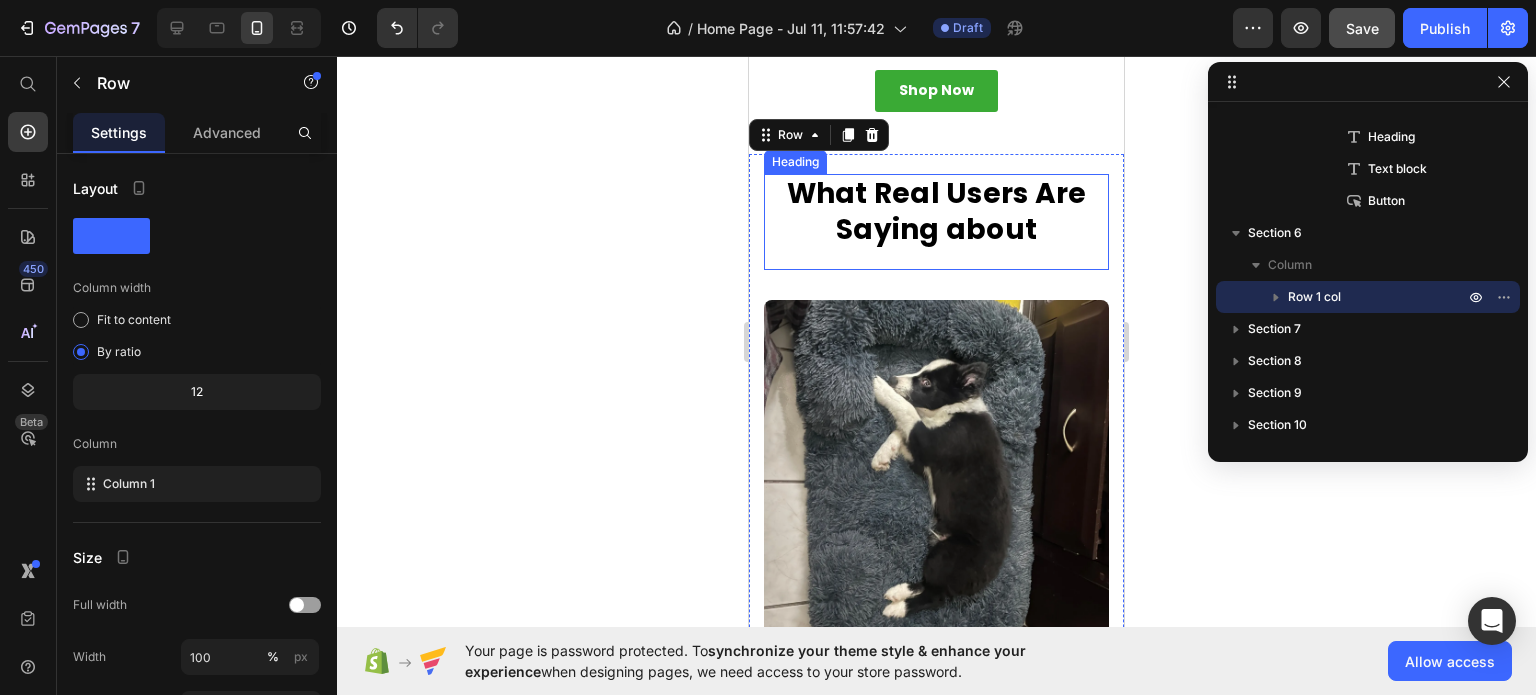 click on "What Real Users Are Saying about" at bounding box center [936, 212] 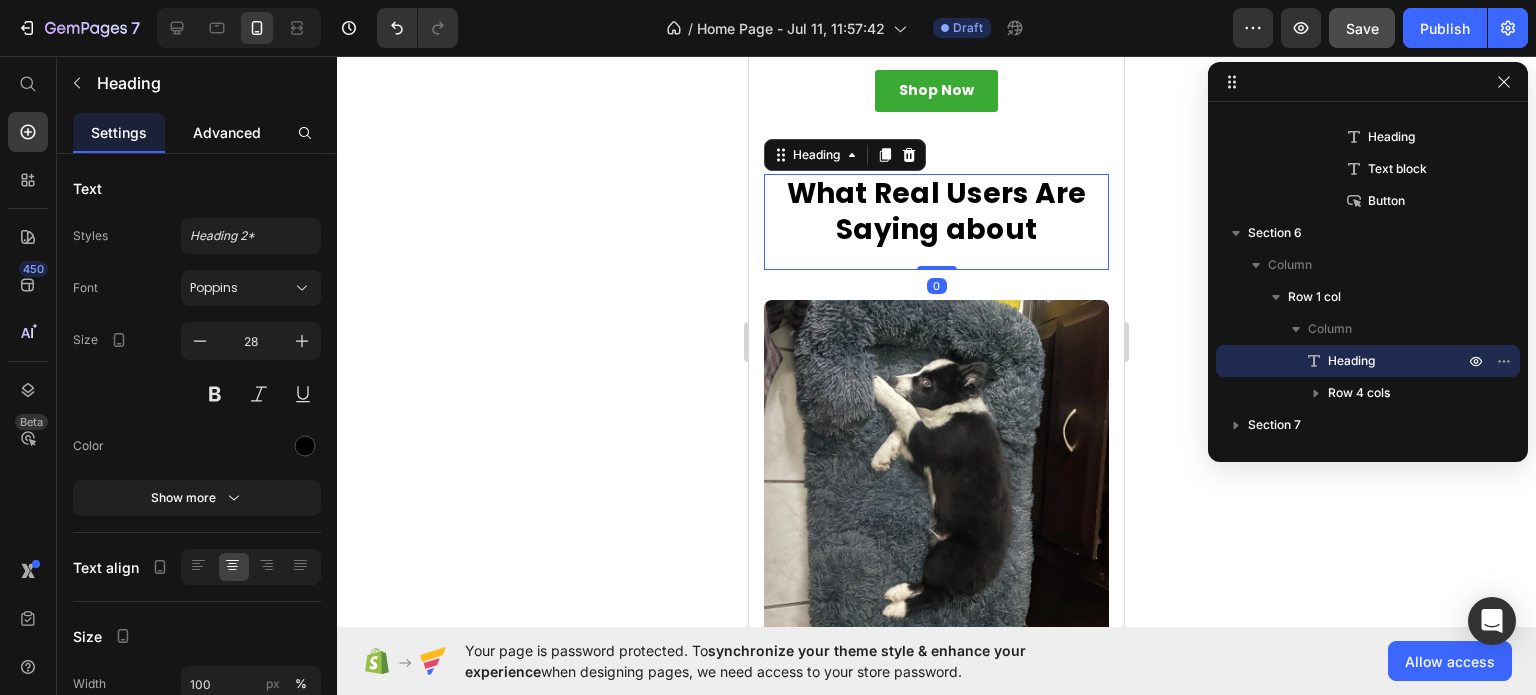 click on "Advanced" at bounding box center [227, 132] 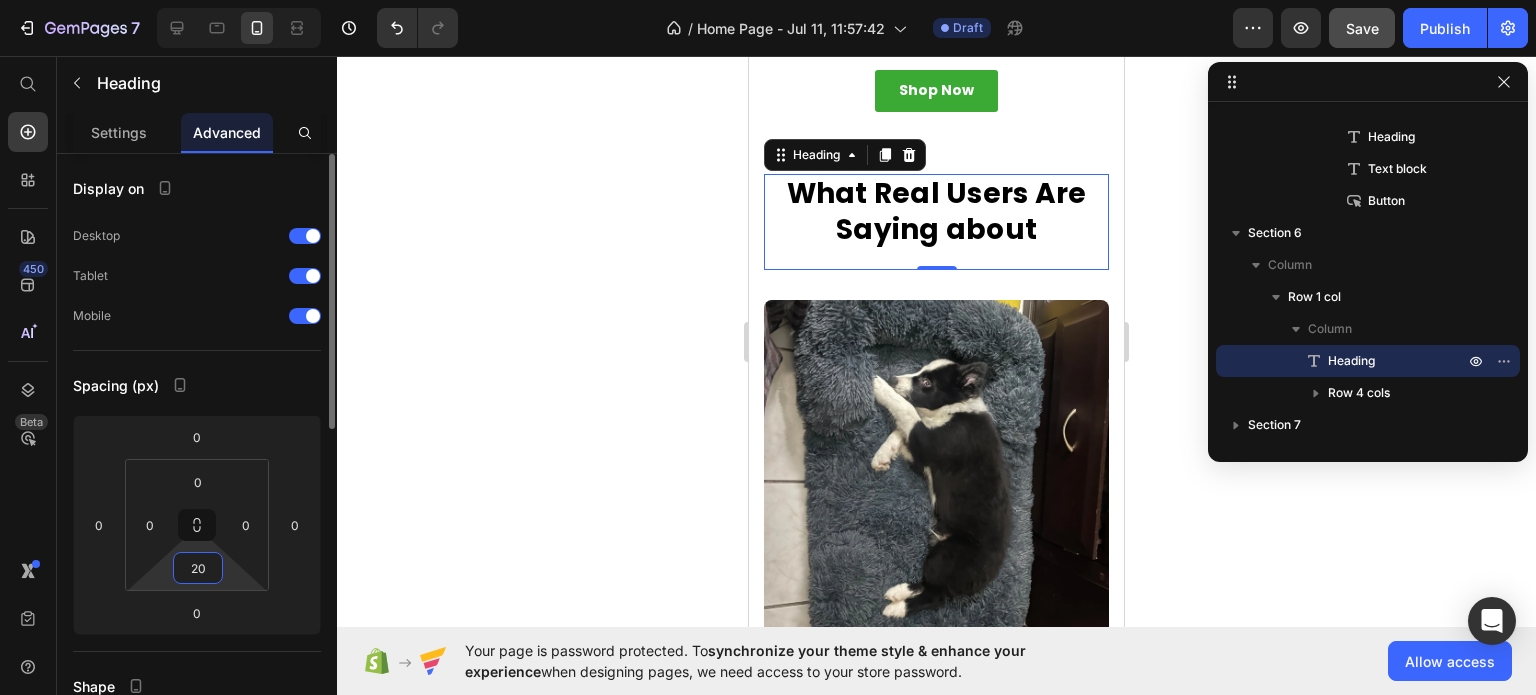 click on "20" at bounding box center (198, 568) 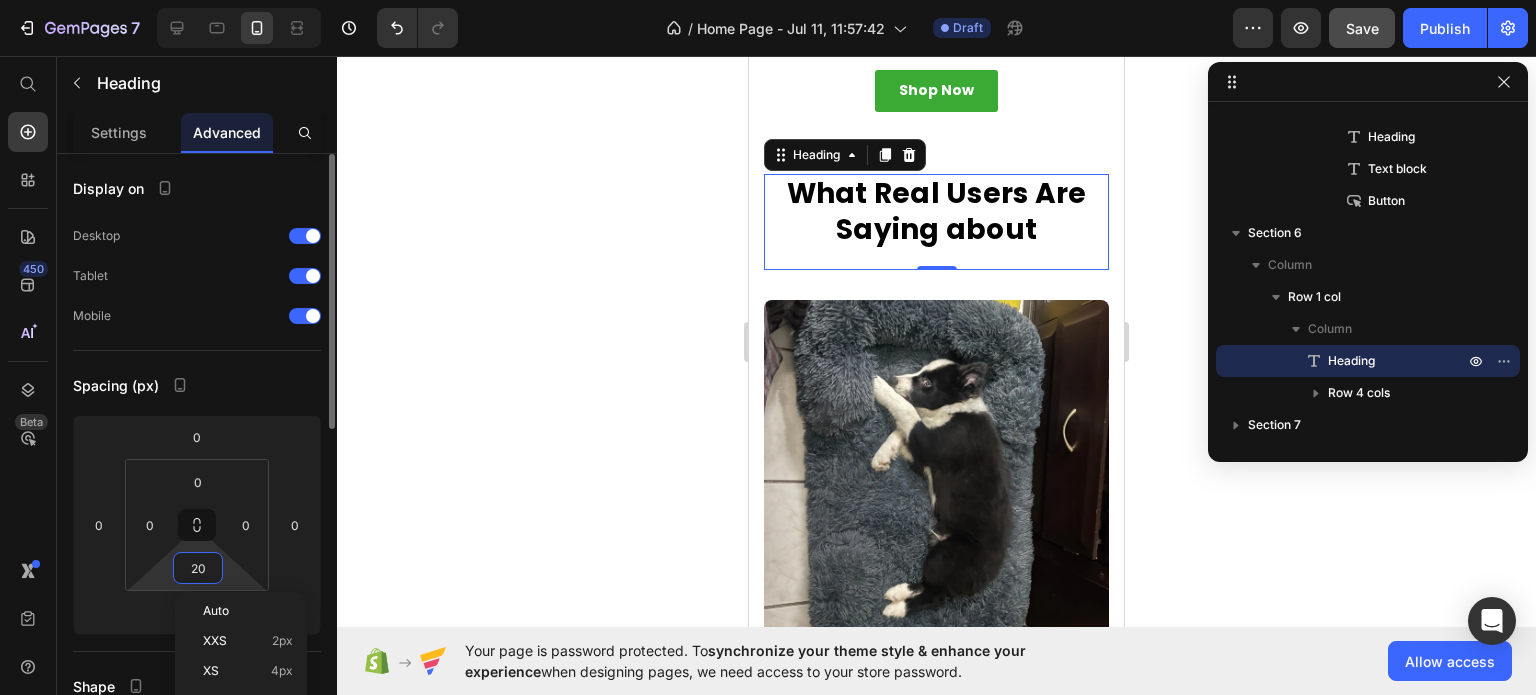 type on "0" 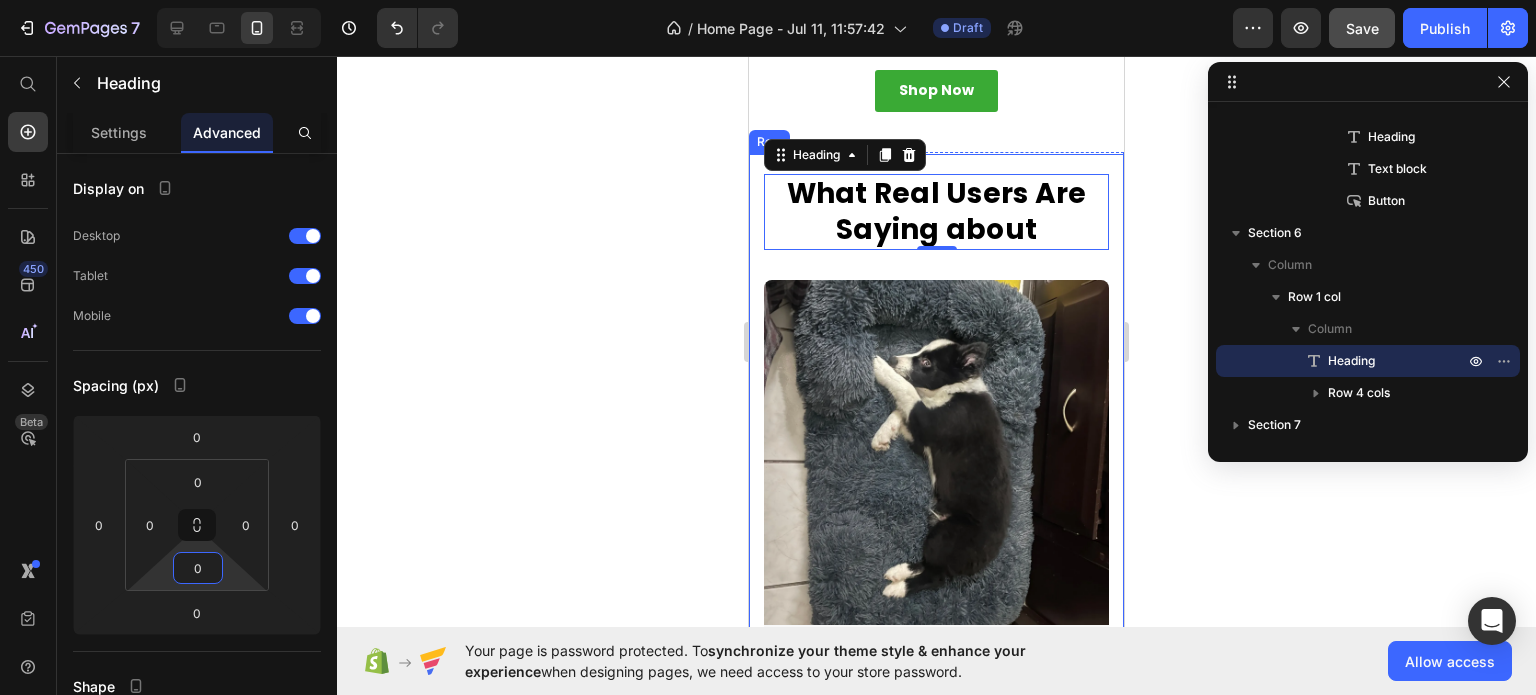 click on "What Real Users Are Saying about Heading   0 Image ★★★★★ Heading My dog loves it! Super soft, cozy, and perfect size. He sleeps better and longer now—worth every penny! Heading - Errum A. Heading Image Verify Customer Heading Row Row Row Image ★★★★★ Heading Excellent purchase! My two cats share it all day. They love the plush feel and round nest shape.   Heading - Errum A. Heading Image Verify Customer Heading Row Row Row Image ★★★★★ Heading We’ve tried many beds—this one wins. It’s stylish, durable, and clearly designed with pet comfort in mind. Heading - Errum A. Heading Image Verify Customer Heading Row Row Row Image ★★★★★ Heading My dog instantly fell asleep! The raised edges are perfect for her head. Super cozy and calming design. Heading - Errum A. Heading Image Verify Customer Heading Row Row Row Row Row" at bounding box center [936, 1302] 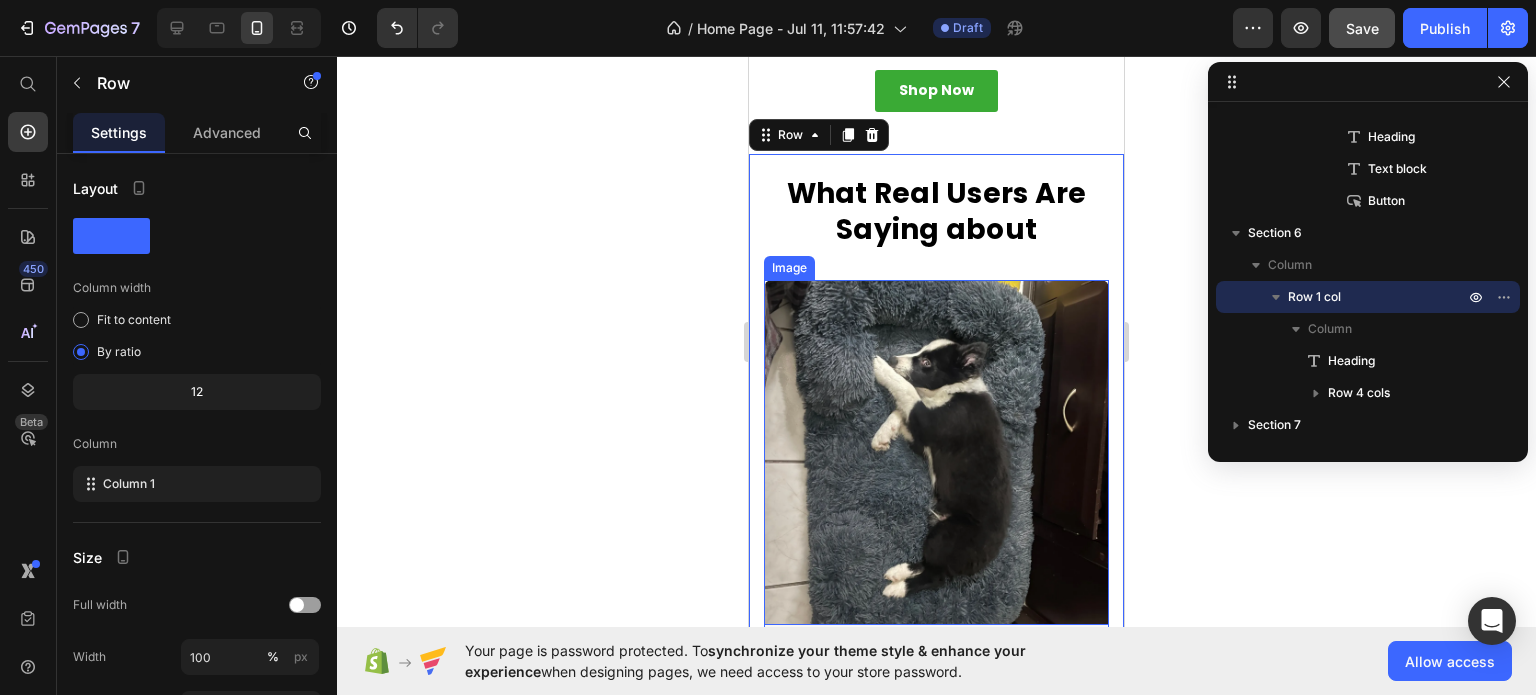 scroll, scrollTop: 3800, scrollLeft: 0, axis: vertical 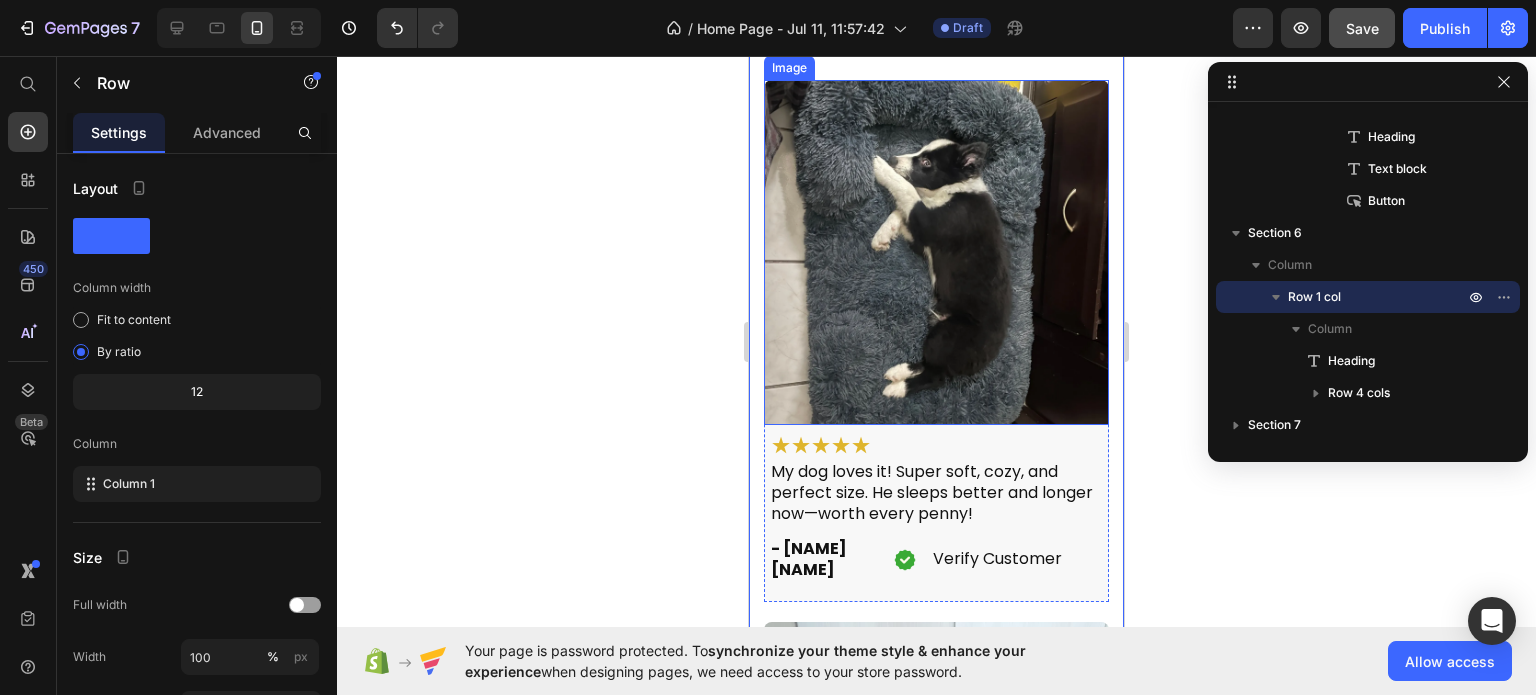 click at bounding box center [936, 252] 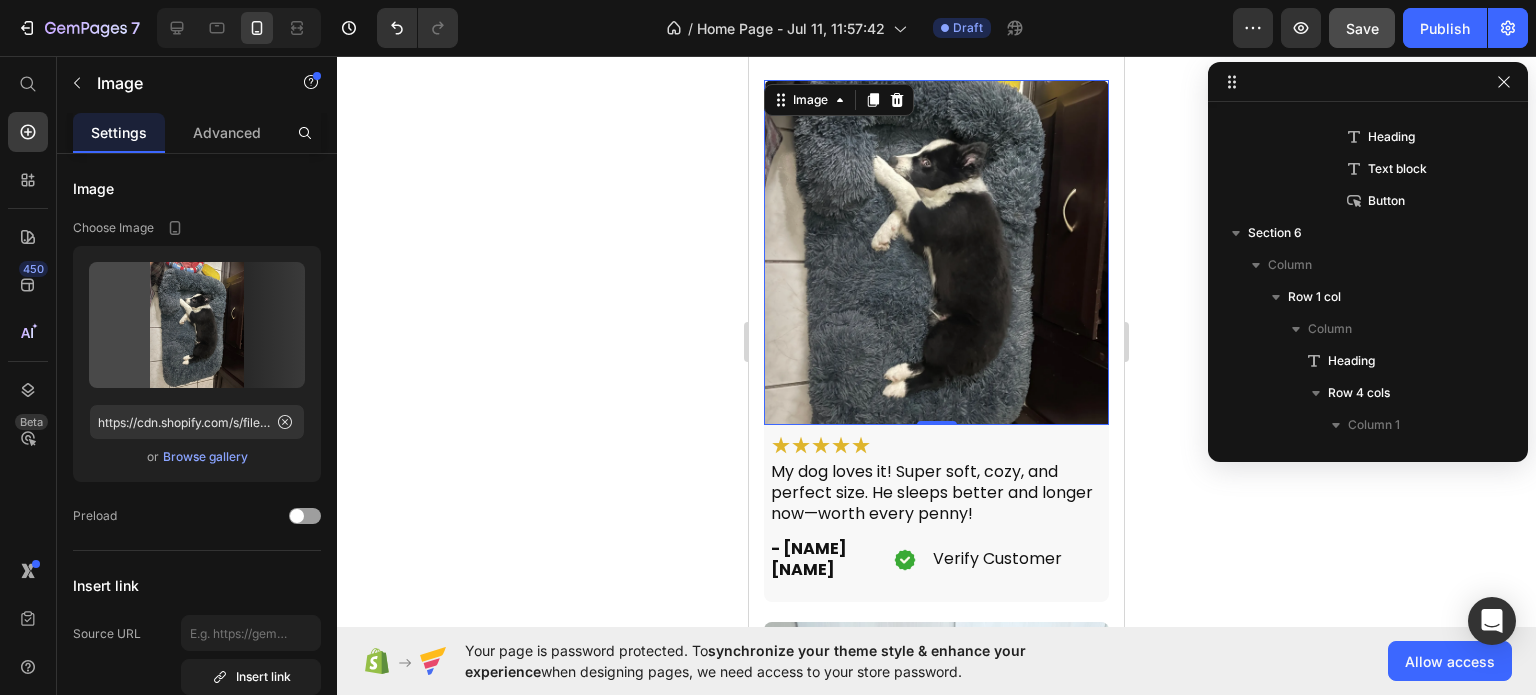 scroll, scrollTop: 1530, scrollLeft: 0, axis: vertical 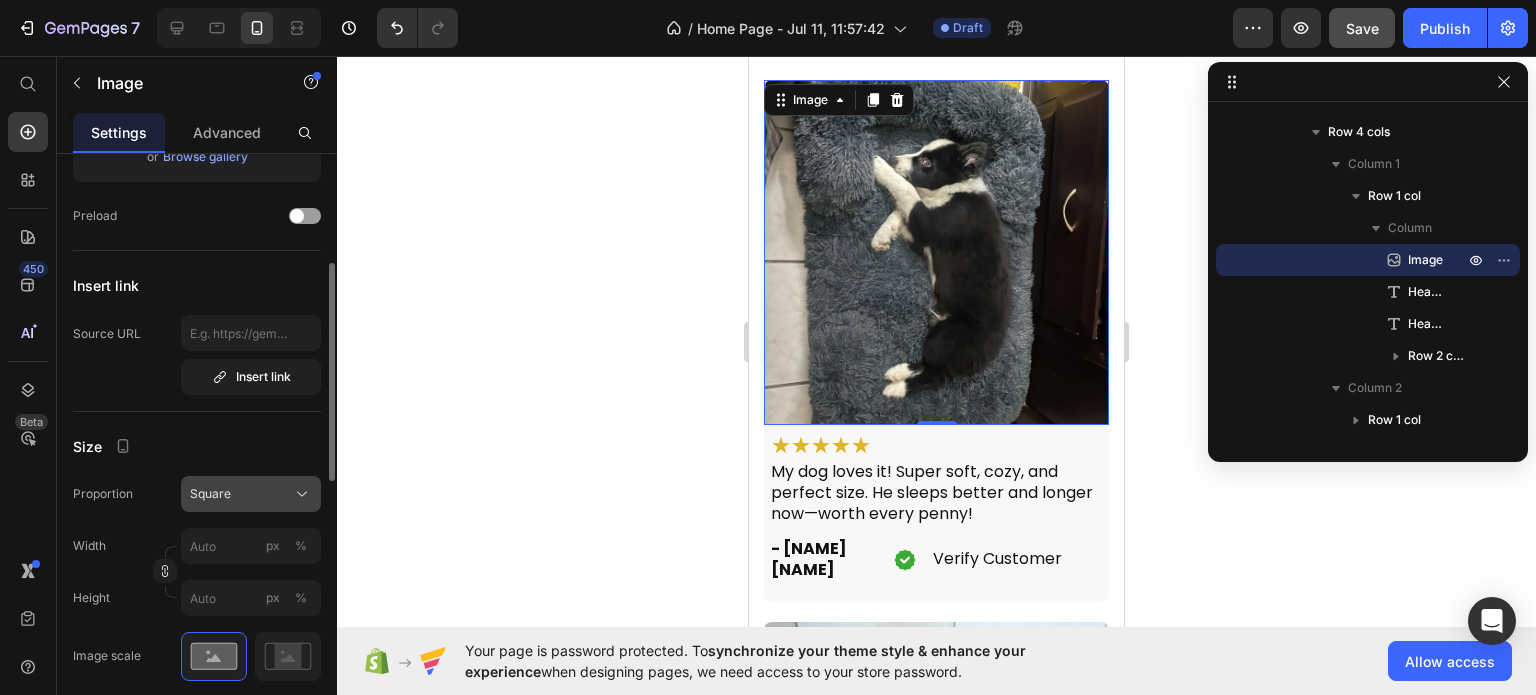 click on "Square" at bounding box center [251, 494] 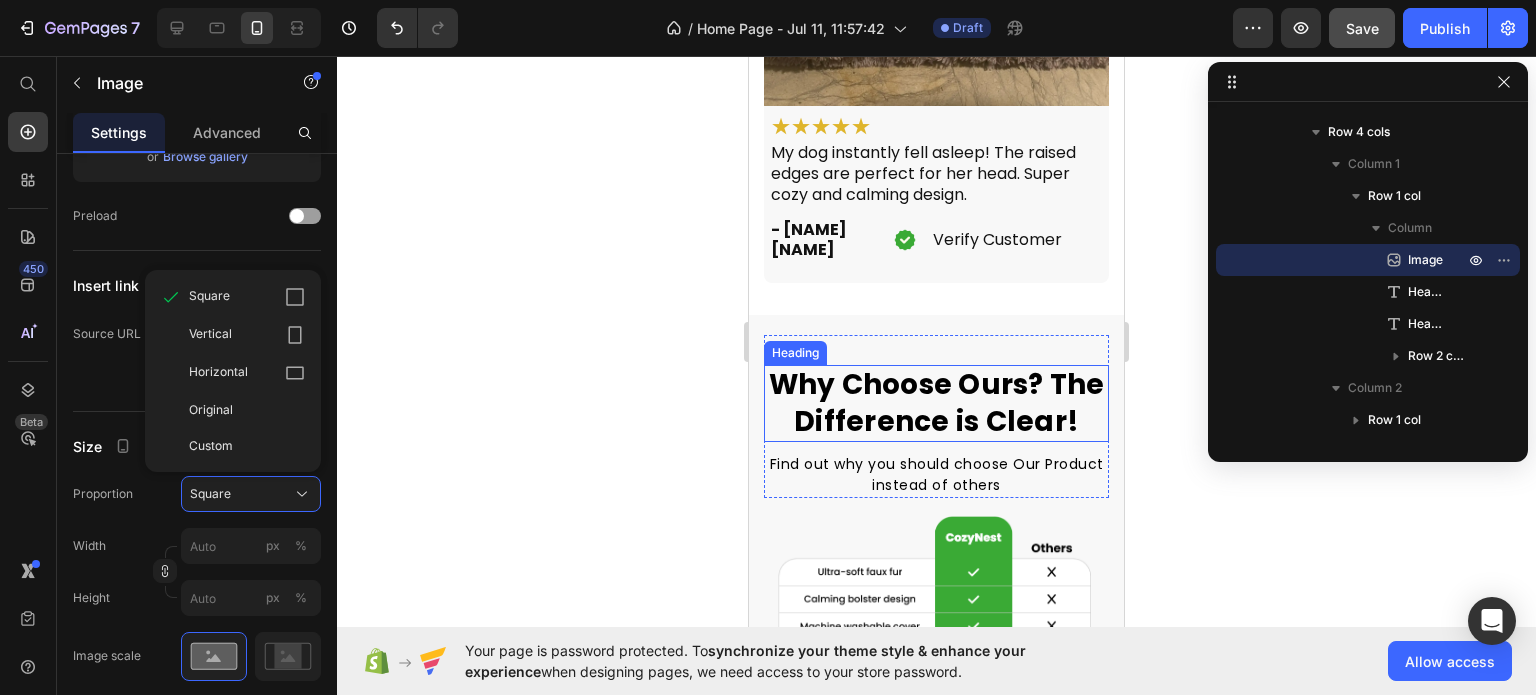 scroll, scrollTop: 5900, scrollLeft: 0, axis: vertical 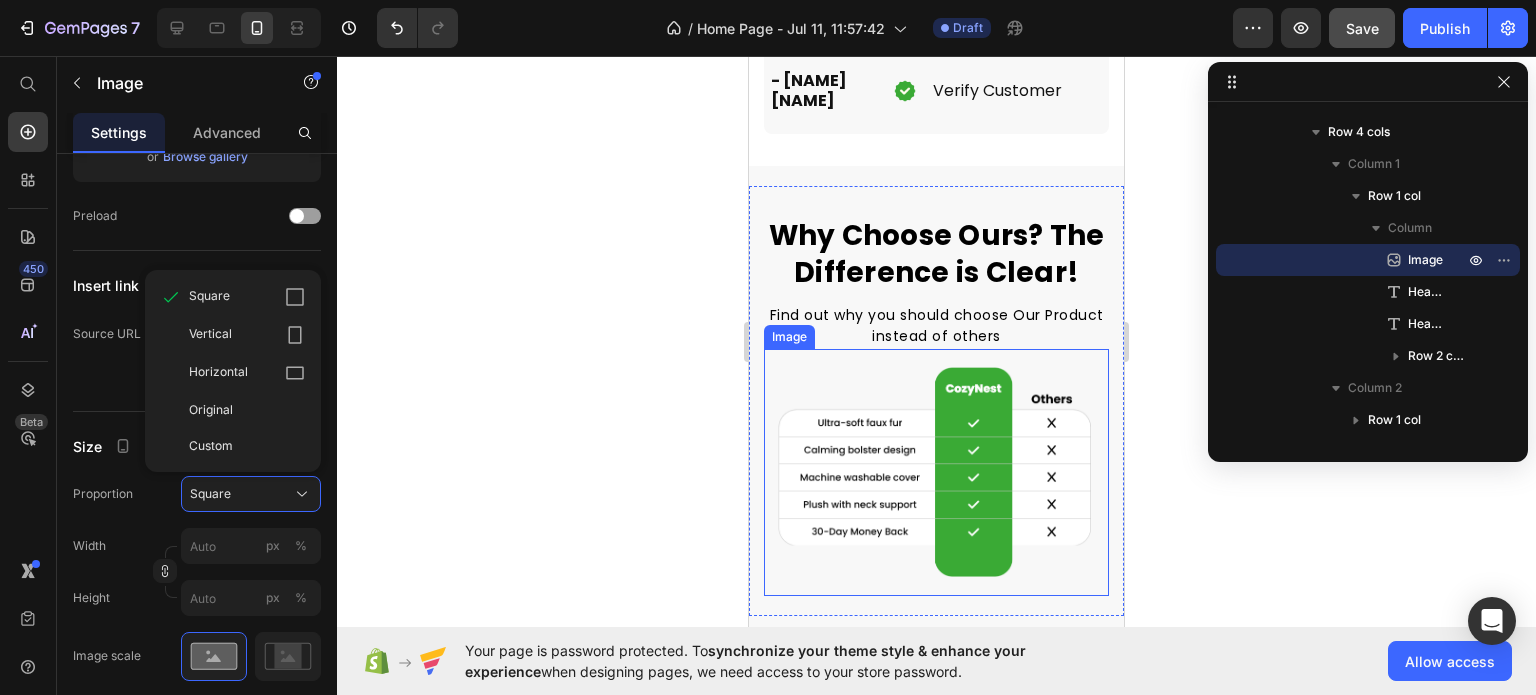 click at bounding box center [936, 472] 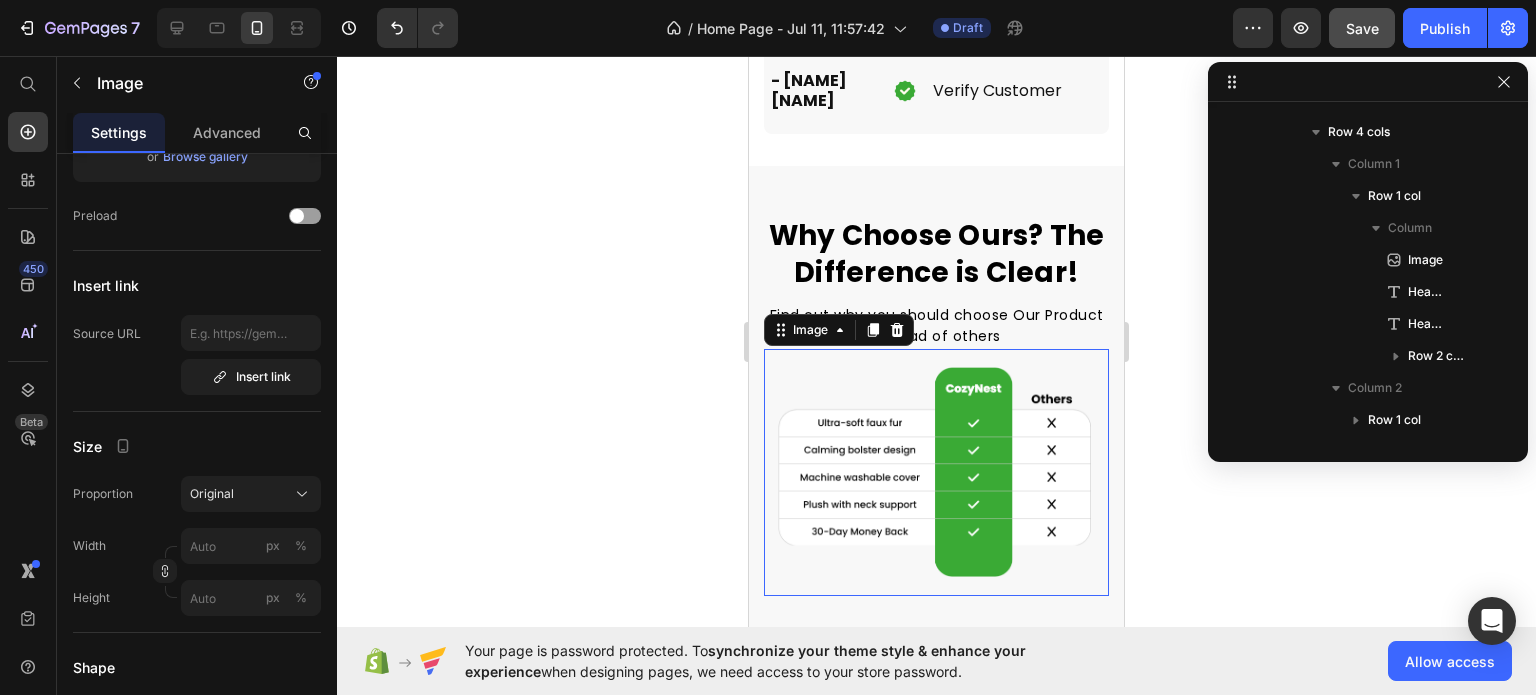 scroll, scrollTop: 1973, scrollLeft: 0, axis: vertical 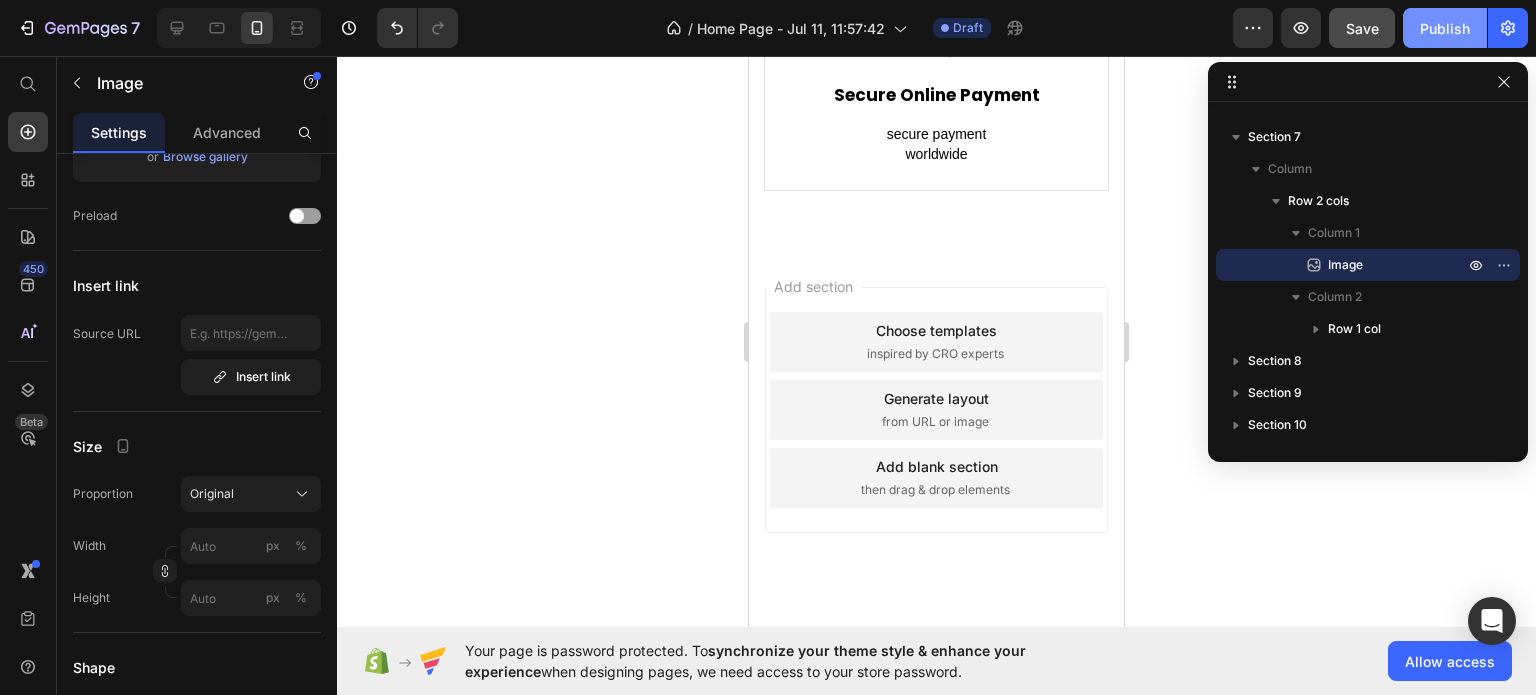 click on "Publish" at bounding box center [1445, 28] 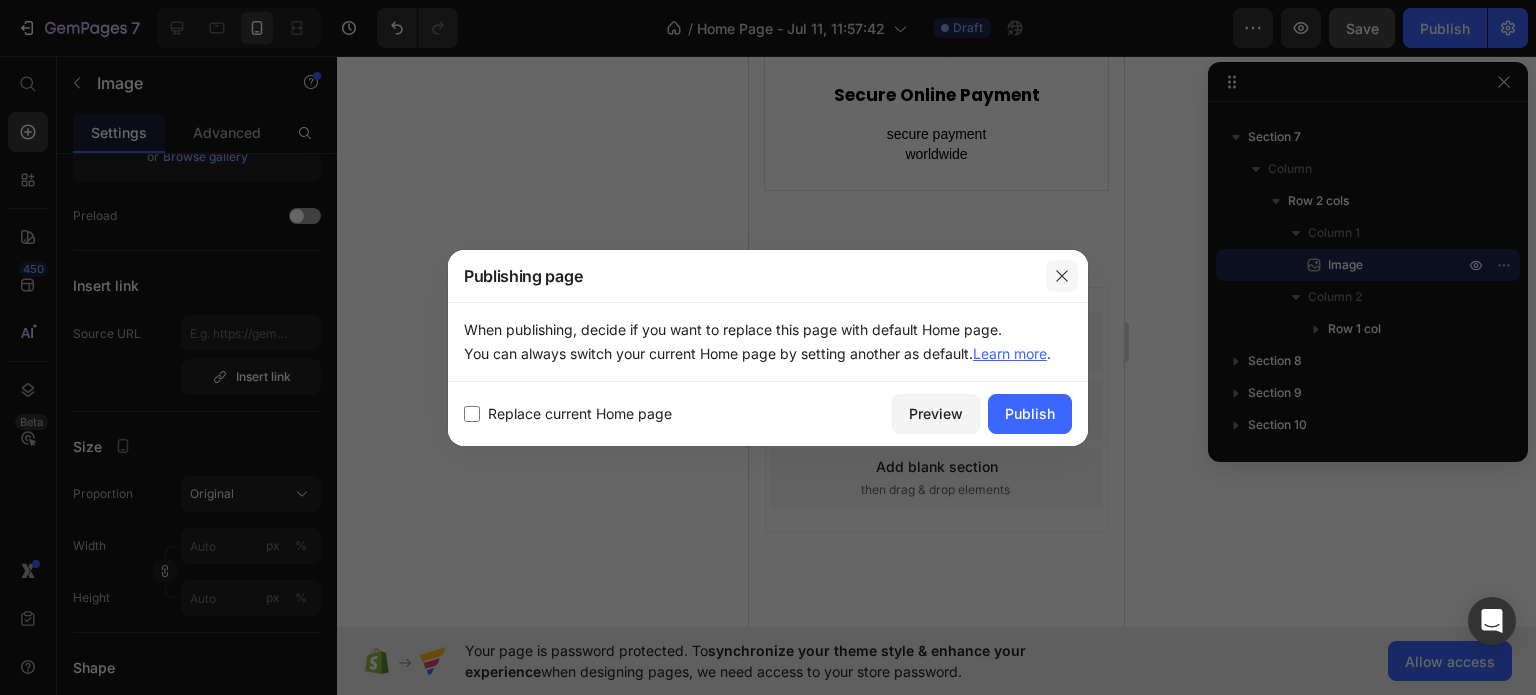 click 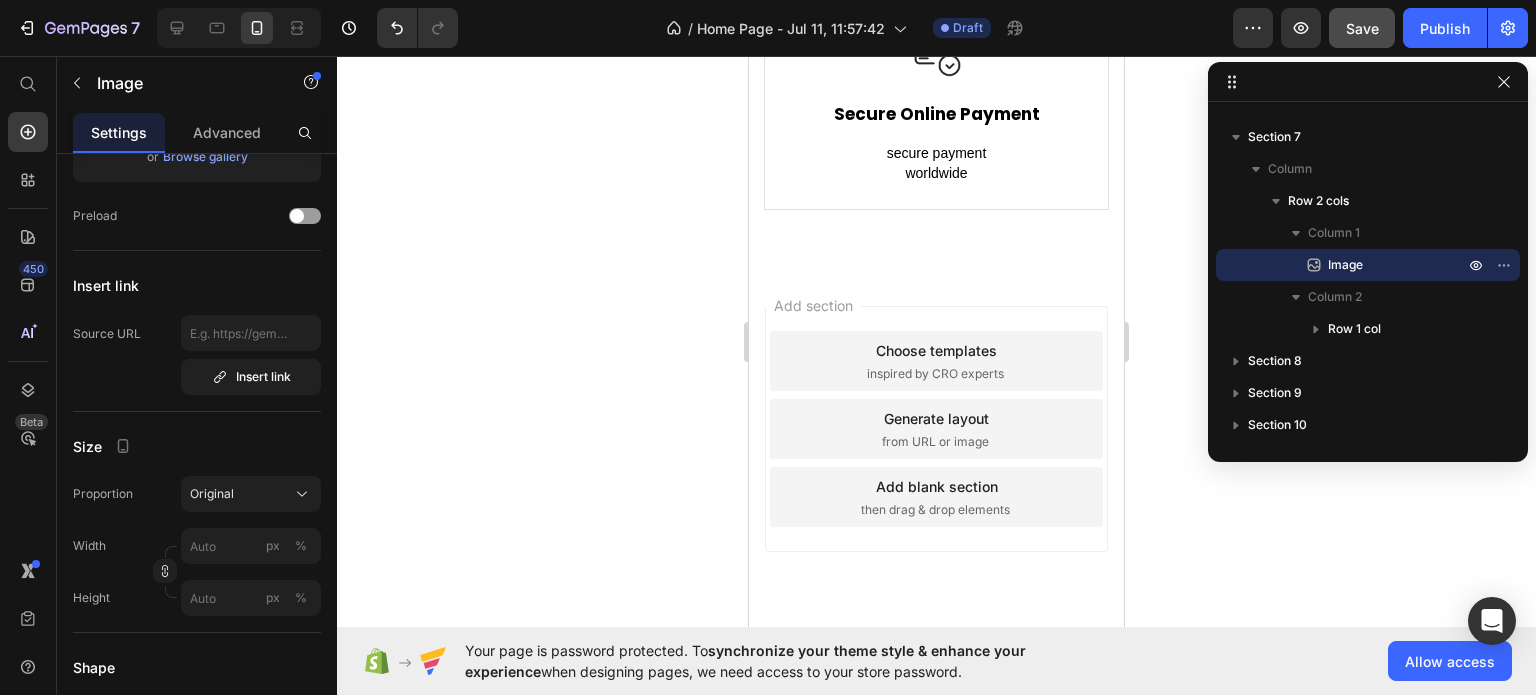 scroll, scrollTop: 7643, scrollLeft: 0, axis: vertical 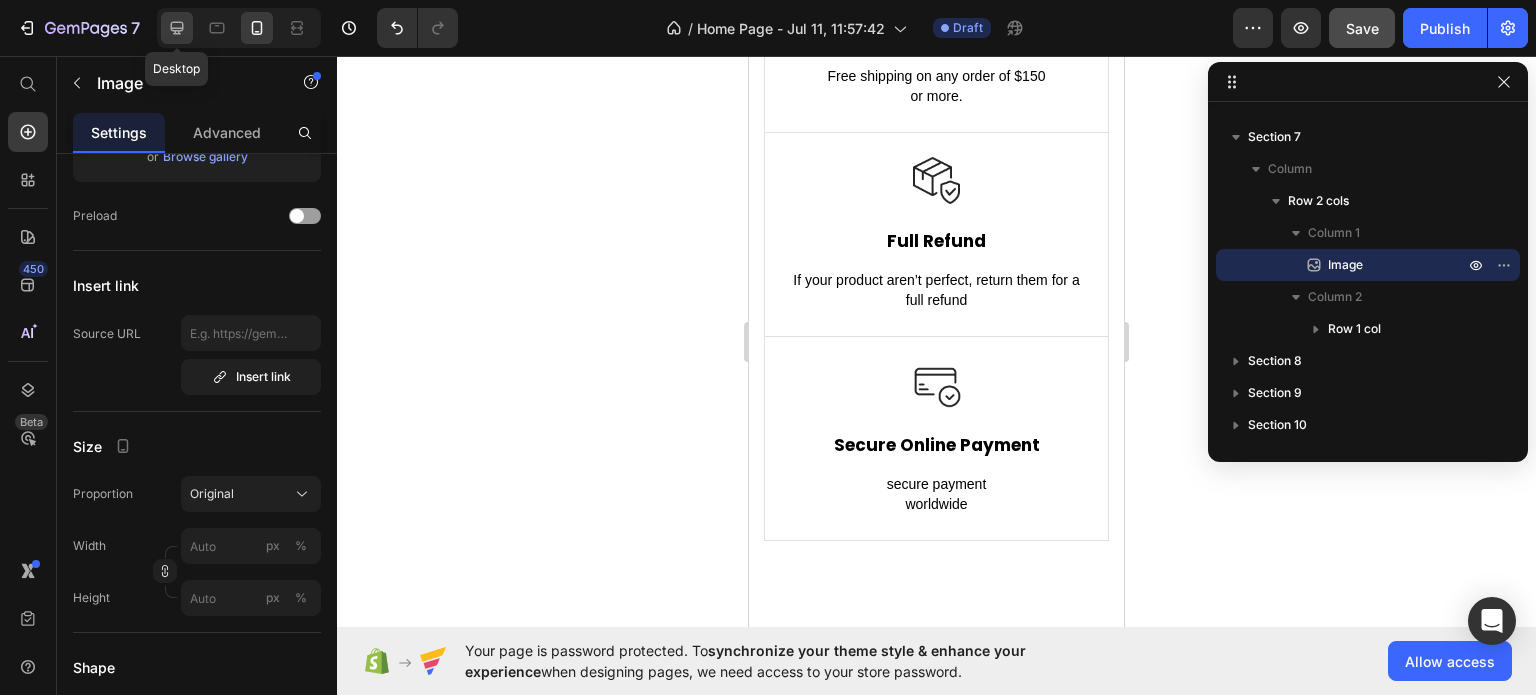 click 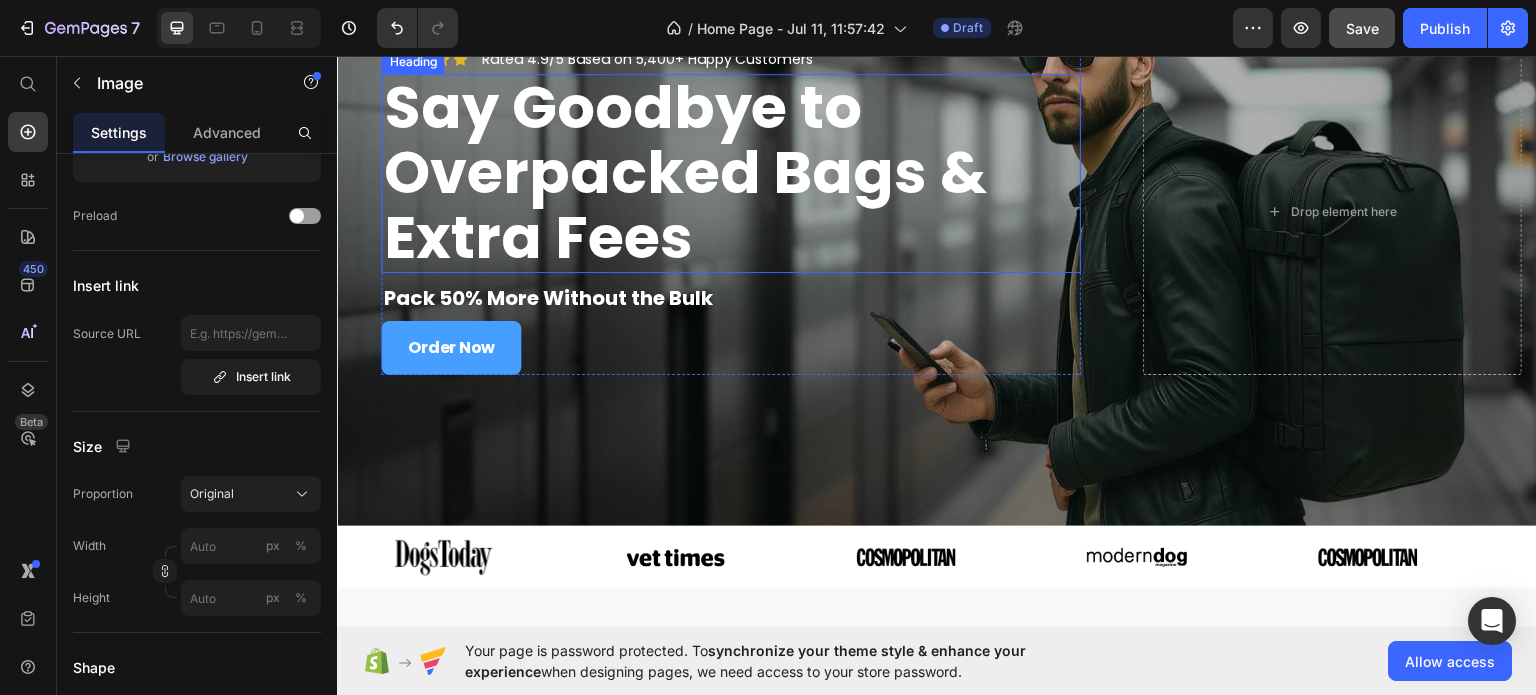 scroll, scrollTop: 0, scrollLeft: 0, axis: both 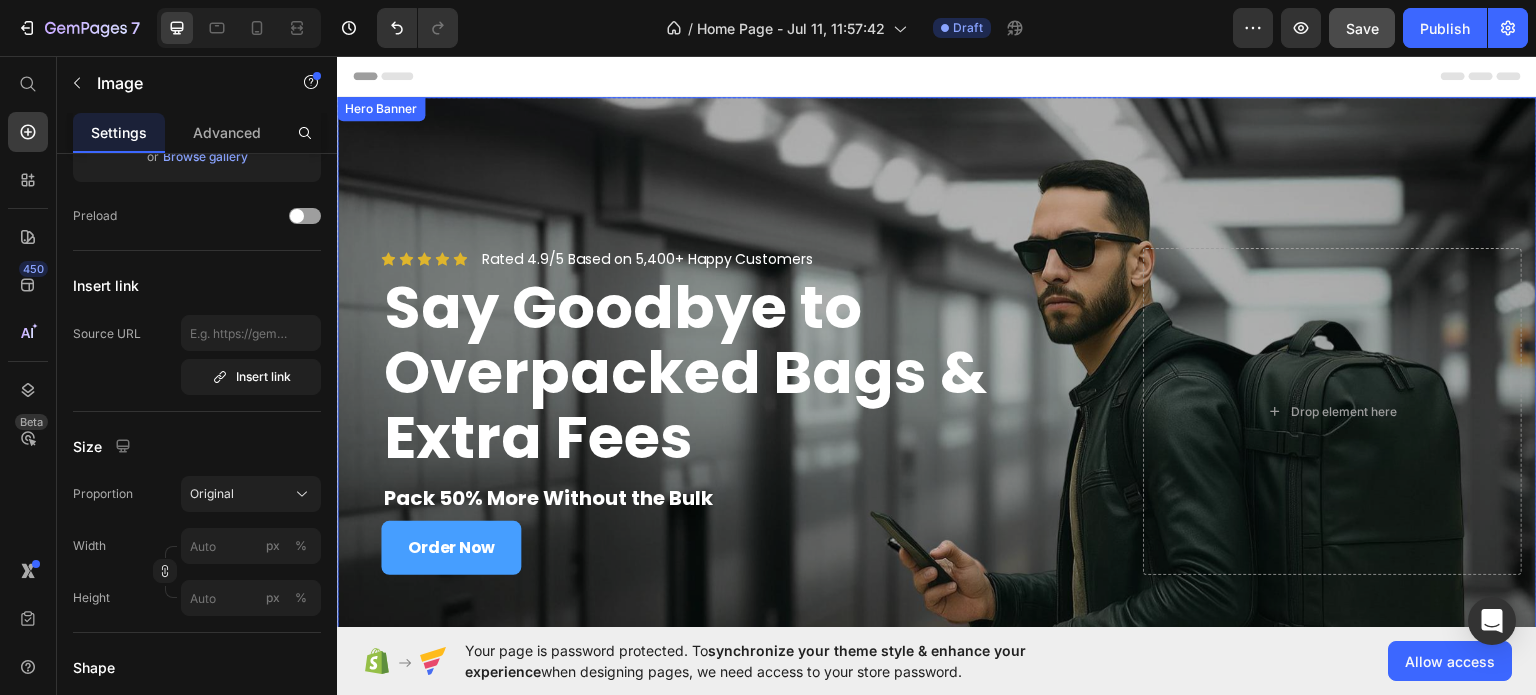 click at bounding box center (937, 410) 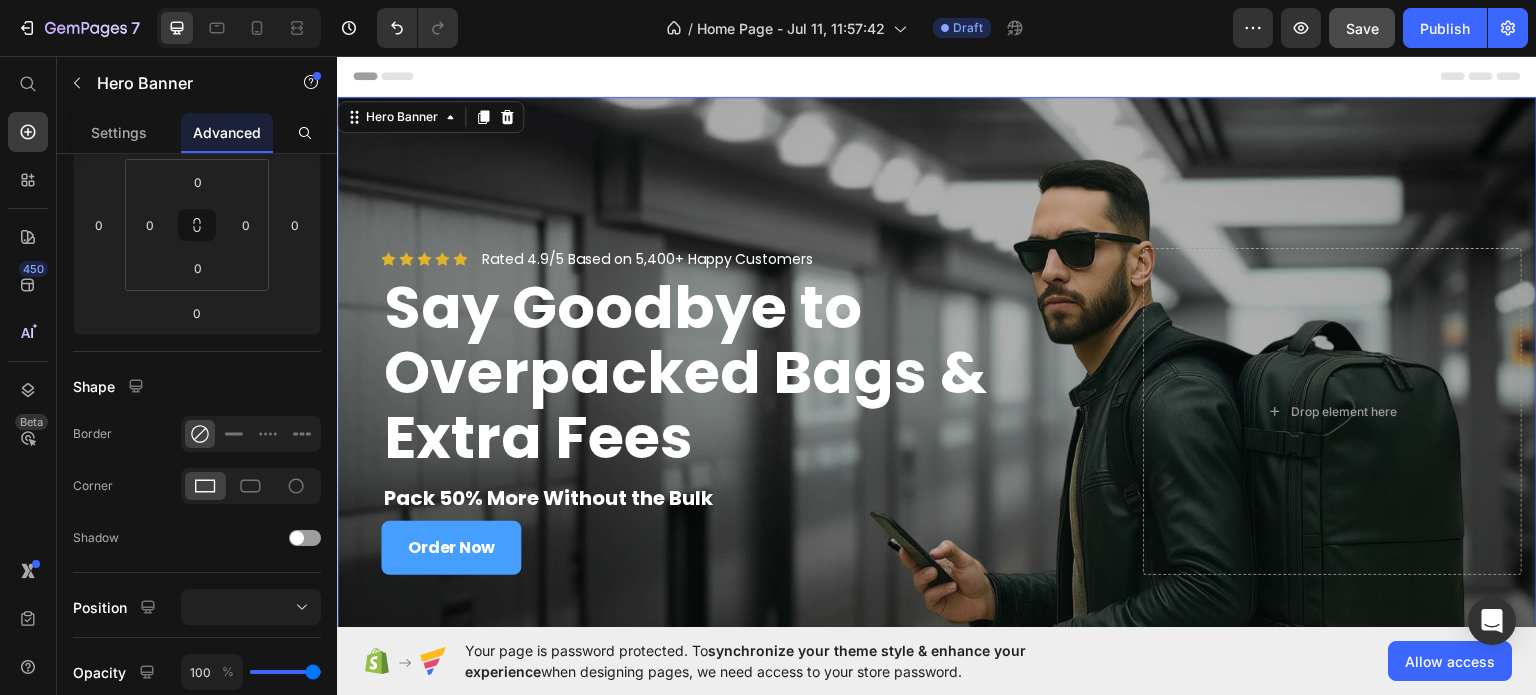 scroll, scrollTop: 0, scrollLeft: 0, axis: both 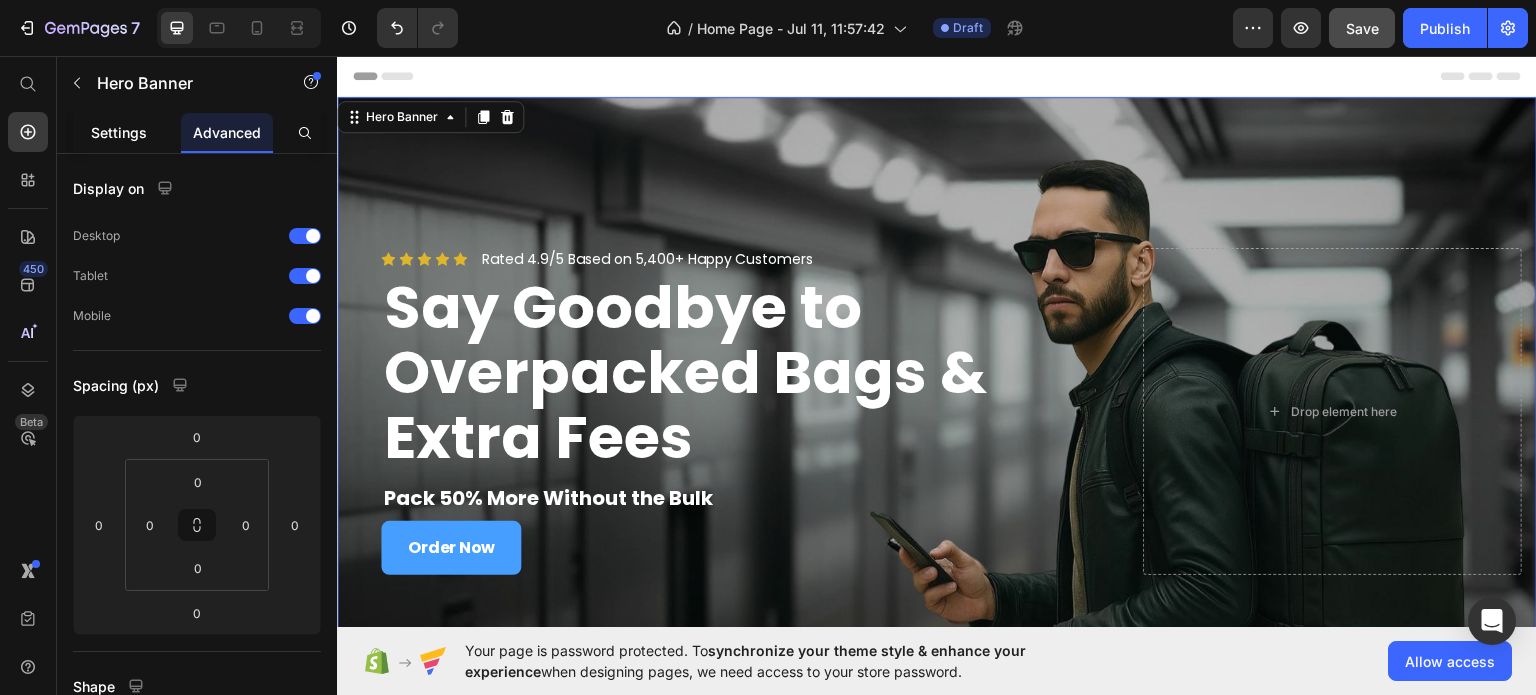 click on "Settings" at bounding box center (119, 132) 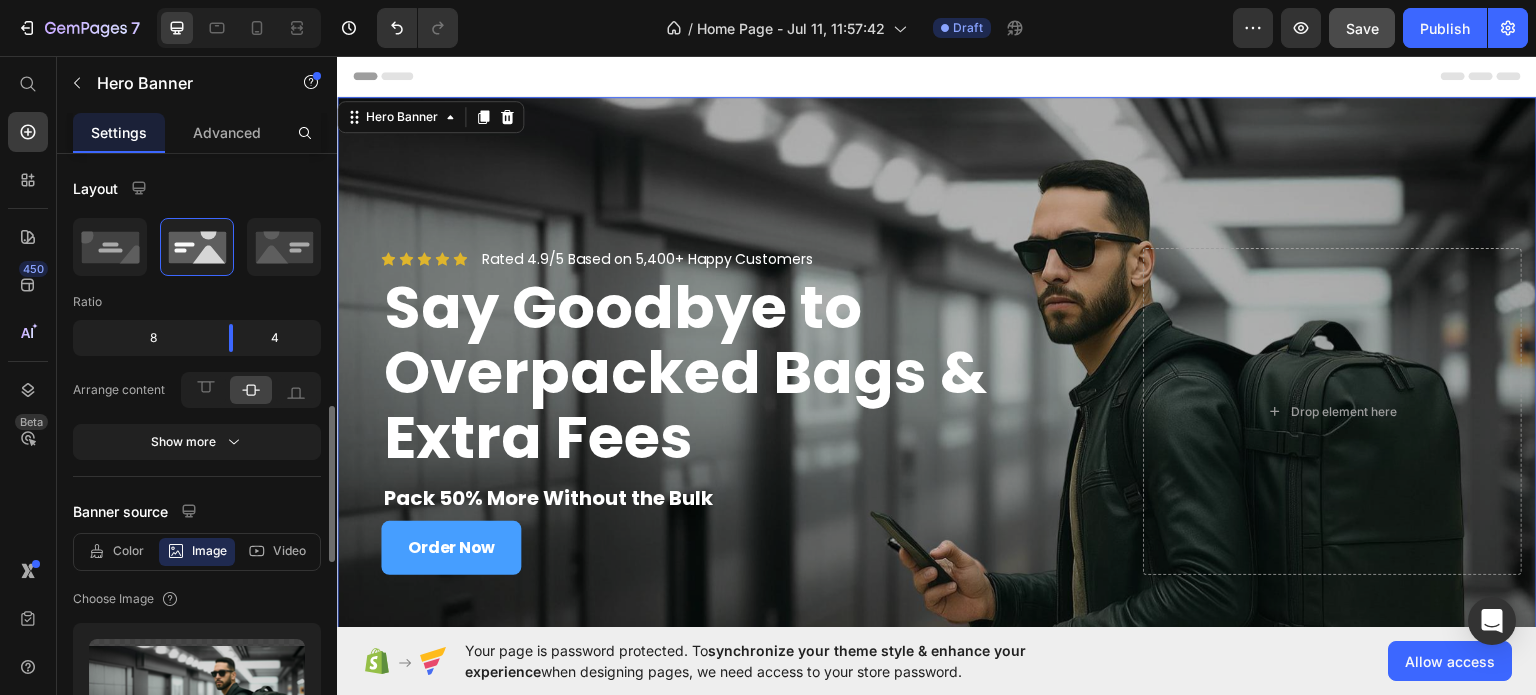 scroll, scrollTop: 300, scrollLeft: 0, axis: vertical 